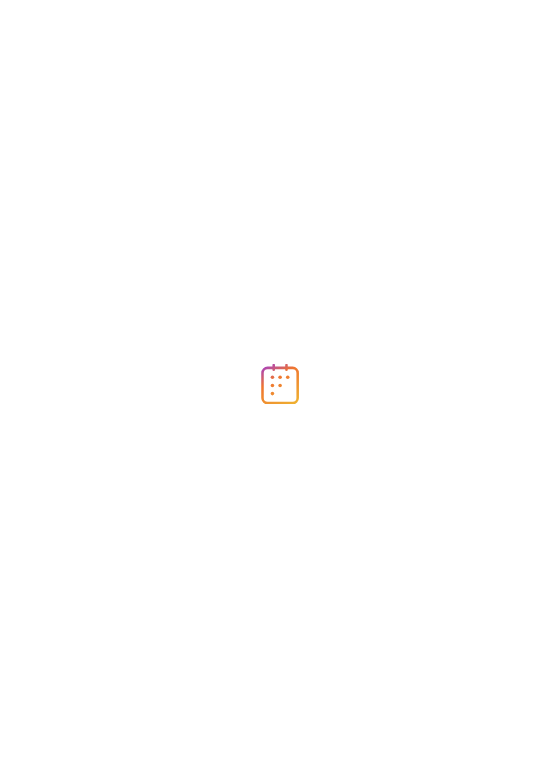 scroll, scrollTop: 0, scrollLeft: 0, axis: both 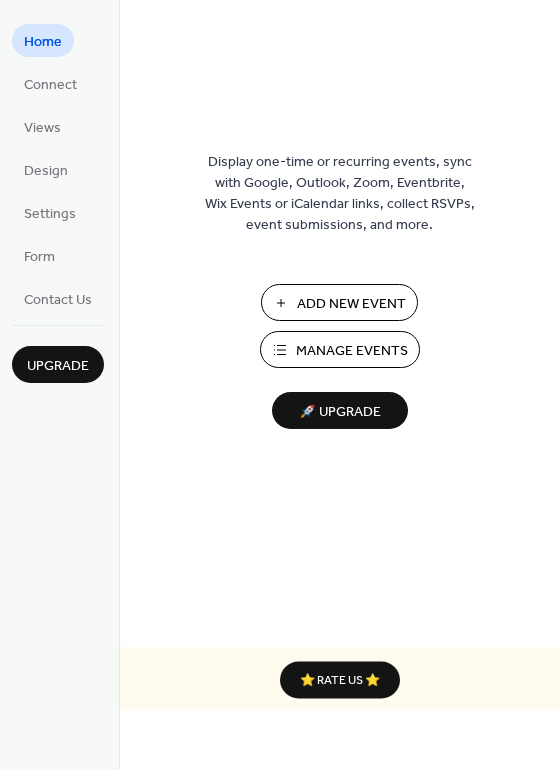 click on "Add New Event" at bounding box center [351, 304] 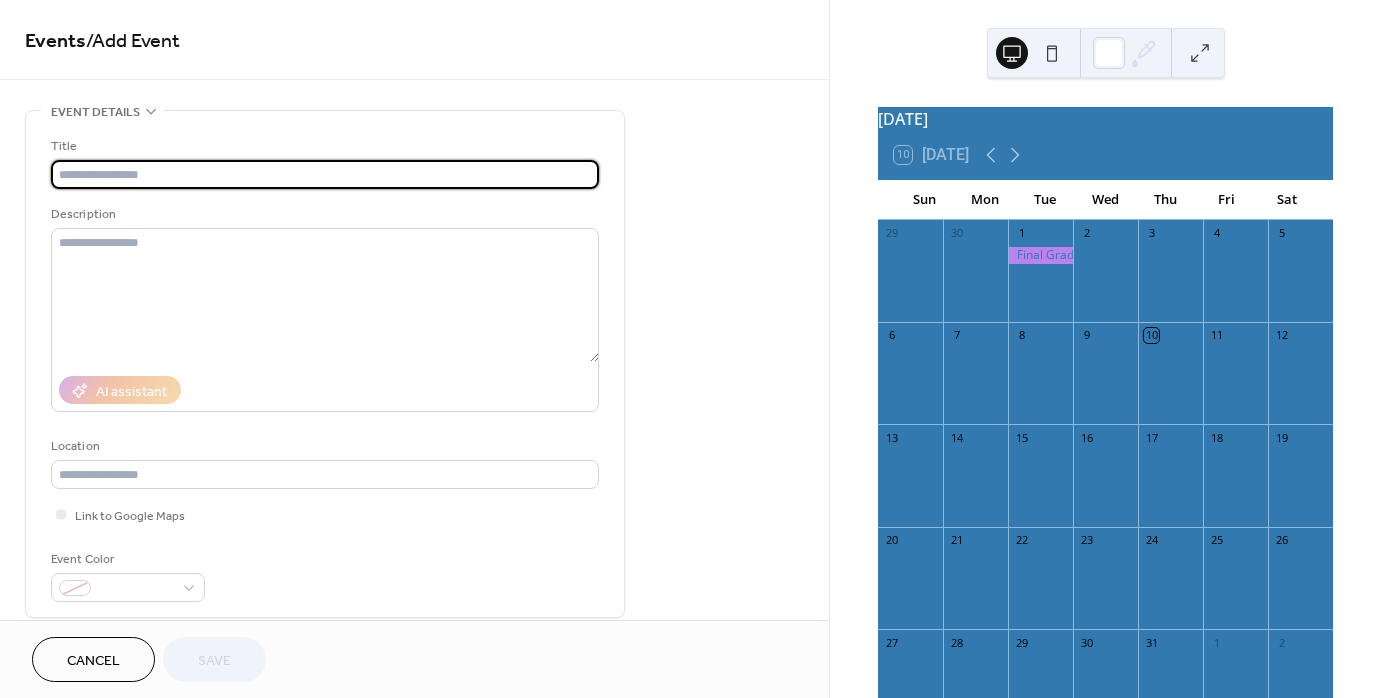scroll, scrollTop: 0, scrollLeft: 0, axis: both 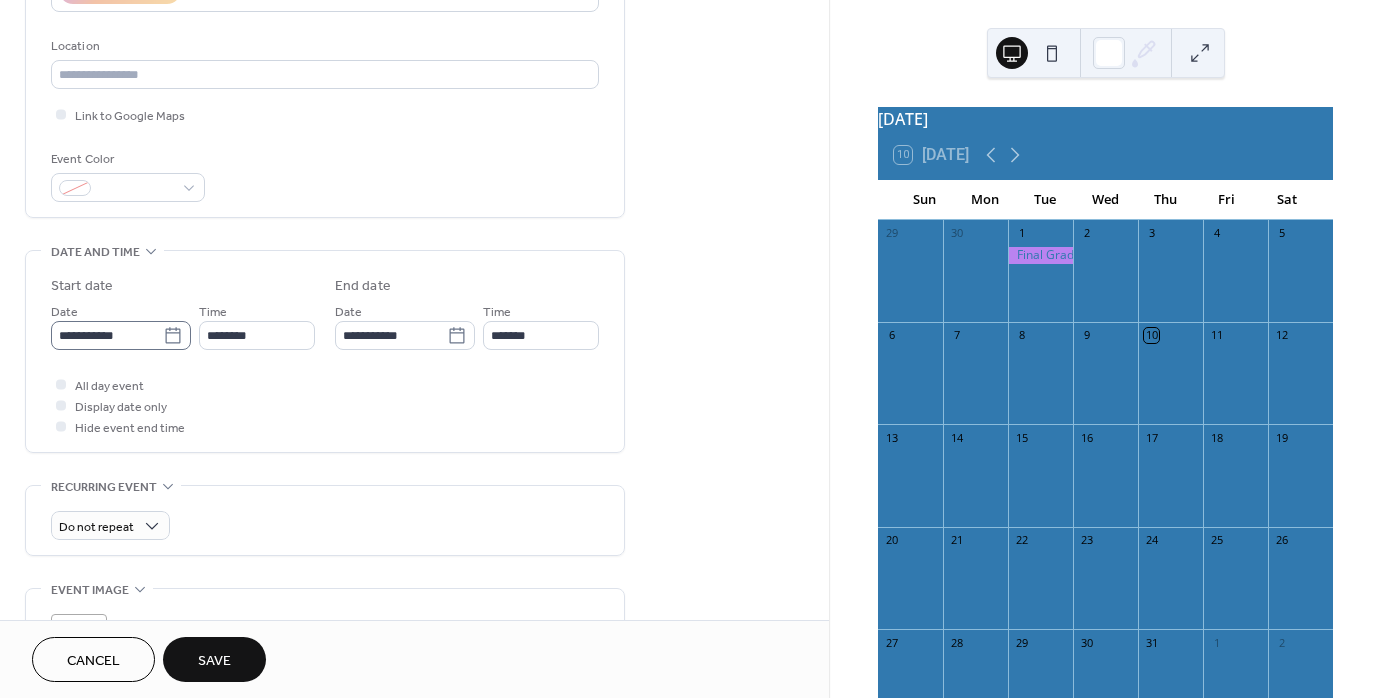 type on "**********" 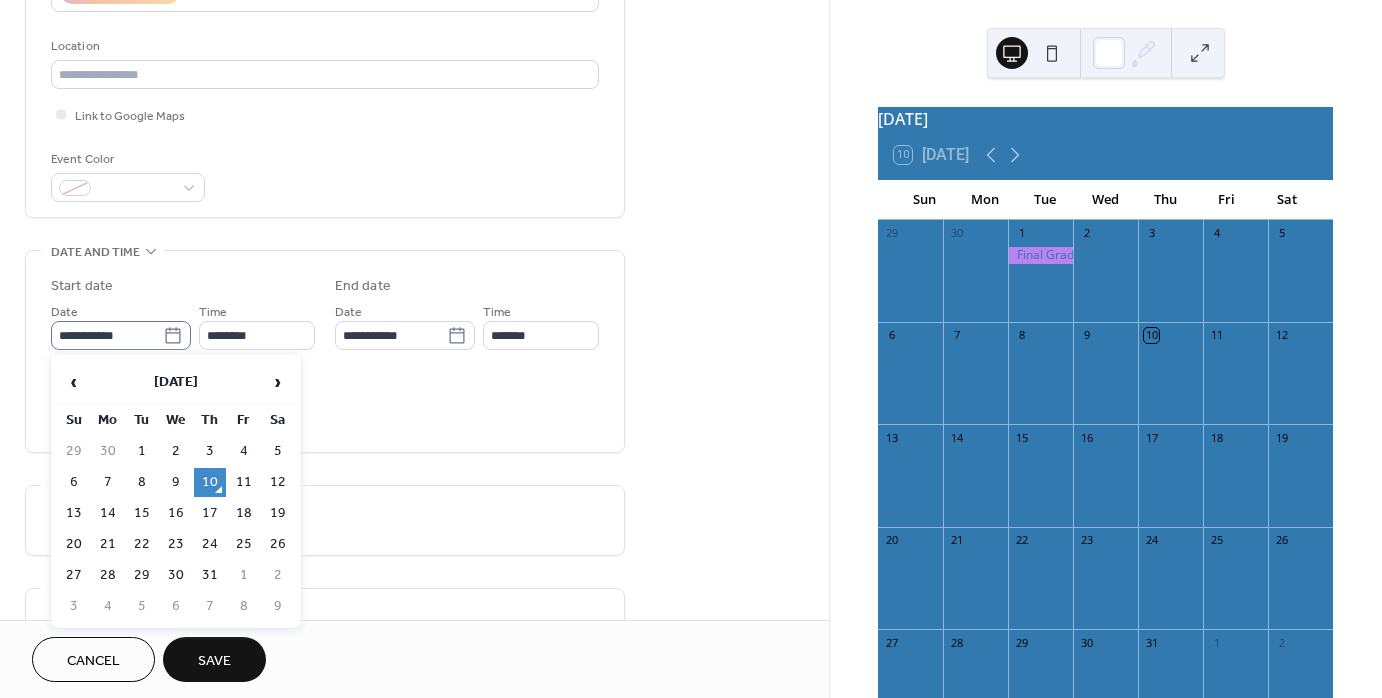 click 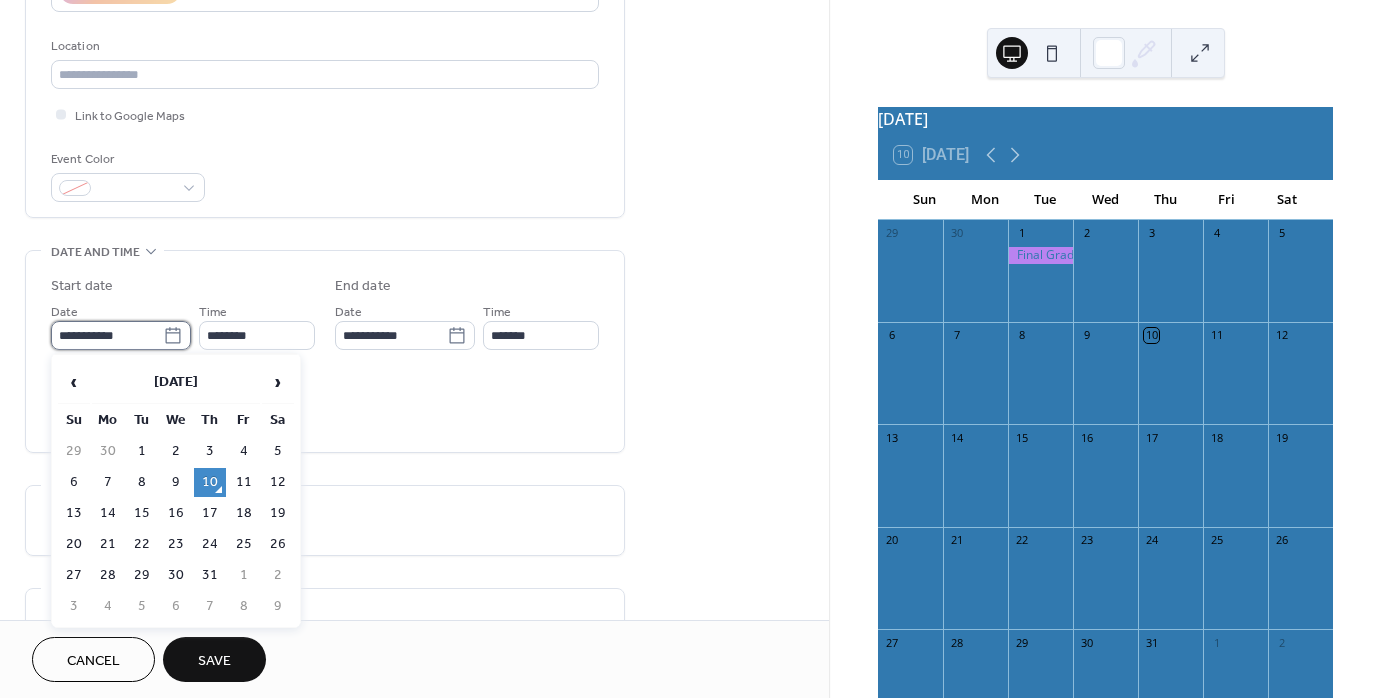 click on "**********" at bounding box center [107, 335] 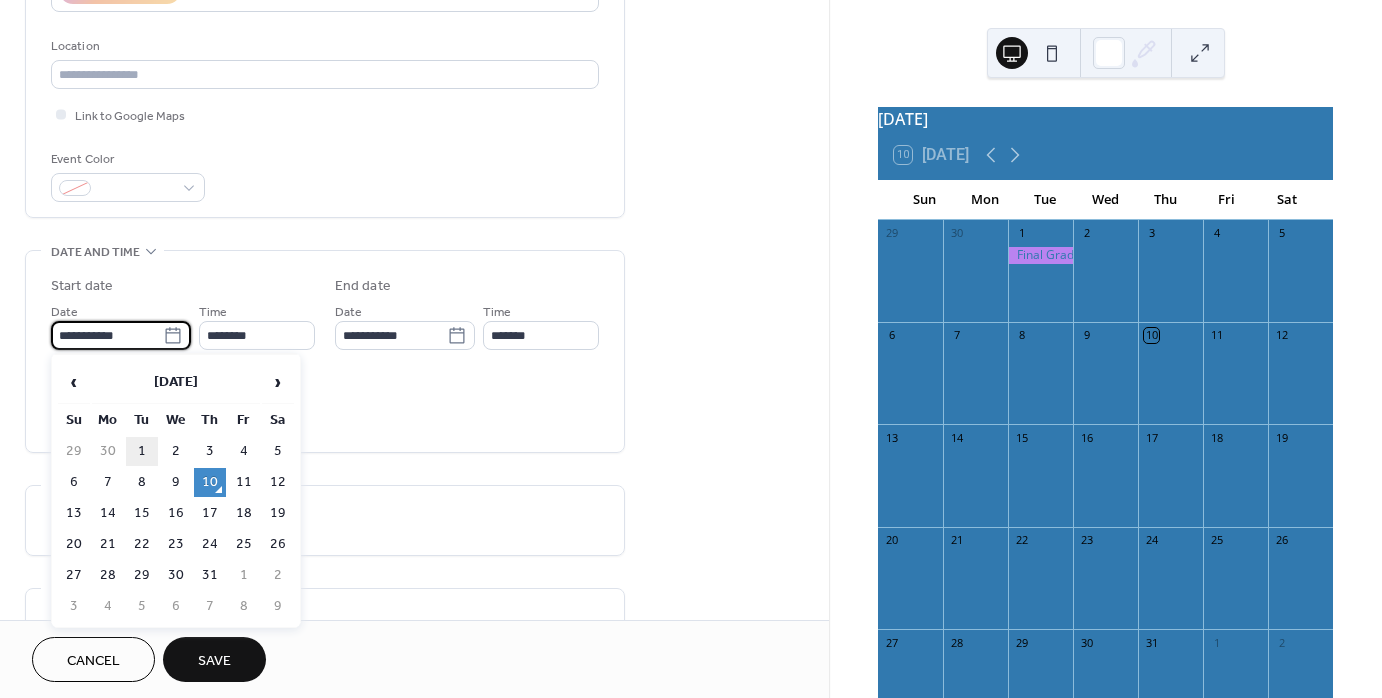 click on "1" at bounding box center (142, 451) 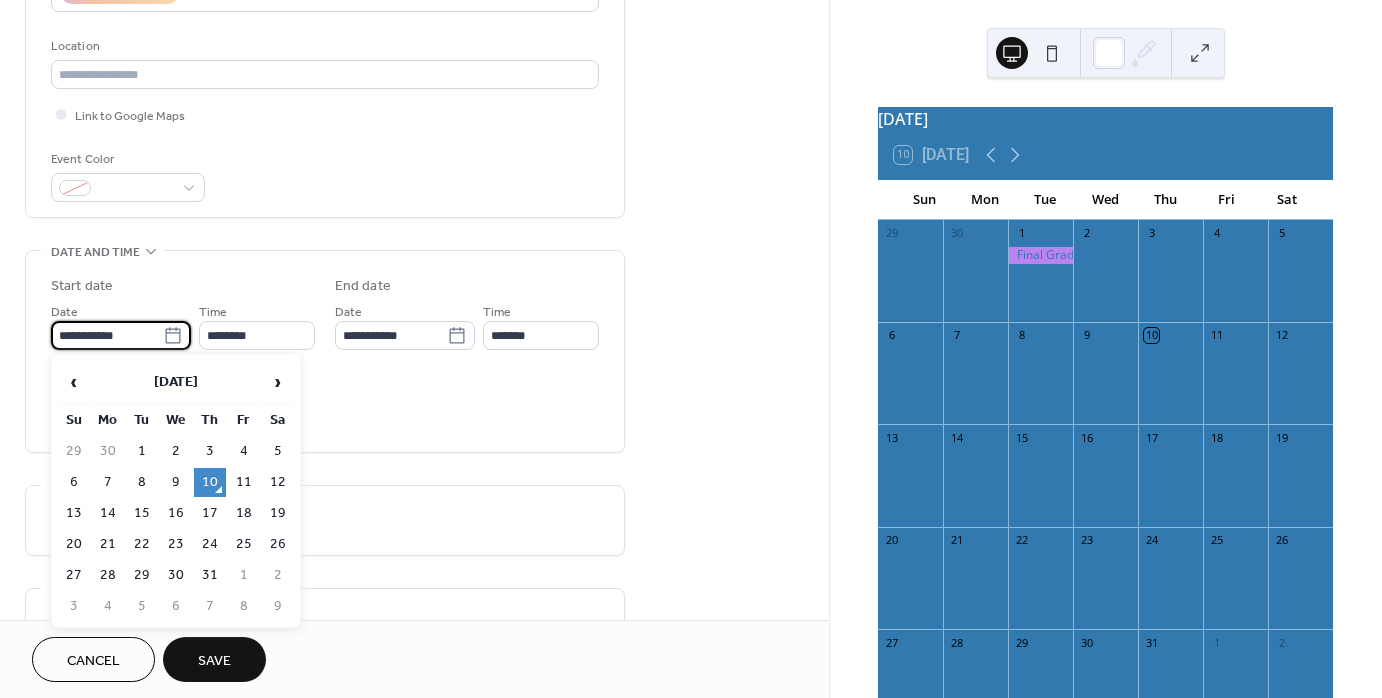 type on "**********" 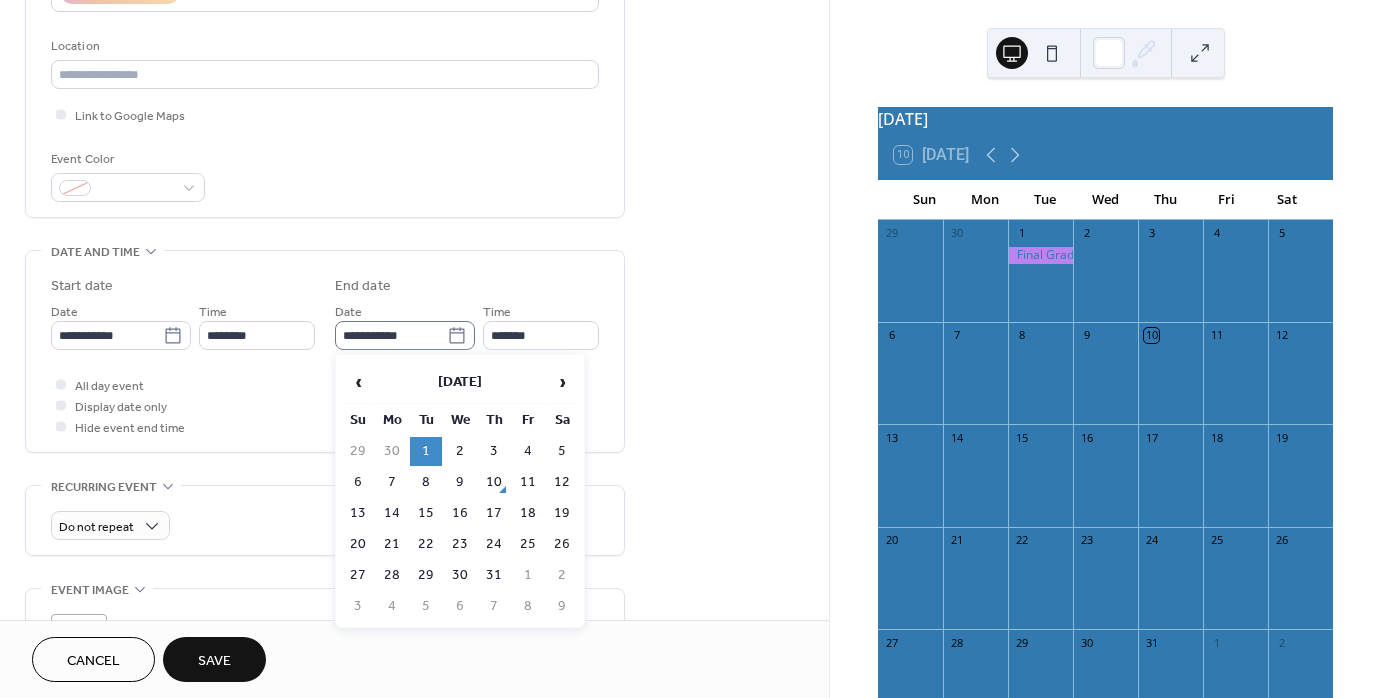 click 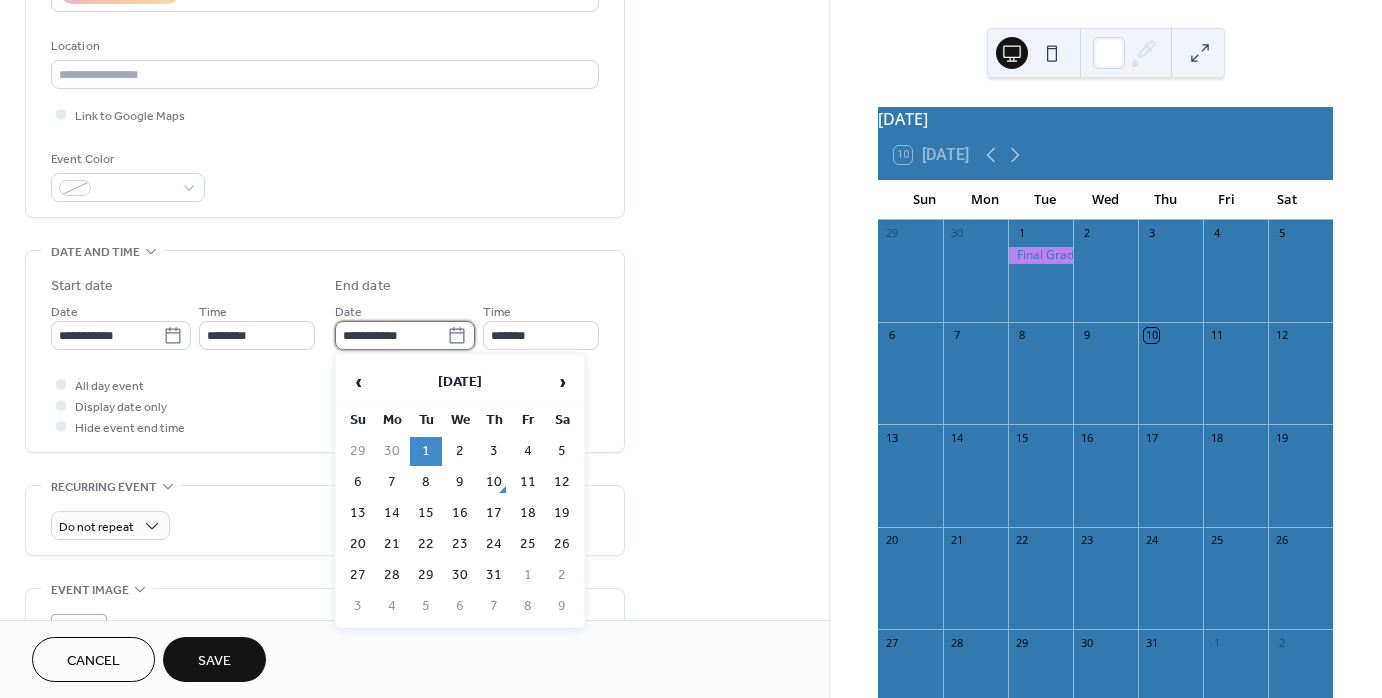 click on "**********" at bounding box center (391, 335) 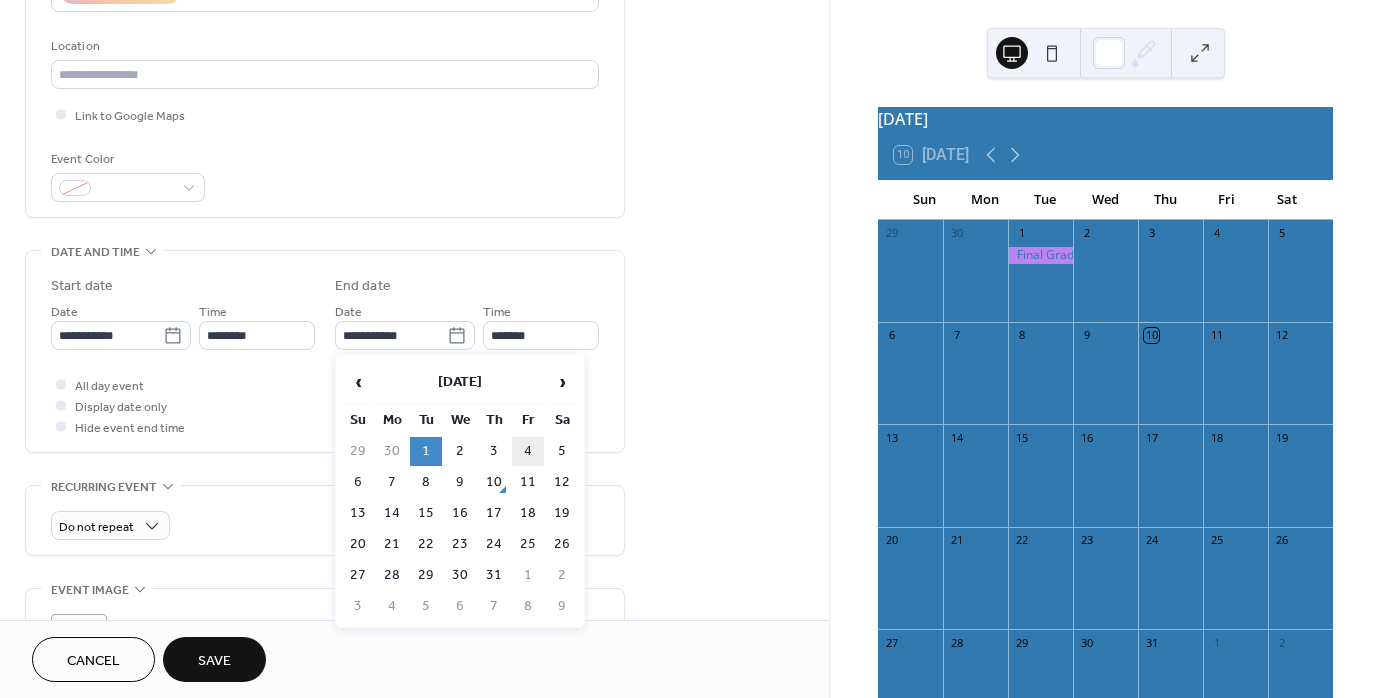 click on "4" at bounding box center [528, 451] 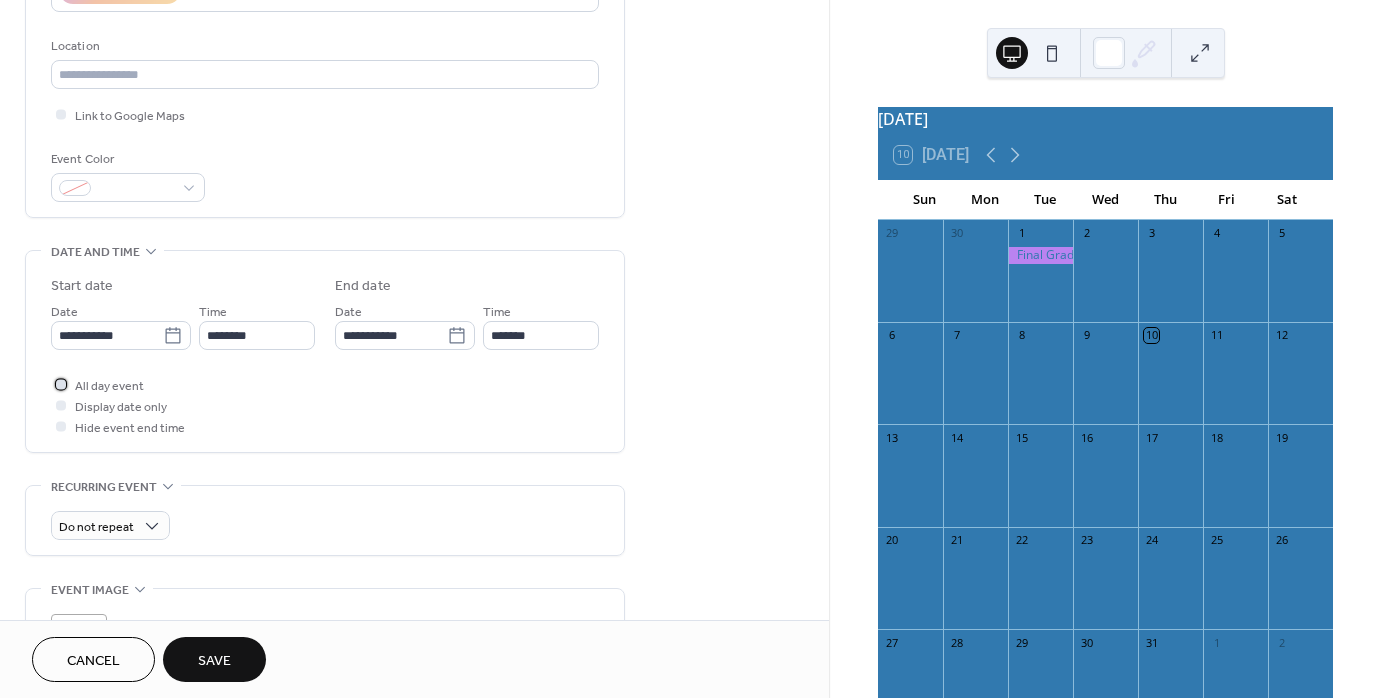 click at bounding box center (61, 384) 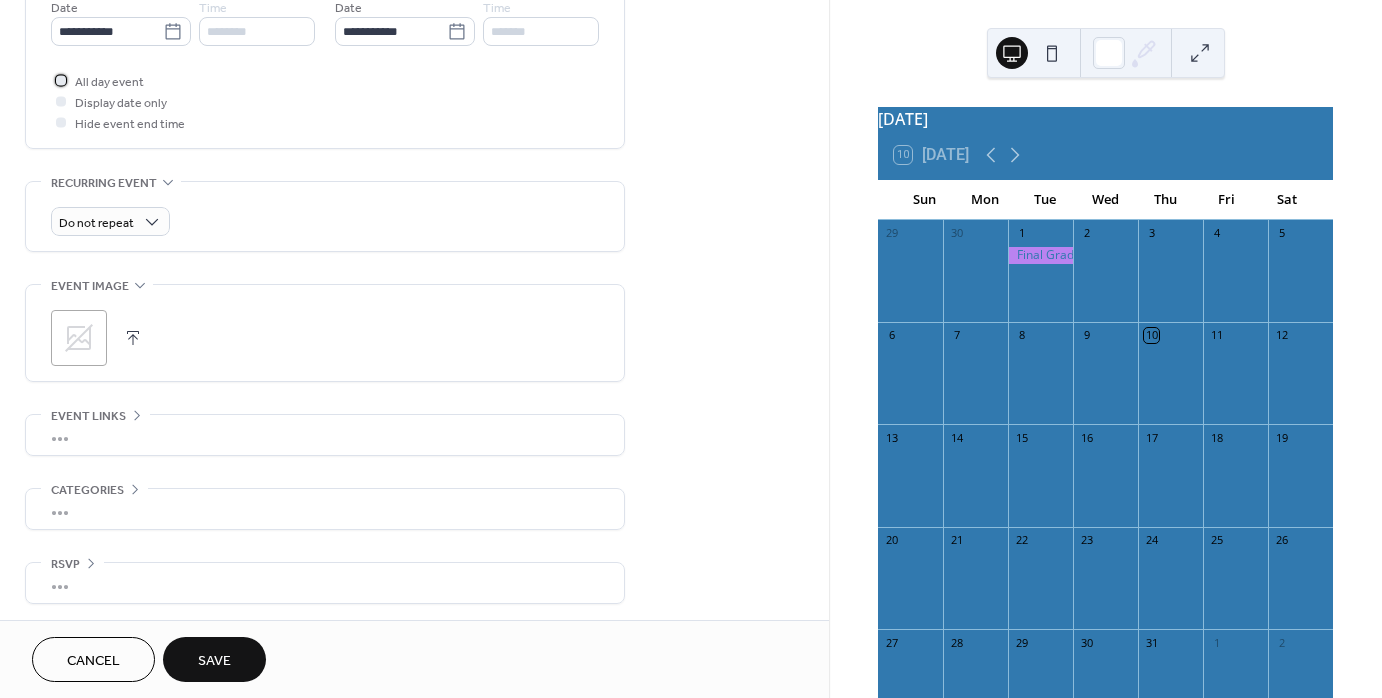 scroll, scrollTop: 705, scrollLeft: 0, axis: vertical 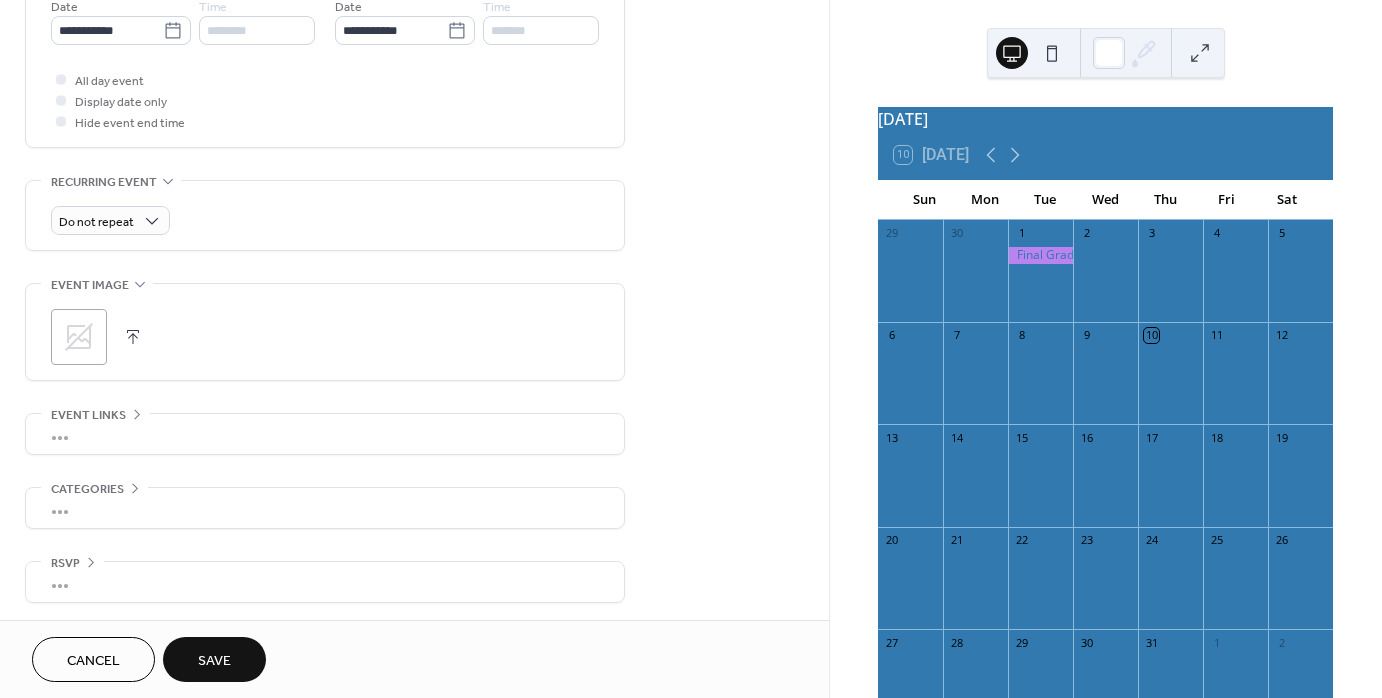 click on "•••" at bounding box center [325, 508] 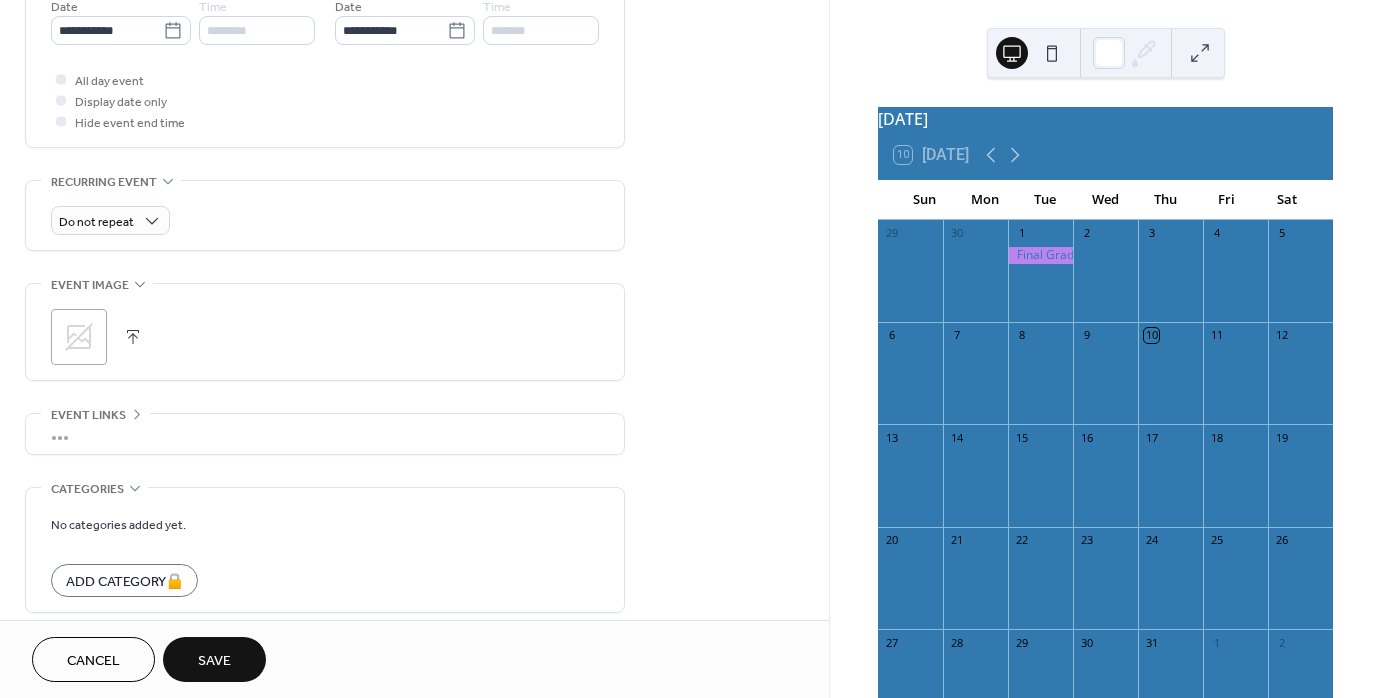 scroll, scrollTop: 705, scrollLeft: 0, axis: vertical 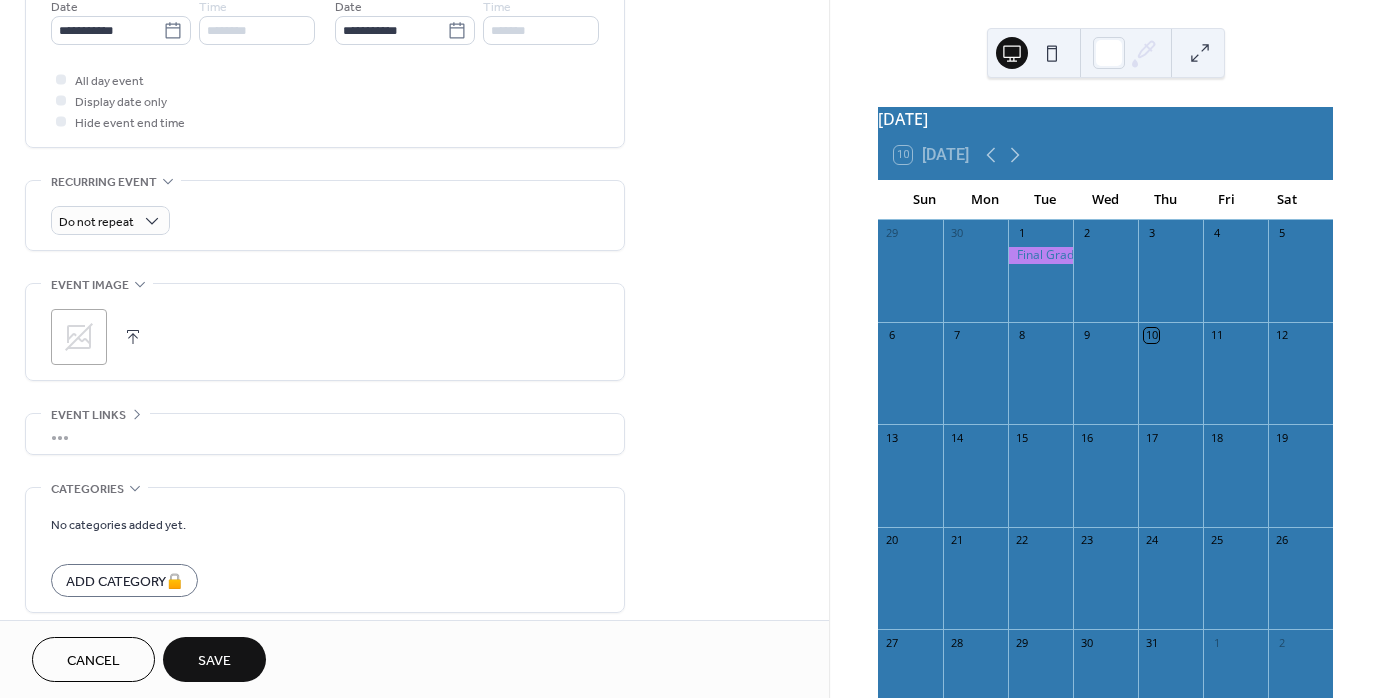 click on "•••" at bounding box center (325, 434) 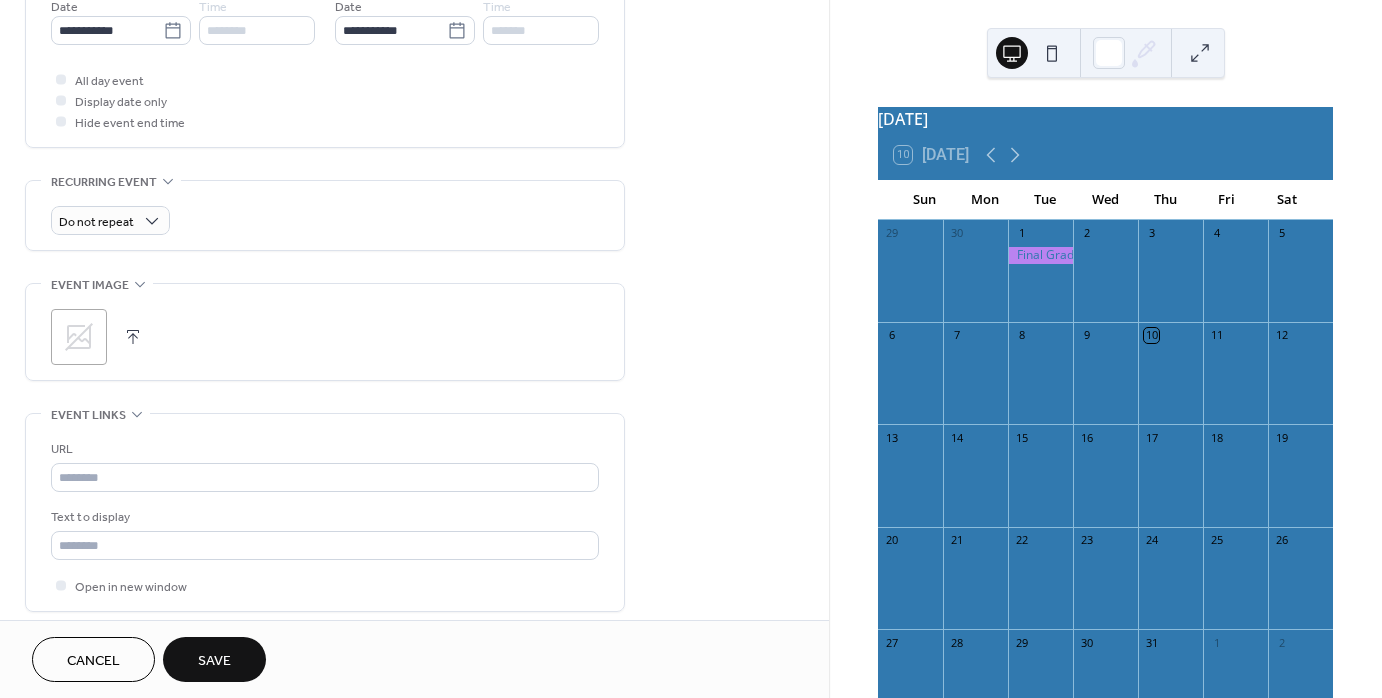 click 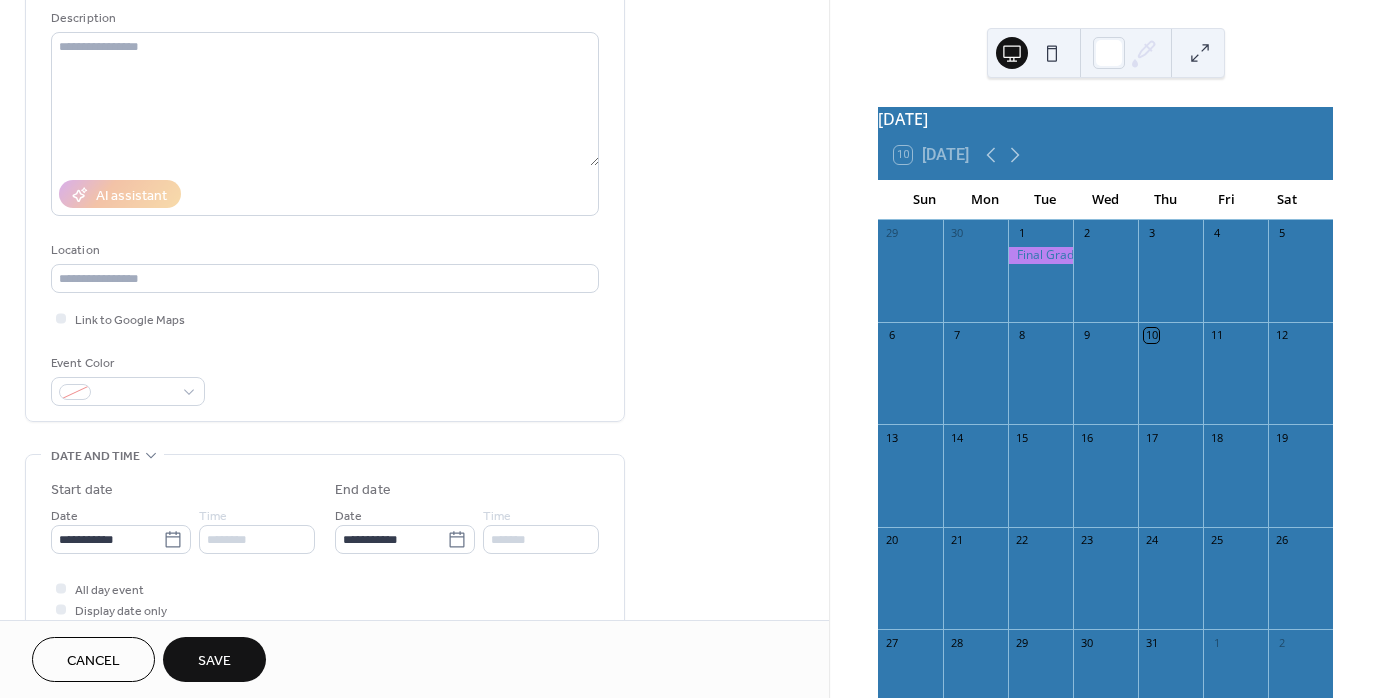 scroll, scrollTop: 189, scrollLeft: 0, axis: vertical 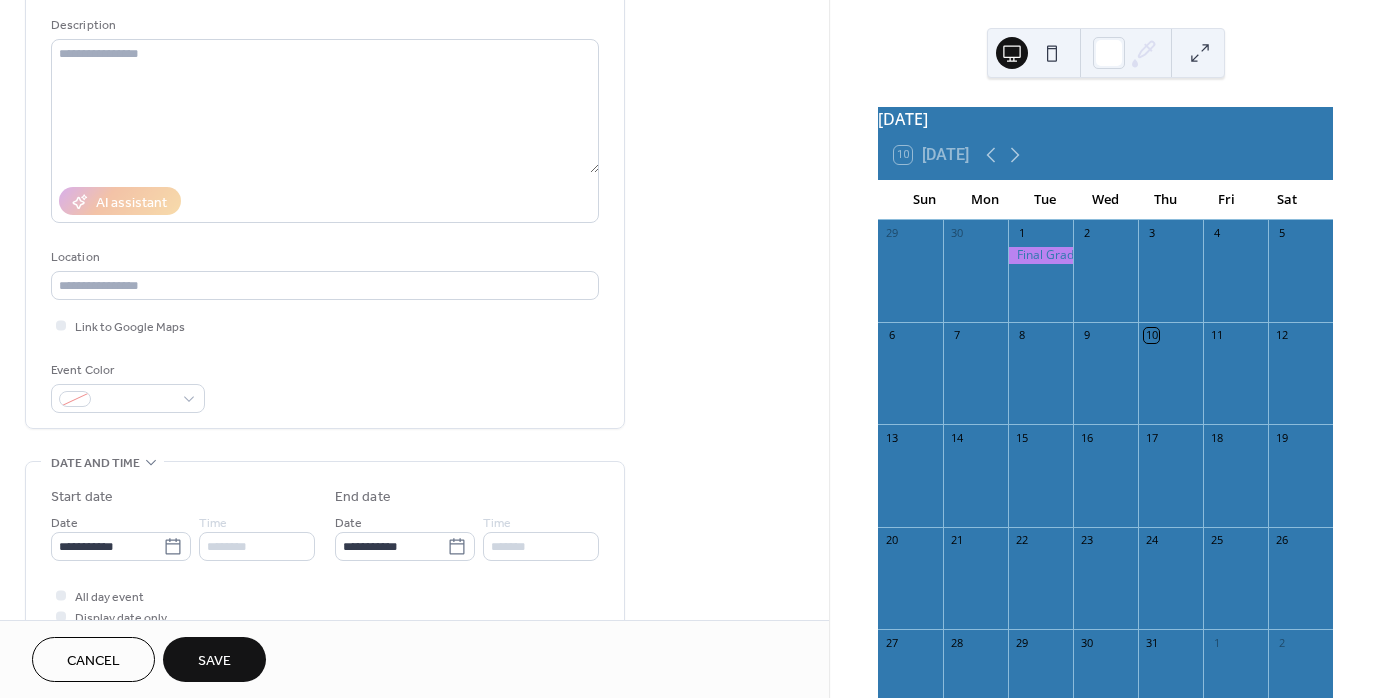 click on "Save" at bounding box center (214, 661) 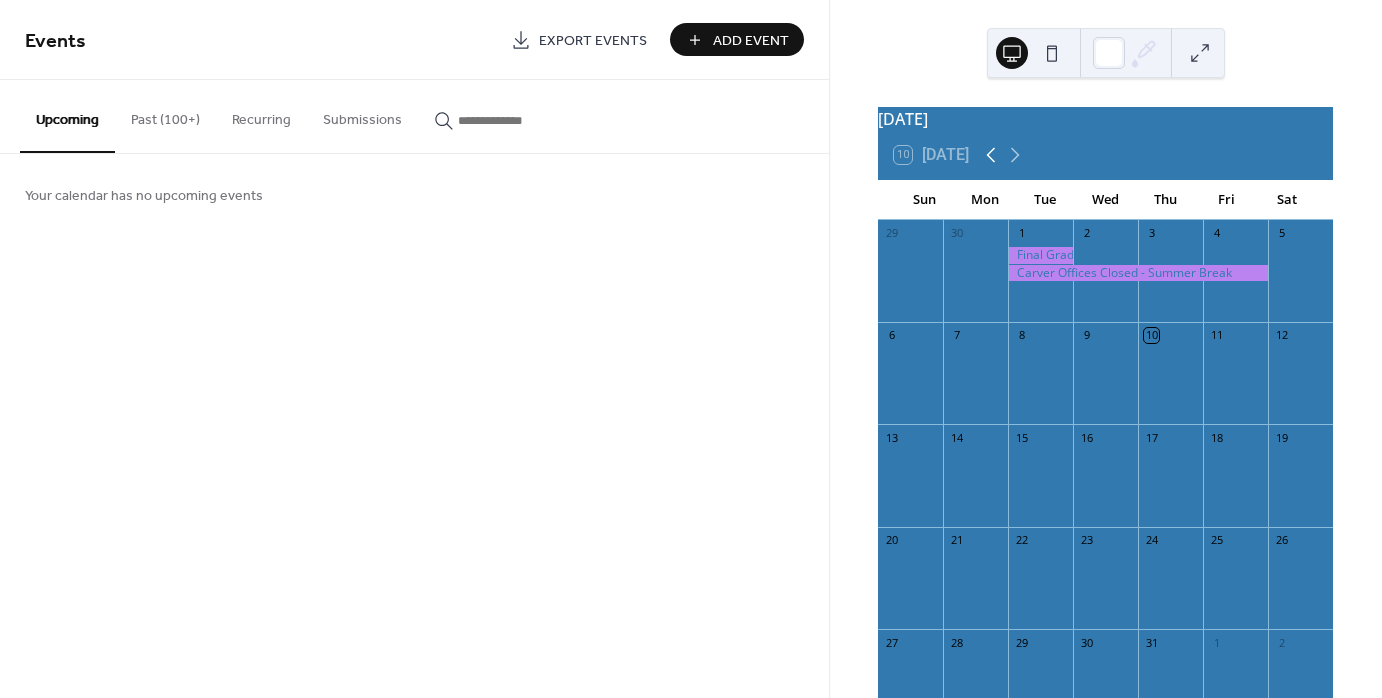 click 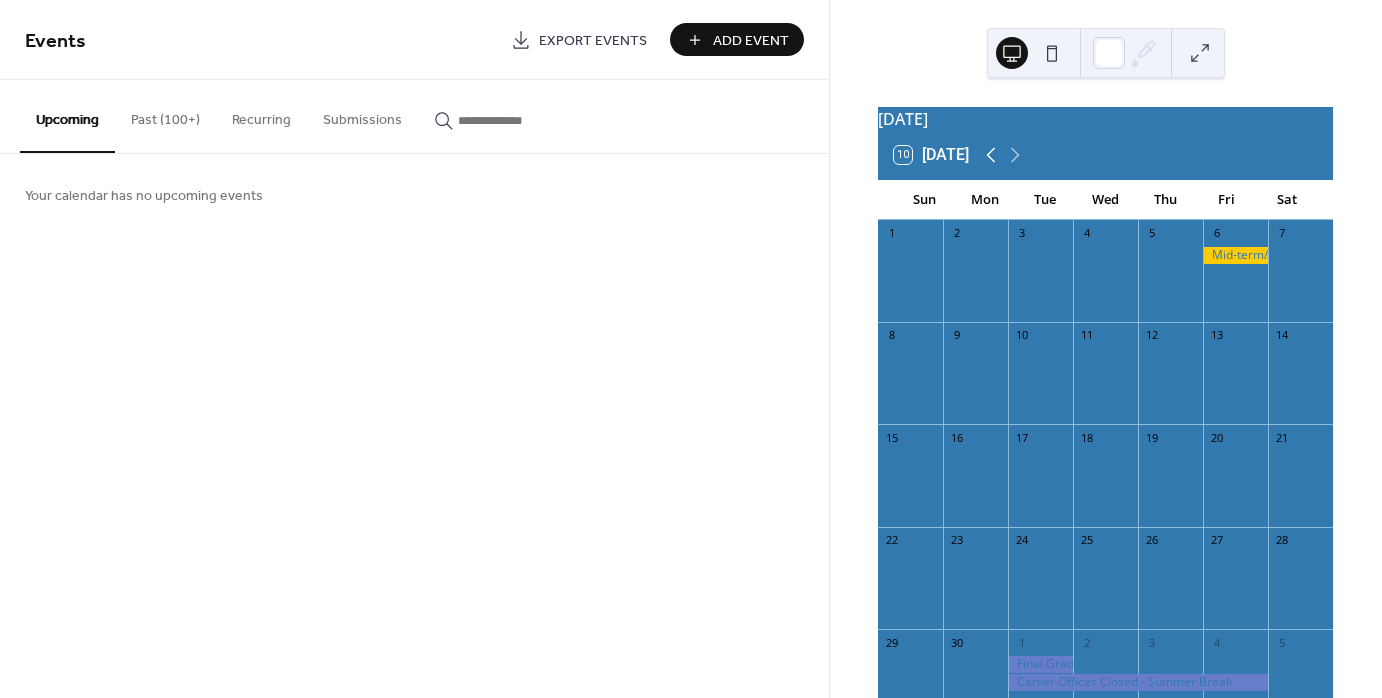 click 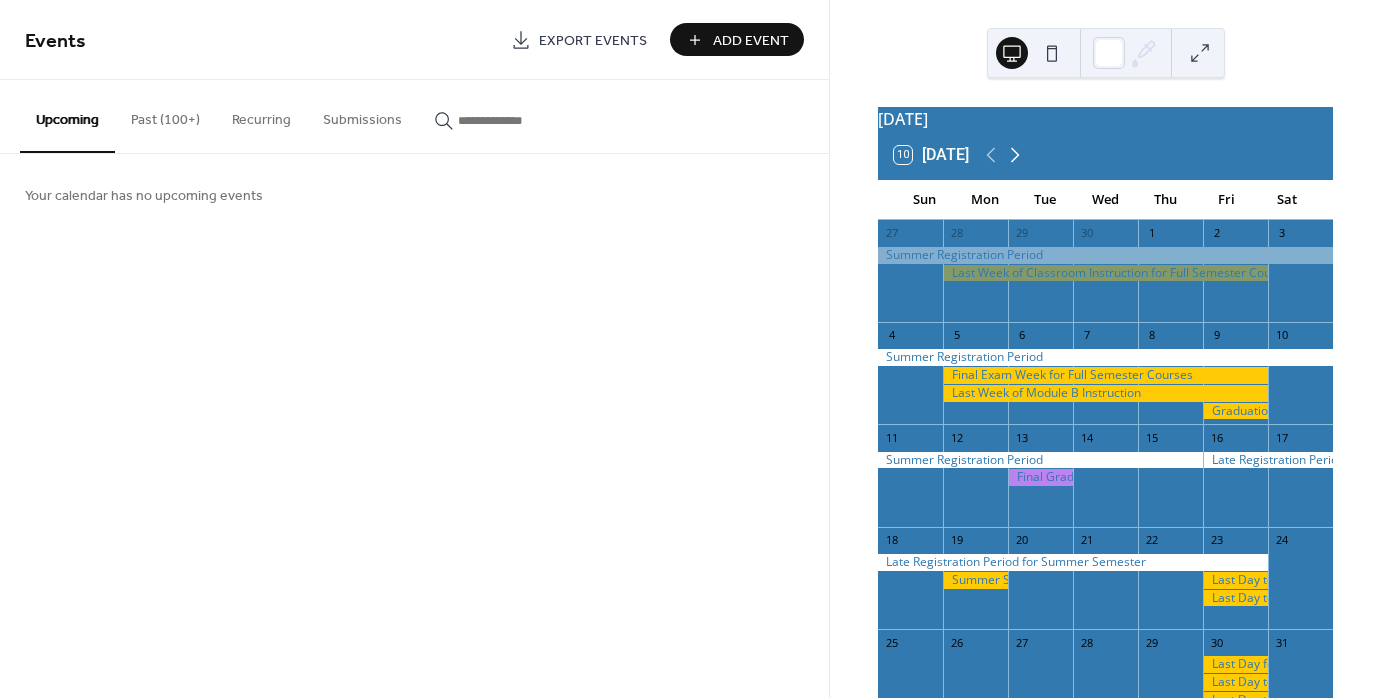 click 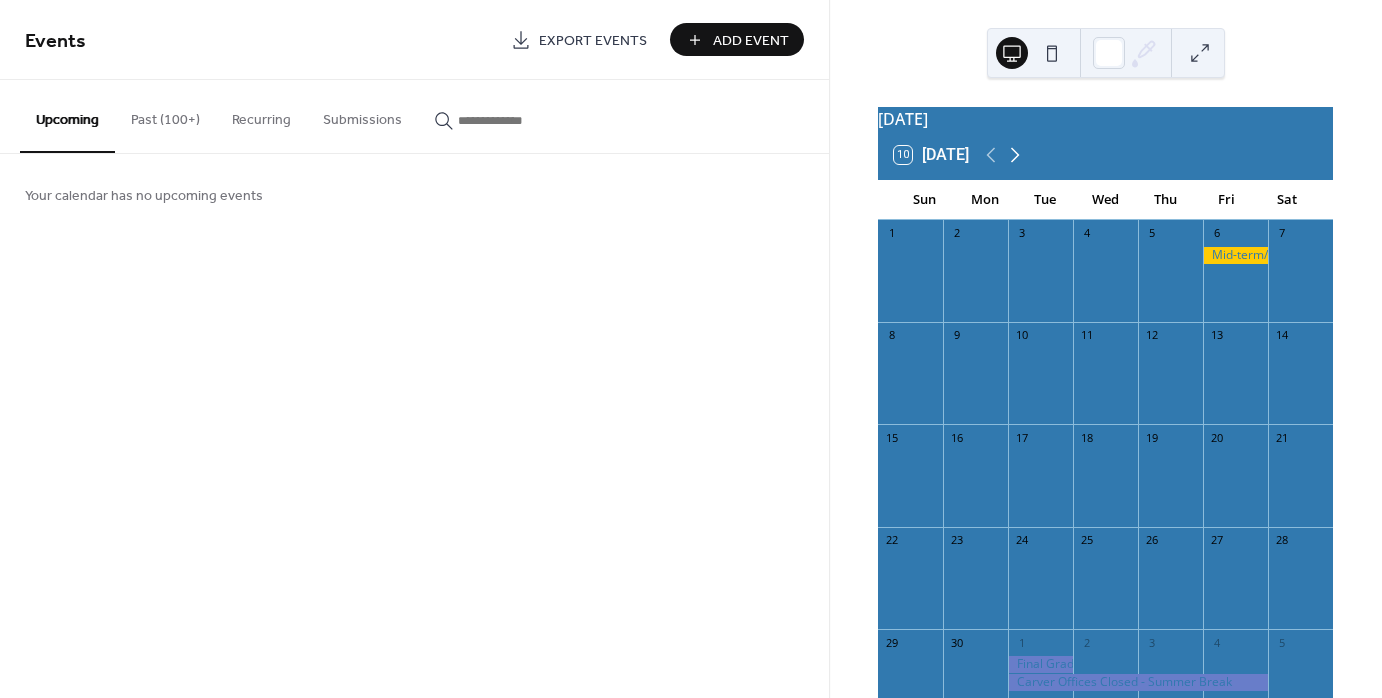 click 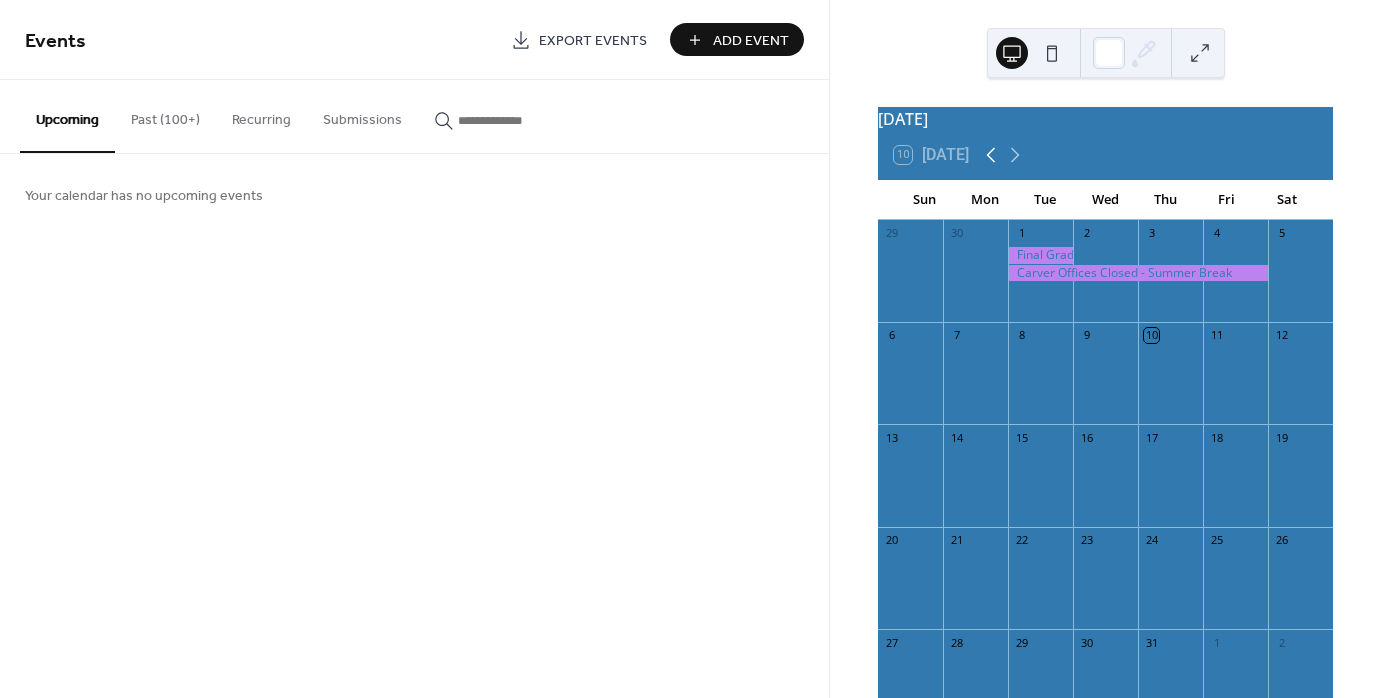 click 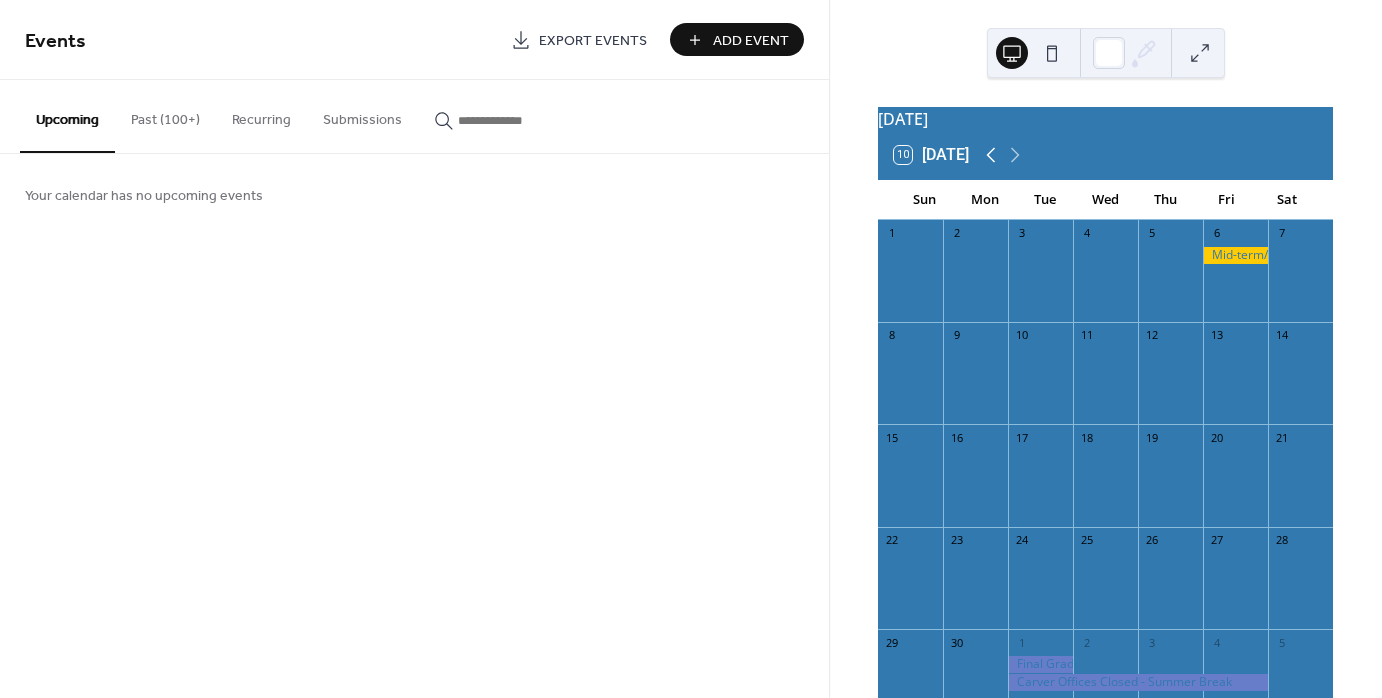 click 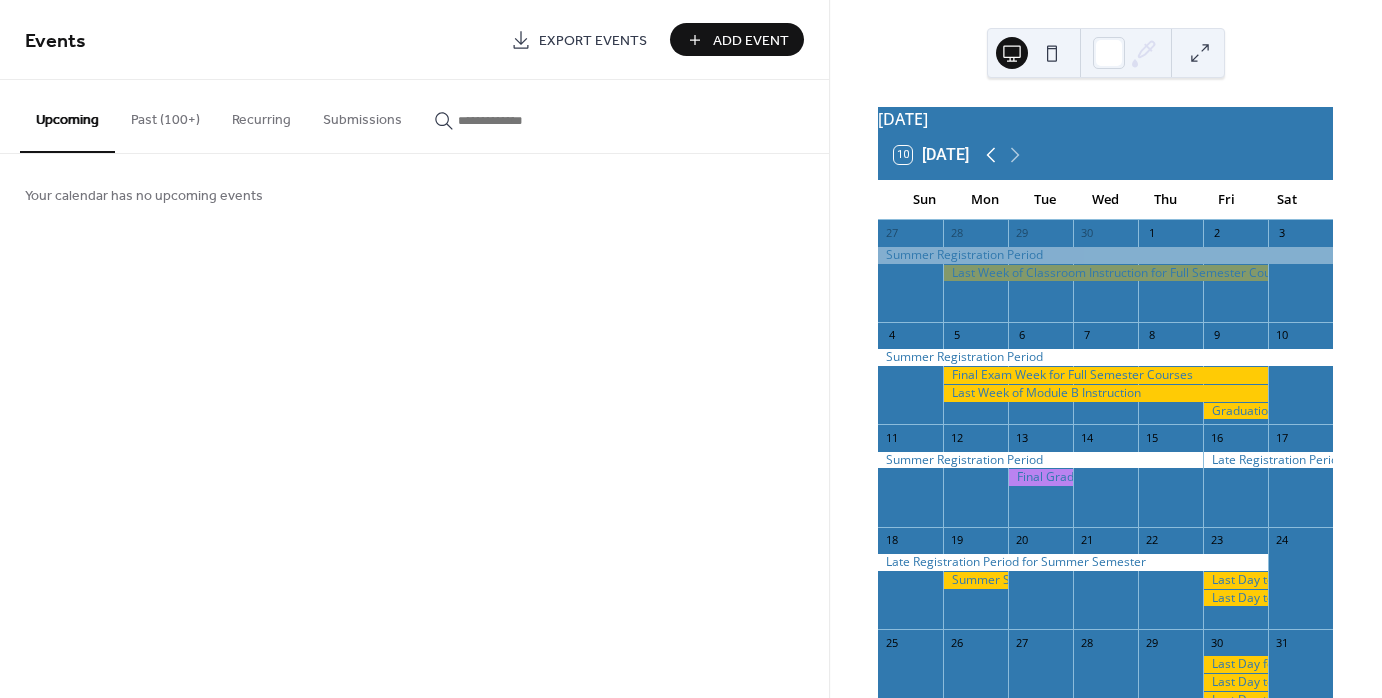 click 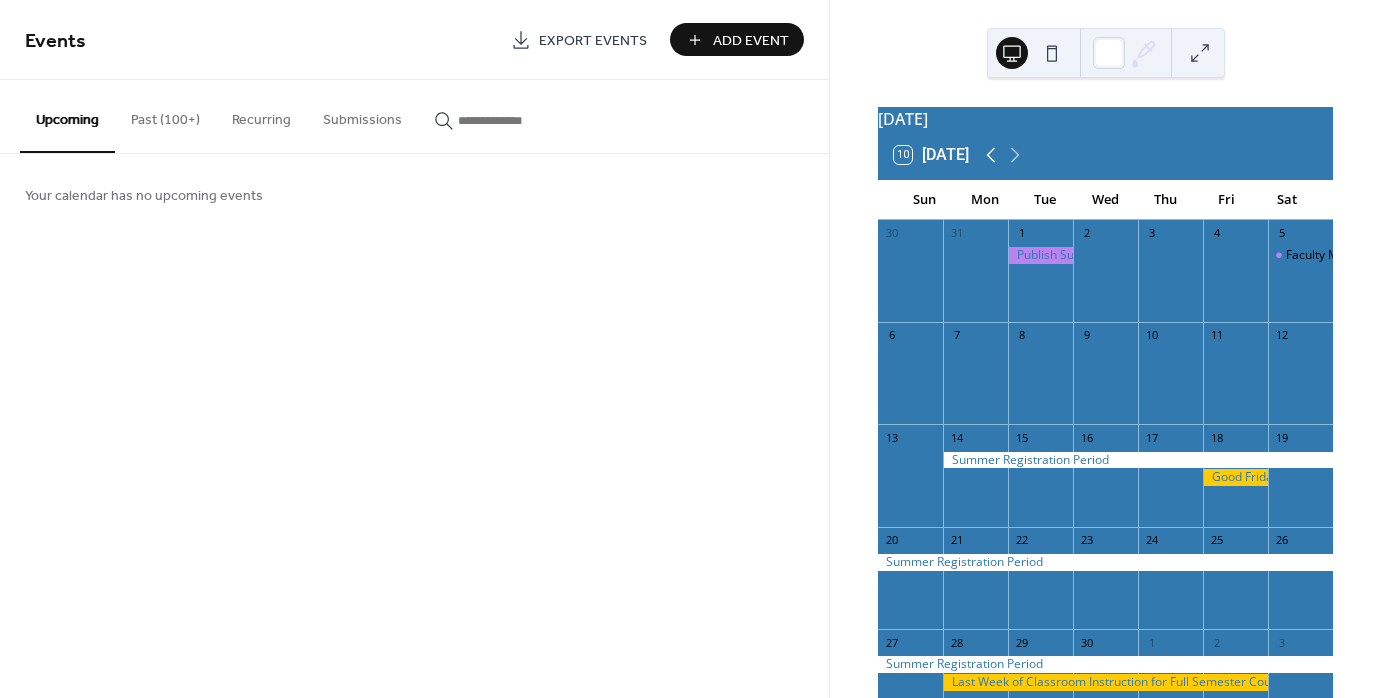 click 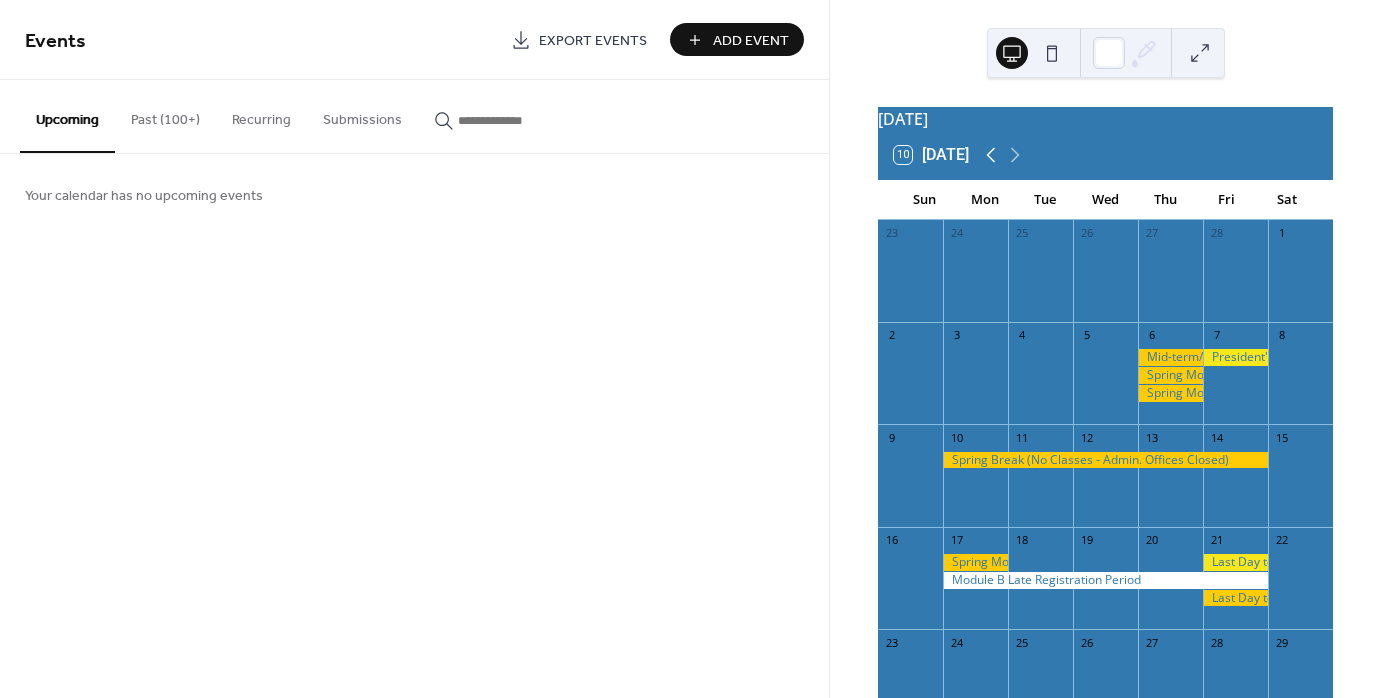 click 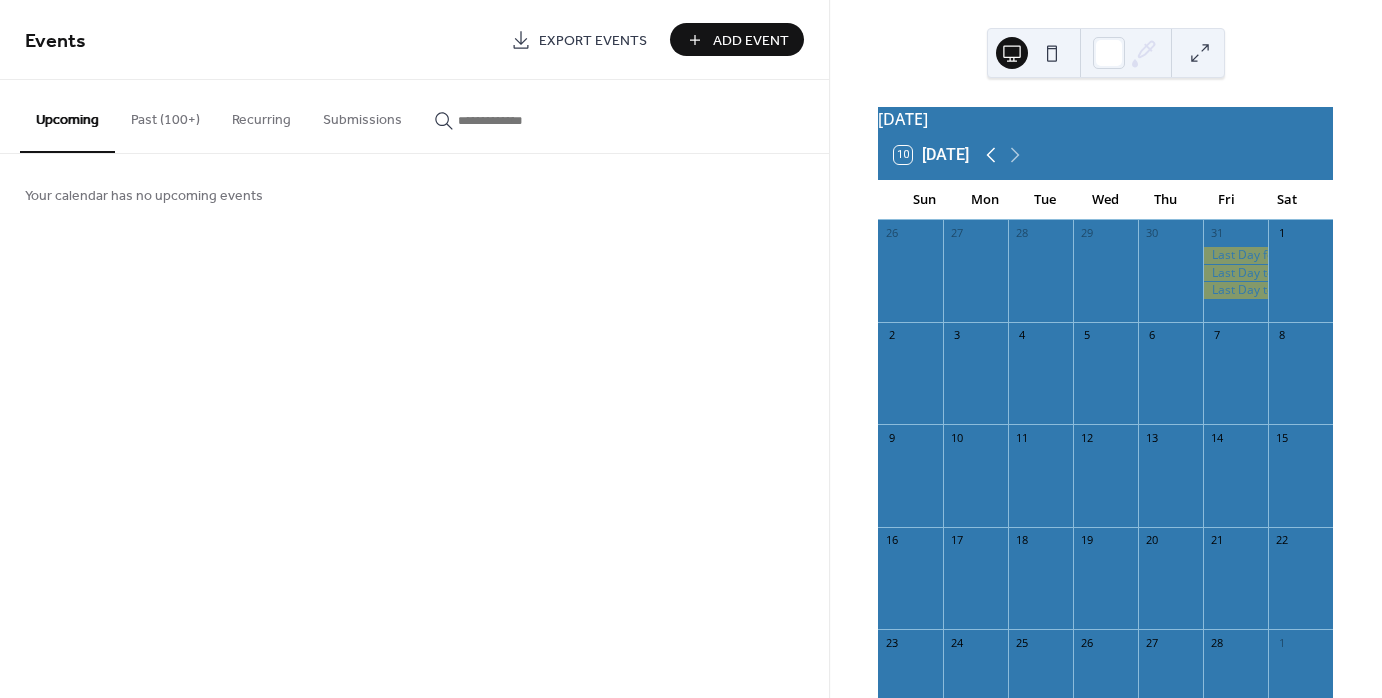 click 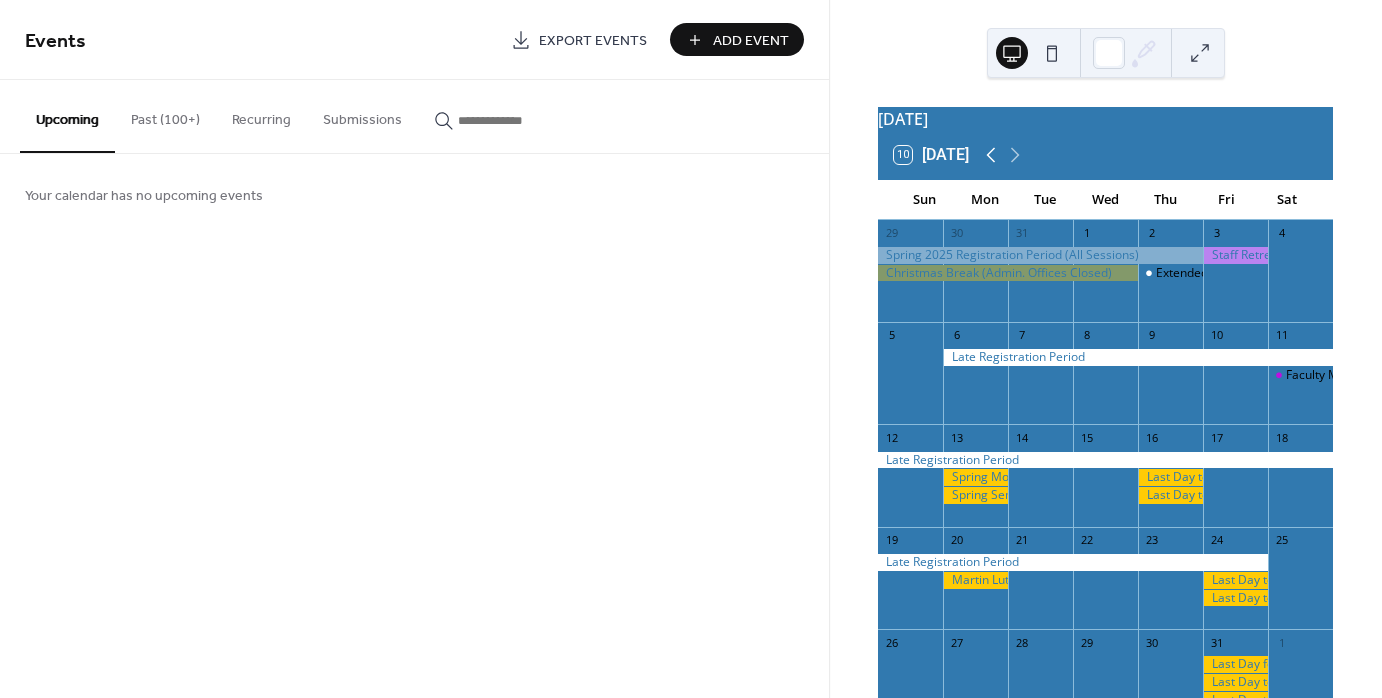click 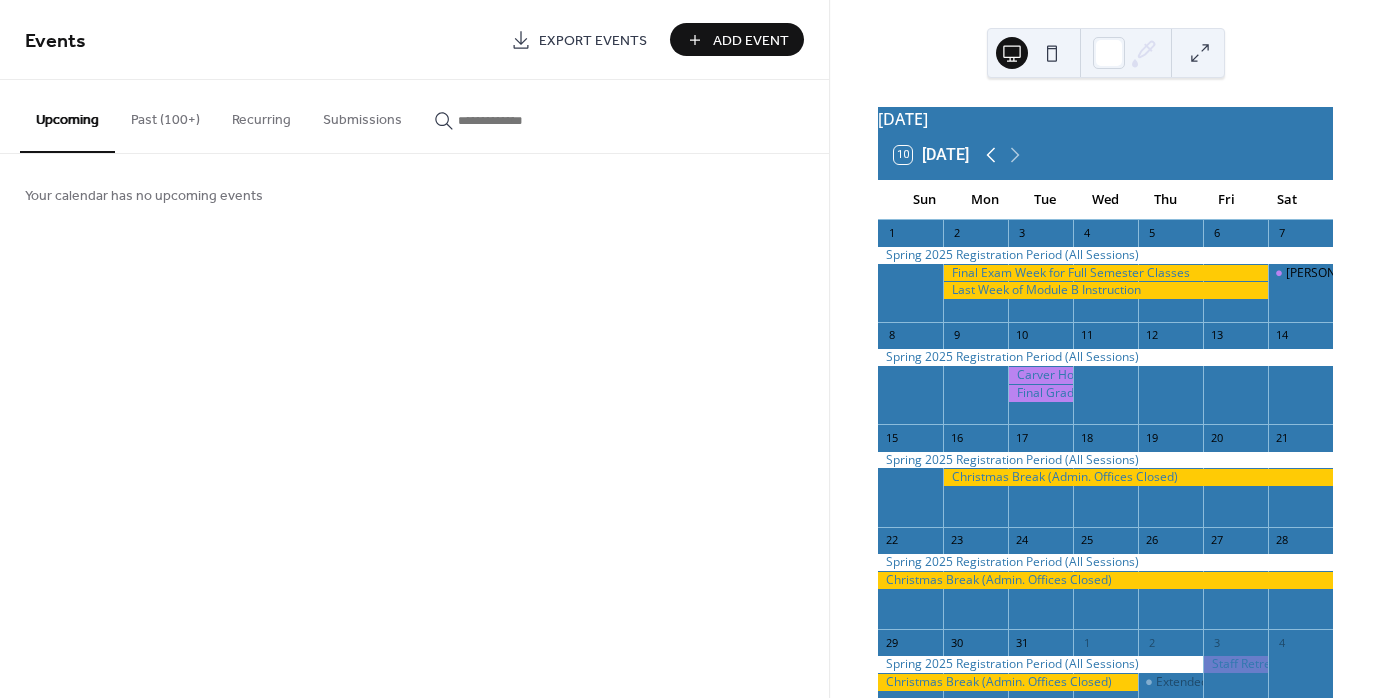 click 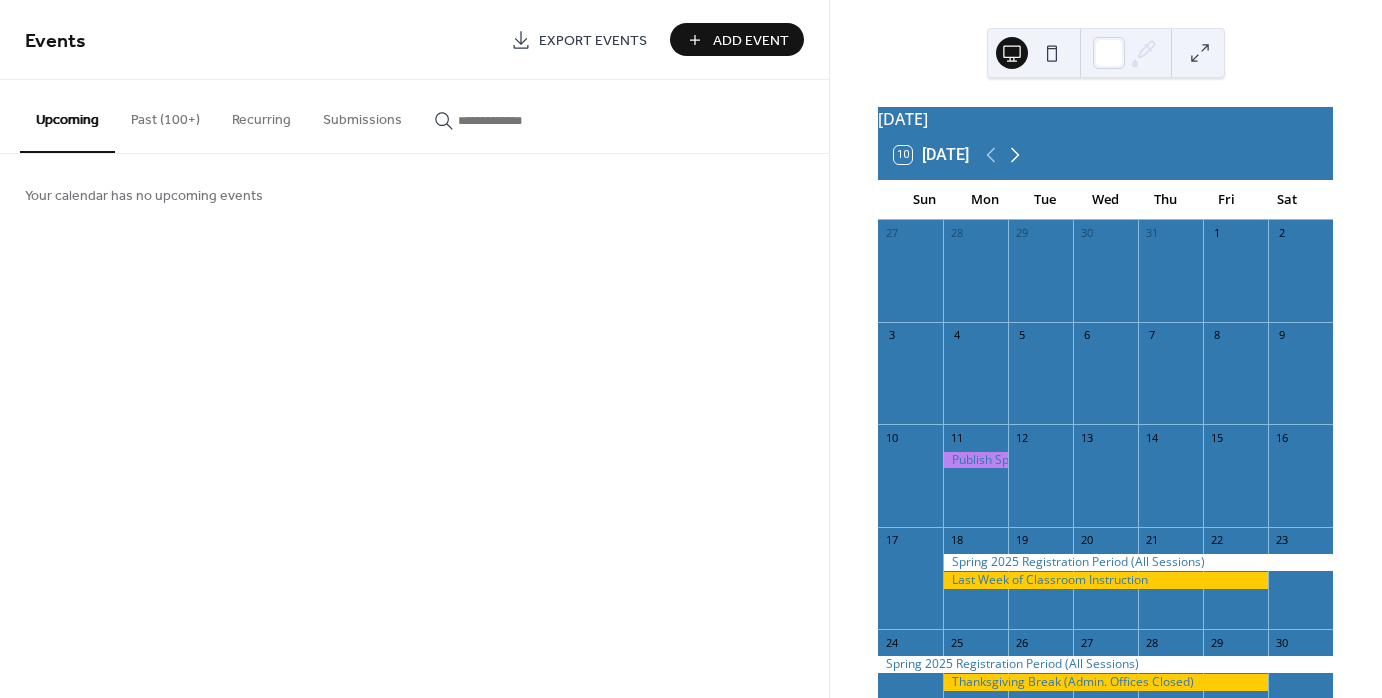 click 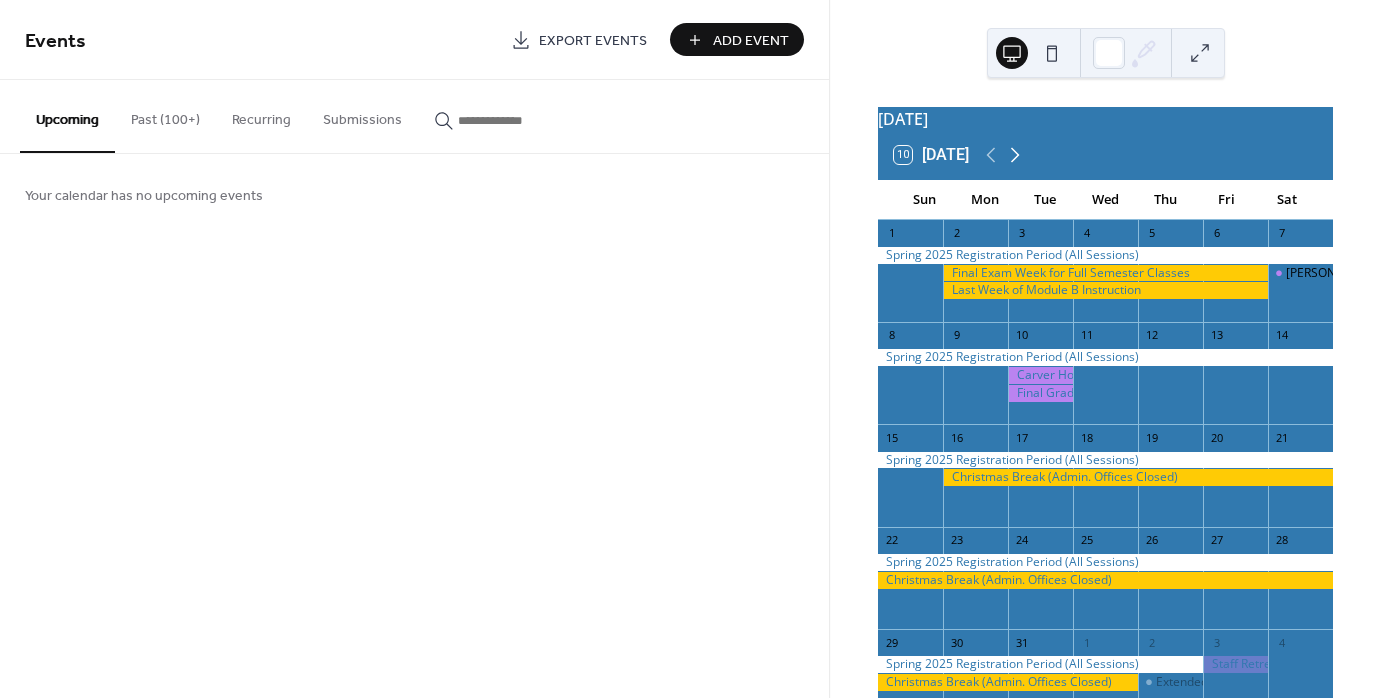 click 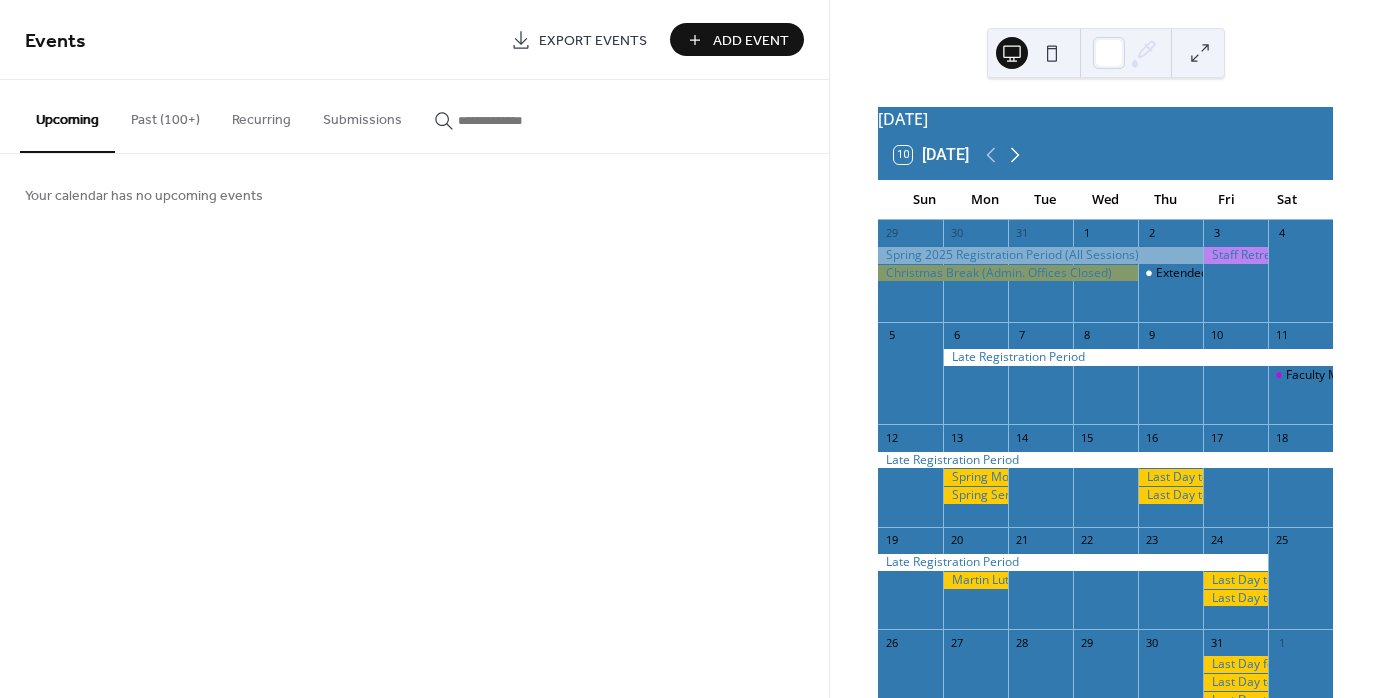 click 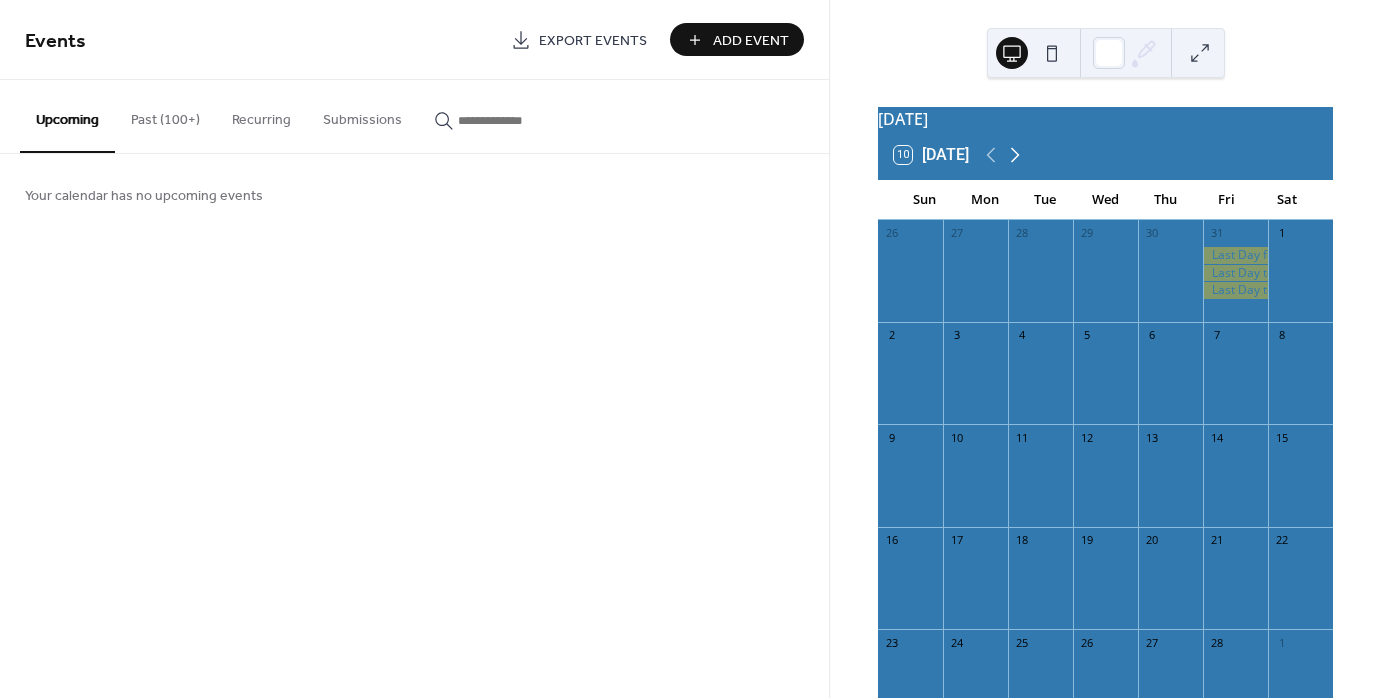 click 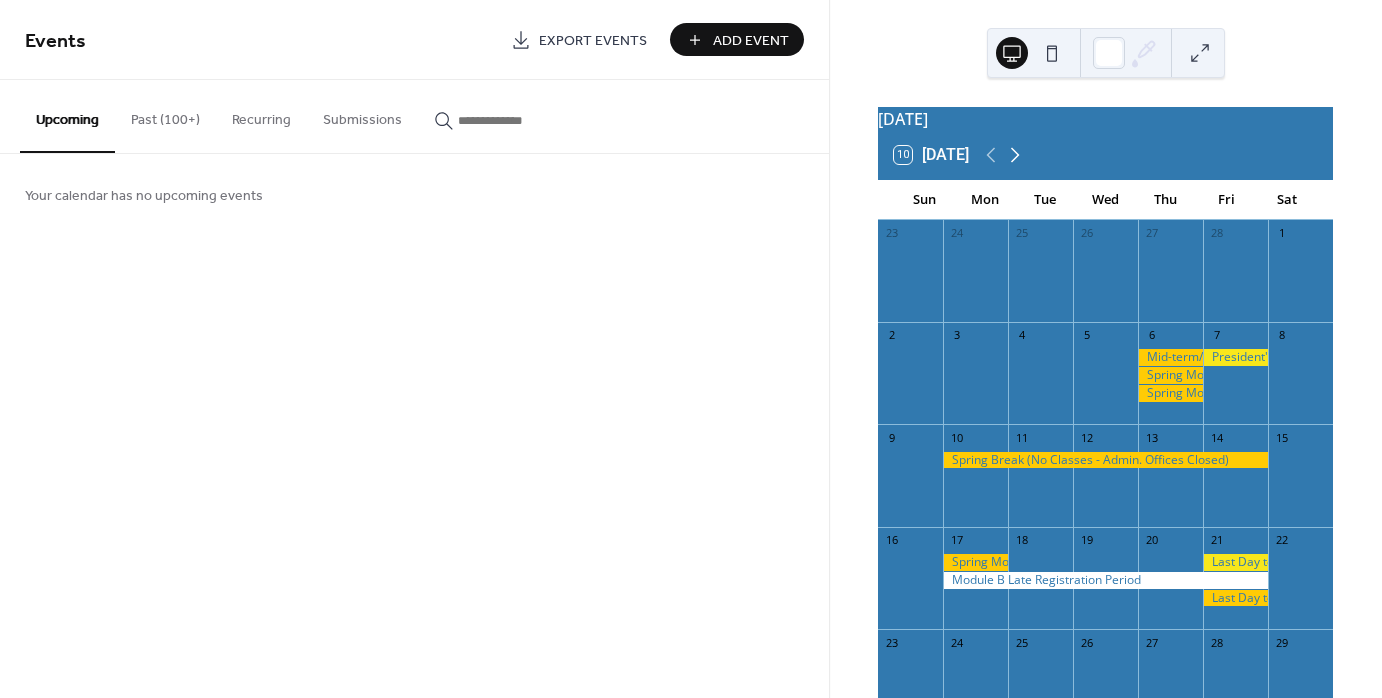click 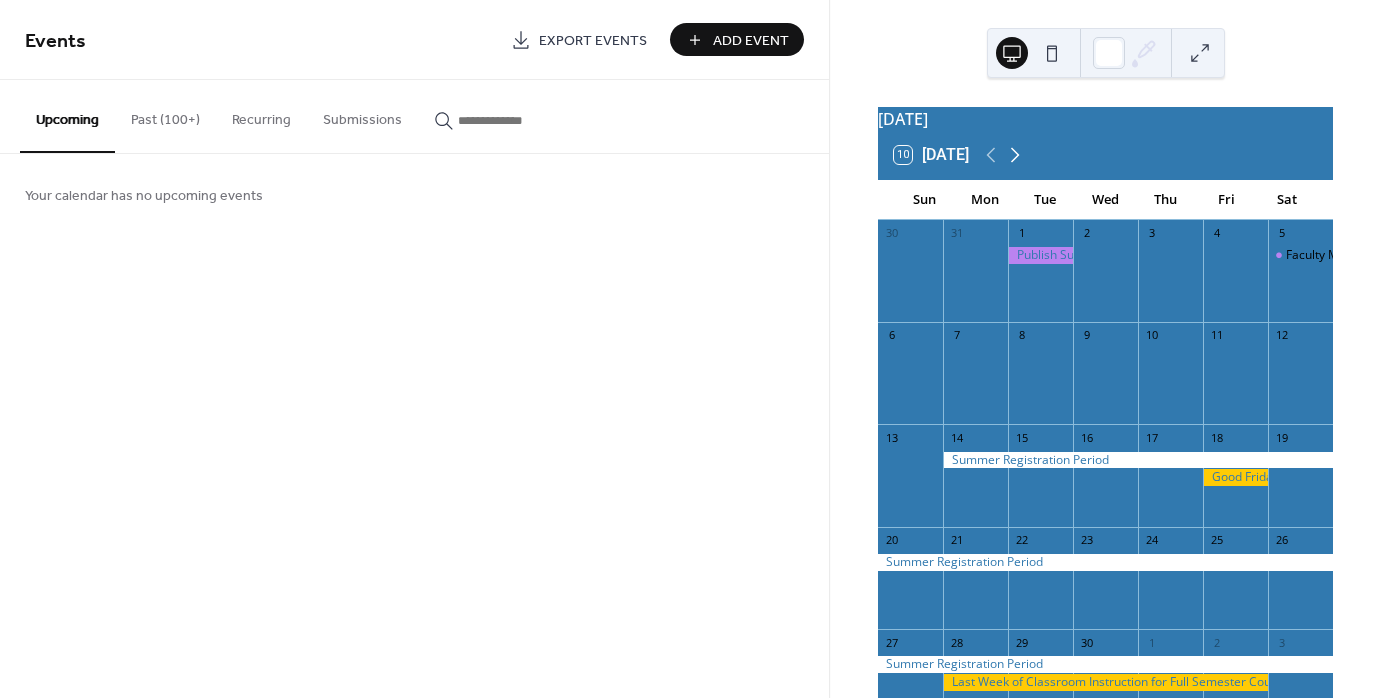 click 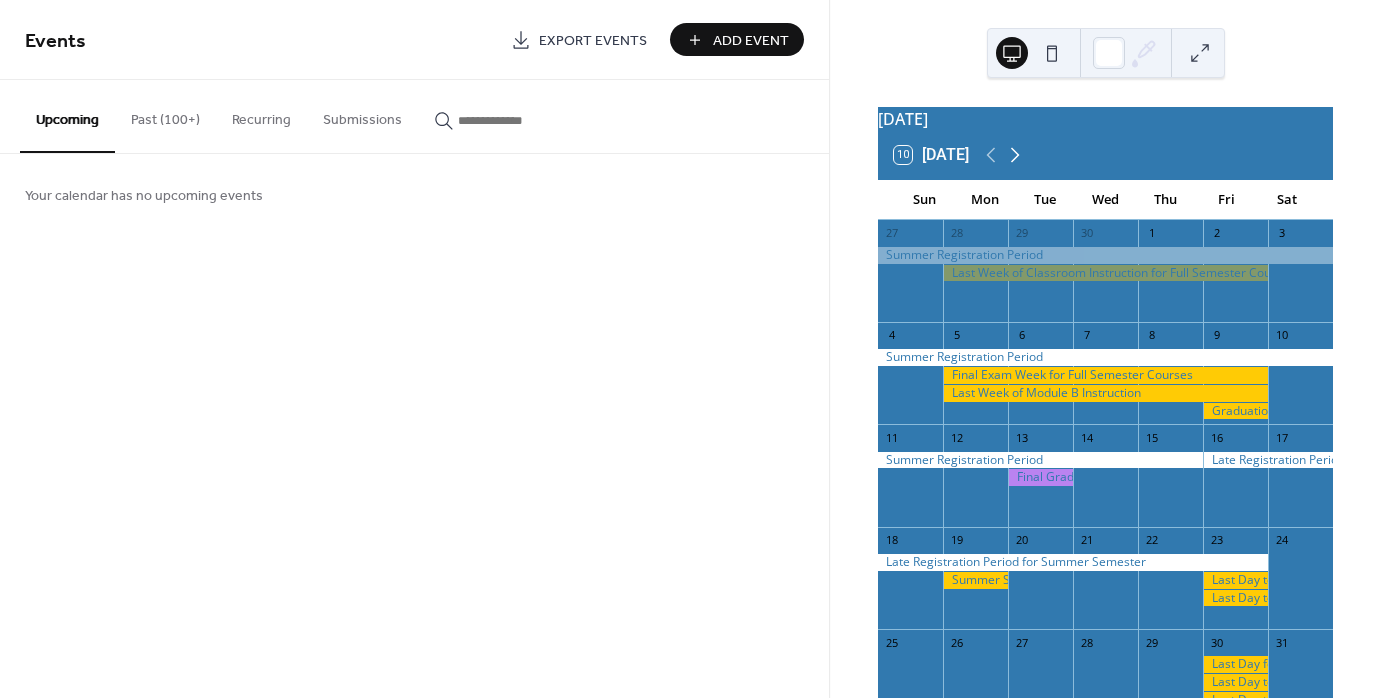 click 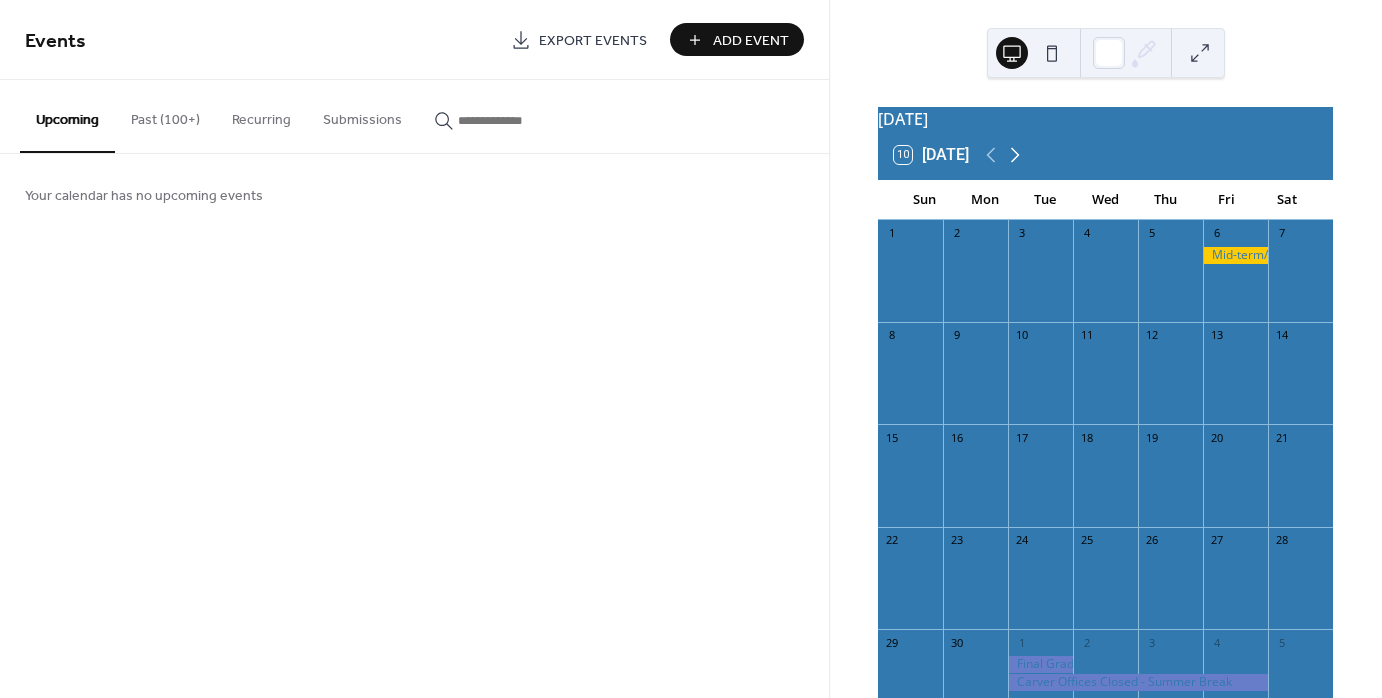 click 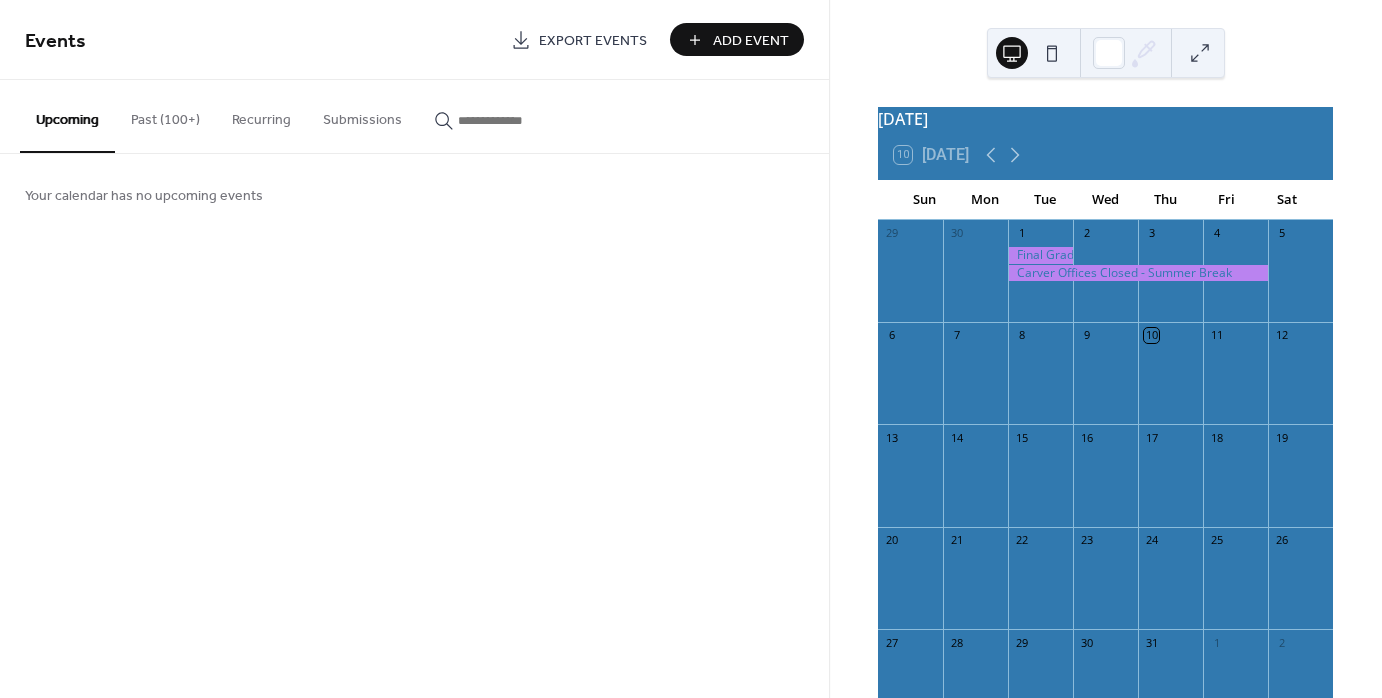 click on "Add Event" at bounding box center (751, 41) 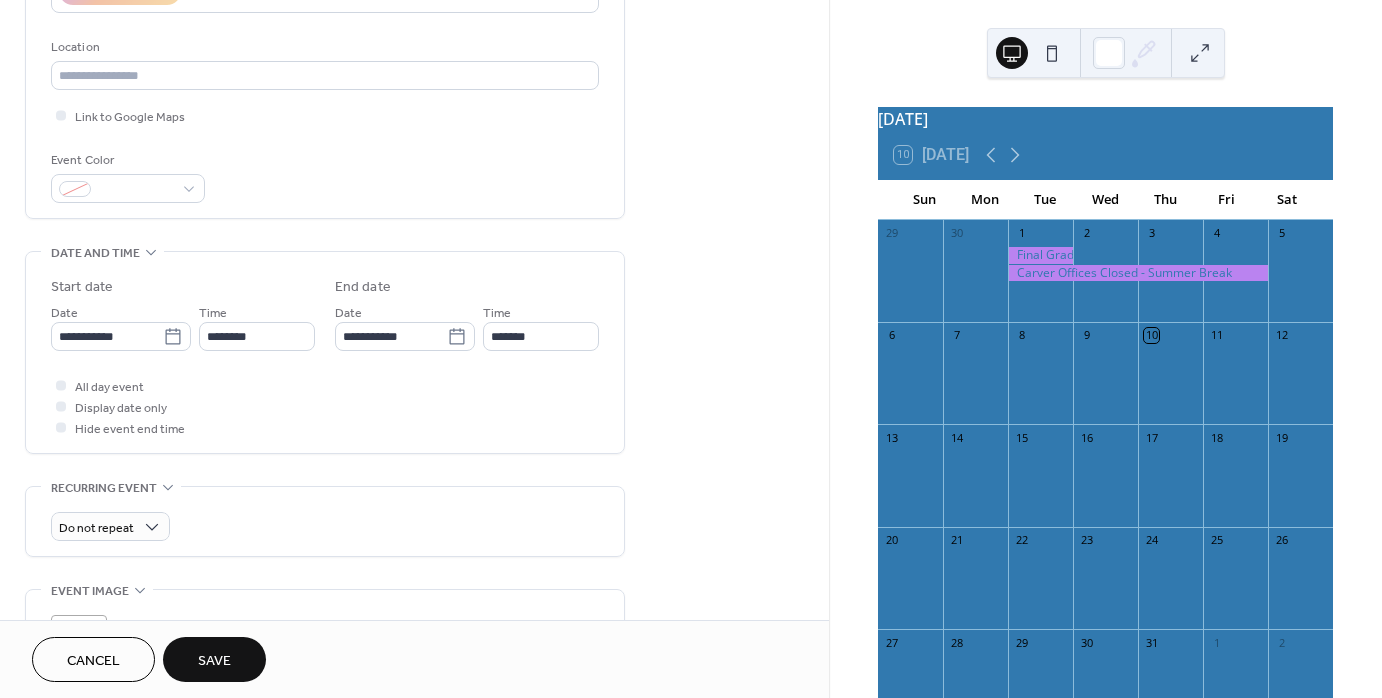 scroll, scrollTop: 400, scrollLeft: 0, axis: vertical 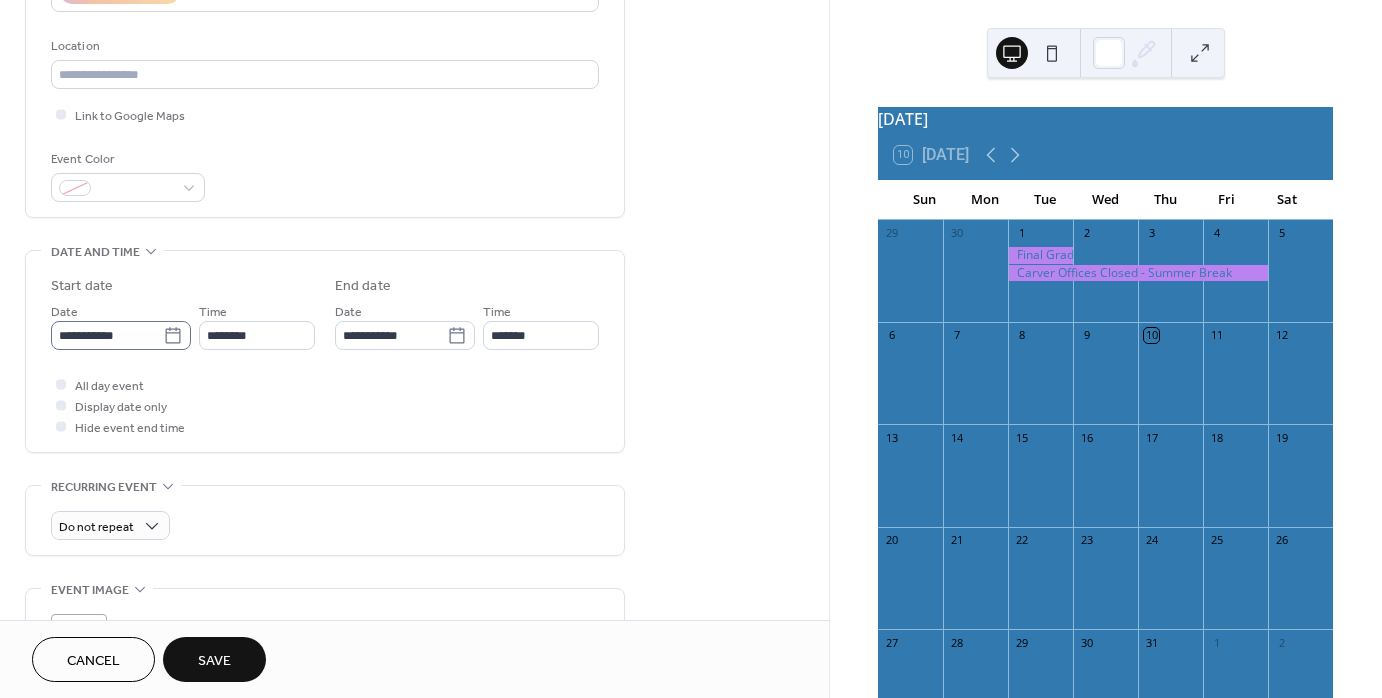 type on "**********" 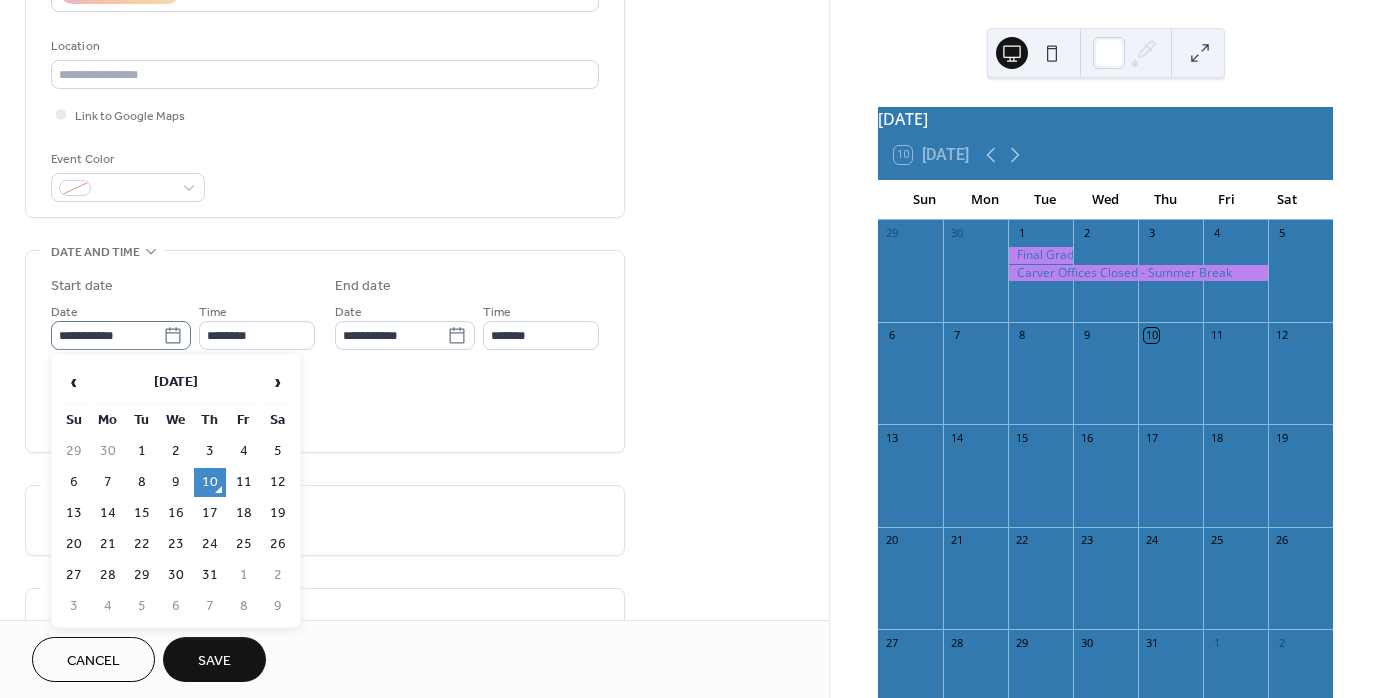 click 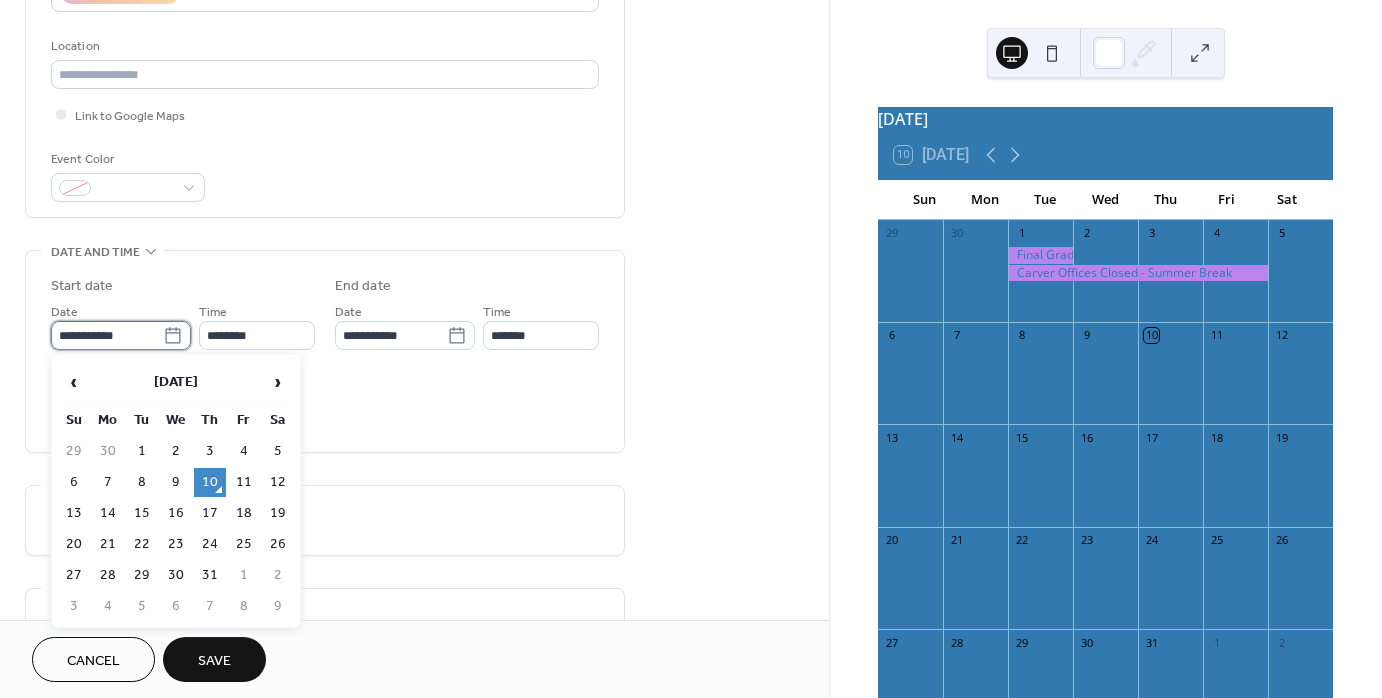 click on "**********" at bounding box center (107, 335) 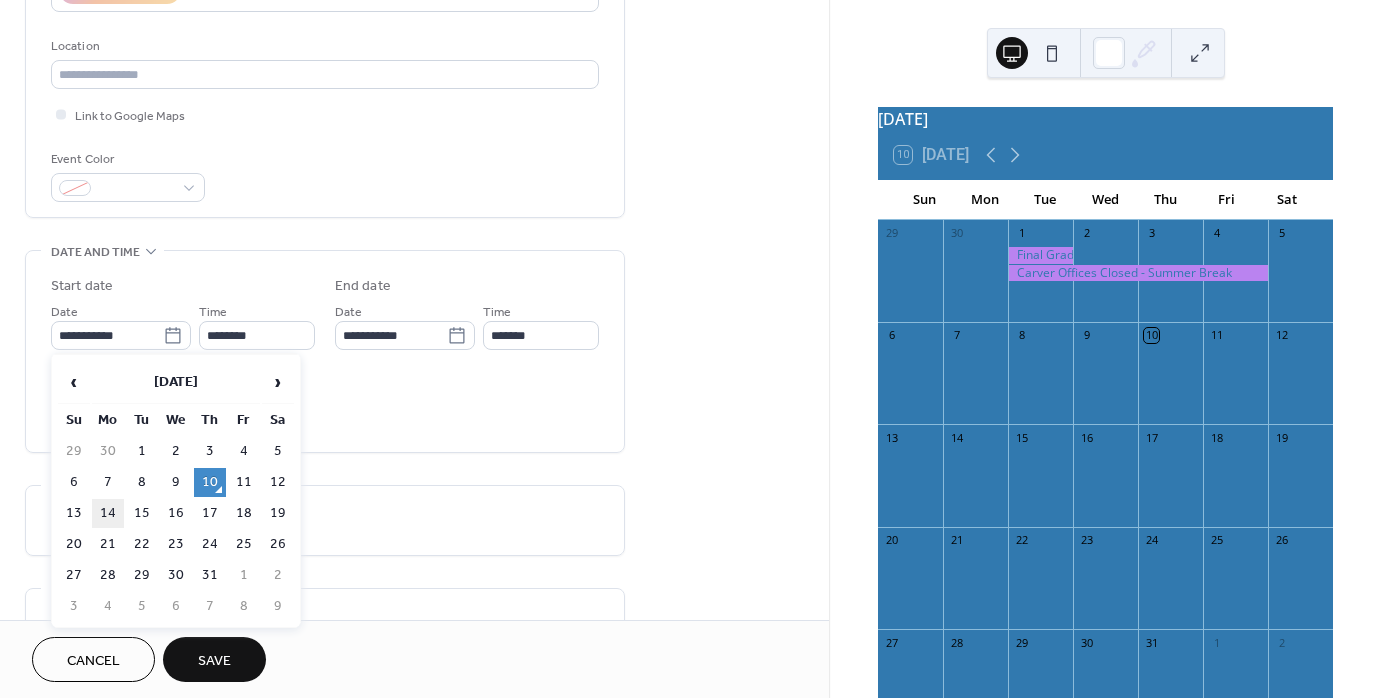 click on "14" at bounding box center (108, 513) 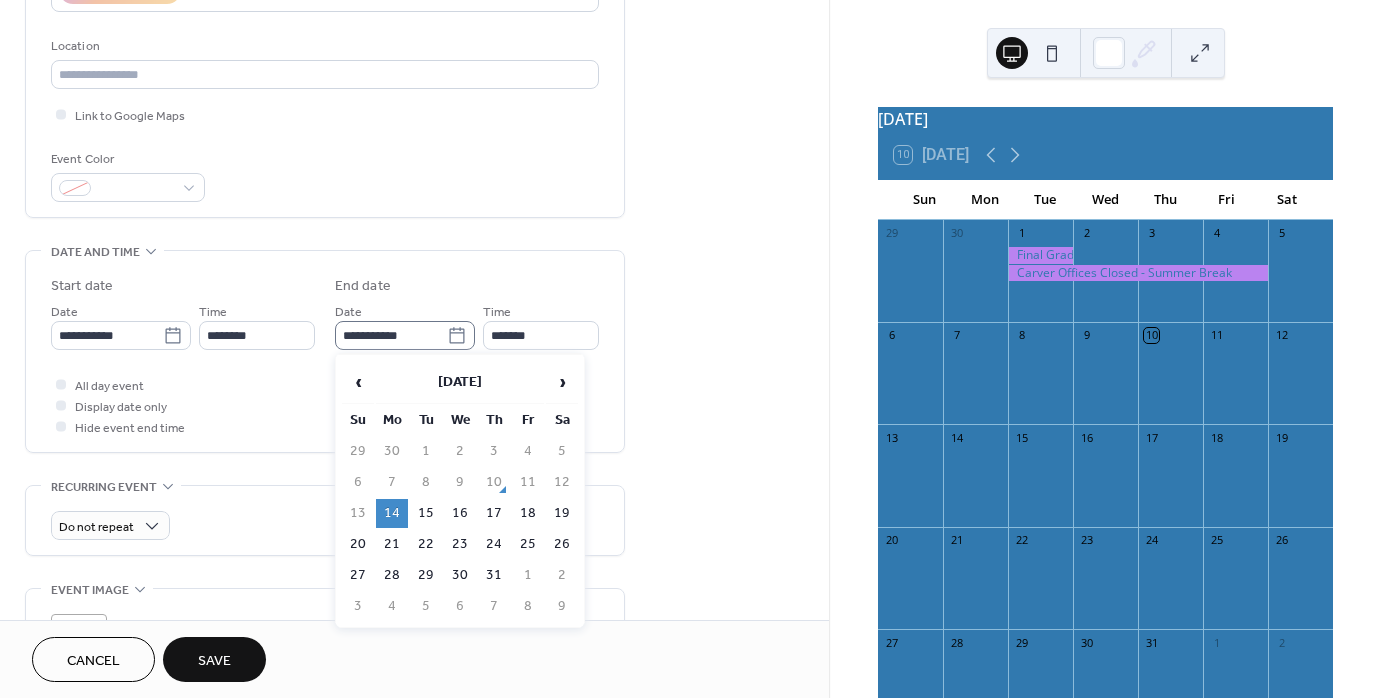 click 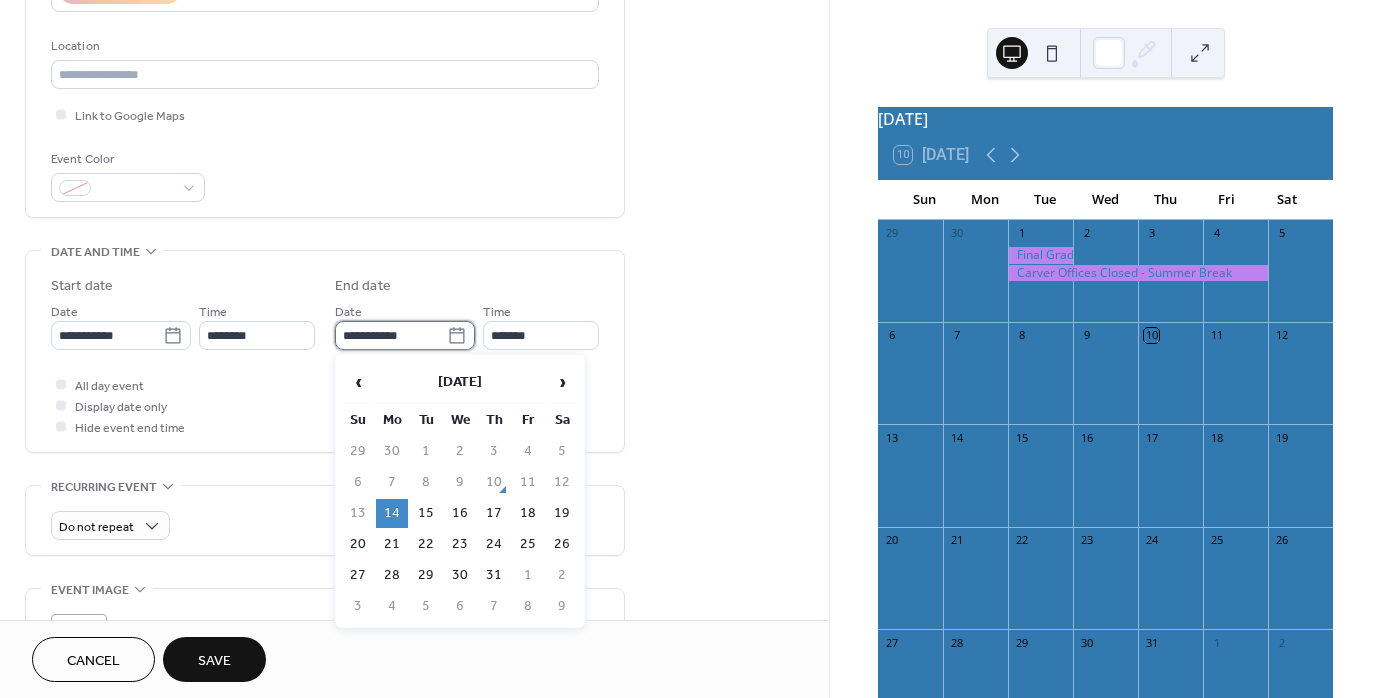 click on "**********" at bounding box center [391, 335] 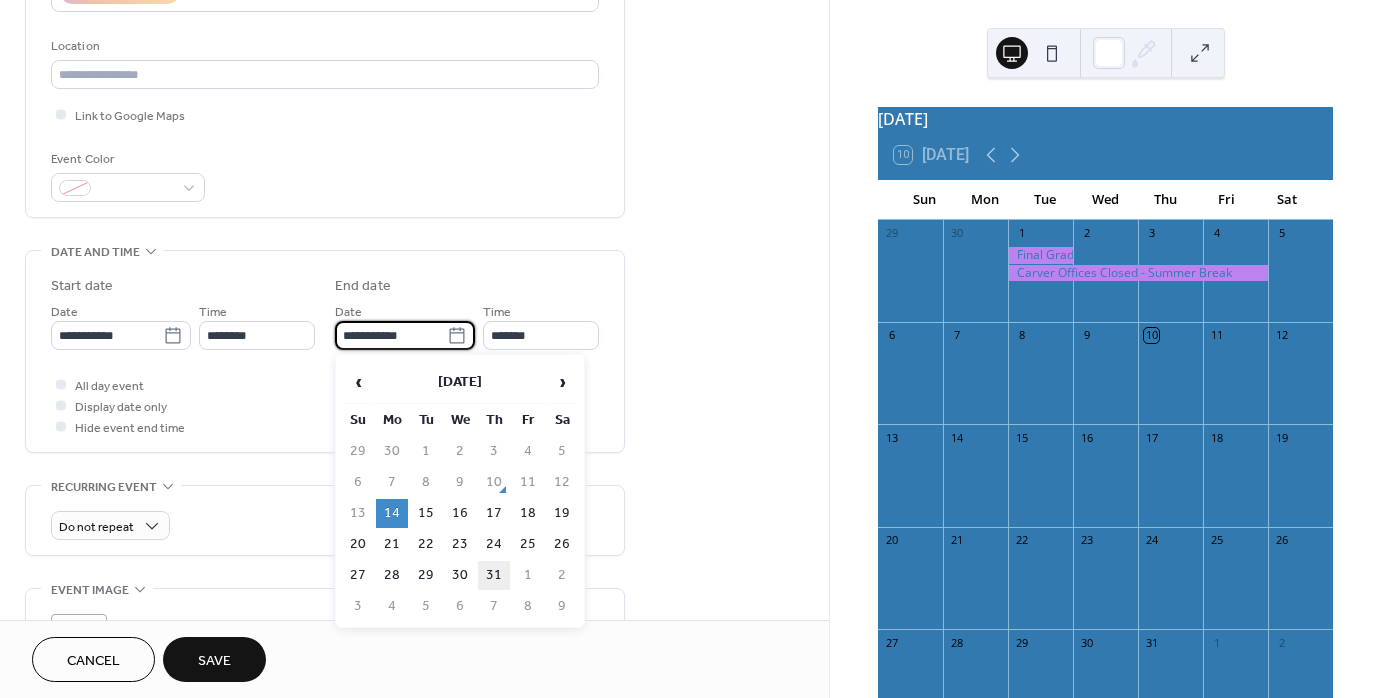 click on "31" at bounding box center (494, 575) 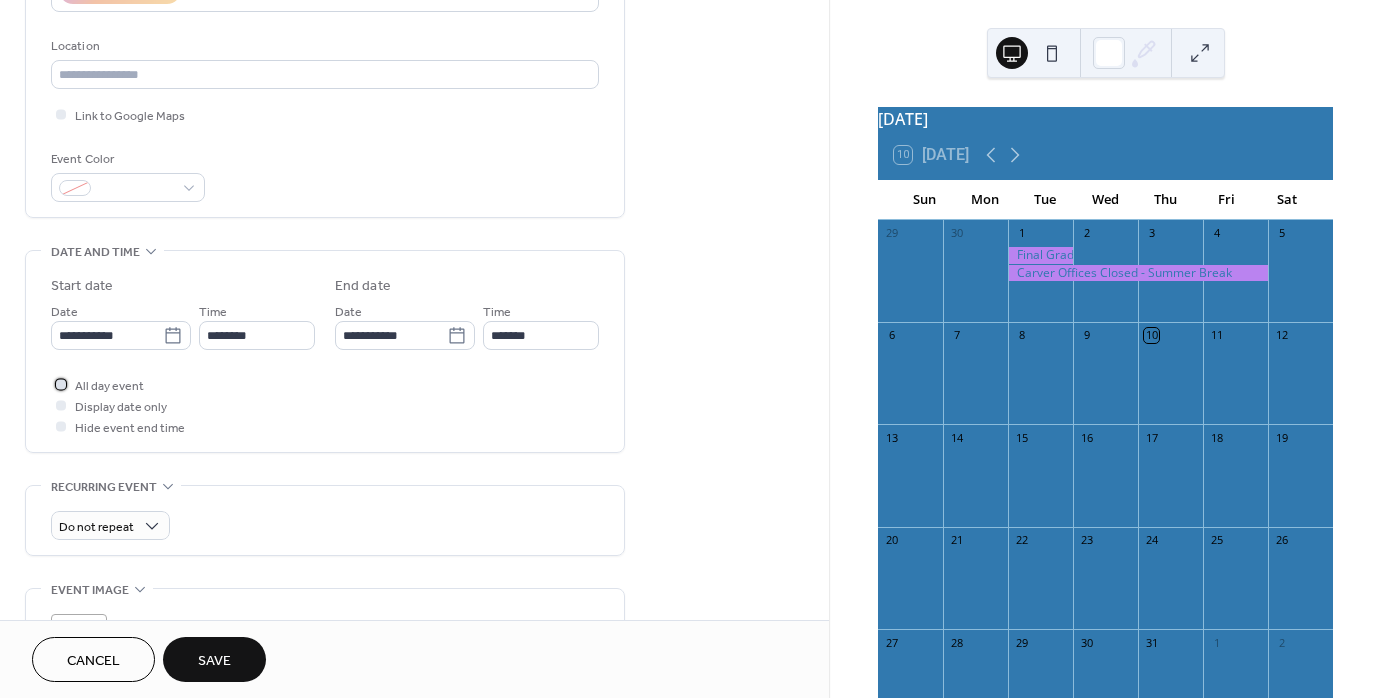 click at bounding box center [61, 384] 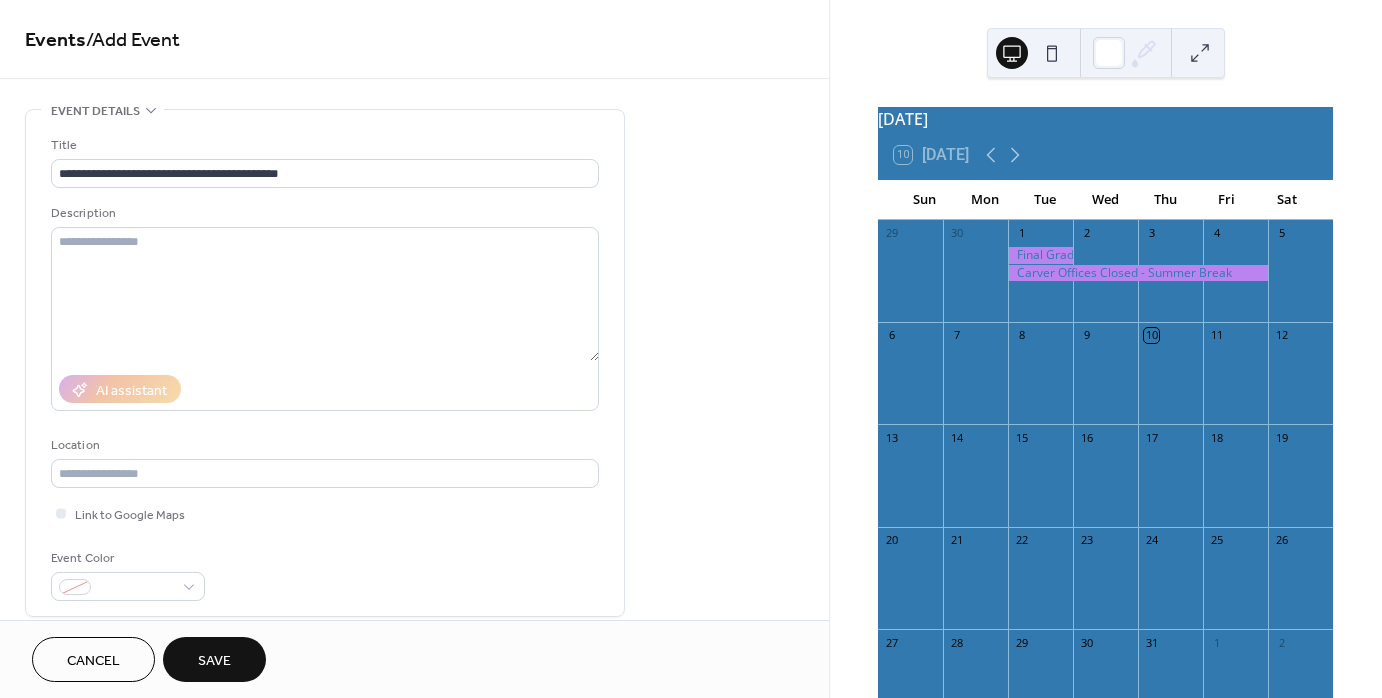 scroll, scrollTop: 0, scrollLeft: 0, axis: both 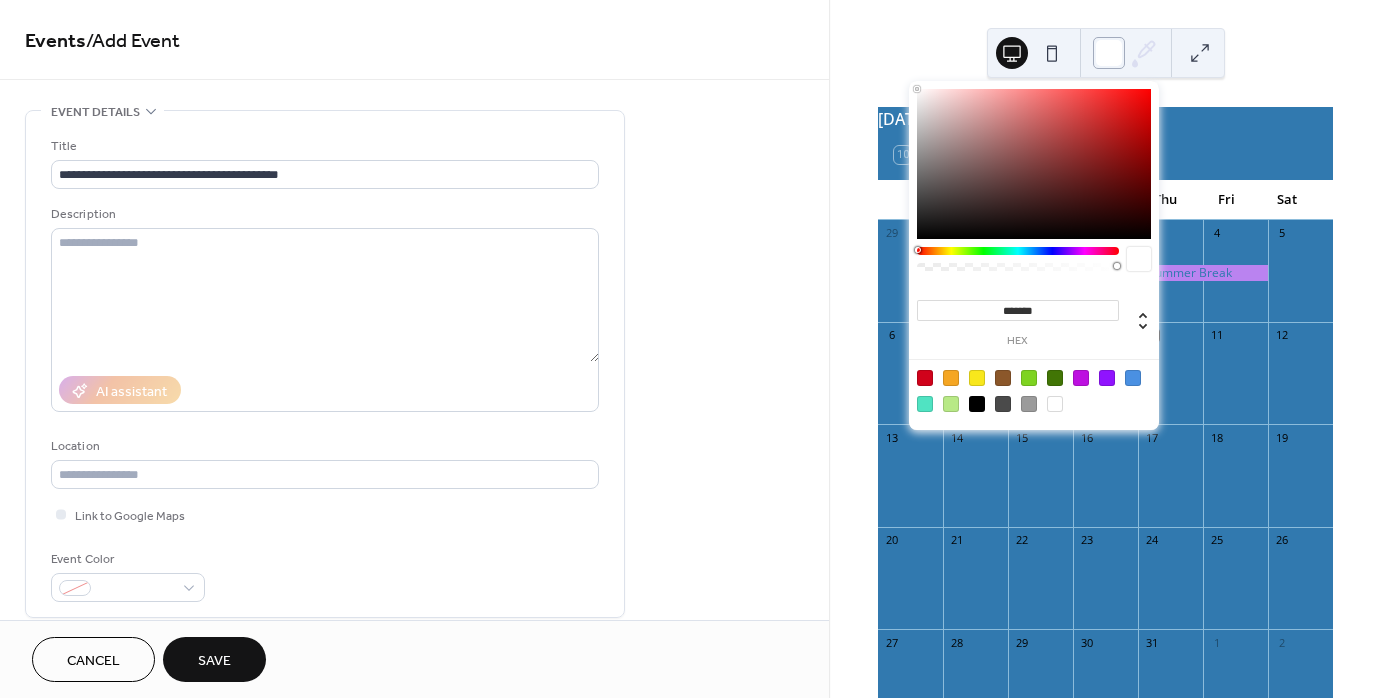 click at bounding box center [1109, 53] 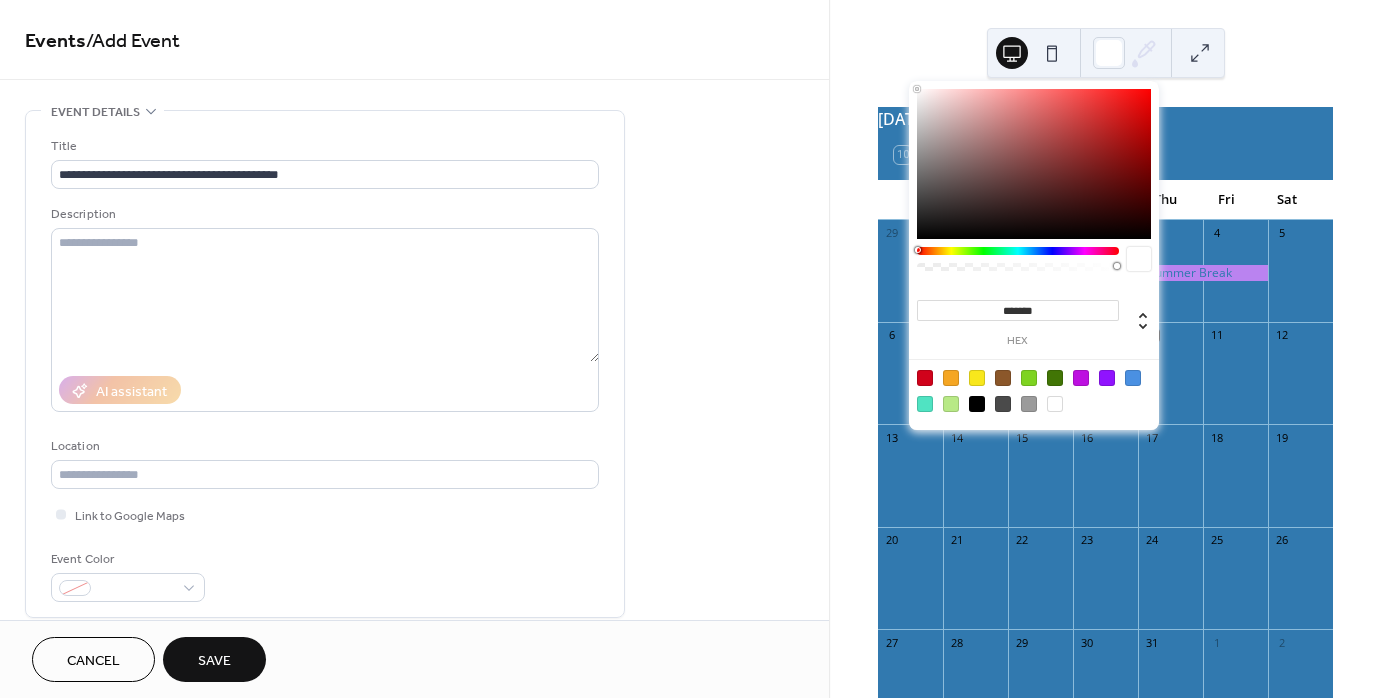 click at bounding box center [1055, 404] 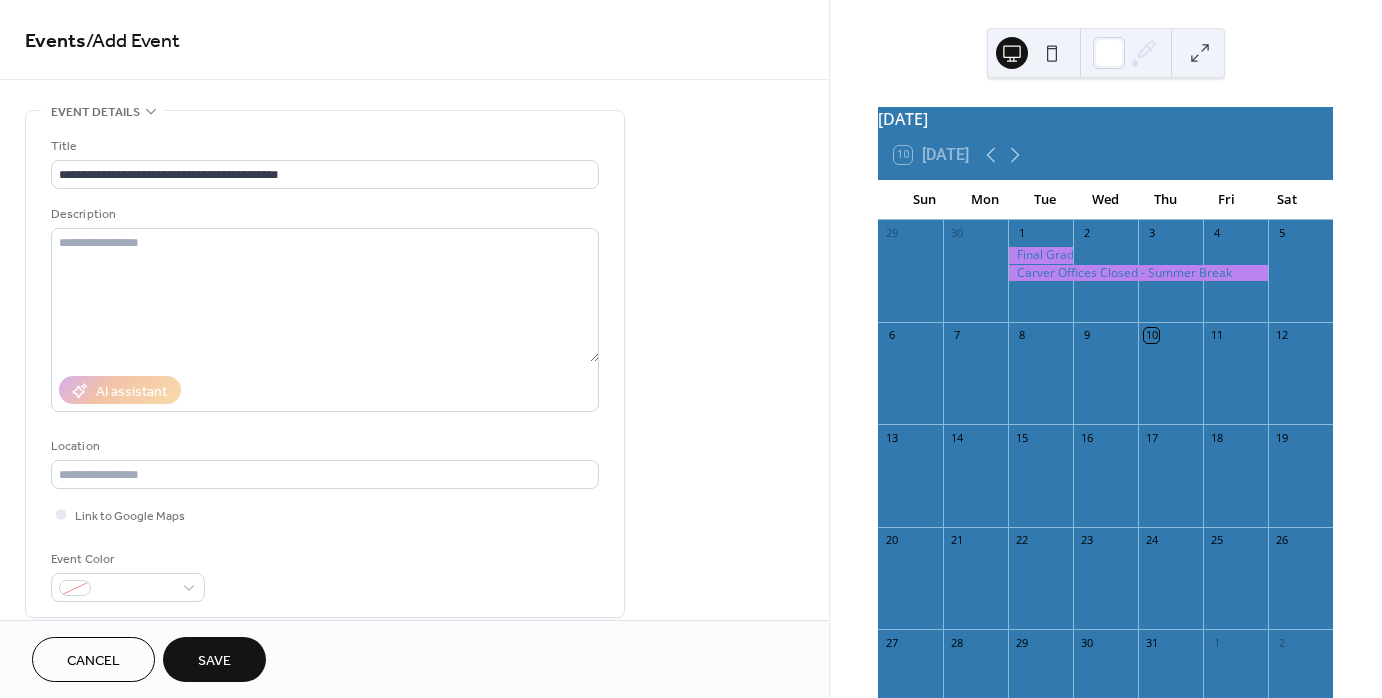 click on "July 2025 10 Today Sun Mon Tue Wed Thu Fri Sat 29 30 1 2 3 4 5 6 7 8 9 10 11 12 13 14 15 16 17 18 19 20 21 22 23 24 25 26 27 28 29 30 31 1 2 3 4 5 6 7 8 9" at bounding box center (1105, 349) 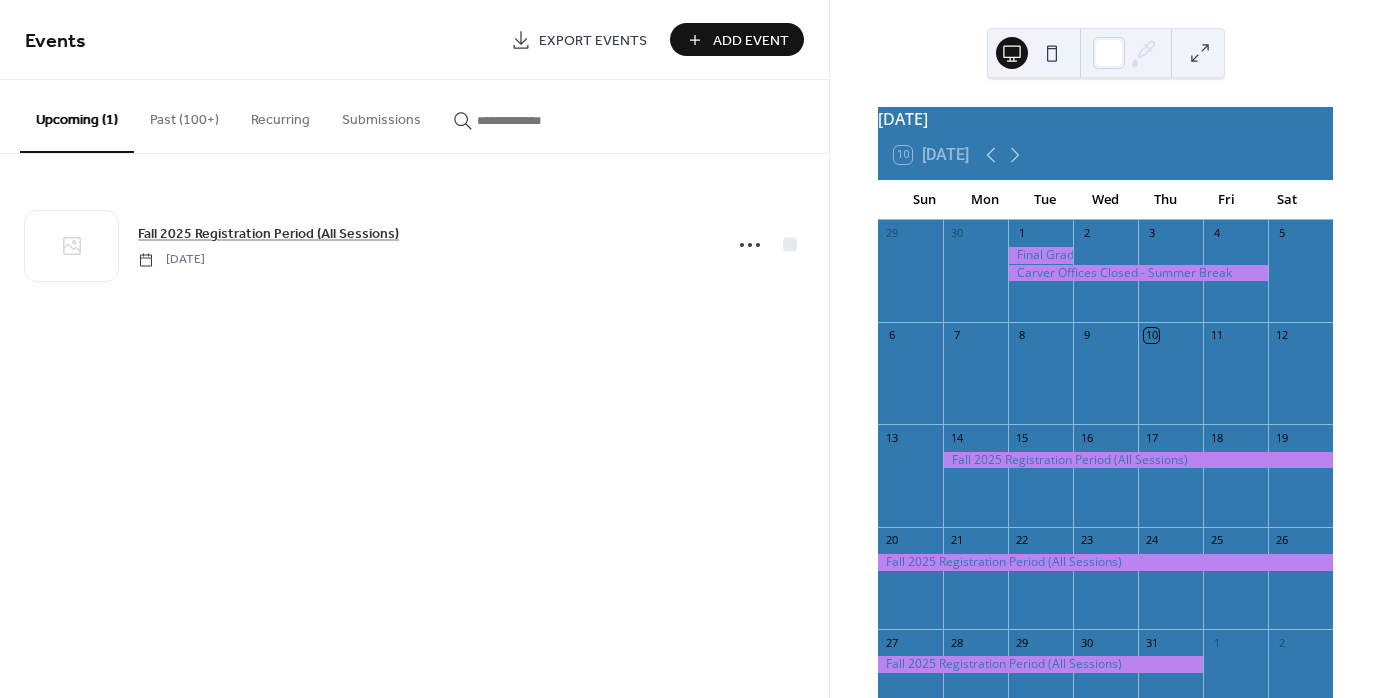 click at bounding box center [1138, 460] 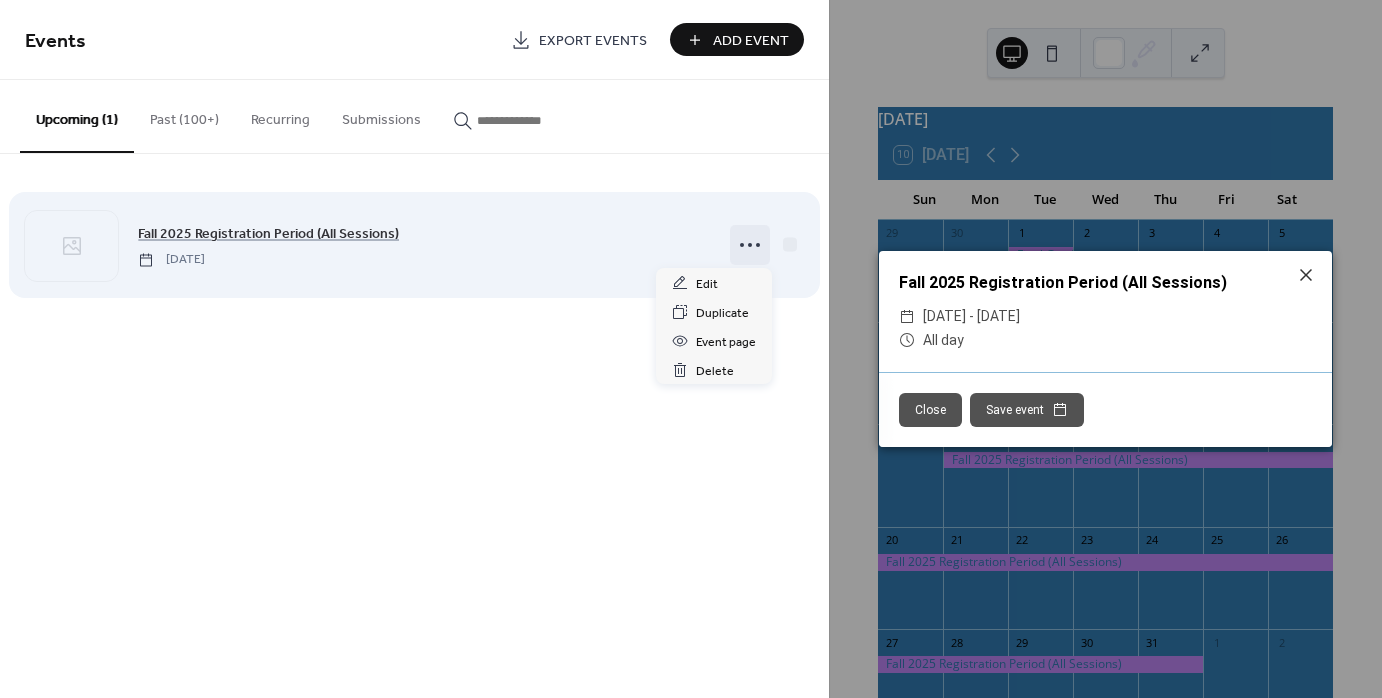 click 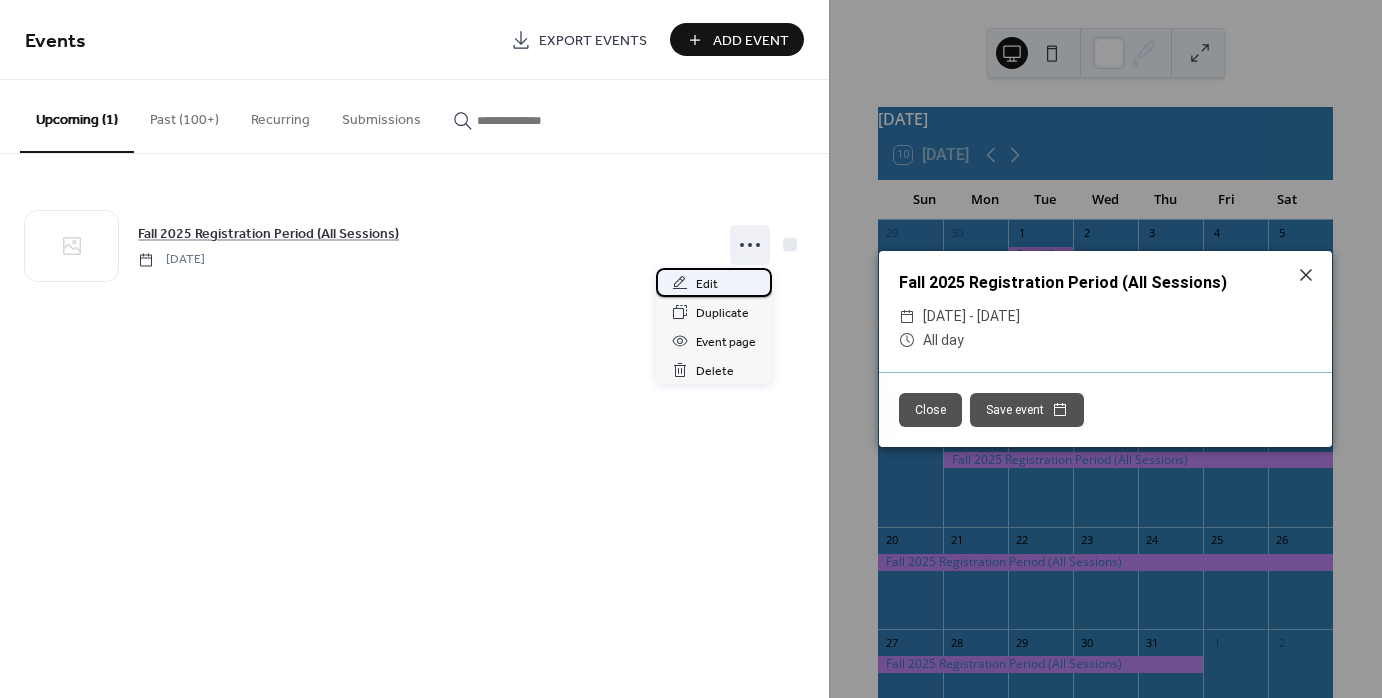click on "Edit" at bounding box center [707, 284] 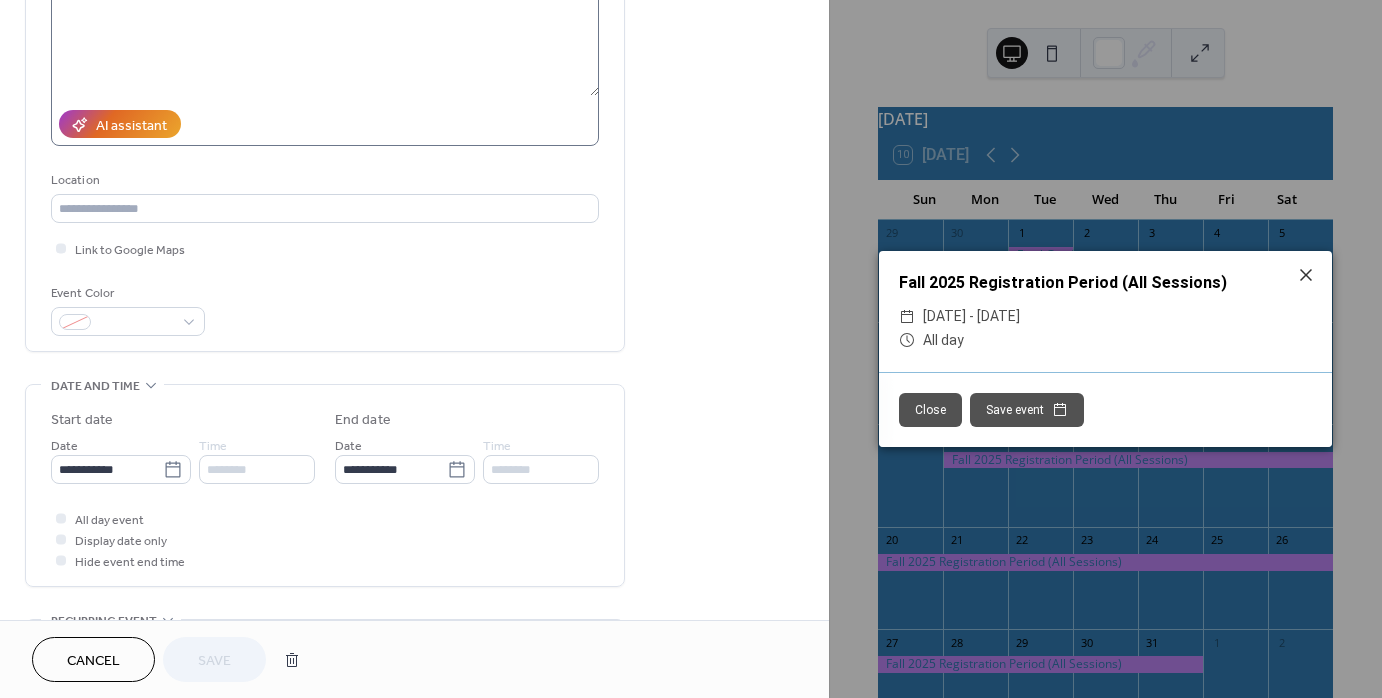 scroll, scrollTop: 300, scrollLeft: 0, axis: vertical 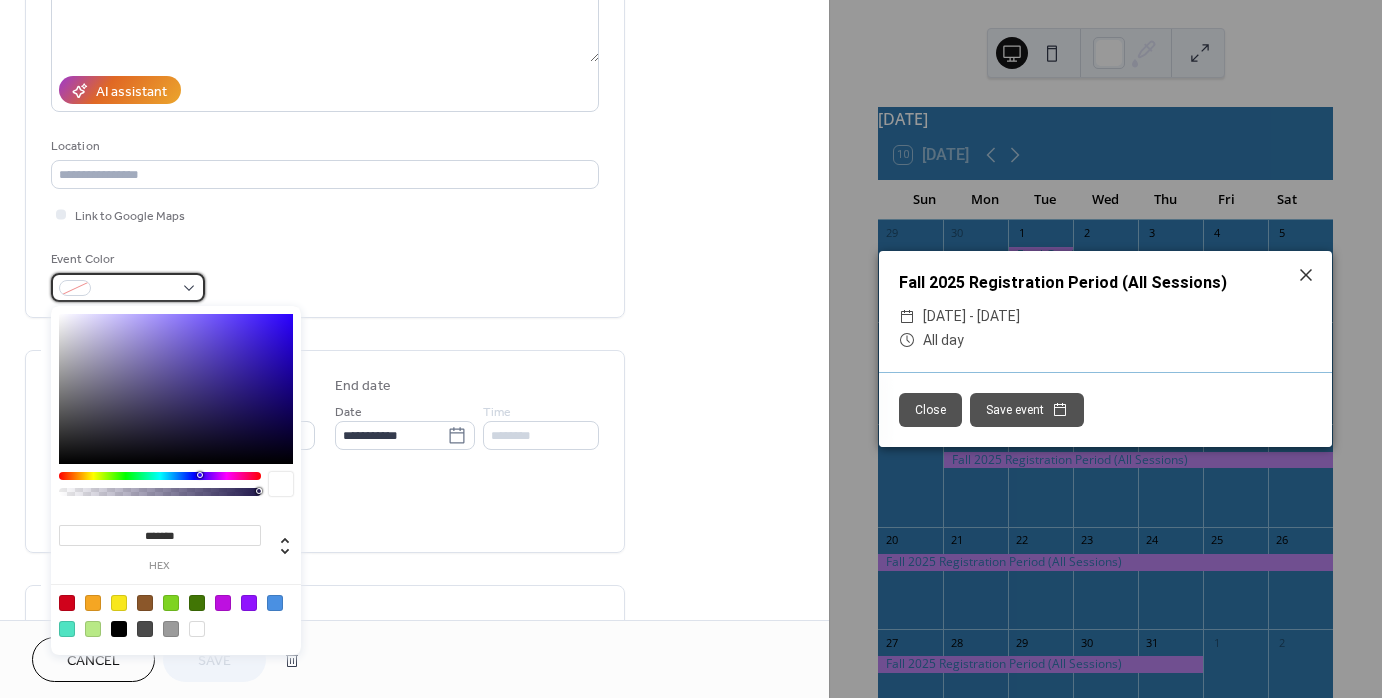 click at bounding box center [128, 287] 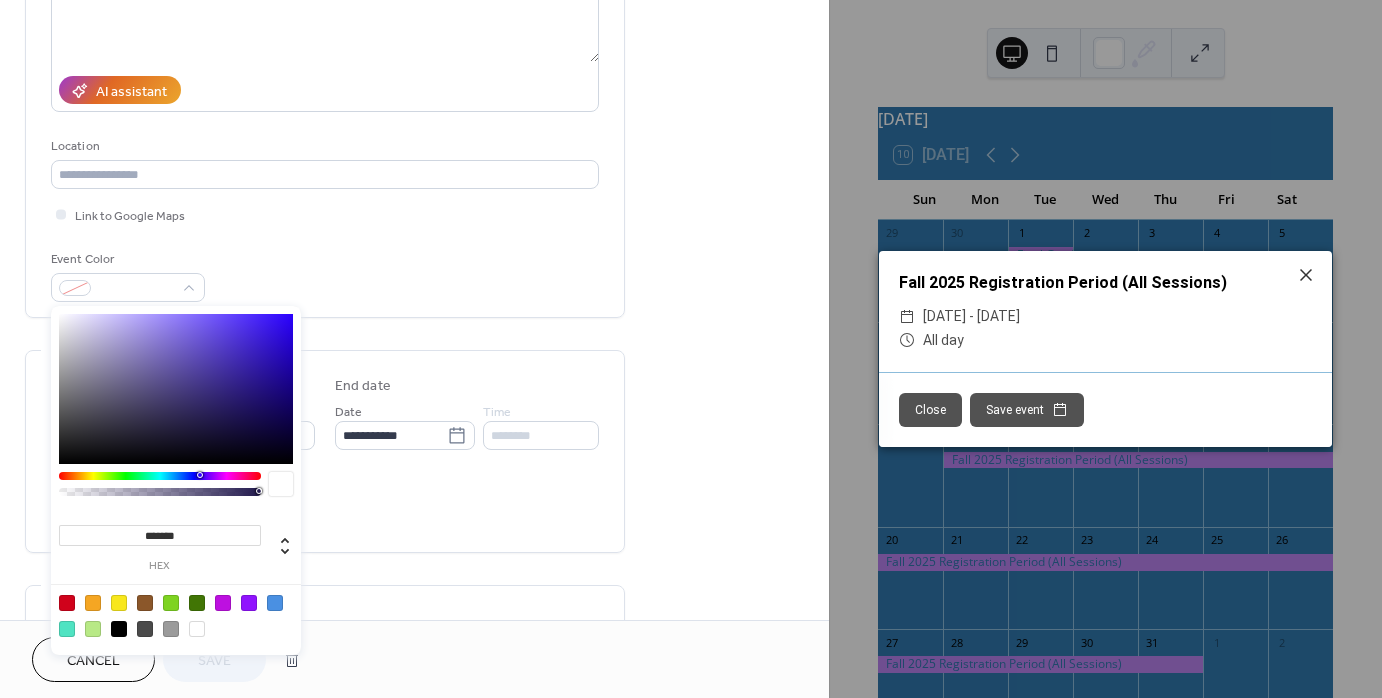 click at bounding box center (197, 629) 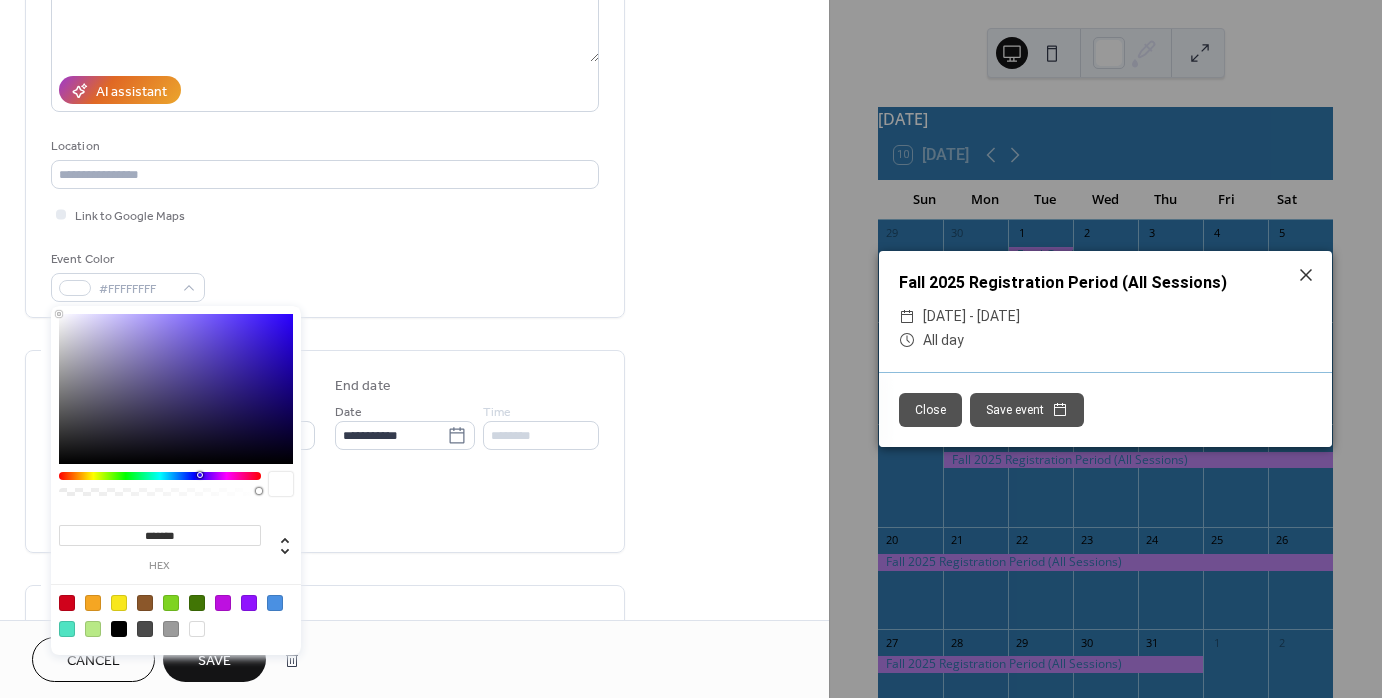click at bounding box center (197, 629) 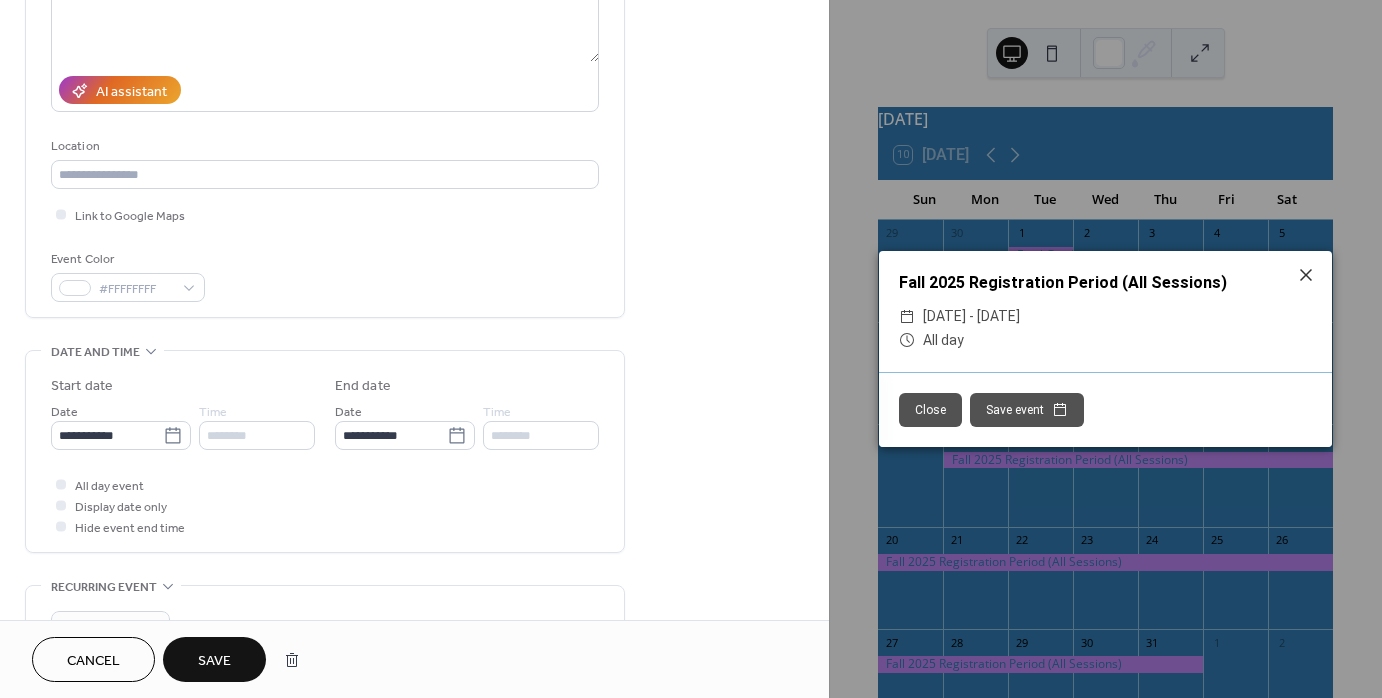 click on "Save" at bounding box center (214, 661) 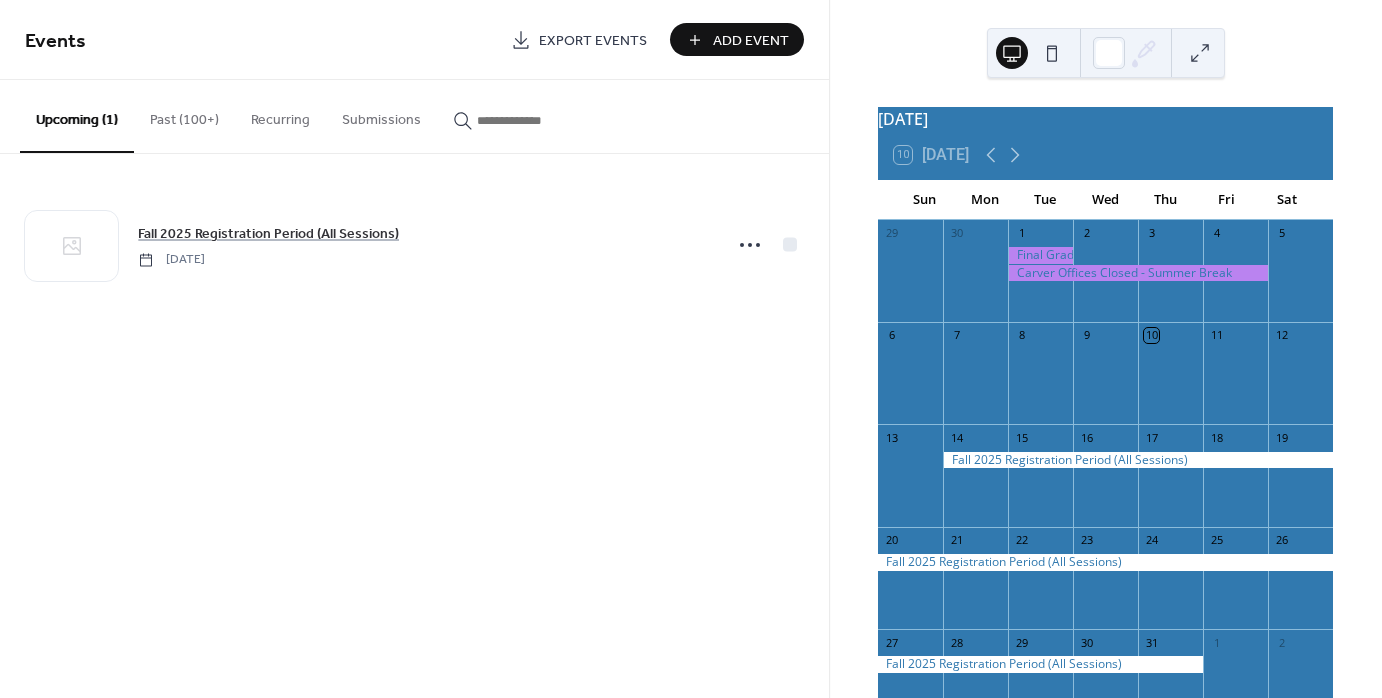 click on "Add Event" at bounding box center (751, 41) 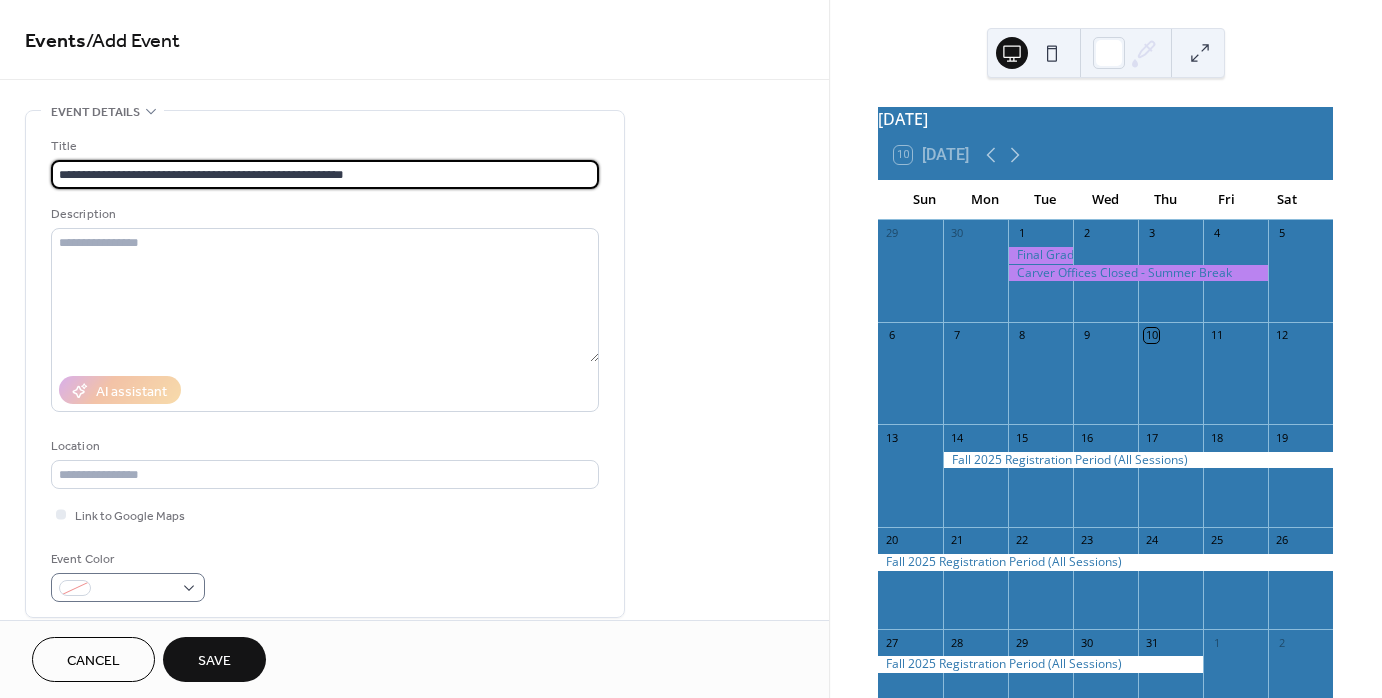 type on "**********" 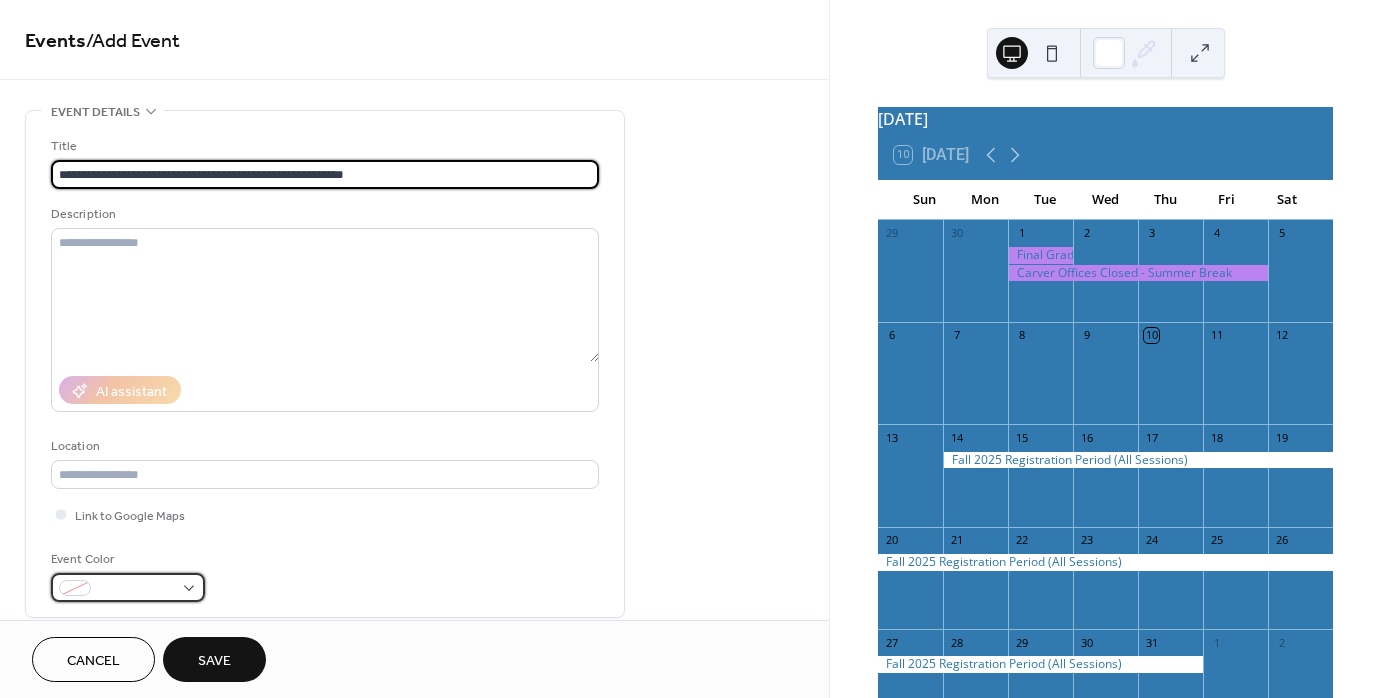 click at bounding box center [128, 587] 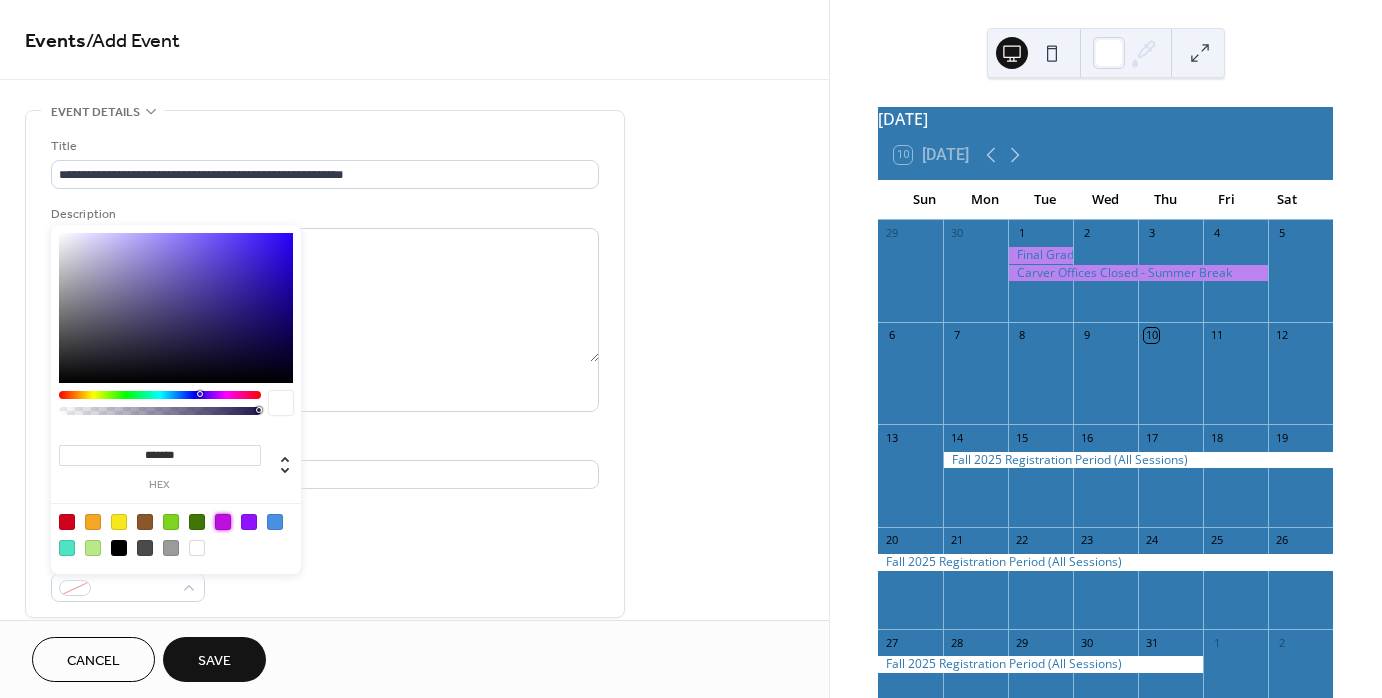 click at bounding box center [223, 522] 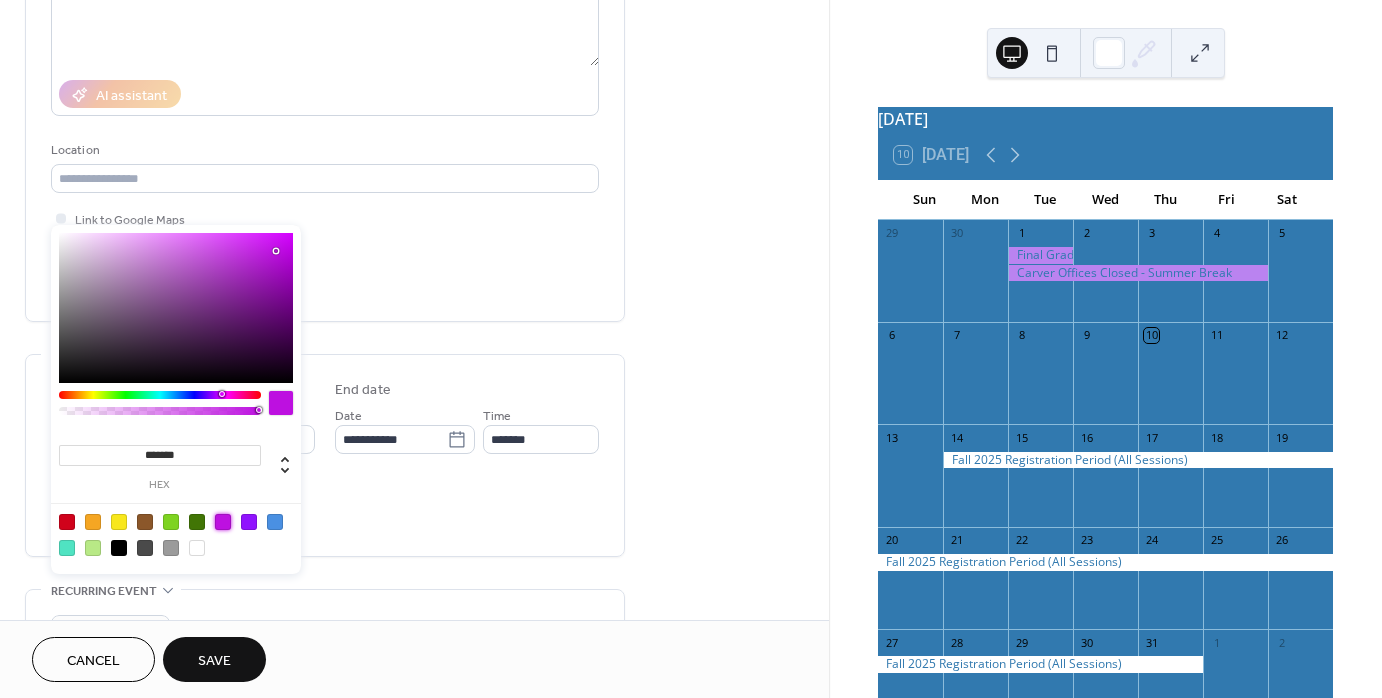 scroll, scrollTop: 400, scrollLeft: 0, axis: vertical 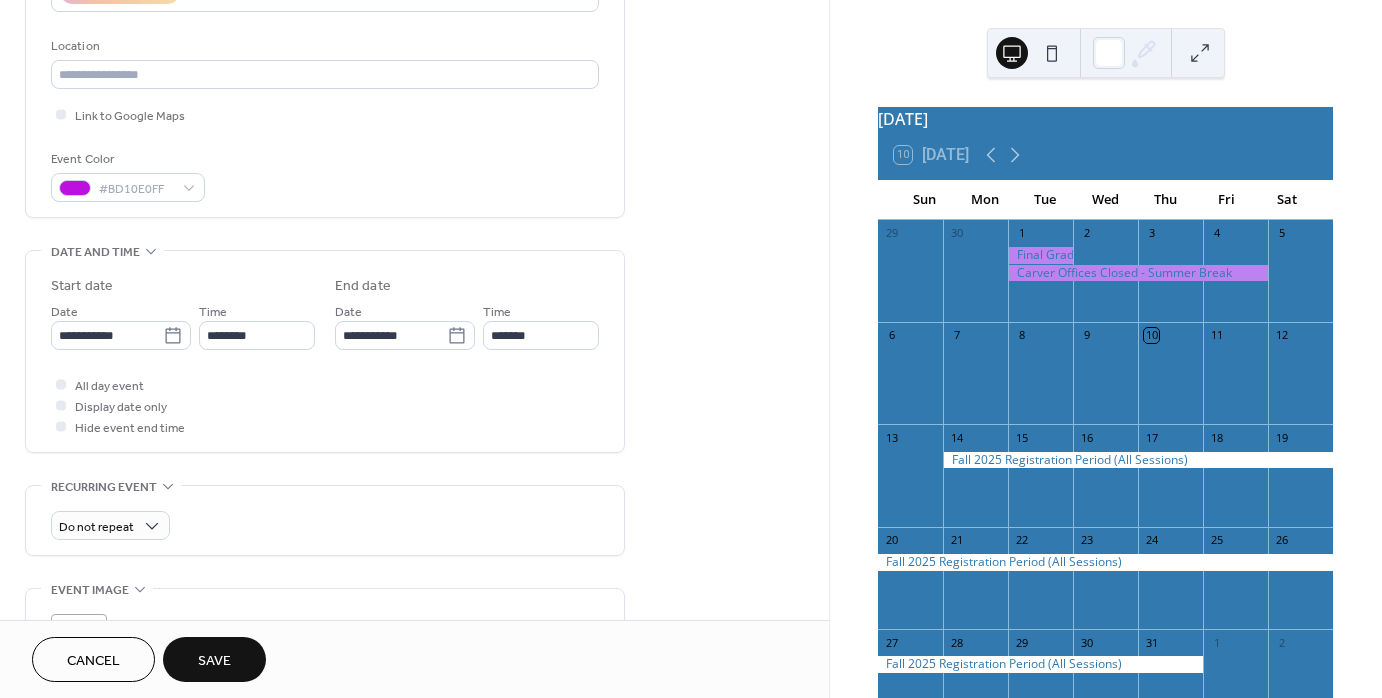 click on "**********" at bounding box center (414, 361) 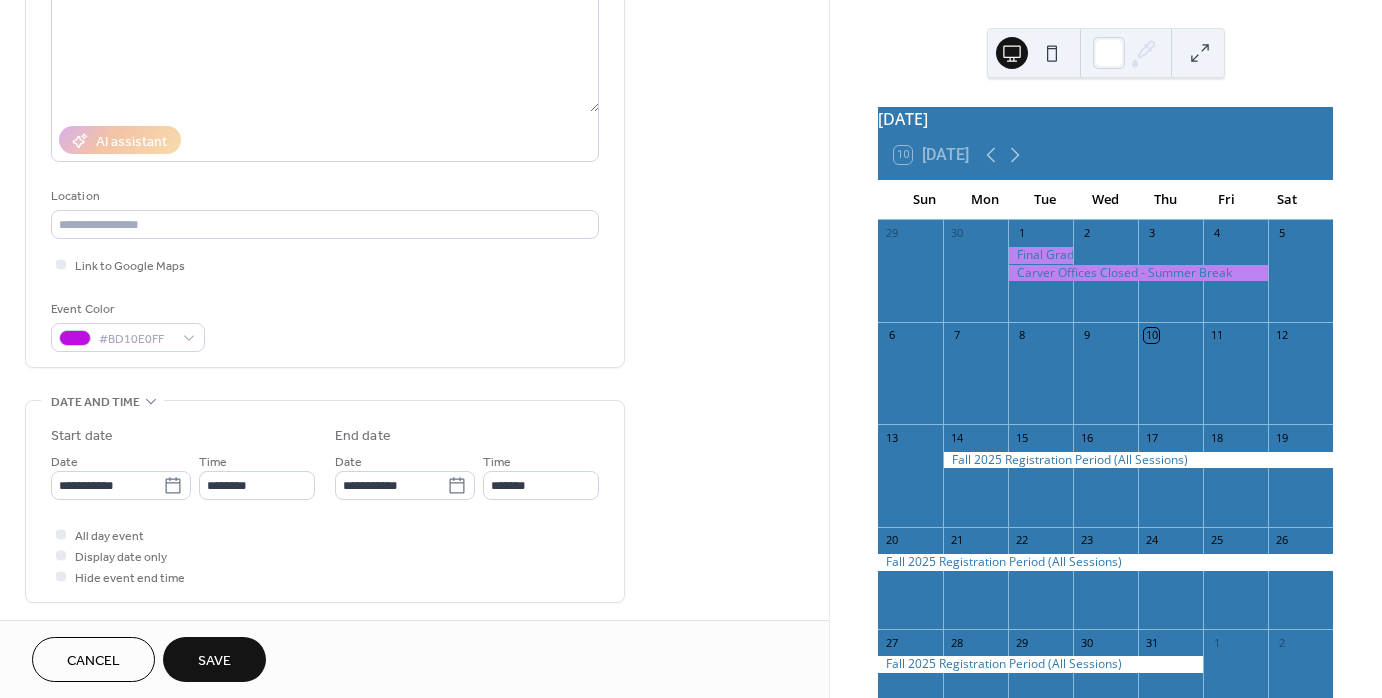 scroll, scrollTop: 300, scrollLeft: 0, axis: vertical 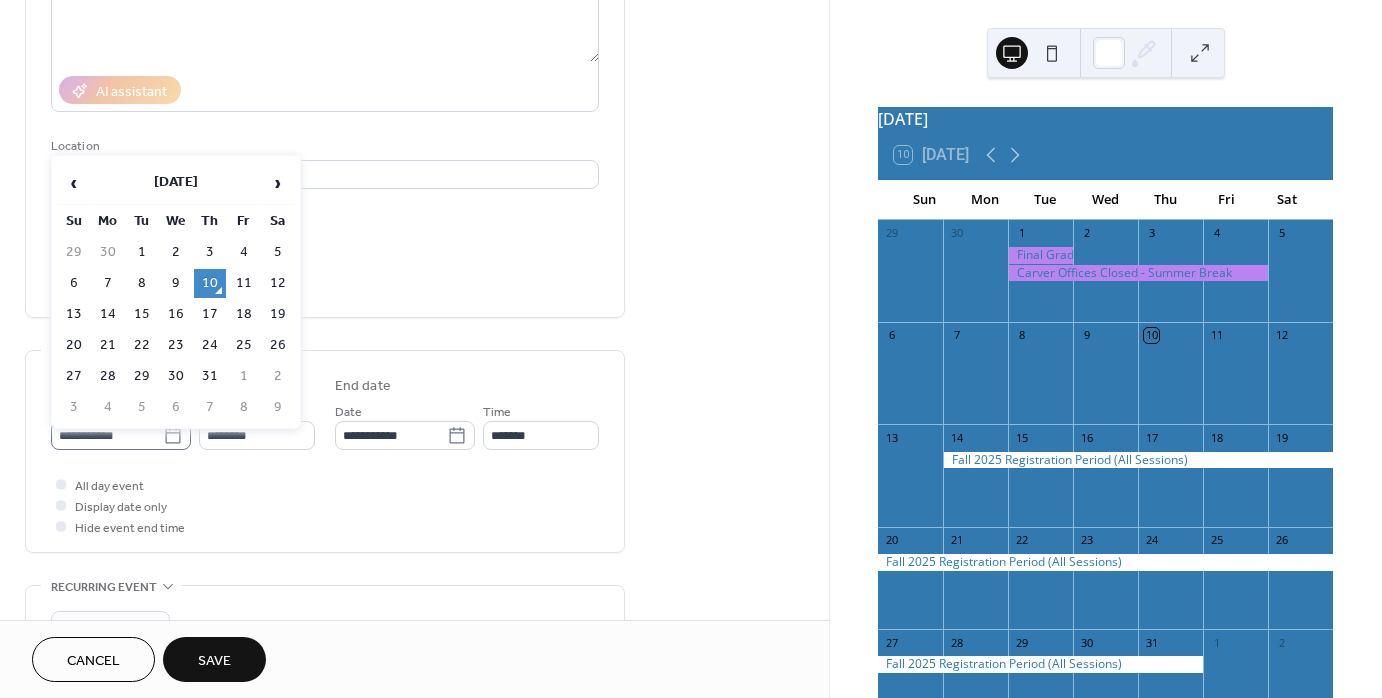 click 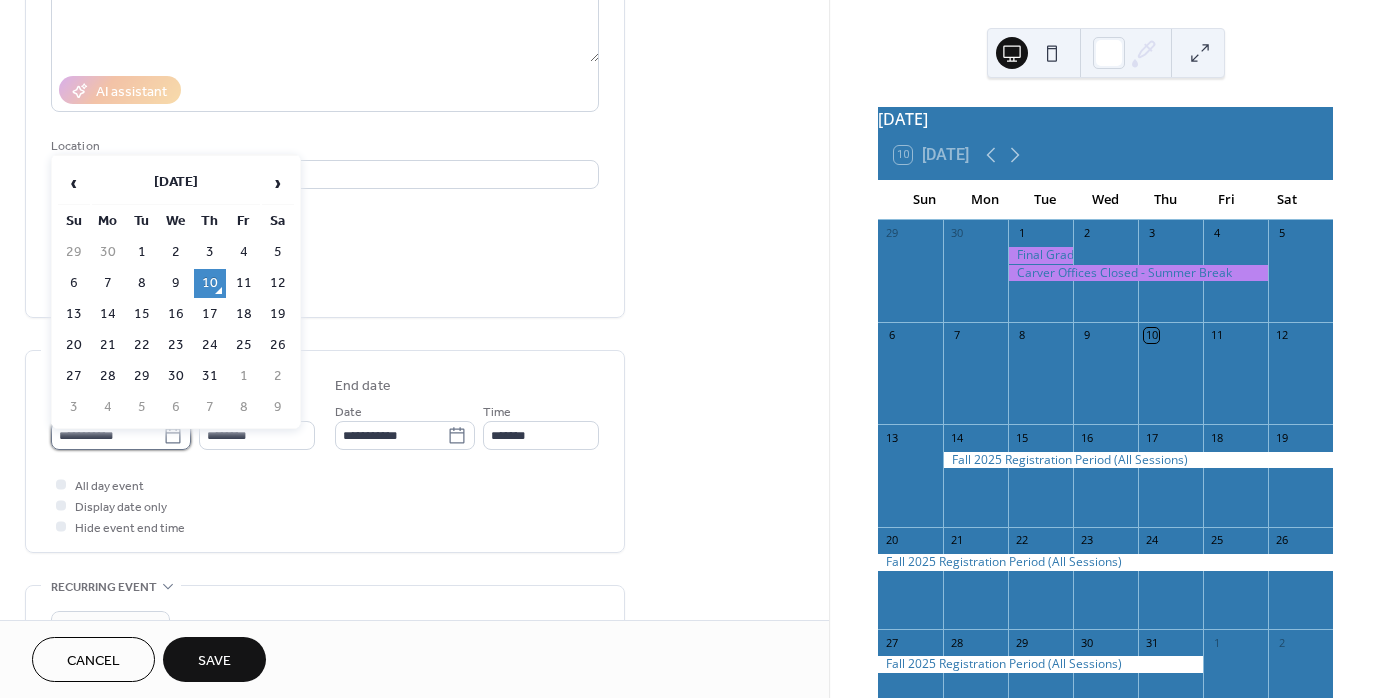 click on "**********" at bounding box center (107, 435) 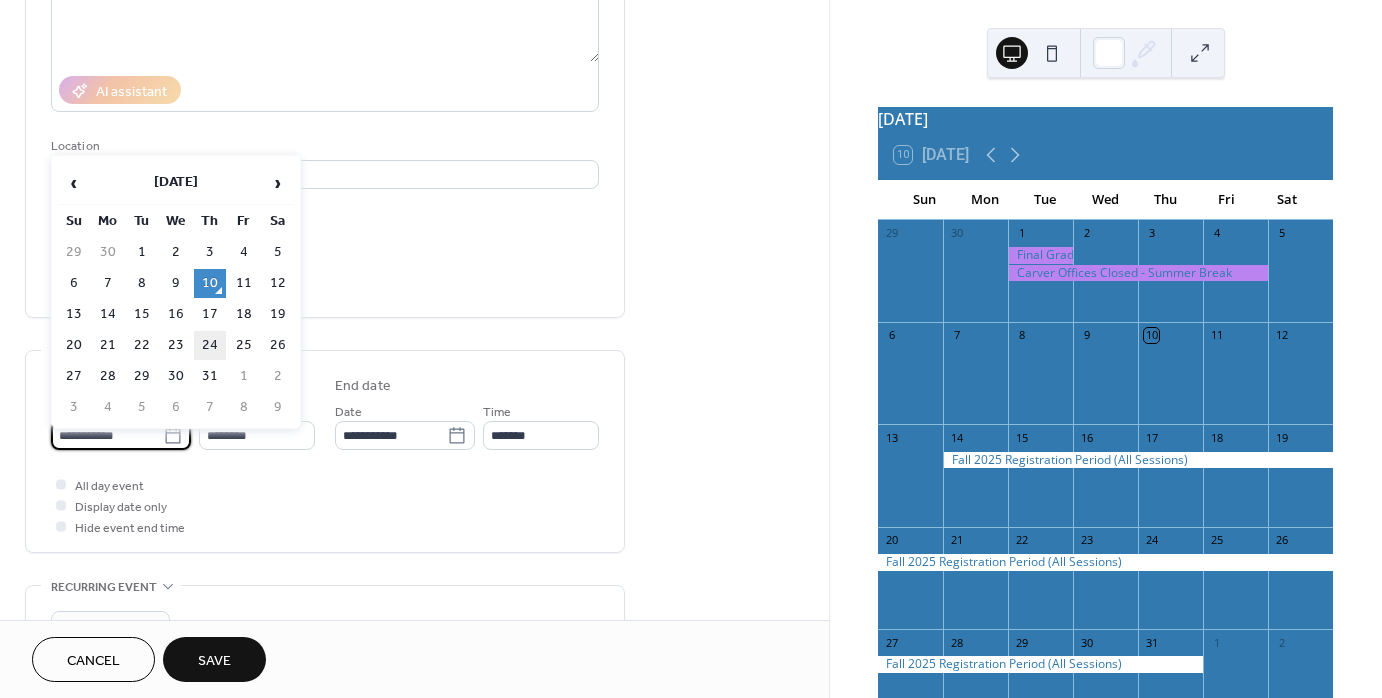 click on "24" at bounding box center (210, 345) 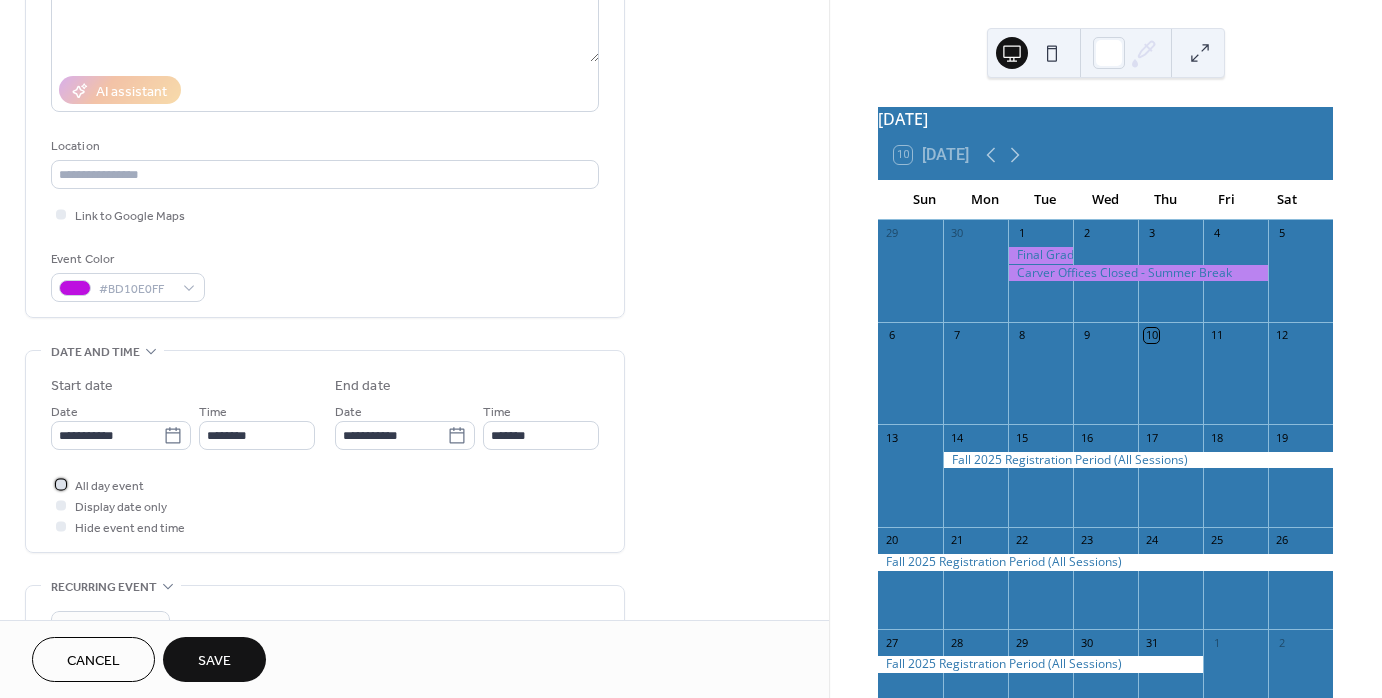 click at bounding box center (61, 484) 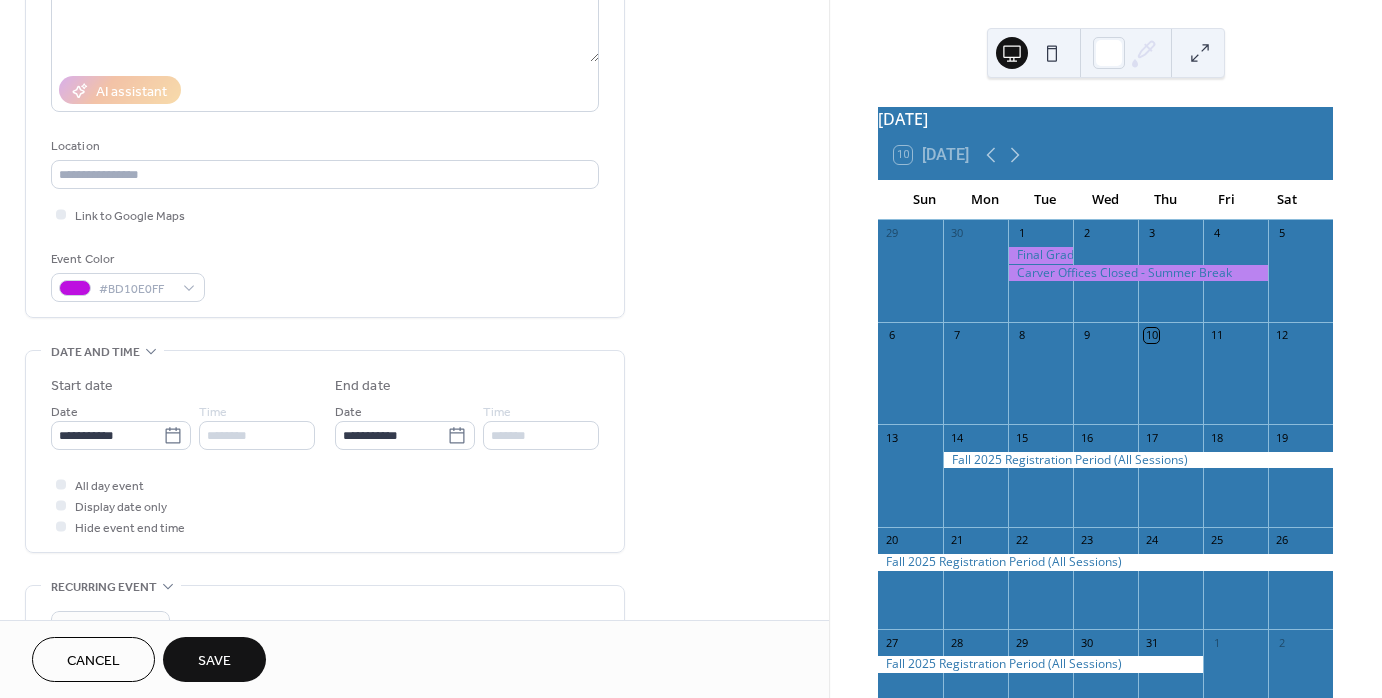 click on "Save" at bounding box center [214, 661] 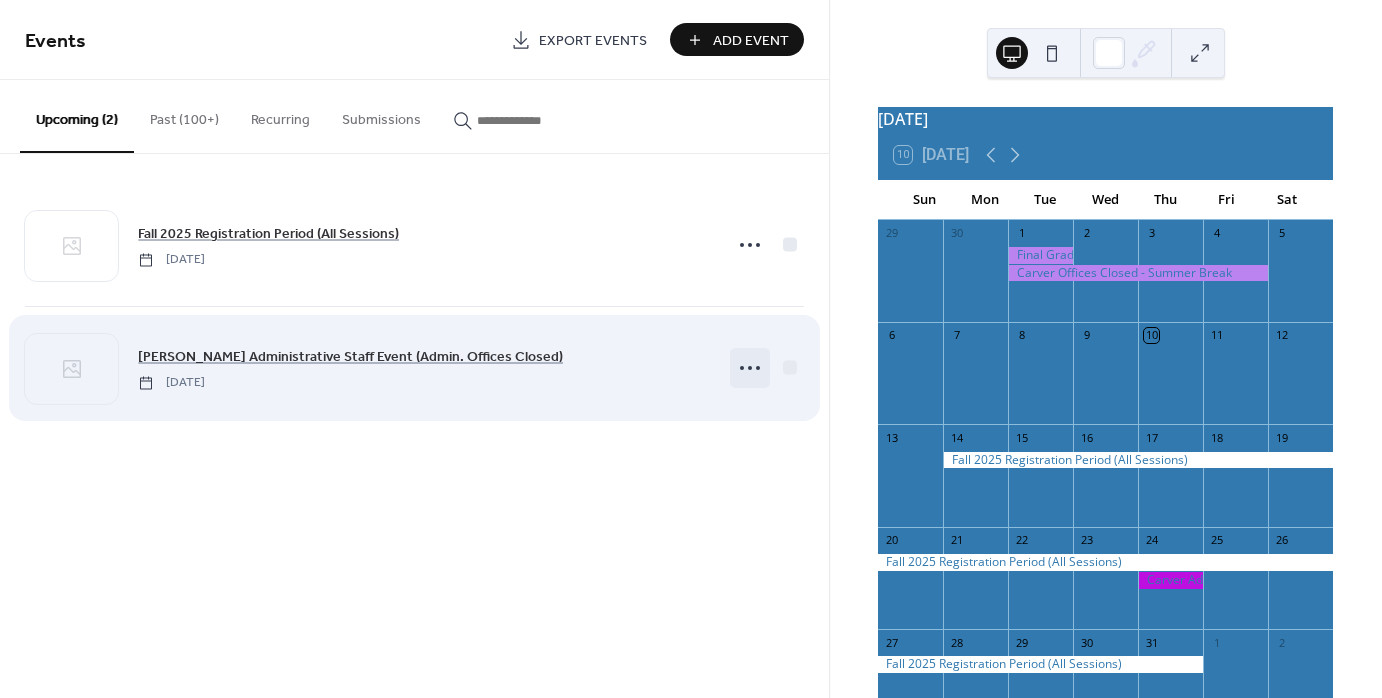 click 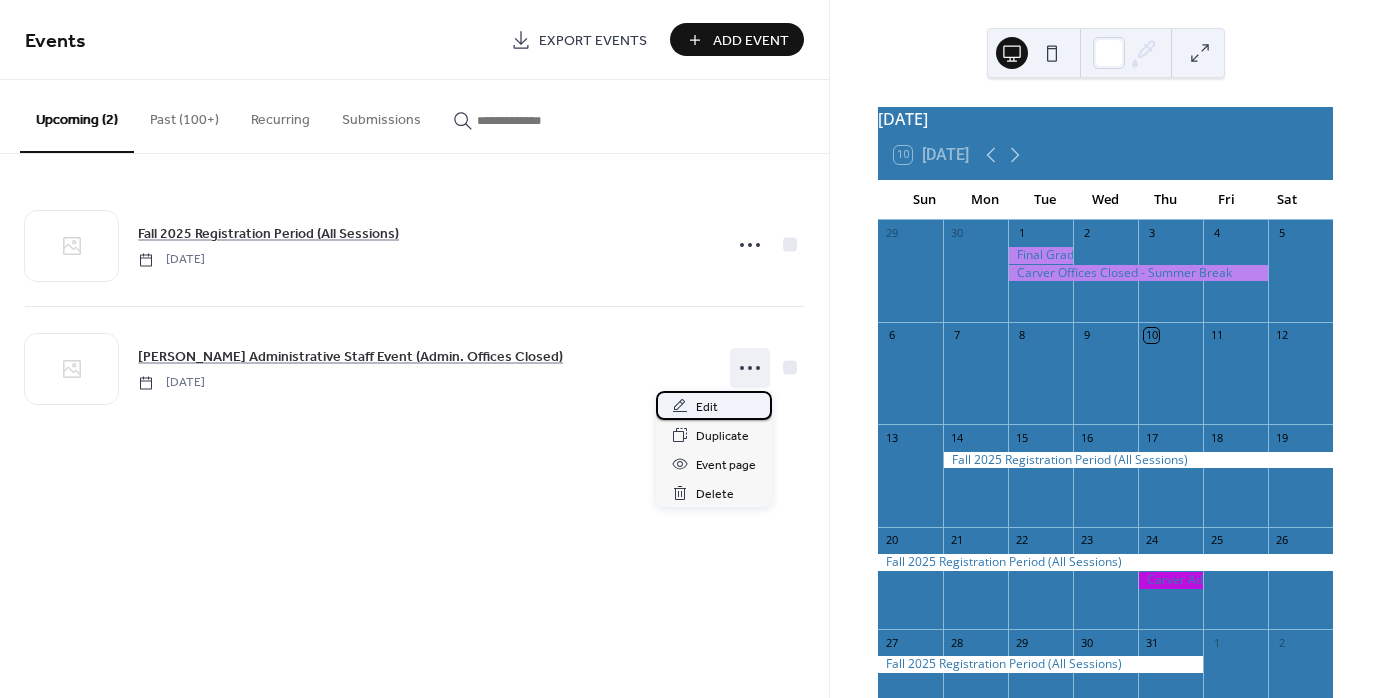 click on "Edit" at bounding box center (707, 407) 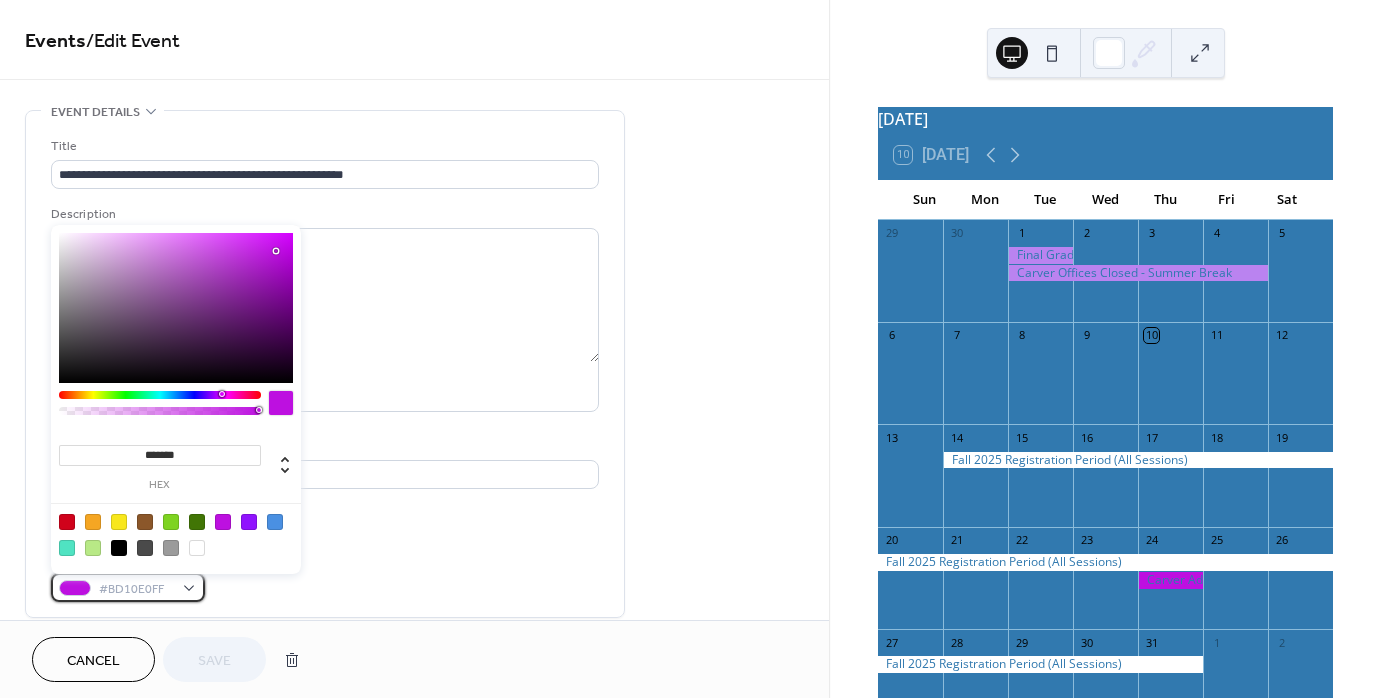 click on "#BD10E0FF" at bounding box center [128, 587] 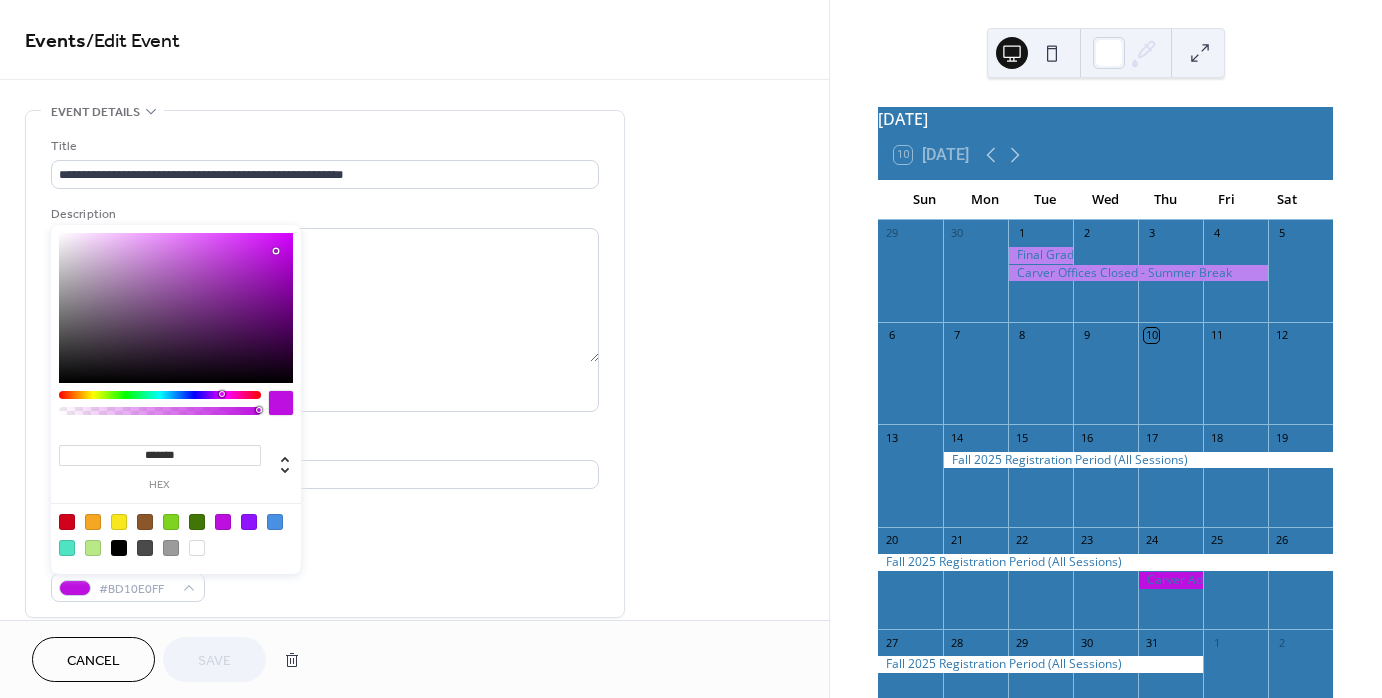 type on "***" 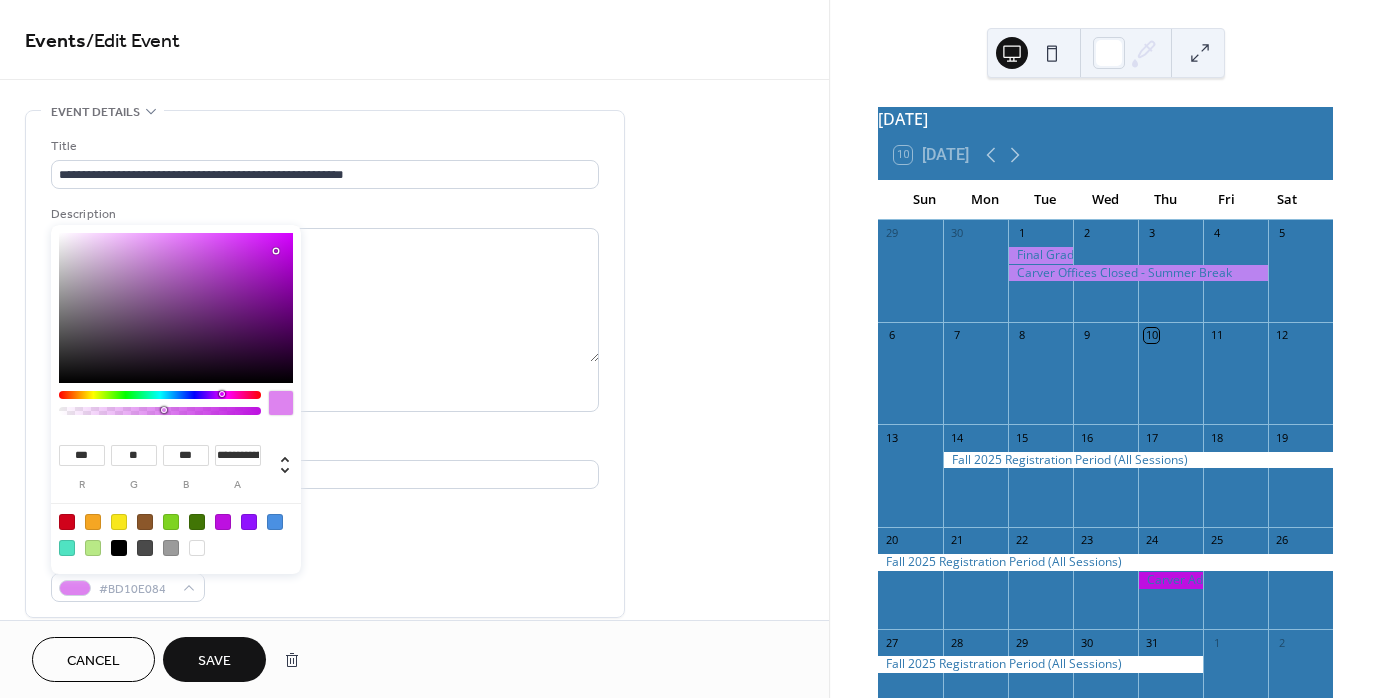 type on "**********" 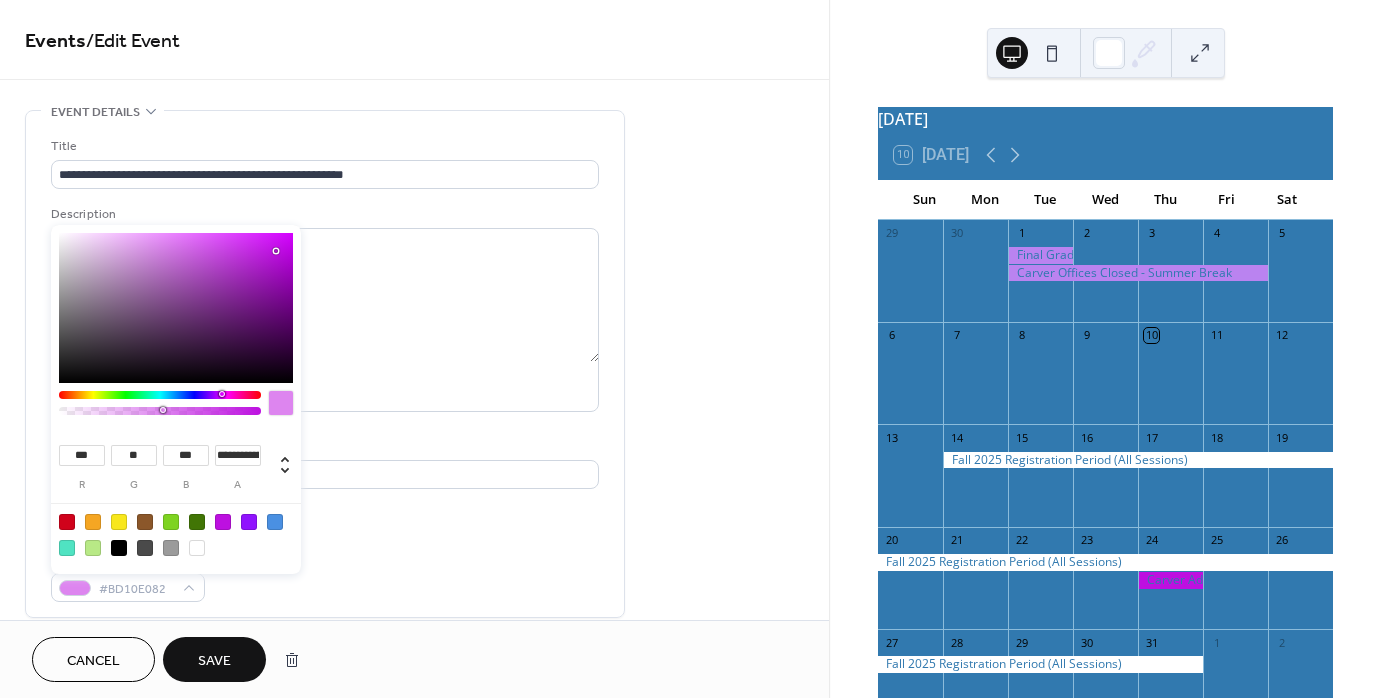 drag, startPoint x: 255, startPoint y: 410, endPoint x: 162, endPoint y: 424, distance: 94.04786 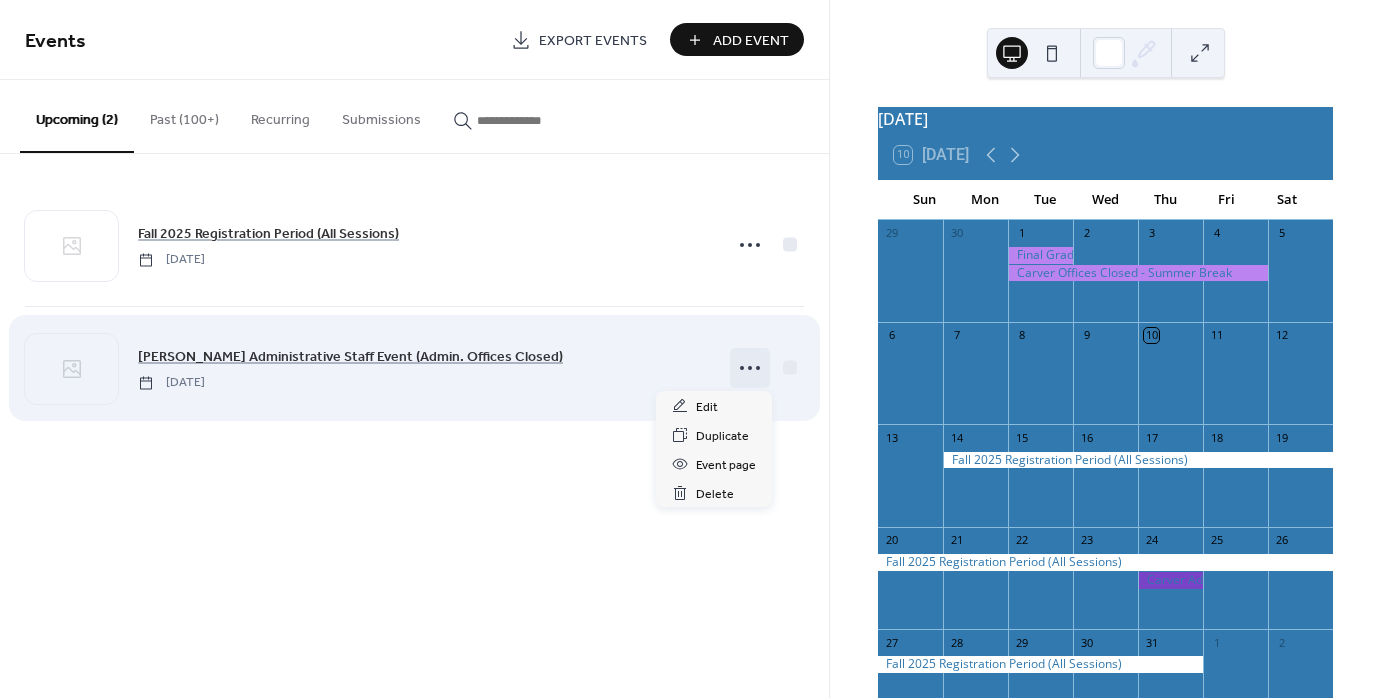 click 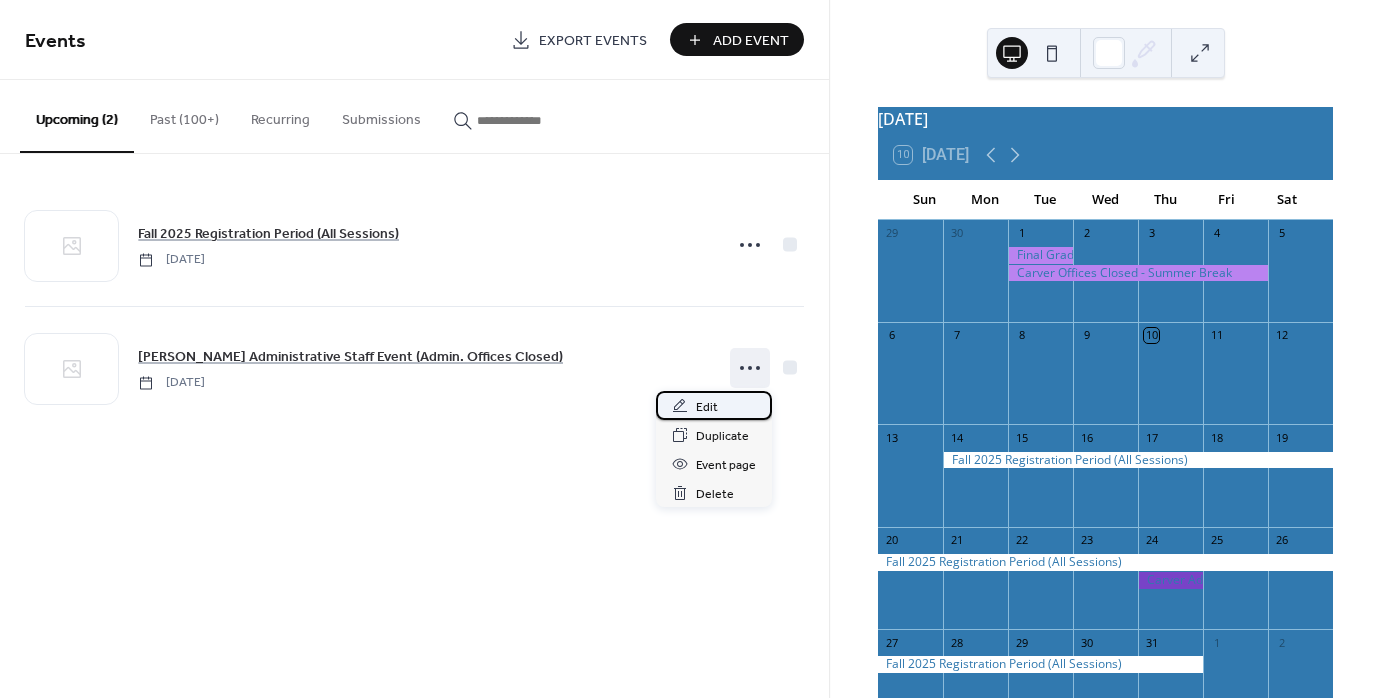 click on "Edit" at bounding box center (707, 407) 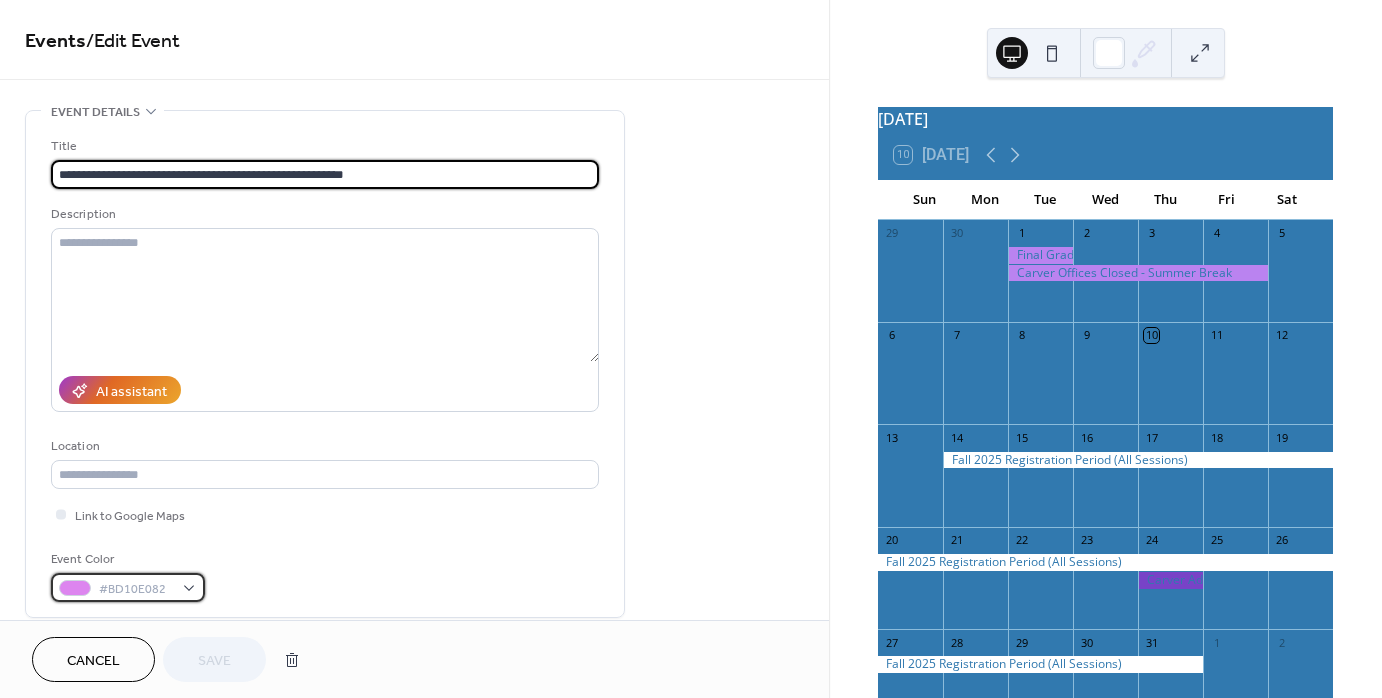 click on "#BD10E082" at bounding box center (128, 587) 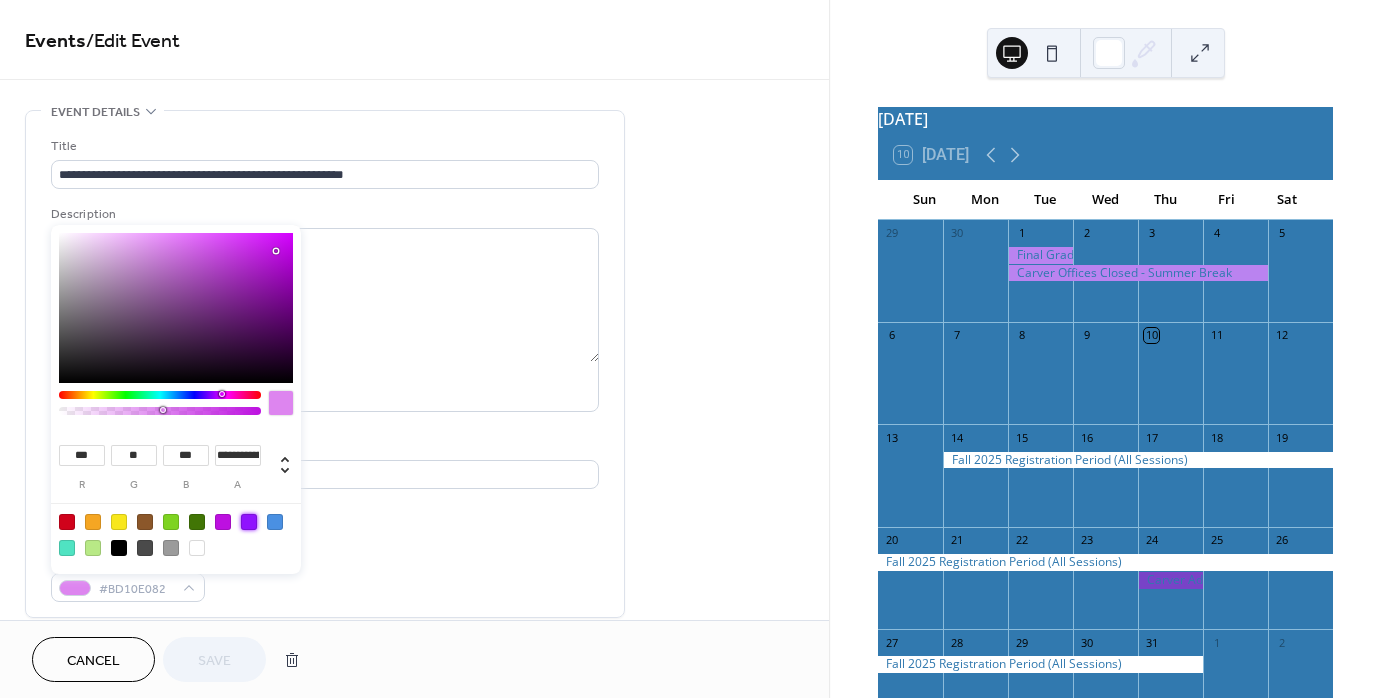 click at bounding box center [249, 522] 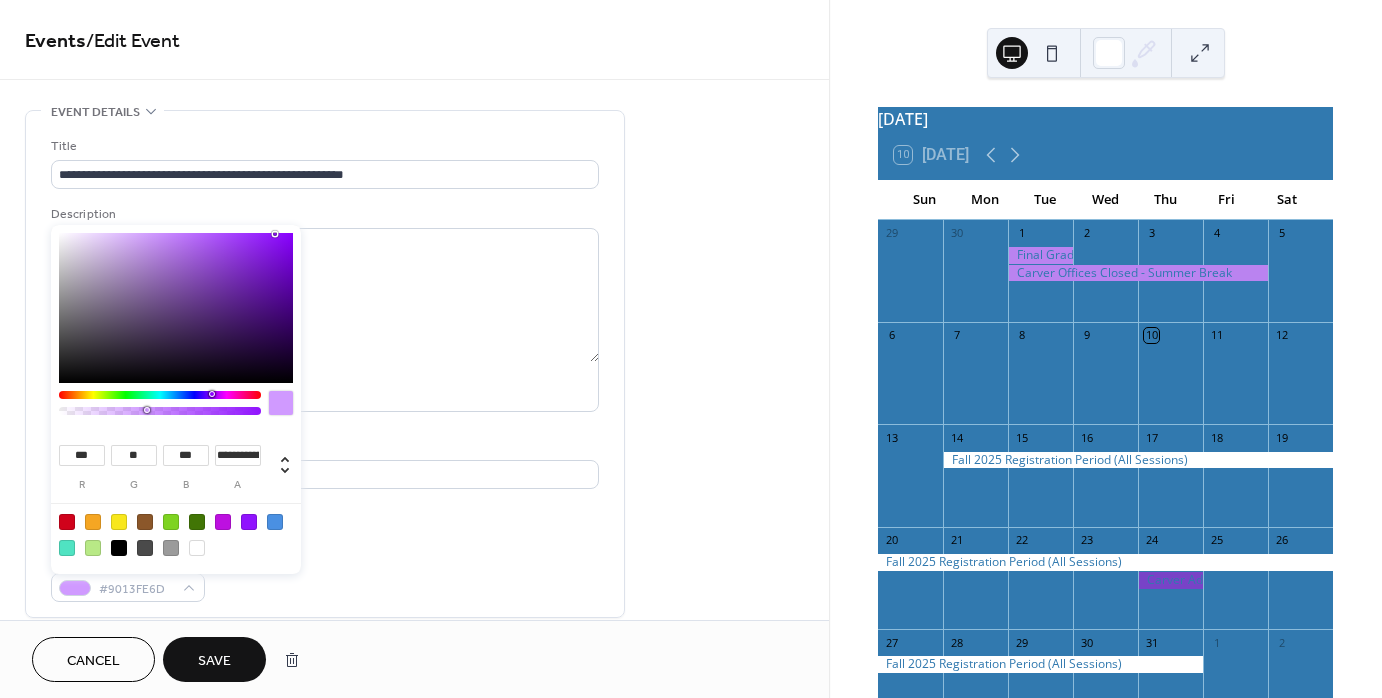 type on "**********" 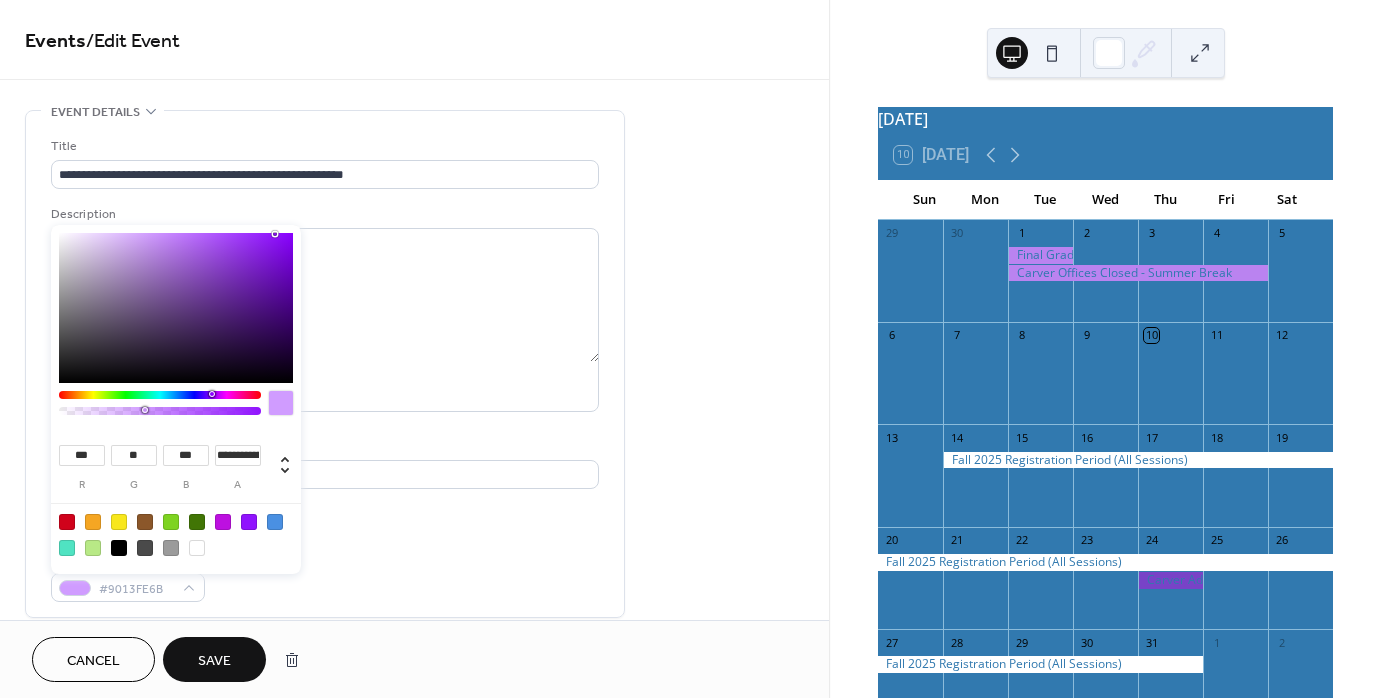 drag, startPoint x: 257, startPoint y: 412, endPoint x: 144, endPoint y: 426, distance: 113.86395 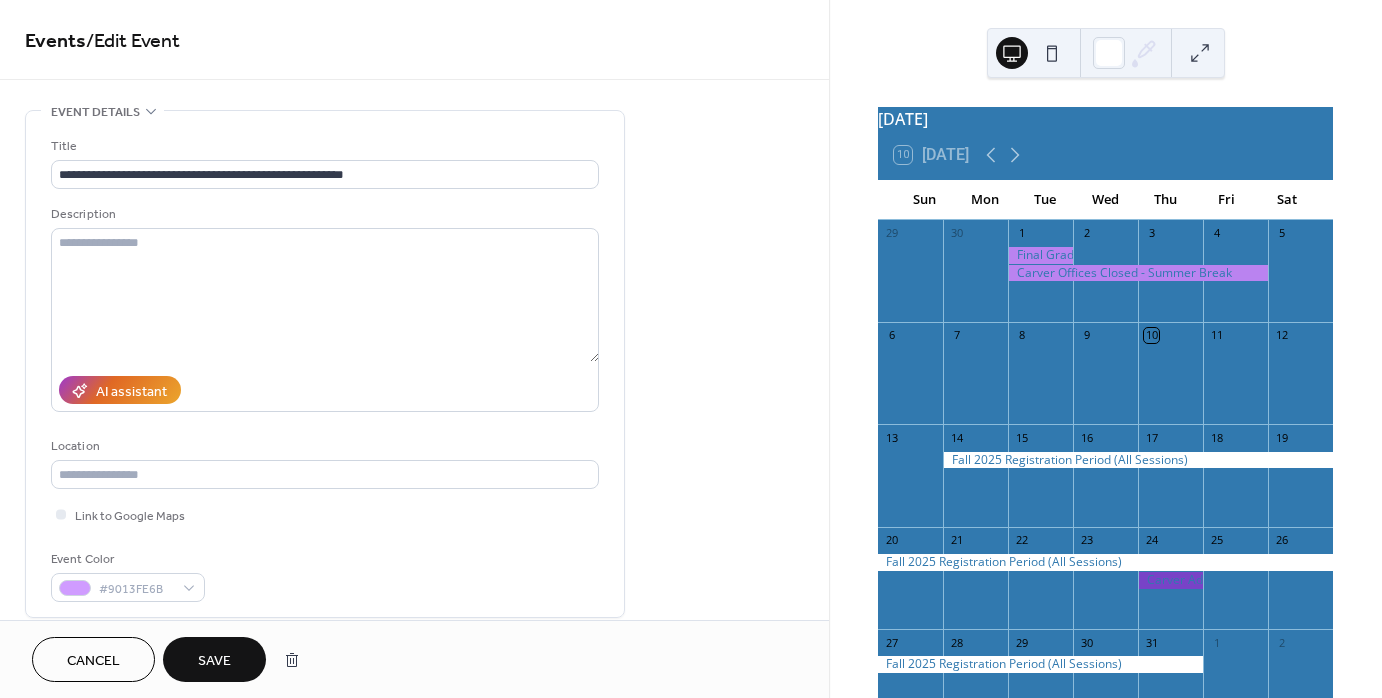 click on "Save" at bounding box center (214, 661) 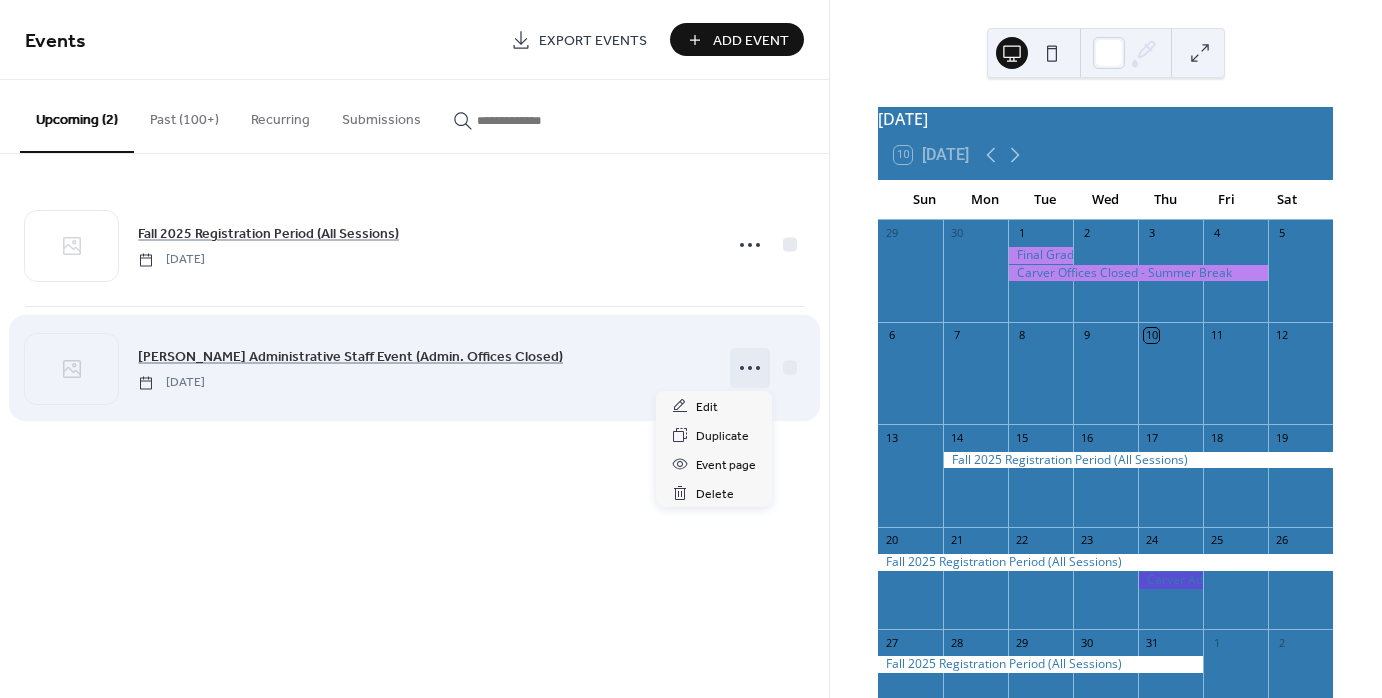 click 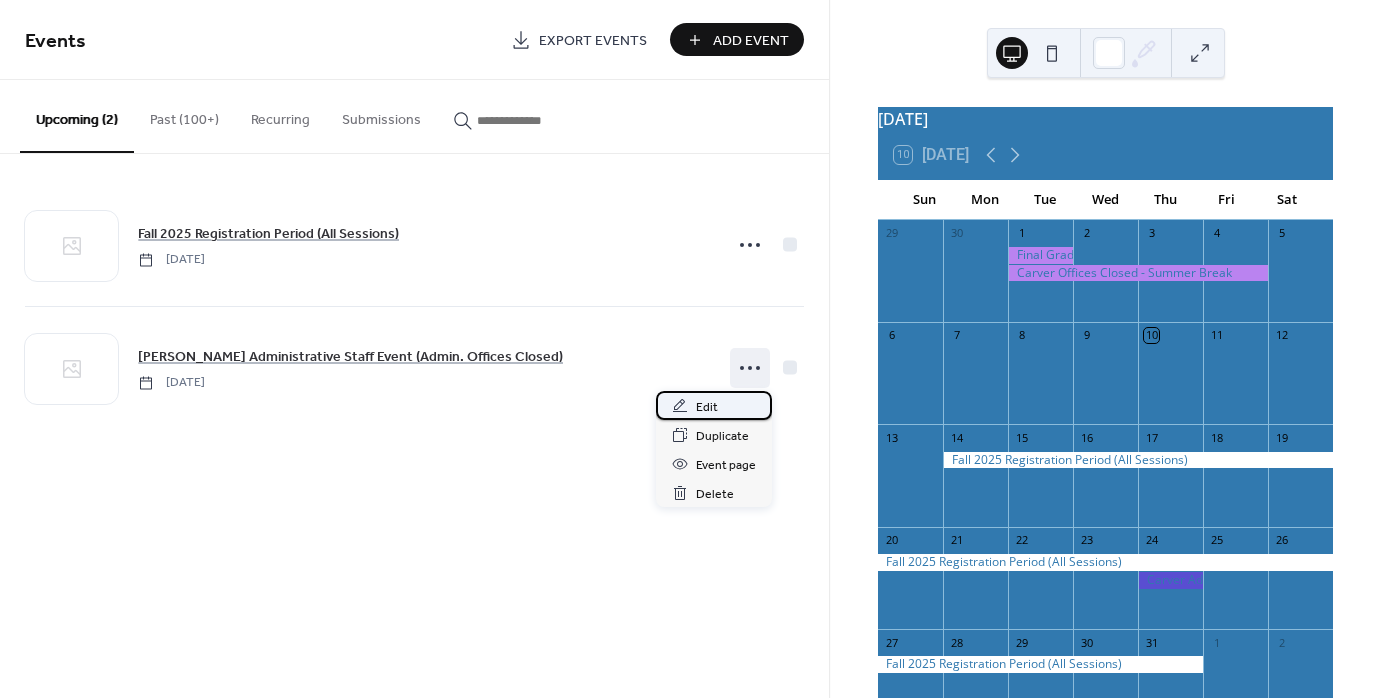 click on "Edit" at bounding box center [707, 407] 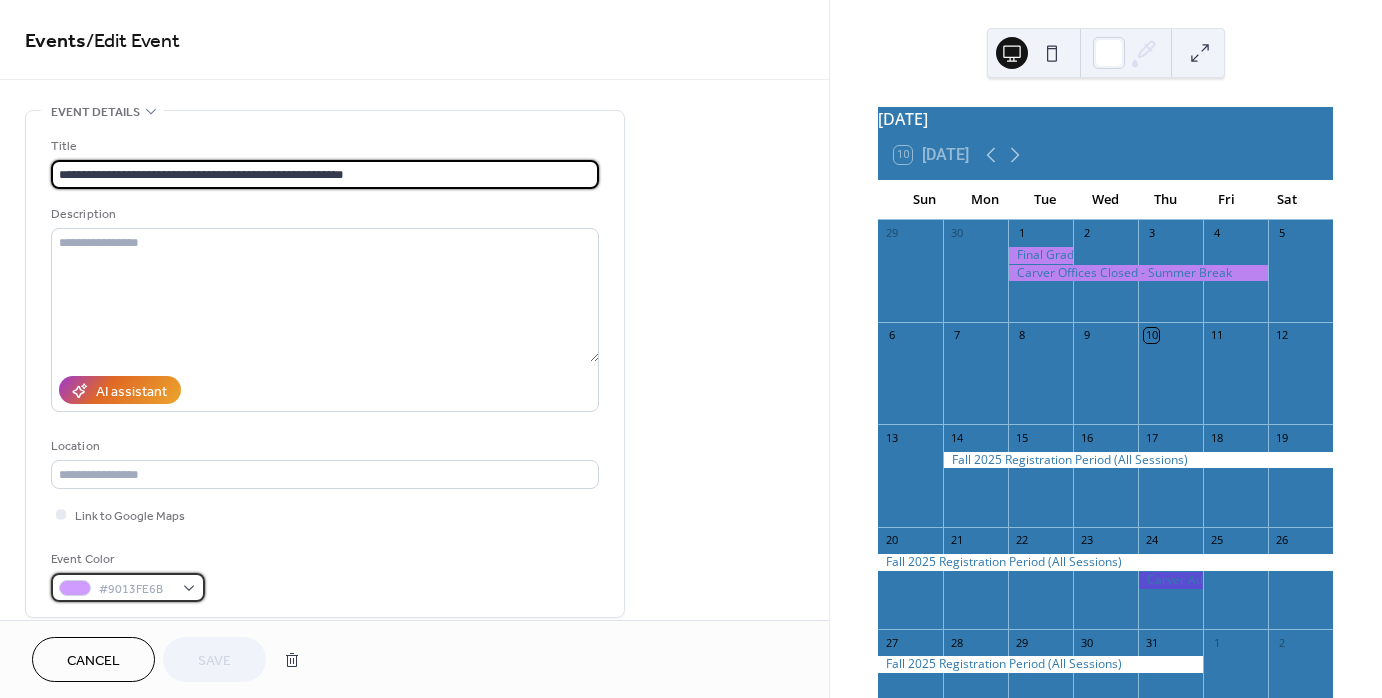 click on "#9013FE6B" at bounding box center [128, 587] 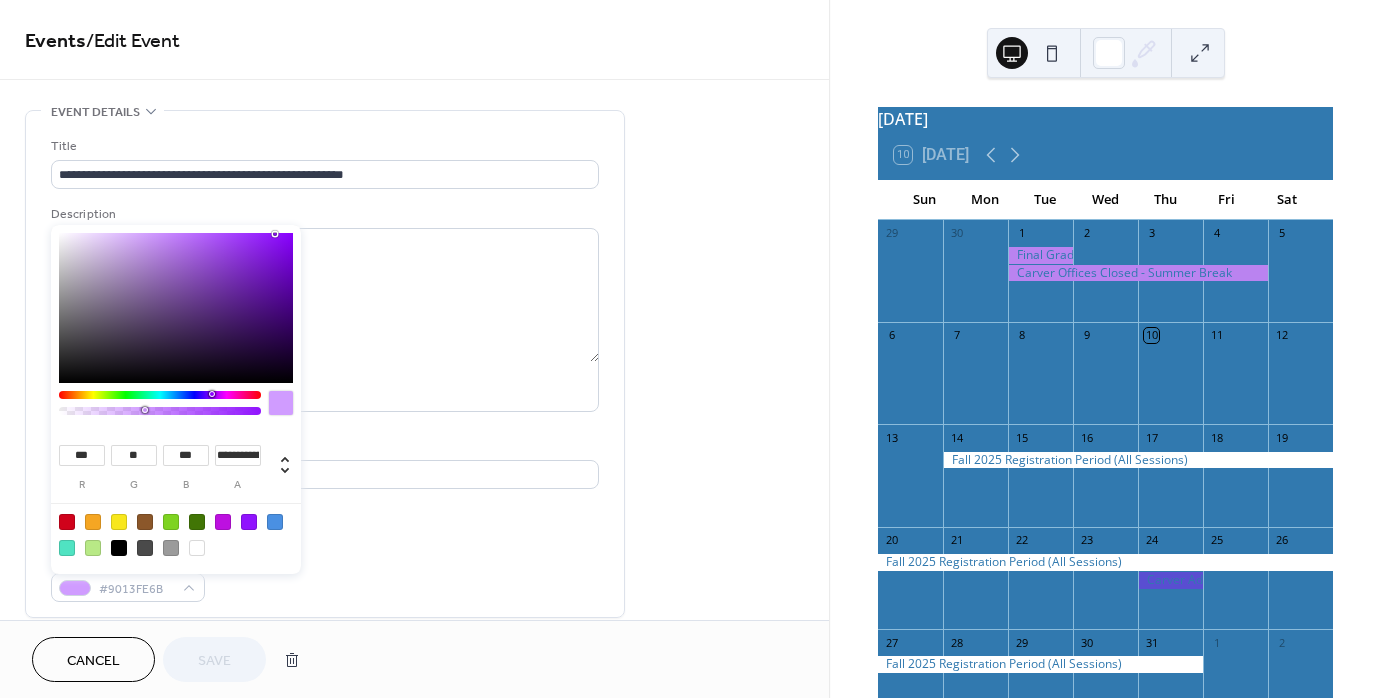 drag, startPoint x: 141, startPoint y: 404, endPoint x: 120, endPoint y: 405, distance: 21.023796 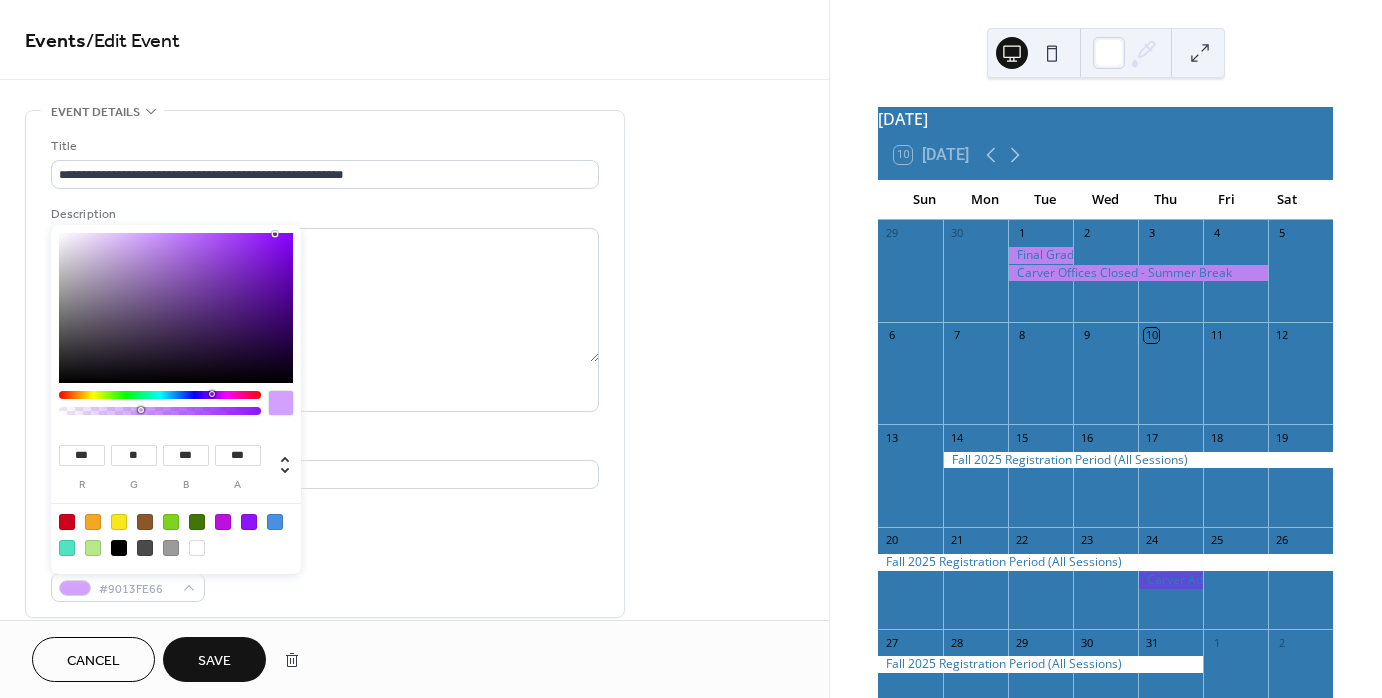 type on "**********" 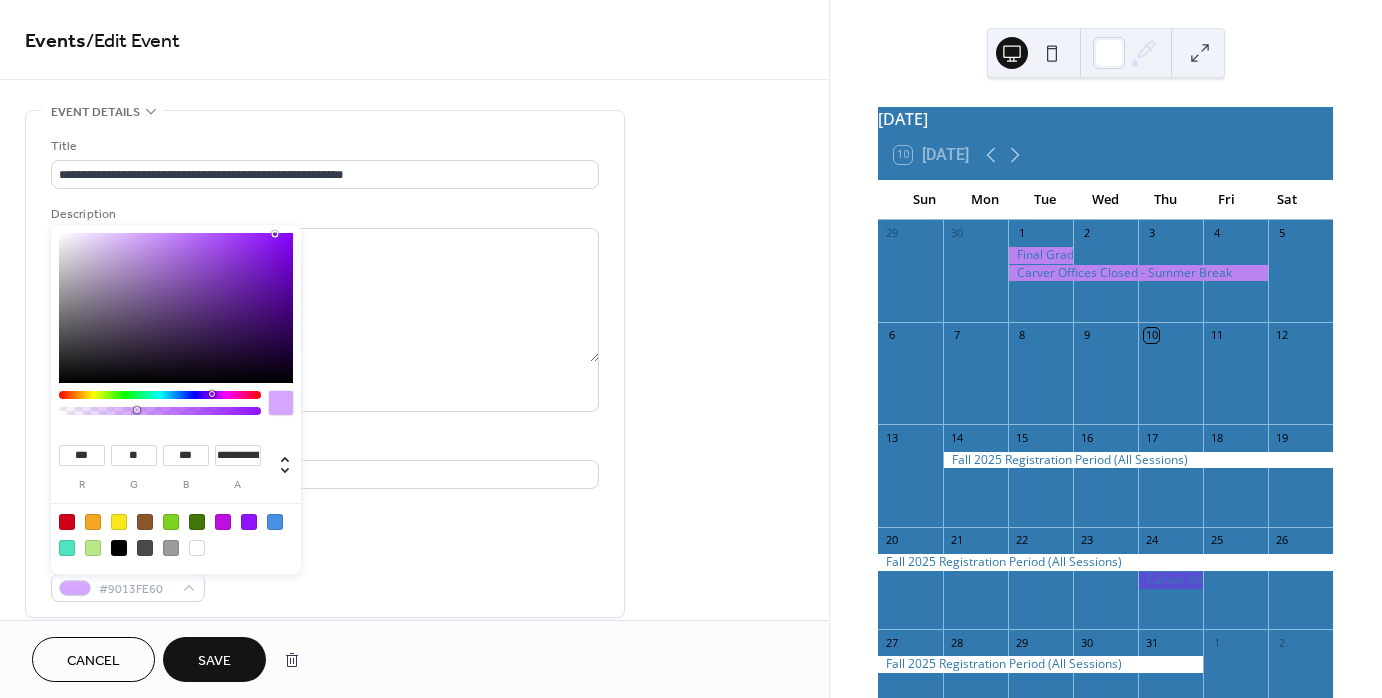 drag, startPoint x: 141, startPoint y: 410, endPoint x: 136, endPoint y: 424, distance: 14.866069 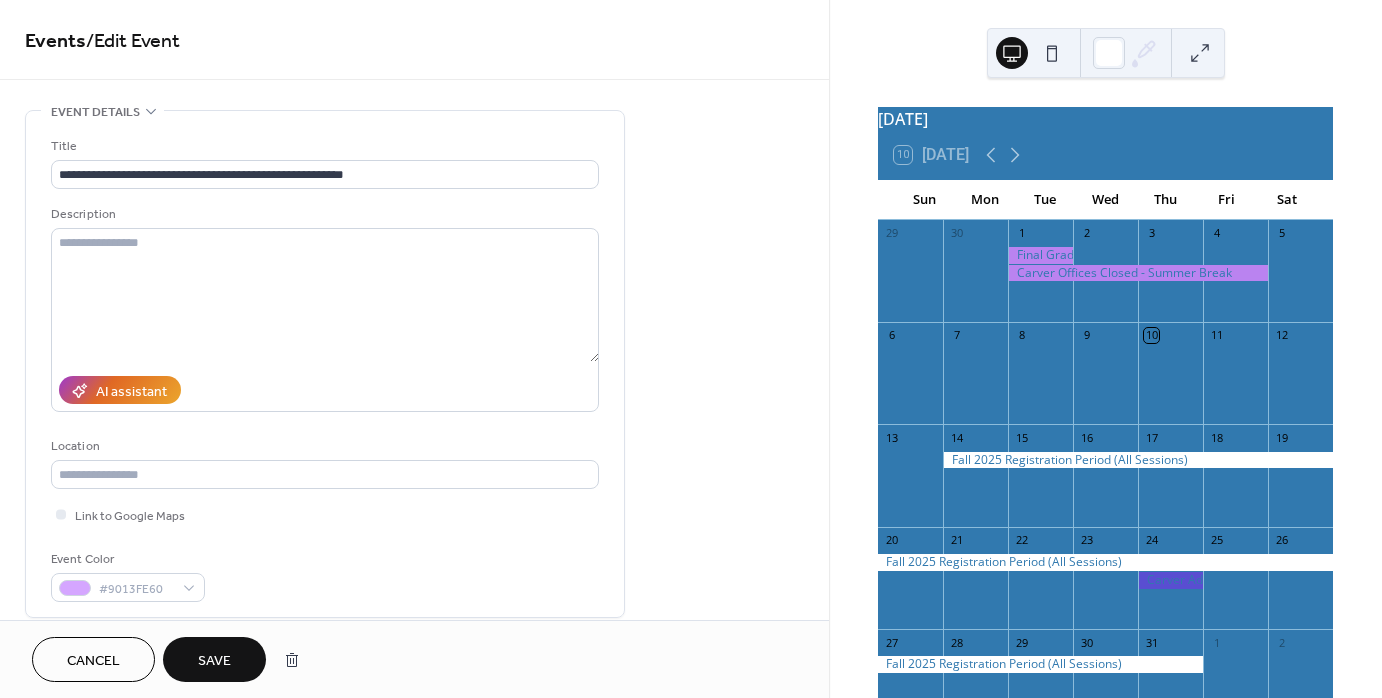 click on "Save" at bounding box center [214, 661] 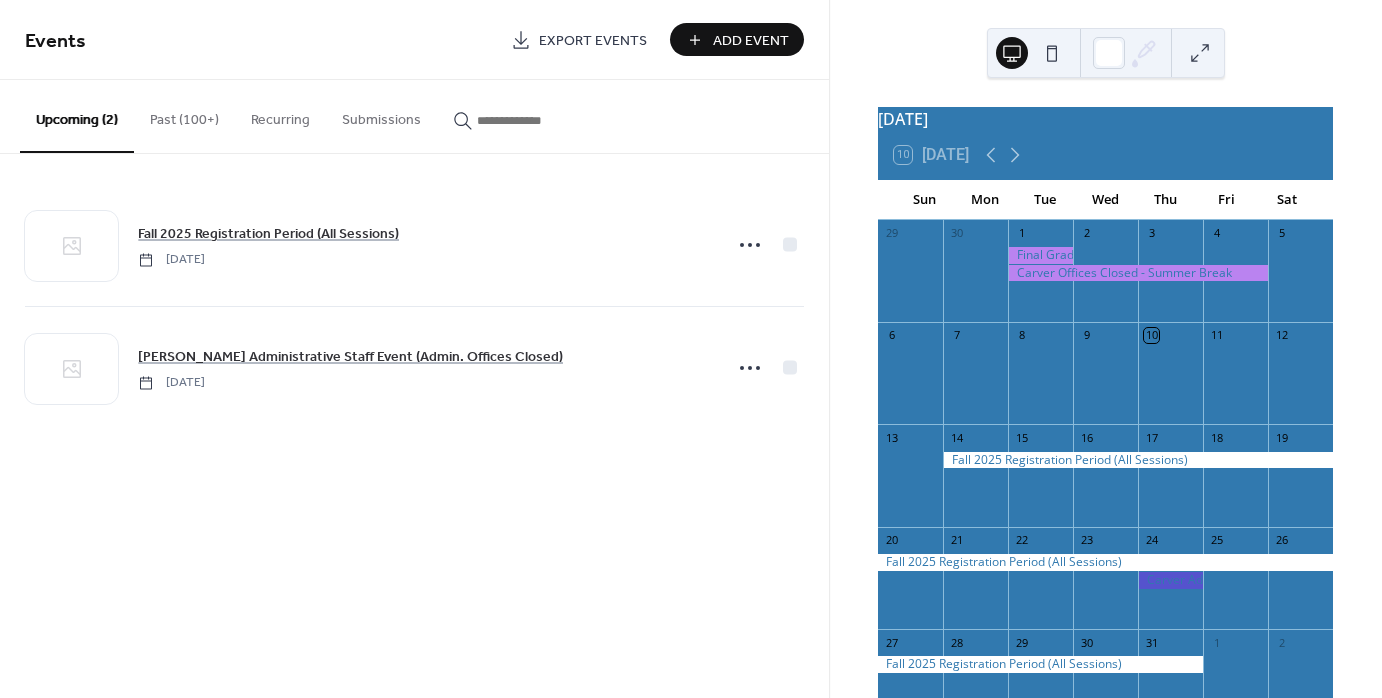 click on "Add Event" at bounding box center [751, 41] 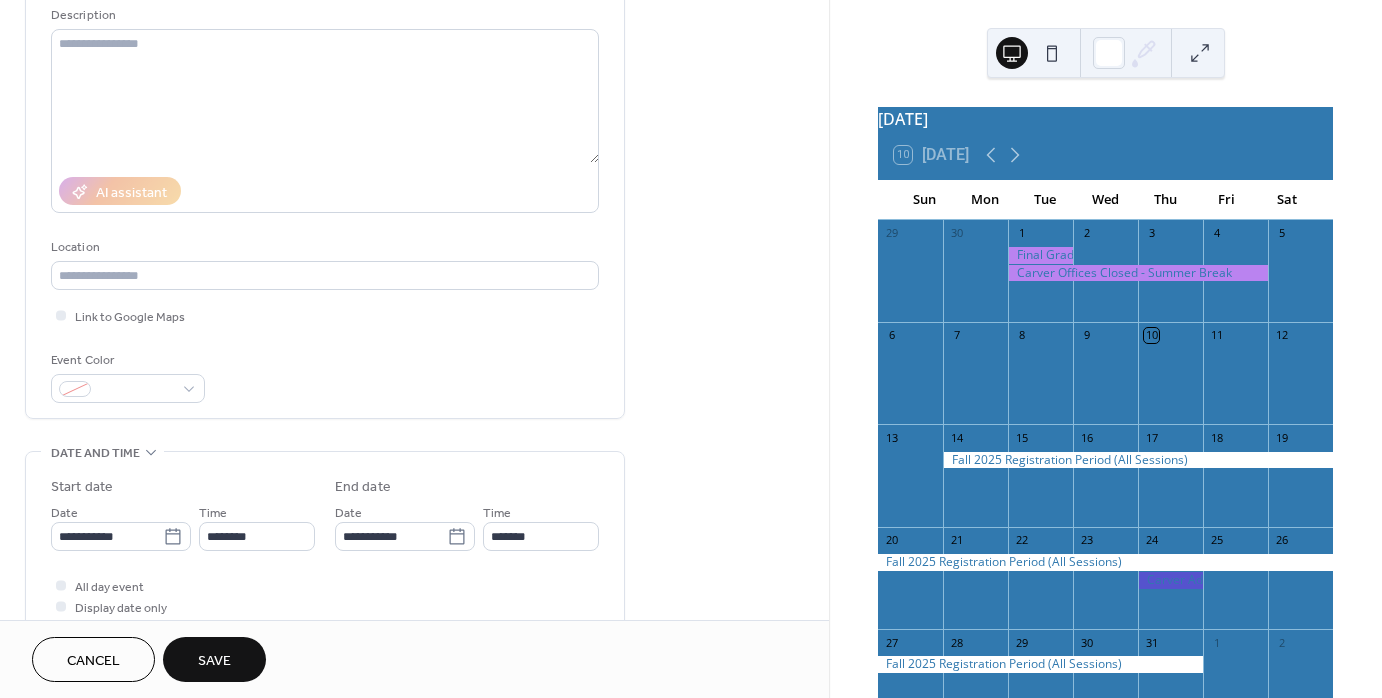 scroll, scrollTop: 200, scrollLeft: 0, axis: vertical 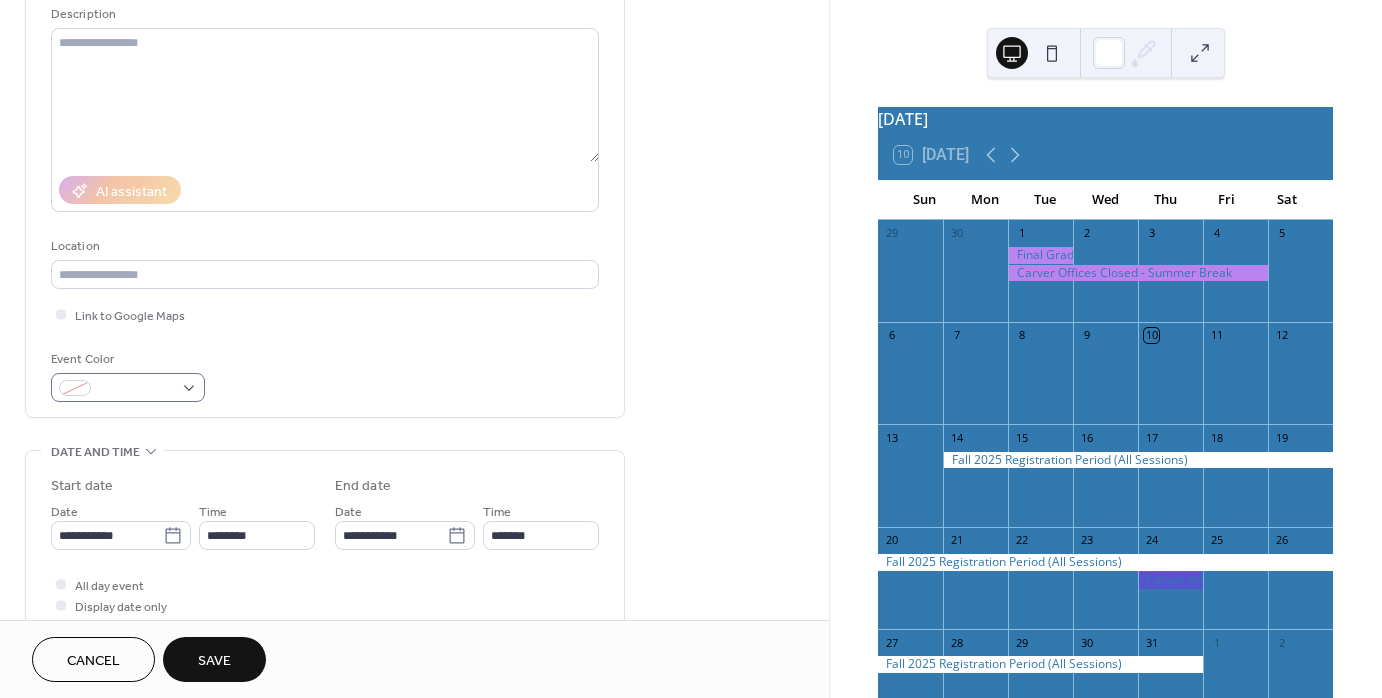 type on "**********" 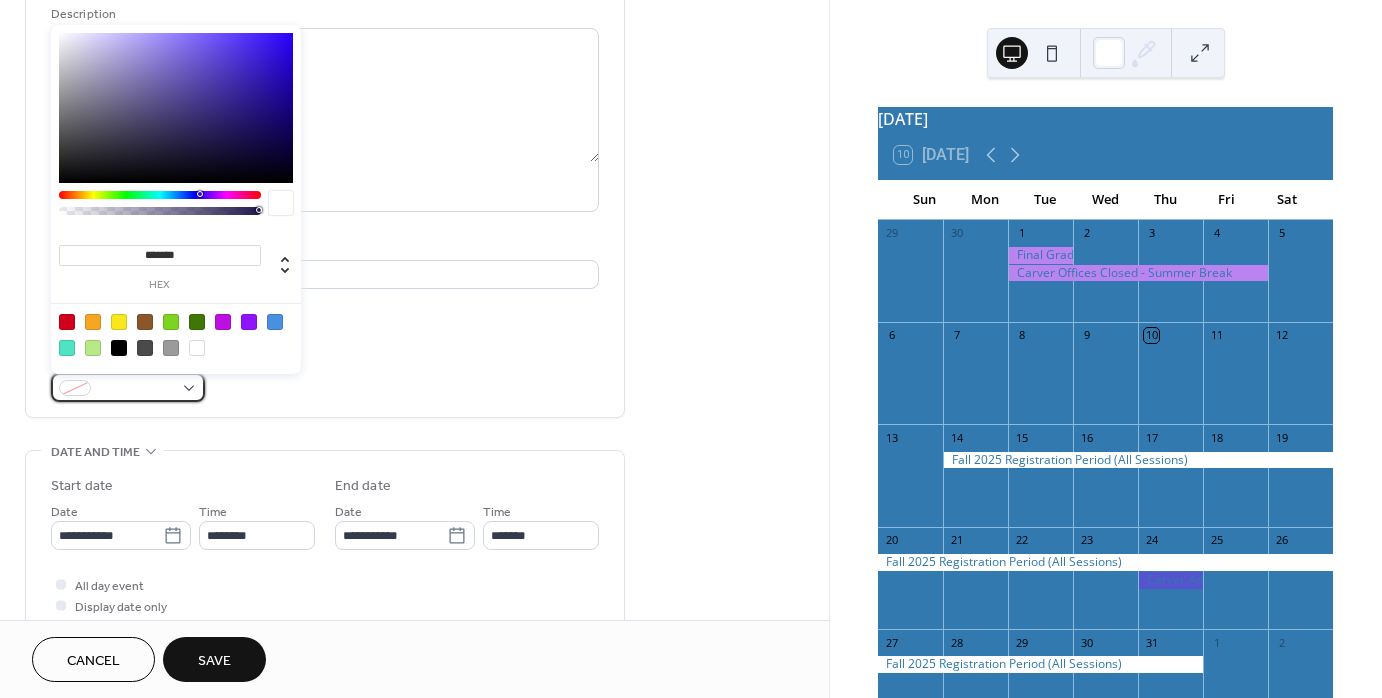 click at bounding box center [128, 387] 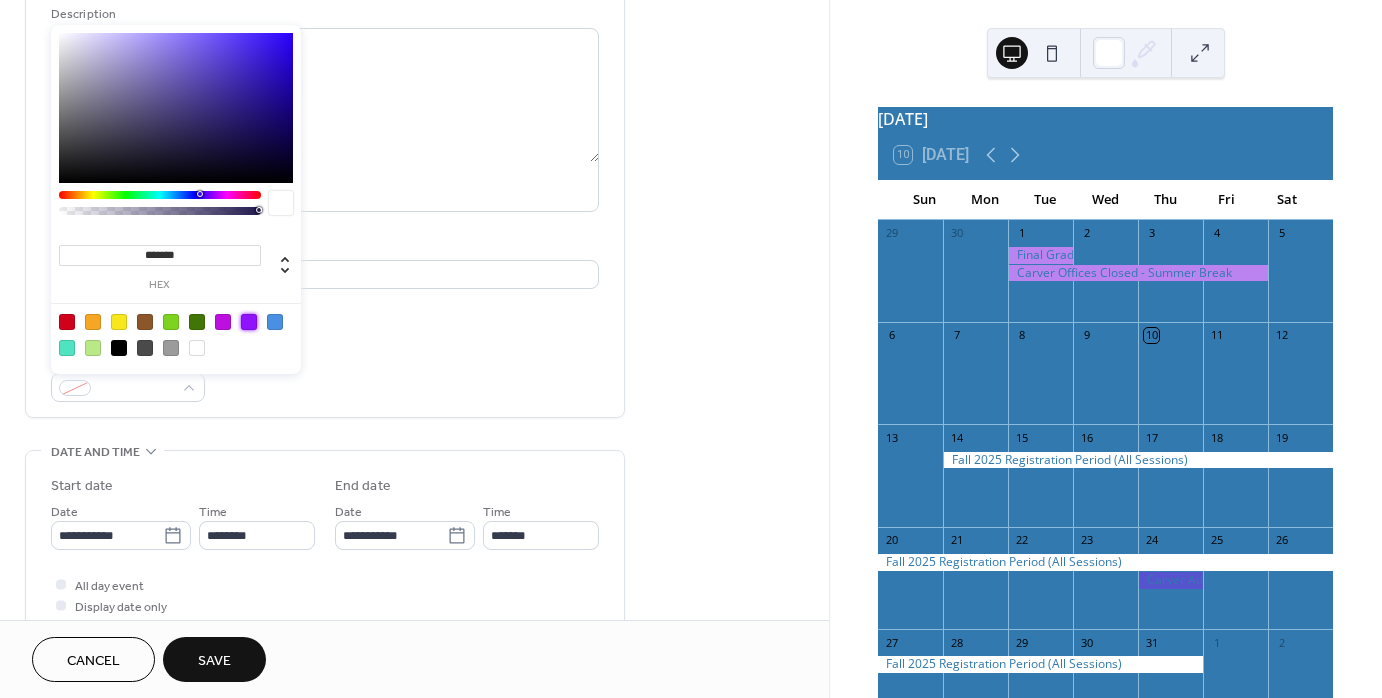 click at bounding box center (249, 322) 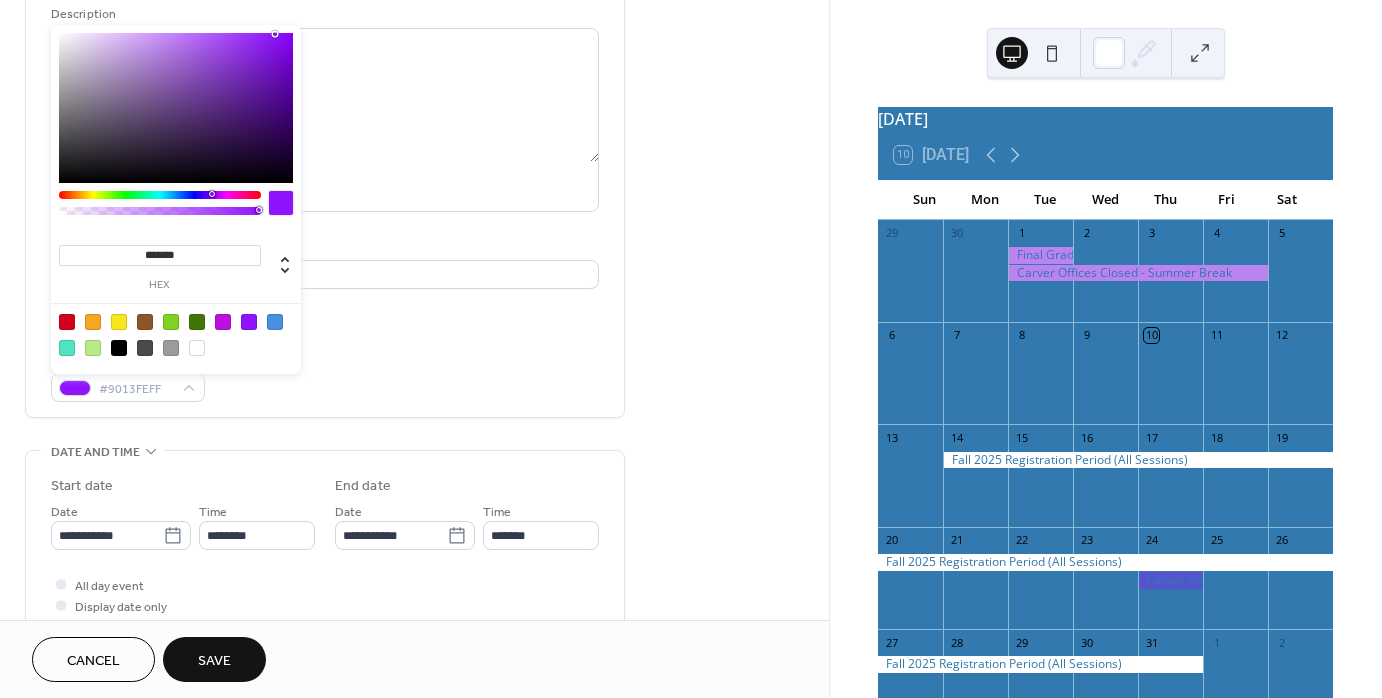 type on "***" 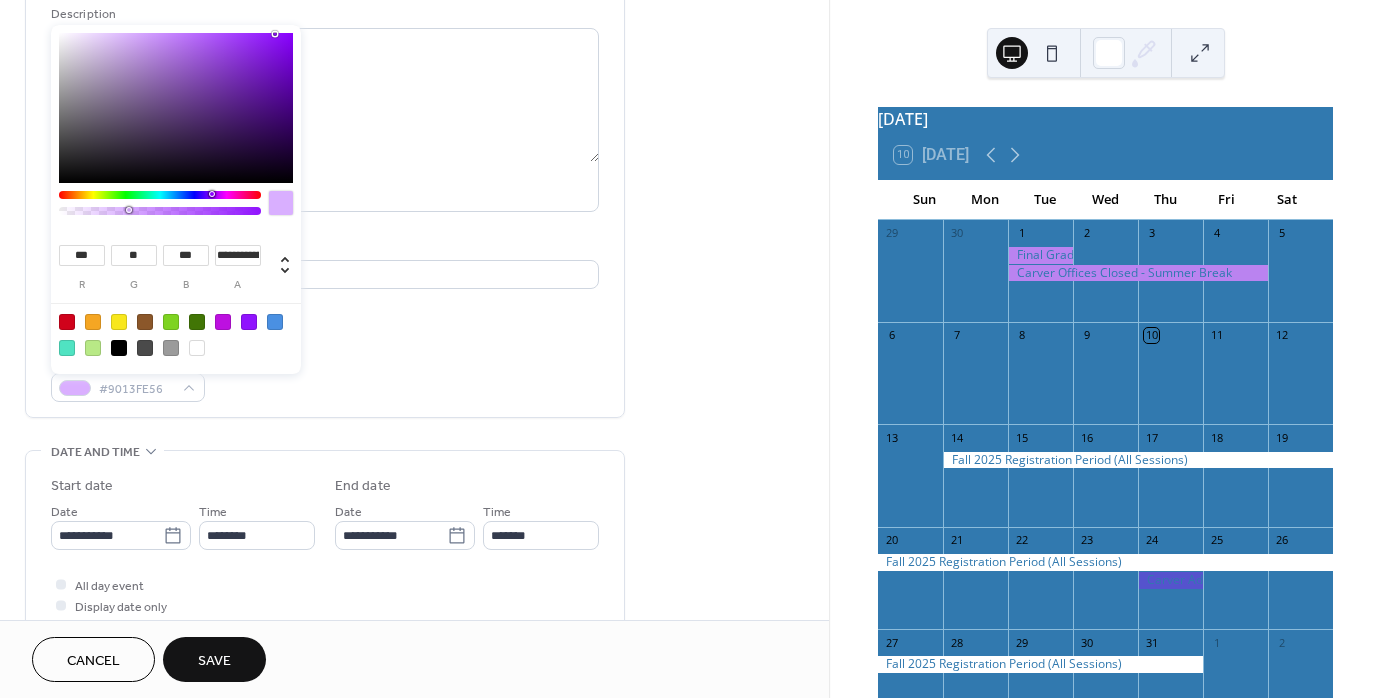 type on "**********" 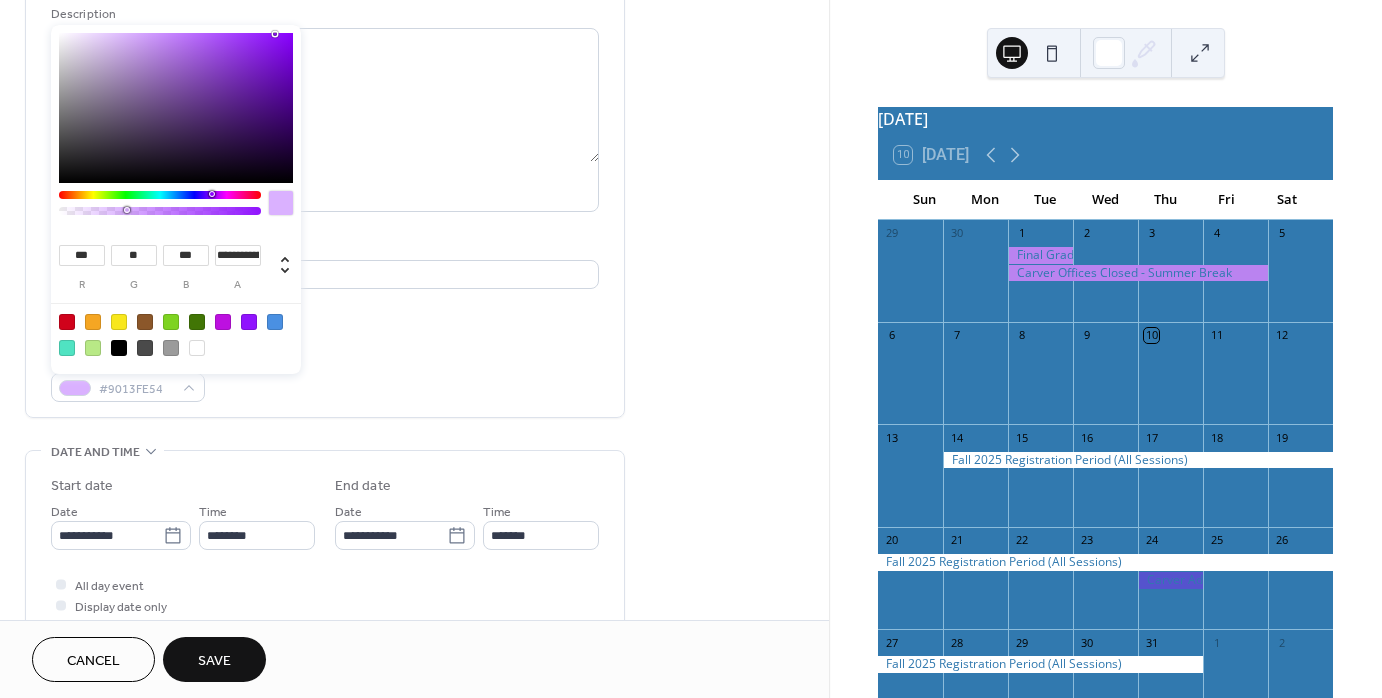 drag, startPoint x: 258, startPoint y: 210, endPoint x: 126, endPoint y: 219, distance: 132.30646 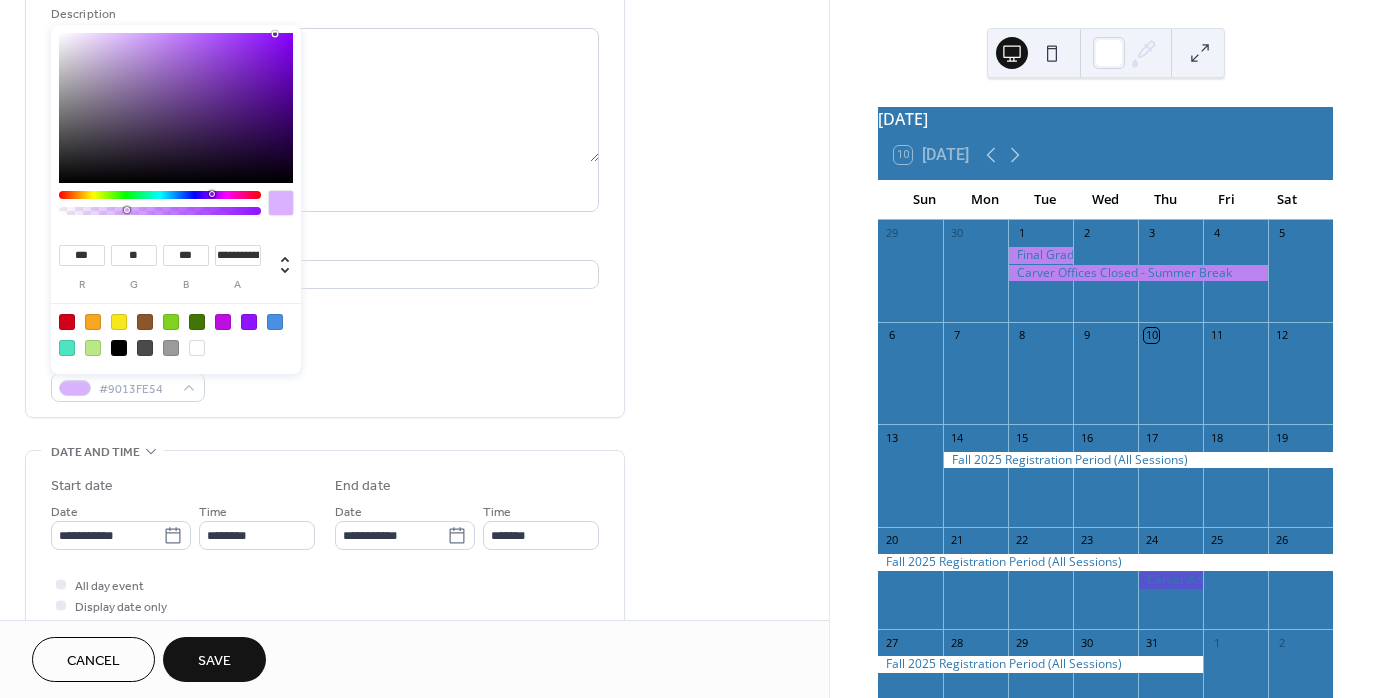 click at bounding box center (160, 208) 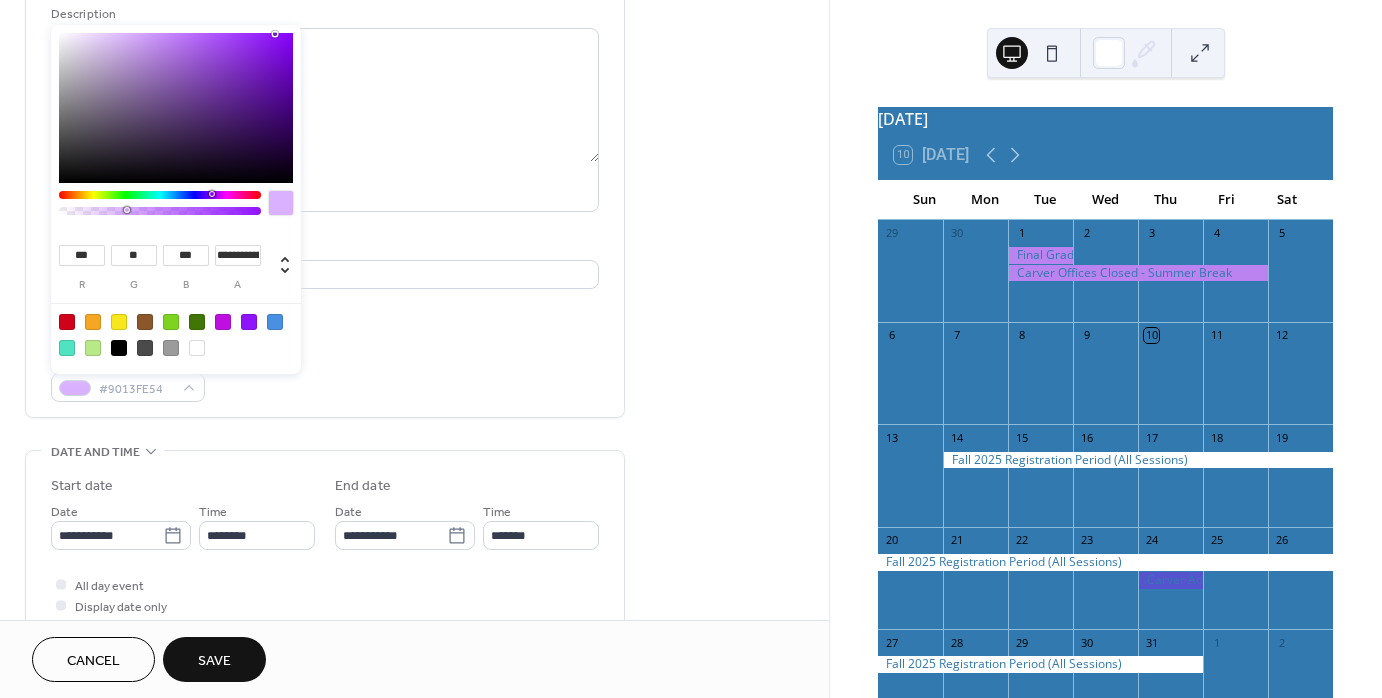 click on "Event Color #9013FE54" at bounding box center [325, 375] 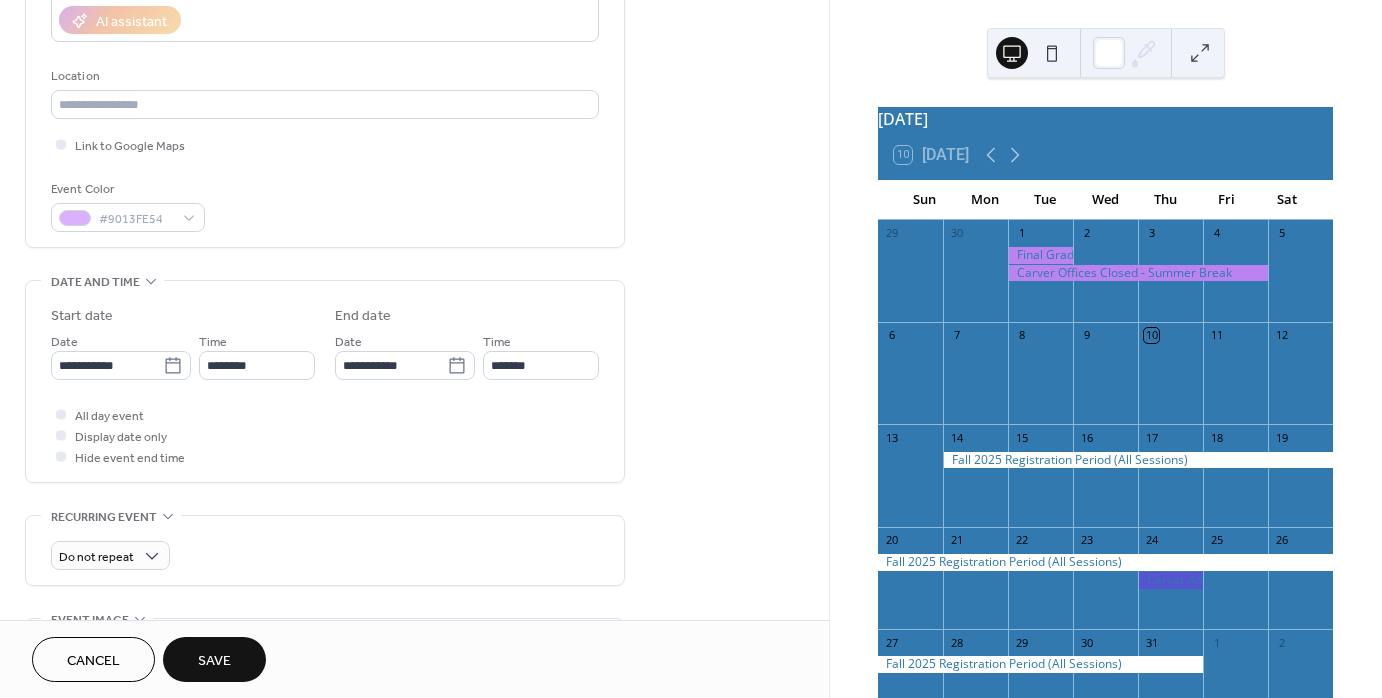 scroll, scrollTop: 400, scrollLeft: 0, axis: vertical 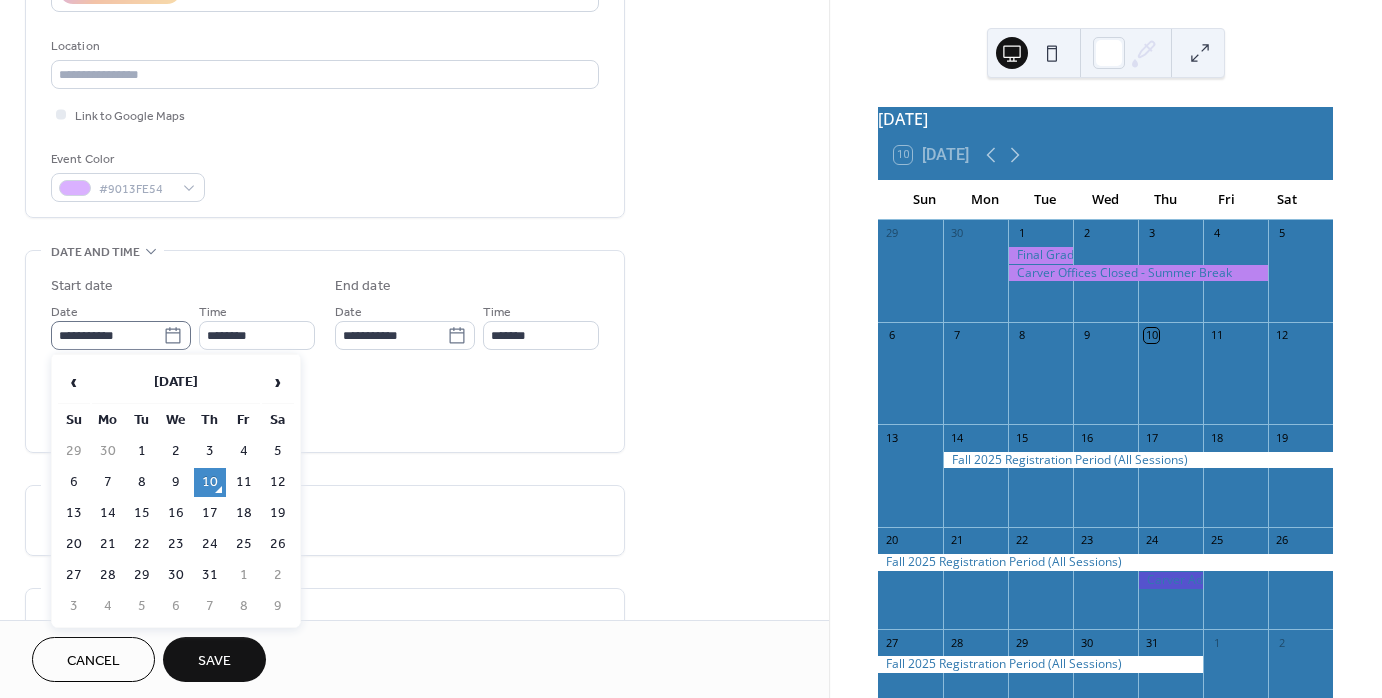 click 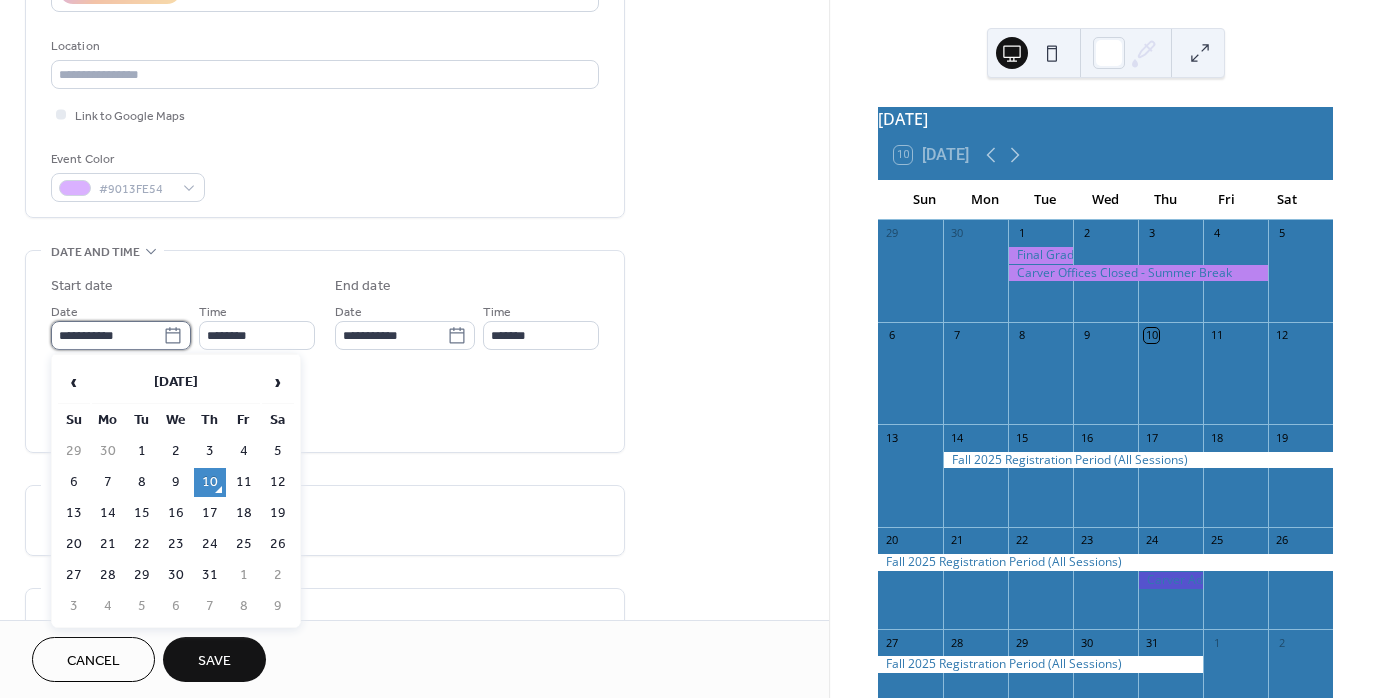click on "**********" at bounding box center [107, 335] 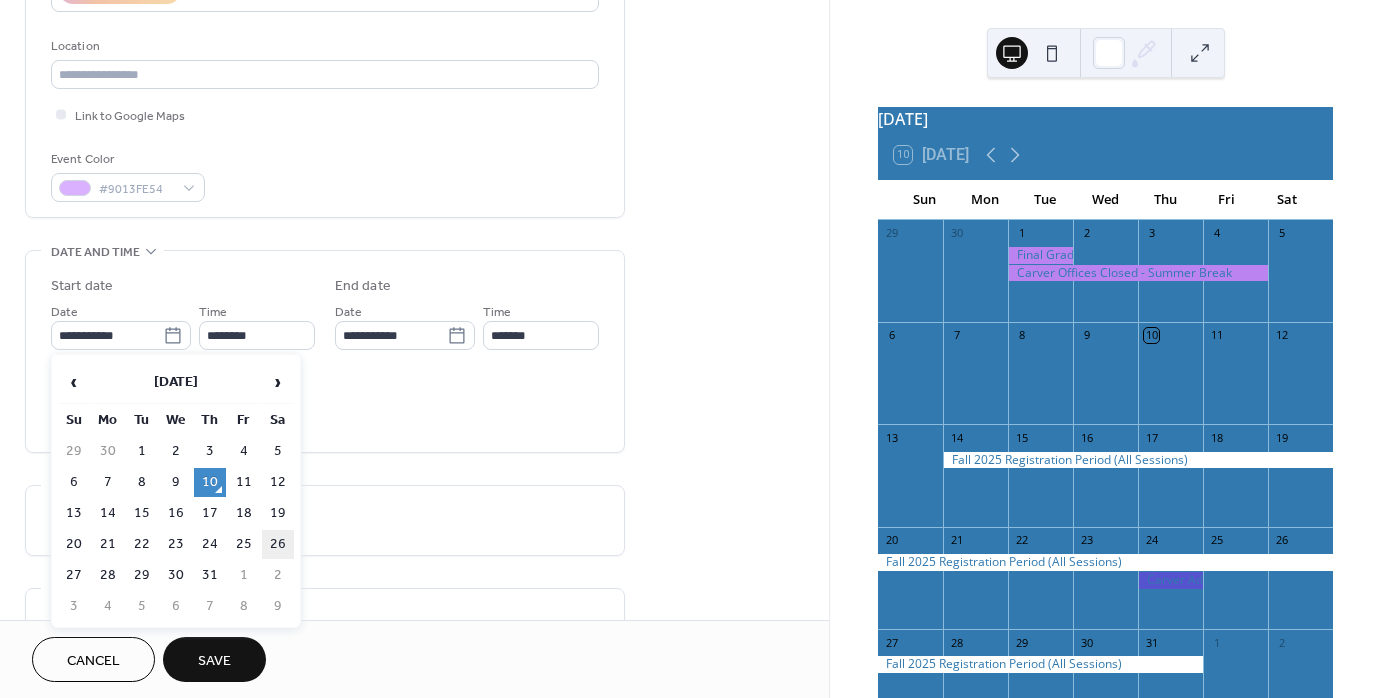click on "26" at bounding box center (278, 544) 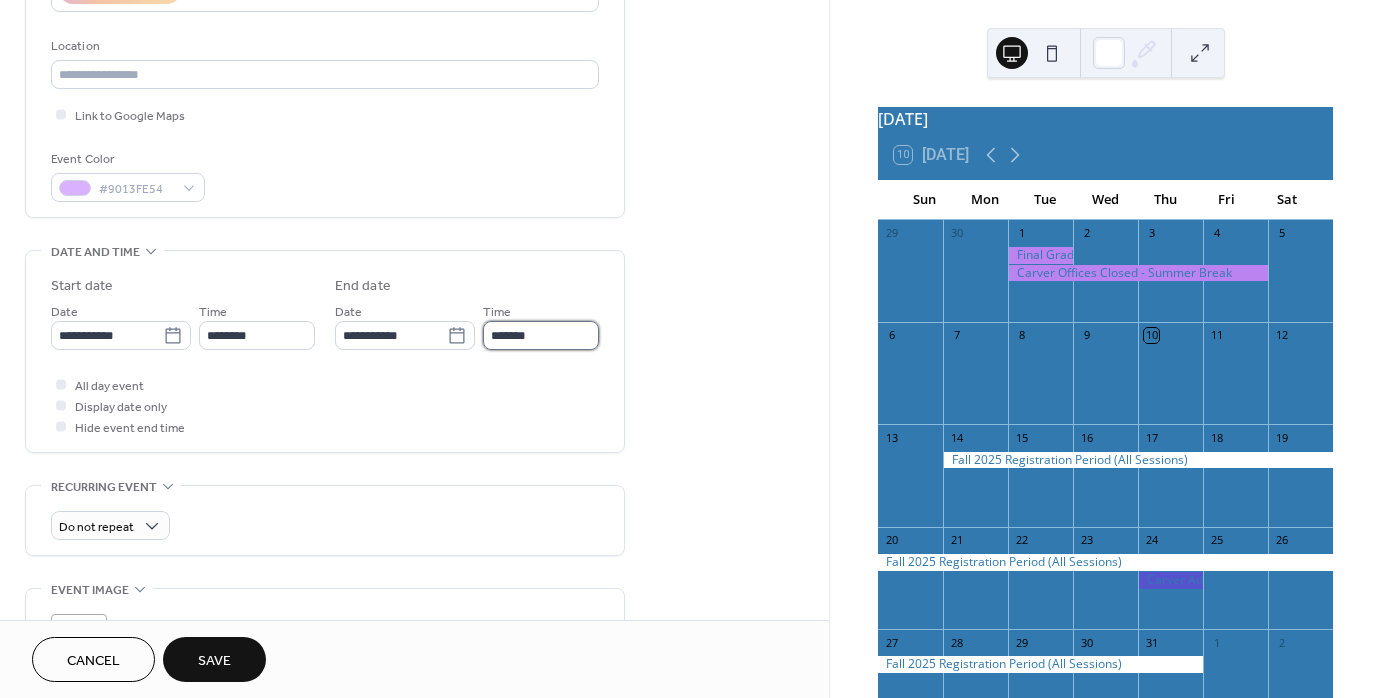 click on "*******" at bounding box center (541, 335) 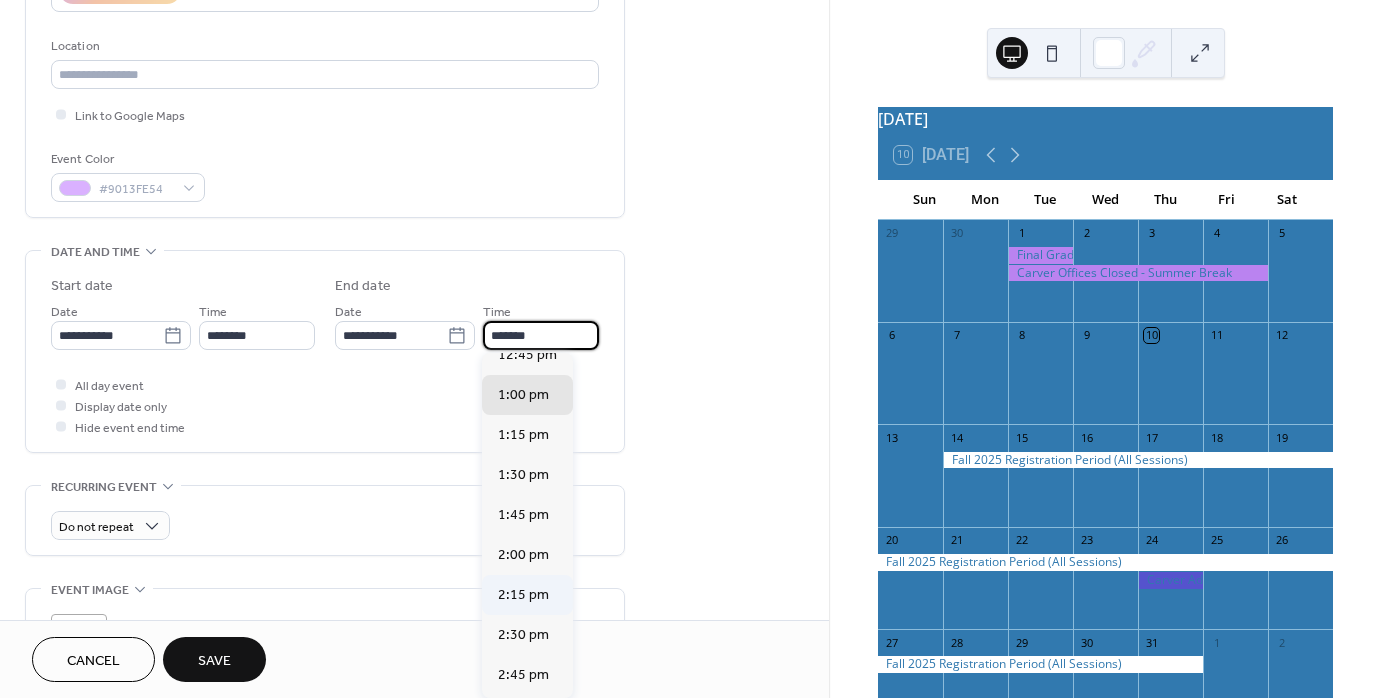 scroll, scrollTop: 100, scrollLeft: 0, axis: vertical 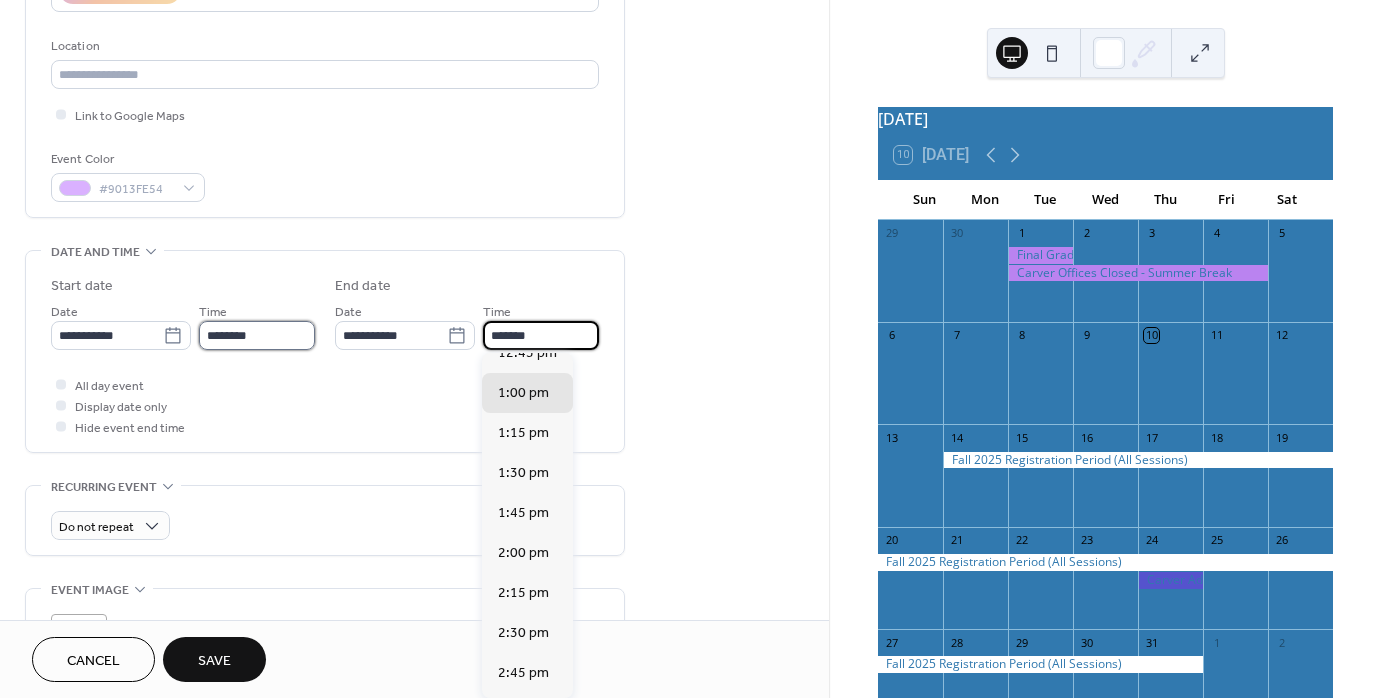 click on "********" at bounding box center [257, 335] 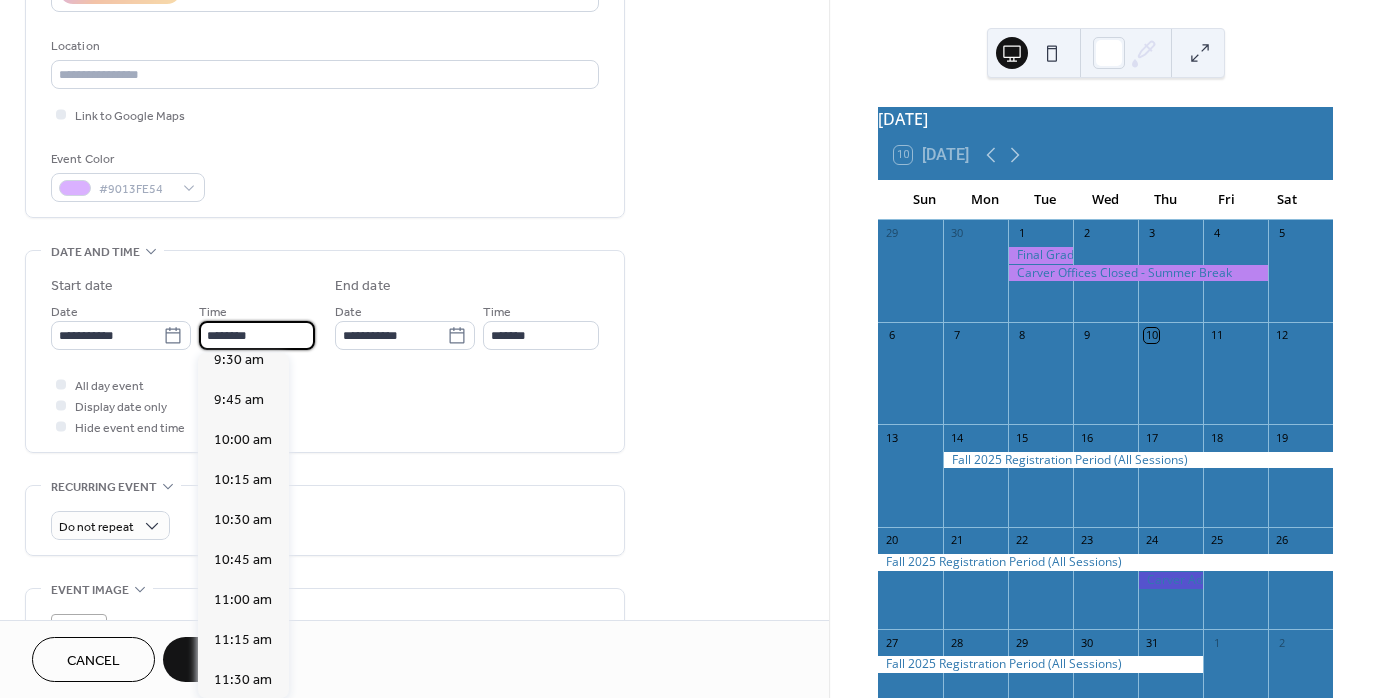 scroll, scrollTop: 1529, scrollLeft: 0, axis: vertical 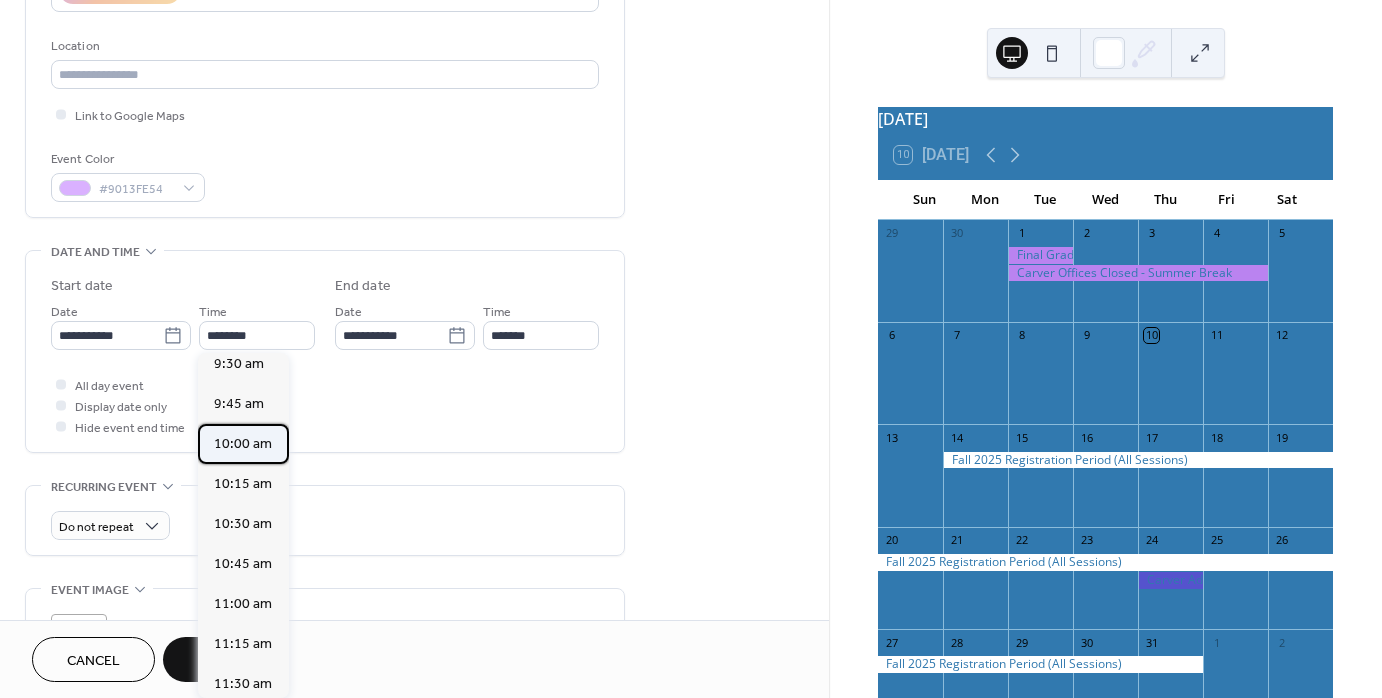 click on "10:00 am" at bounding box center (243, 444) 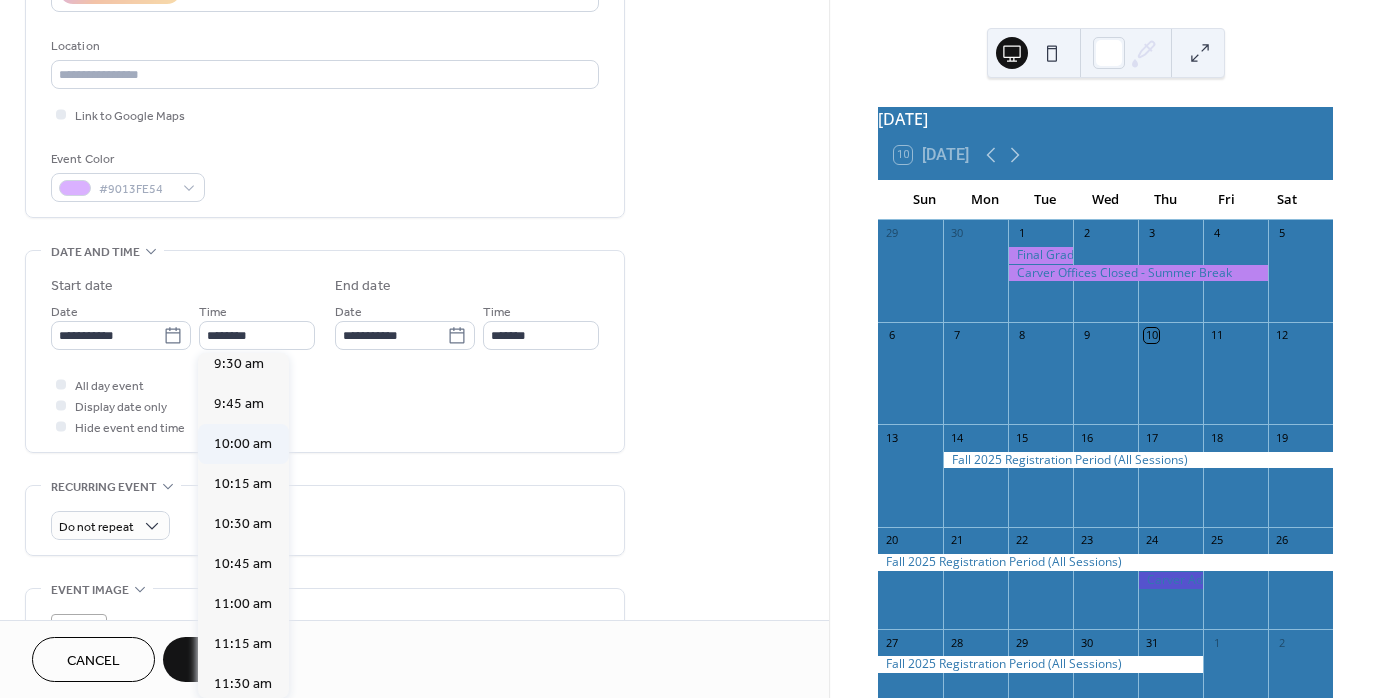 type on "********" 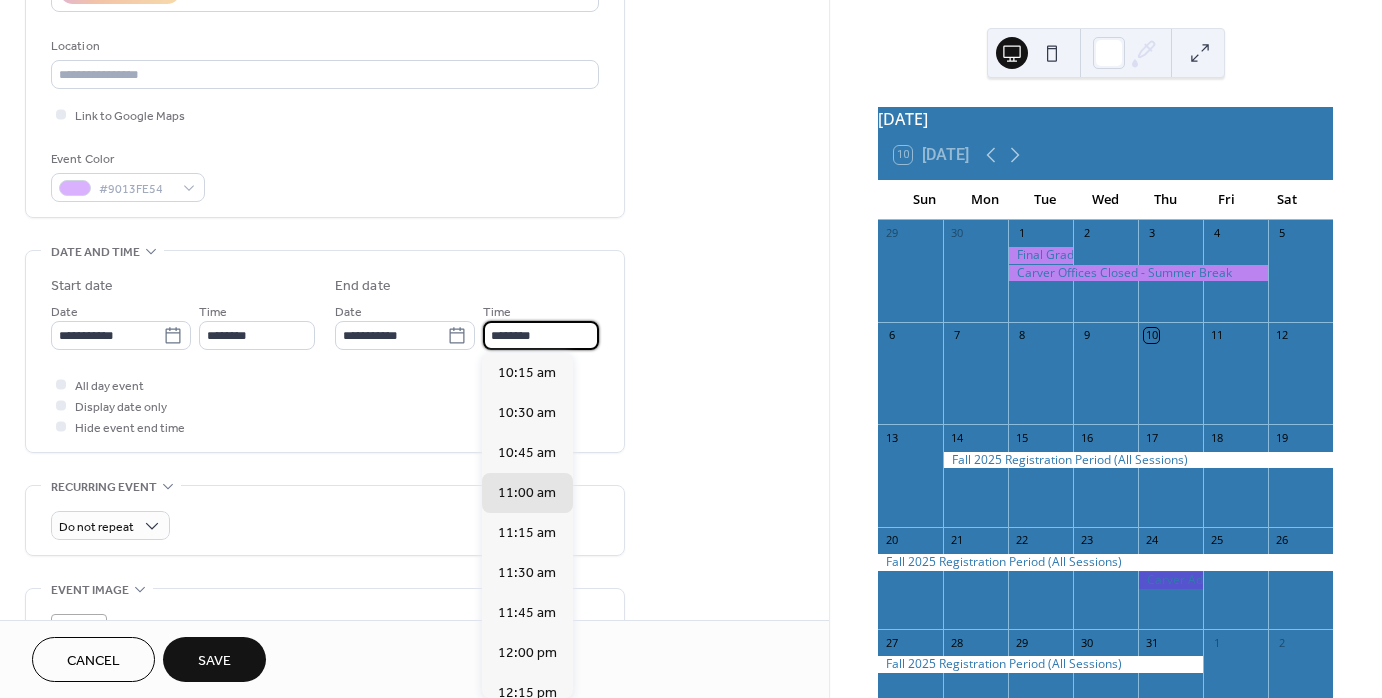 click on "********" at bounding box center [541, 335] 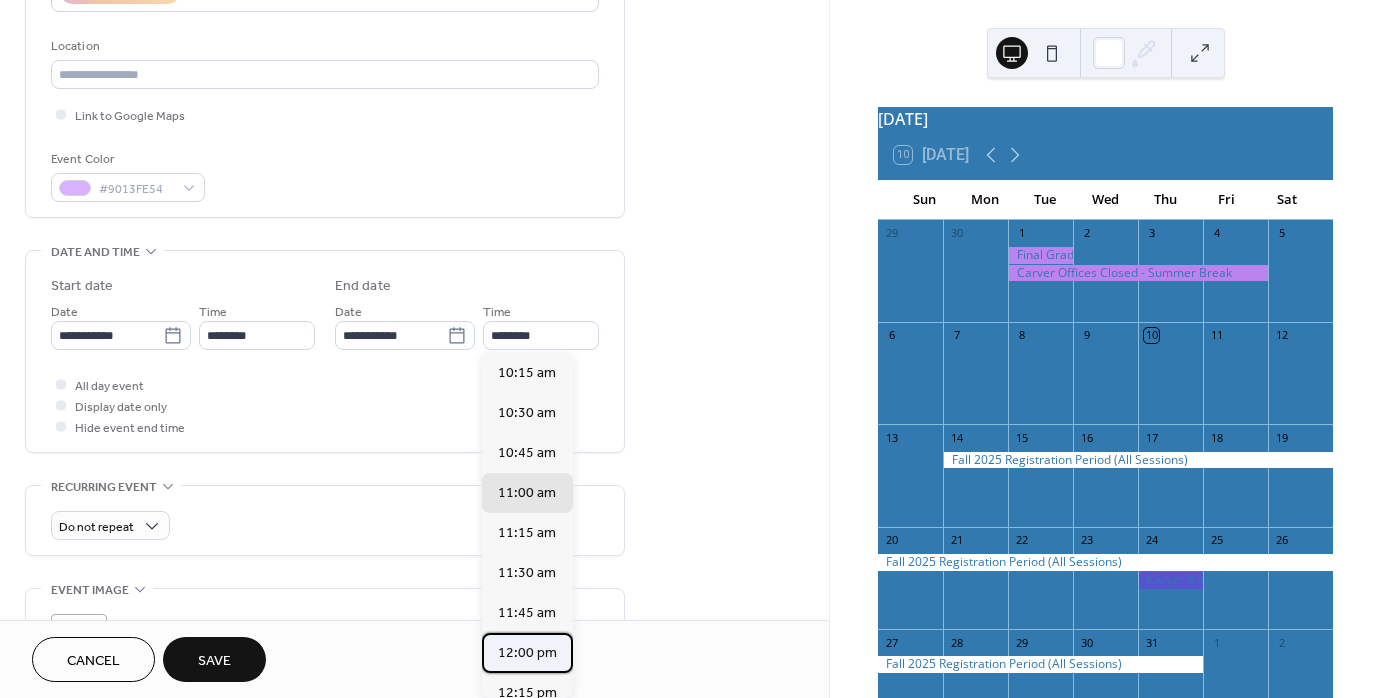 click on "12:00 pm" at bounding box center (527, 653) 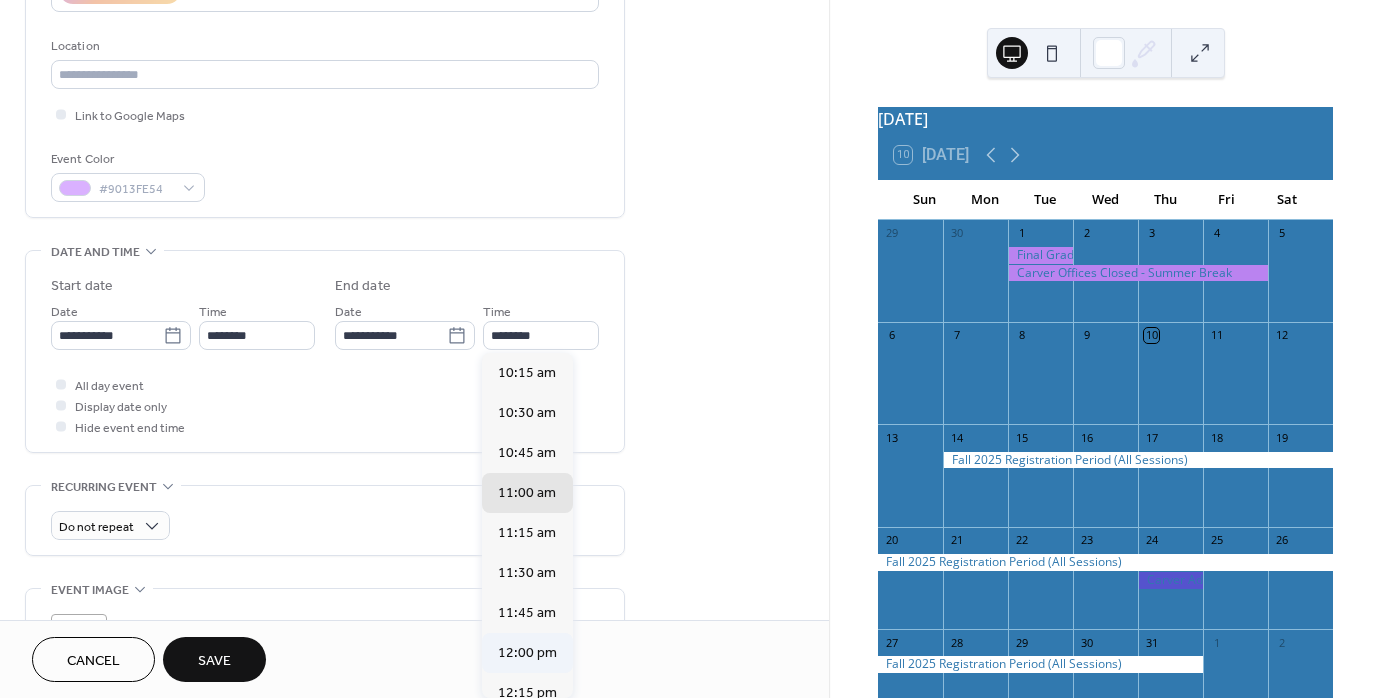 type on "********" 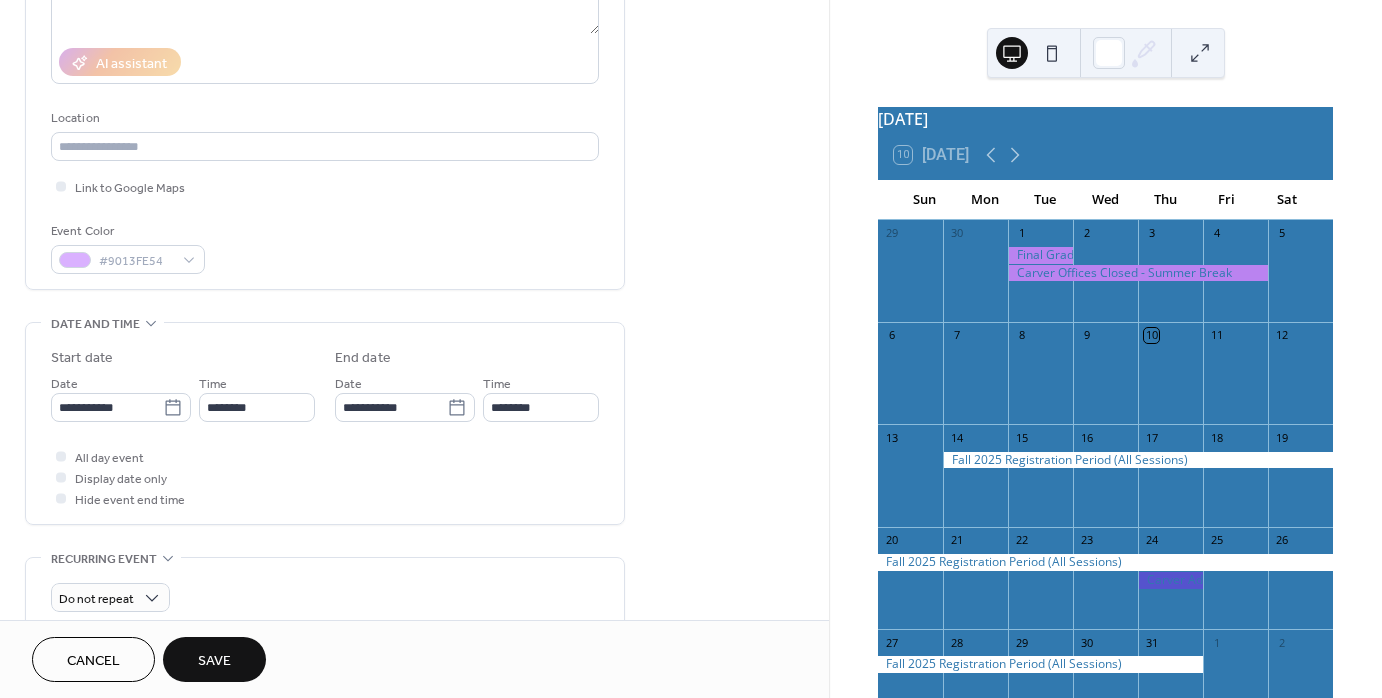scroll, scrollTop: 300, scrollLeft: 0, axis: vertical 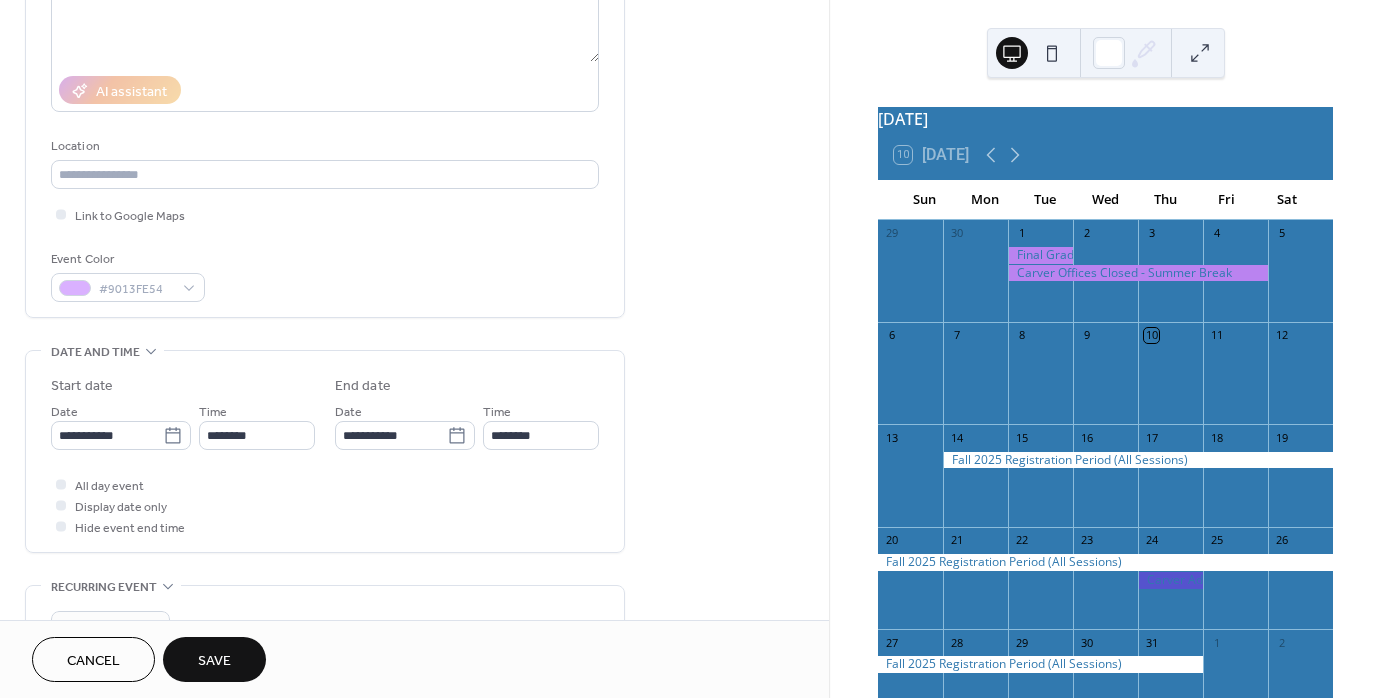 click on "Save" at bounding box center [214, 661] 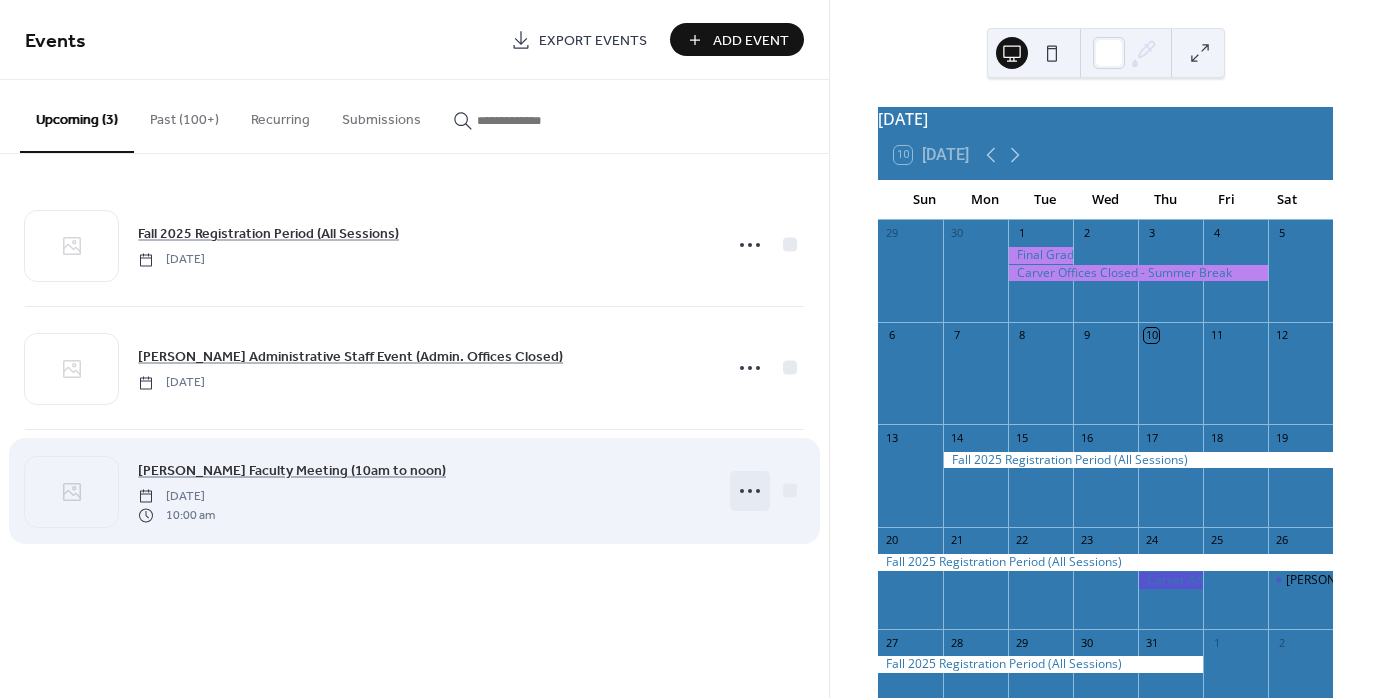 click 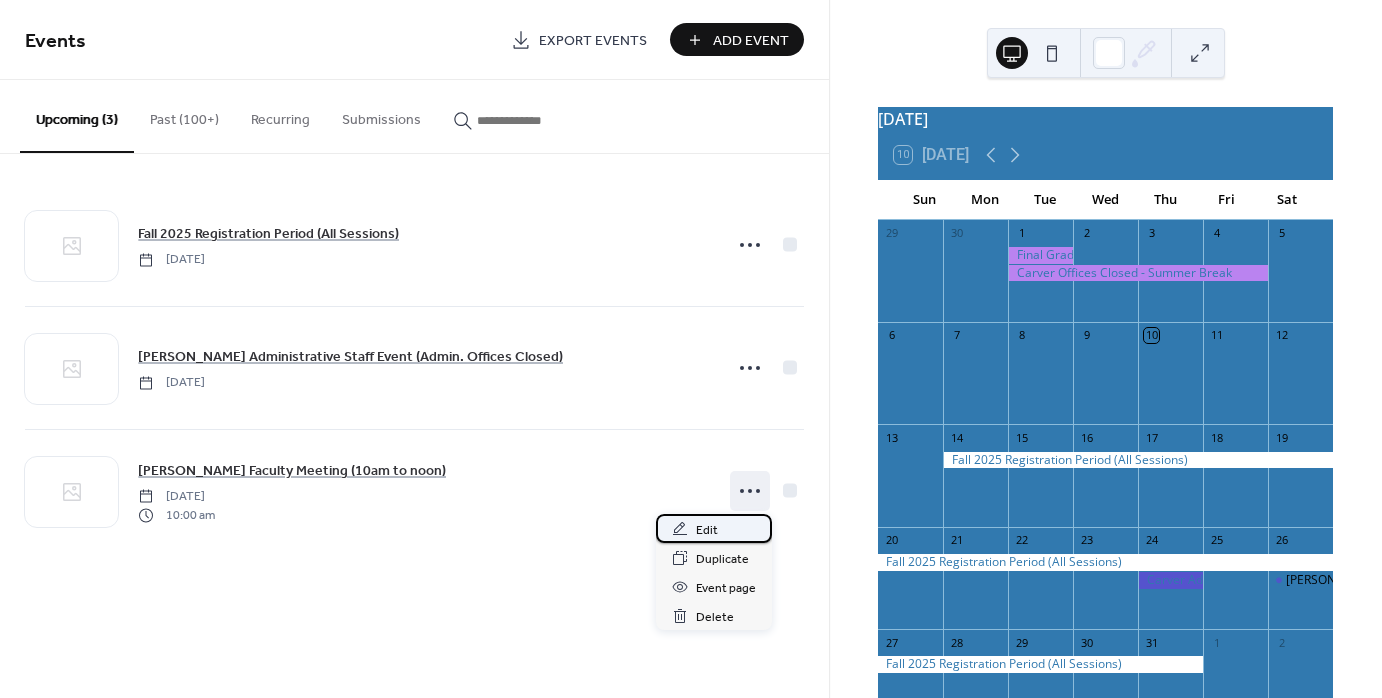 click on "Edit" at bounding box center (714, 528) 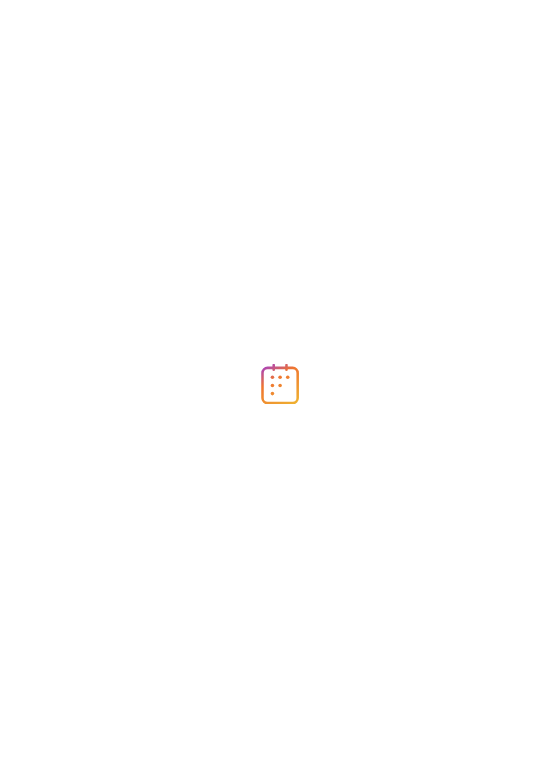 scroll, scrollTop: 0, scrollLeft: 0, axis: both 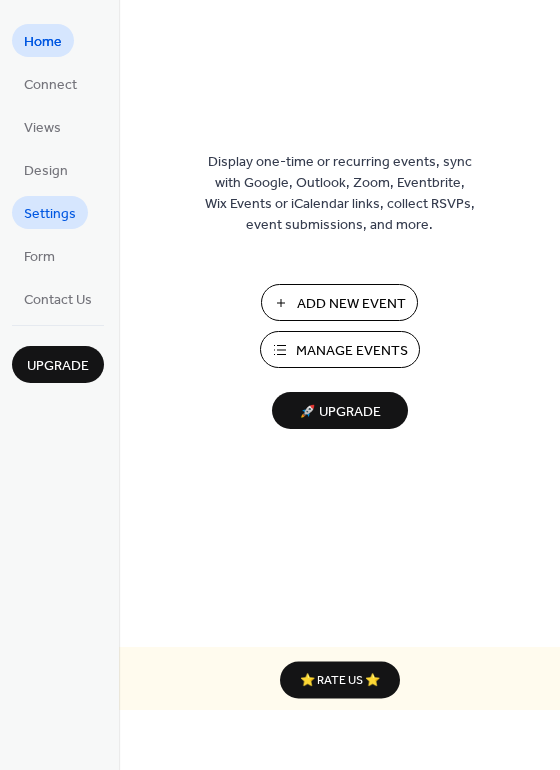 click on "Settings" at bounding box center [50, 214] 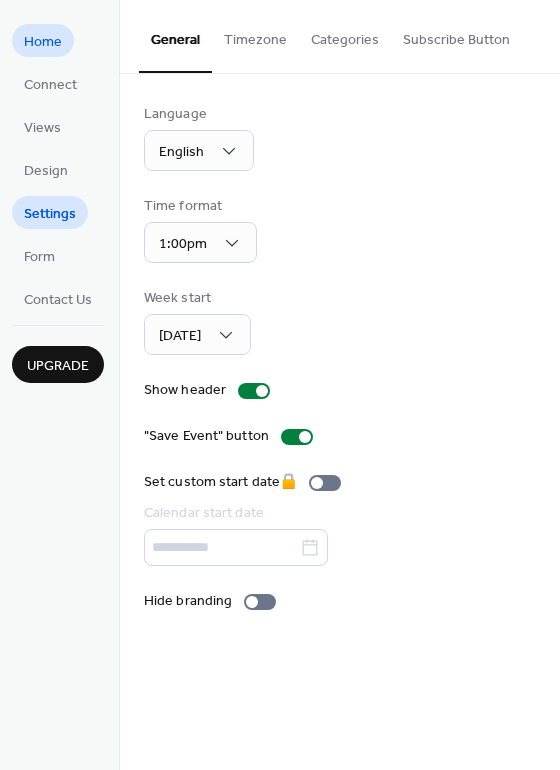 click on "Home" at bounding box center (43, 42) 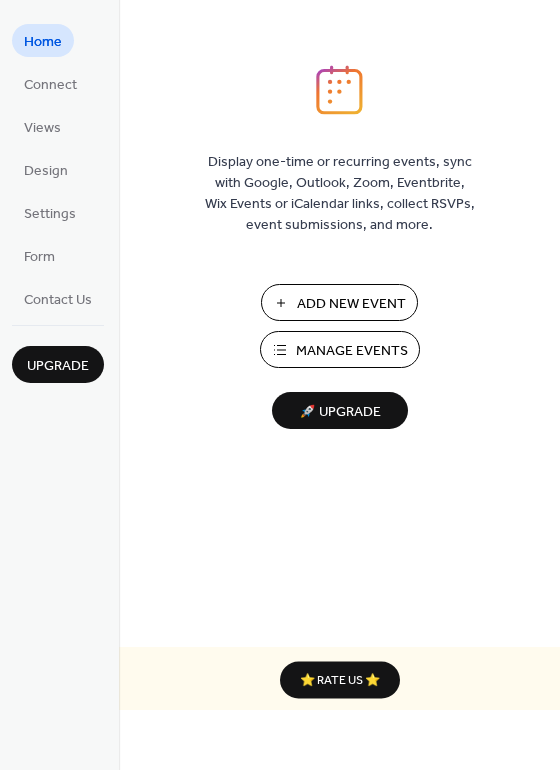 click on "Add New Event" at bounding box center [351, 304] 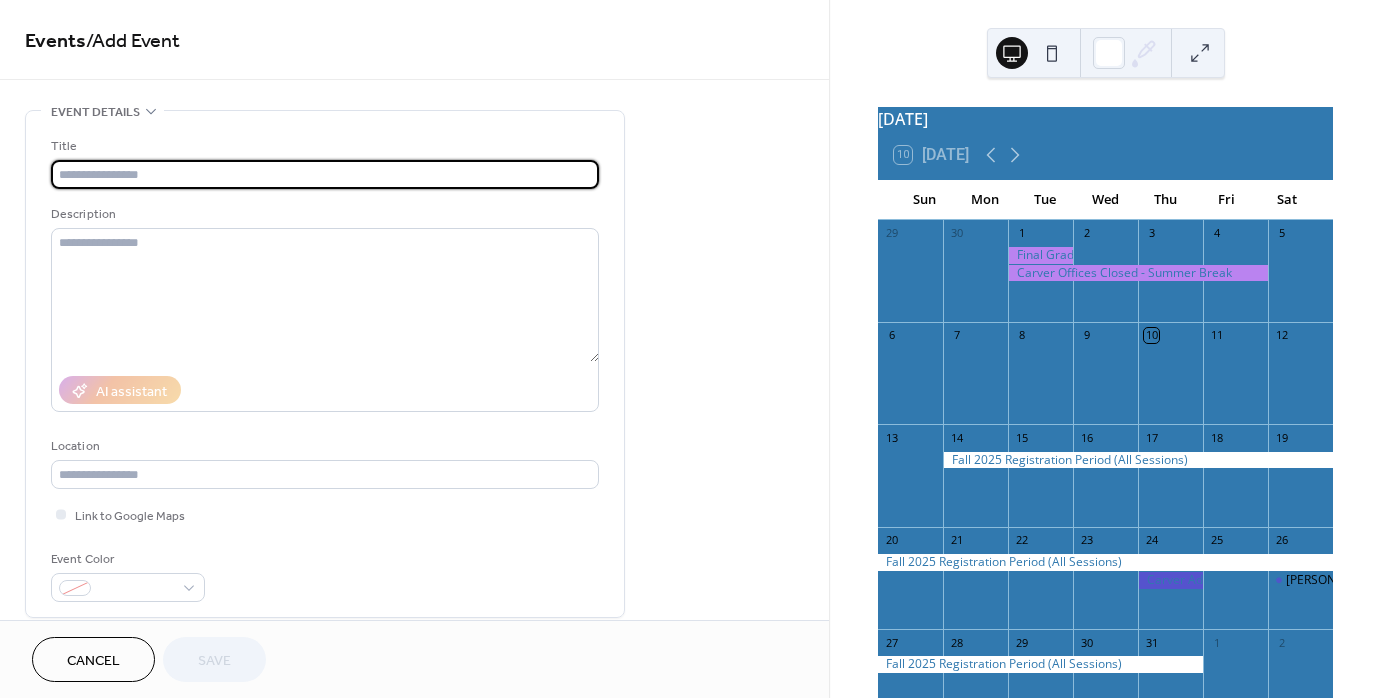 scroll, scrollTop: 0, scrollLeft: 0, axis: both 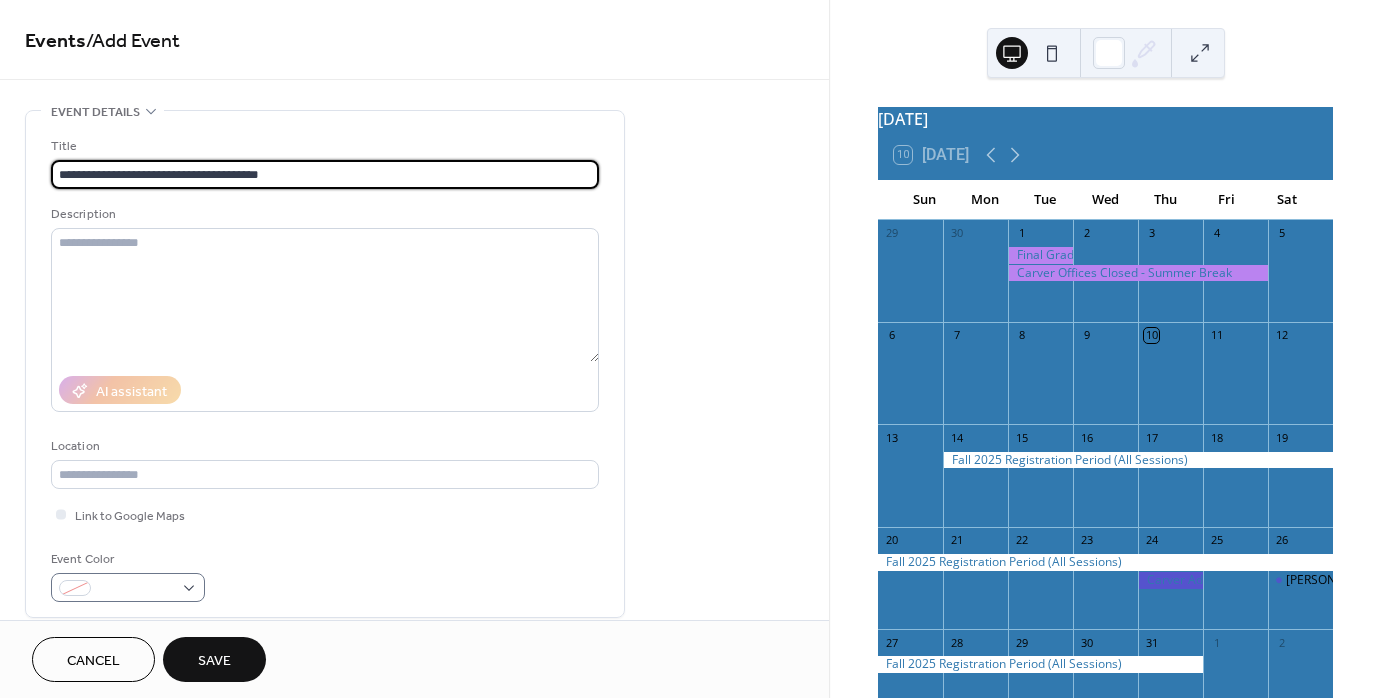 type on "**********" 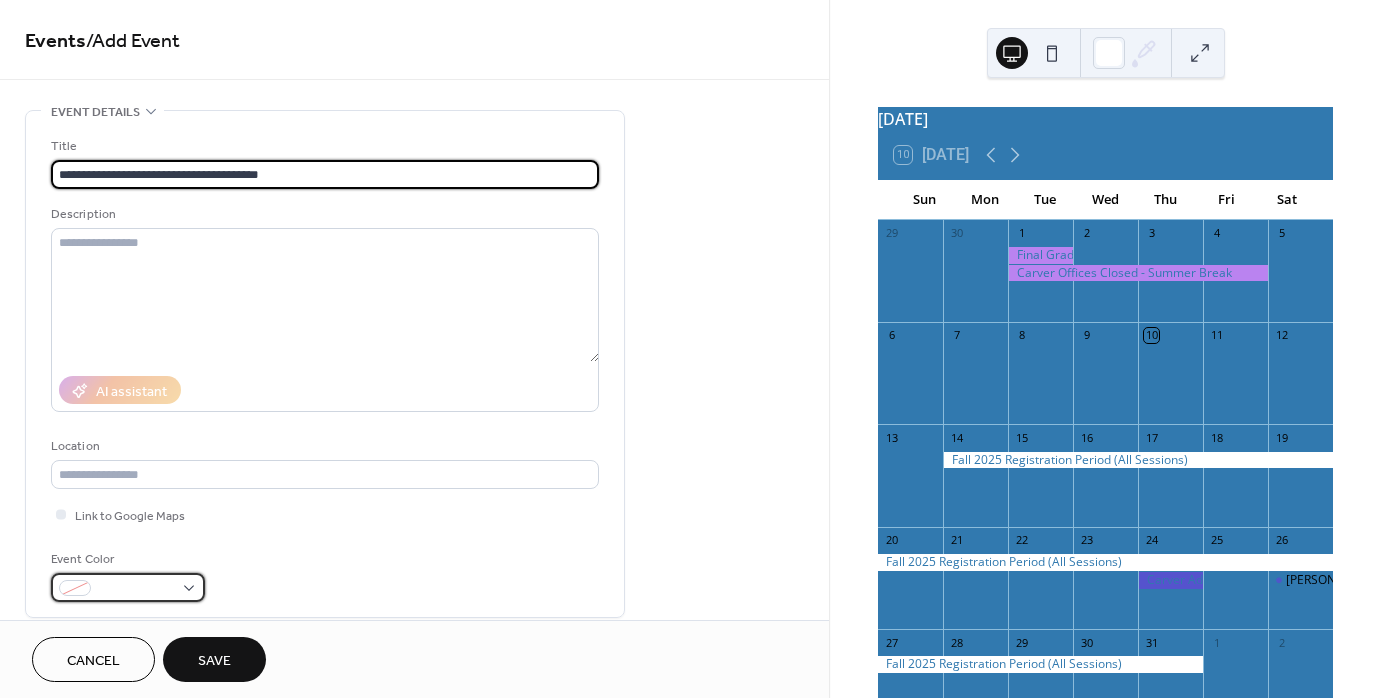 click at bounding box center (128, 587) 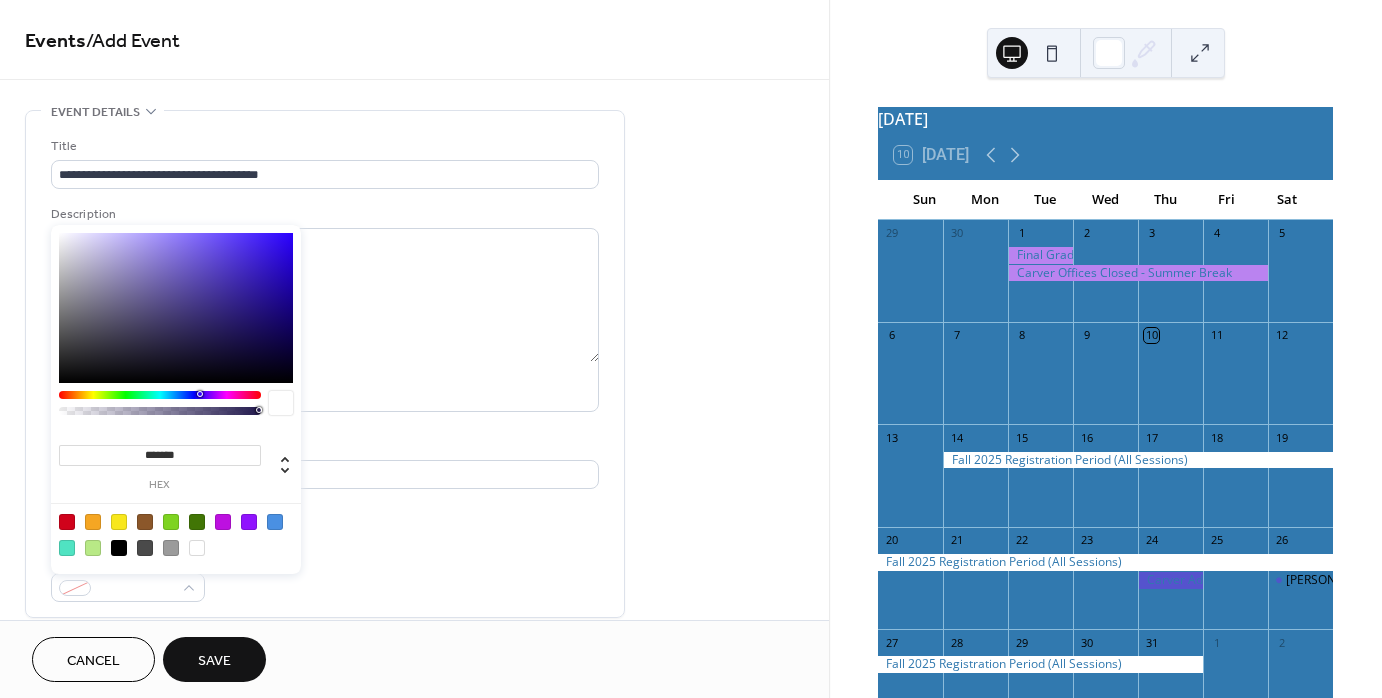 click at bounding box center (197, 548) 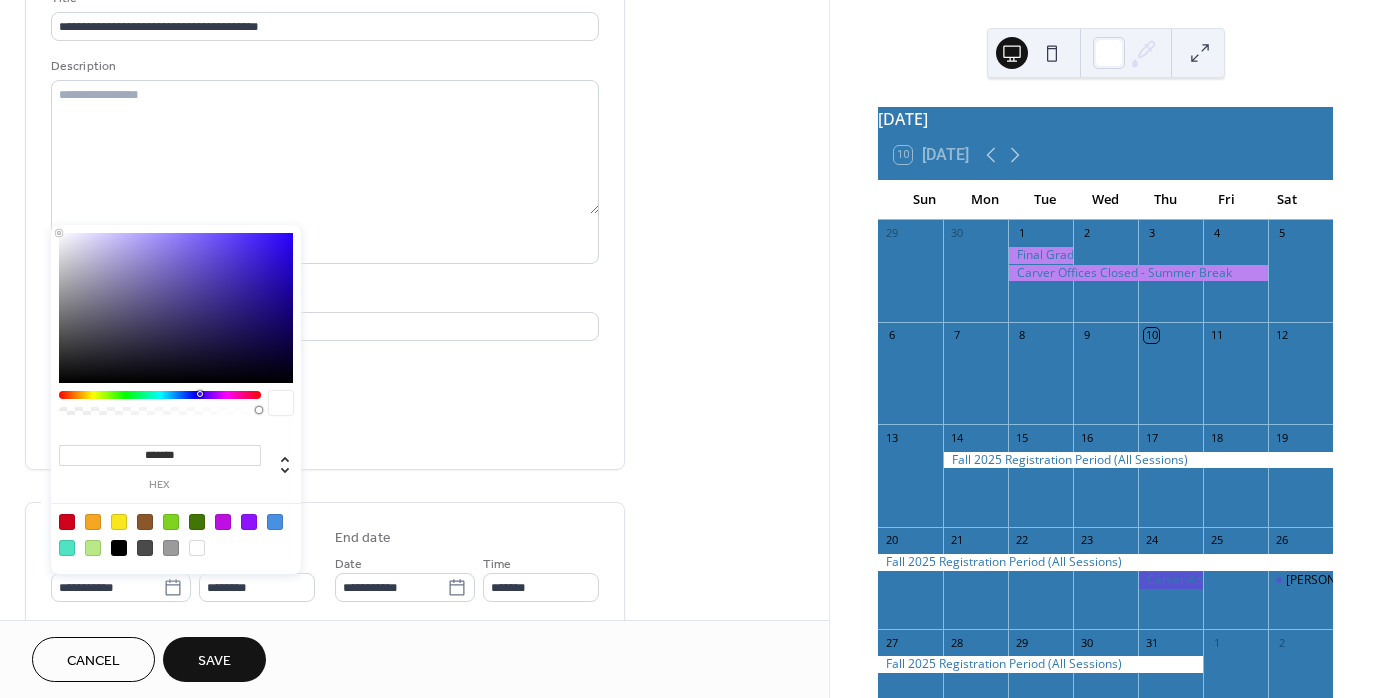 scroll, scrollTop: 200, scrollLeft: 0, axis: vertical 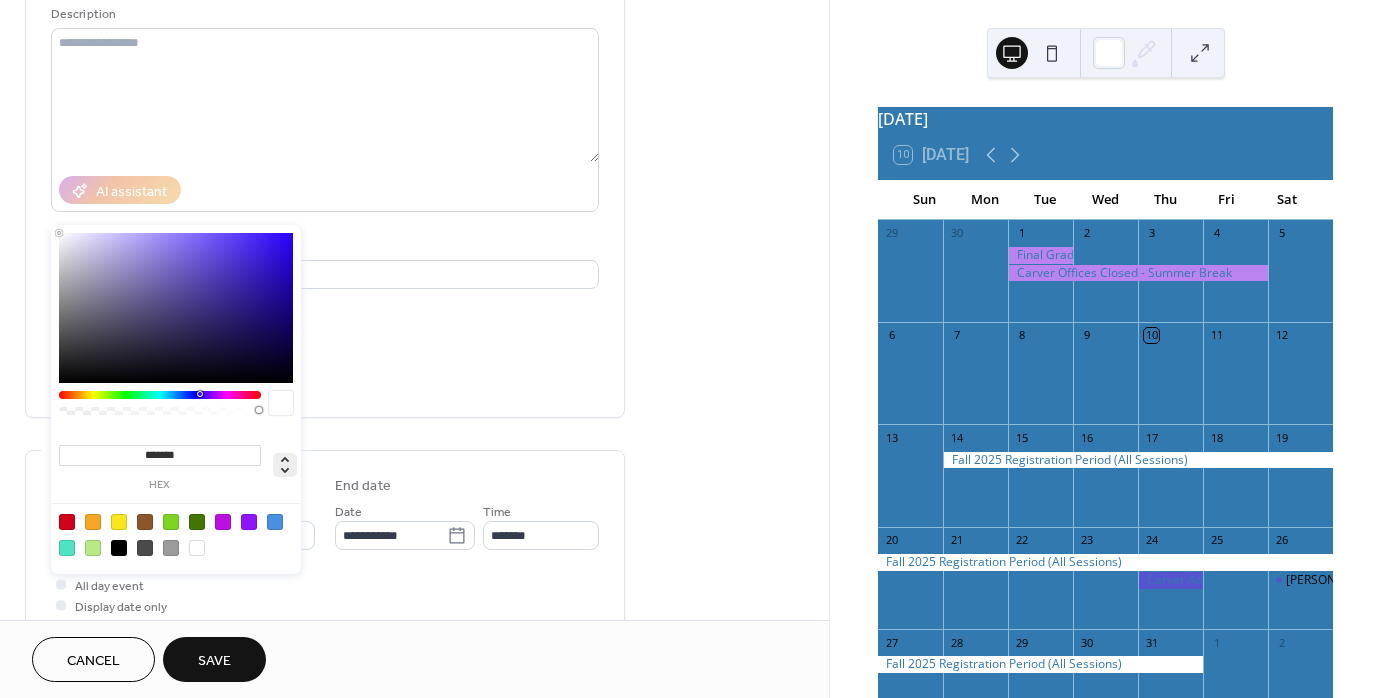 click 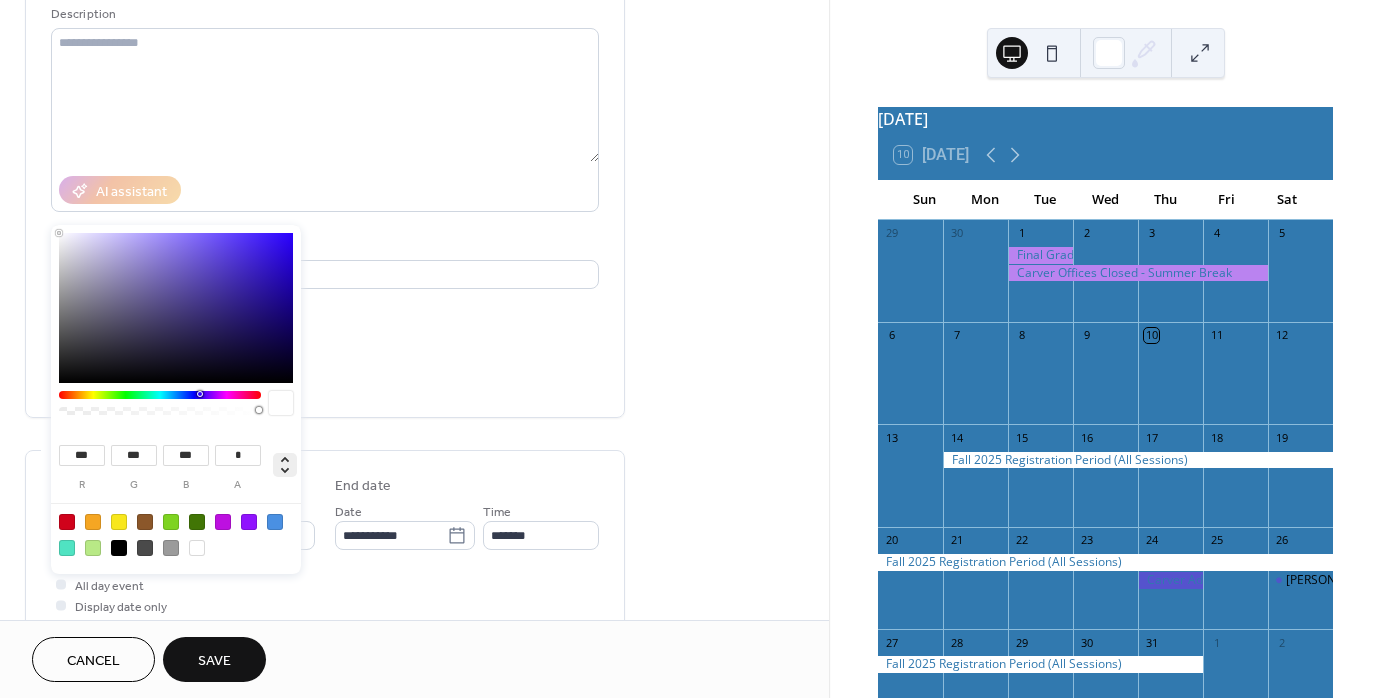 click 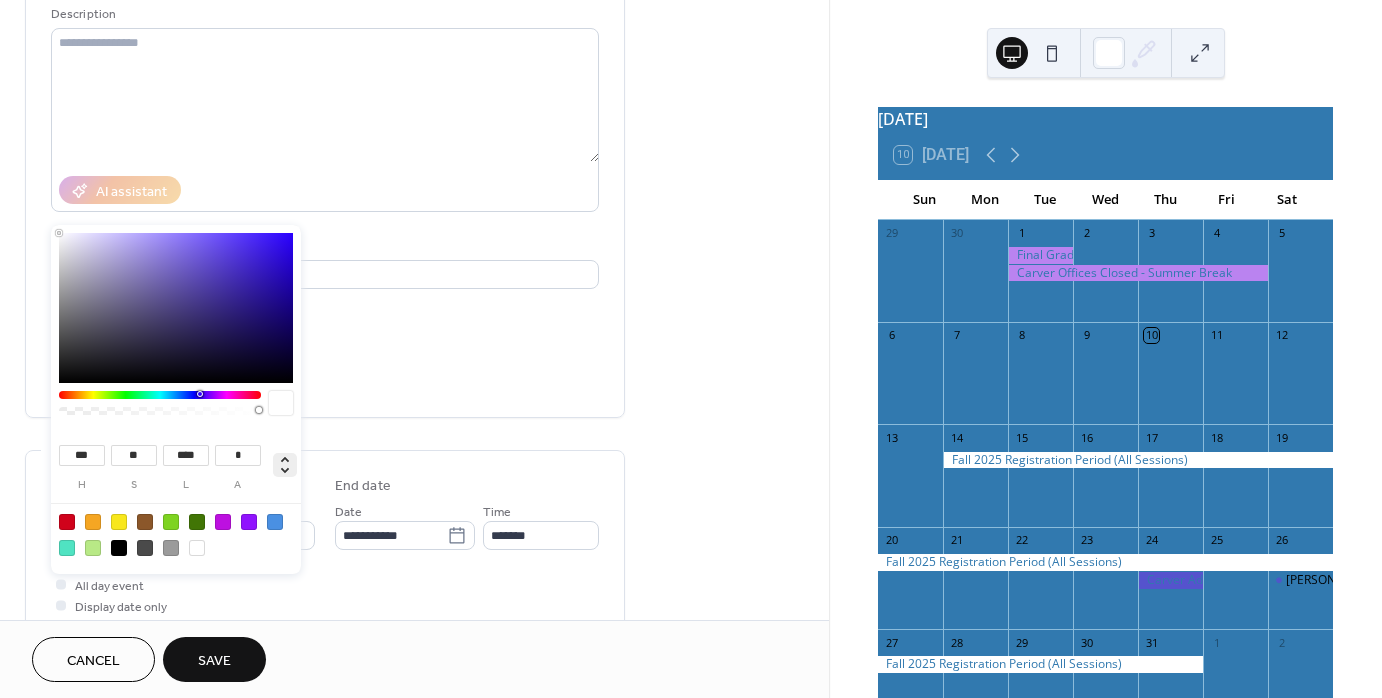 click 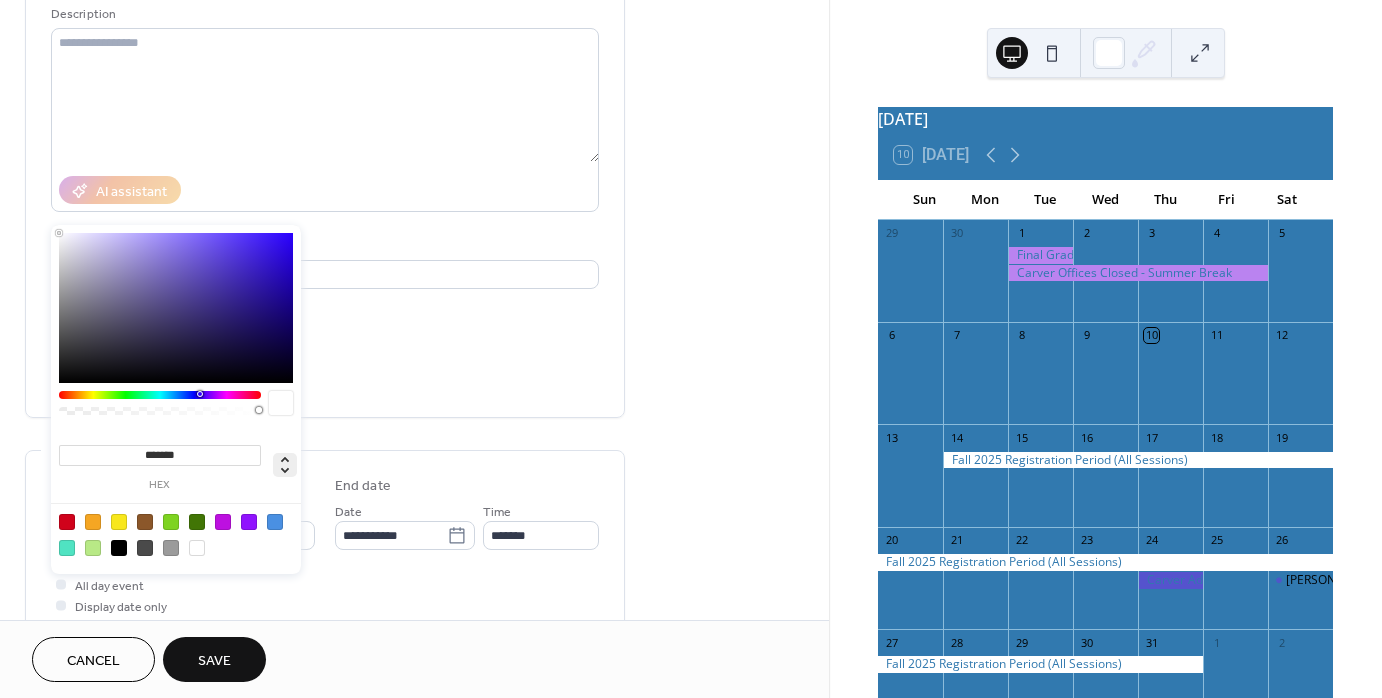 click 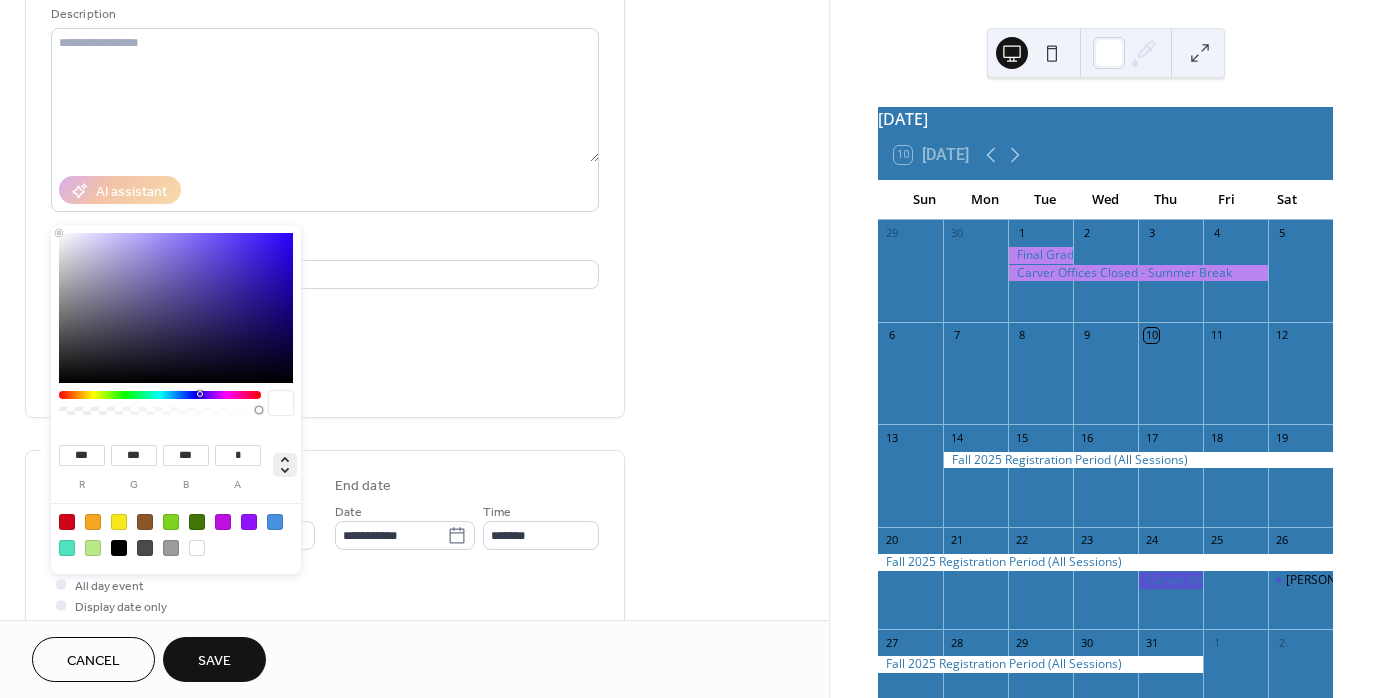 click 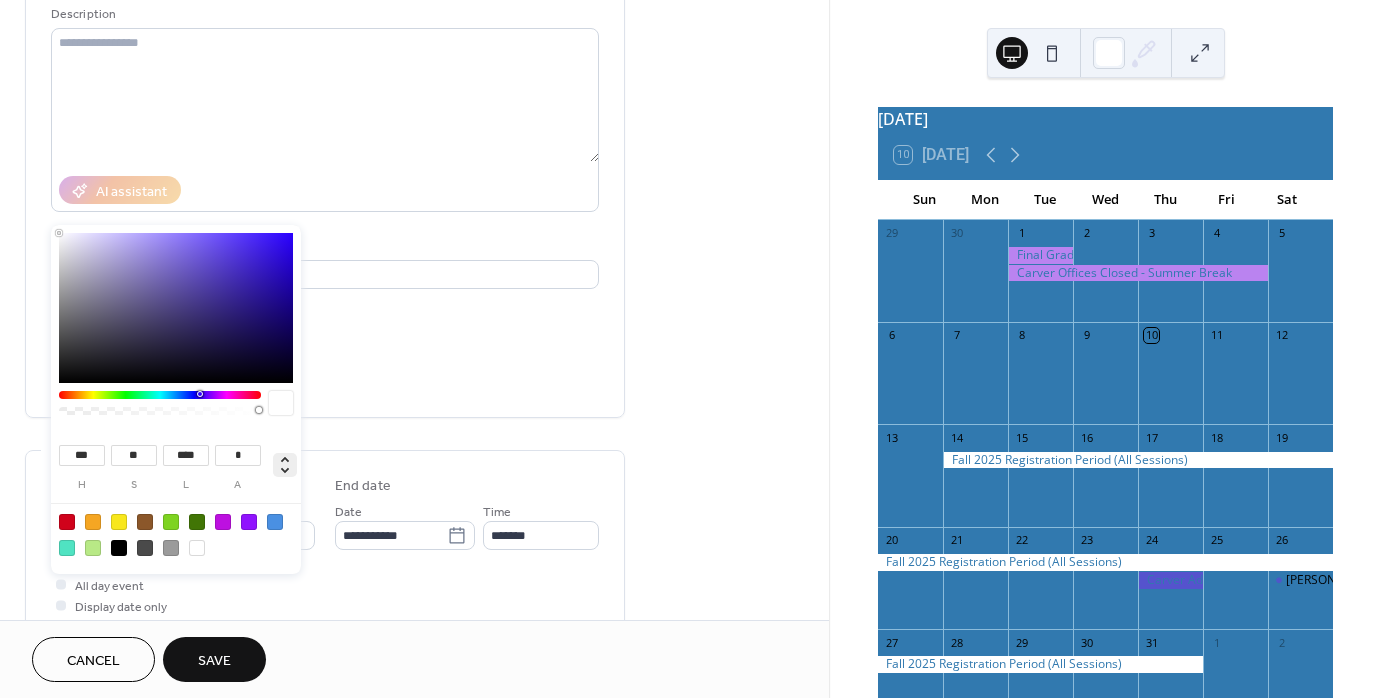 click 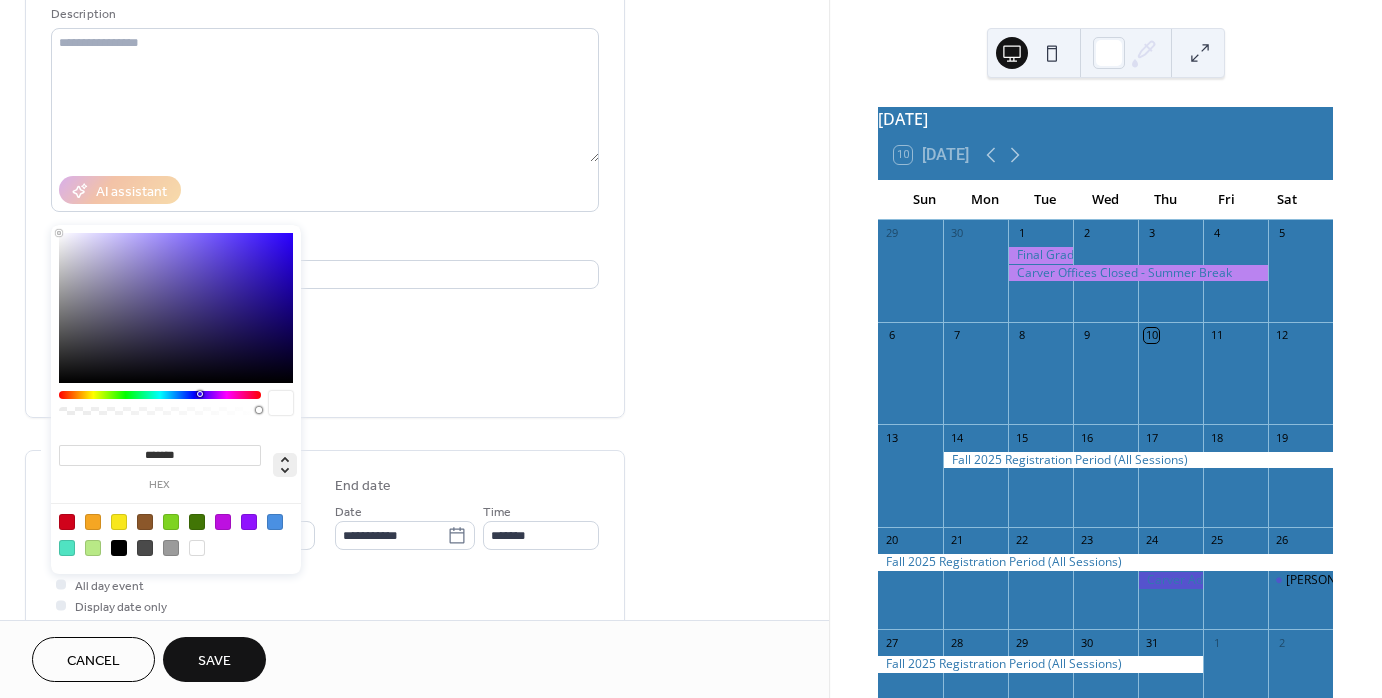click 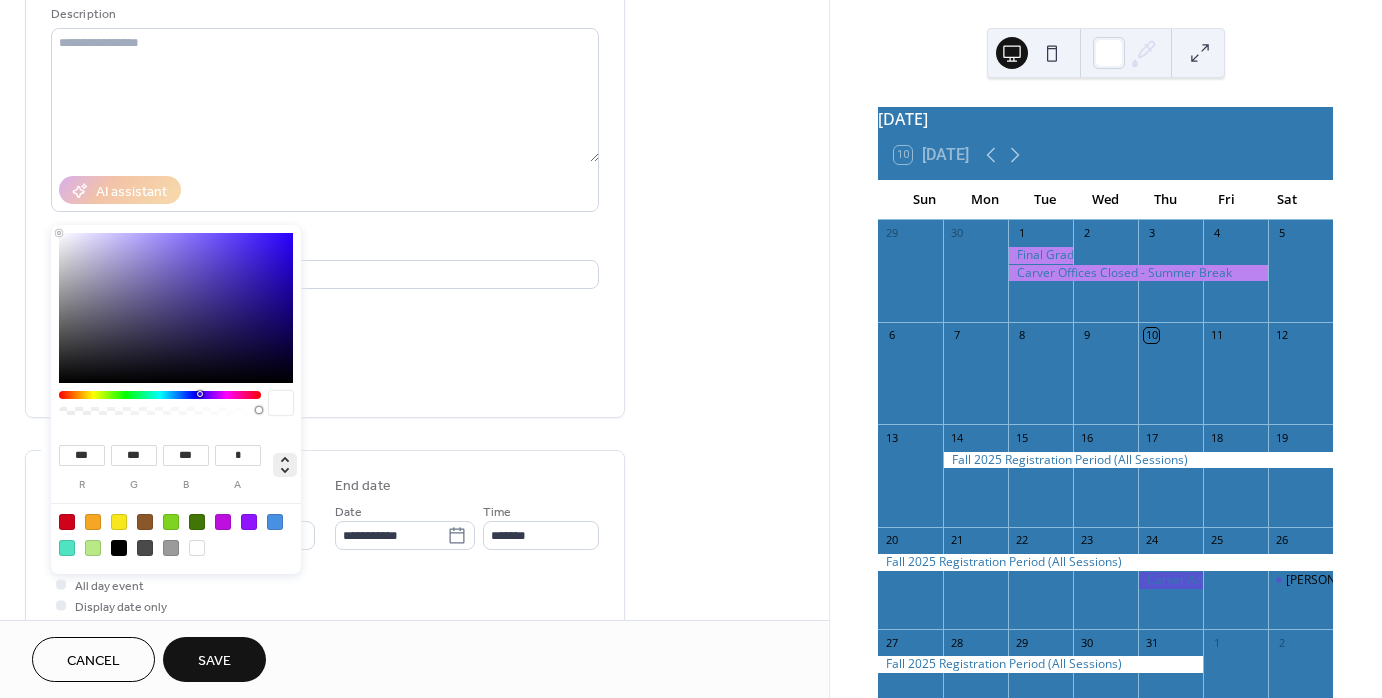 click 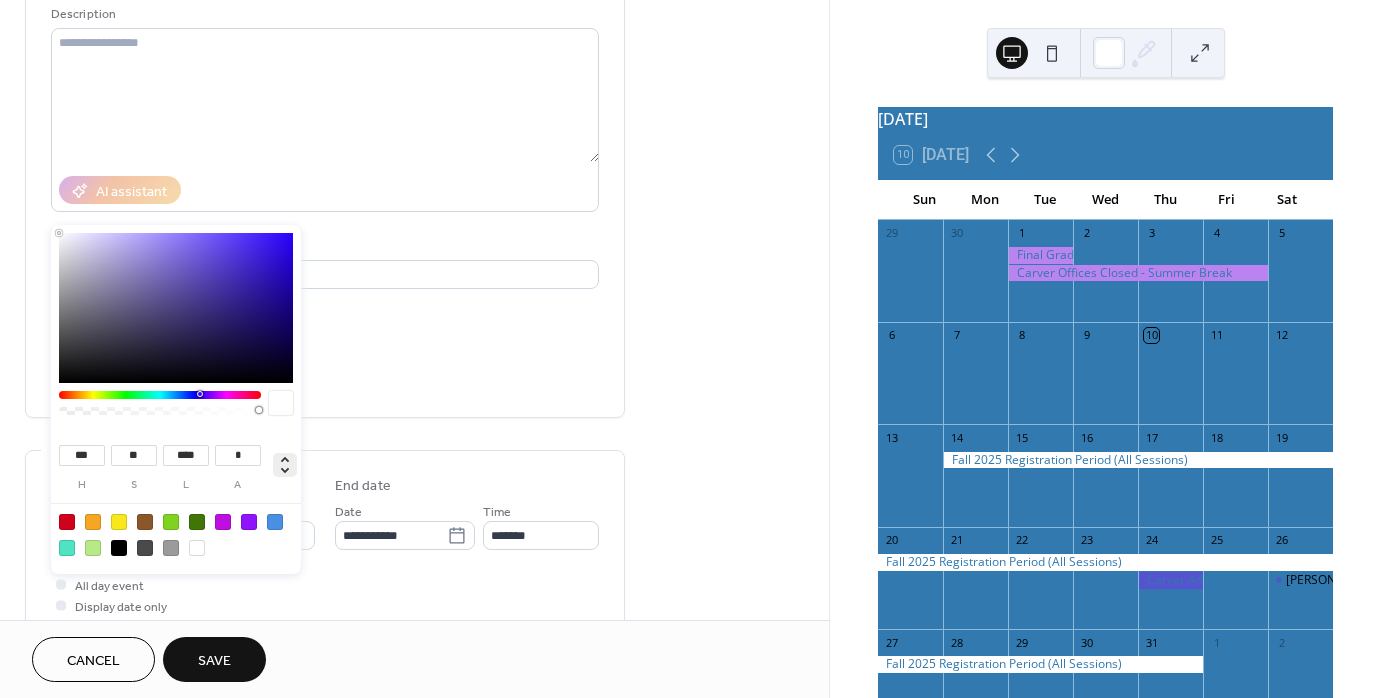 type on "***" 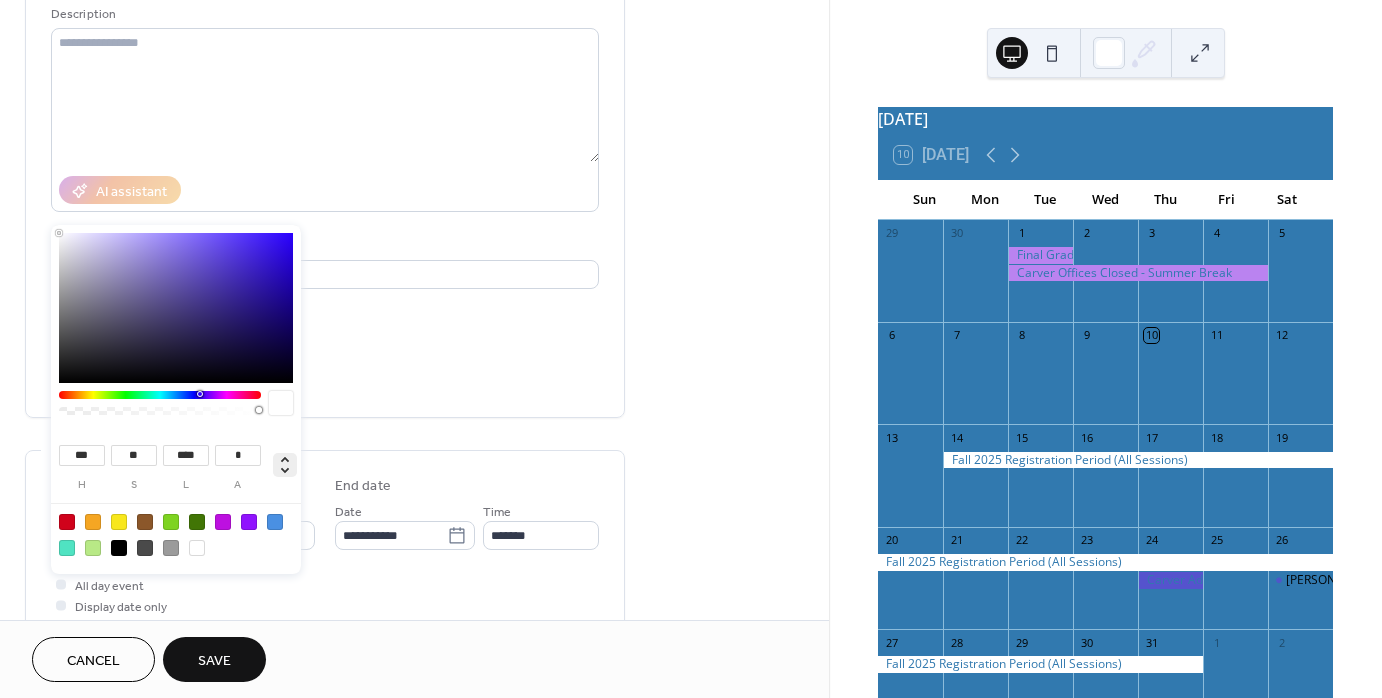 type on "**" 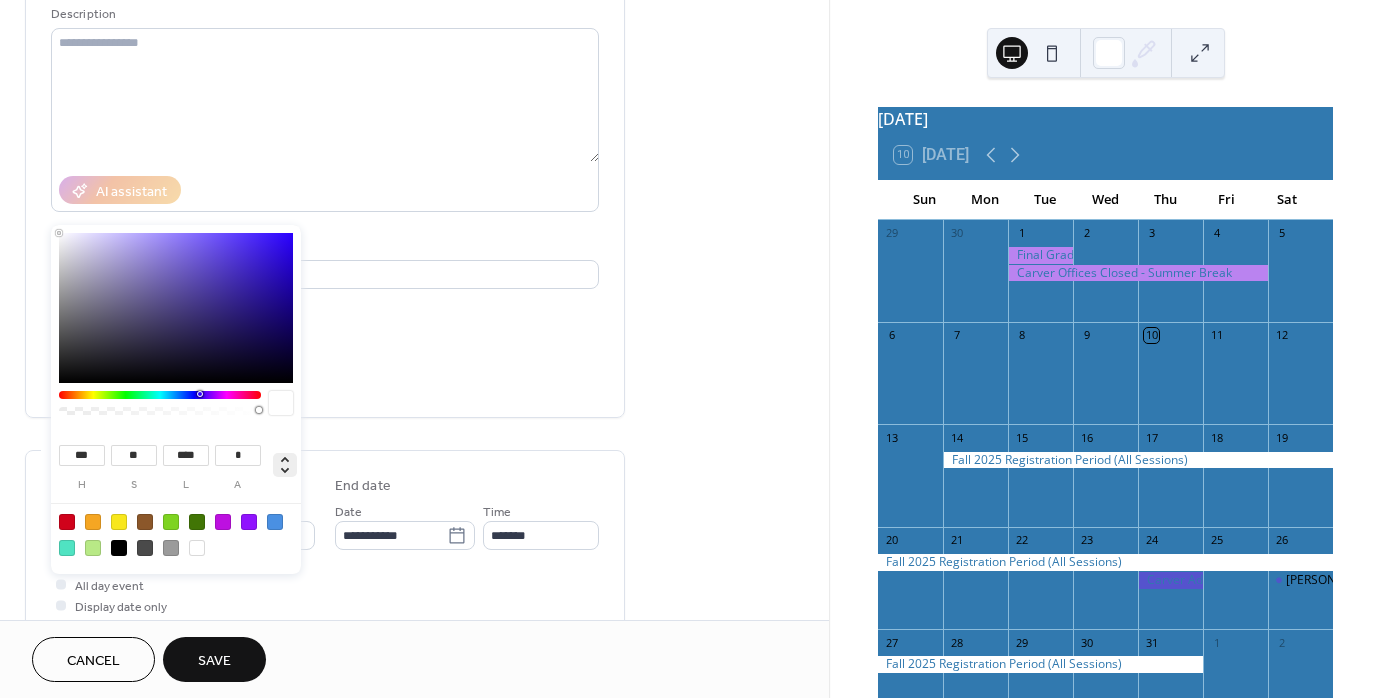 click 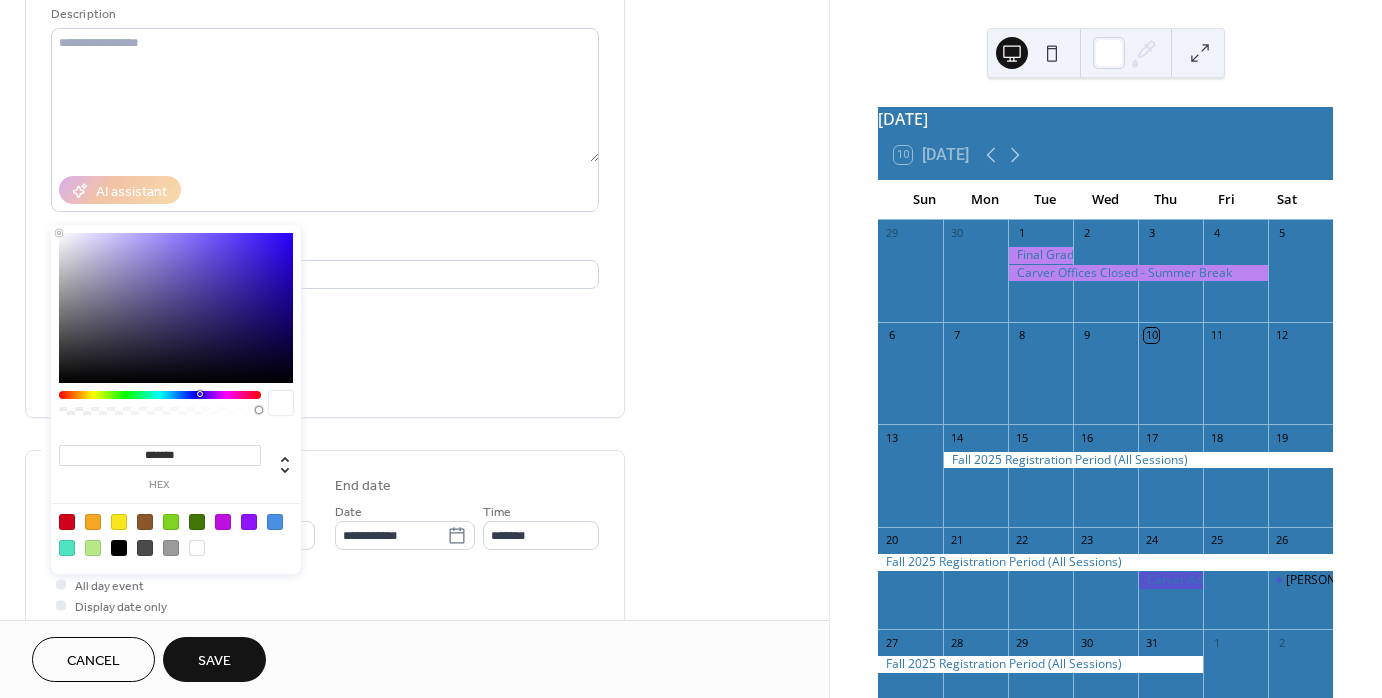 click on "Event Color #FFFFFFFF" at bounding box center (325, 375) 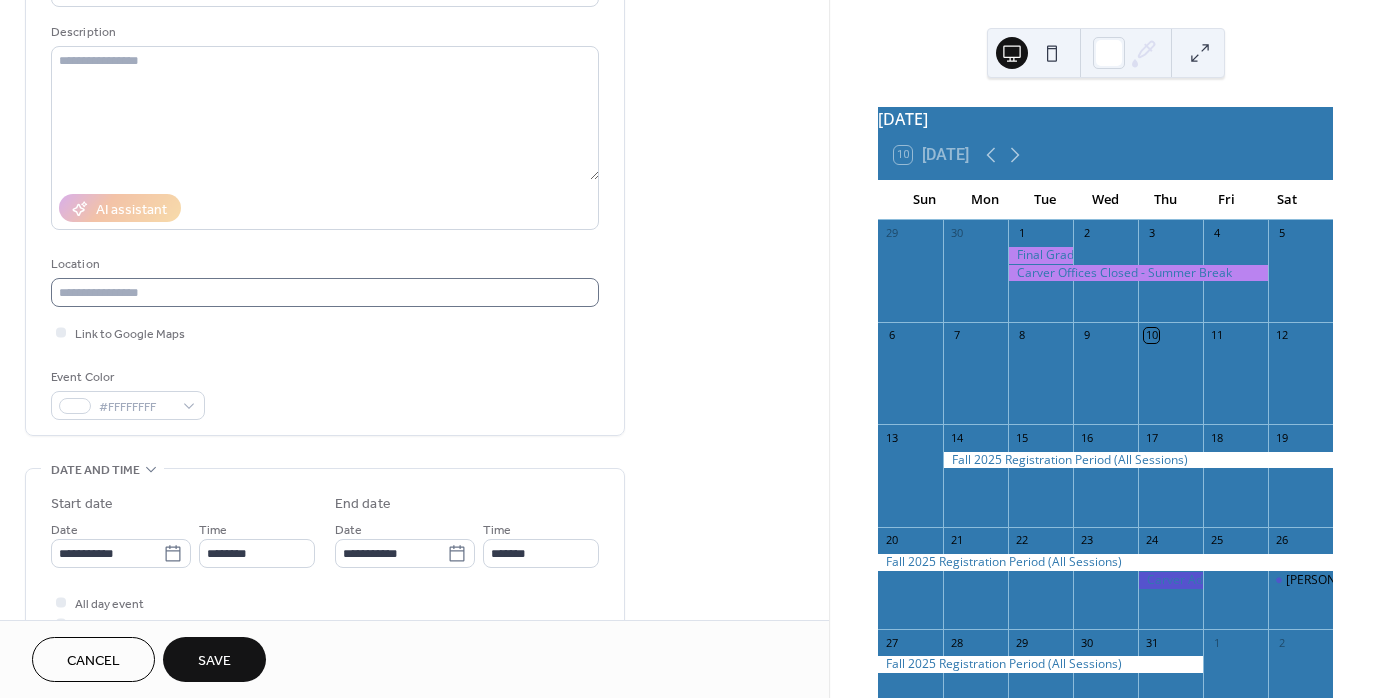 scroll, scrollTop: 200, scrollLeft: 0, axis: vertical 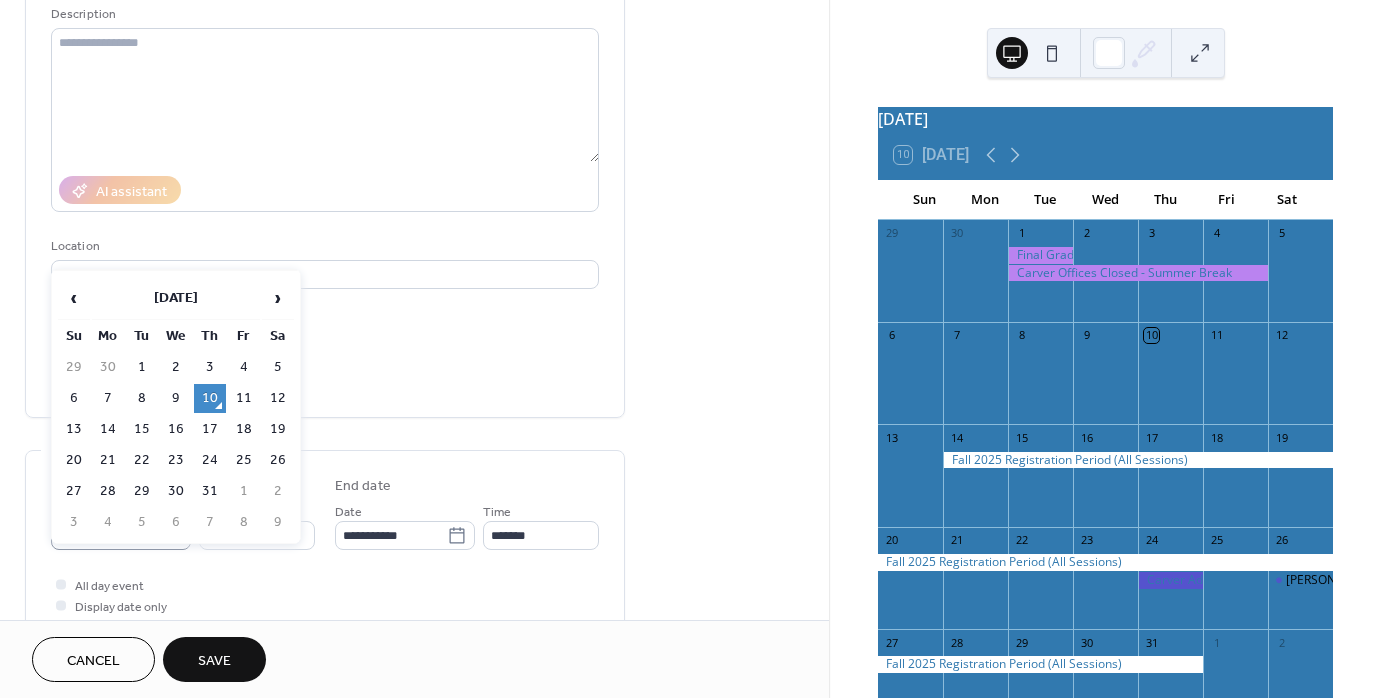 click 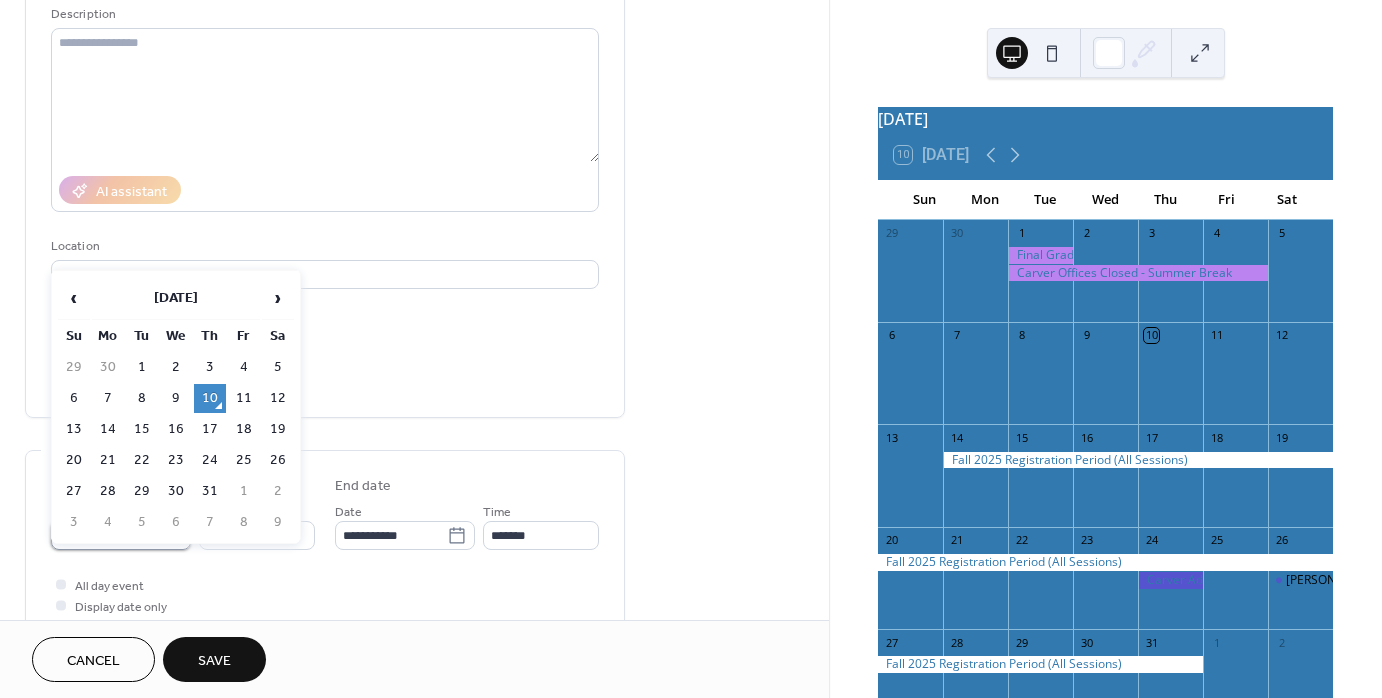click on "**********" at bounding box center (107, 535) 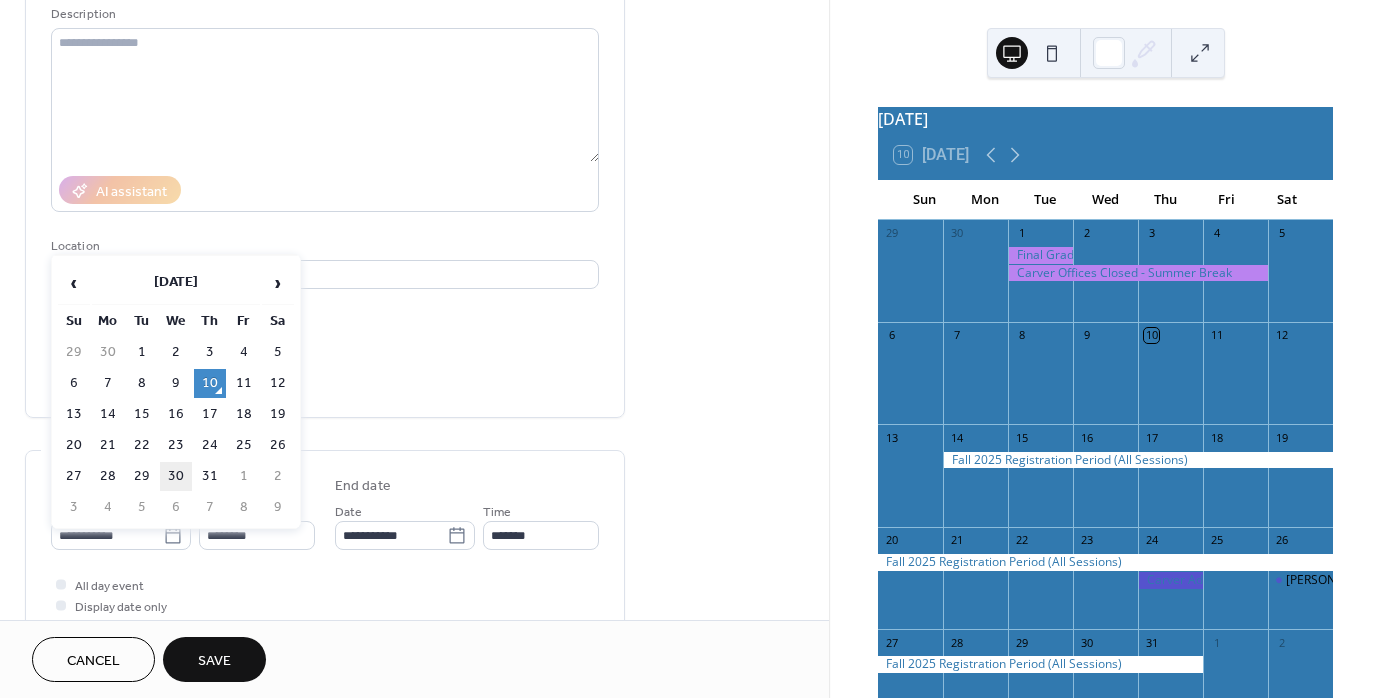 click on "30" at bounding box center (176, 476) 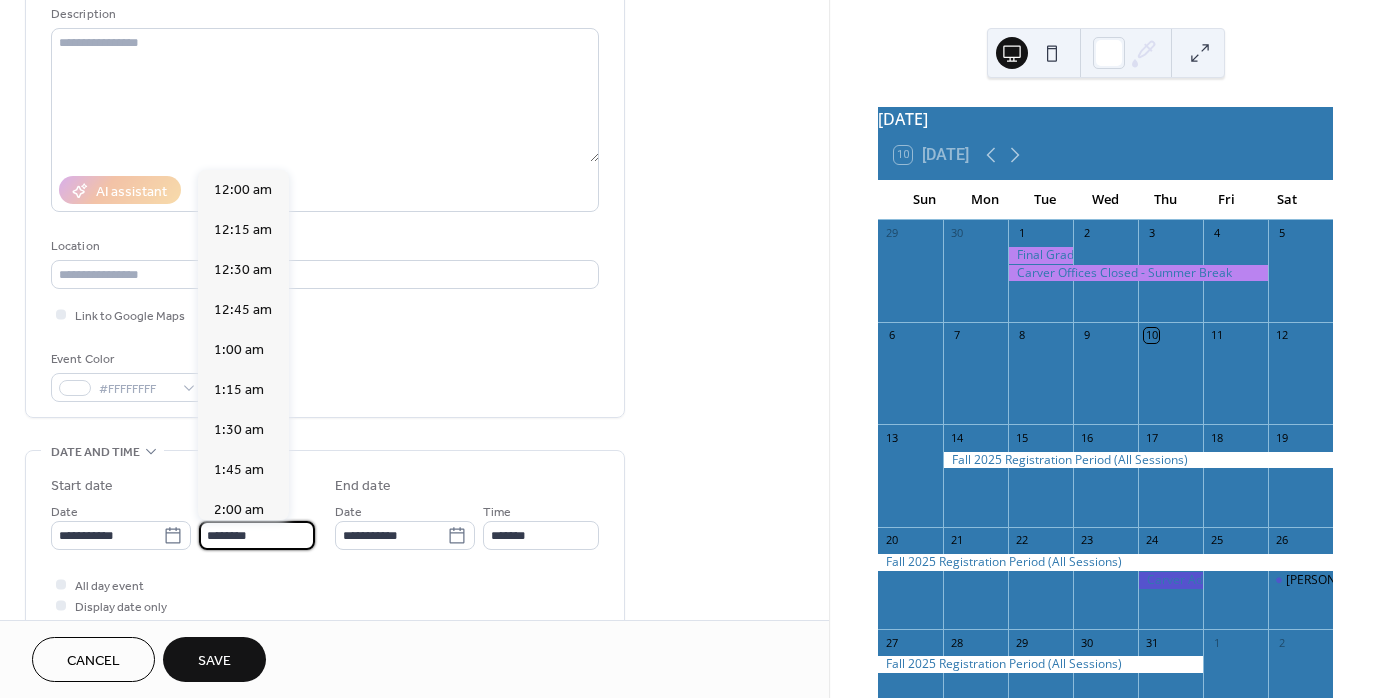 scroll, scrollTop: 1929, scrollLeft: 0, axis: vertical 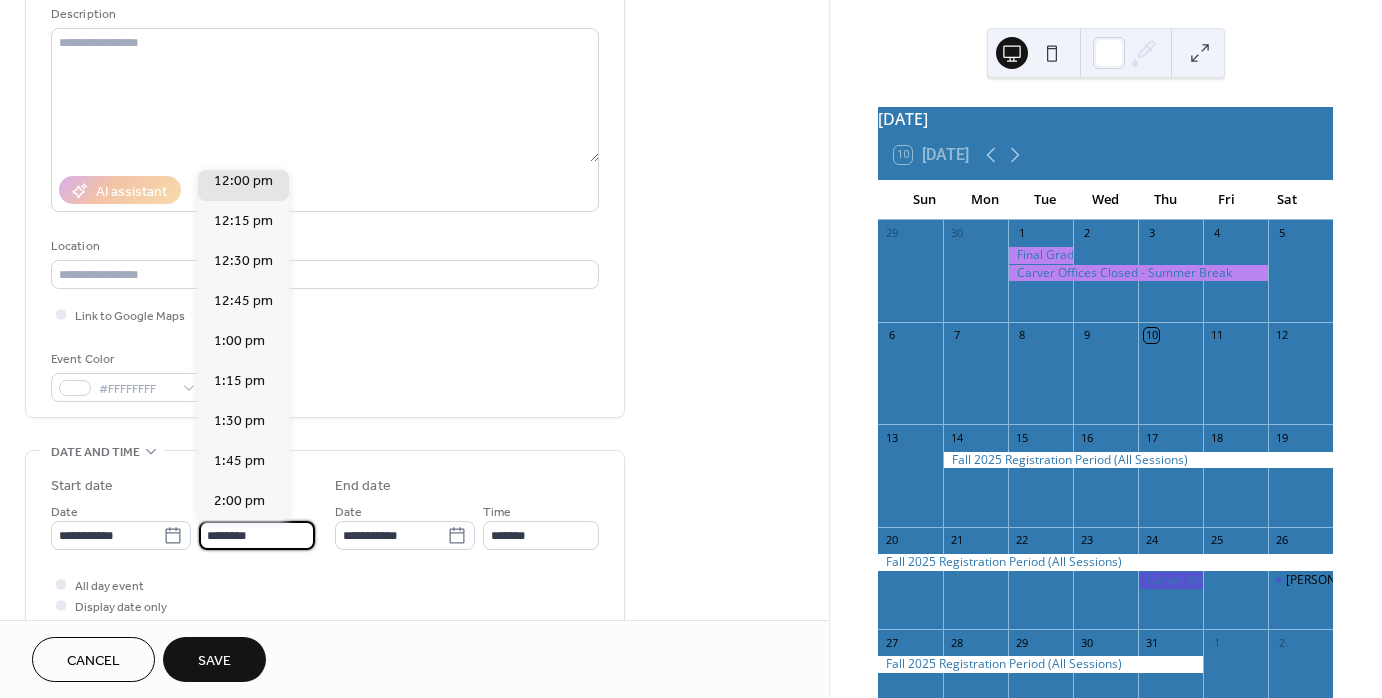 click on "********" at bounding box center [257, 535] 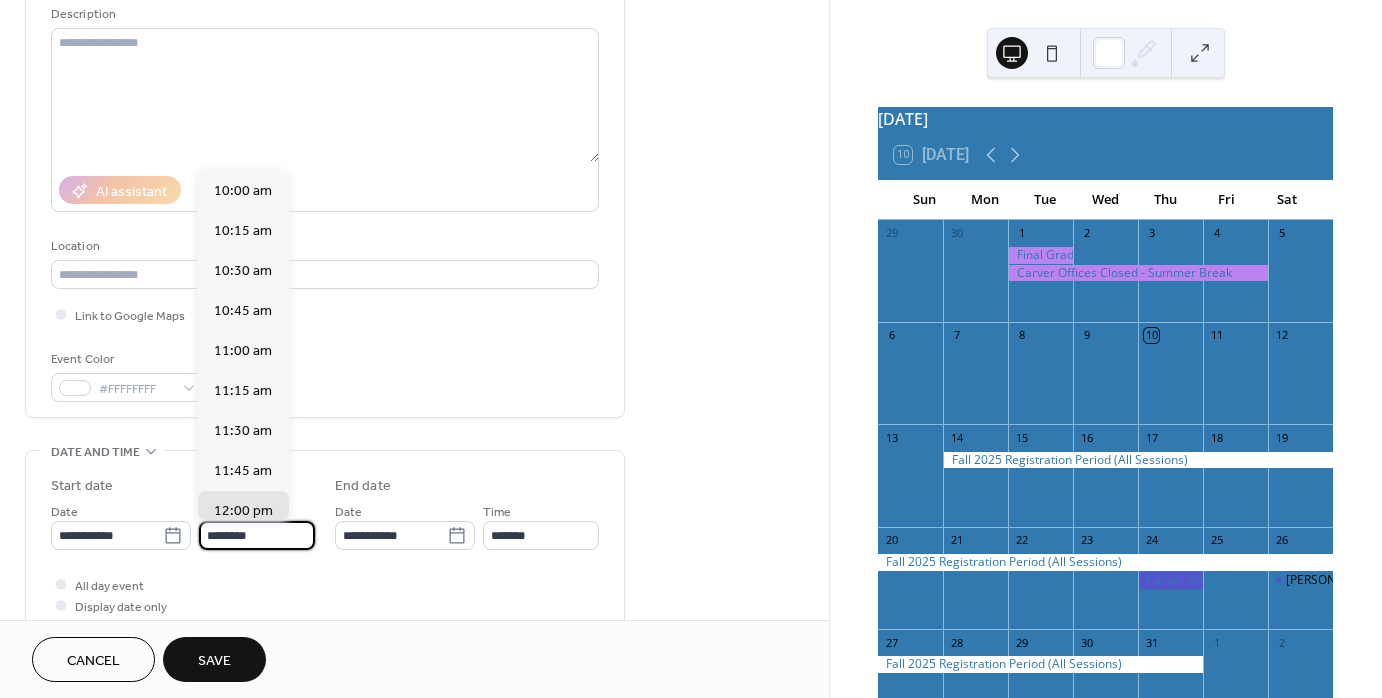 scroll, scrollTop: 1329, scrollLeft: 0, axis: vertical 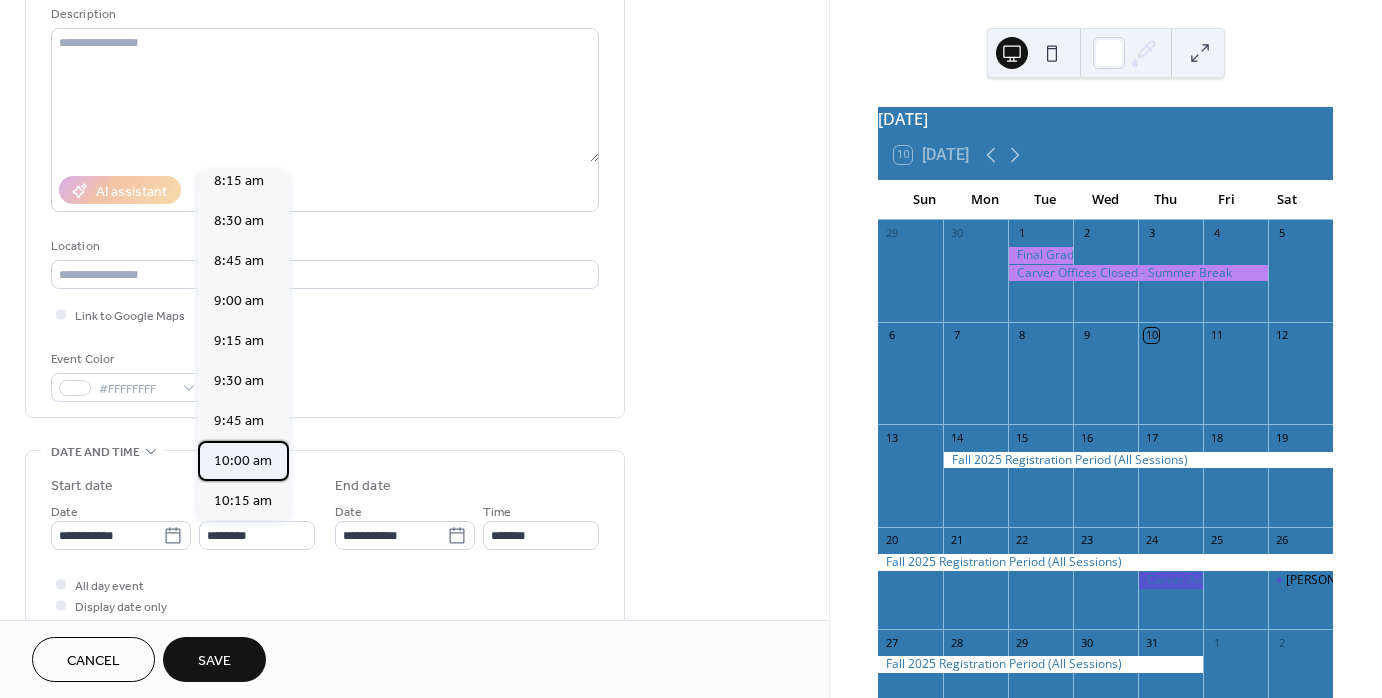 click on "10:00 am" at bounding box center (243, 461) 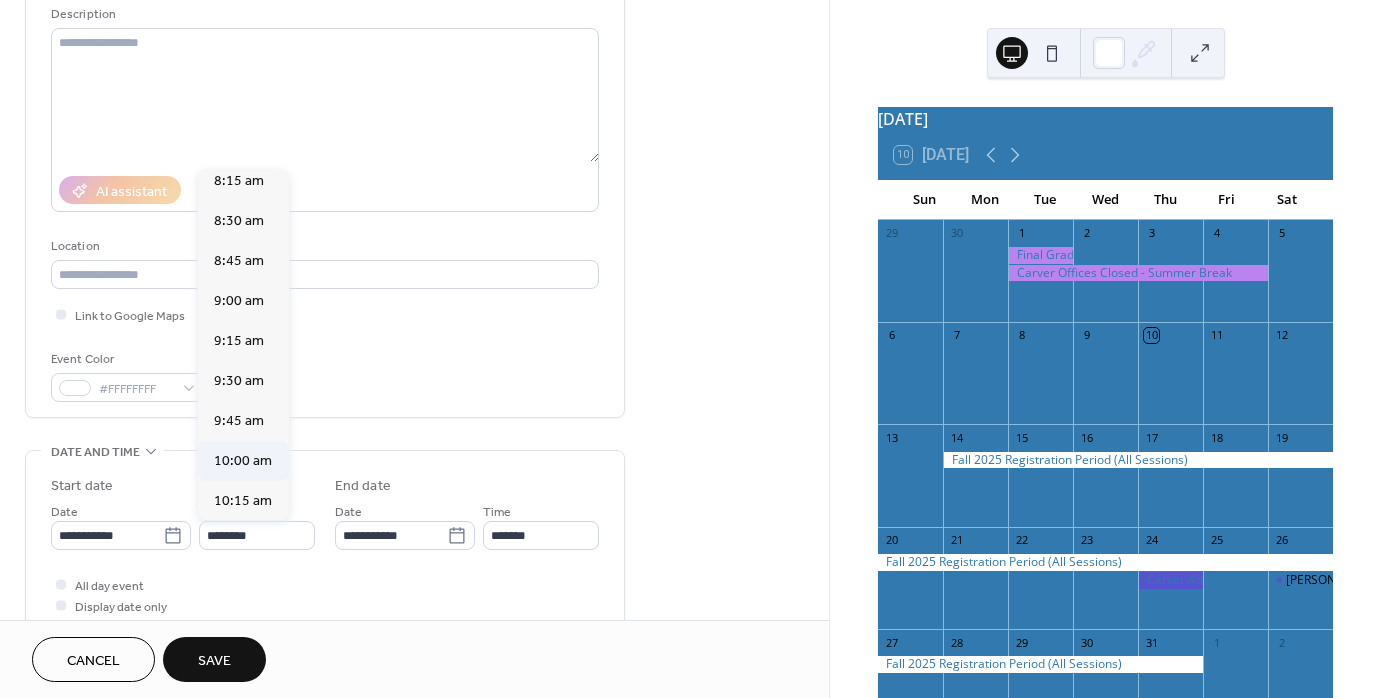 type on "********" 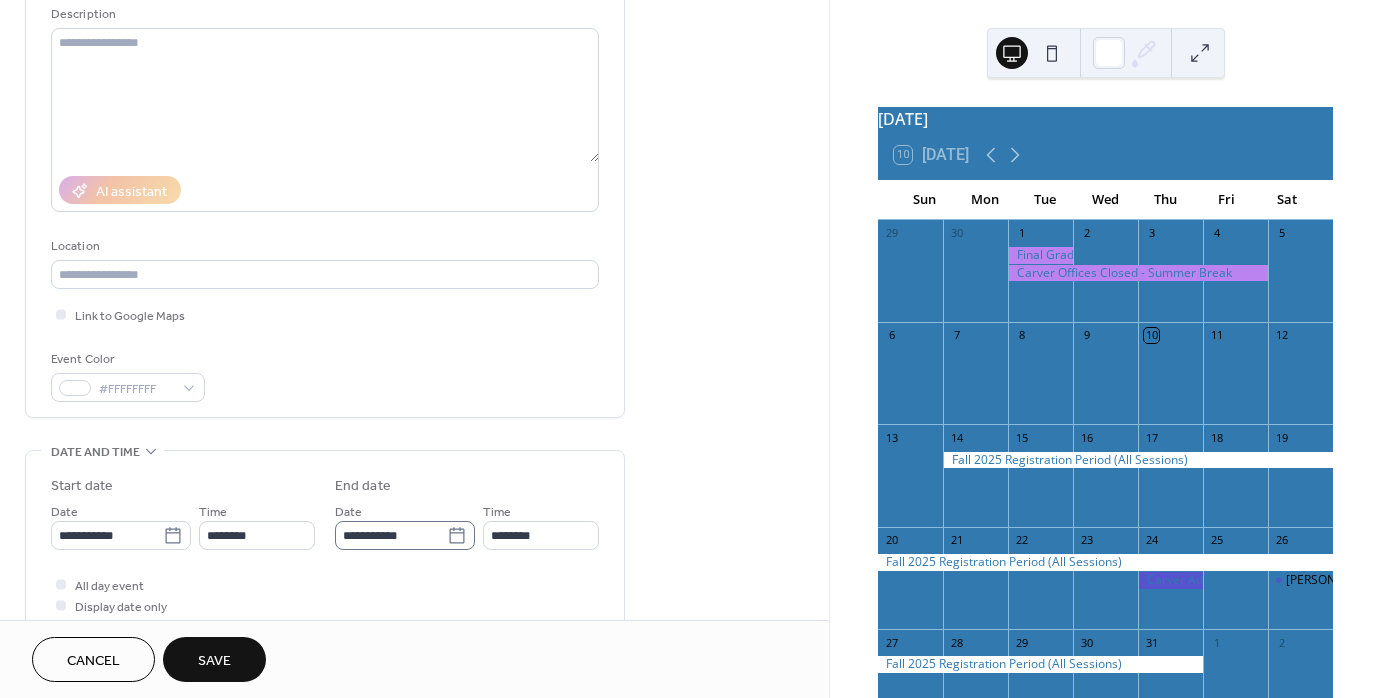 click 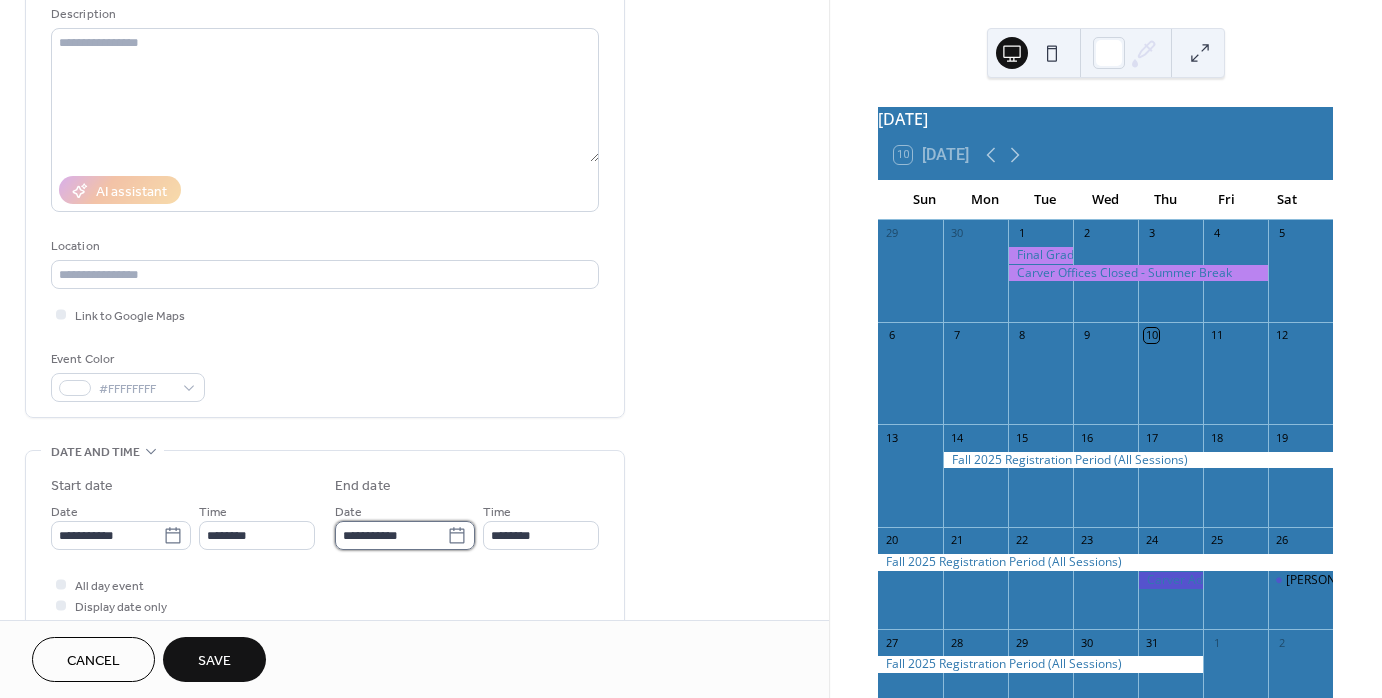 click on "**********" at bounding box center (391, 535) 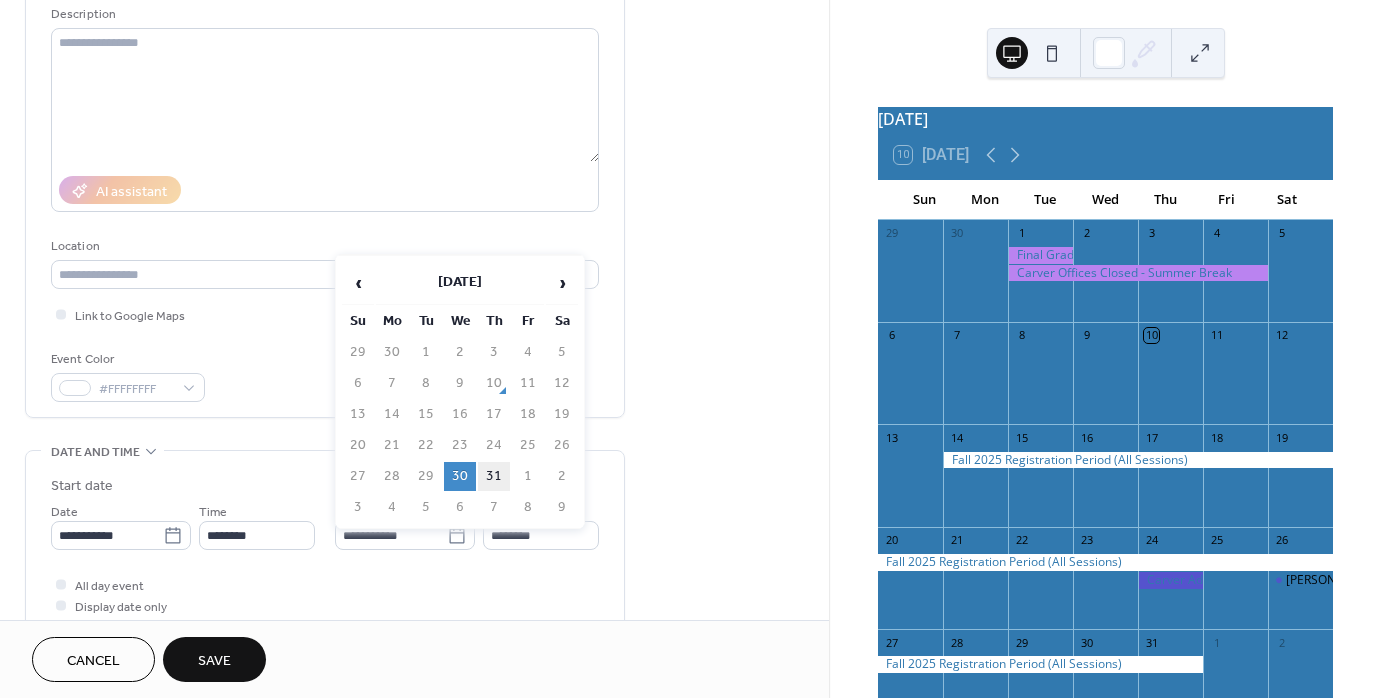 click on "31" at bounding box center (494, 476) 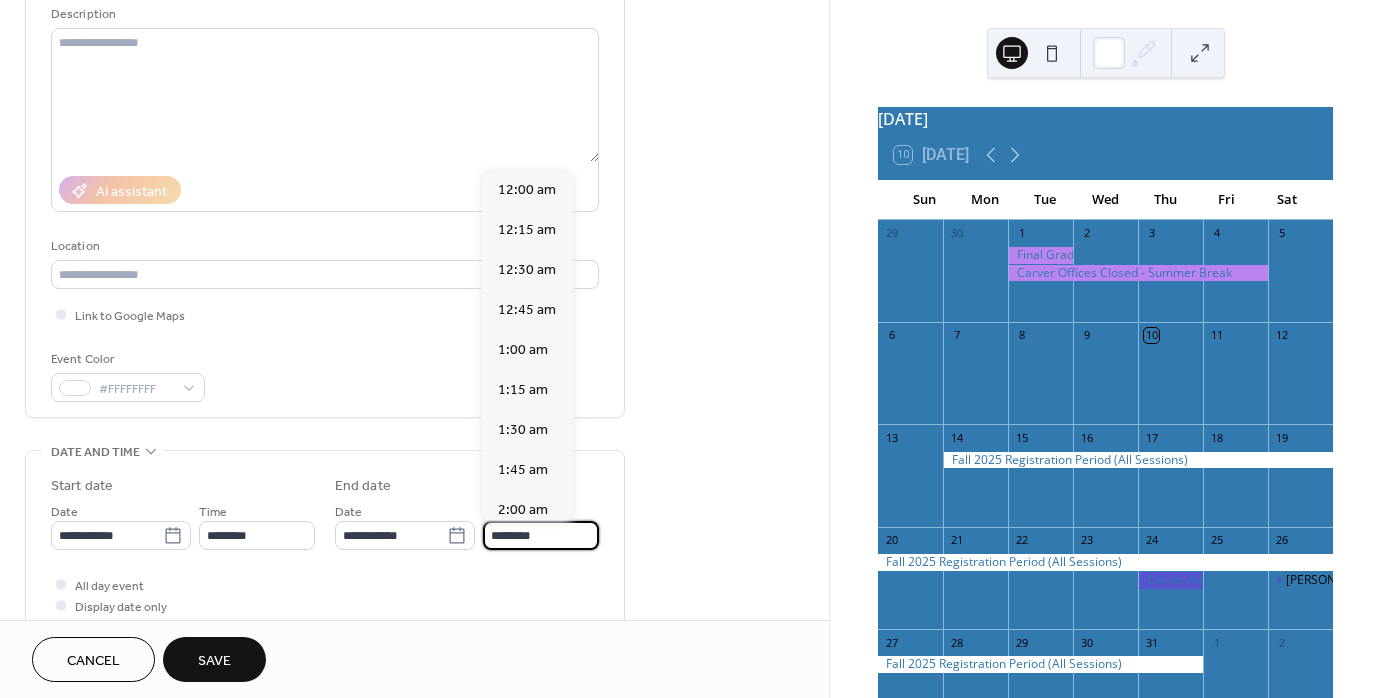 click on "********" at bounding box center [541, 535] 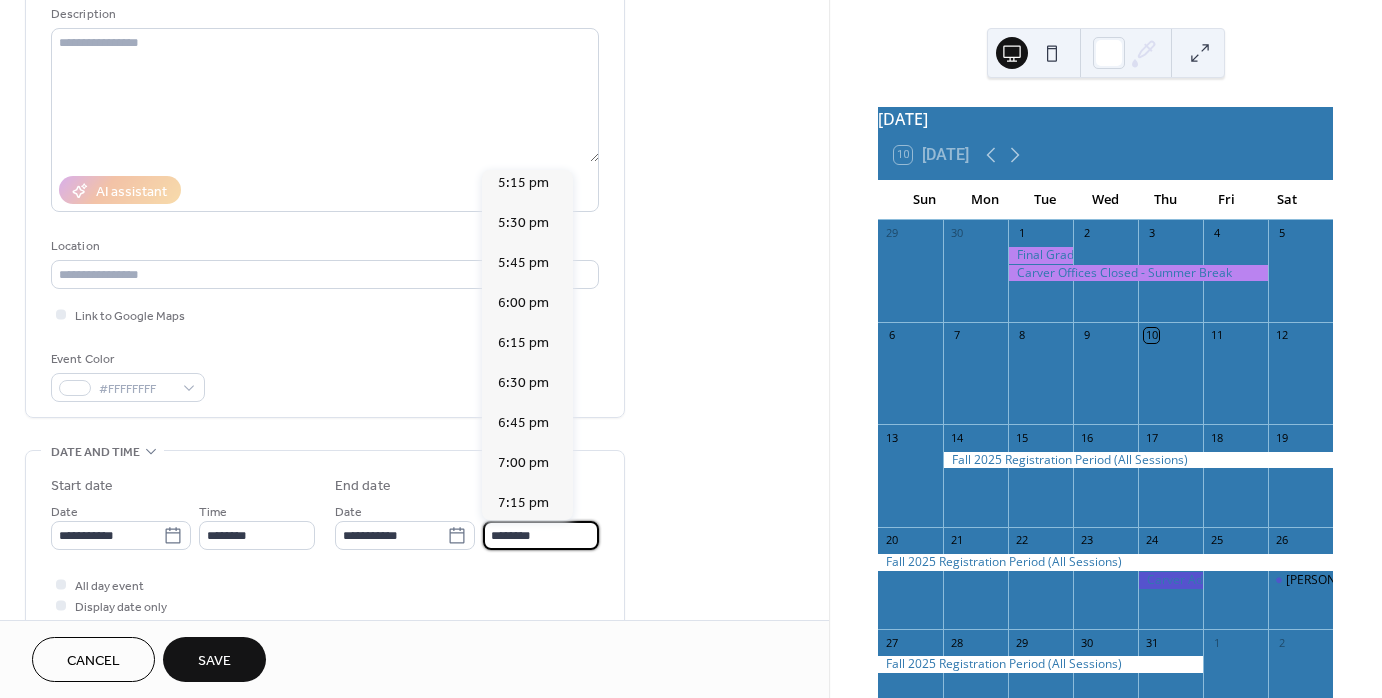 scroll, scrollTop: 2768, scrollLeft: 0, axis: vertical 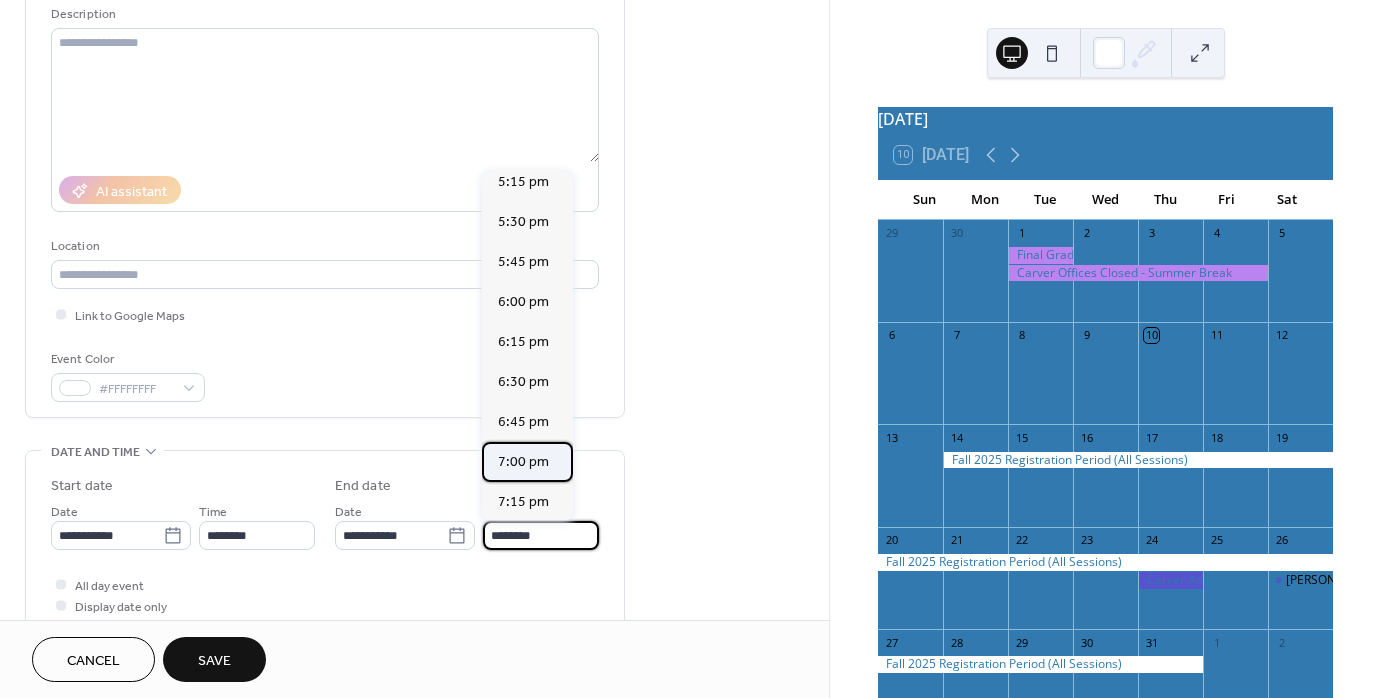 click on "7:00 pm" at bounding box center (523, 462) 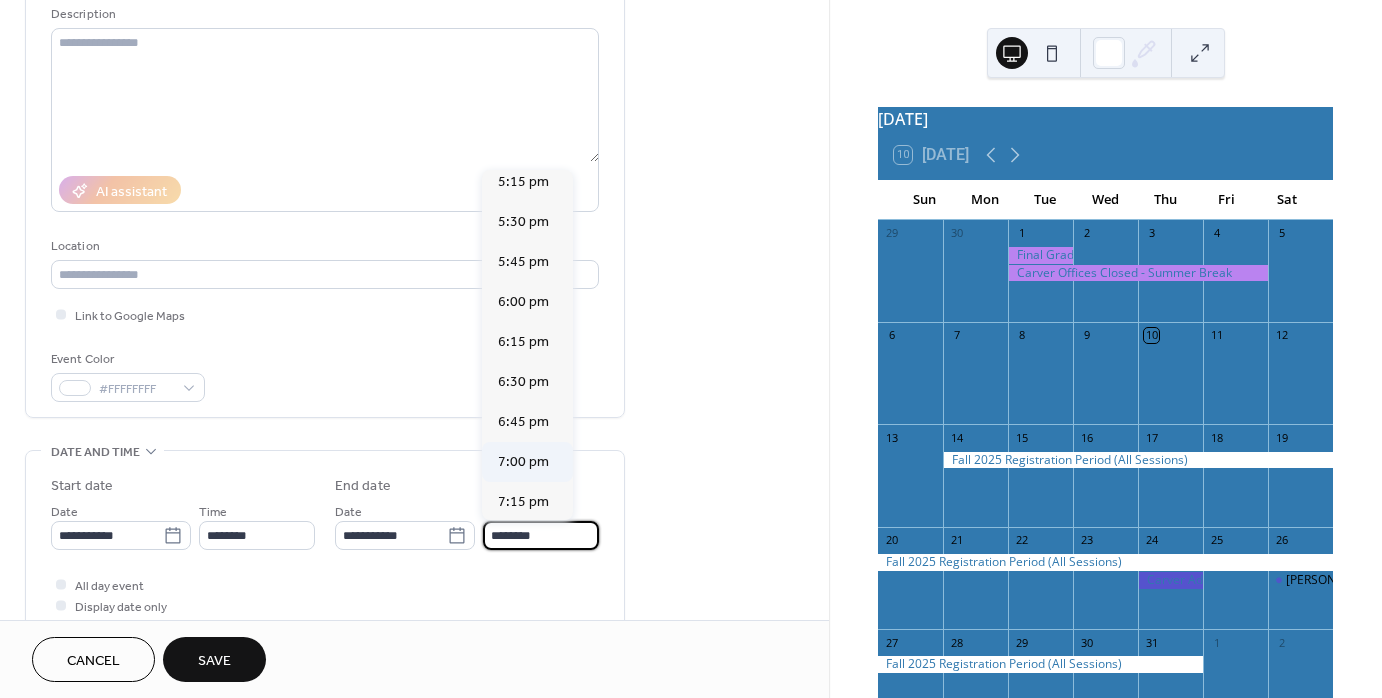 type on "*******" 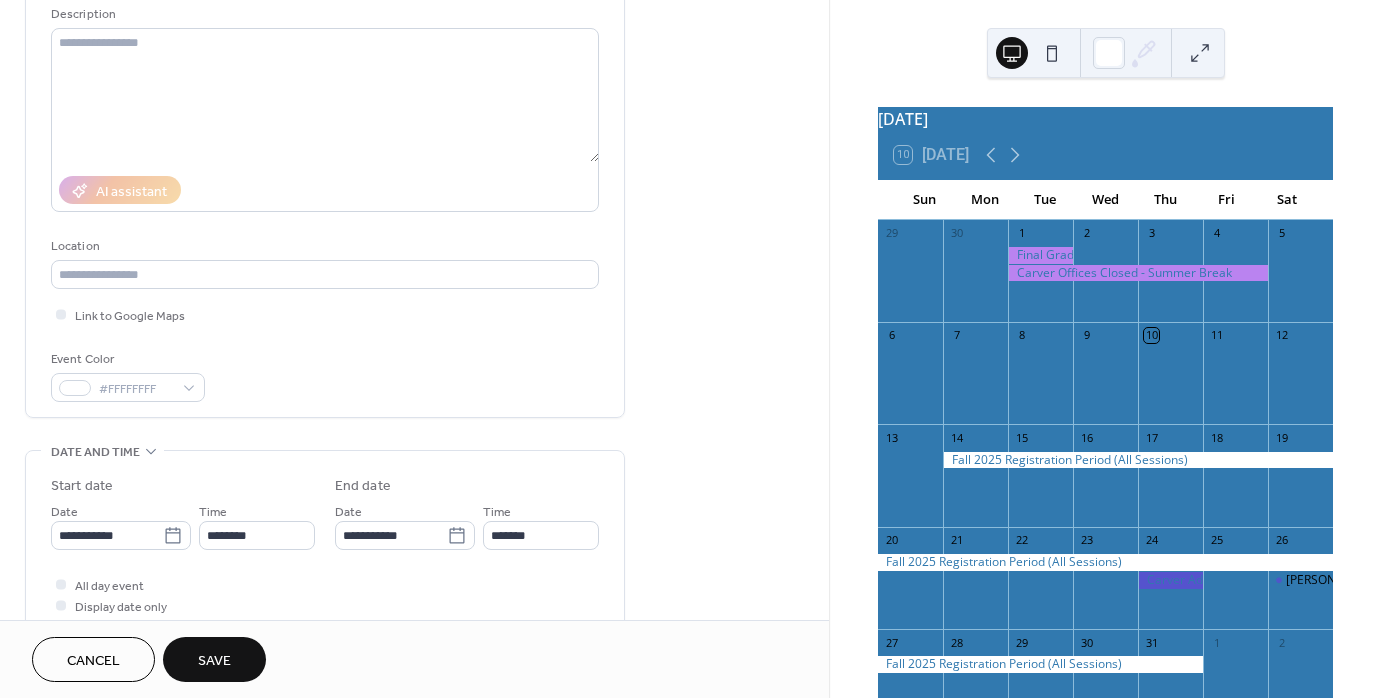 click on "Save" at bounding box center [214, 661] 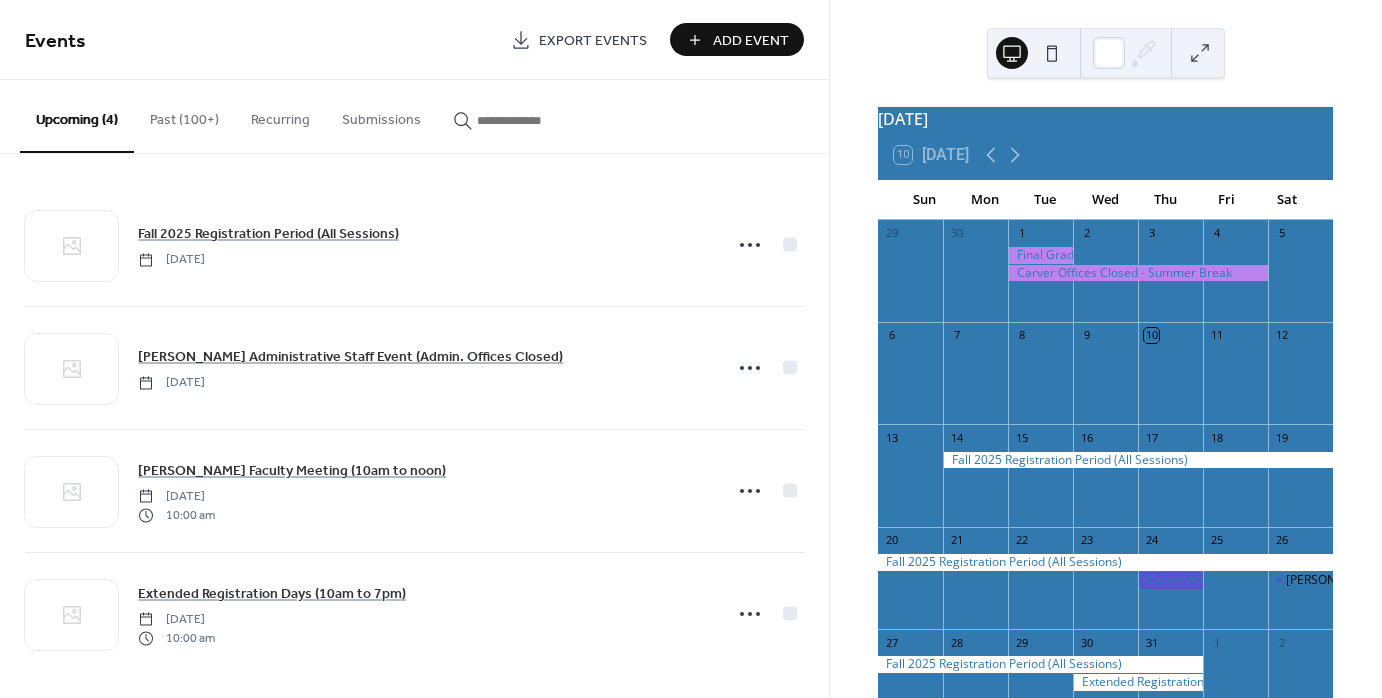 scroll, scrollTop: 5, scrollLeft: 0, axis: vertical 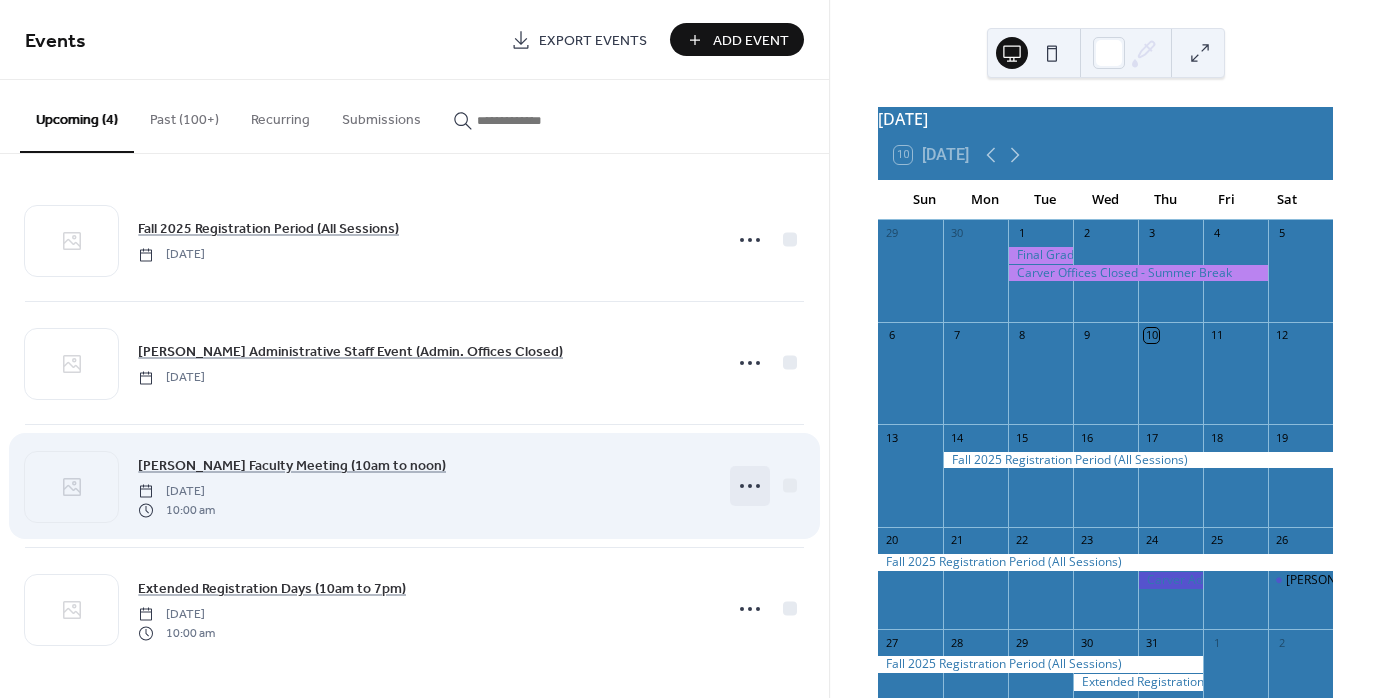 click 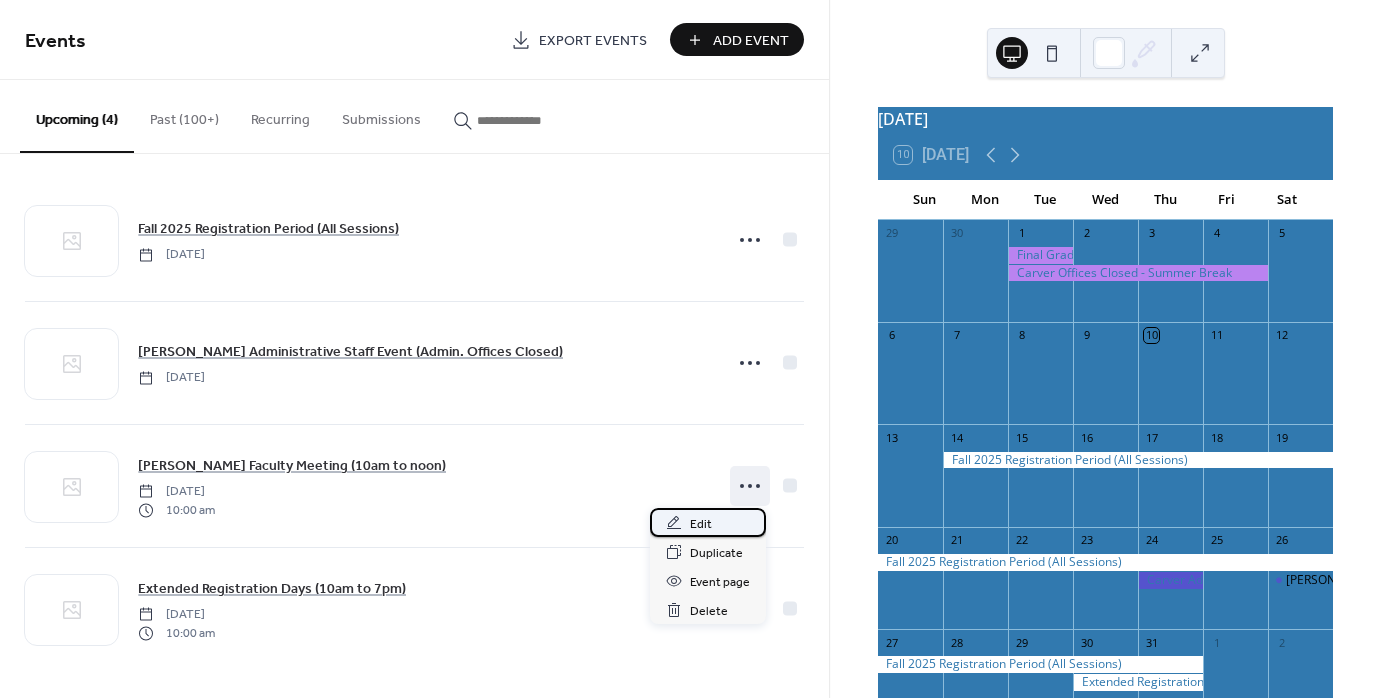 click on "Edit" at bounding box center (708, 522) 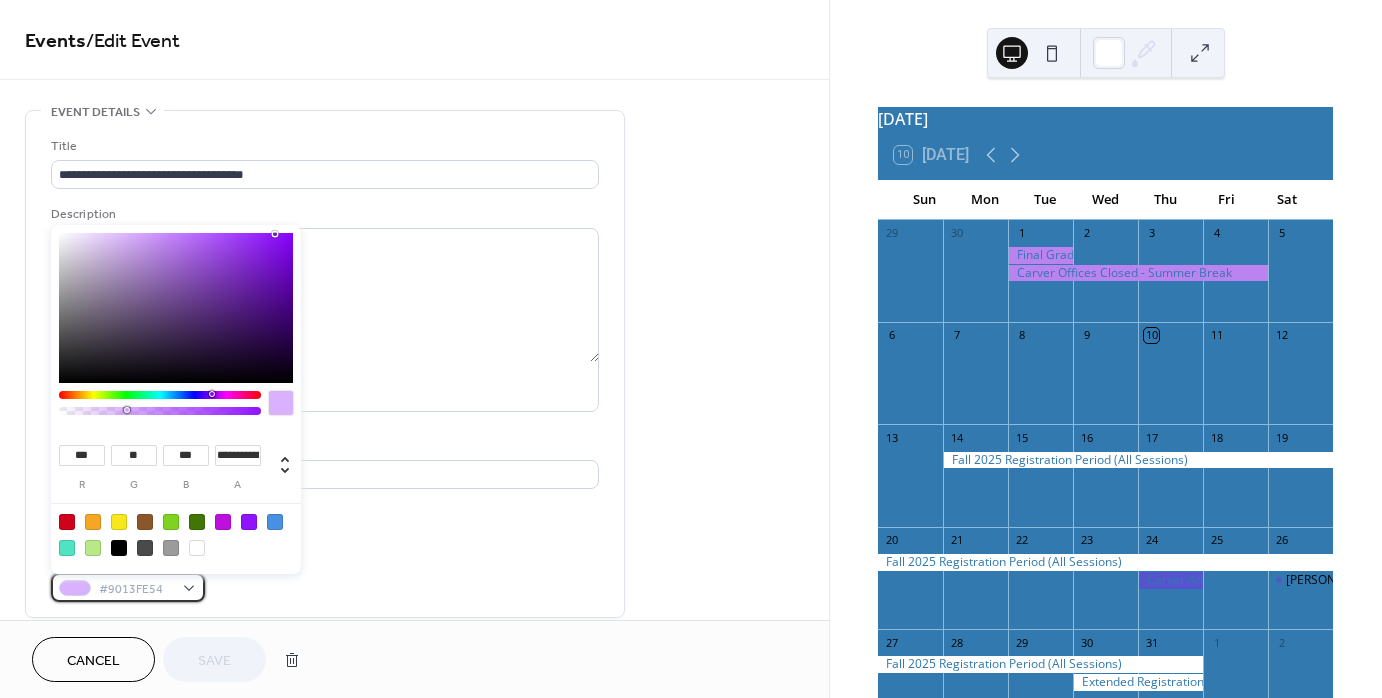 click on "#9013FE54" at bounding box center [128, 587] 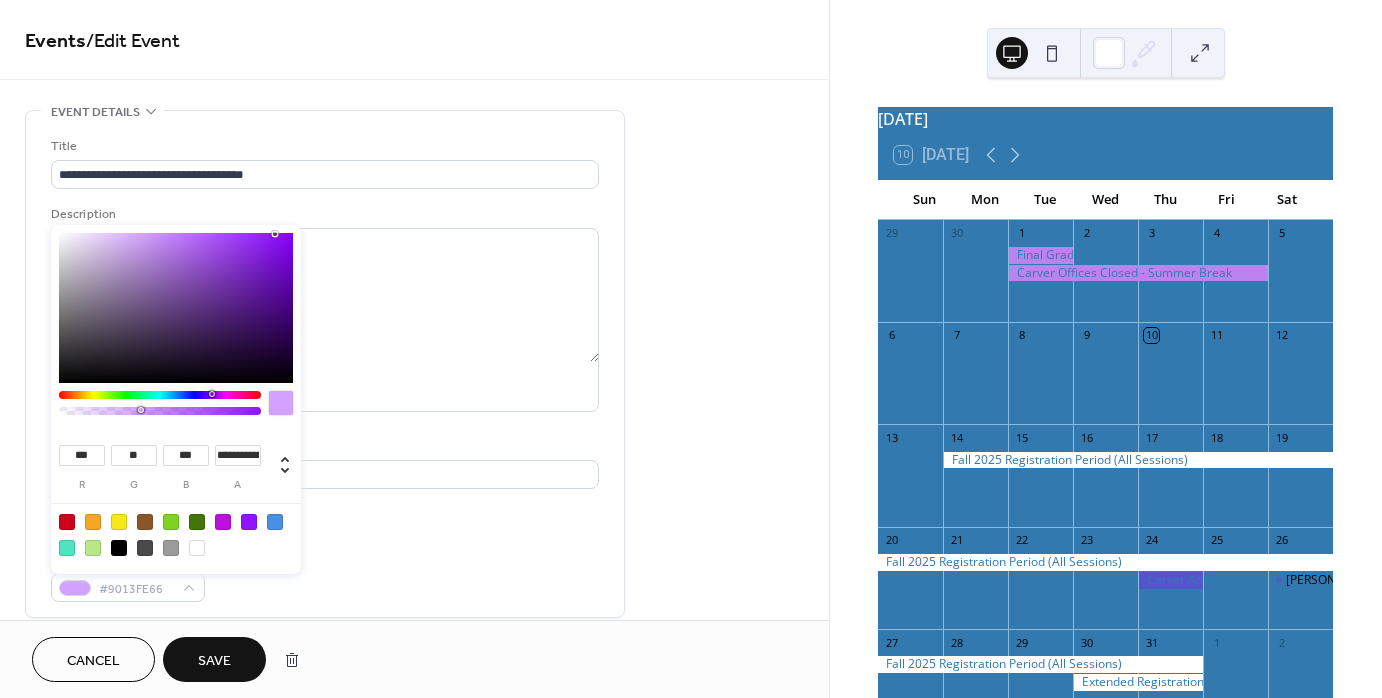 type on "**********" 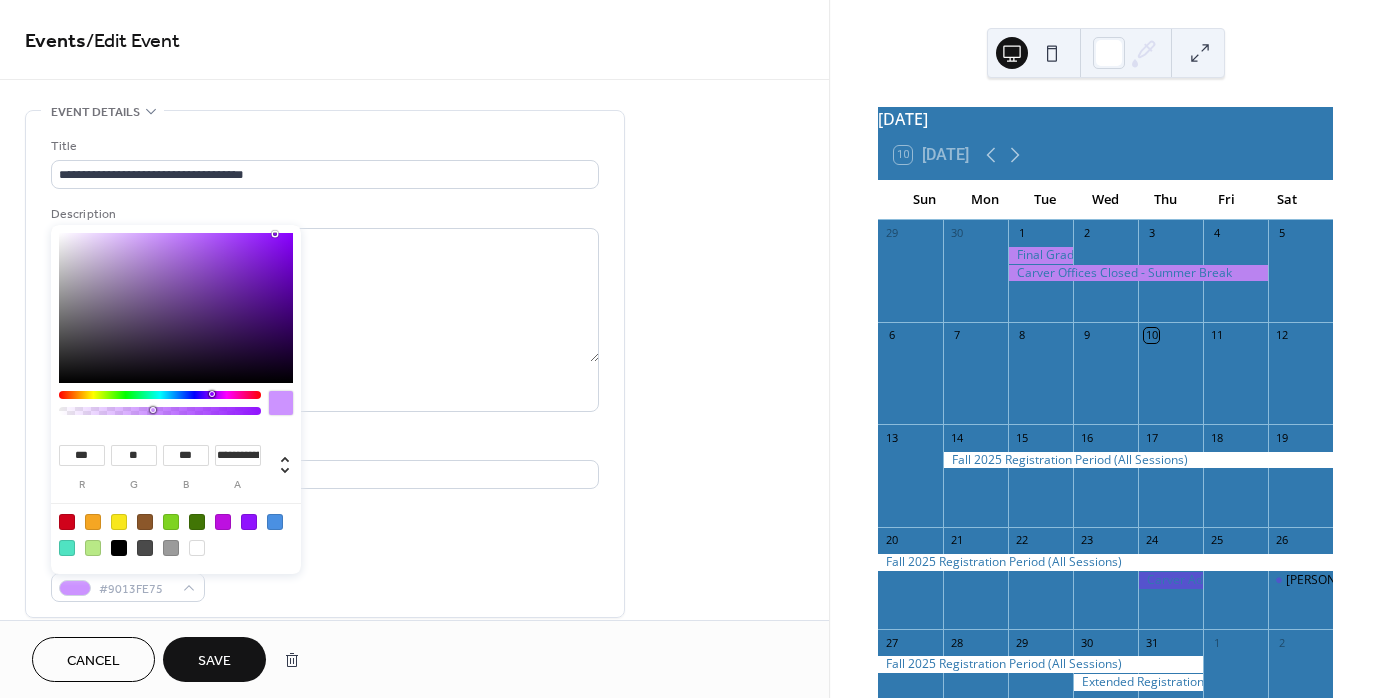 drag, startPoint x: 123, startPoint y: 408, endPoint x: 151, endPoint y: 407, distance: 28.01785 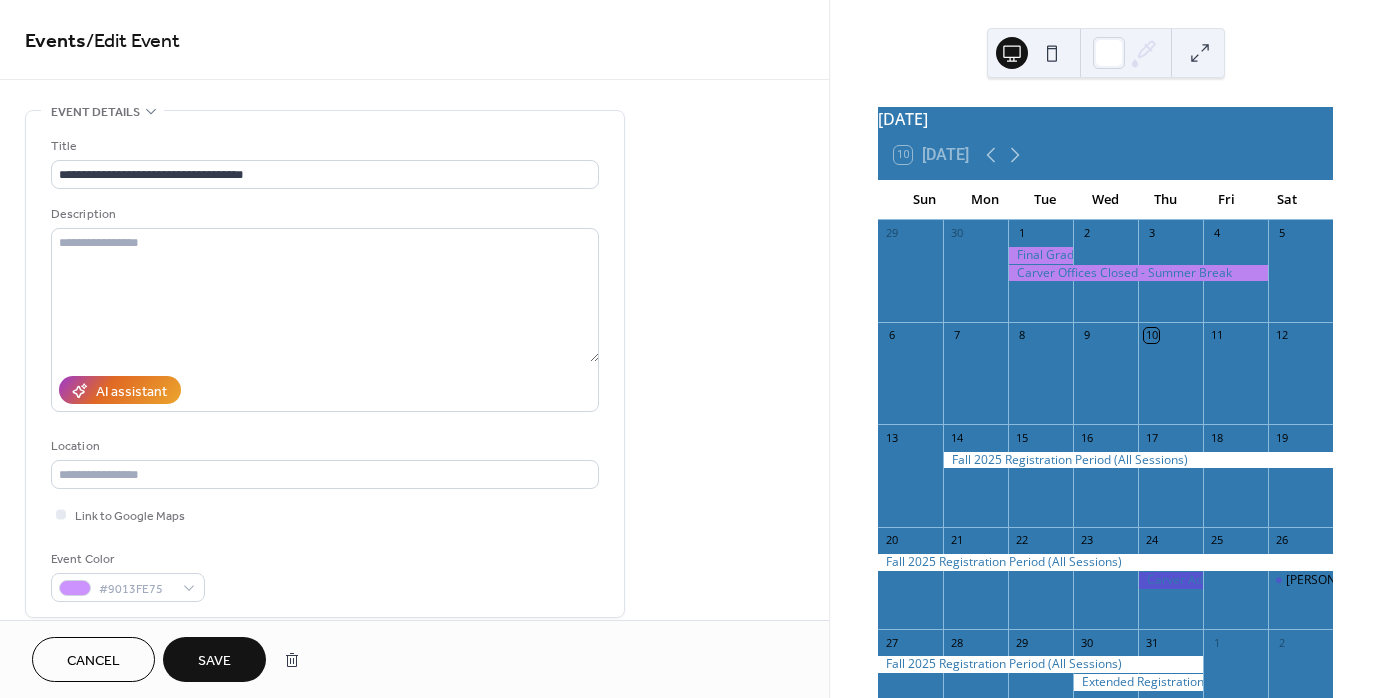 click on "Save" at bounding box center [214, 661] 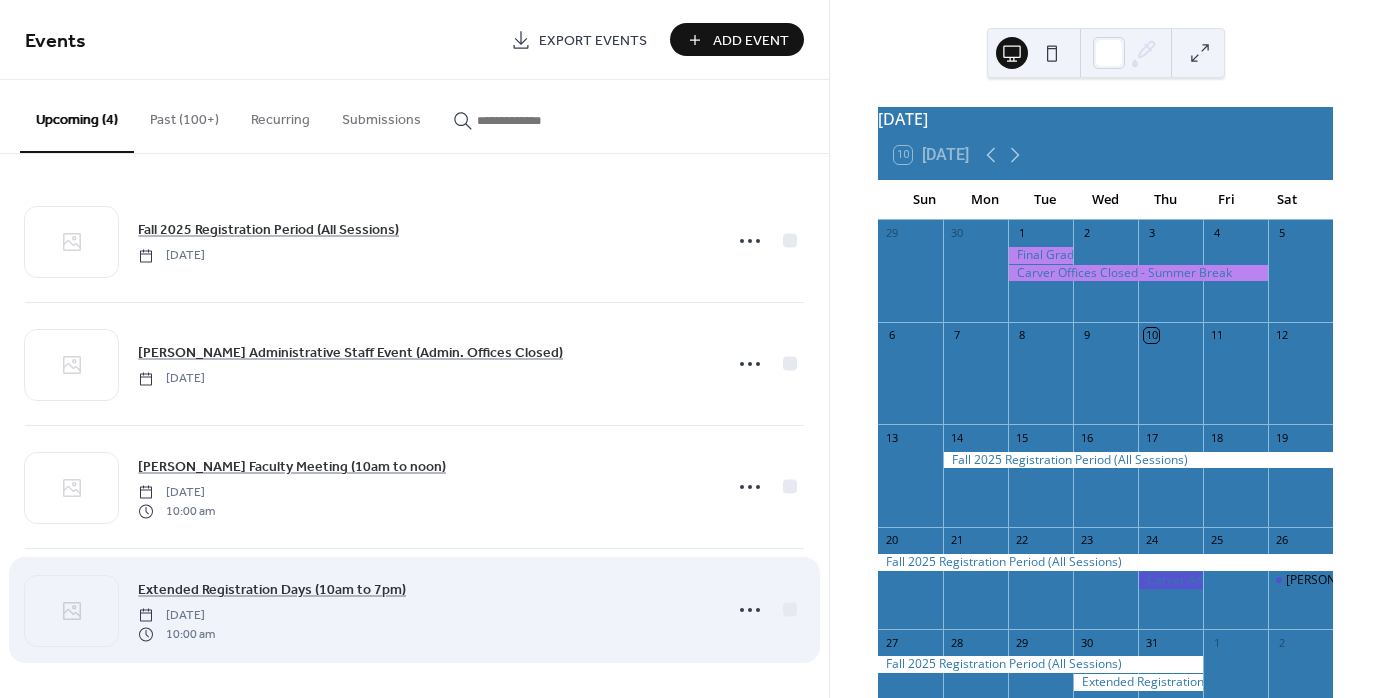 scroll, scrollTop: 5, scrollLeft: 0, axis: vertical 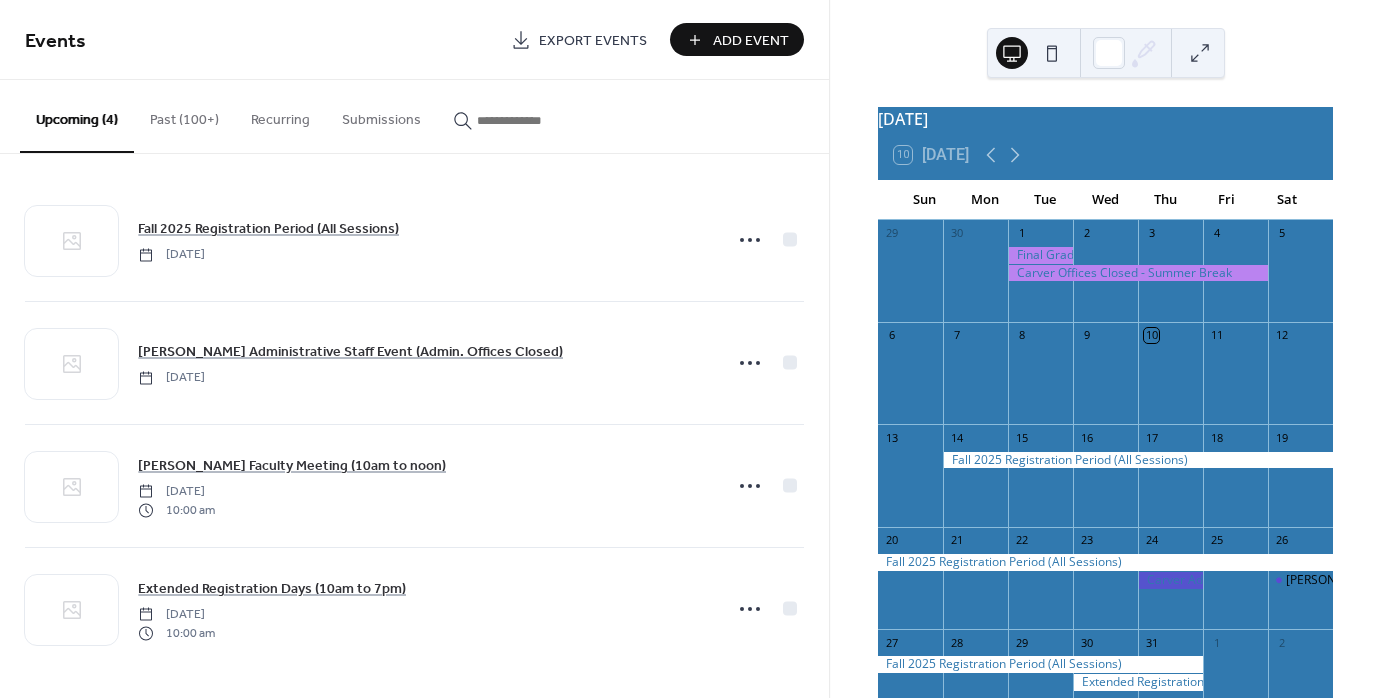 click on "Add Event" at bounding box center [751, 41] 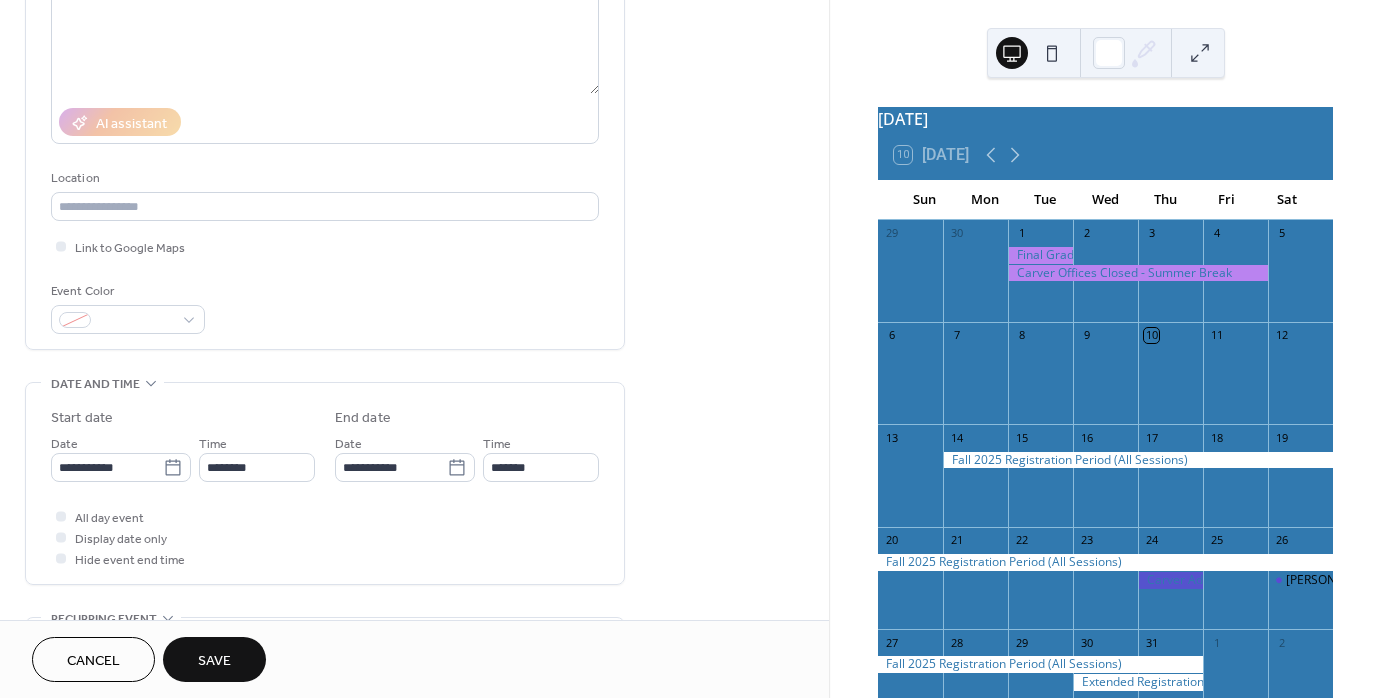 scroll, scrollTop: 300, scrollLeft: 0, axis: vertical 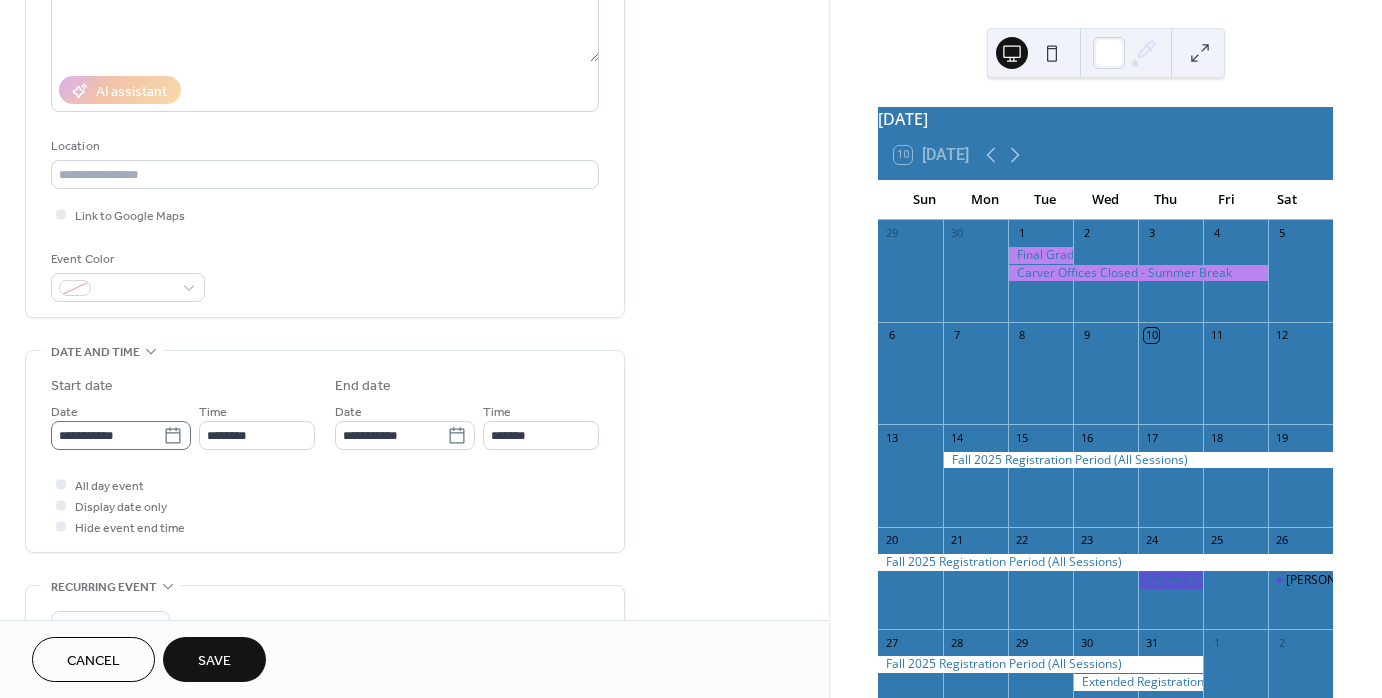 type on "**********" 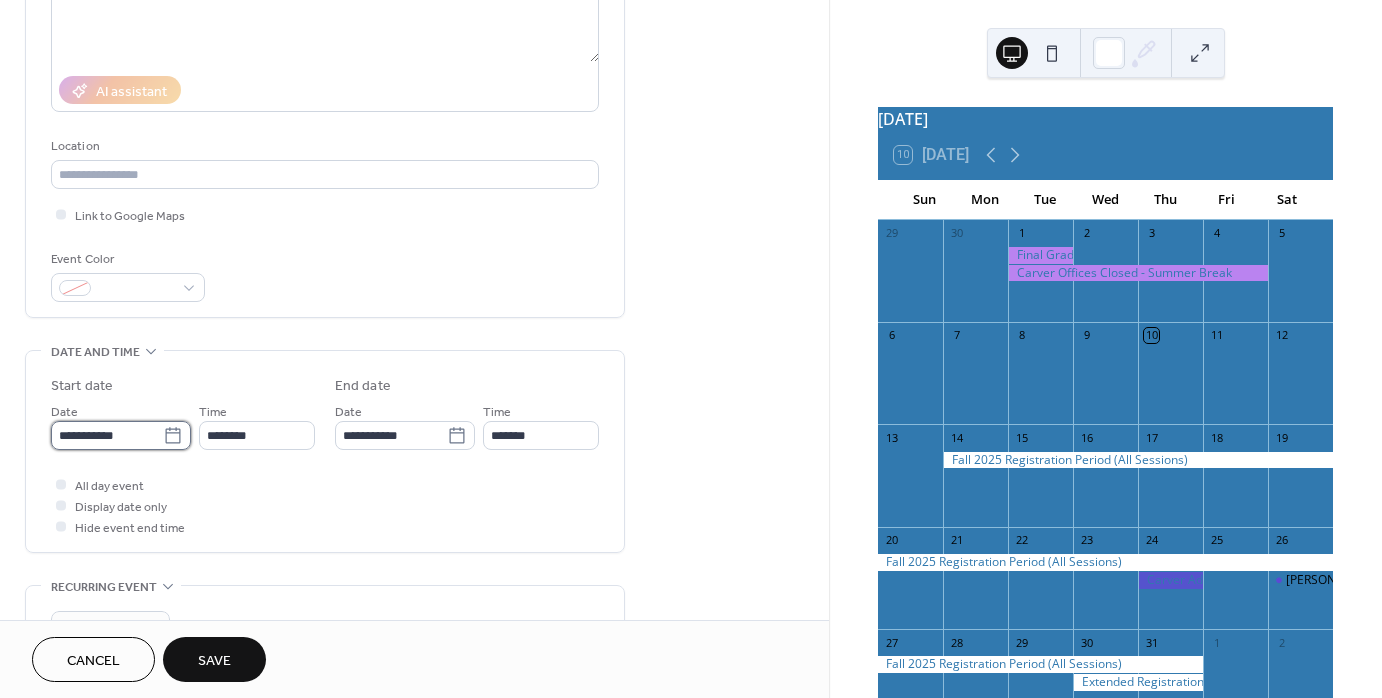 click on "**********" at bounding box center [107, 435] 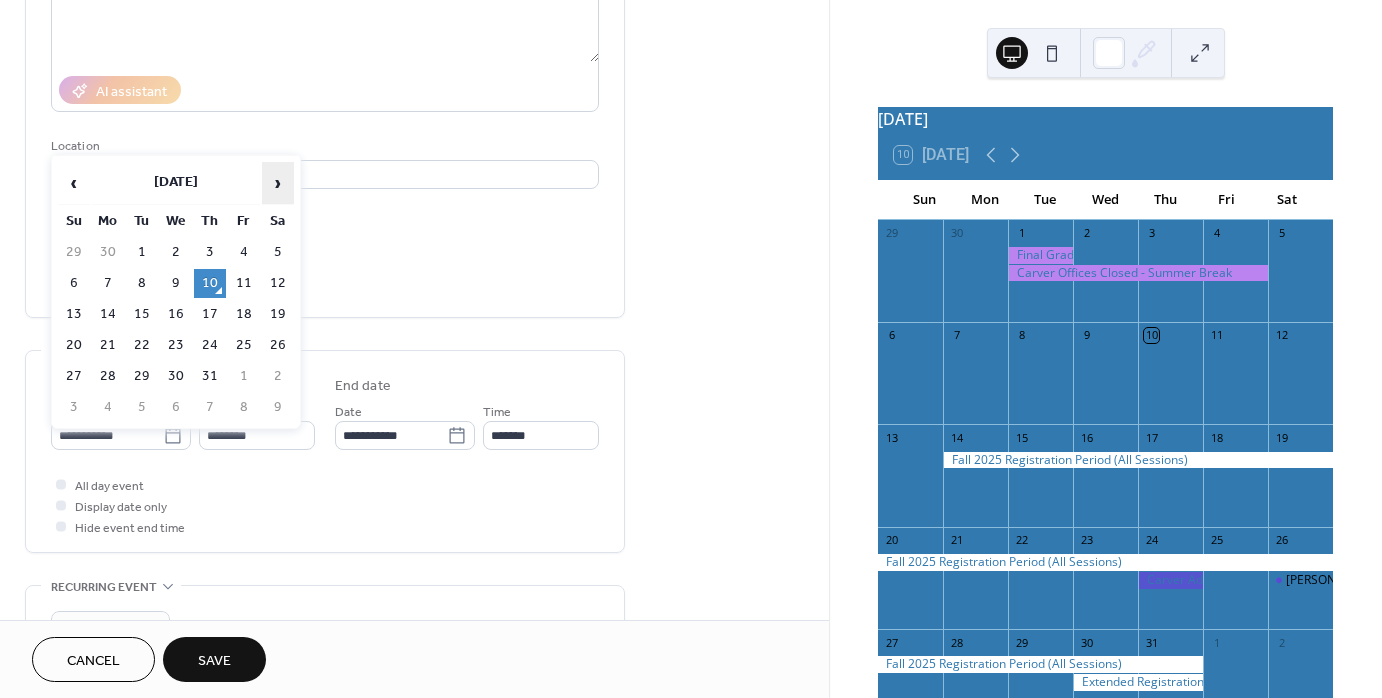 click on "›" at bounding box center [278, 183] 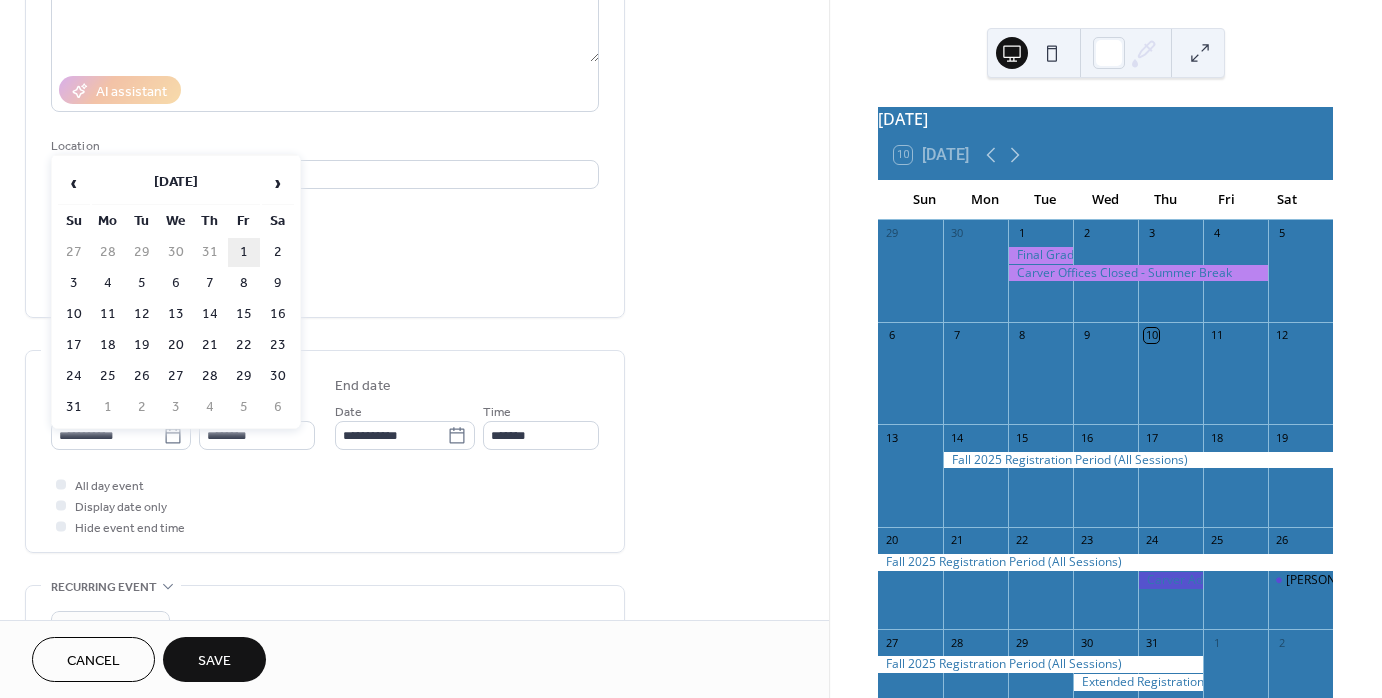 click on "1" at bounding box center (244, 252) 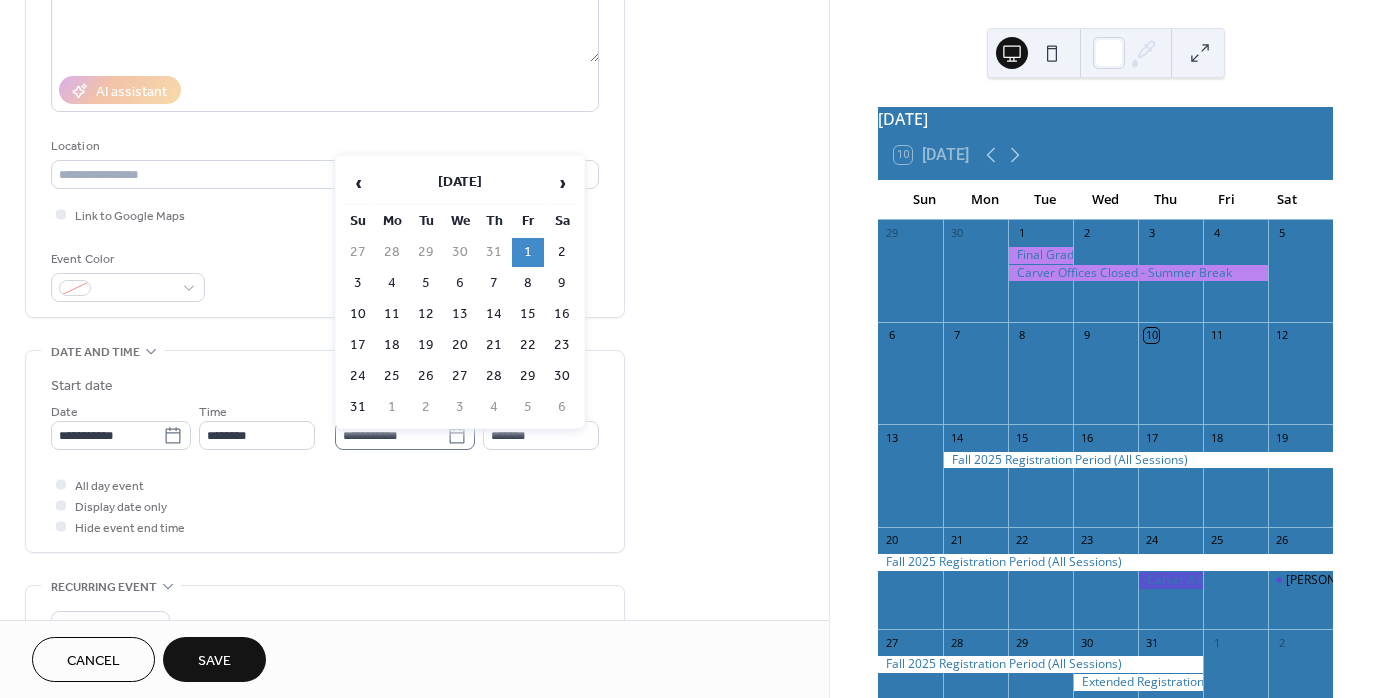 click 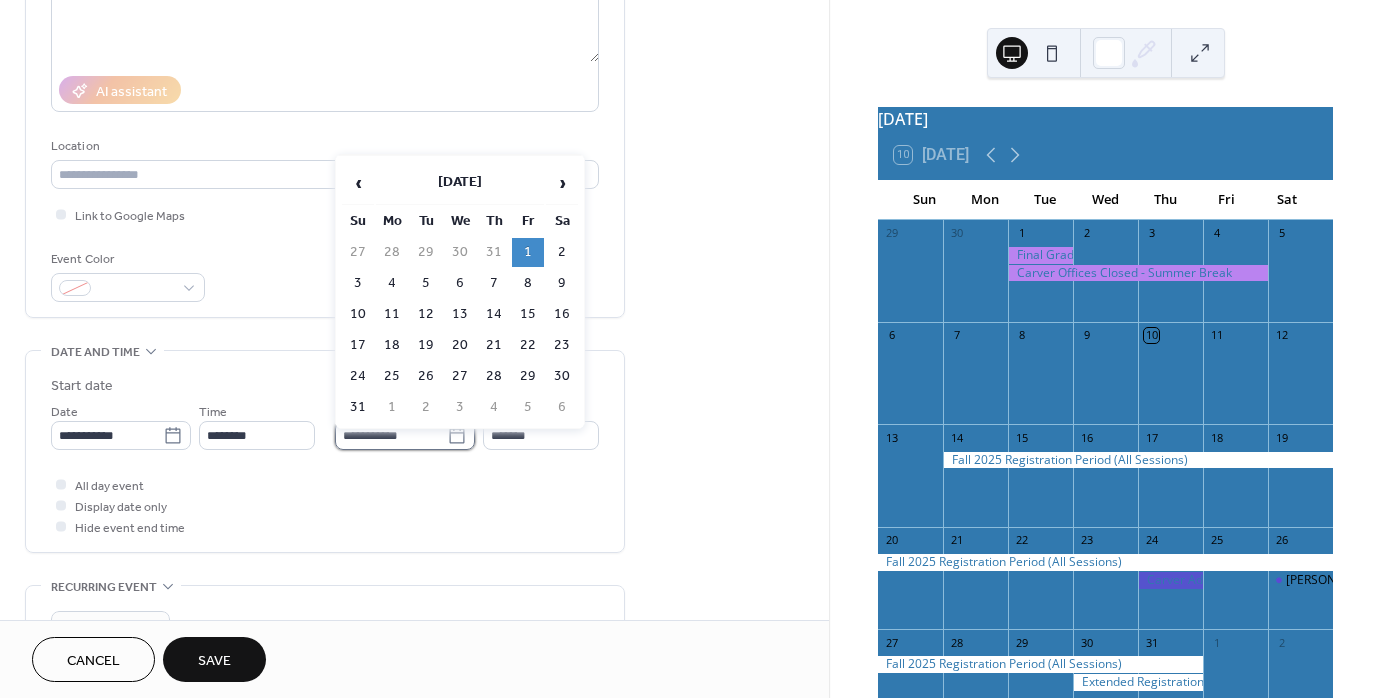 click on "**********" at bounding box center (391, 435) 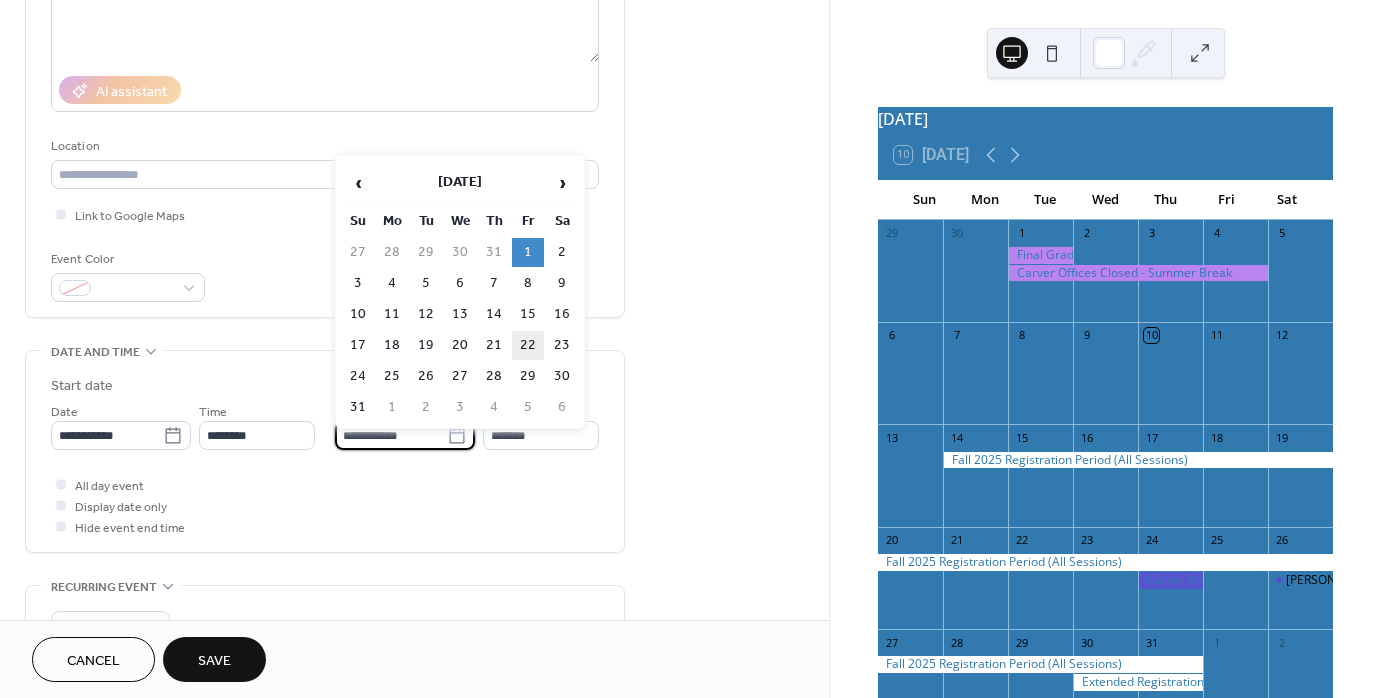 click on "22" at bounding box center (528, 345) 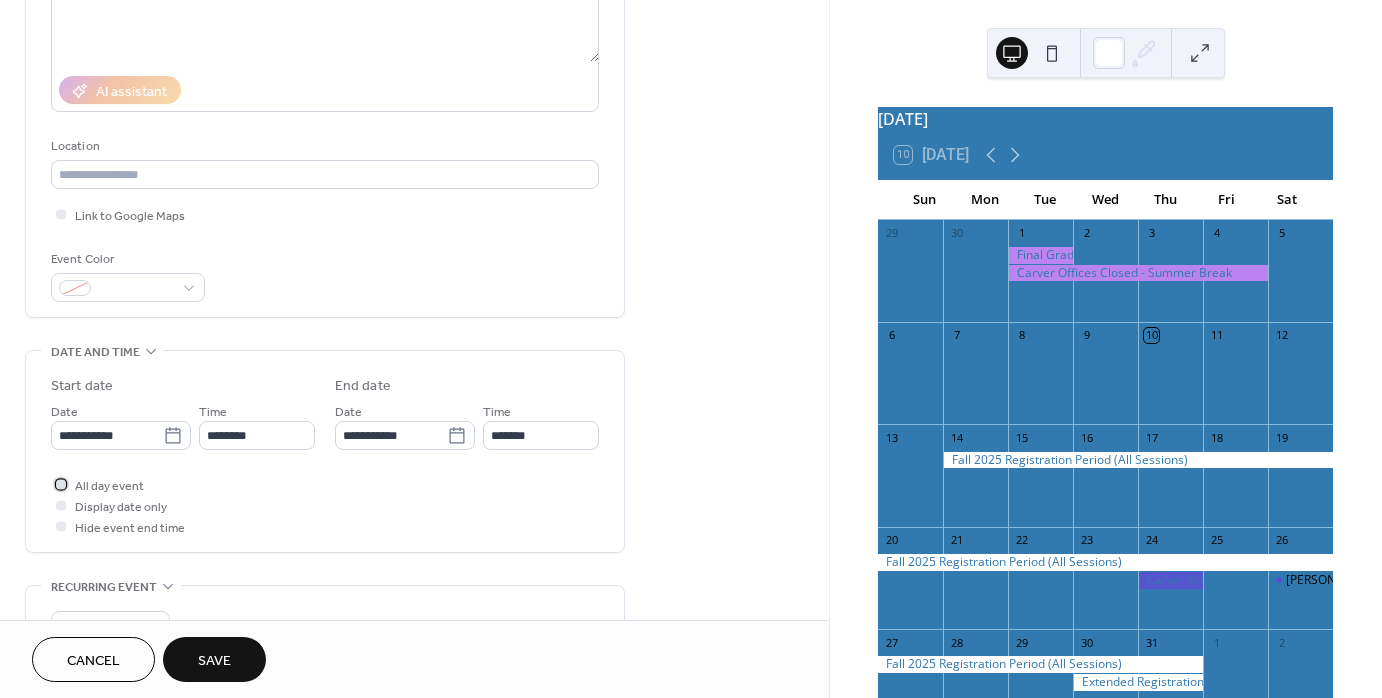 click at bounding box center [61, 484] 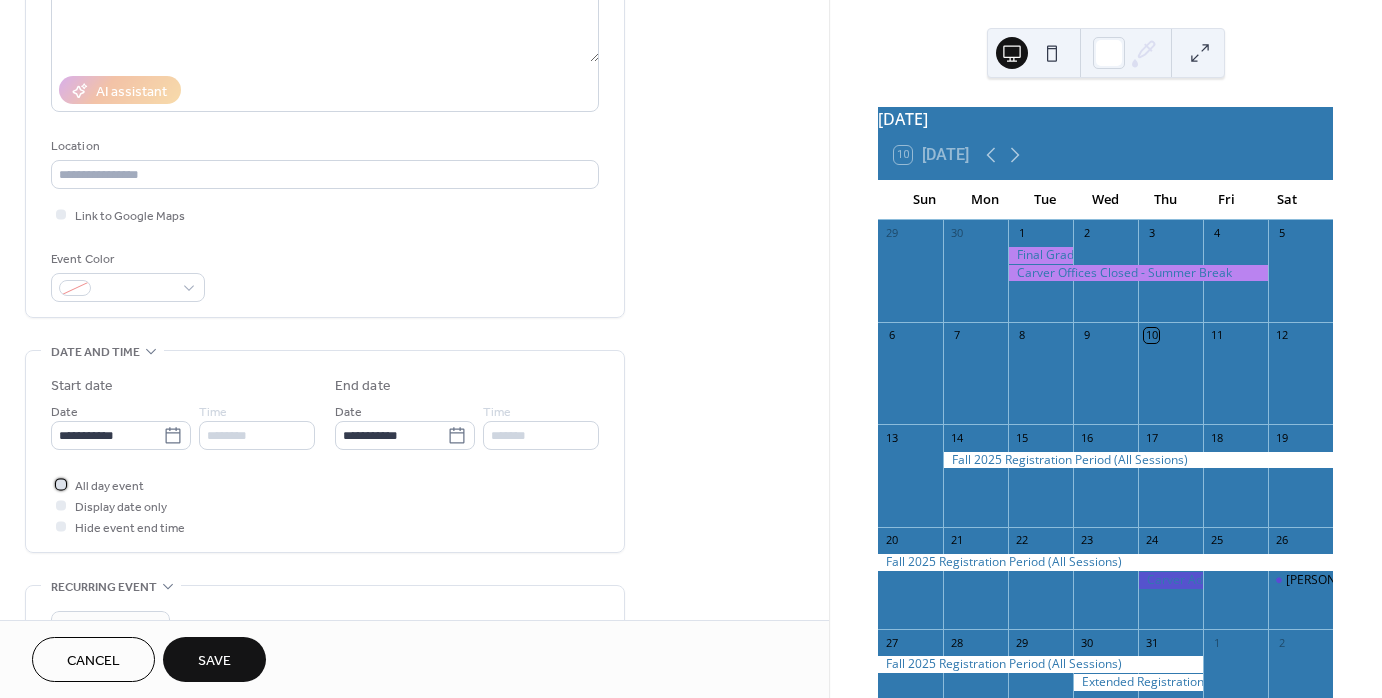 click 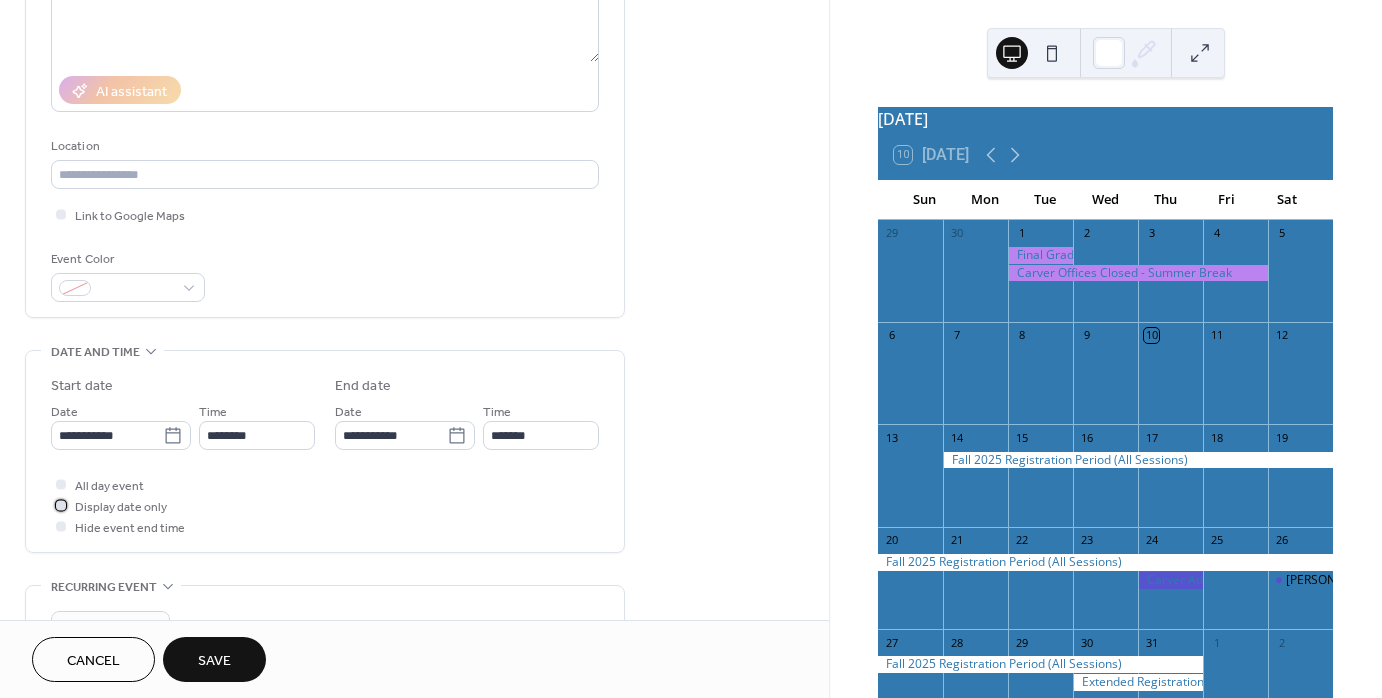 click at bounding box center [61, 505] 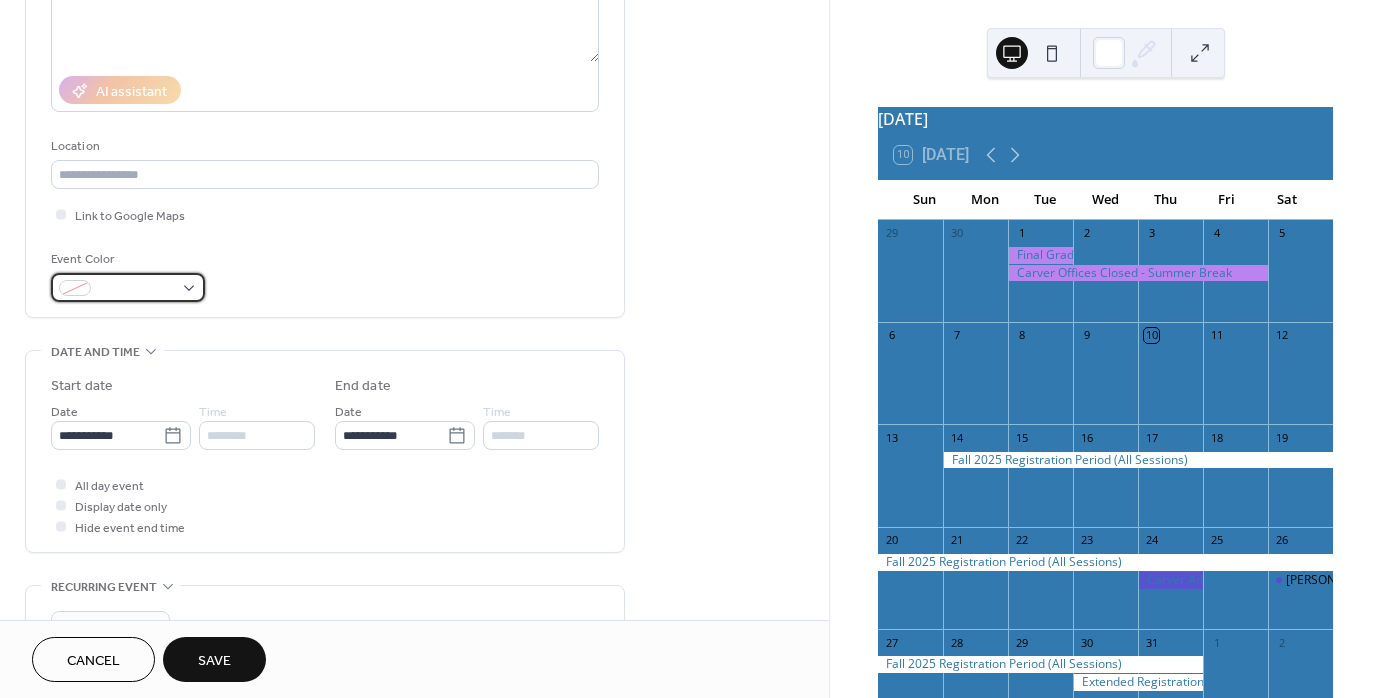 click at bounding box center (128, 287) 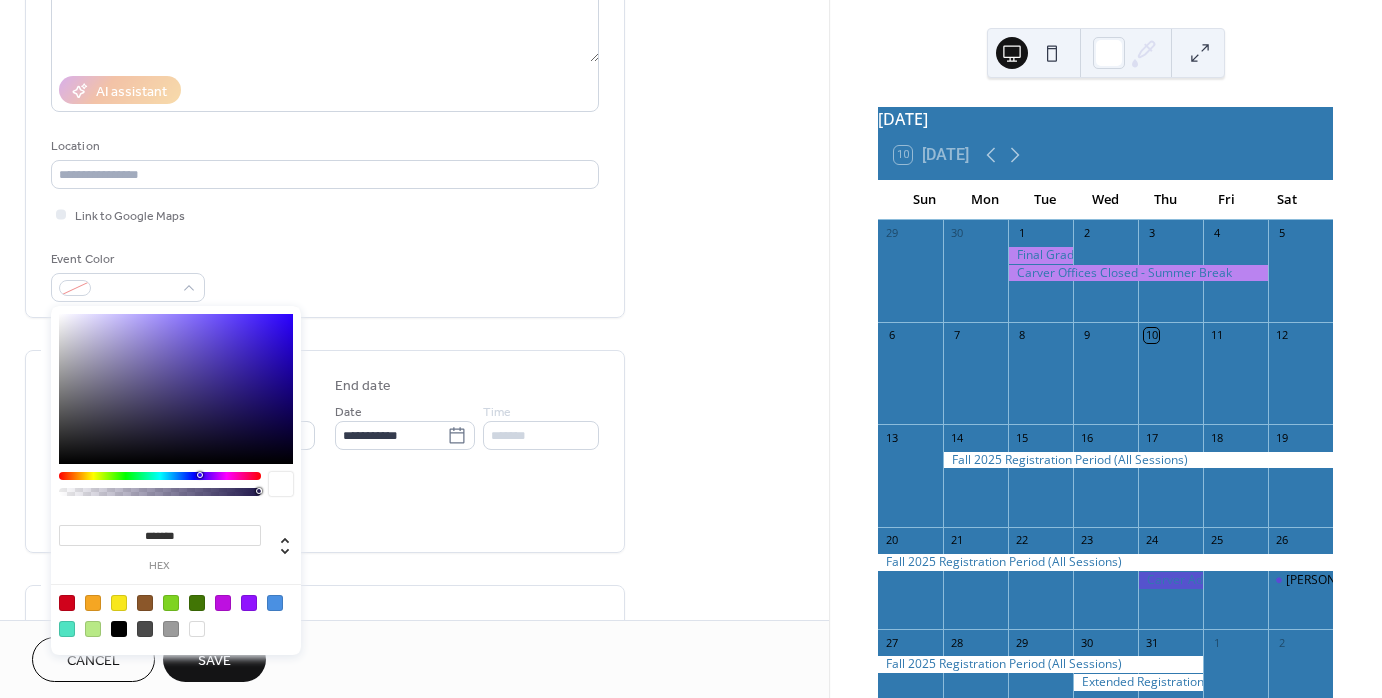 click on "*******" at bounding box center (160, 535) 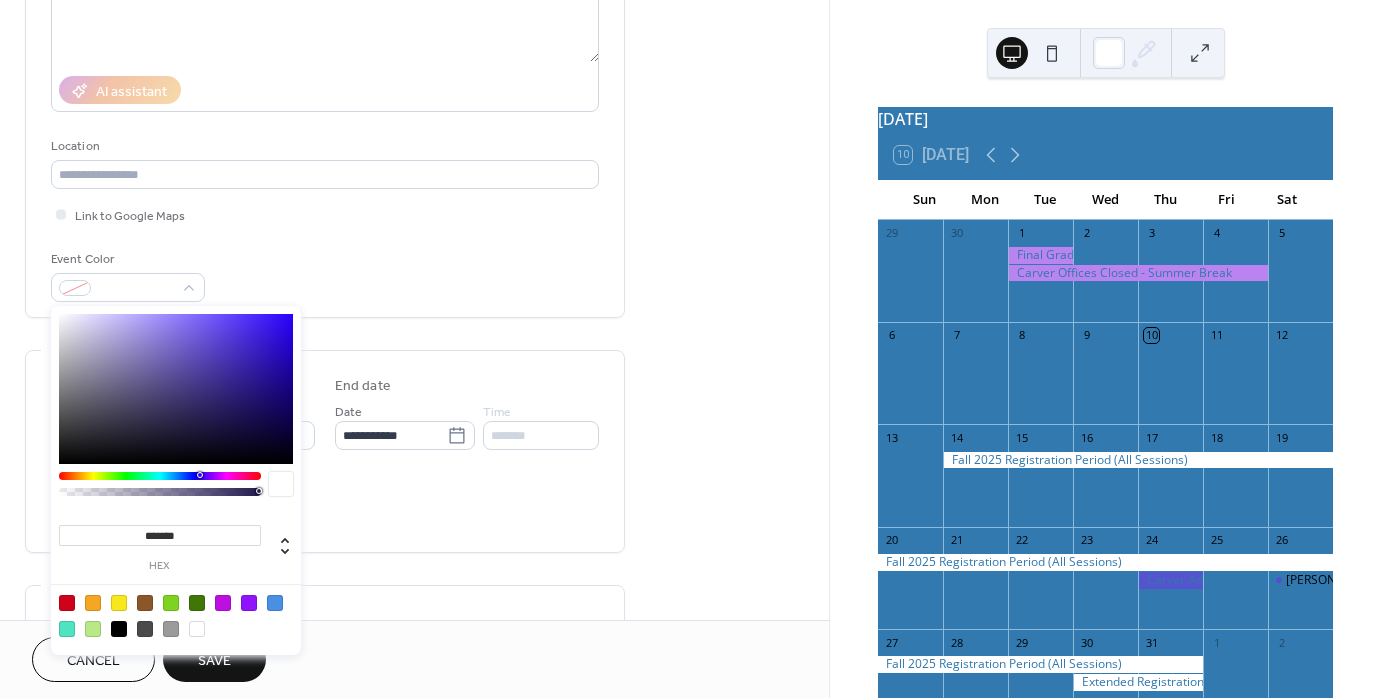 drag, startPoint x: 211, startPoint y: 535, endPoint x: 125, endPoint y: 536, distance: 86.00581 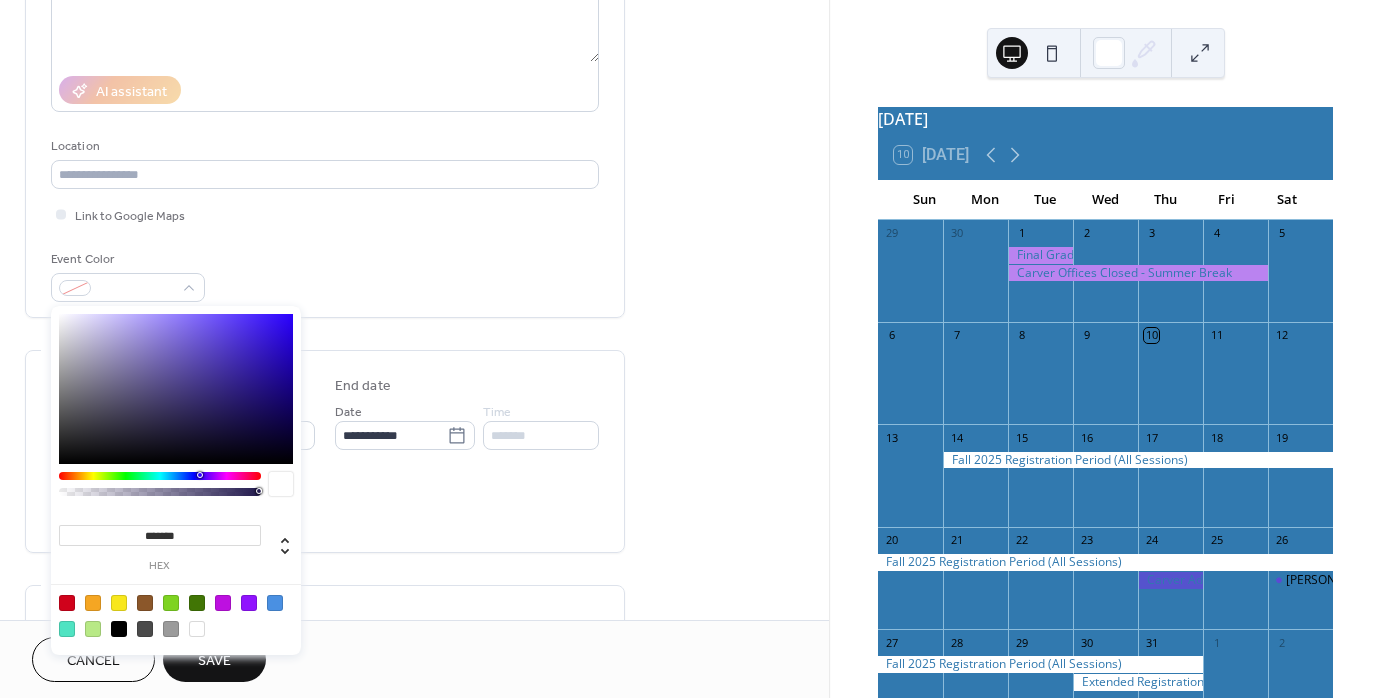 click on "*******" at bounding box center [160, 535] 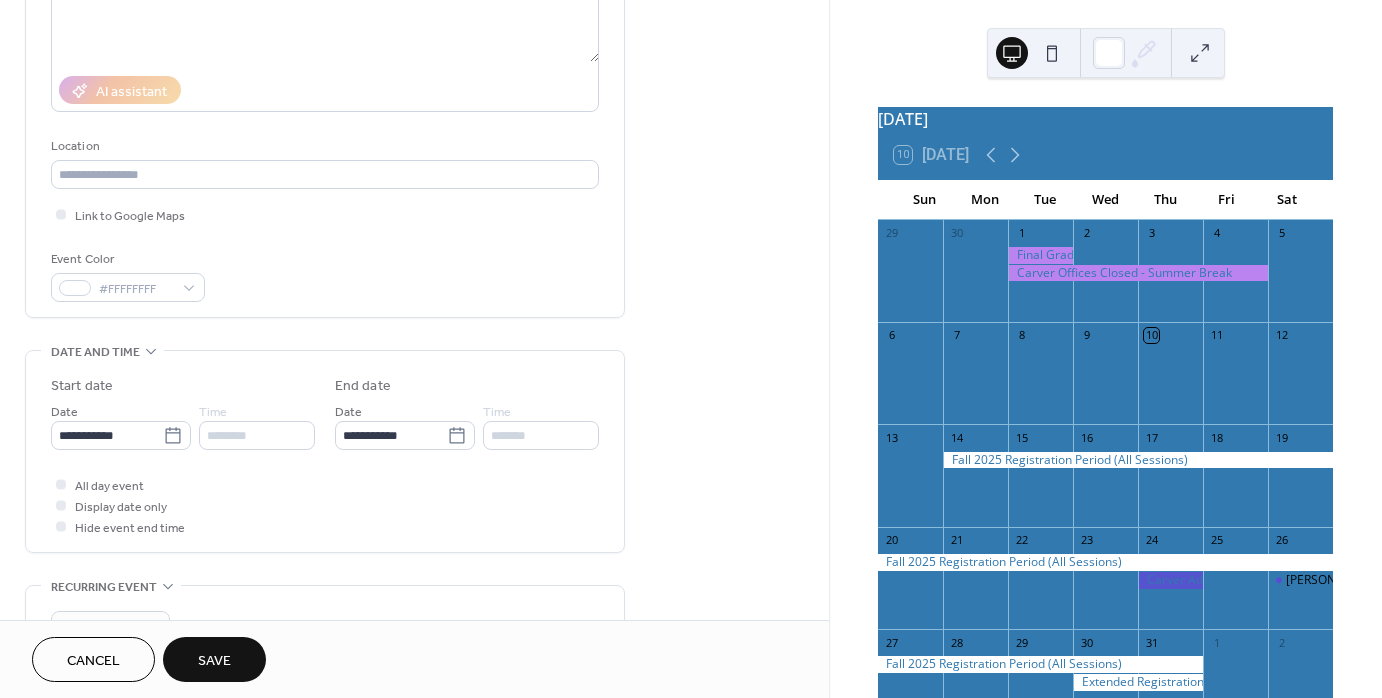 click on "All day event Display date only Hide event end time" at bounding box center (325, 505) 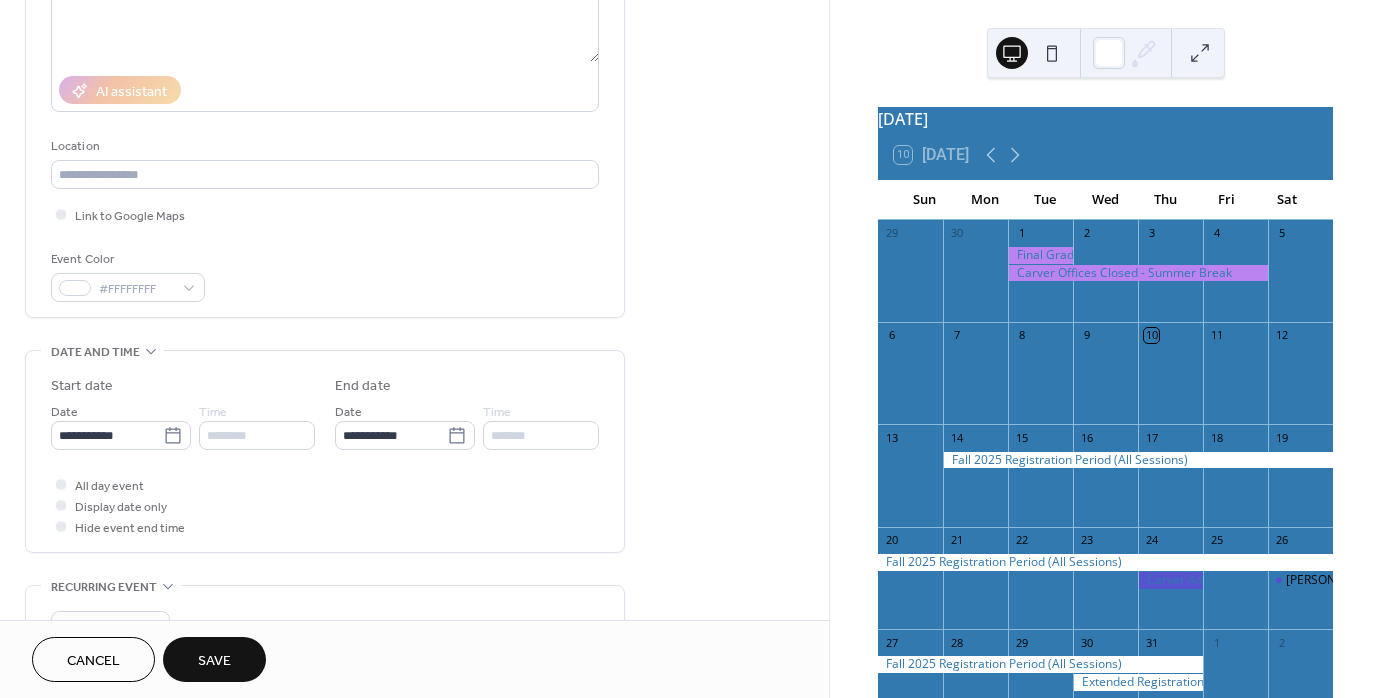 click on "Save" at bounding box center (214, 661) 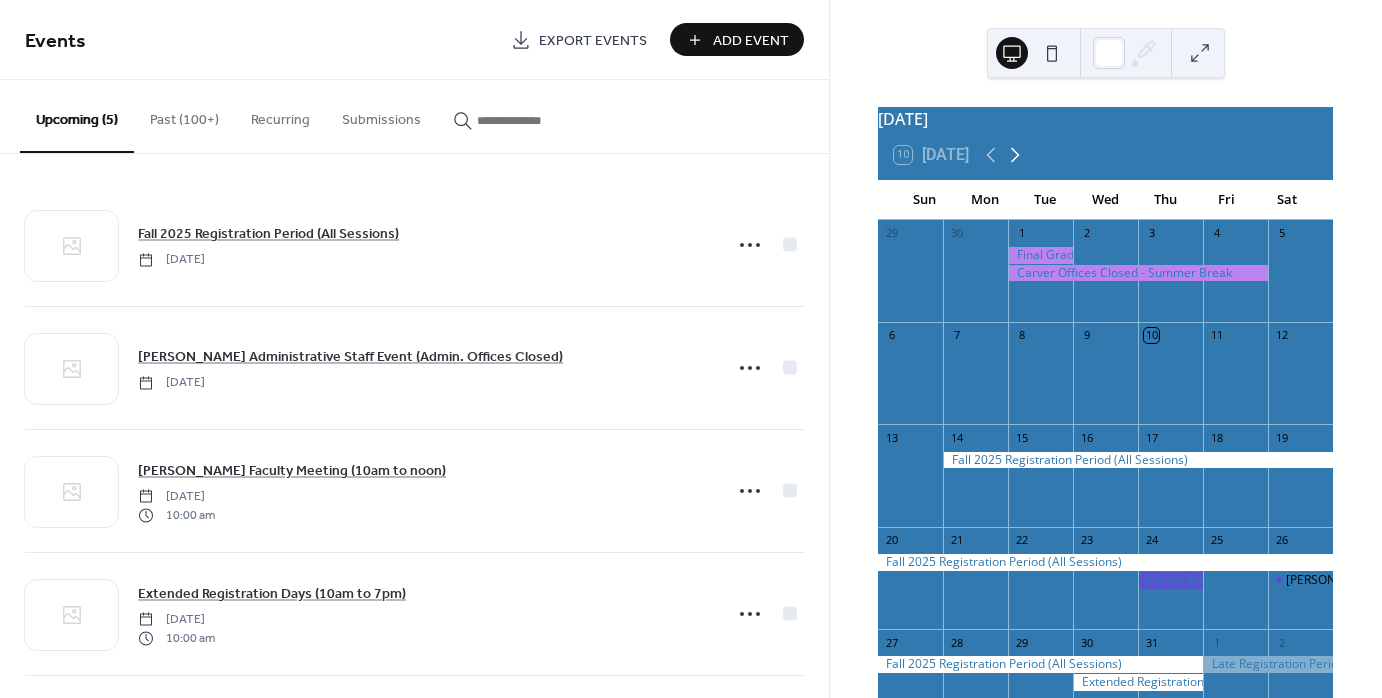 click 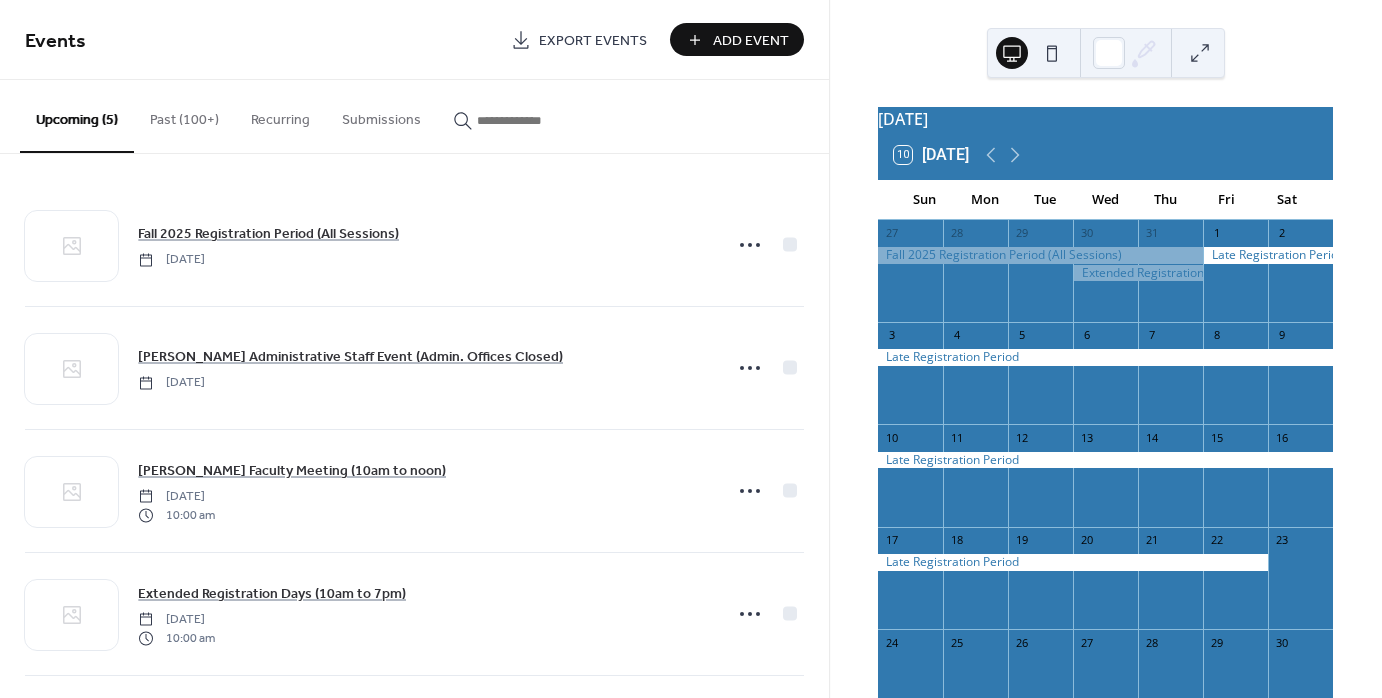 click on "10 Today" at bounding box center [1105, 155] 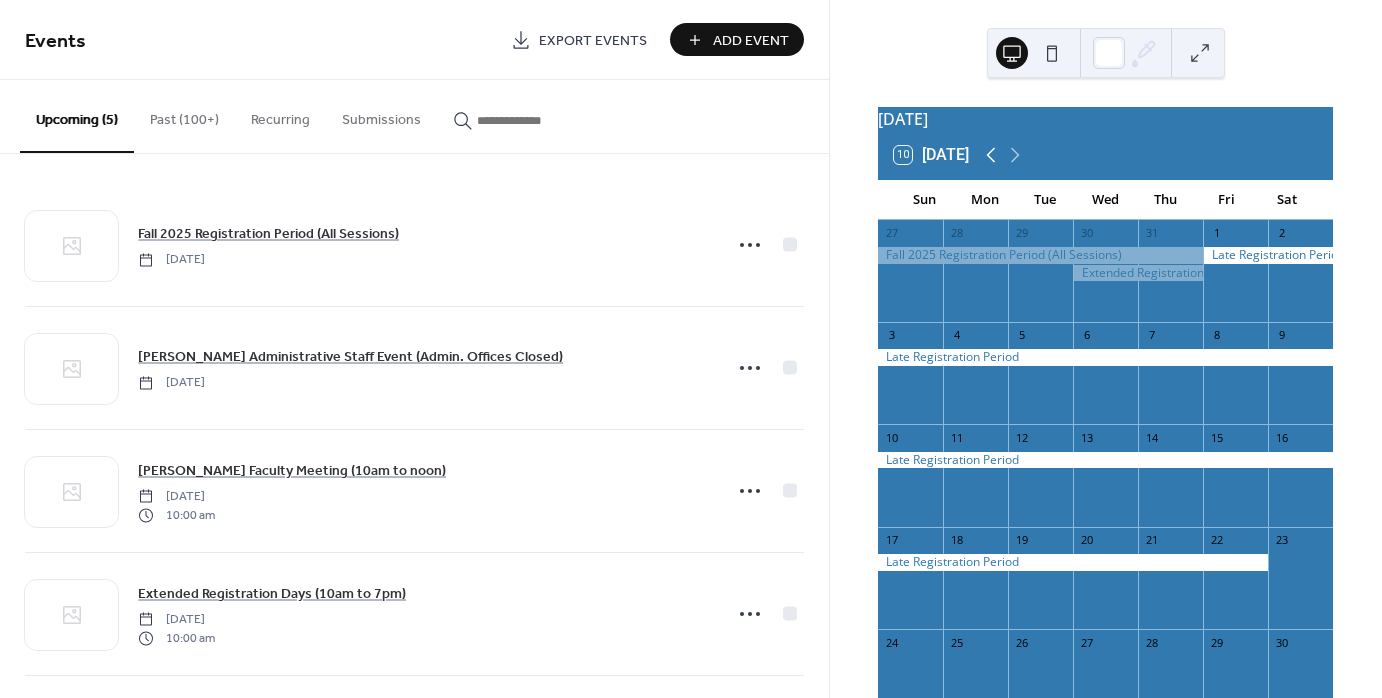 click 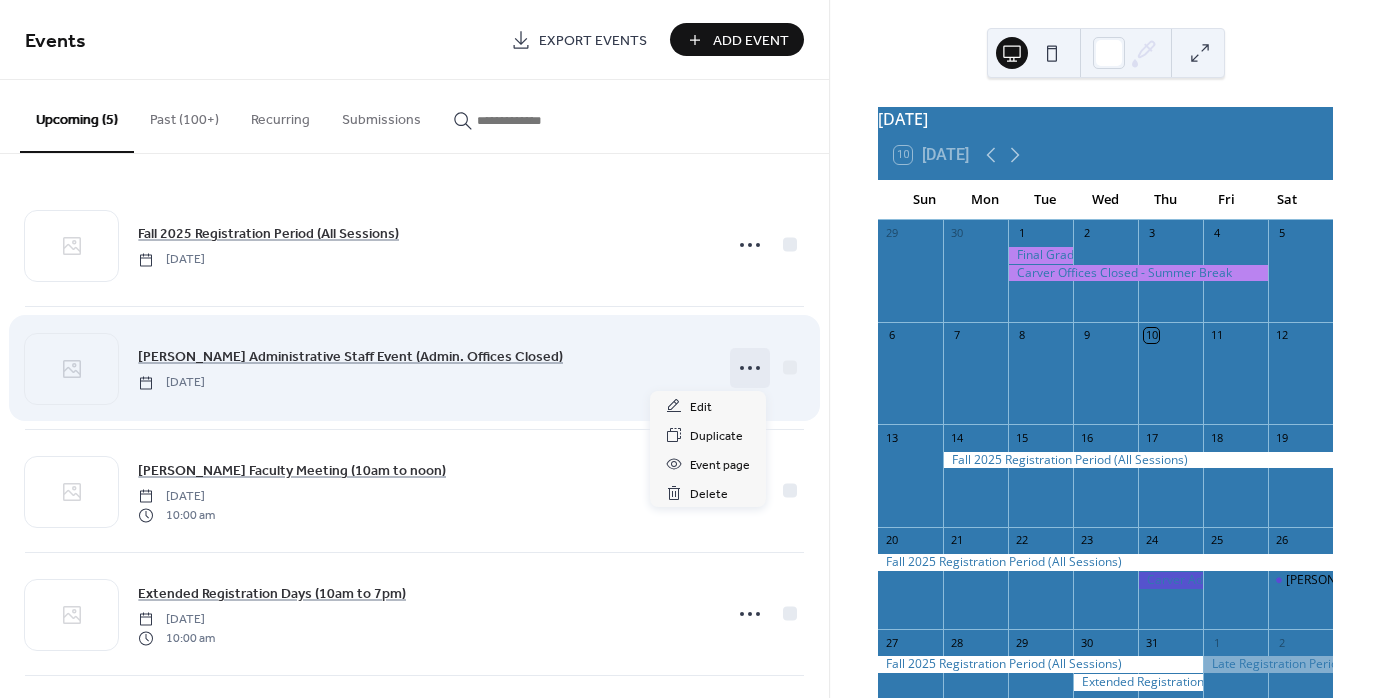 click 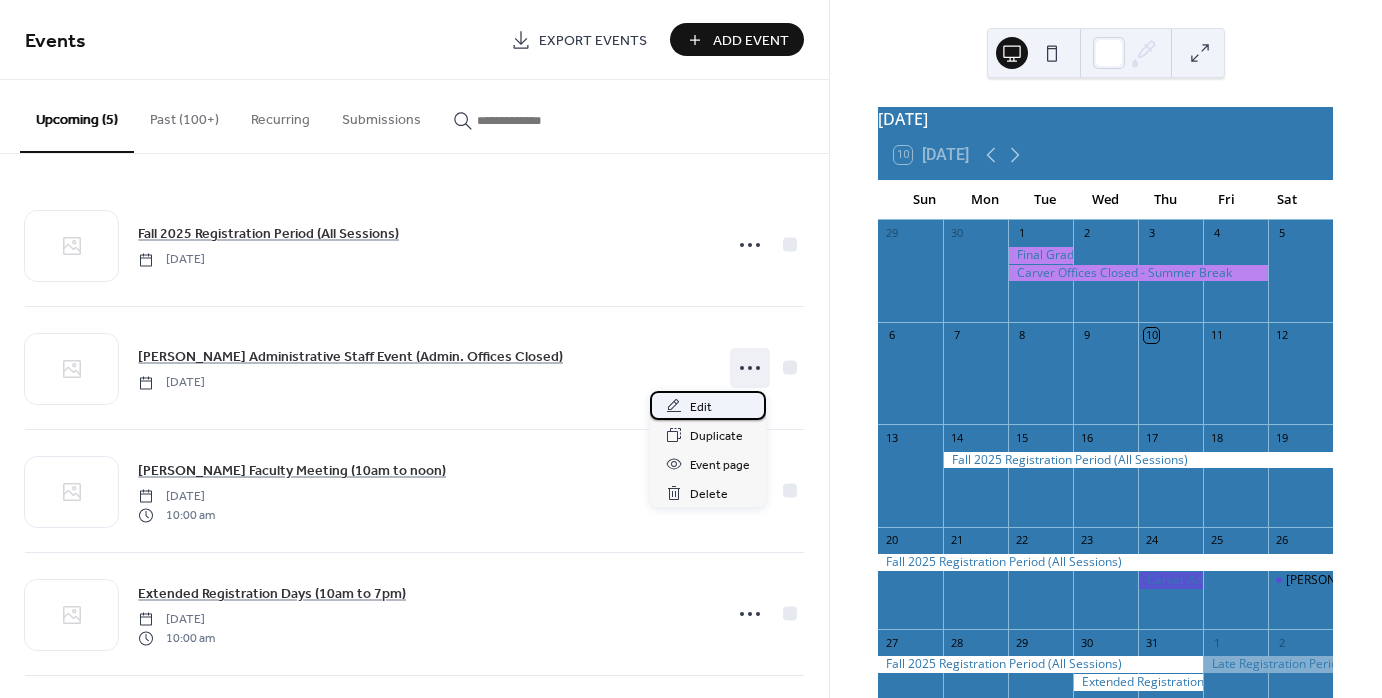 click on "Edit" at bounding box center (708, 405) 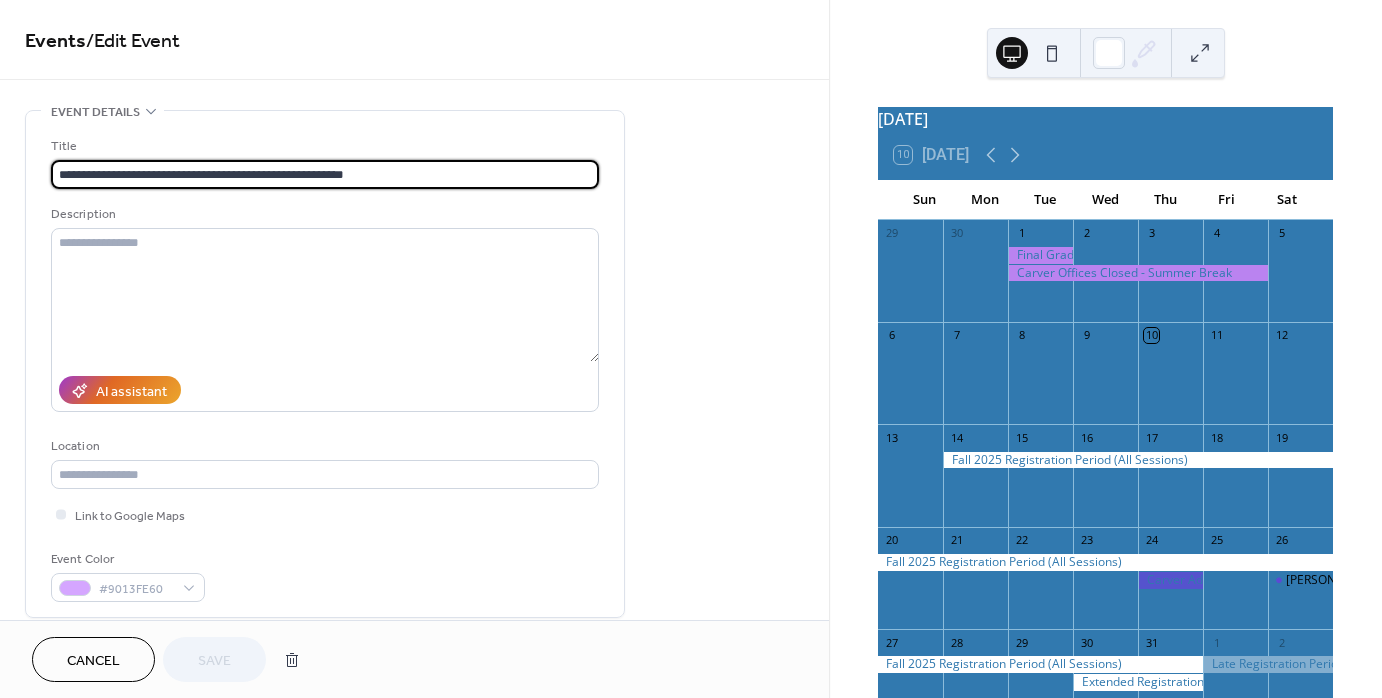 click on "**********" at bounding box center [325, 174] 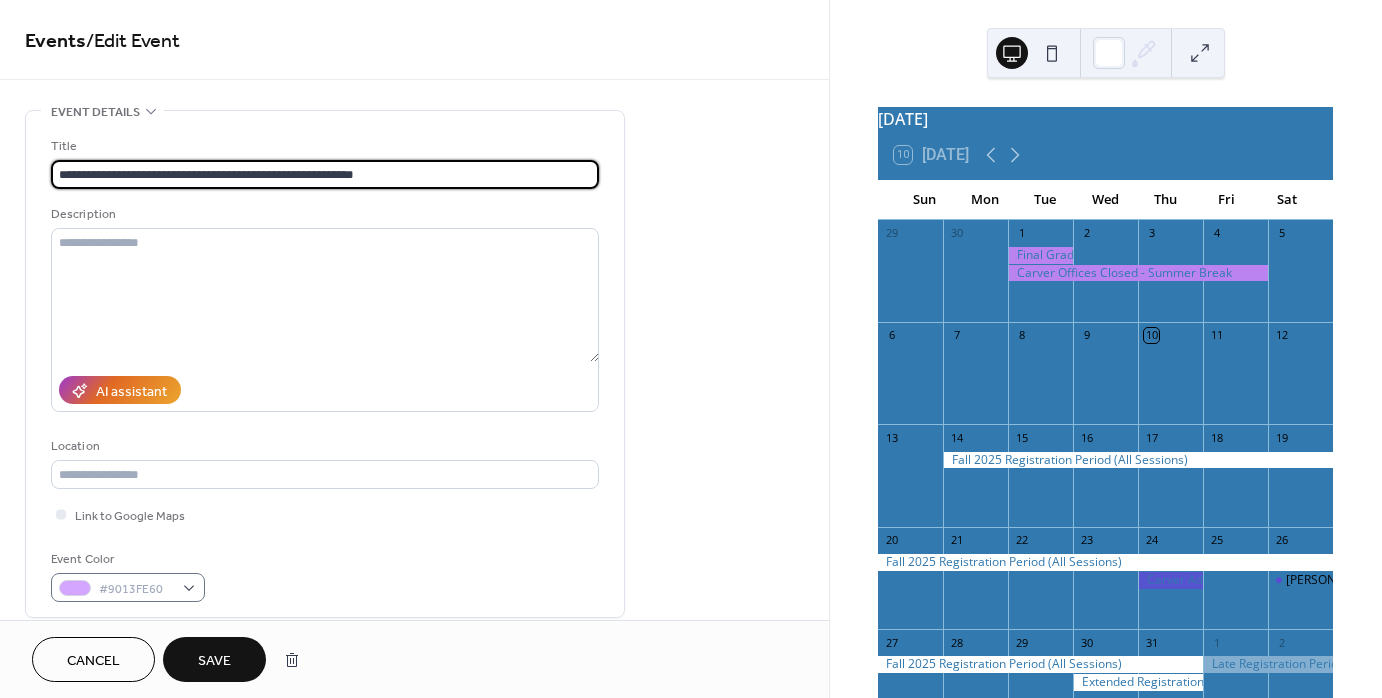 type on "**********" 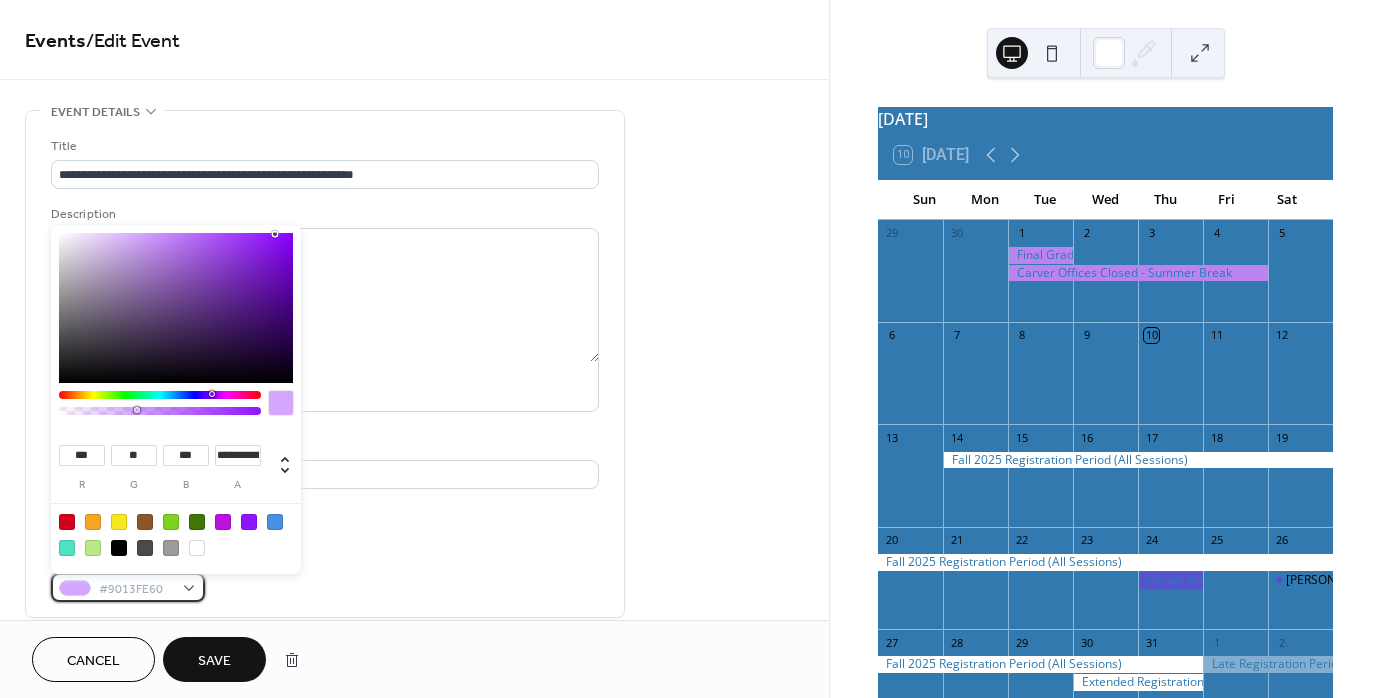 click on "#9013FE60" at bounding box center (128, 587) 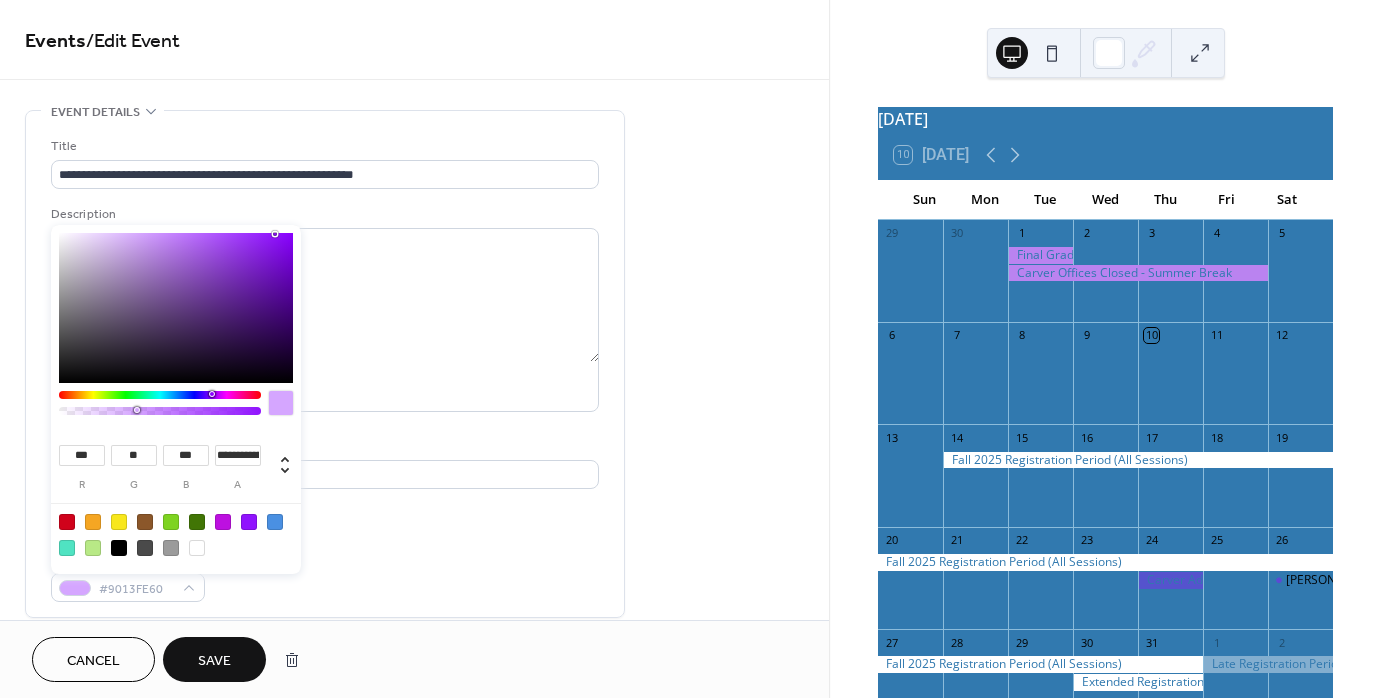 type on "***" 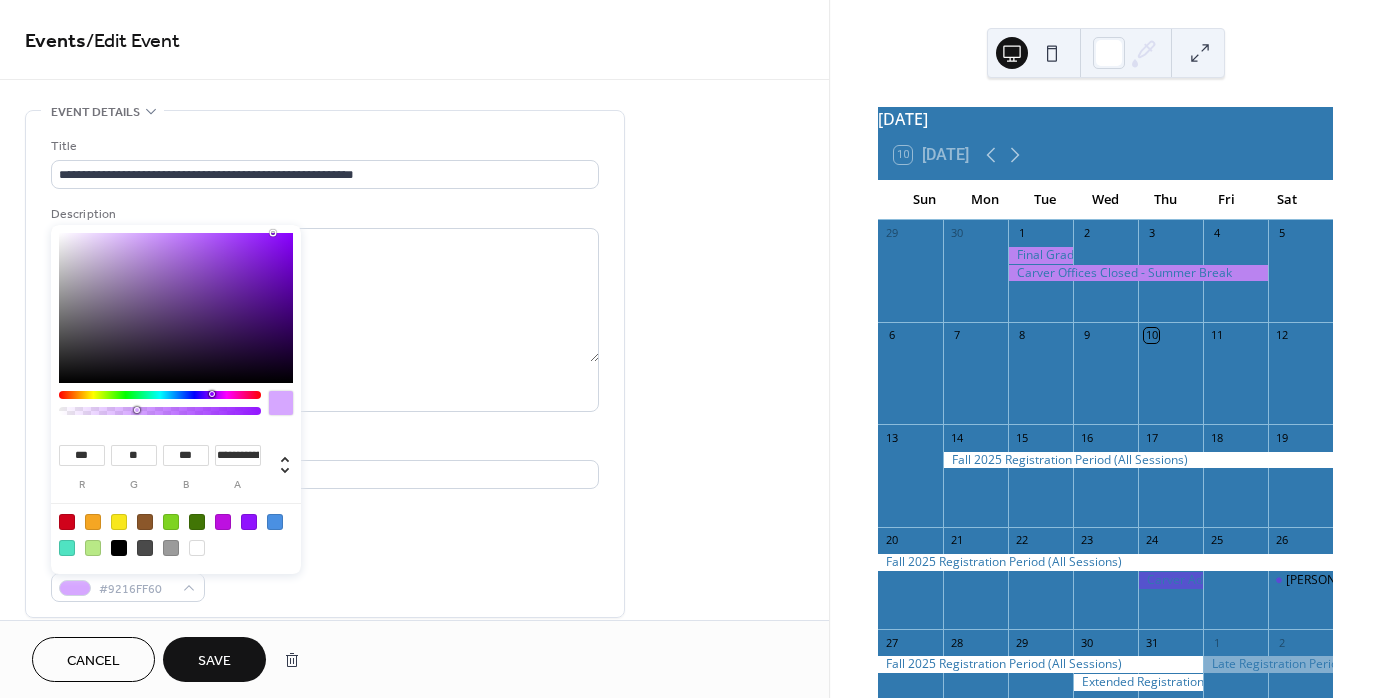 type on "**" 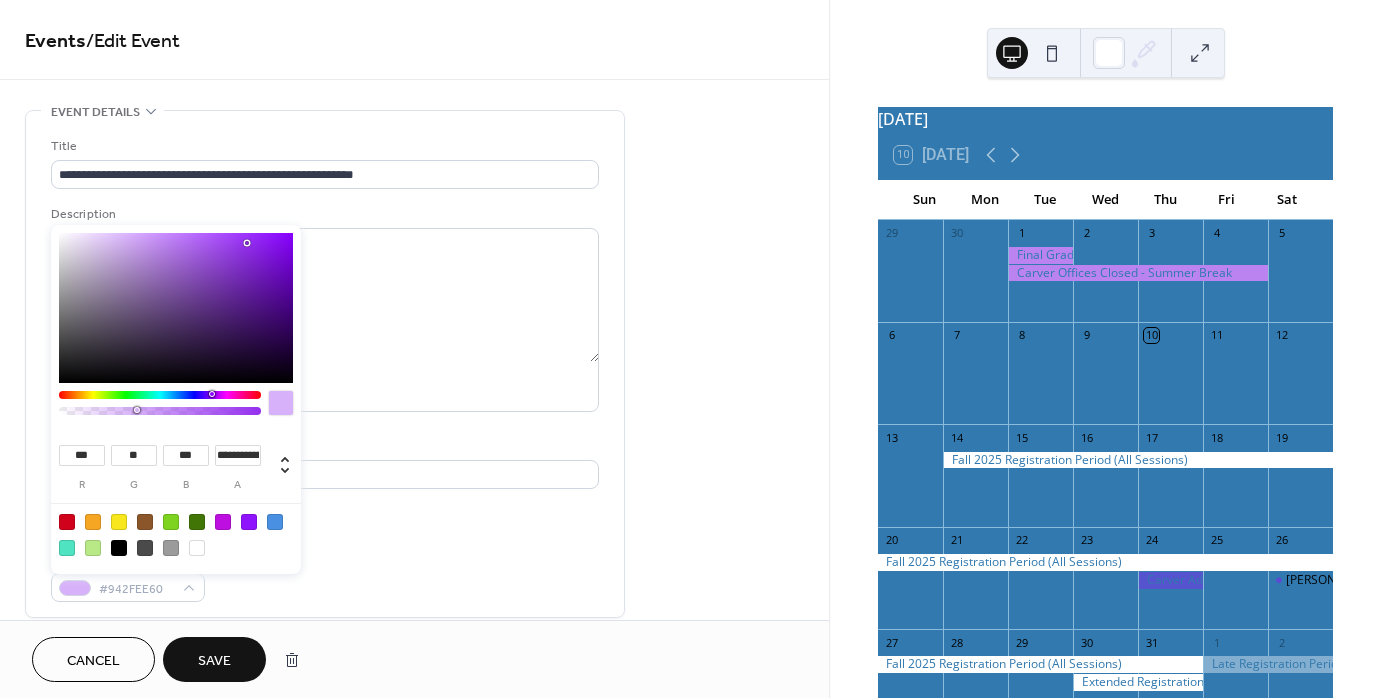 type on "***" 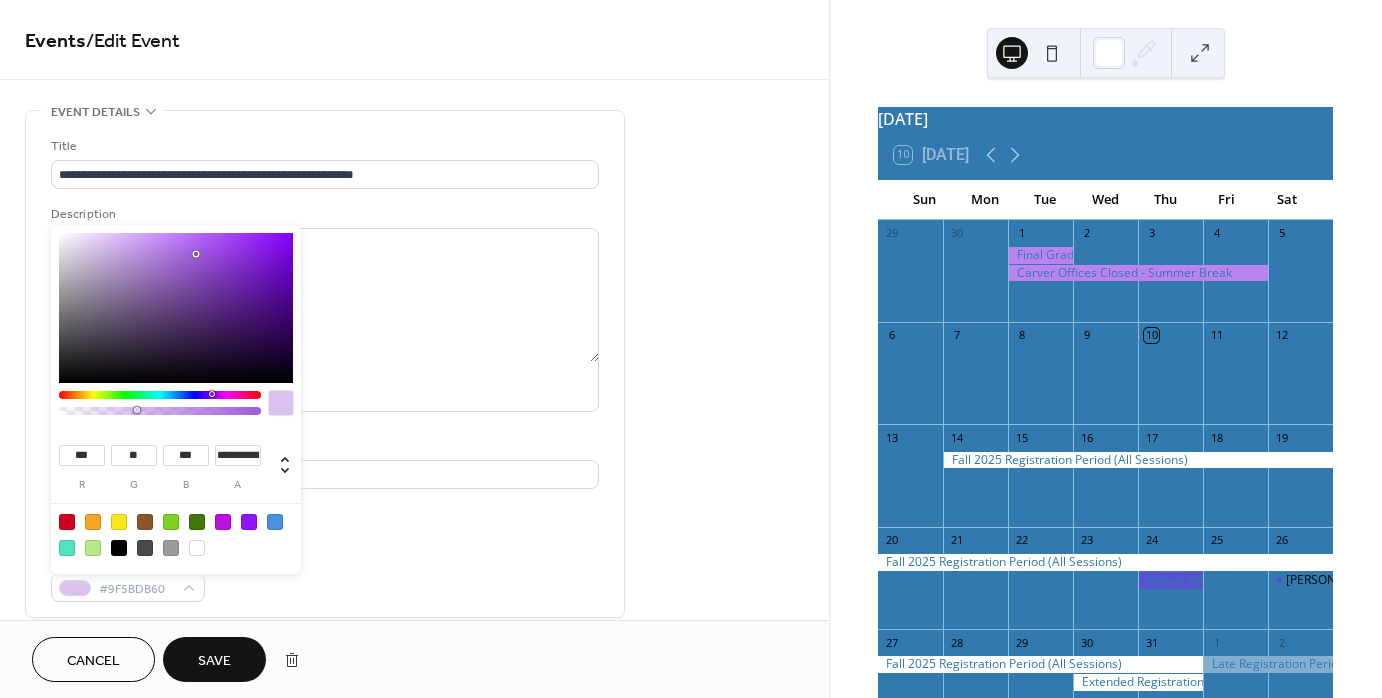 type on "***" 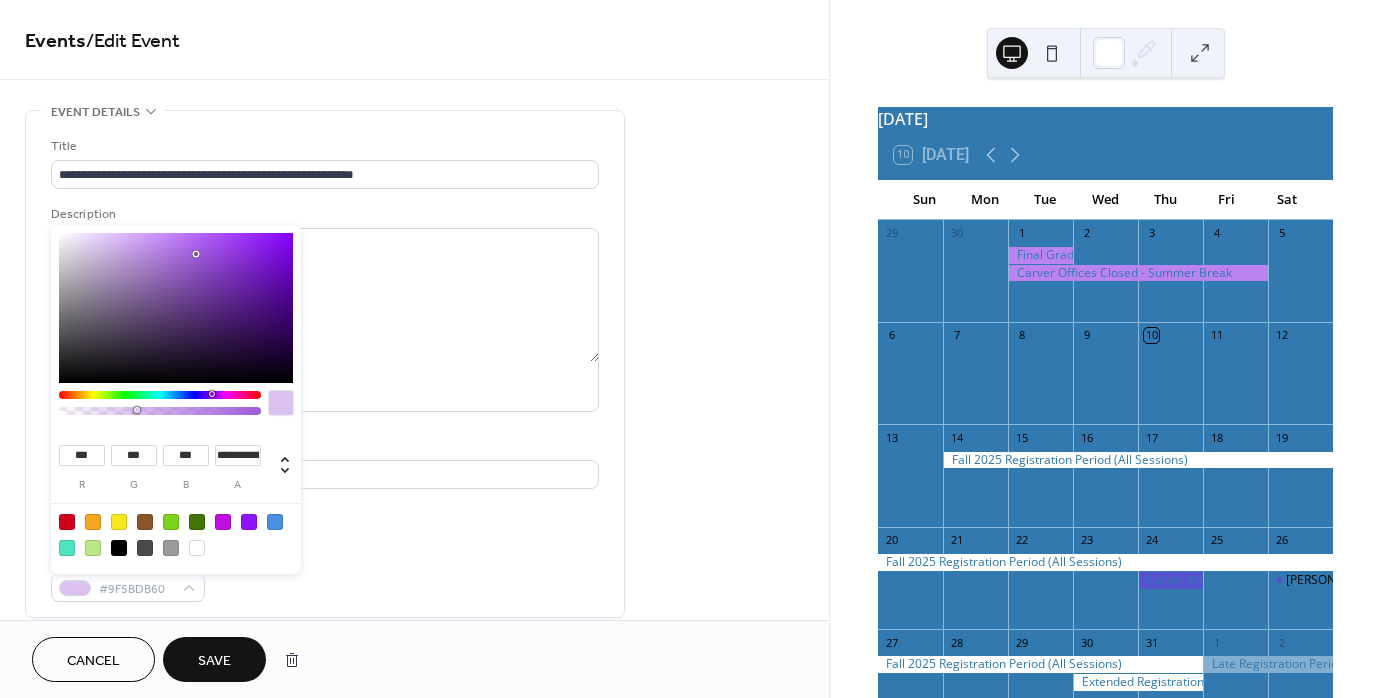 type on "***" 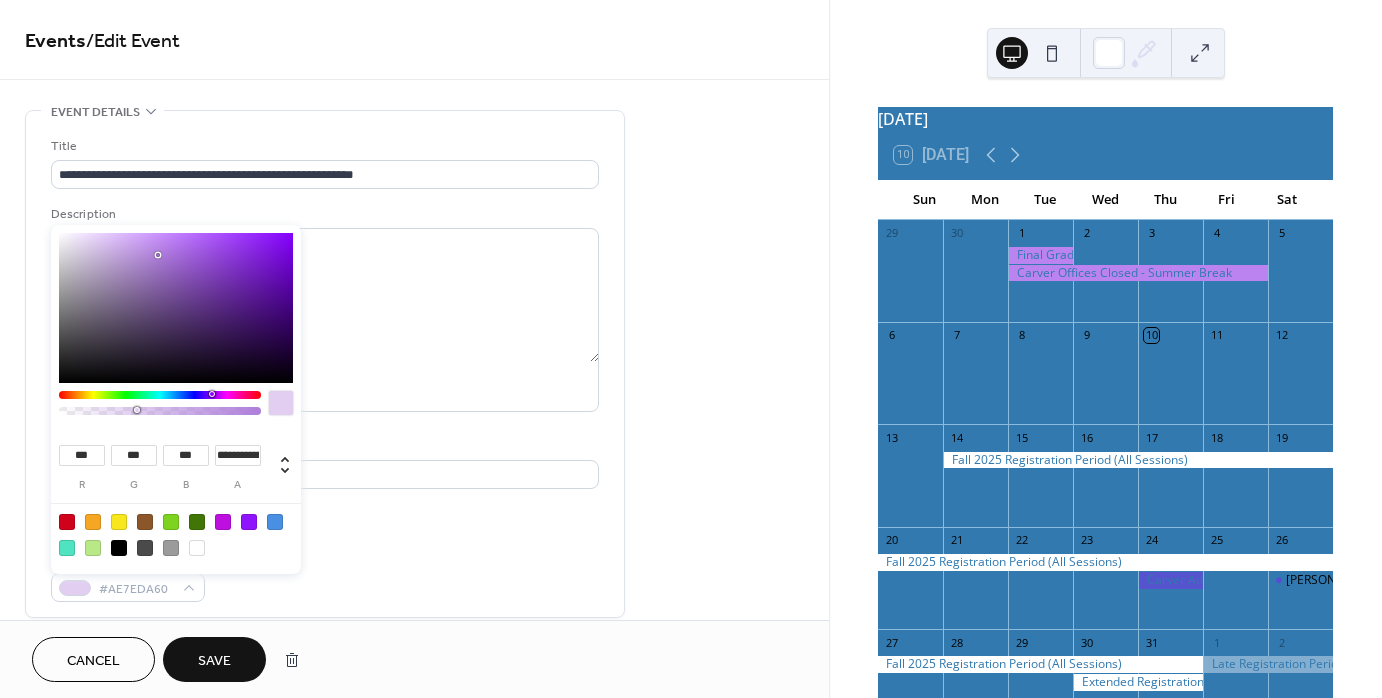 type on "***" 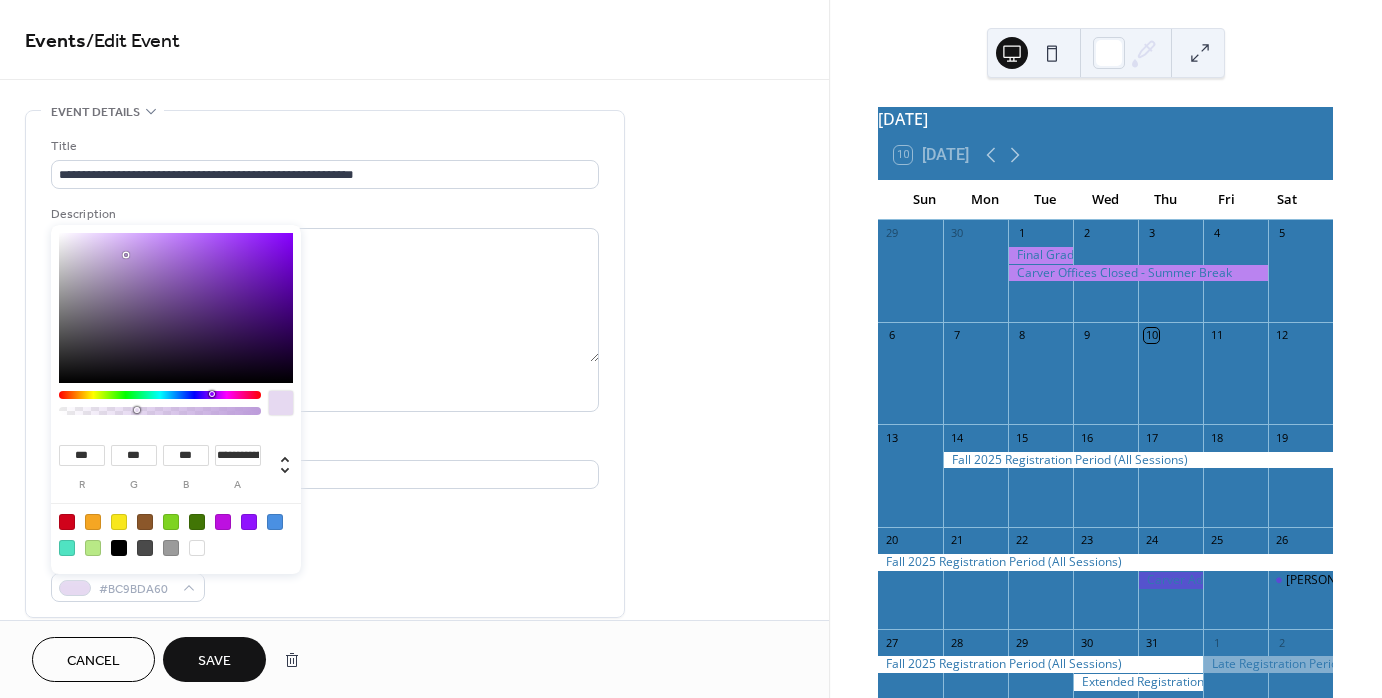 type on "***" 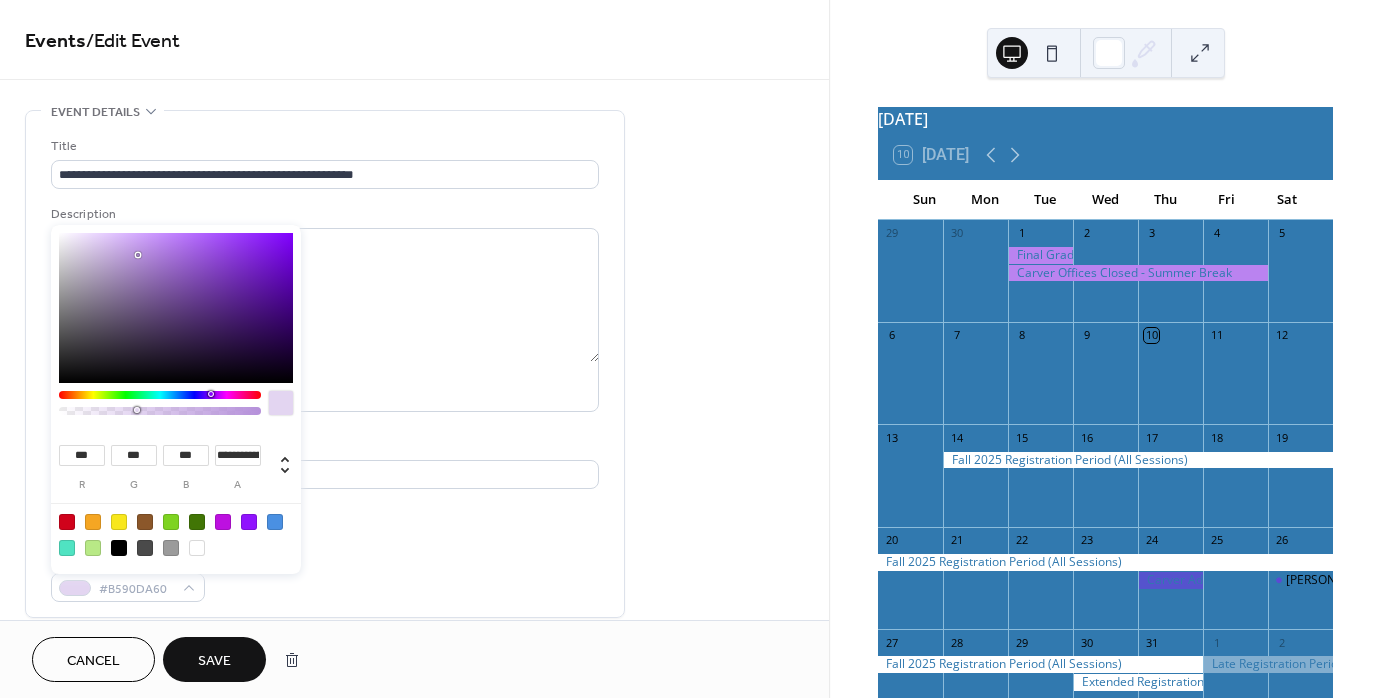 type on "***" 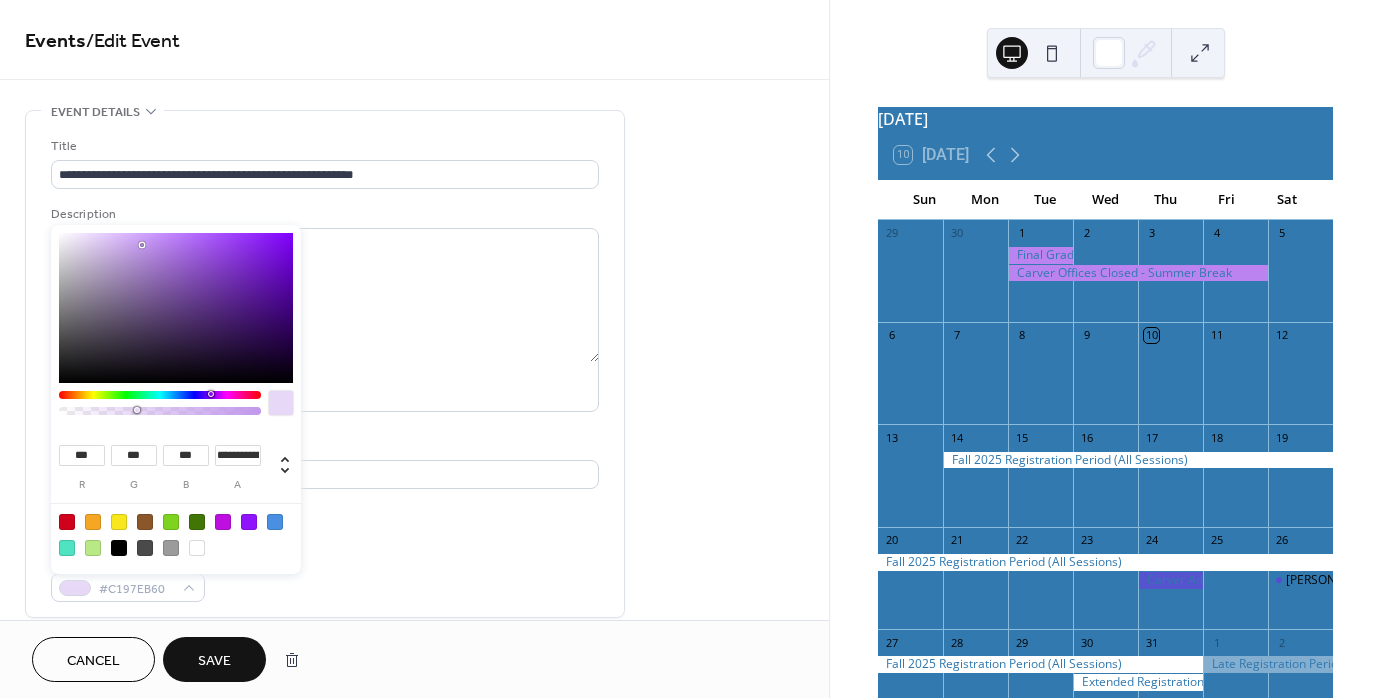 type on "***" 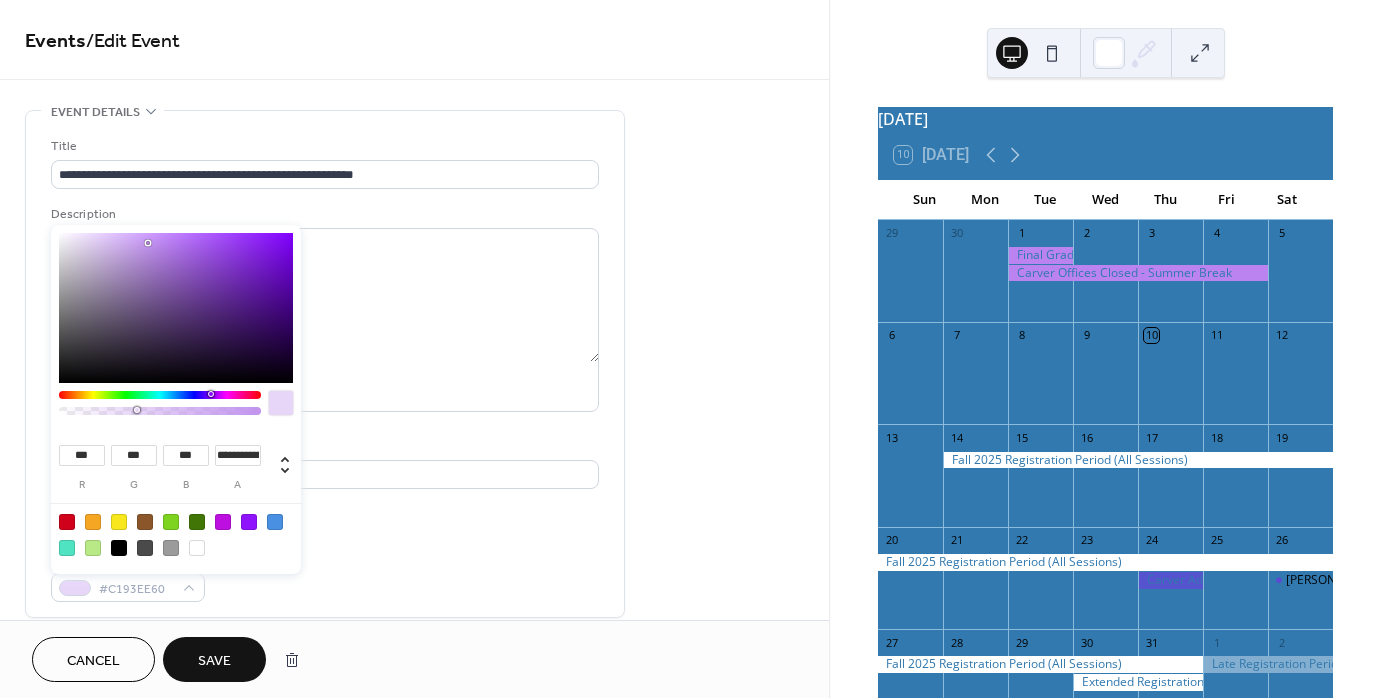 type on "***" 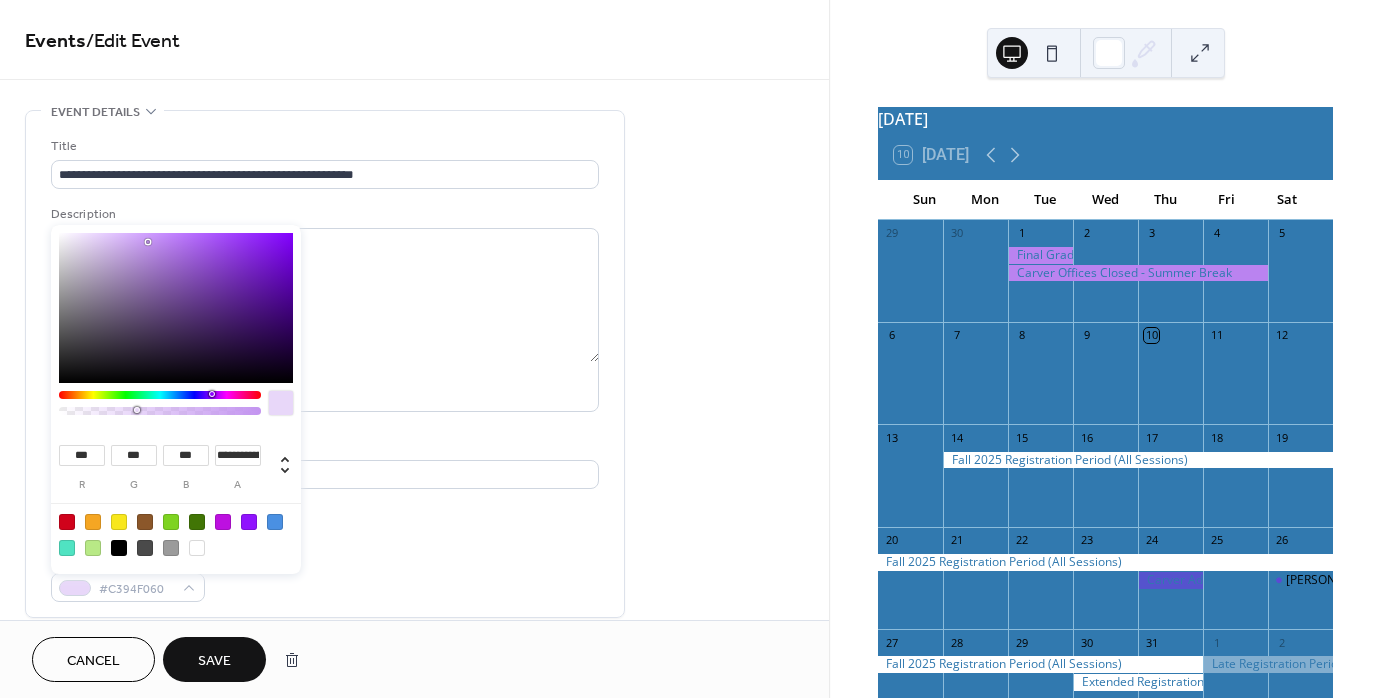drag, startPoint x: 273, startPoint y: 232, endPoint x: 148, endPoint y: 242, distance: 125.39936 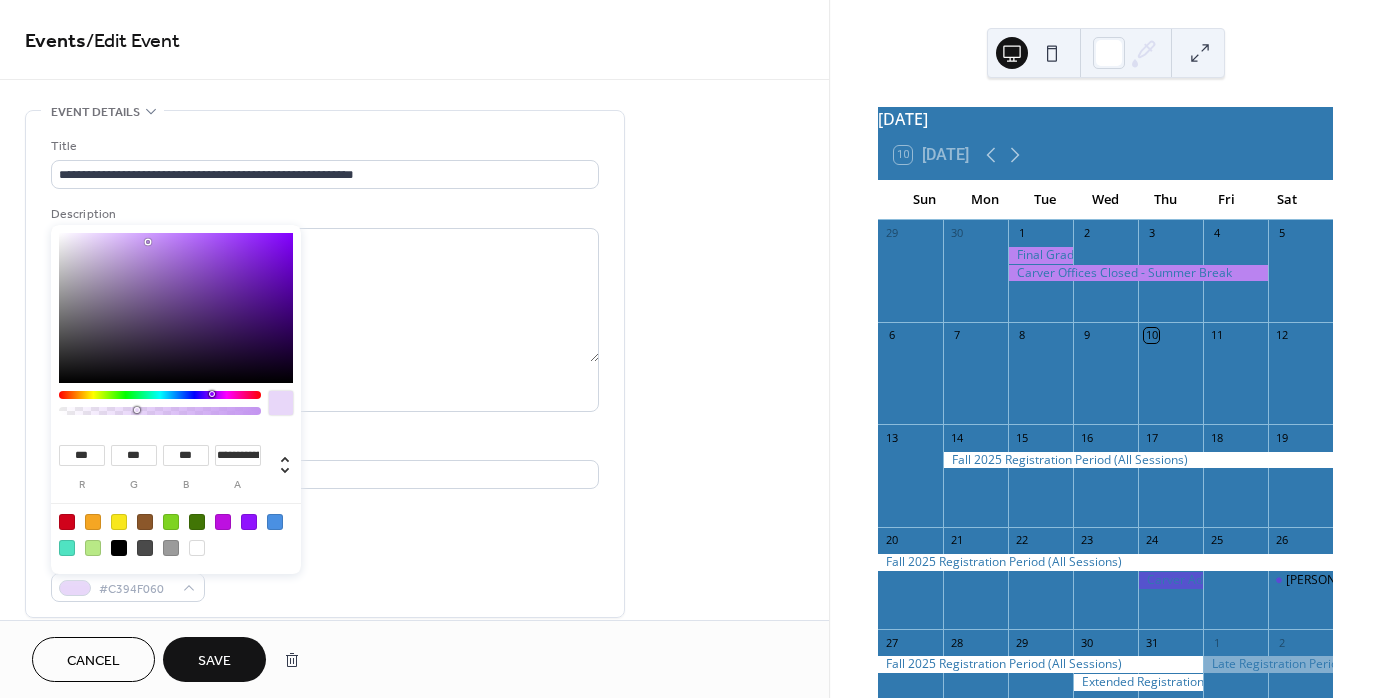 click on "Save" at bounding box center (214, 661) 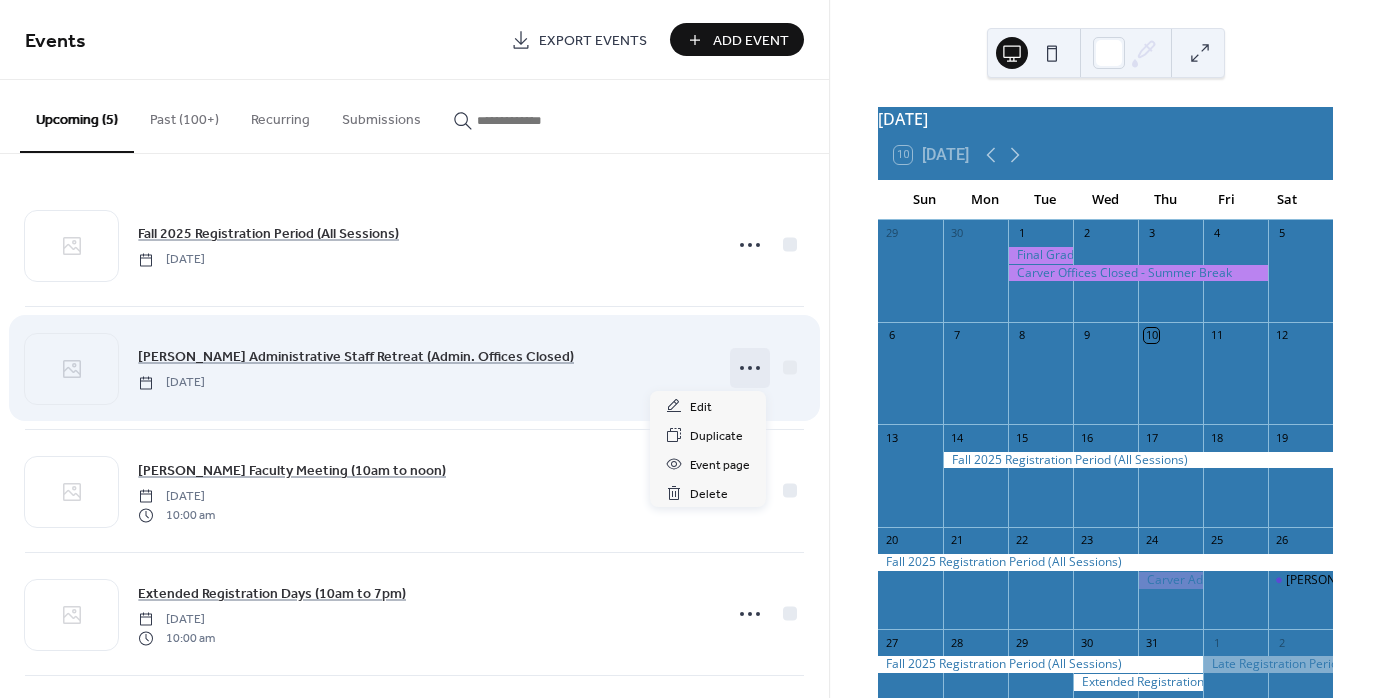 click 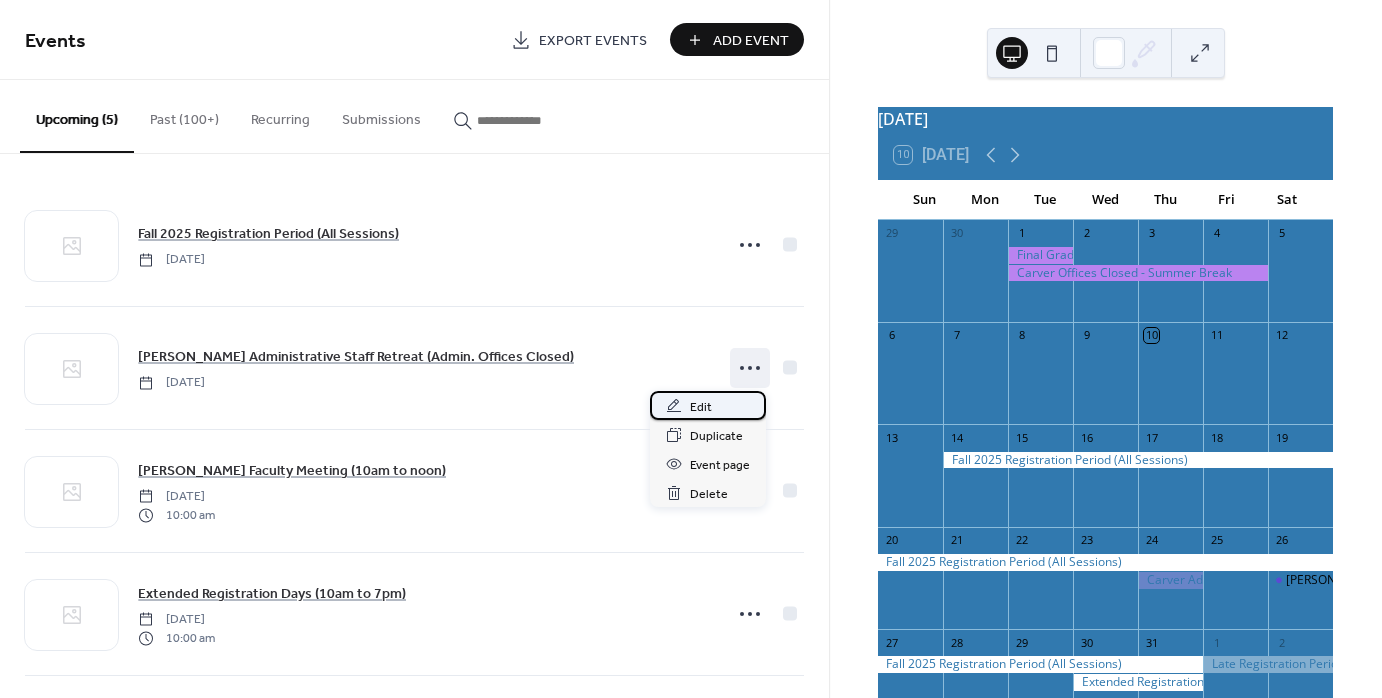 click on "Edit" at bounding box center (701, 407) 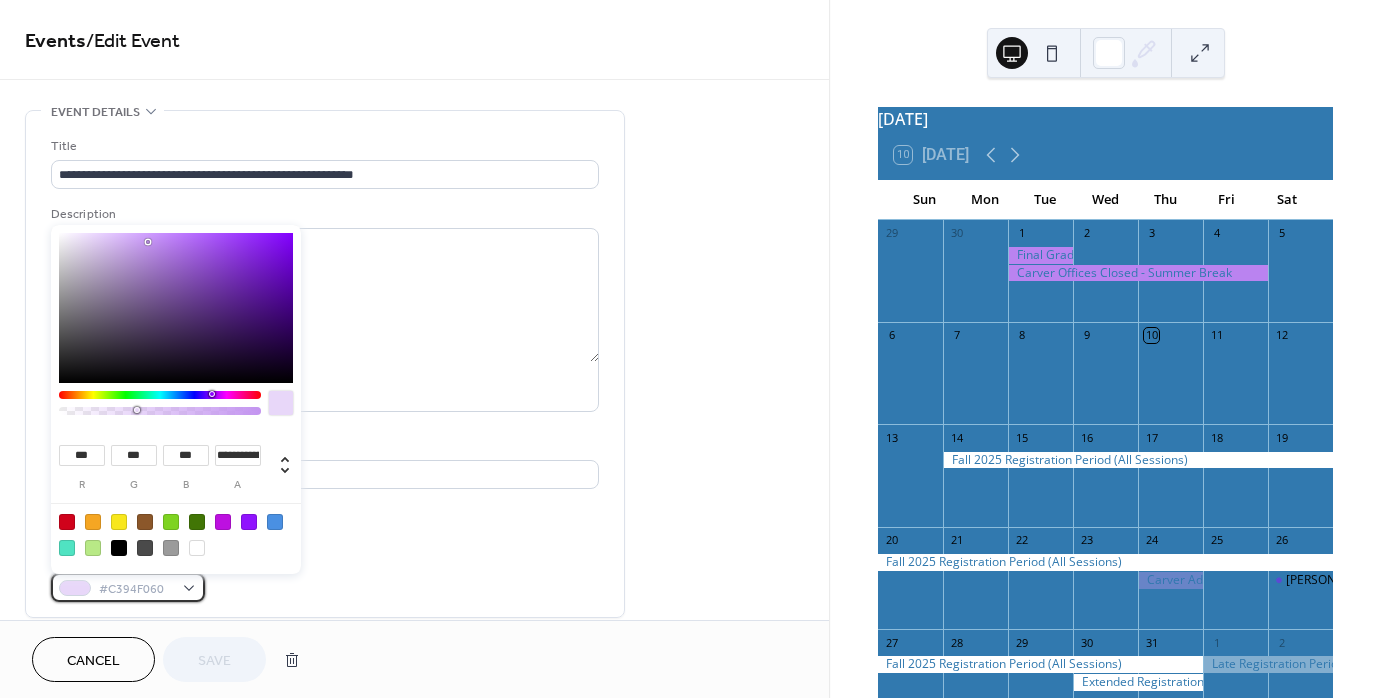 click on "#C394F060" at bounding box center (128, 587) 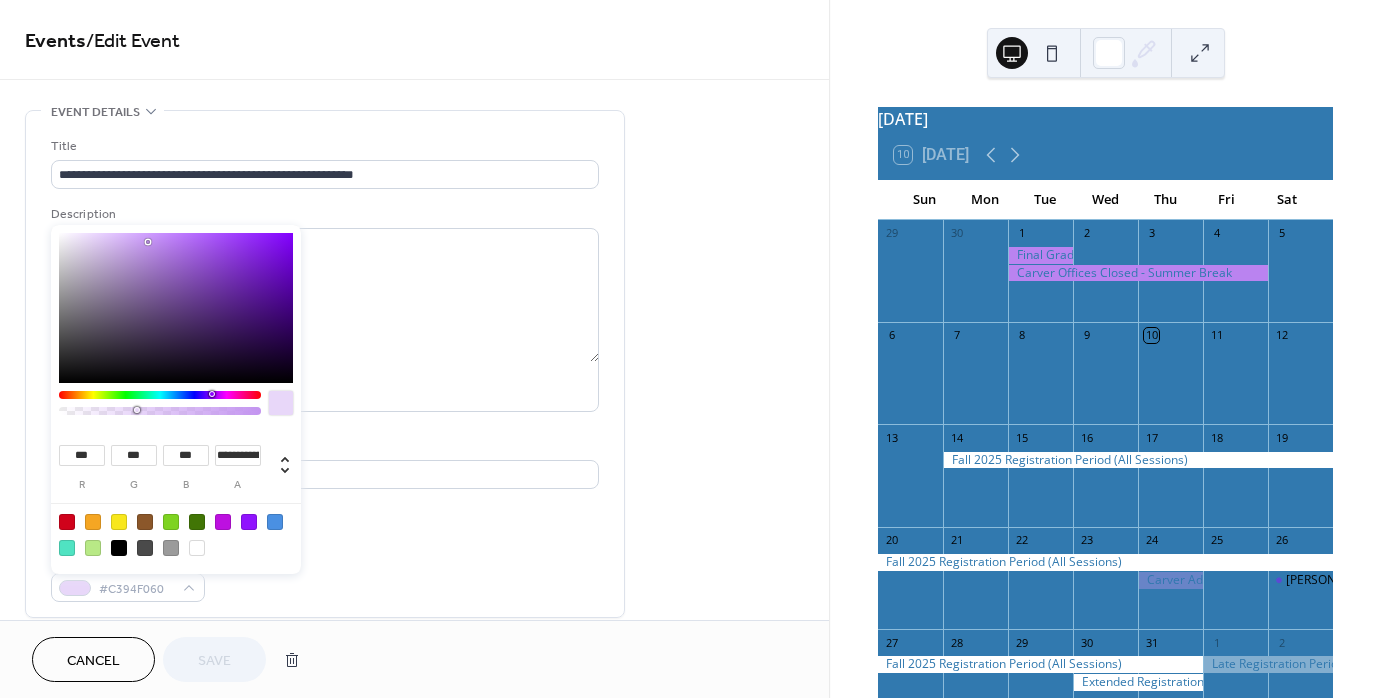 type on "***" 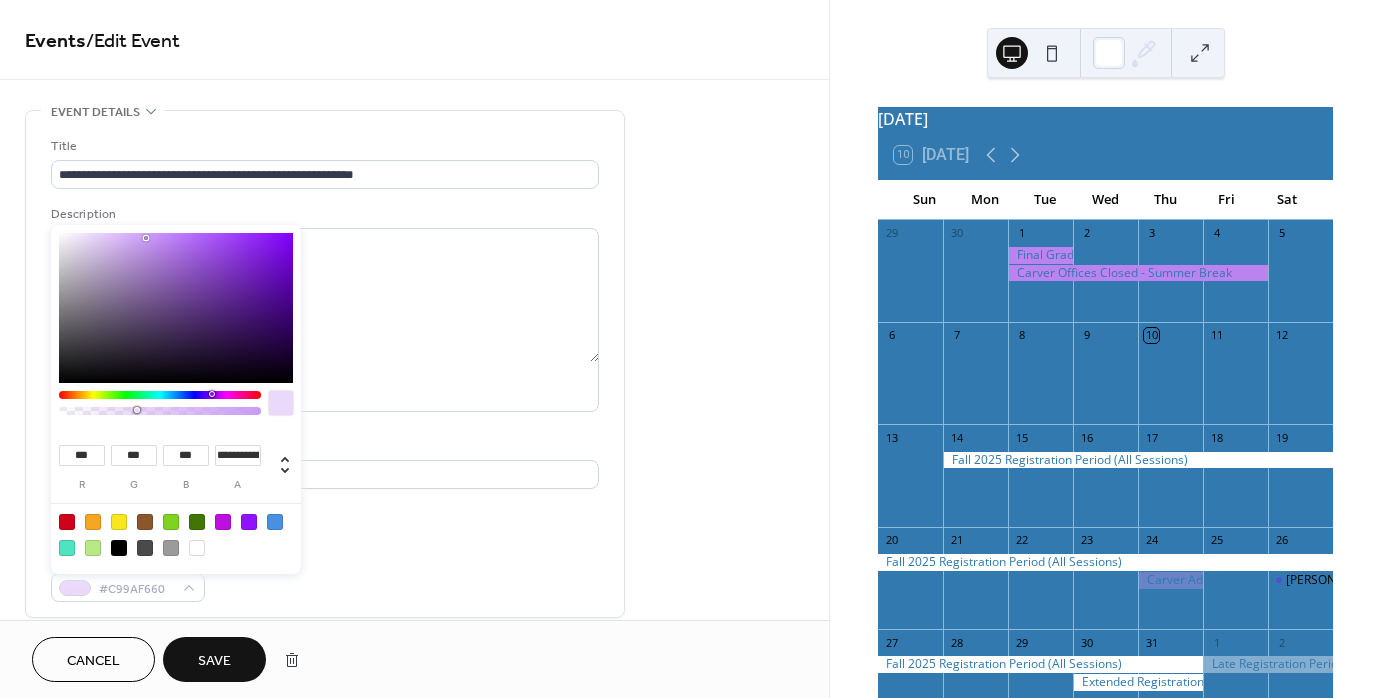 type on "***" 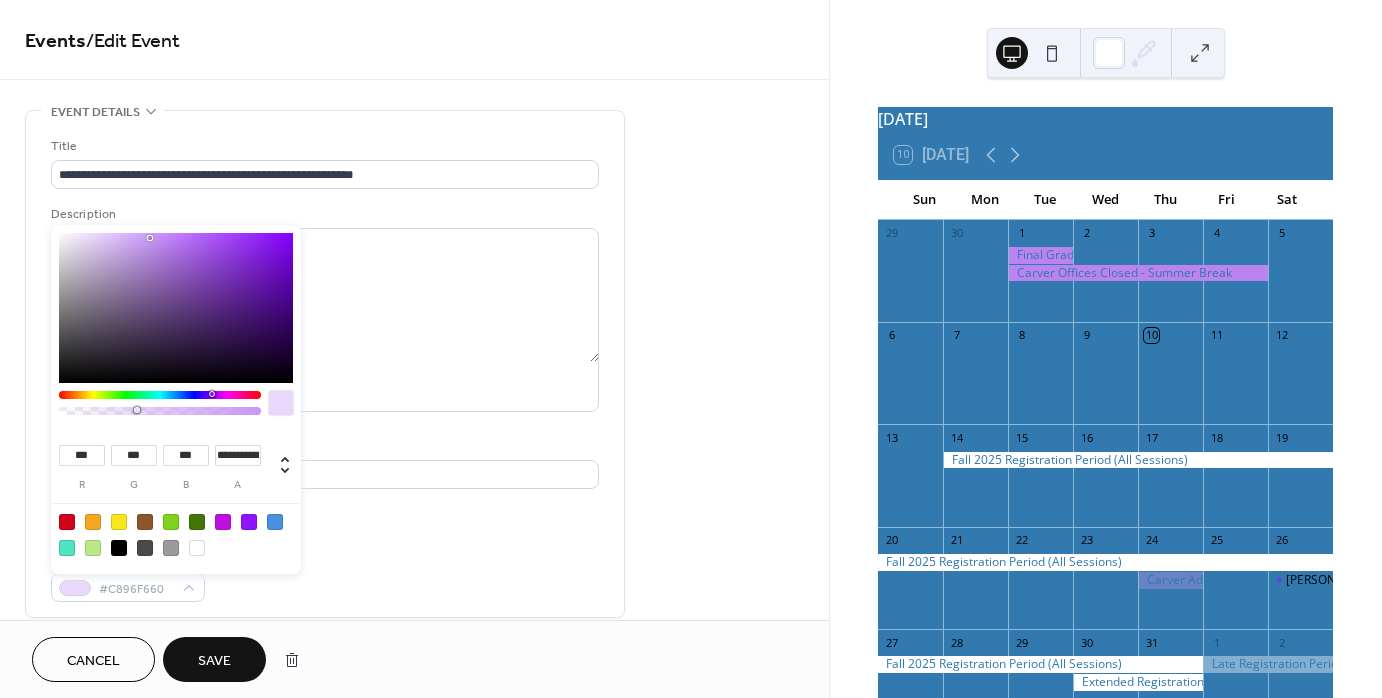type on "***" 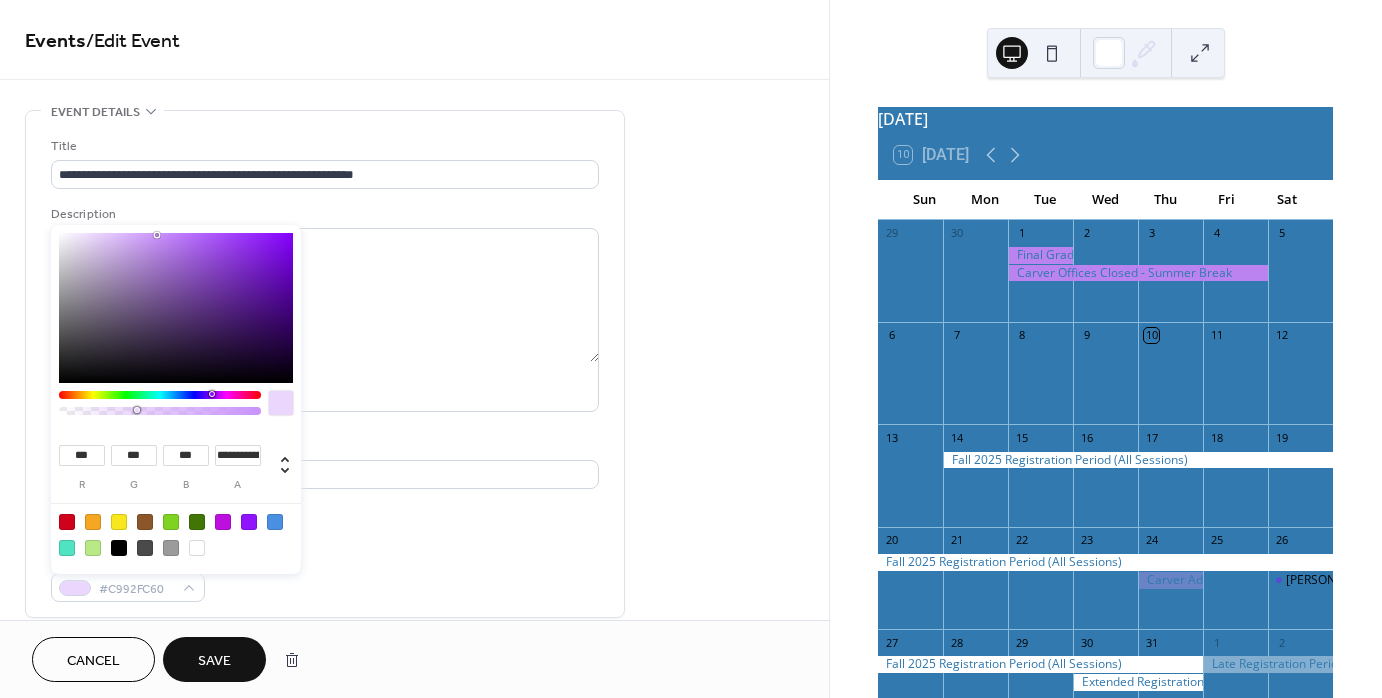 drag, startPoint x: 147, startPoint y: 238, endPoint x: 157, endPoint y: 235, distance: 10.440307 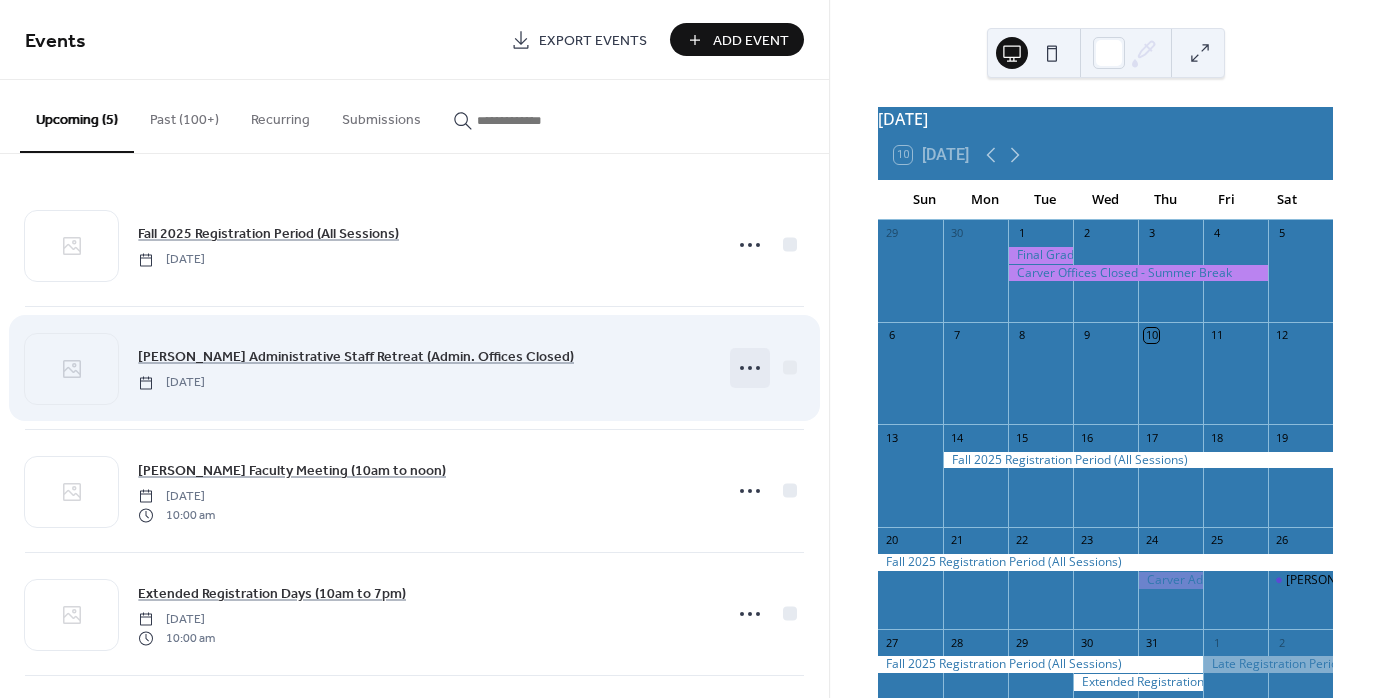 click 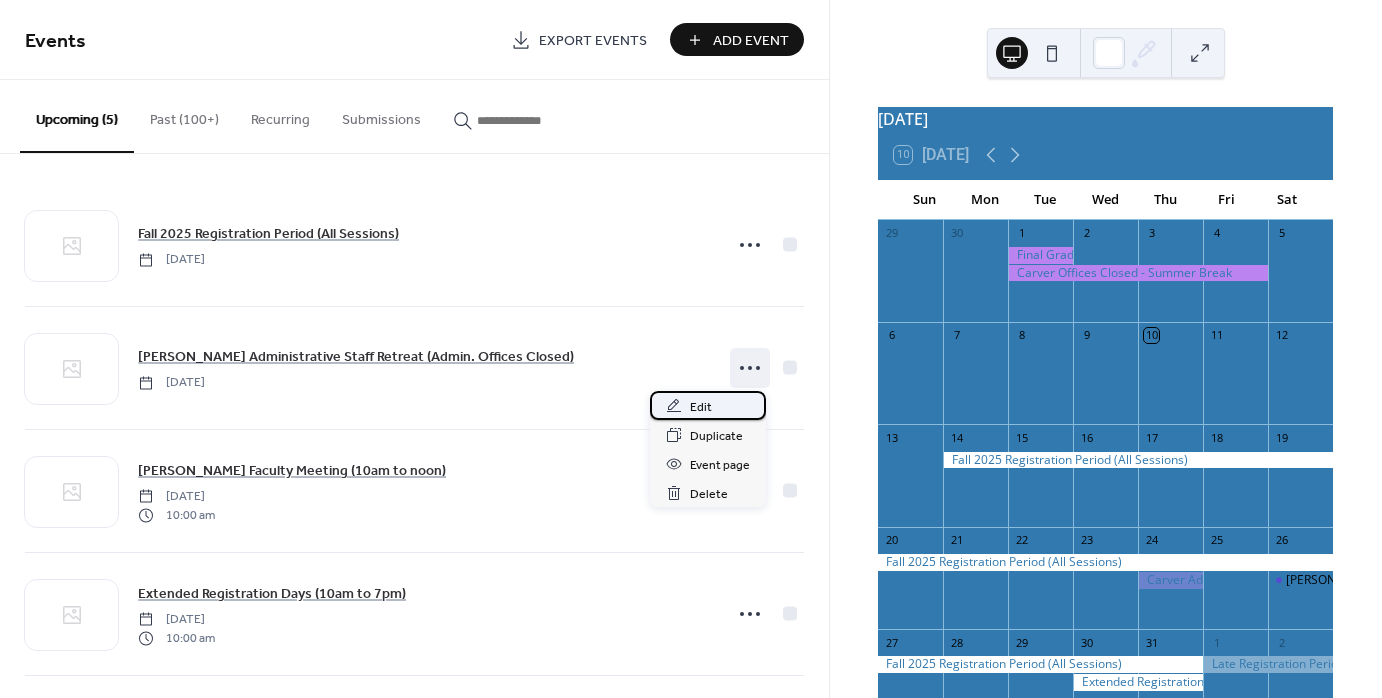 click on "Edit" at bounding box center (701, 407) 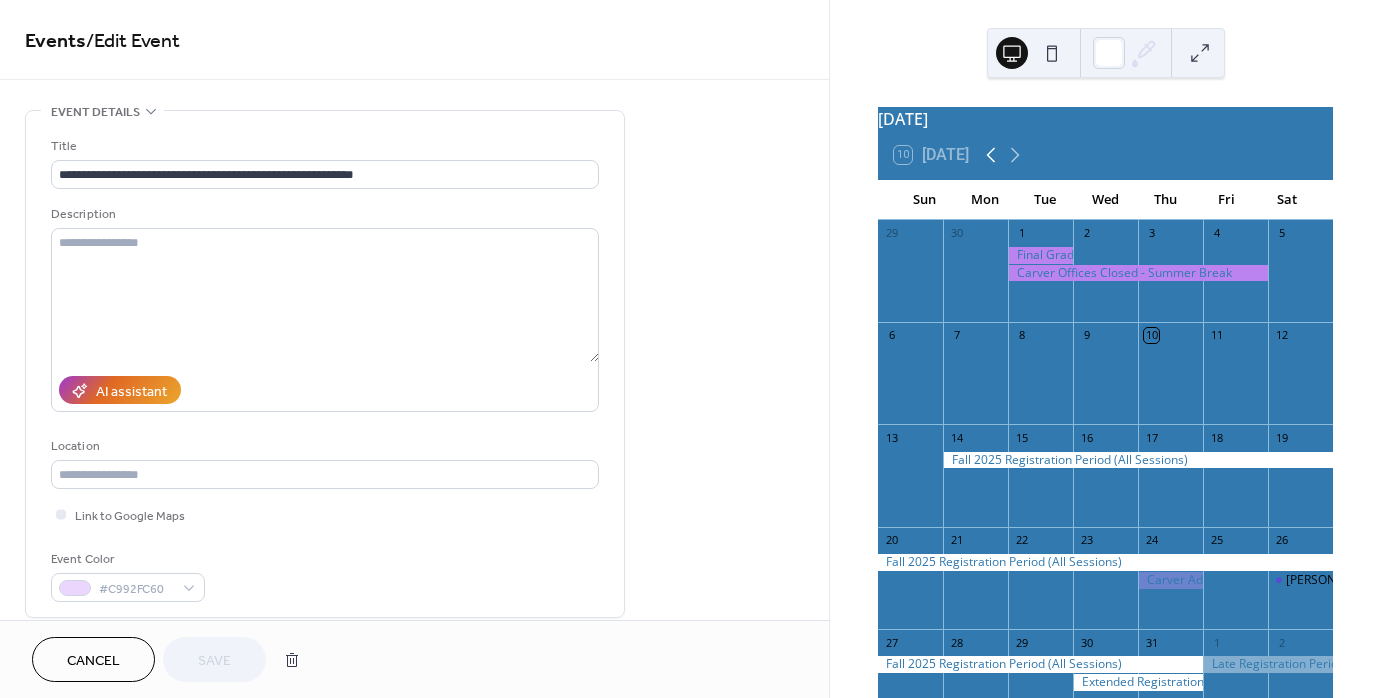 click 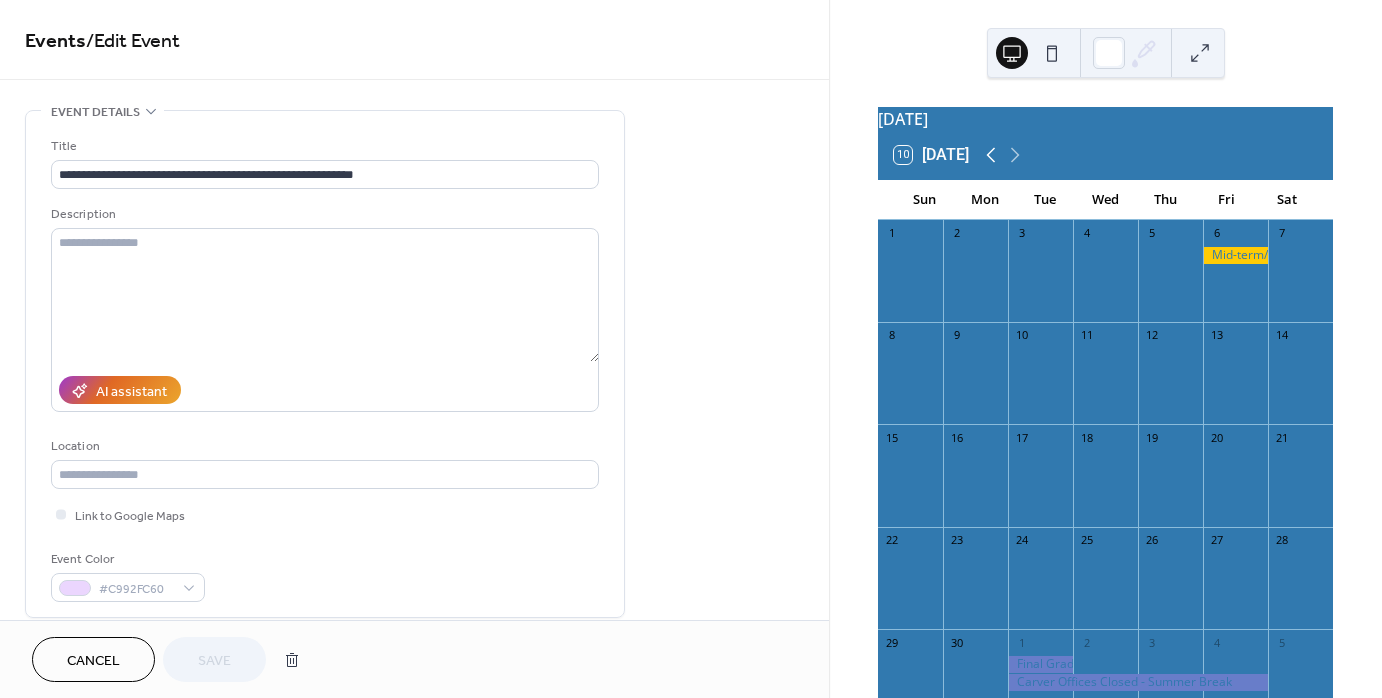 click 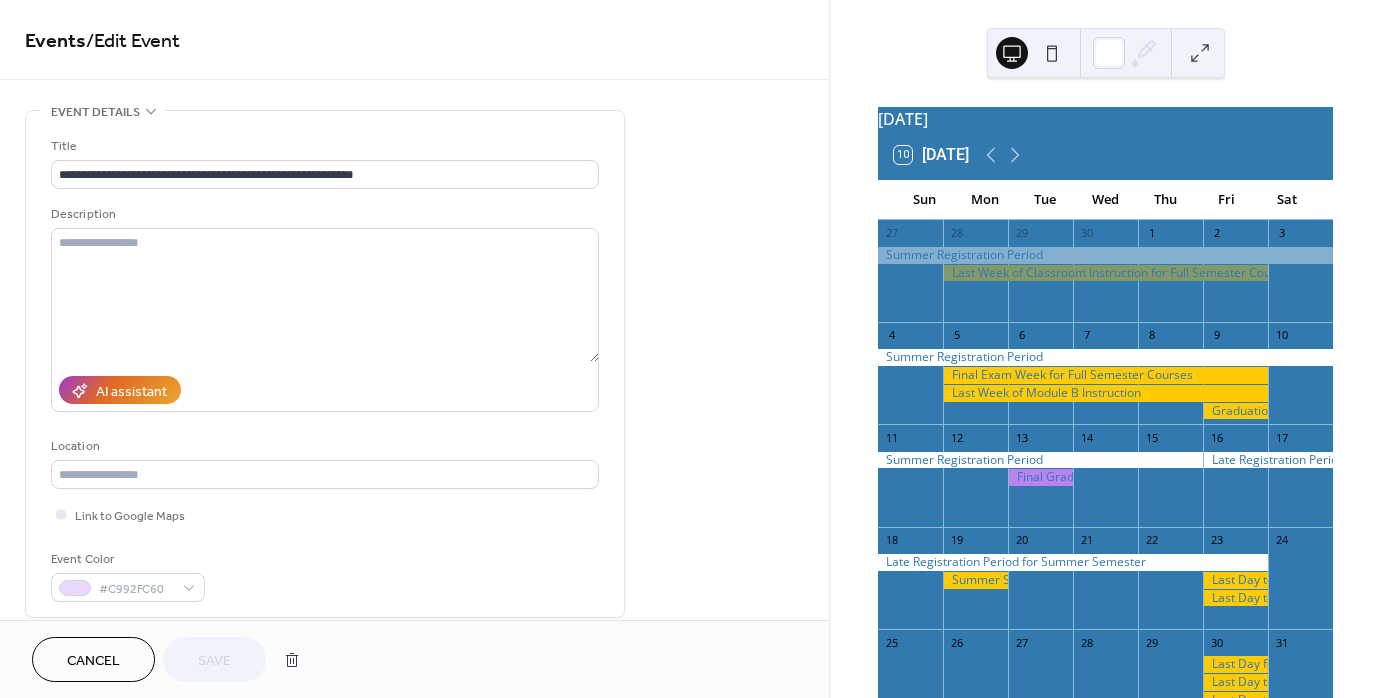 click at bounding box center [1040, 477] 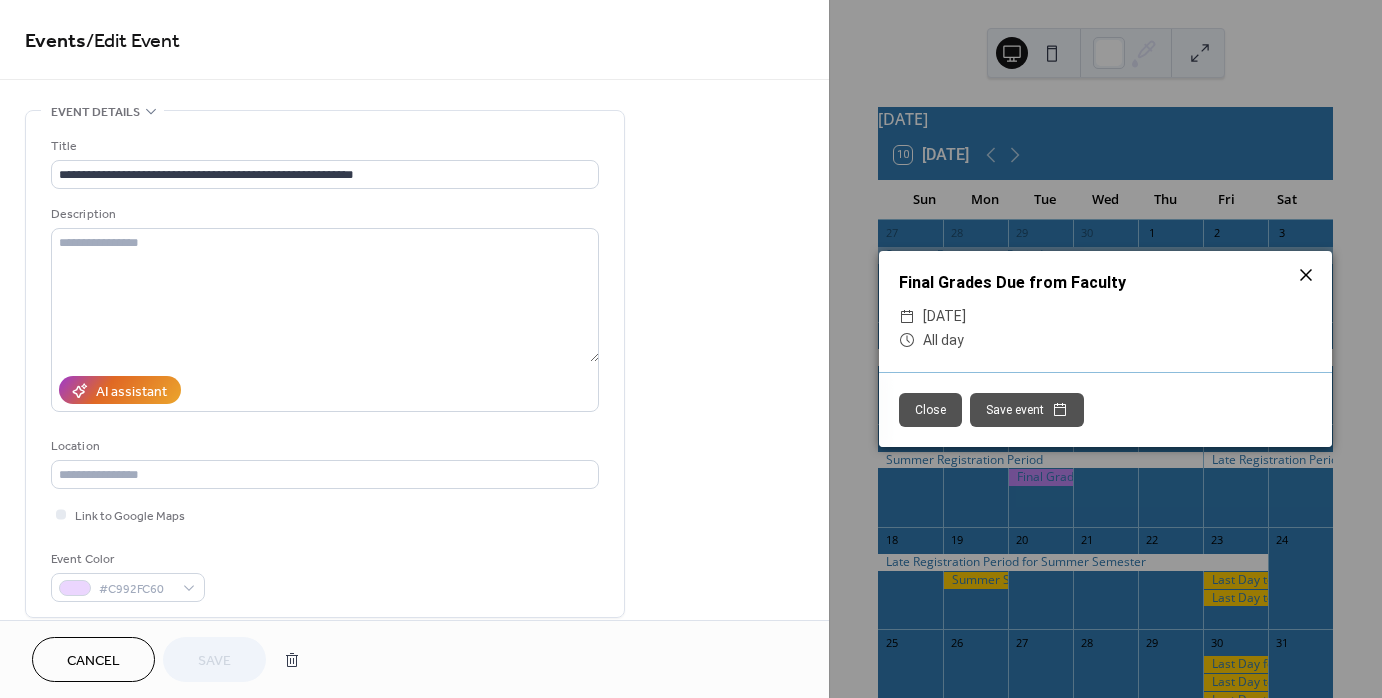 click 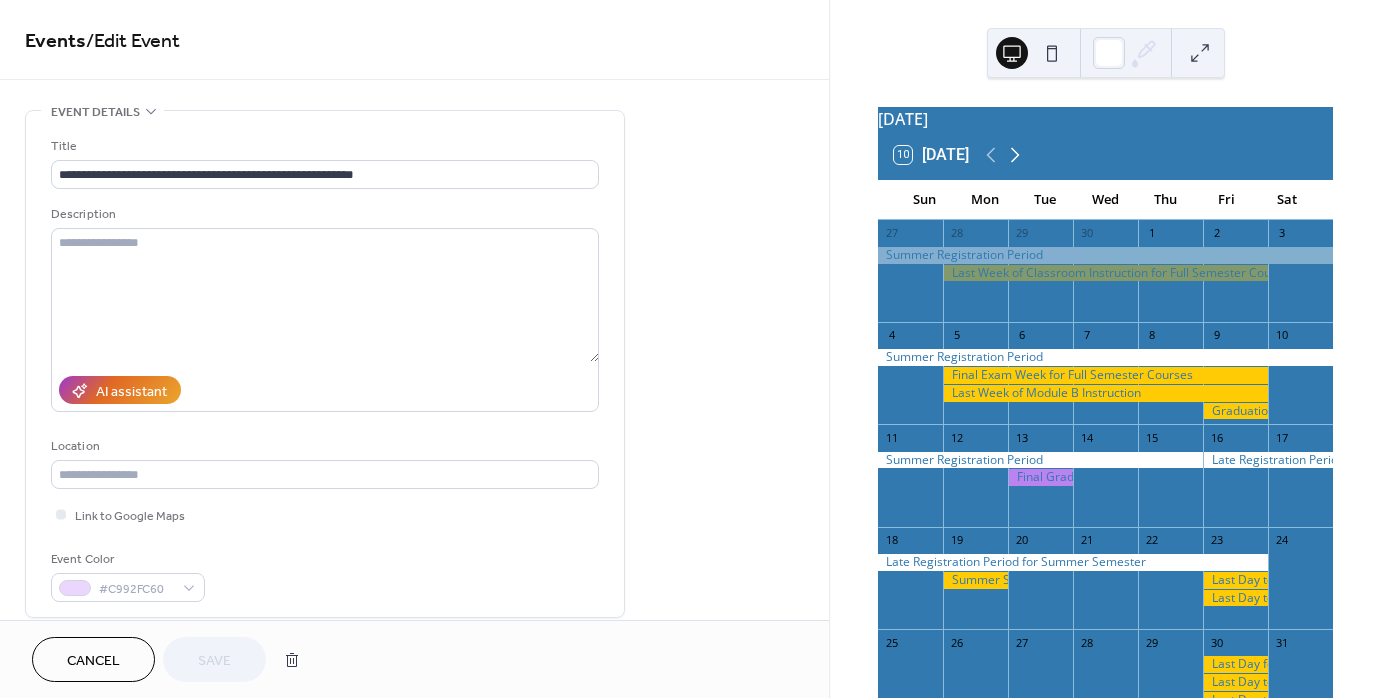 click 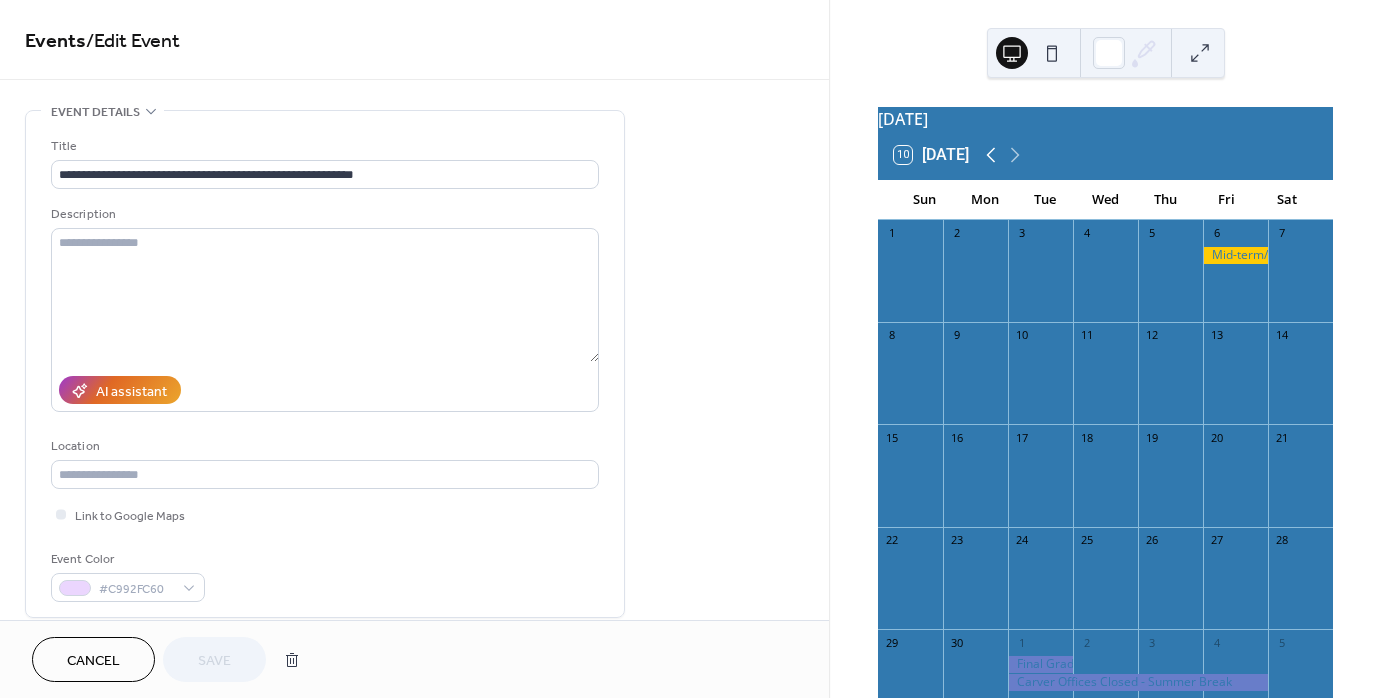 click 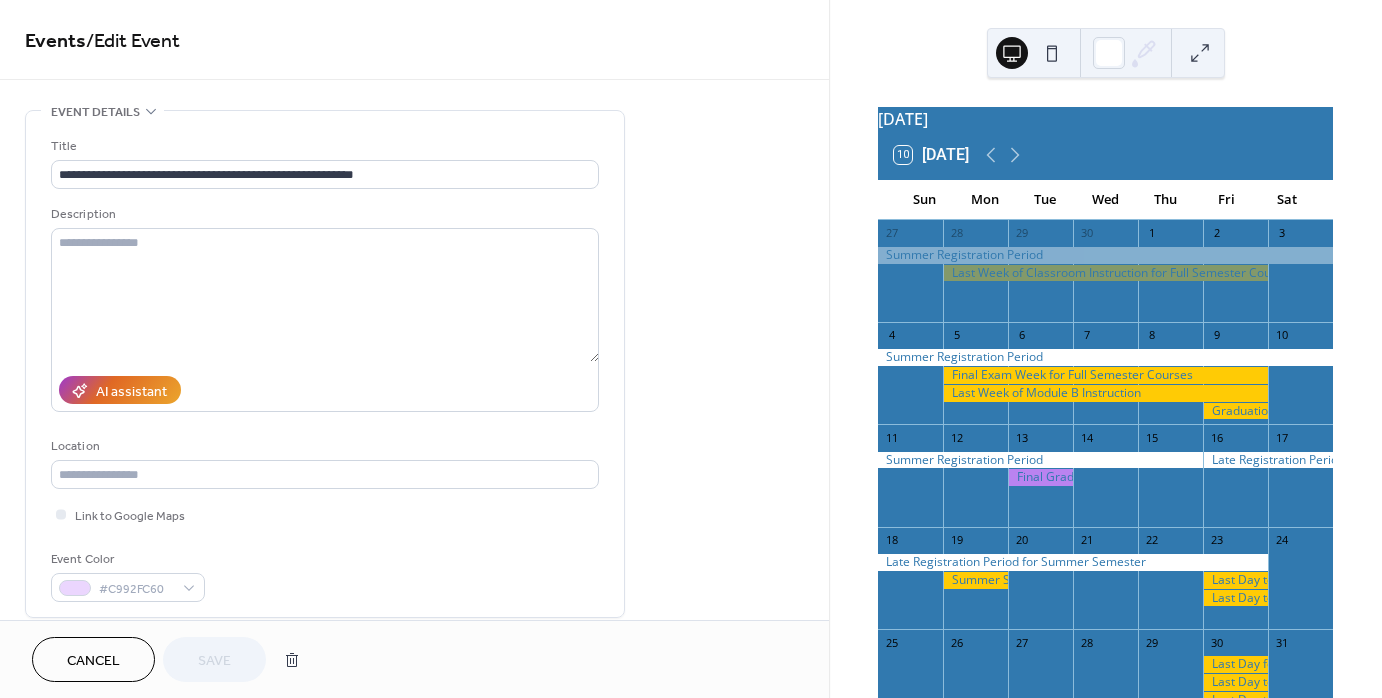 click at bounding box center (1040, 477) 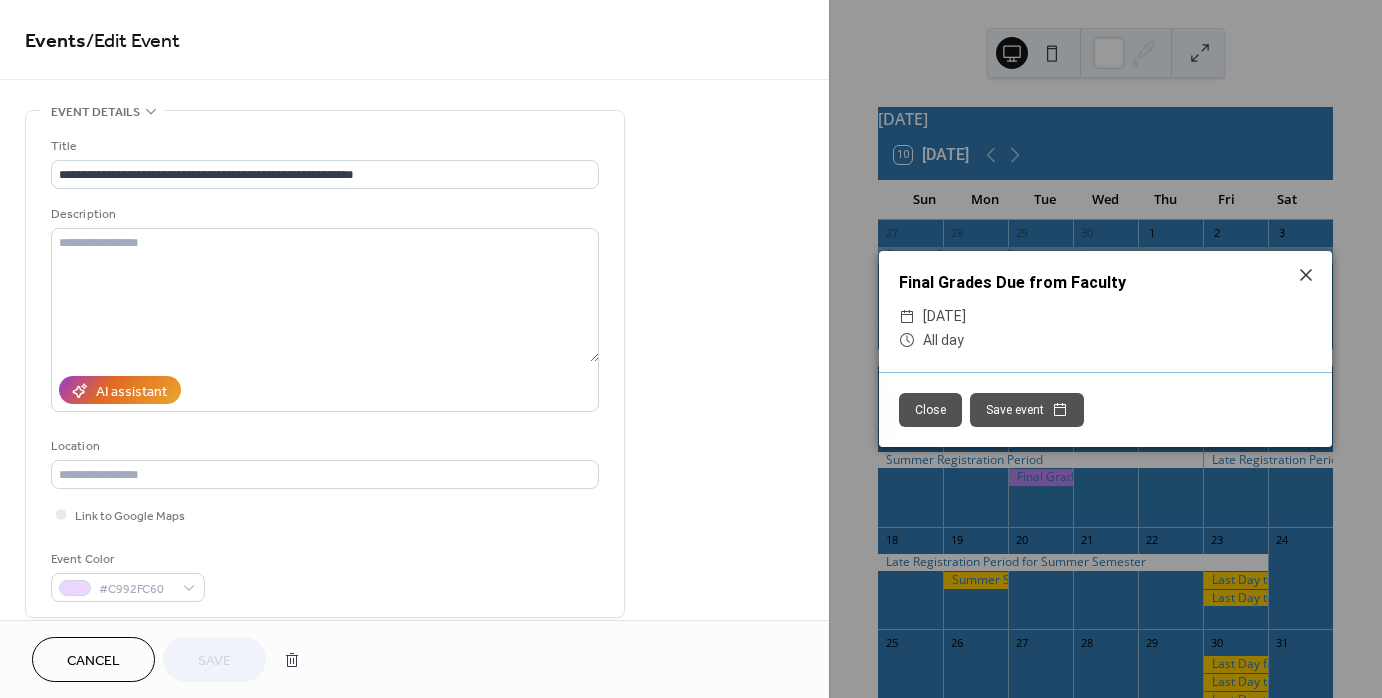 click on "Close" at bounding box center (930, 410) 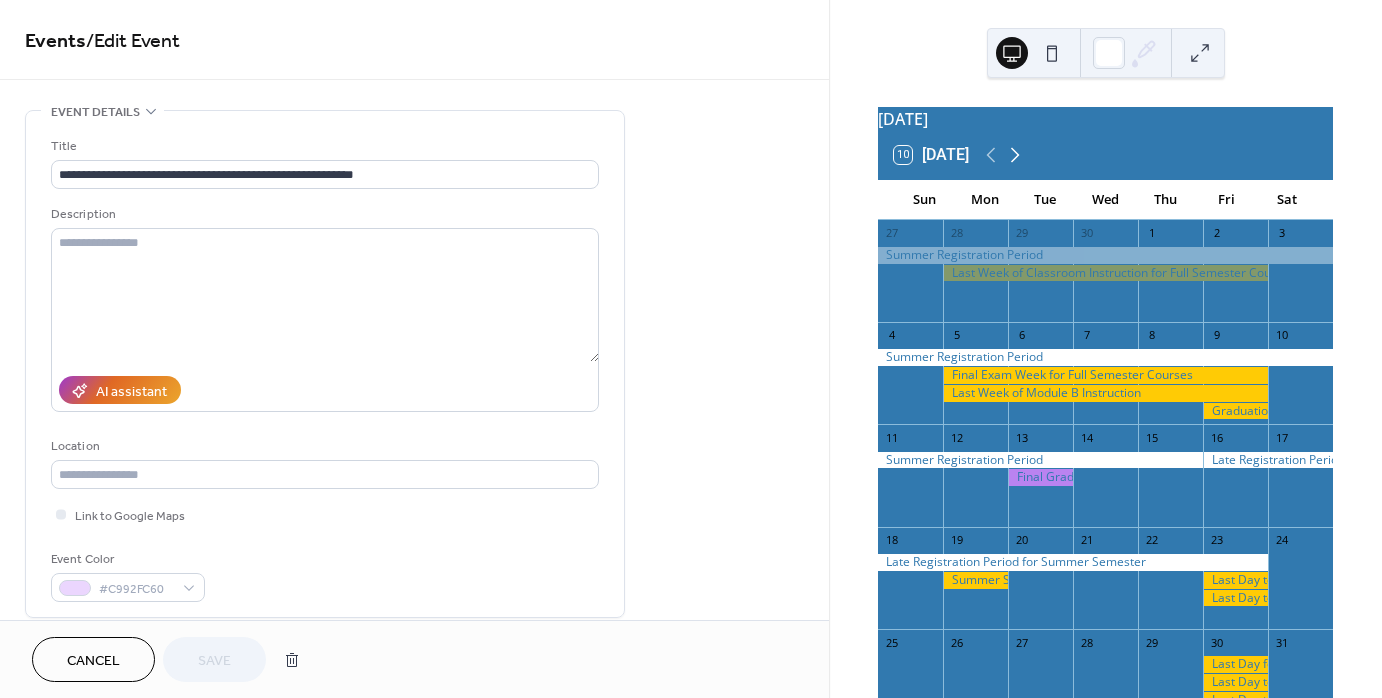 click 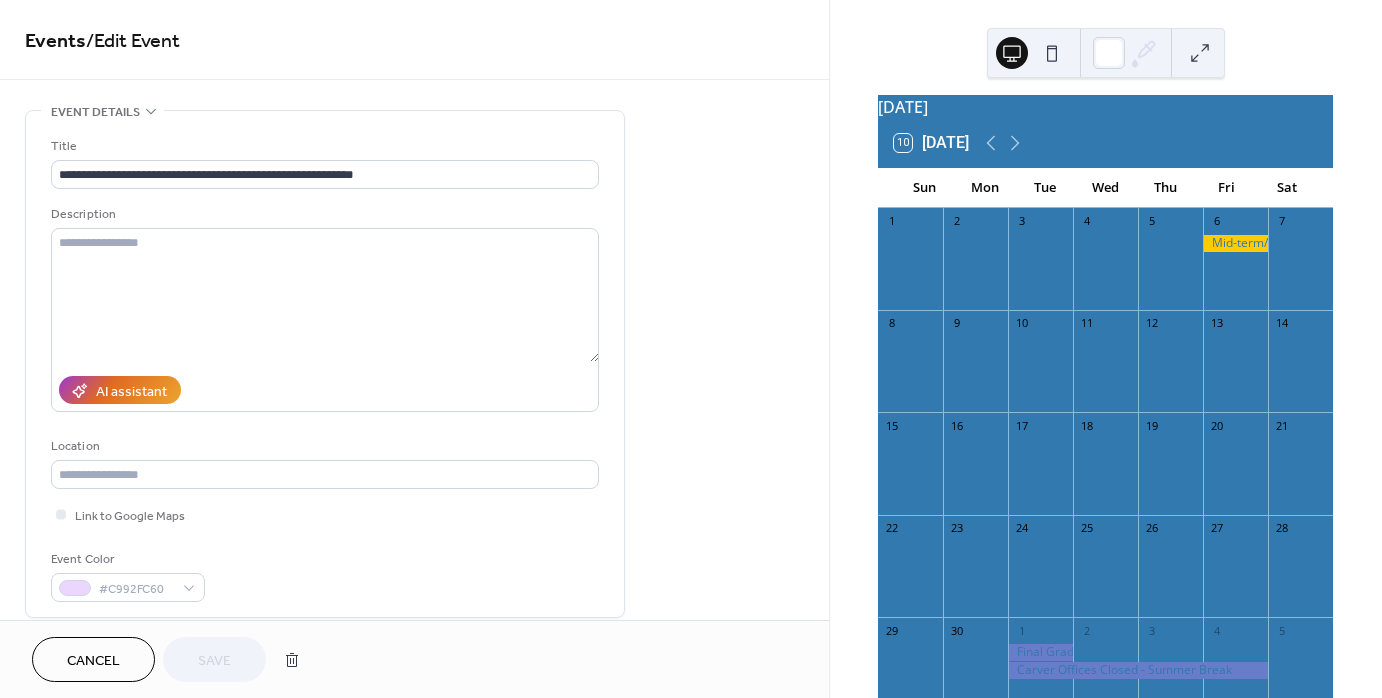 scroll, scrollTop: 0, scrollLeft: 0, axis: both 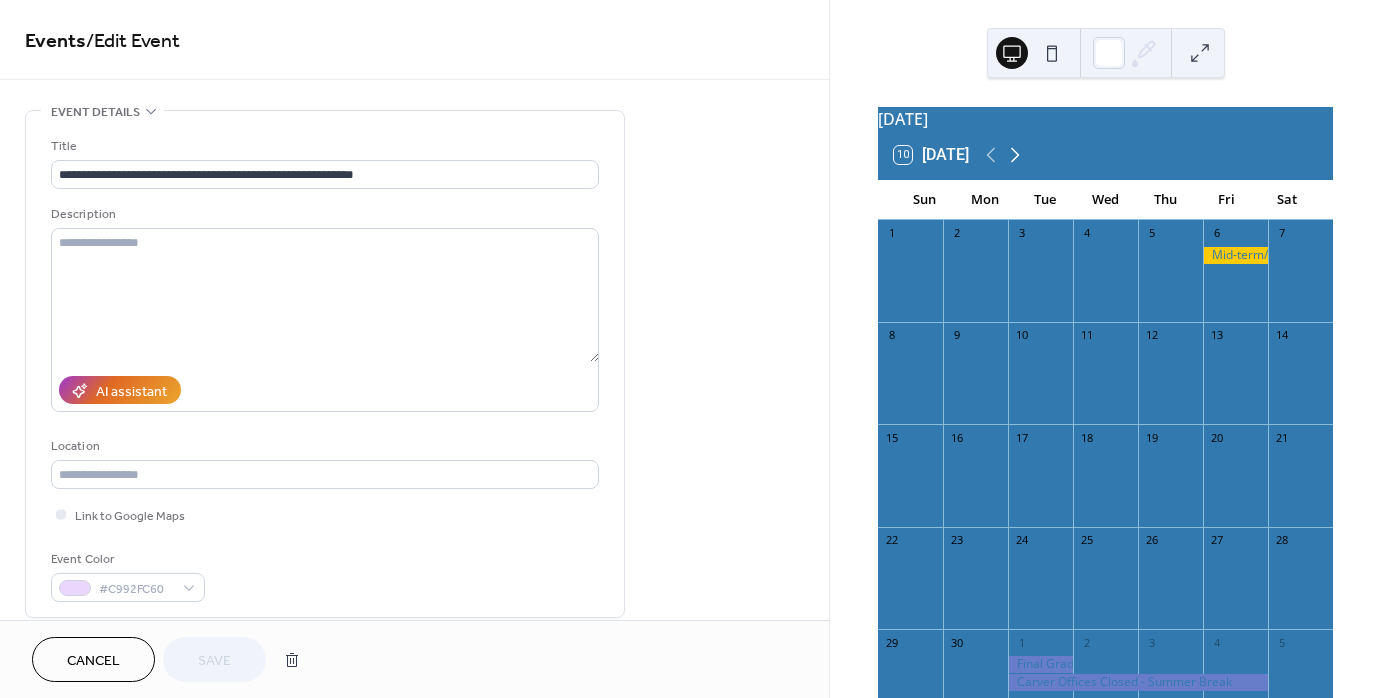 click 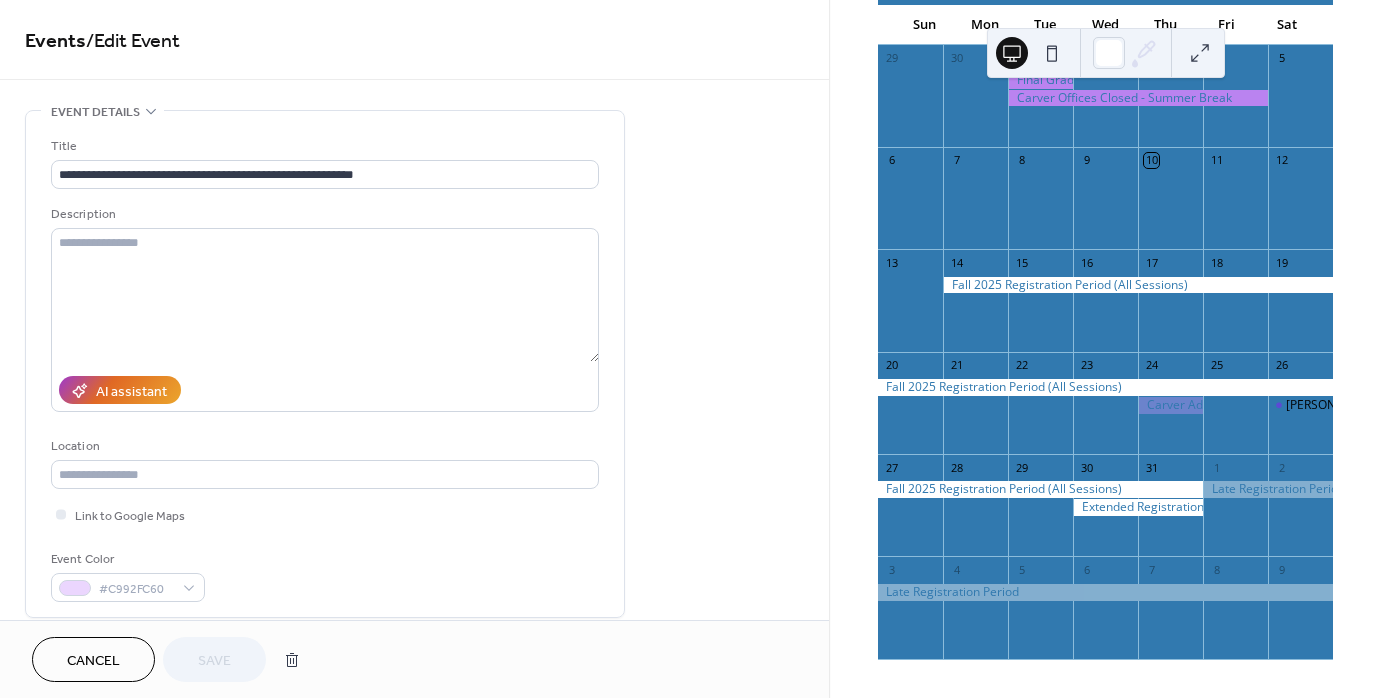scroll, scrollTop: 195, scrollLeft: 0, axis: vertical 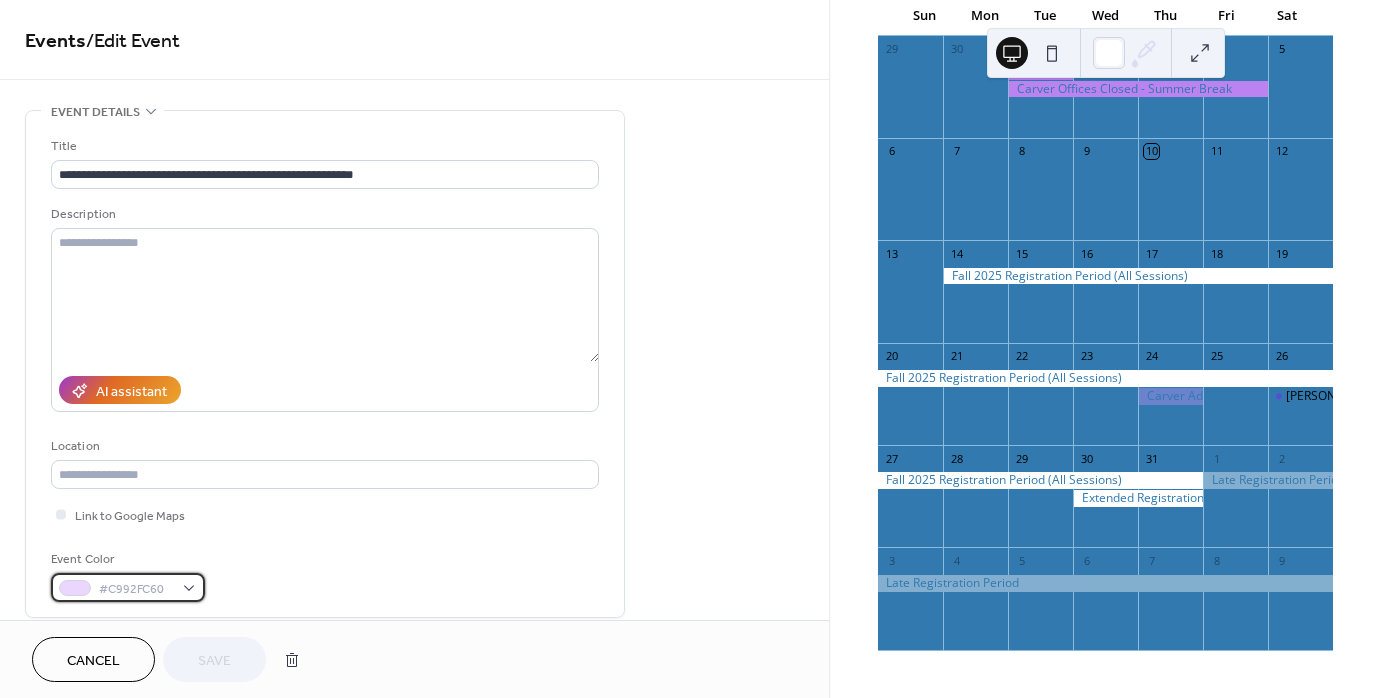 click on "#C992FC60" at bounding box center (128, 587) 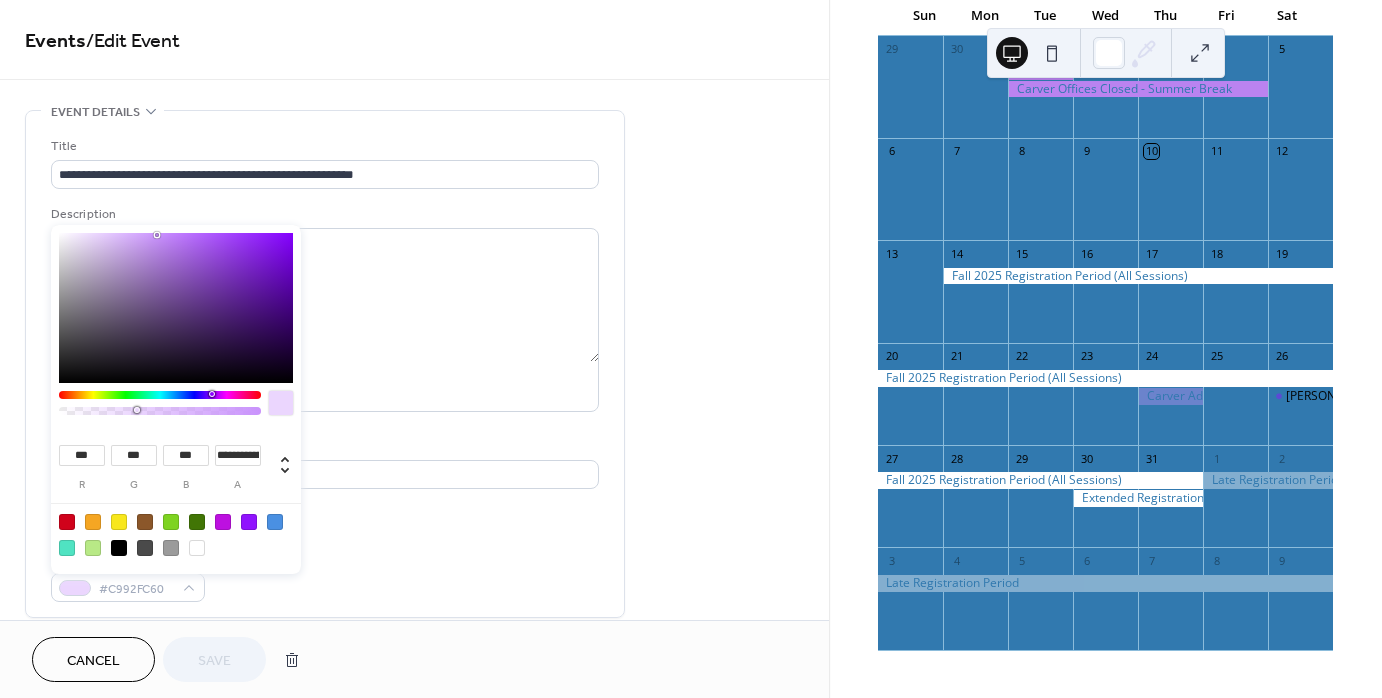 click at bounding box center (223, 522) 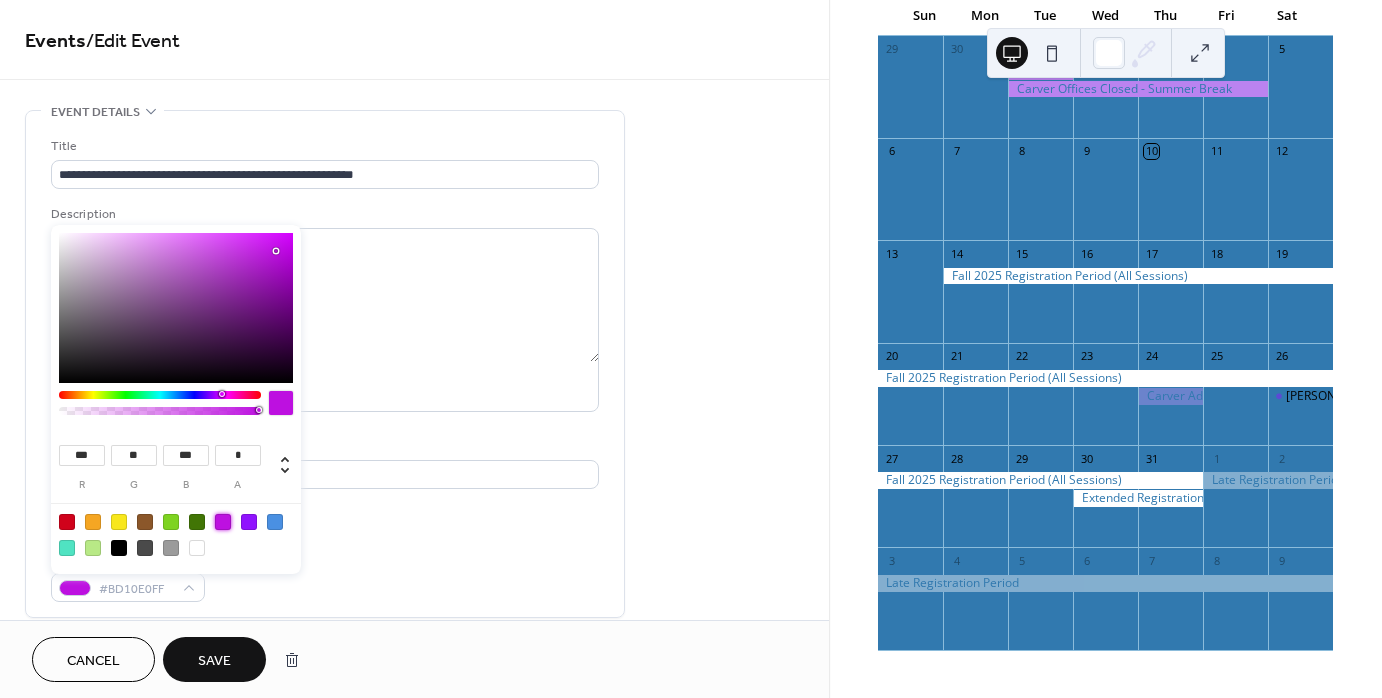 type on "***" 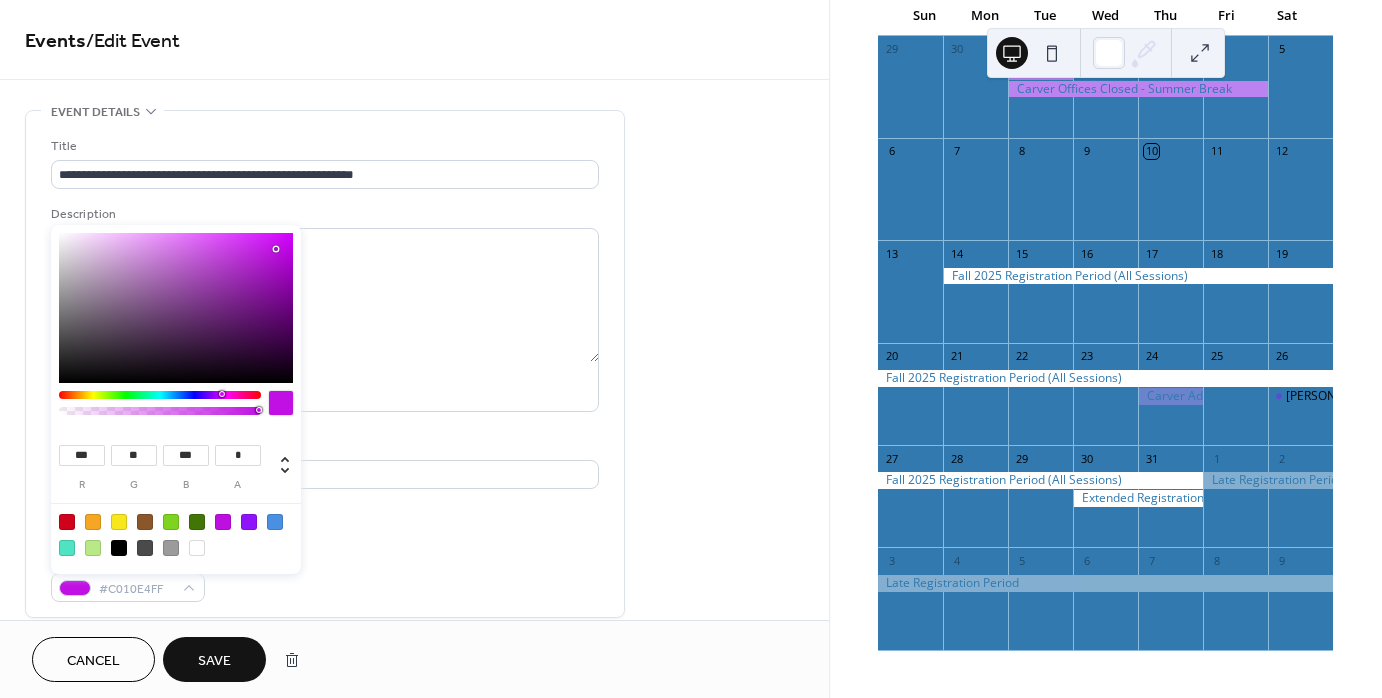 type on "***" 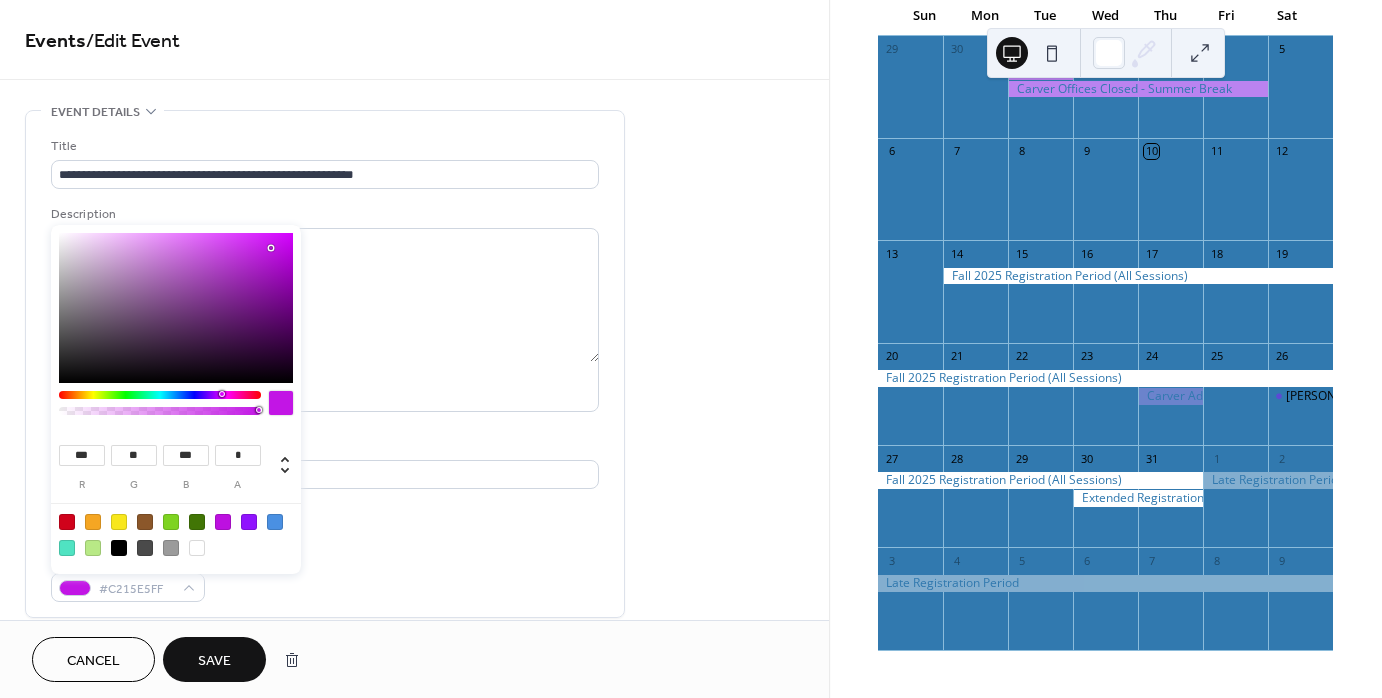 type on "***" 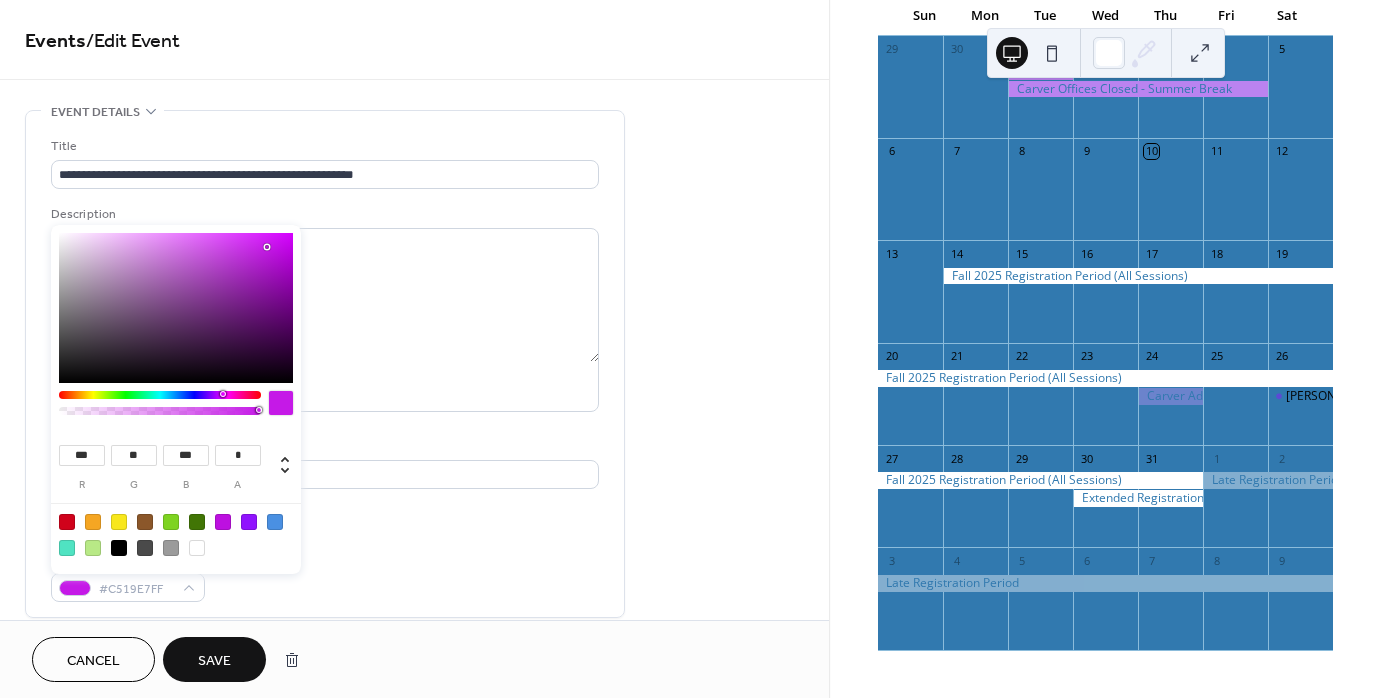 type on "***" 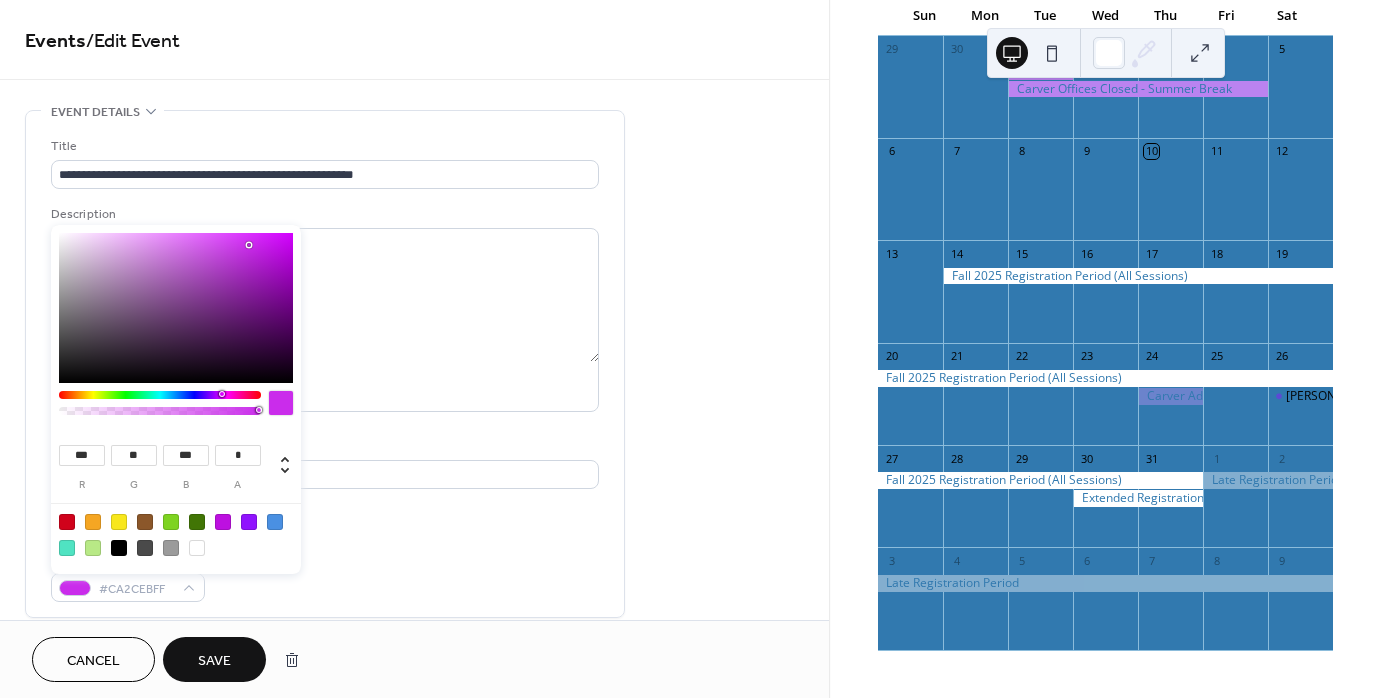type on "***" 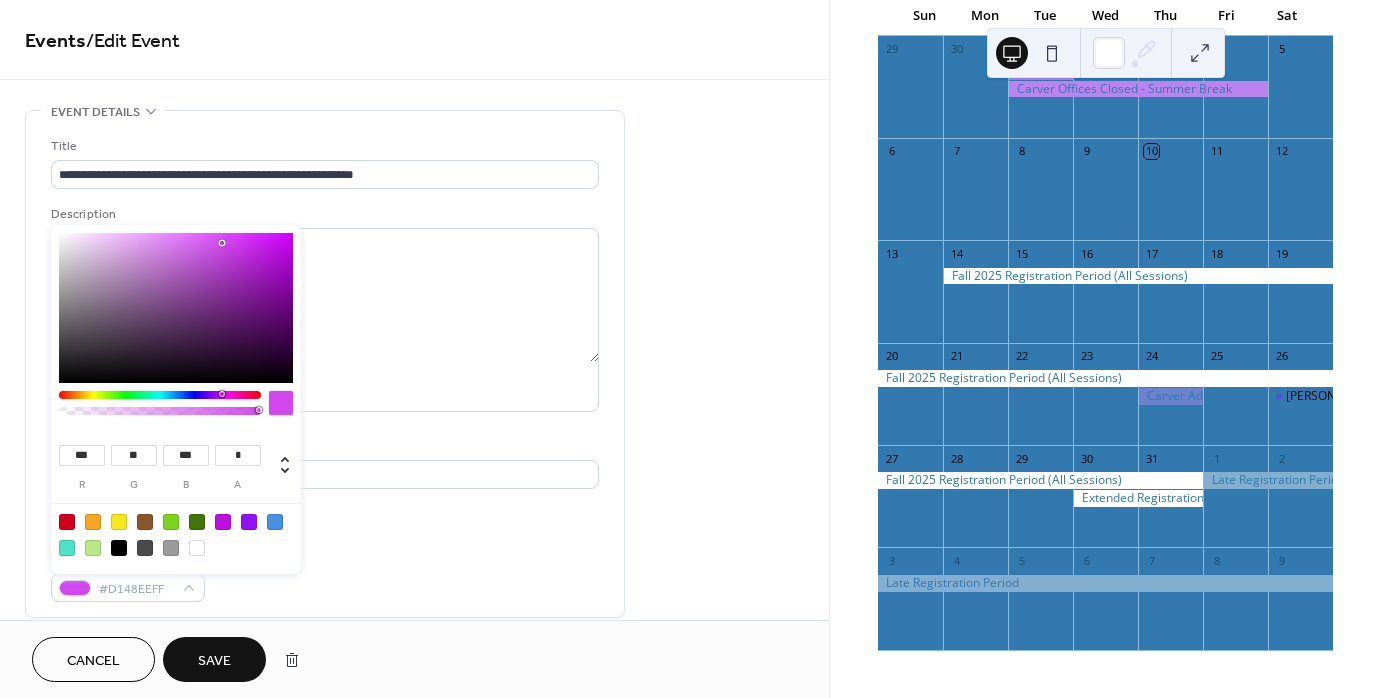 type on "***" 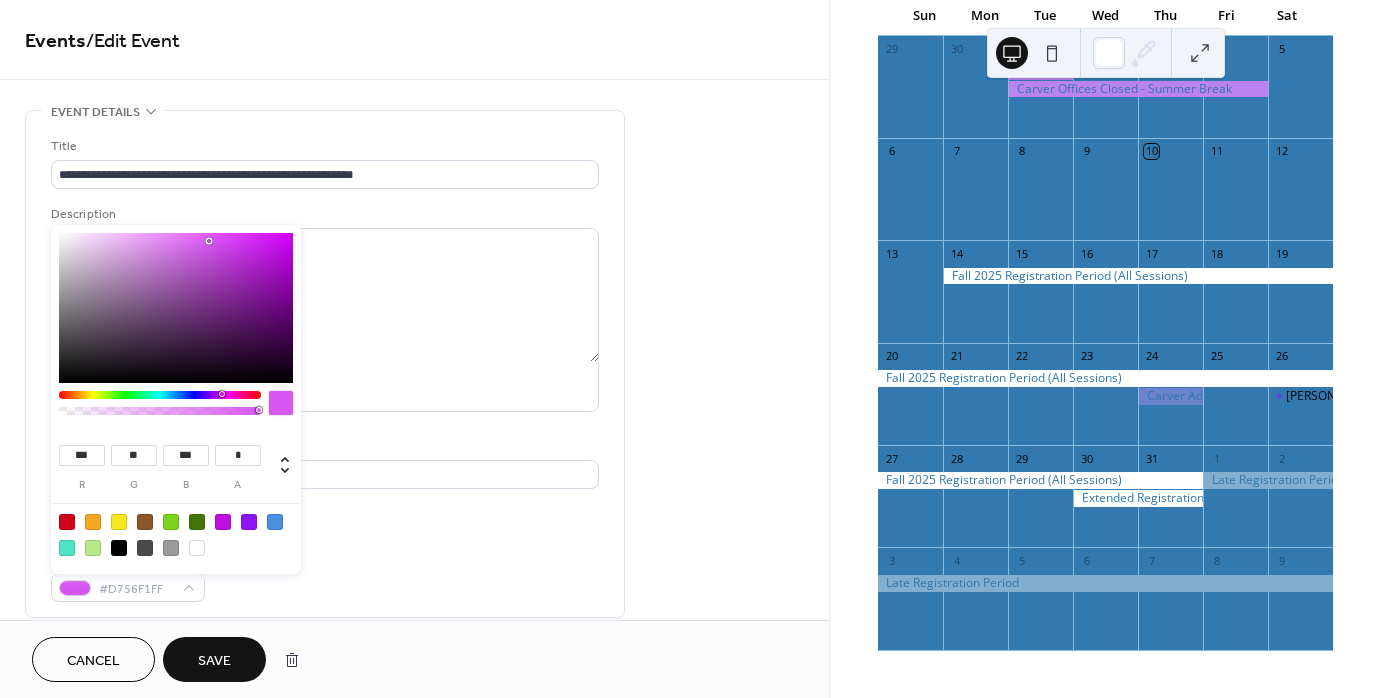 type on "***" 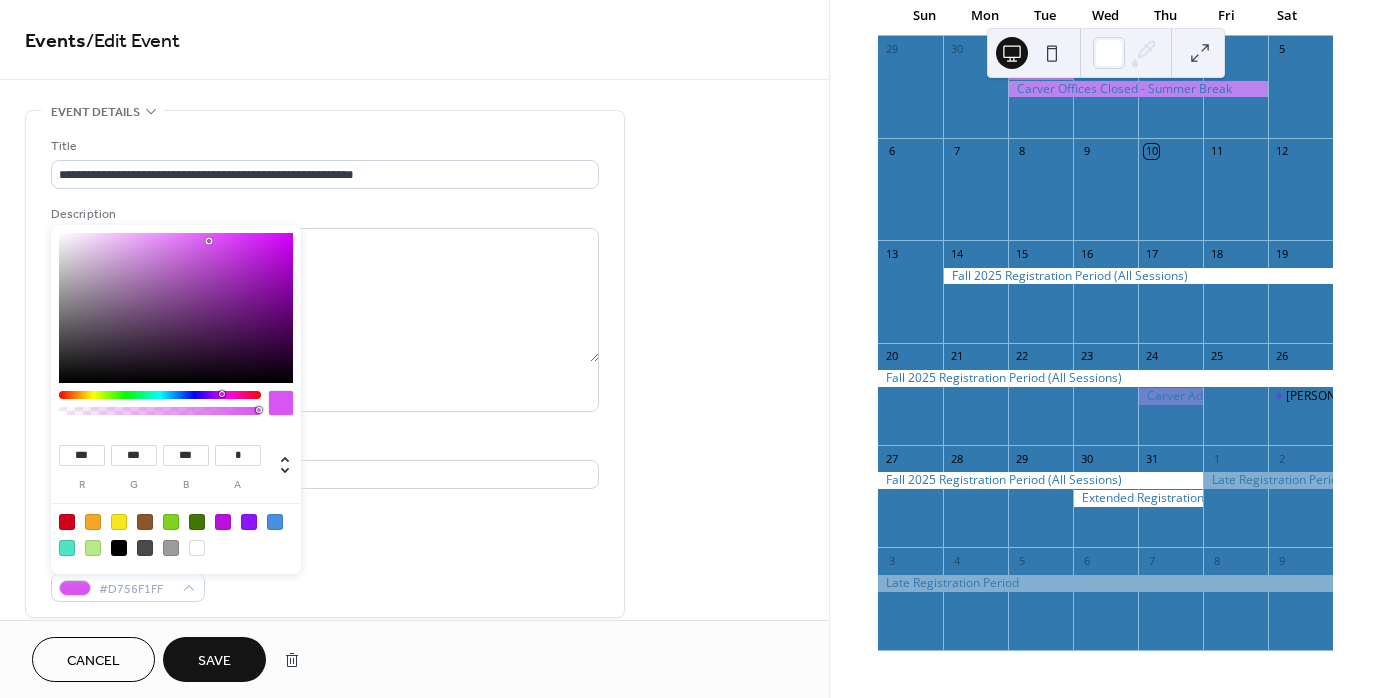 type on "***" 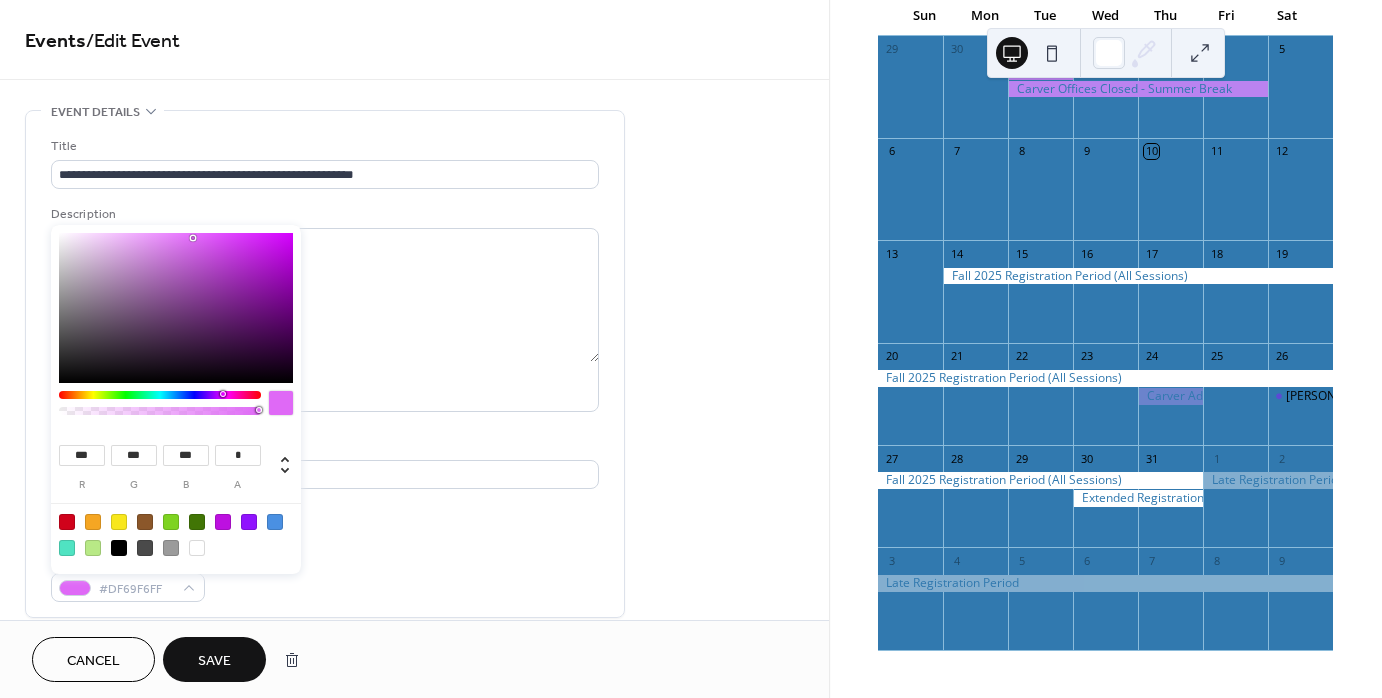 type on "***" 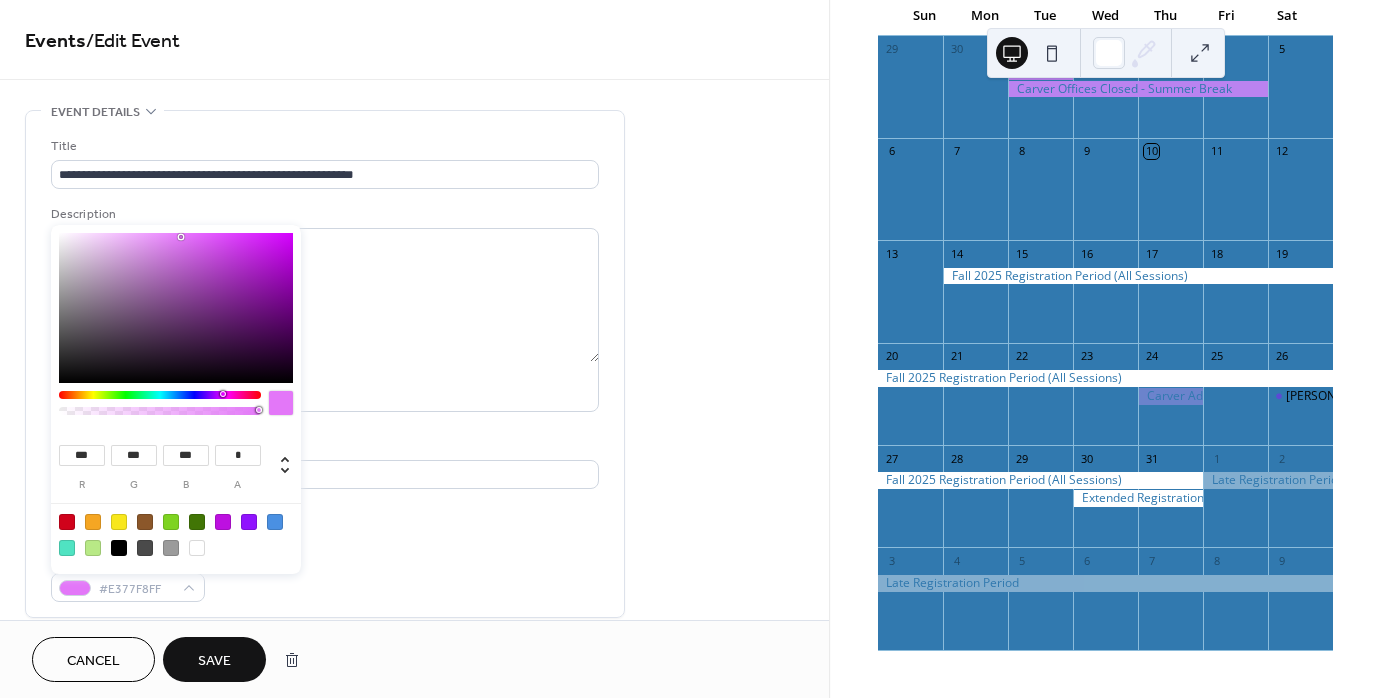 type on "***" 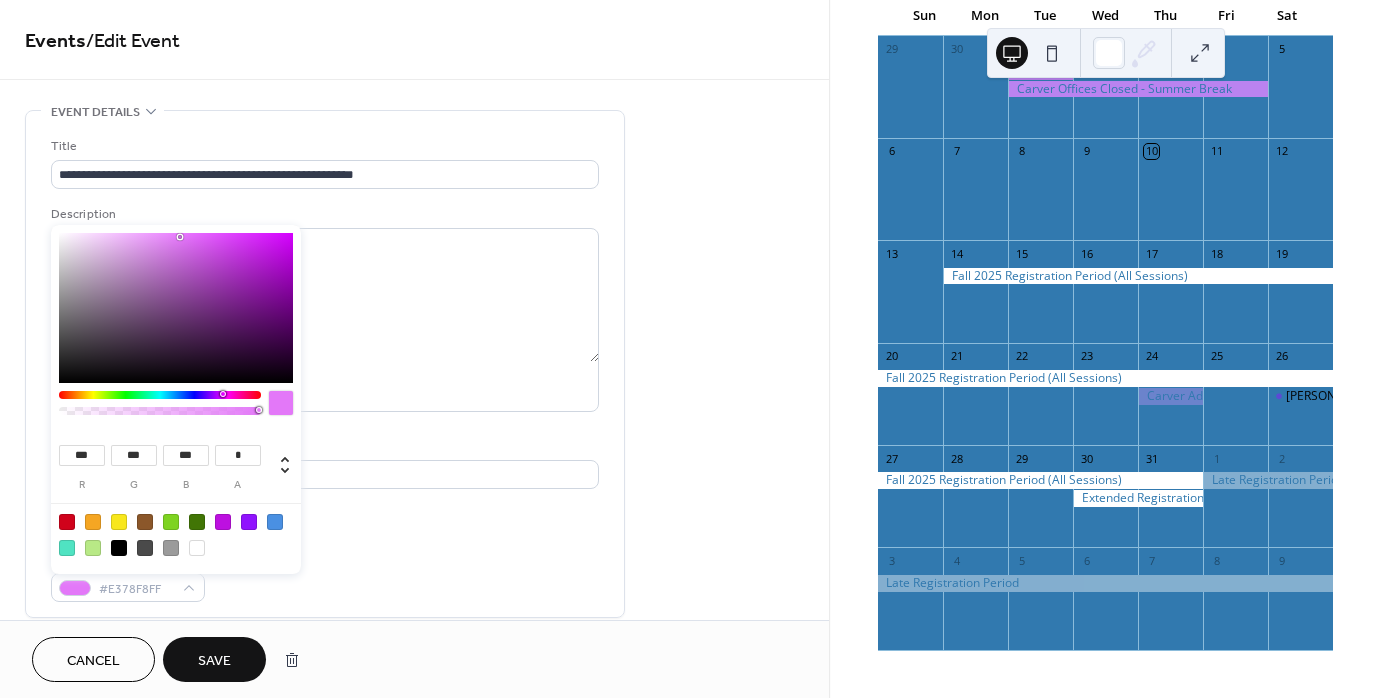 drag, startPoint x: 276, startPoint y: 249, endPoint x: 180, endPoint y: 237, distance: 96.74709 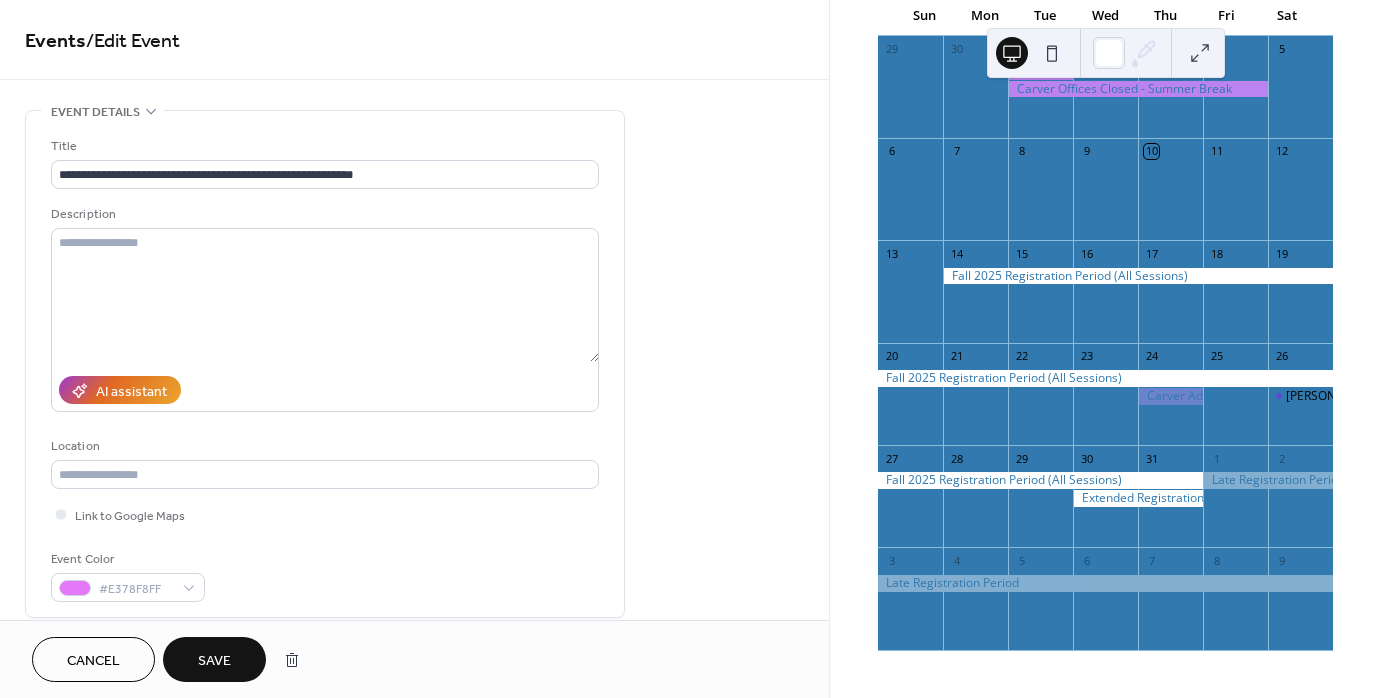 click on "Save" at bounding box center (214, 661) 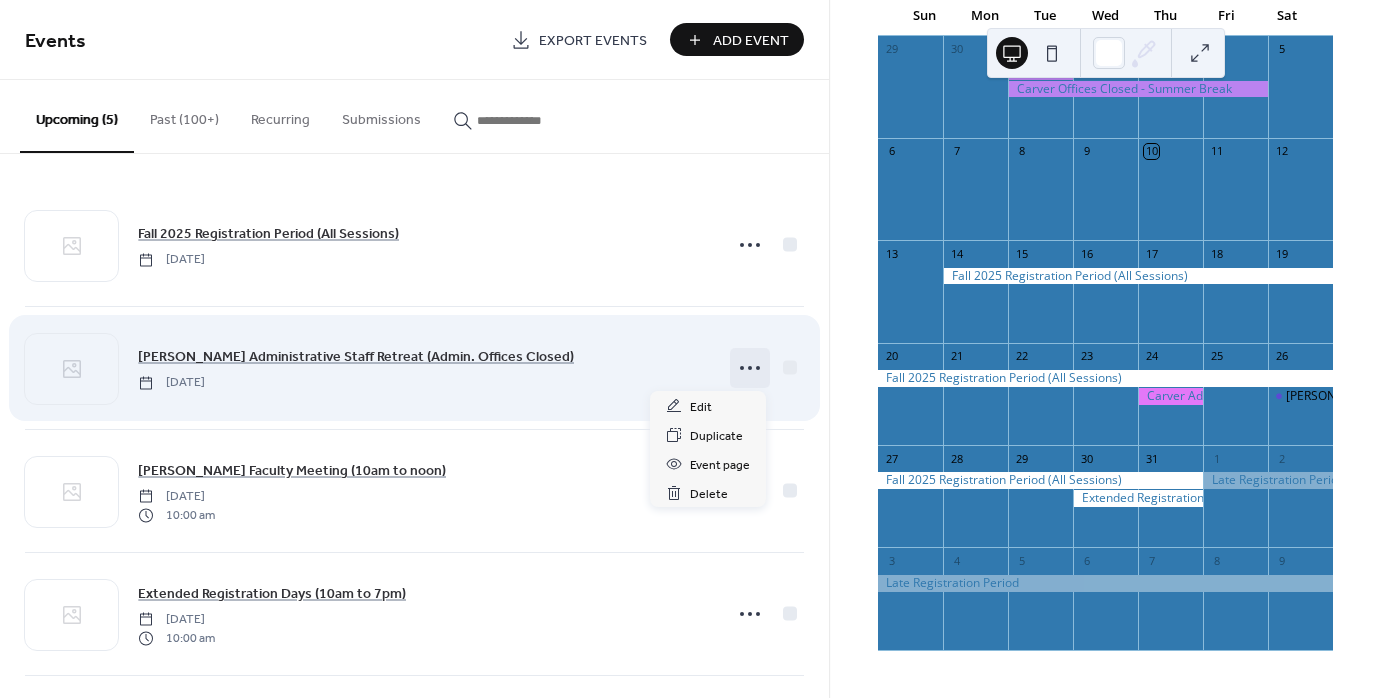 click 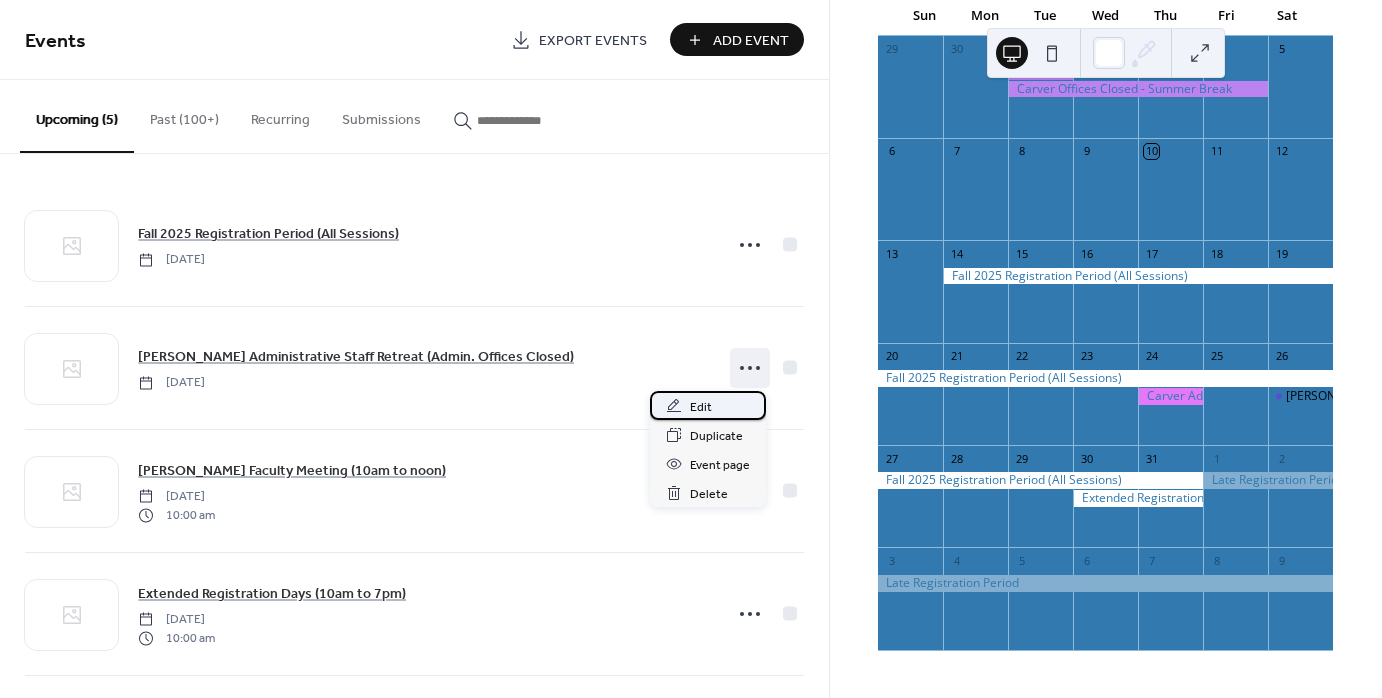 click on "Edit" at bounding box center (701, 407) 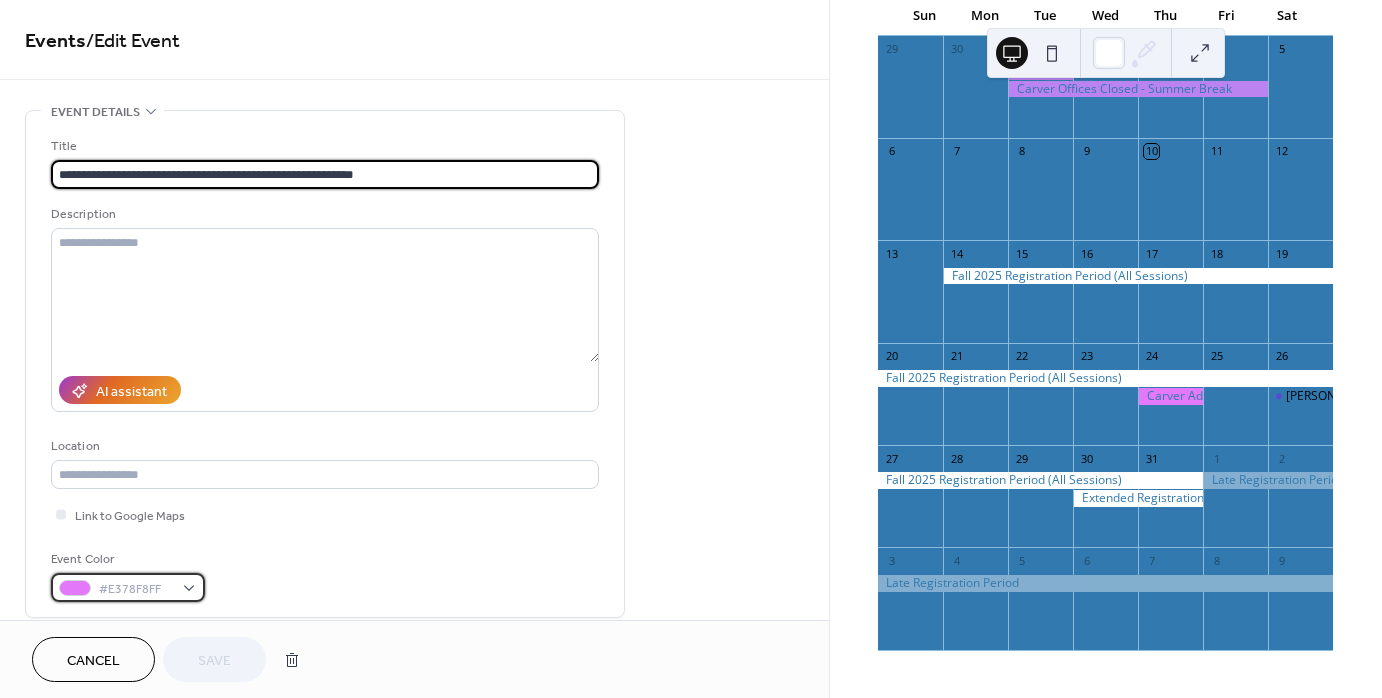 click on "#E378F8FF" at bounding box center (128, 587) 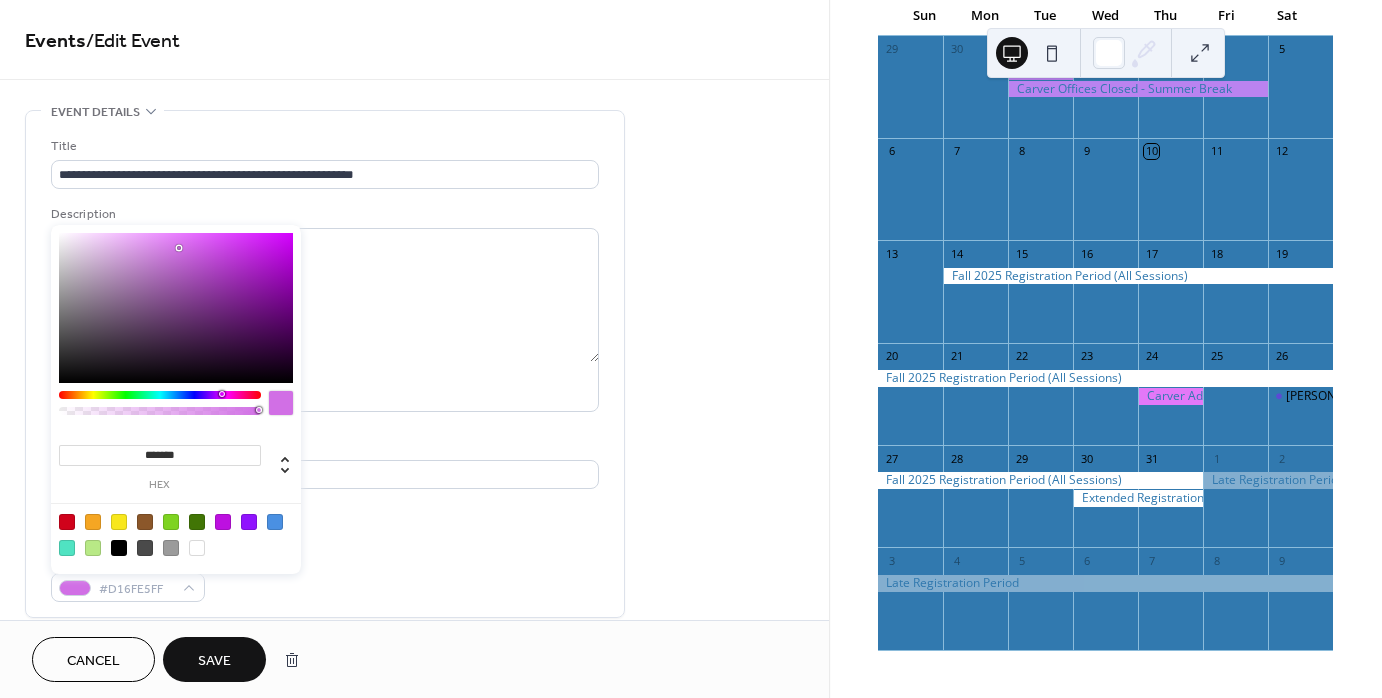 type on "*******" 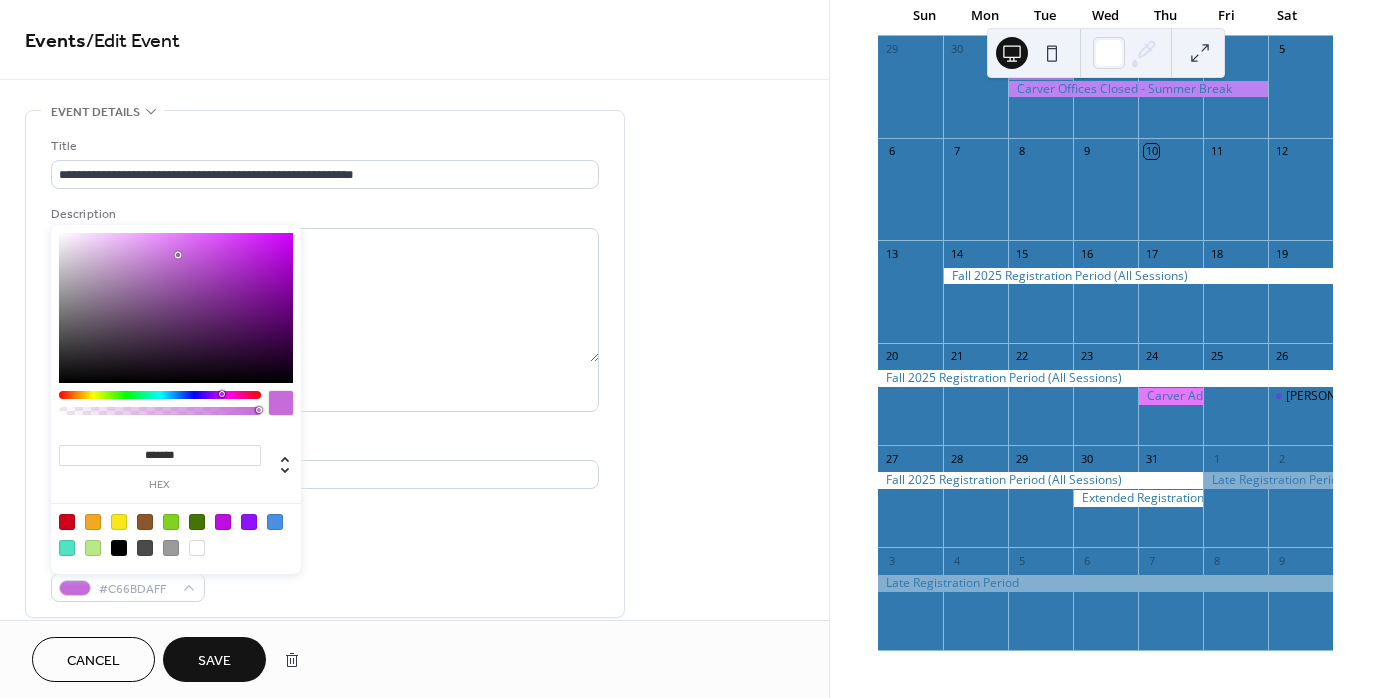 drag, startPoint x: 177, startPoint y: 236, endPoint x: 178, endPoint y: 255, distance: 19.026299 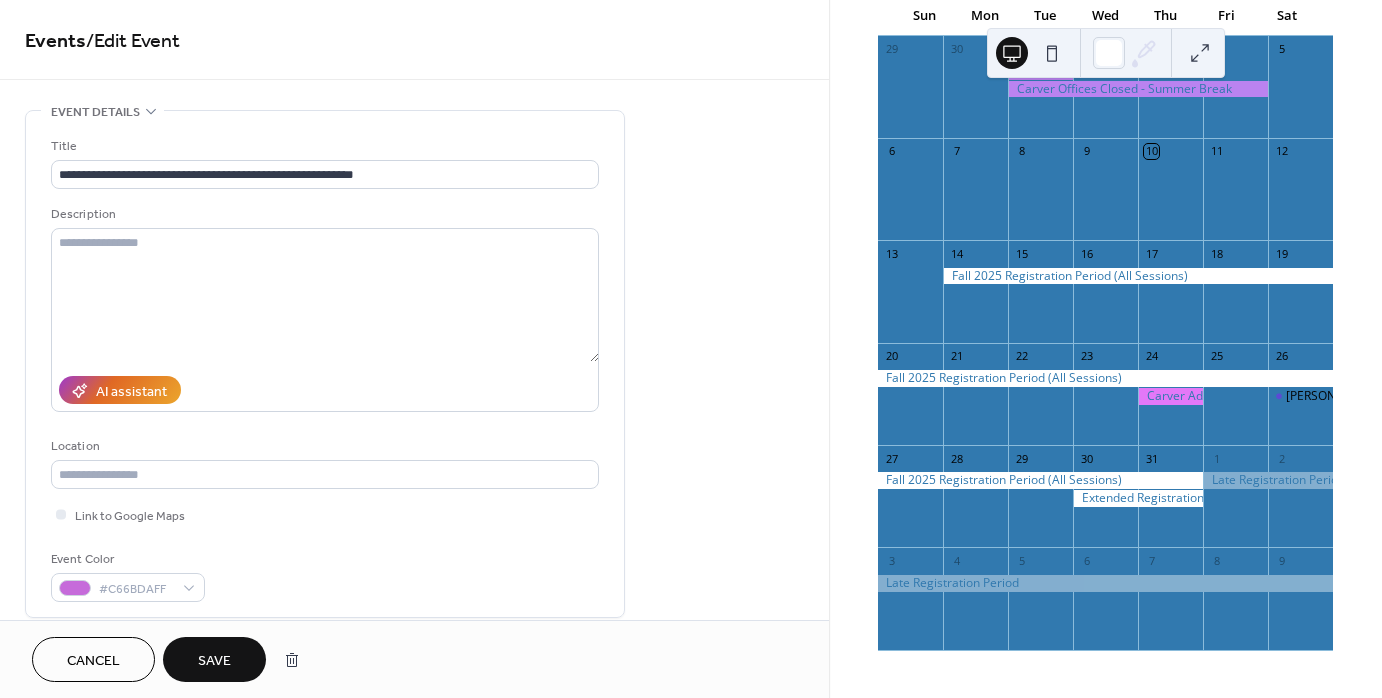 click on "Save" at bounding box center (214, 661) 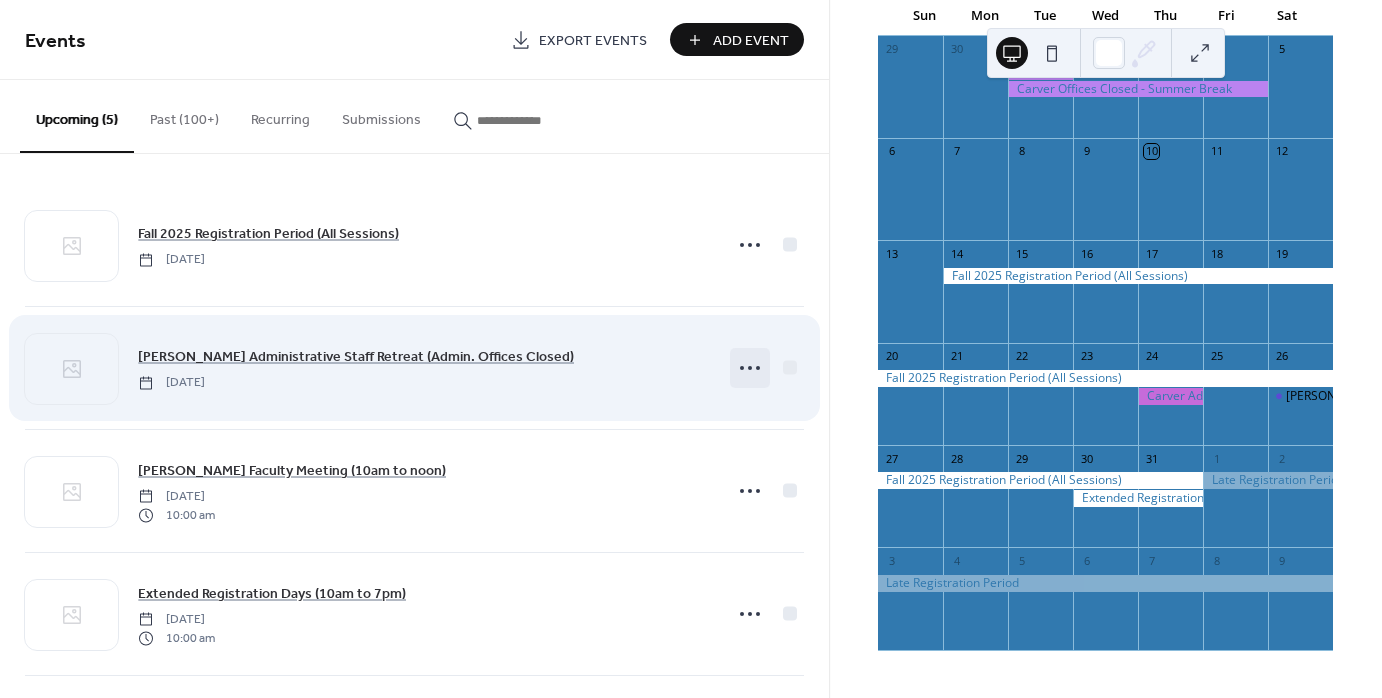 click 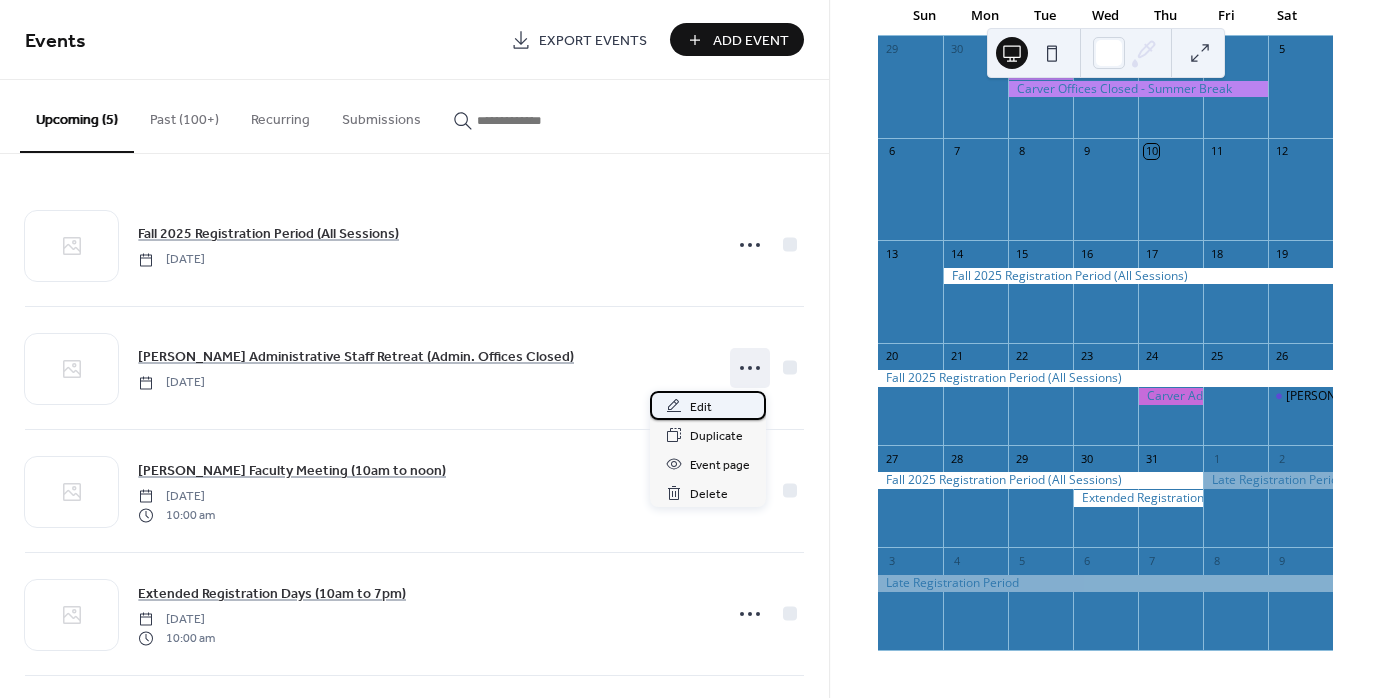 click on "Edit" at bounding box center (701, 407) 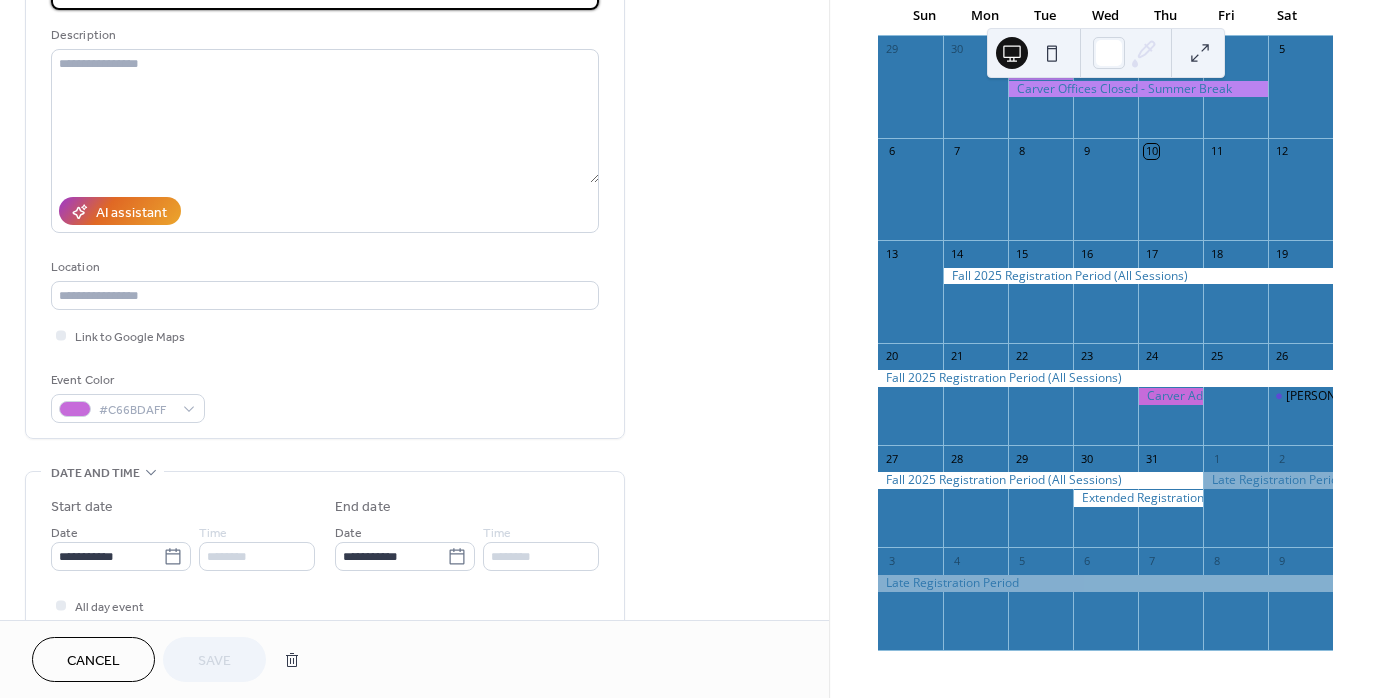scroll, scrollTop: 0, scrollLeft: 0, axis: both 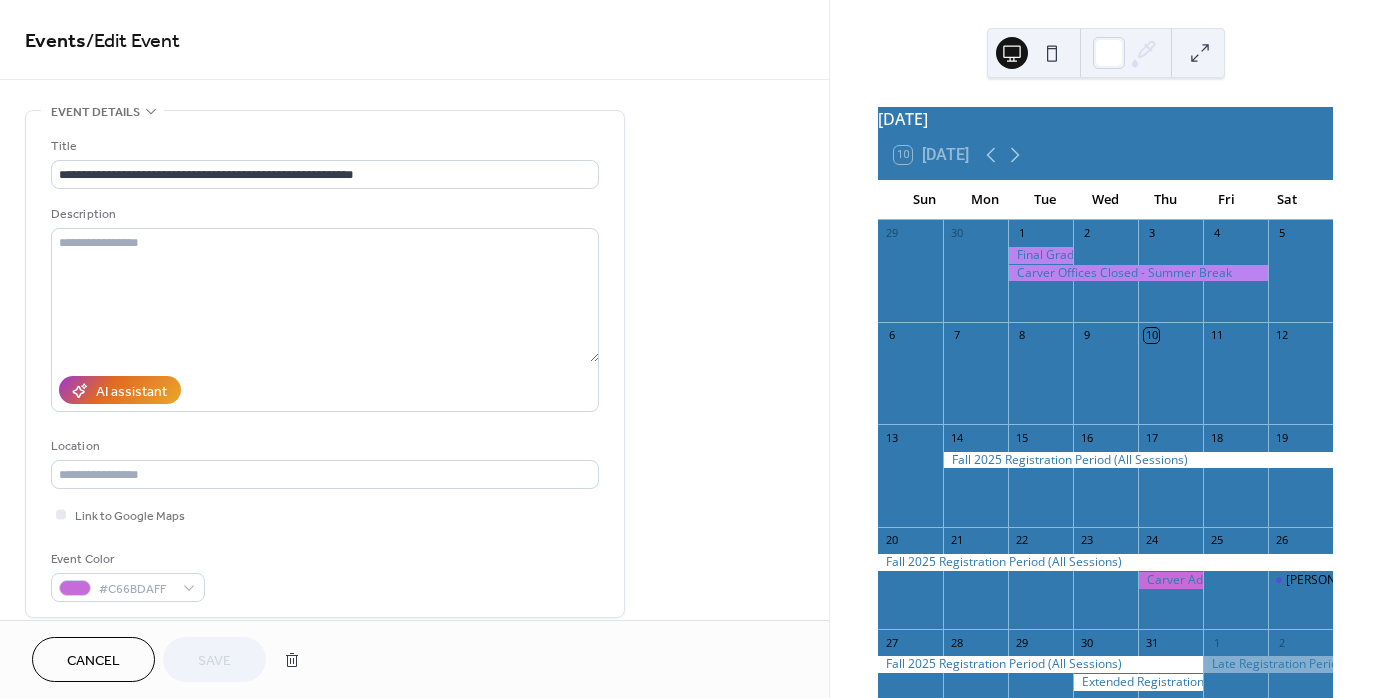 click on "Cancel" at bounding box center [93, 659] 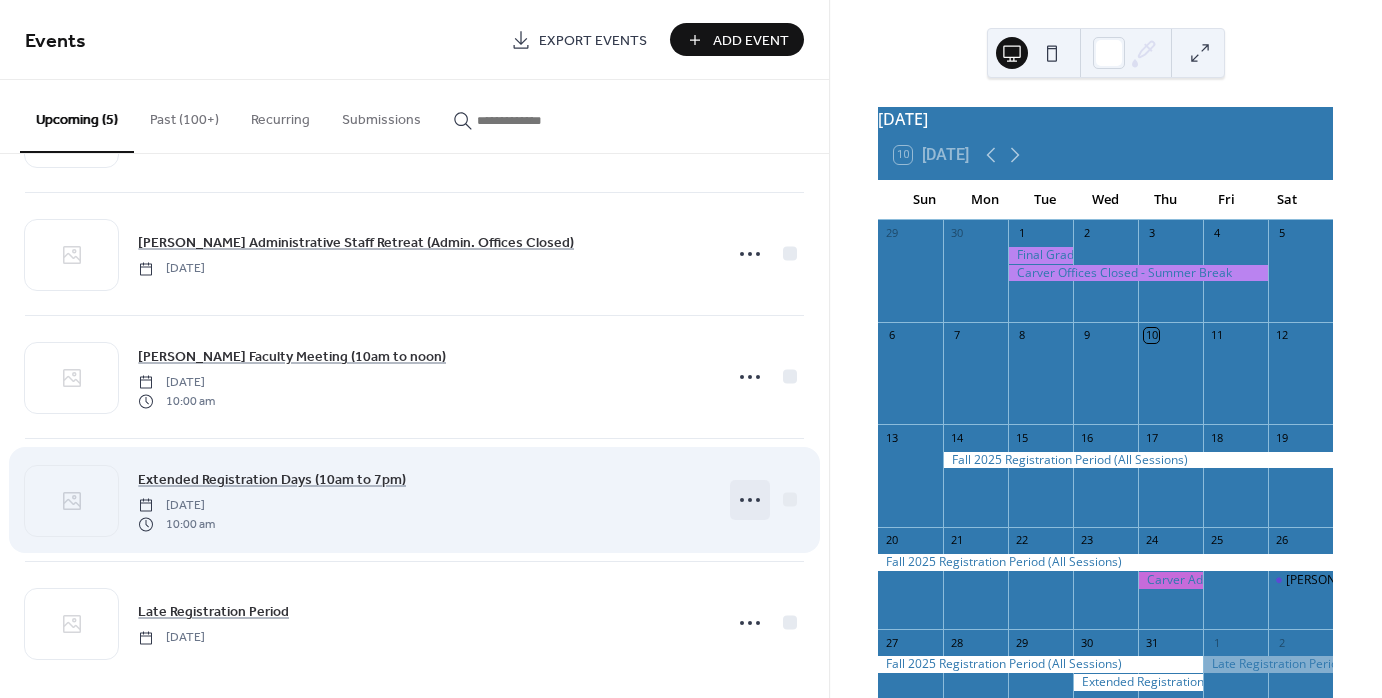 scroll, scrollTop: 128, scrollLeft: 0, axis: vertical 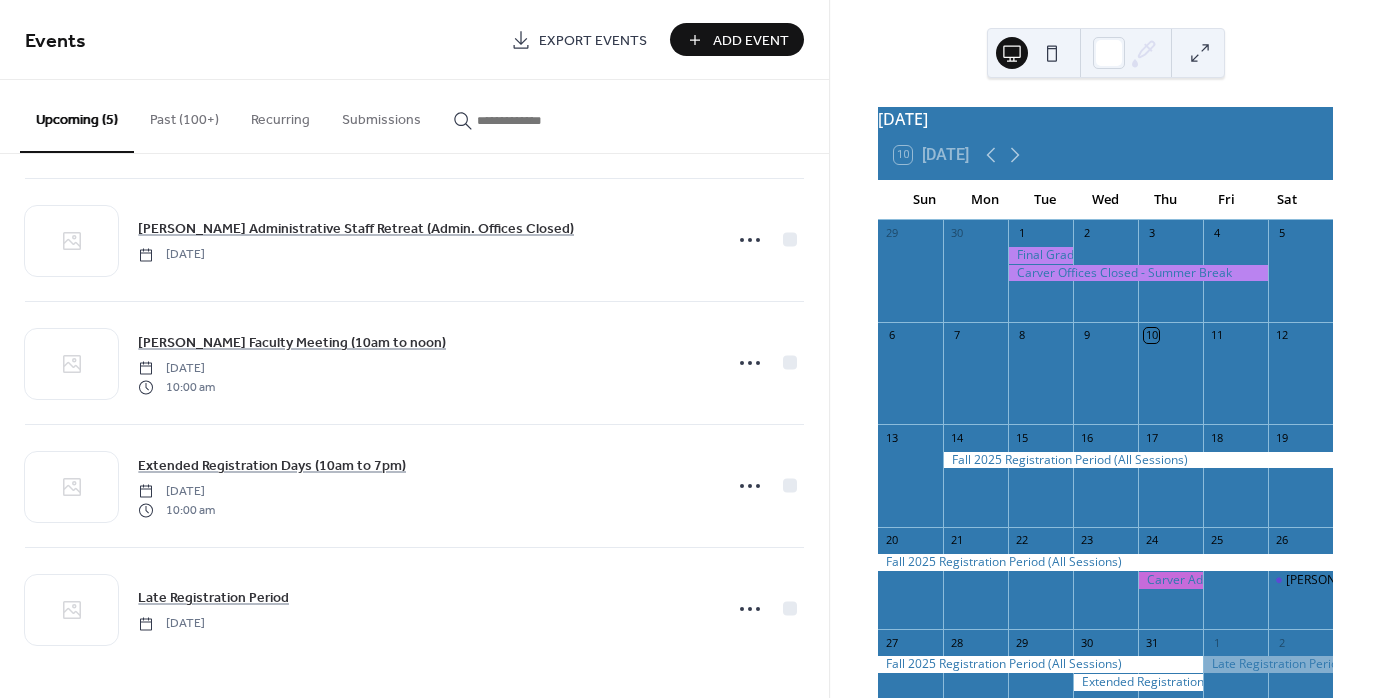click on "Add Event" at bounding box center [751, 41] 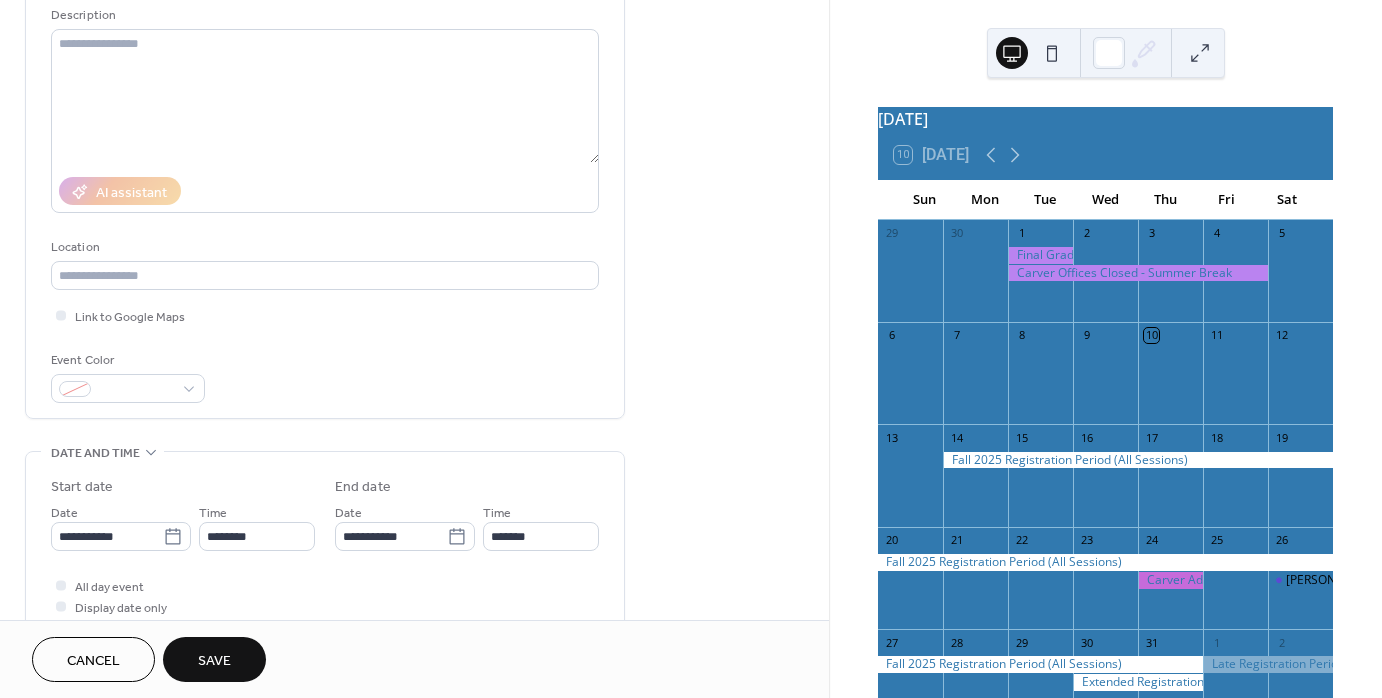 scroll, scrollTop: 200, scrollLeft: 0, axis: vertical 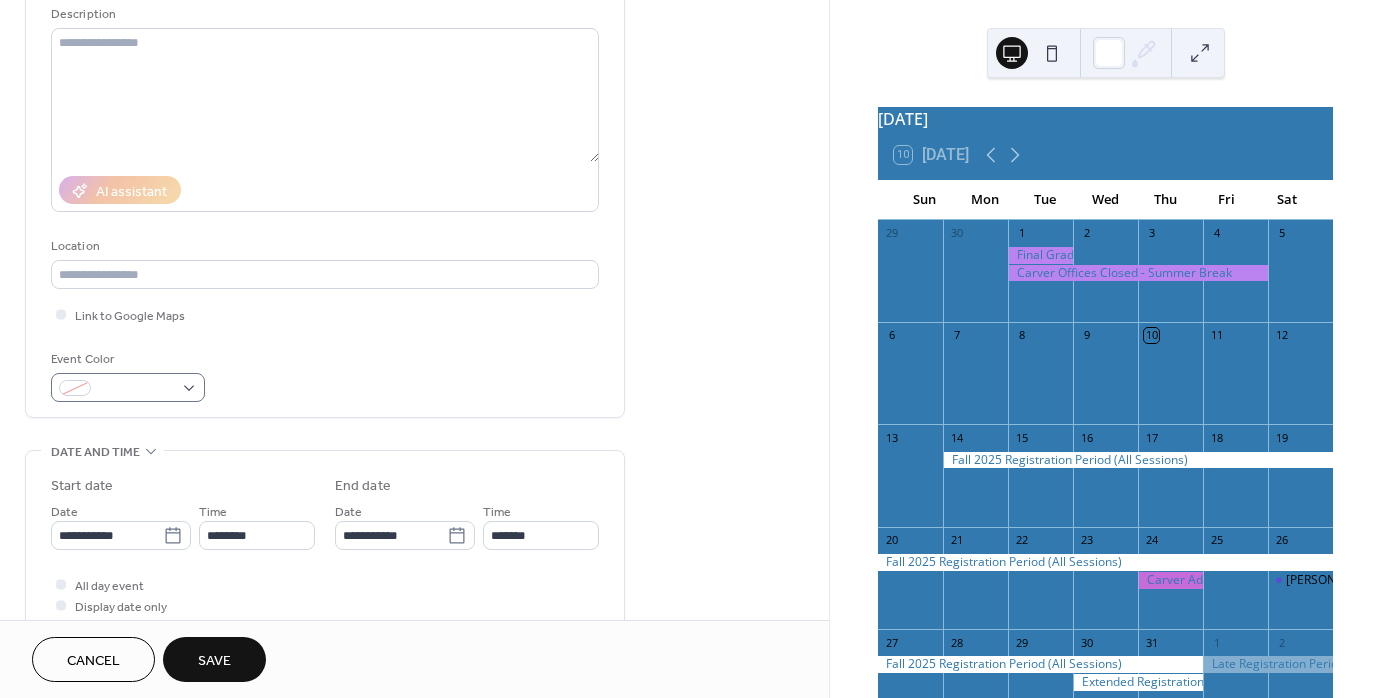 type on "**********" 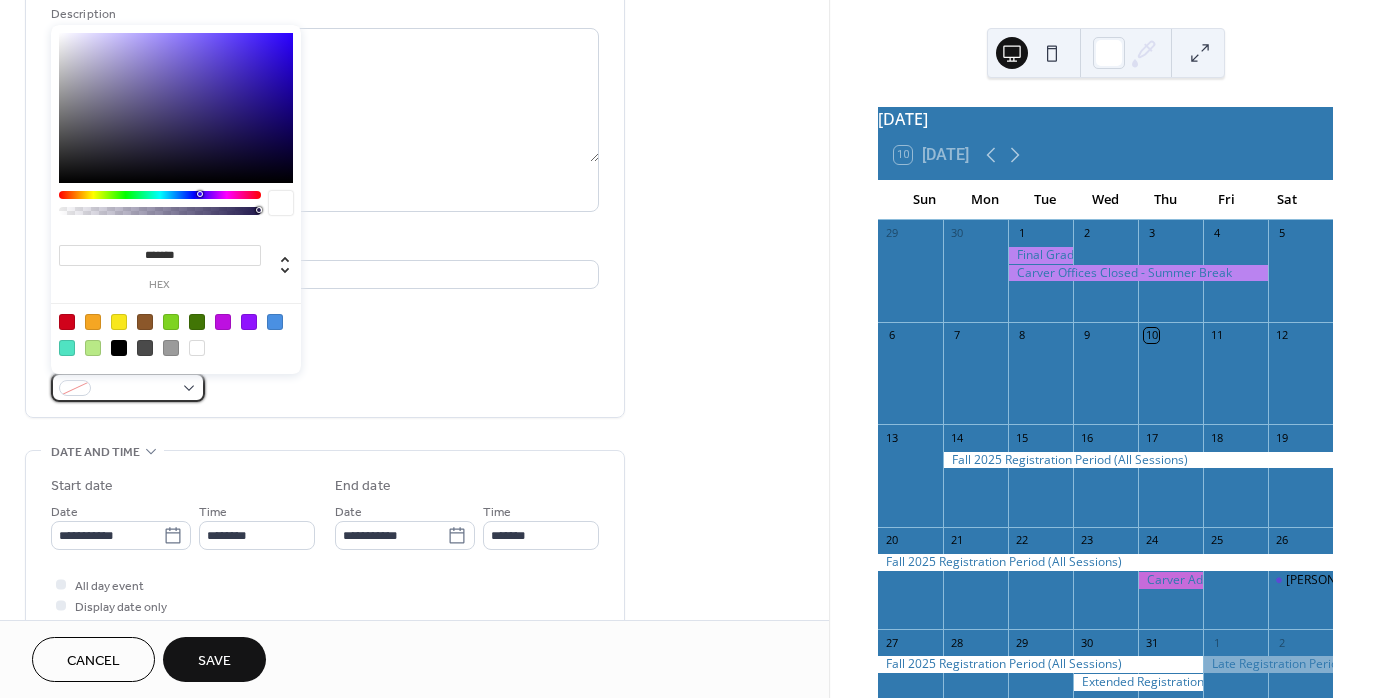 click at bounding box center [128, 387] 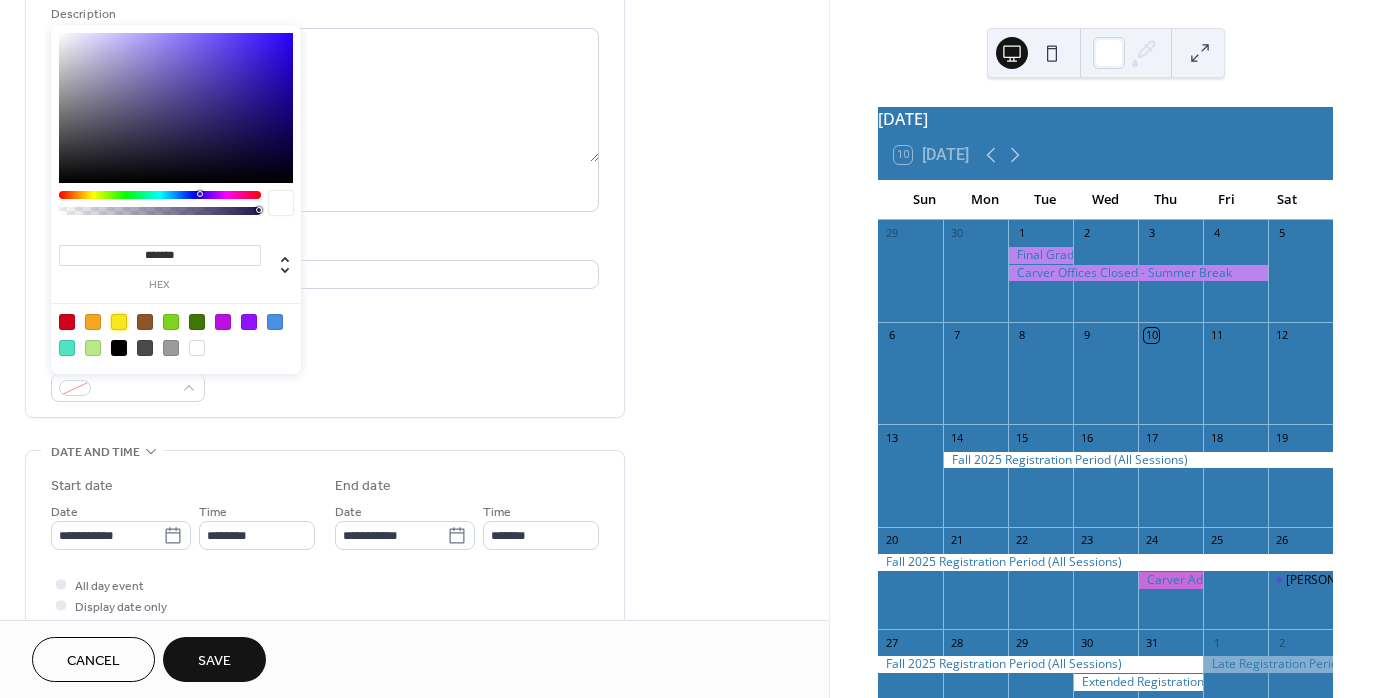 click at bounding box center (119, 322) 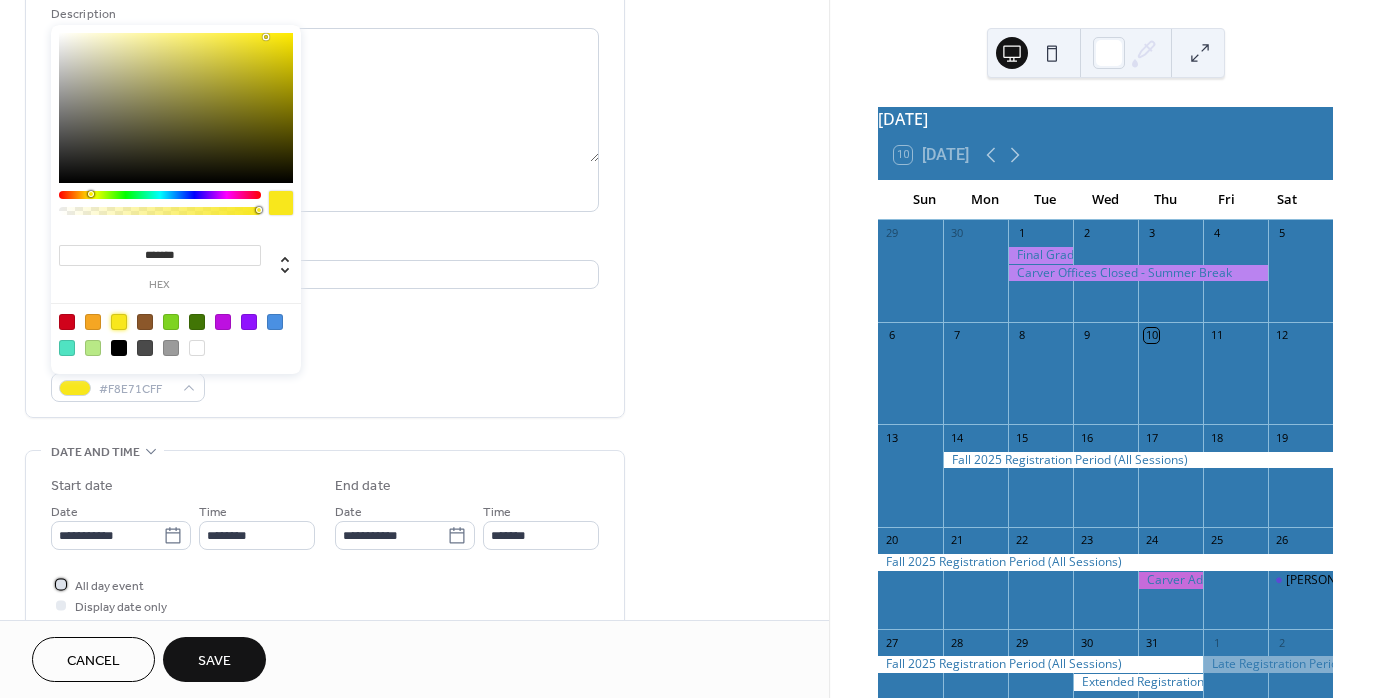 click at bounding box center [61, 584] 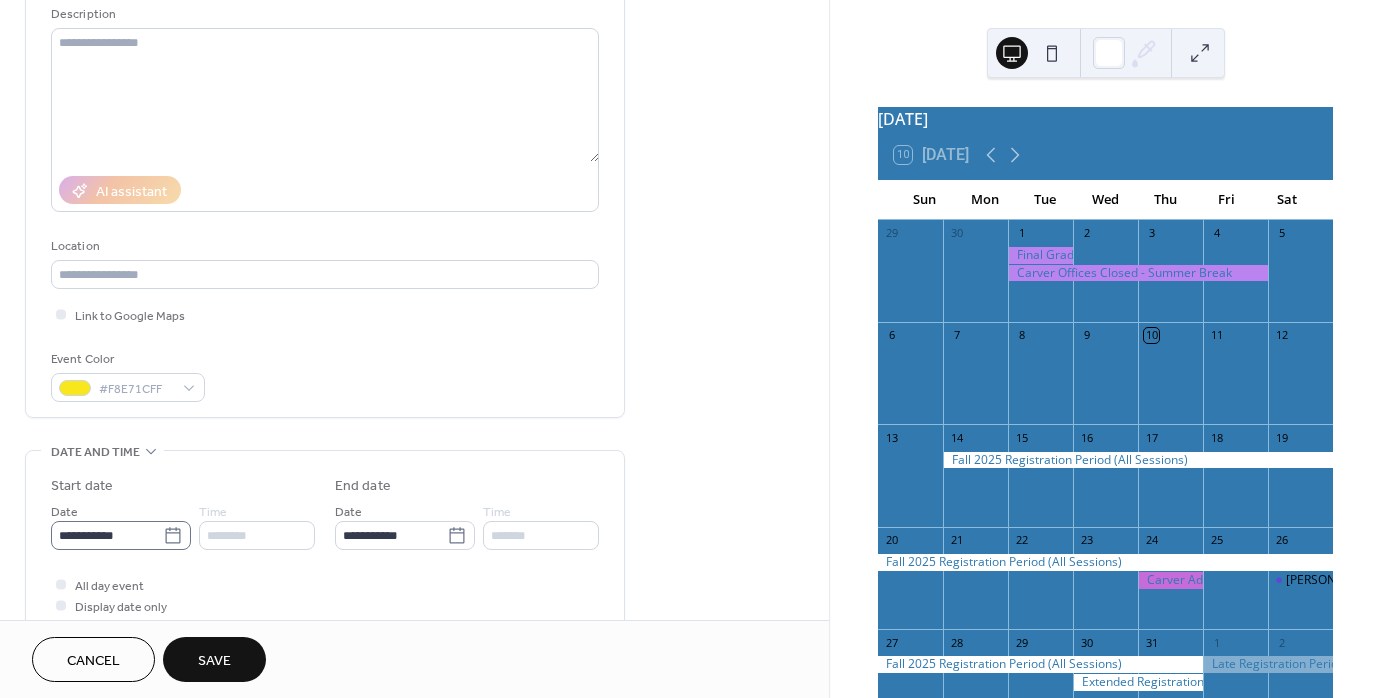 click 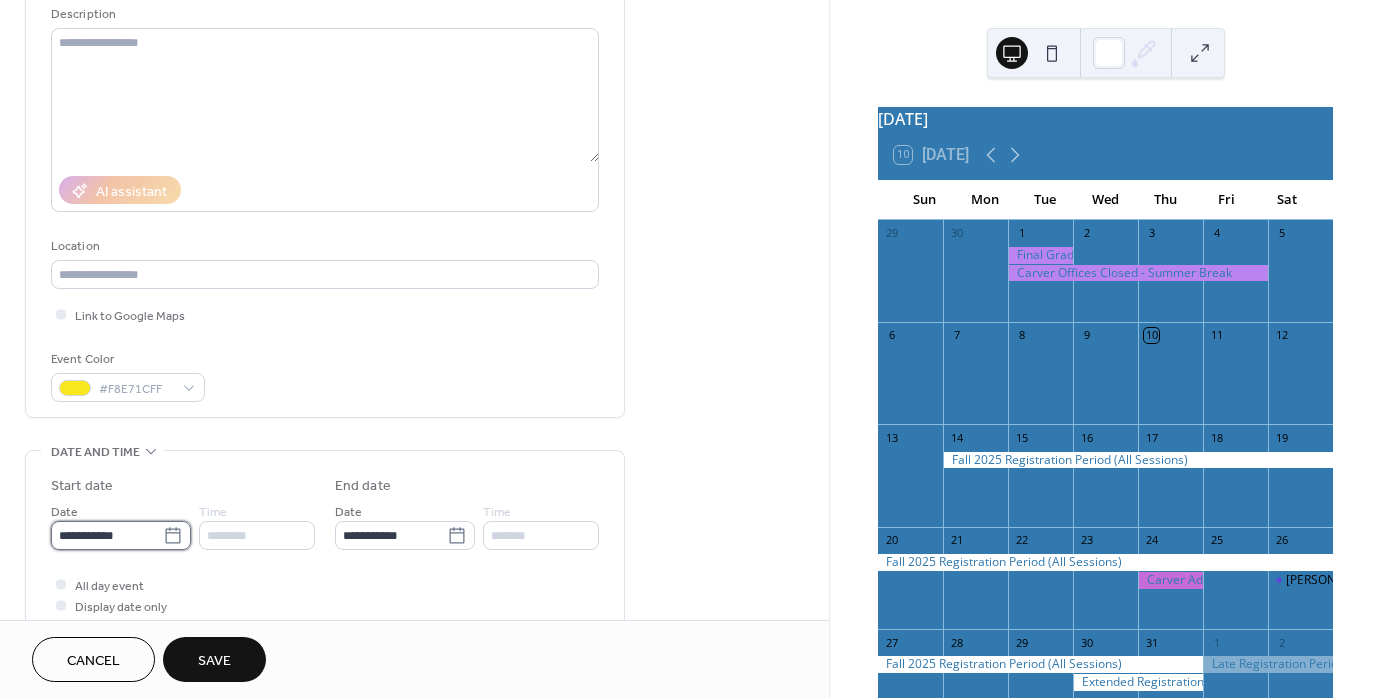 click on "**********" at bounding box center [107, 535] 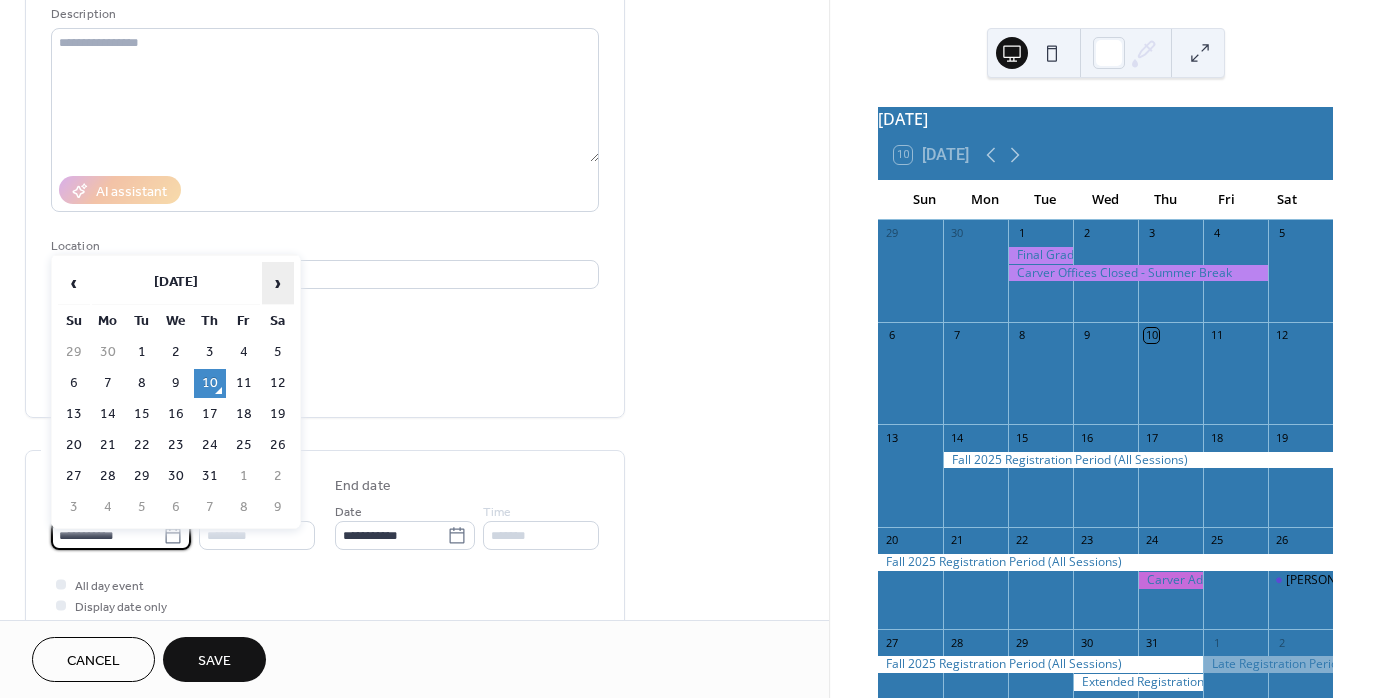 click on "›" at bounding box center [278, 283] 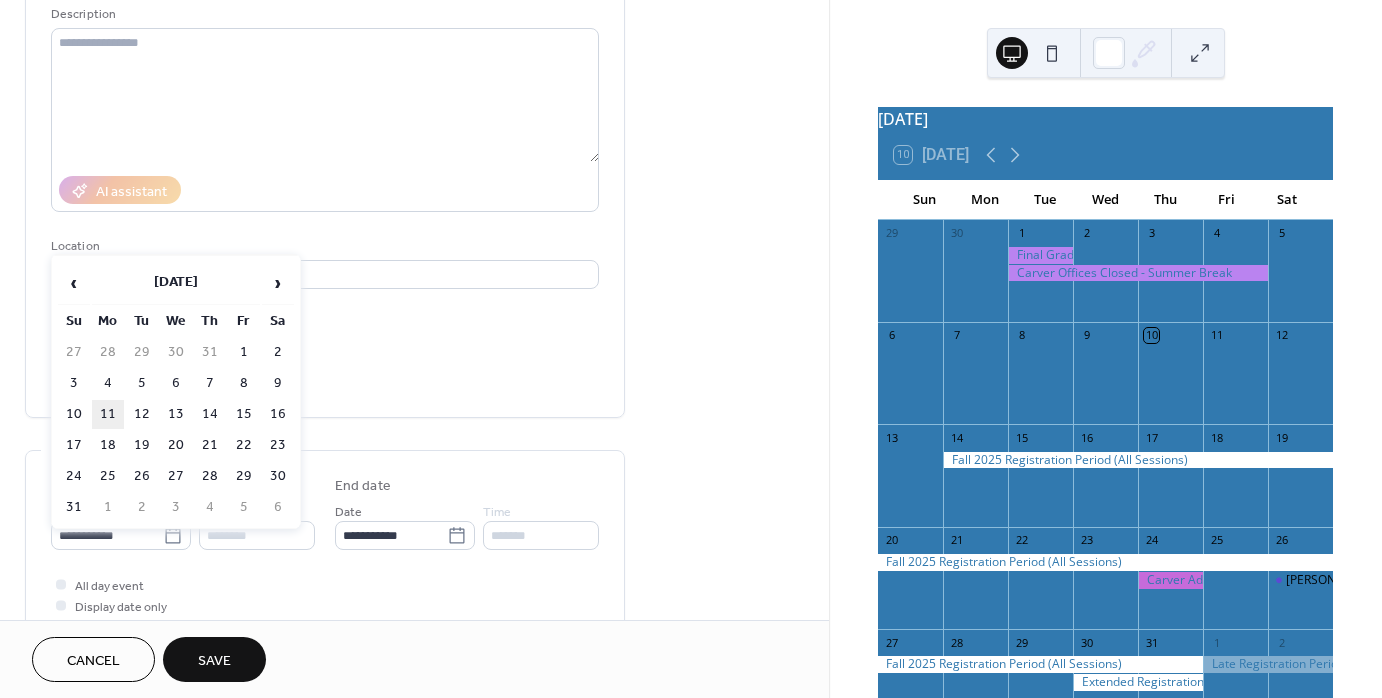 click on "11" at bounding box center (108, 414) 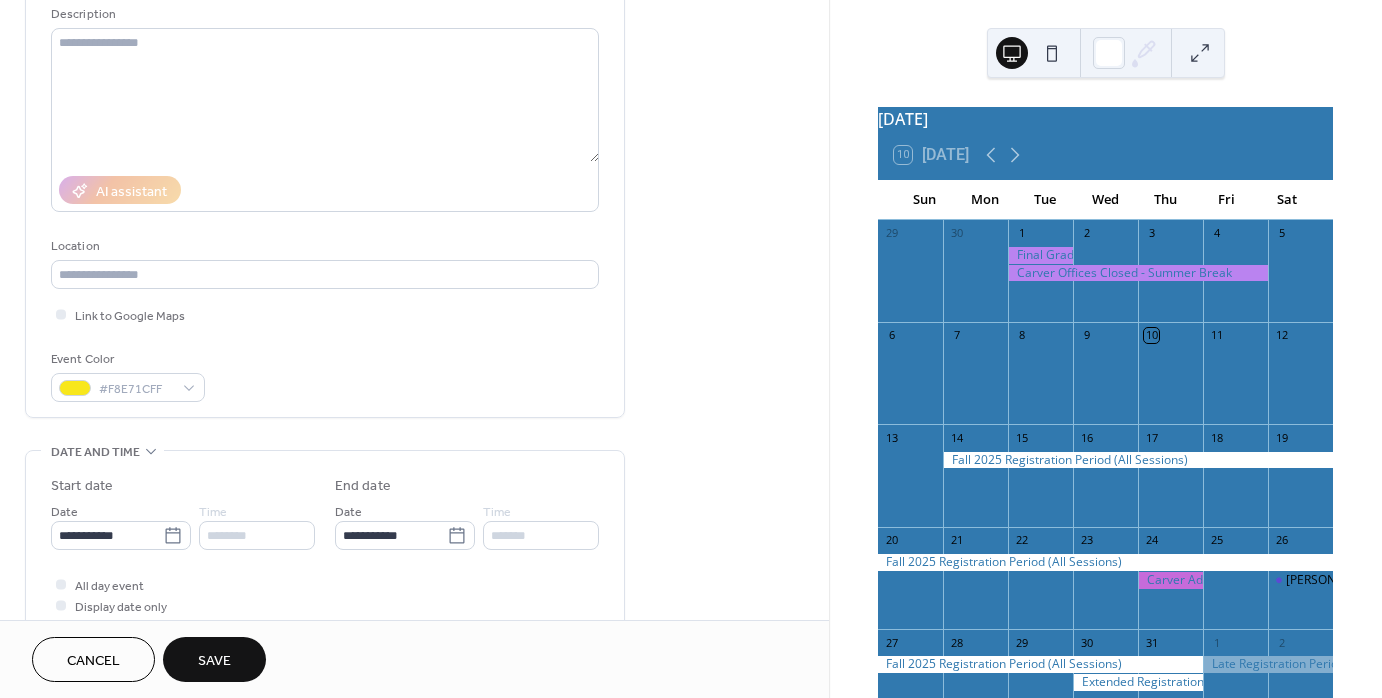 click on "Save" at bounding box center (214, 661) 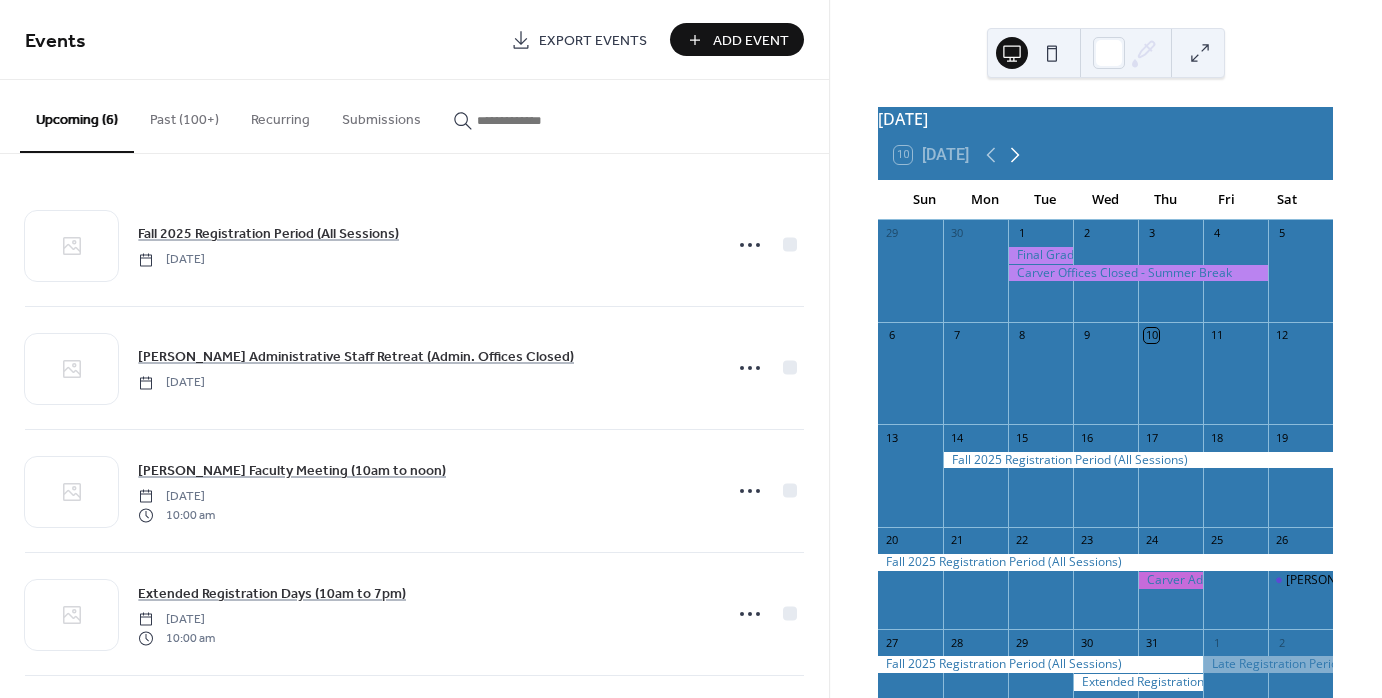 click 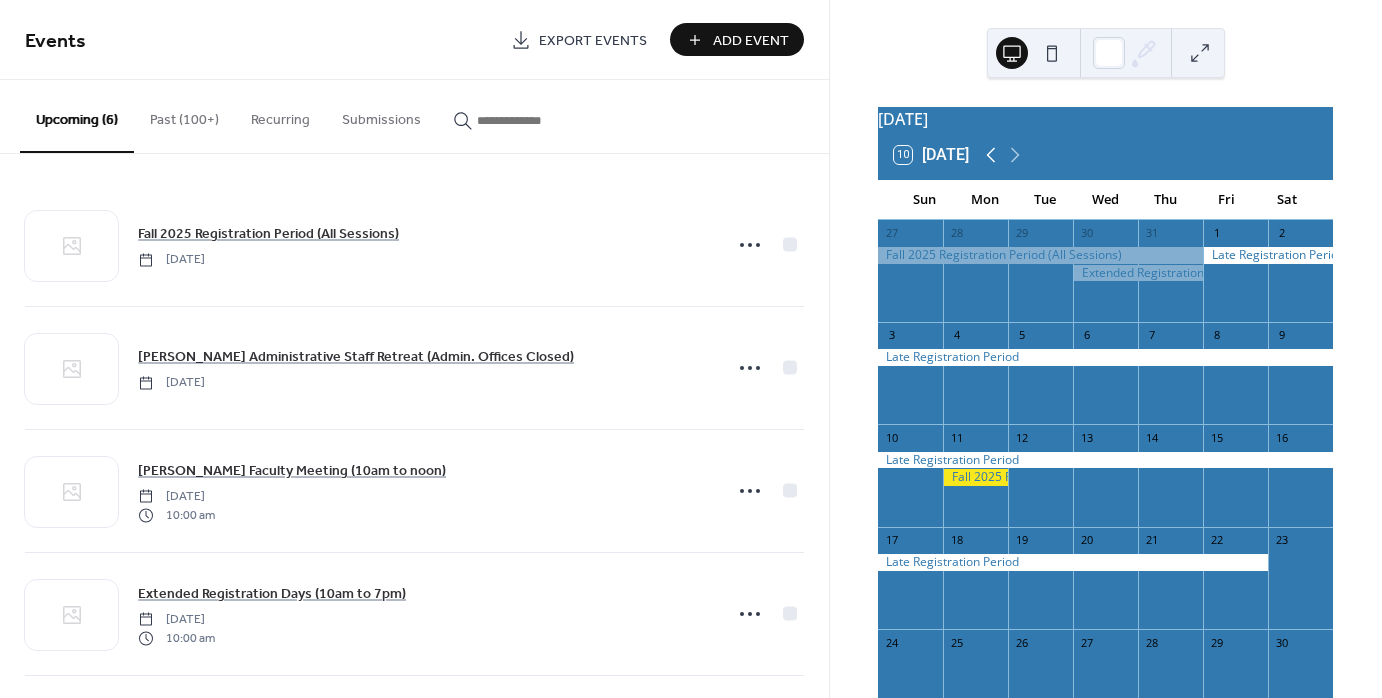 click 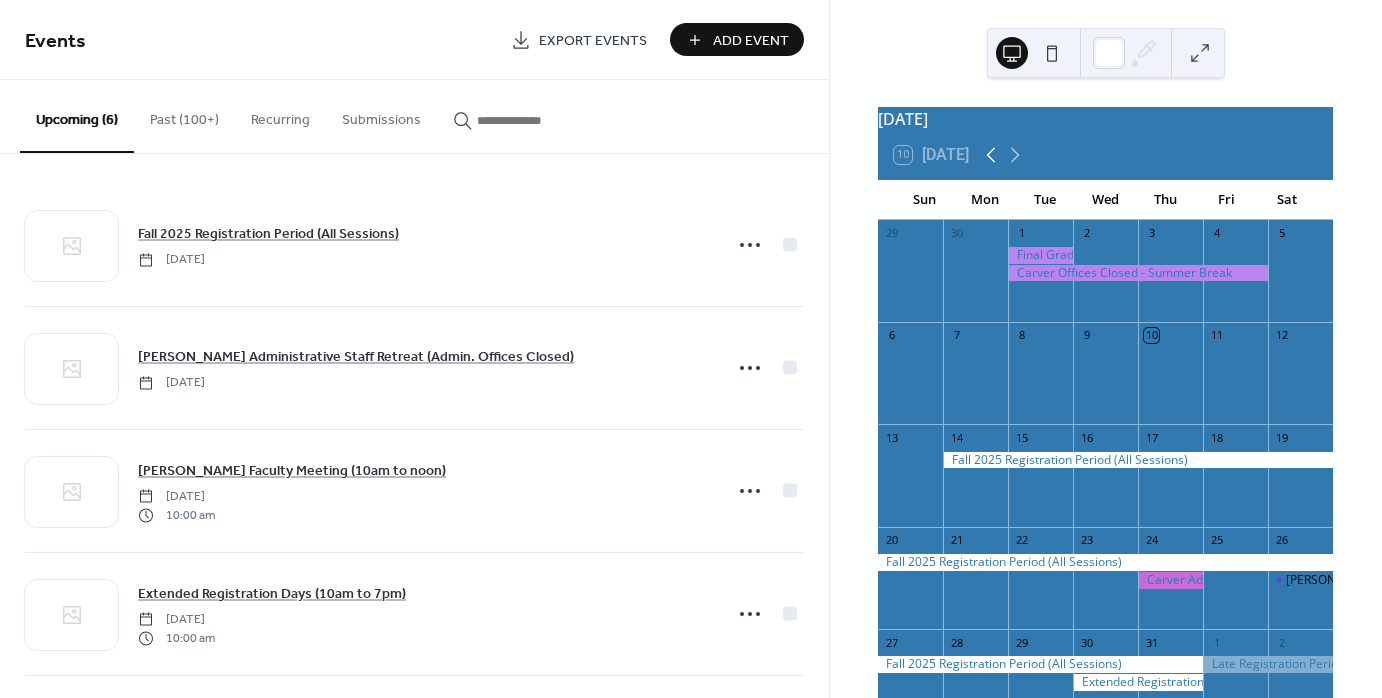 click 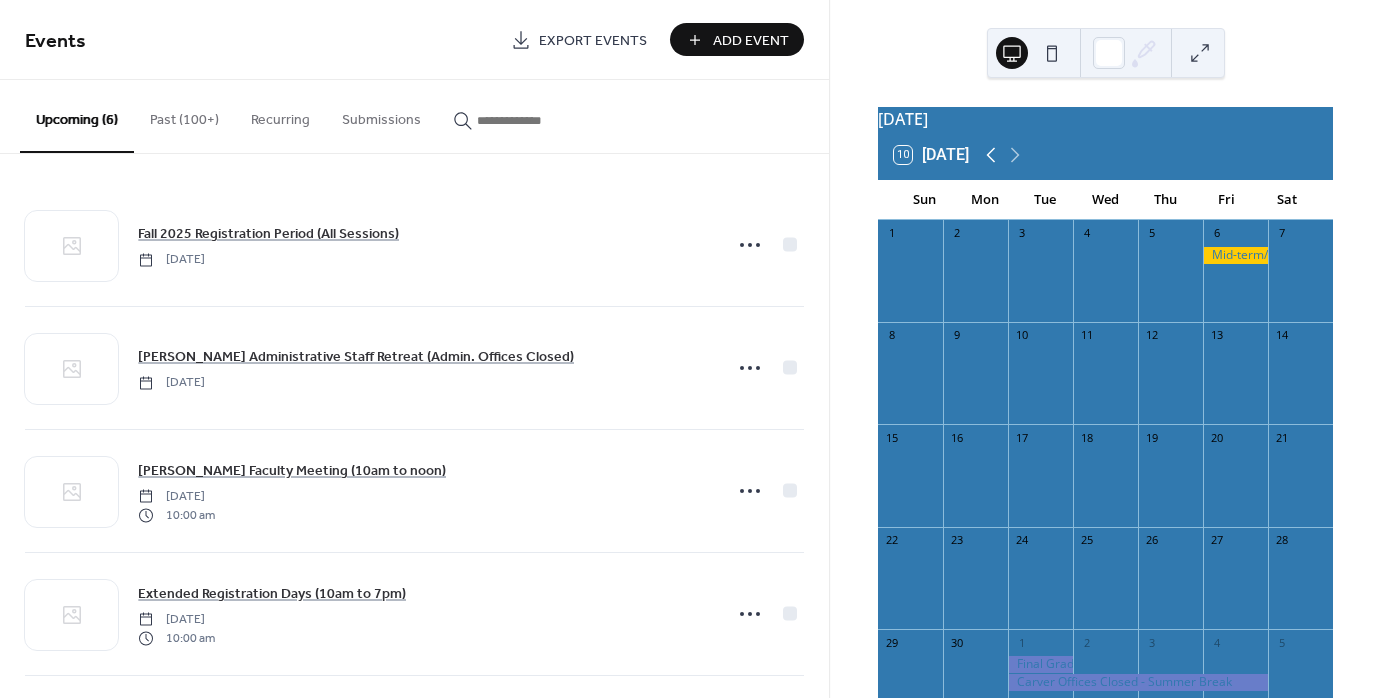 click 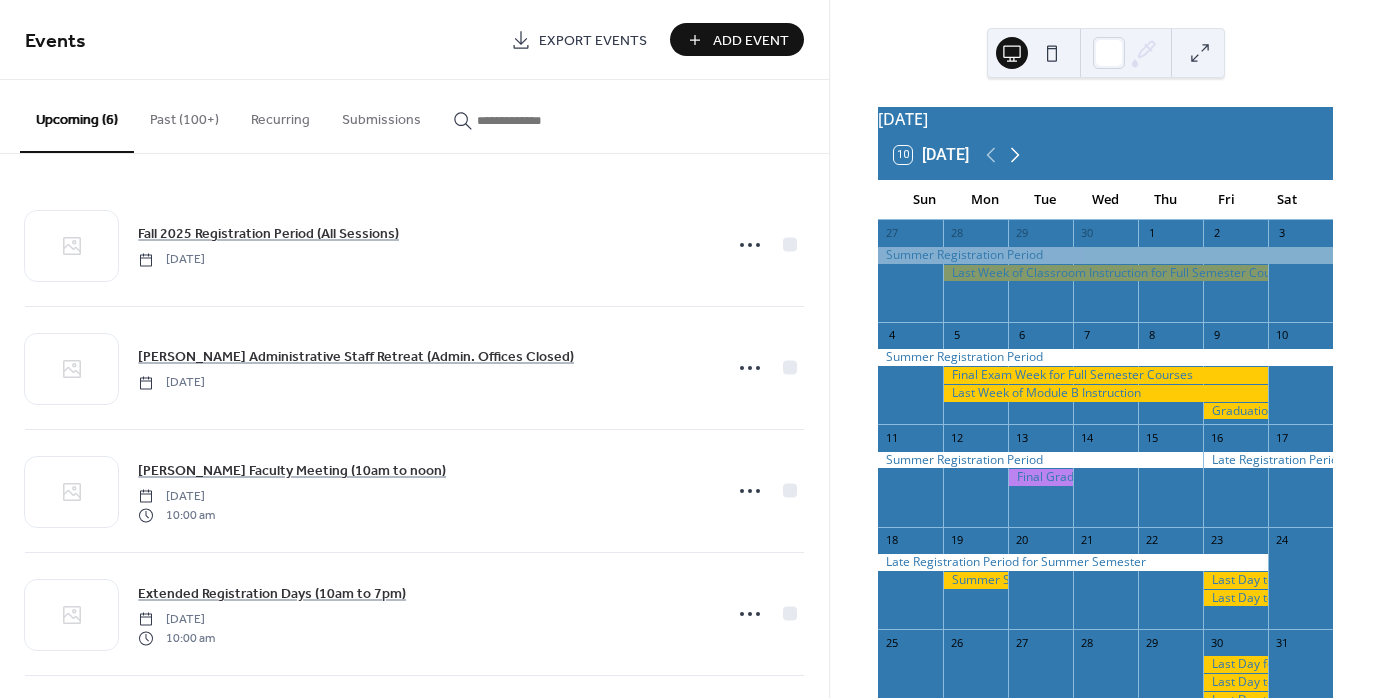 click 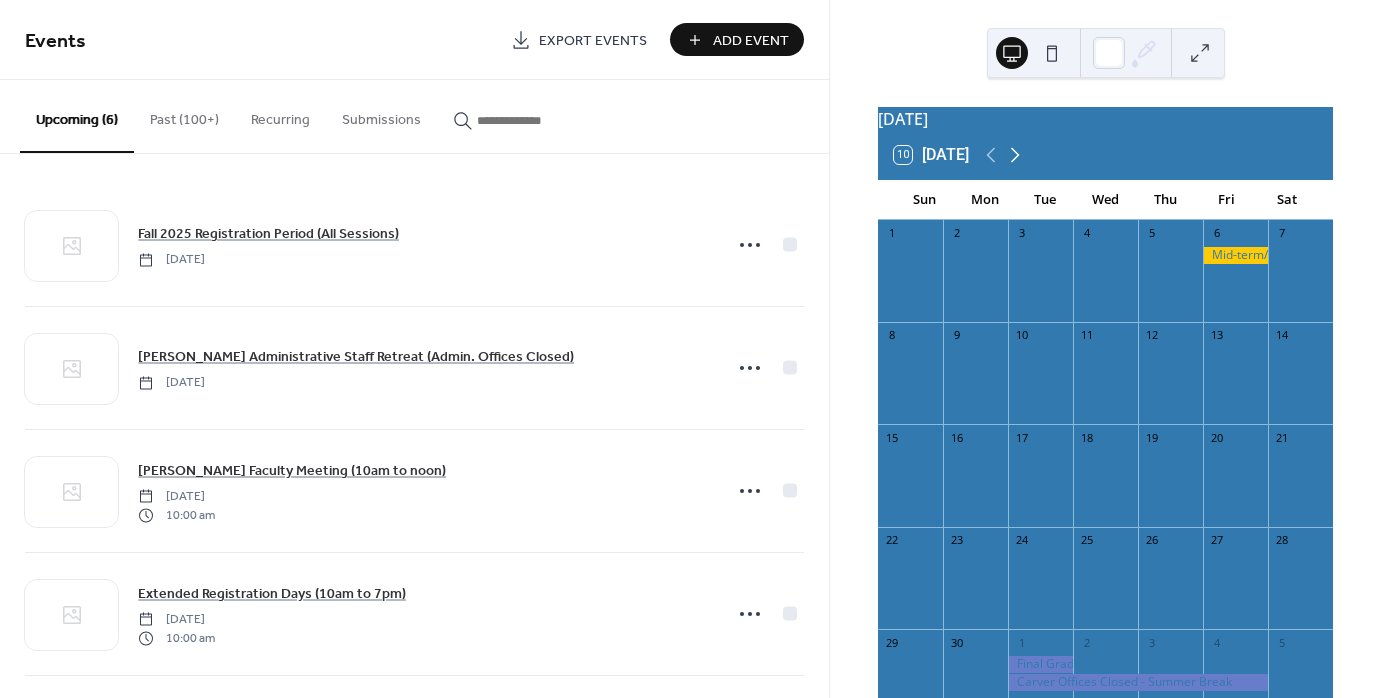 click 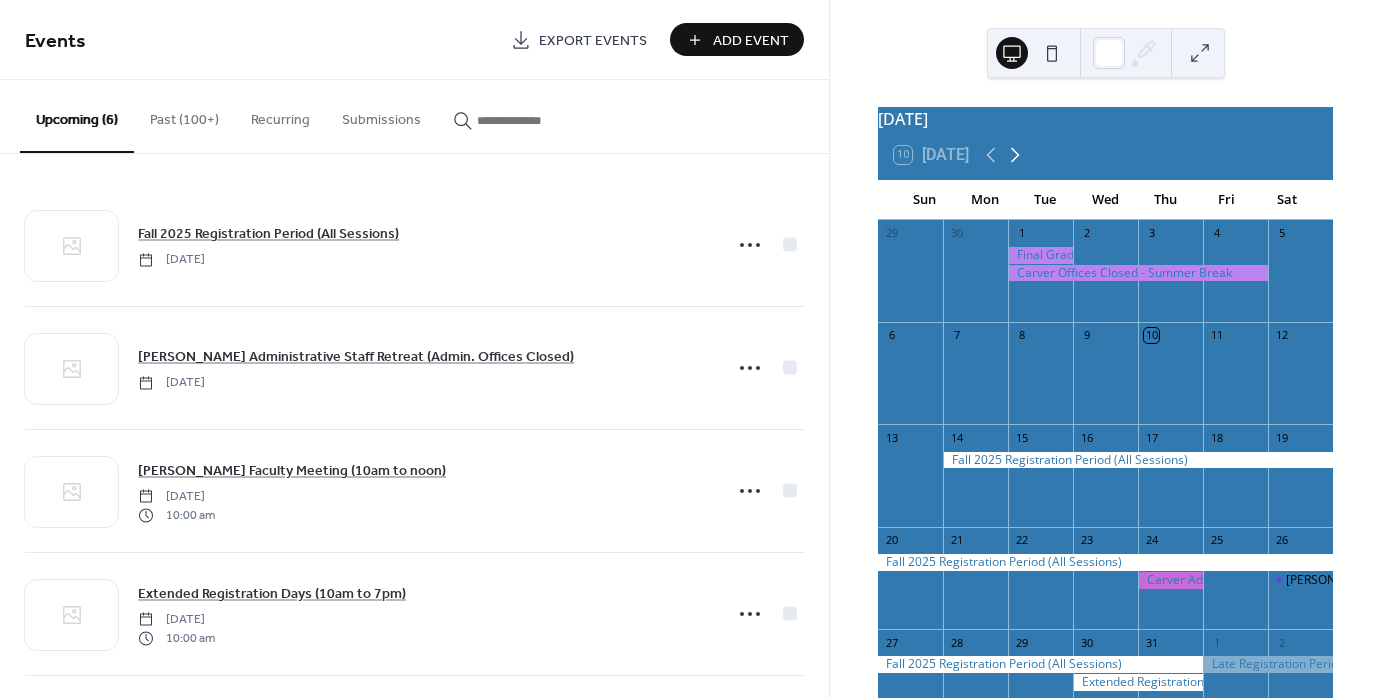 click 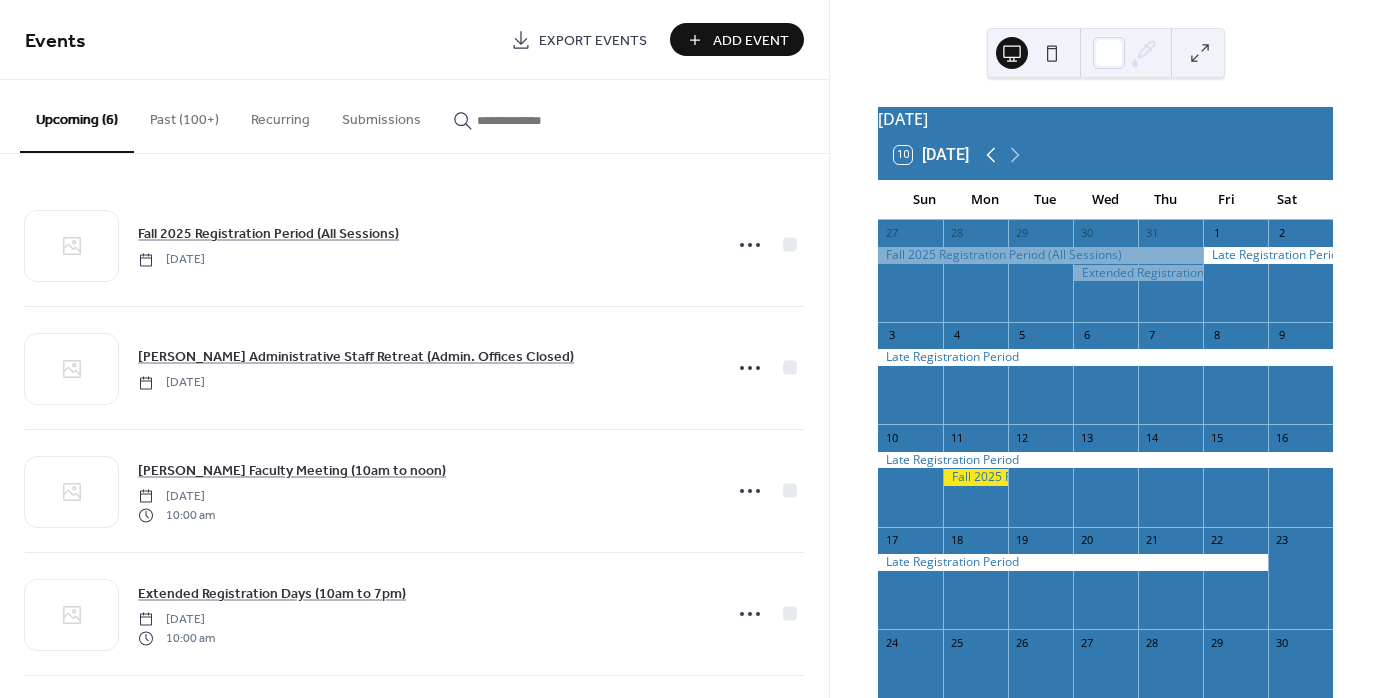 click 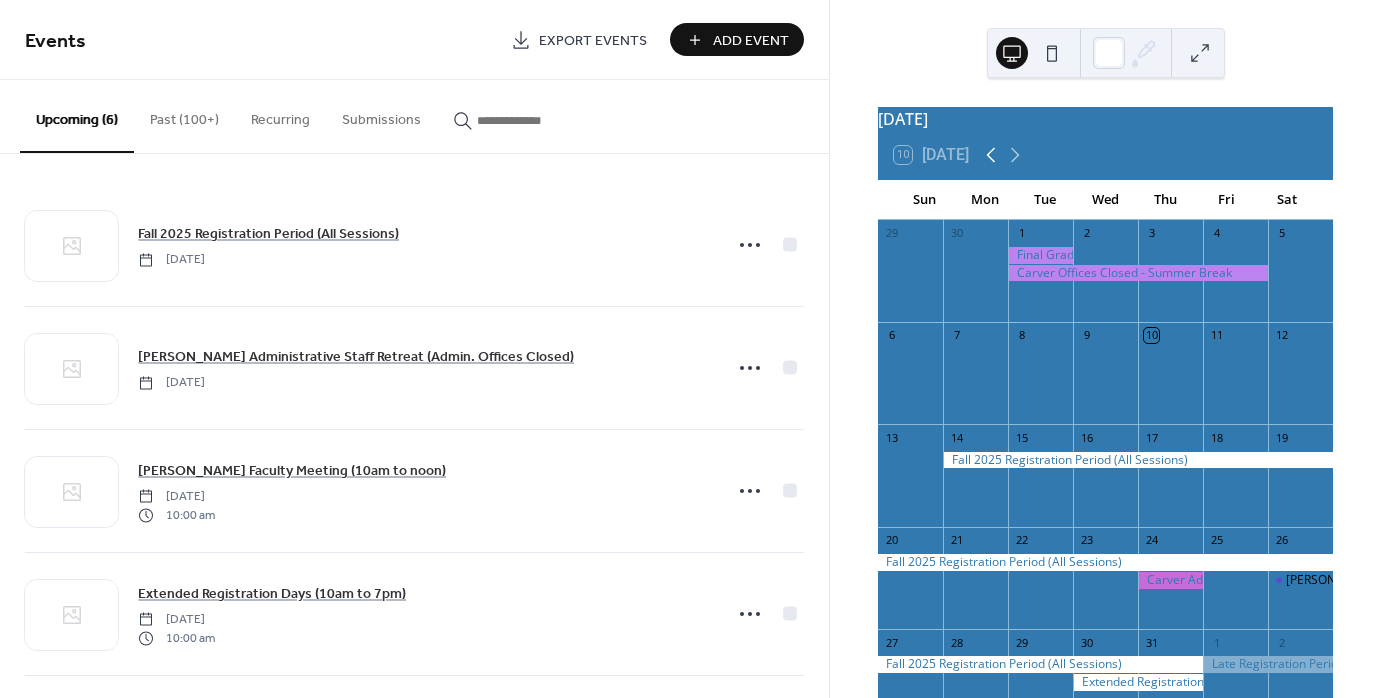 click 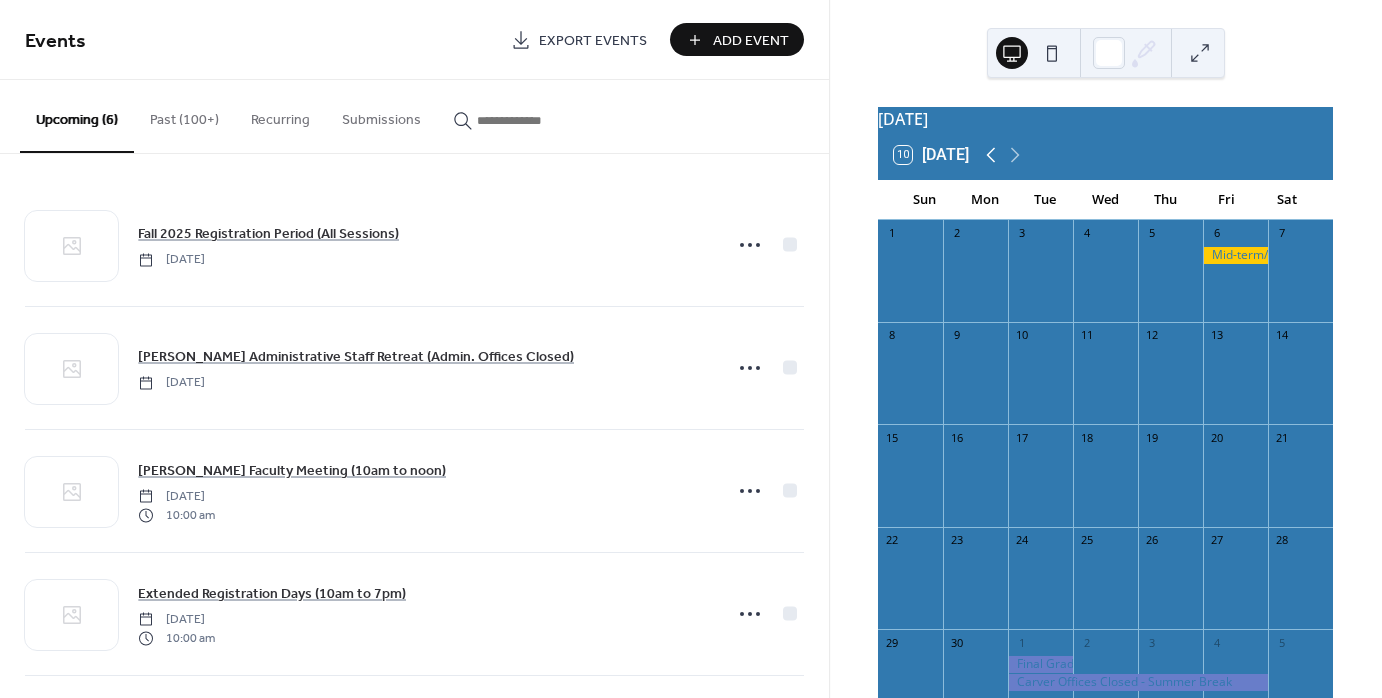 click 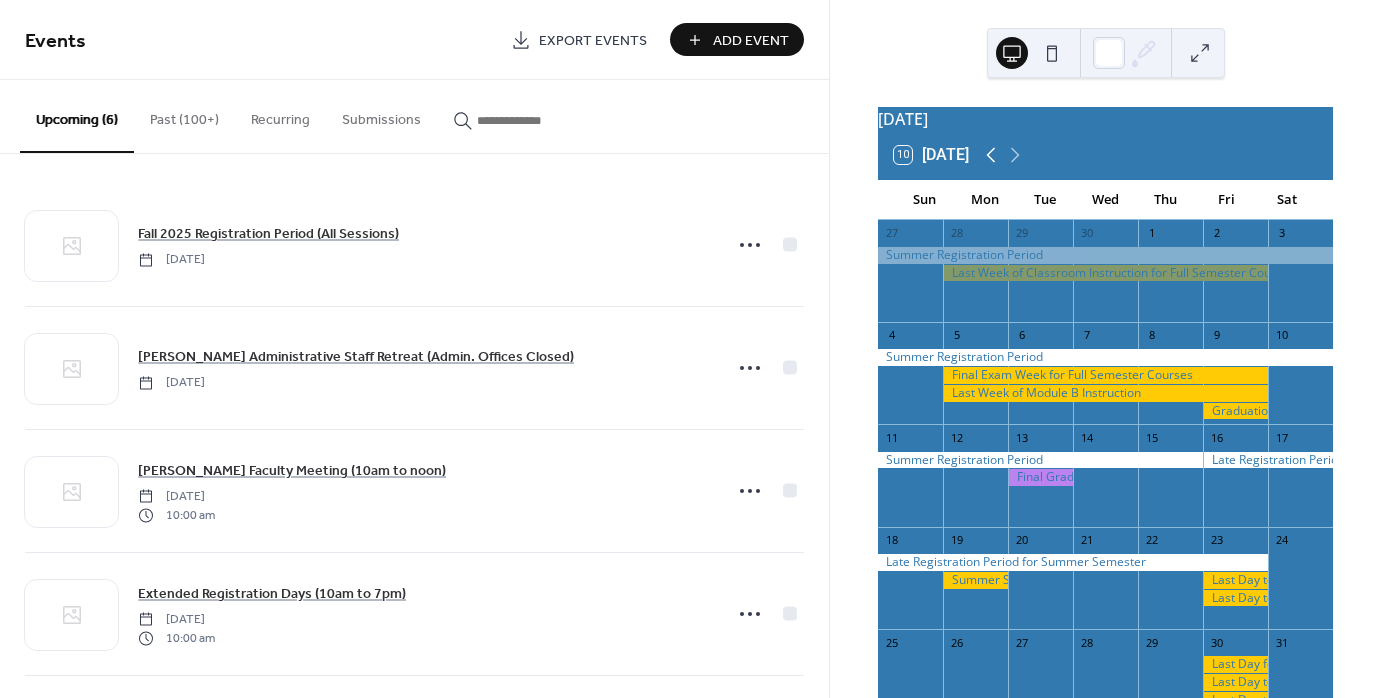 click 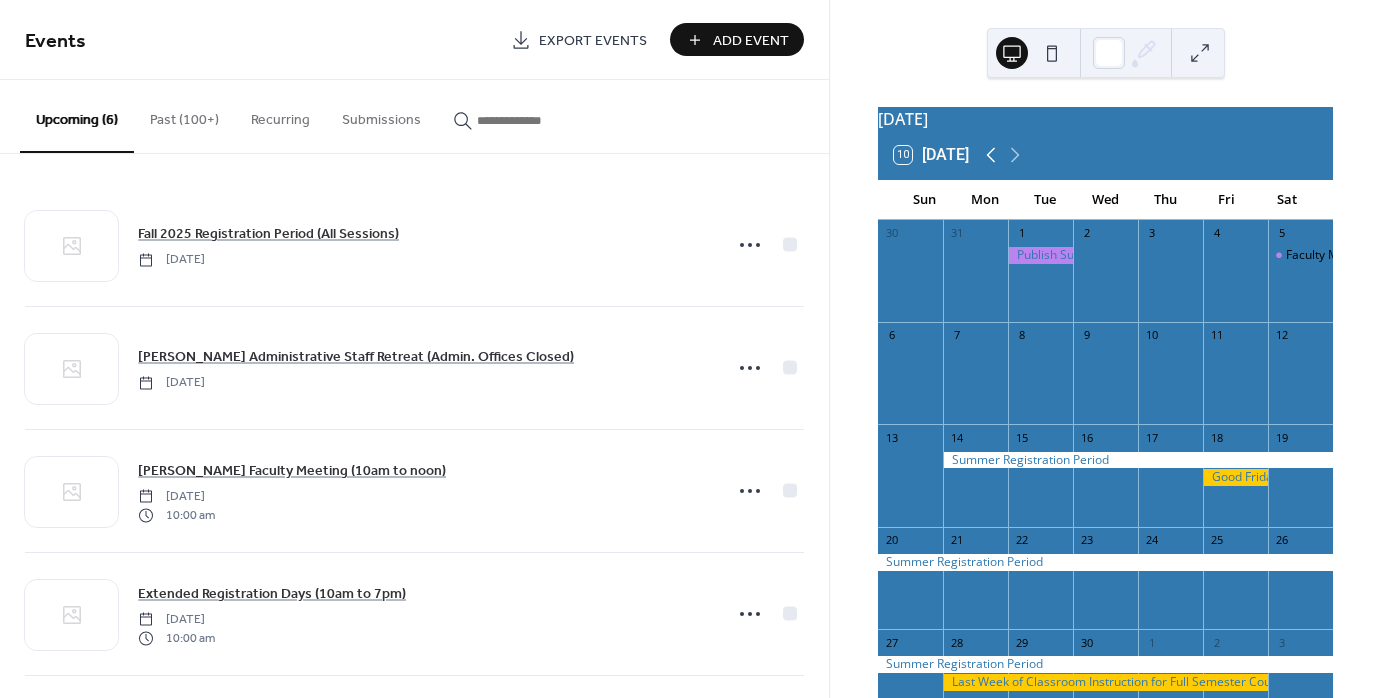 click 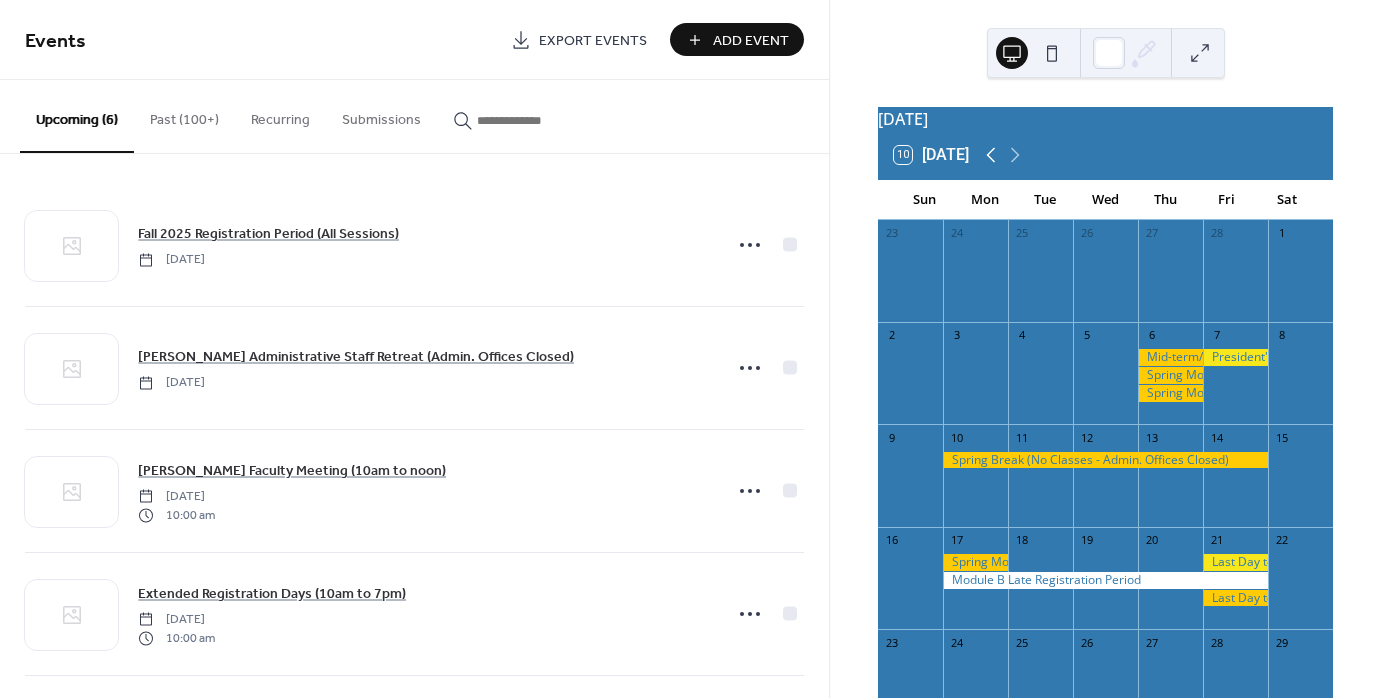 click 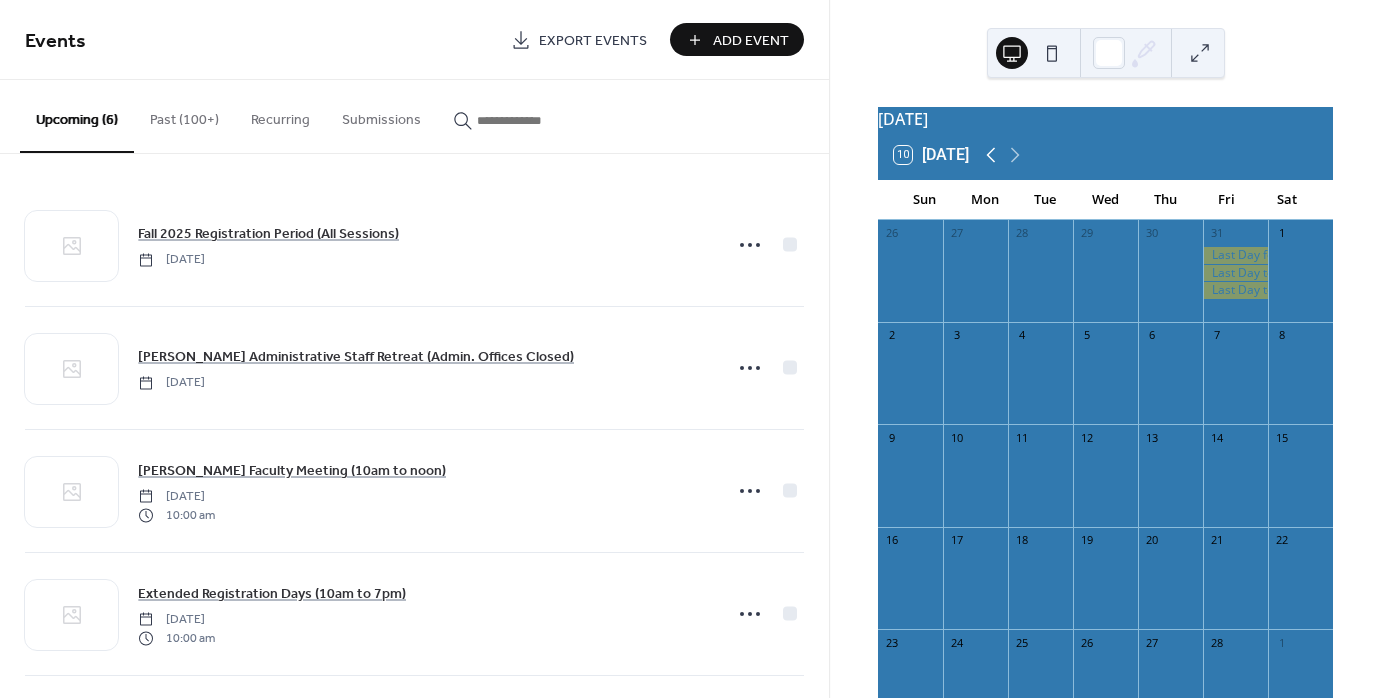 click 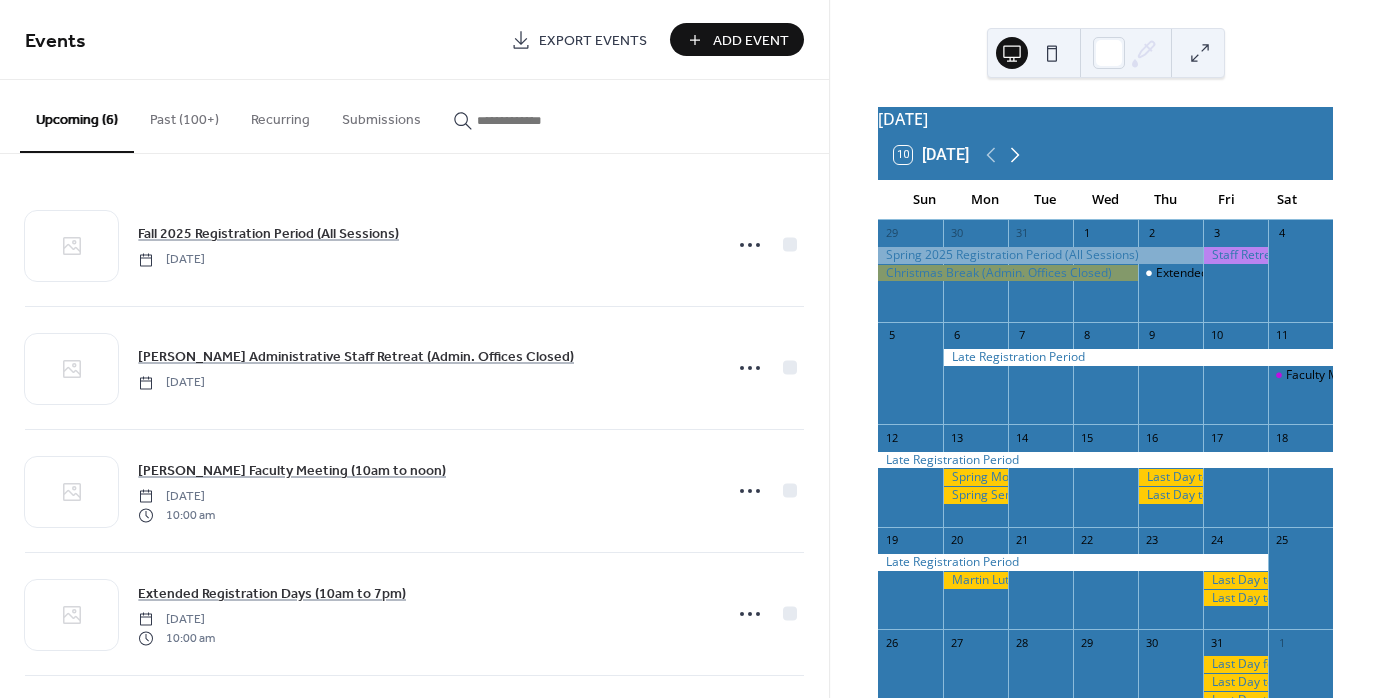 click 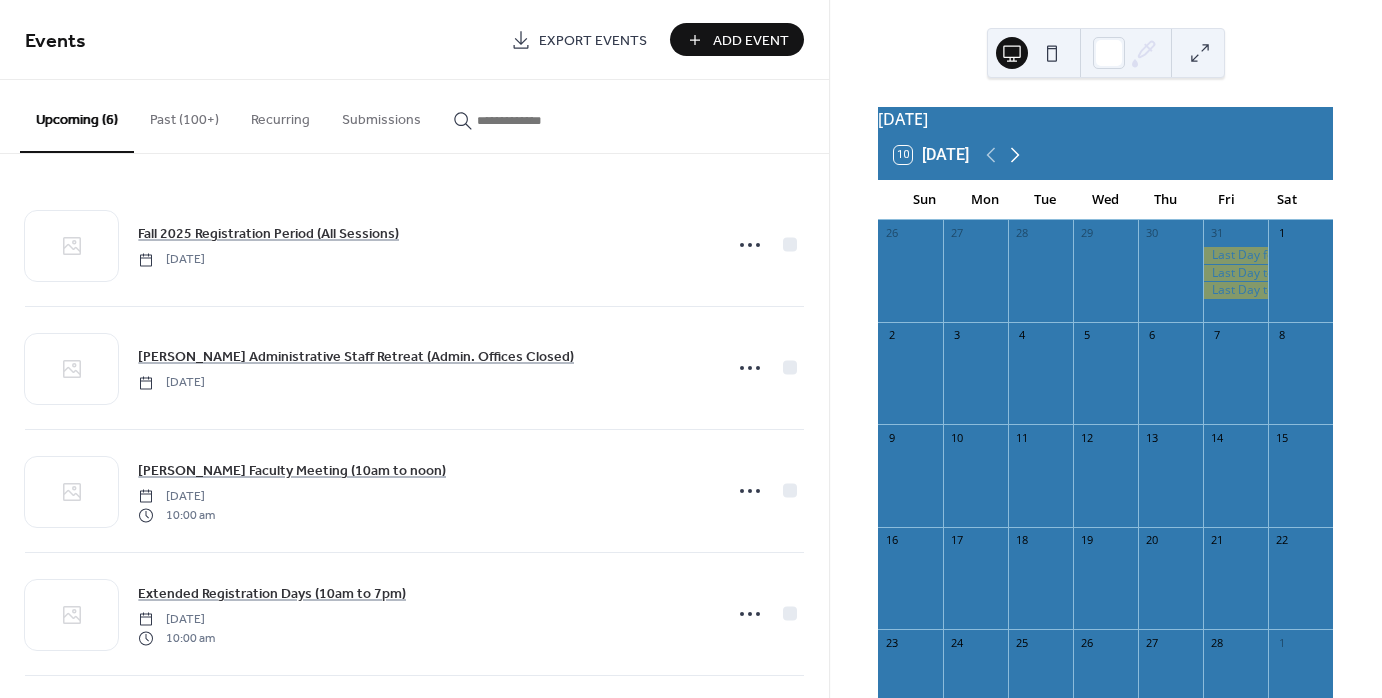 click 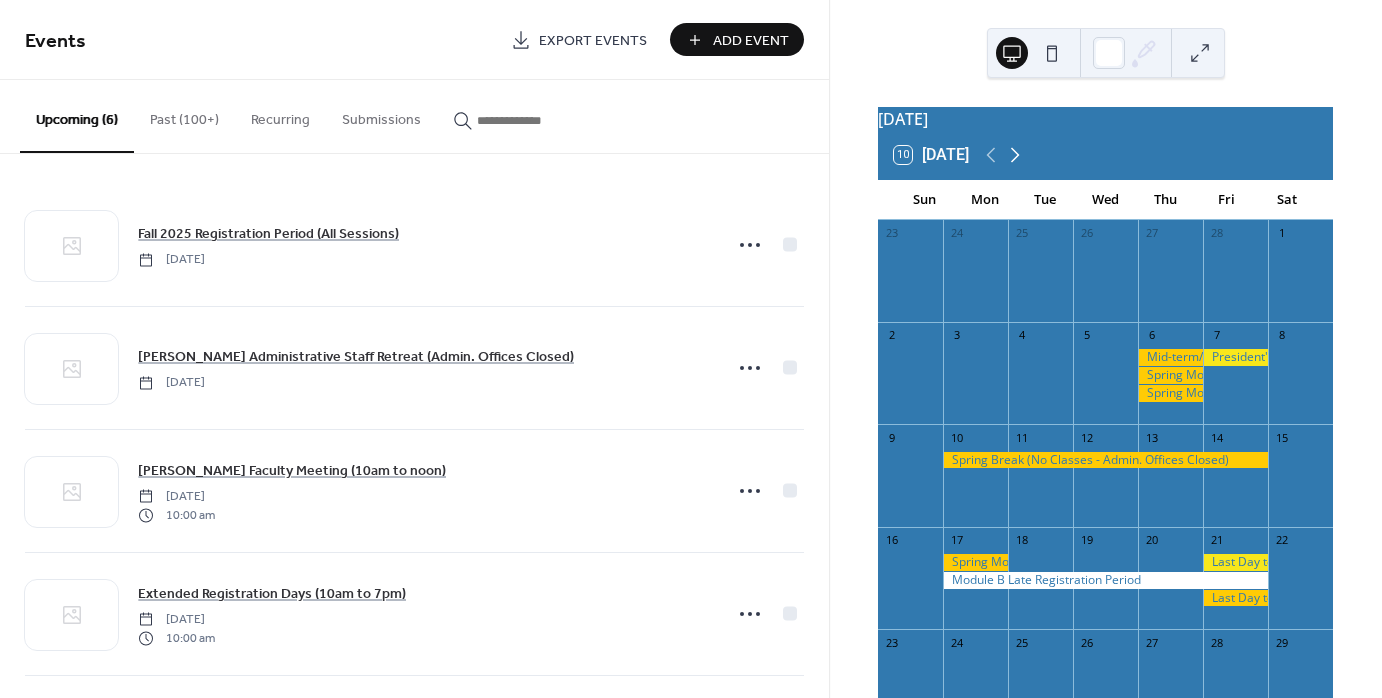 click 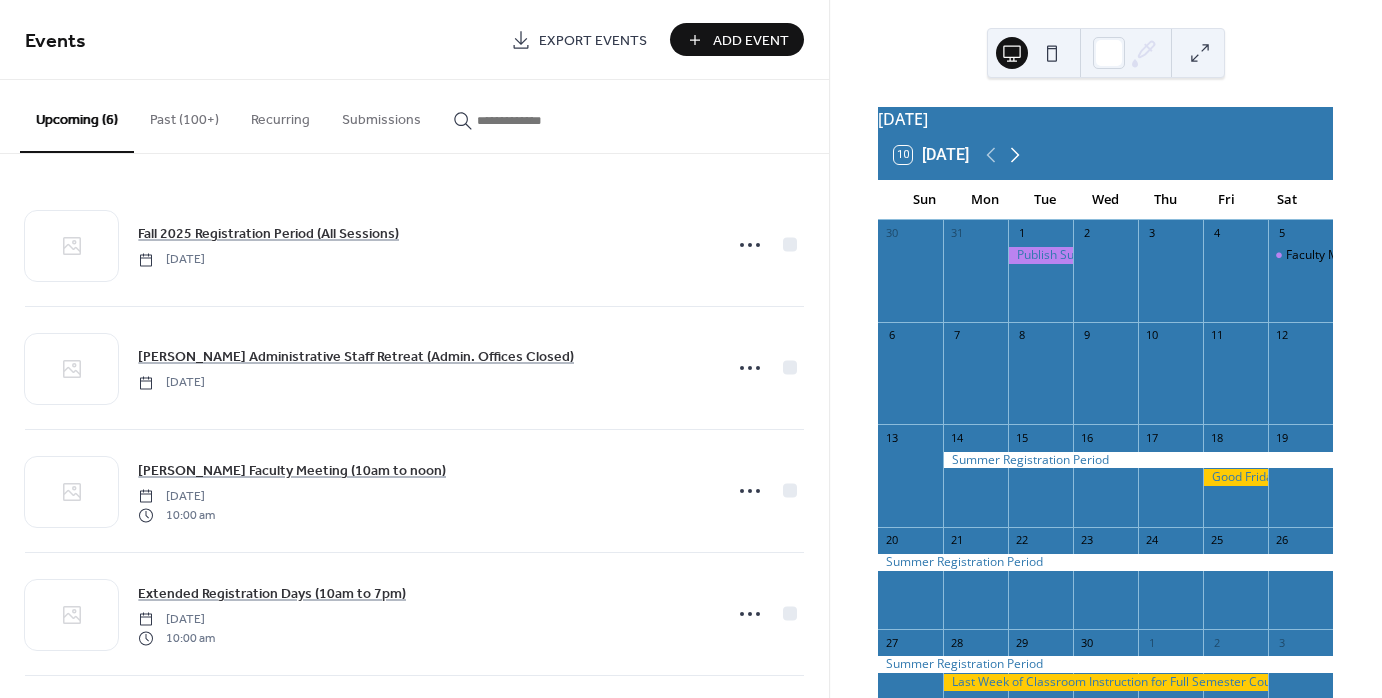 click 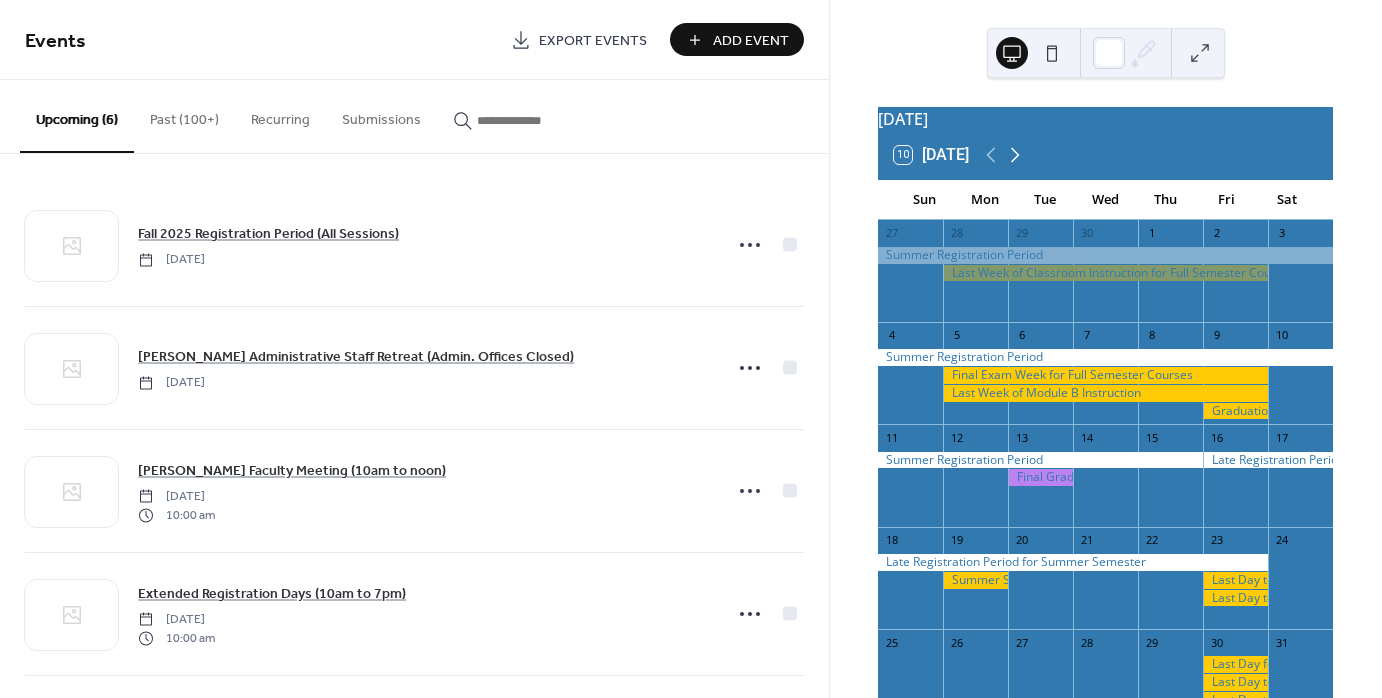 click 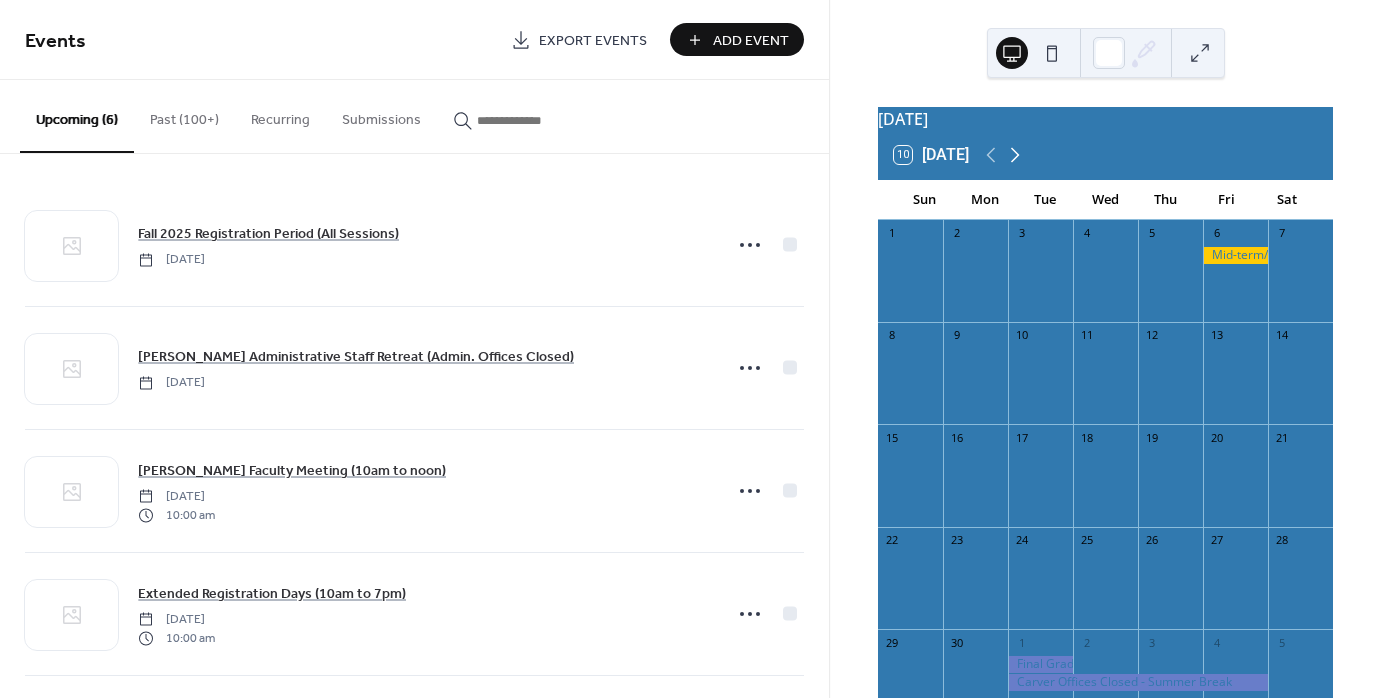 click 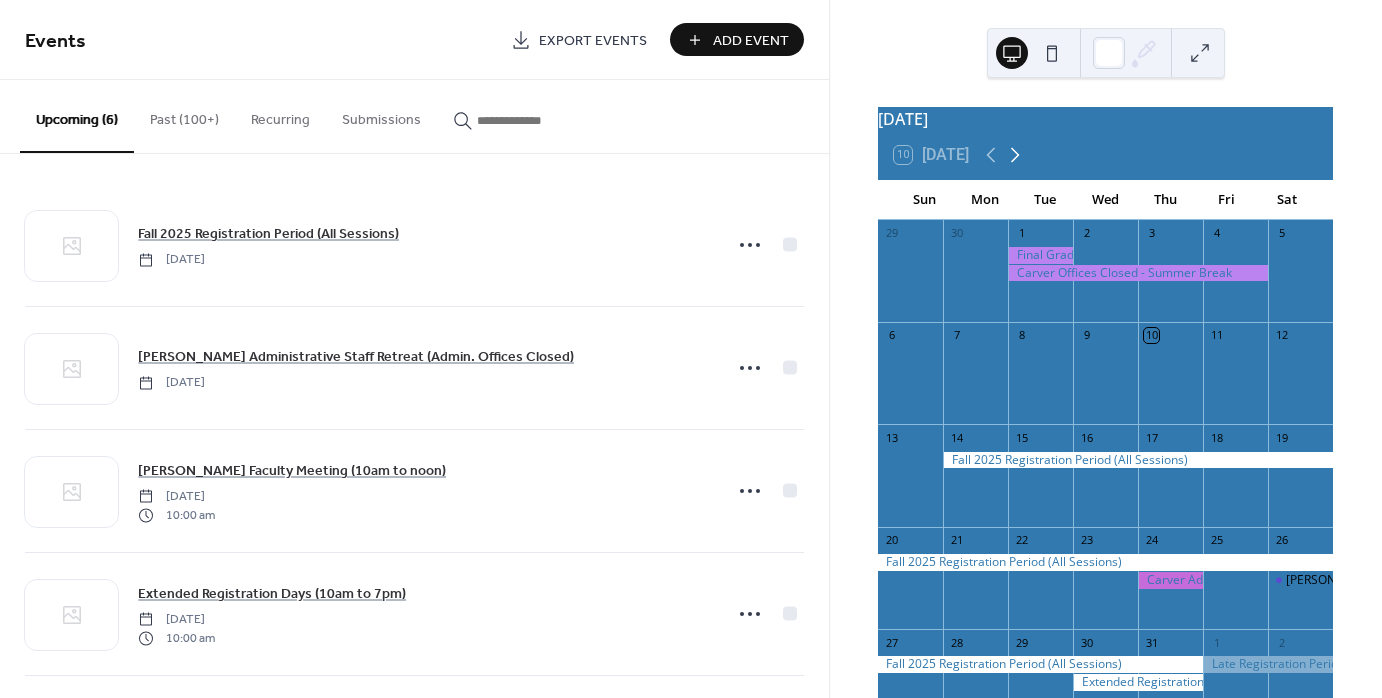 click 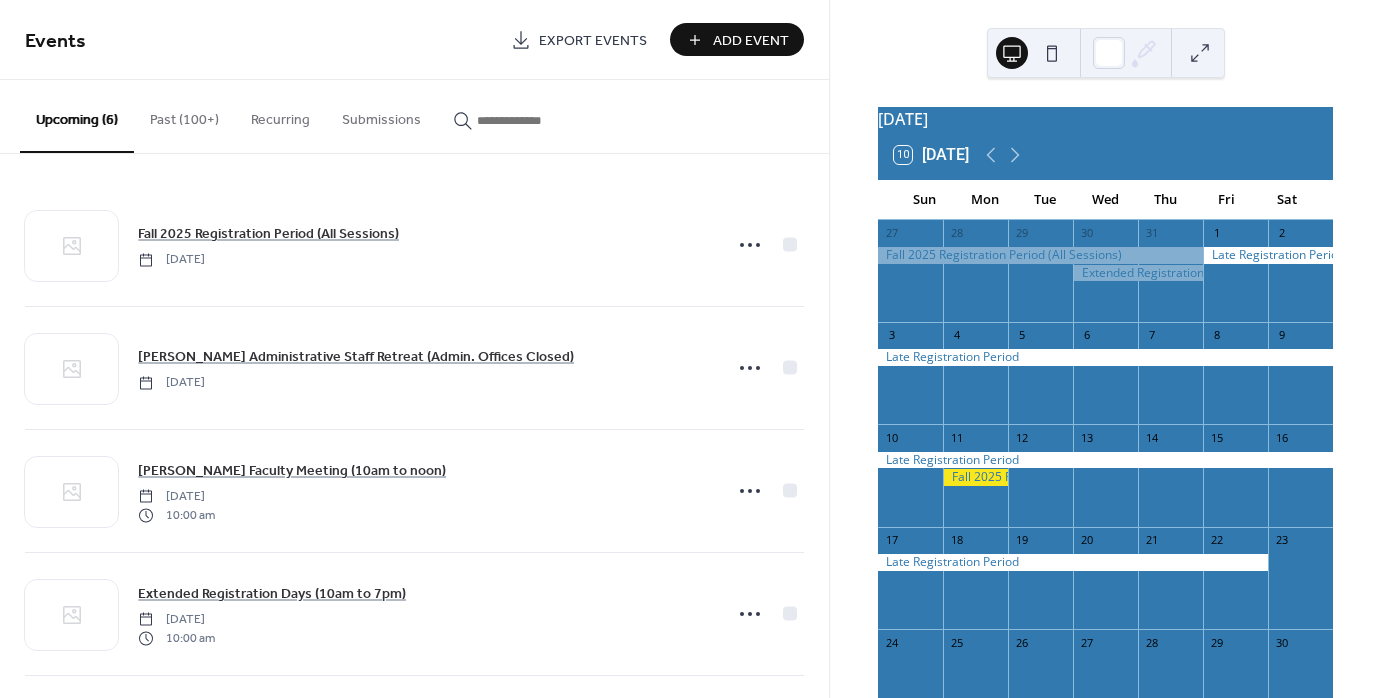 click on "Add Event" at bounding box center [751, 41] 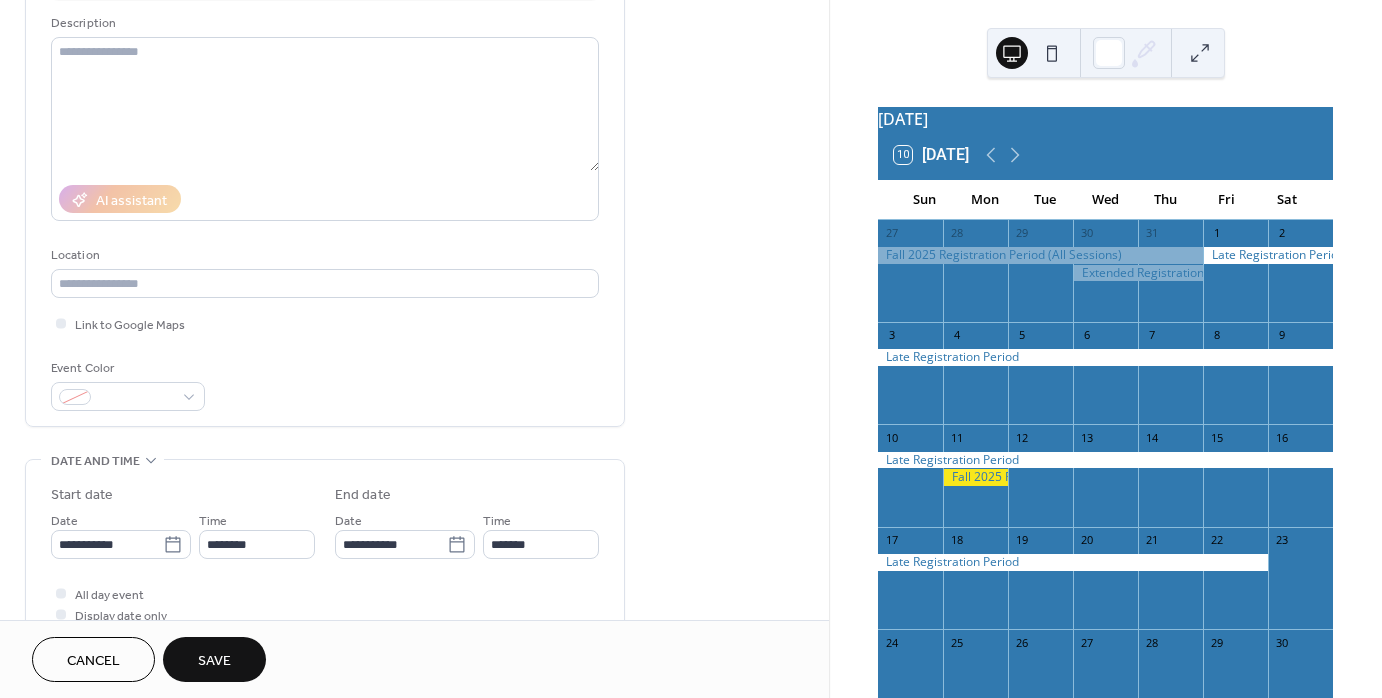 scroll, scrollTop: 200, scrollLeft: 0, axis: vertical 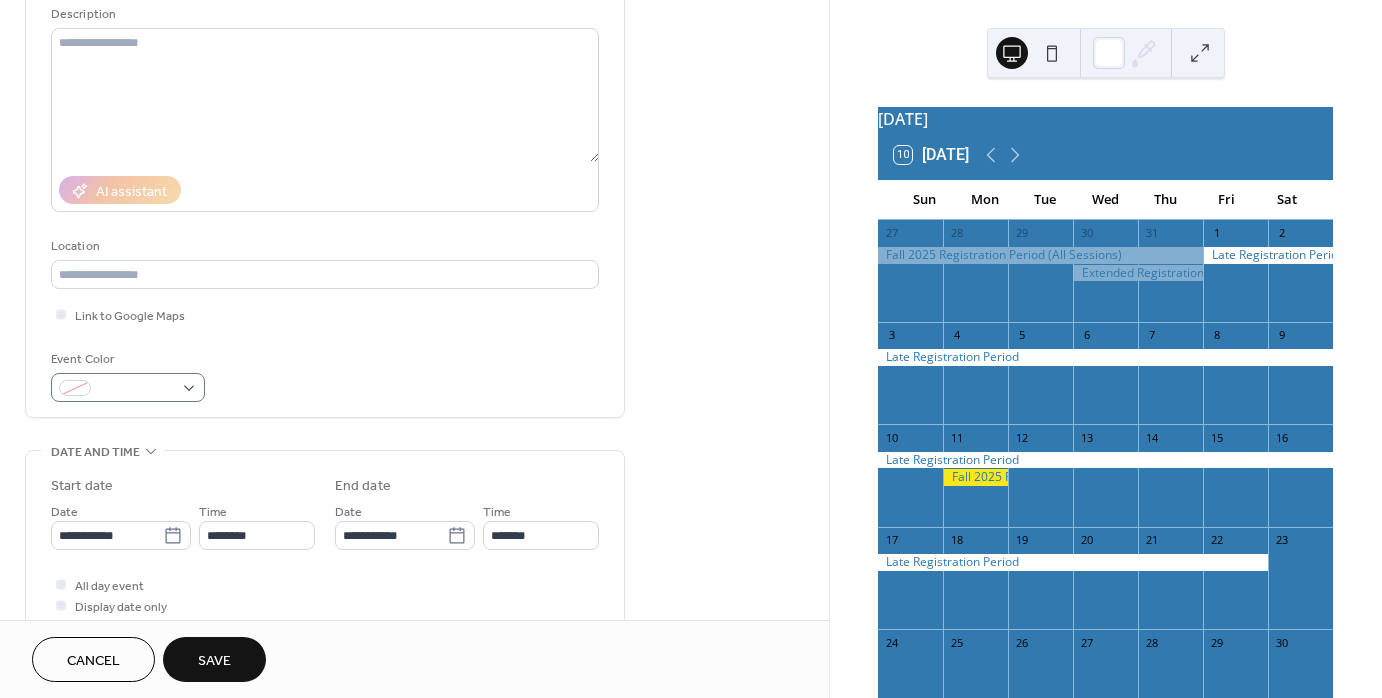 type on "**********" 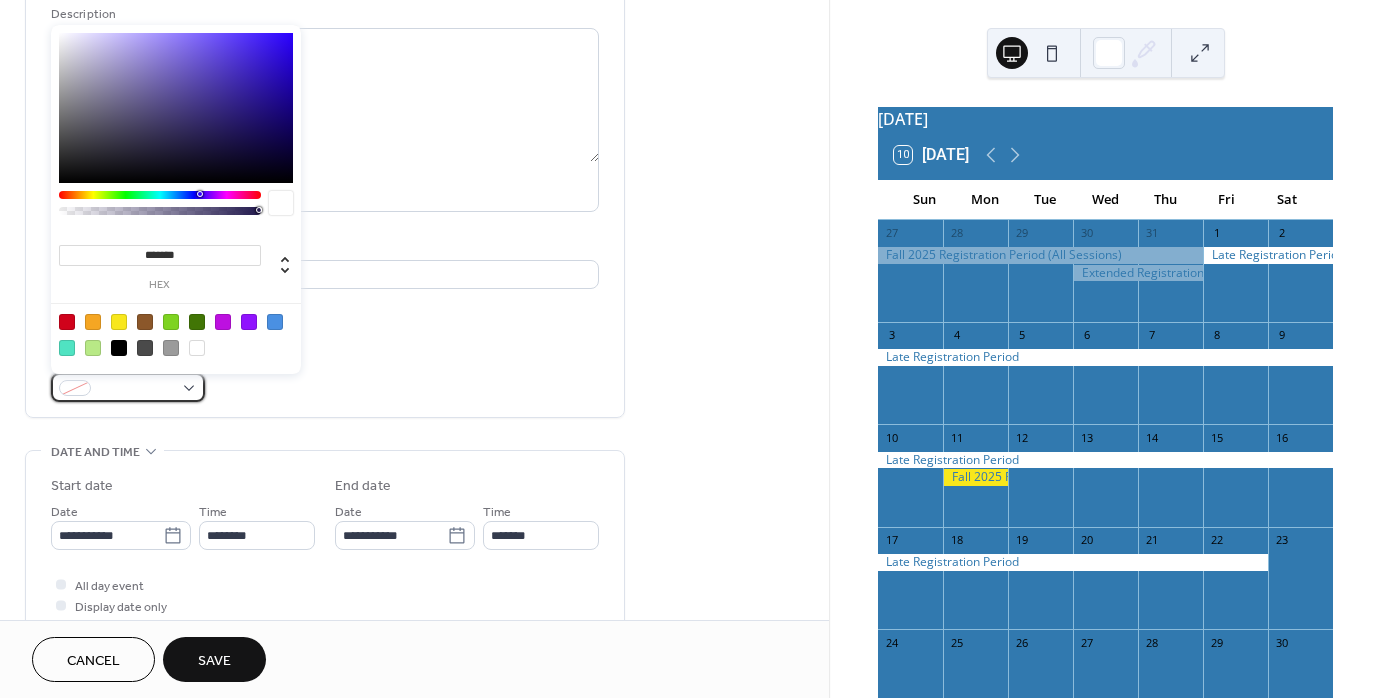 click at bounding box center [128, 387] 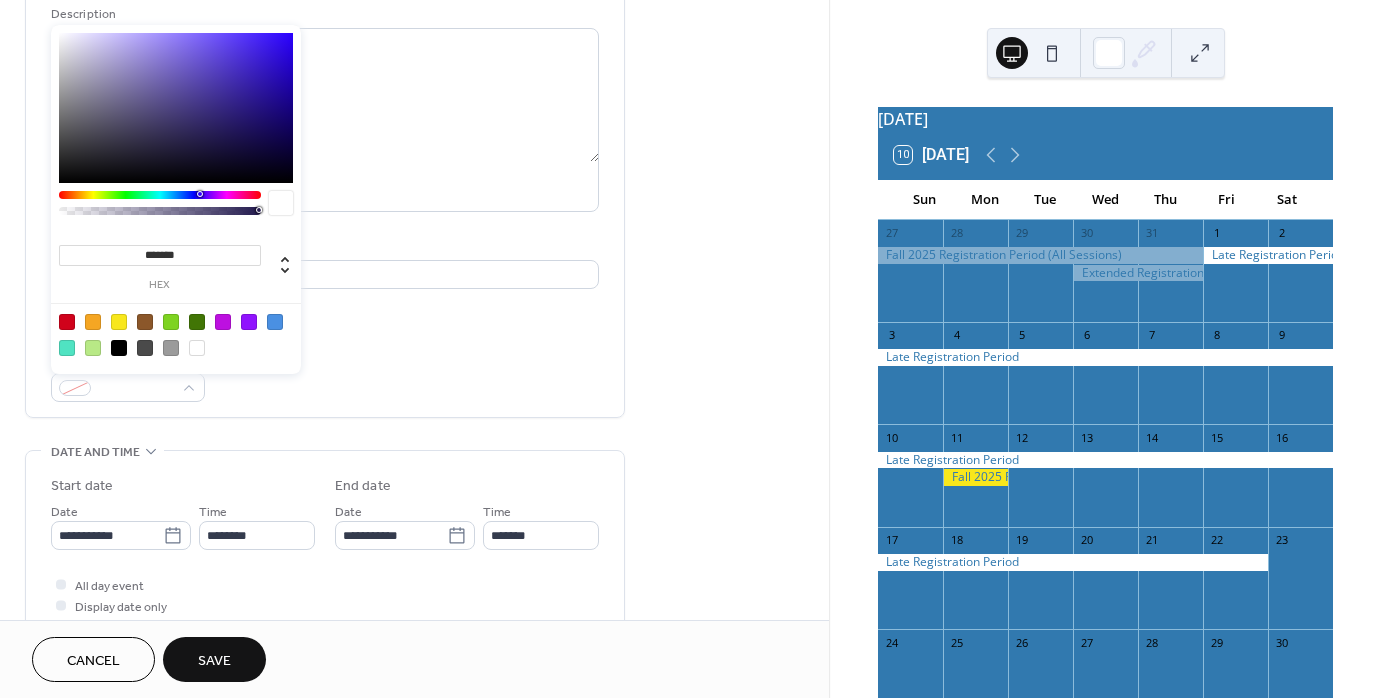 click at bounding box center [119, 322] 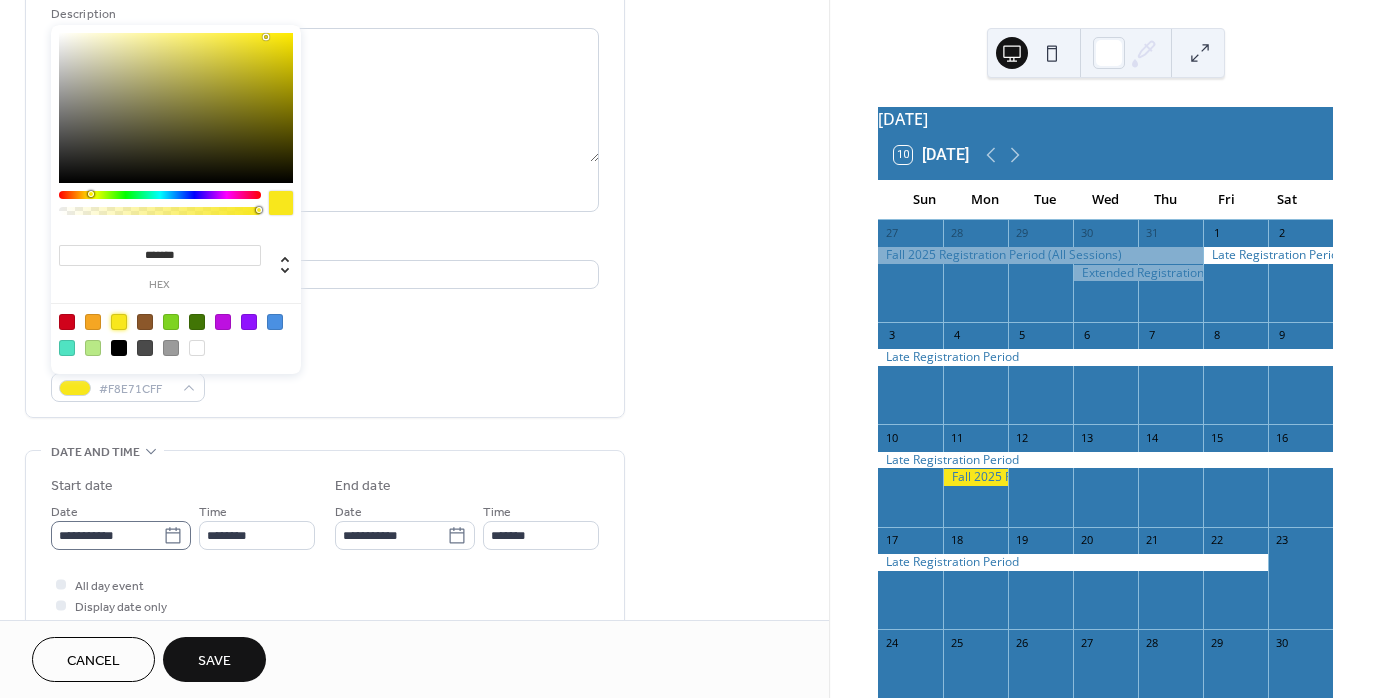 click 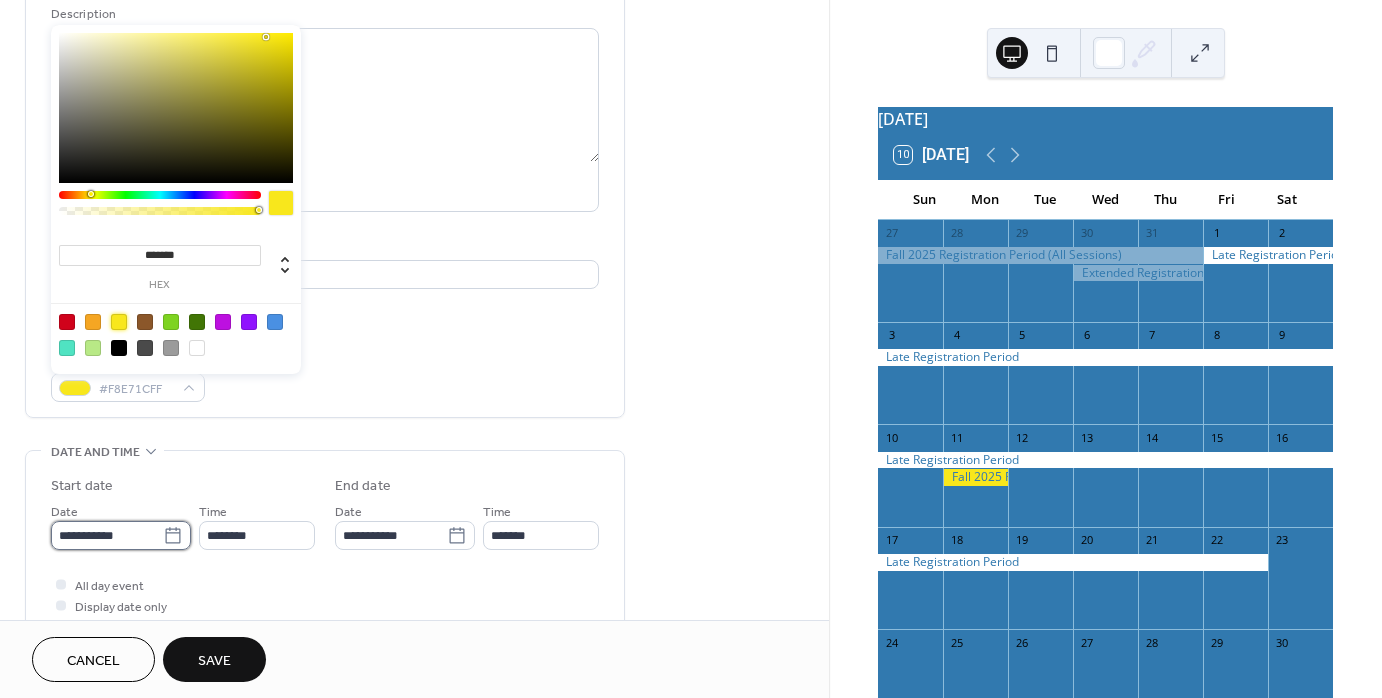 click on "**********" at bounding box center [107, 535] 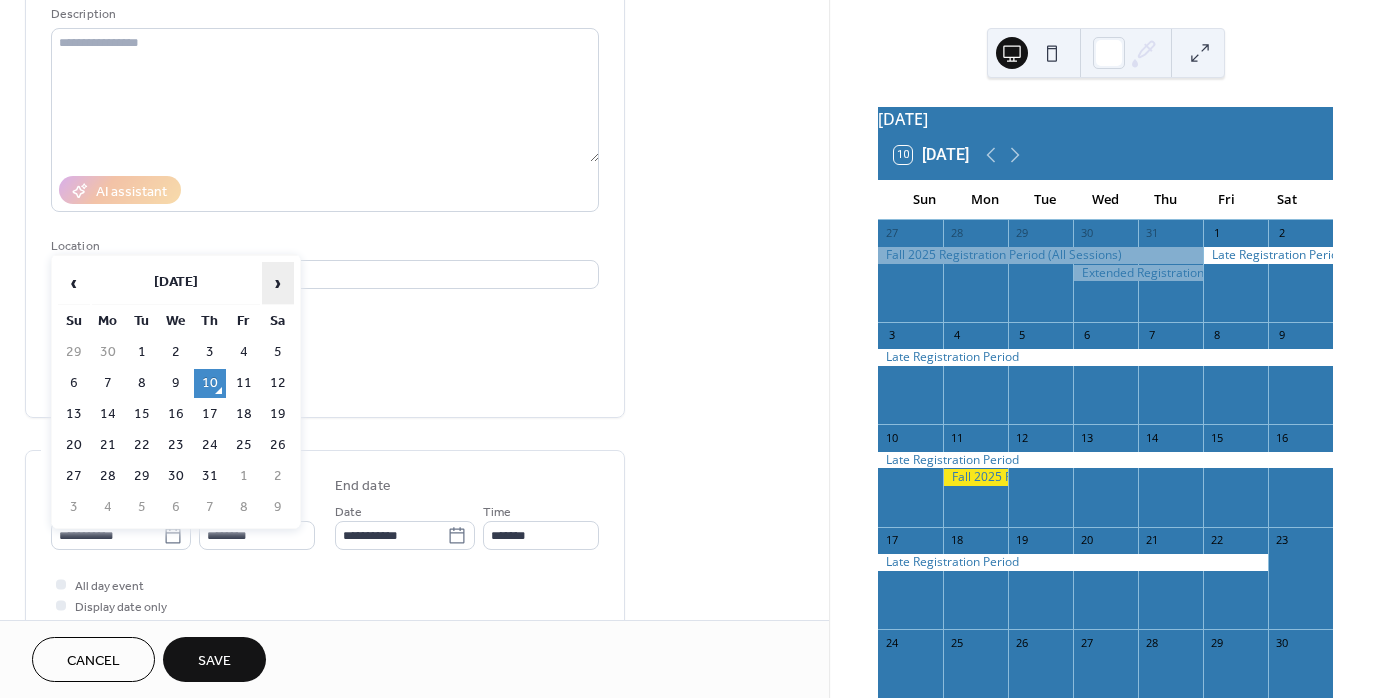 click on "›" at bounding box center [278, 283] 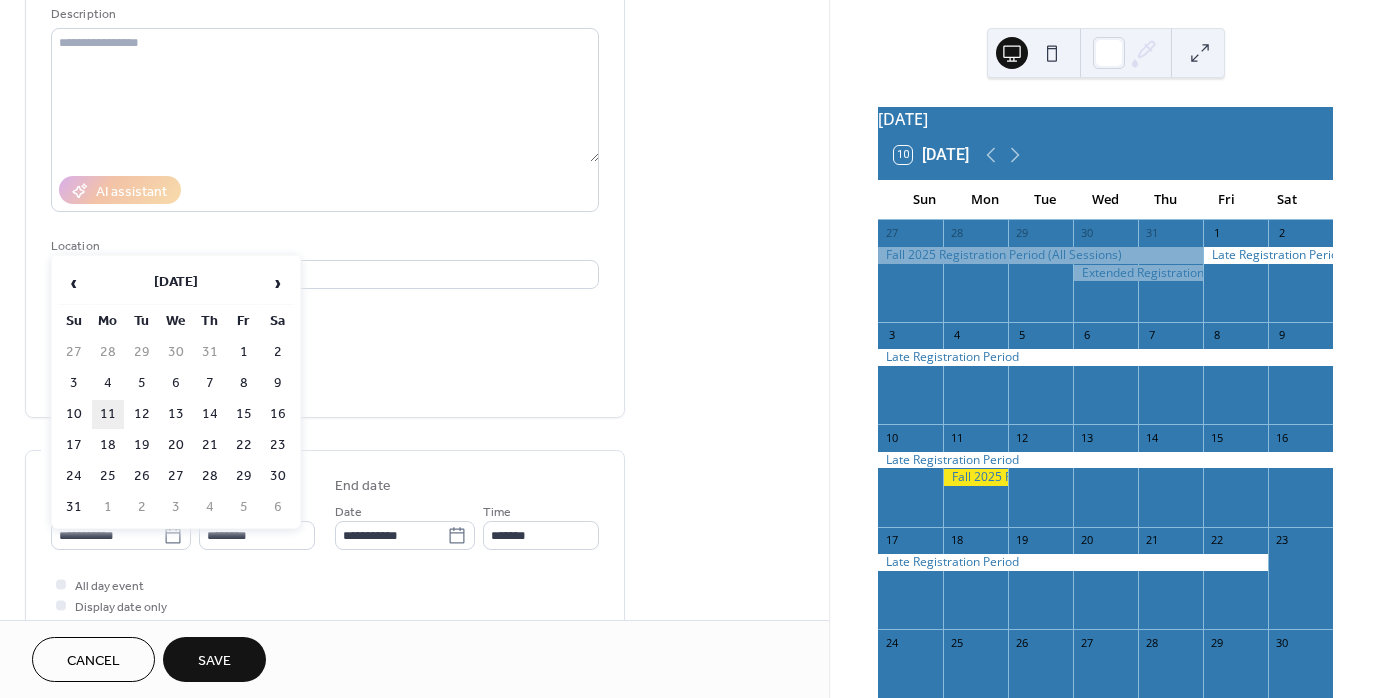 click on "11" at bounding box center (108, 414) 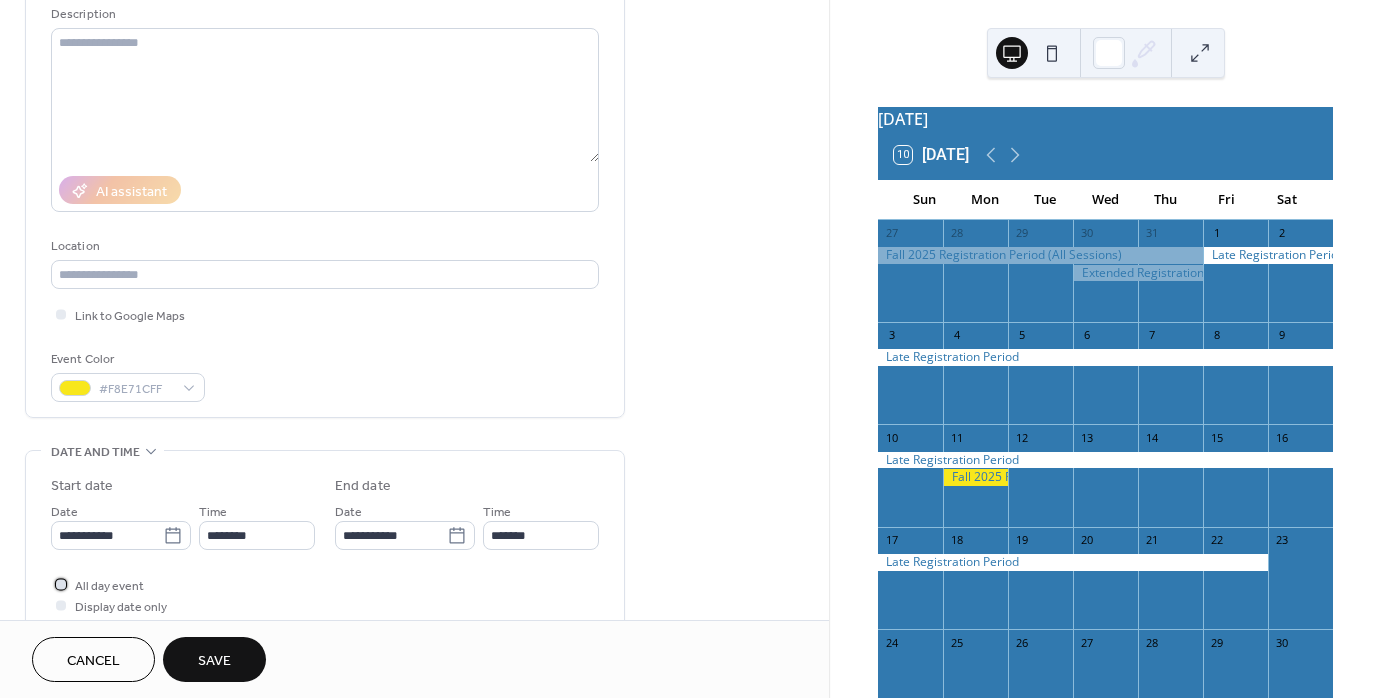 click at bounding box center (61, 584) 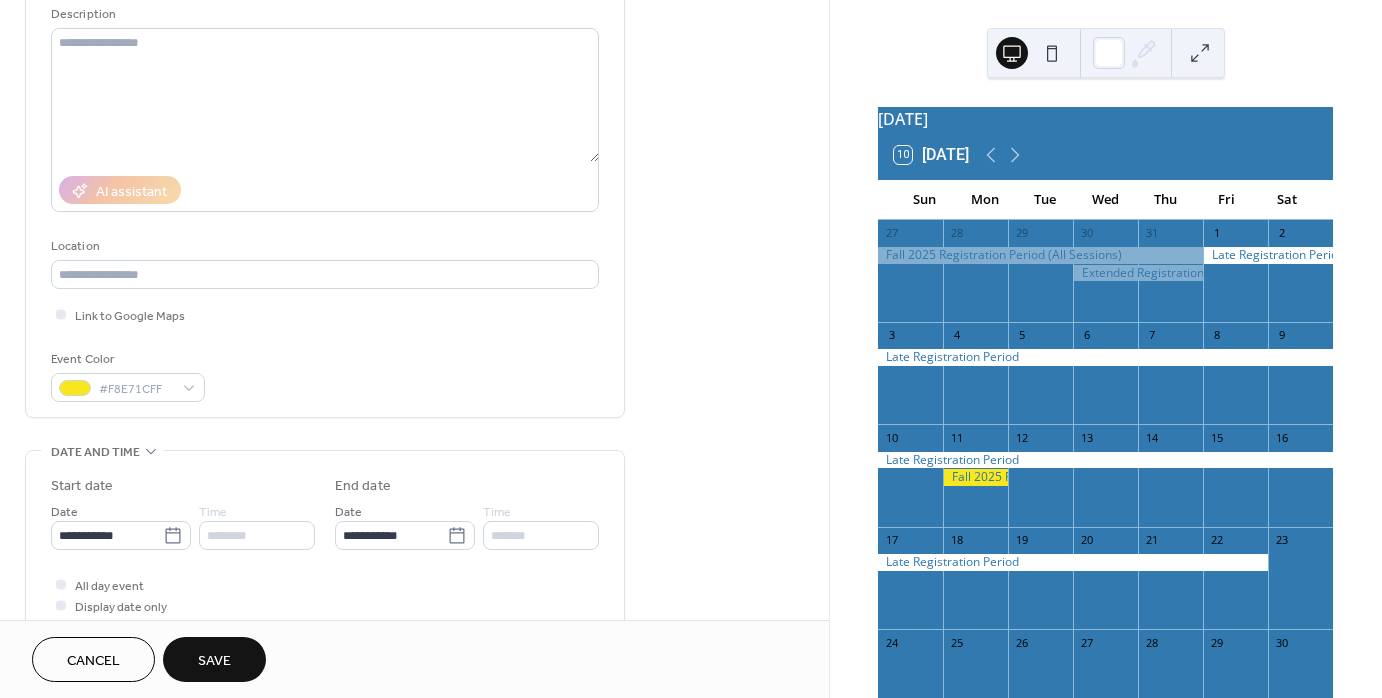 click on "Save" at bounding box center (214, 661) 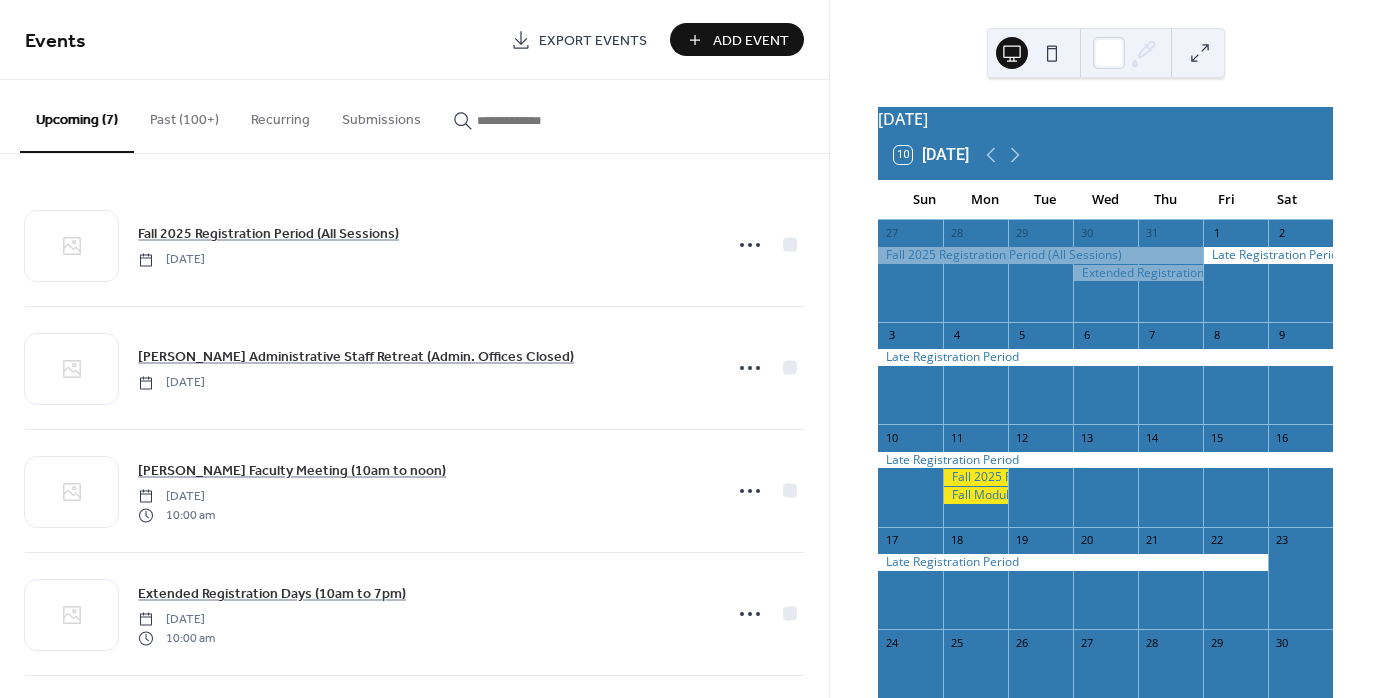 click on "Add Event" at bounding box center [751, 41] 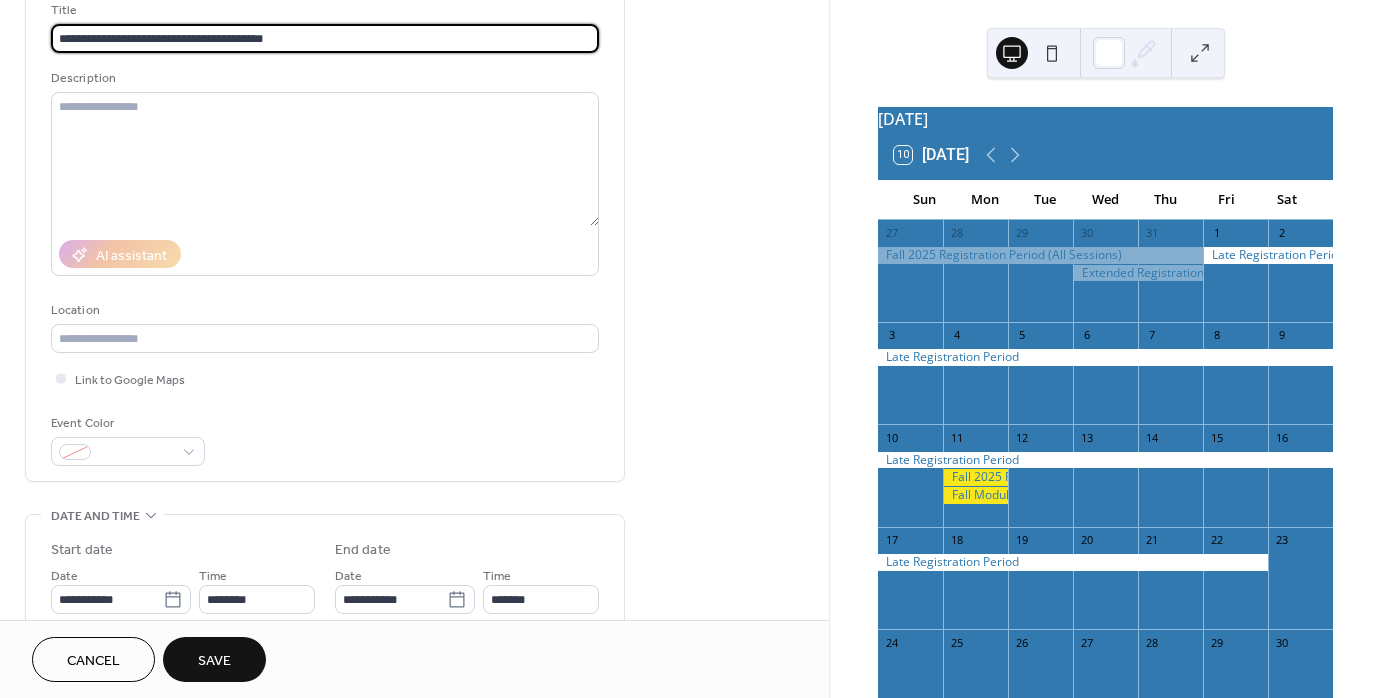 scroll, scrollTop: 200, scrollLeft: 0, axis: vertical 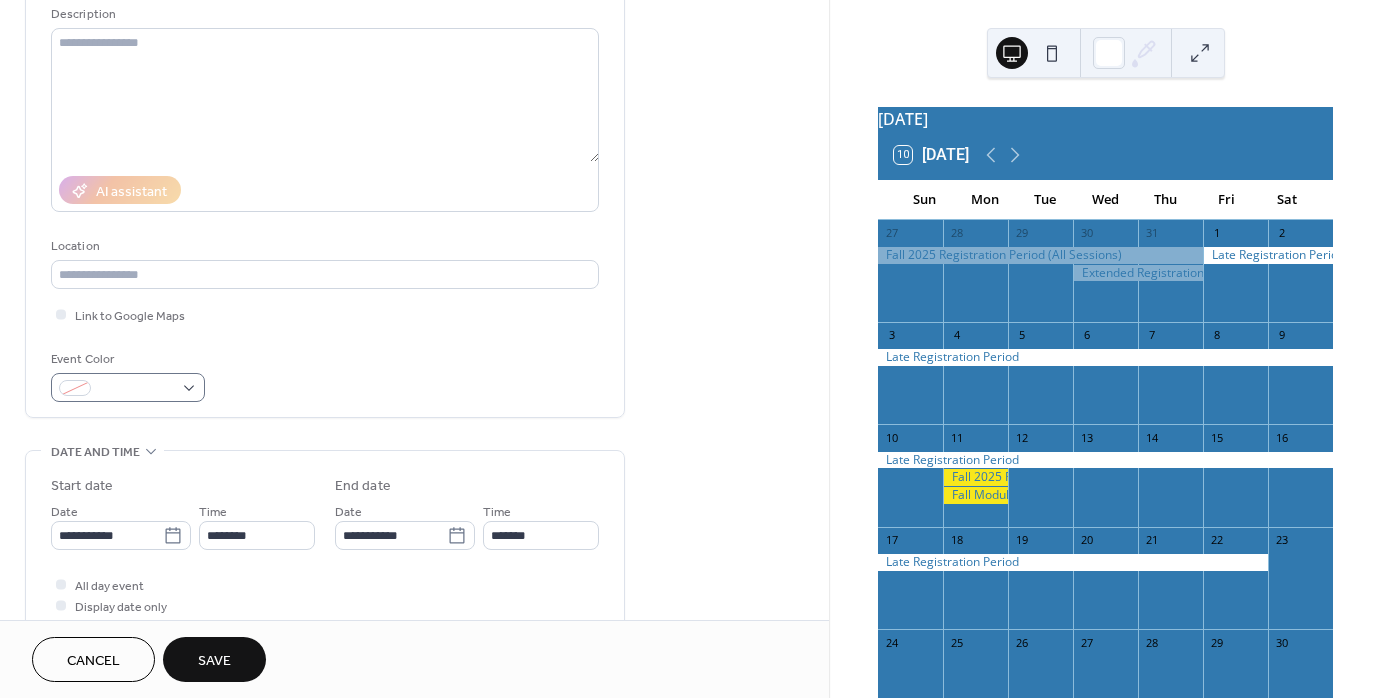 type on "**********" 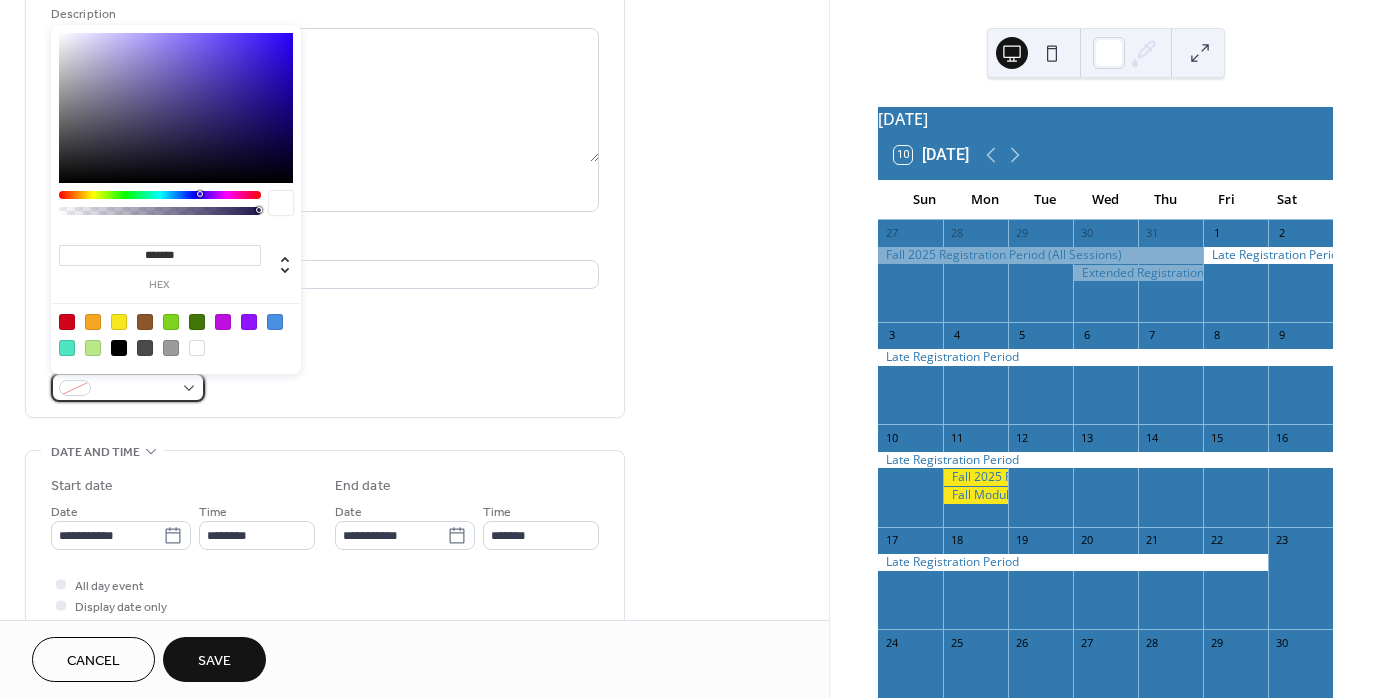 click at bounding box center (128, 387) 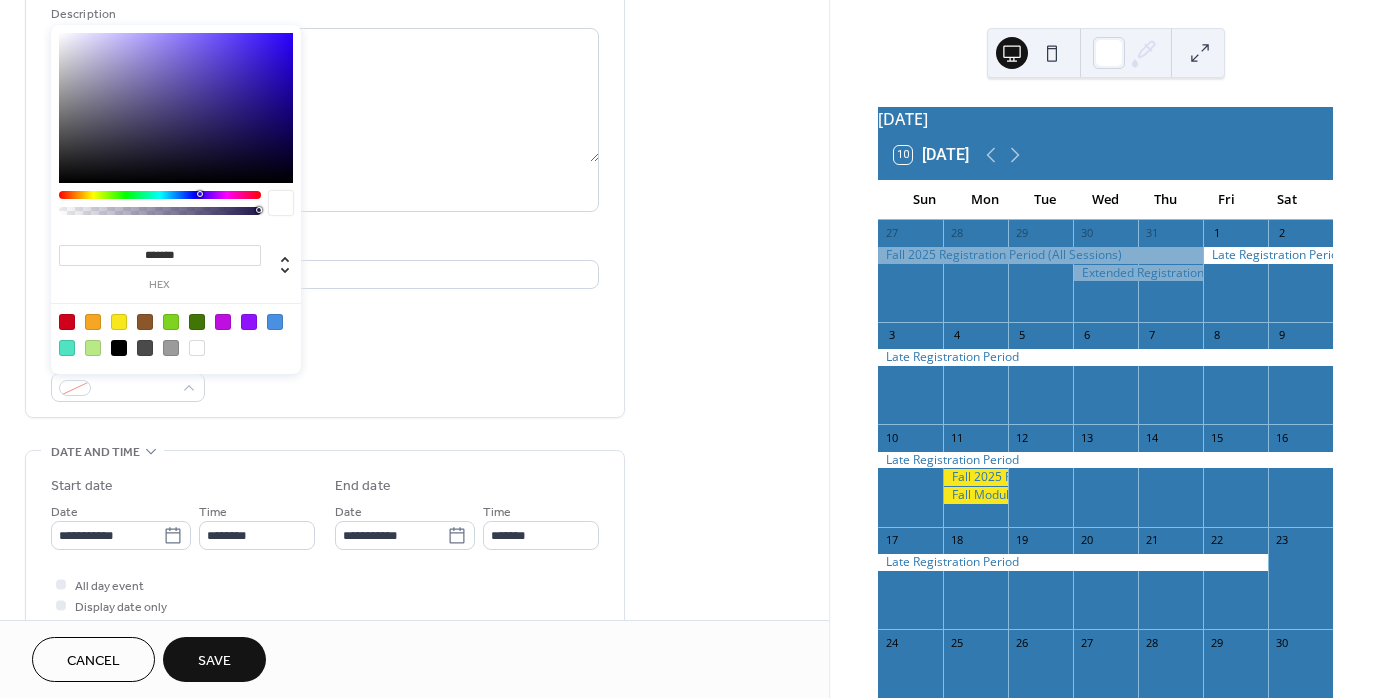 click at bounding box center (119, 322) 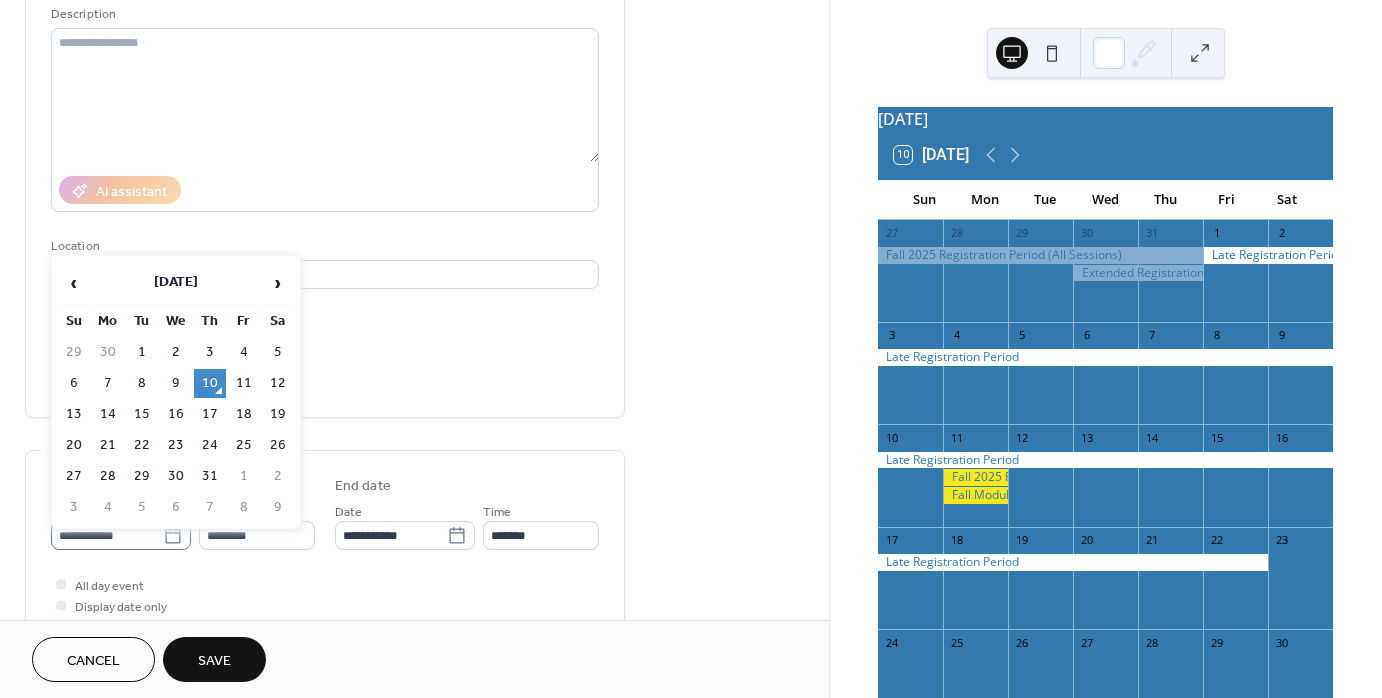 click 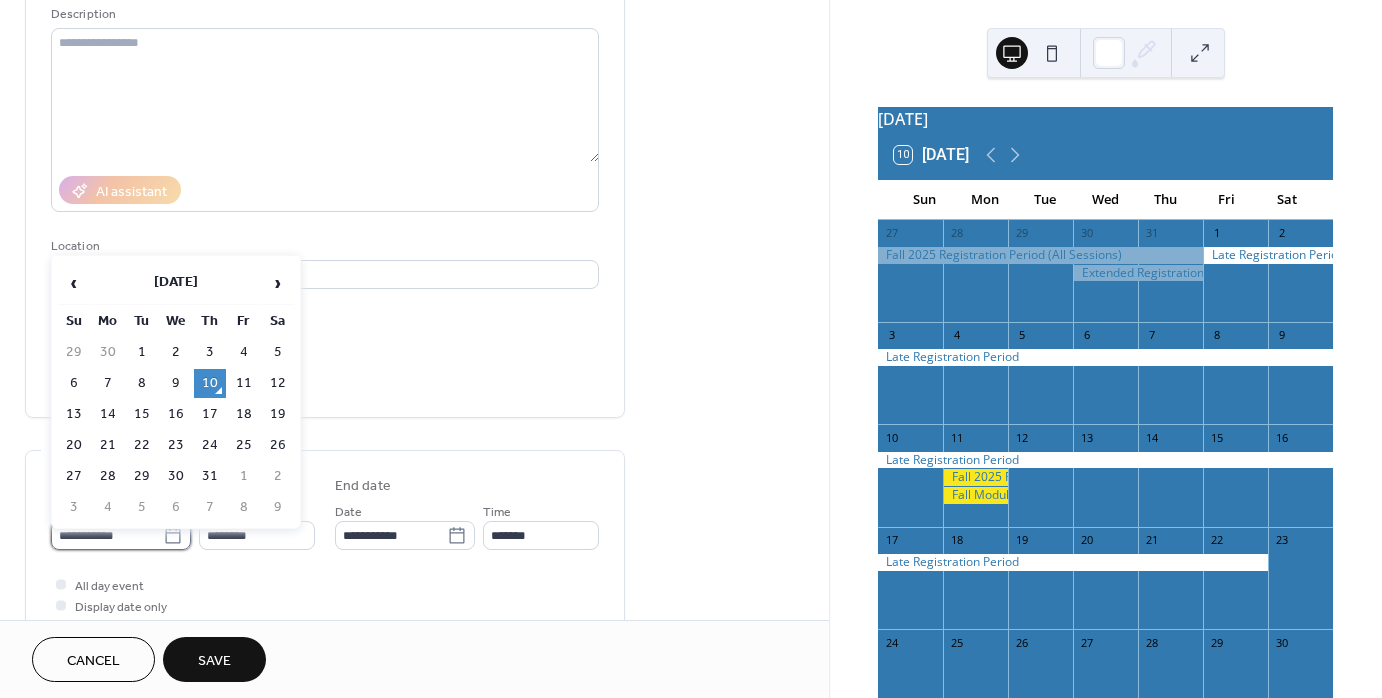 click on "**********" at bounding box center [107, 535] 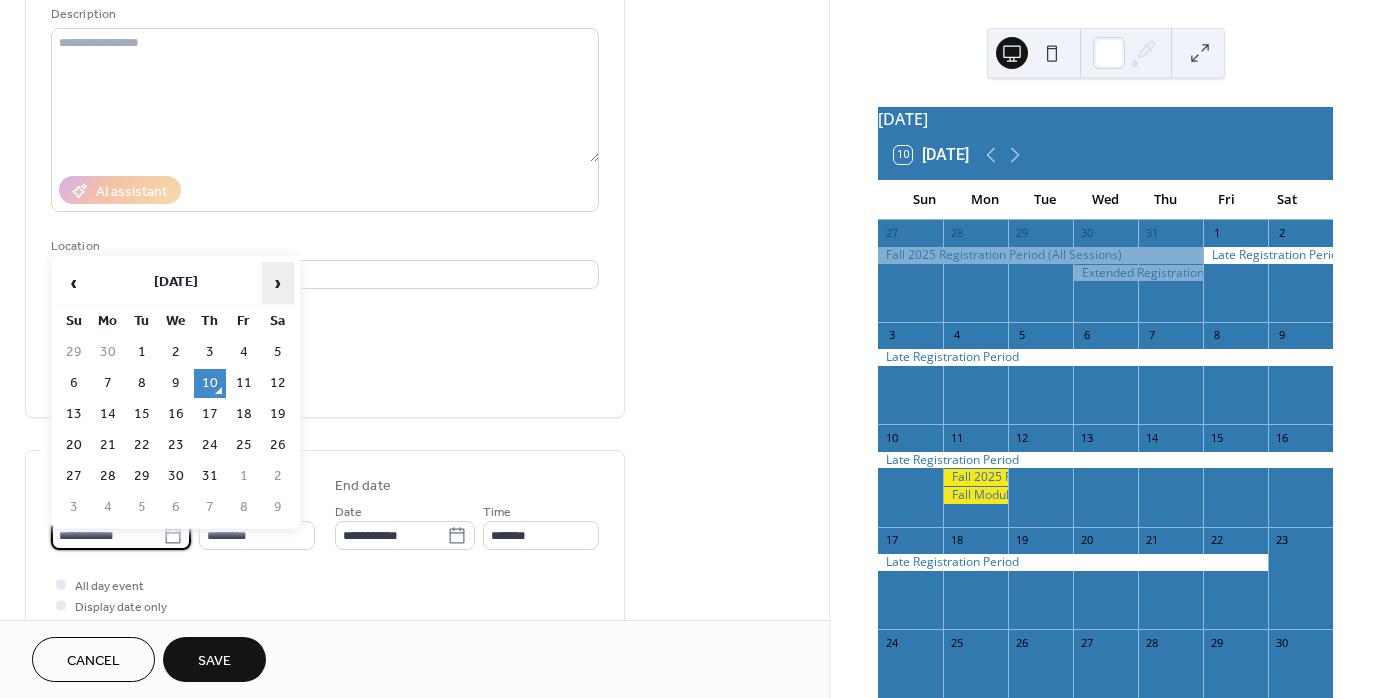 click on "›" at bounding box center [278, 283] 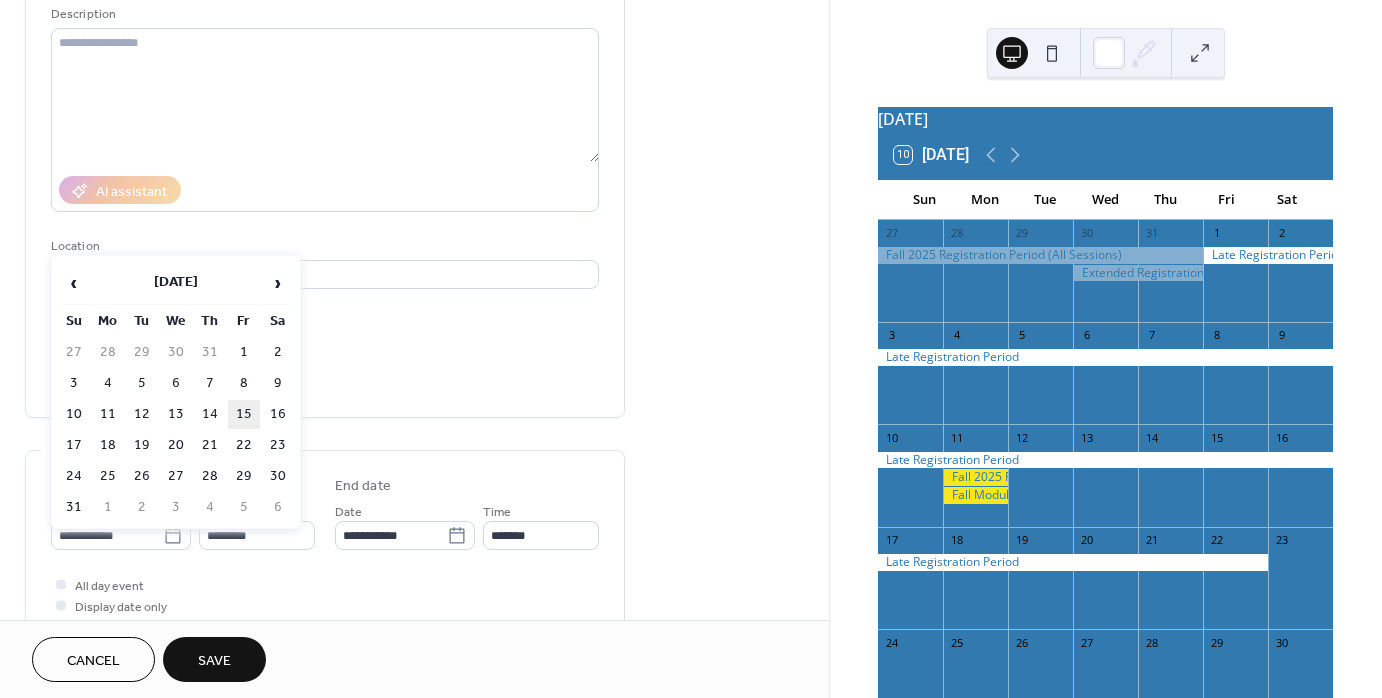 click on "15" at bounding box center (244, 414) 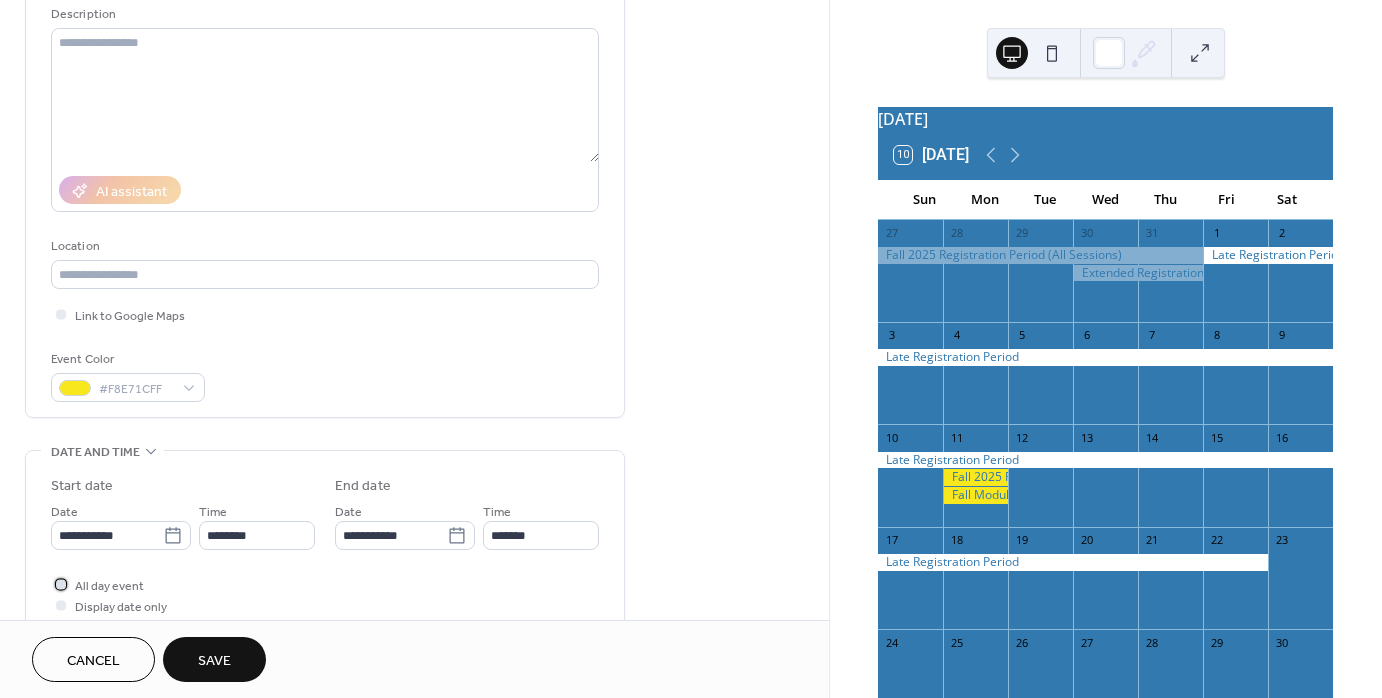 click at bounding box center [61, 584] 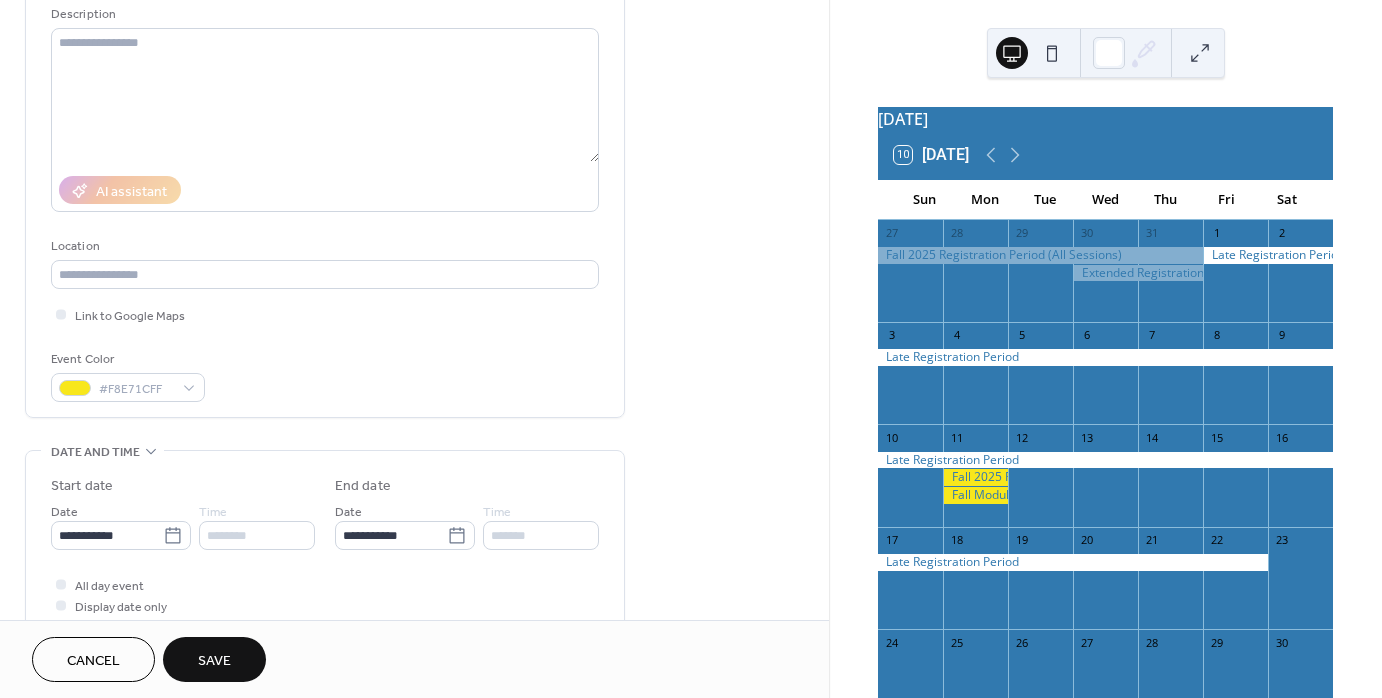 click on "Save" at bounding box center [214, 661] 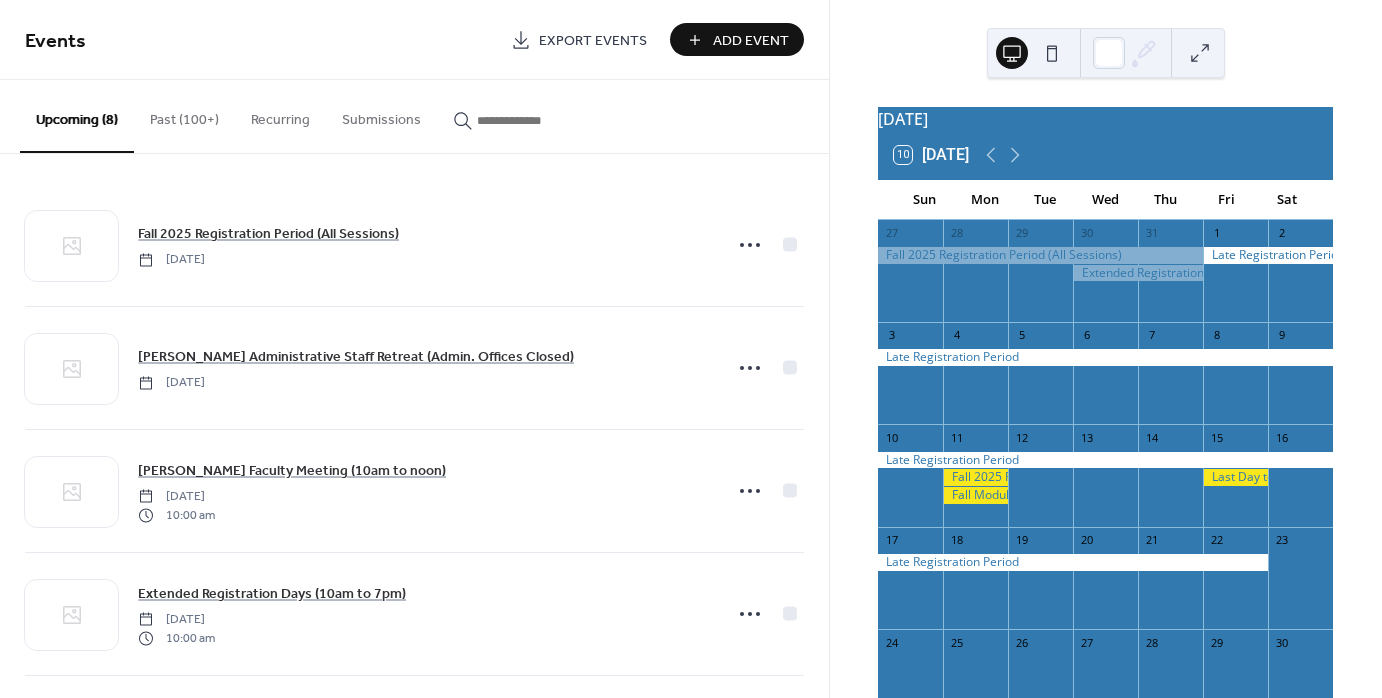 click on "Add Event" at bounding box center [751, 41] 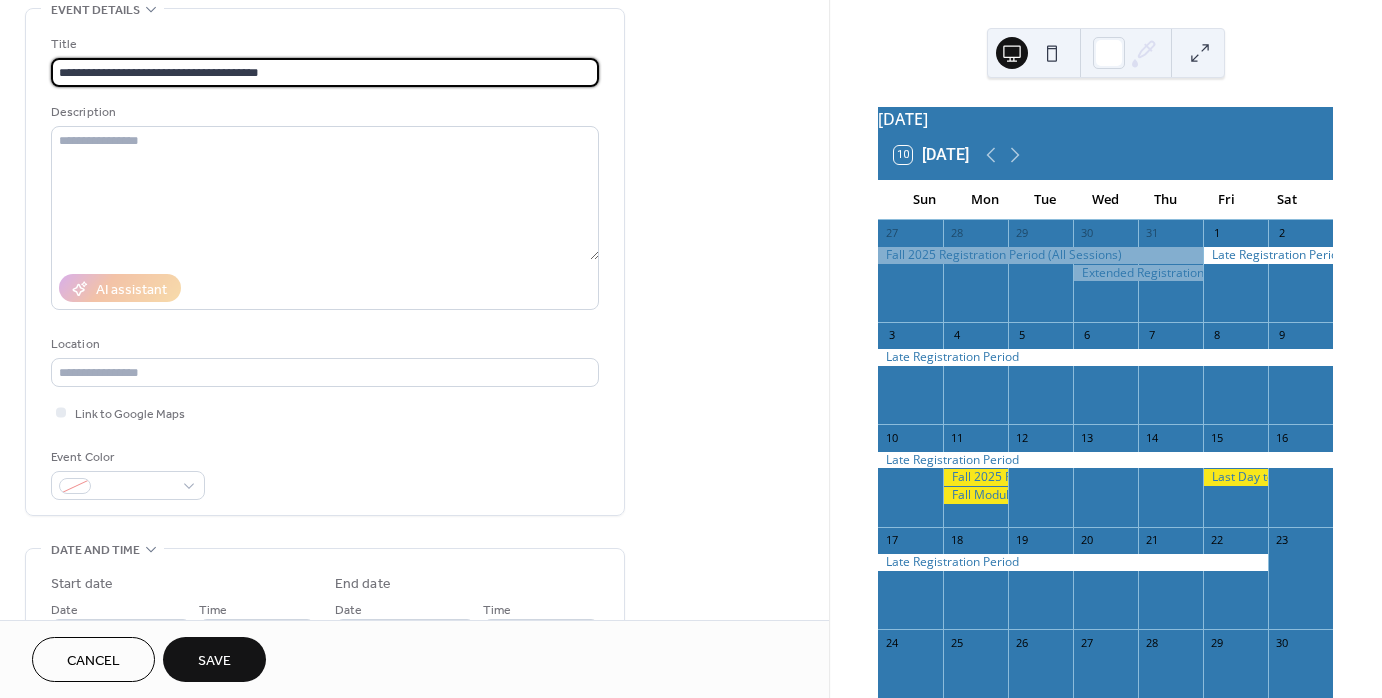 scroll, scrollTop: 200, scrollLeft: 0, axis: vertical 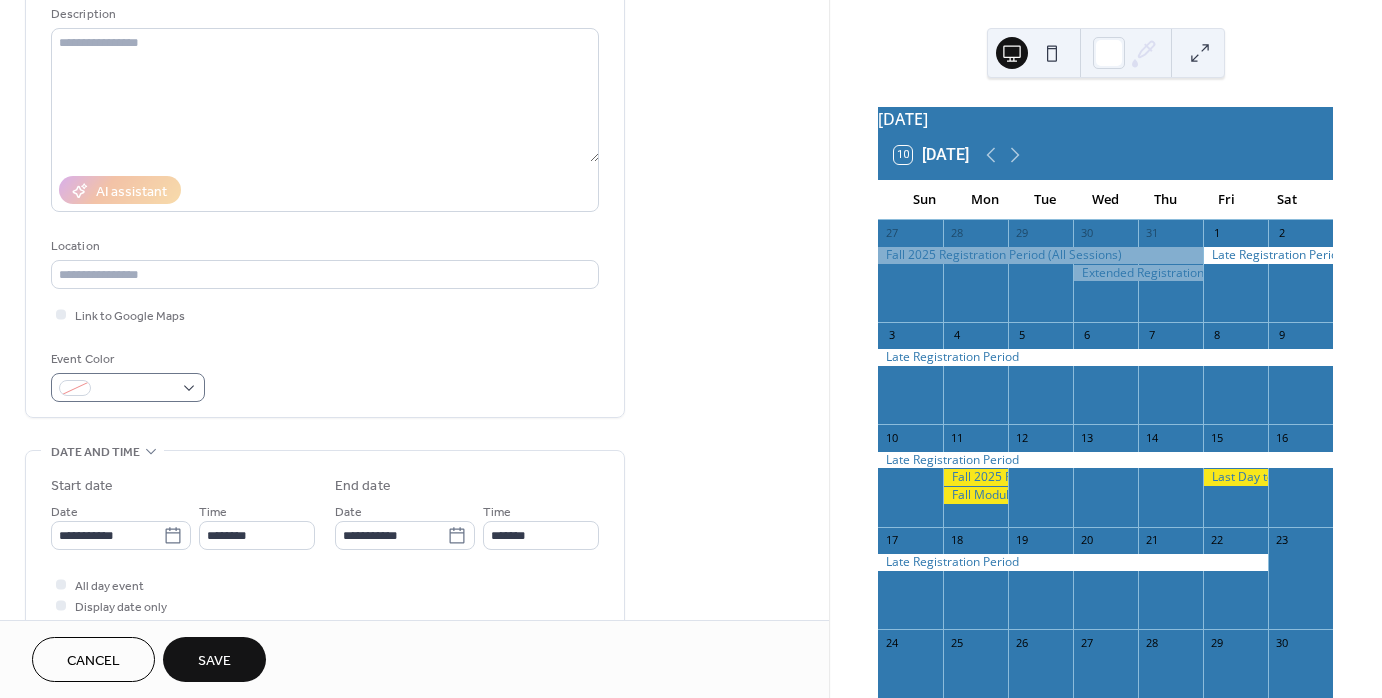 type on "**********" 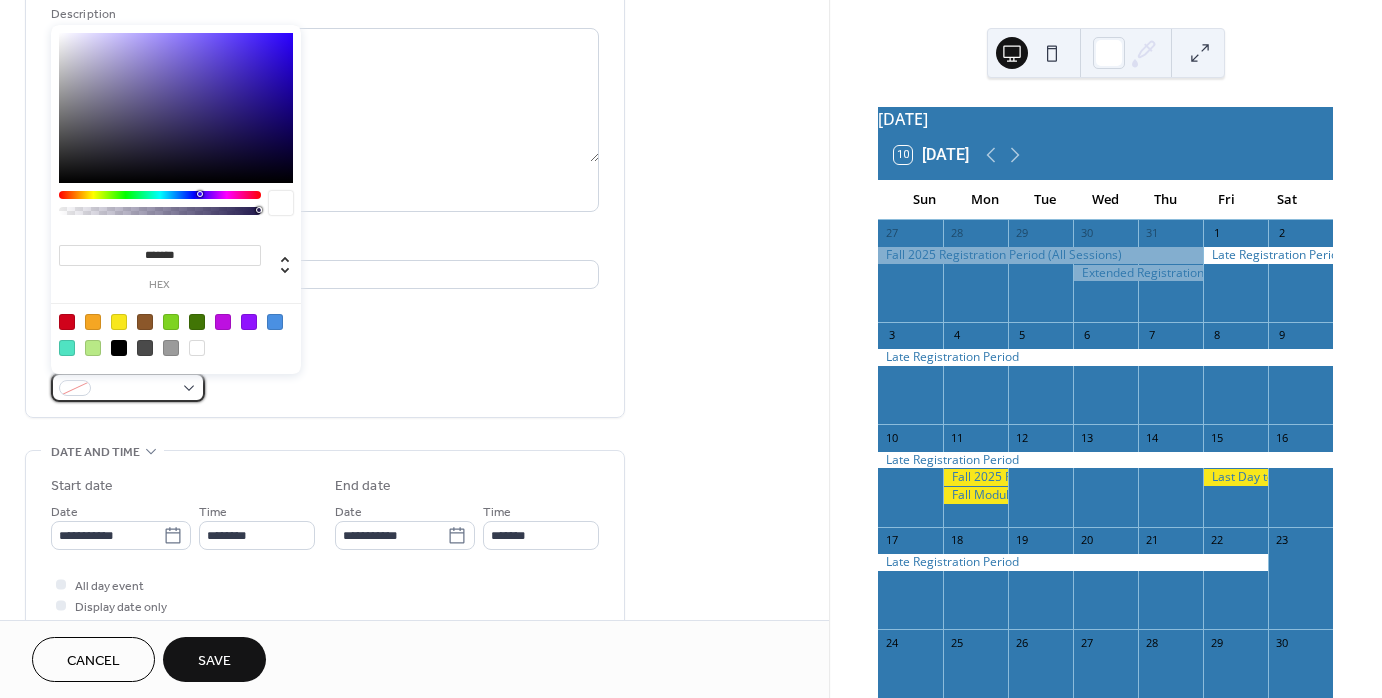 click at bounding box center [128, 387] 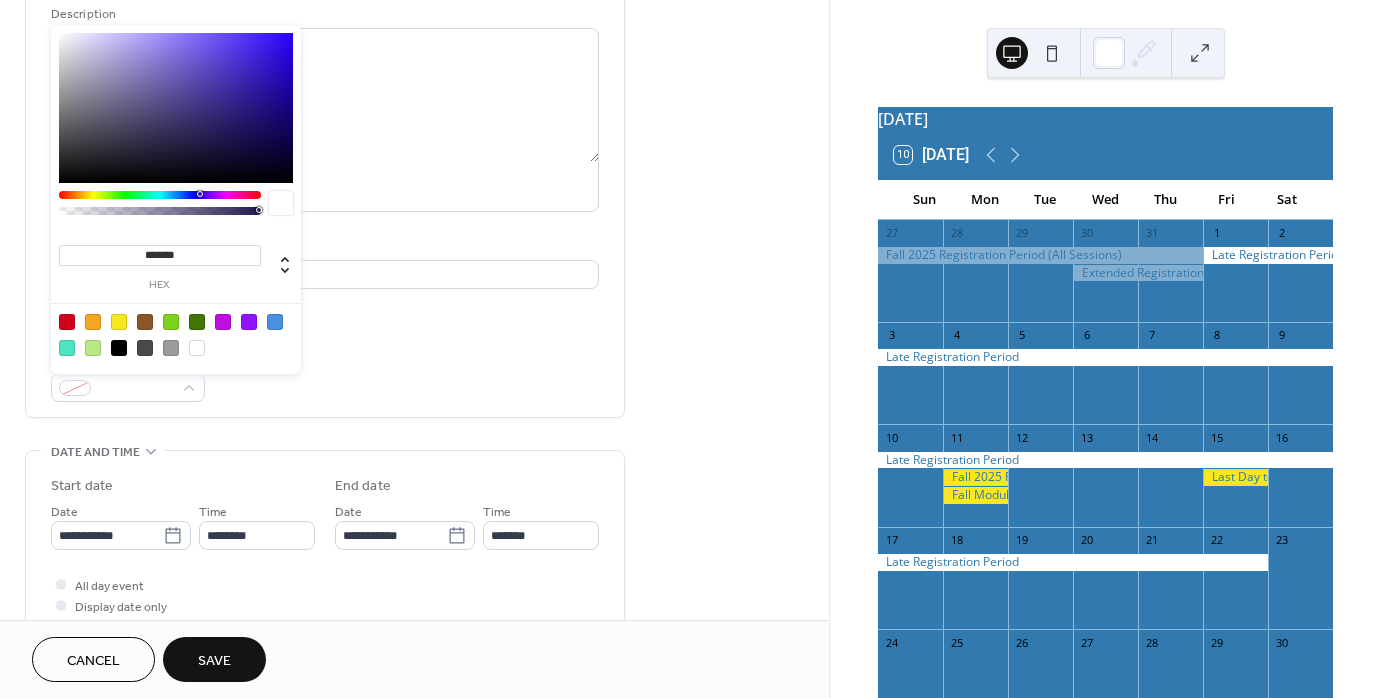 click at bounding box center [119, 322] 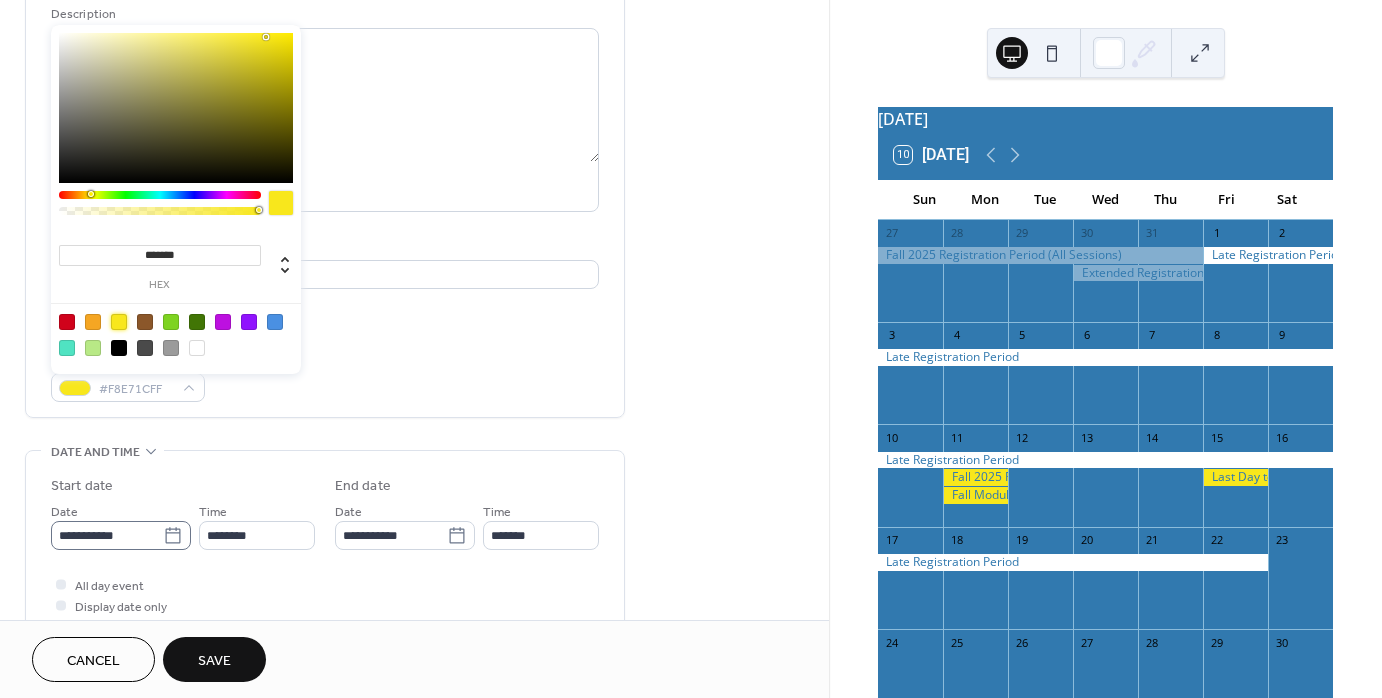 click 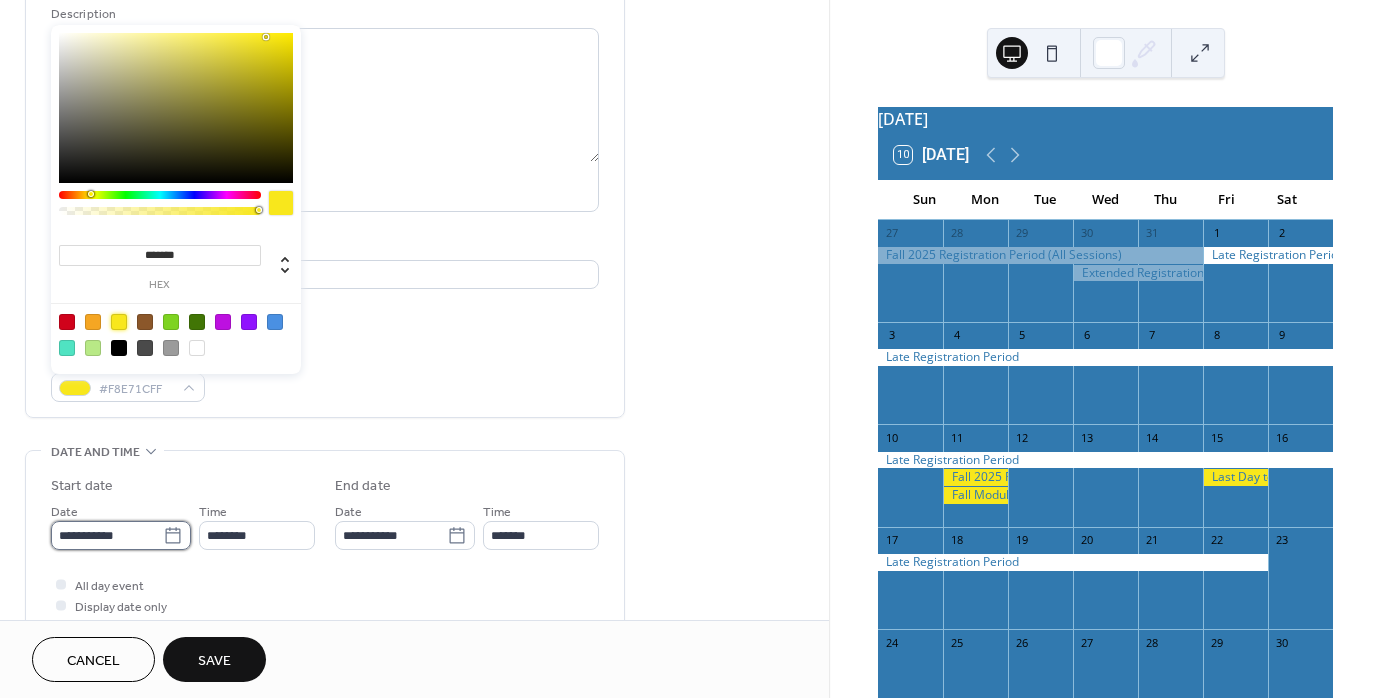 click on "**********" at bounding box center [107, 535] 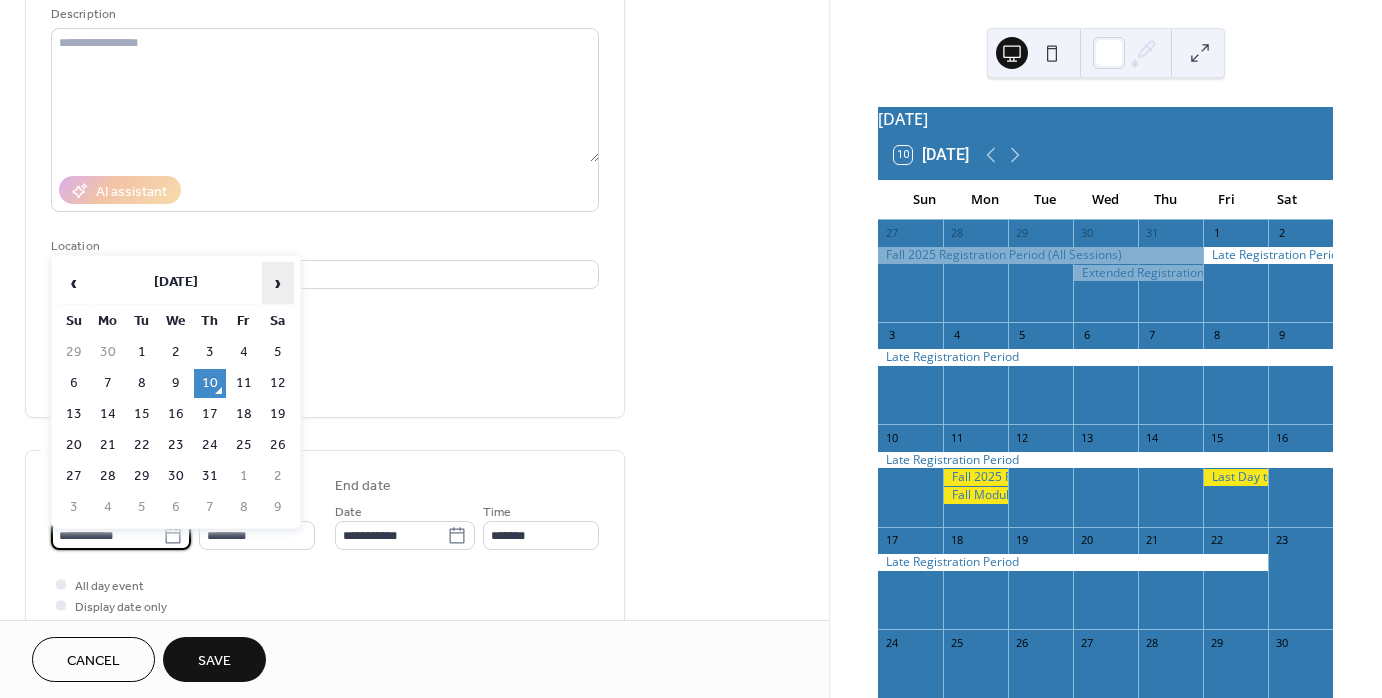 click on "›" at bounding box center (278, 283) 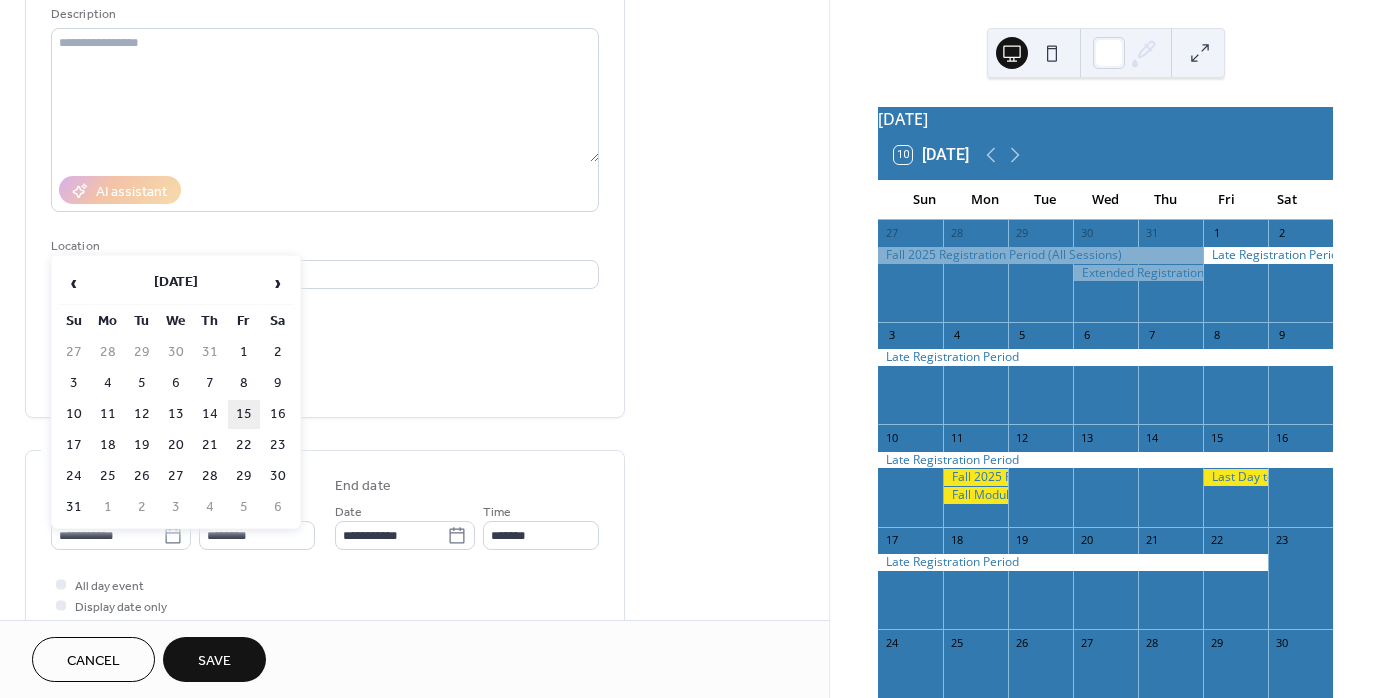 click on "15" at bounding box center (244, 414) 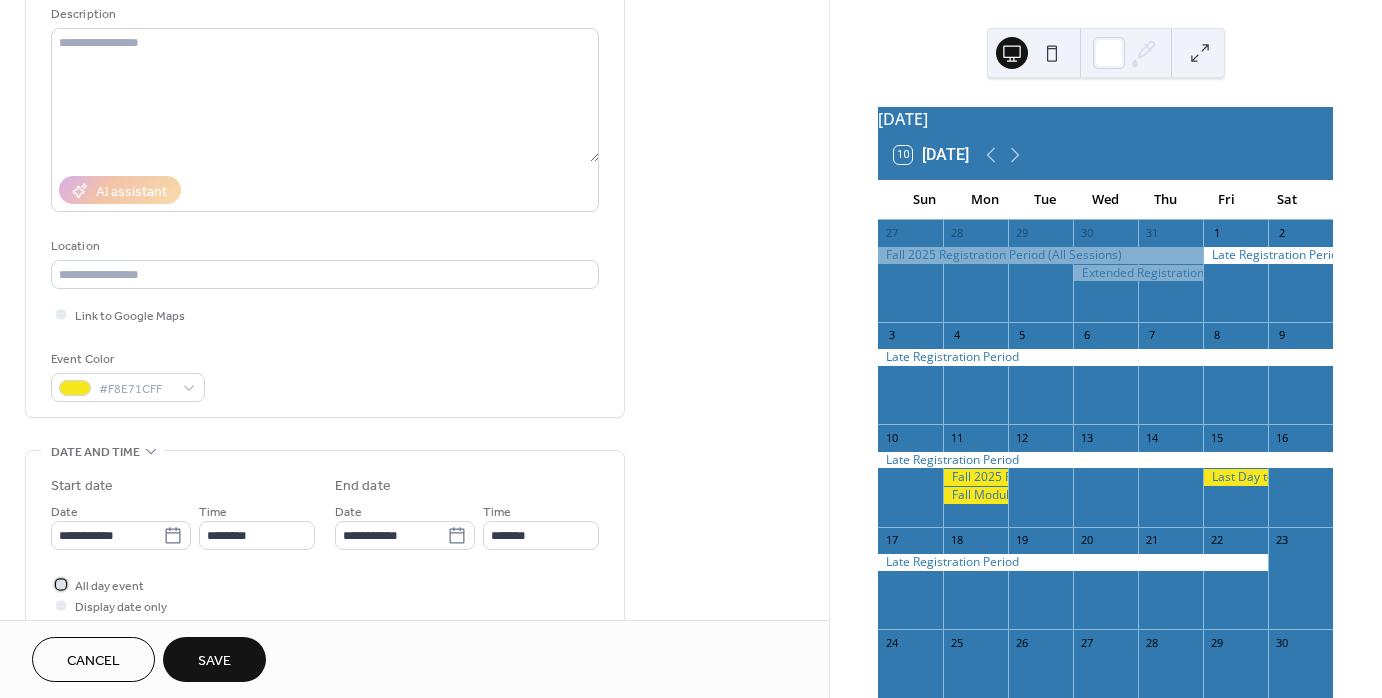 click at bounding box center [61, 584] 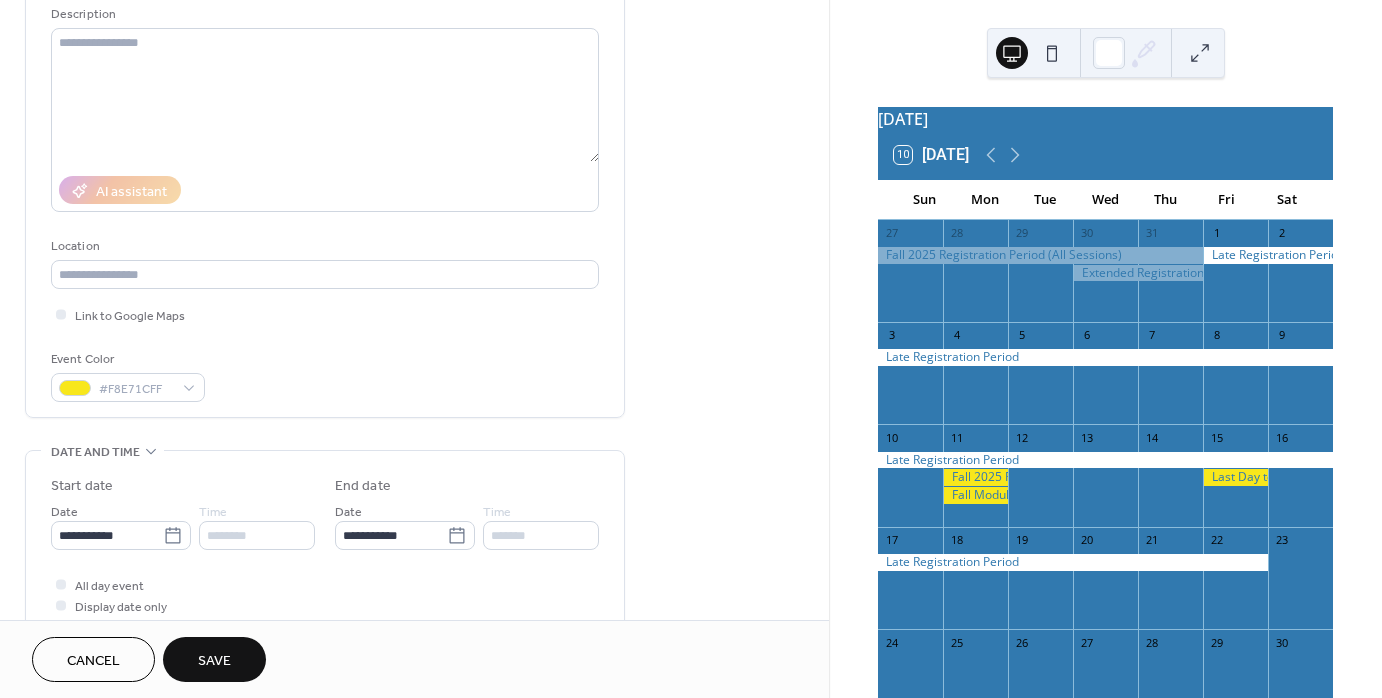 click on "Save" at bounding box center [214, 661] 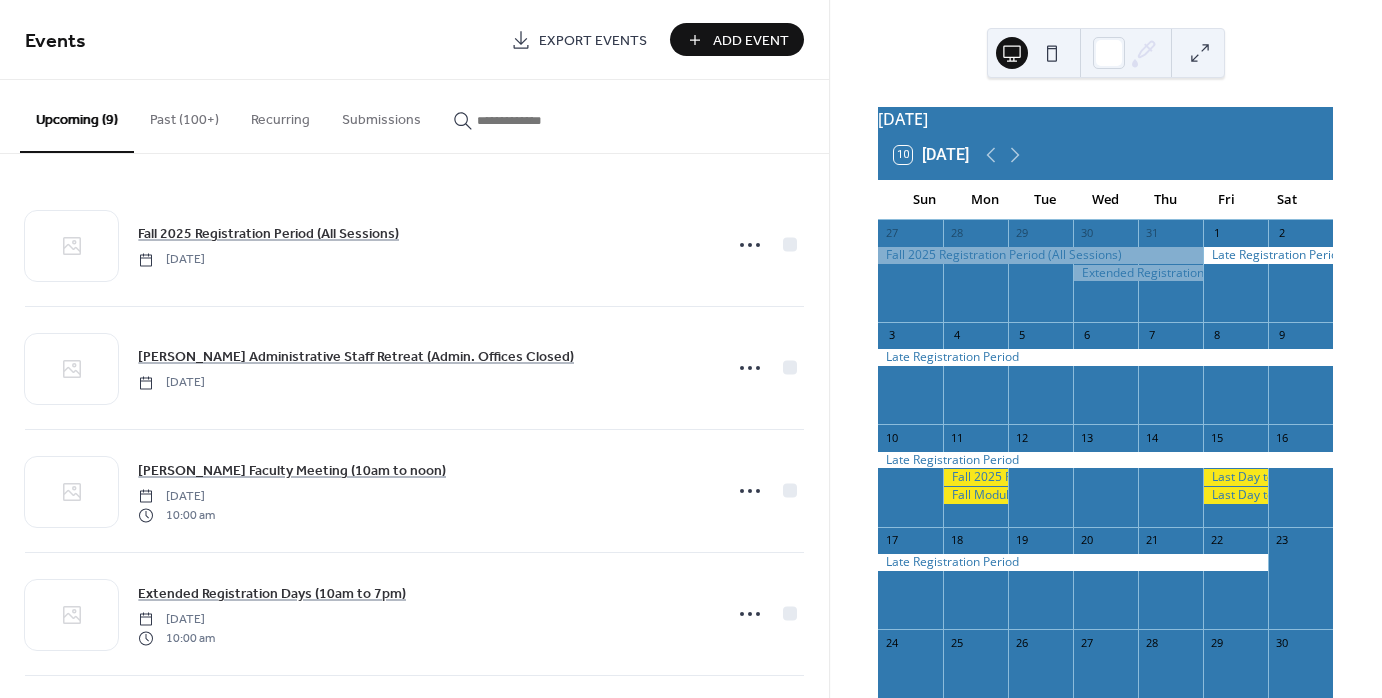 click on "Add Event" at bounding box center [751, 41] 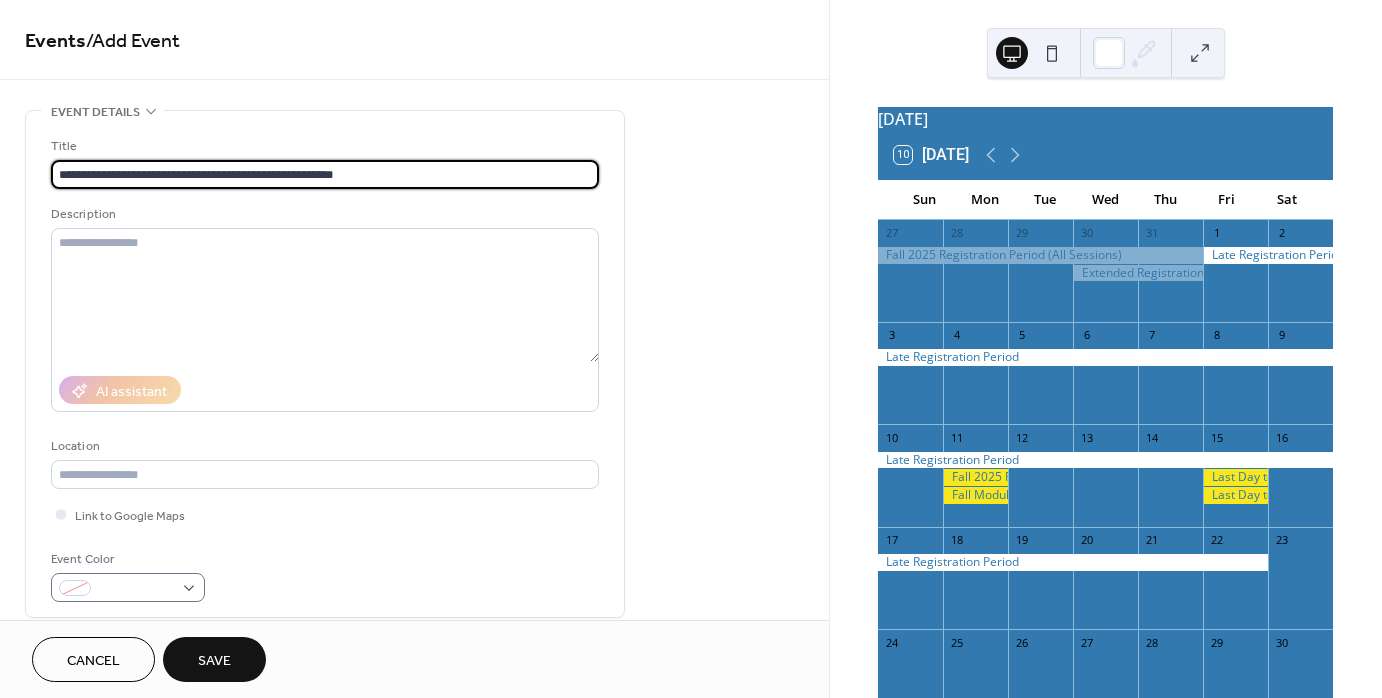 type on "**********" 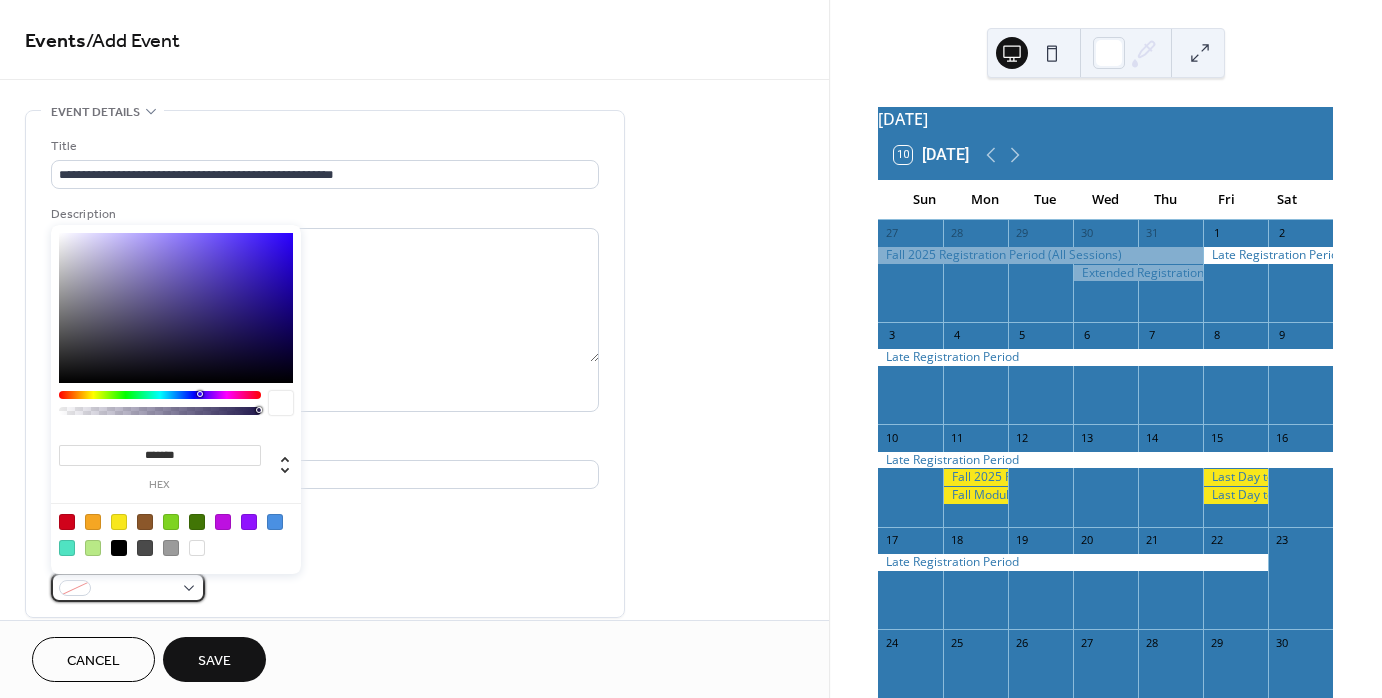 click at bounding box center (136, 589) 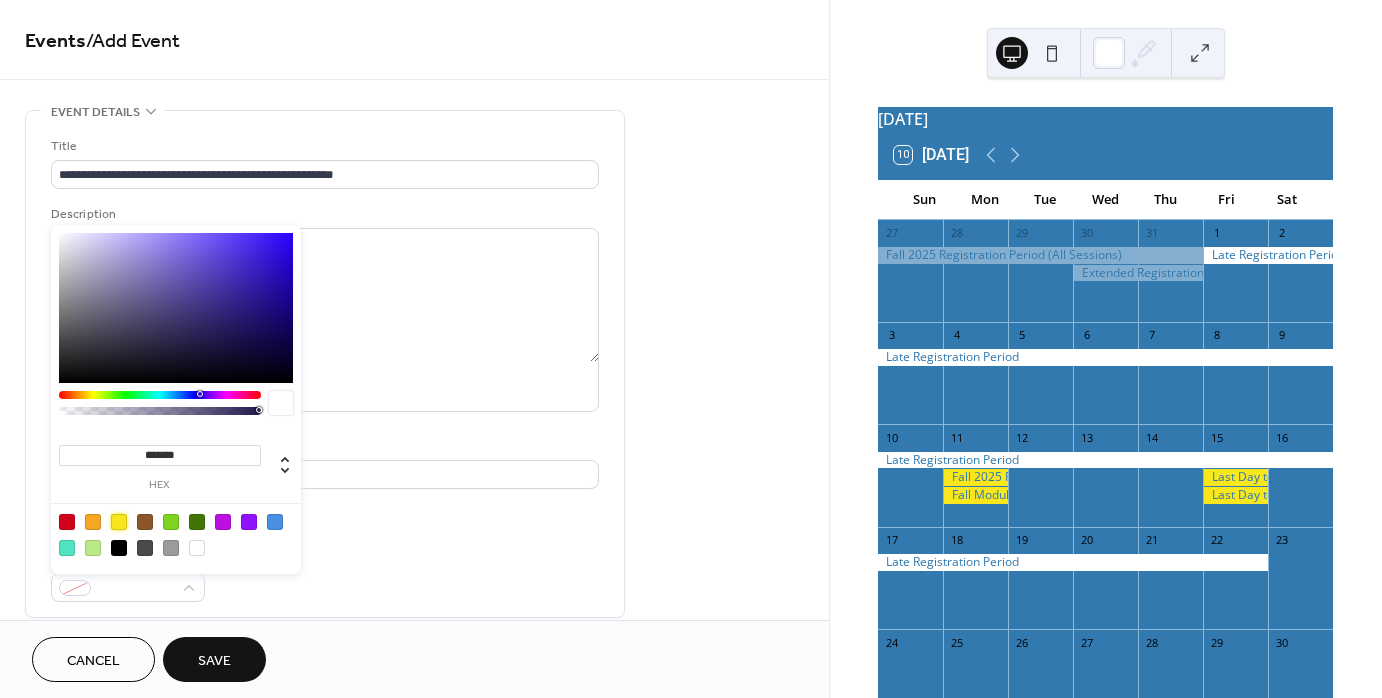 click at bounding box center (119, 522) 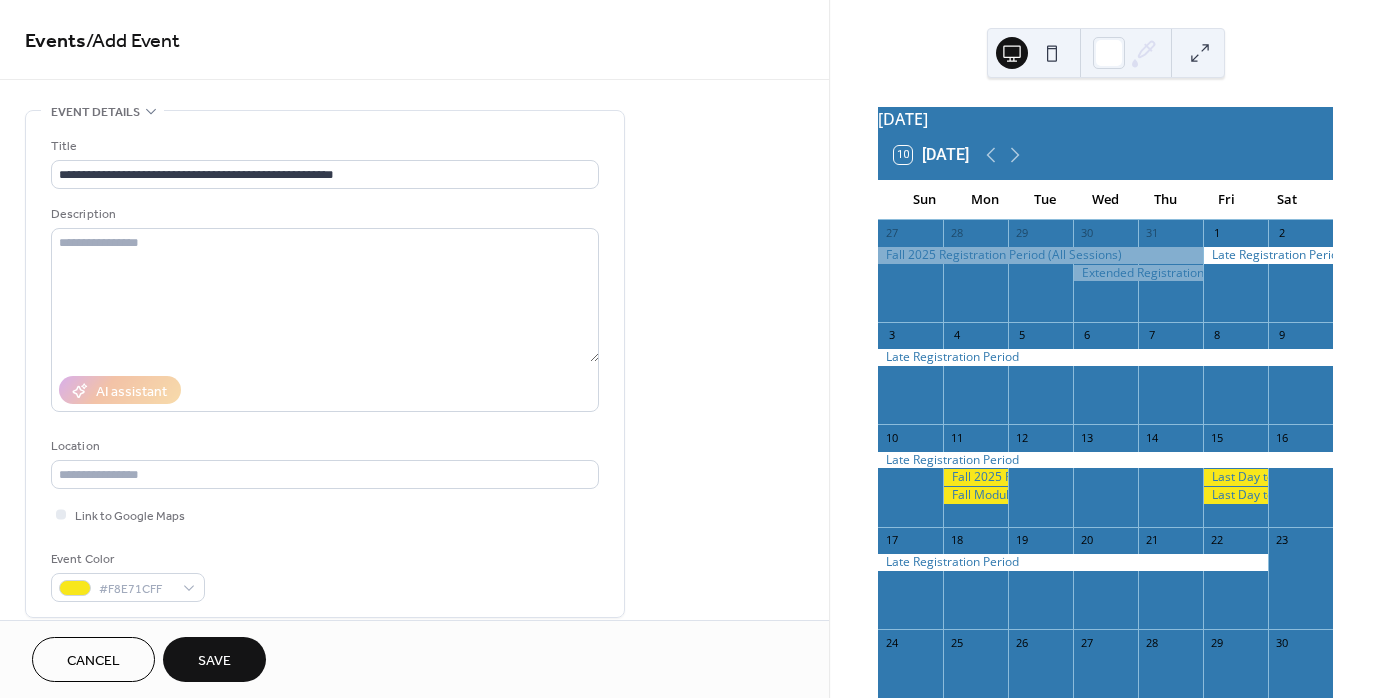 click on "Event Color #F8E71CFF" at bounding box center (325, 575) 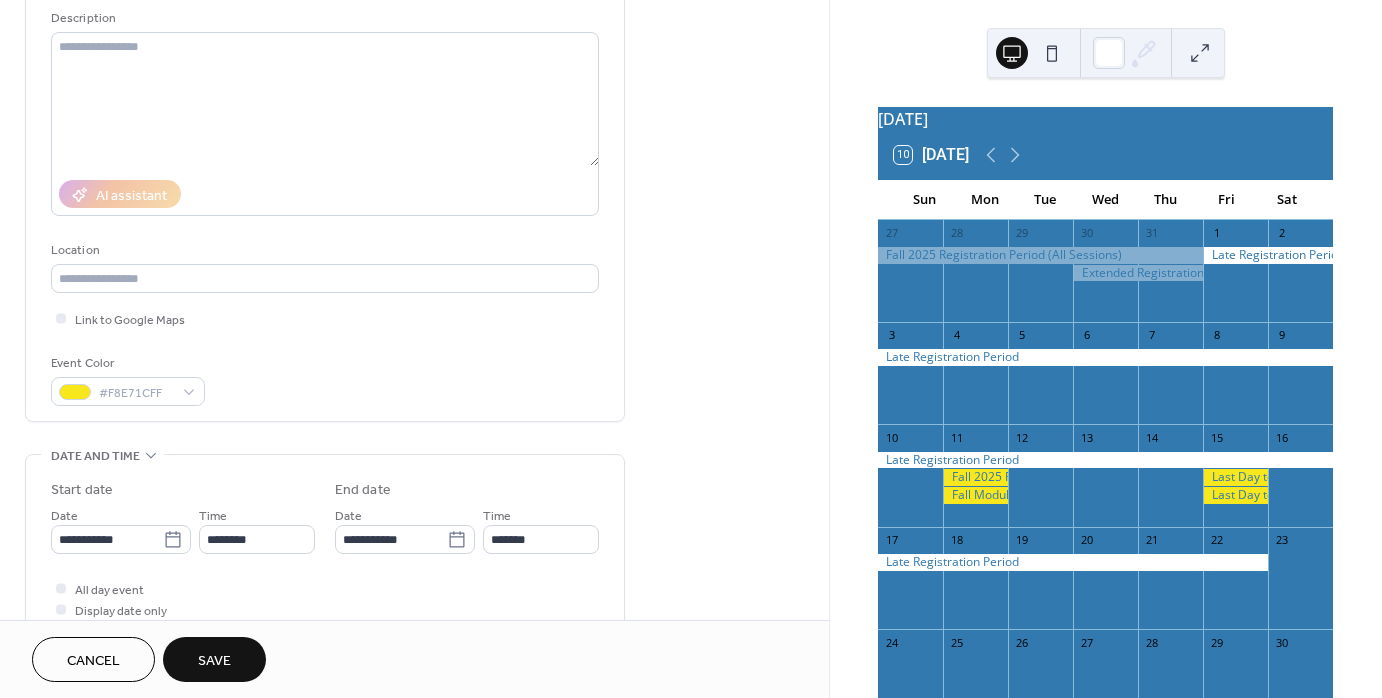 scroll, scrollTop: 200, scrollLeft: 0, axis: vertical 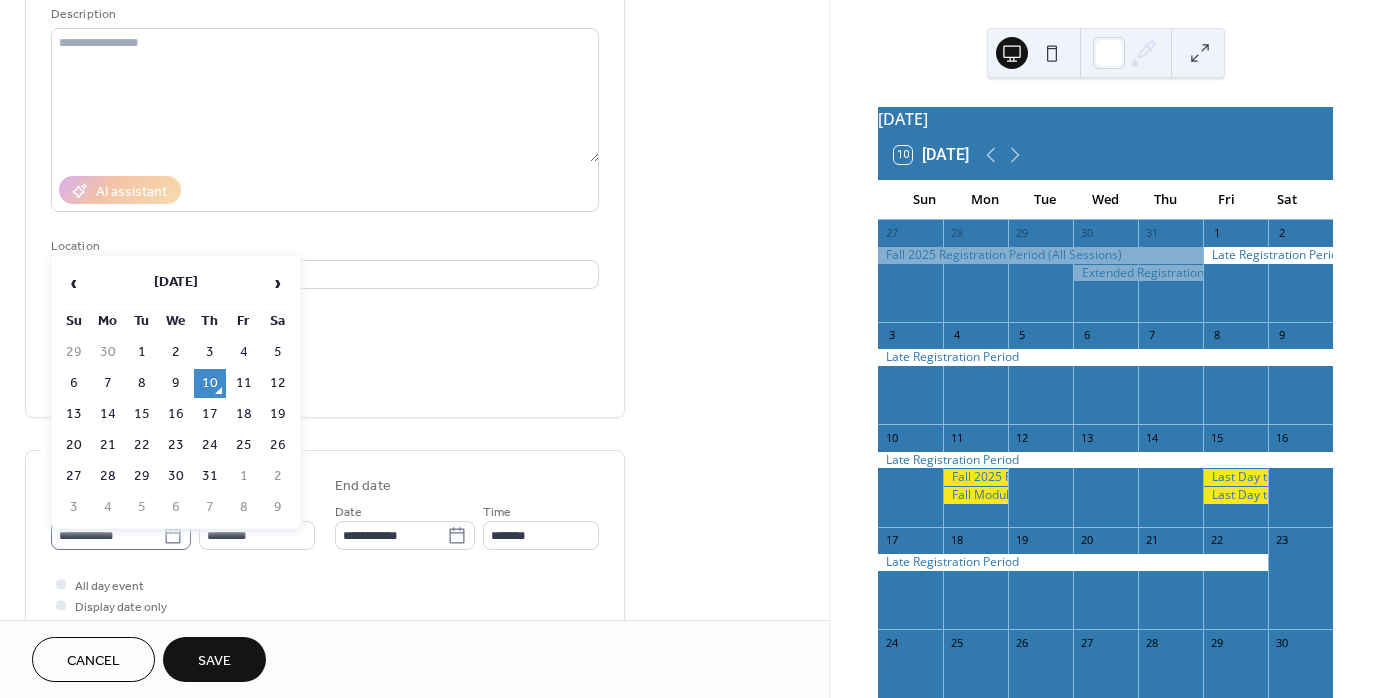 click 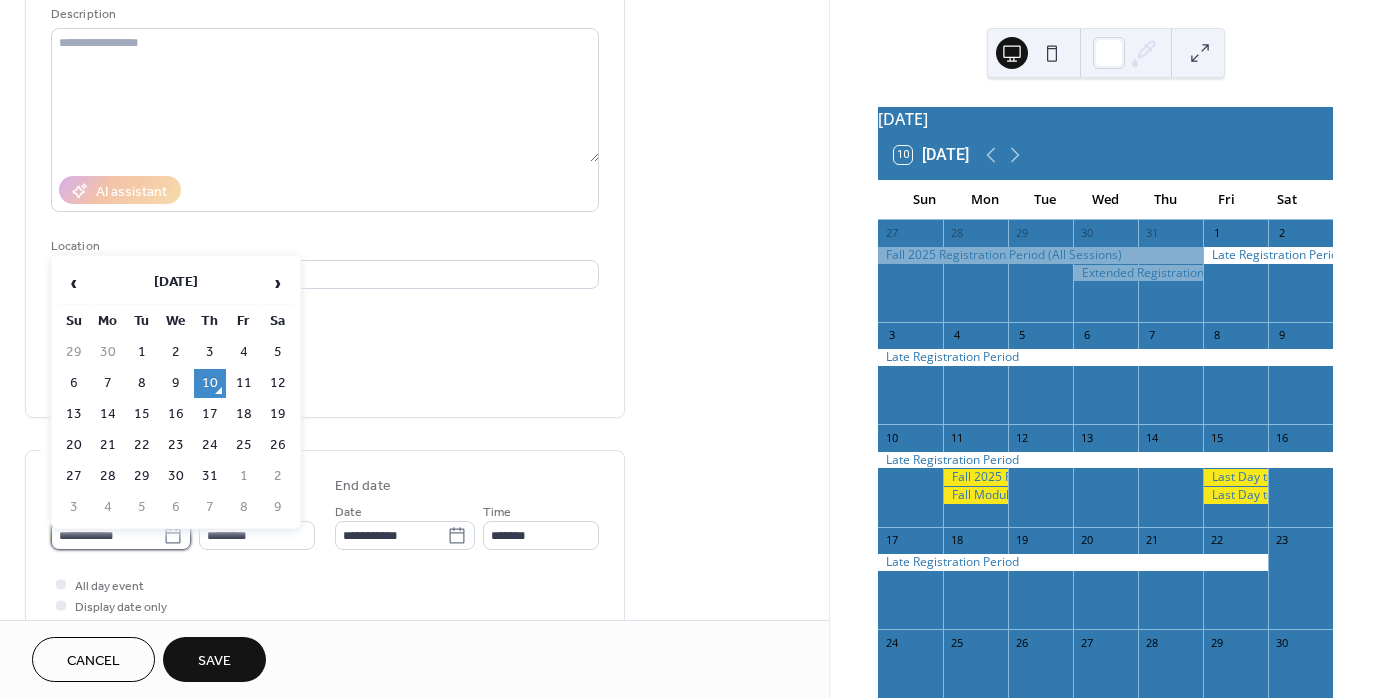 click on "**********" at bounding box center [107, 535] 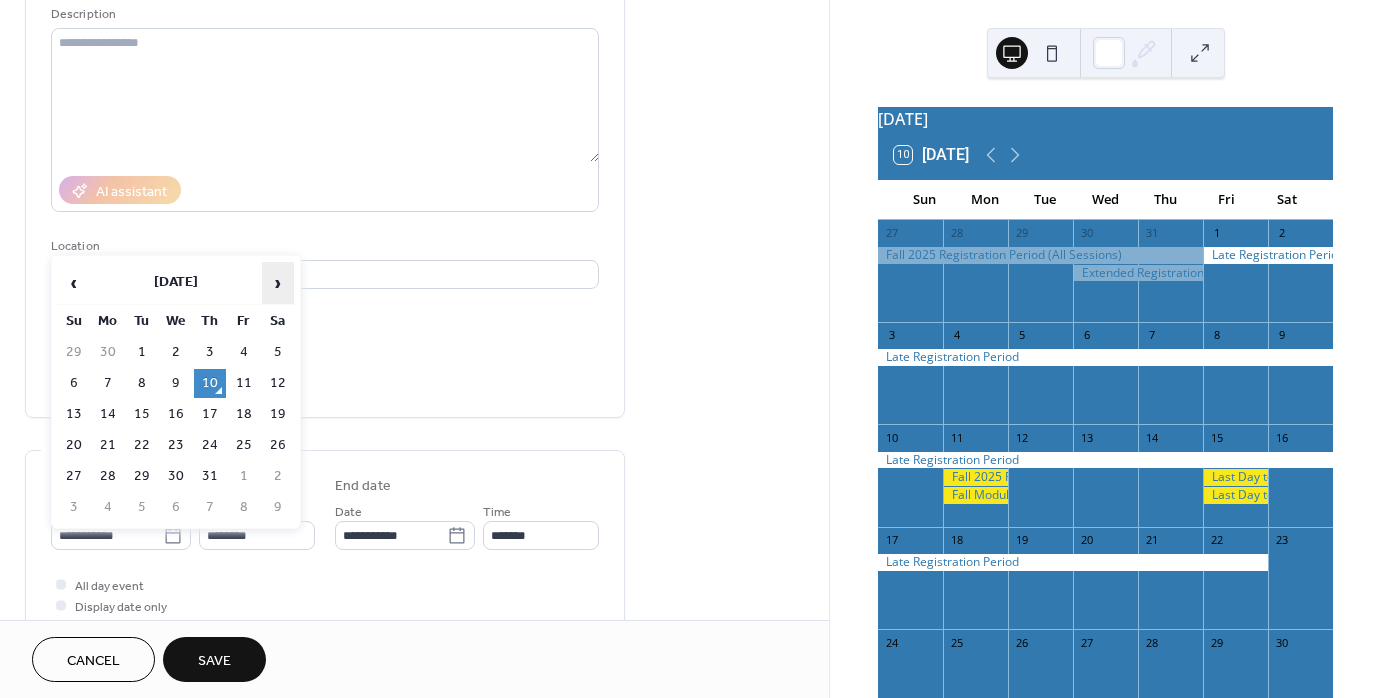click on "›" at bounding box center [278, 283] 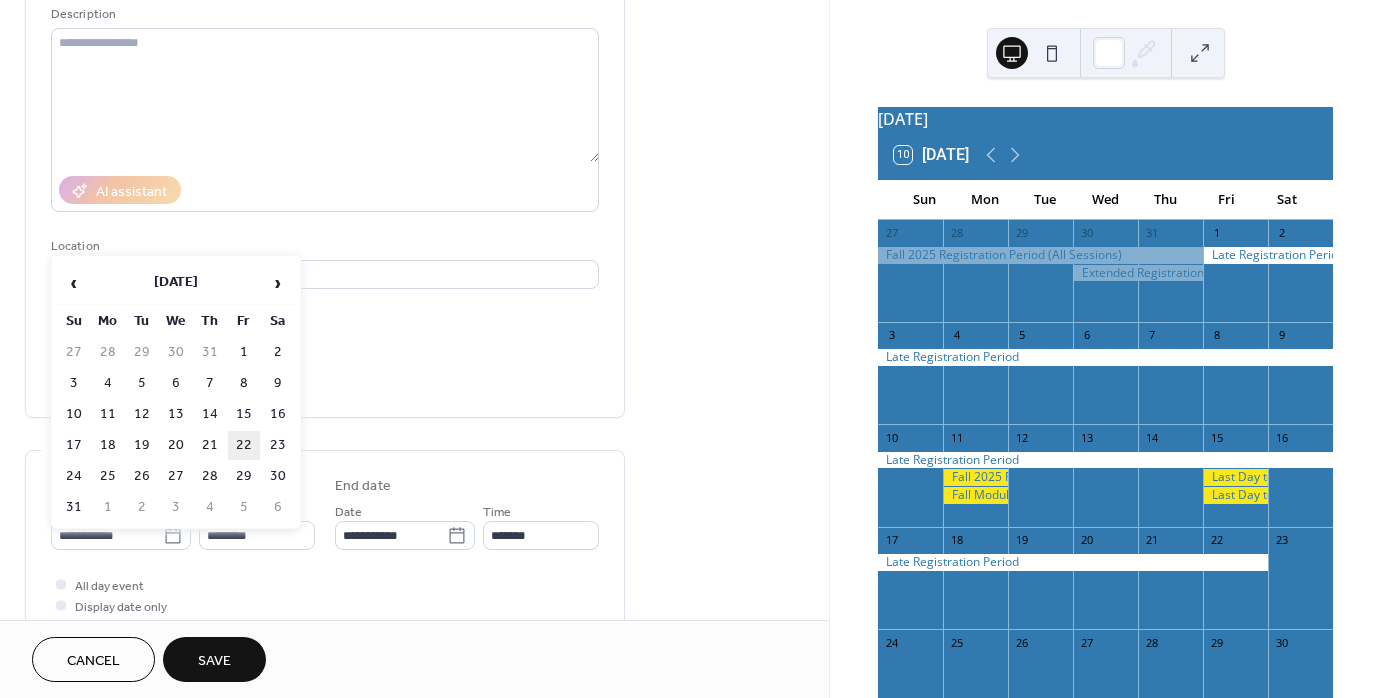 click on "22" at bounding box center (244, 445) 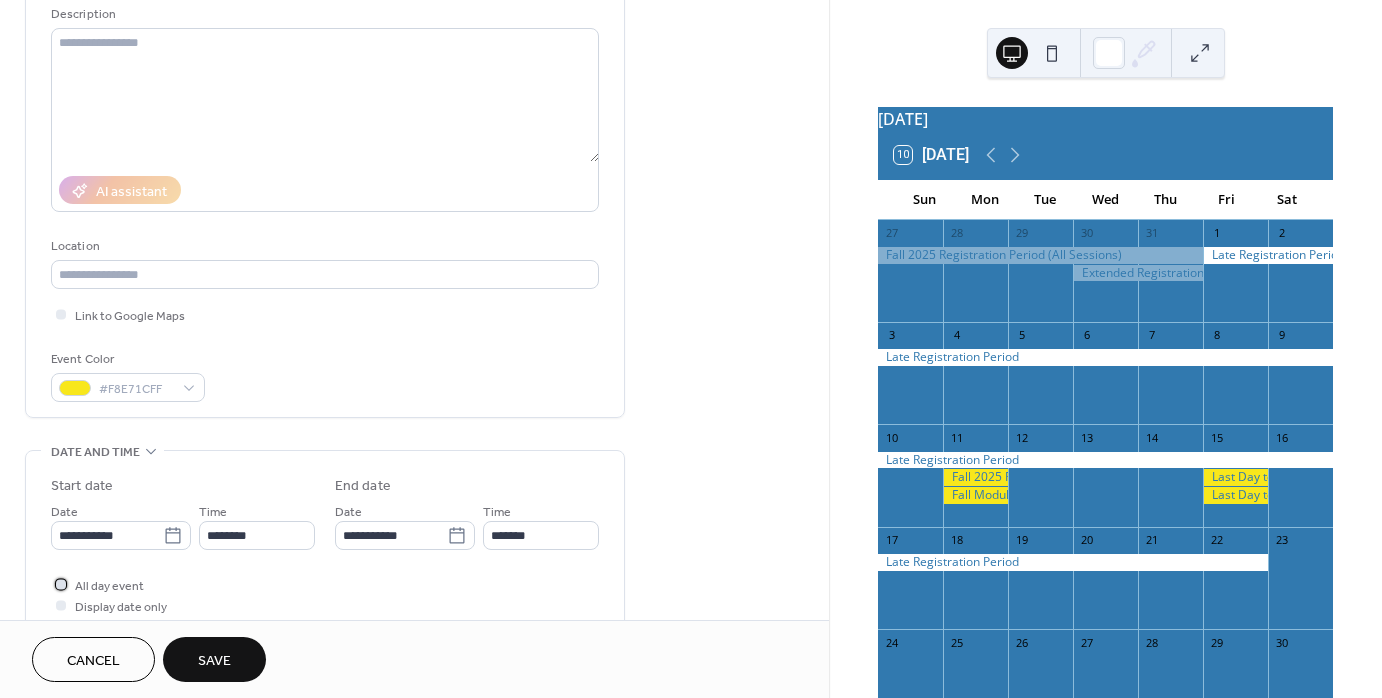 click at bounding box center [61, 584] 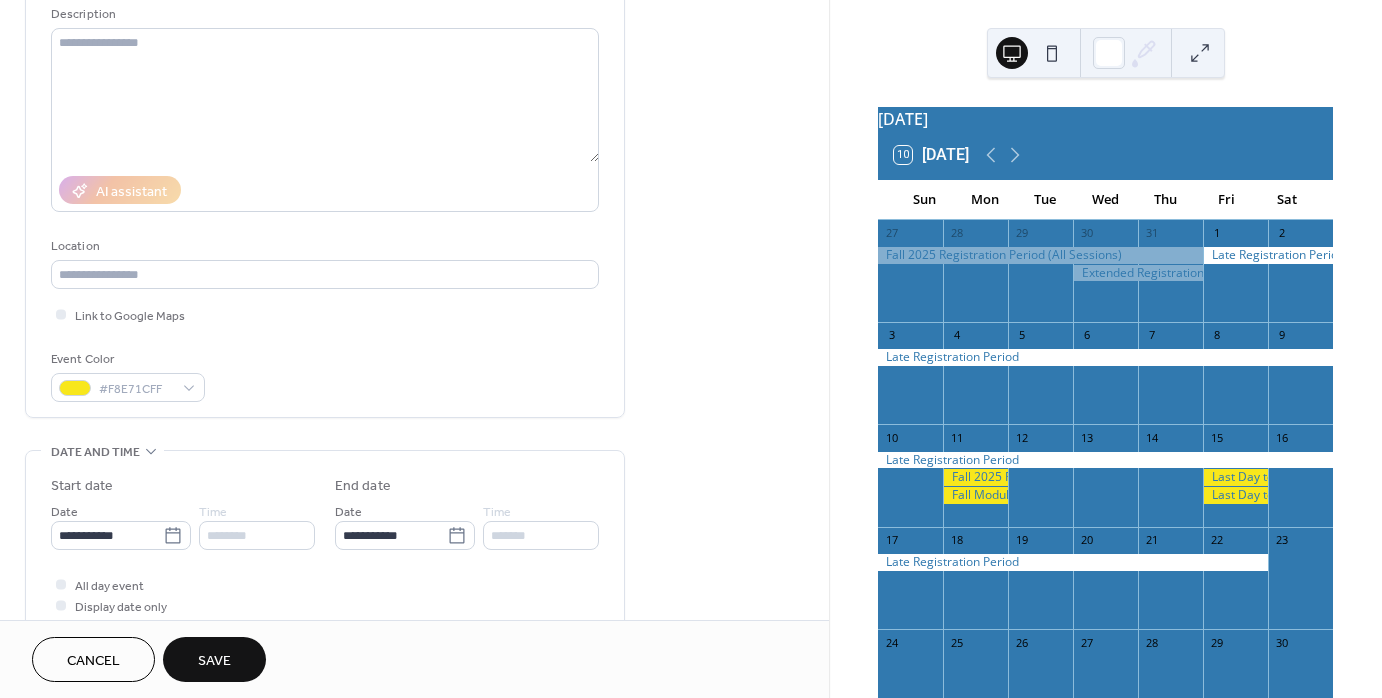 click on "Save" at bounding box center (214, 661) 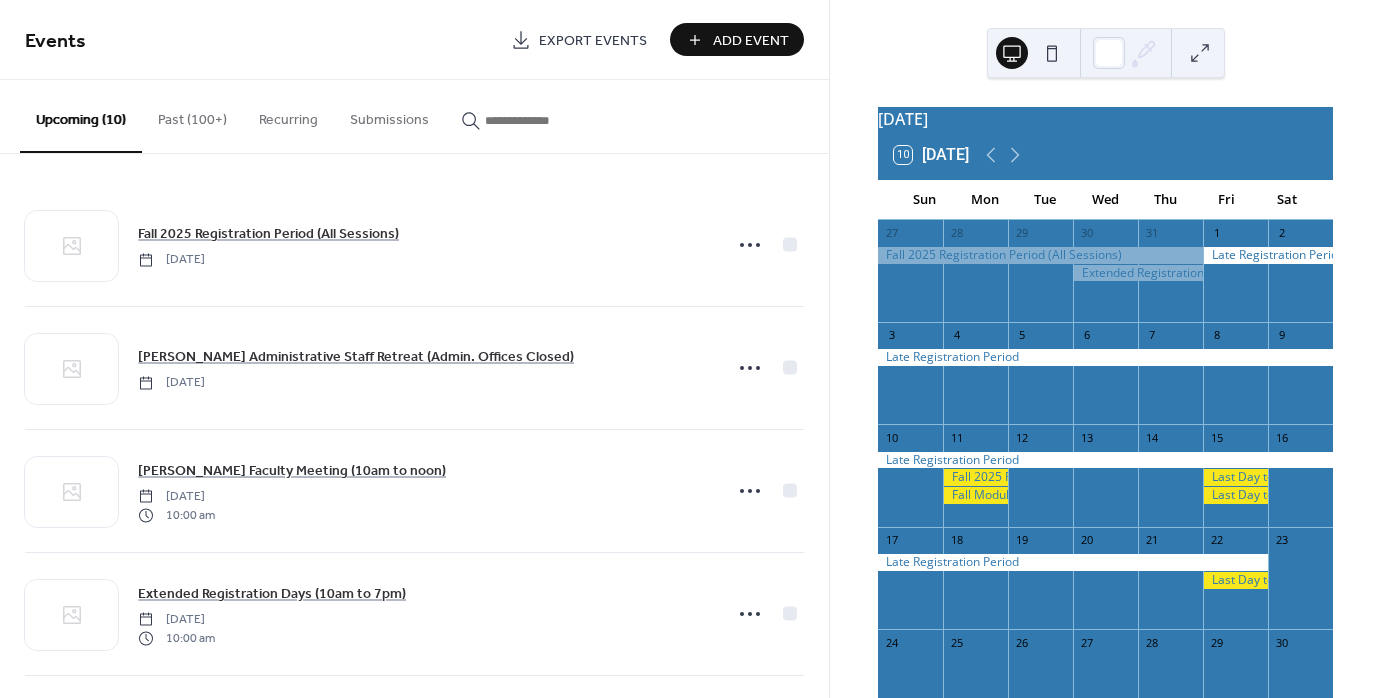 click on "Add Event" at bounding box center (751, 41) 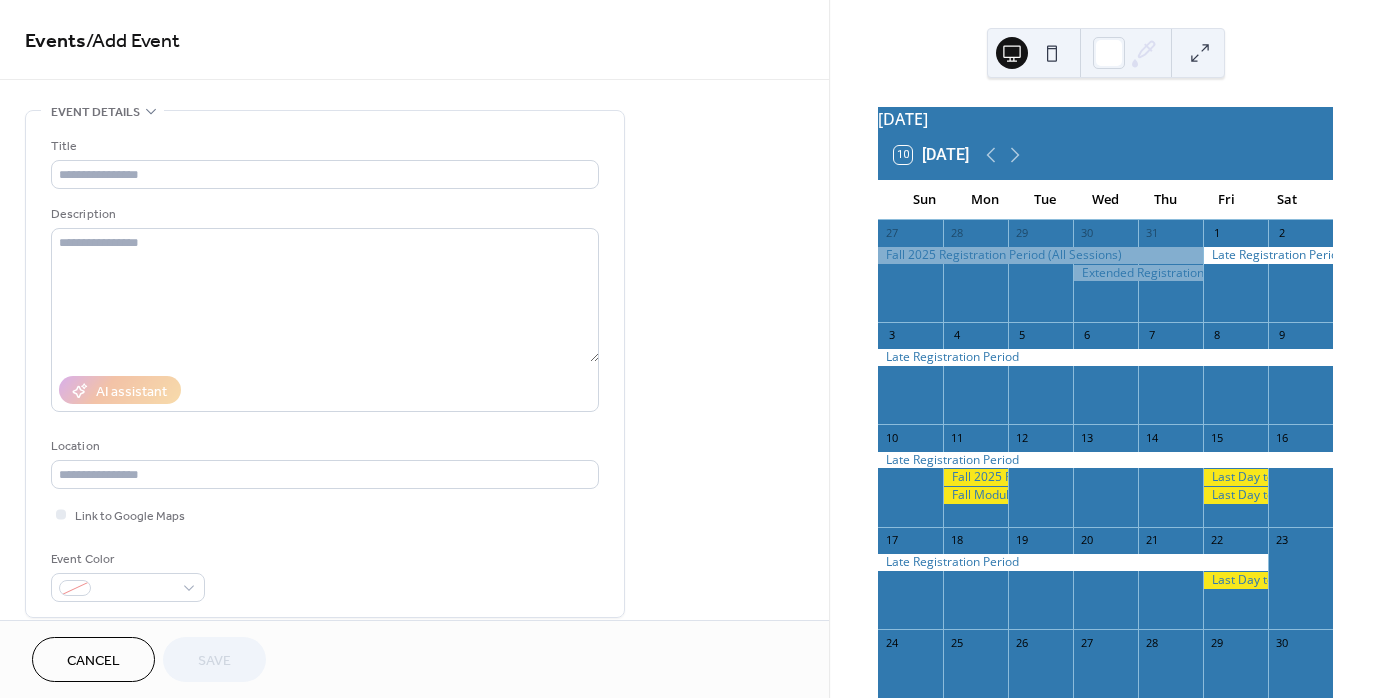 click at bounding box center [1235, 580] 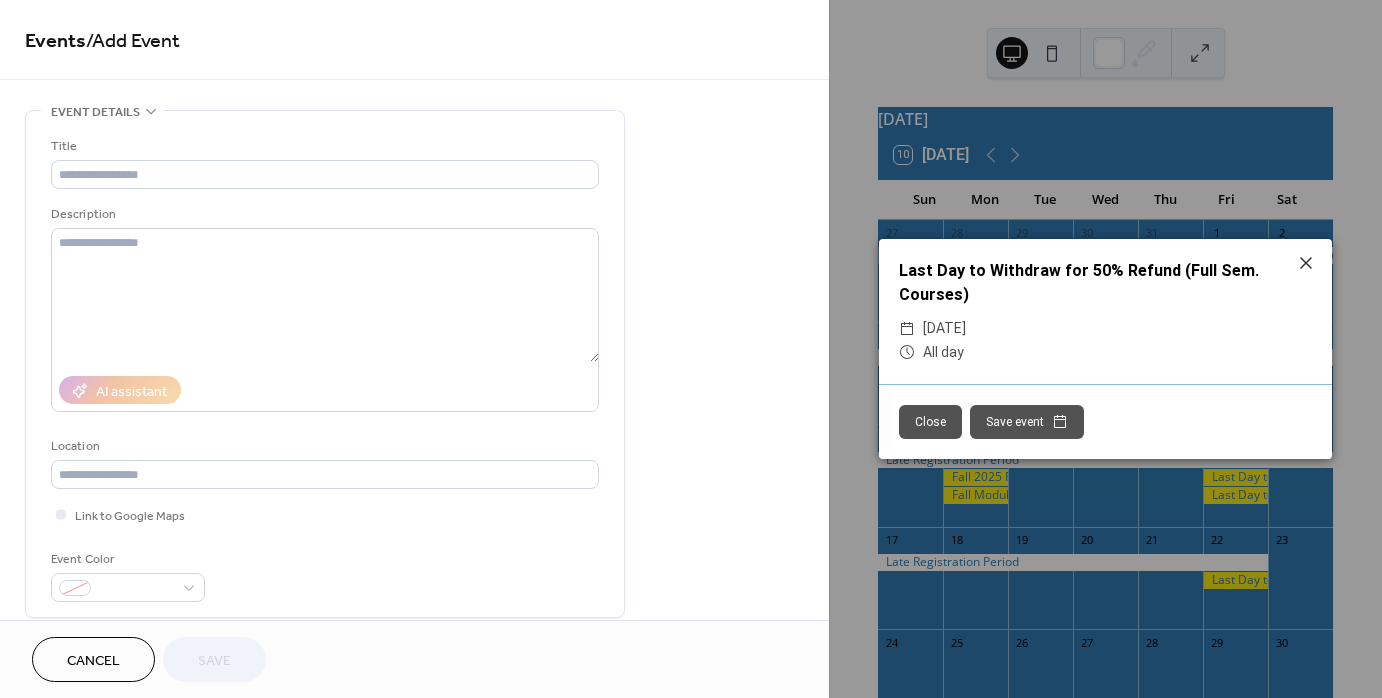 click on "Close" at bounding box center [930, 422] 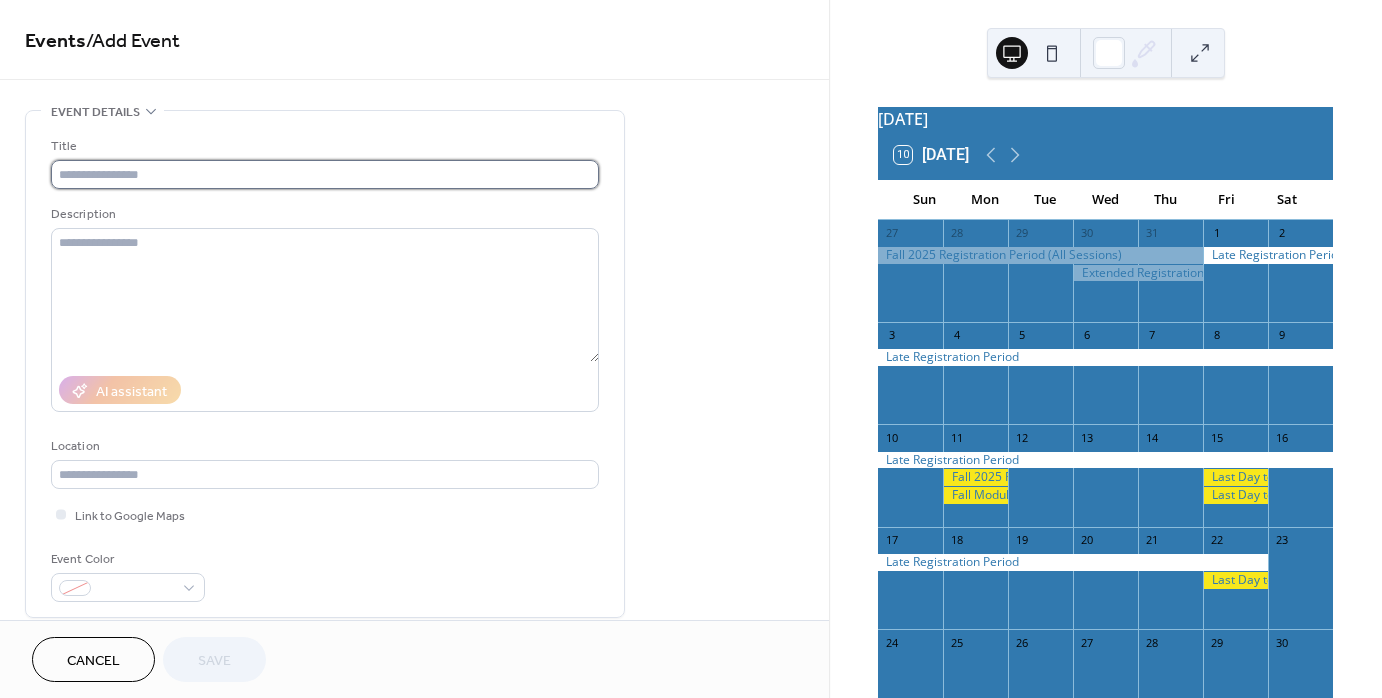 click at bounding box center (325, 174) 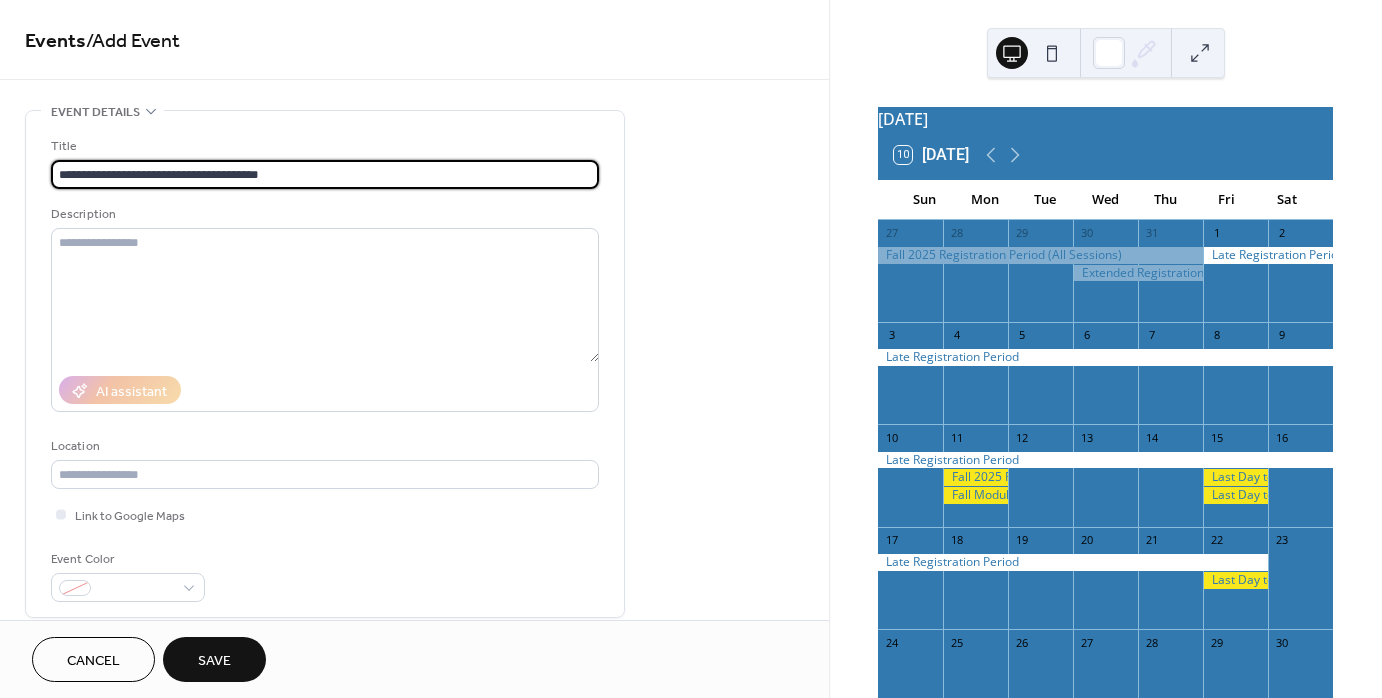 click on "**********" at bounding box center (325, 174) 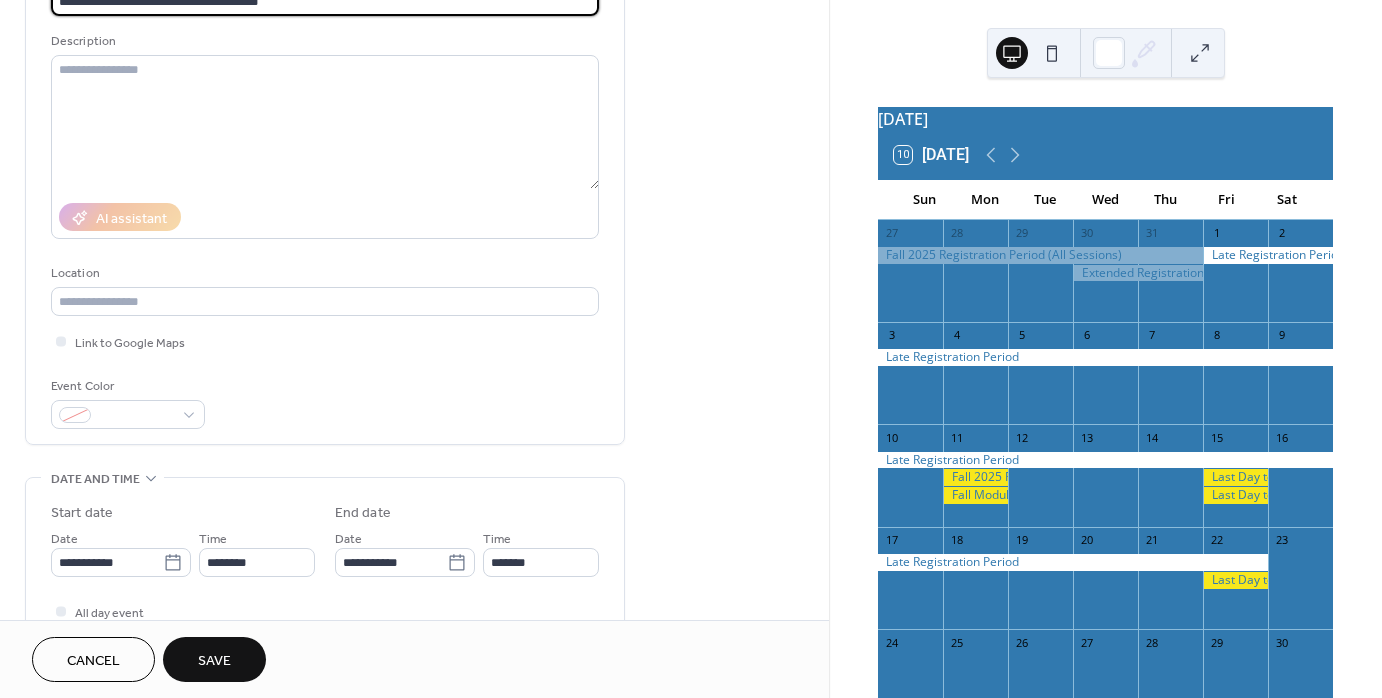 scroll, scrollTop: 200, scrollLeft: 0, axis: vertical 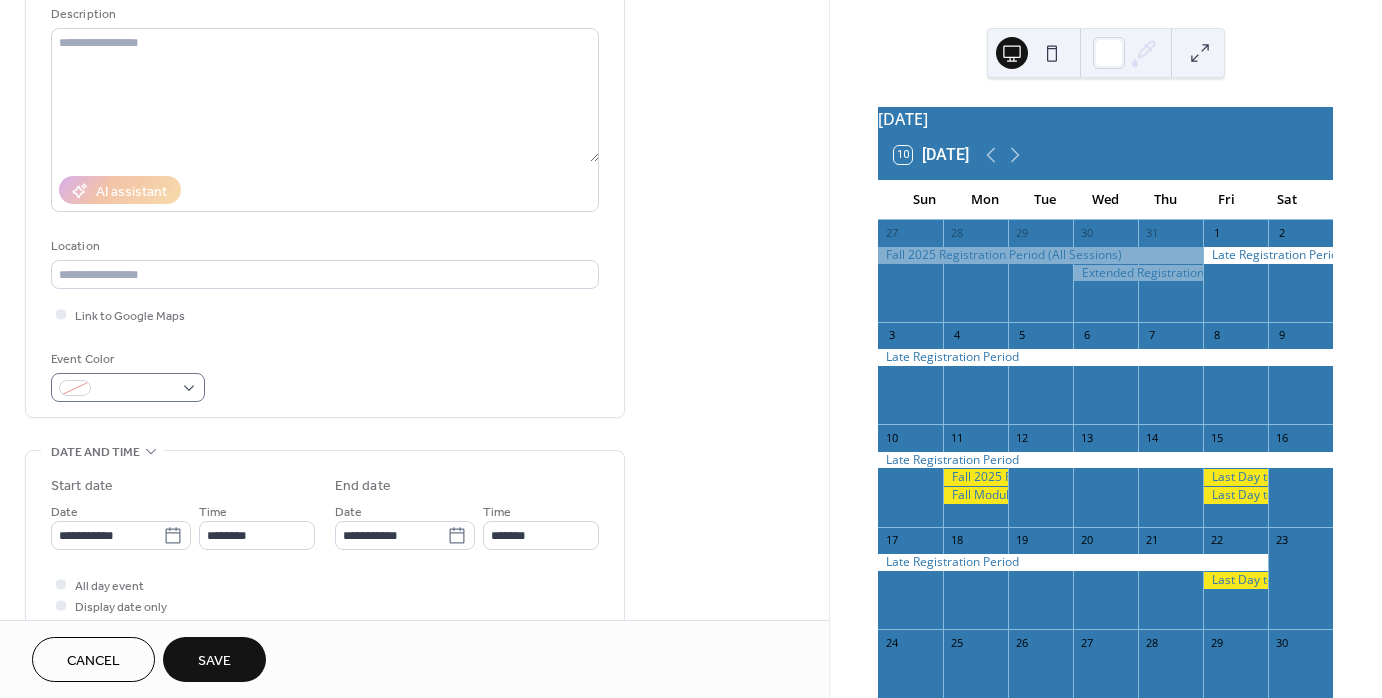 type on "**********" 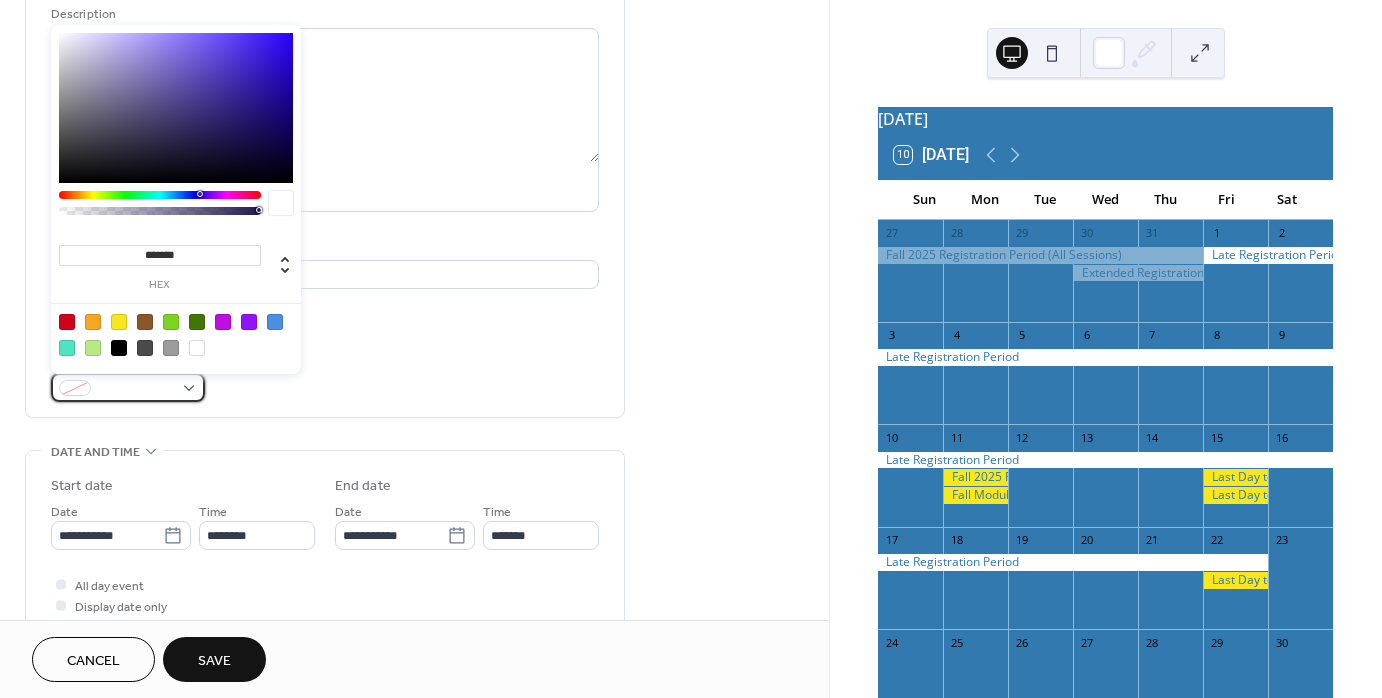 click at bounding box center (128, 387) 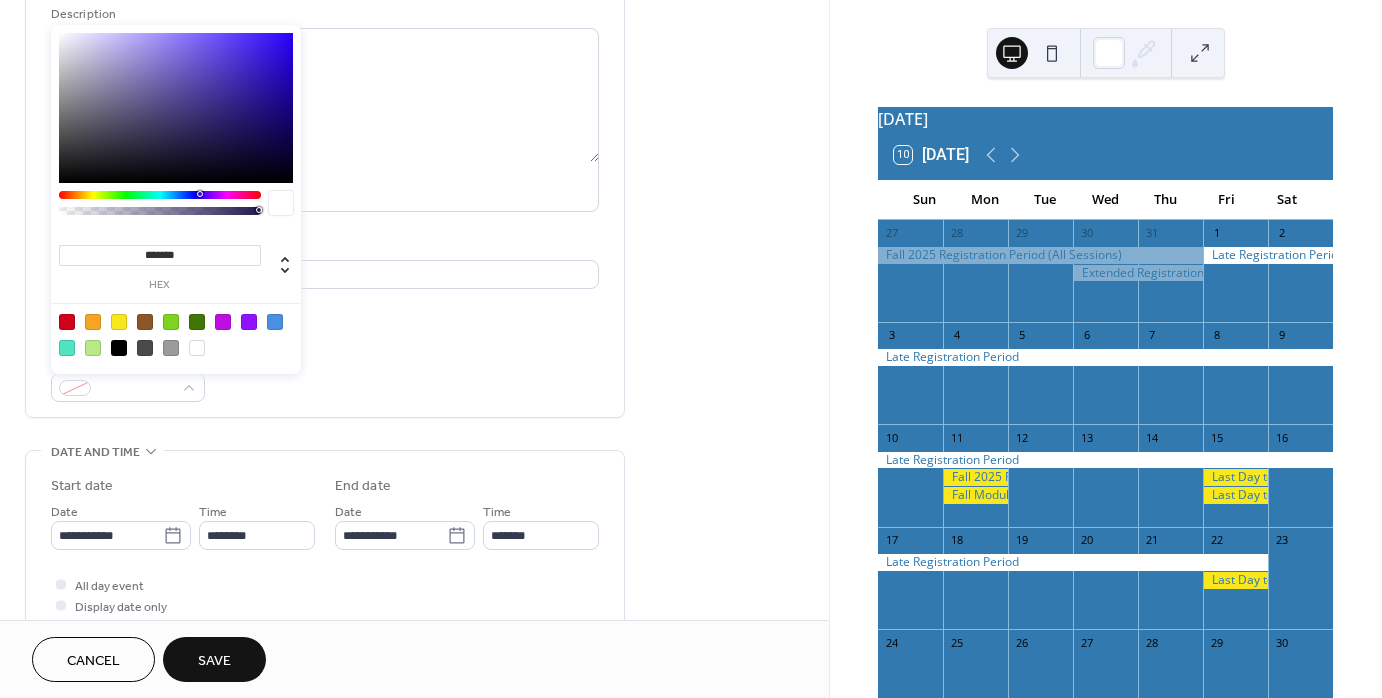 click at bounding box center (119, 322) 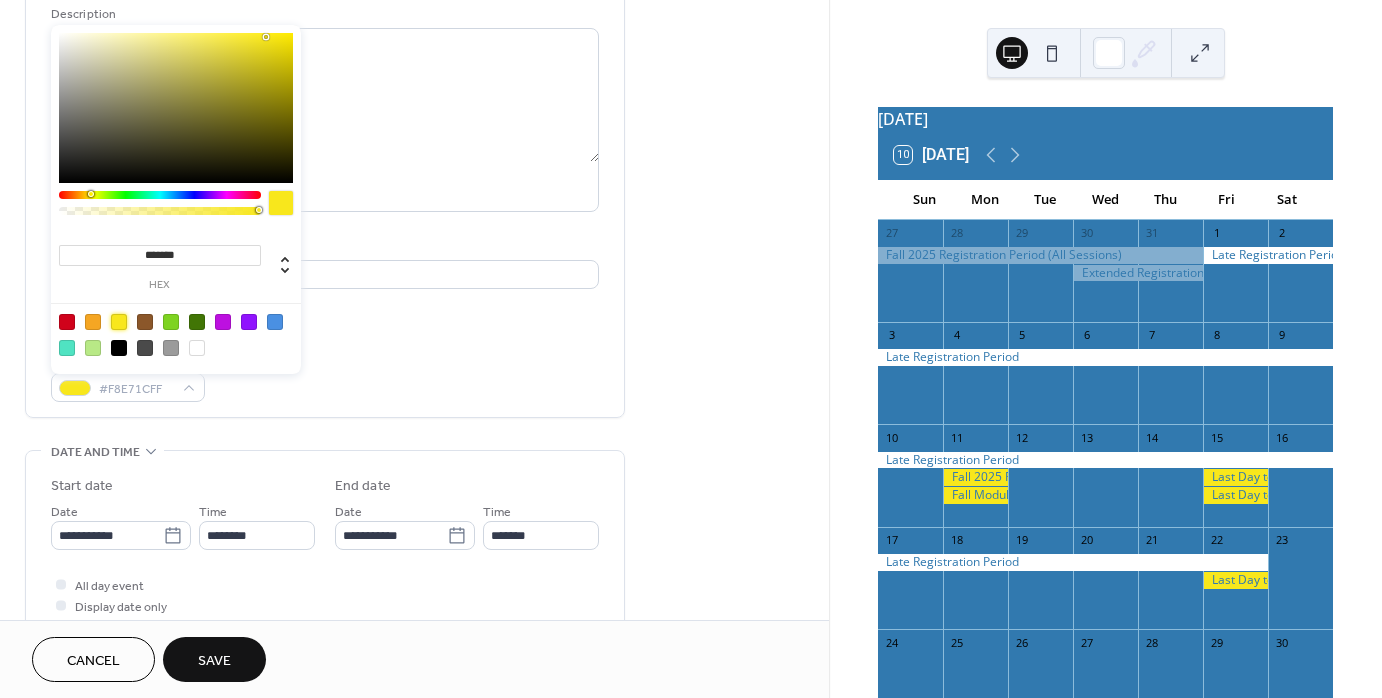 type on "*******" 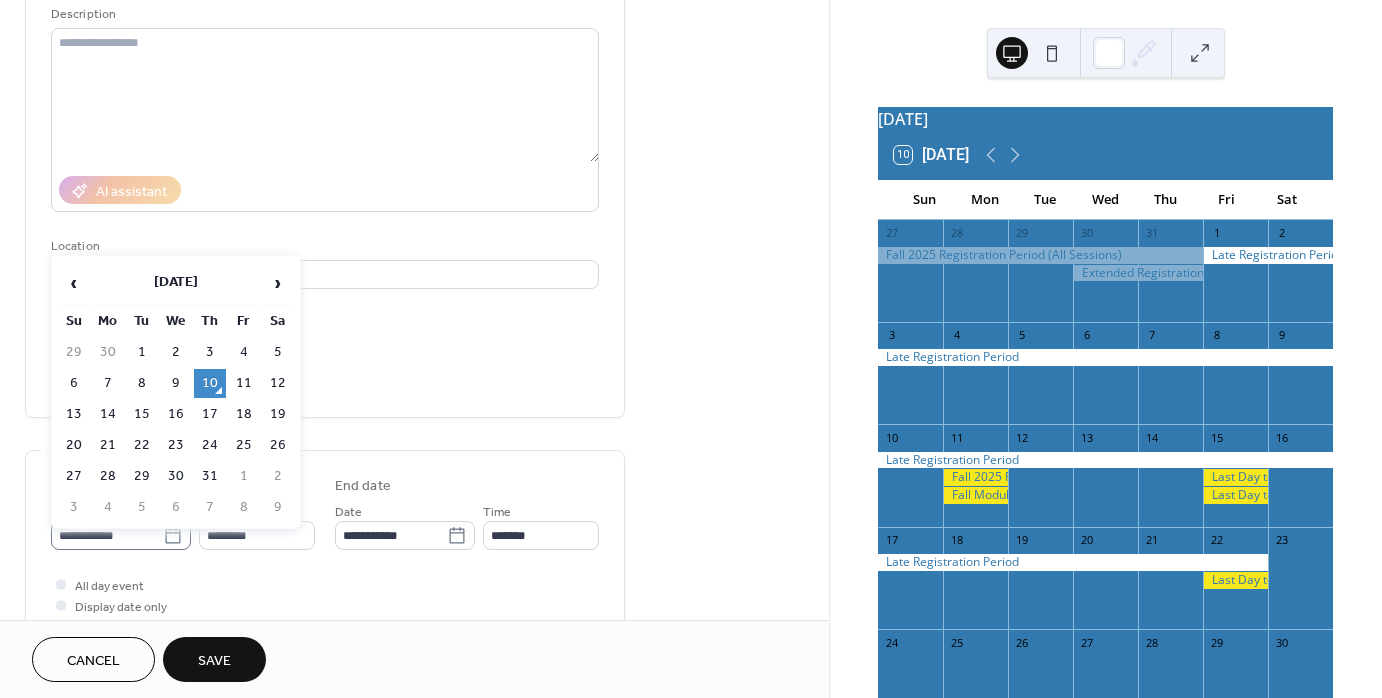 click 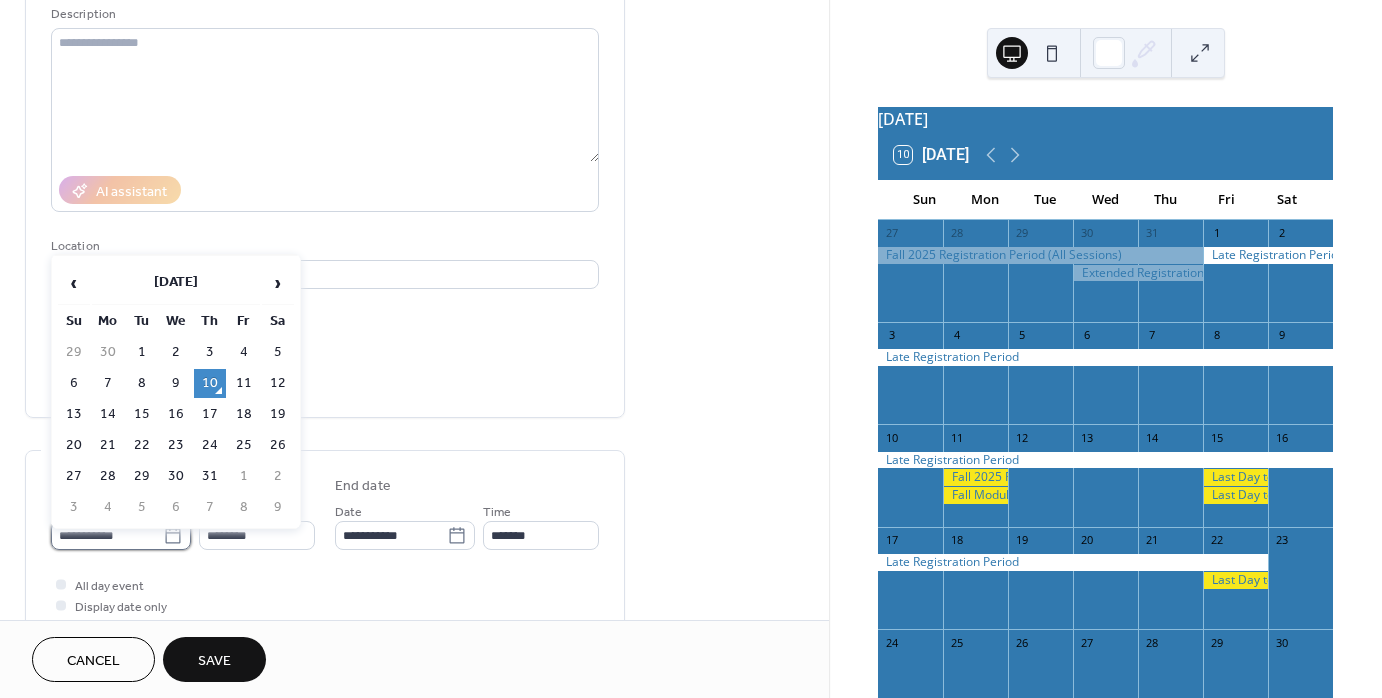 click on "**********" at bounding box center (107, 535) 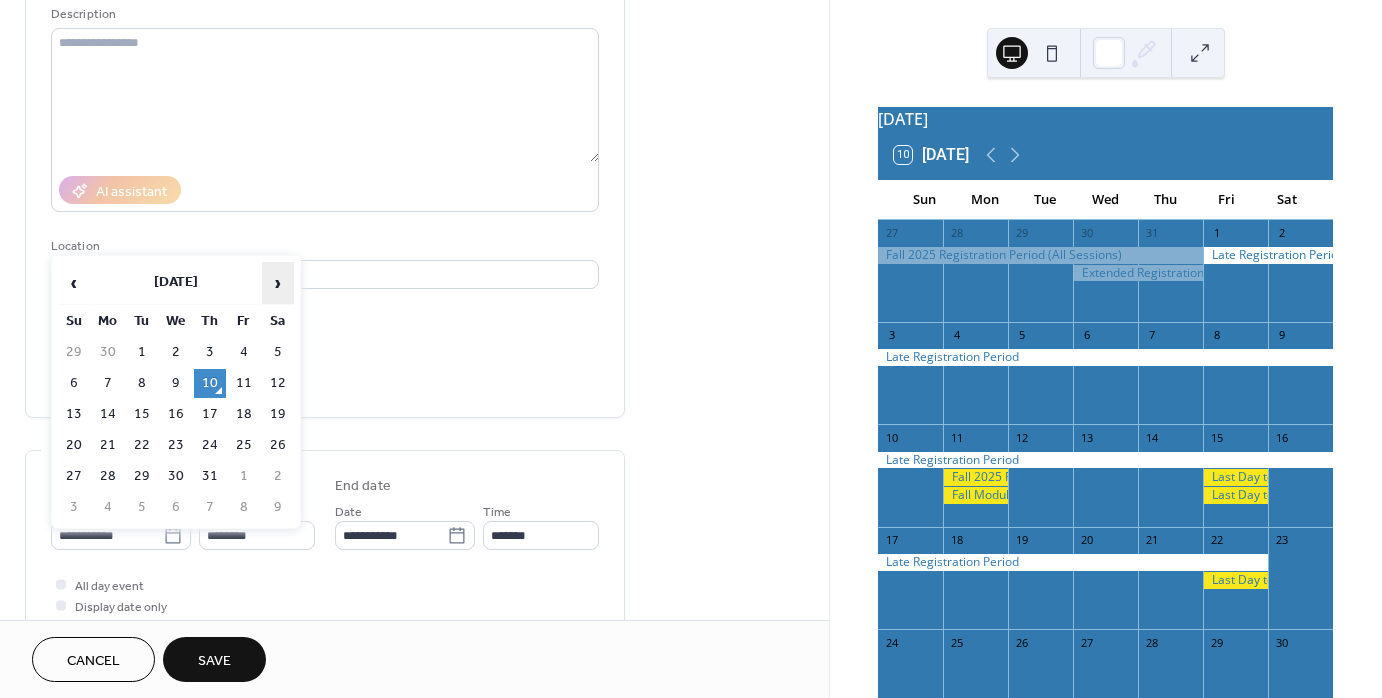 click on "›" at bounding box center (278, 283) 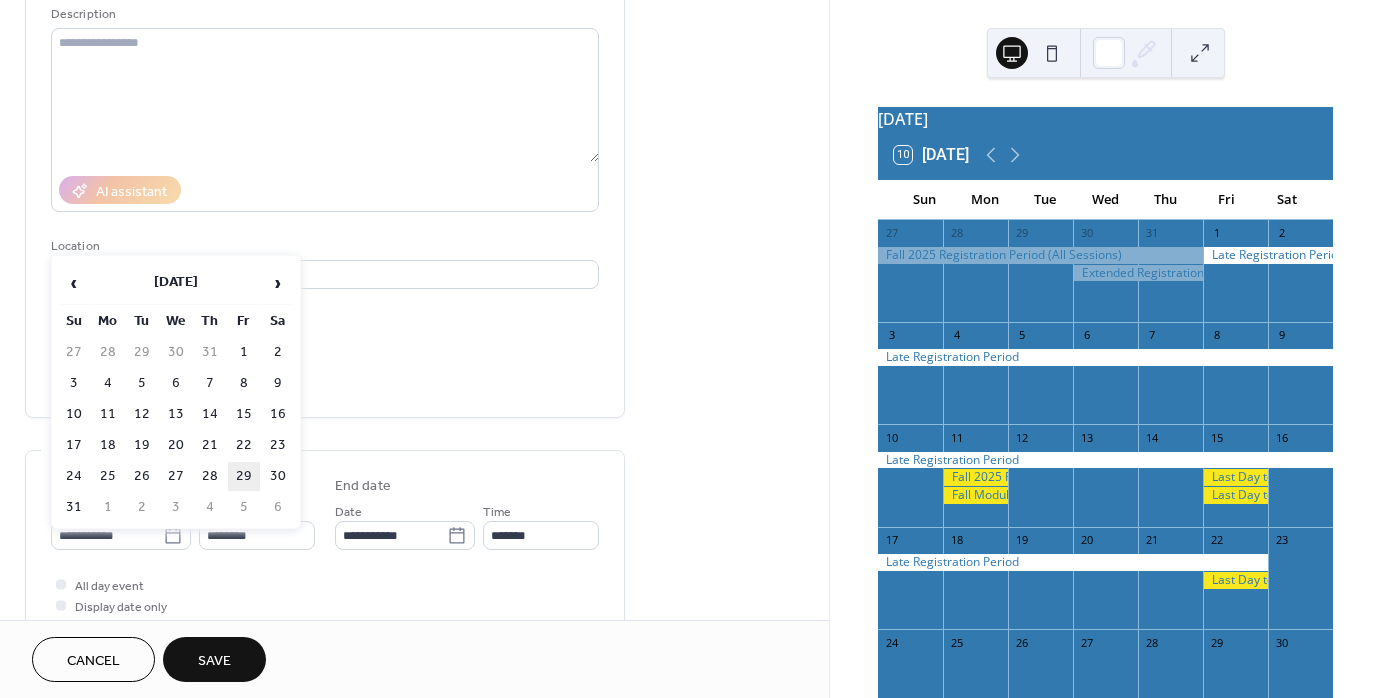 click on "29" at bounding box center [244, 476] 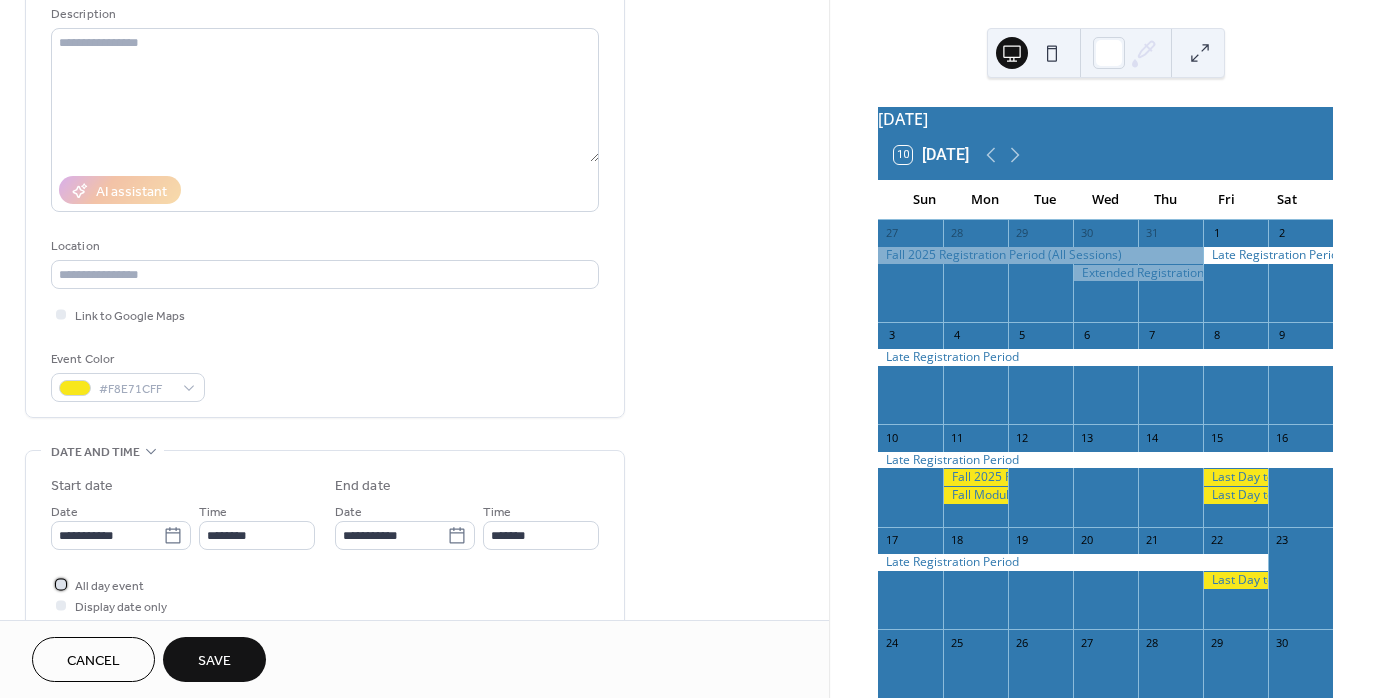 click at bounding box center [61, 584] 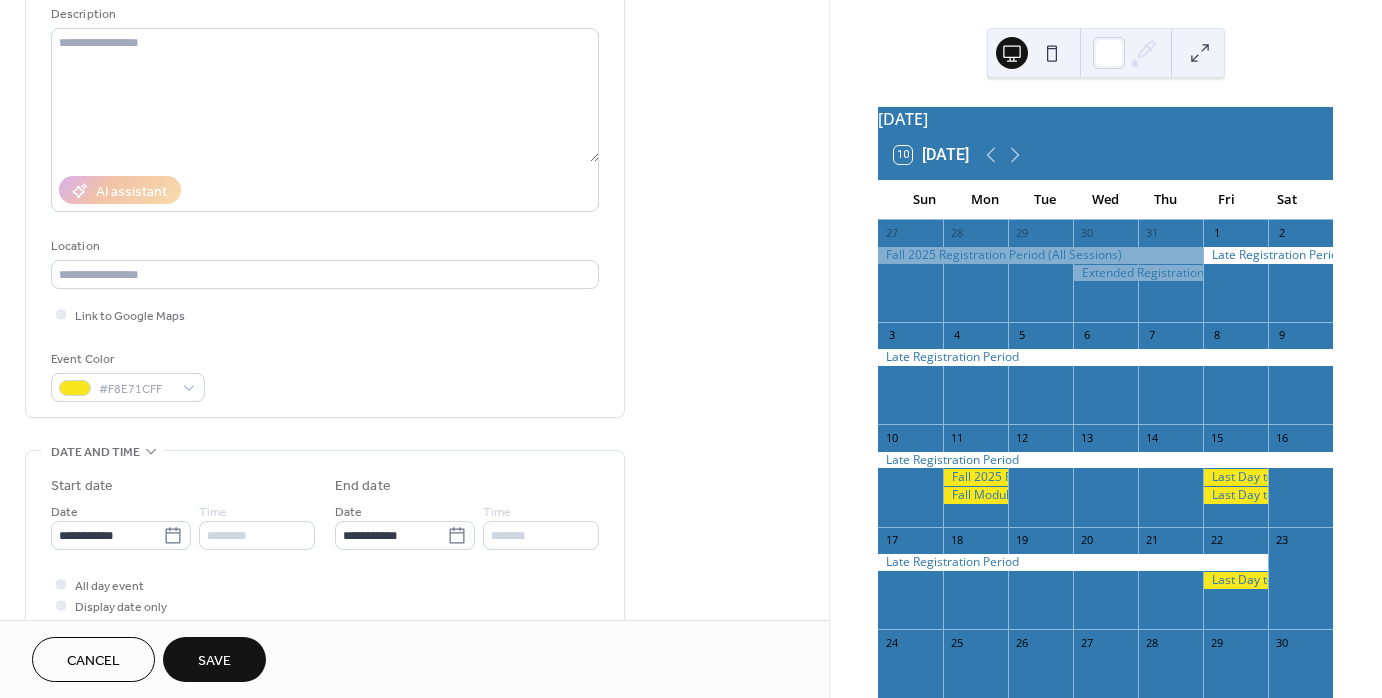 click on "Save" at bounding box center (214, 661) 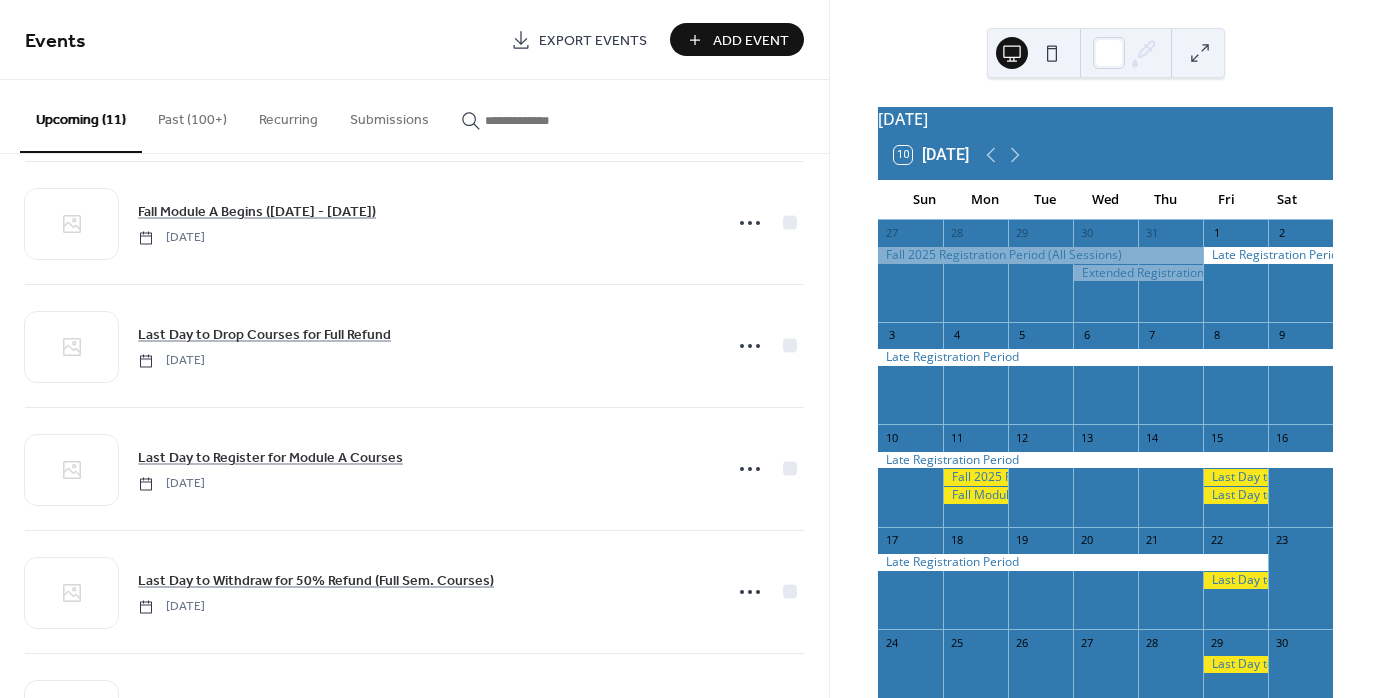 scroll, scrollTop: 864, scrollLeft: 0, axis: vertical 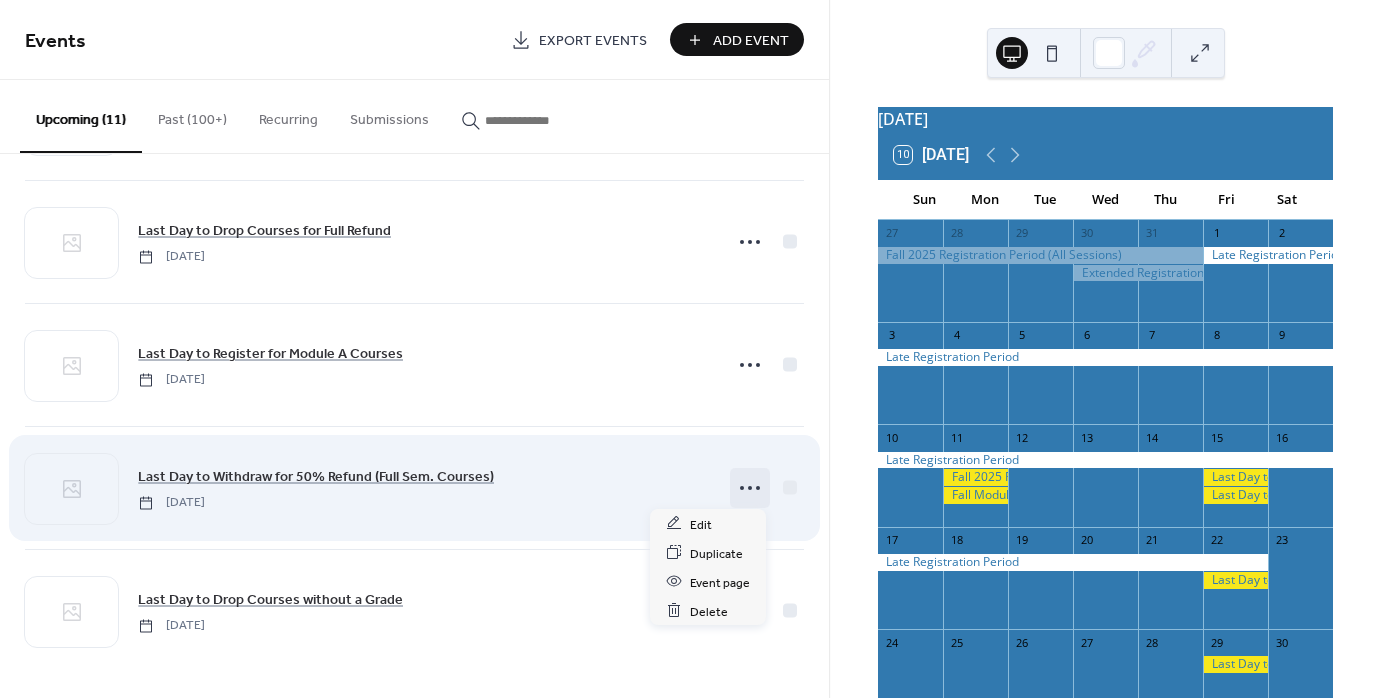 click 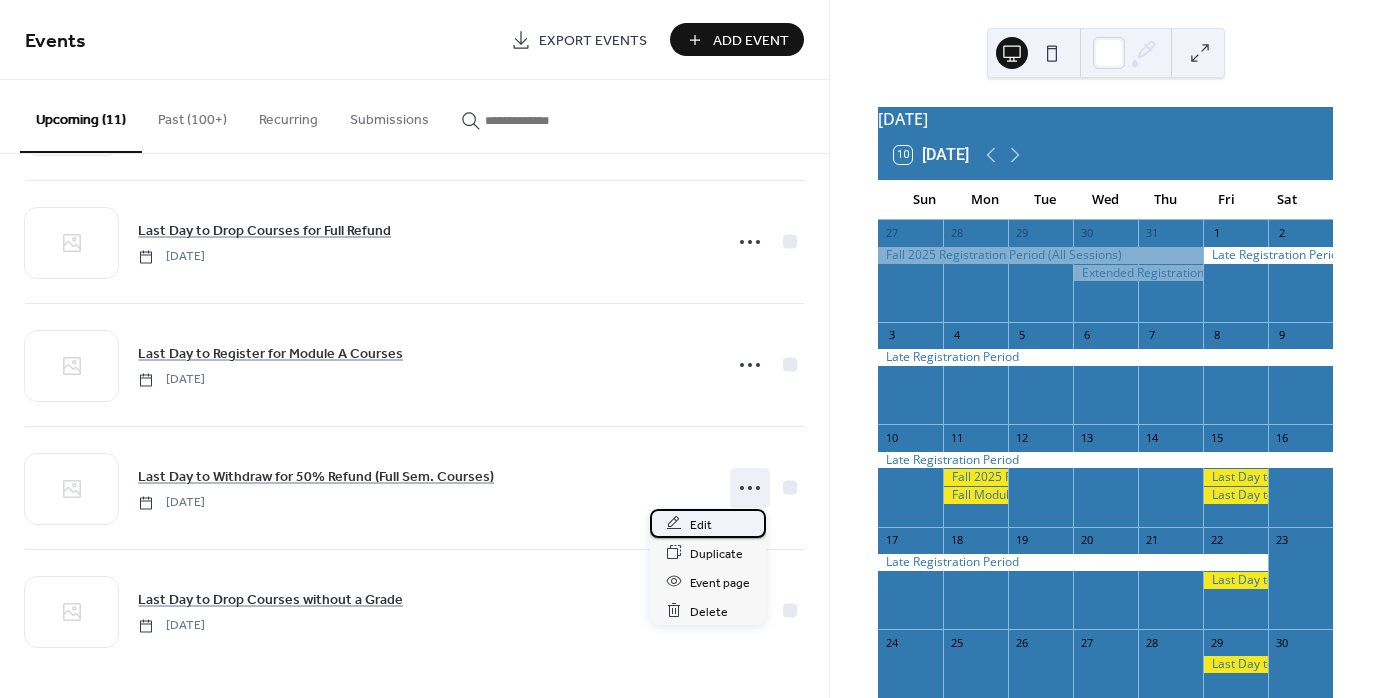 click on "Edit" at bounding box center (701, 524) 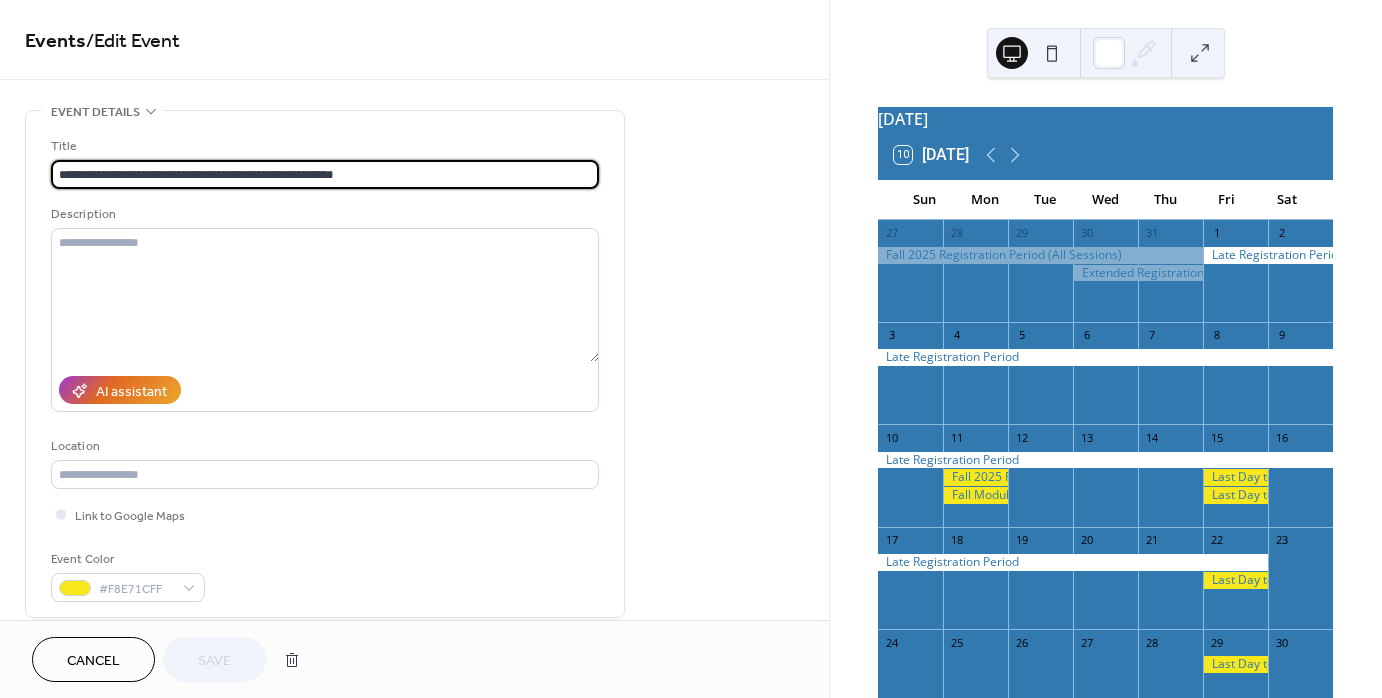 click on "**********" at bounding box center (325, 174) 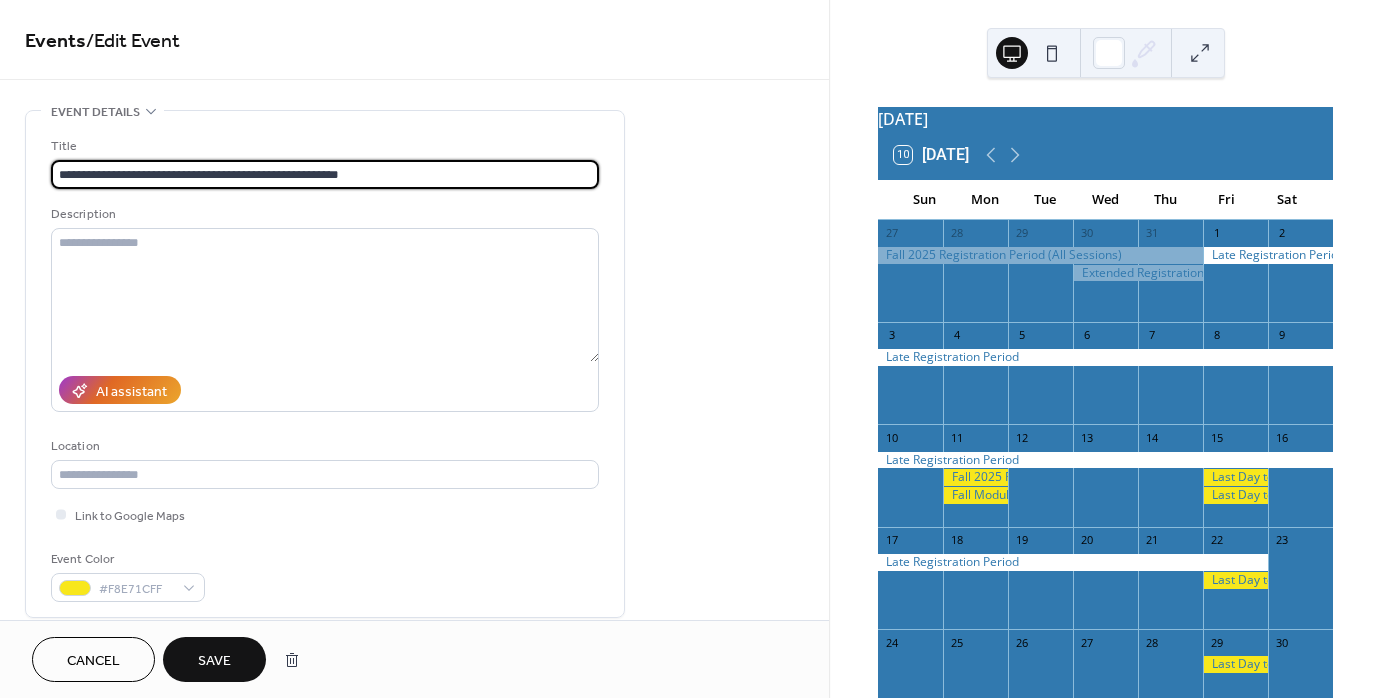 type on "**********" 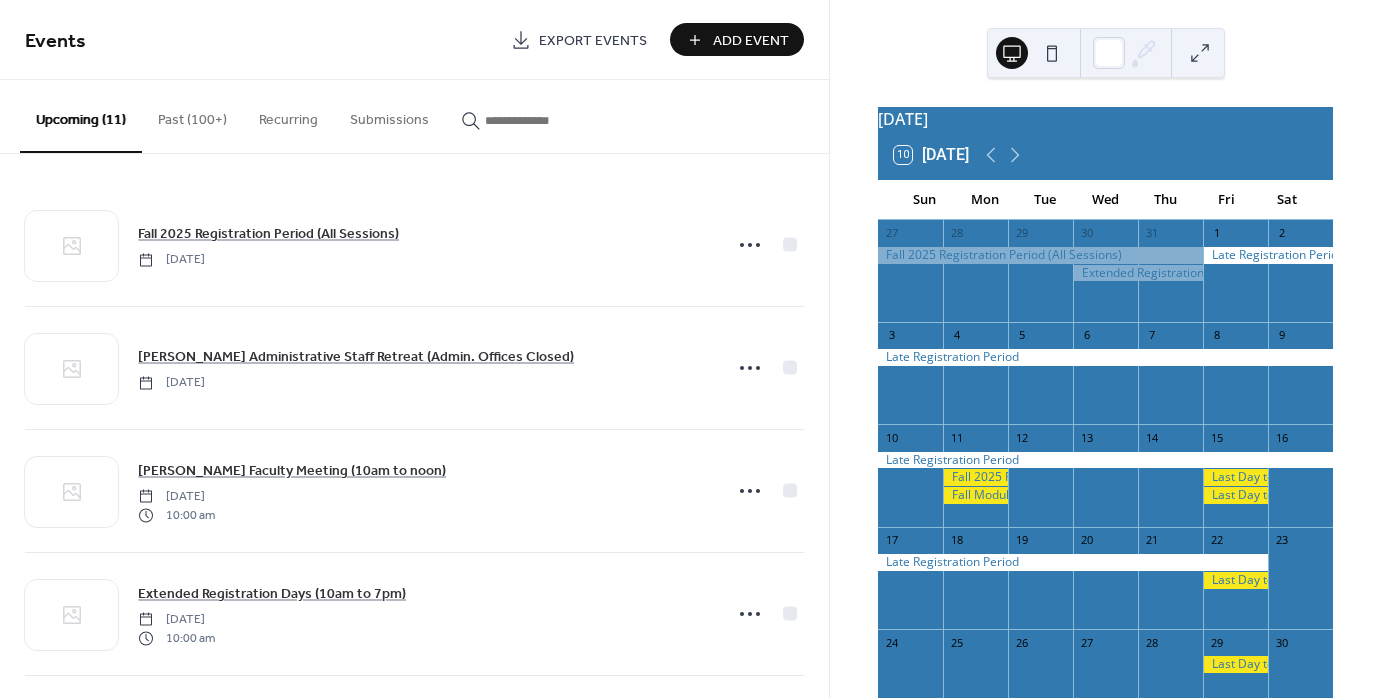 click on "Add Event" at bounding box center (751, 41) 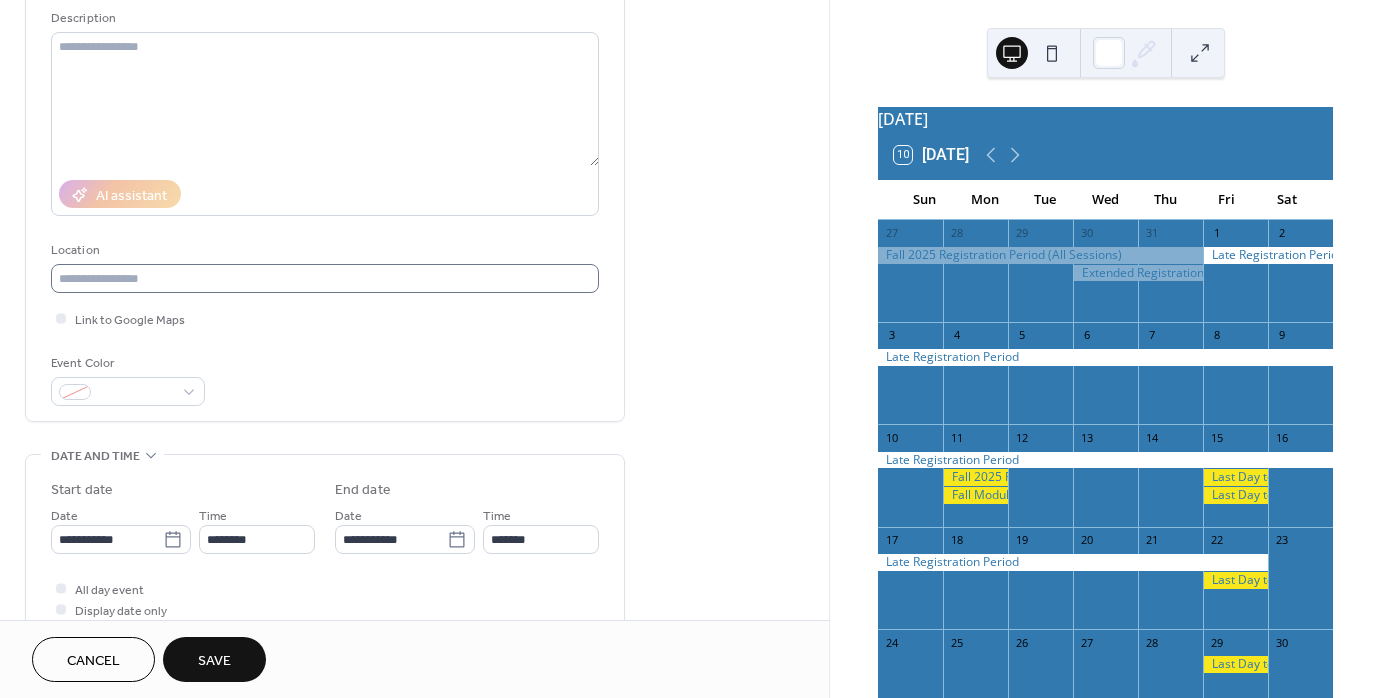scroll, scrollTop: 200, scrollLeft: 0, axis: vertical 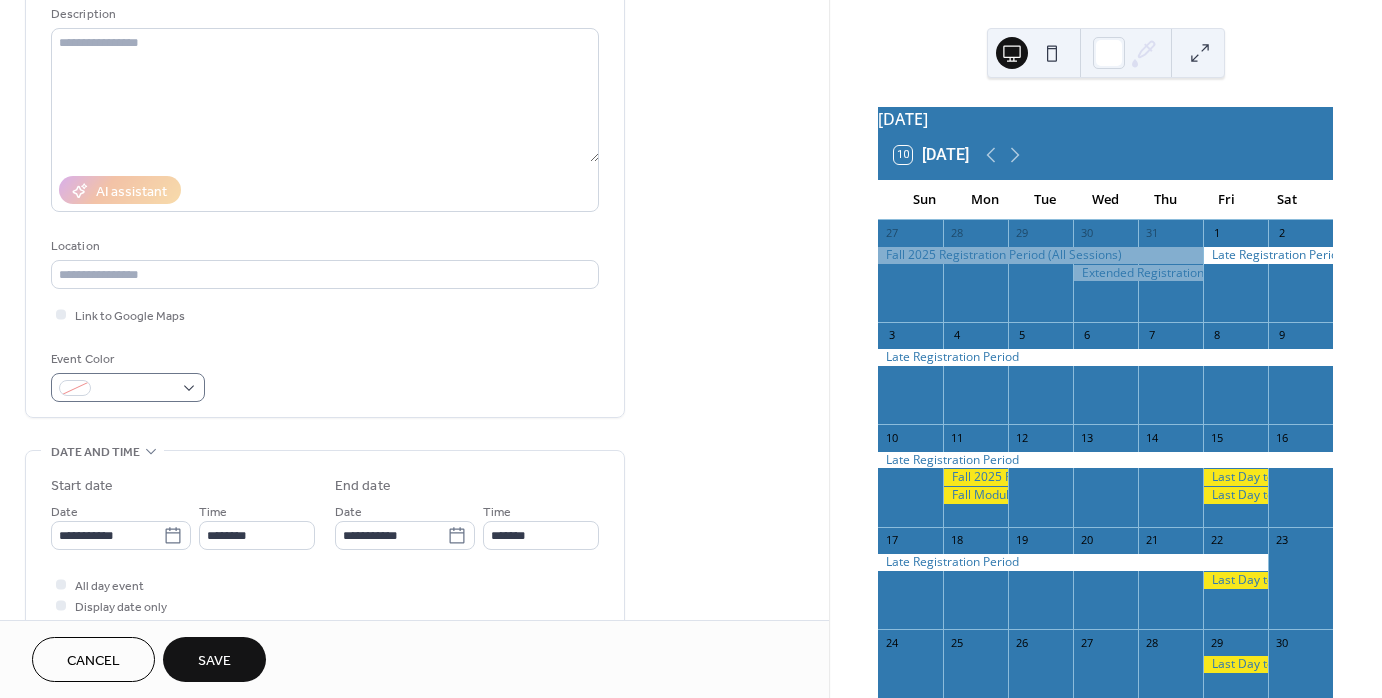 type on "**********" 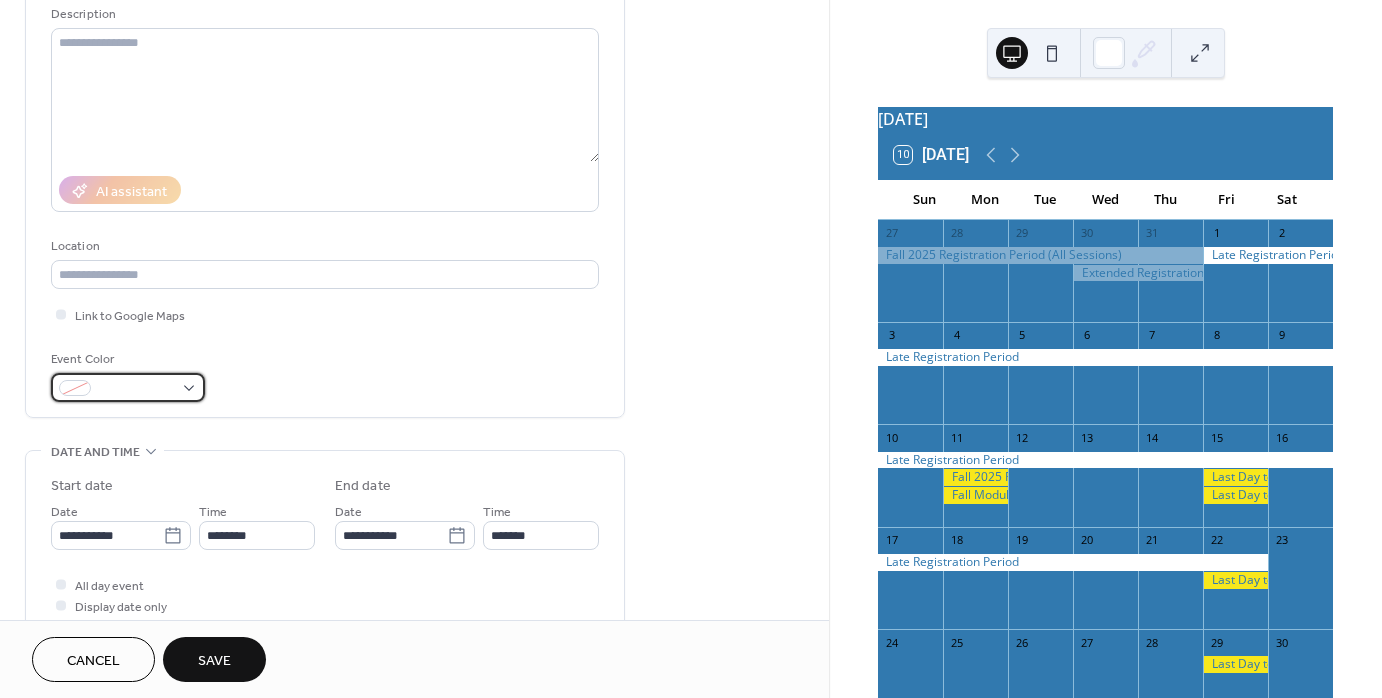 click at bounding box center (128, 387) 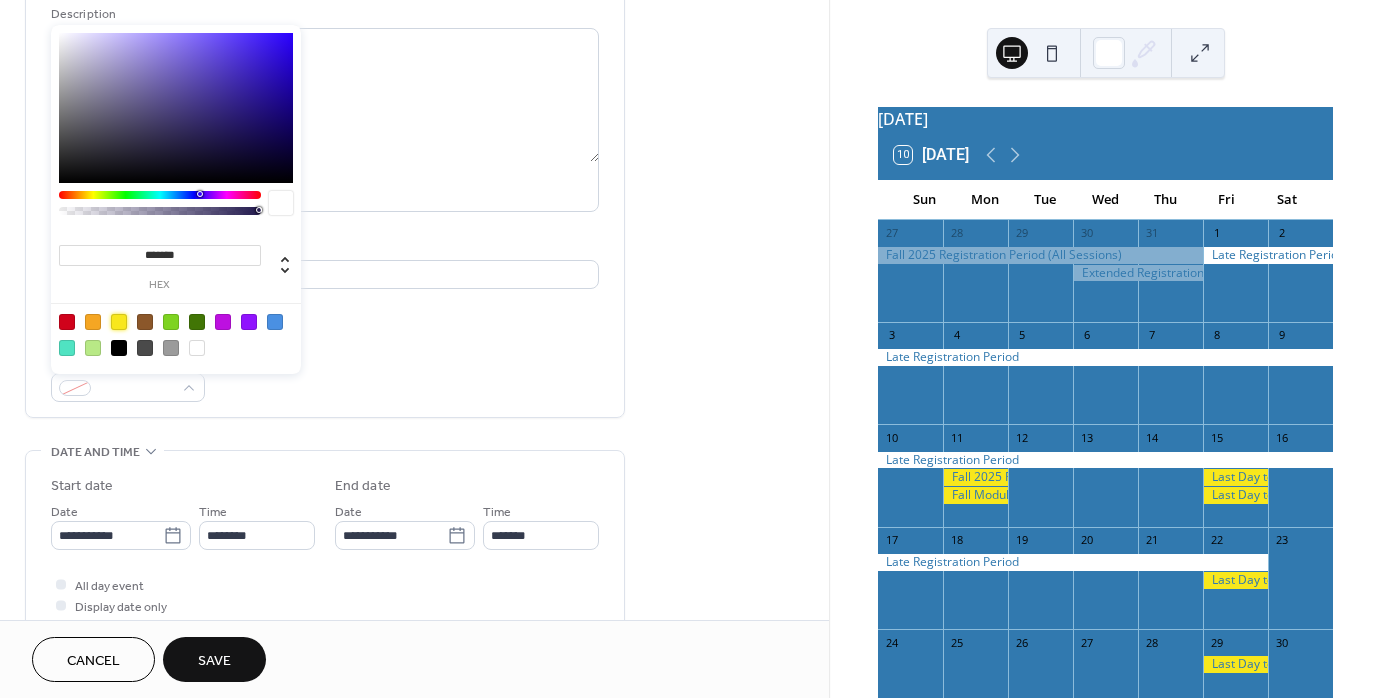 click at bounding box center (119, 322) 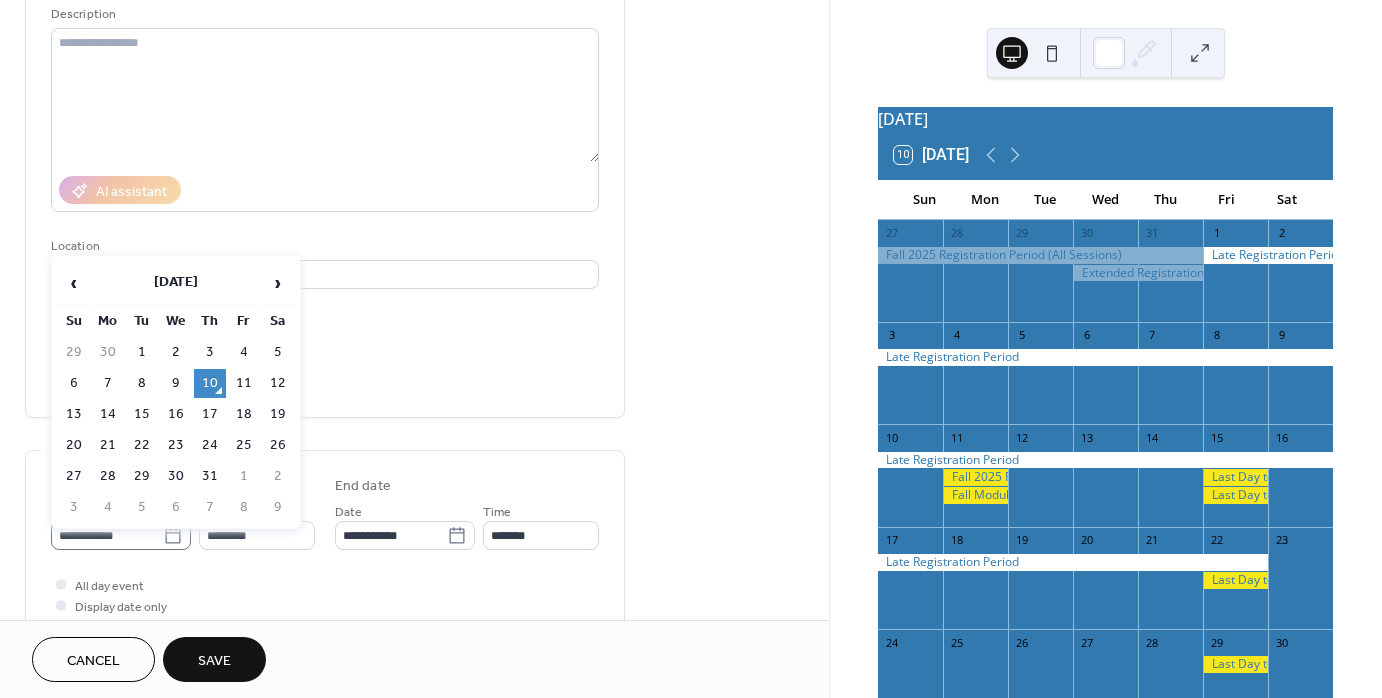 click 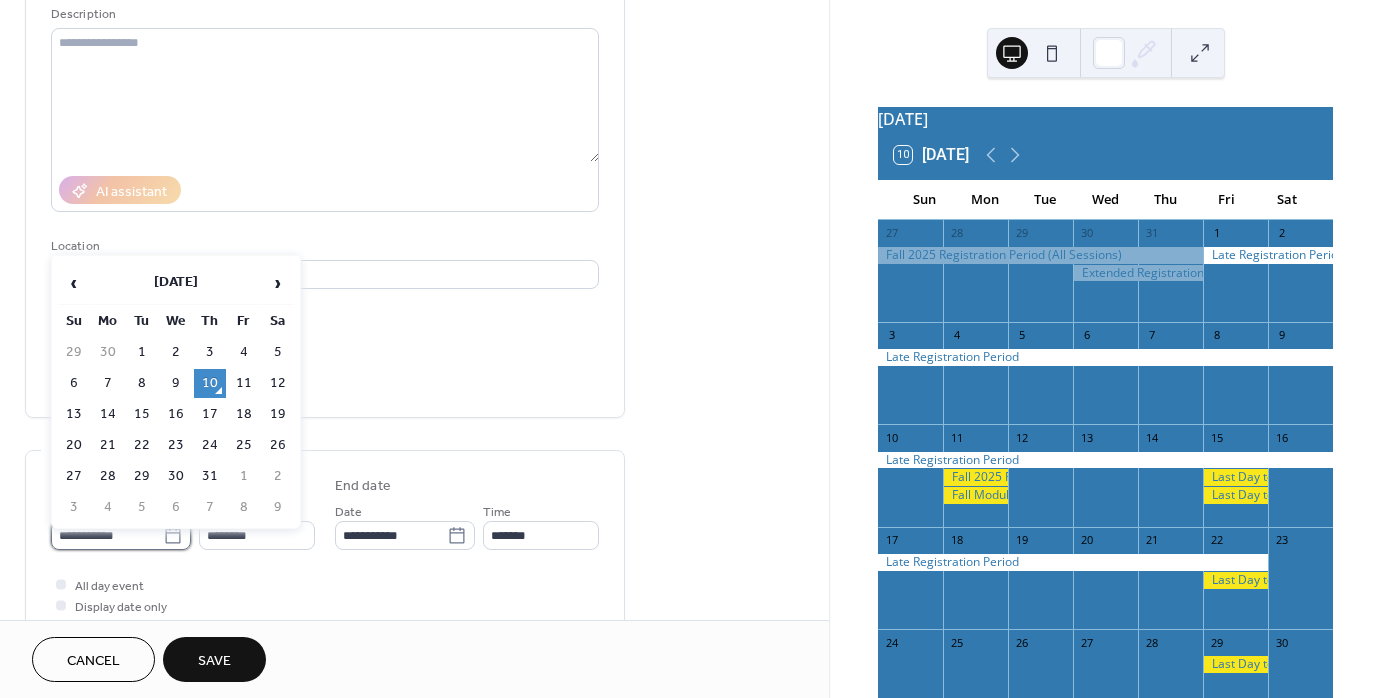 click on "**********" at bounding box center (107, 535) 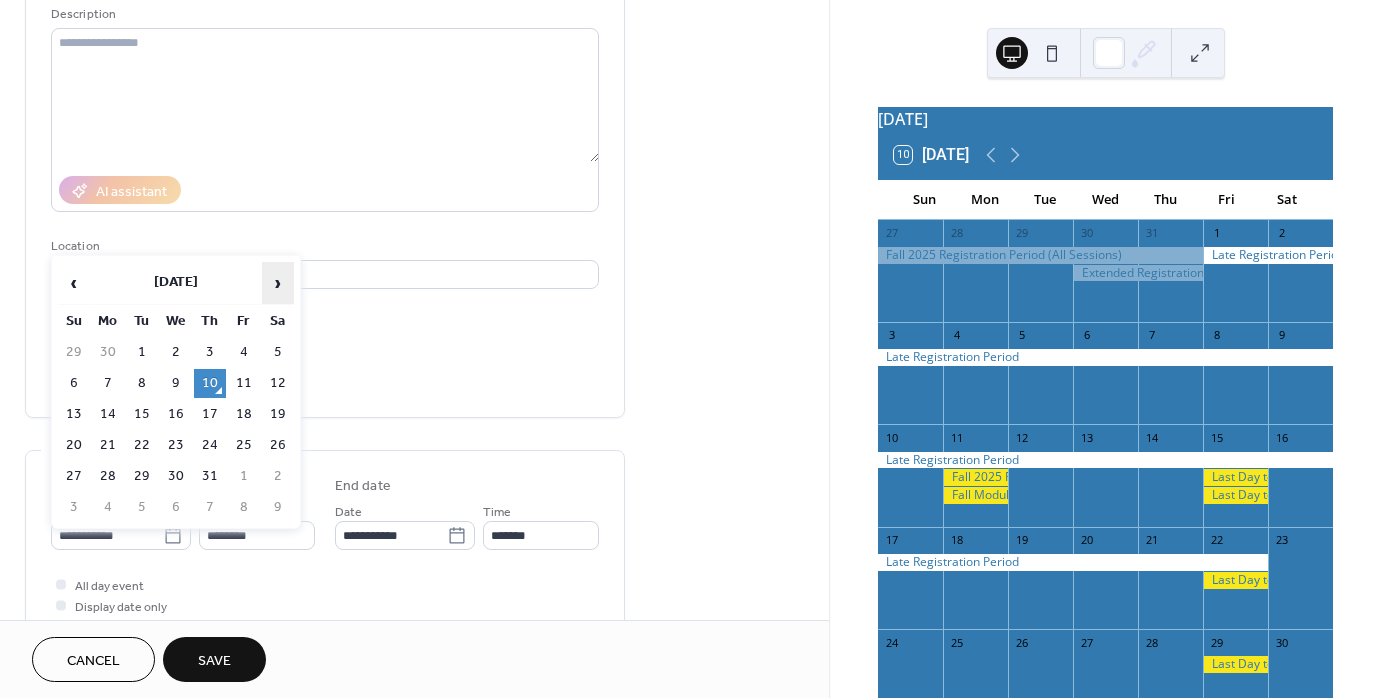 click on "›" at bounding box center (278, 283) 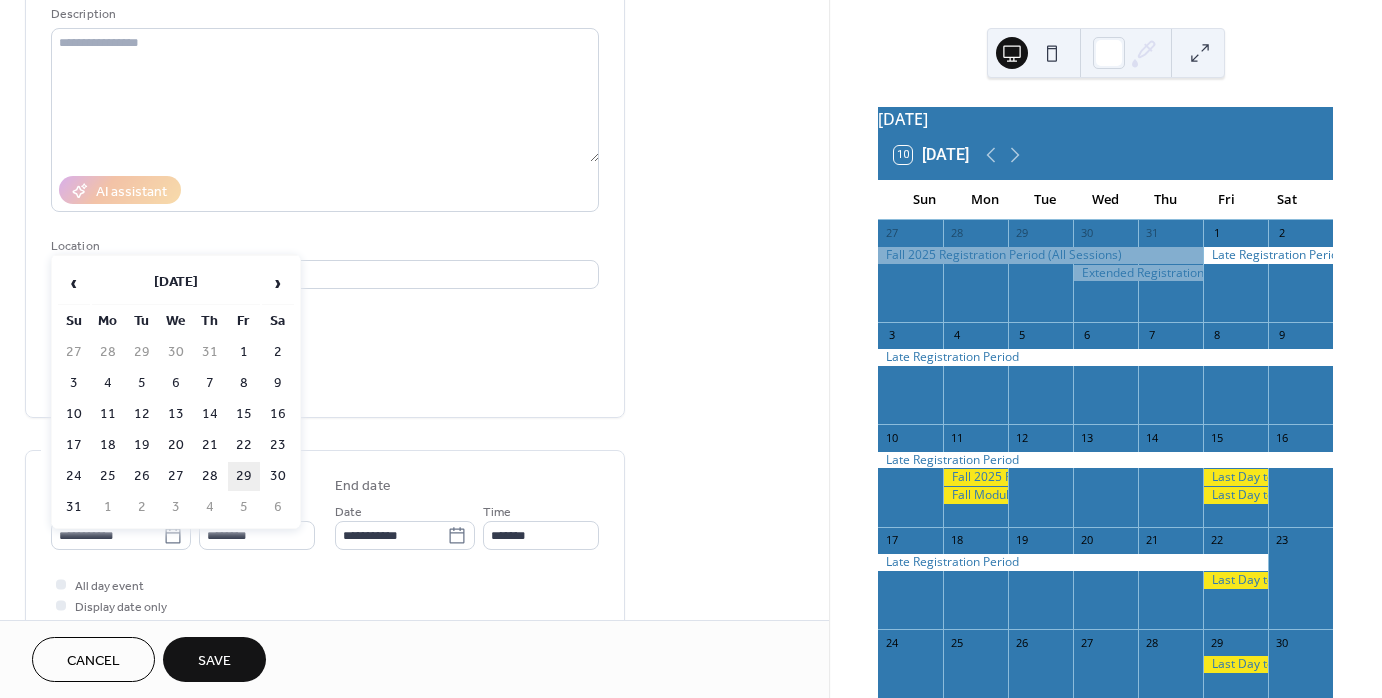 click on "29" at bounding box center [244, 476] 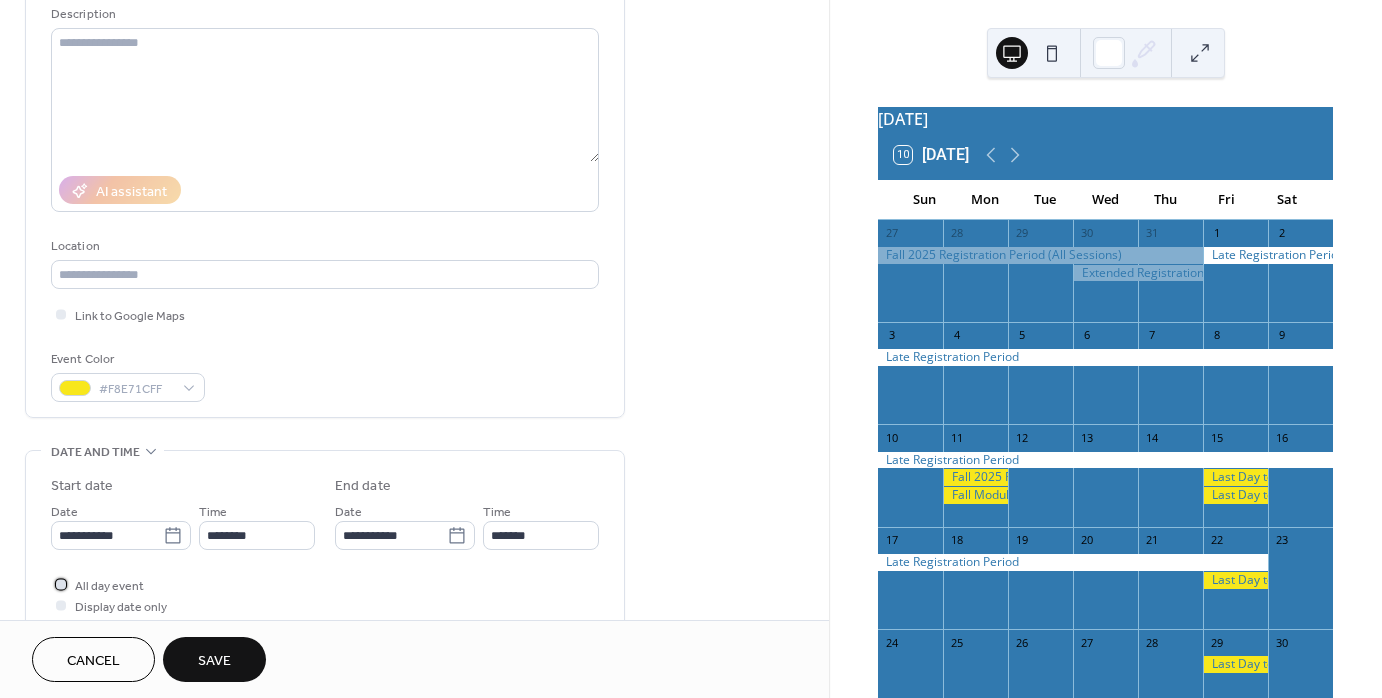 click at bounding box center (61, 584) 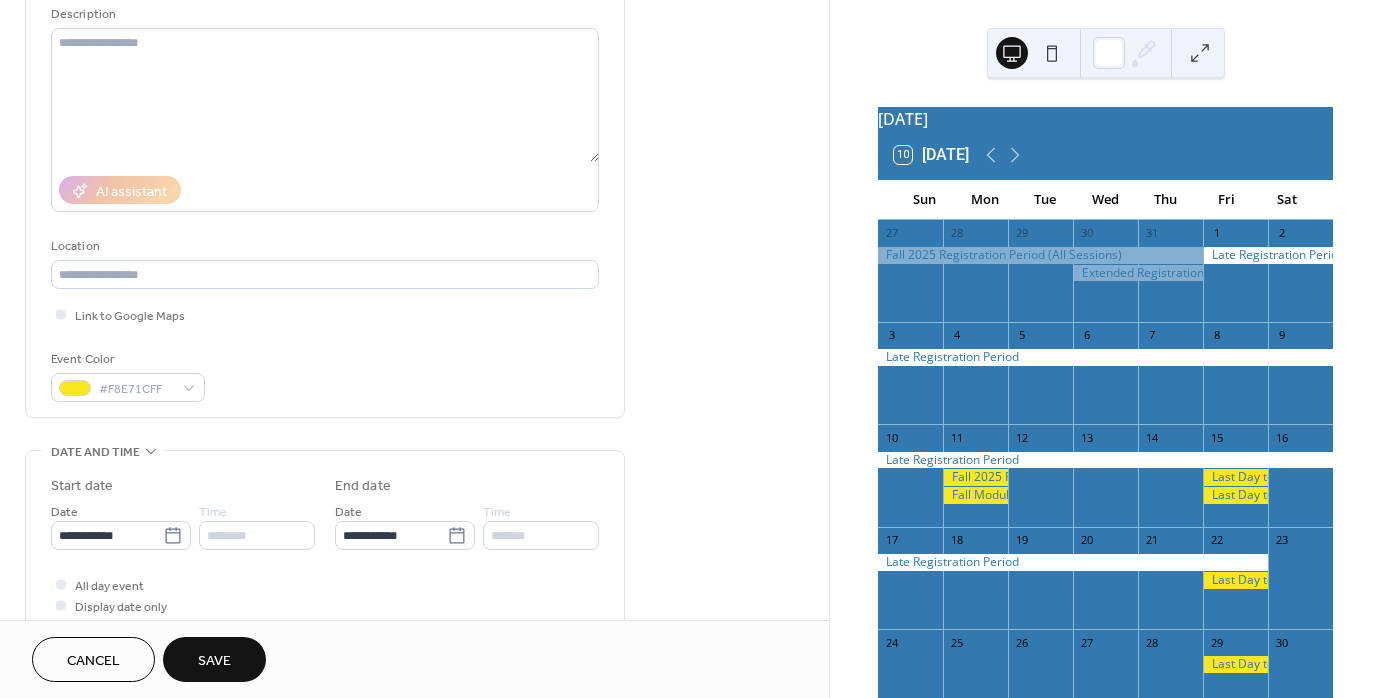 click on "Save" at bounding box center [214, 661] 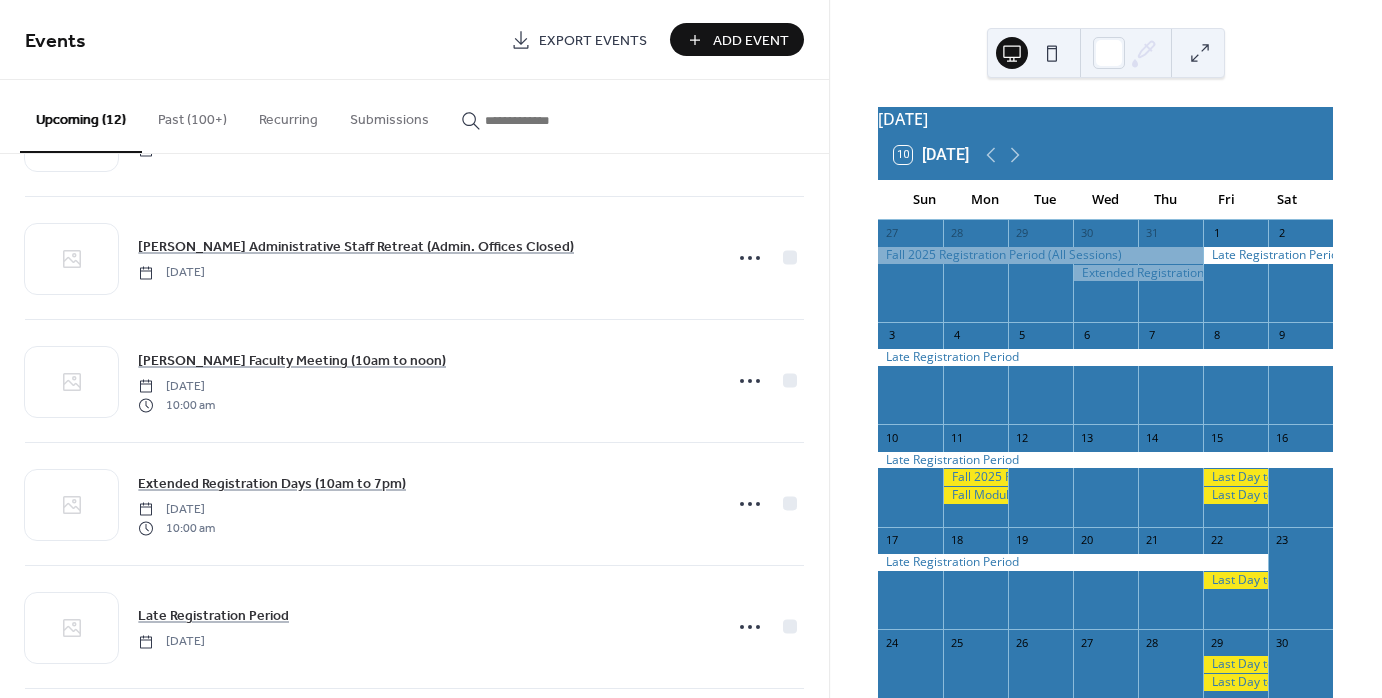scroll, scrollTop: 100, scrollLeft: 0, axis: vertical 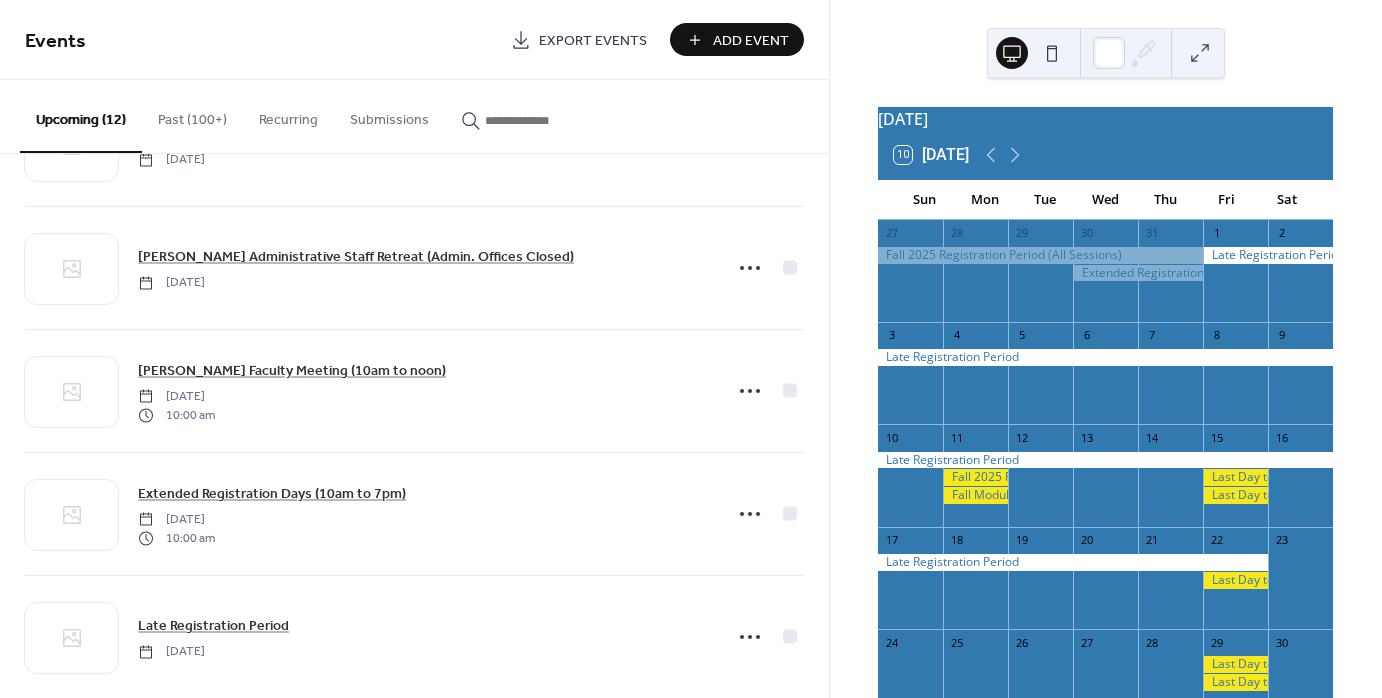 click on "Add Event" at bounding box center [751, 41] 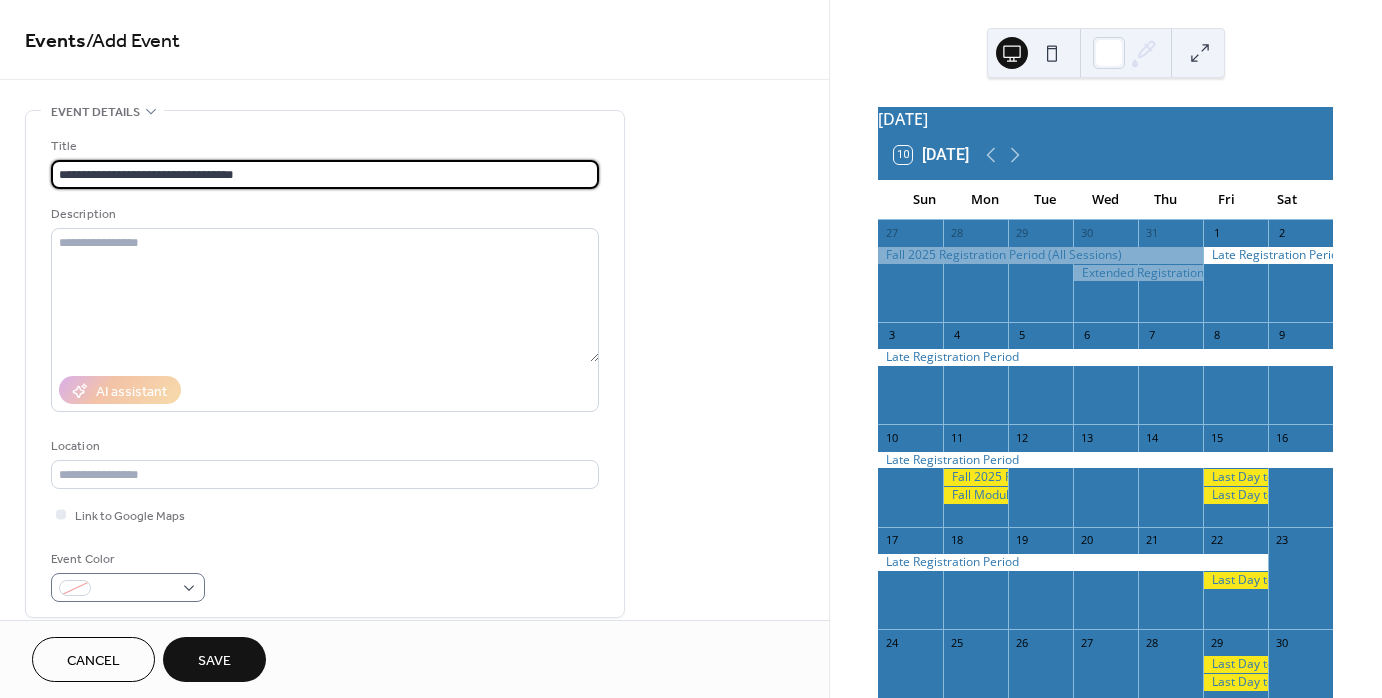type on "**********" 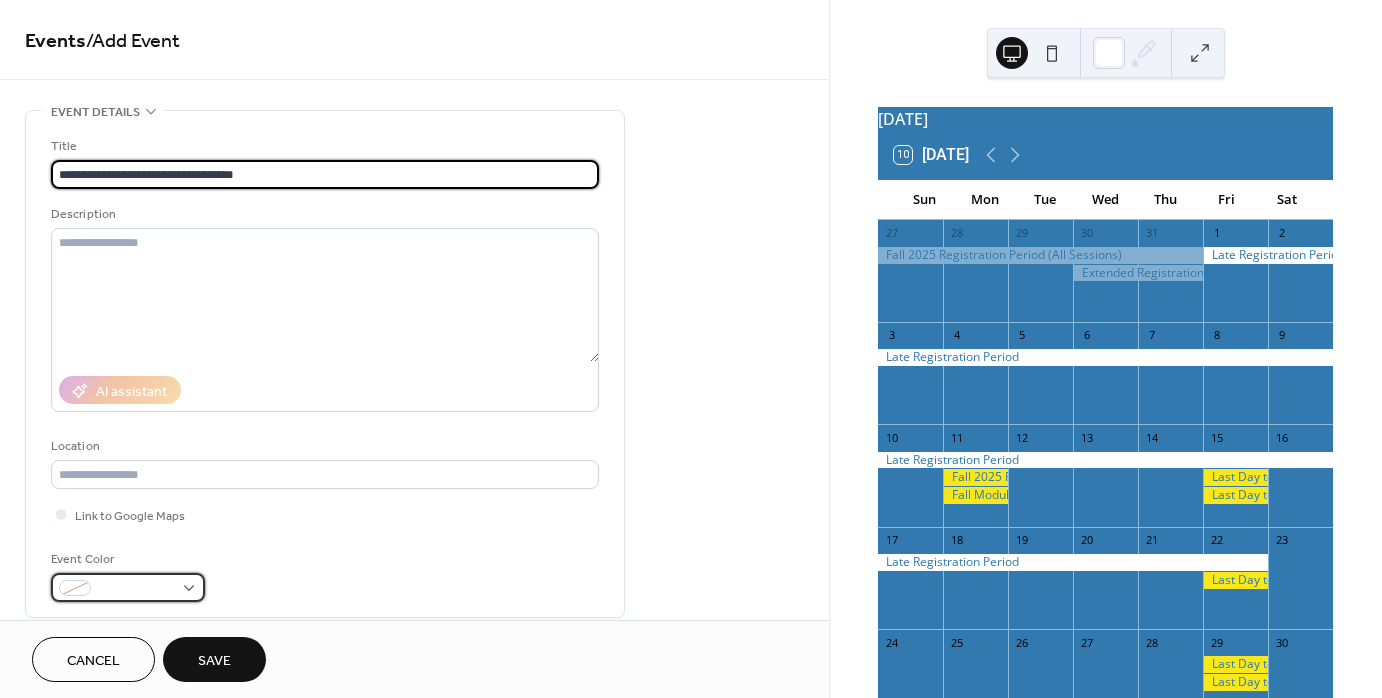 click at bounding box center (128, 587) 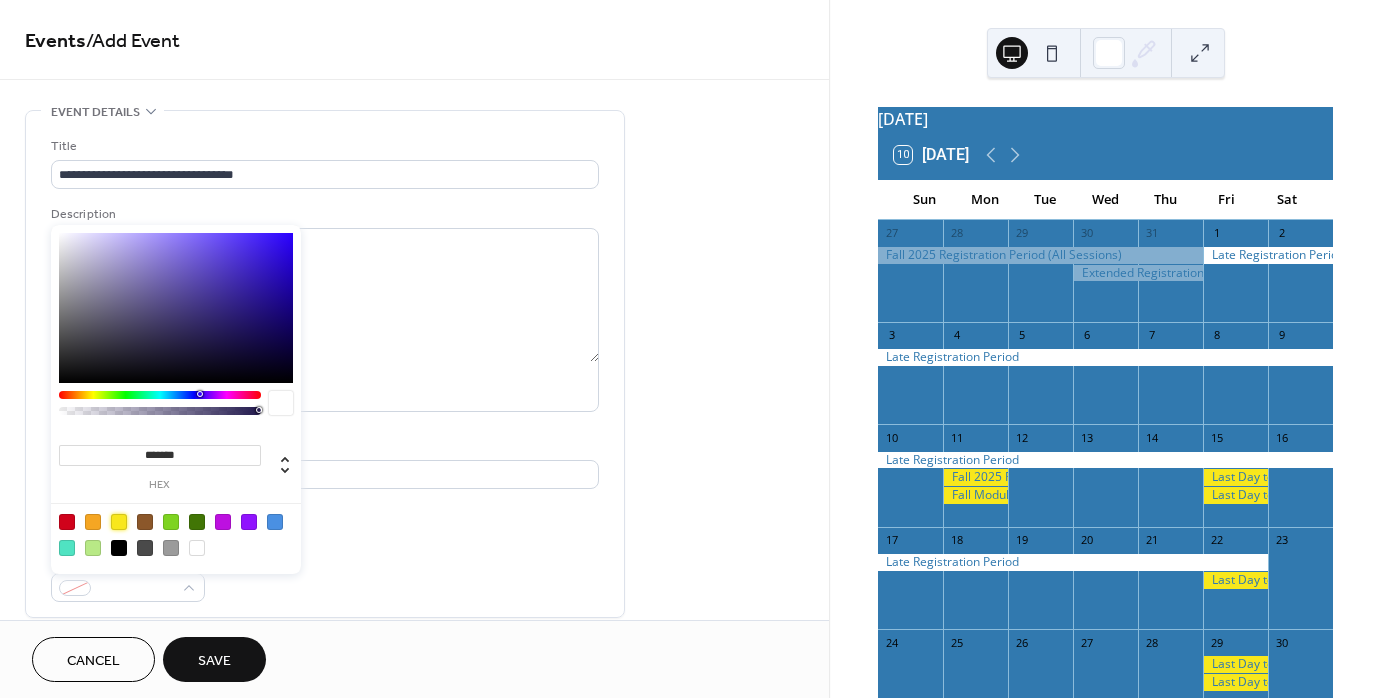 click at bounding box center (119, 522) 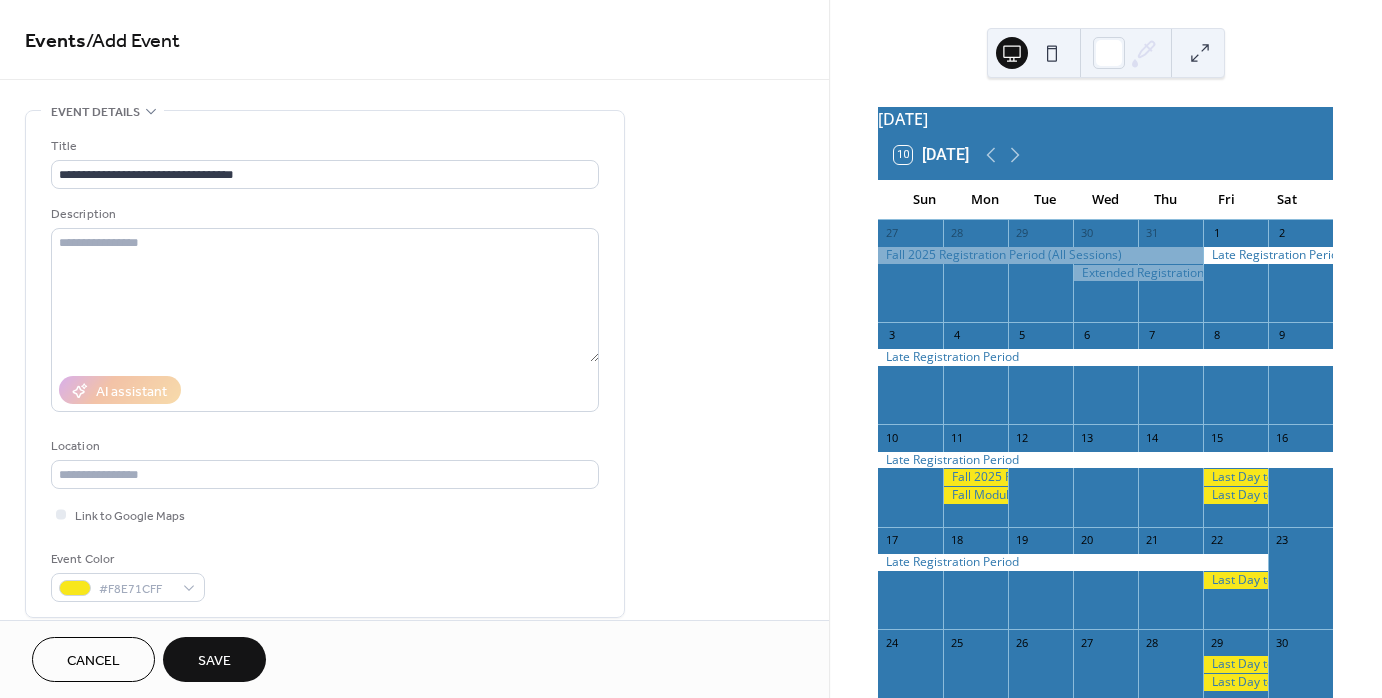 click on "Event Color #F8E71CFF" at bounding box center [325, 575] 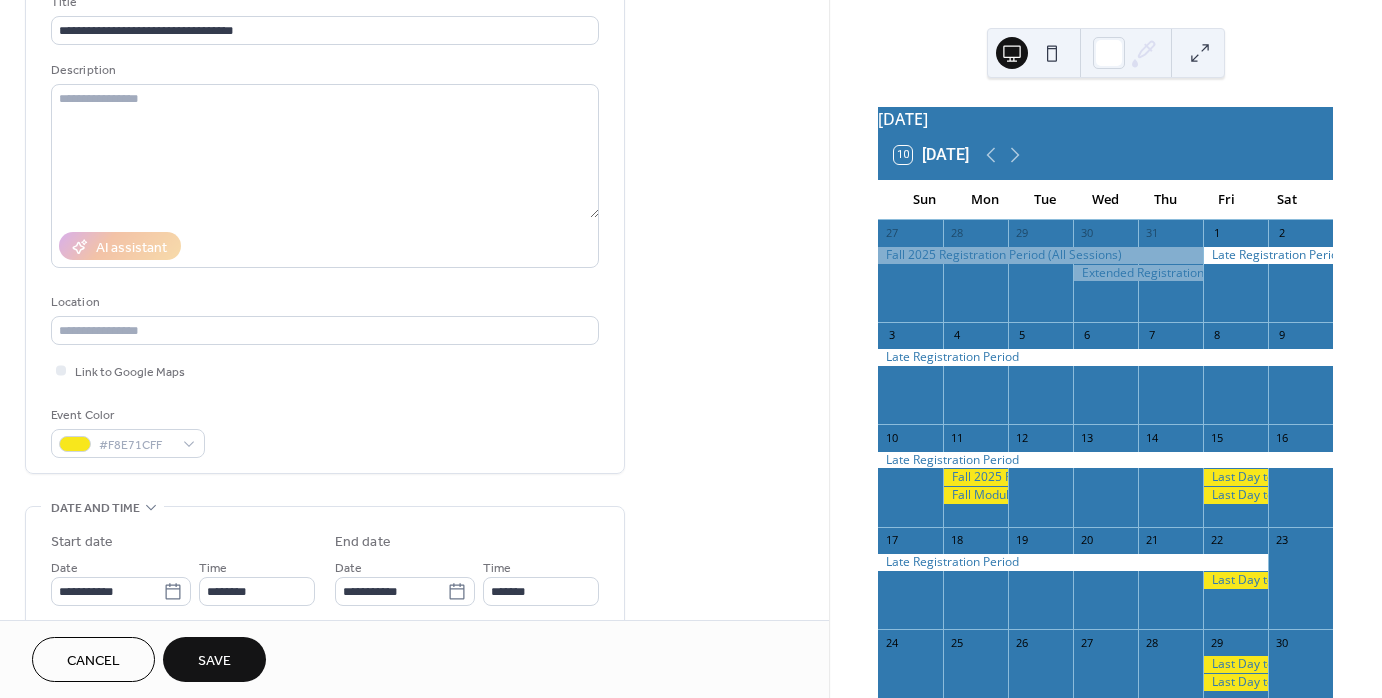 scroll, scrollTop: 200, scrollLeft: 0, axis: vertical 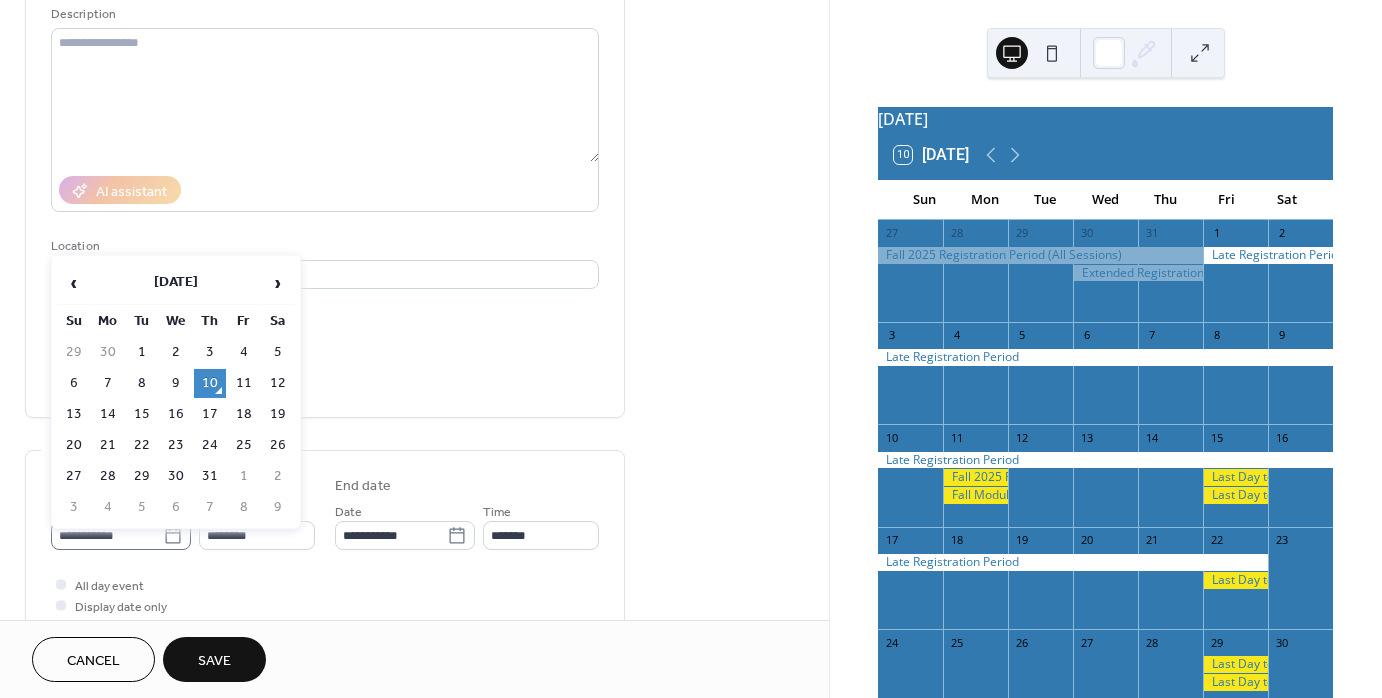 click 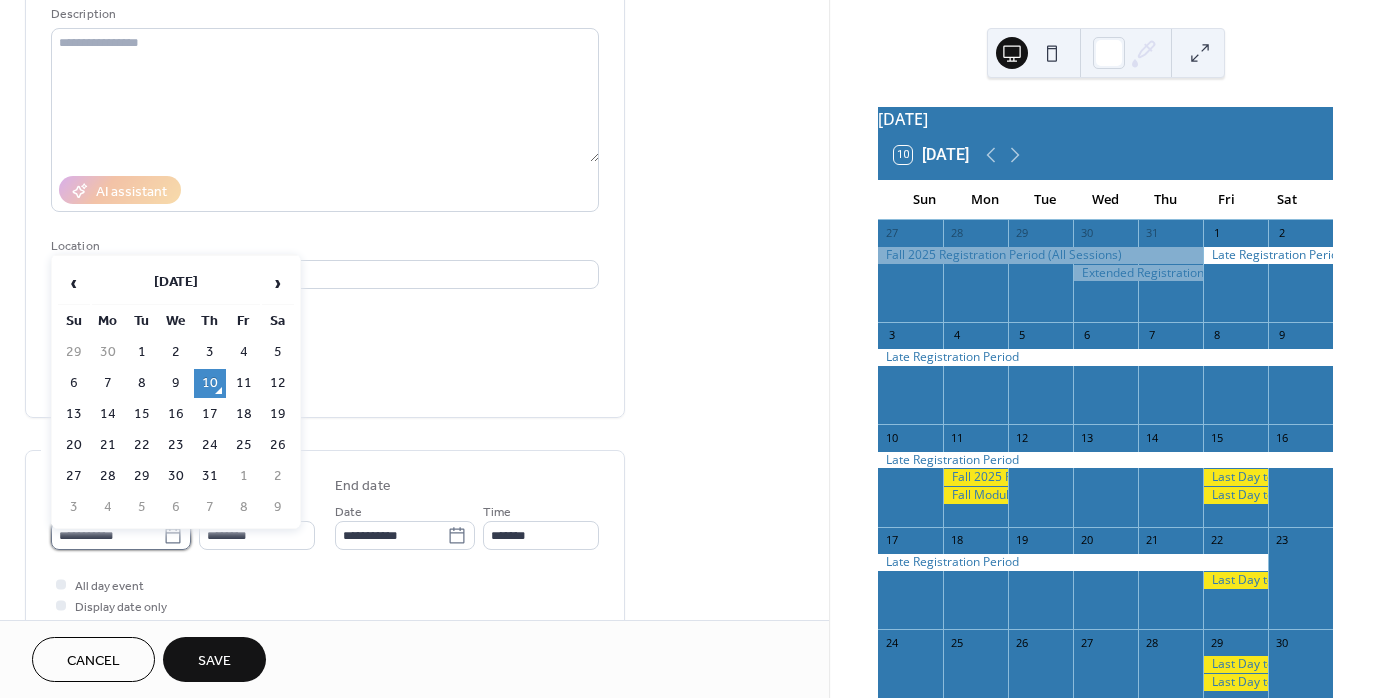 click on "**********" at bounding box center [107, 535] 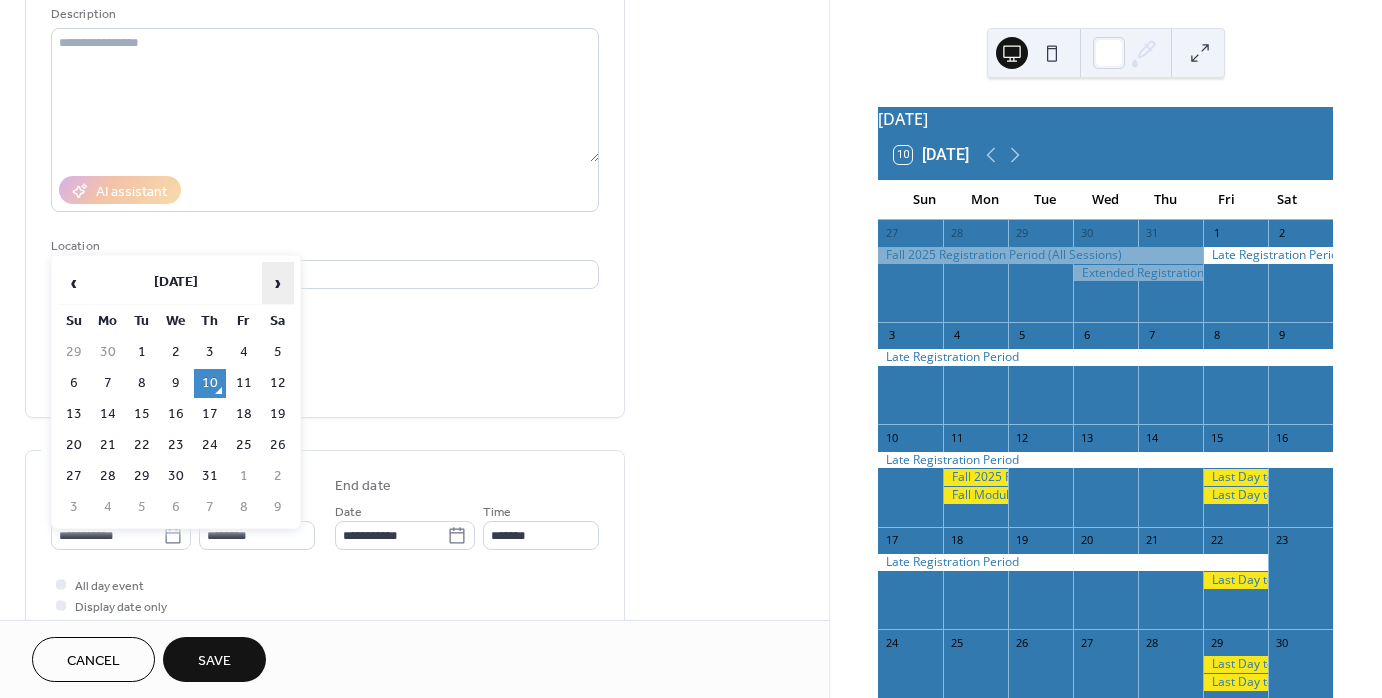 click on "›" at bounding box center (278, 283) 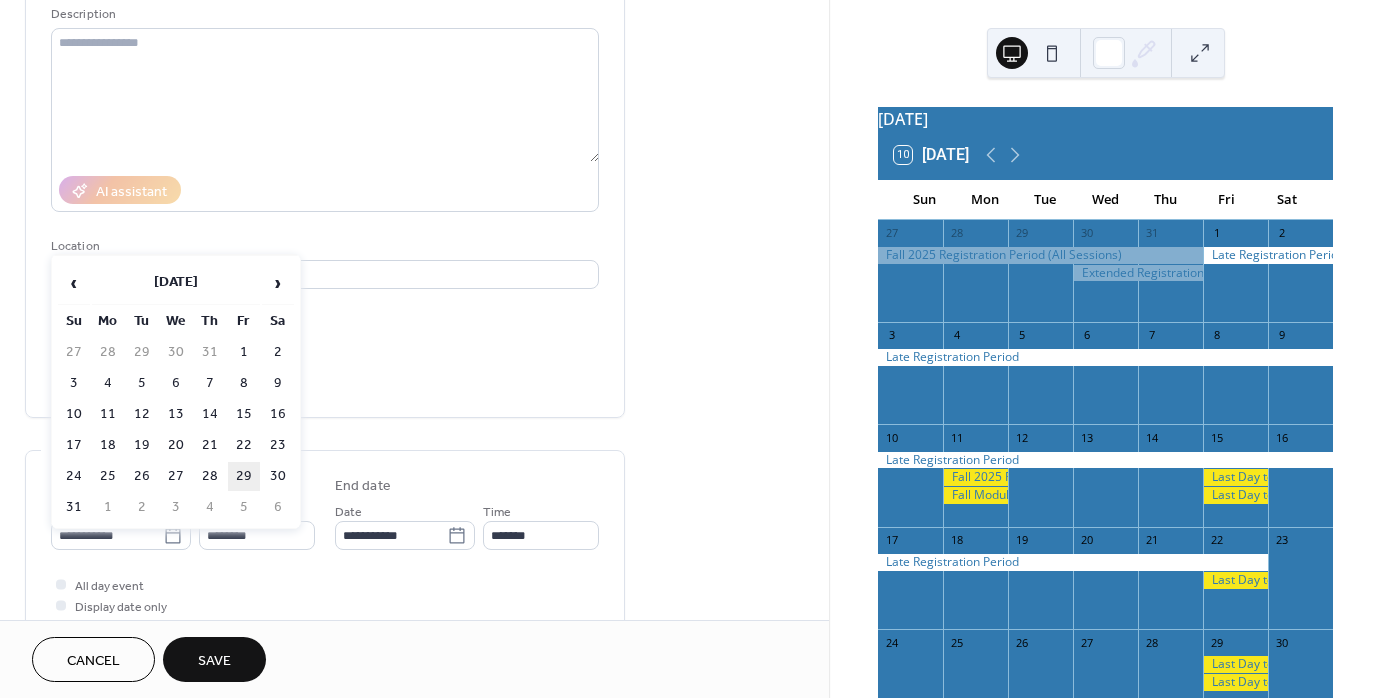 click on "29" at bounding box center [244, 476] 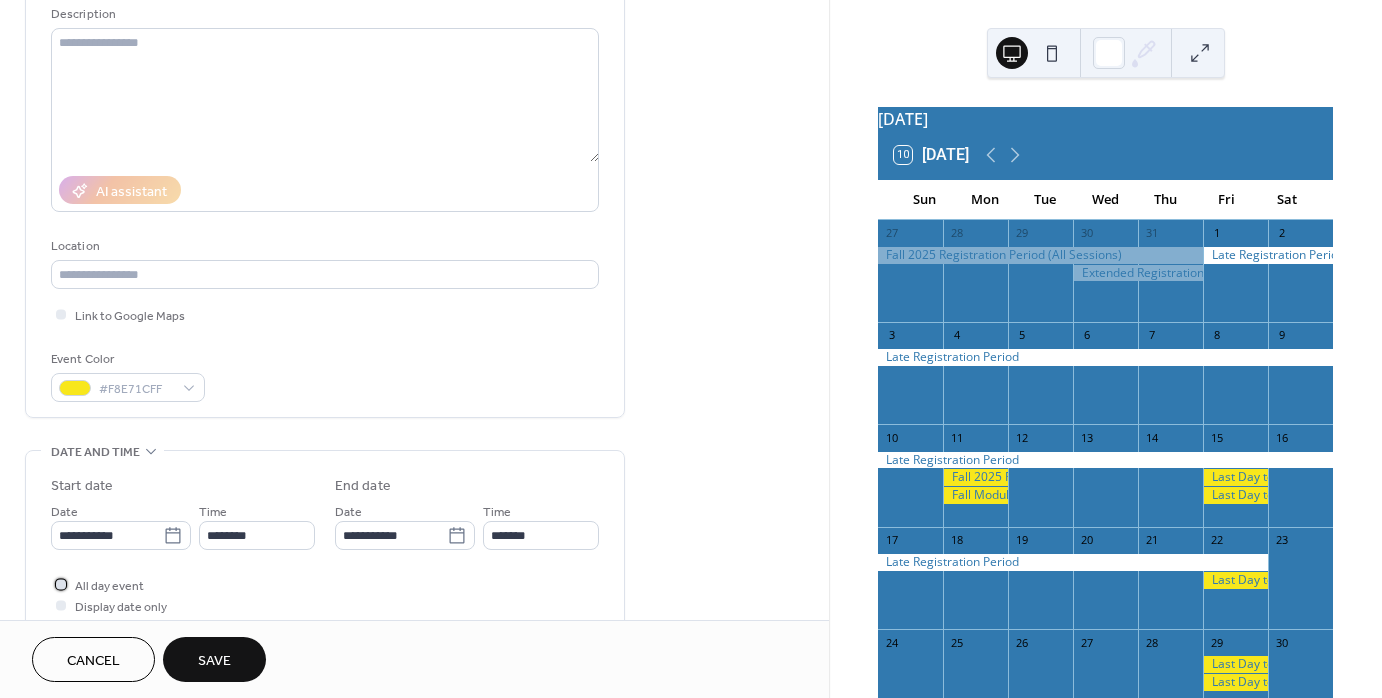click at bounding box center (61, 584) 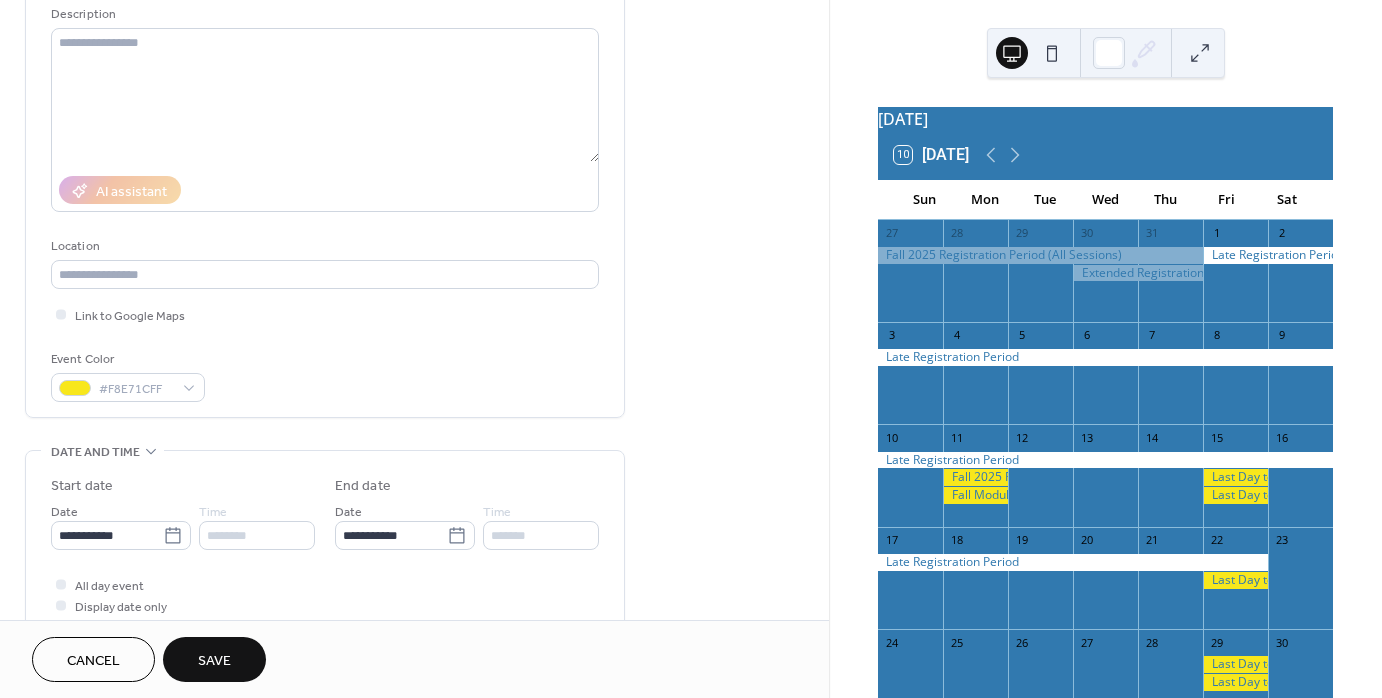 click on "Save" at bounding box center (214, 659) 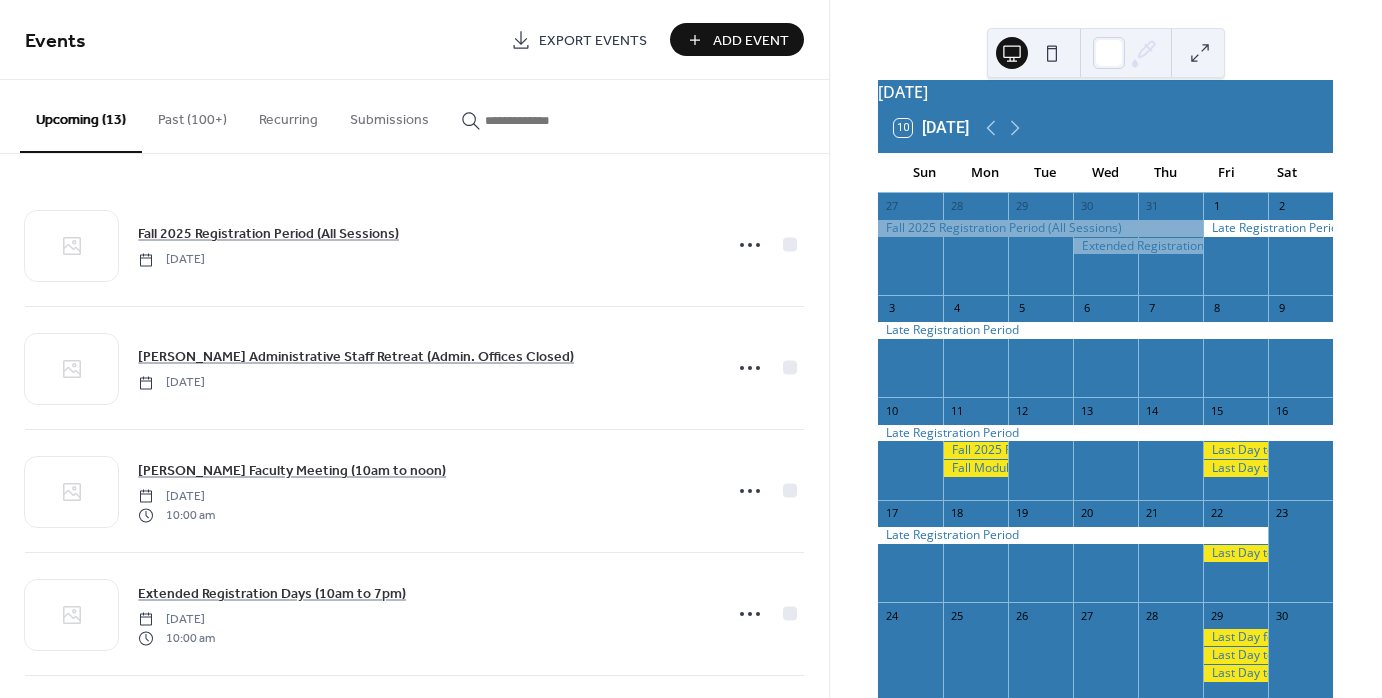 scroll, scrollTop: 0, scrollLeft: 0, axis: both 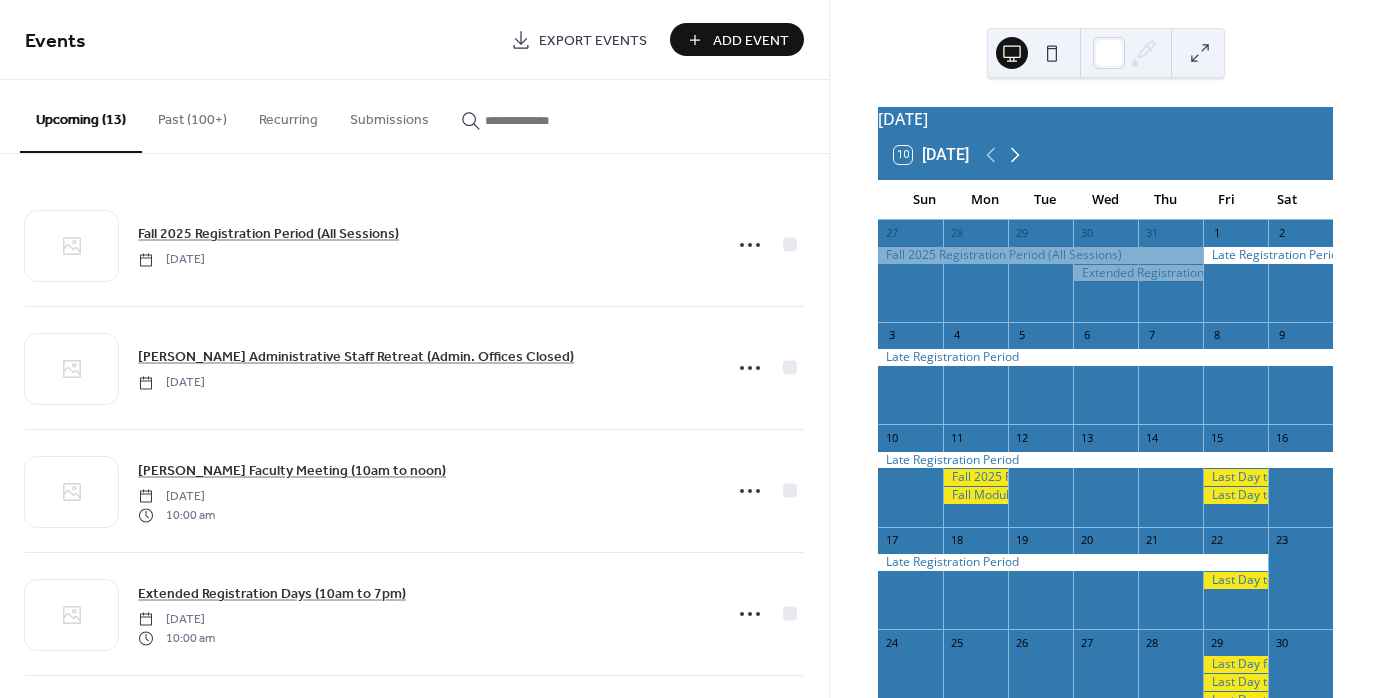 click 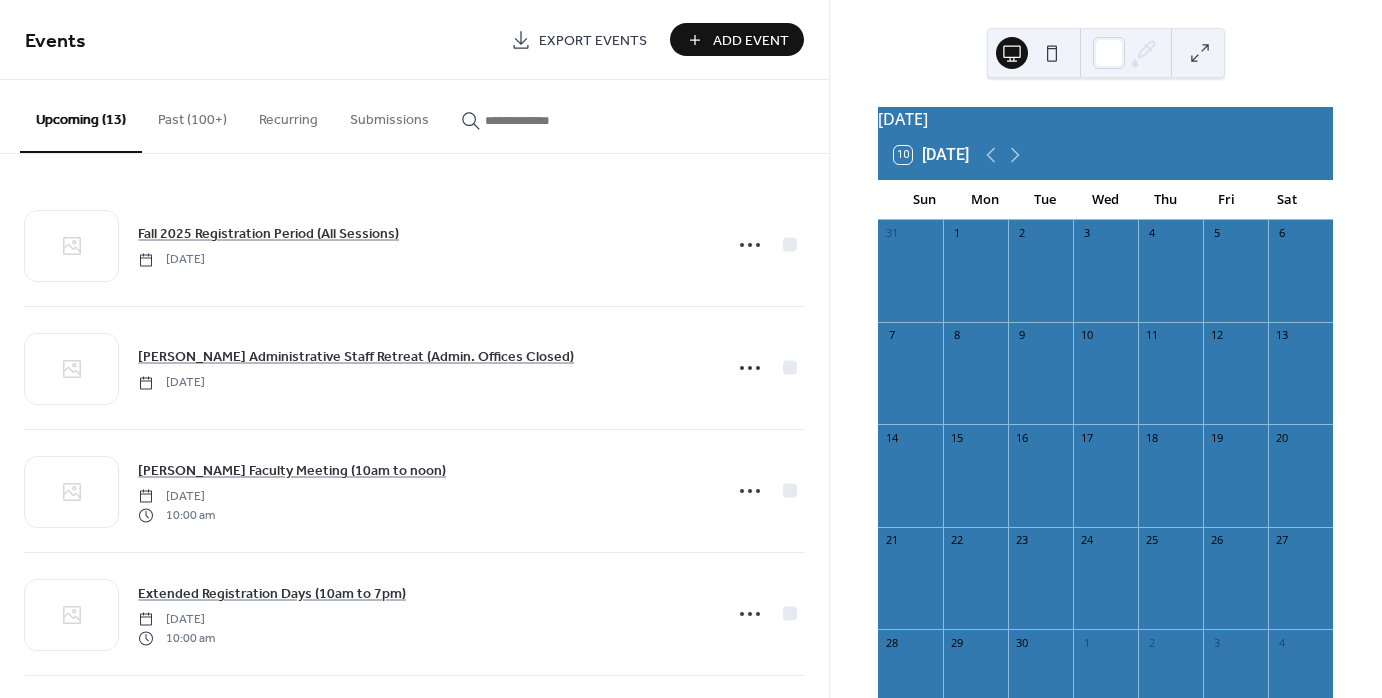 click on "Add Event" at bounding box center [751, 41] 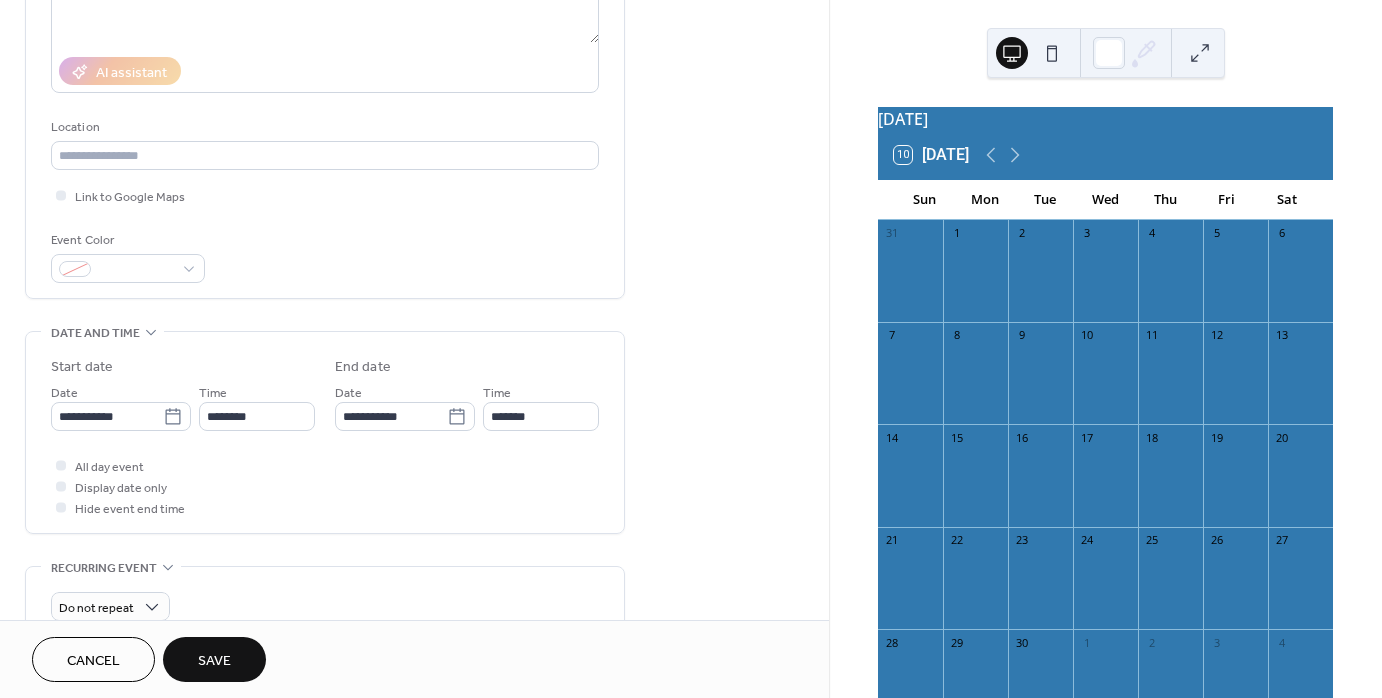 scroll, scrollTop: 400, scrollLeft: 0, axis: vertical 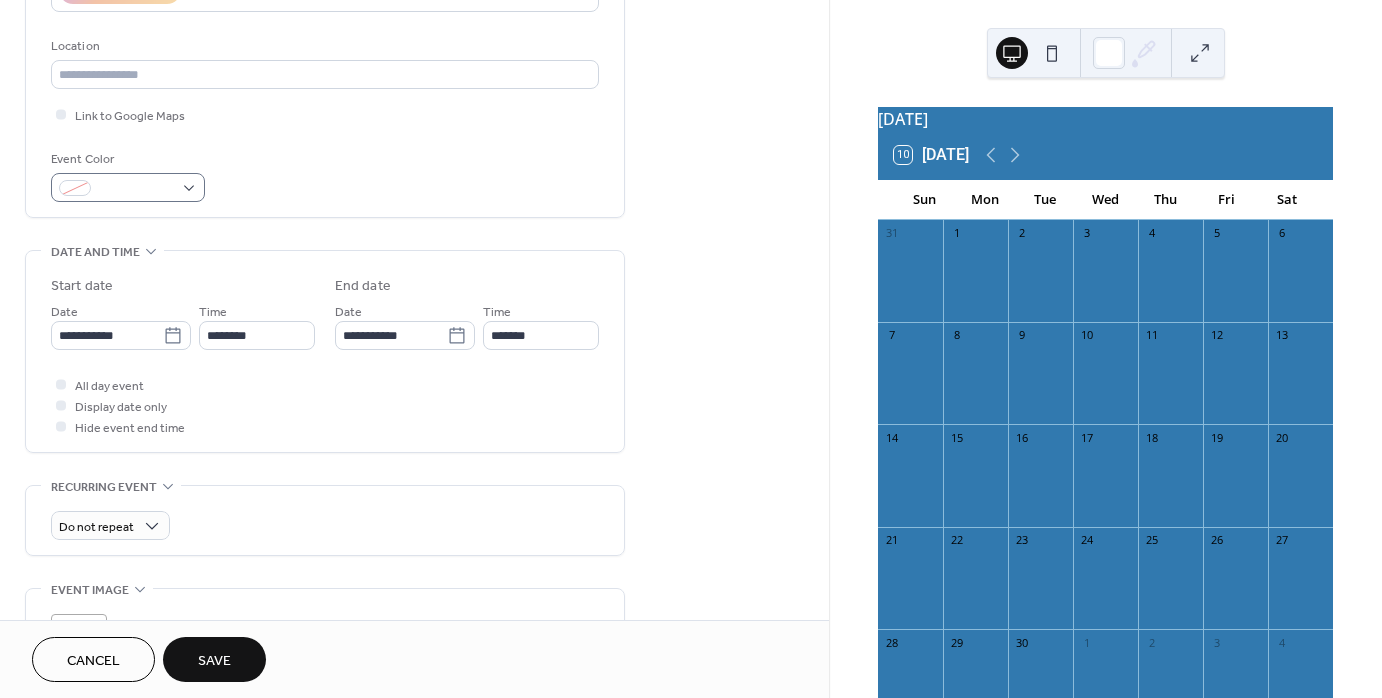type on "**********" 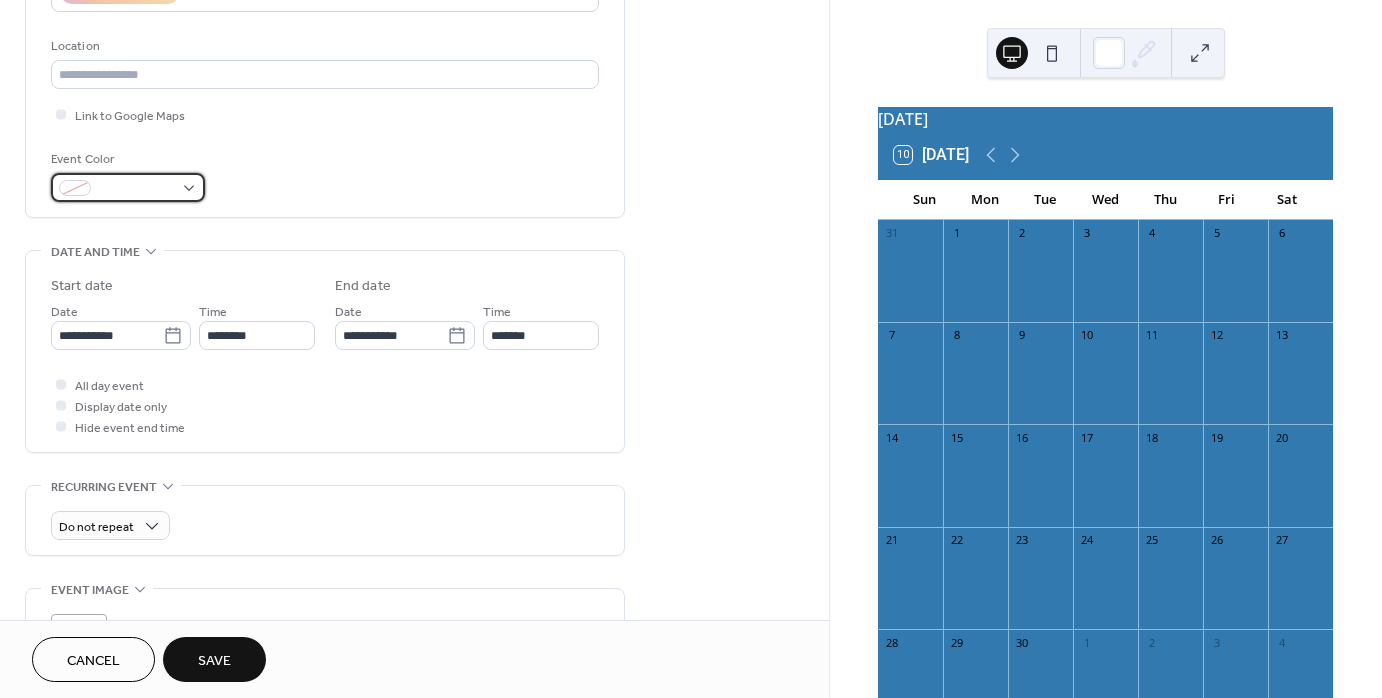 click at bounding box center (128, 187) 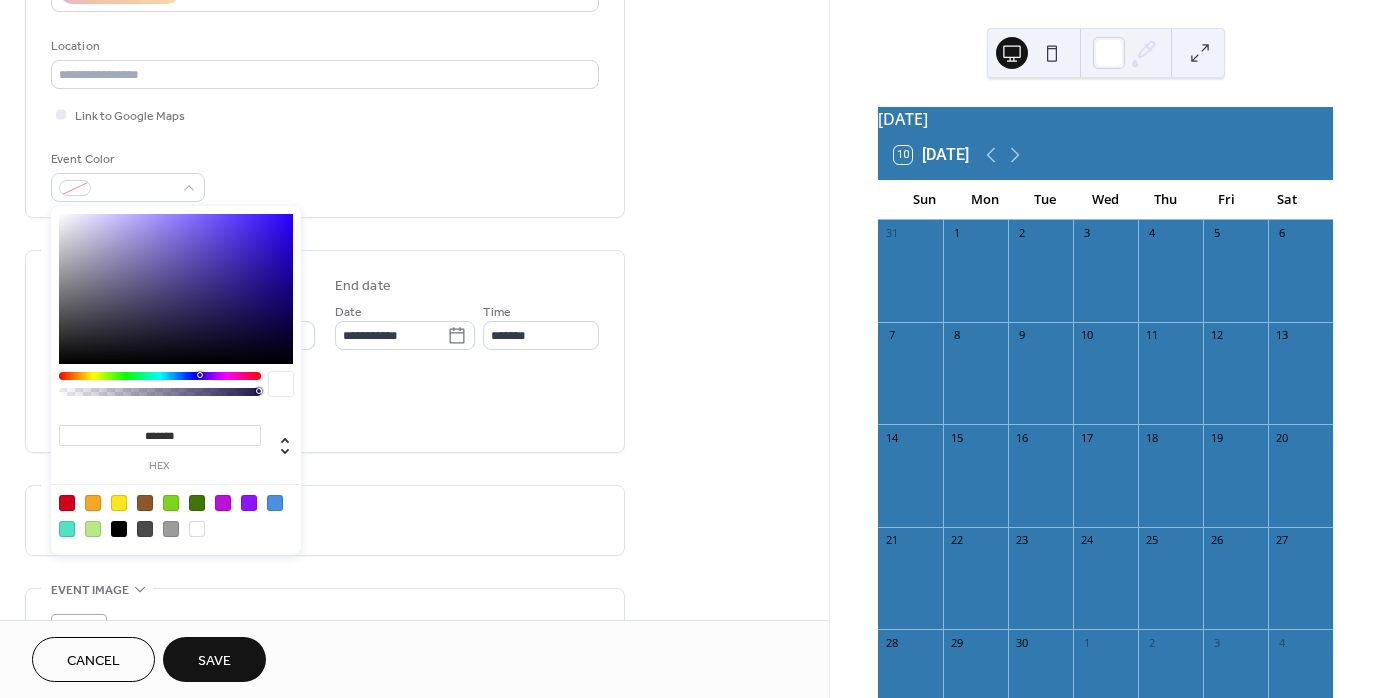 click at bounding box center (119, 503) 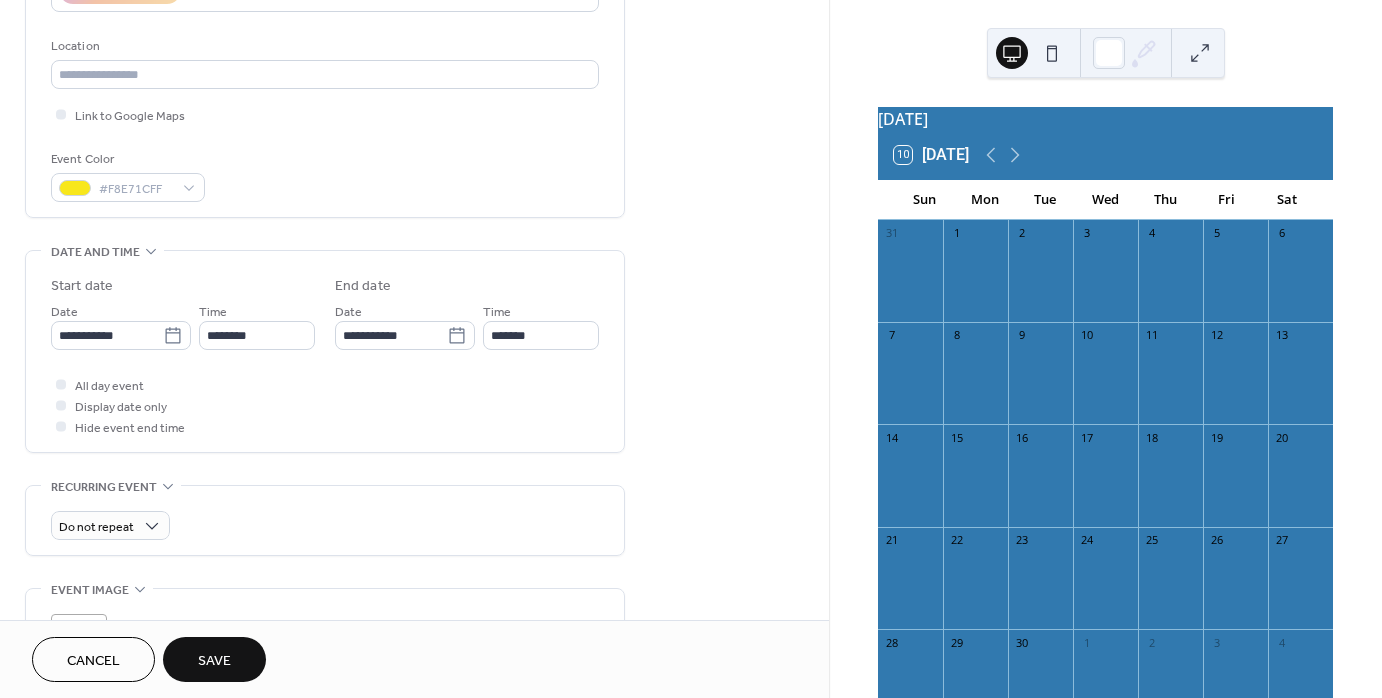 click on "All day event Display date only Hide event end time" at bounding box center (325, 405) 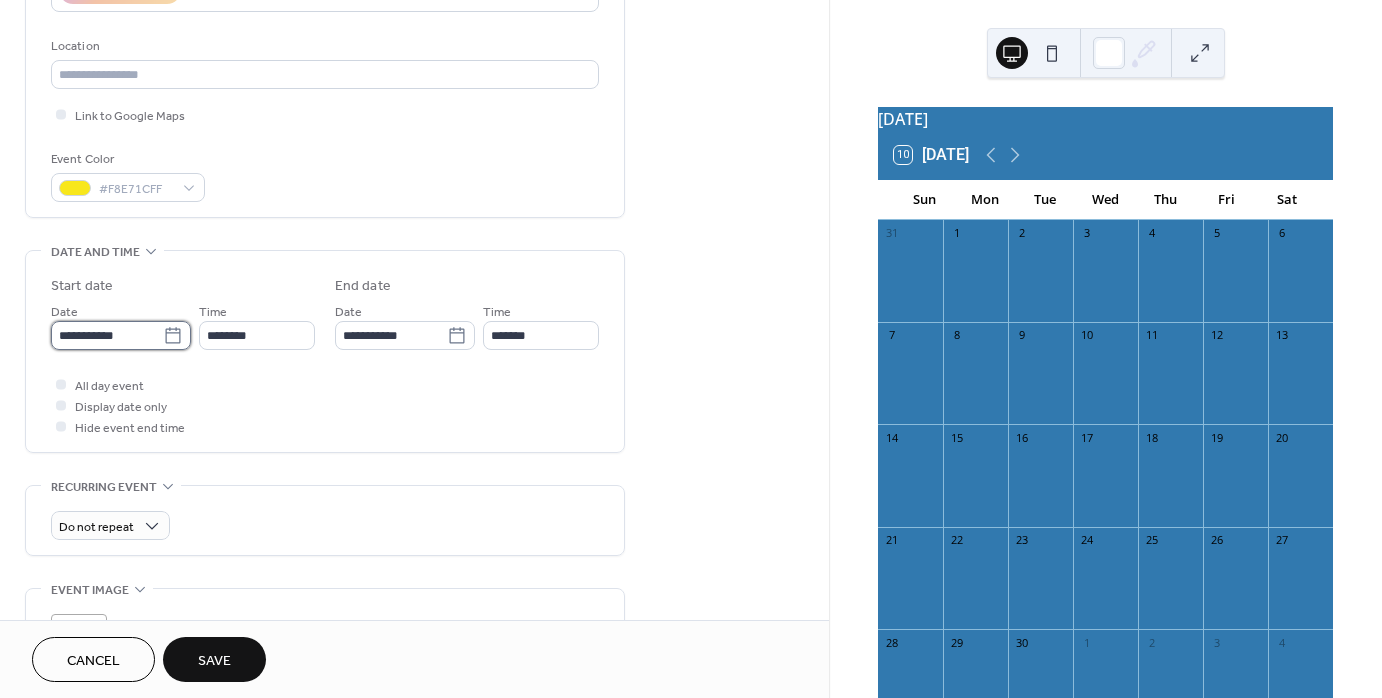 click on "**********" at bounding box center (107, 335) 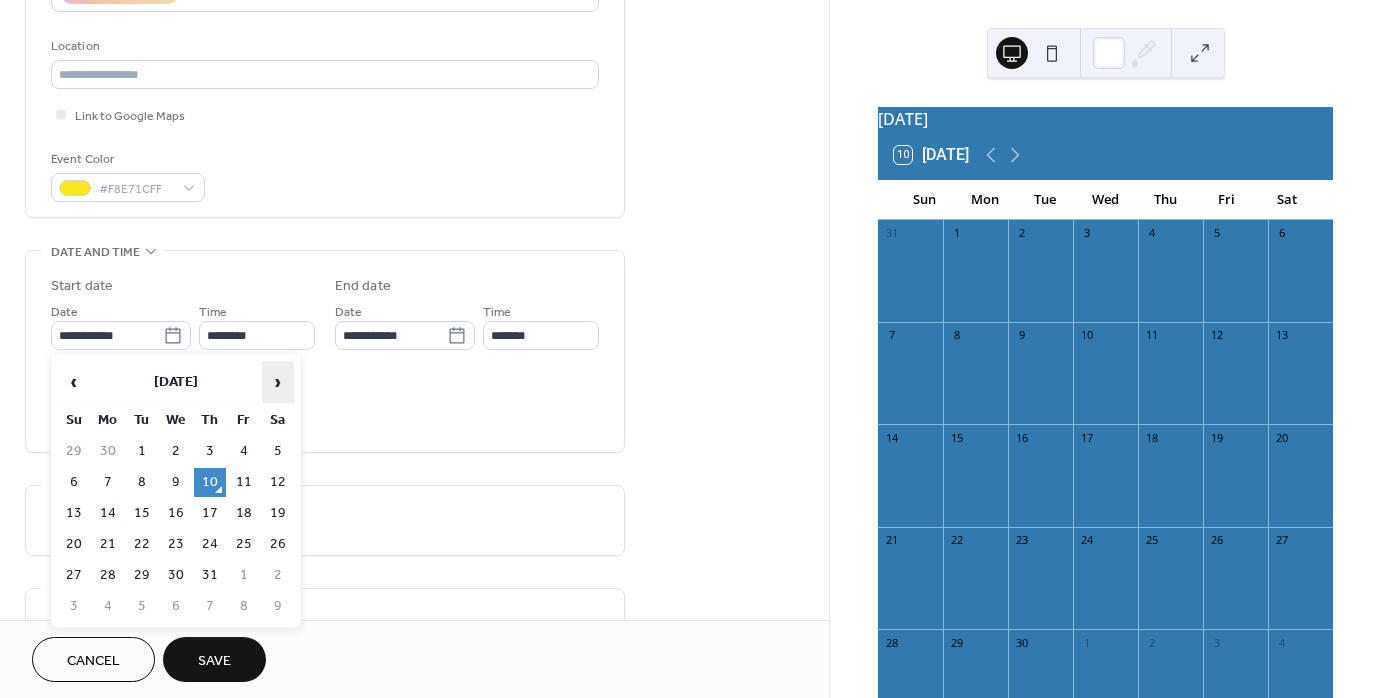 click on "›" at bounding box center (278, 382) 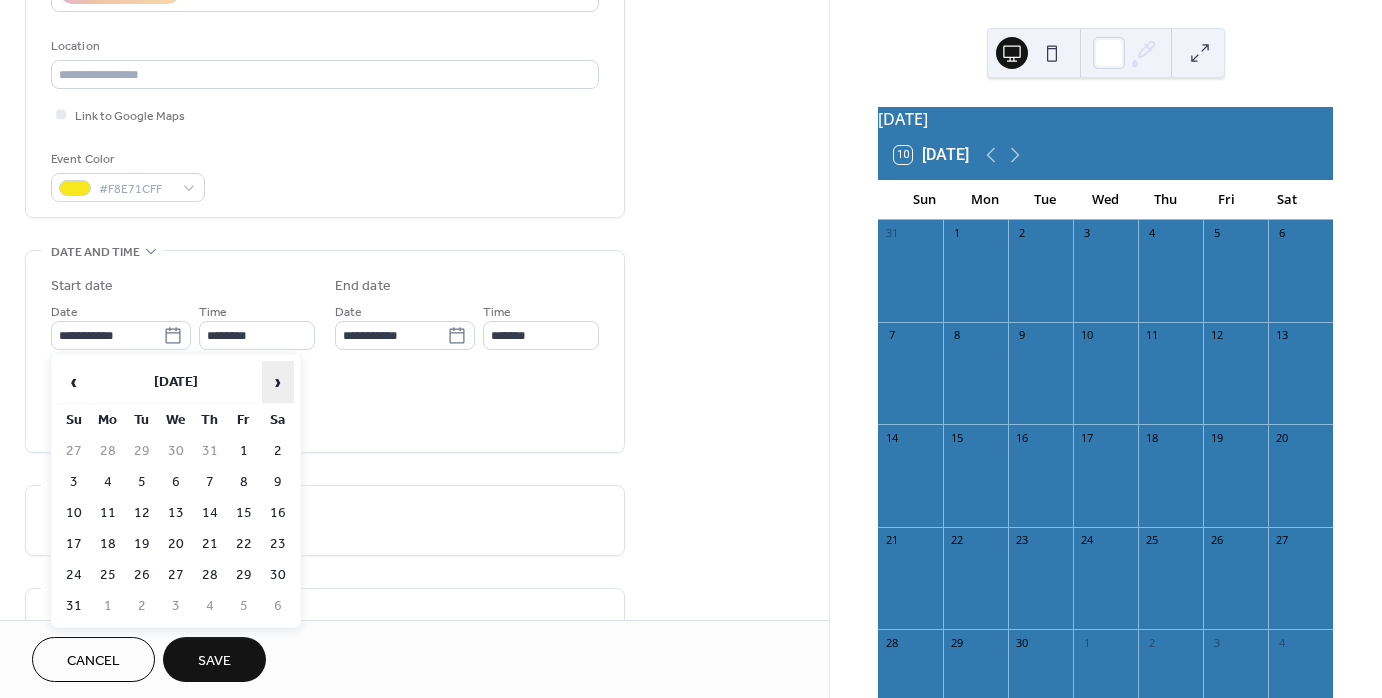 click on "›" at bounding box center [278, 382] 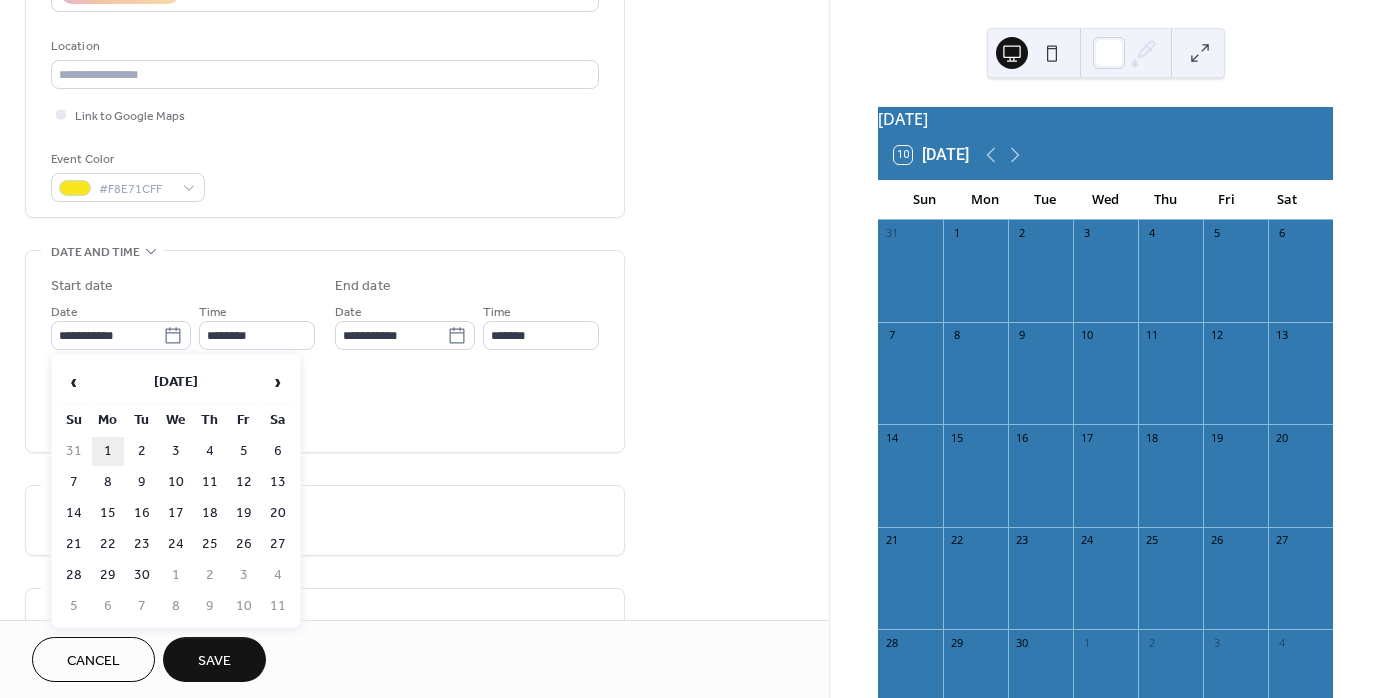 click on "1" at bounding box center [108, 451] 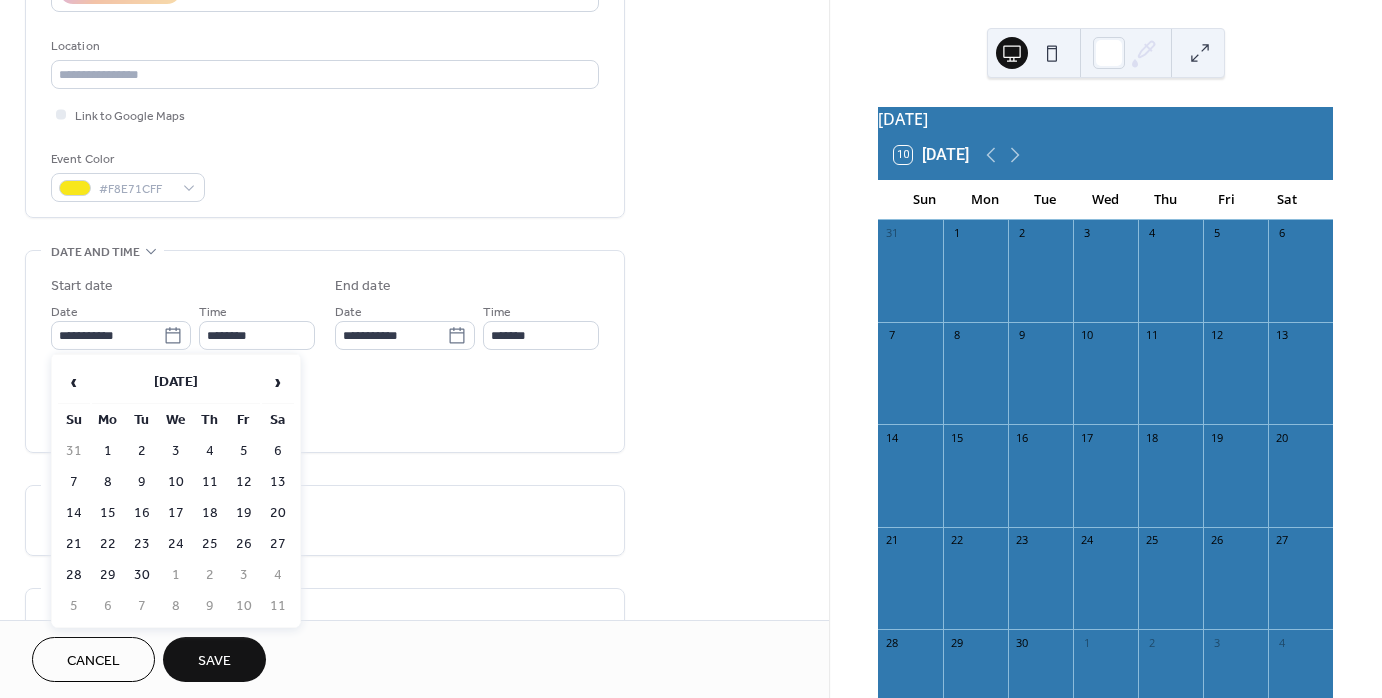 type on "**********" 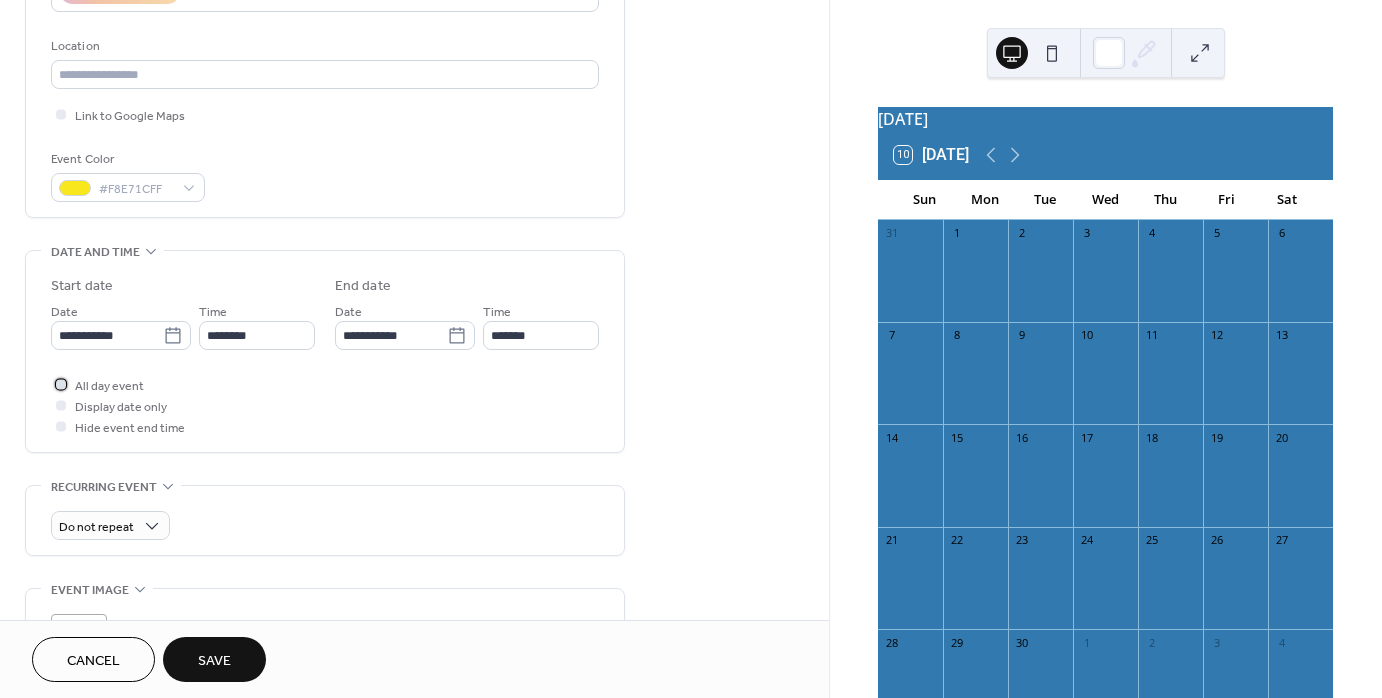 click at bounding box center (61, 384) 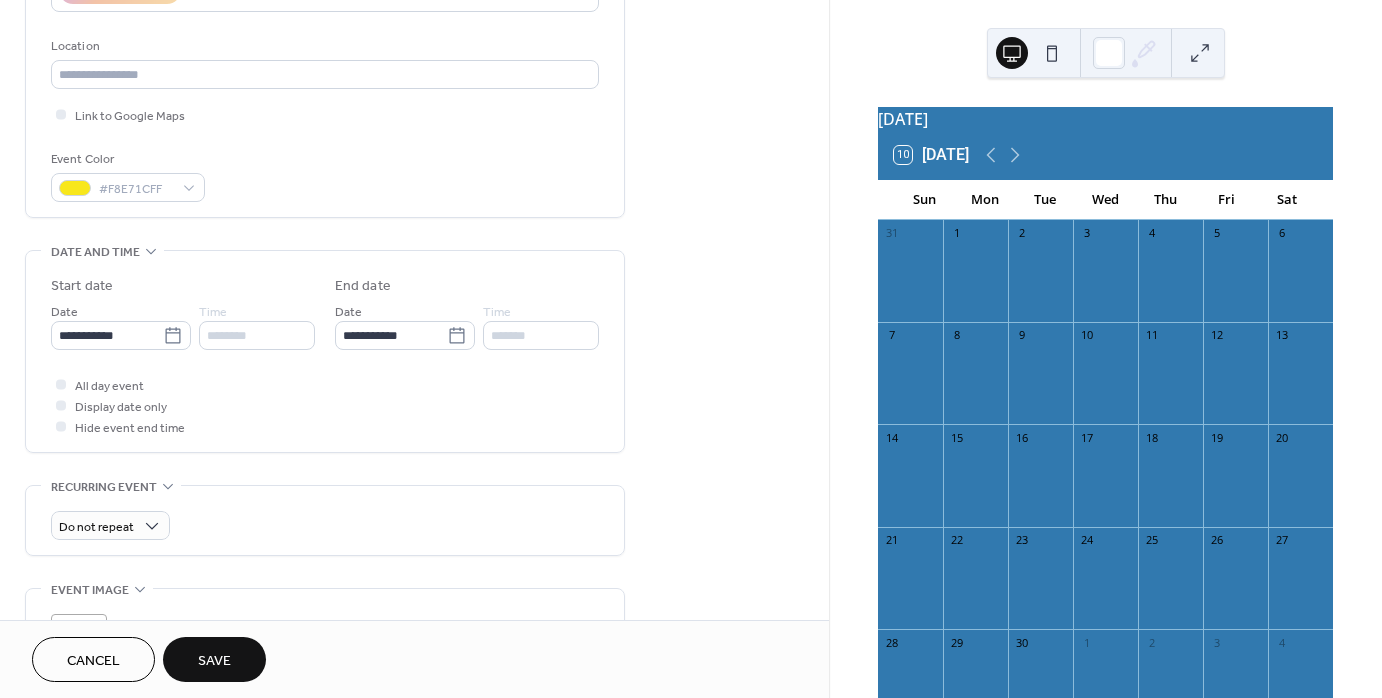 click on "Save" at bounding box center [214, 661] 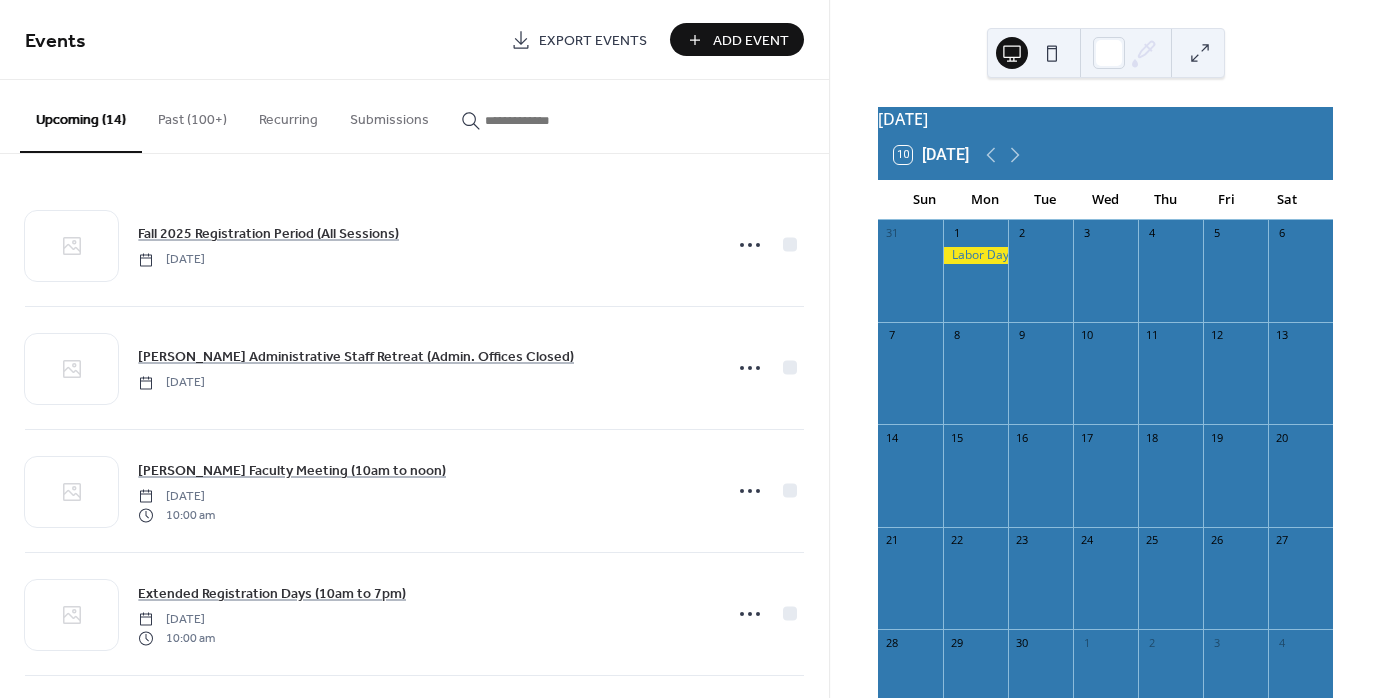 click on "Add Event" at bounding box center (751, 41) 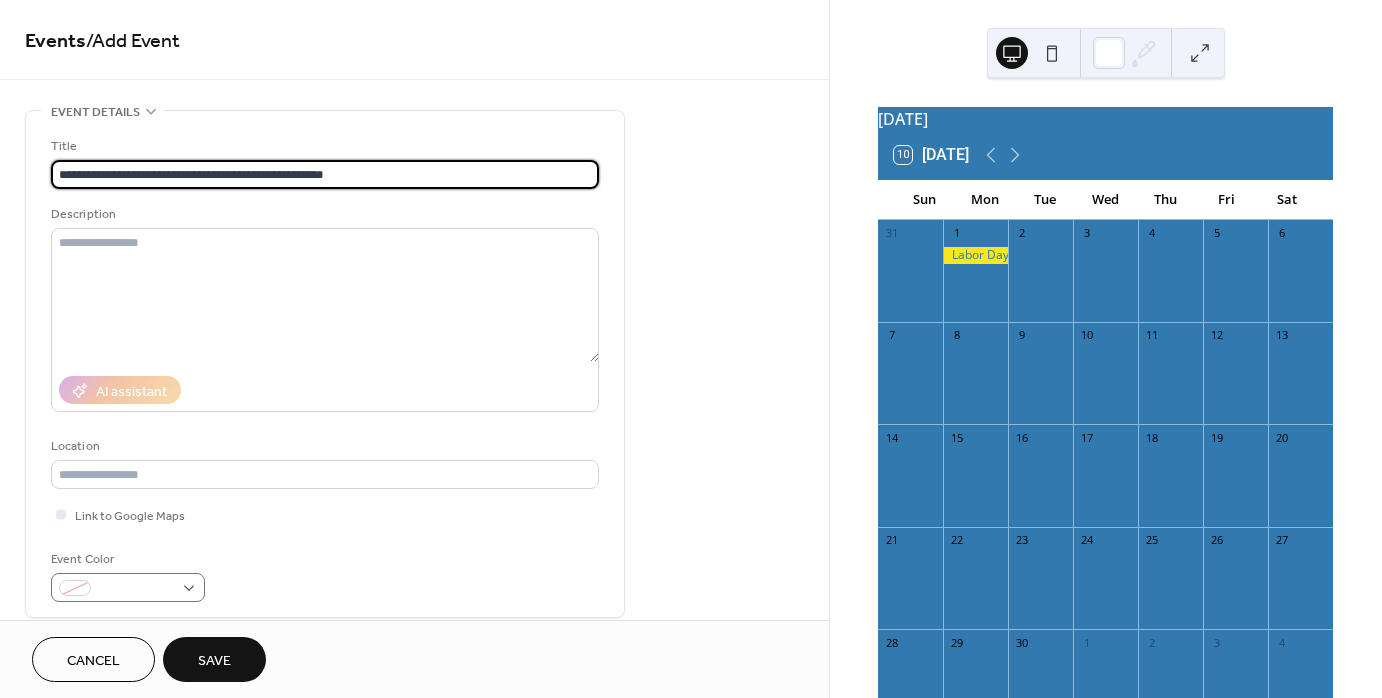type on "**********" 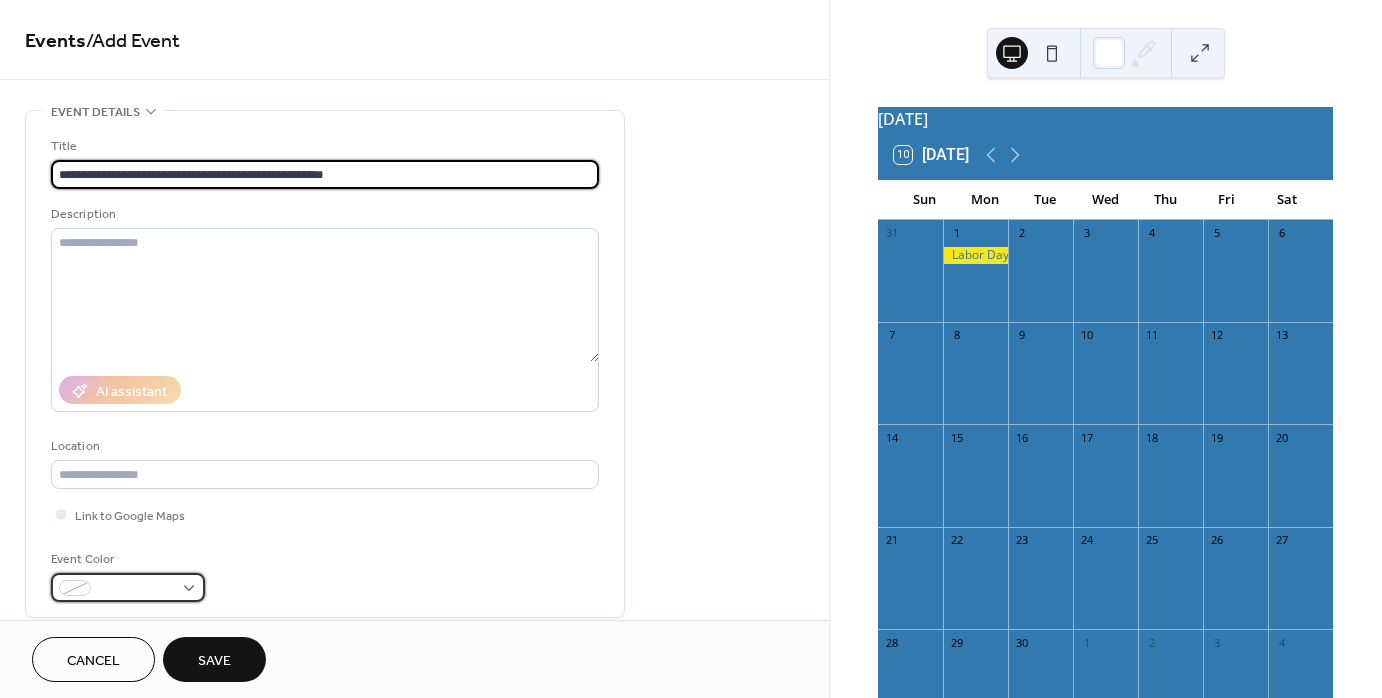 click at bounding box center [128, 587] 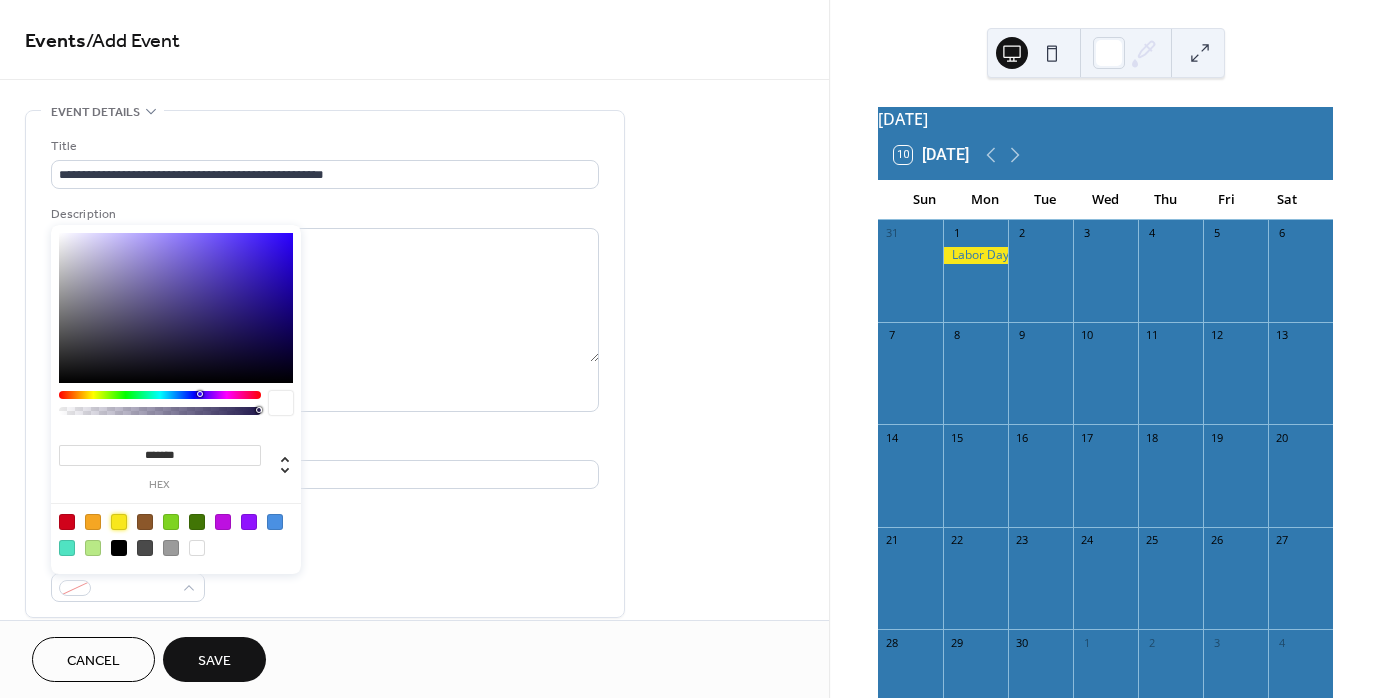 click at bounding box center (119, 522) 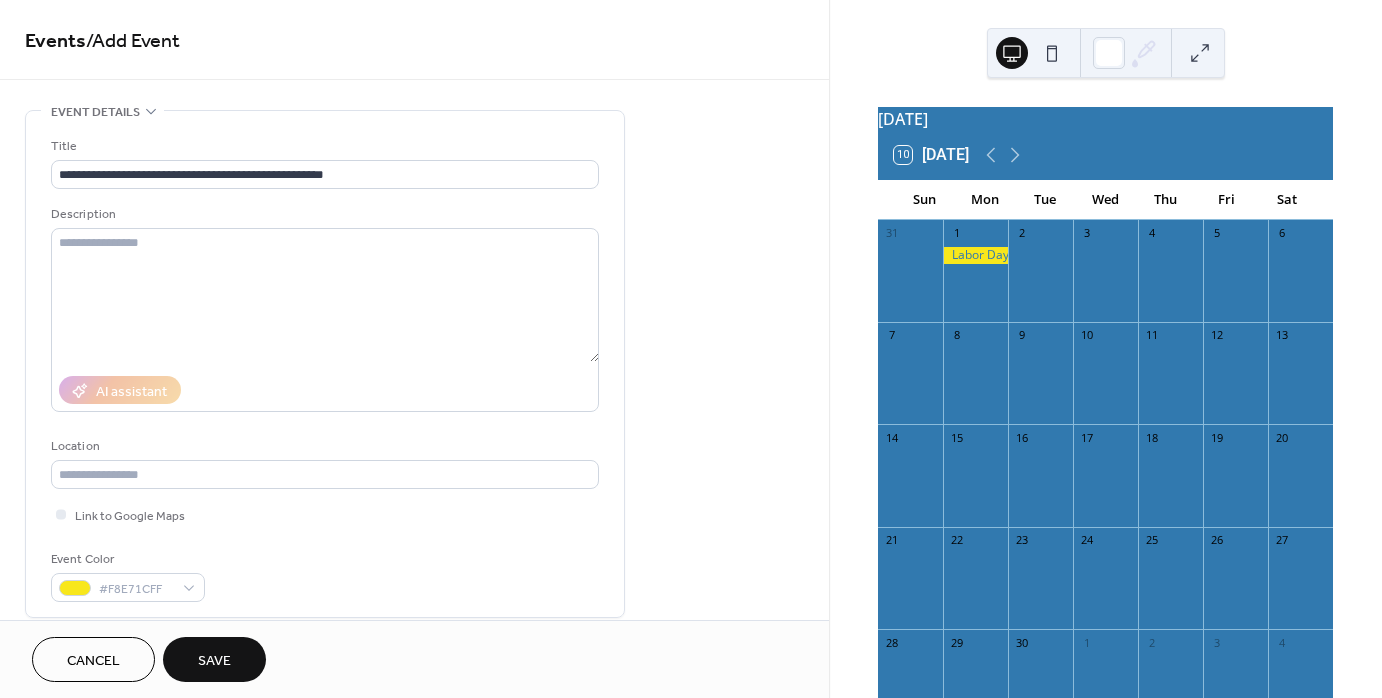click on "Link to Google Maps" at bounding box center [325, 514] 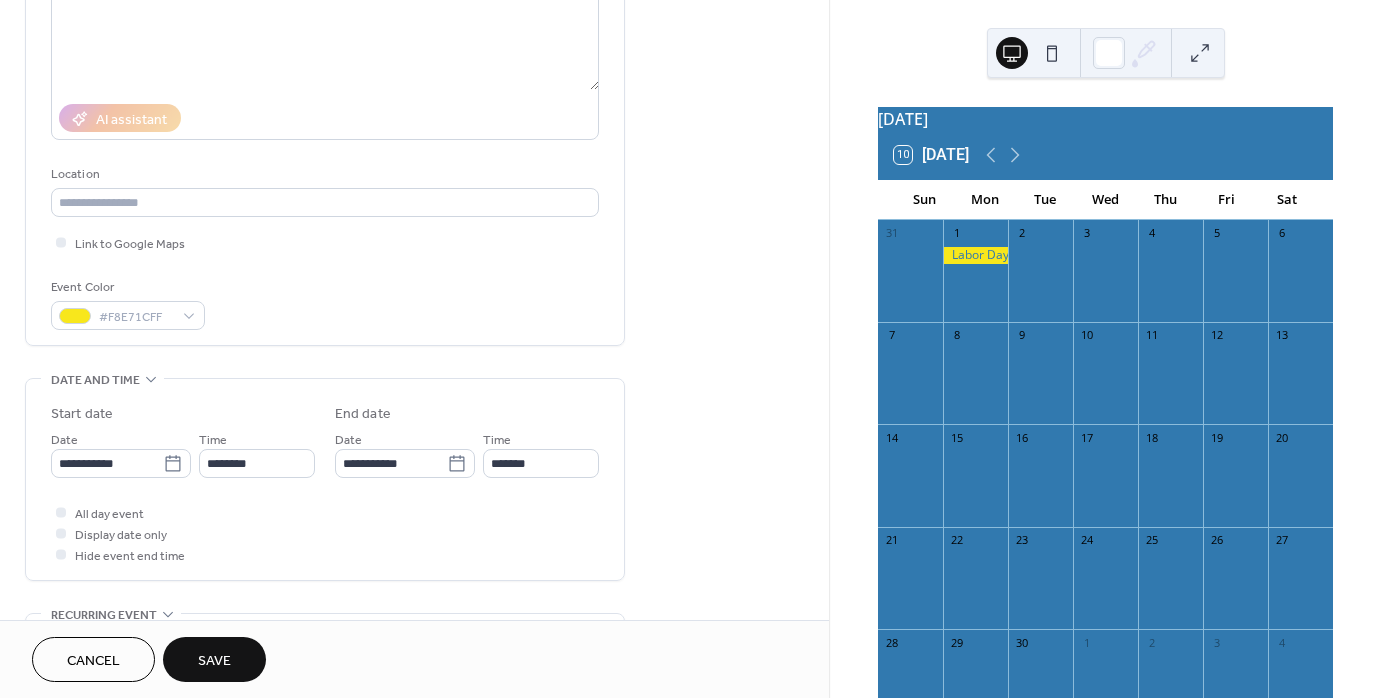 scroll, scrollTop: 400, scrollLeft: 0, axis: vertical 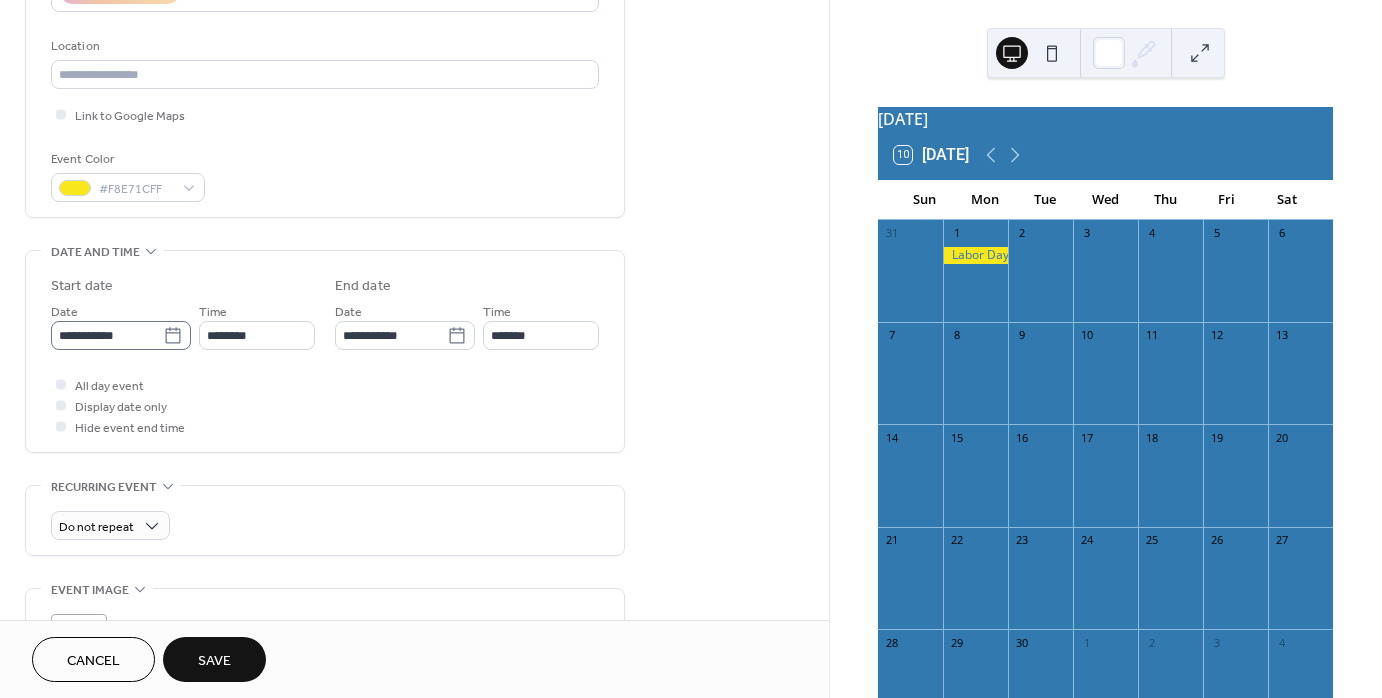 click 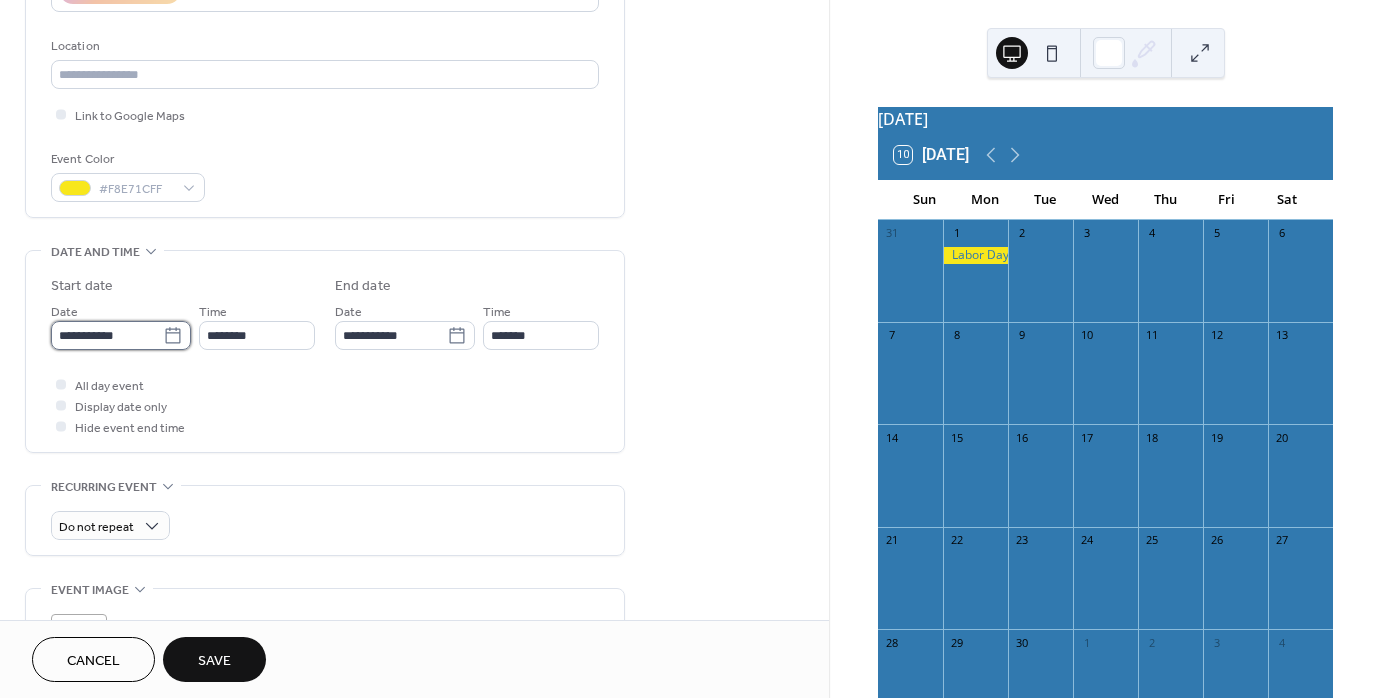 click on "**********" at bounding box center (107, 335) 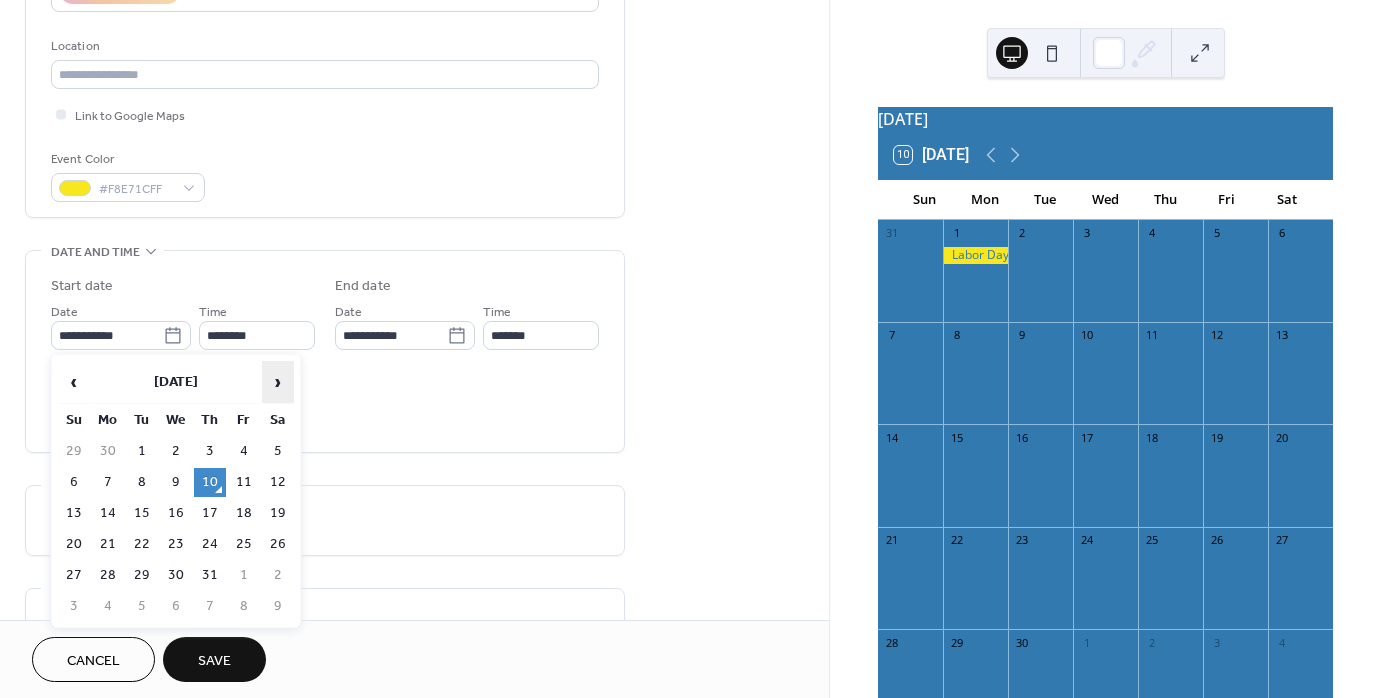 click on "›" at bounding box center [278, 382] 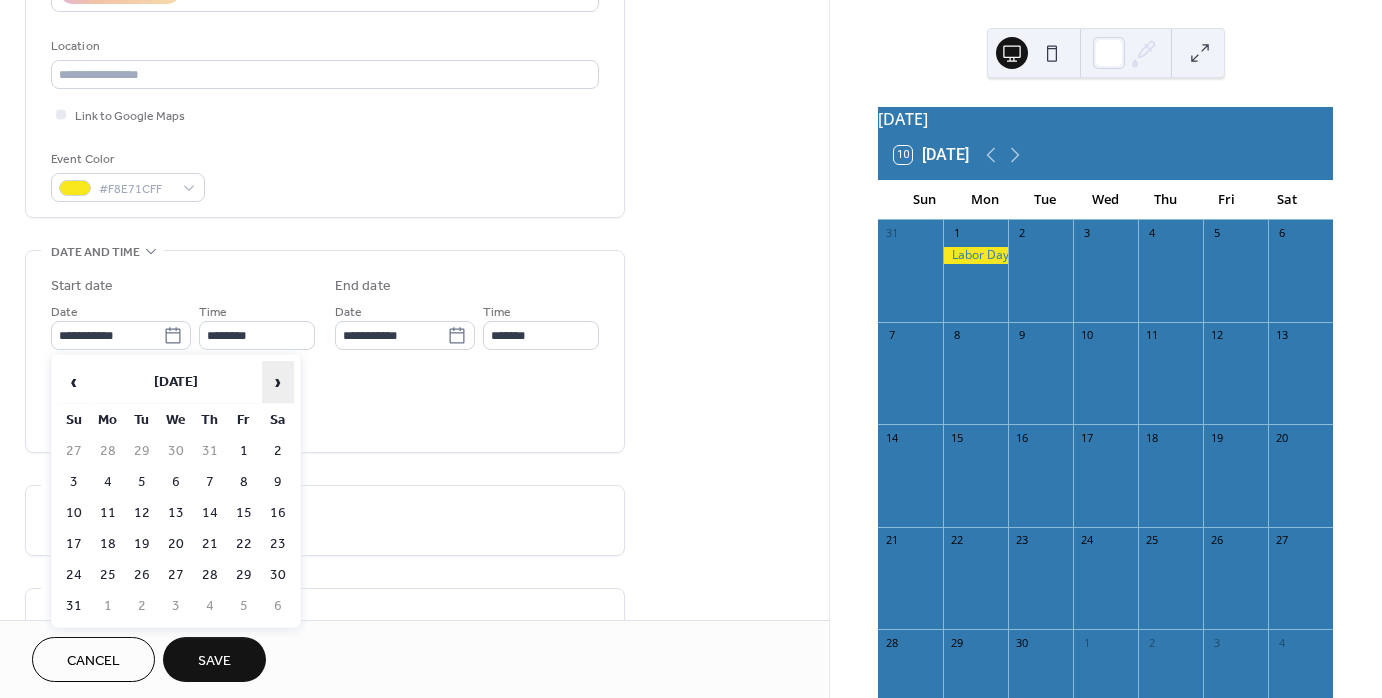click on "›" at bounding box center (278, 382) 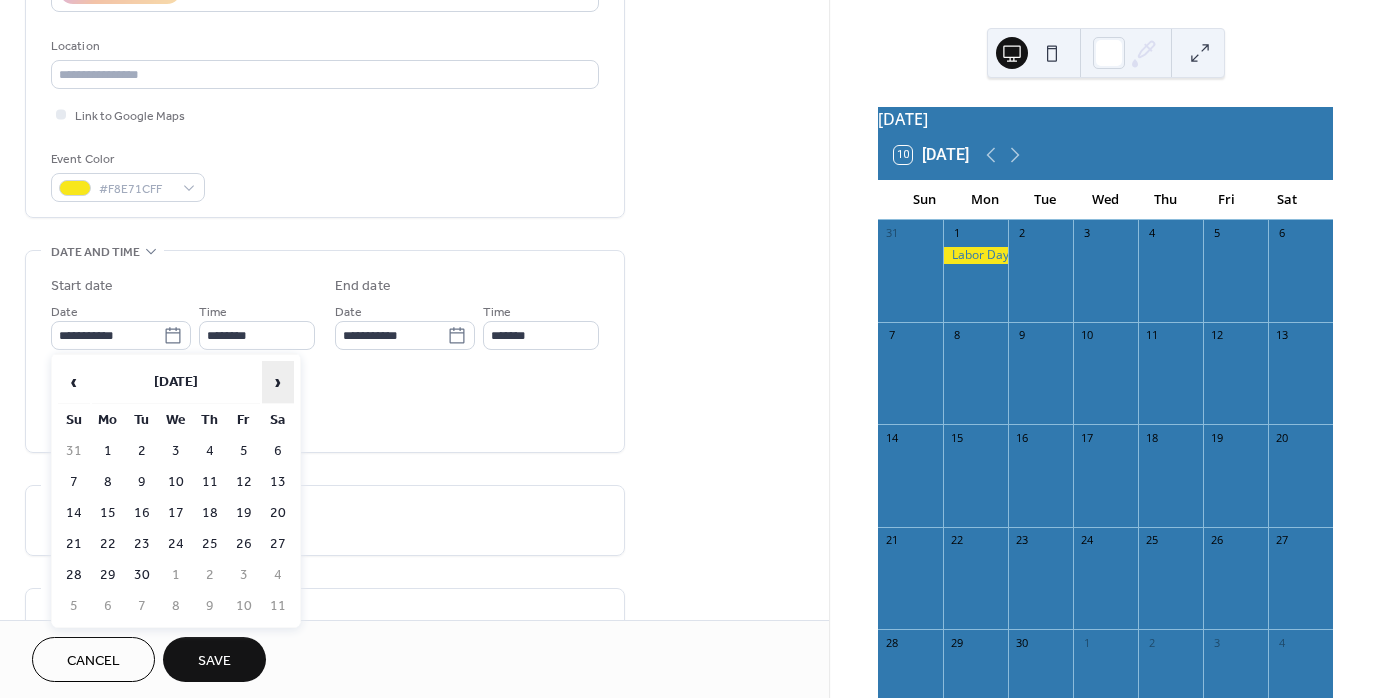 click on "›" at bounding box center (278, 382) 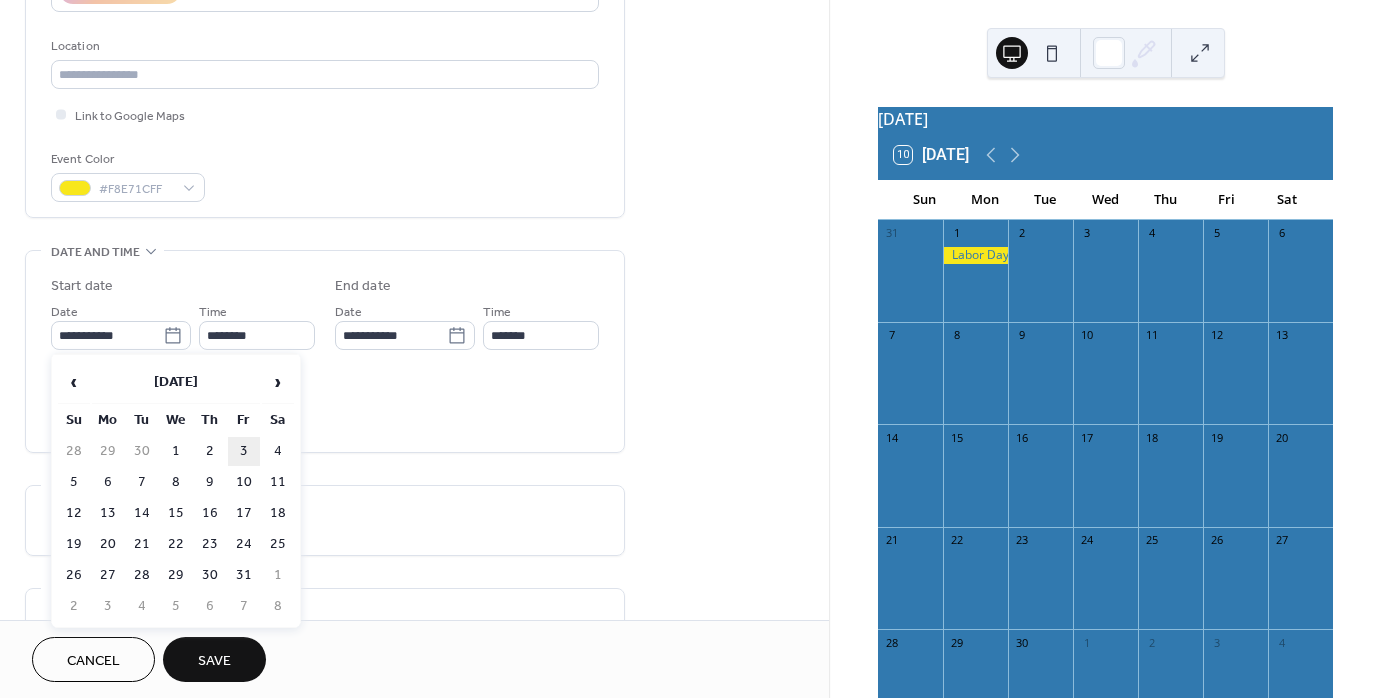 click on "3" at bounding box center [244, 451] 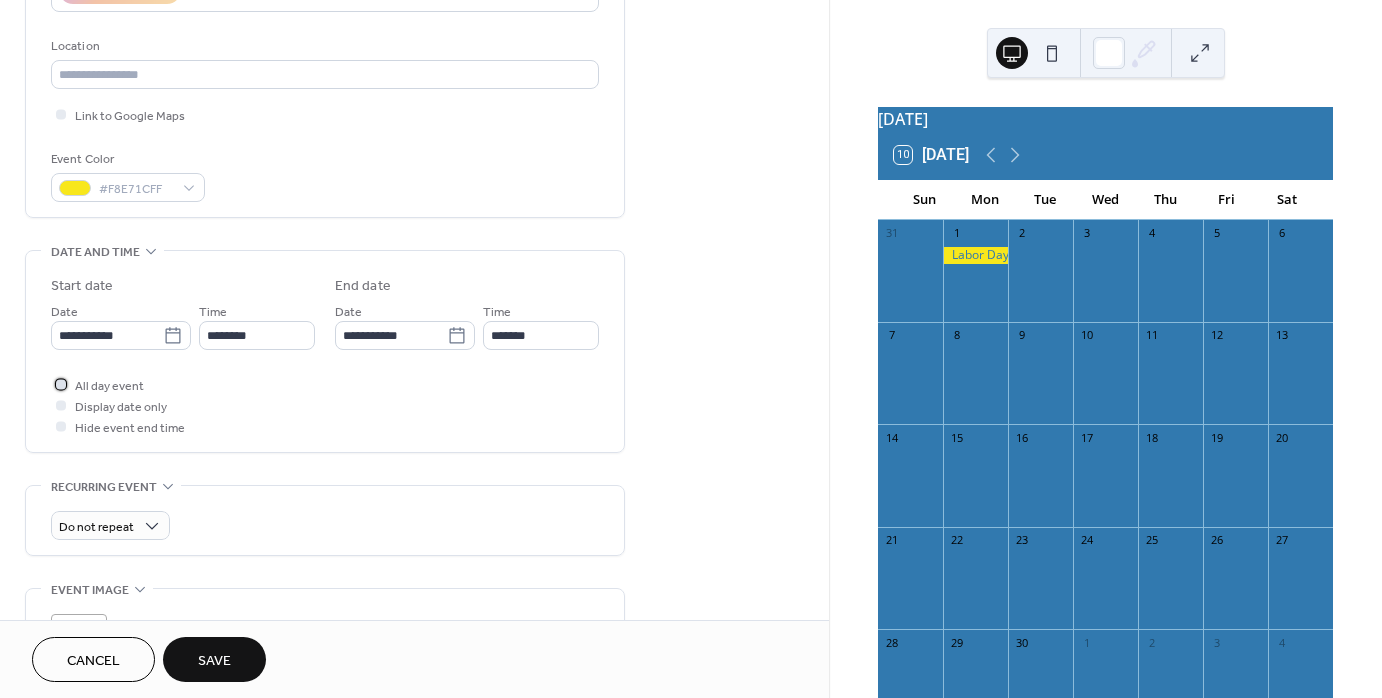 click at bounding box center [61, 384] 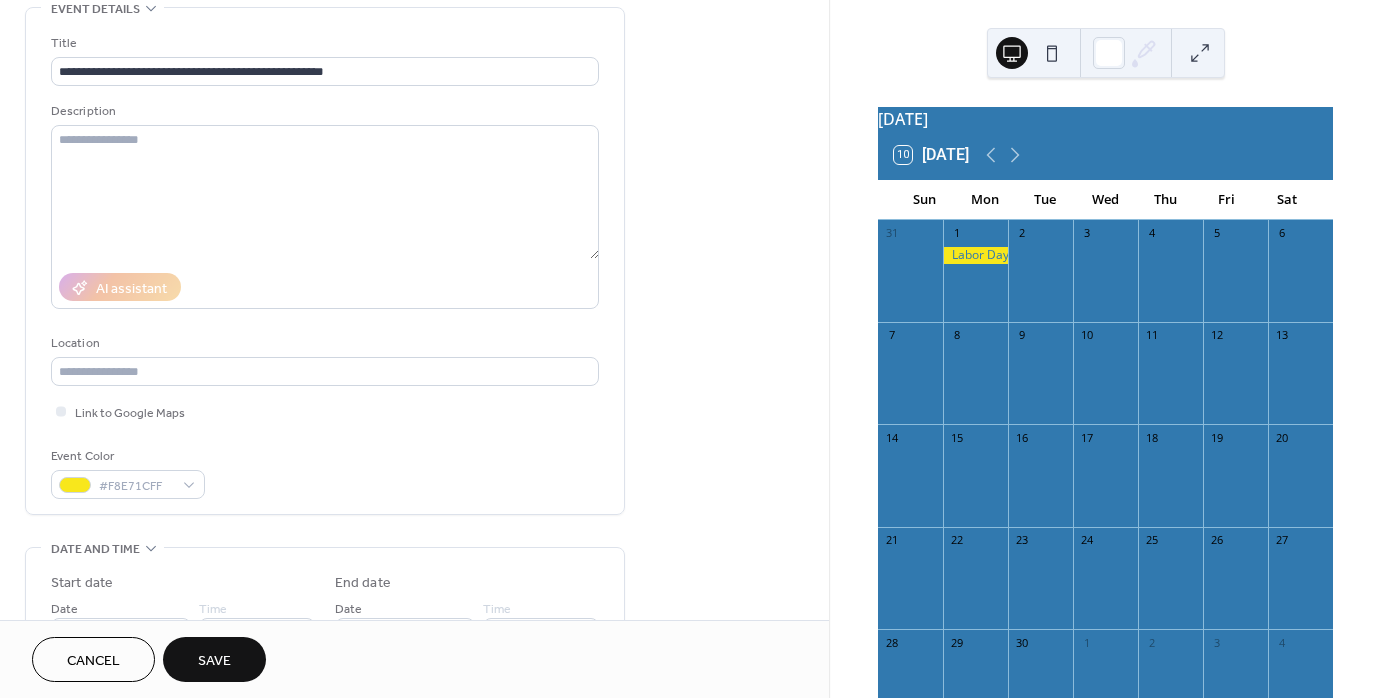 scroll, scrollTop: 100, scrollLeft: 0, axis: vertical 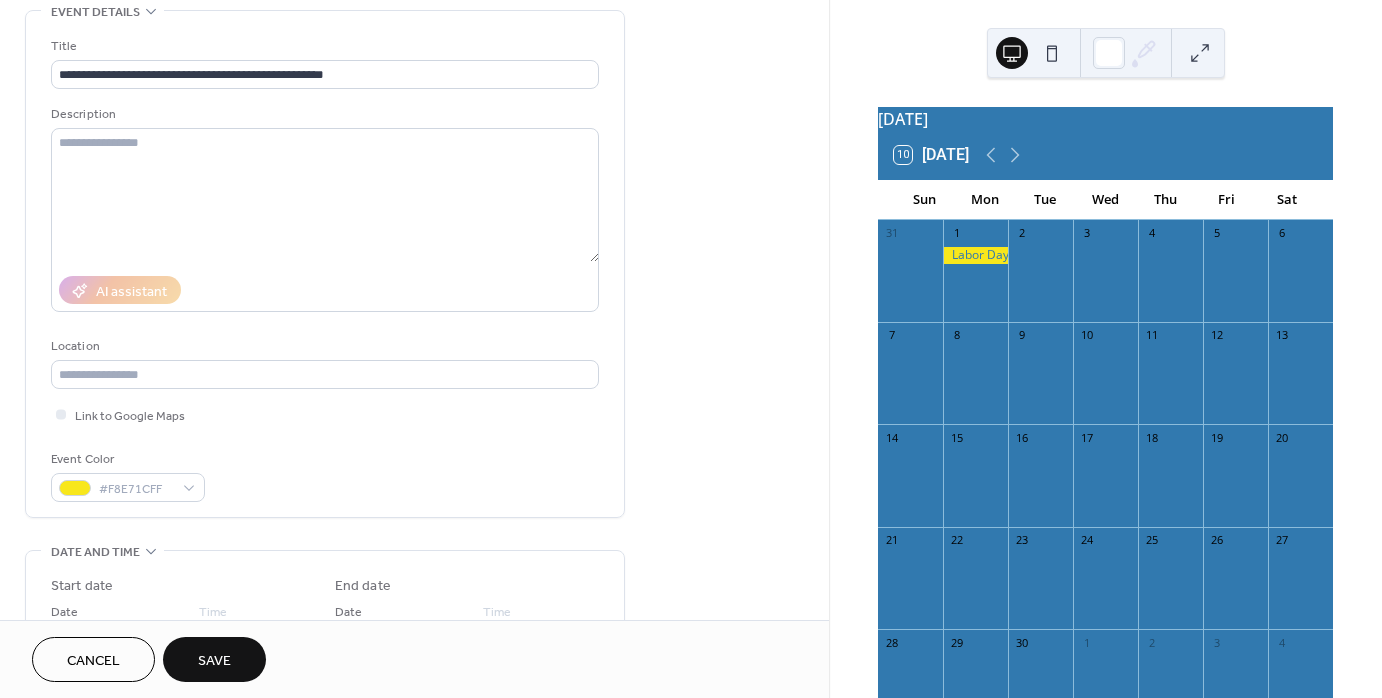 click on "Save" at bounding box center (214, 659) 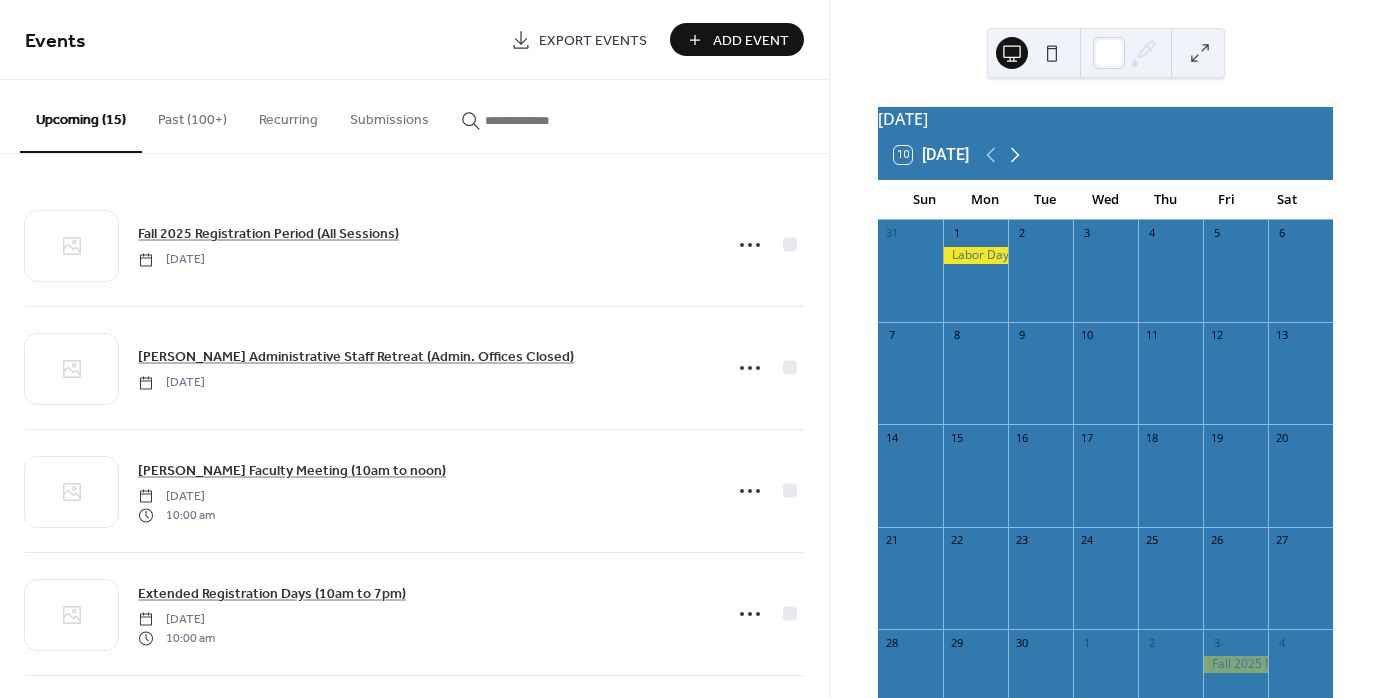 click 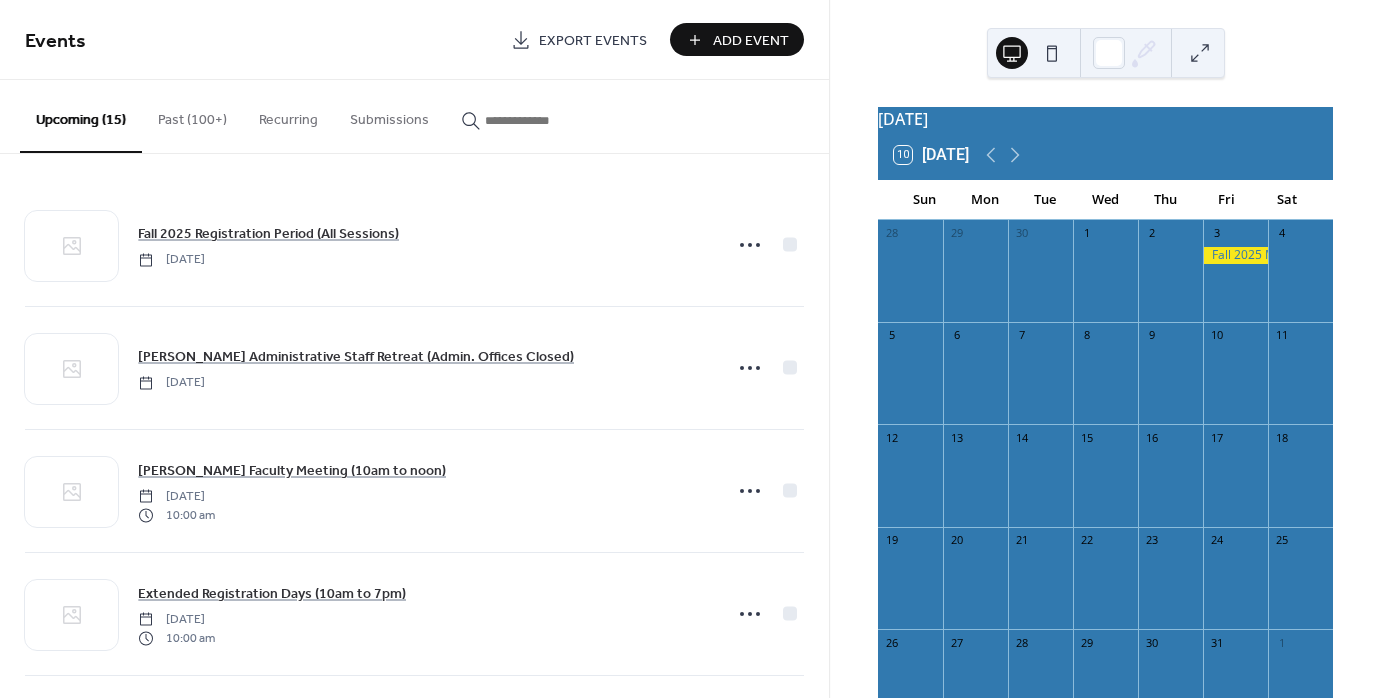 click on "Add Event" at bounding box center [737, 39] 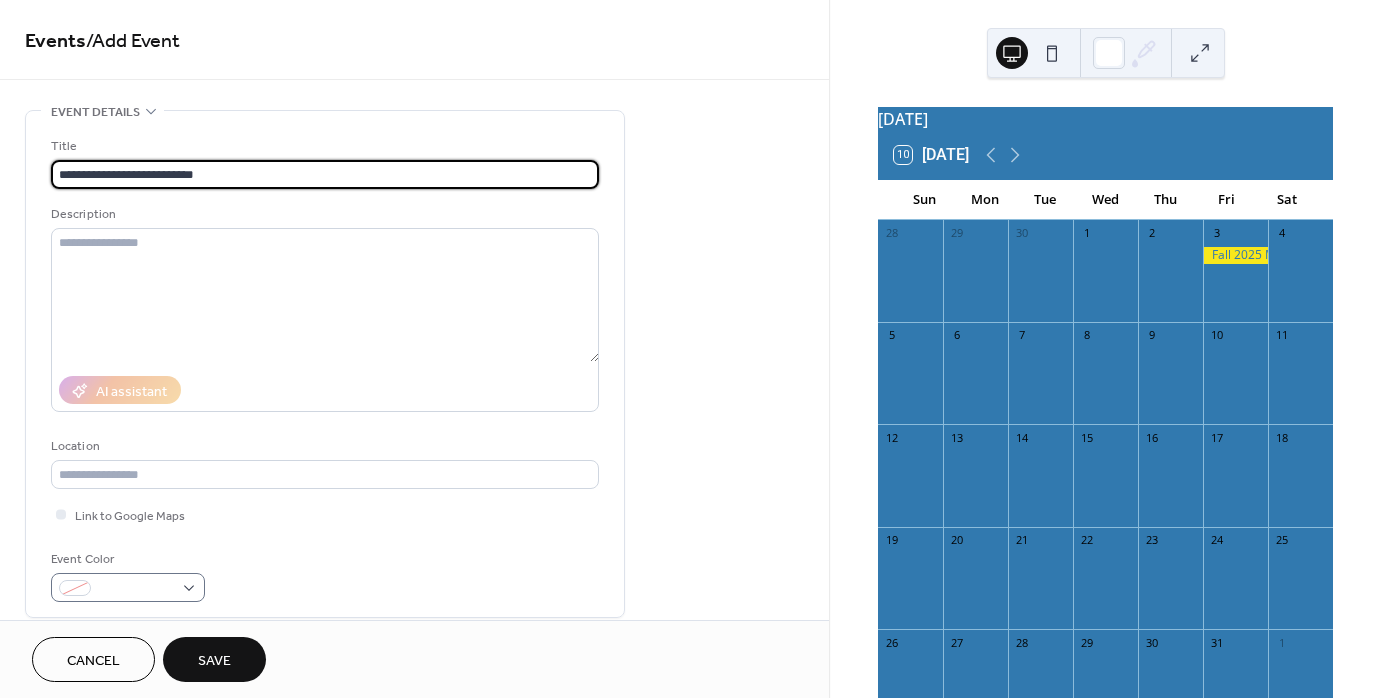 type on "**********" 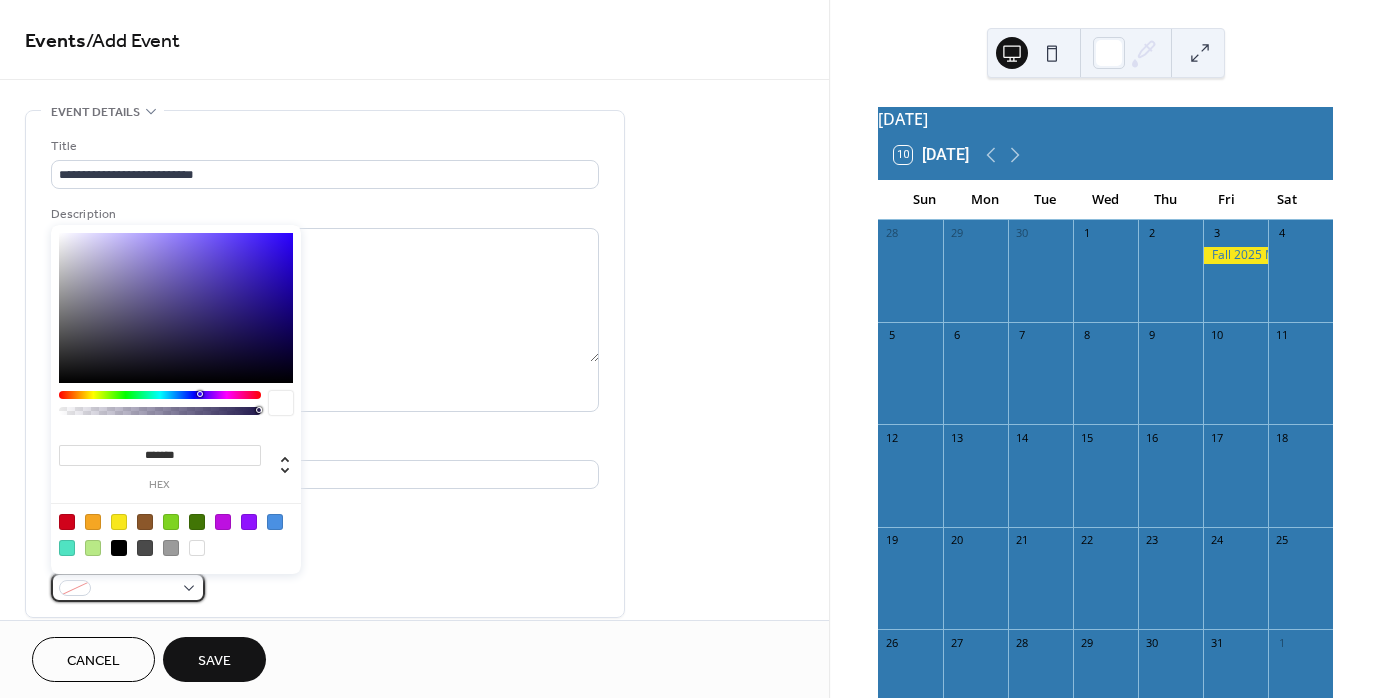 click at bounding box center [128, 587] 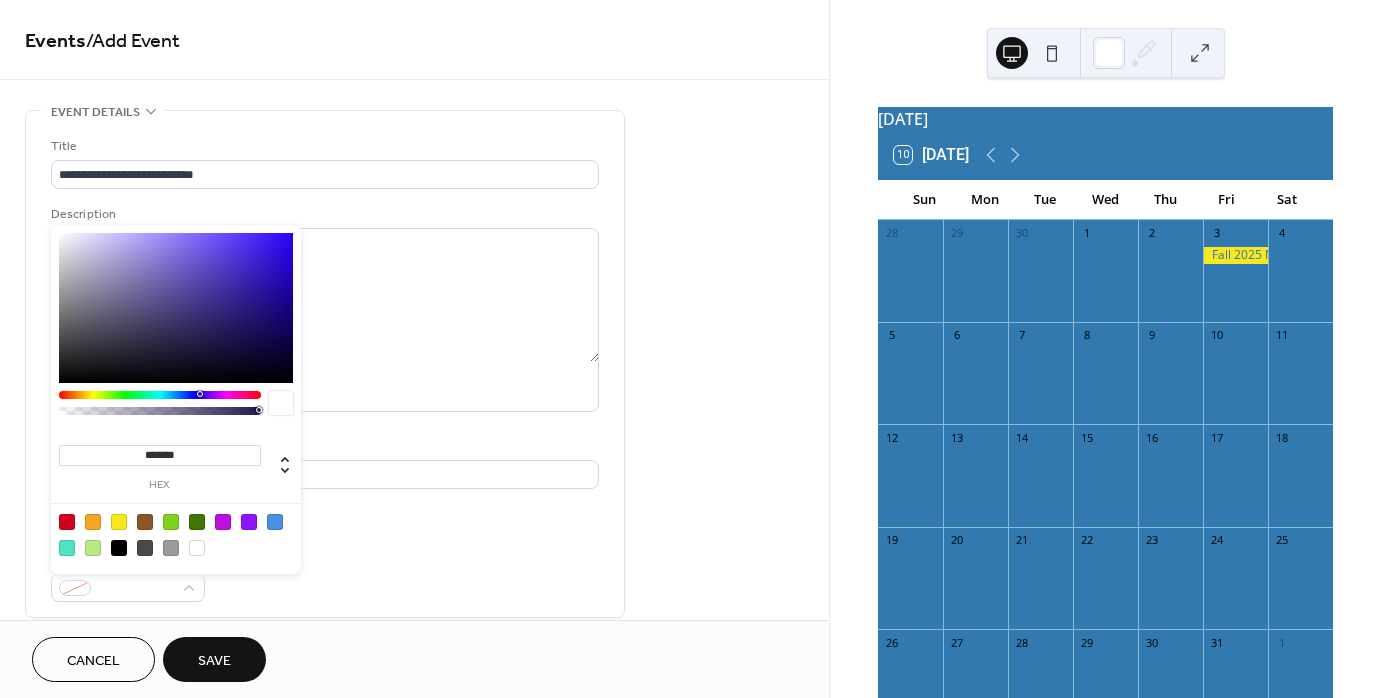 click at bounding box center [119, 522] 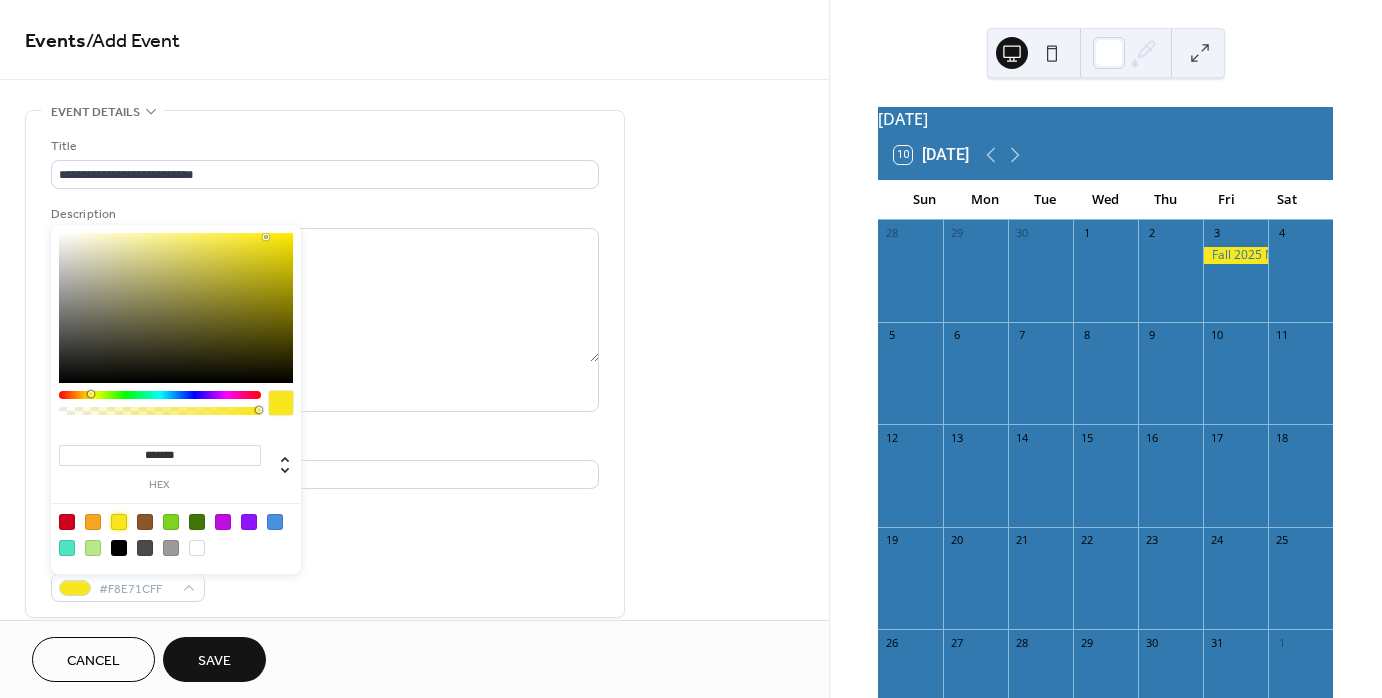 click on "**********" at bounding box center [414, 761] 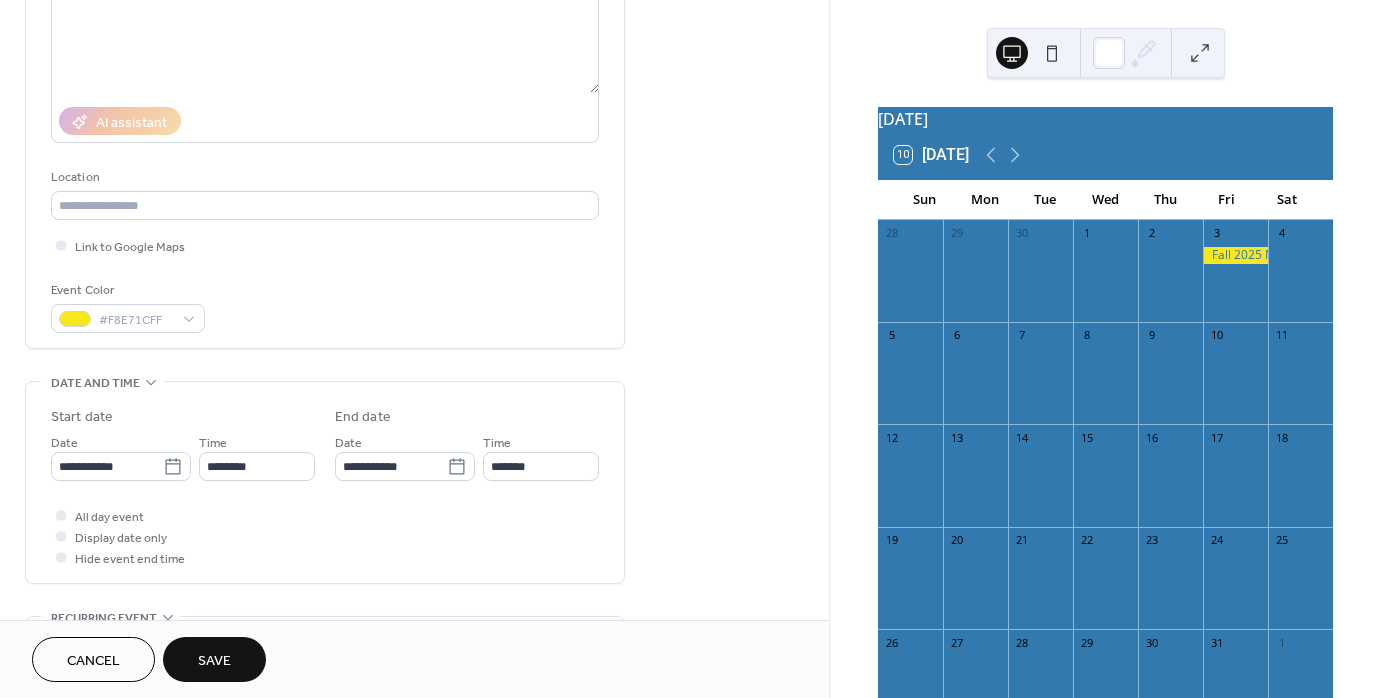 scroll, scrollTop: 300, scrollLeft: 0, axis: vertical 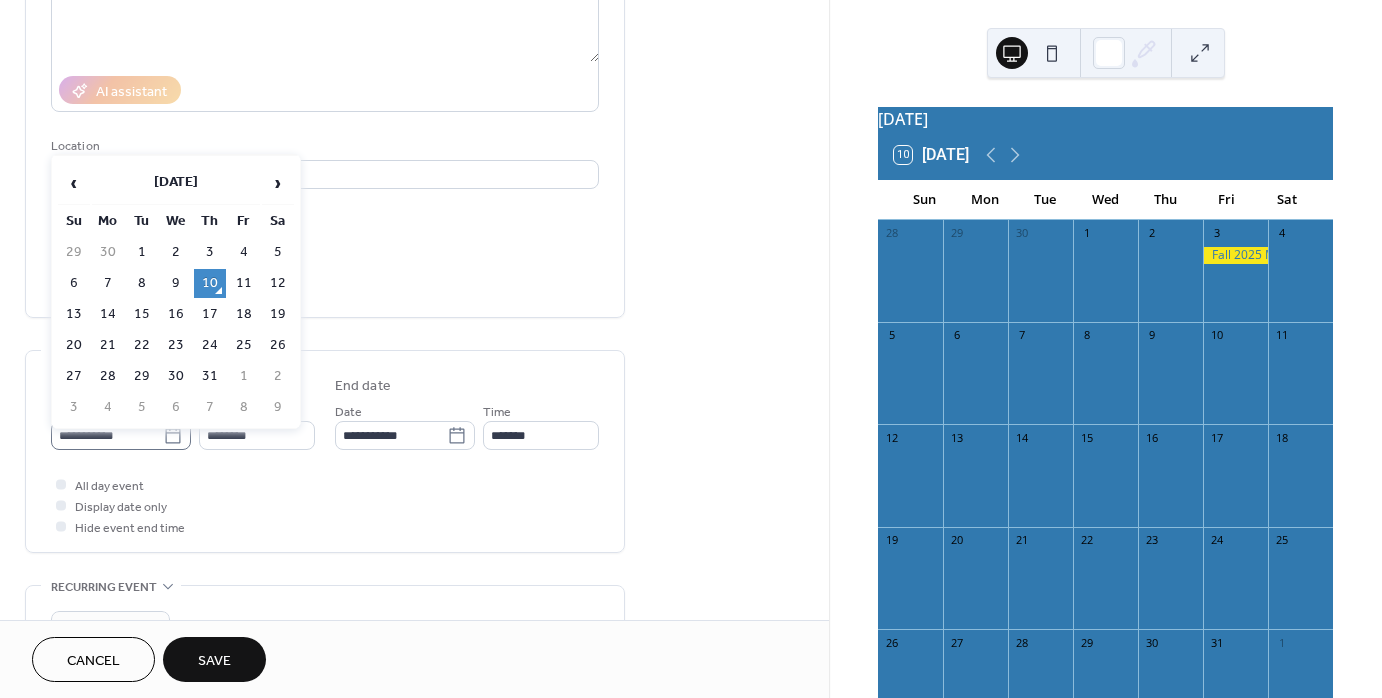click 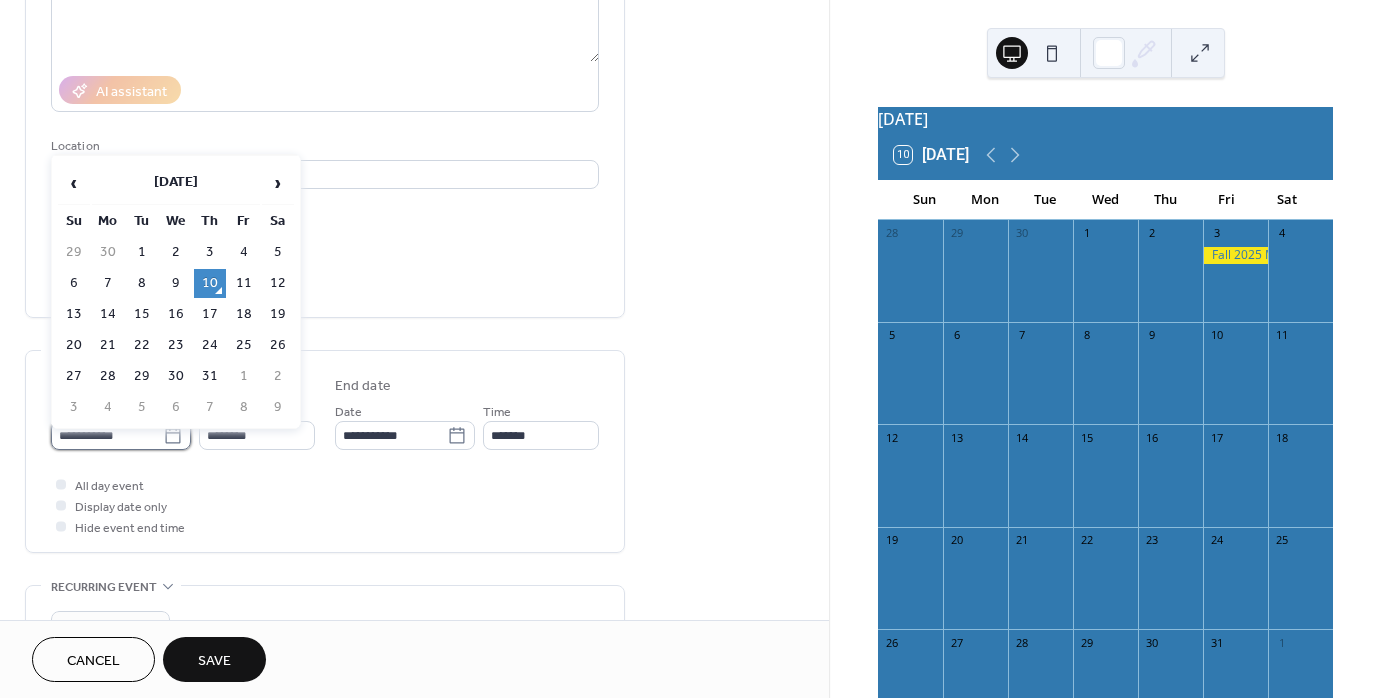 click on "**********" at bounding box center [107, 435] 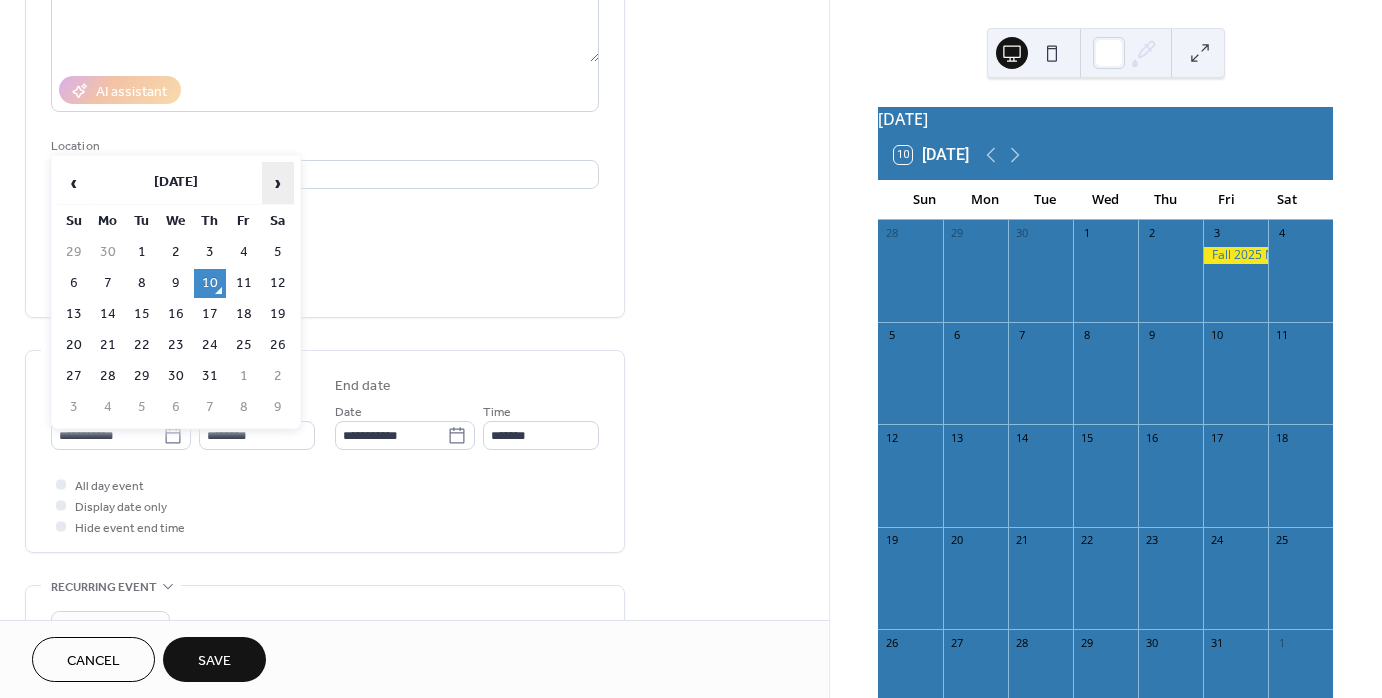 click on "›" at bounding box center (278, 183) 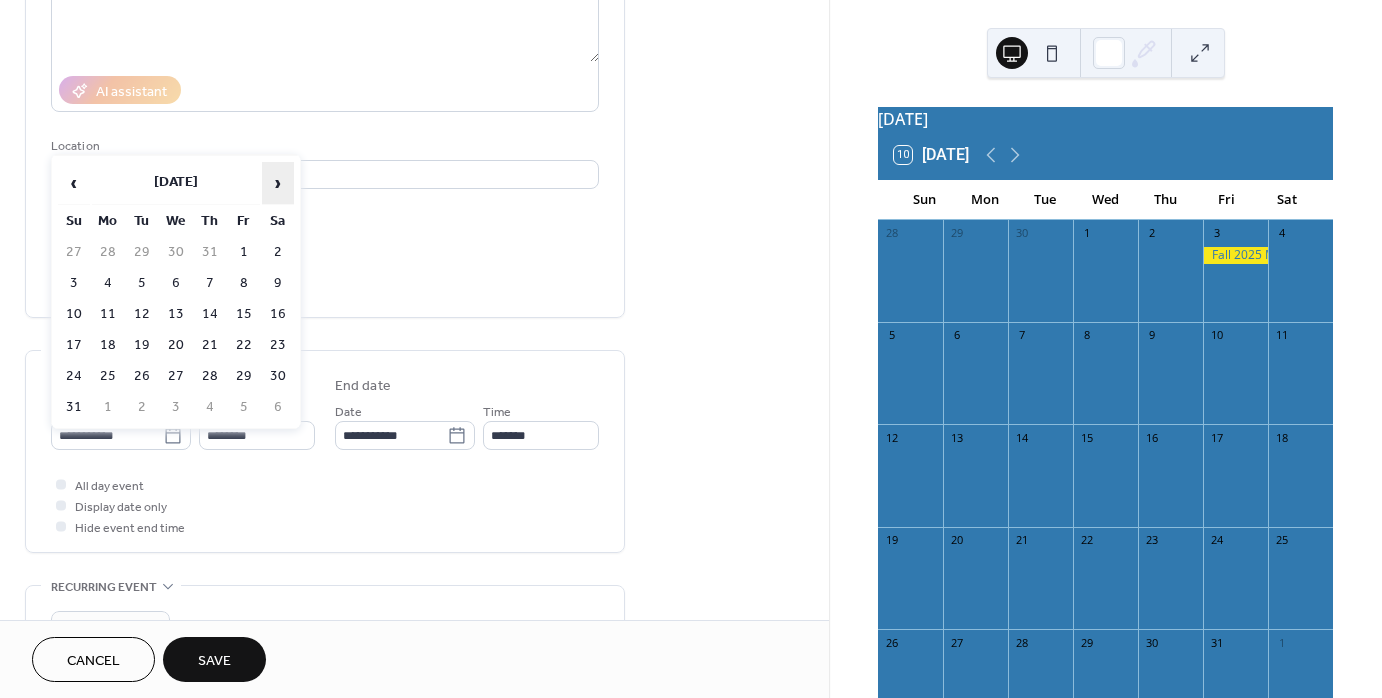 click on "›" at bounding box center [278, 183] 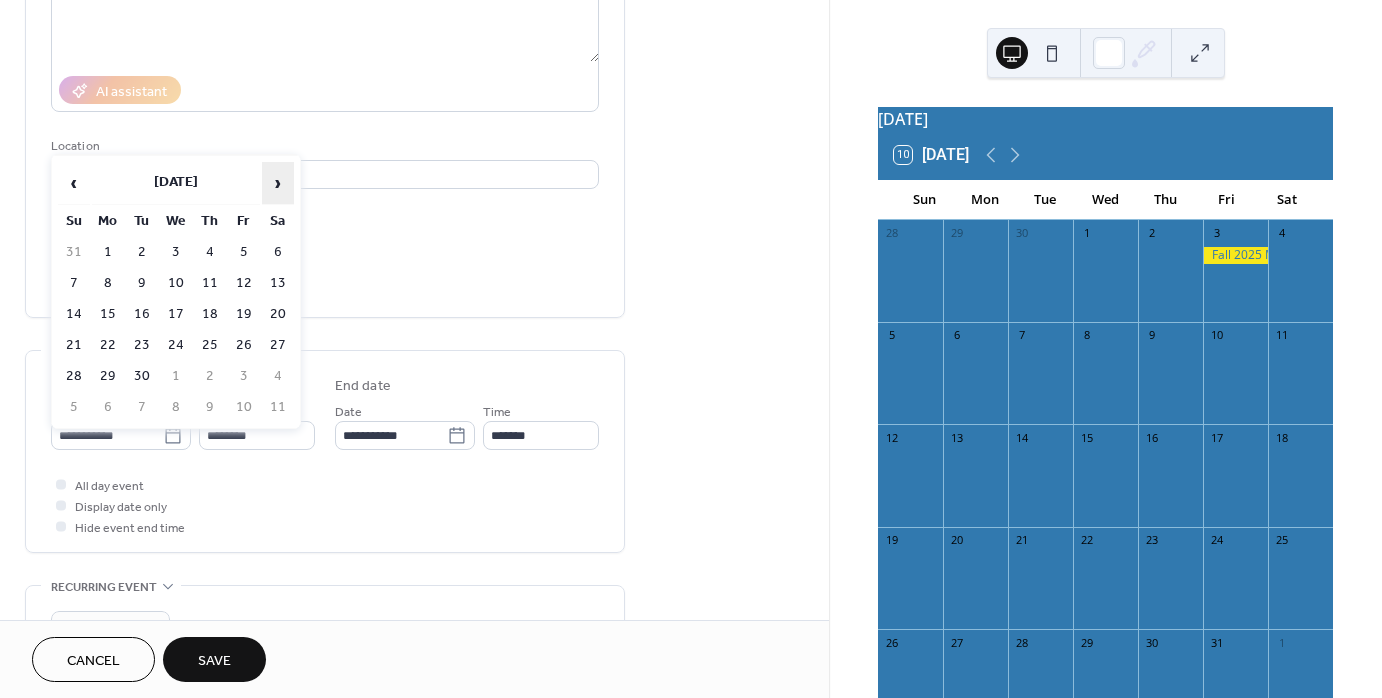click on "›" at bounding box center (278, 183) 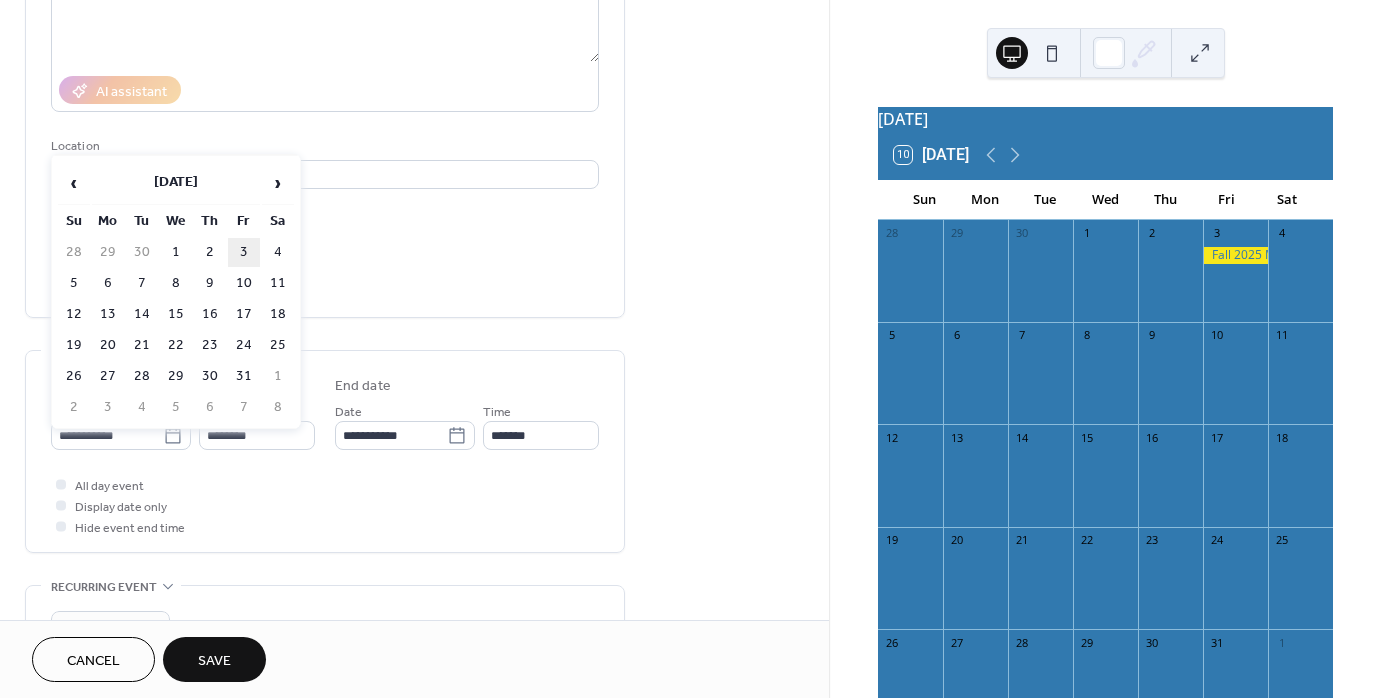 click on "3" at bounding box center [244, 252] 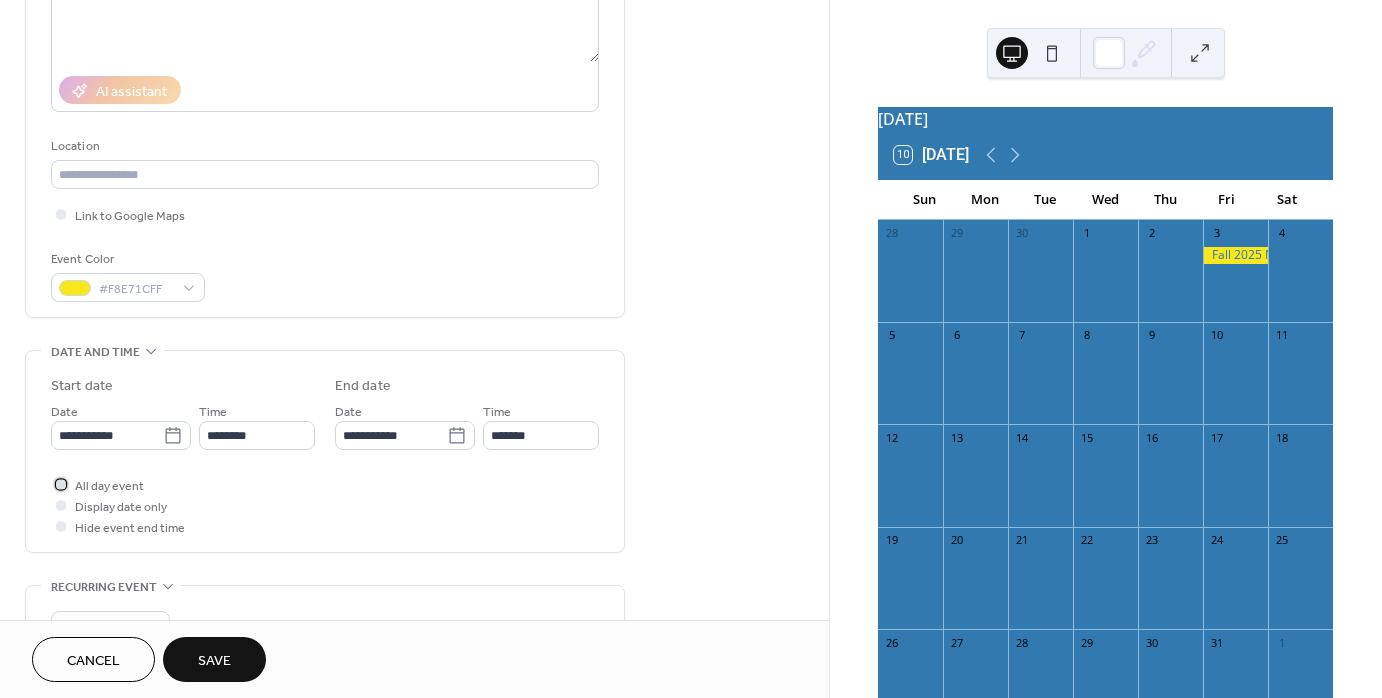 click at bounding box center [61, 484] 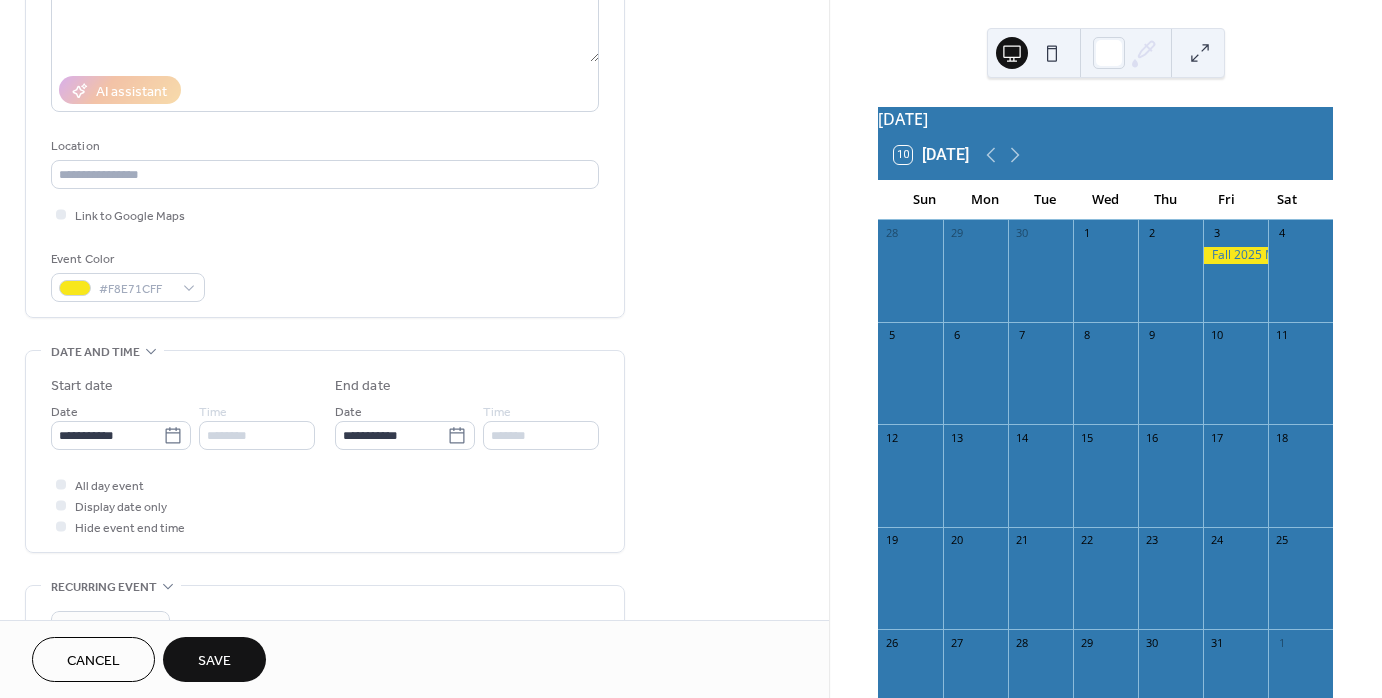 click on "Save" at bounding box center [214, 659] 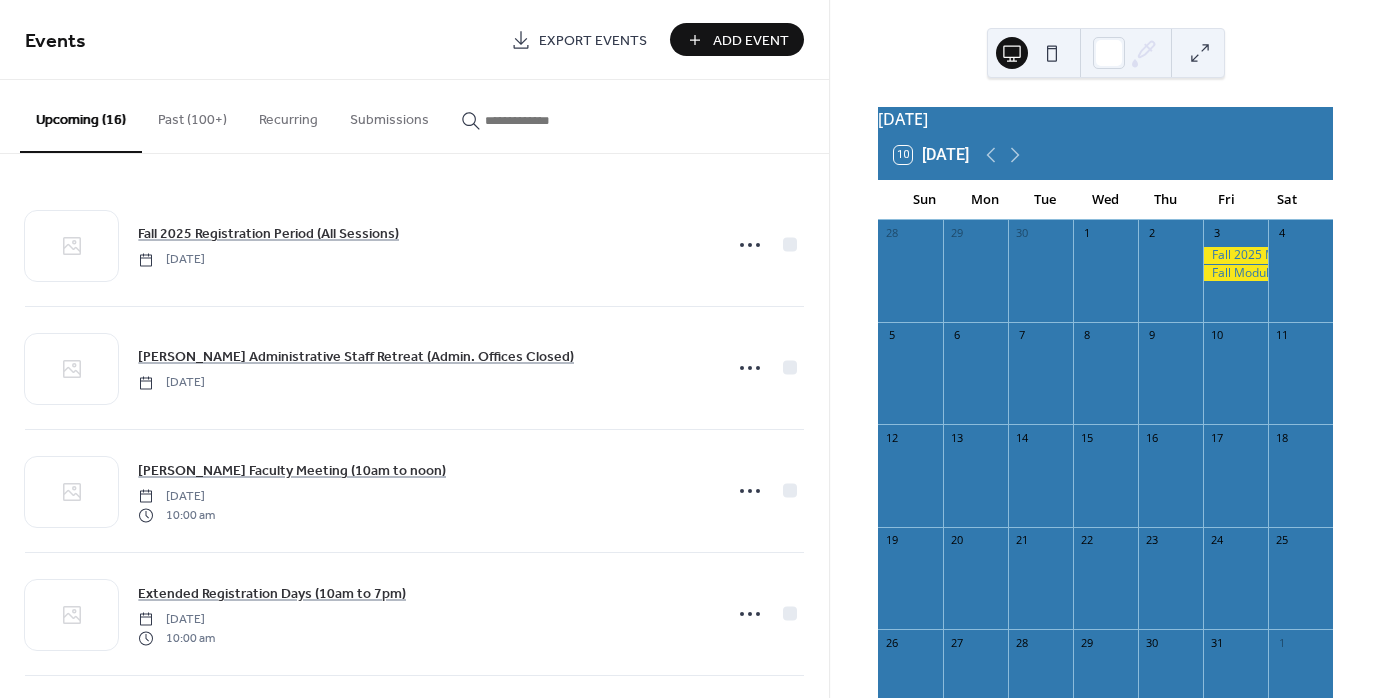 click on "Add Event" at bounding box center [751, 41] 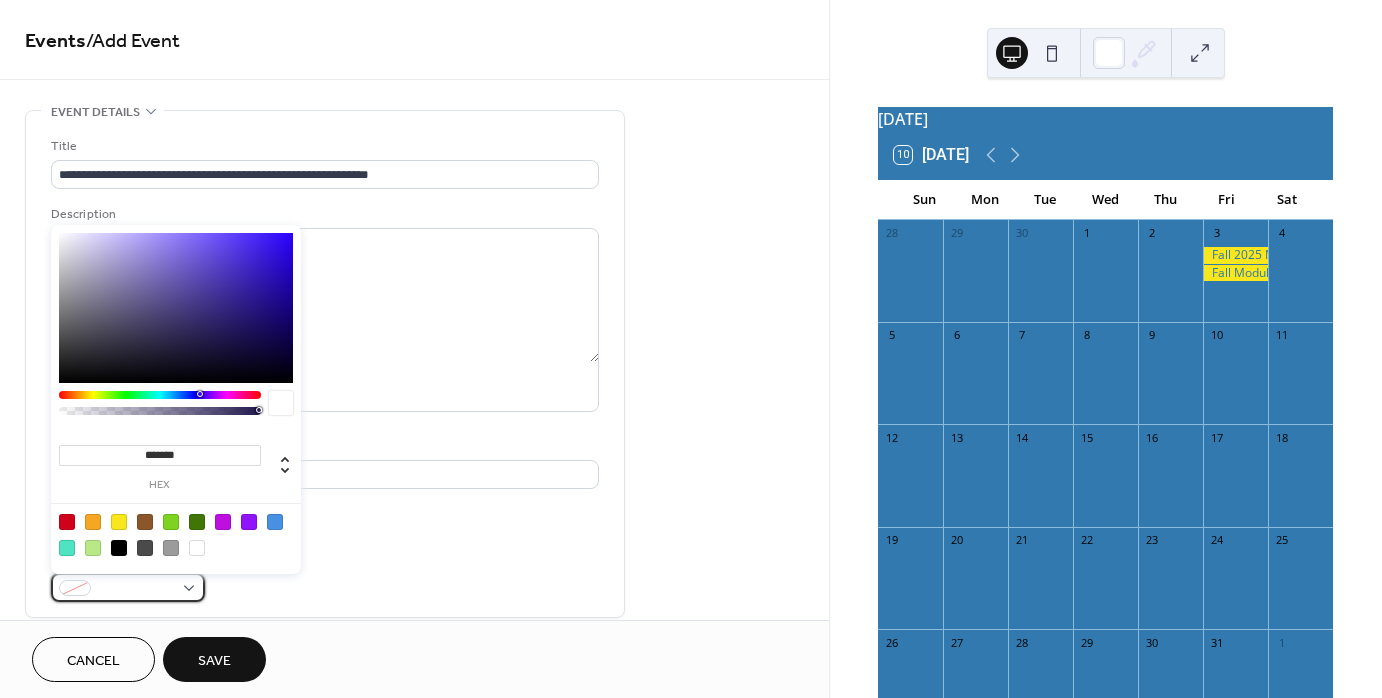 click at bounding box center (128, 587) 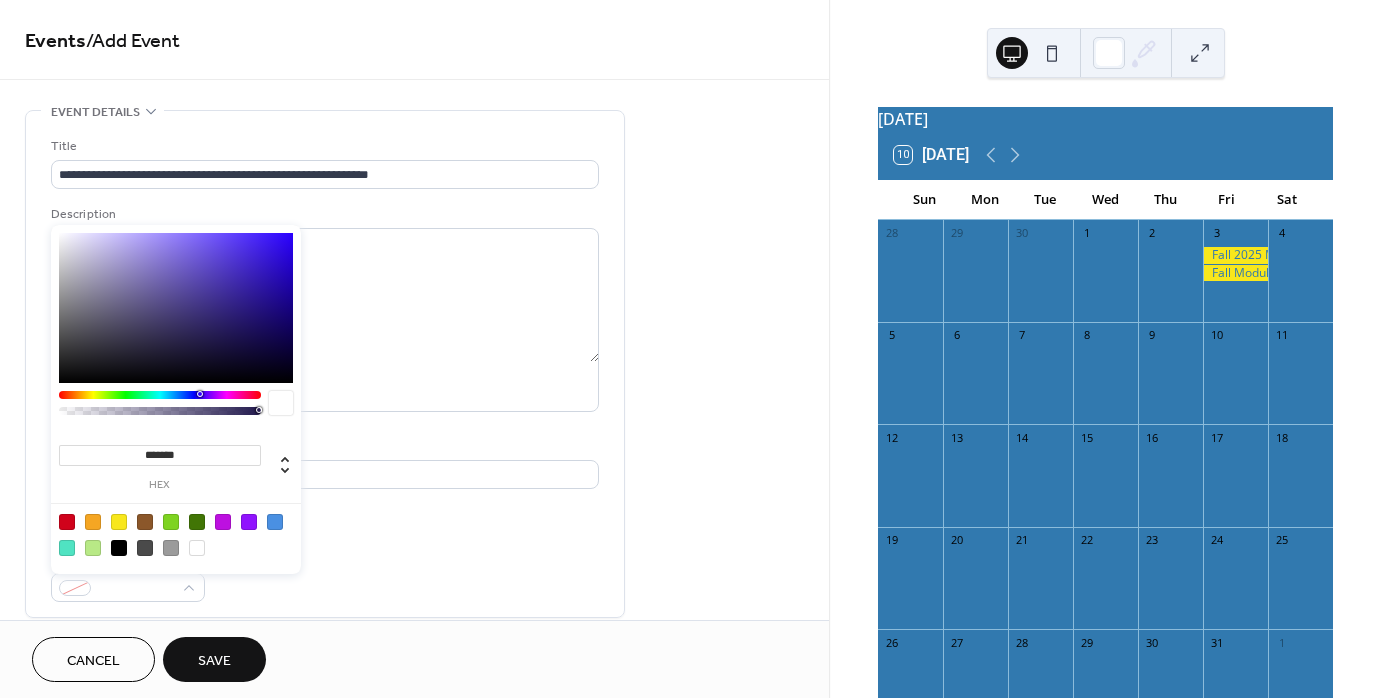 click at bounding box center [119, 522] 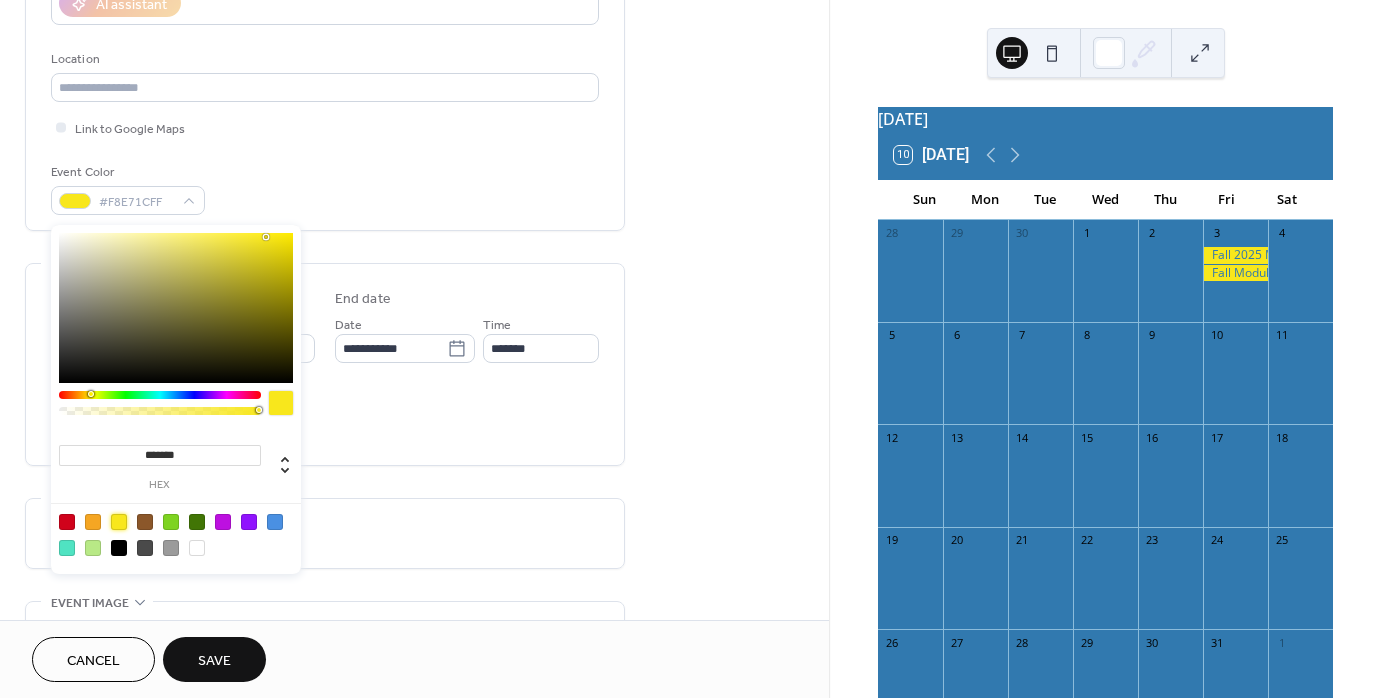 scroll, scrollTop: 400, scrollLeft: 0, axis: vertical 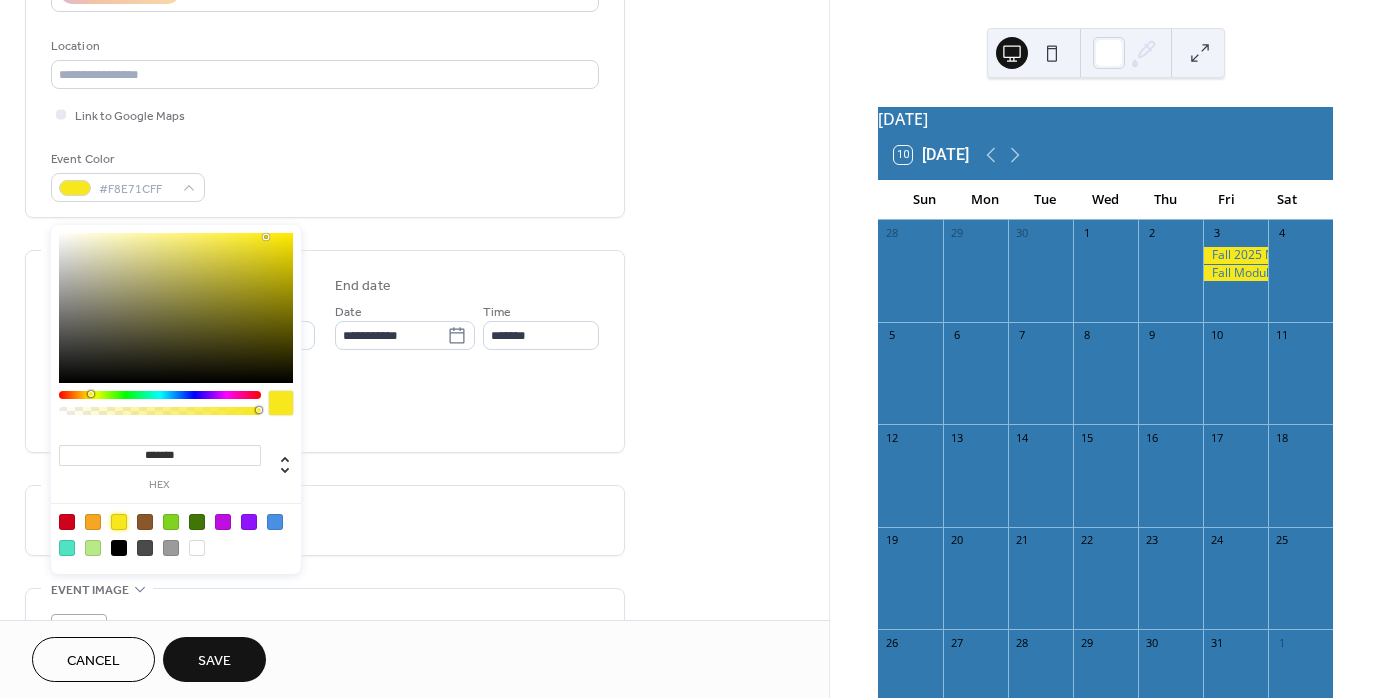 click on "**********" at bounding box center (414, 361) 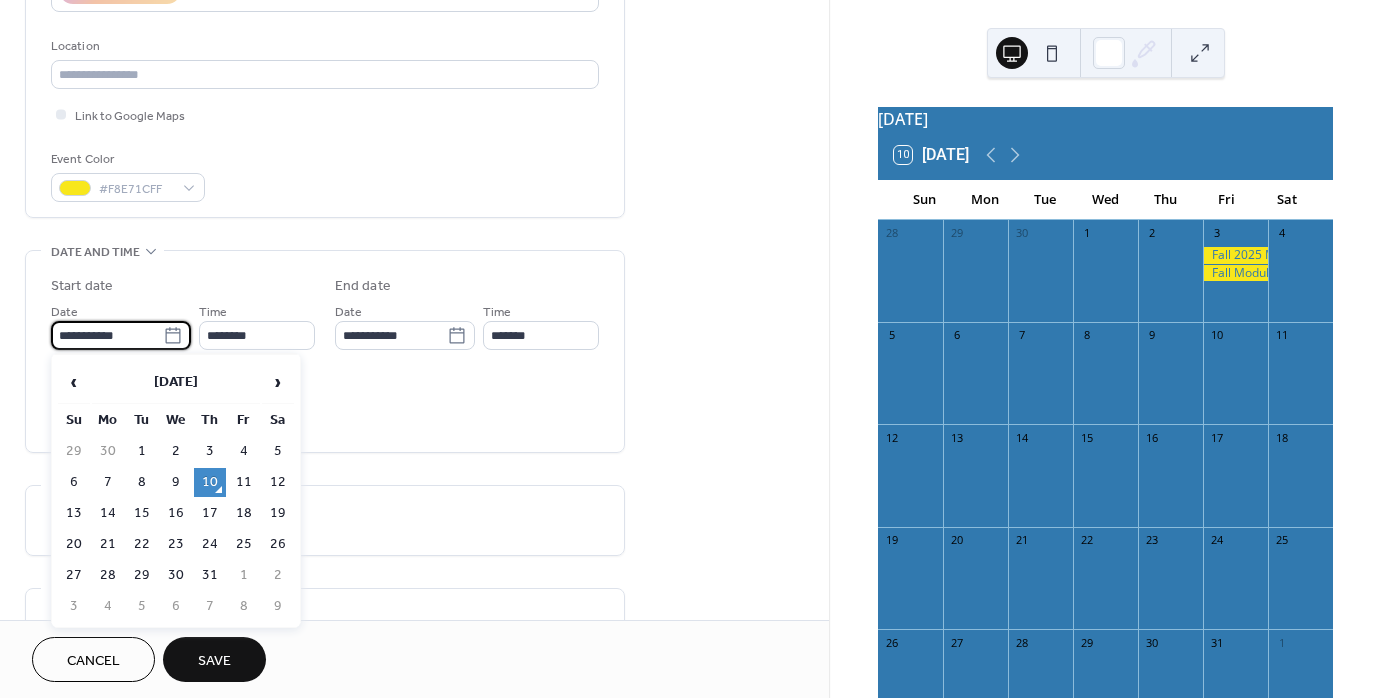 click on "**********" at bounding box center (107, 335) 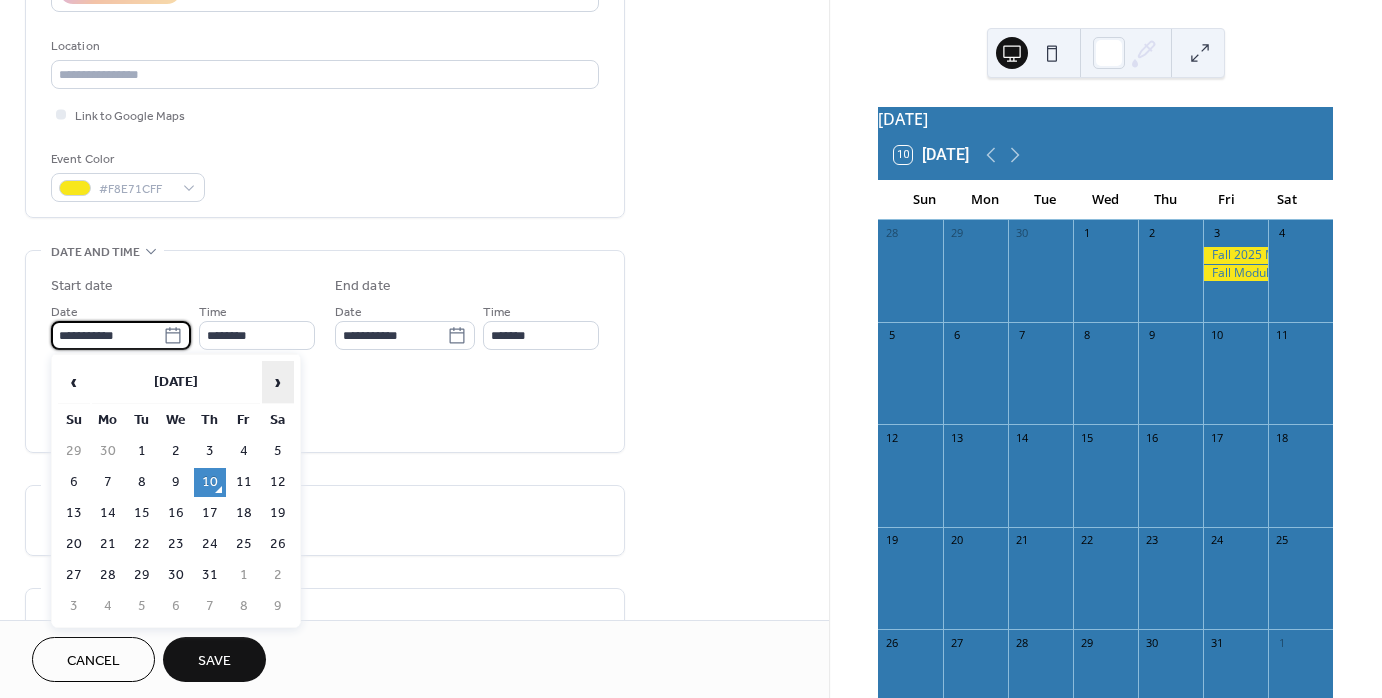 click on "›" at bounding box center [278, 382] 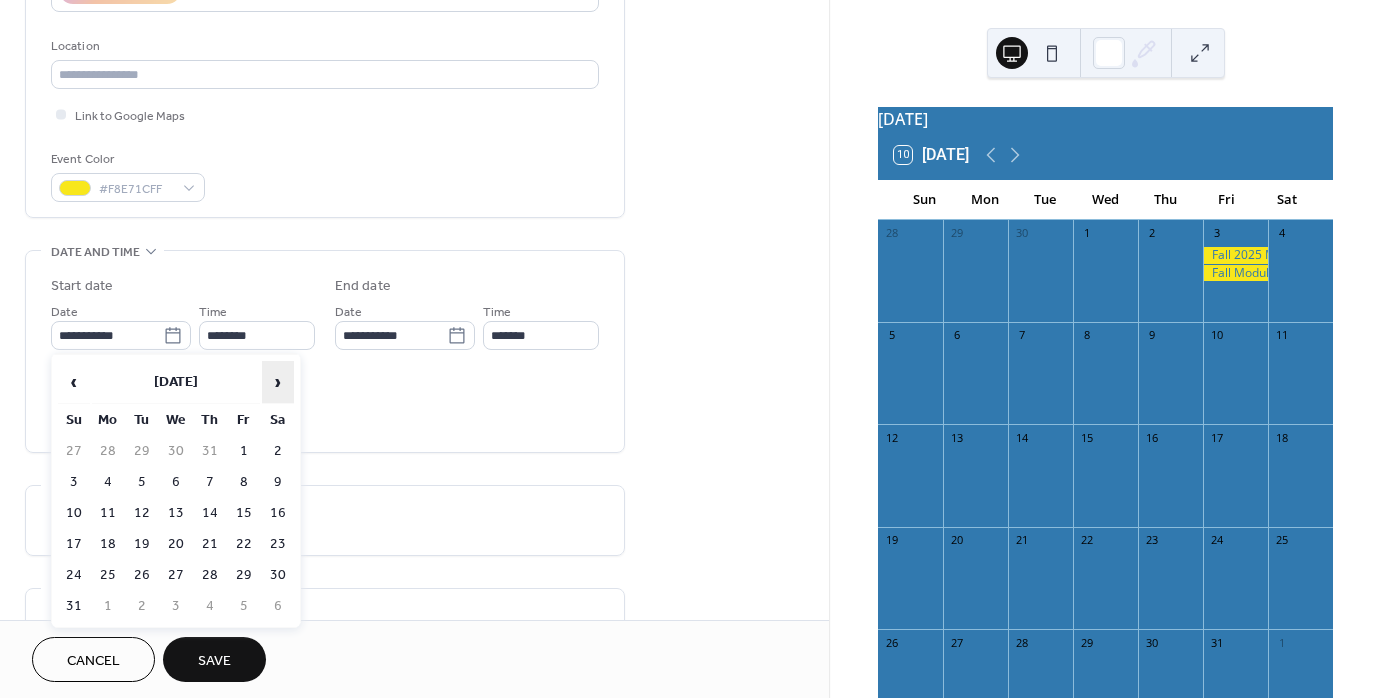 click on "›" at bounding box center [278, 382] 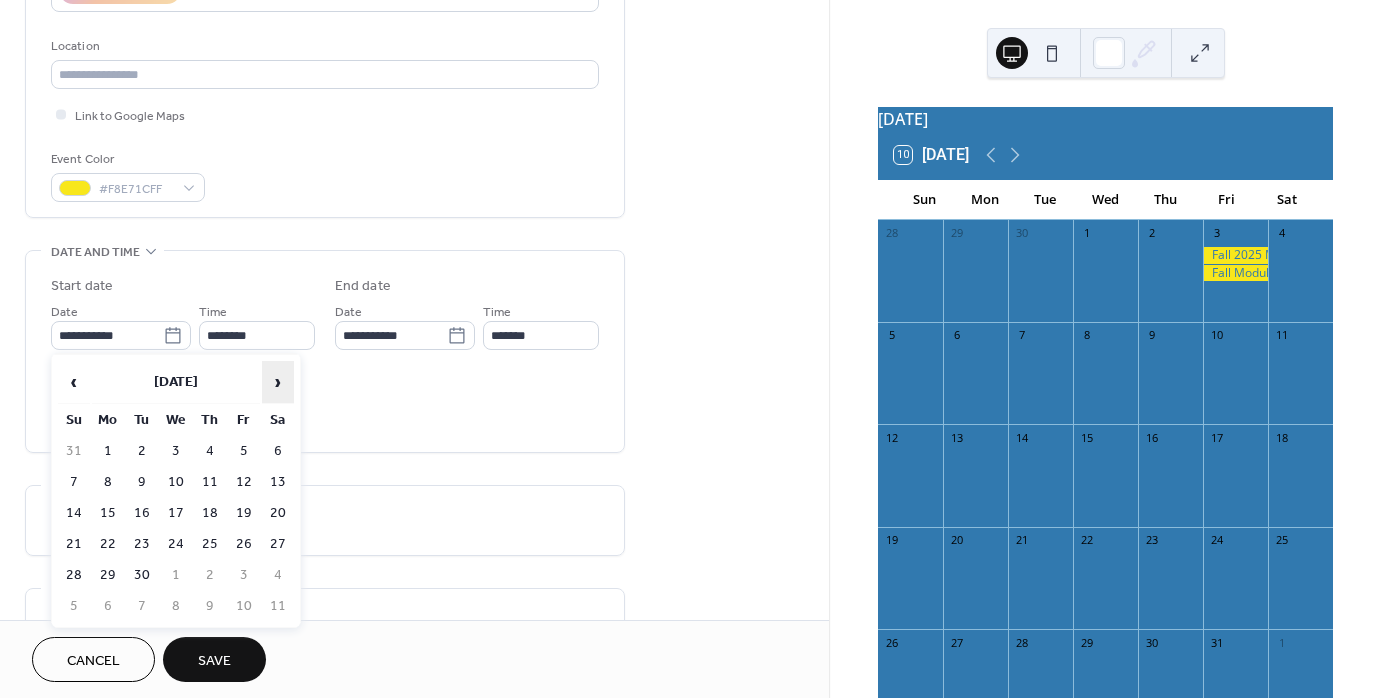 click on "›" at bounding box center [278, 382] 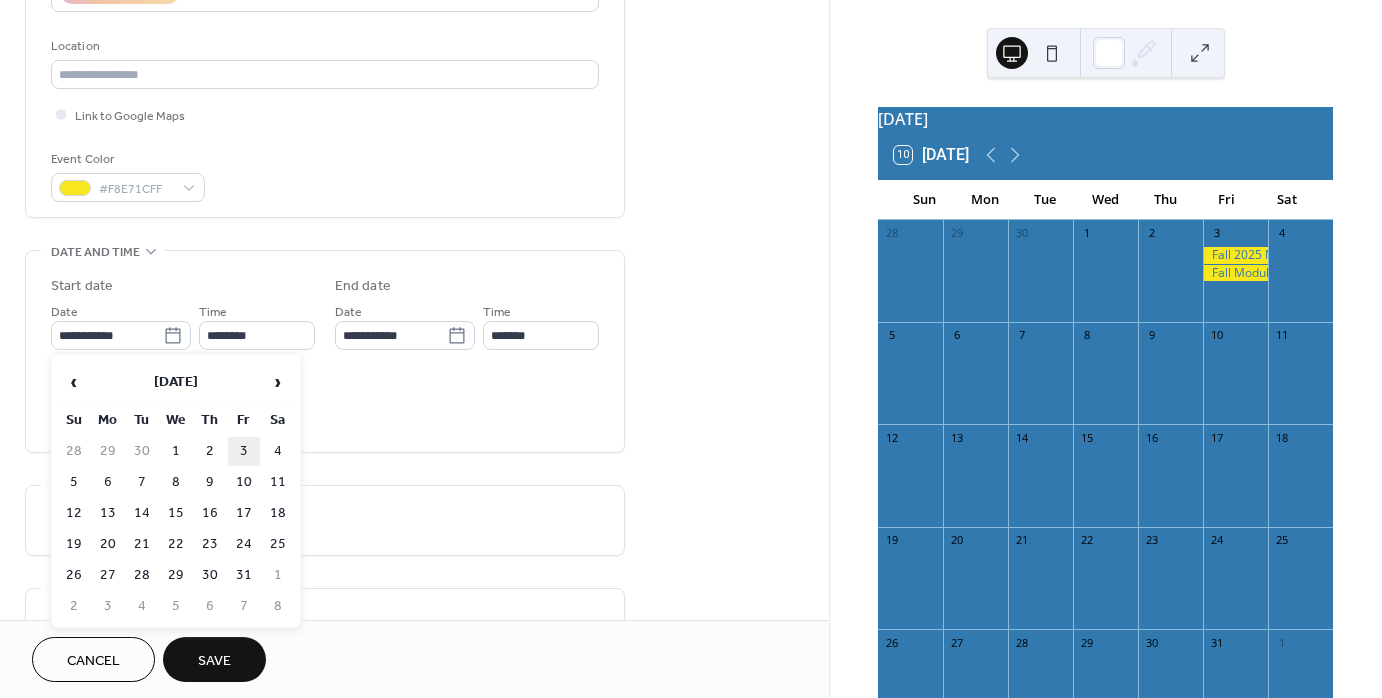 click on "3" at bounding box center [244, 451] 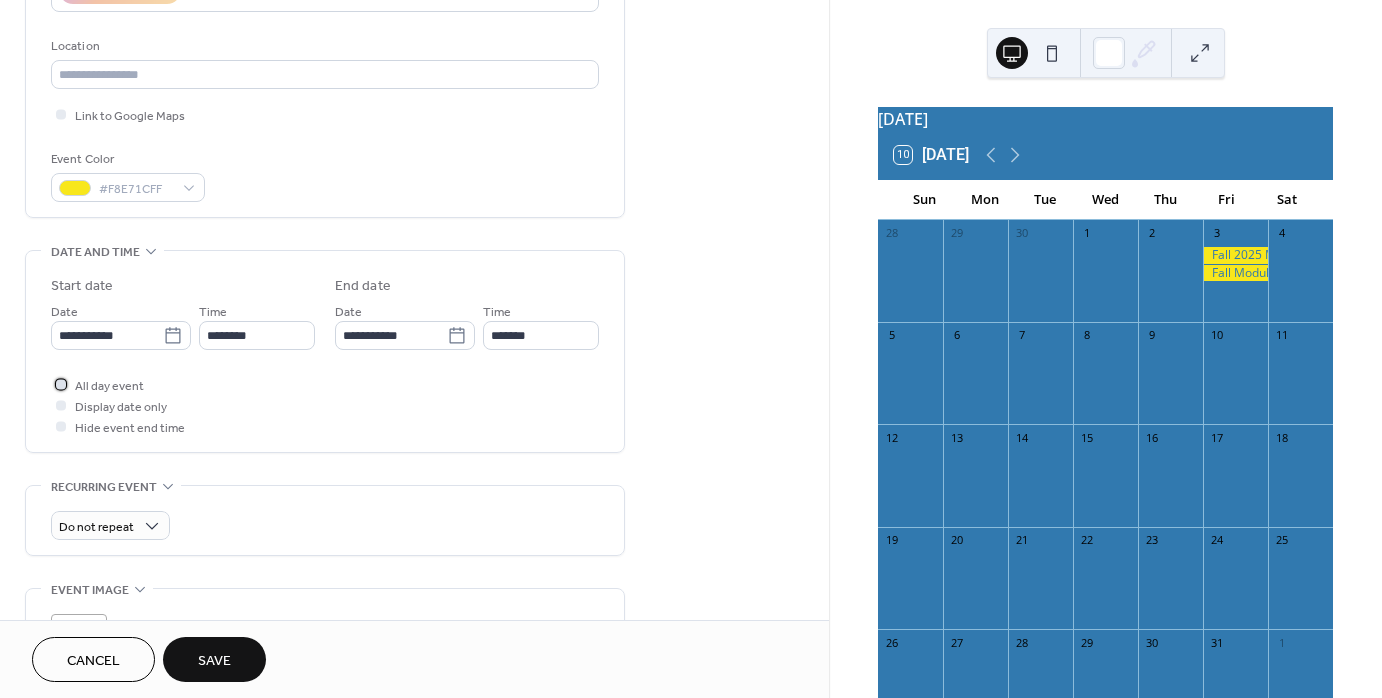 click at bounding box center [61, 384] 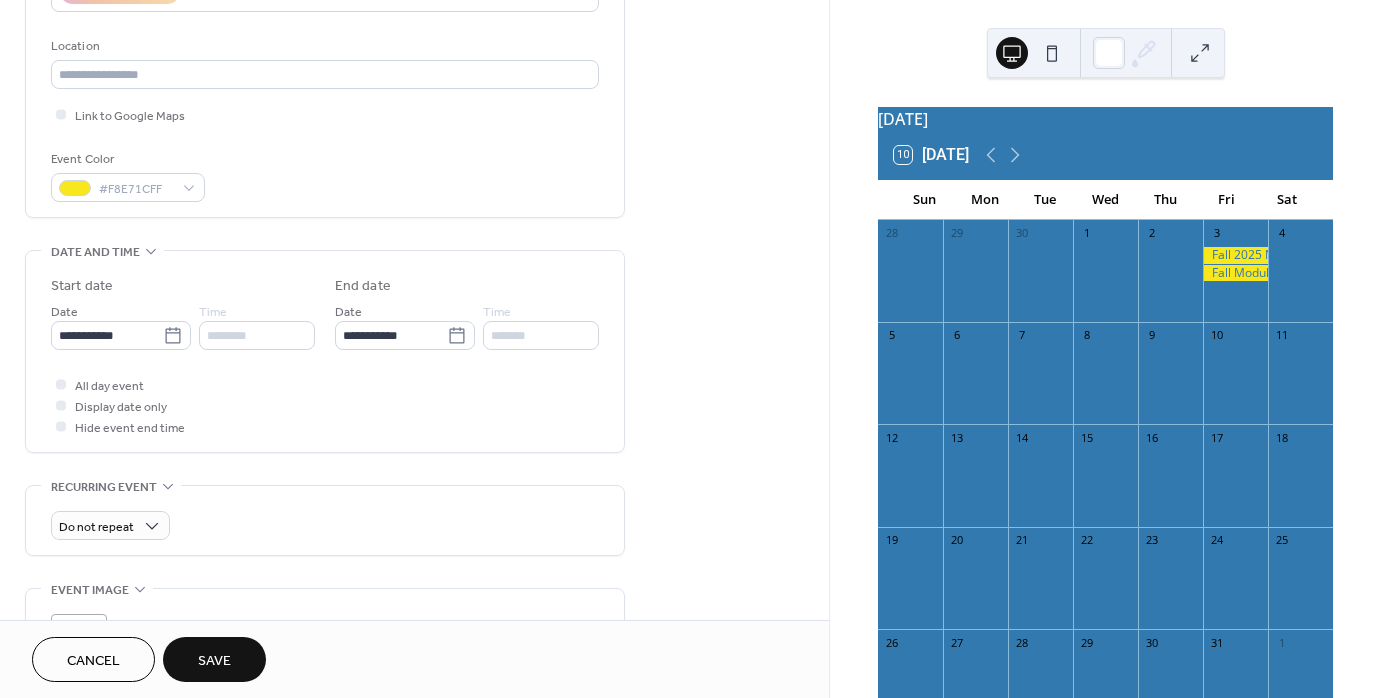 click on "Save" at bounding box center [214, 661] 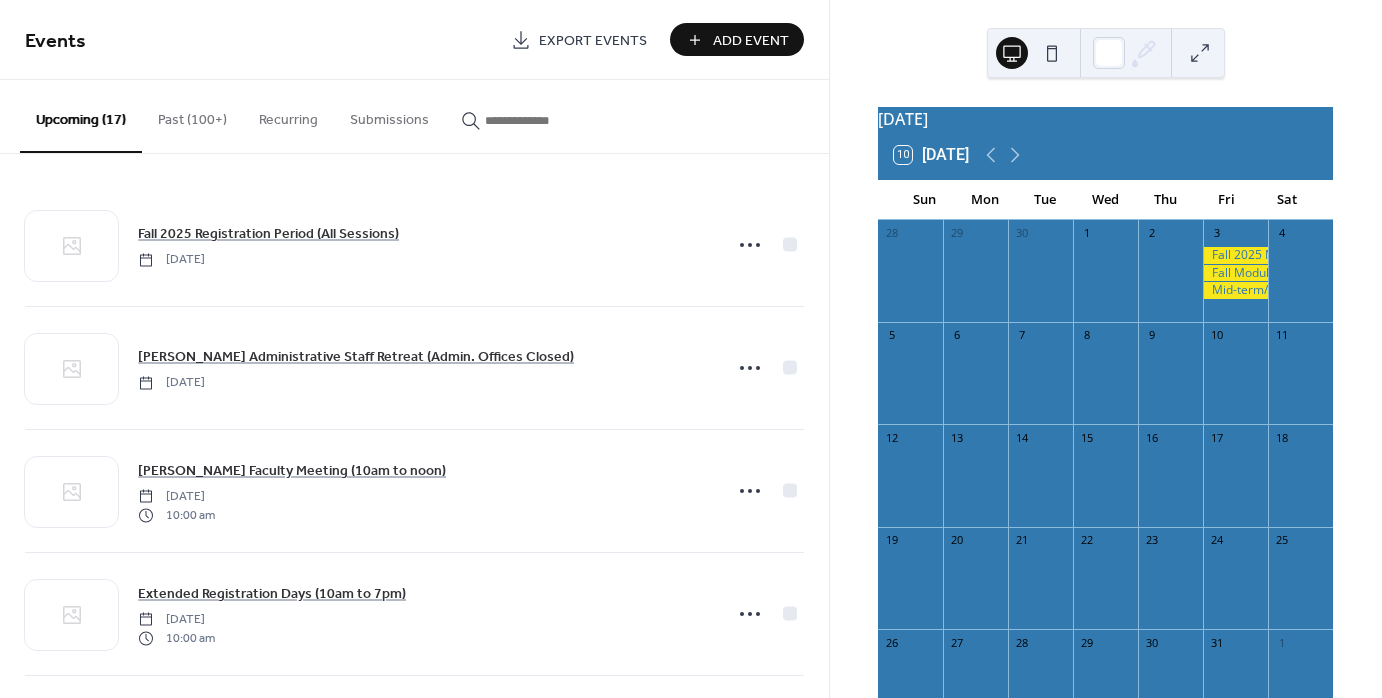 click on "Add Event" at bounding box center [751, 41] 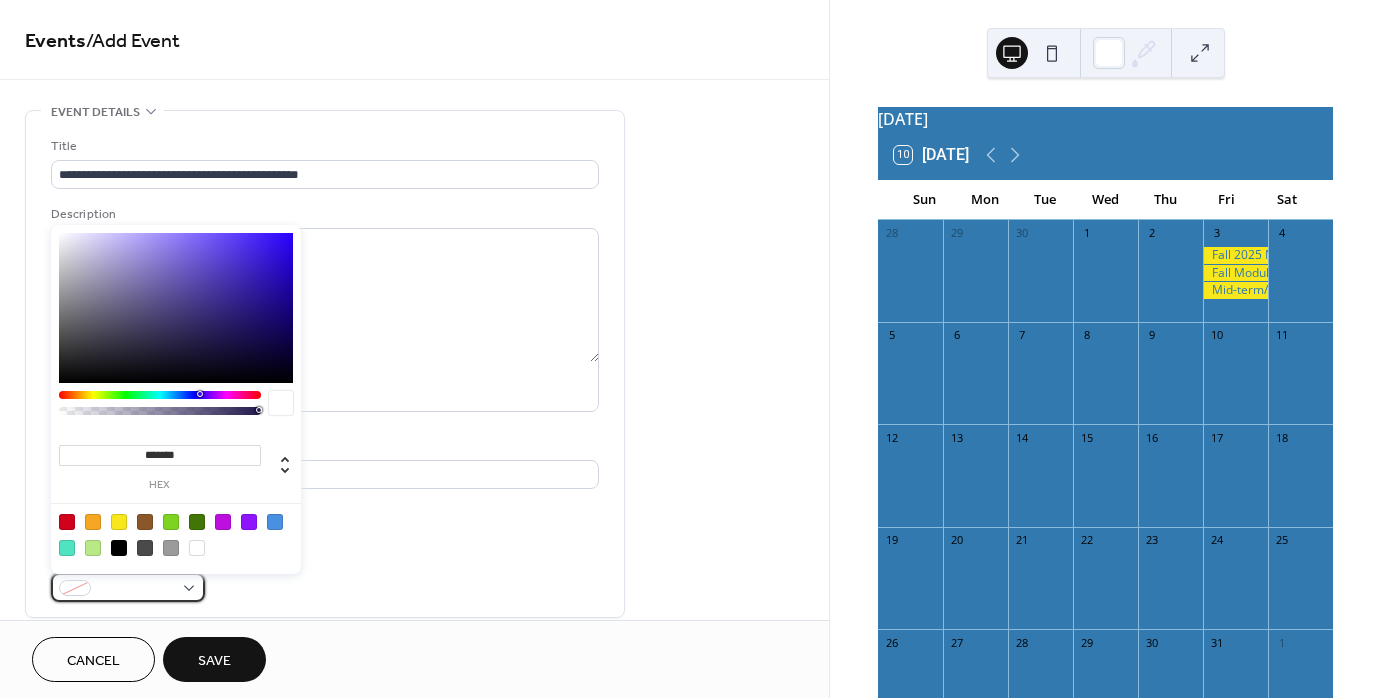 click at bounding box center (128, 587) 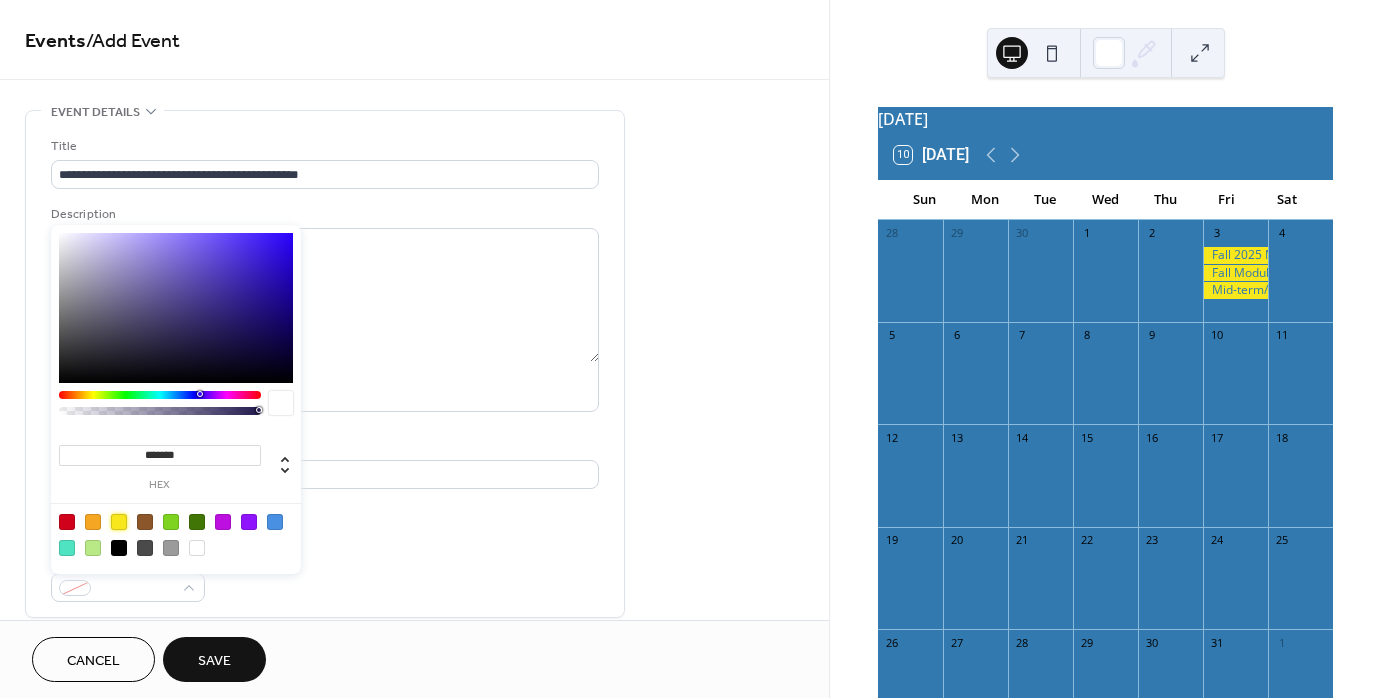 click at bounding box center (119, 522) 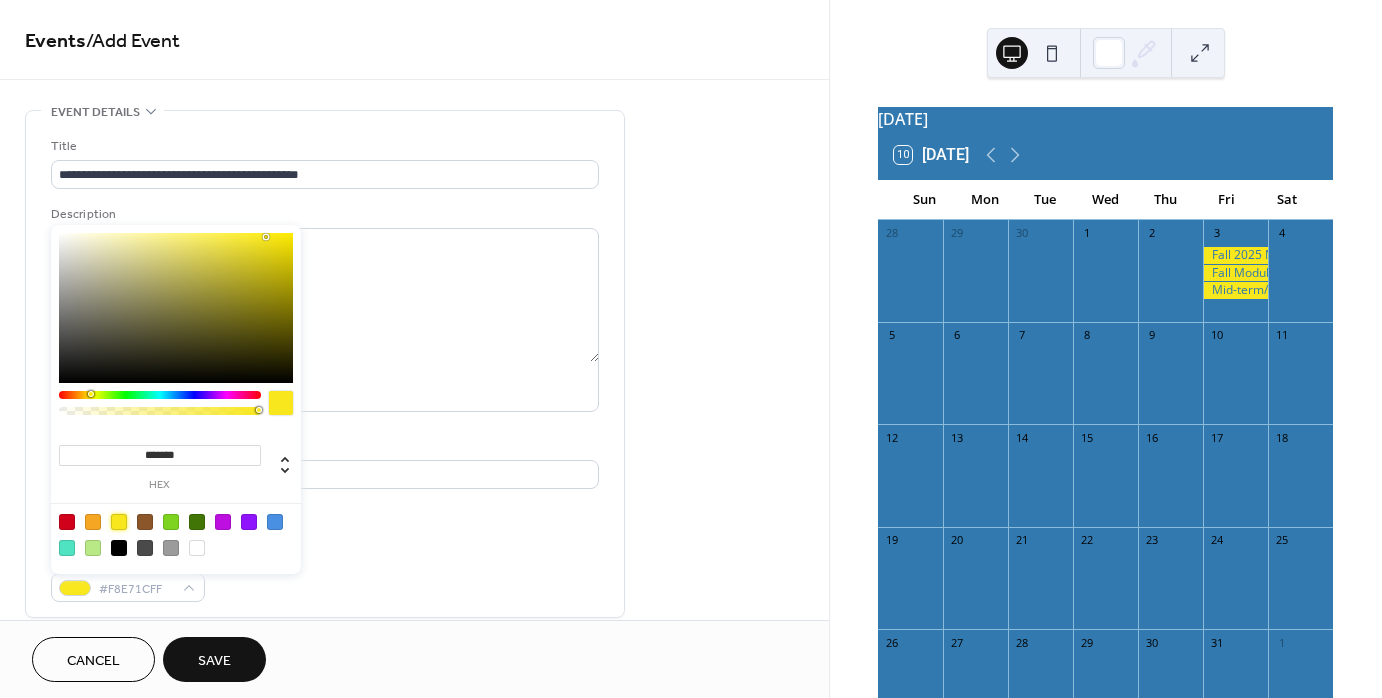 click on "**********" at bounding box center [325, 369] 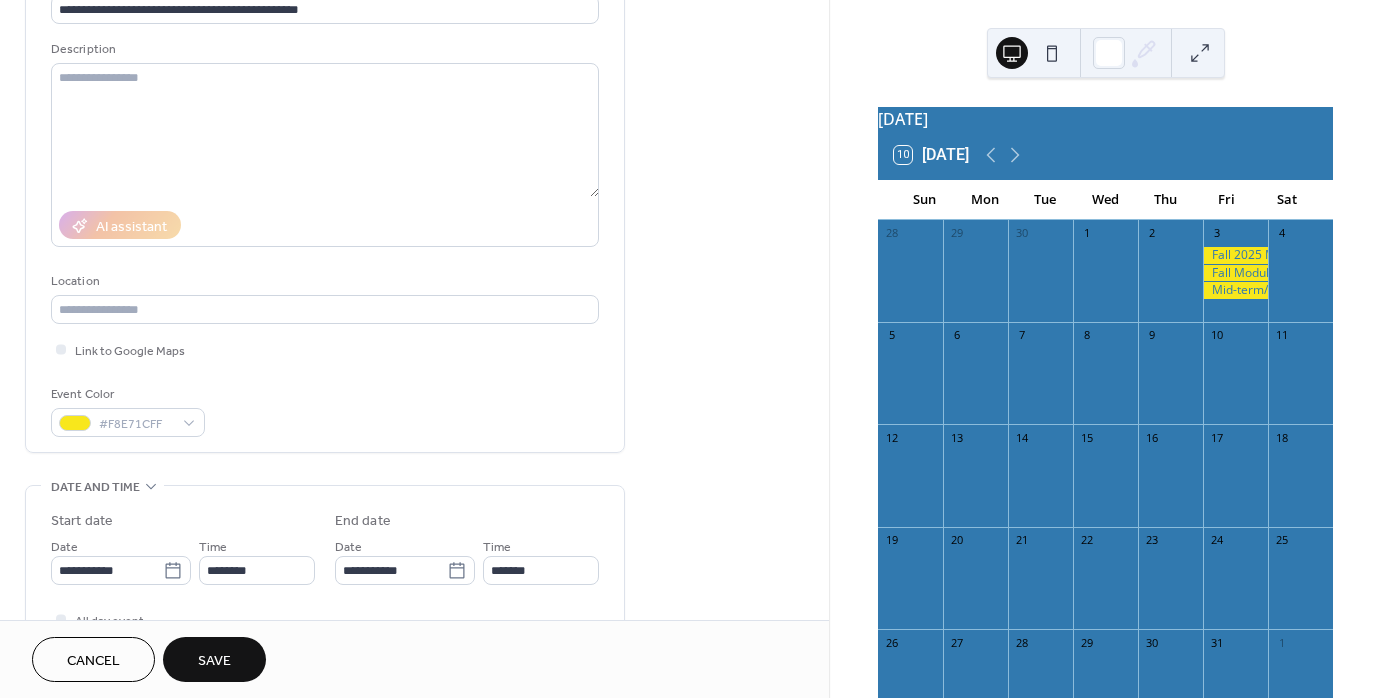 scroll, scrollTop: 300, scrollLeft: 0, axis: vertical 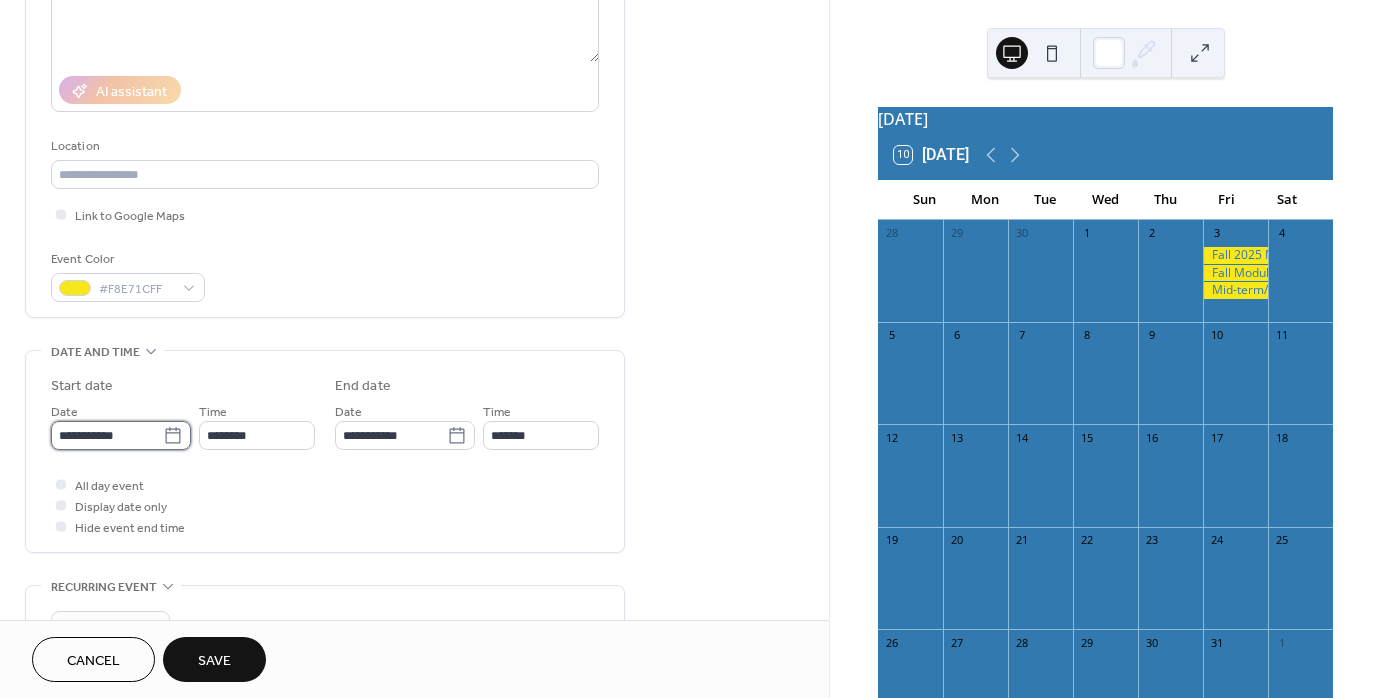 click on "**********" at bounding box center [107, 435] 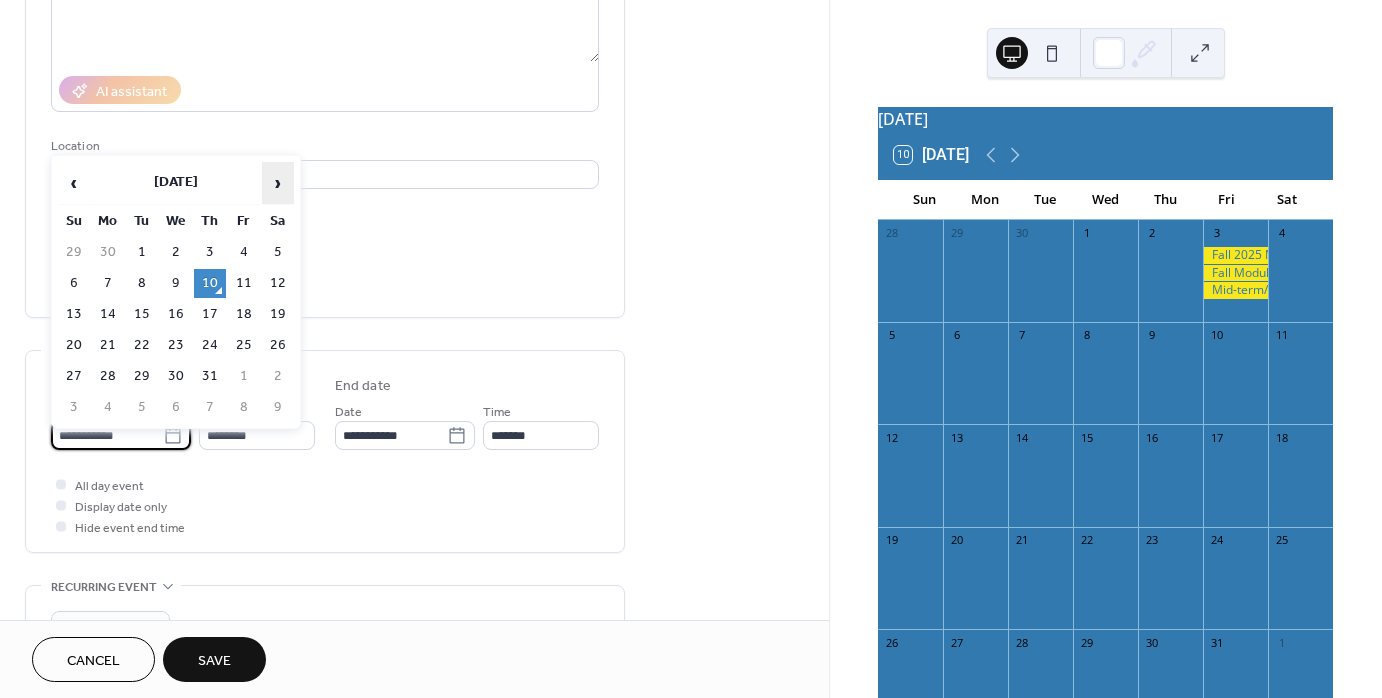click on "›" at bounding box center [278, 183] 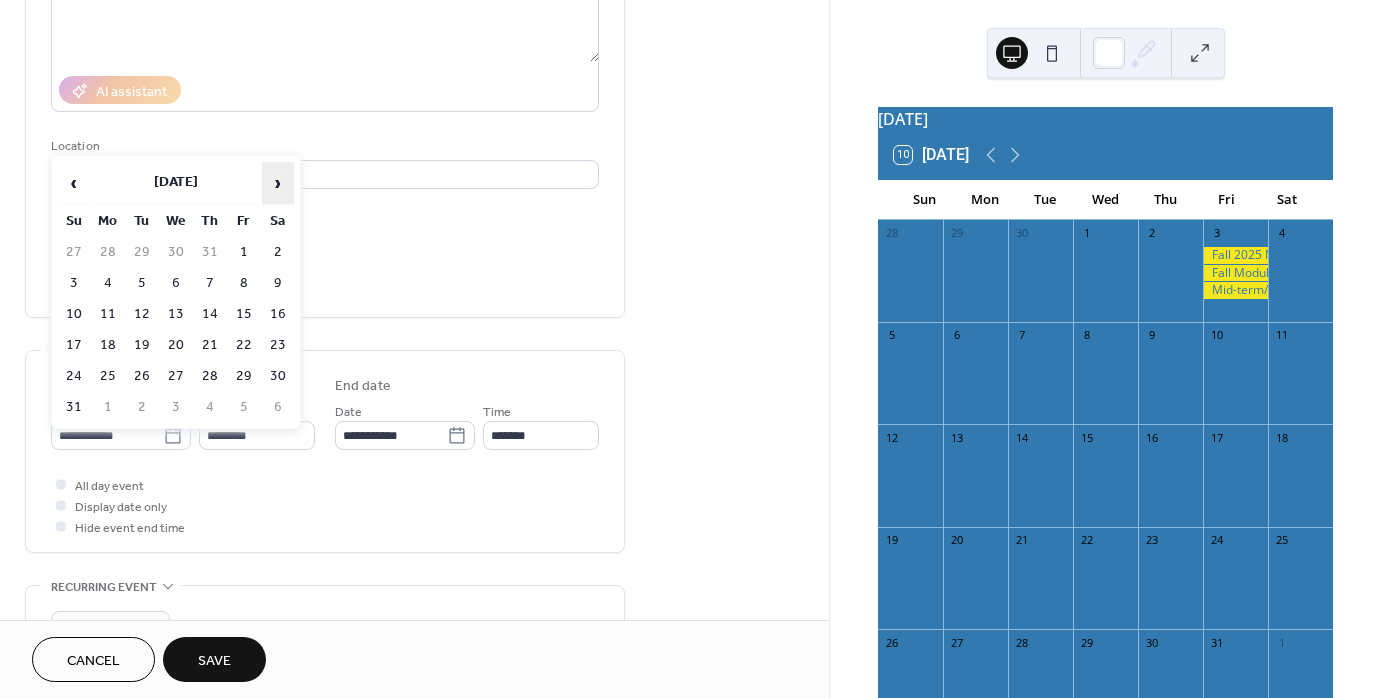 click on "›" at bounding box center [278, 183] 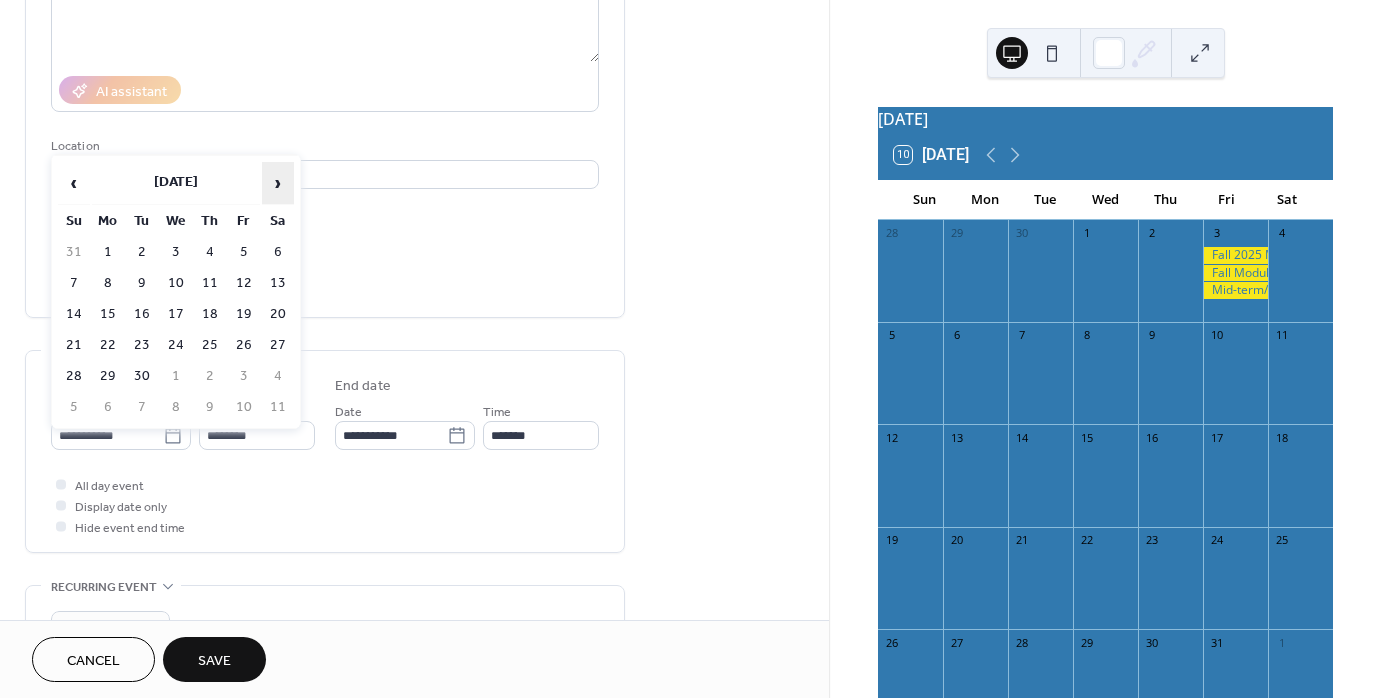 click on "›" at bounding box center (278, 183) 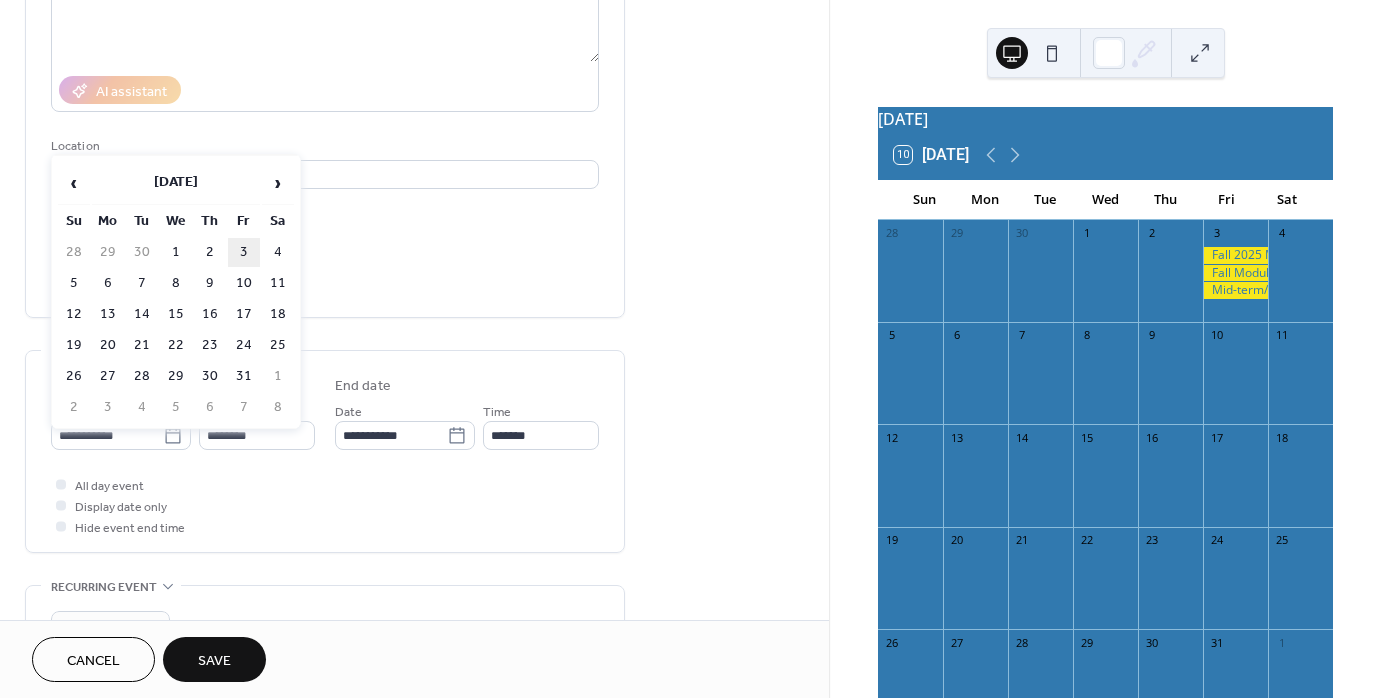 click on "3" at bounding box center [244, 252] 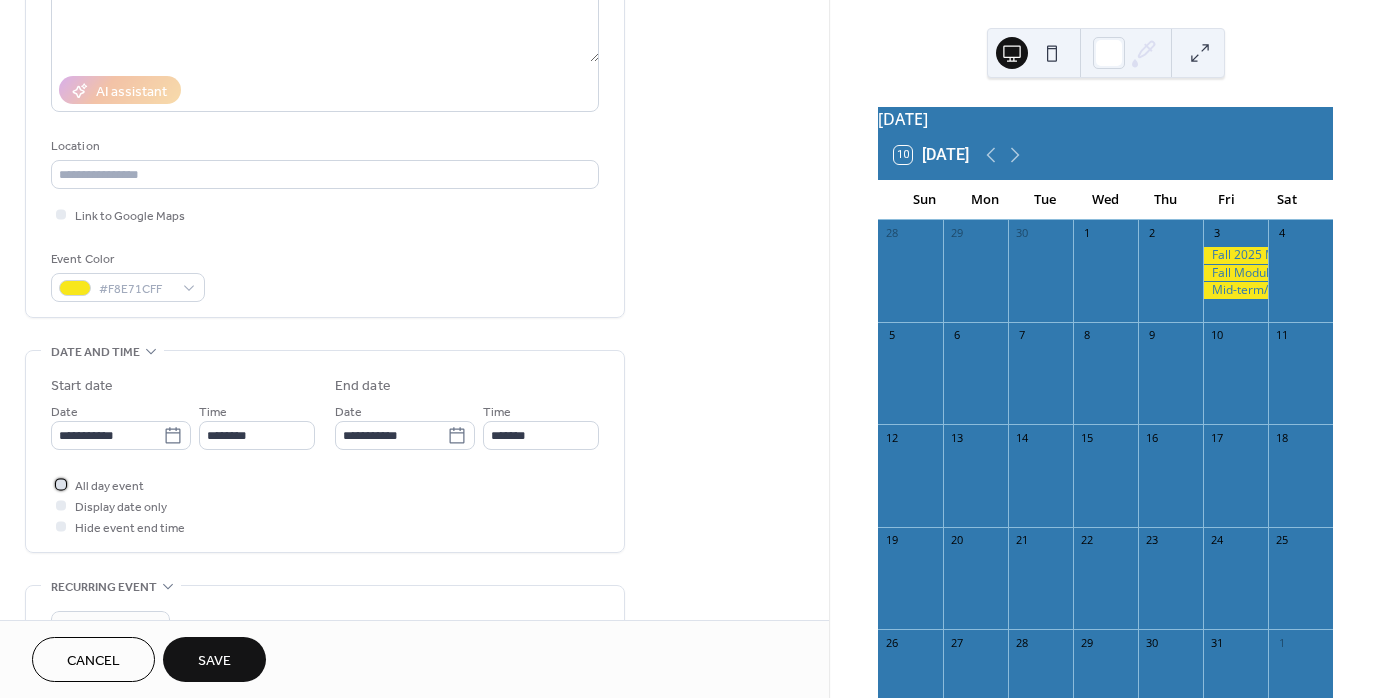 click at bounding box center [61, 484] 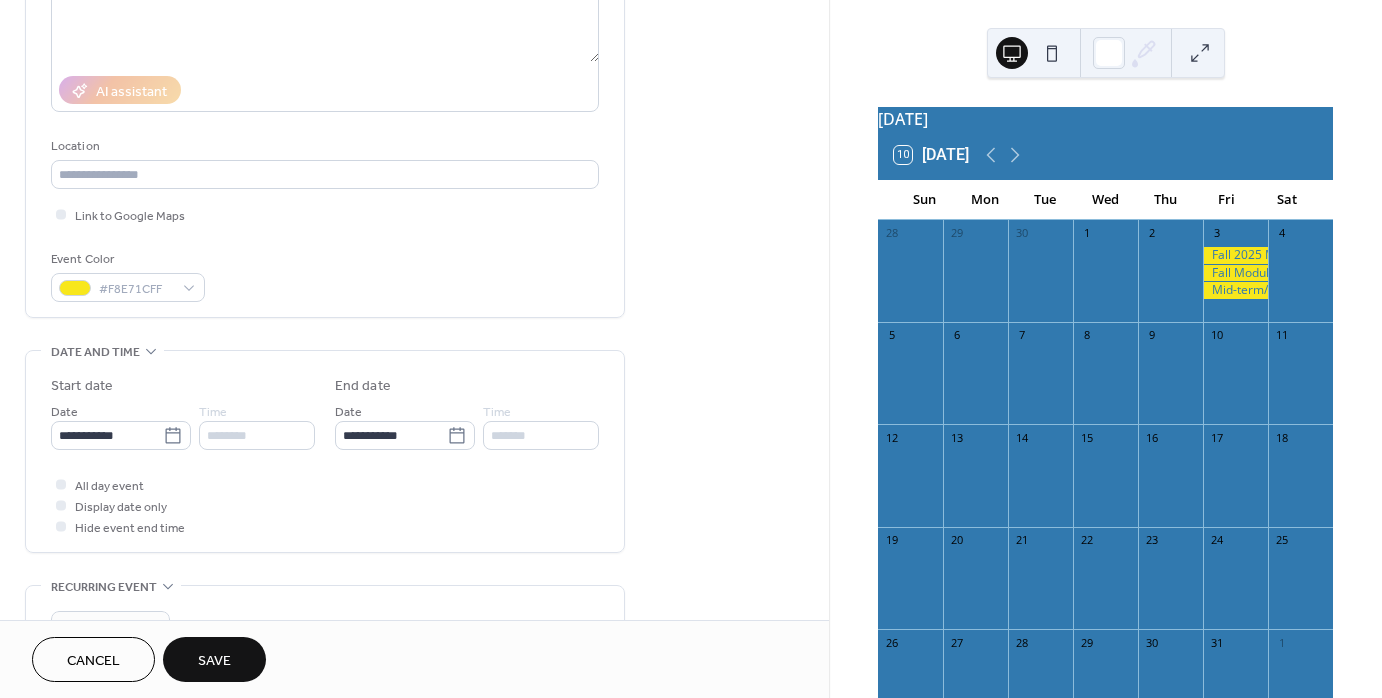 click on "Save" at bounding box center [214, 661] 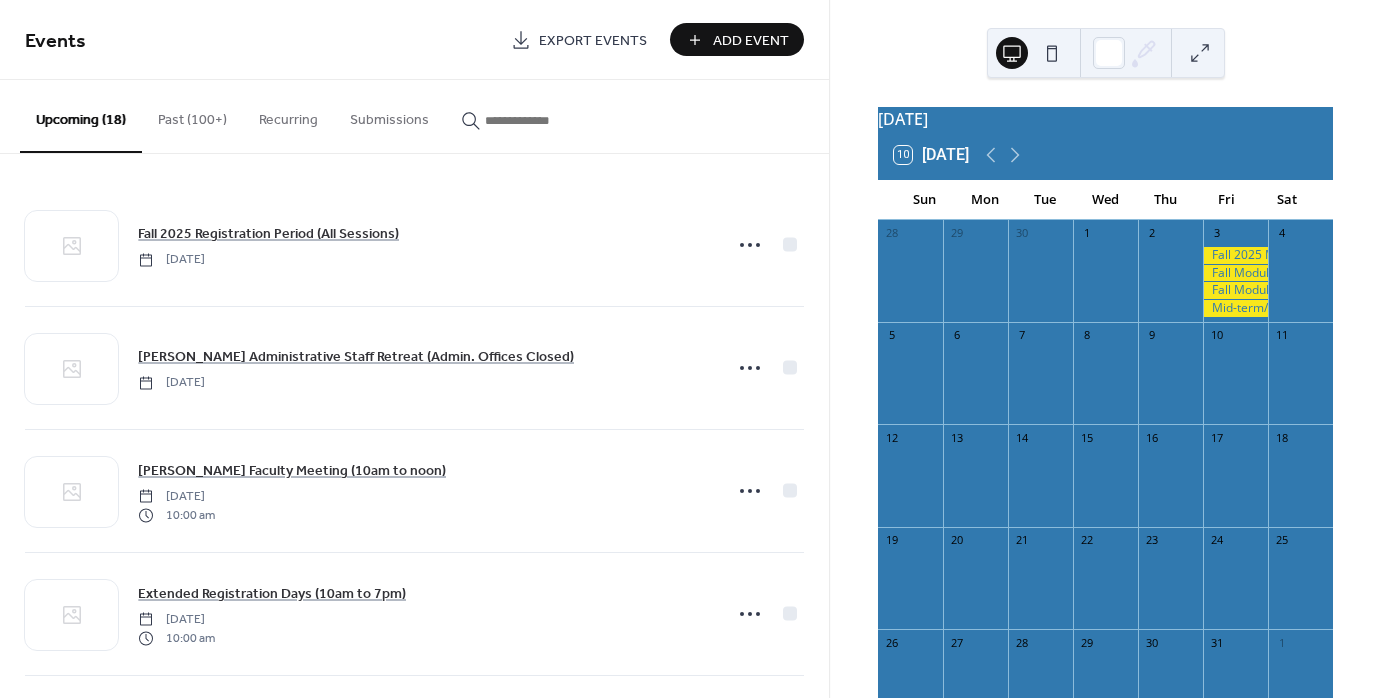 click on "Add Event" at bounding box center [751, 41] 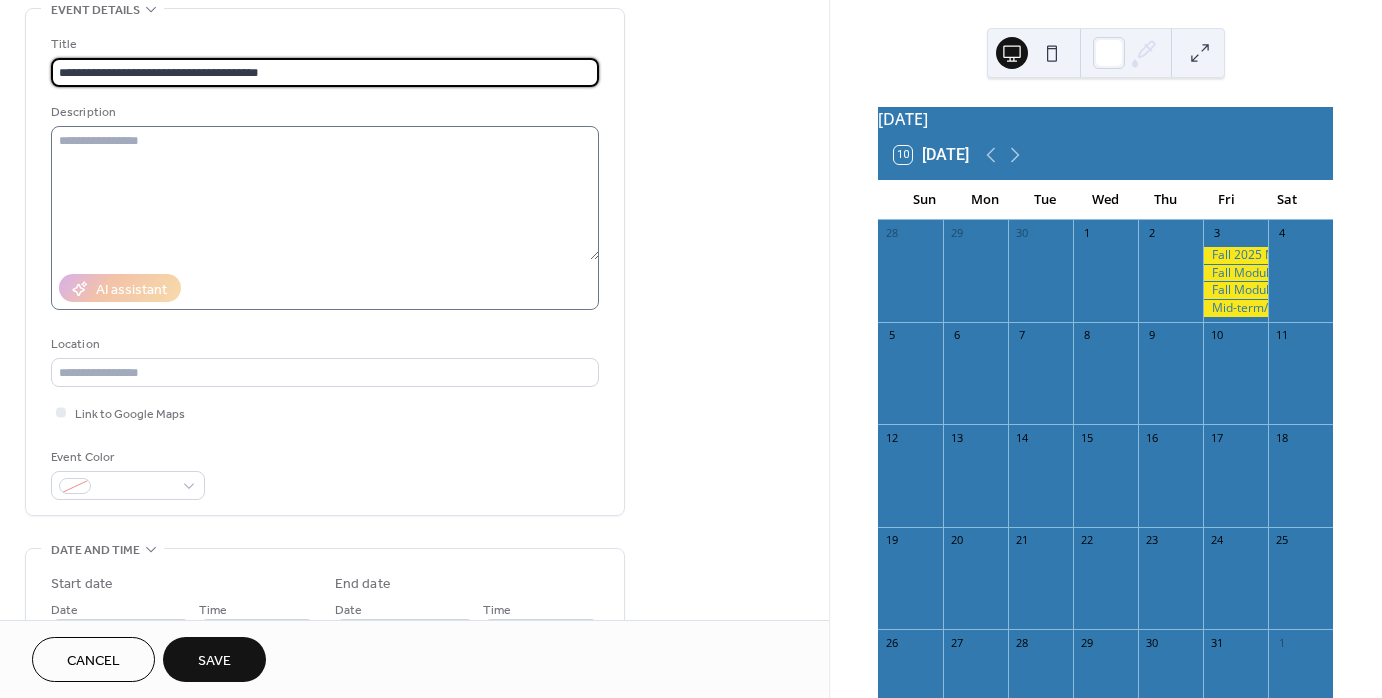 scroll, scrollTop: 200, scrollLeft: 0, axis: vertical 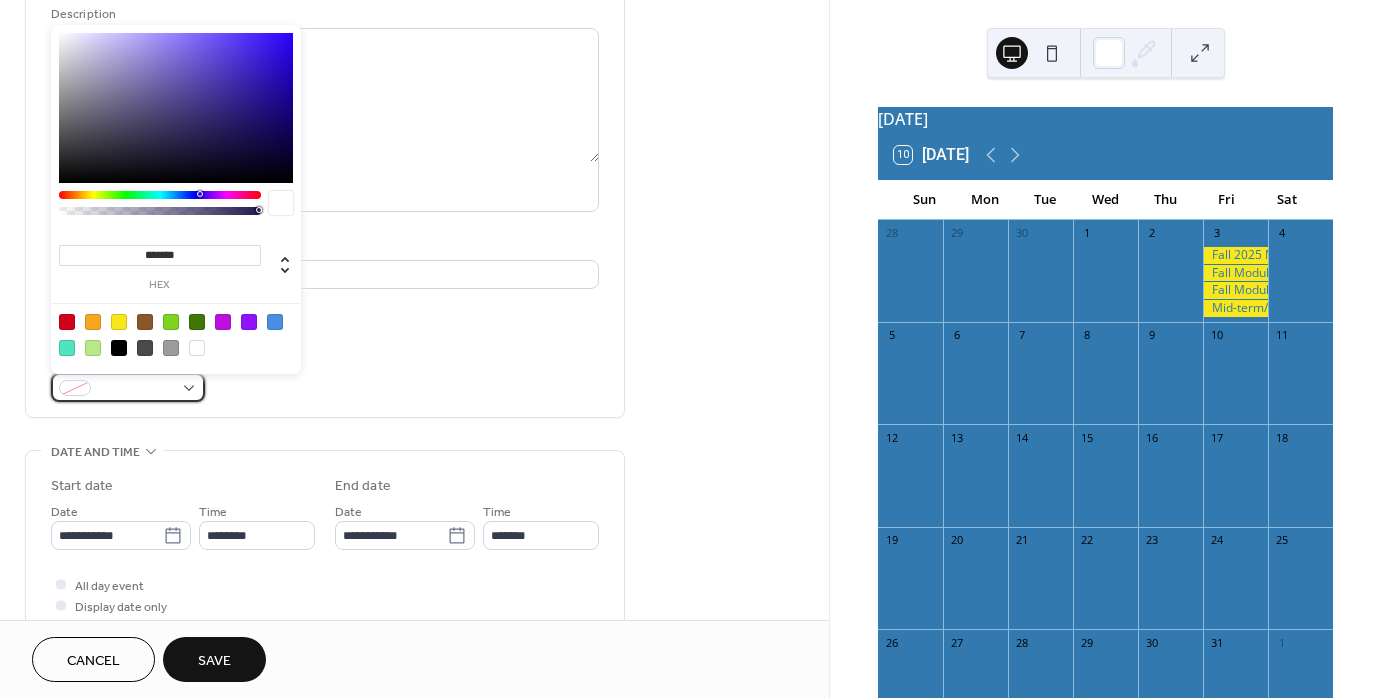 click at bounding box center (128, 387) 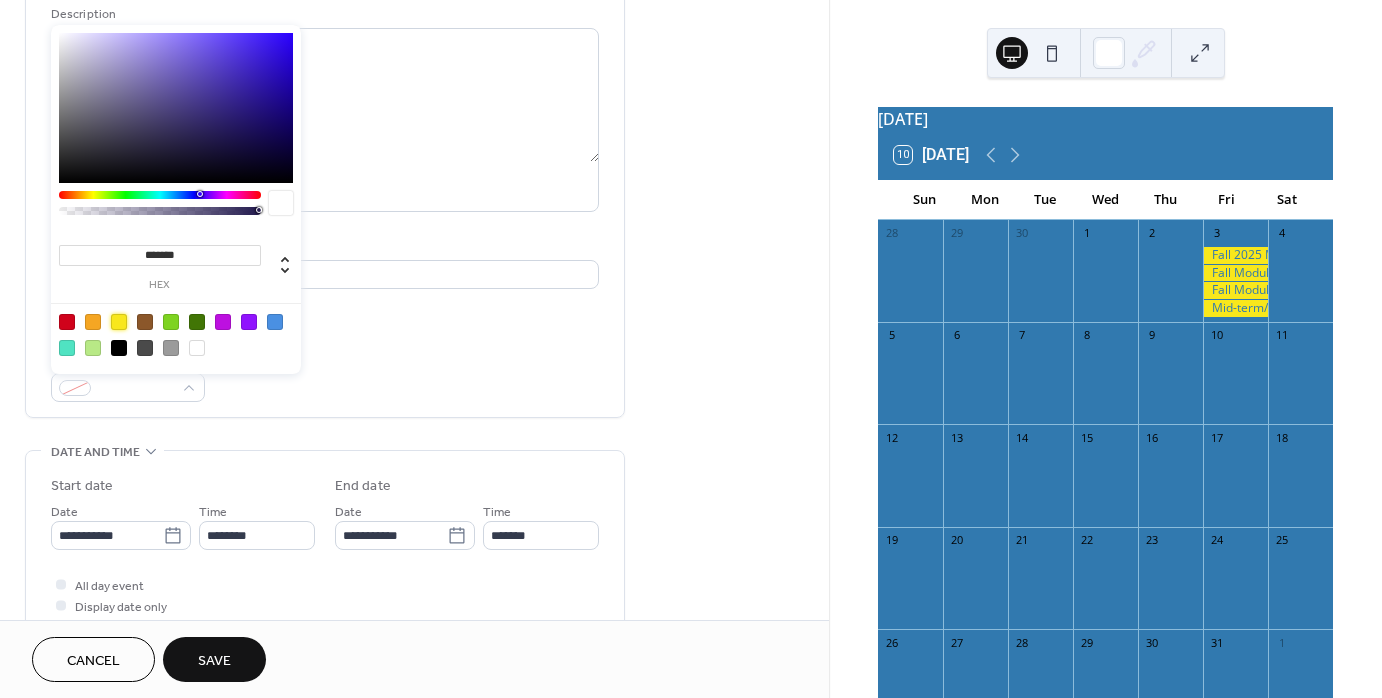click at bounding box center (119, 322) 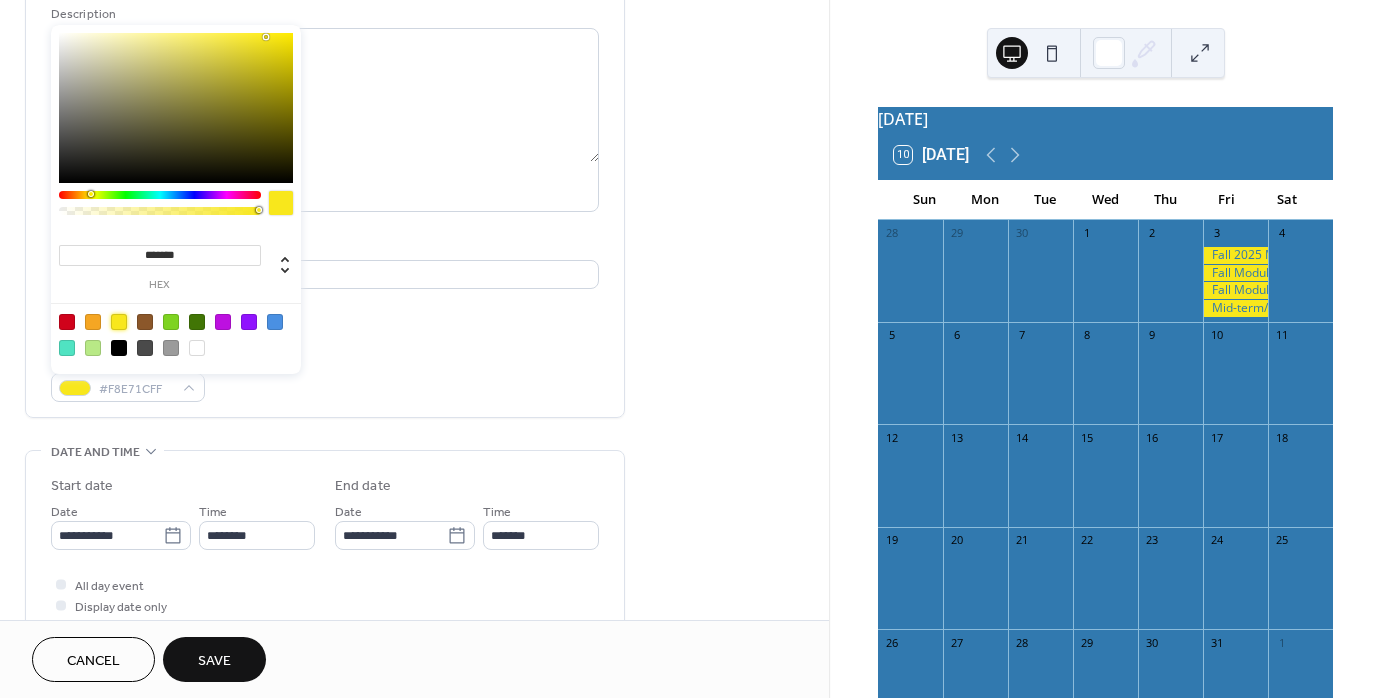 scroll, scrollTop: 200, scrollLeft: 0, axis: vertical 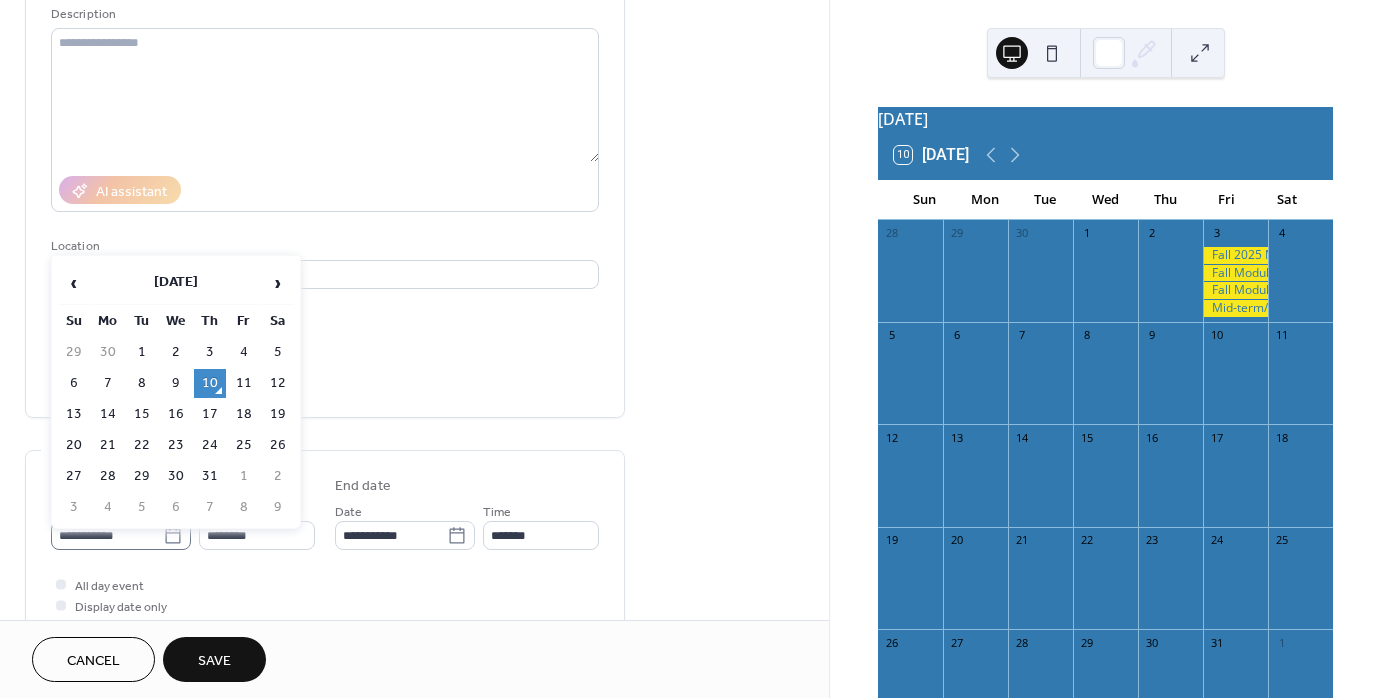 click 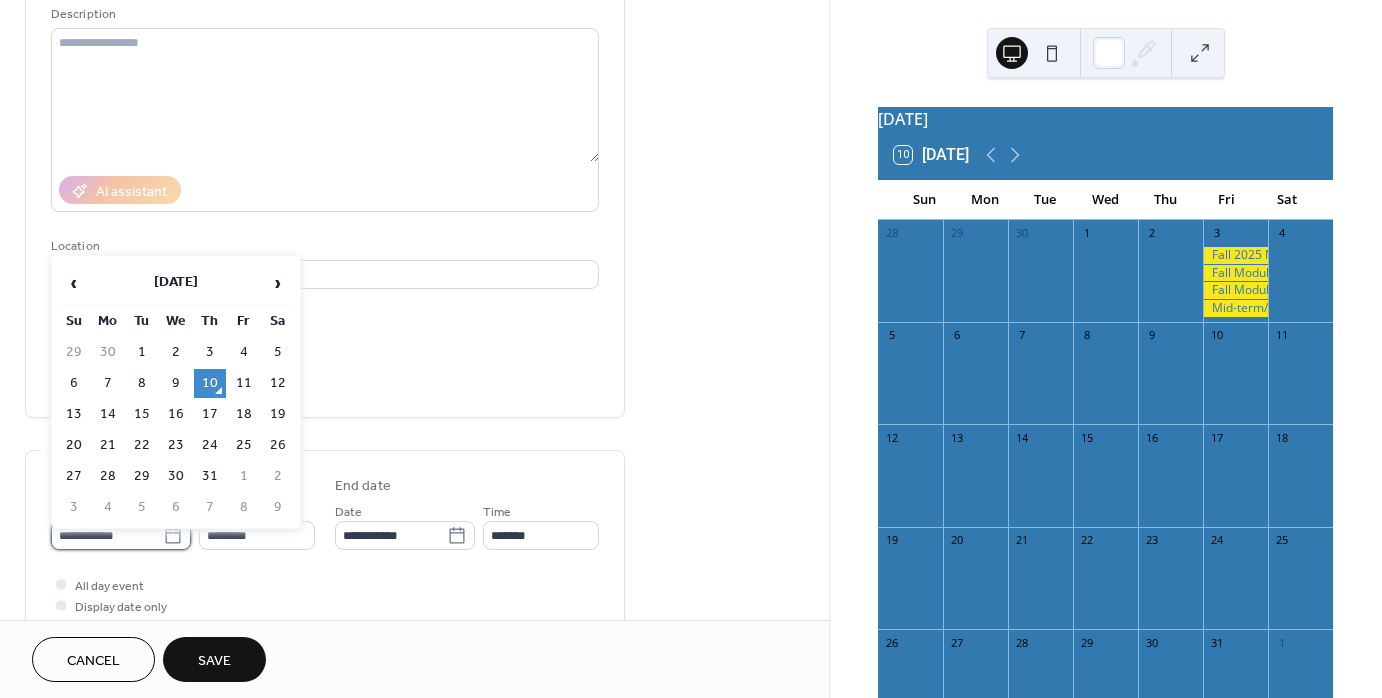 click on "**********" at bounding box center [107, 535] 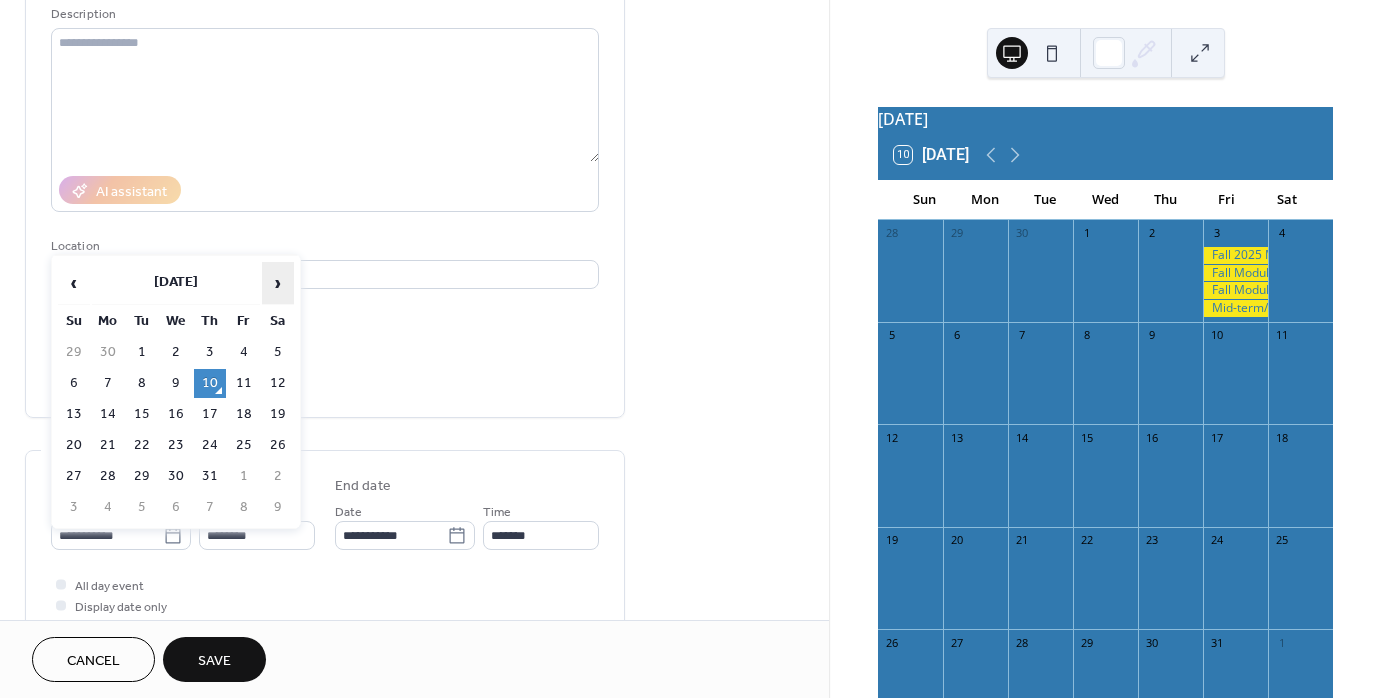 click on "›" at bounding box center (278, 283) 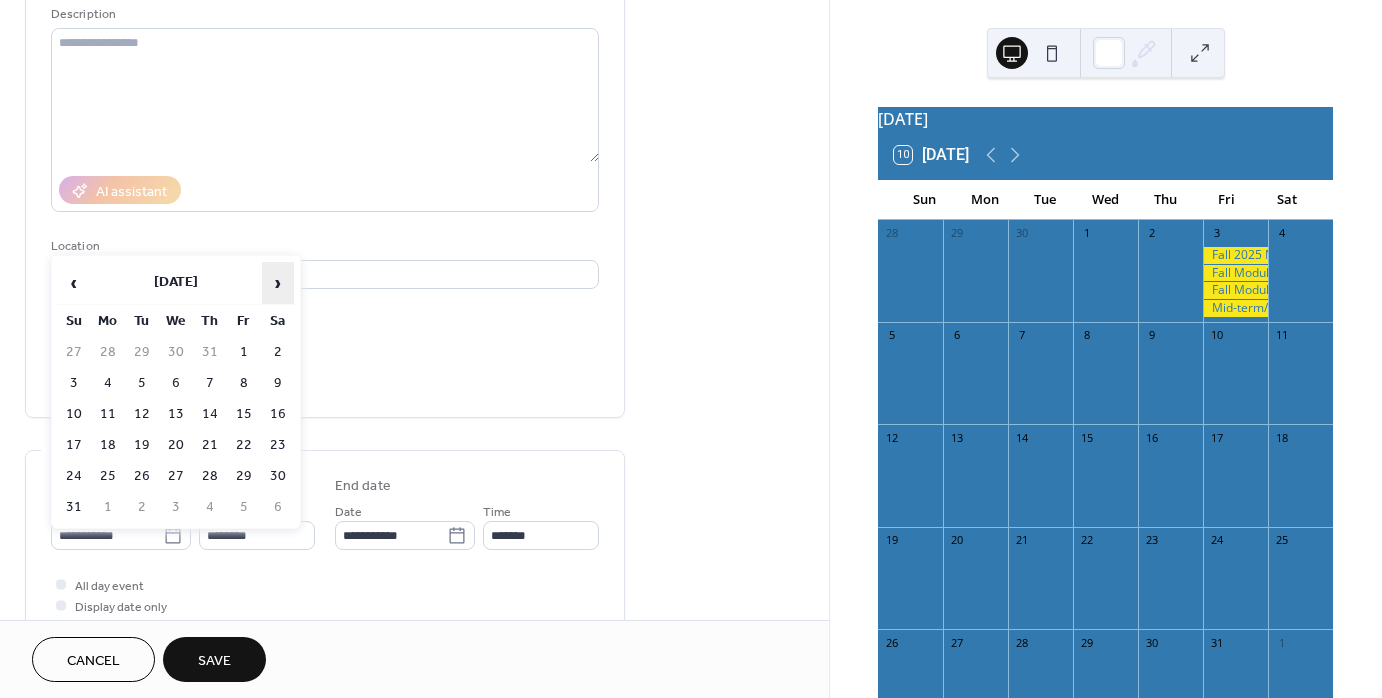 click on "›" at bounding box center (278, 283) 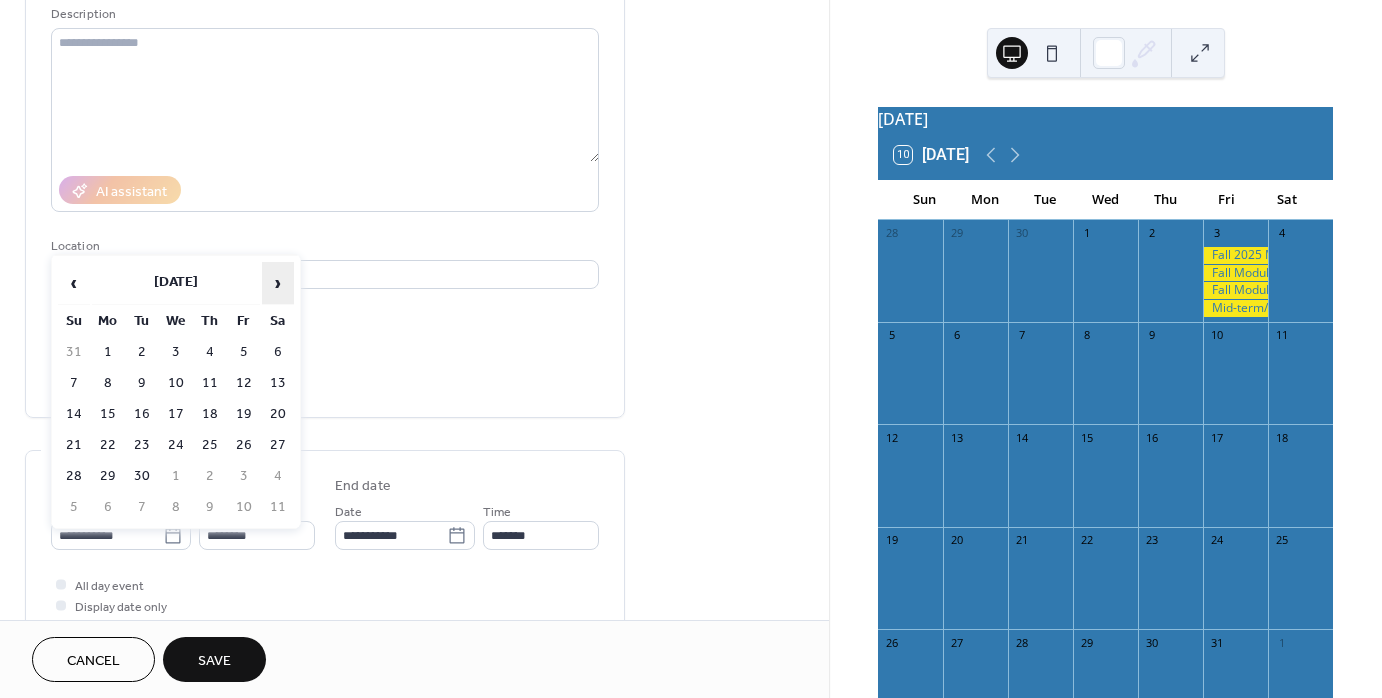 click on "›" at bounding box center [278, 283] 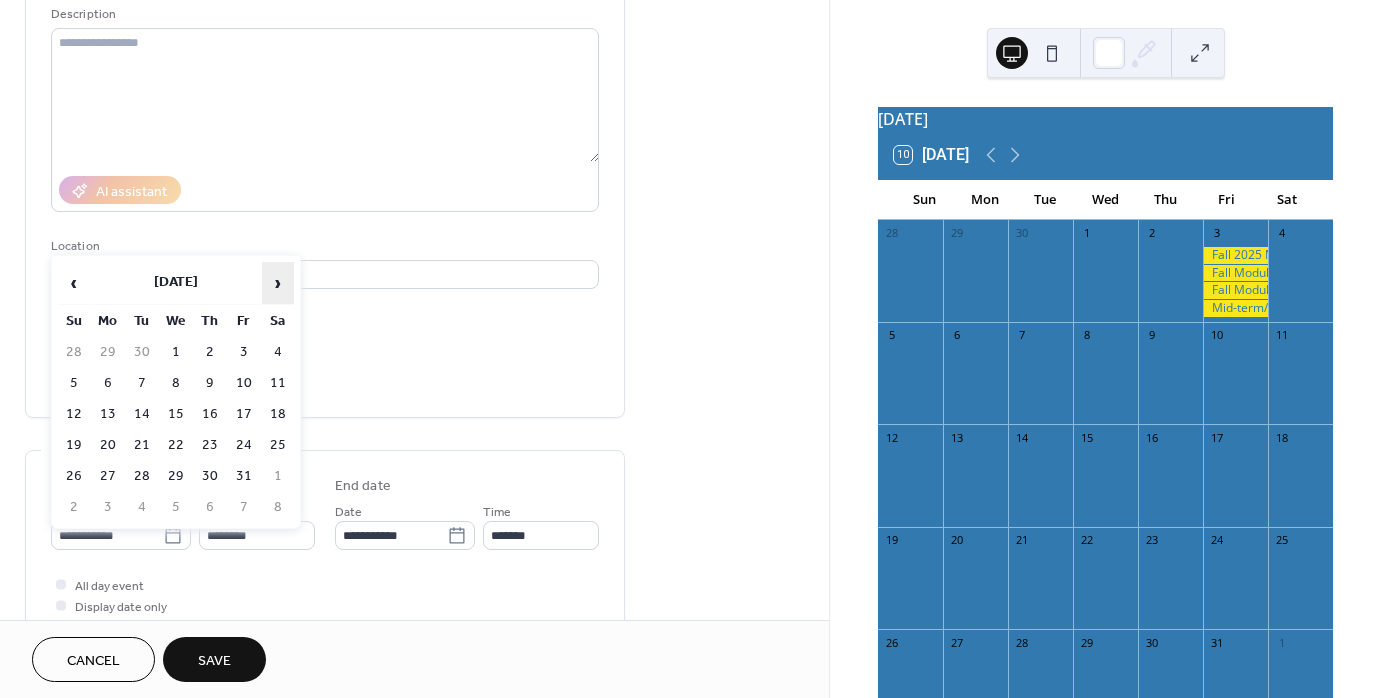click on "›" at bounding box center [278, 283] 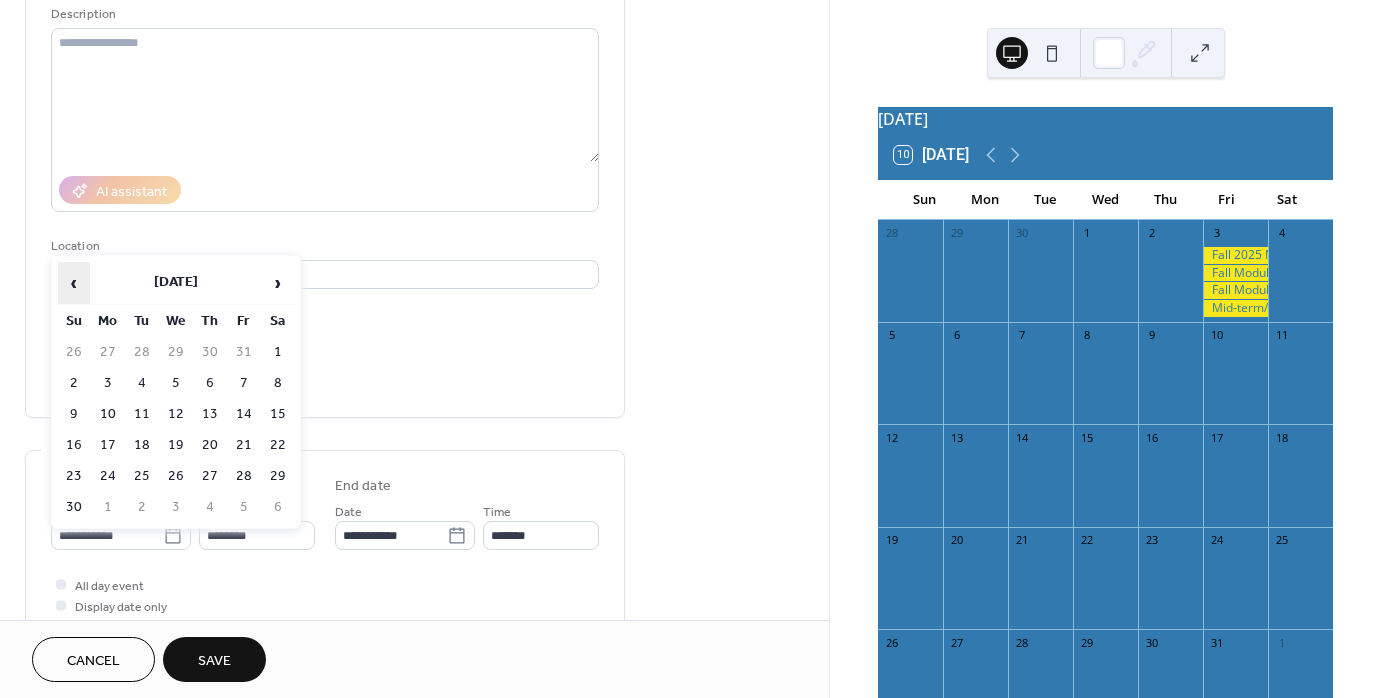 click on "‹" at bounding box center (74, 283) 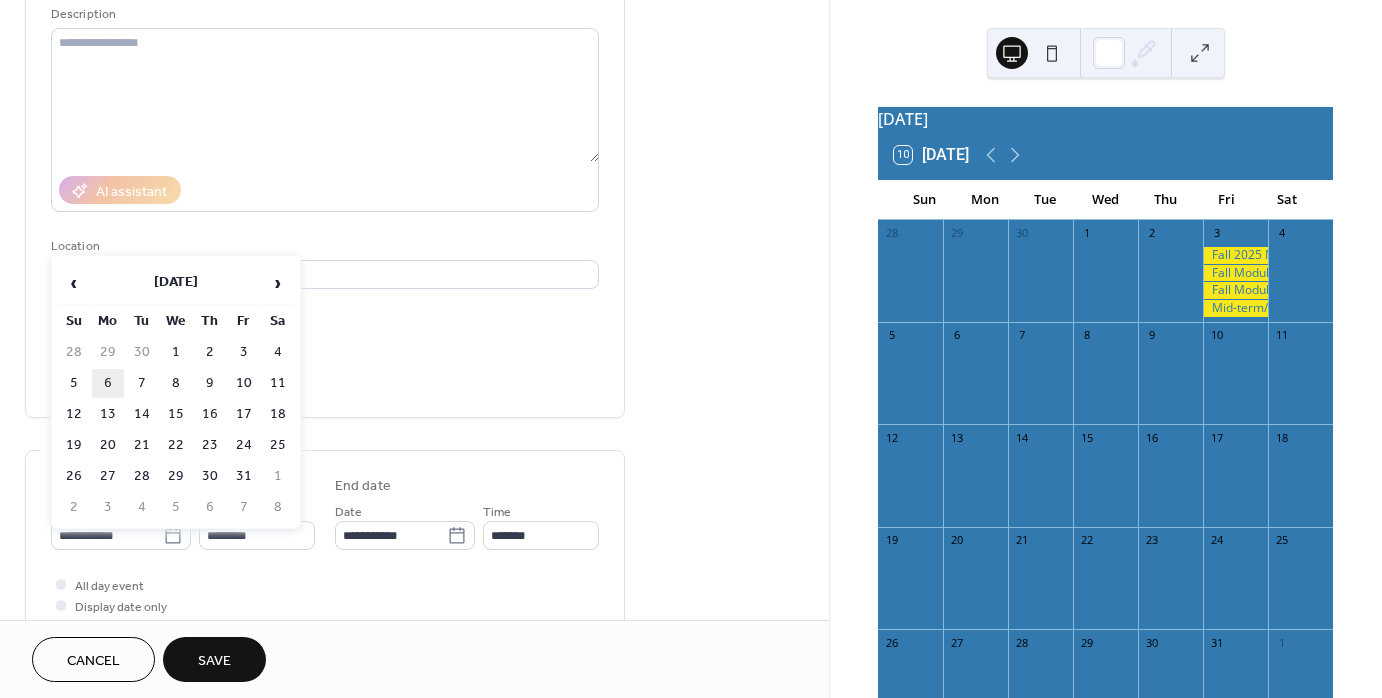 click on "6" at bounding box center (108, 383) 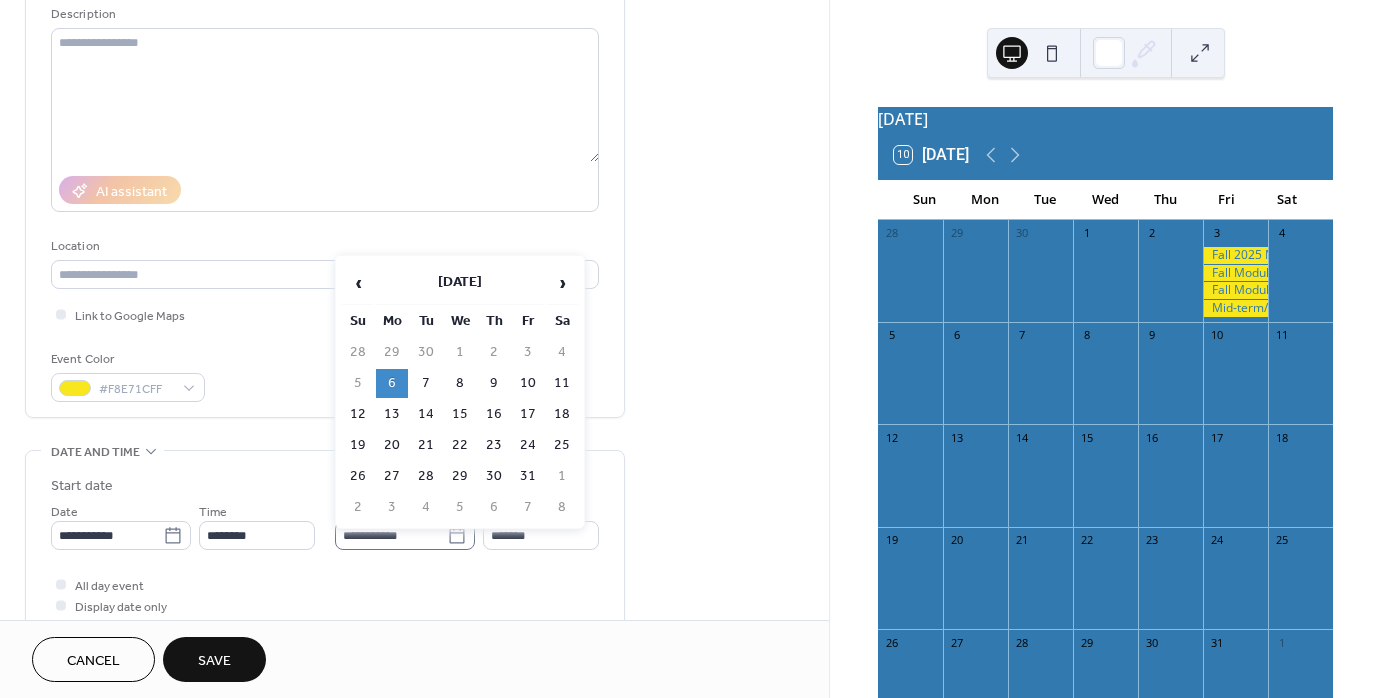 click 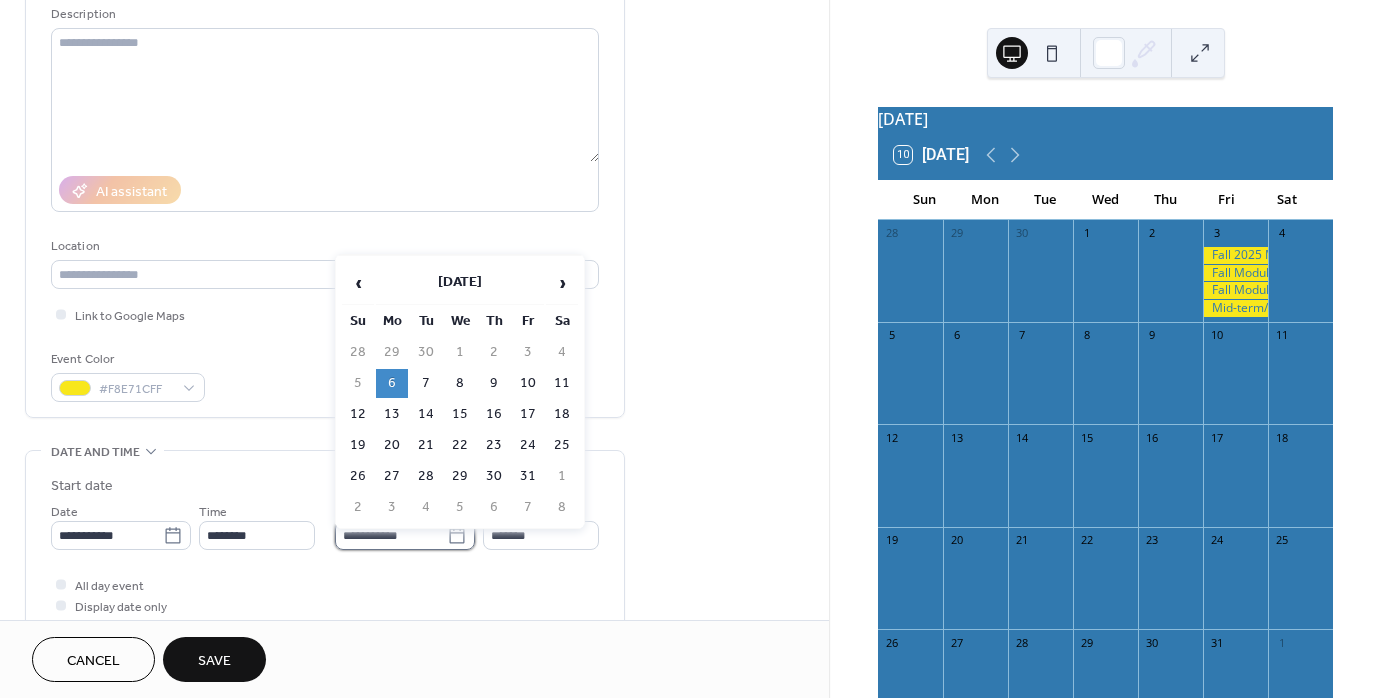 click on "**********" at bounding box center (391, 535) 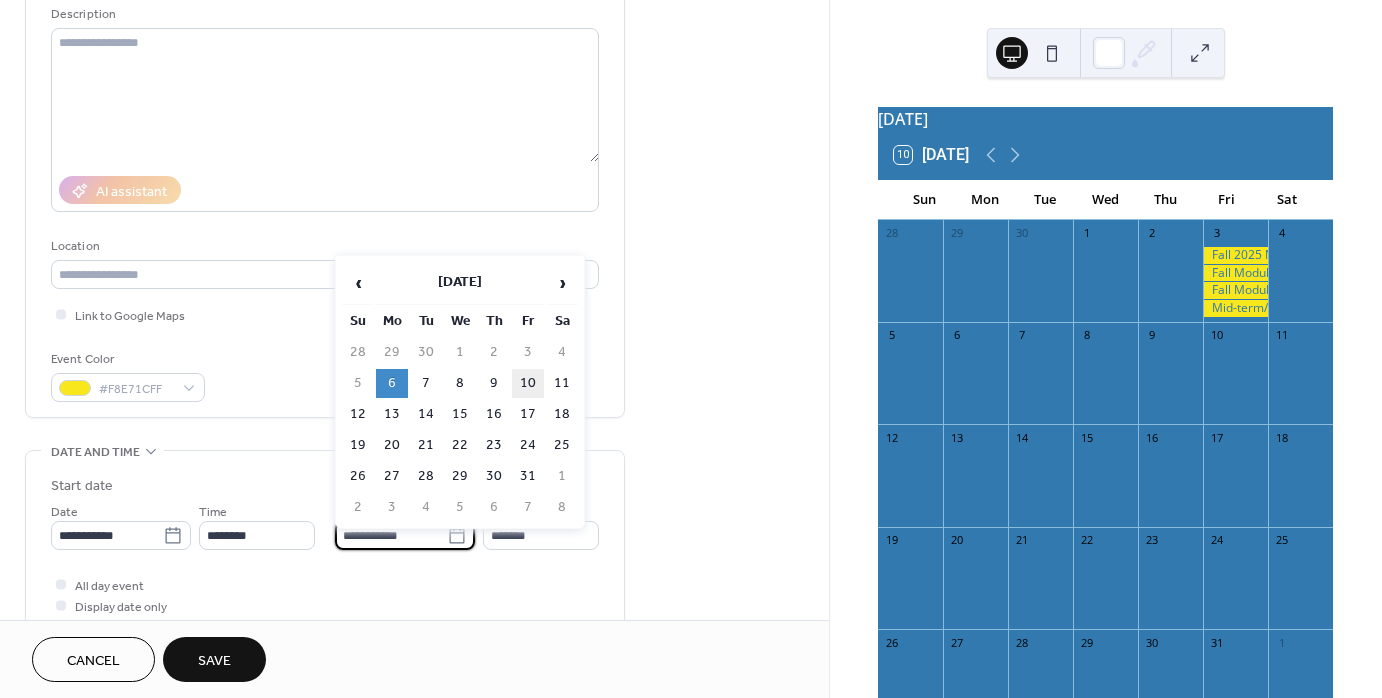 click on "10" at bounding box center [528, 383] 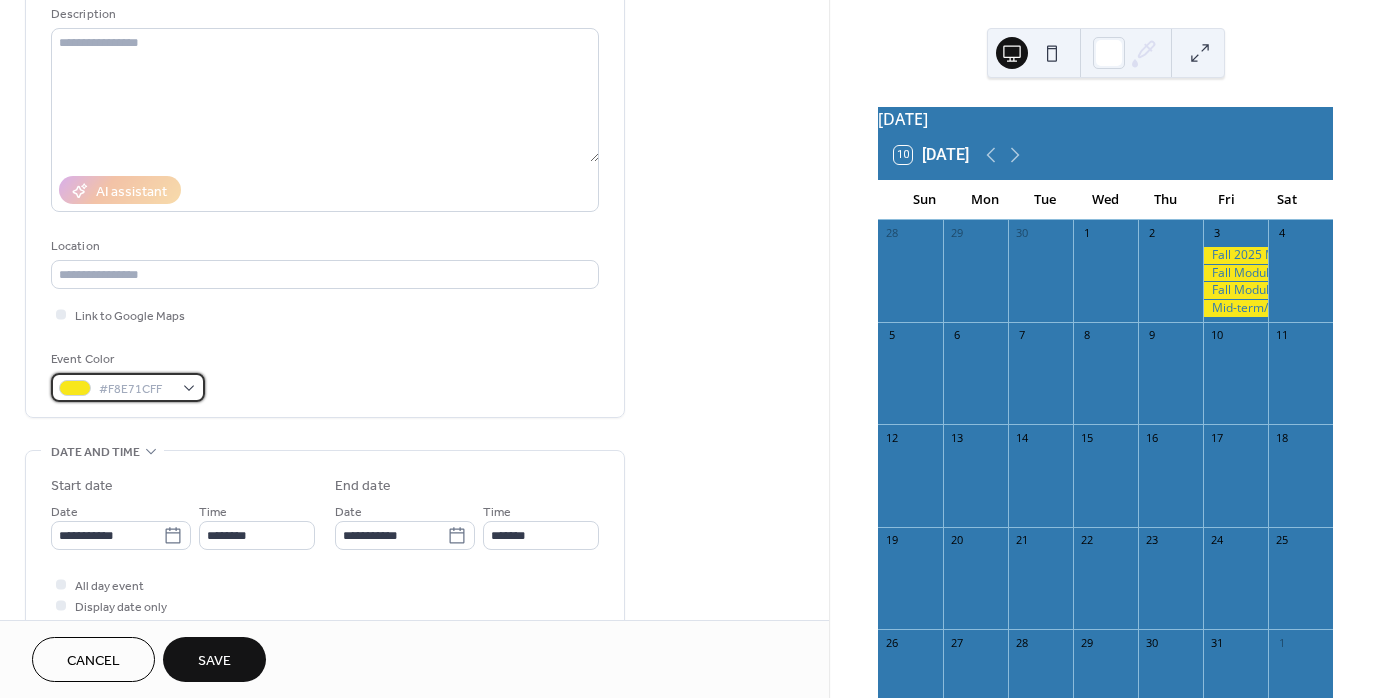 click on "#F8E71CFF" at bounding box center (128, 387) 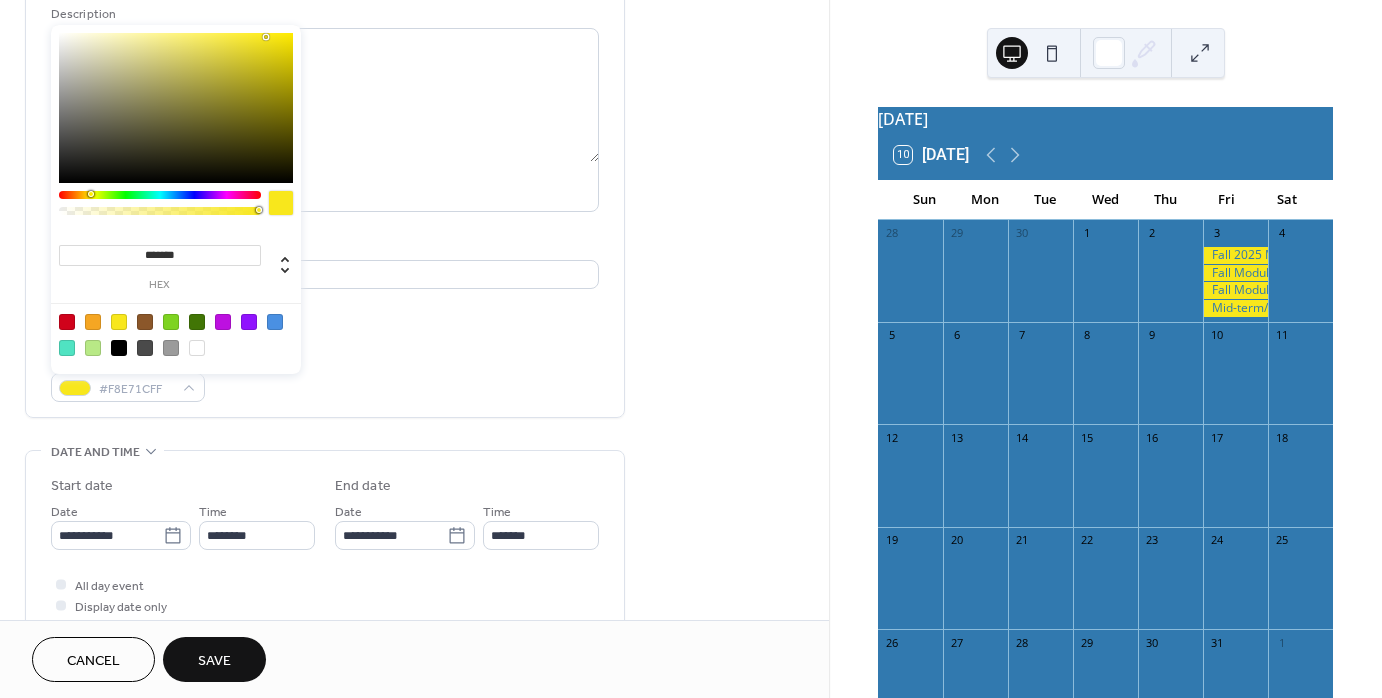 click at bounding box center (197, 348) 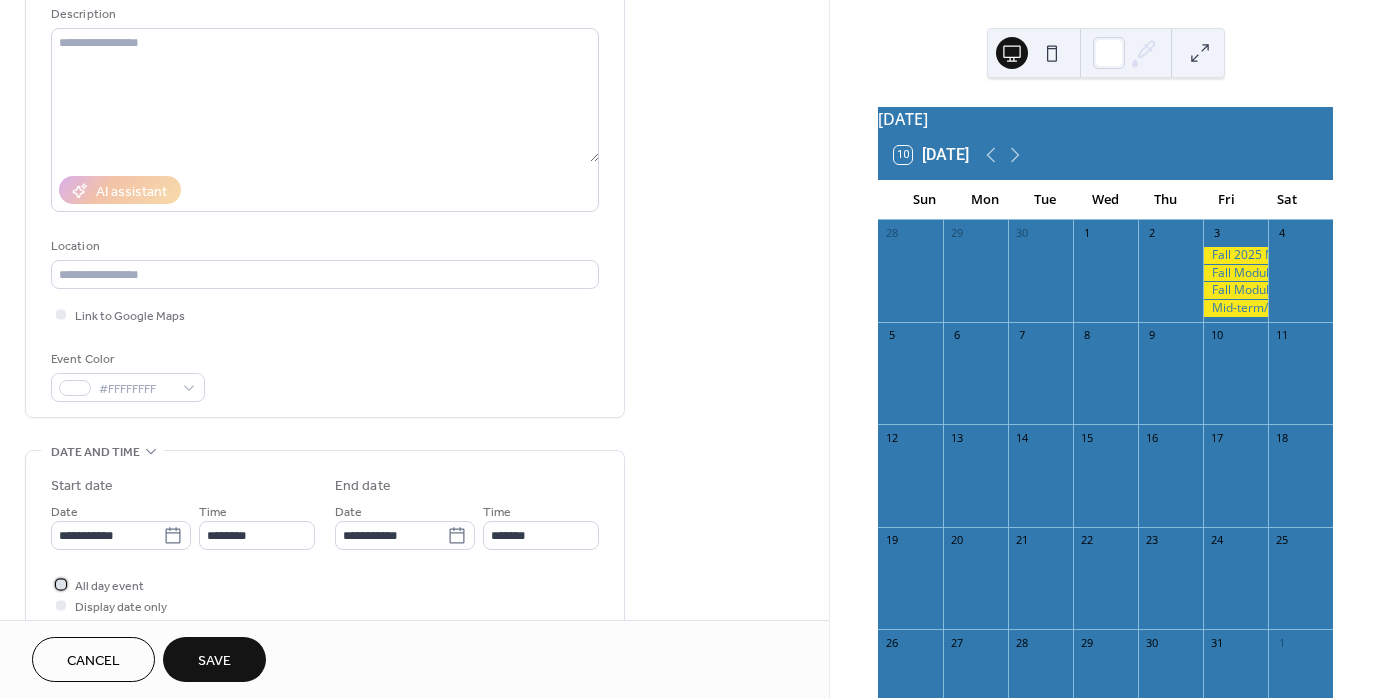 click at bounding box center [61, 584] 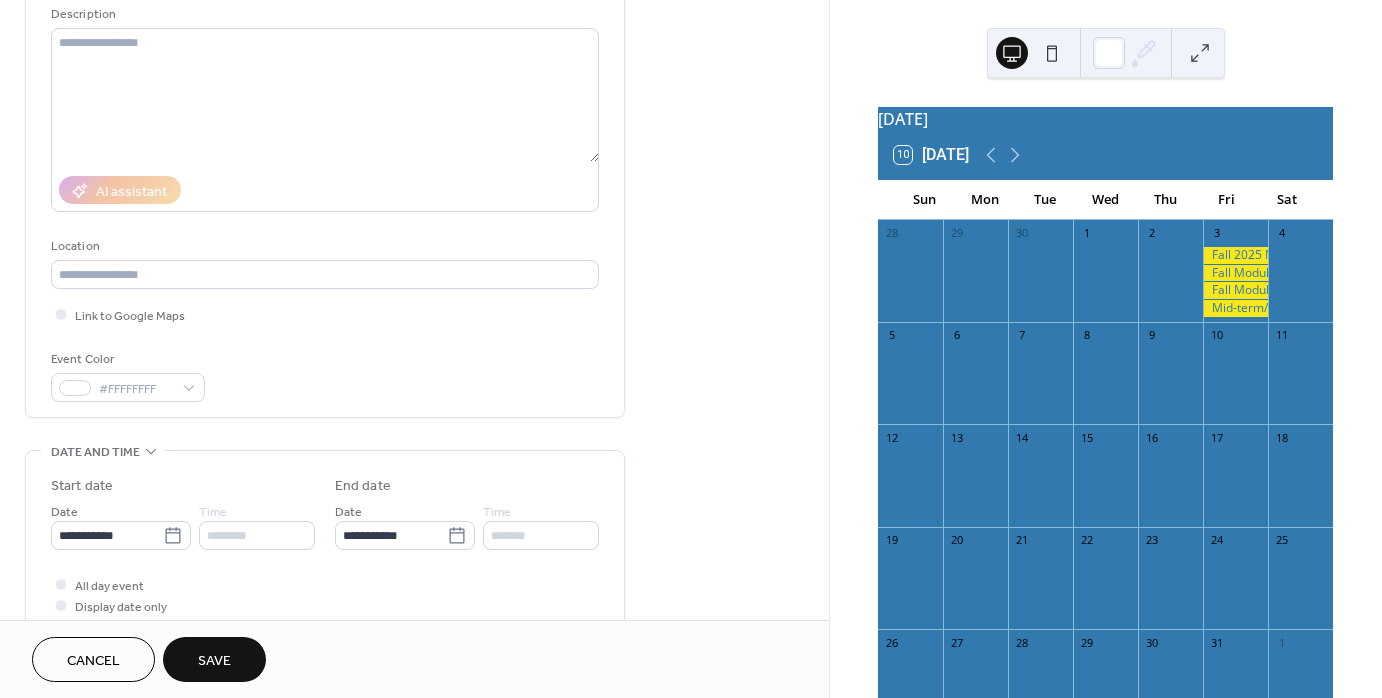 click on "Save" at bounding box center (214, 661) 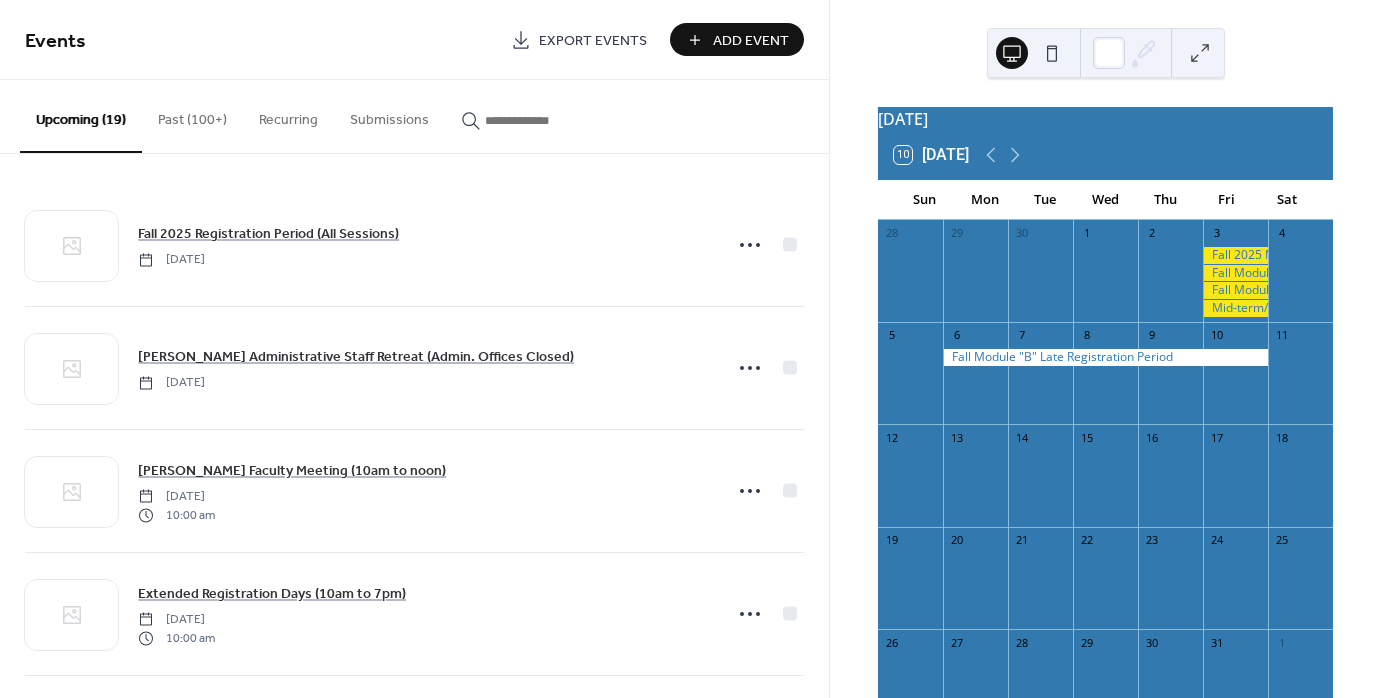 click on "Add Event" at bounding box center (751, 41) 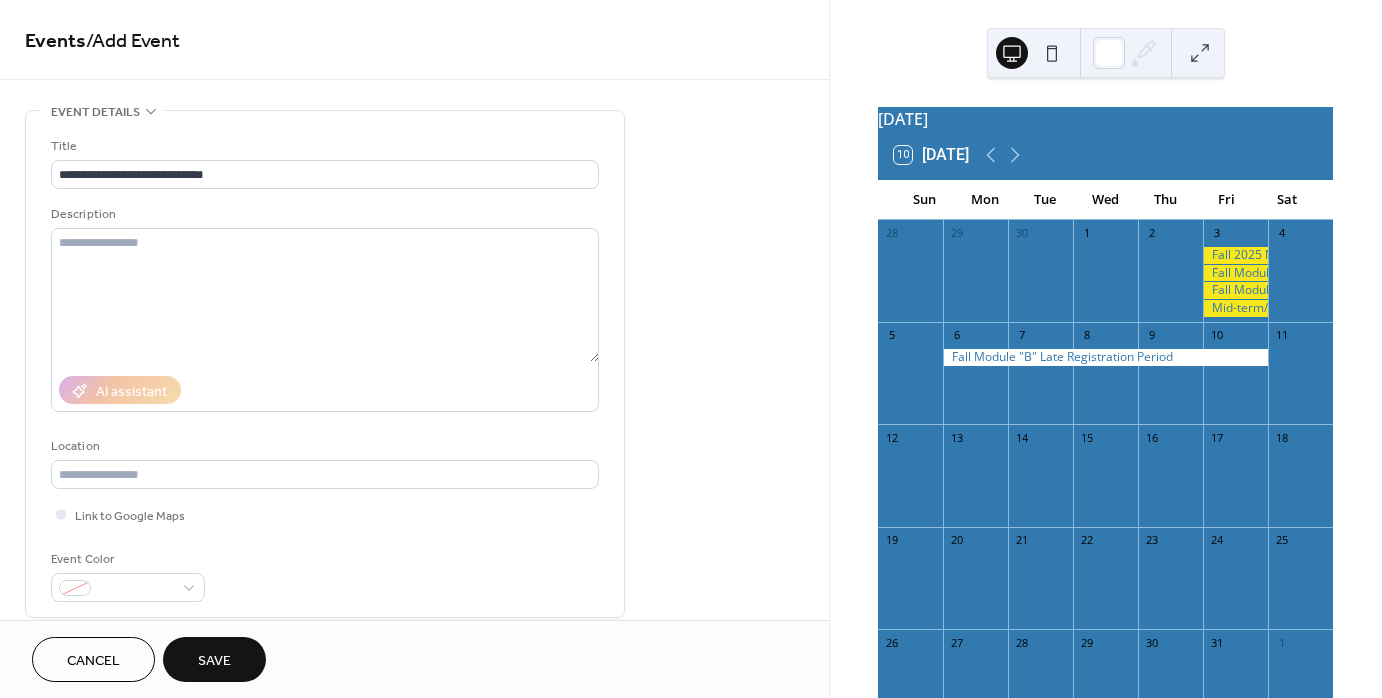 click on "Cancel" at bounding box center (93, 661) 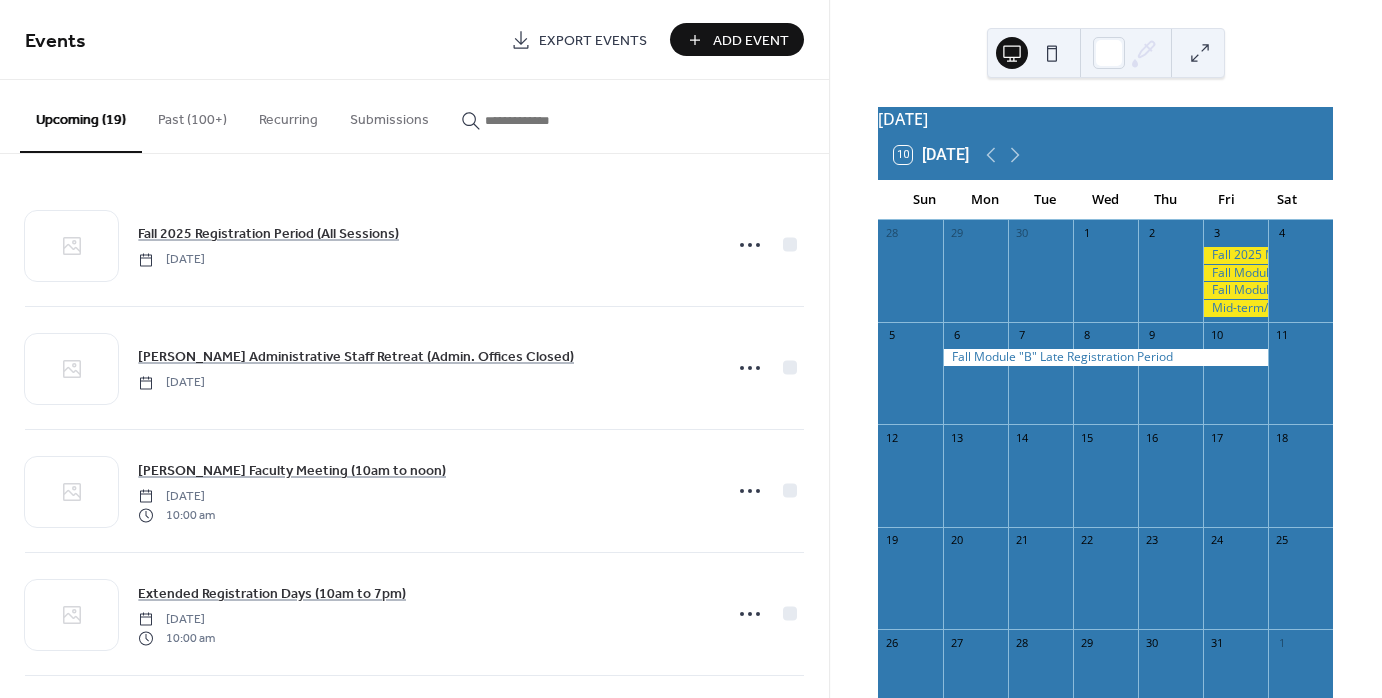 click on "Add Event" at bounding box center (751, 41) 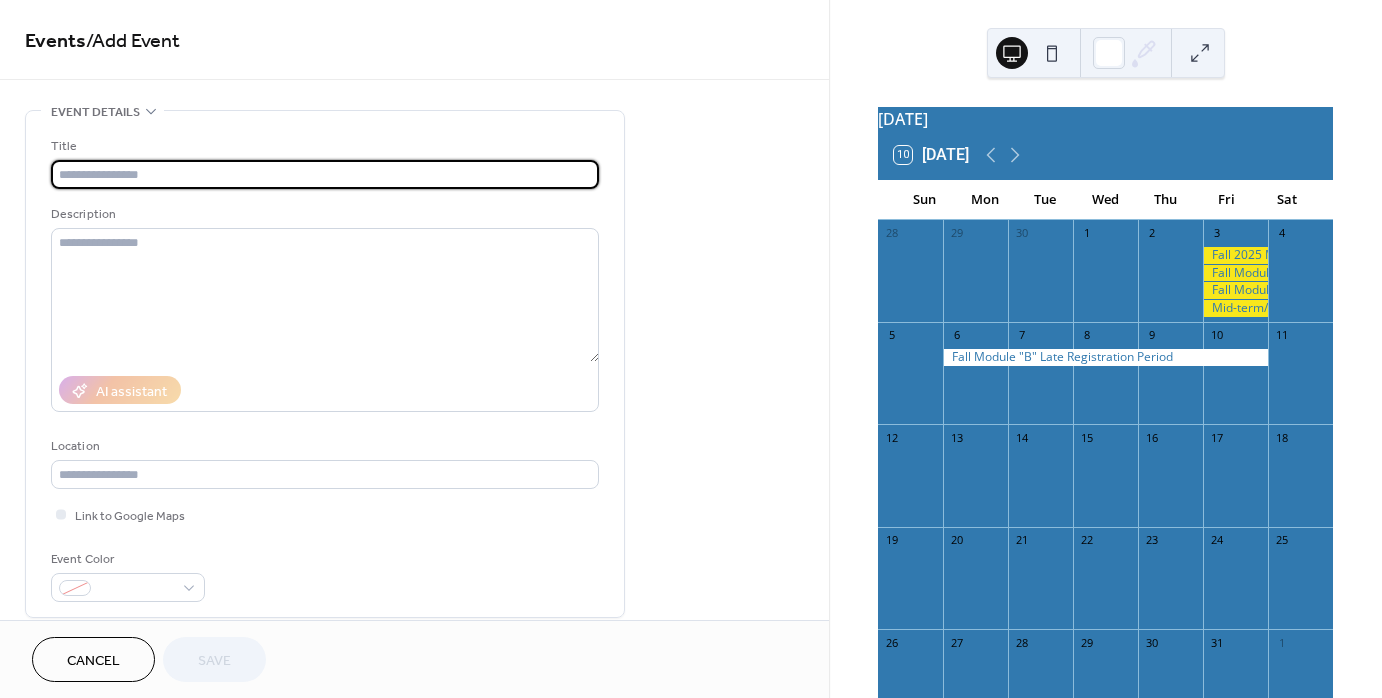 click at bounding box center [325, 174] 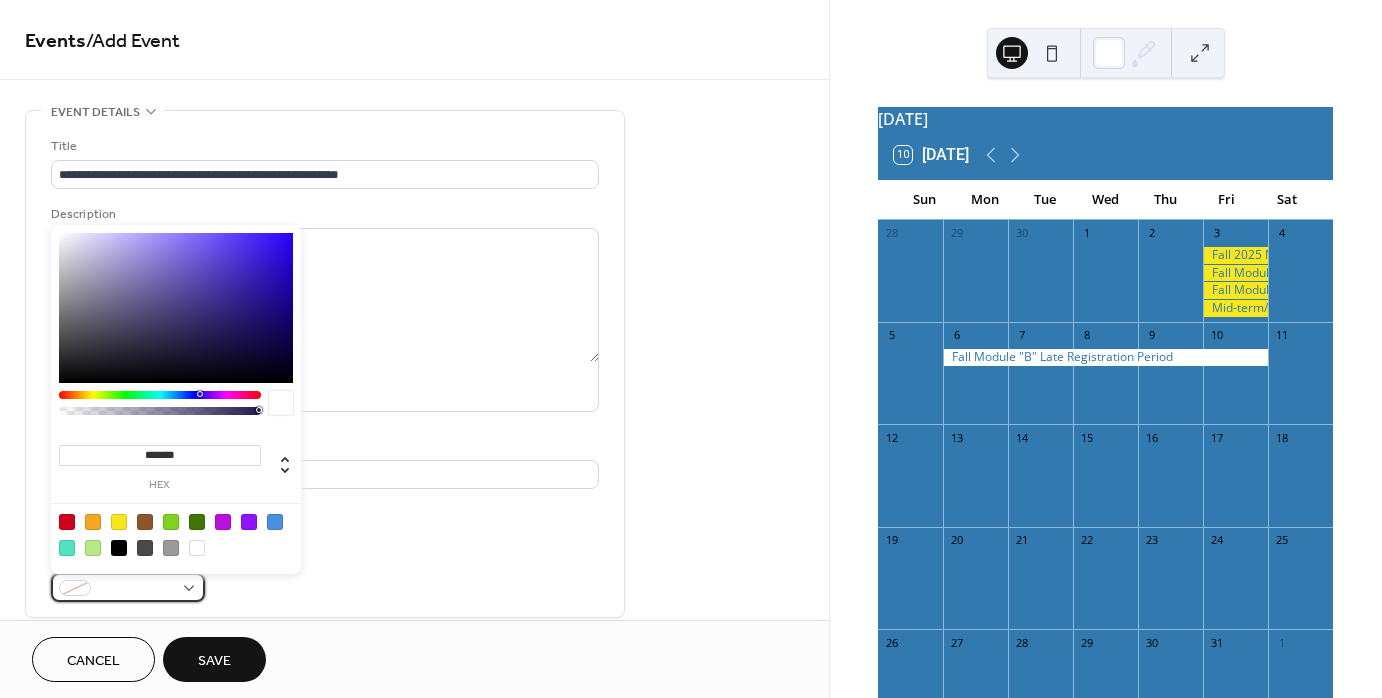 click at bounding box center [128, 587] 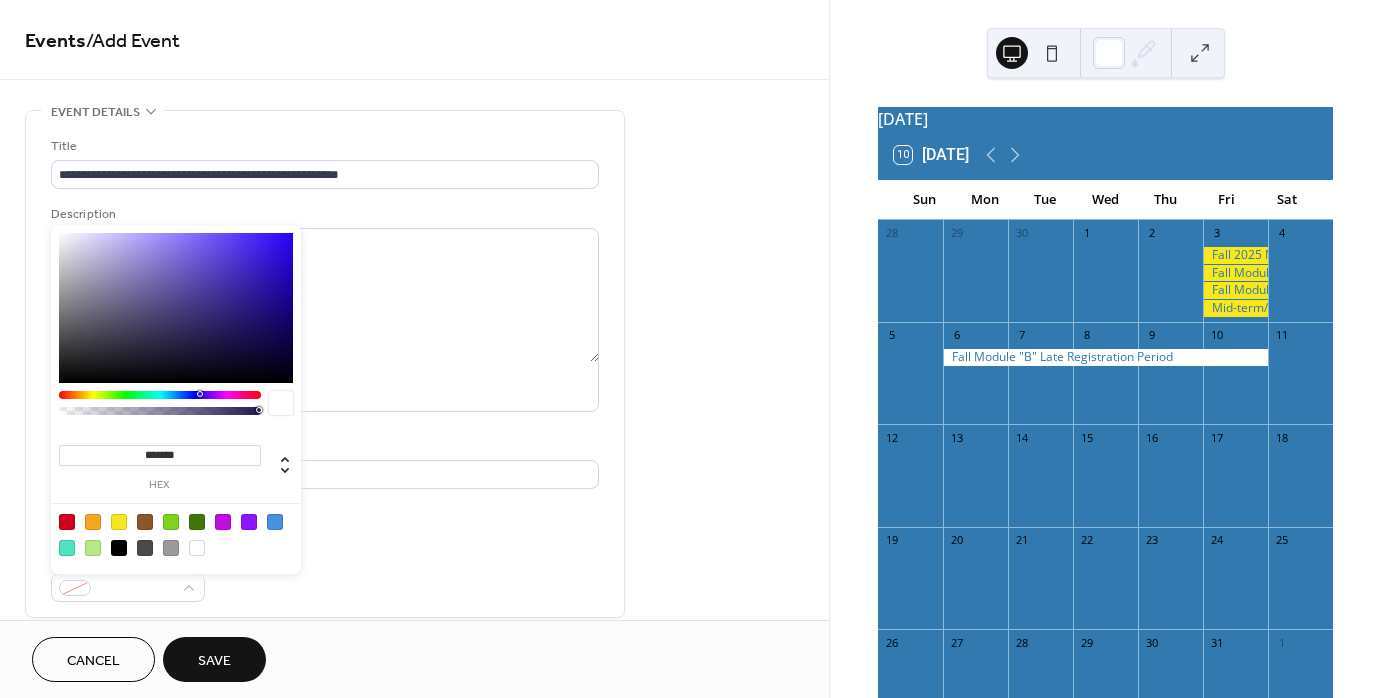 click at bounding box center [119, 522] 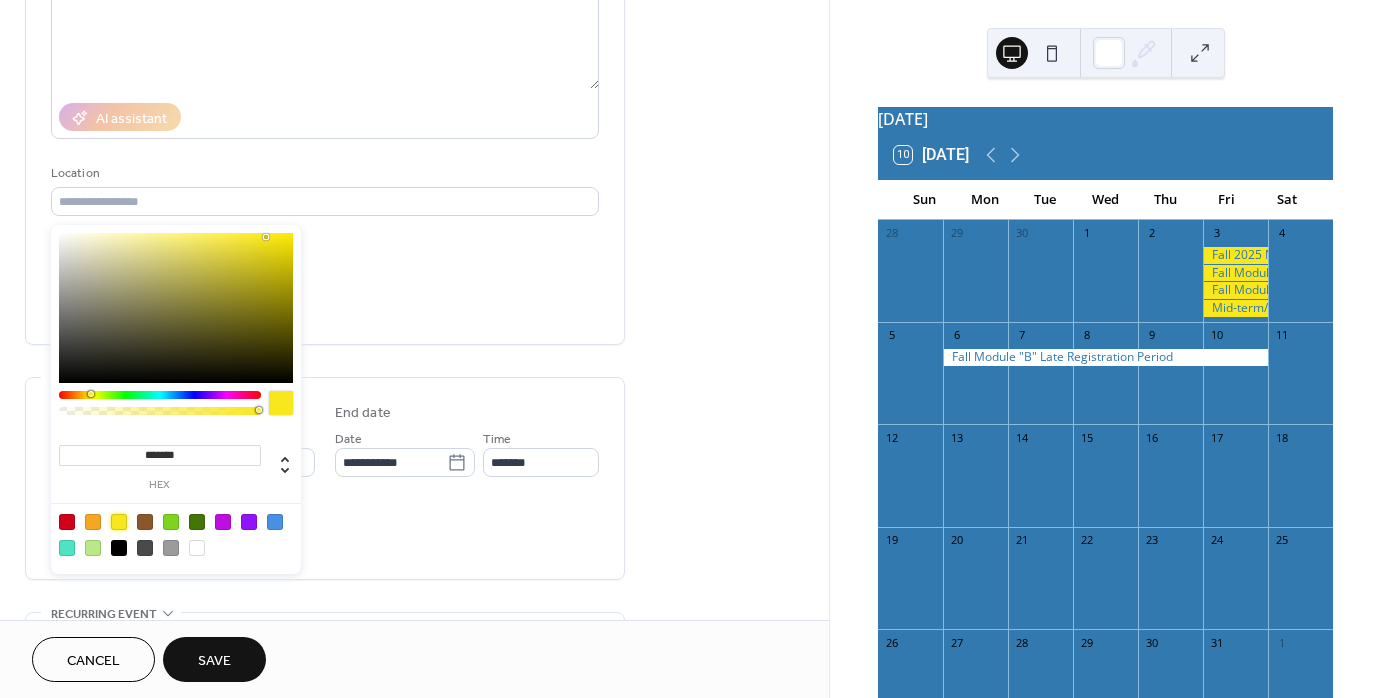 scroll, scrollTop: 300, scrollLeft: 0, axis: vertical 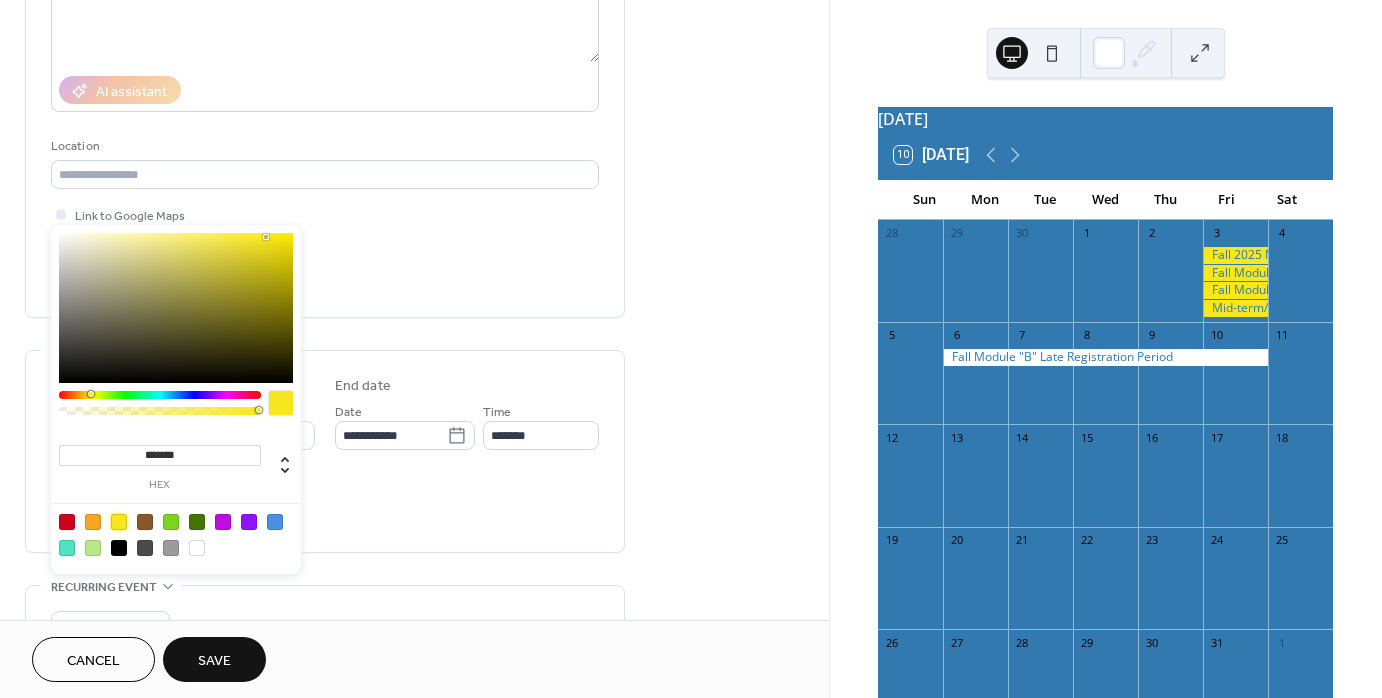 click on "All day event Display date only Hide event end time" at bounding box center [325, 505] 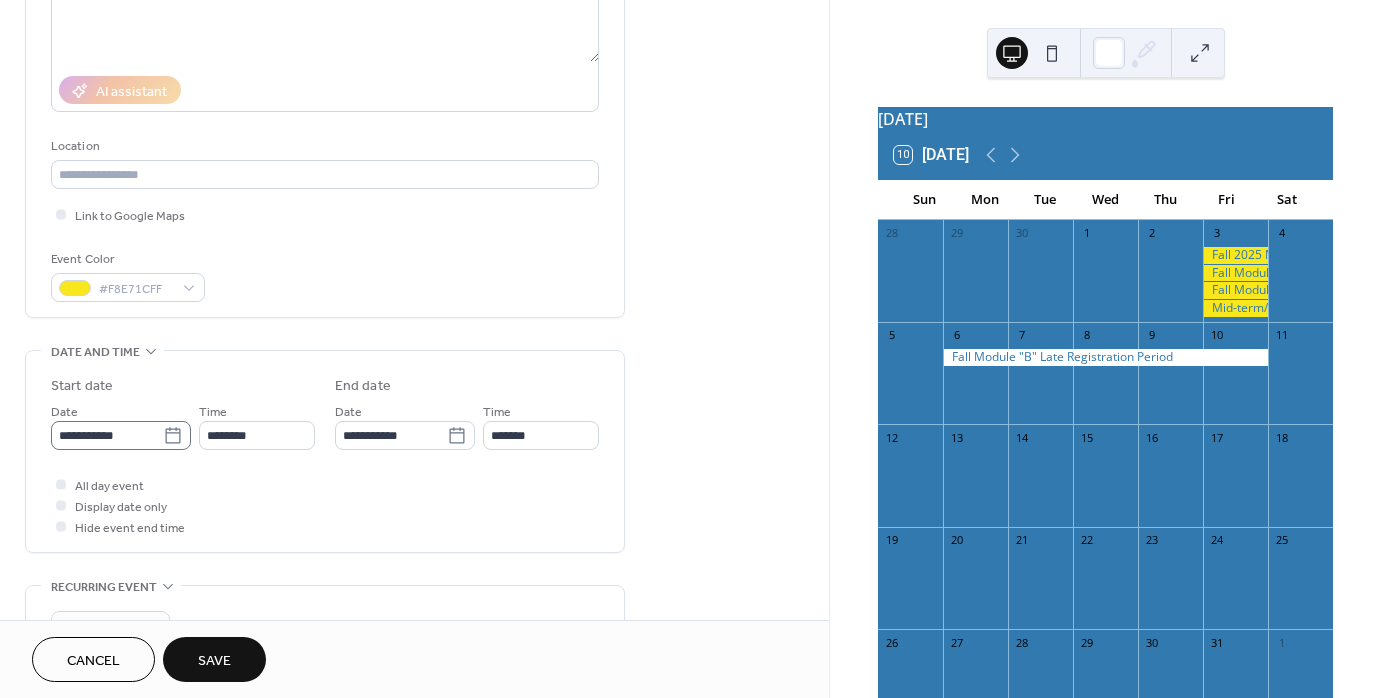 click 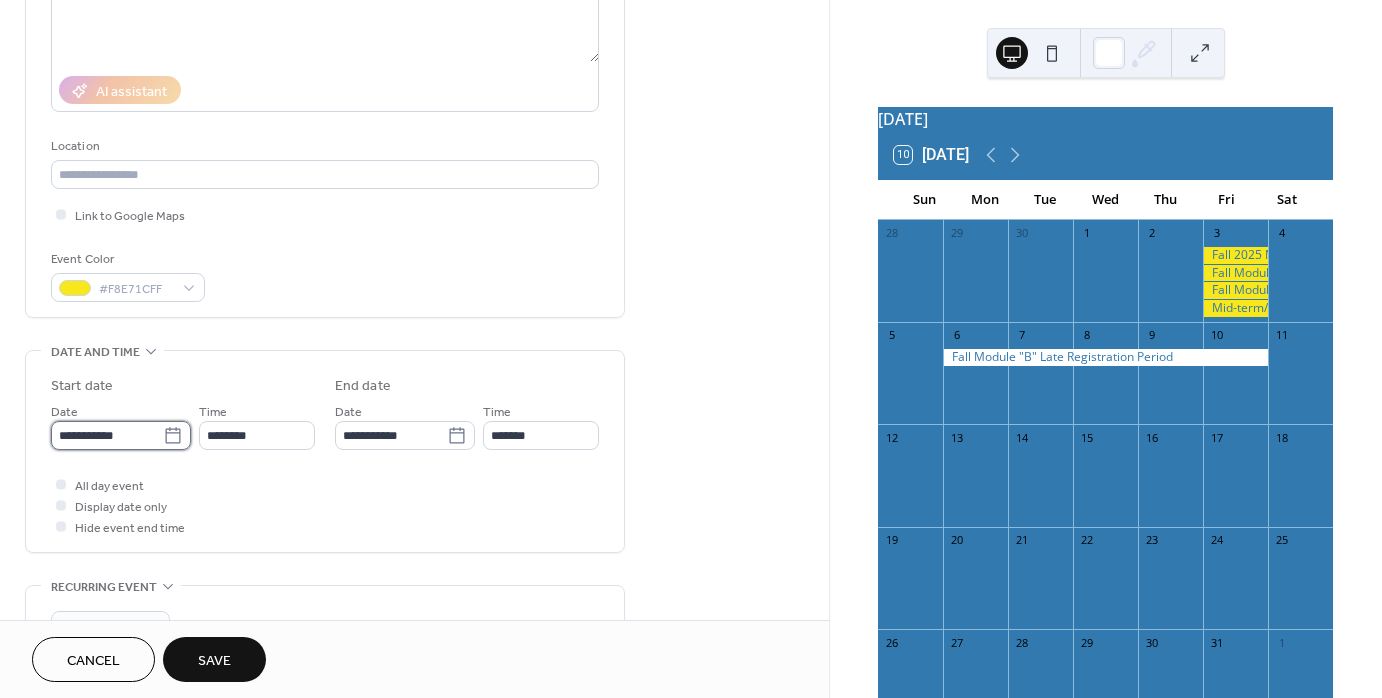 click on "**********" at bounding box center [107, 435] 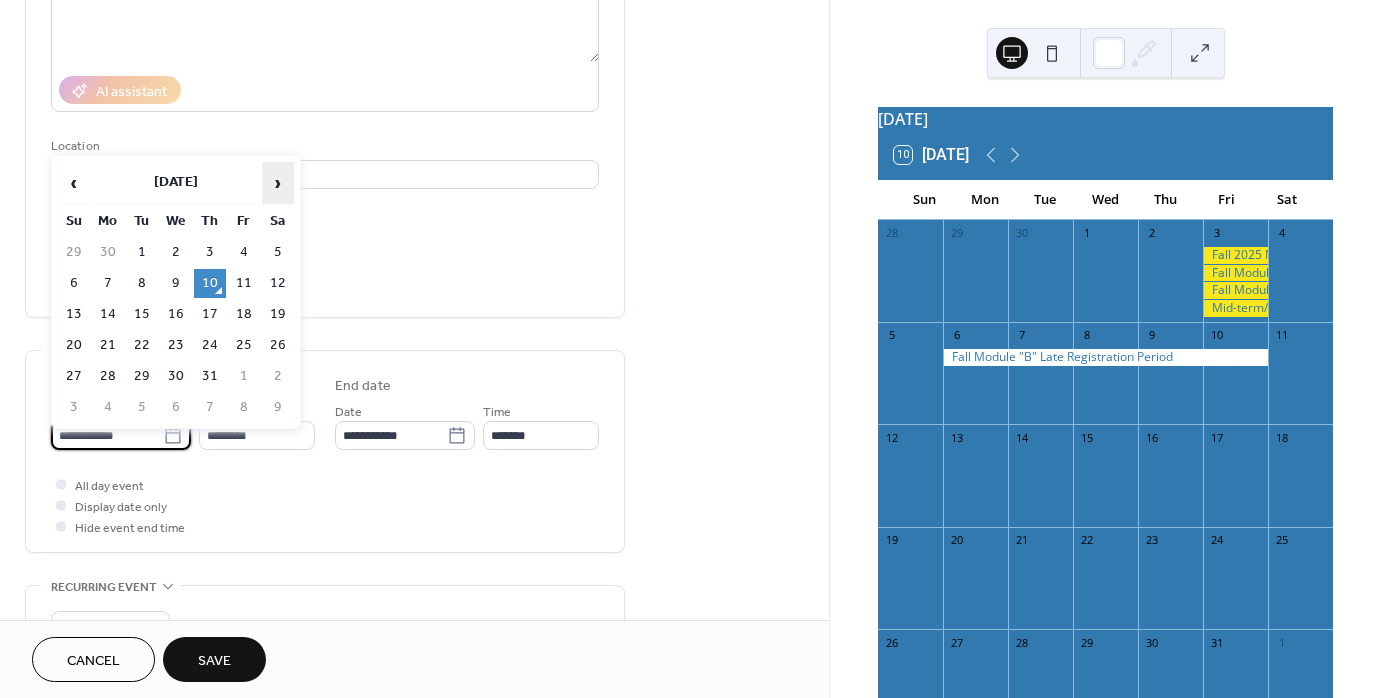click on "›" at bounding box center [278, 183] 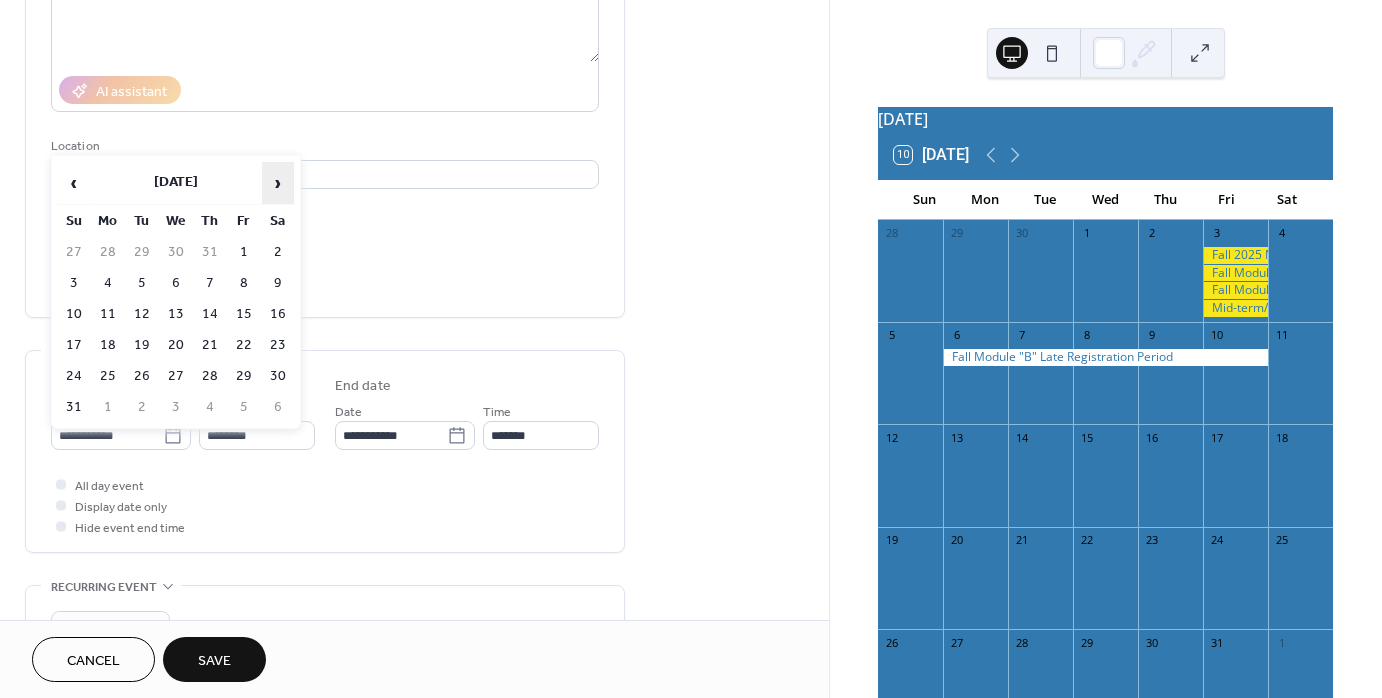 click on "›" at bounding box center (278, 183) 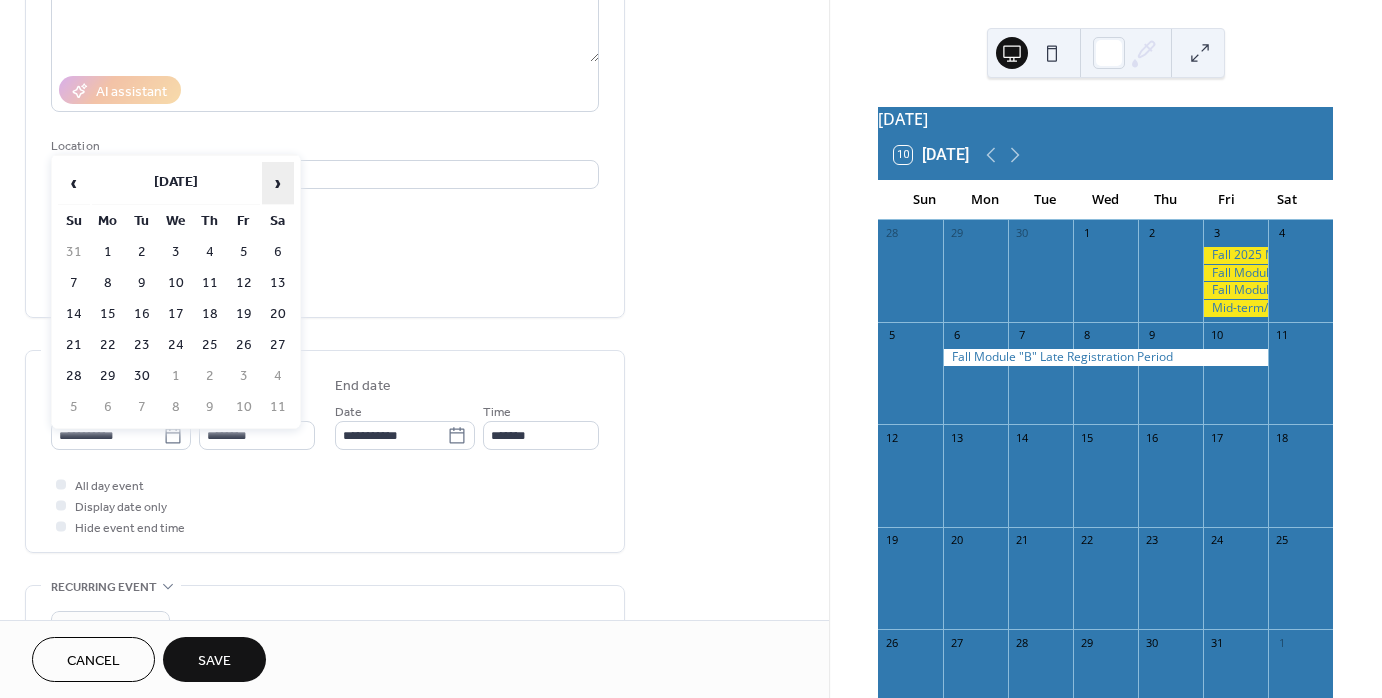 click on "›" at bounding box center [278, 183] 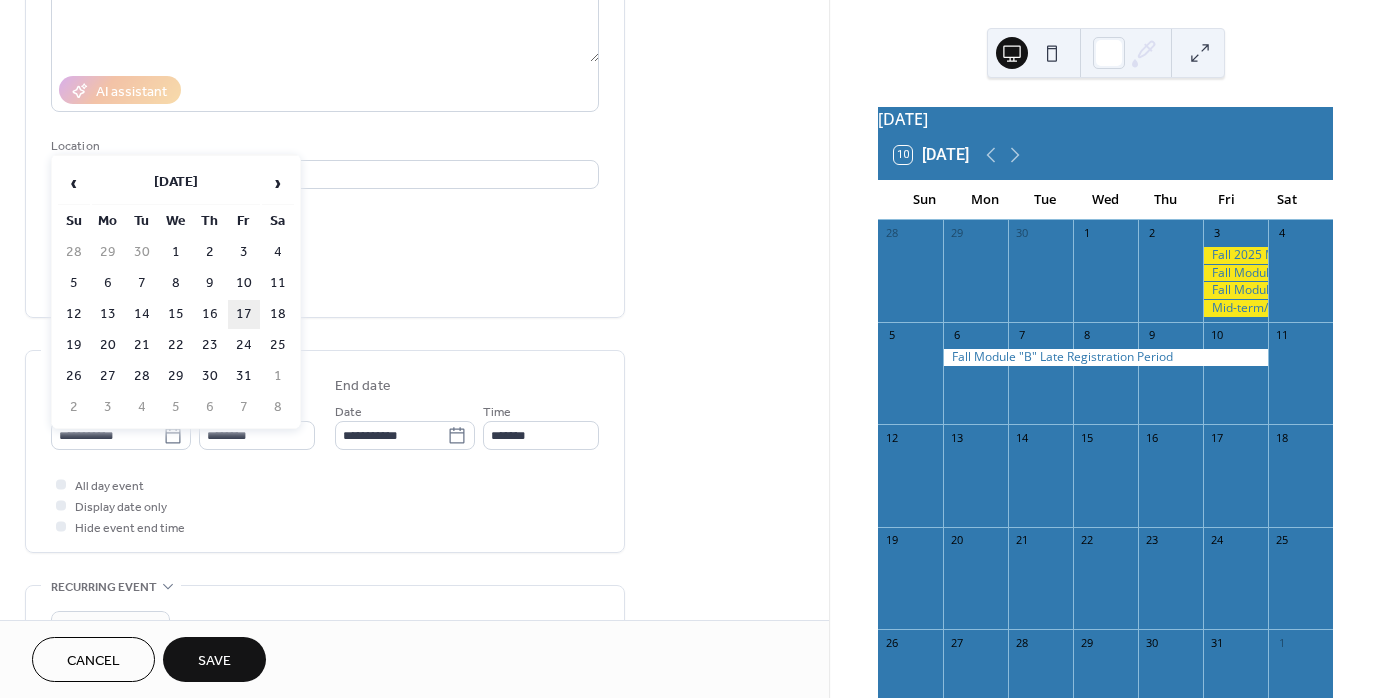 click on "17" at bounding box center [244, 314] 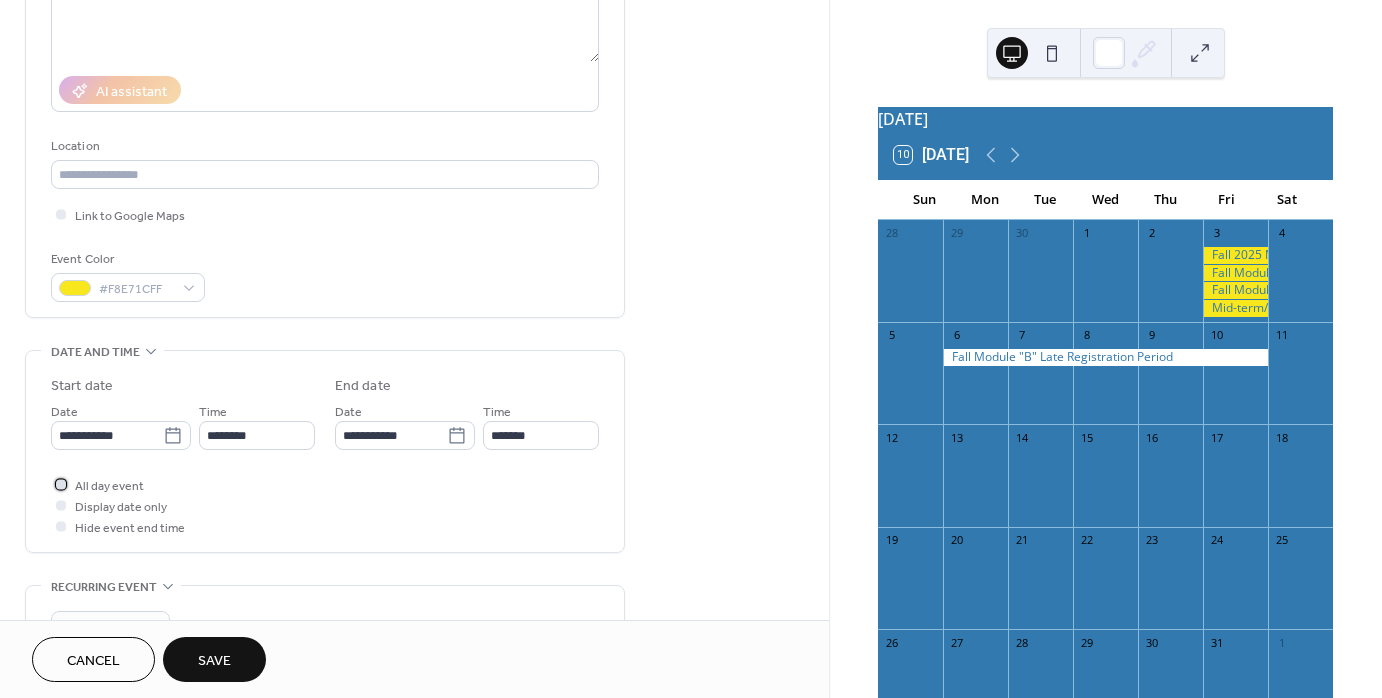 click at bounding box center [61, 484] 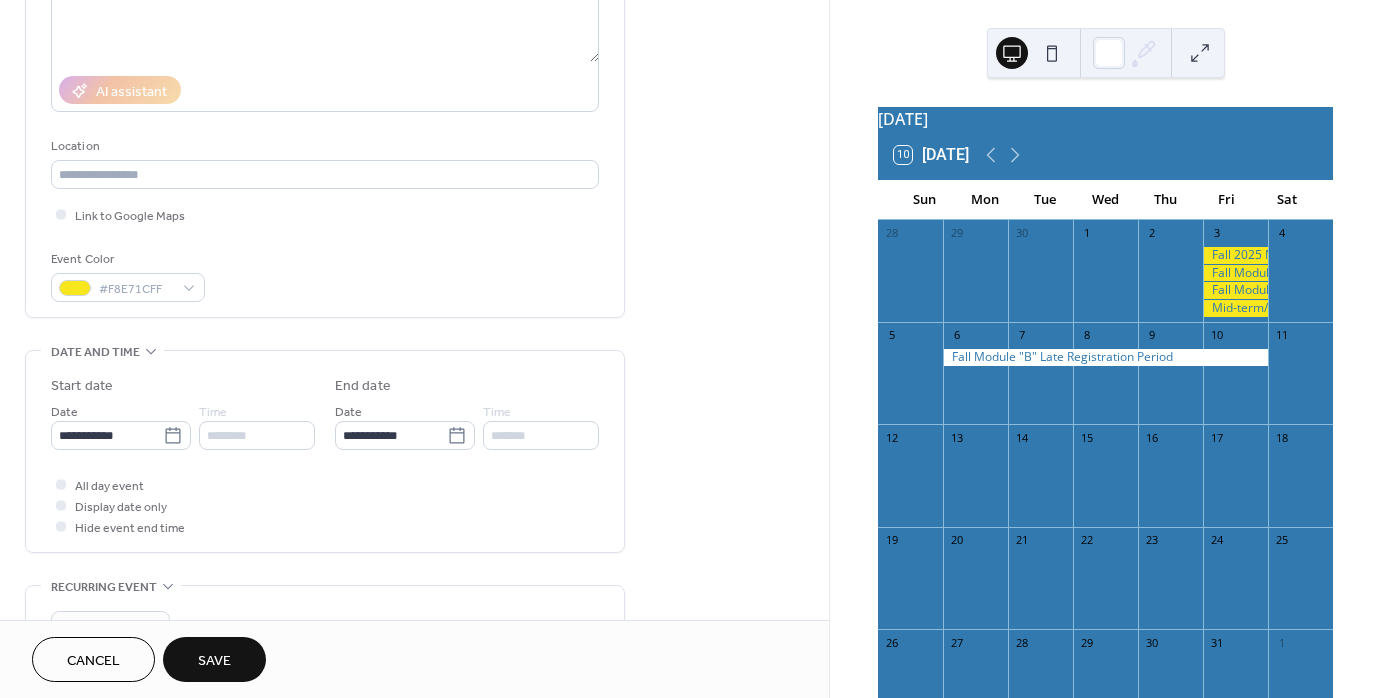click on "Save" at bounding box center (214, 661) 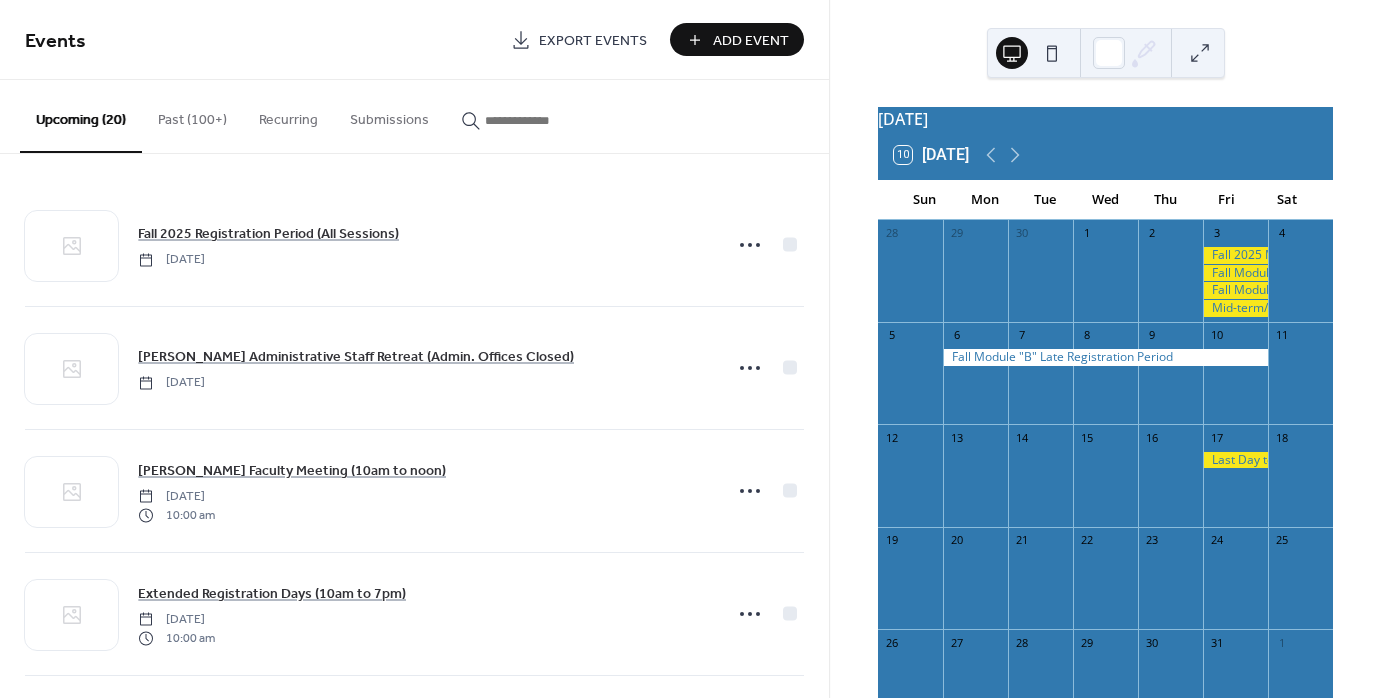 click on "Add Event" at bounding box center [751, 41] 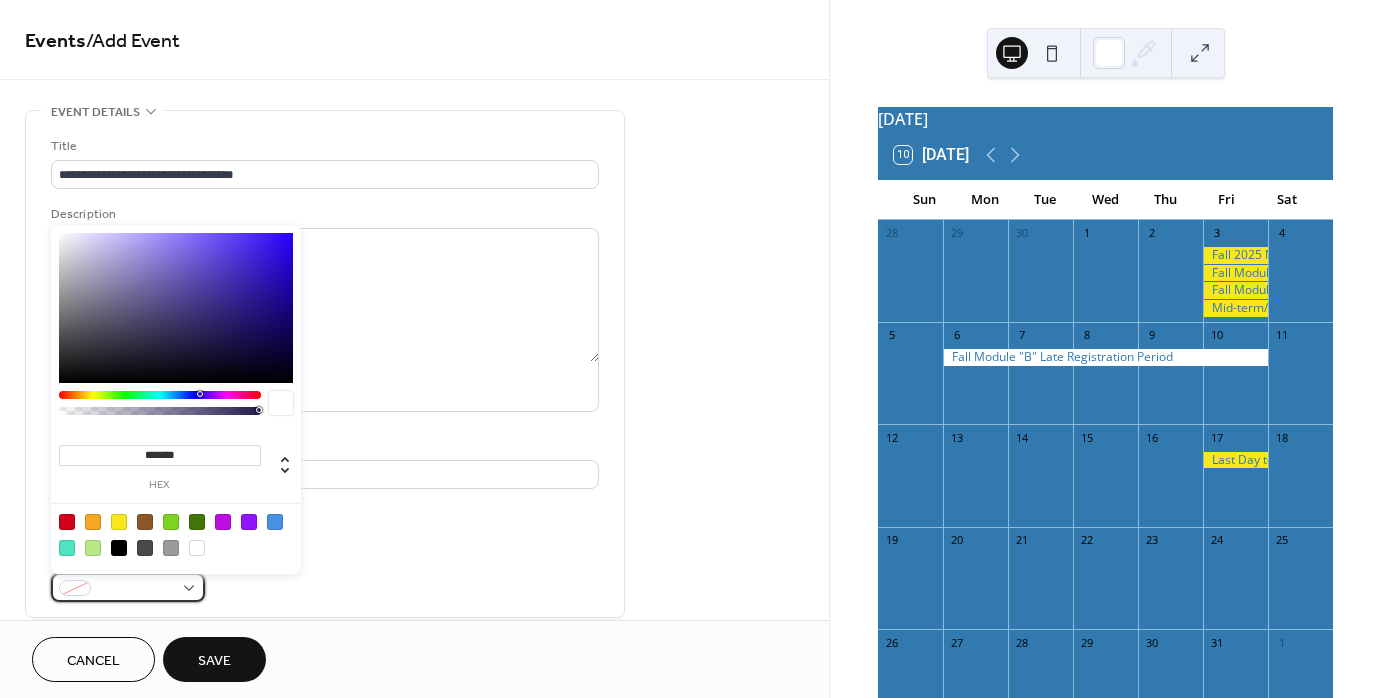 click at bounding box center (128, 587) 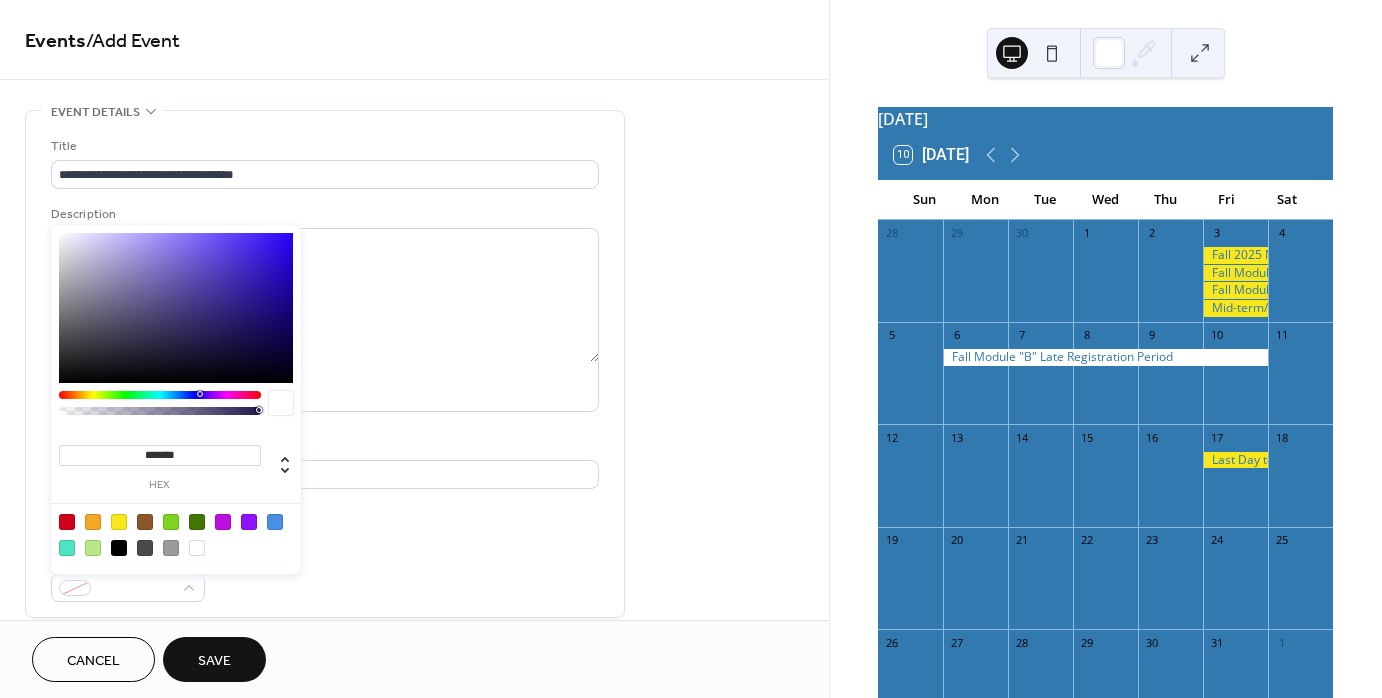 click on "*******" at bounding box center (160, 455) 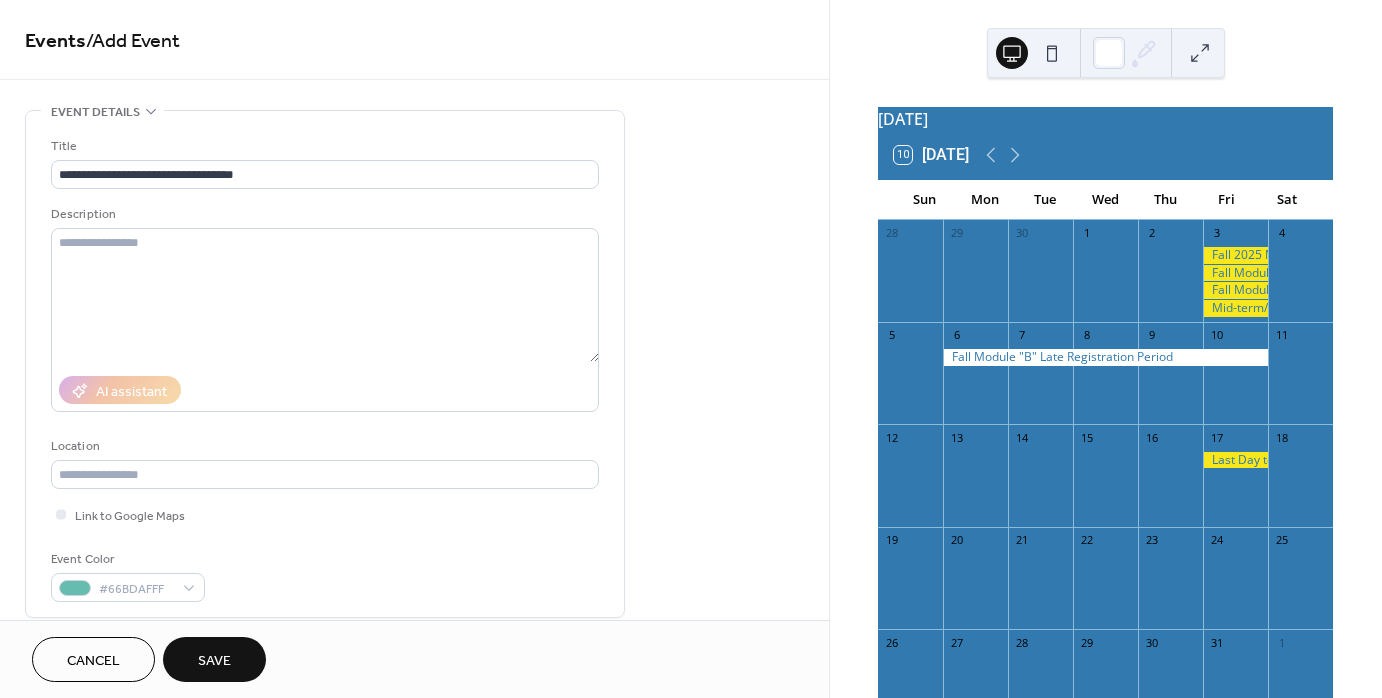 click on "**********" at bounding box center (325, 369) 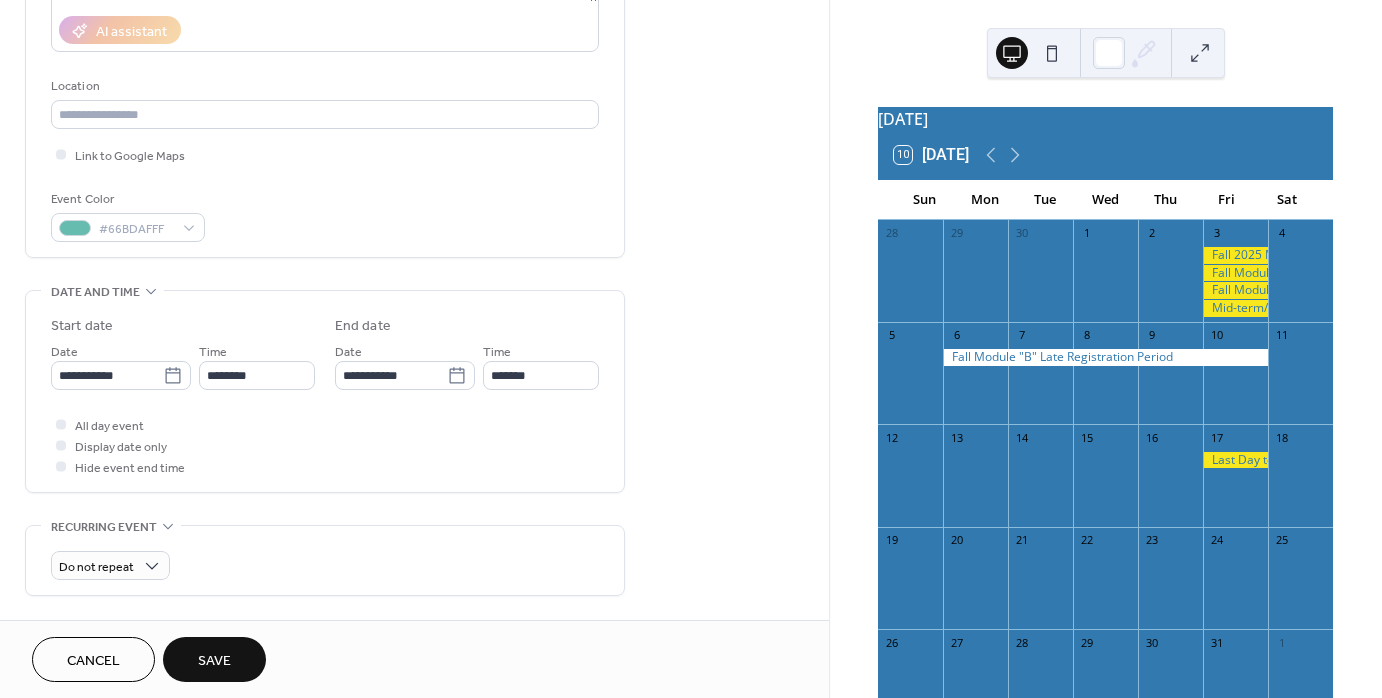 scroll, scrollTop: 400, scrollLeft: 0, axis: vertical 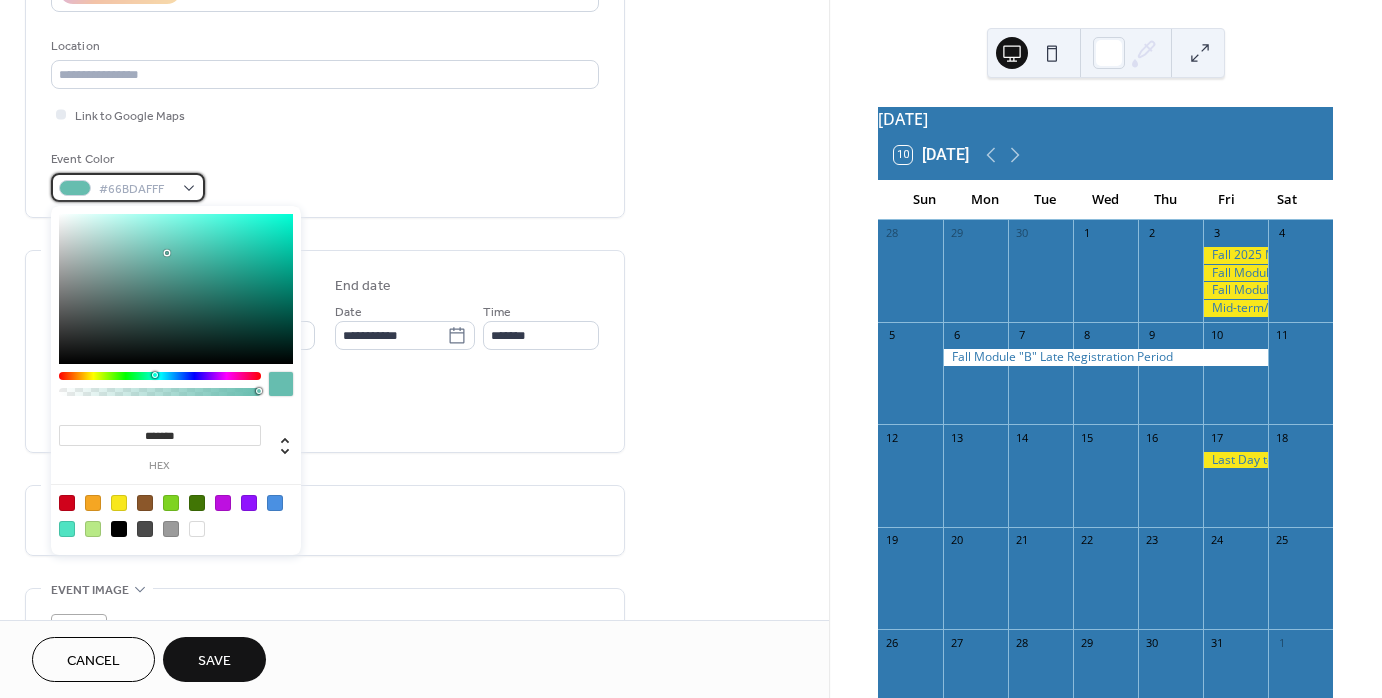 click on "#66BDAFFF" at bounding box center (128, 187) 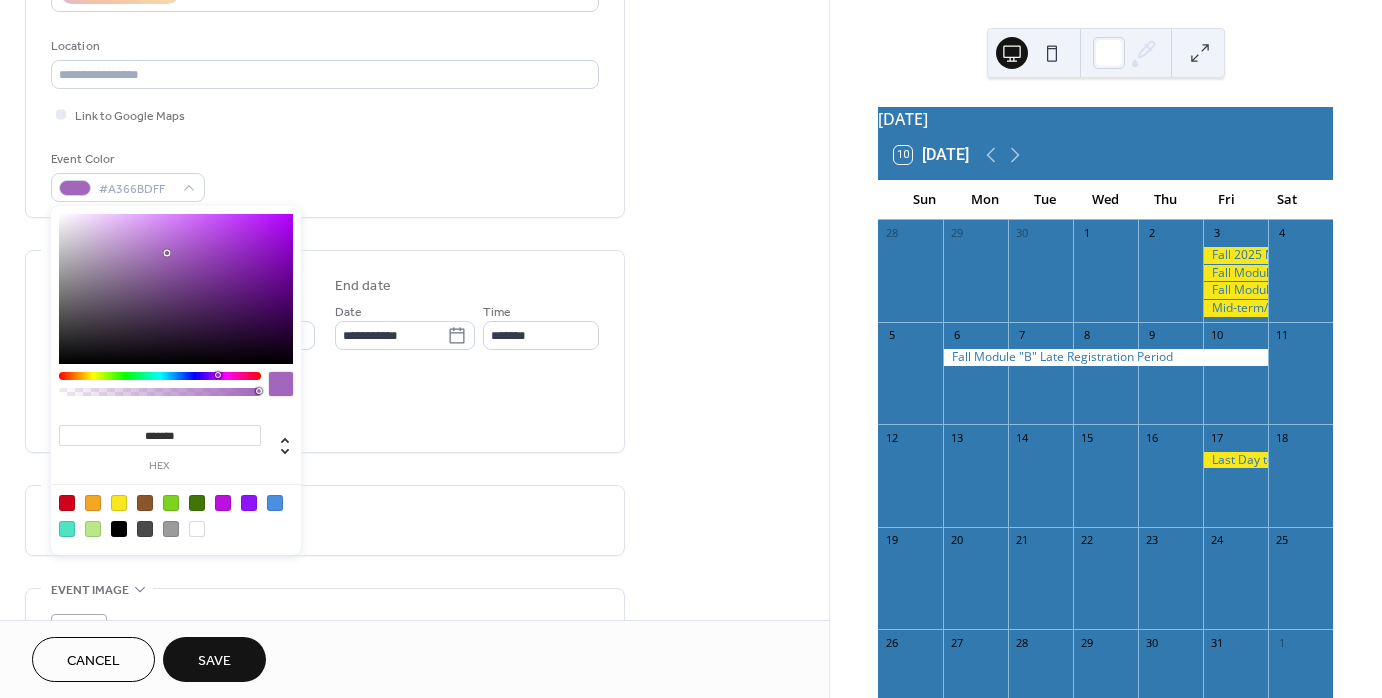 drag, startPoint x: 153, startPoint y: 374, endPoint x: 217, endPoint y: 375, distance: 64.00781 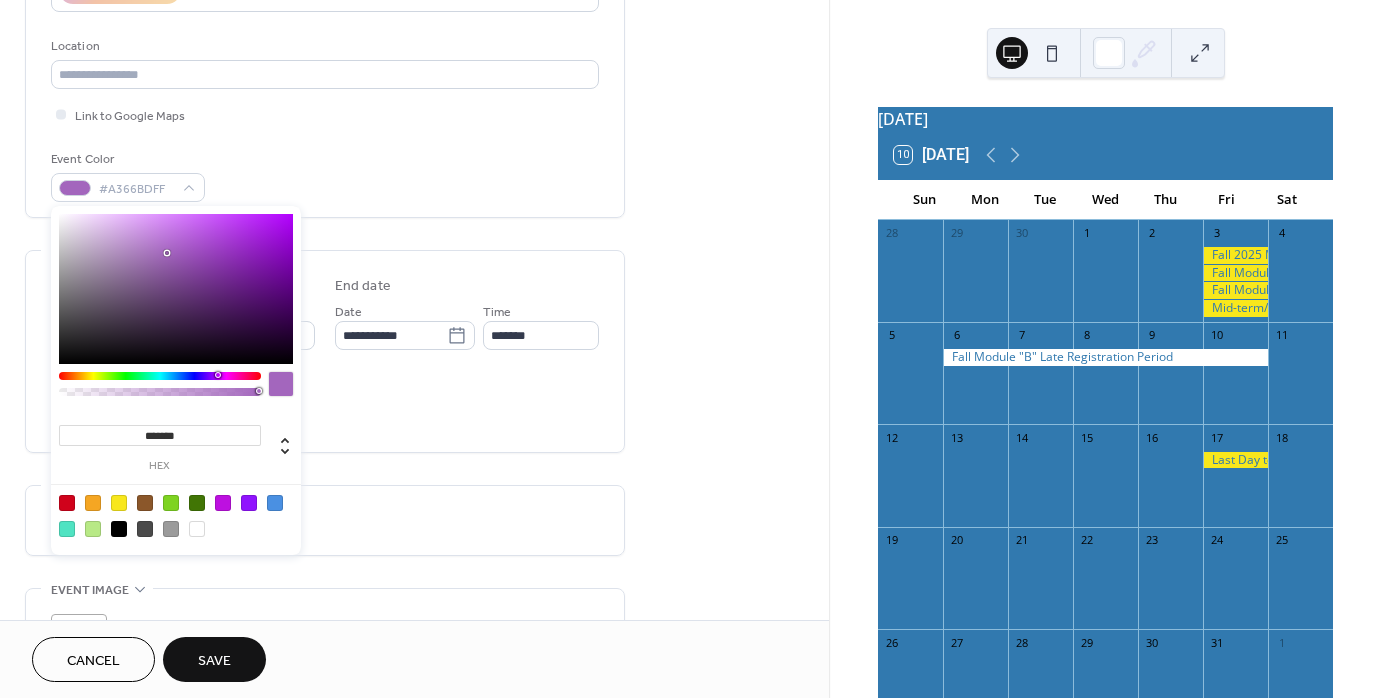 click at bounding box center (218, 375) 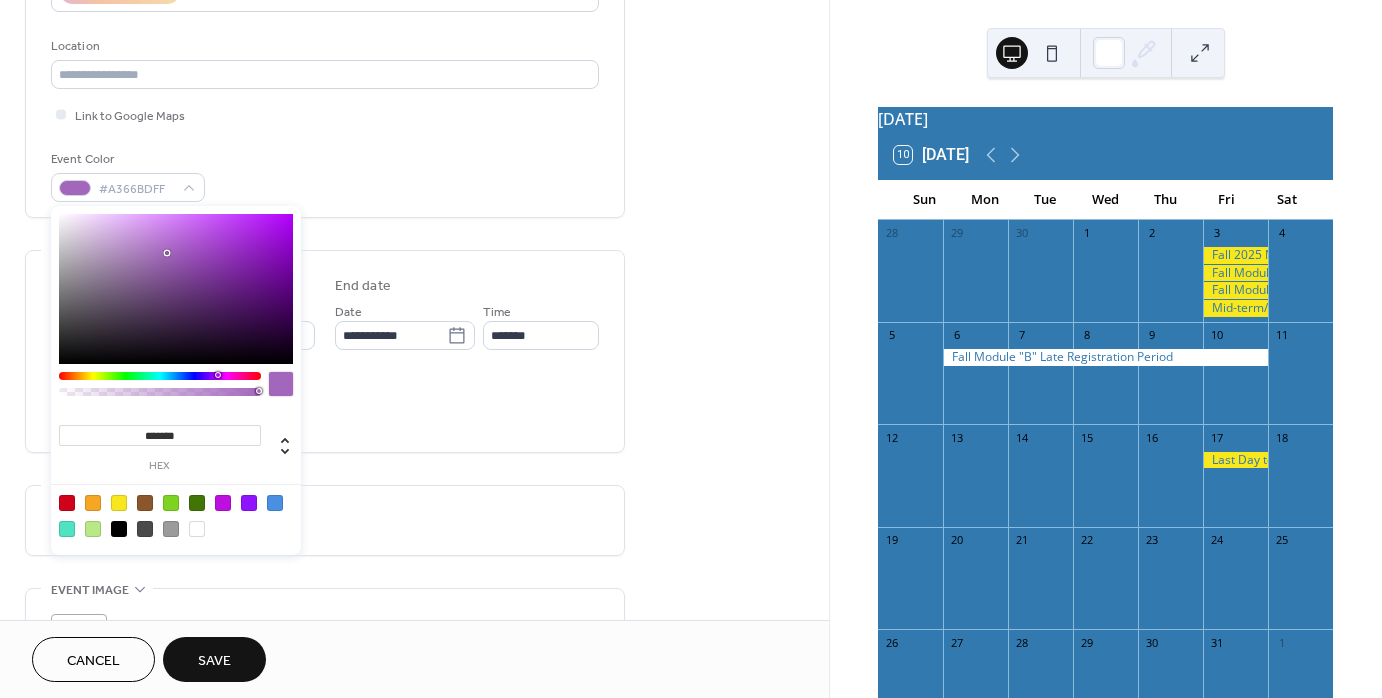 click on "All day event Display date only Hide event end time" at bounding box center (325, 405) 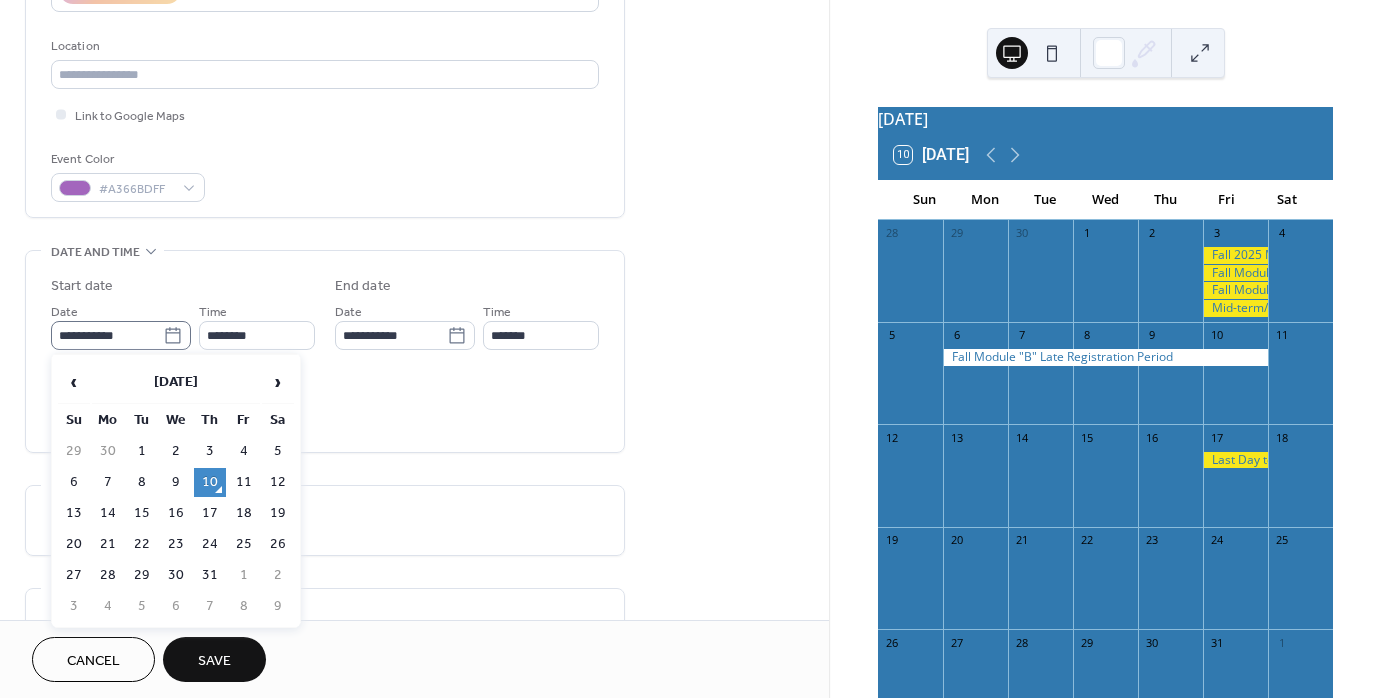 click 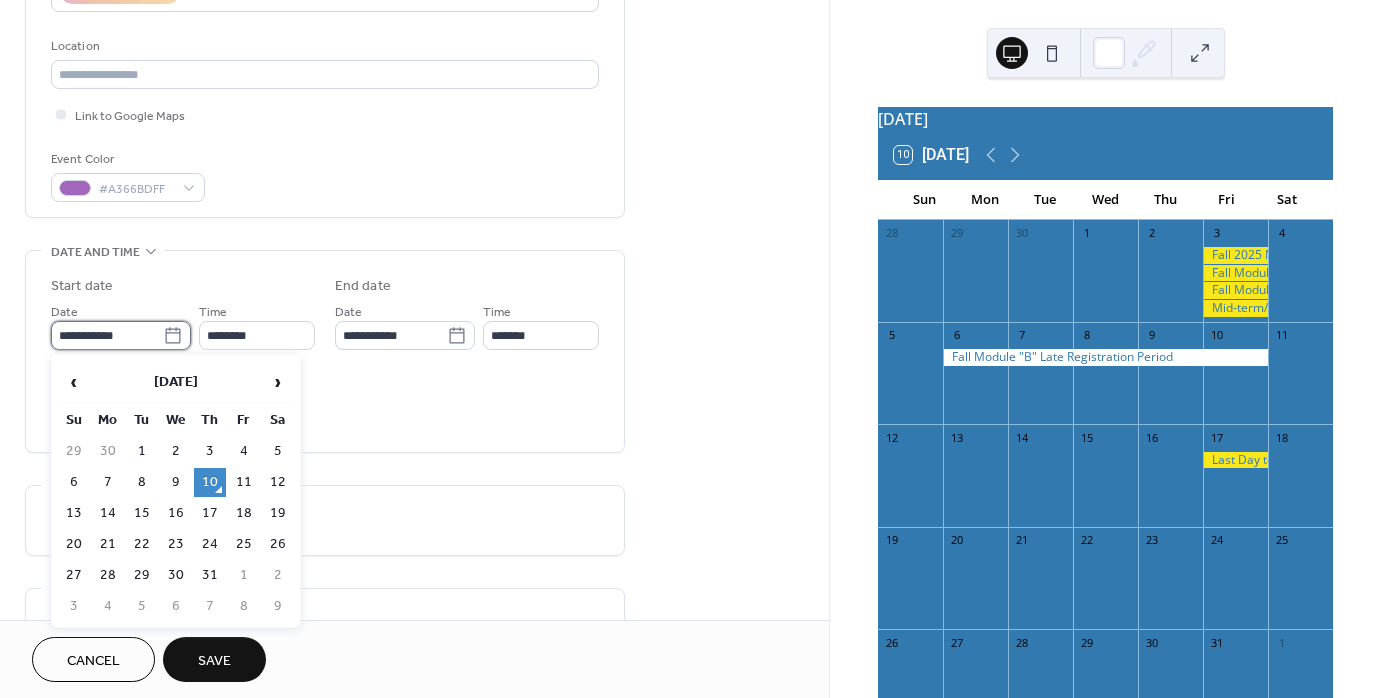 click on "**********" at bounding box center (107, 335) 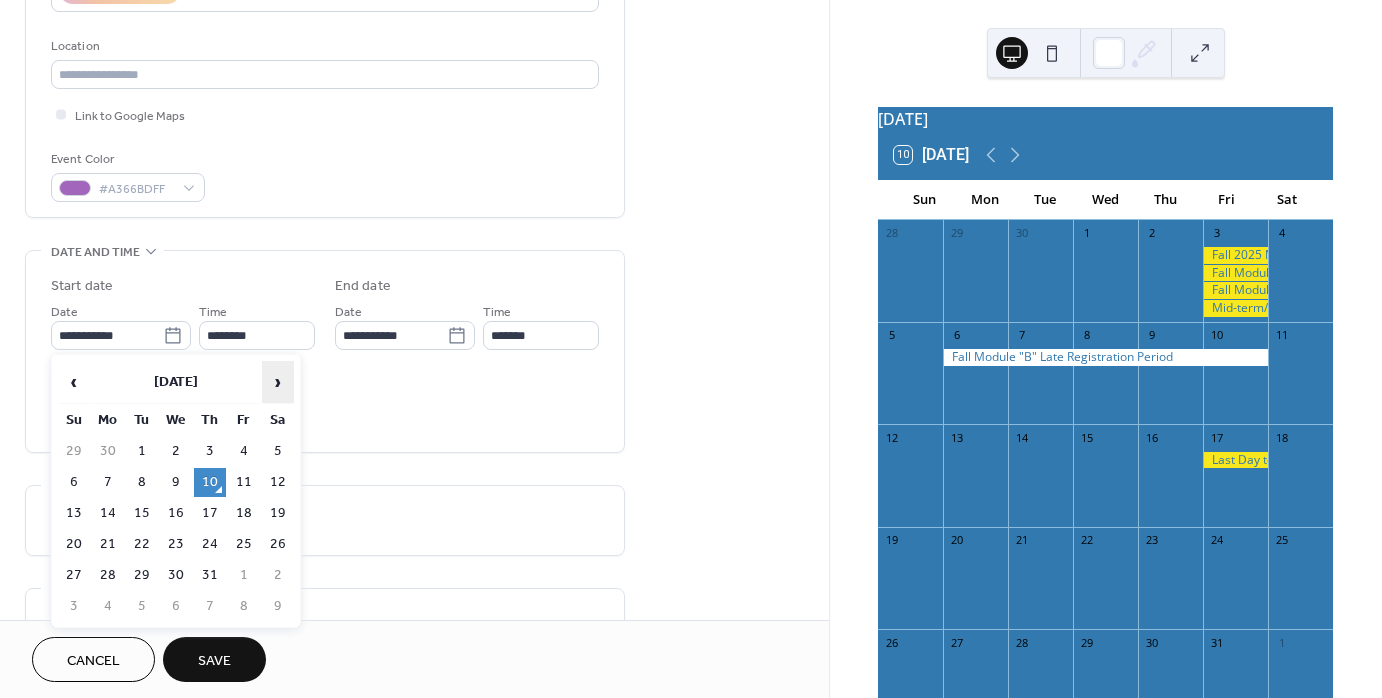 click on "›" at bounding box center (278, 382) 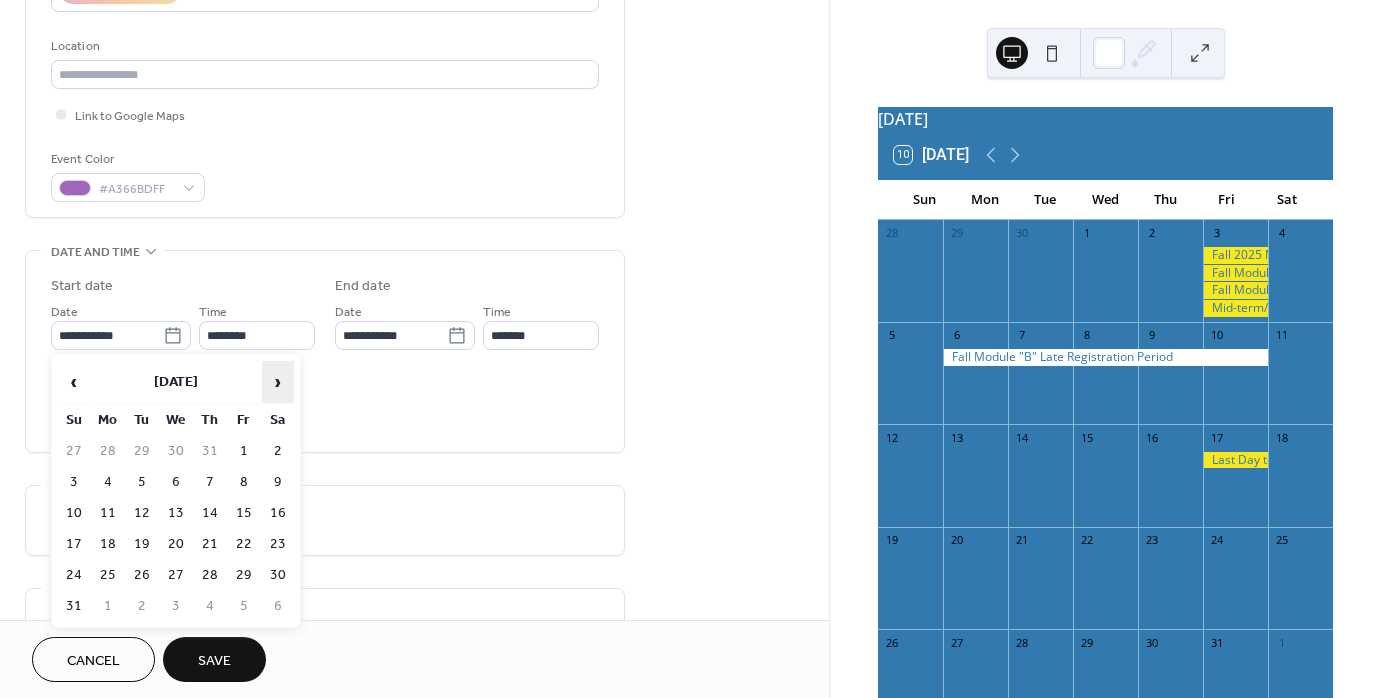 click on "›" at bounding box center (278, 382) 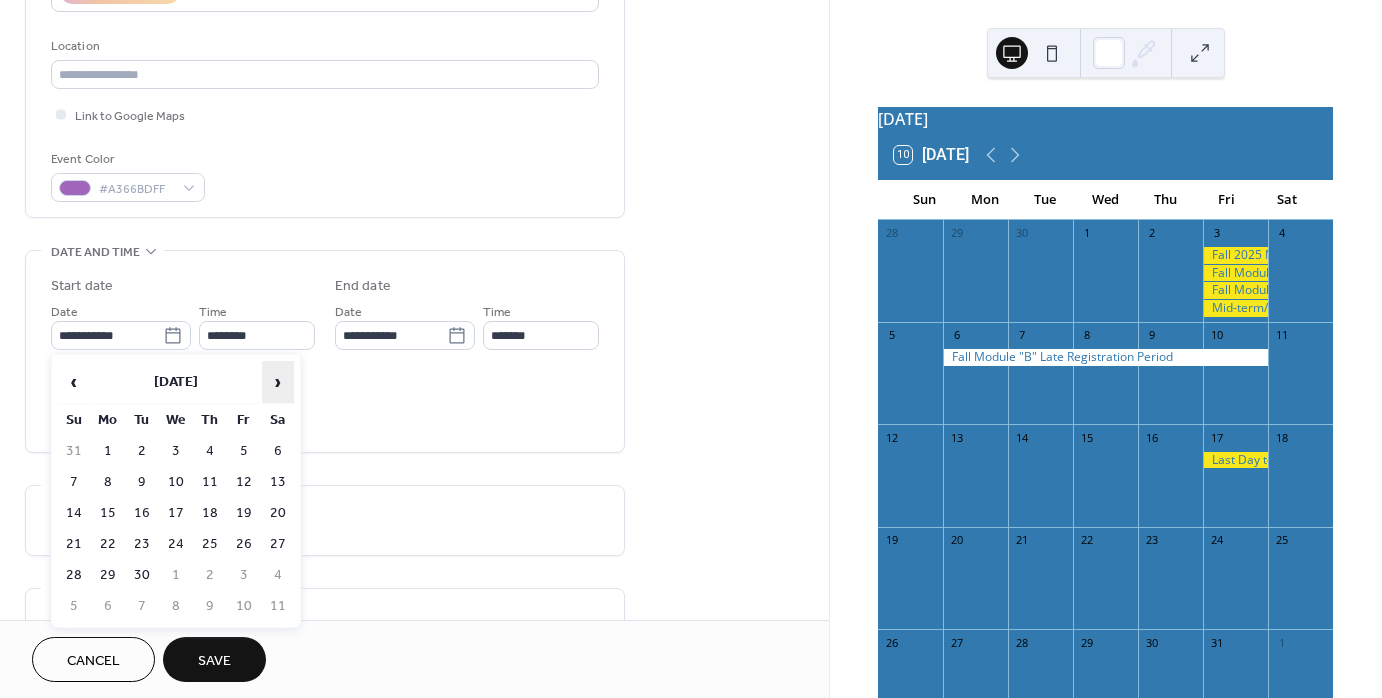 click on "›" at bounding box center (278, 382) 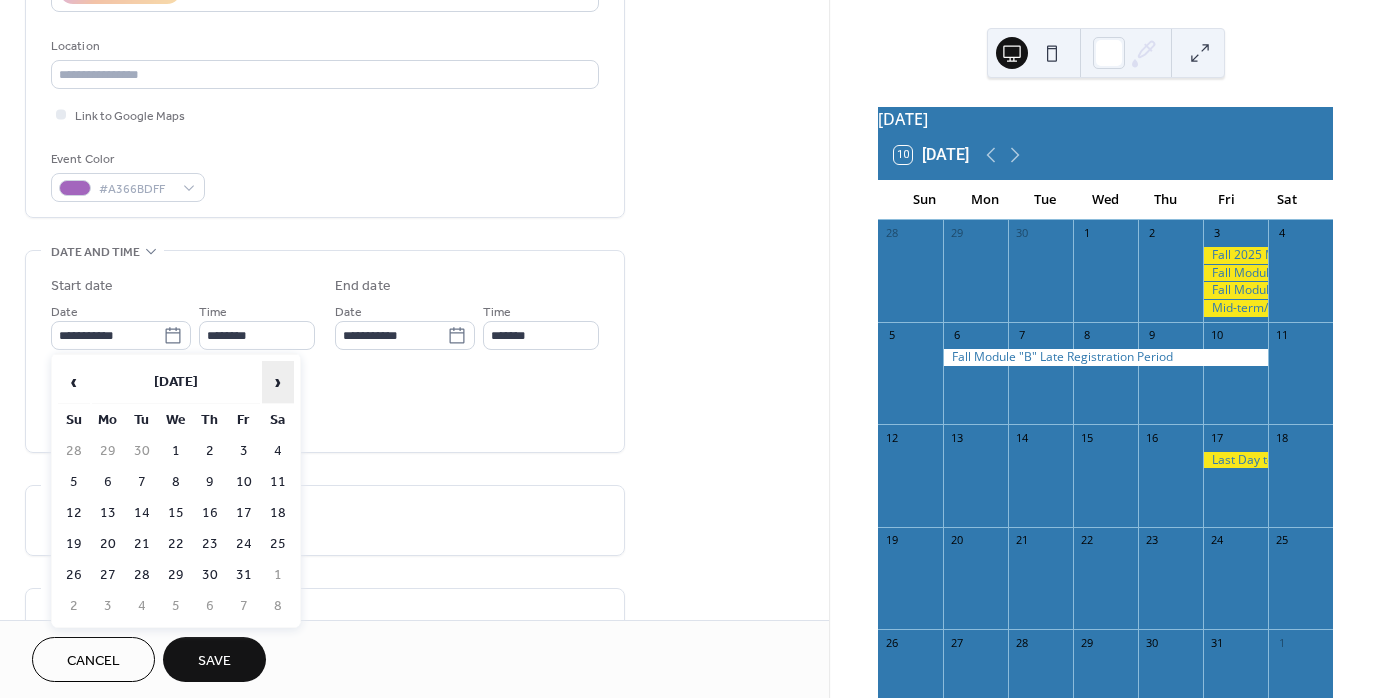 click on "›" at bounding box center (278, 382) 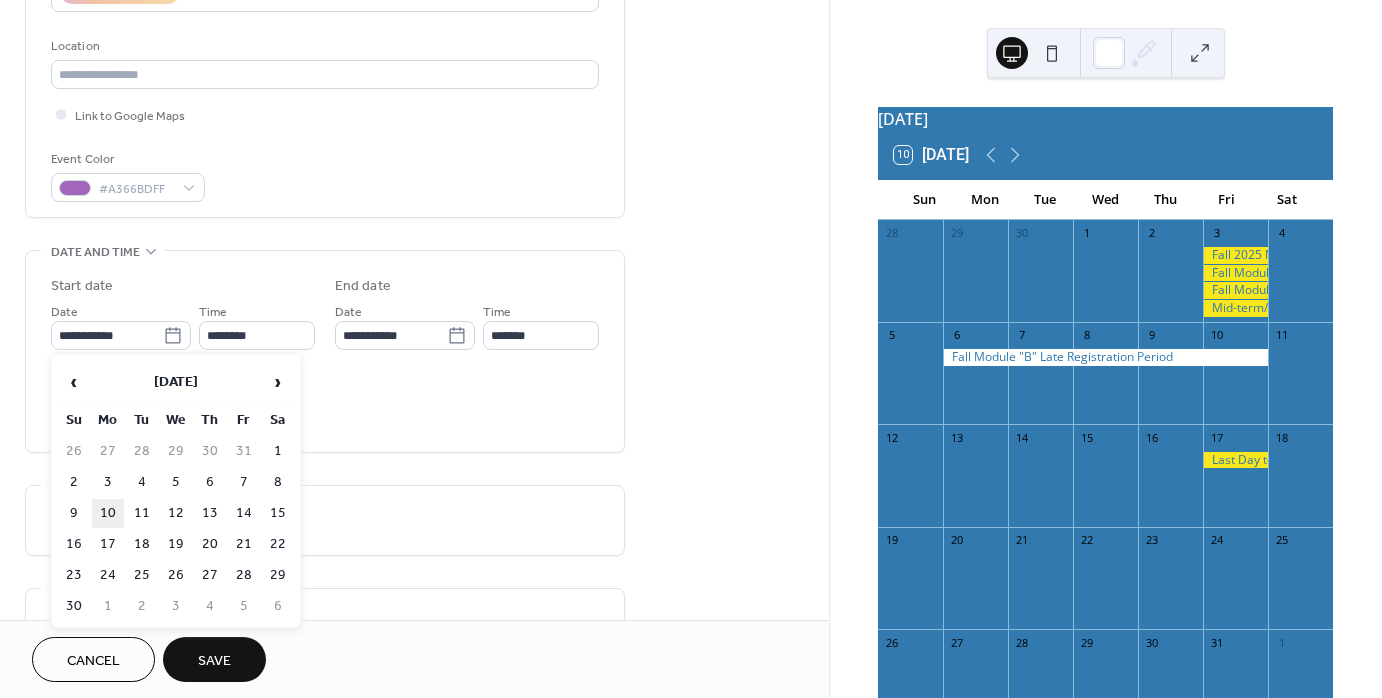 click on "10" at bounding box center [108, 513] 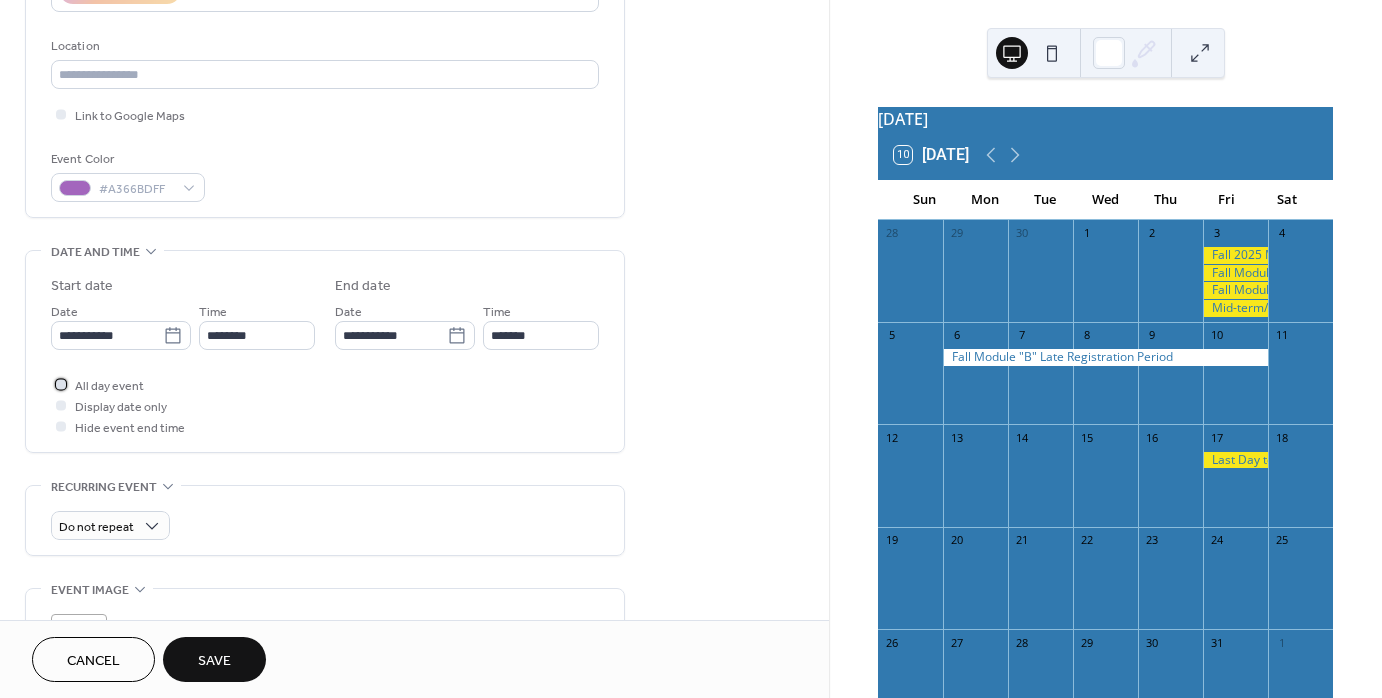 click at bounding box center (61, 384) 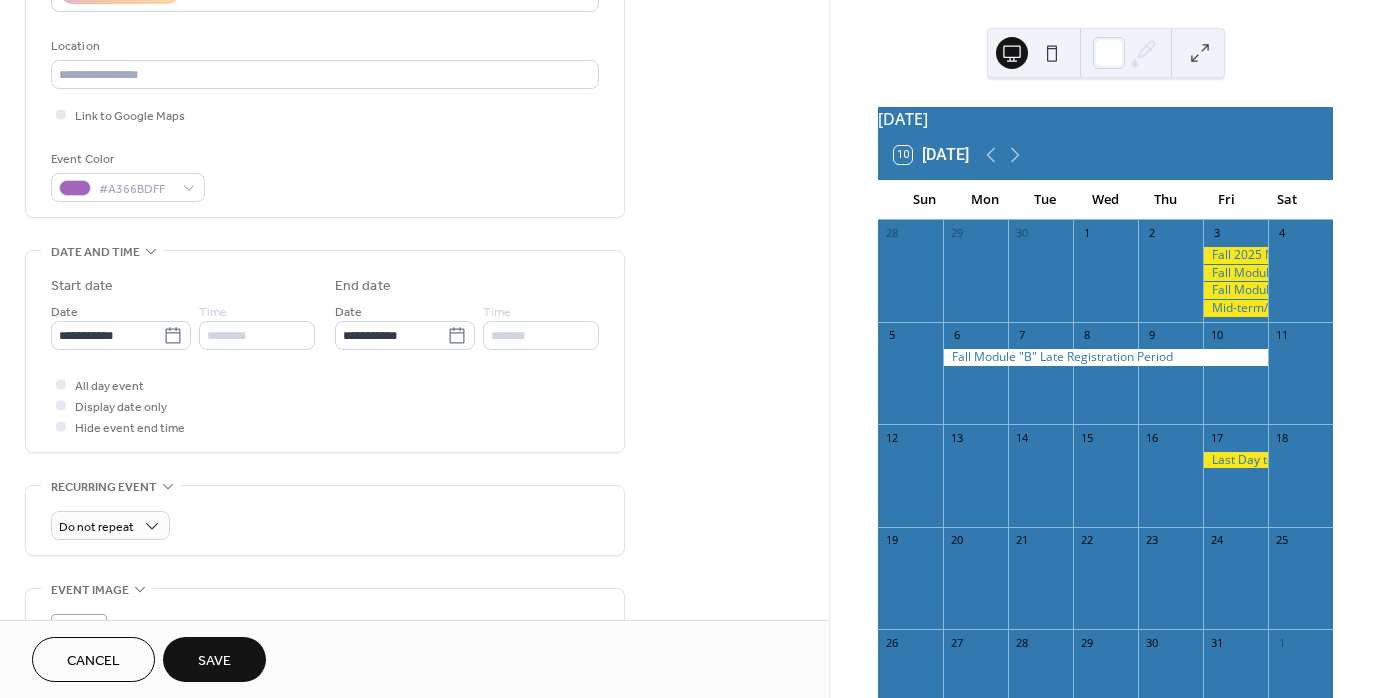 click on "Save" at bounding box center [214, 661] 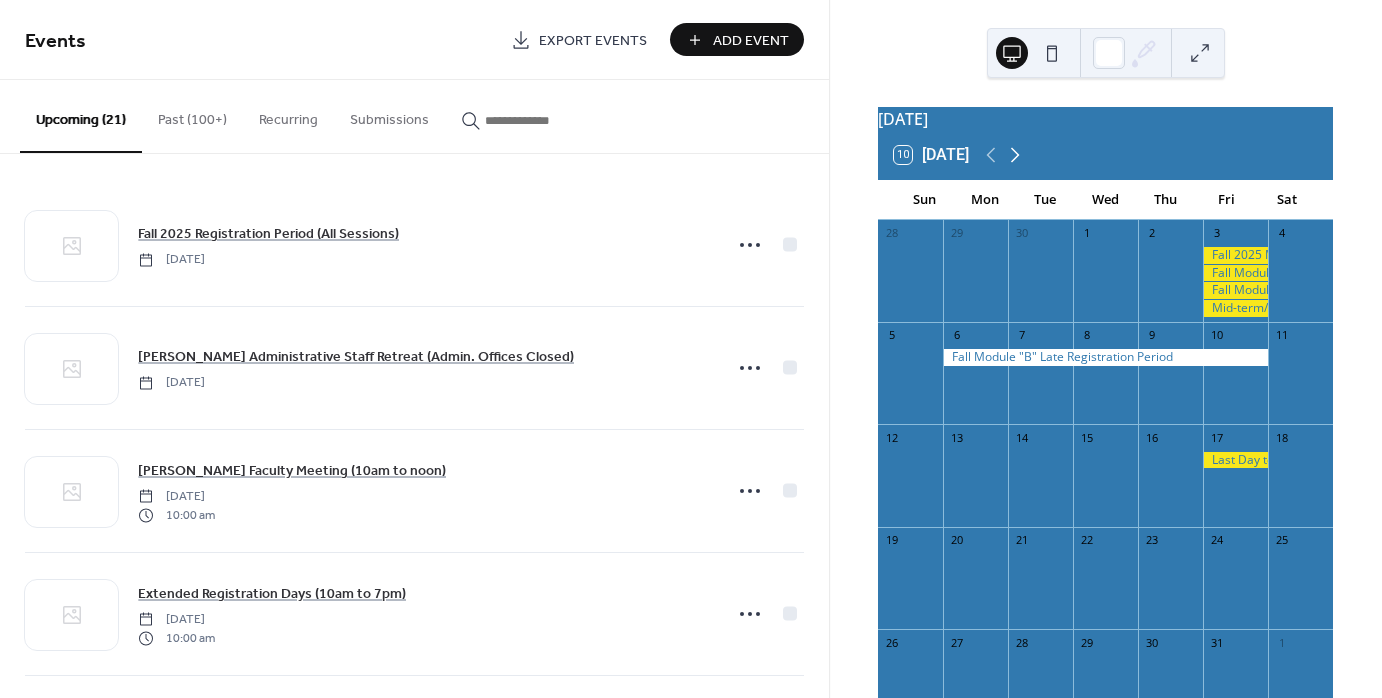 click 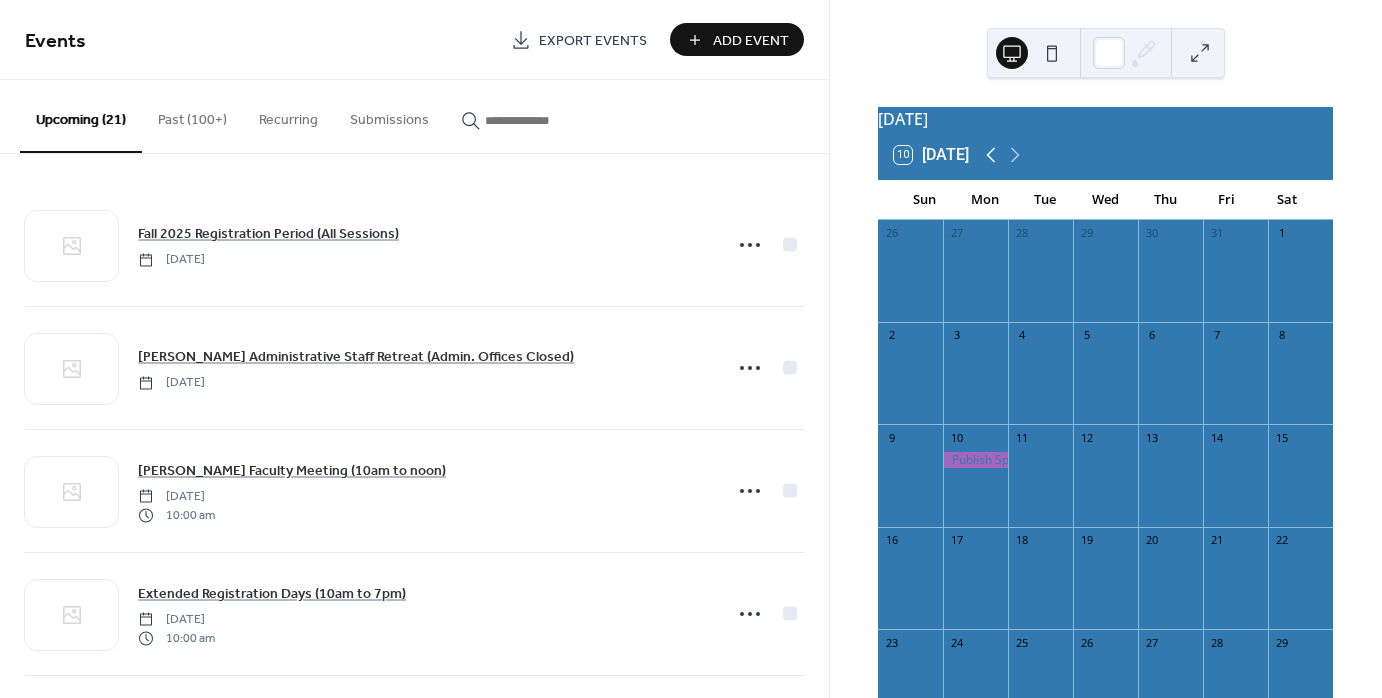 click 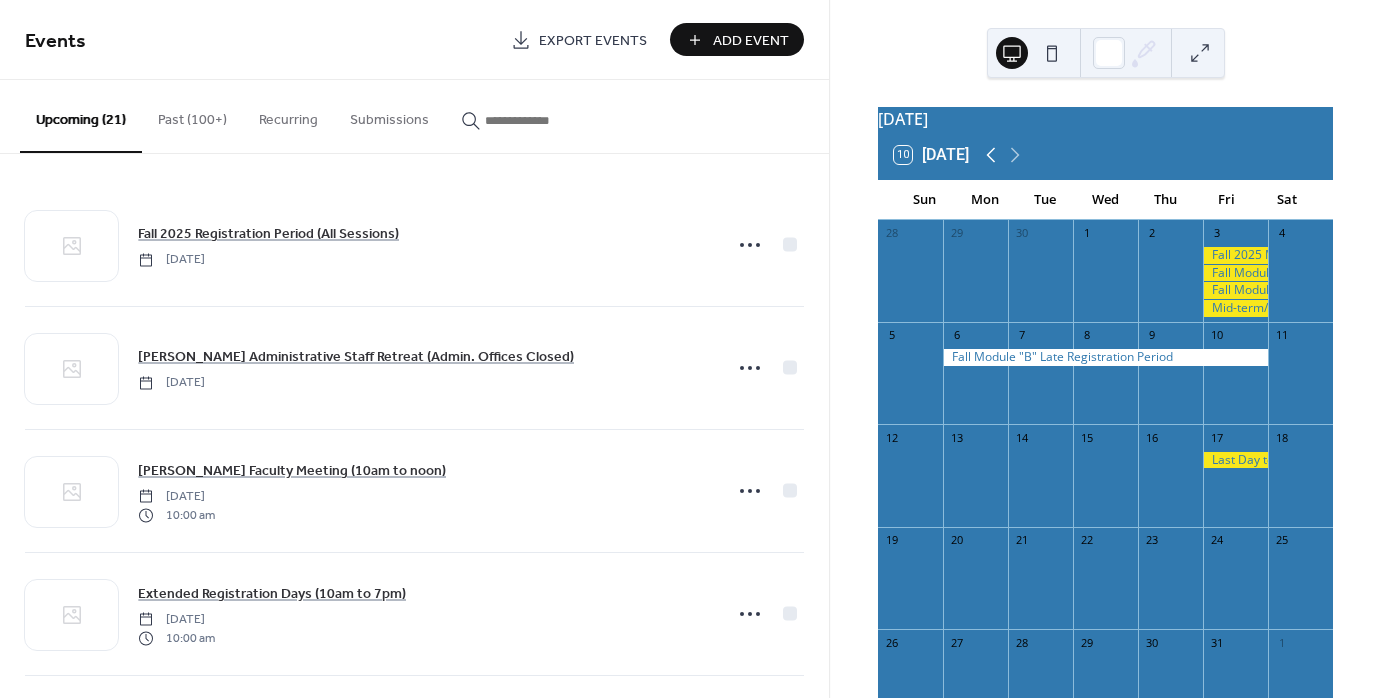 click 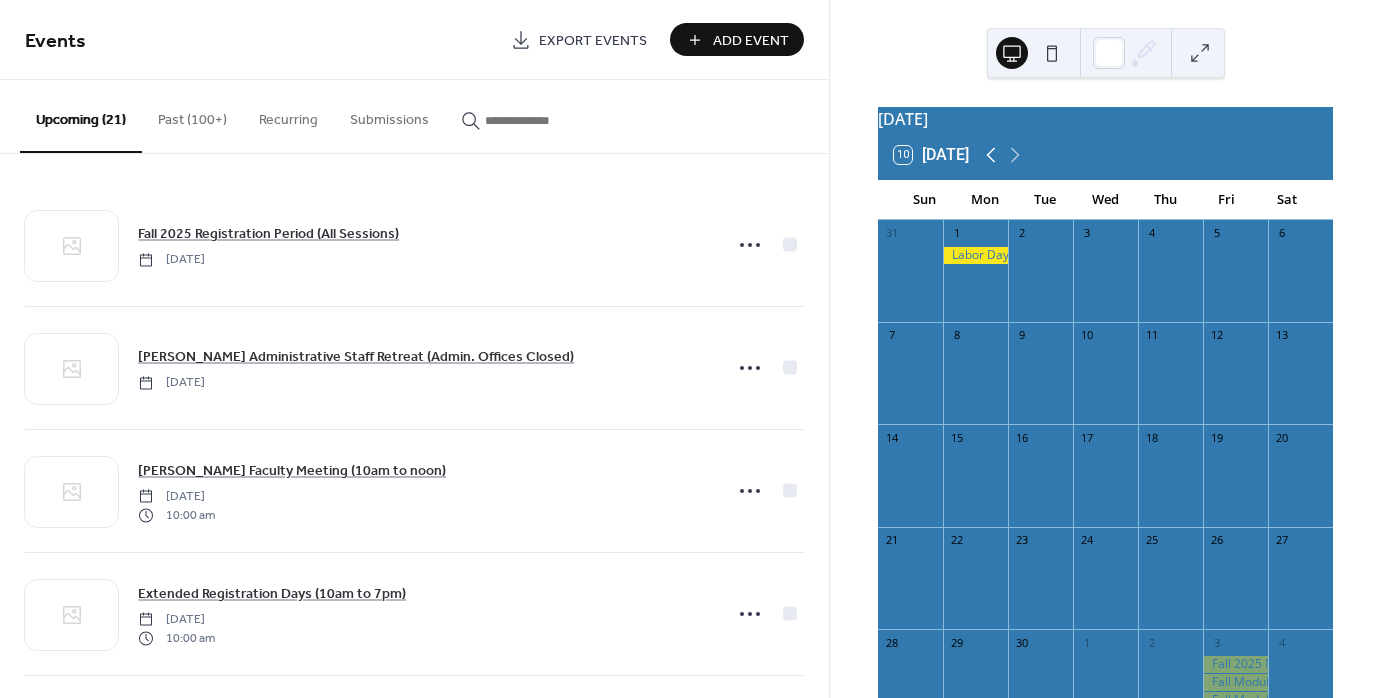 click 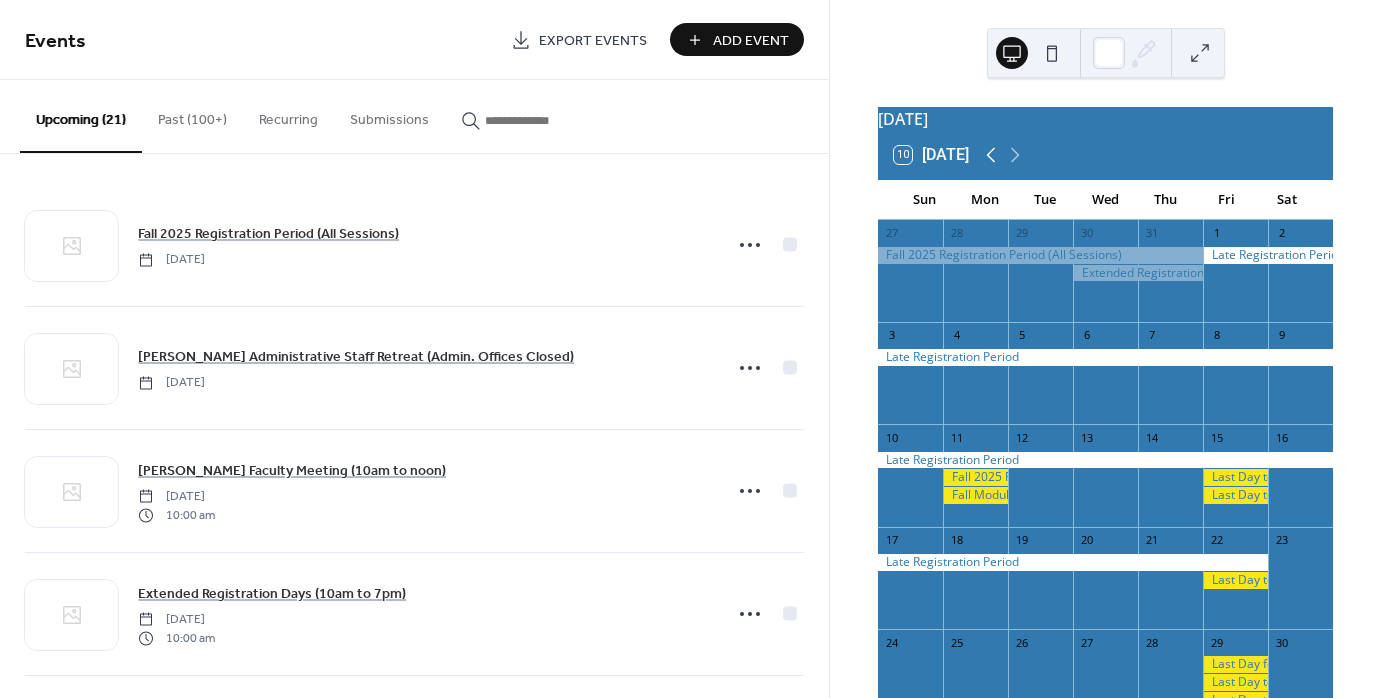click 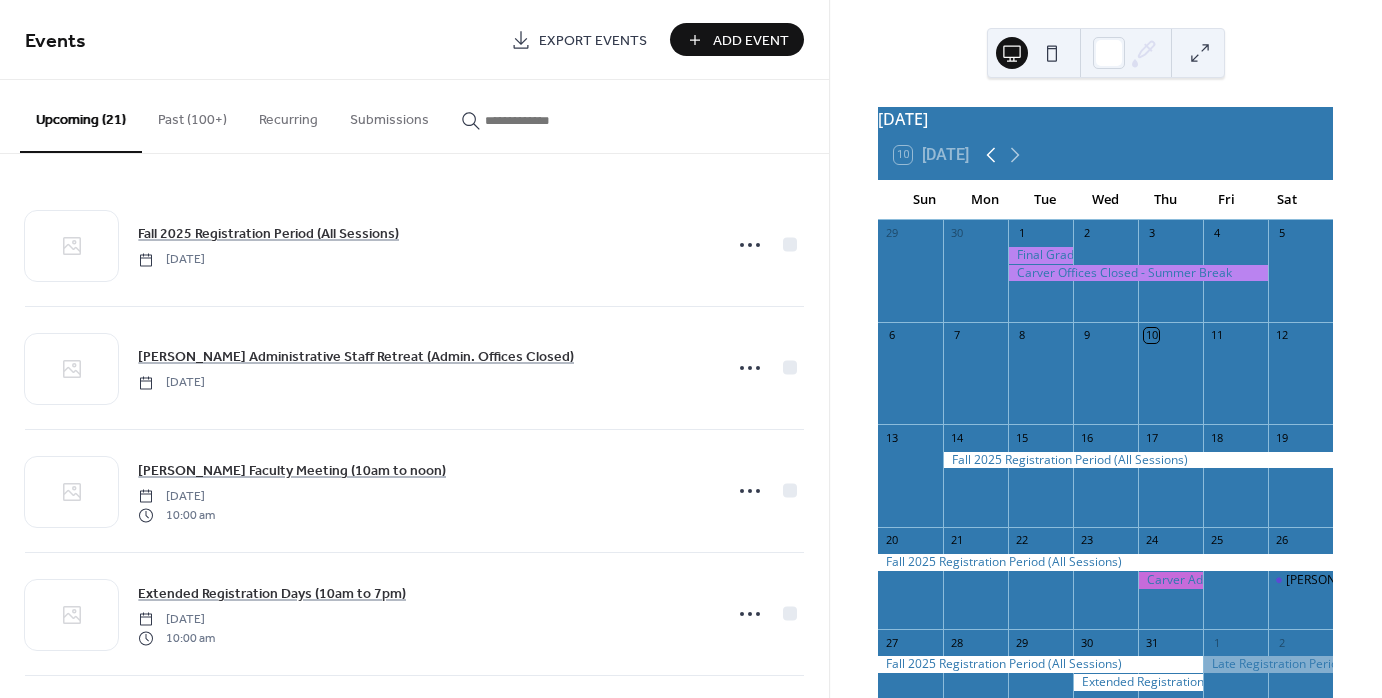 click 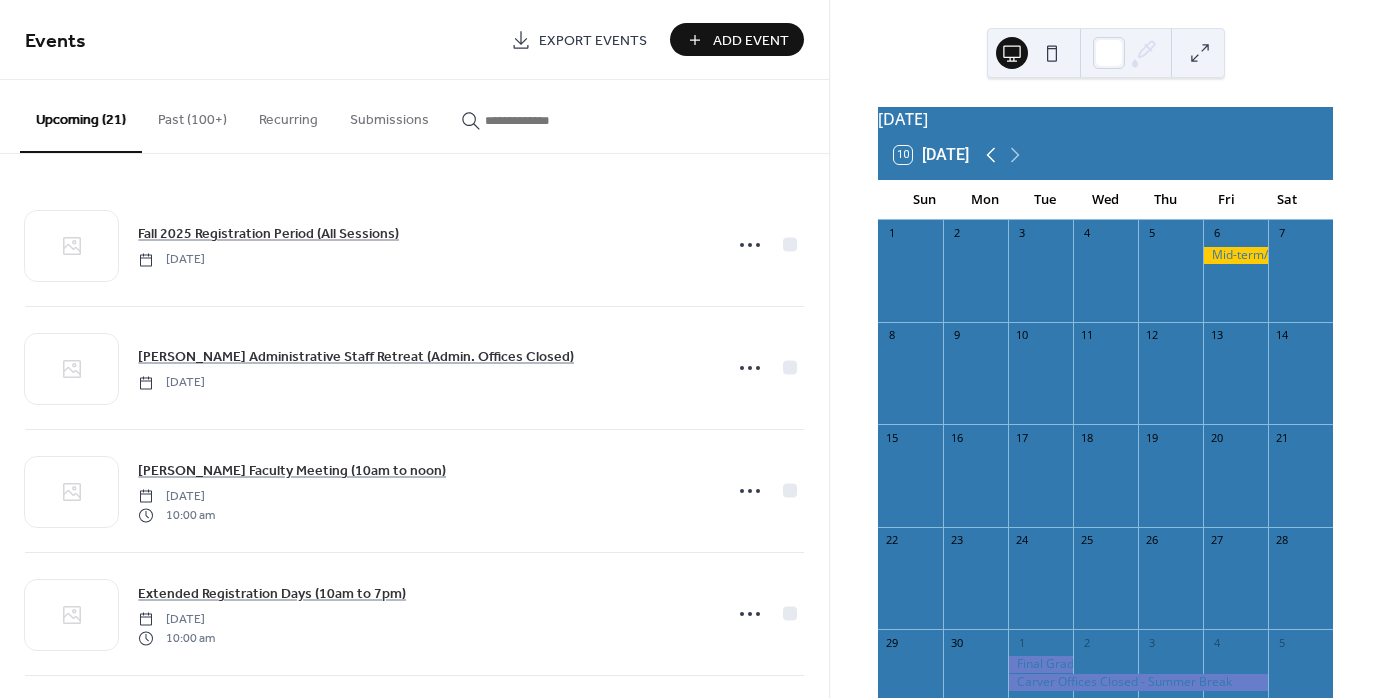 click 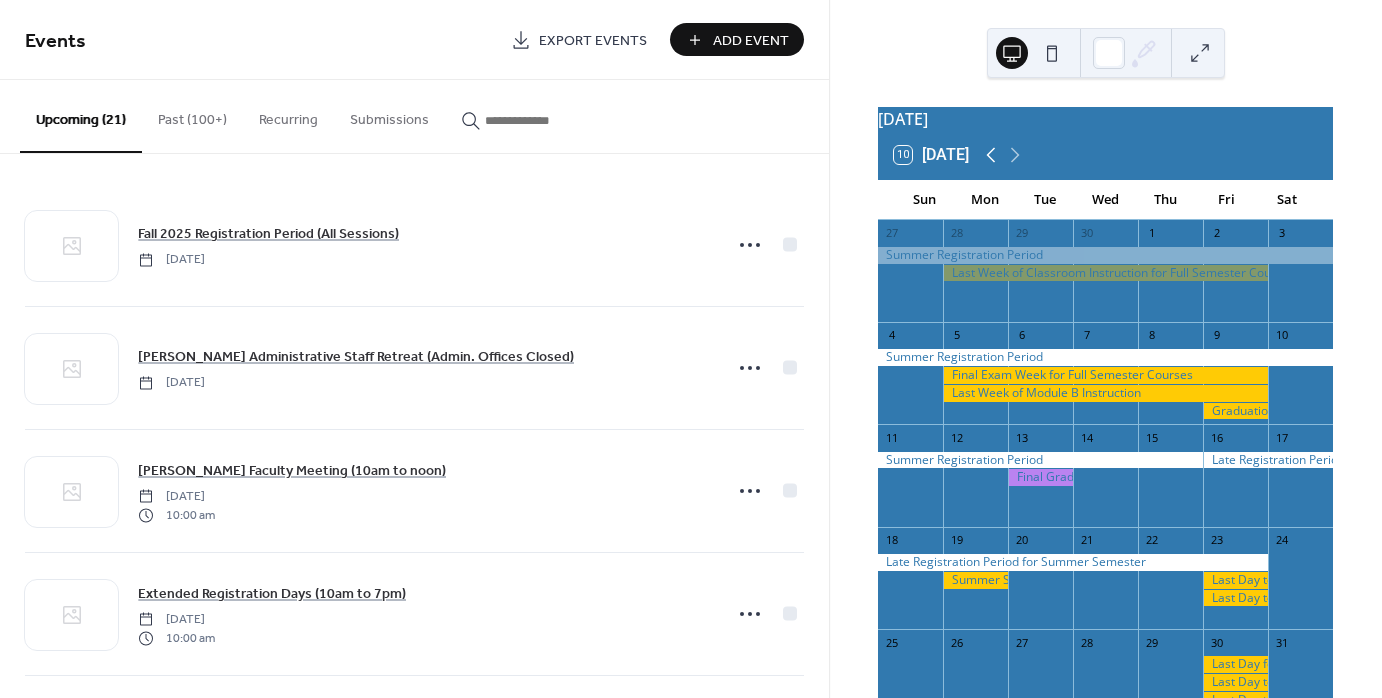 click 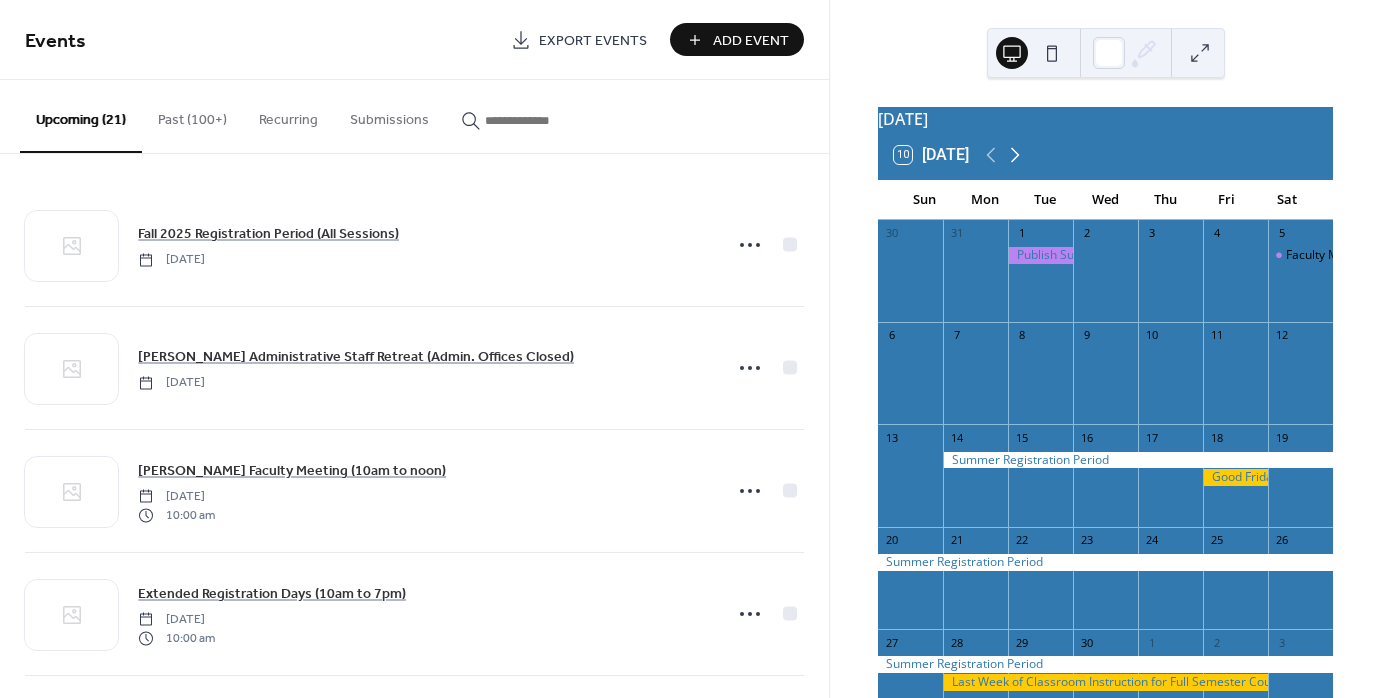 click 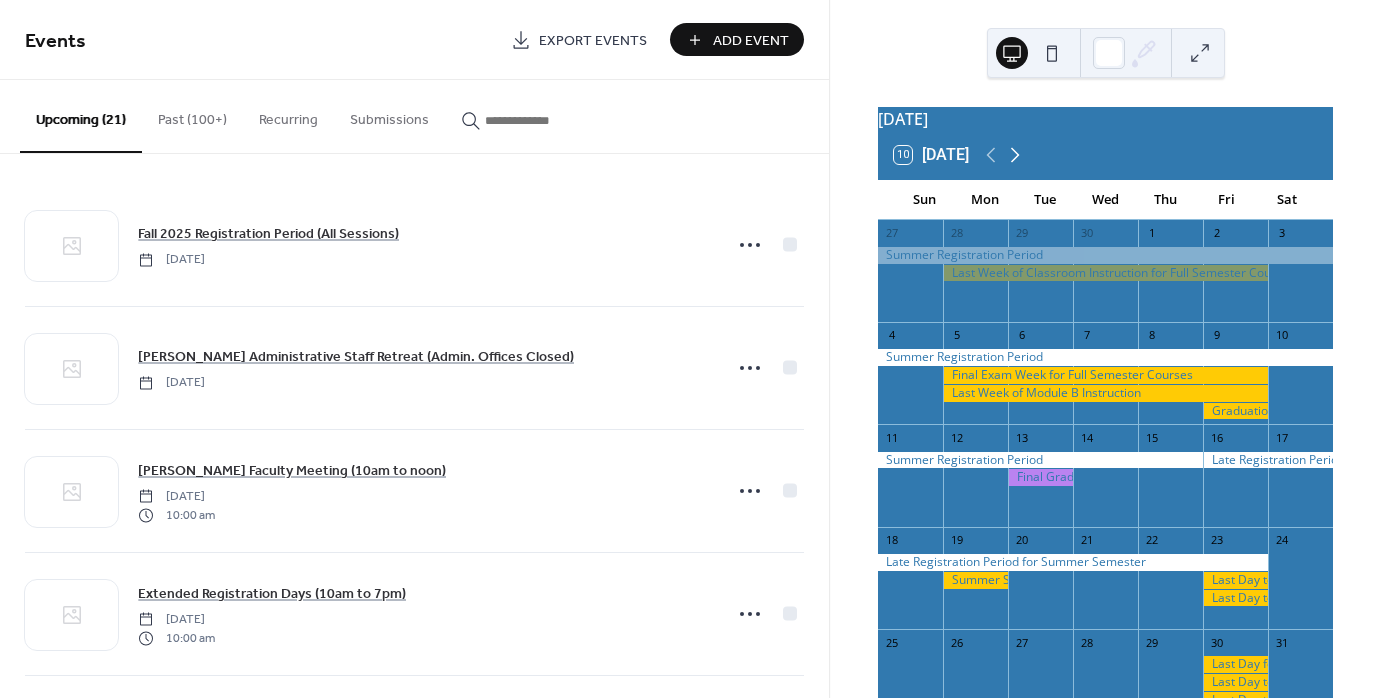click 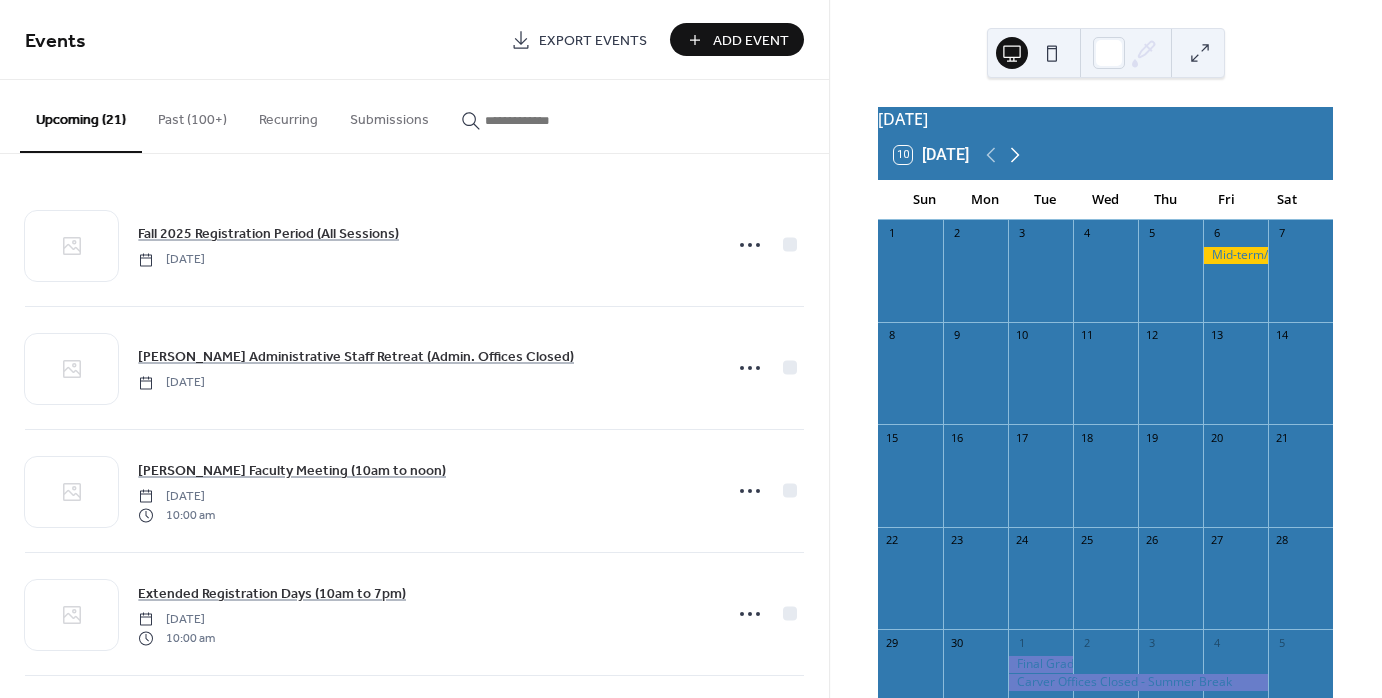 click 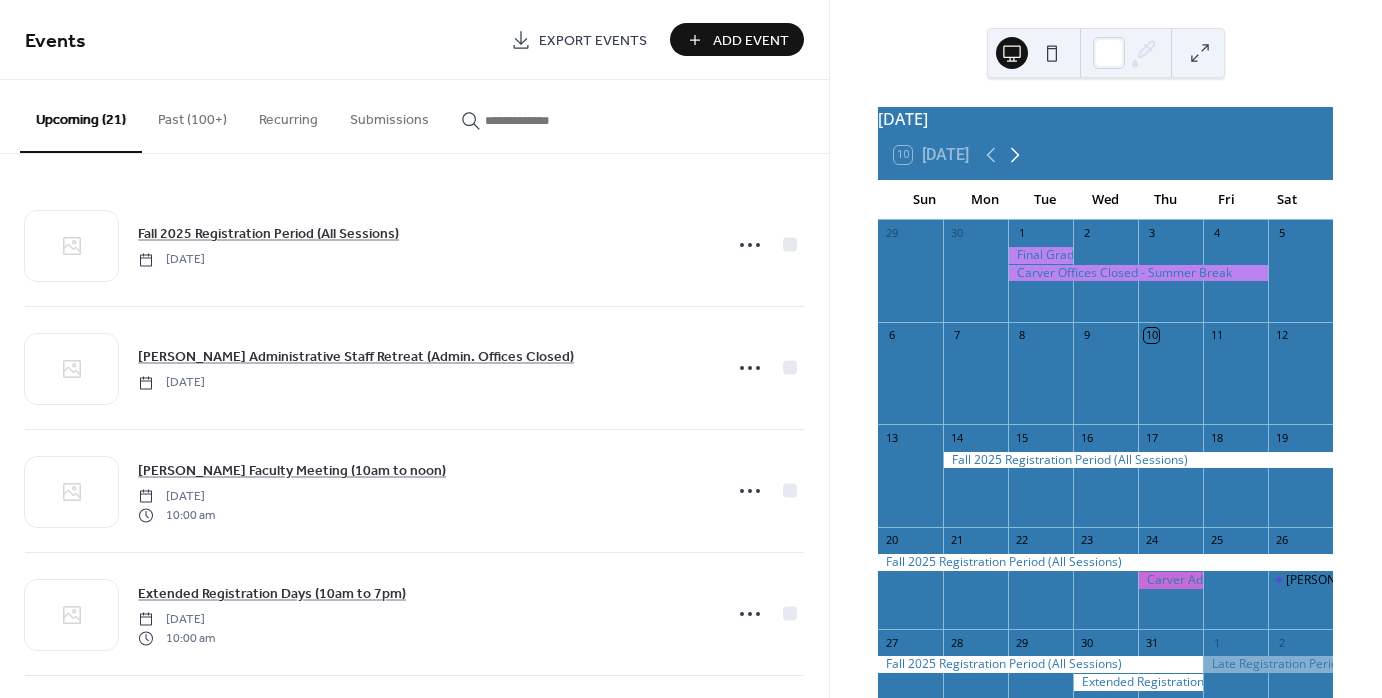 click 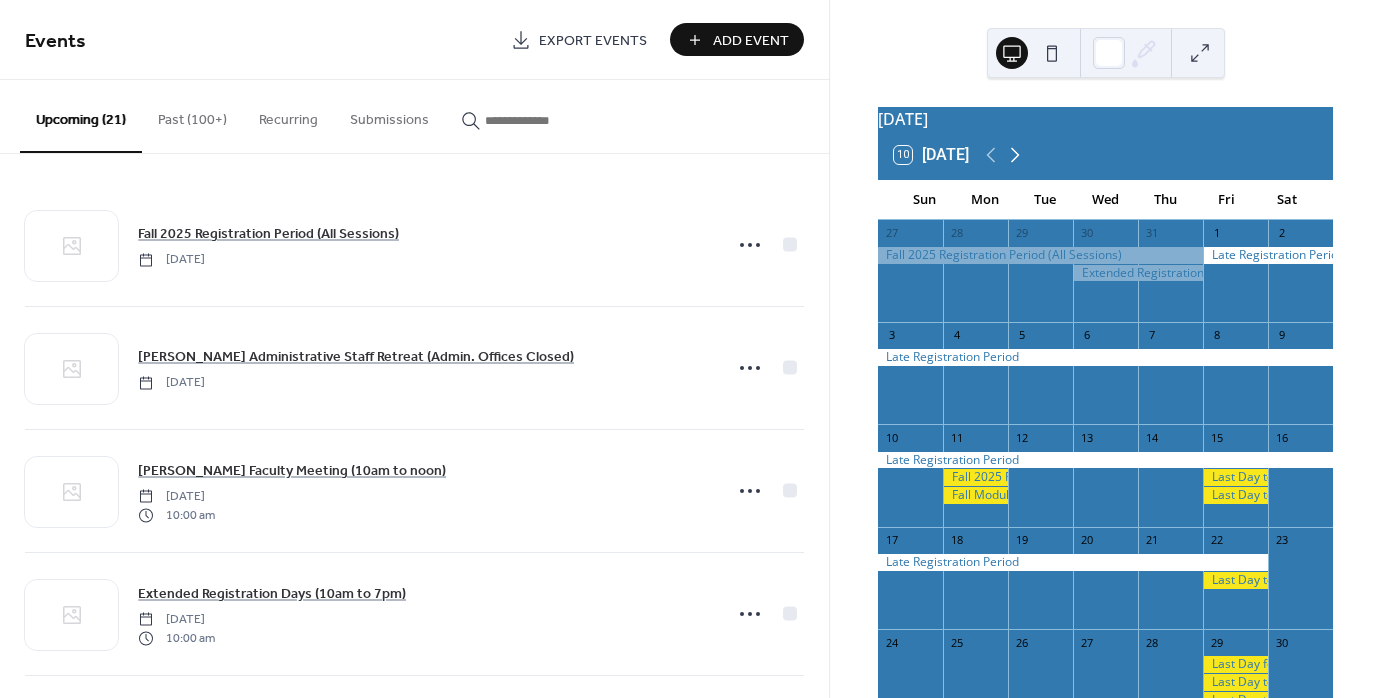 click 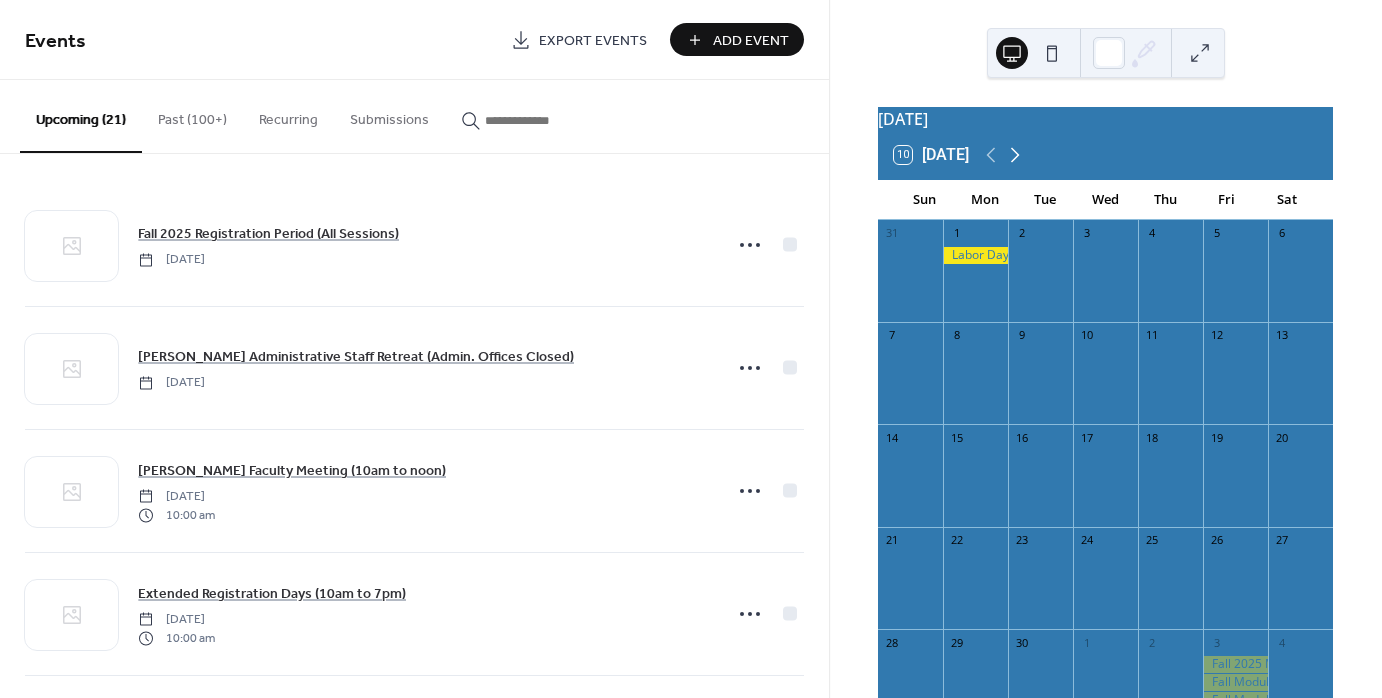 click 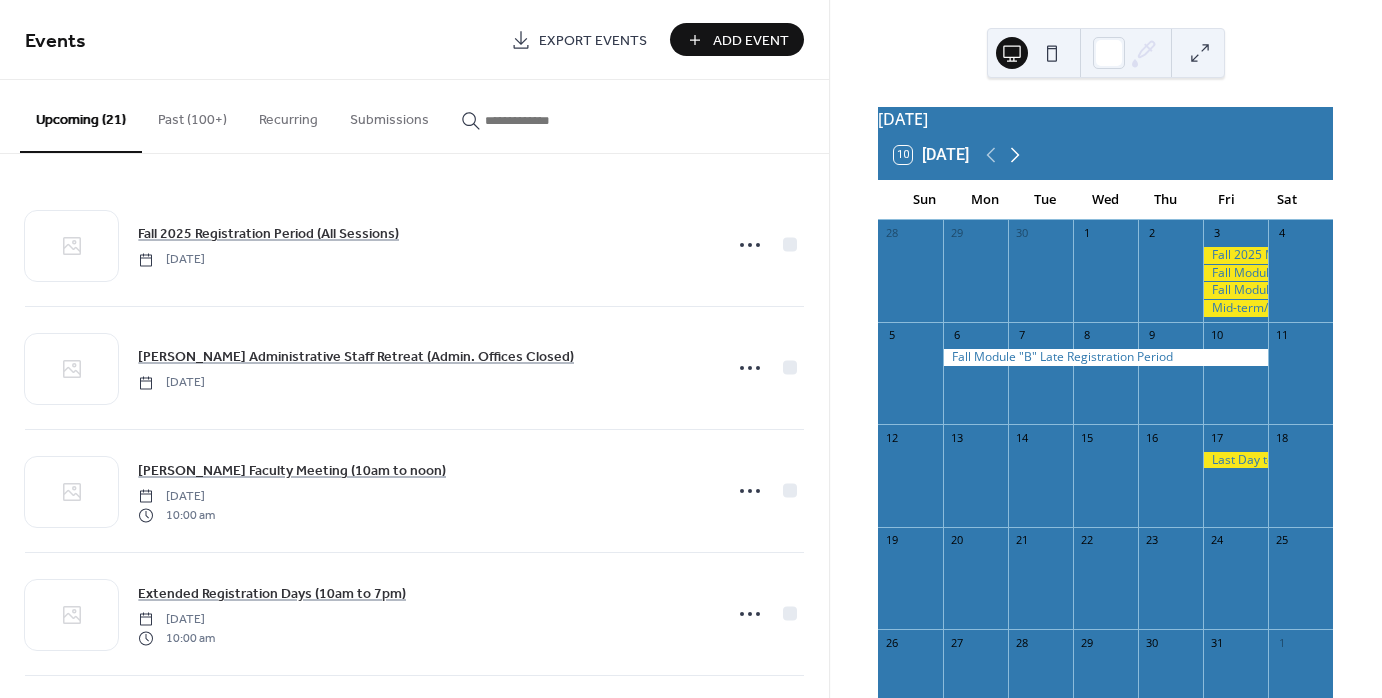 click 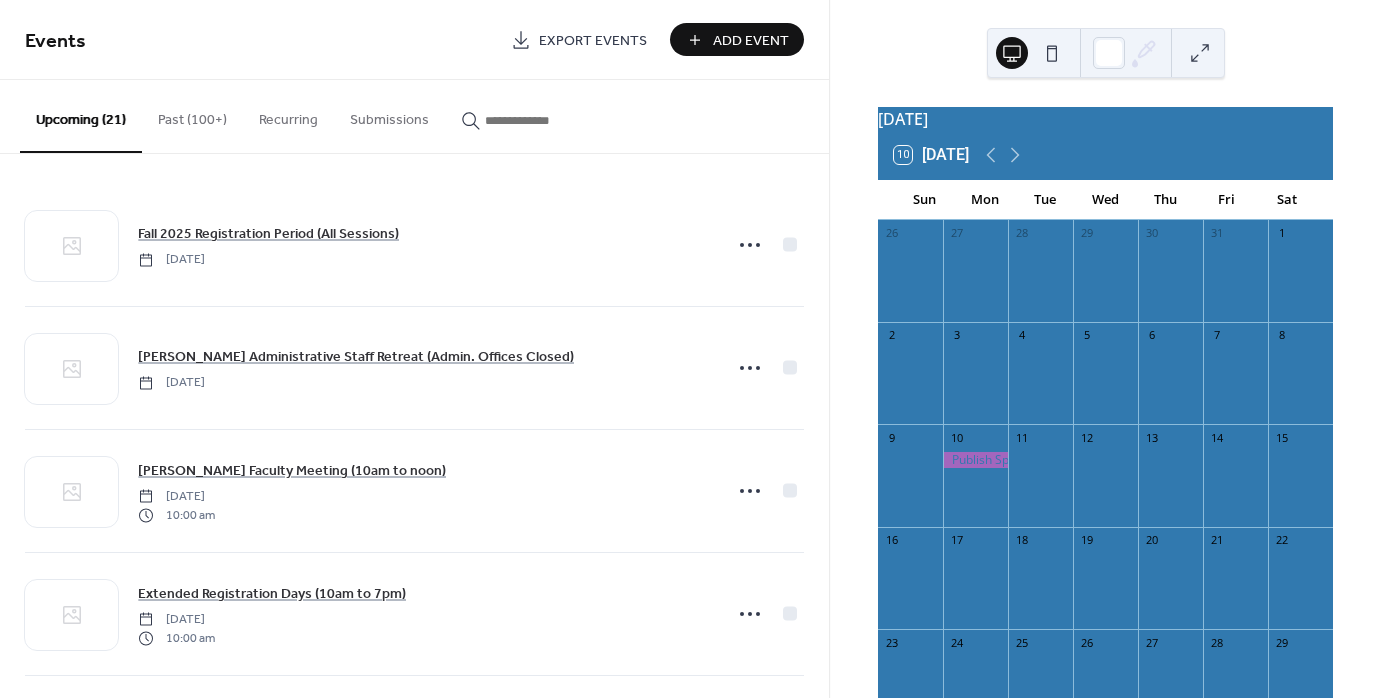 click on "Add Event" at bounding box center (751, 41) 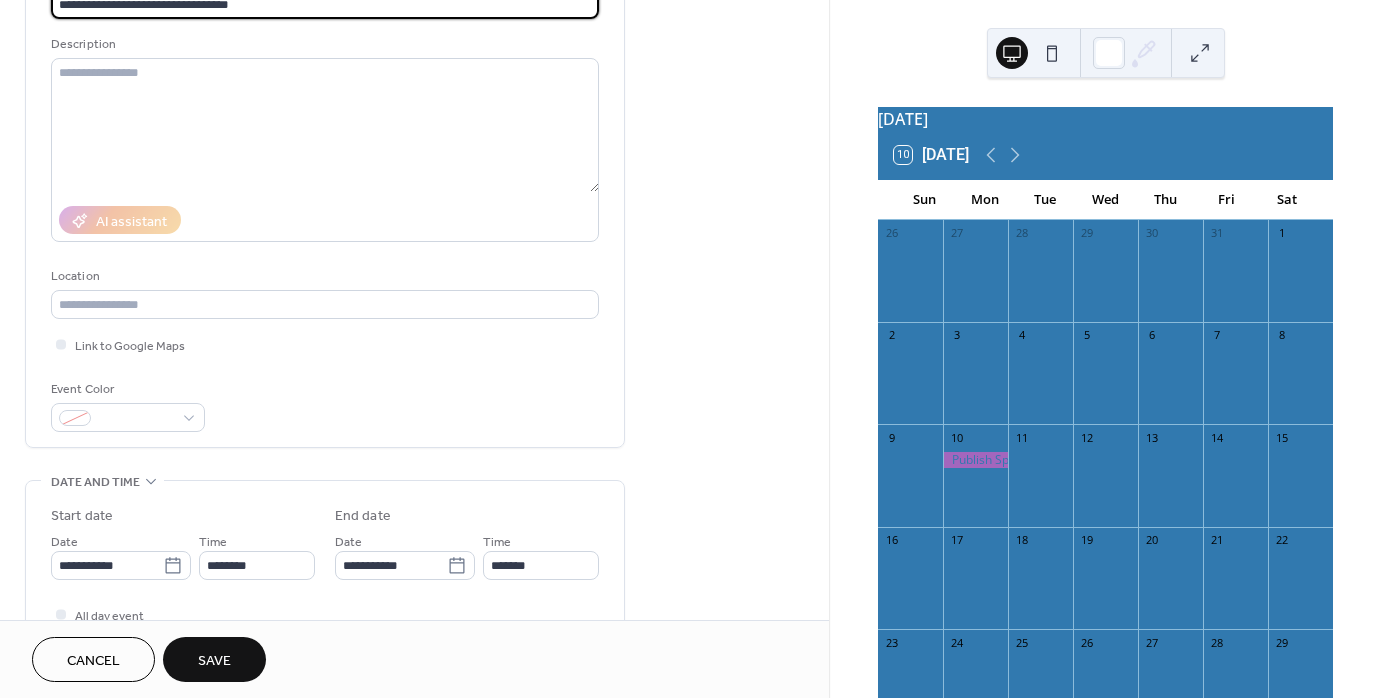 scroll, scrollTop: 200, scrollLeft: 0, axis: vertical 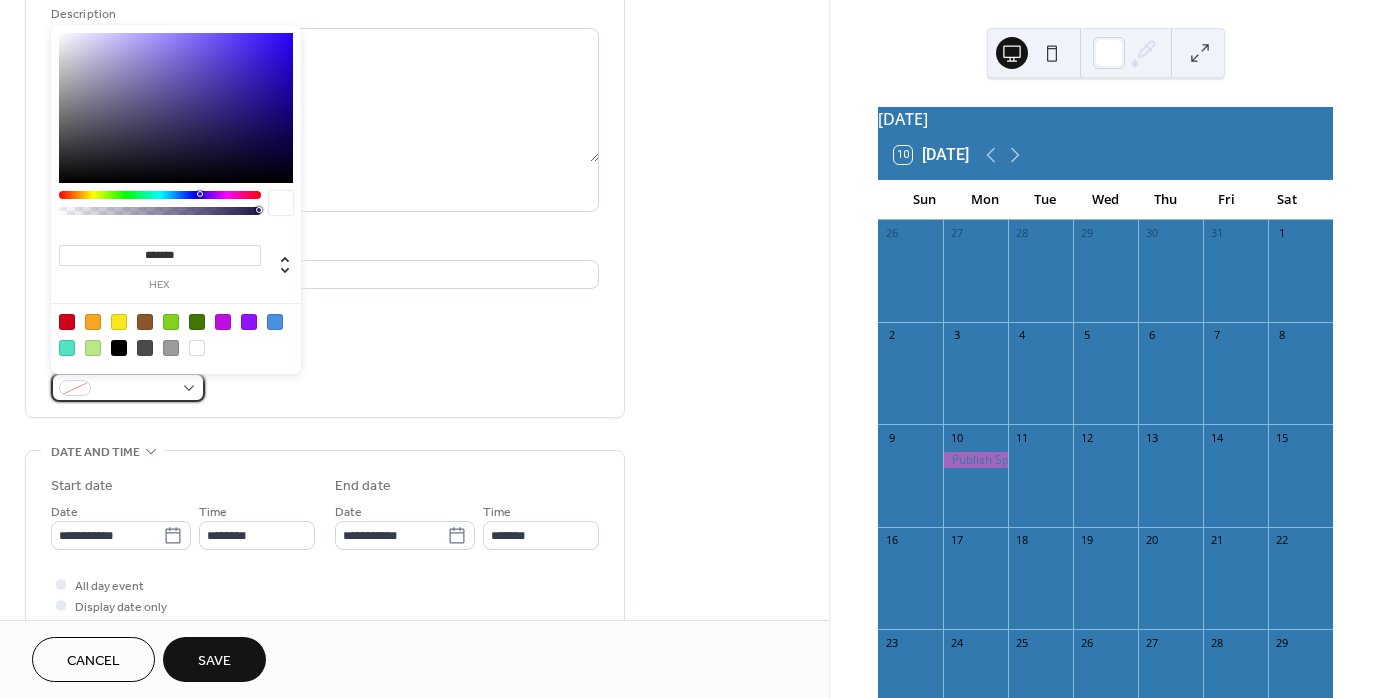 drag, startPoint x: 192, startPoint y: 386, endPoint x: 167, endPoint y: 401, distance: 29.15476 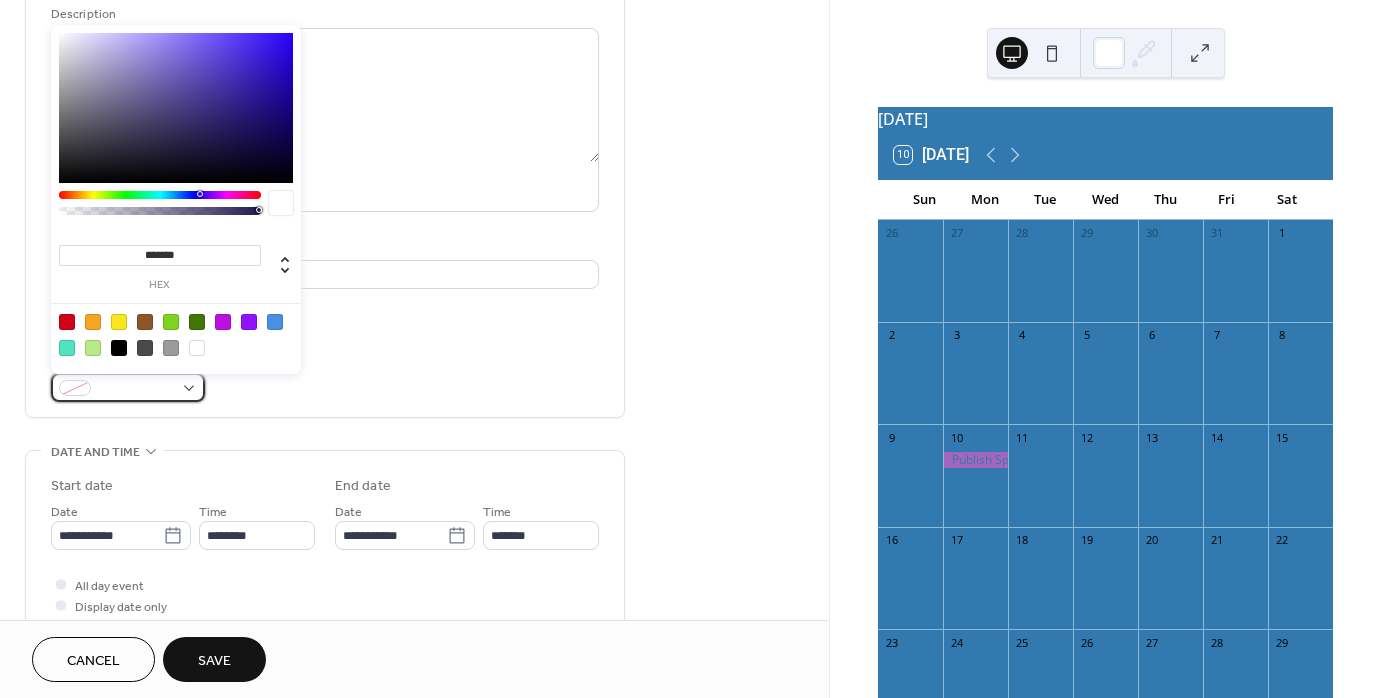 click at bounding box center [128, 387] 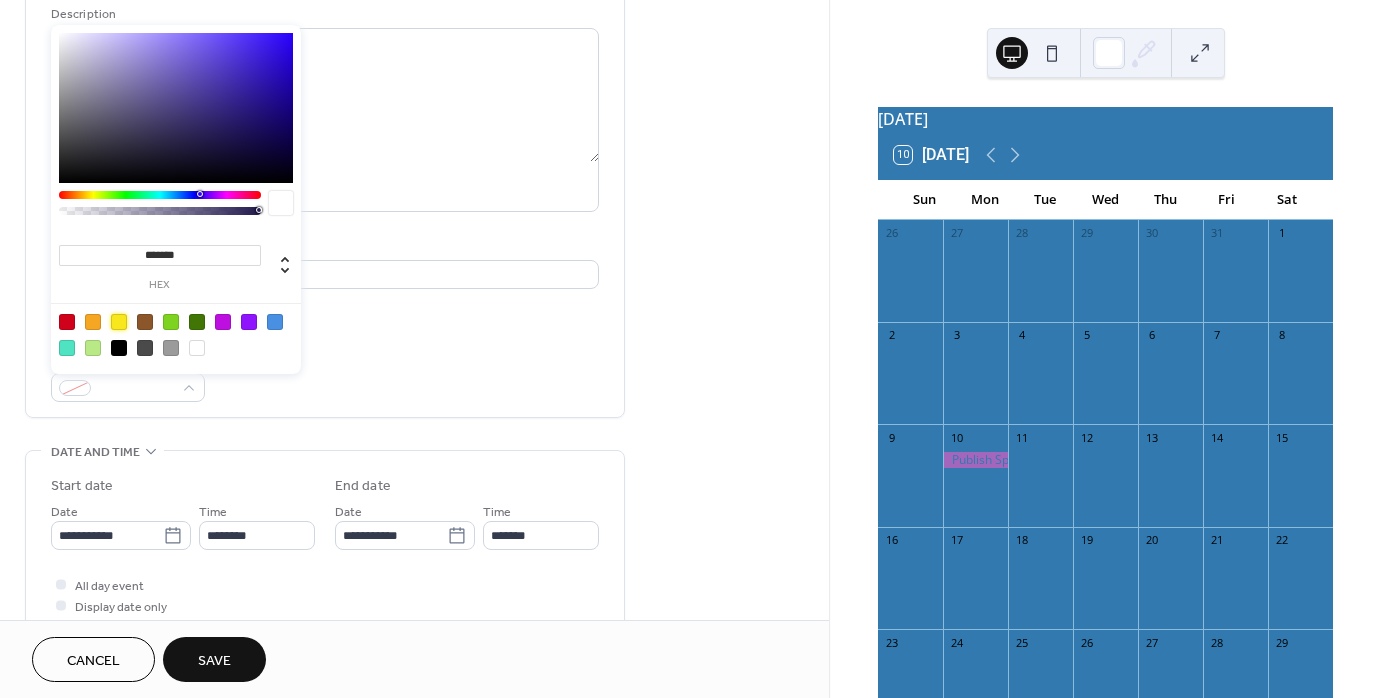 click at bounding box center (119, 322) 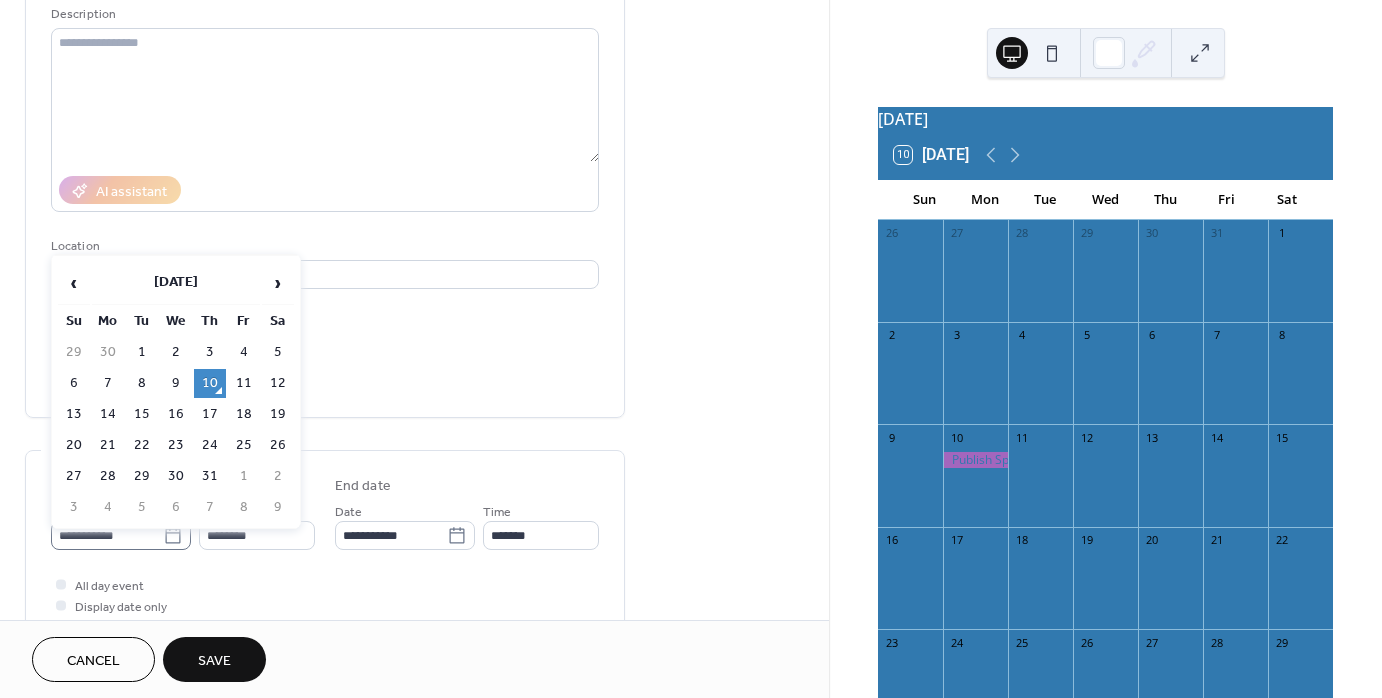 click 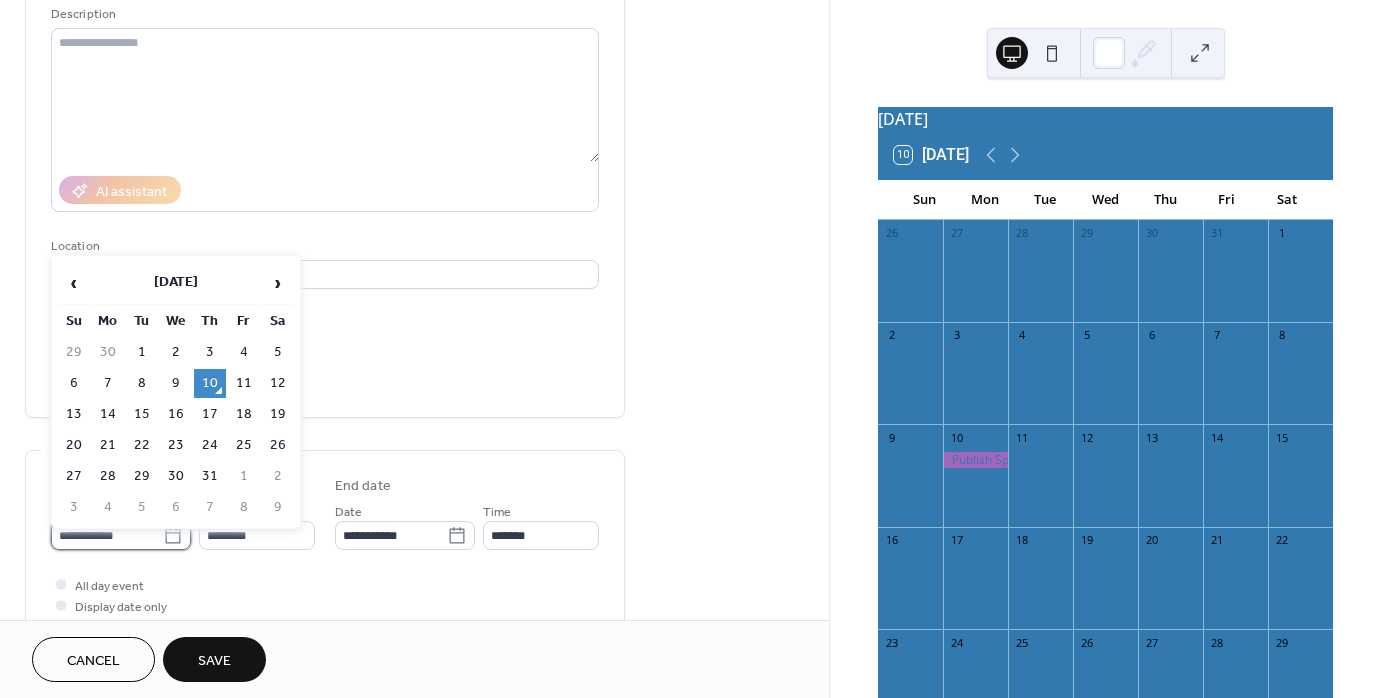 click on "**********" at bounding box center (107, 535) 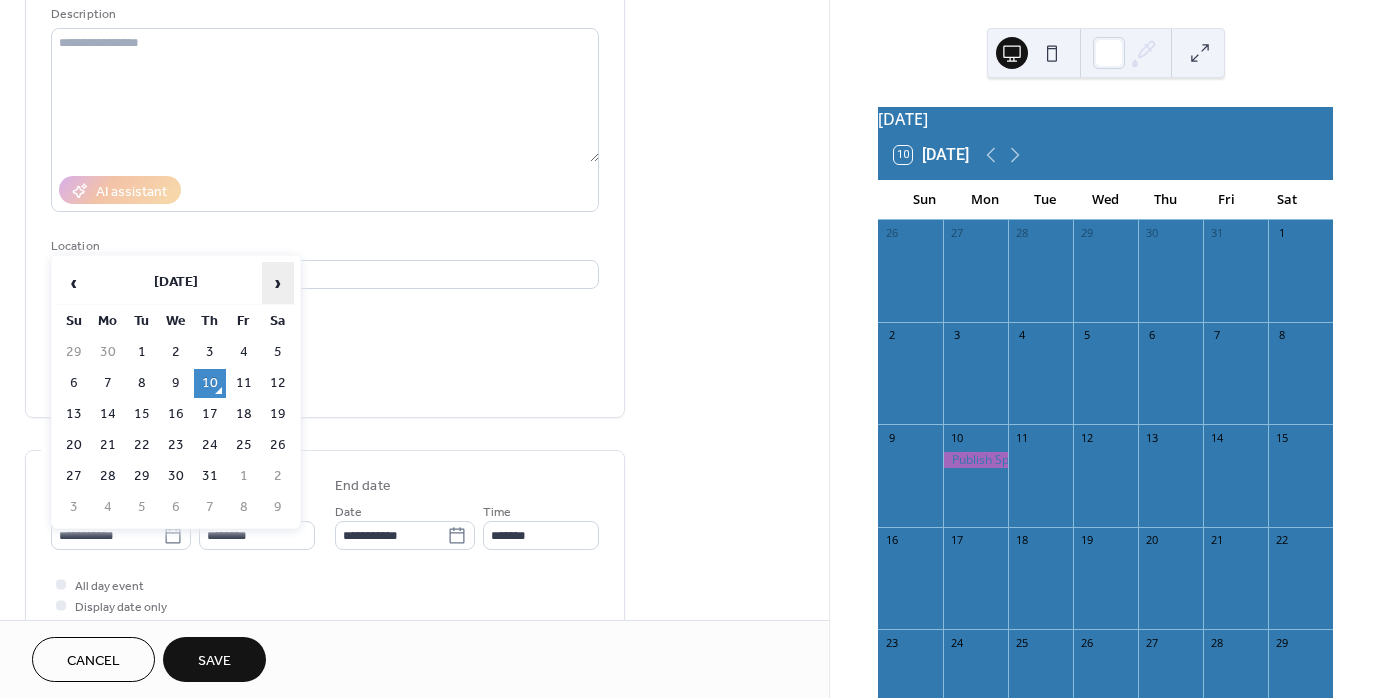click on "›" at bounding box center (278, 283) 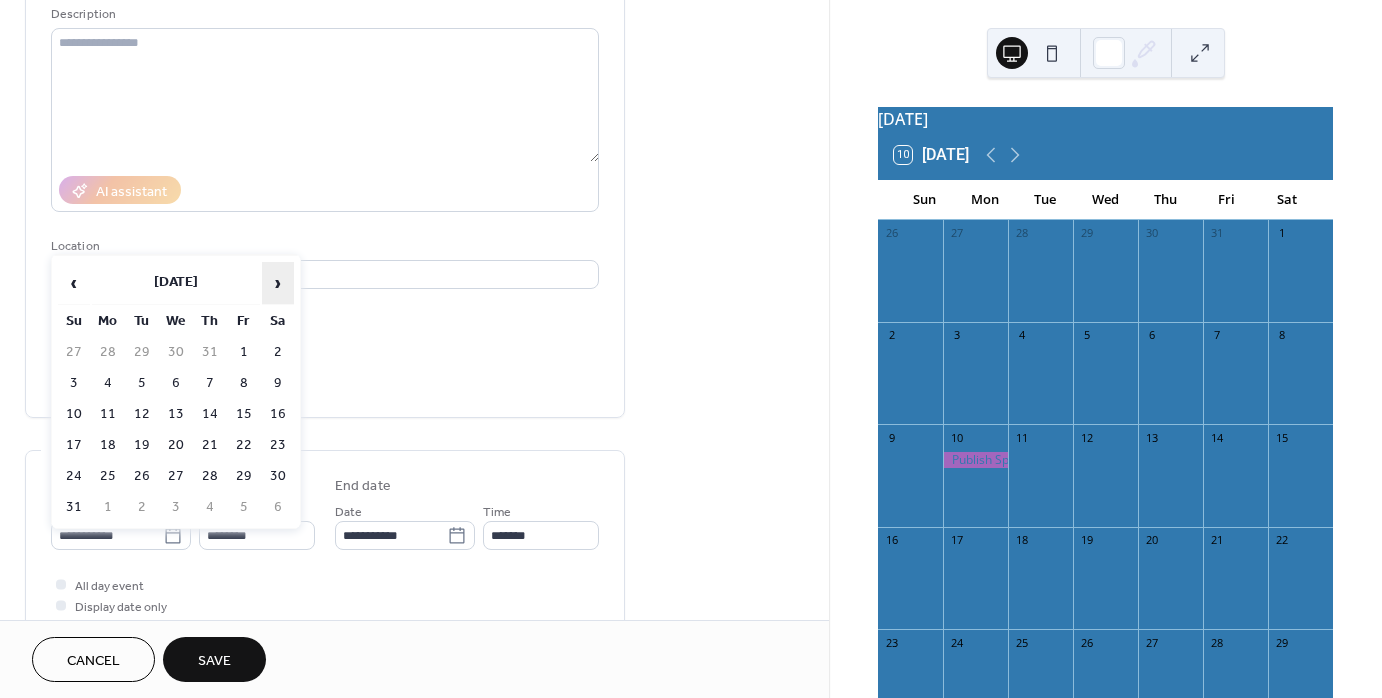click on "›" at bounding box center [278, 283] 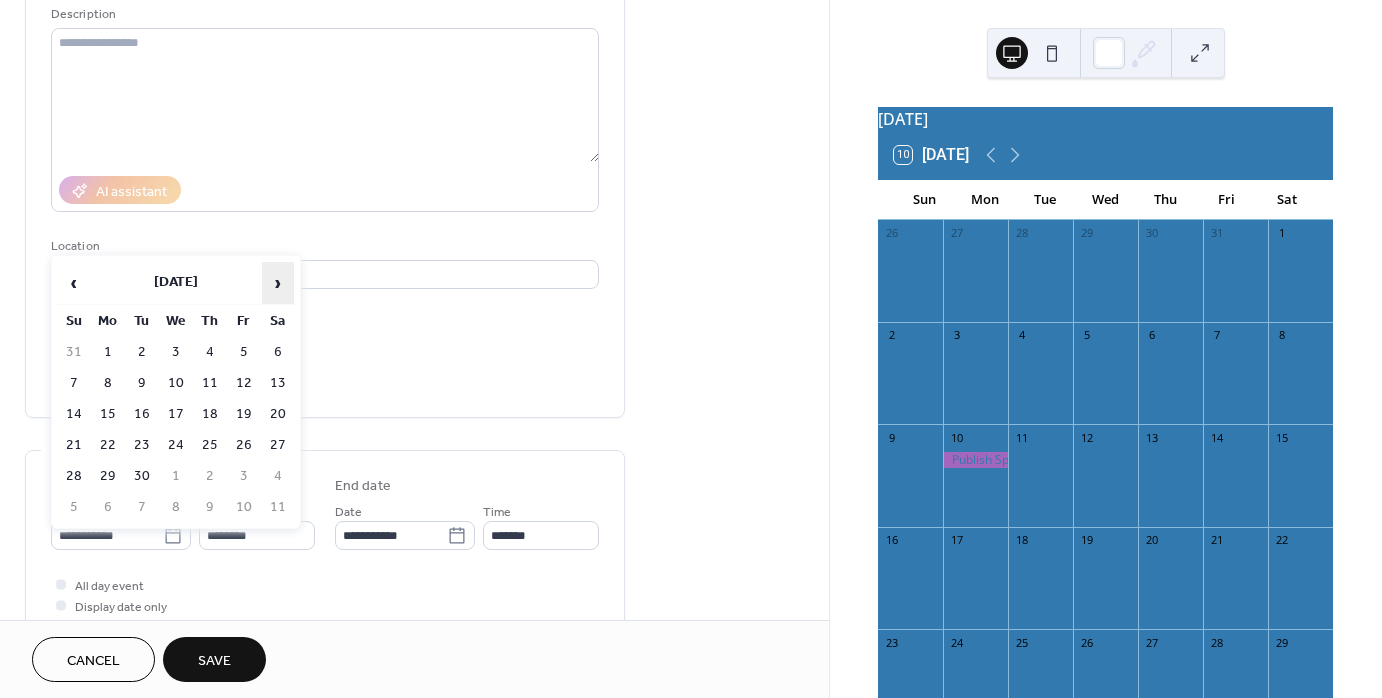 click on "›" at bounding box center [278, 283] 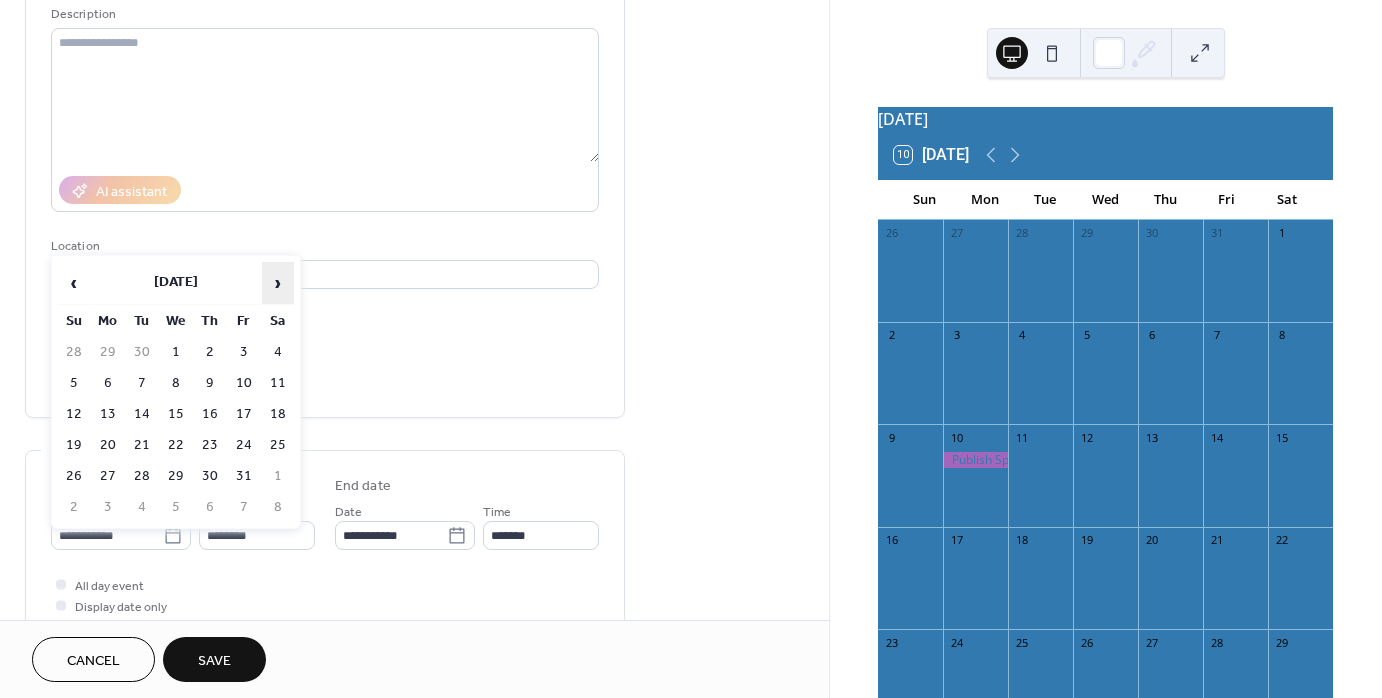 click on "›" at bounding box center (278, 283) 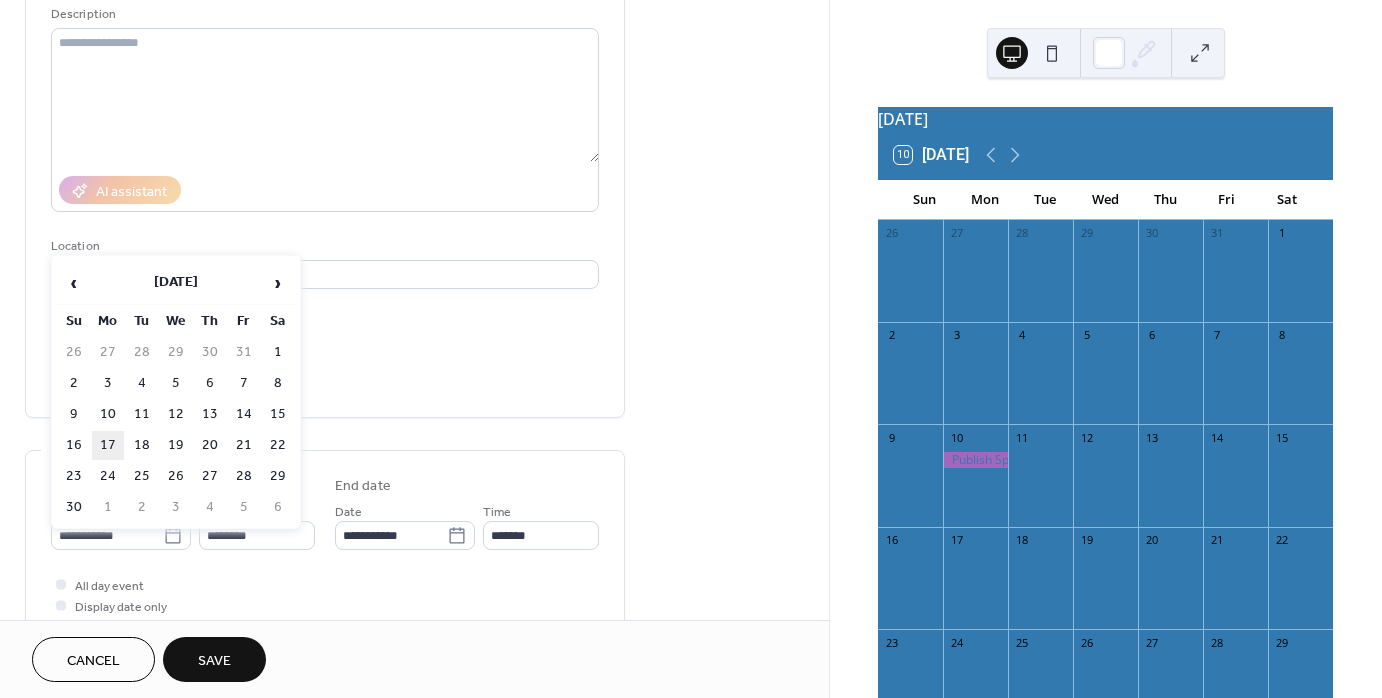 click on "17" at bounding box center [108, 445] 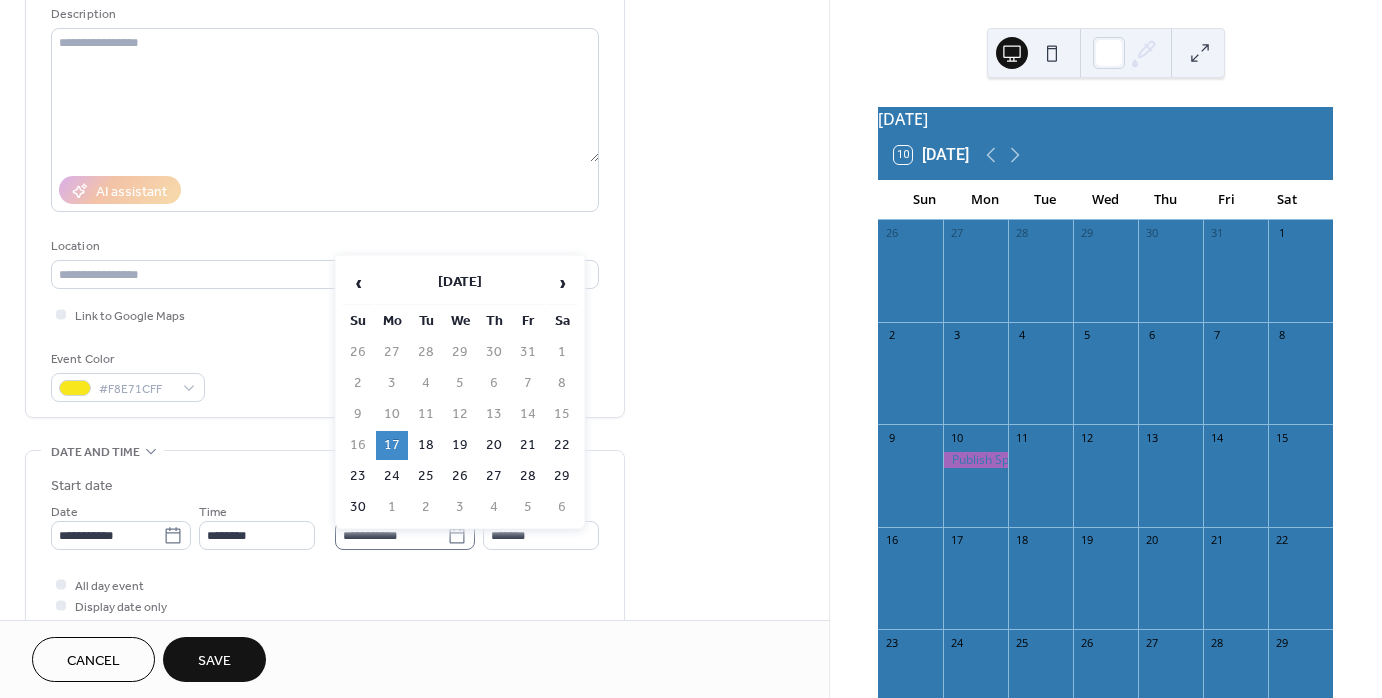 click 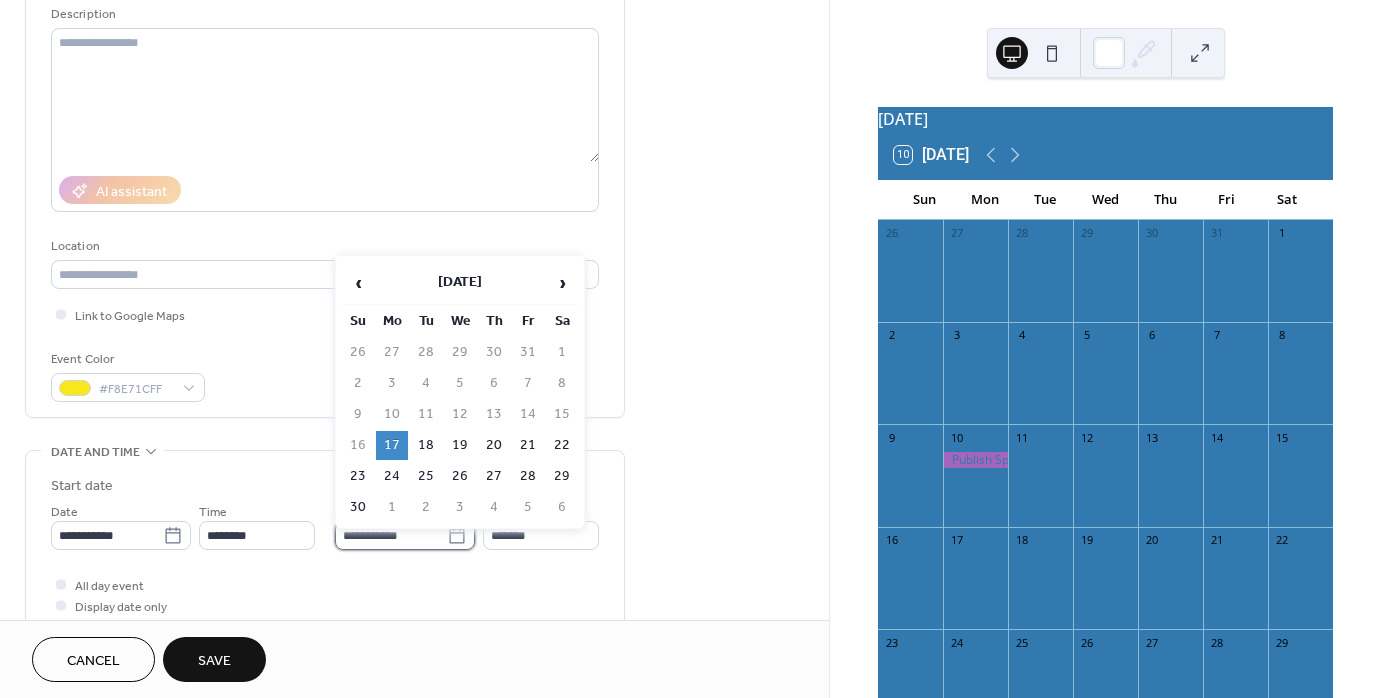 click on "**********" at bounding box center (391, 535) 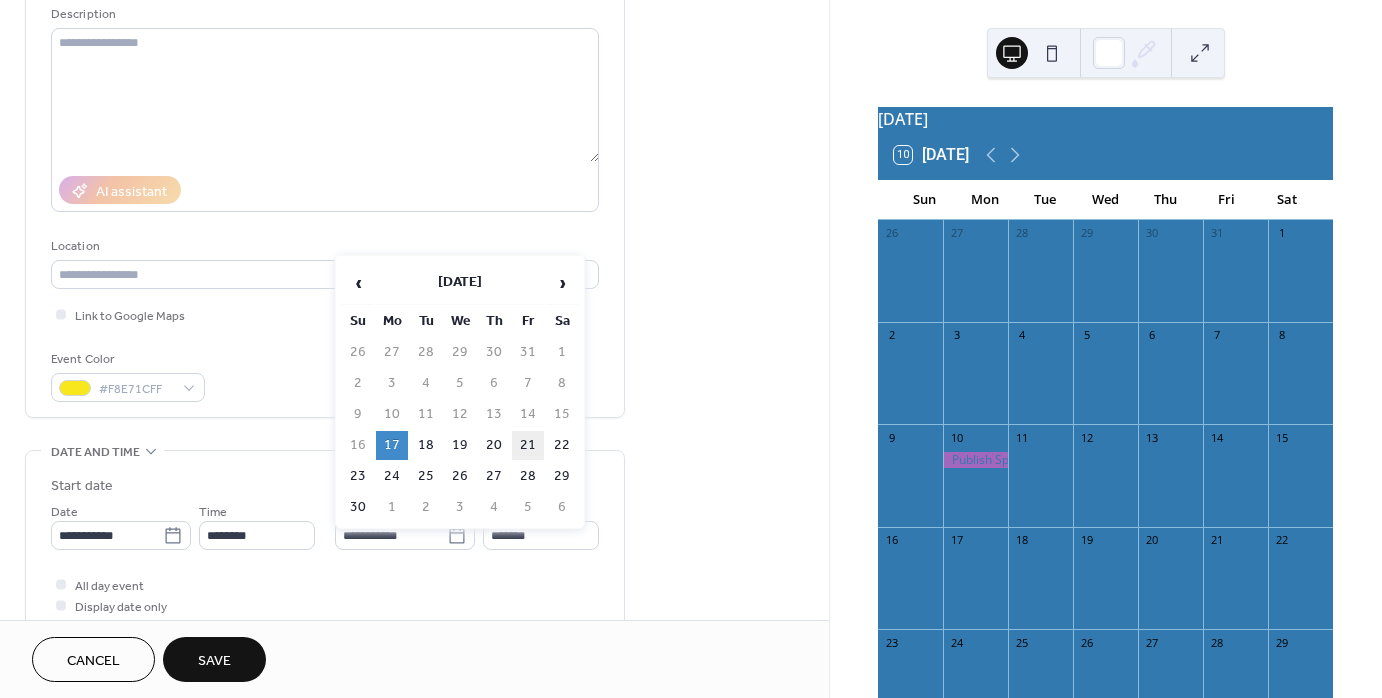 click on "21" at bounding box center [528, 445] 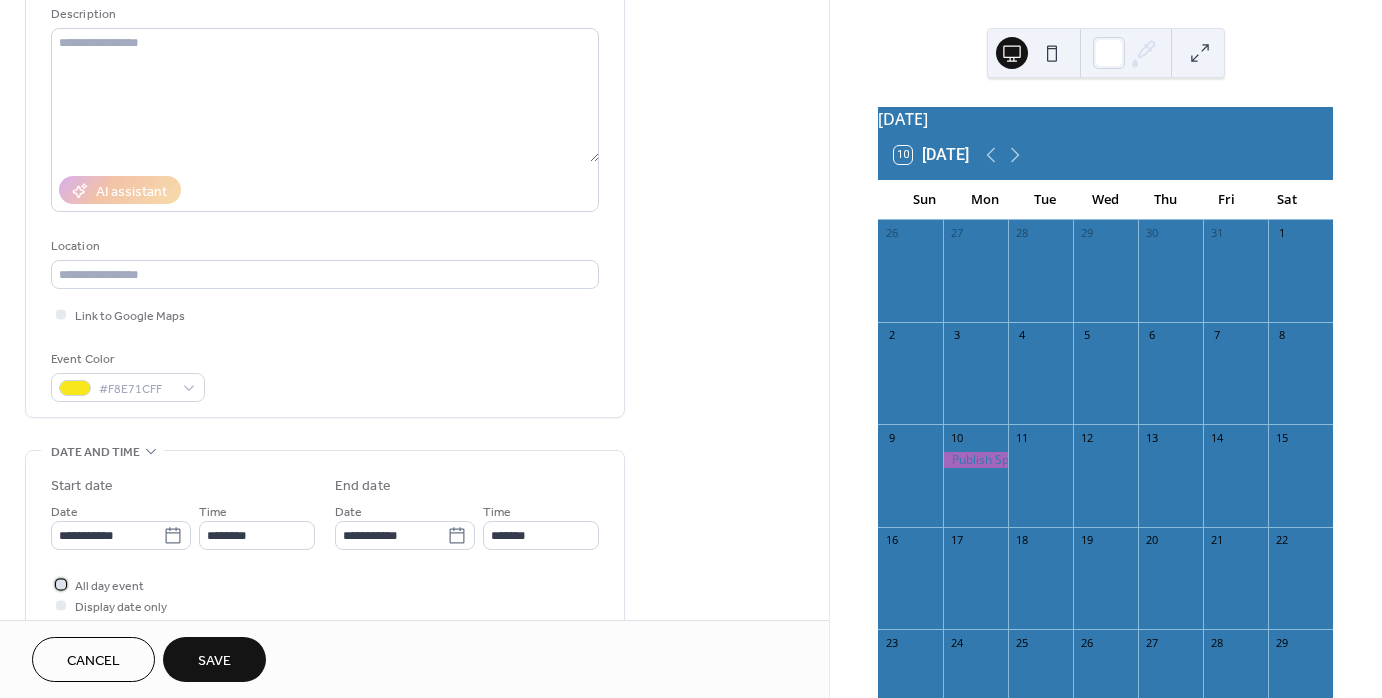 click at bounding box center (61, 584) 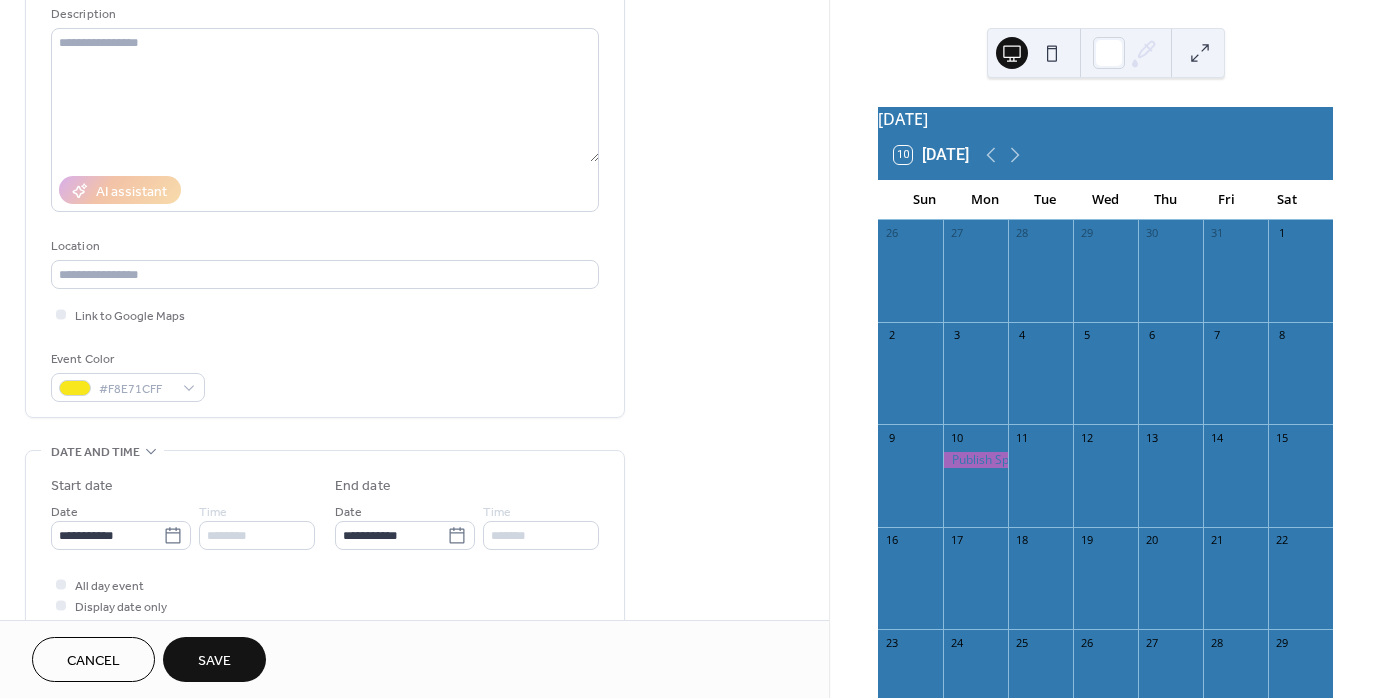 click on "Save" at bounding box center (214, 661) 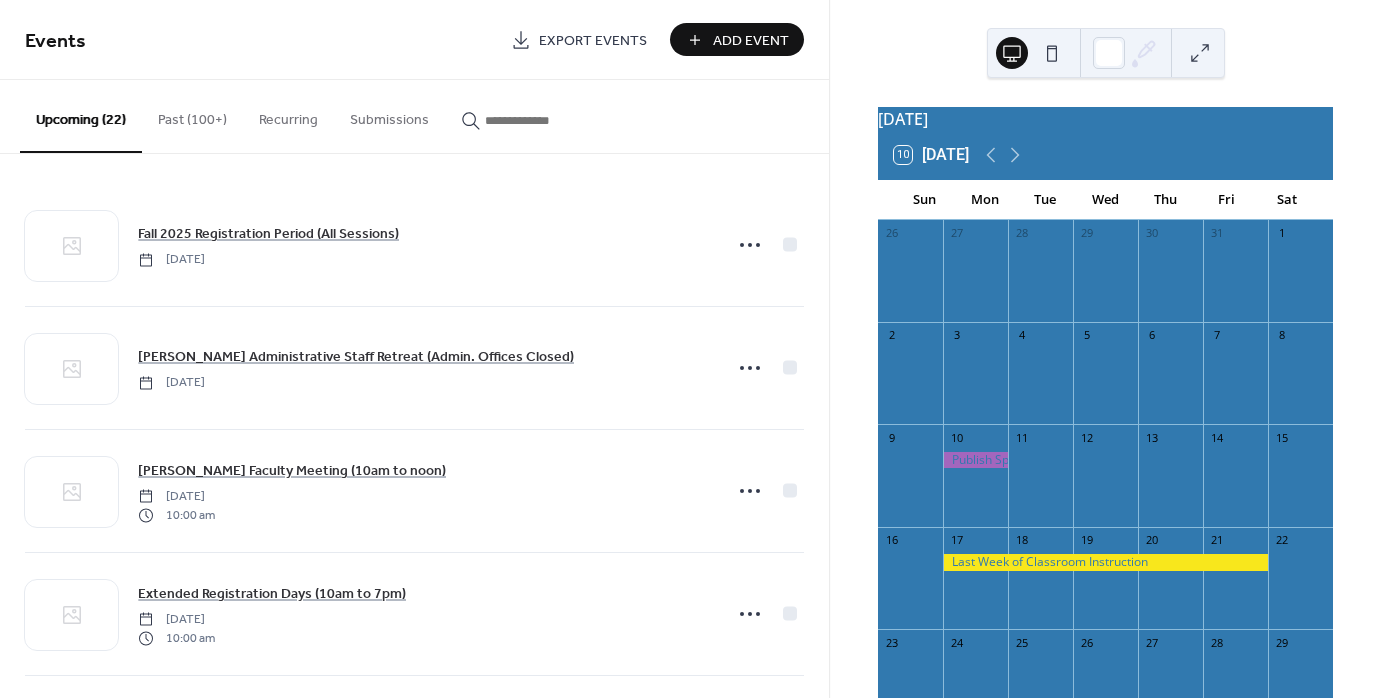 click on "Add Event" at bounding box center (751, 41) 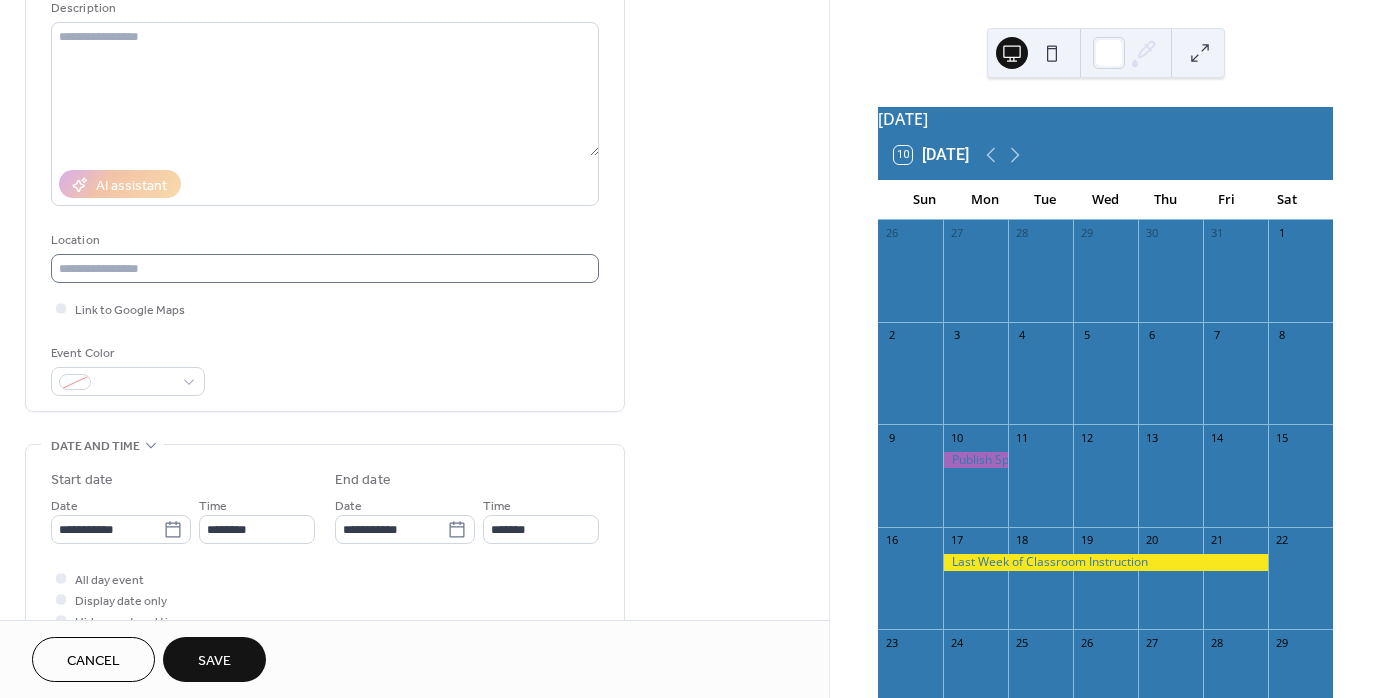 scroll, scrollTop: 300, scrollLeft: 0, axis: vertical 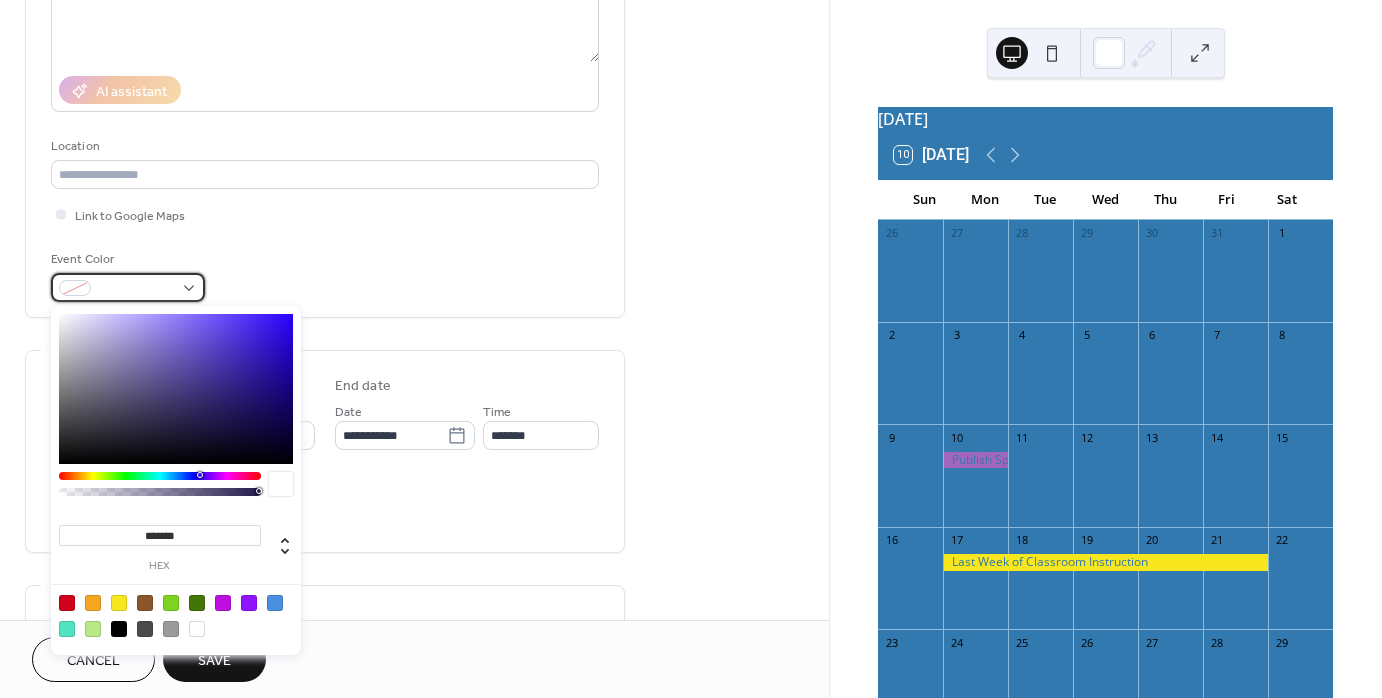click at bounding box center [128, 287] 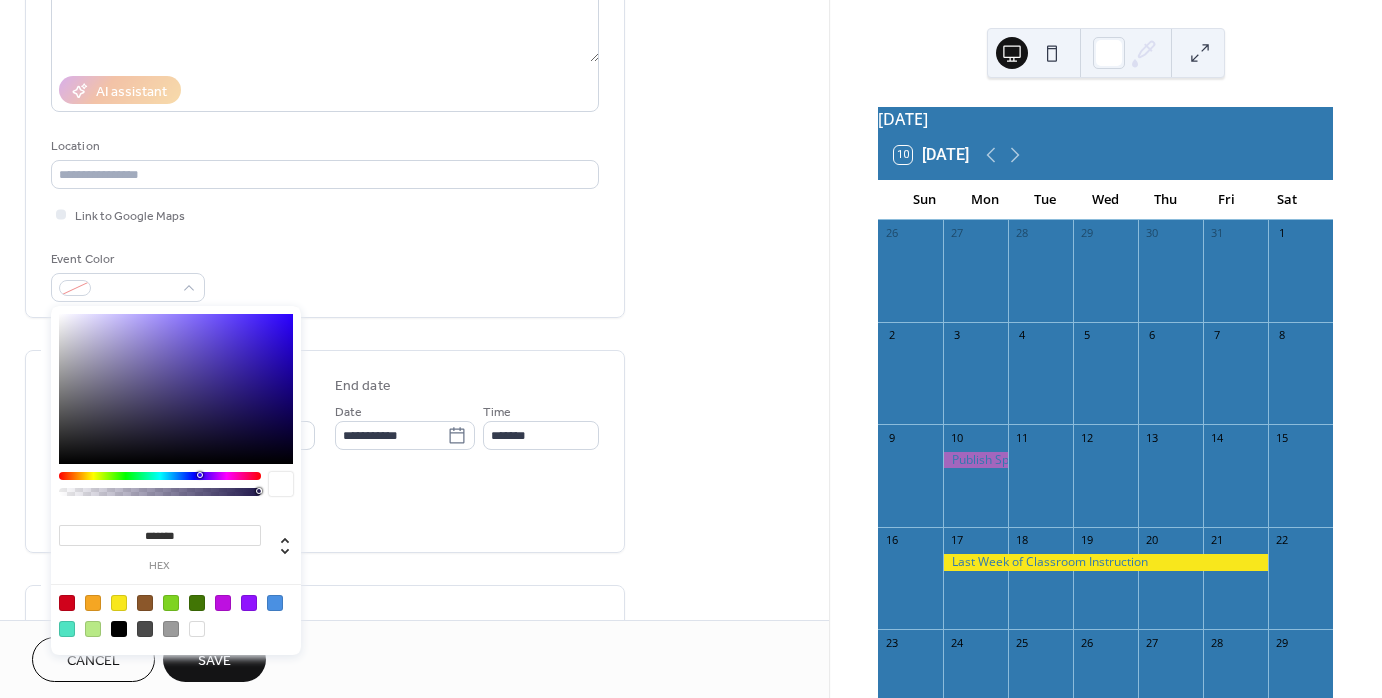 click at bounding box center [197, 629] 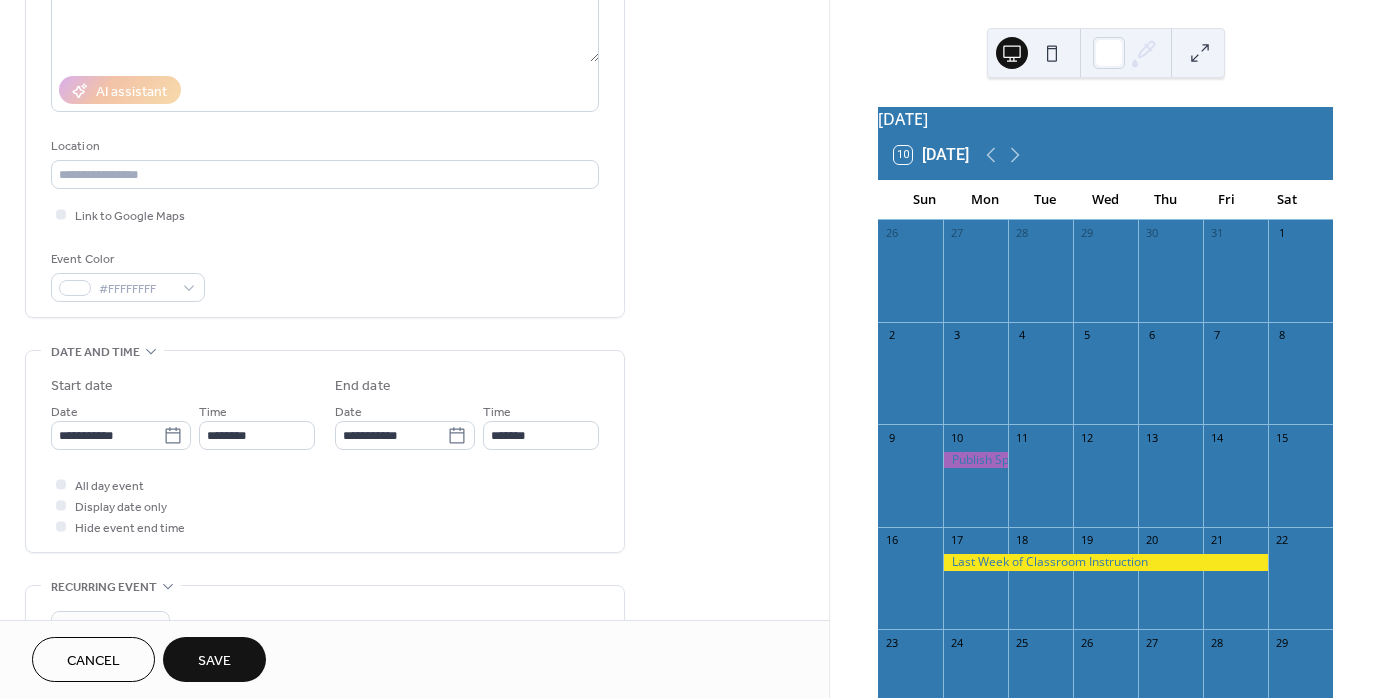 click on "All day event Display date only Hide event end time" at bounding box center (325, 505) 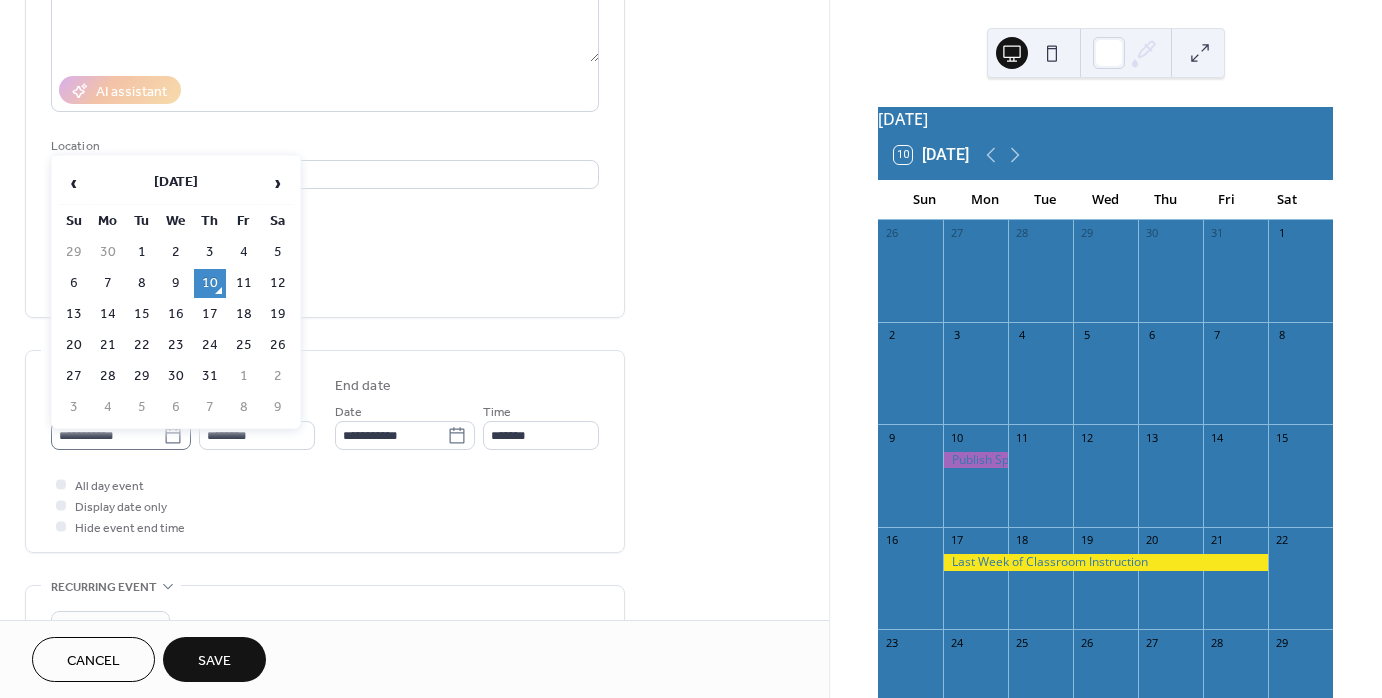 click 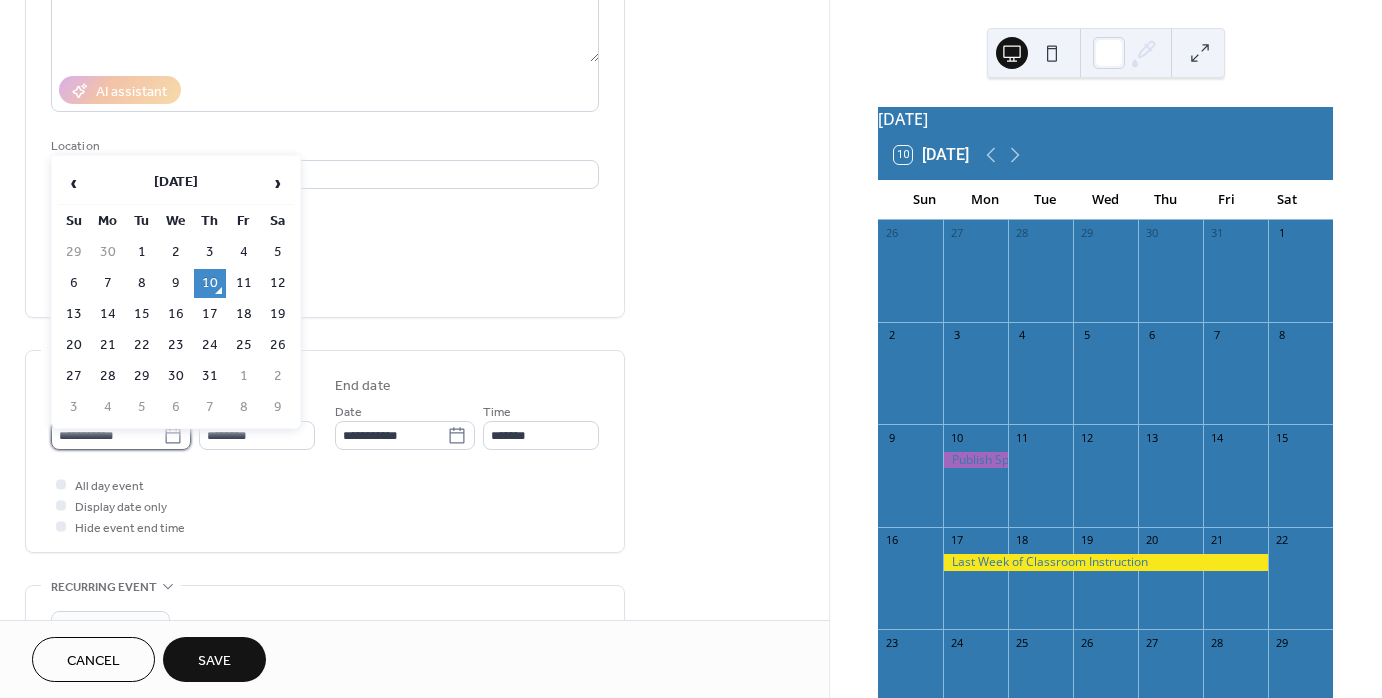 click on "**********" at bounding box center (107, 435) 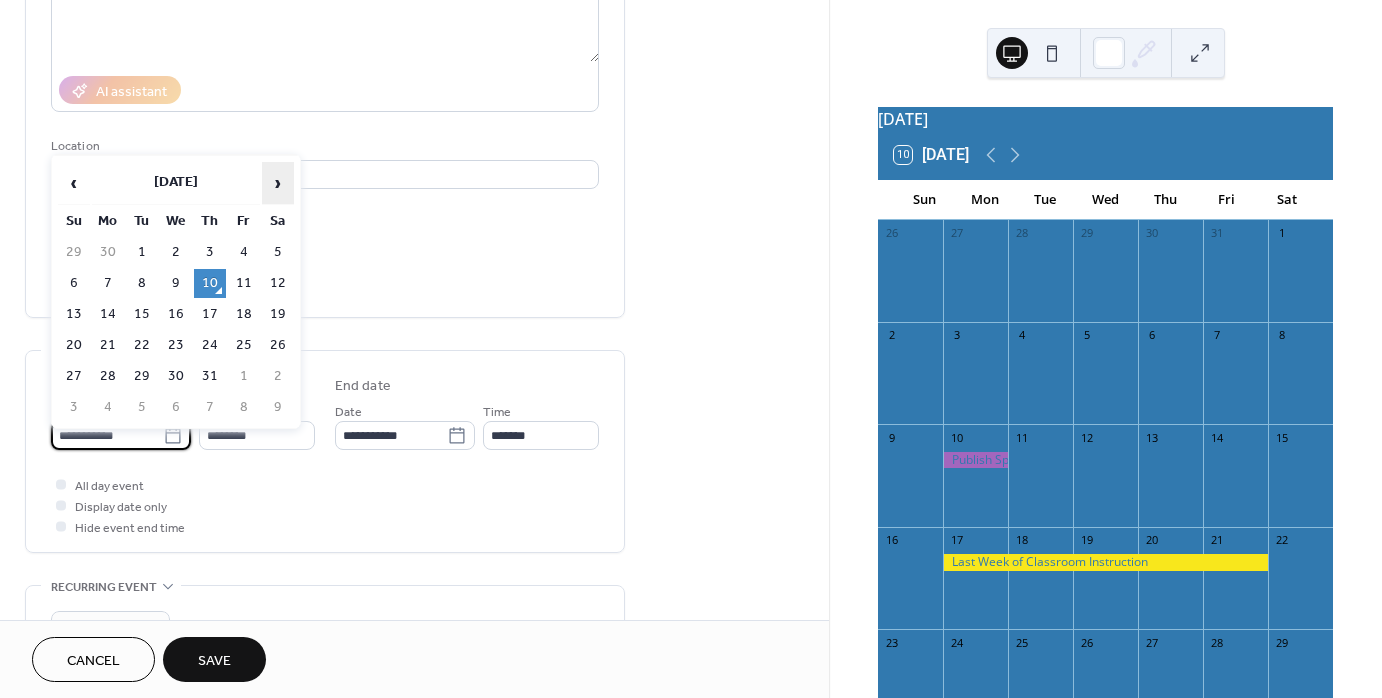click on "›" at bounding box center (278, 183) 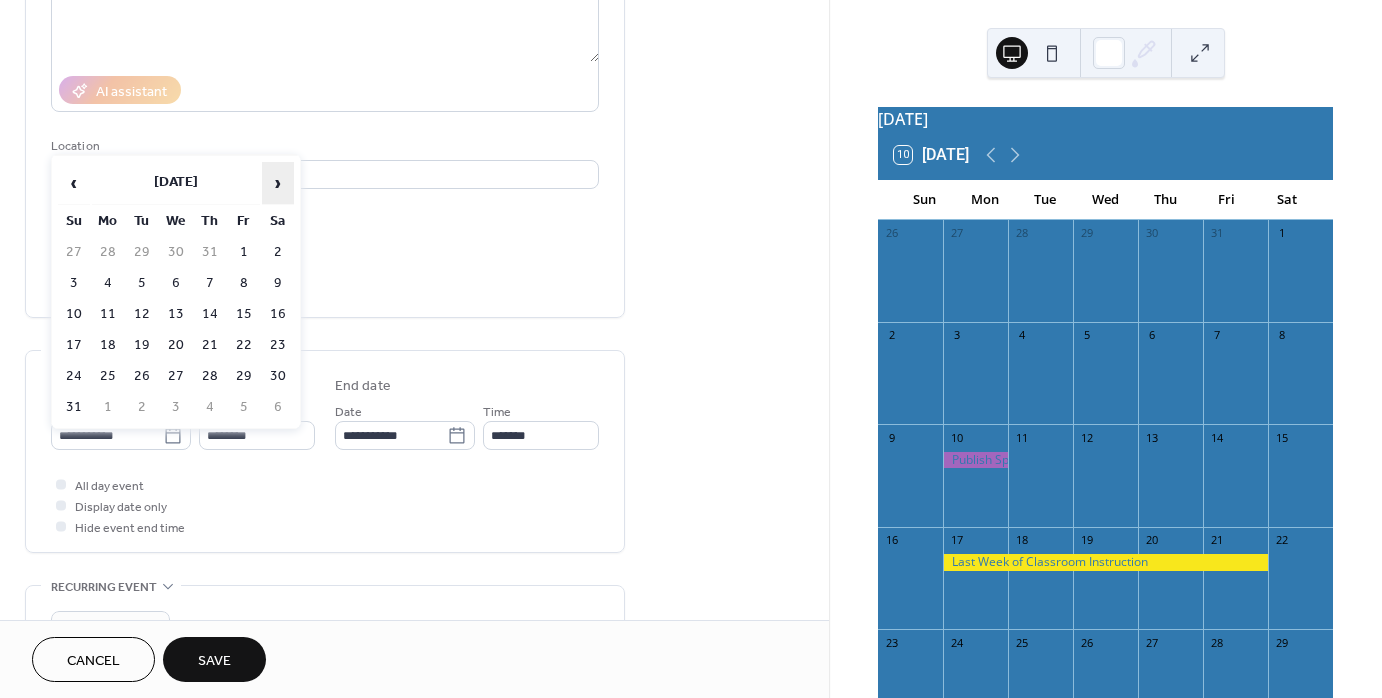 click on "›" at bounding box center (278, 183) 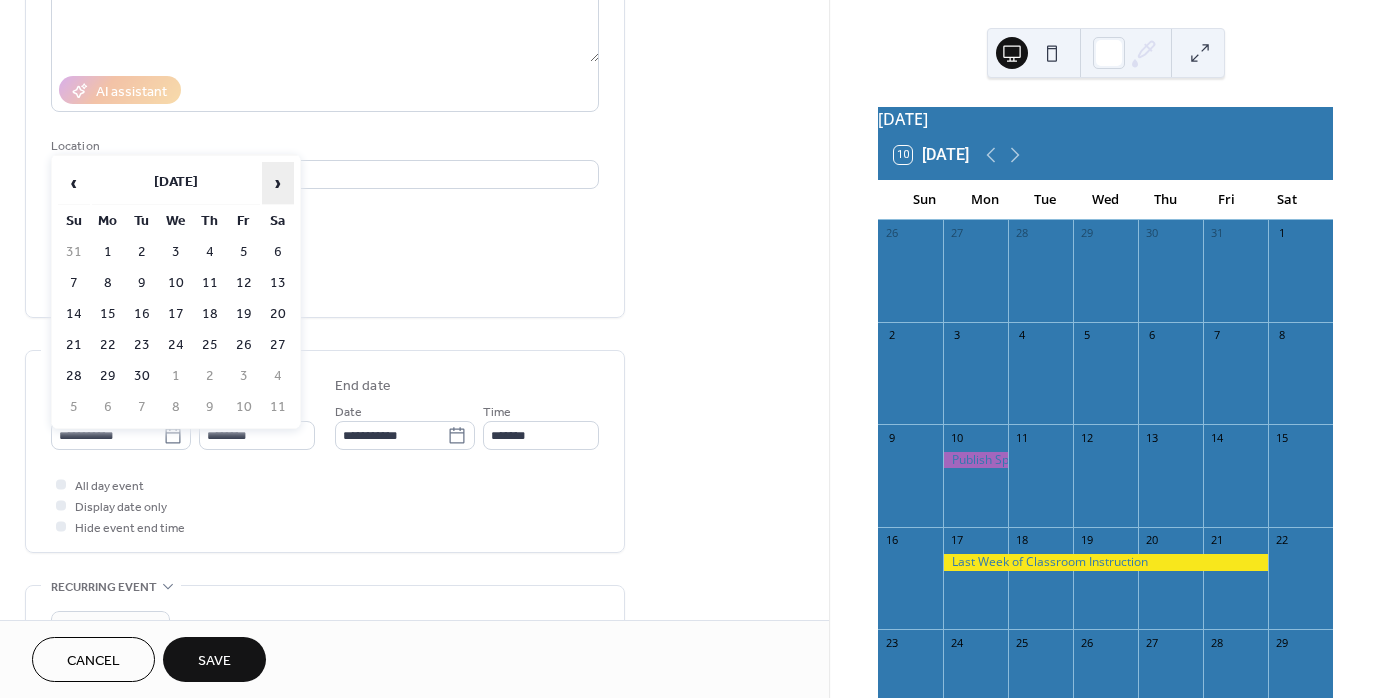 click on "›" at bounding box center (278, 183) 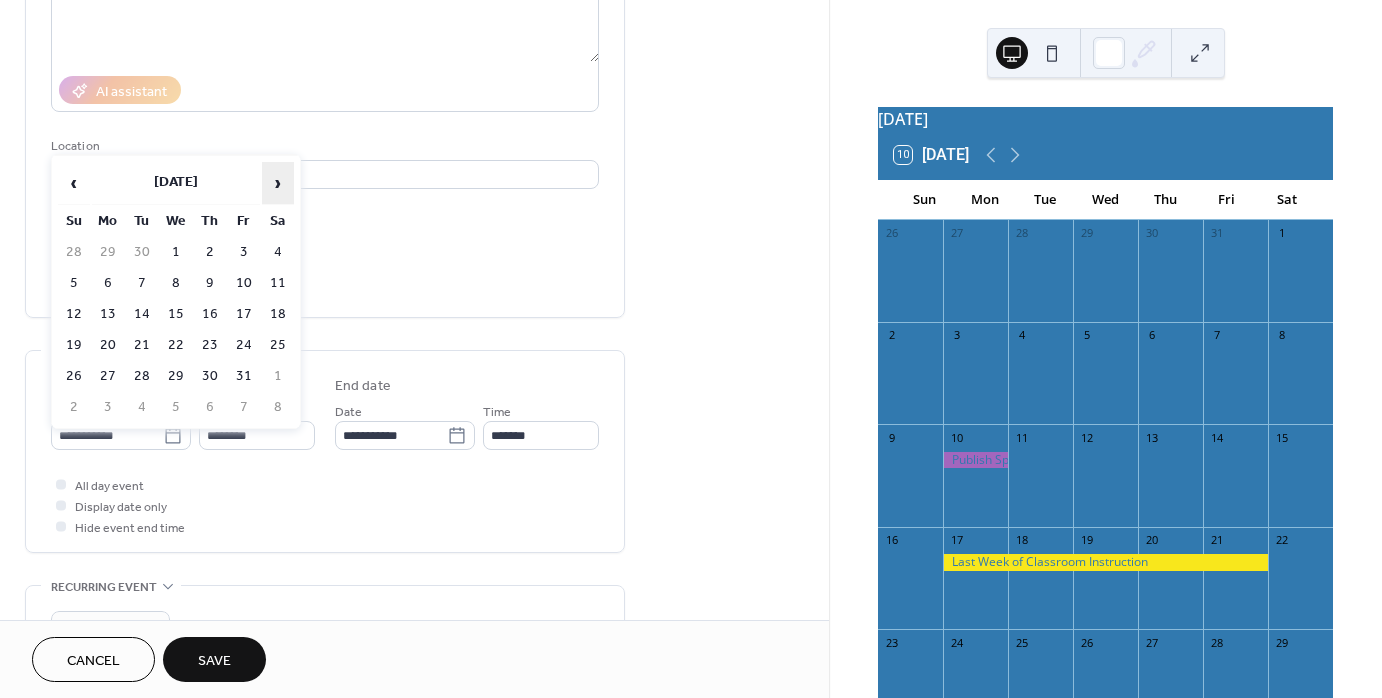 click on "›" at bounding box center [278, 183] 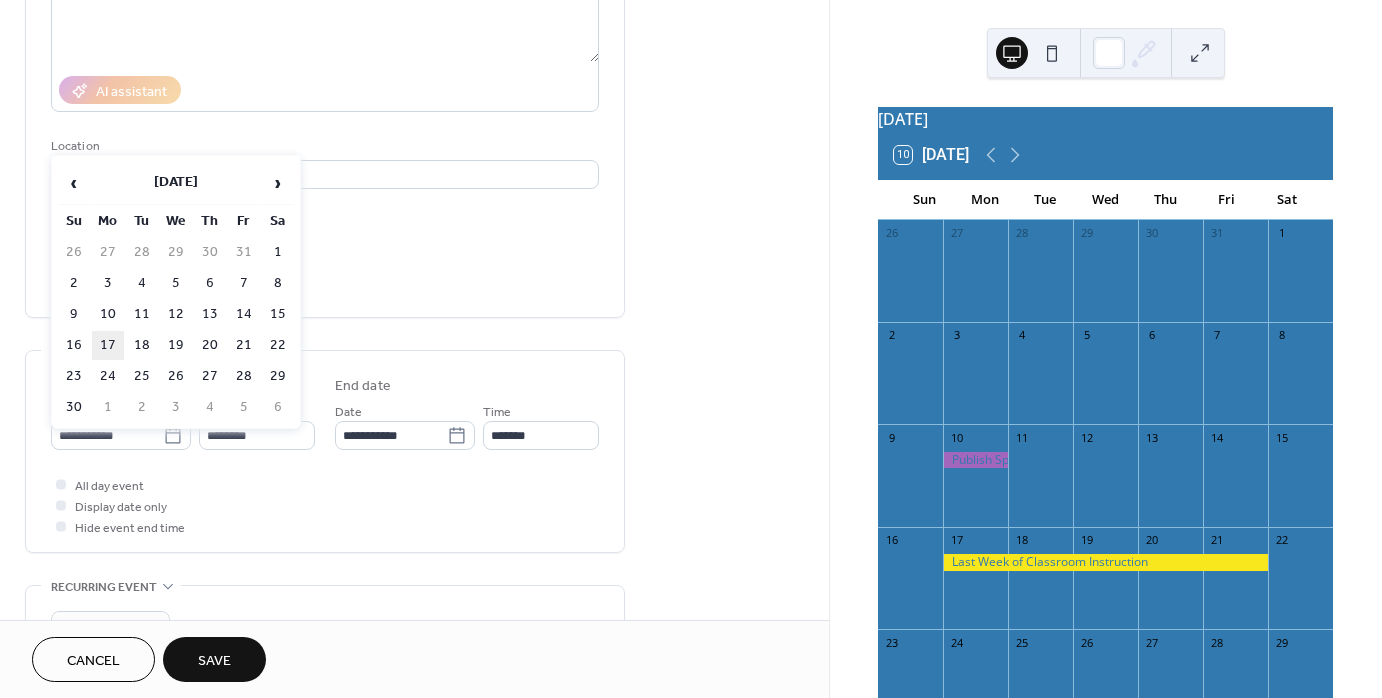 click on "17" at bounding box center [108, 345] 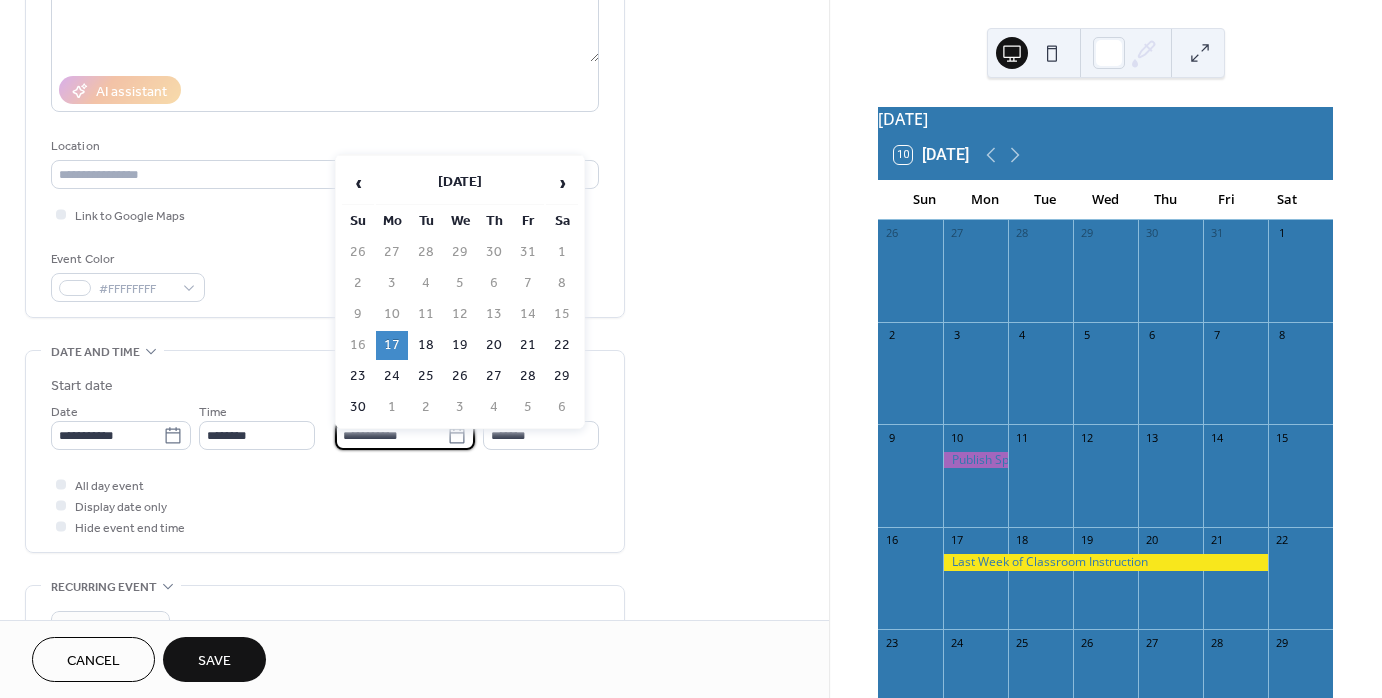 click on "**********" at bounding box center [391, 435] 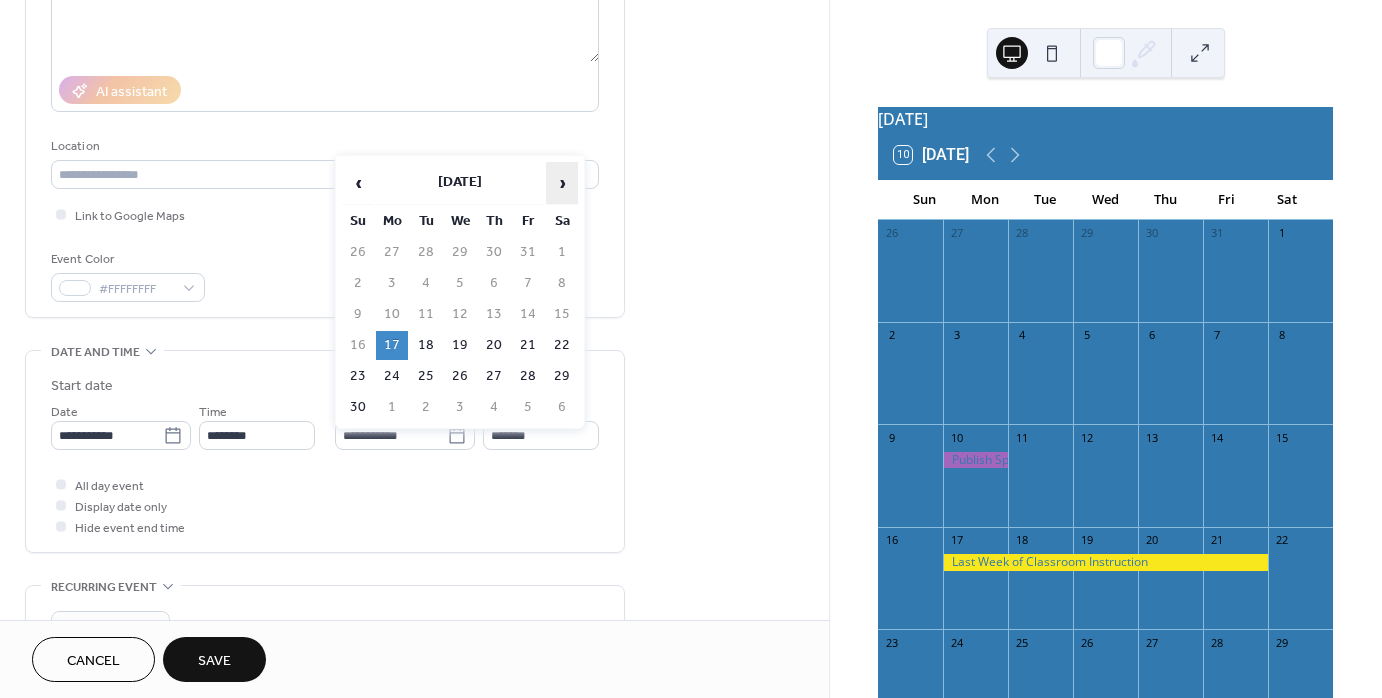 click on "›" at bounding box center (562, 183) 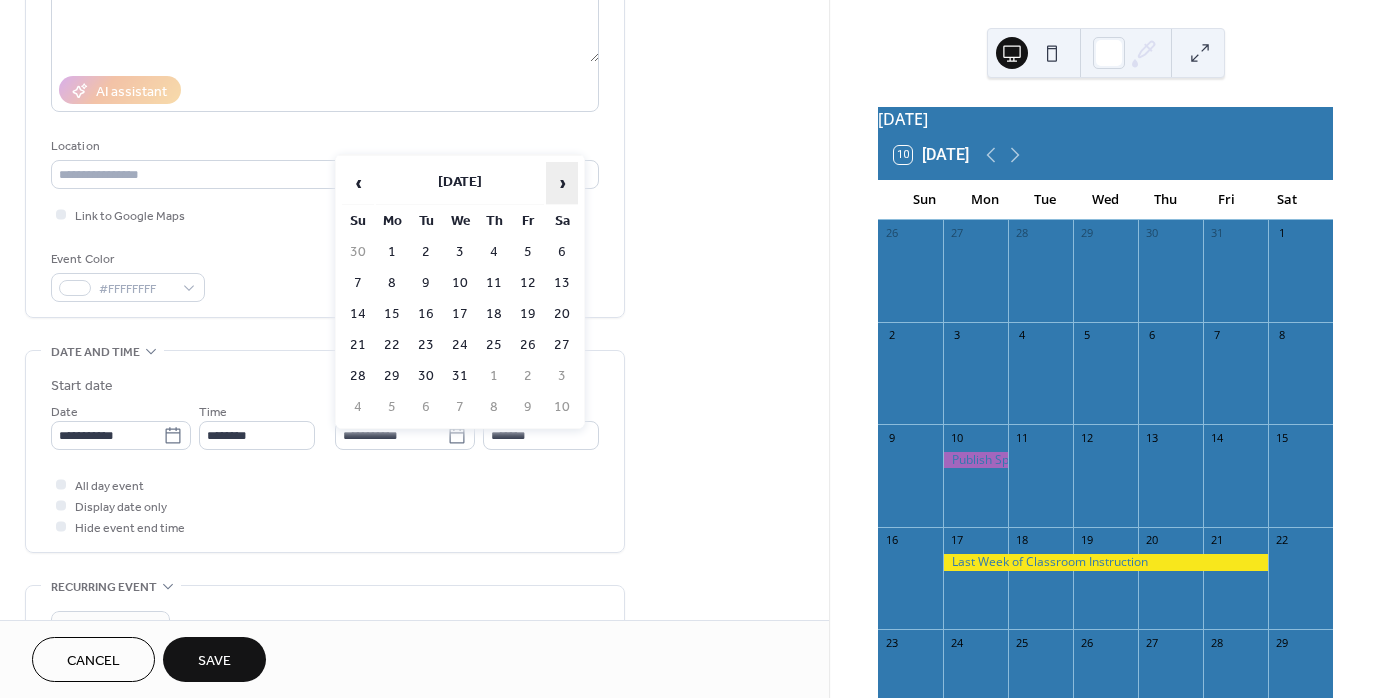 click on "›" at bounding box center [562, 183] 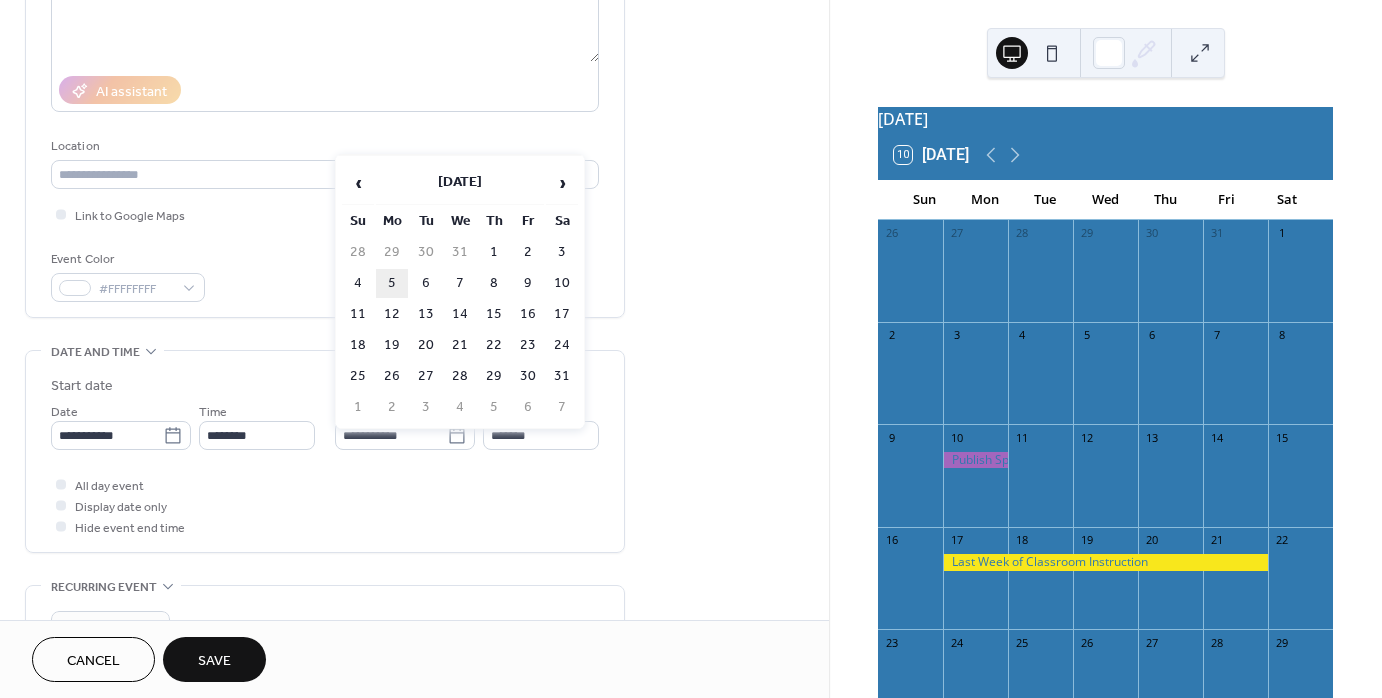 click on "5" at bounding box center (392, 283) 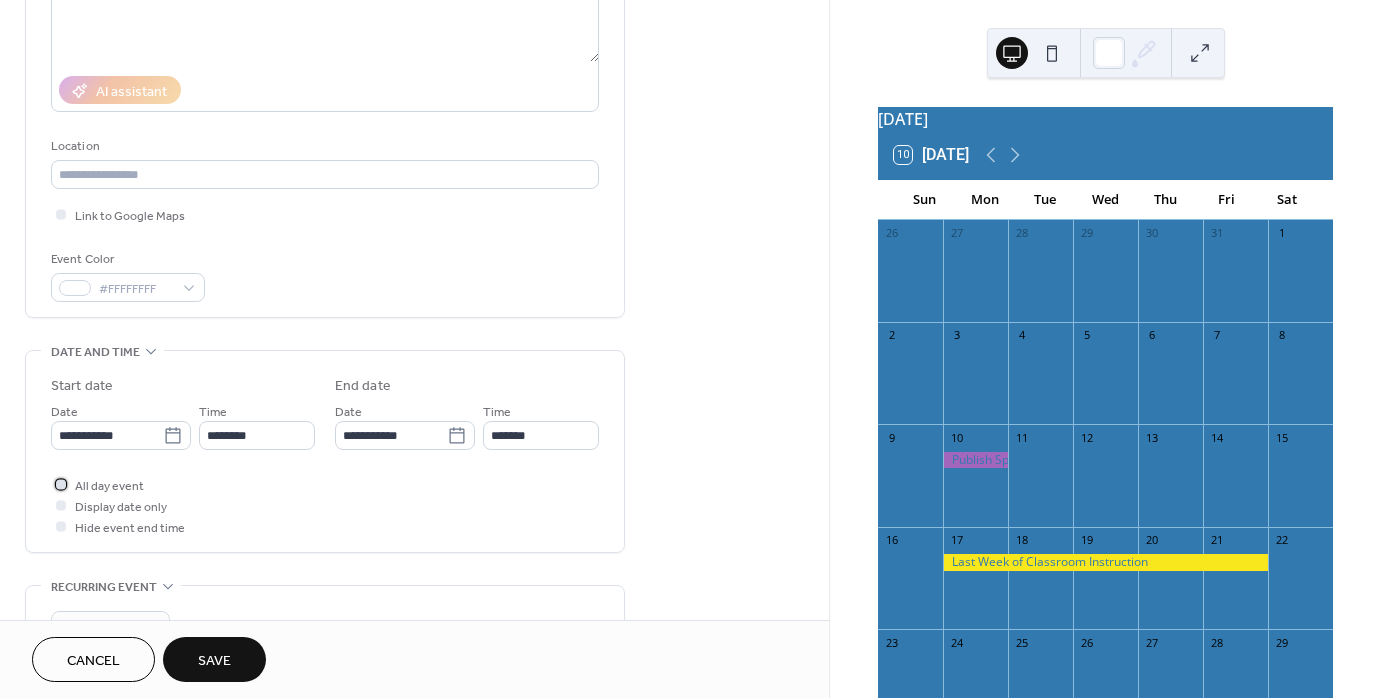 click at bounding box center (61, 484) 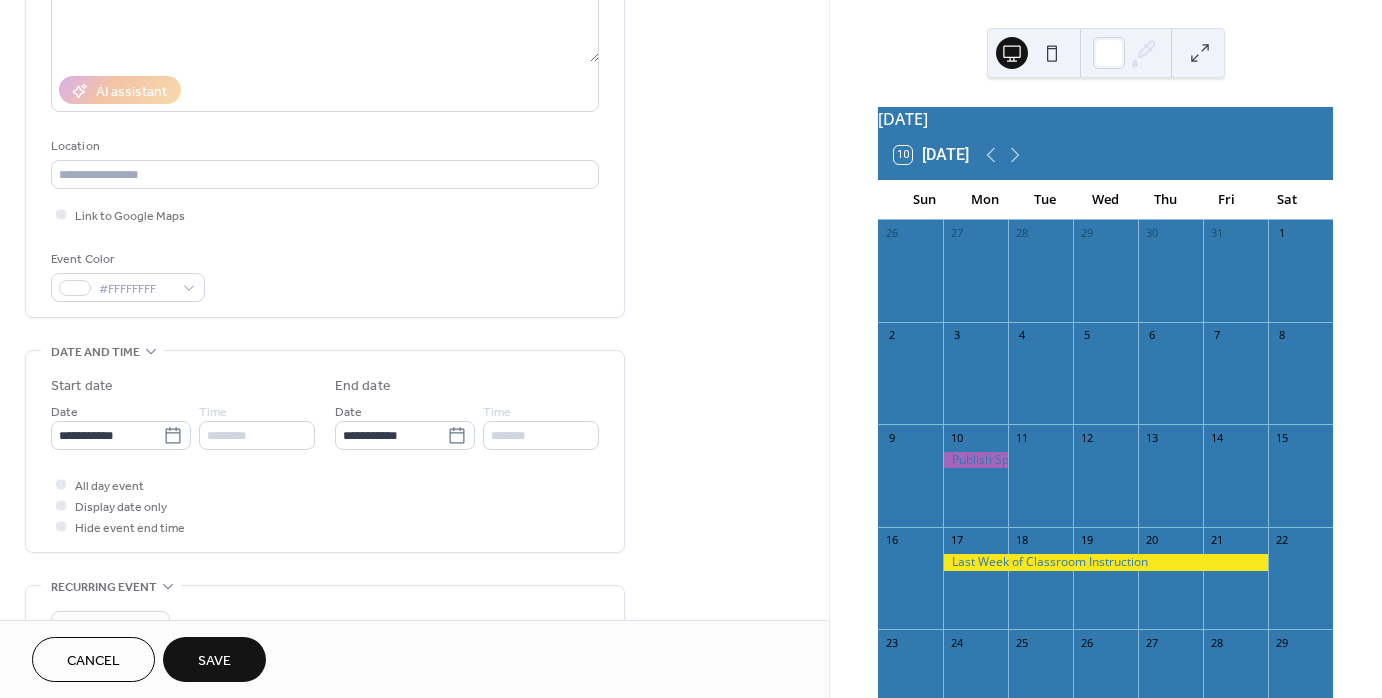 click on "Save" at bounding box center [214, 661] 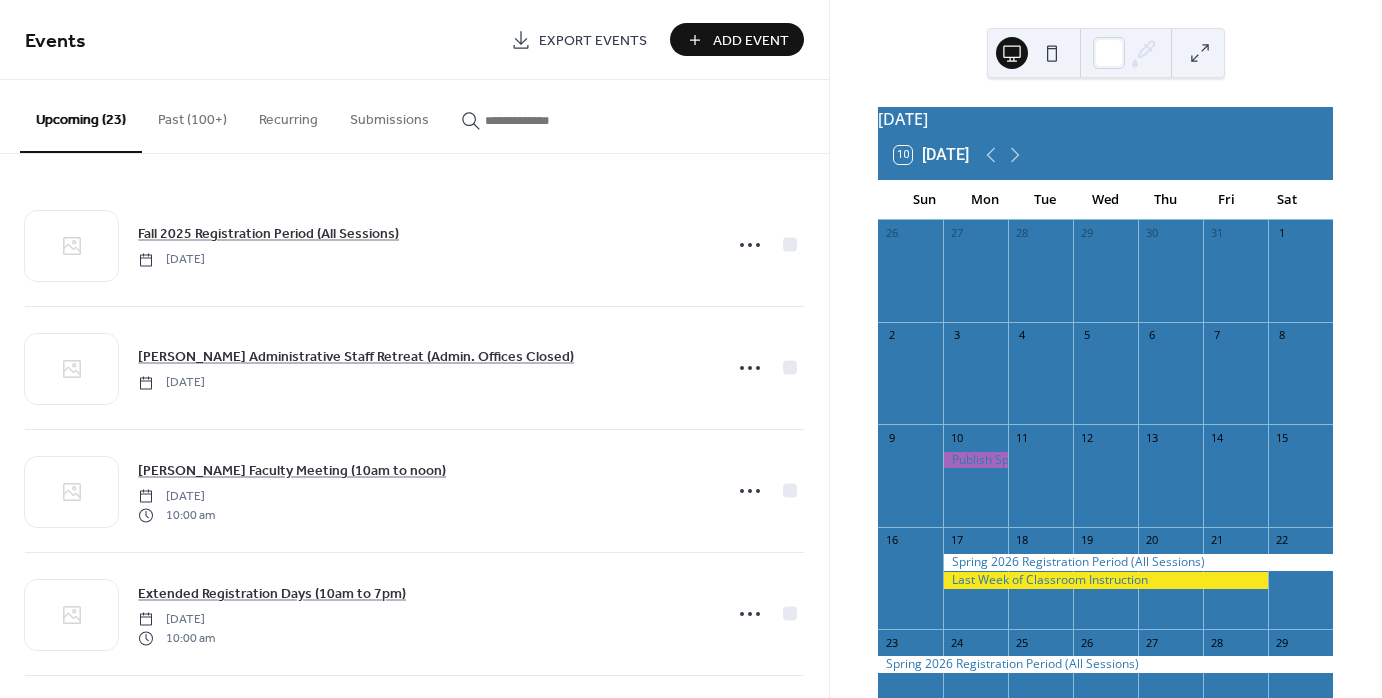 click on "Add Event" at bounding box center (751, 41) 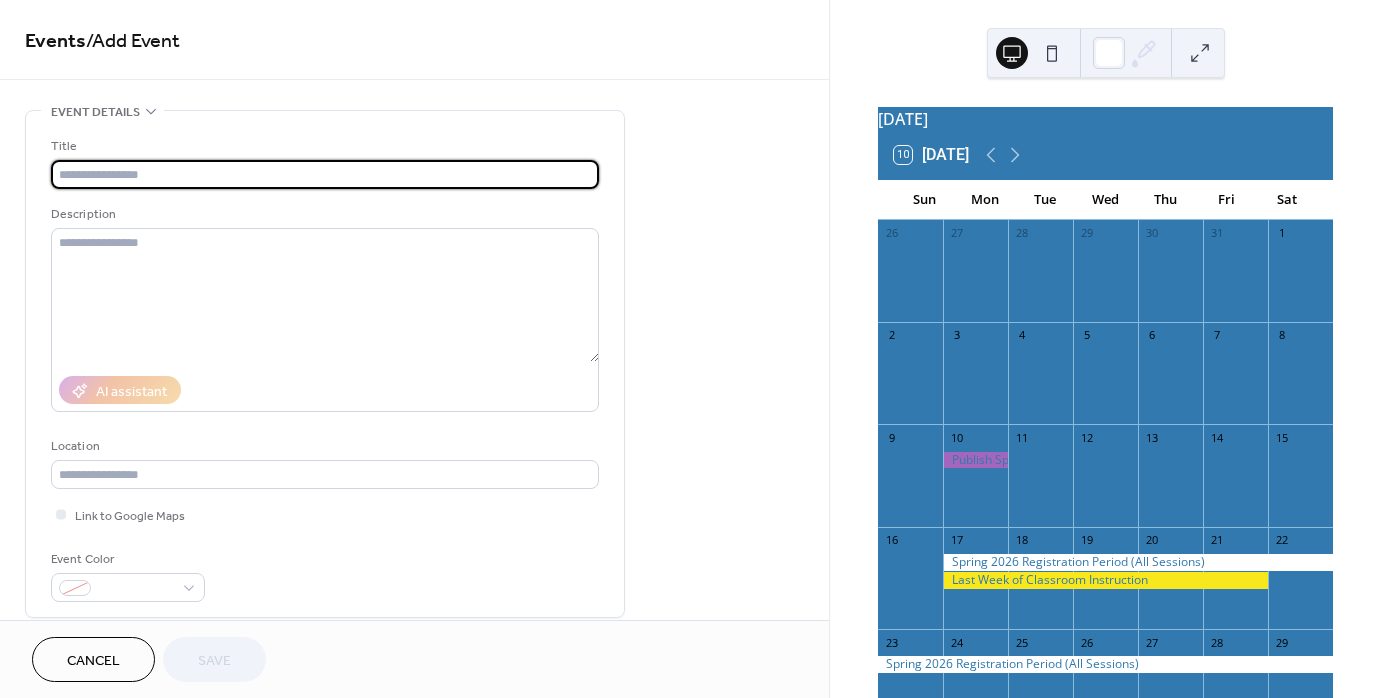 click at bounding box center [325, 174] 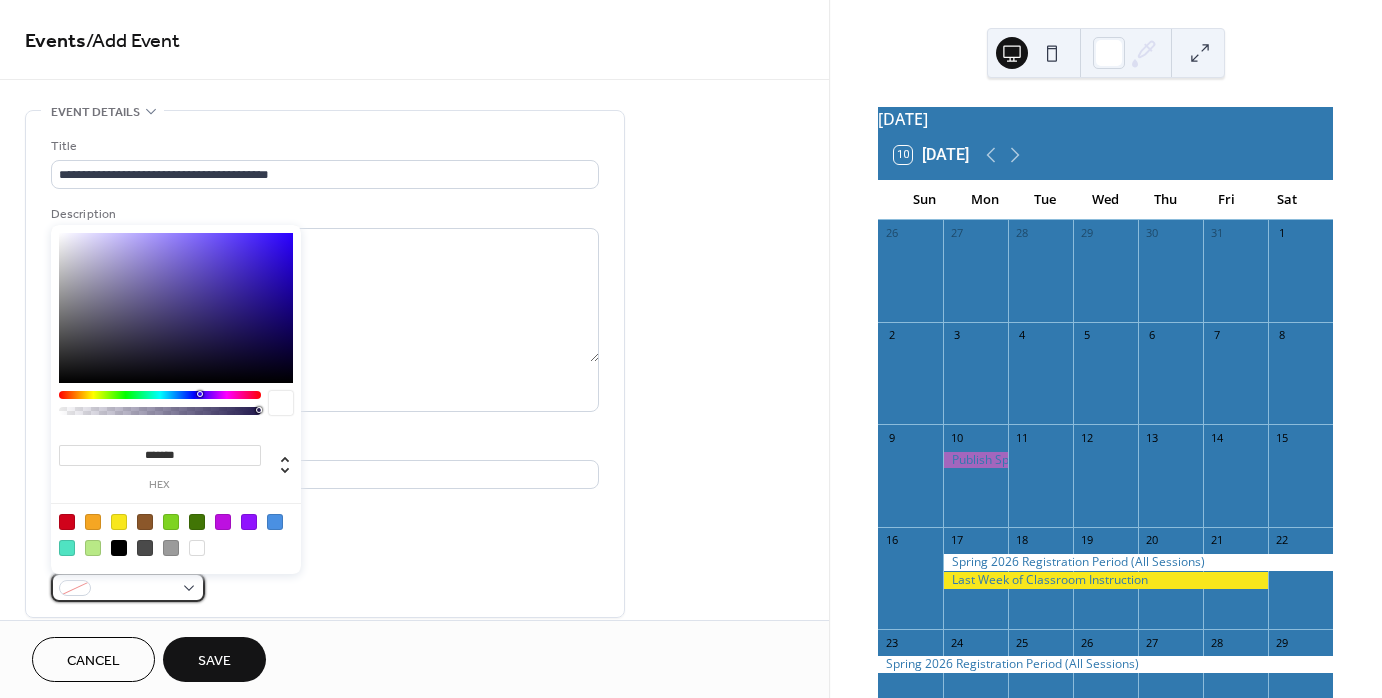 click at bounding box center [128, 587] 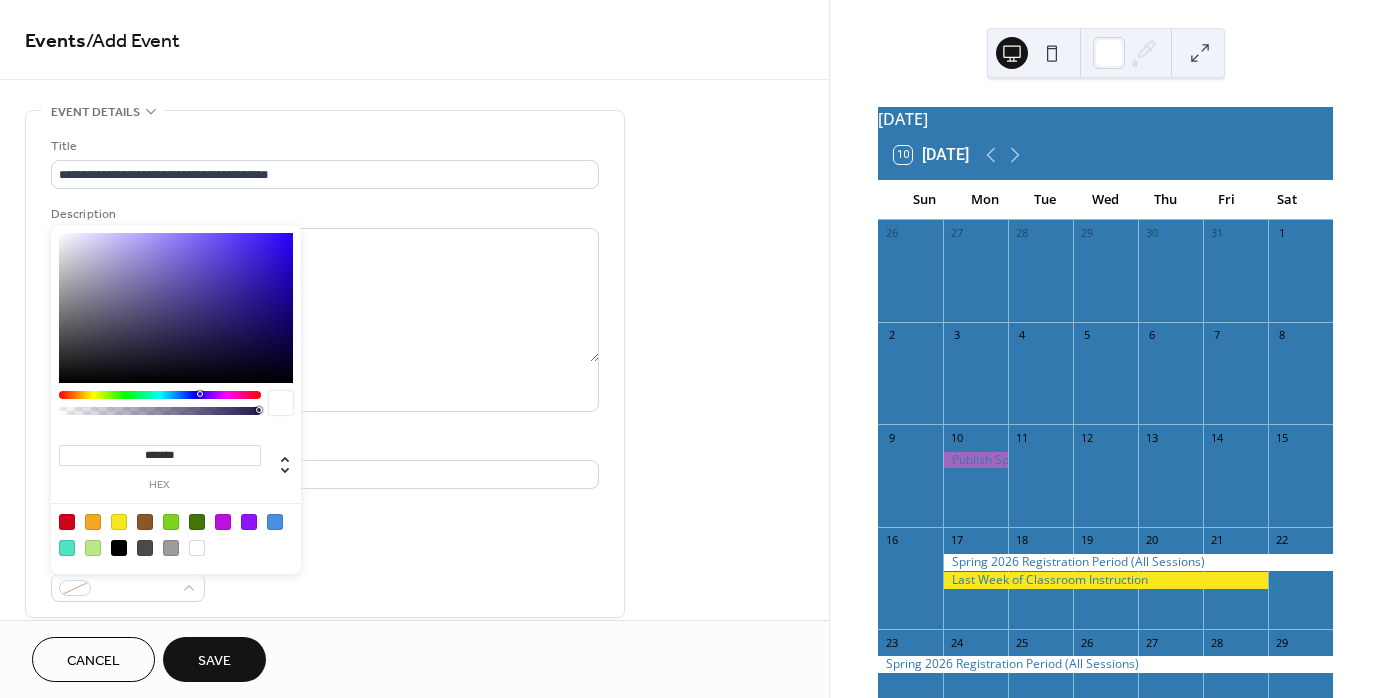 click at bounding box center [119, 522] 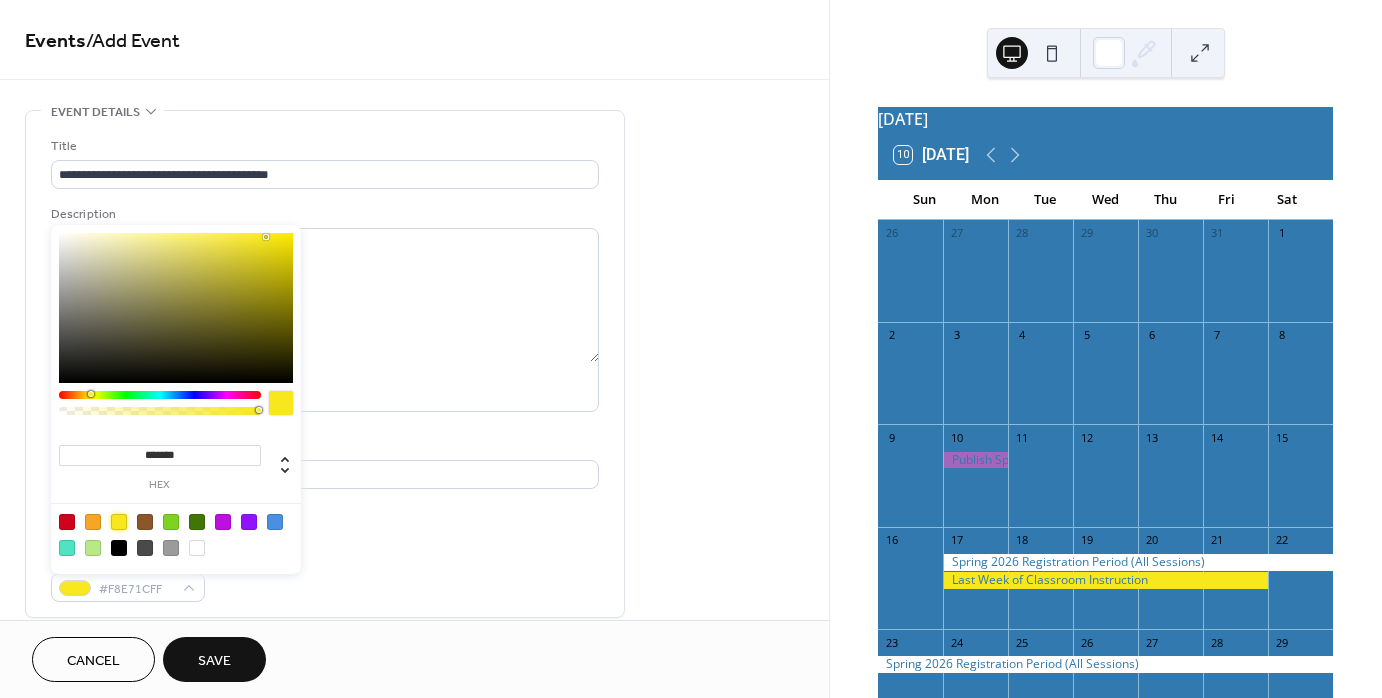 click on "Event Color #F8E71CFF" at bounding box center [325, 575] 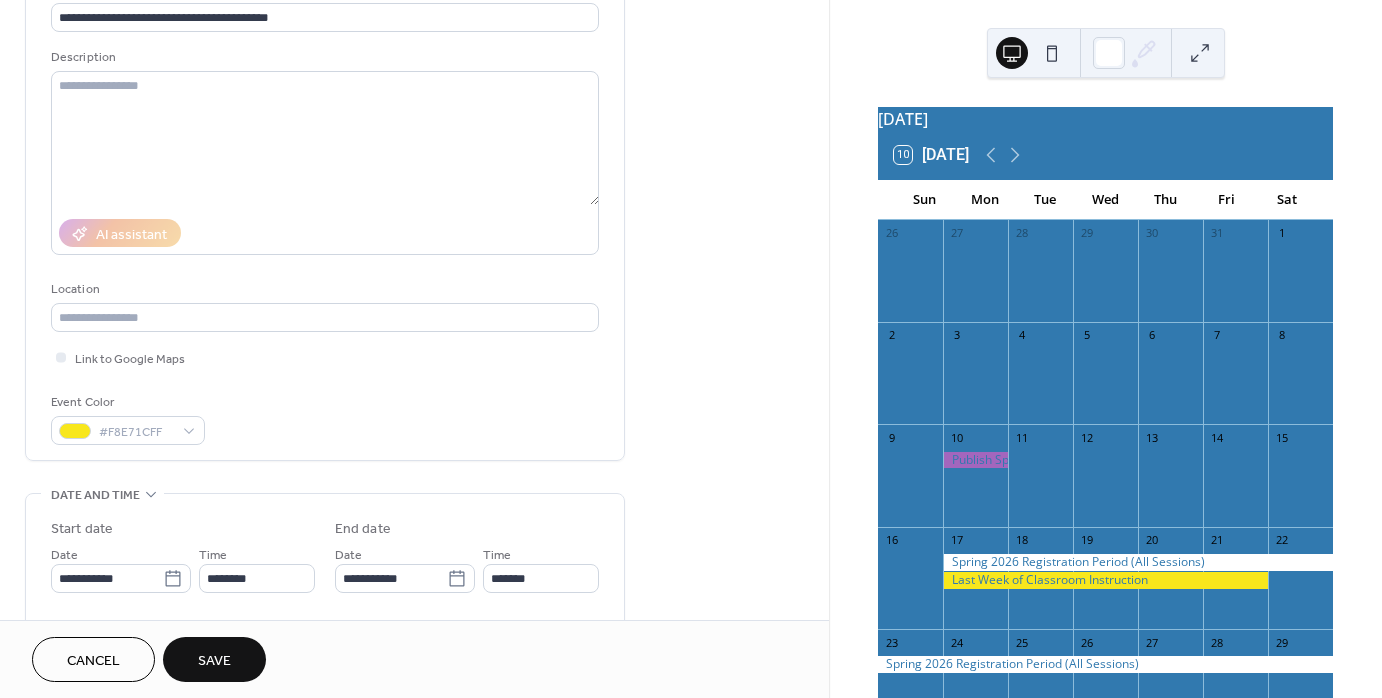 scroll, scrollTop: 300, scrollLeft: 0, axis: vertical 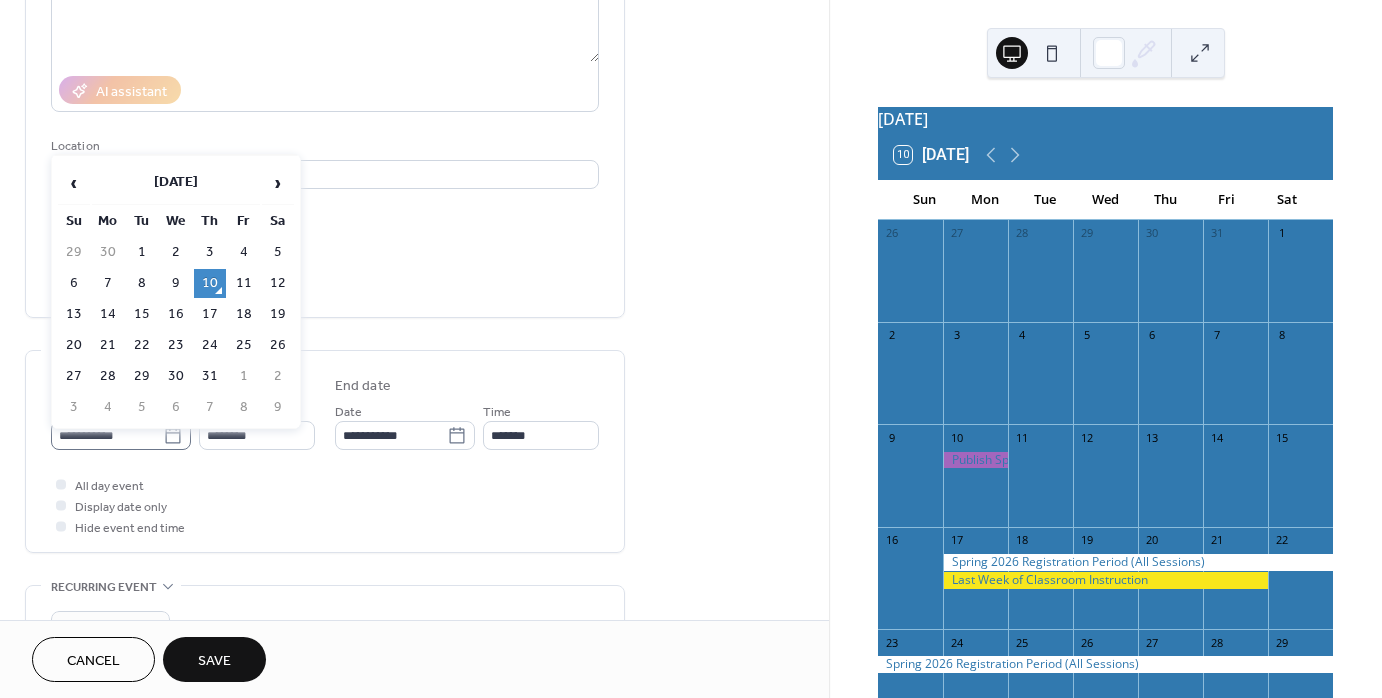 click 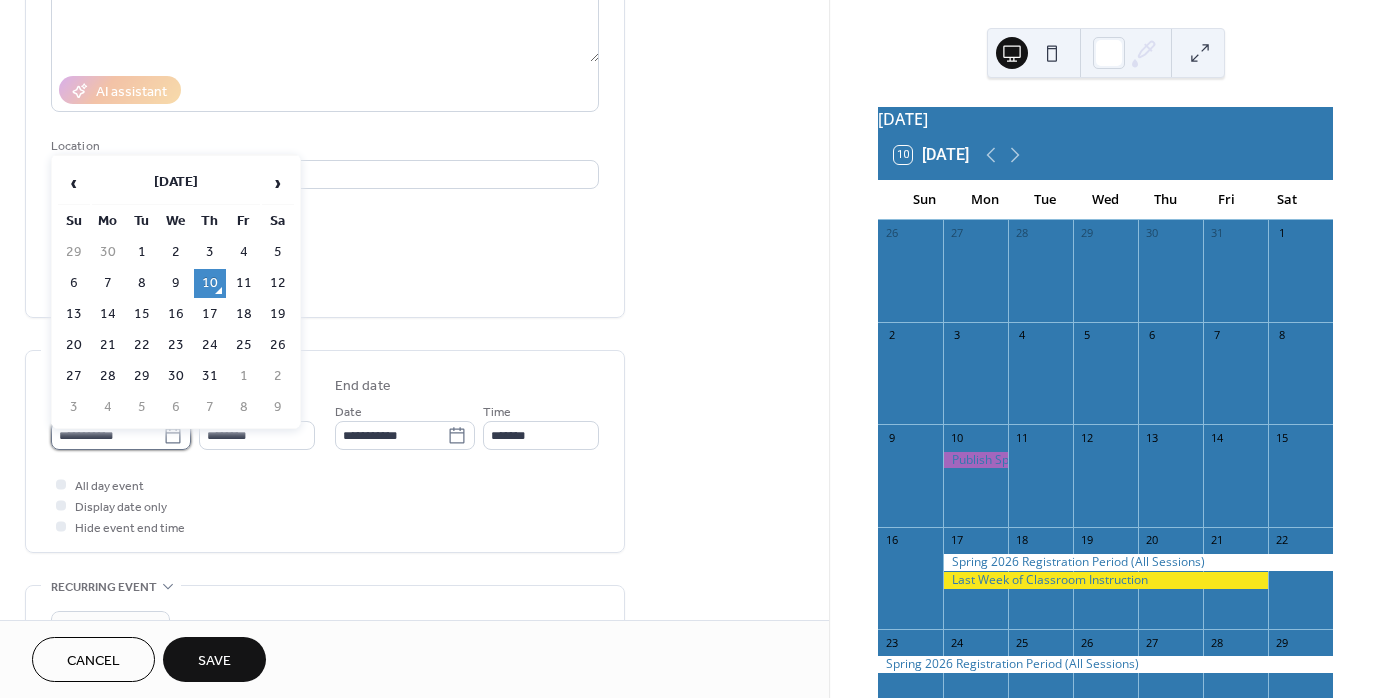 click on "**********" at bounding box center [107, 435] 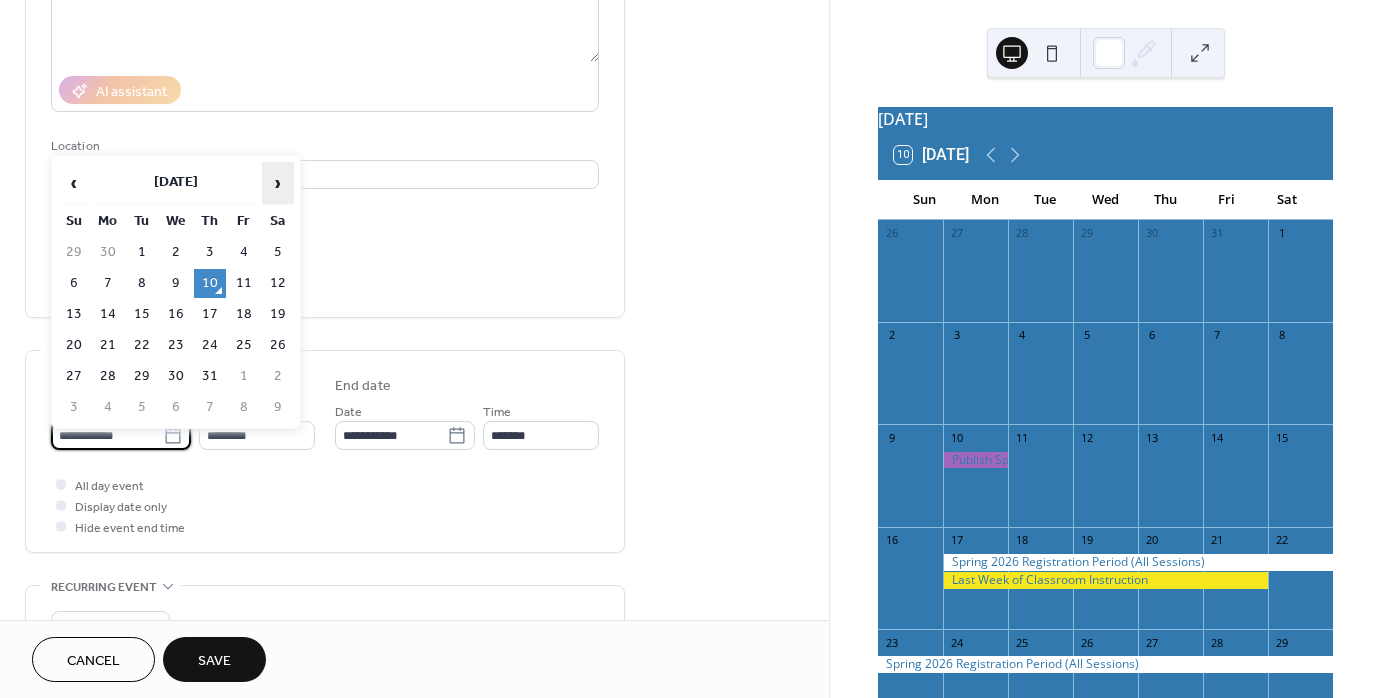 click on "›" at bounding box center [278, 183] 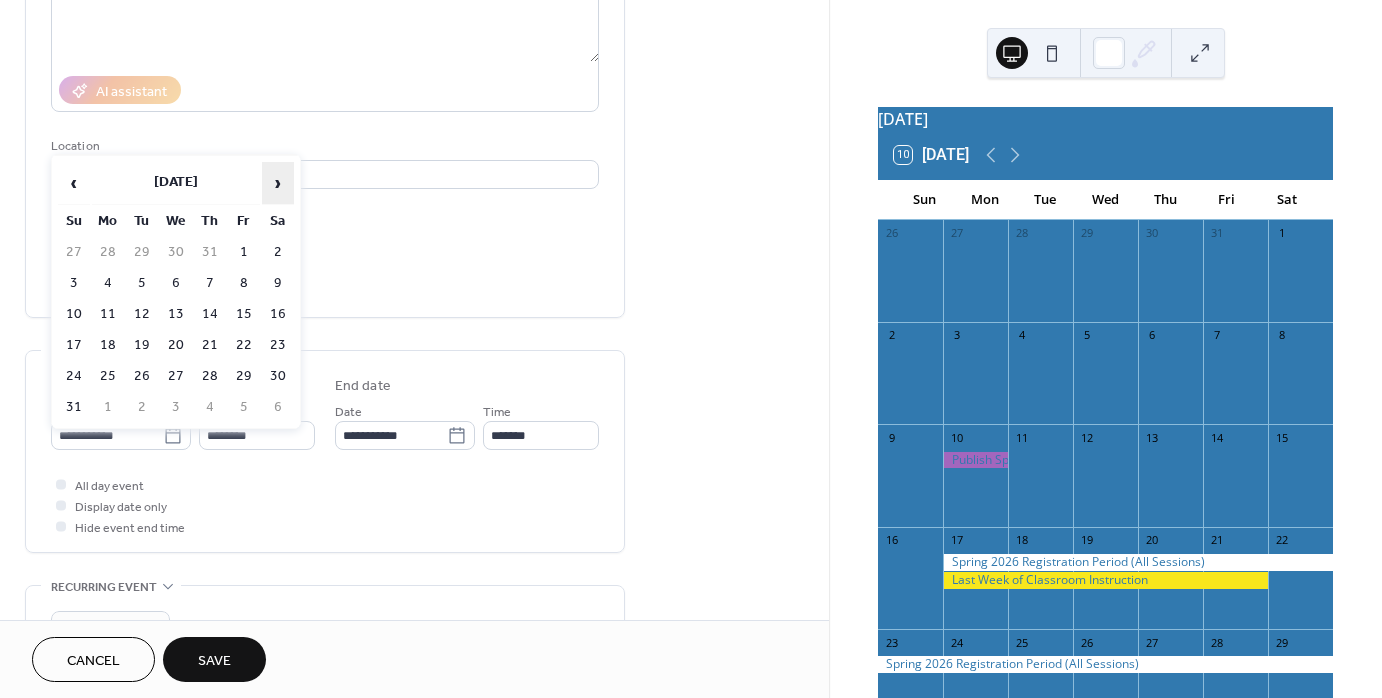click on "›" at bounding box center (278, 183) 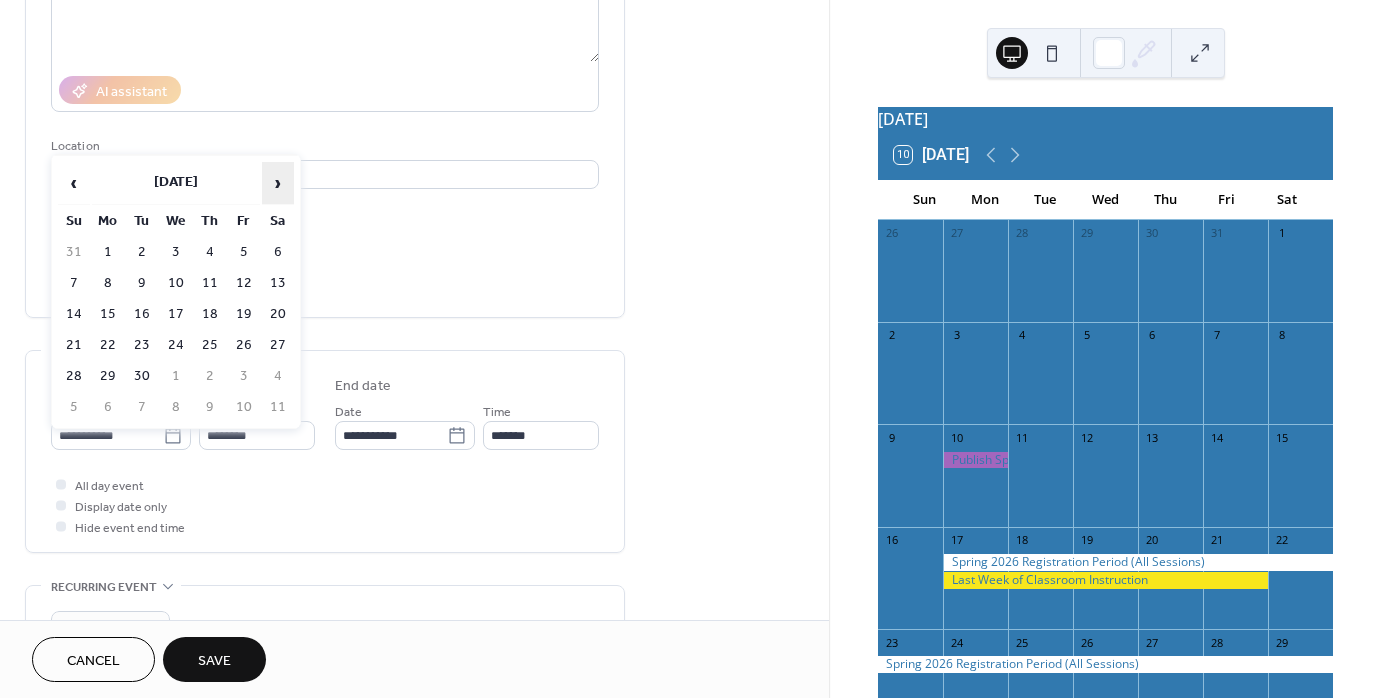 click on "›" at bounding box center [278, 183] 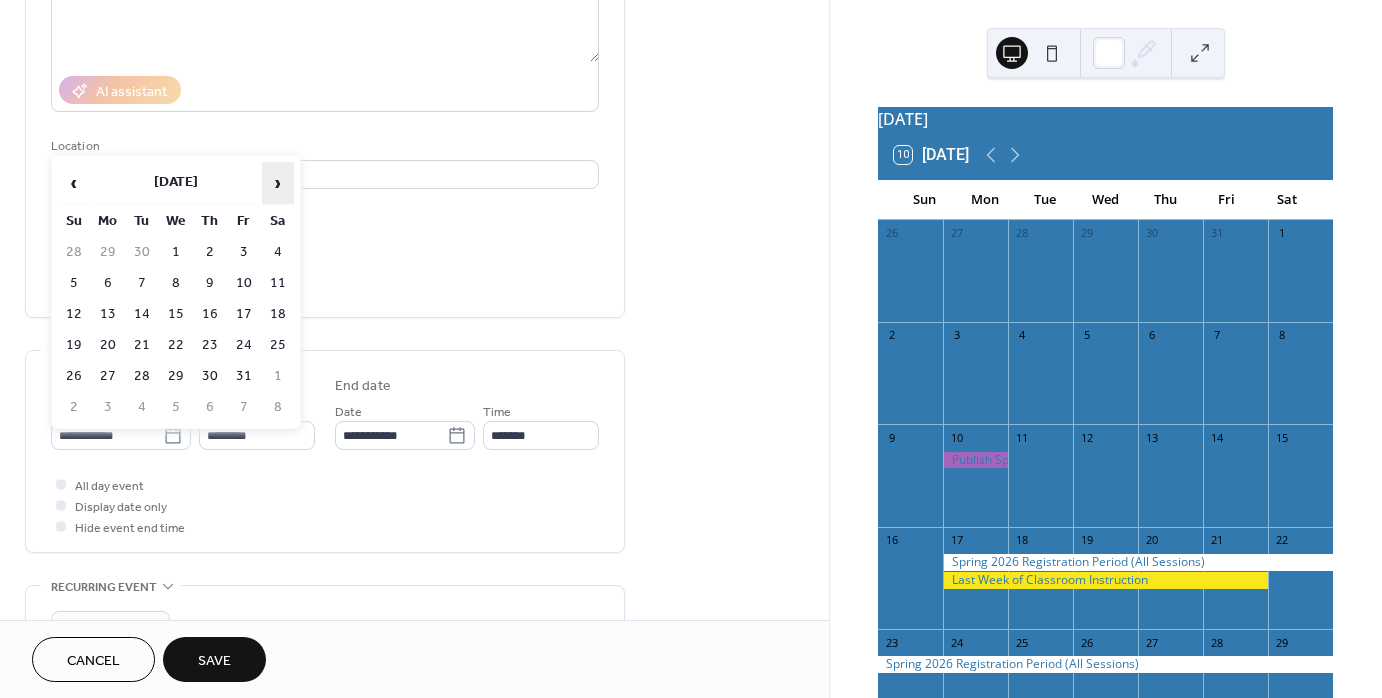 click on "›" at bounding box center (278, 183) 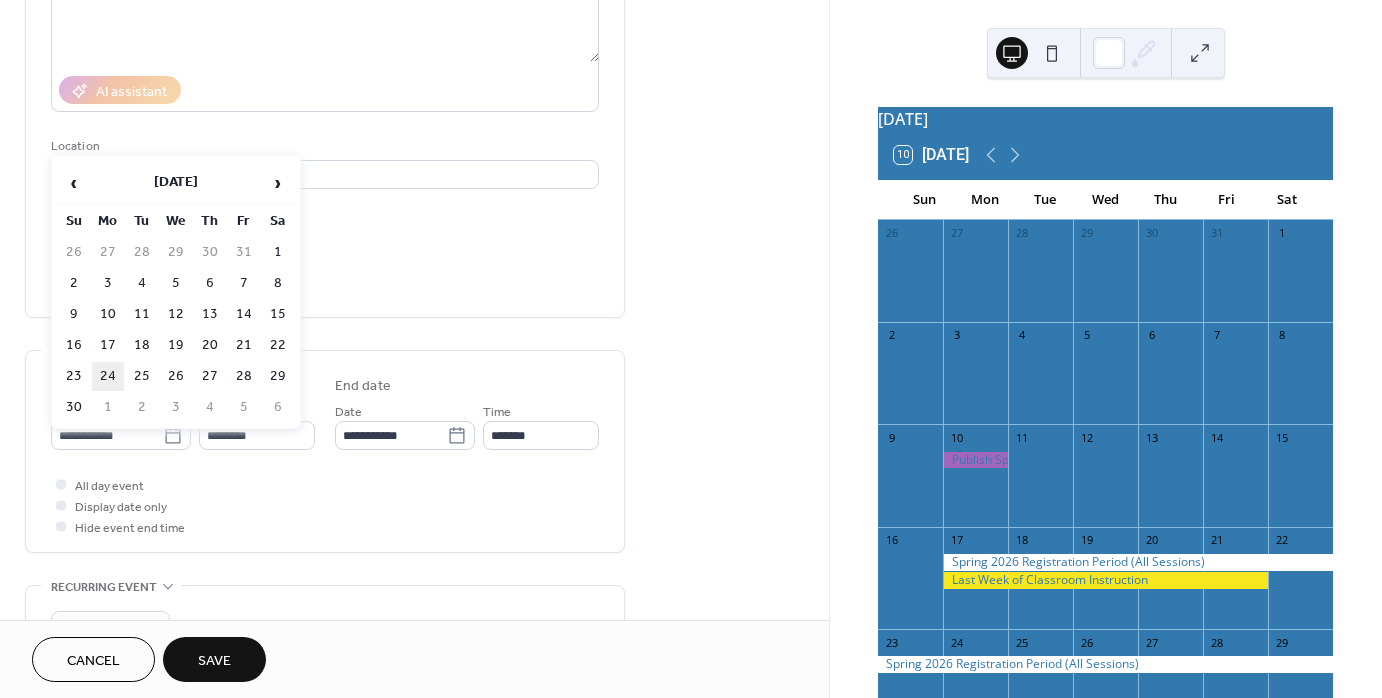 click on "24" at bounding box center (108, 376) 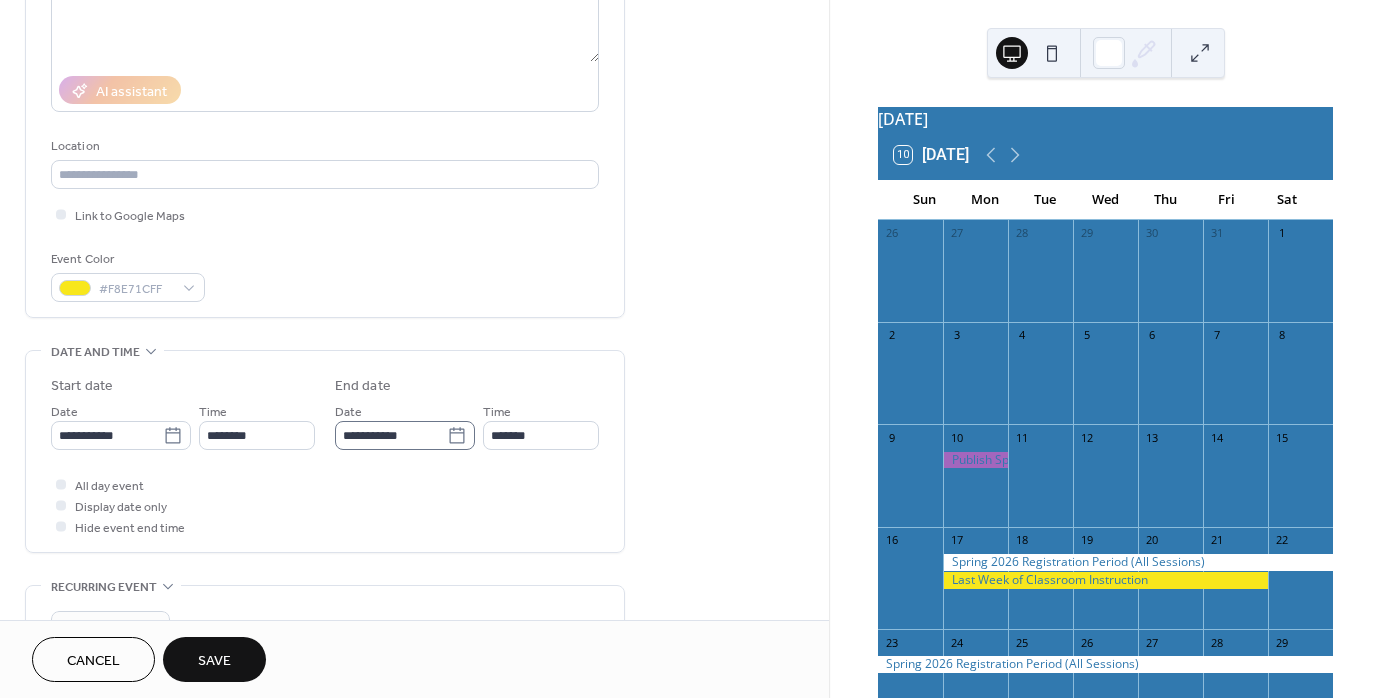click 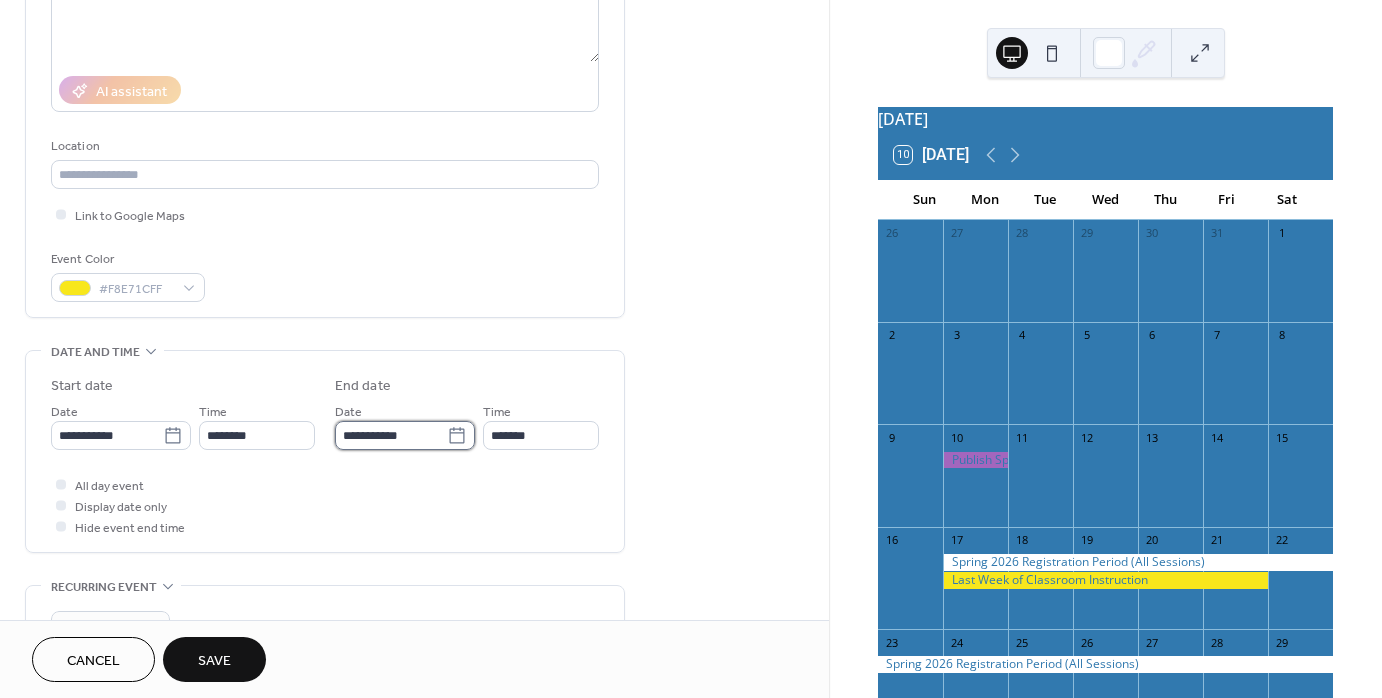 click on "**********" at bounding box center (391, 435) 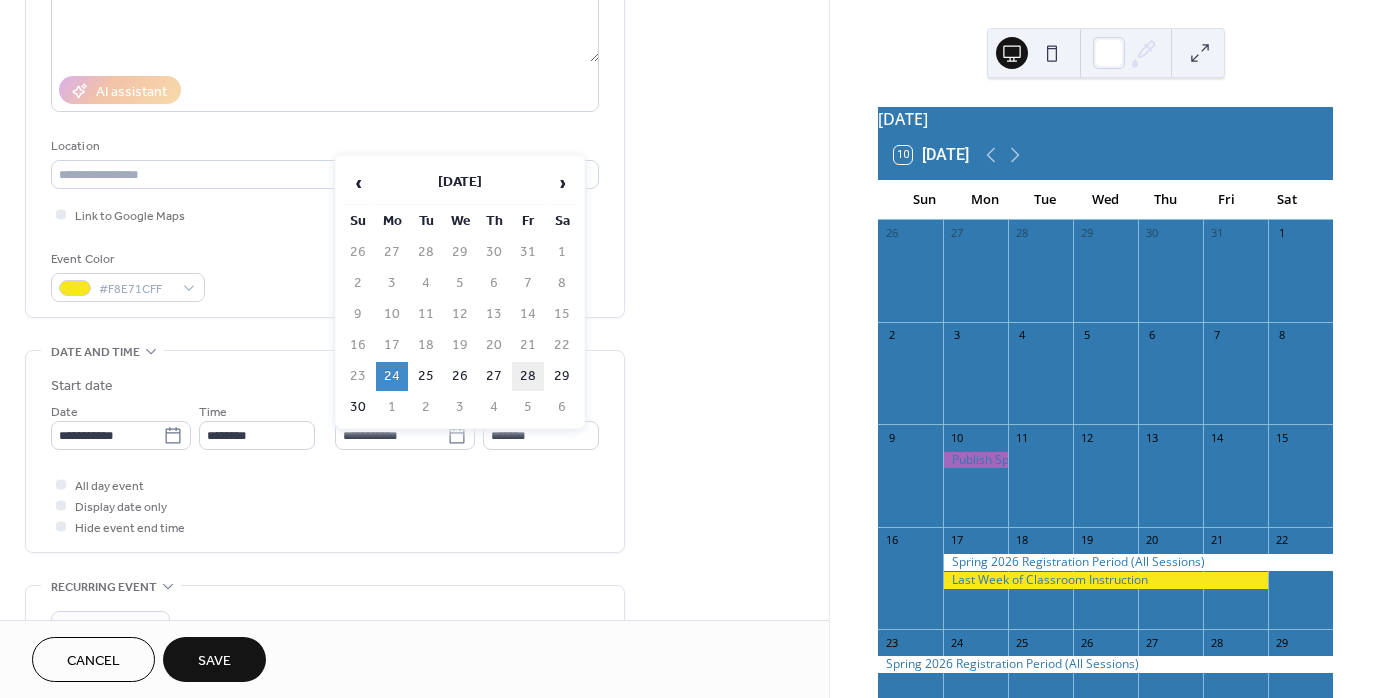 click on "28" at bounding box center [528, 376] 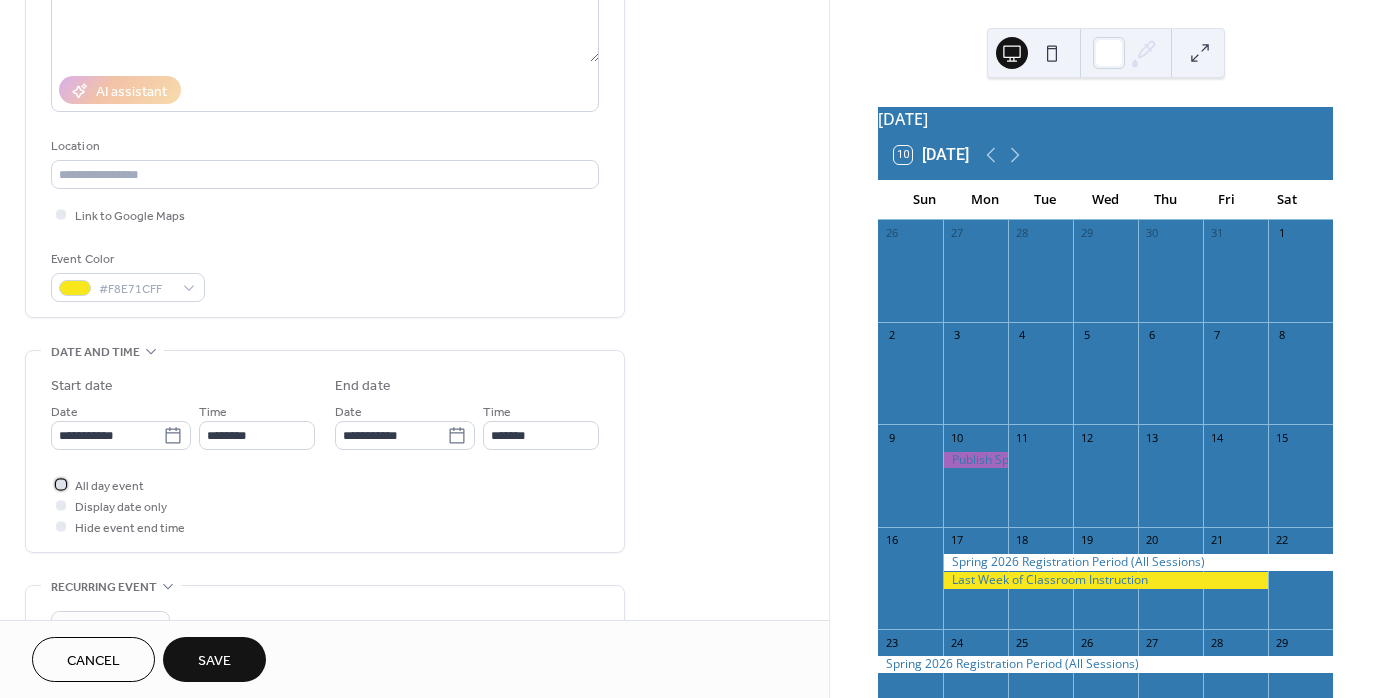 click at bounding box center [61, 484] 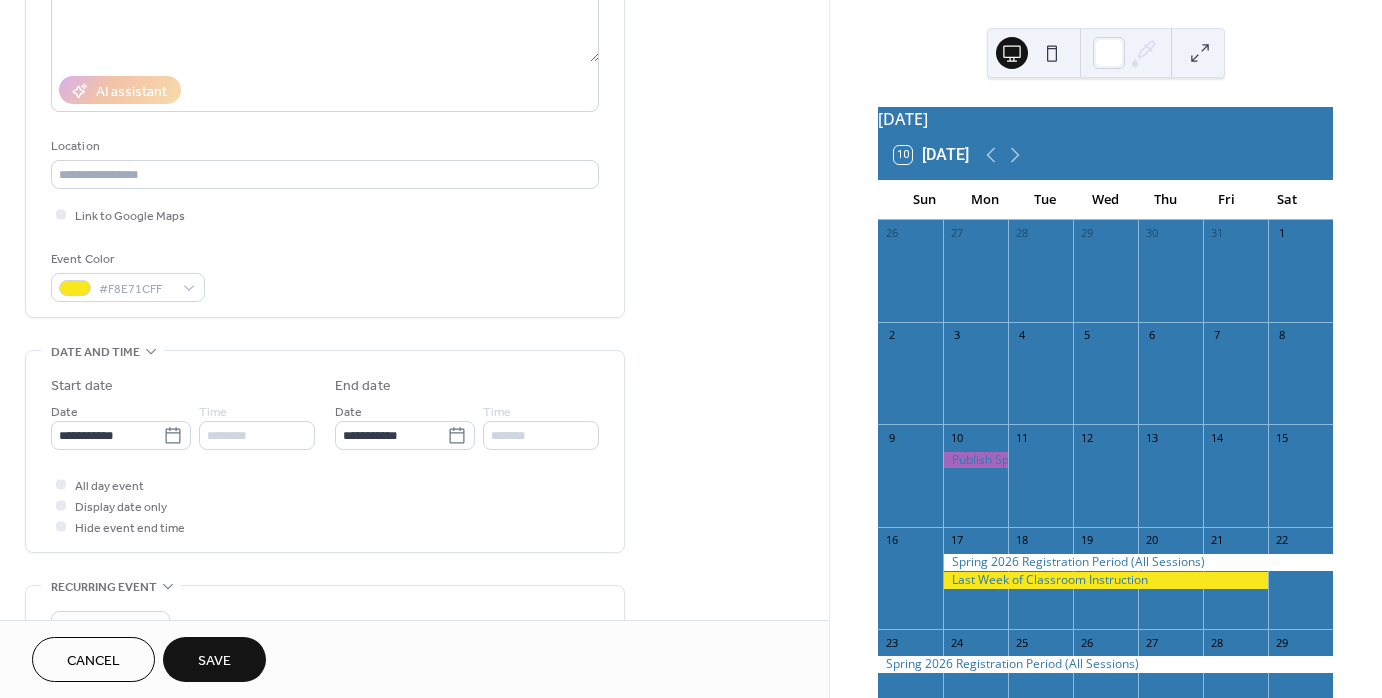 click on "Save" at bounding box center [214, 661] 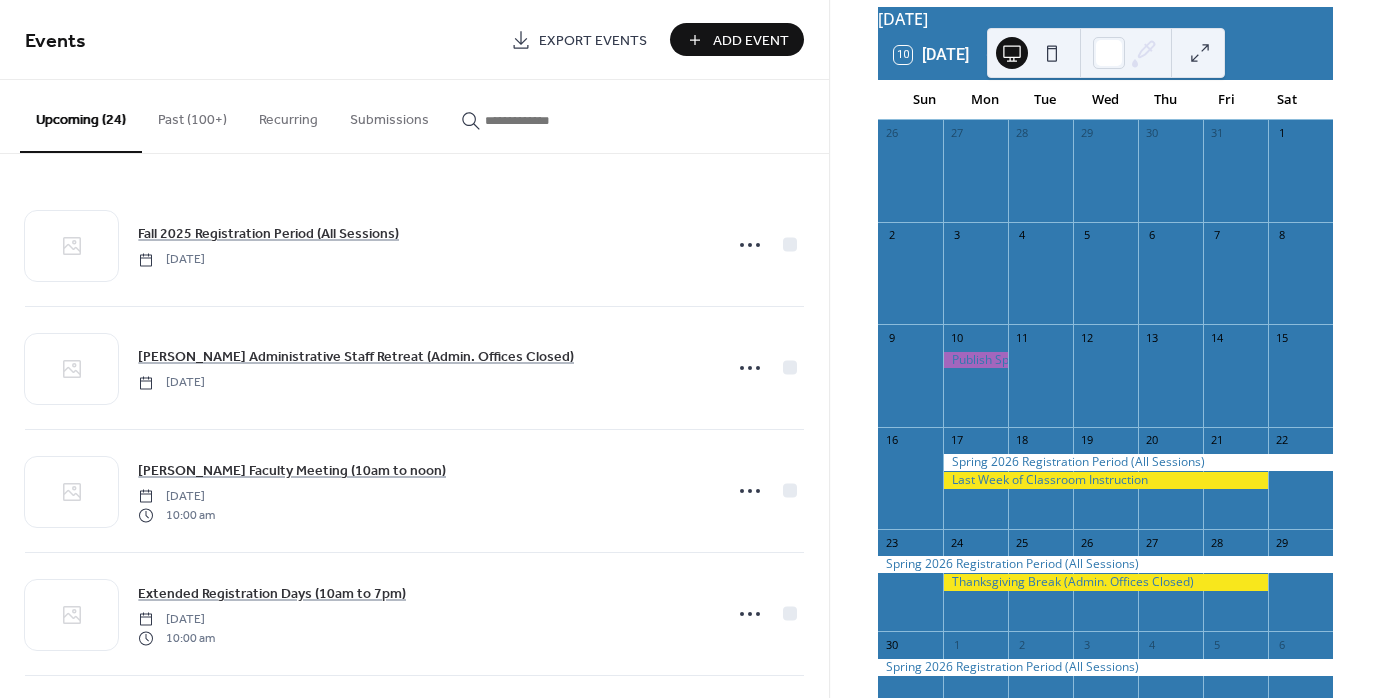 scroll, scrollTop: 195, scrollLeft: 0, axis: vertical 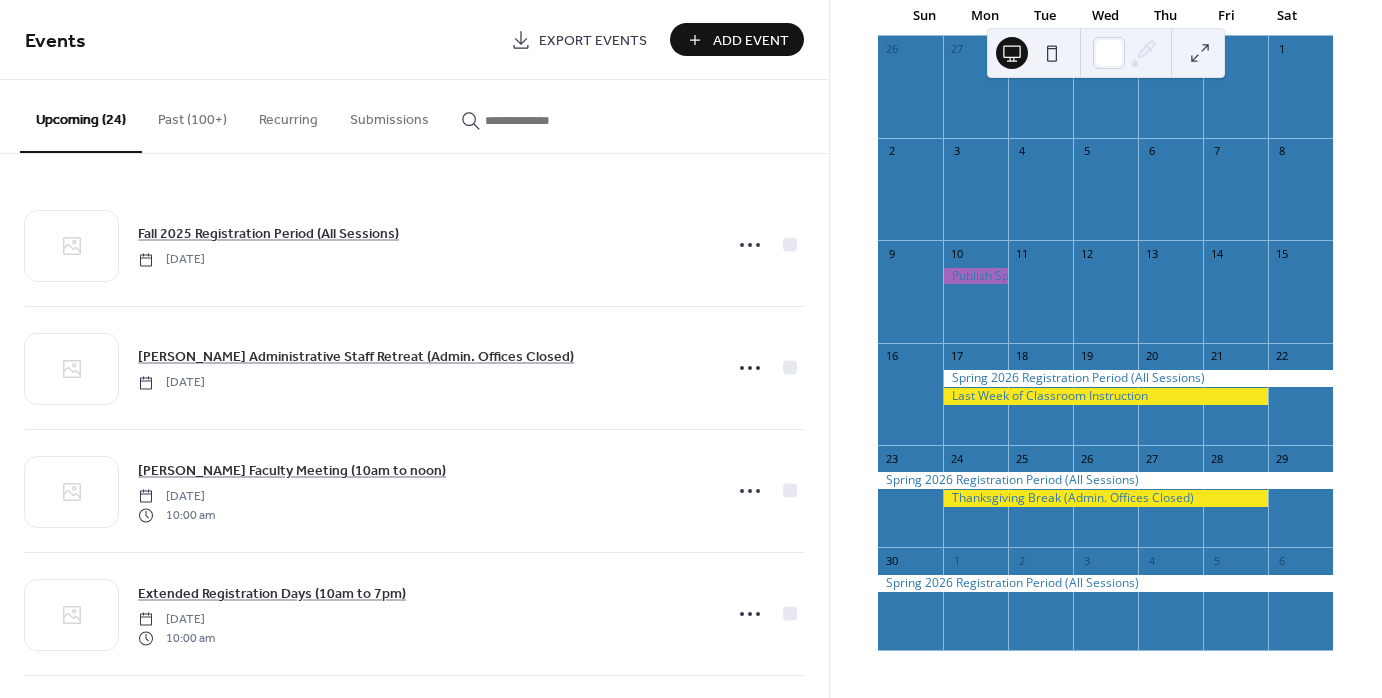click on "Add Event" at bounding box center (751, 41) 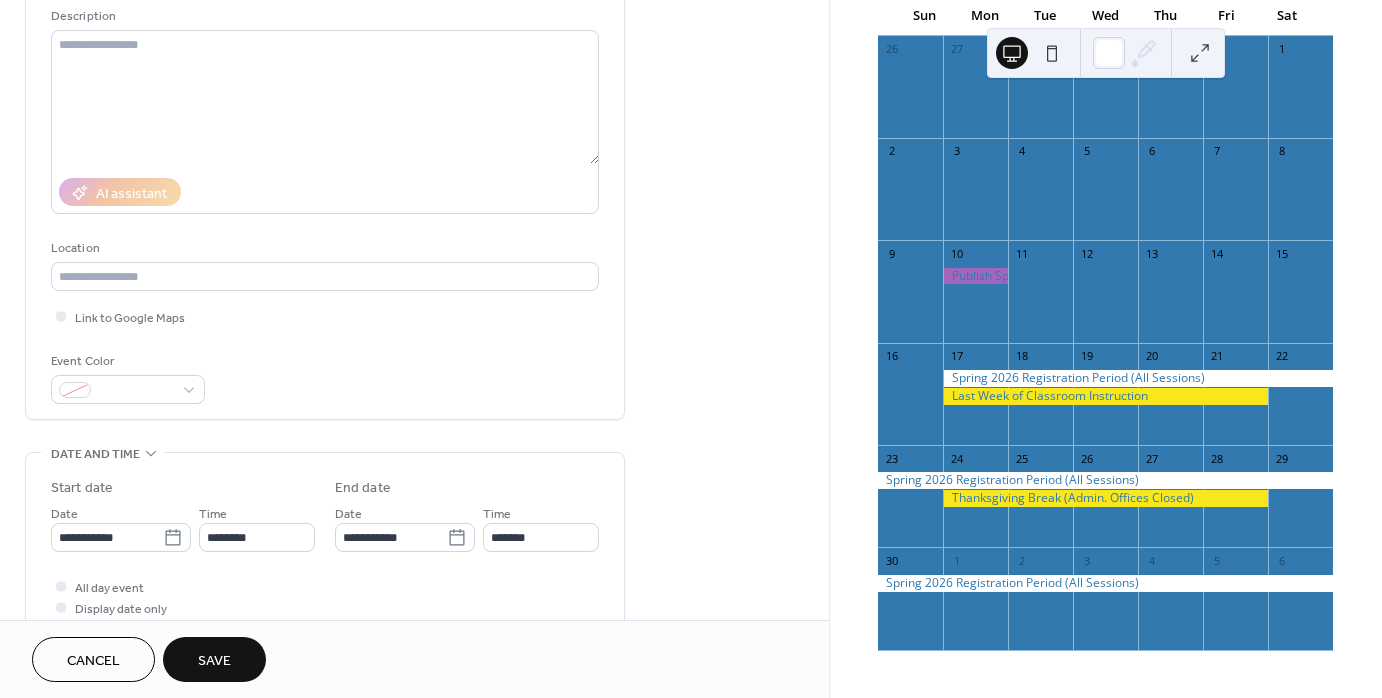 scroll, scrollTop: 200, scrollLeft: 0, axis: vertical 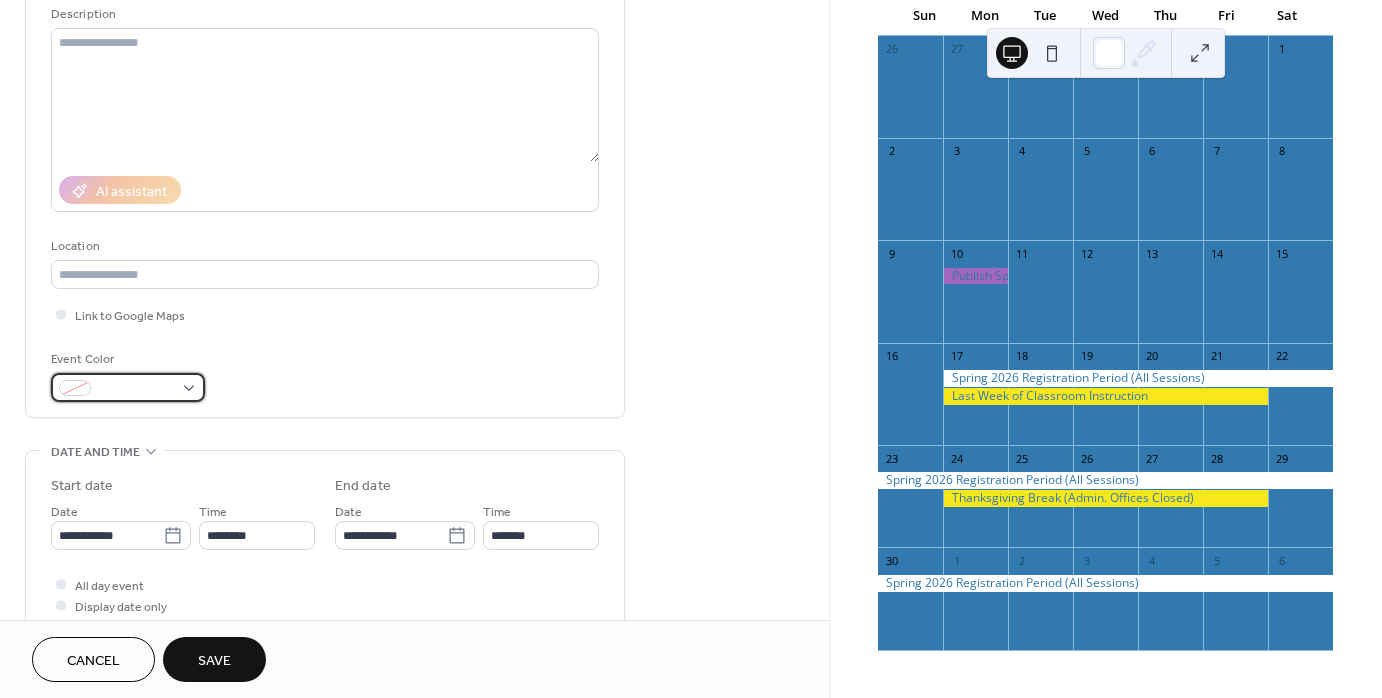 click at bounding box center (128, 387) 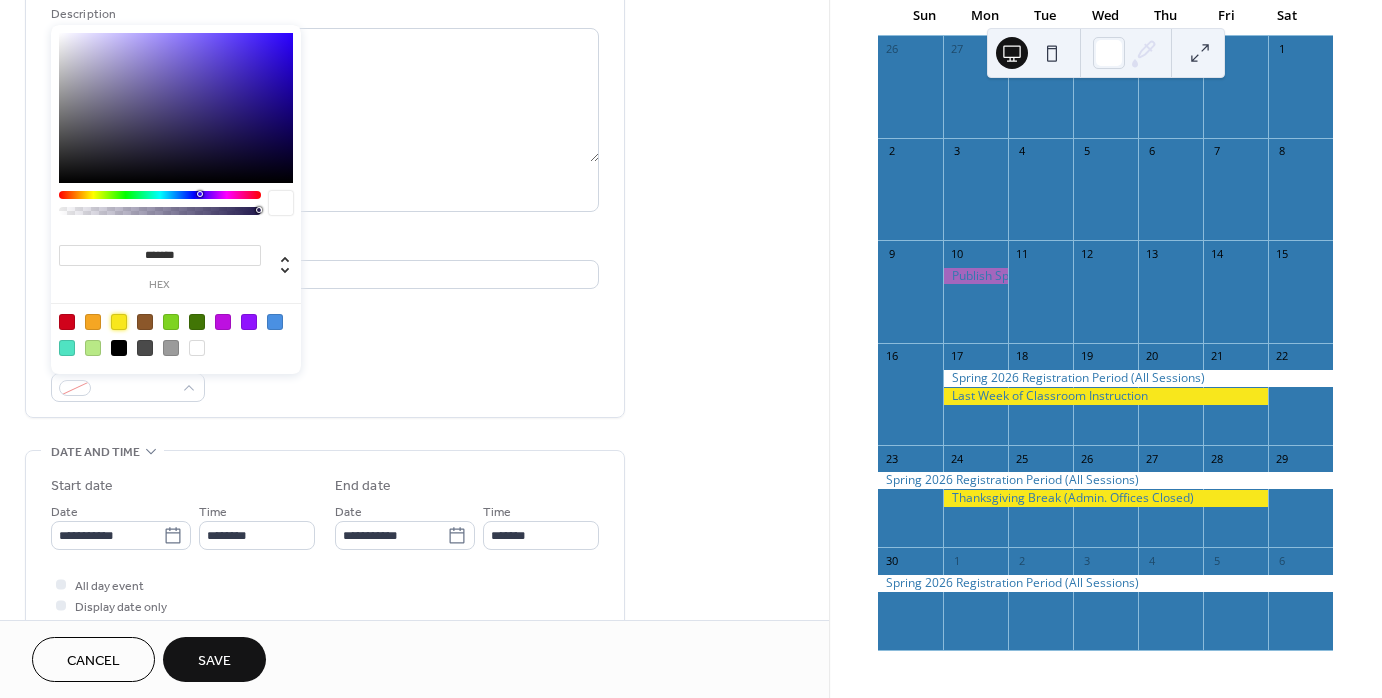 click at bounding box center (119, 322) 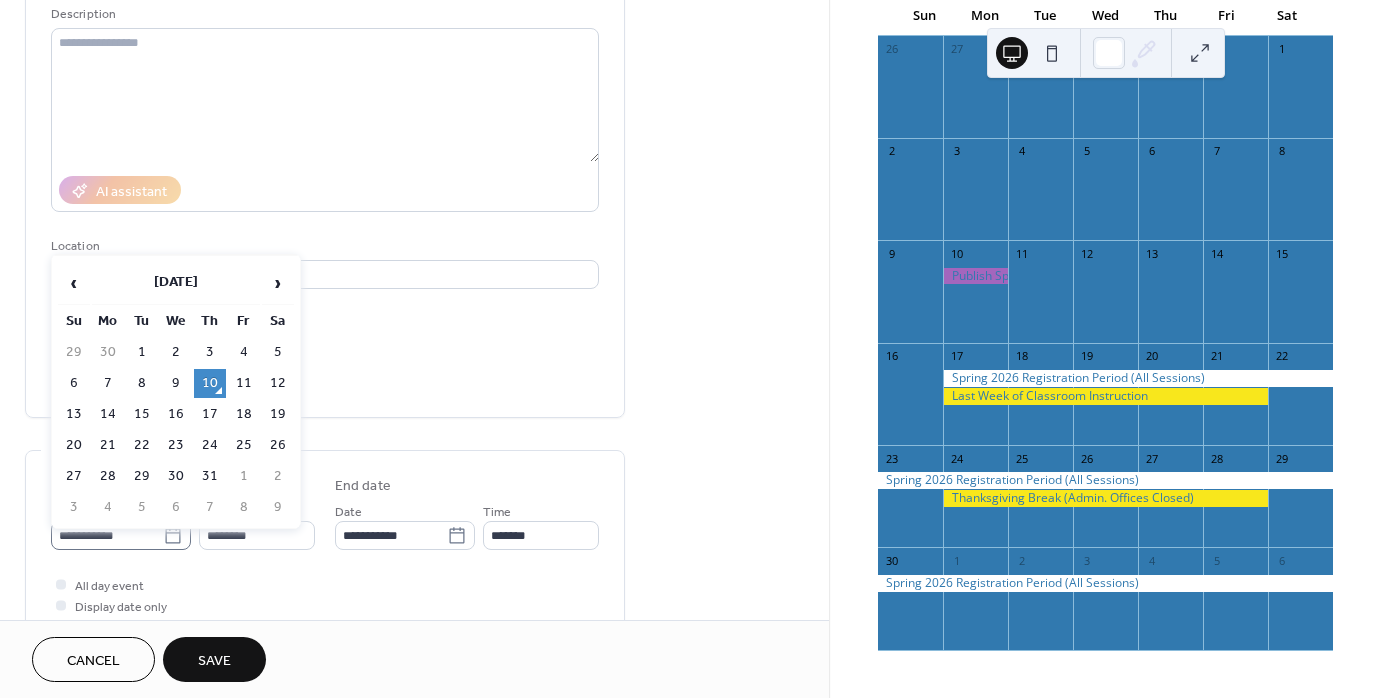 click 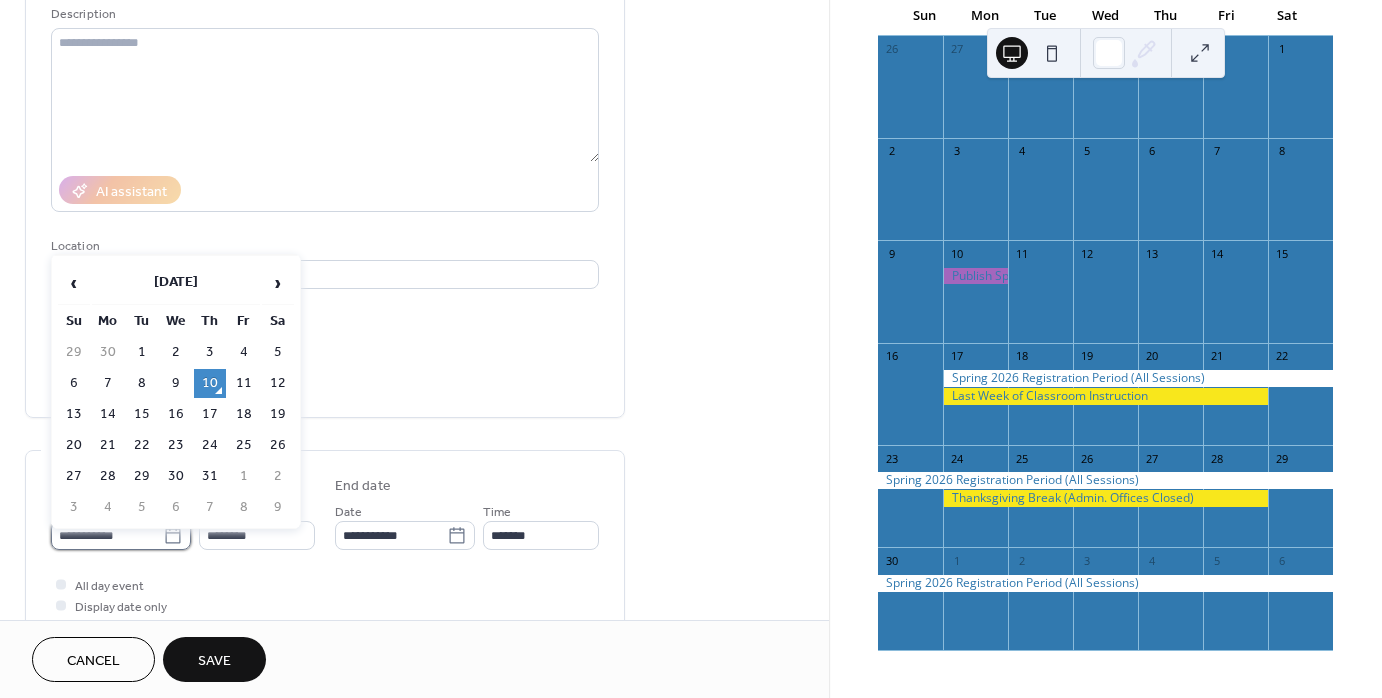 click on "**********" at bounding box center (107, 535) 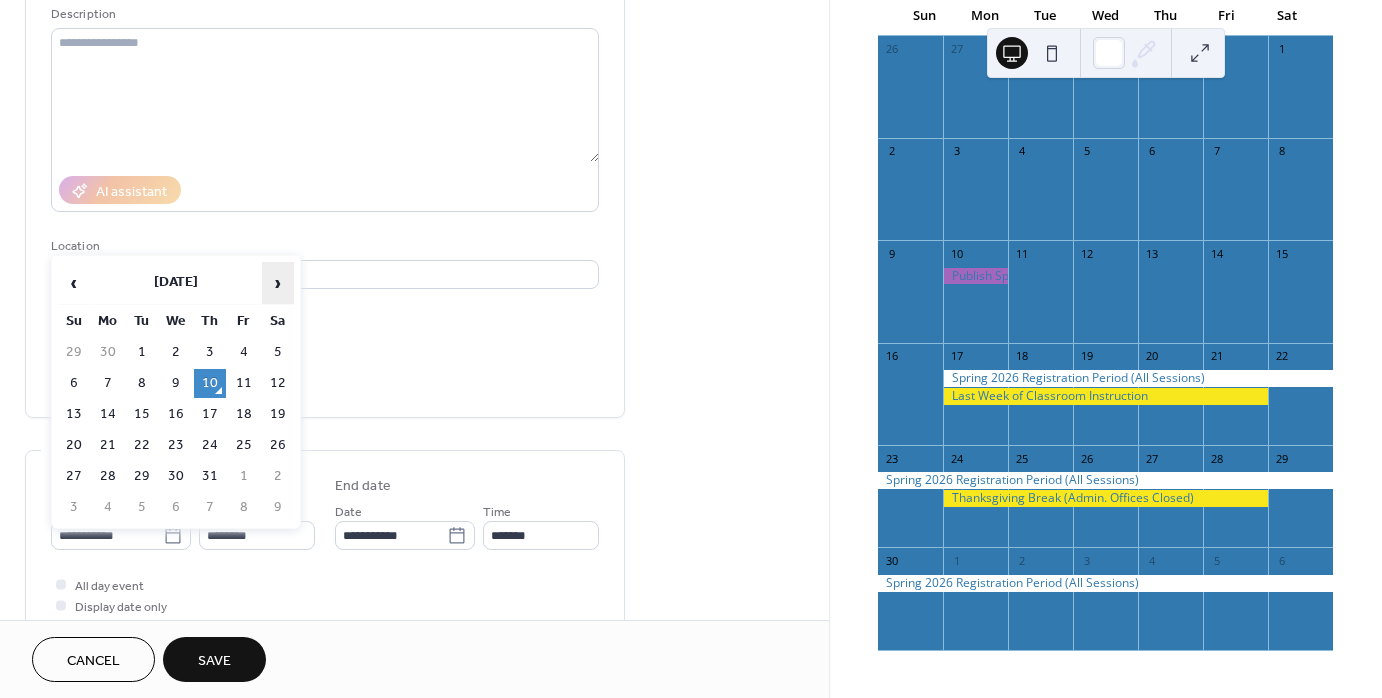 click on "›" at bounding box center [278, 283] 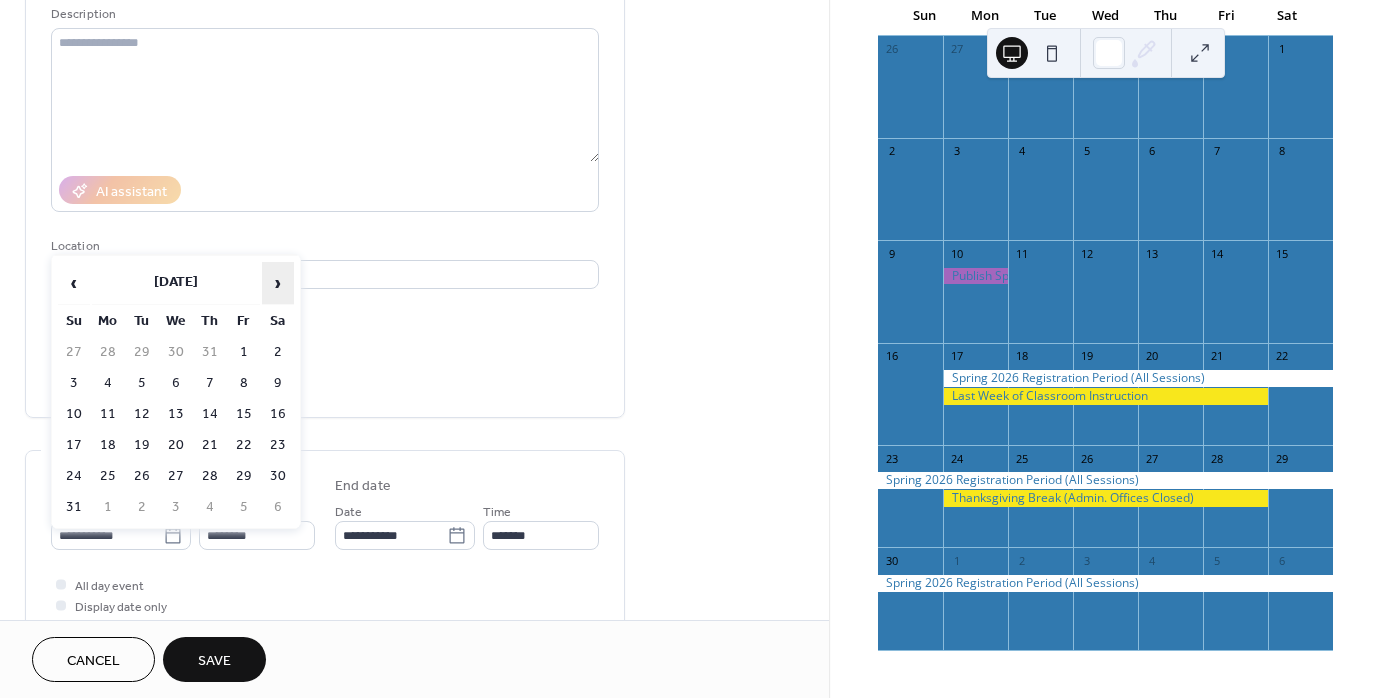 click on "›" at bounding box center [278, 283] 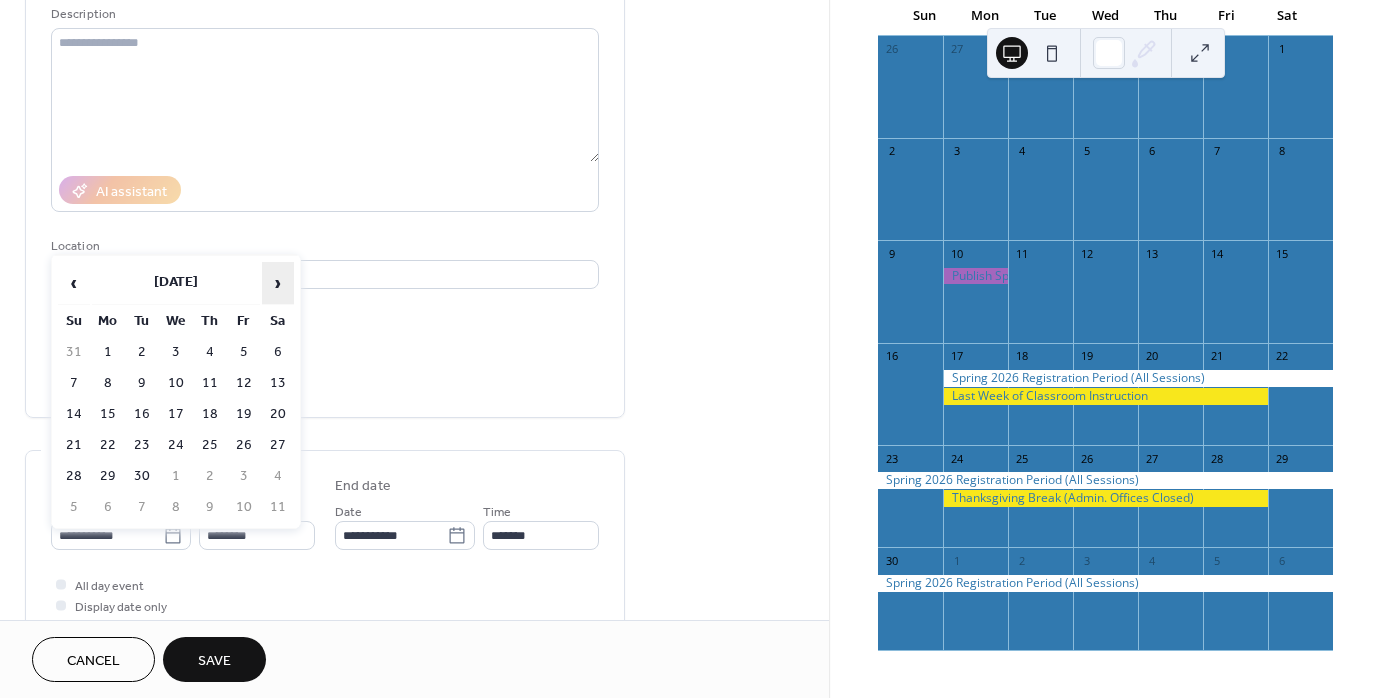 click on "›" at bounding box center [278, 283] 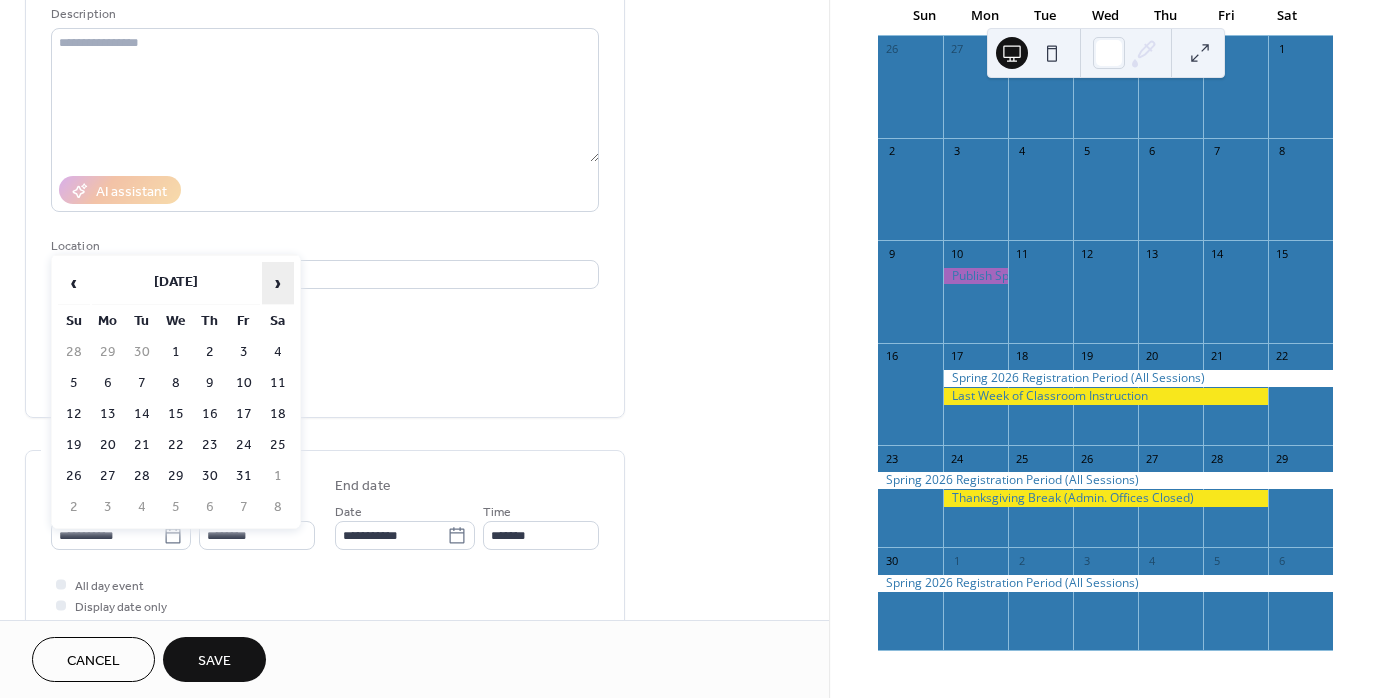 click on "›" at bounding box center (278, 283) 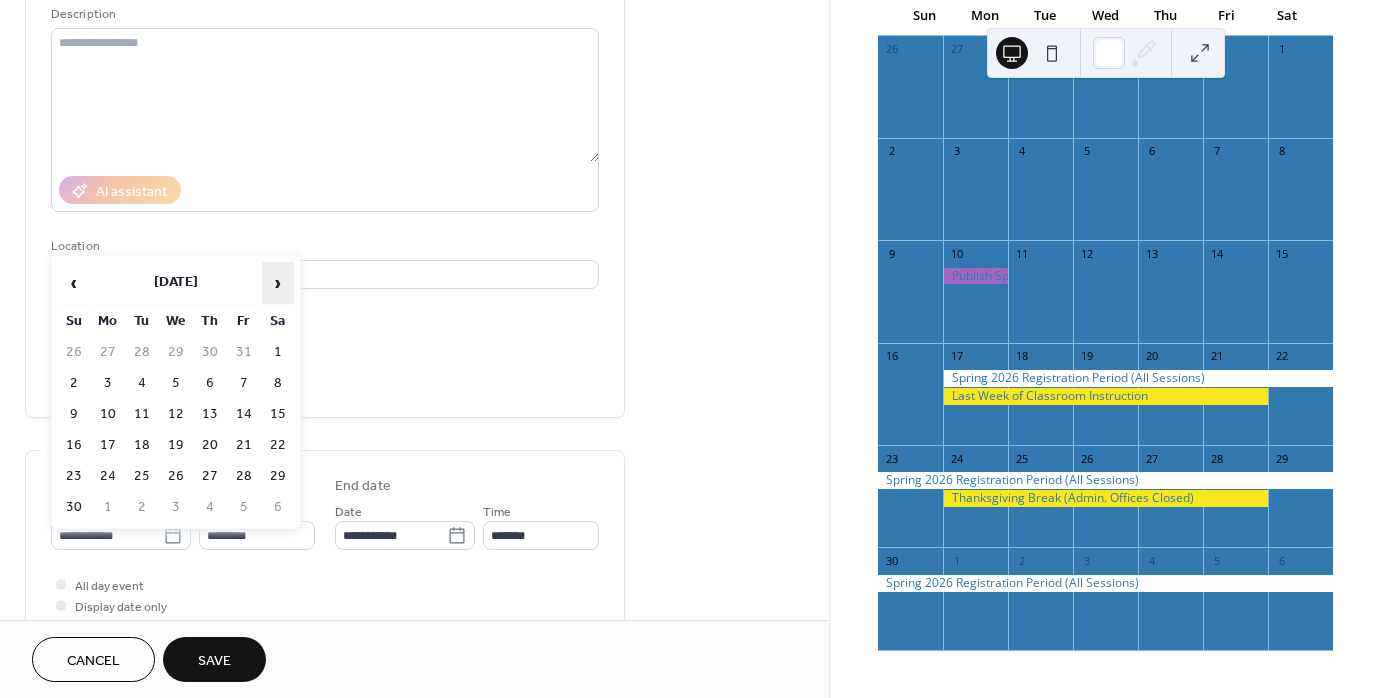 click on "›" at bounding box center (278, 283) 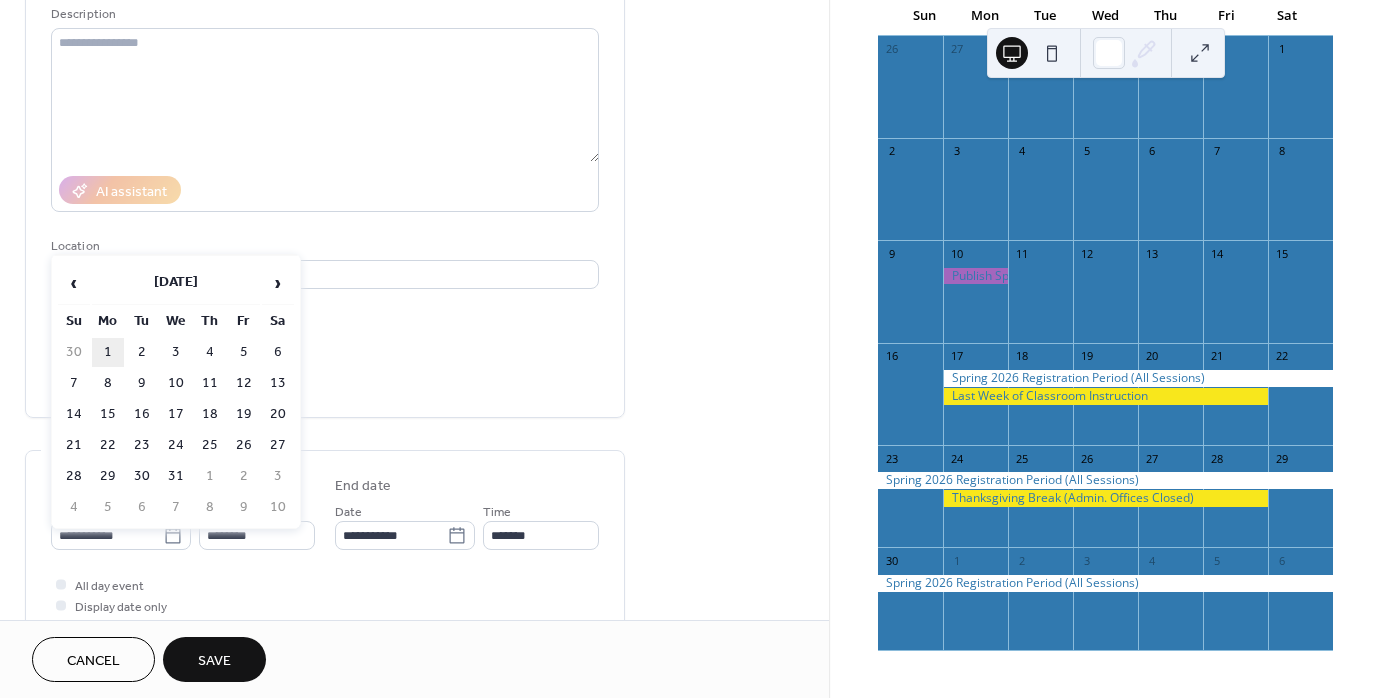 click on "1" at bounding box center [108, 352] 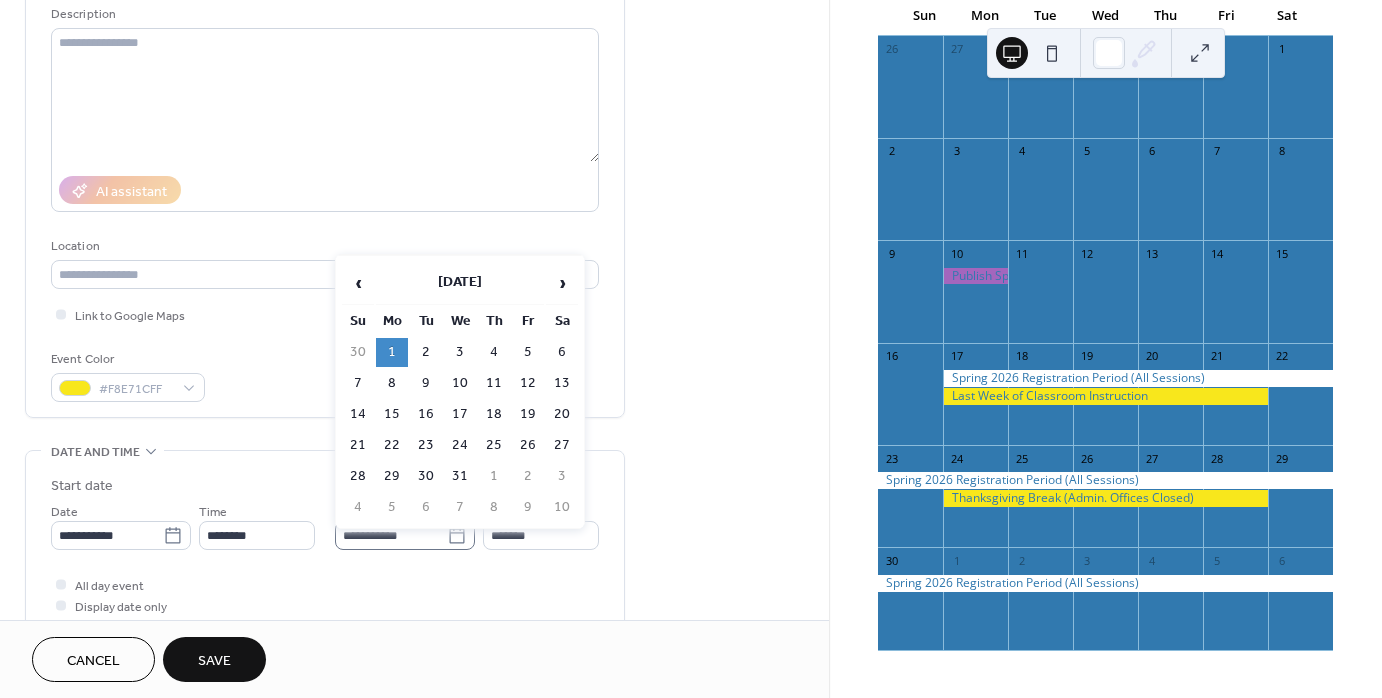 click 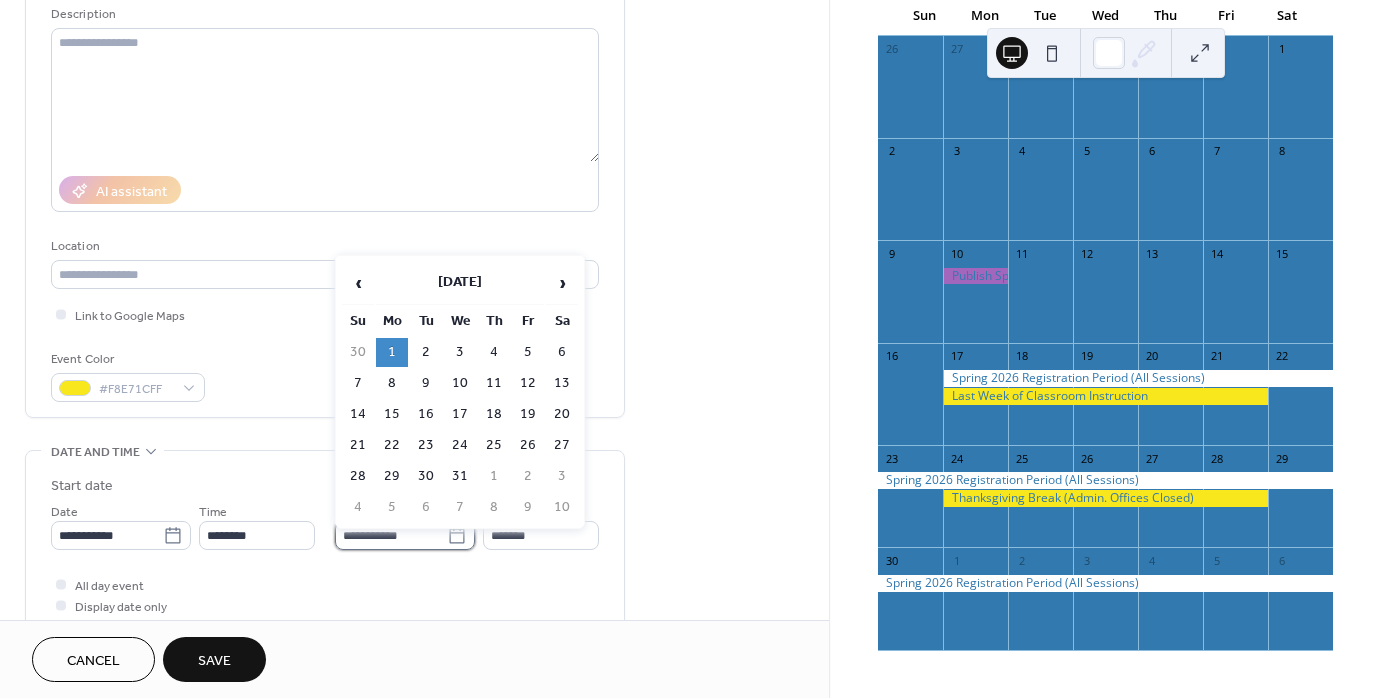 click on "**********" at bounding box center [391, 535] 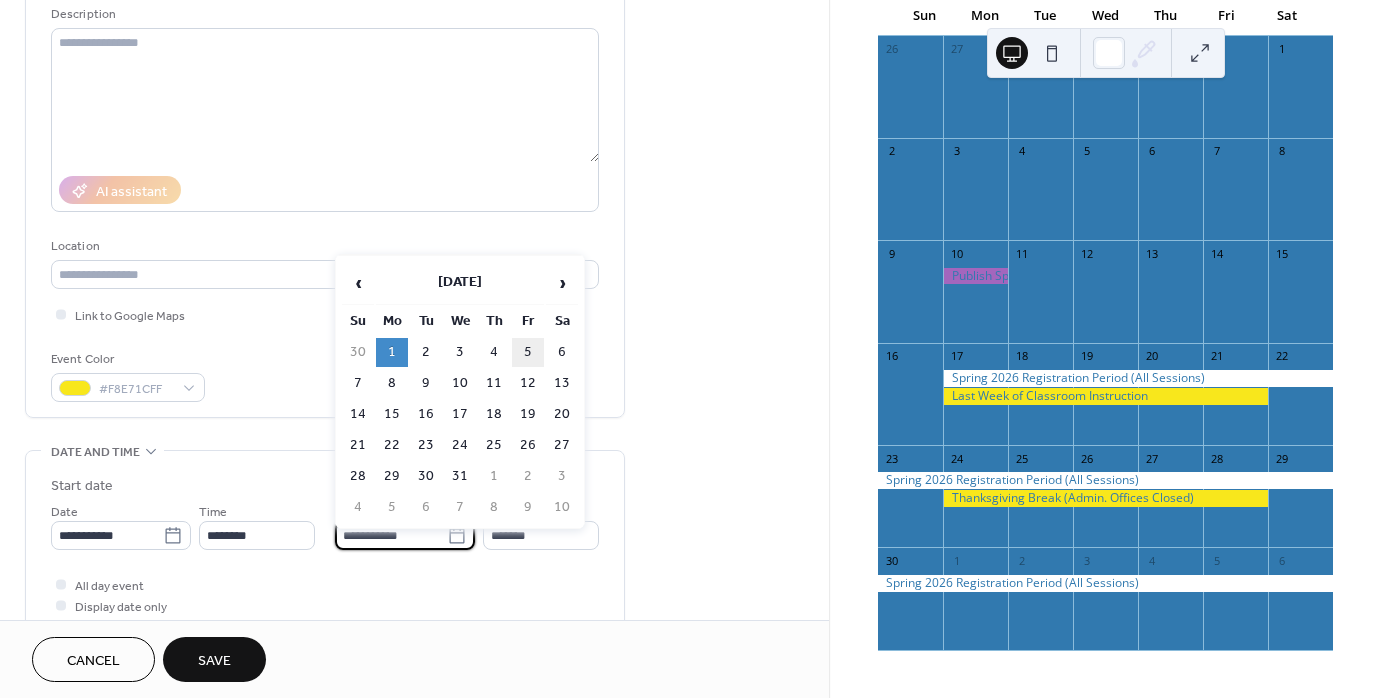 click on "5" at bounding box center (528, 352) 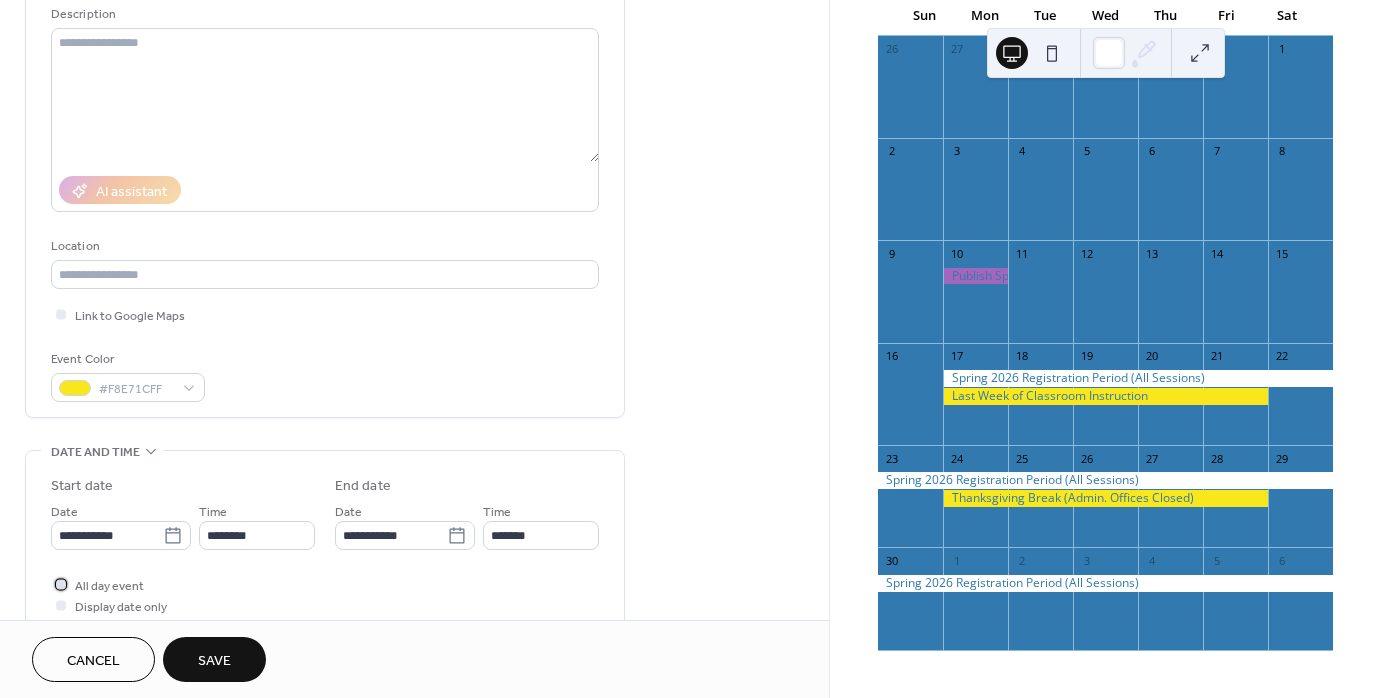 click at bounding box center [61, 584] 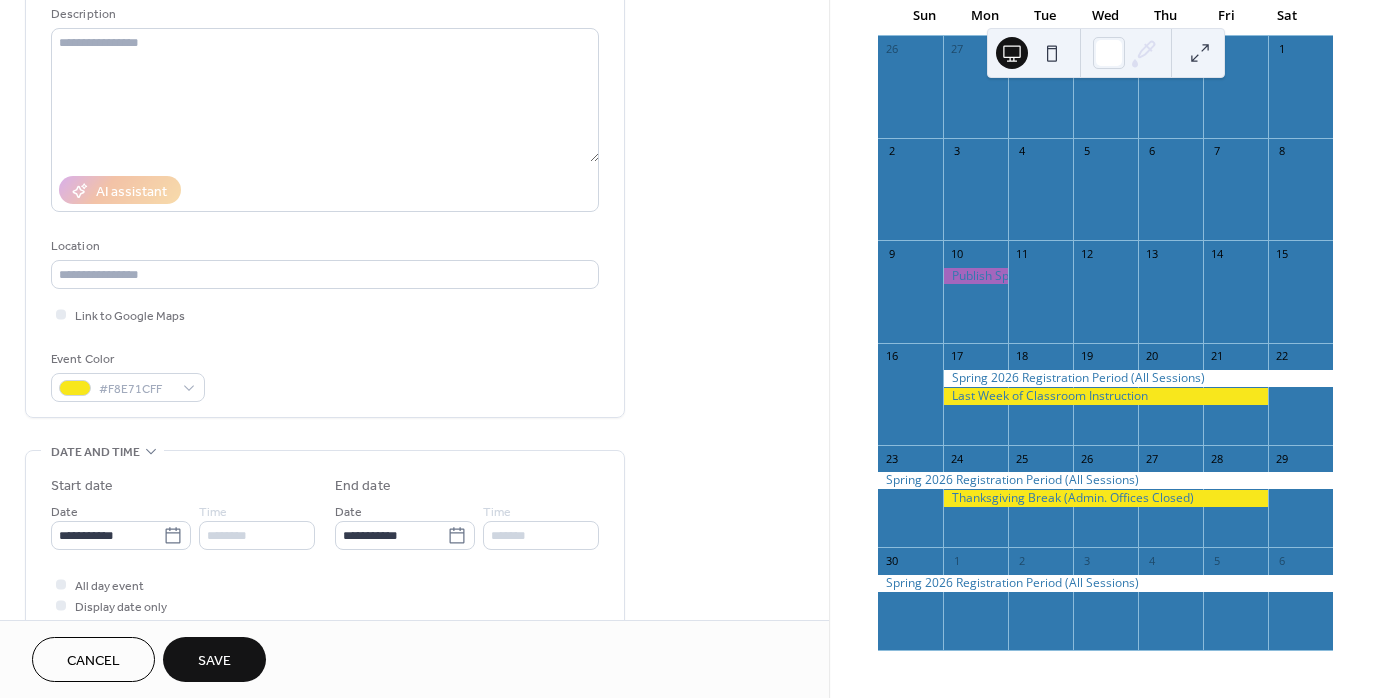 click on "Save" at bounding box center [214, 661] 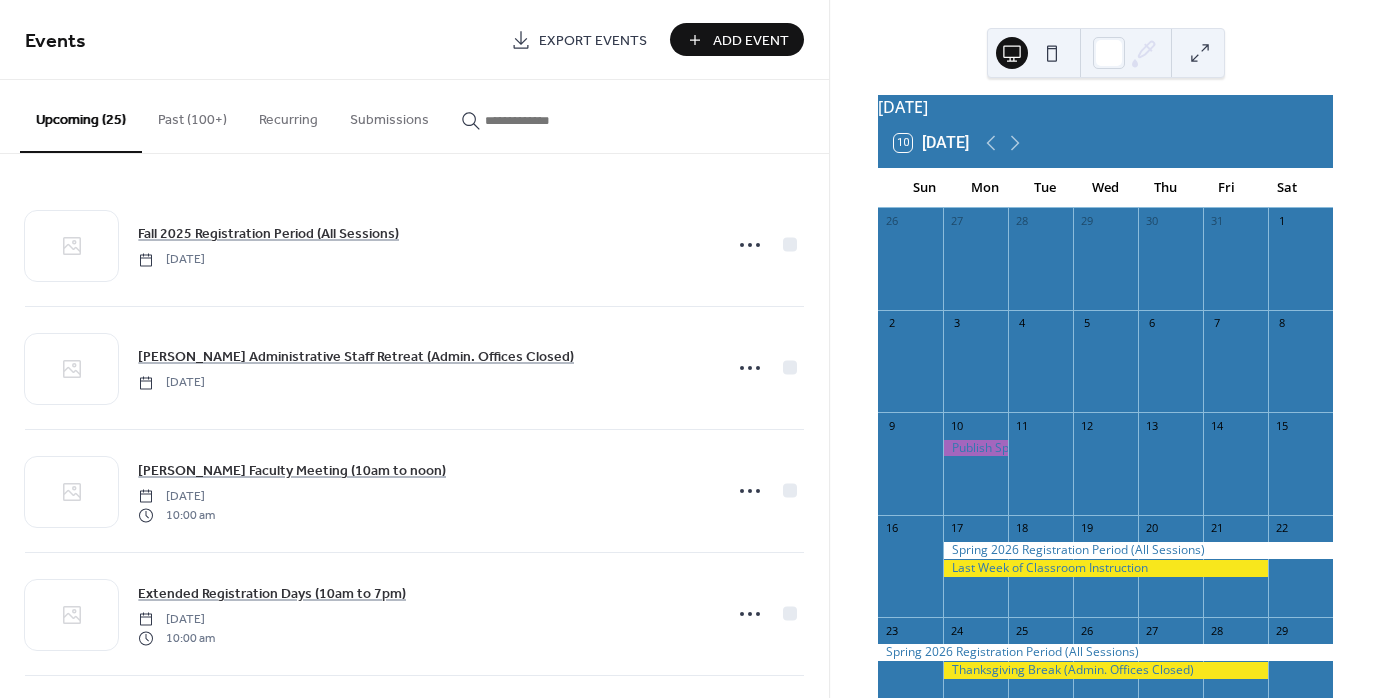 scroll, scrollTop: 0, scrollLeft: 0, axis: both 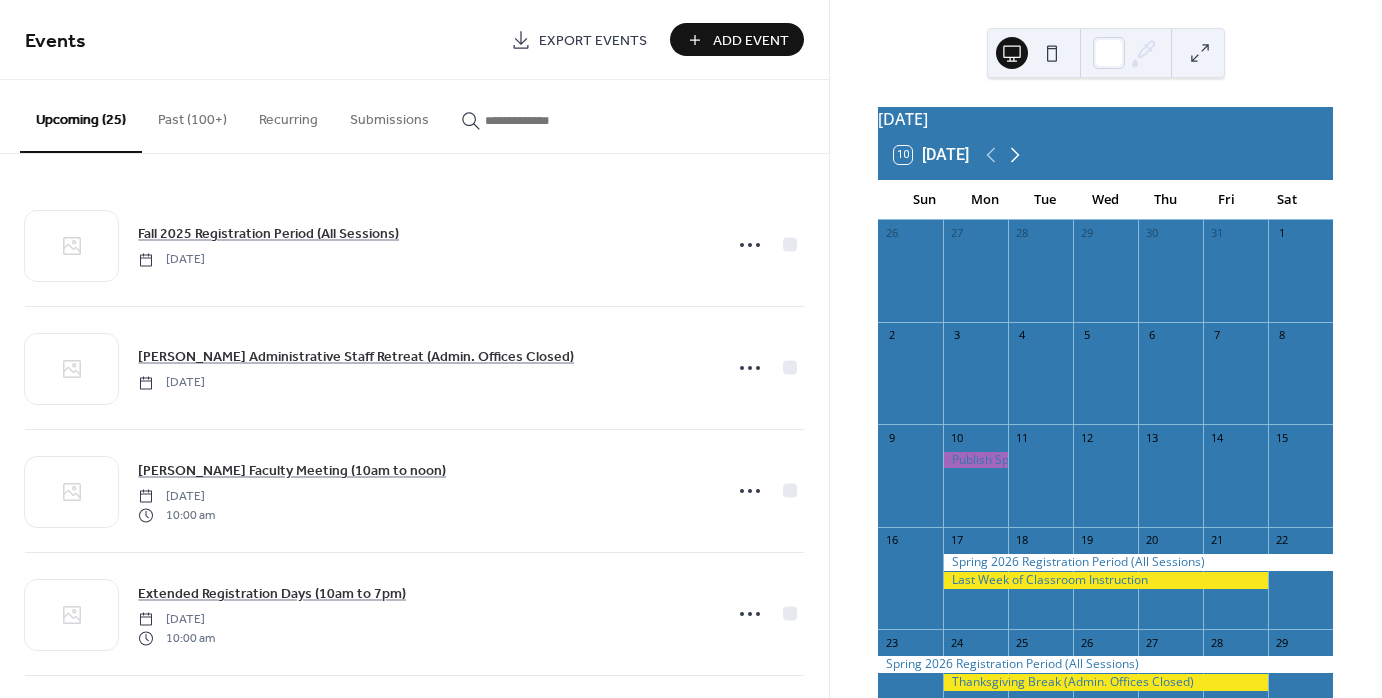 click 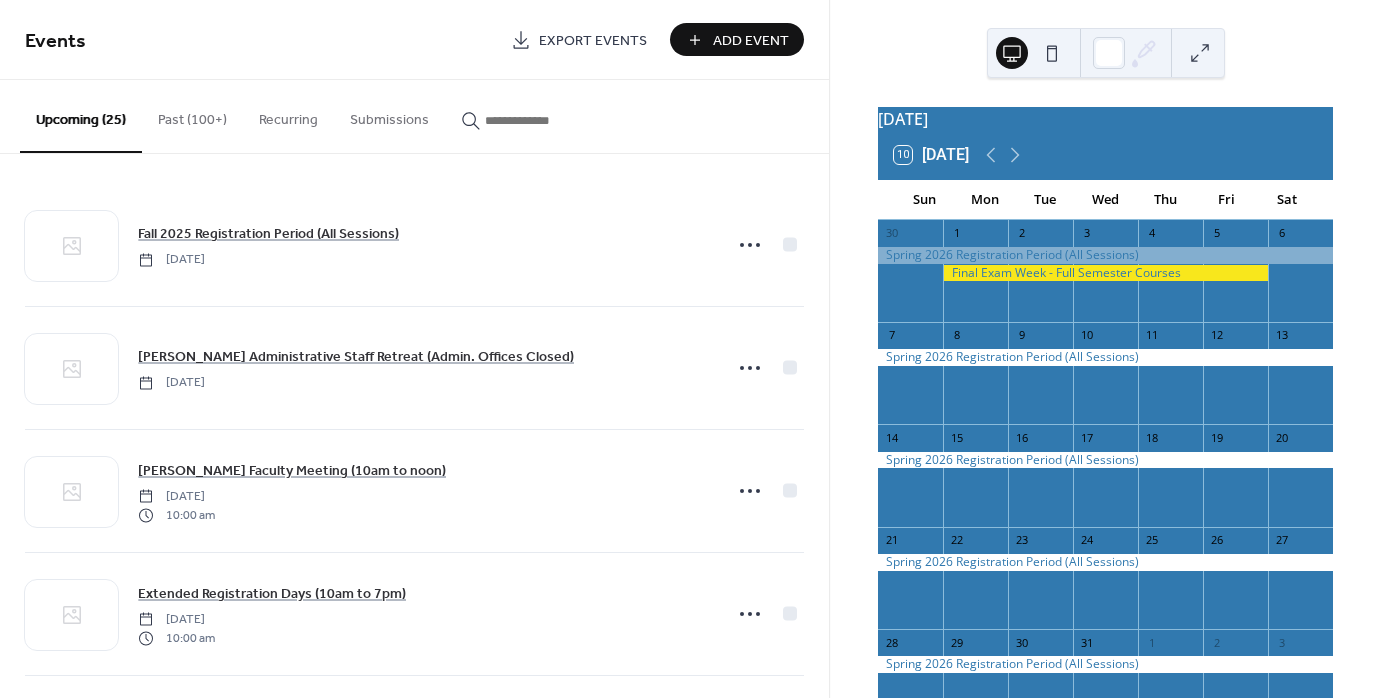 click on "Add Event" at bounding box center [751, 41] 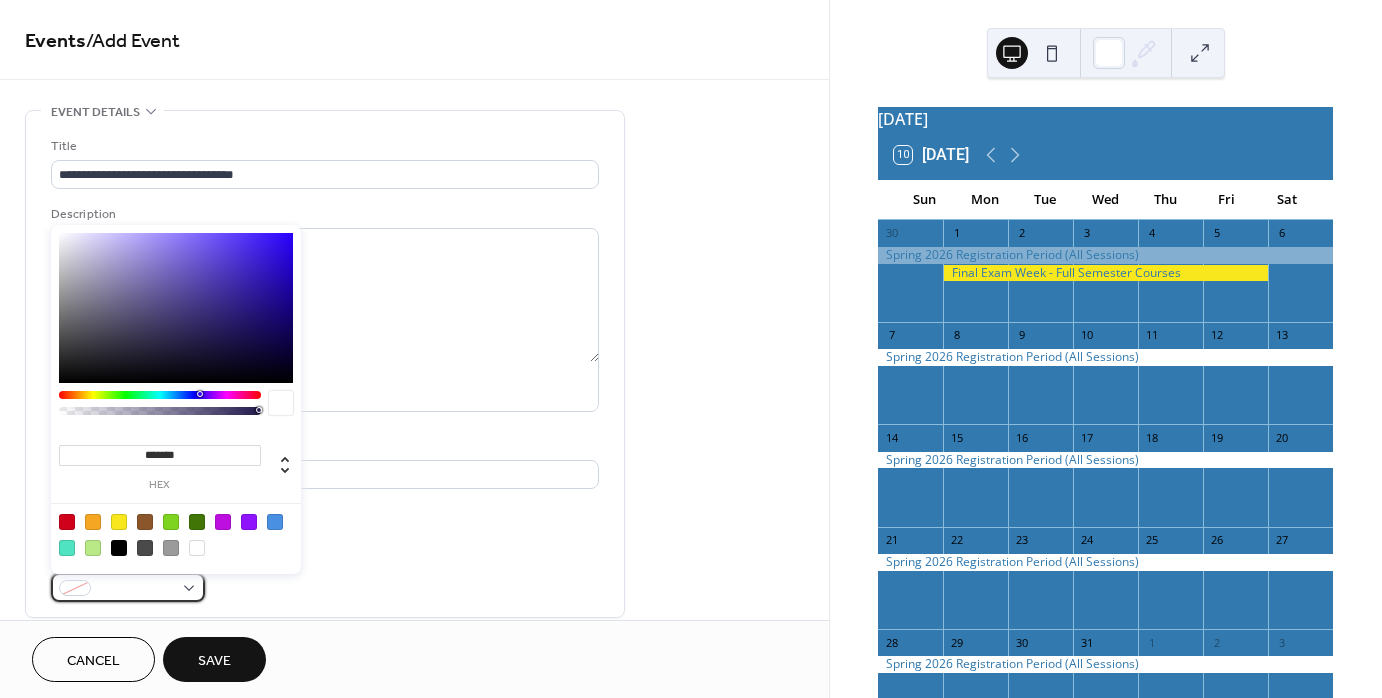 click at bounding box center [136, 589] 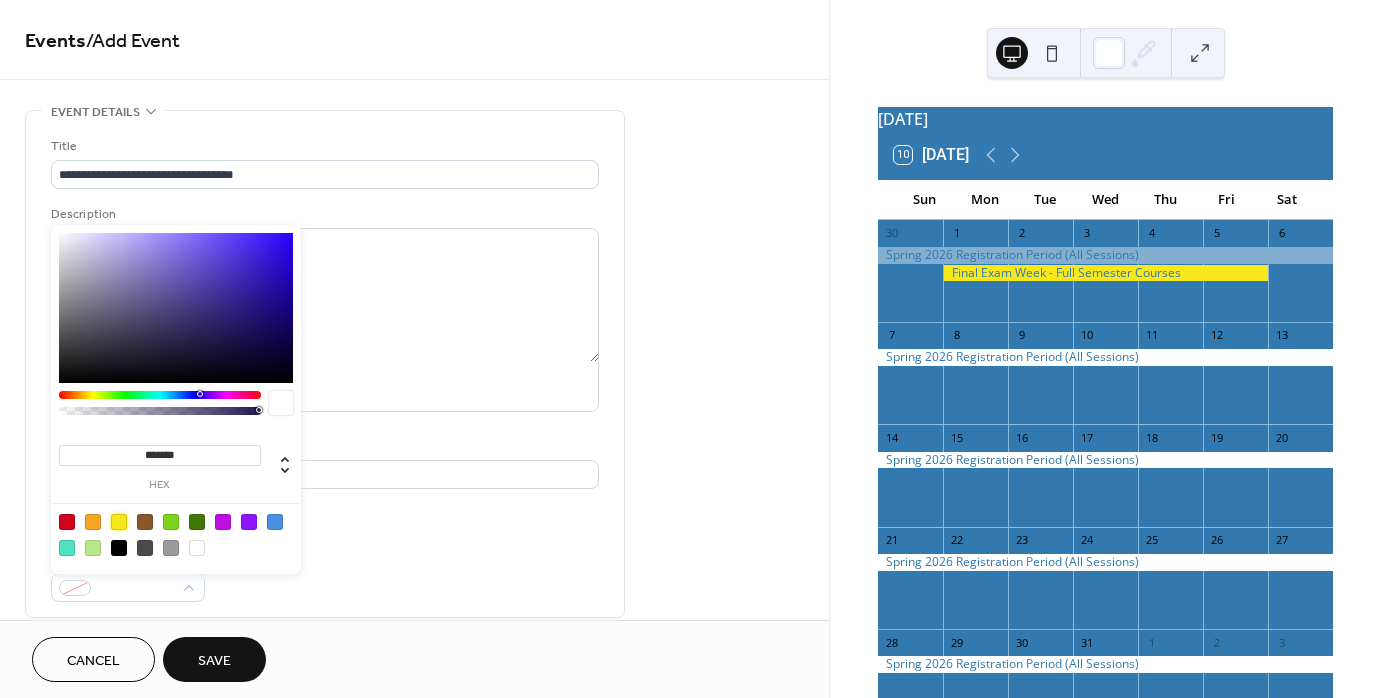 click at bounding box center [119, 522] 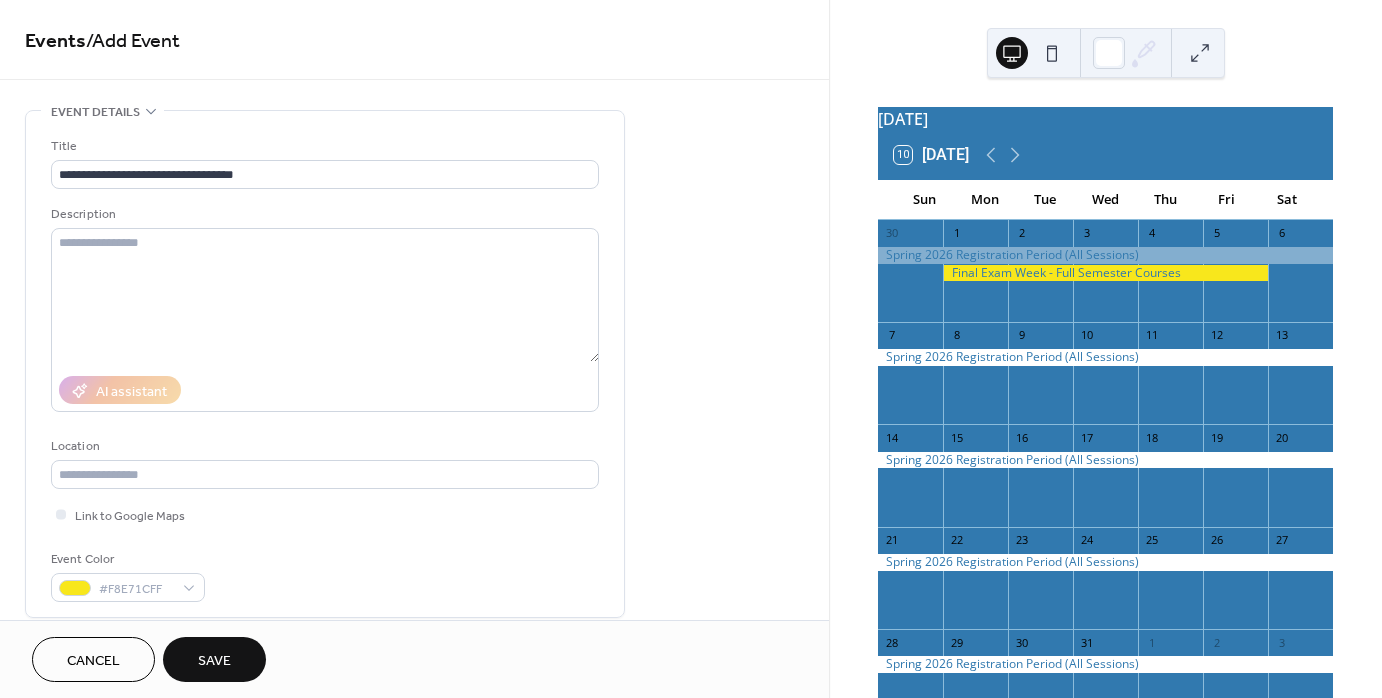 click on "**********" at bounding box center [325, 369] 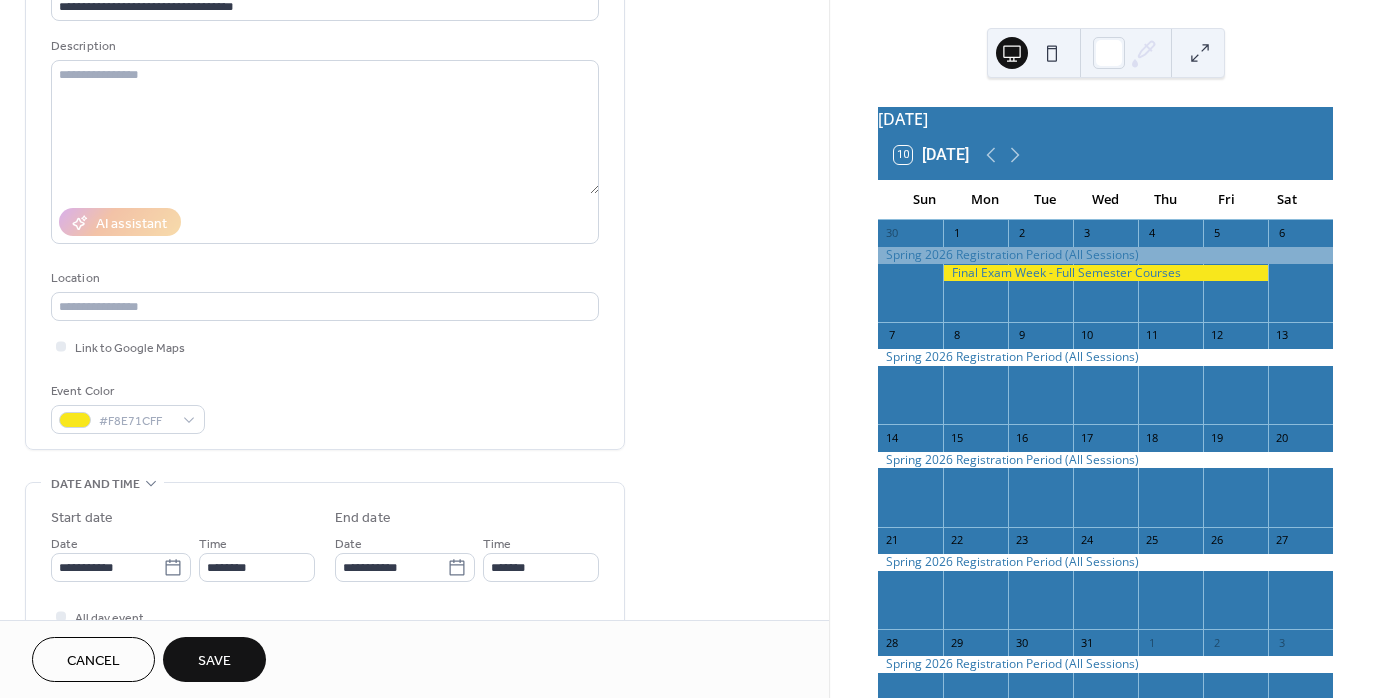 scroll, scrollTop: 300, scrollLeft: 0, axis: vertical 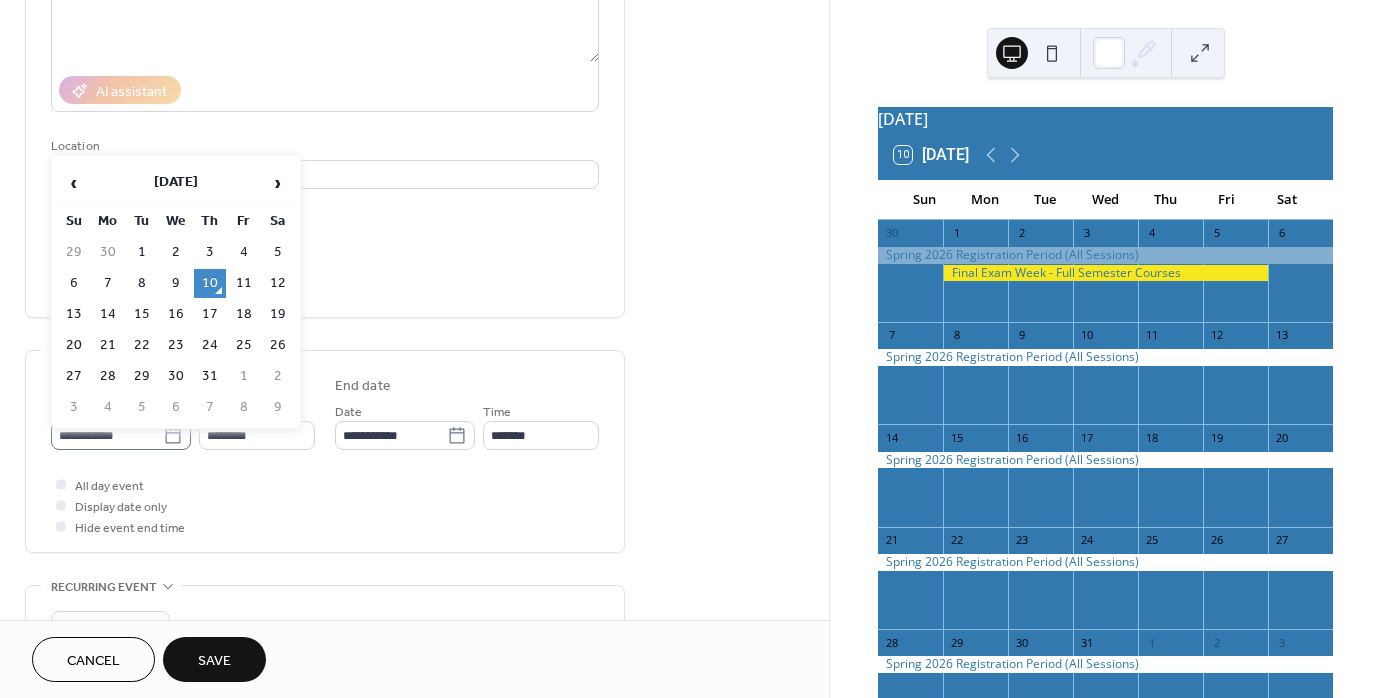 click 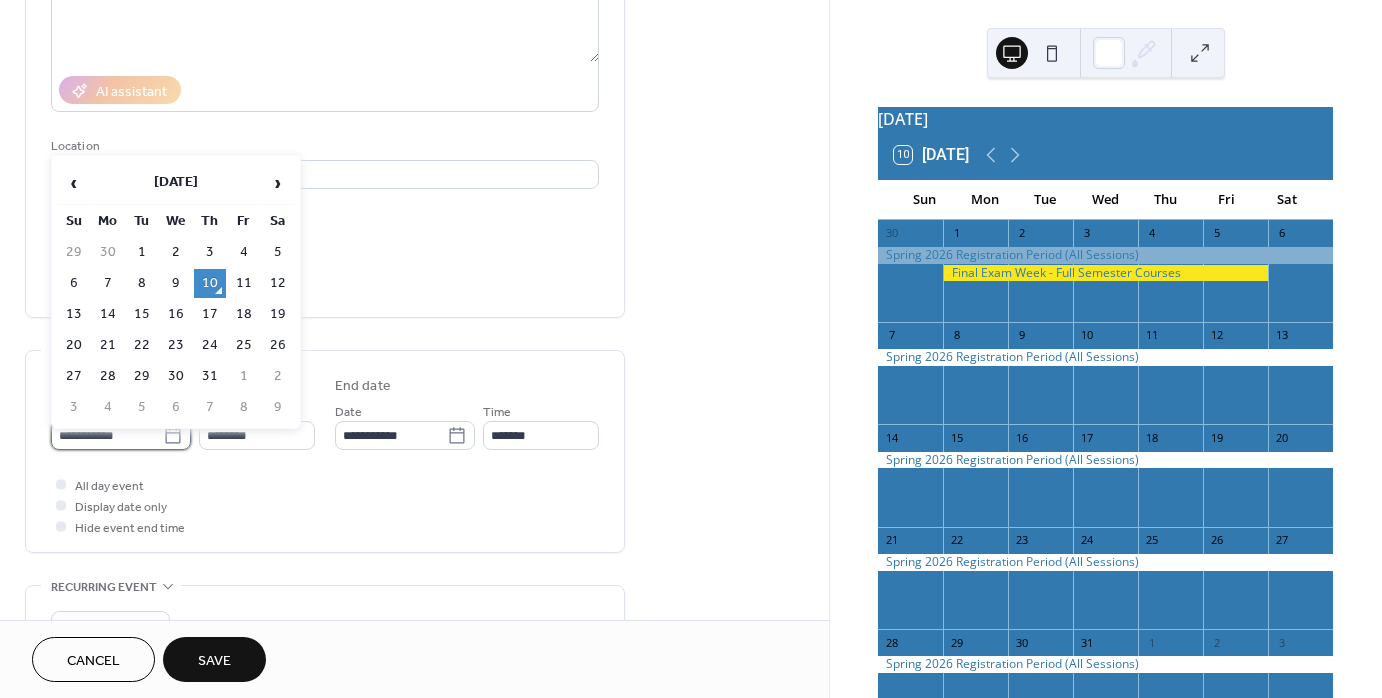 click on "**********" at bounding box center (107, 435) 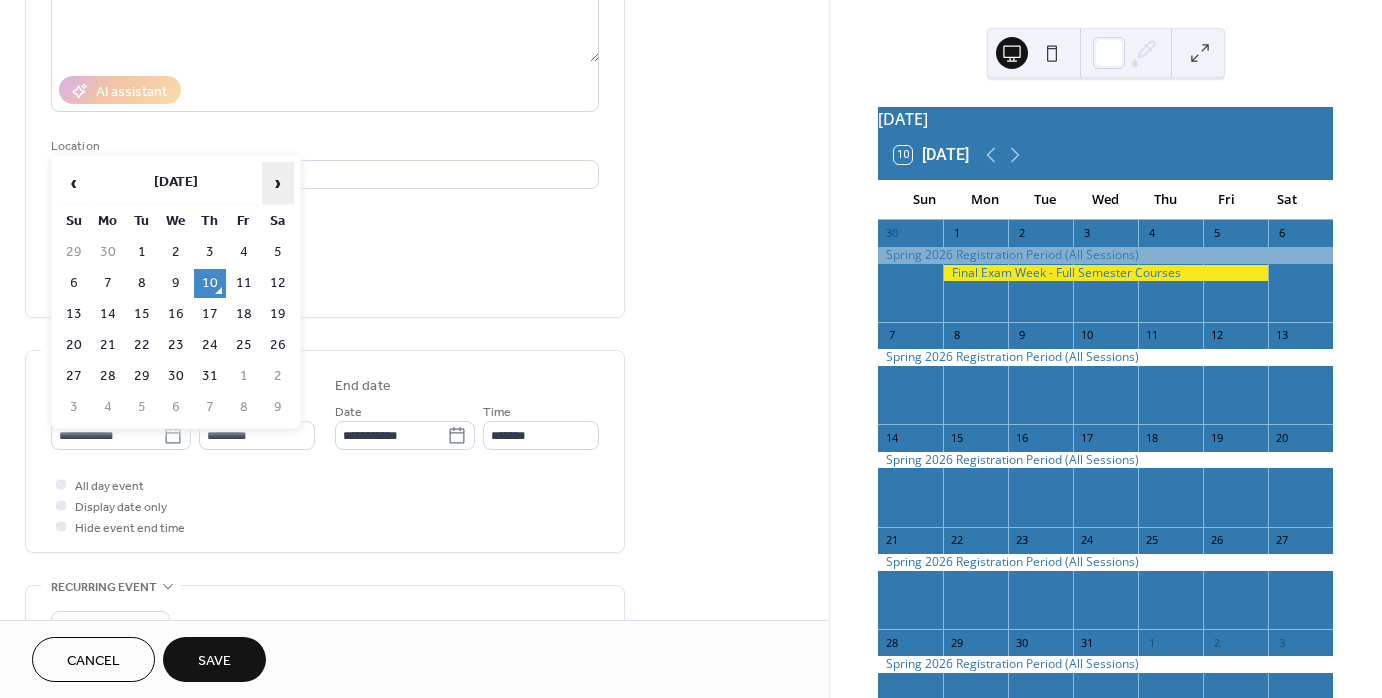 click on "›" at bounding box center (278, 183) 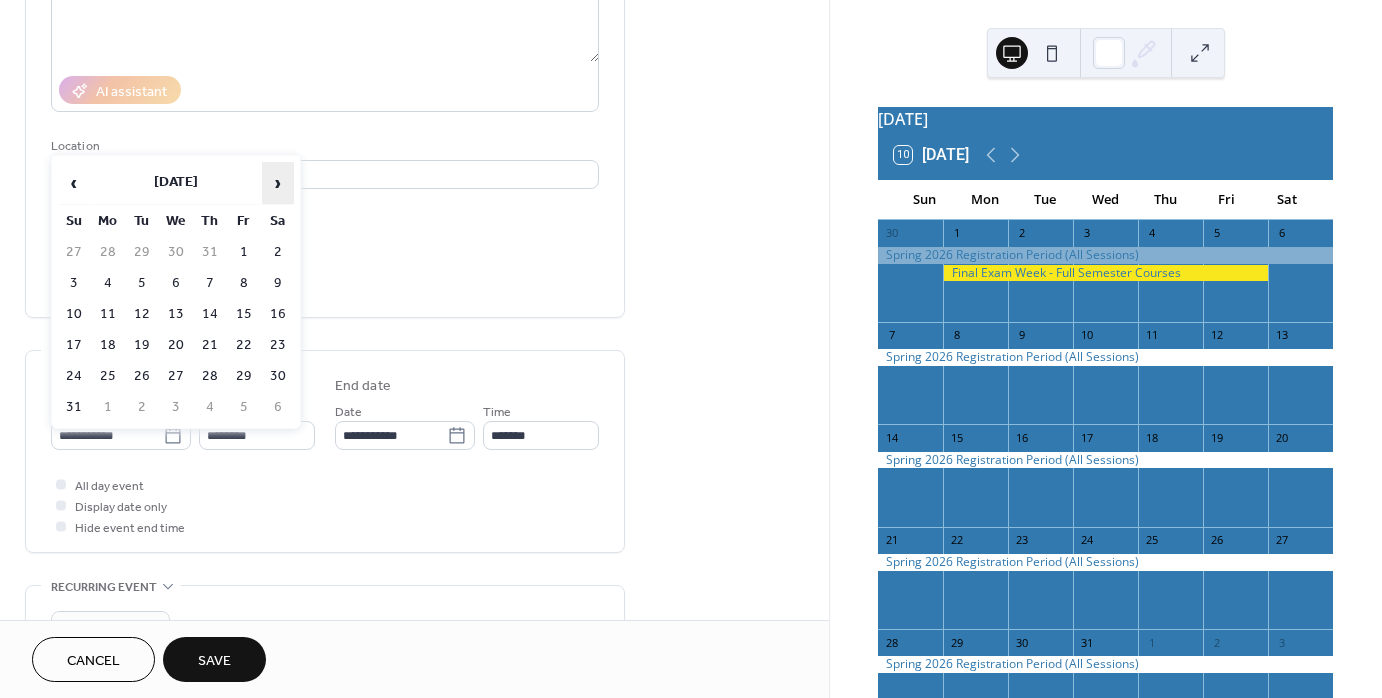 click on "›" at bounding box center [278, 183] 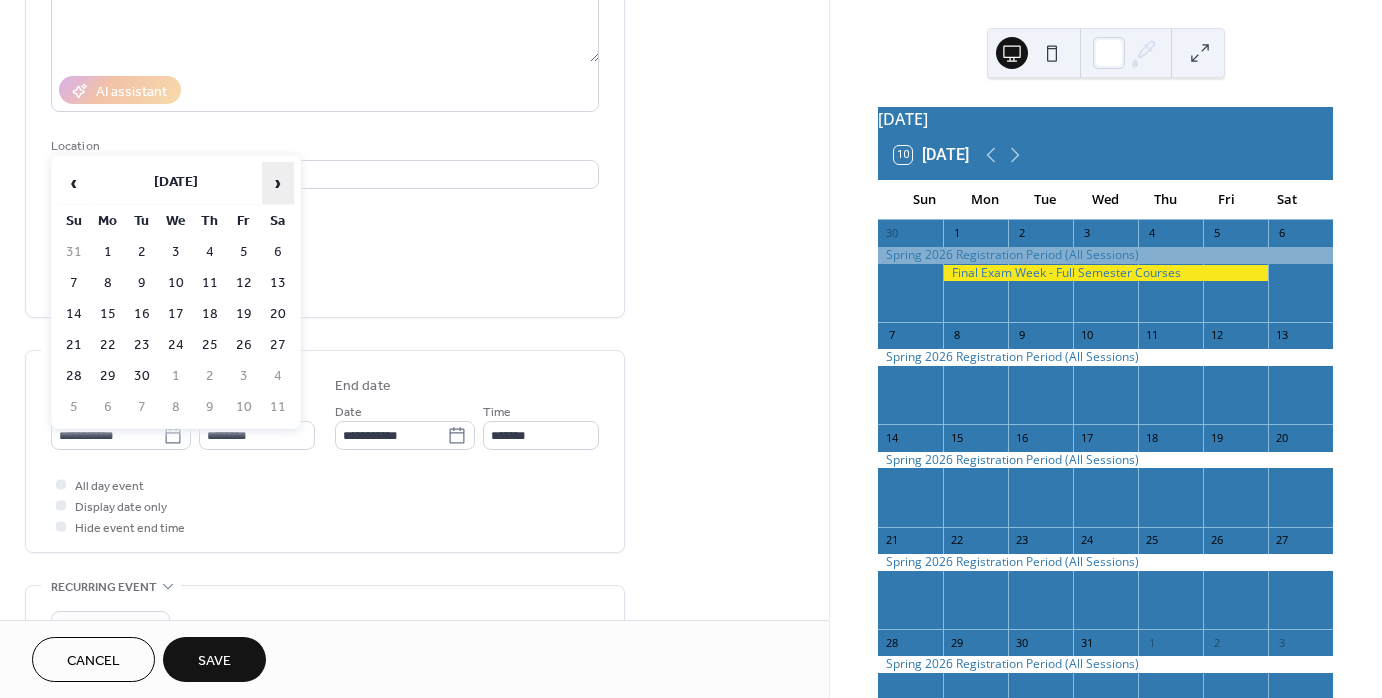 click on "›" at bounding box center (278, 183) 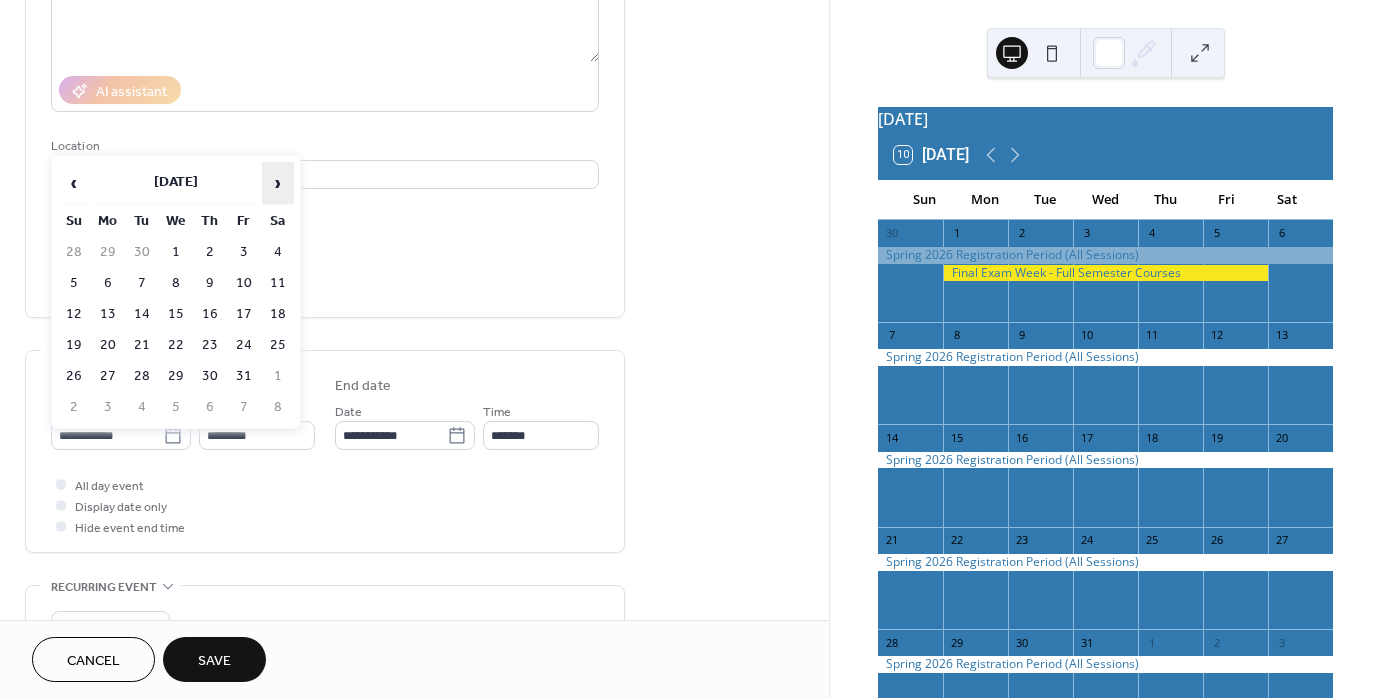click on "›" at bounding box center [278, 183] 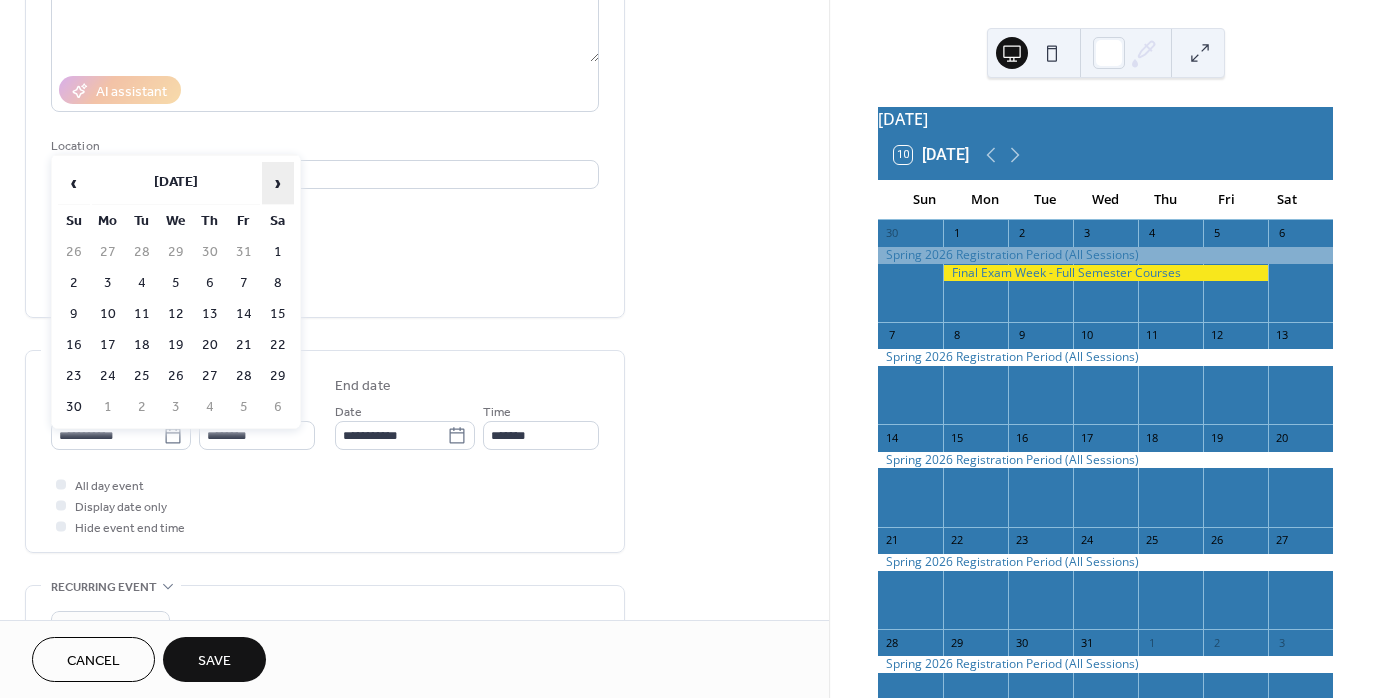 click on "›" at bounding box center [278, 183] 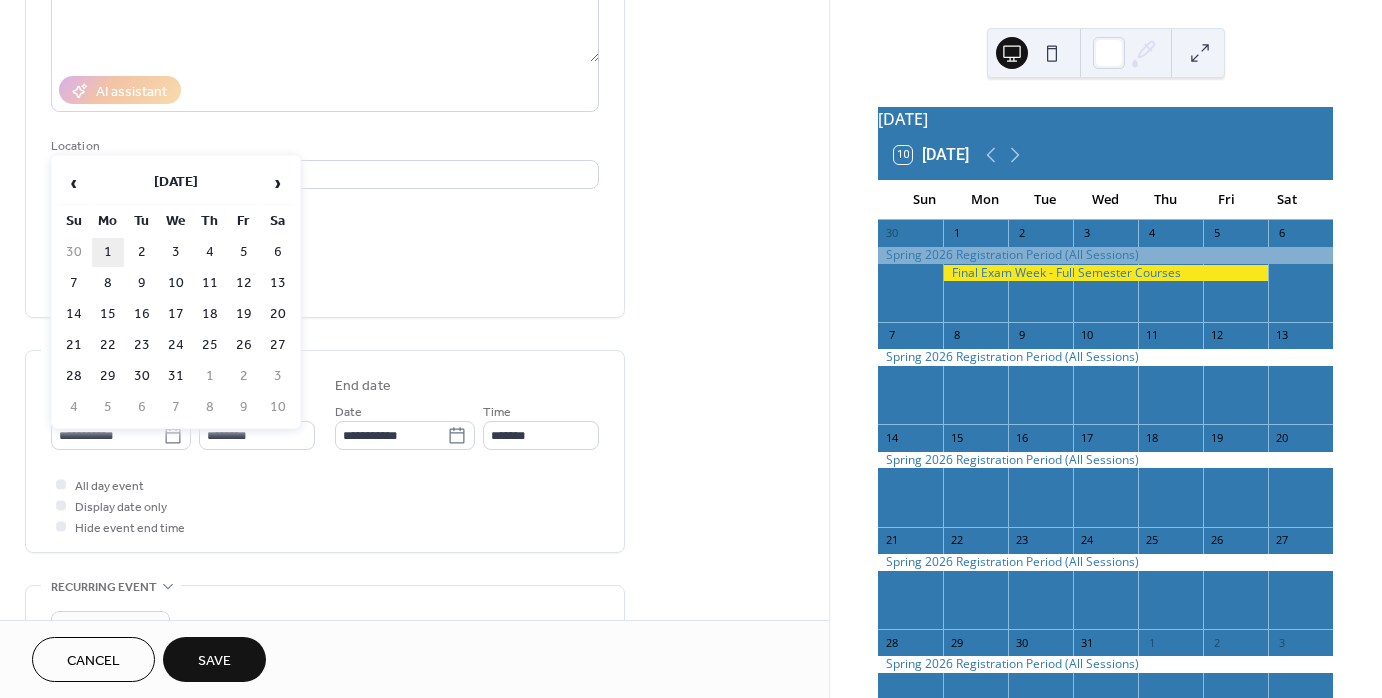 click on "1" at bounding box center [108, 252] 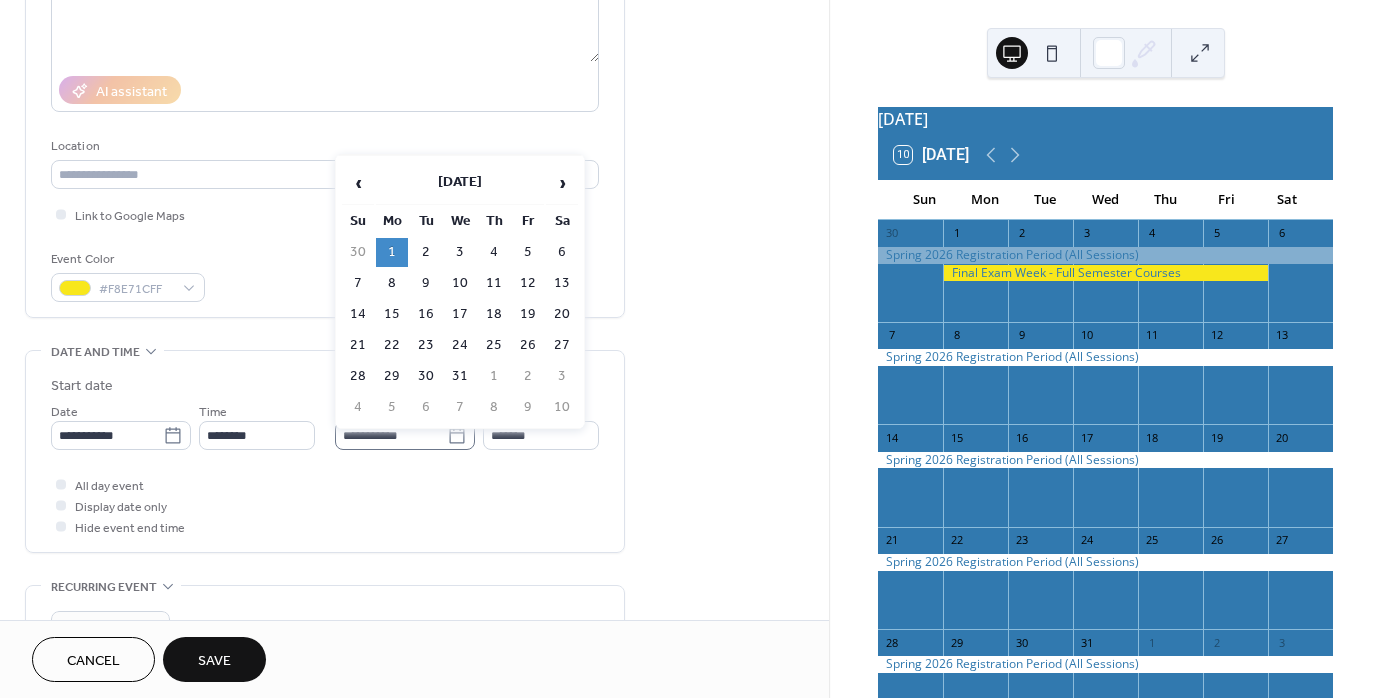 click 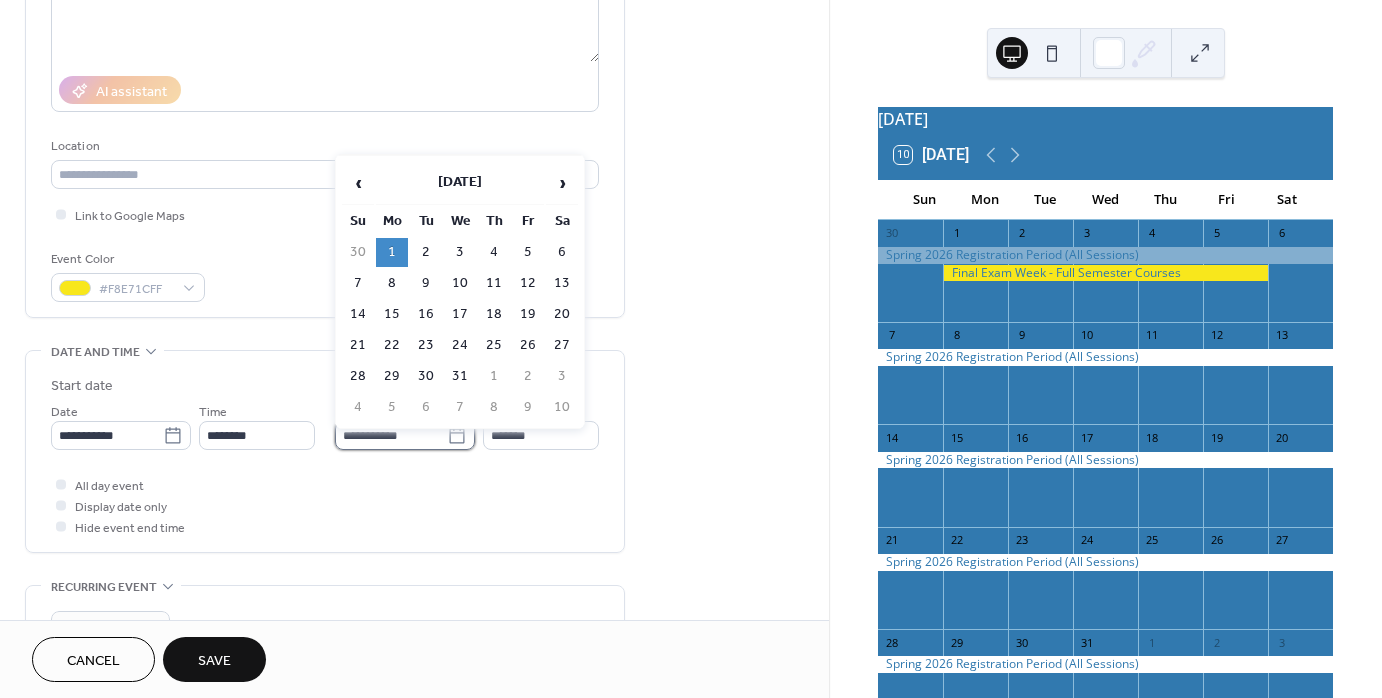 click on "**********" at bounding box center (391, 435) 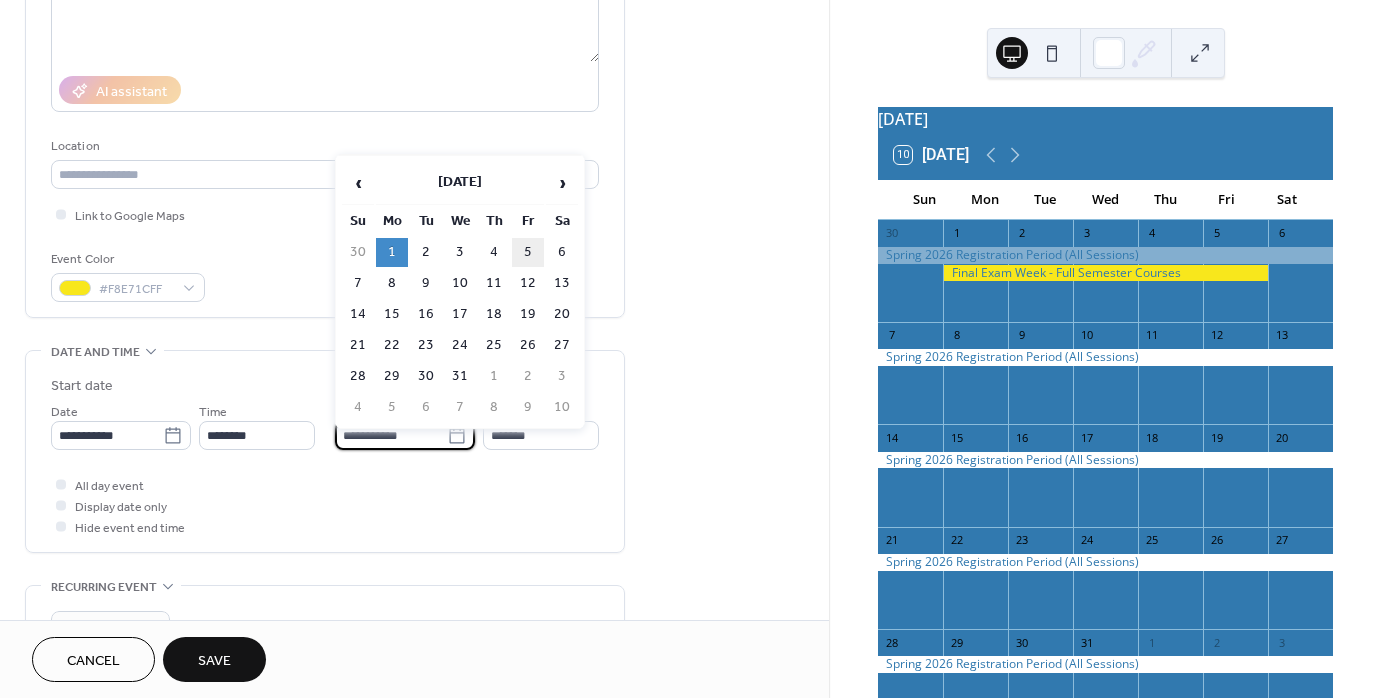click on "5" at bounding box center [528, 252] 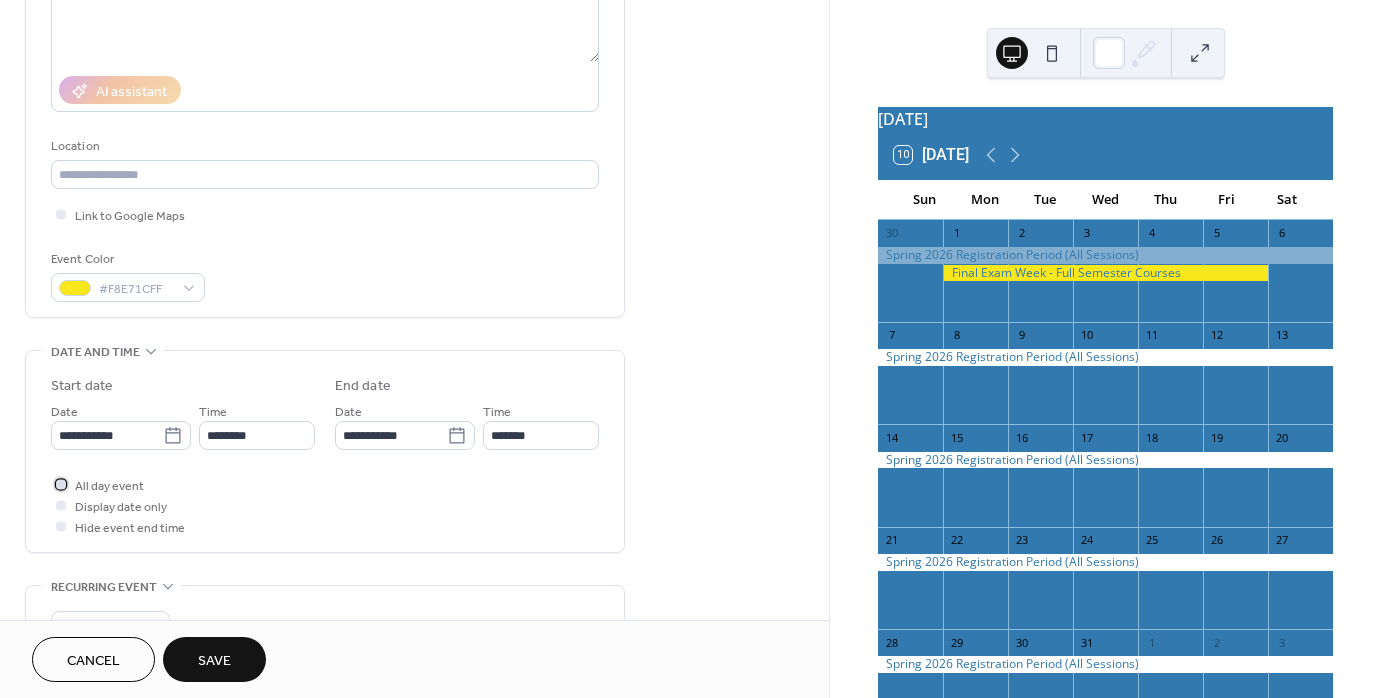 click at bounding box center [61, 484] 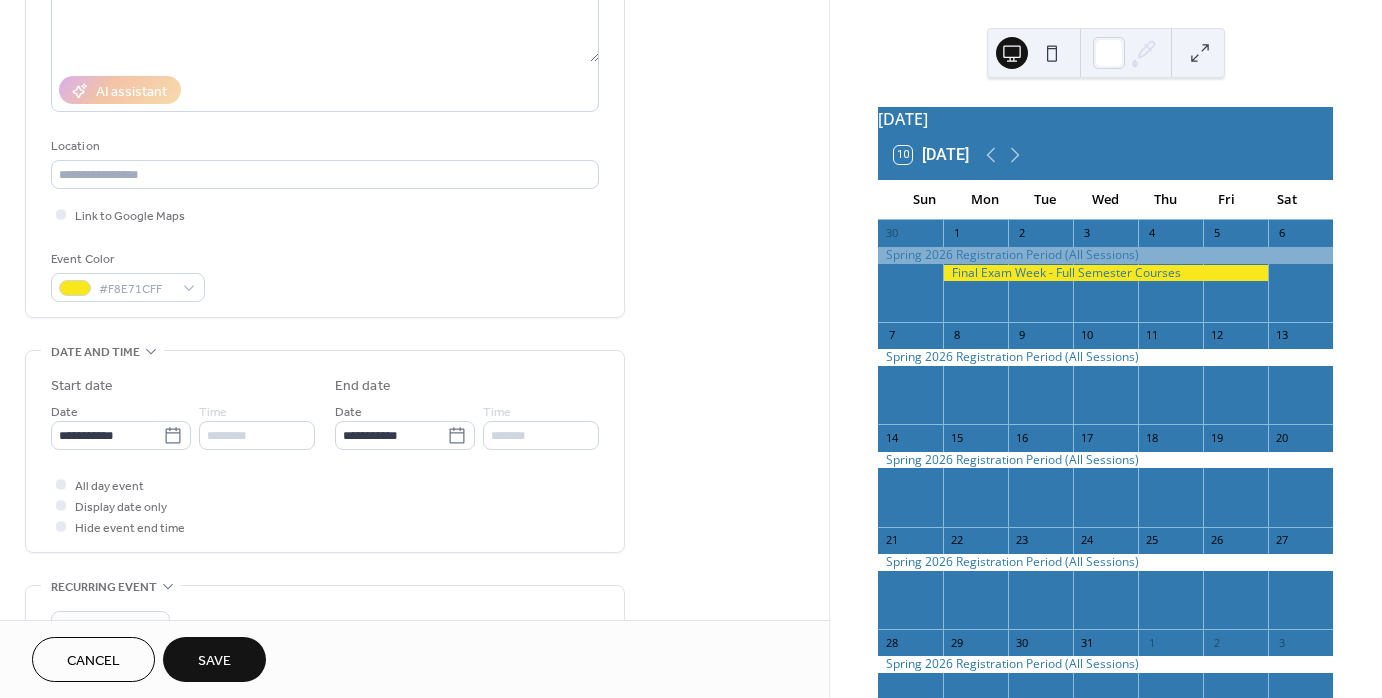 click on "Save" at bounding box center (214, 661) 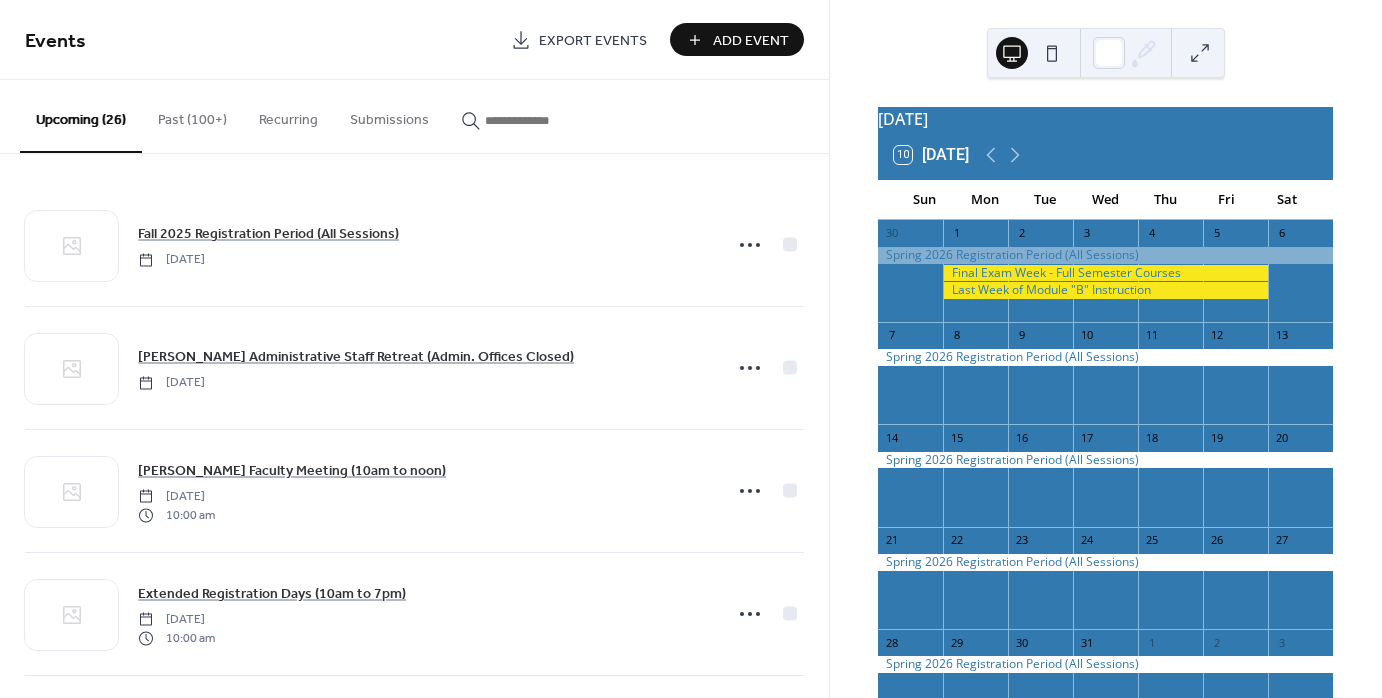 click on "Add Event" at bounding box center [751, 41] 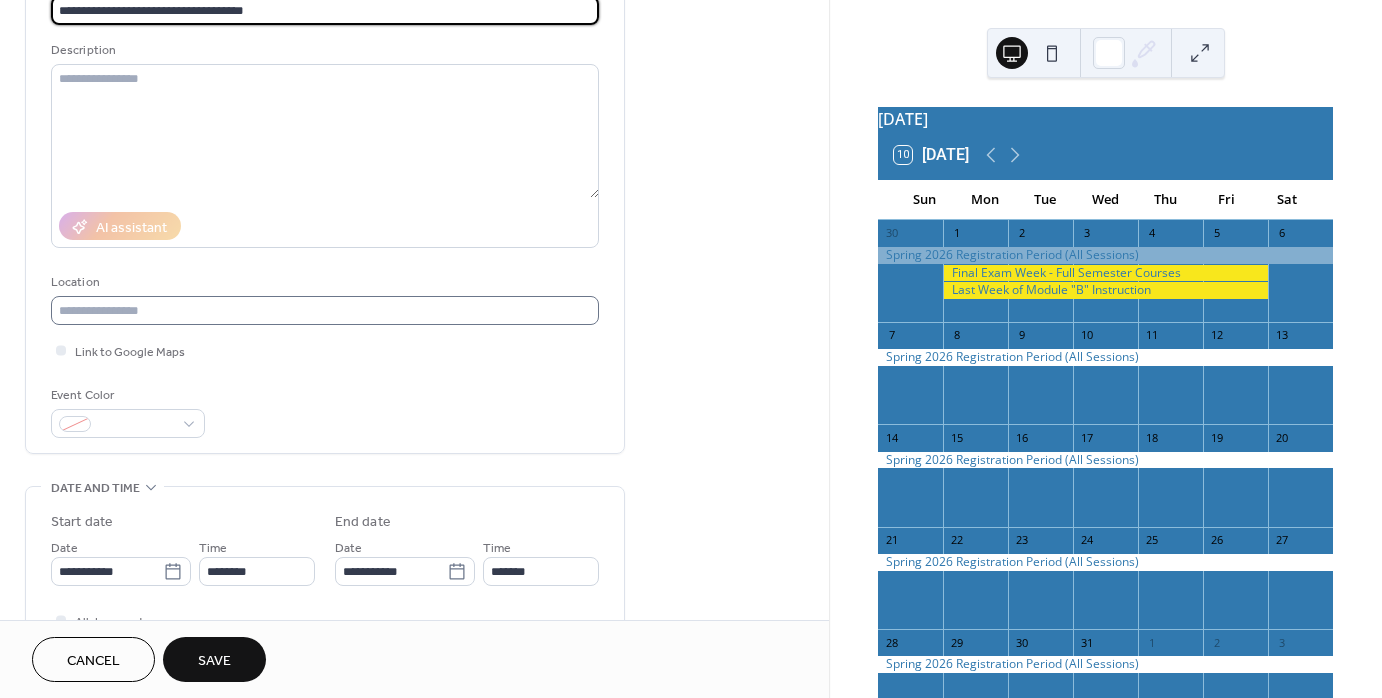 scroll, scrollTop: 200, scrollLeft: 0, axis: vertical 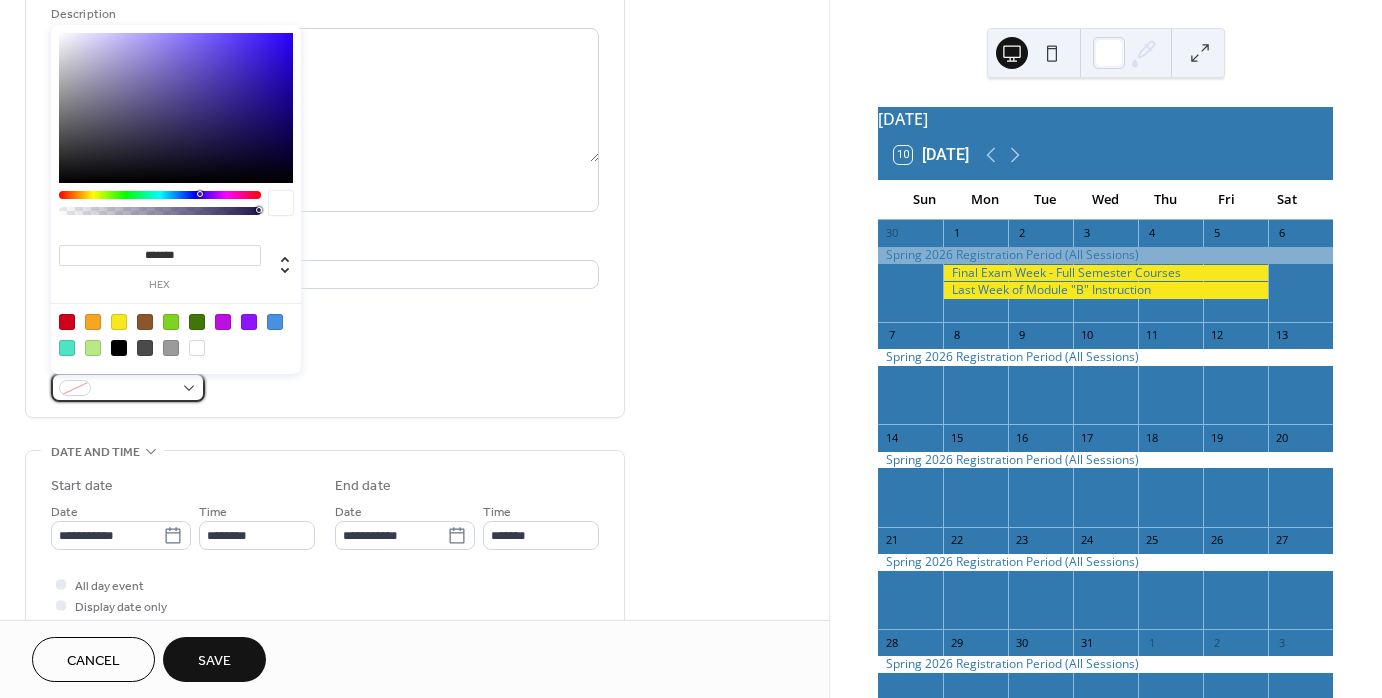 click at bounding box center [128, 387] 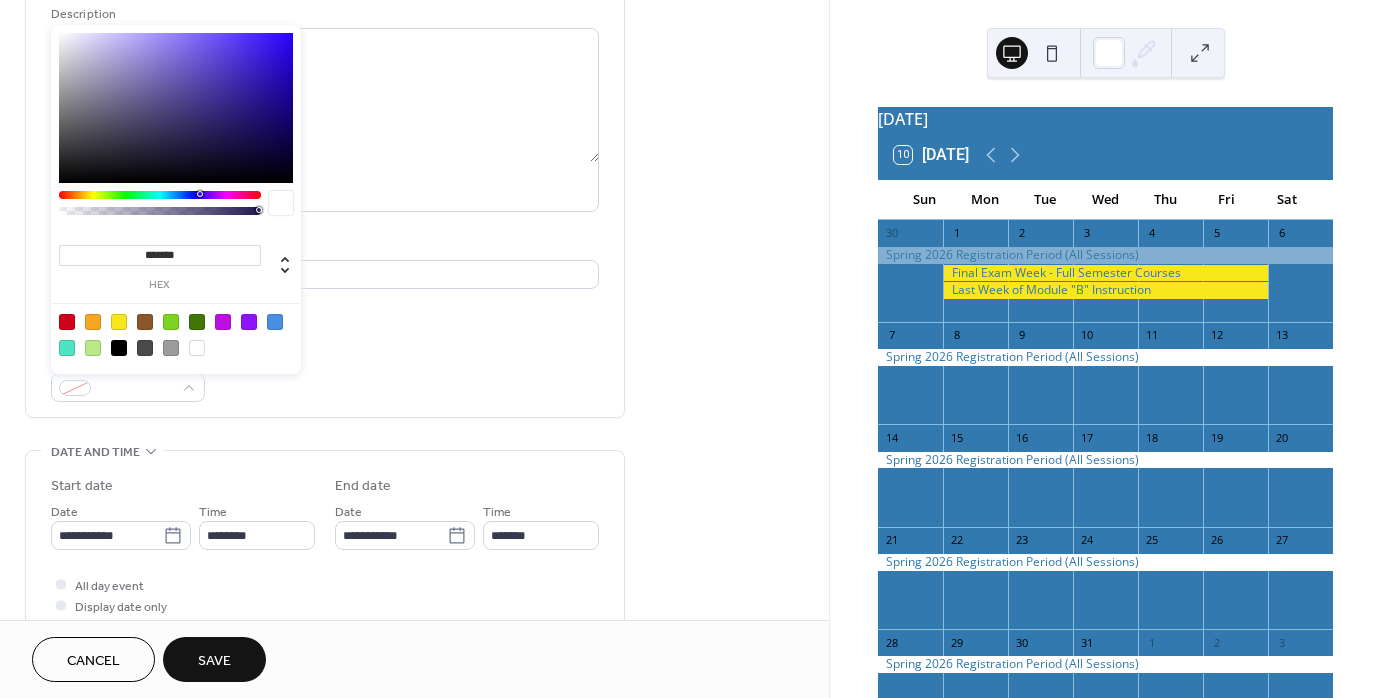 click on "*******" at bounding box center [160, 255] 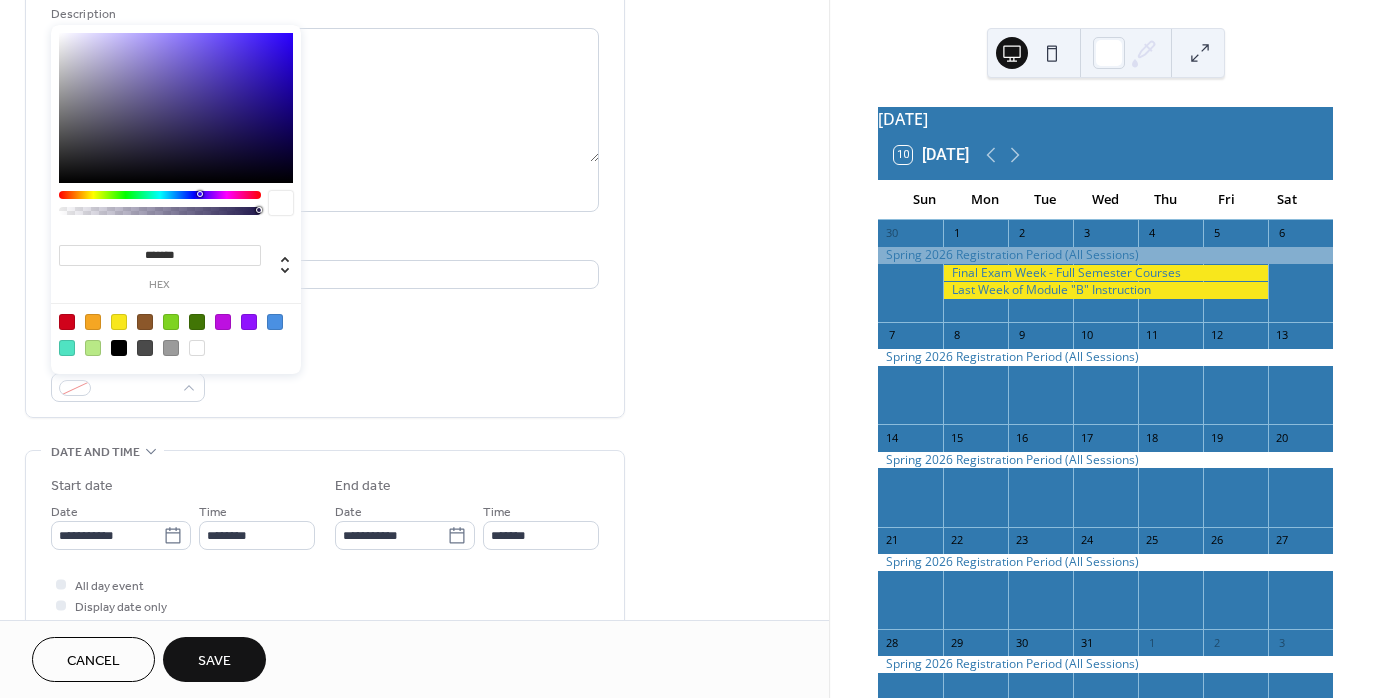 drag, startPoint x: 196, startPoint y: 255, endPoint x: 128, endPoint y: 251, distance: 68.117546 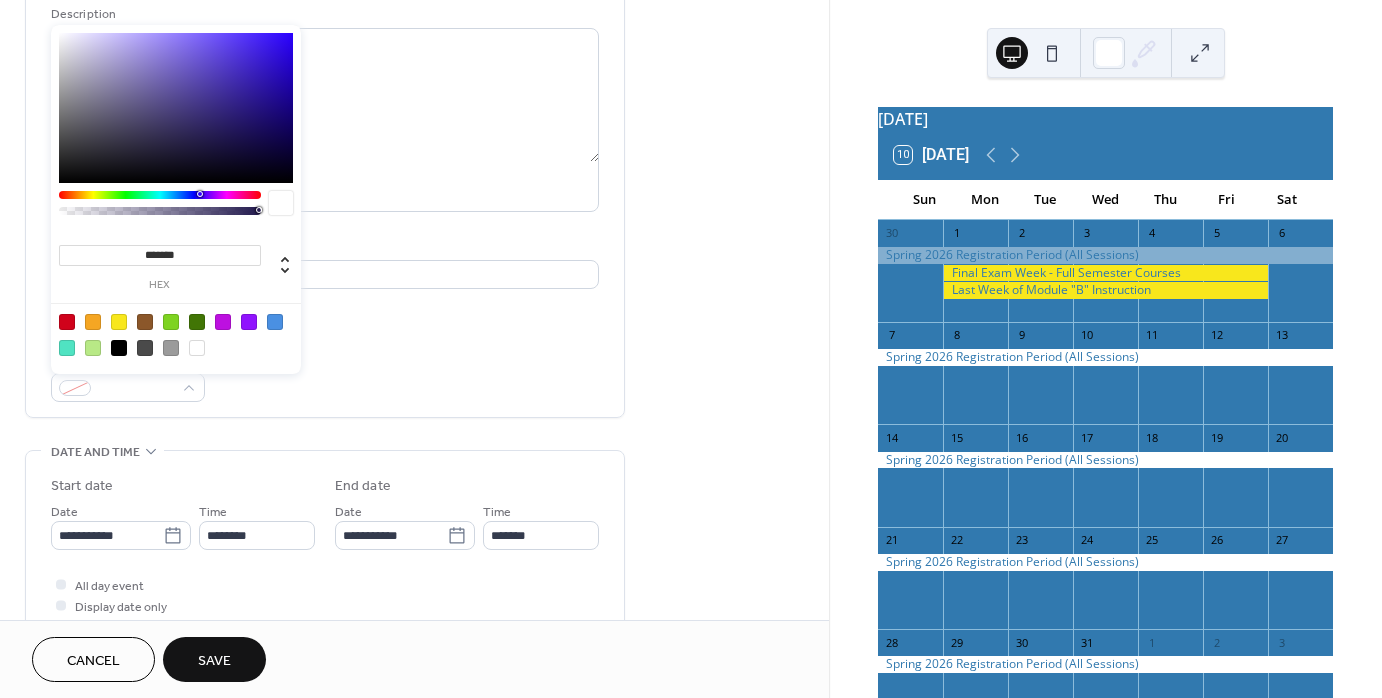 click on "*******" at bounding box center (160, 255) 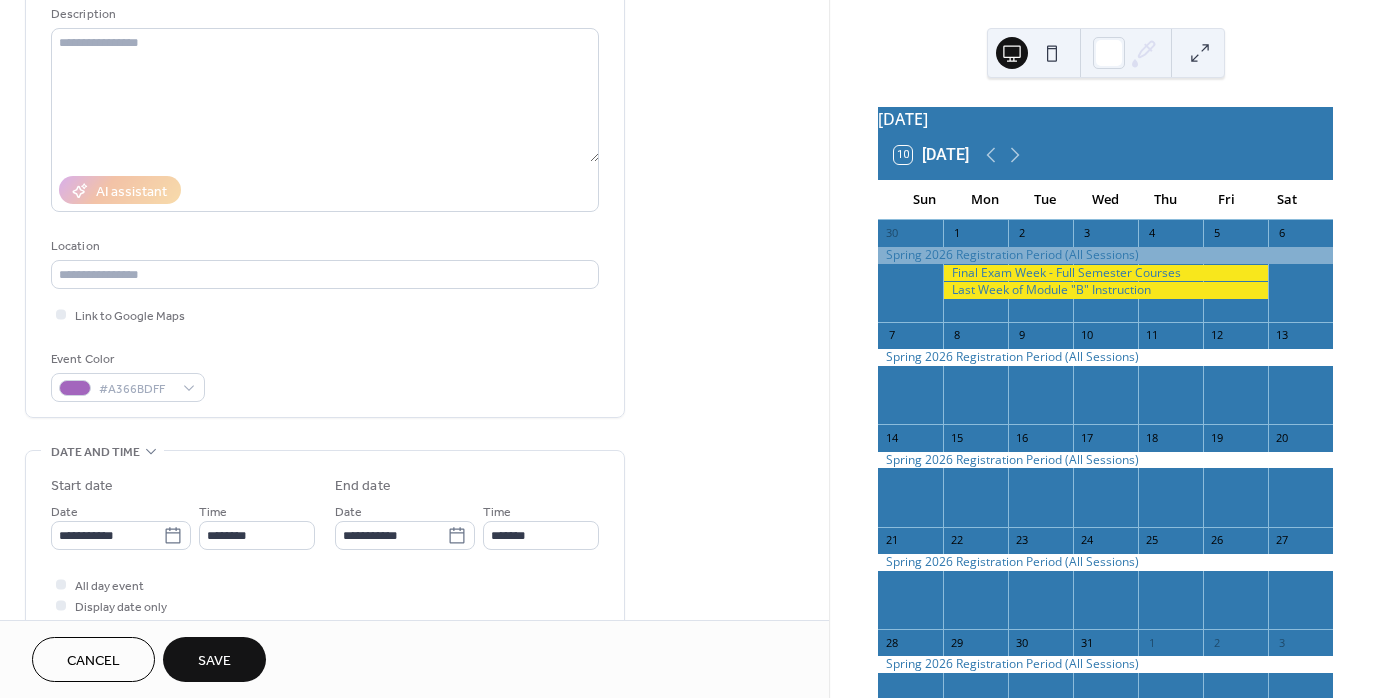 click on "Event Color #A366BDFF" at bounding box center [325, 375] 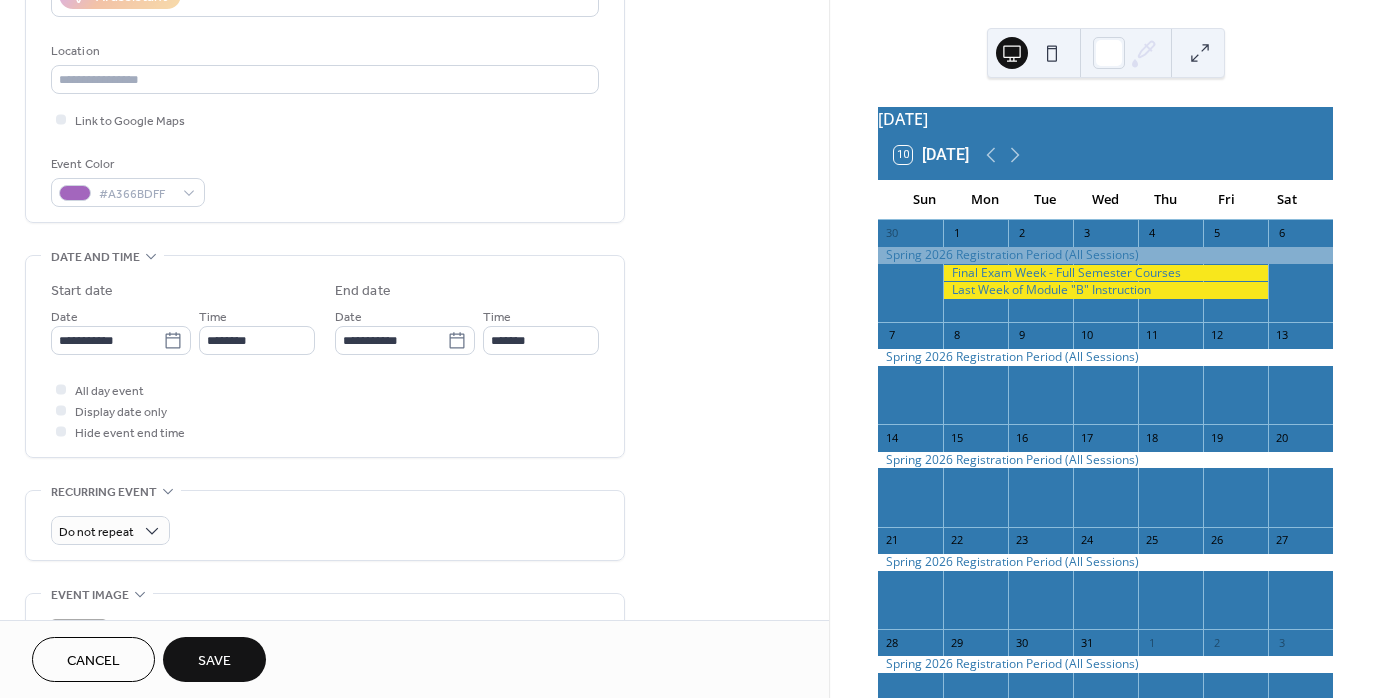 scroll, scrollTop: 400, scrollLeft: 0, axis: vertical 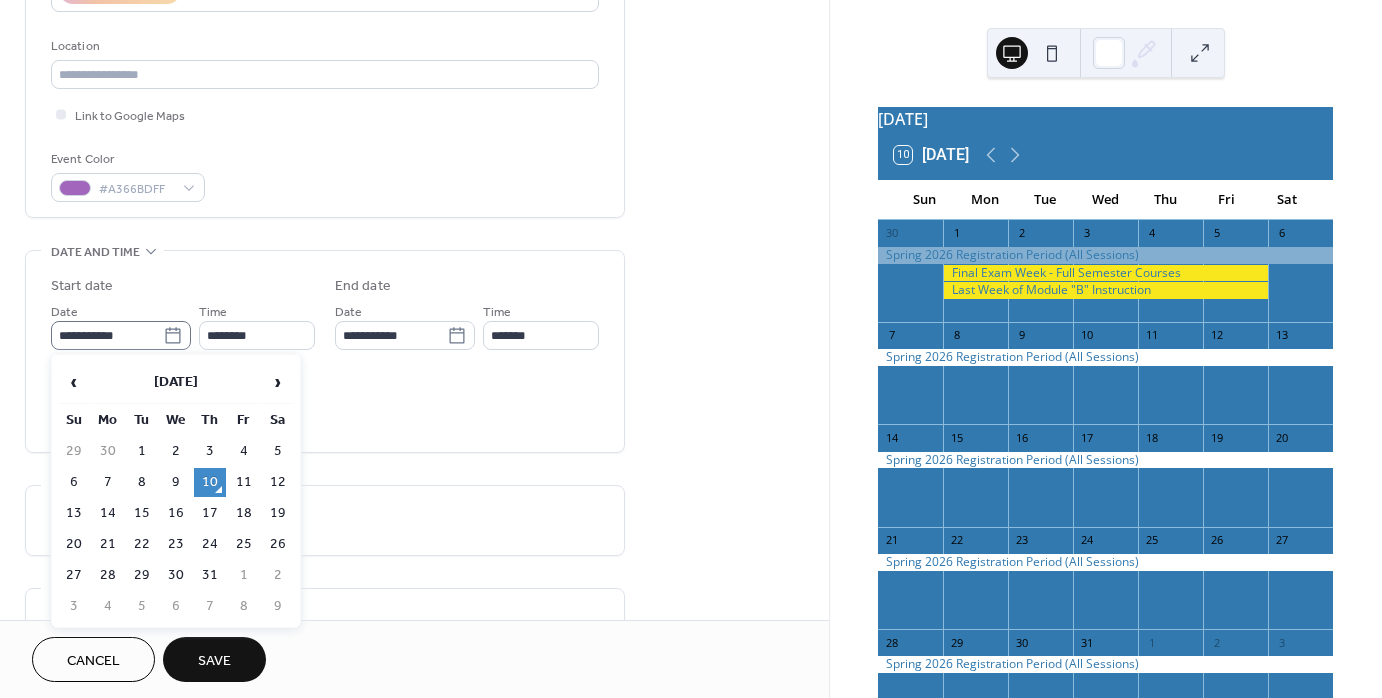 click 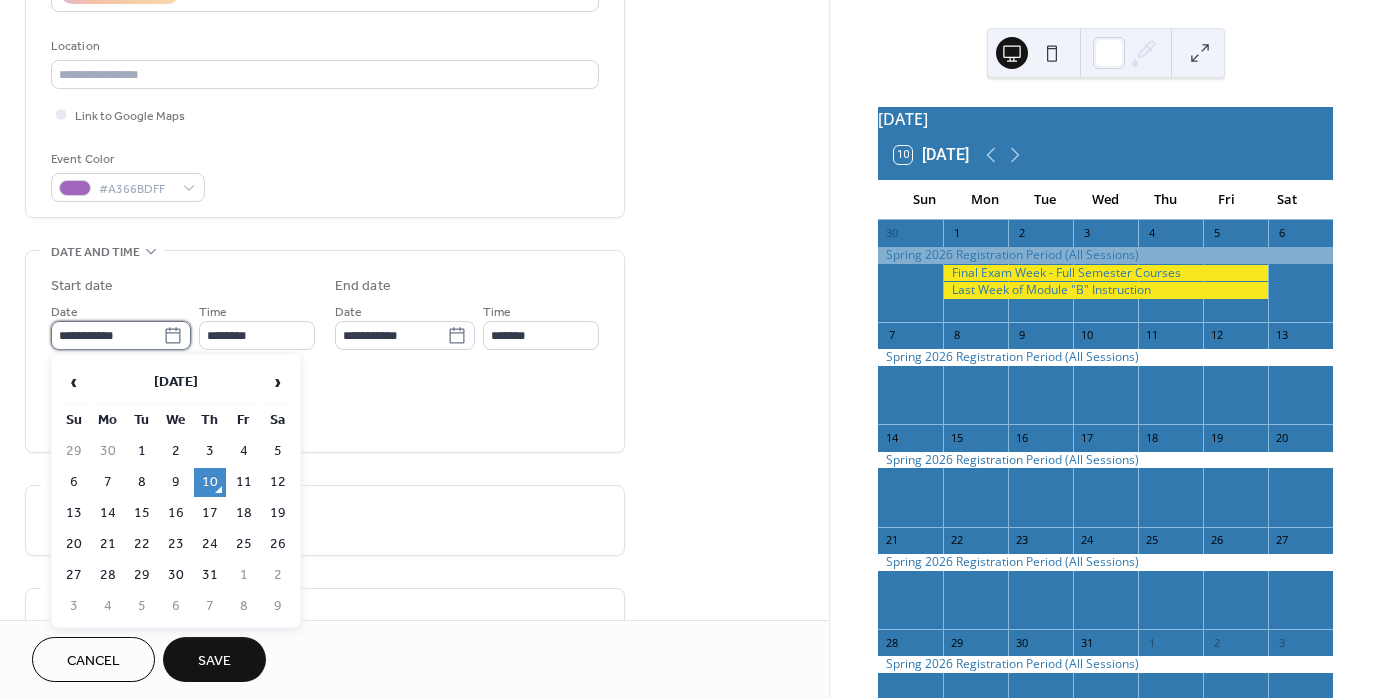 click on "**********" at bounding box center [107, 335] 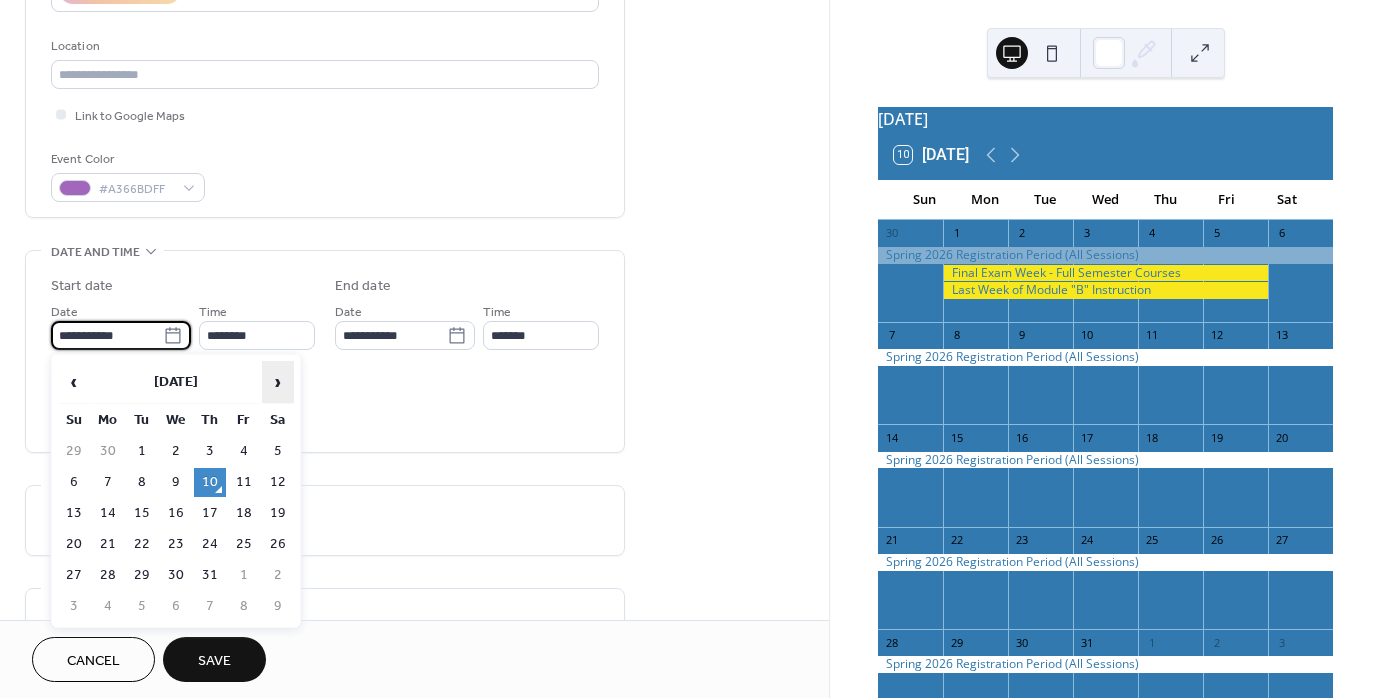 click on "›" at bounding box center [278, 382] 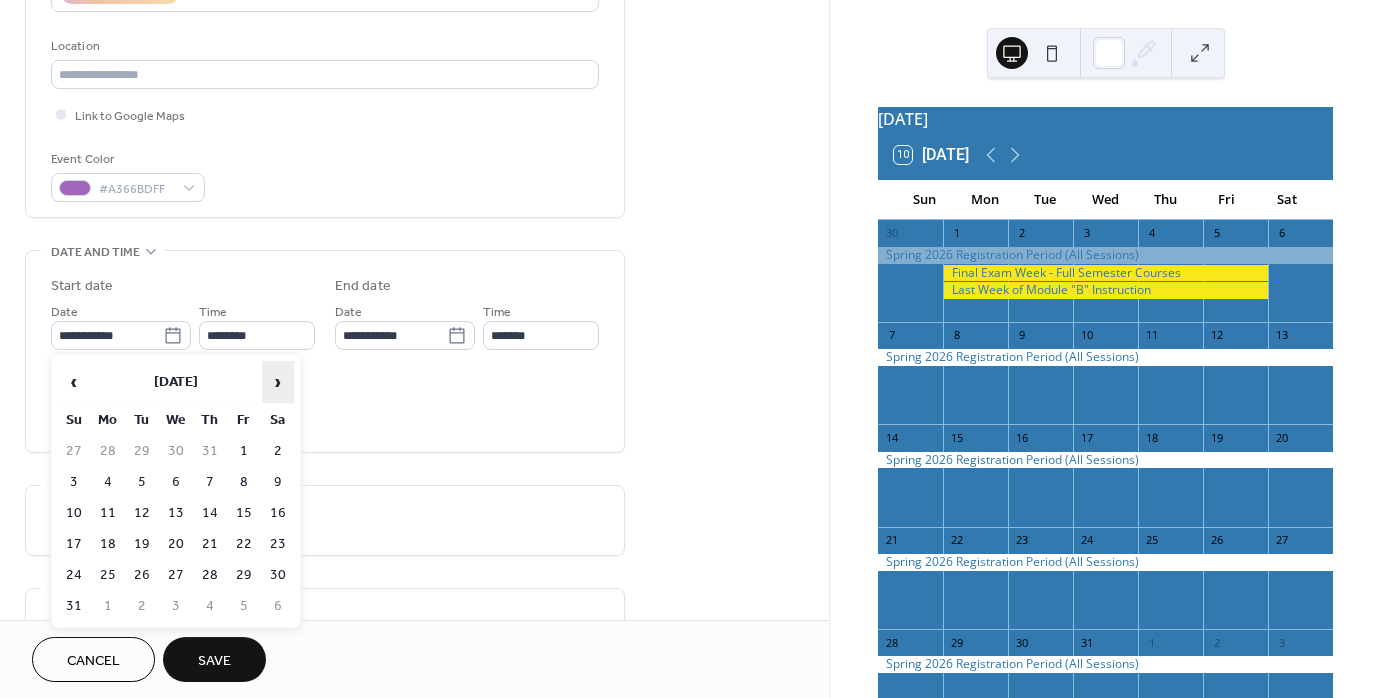 click on "›" at bounding box center [278, 382] 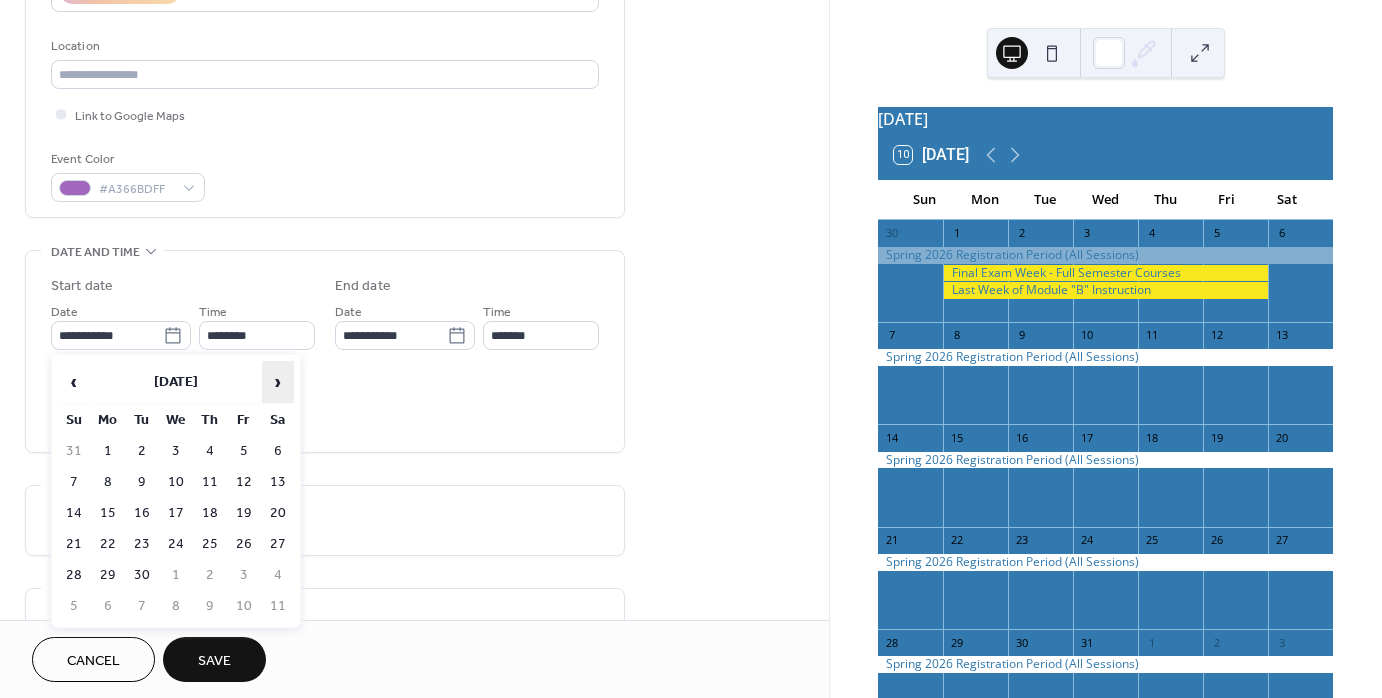 click on "›" at bounding box center [278, 382] 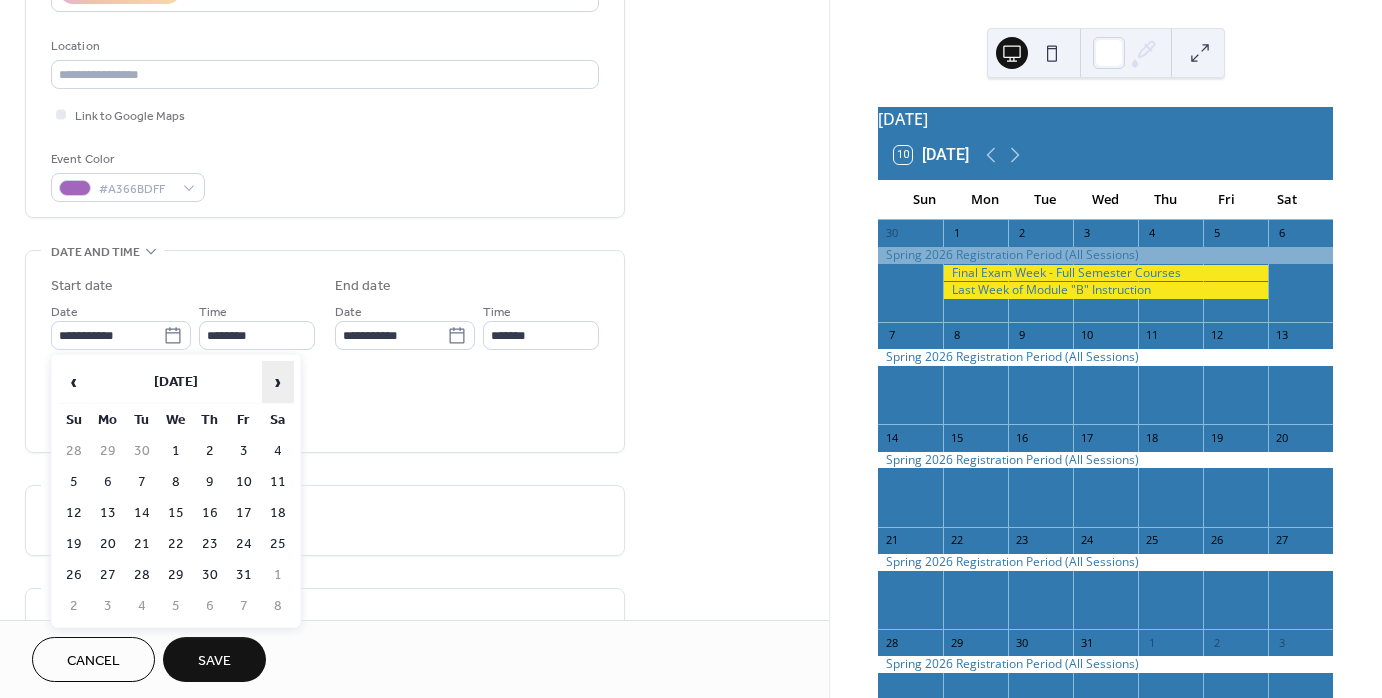 click on "›" at bounding box center (278, 382) 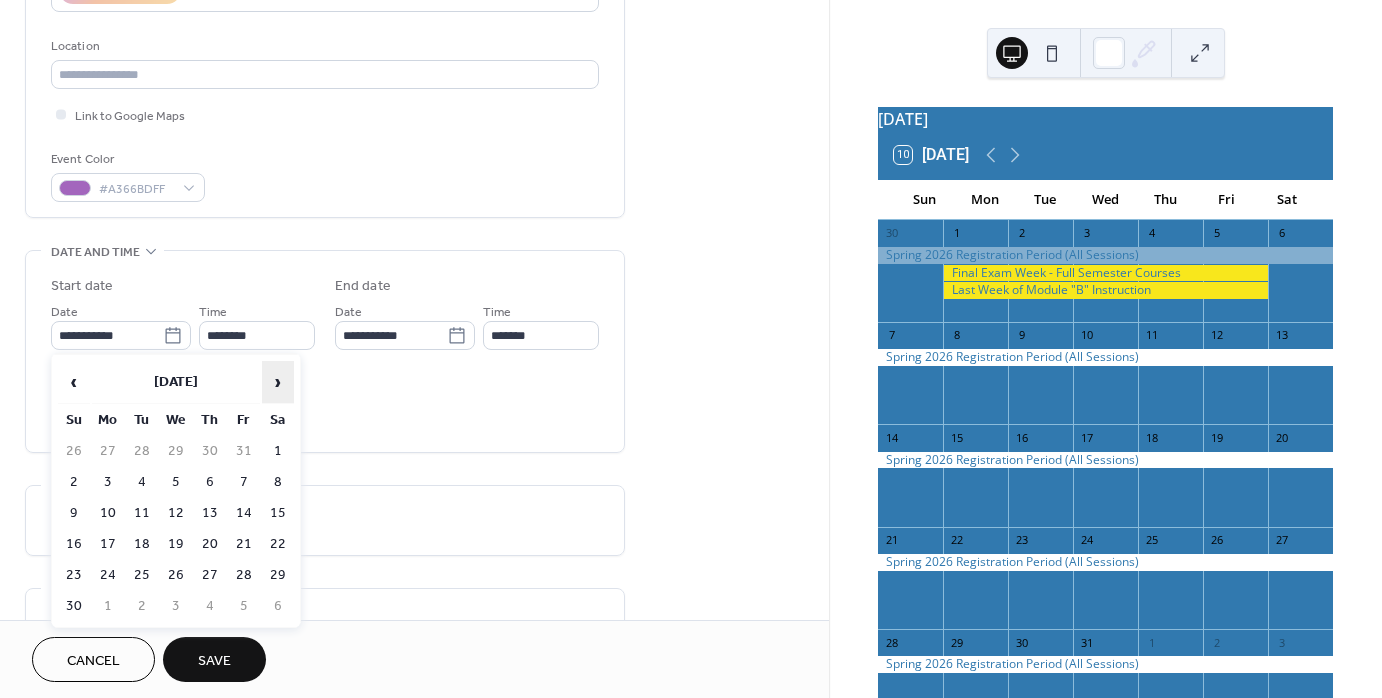 click on "›" at bounding box center [278, 382] 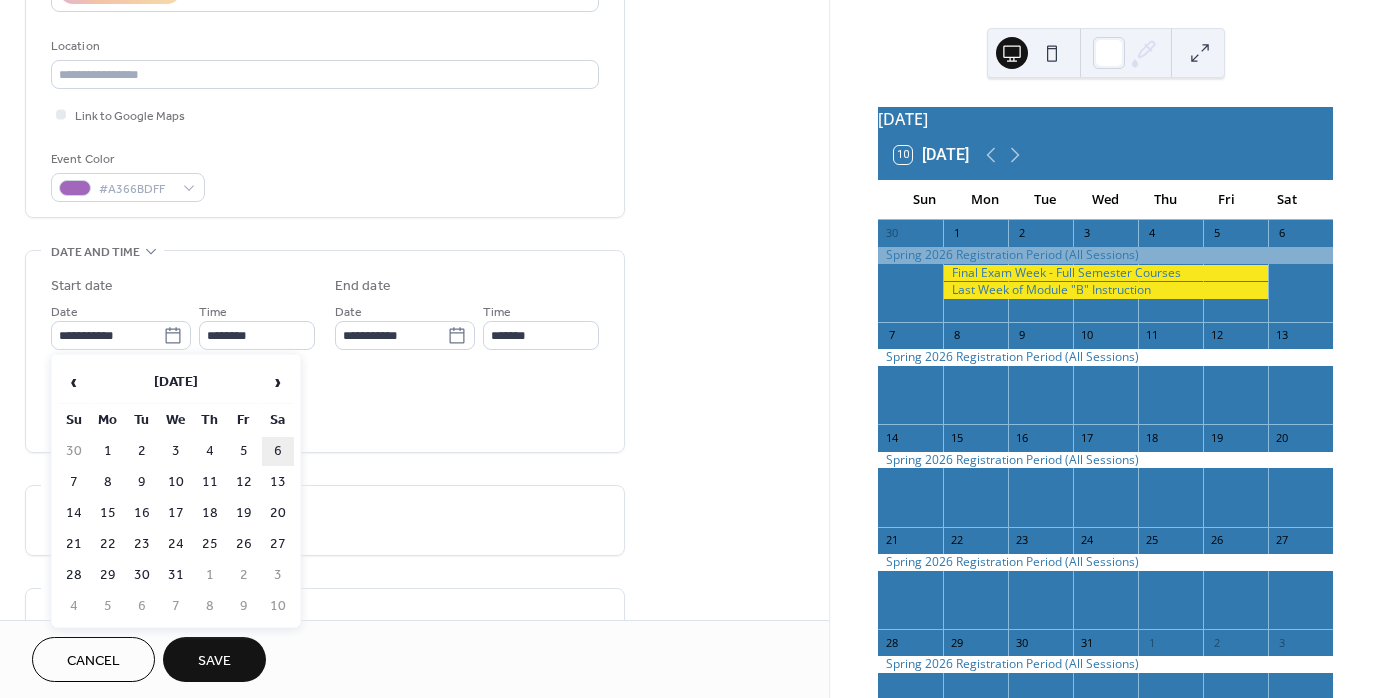 click on "6" at bounding box center [278, 451] 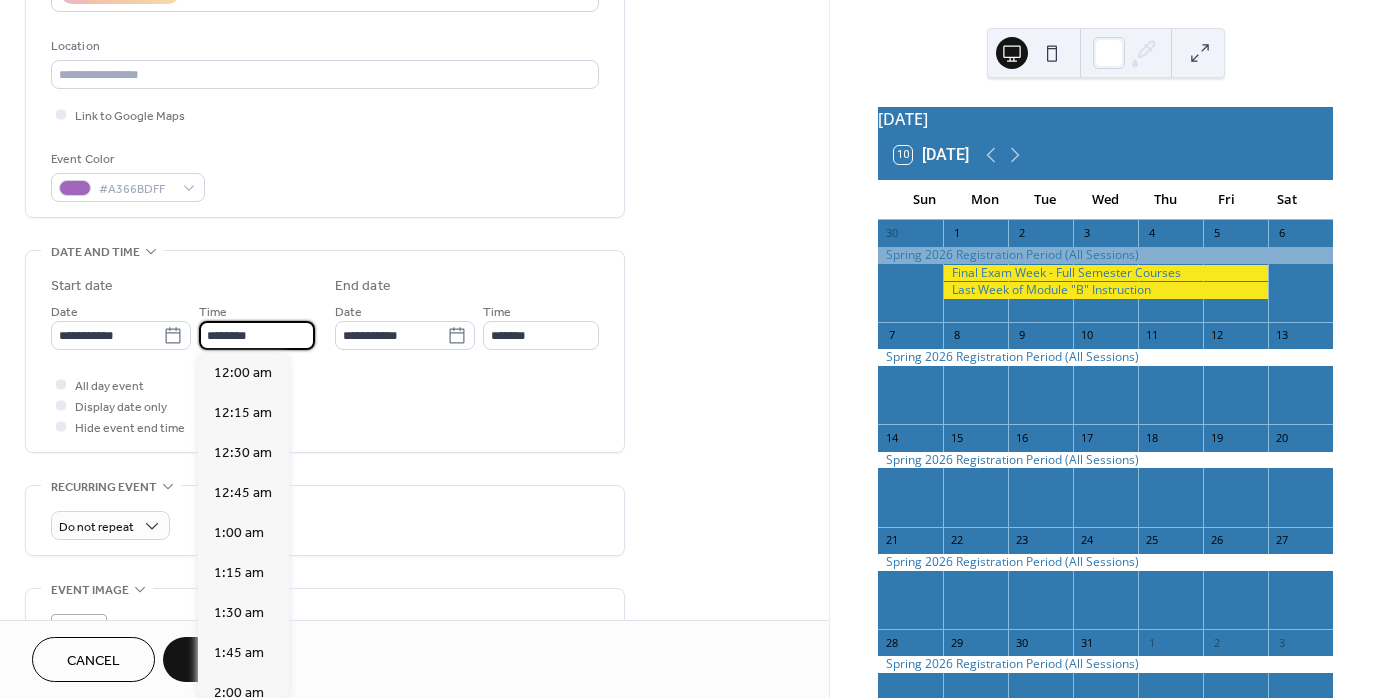 click on "********" at bounding box center [257, 335] 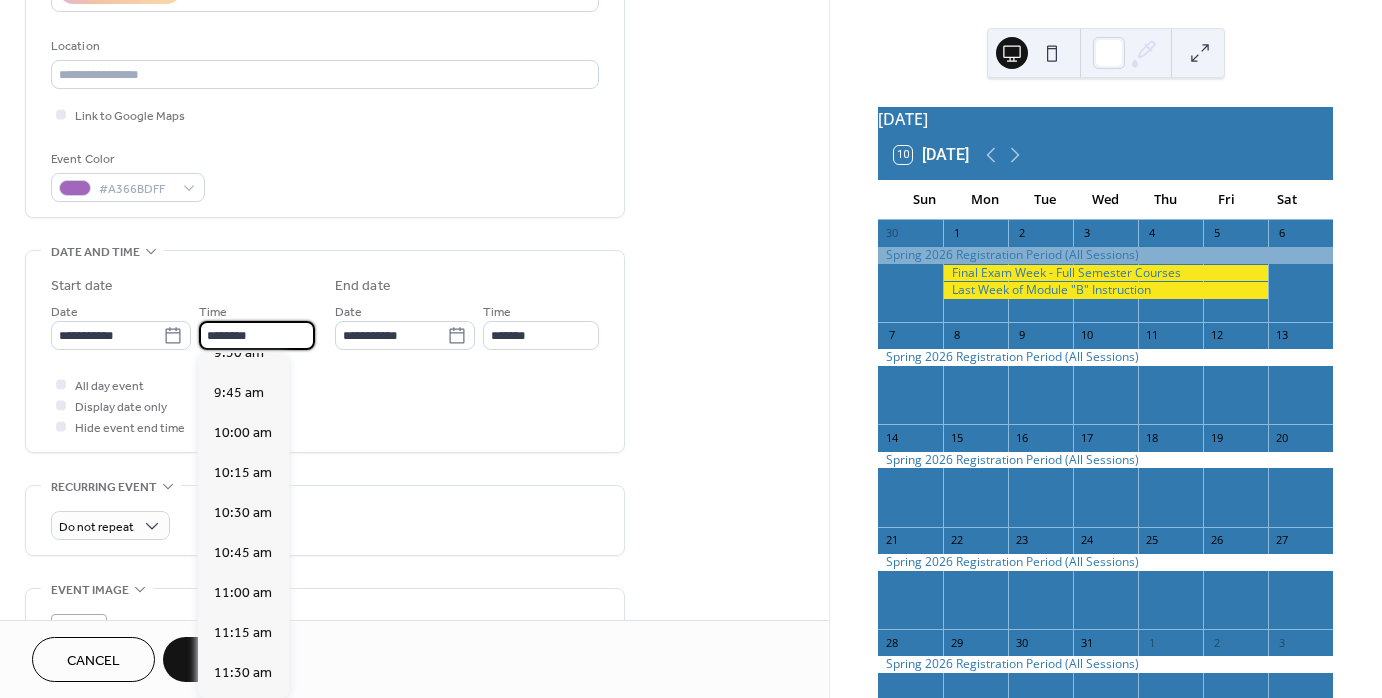 scroll, scrollTop: 1529, scrollLeft: 0, axis: vertical 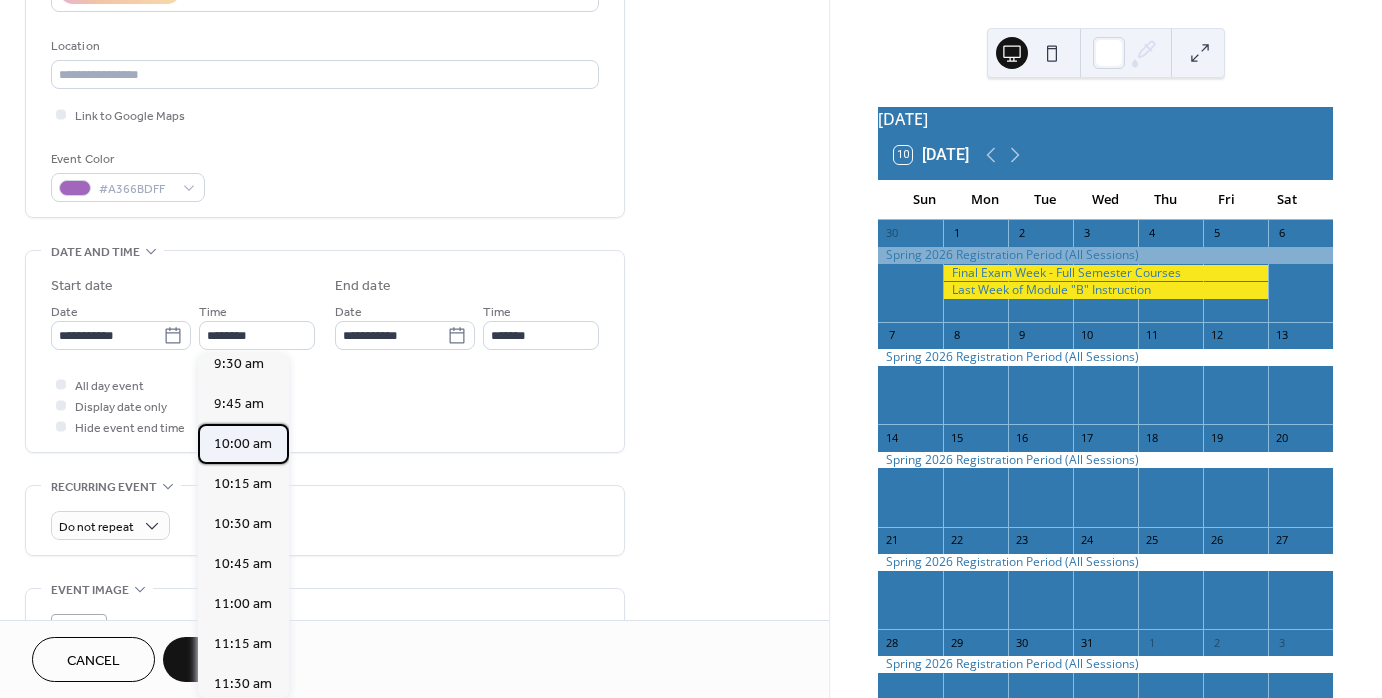click on "10:00 am" at bounding box center (243, 444) 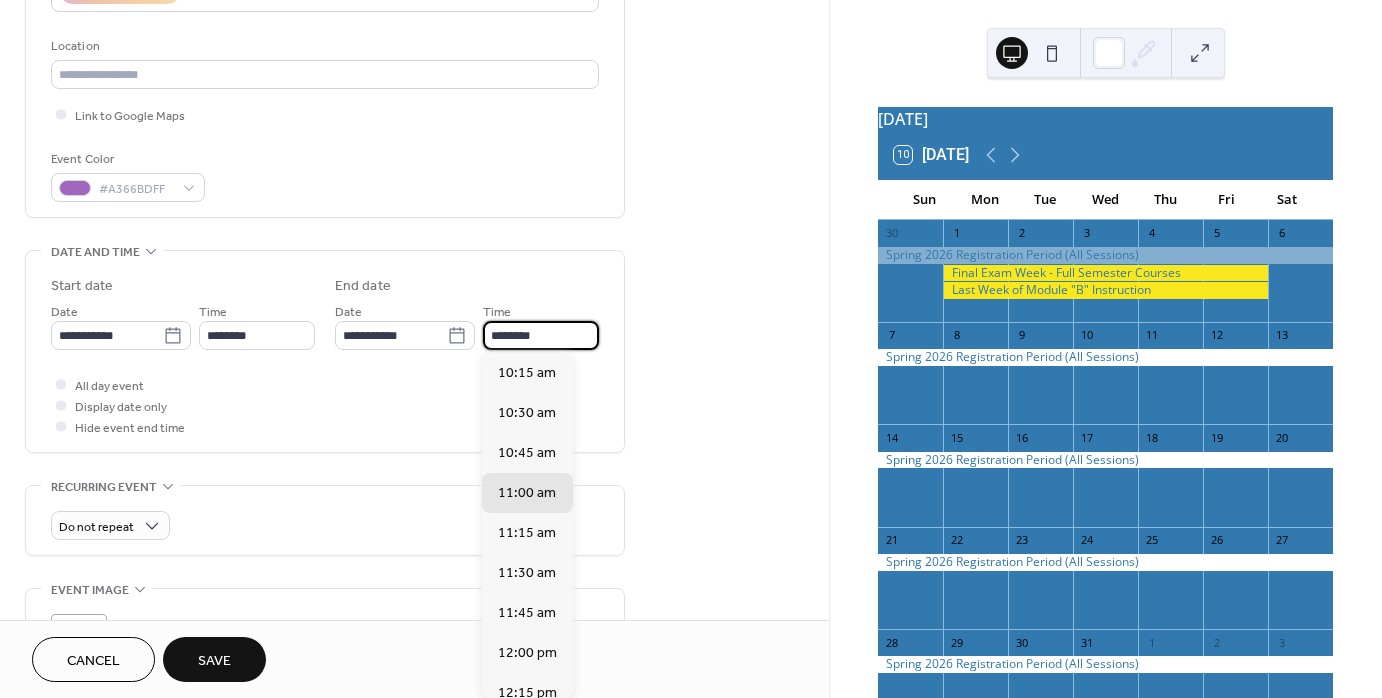 click on "********" at bounding box center (541, 335) 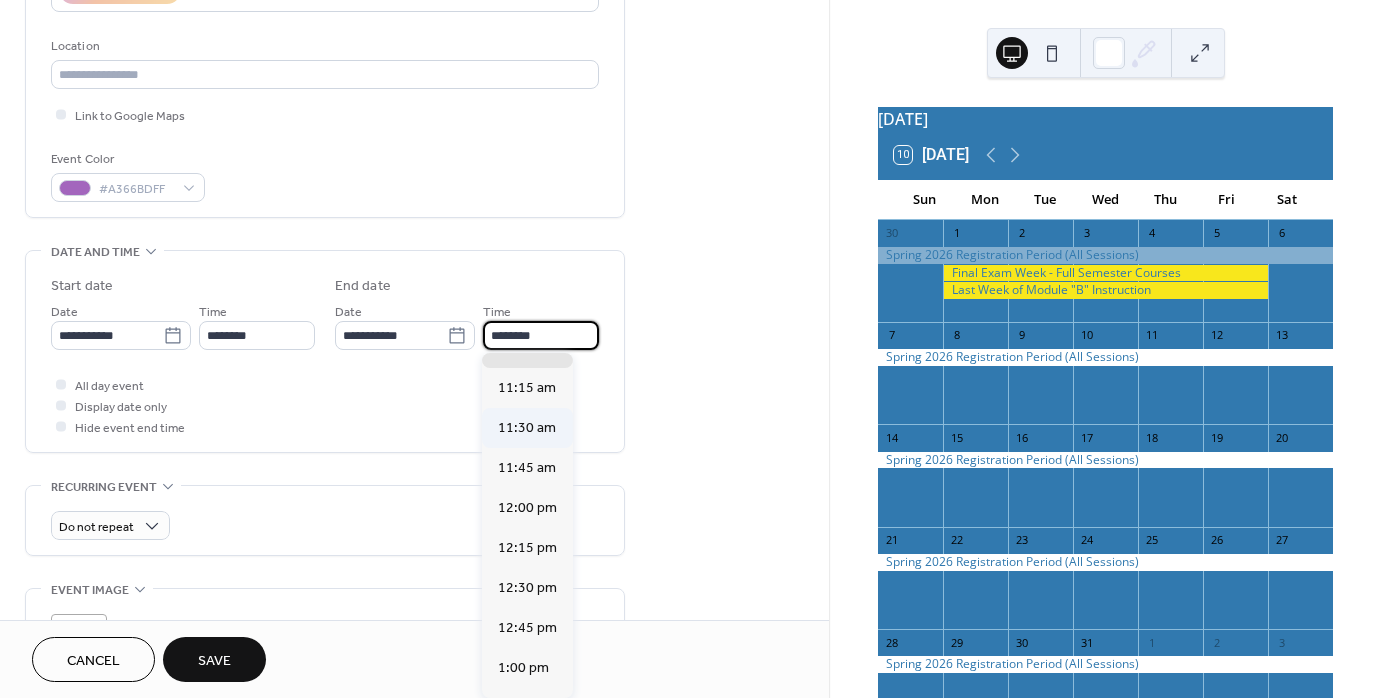 scroll, scrollTop: 200, scrollLeft: 0, axis: vertical 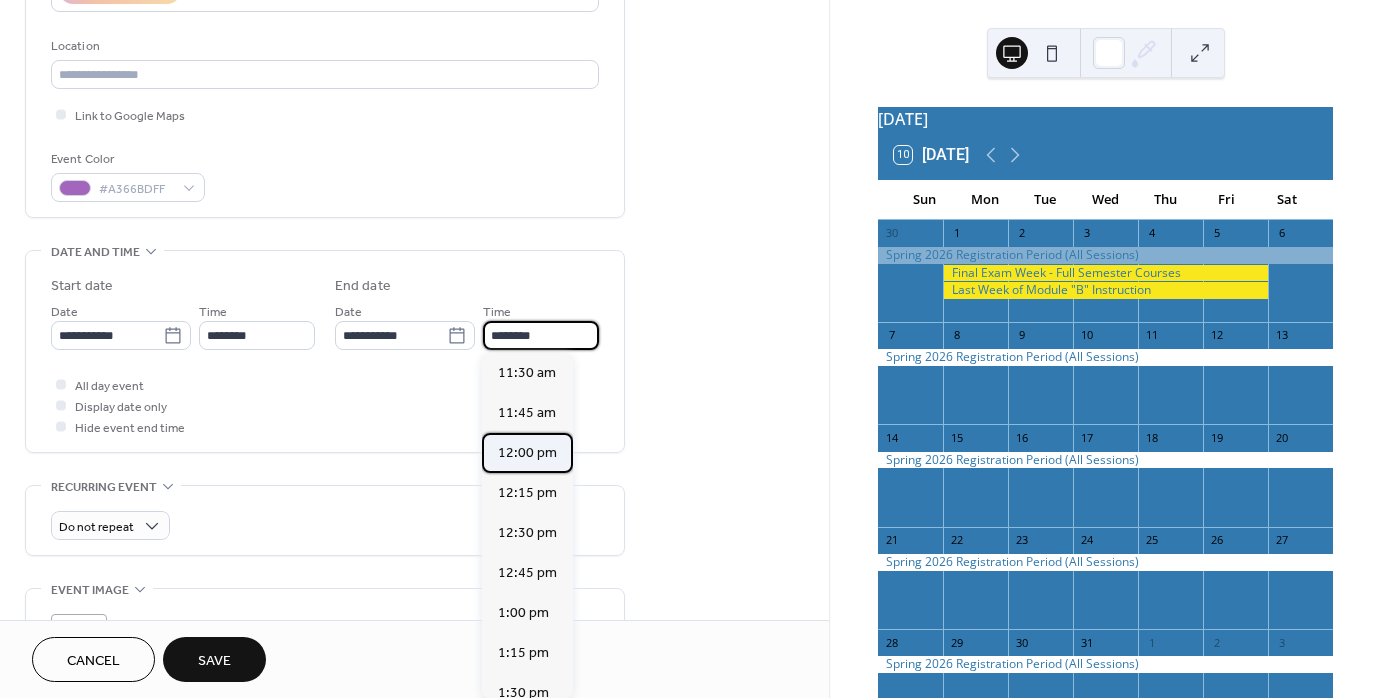 click on "12:00 pm" at bounding box center (527, 453) 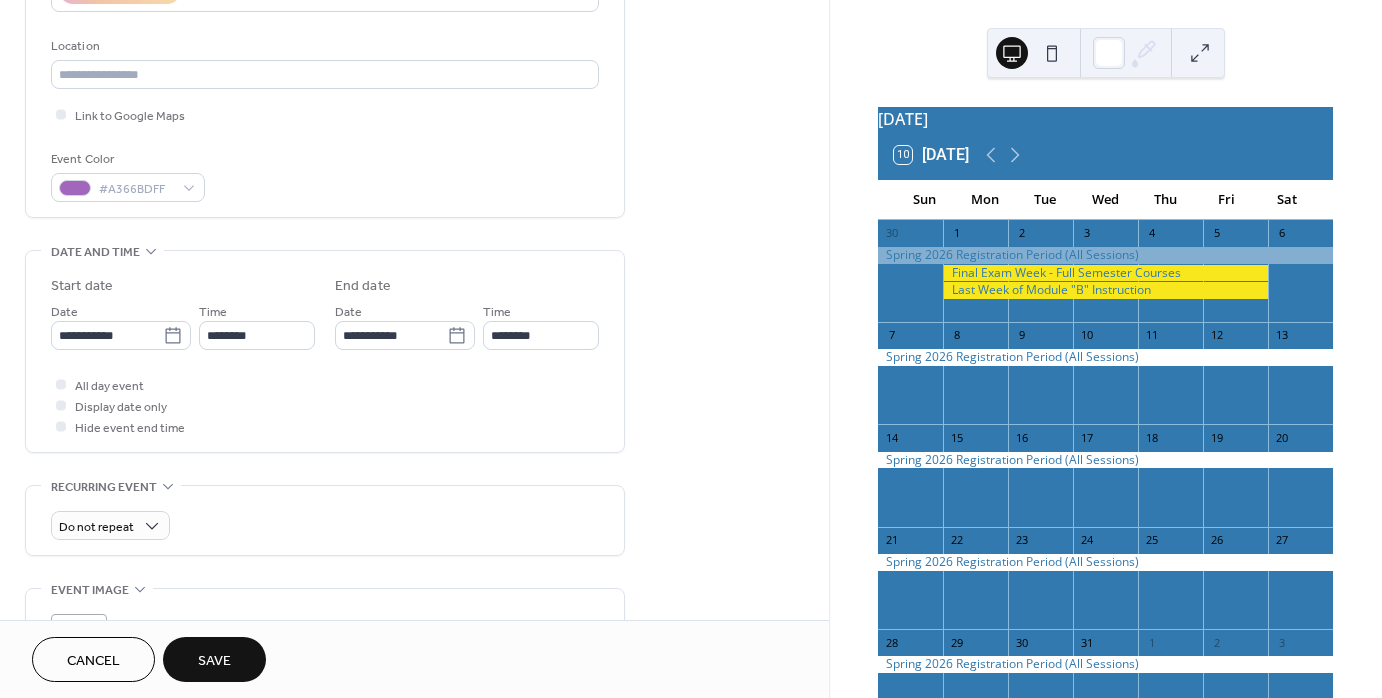 click on "Save" at bounding box center [214, 659] 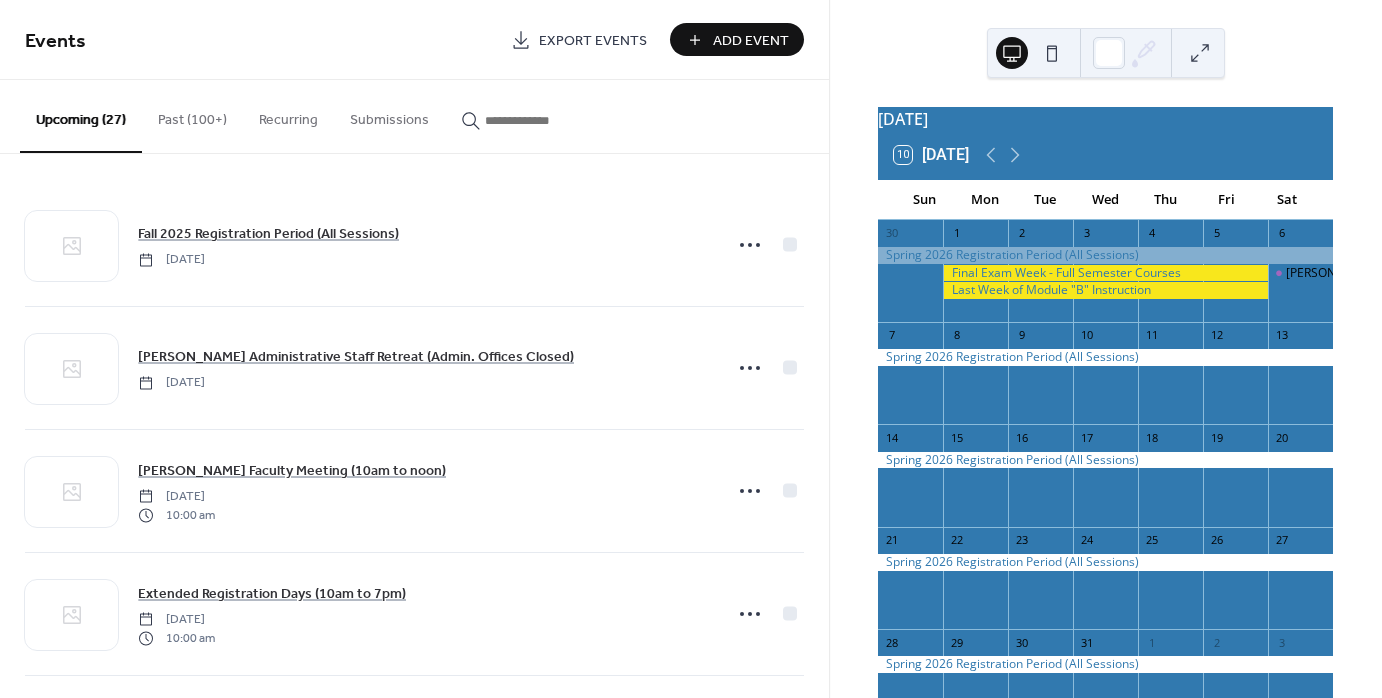 click on "Add Event" at bounding box center (751, 41) 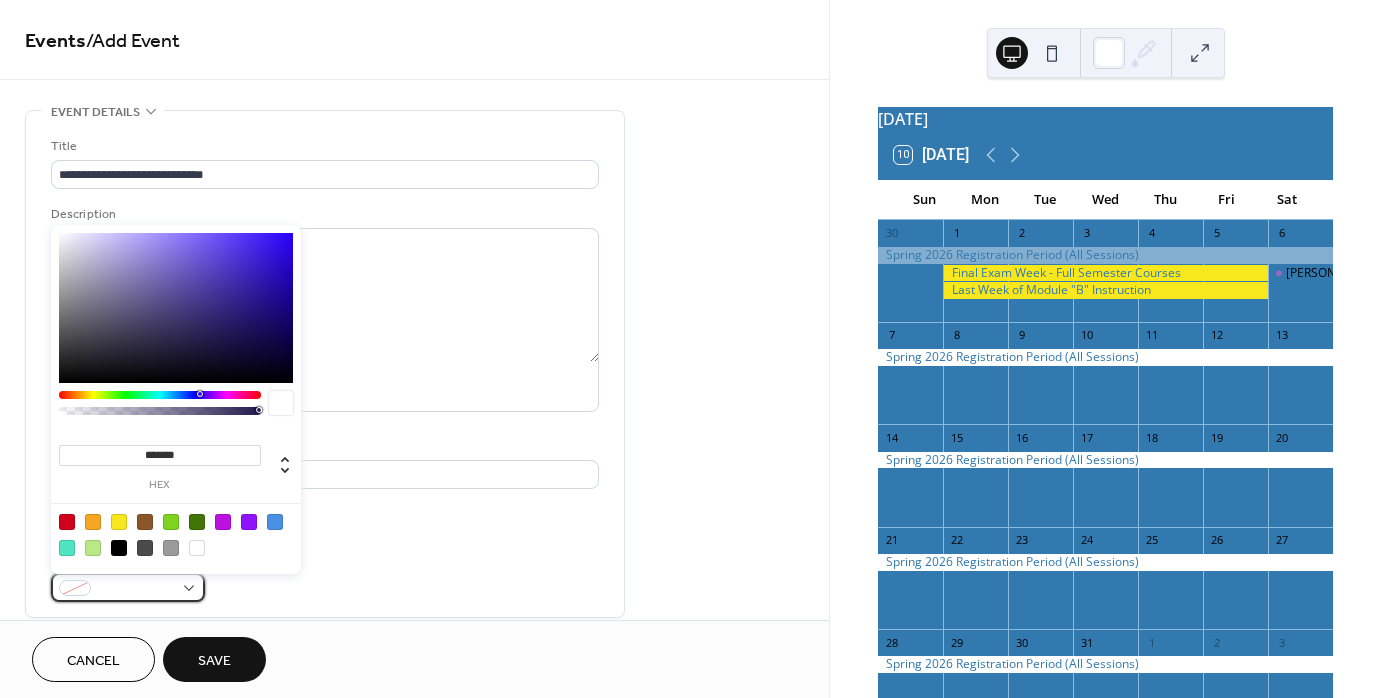 click at bounding box center [128, 587] 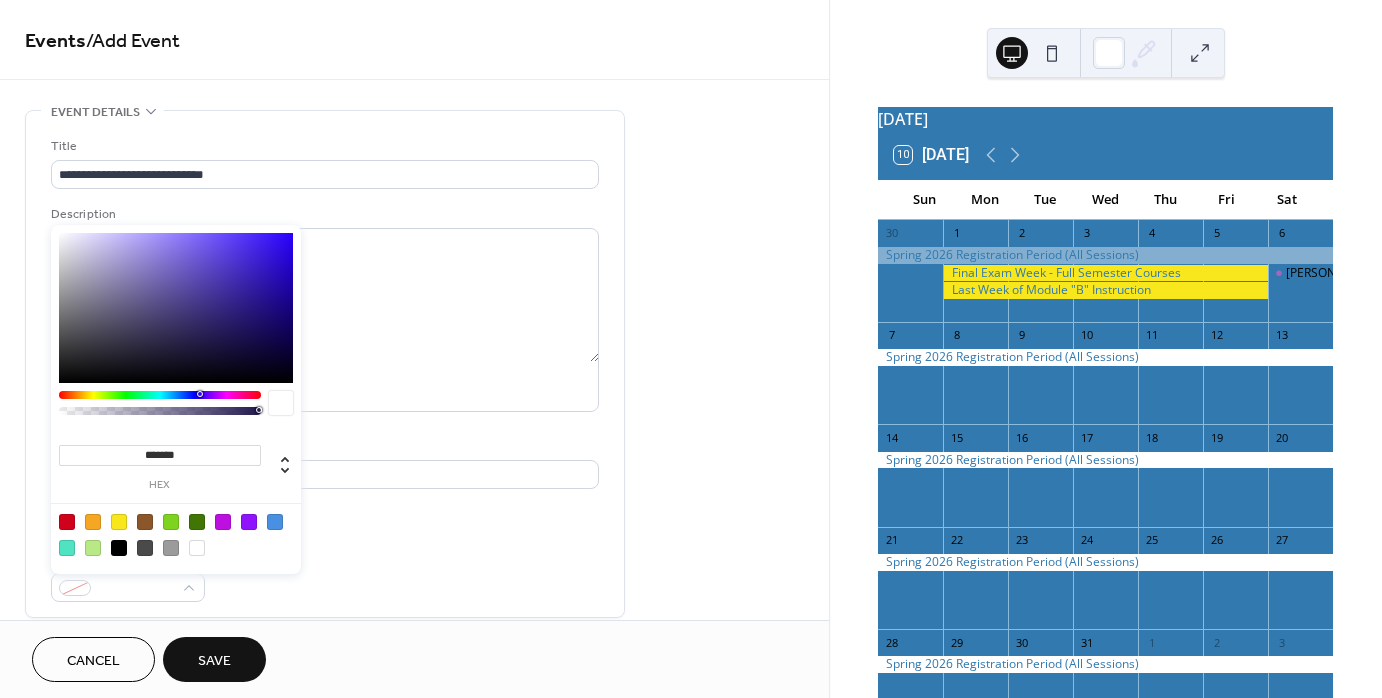 drag, startPoint x: 198, startPoint y: 452, endPoint x: 128, endPoint y: 447, distance: 70.178345 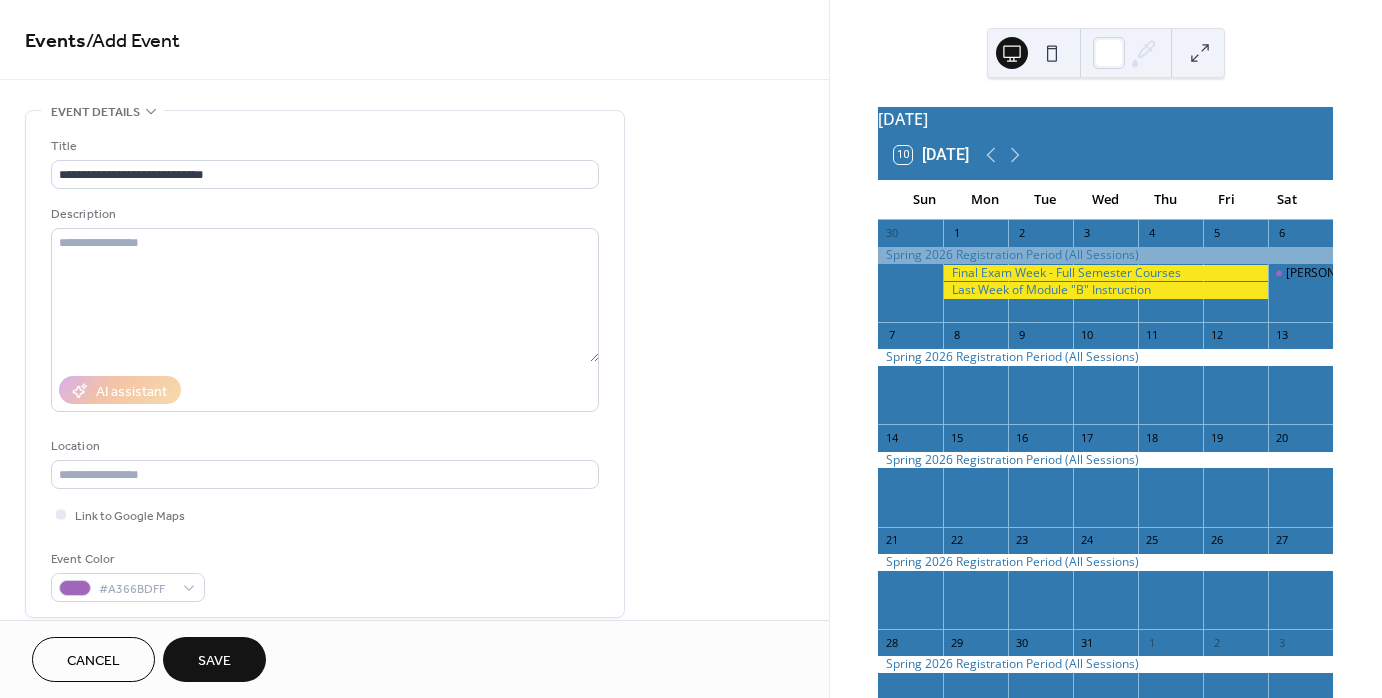 click on "Link to Google Maps" at bounding box center [325, 514] 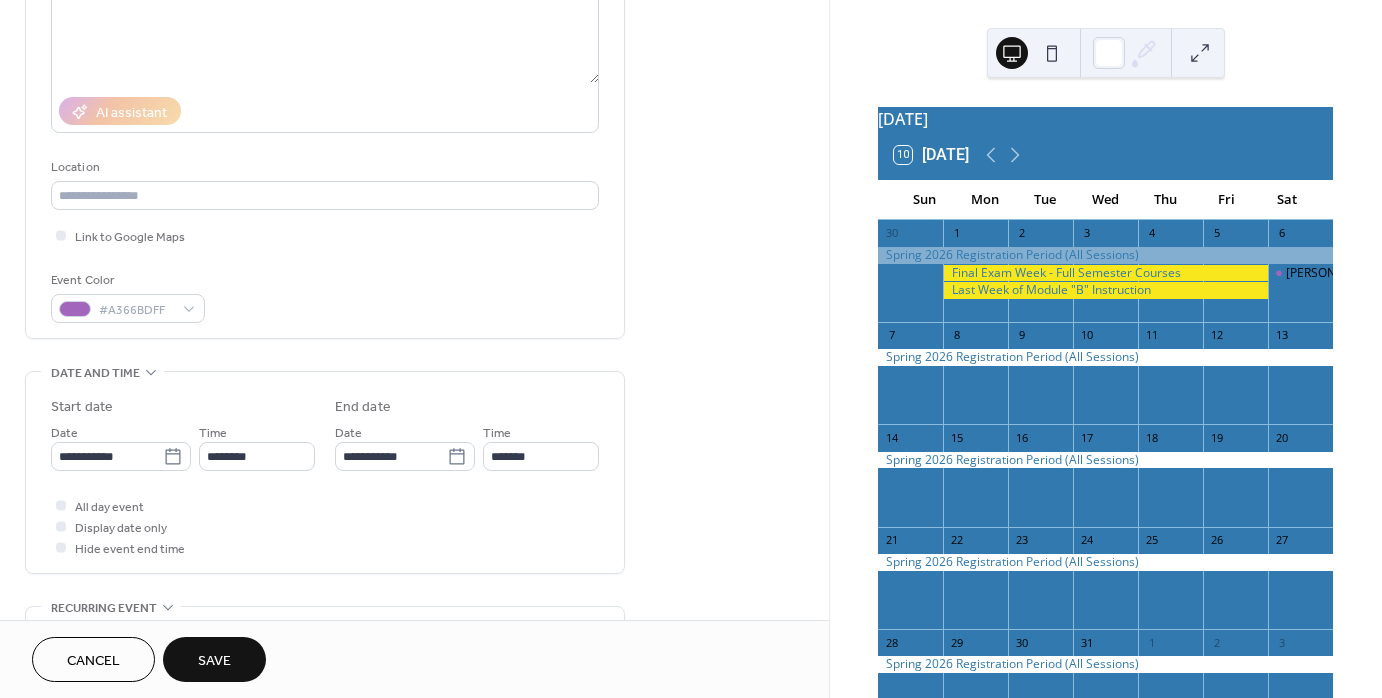 scroll, scrollTop: 300, scrollLeft: 0, axis: vertical 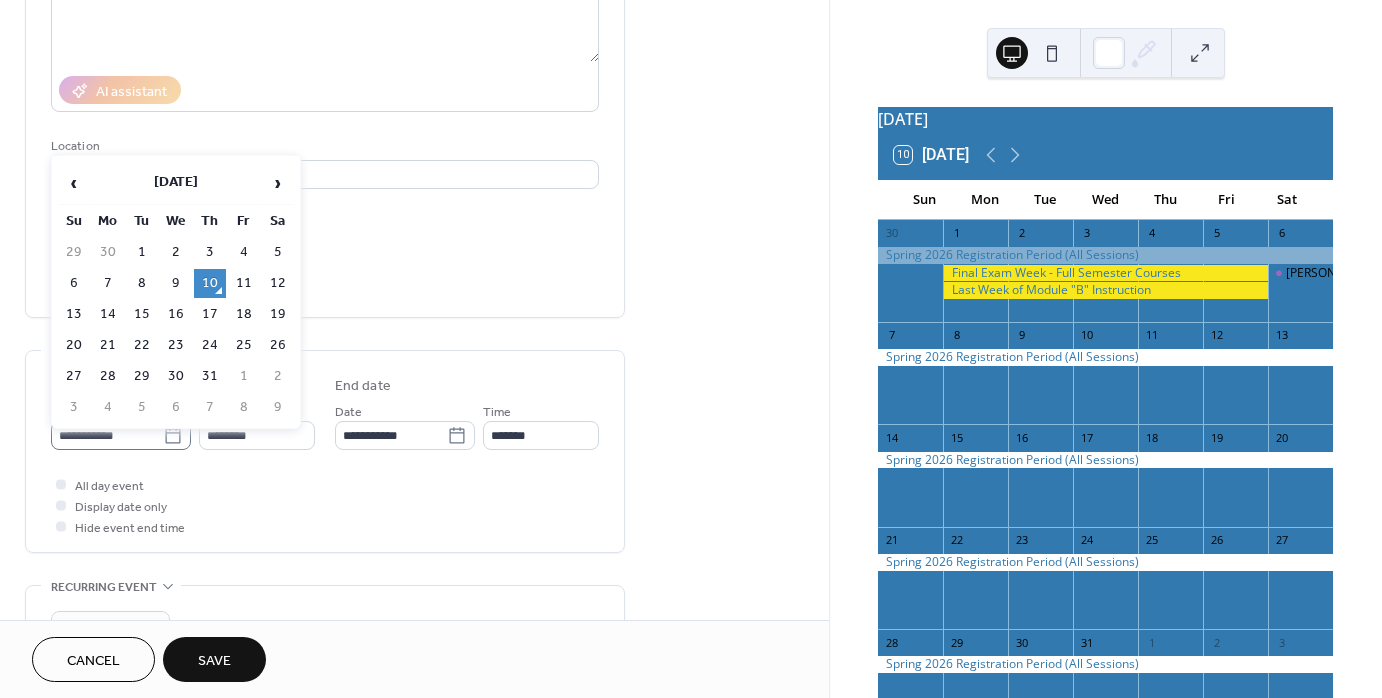 click 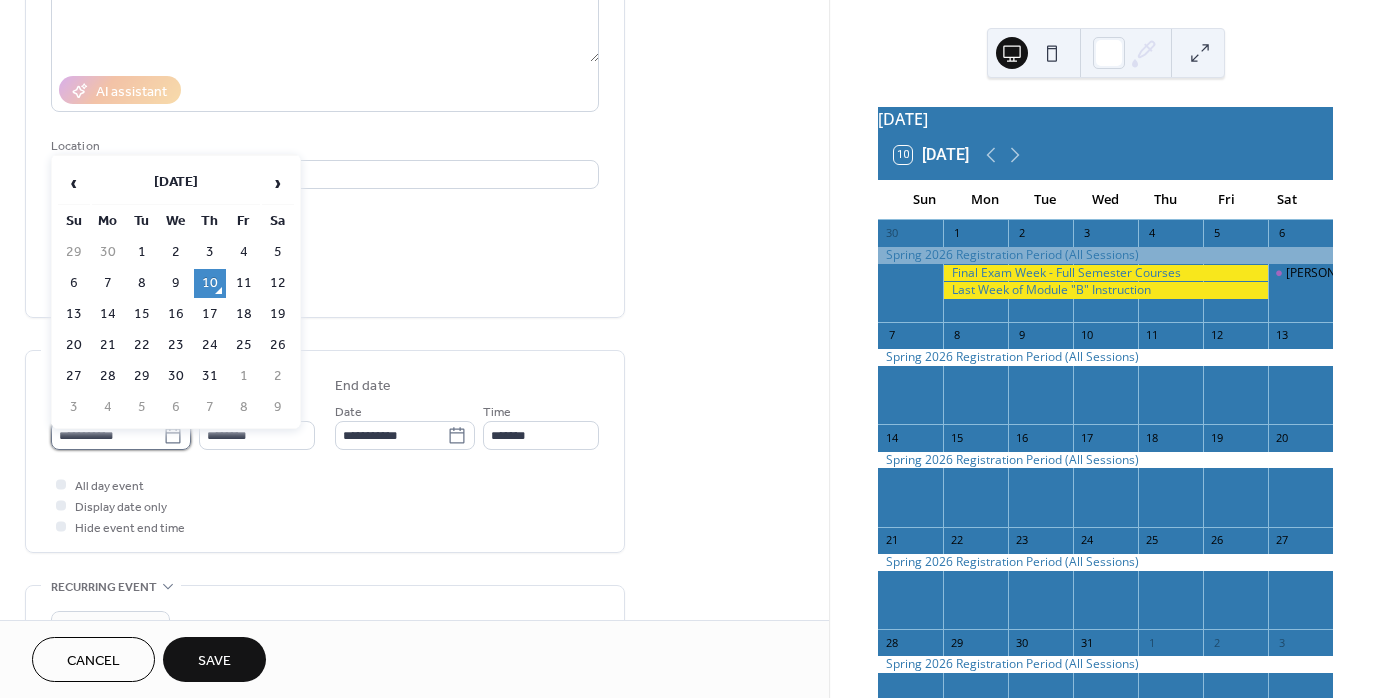 click on "**********" at bounding box center (107, 435) 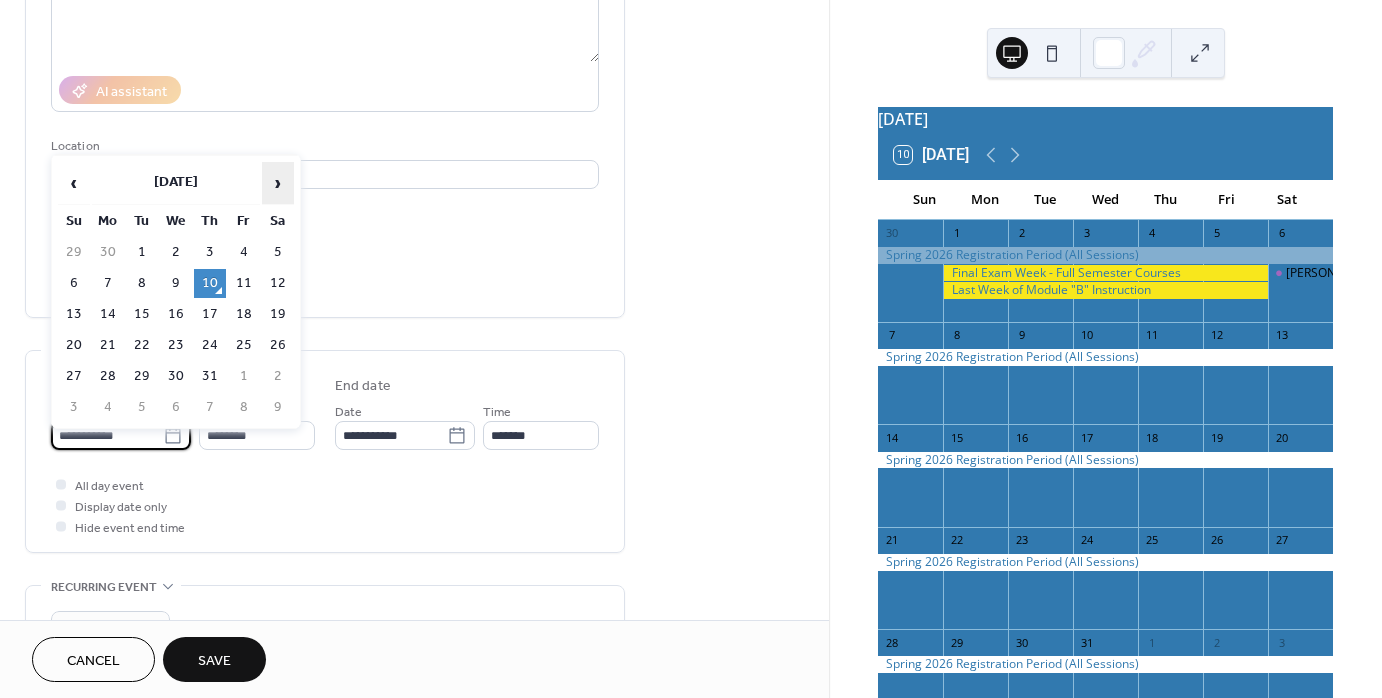 click on "›" at bounding box center (278, 183) 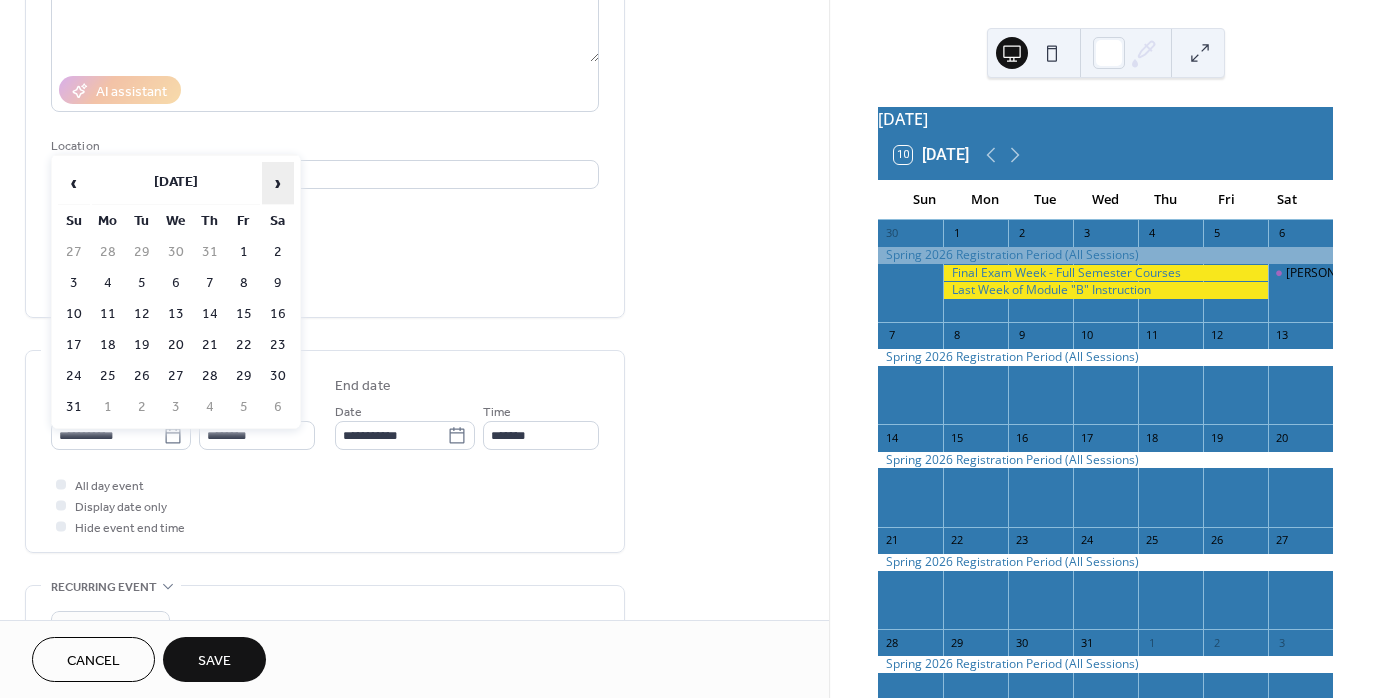 click on "›" at bounding box center (278, 183) 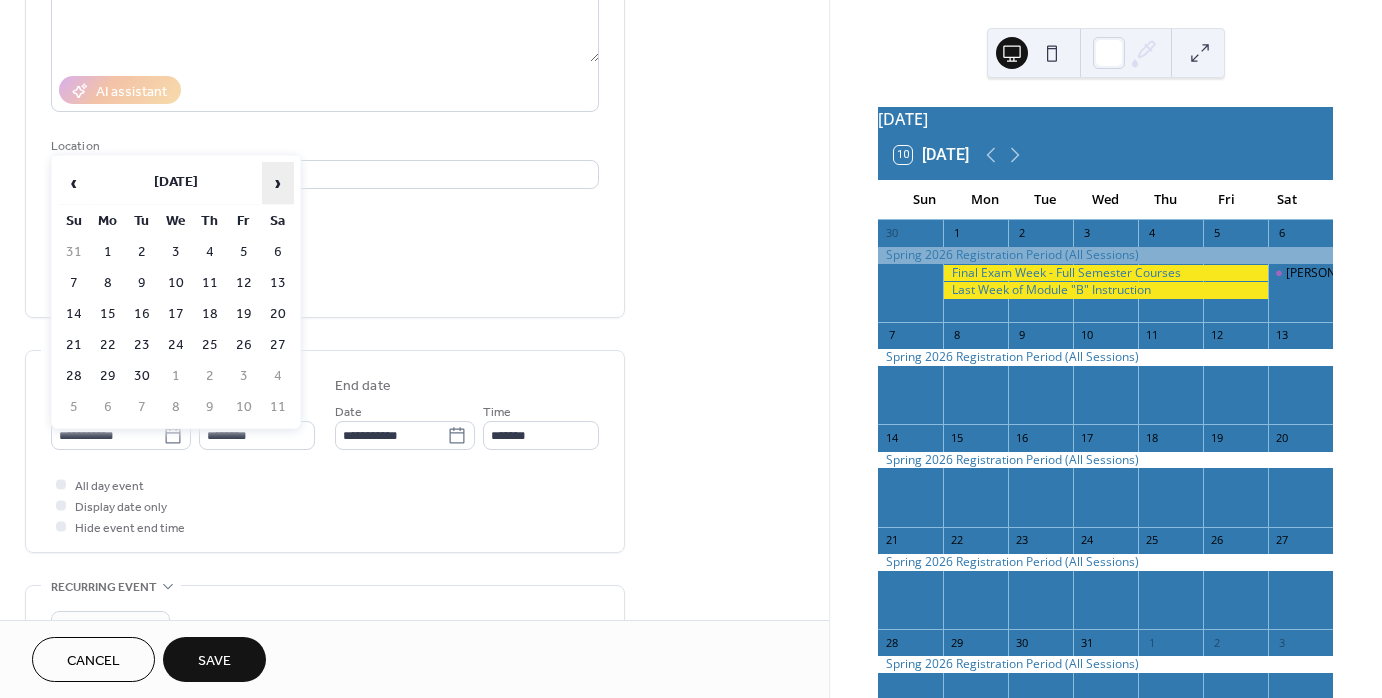 click on "›" at bounding box center [278, 183] 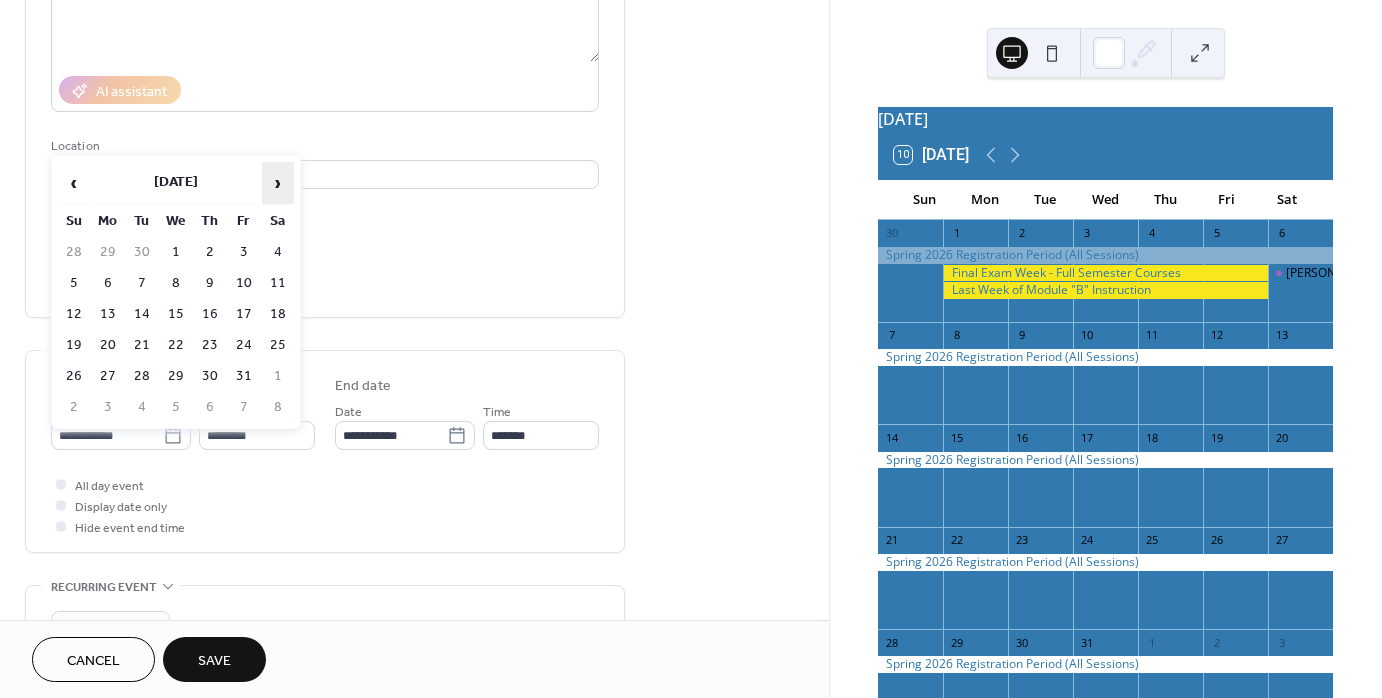 click on "›" at bounding box center (278, 183) 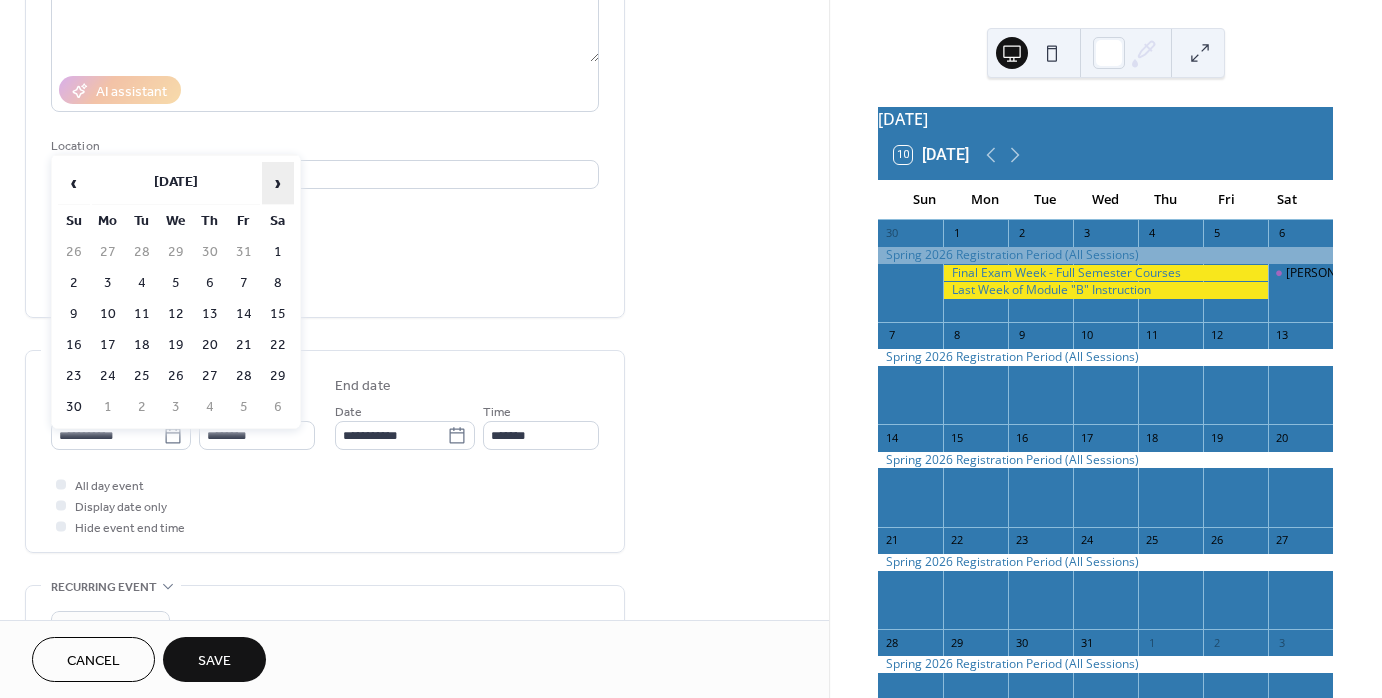 click on "›" at bounding box center [278, 183] 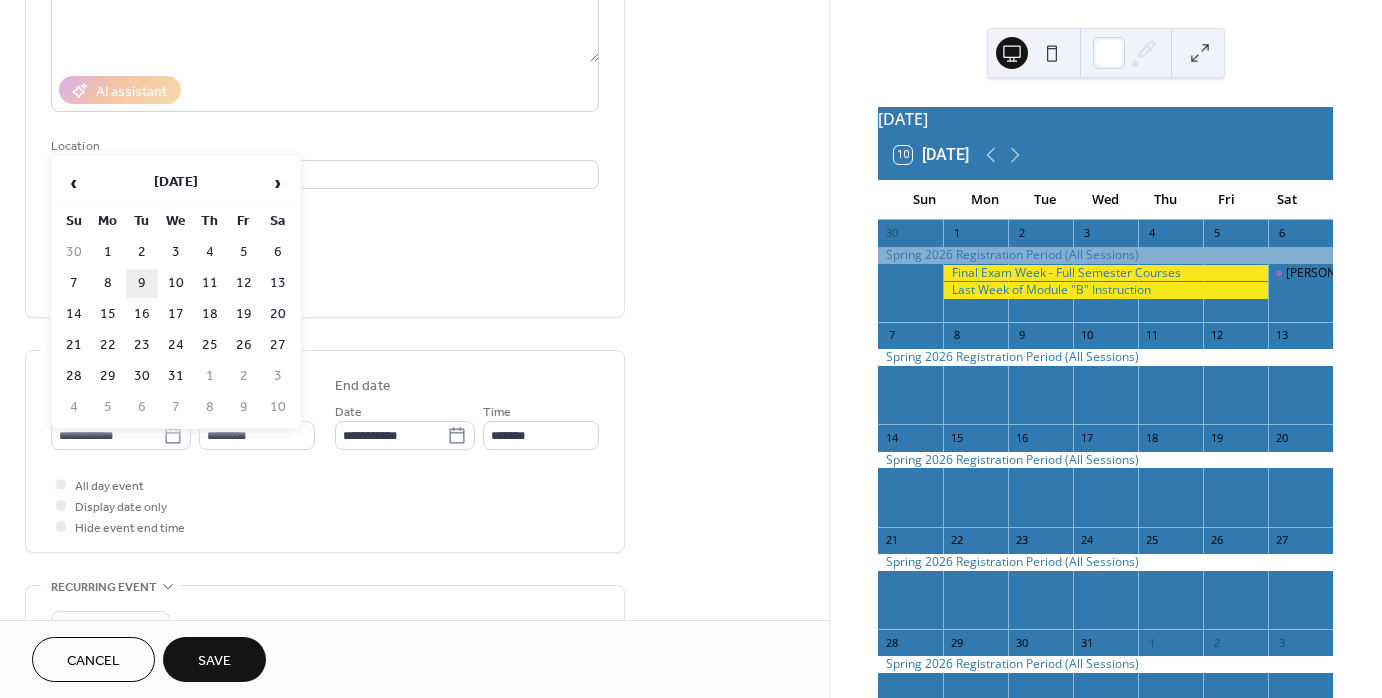 click on "9" at bounding box center (142, 283) 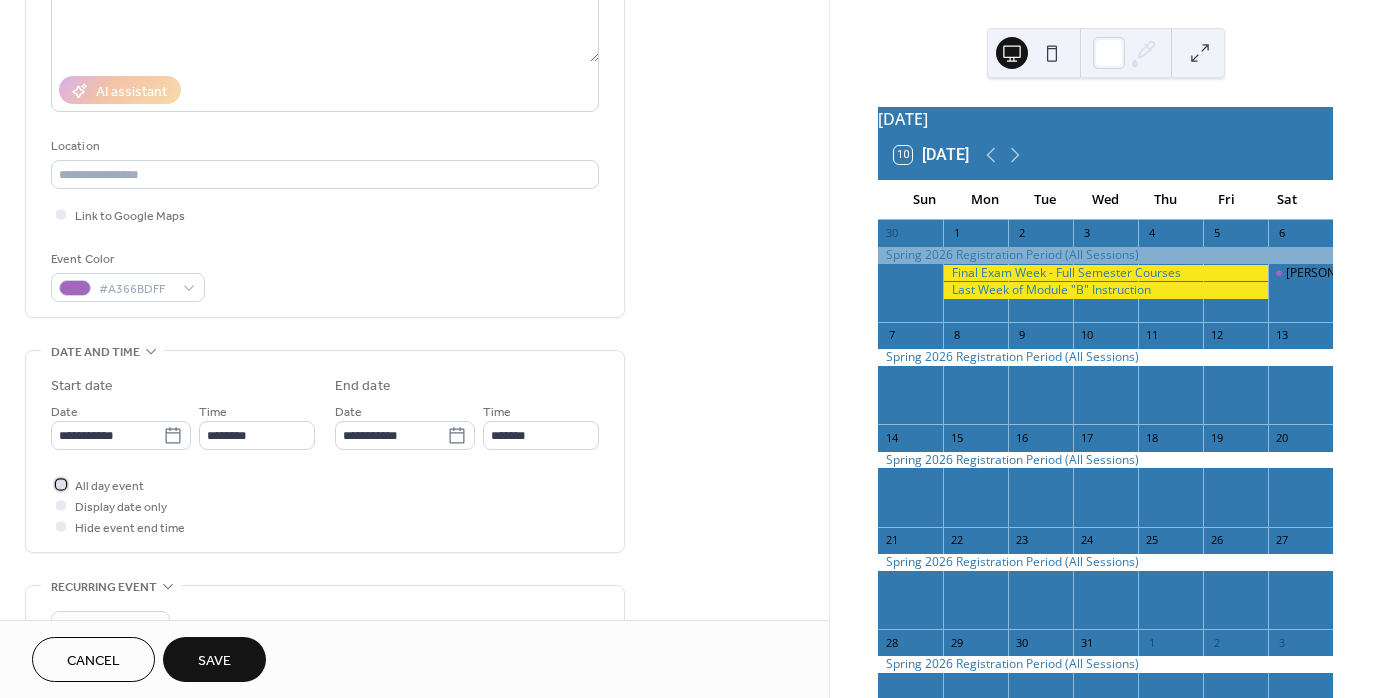 click at bounding box center (61, 484) 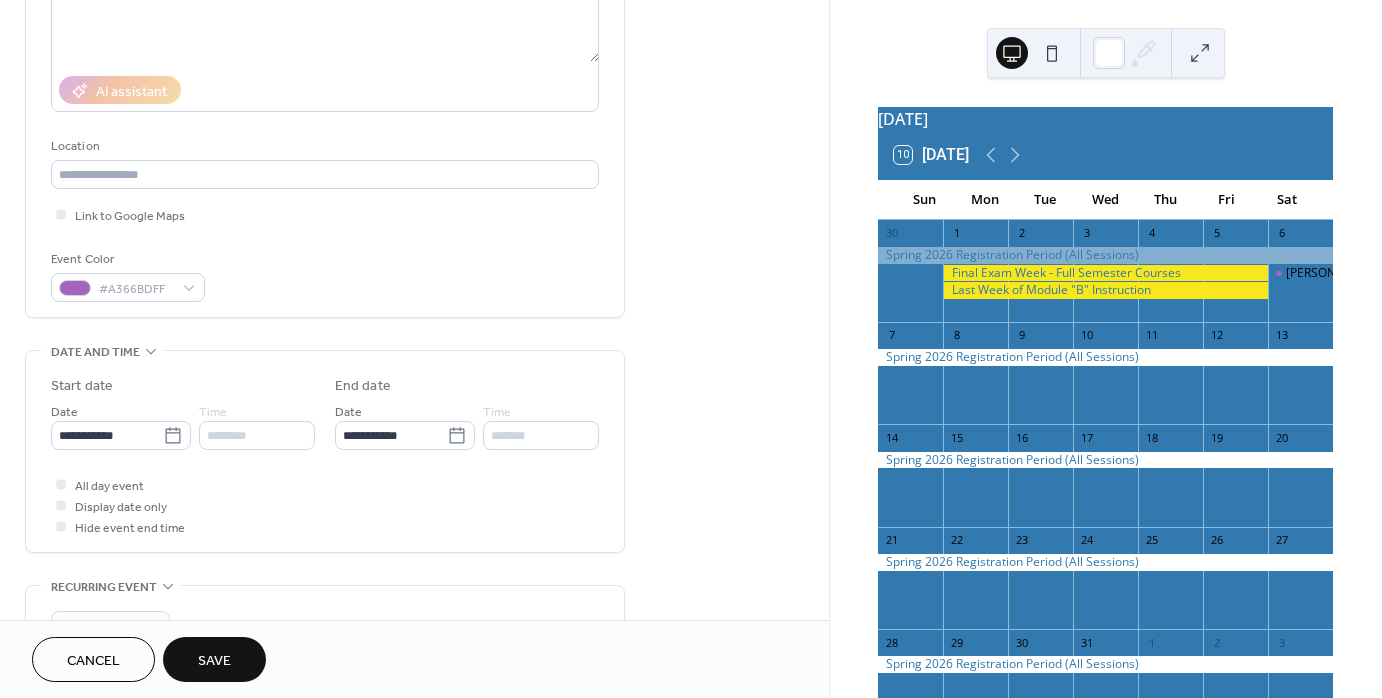 click on "Save" at bounding box center (214, 661) 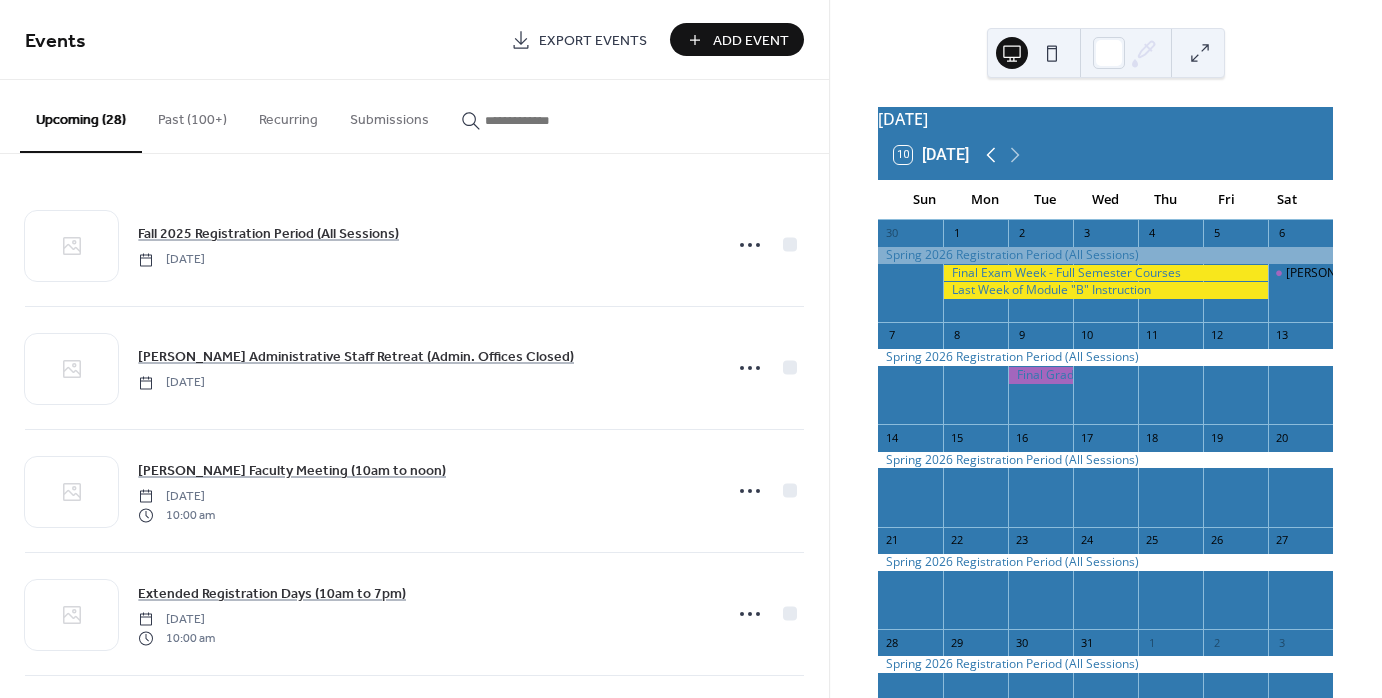 click 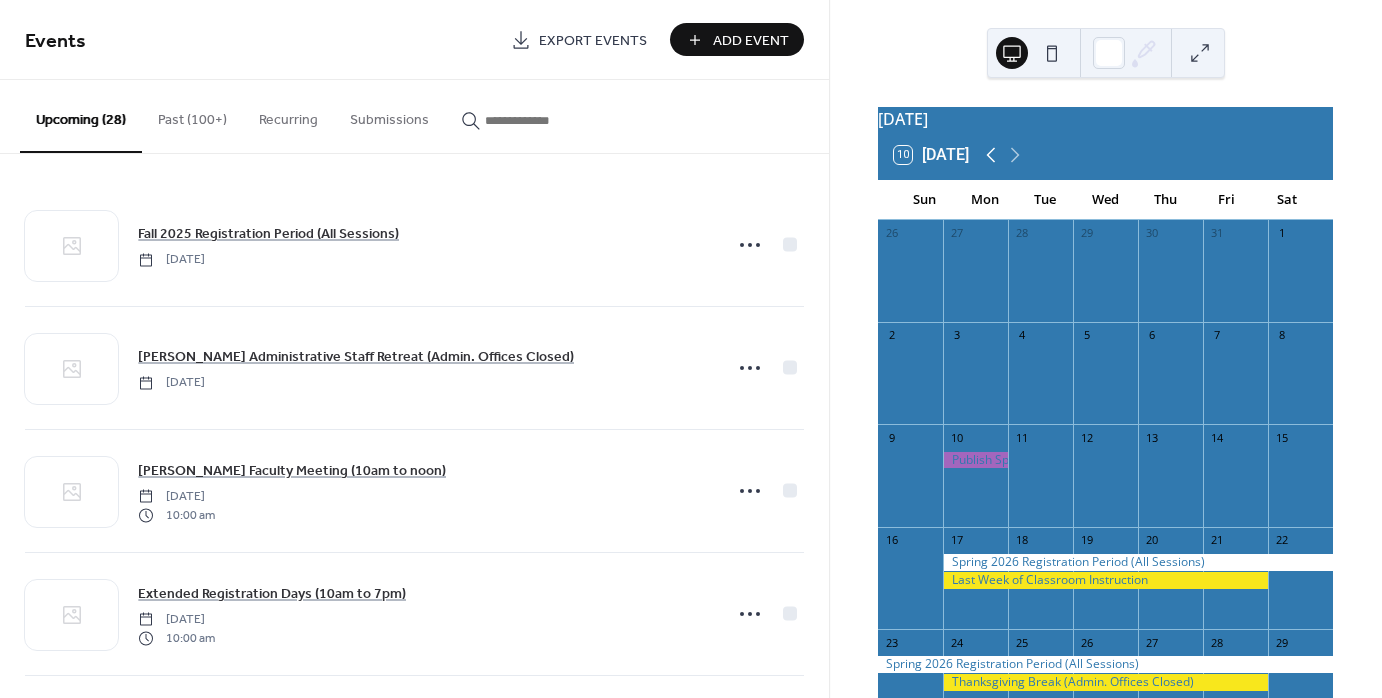 click 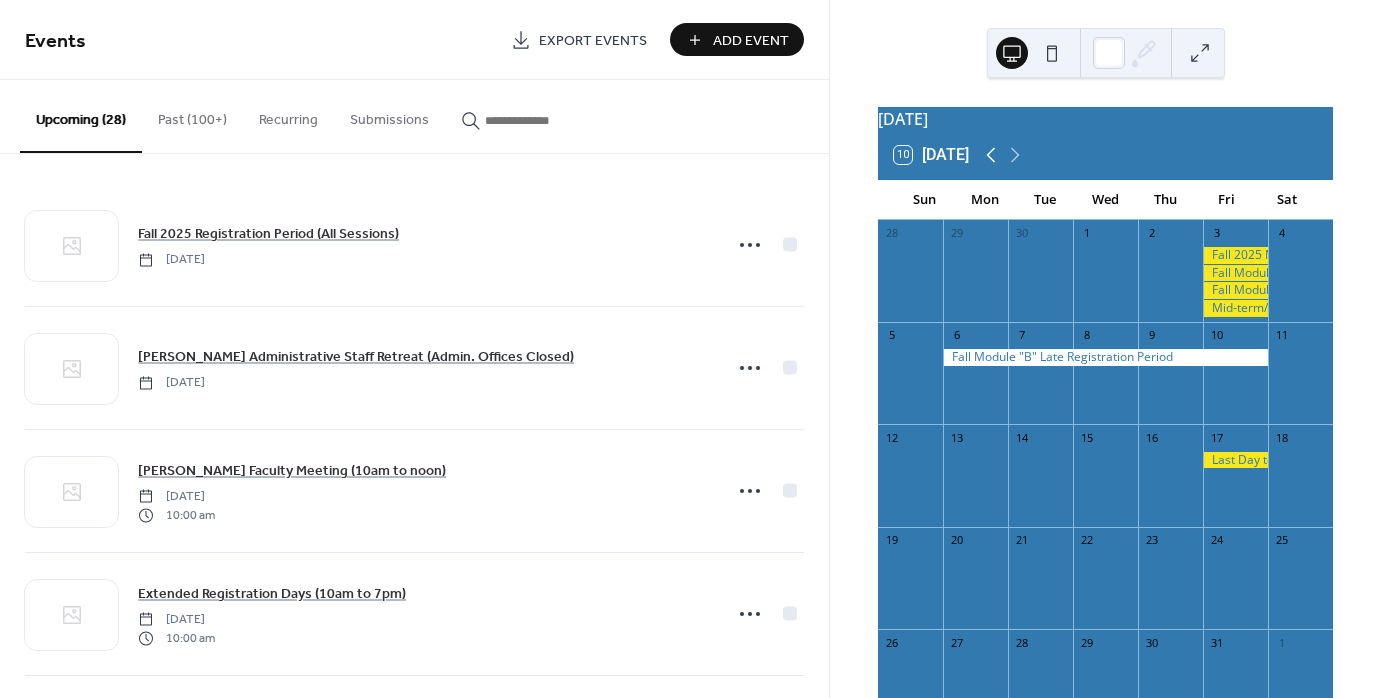 click 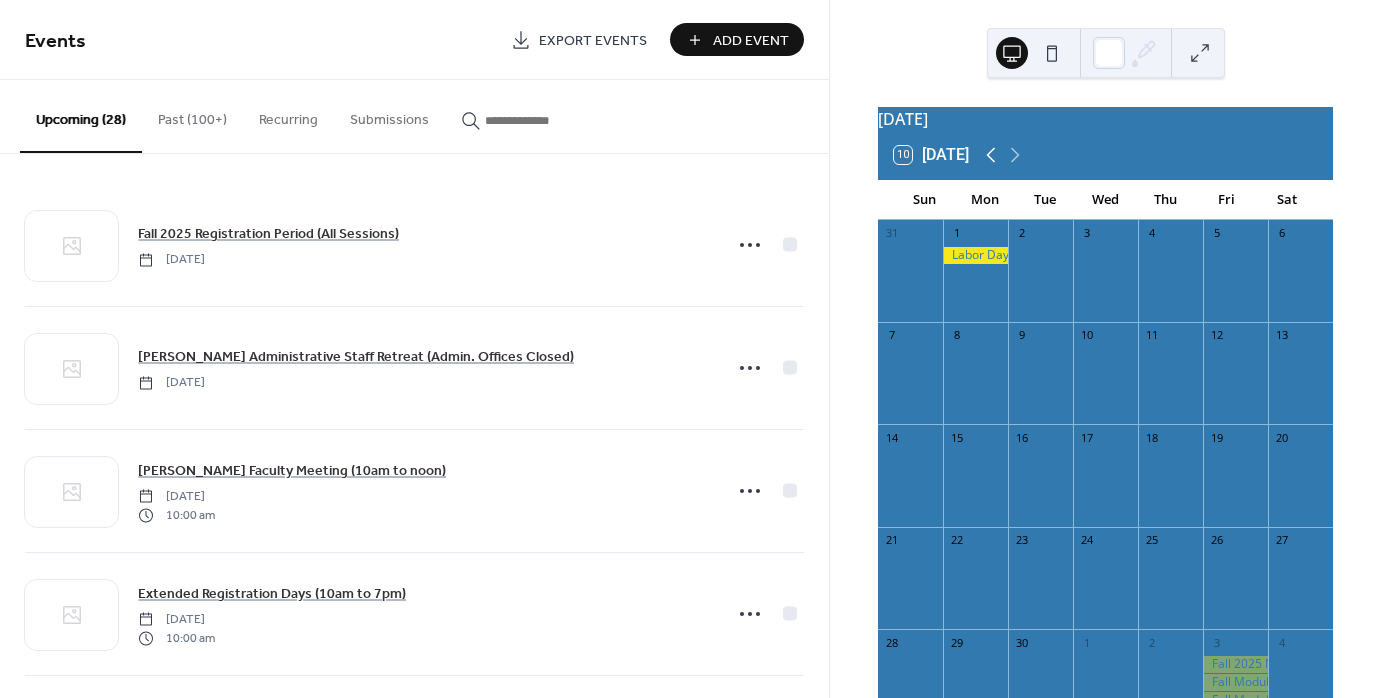 click 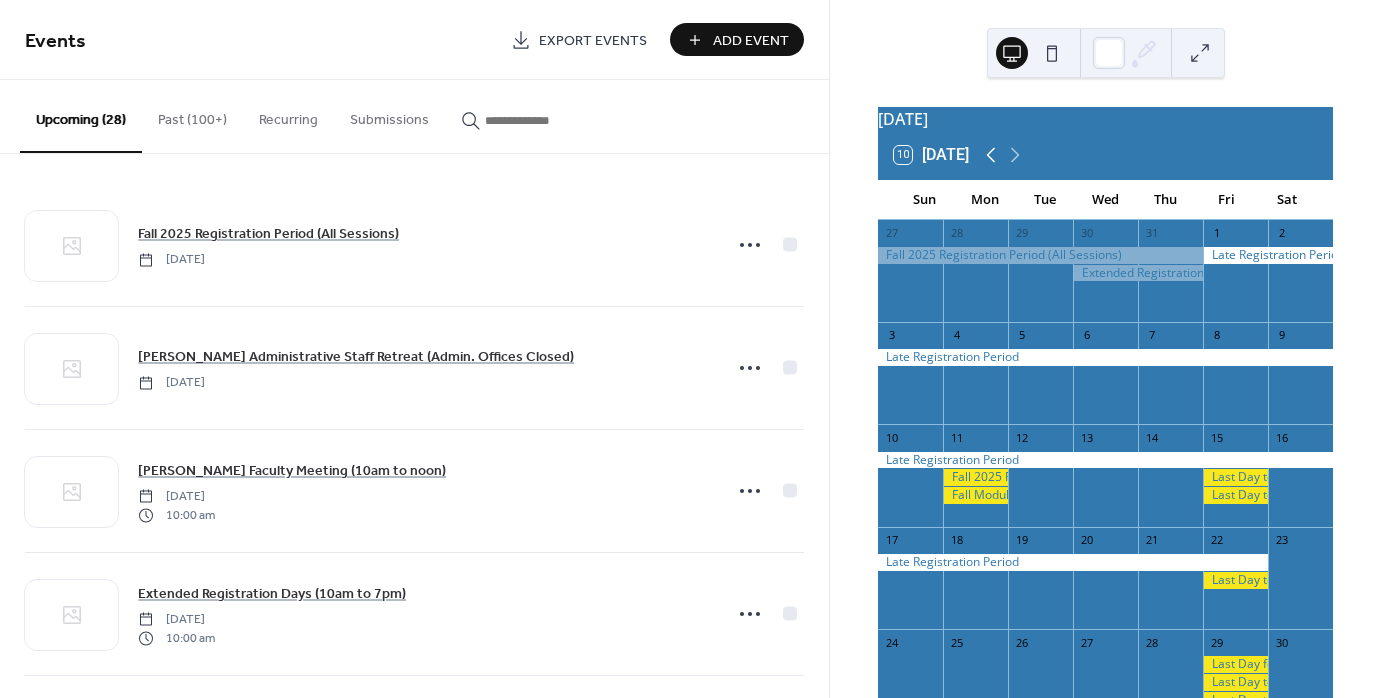 click 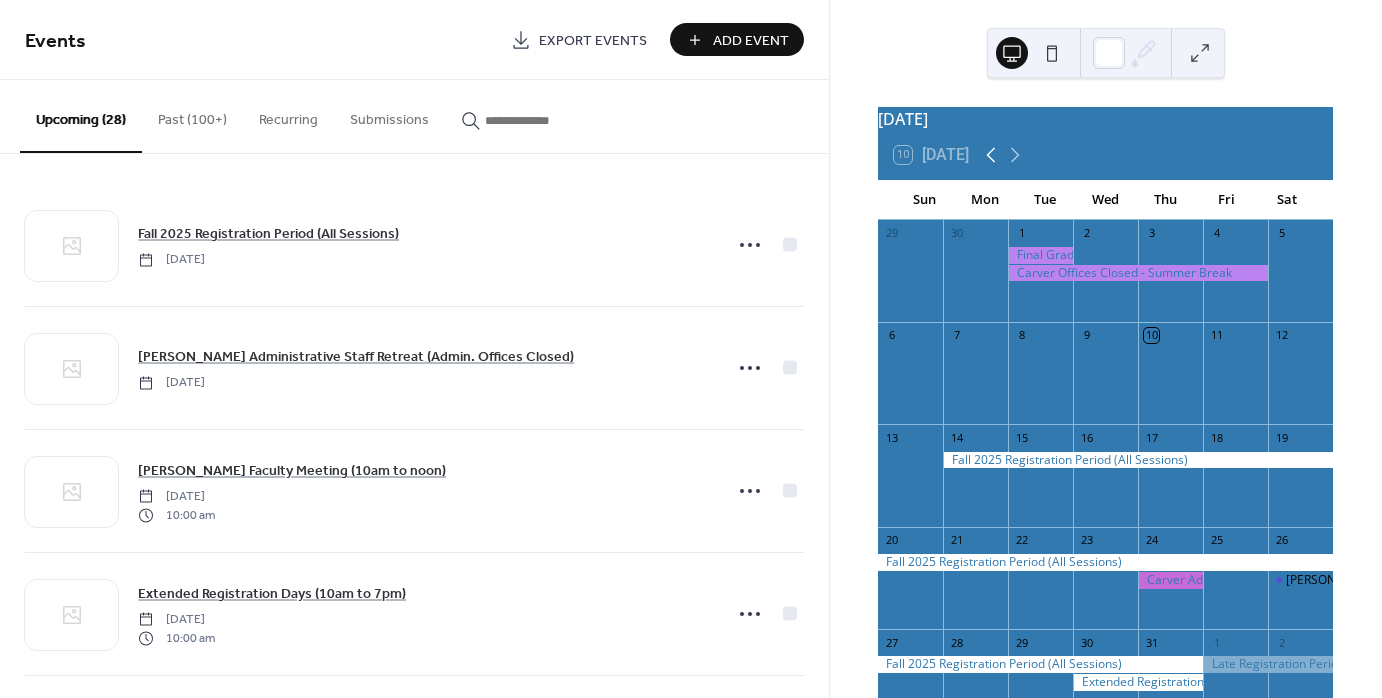 click 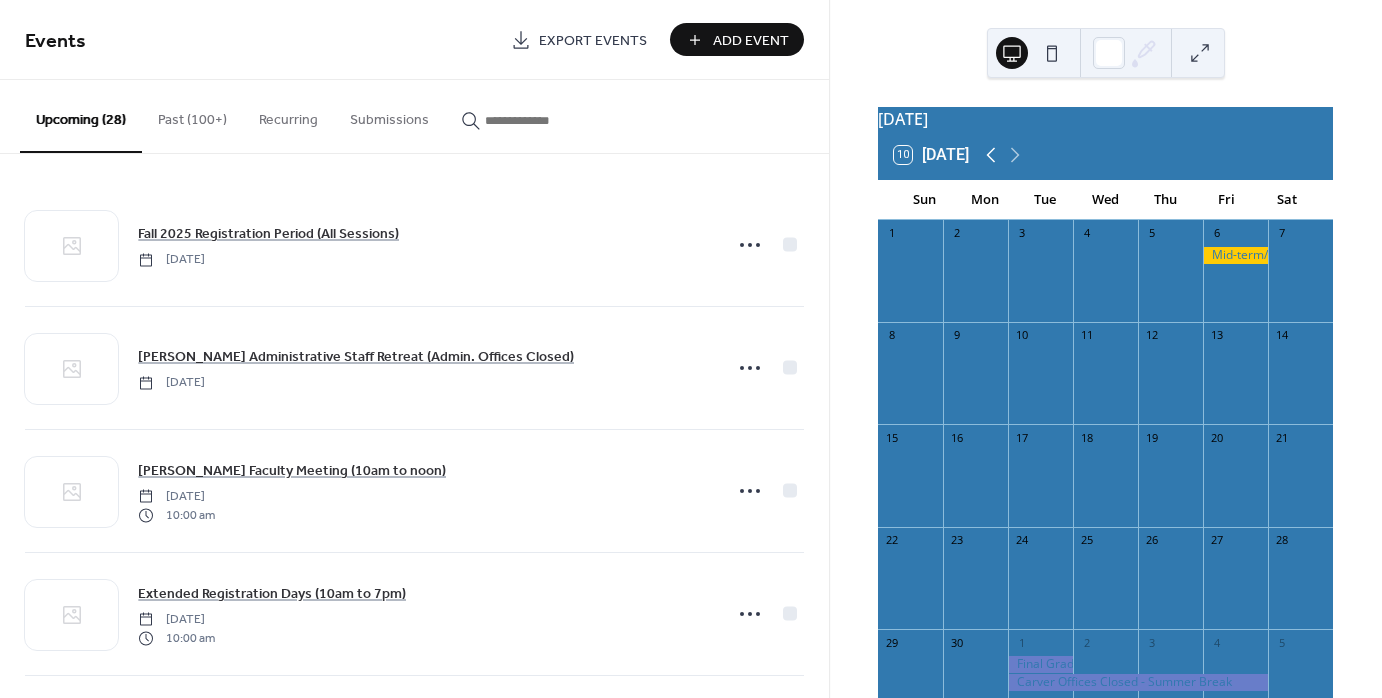 click 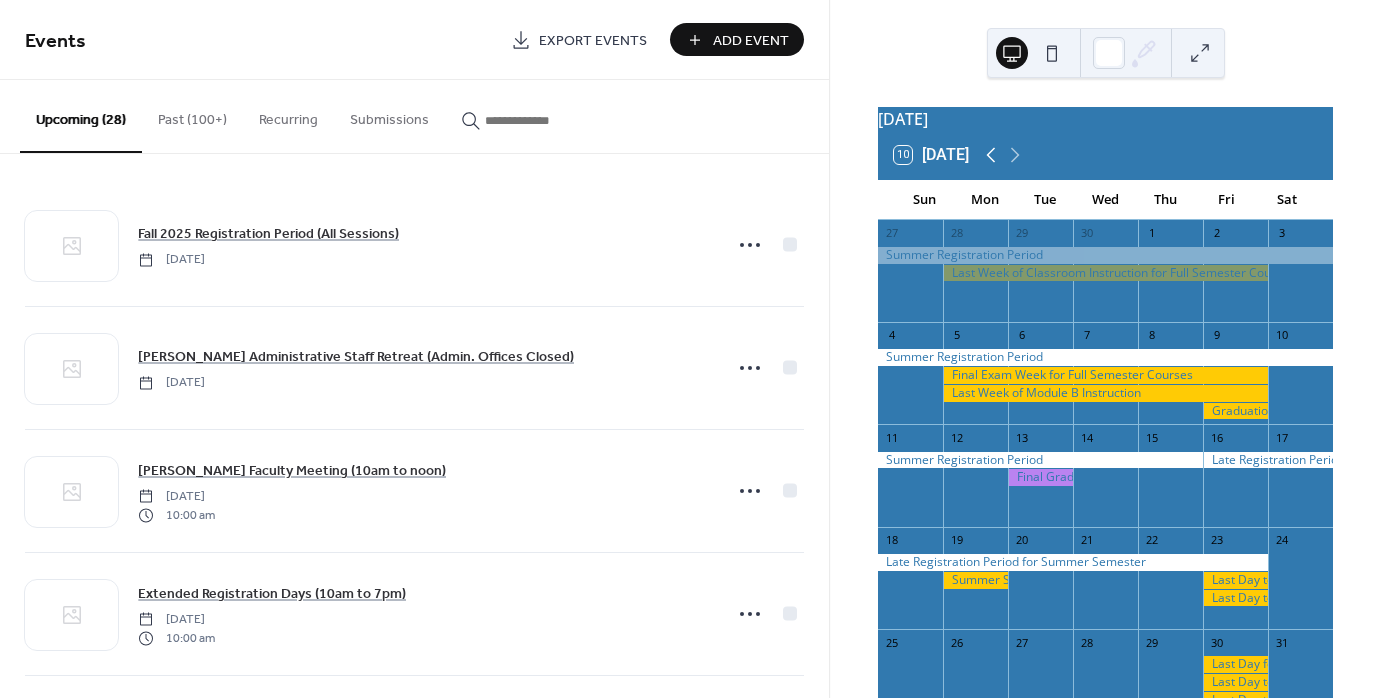 click 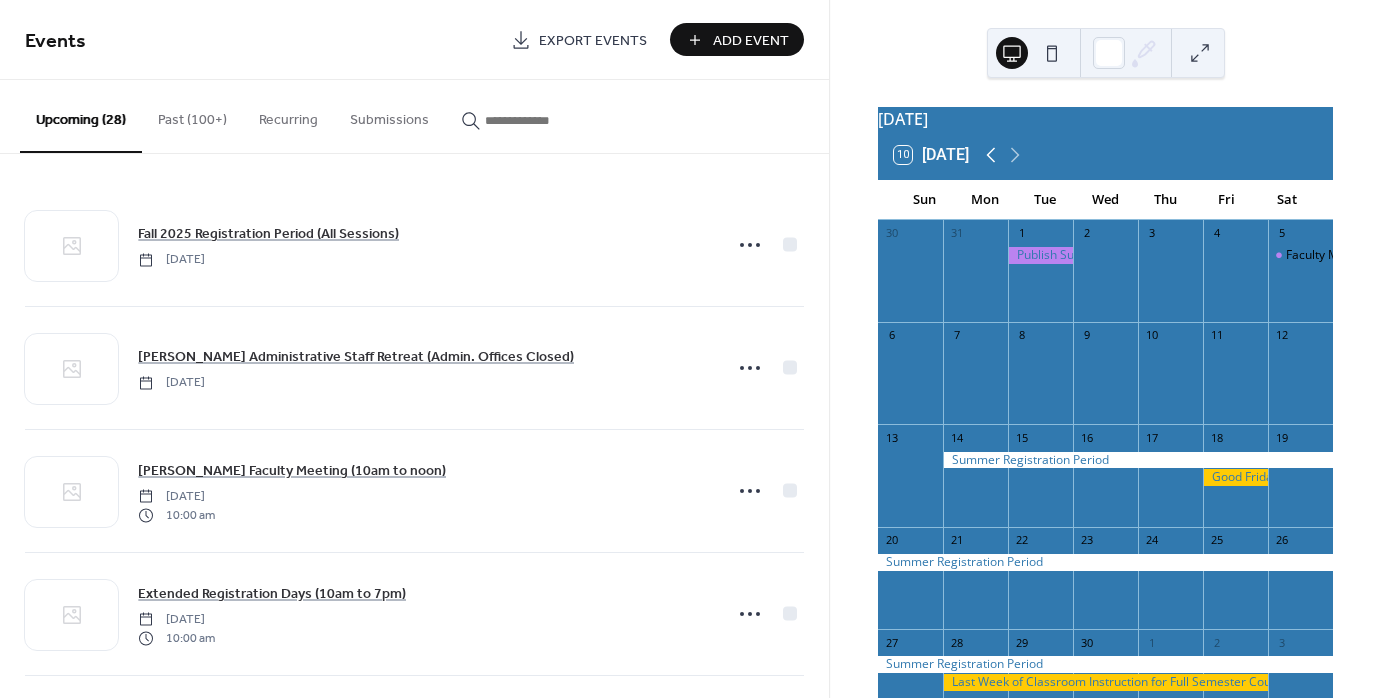 click 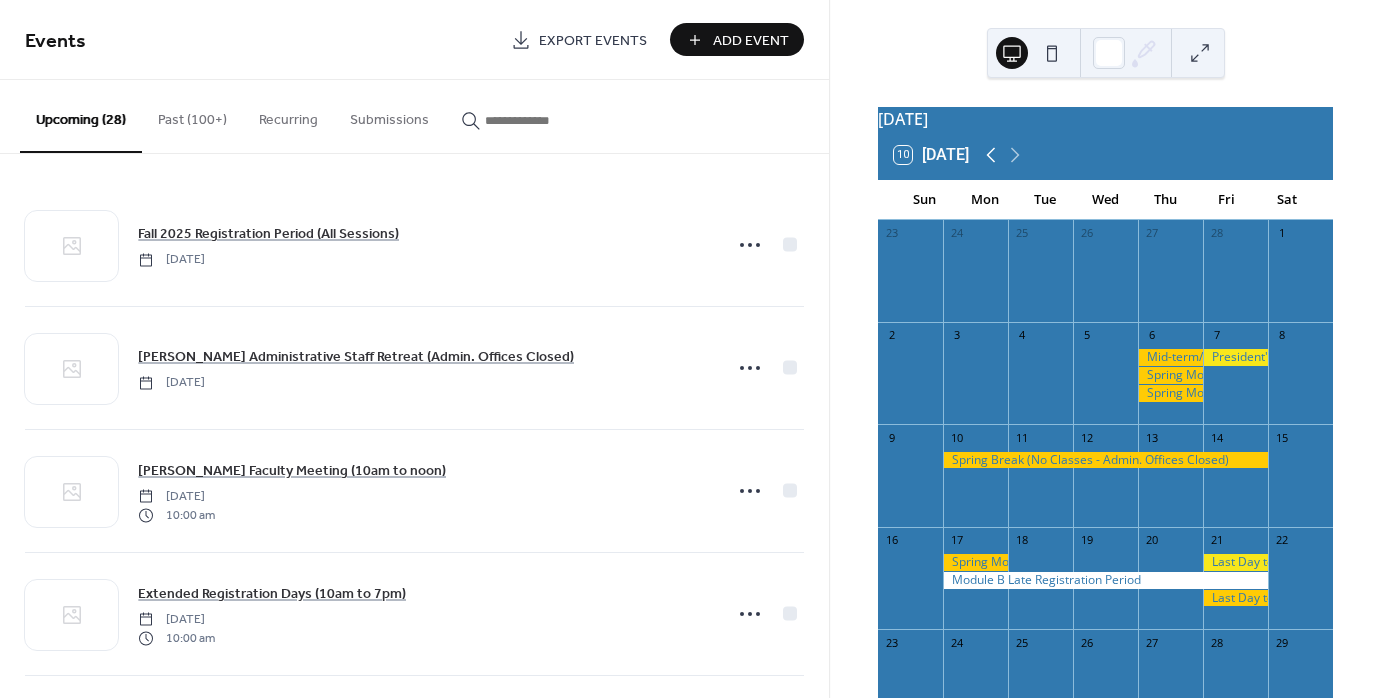 click 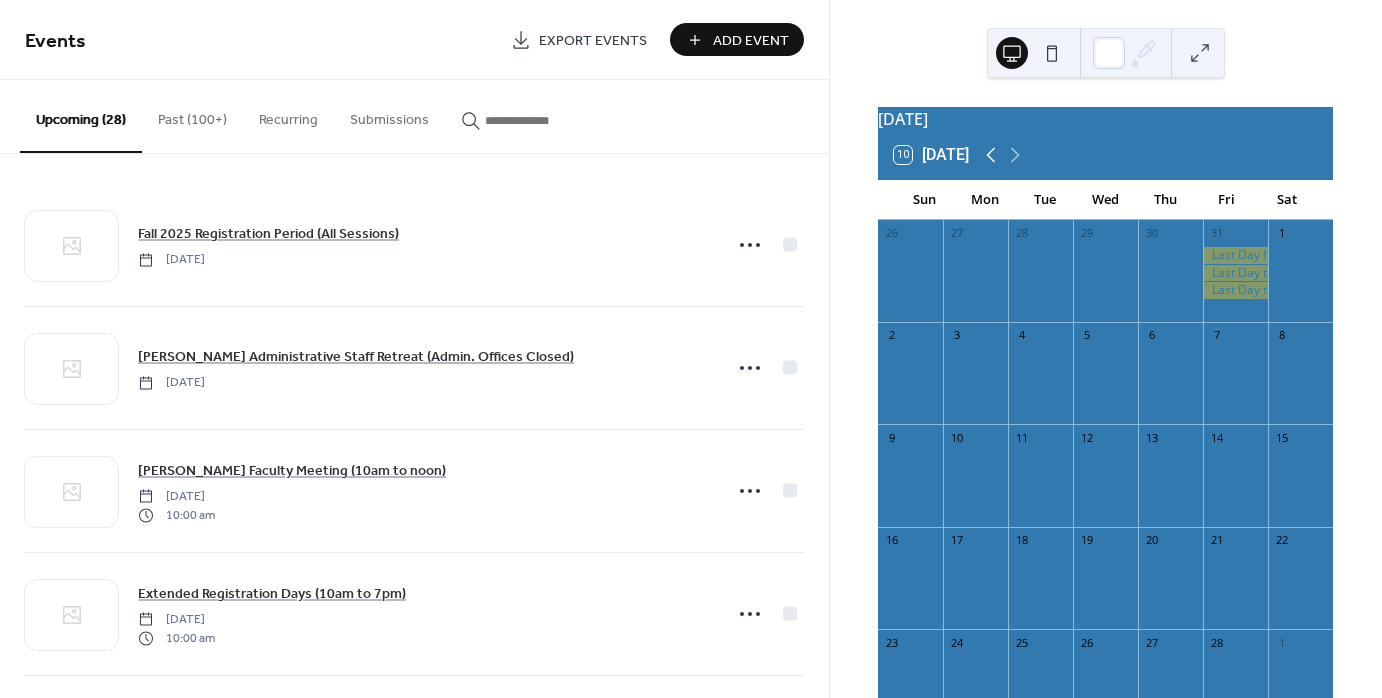 click 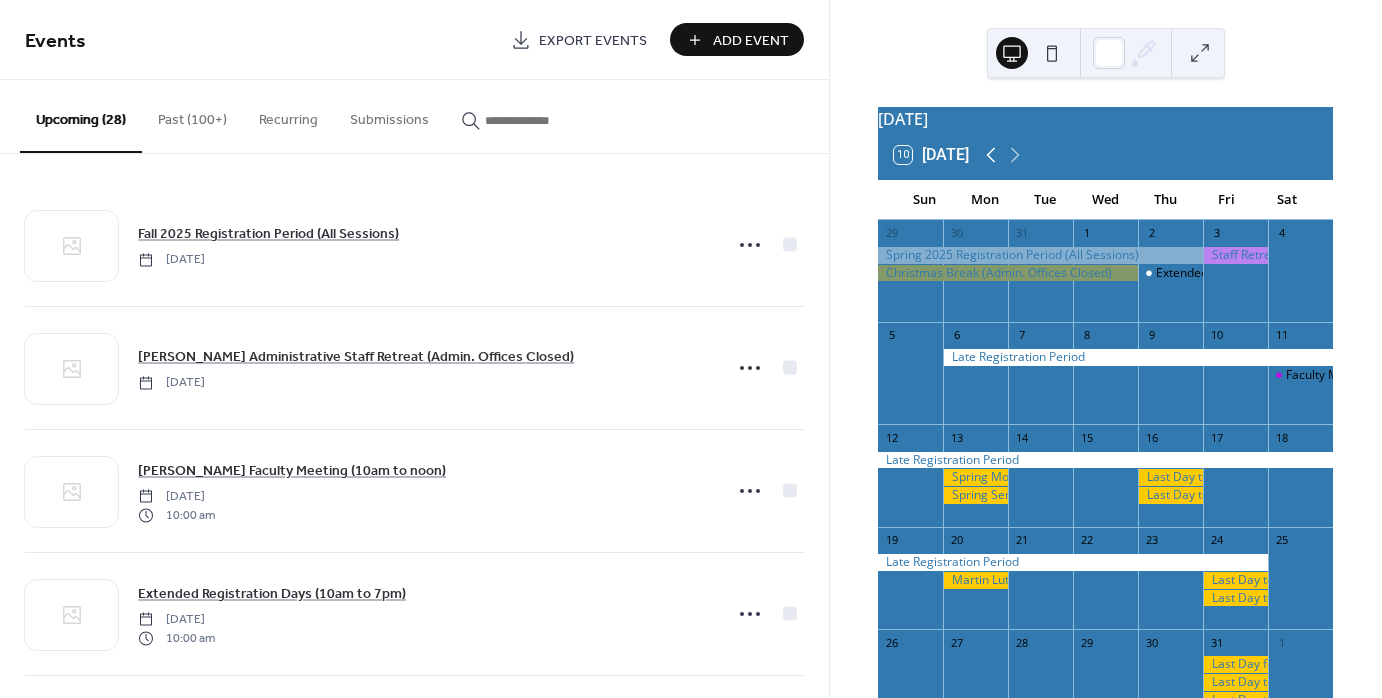 click 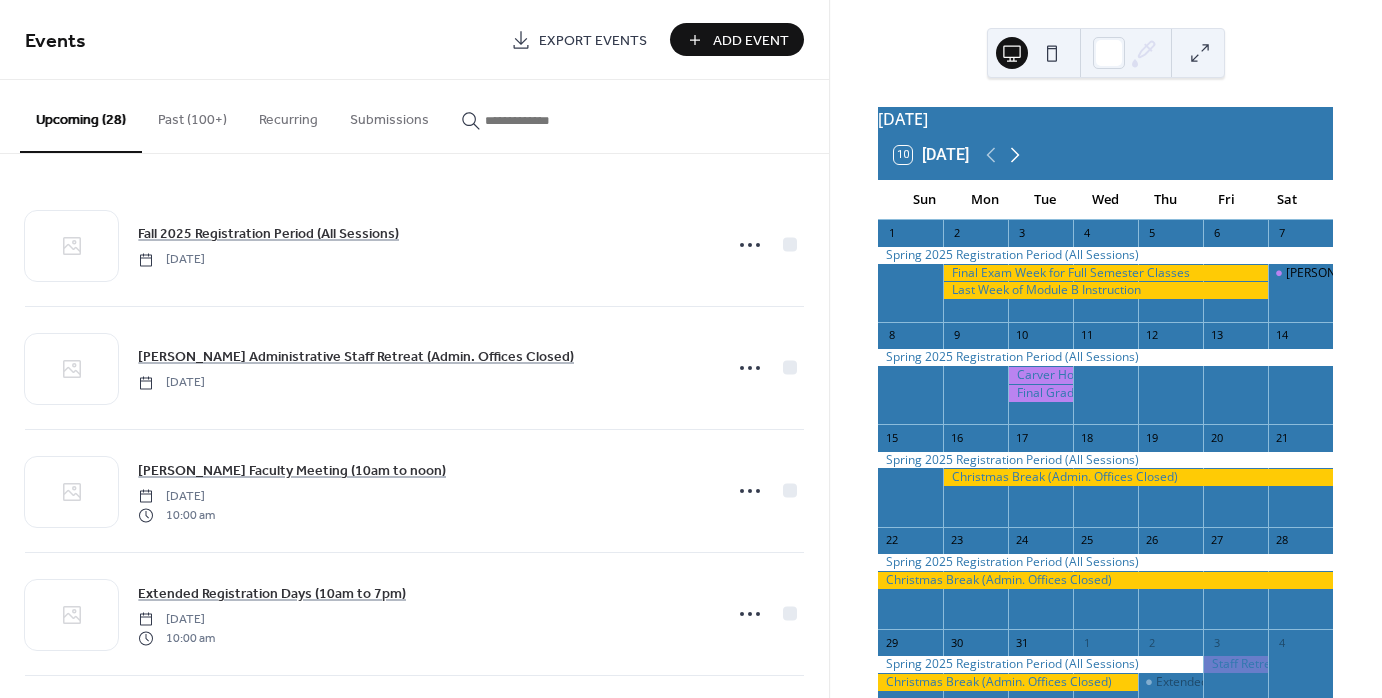 click 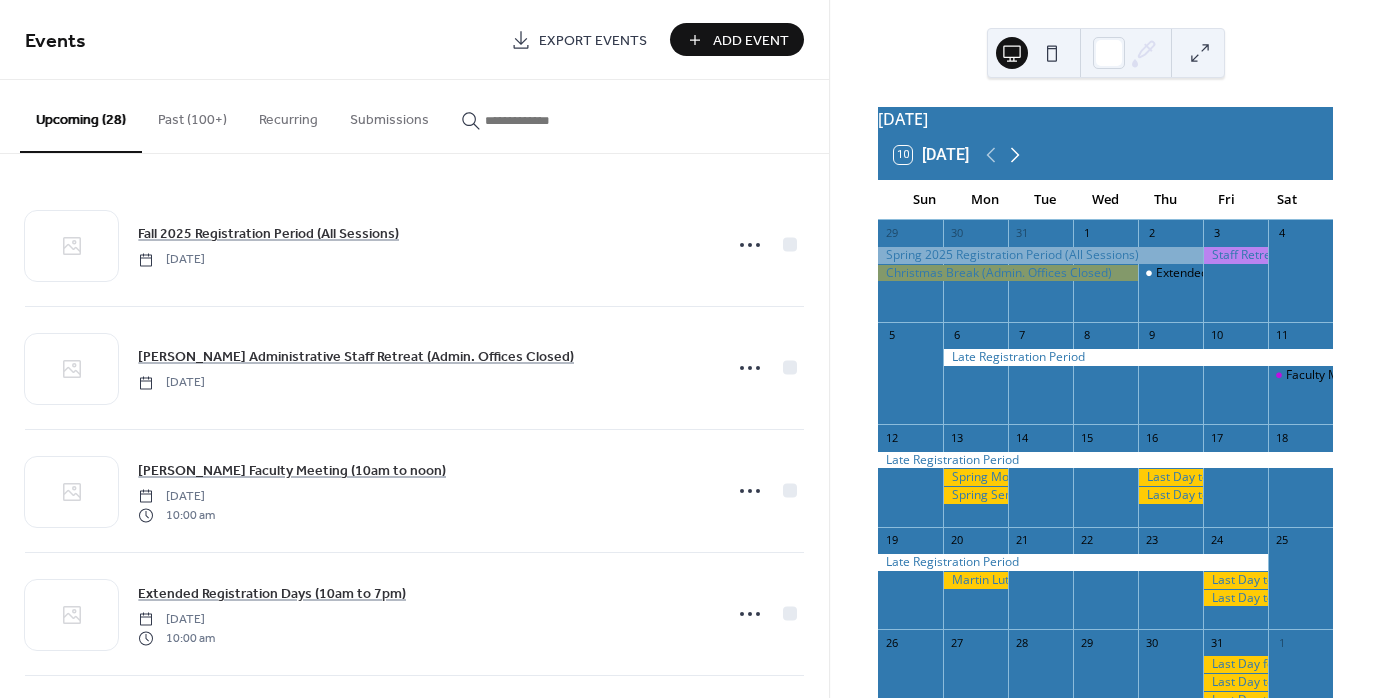 click 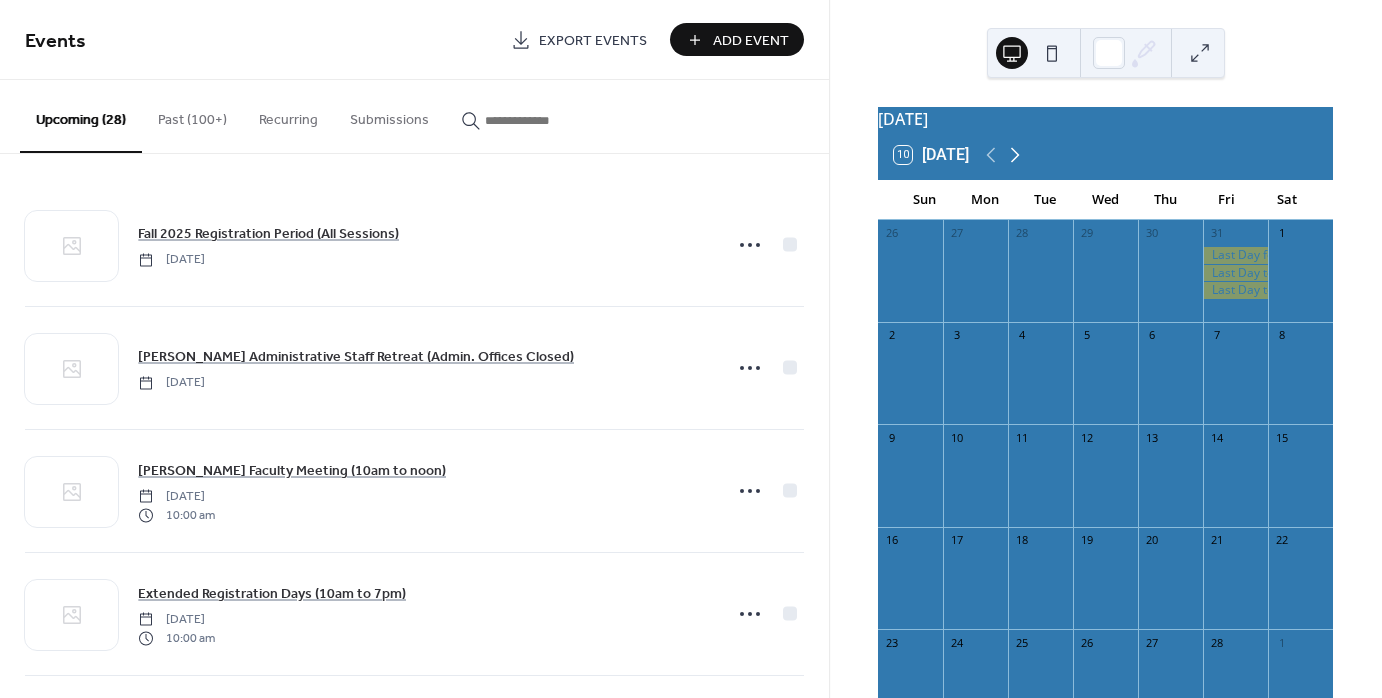 click 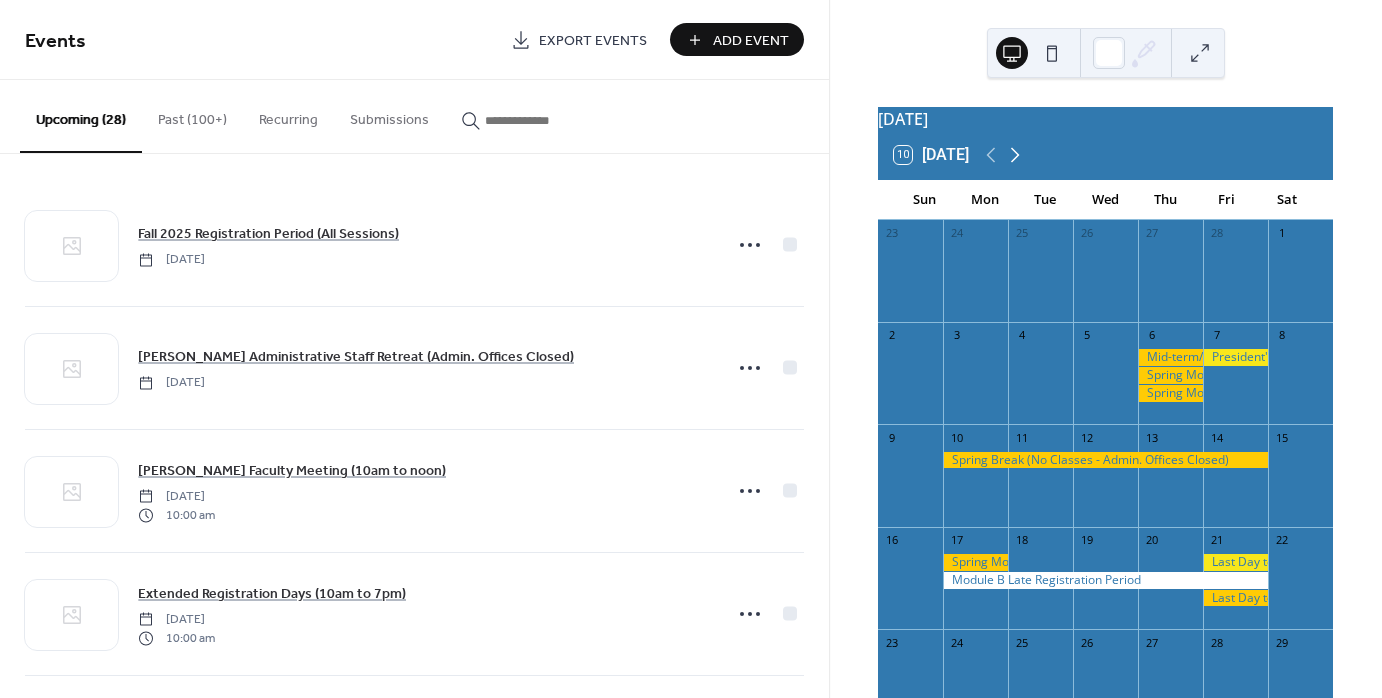 click 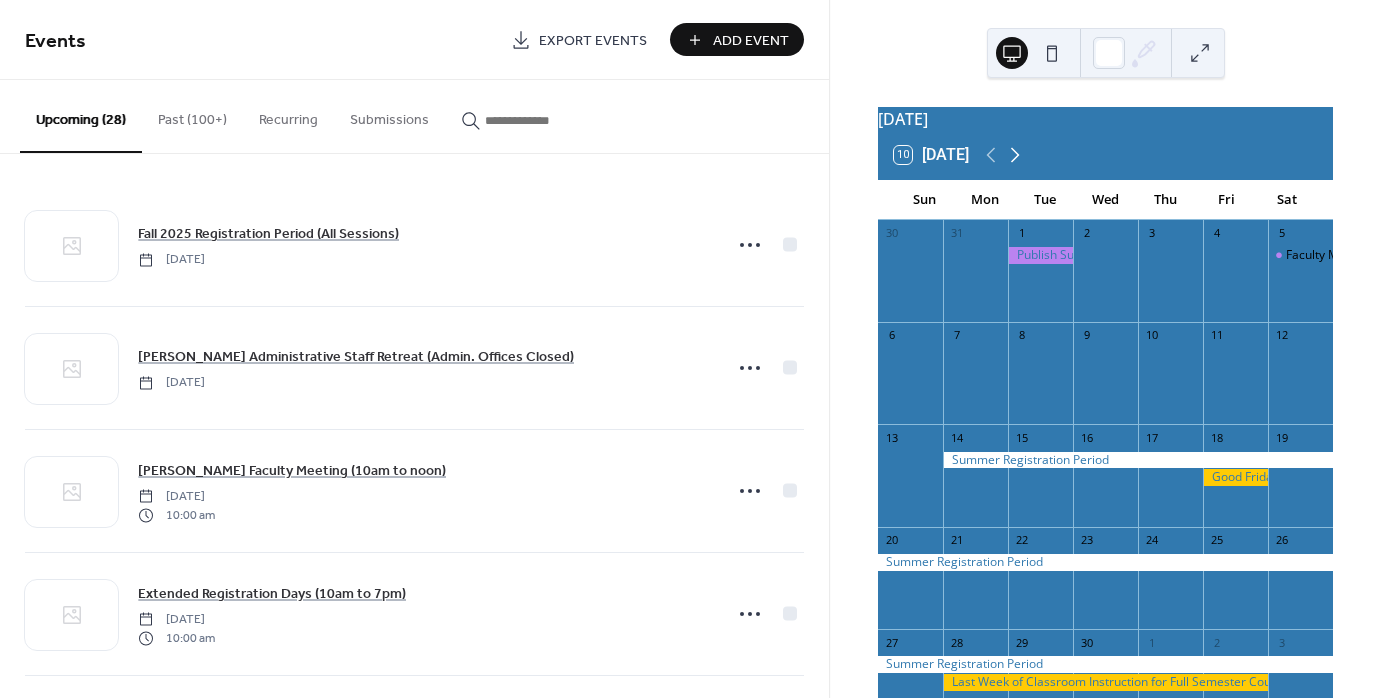 click 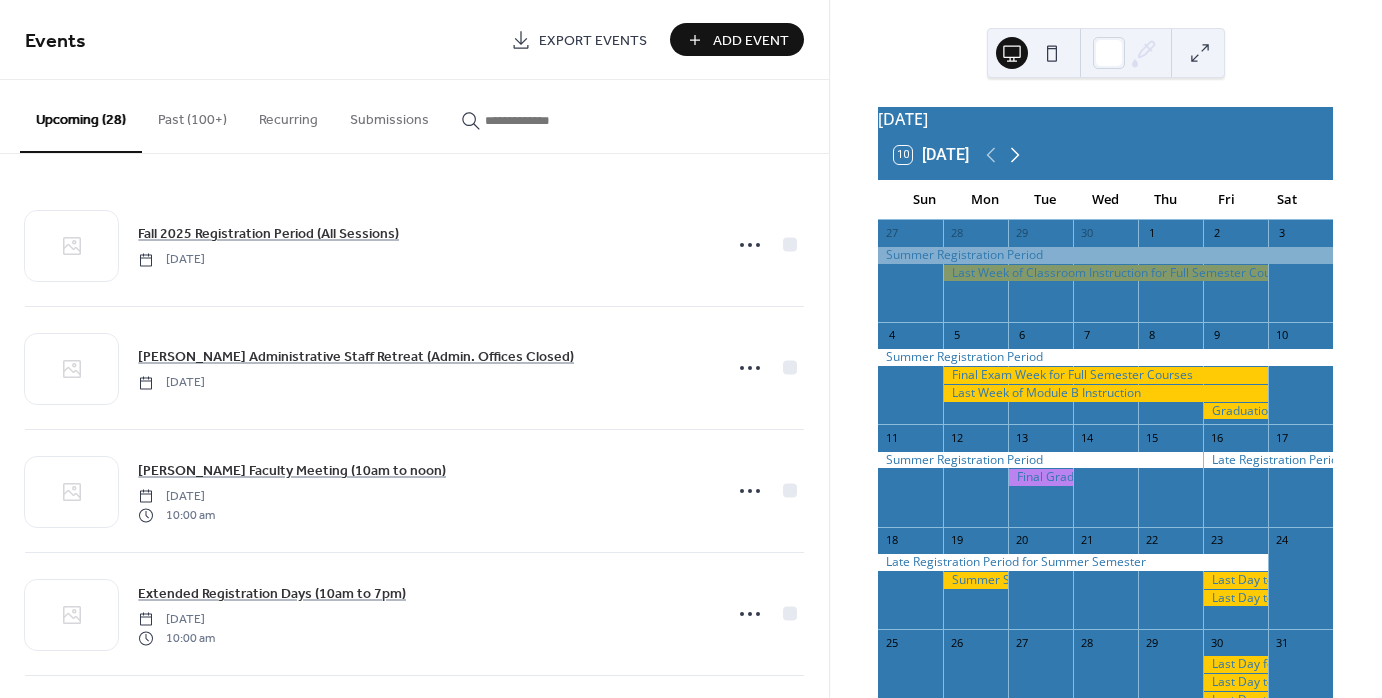 click 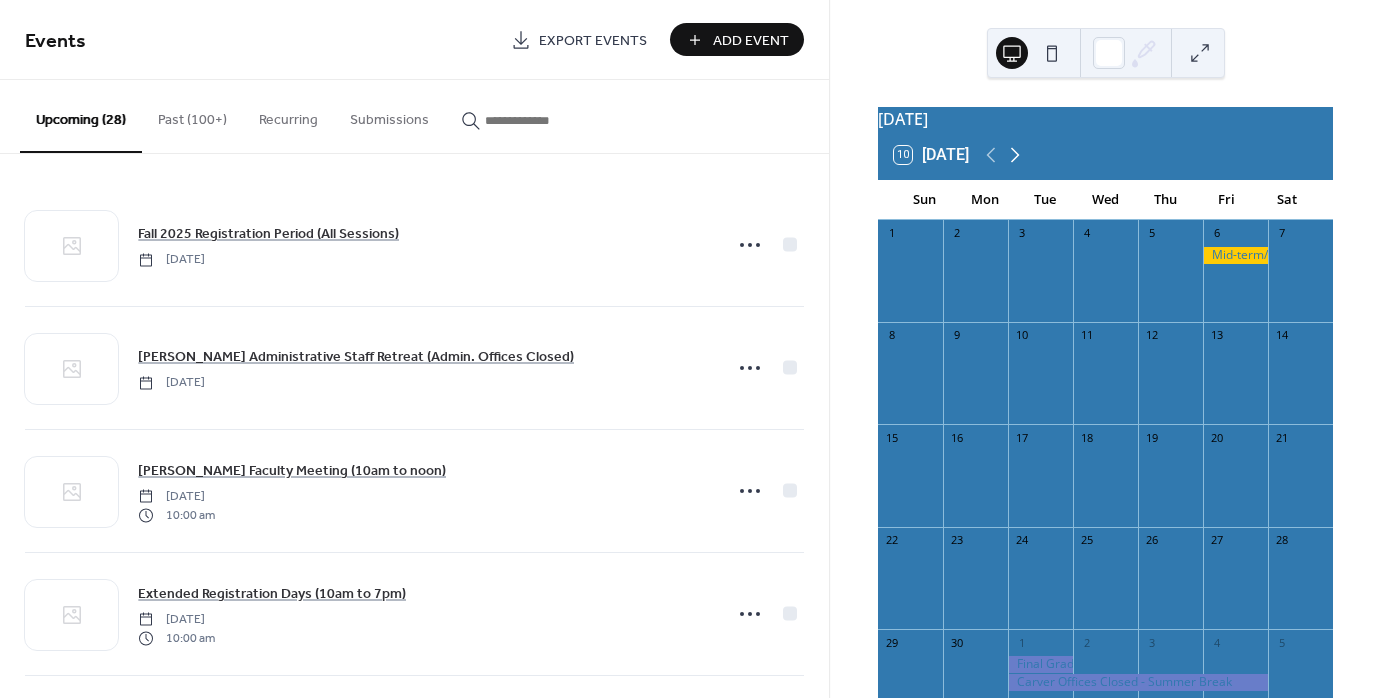 click 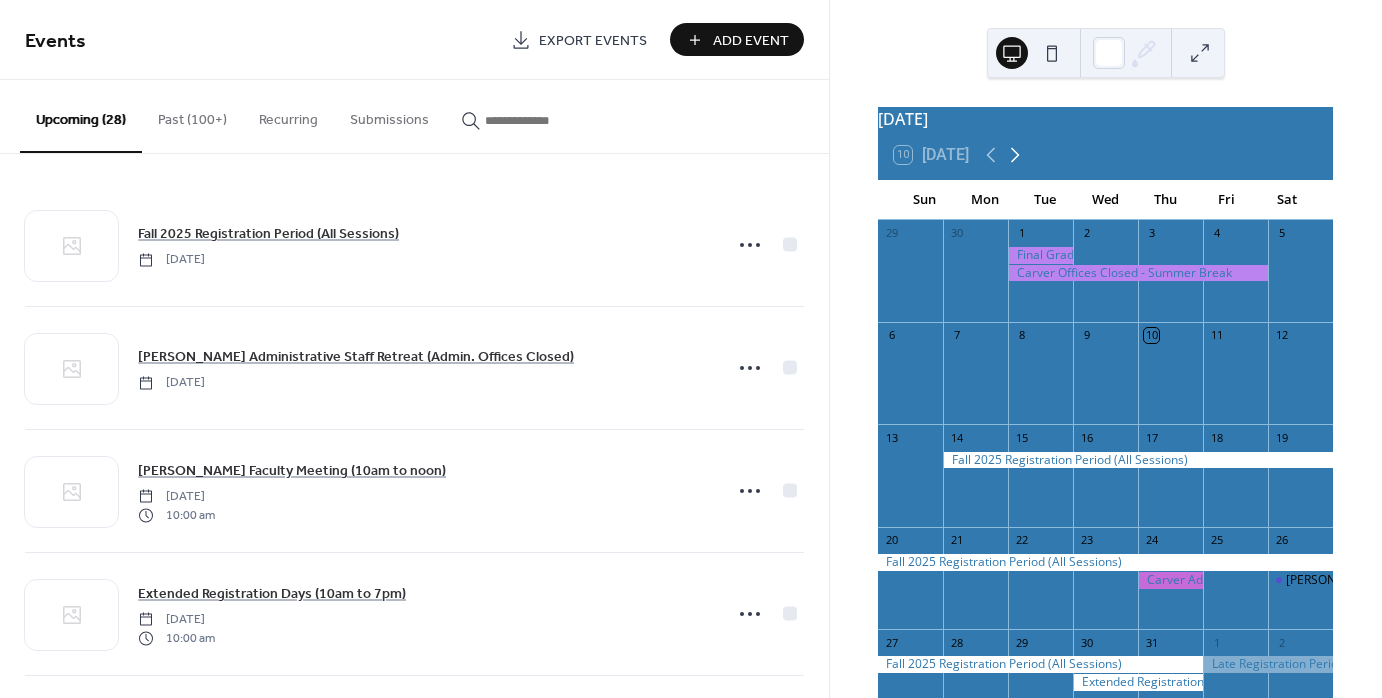 click 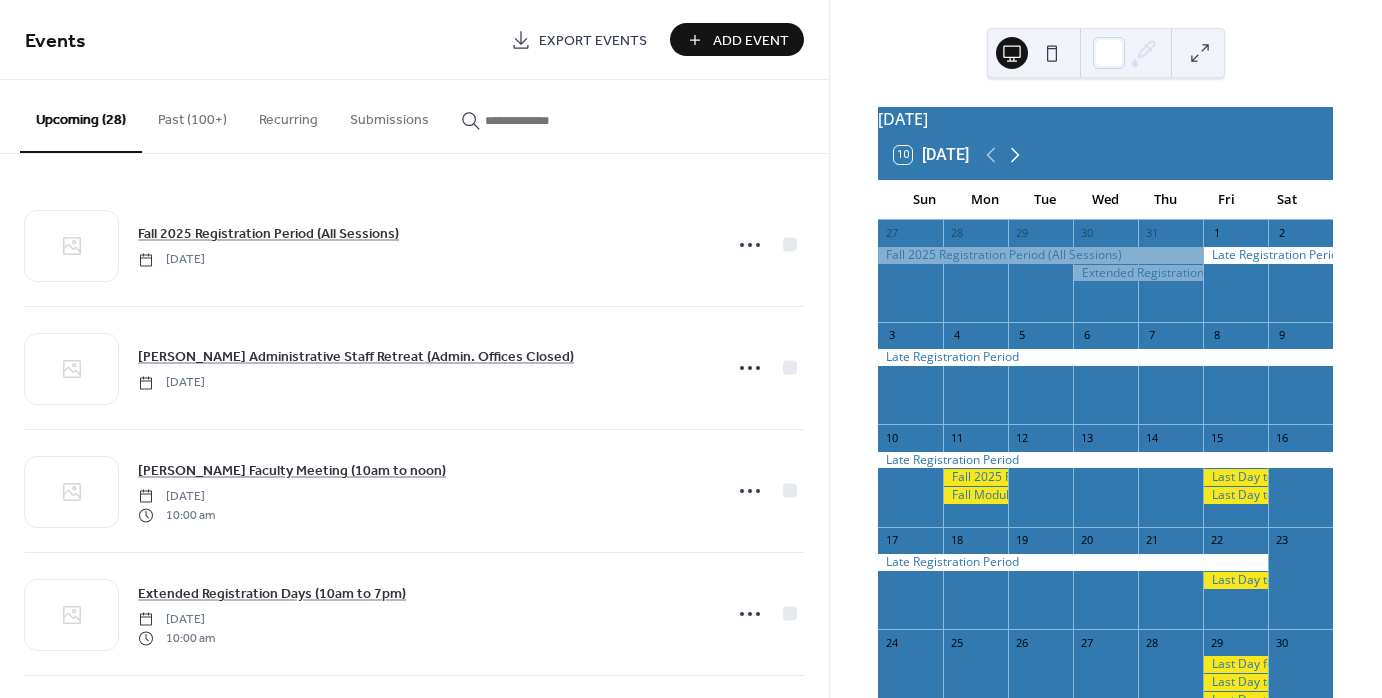 click 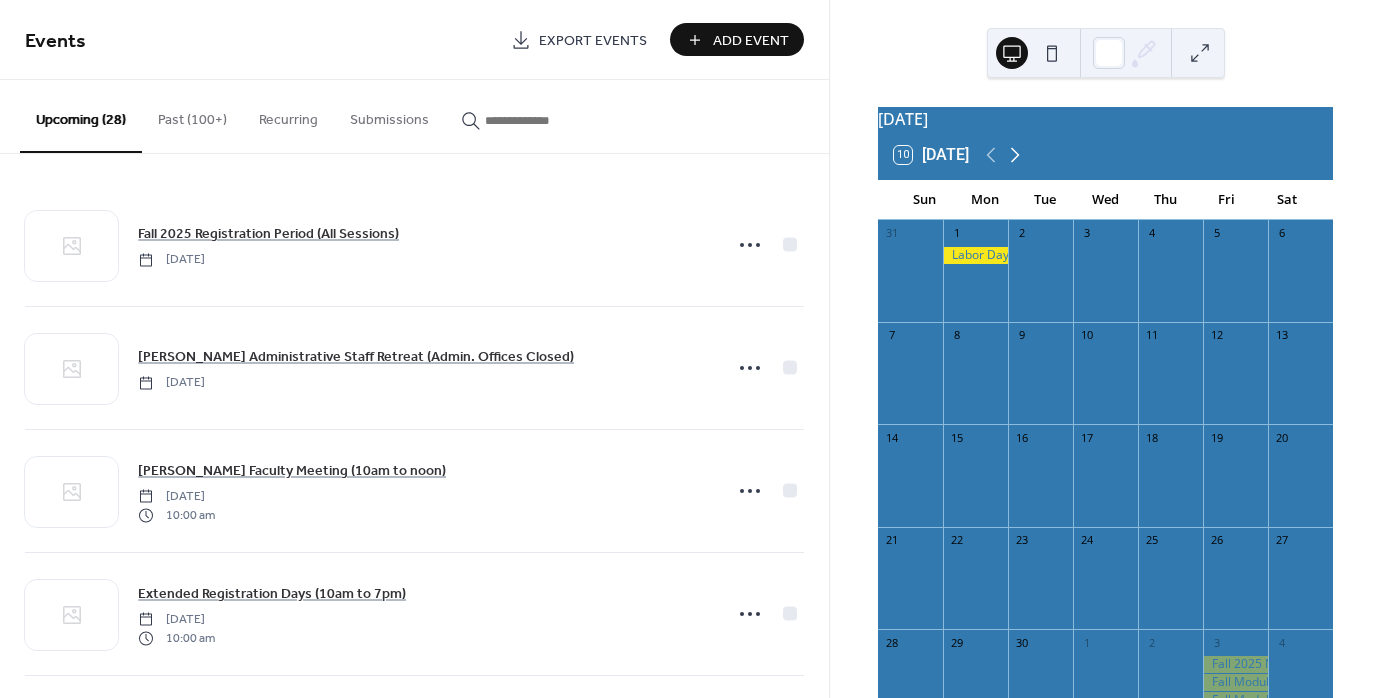 click 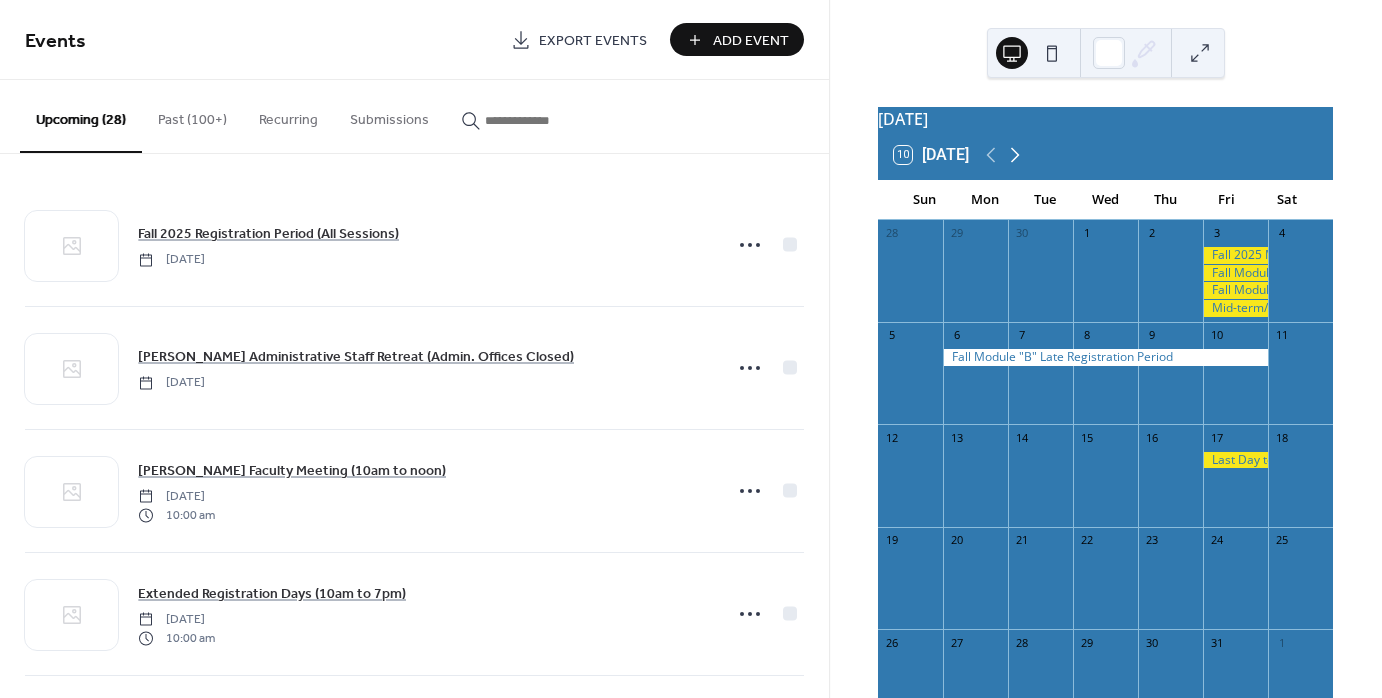 click 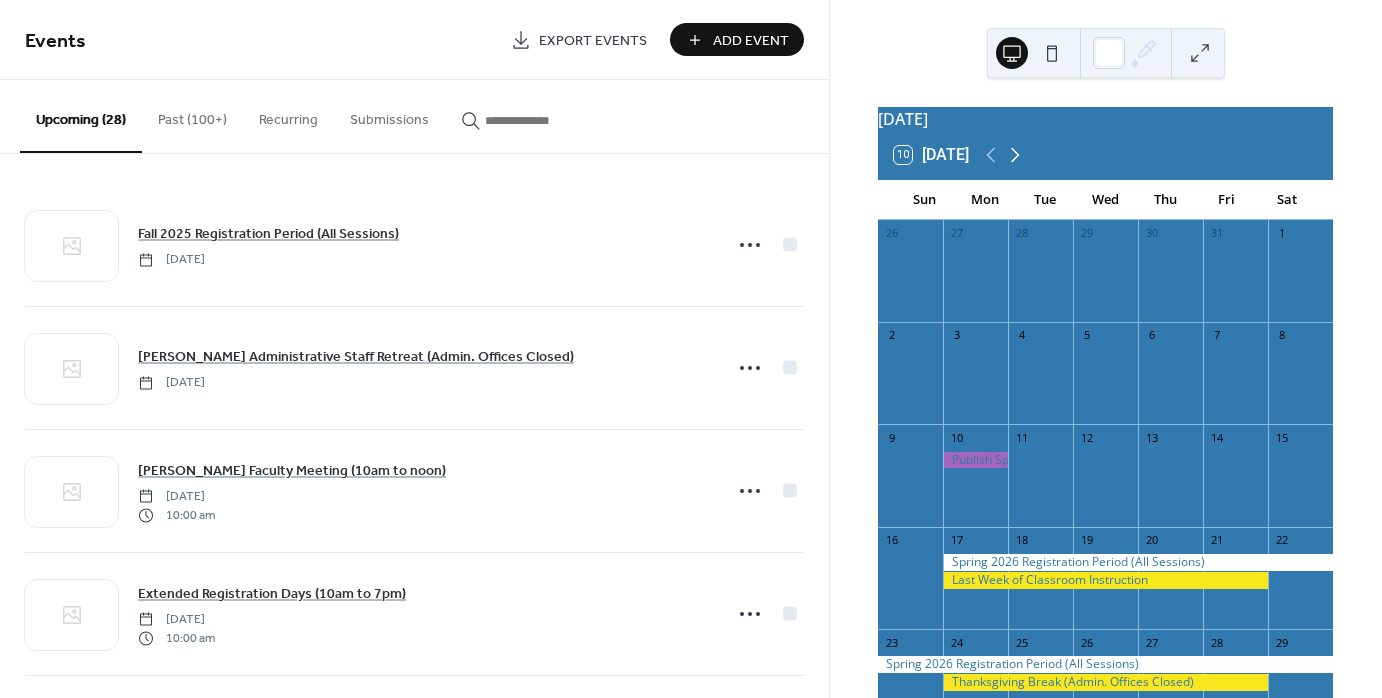 click 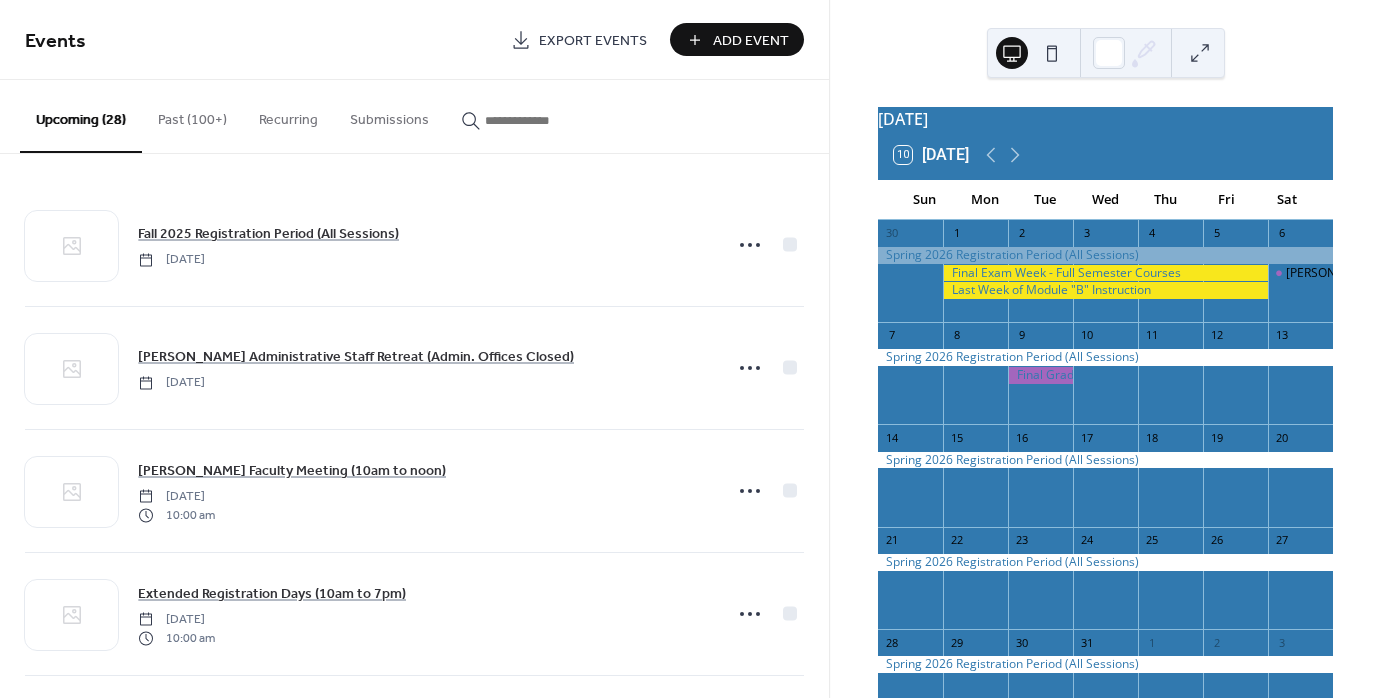 click on "Add Event" at bounding box center [751, 41] 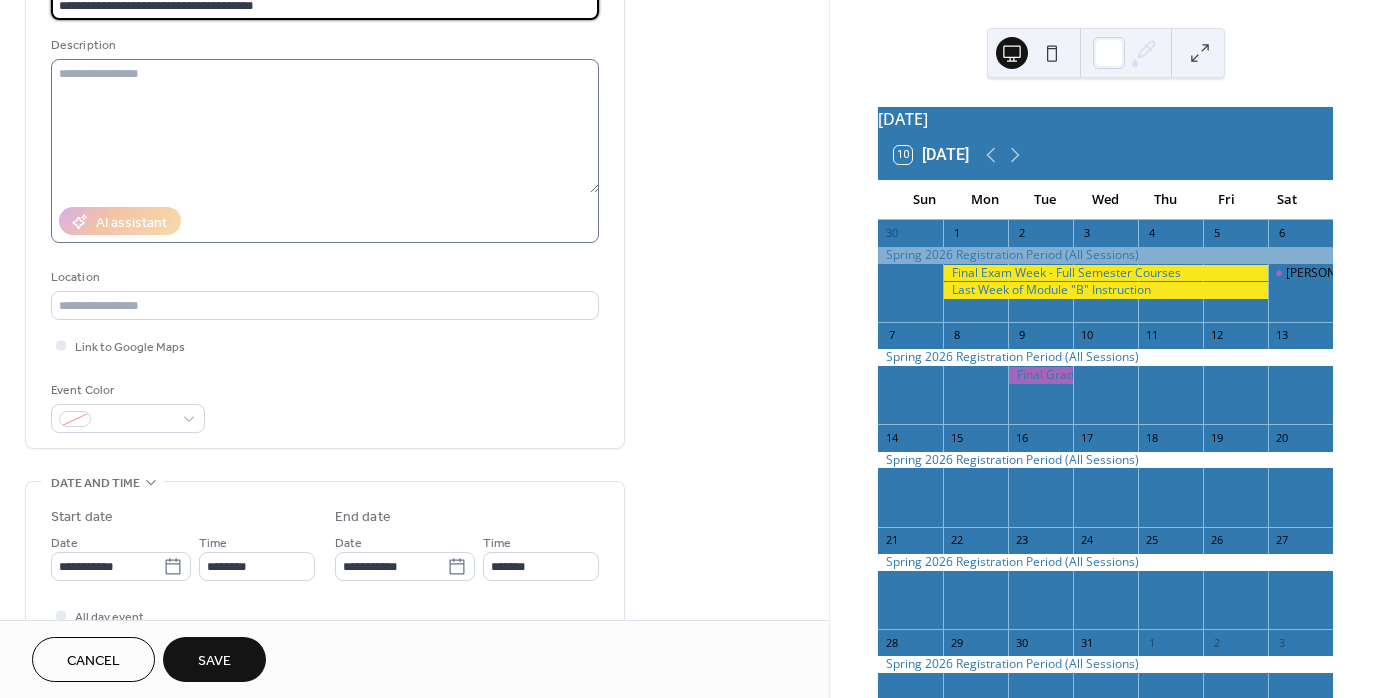 scroll, scrollTop: 200, scrollLeft: 0, axis: vertical 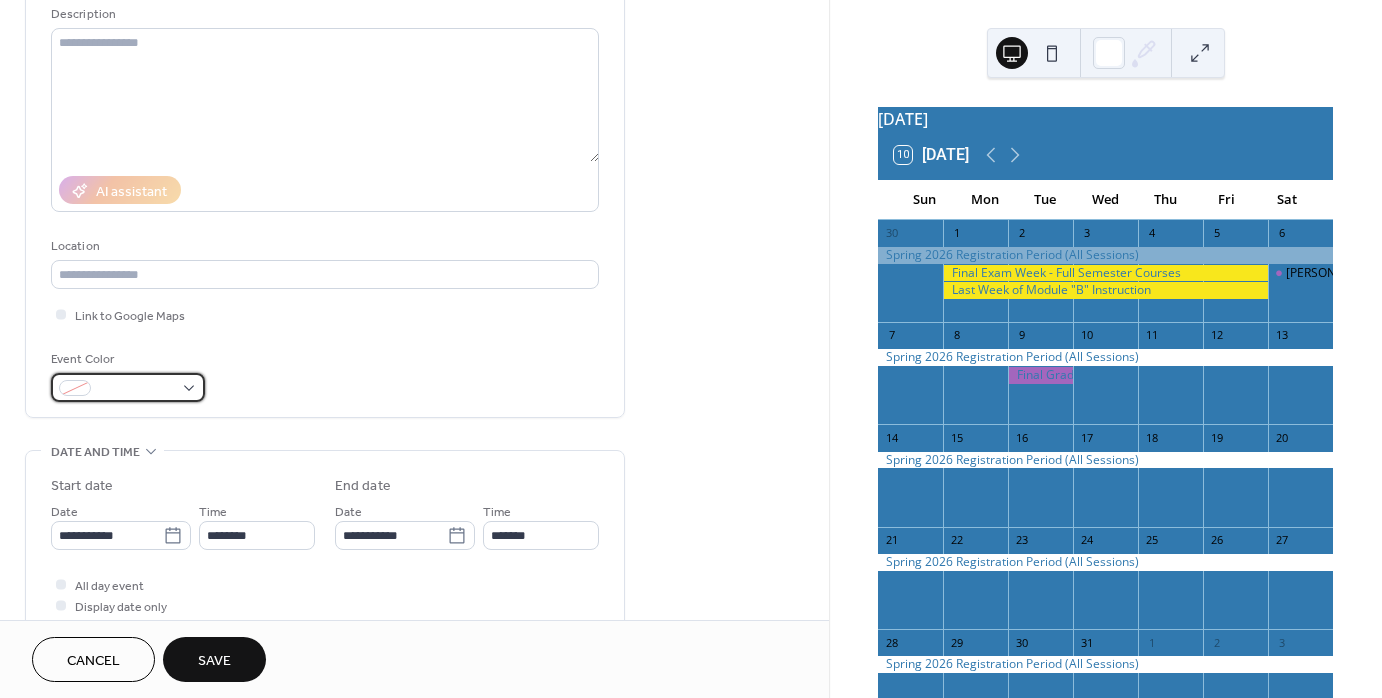 click at bounding box center (128, 387) 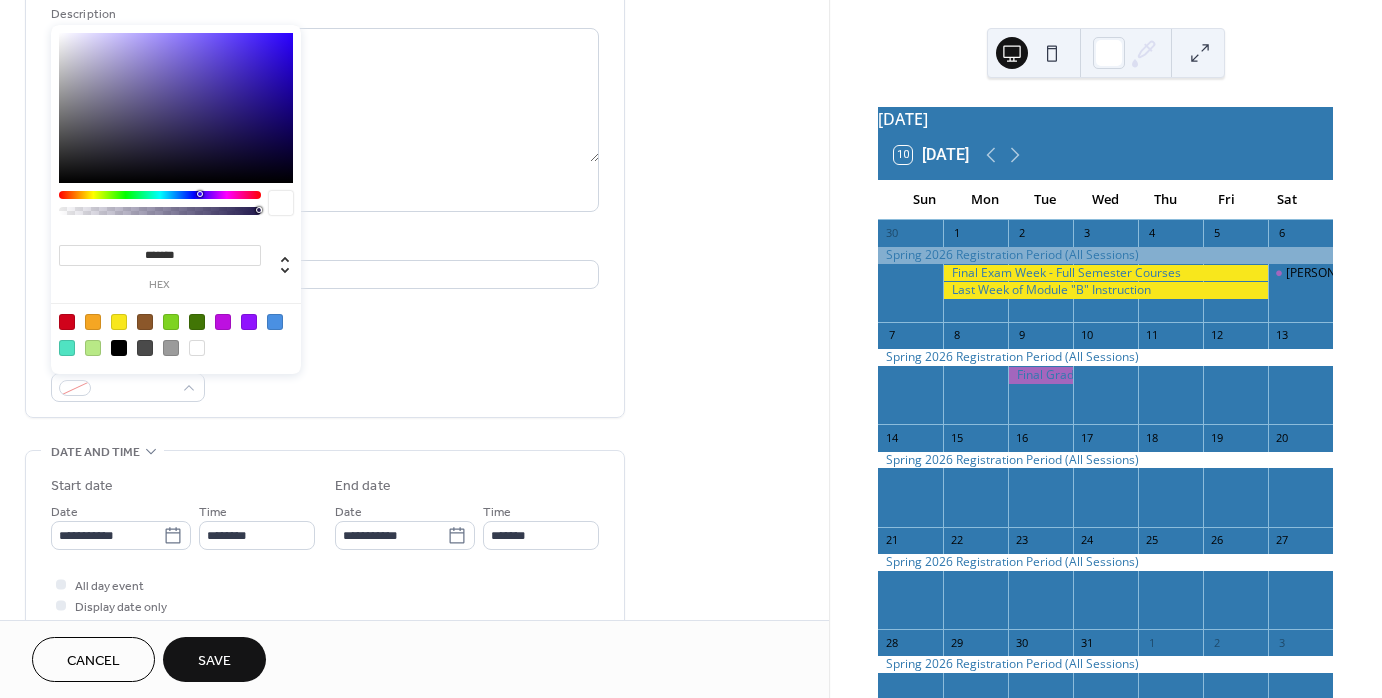 click at bounding box center [119, 322] 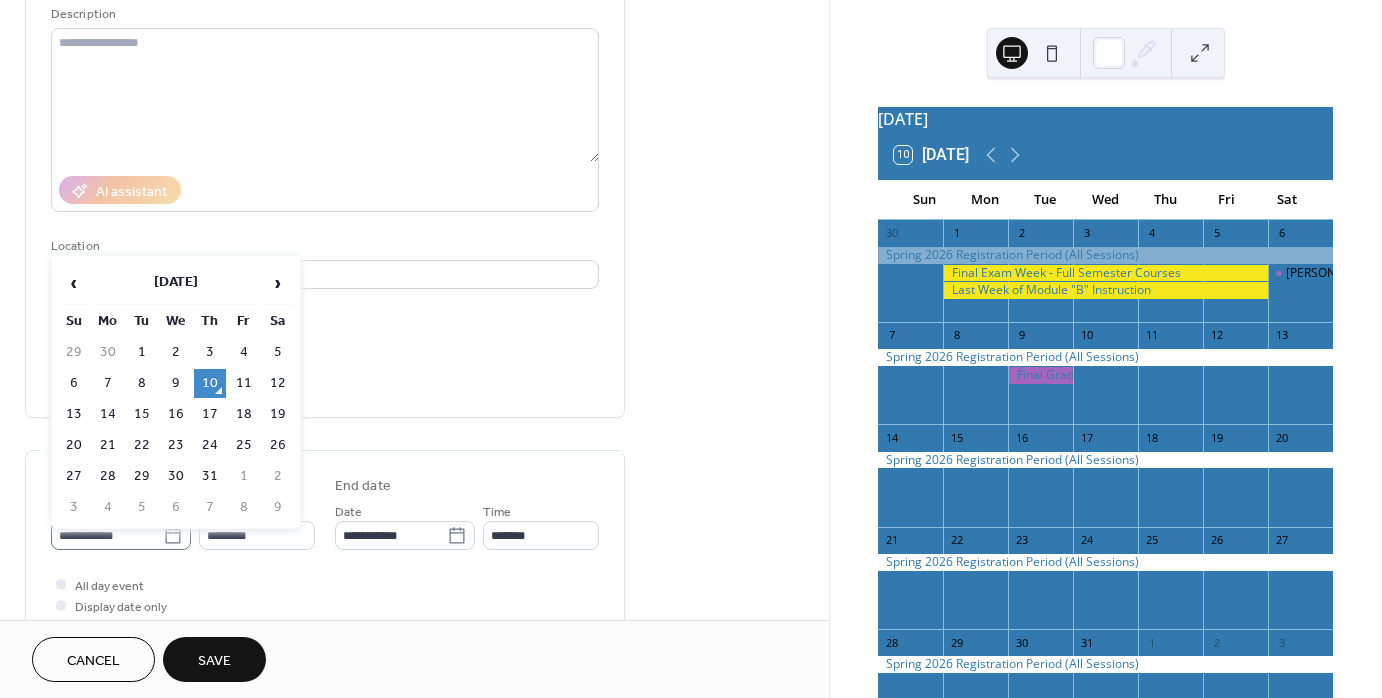 click 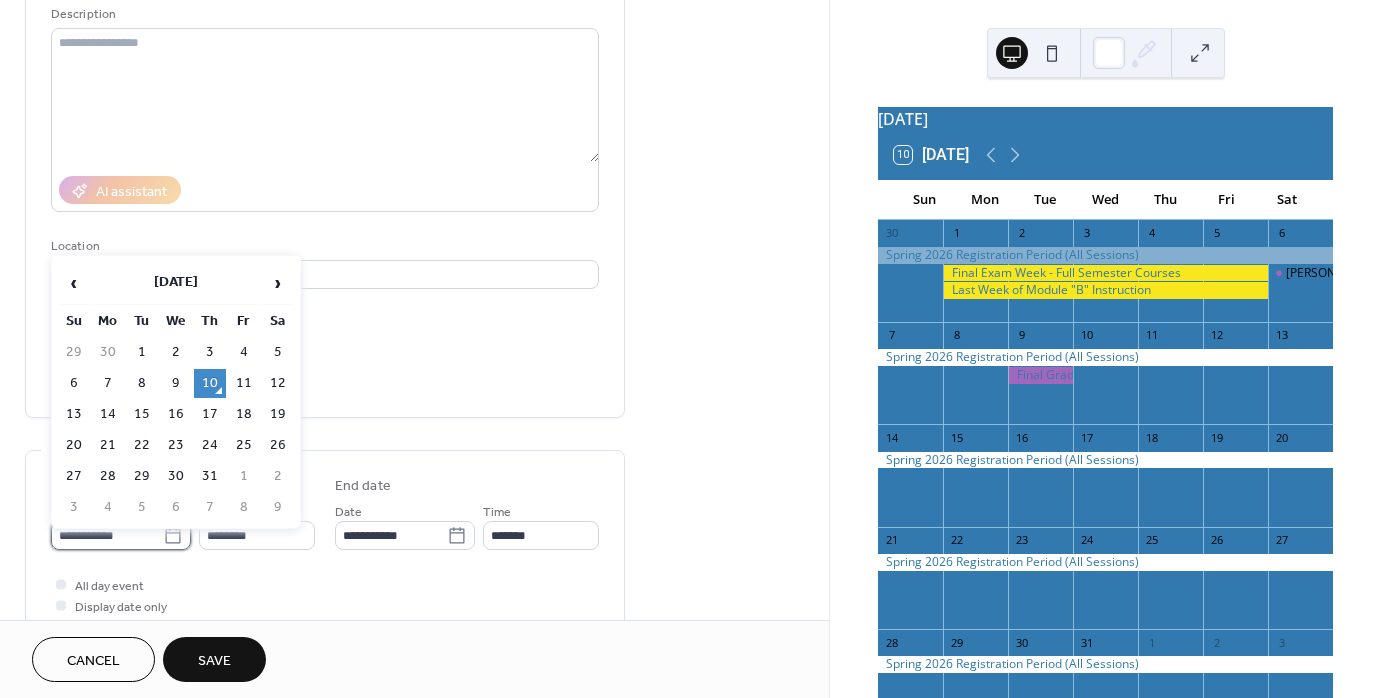 click on "**********" at bounding box center [107, 535] 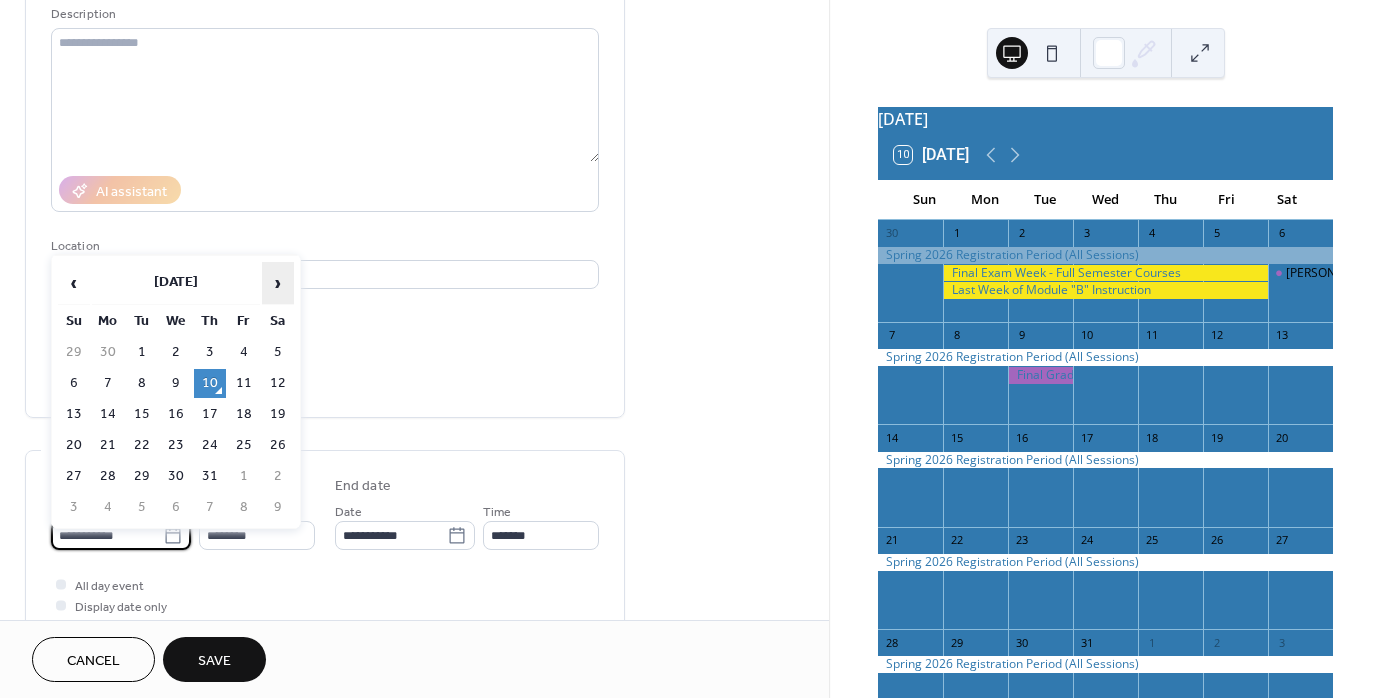click on "›" at bounding box center (278, 283) 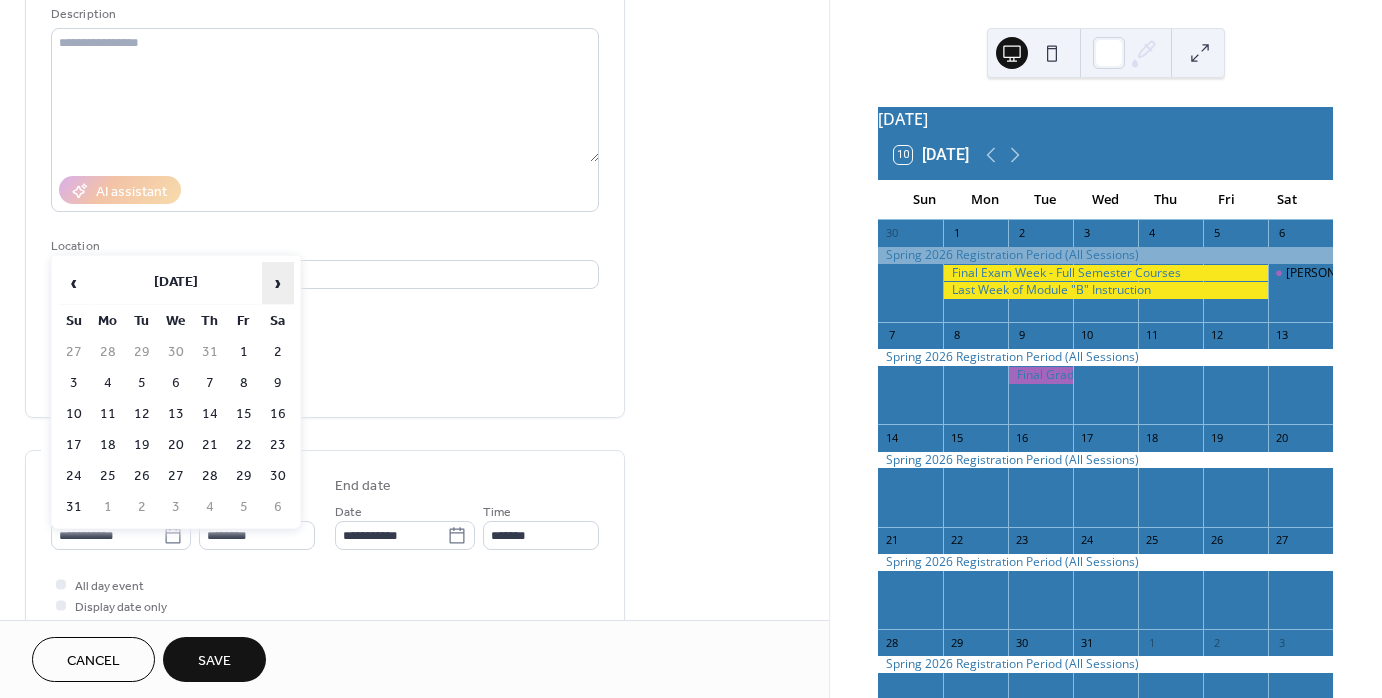 click on "›" at bounding box center [278, 283] 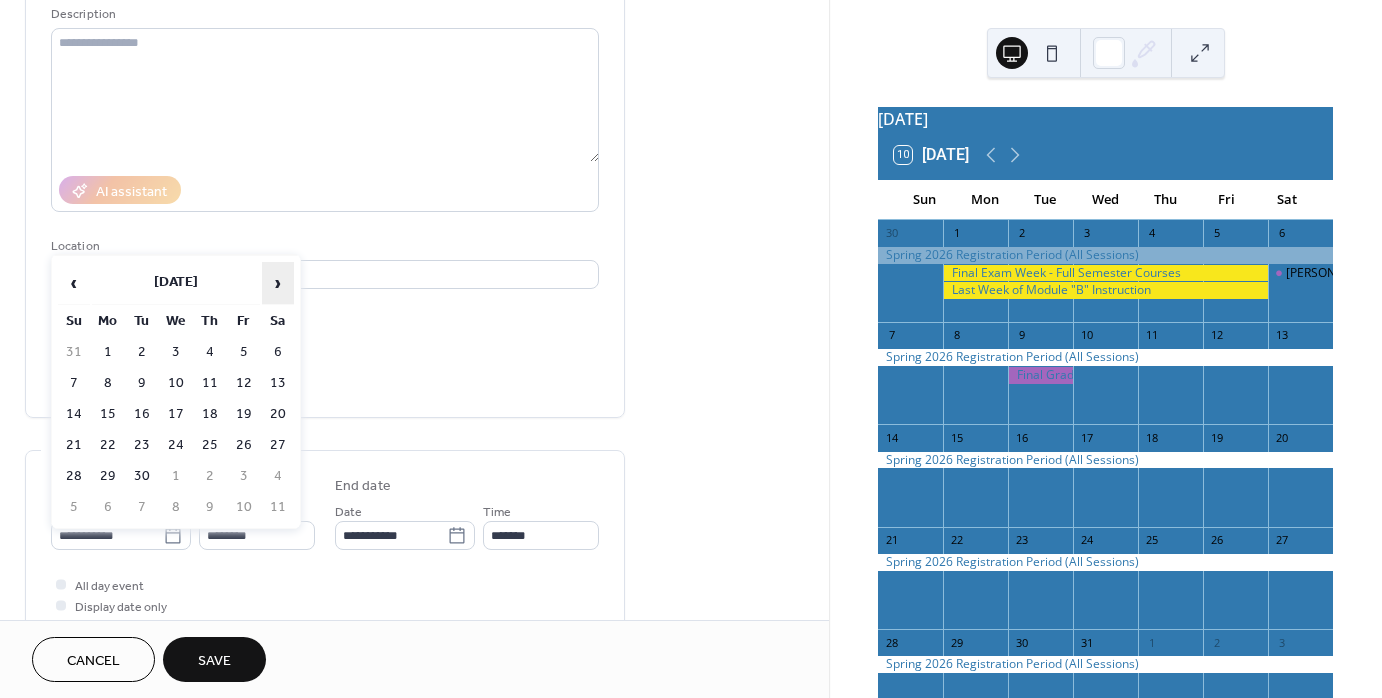click on "›" at bounding box center (278, 283) 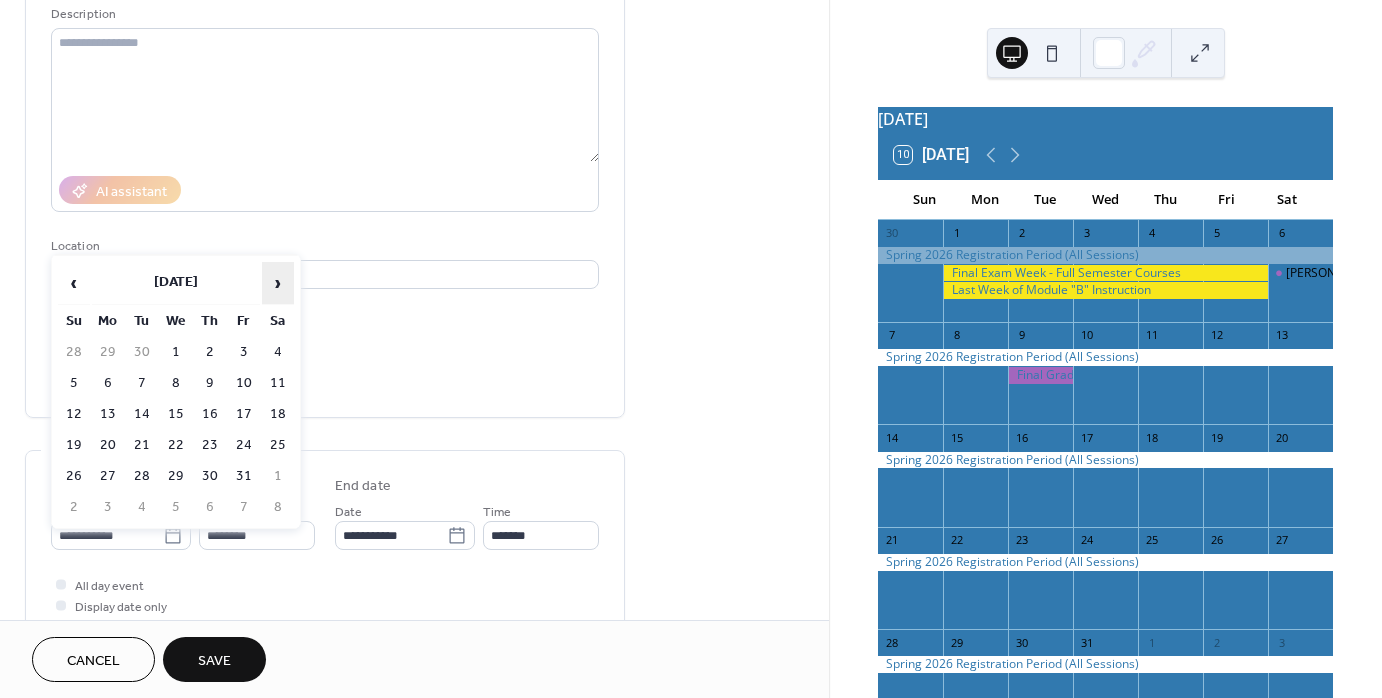 click on "›" at bounding box center (278, 283) 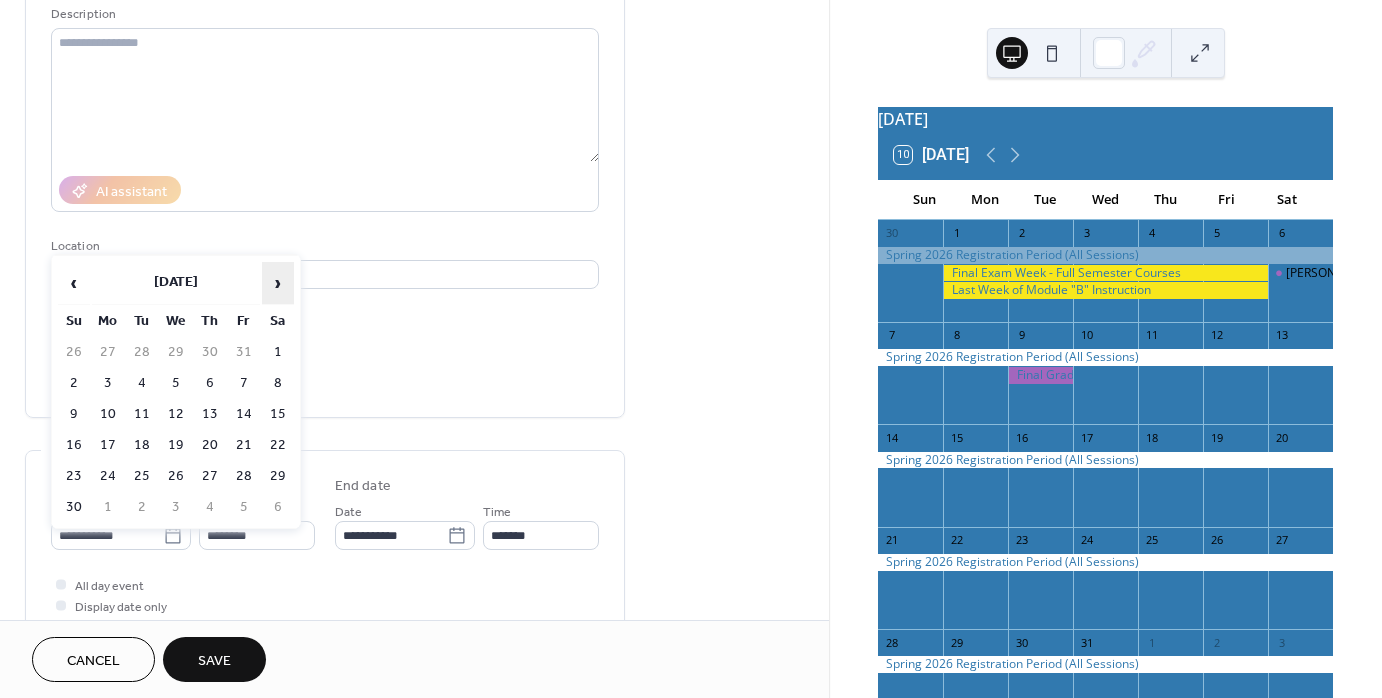 click on "›" at bounding box center [278, 283] 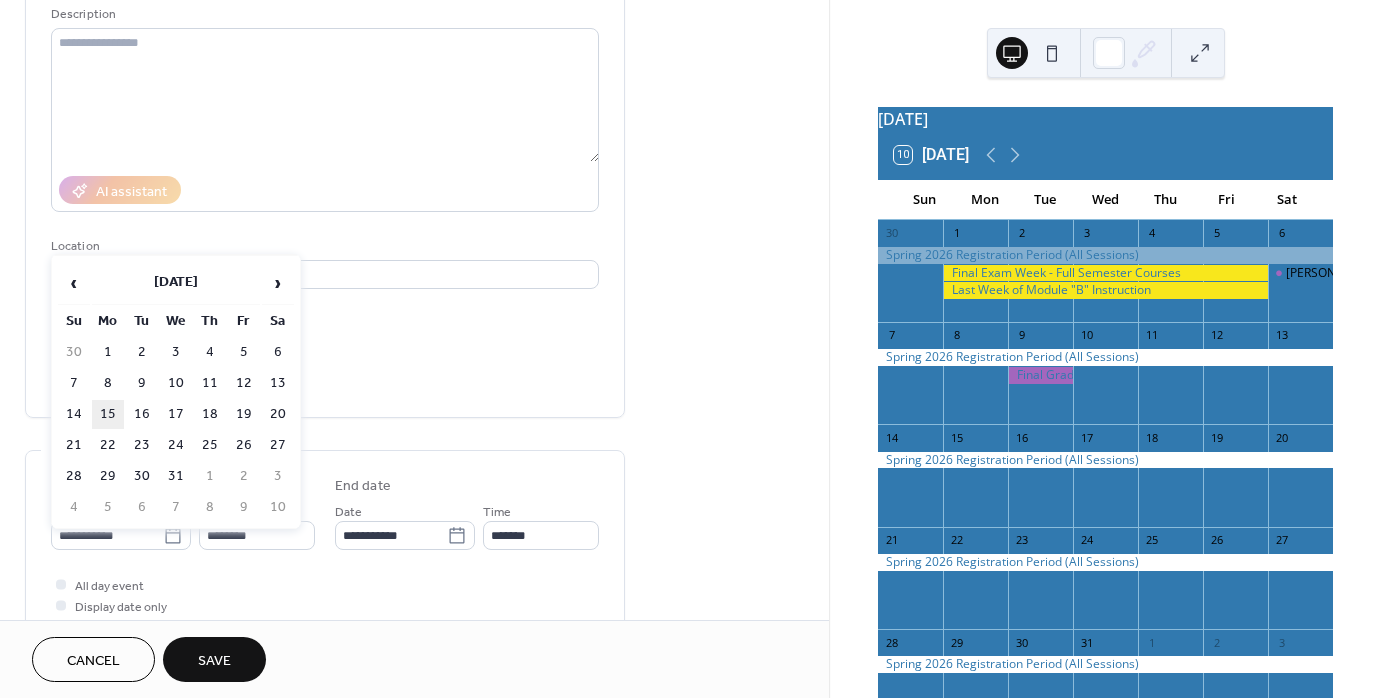 click on "15" at bounding box center (108, 414) 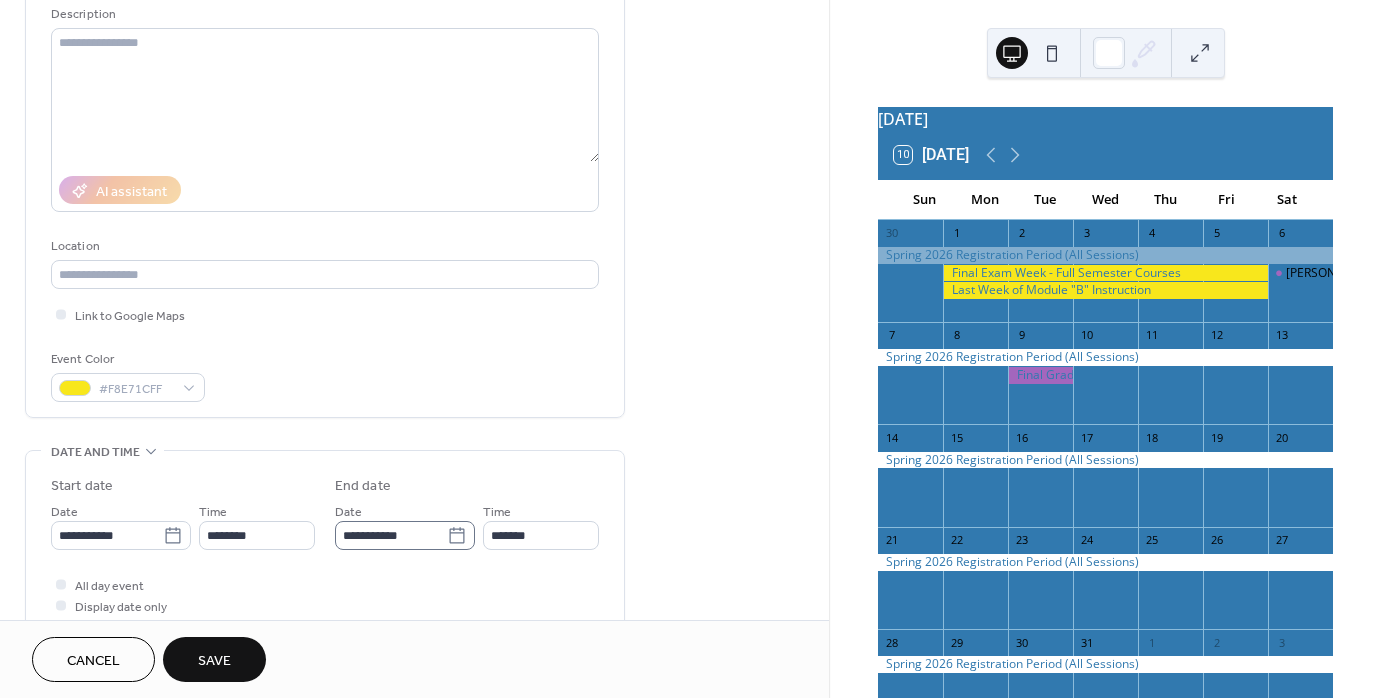 click 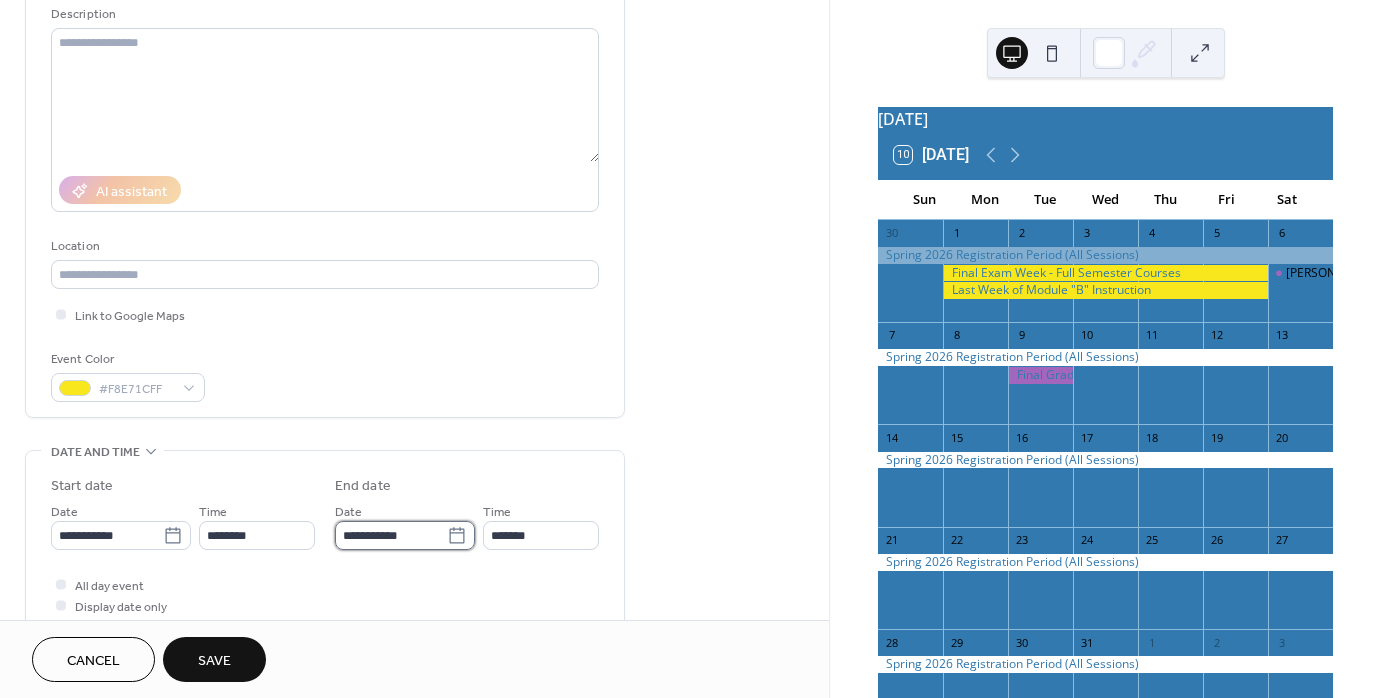 click on "**********" at bounding box center (391, 535) 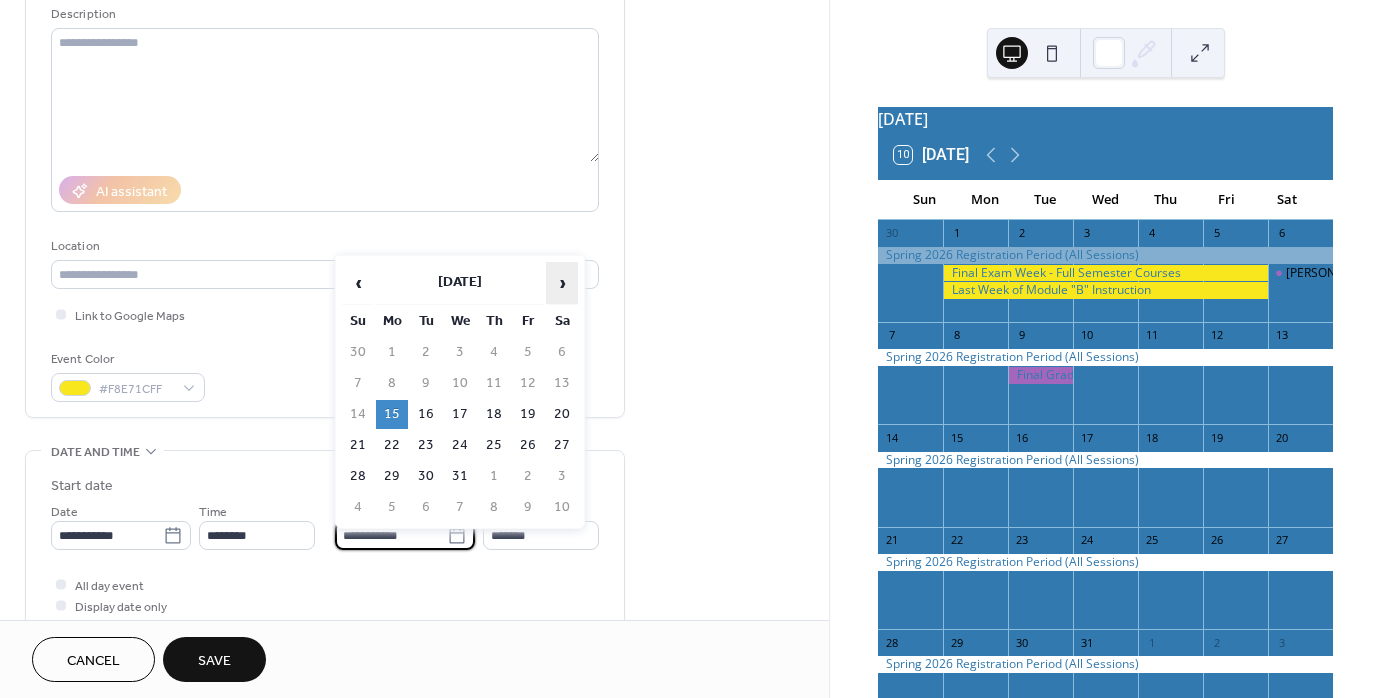 click on "›" at bounding box center (562, 283) 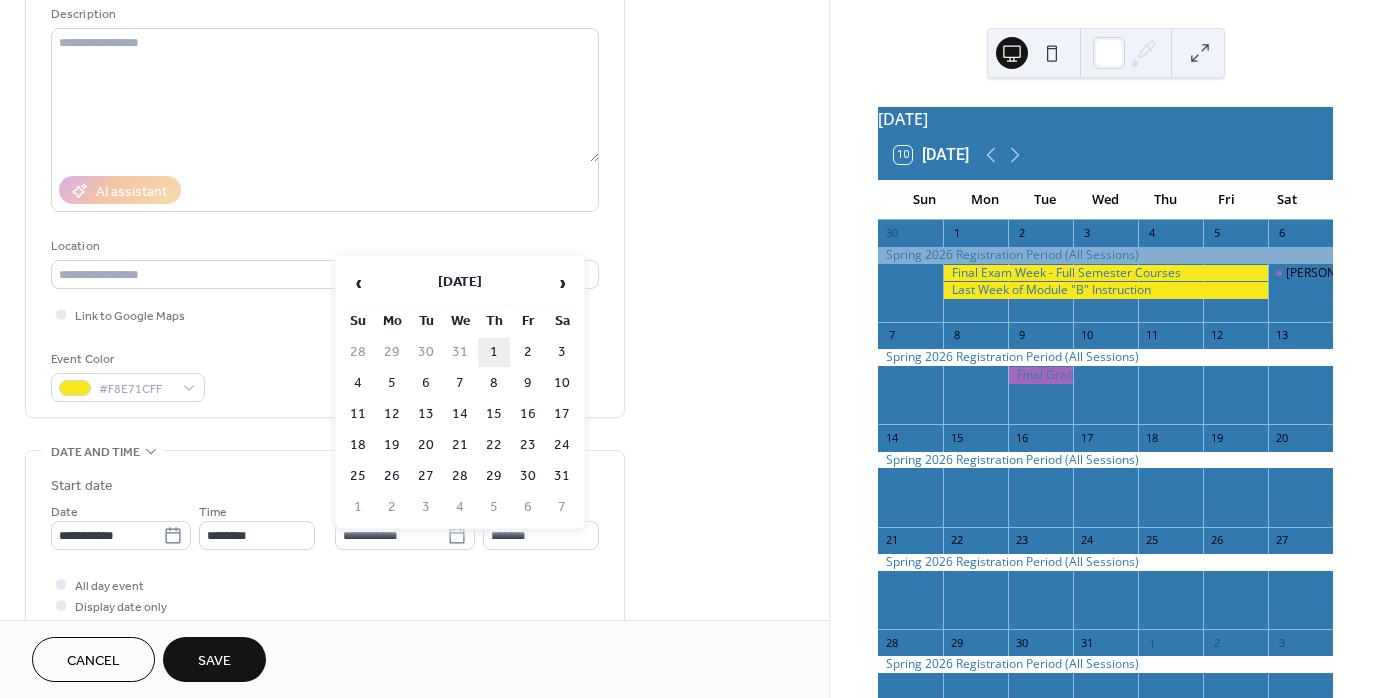 click on "1" at bounding box center (494, 352) 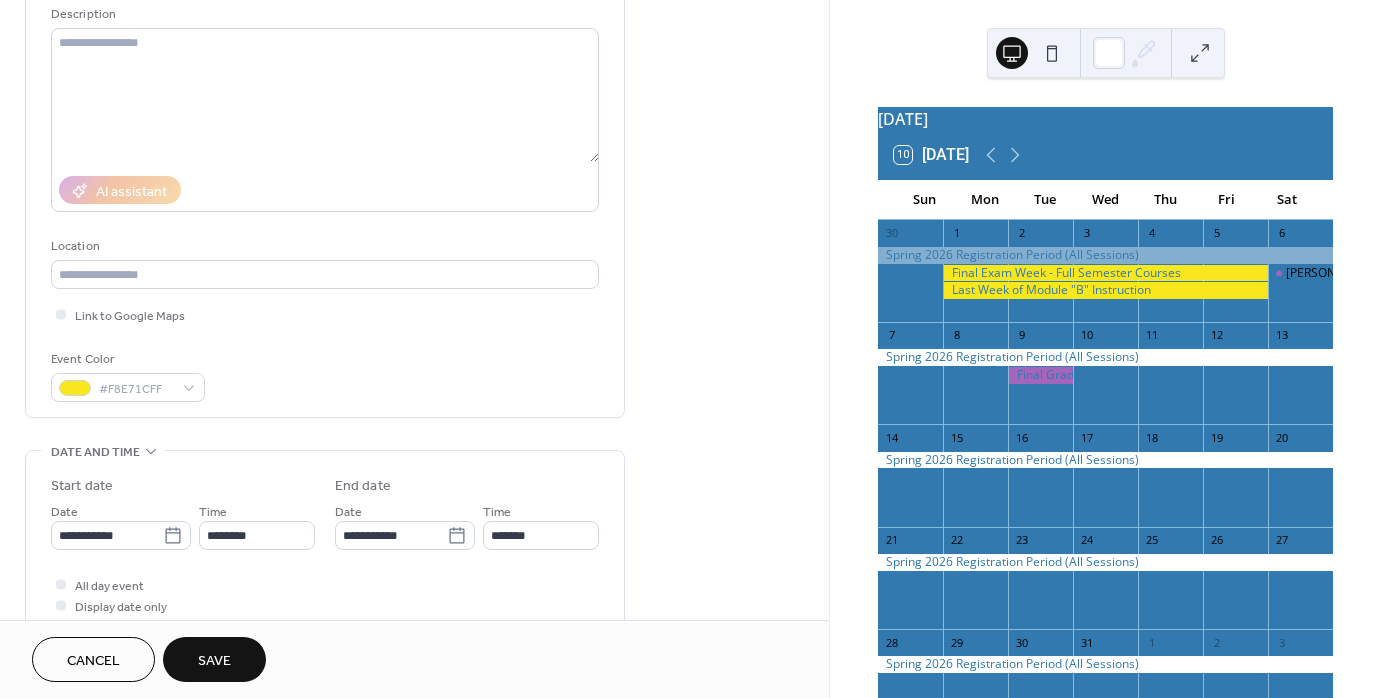 click on "Save" at bounding box center [214, 661] 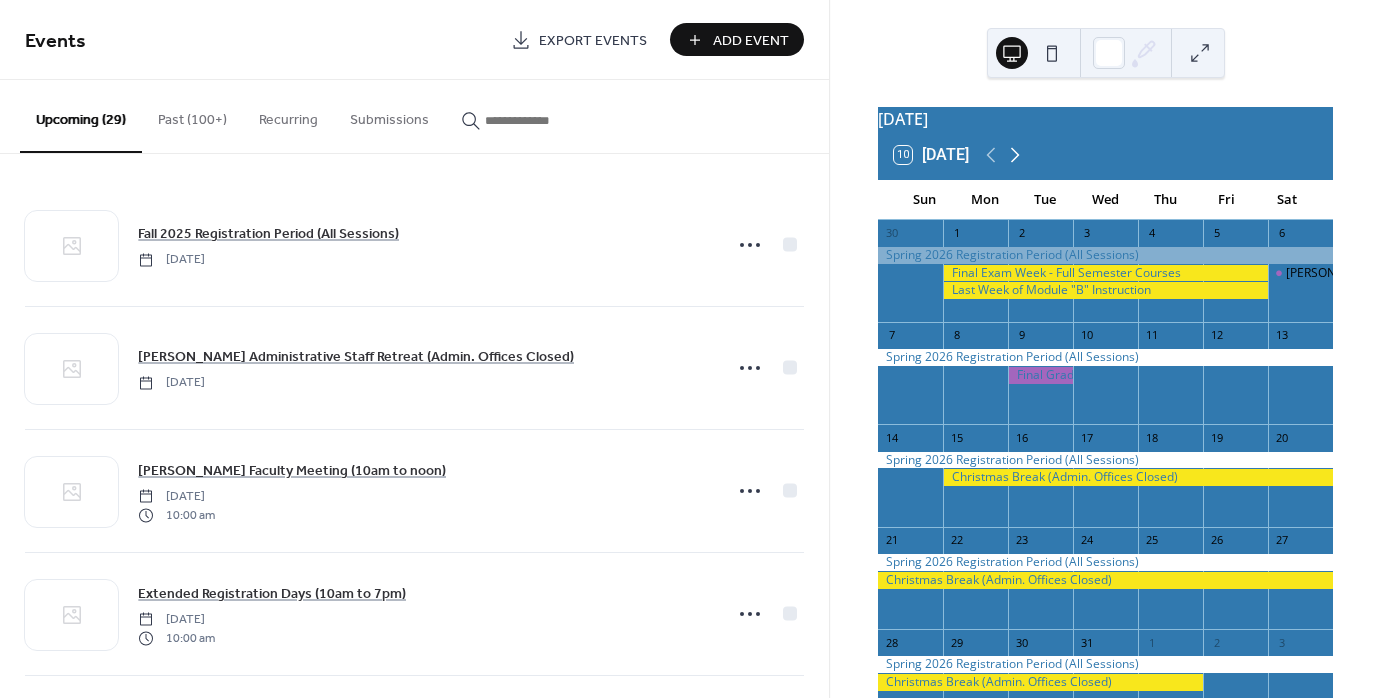 click 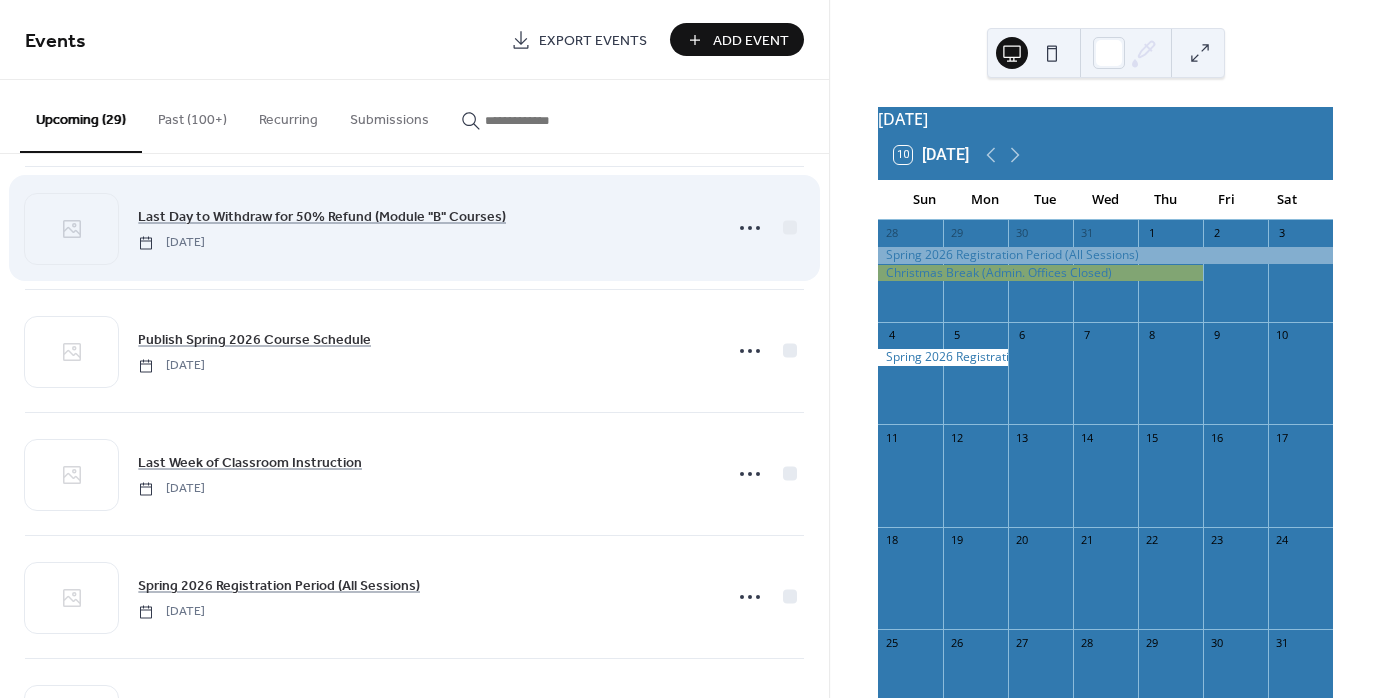 scroll, scrollTop: 2500, scrollLeft: 0, axis: vertical 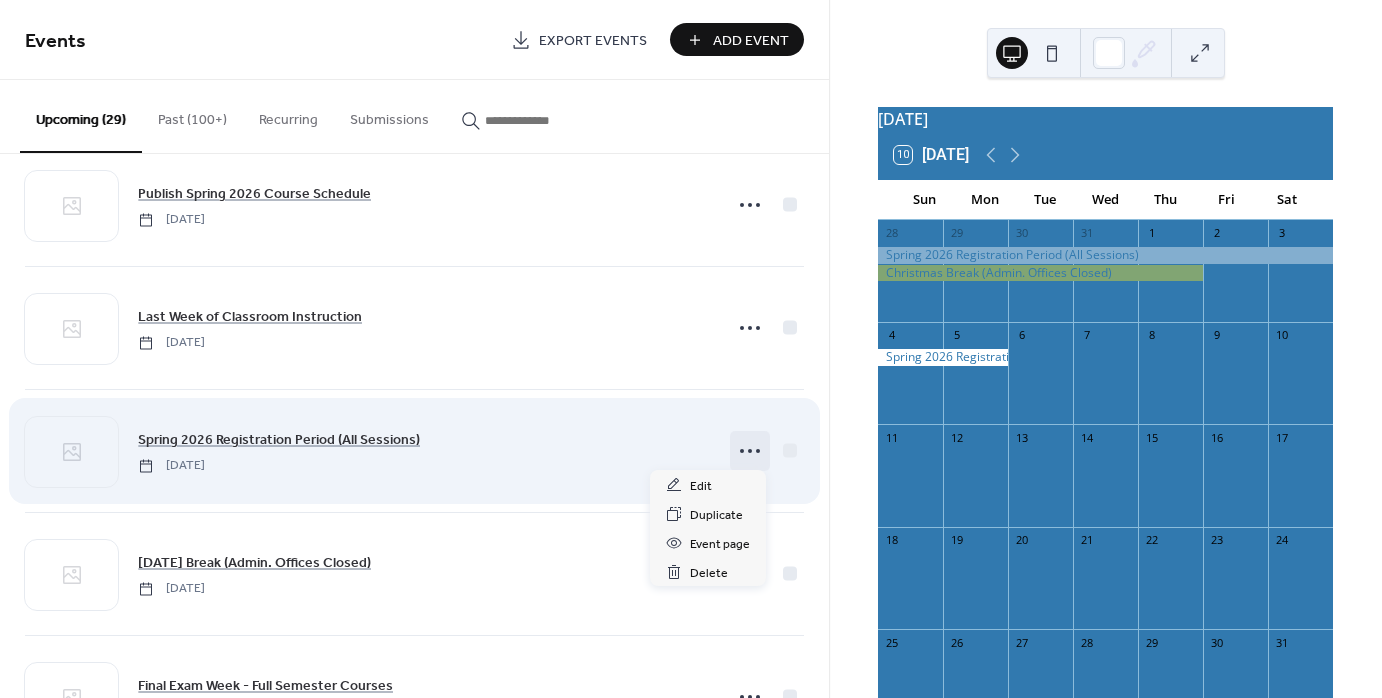 click 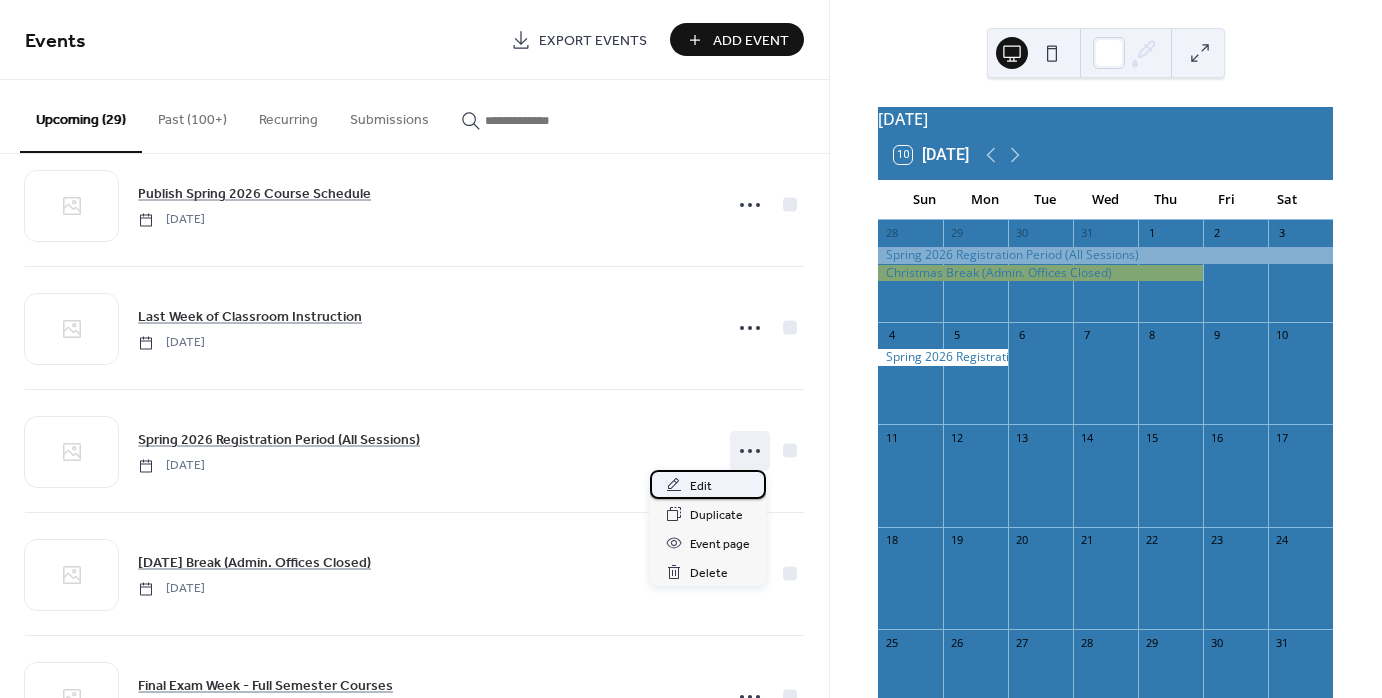 click on "Edit" at bounding box center (701, 486) 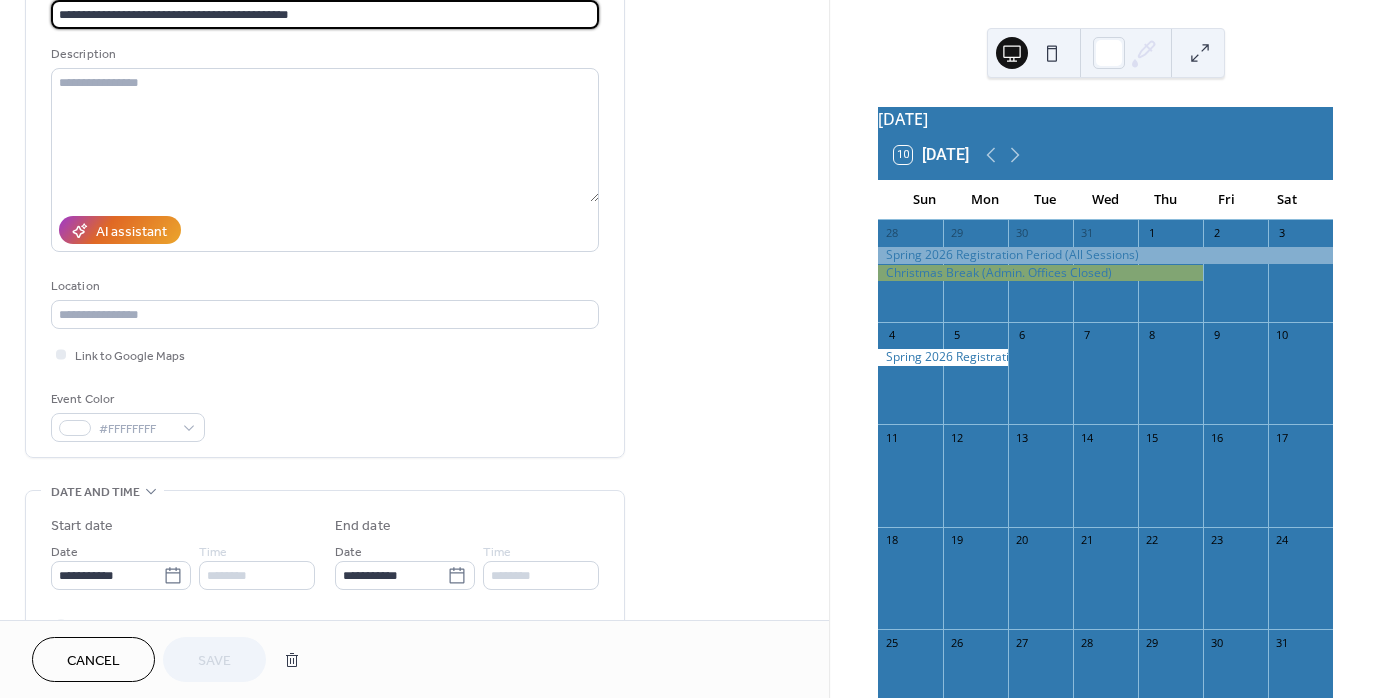 scroll, scrollTop: 200, scrollLeft: 0, axis: vertical 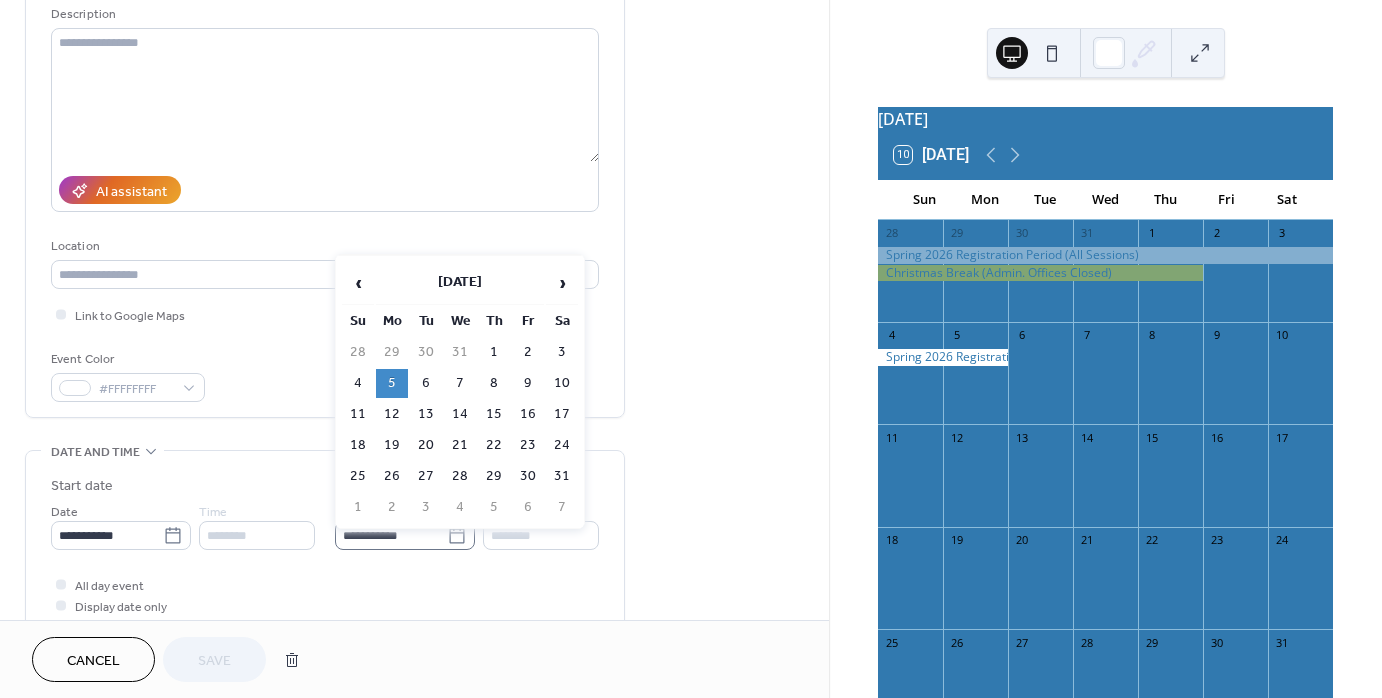 click 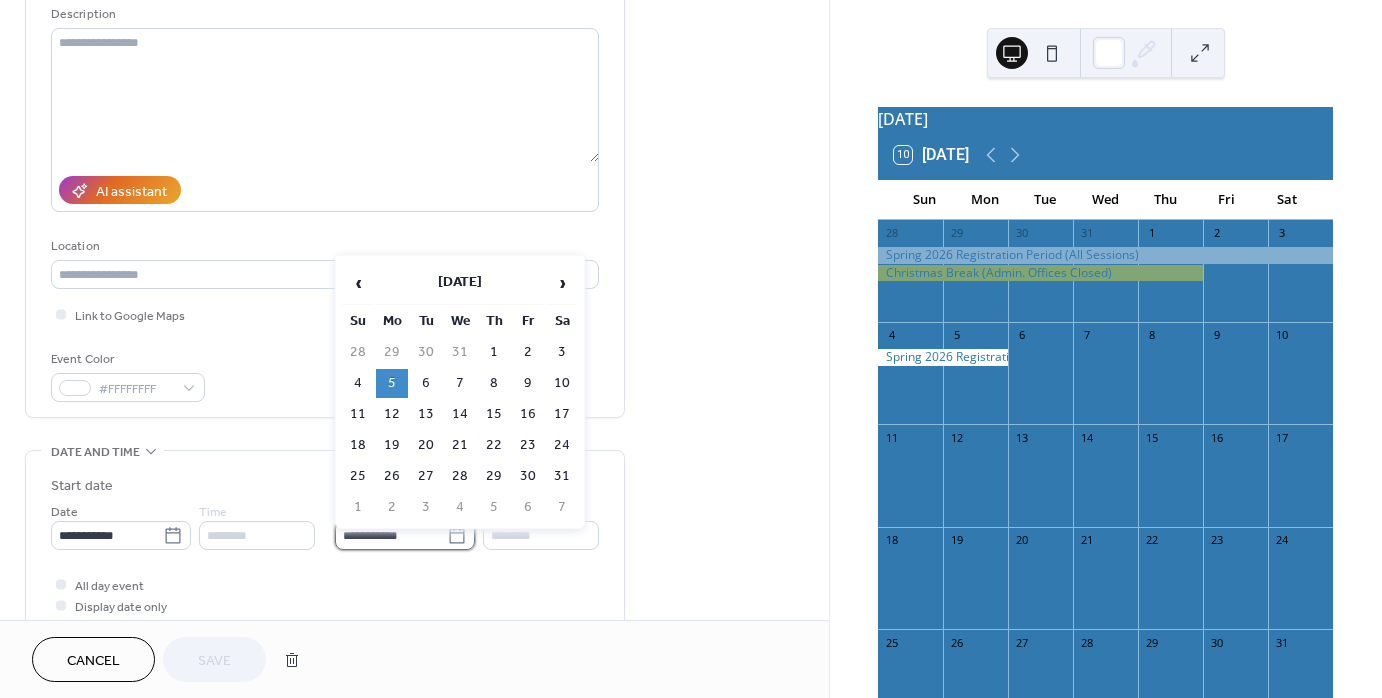click on "**********" at bounding box center [391, 535] 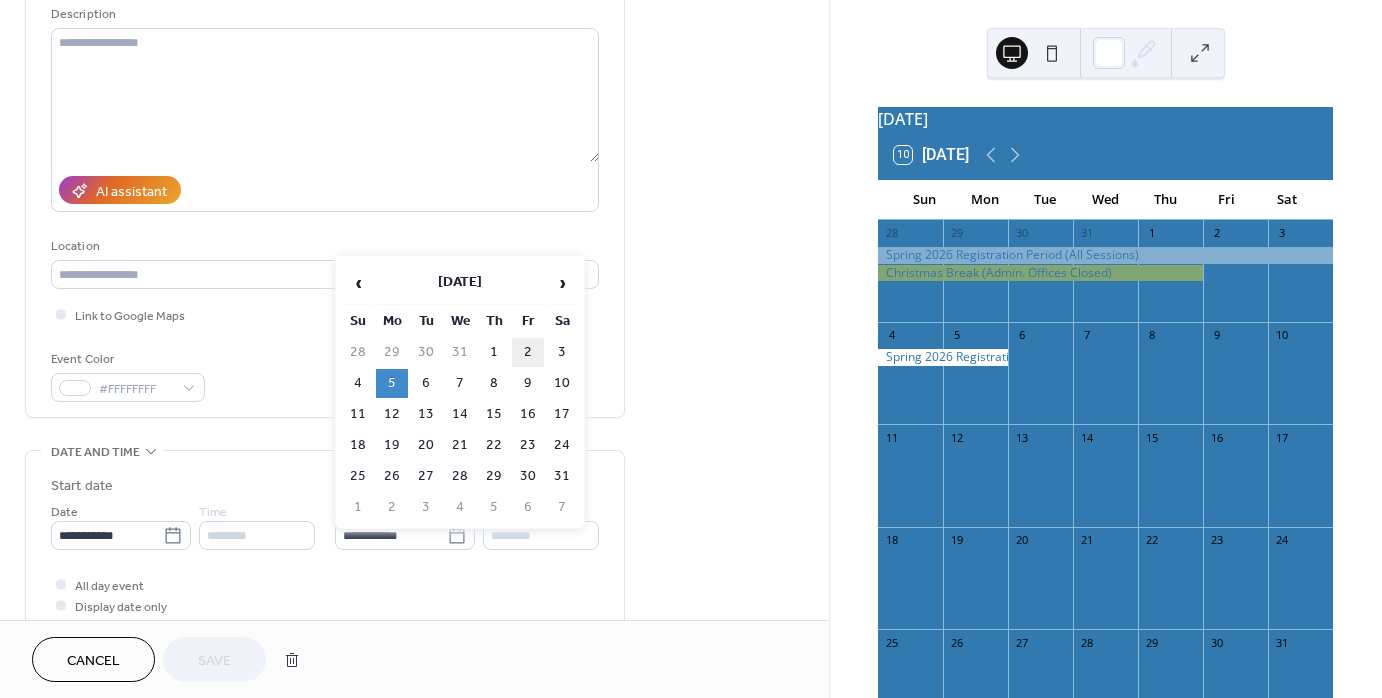 click on "2" at bounding box center (528, 352) 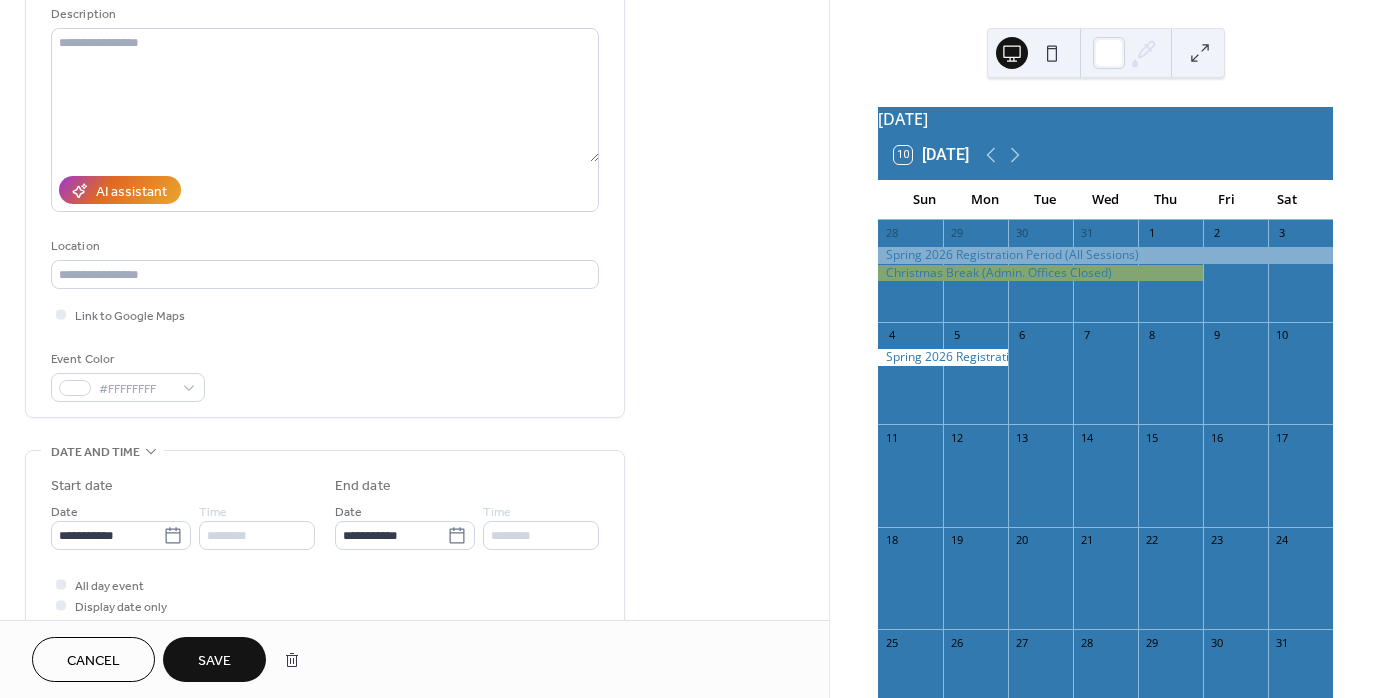 click on "Save" at bounding box center (214, 661) 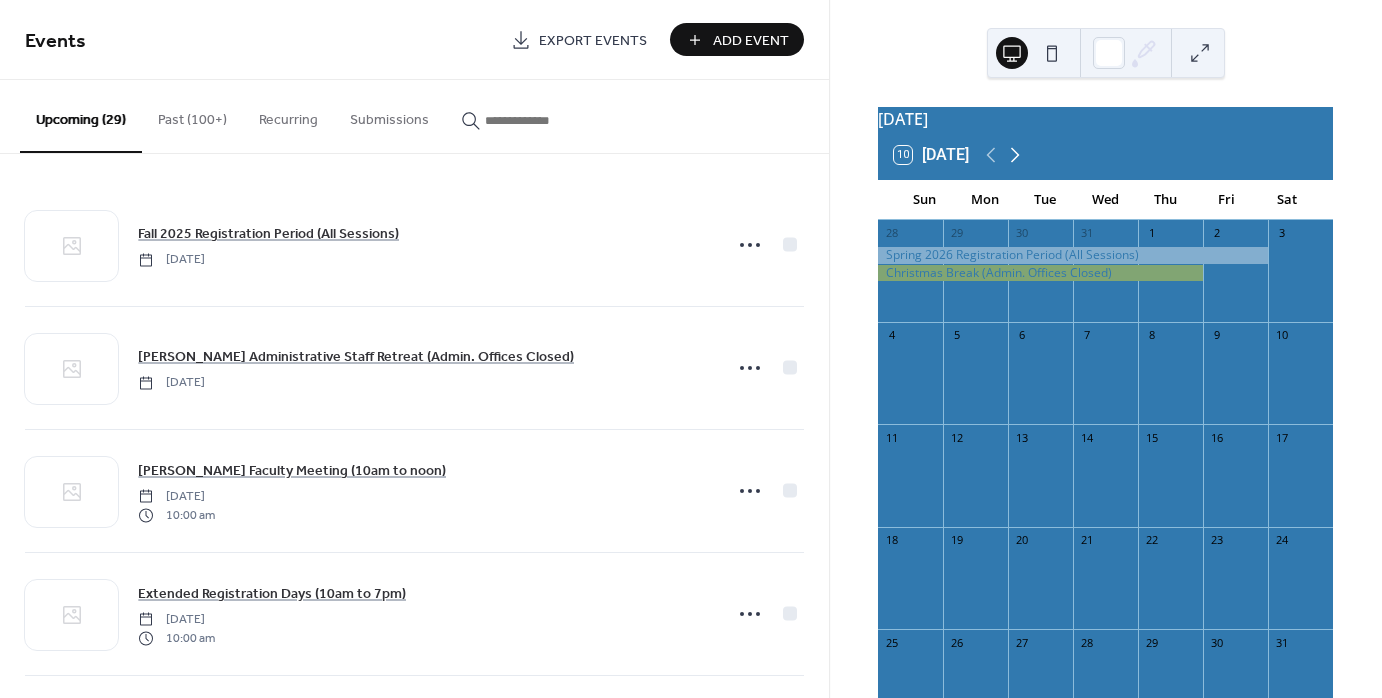 click 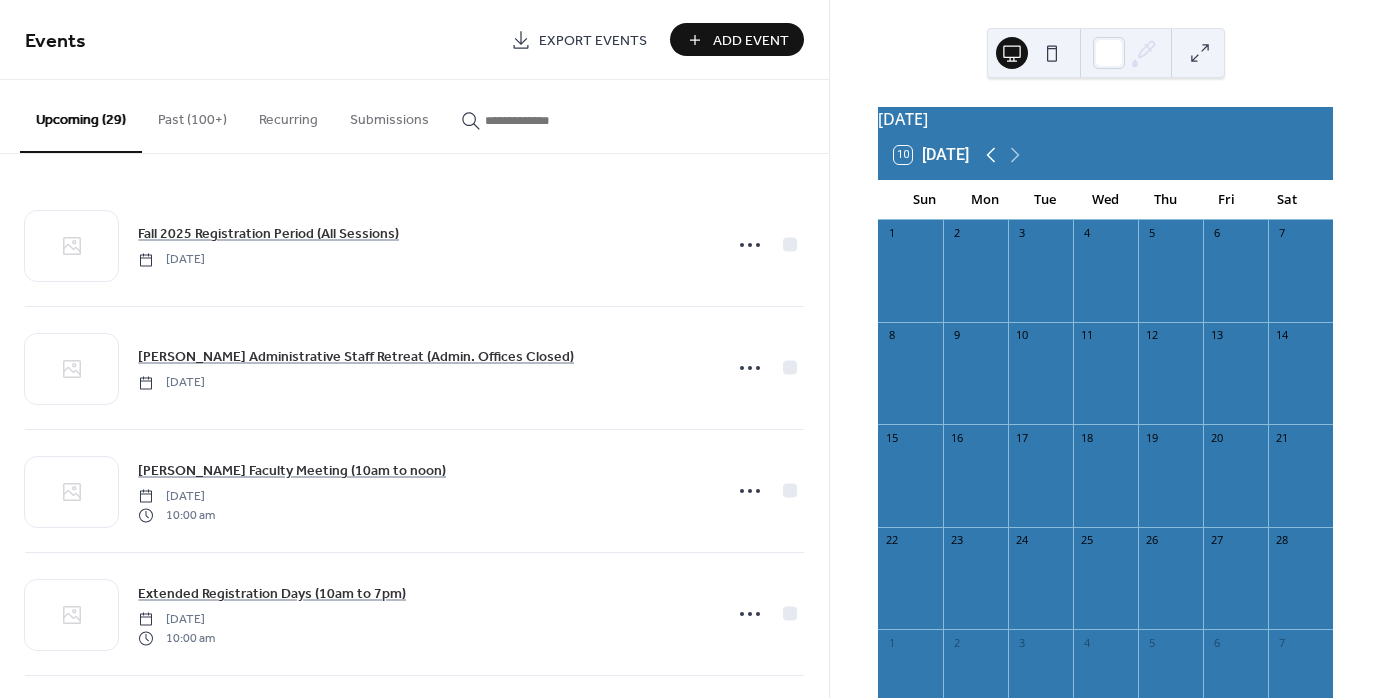 click 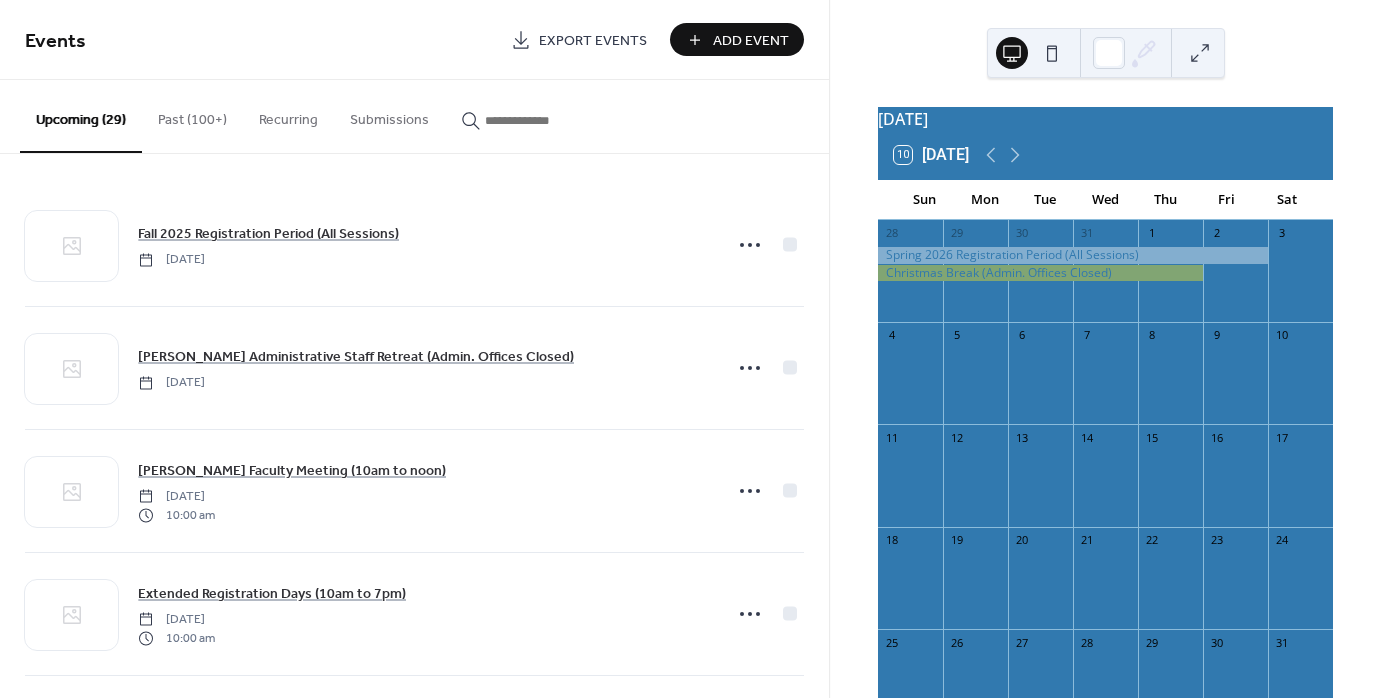 click on "10 Today" at bounding box center [931, 155] 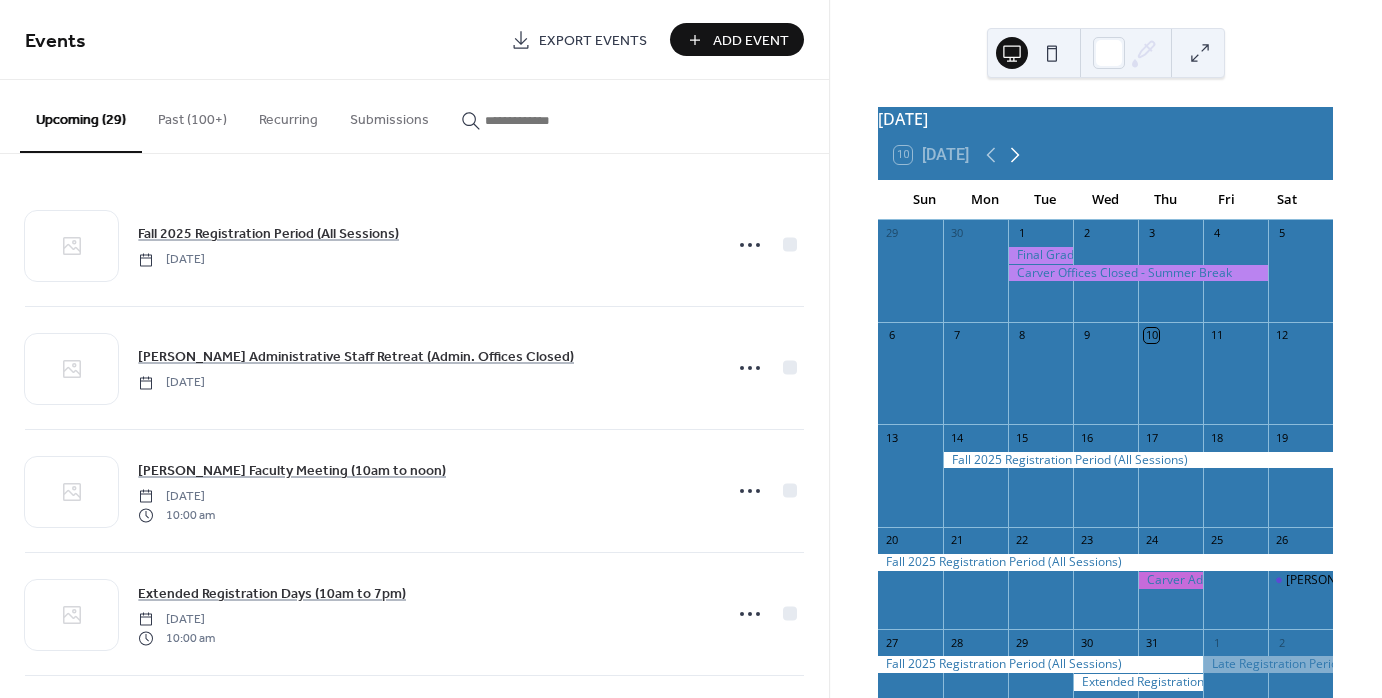 click 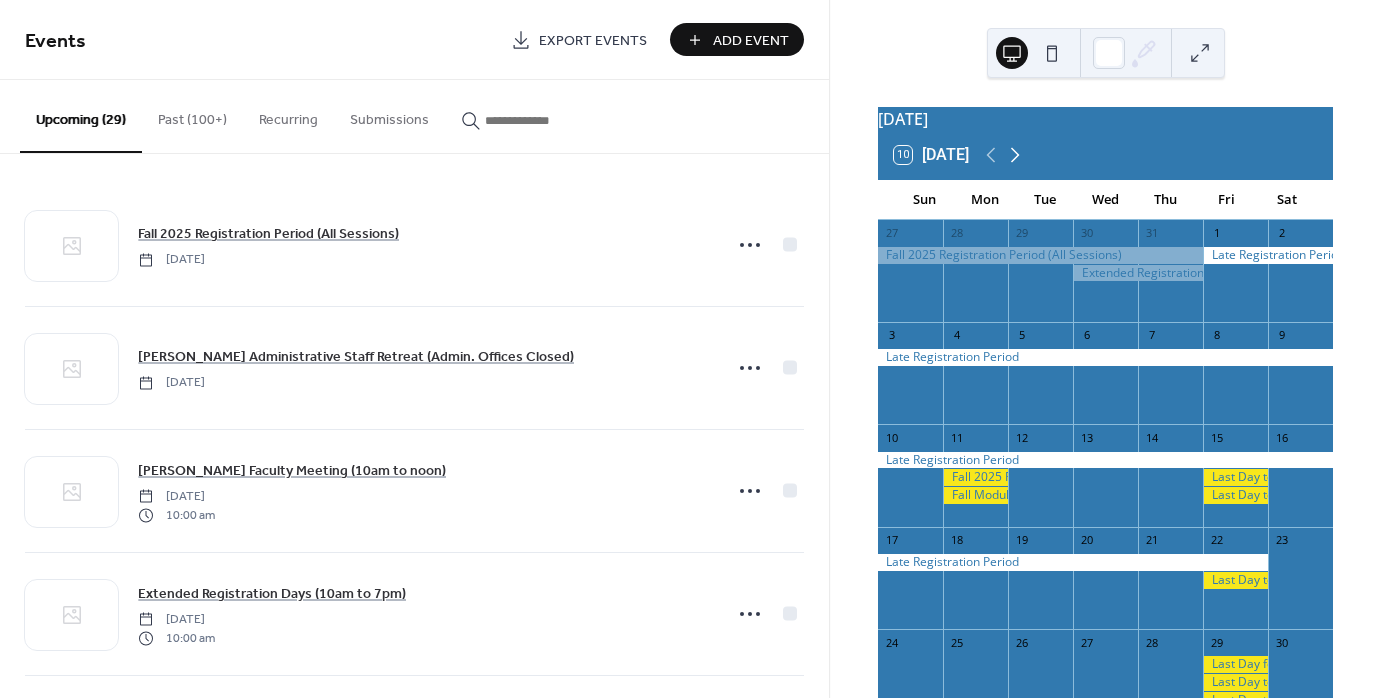click 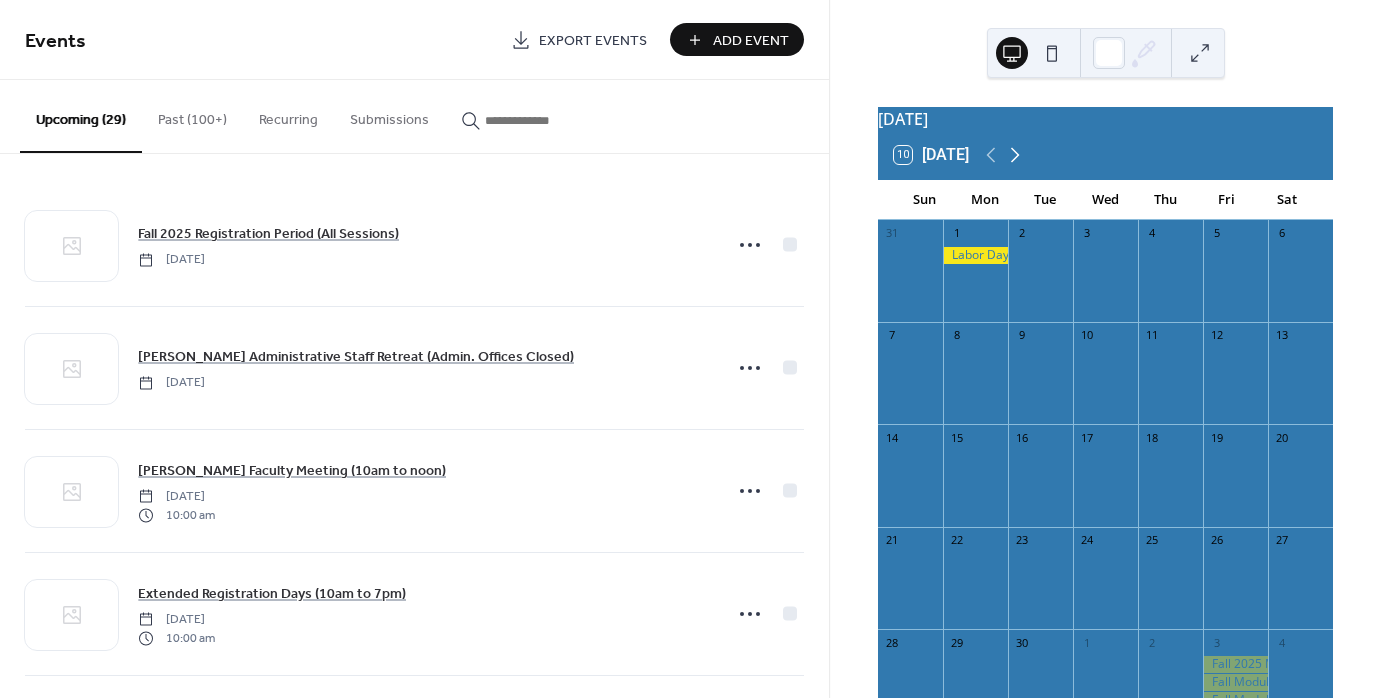 click 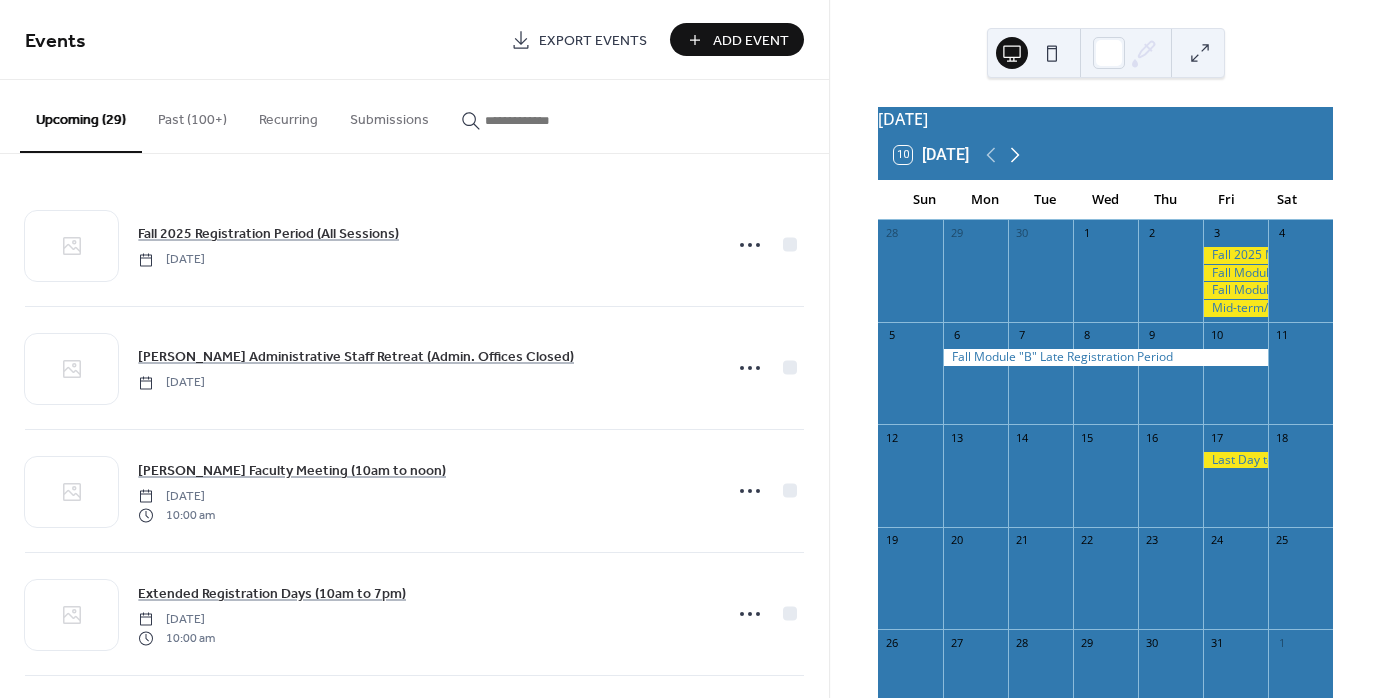 click 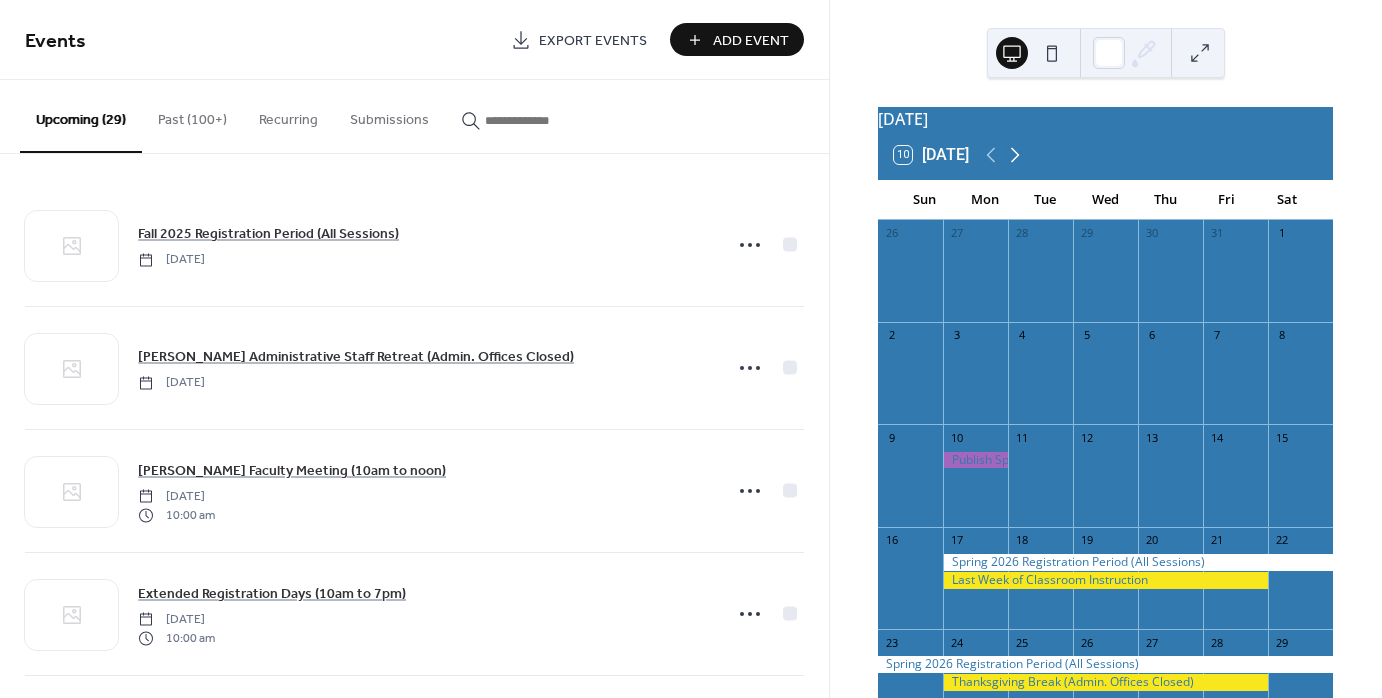 click 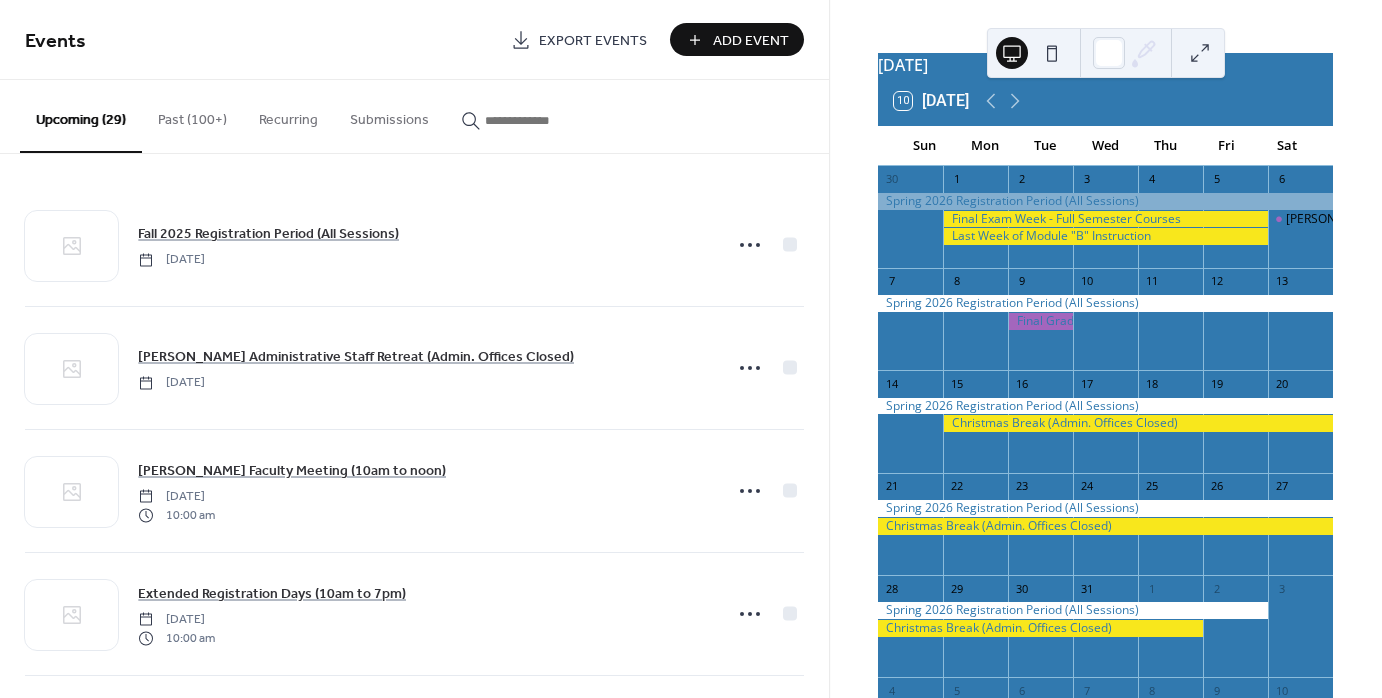 scroll, scrollTop: 0, scrollLeft: 0, axis: both 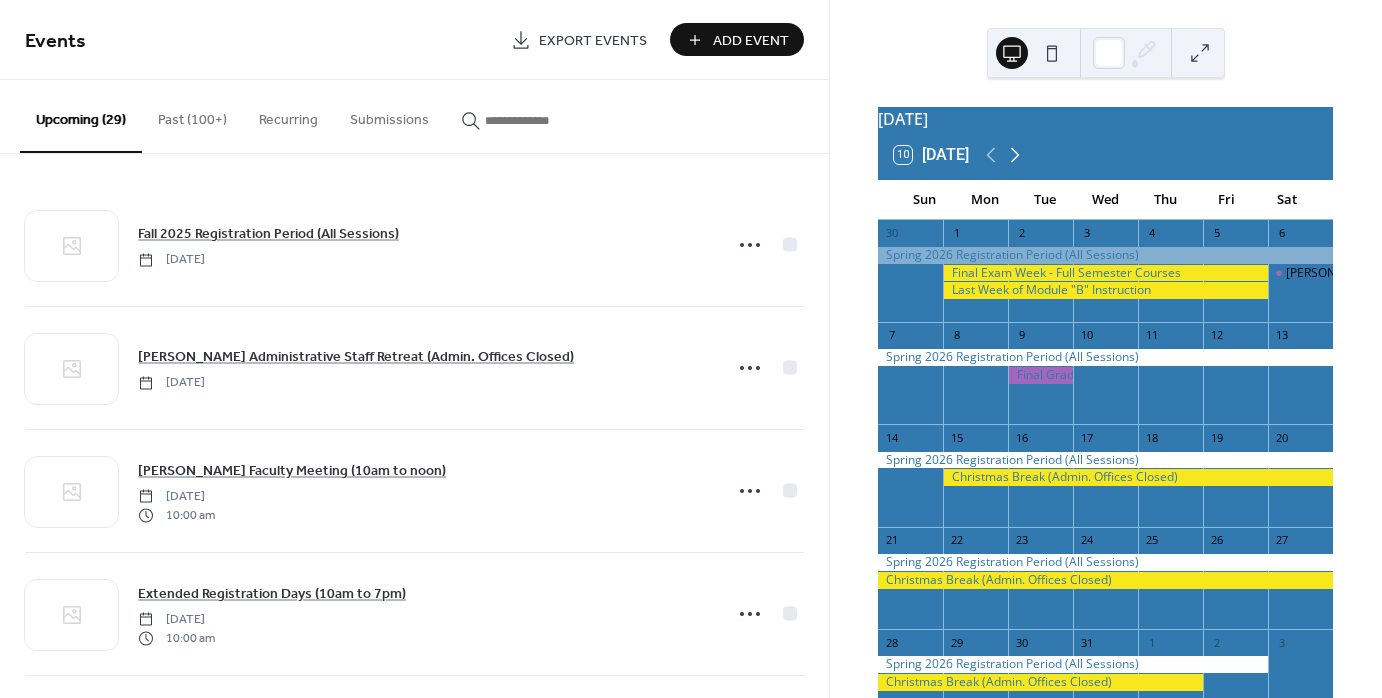 click 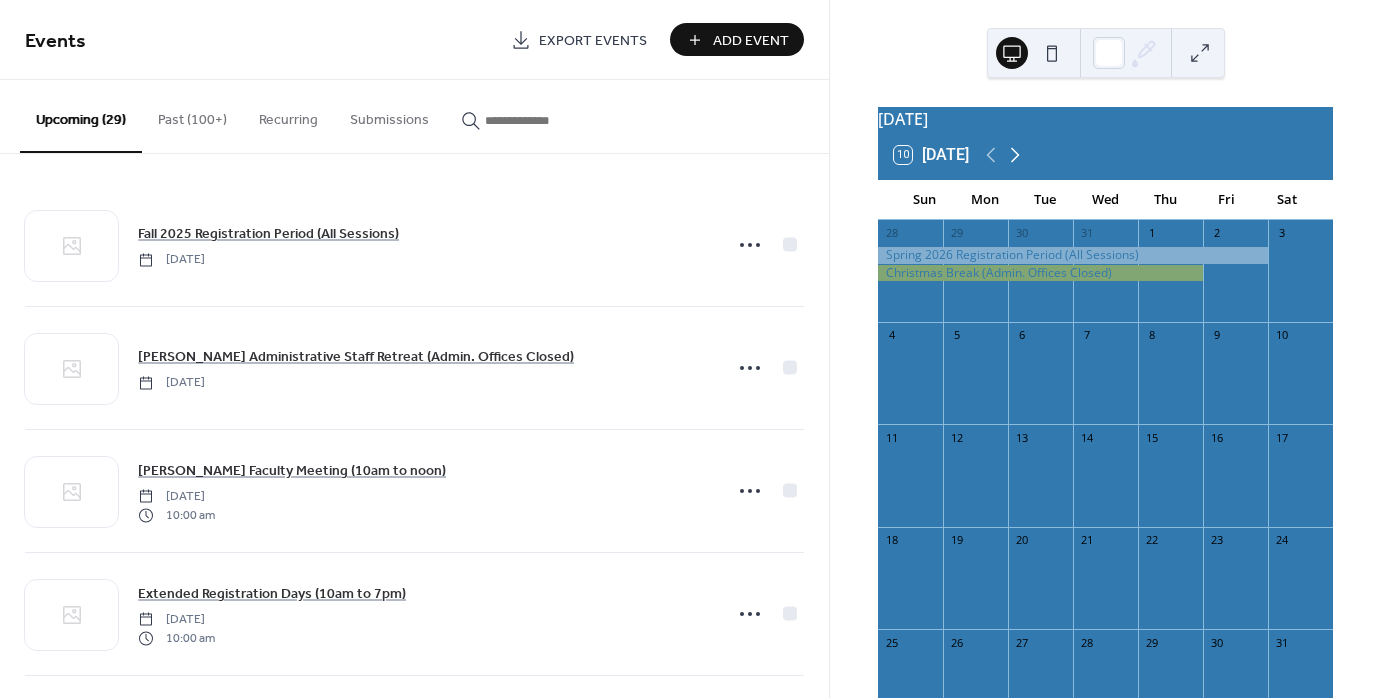 click 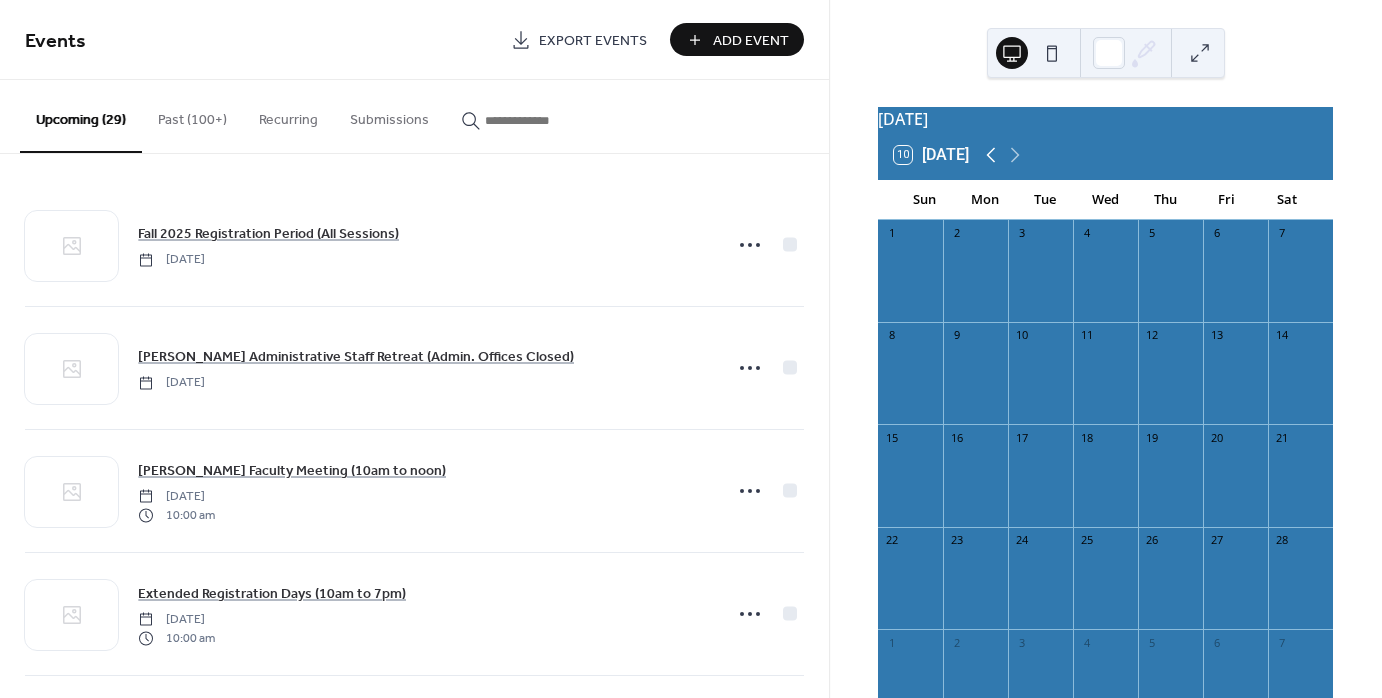 click 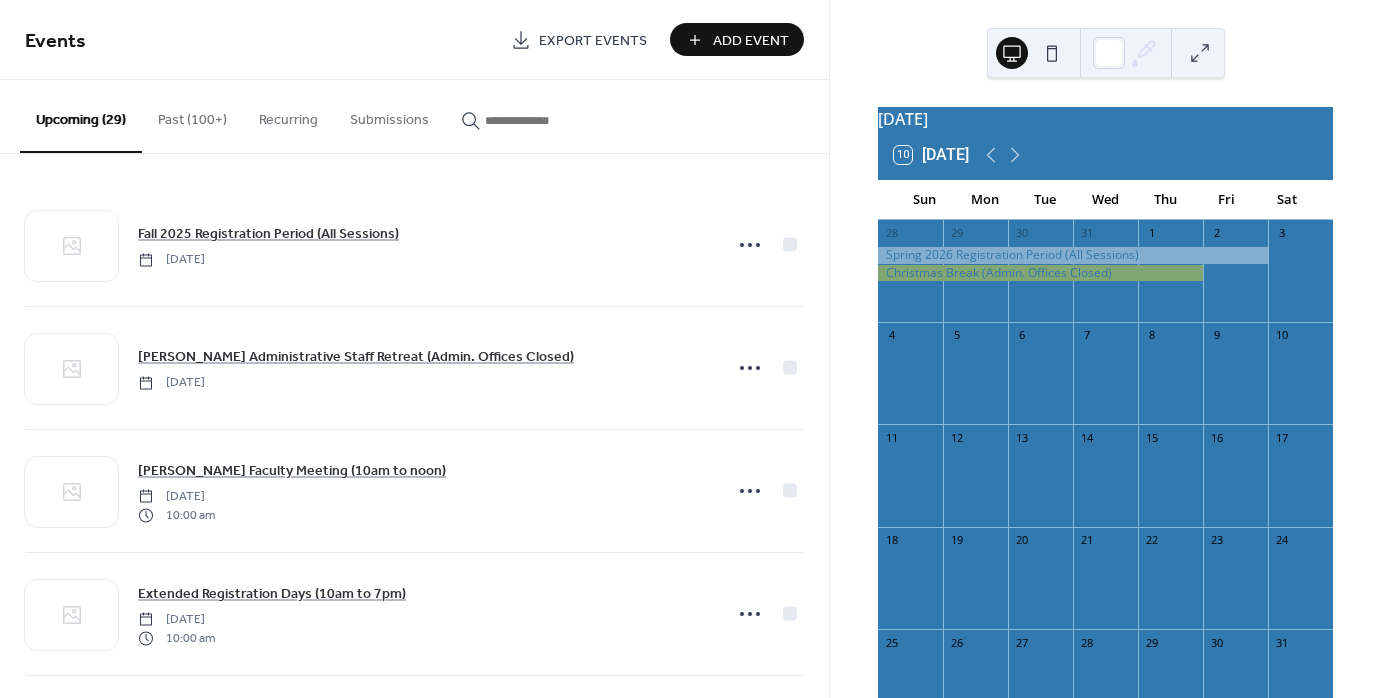 click on "Add Event" at bounding box center (751, 41) 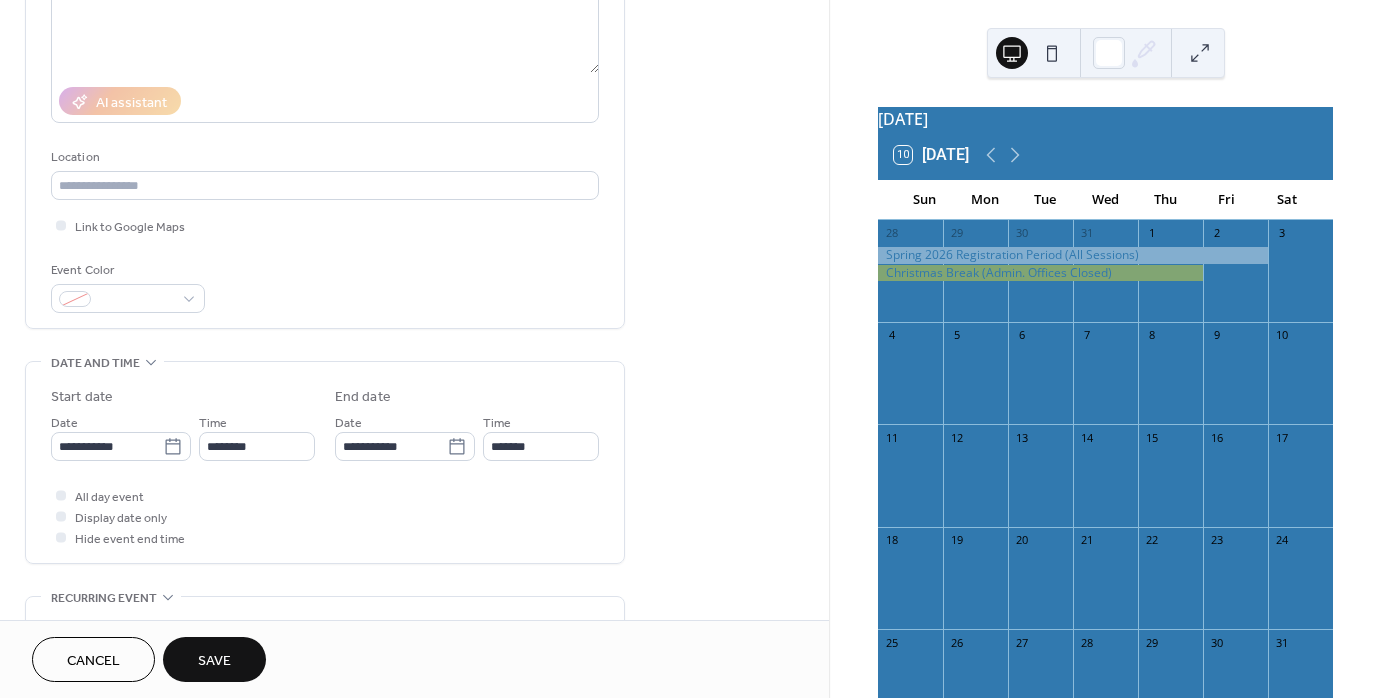 scroll, scrollTop: 300, scrollLeft: 0, axis: vertical 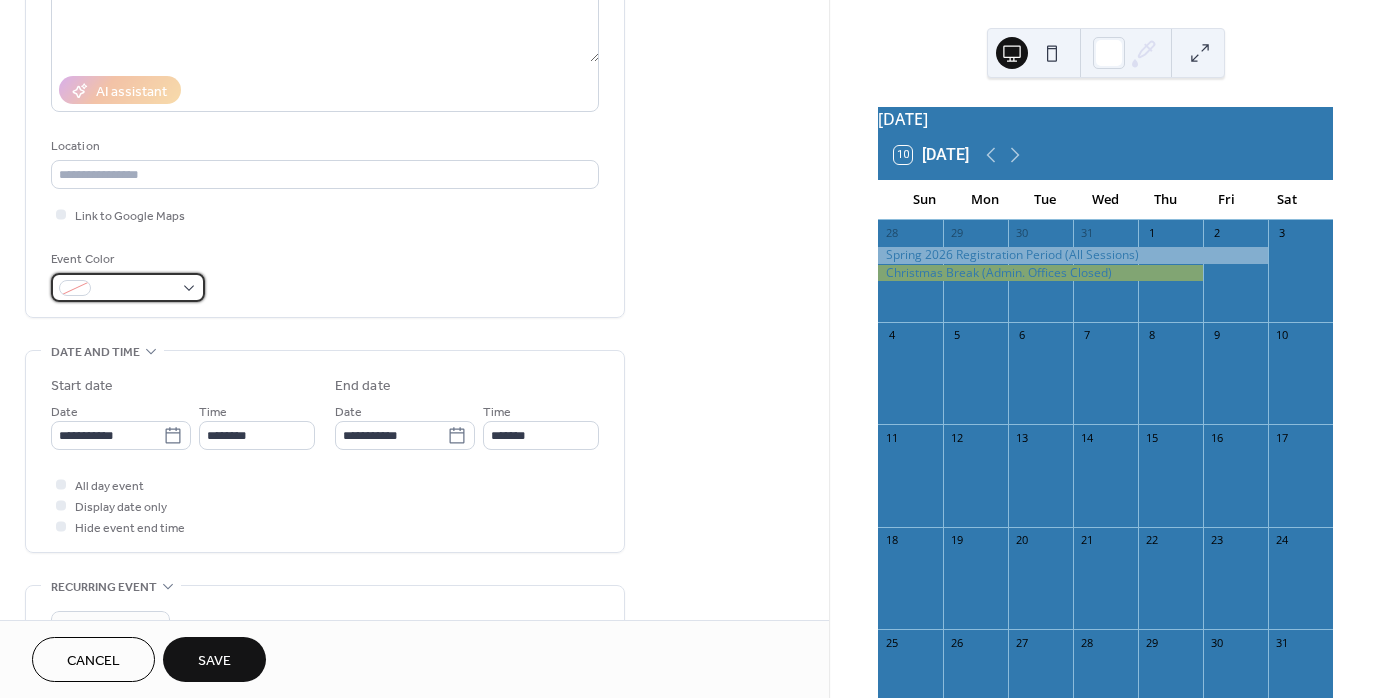 click at bounding box center (128, 287) 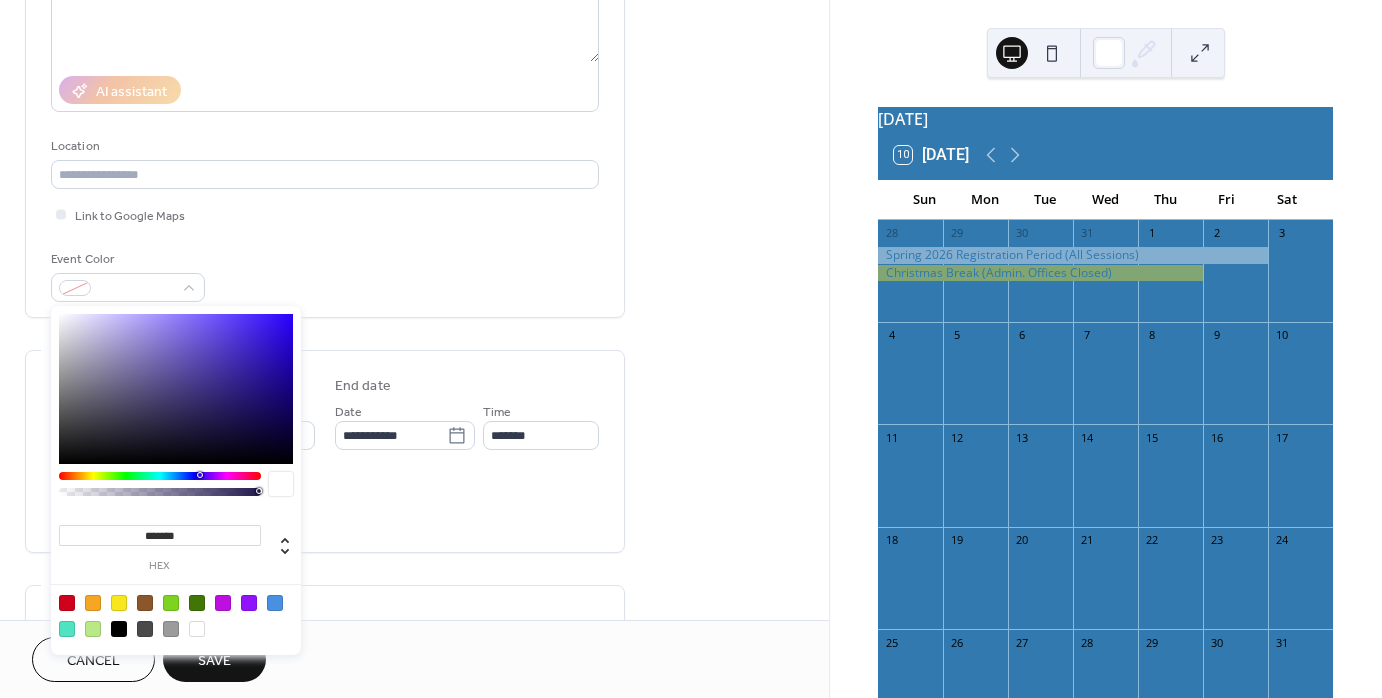 click at bounding box center (197, 629) 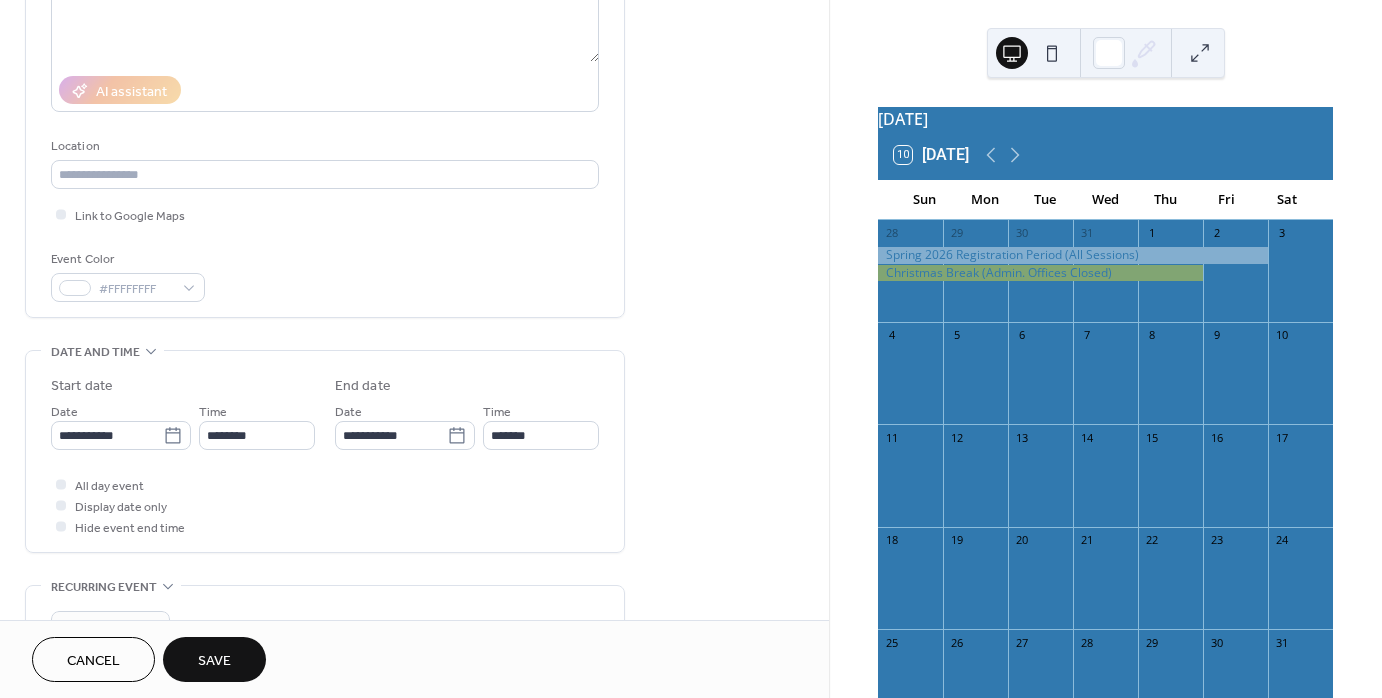 click on "All day event Display date only Hide event end time" at bounding box center (325, 505) 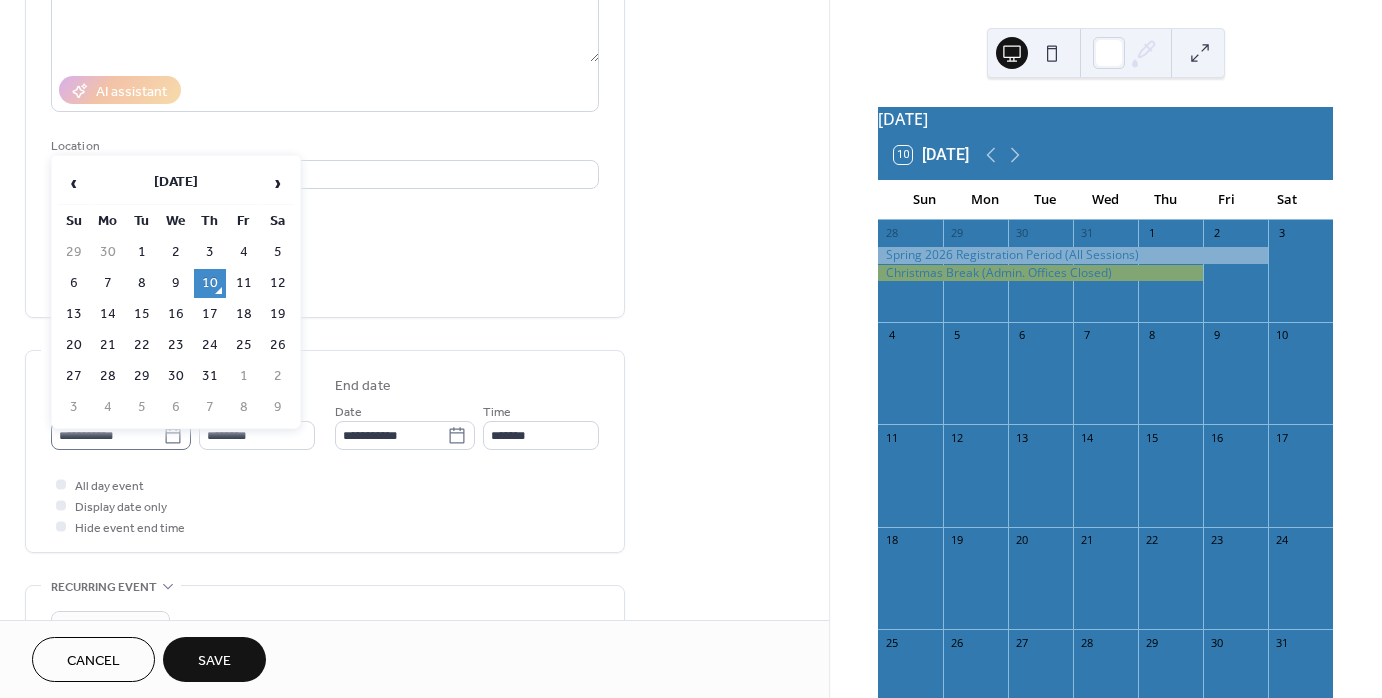 click 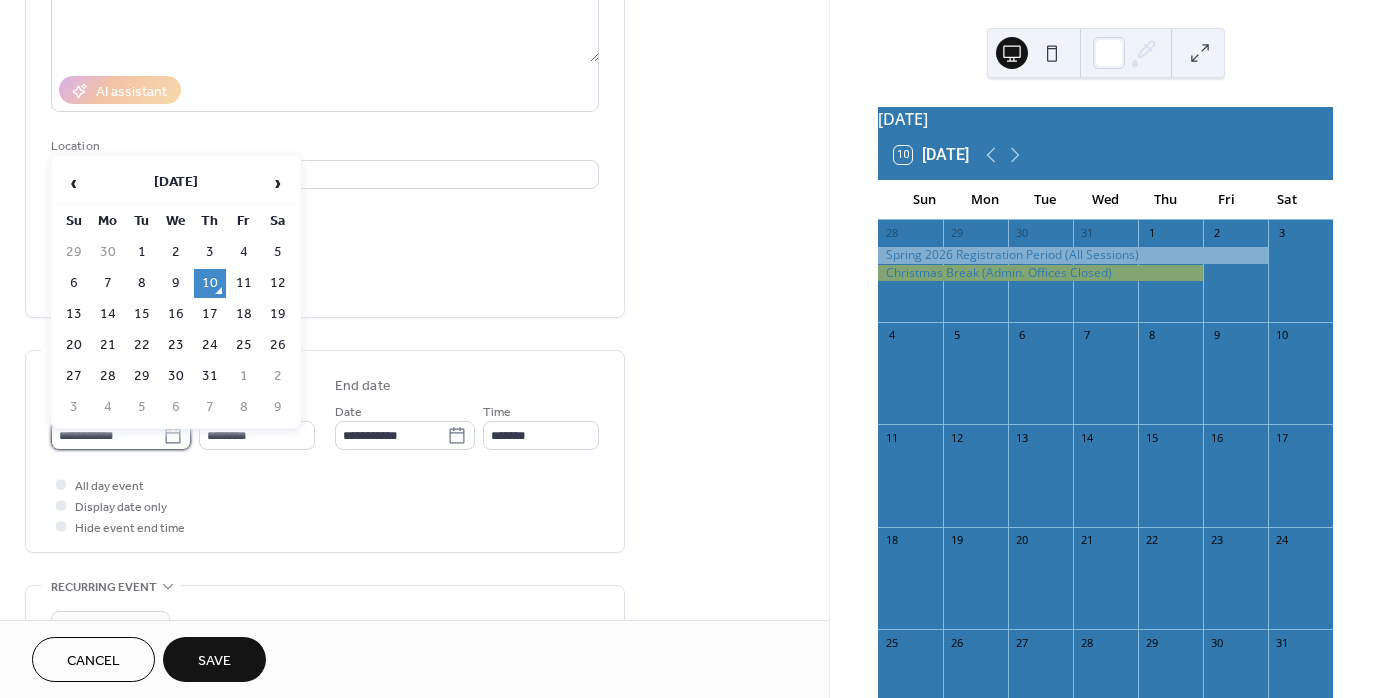 click on "**********" at bounding box center [107, 435] 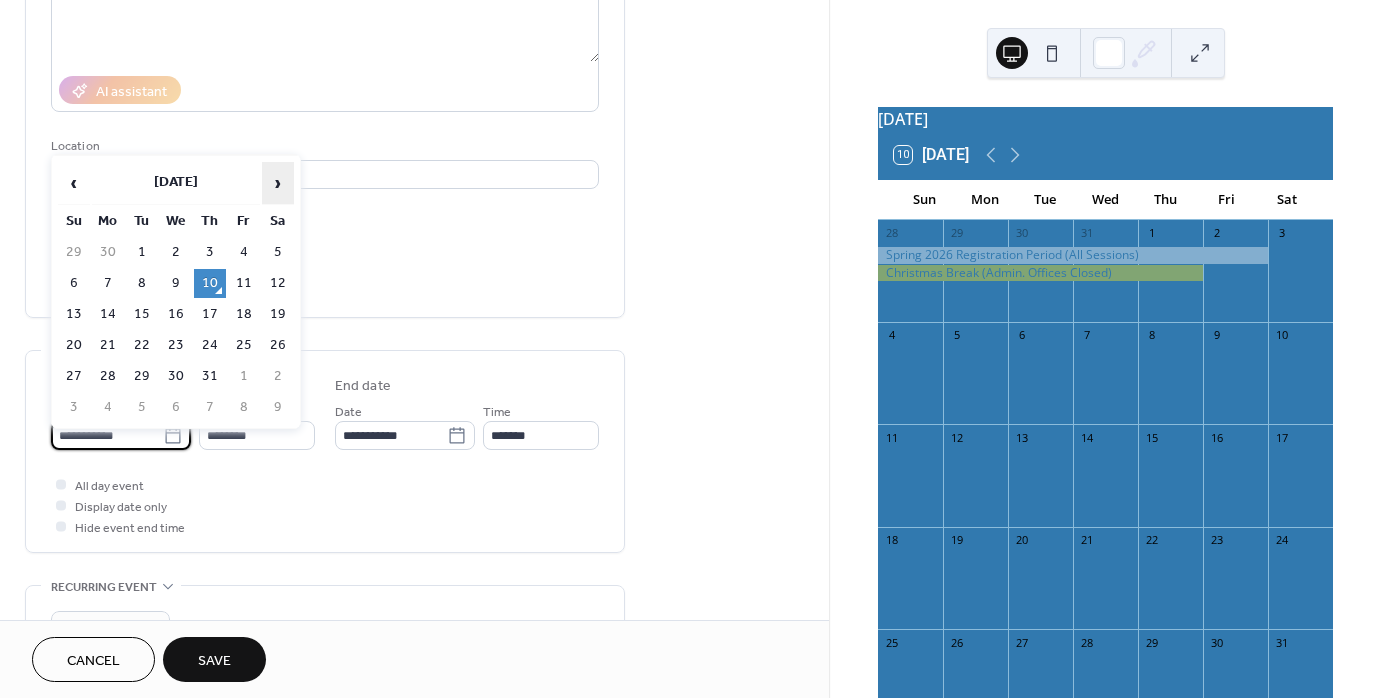 click on "›" at bounding box center [278, 183] 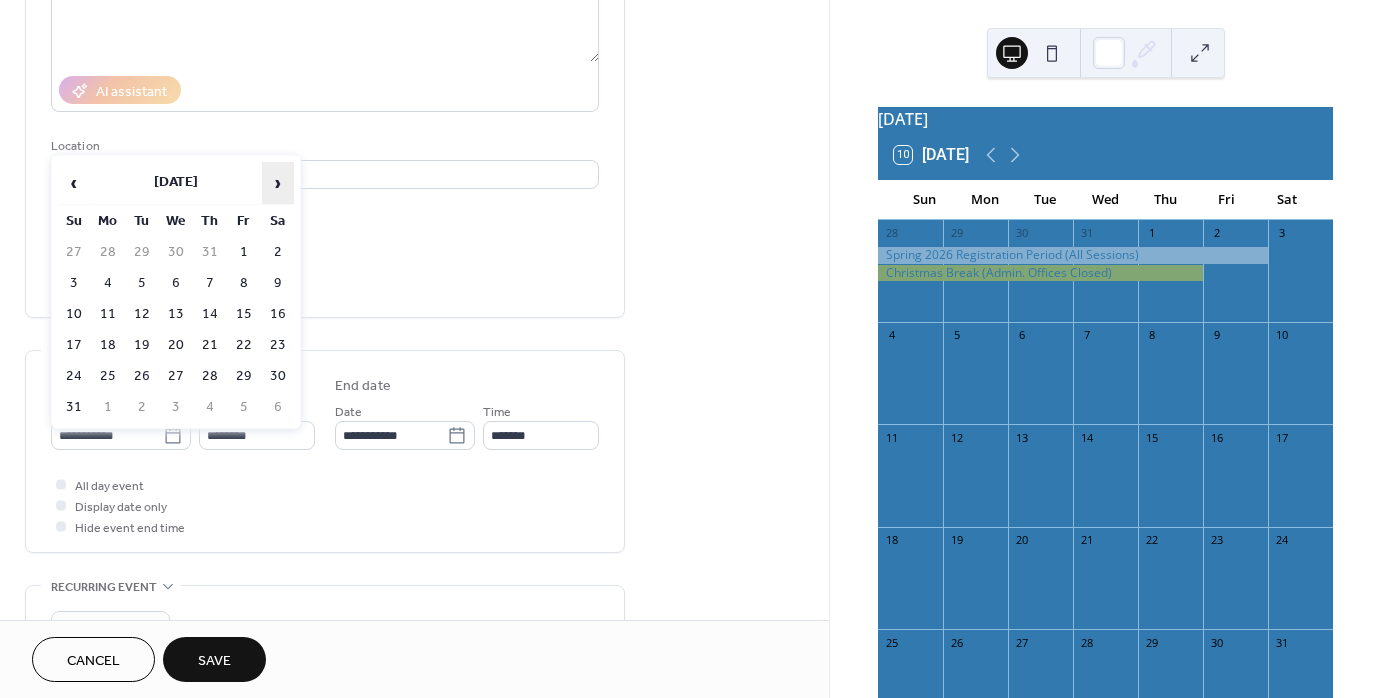 click on "›" at bounding box center (278, 183) 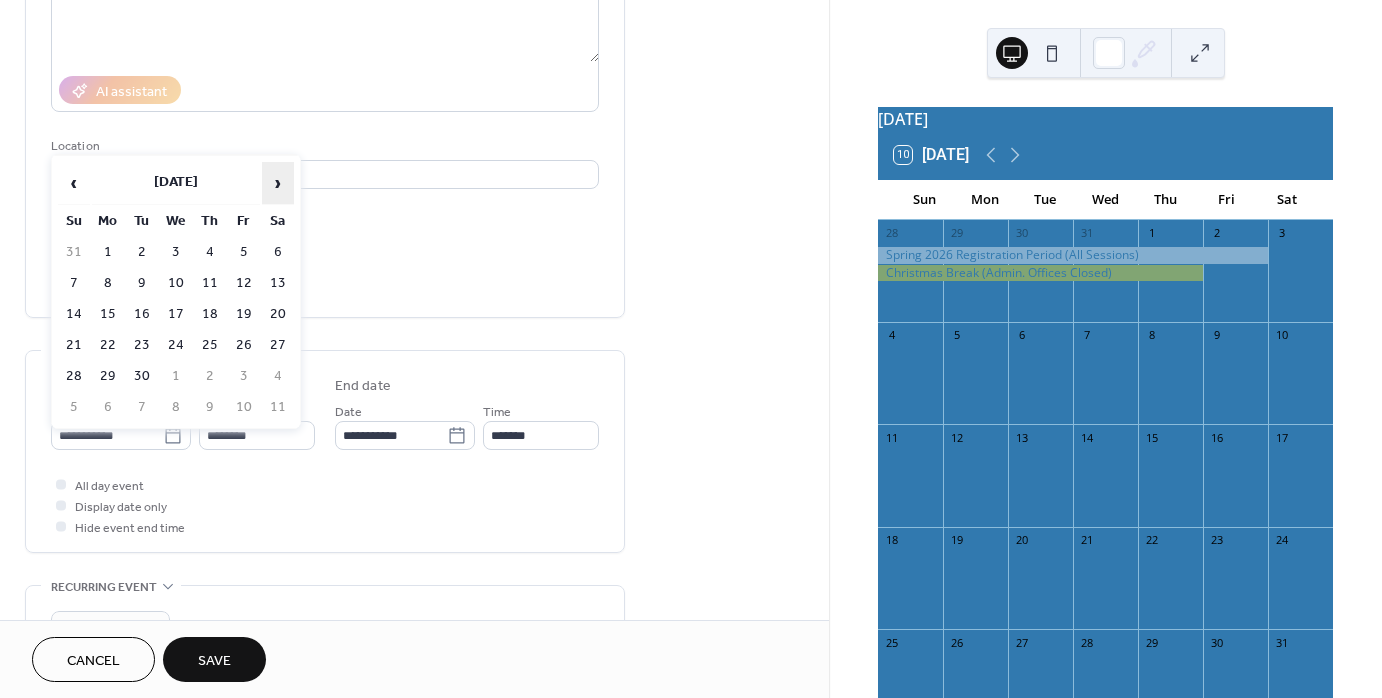 click on "›" at bounding box center [278, 183] 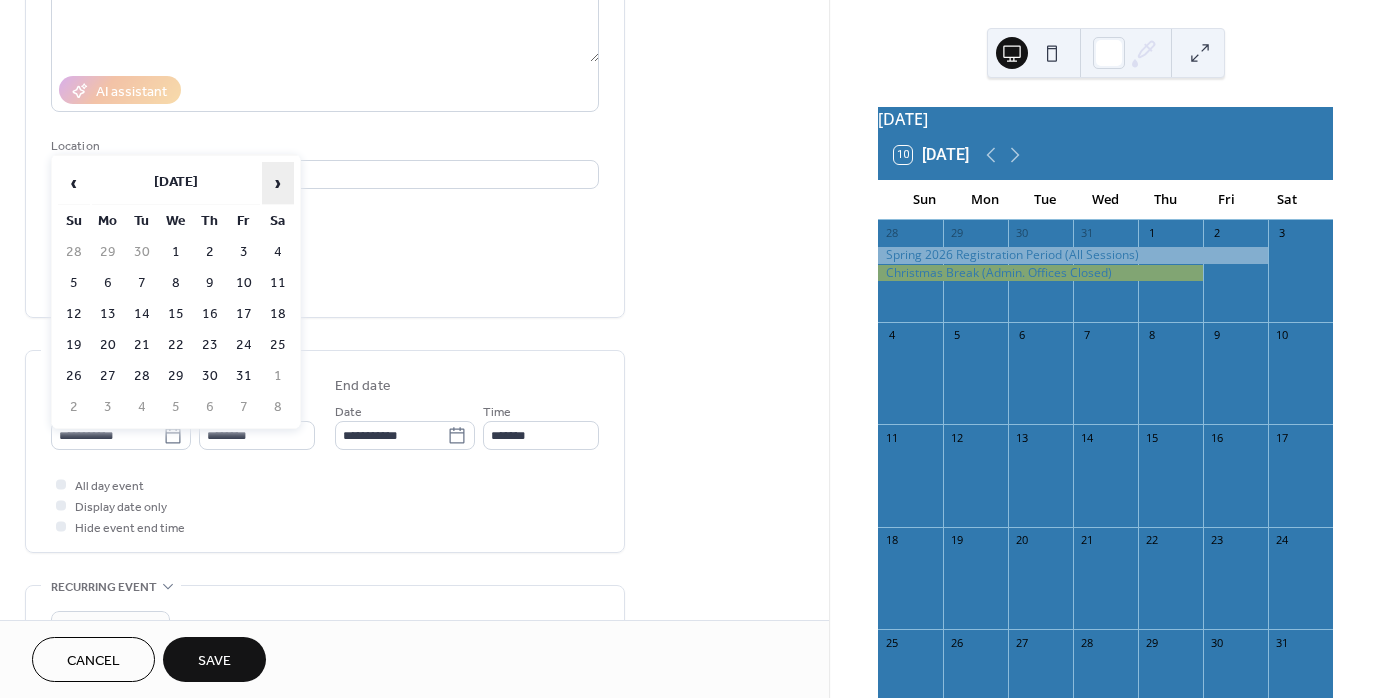 click on "›" at bounding box center (278, 183) 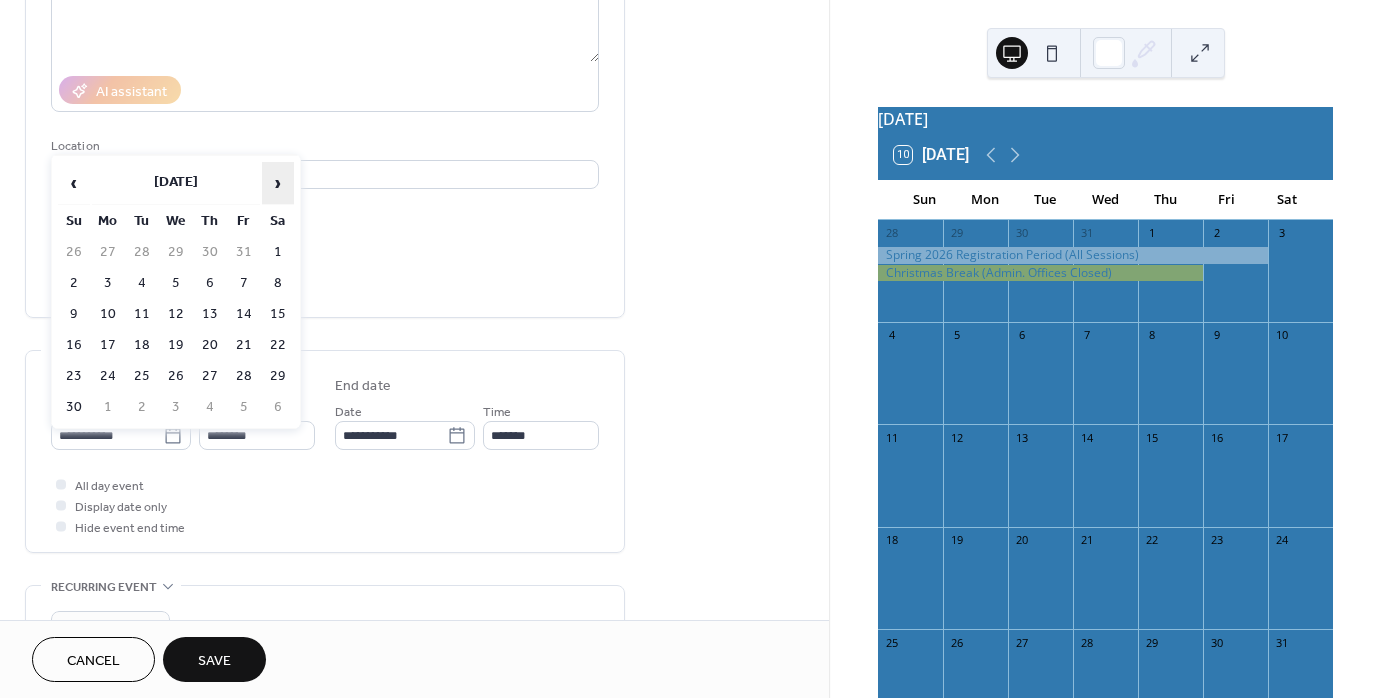 click on "›" at bounding box center (278, 183) 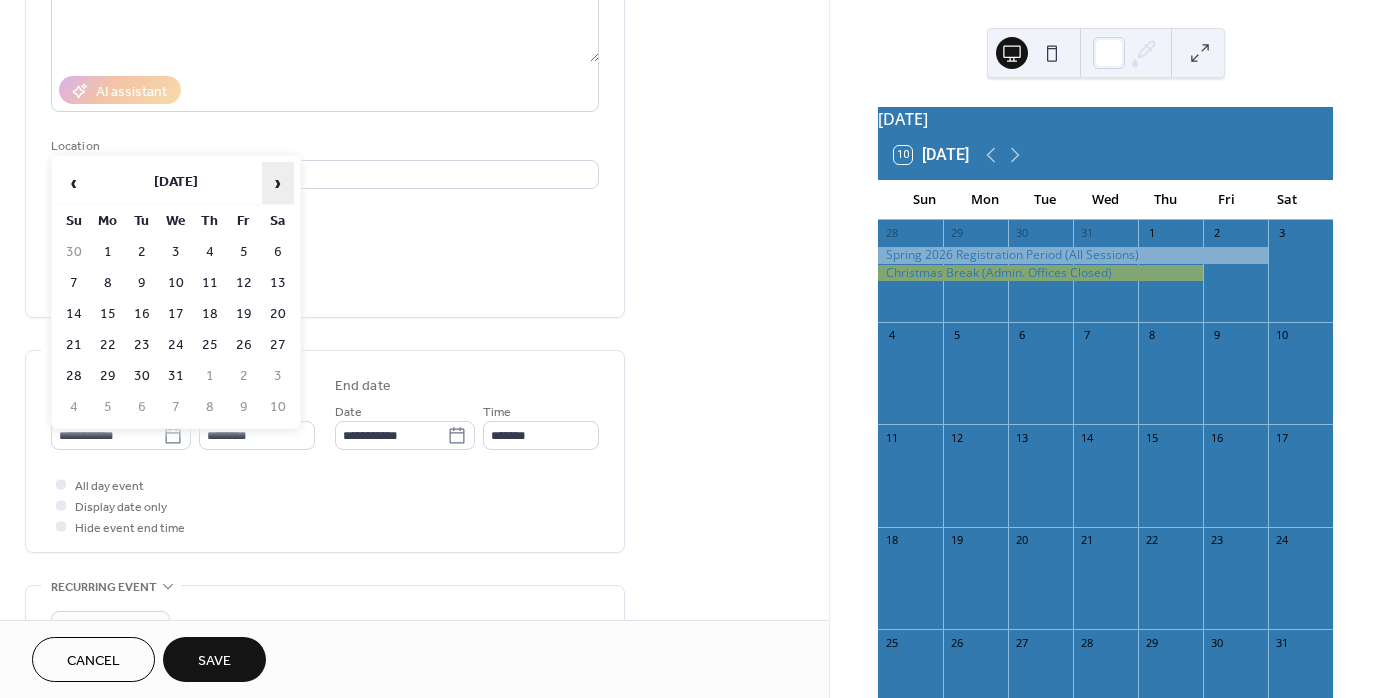 click on "›" at bounding box center (278, 183) 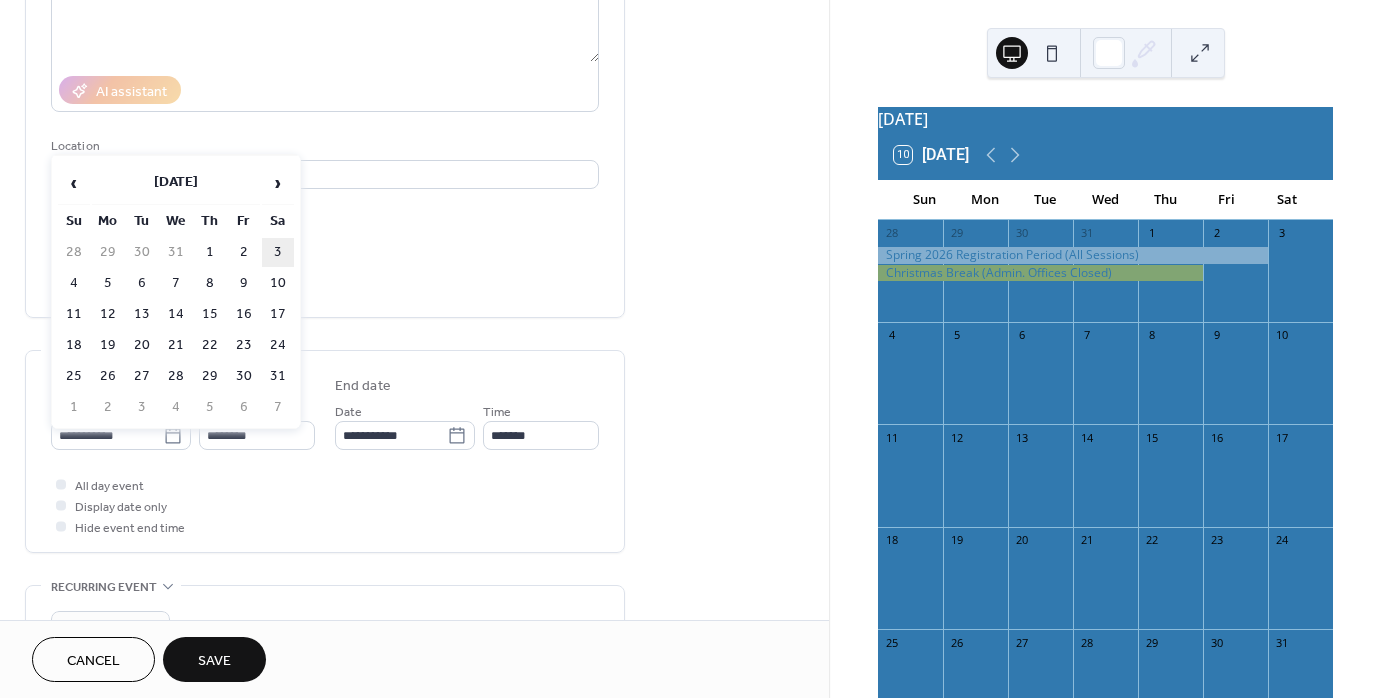 click on "3" at bounding box center [278, 252] 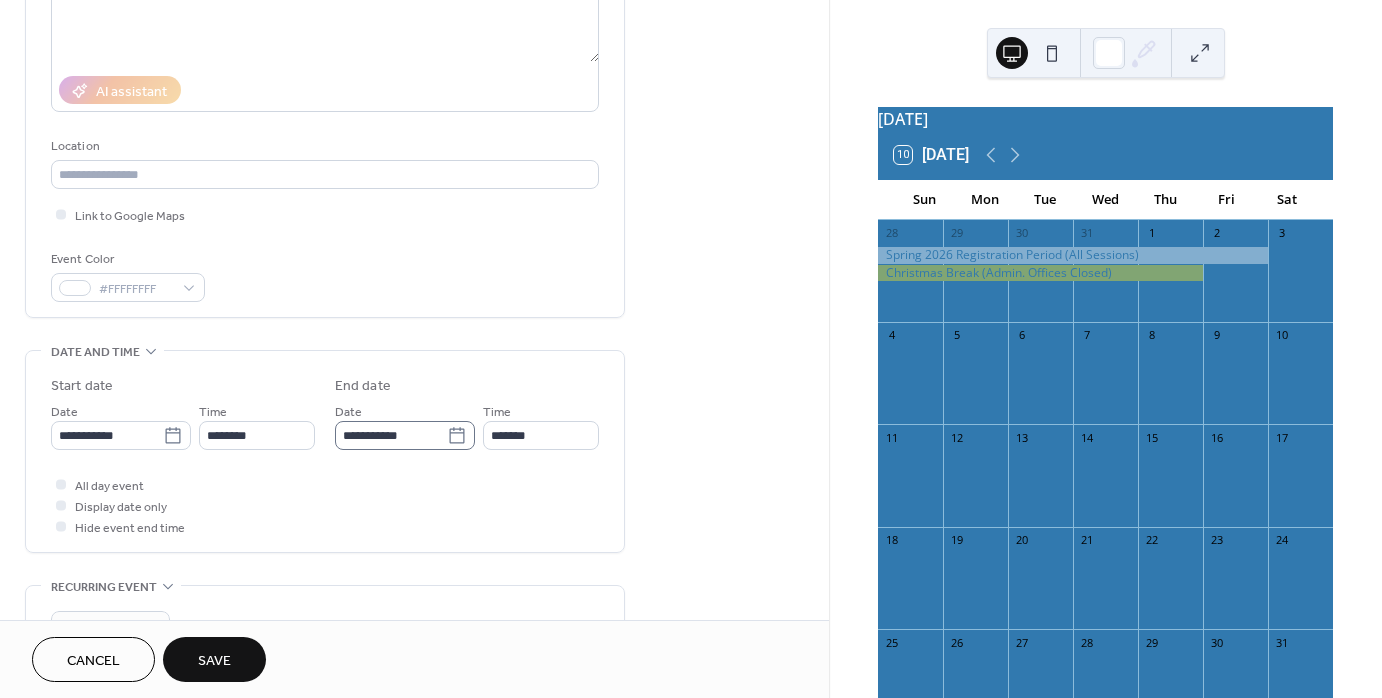 click 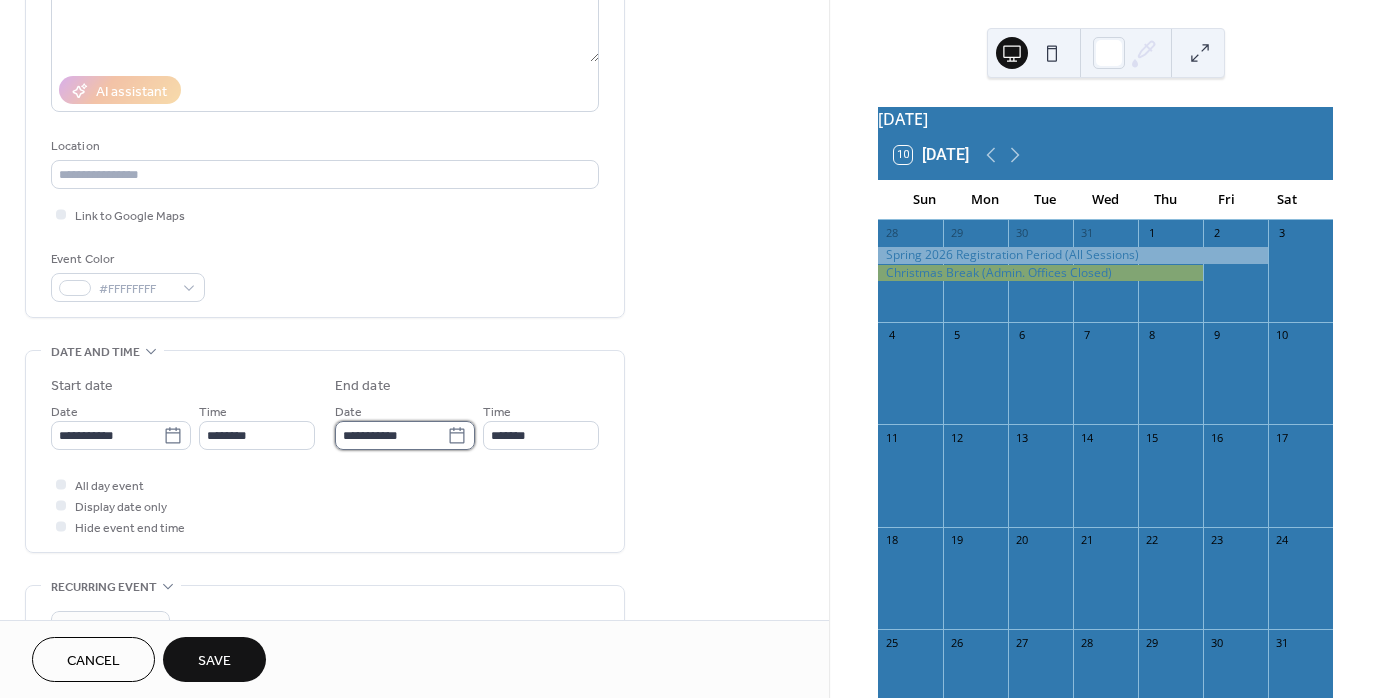 click on "**********" at bounding box center (391, 435) 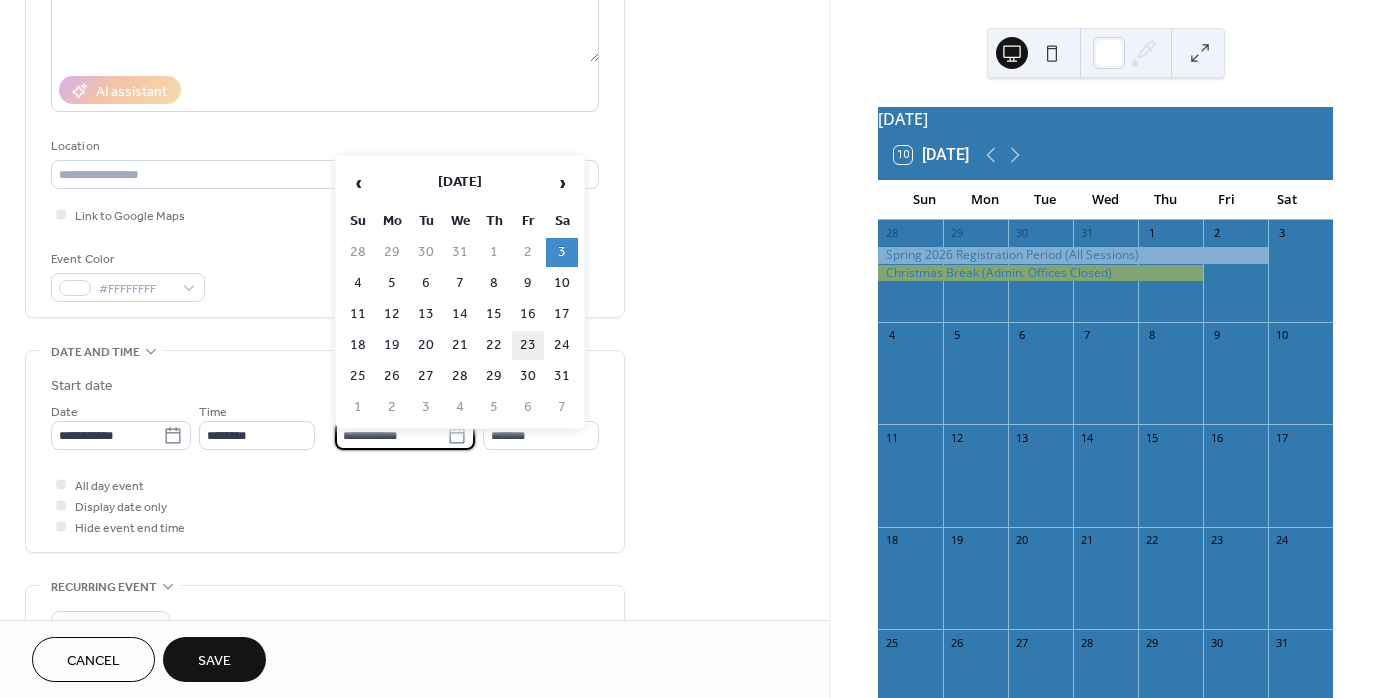click on "23" at bounding box center [528, 345] 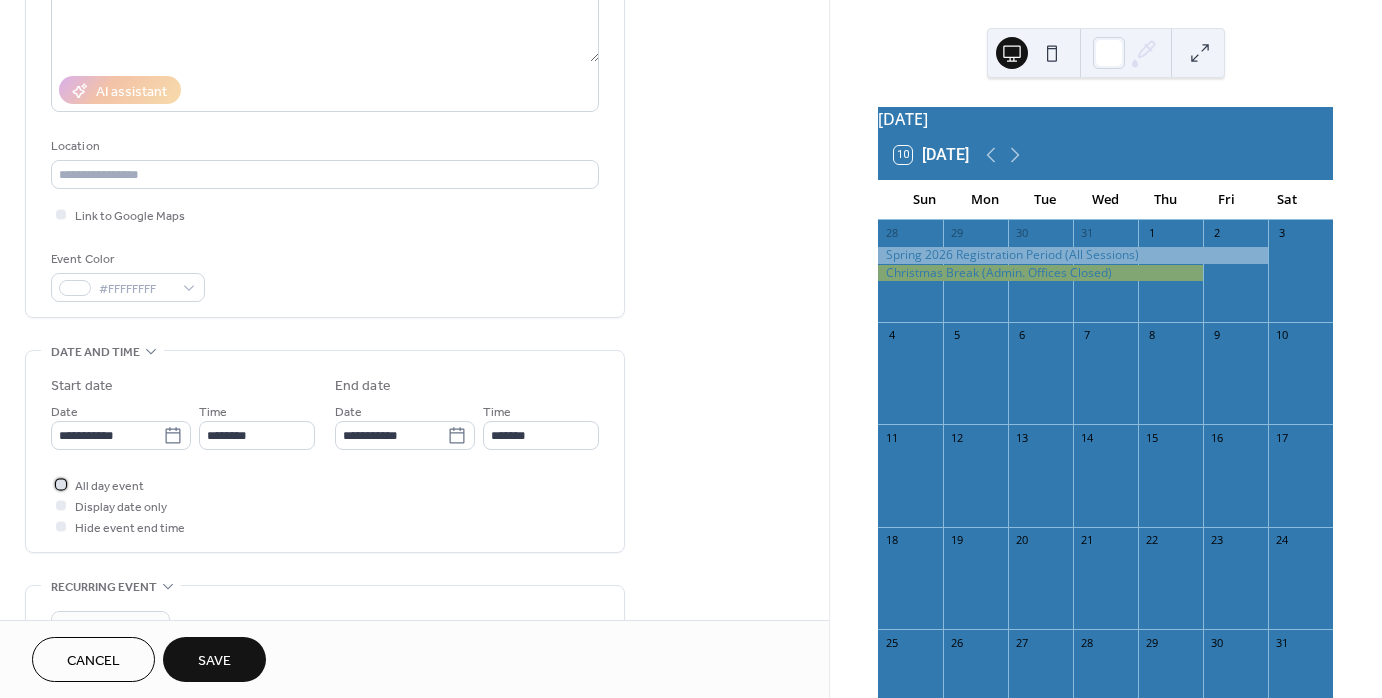 click at bounding box center (61, 484) 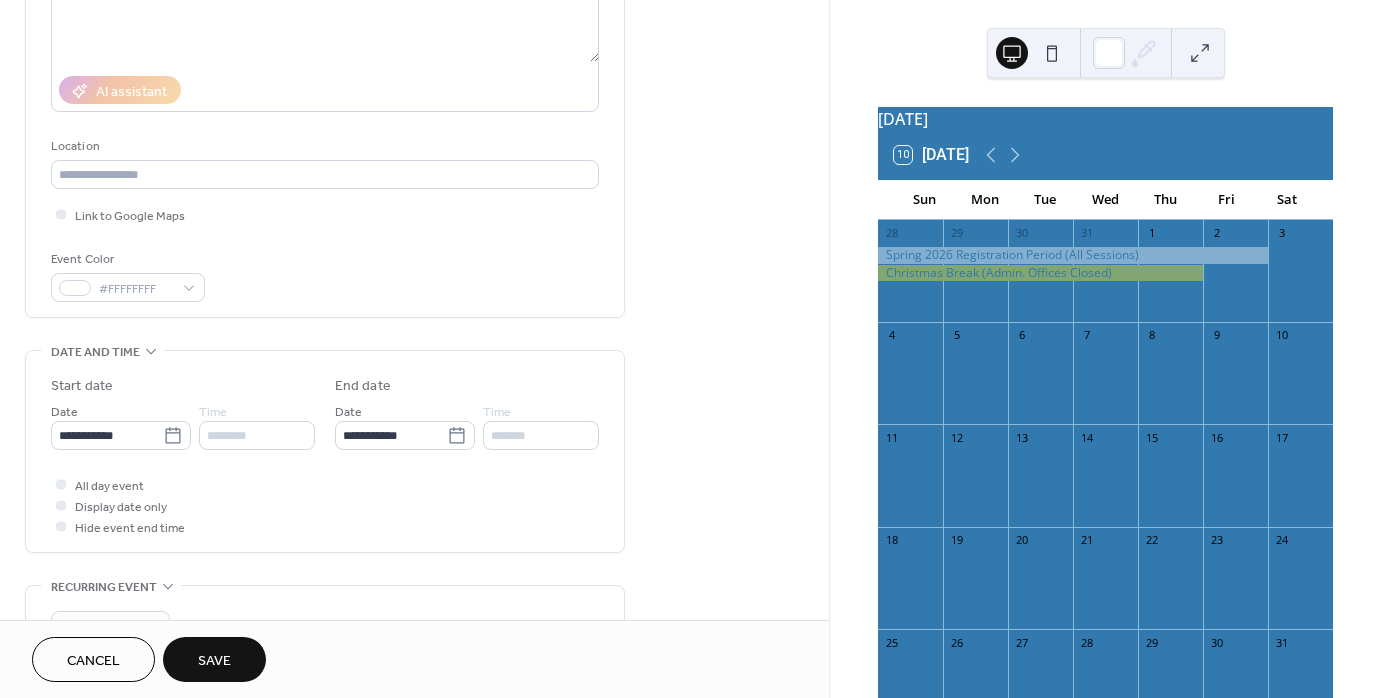click on "Save" at bounding box center (214, 661) 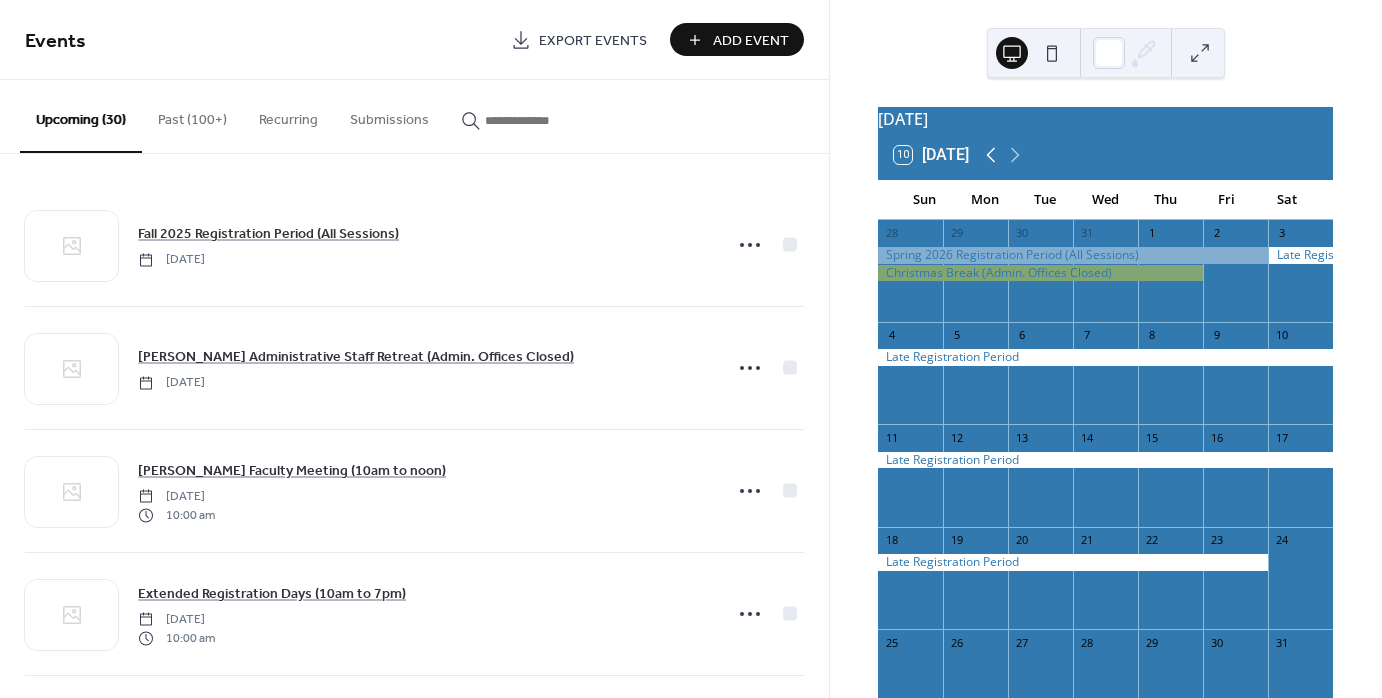 click 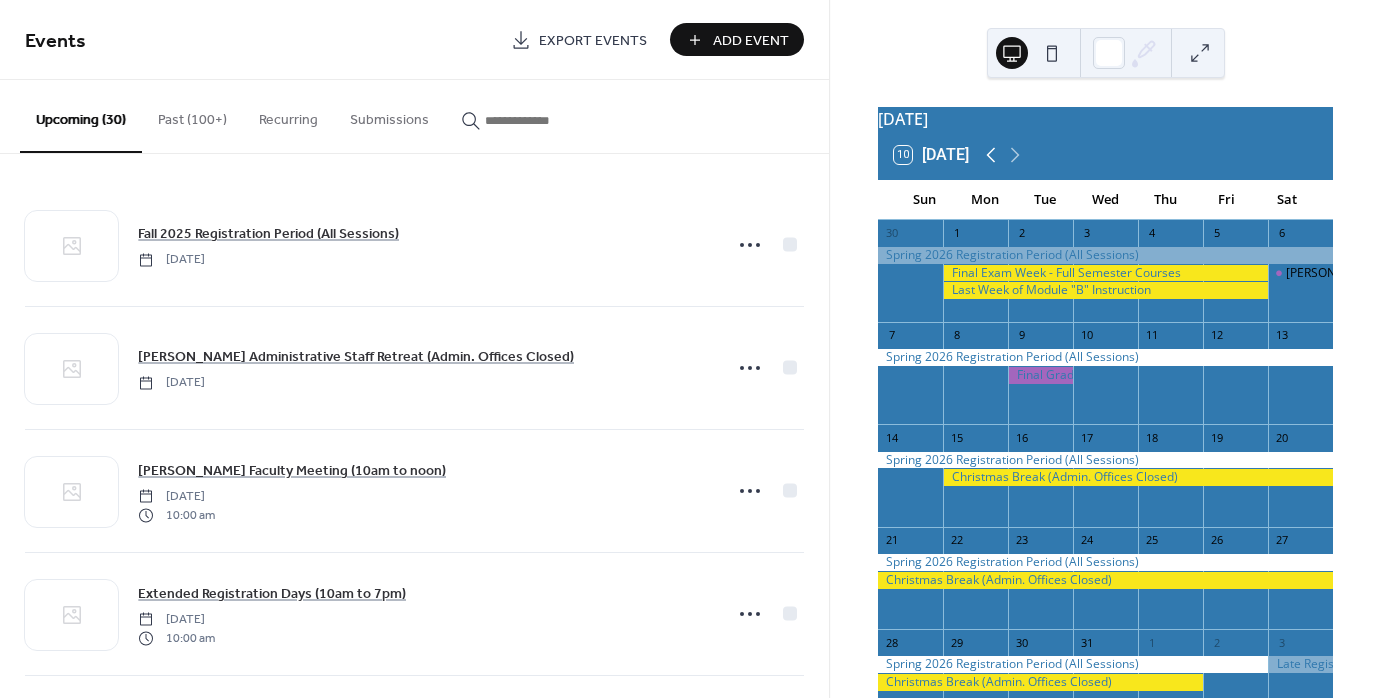 click 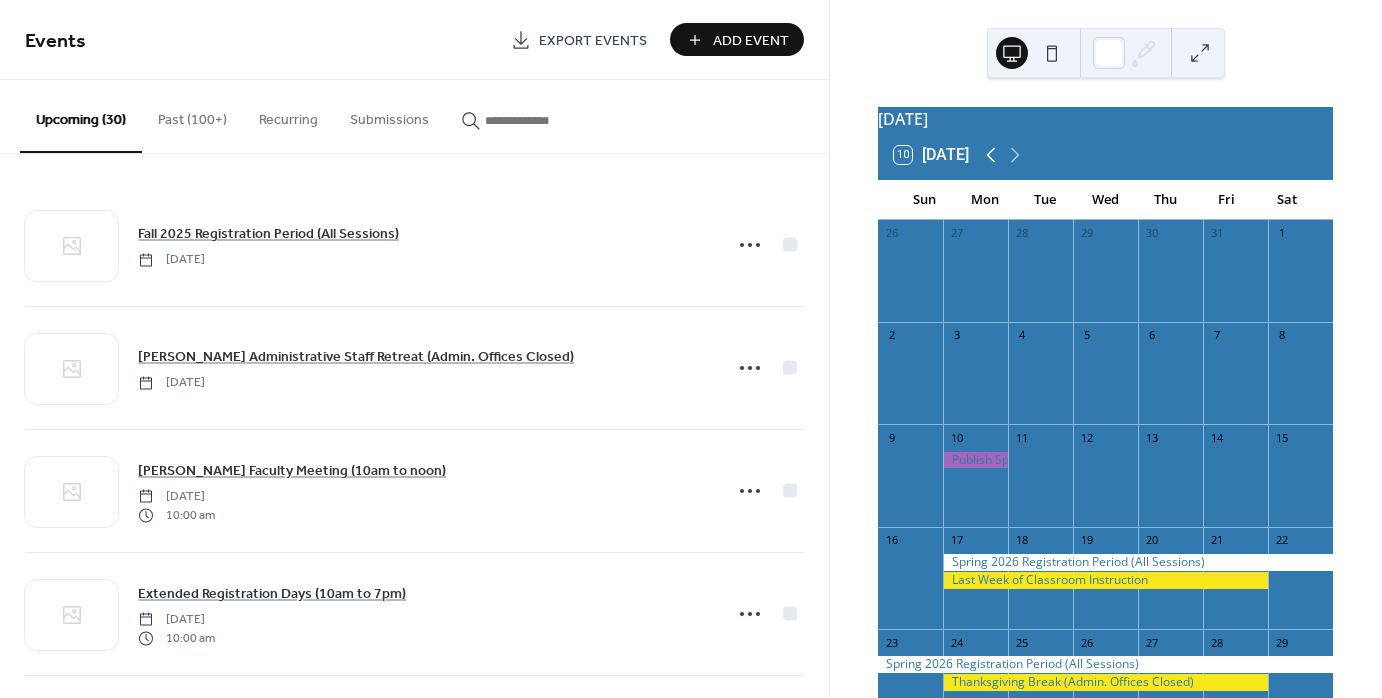 click 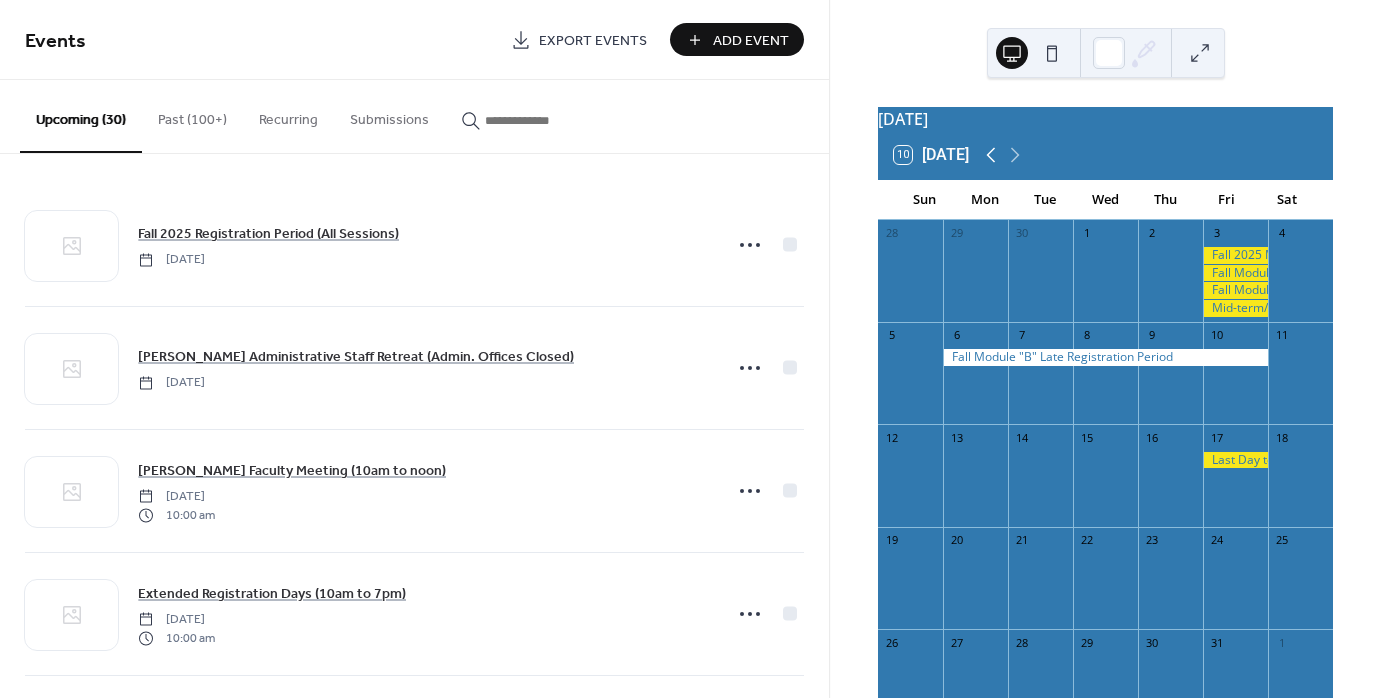 click 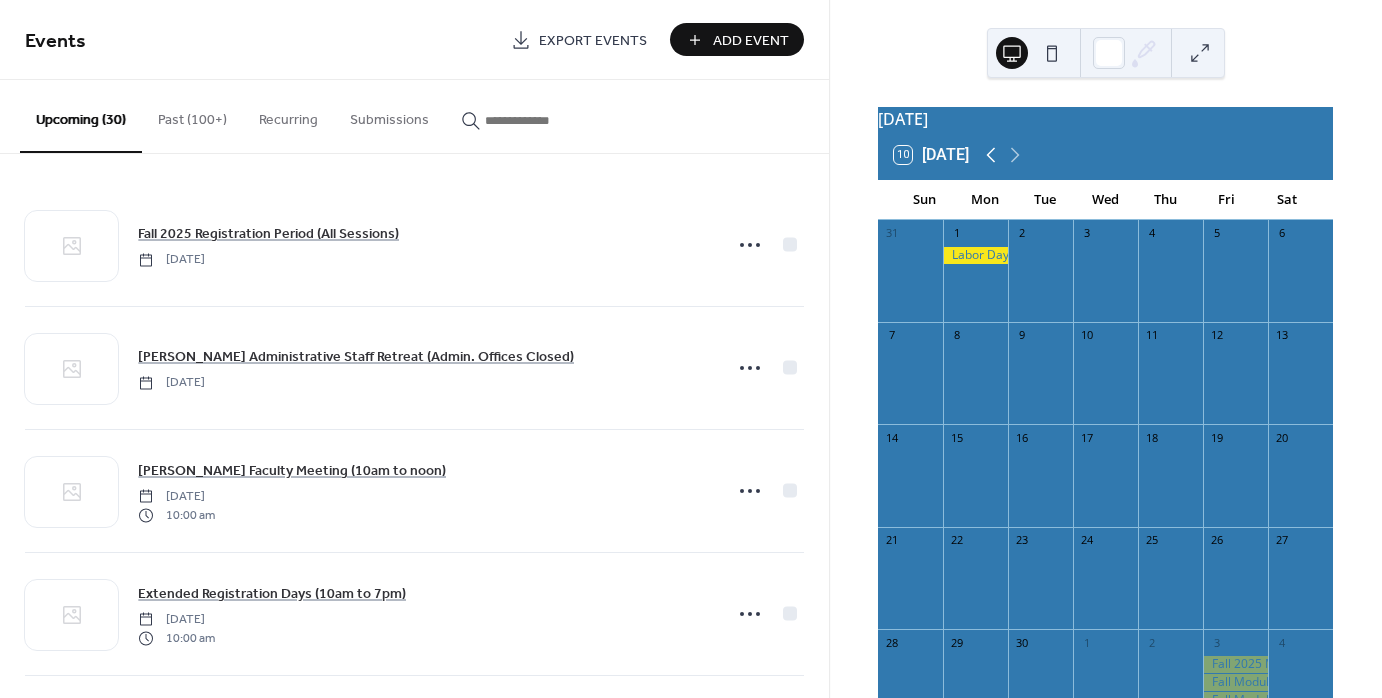 click 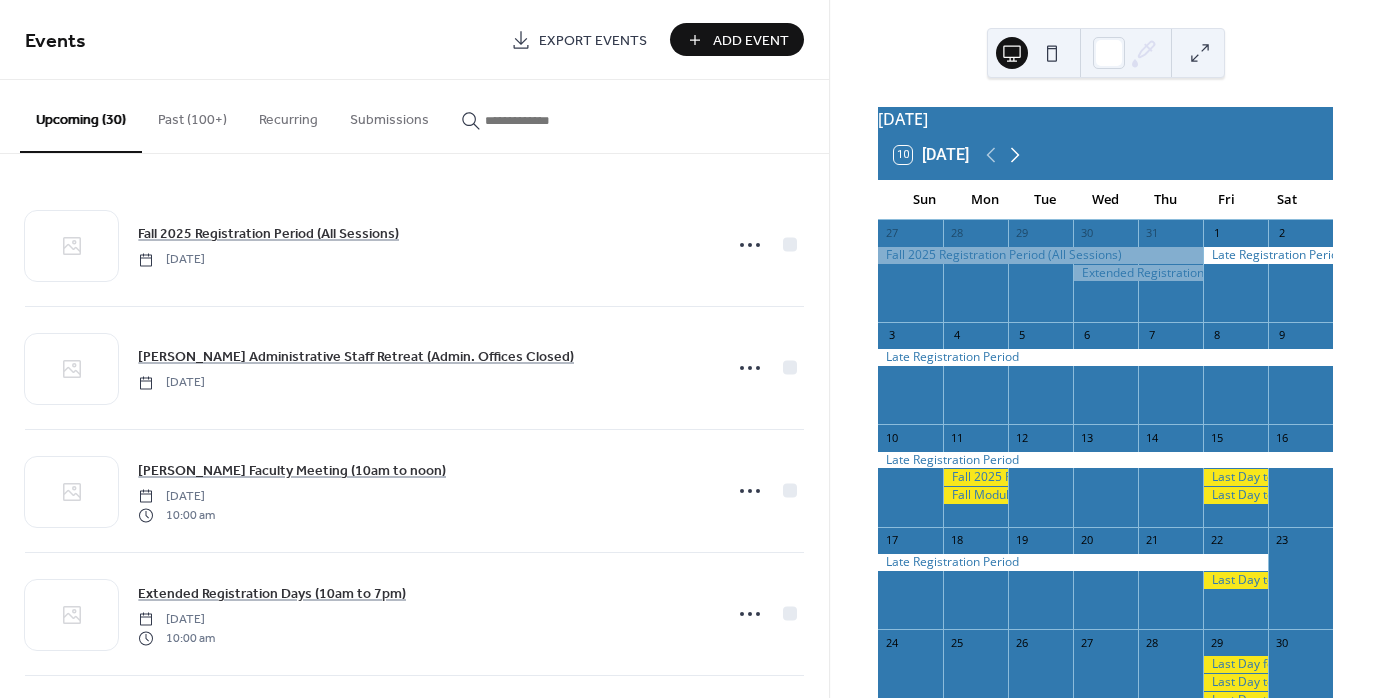click 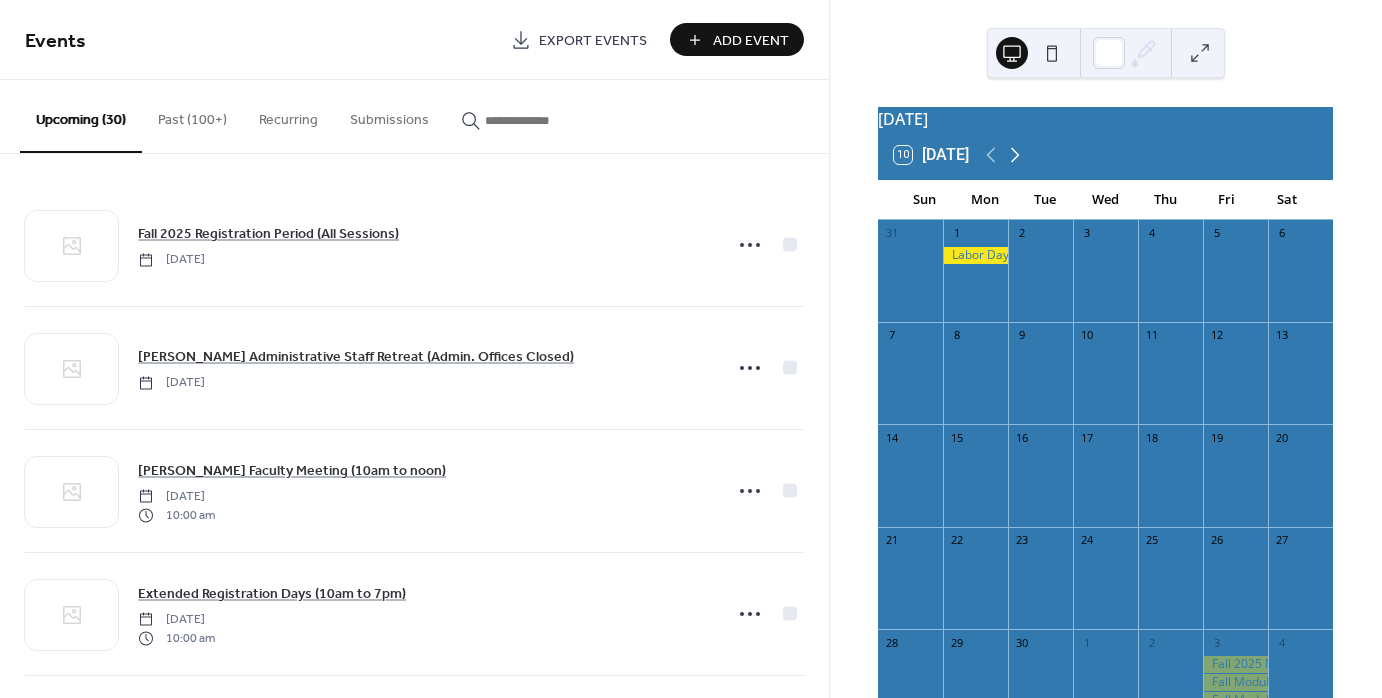 click 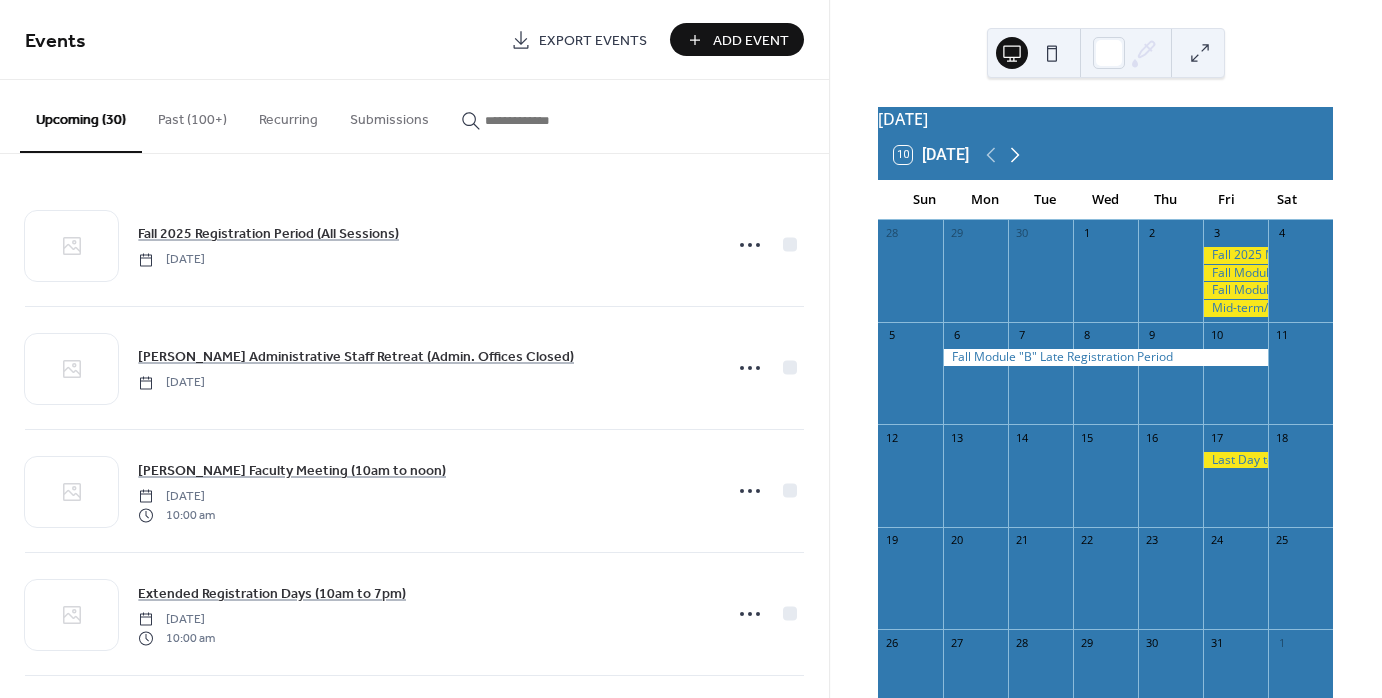 click 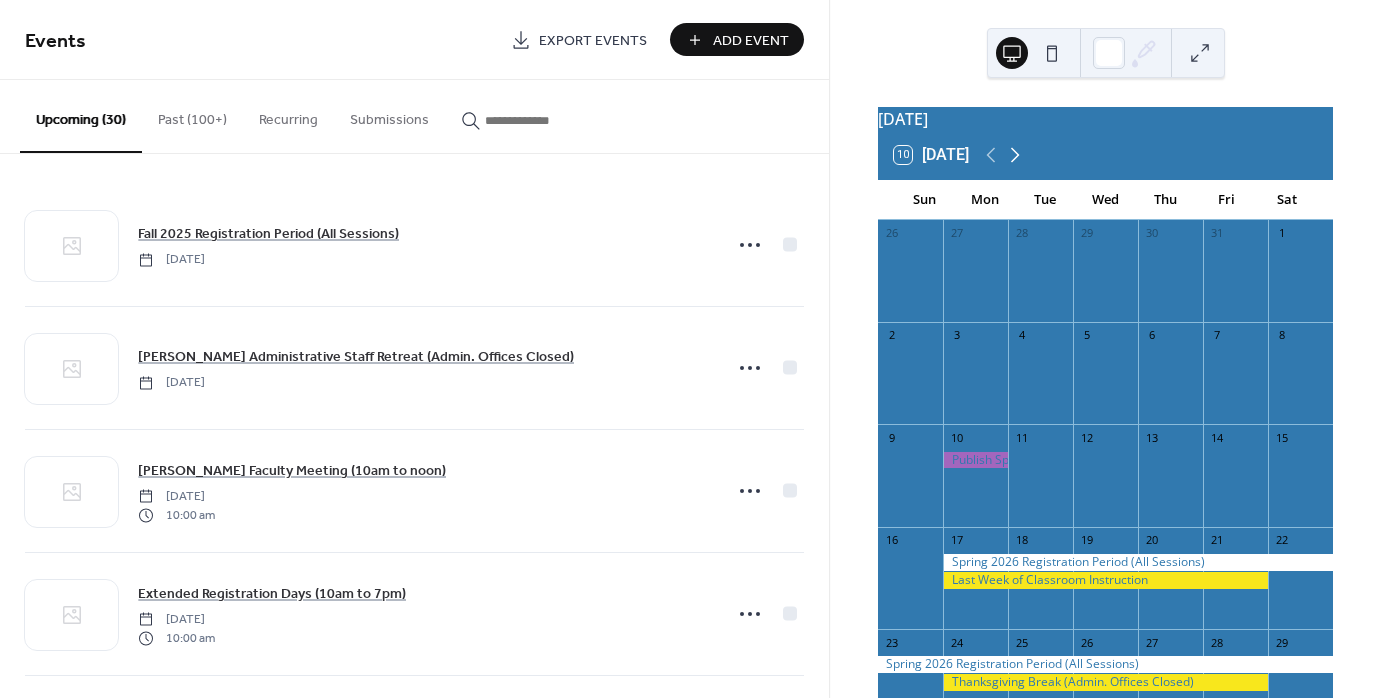 click 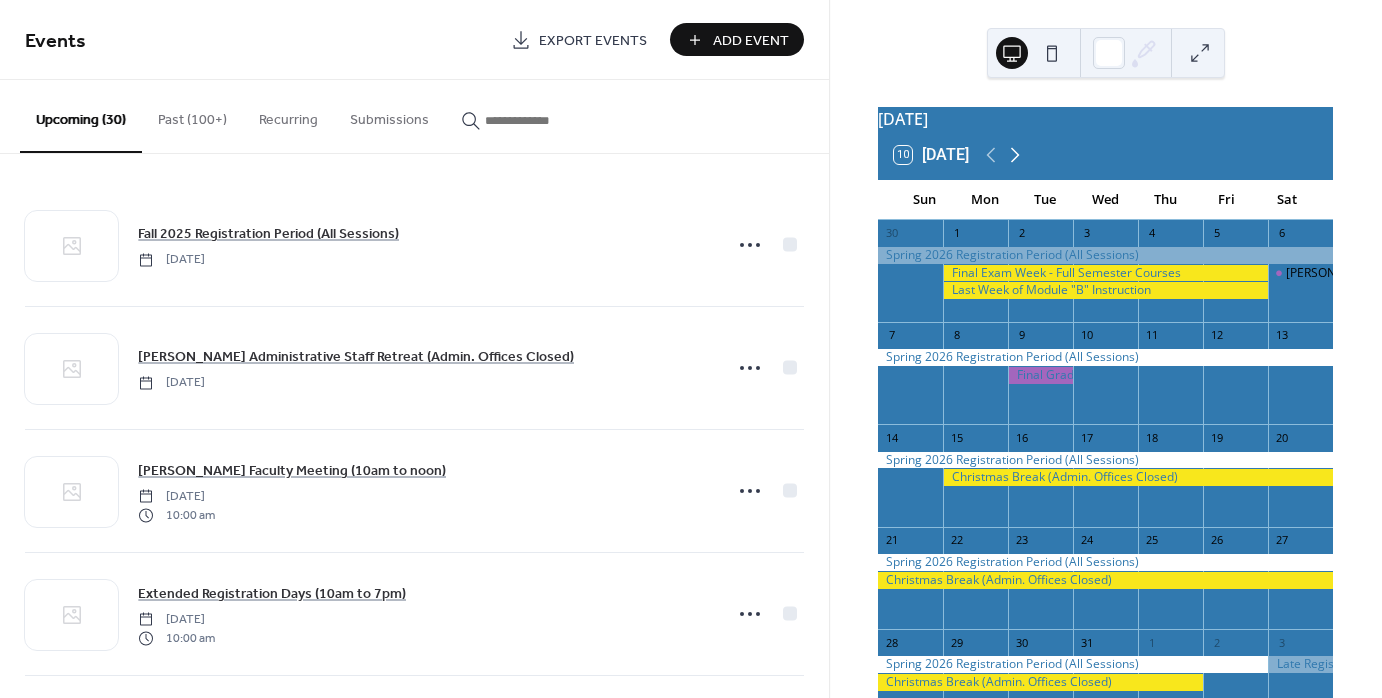 click 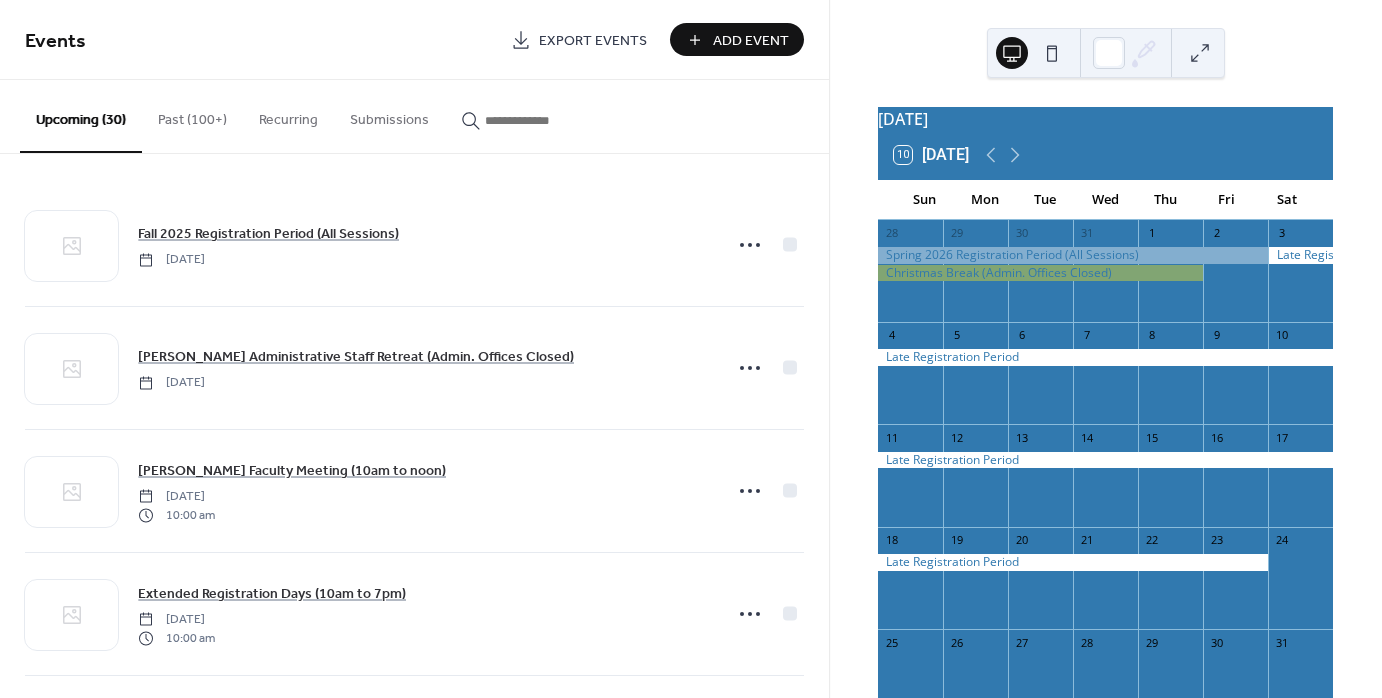 click on "Add Event" at bounding box center [751, 41] 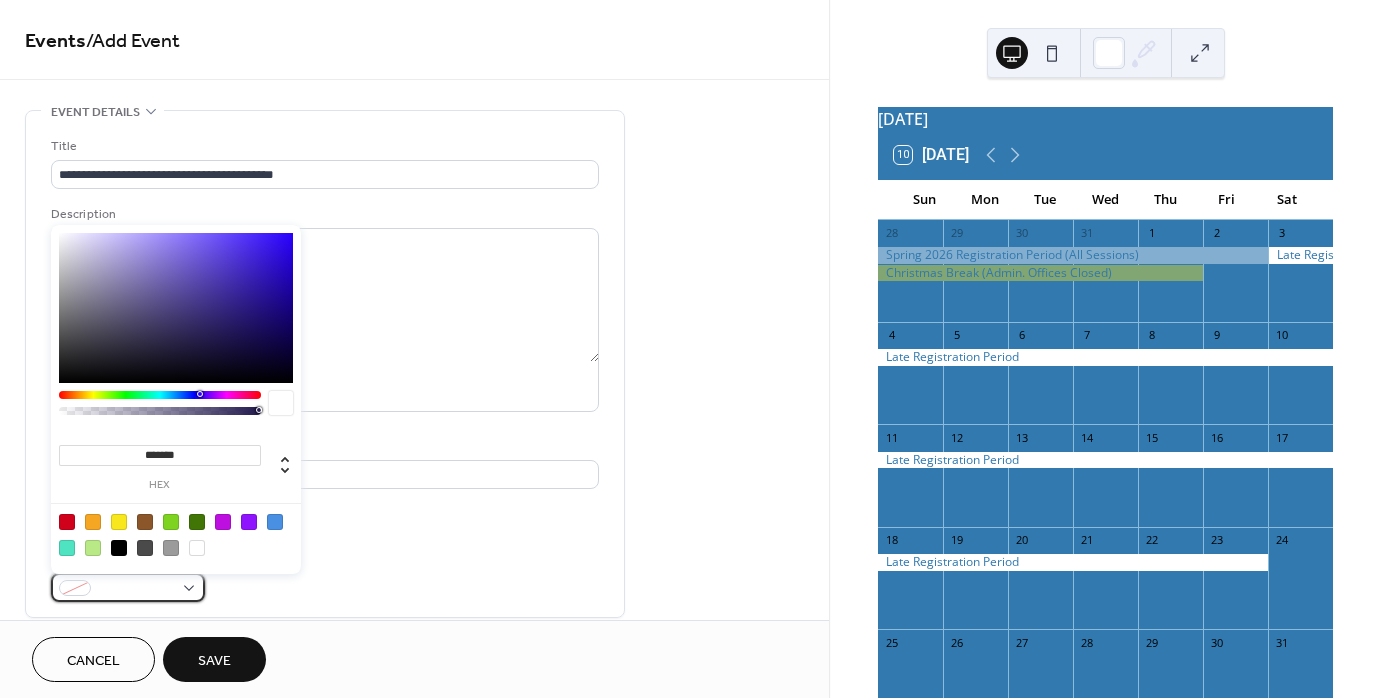 click at bounding box center [128, 587] 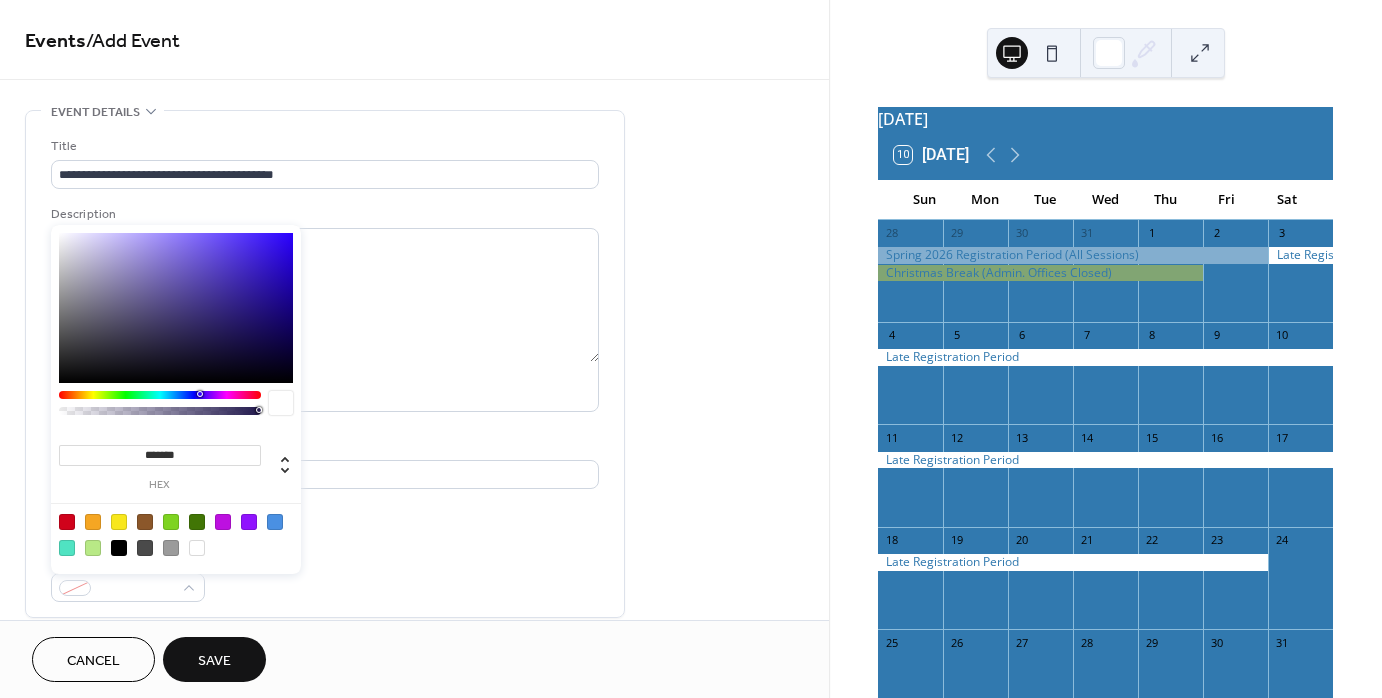 click at bounding box center (119, 522) 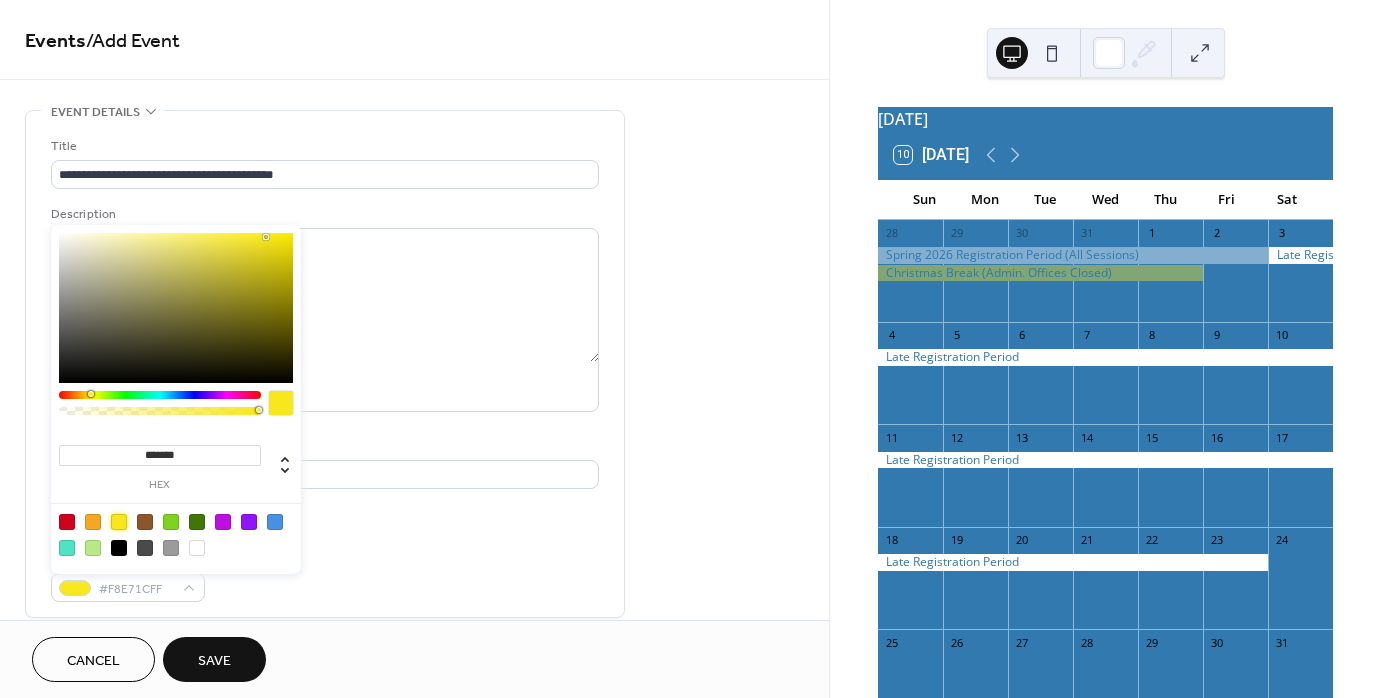 click on "Event Color #F8E71CFF" at bounding box center [325, 575] 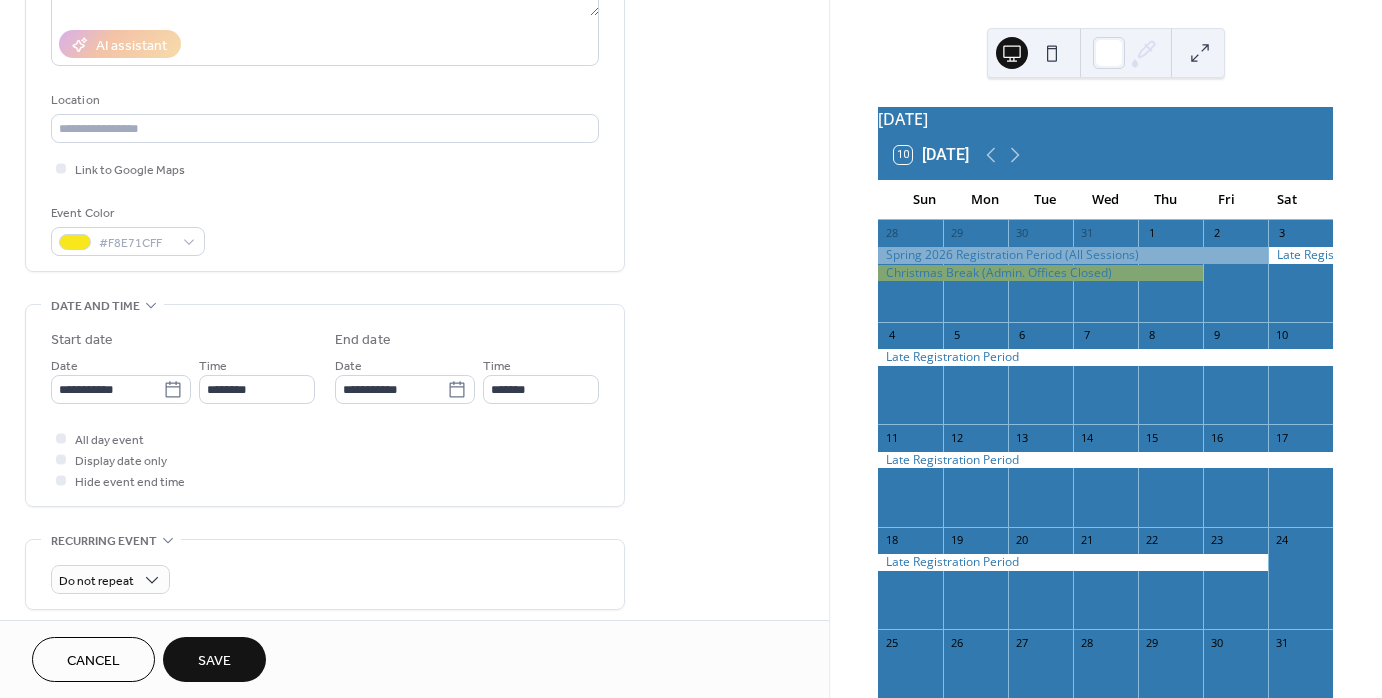 scroll, scrollTop: 400, scrollLeft: 0, axis: vertical 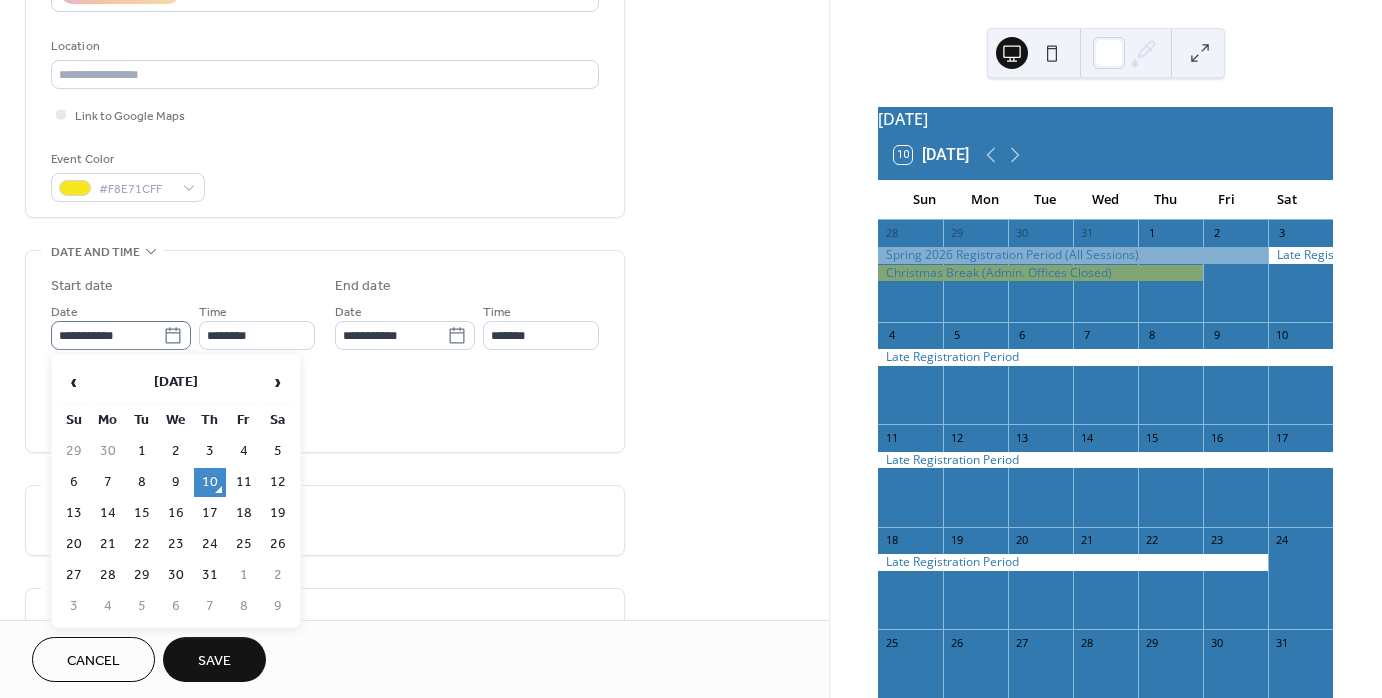 click 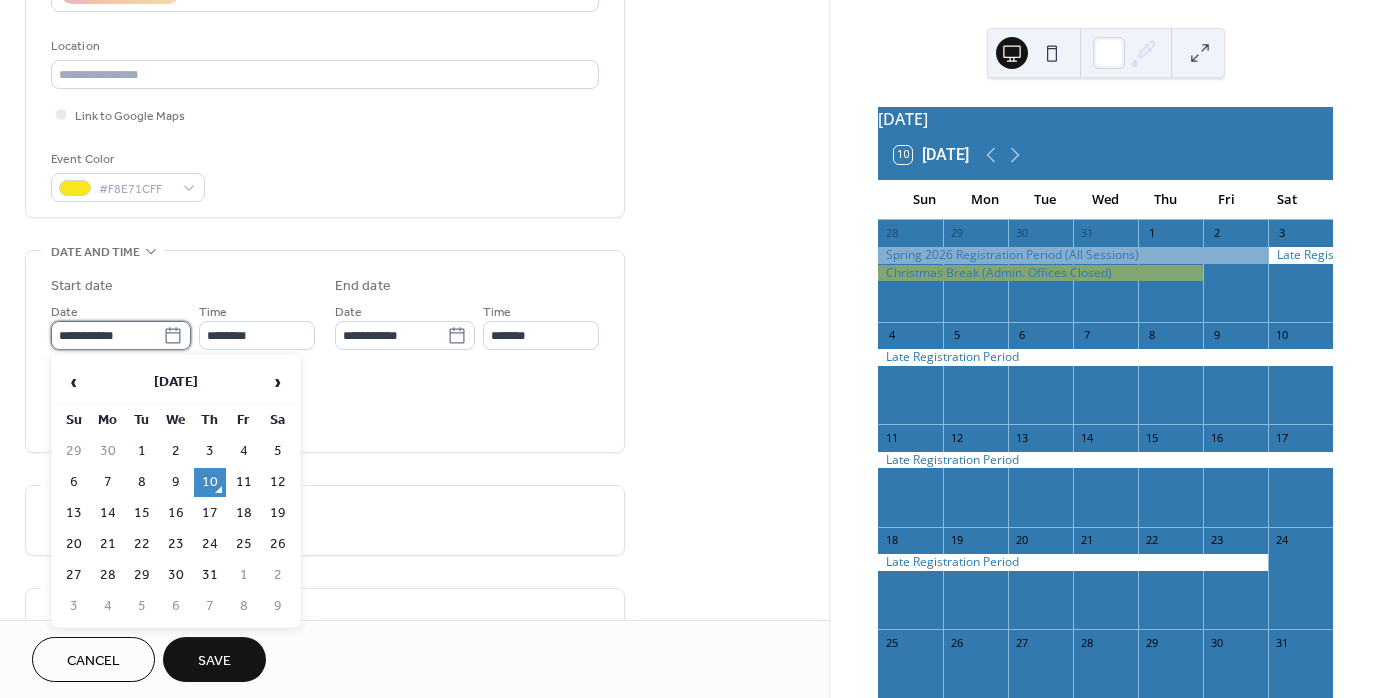 click on "**********" at bounding box center [107, 335] 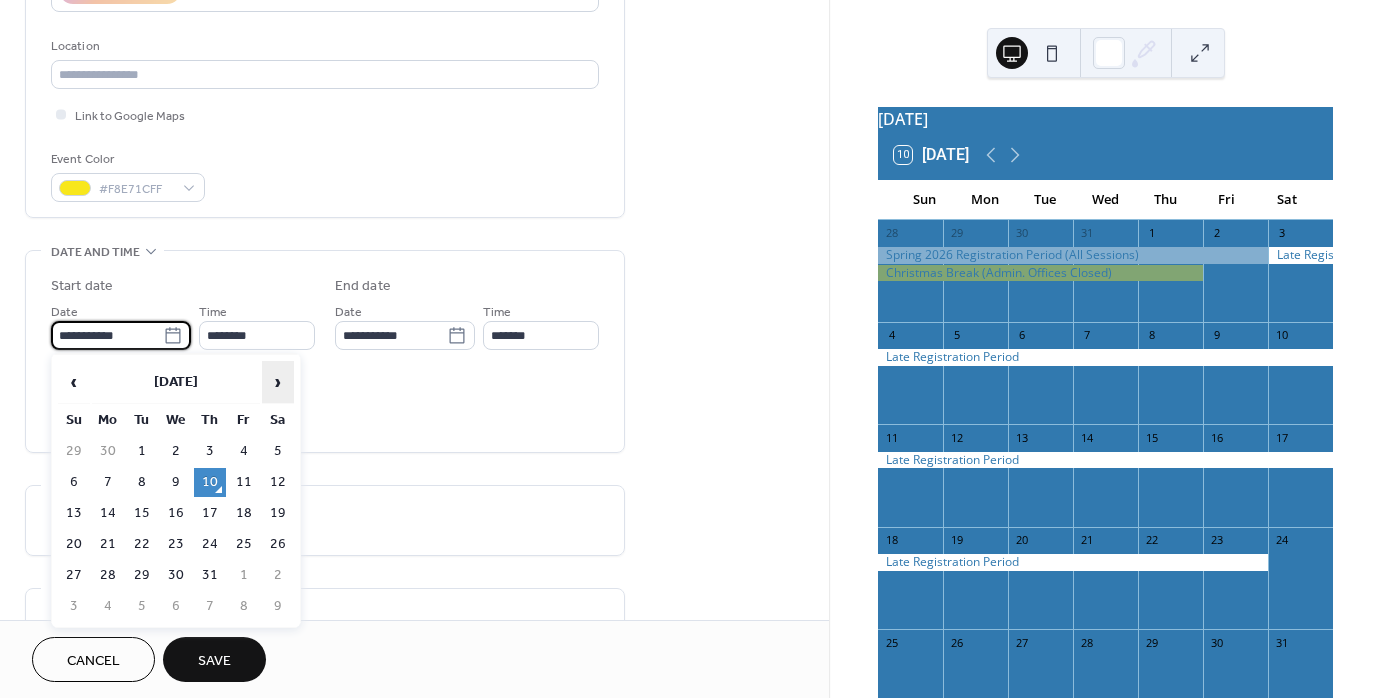 click on "›" at bounding box center [278, 382] 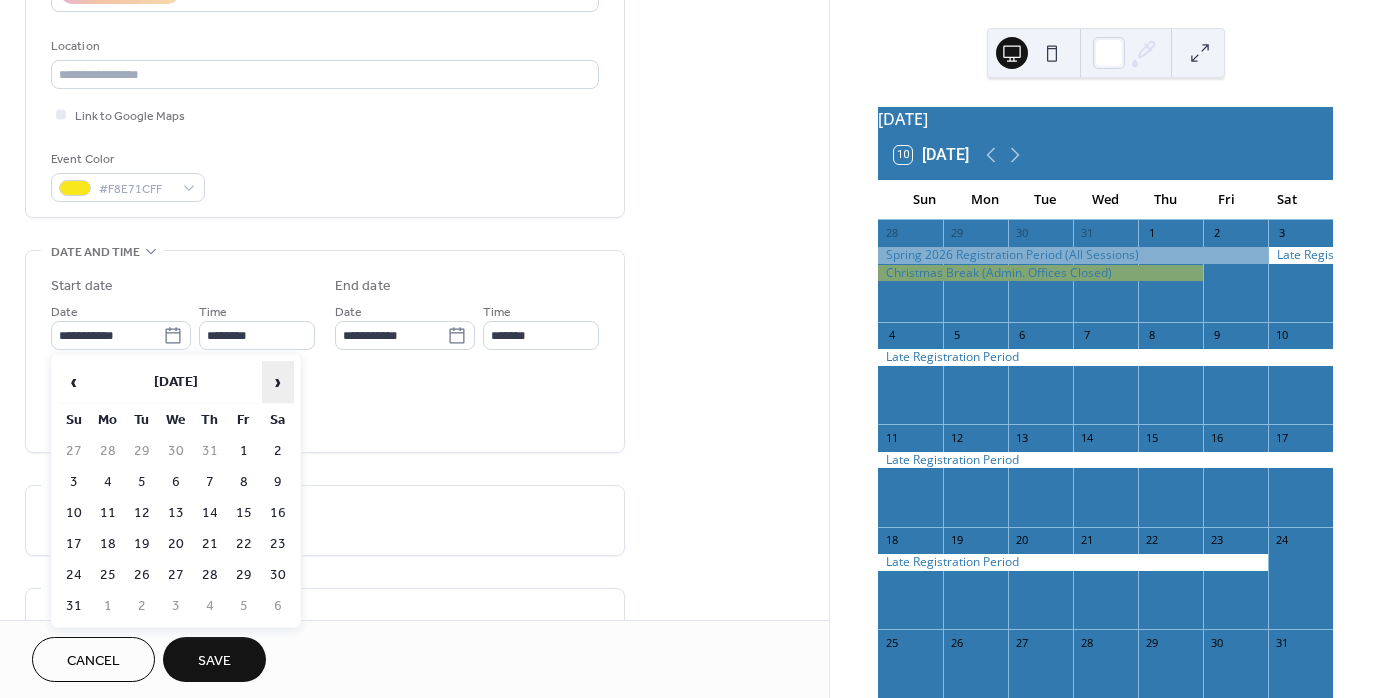click on "›" at bounding box center [278, 382] 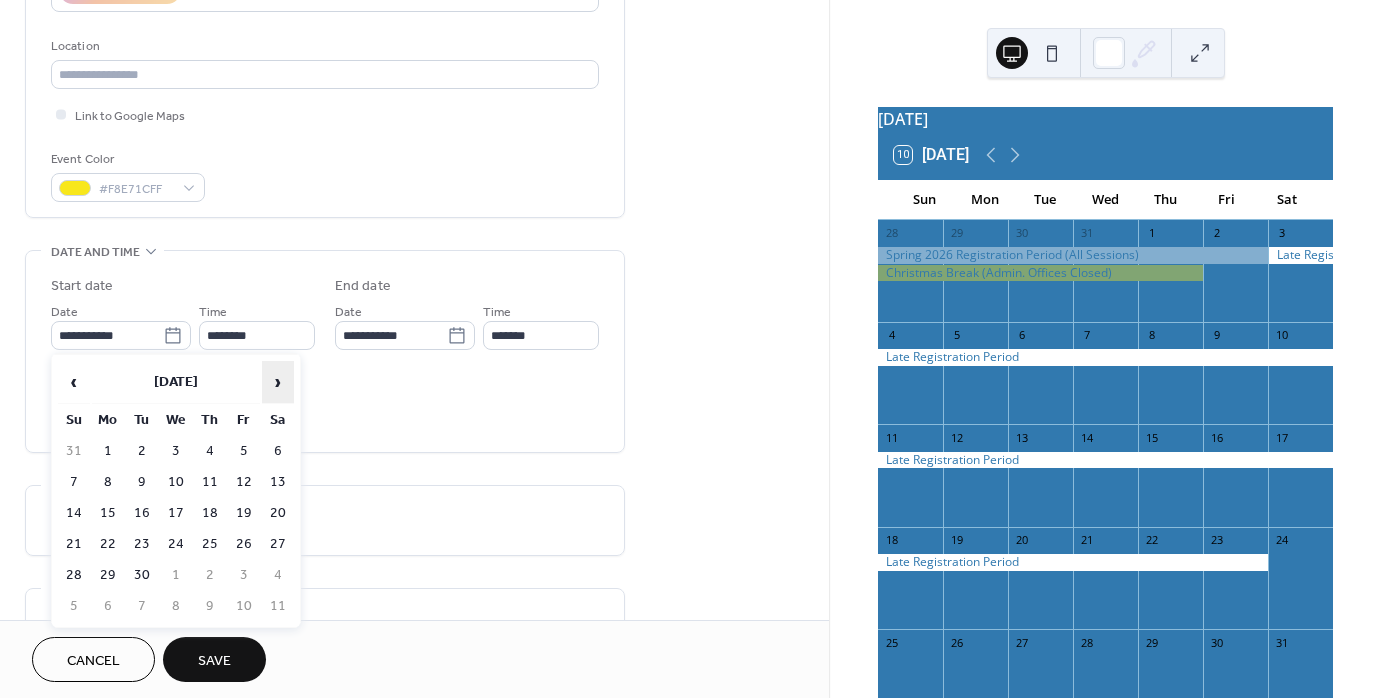 click on "›" at bounding box center (278, 382) 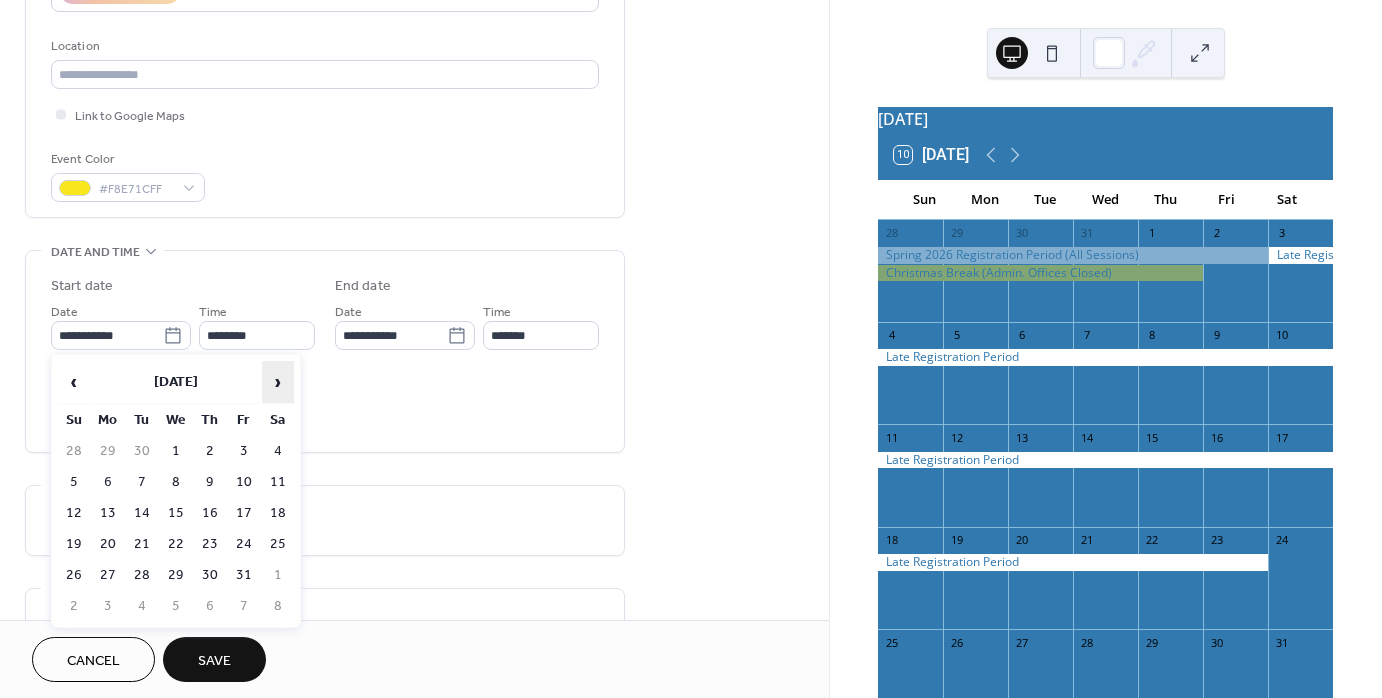 click on "›" at bounding box center [278, 382] 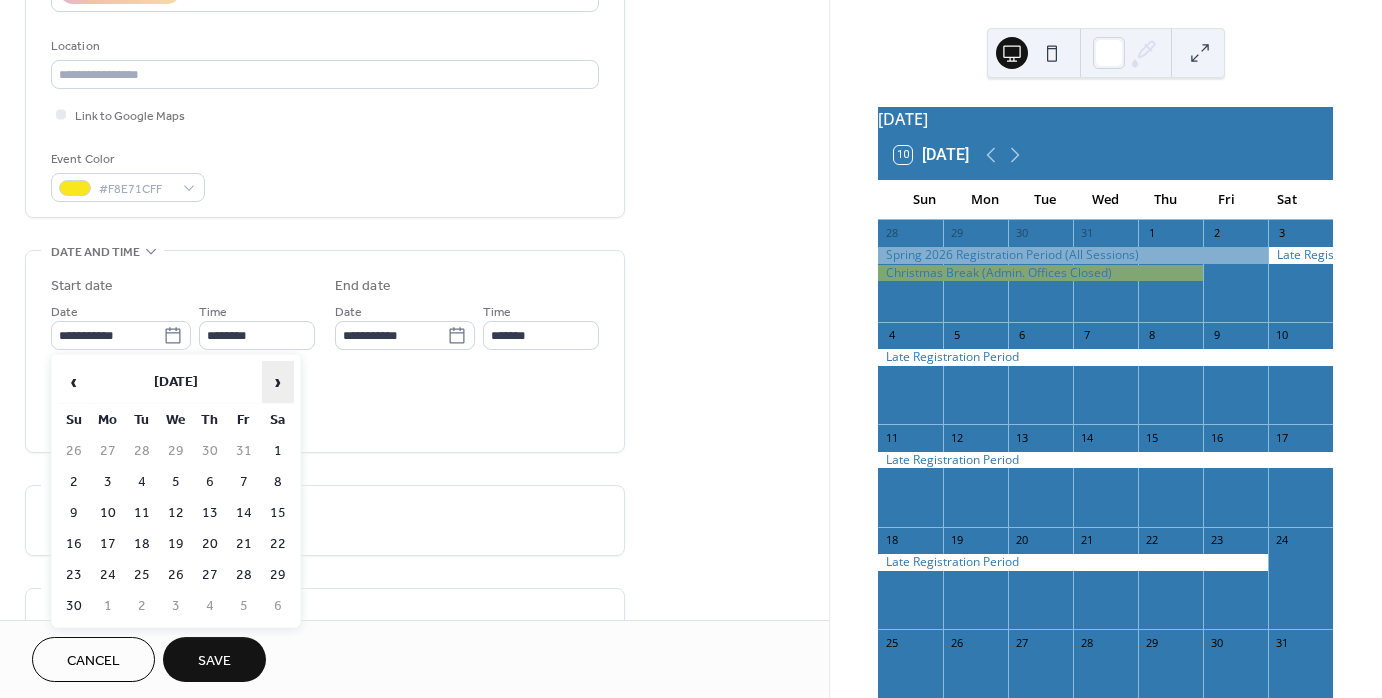 click on "›" at bounding box center [278, 382] 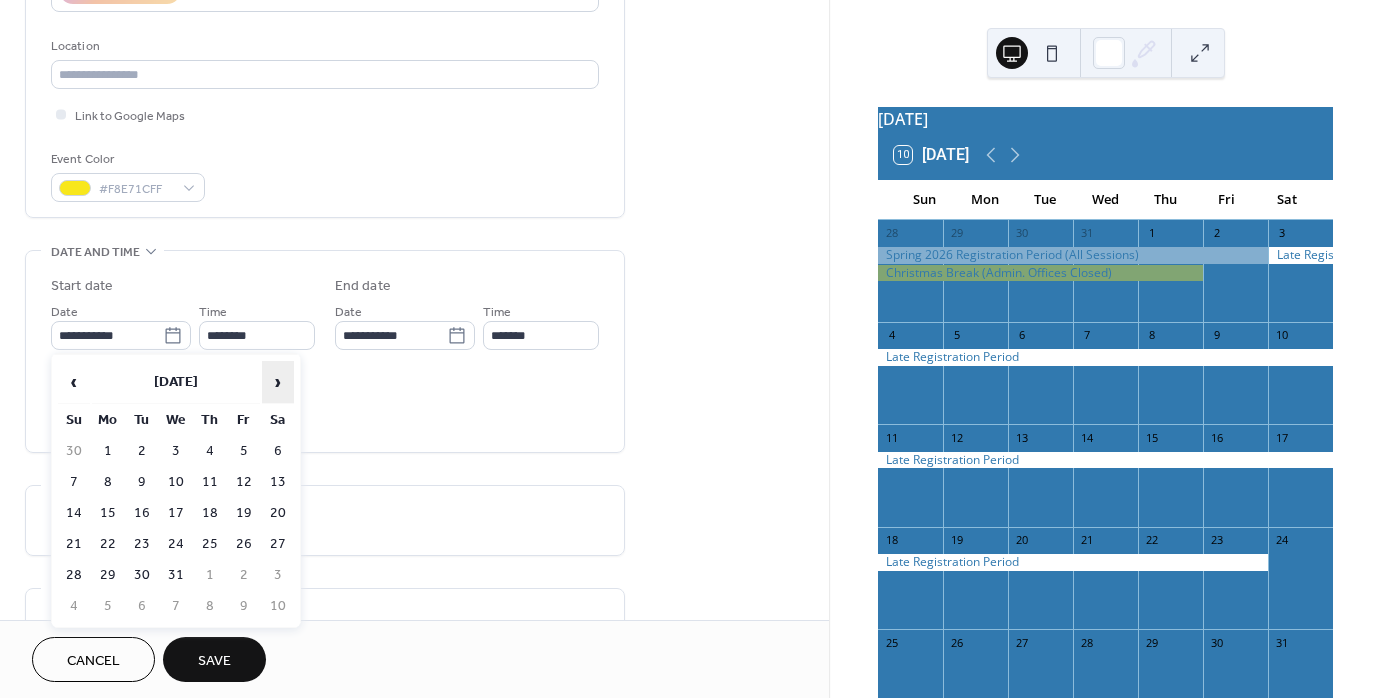 click on "›" at bounding box center [278, 382] 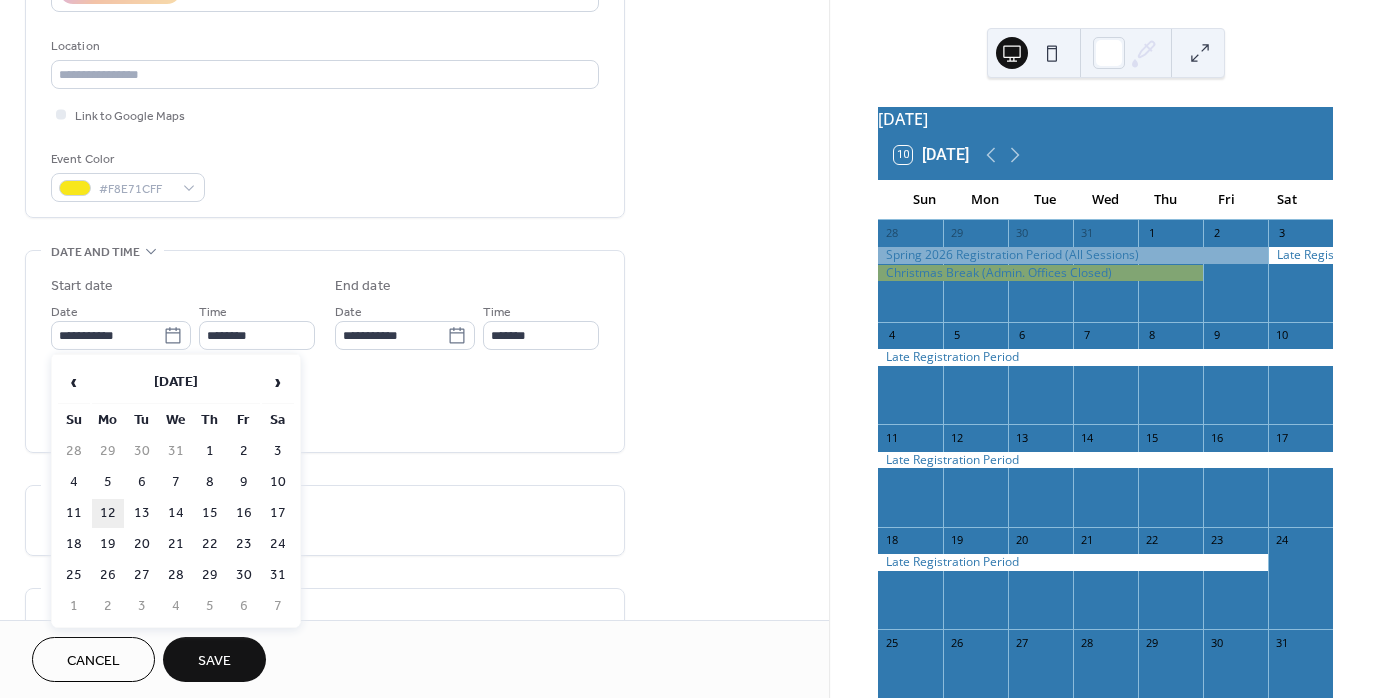 click on "12" at bounding box center [108, 513] 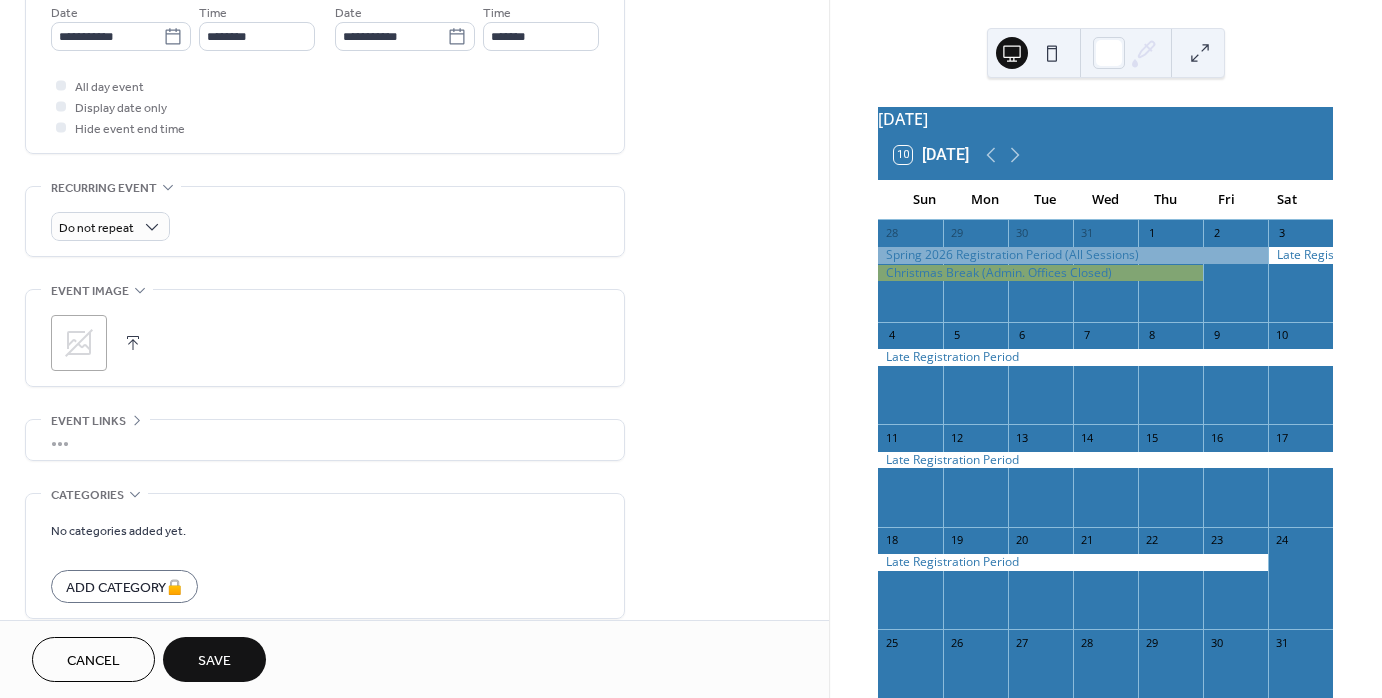 scroll, scrollTop: 689, scrollLeft: 0, axis: vertical 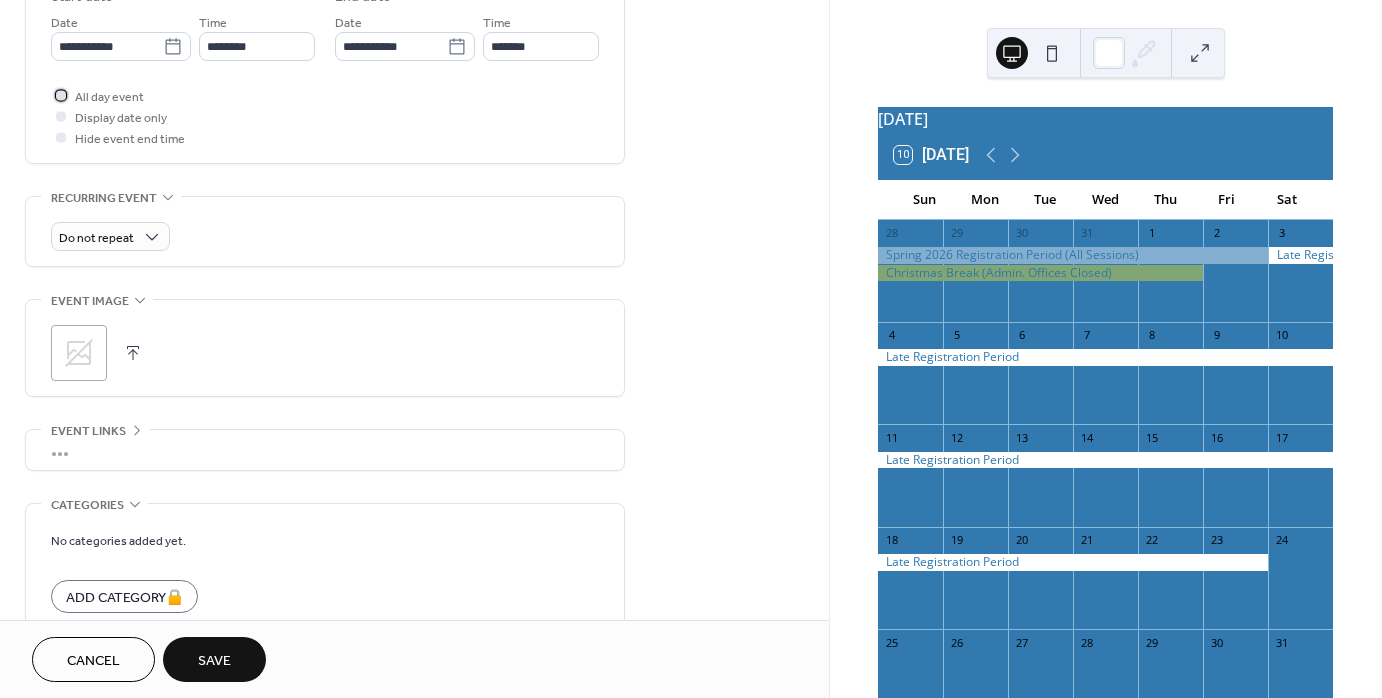click at bounding box center [61, 95] 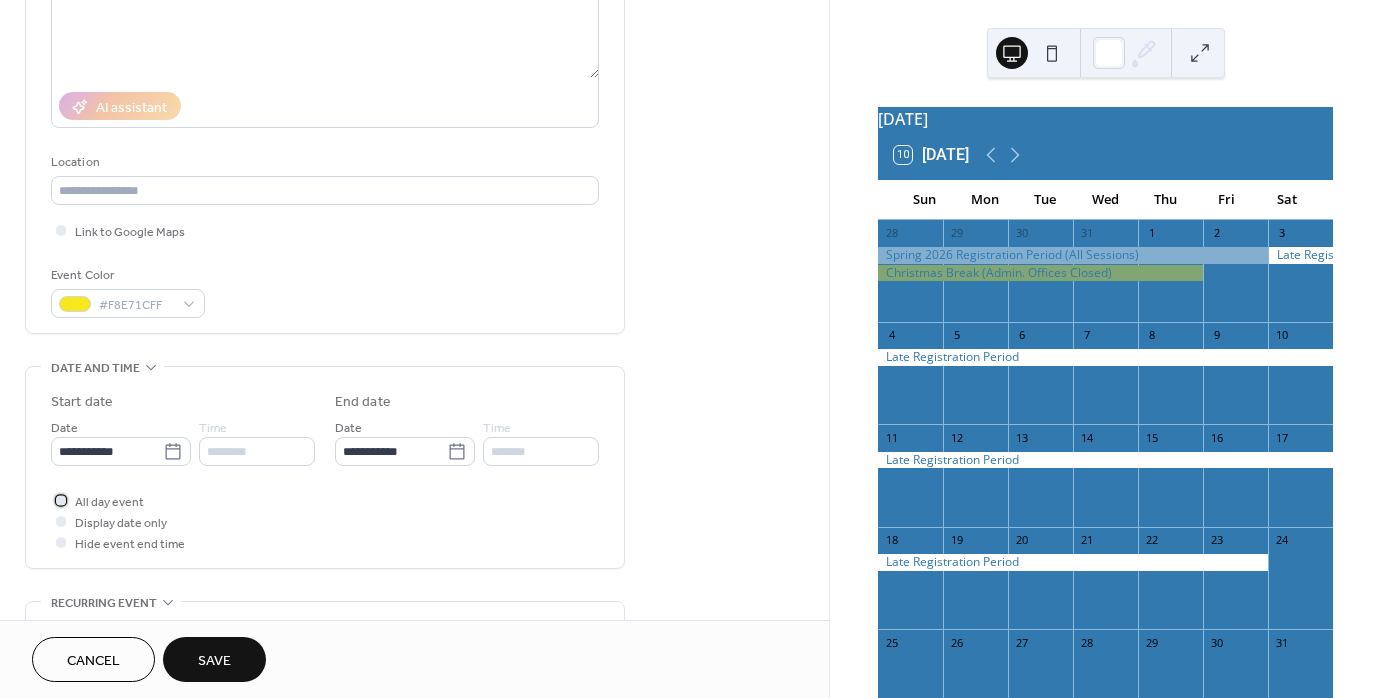 scroll, scrollTop: 300, scrollLeft: 0, axis: vertical 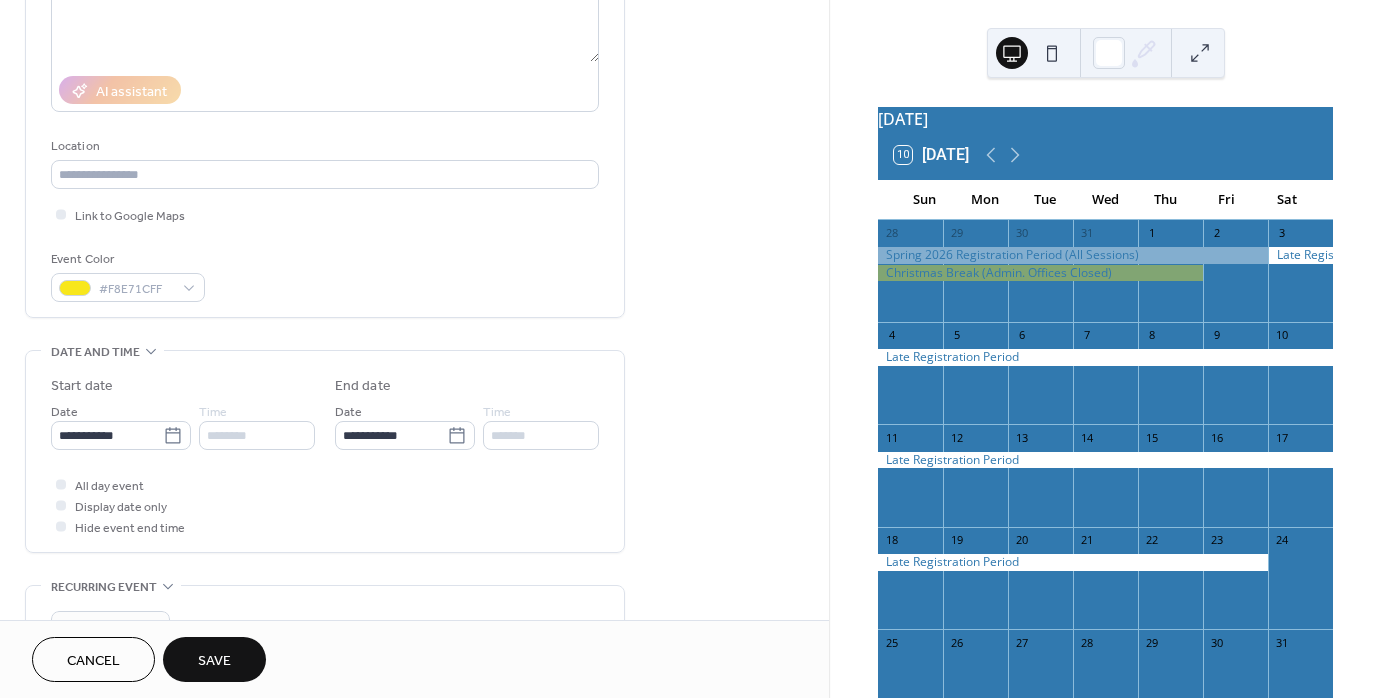 click on "Save" at bounding box center [214, 661] 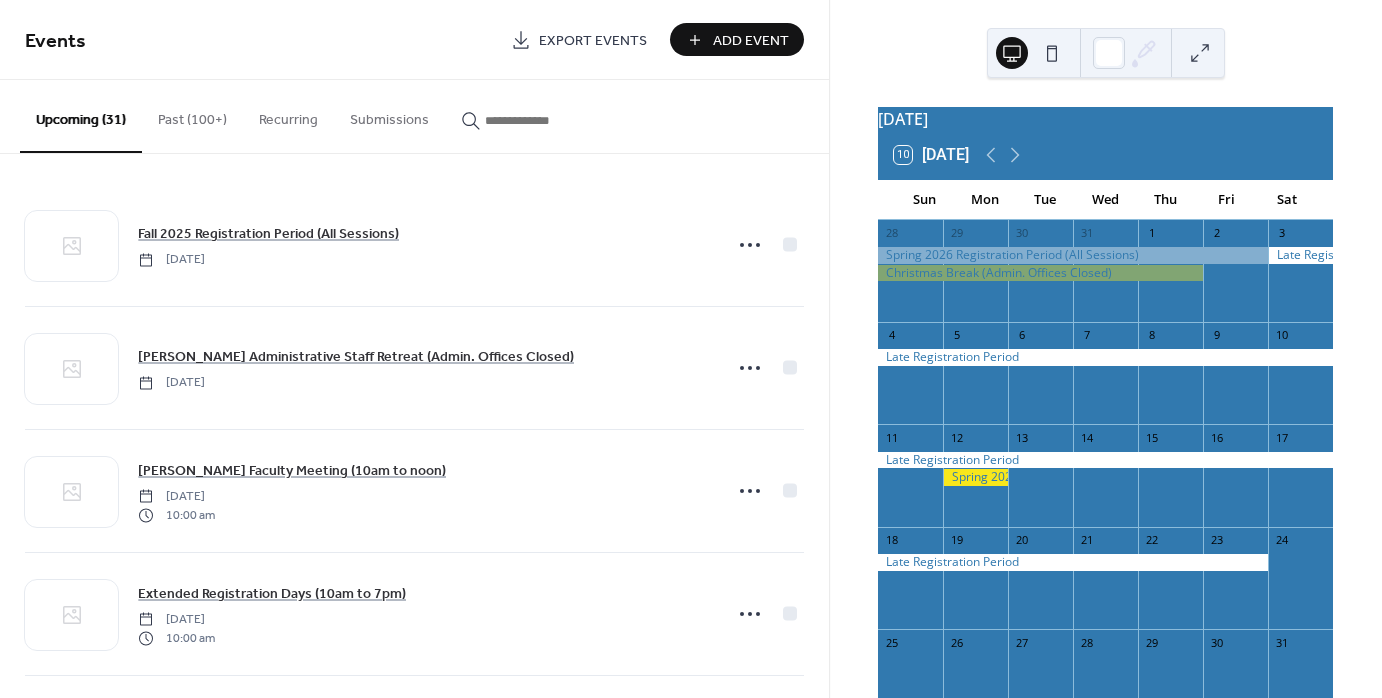 click on "Add Event" at bounding box center [751, 41] 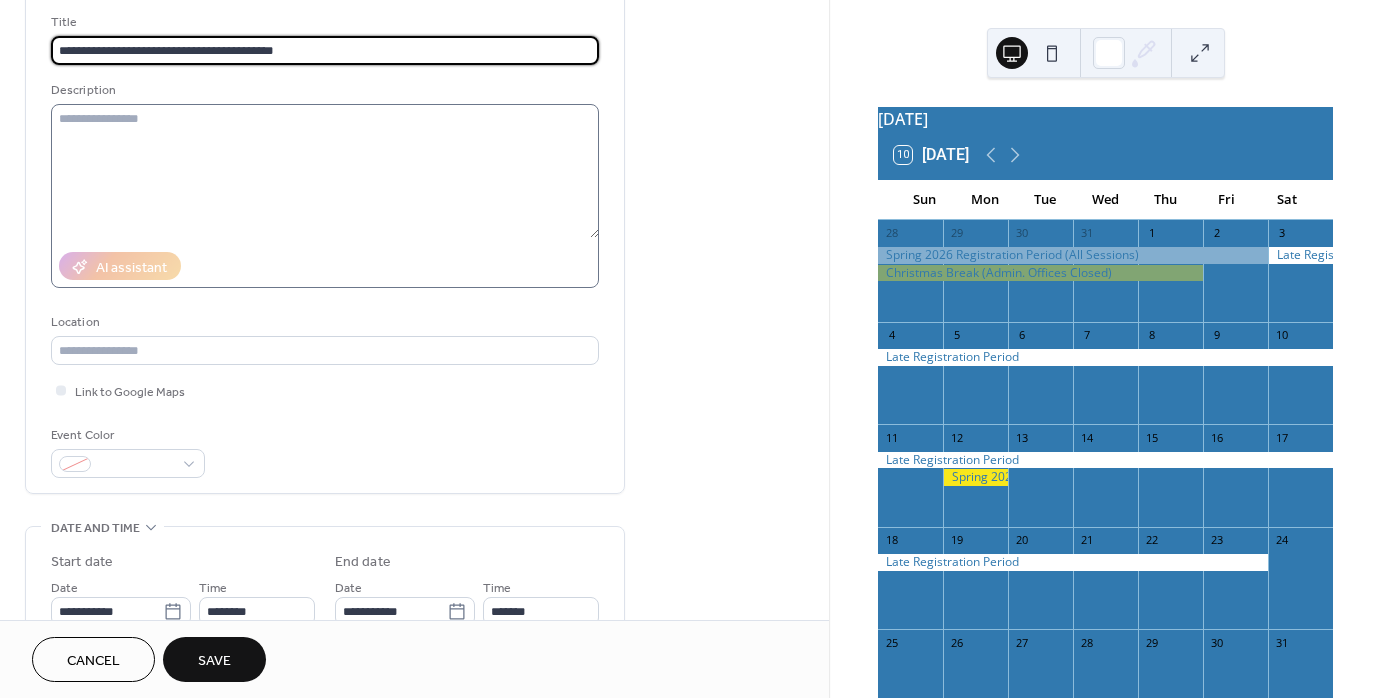 scroll, scrollTop: 200, scrollLeft: 0, axis: vertical 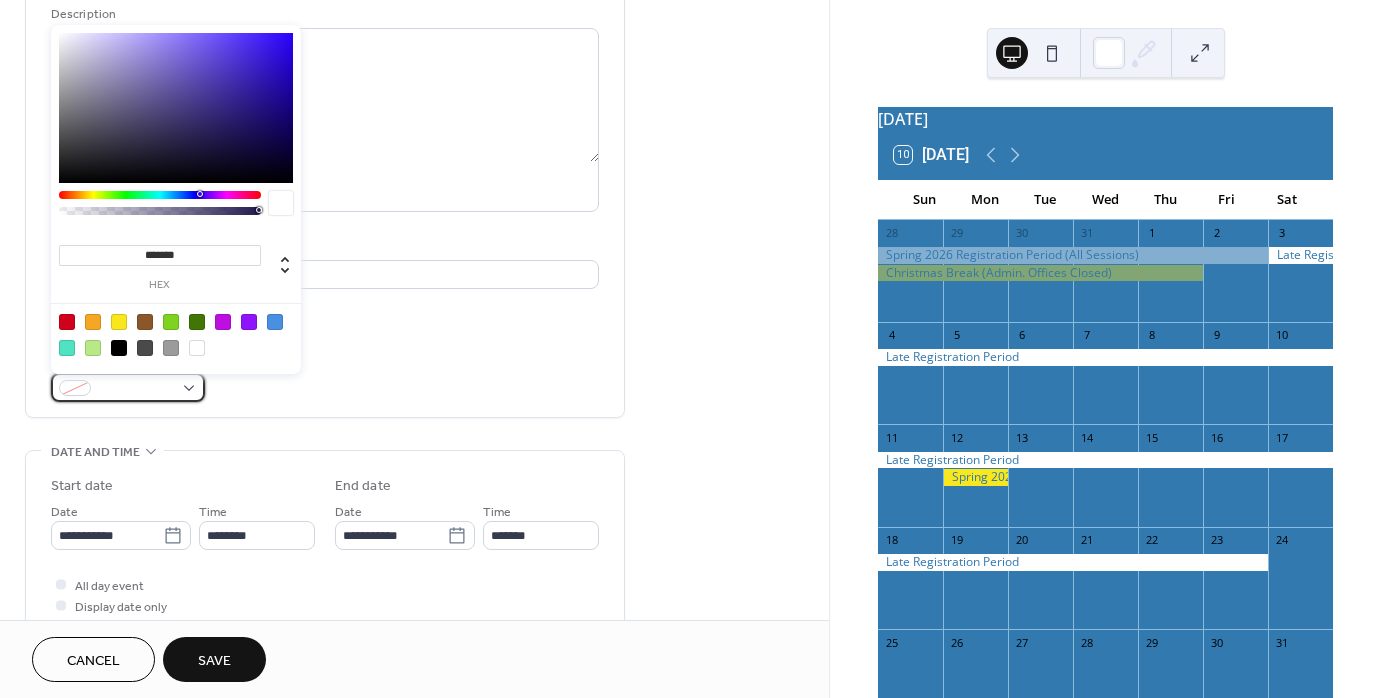 click at bounding box center (128, 387) 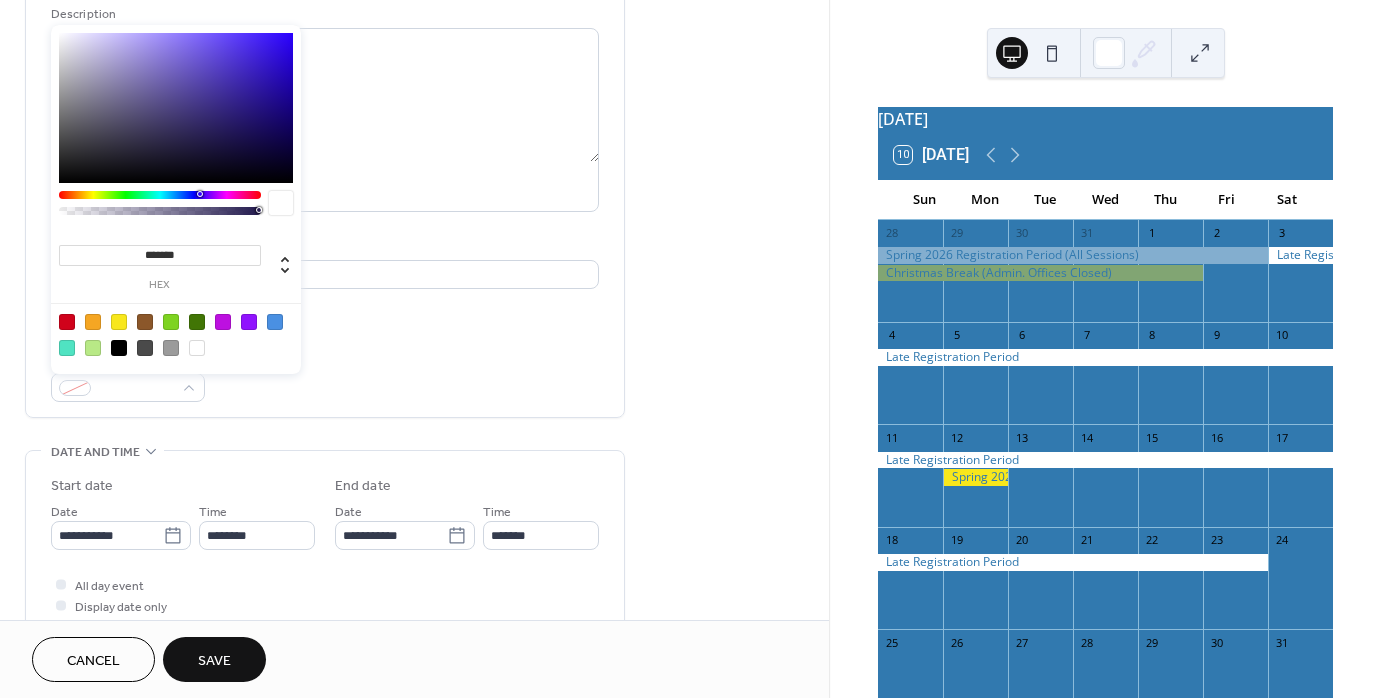 click at bounding box center [119, 322] 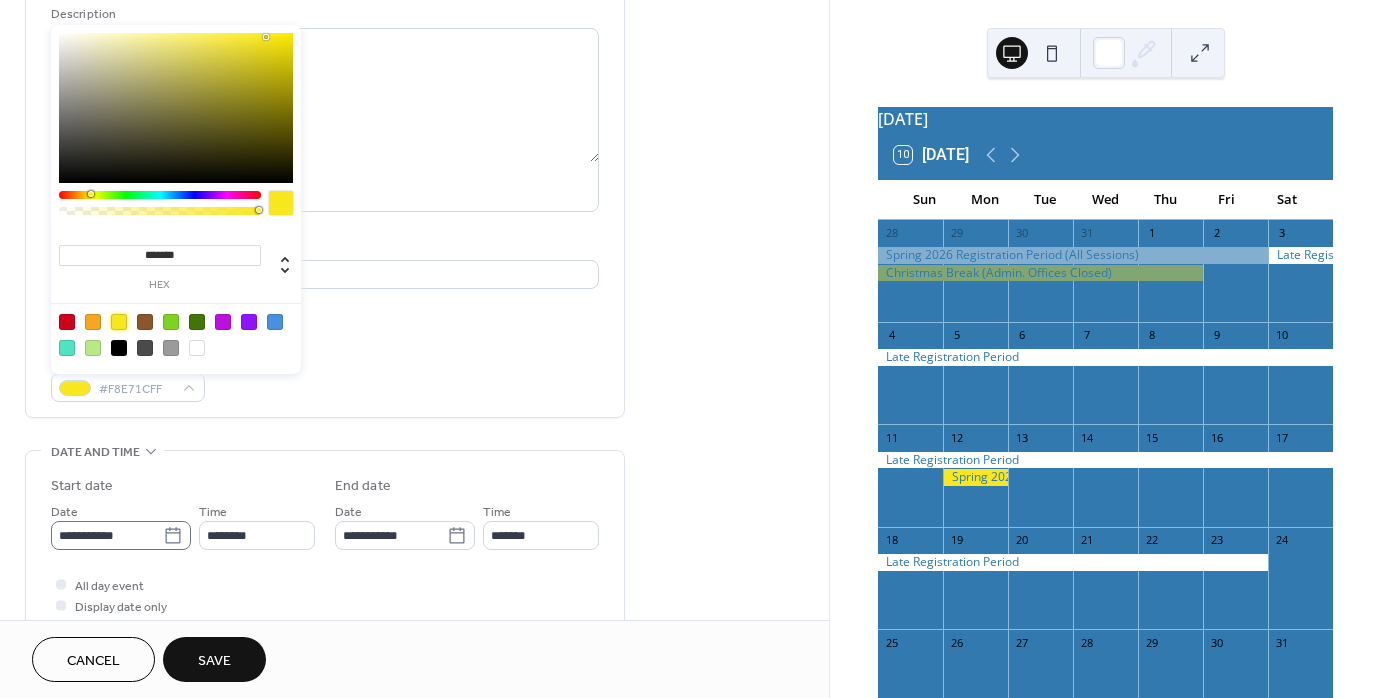 click 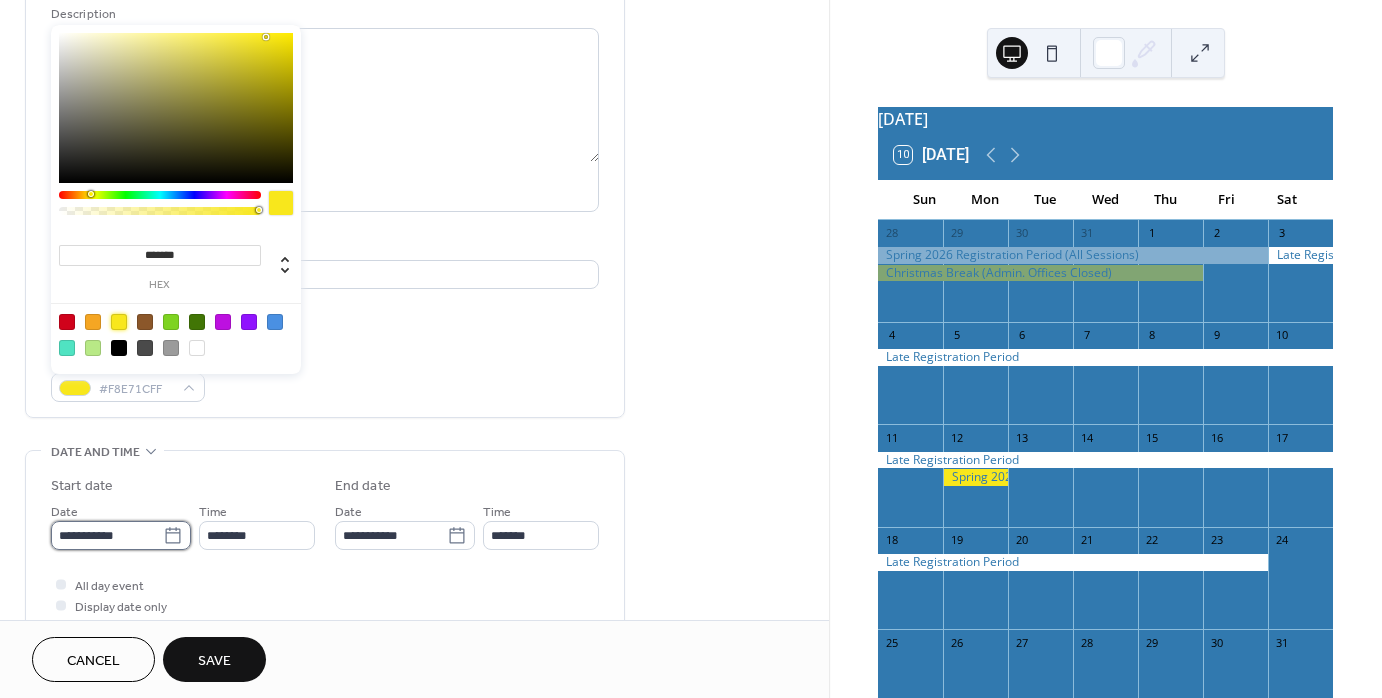 click on "**********" at bounding box center [107, 535] 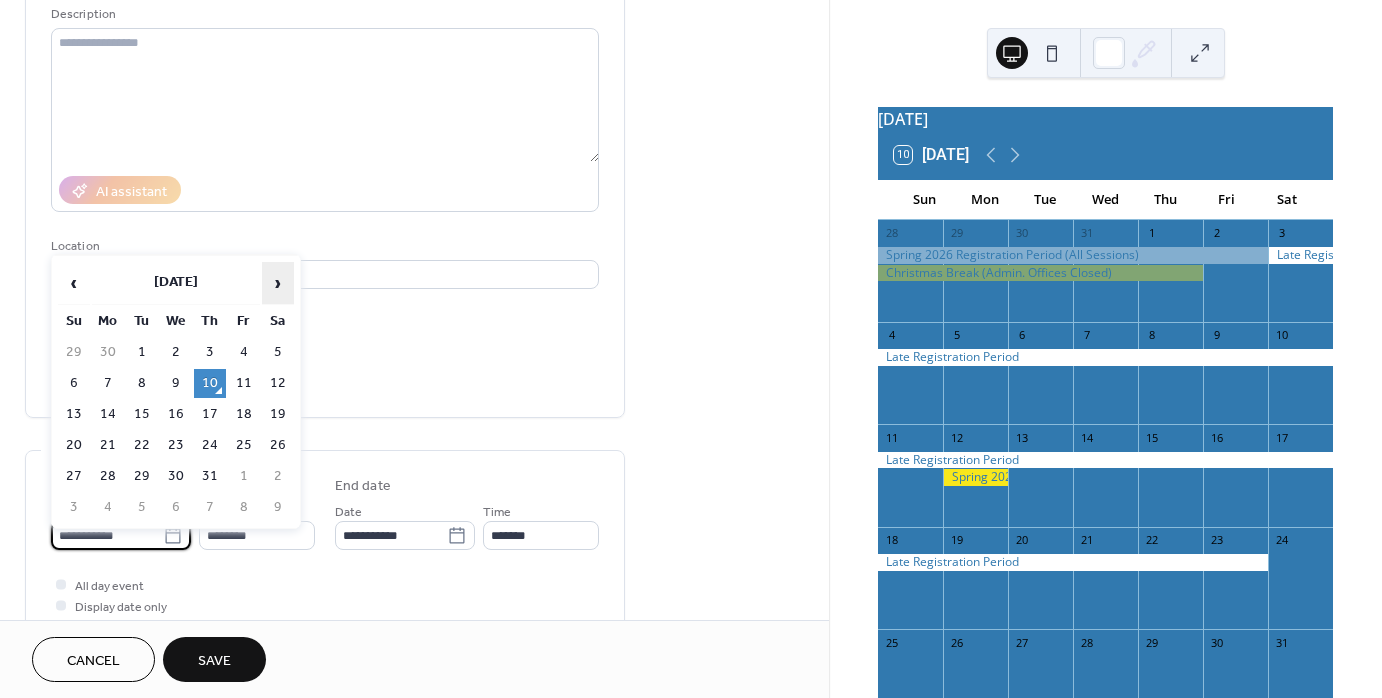 click on "›" at bounding box center [278, 283] 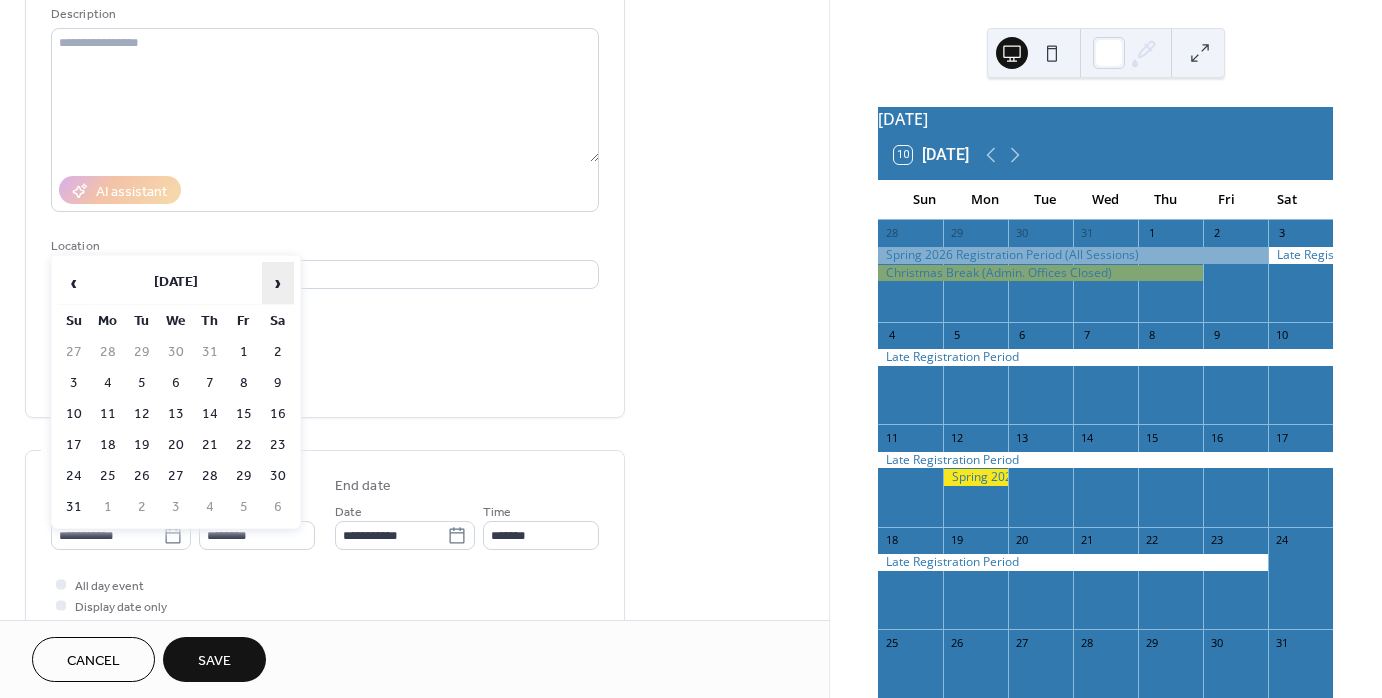 click on "›" at bounding box center [278, 283] 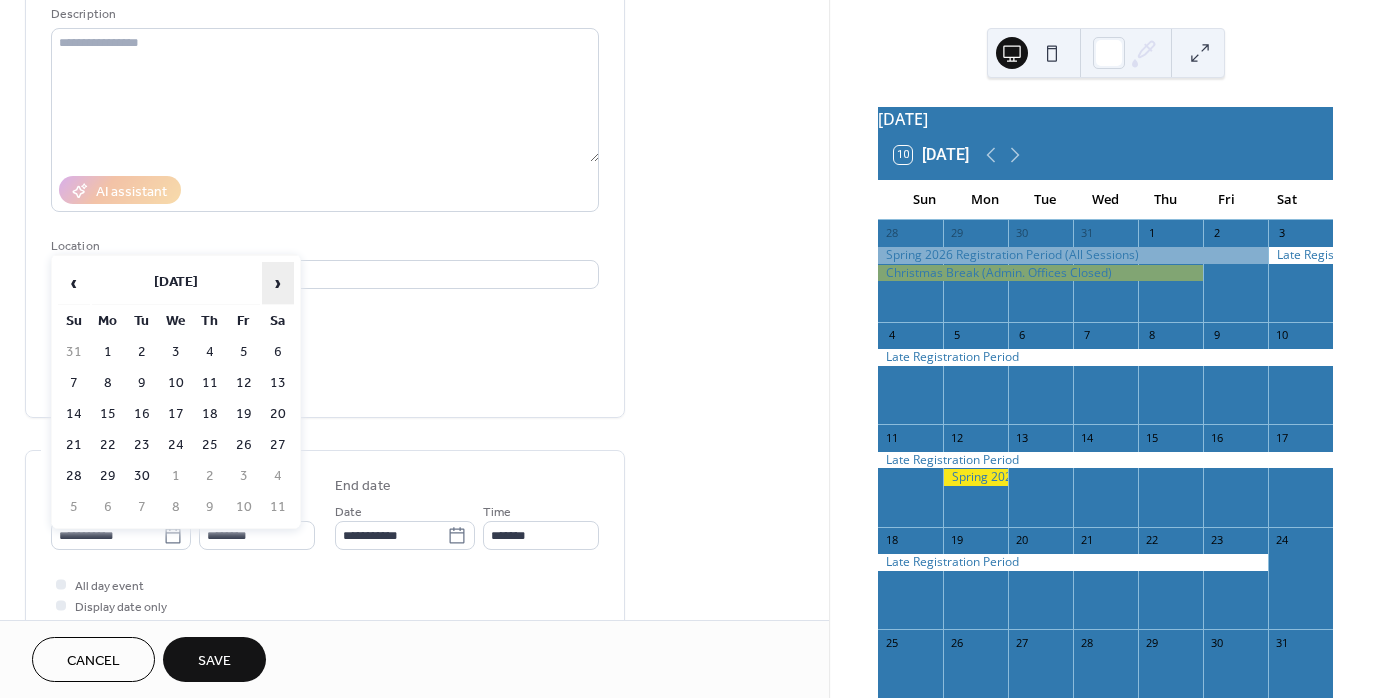 click on "›" at bounding box center (278, 283) 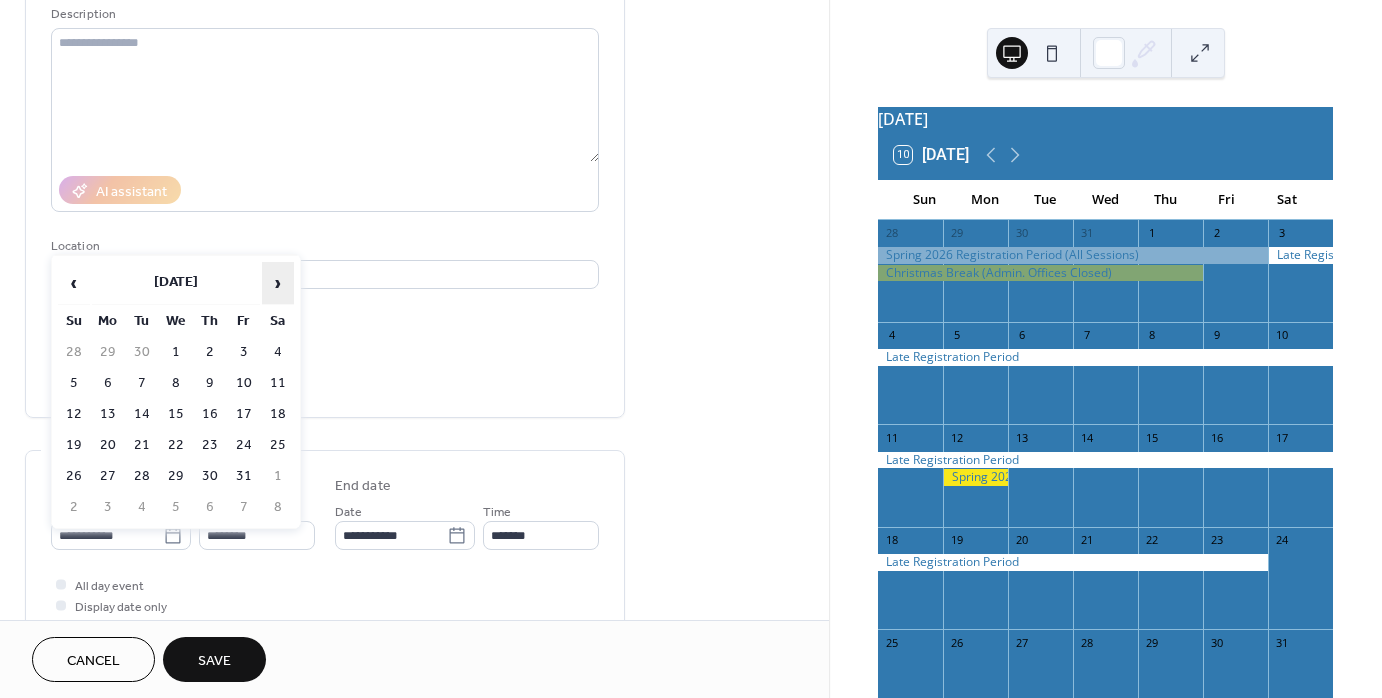 click on "›" at bounding box center [278, 283] 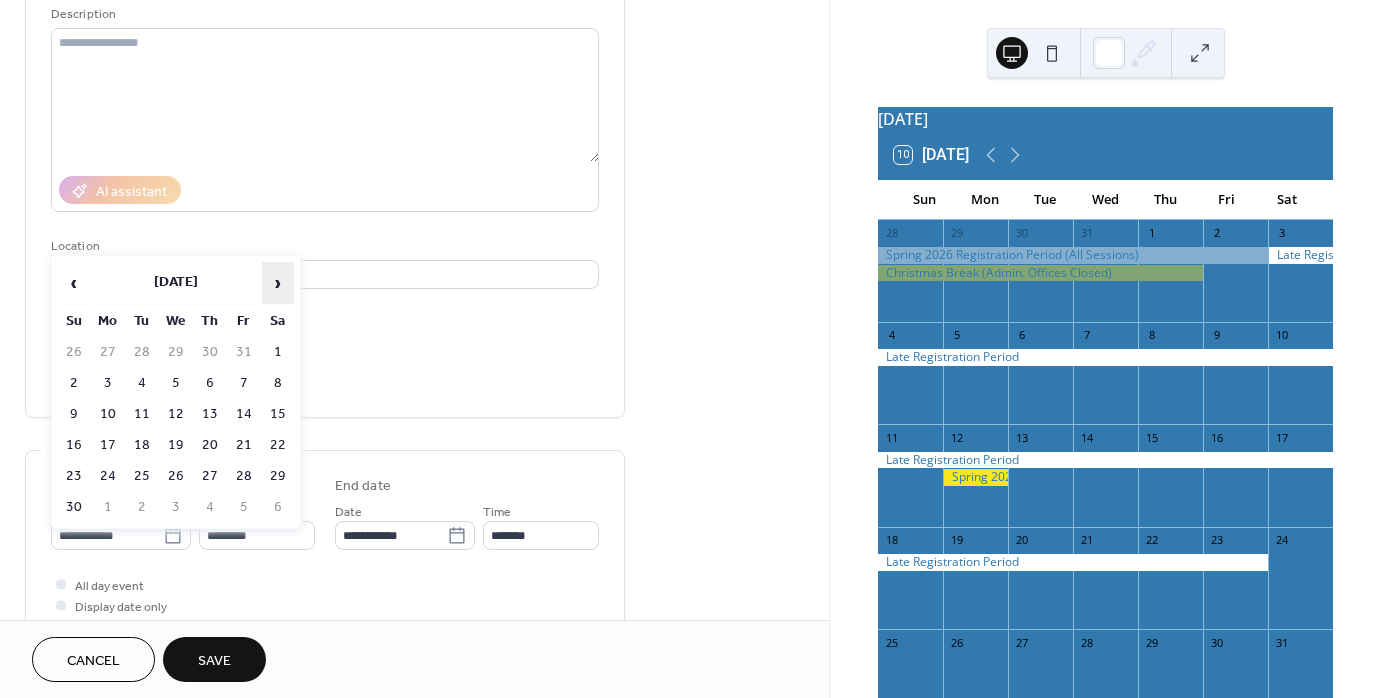 click on "›" at bounding box center (278, 283) 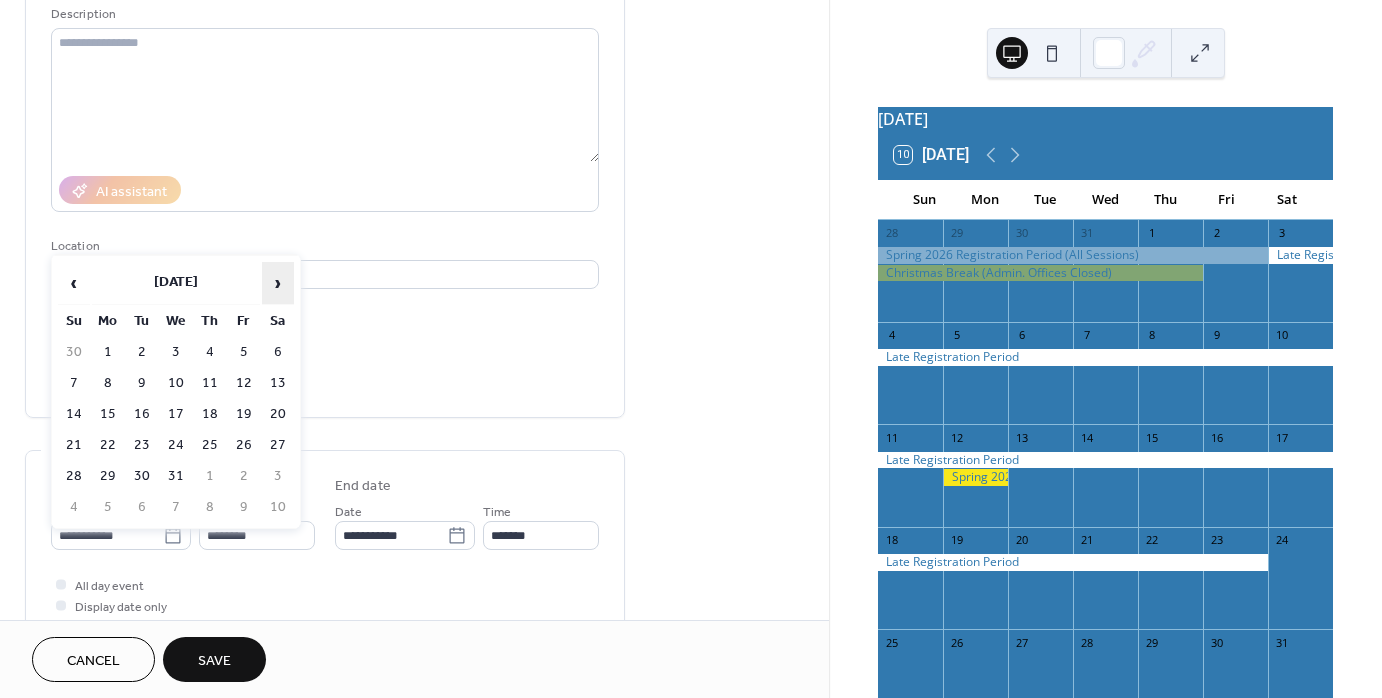 click on "›" at bounding box center (278, 283) 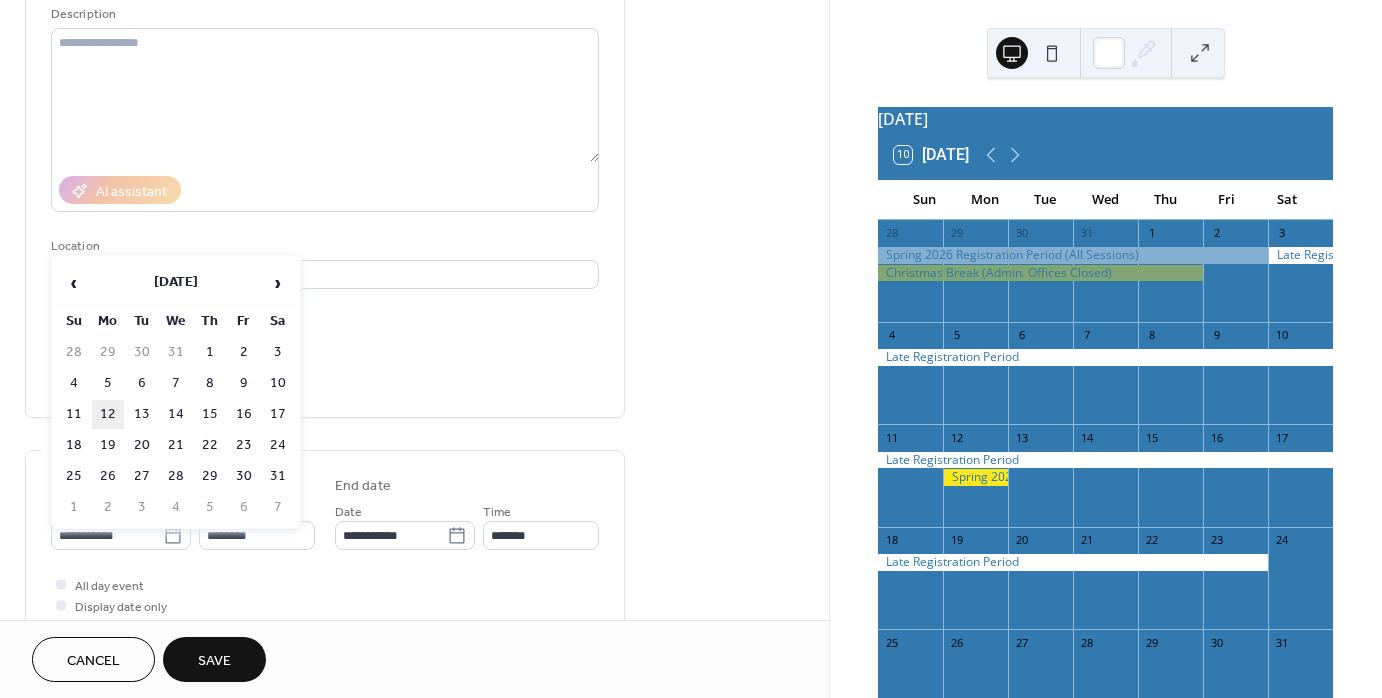 click on "12" at bounding box center (108, 414) 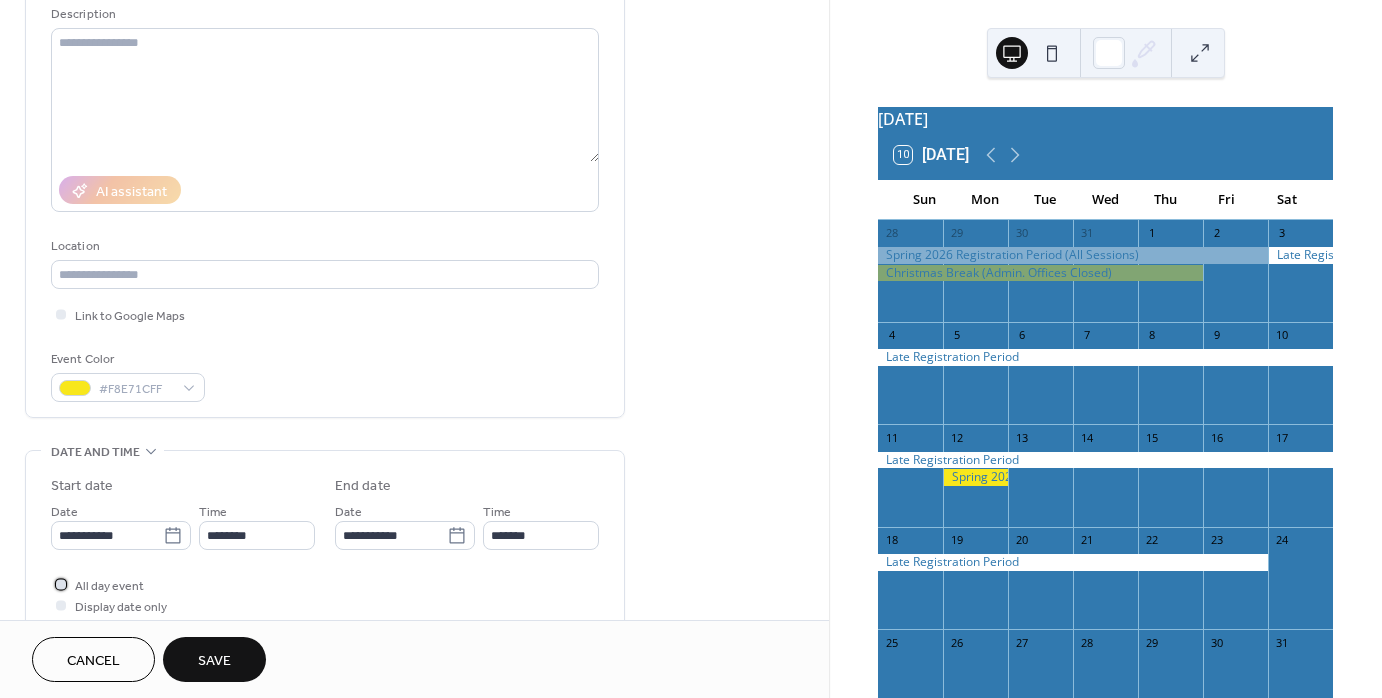 click at bounding box center [61, 584] 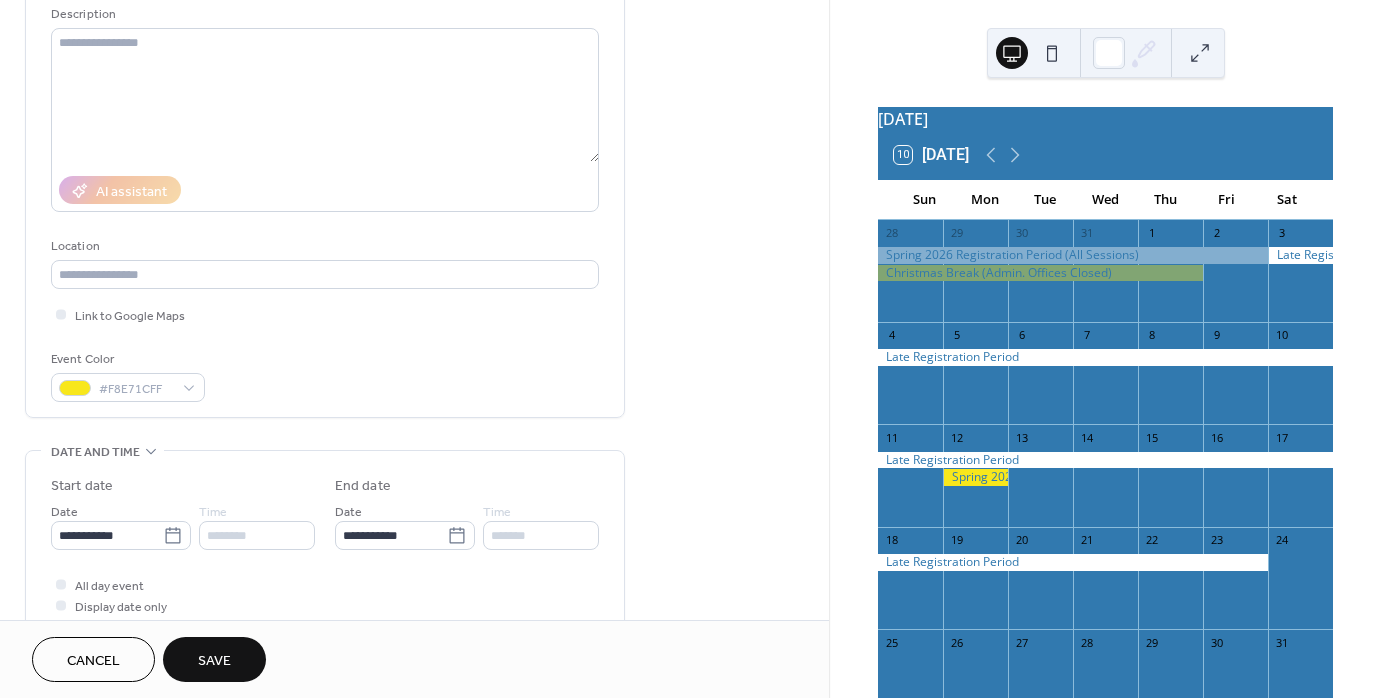 click on "Save" at bounding box center (214, 661) 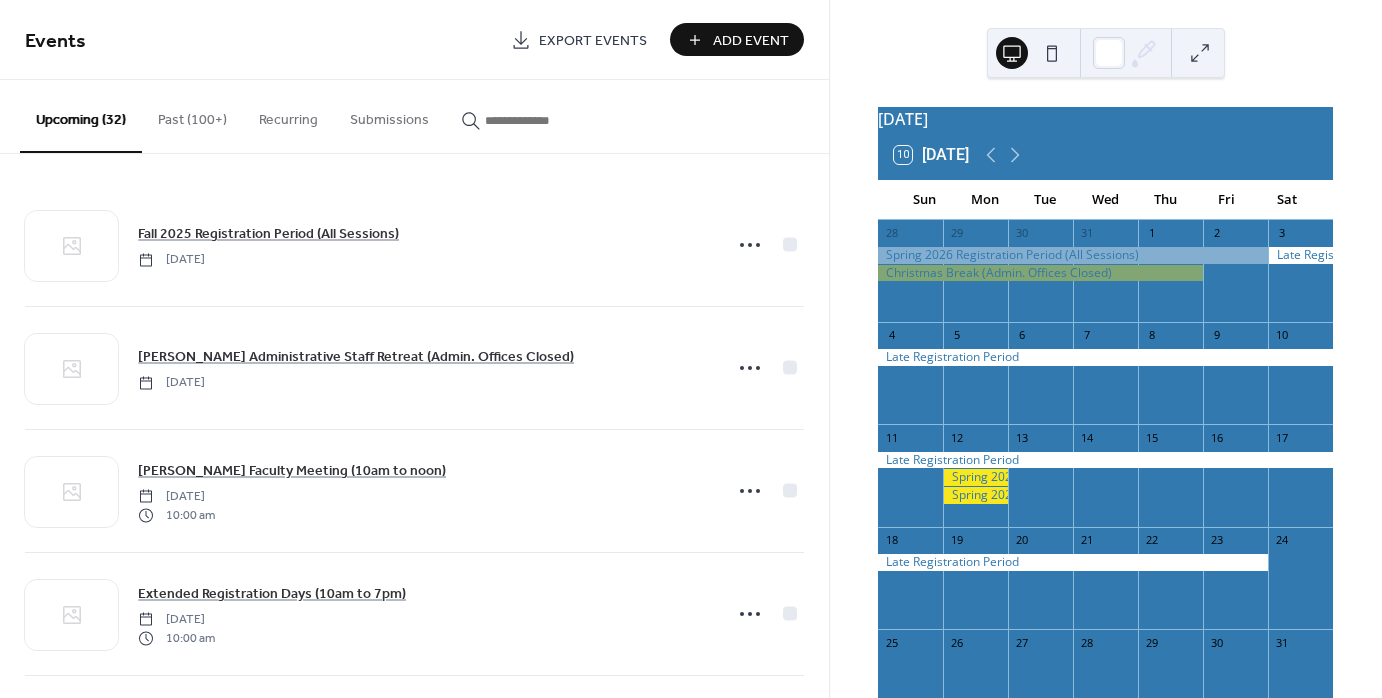 click on "Add Event" at bounding box center (751, 41) 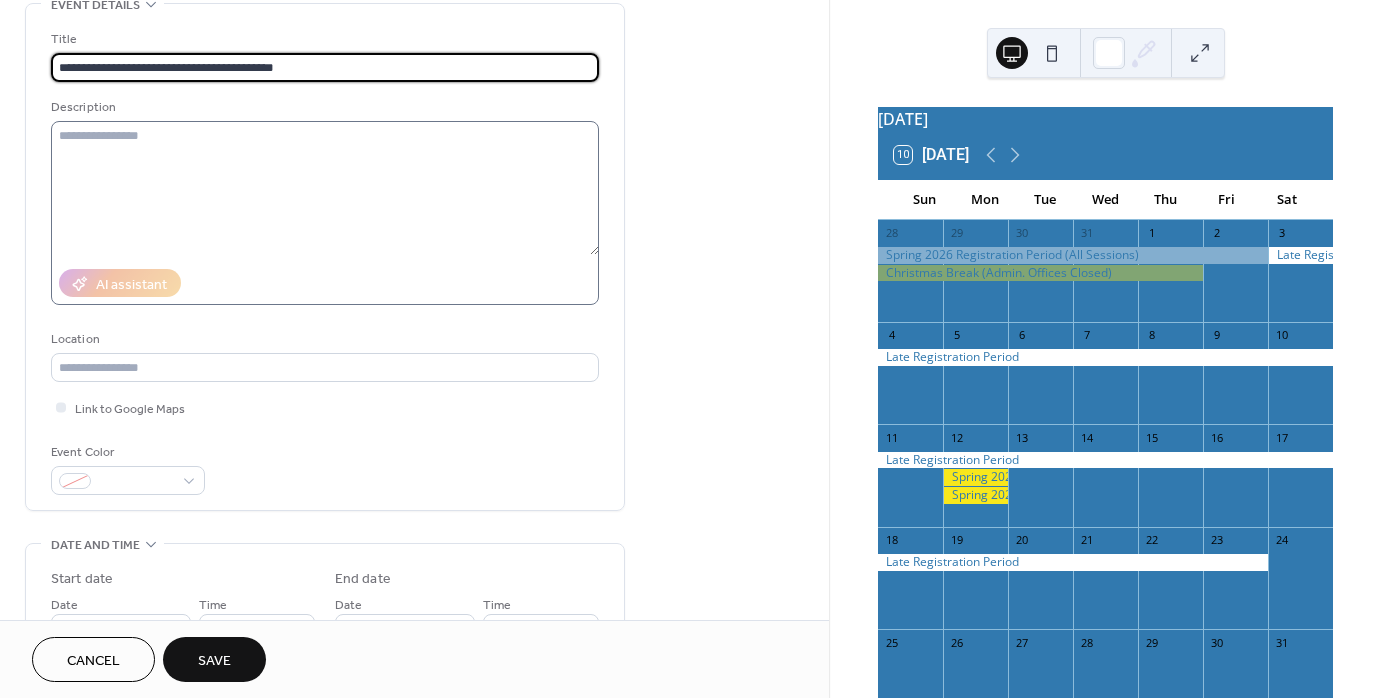 scroll, scrollTop: 200, scrollLeft: 0, axis: vertical 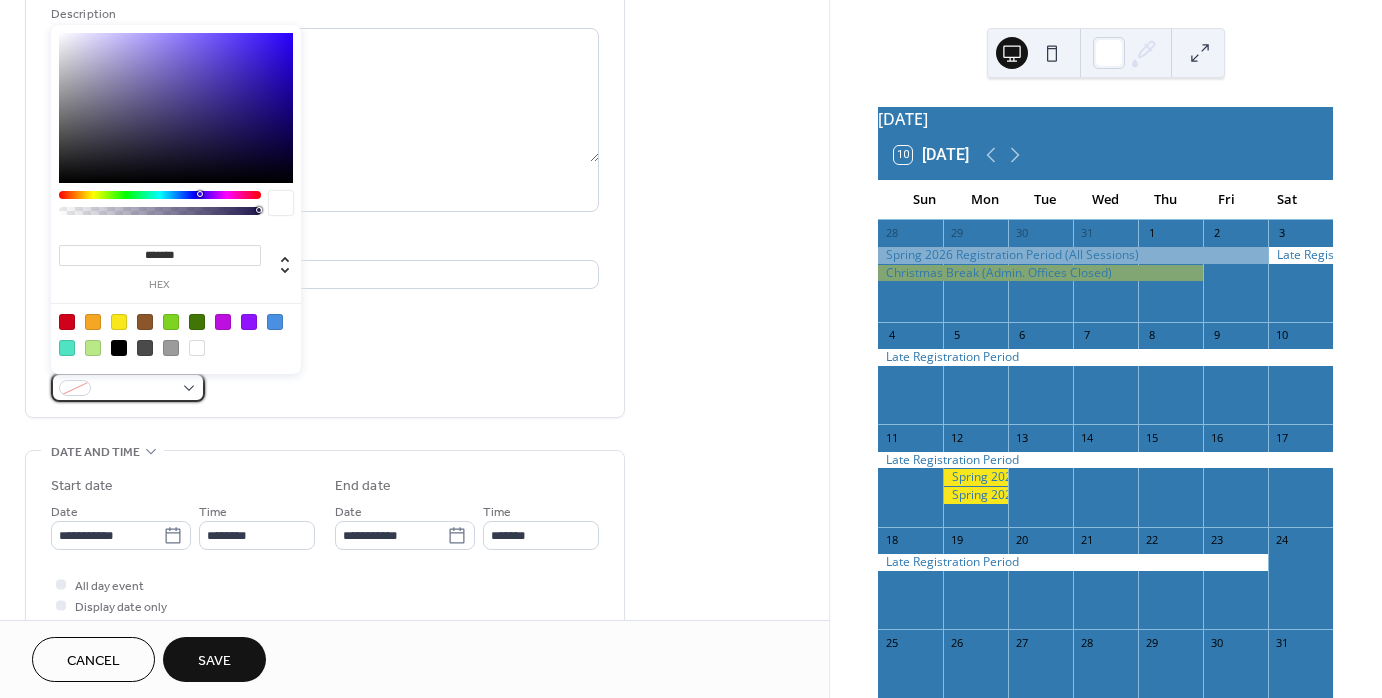 click at bounding box center (128, 387) 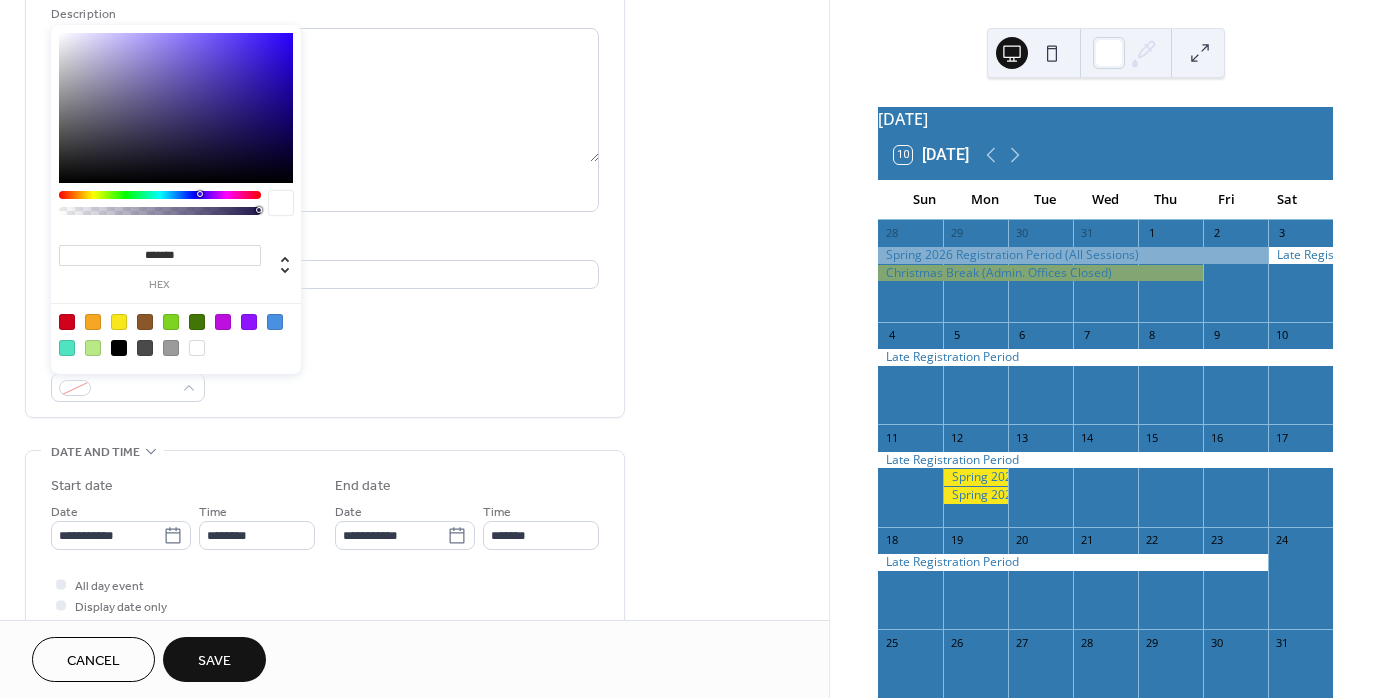 click at bounding box center [119, 322] 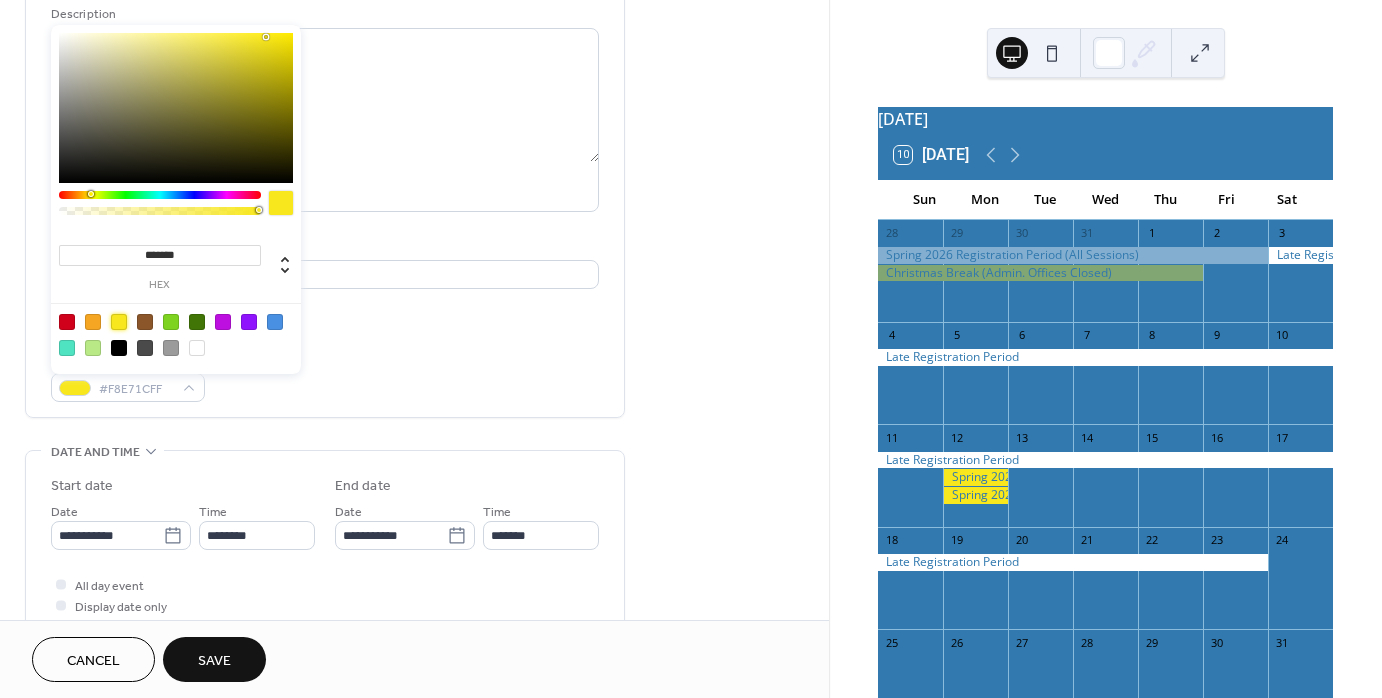 click on "Event Color #F8E71CFF" at bounding box center (325, 375) 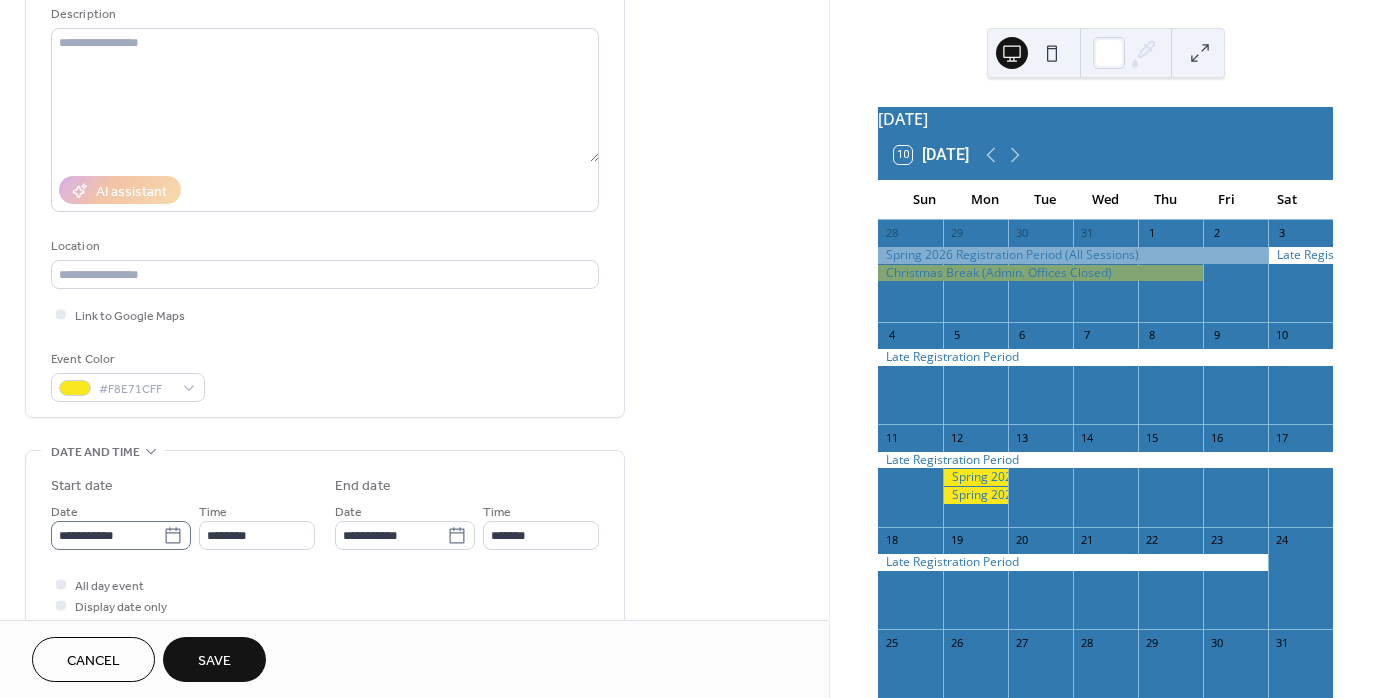 click 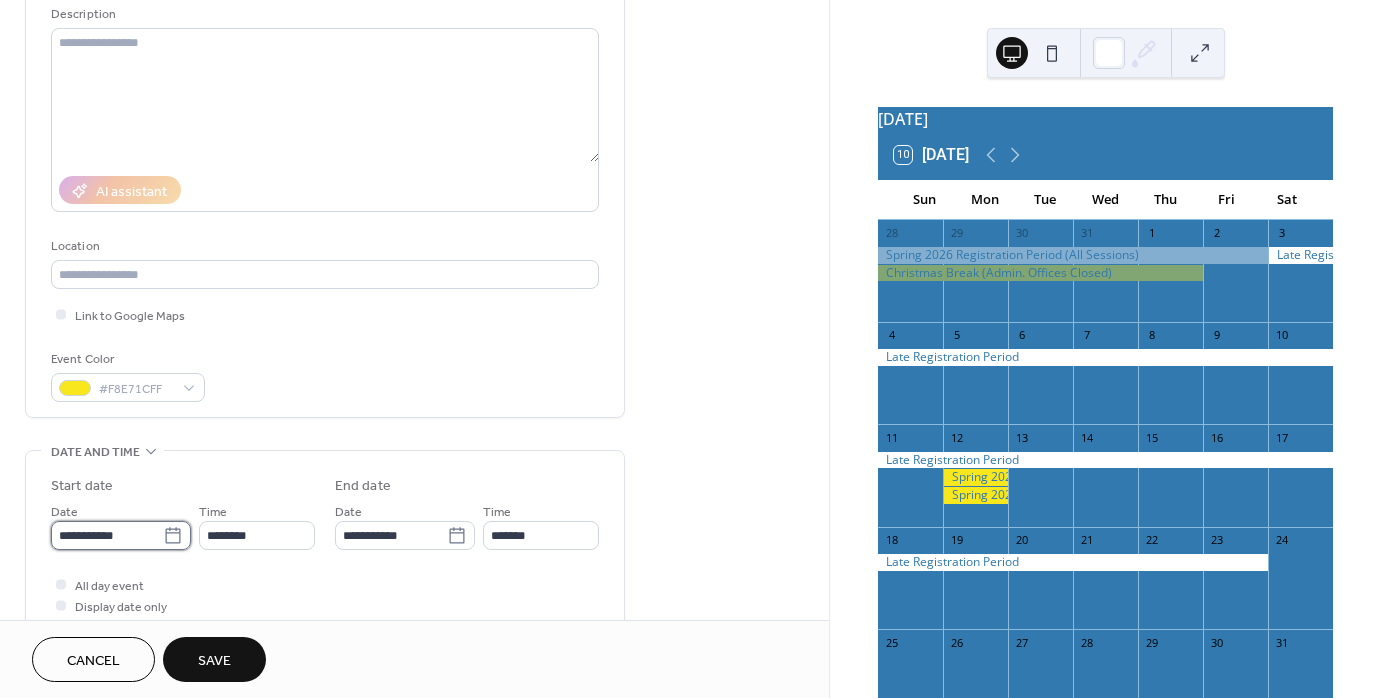 click on "**********" at bounding box center (107, 535) 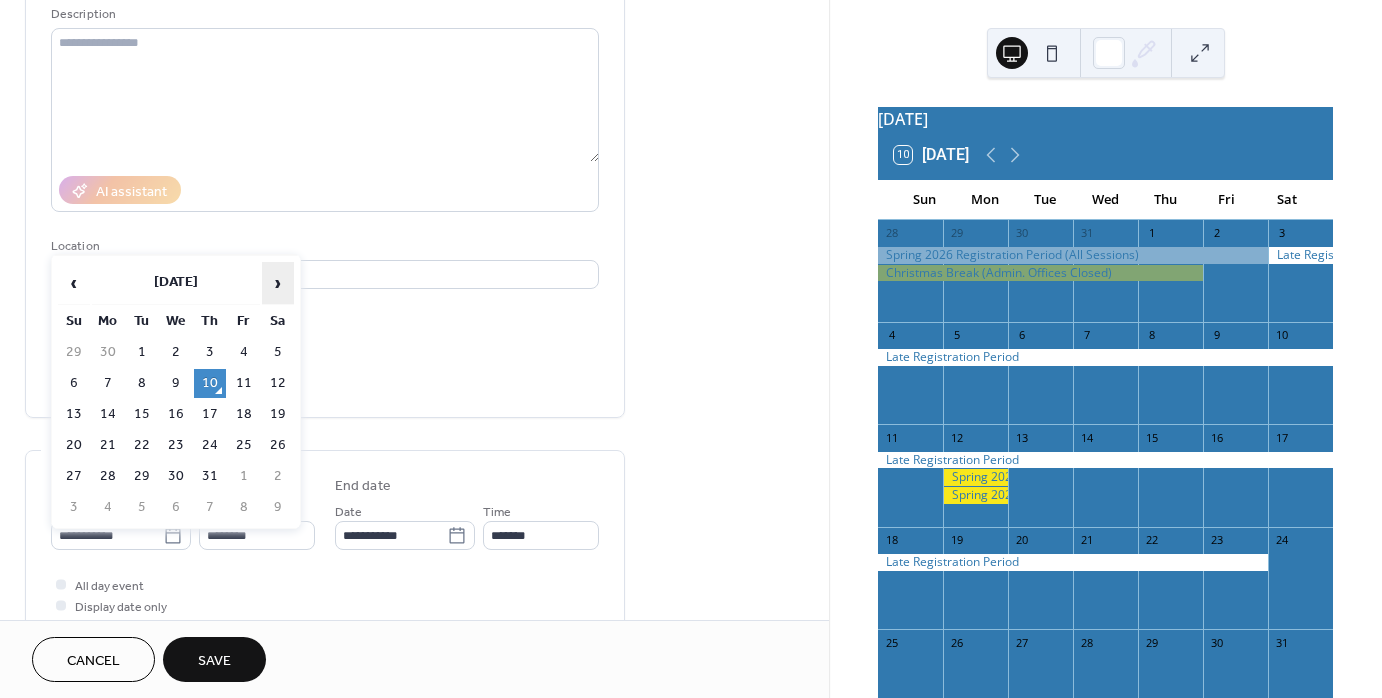 click on "›" at bounding box center [278, 283] 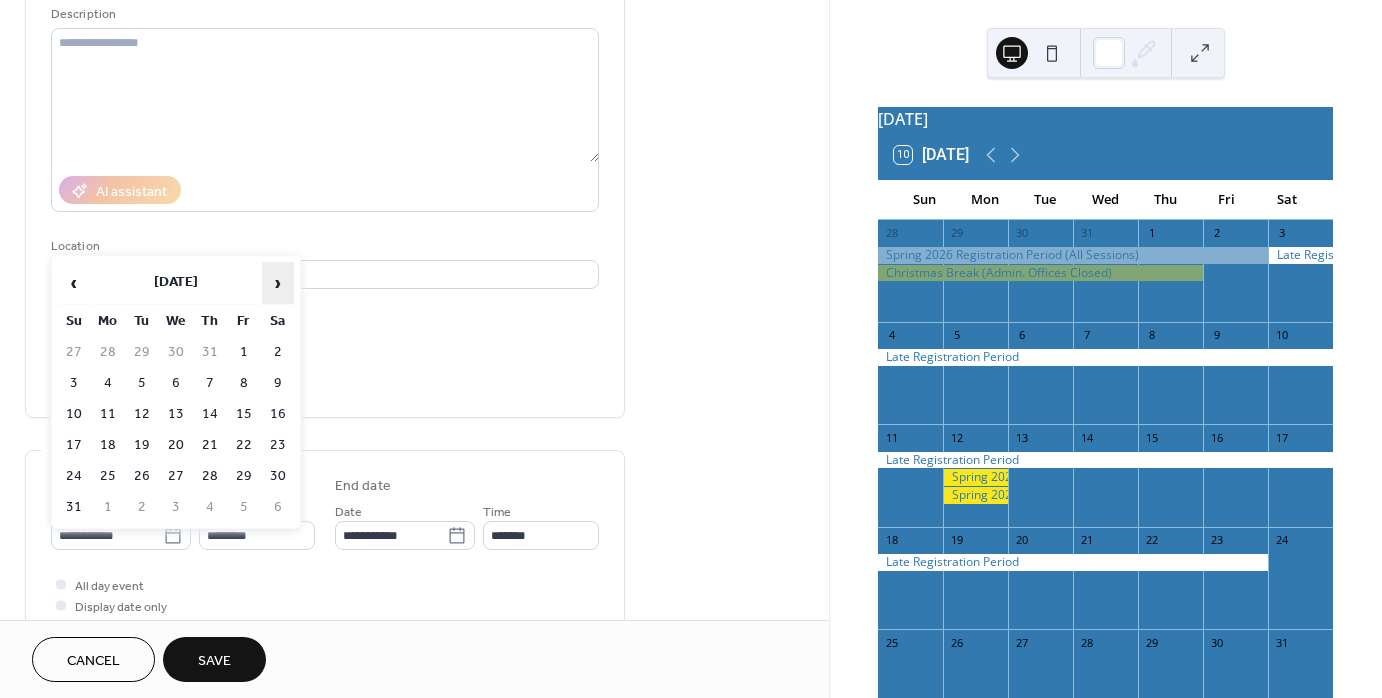 click on "›" at bounding box center [278, 283] 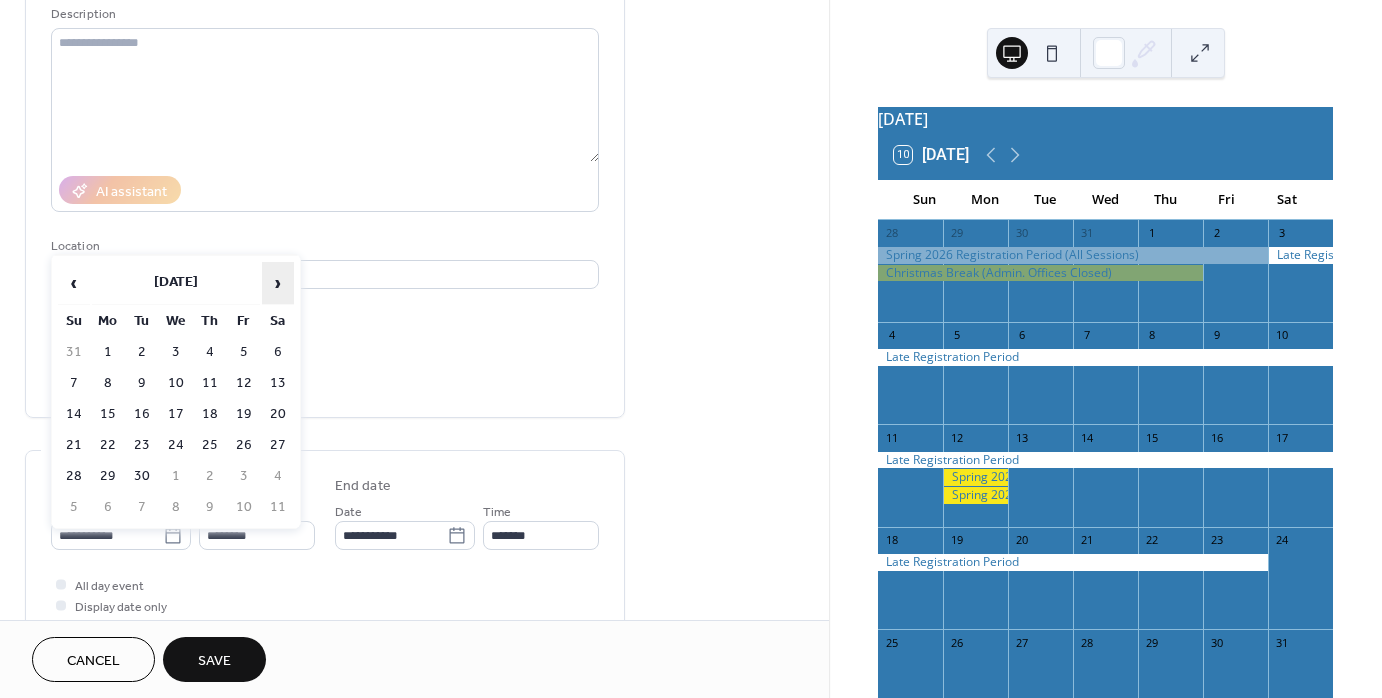 click on "›" at bounding box center (278, 283) 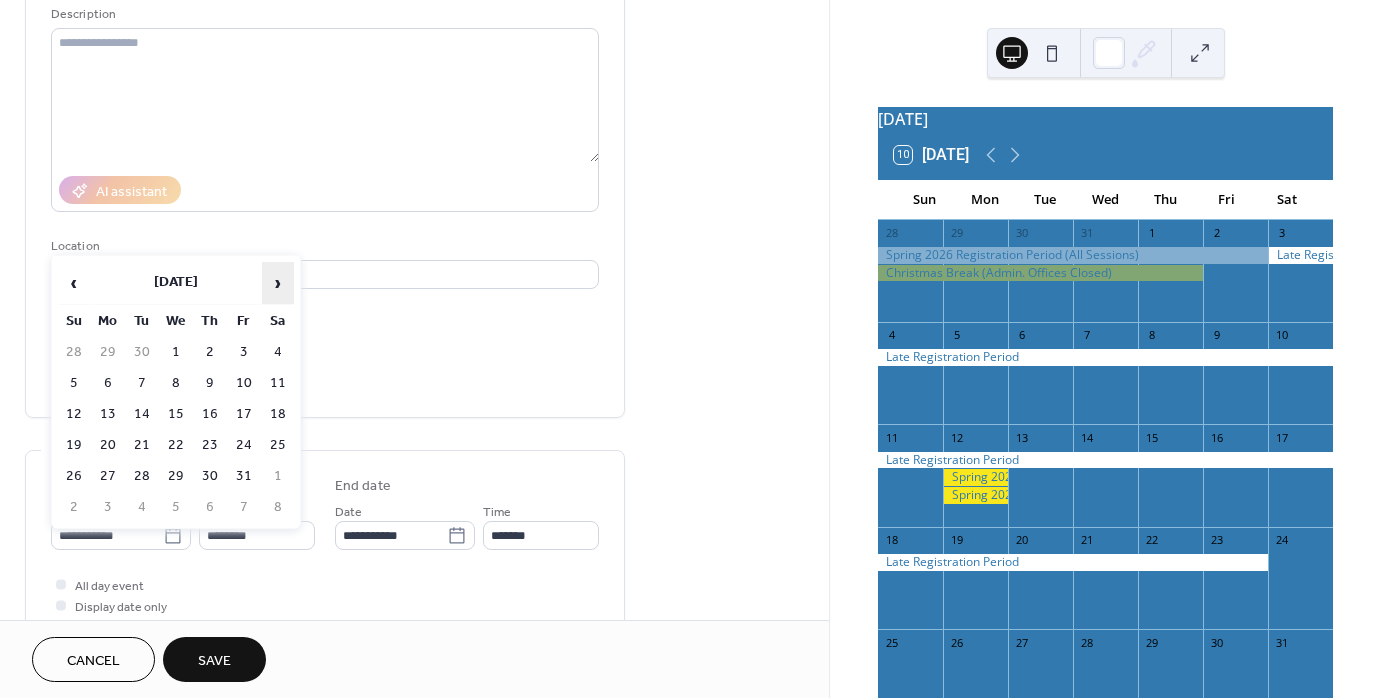 click on "›" at bounding box center [278, 283] 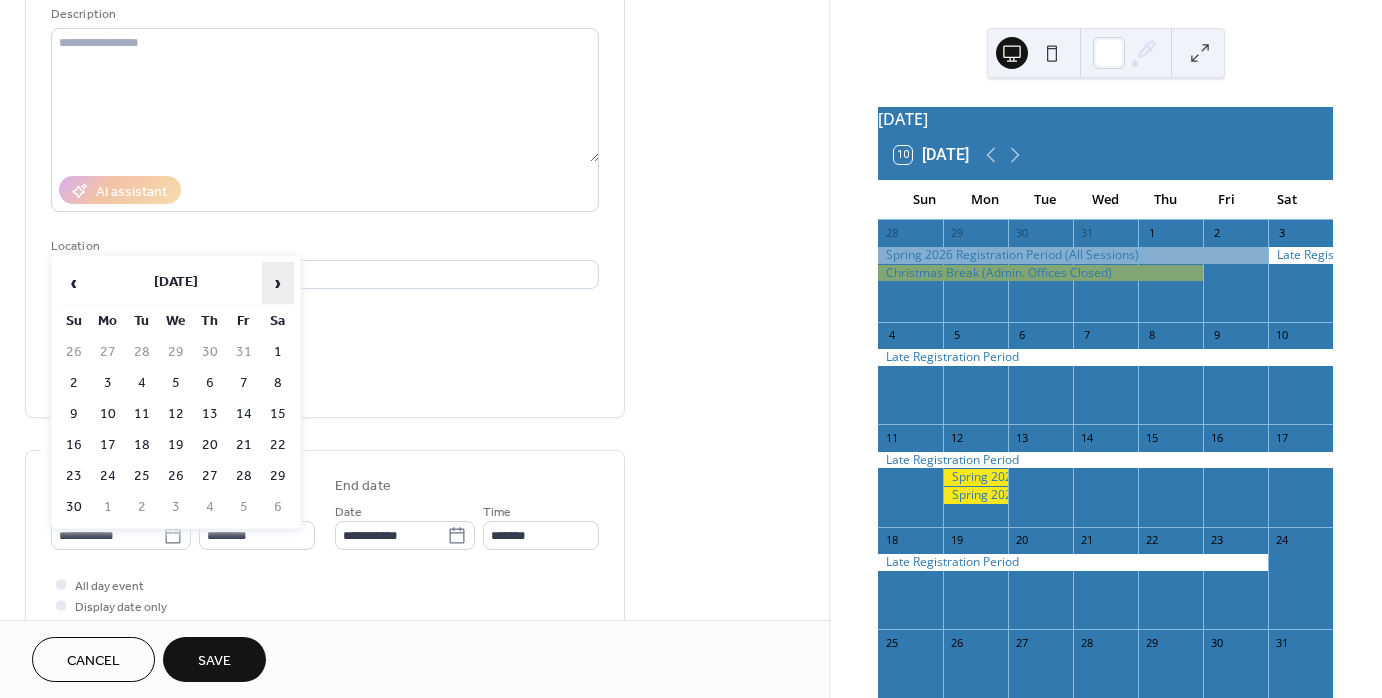 click on "›" at bounding box center [278, 283] 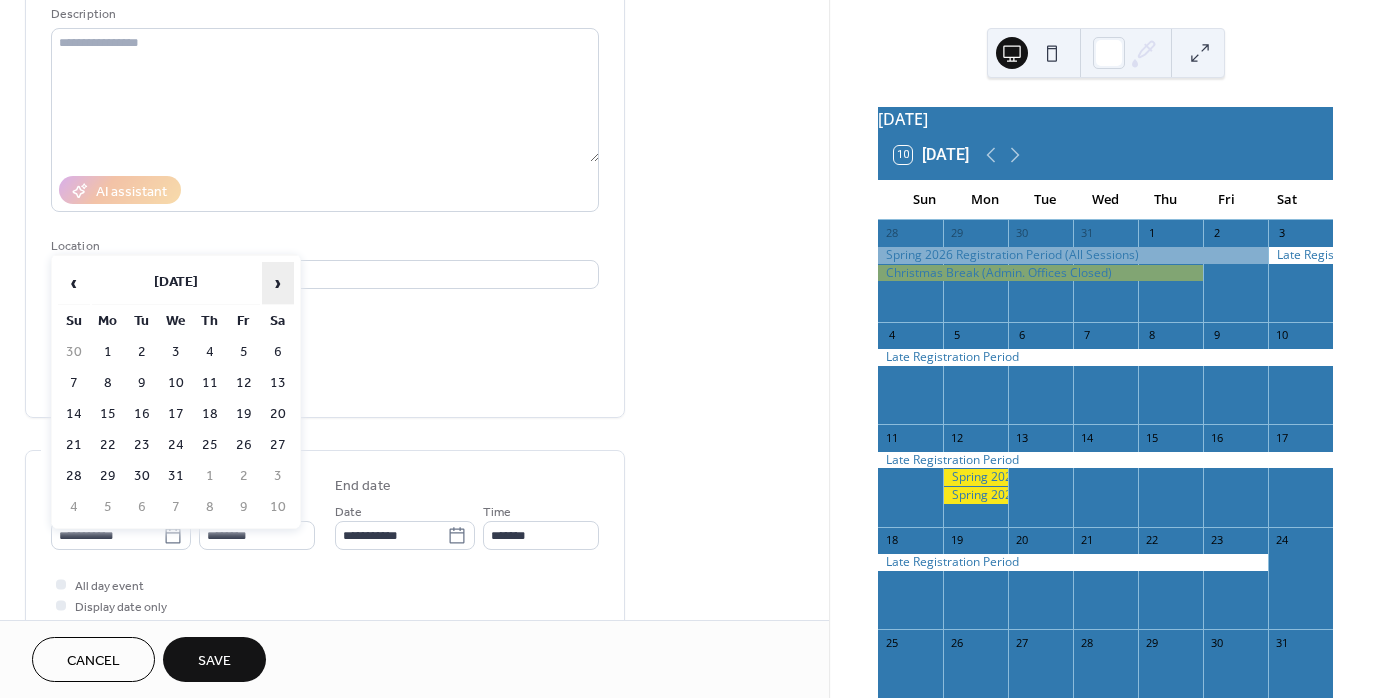 click on "›" at bounding box center [278, 283] 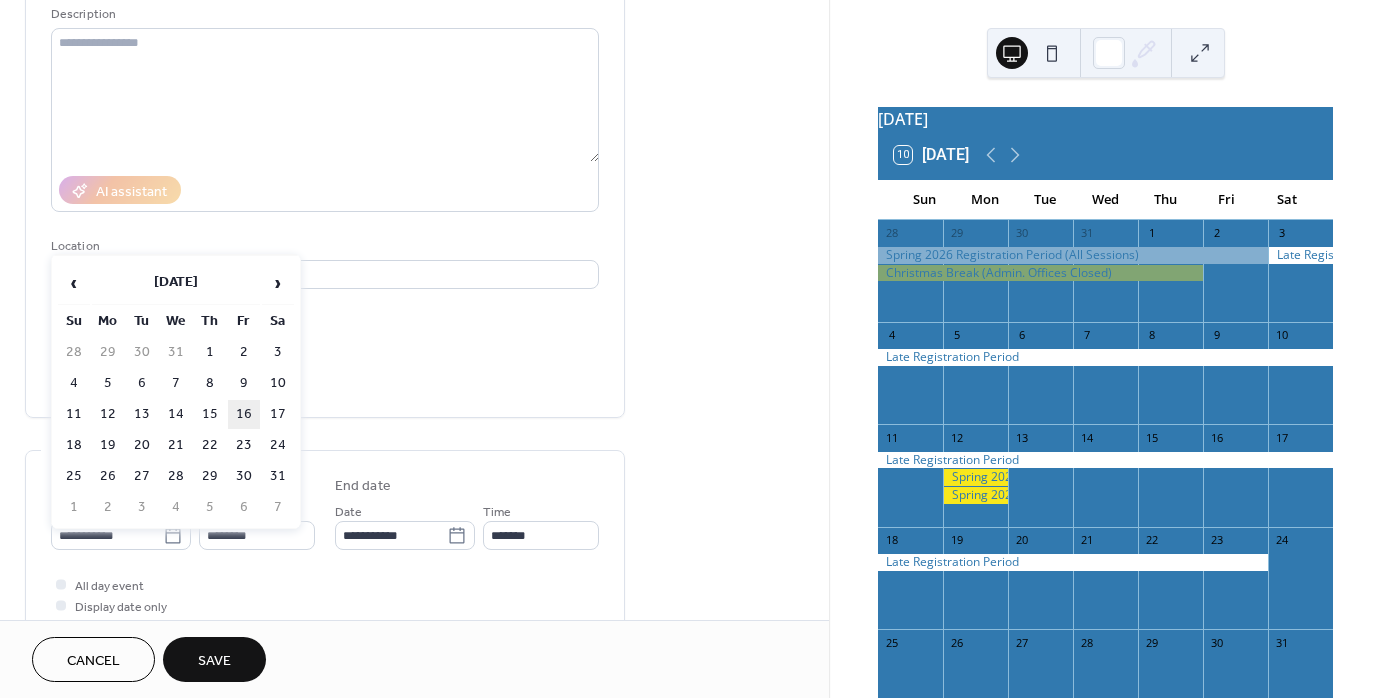 click on "16" at bounding box center (244, 414) 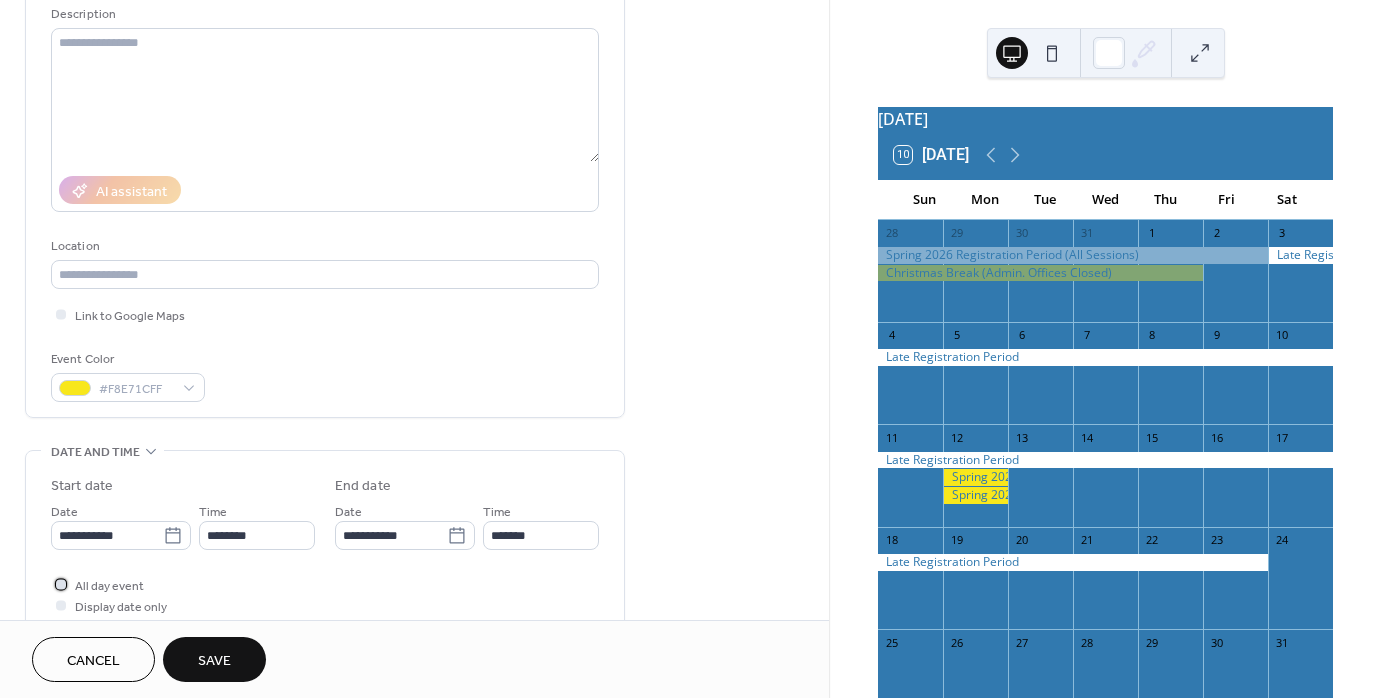 click at bounding box center [61, 584] 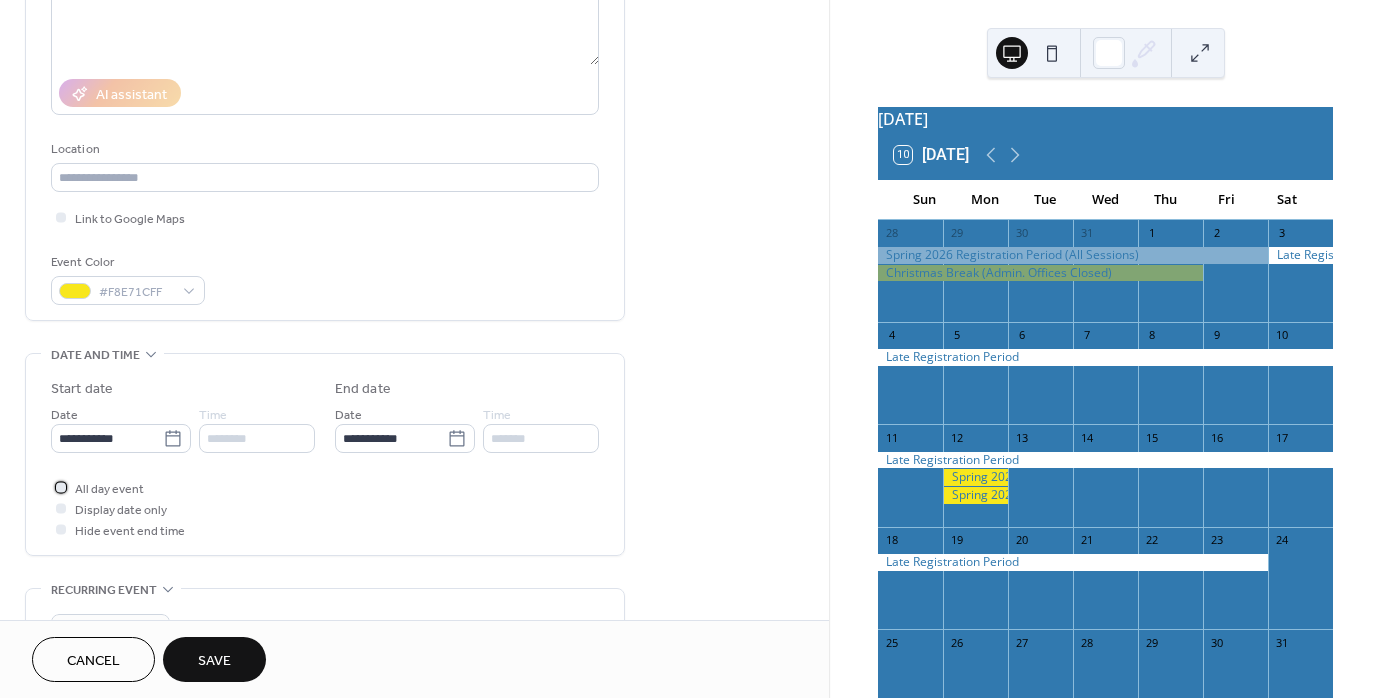 scroll, scrollTop: 300, scrollLeft: 0, axis: vertical 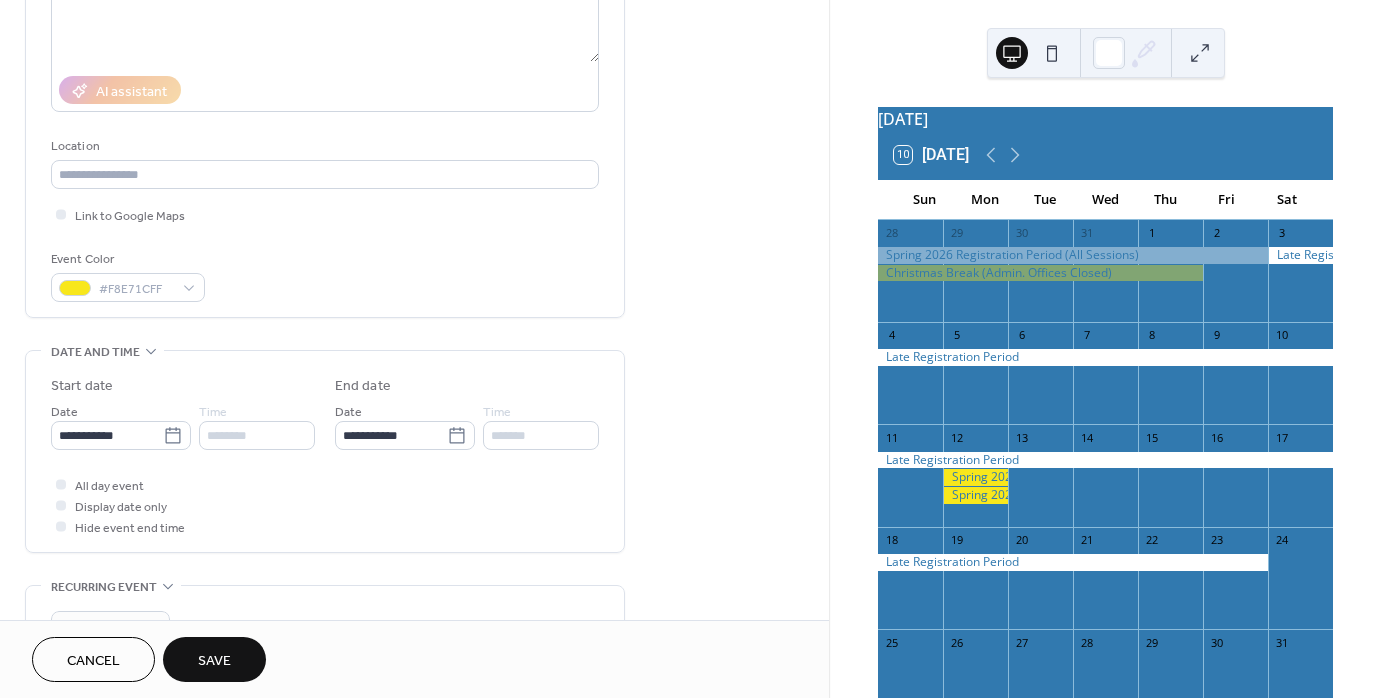 click on "Save" at bounding box center (214, 661) 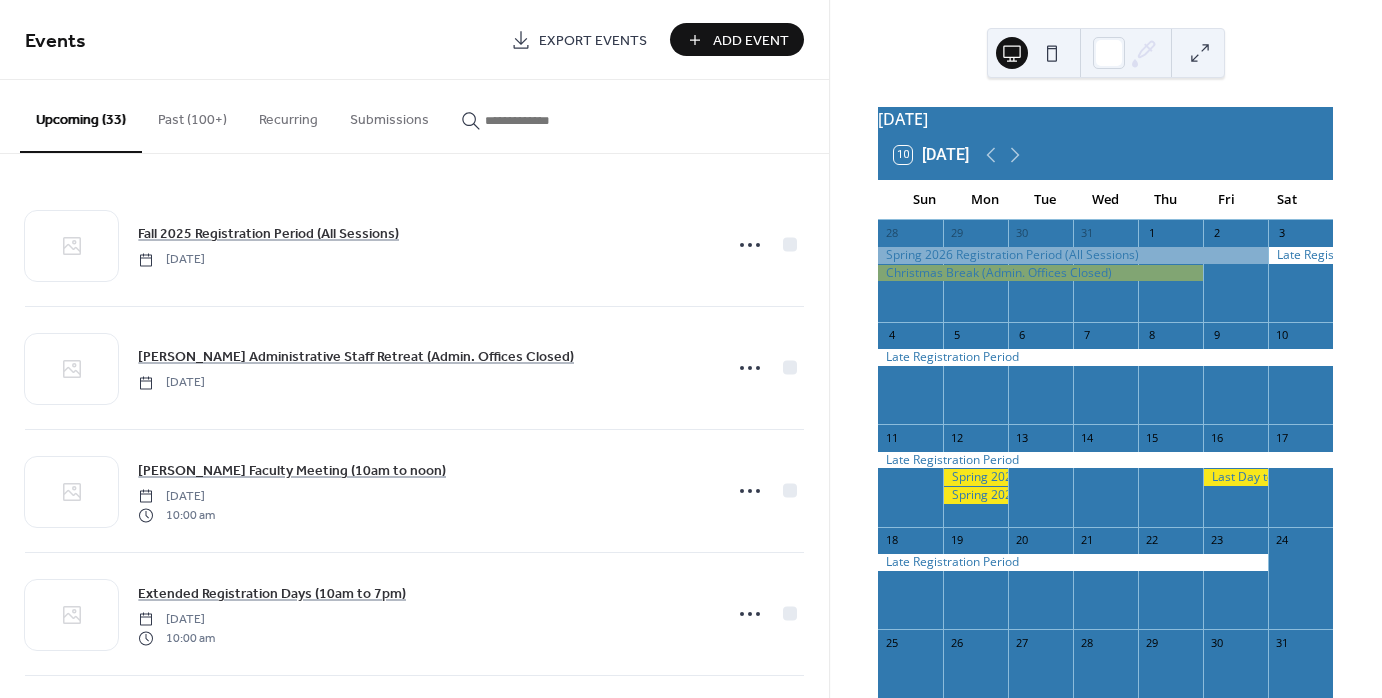 click on "Add Event" at bounding box center [751, 41] 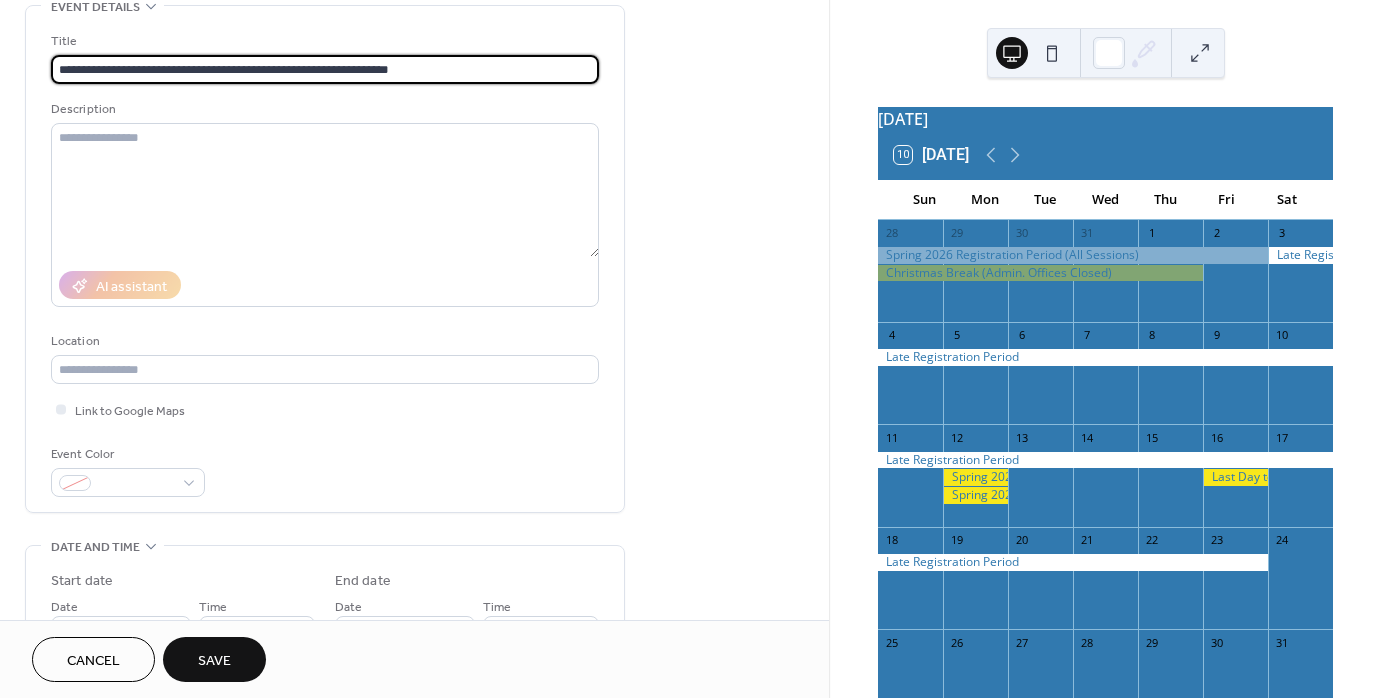 scroll, scrollTop: 200, scrollLeft: 0, axis: vertical 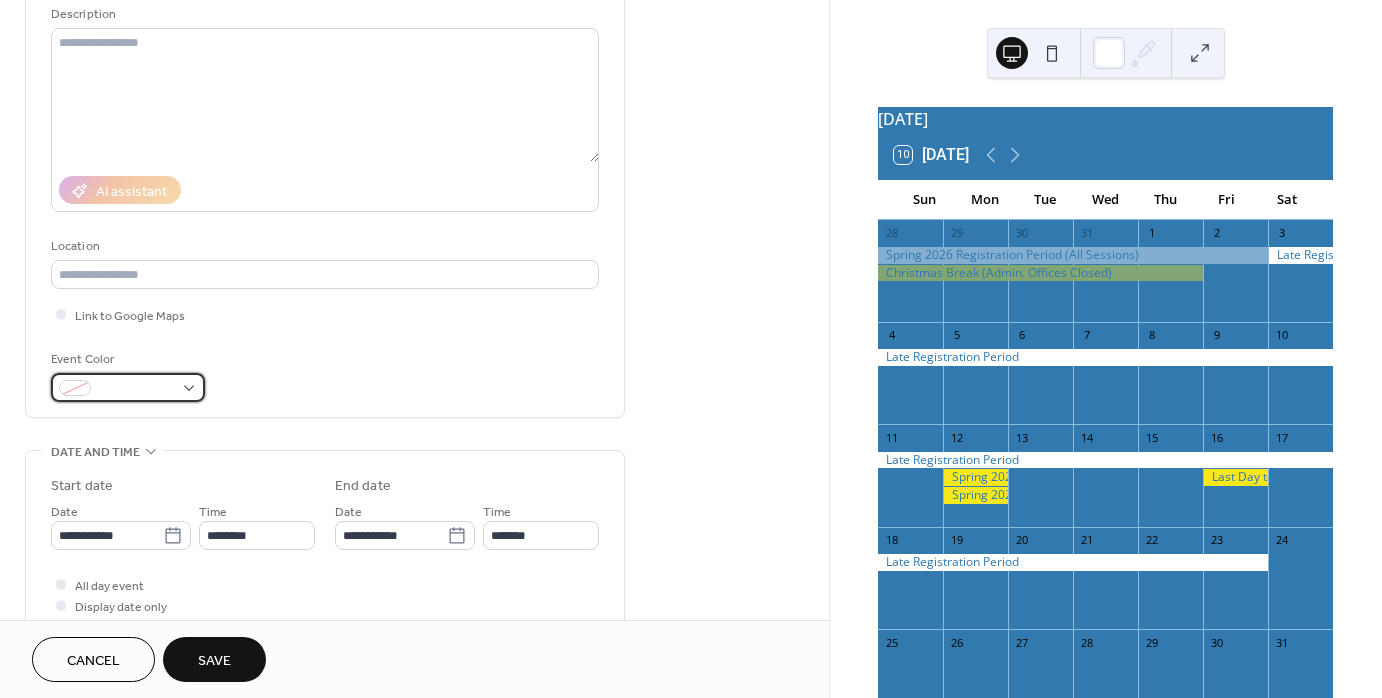 click at bounding box center [128, 387] 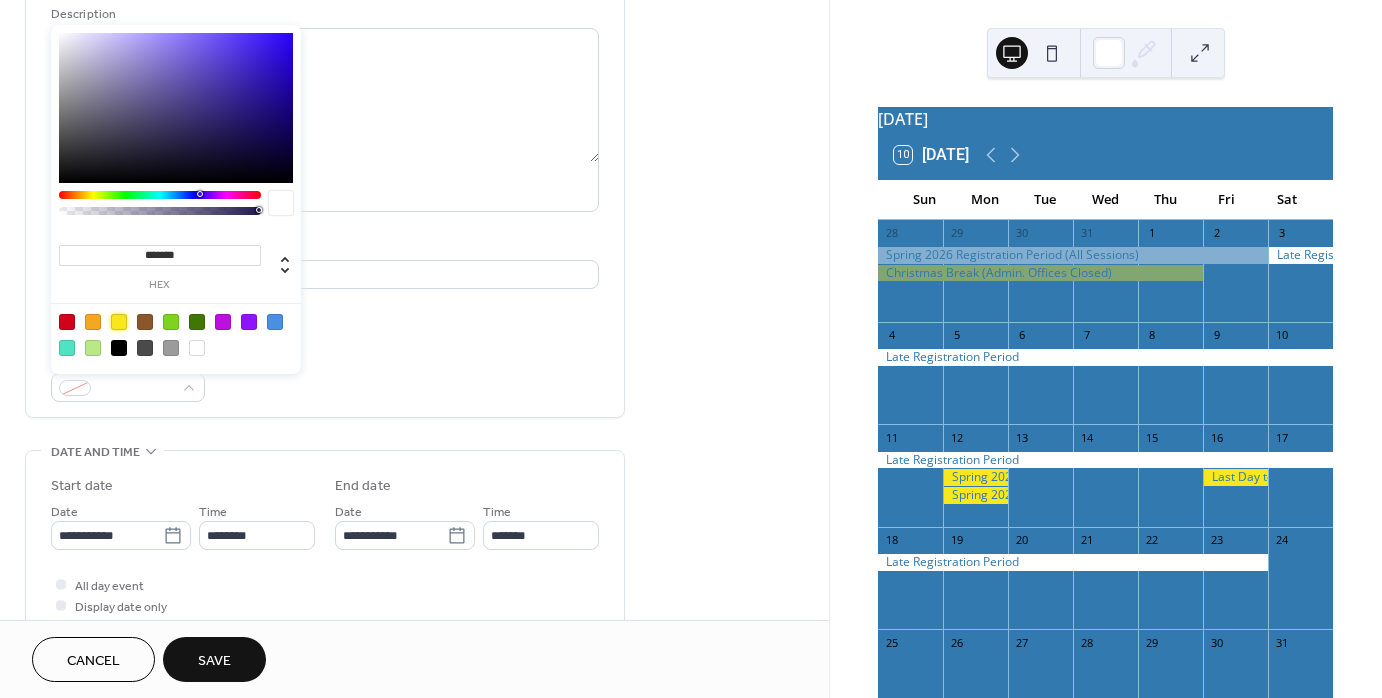 click at bounding box center [119, 322] 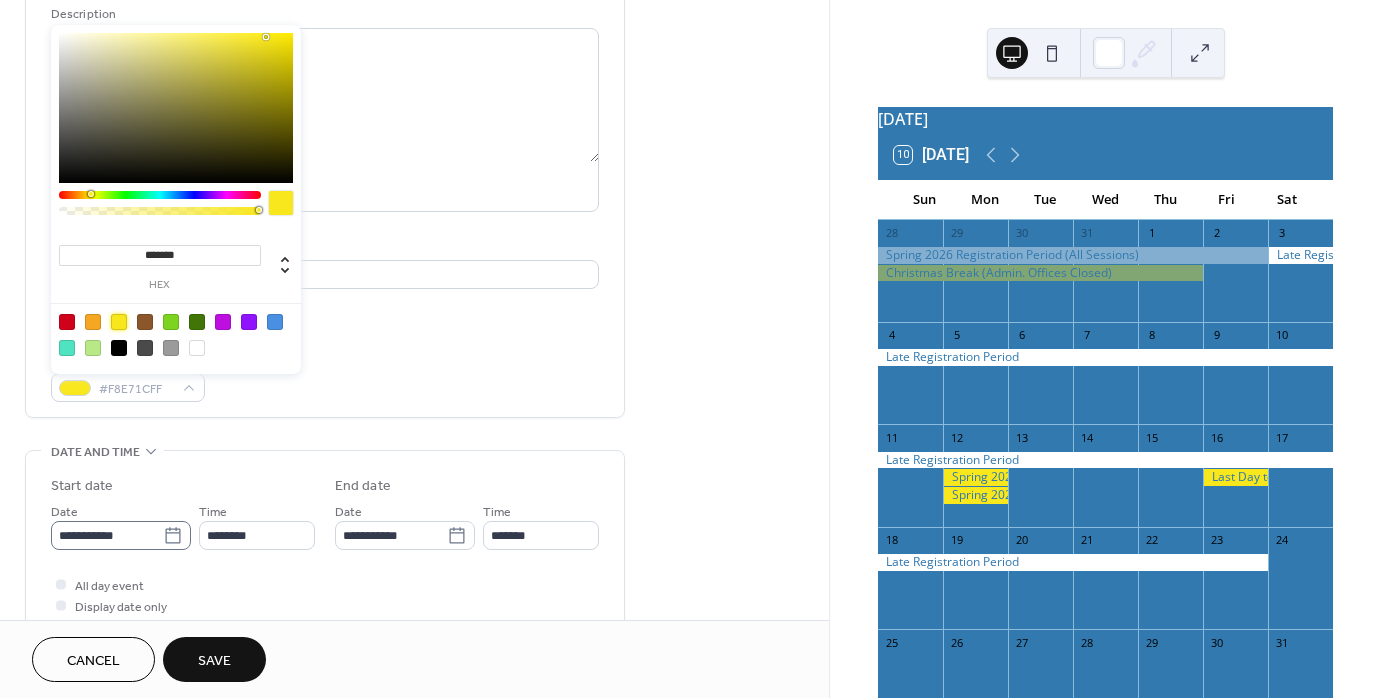 click 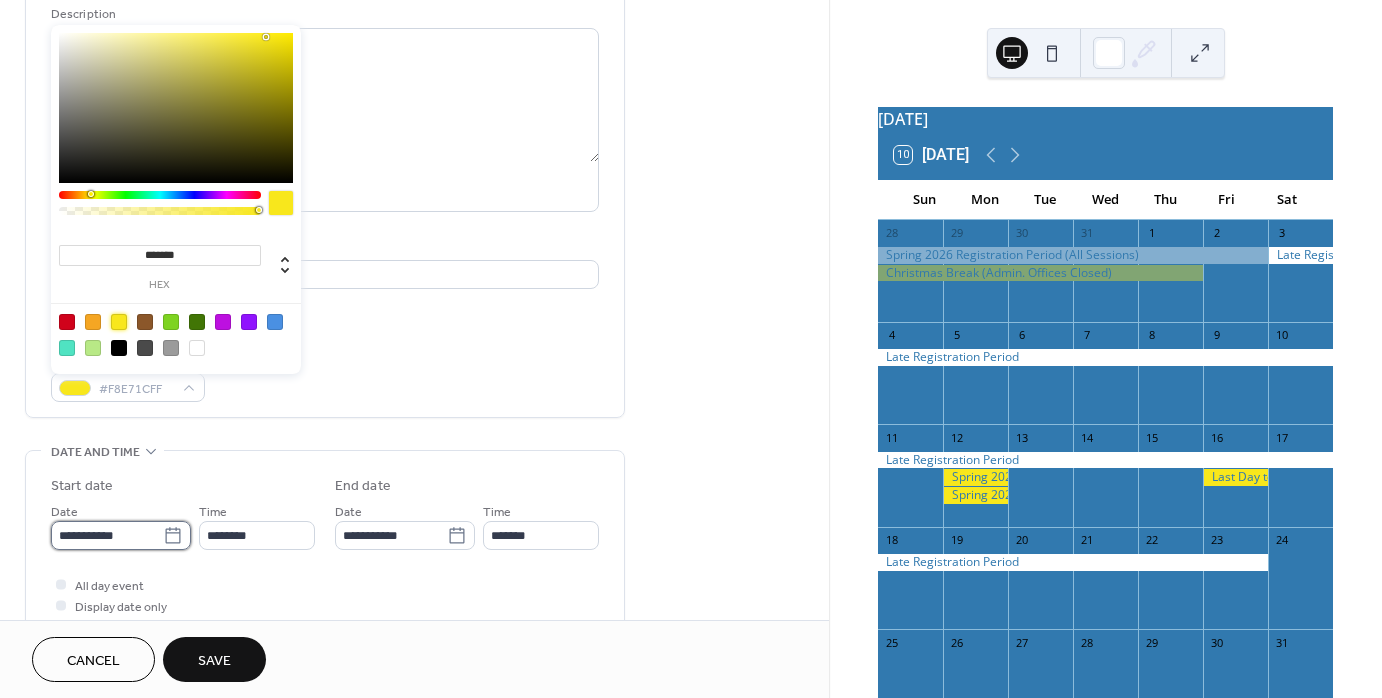 click on "**********" at bounding box center (107, 535) 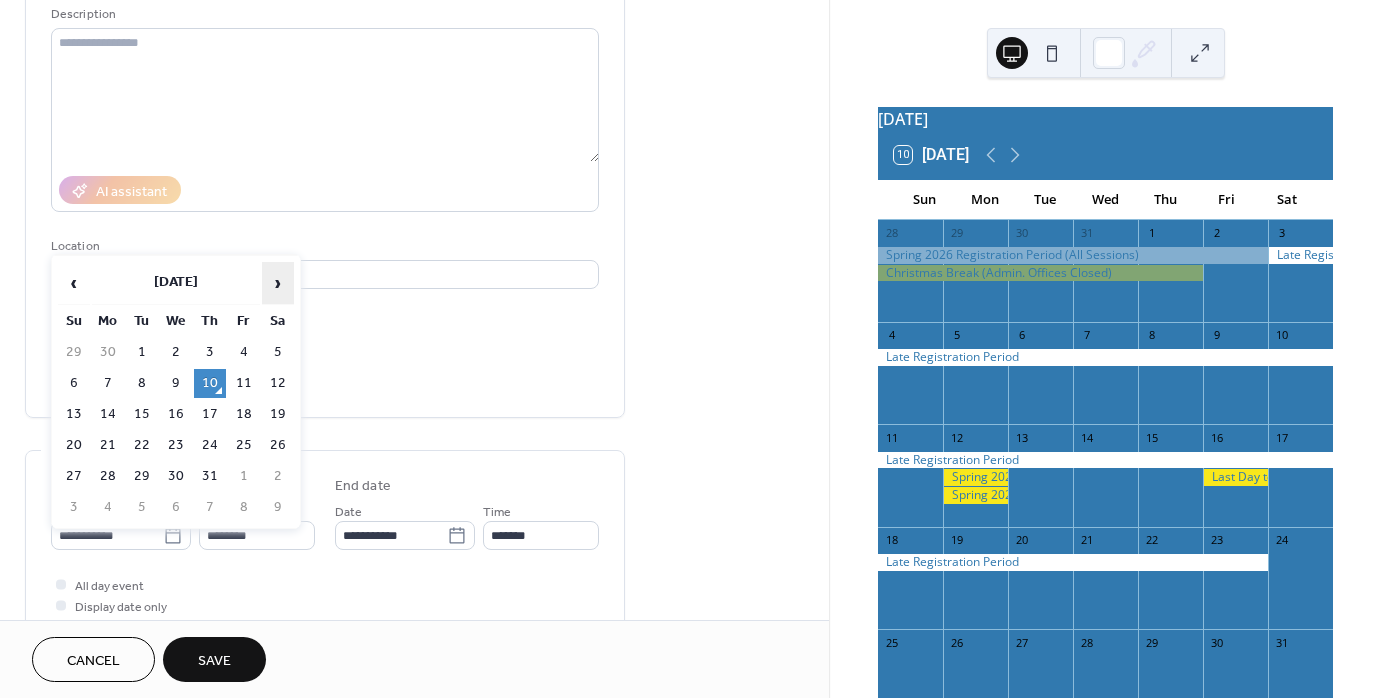 click on "›" at bounding box center [278, 283] 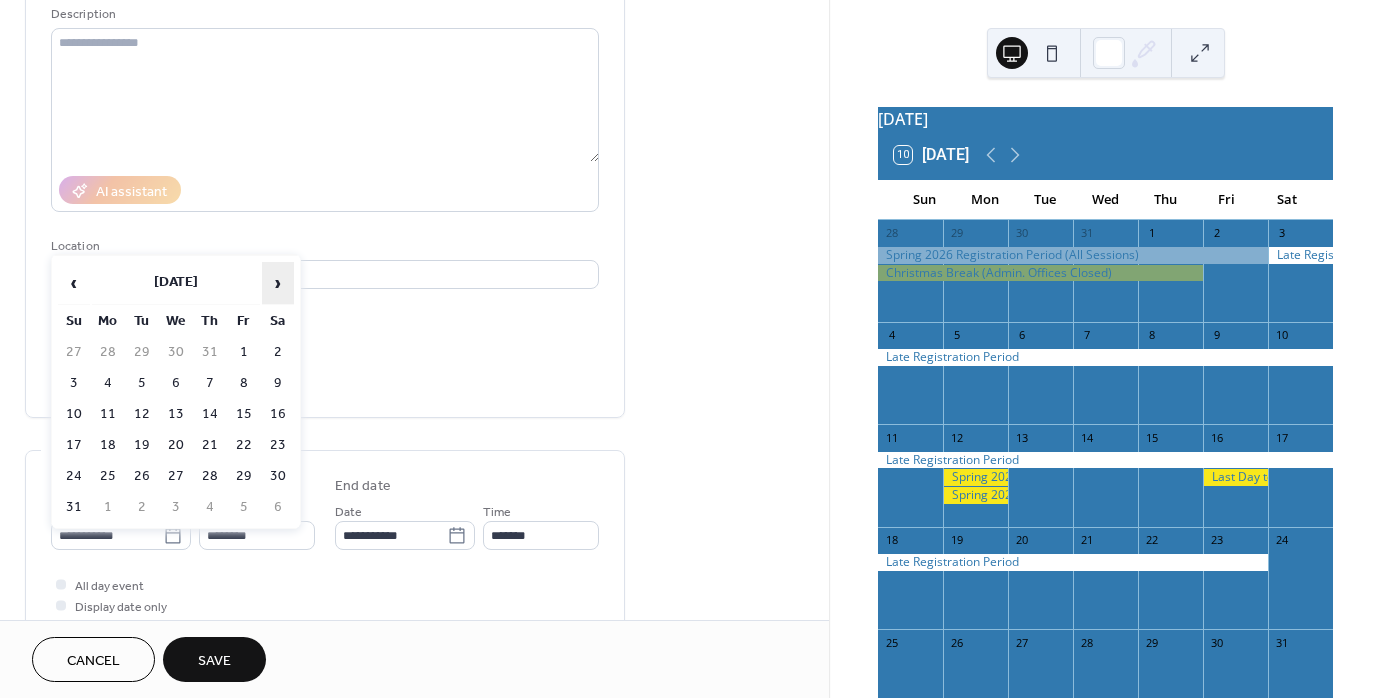 click on "›" at bounding box center (278, 283) 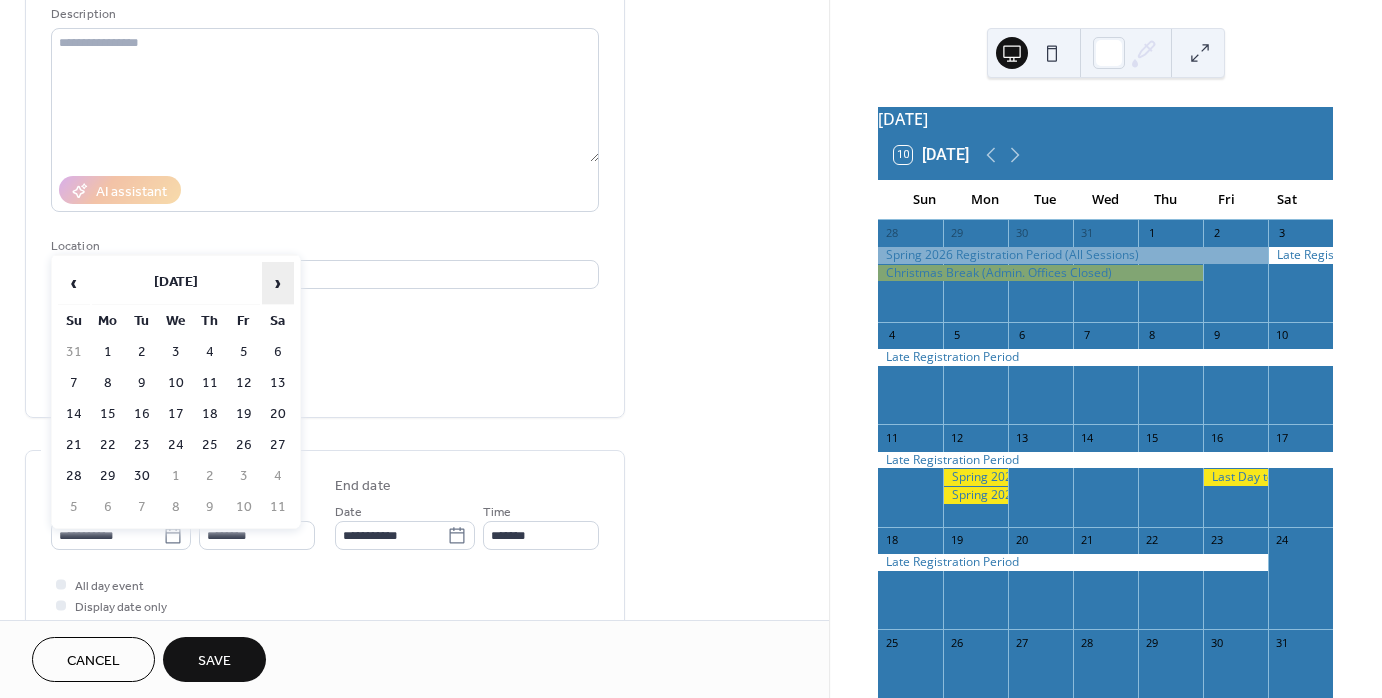 click on "›" at bounding box center [278, 283] 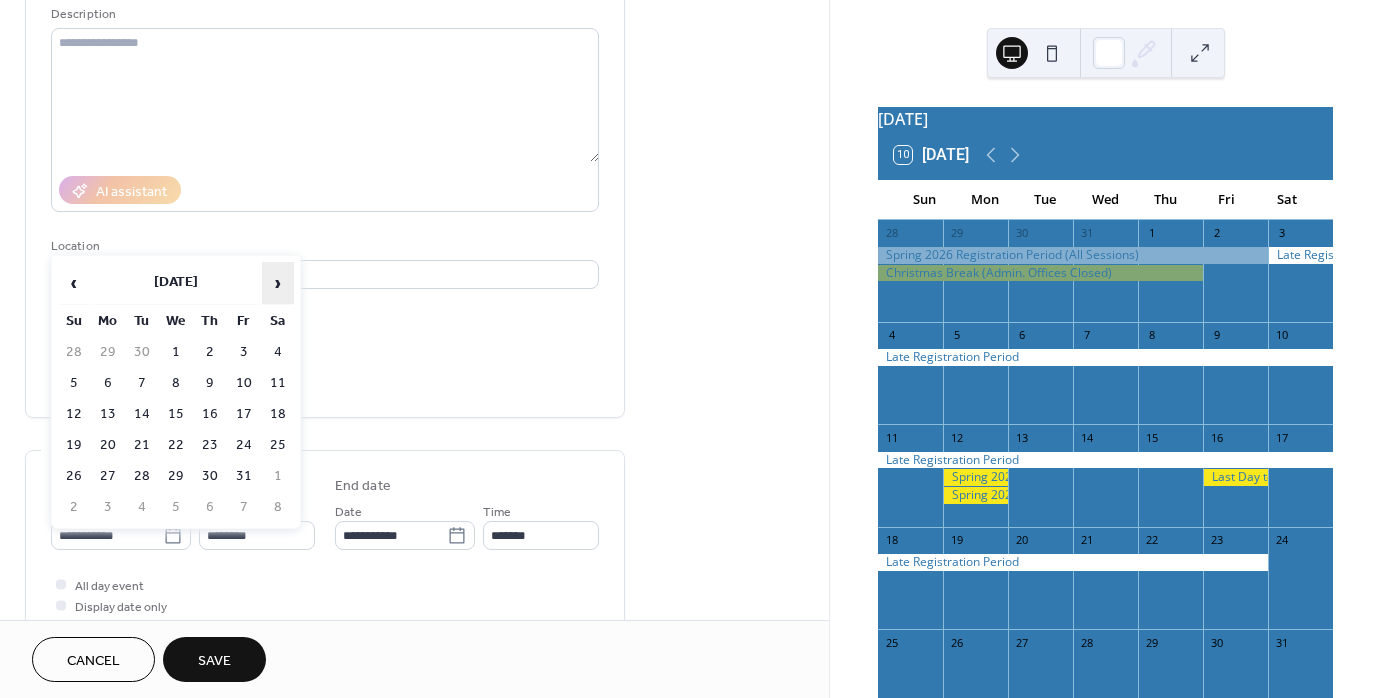 click on "›" at bounding box center (278, 283) 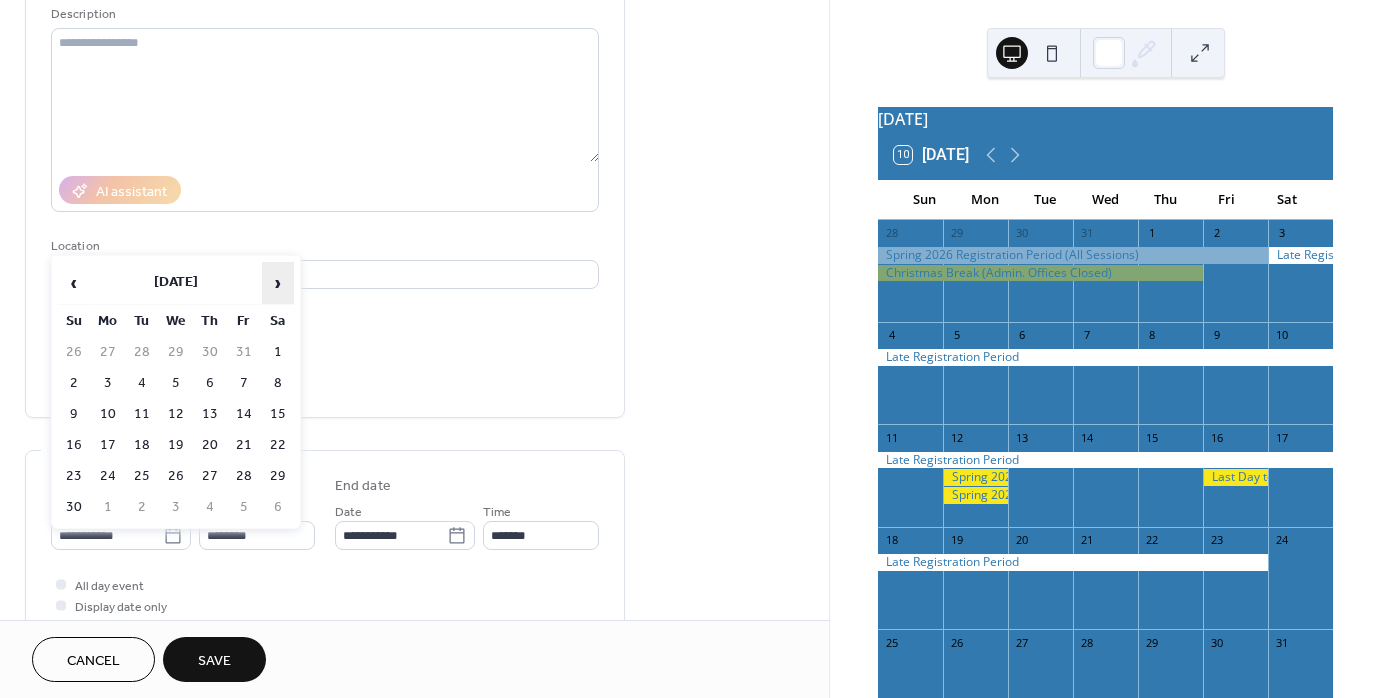click on "›" at bounding box center (278, 283) 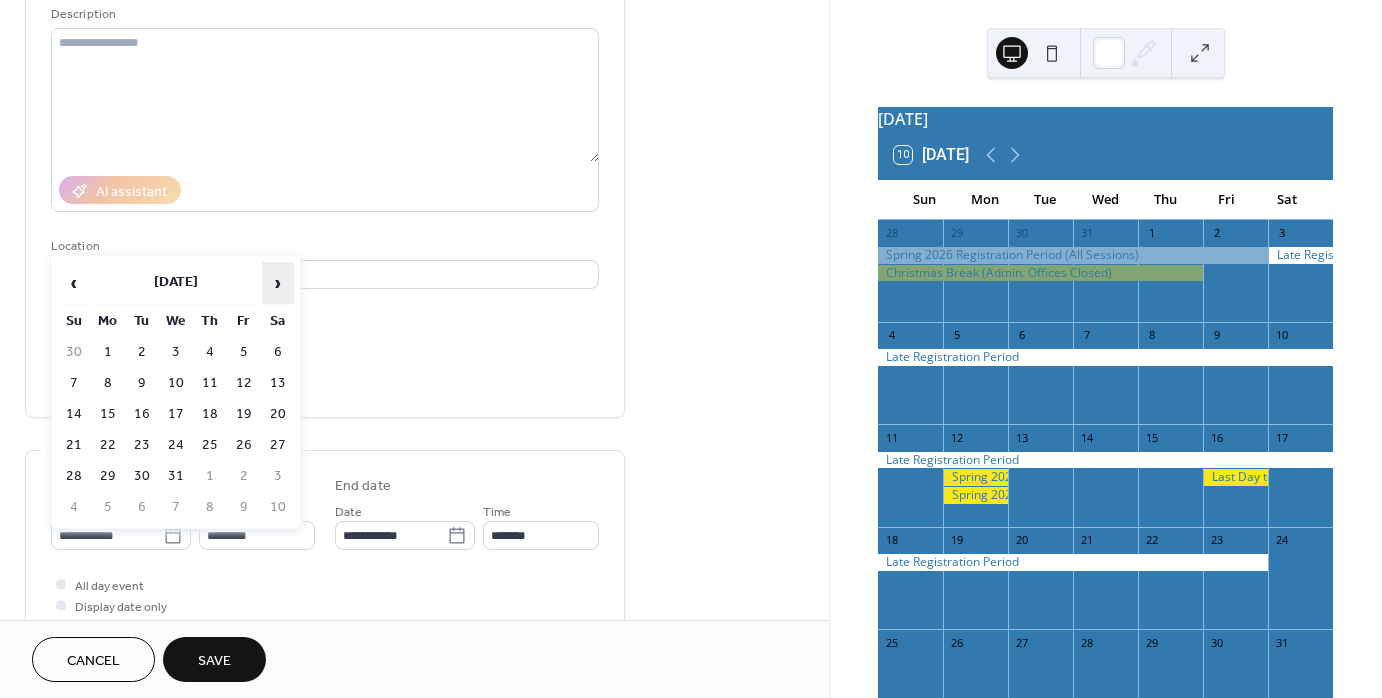 click on "›" at bounding box center [278, 283] 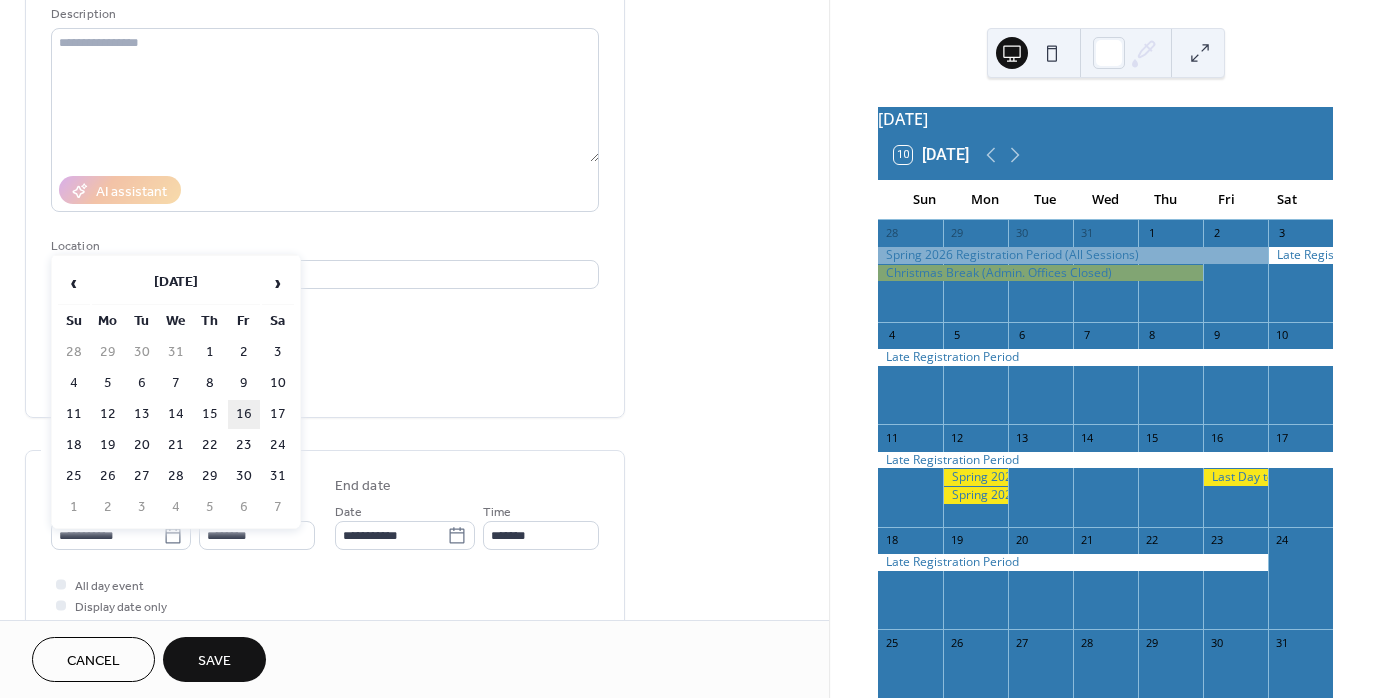 click on "16" at bounding box center (244, 414) 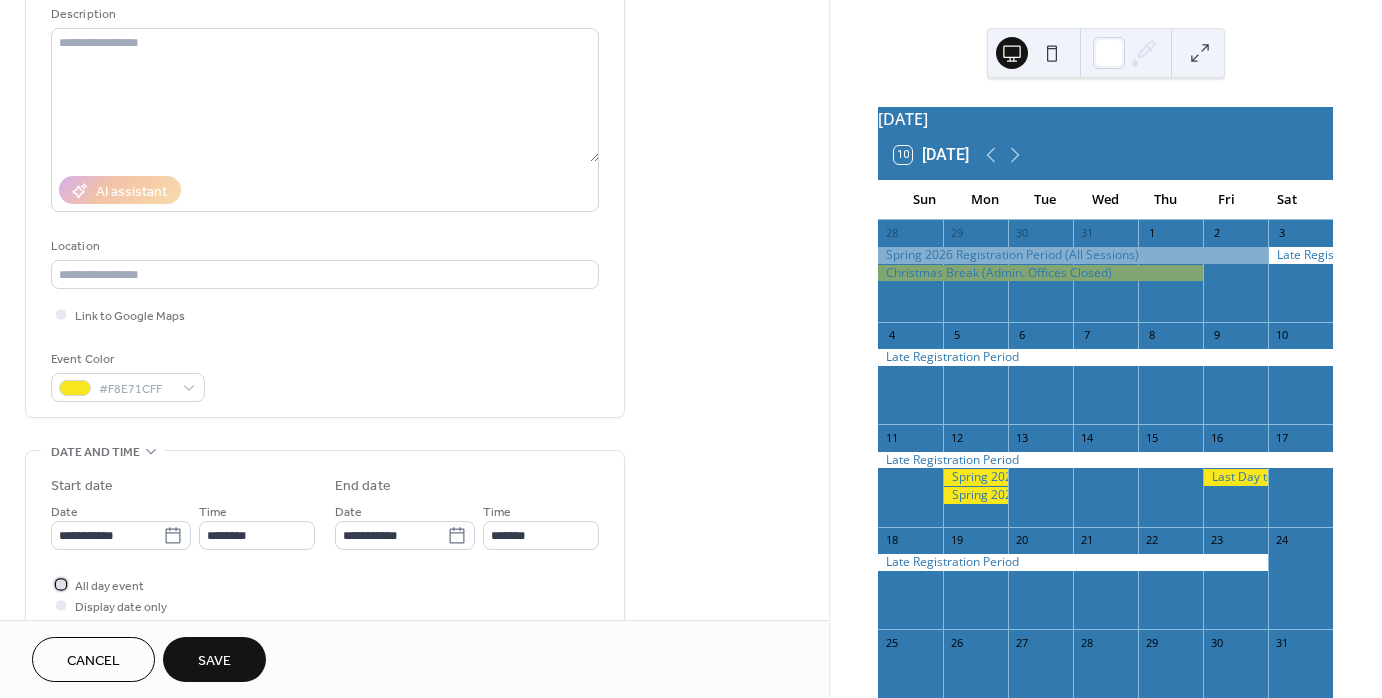 click at bounding box center (61, 584) 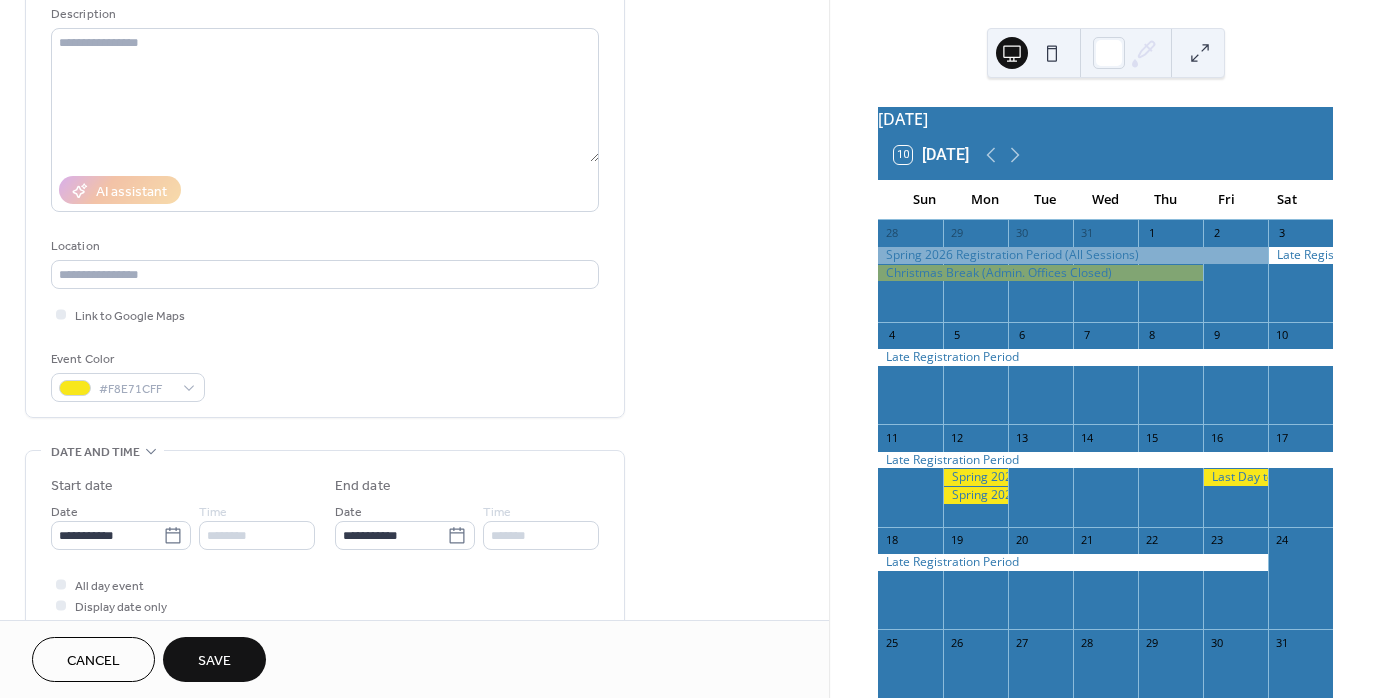 click on "Save" at bounding box center [214, 661] 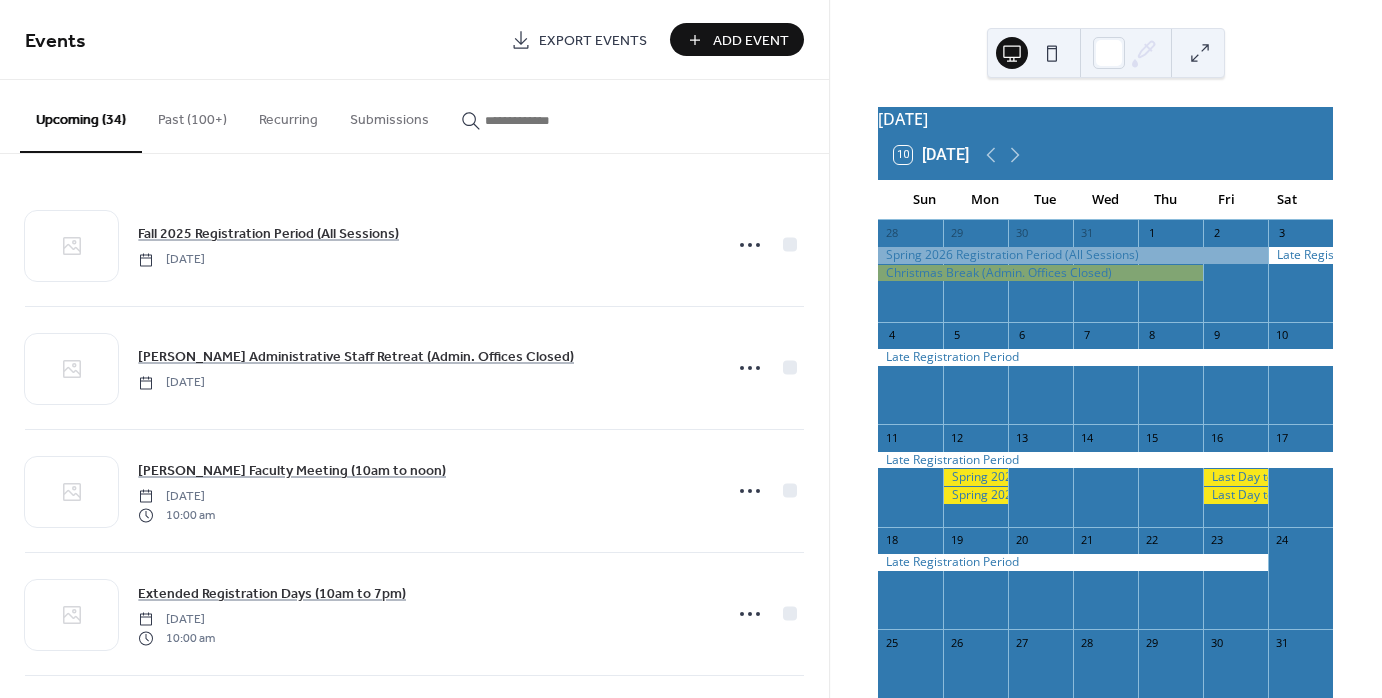 click on "Add Event" at bounding box center (737, 39) 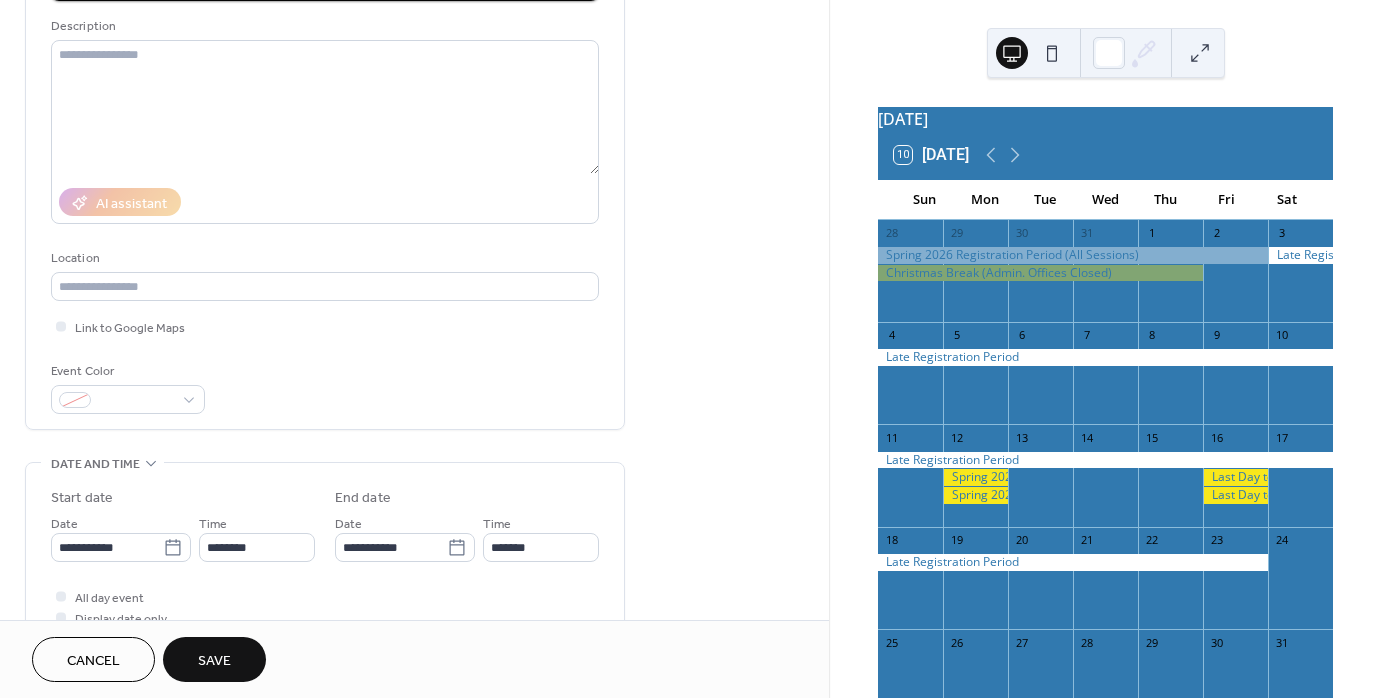 scroll, scrollTop: 200, scrollLeft: 0, axis: vertical 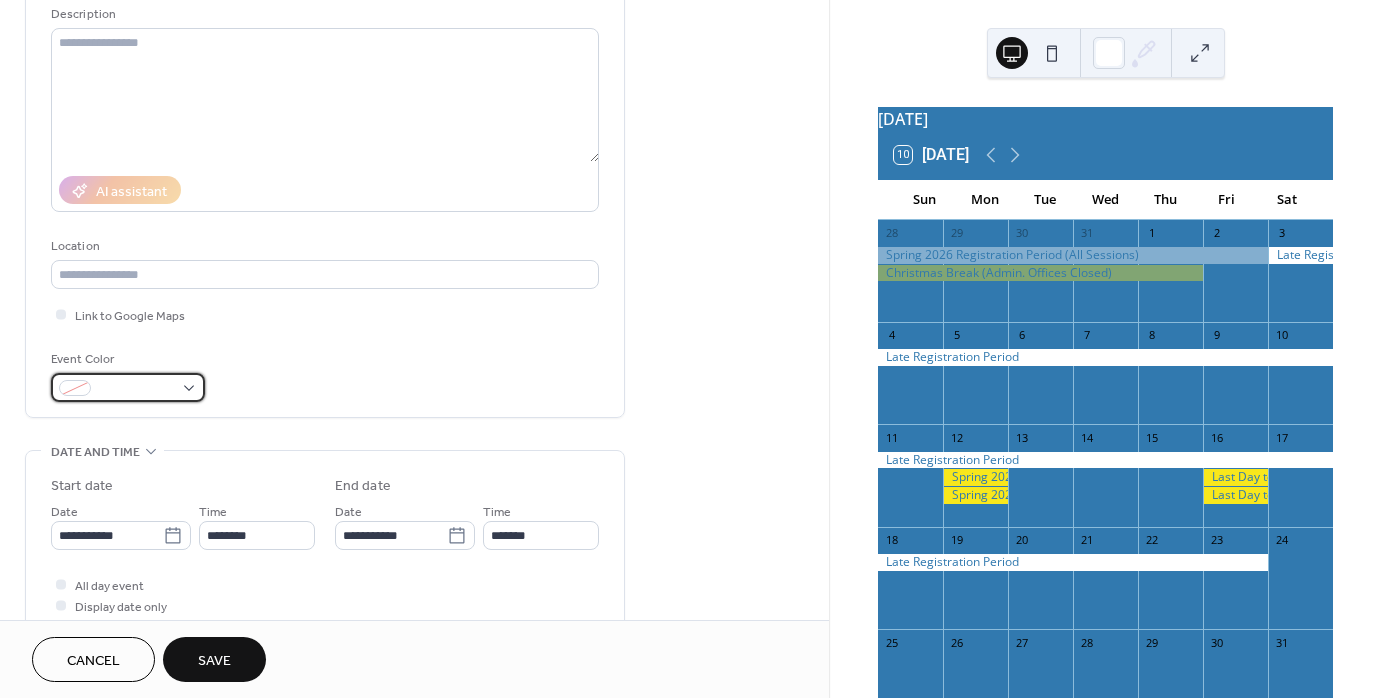 click at bounding box center (128, 387) 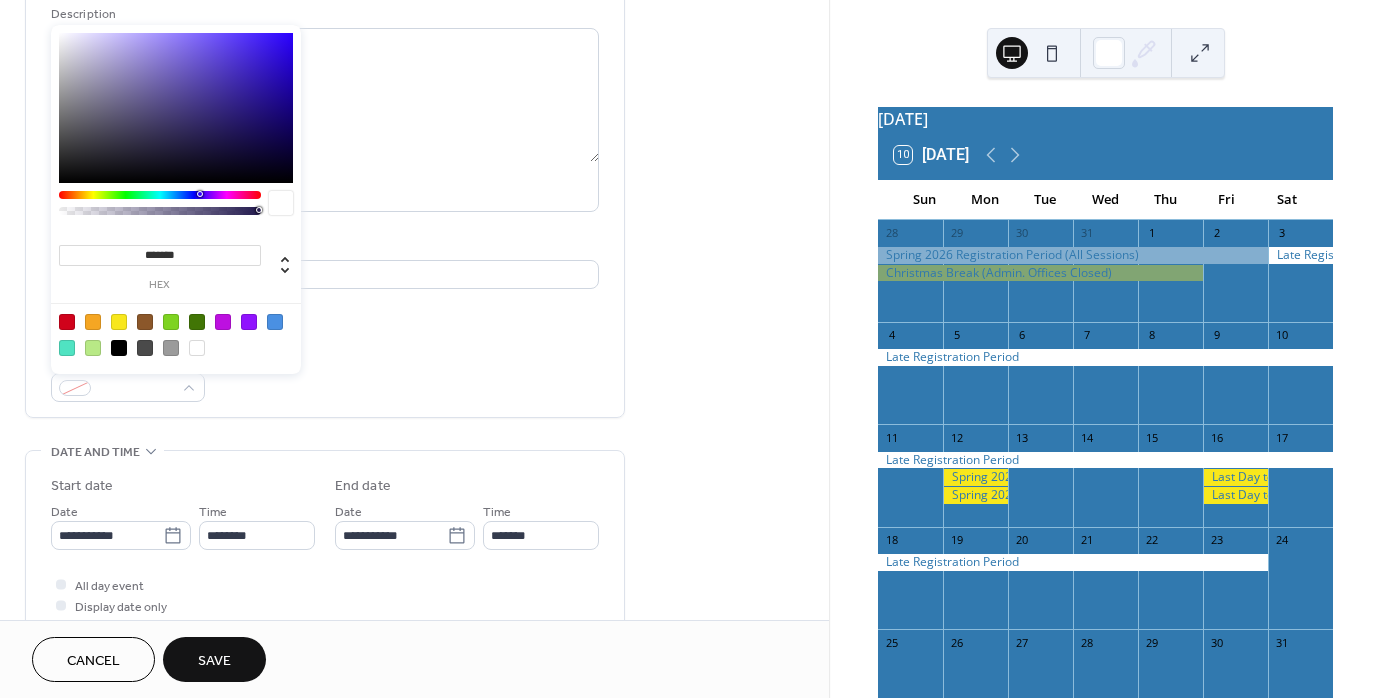 click at bounding box center (119, 322) 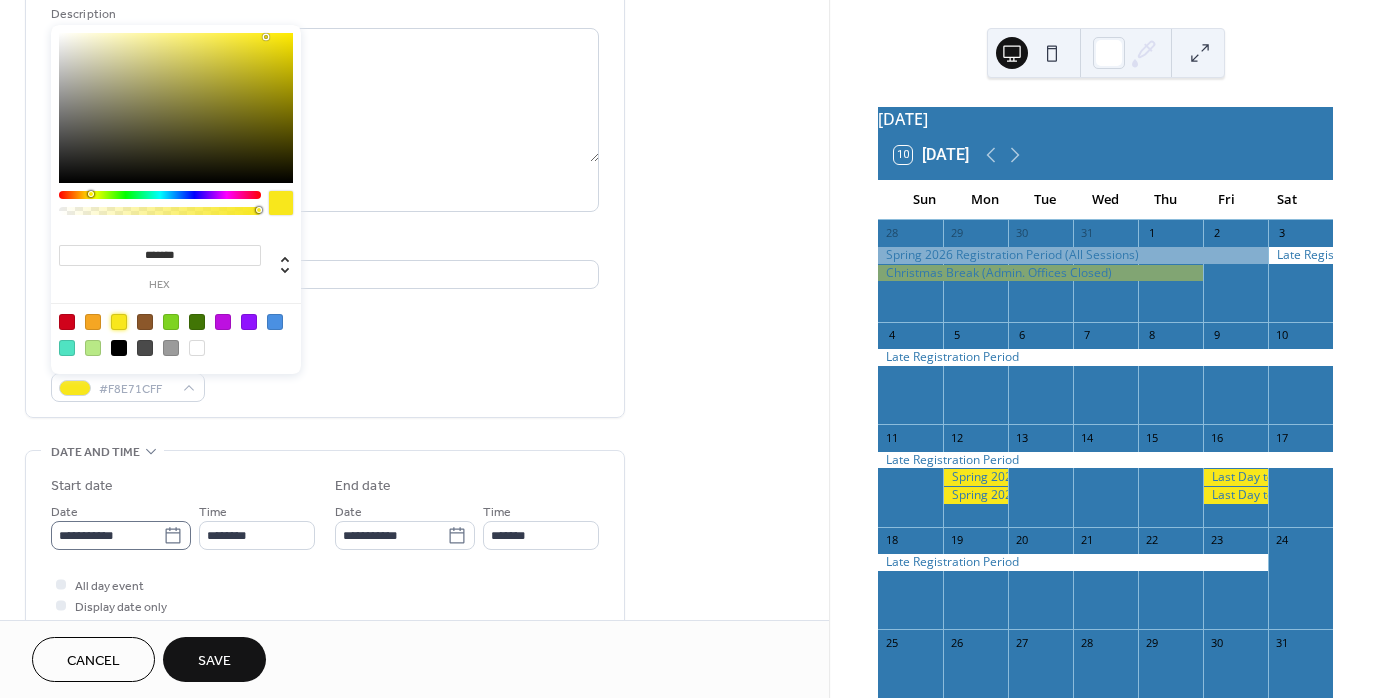 click 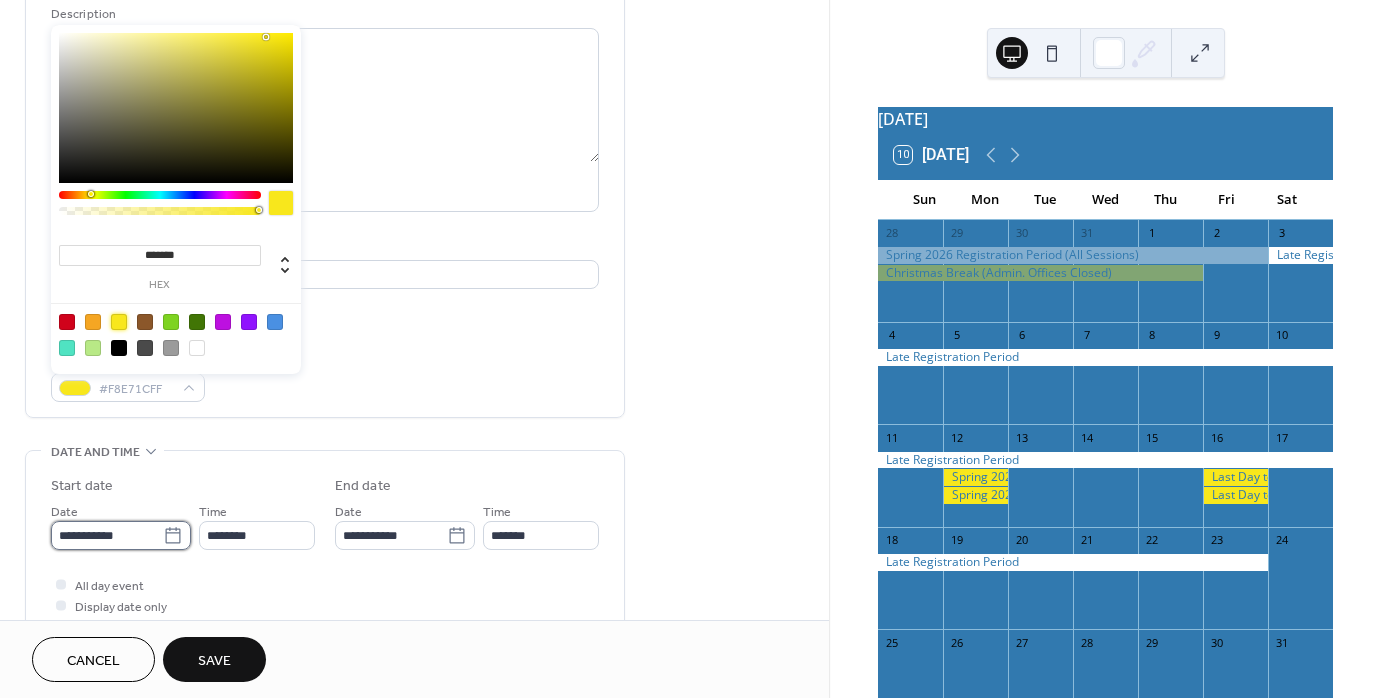 click on "**********" at bounding box center (107, 535) 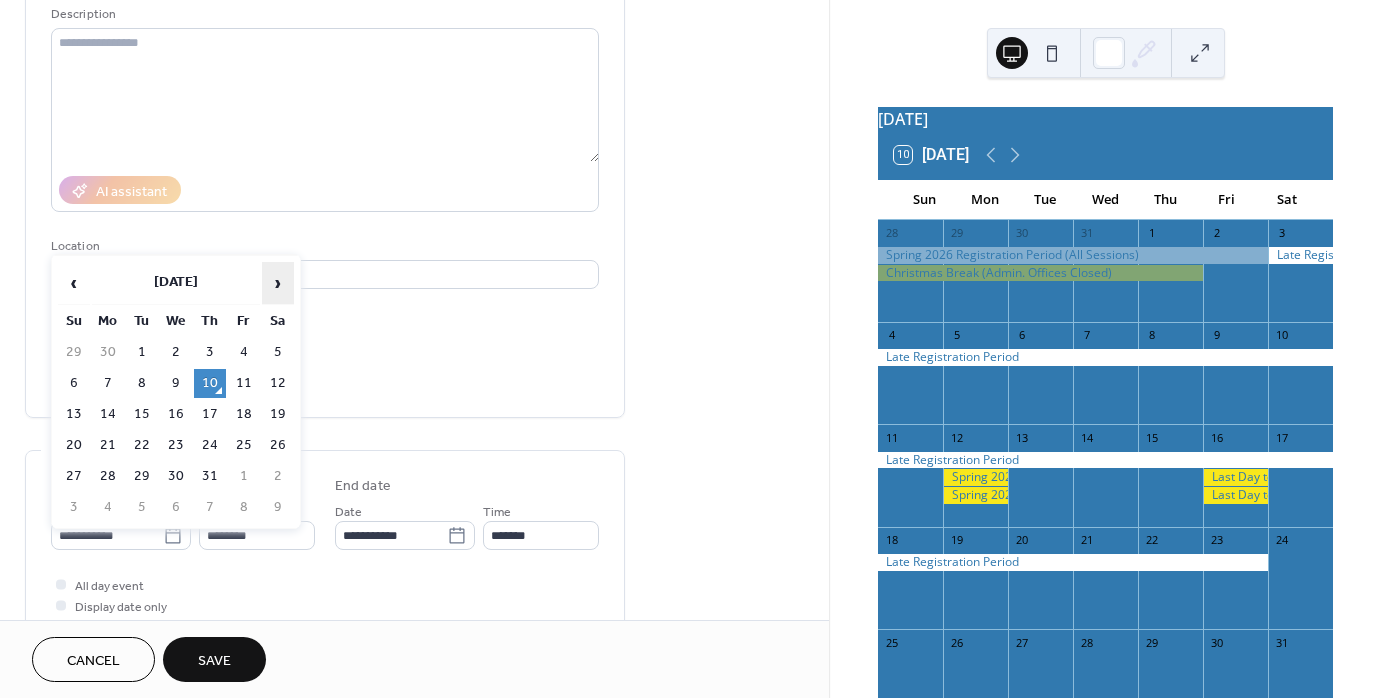 click on "›" at bounding box center (278, 283) 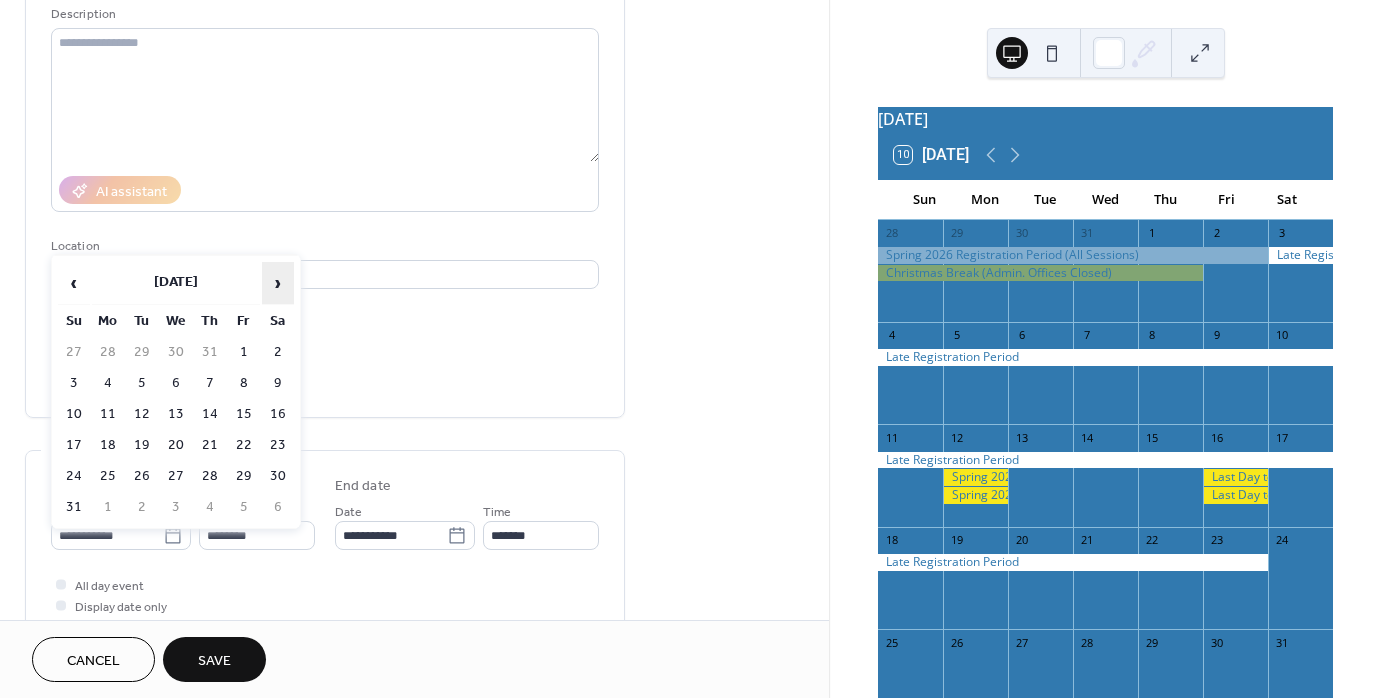 click on "›" at bounding box center [278, 283] 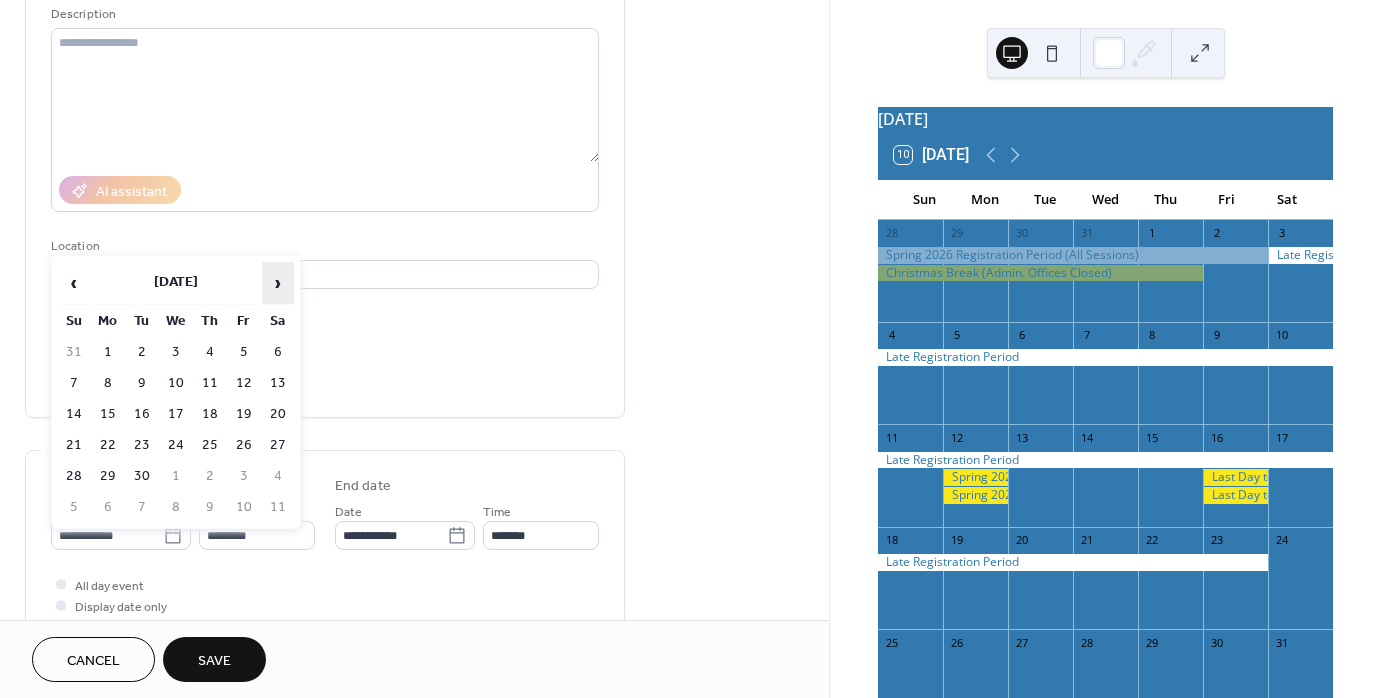 click on "›" at bounding box center [278, 283] 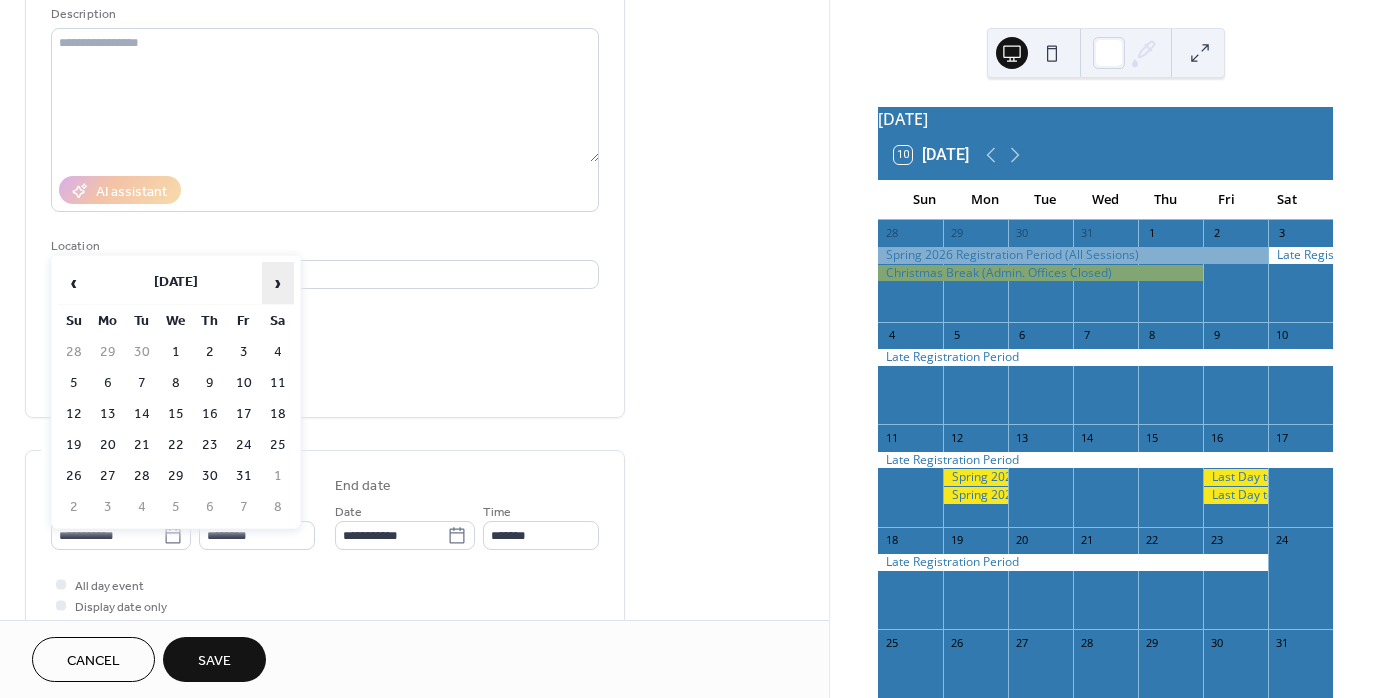 click on "›" at bounding box center (278, 283) 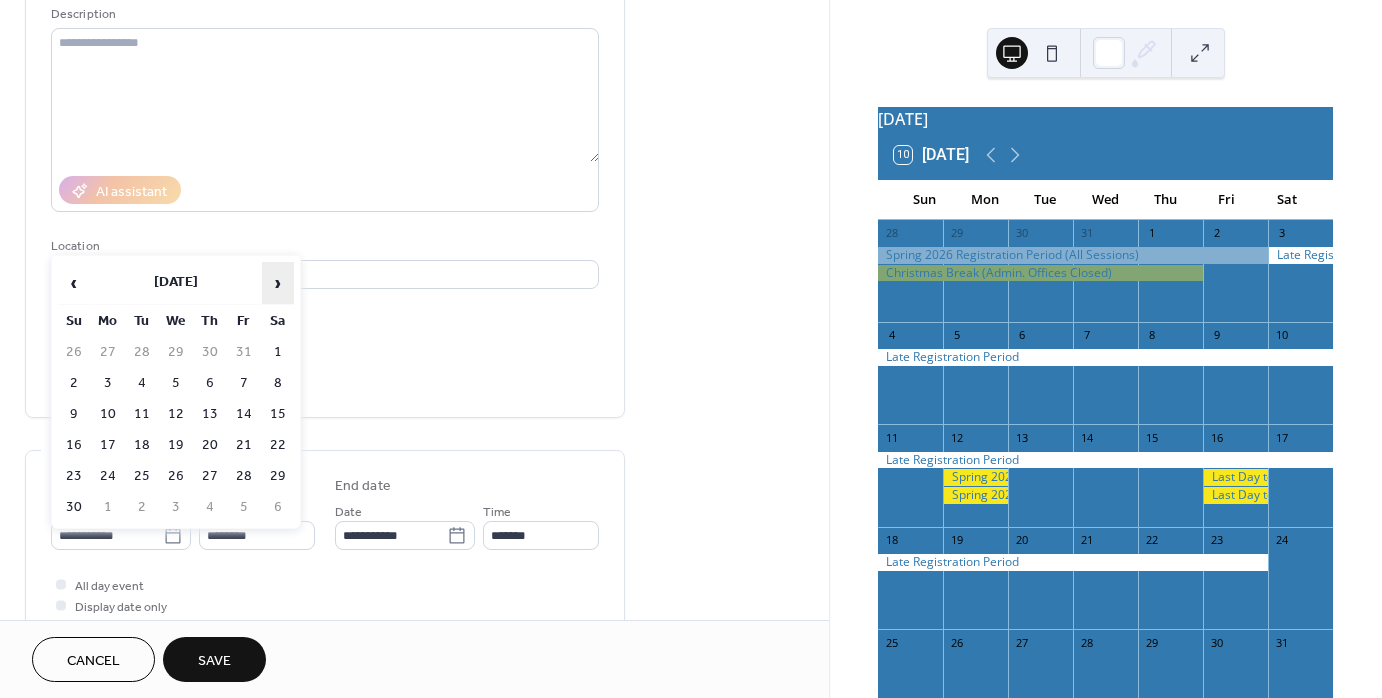click on "›" at bounding box center (278, 283) 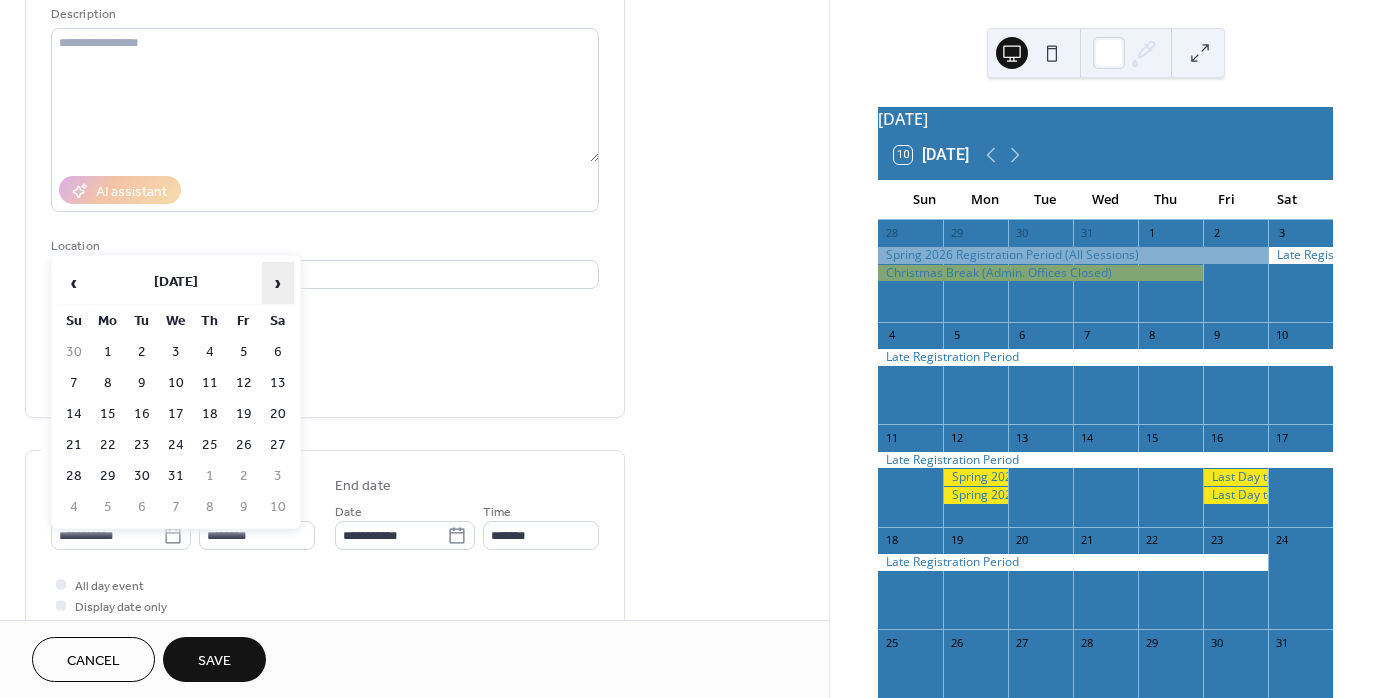 click on "›" at bounding box center [278, 283] 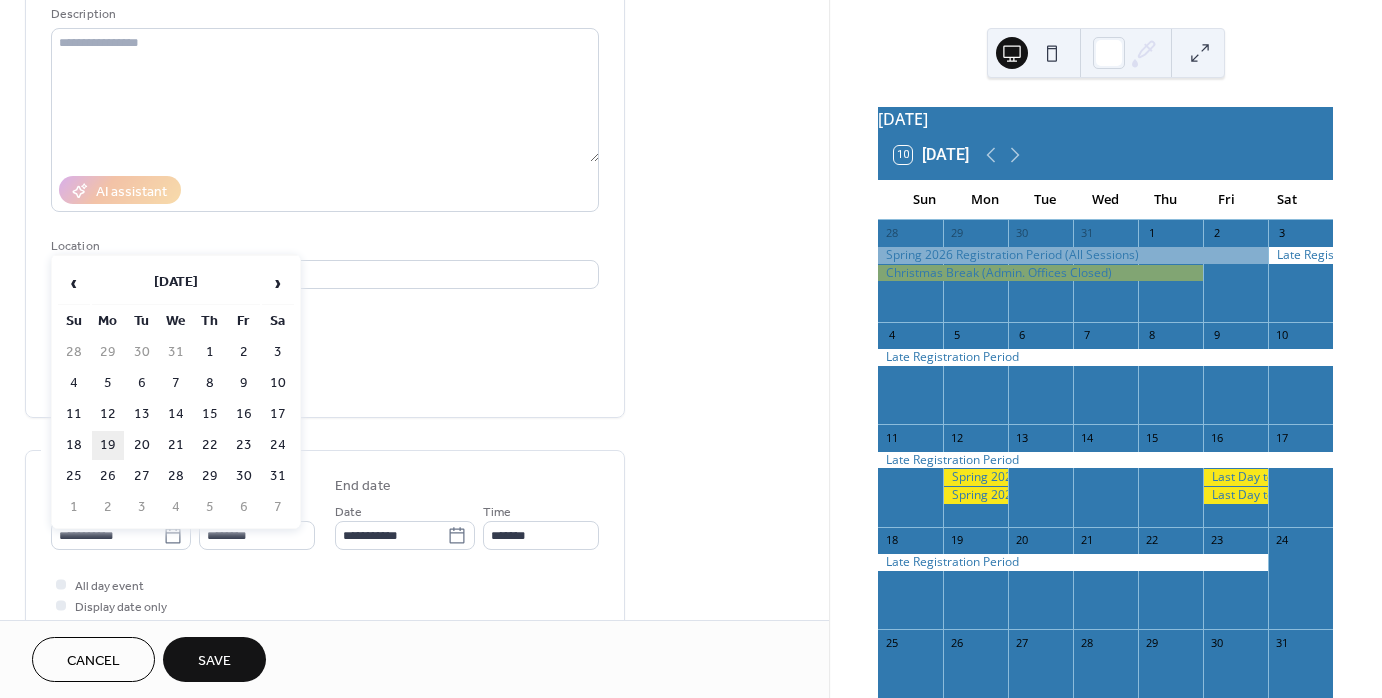 click on "19" at bounding box center [108, 445] 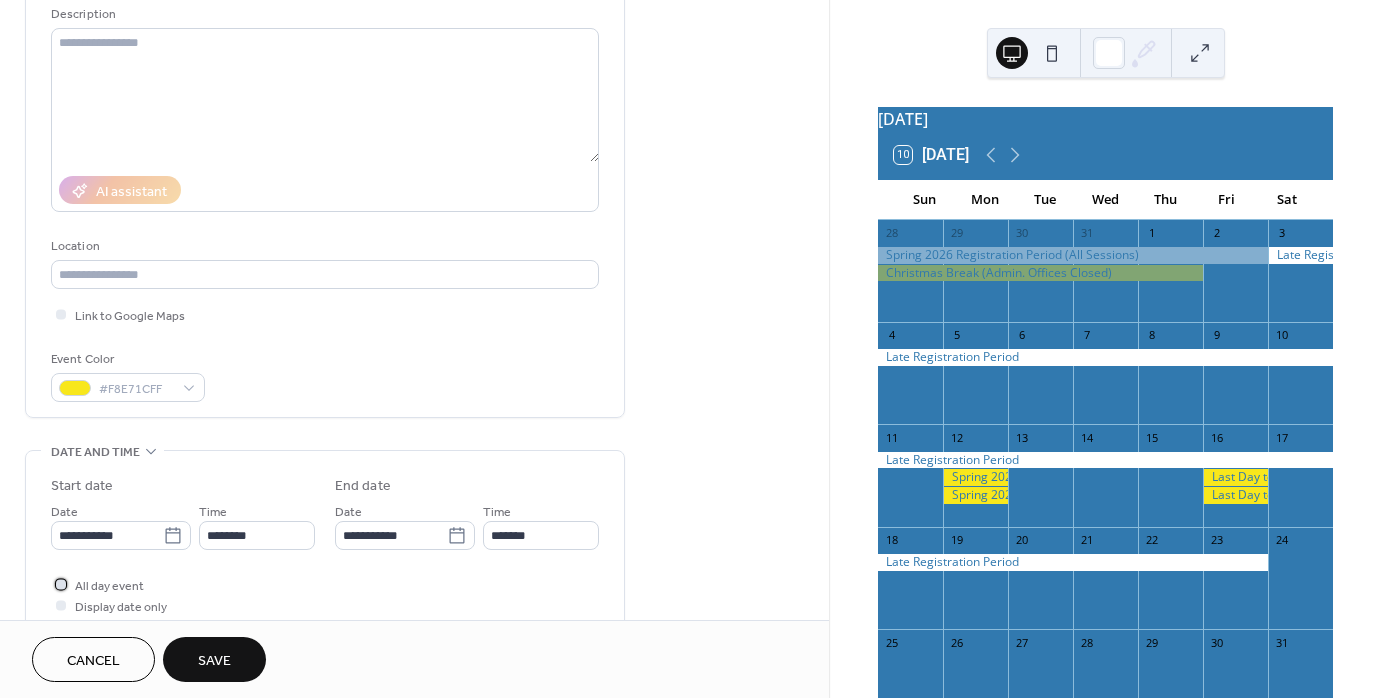 click at bounding box center [61, 584] 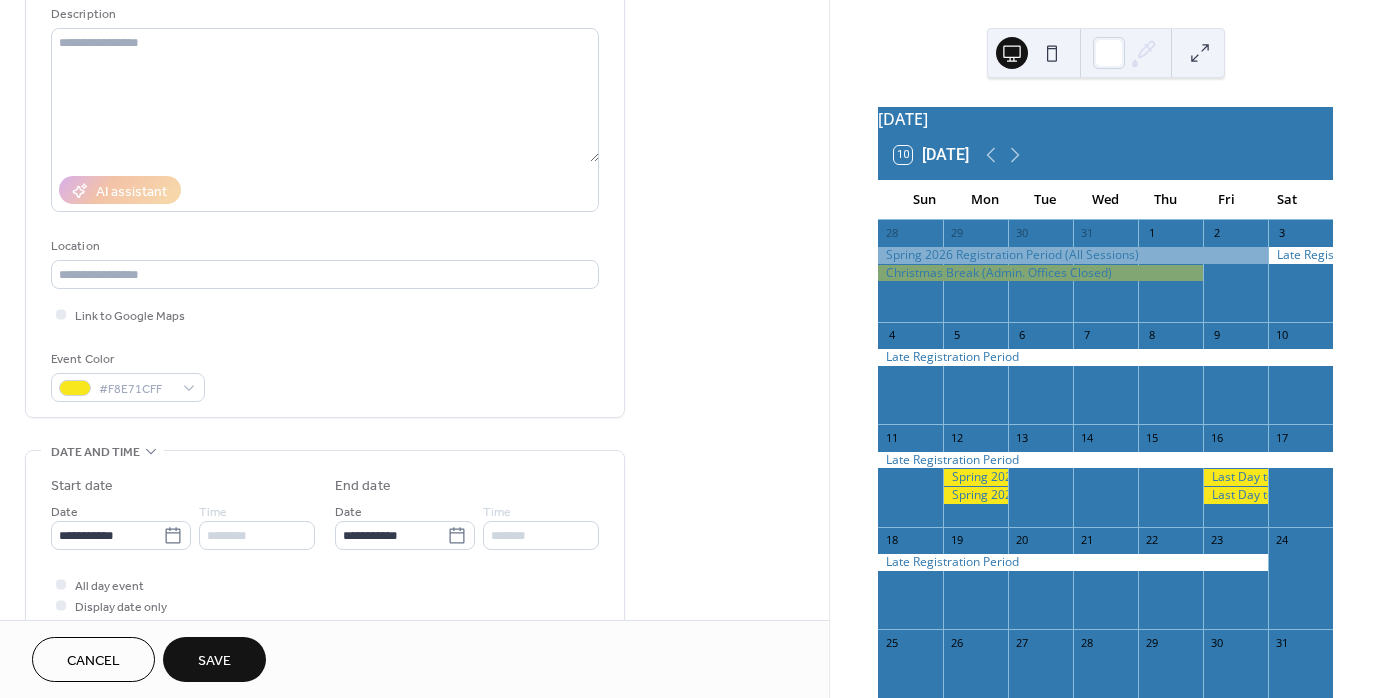 click on "Save" at bounding box center (214, 659) 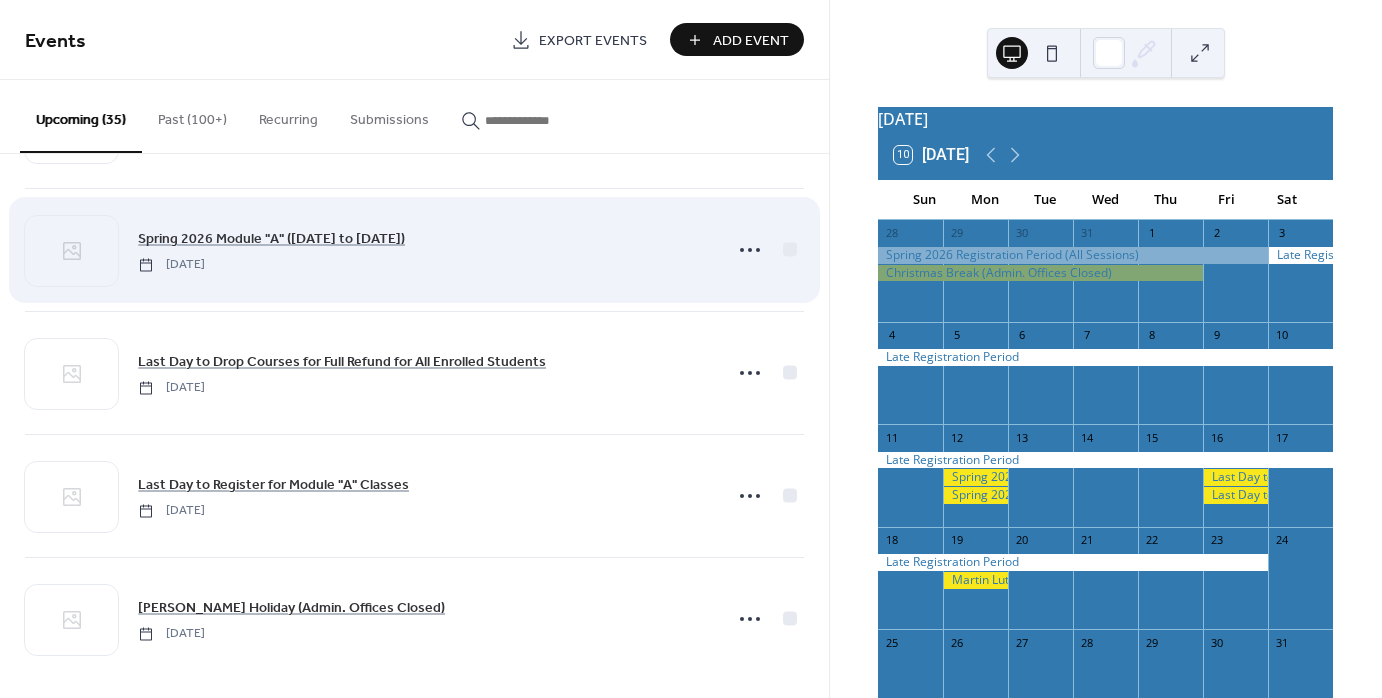 scroll, scrollTop: 3812, scrollLeft: 0, axis: vertical 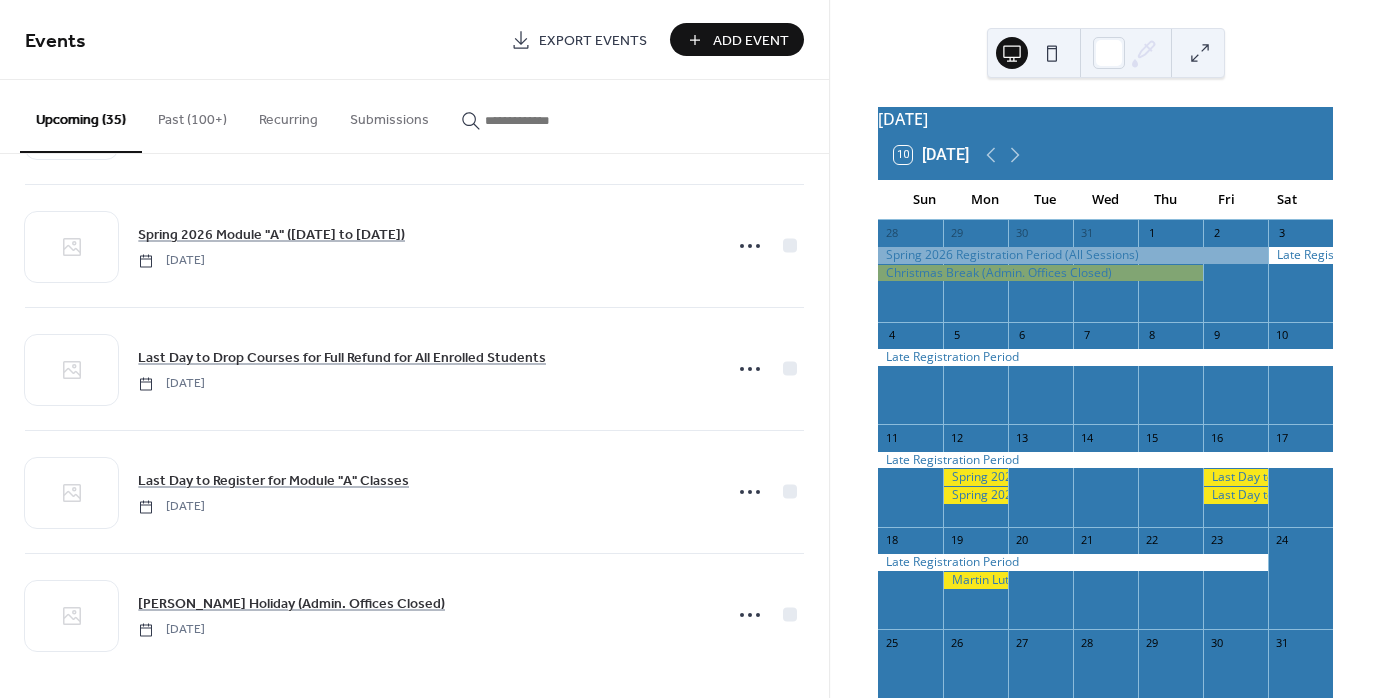 click on "Add Event" at bounding box center (737, 39) 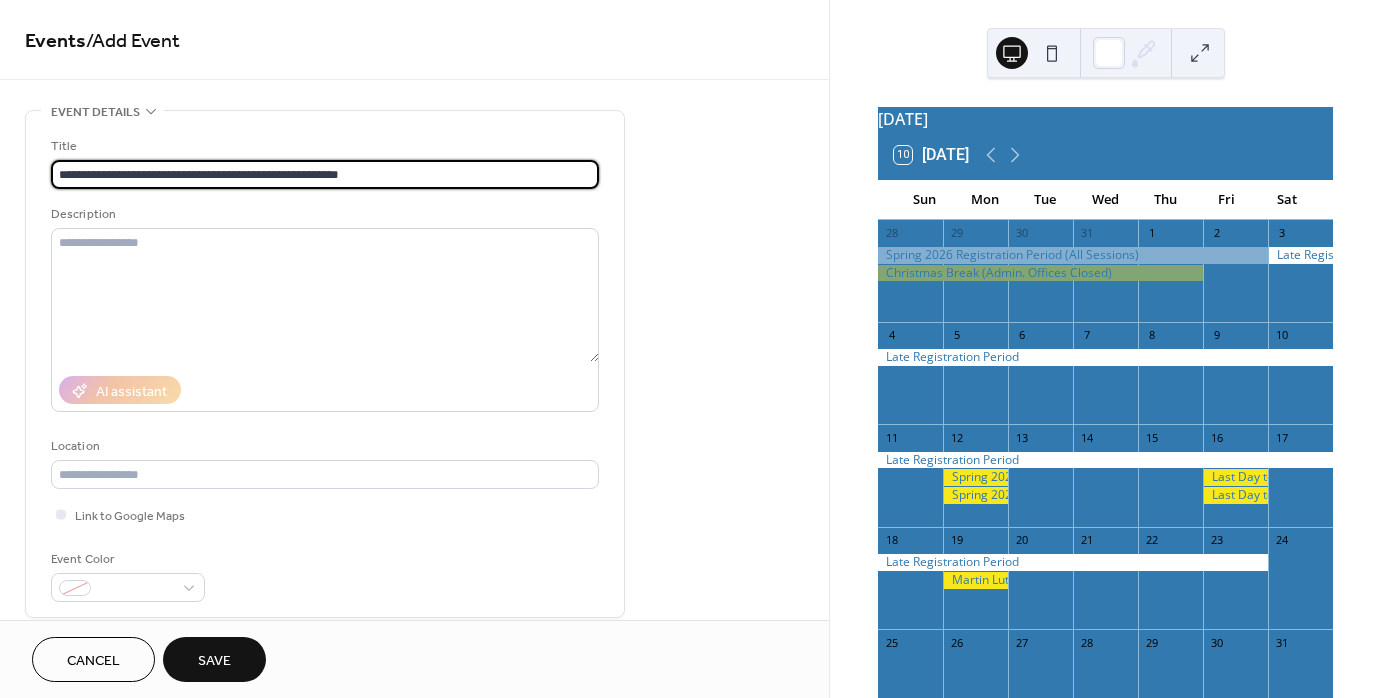 scroll, scrollTop: 1, scrollLeft: 0, axis: vertical 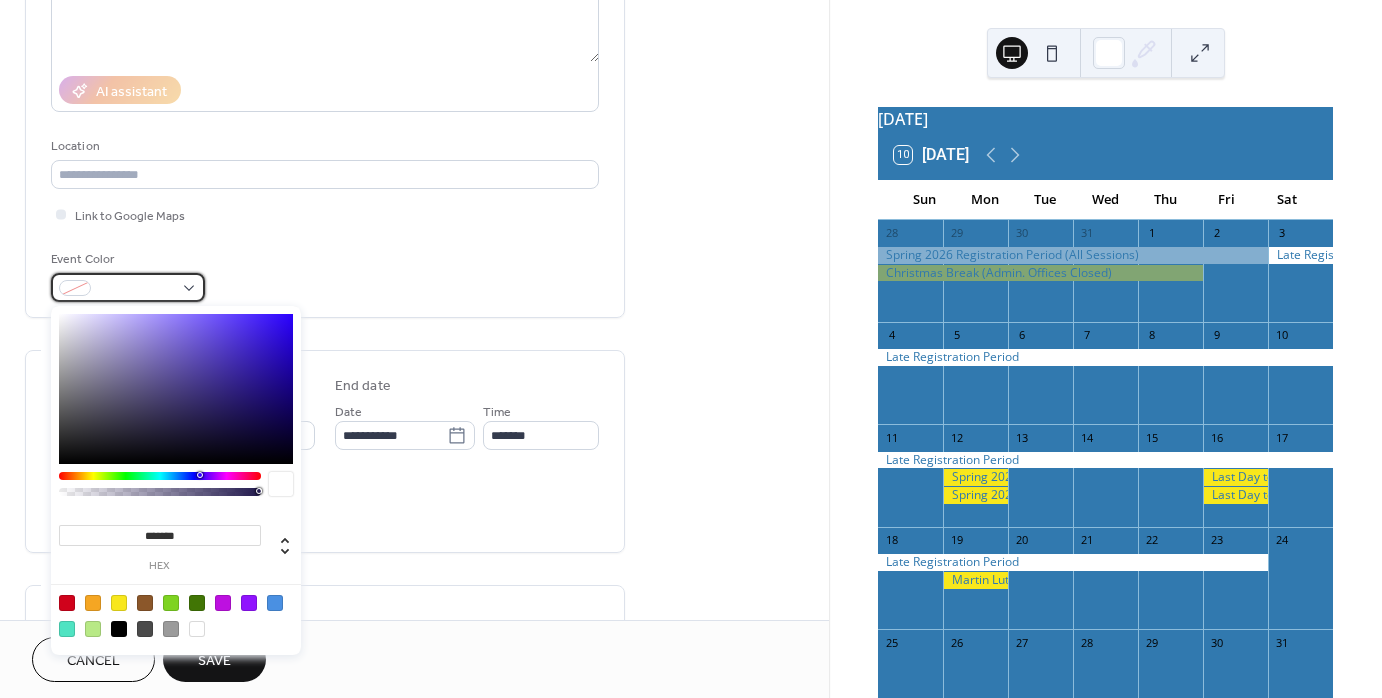 click at bounding box center (128, 287) 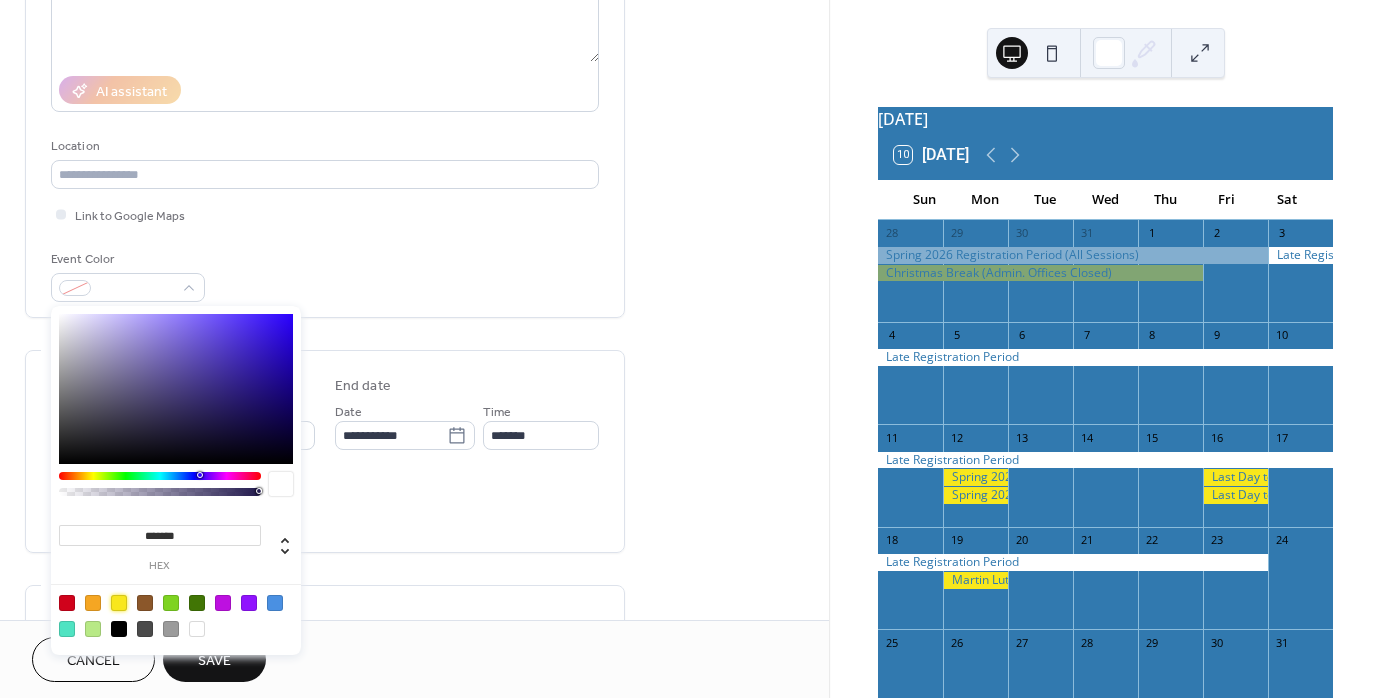 click at bounding box center (119, 603) 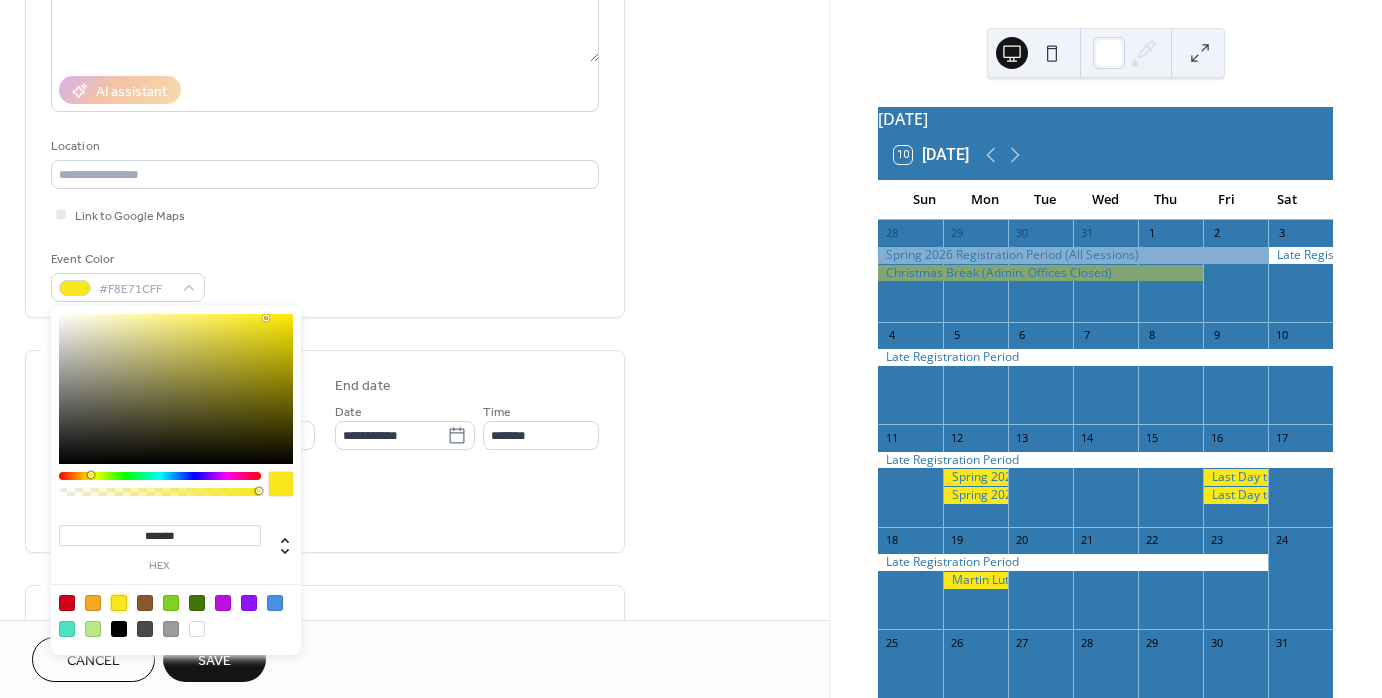 click on "All day event Display date only Hide event end time" at bounding box center (325, 505) 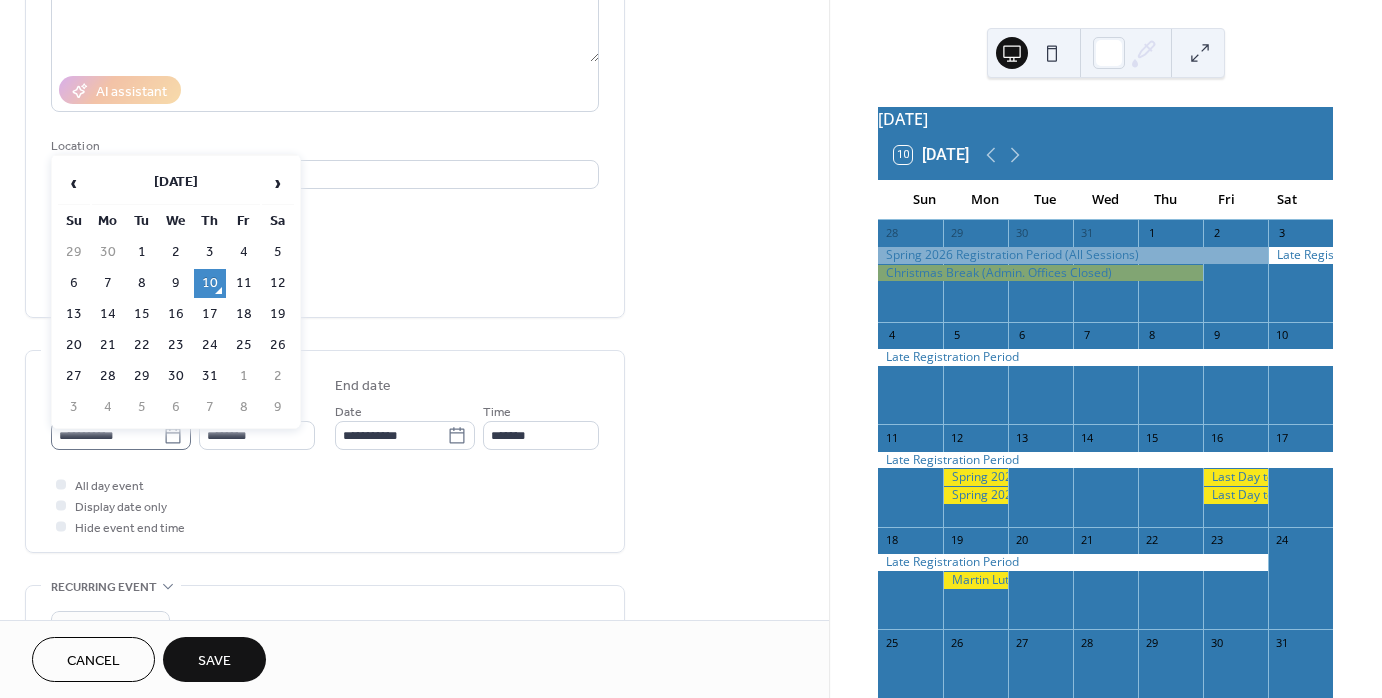 click 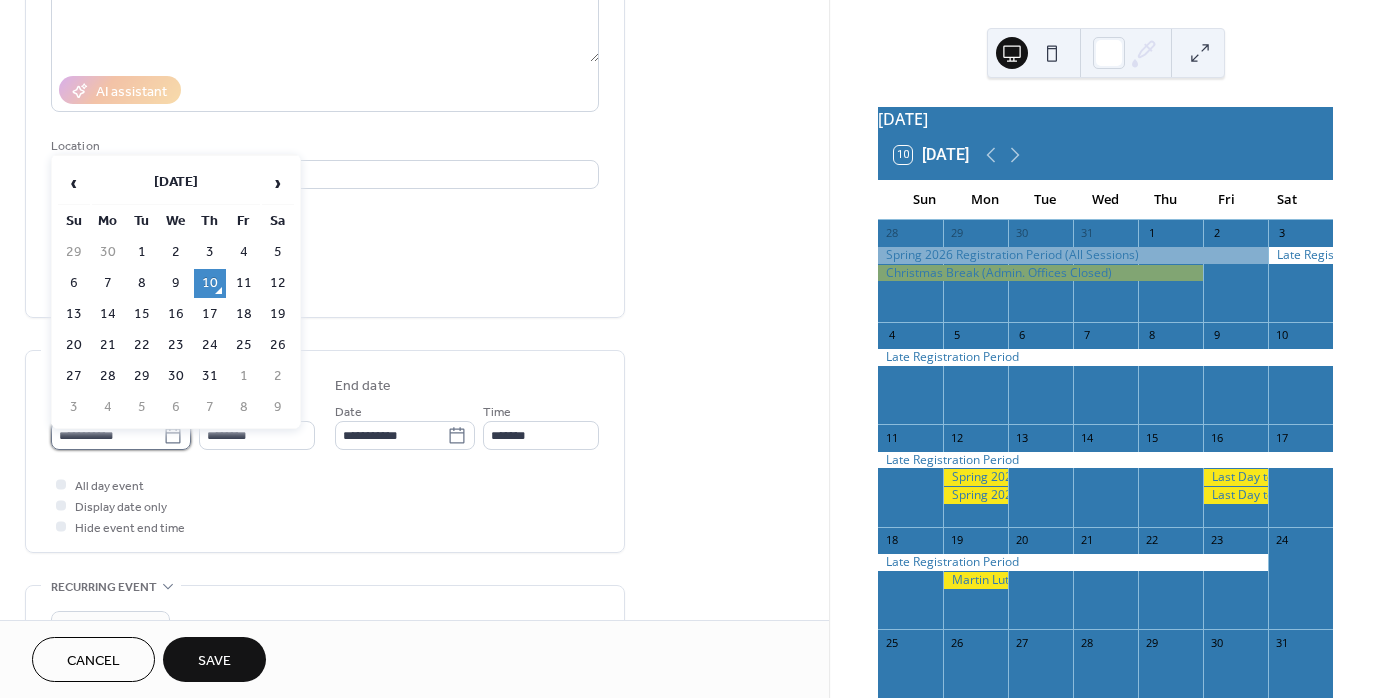 click on "**********" at bounding box center (107, 435) 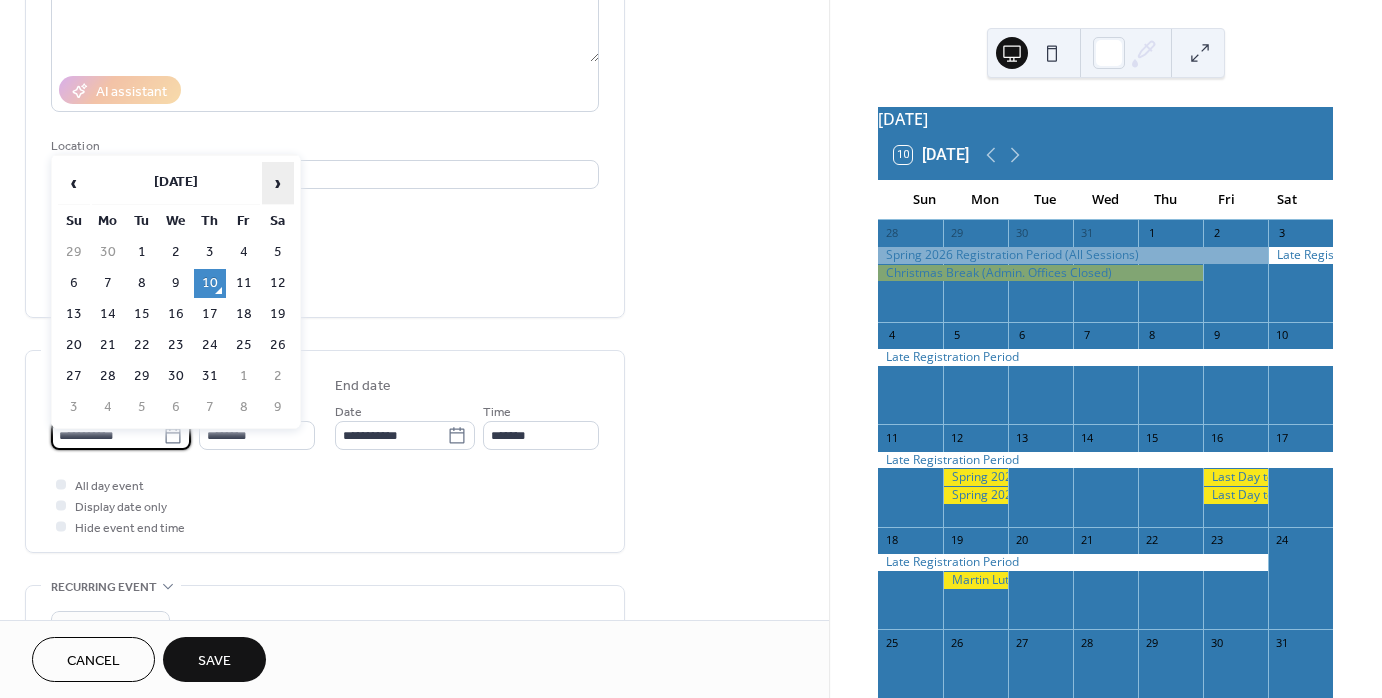click on "›" at bounding box center (278, 183) 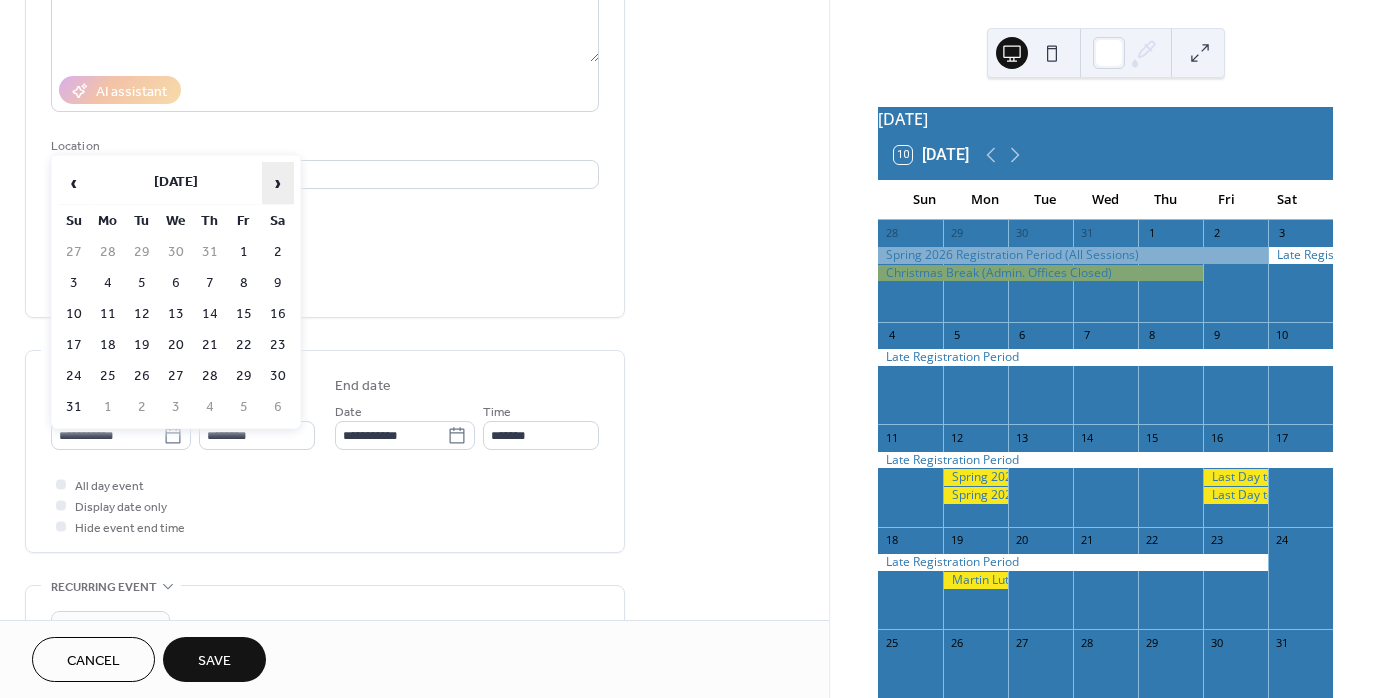 click on "›" at bounding box center [278, 183] 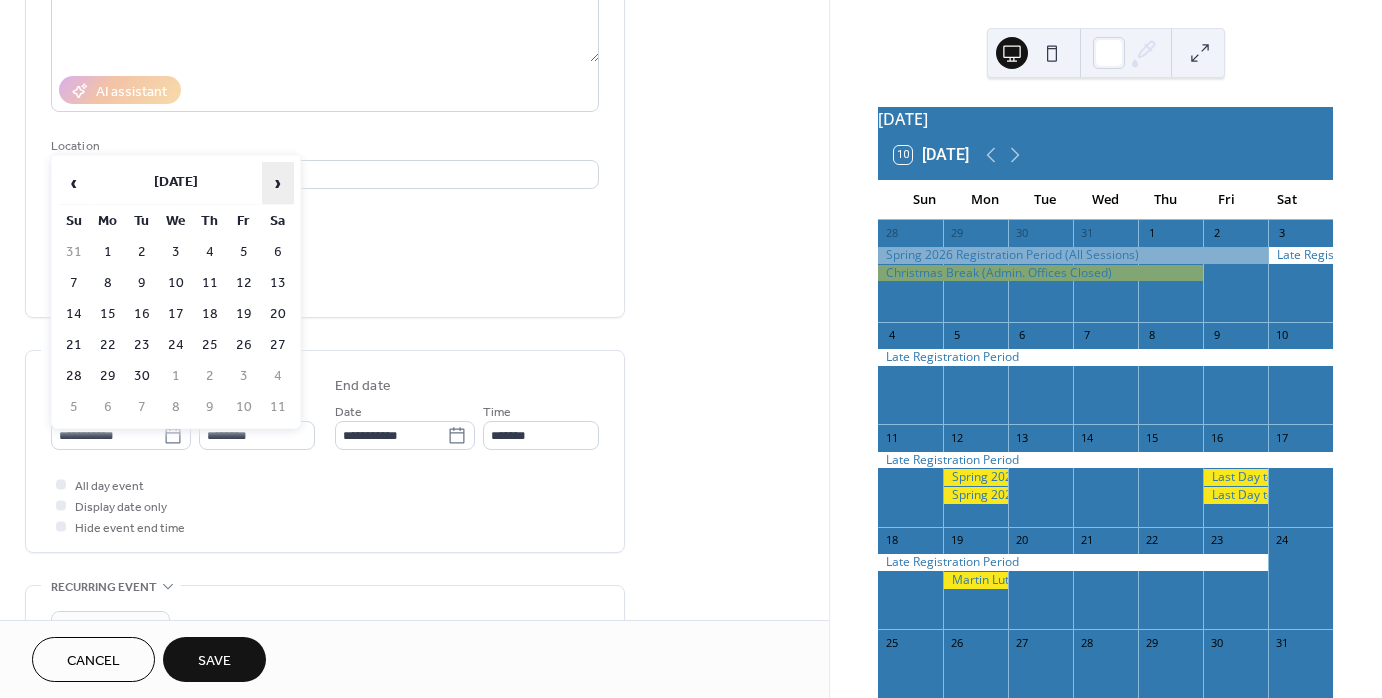 click on "›" at bounding box center (278, 183) 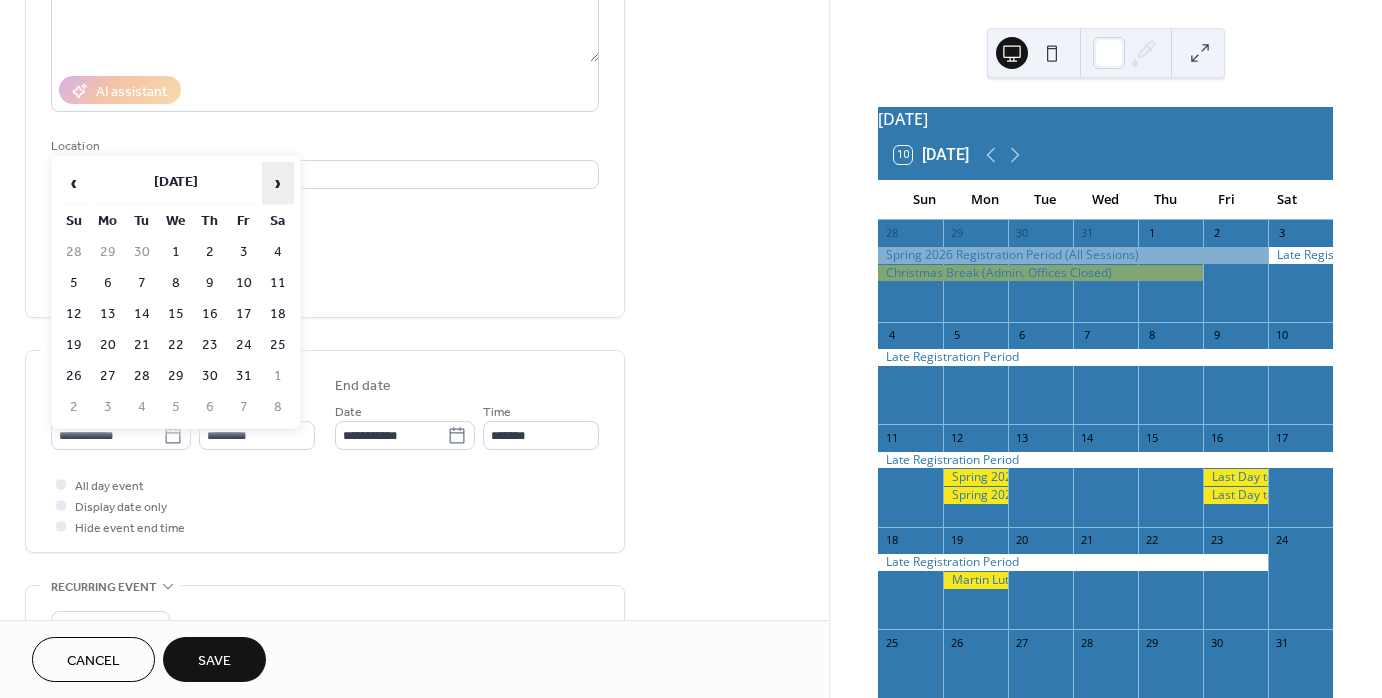 click on "›" at bounding box center (278, 183) 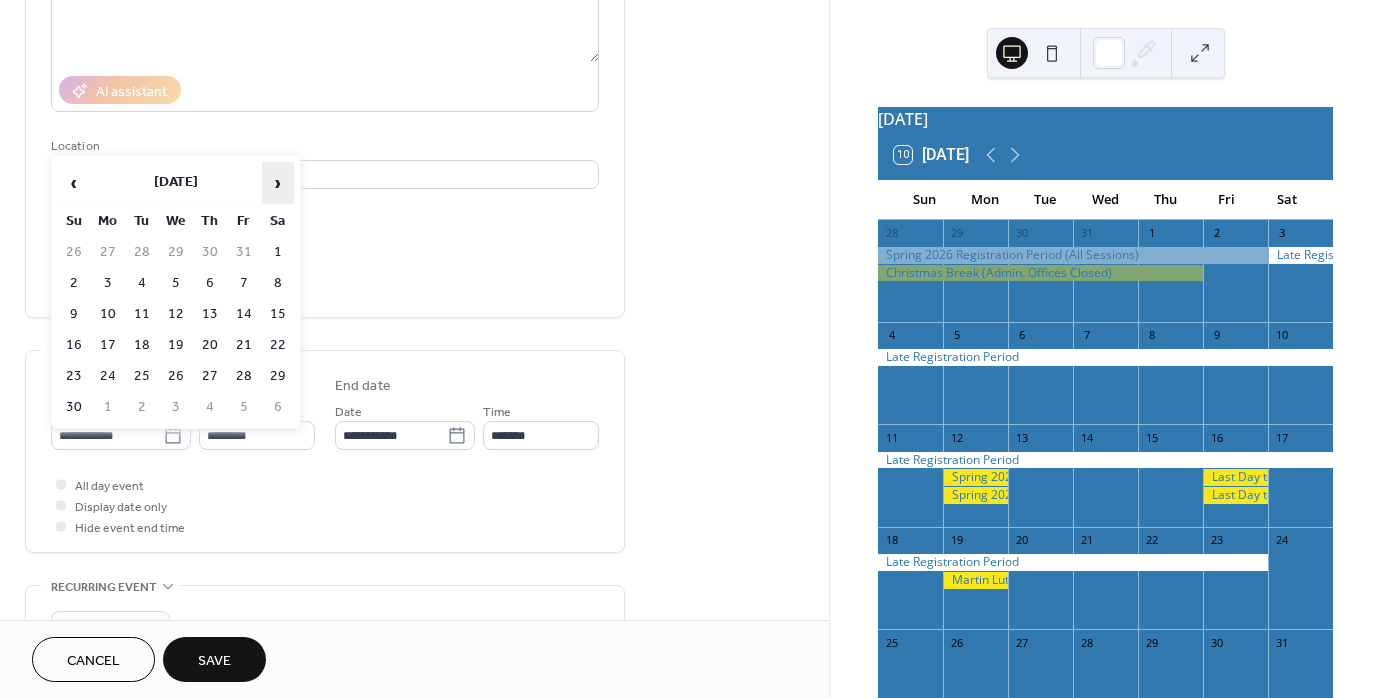 click on "›" at bounding box center (278, 183) 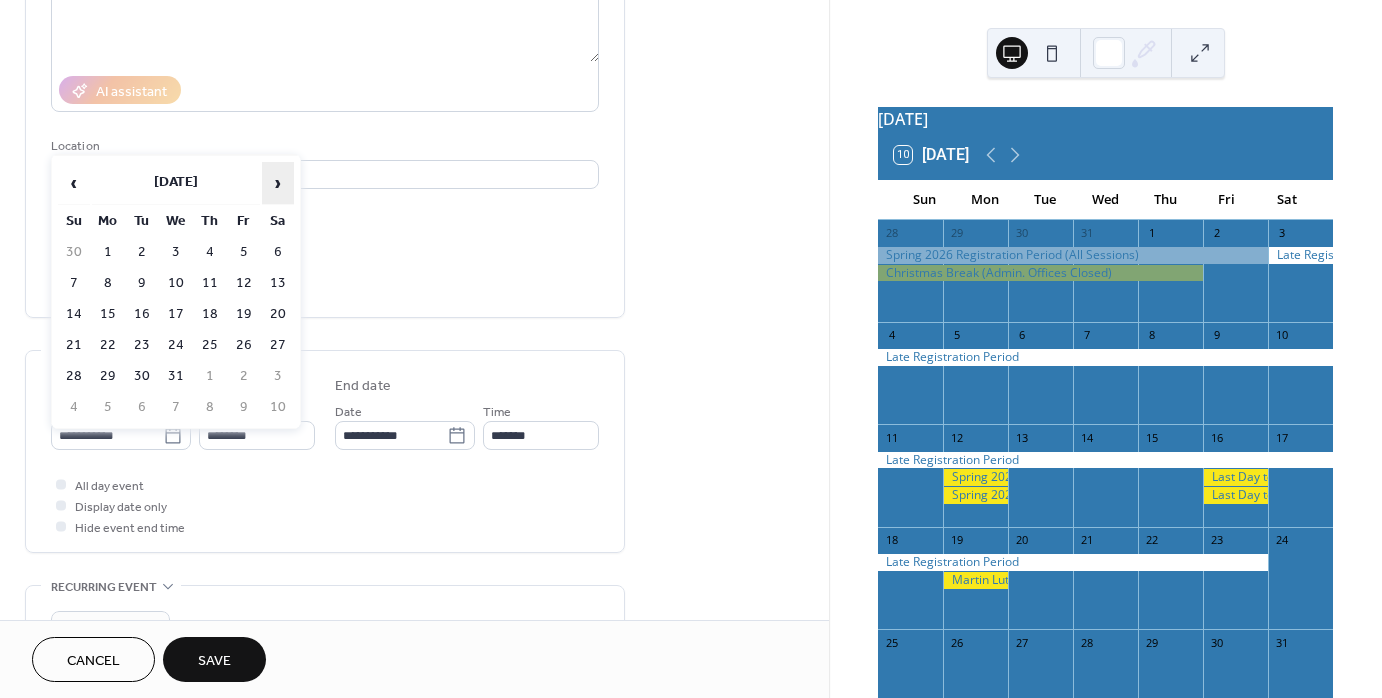 click on "›" at bounding box center [278, 183] 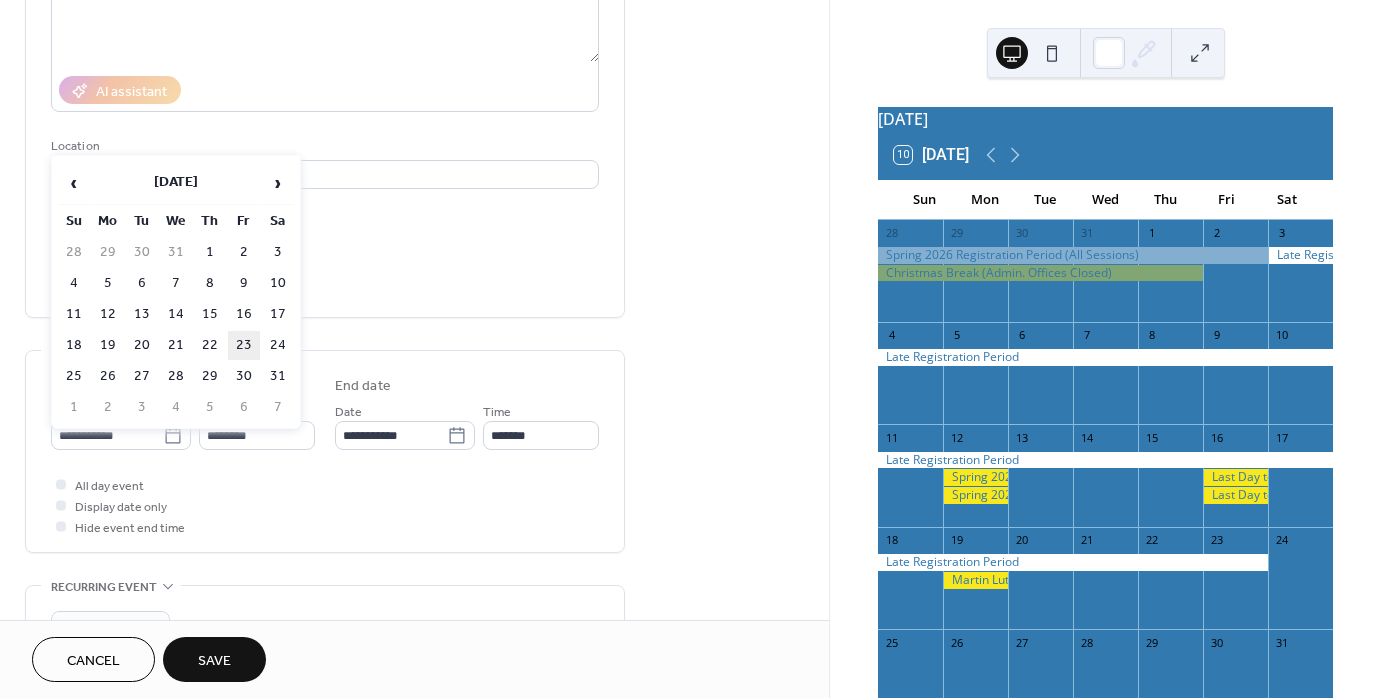 click on "23" at bounding box center [244, 345] 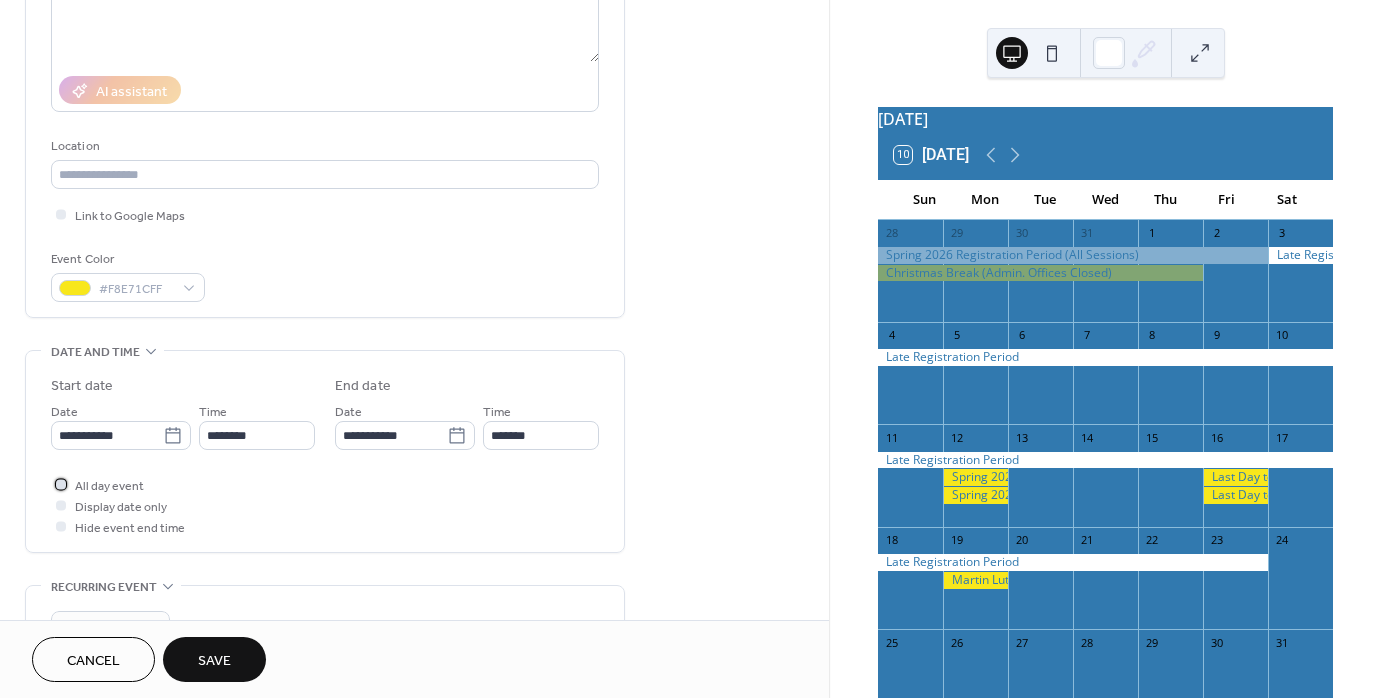 click at bounding box center (61, 484) 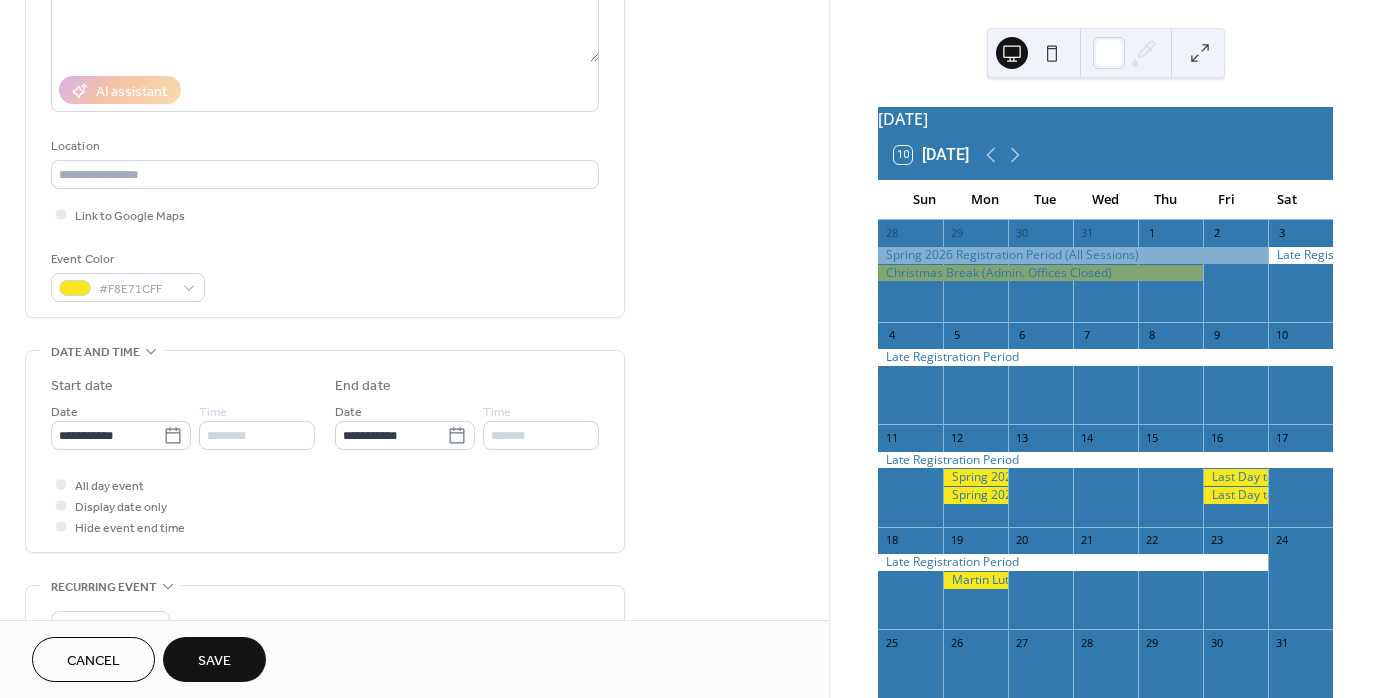click on "Save" at bounding box center (214, 661) 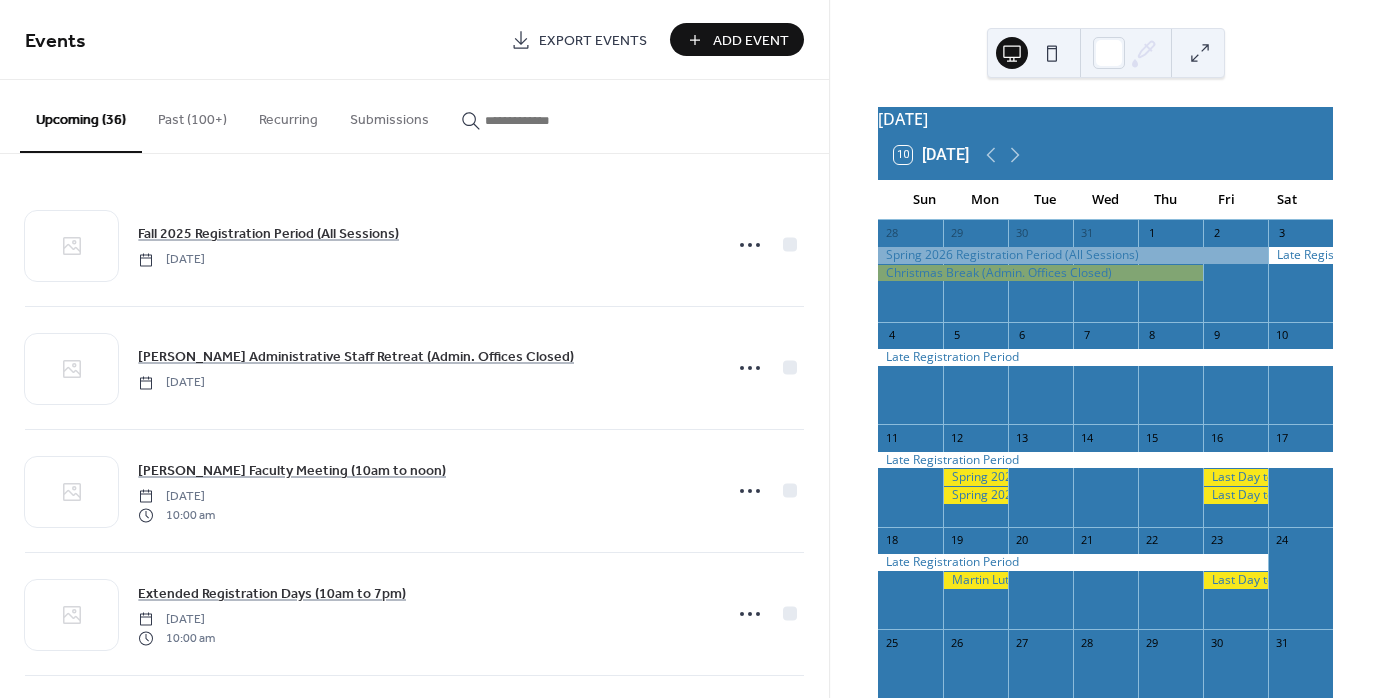 click on "Add Event" at bounding box center (751, 41) 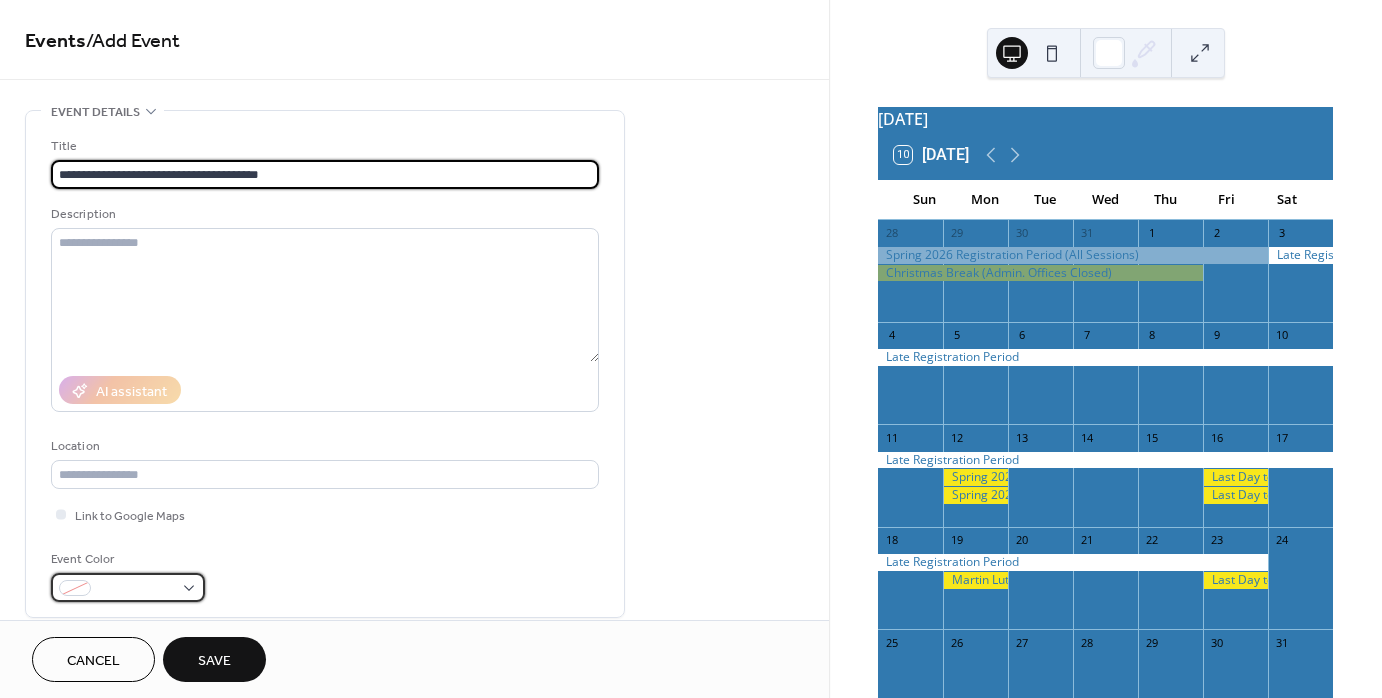 click at bounding box center [128, 587] 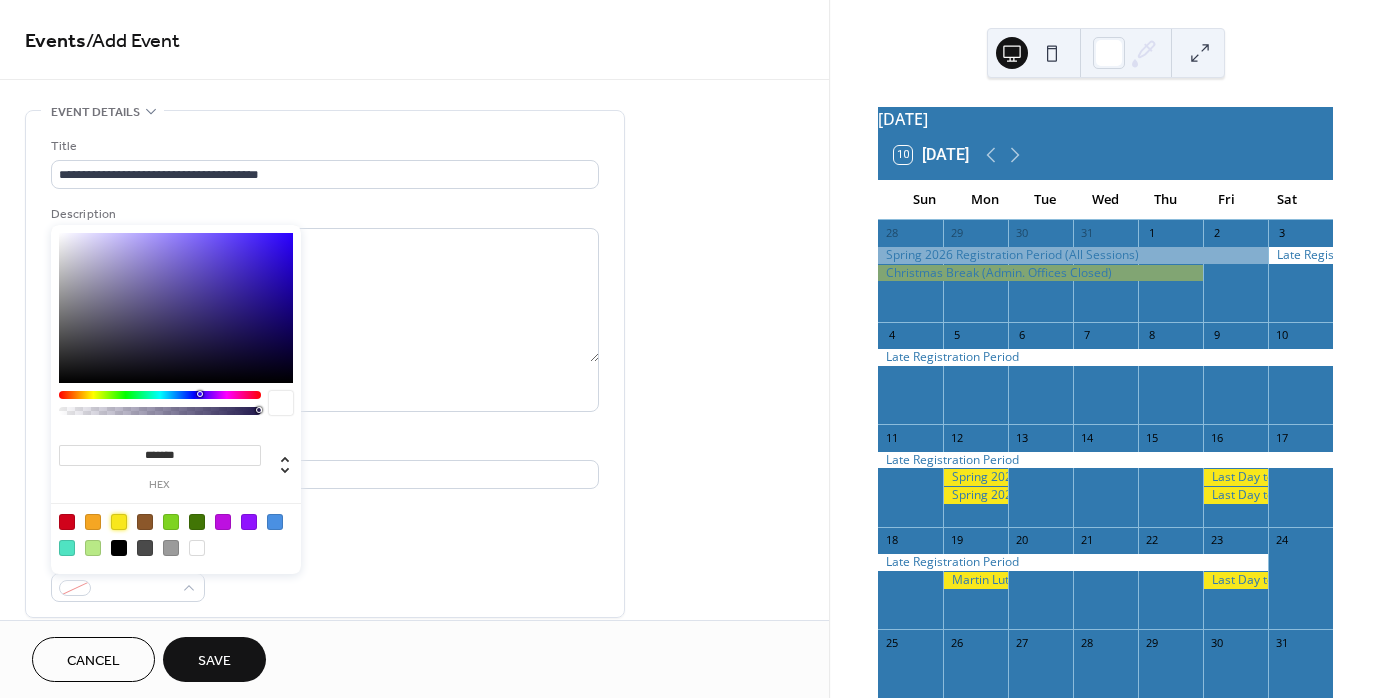click at bounding box center (119, 522) 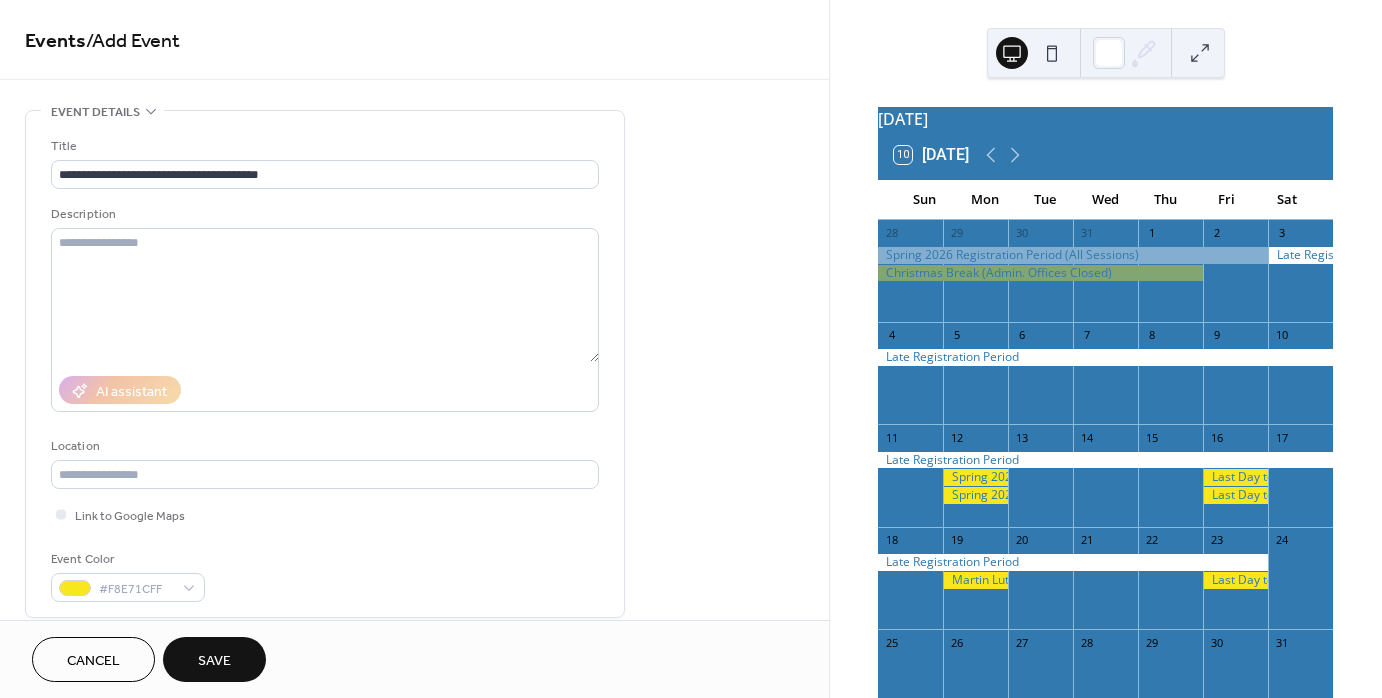 click on "Event Color #F8E71CFF" at bounding box center [325, 575] 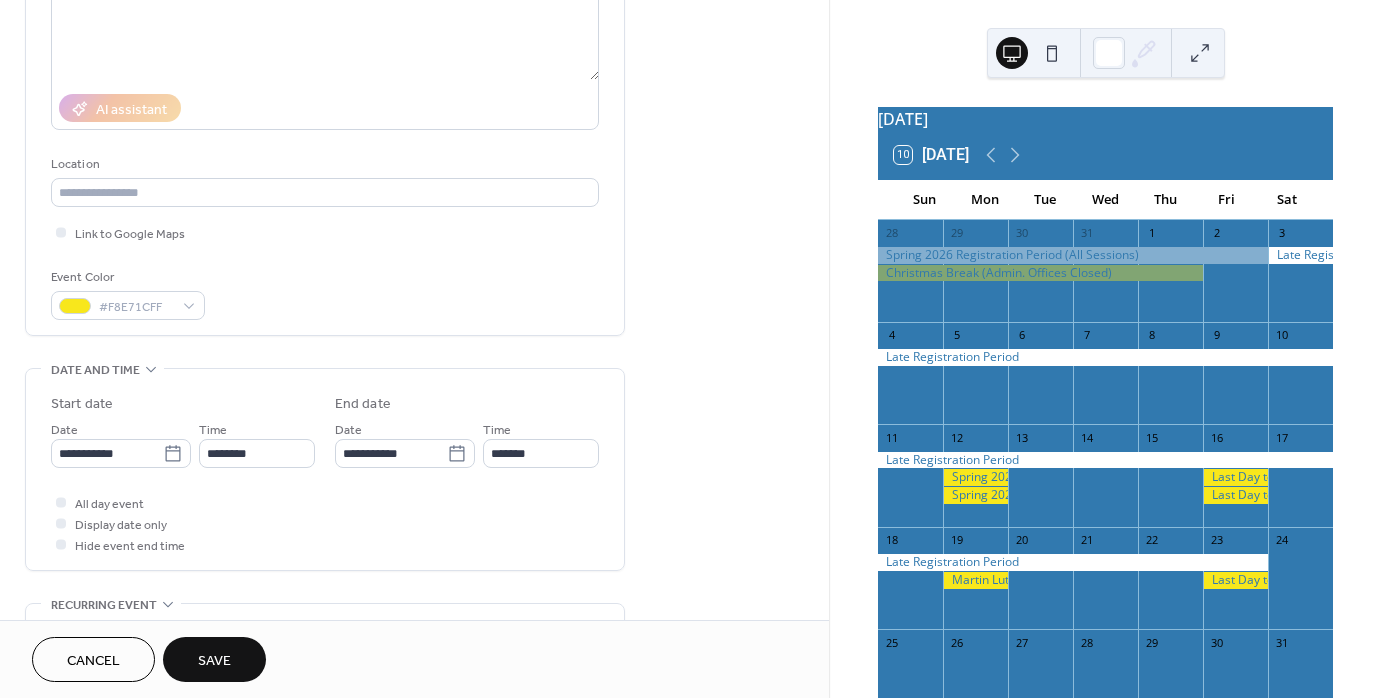 scroll, scrollTop: 300, scrollLeft: 0, axis: vertical 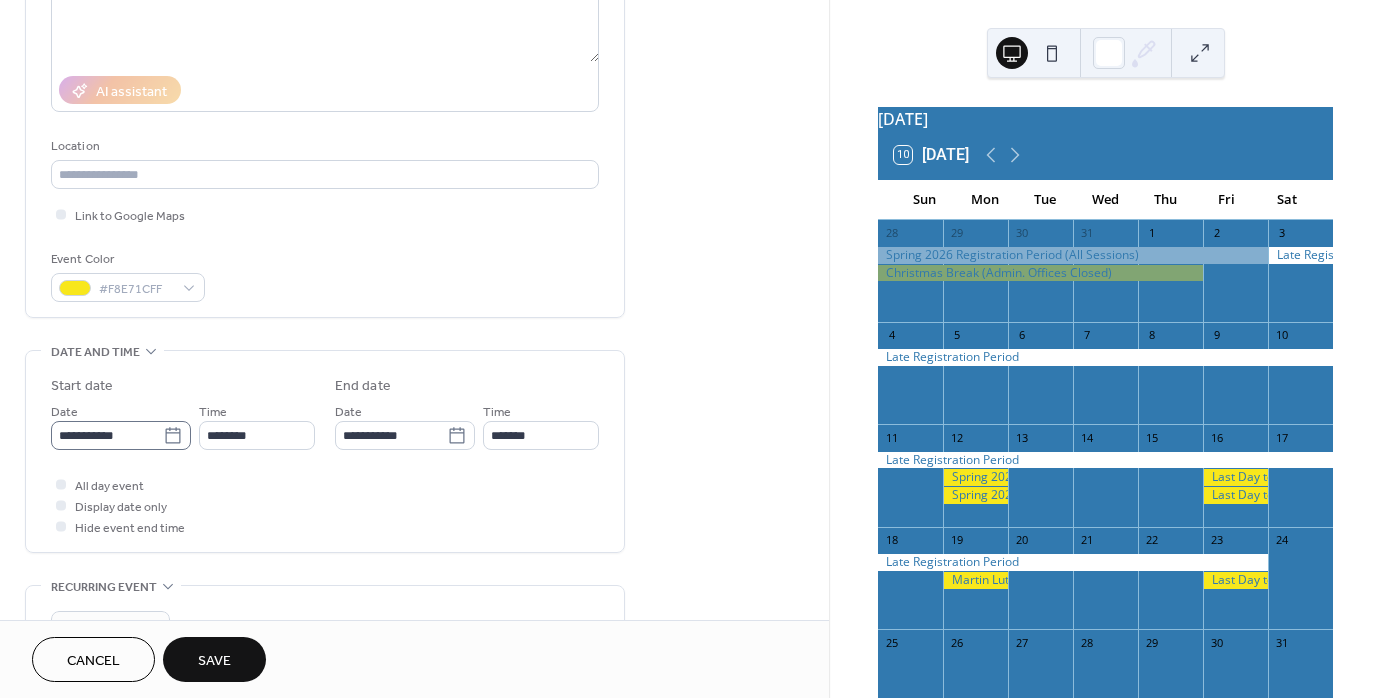 click 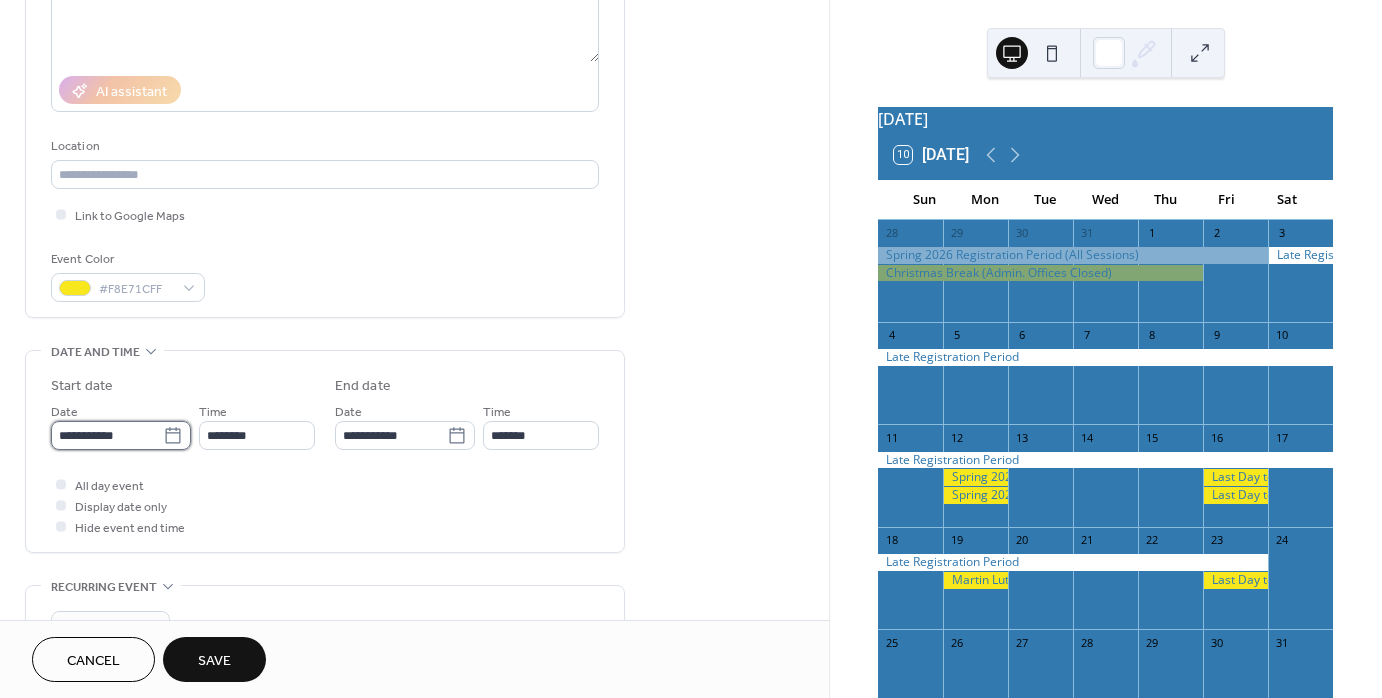 click on "**********" at bounding box center (107, 435) 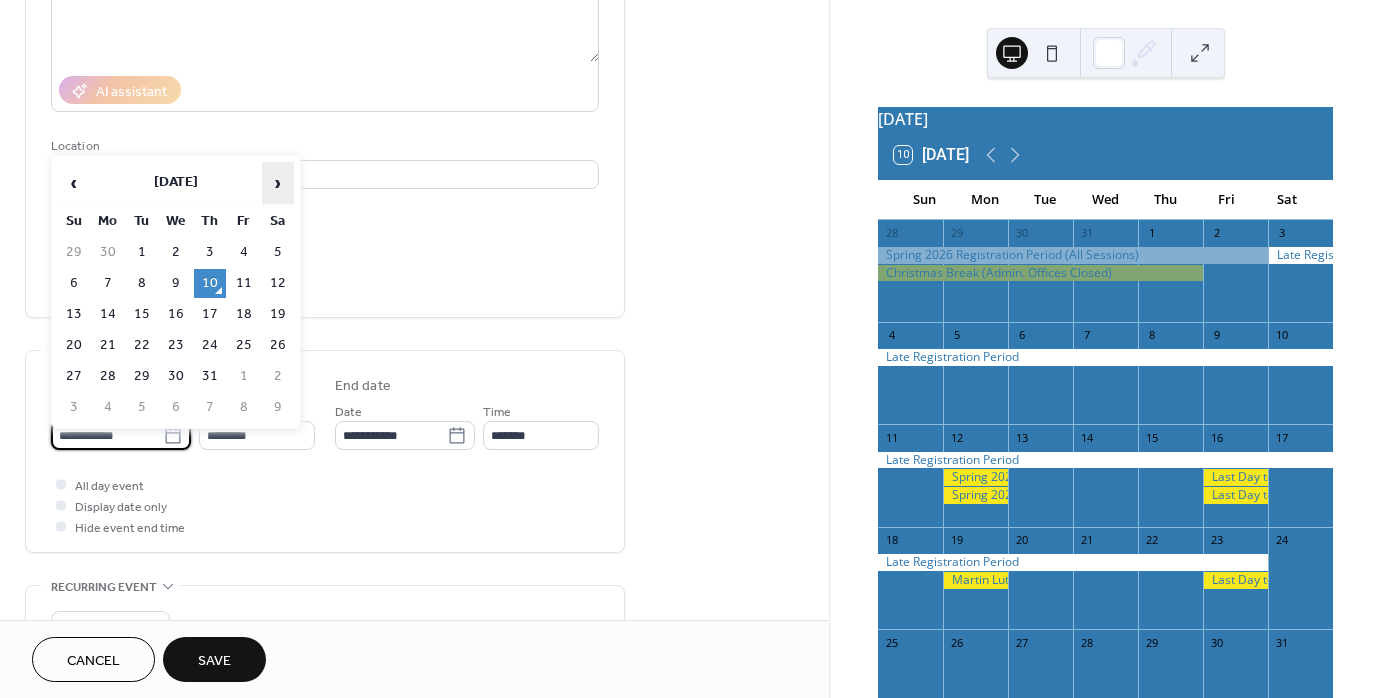 click on "›" at bounding box center [278, 183] 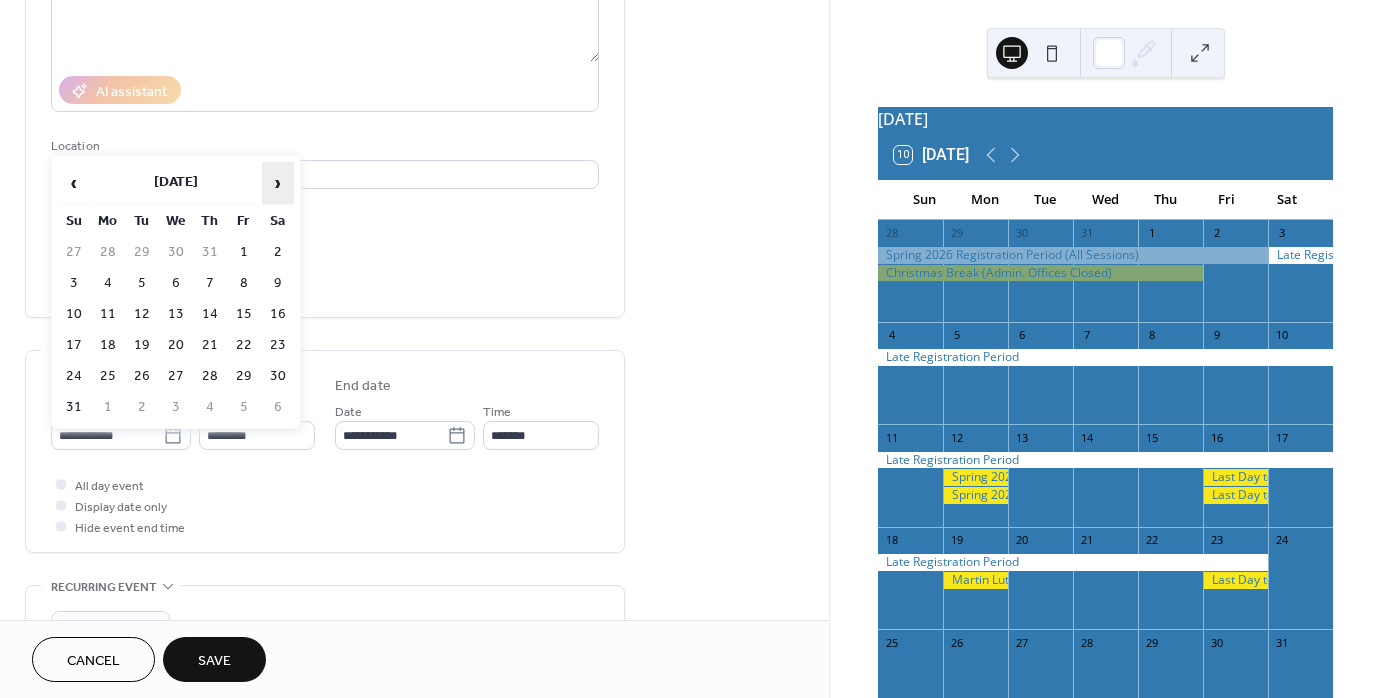 click on "›" at bounding box center [278, 183] 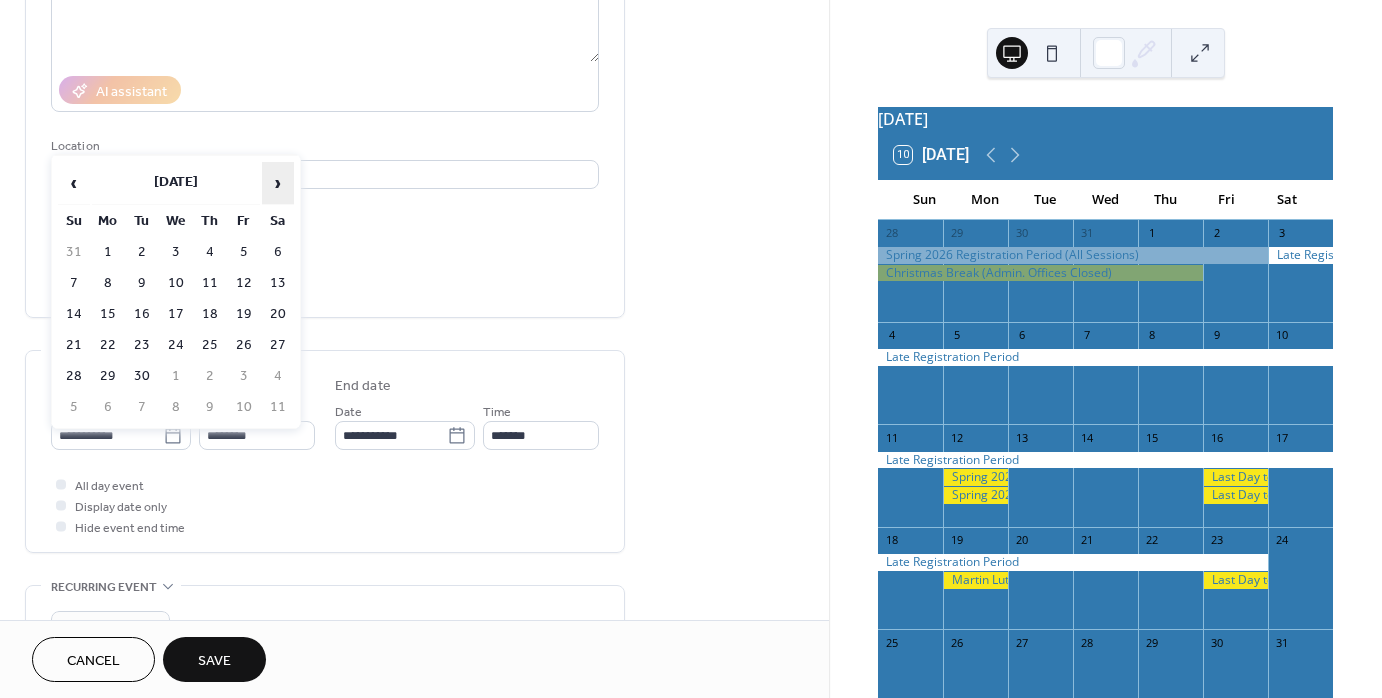 click on "›" at bounding box center [278, 183] 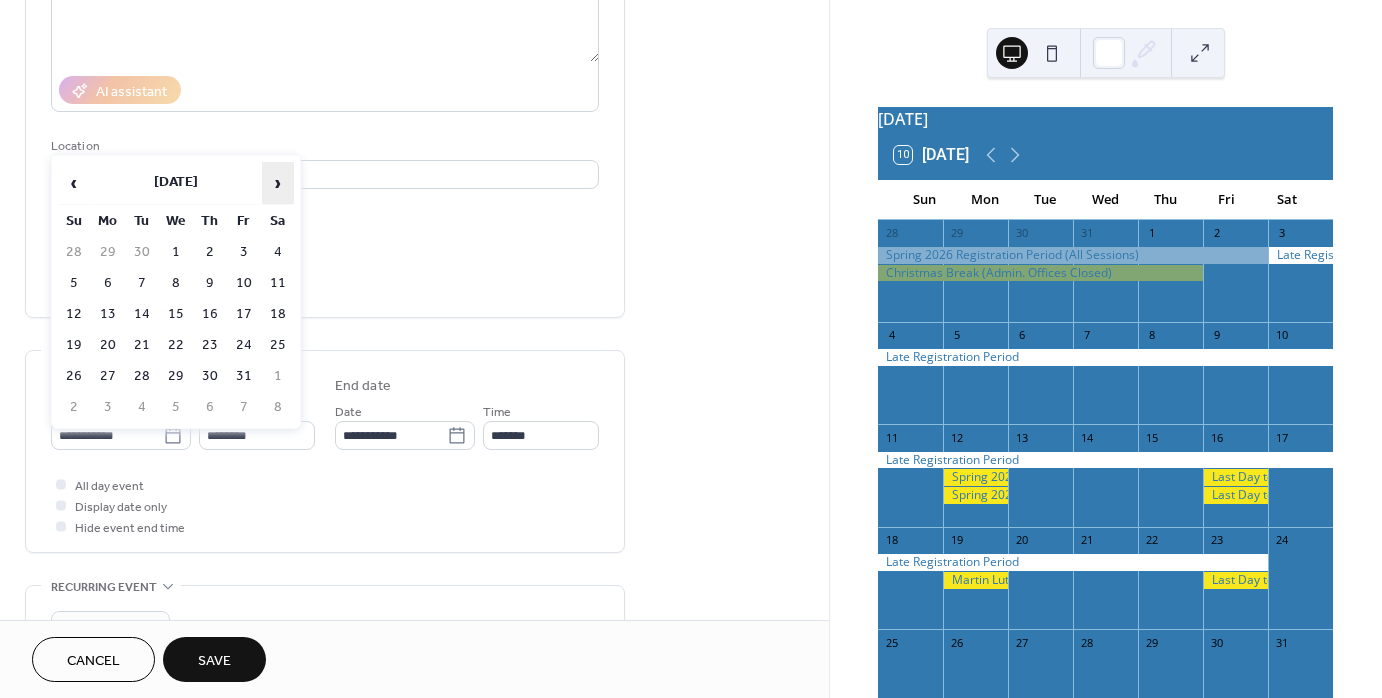 click on "›" at bounding box center [278, 183] 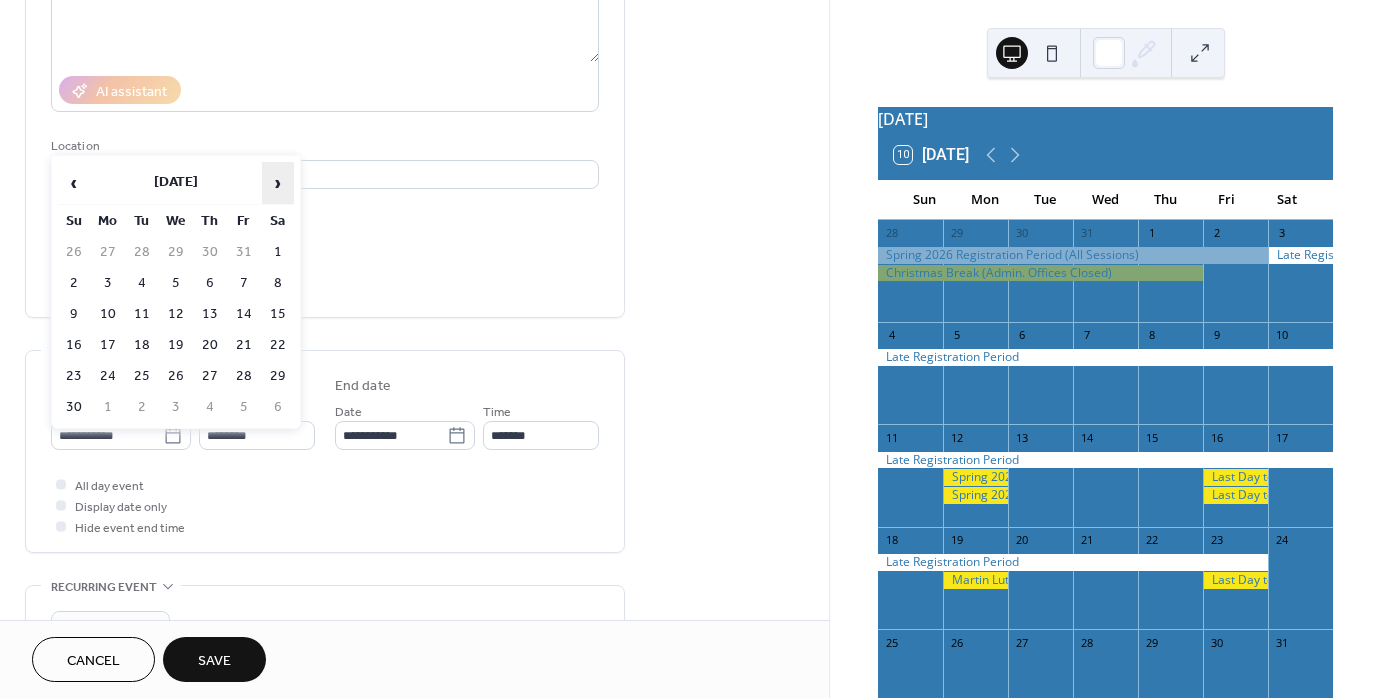 click on "›" at bounding box center [278, 183] 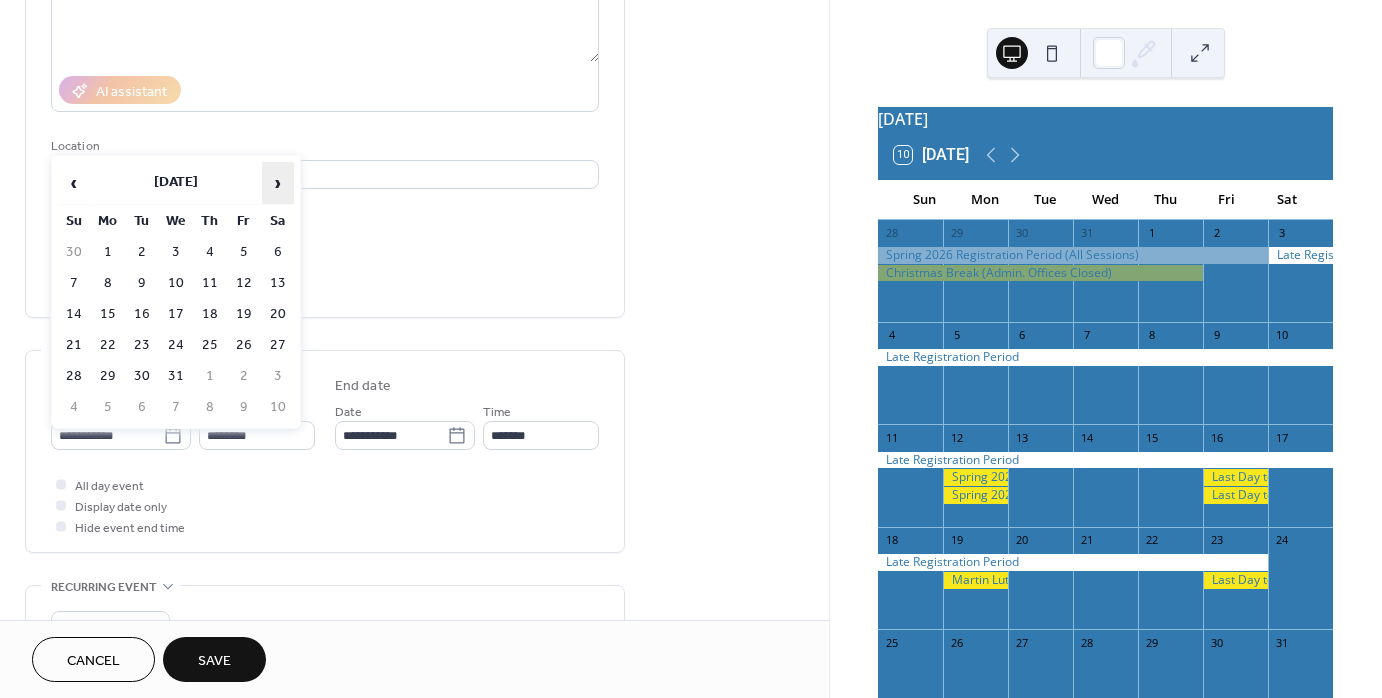 click on "›" at bounding box center [278, 183] 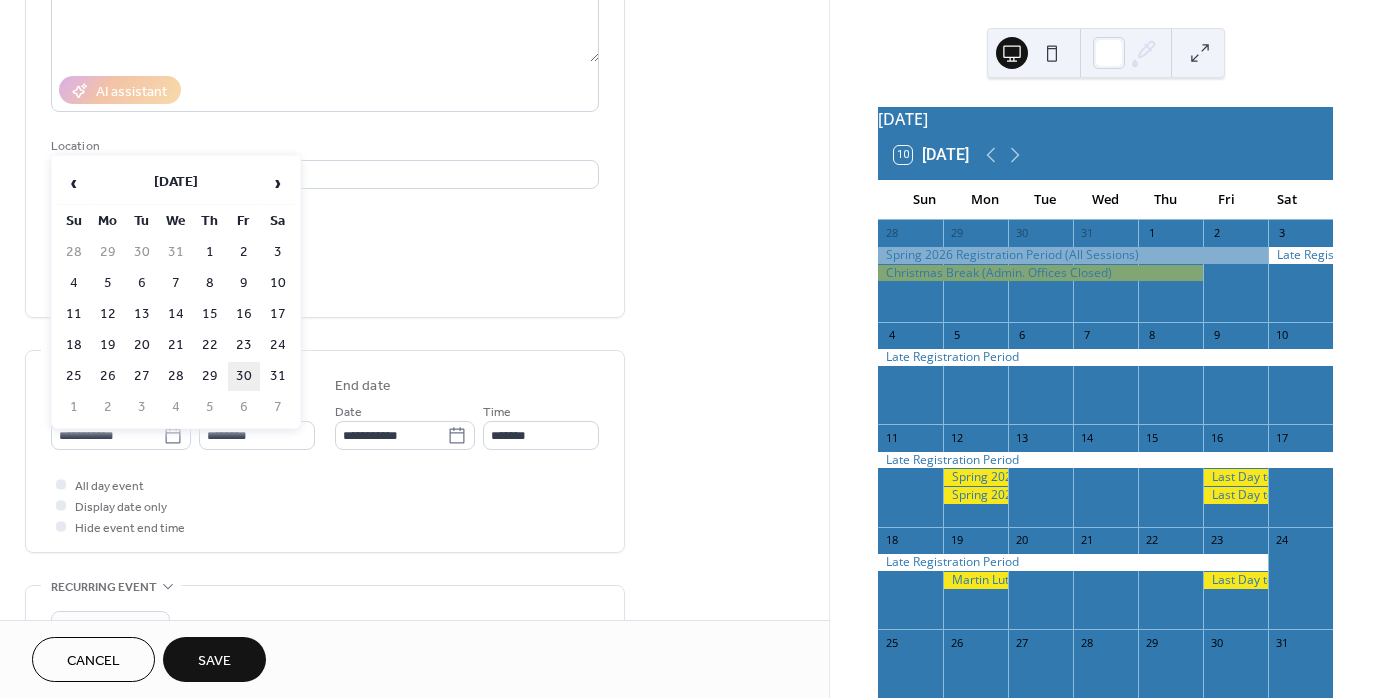 click on "30" at bounding box center (244, 376) 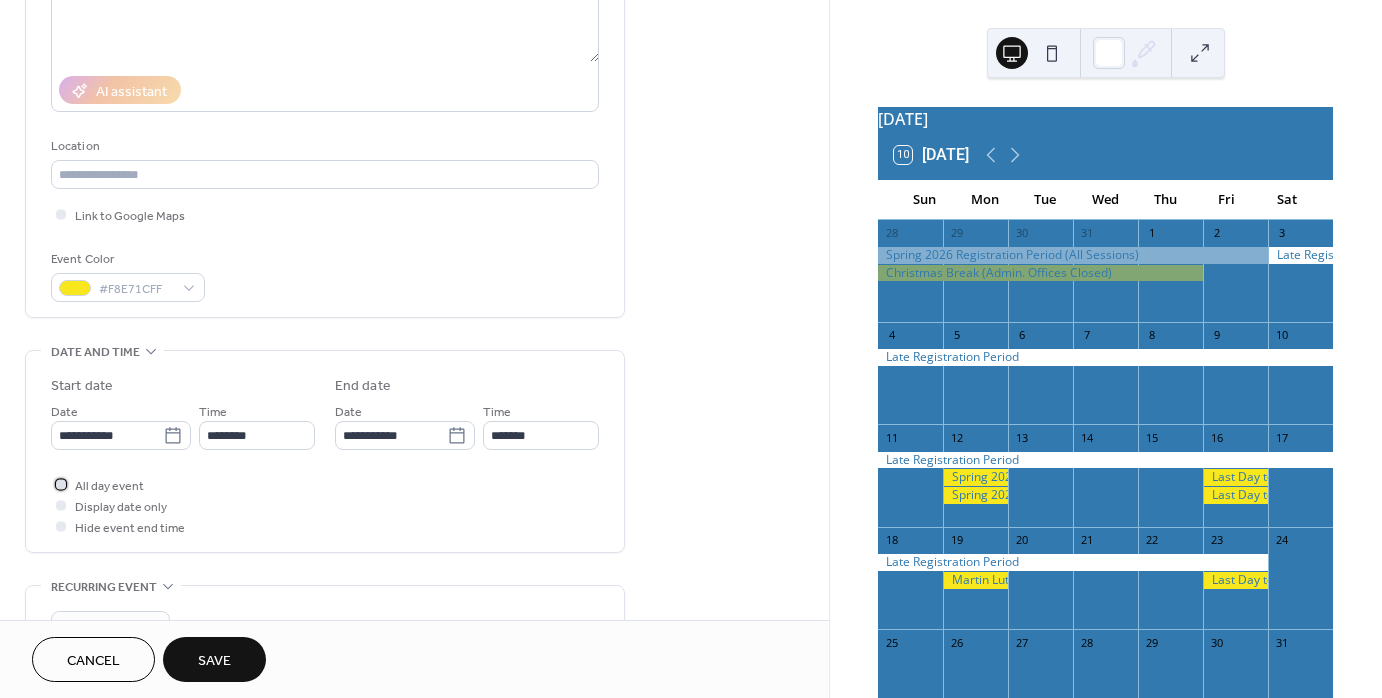 click at bounding box center [61, 484] 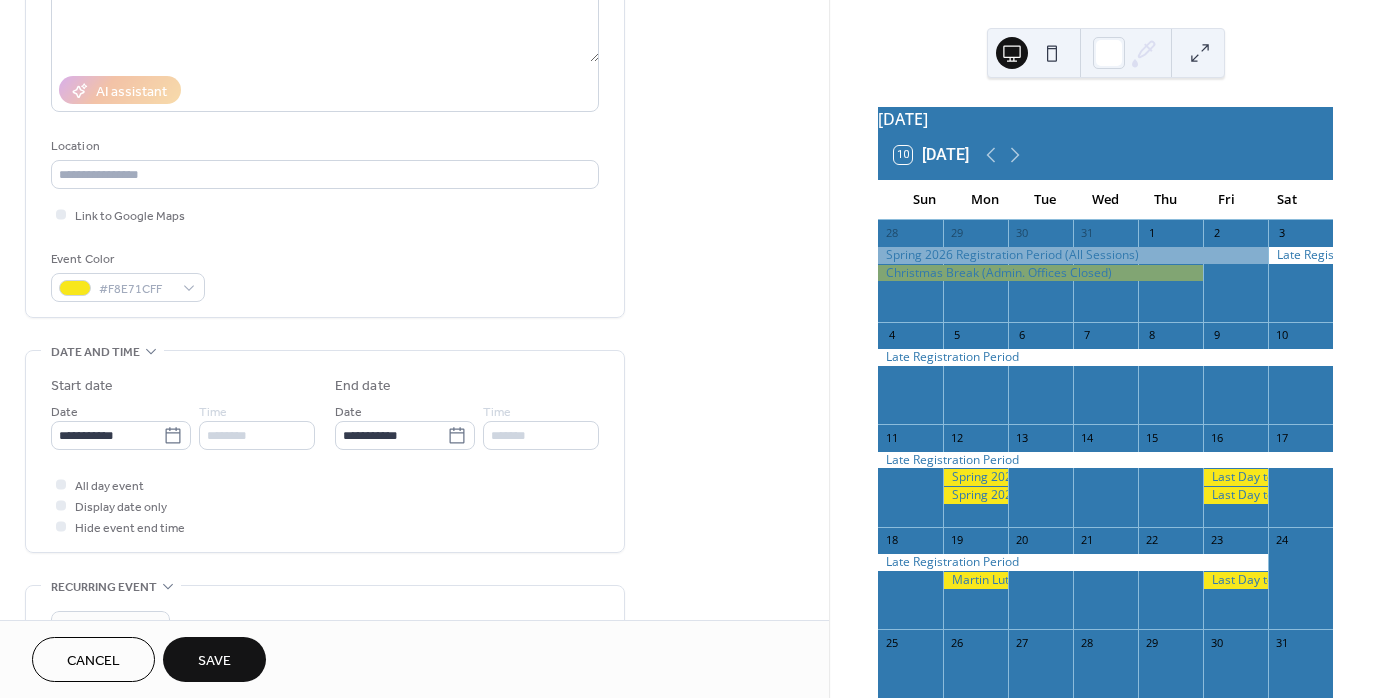 click on "Save" at bounding box center (214, 661) 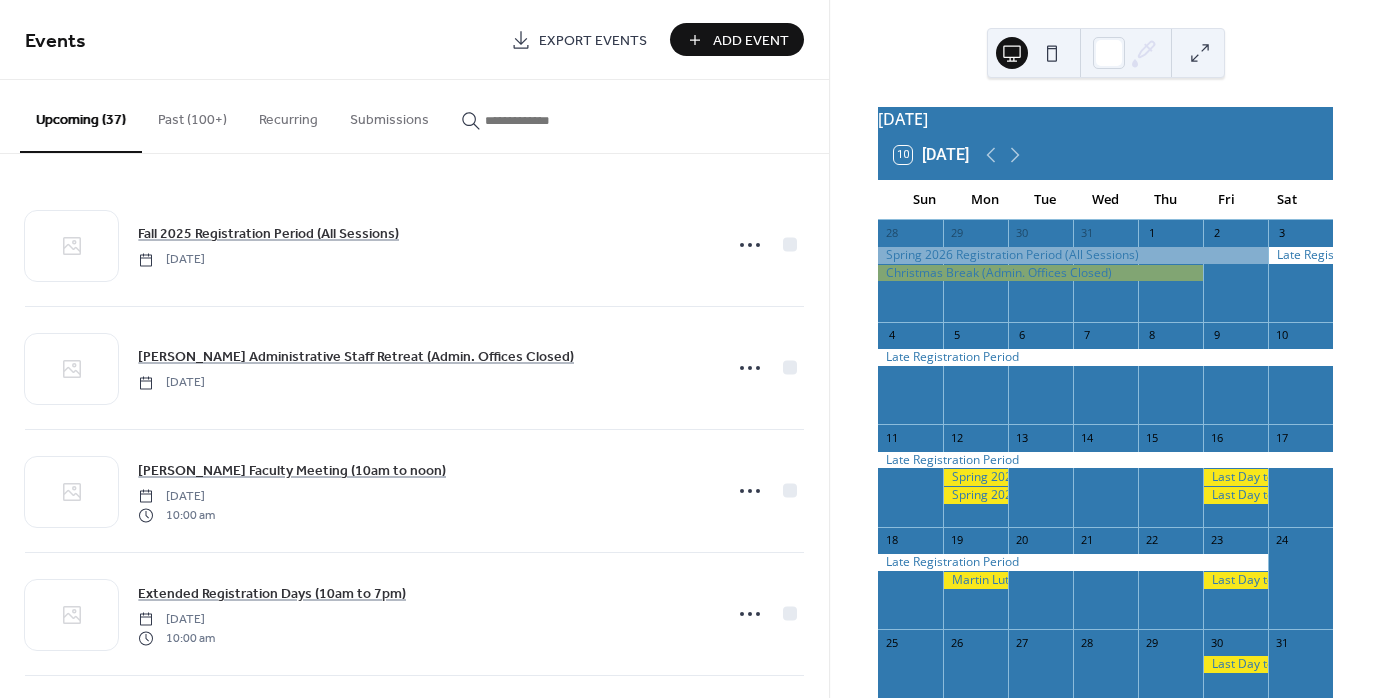 click on "Add Event" at bounding box center (751, 41) 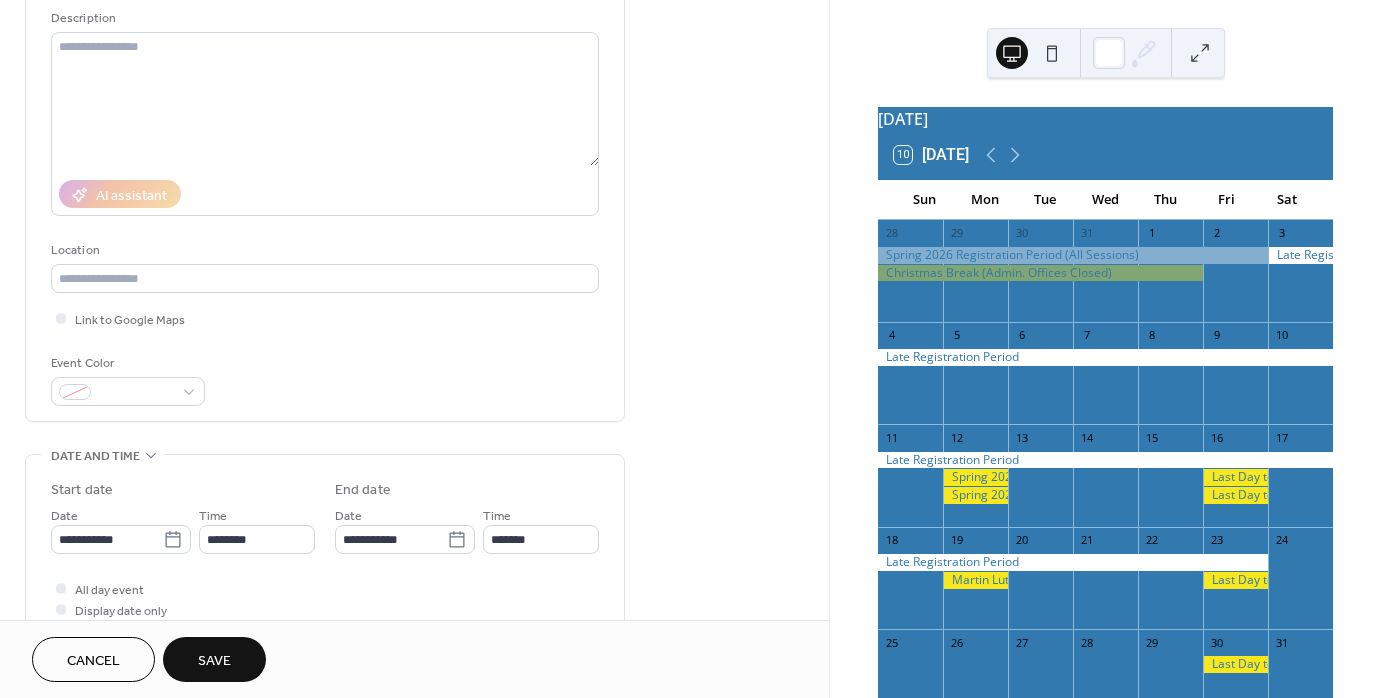 scroll, scrollTop: 200, scrollLeft: 0, axis: vertical 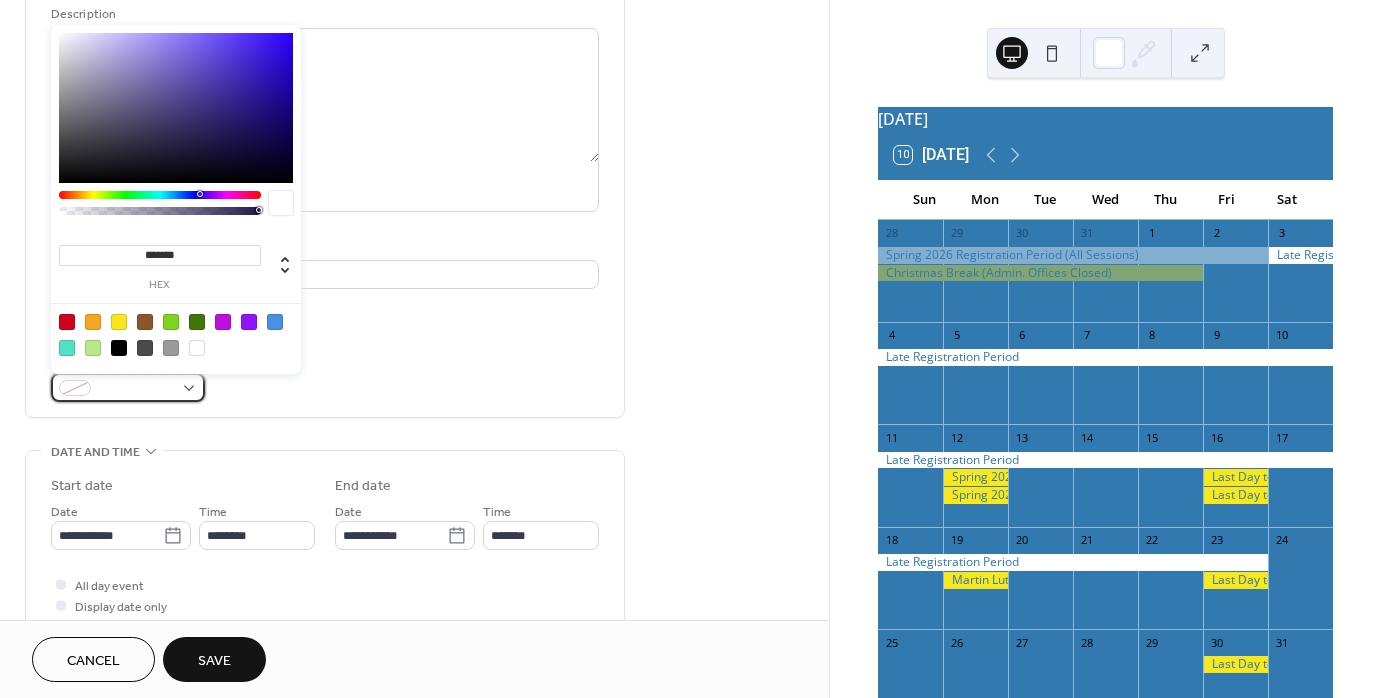 click at bounding box center (75, 388) 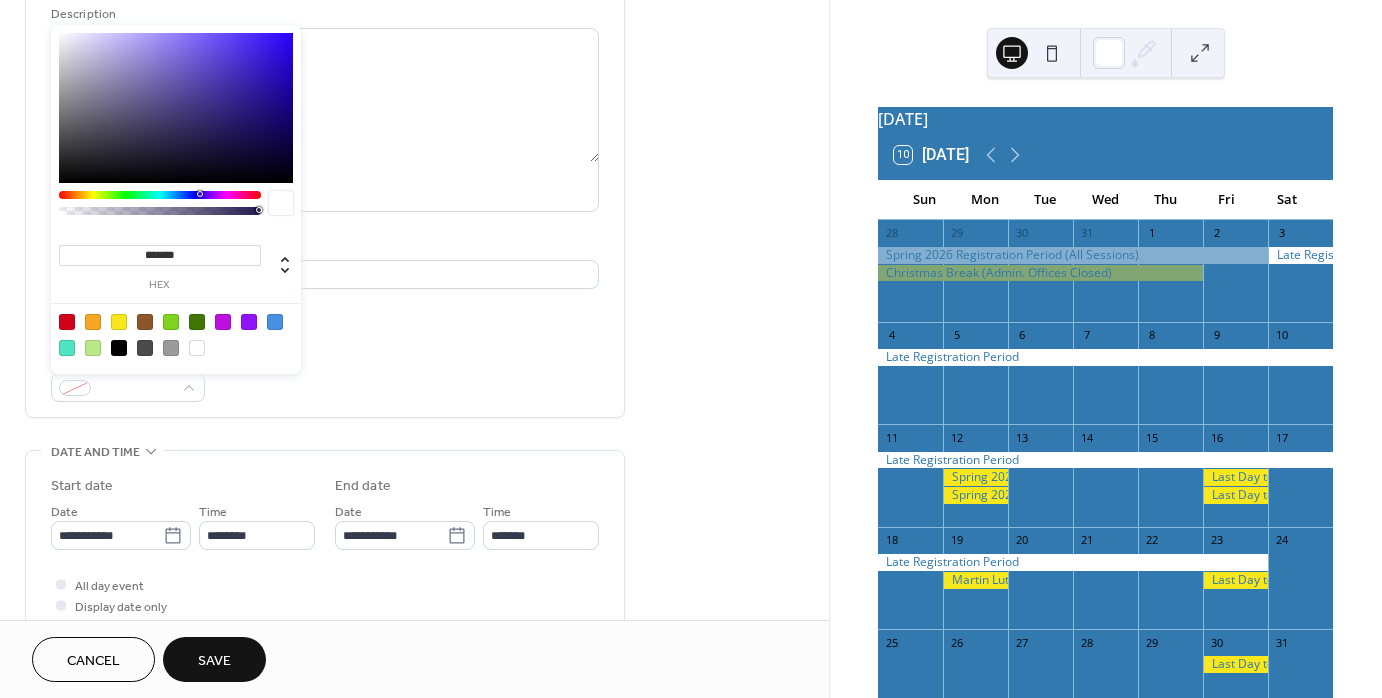click at bounding box center [176, 334] 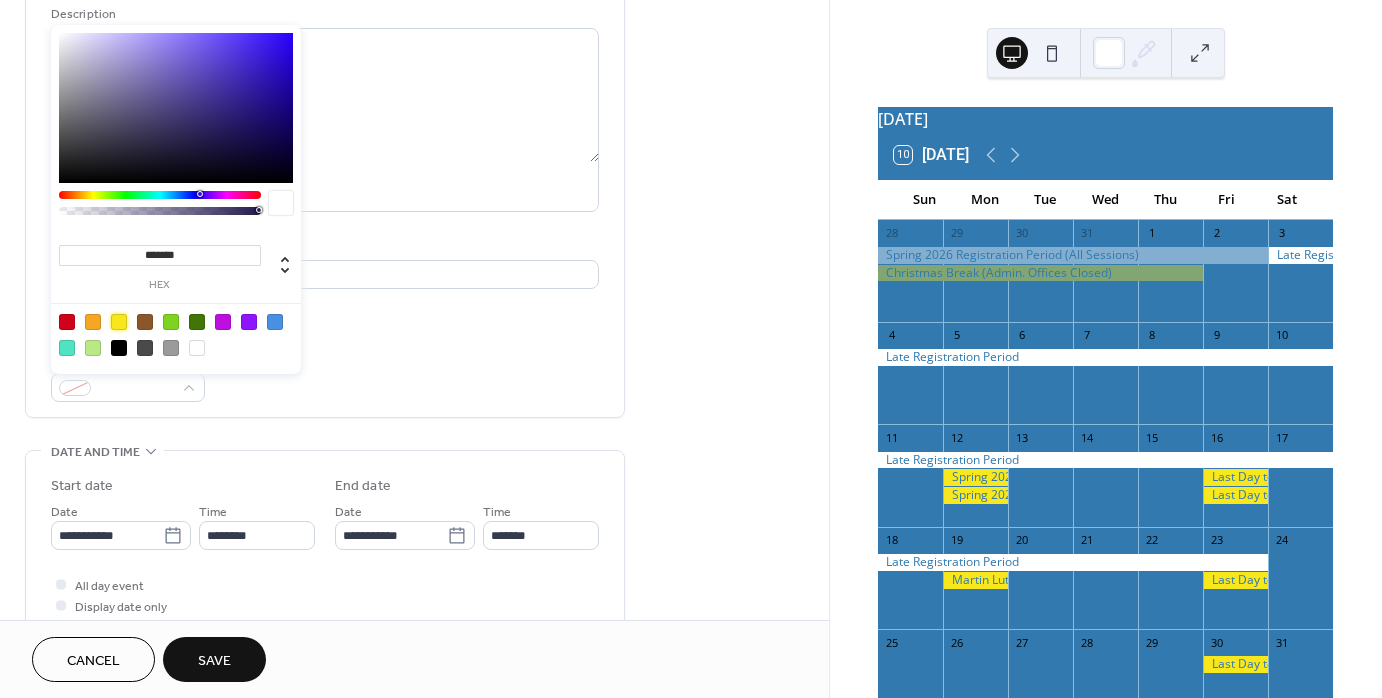 click at bounding box center (119, 322) 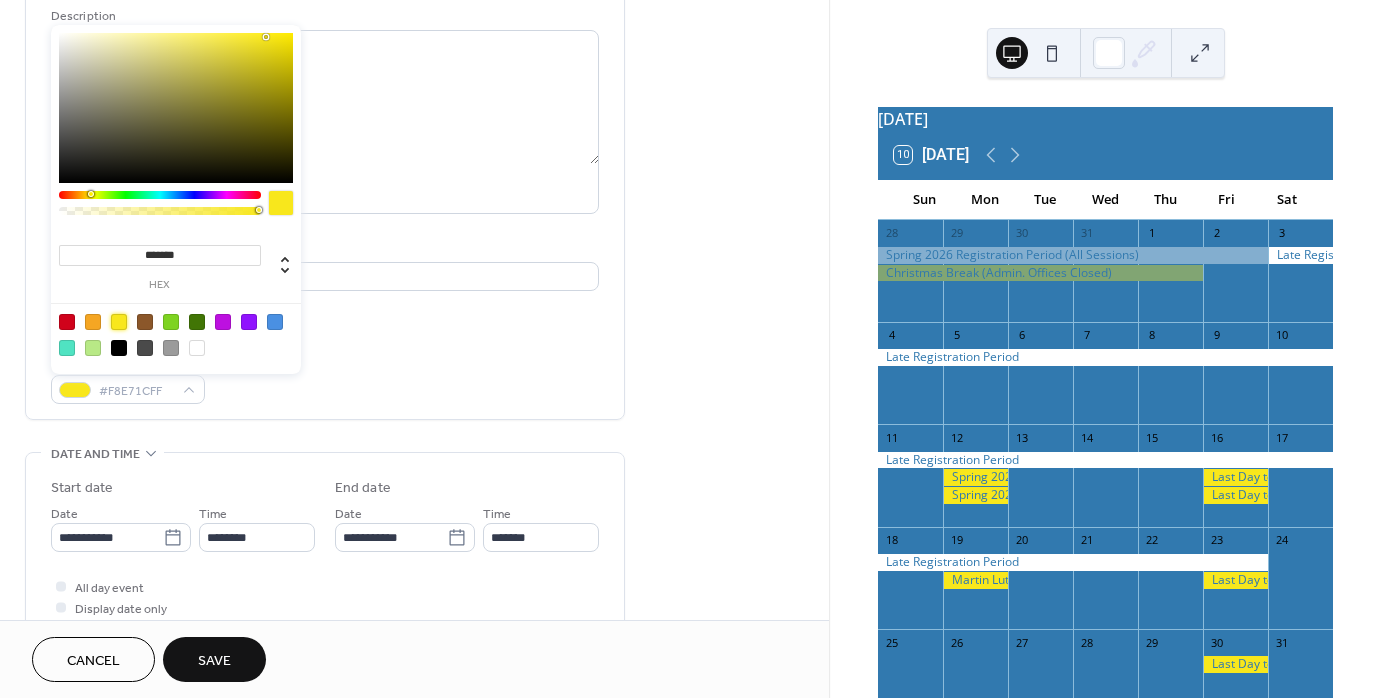scroll, scrollTop: 200, scrollLeft: 0, axis: vertical 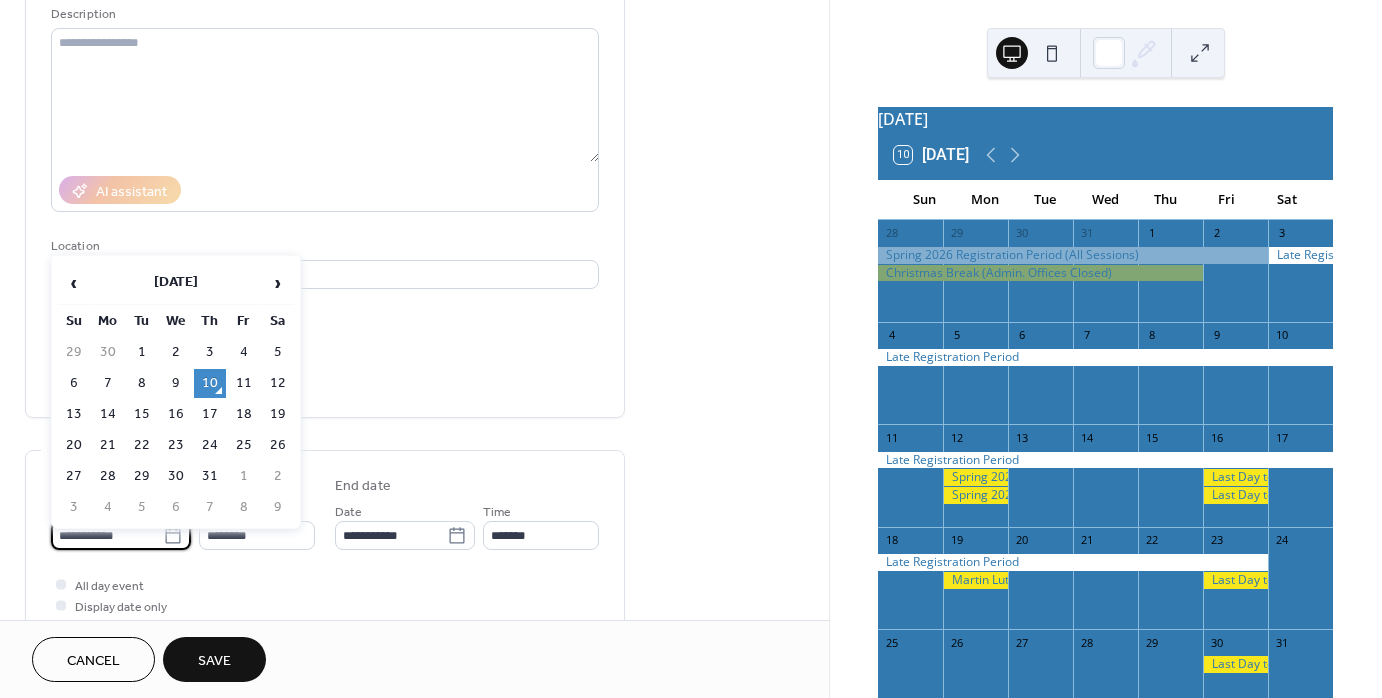 click on "**********" at bounding box center (107, 535) 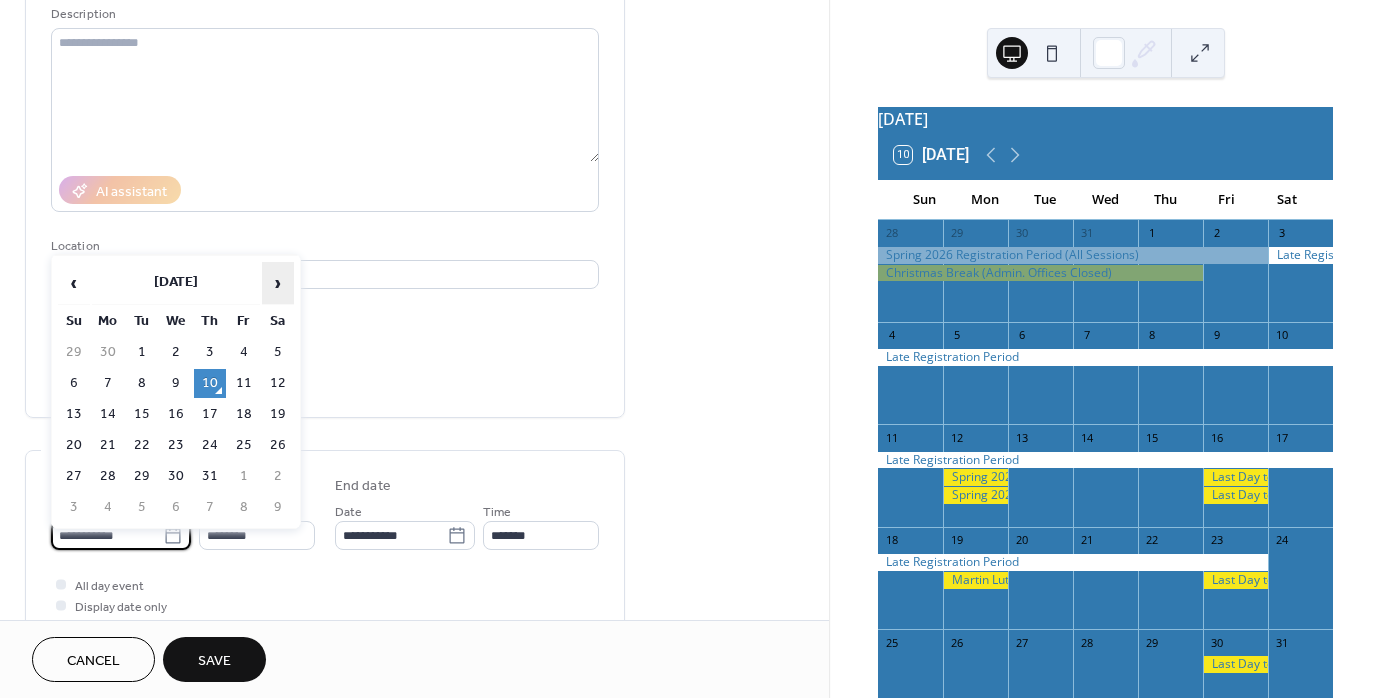 click on "›" at bounding box center (278, 283) 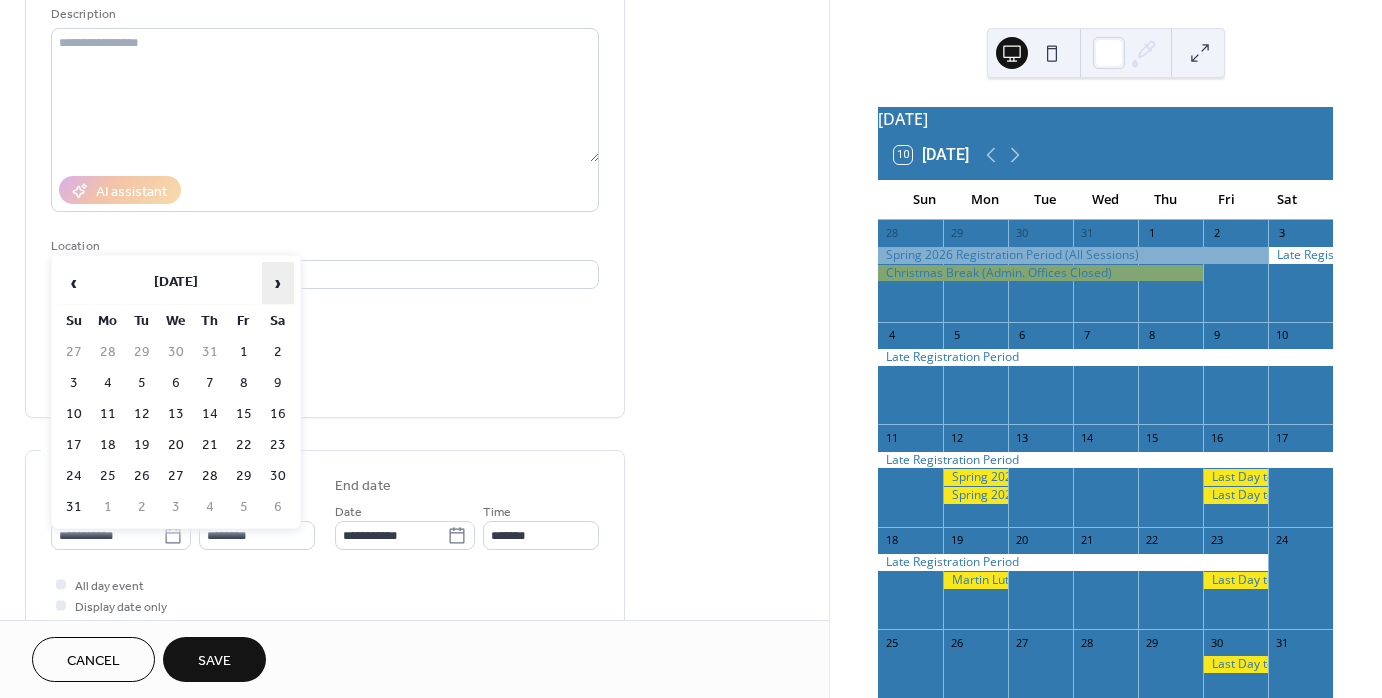 click on "›" at bounding box center [278, 283] 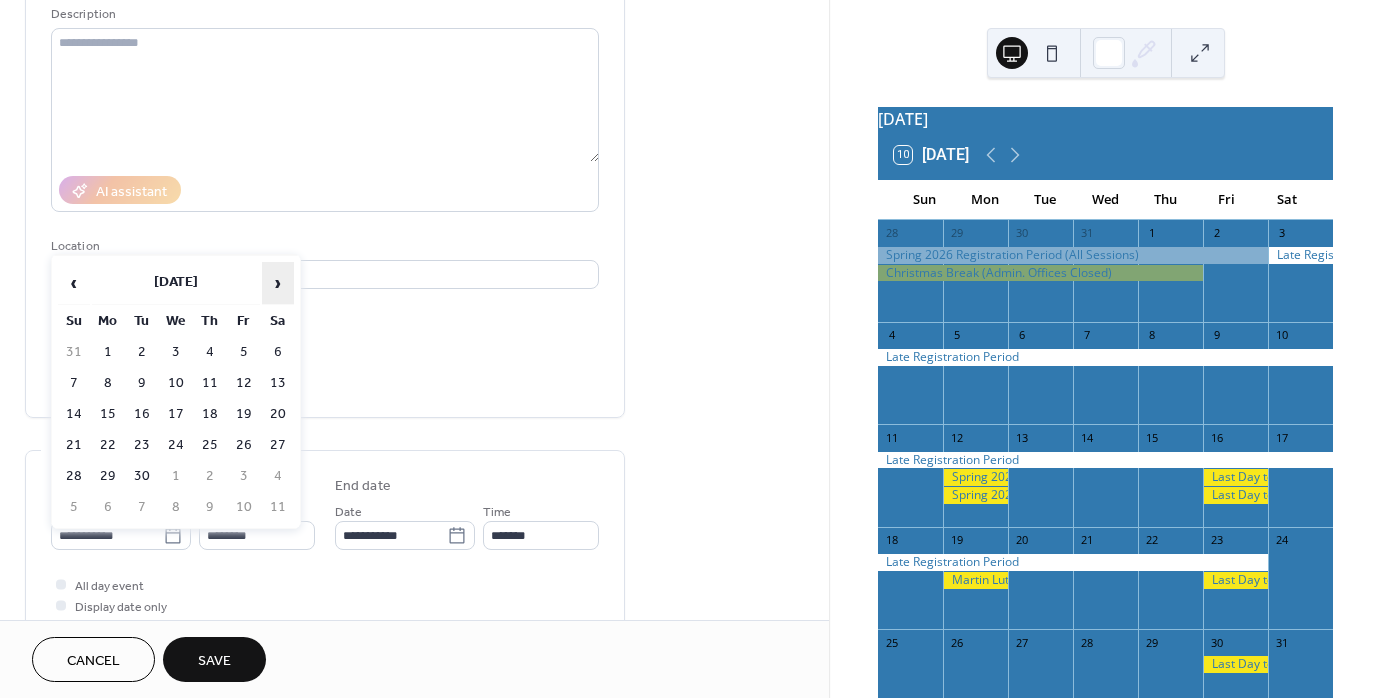 click on "›" at bounding box center [278, 283] 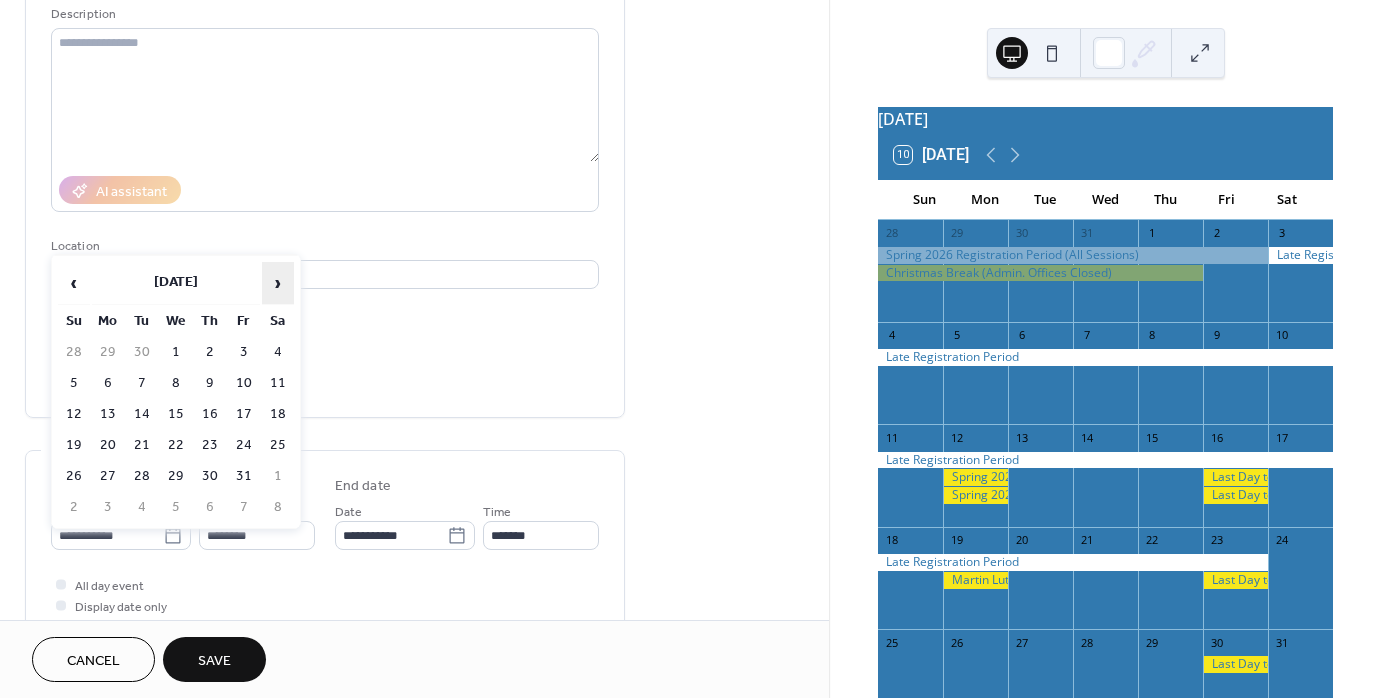 click on "›" at bounding box center [278, 283] 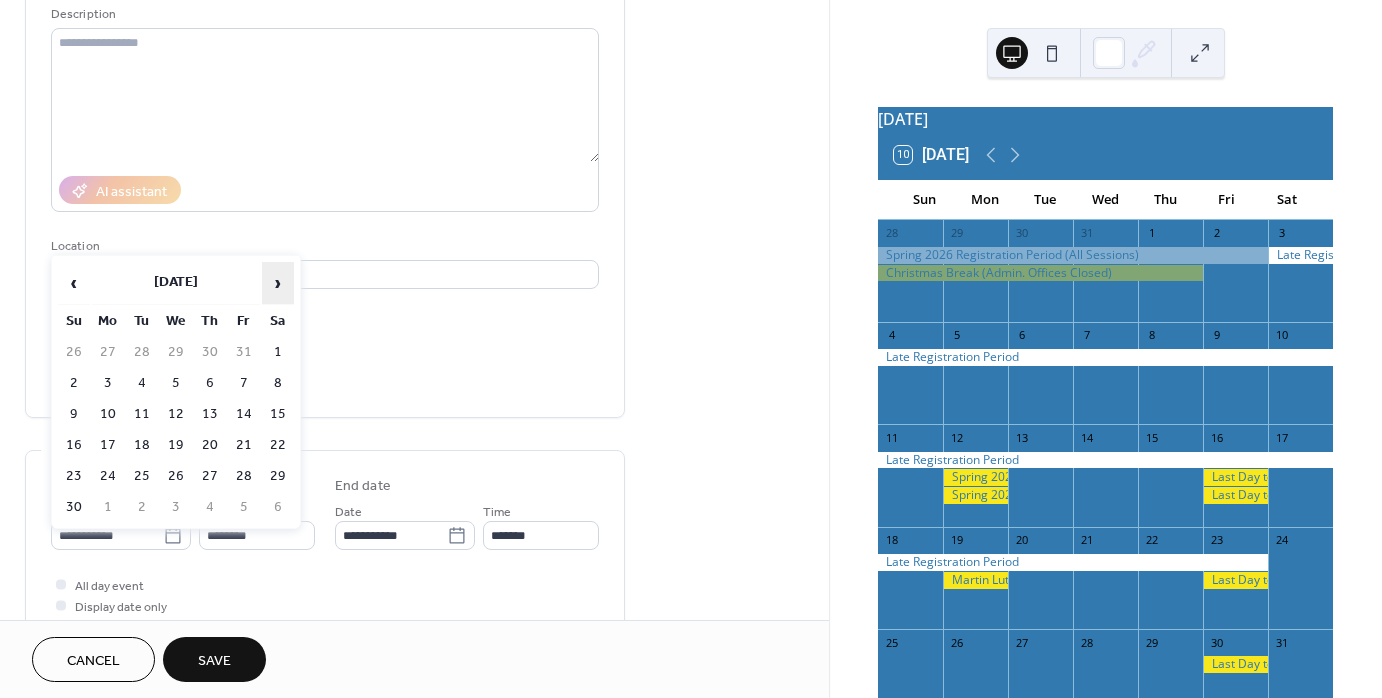 click on "›" at bounding box center [278, 283] 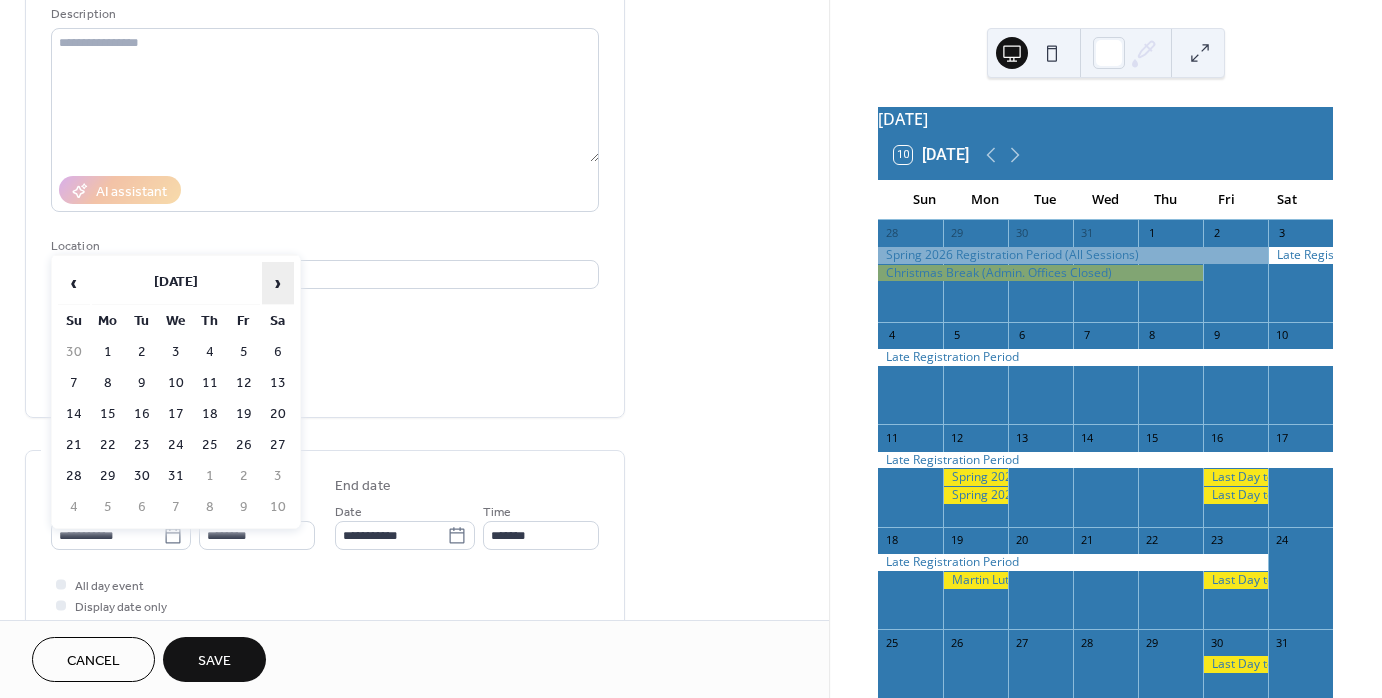 click on "›" at bounding box center (278, 283) 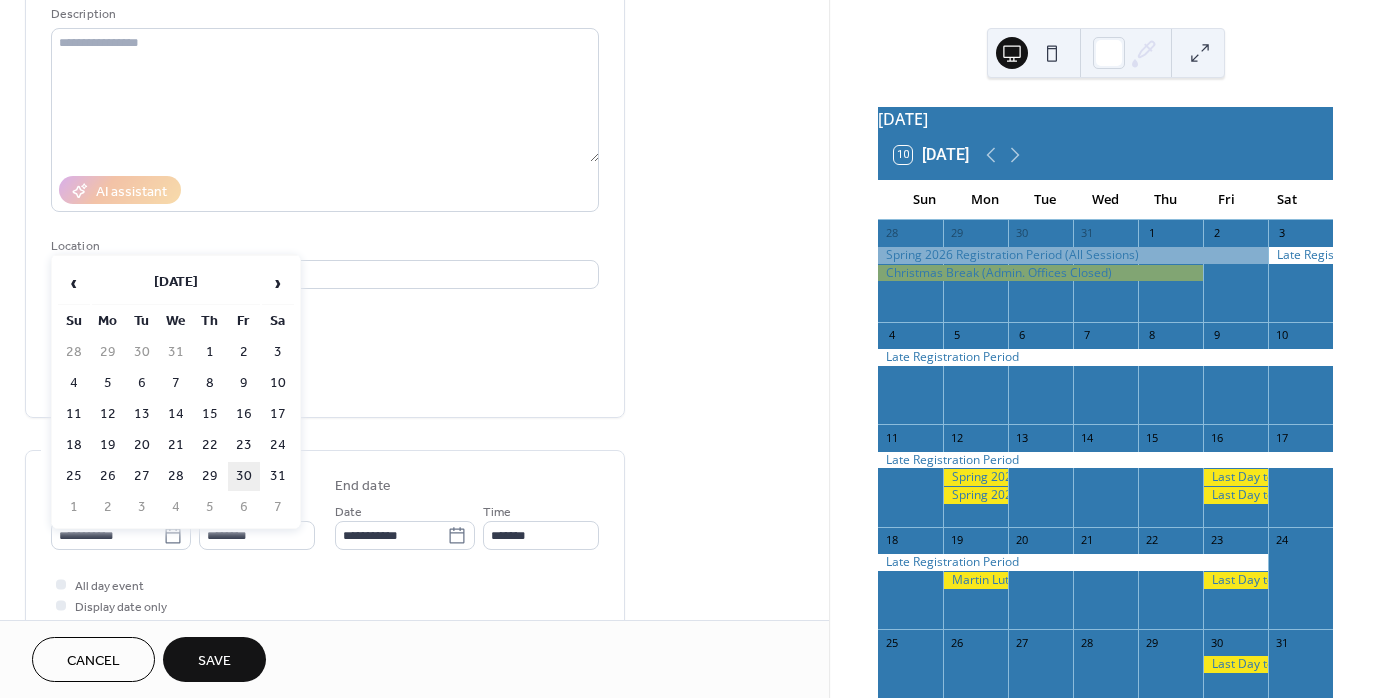 click on "30" at bounding box center (244, 476) 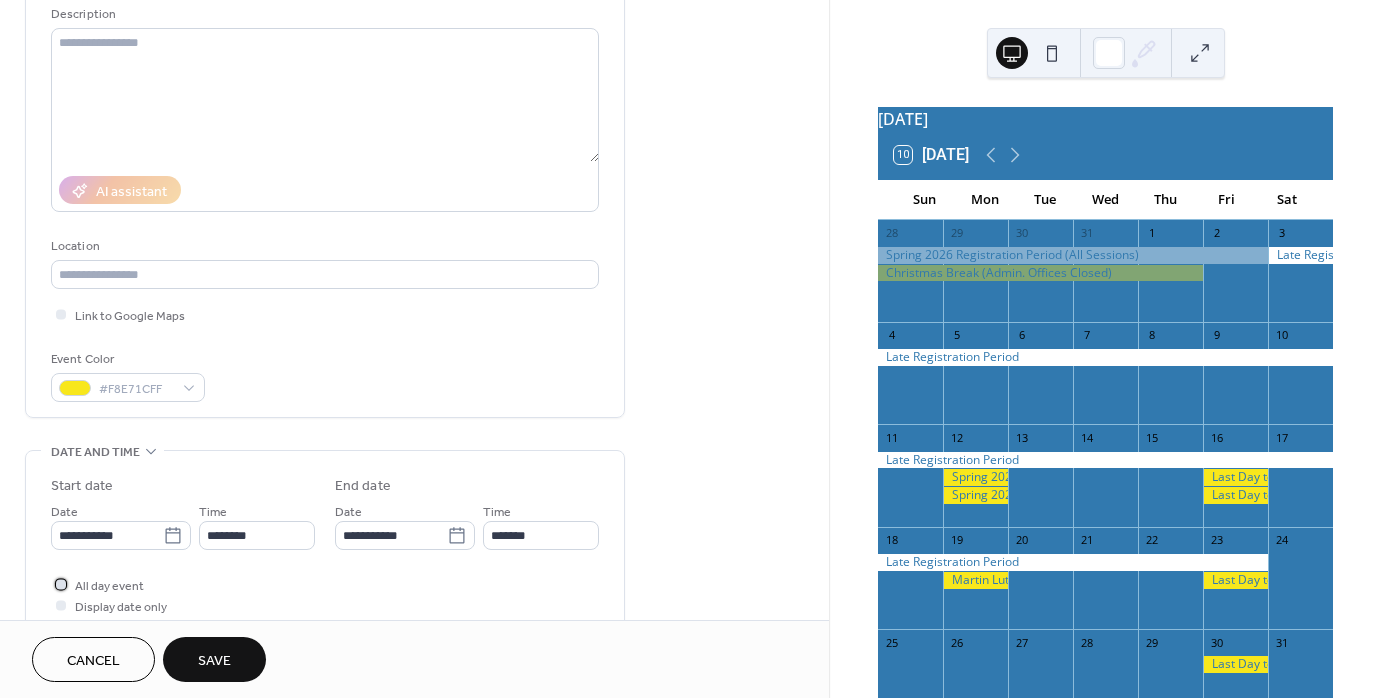click at bounding box center [61, 584] 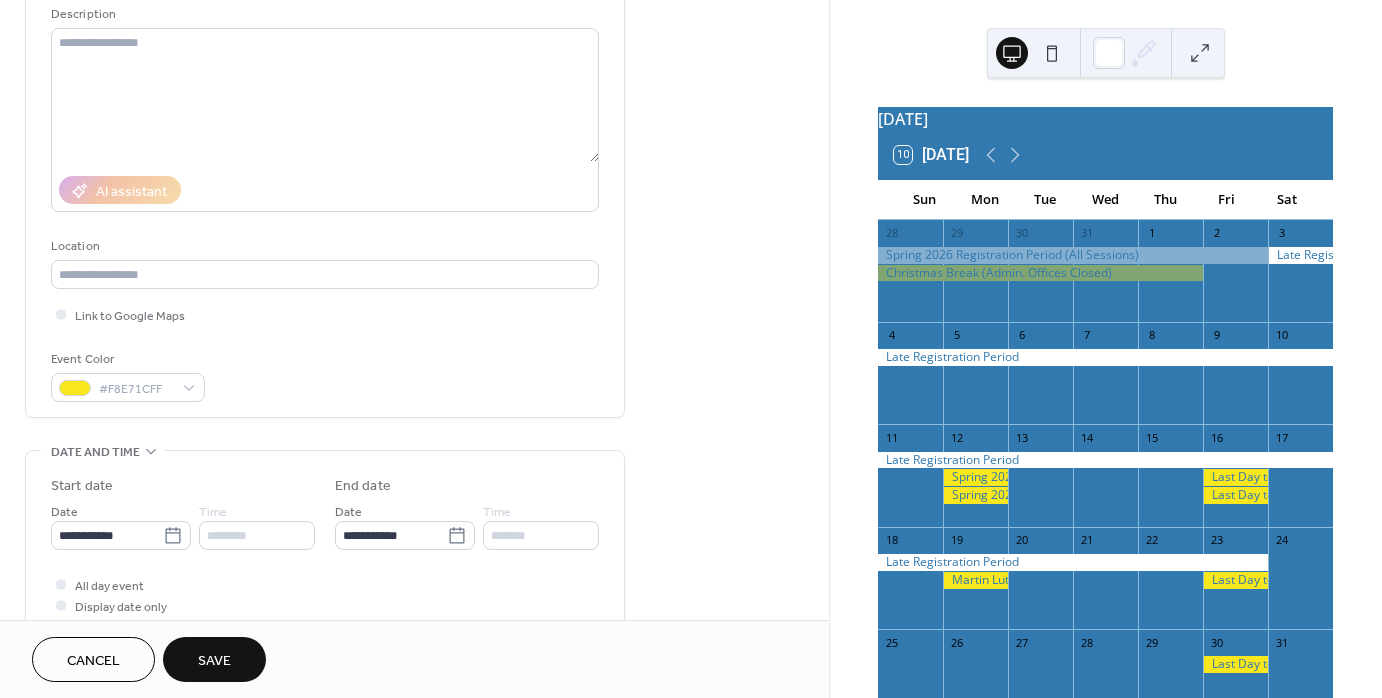 click on "Save" at bounding box center (214, 661) 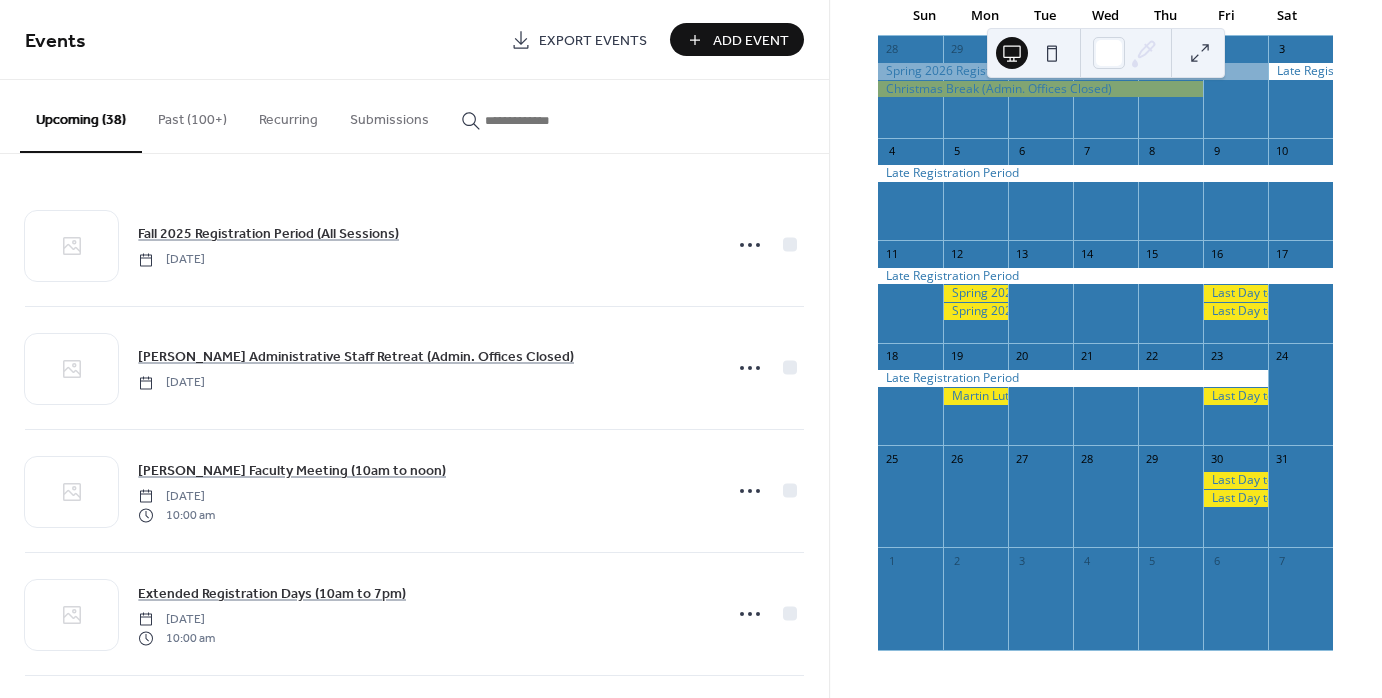 scroll, scrollTop: 195, scrollLeft: 0, axis: vertical 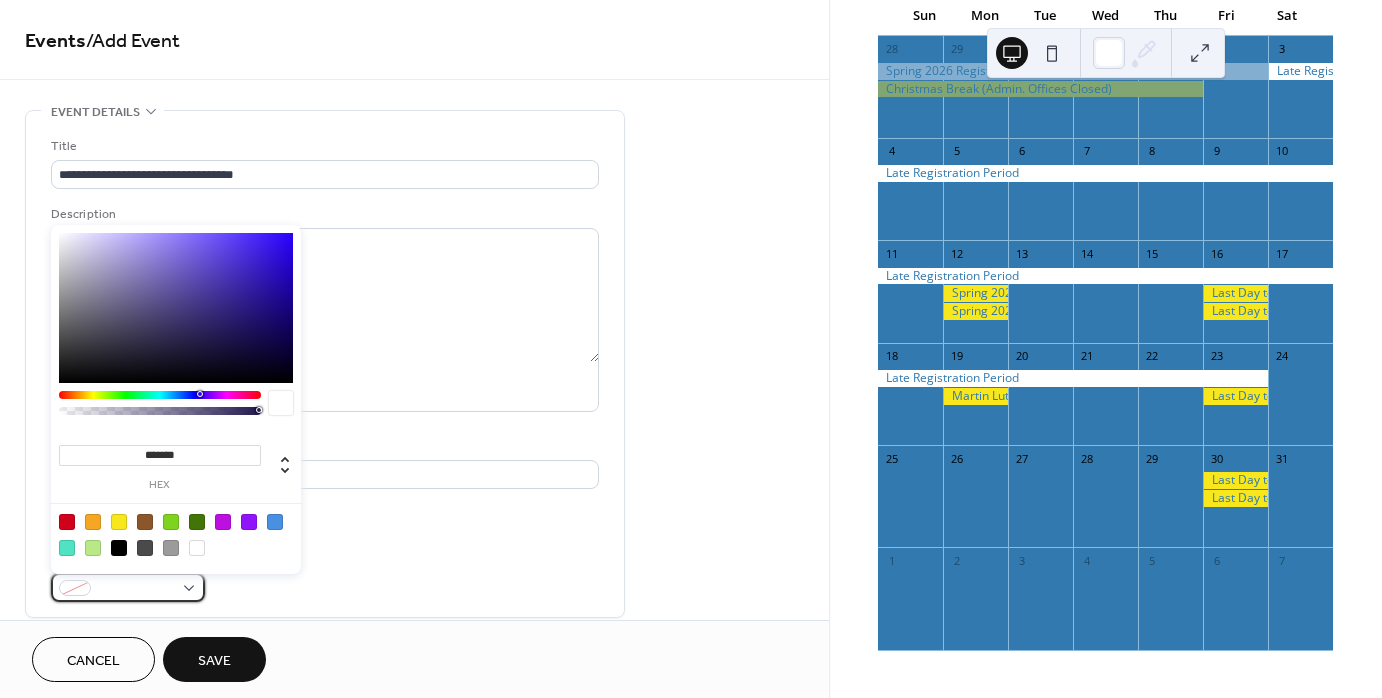 click at bounding box center [128, 587] 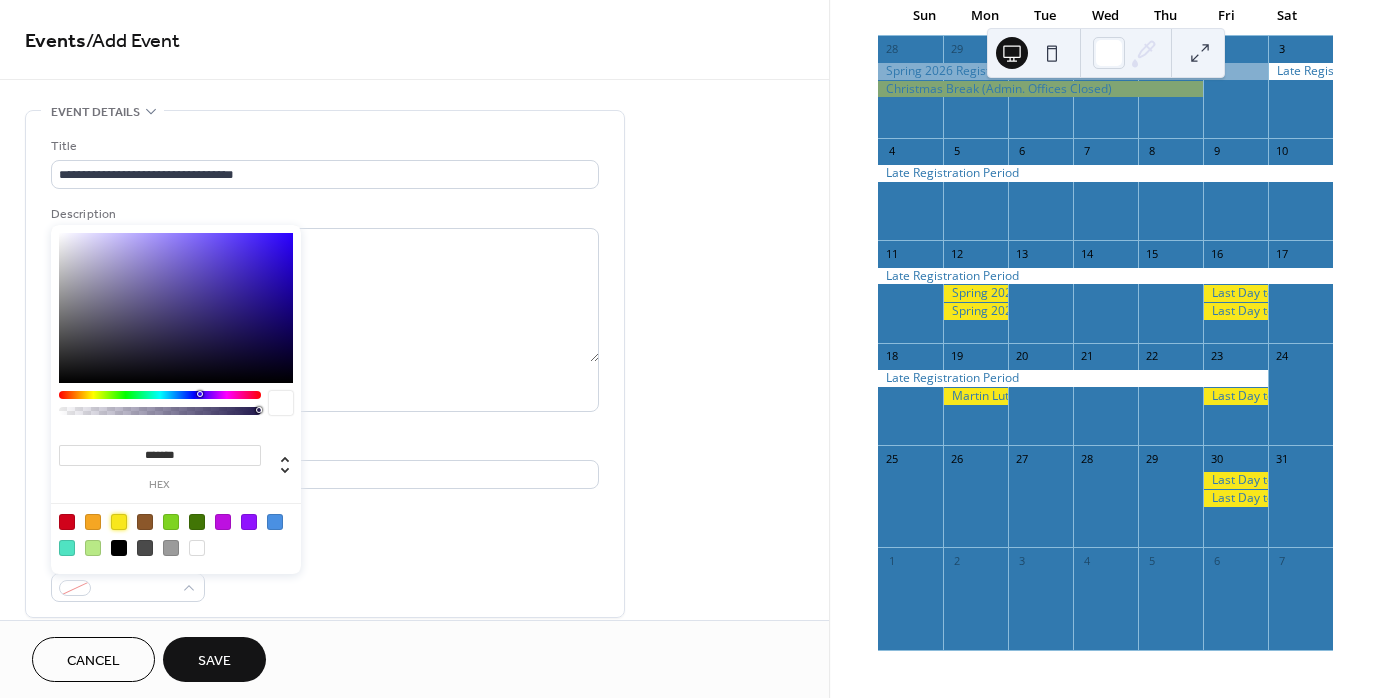 click at bounding box center (119, 522) 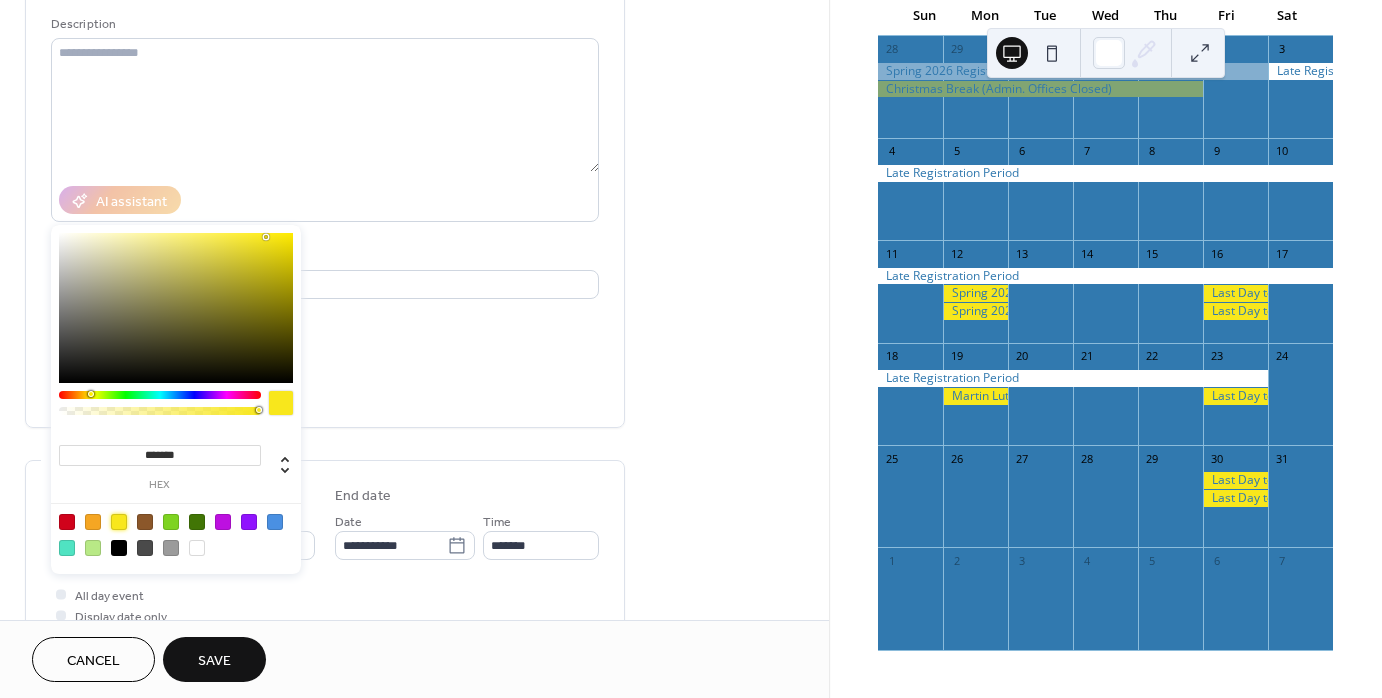 scroll, scrollTop: 300, scrollLeft: 0, axis: vertical 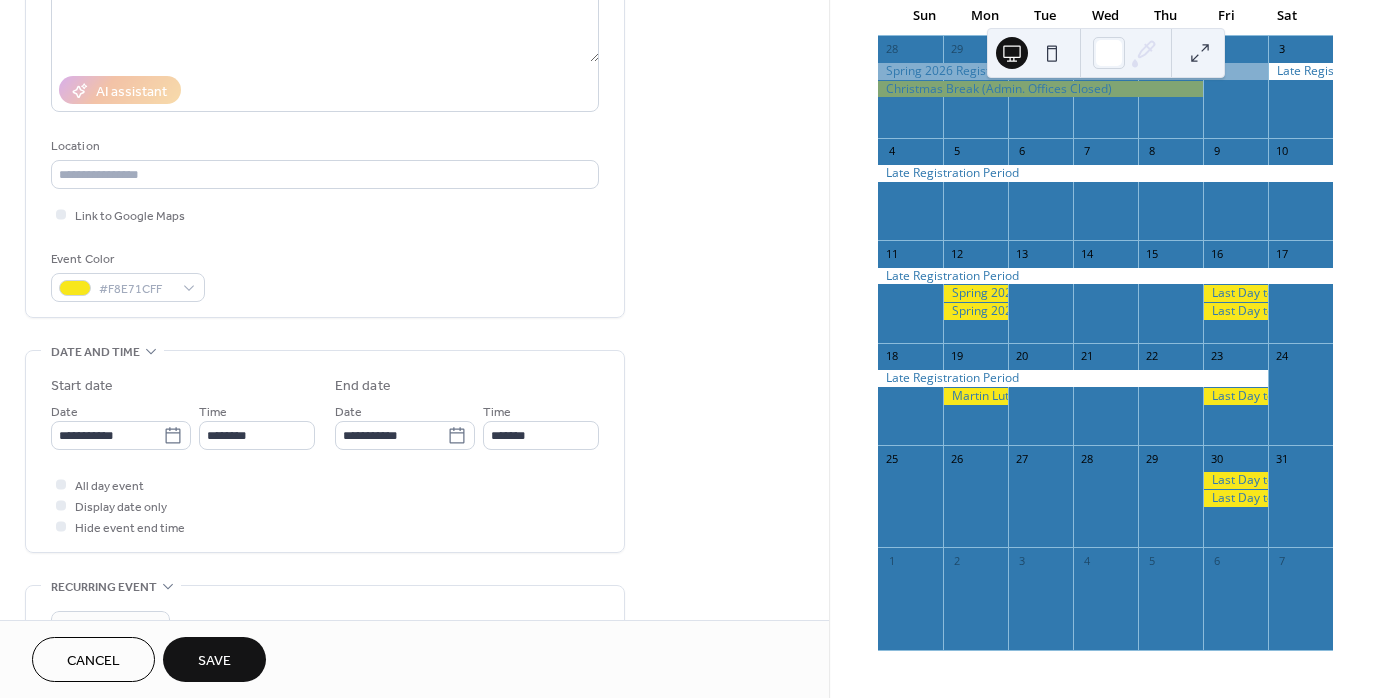 click on "All day event Display date only Hide event end time" at bounding box center (325, 505) 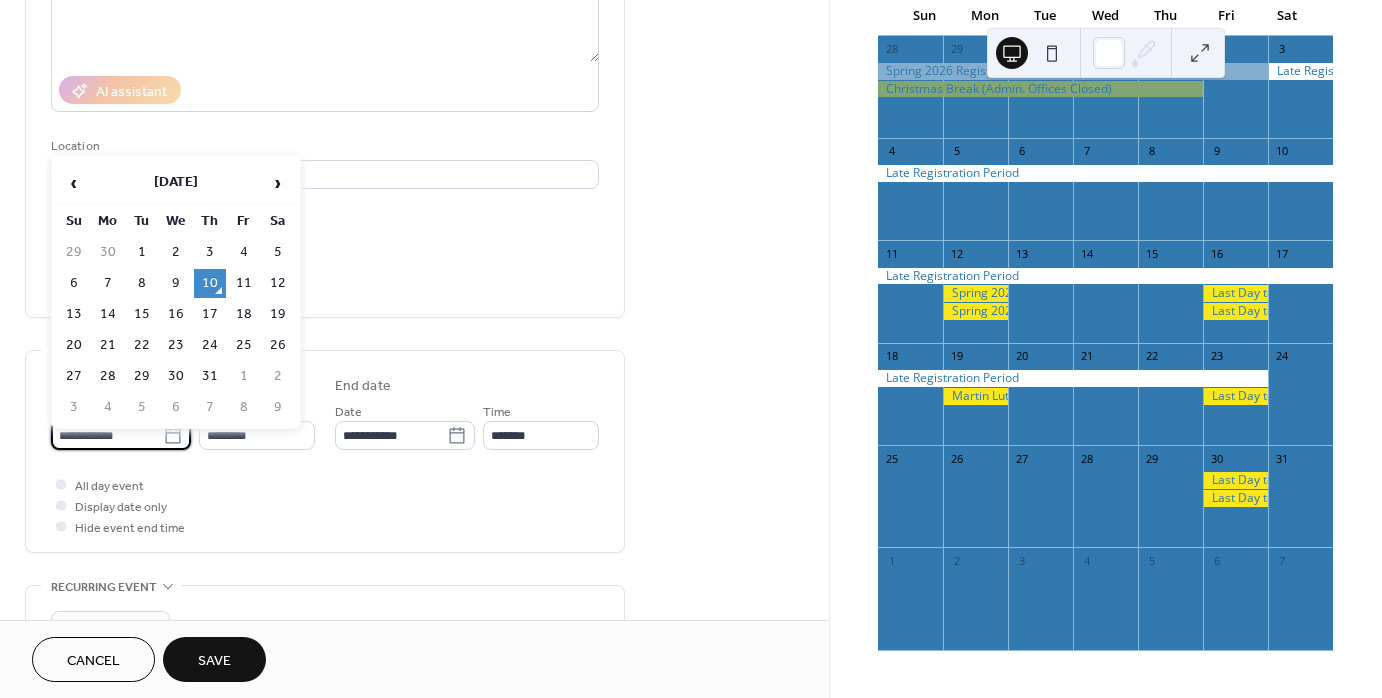 click on "**********" at bounding box center [107, 435] 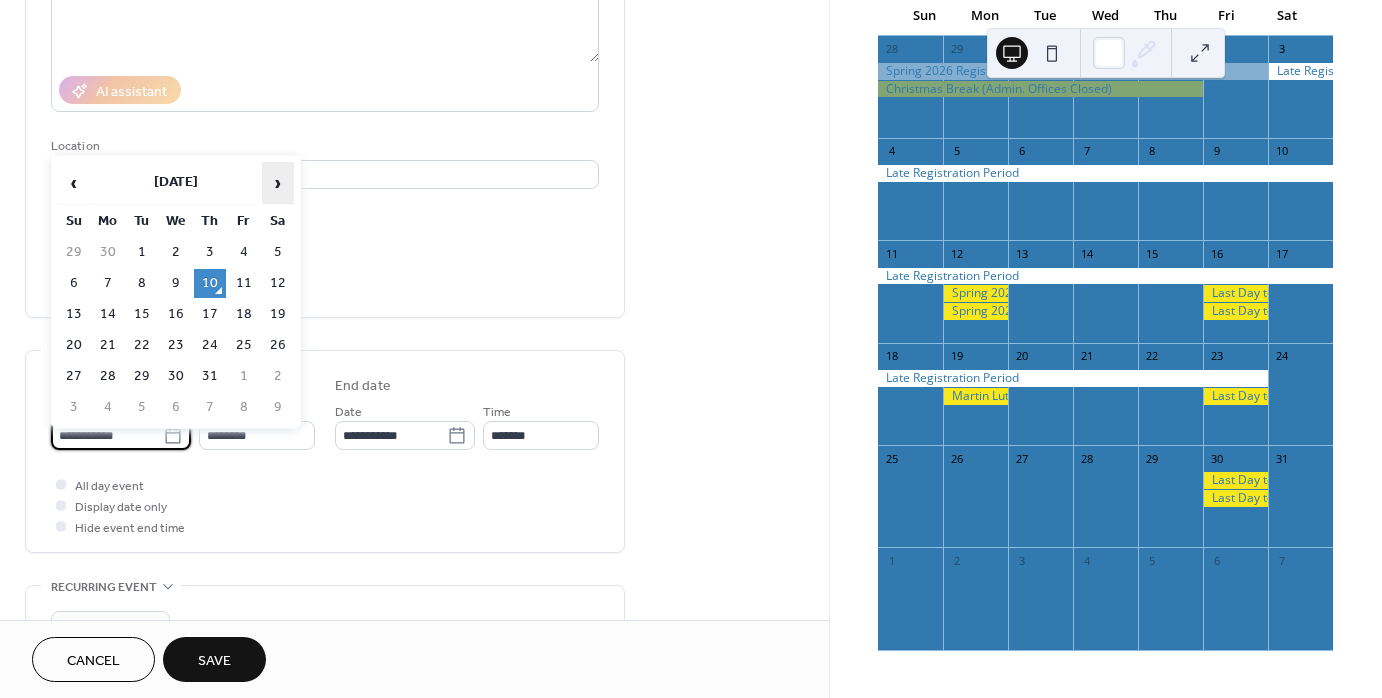 click on "›" at bounding box center [278, 183] 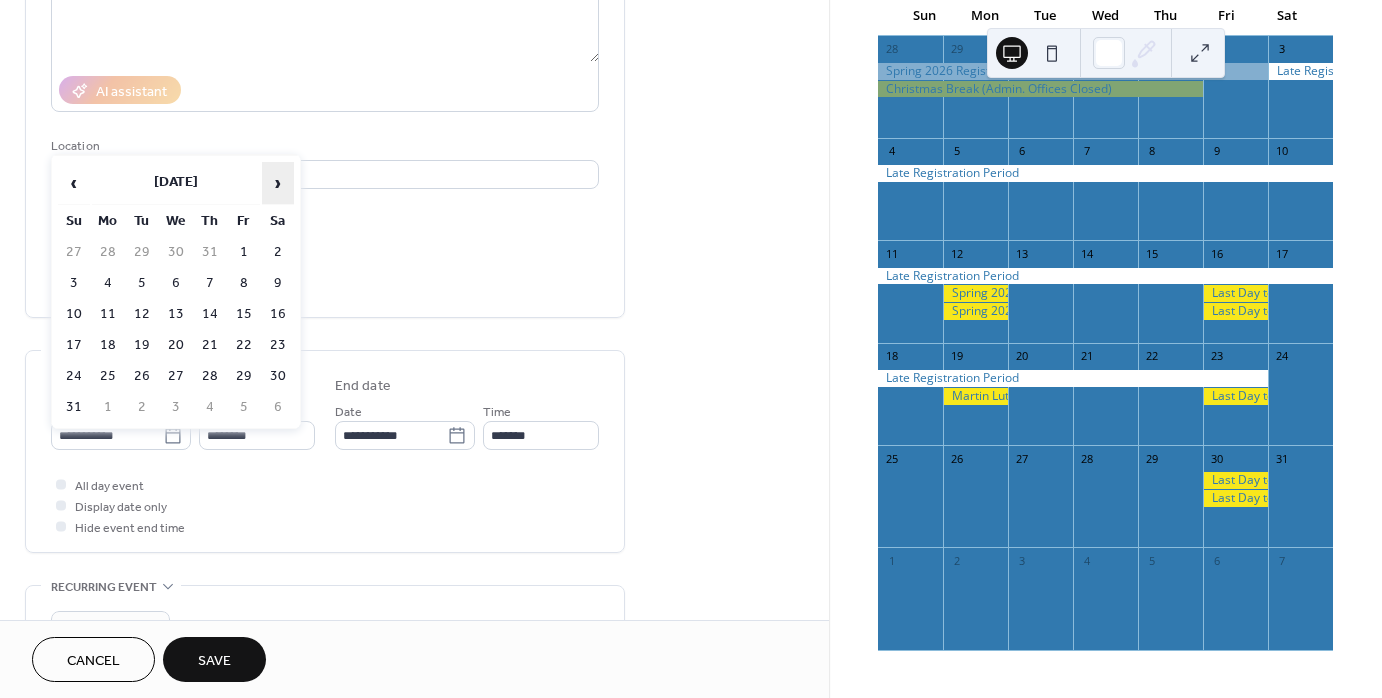 click on "›" at bounding box center (278, 183) 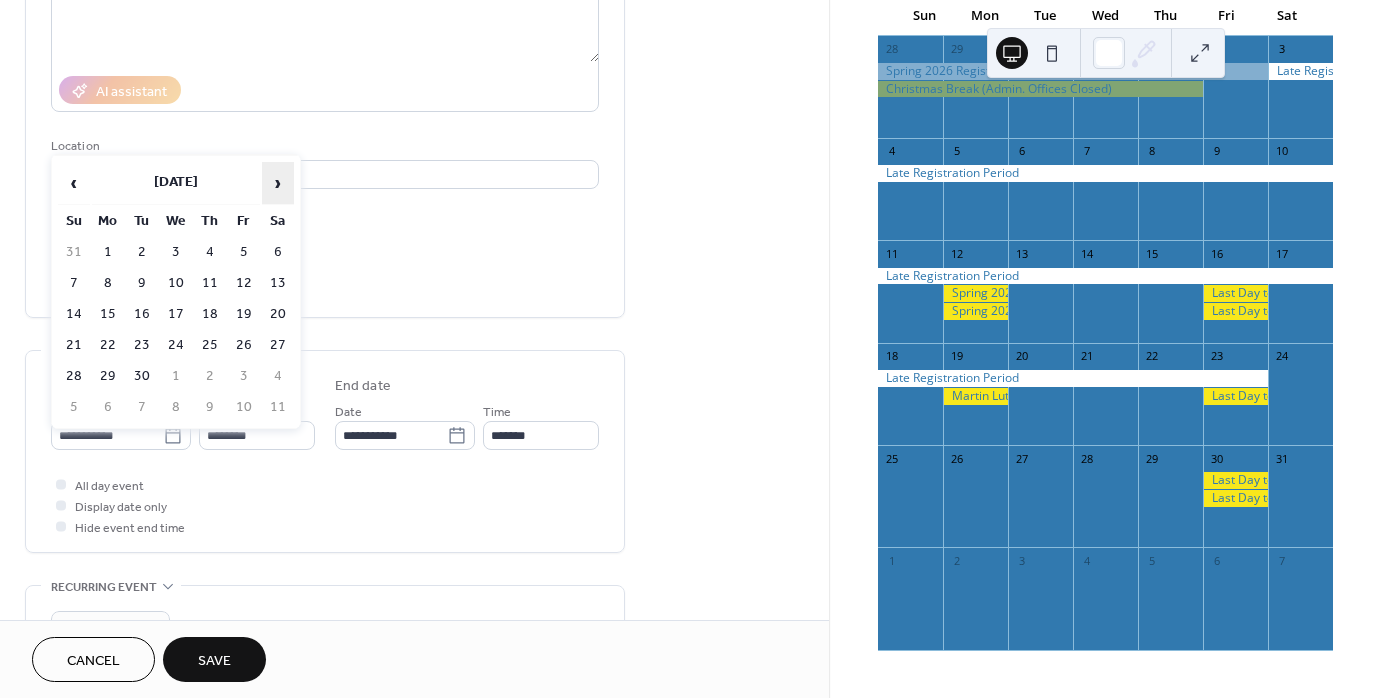 click on "›" at bounding box center (278, 183) 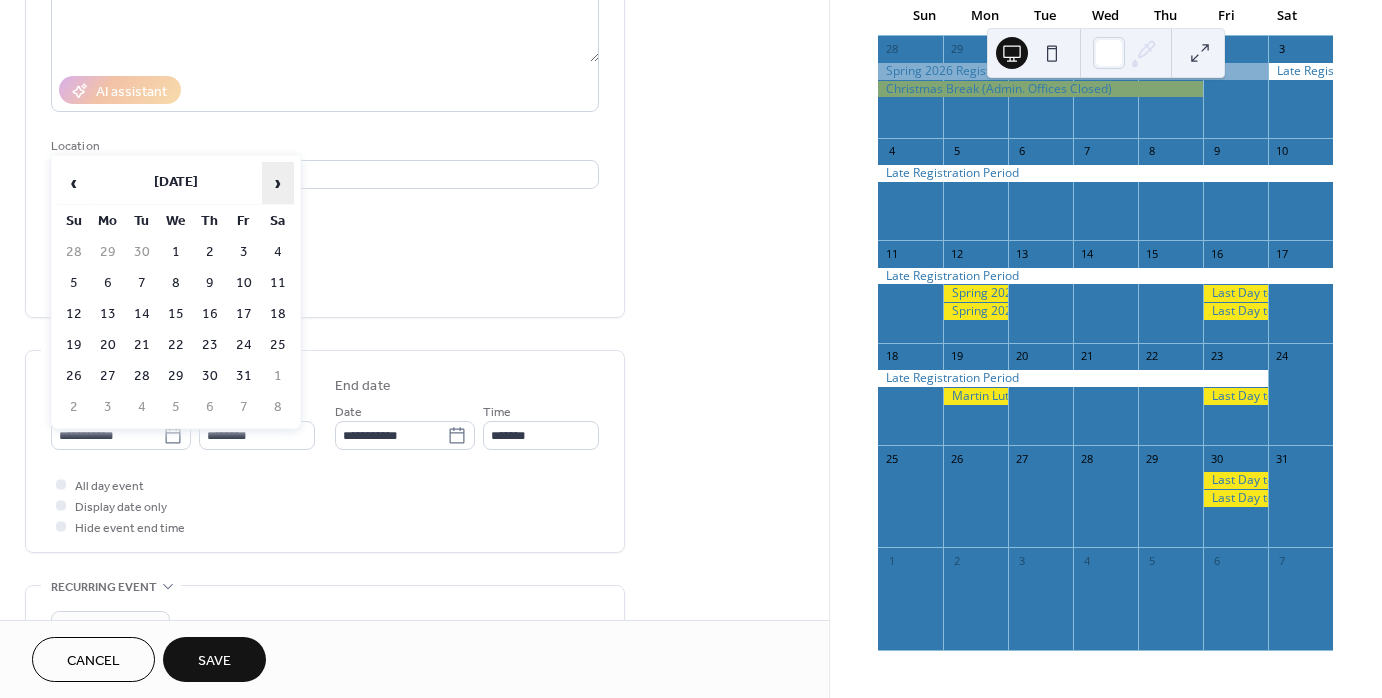 click on "›" at bounding box center (278, 183) 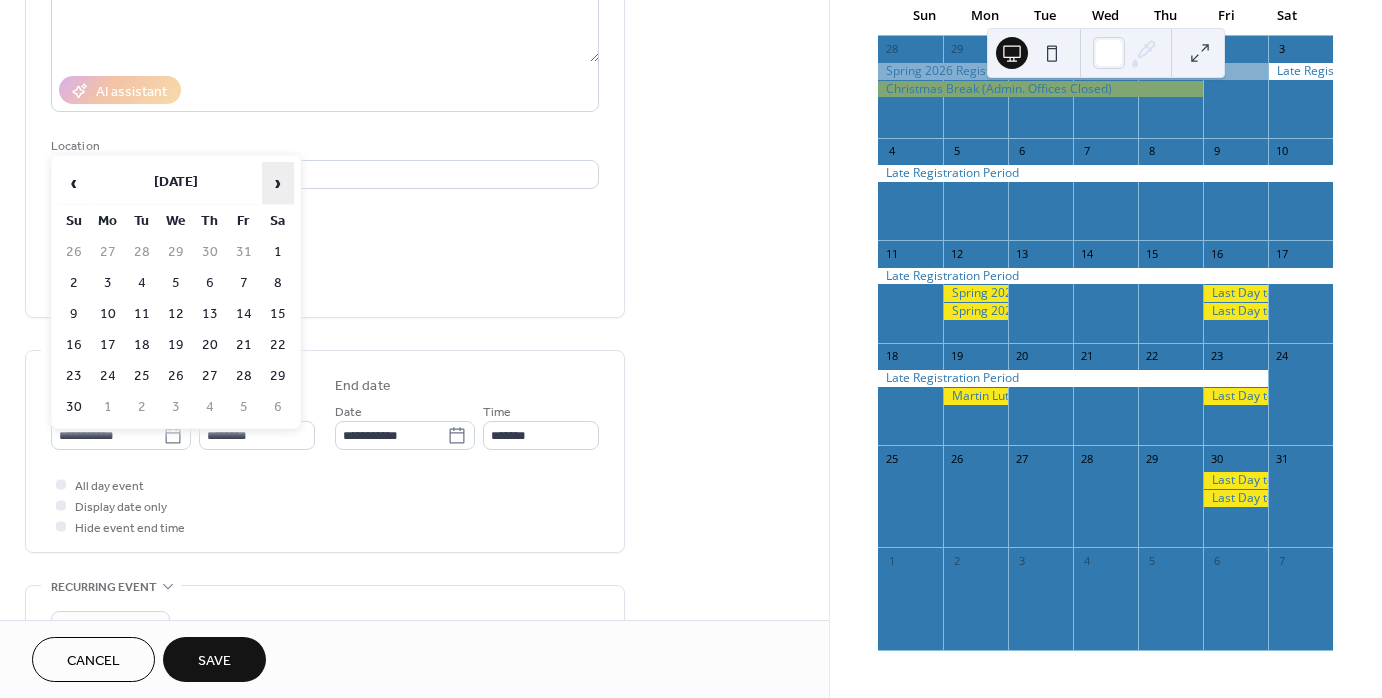 click on "›" at bounding box center [278, 183] 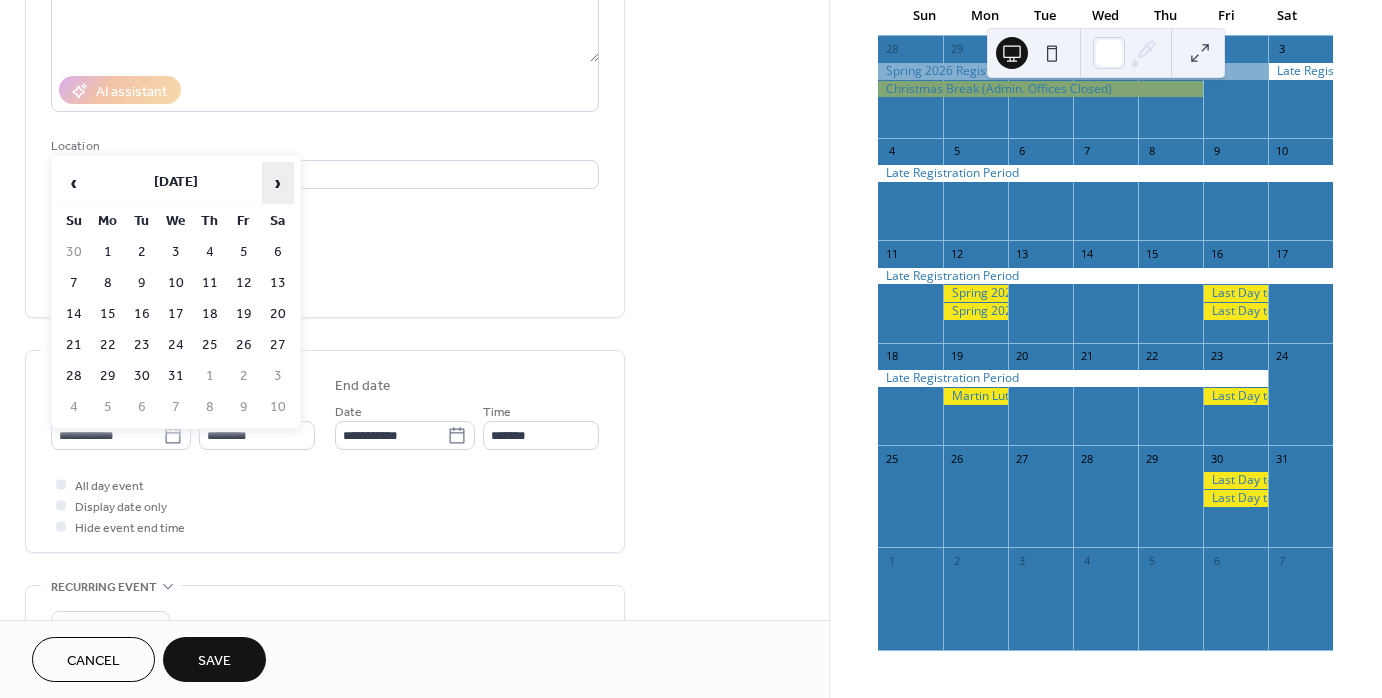 click on "›" at bounding box center (278, 183) 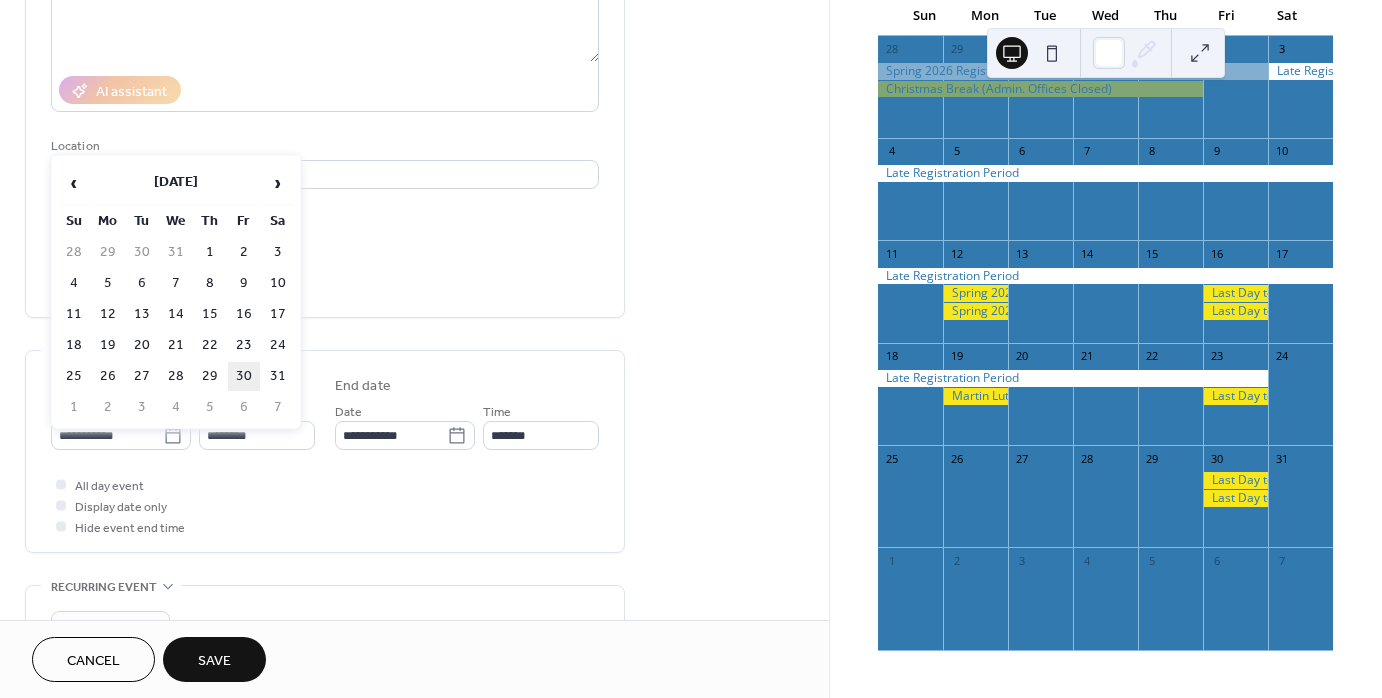 click on "30" at bounding box center [244, 376] 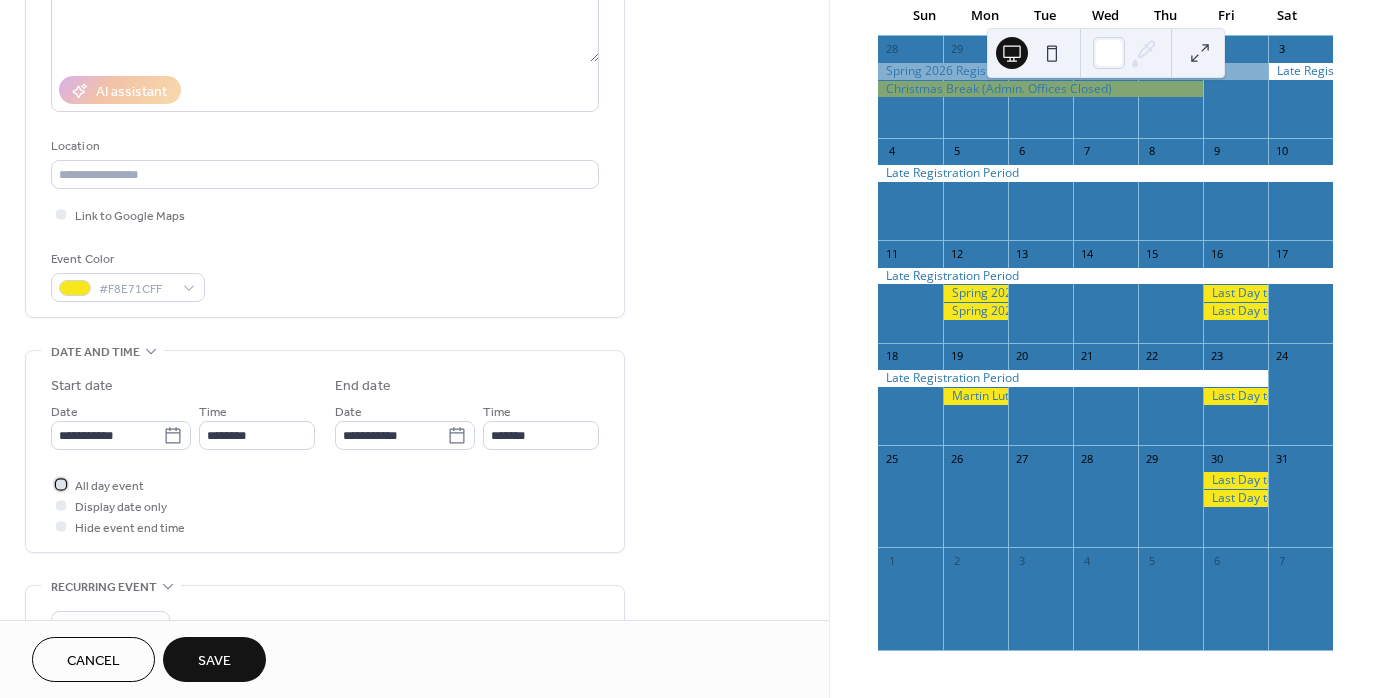 click at bounding box center [61, 484] 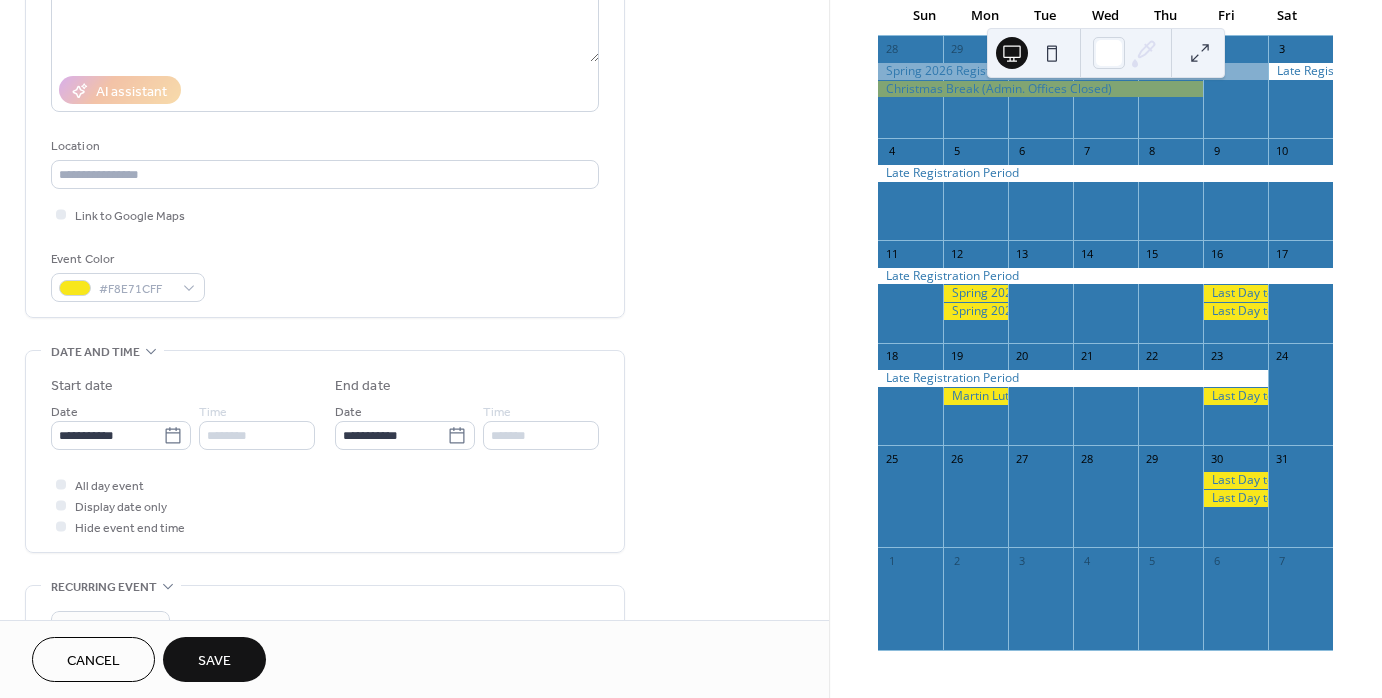 click on "Save" at bounding box center (214, 661) 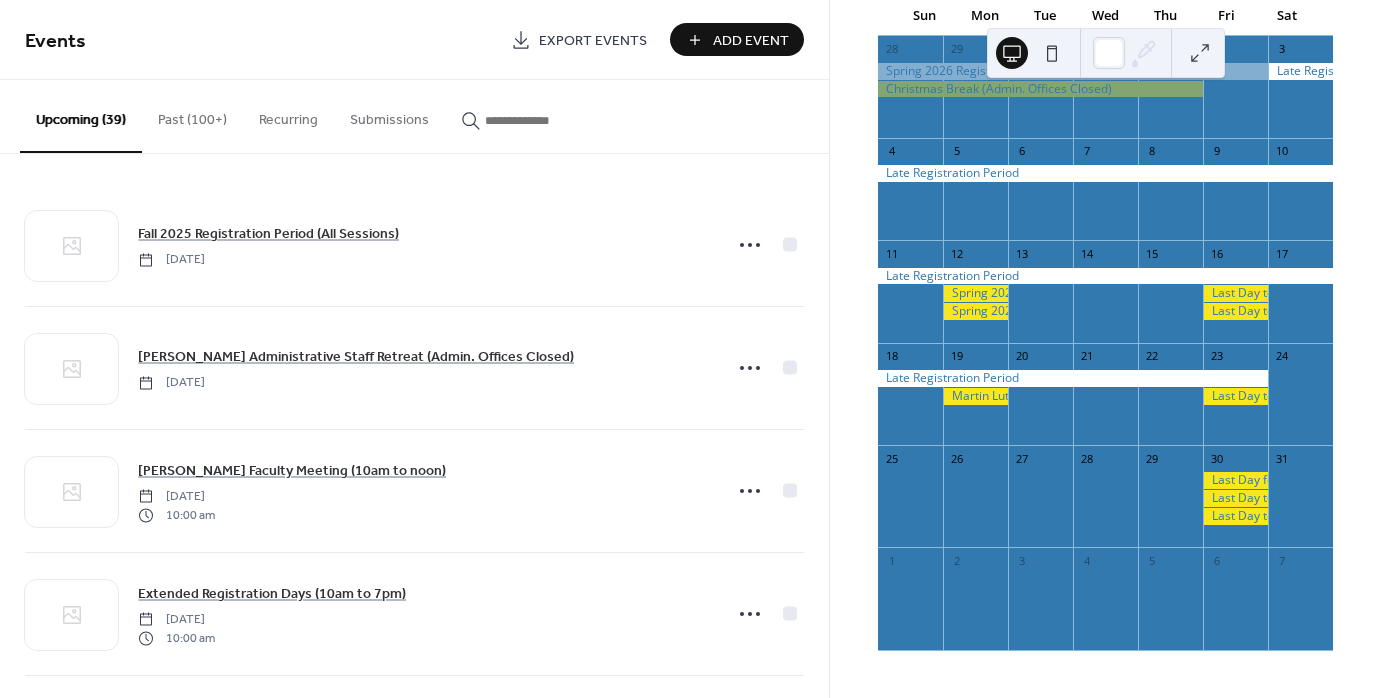 click on "Add Event" at bounding box center (737, 39) 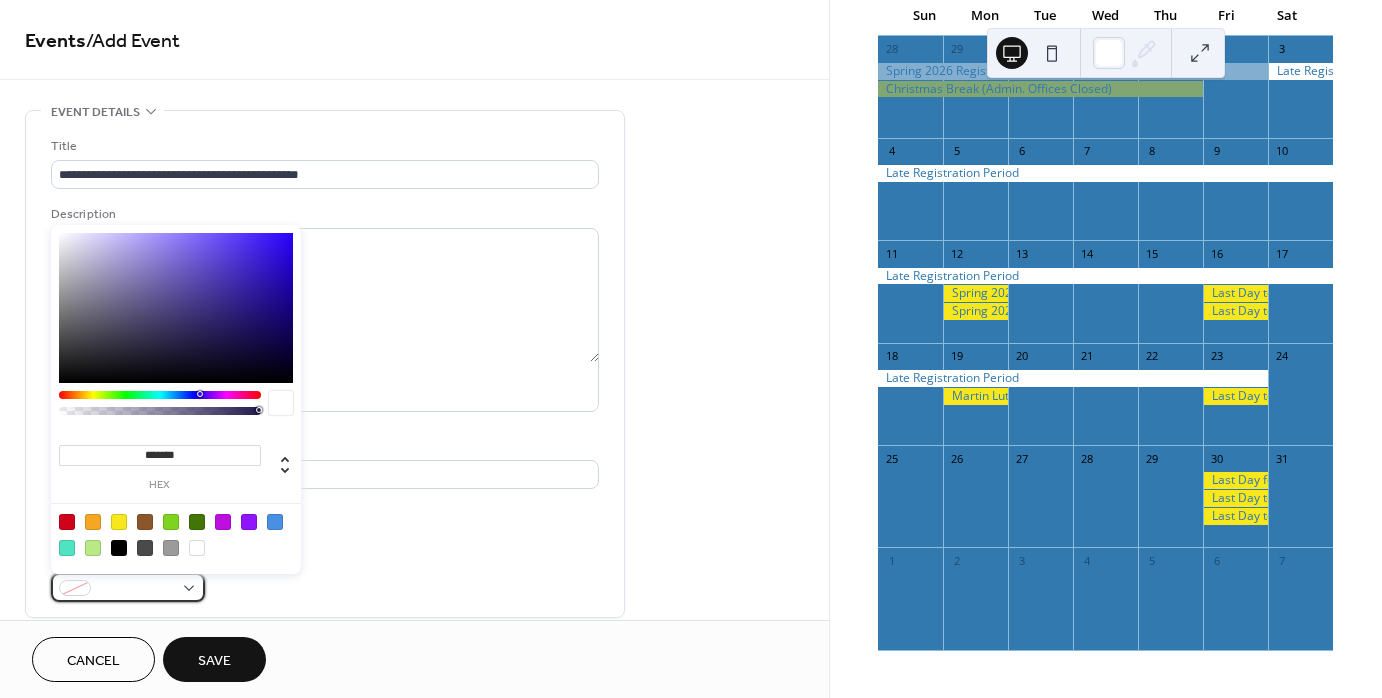 click at bounding box center (75, 588) 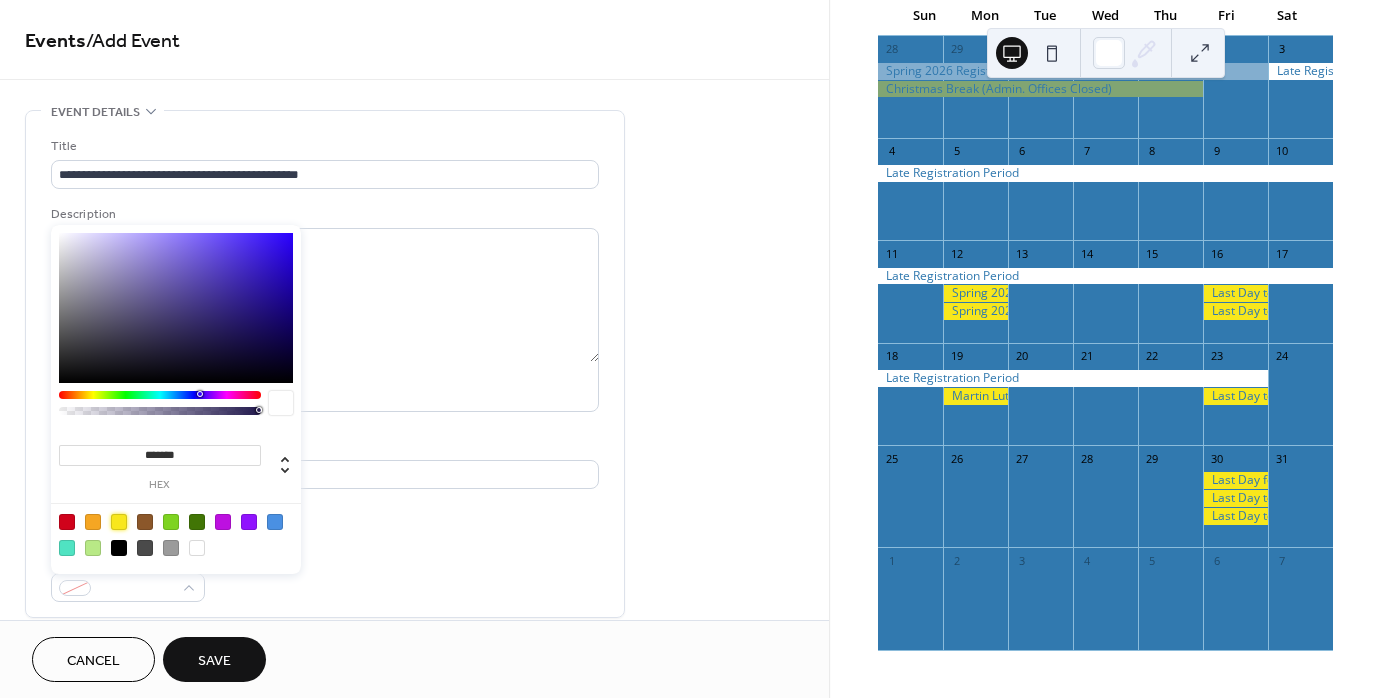 drag, startPoint x: 114, startPoint y: 518, endPoint x: 185, endPoint y: 528, distance: 71.70077 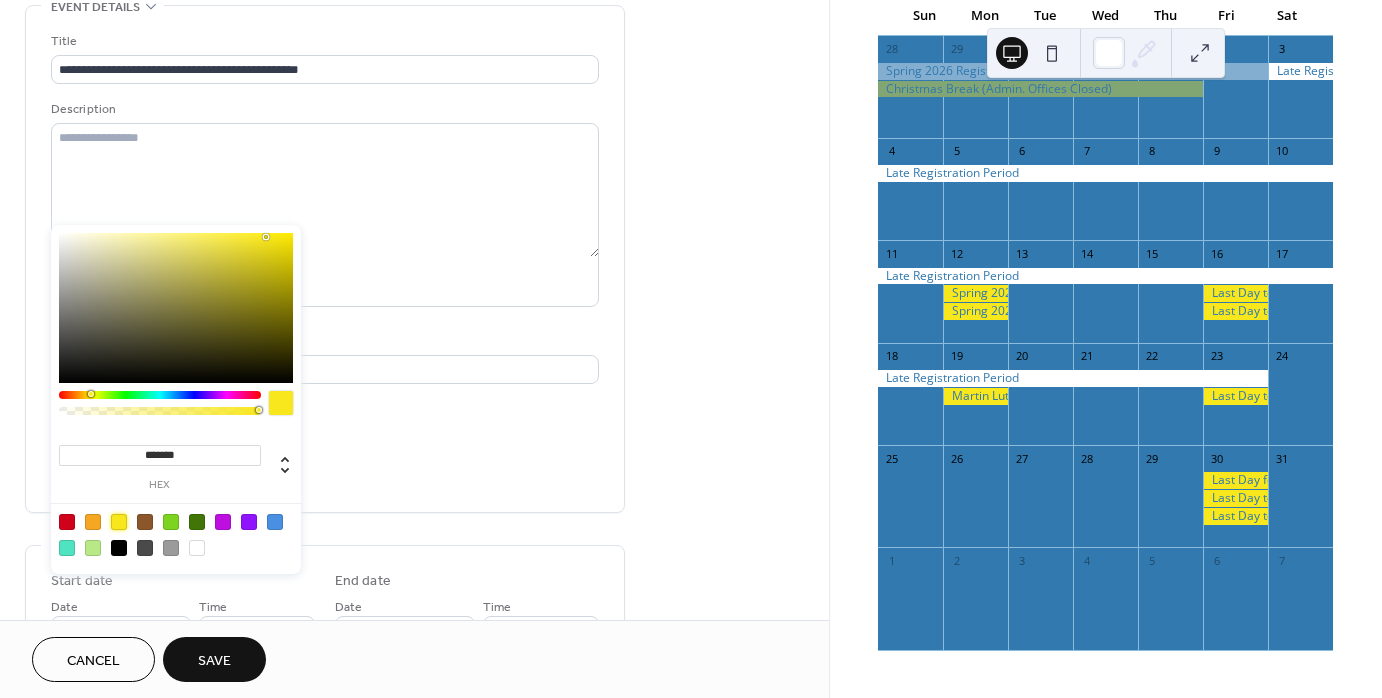 scroll, scrollTop: 200, scrollLeft: 0, axis: vertical 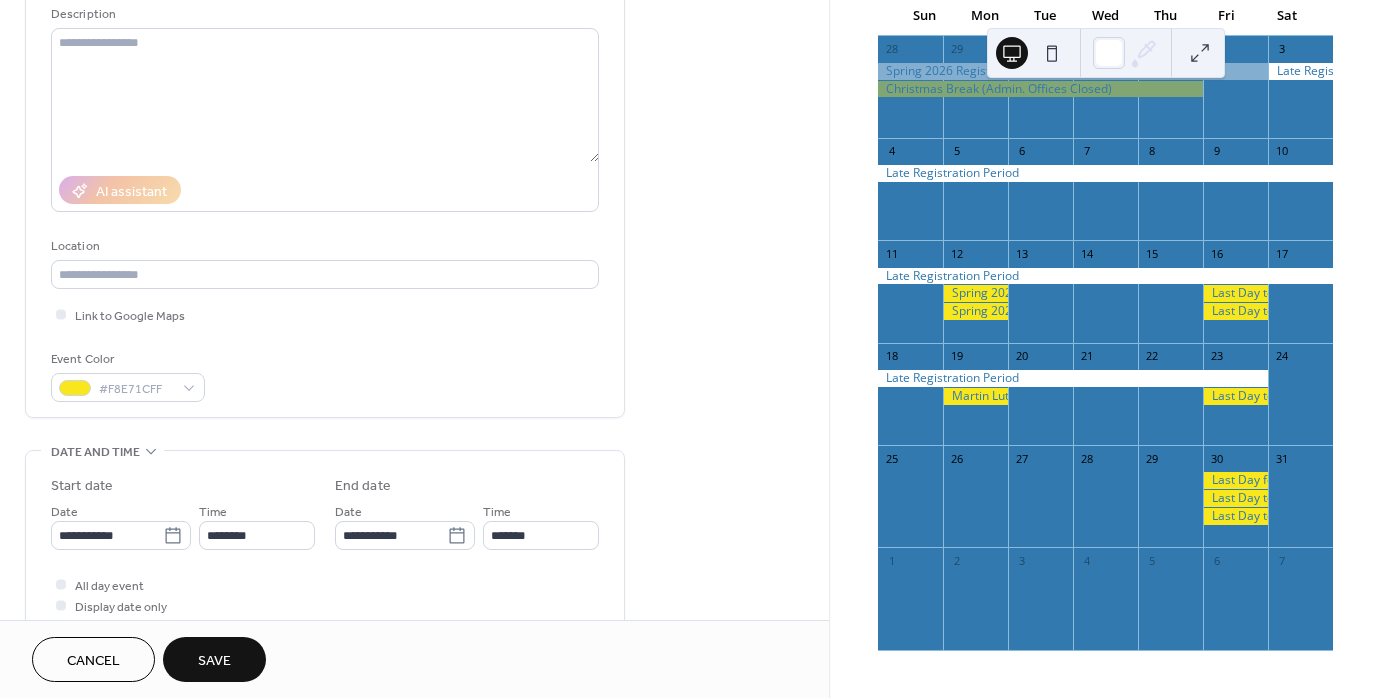 click on "**********" at bounding box center [414, 561] 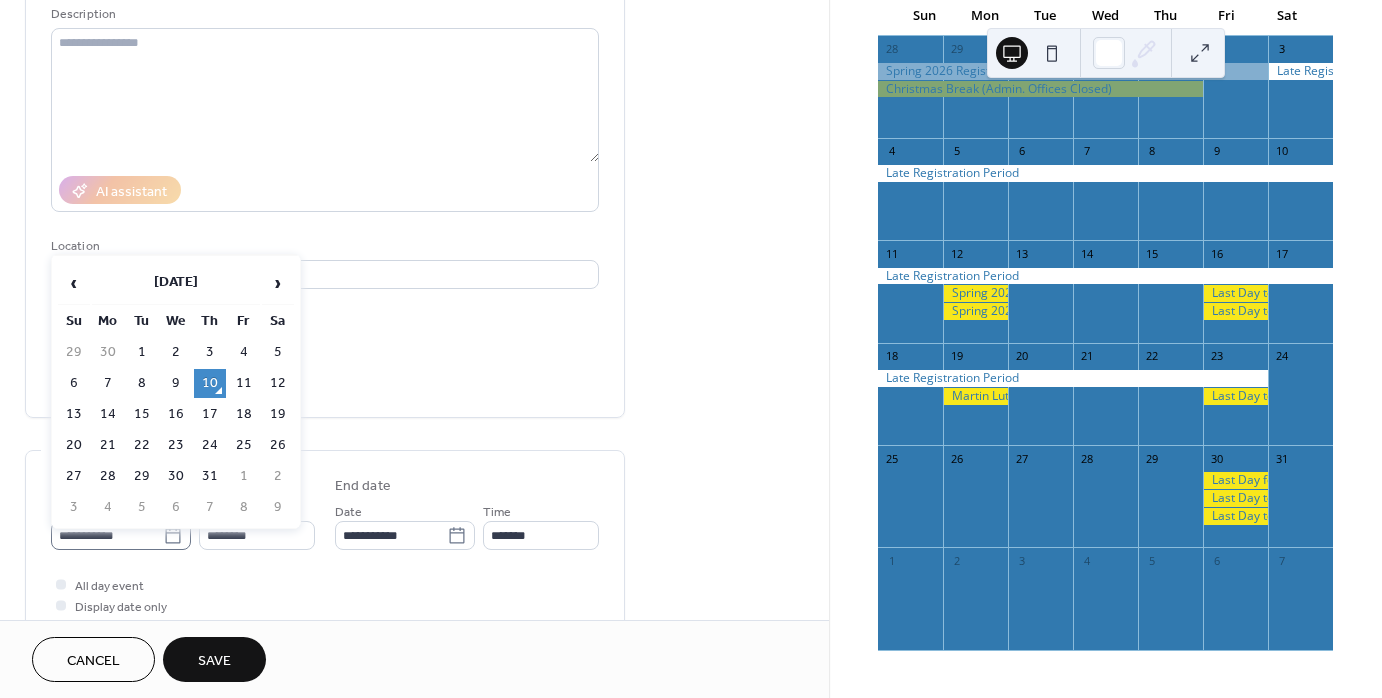 click 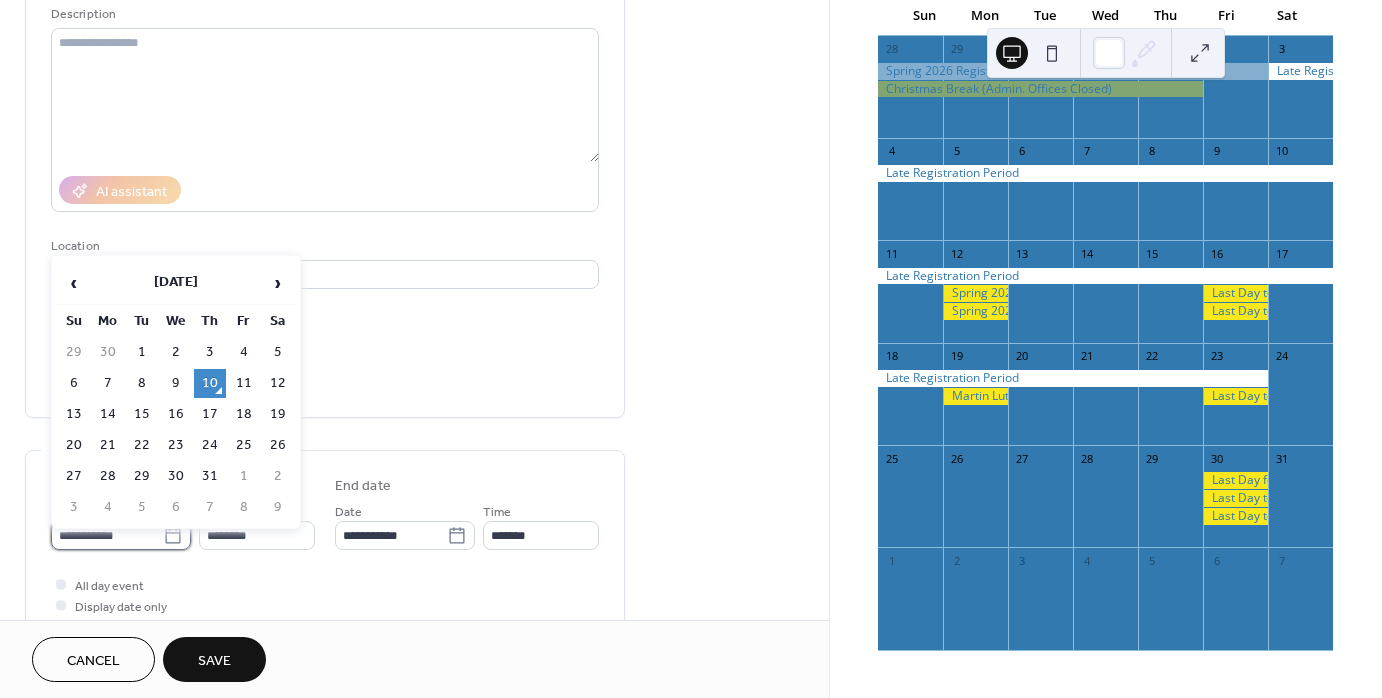 click on "**********" at bounding box center (107, 535) 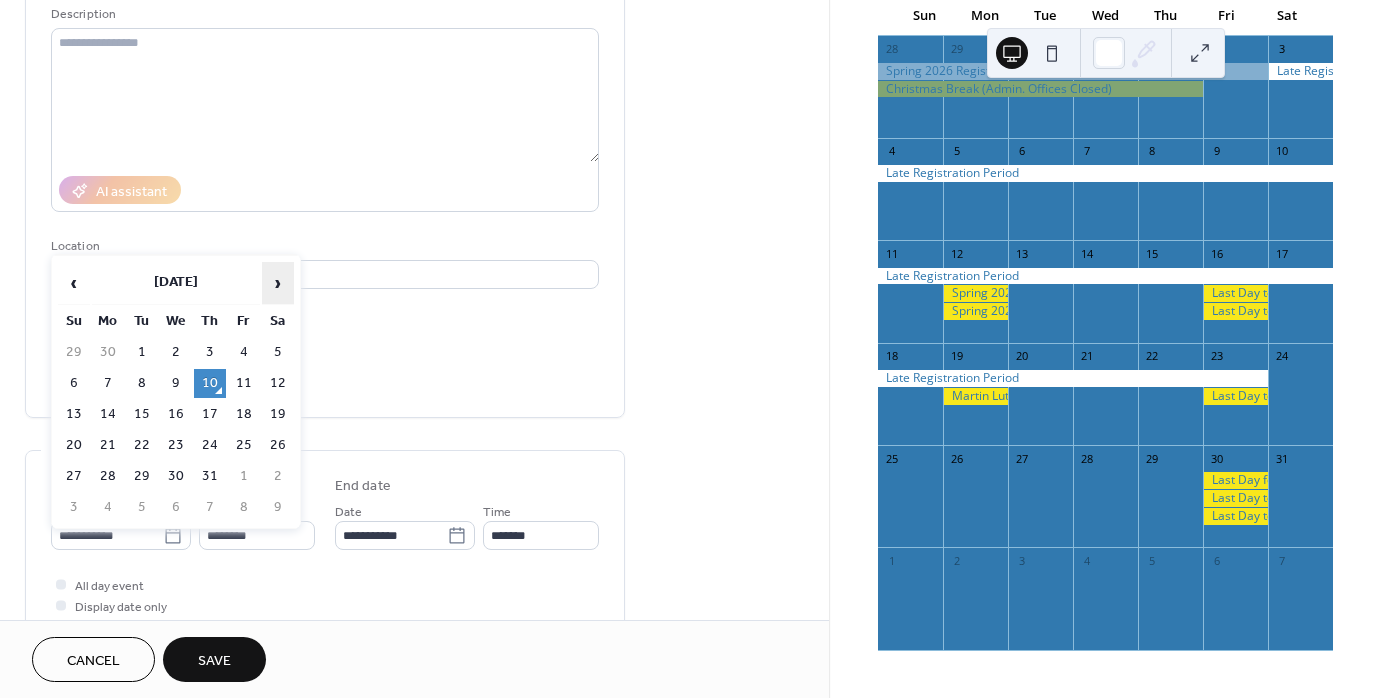 click on "›" at bounding box center [278, 283] 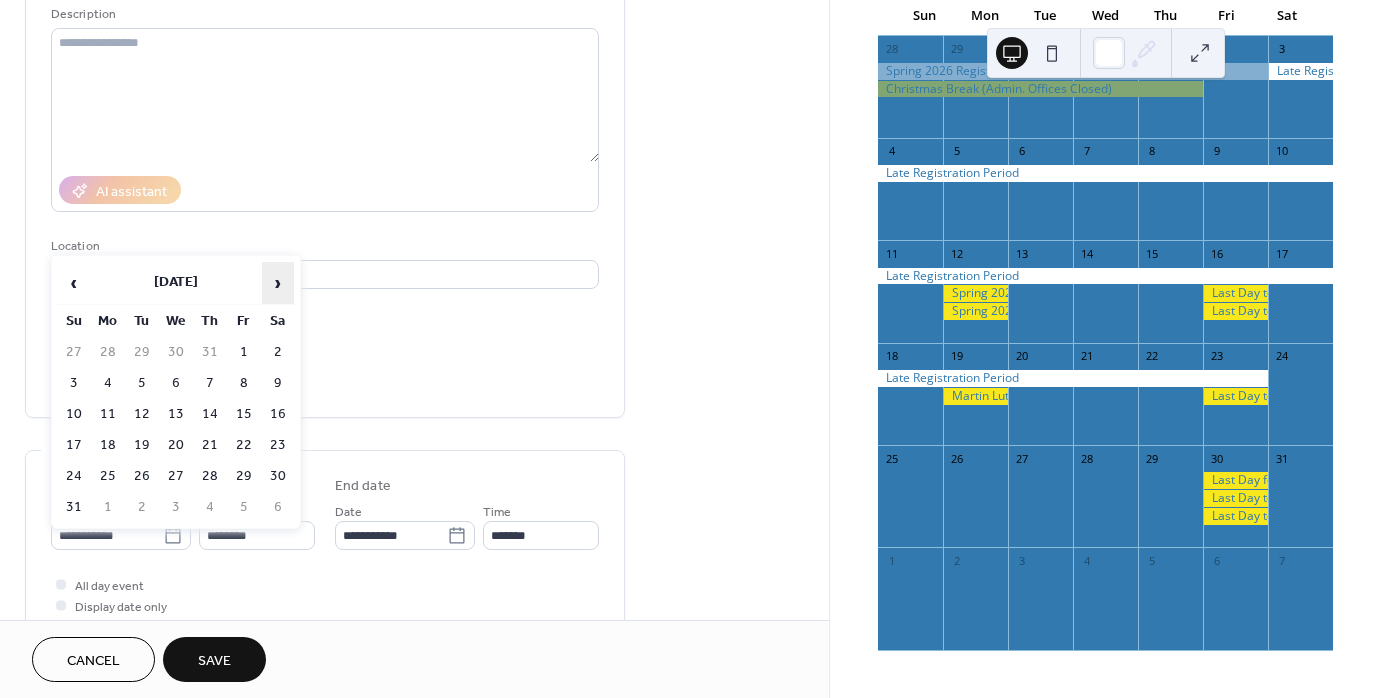 click on "›" at bounding box center (278, 283) 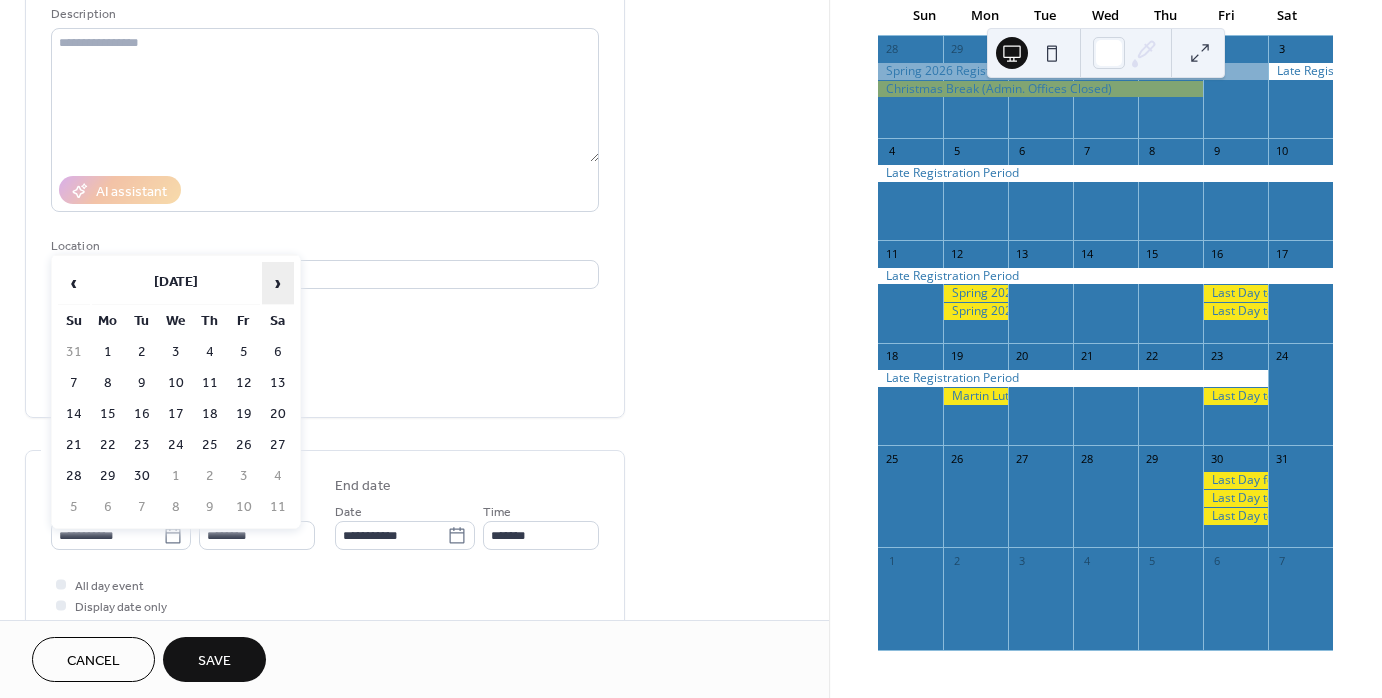 click on "›" at bounding box center (278, 283) 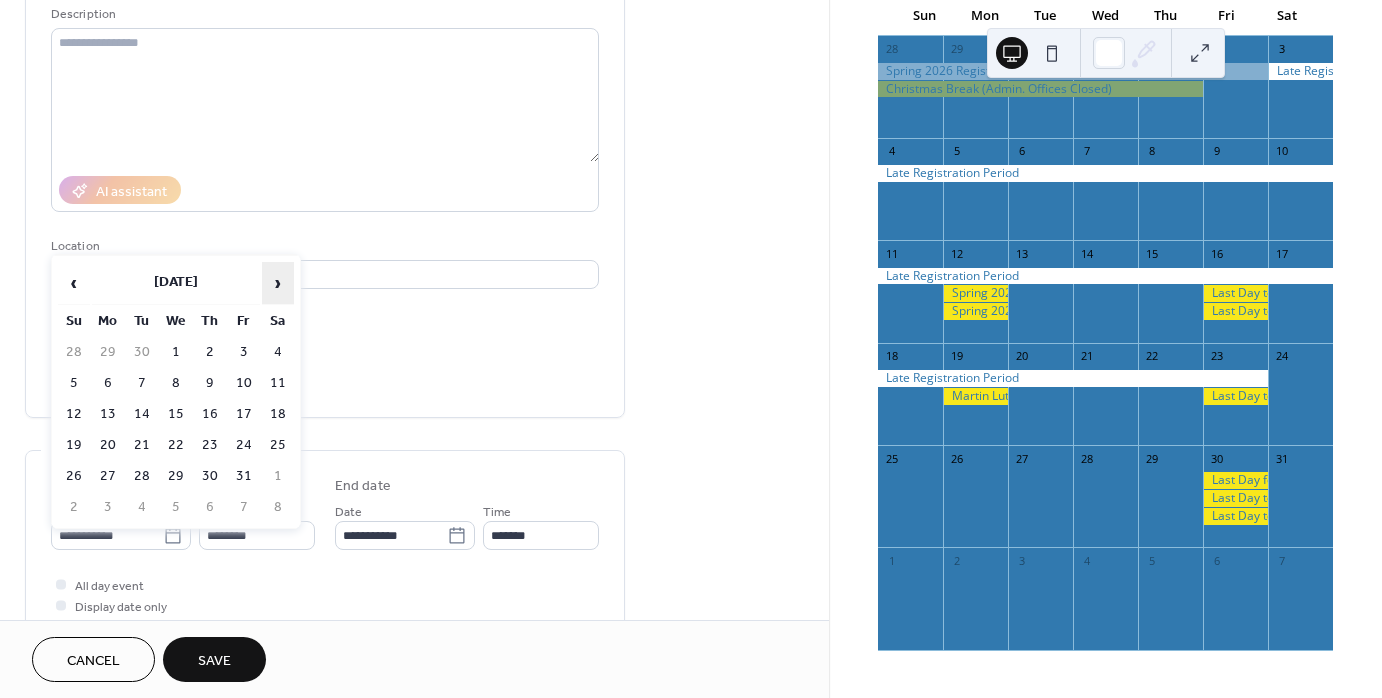 click on "›" at bounding box center [278, 283] 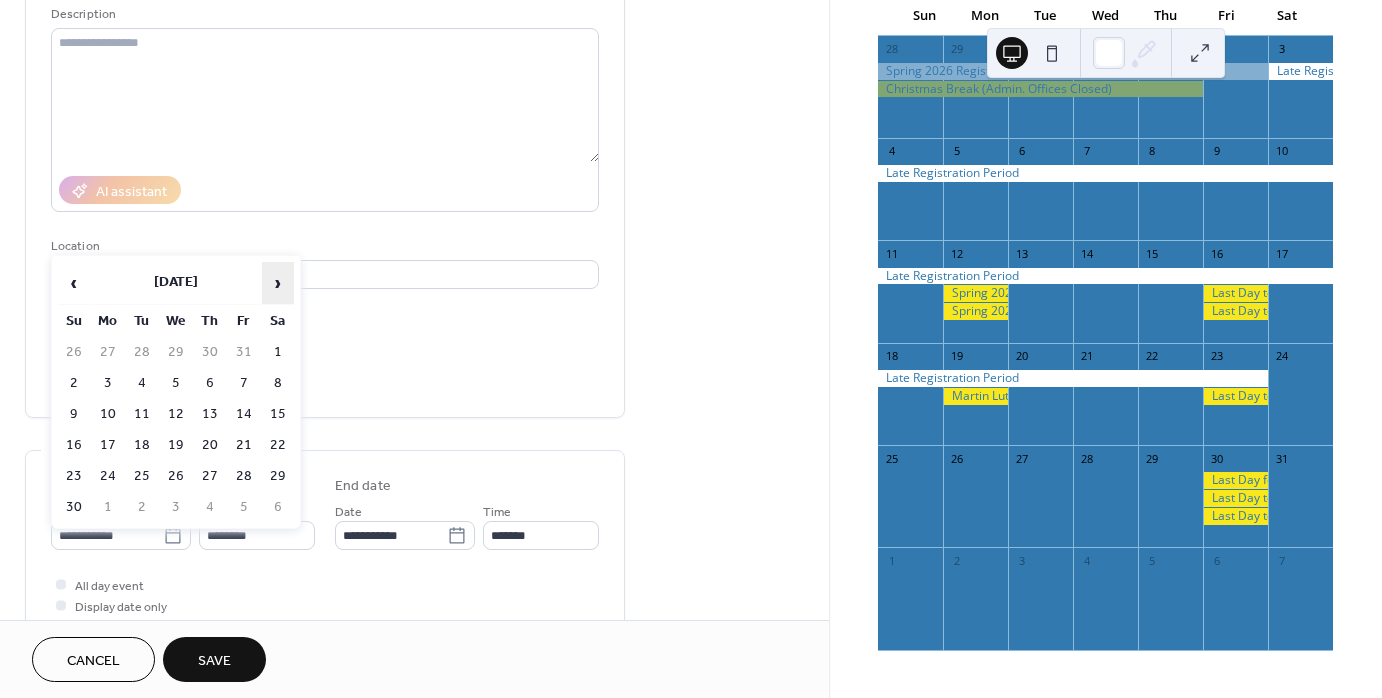click on "›" at bounding box center [278, 283] 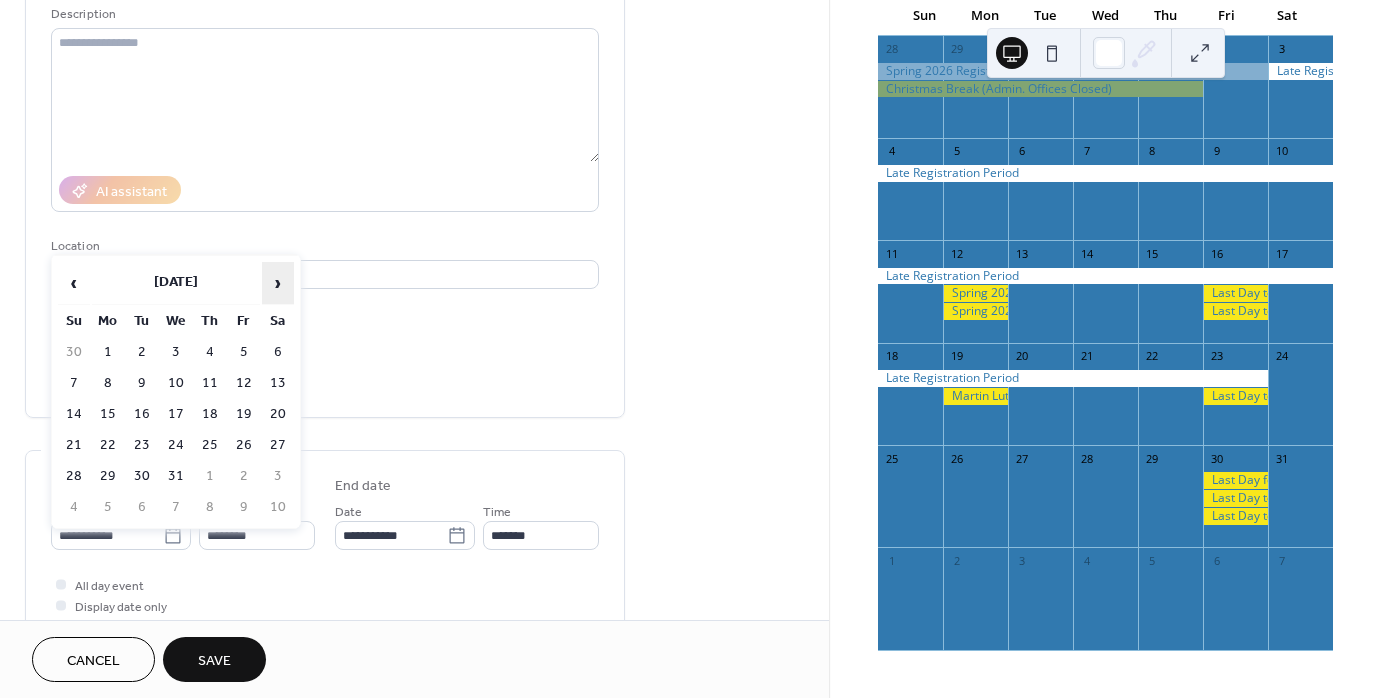 click on "›" at bounding box center (278, 283) 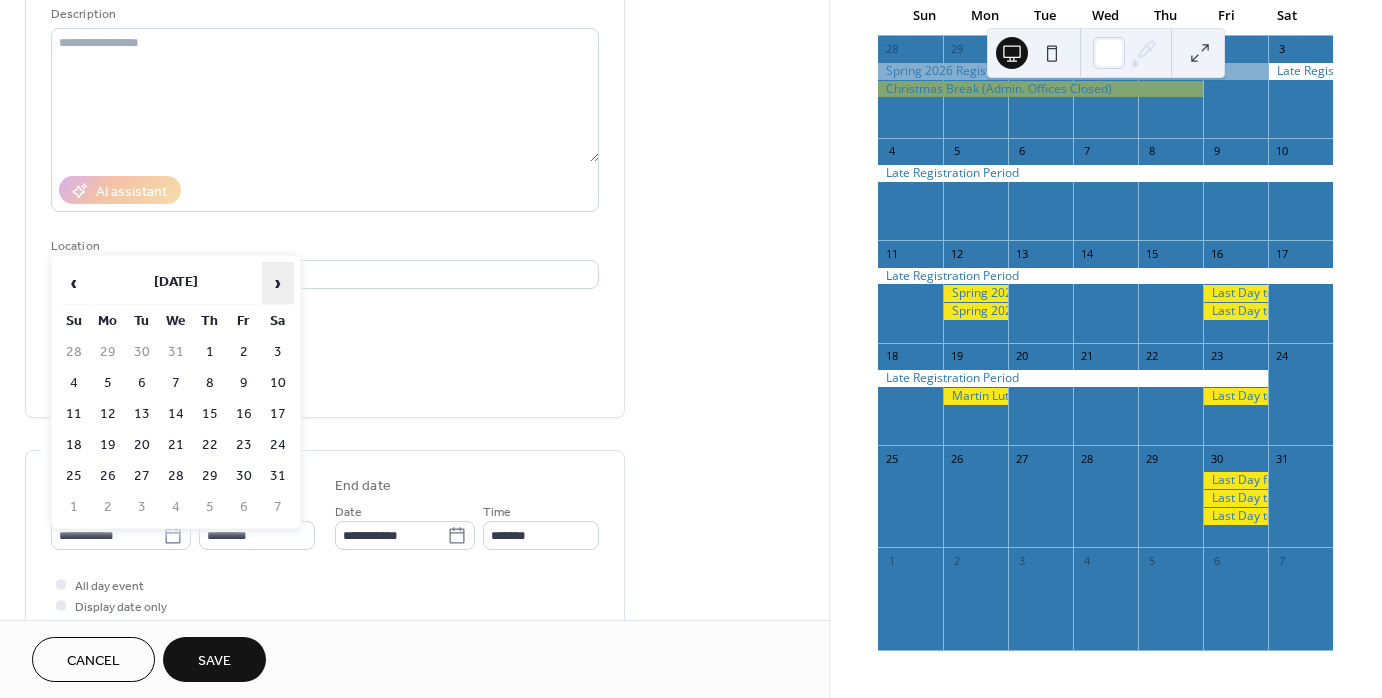click on "›" at bounding box center (278, 283) 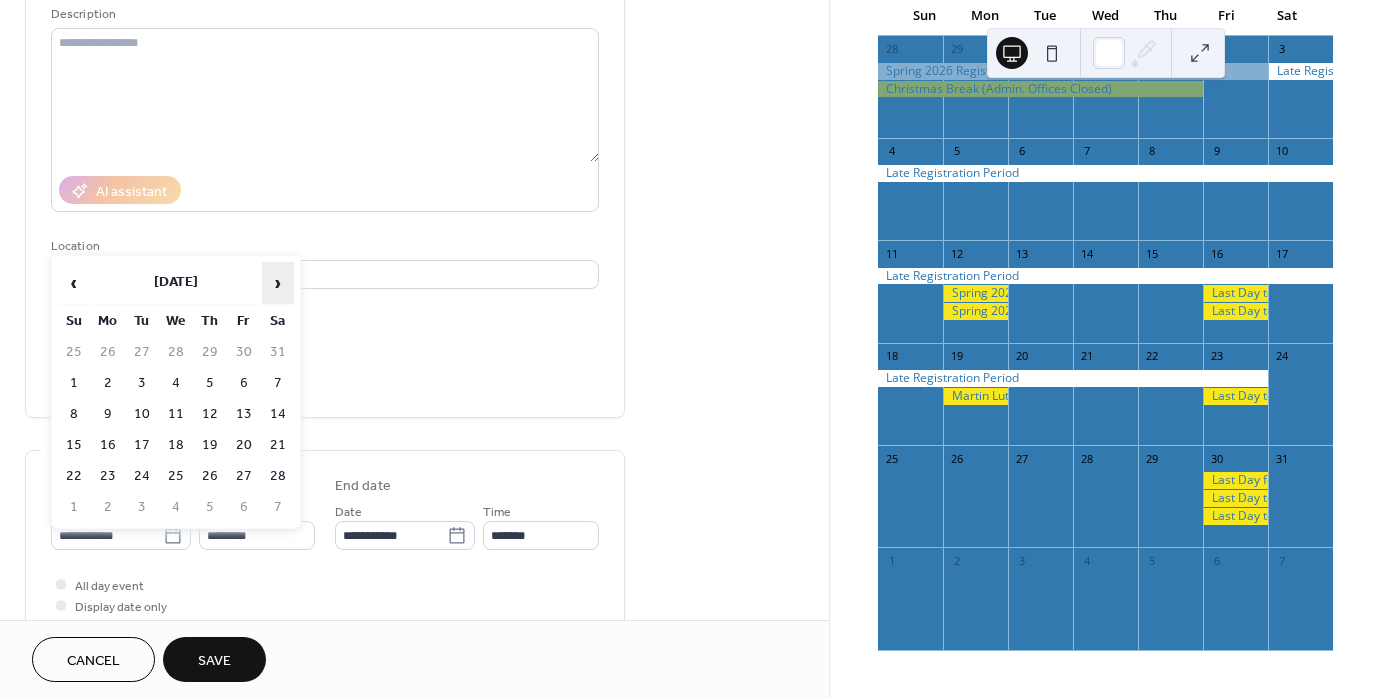 click on "›" at bounding box center [278, 283] 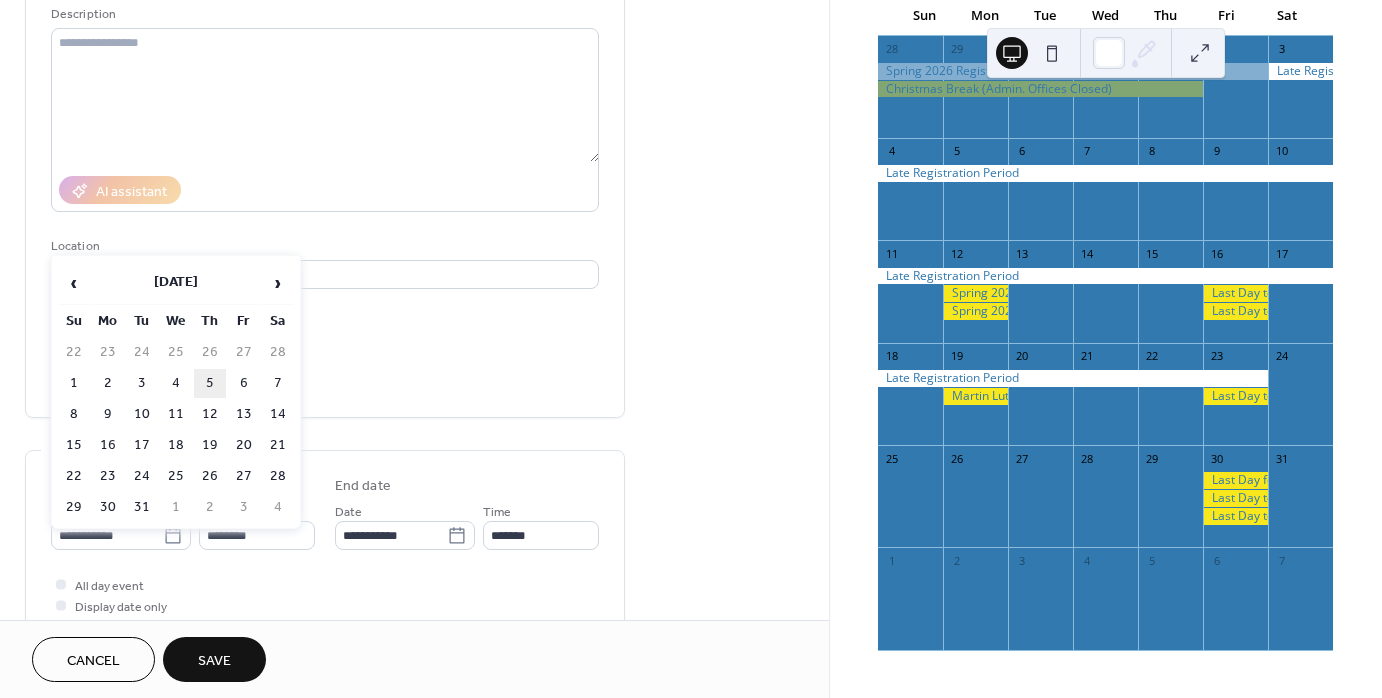 click on "5" at bounding box center (210, 383) 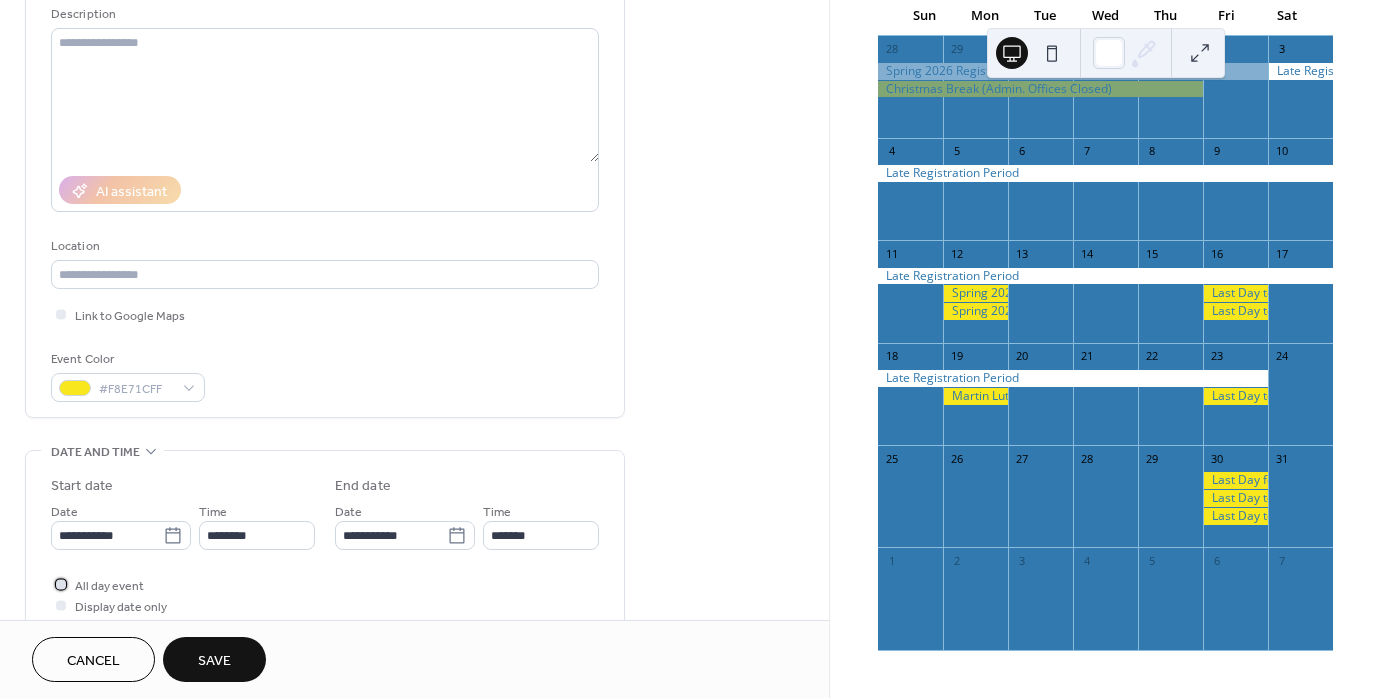 click at bounding box center [61, 584] 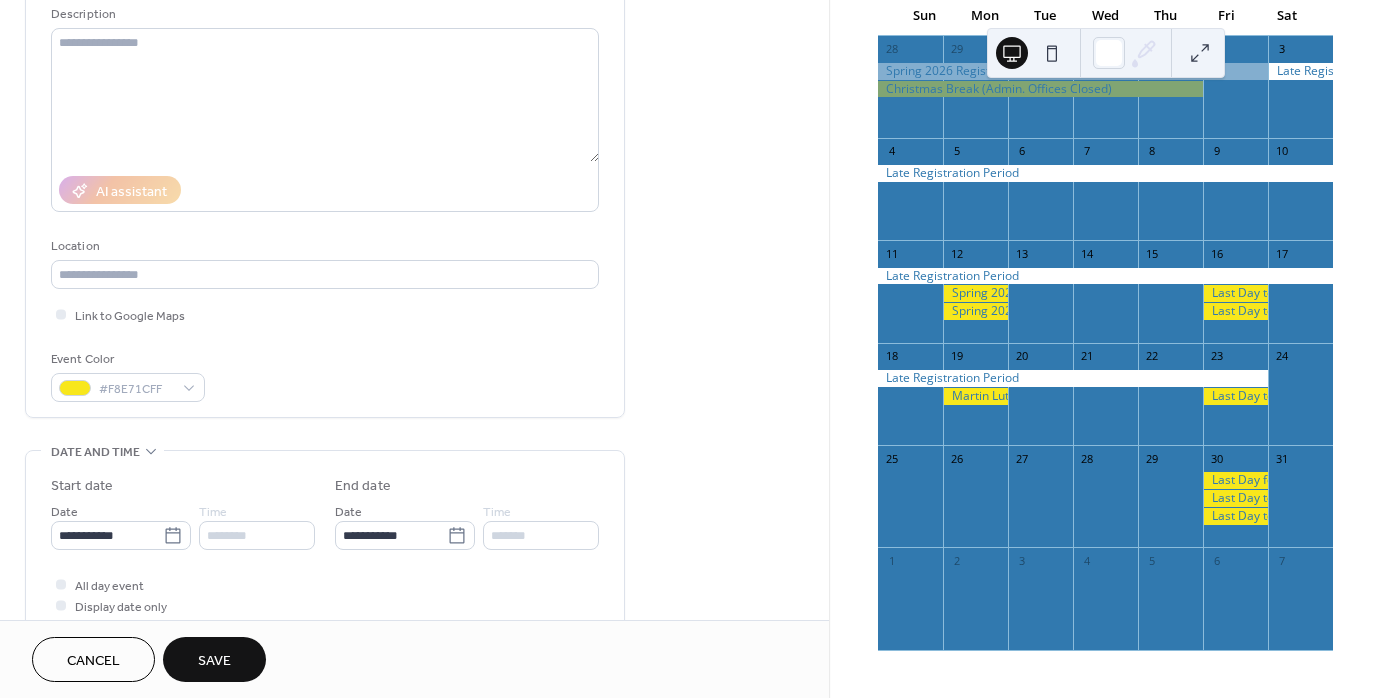 click on "Save" at bounding box center (214, 661) 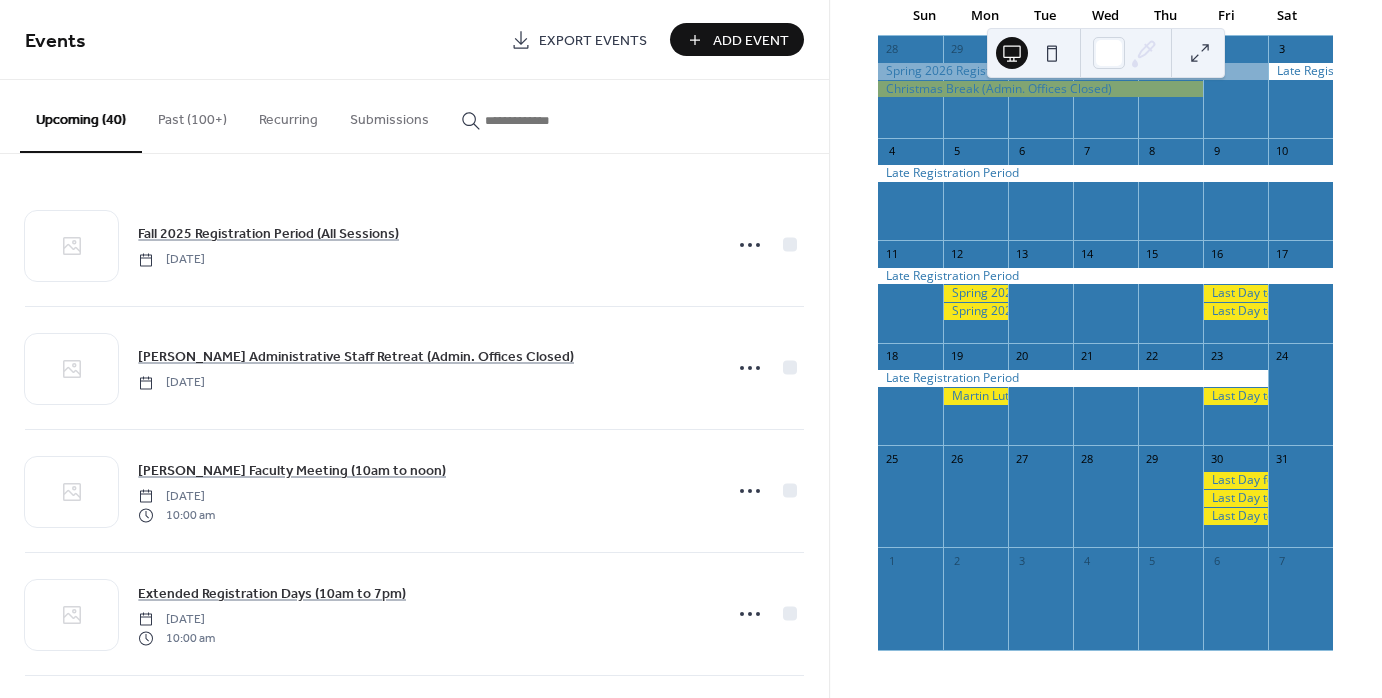 click on "January 2026 10 Today Sun Mon Tue Wed Thu Fri Sat 28 29 30 31 1 2 3 4 5 6 7 8 9 10 11 12 13 14 15 16 17 18 19 20 21 22 23 24 25 26 27 28 29 30 31 1 2 3 4 5 6 7" at bounding box center (1105, 294) 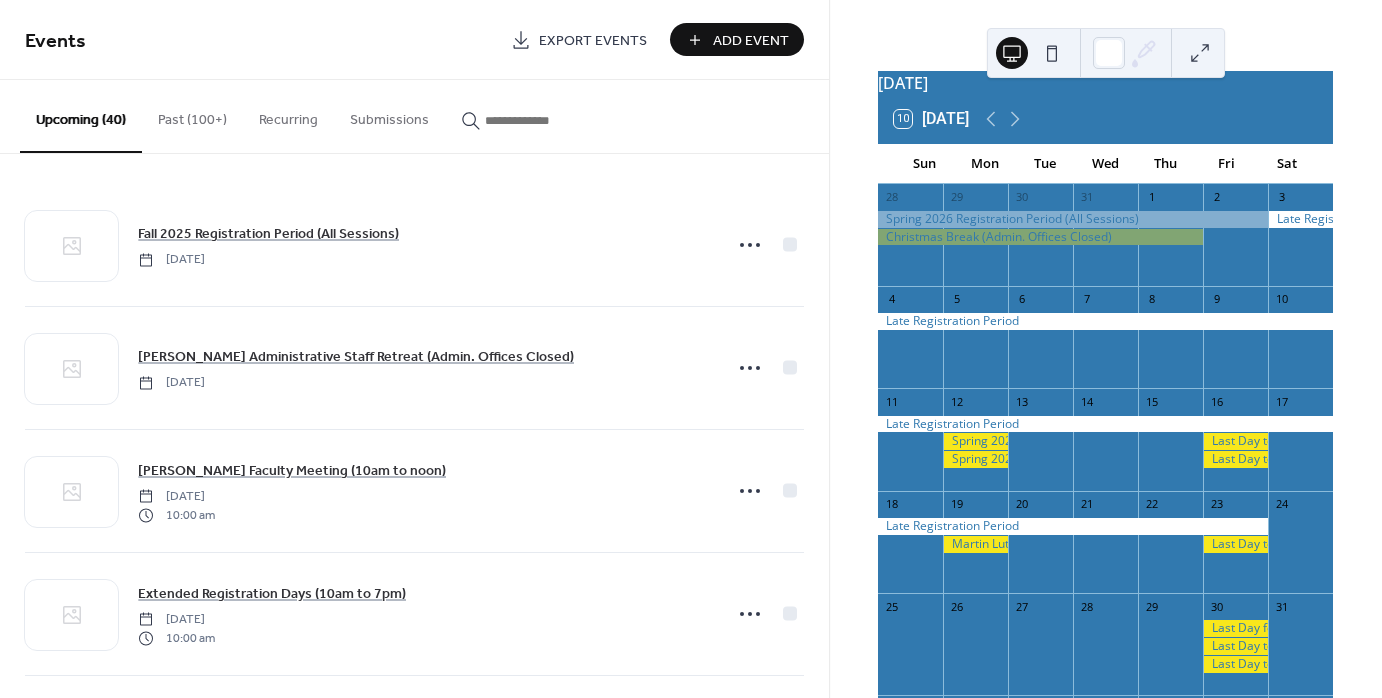 scroll, scrollTop: 0, scrollLeft: 0, axis: both 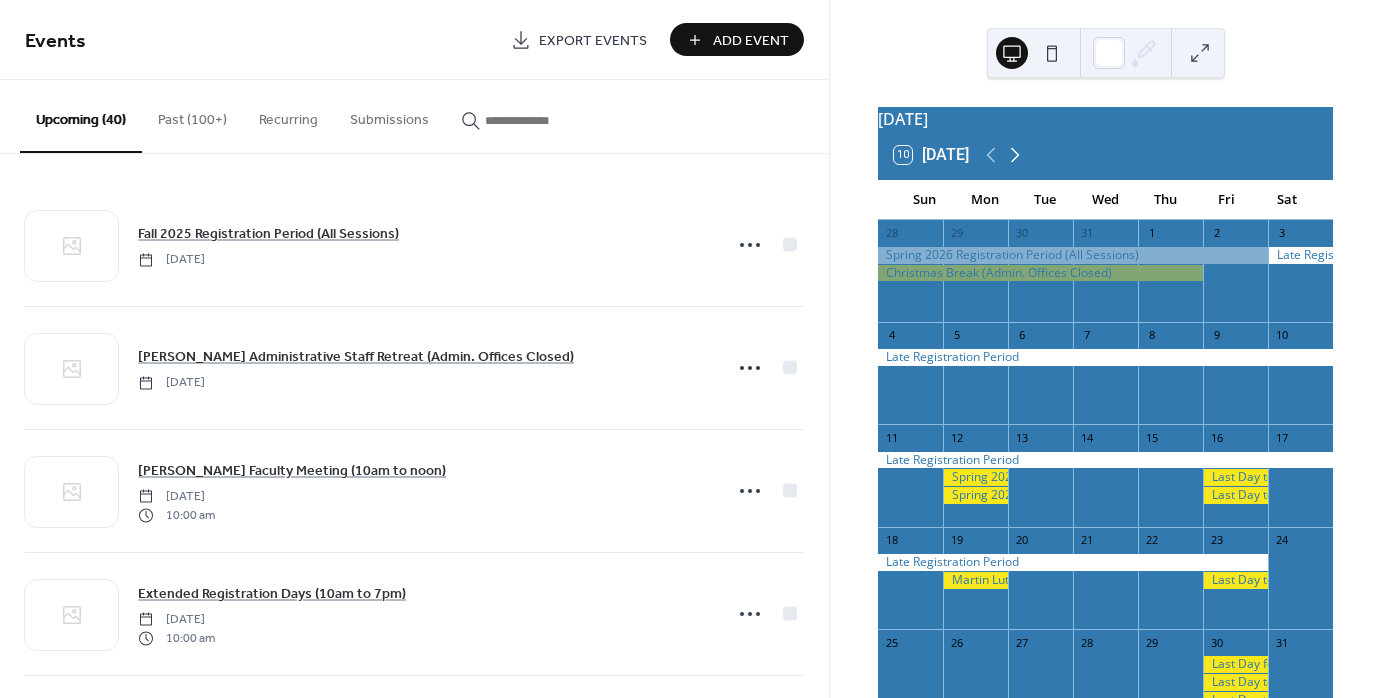 click 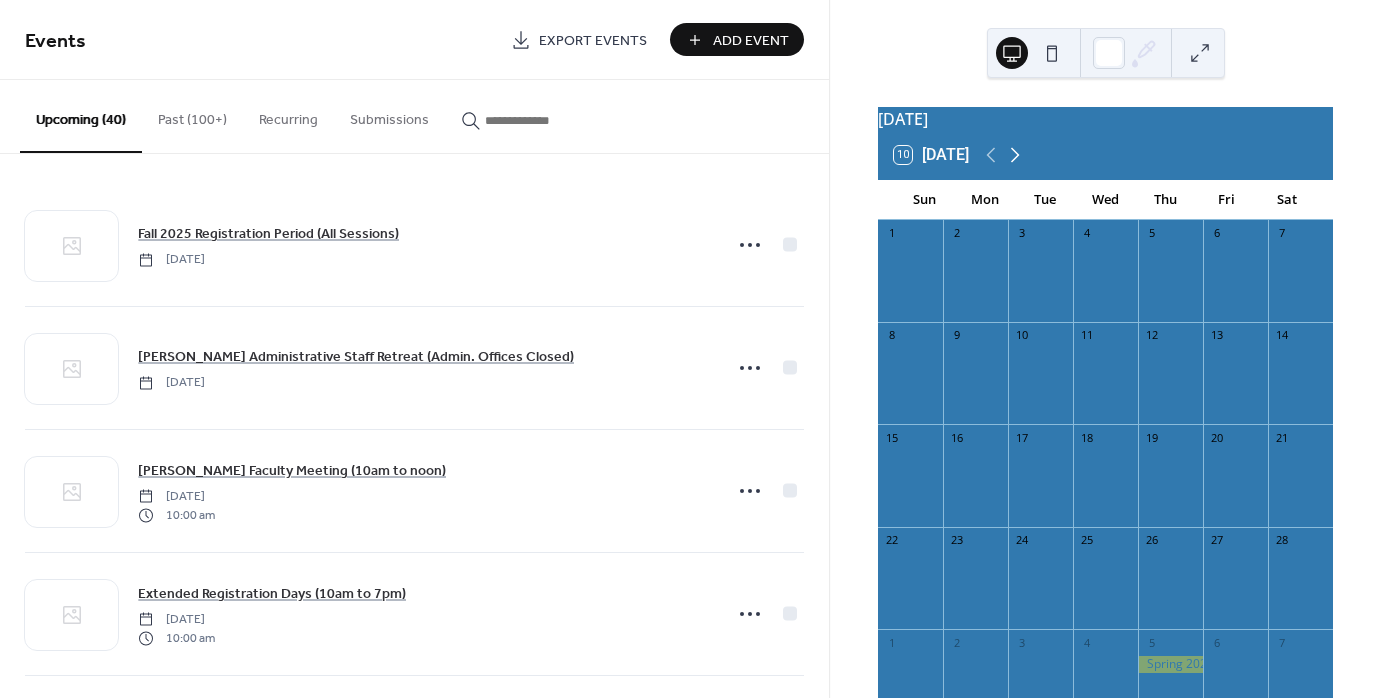 click 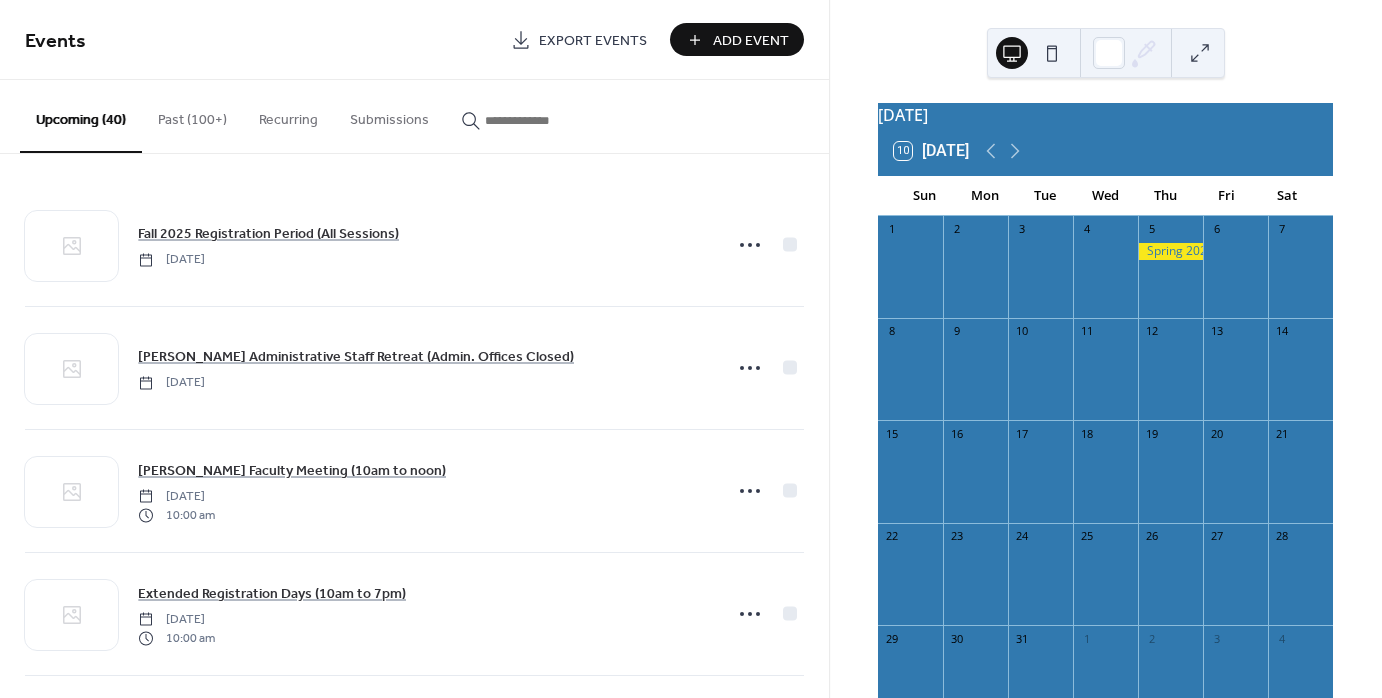 scroll, scrollTop: 0, scrollLeft: 0, axis: both 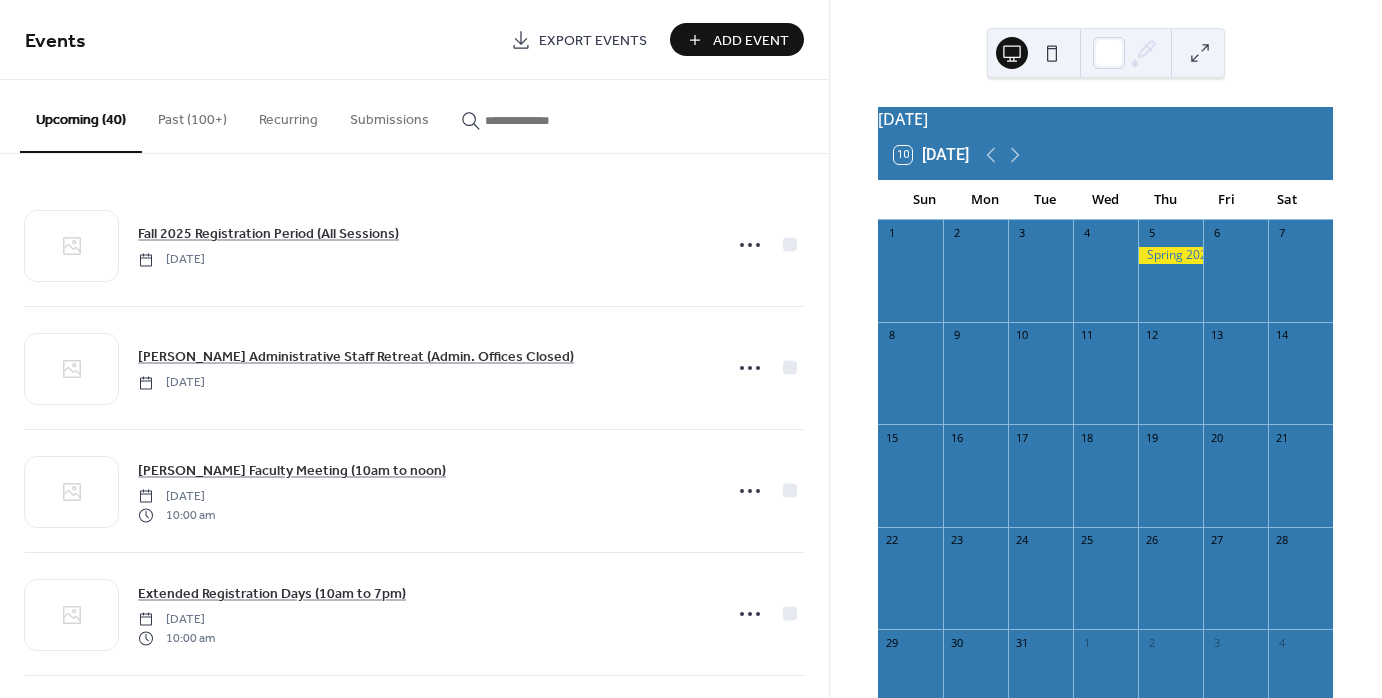 click on "Add Event" at bounding box center (751, 41) 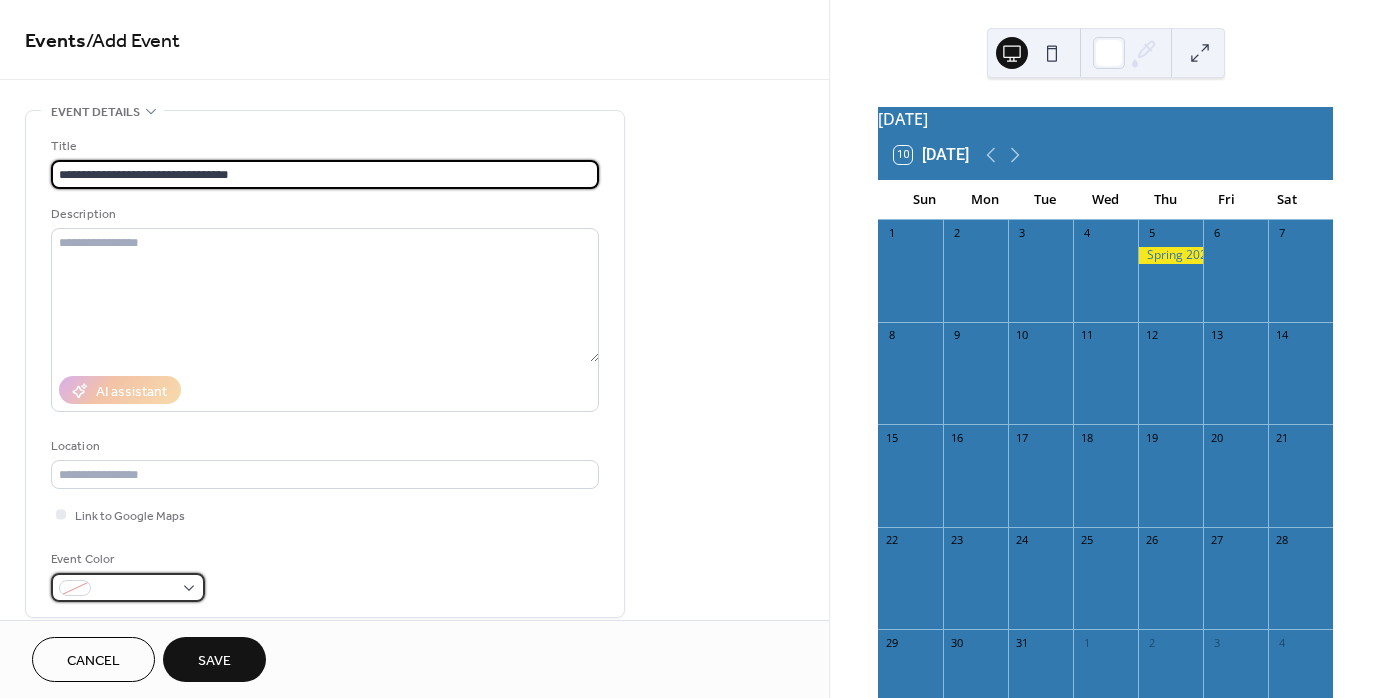 click at bounding box center (75, 588) 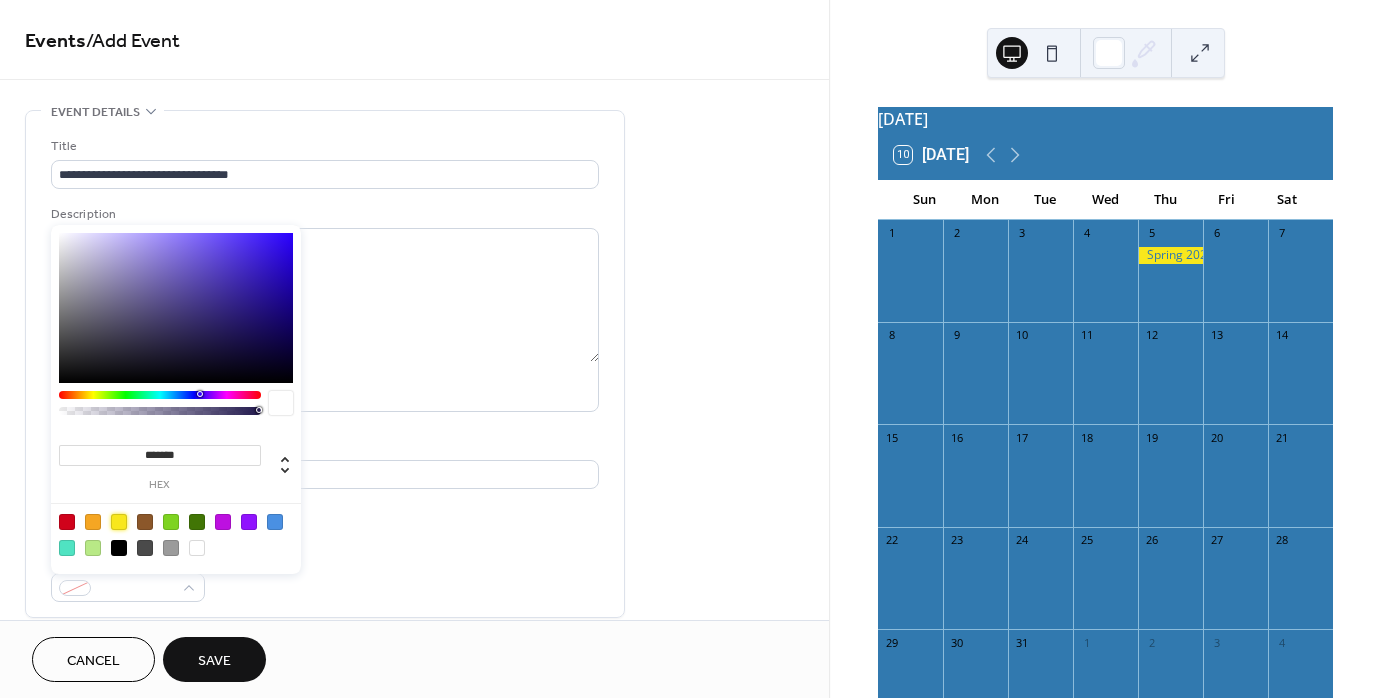 click at bounding box center [119, 522] 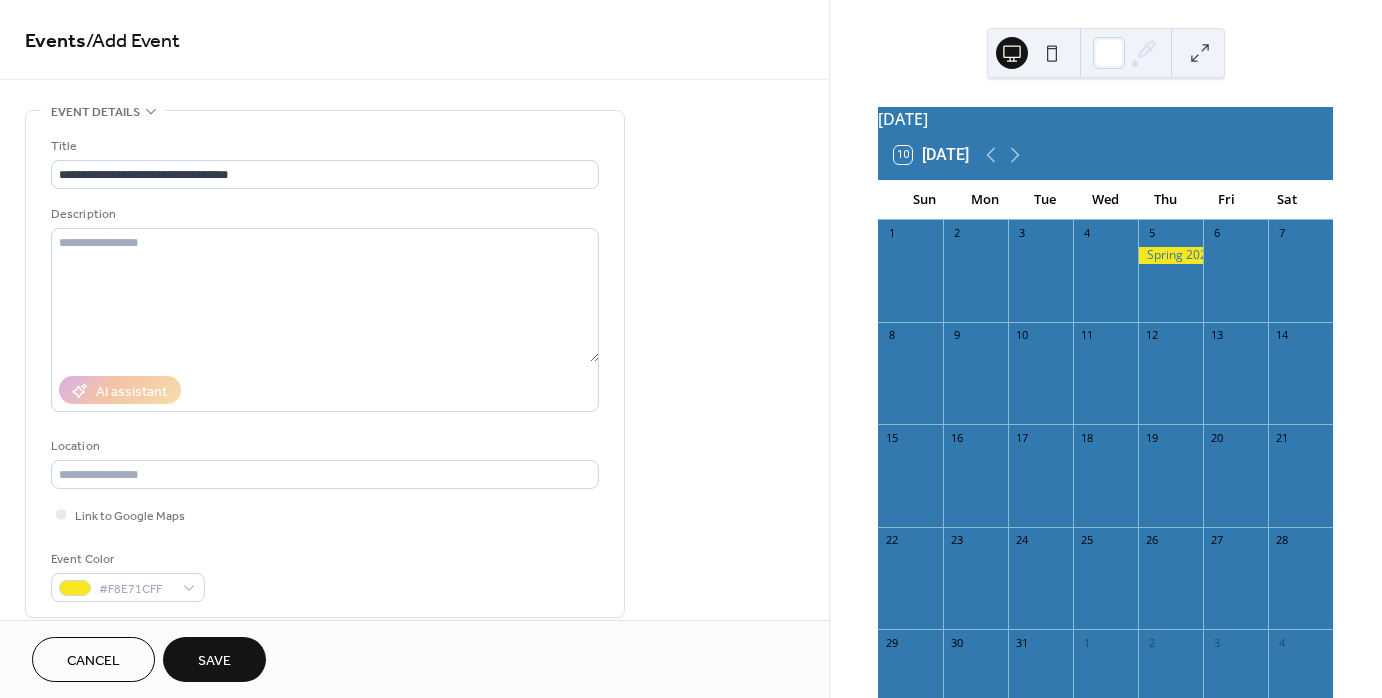 click on "Event Color #F8E71CFF" at bounding box center (325, 575) 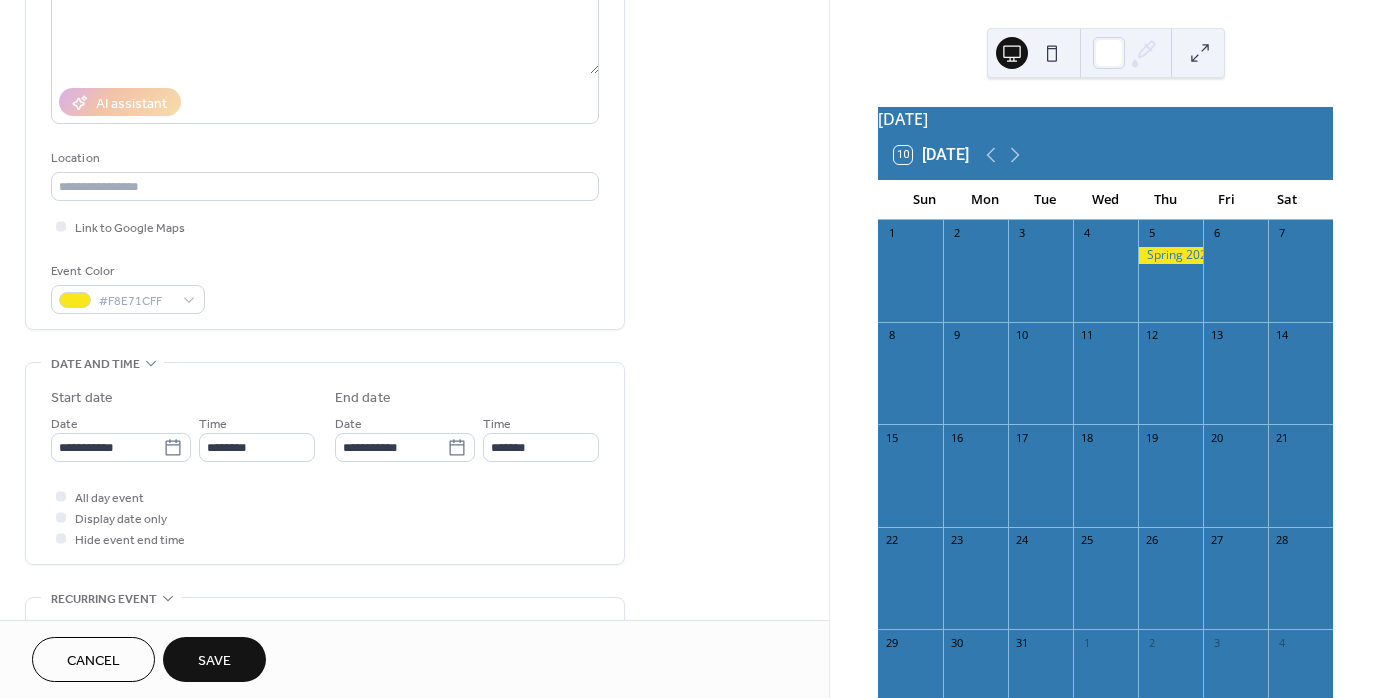 scroll, scrollTop: 300, scrollLeft: 0, axis: vertical 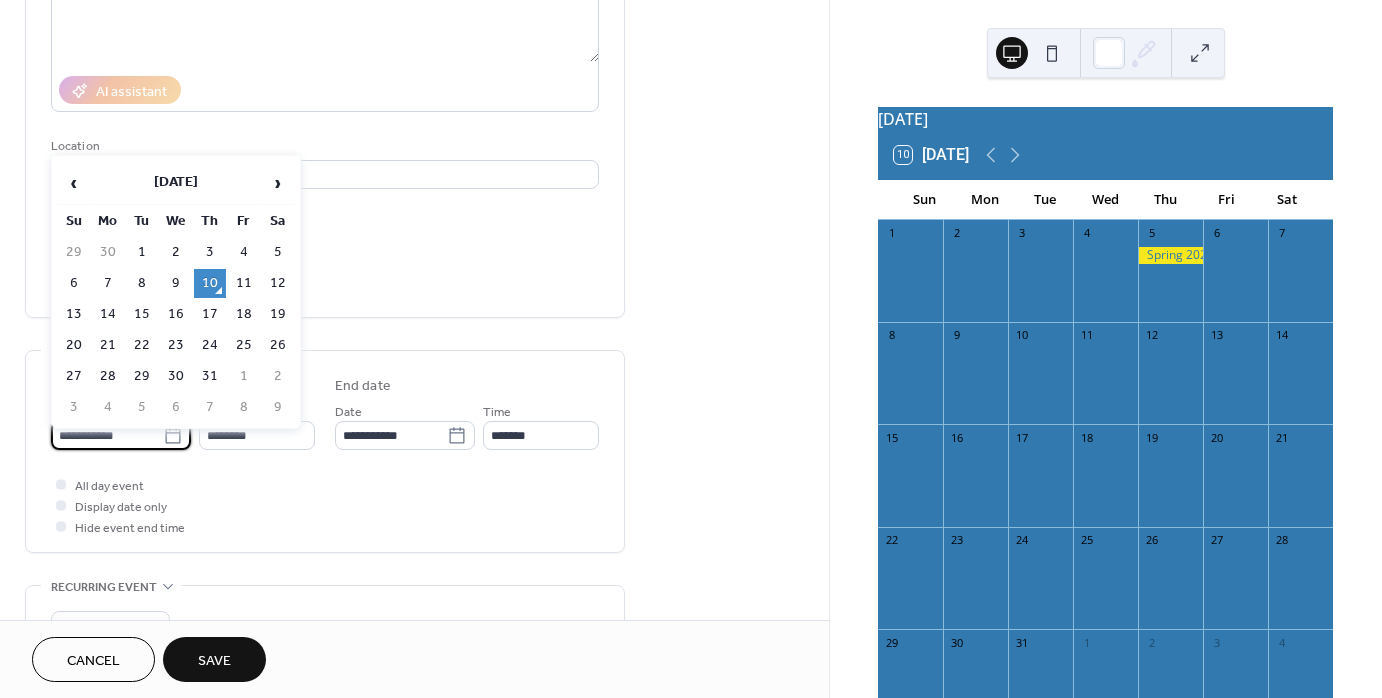 click on "**********" at bounding box center [107, 435] 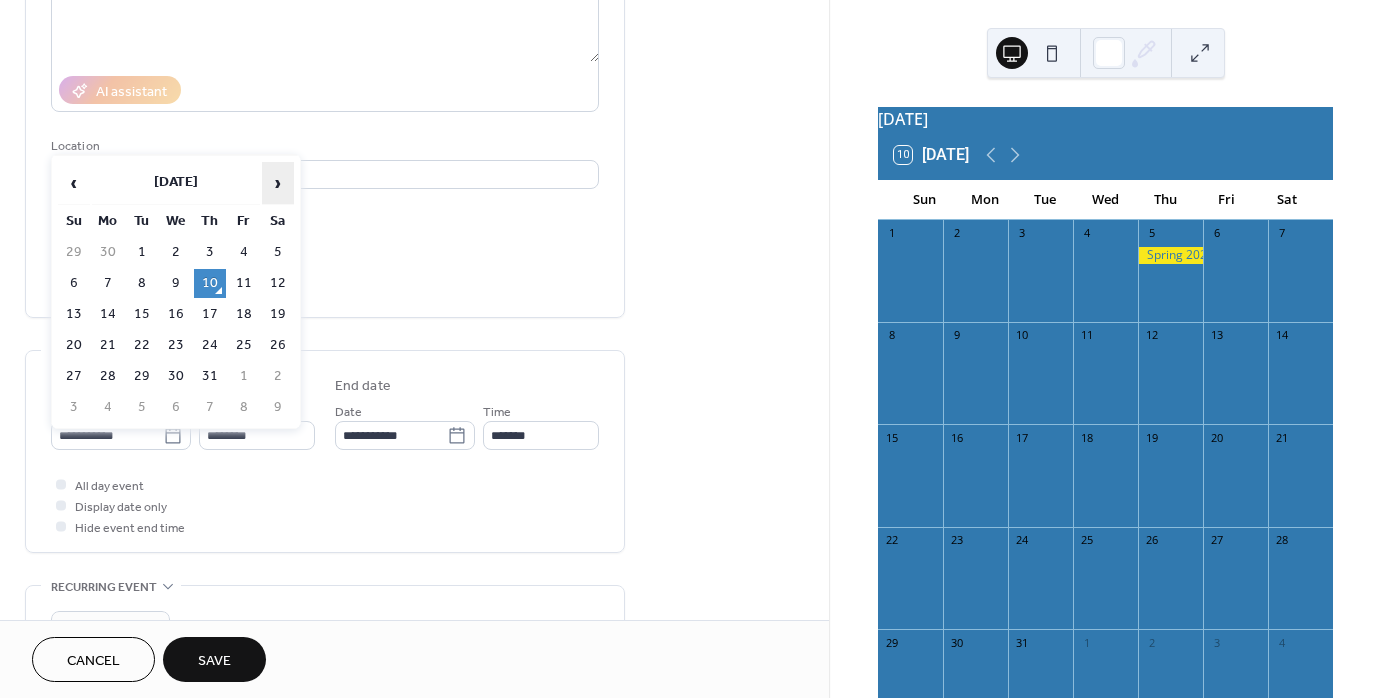 click on "›" at bounding box center (278, 183) 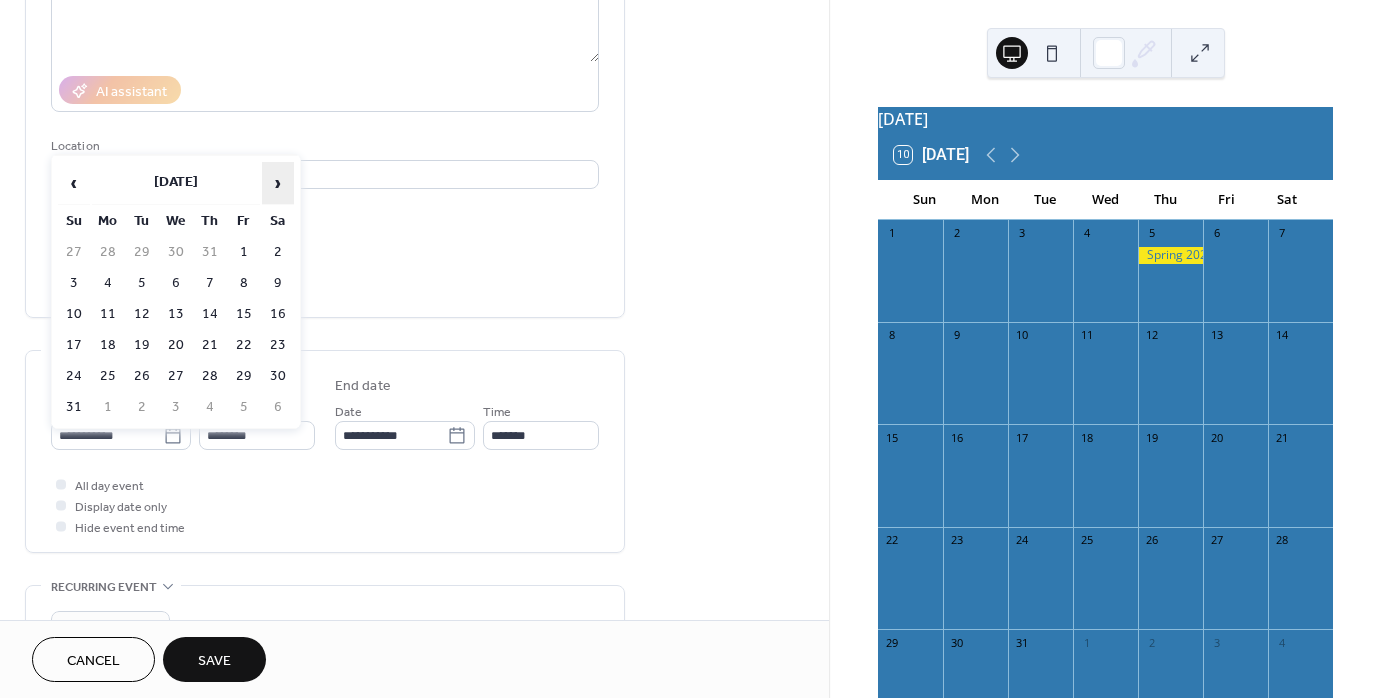 click on "›" at bounding box center [278, 183] 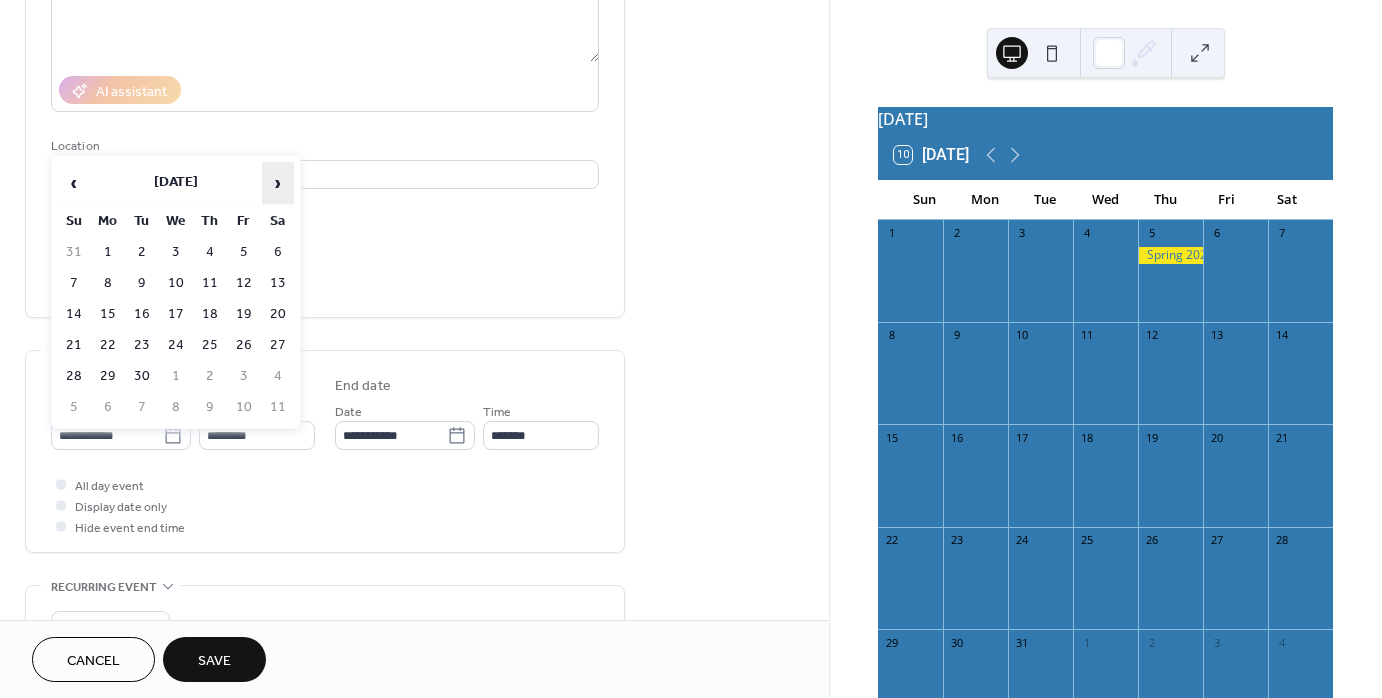 click on "›" at bounding box center [278, 183] 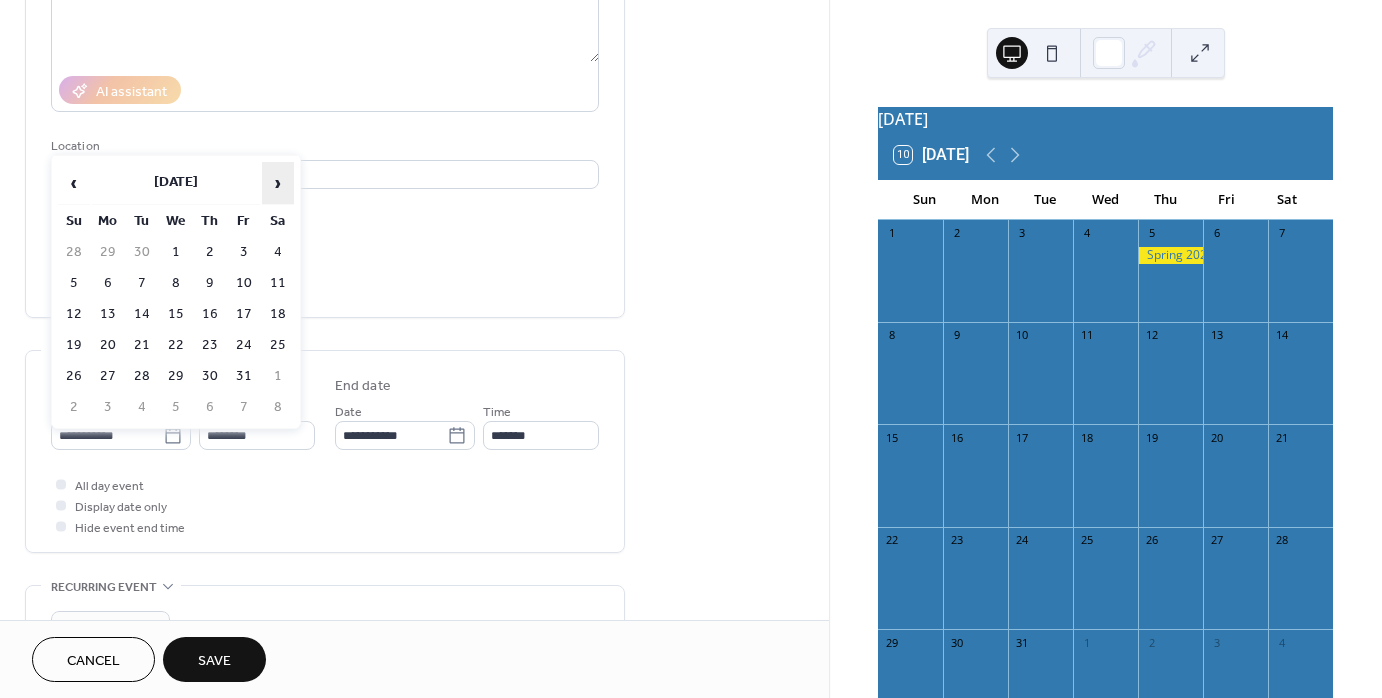 click on "›" at bounding box center [278, 183] 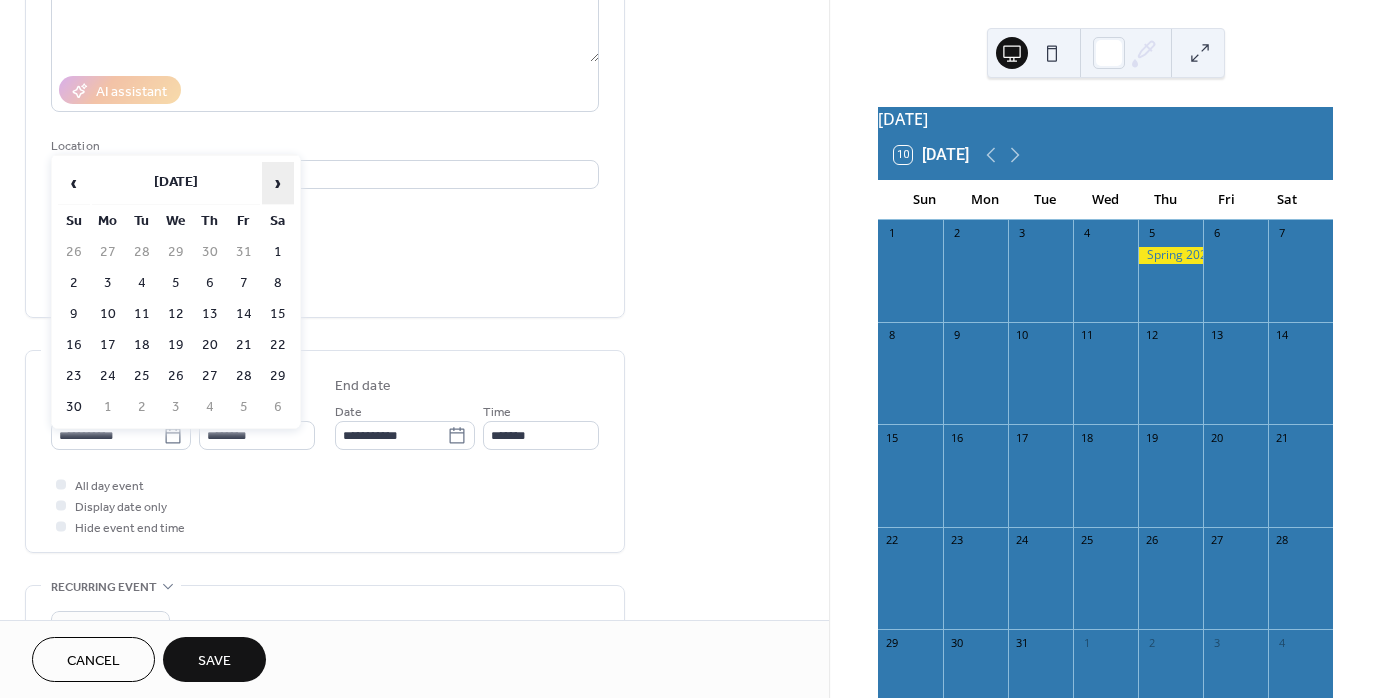 click on "›" at bounding box center [278, 183] 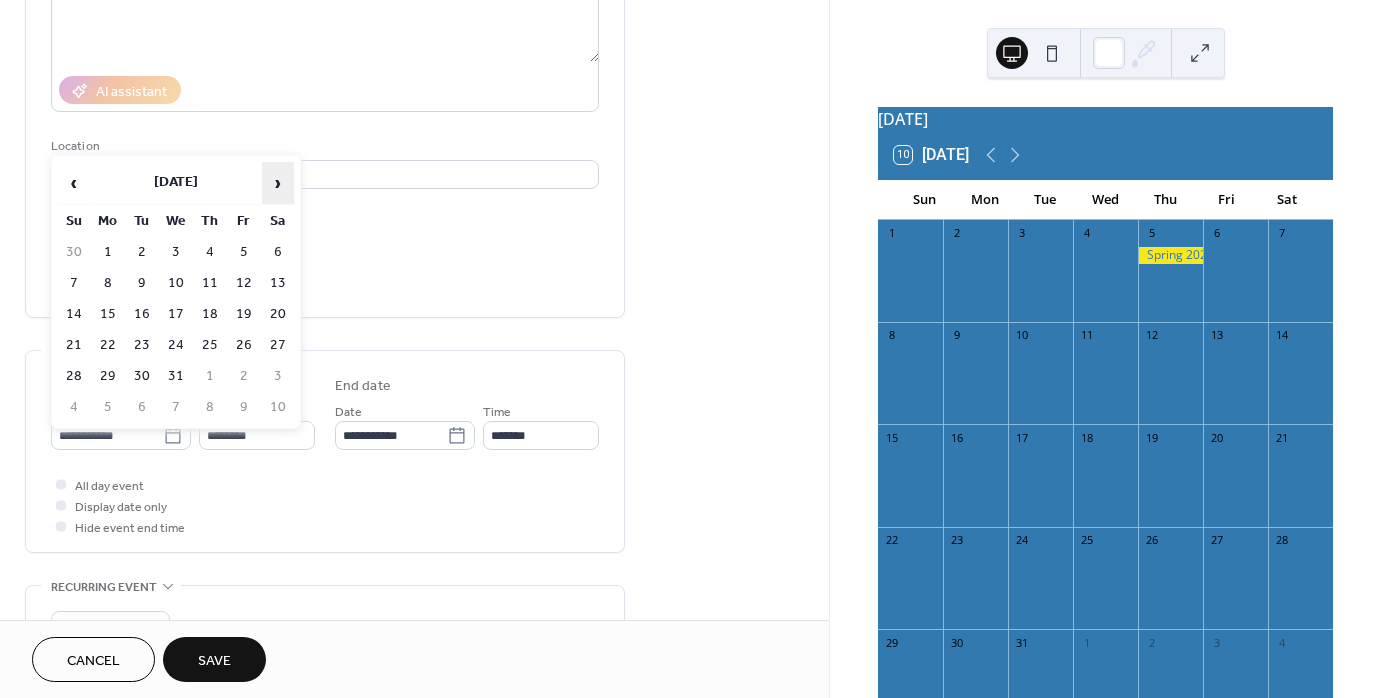 click on "›" at bounding box center [278, 183] 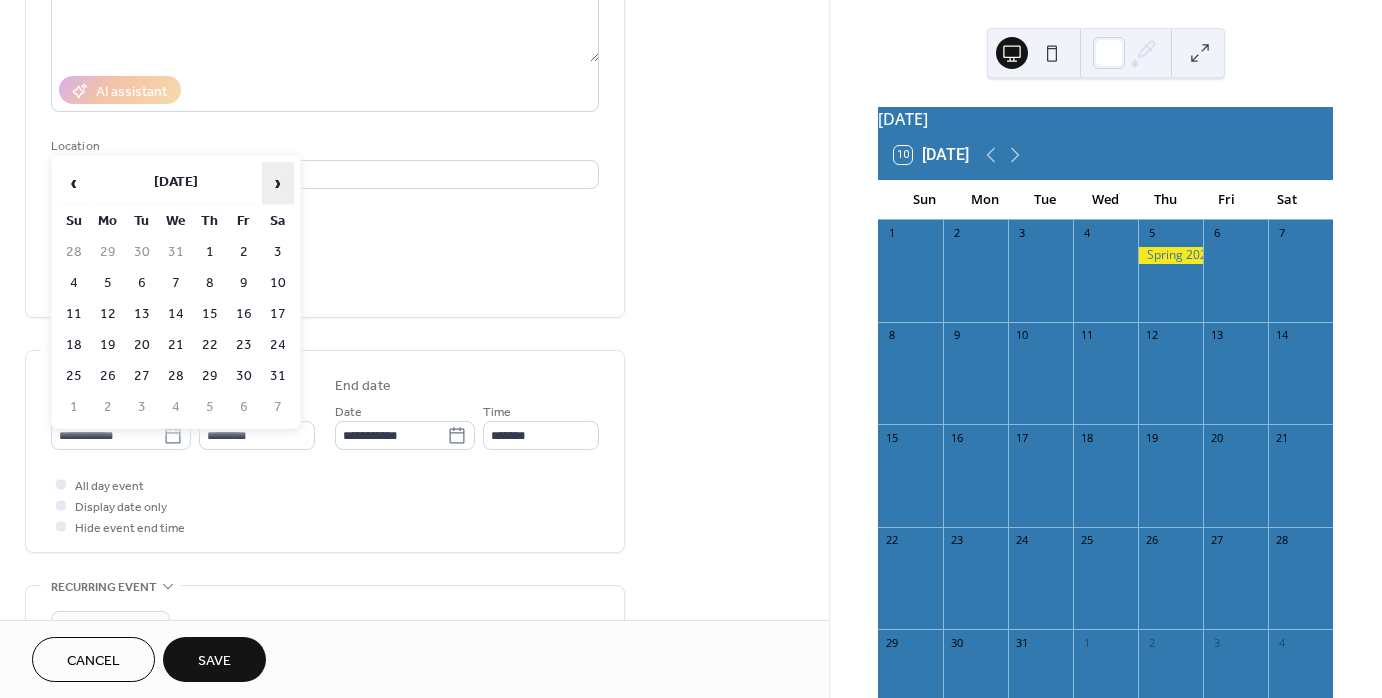 click on "›" at bounding box center [278, 183] 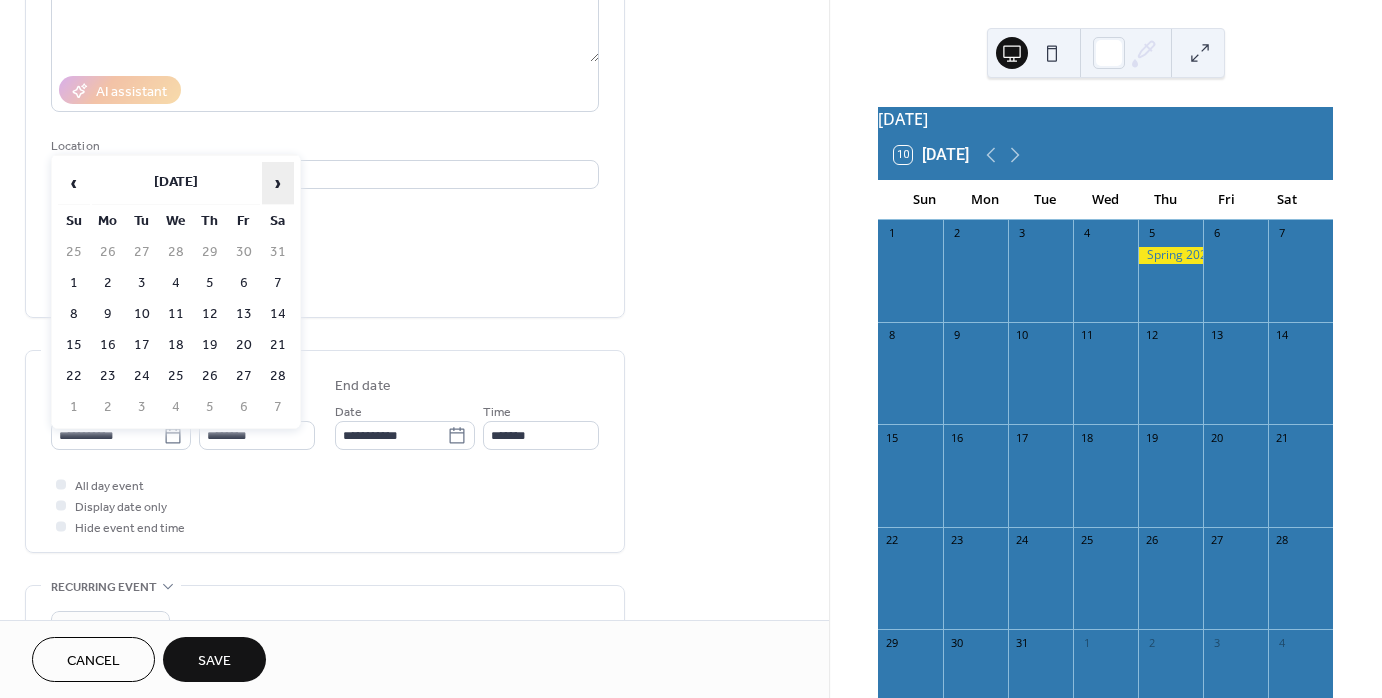 click on "›" at bounding box center (278, 183) 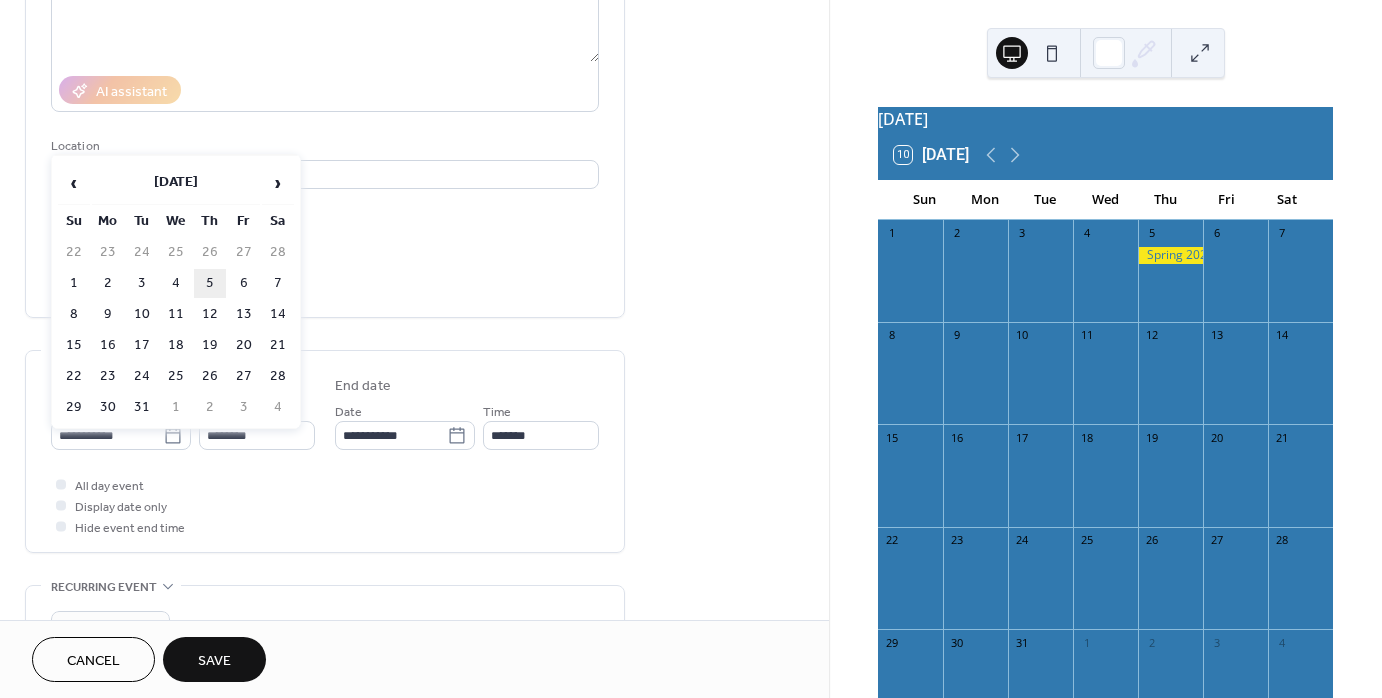 click on "5" at bounding box center (210, 283) 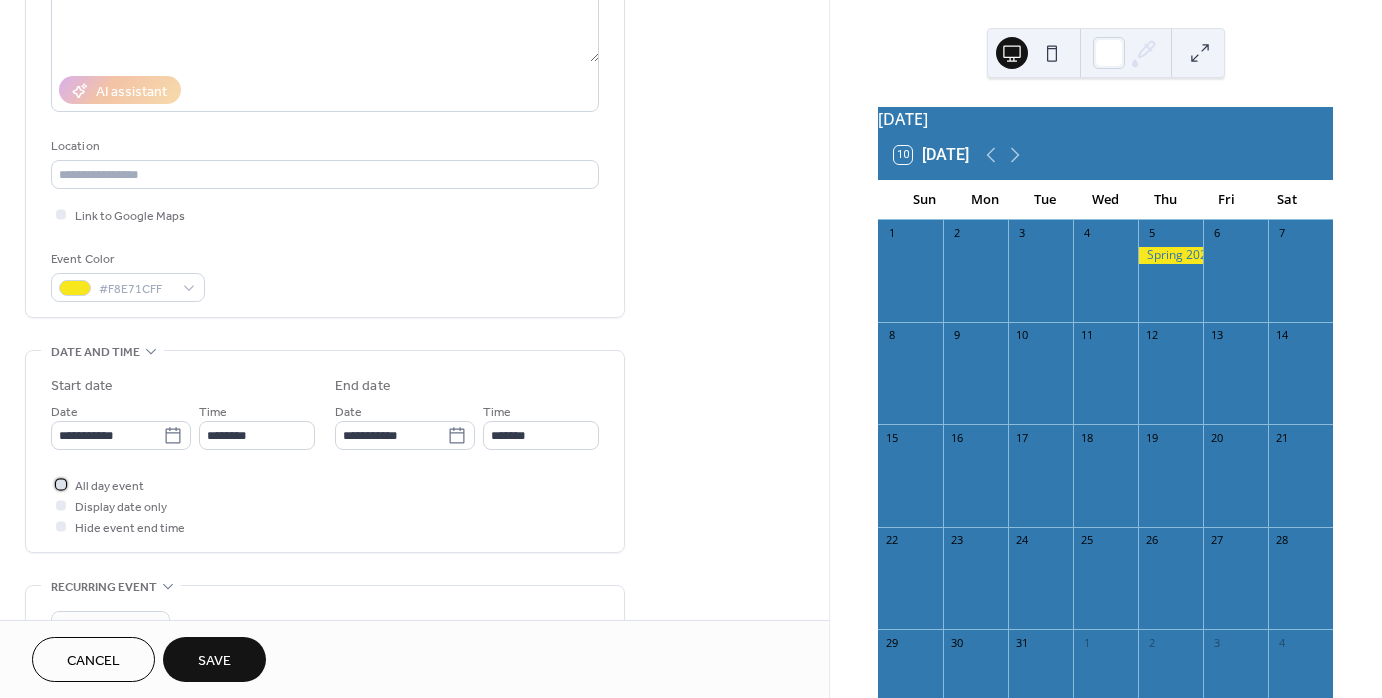 click at bounding box center [61, 484] 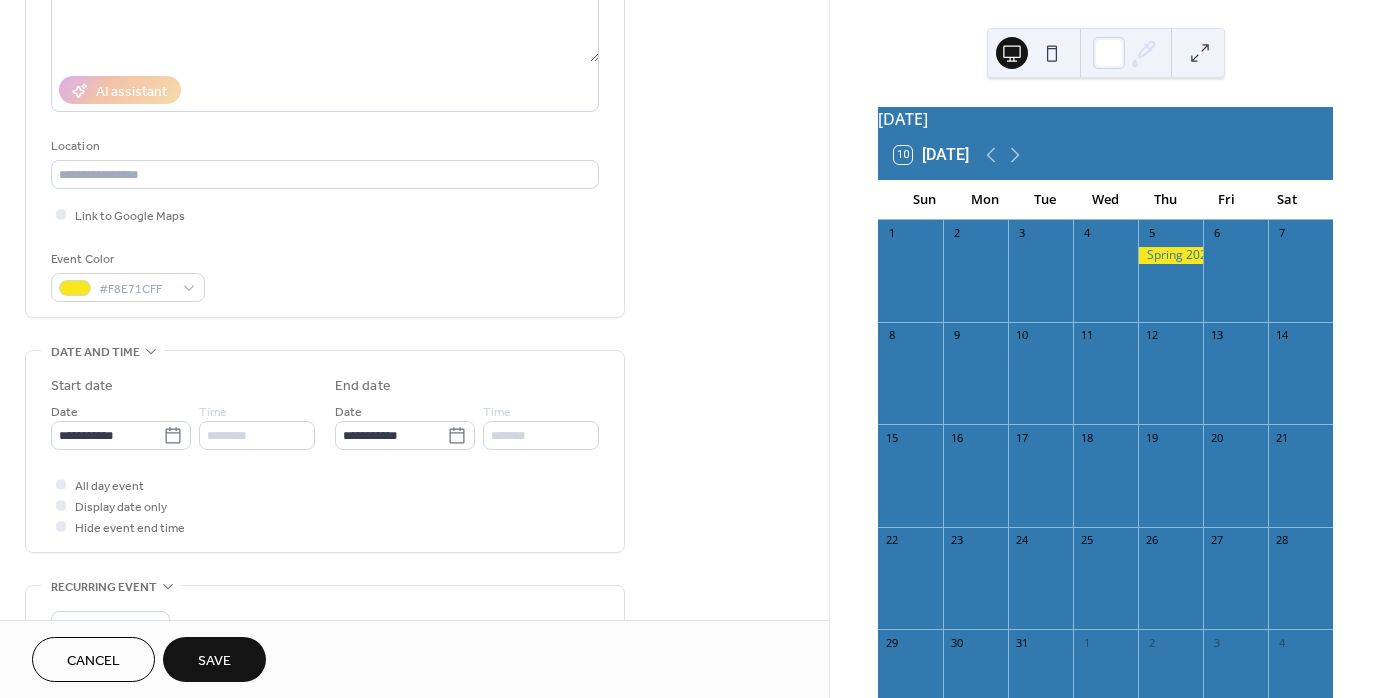 click on "Save" at bounding box center (214, 661) 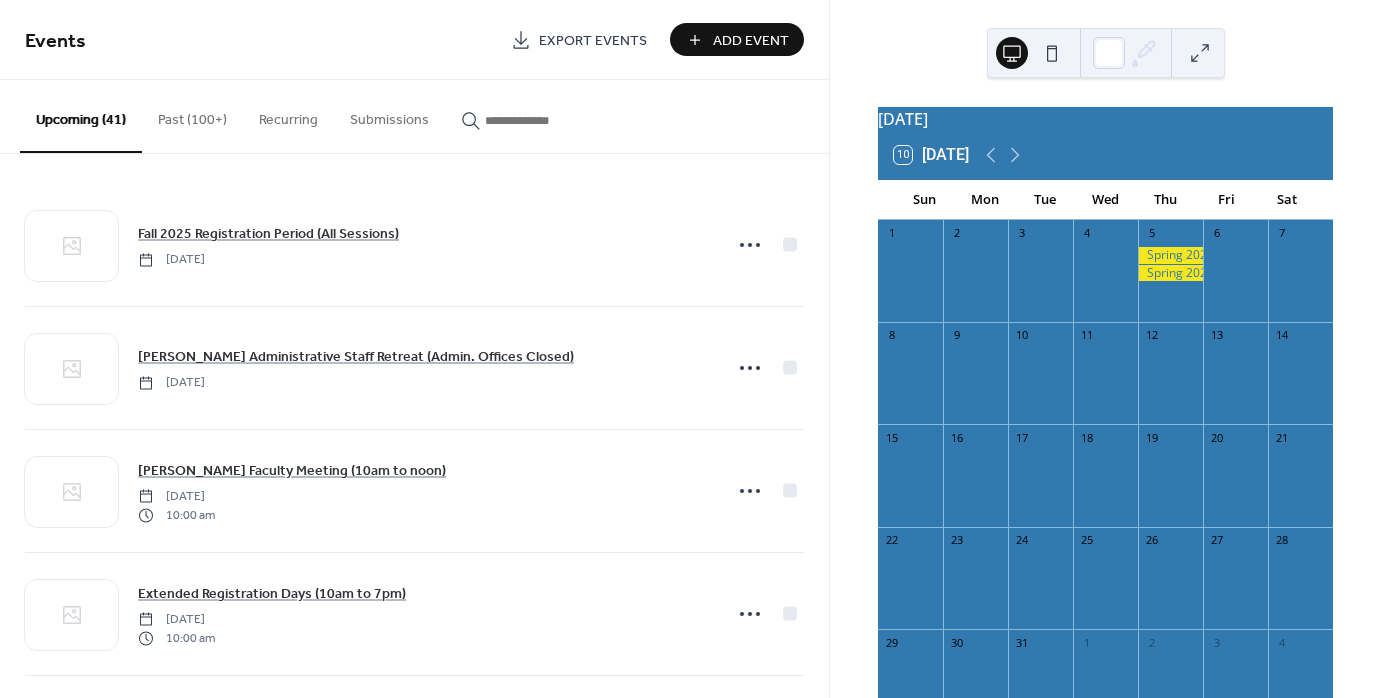 click on "Add Event" at bounding box center [751, 41] 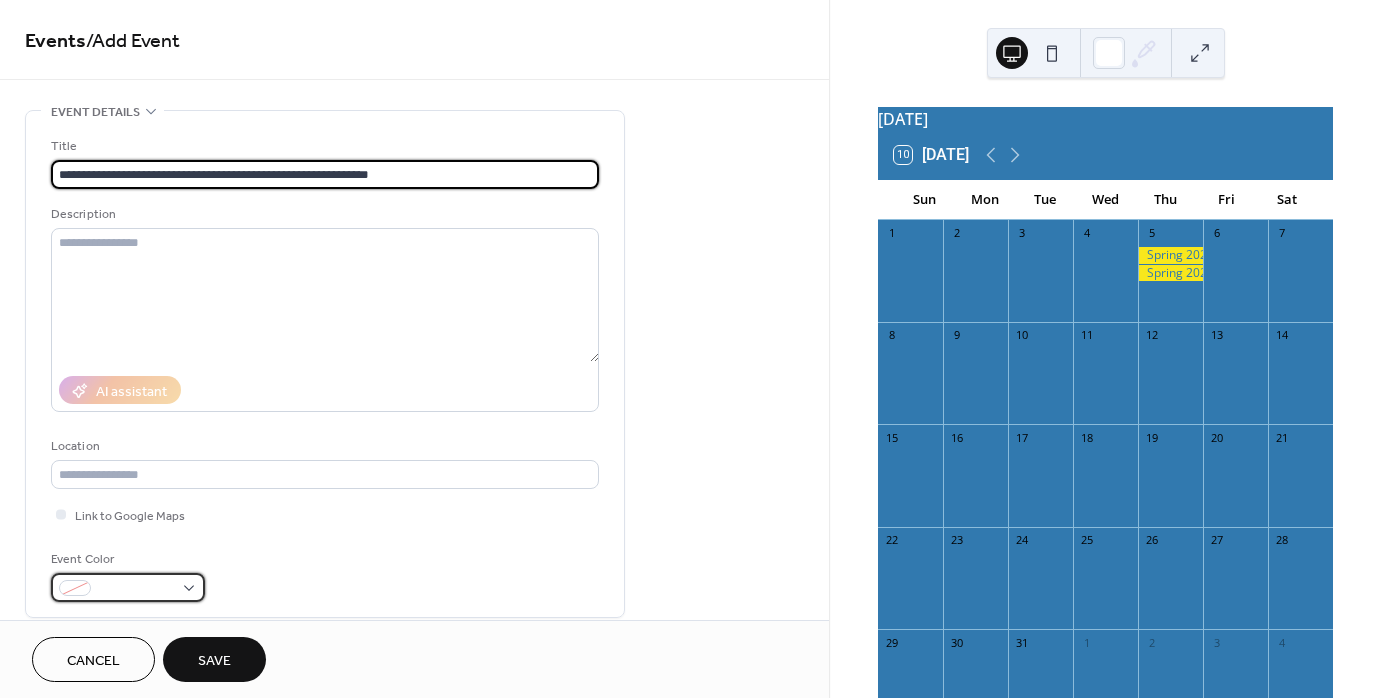 click at bounding box center [136, 589] 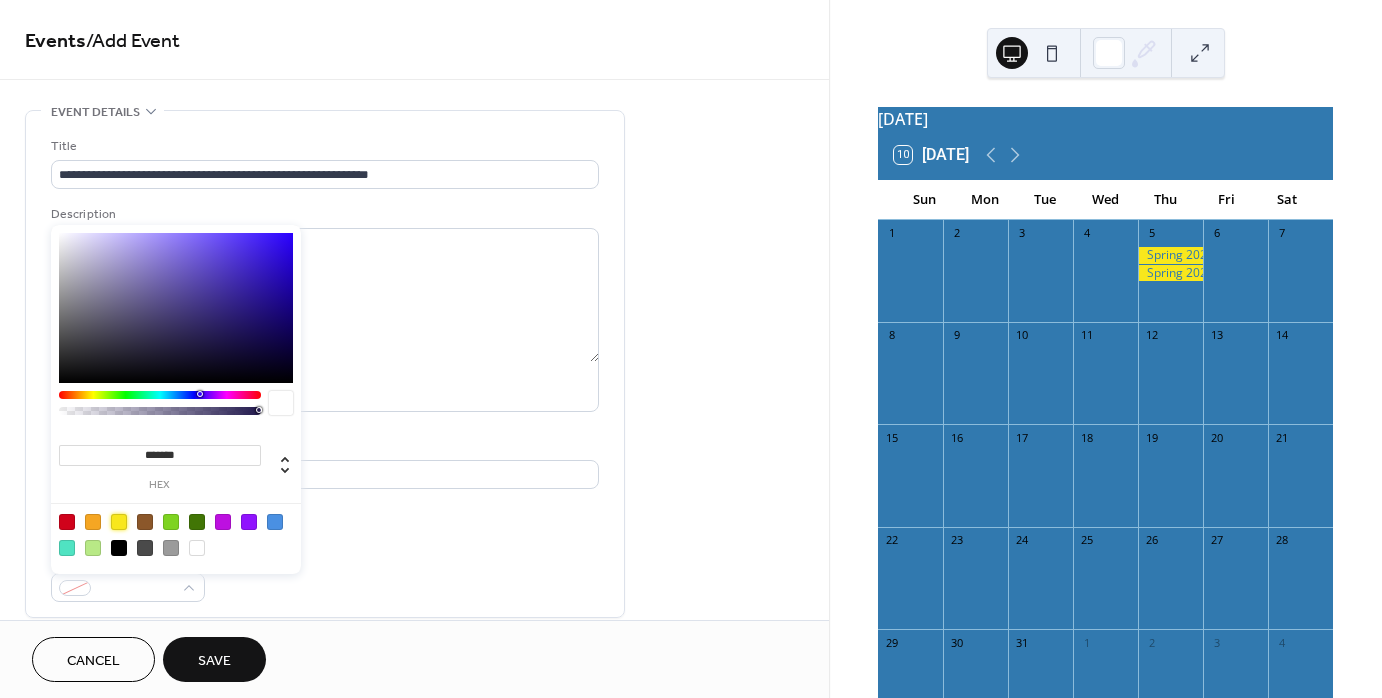 click at bounding box center (119, 522) 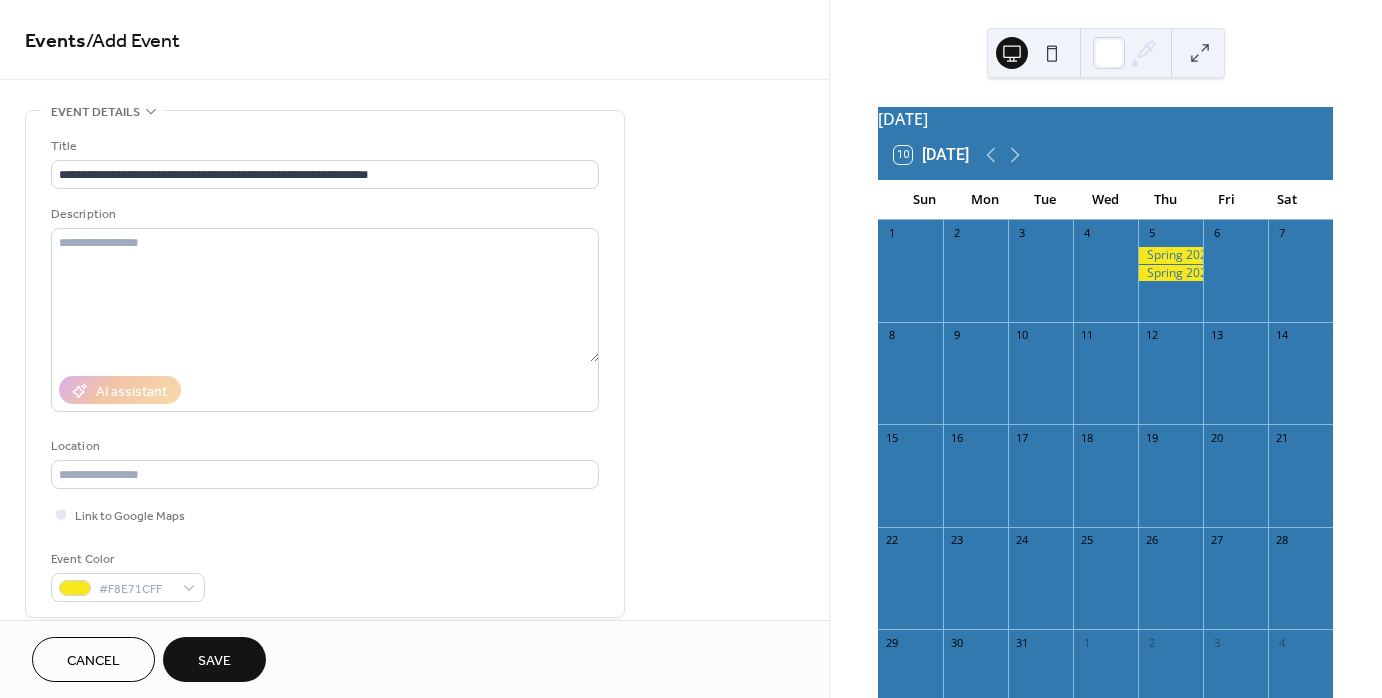 click on "Event Color #F8E71CFF" at bounding box center [325, 575] 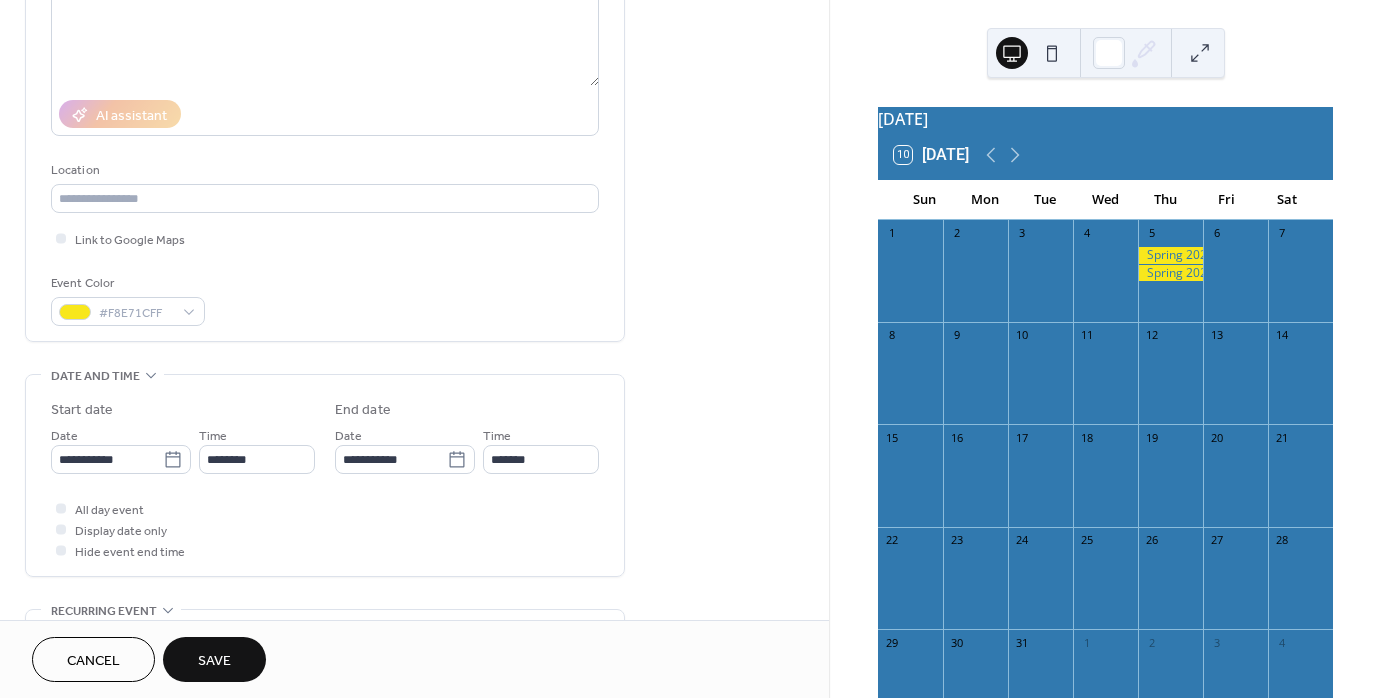 scroll, scrollTop: 300, scrollLeft: 0, axis: vertical 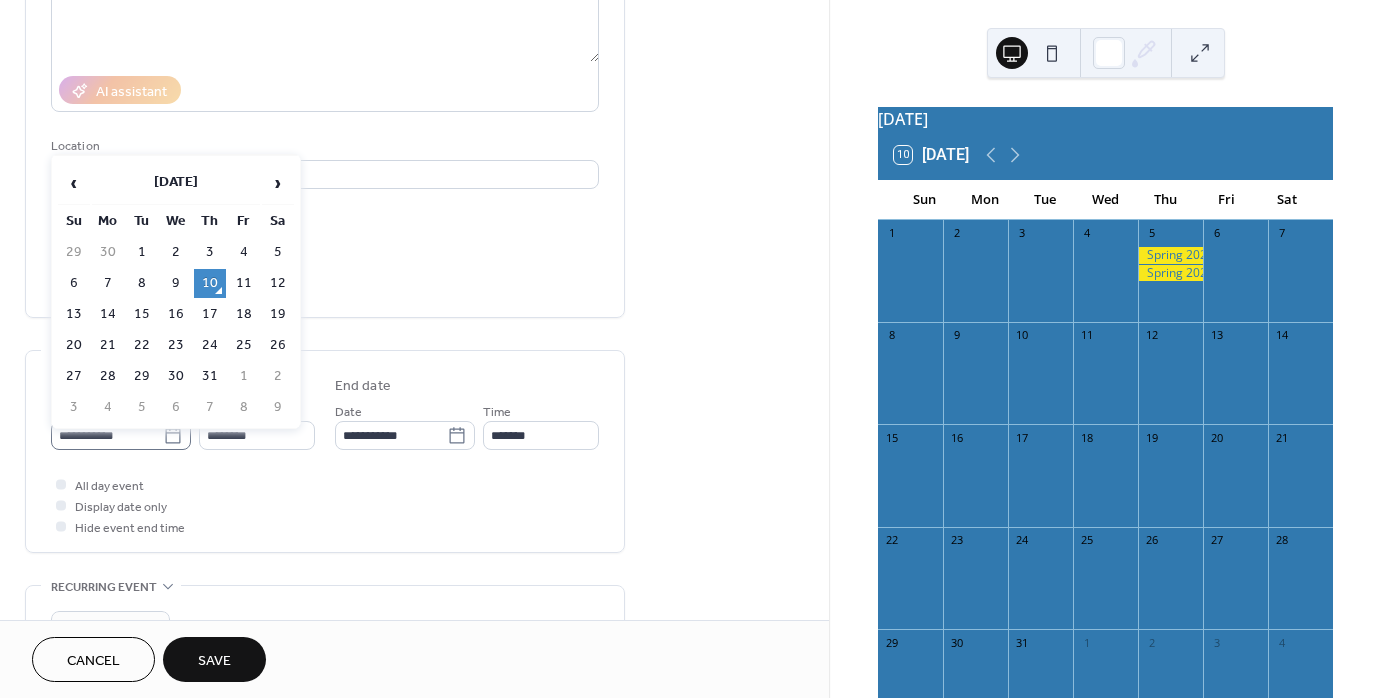 click 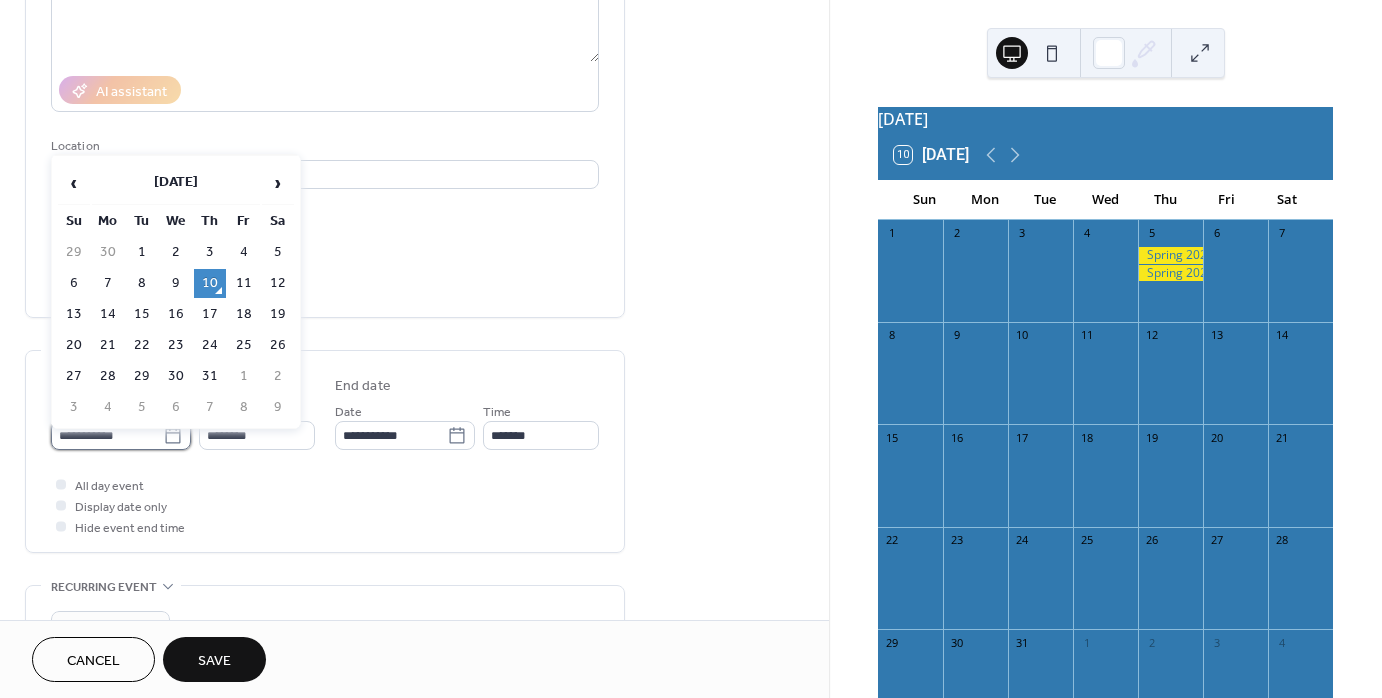 click on "**********" at bounding box center (107, 435) 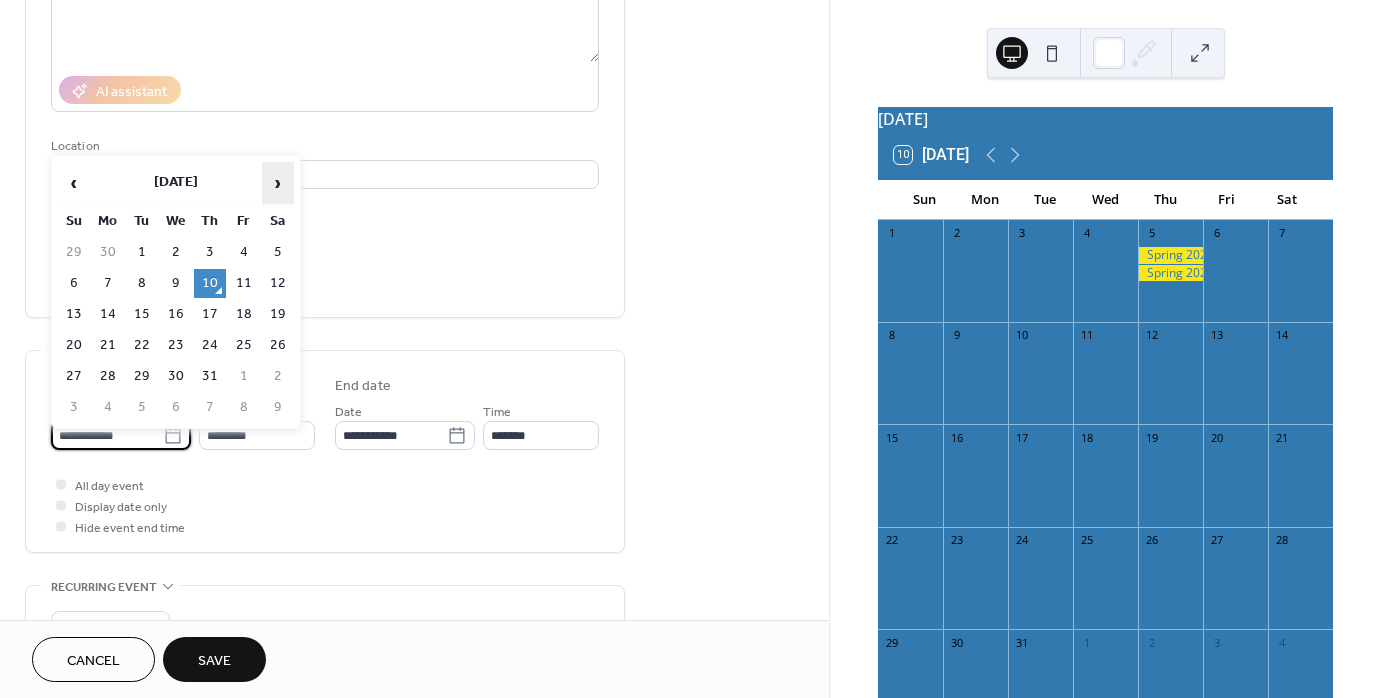 click on "›" at bounding box center [278, 183] 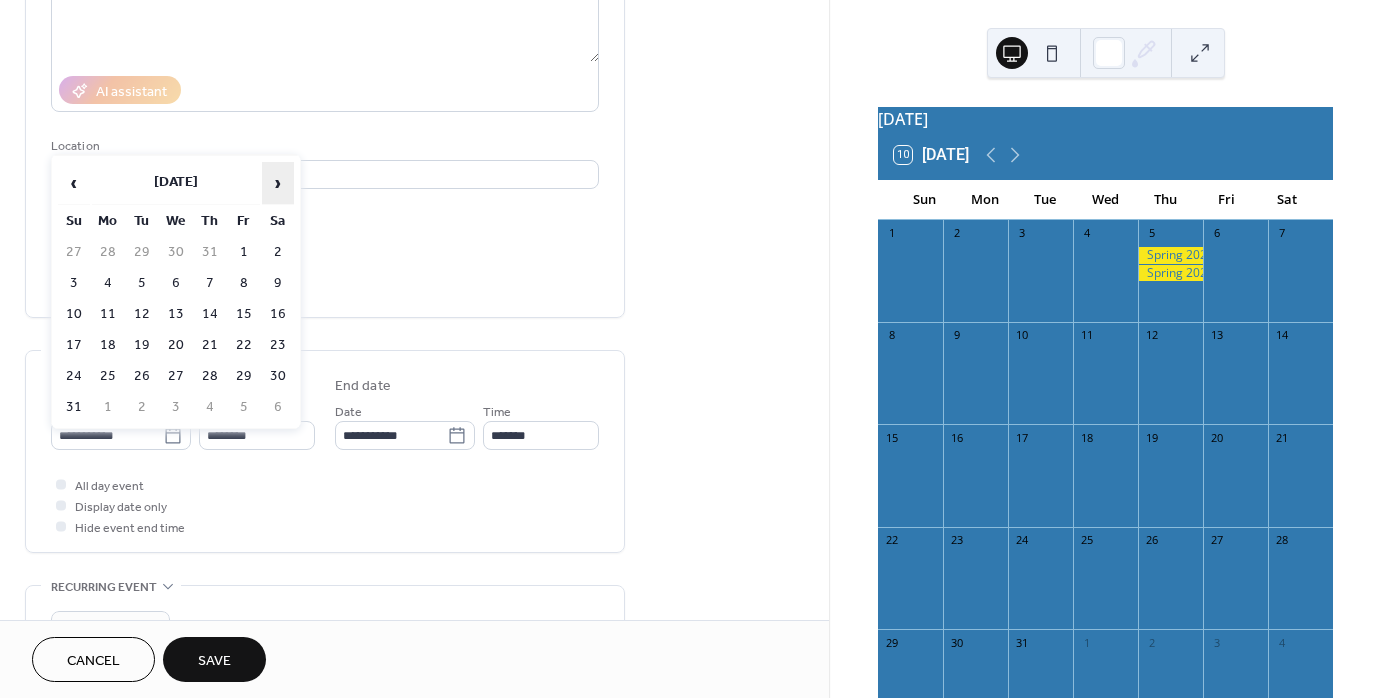 click on "›" at bounding box center [278, 183] 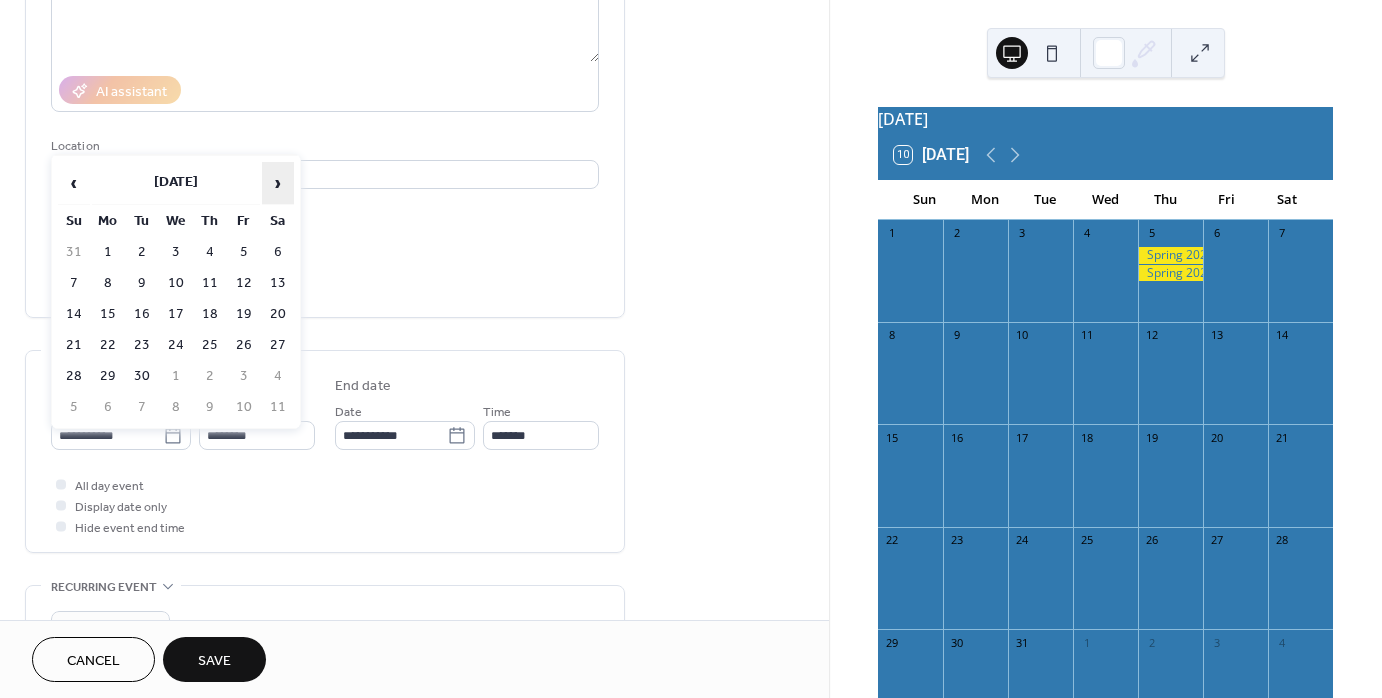 click on "›" at bounding box center (278, 183) 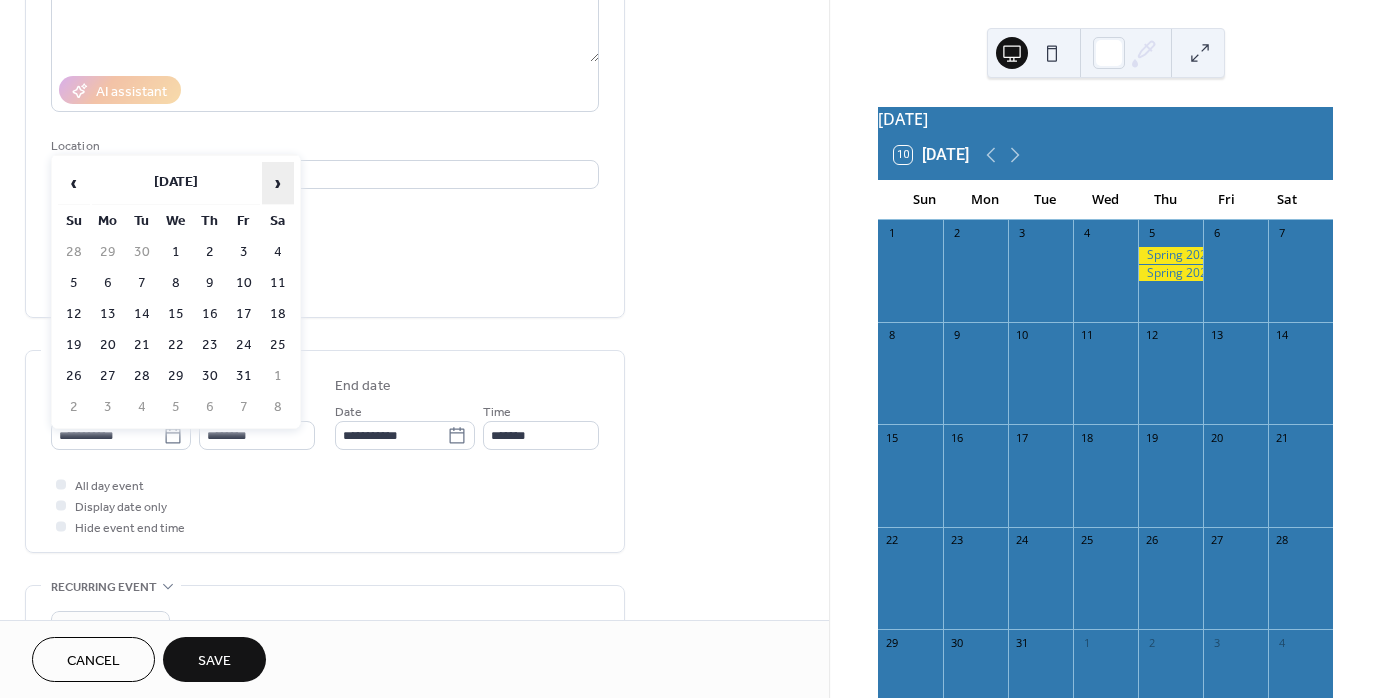 click on "›" at bounding box center [278, 183] 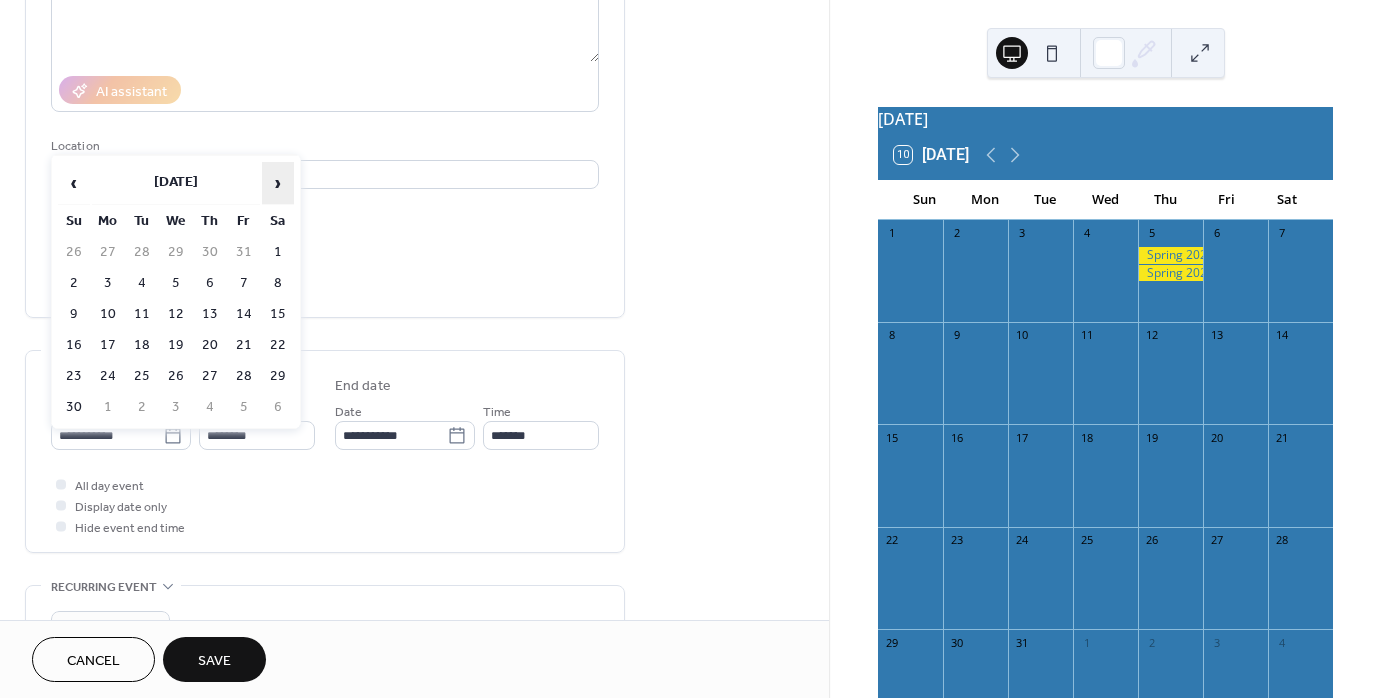 click on "›" at bounding box center [278, 183] 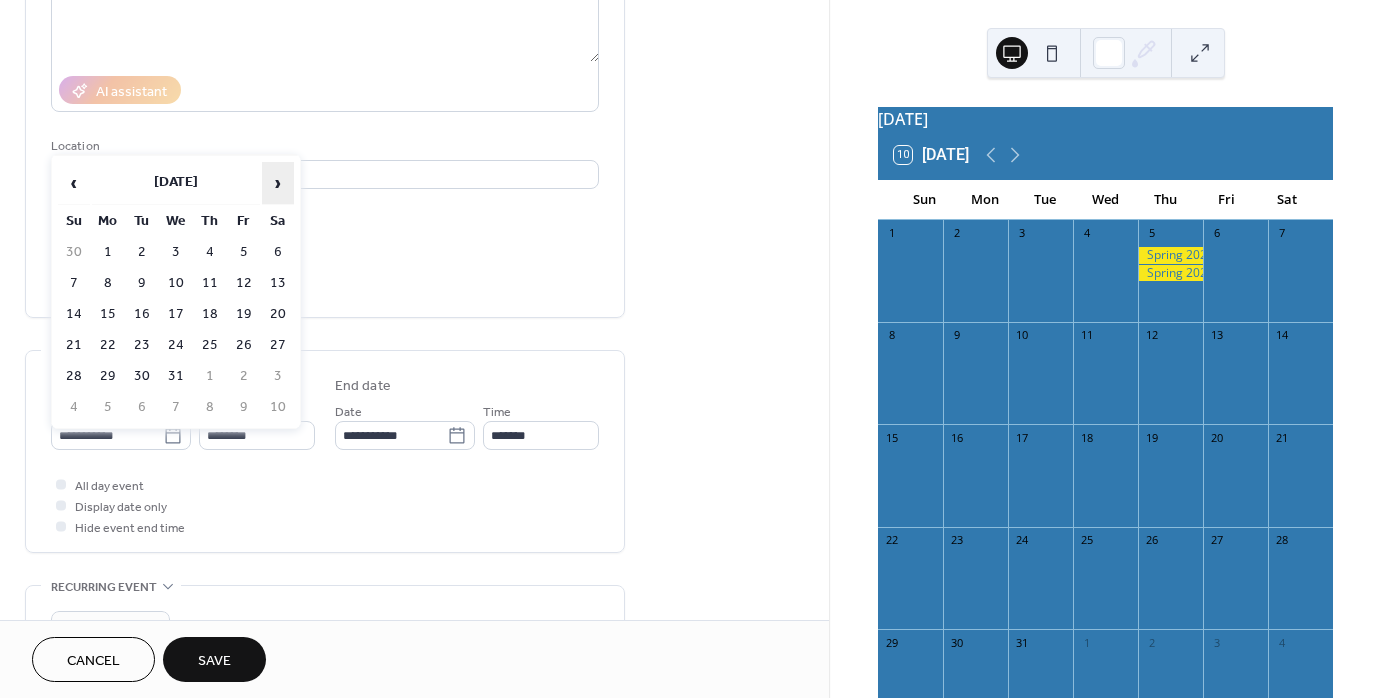 click on "›" at bounding box center [278, 183] 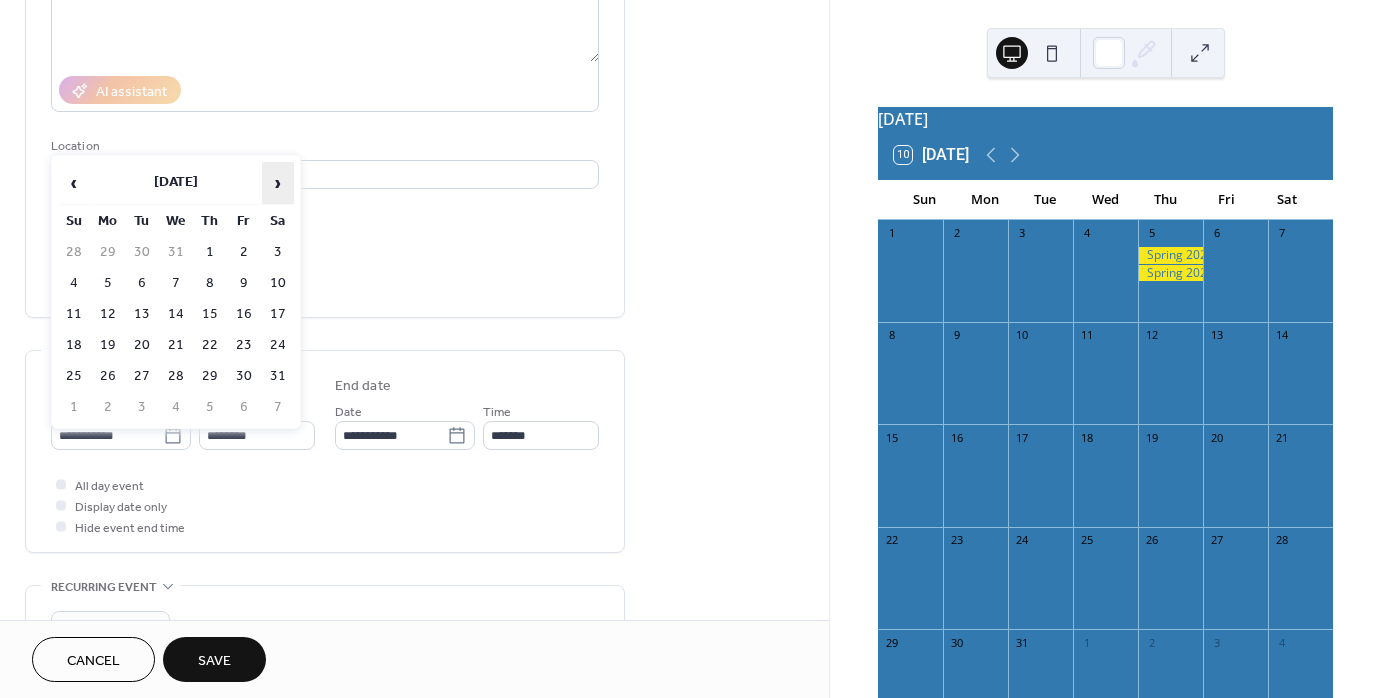 click on "›" at bounding box center [278, 183] 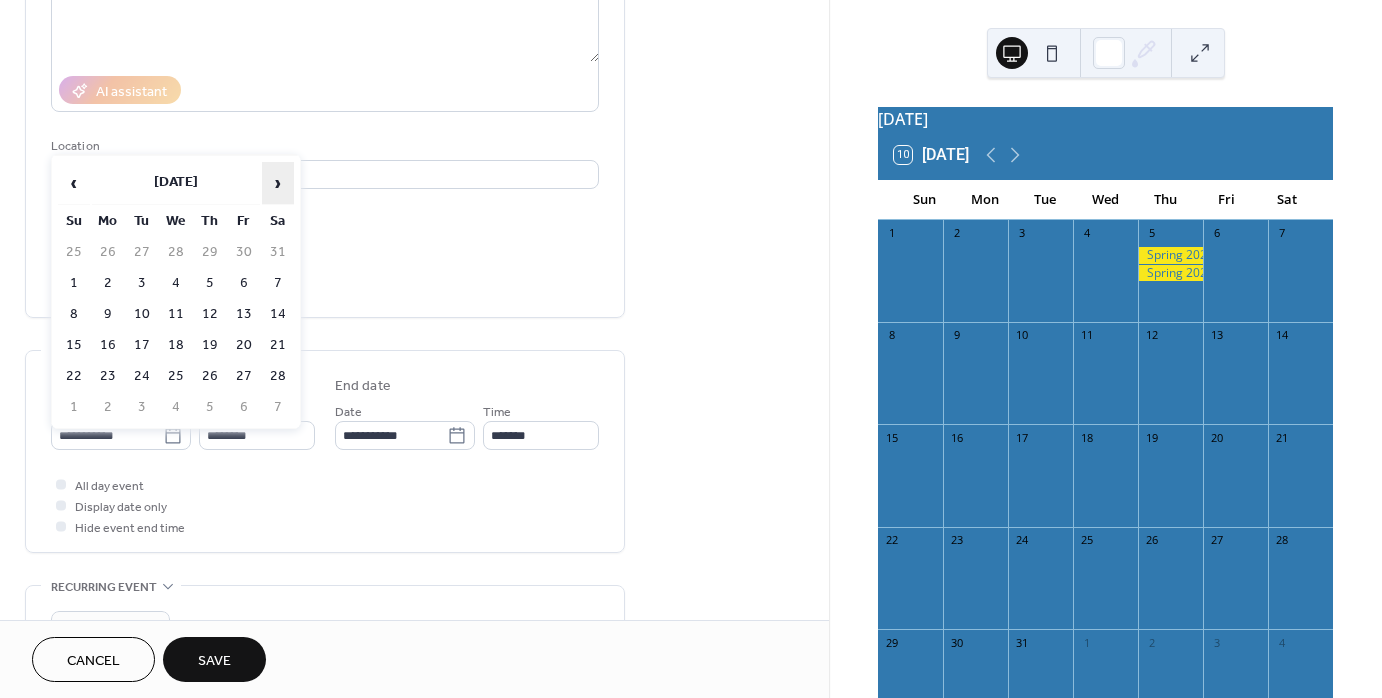 click on "›" at bounding box center [278, 183] 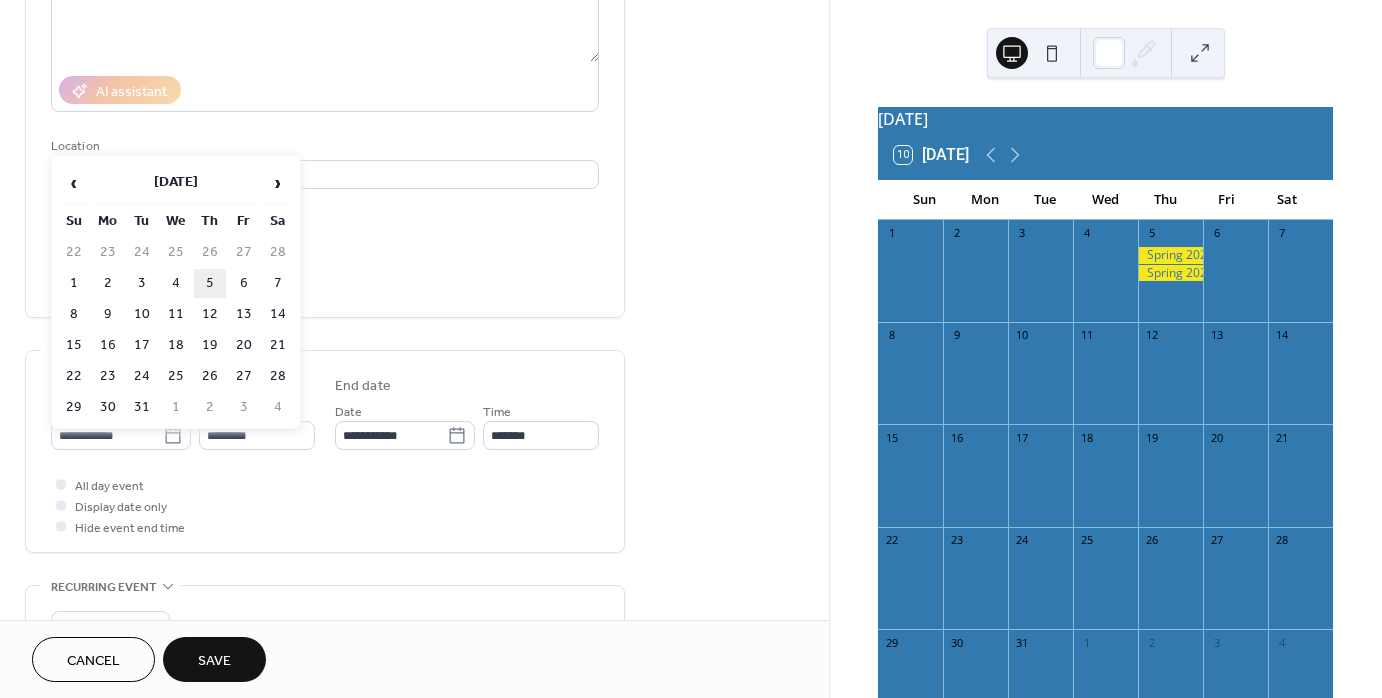 click on "5" at bounding box center (210, 283) 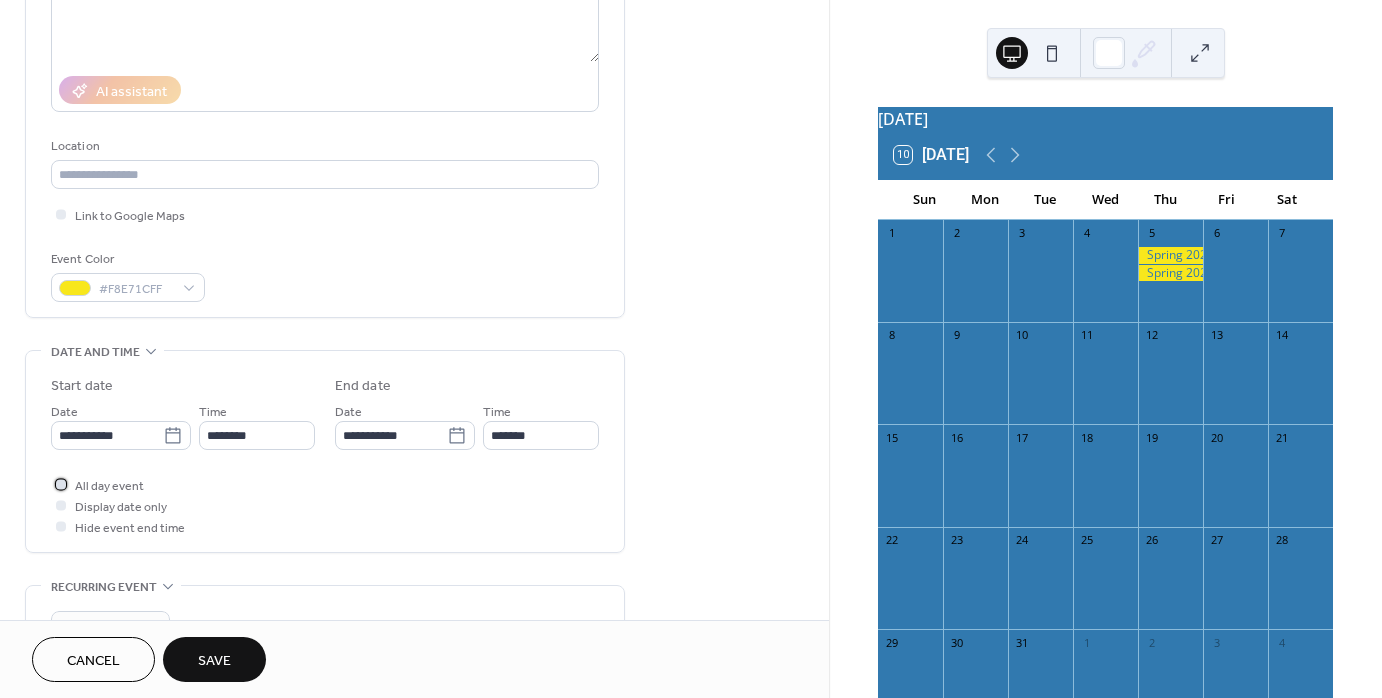 click at bounding box center [61, 484] 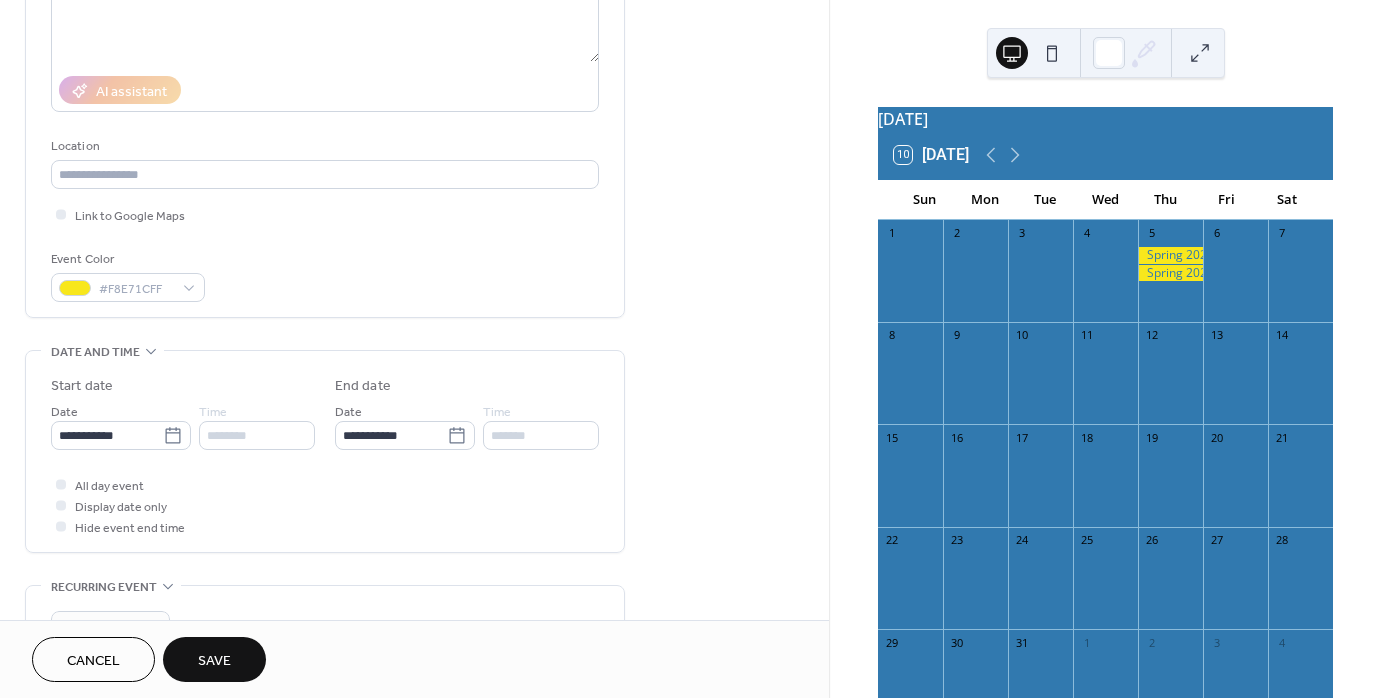 click on "Save" at bounding box center (214, 659) 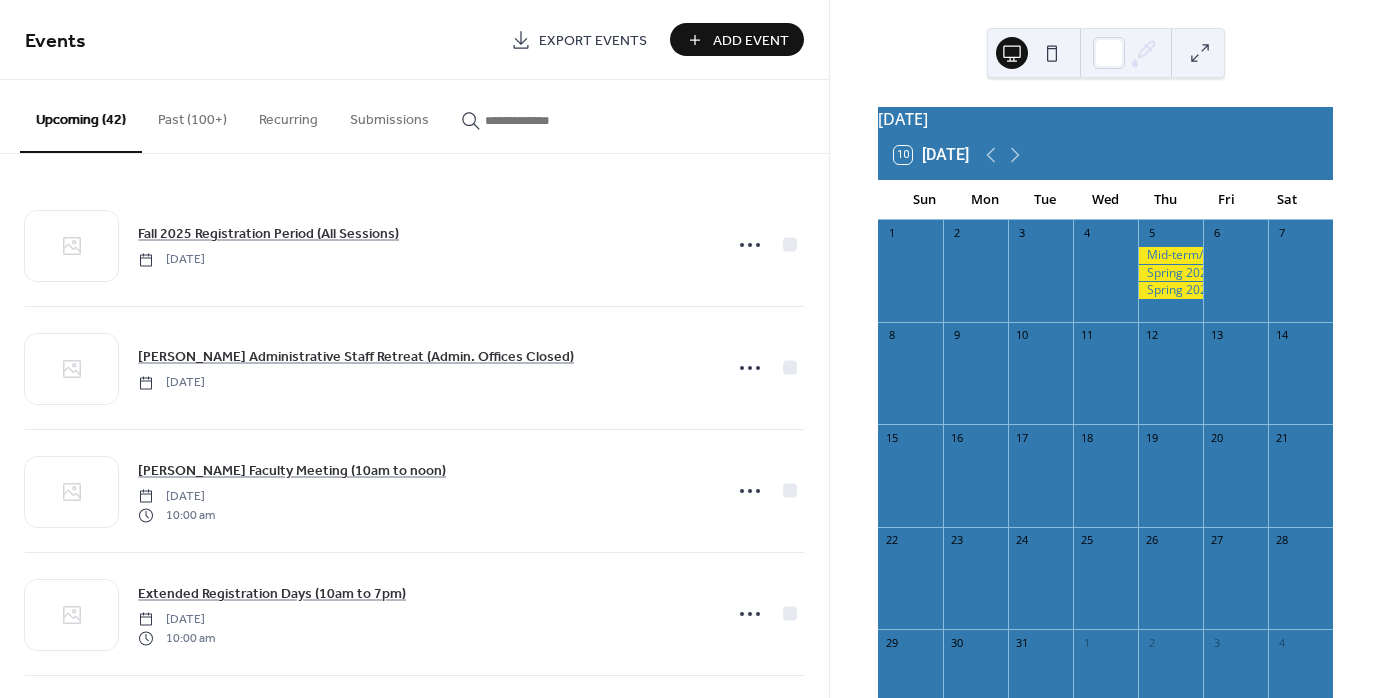 click on "Add Event" at bounding box center (751, 41) 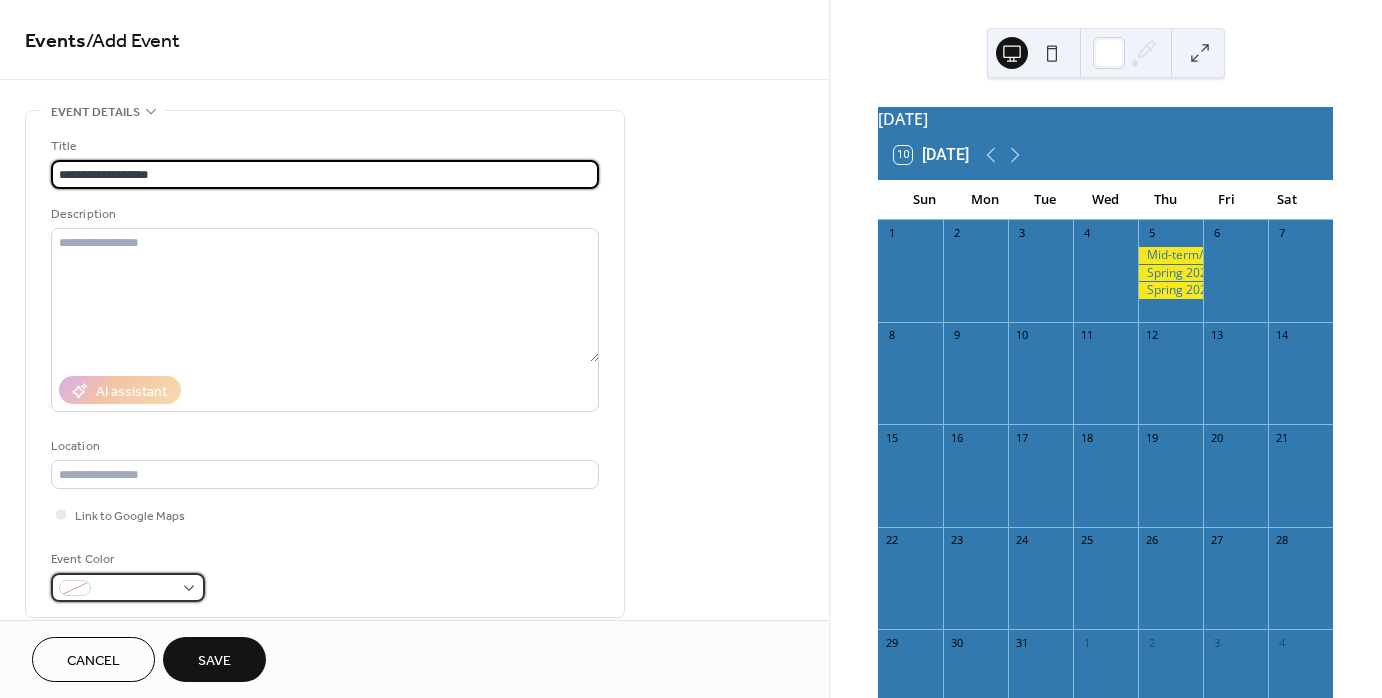 click at bounding box center (128, 587) 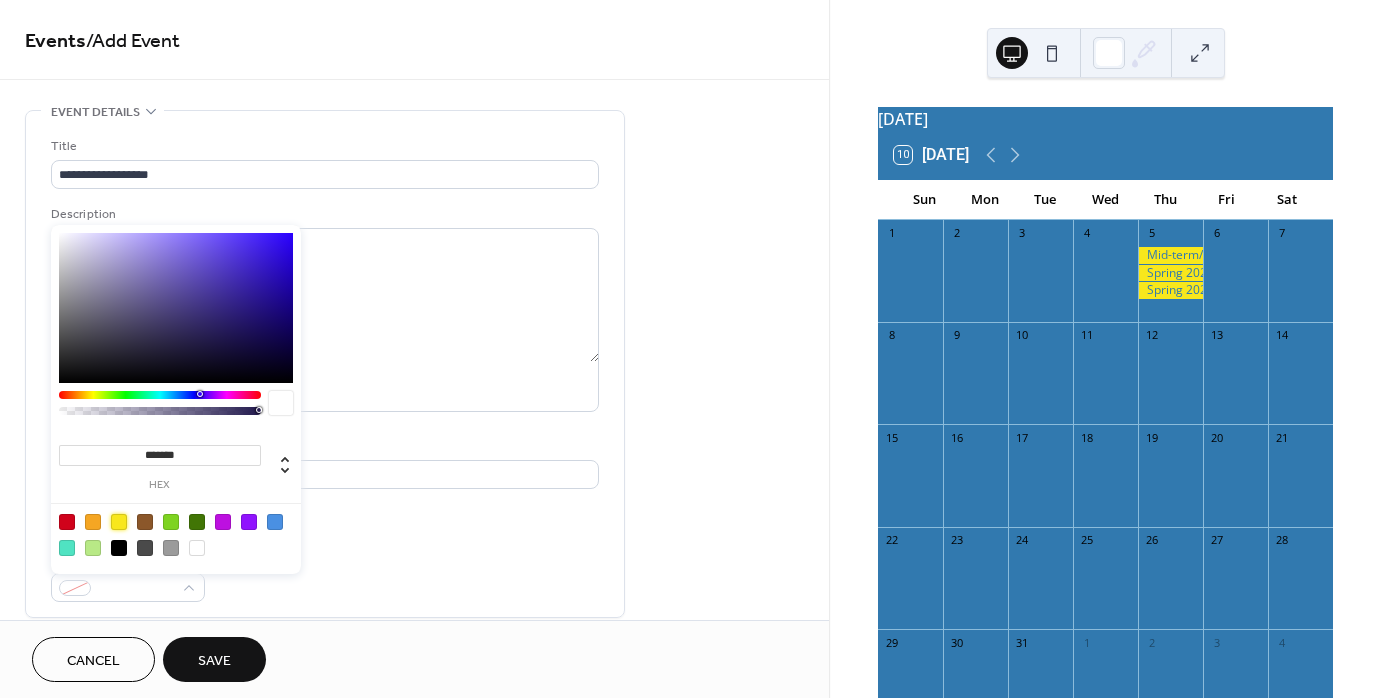 click at bounding box center (119, 522) 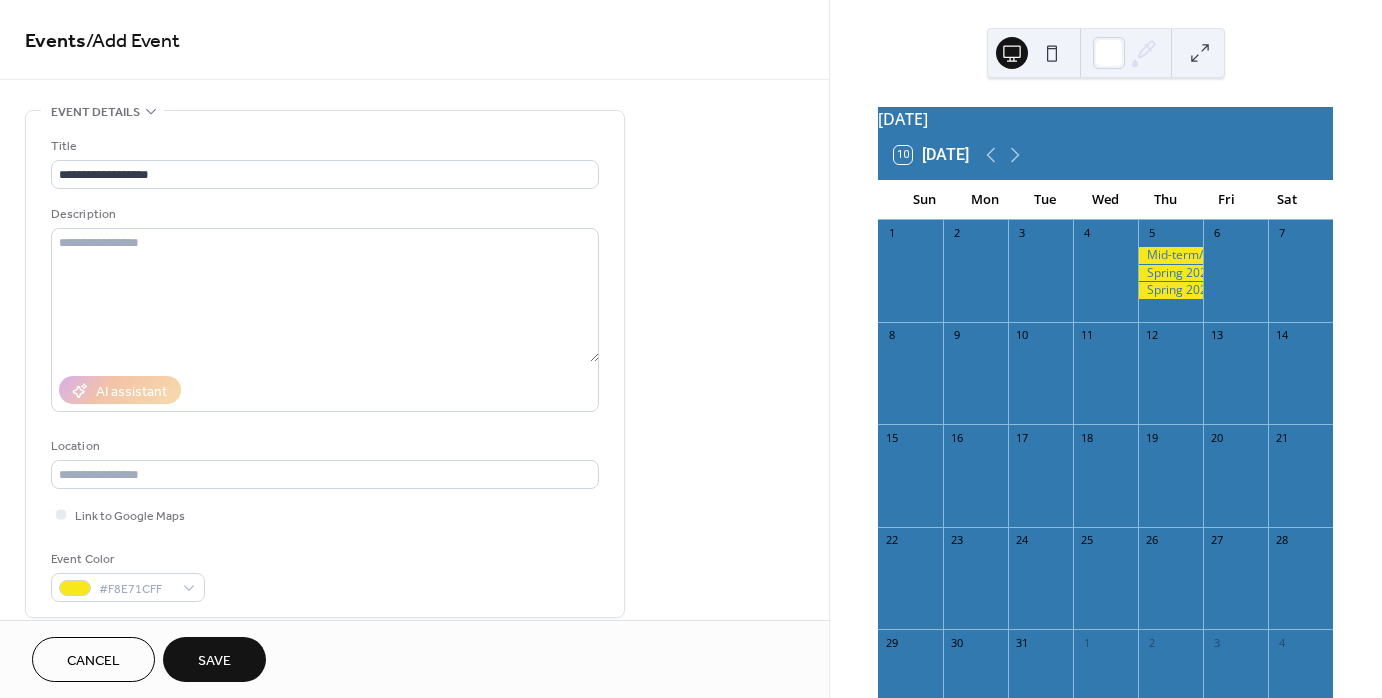 click on "**********" at bounding box center [325, 369] 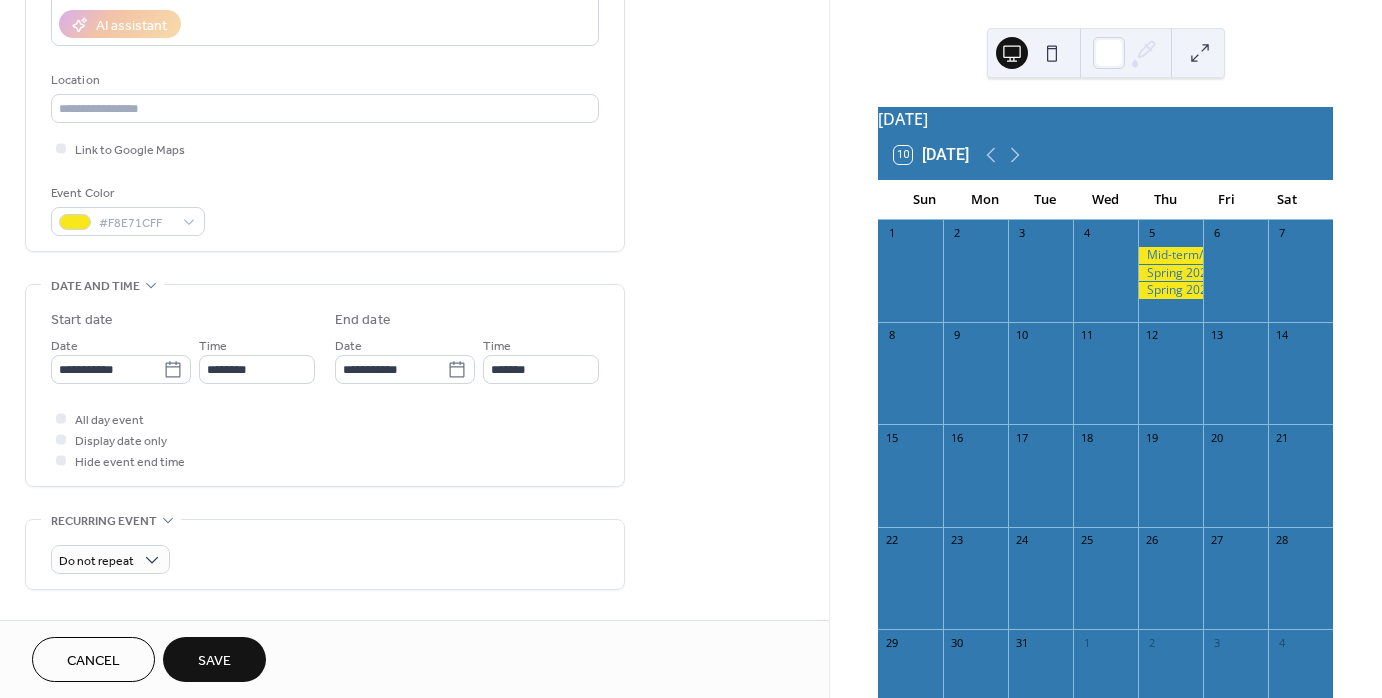scroll, scrollTop: 400, scrollLeft: 0, axis: vertical 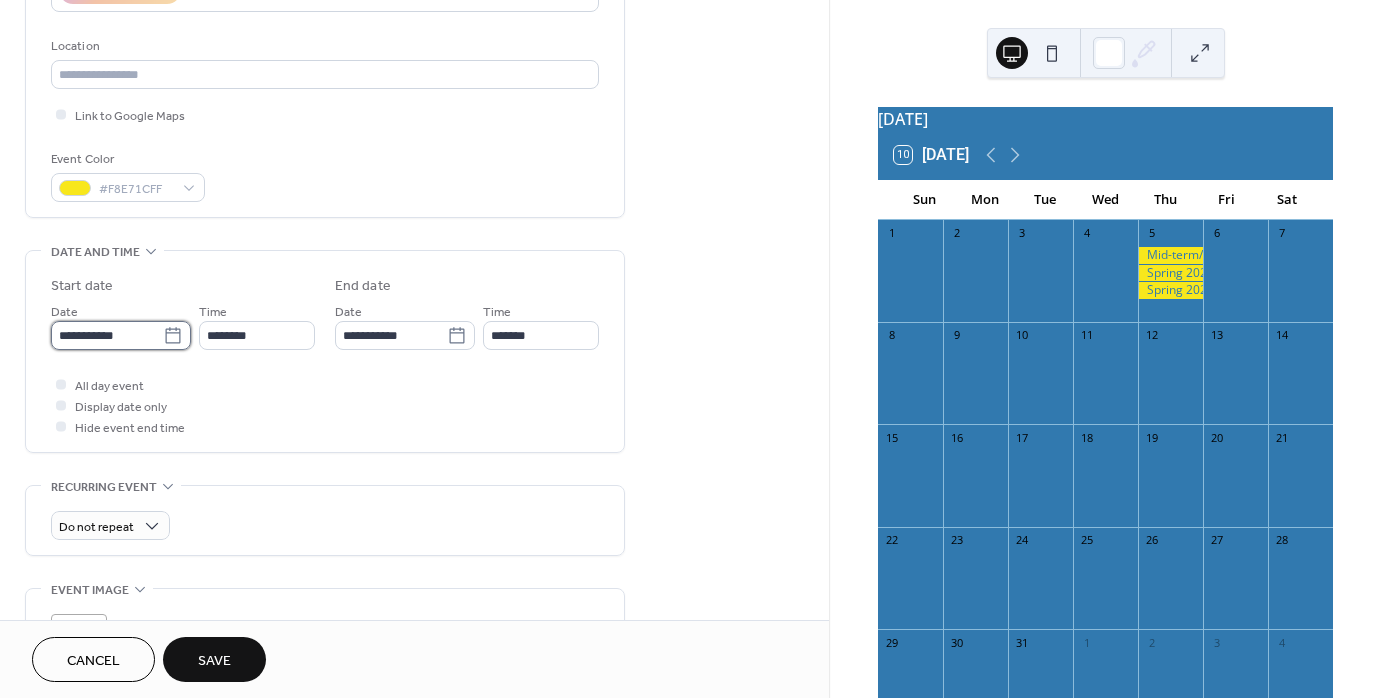click on "**********" at bounding box center (107, 335) 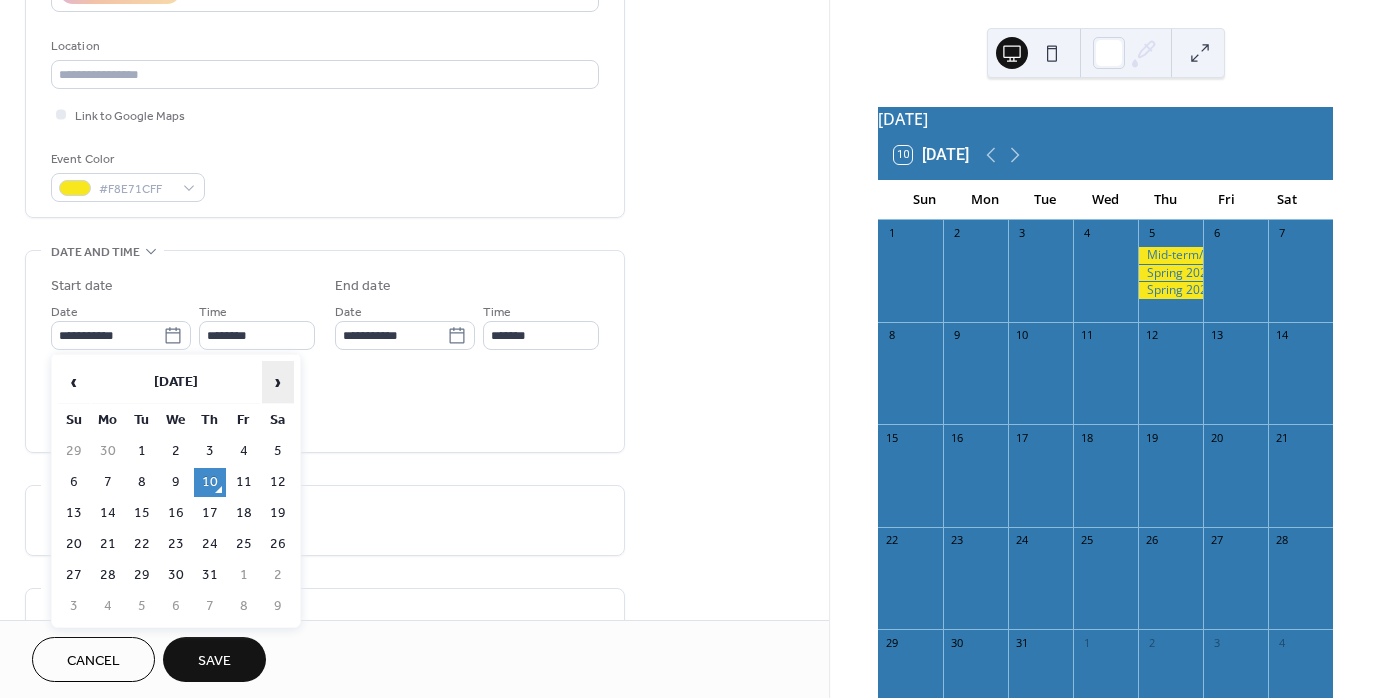 click on "›" at bounding box center (278, 382) 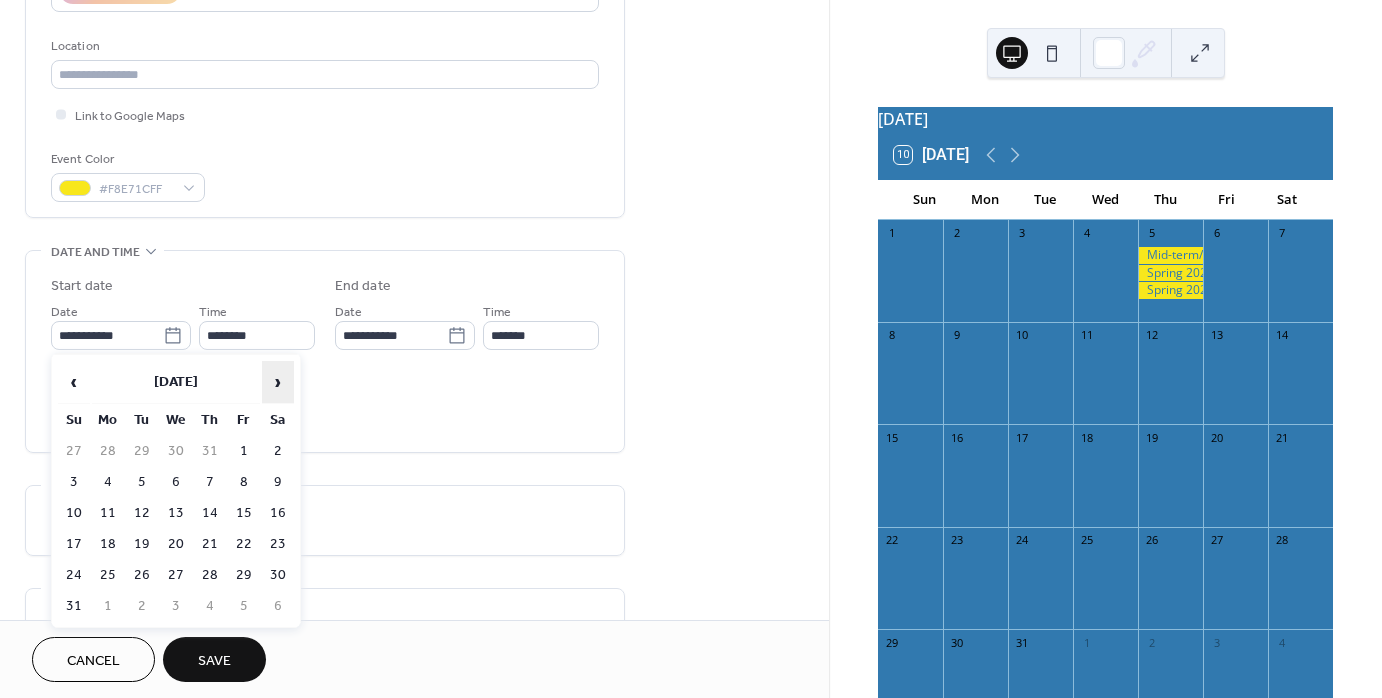 click on "›" at bounding box center [278, 382] 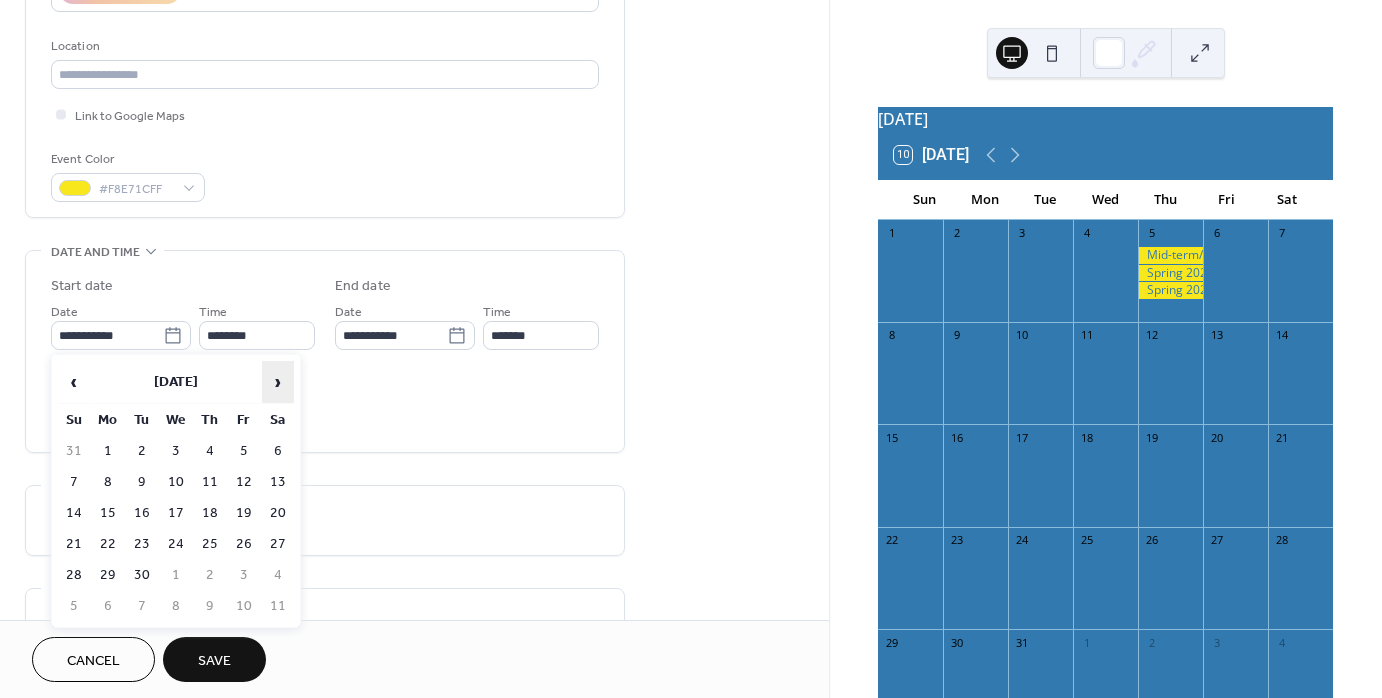 click on "›" at bounding box center [278, 382] 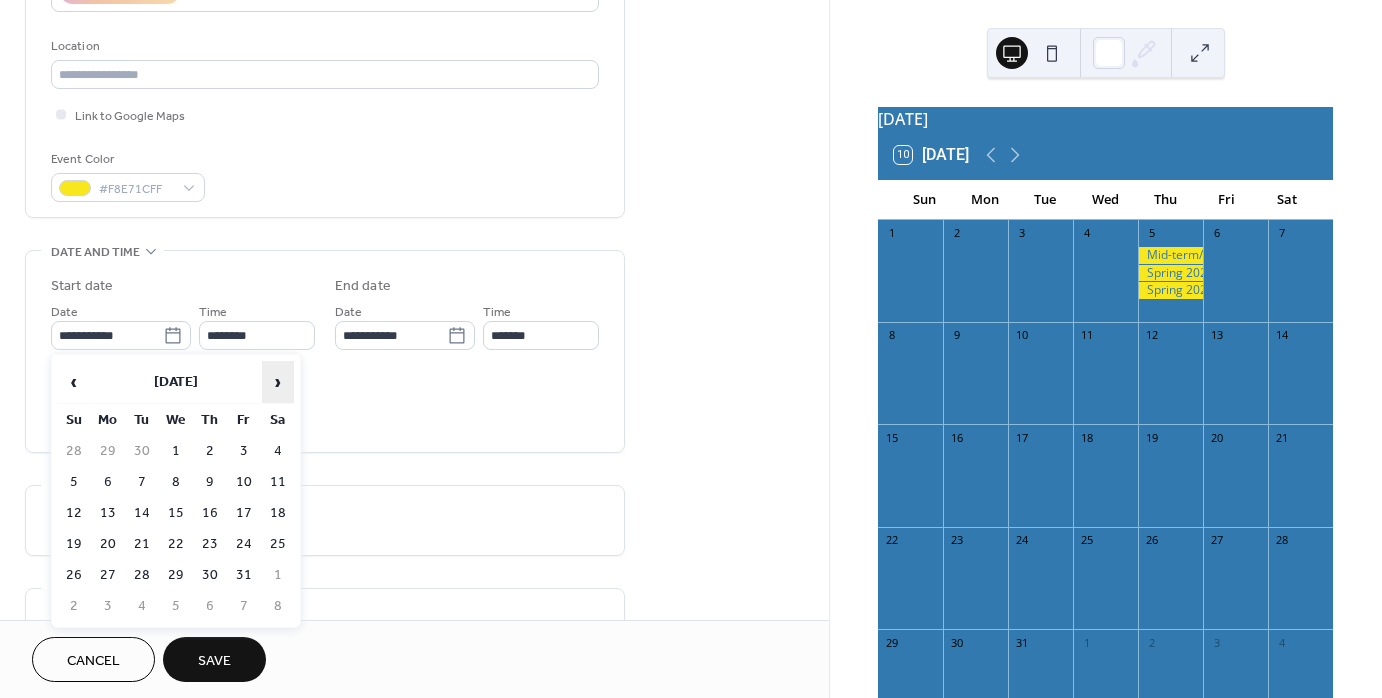 click on "›" at bounding box center [278, 382] 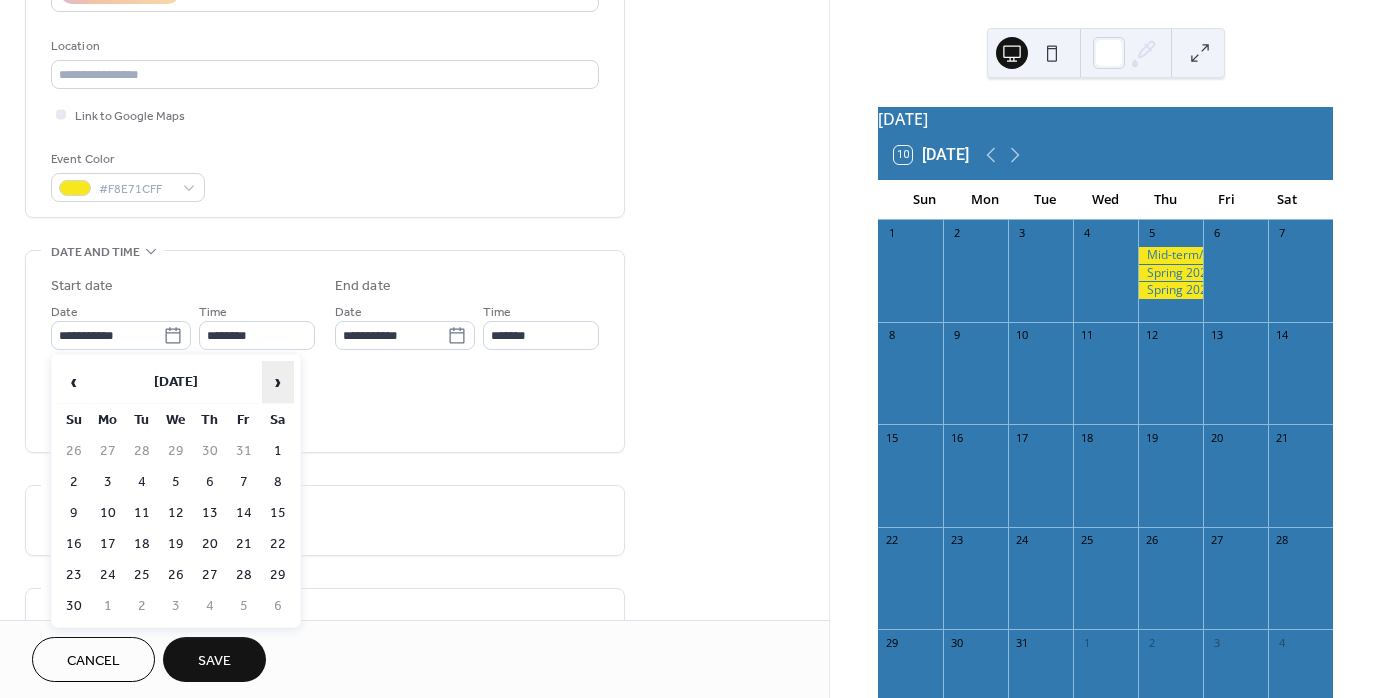 click on "›" at bounding box center [278, 382] 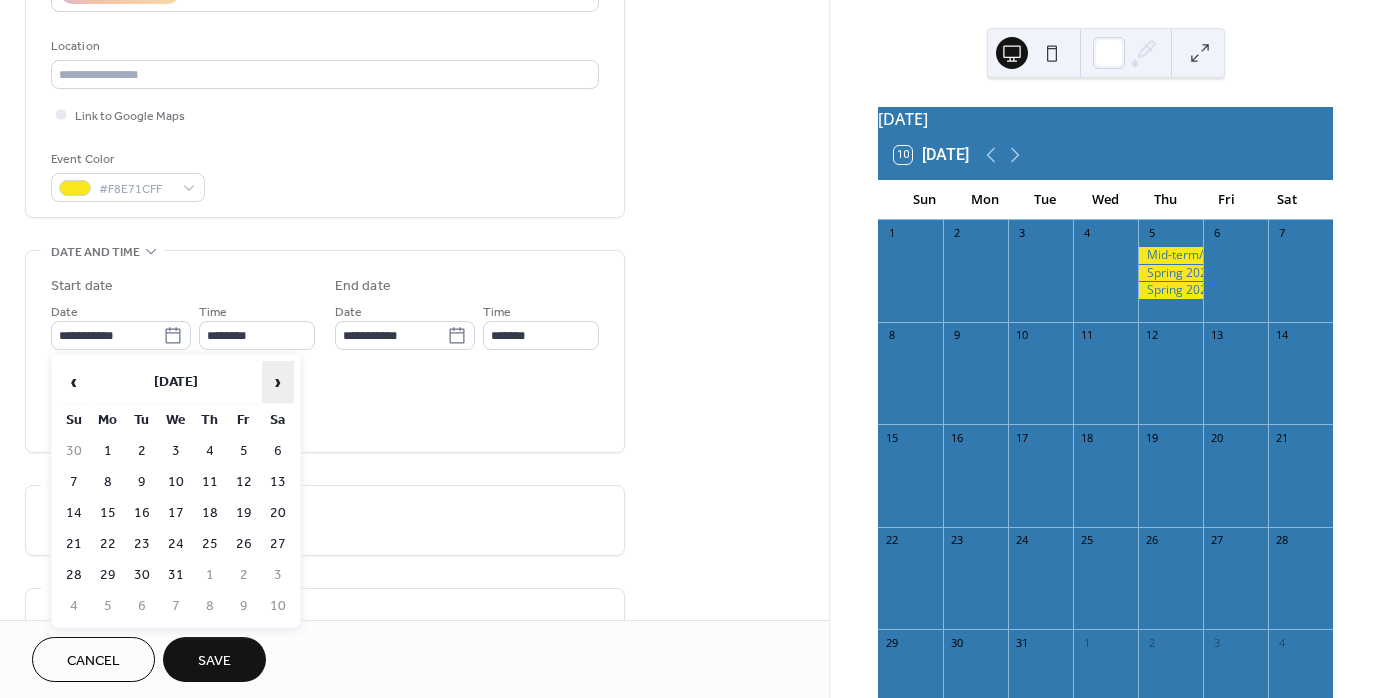click on "›" at bounding box center [278, 382] 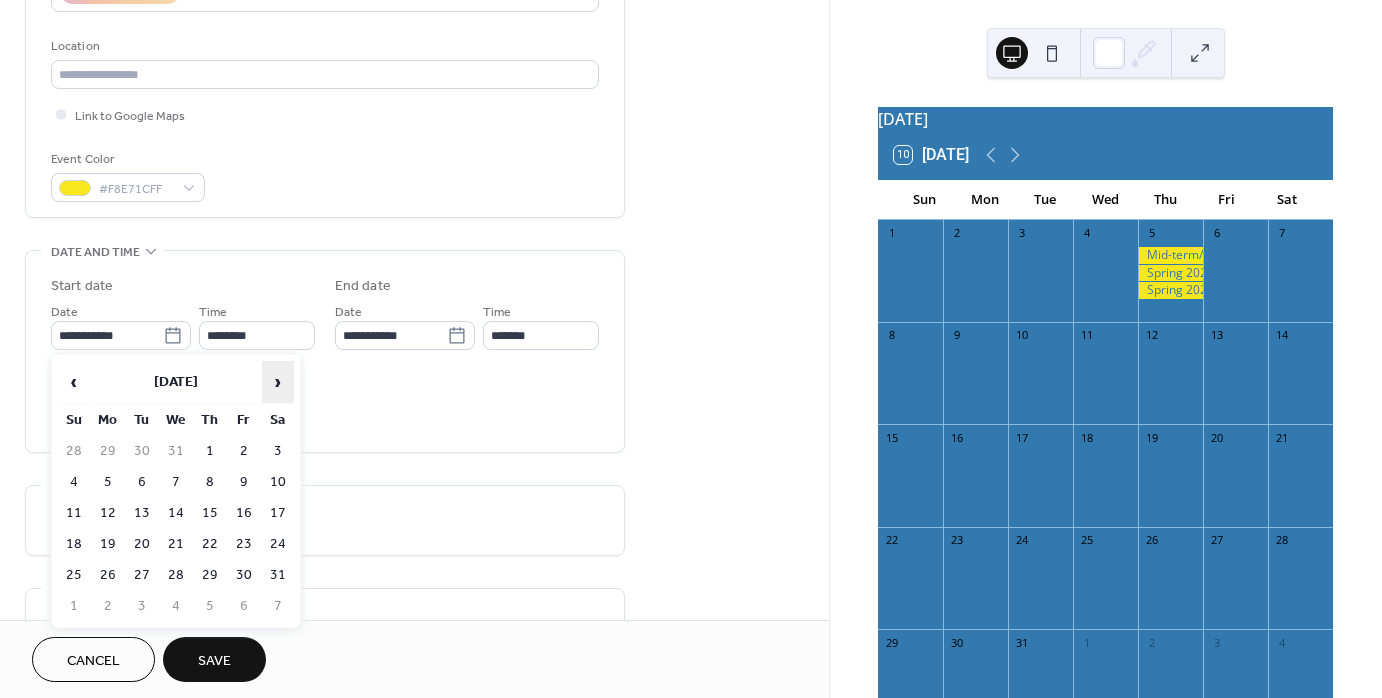 click on "›" at bounding box center [278, 382] 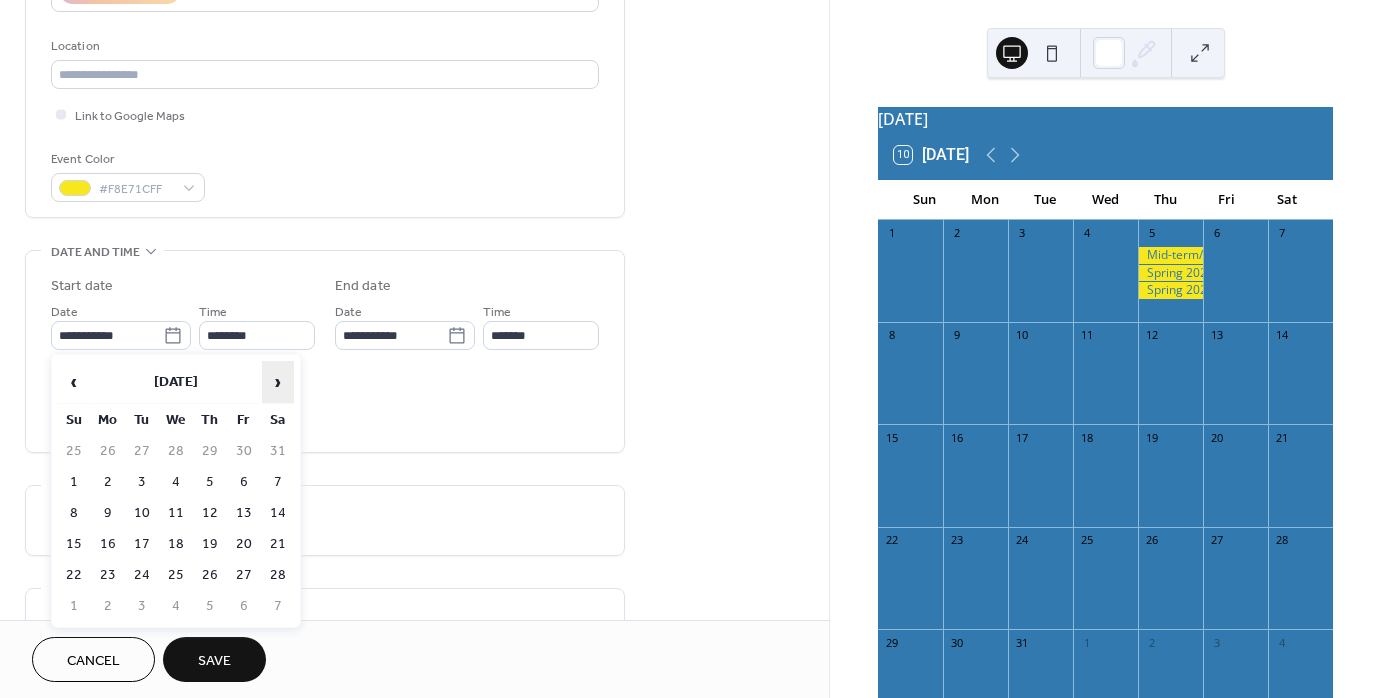 click on "›" at bounding box center [278, 382] 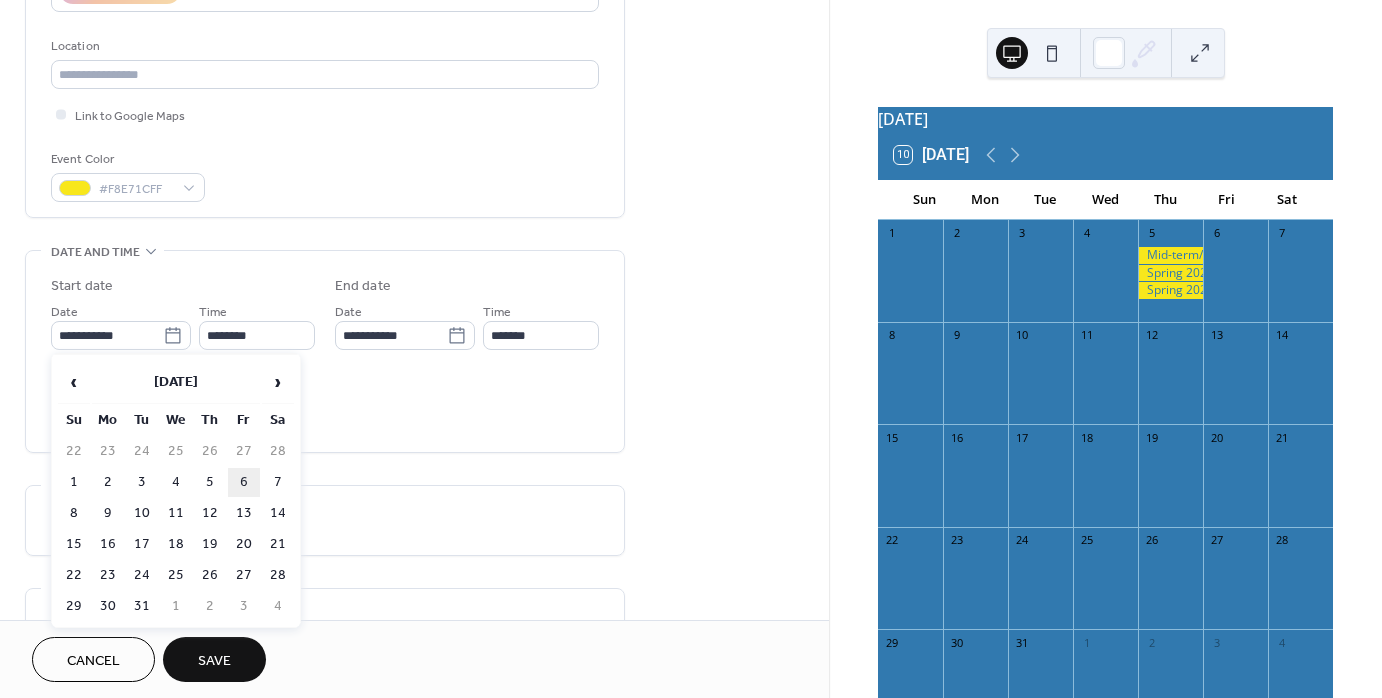 click on "6" at bounding box center (244, 482) 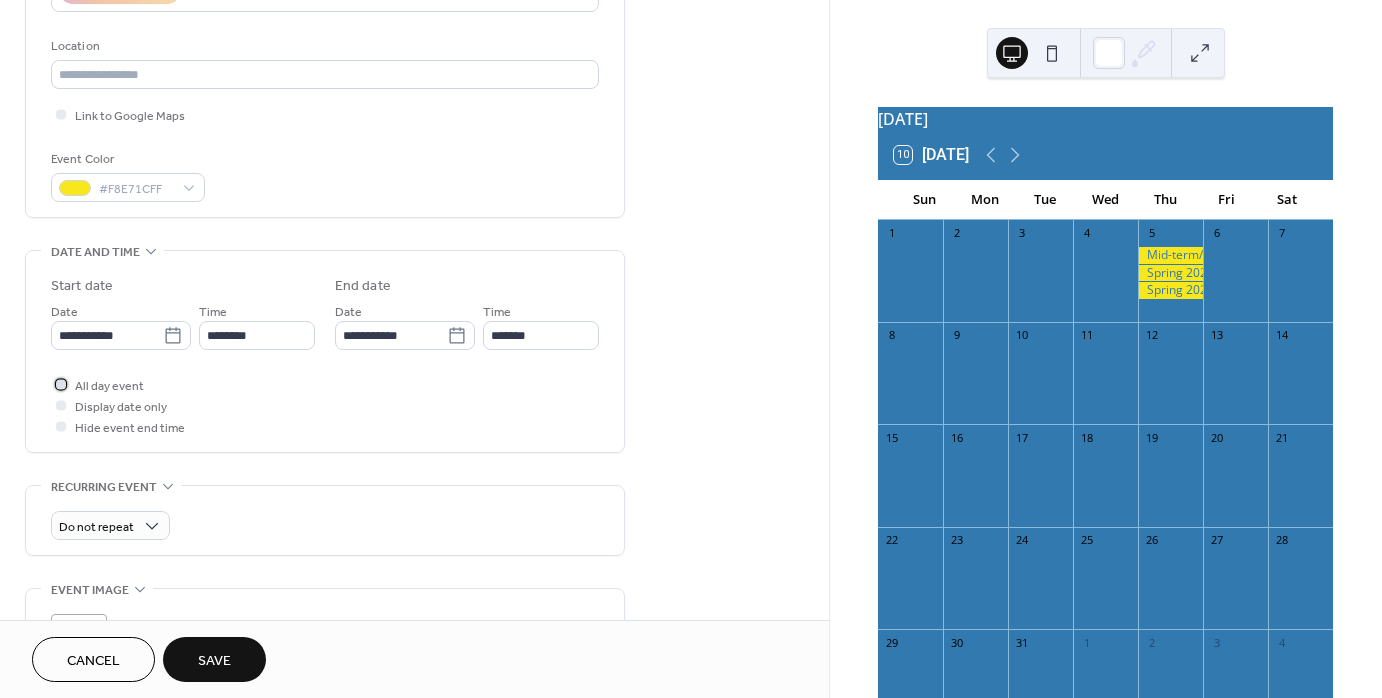 drag, startPoint x: 62, startPoint y: 381, endPoint x: 66, endPoint y: 392, distance: 11.7046995 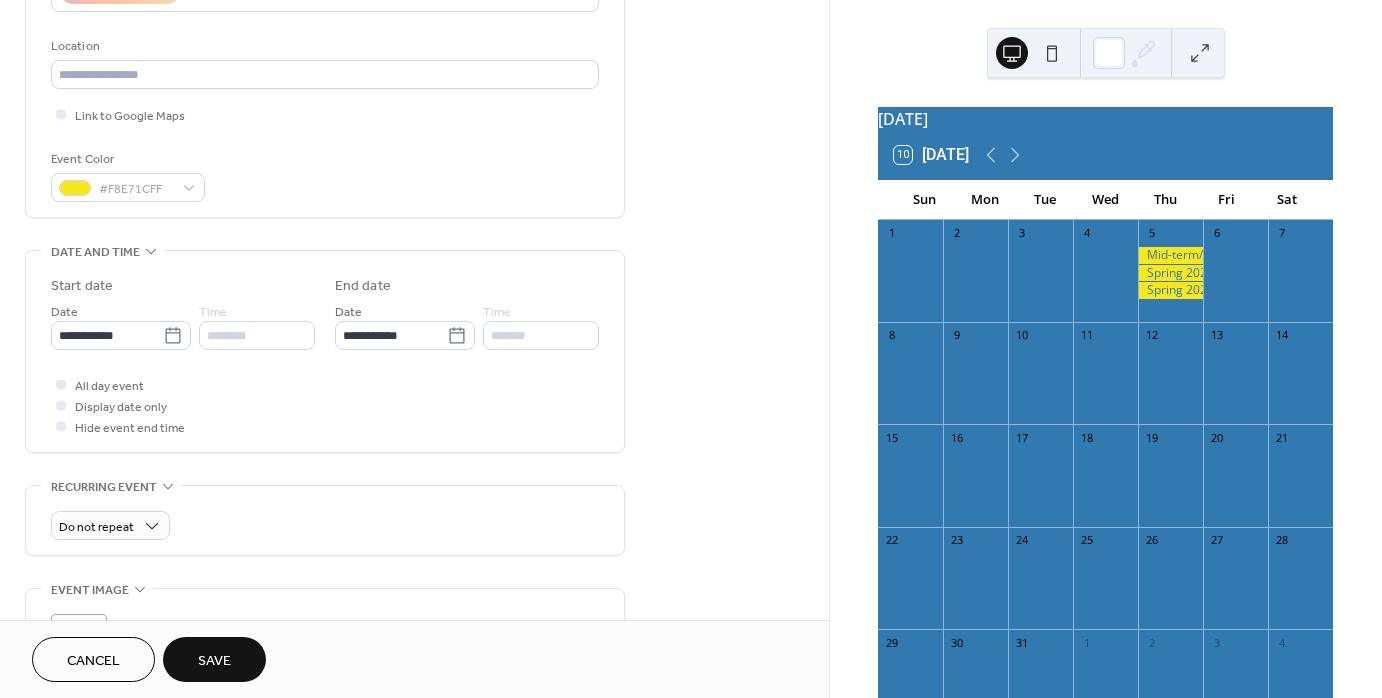 click on "Save" at bounding box center (214, 661) 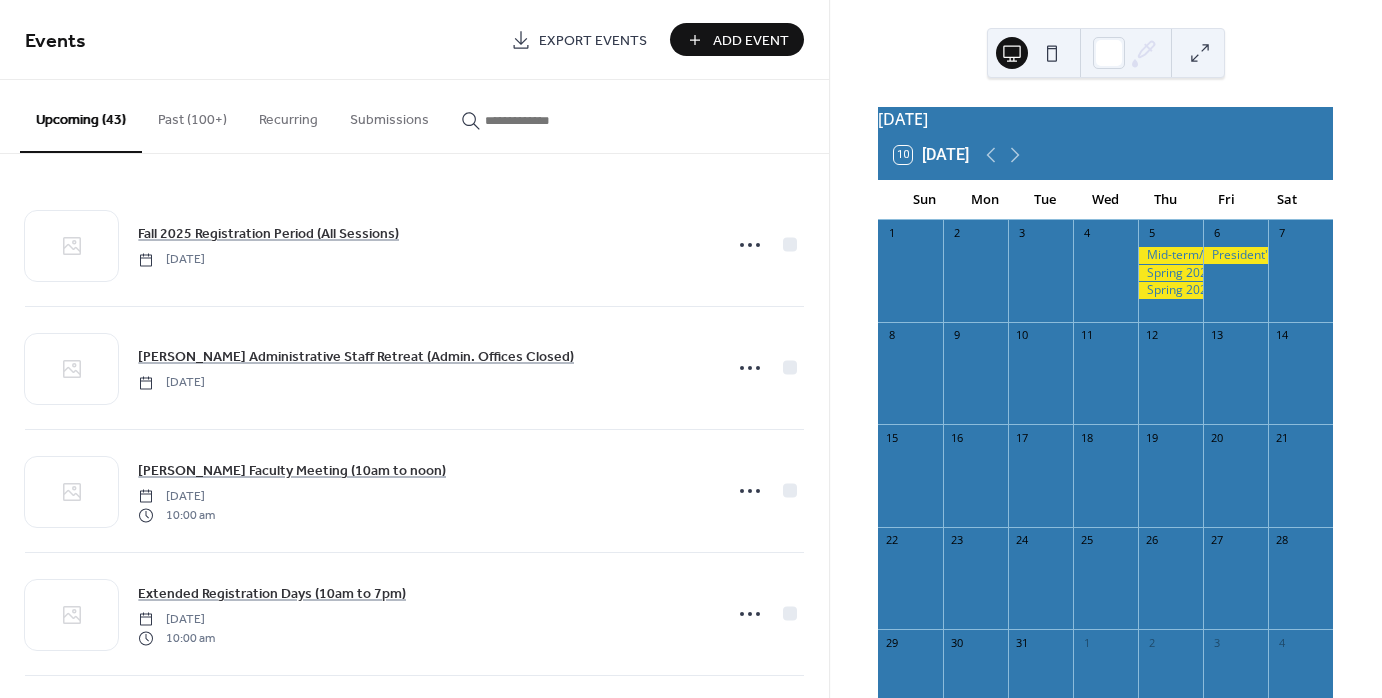 click on "Add Event" at bounding box center [751, 41] 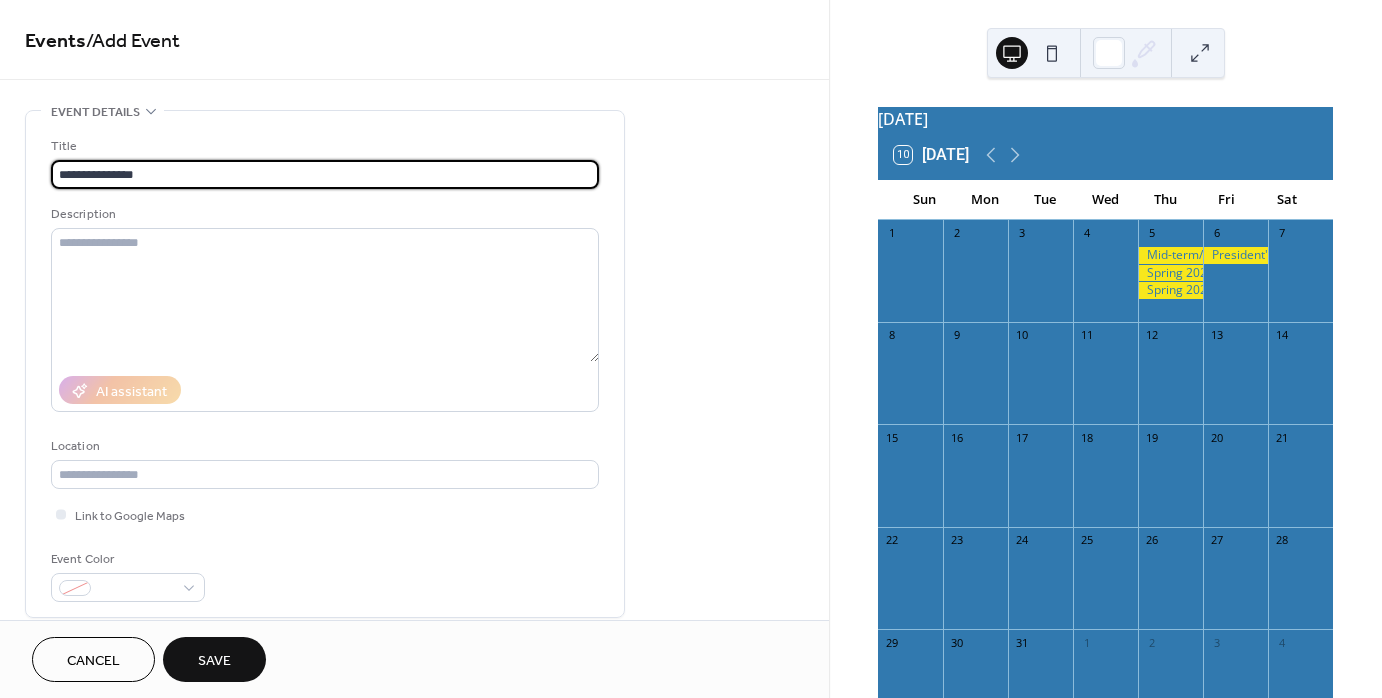 scroll, scrollTop: 0, scrollLeft: 0, axis: both 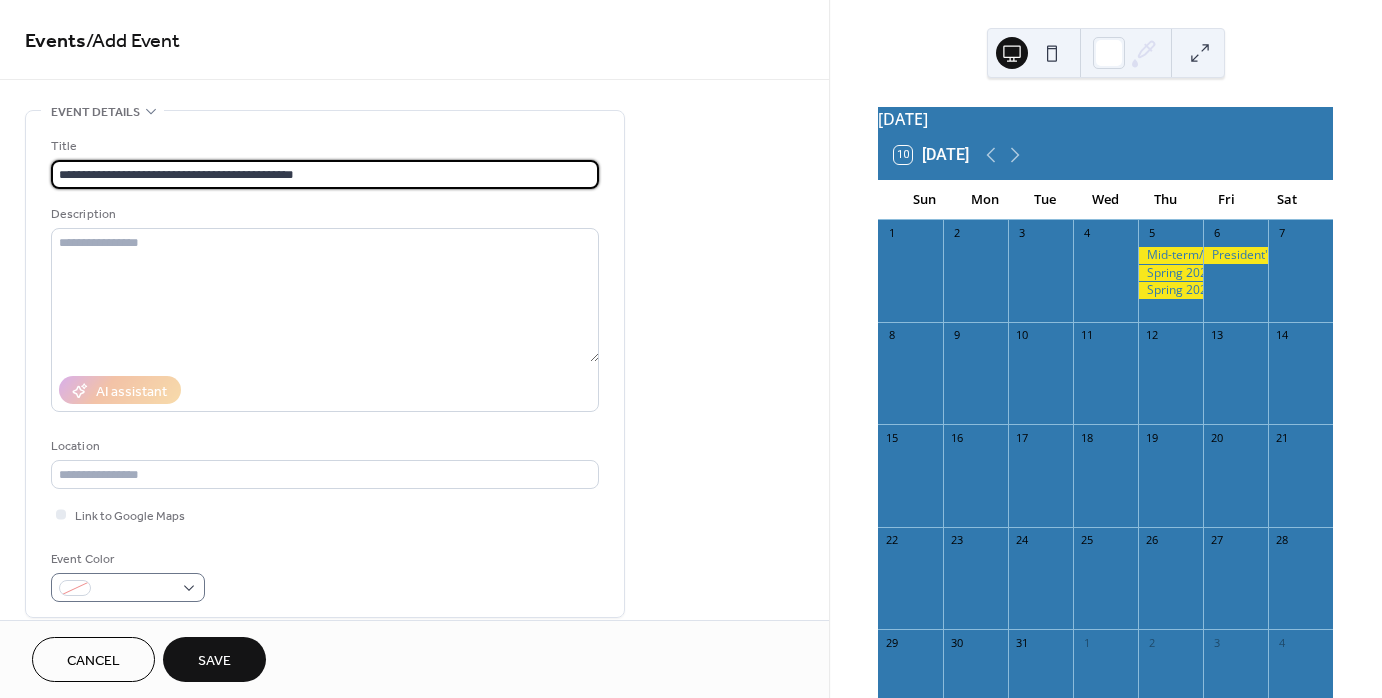 type on "**********" 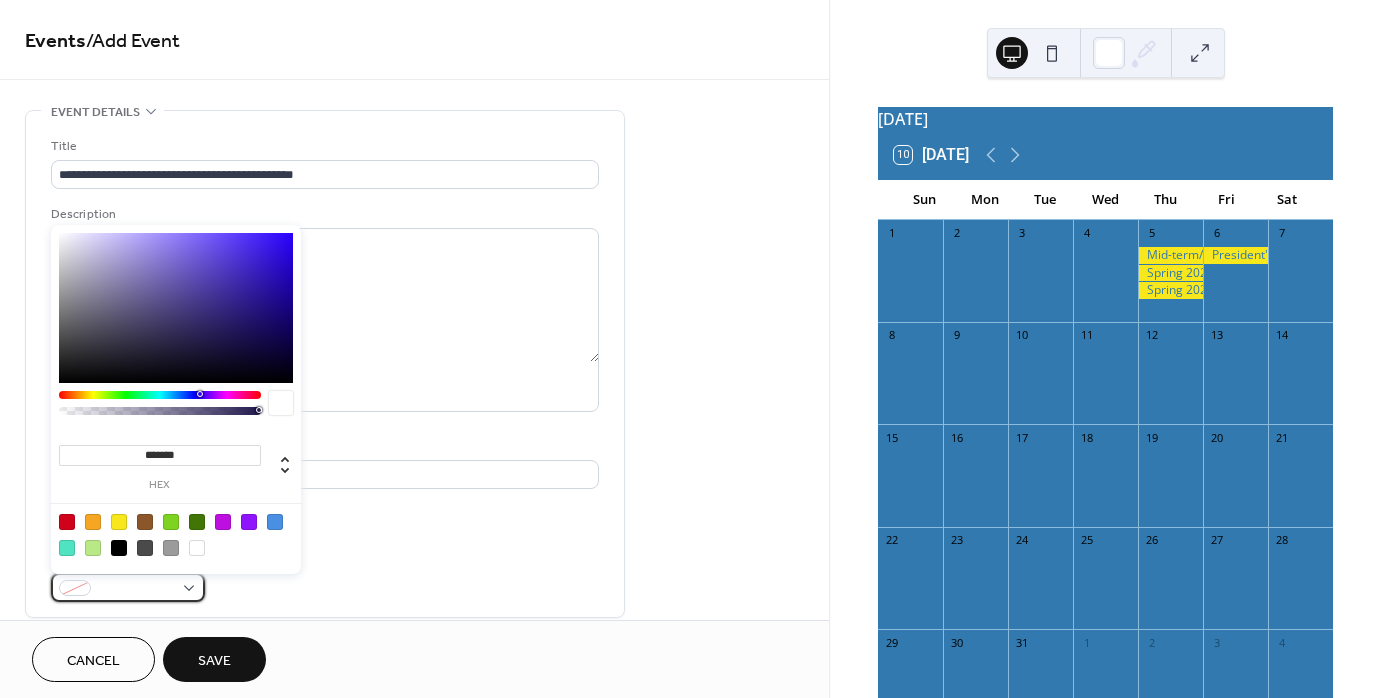 click at bounding box center (128, 587) 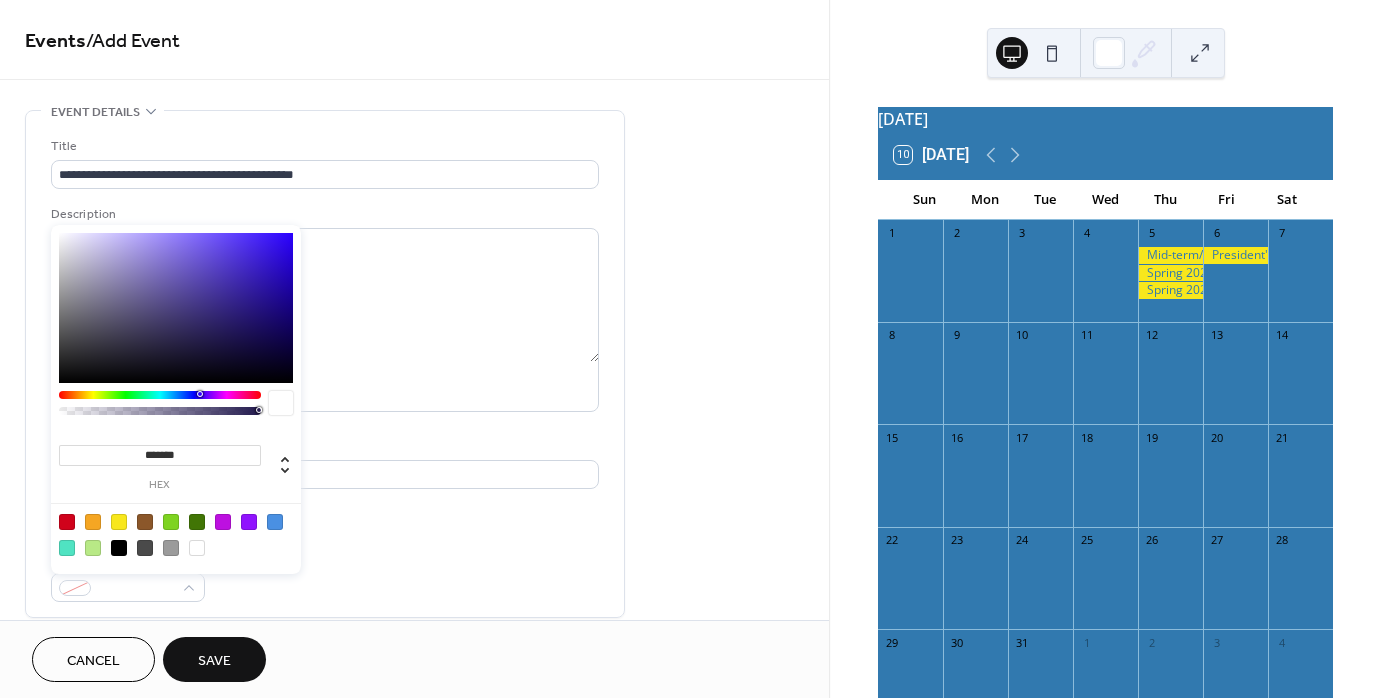 click at bounding box center (119, 522) 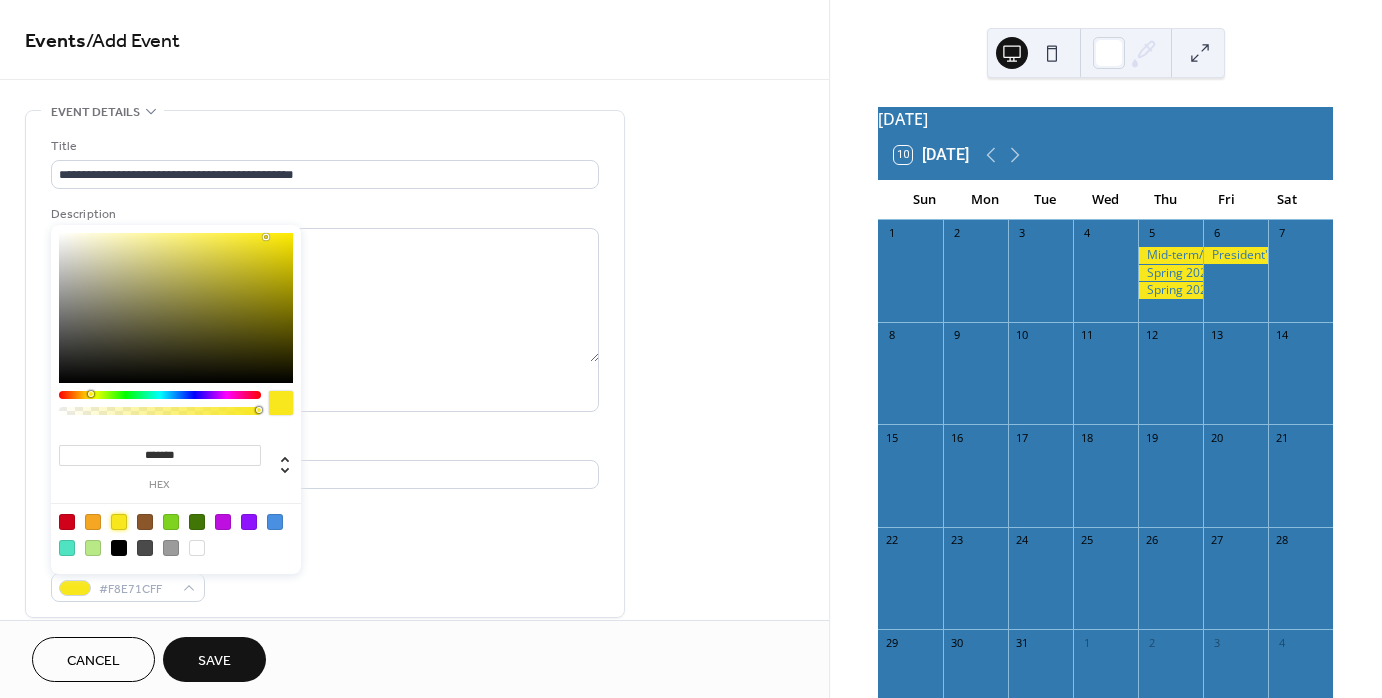 click on "**********" at bounding box center [325, 369] 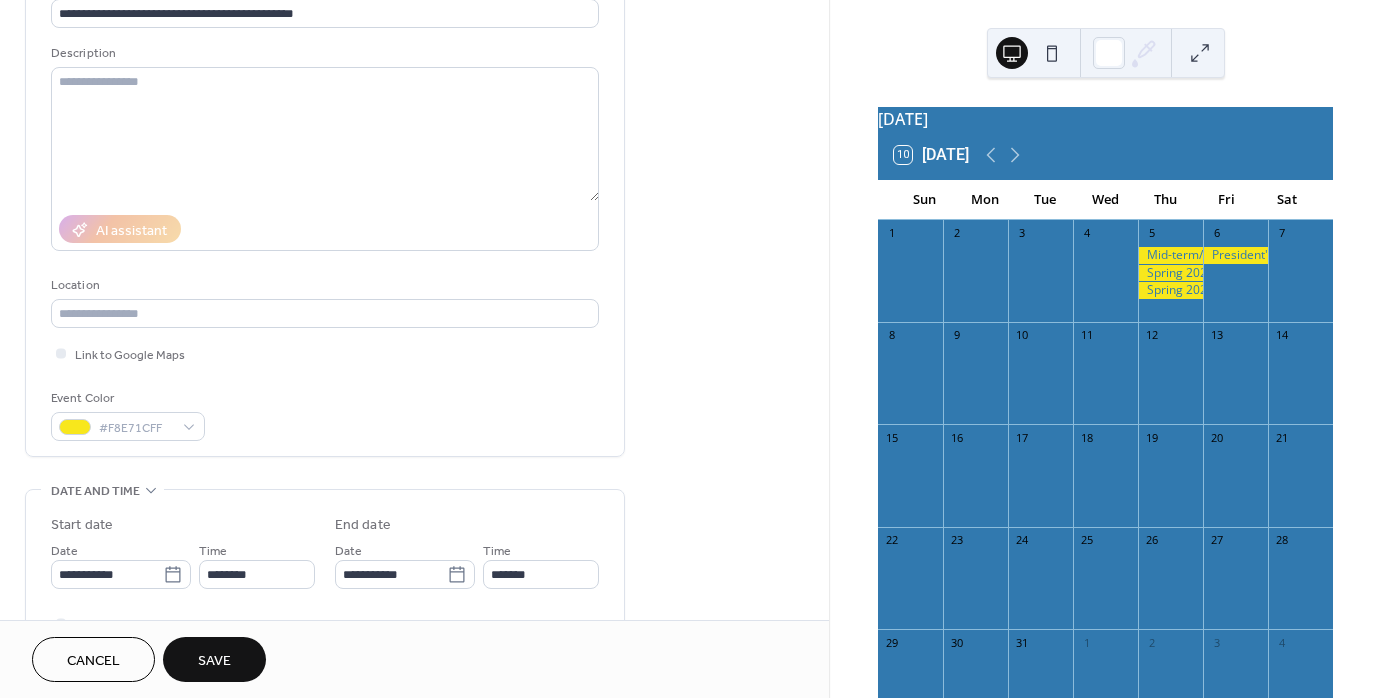 scroll, scrollTop: 300, scrollLeft: 0, axis: vertical 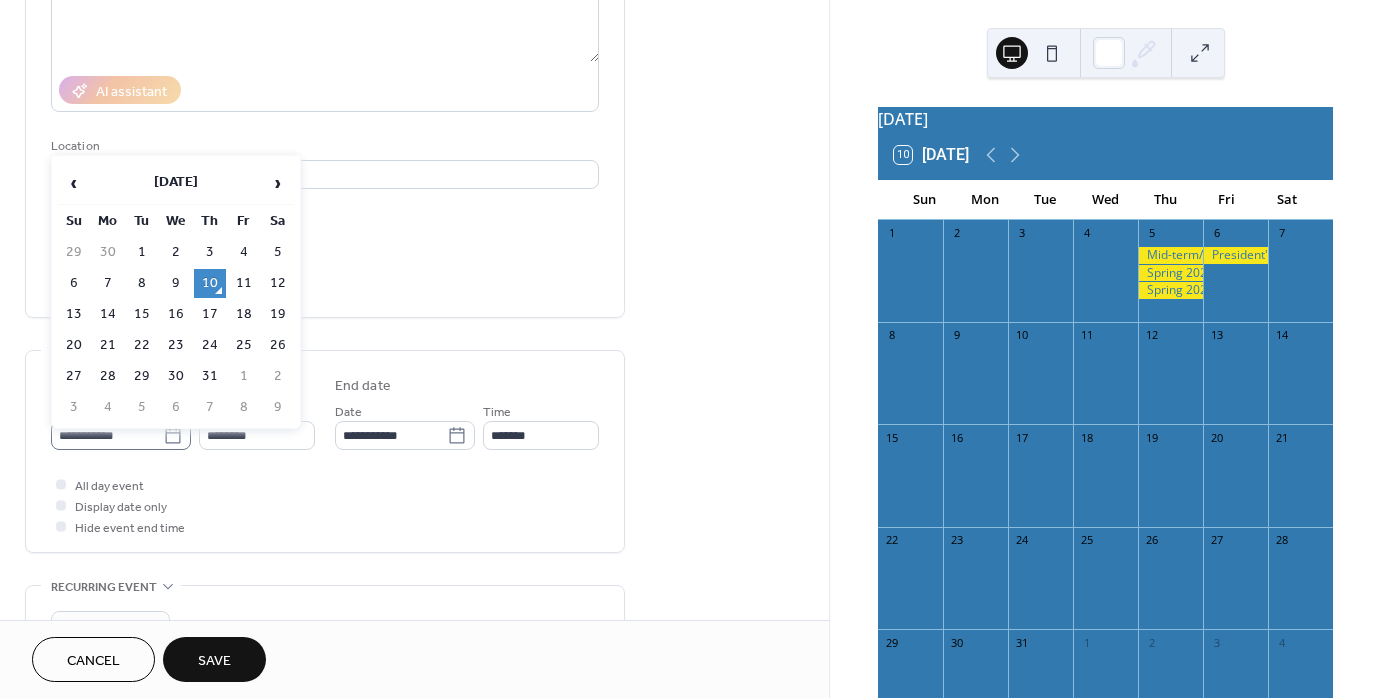 click 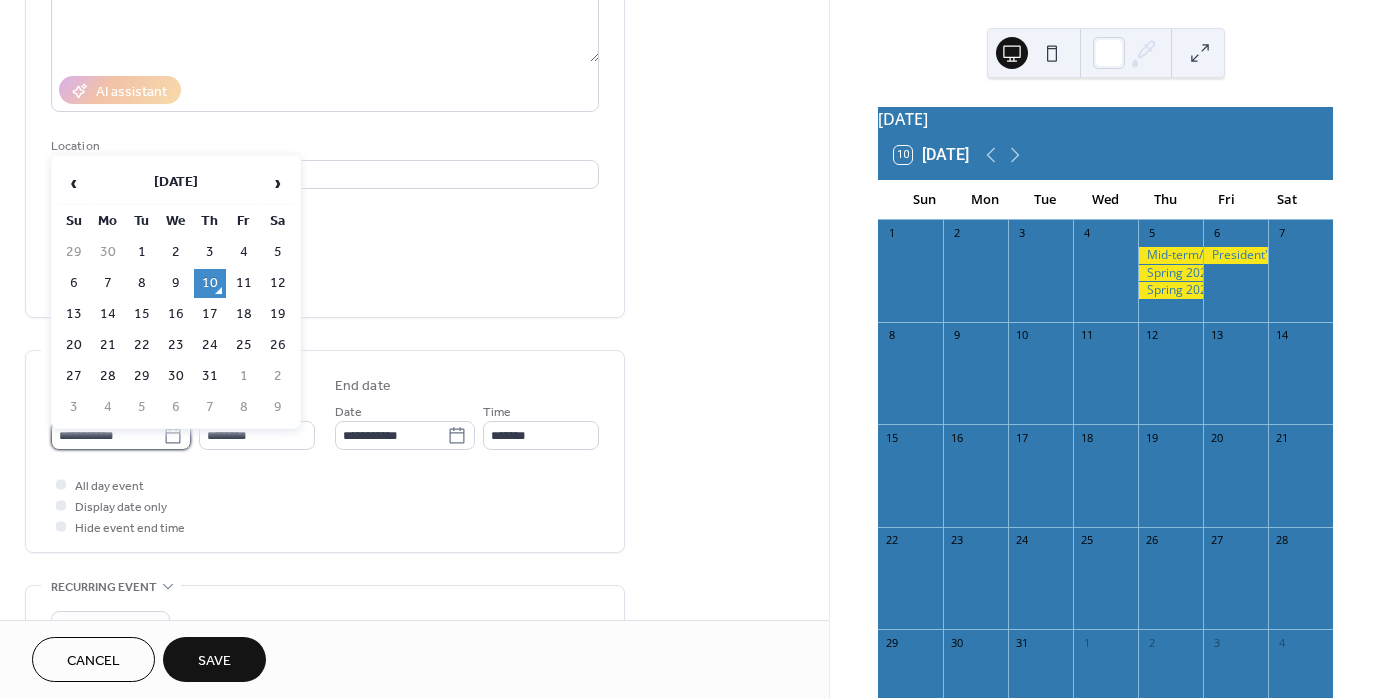 click on "**********" at bounding box center (107, 435) 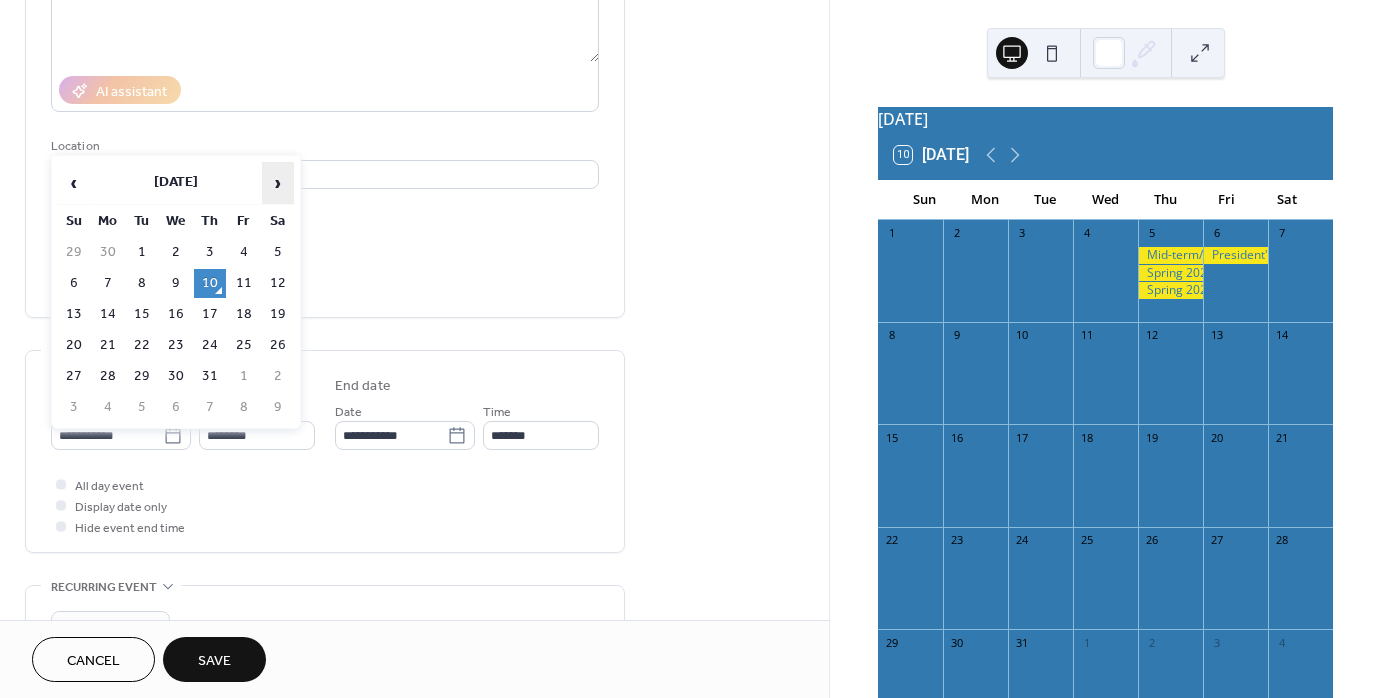 click on "›" at bounding box center (278, 183) 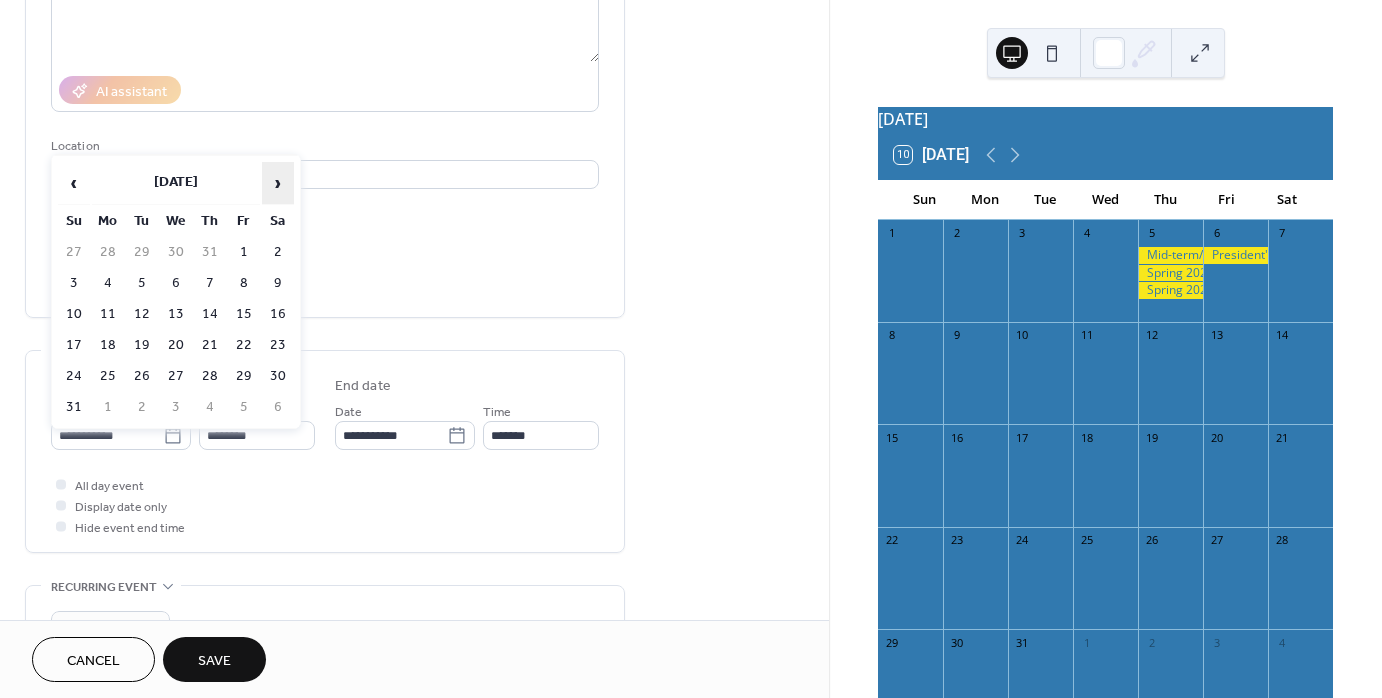 click on "›" at bounding box center (278, 183) 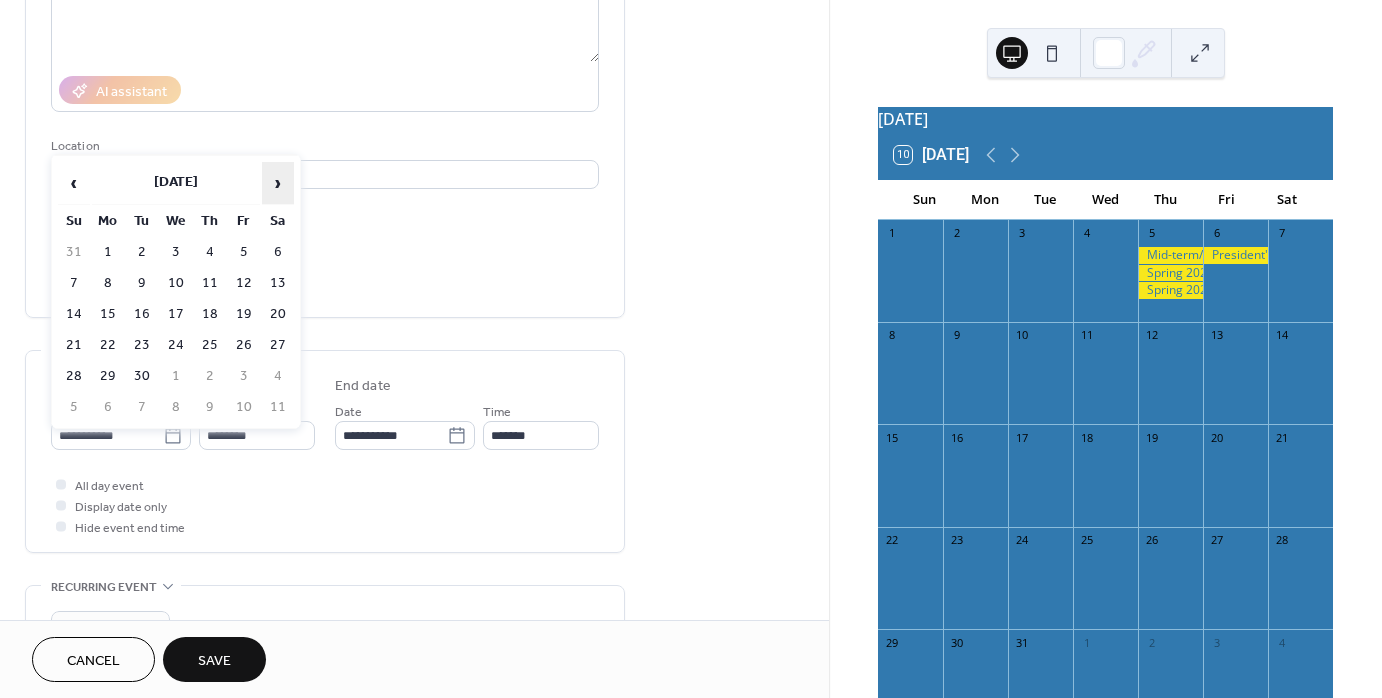 click on "›" at bounding box center (278, 183) 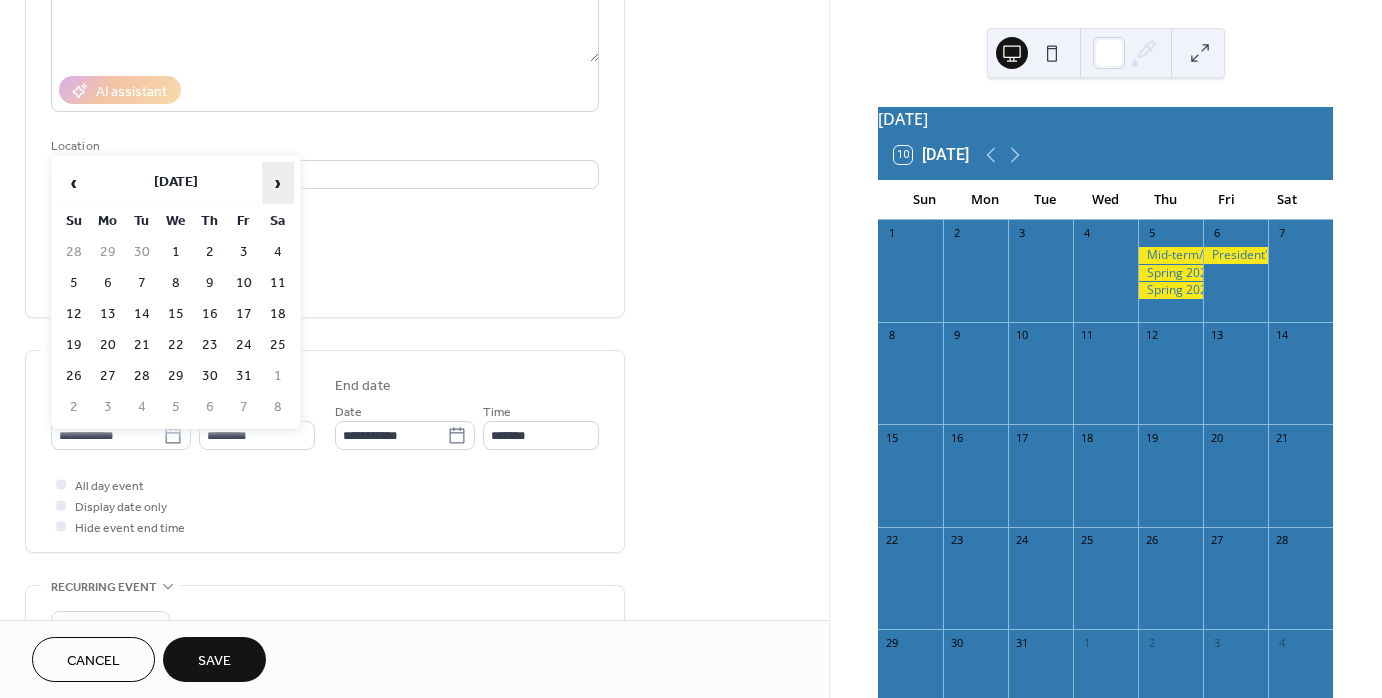 click on "›" at bounding box center (278, 183) 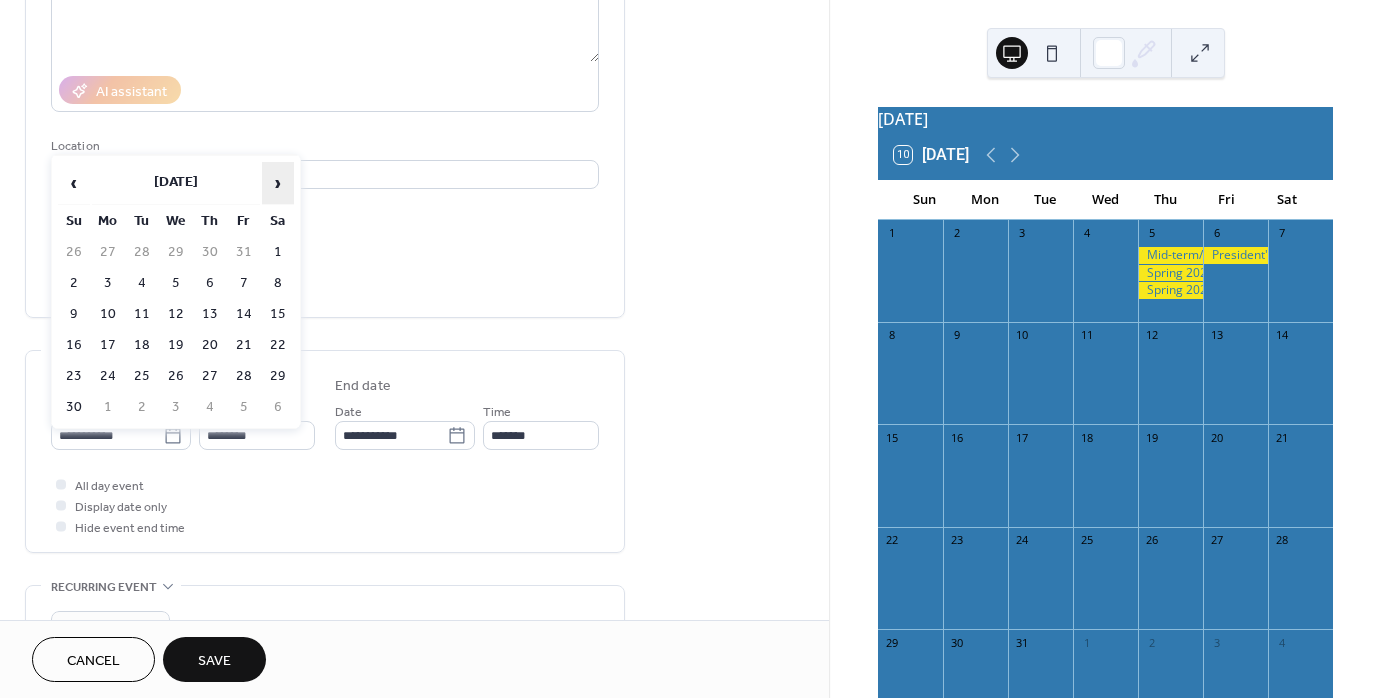 click on "›" at bounding box center [278, 183] 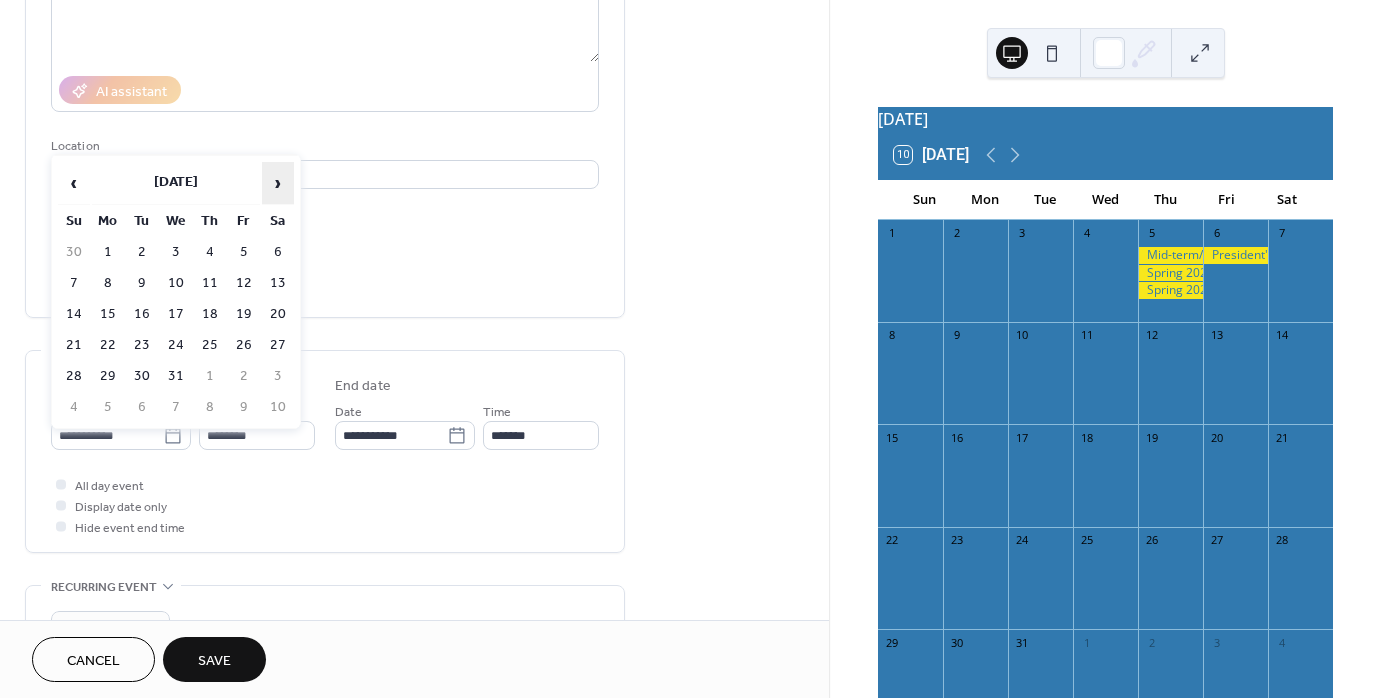 click on "›" at bounding box center [278, 183] 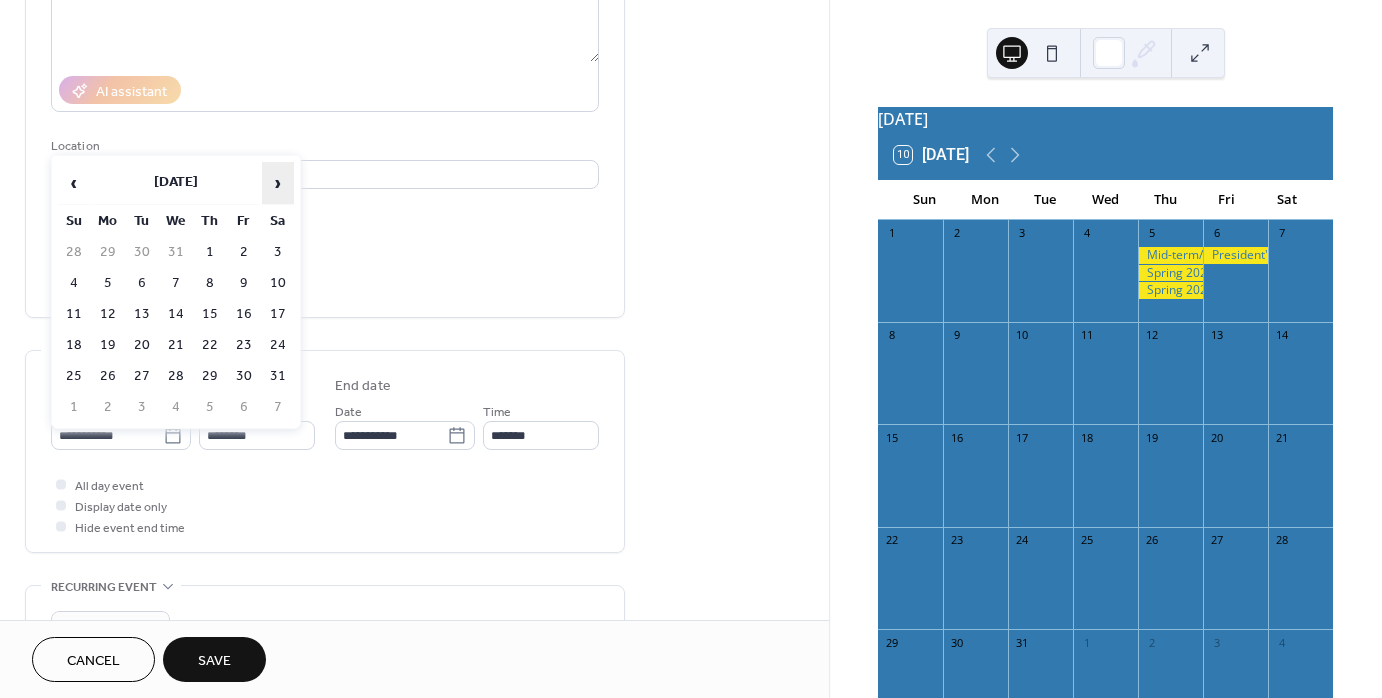 click on "›" at bounding box center [278, 183] 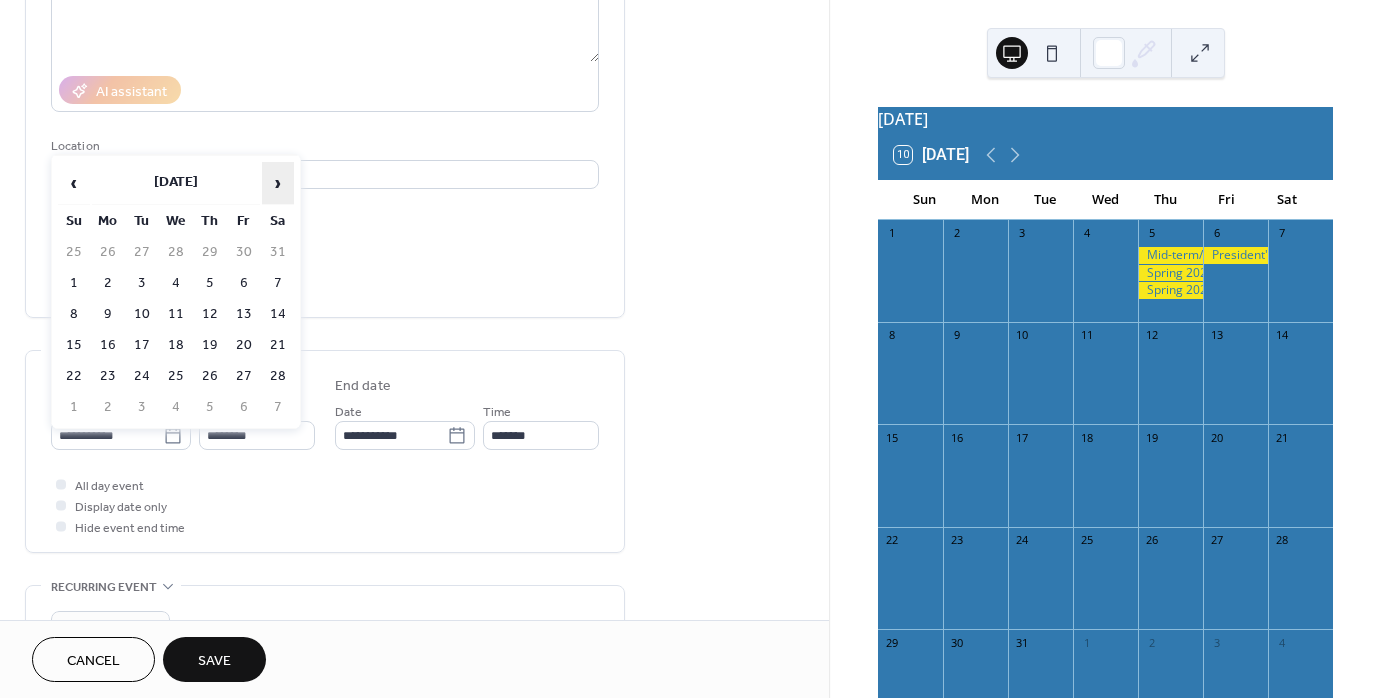 click on "›" at bounding box center (278, 183) 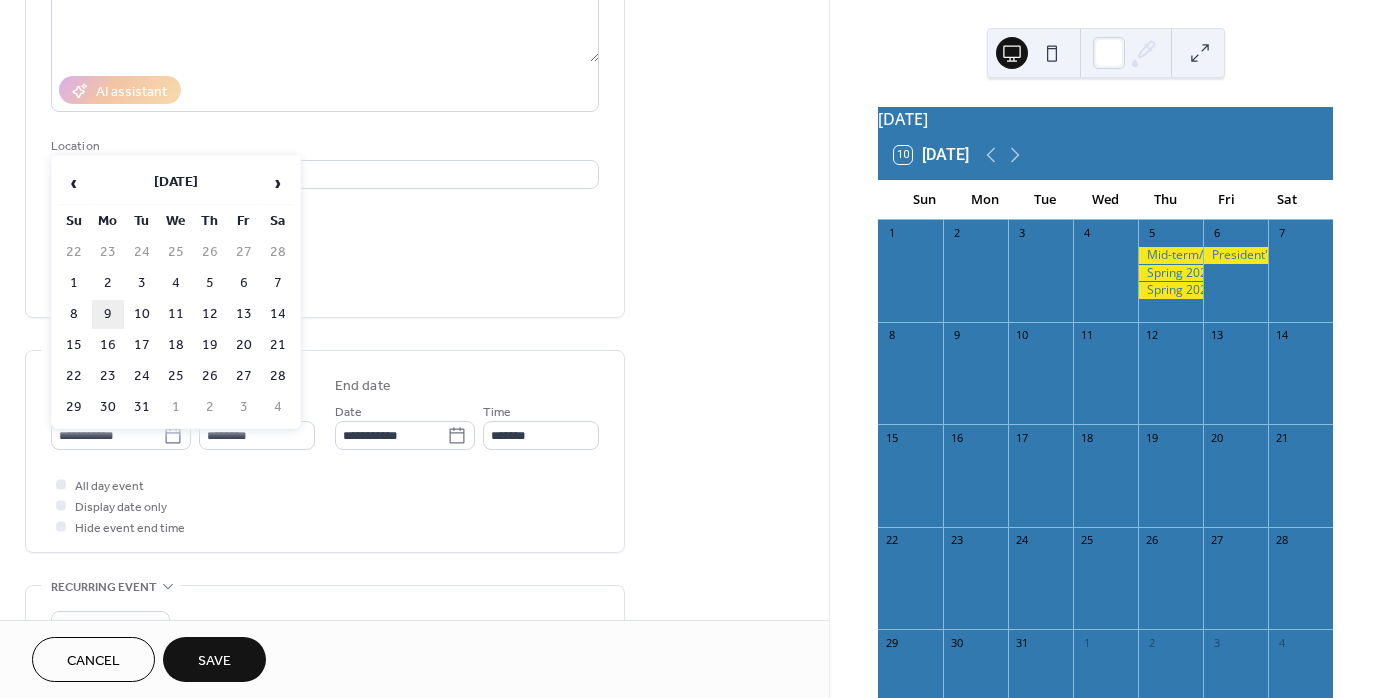 click on "9" at bounding box center (108, 314) 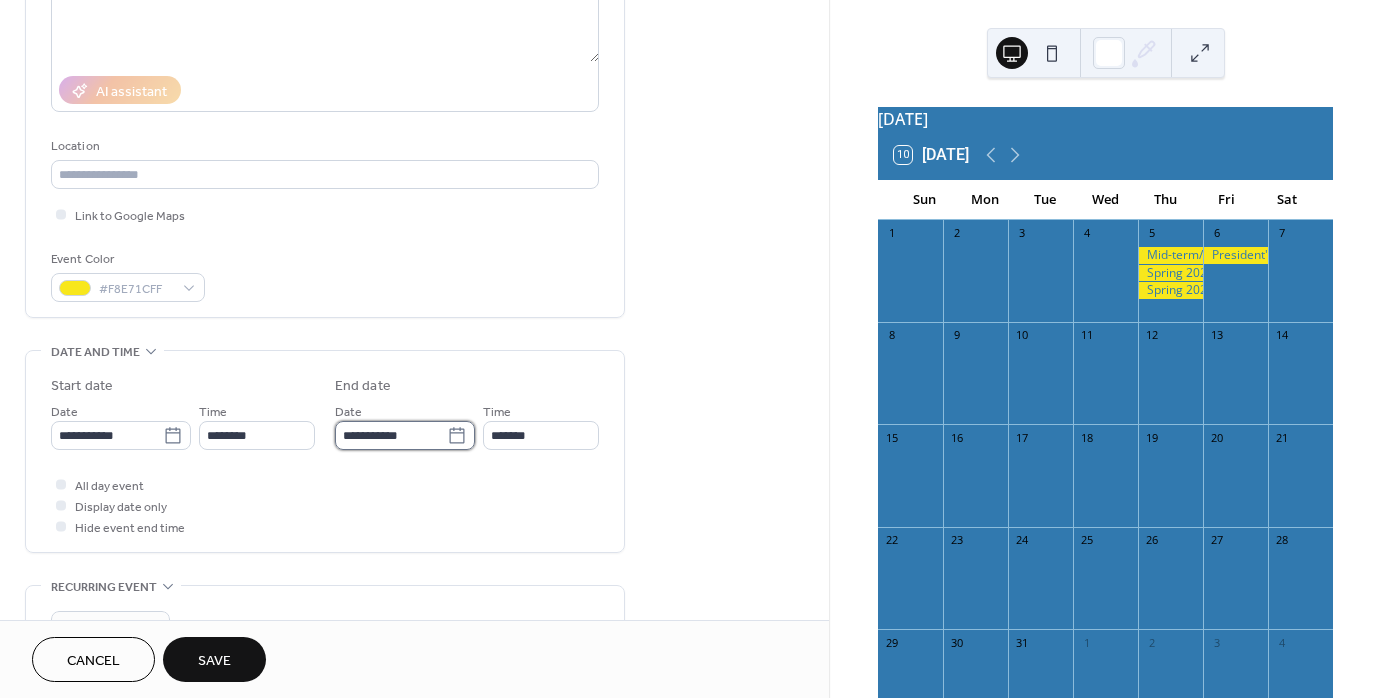 click on "**********" at bounding box center [391, 435] 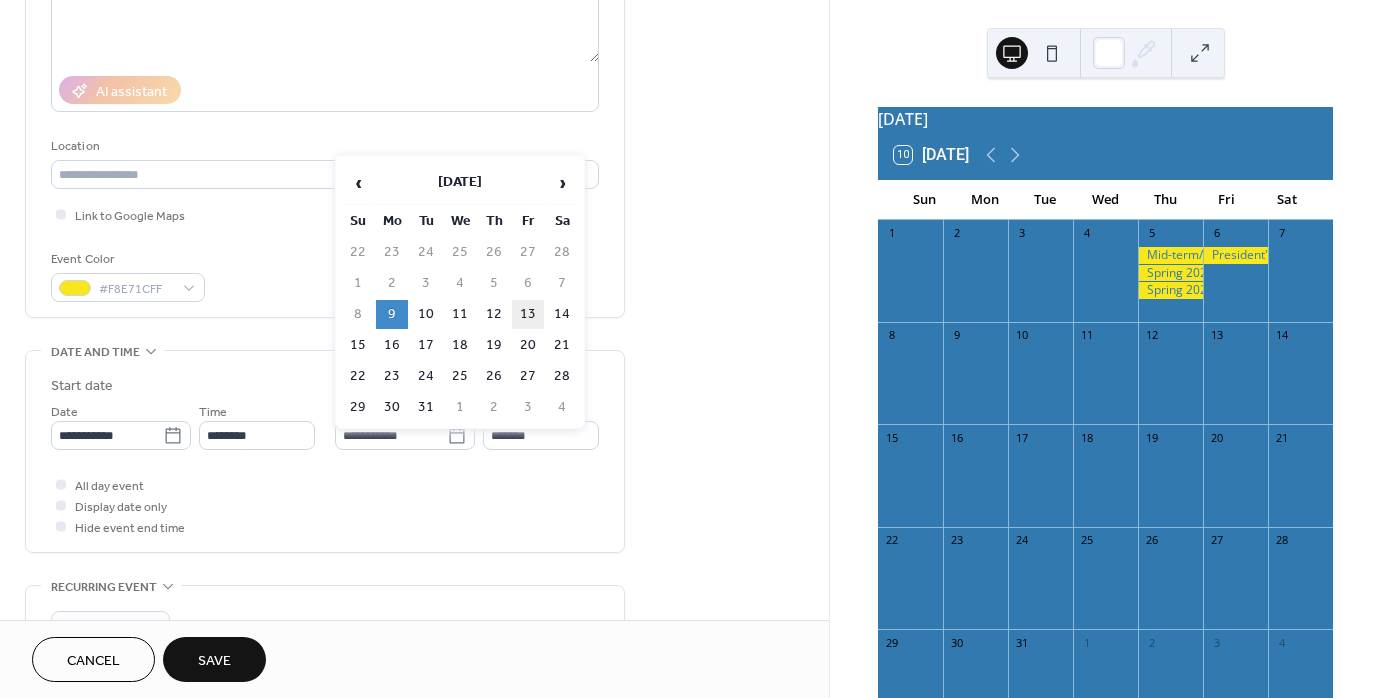 click on "13" at bounding box center (528, 314) 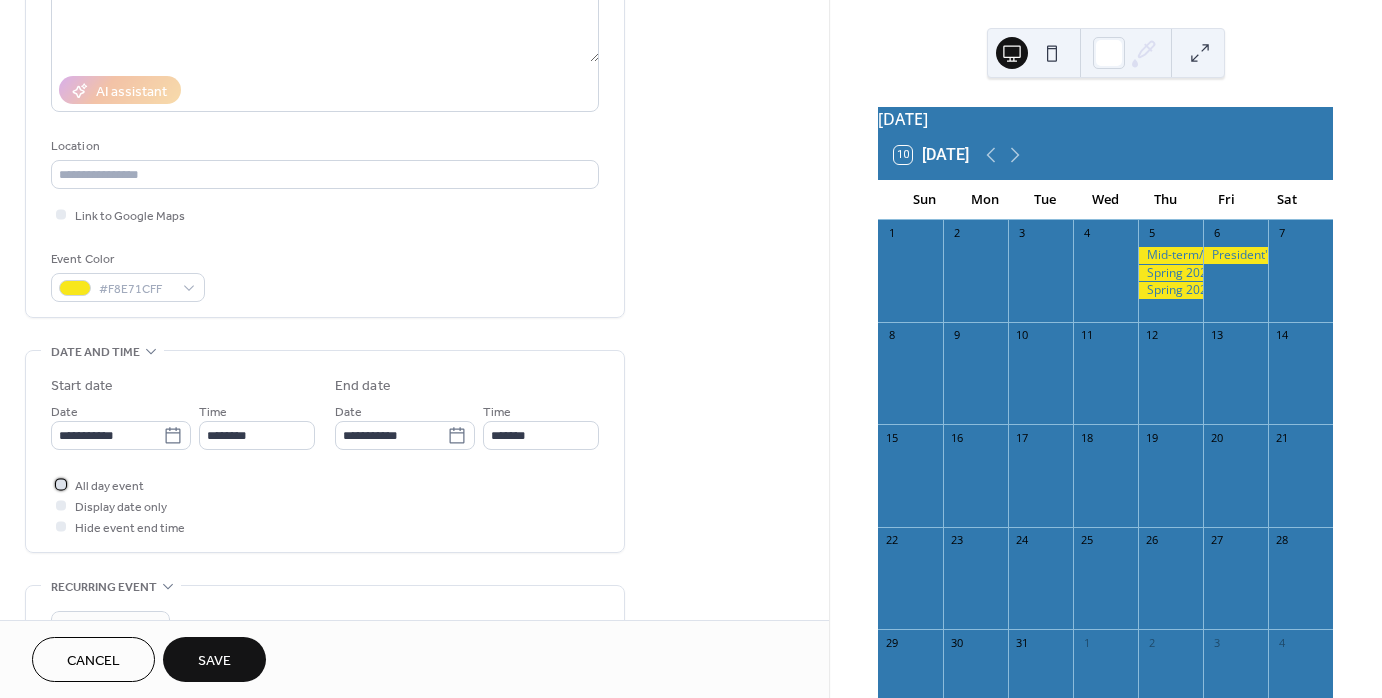 click at bounding box center (61, 484) 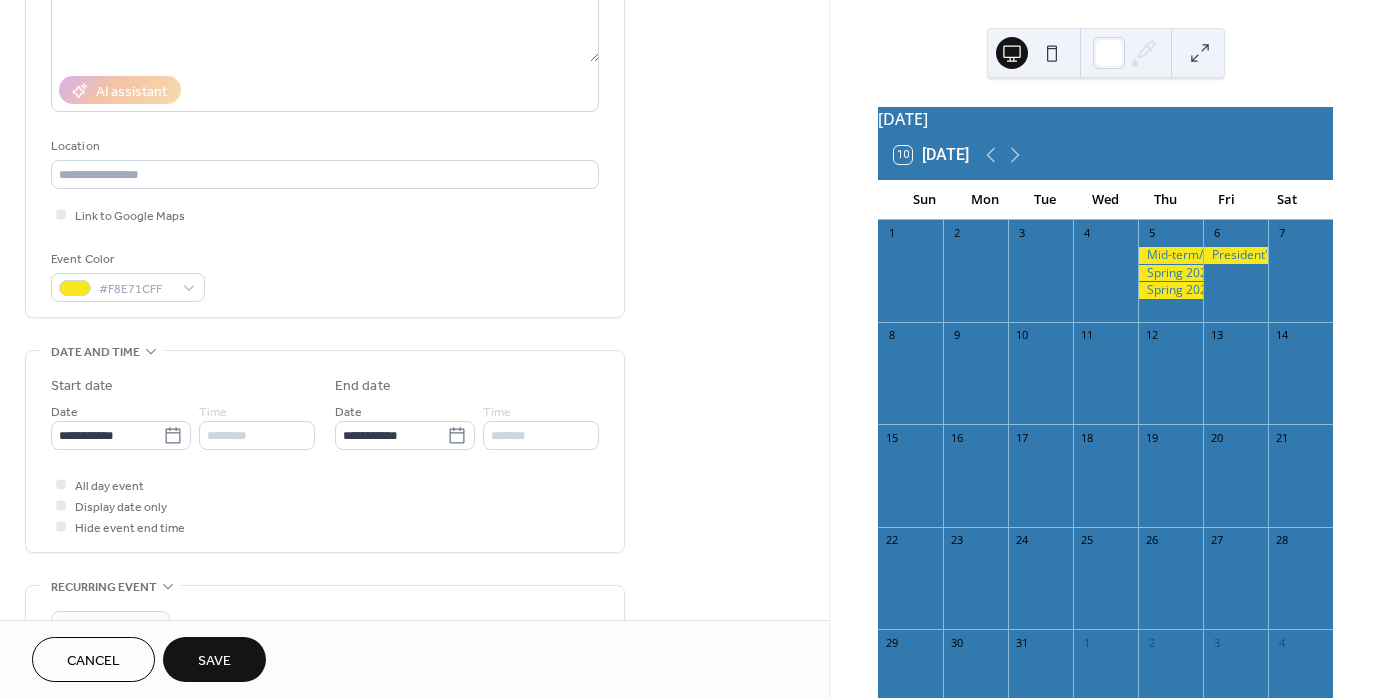 click on "Save" at bounding box center (214, 661) 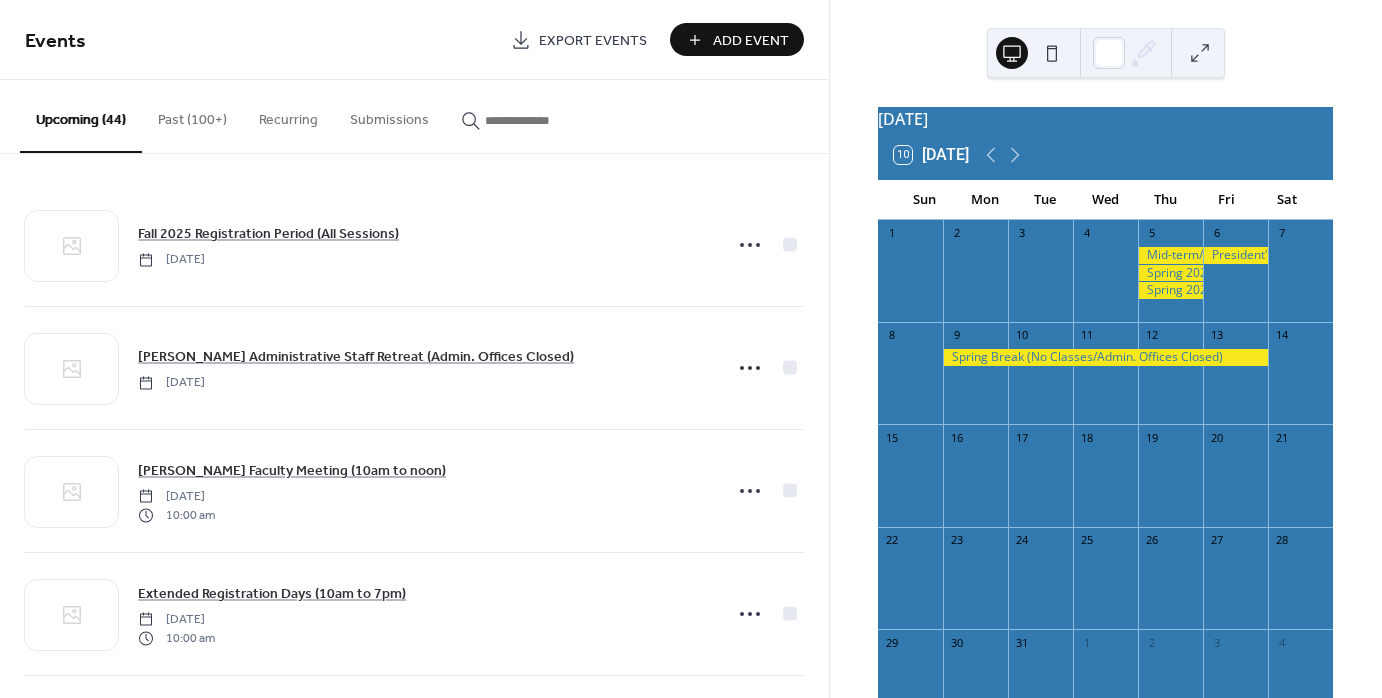 click on "Add Event" at bounding box center (751, 41) 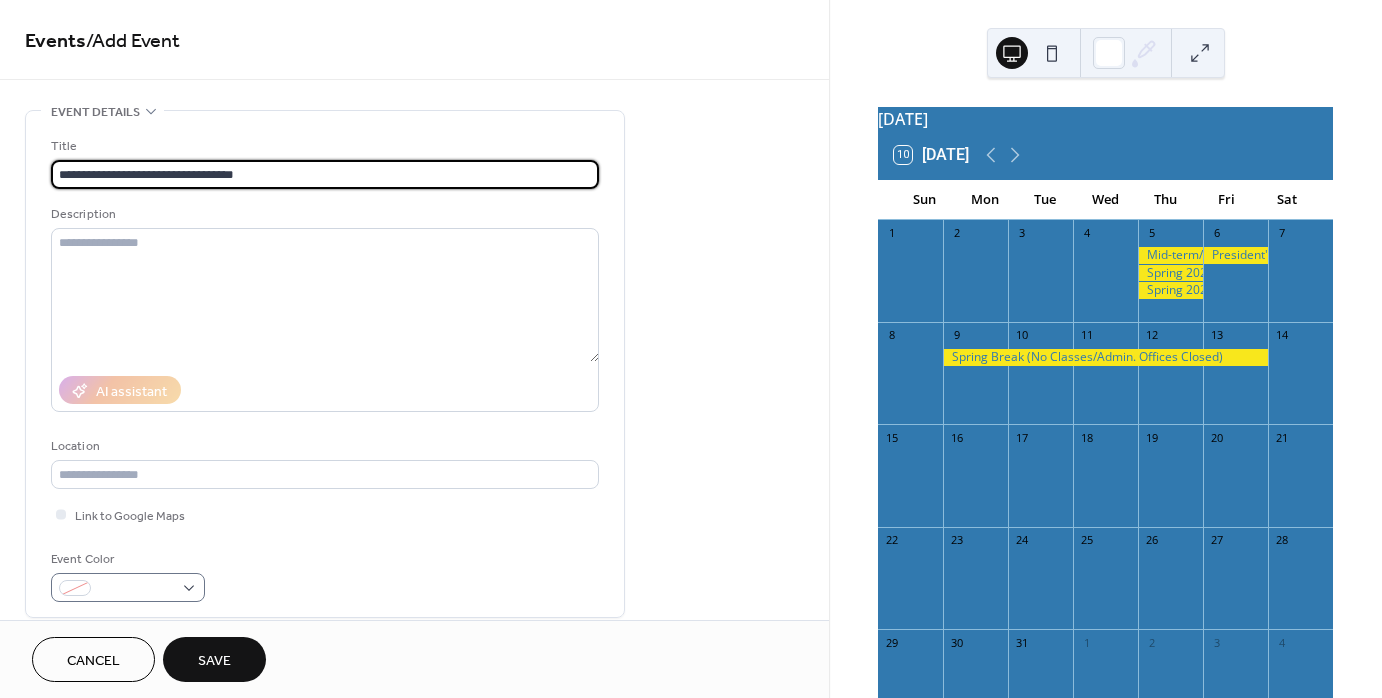 type on "**********" 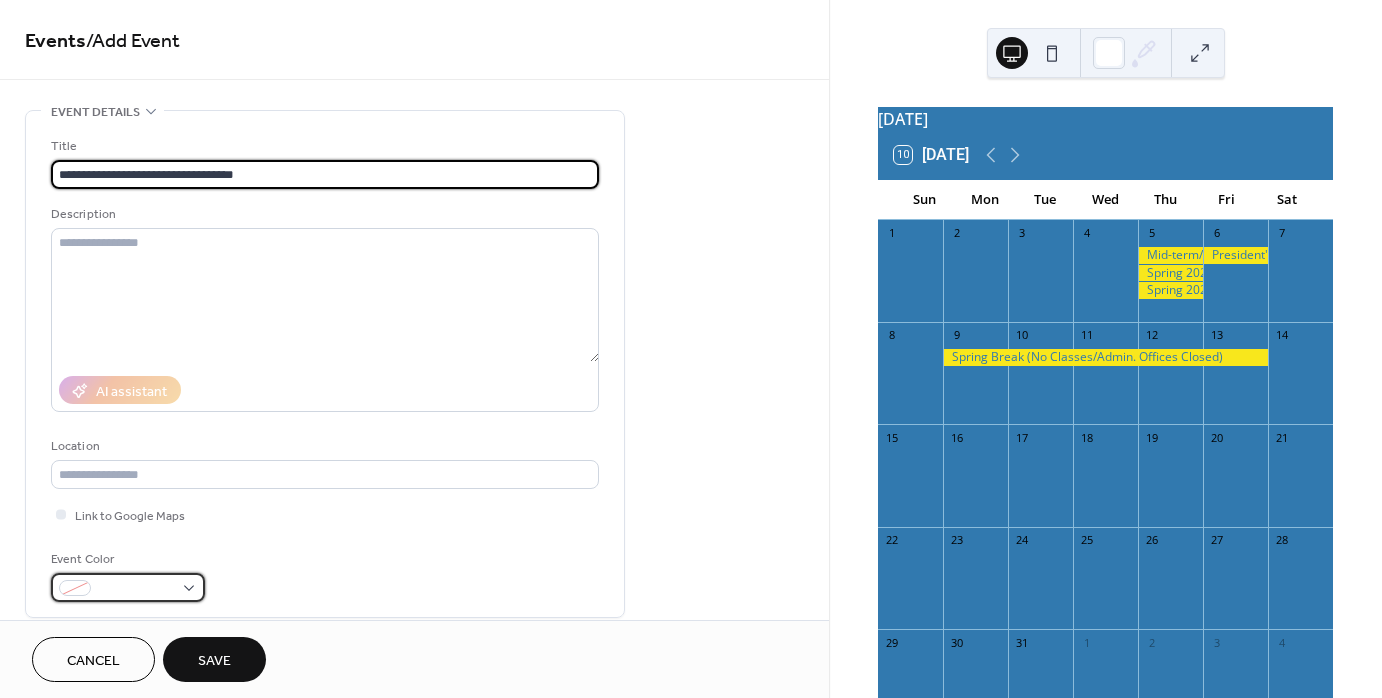 click at bounding box center (128, 587) 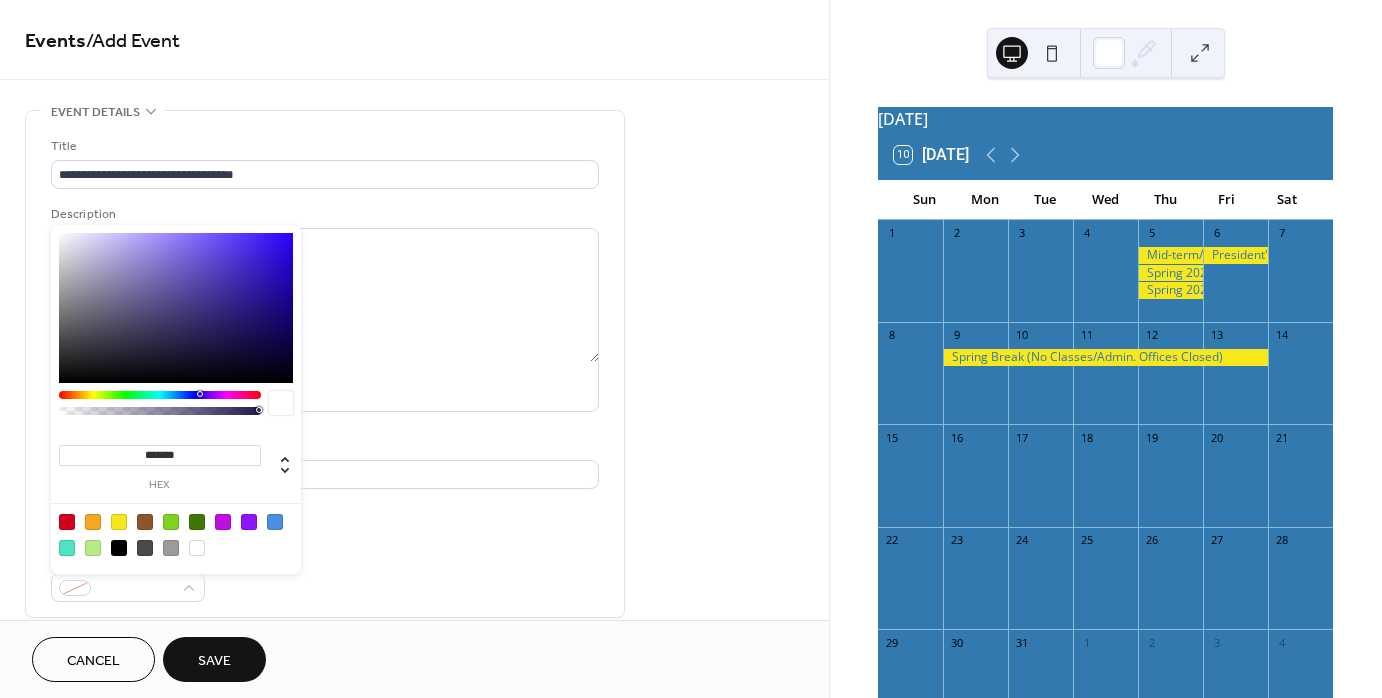 click at bounding box center [197, 548] 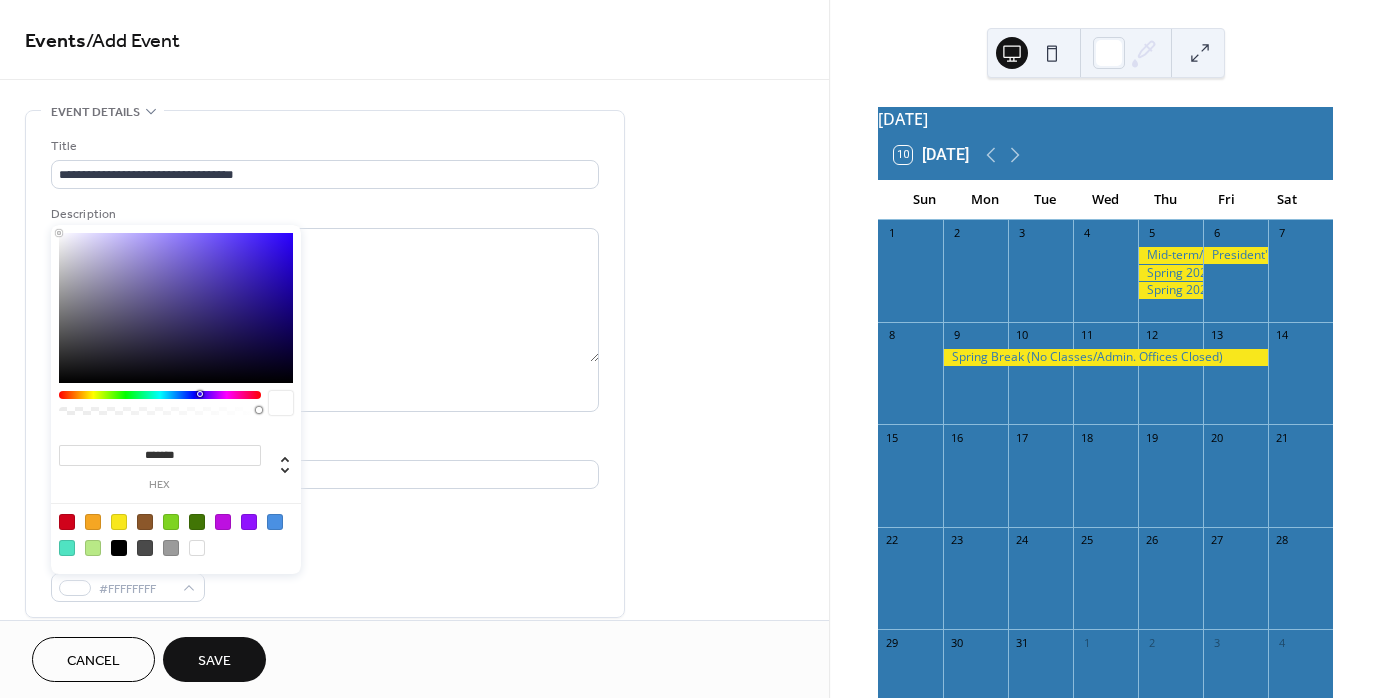 click on "Event Color #FFFFFFFF" at bounding box center [325, 575] 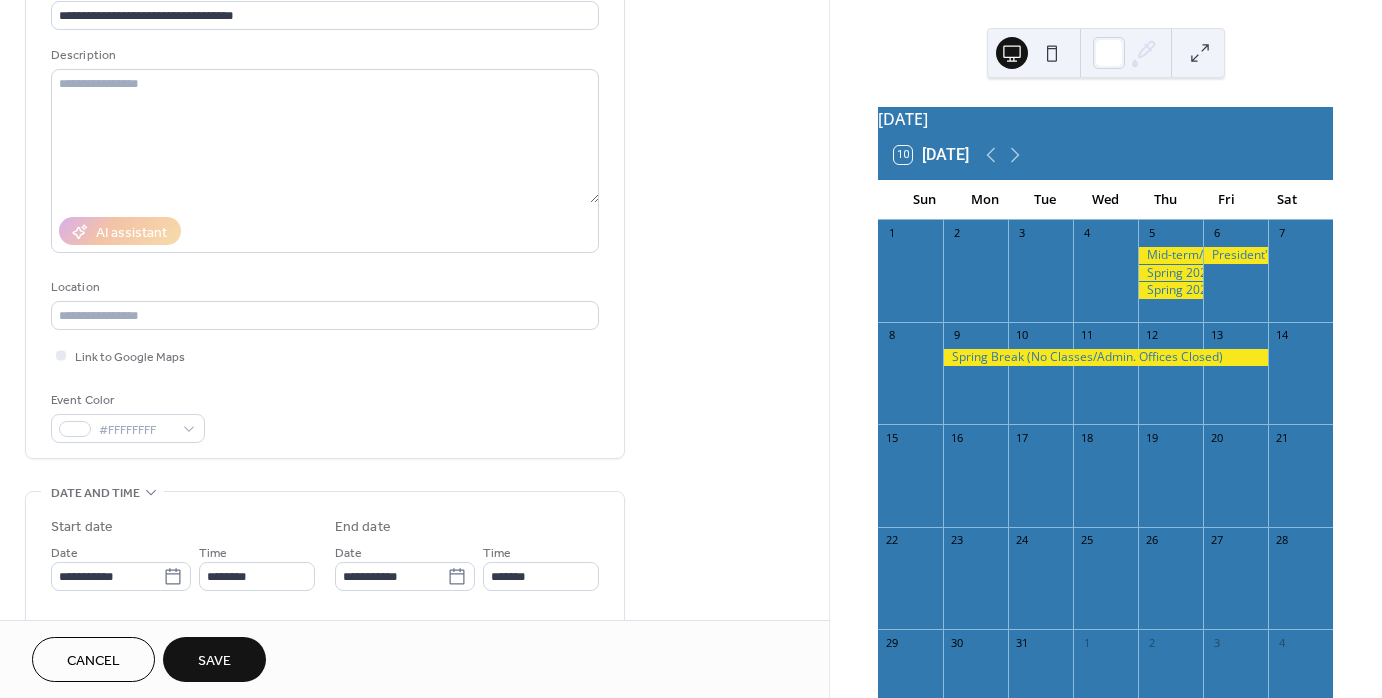 scroll, scrollTop: 300, scrollLeft: 0, axis: vertical 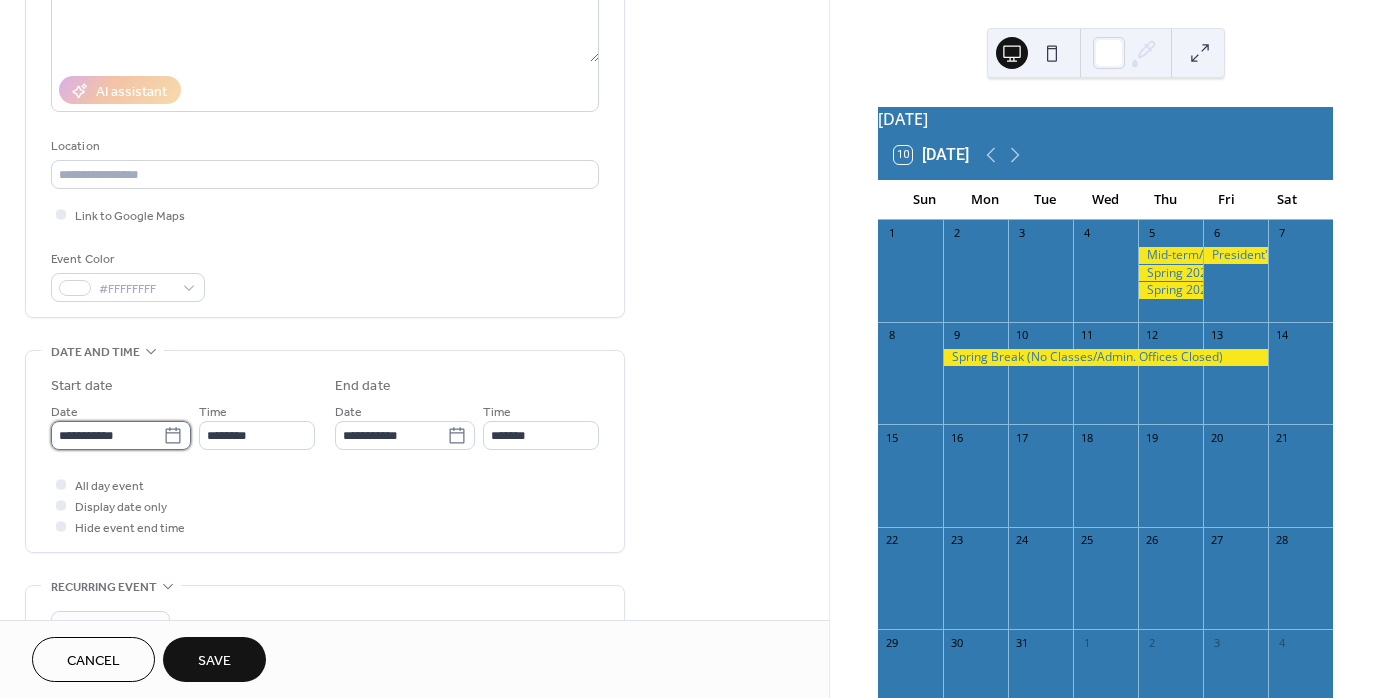 click on "**********" at bounding box center (107, 435) 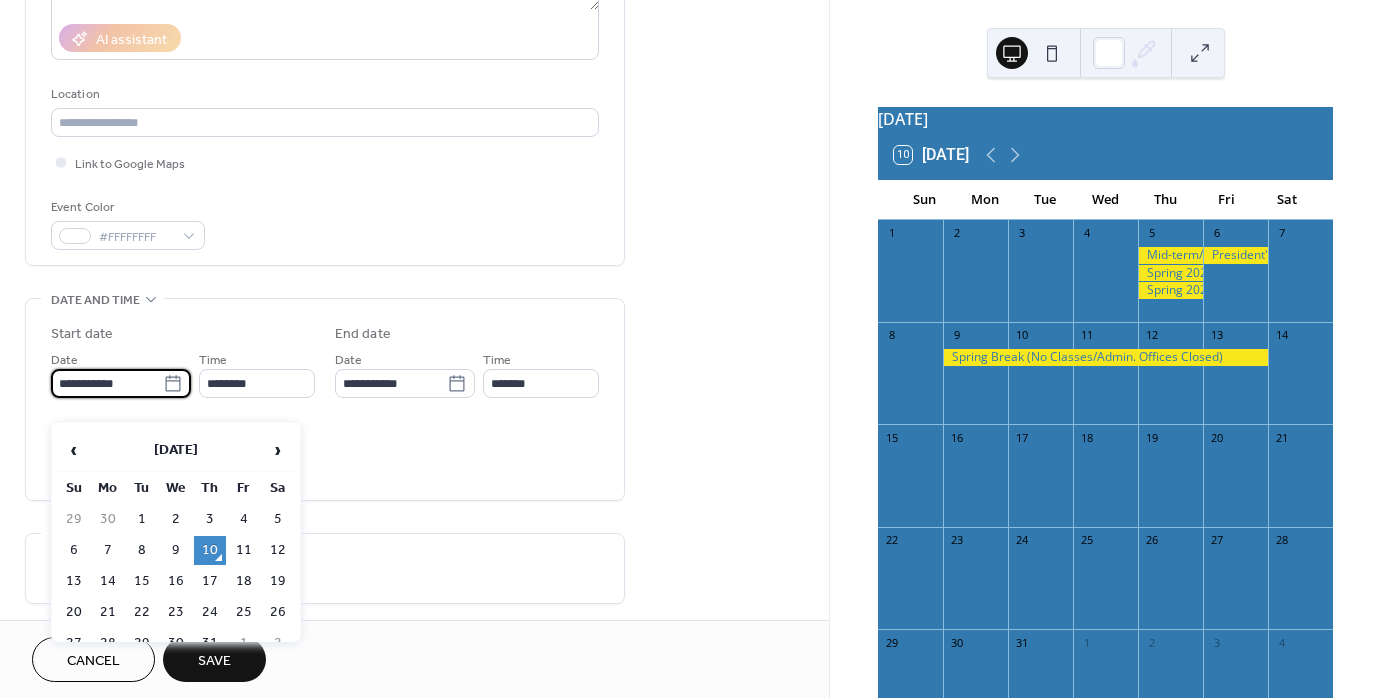 scroll, scrollTop: 400, scrollLeft: 0, axis: vertical 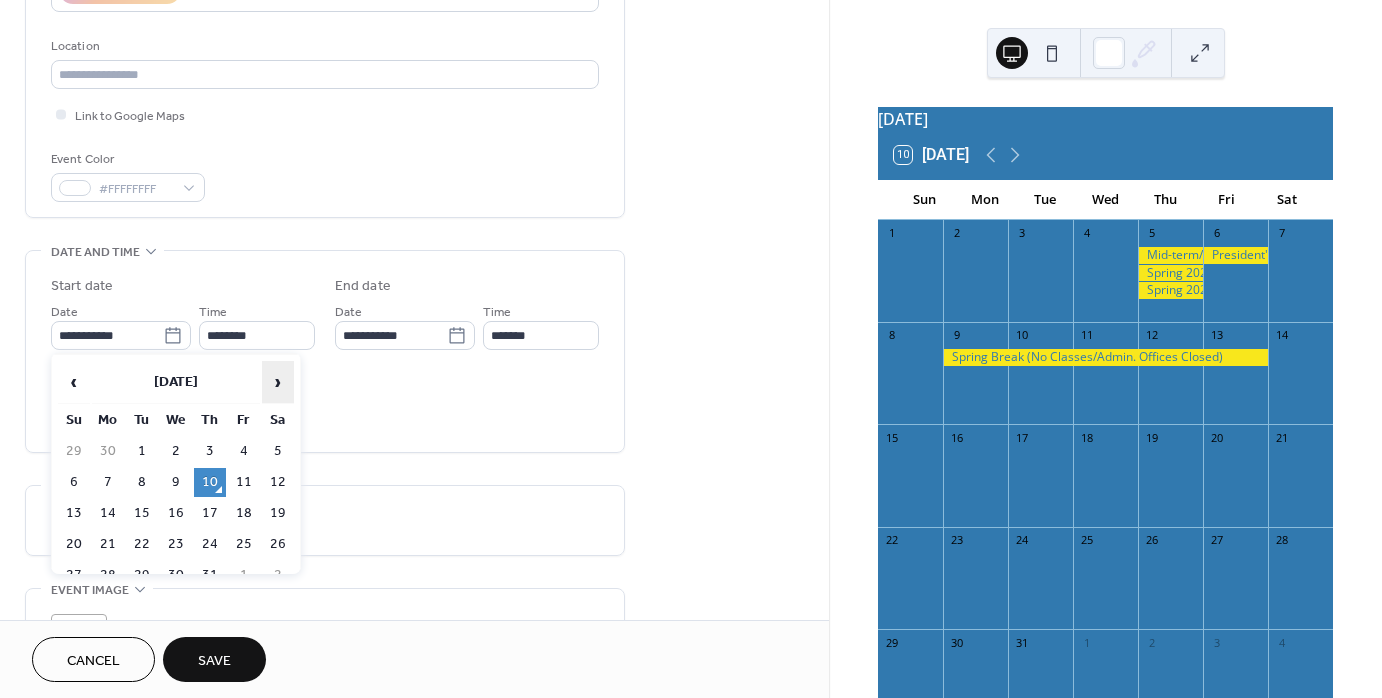 click on "›" at bounding box center (278, 382) 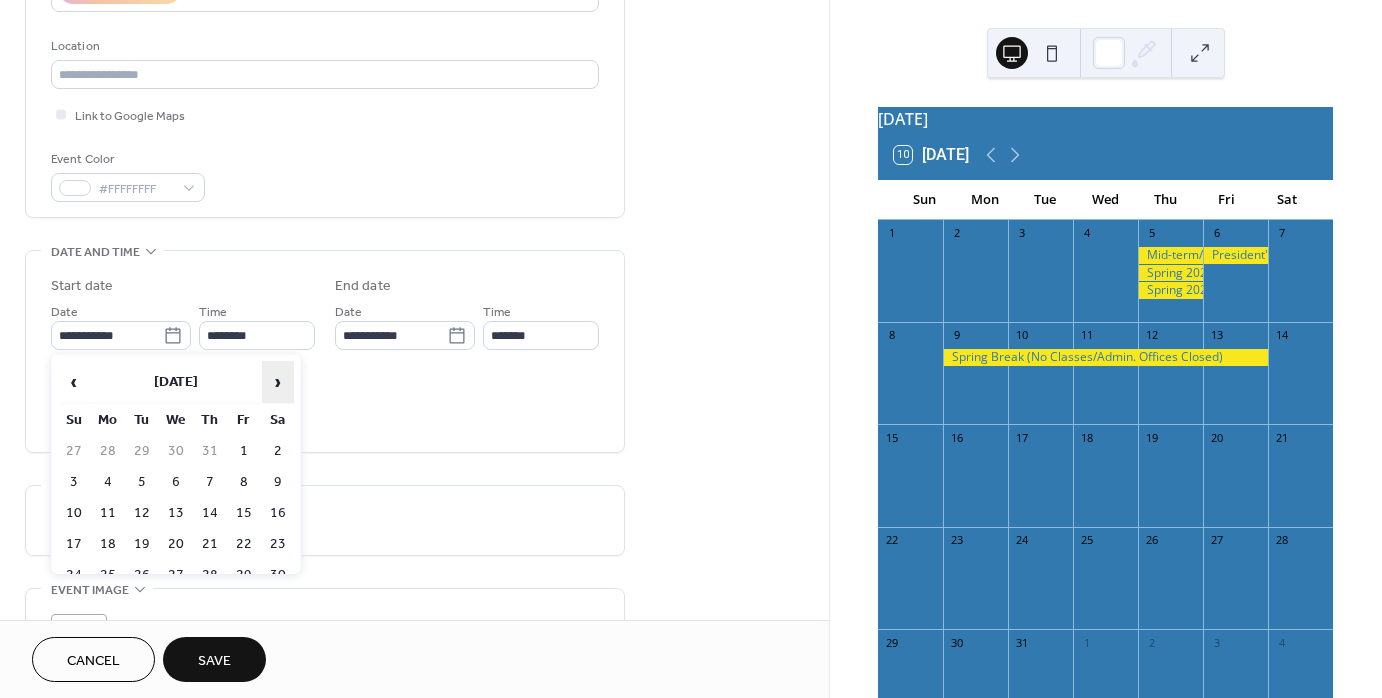 click on "›" at bounding box center (278, 382) 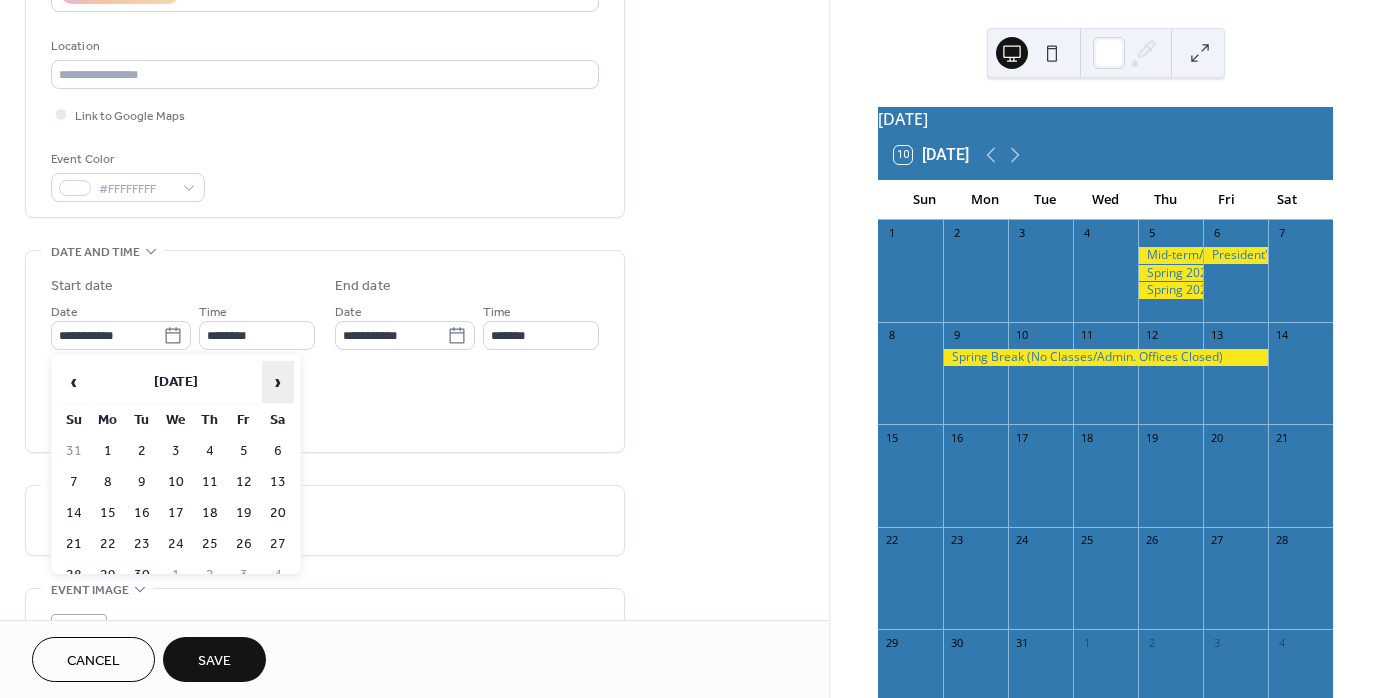 click on "›" at bounding box center [278, 382] 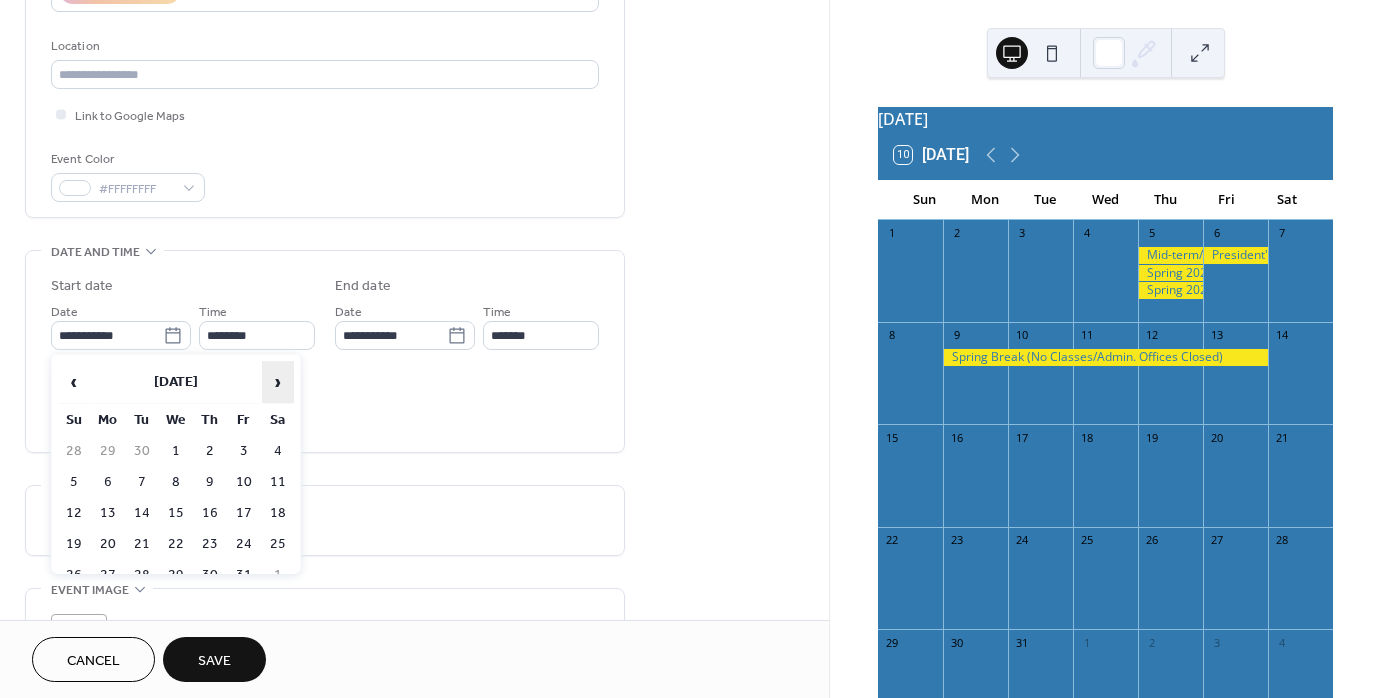 click on "›" at bounding box center [278, 382] 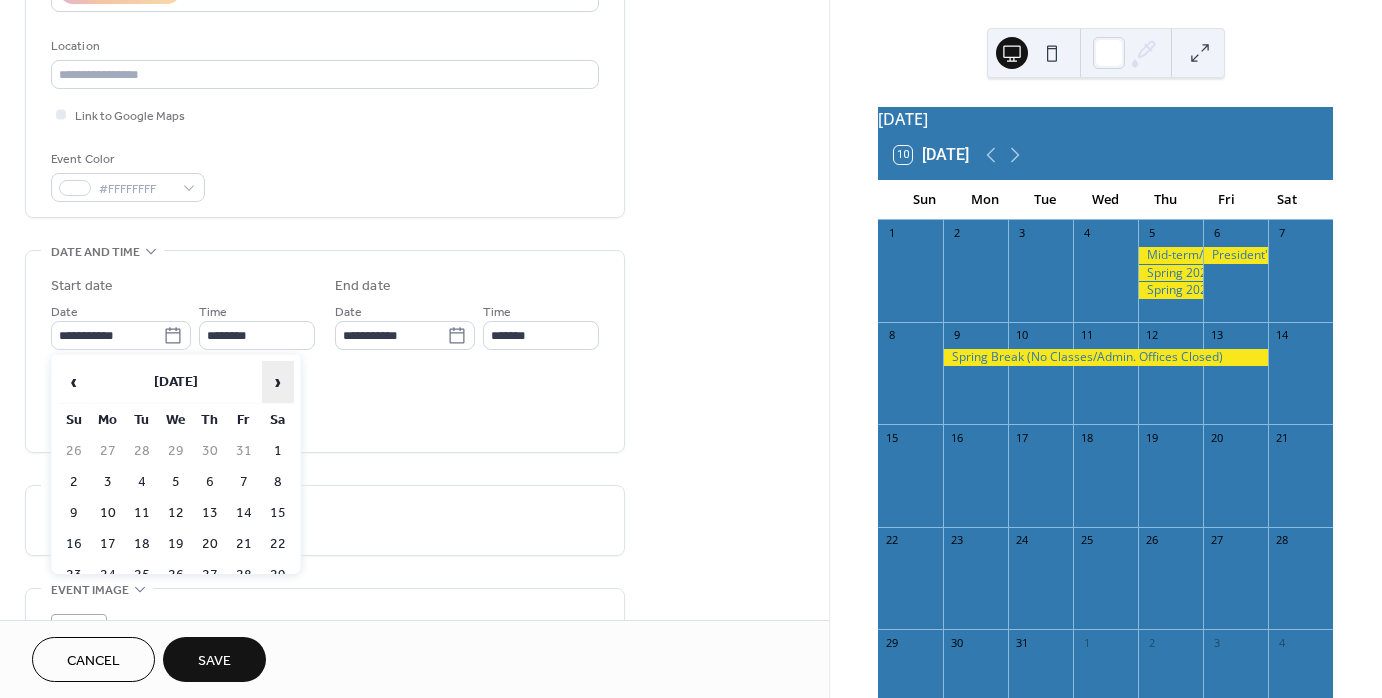click on "›" at bounding box center [278, 382] 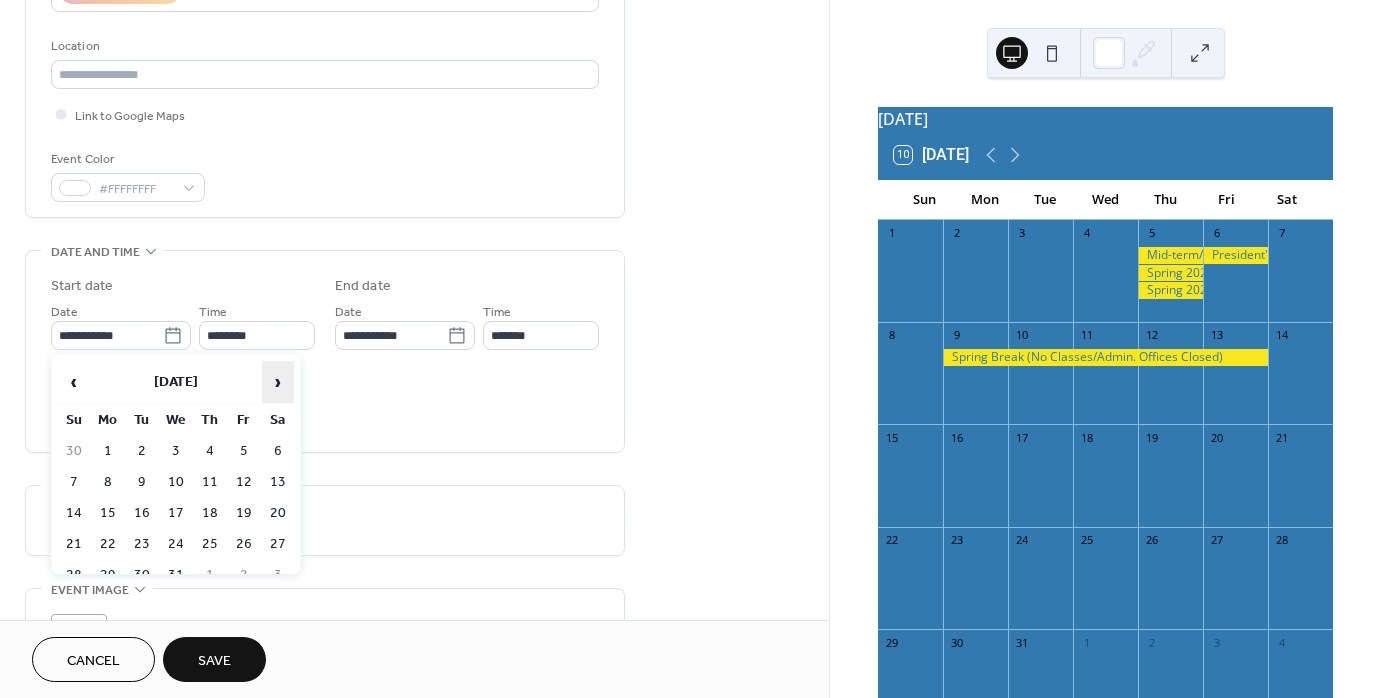 click on "›" at bounding box center [278, 382] 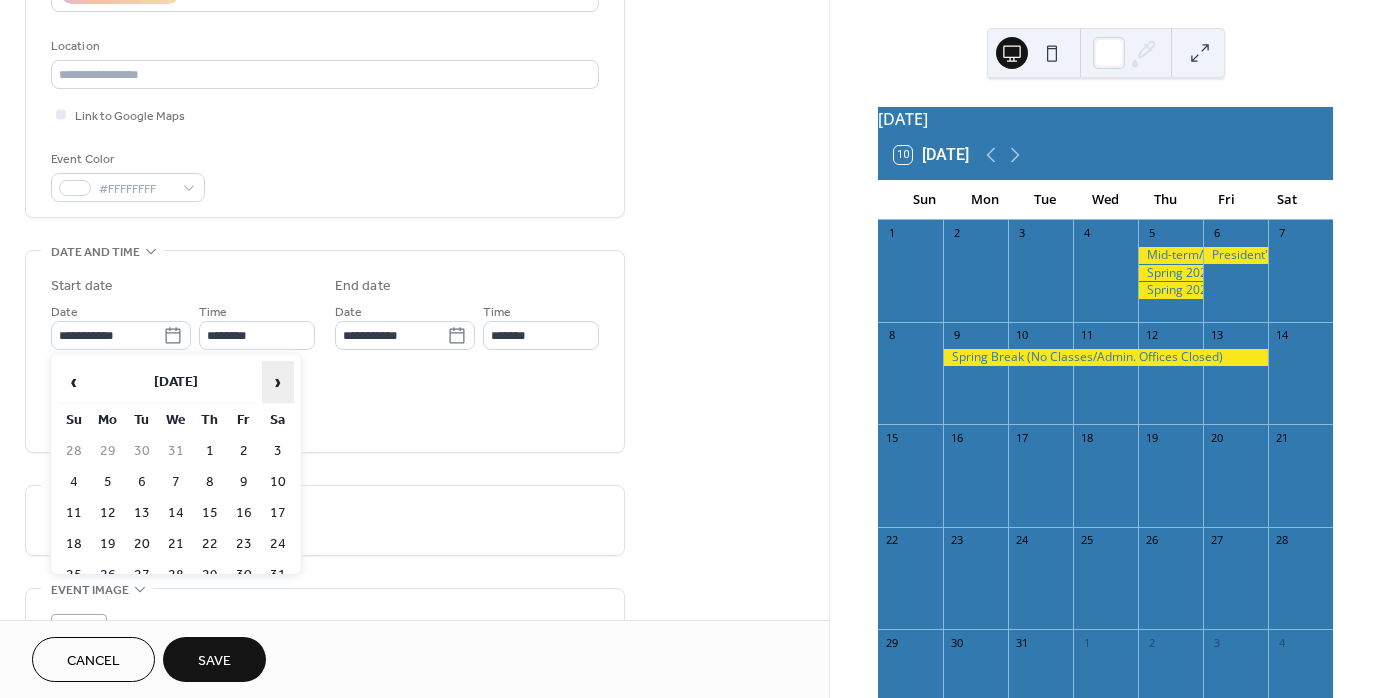 click on "›" at bounding box center [278, 382] 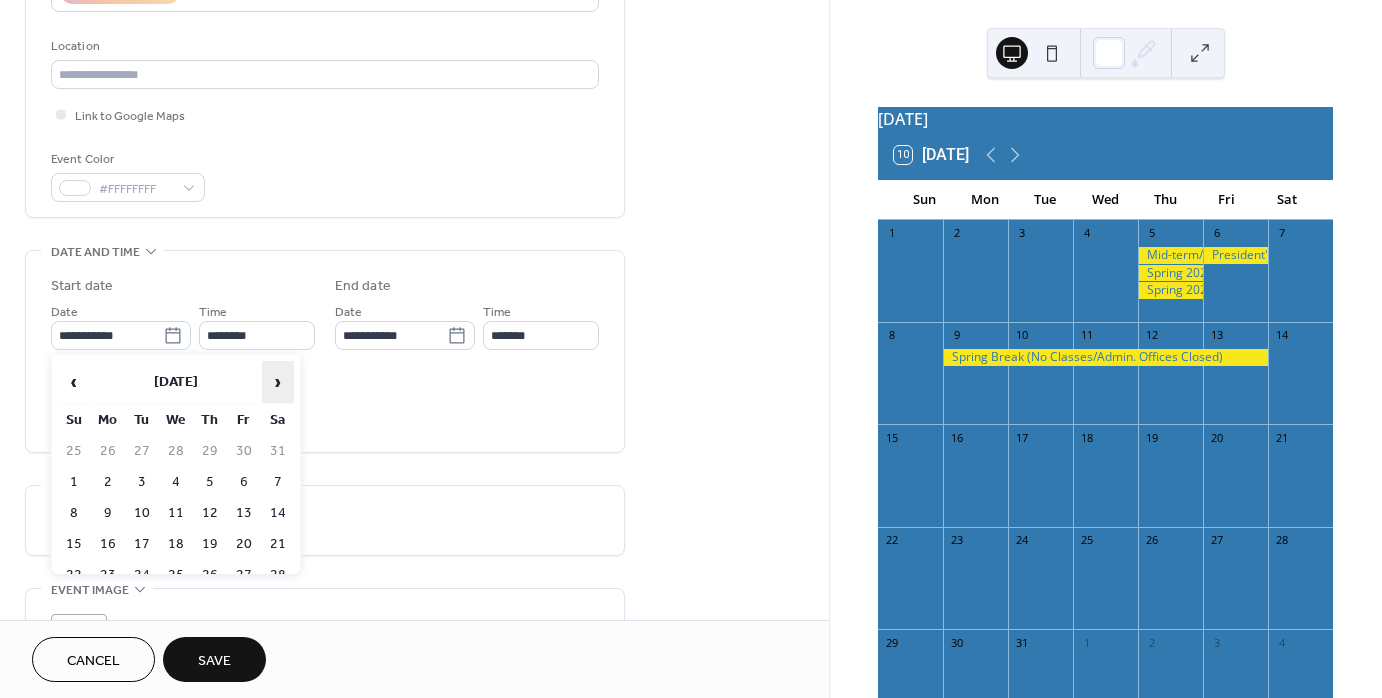 click on "›" at bounding box center (278, 382) 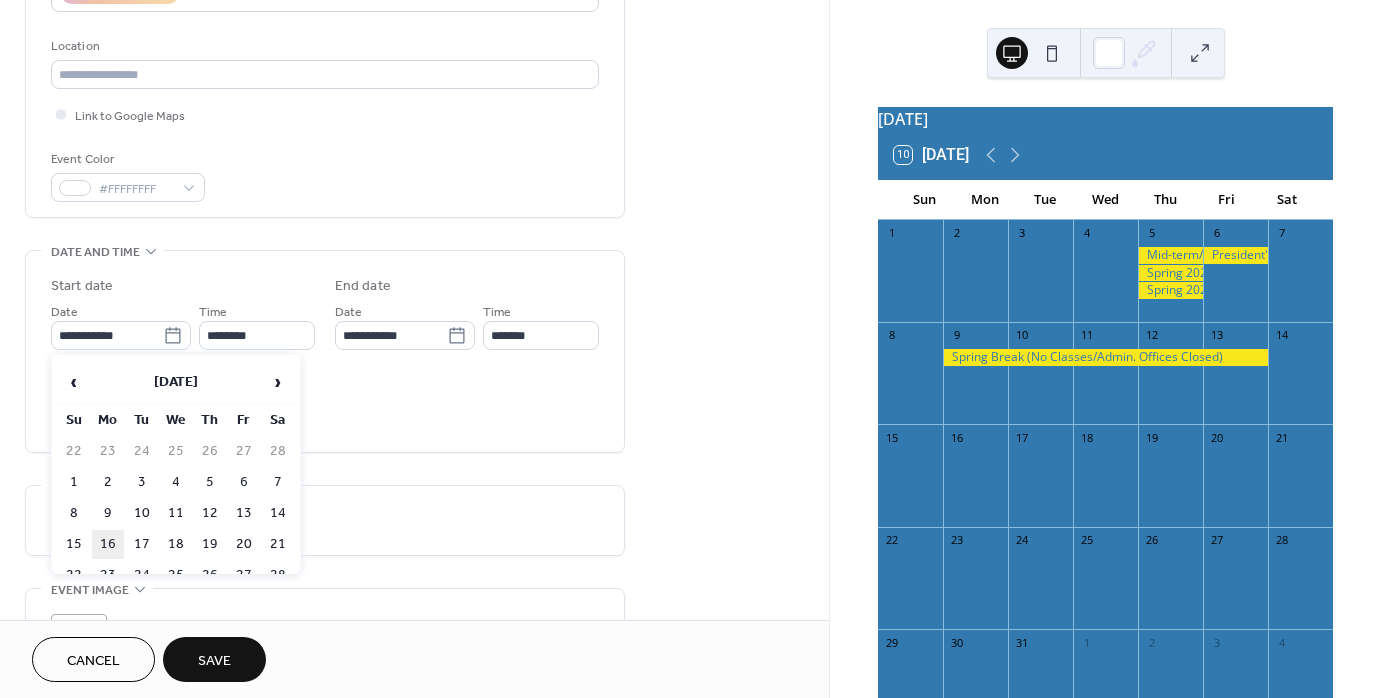 click on "16" at bounding box center (108, 544) 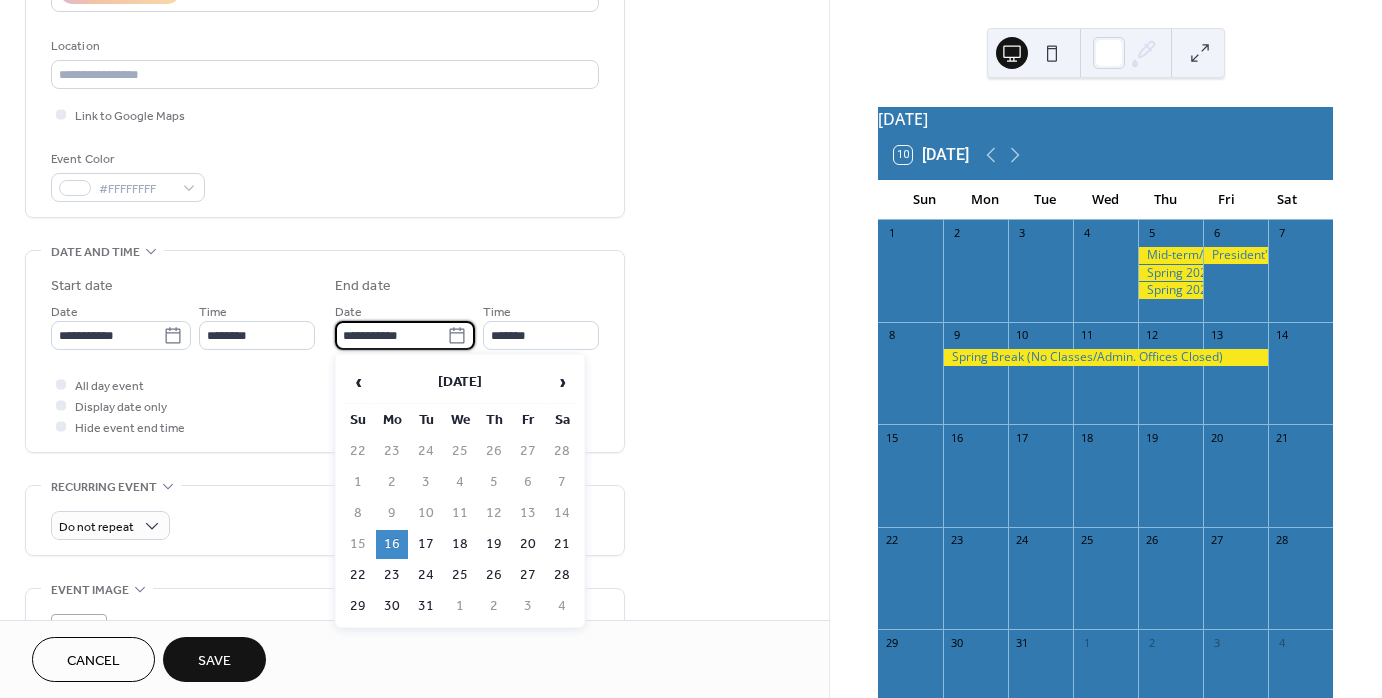 click on "**********" at bounding box center (391, 335) 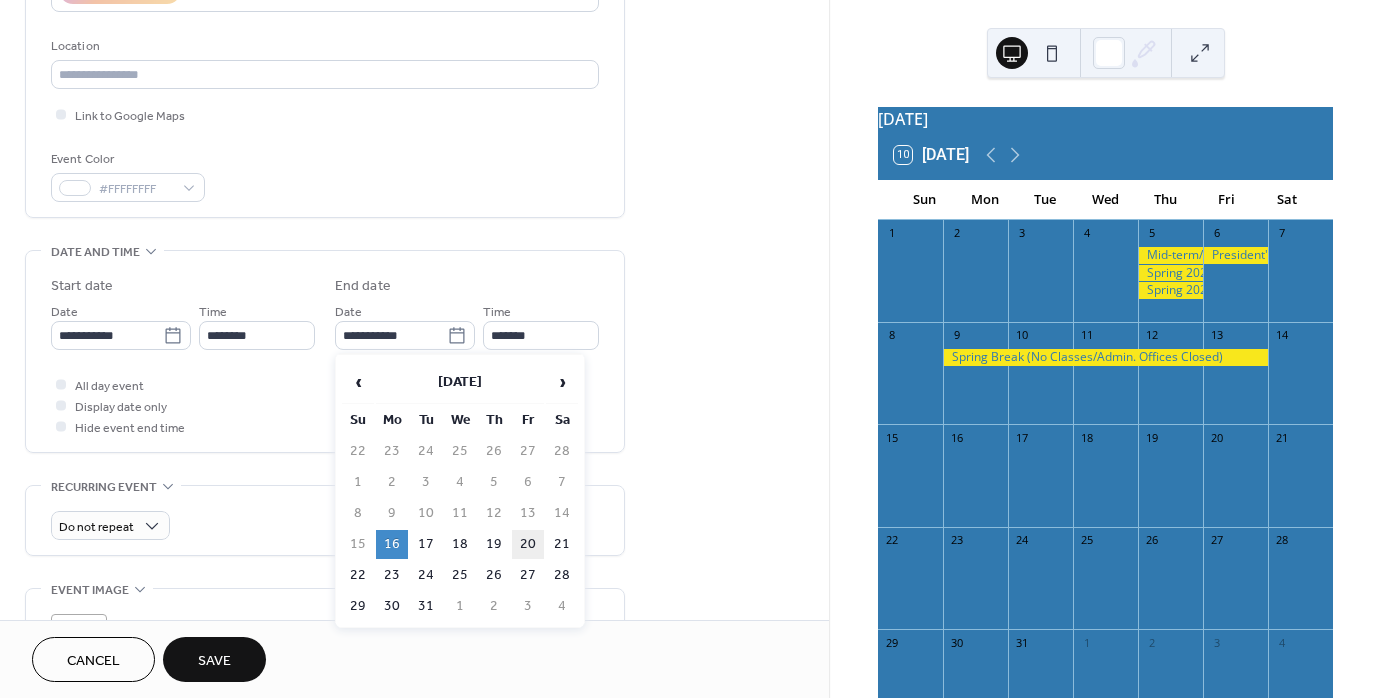 click on "20" at bounding box center (528, 544) 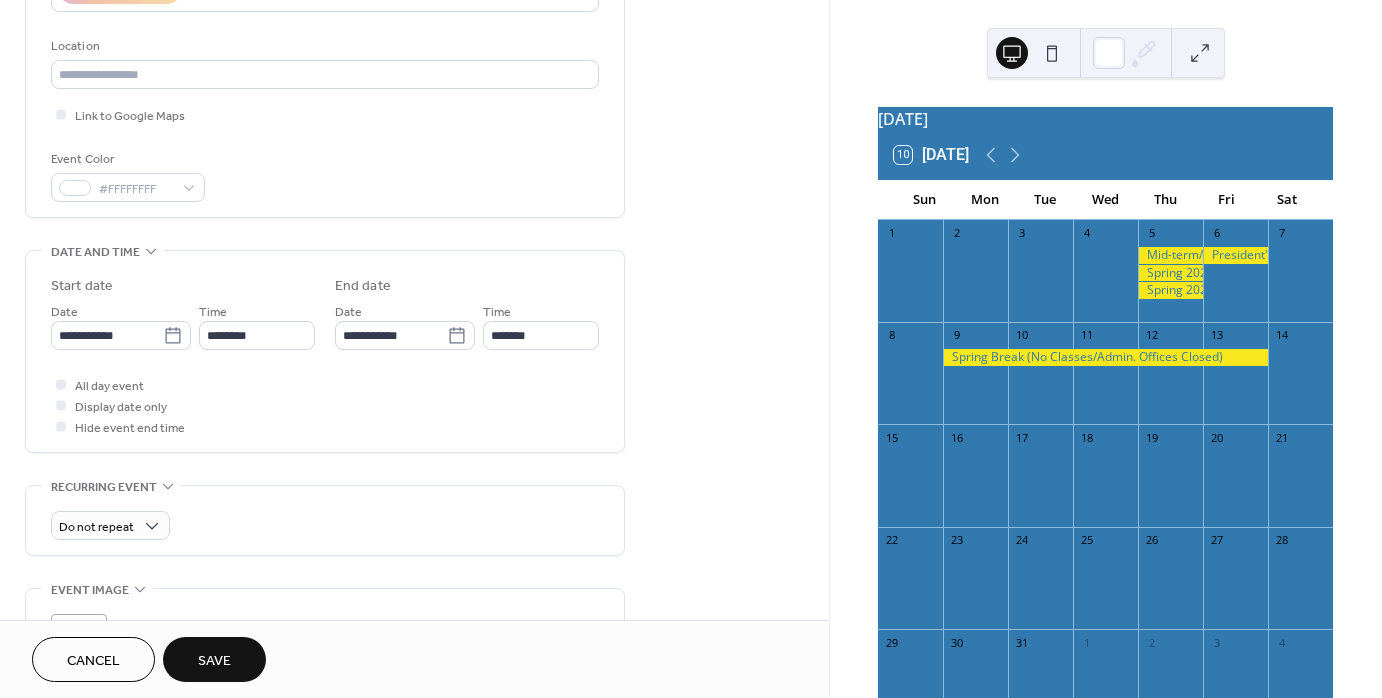 click on "Save" at bounding box center (214, 661) 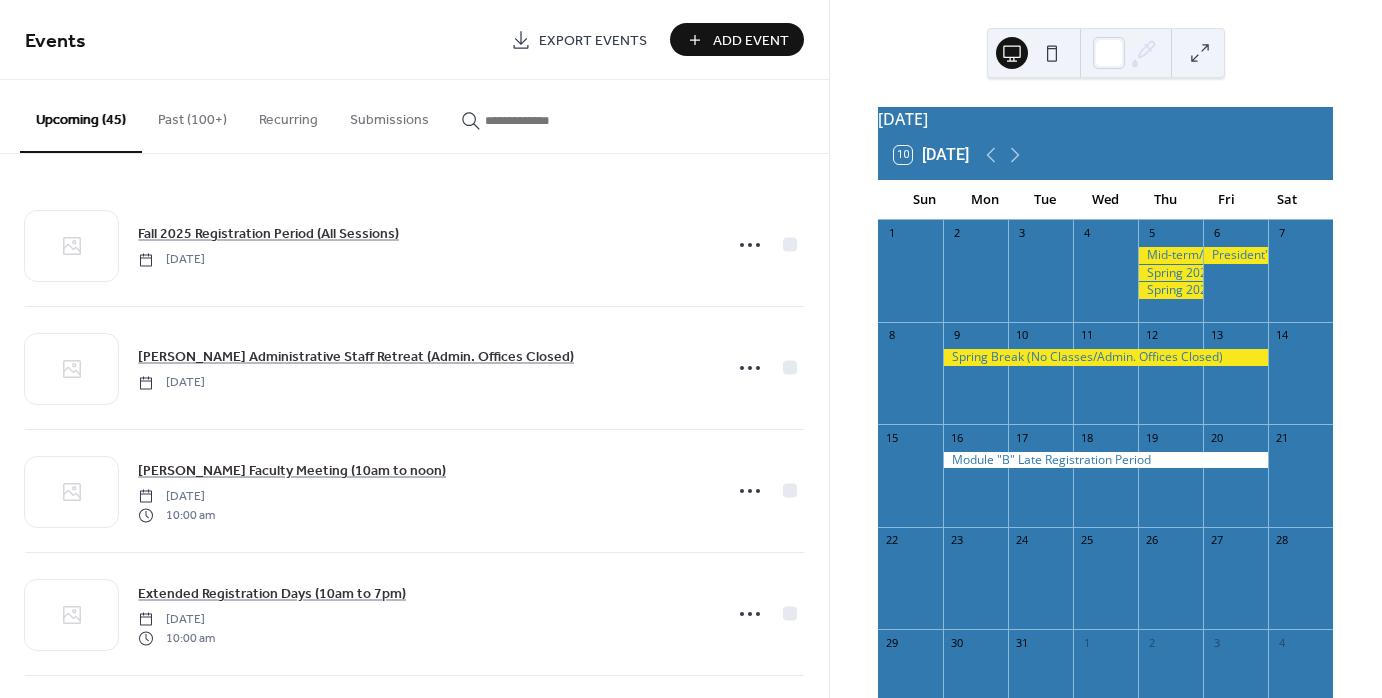 click on "Add Event" at bounding box center (737, 39) 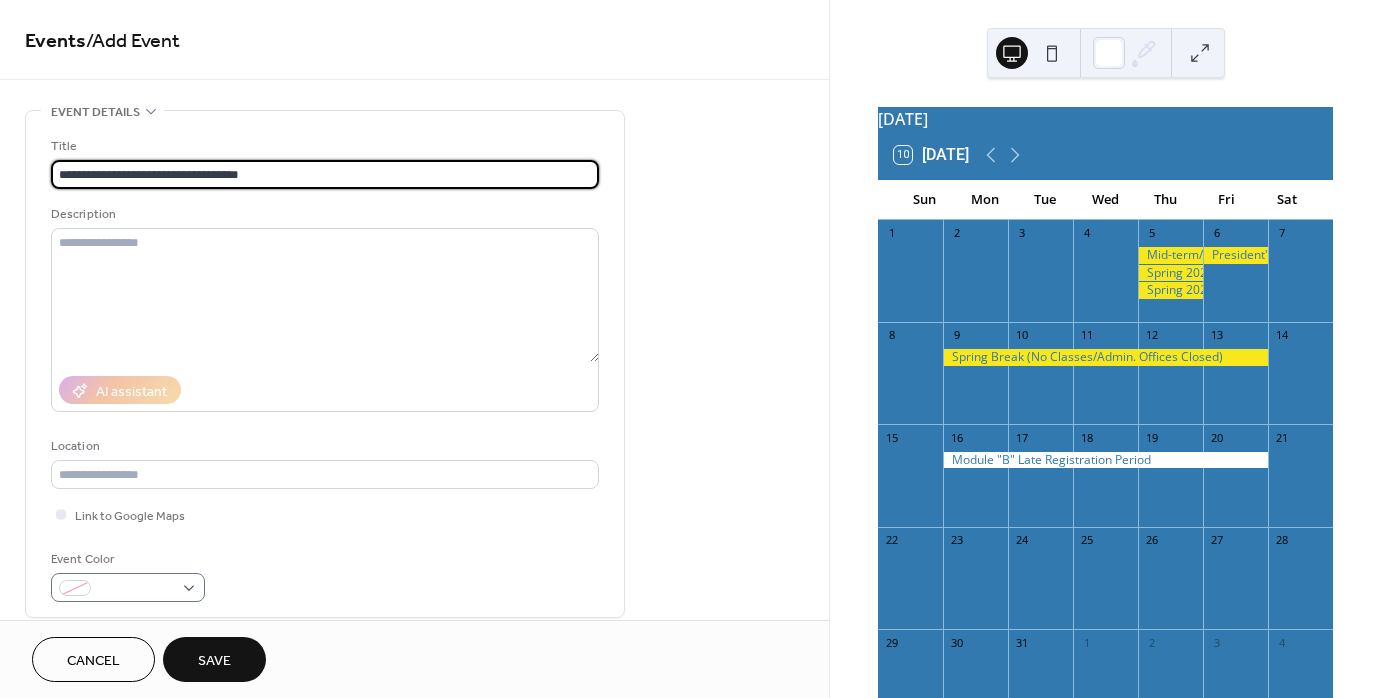 type on "**********" 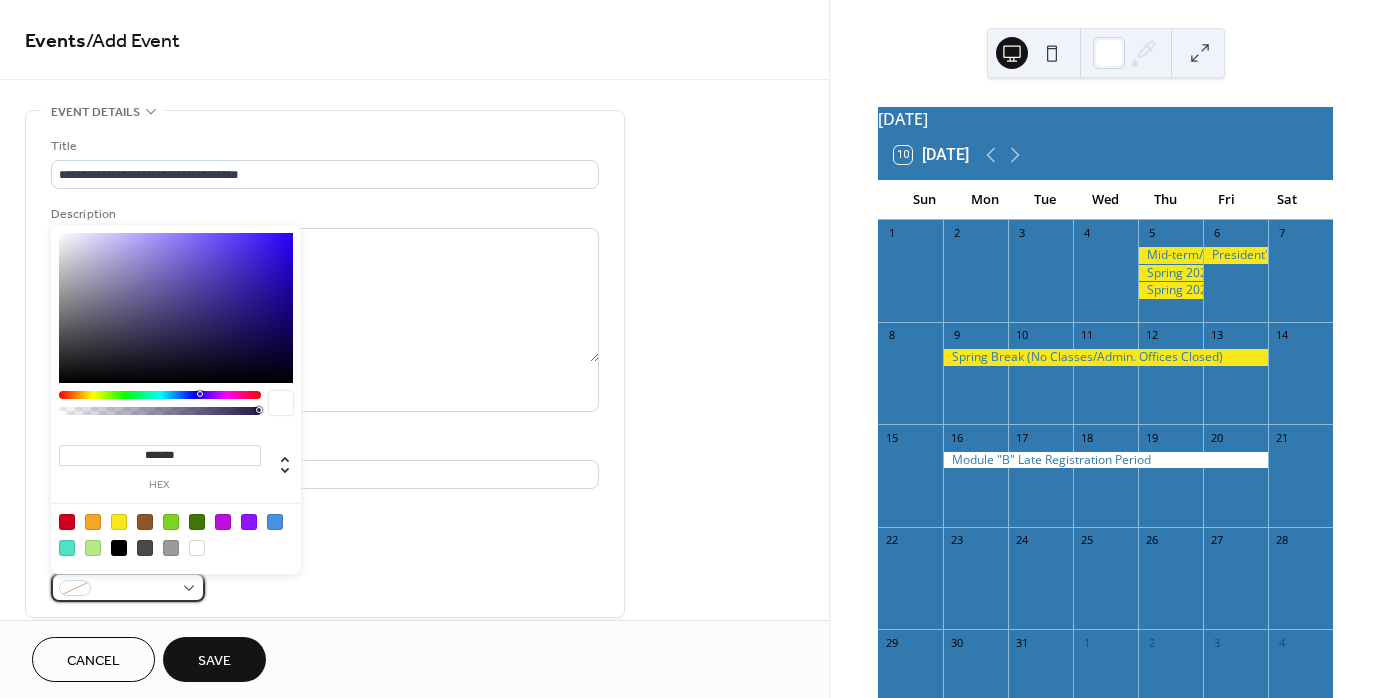 click at bounding box center (128, 587) 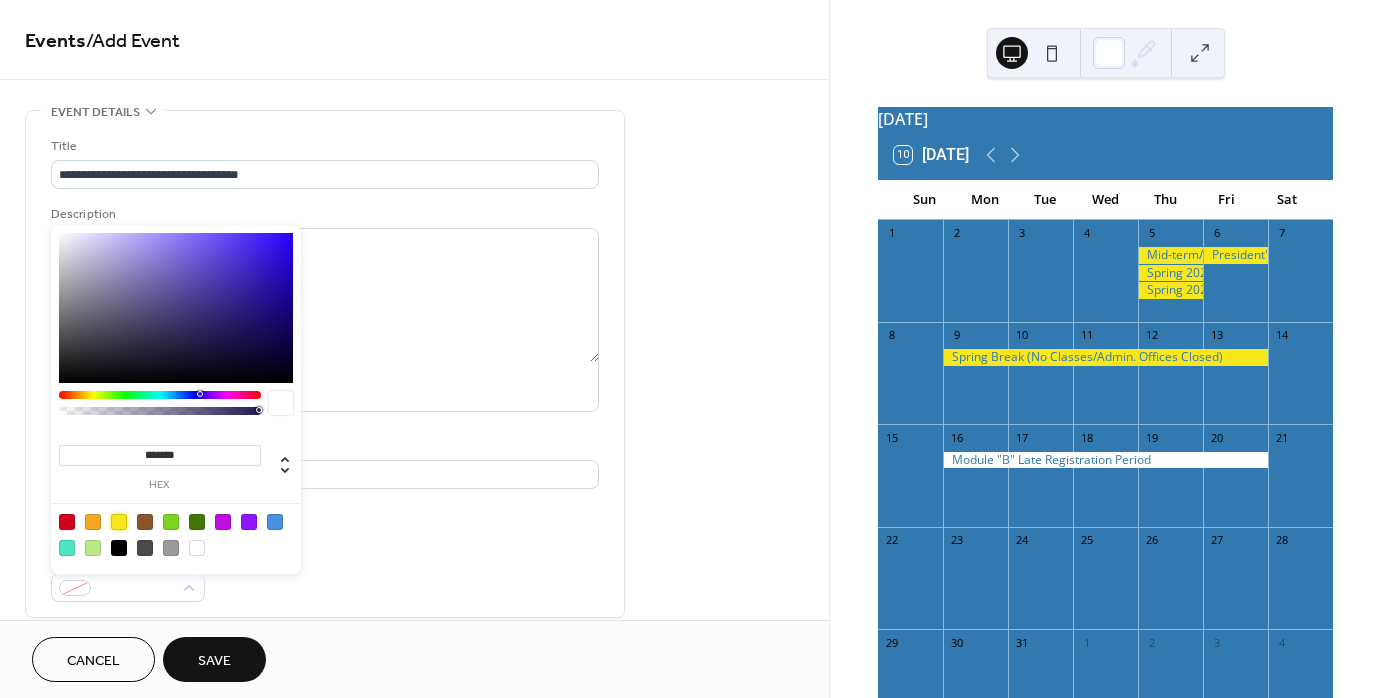click at bounding box center (119, 522) 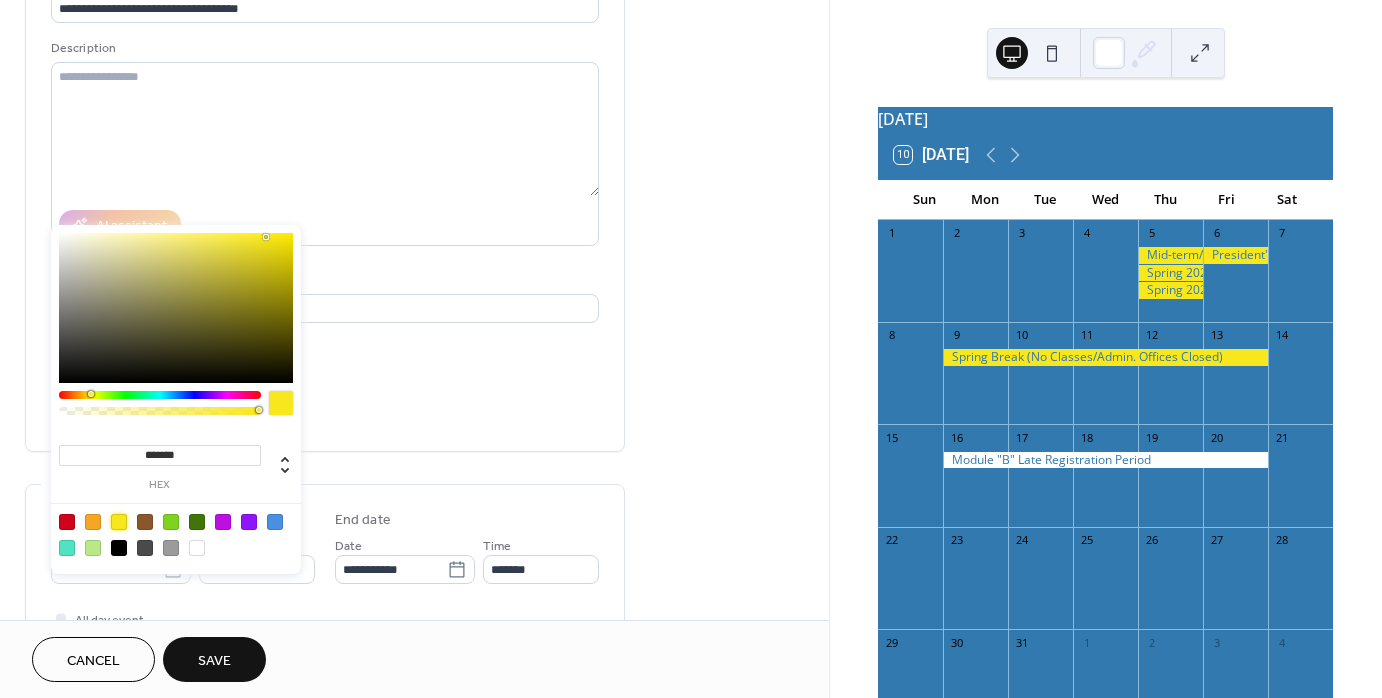 scroll, scrollTop: 300, scrollLeft: 0, axis: vertical 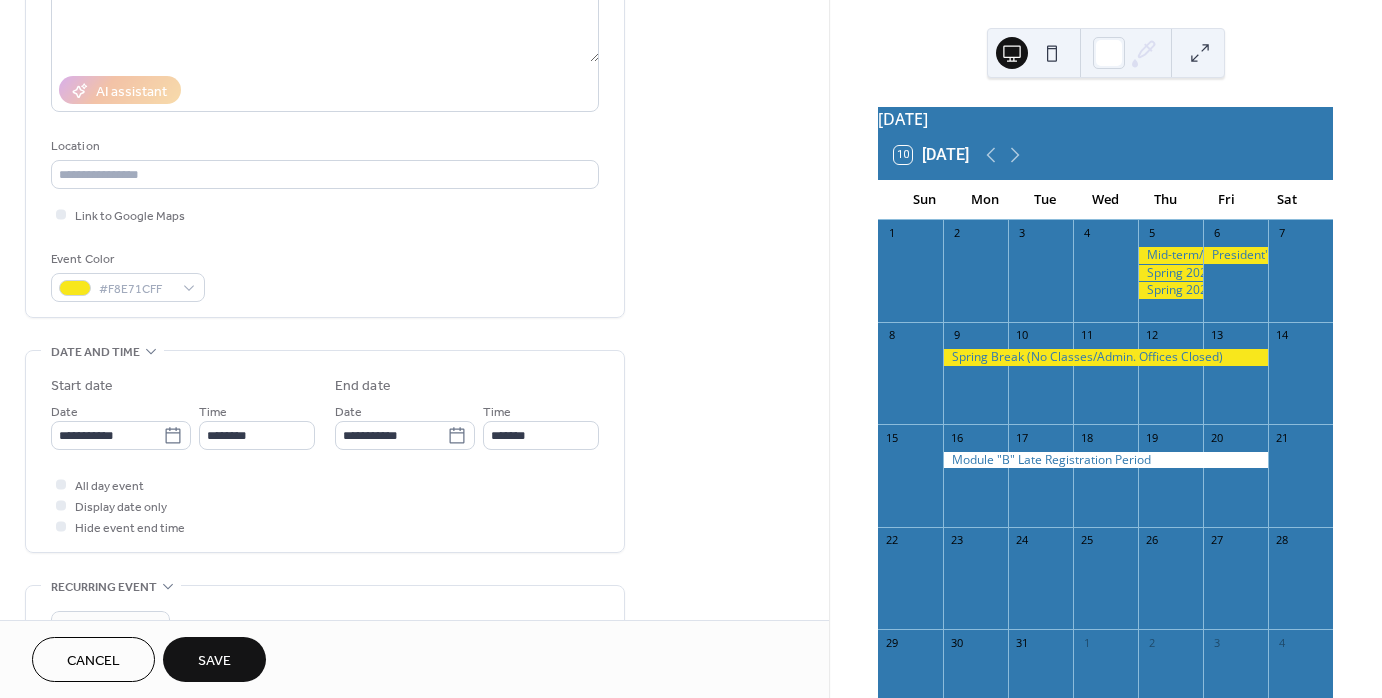click on "All day event Display date only Hide event end time" at bounding box center (325, 505) 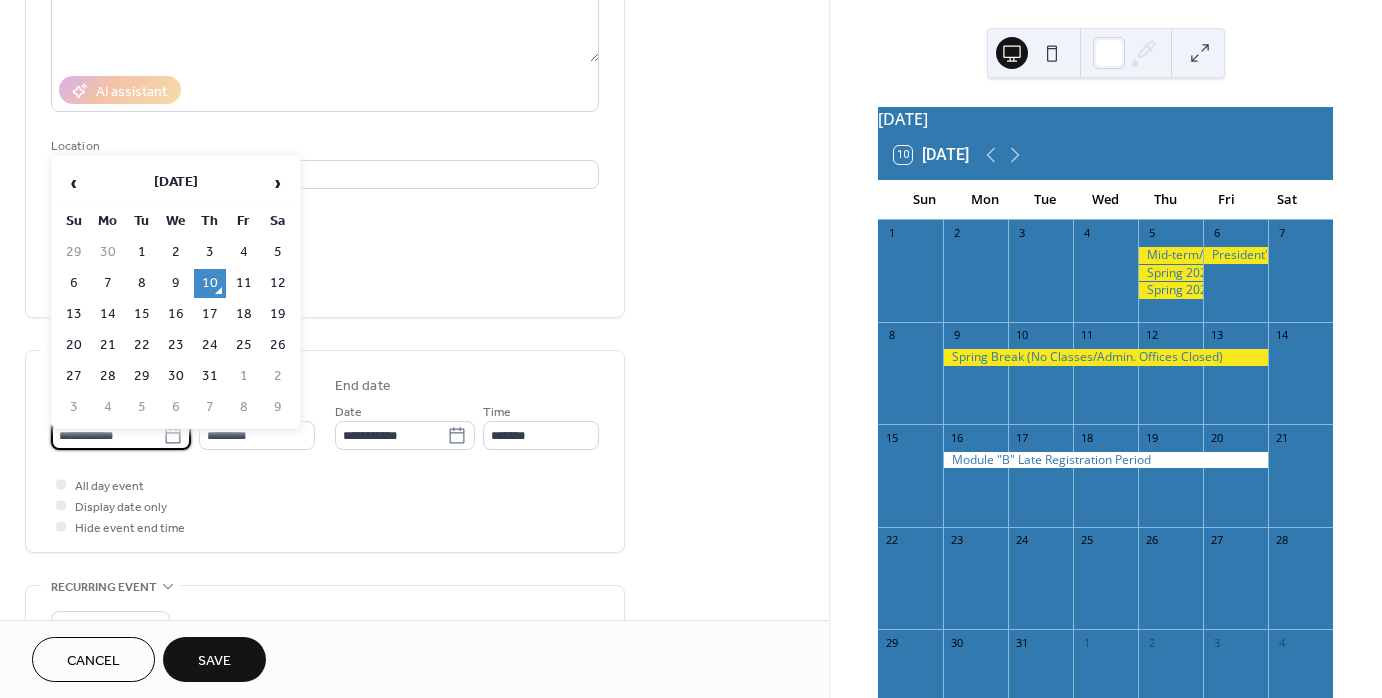 click on "**********" at bounding box center [107, 435] 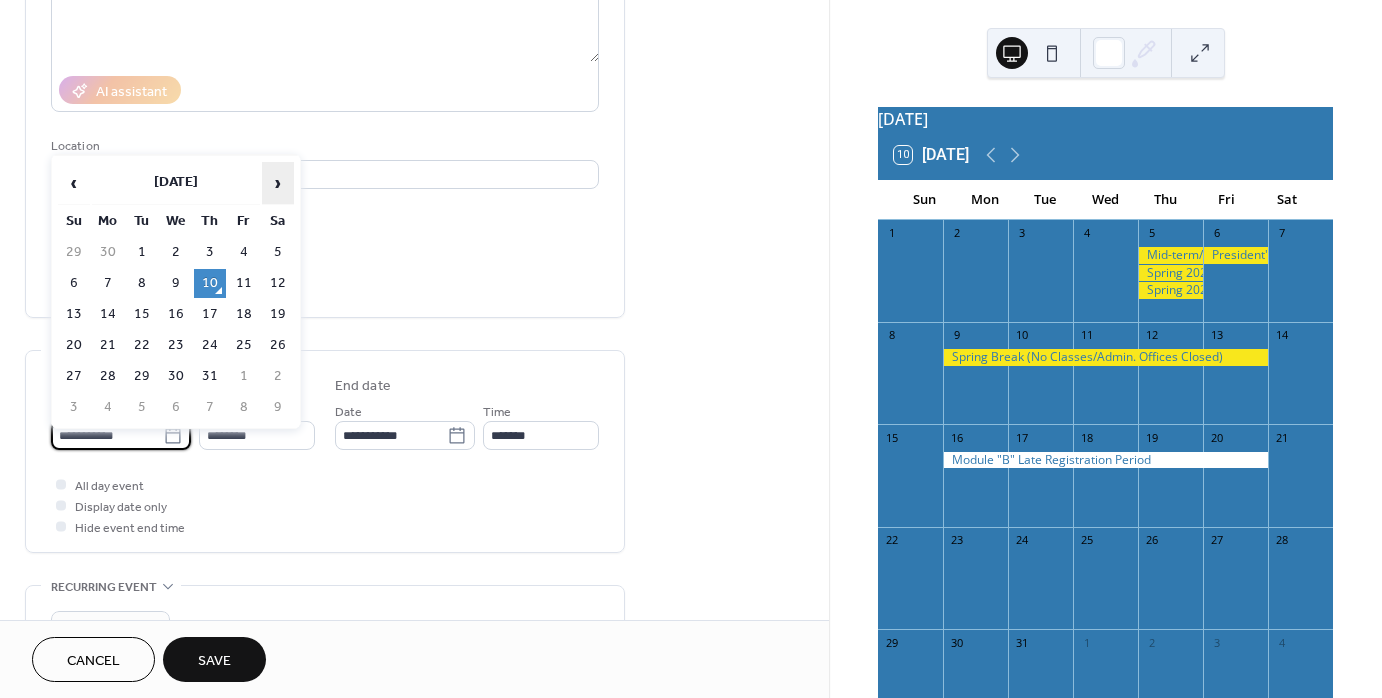click on "›" at bounding box center (278, 183) 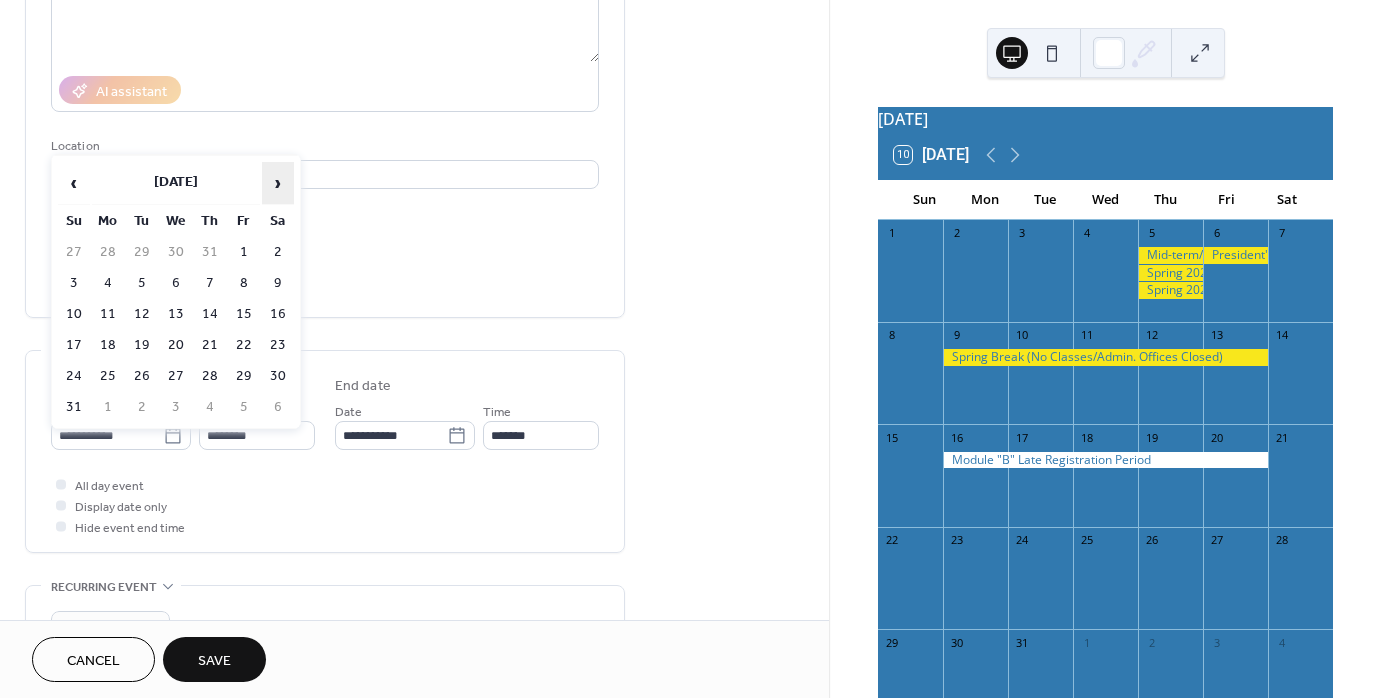 click on "›" at bounding box center [278, 183] 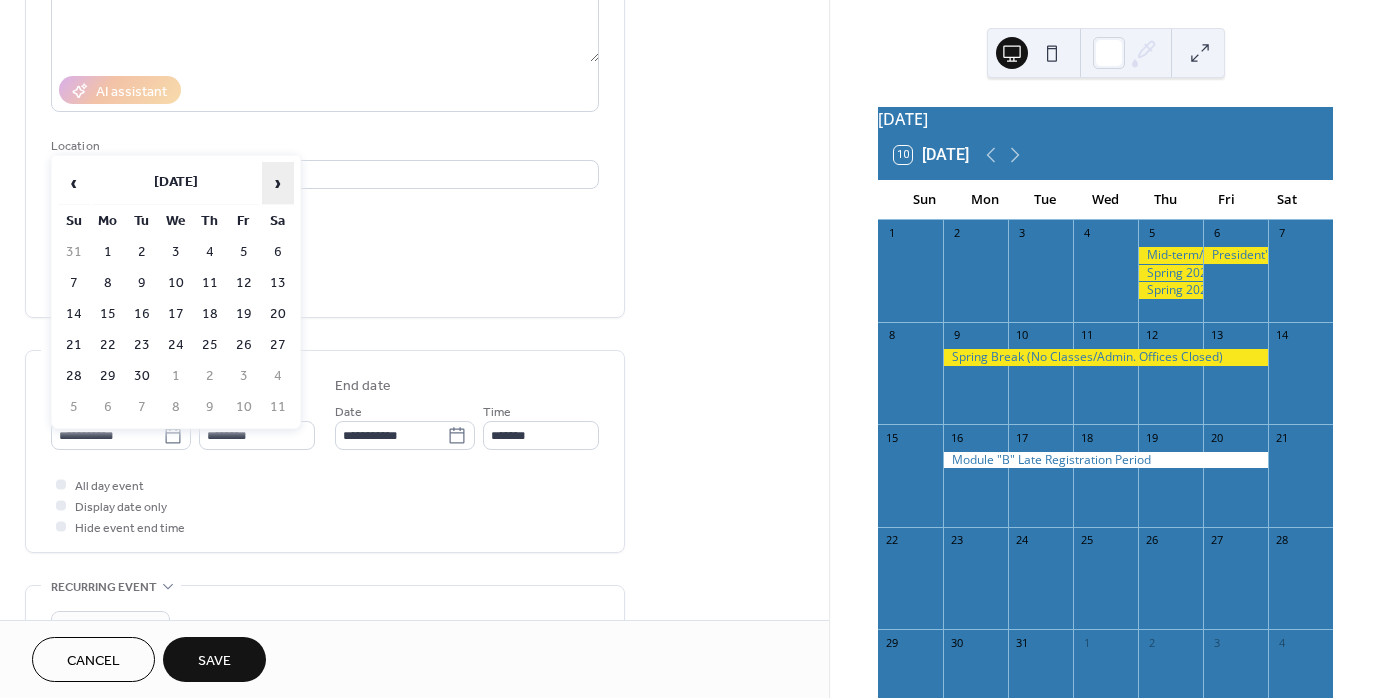 click on "›" at bounding box center (278, 183) 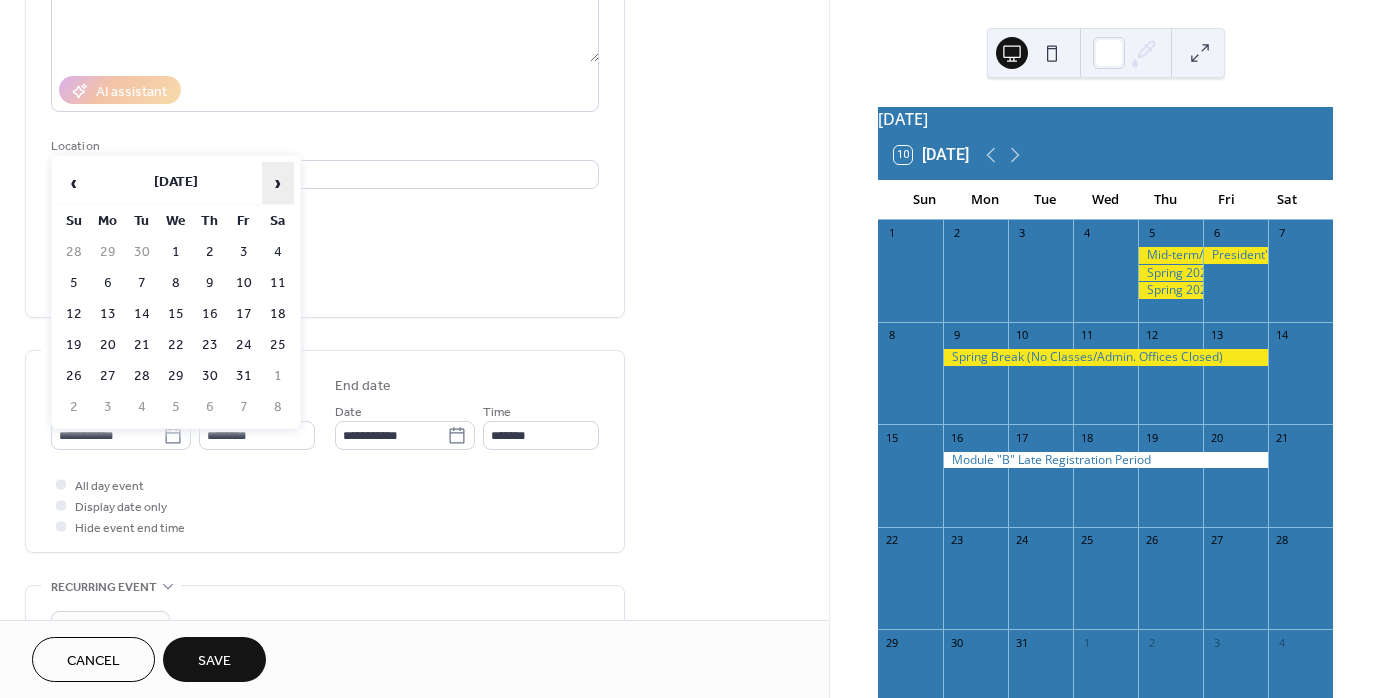 click on "›" at bounding box center (278, 183) 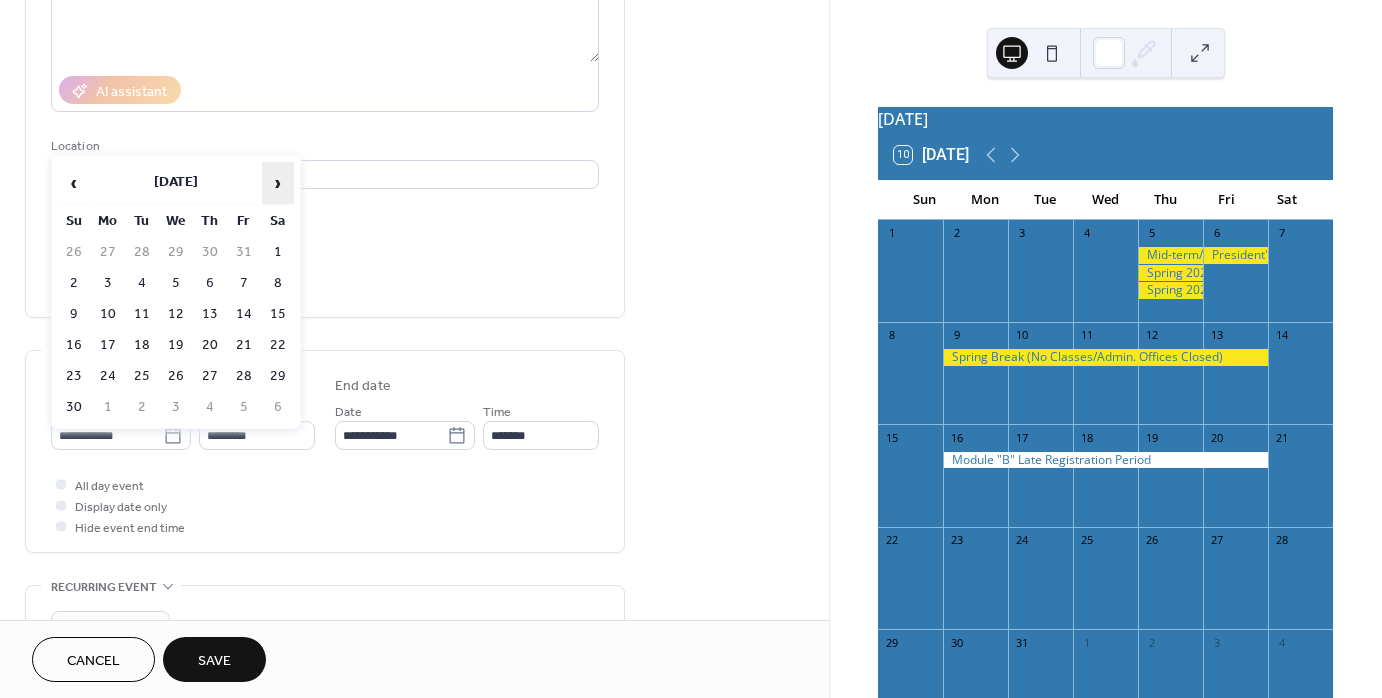 click on "›" at bounding box center (278, 183) 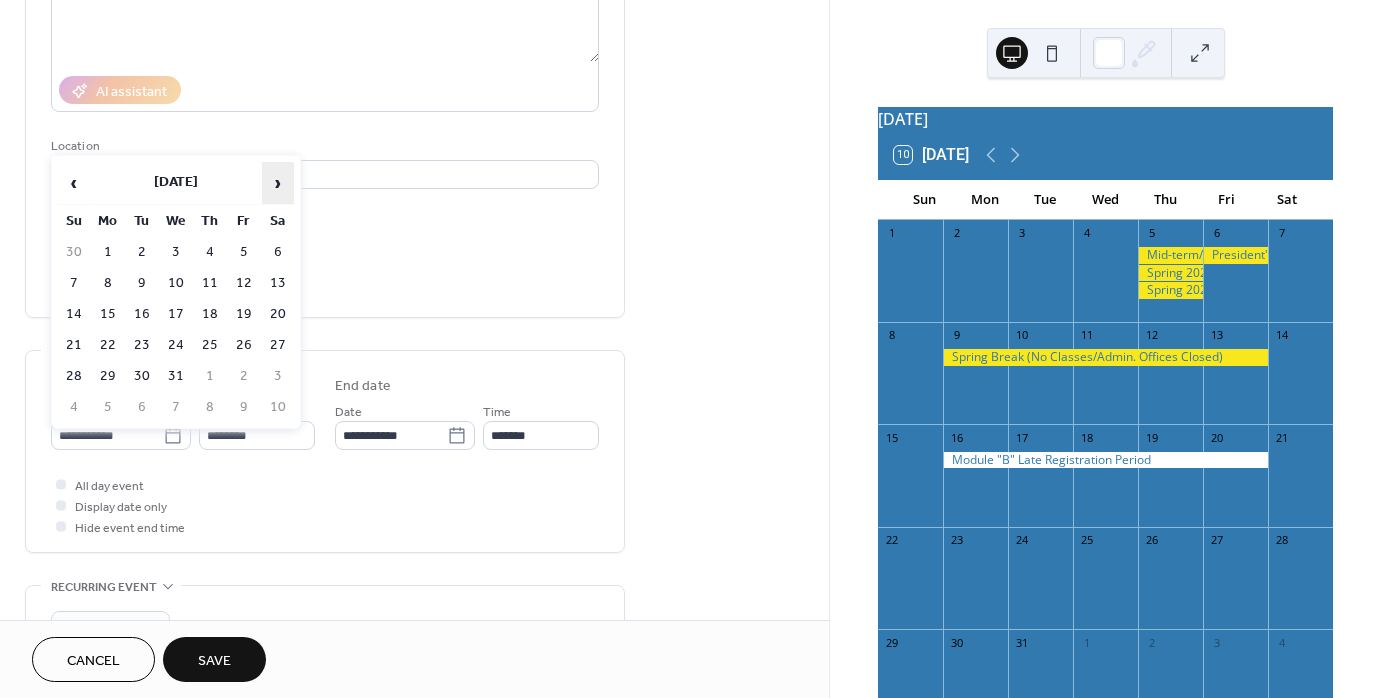 click on "›" at bounding box center [278, 183] 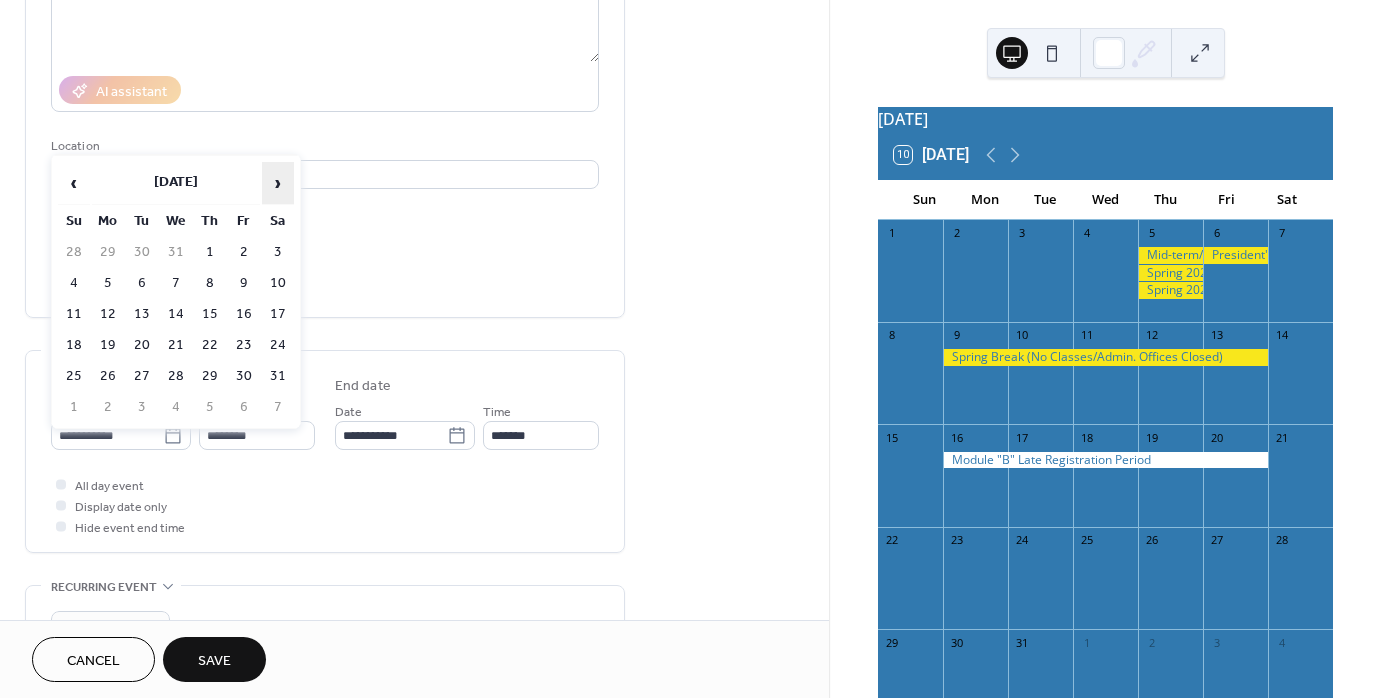 click on "›" at bounding box center (278, 183) 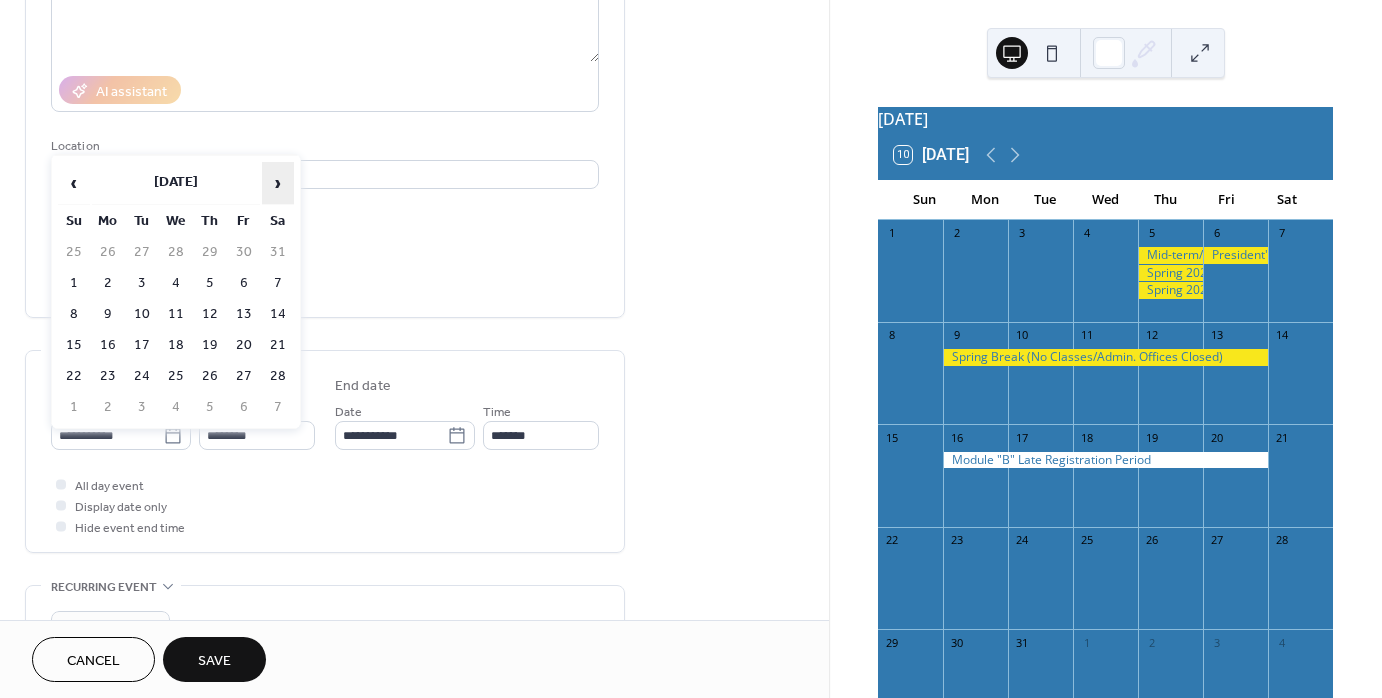 click on "›" at bounding box center (278, 183) 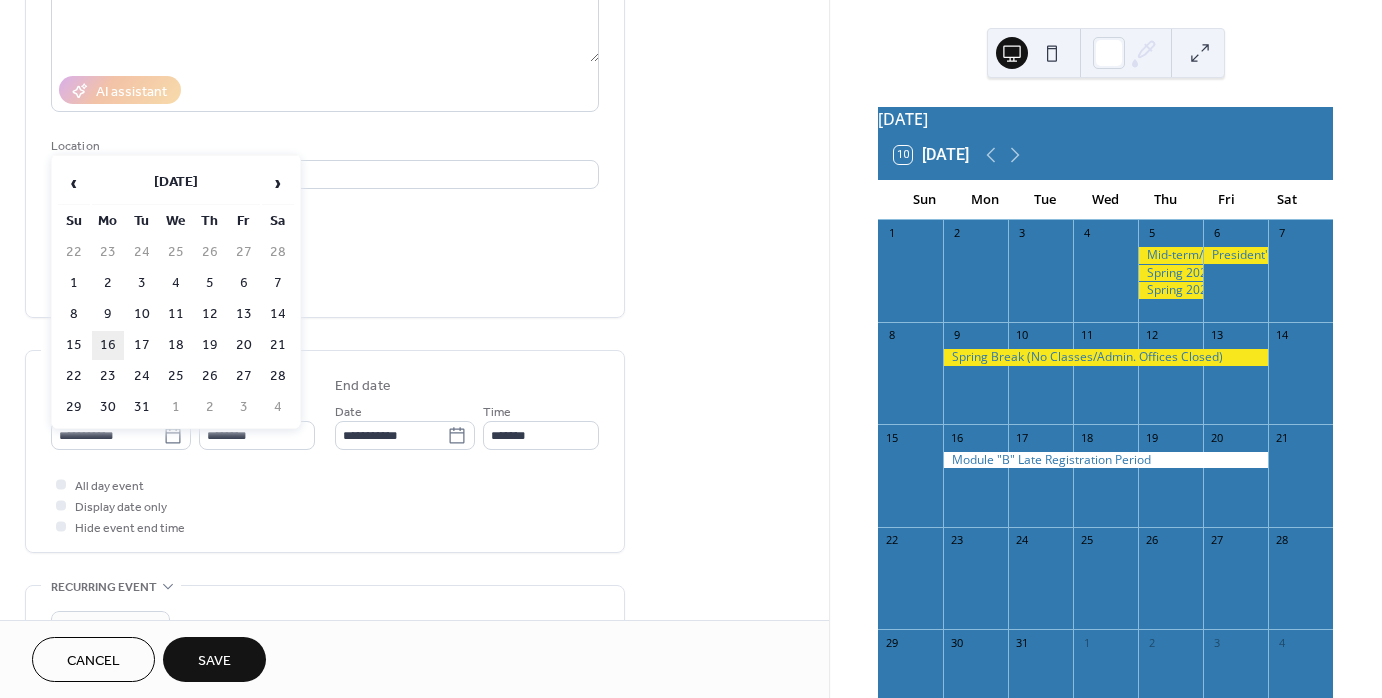 click on "16" at bounding box center (108, 345) 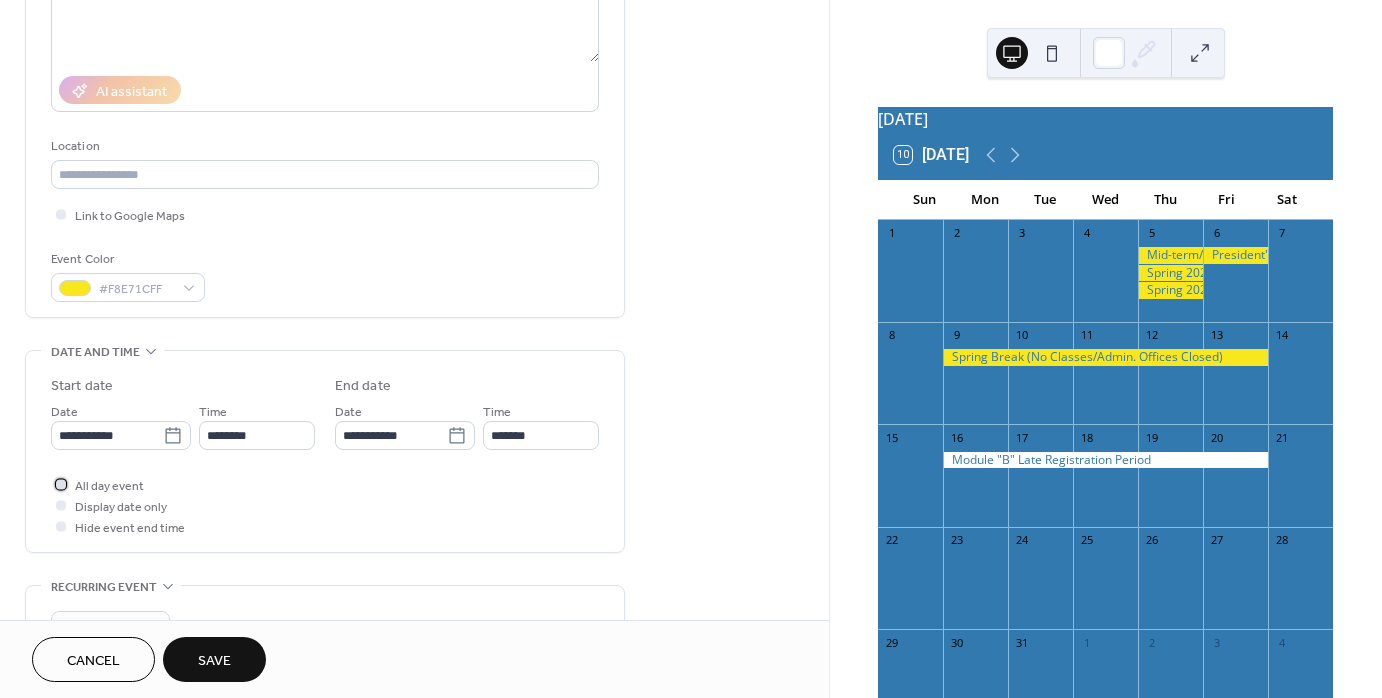 click at bounding box center [61, 484] 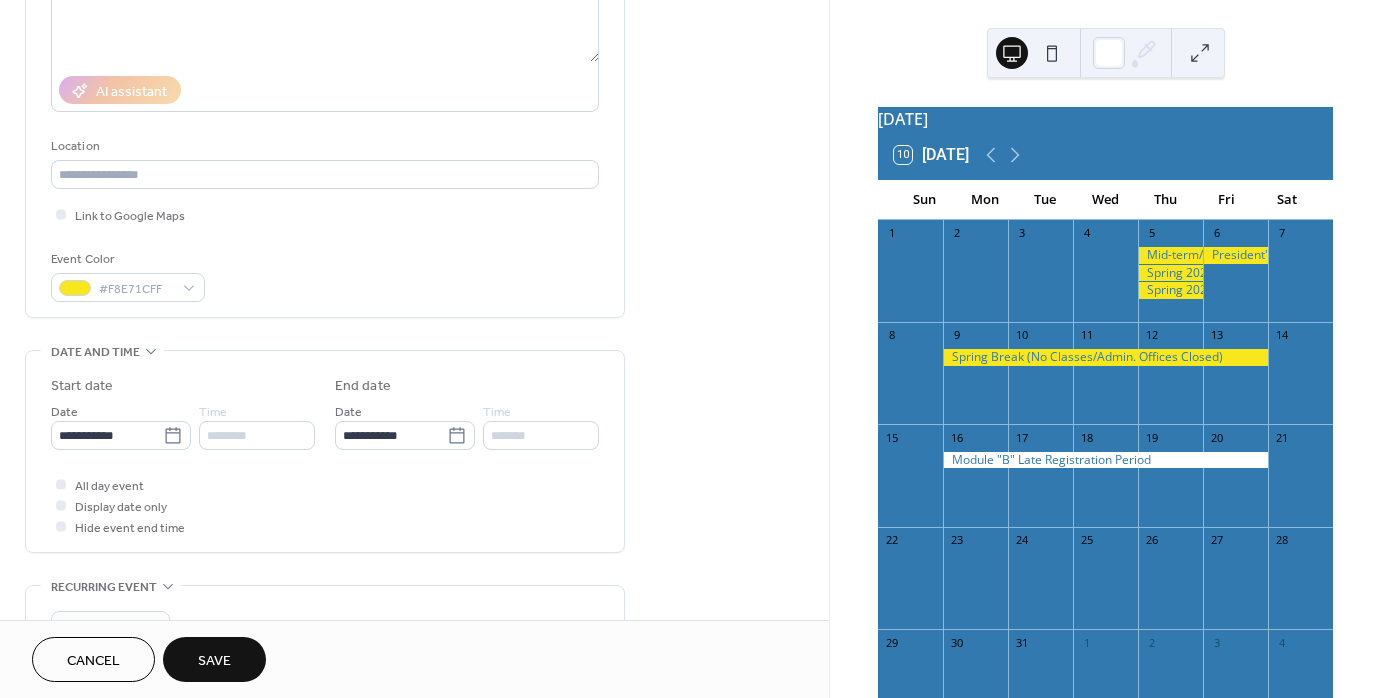 click on "Save" at bounding box center (214, 661) 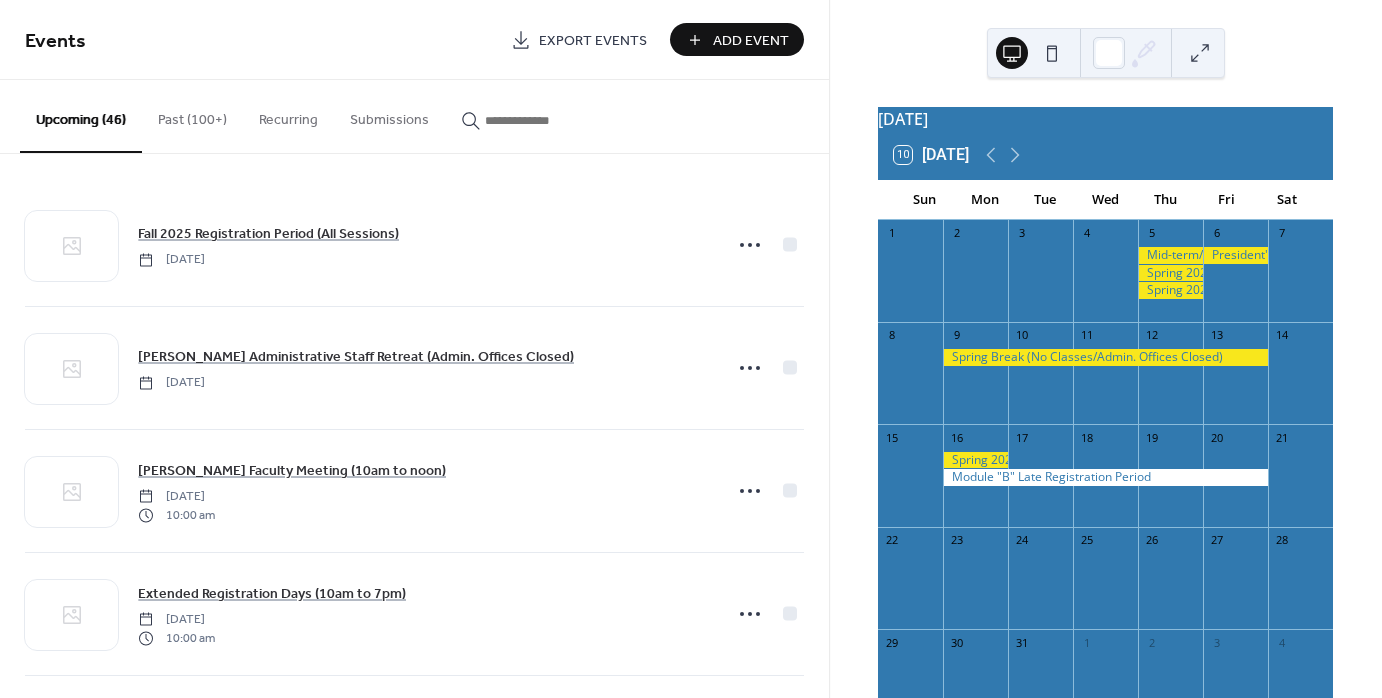 click on "Add Event" at bounding box center (737, 39) 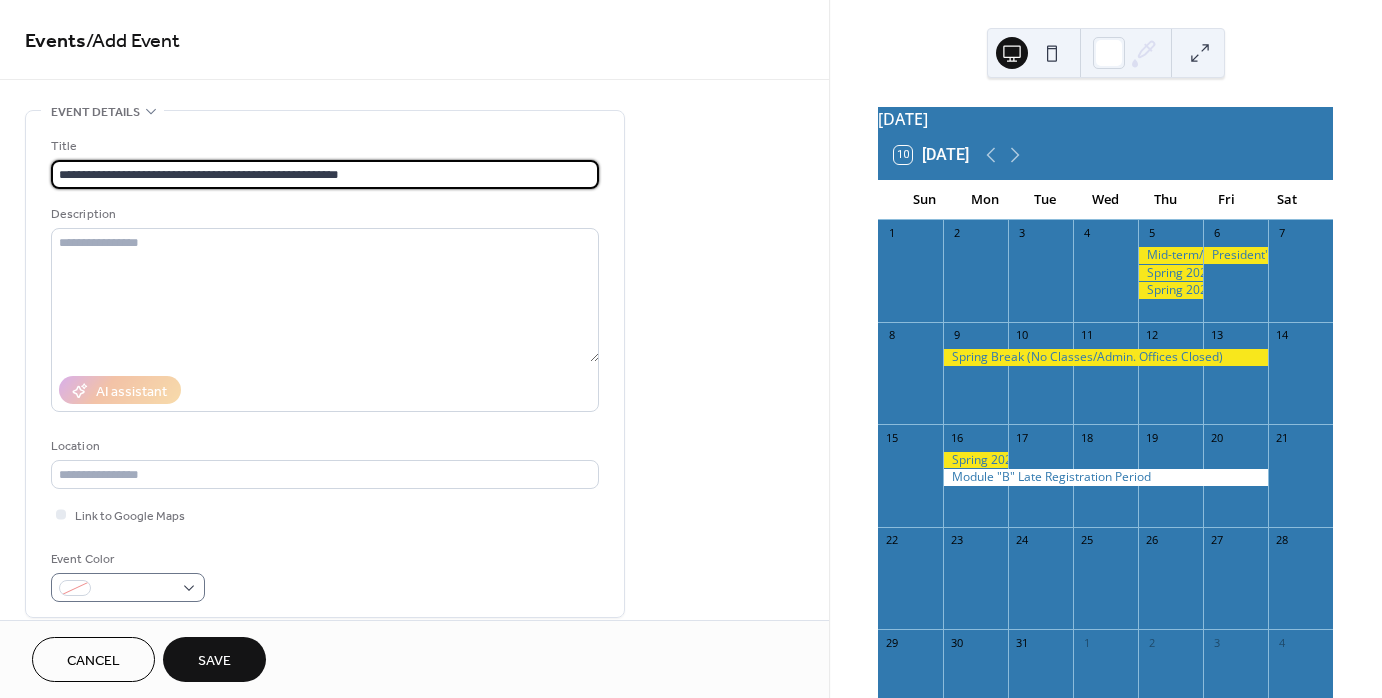 type on "**********" 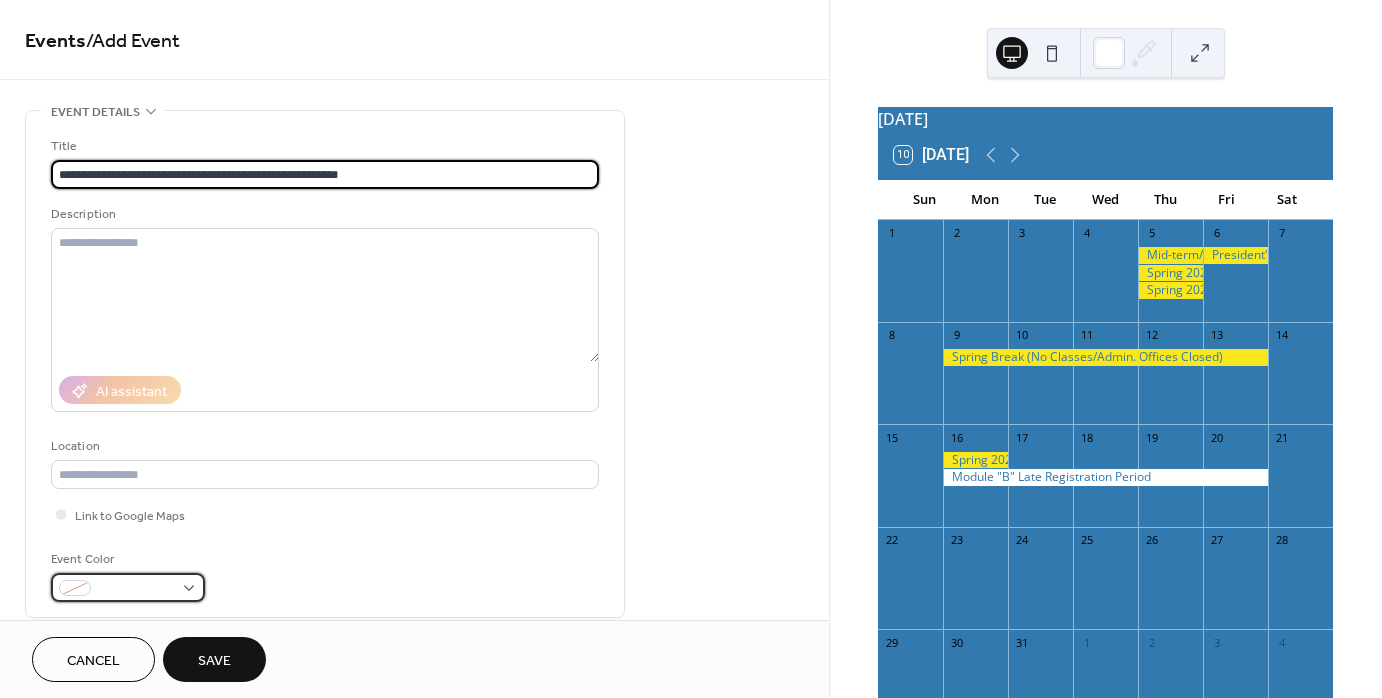 click at bounding box center [128, 587] 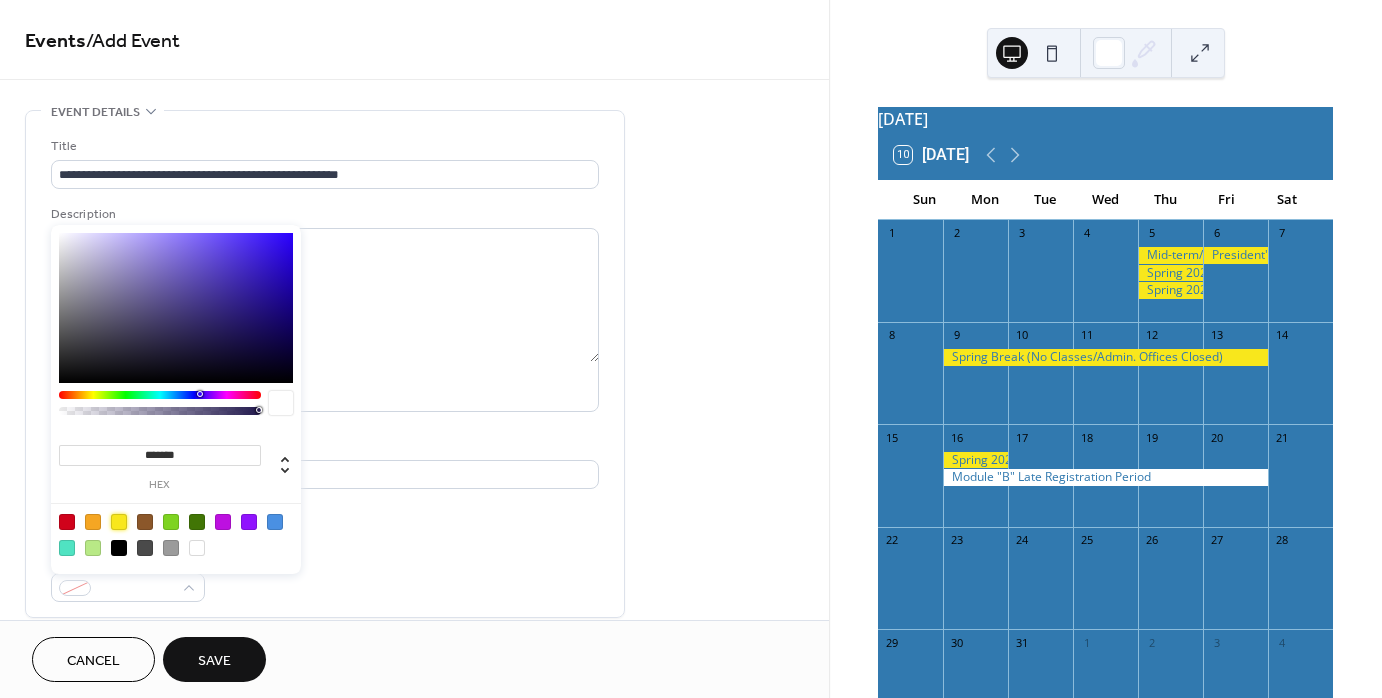 click at bounding box center (119, 522) 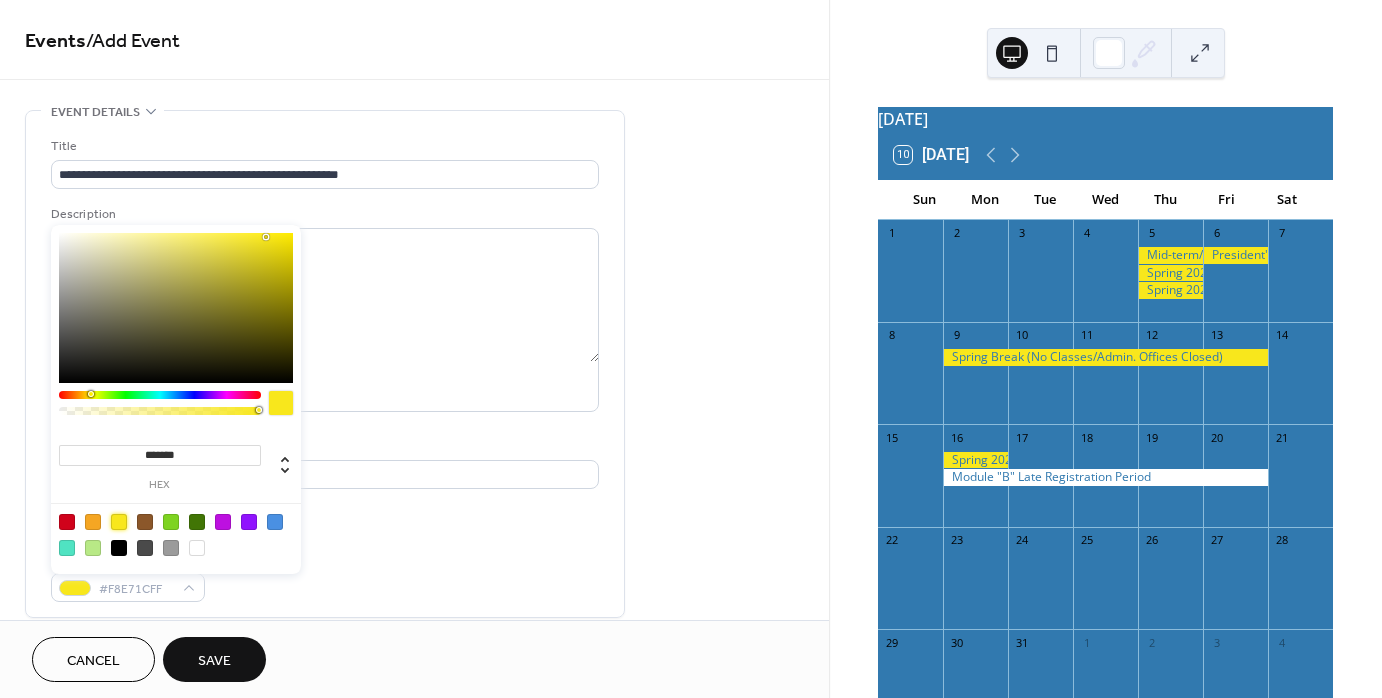 click on "Link to Google Maps" at bounding box center [325, 514] 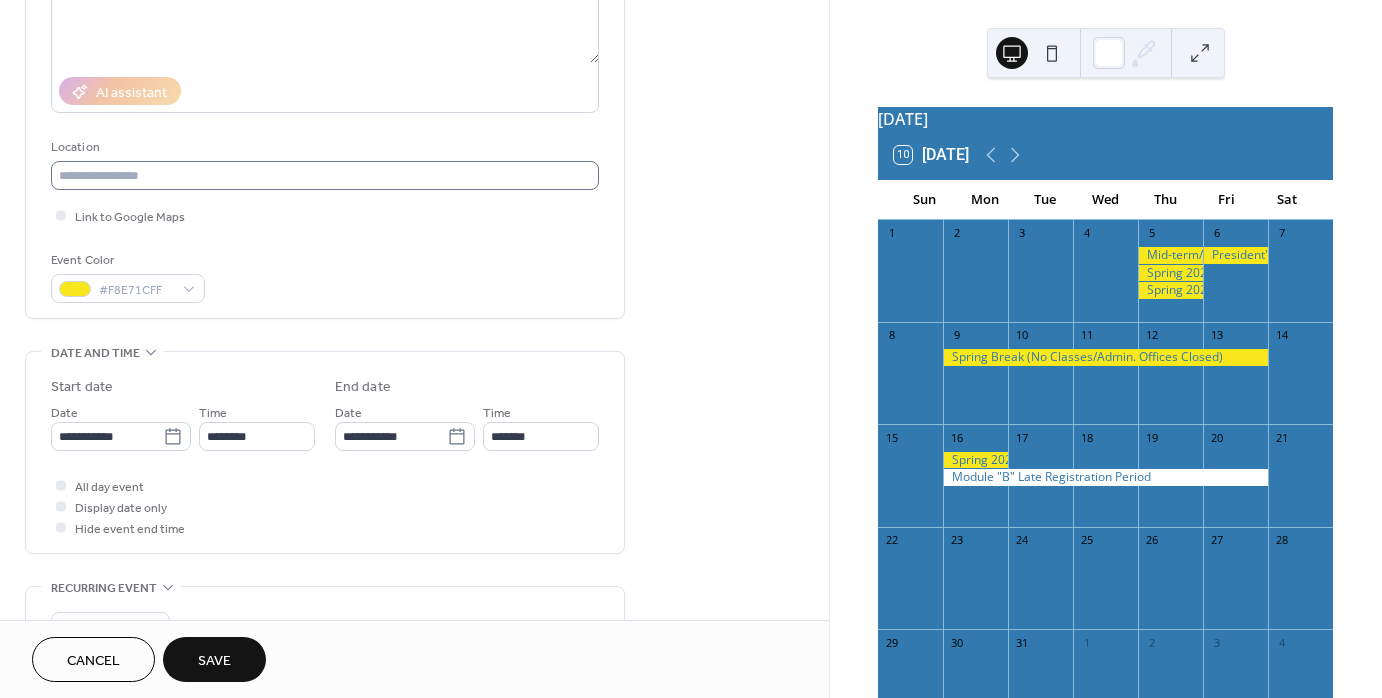 scroll, scrollTop: 300, scrollLeft: 0, axis: vertical 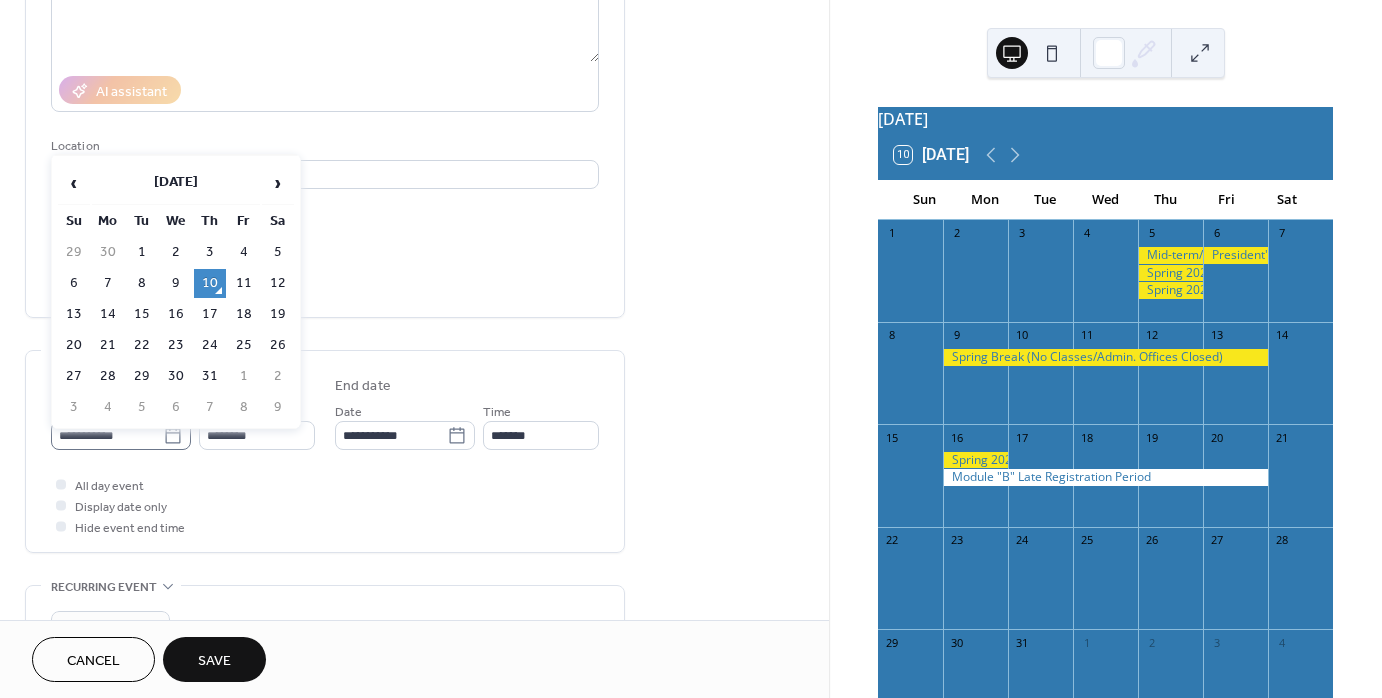 click 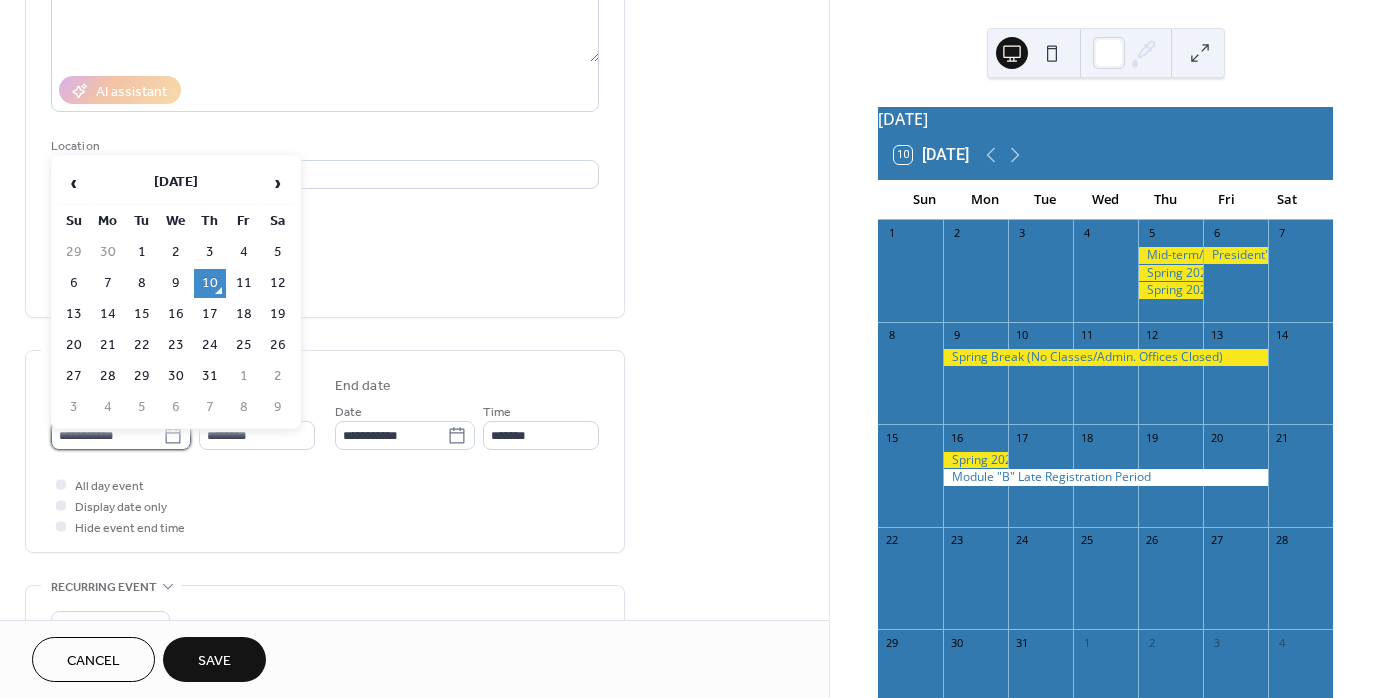 click on "**********" at bounding box center [107, 435] 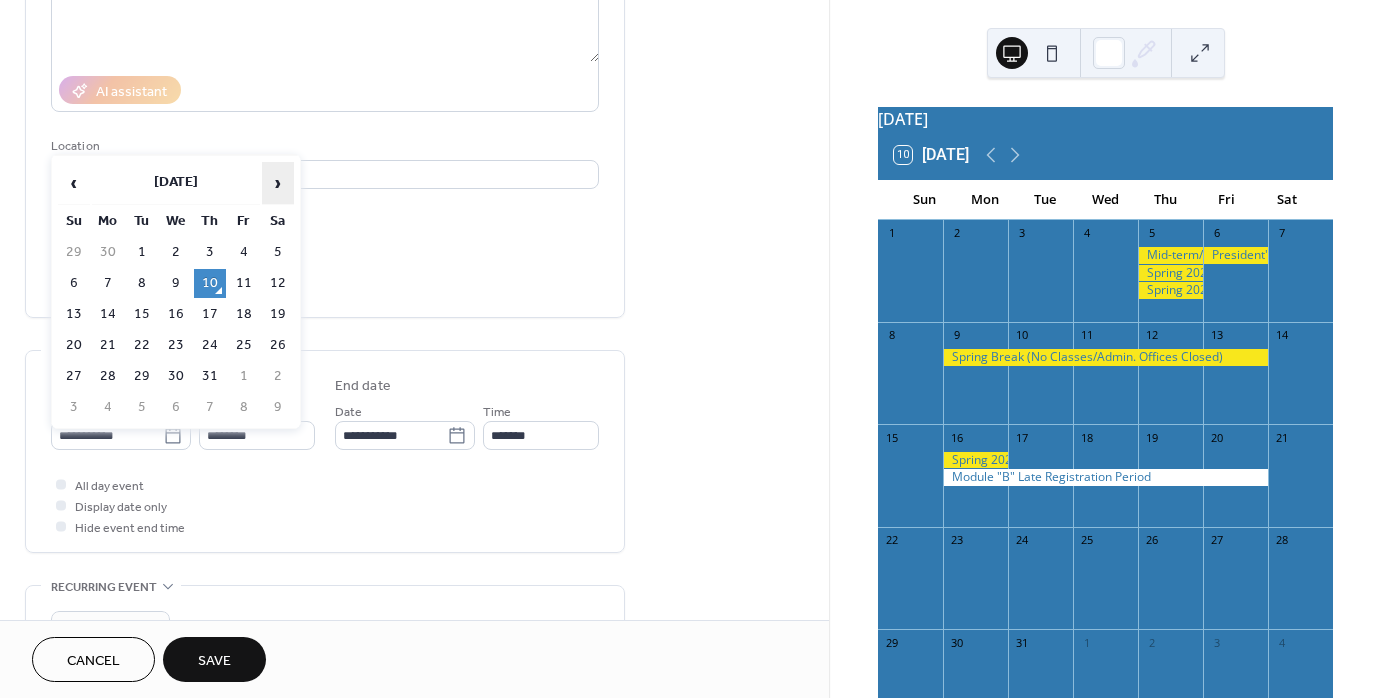 click on "›" at bounding box center (278, 183) 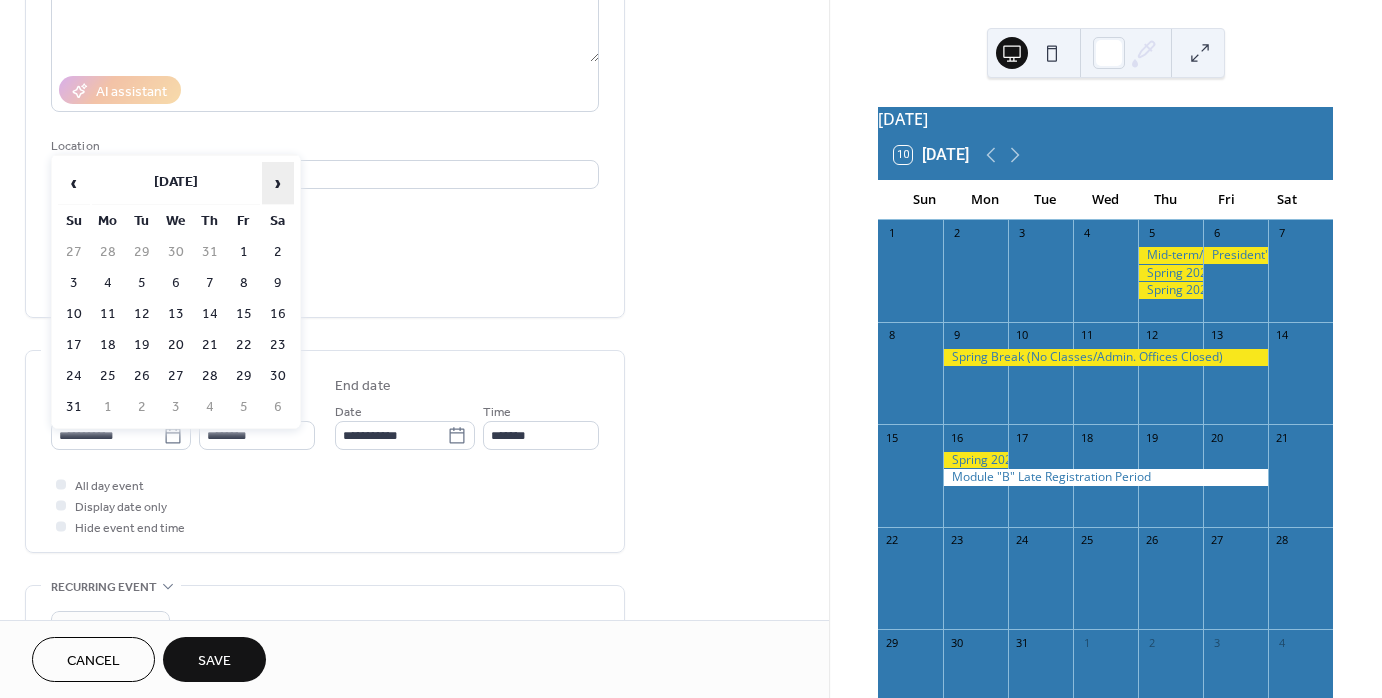 click on "›" at bounding box center (278, 183) 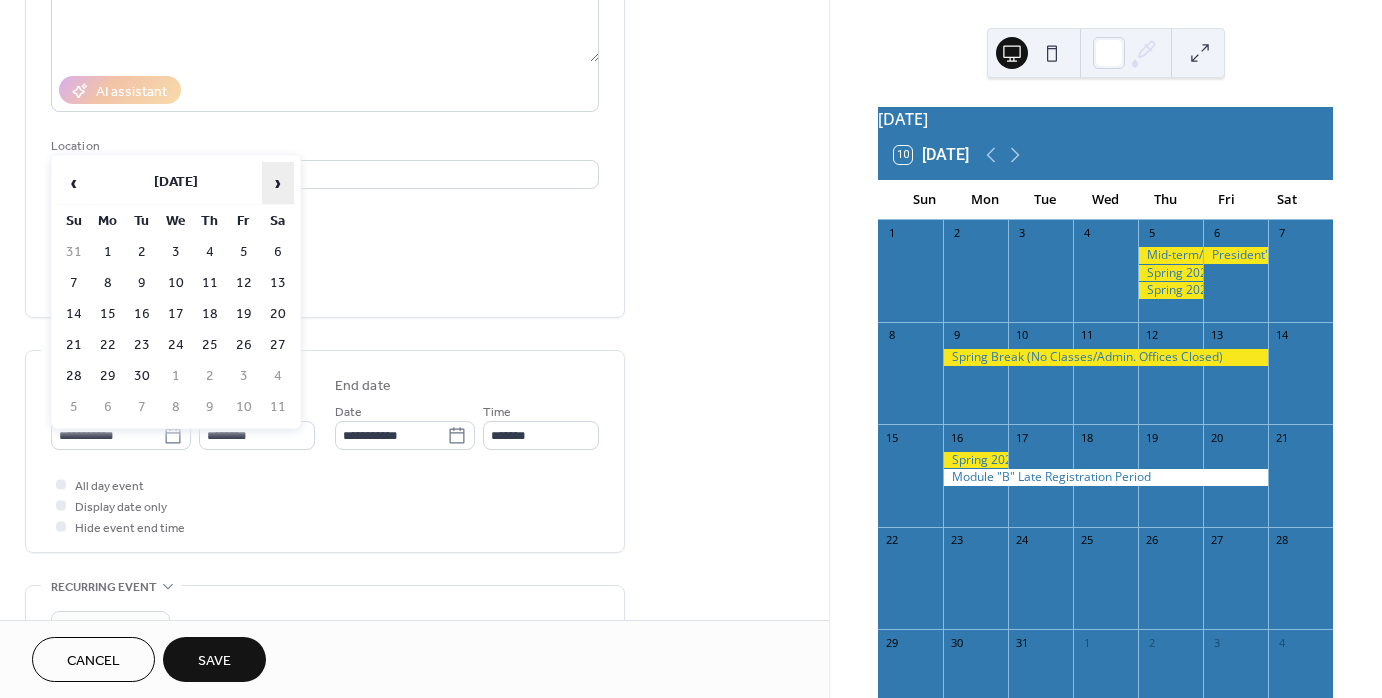click on "›" at bounding box center (278, 183) 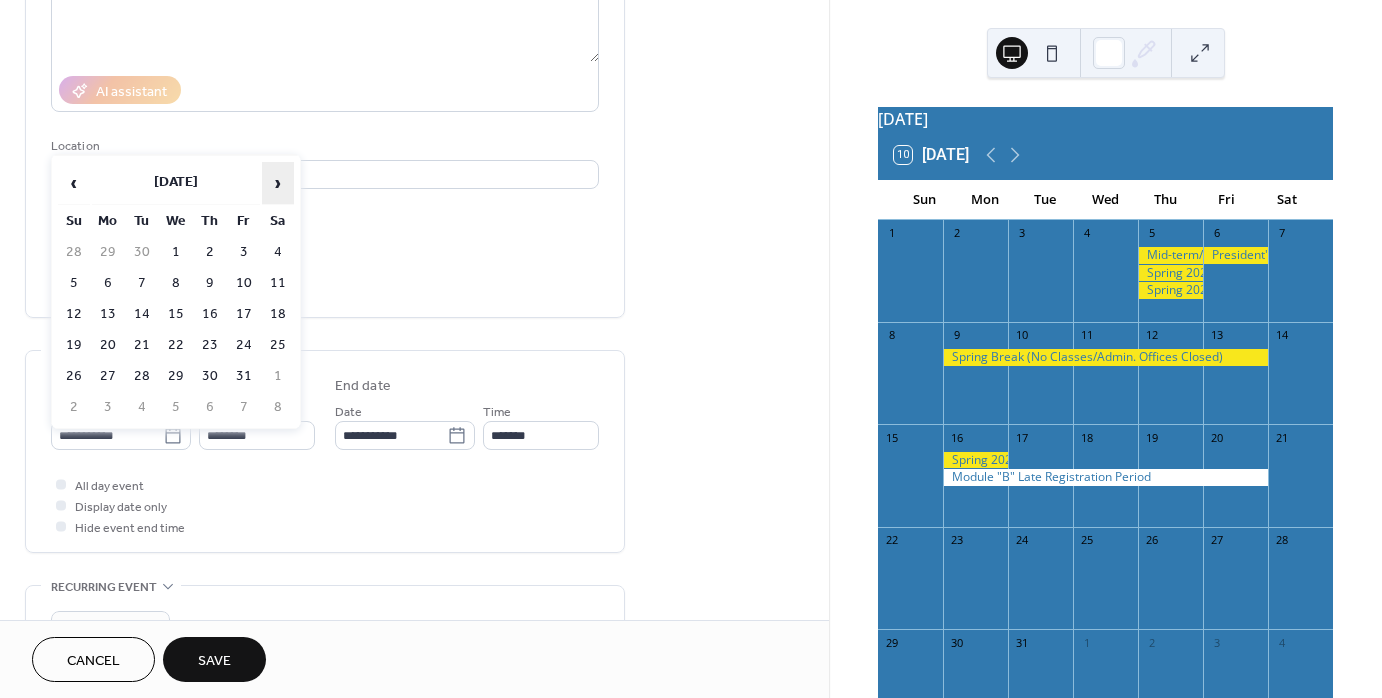 click on "›" at bounding box center [278, 183] 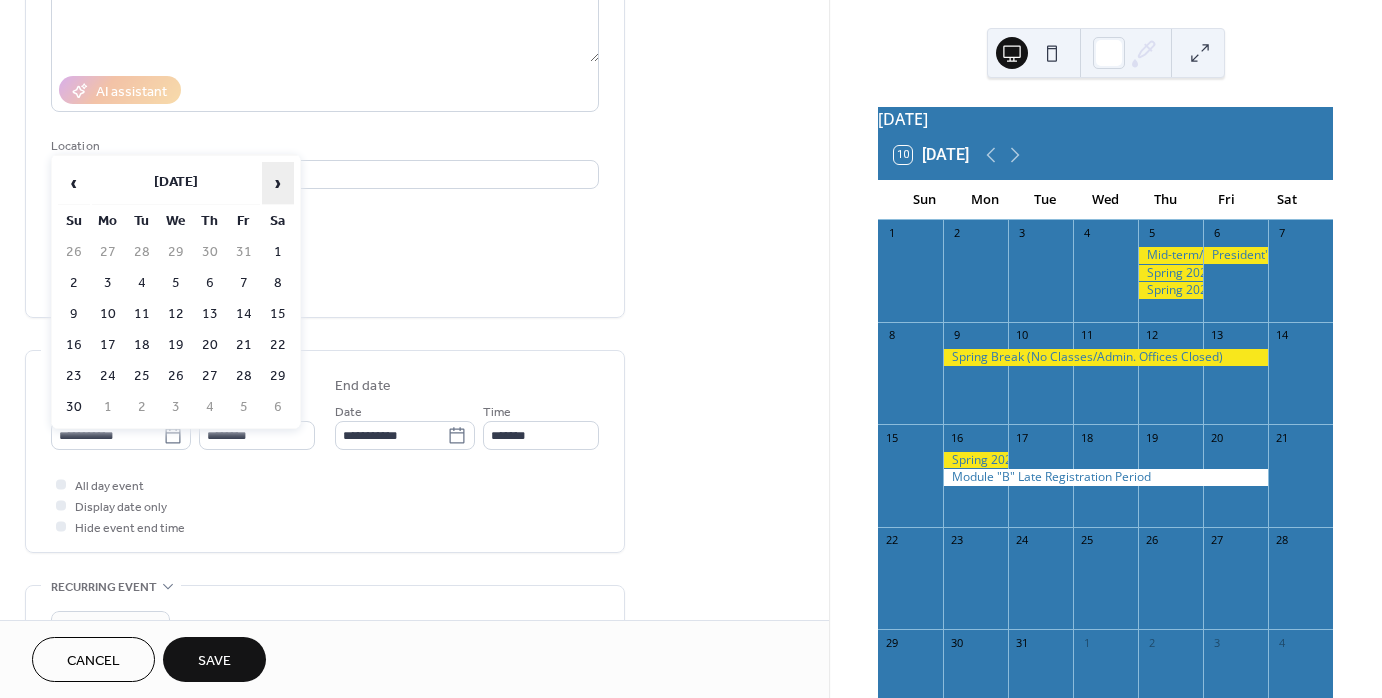 click on "›" at bounding box center (278, 183) 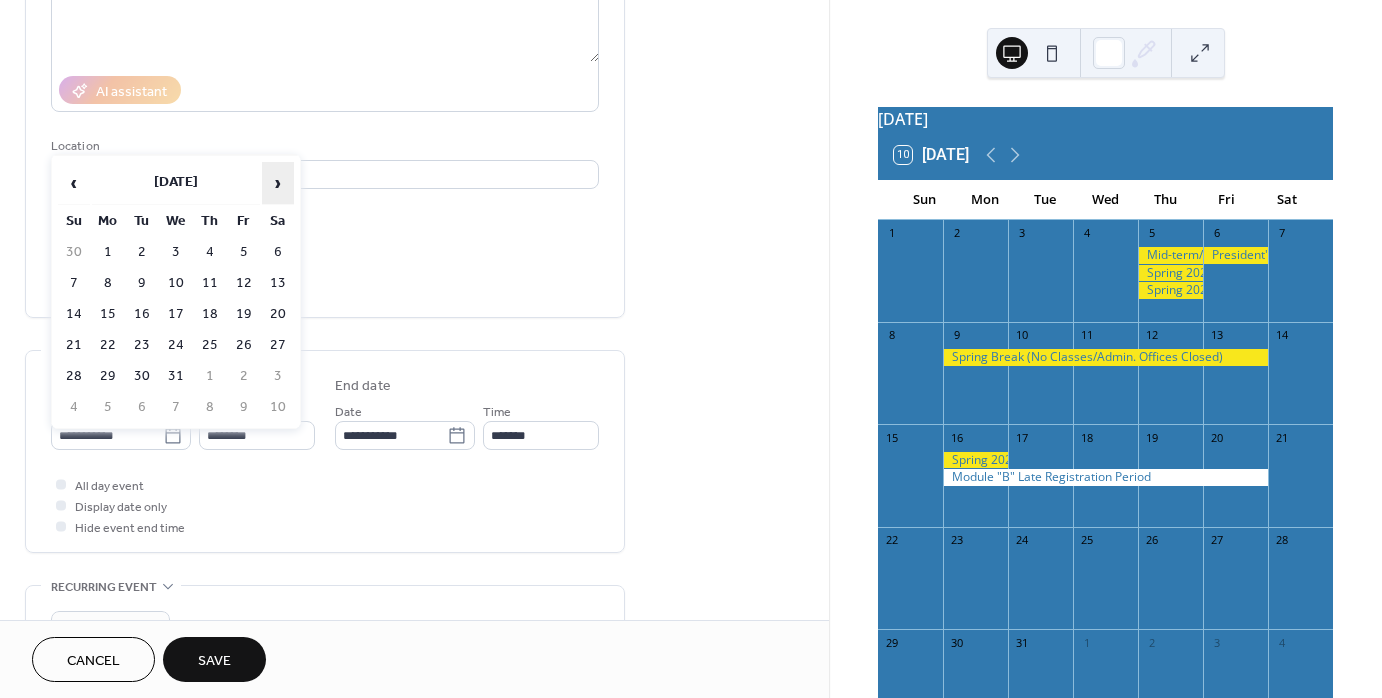 click on "›" at bounding box center [278, 183] 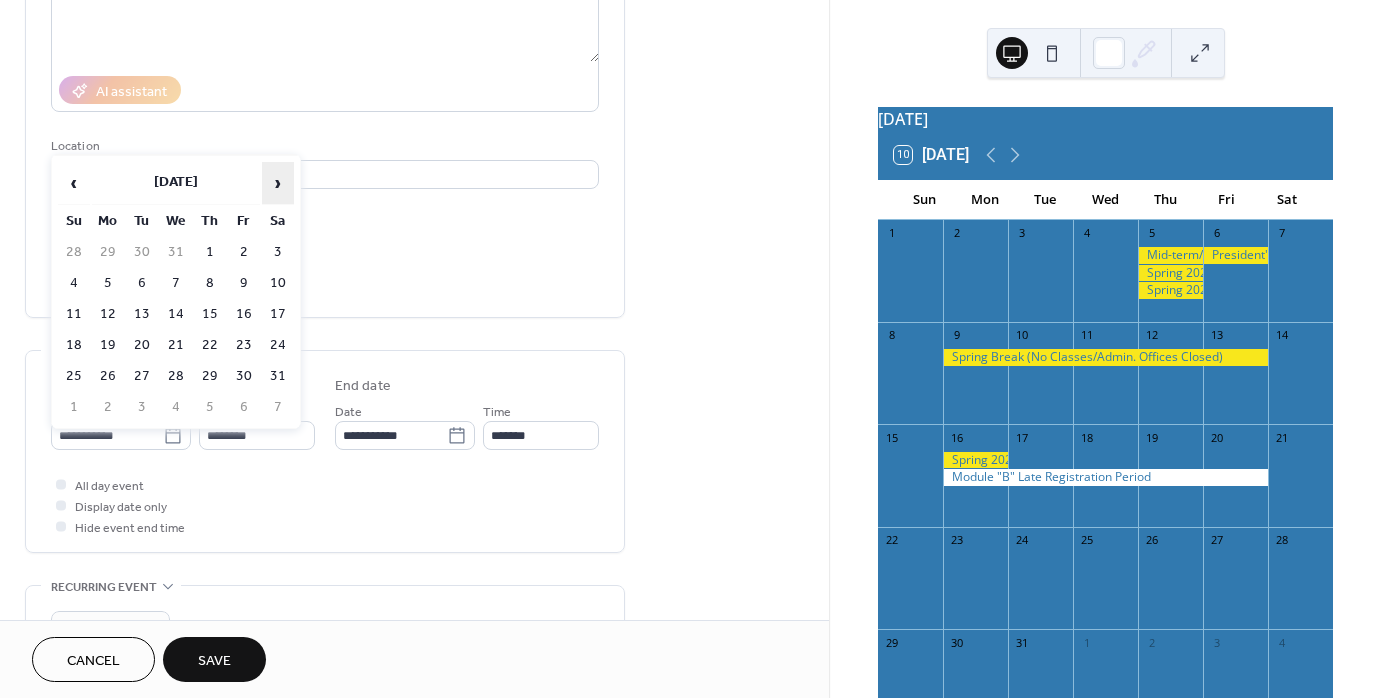 click on "›" at bounding box center (278, 183) 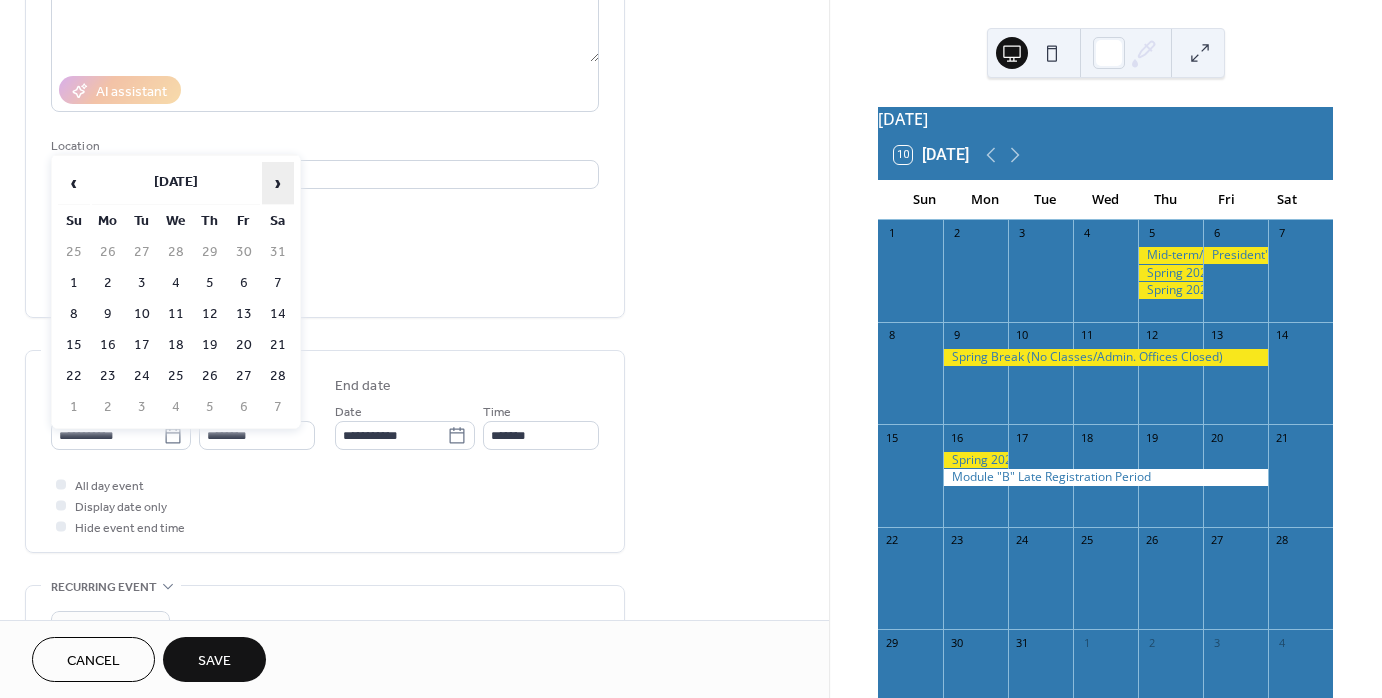 click on "›" at bounding box center (278, 183) 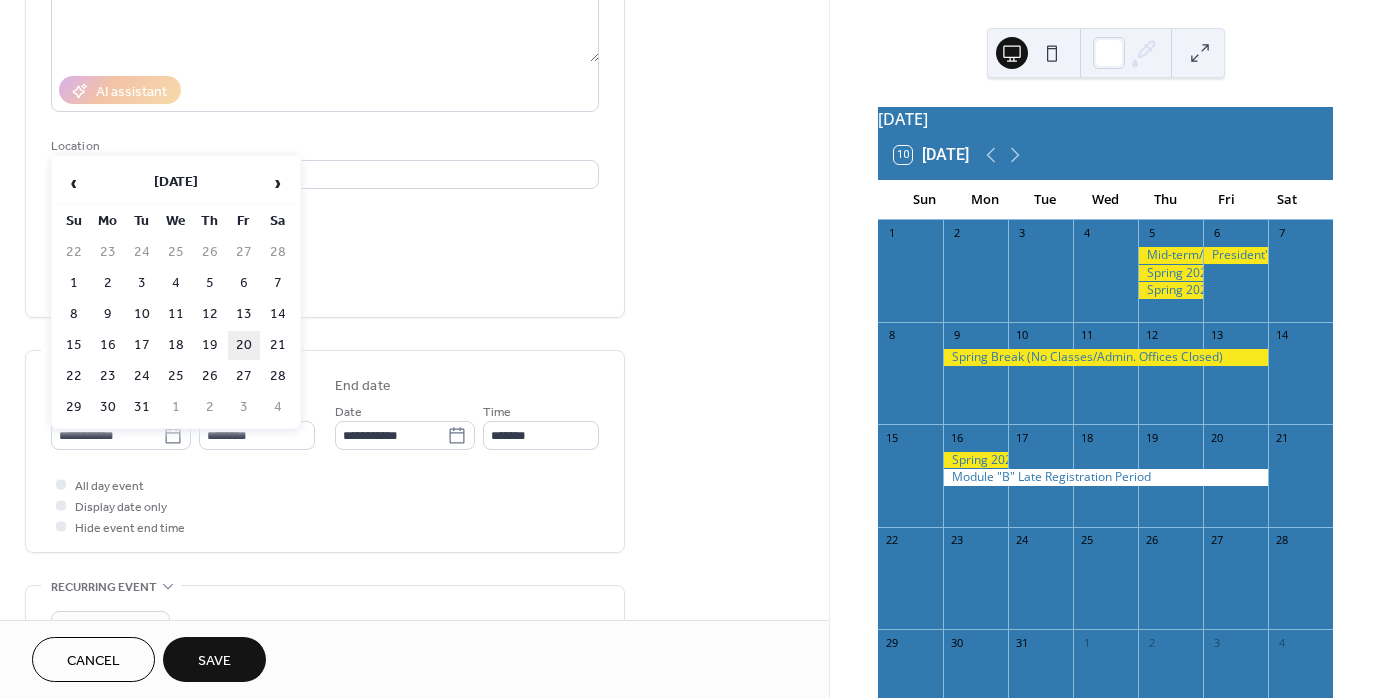 click on "20" at bounding box center [244, 345] 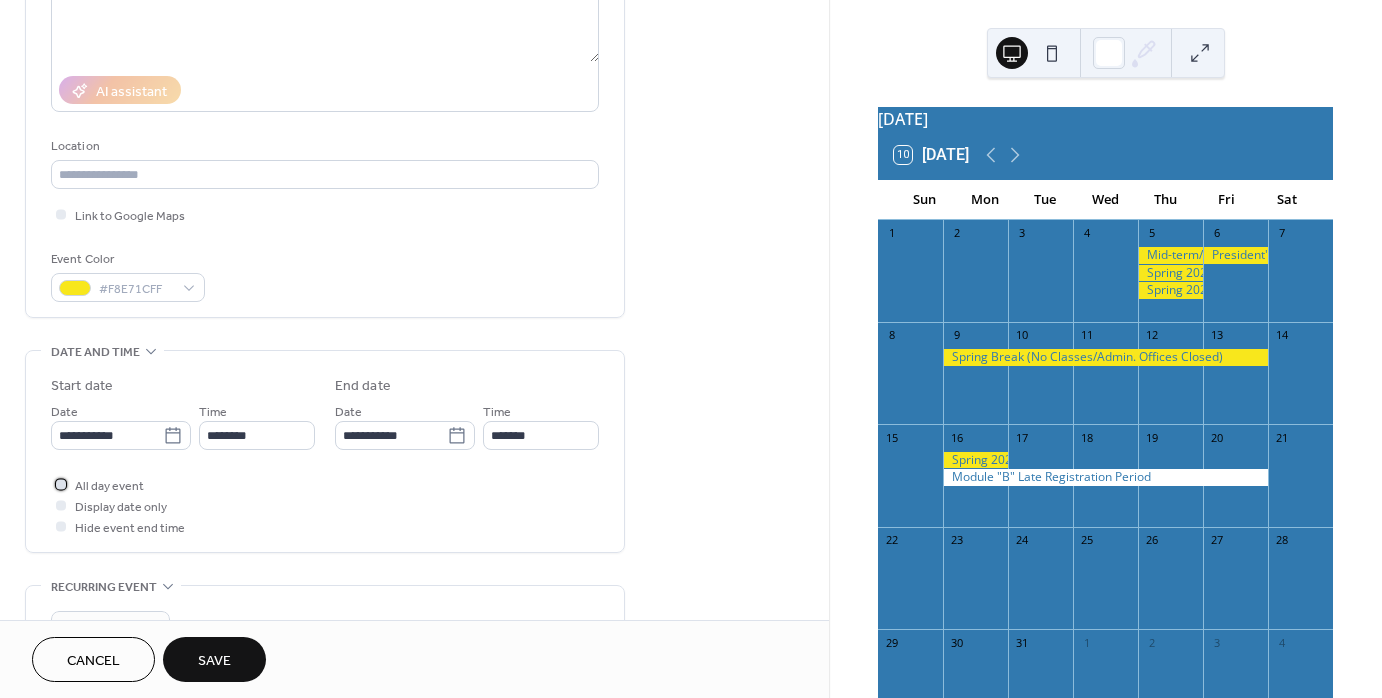 click at bounding box center [61, 484] 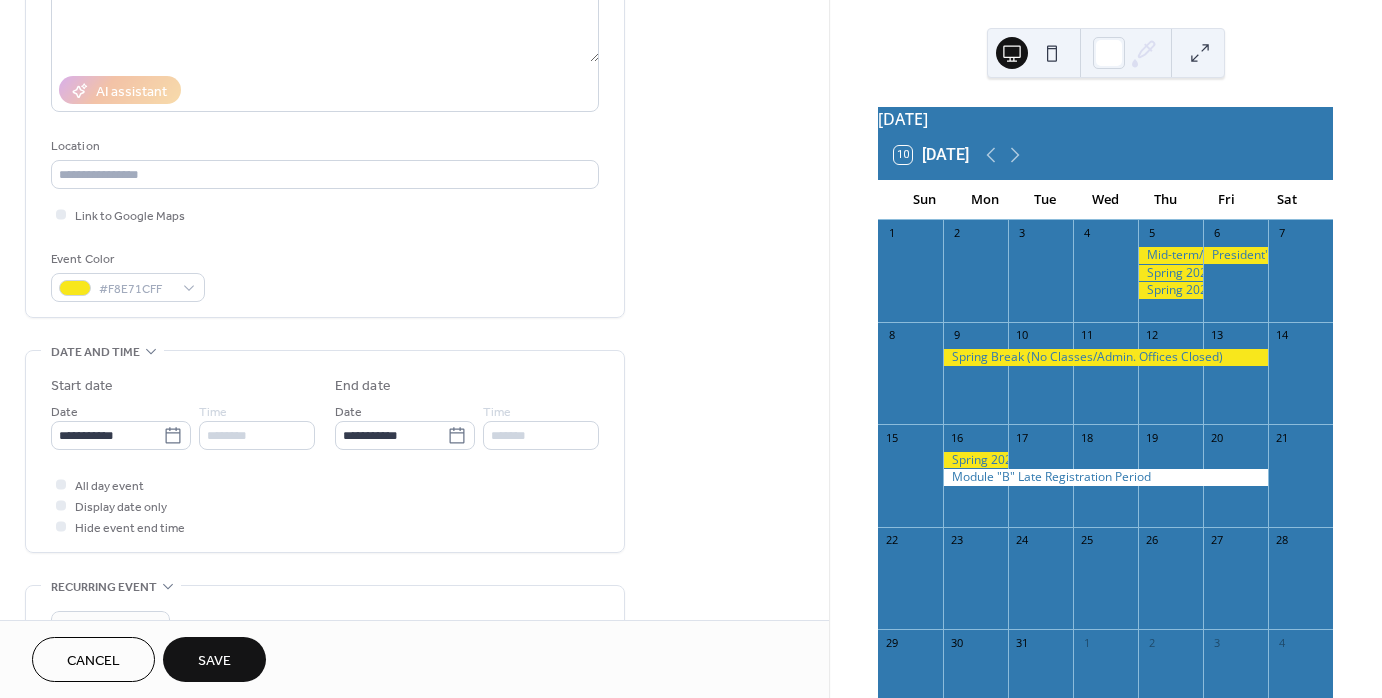 click on "Save" at bounding box center [214, 661] 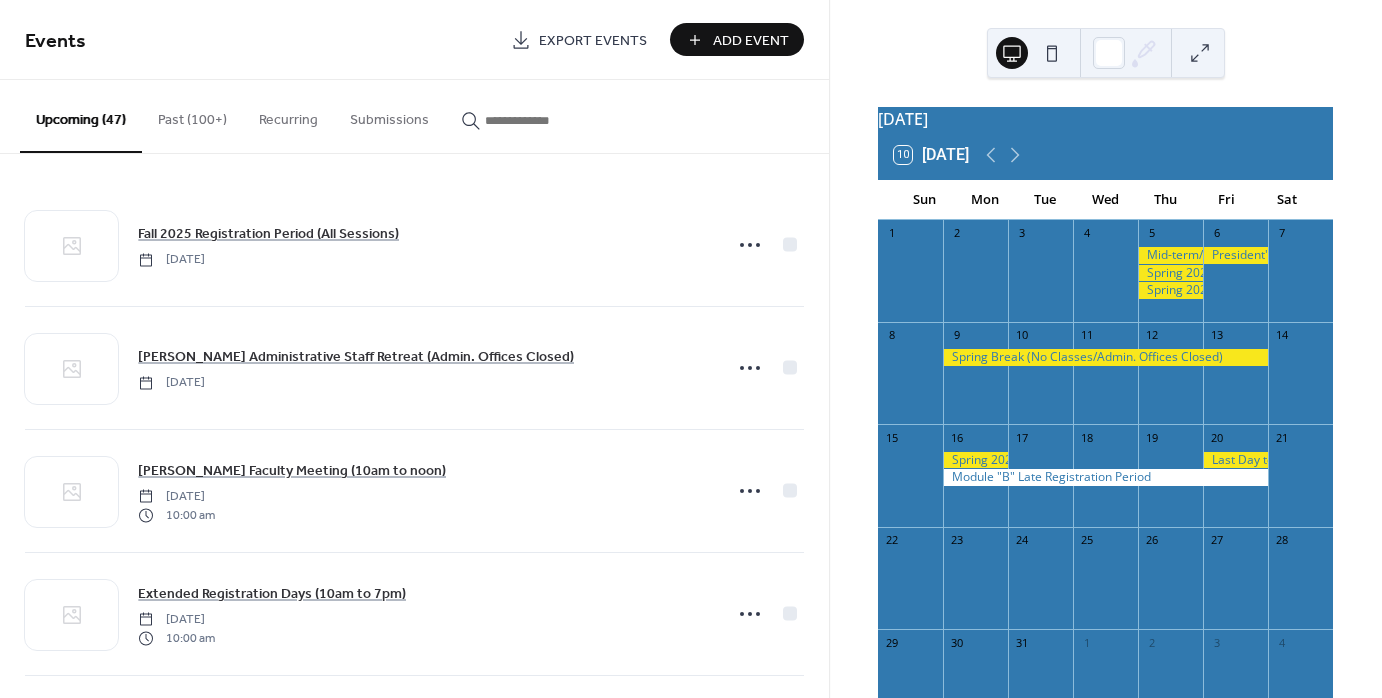 click on "Add Event" at bounding box center [751, 41] 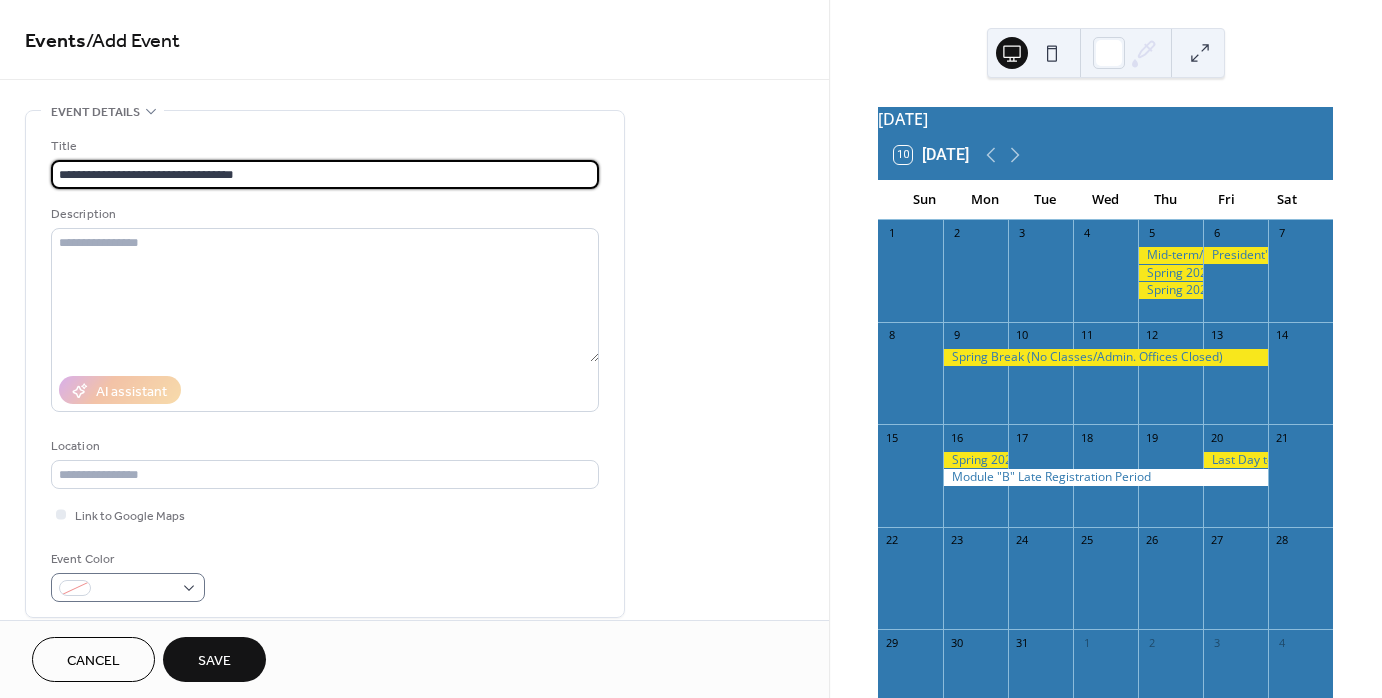 type on "**********" 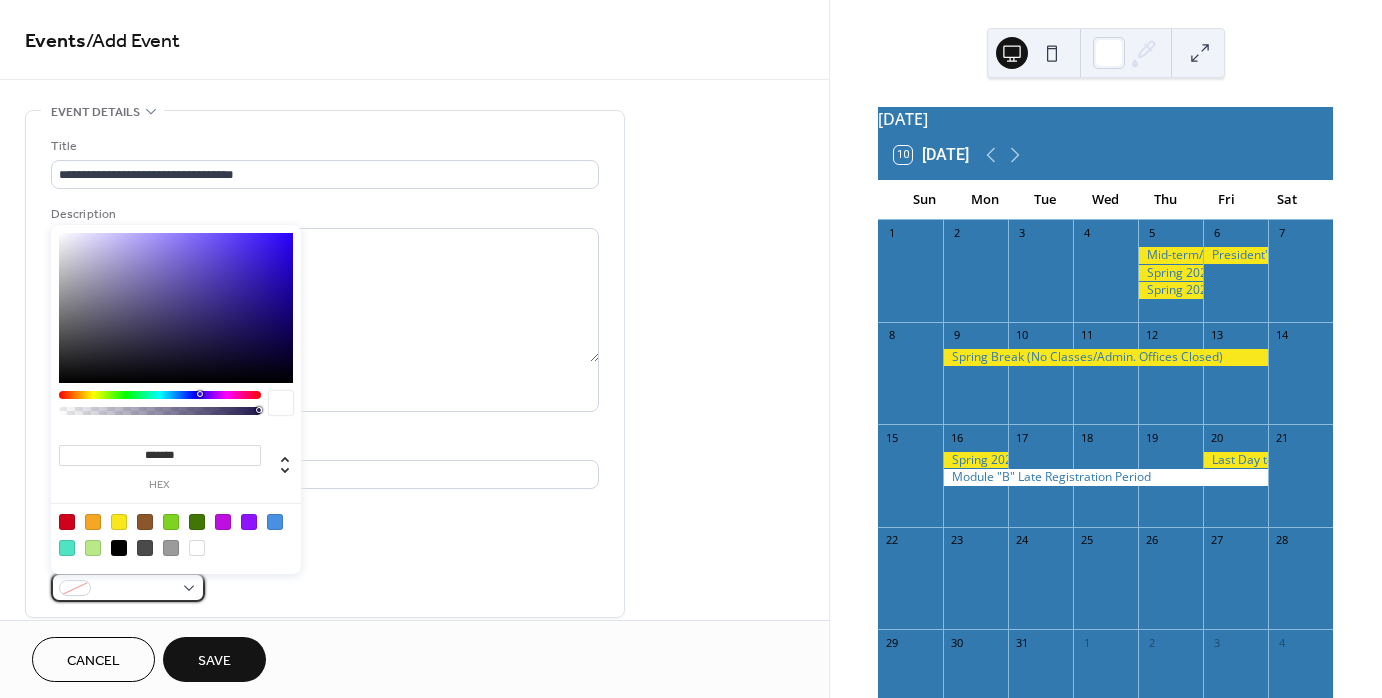 click at bounding box center (128, 587) 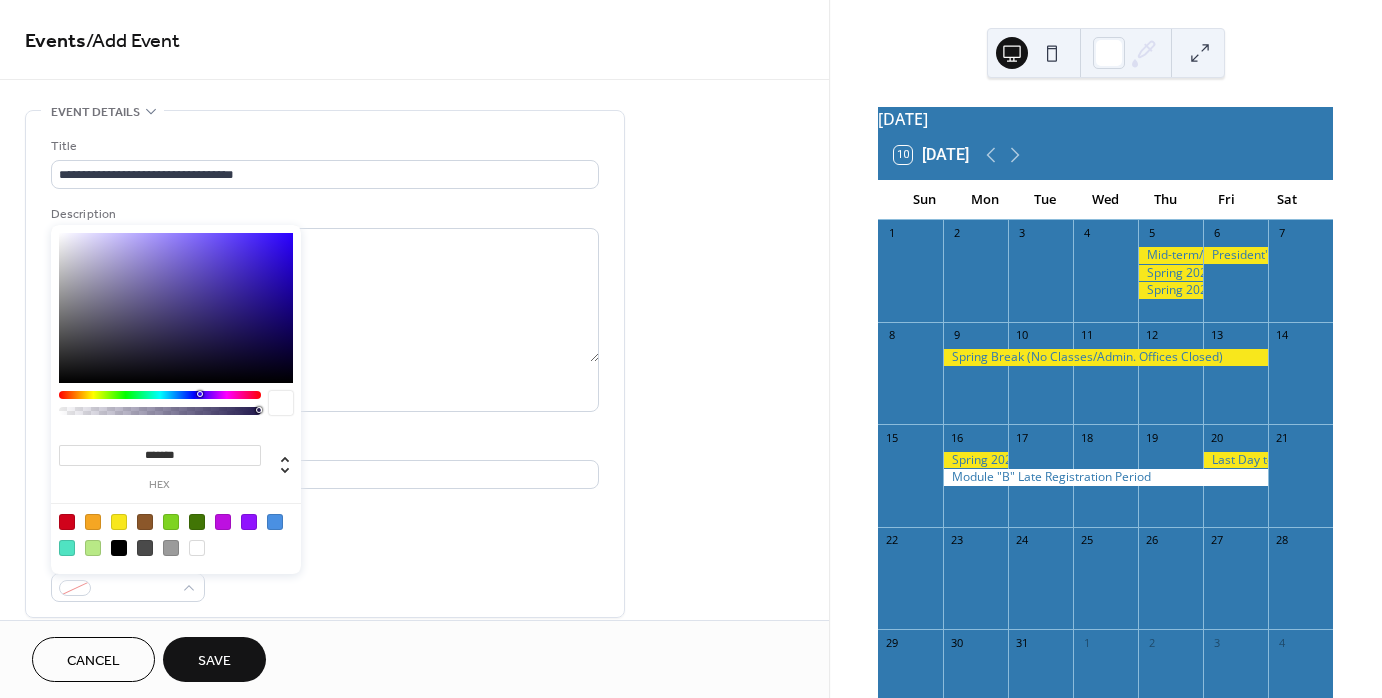 drag, startPoint x: 196, startPoint y: 450, endPoint x: 119, endPoint y: 451, distance: 77.00649 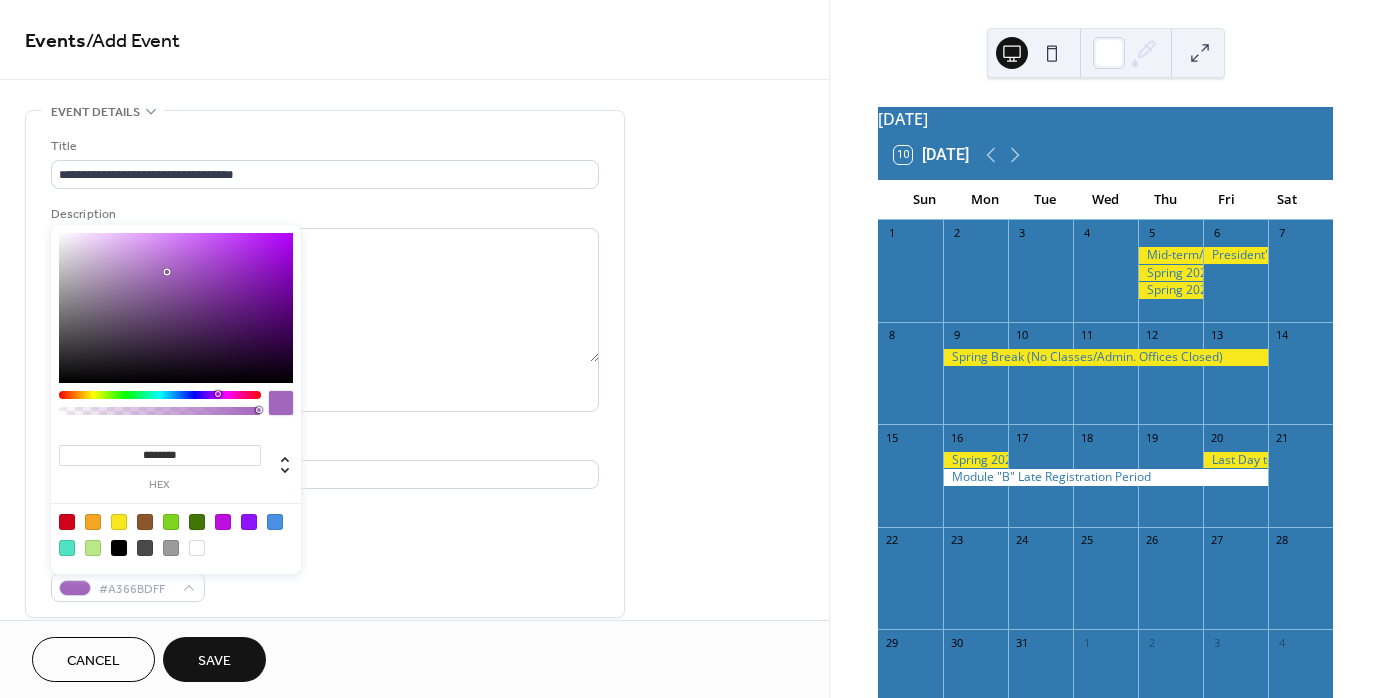 type on "*********" 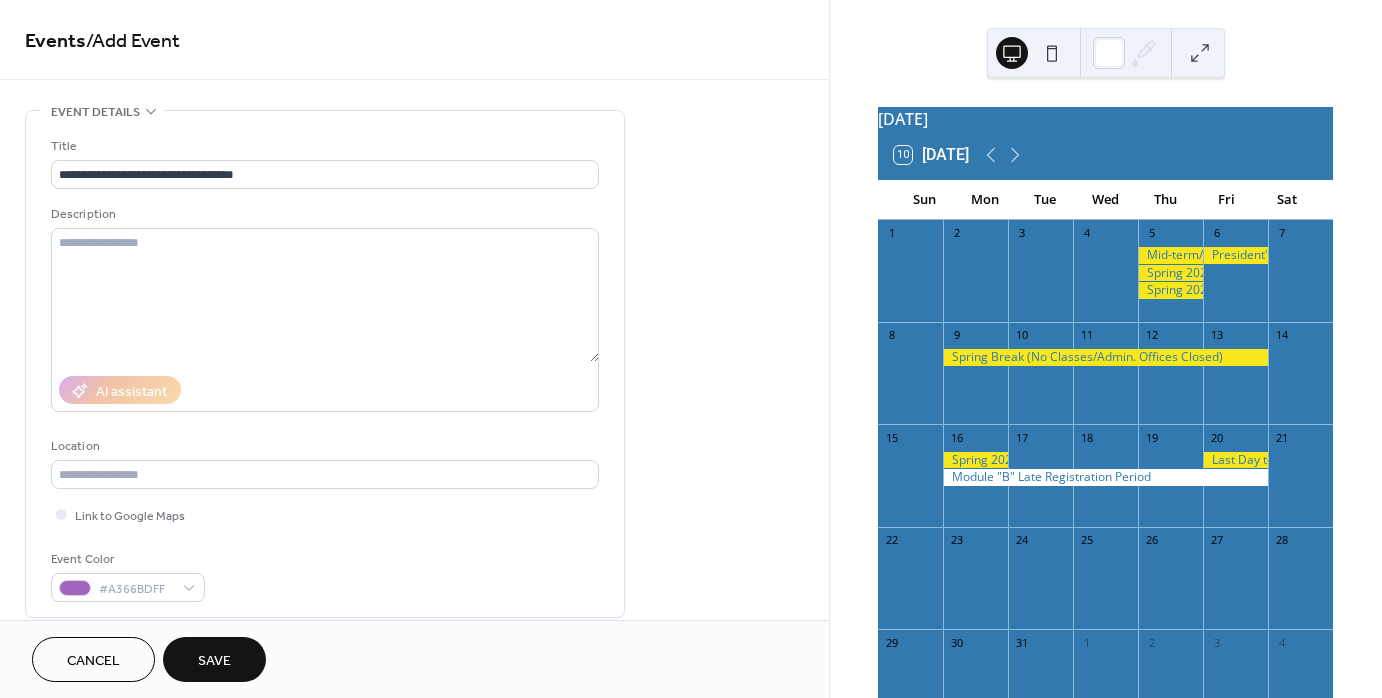 click on "**********" at bounding box center (325, 369) 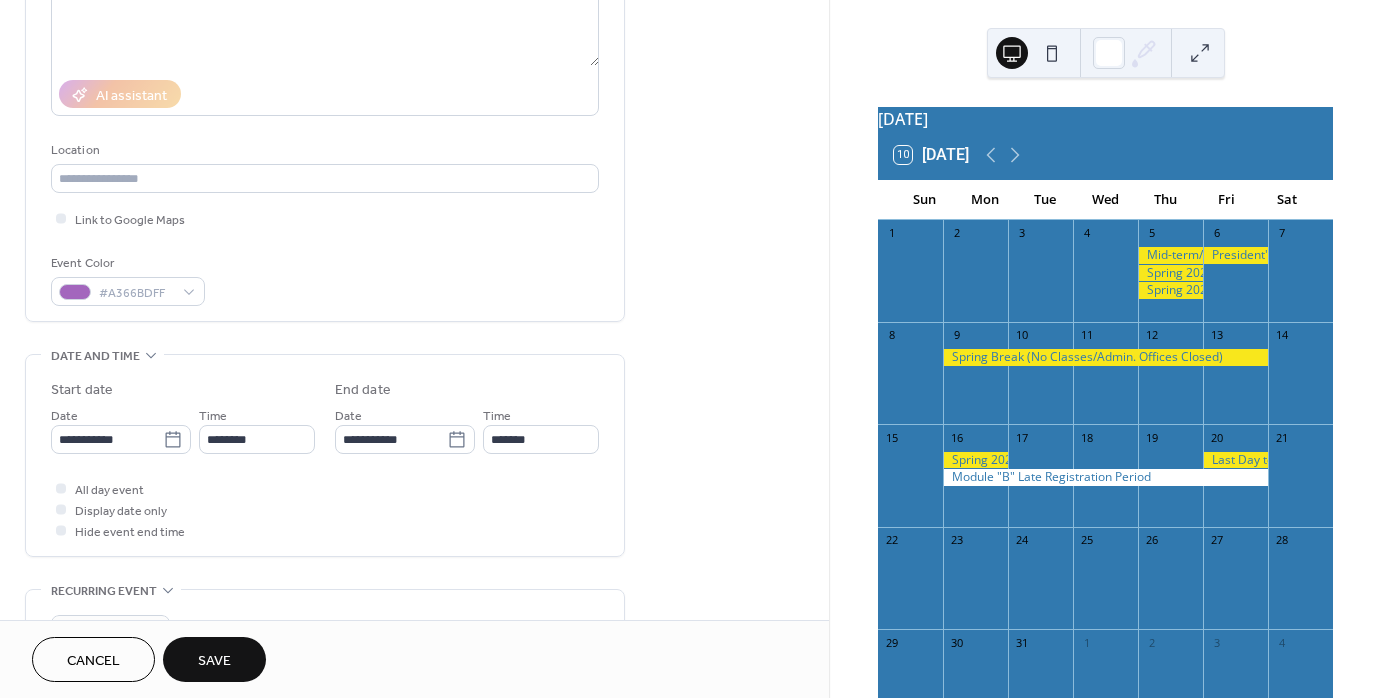 scroll, scrollTop: 300, scrollLeft: 0, axis: vertical 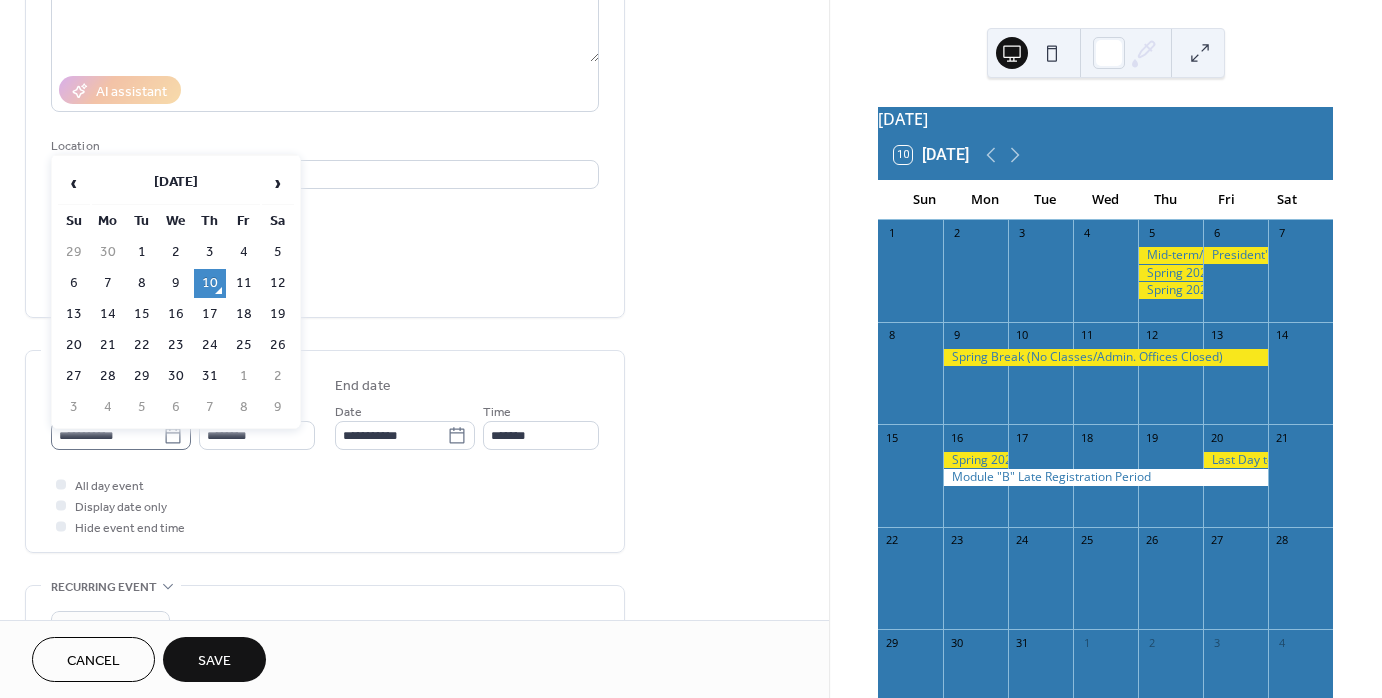 click 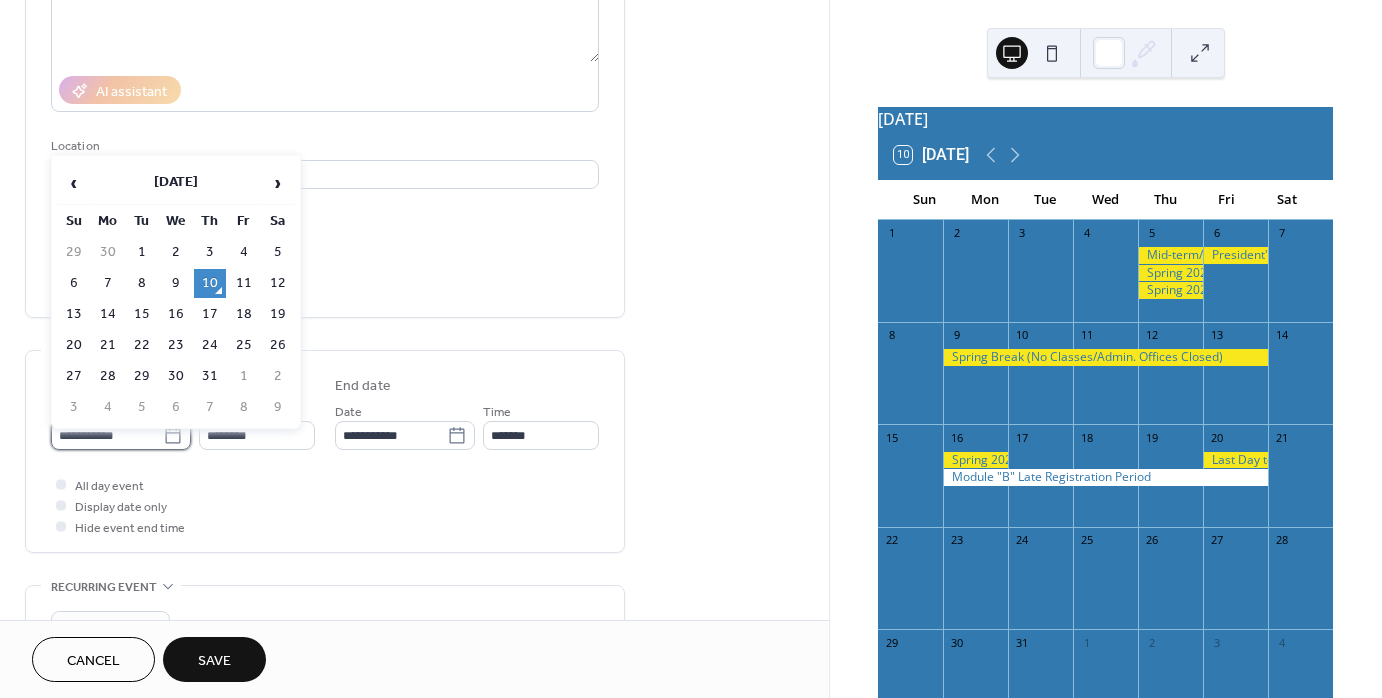 click on "**********" at bounding box center (107, 435) 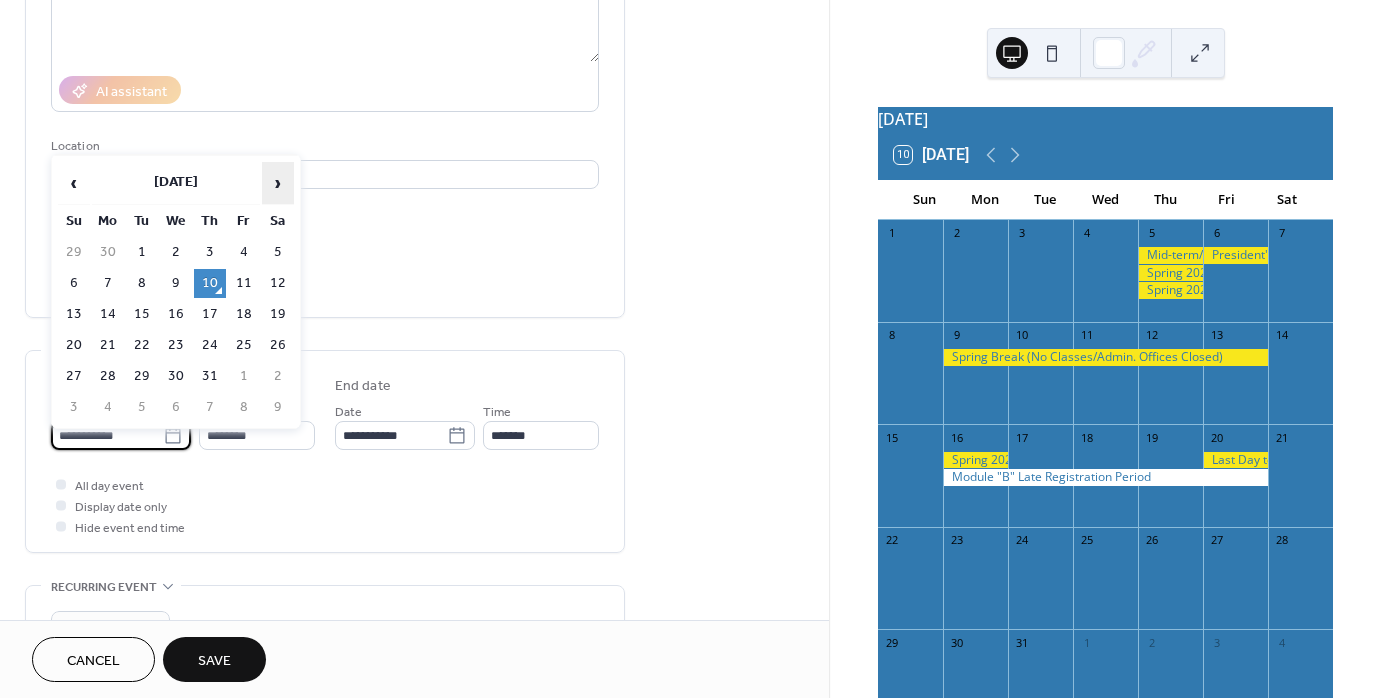 click on "›" at bounding box center (278, 183) 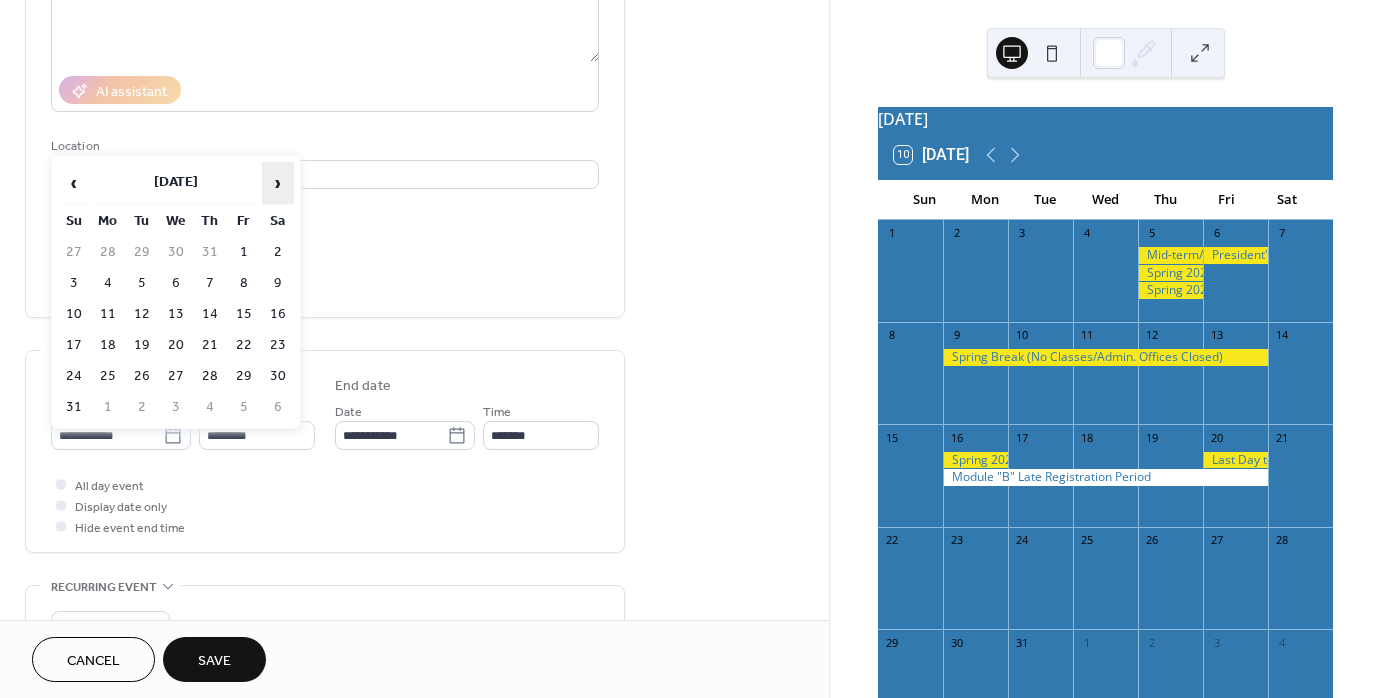 click on "›" at bounding box center (278, 183) 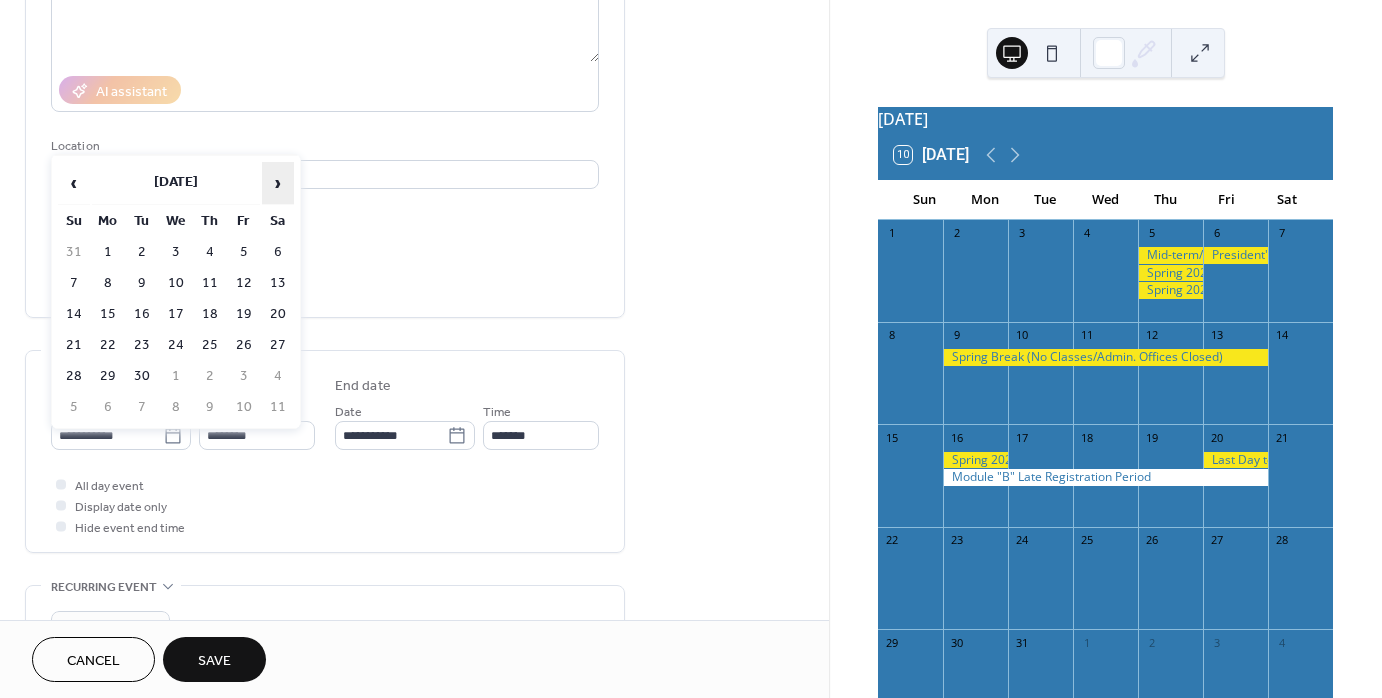 click on "›" at bounding box center (278, 183) 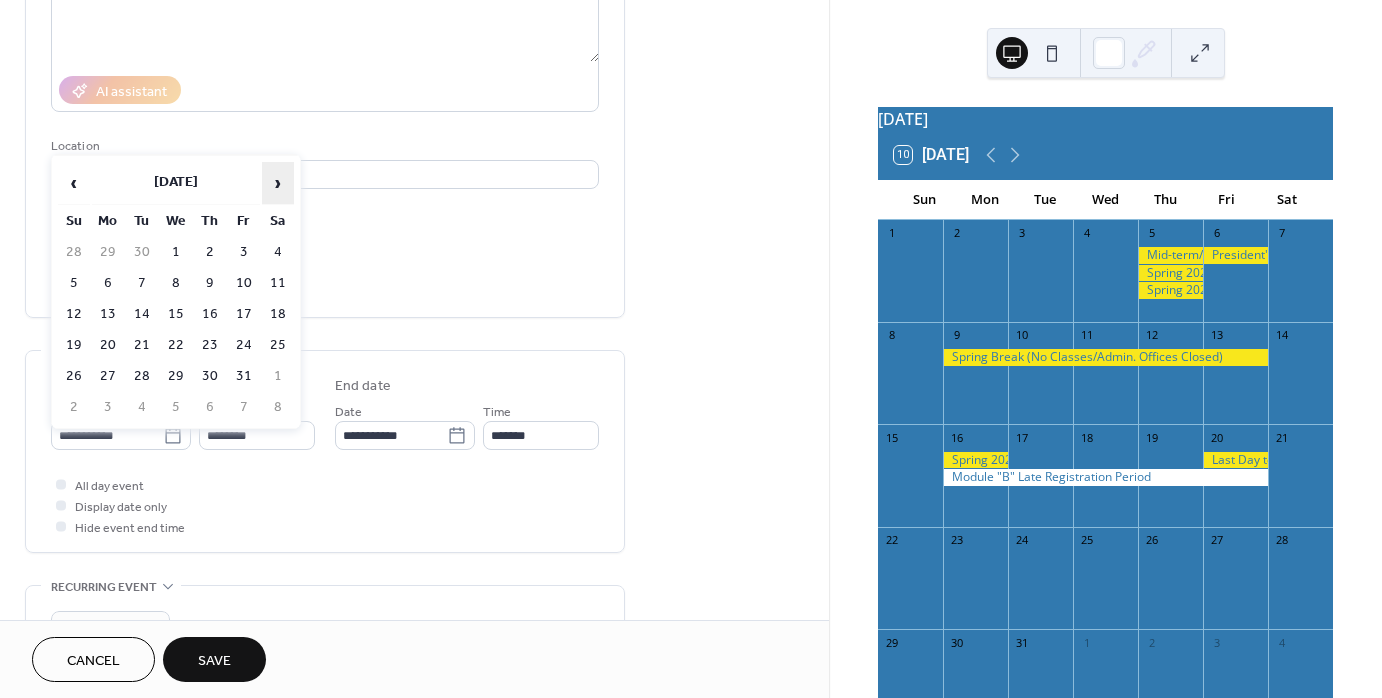 click on "›" at bounding box center (278, 183) 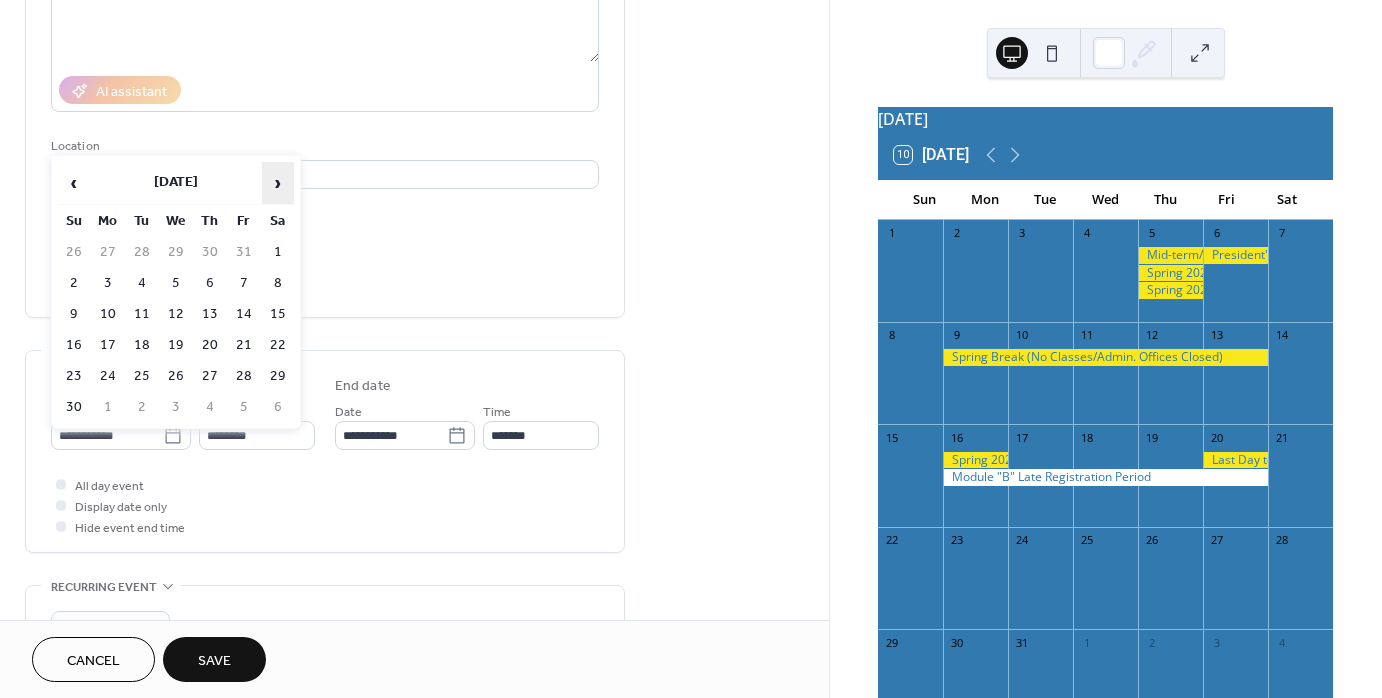 click on "›" at bounding box center [278, 183] 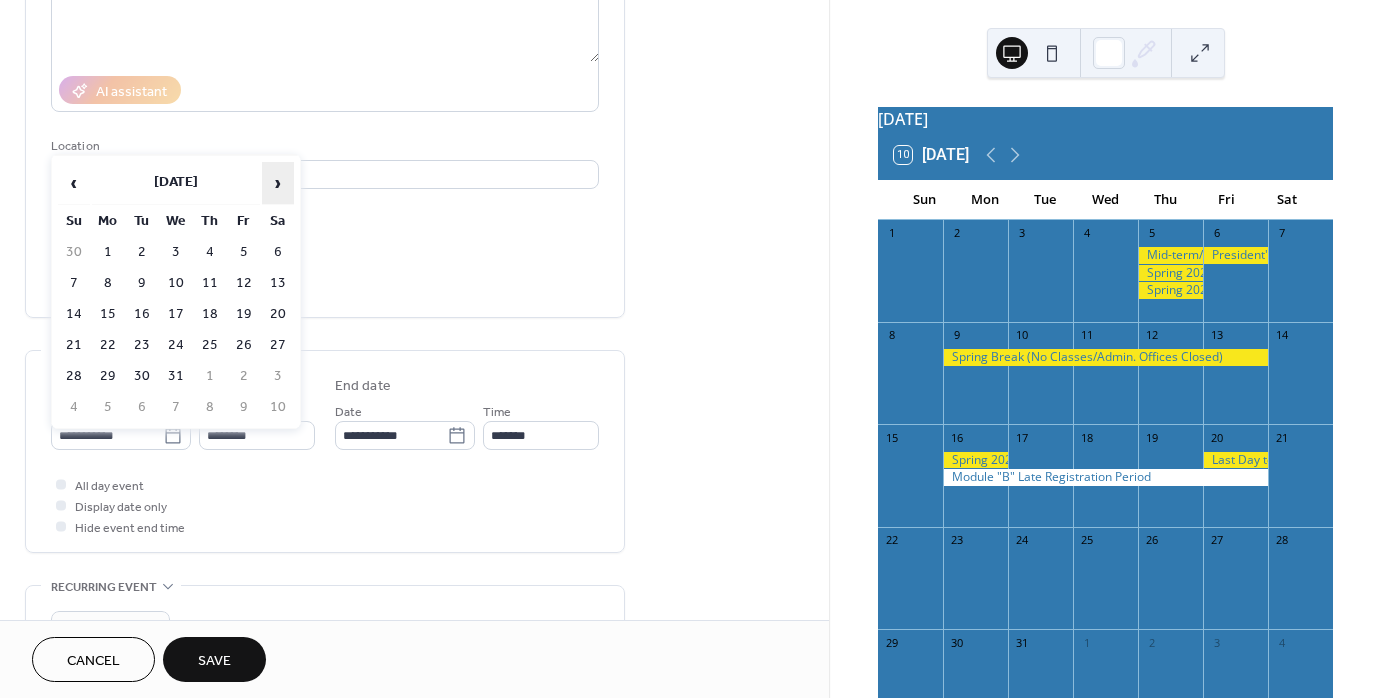 click on "›" at bounding box center (278, 183) 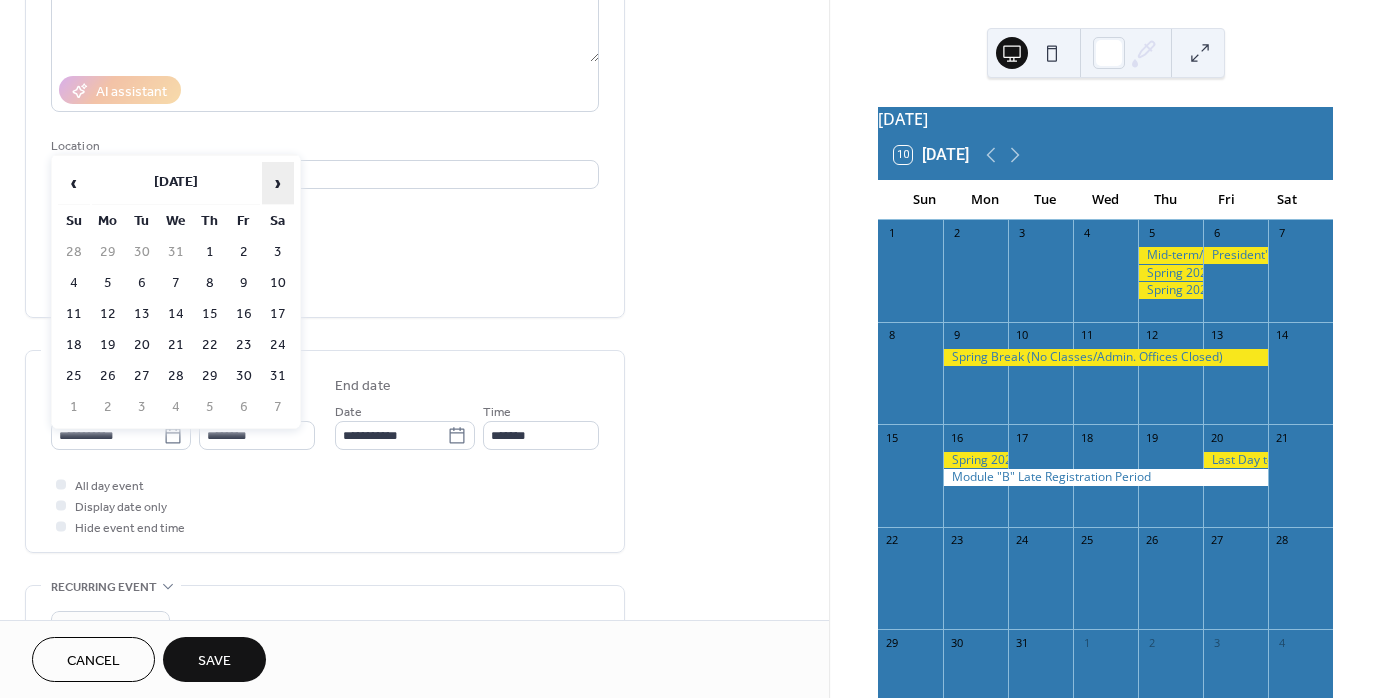 click on "›" at bounding box center [278, 183] 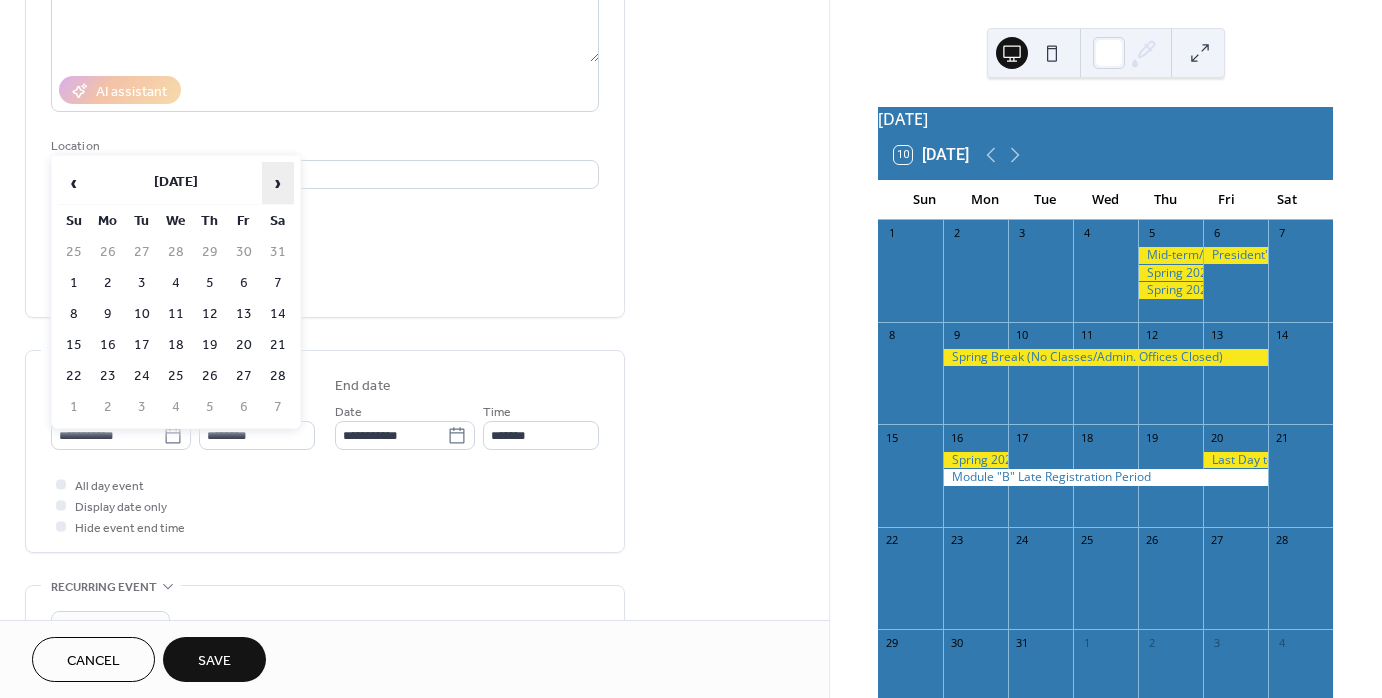 click on "›" at bounding box center (278, 183) 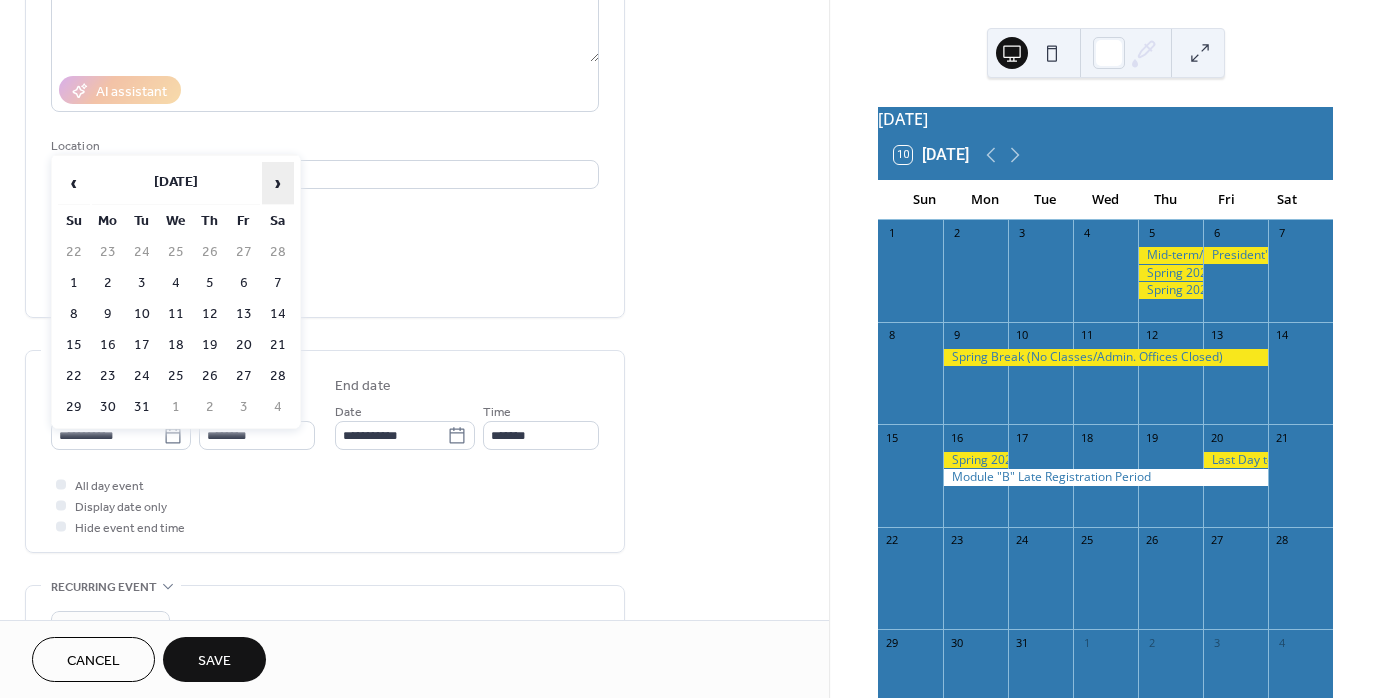 click on "›" at bounding box center [278, 183] 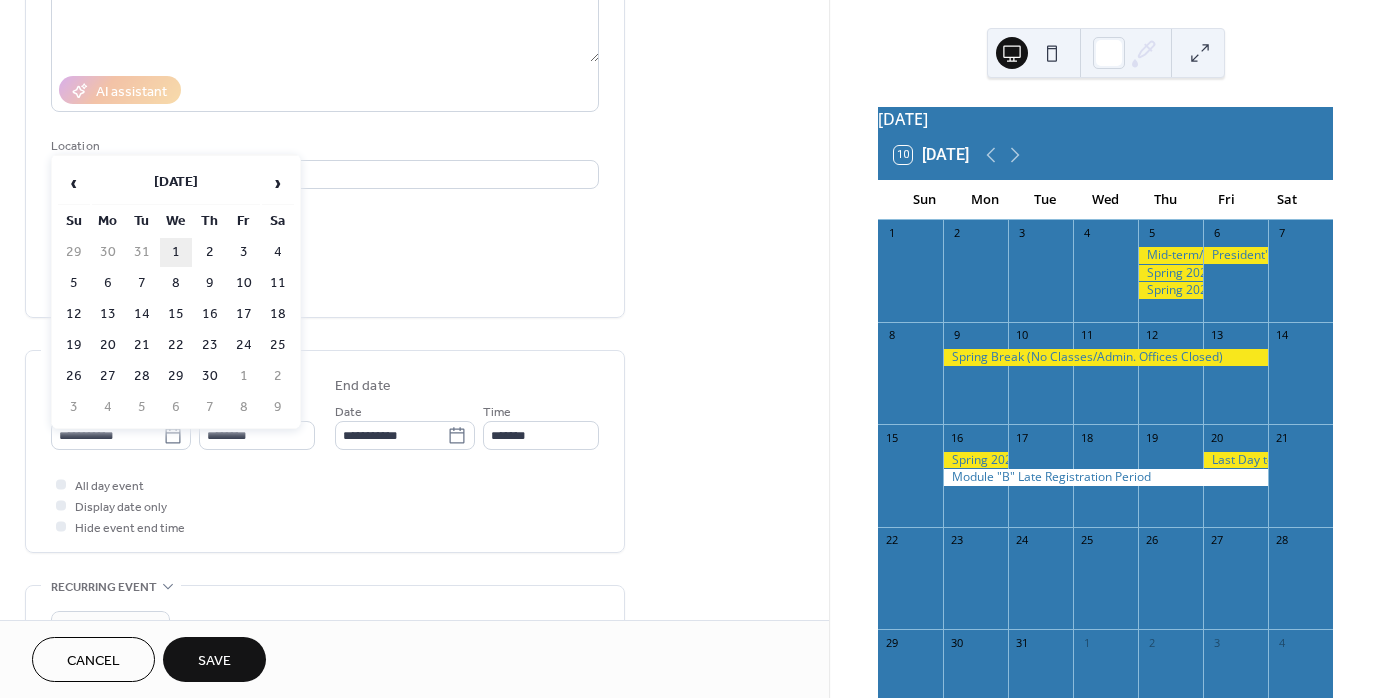 click on "1" at bounding box center (176, 252) 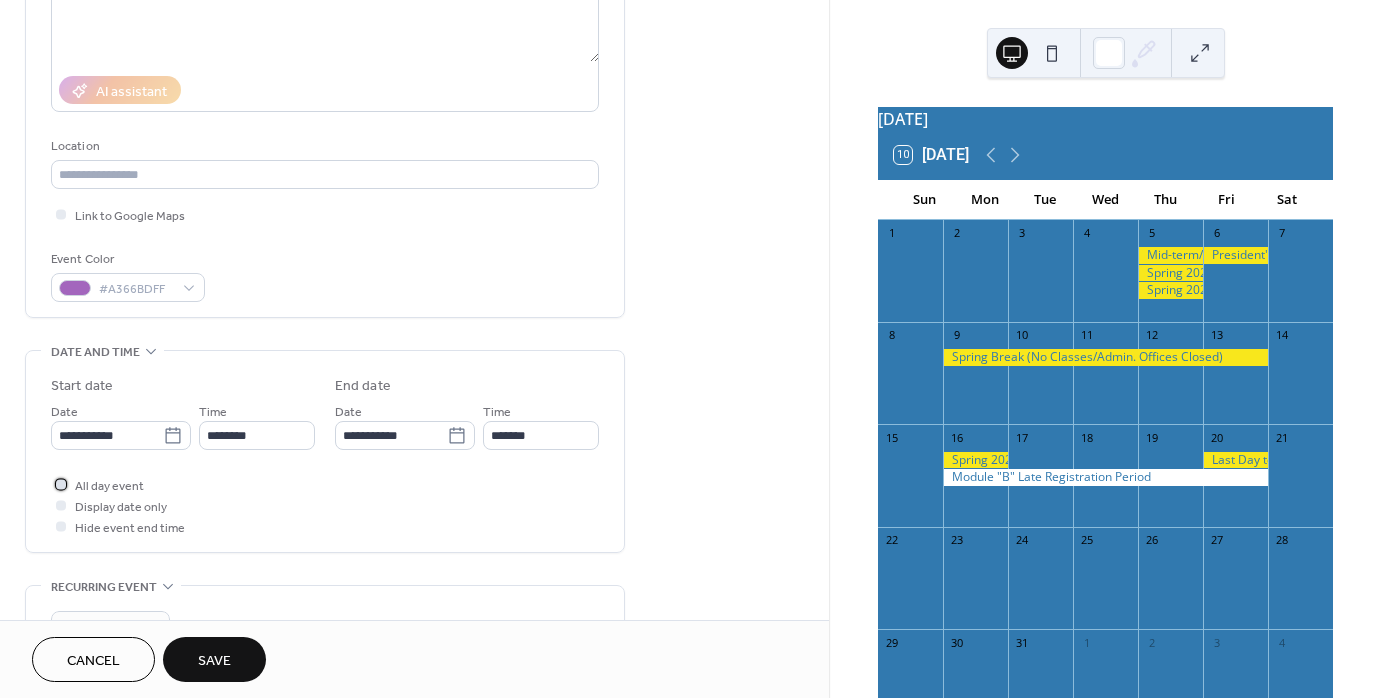 click at bounding box center [61, 484] 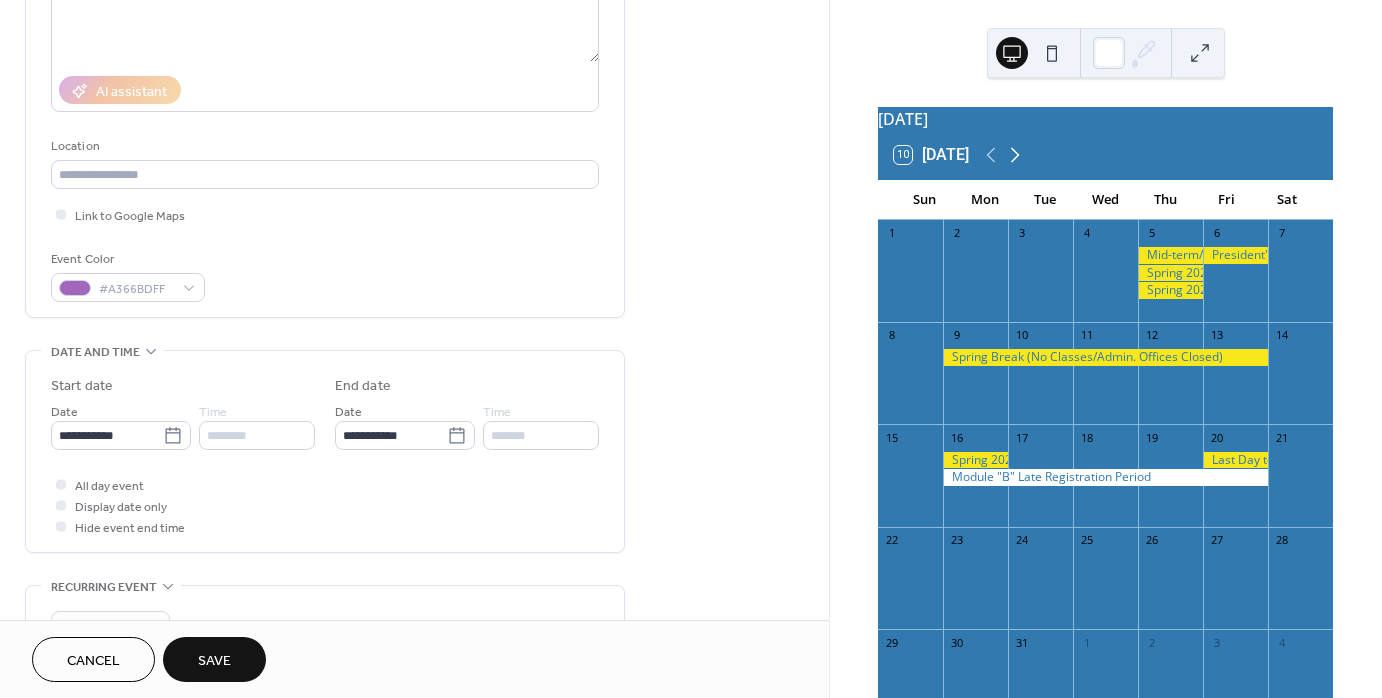 click 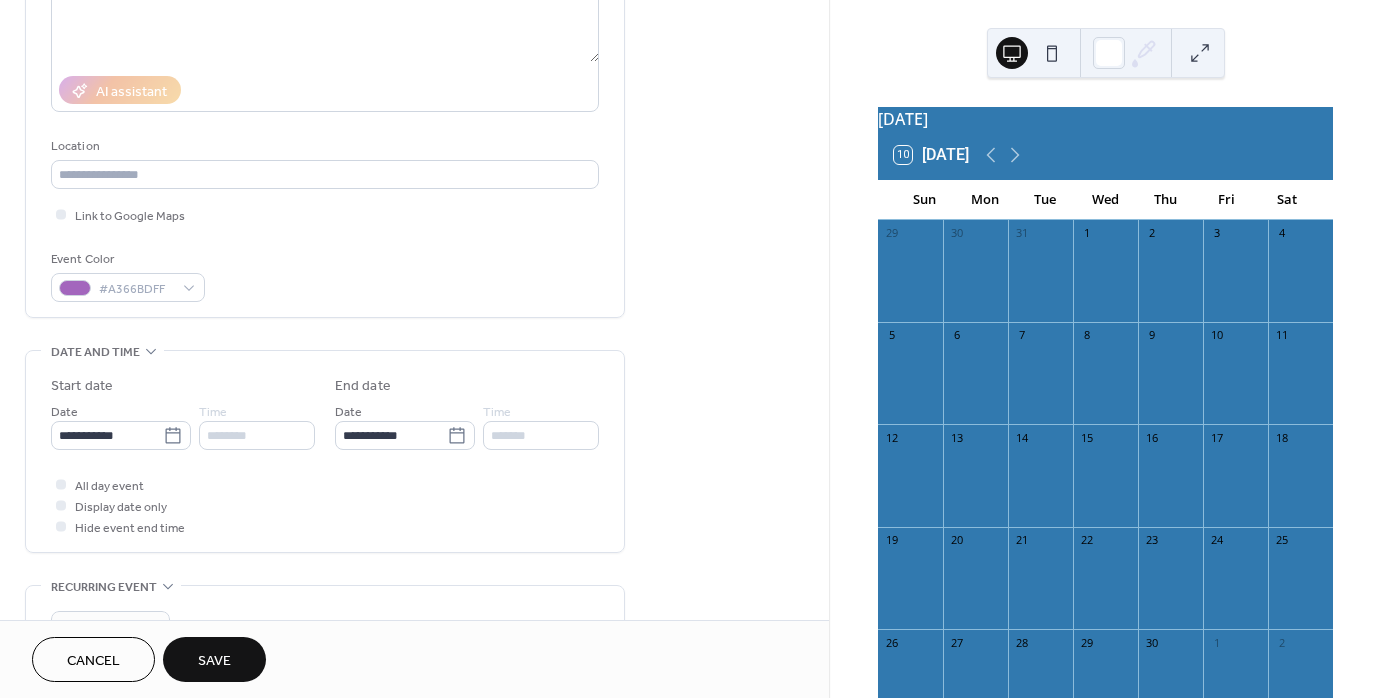click on "Save" at bounding box center (214, 661) 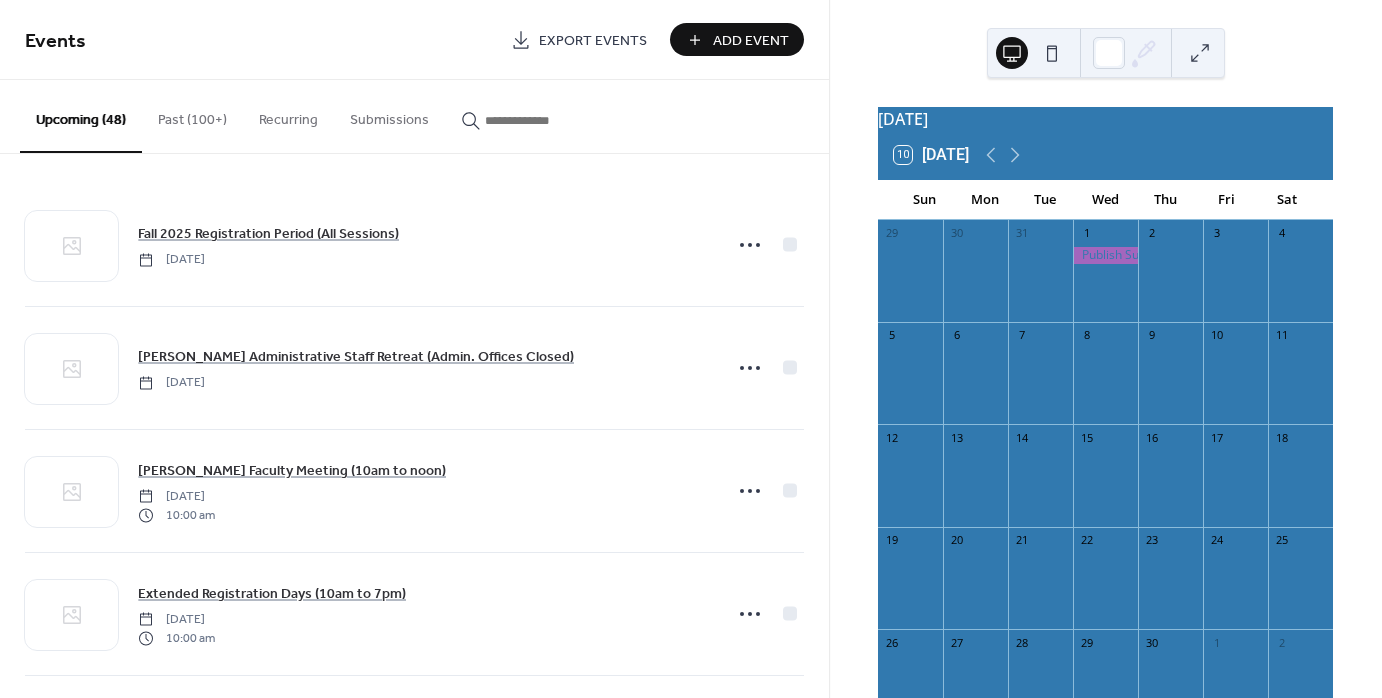 click on "Add Event" at bounding box center [751, 41] 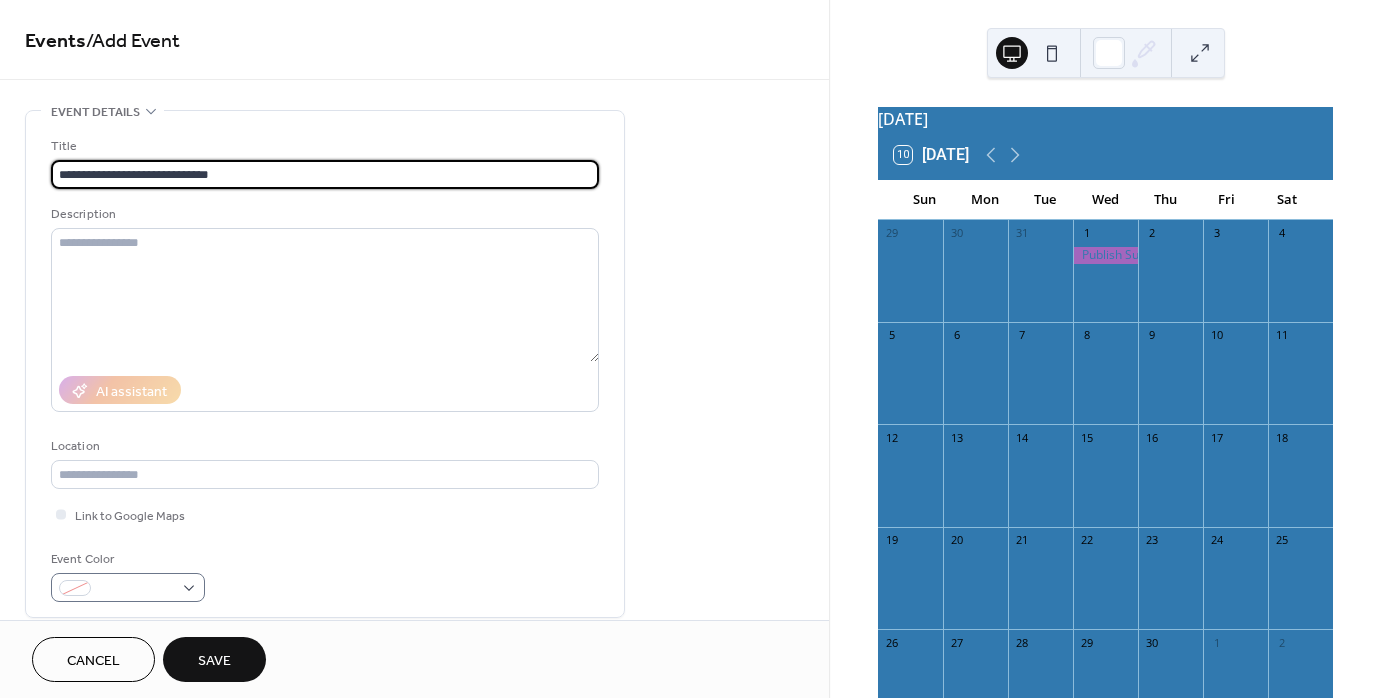 type on "**********" 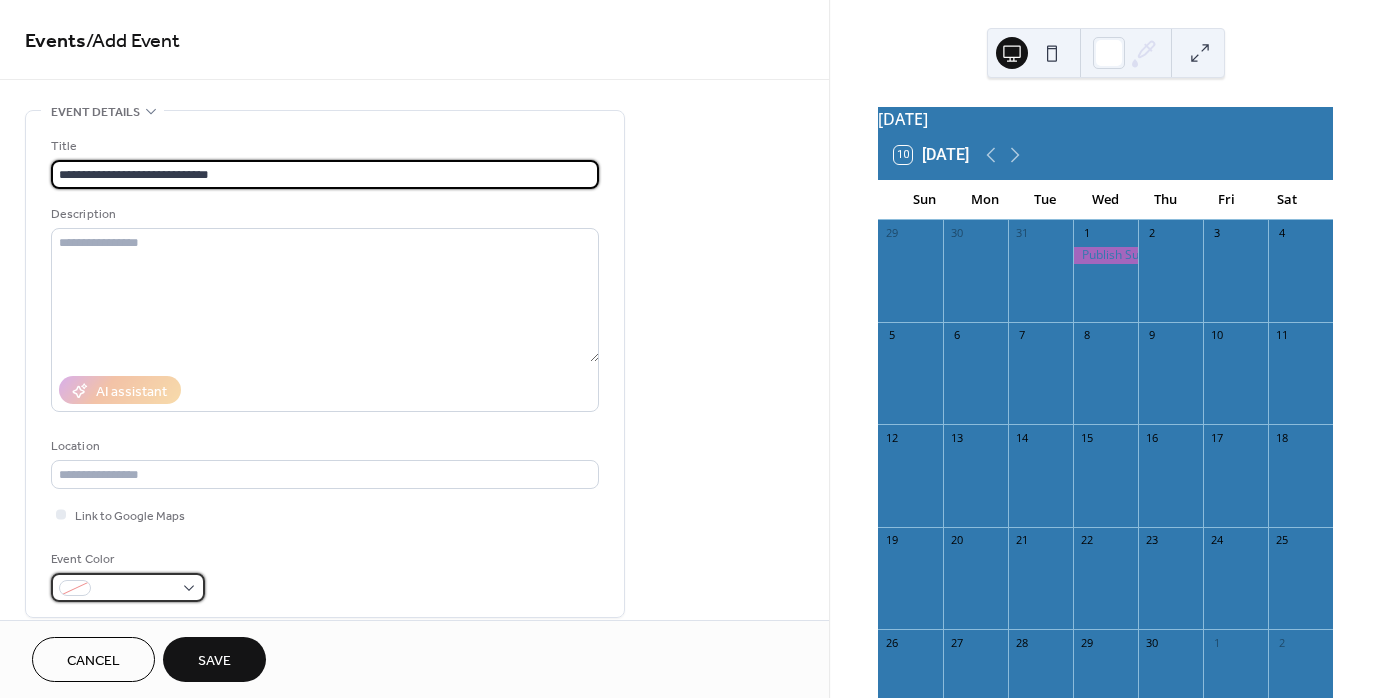 click at bounding box center (128, 587) 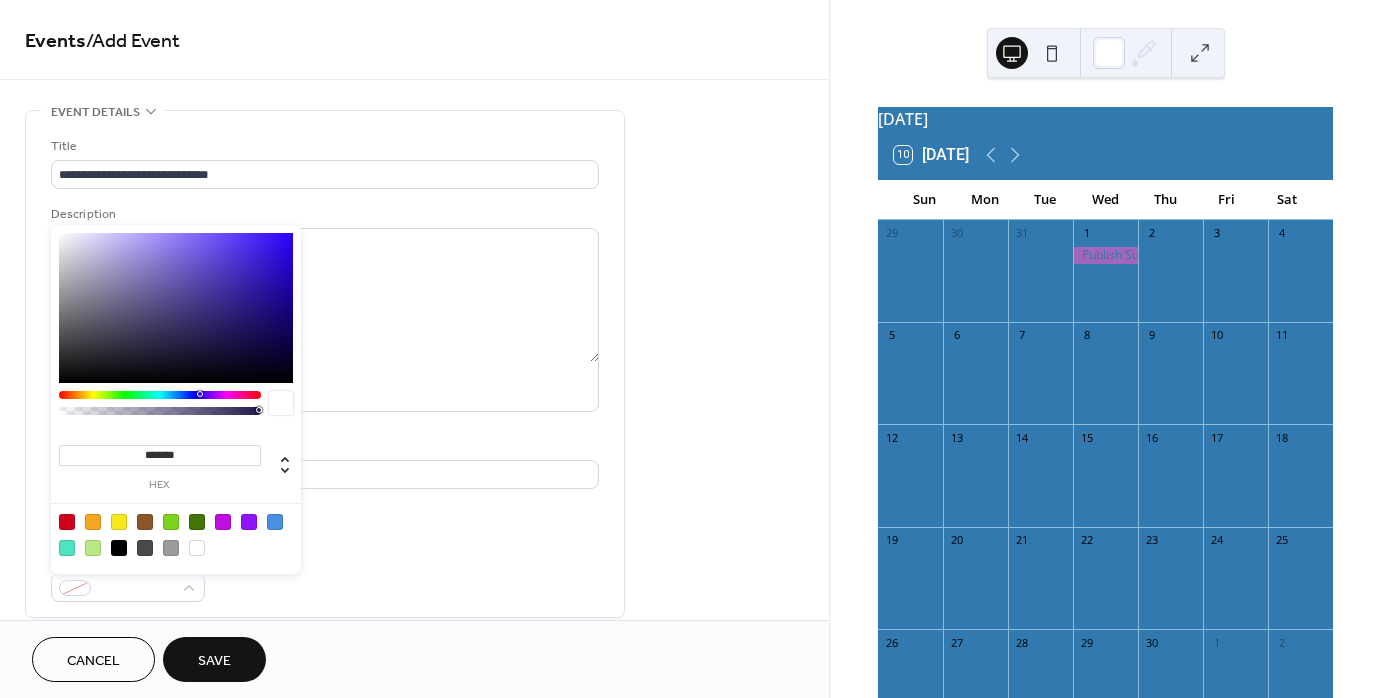 click on "*******" at bounding box center [160, 455] 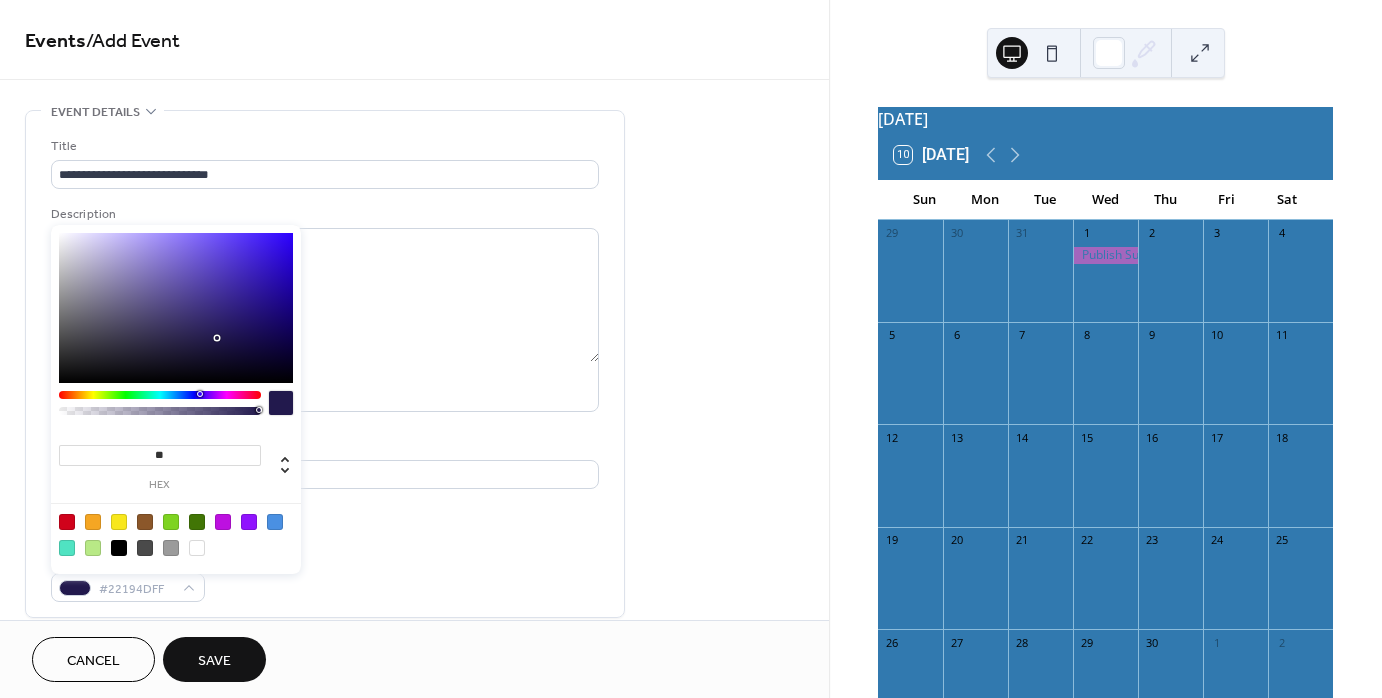 type on "*" 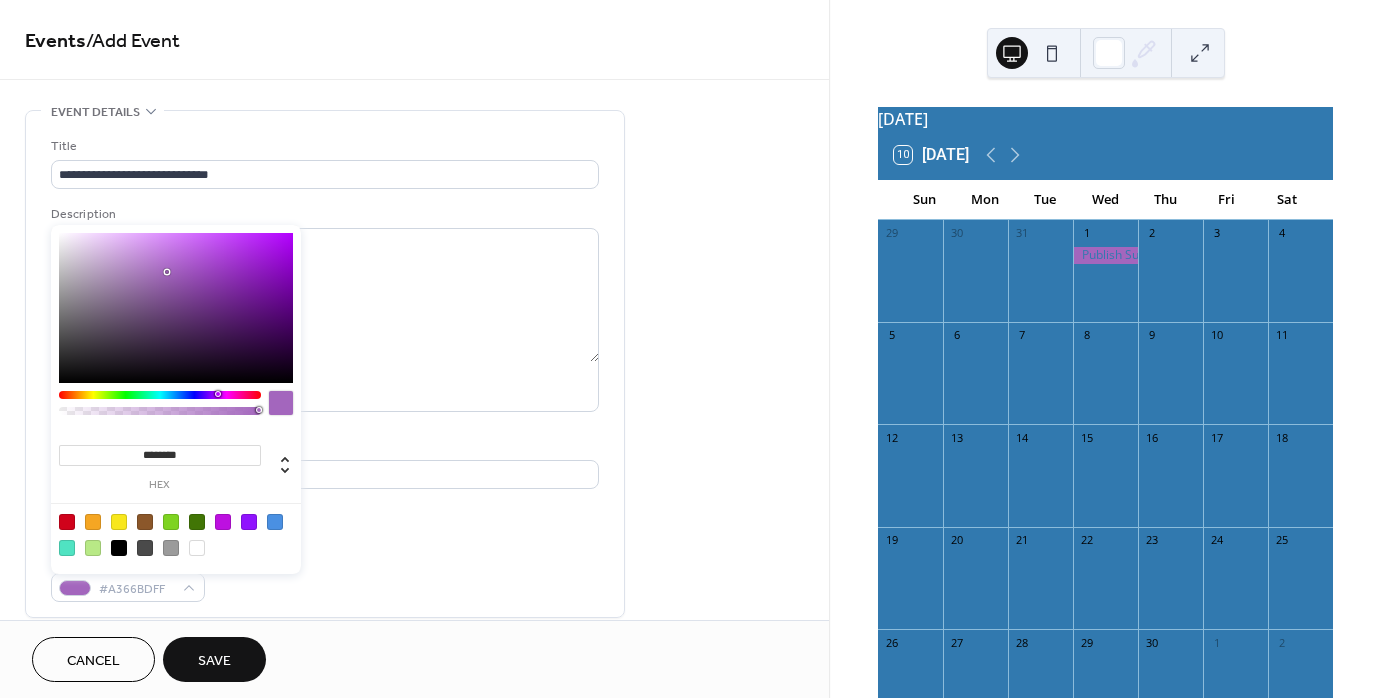type on "*********" 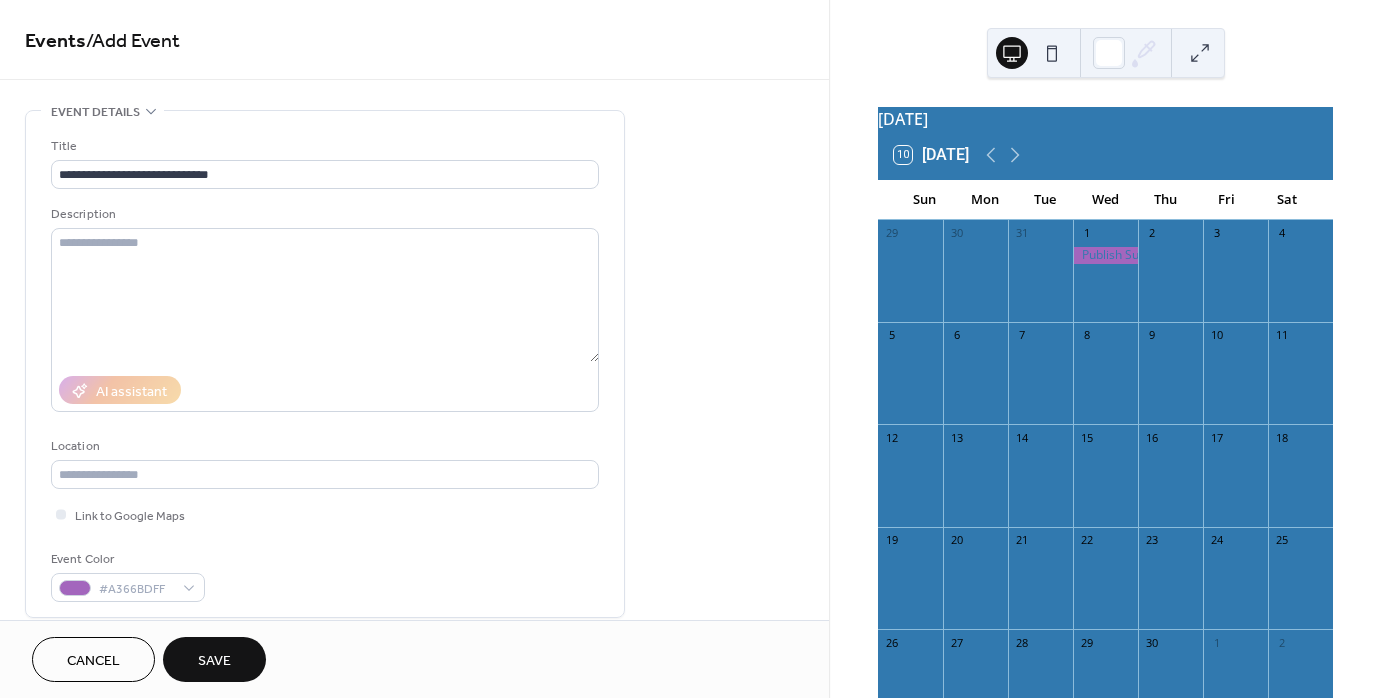click on "Event Color #A366BDFF" at bounding box center (325, 575) 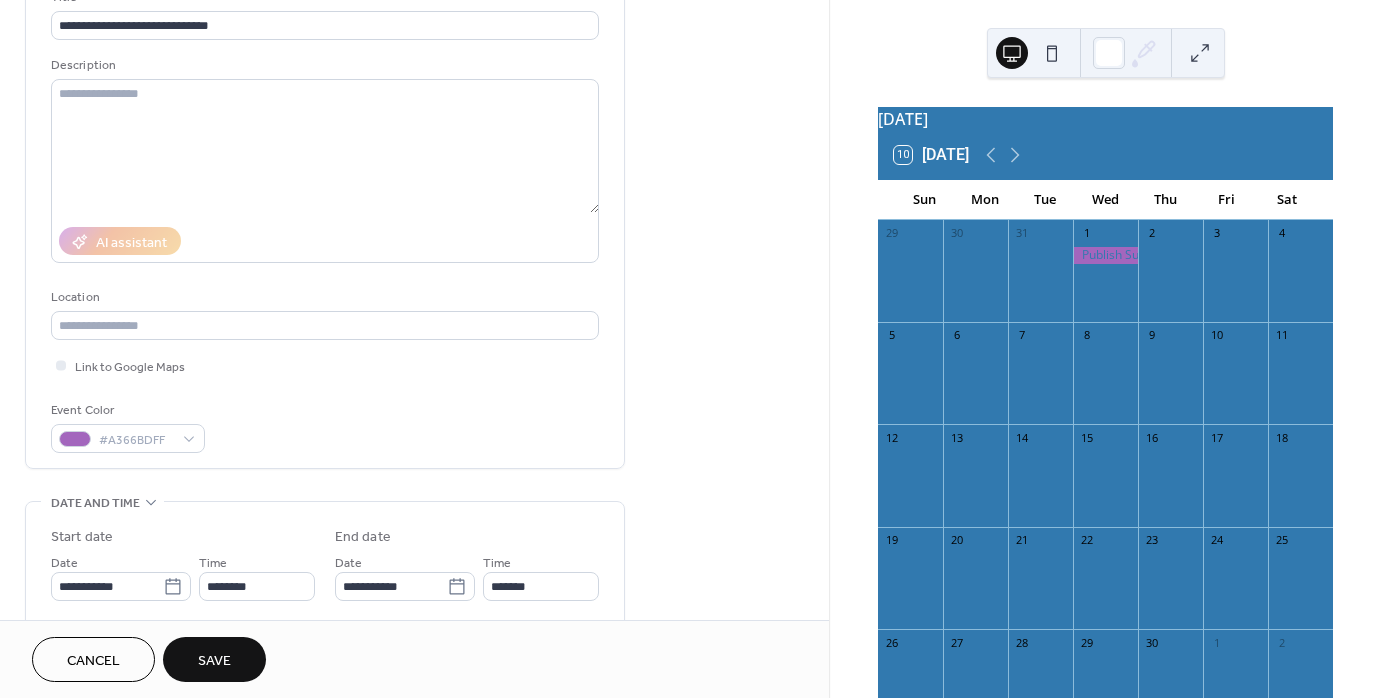 scroll, scrollTop: 200, scrollLeft: 0, axis: vertical 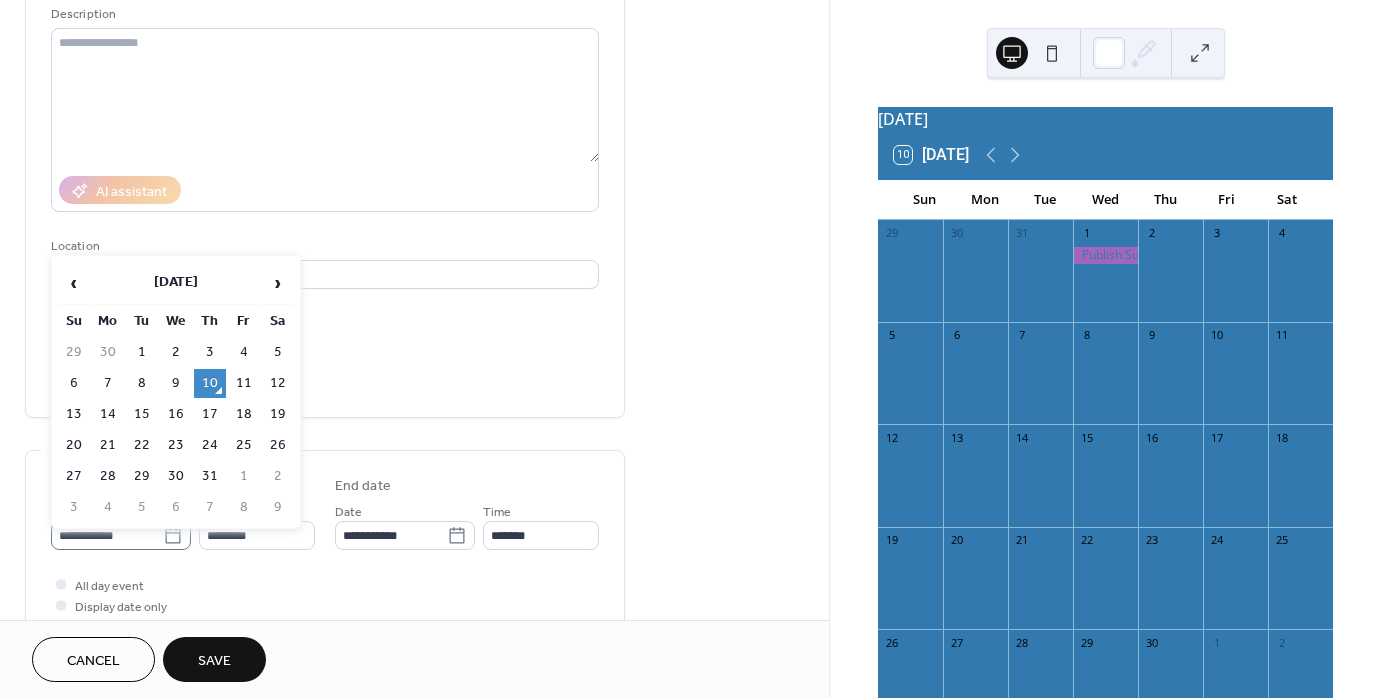 click 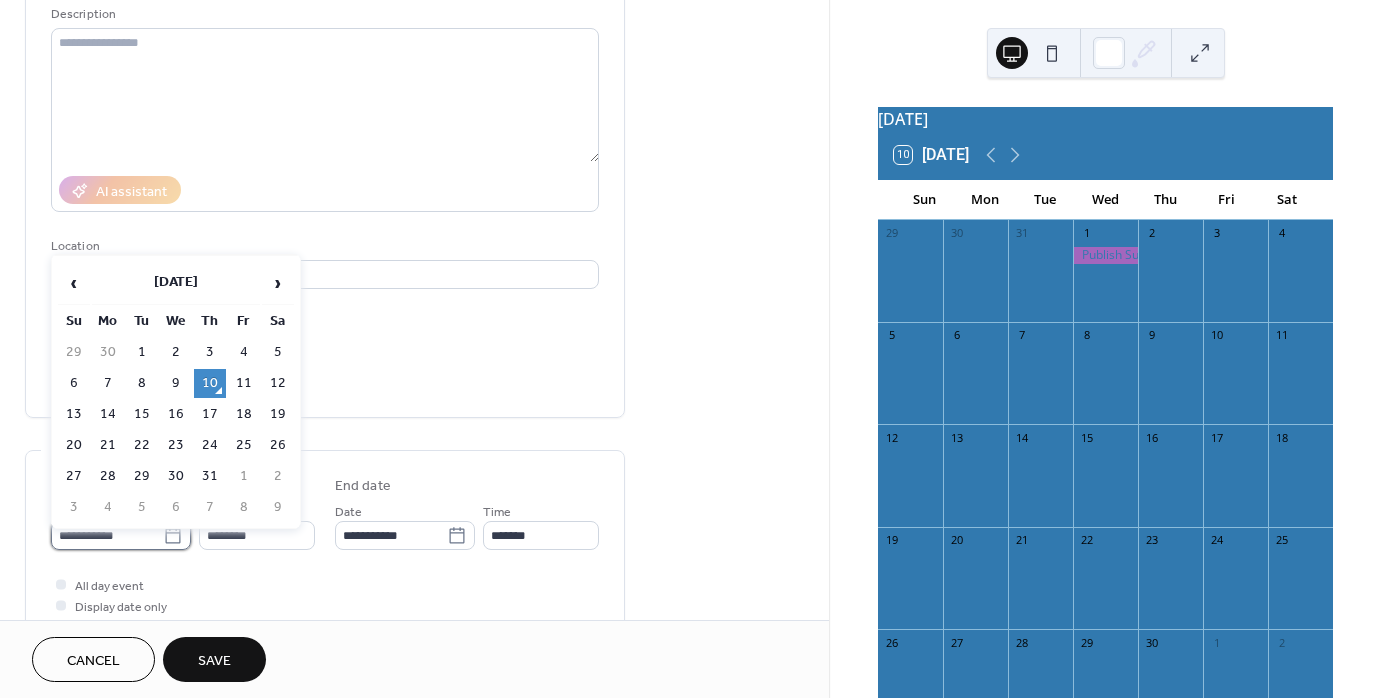 click on "**********" at bounding box center (107, 535) 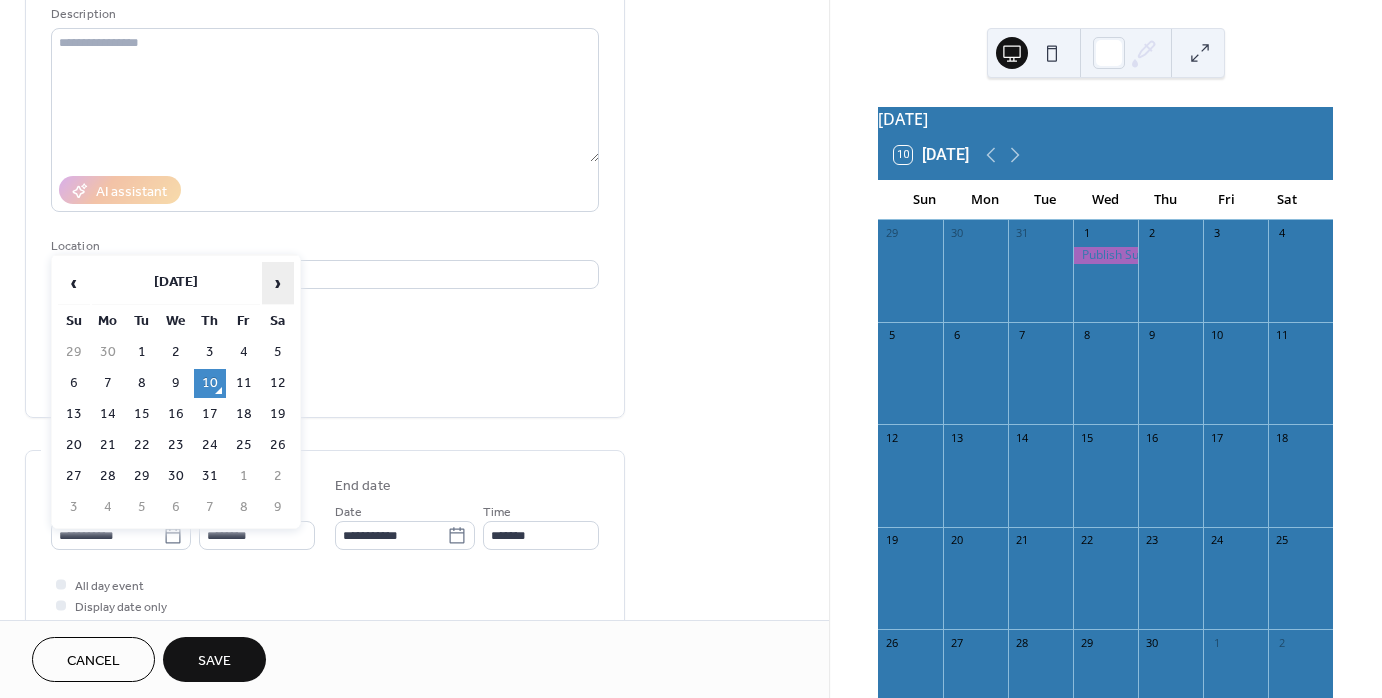 click on "›" at bounding box center [278, 283] 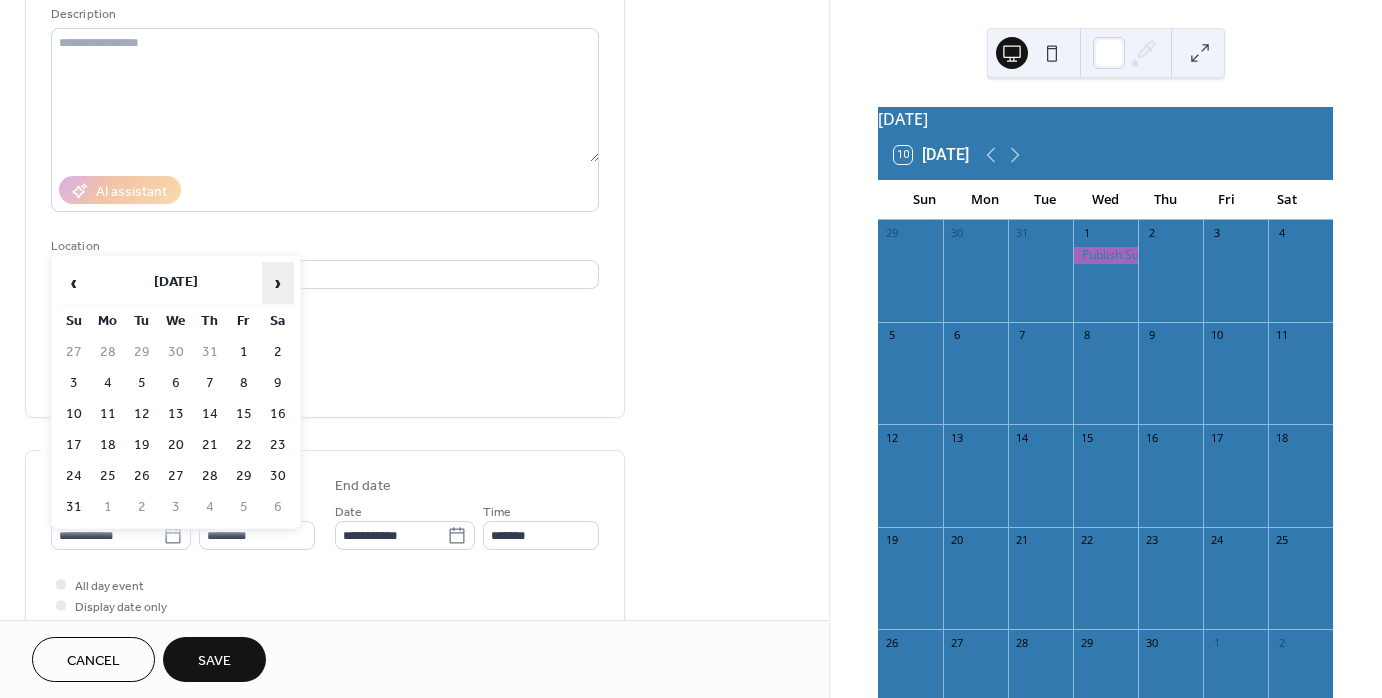 click on "›" at bounding box center (278, 283) 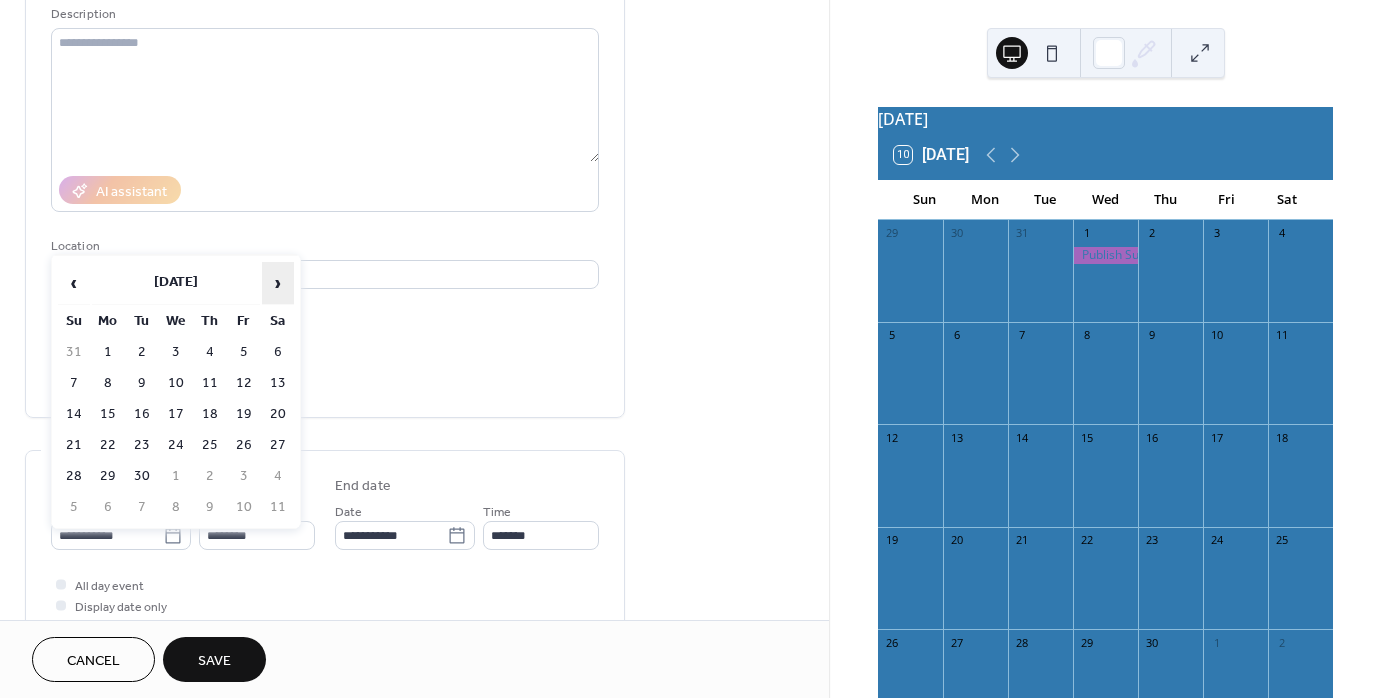 click on "›" at bounding box center (278, 283) 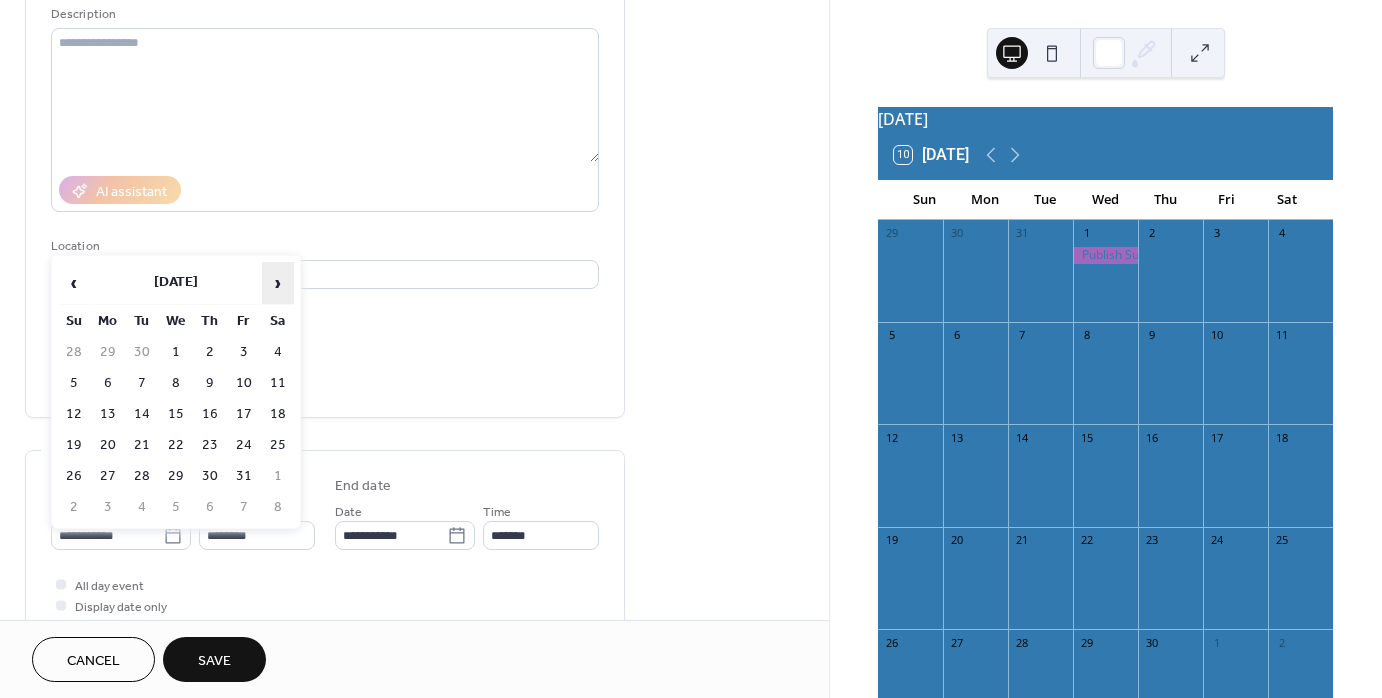 click on "›" at bounding box center [278, 283] 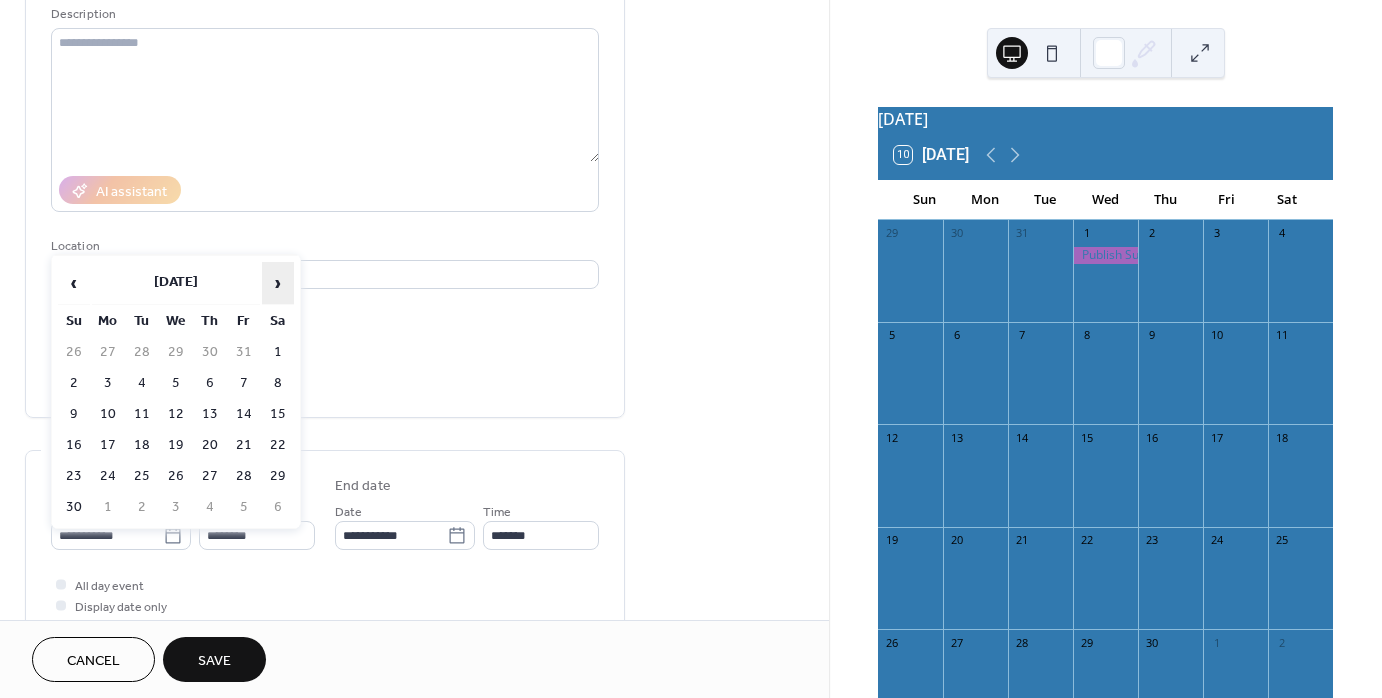 click on "›" at bounding box center [278, 283] 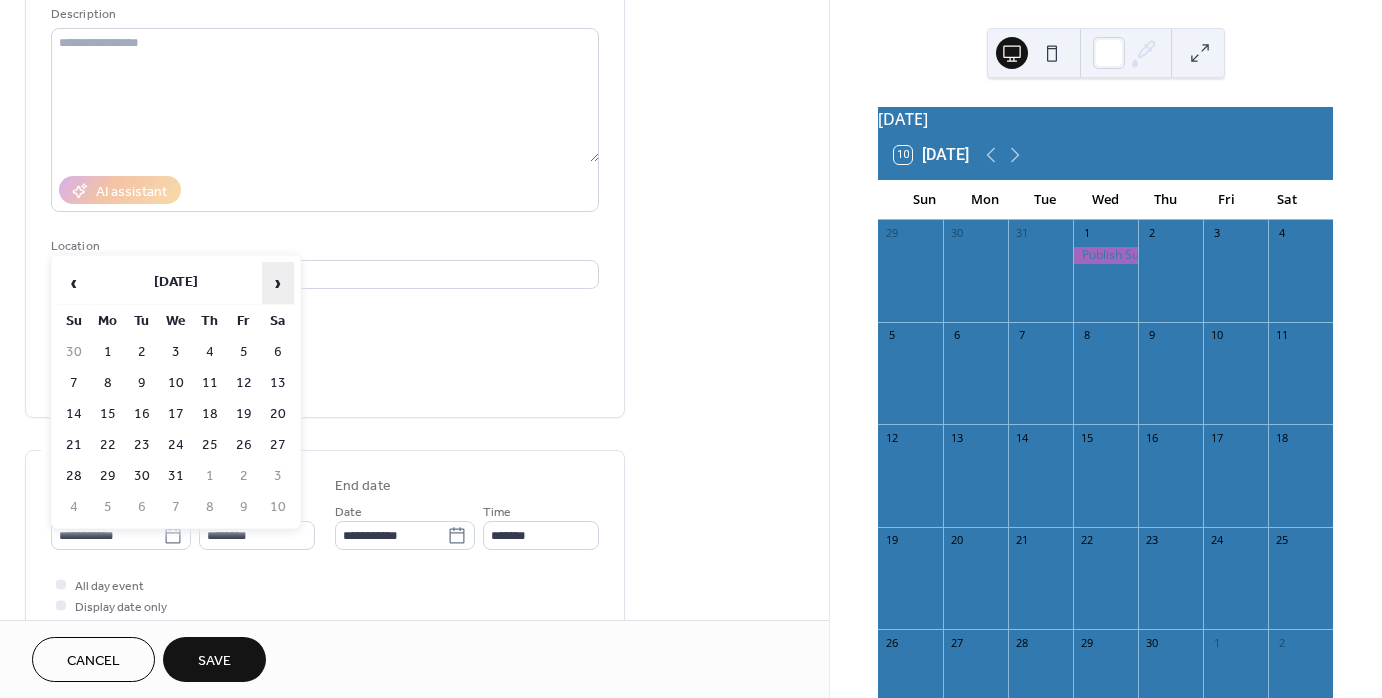 click on "›" at bounding box center (278, 283) 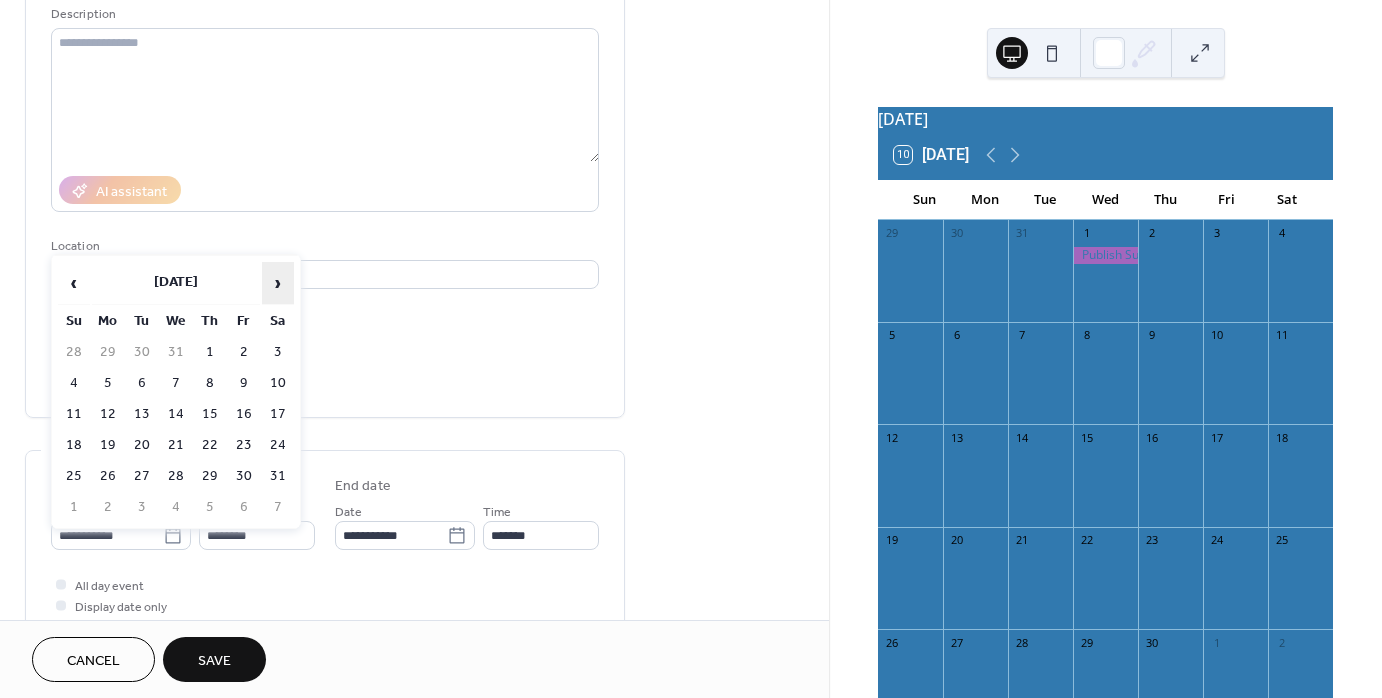 click on "›" at bounding box center (278, 283) 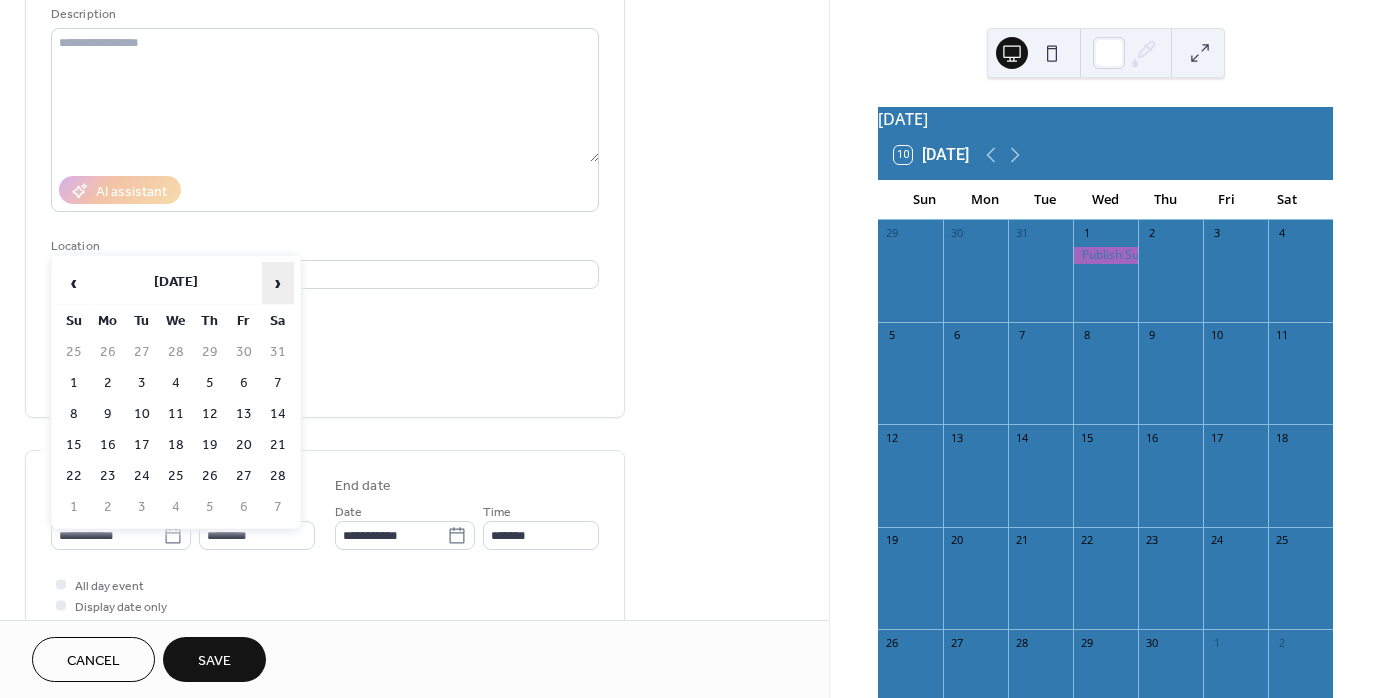 click on "›" at bounding box center [278, 283] 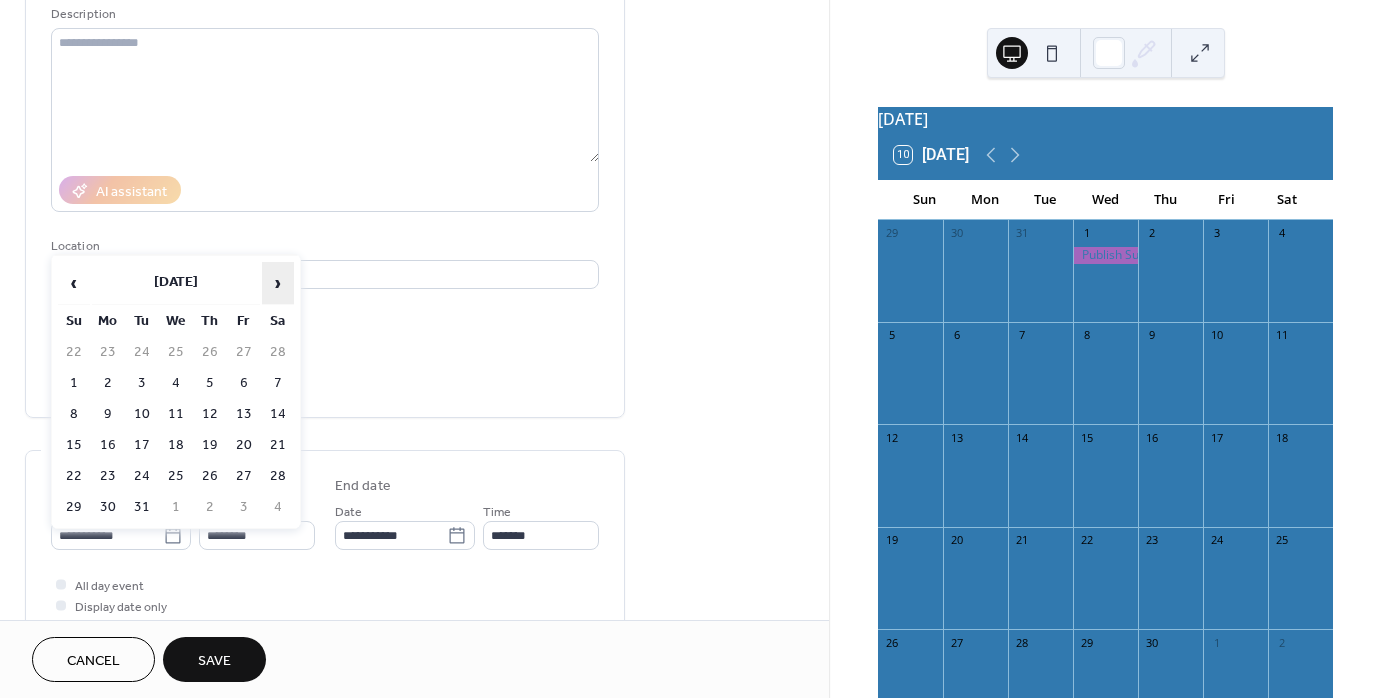 click on "›" at bounding box center [278, 283] 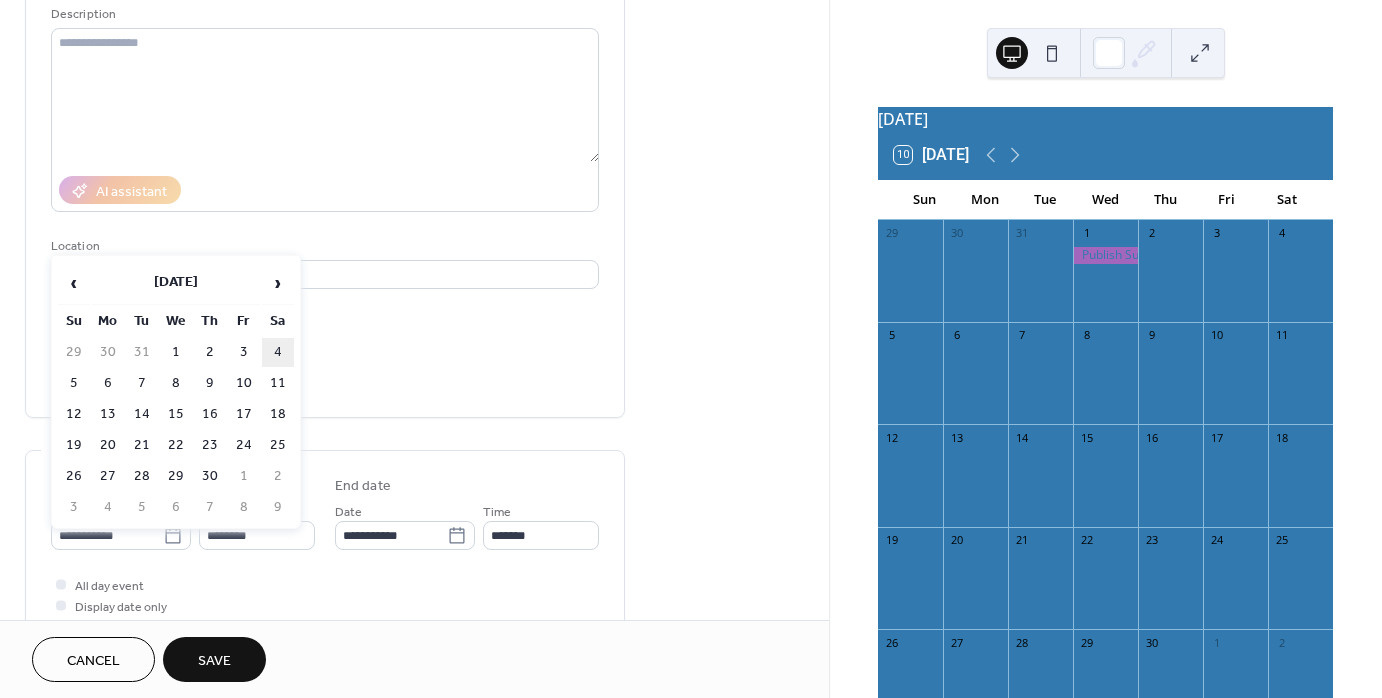 click on "4" at bounding box center [278, 352] 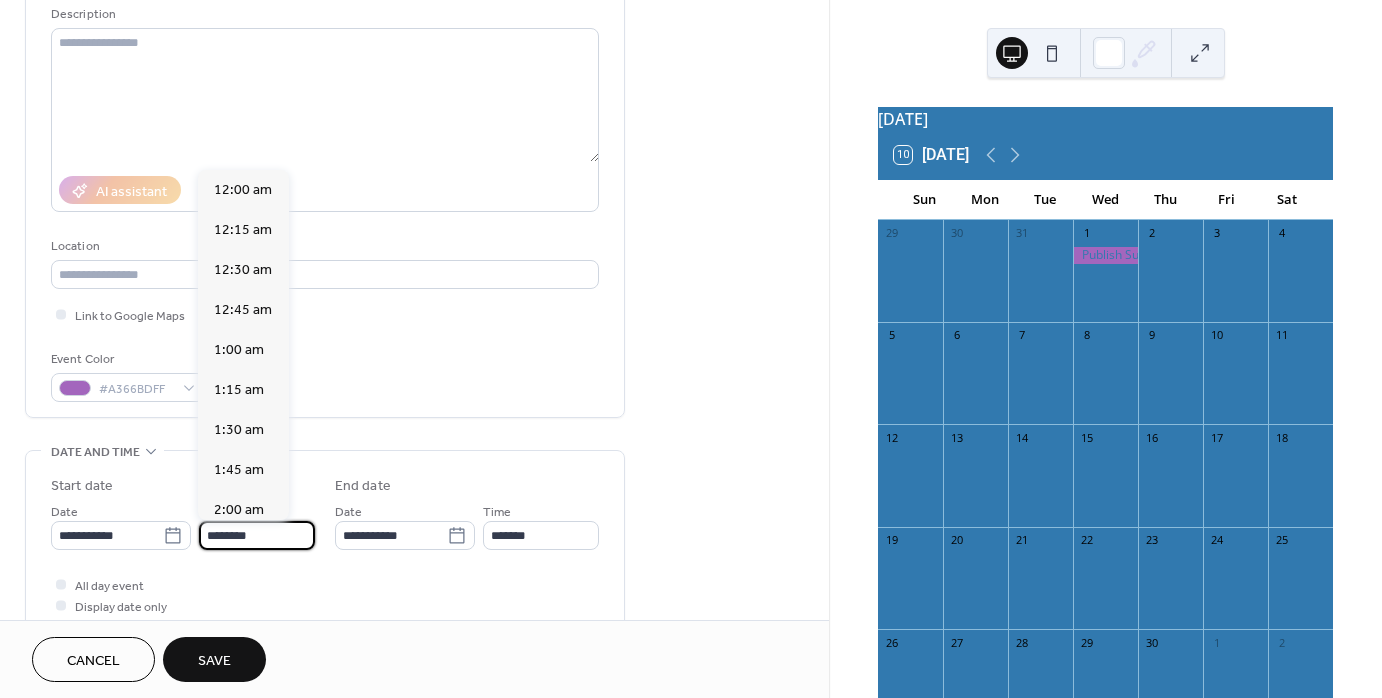click on "********" at bounding box center [257, 535] 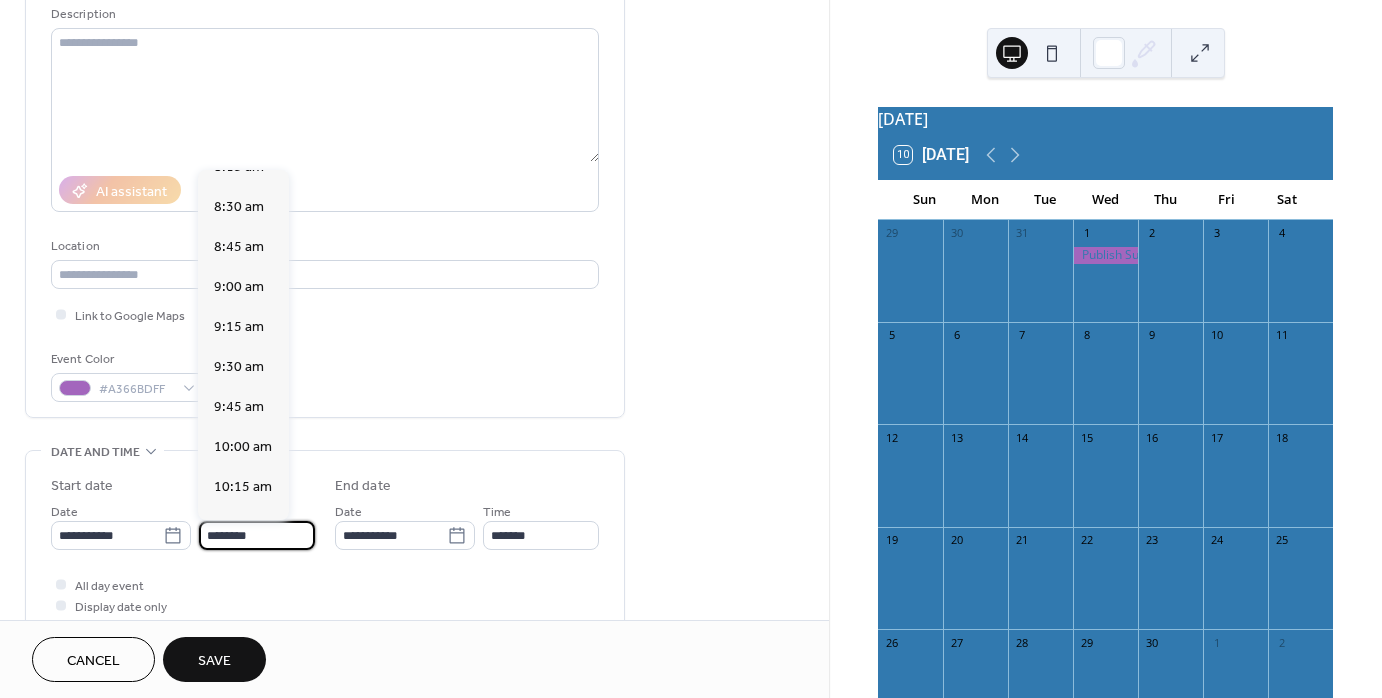 scroll, scrollTop: 1329, scrollLeft: 0, axis: vertical 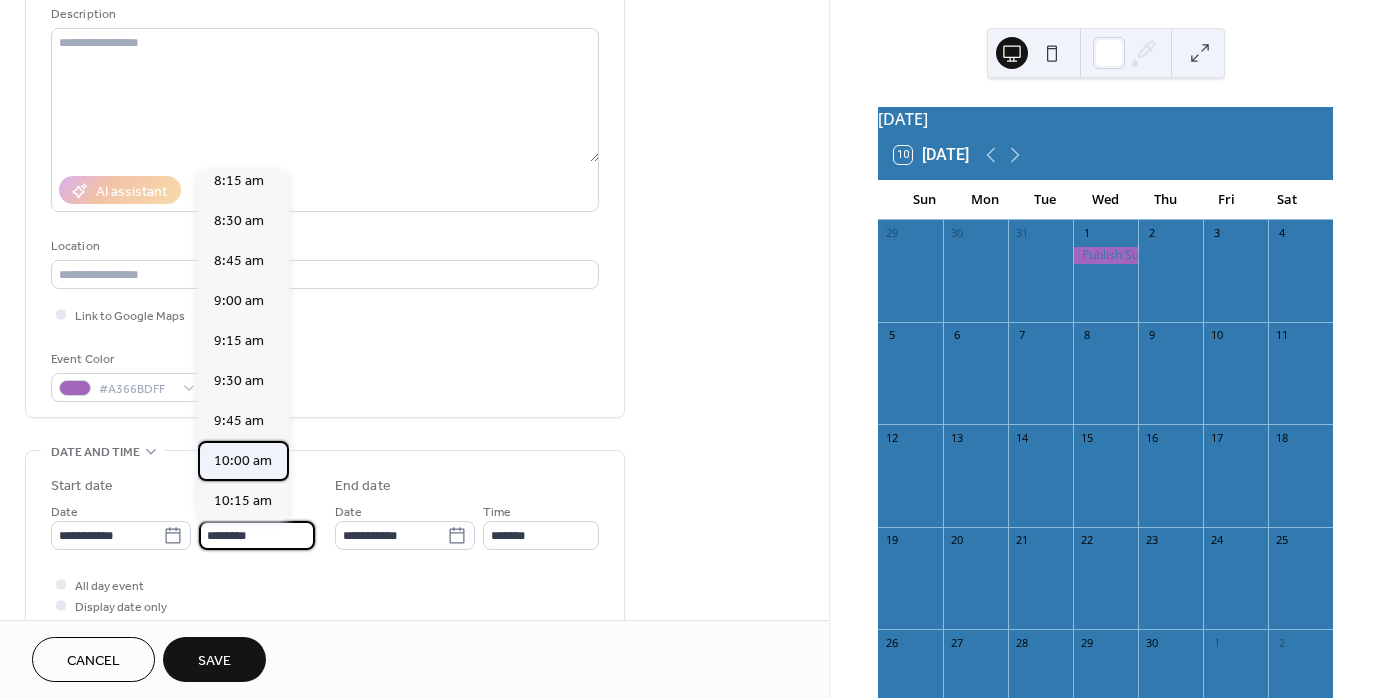 click on "10:00 am" at bounding box center (243, 461) 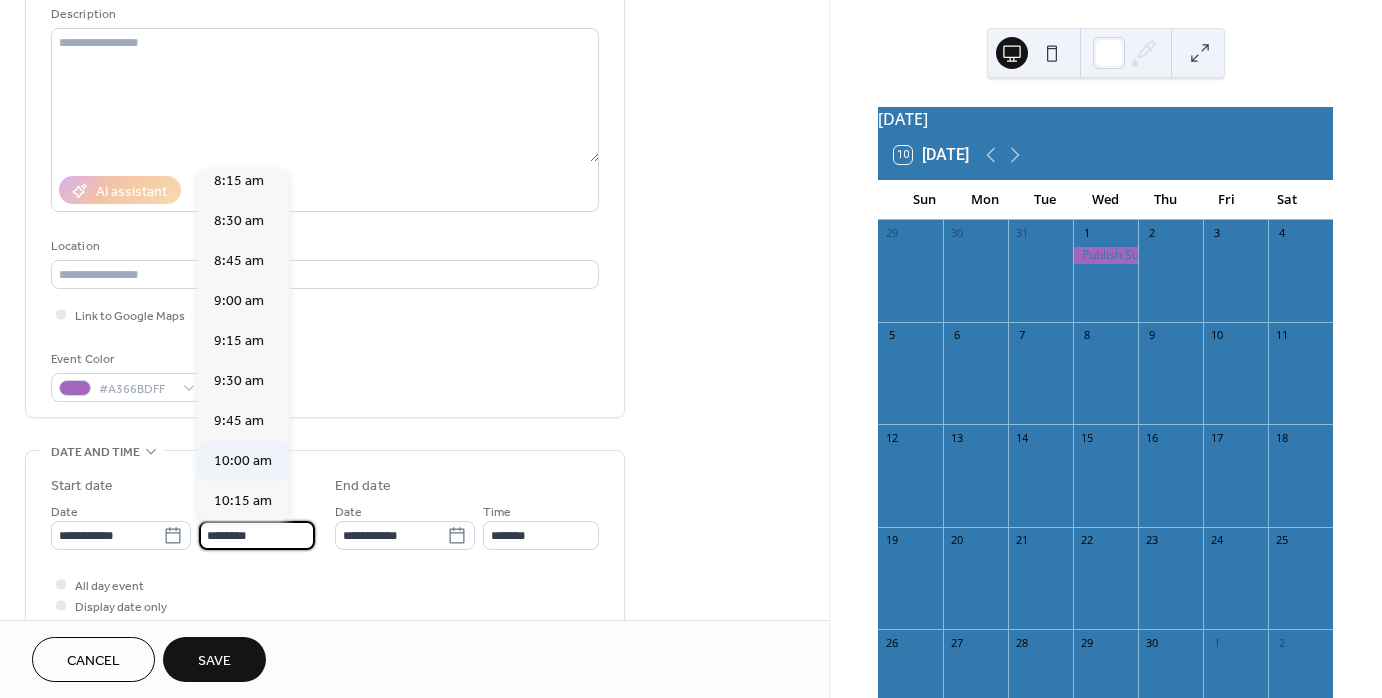 type on "********" 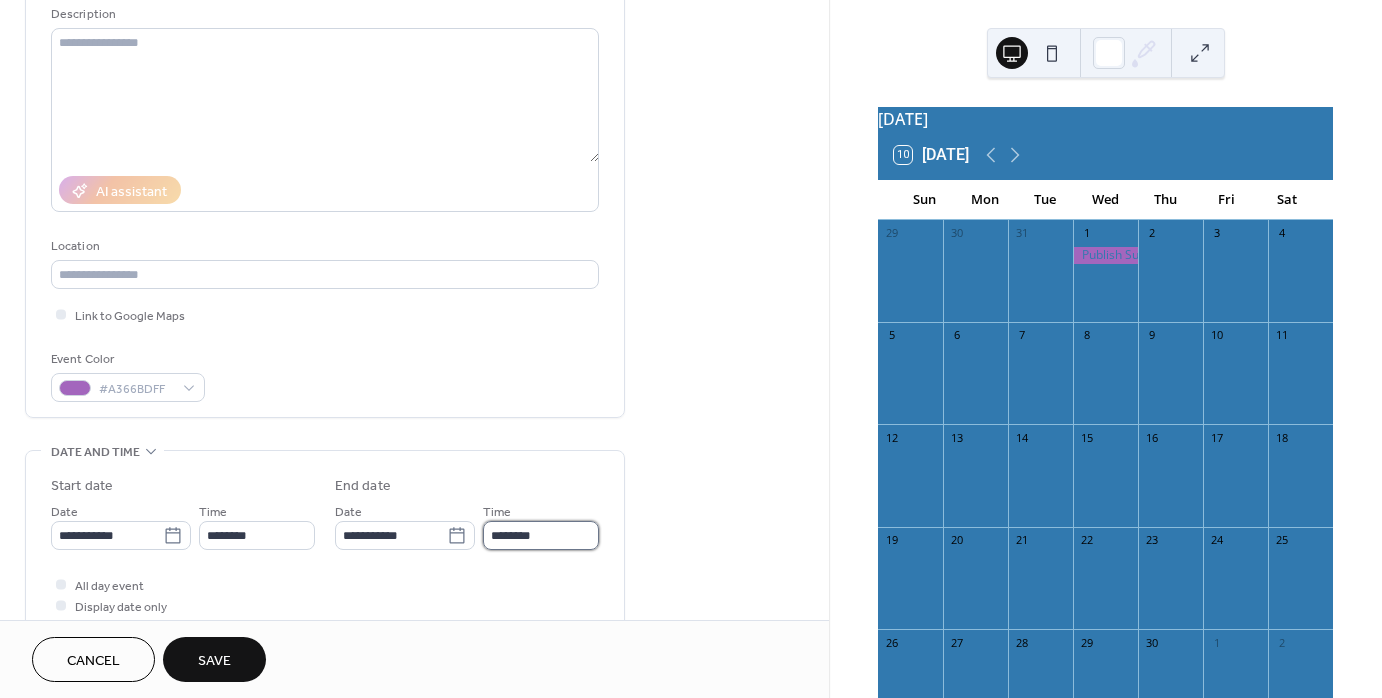 click on "********" at bounding box center [541, 535] 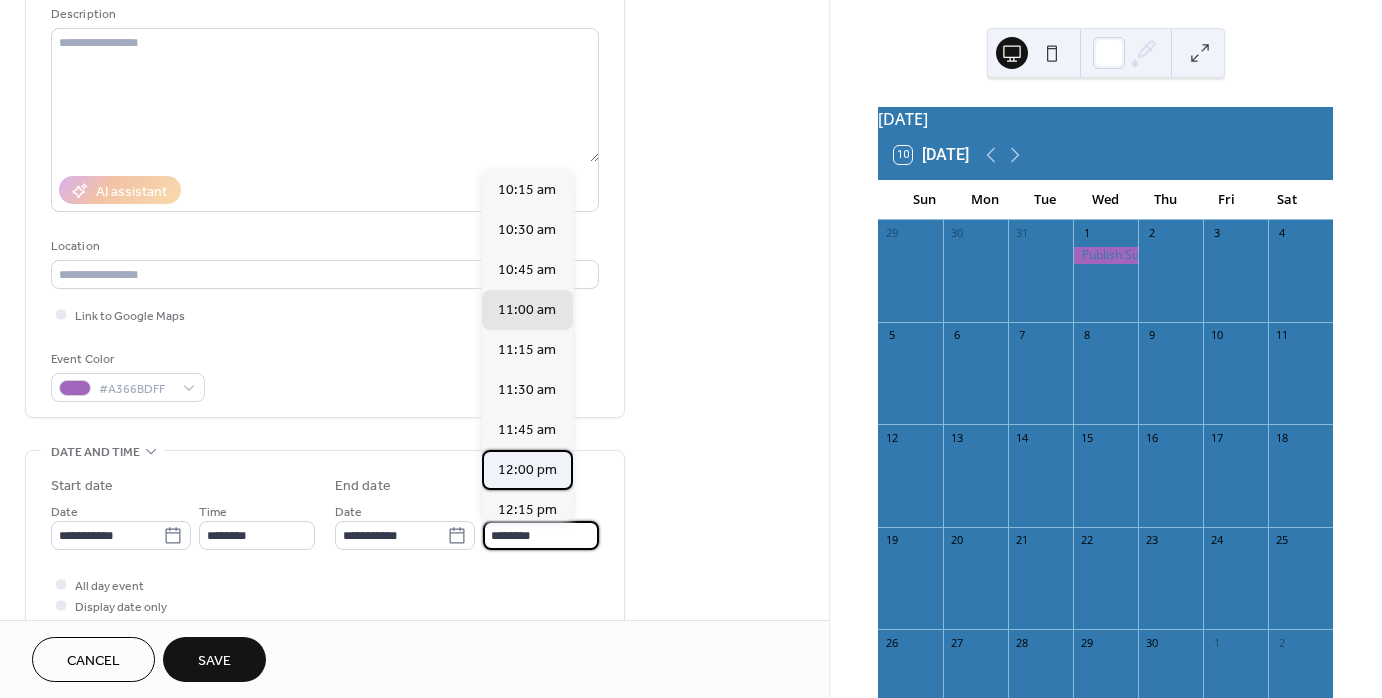 click on "12:00 pm" at bounding box center (527, 470) 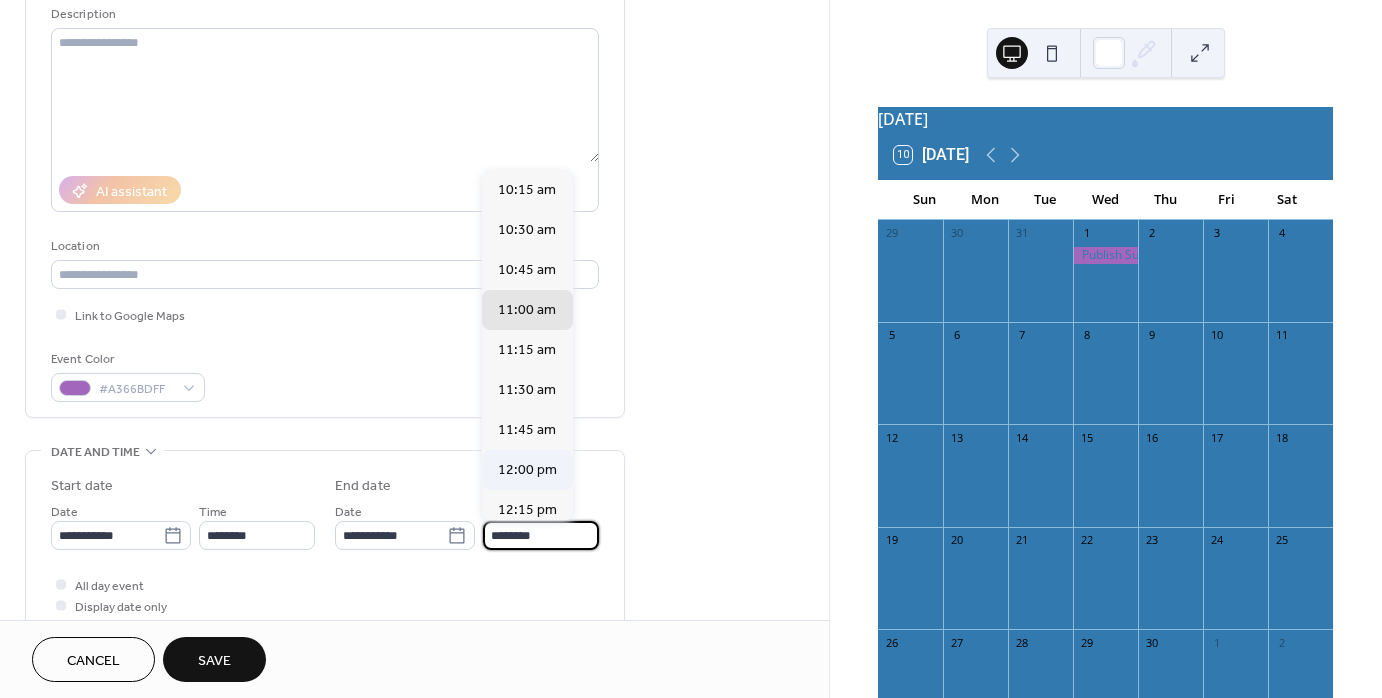 type on "********" 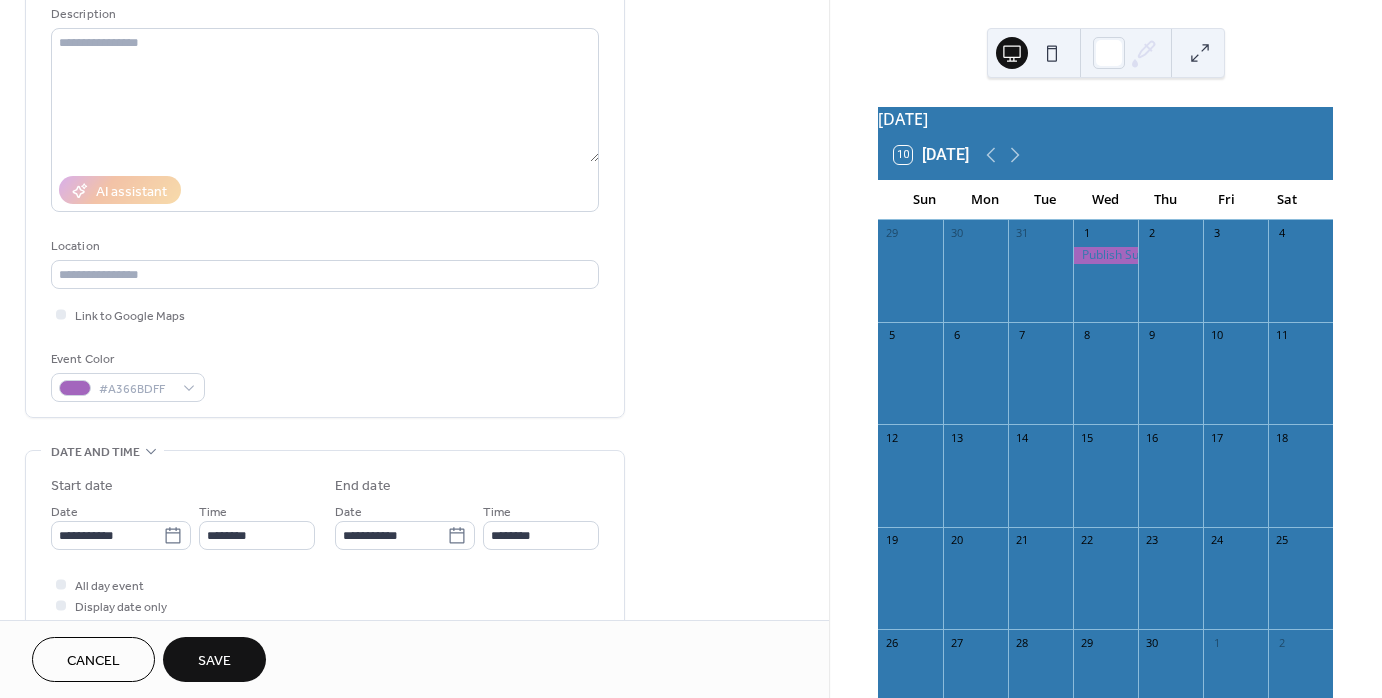 click on "Save" at bounding box center [214, 661] 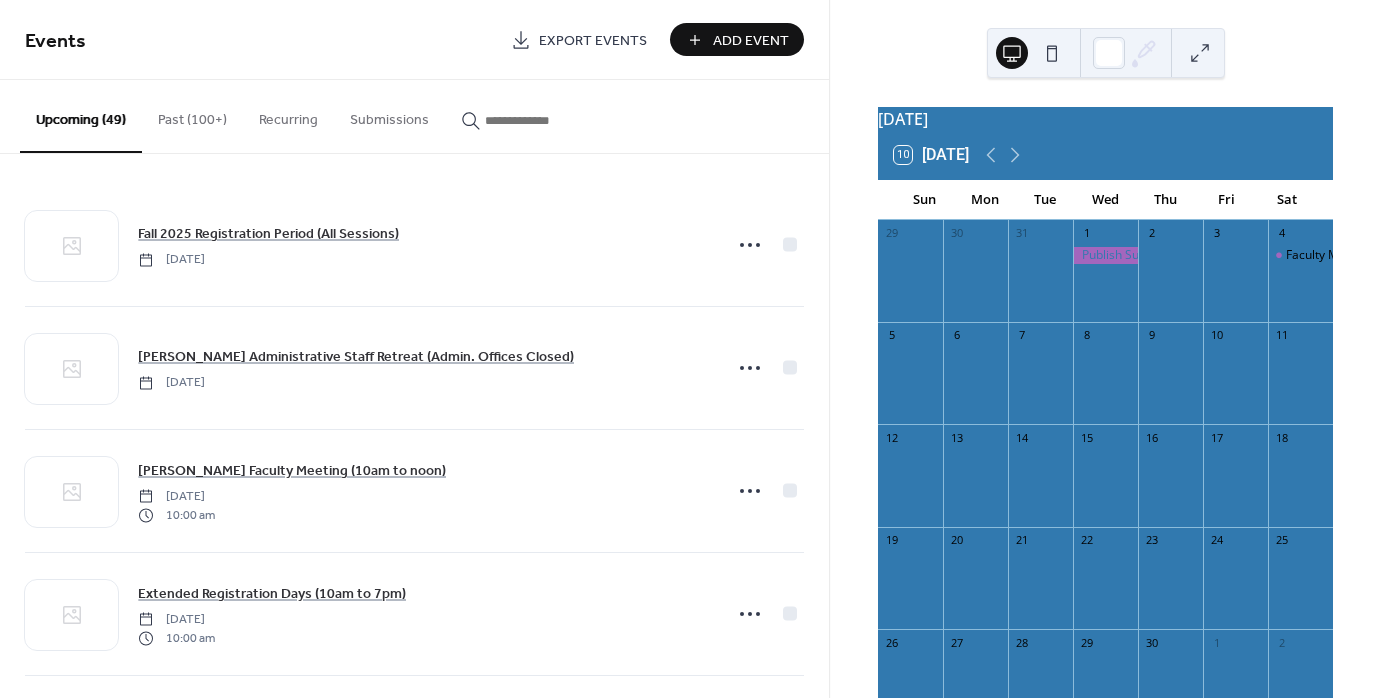 click on "Add Event" at bounding box center (751, 41) 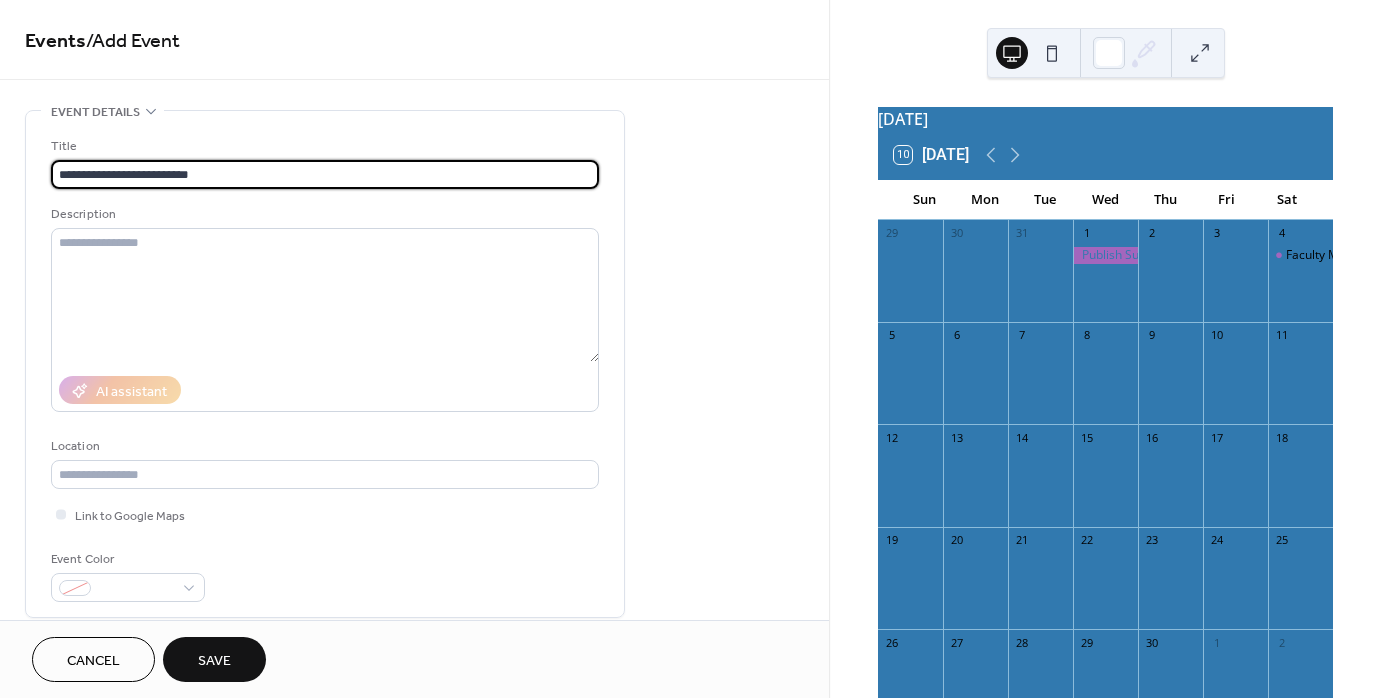 click on "**********" at bounding box center [325, 174] 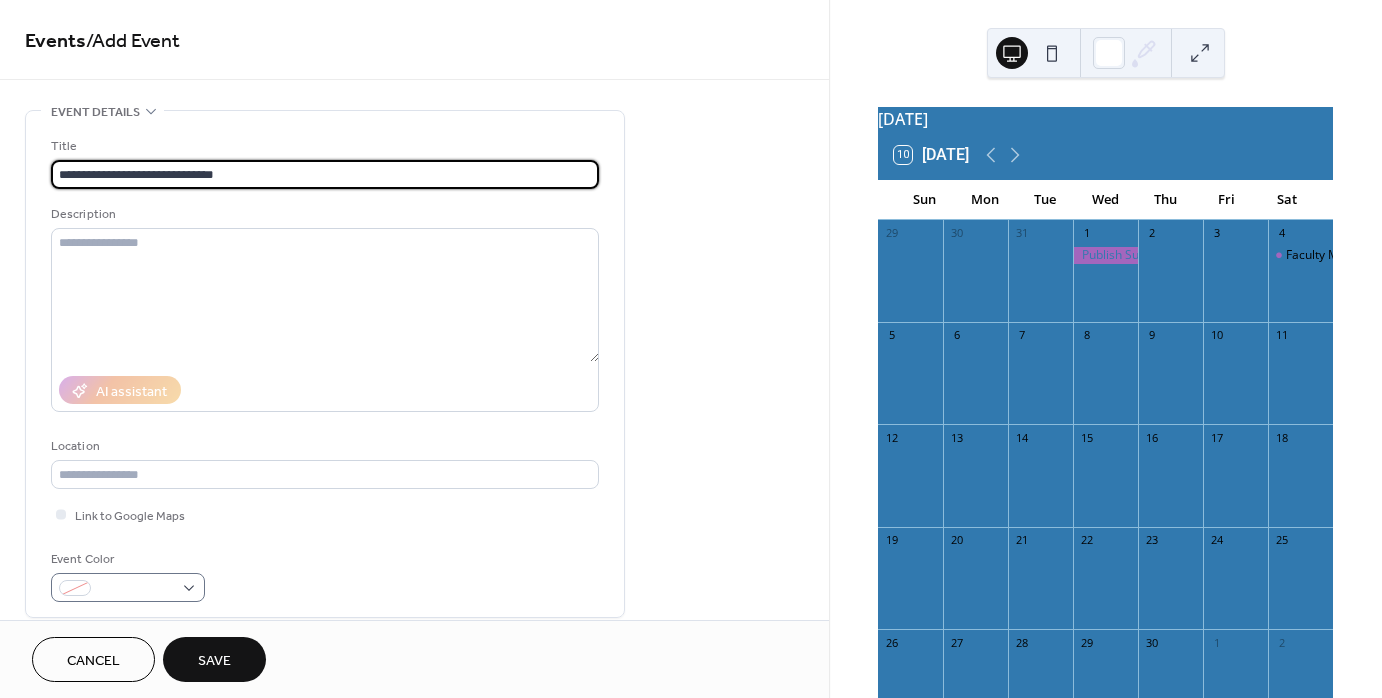 type on "**********" 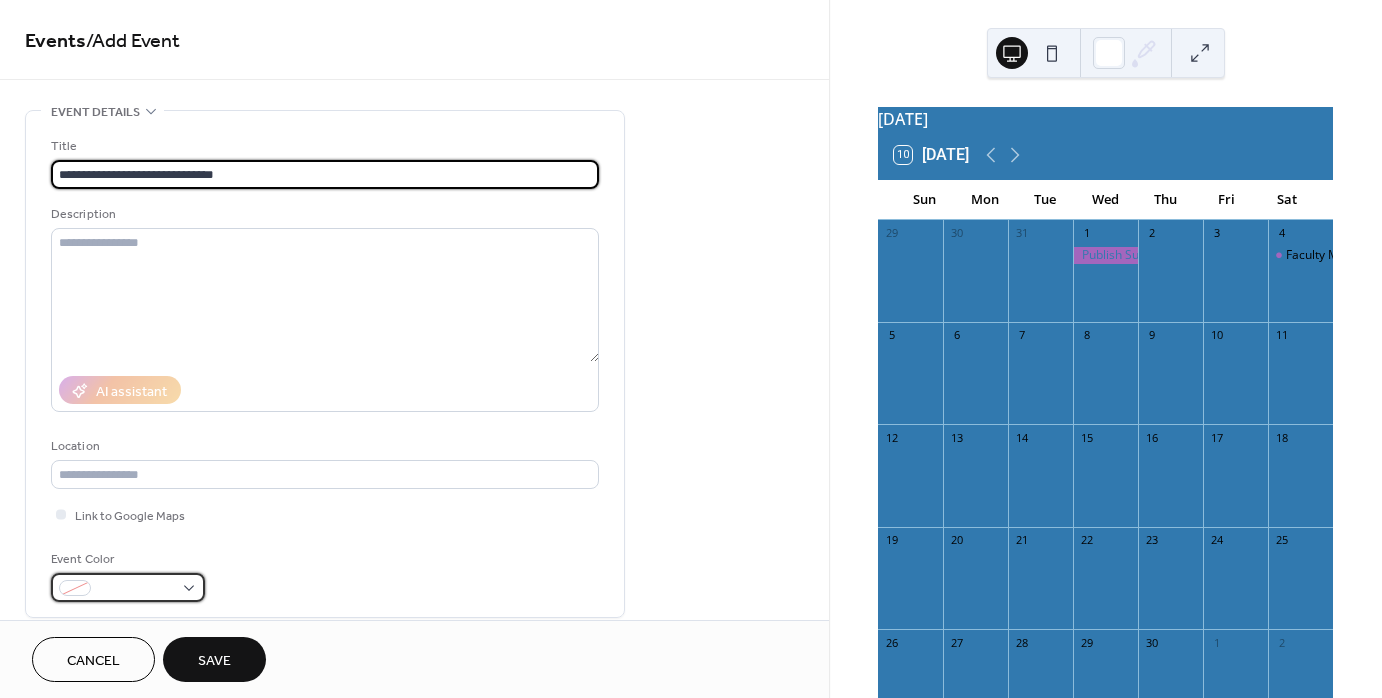 click at bounding box center (128, 587) 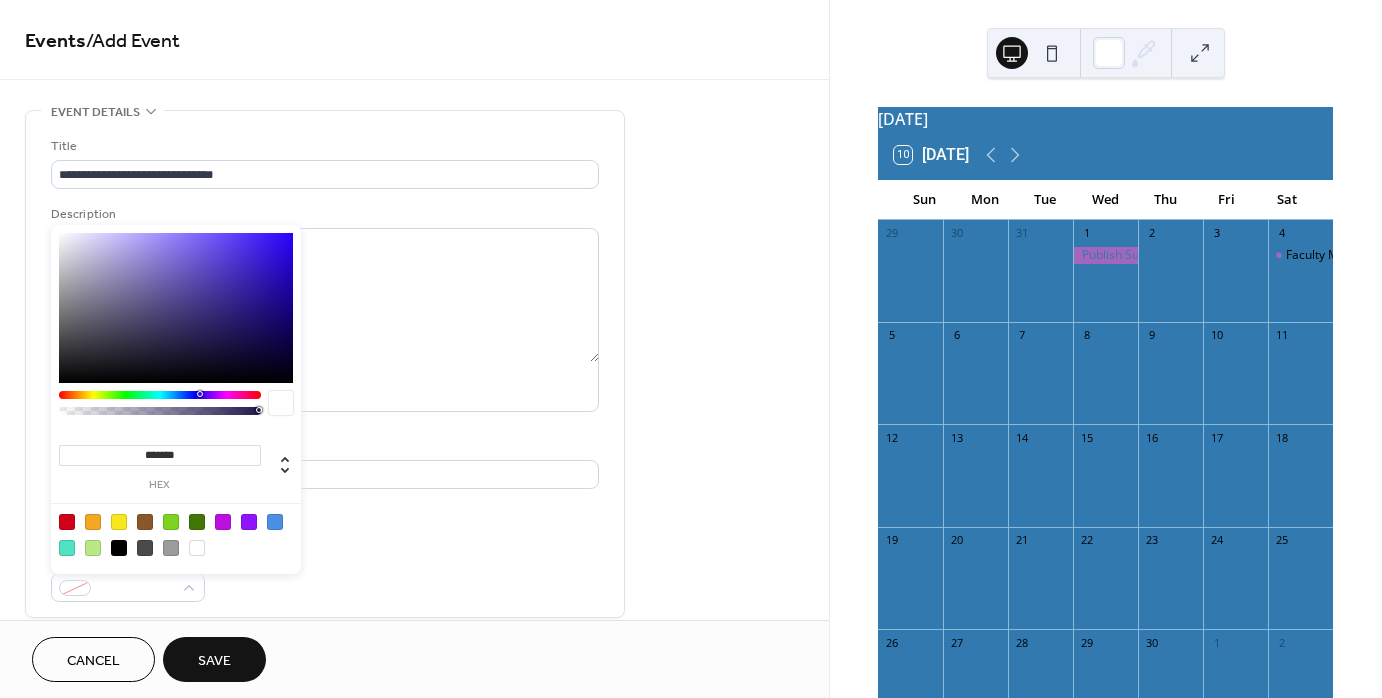 click at bounding box center [197, 548] 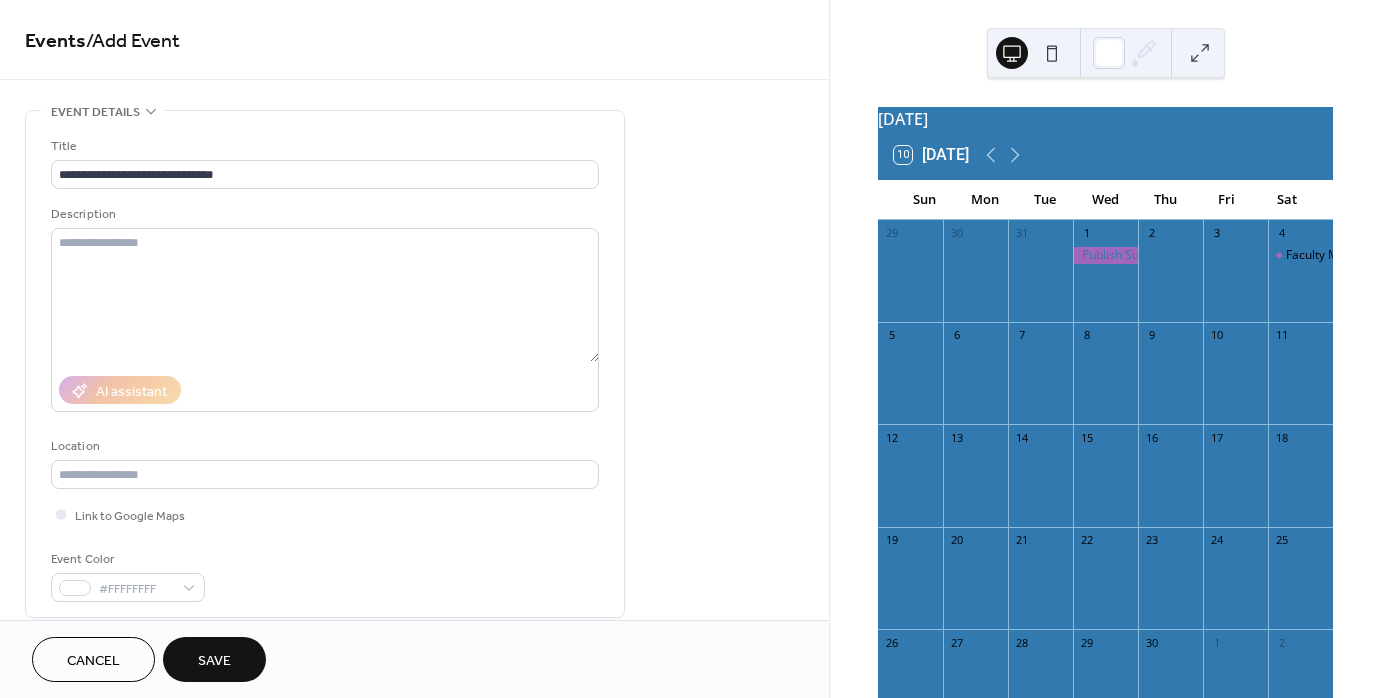click on "**********" at bounding box center (325, 369) 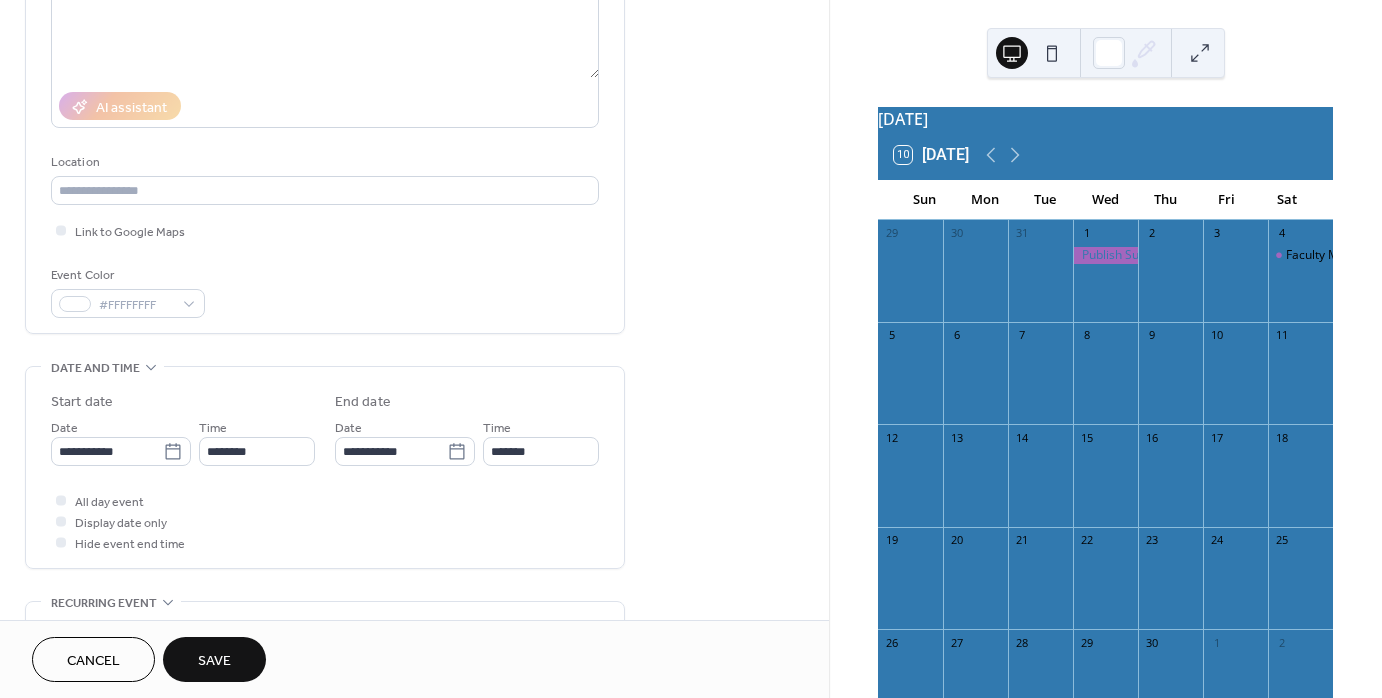 scroll, scrollTop: 300, scrollLeft: 0, axis: vertical 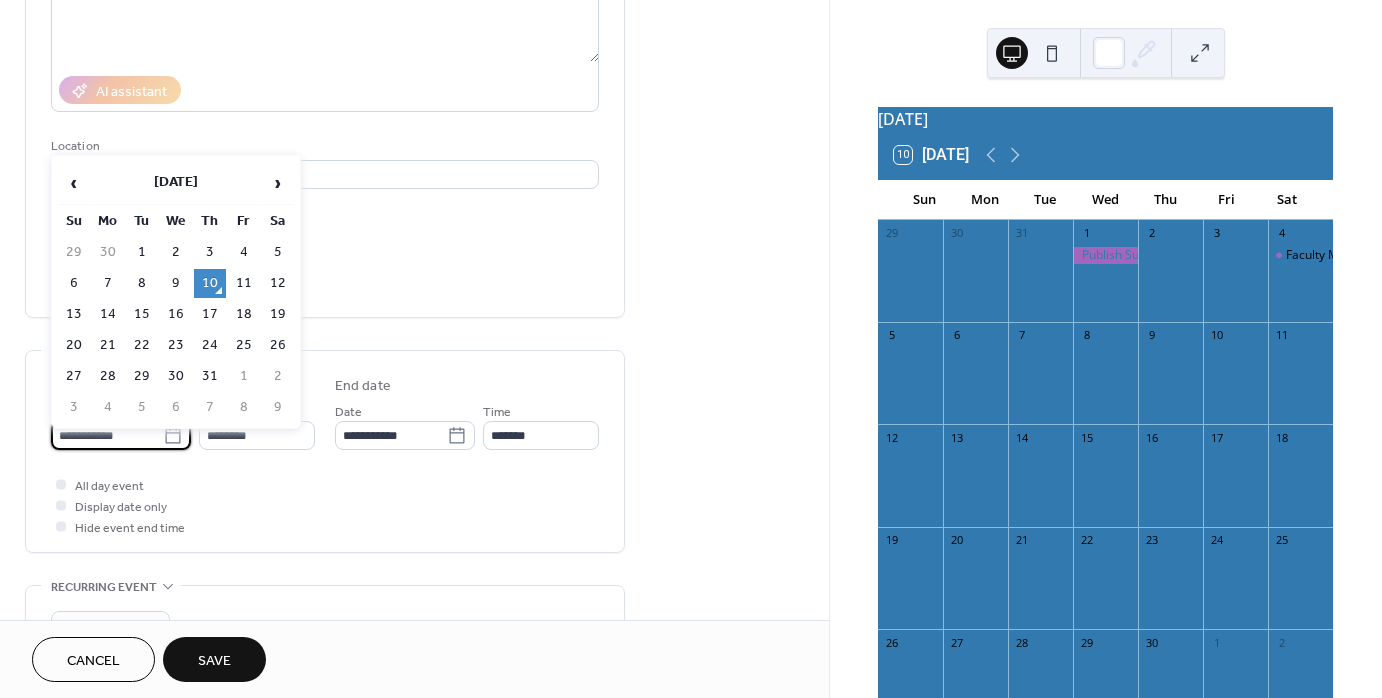 click on "**********" at bounding box center [107, 435] 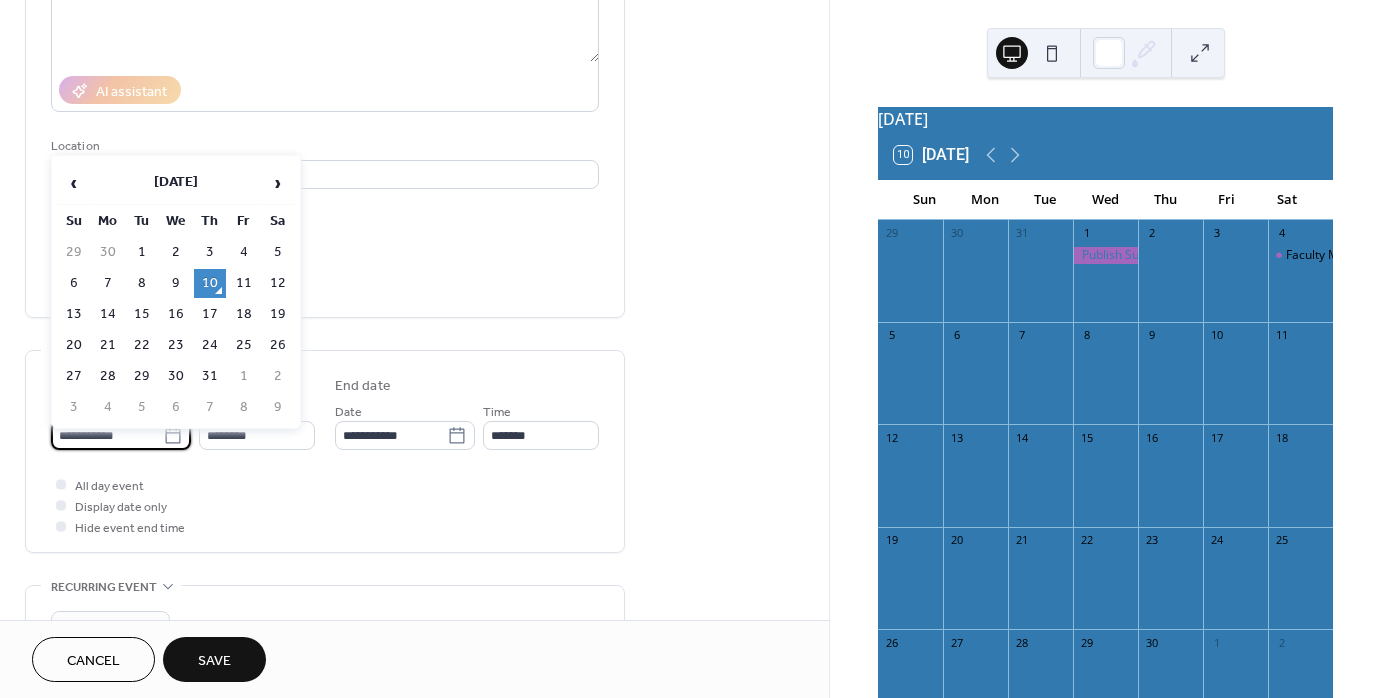 click 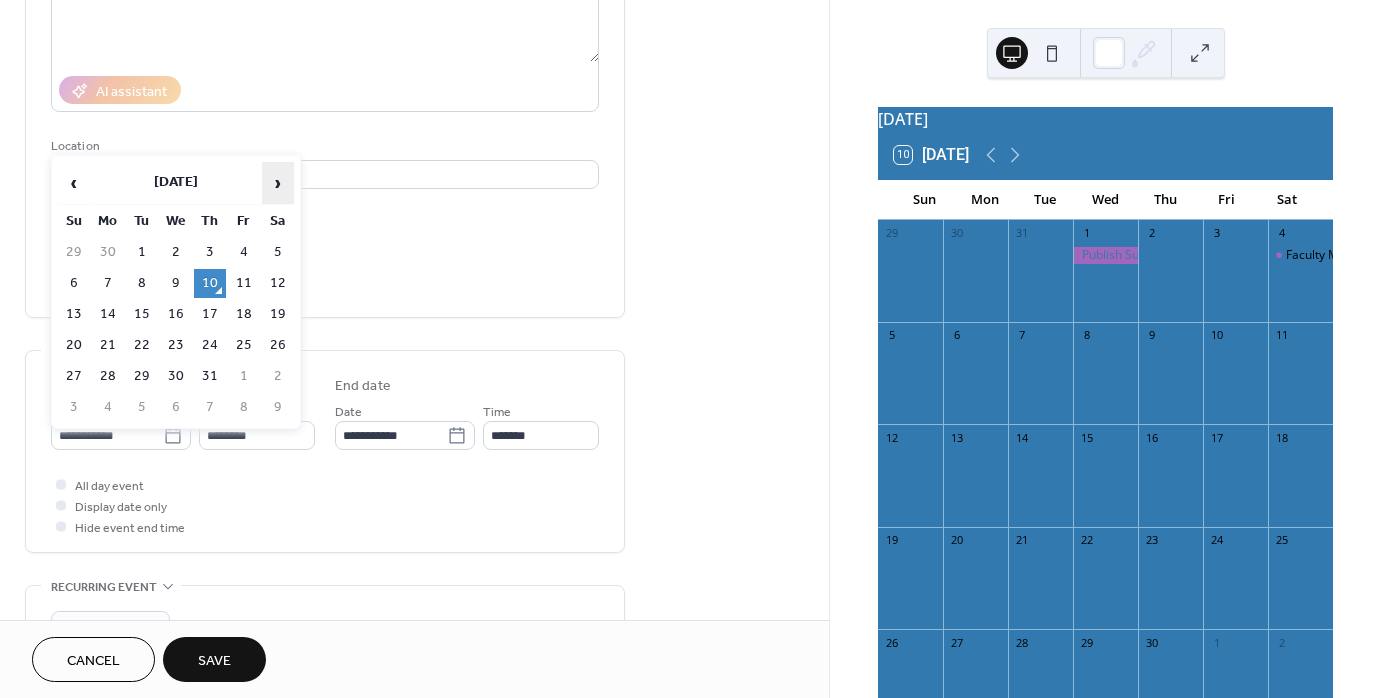 click on "›" at bounding box center [278, 183] 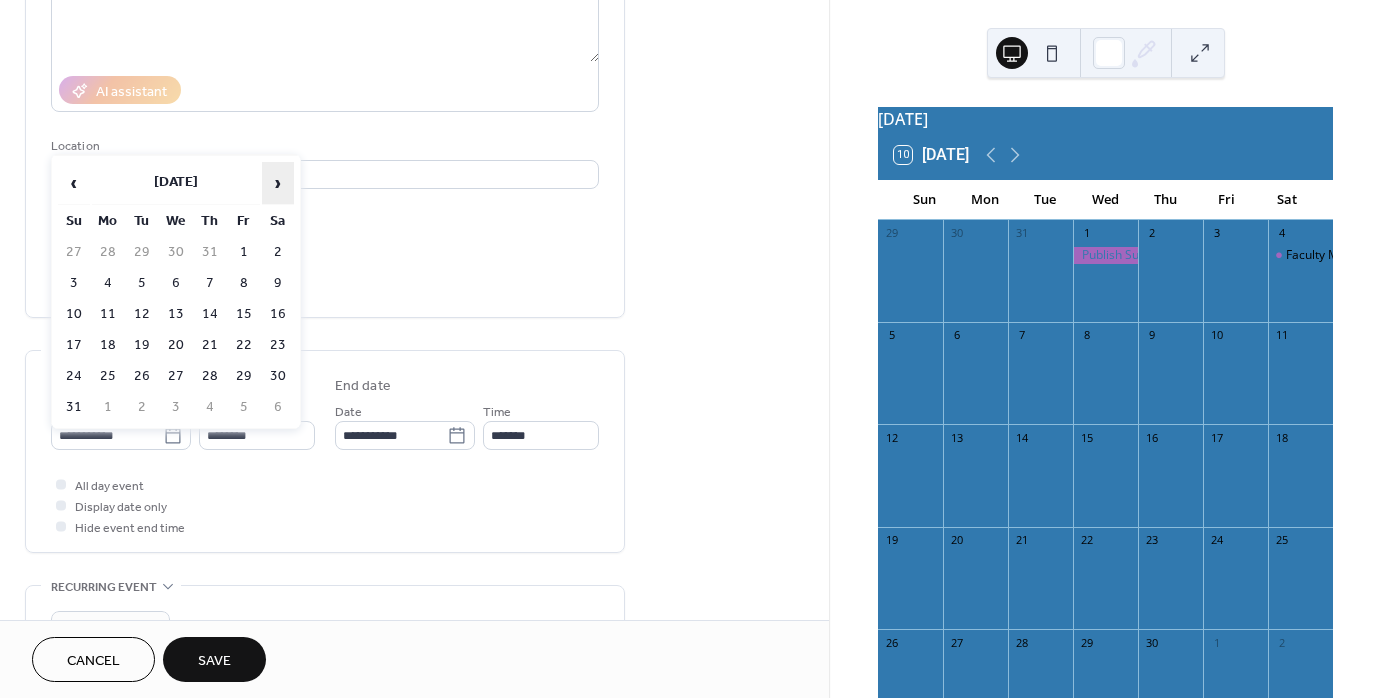 click on "›" at bounding box center (278, 183) 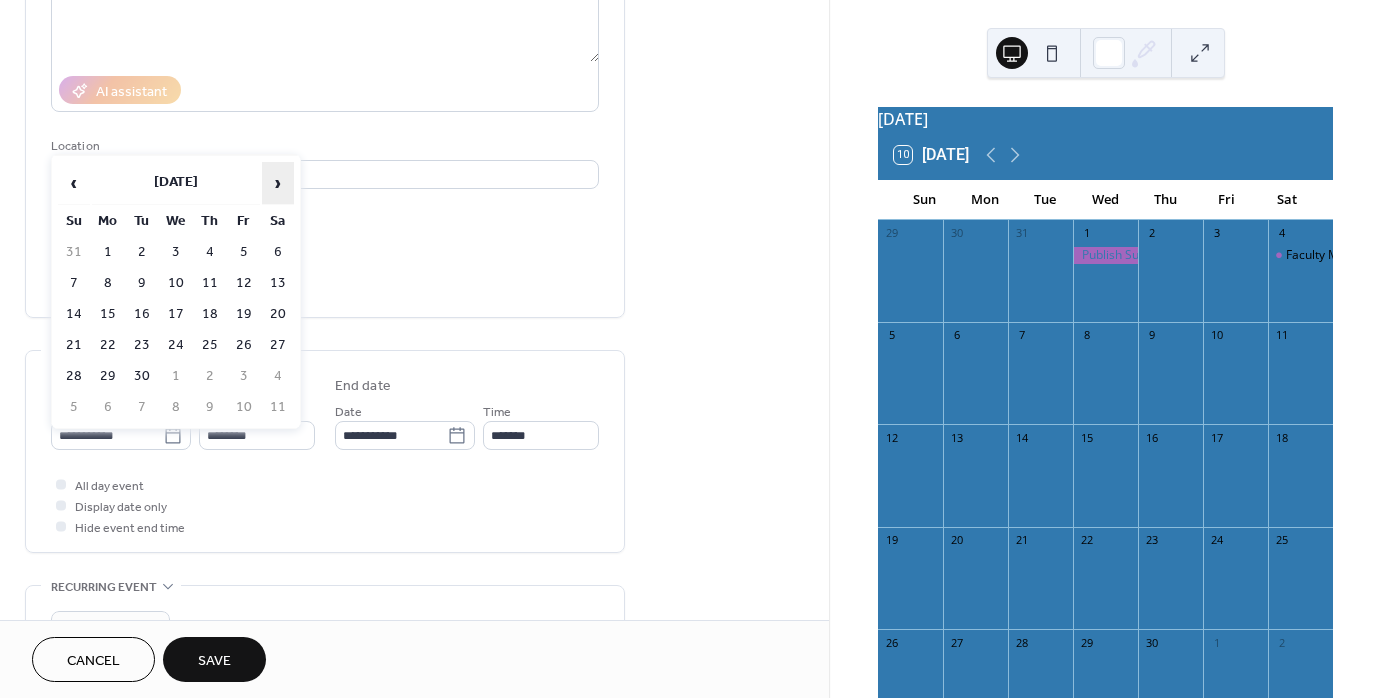 click on "›" at bounding box center [278, 183] 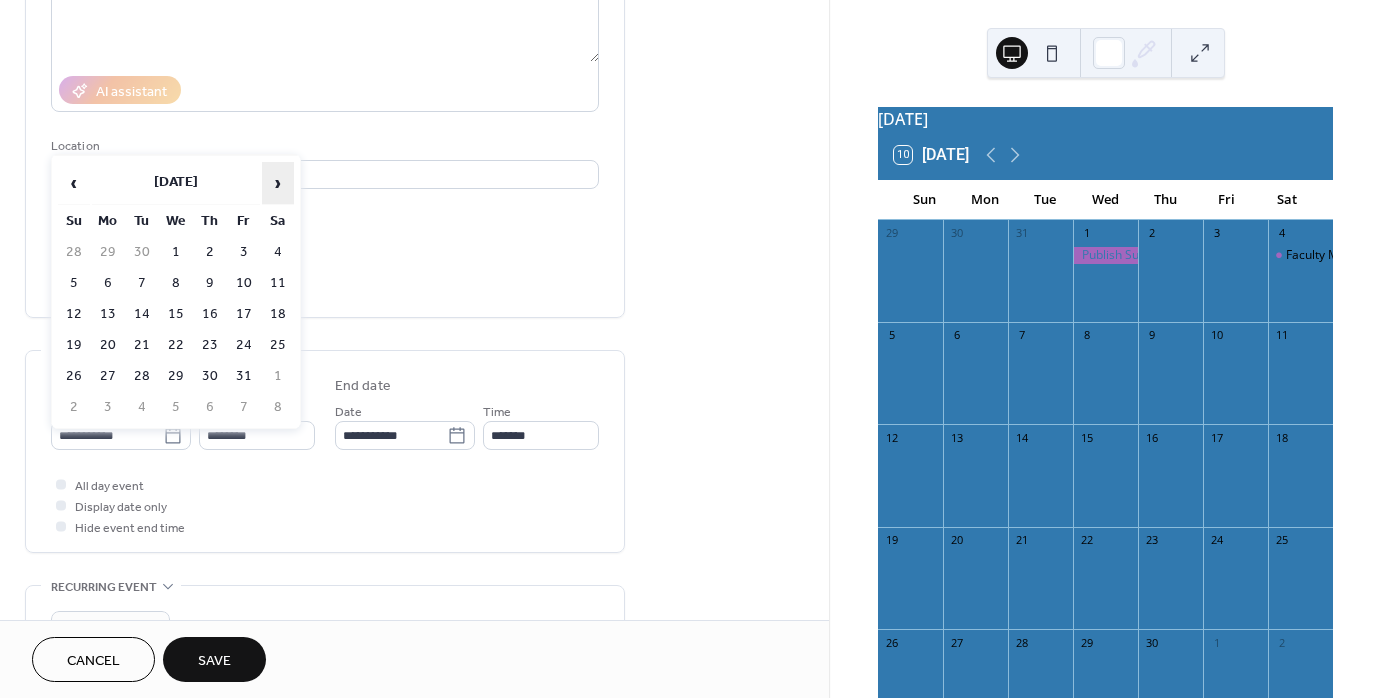 click on "›" at bounding box center [278, 183] 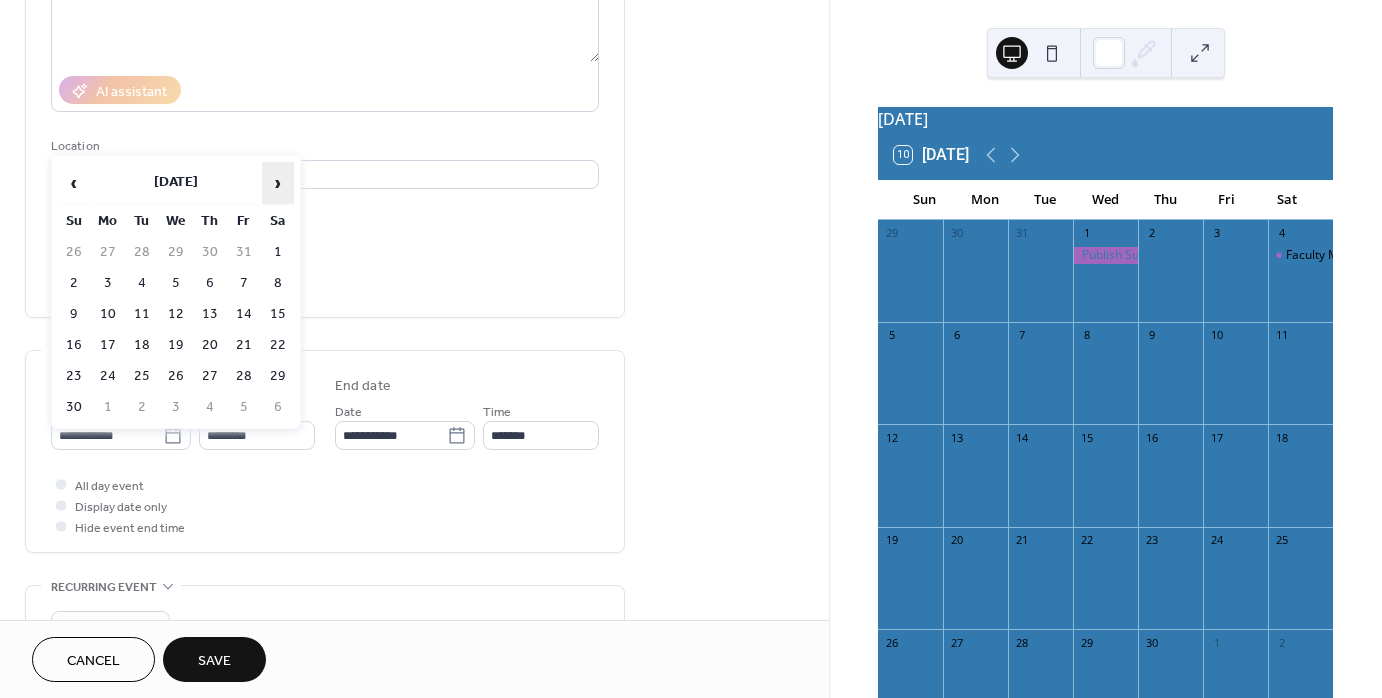 click on "›" at bounding box center [278, 183] 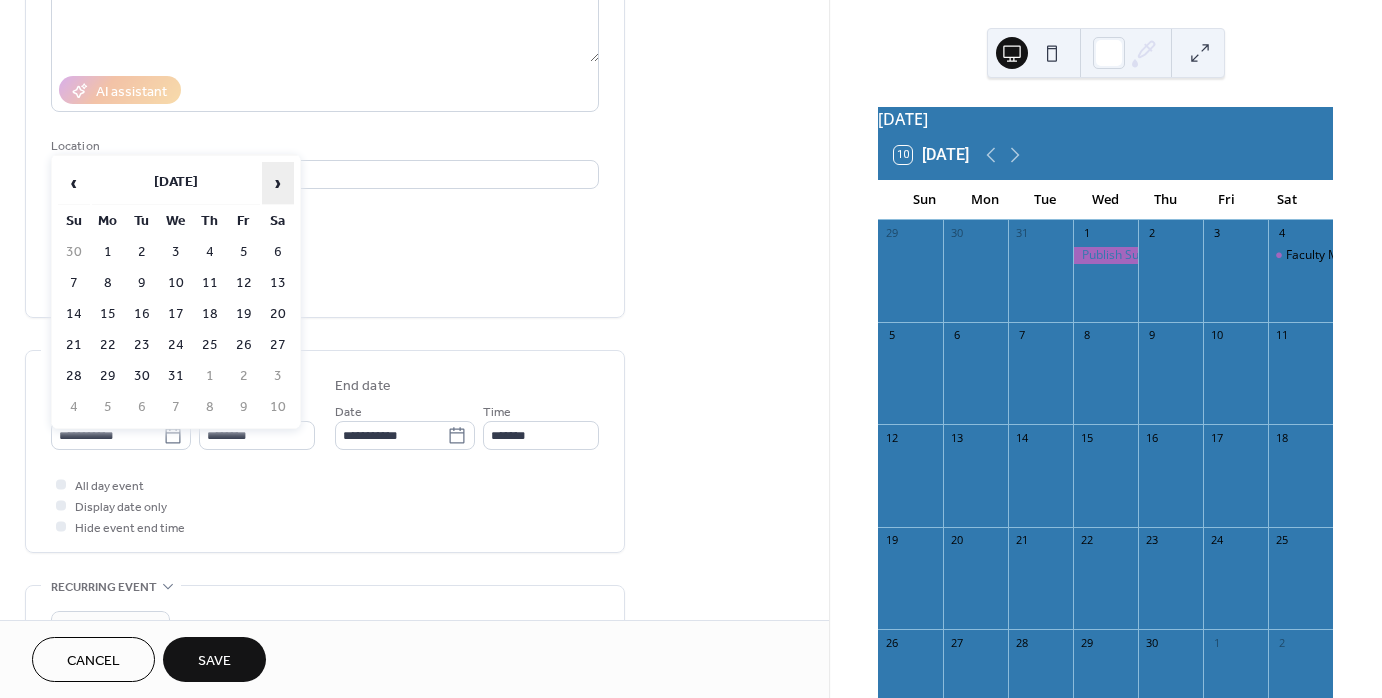 click on "›" at bounding box center (278, 183) 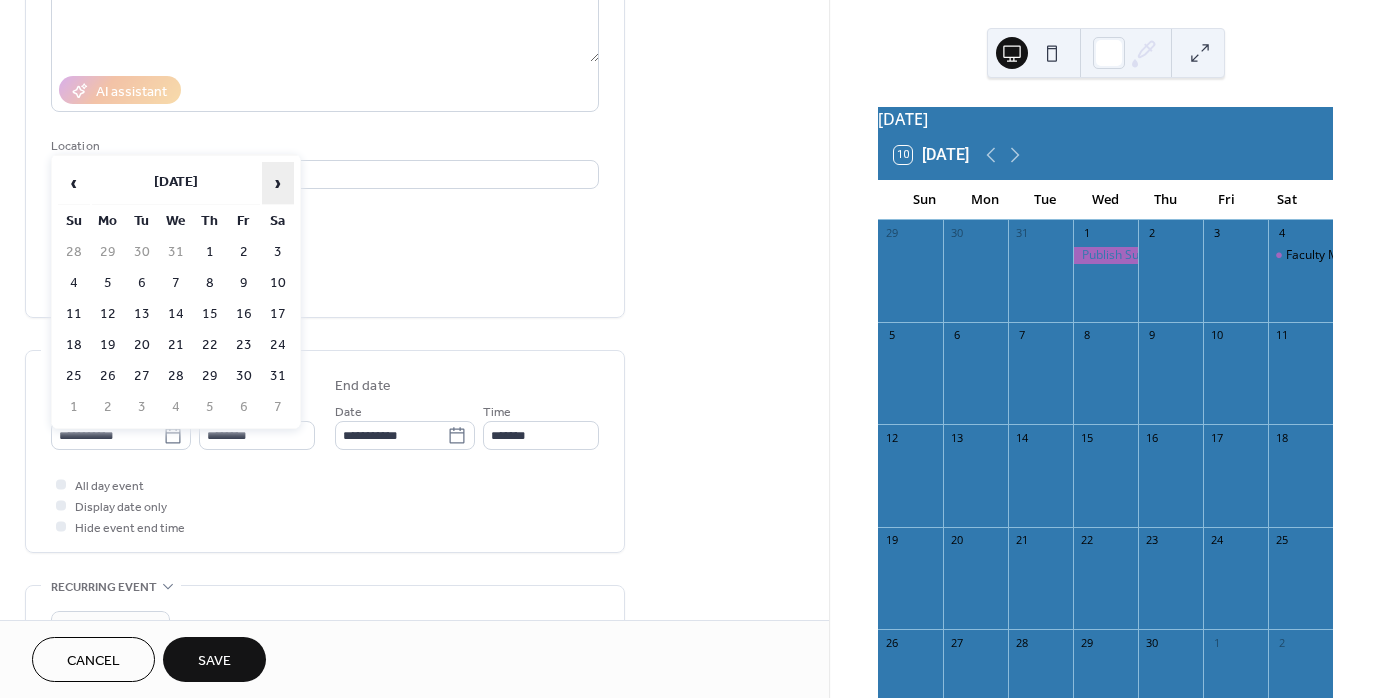 click on "›" at bounding box center (278, 183) 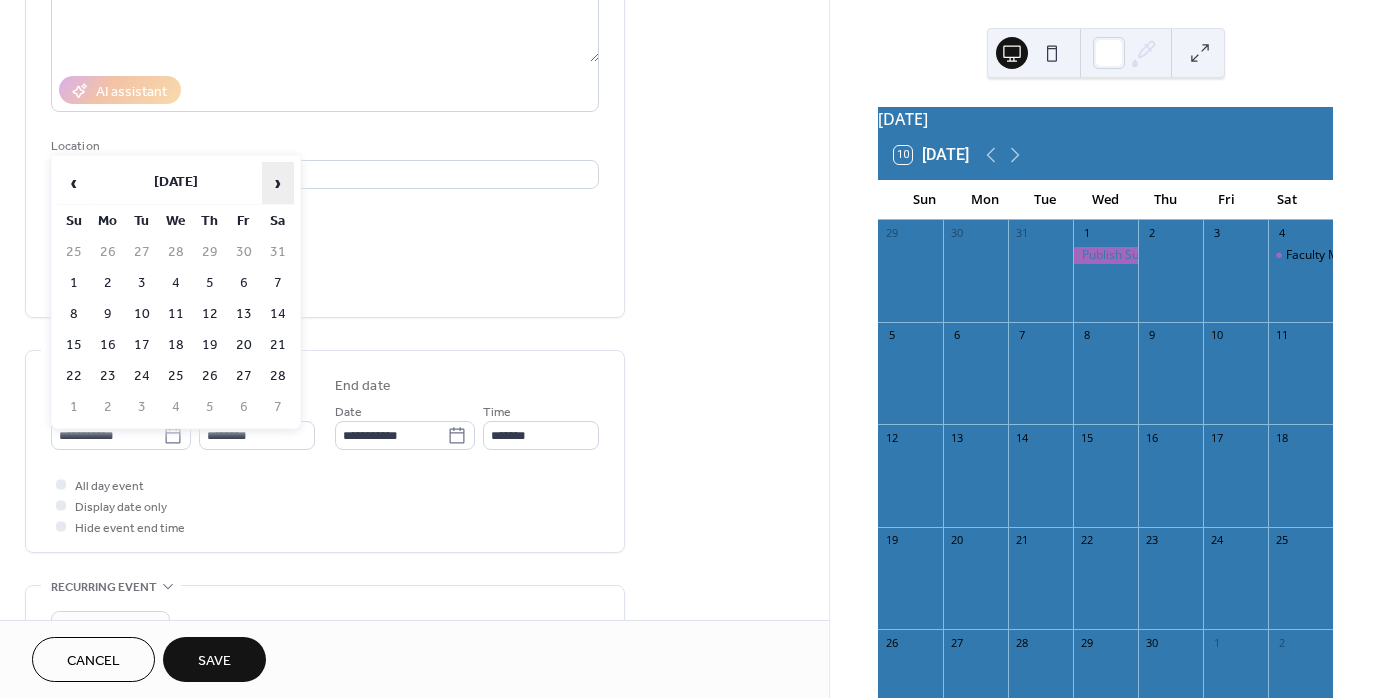 click on "›" at bounding box center [278, 183] 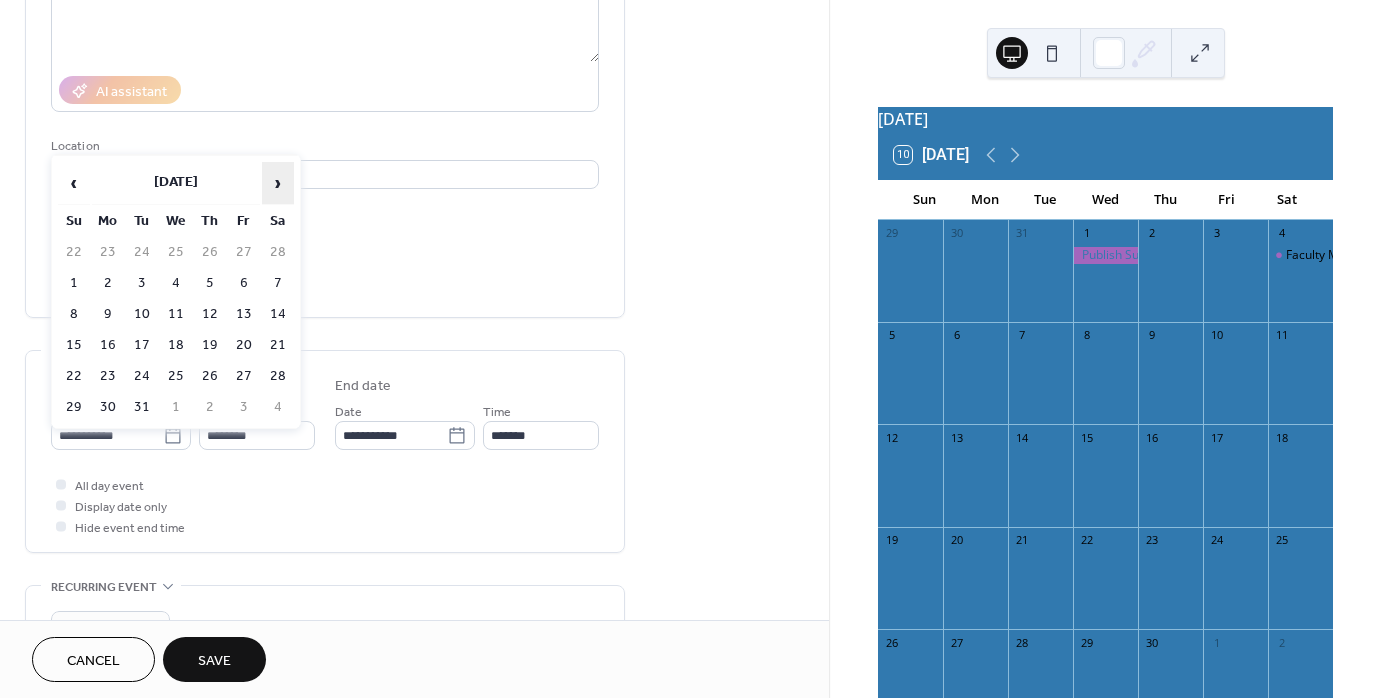click on "›" at bounding box center (278, 183) 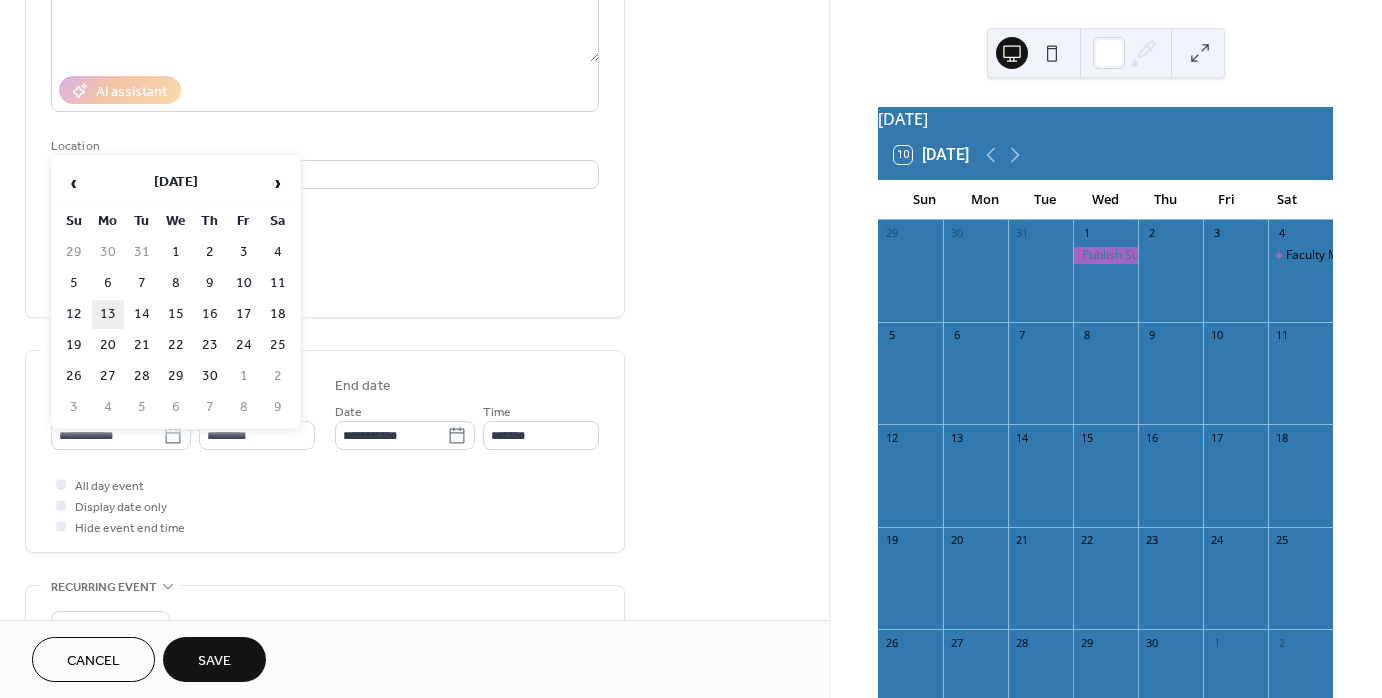 click on "13" at bounding box center [108, 314] 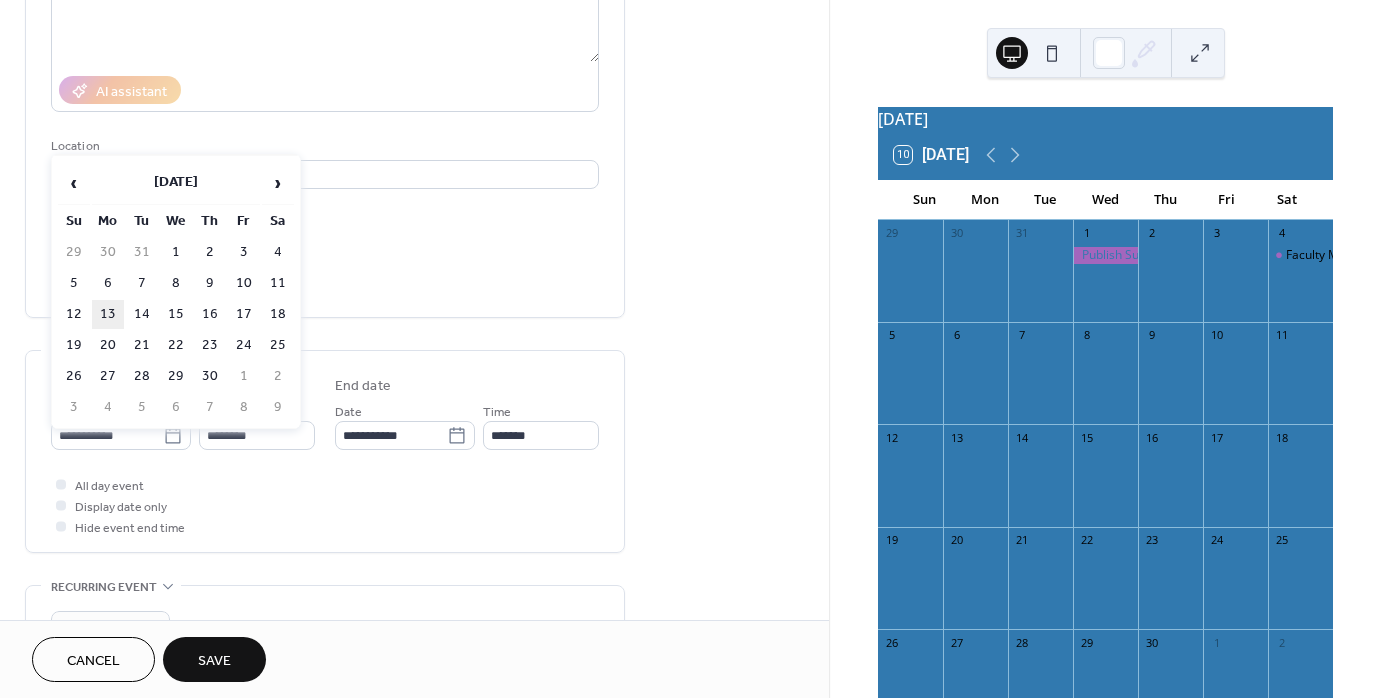 type on "**********" 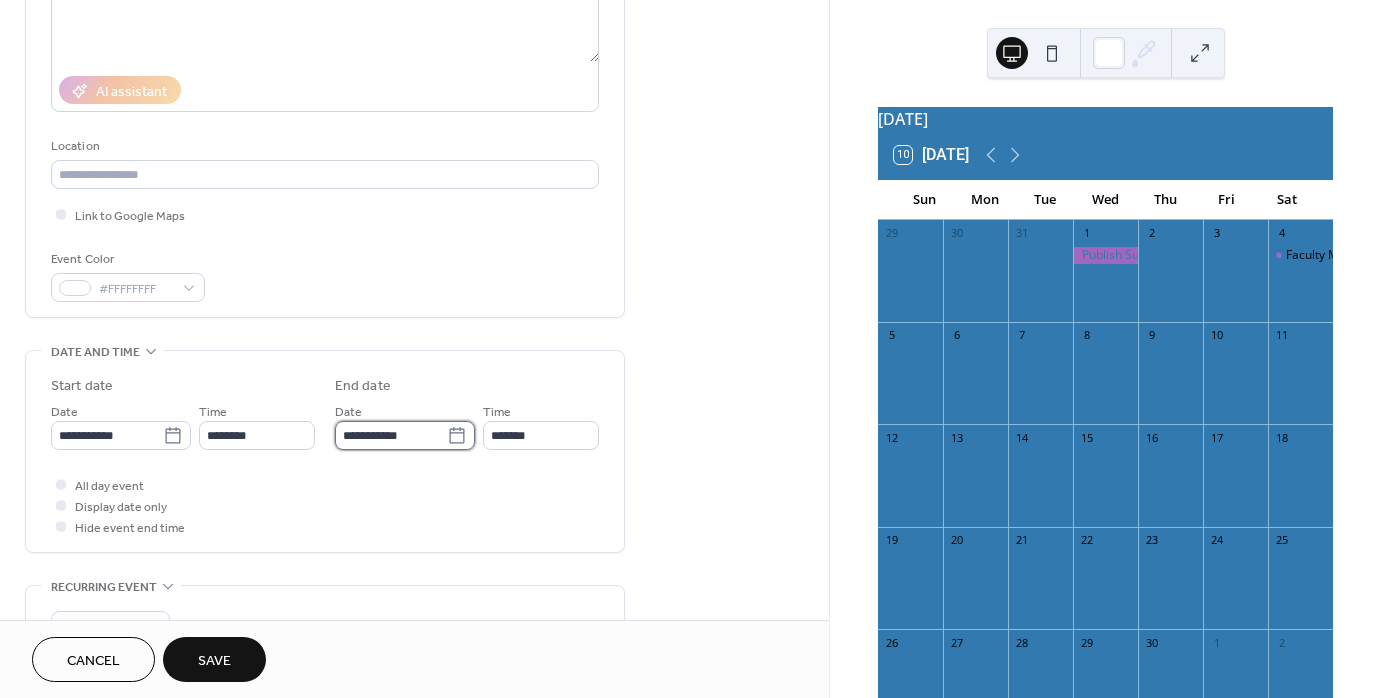 click on "**********" at bounding box center [391, 435] 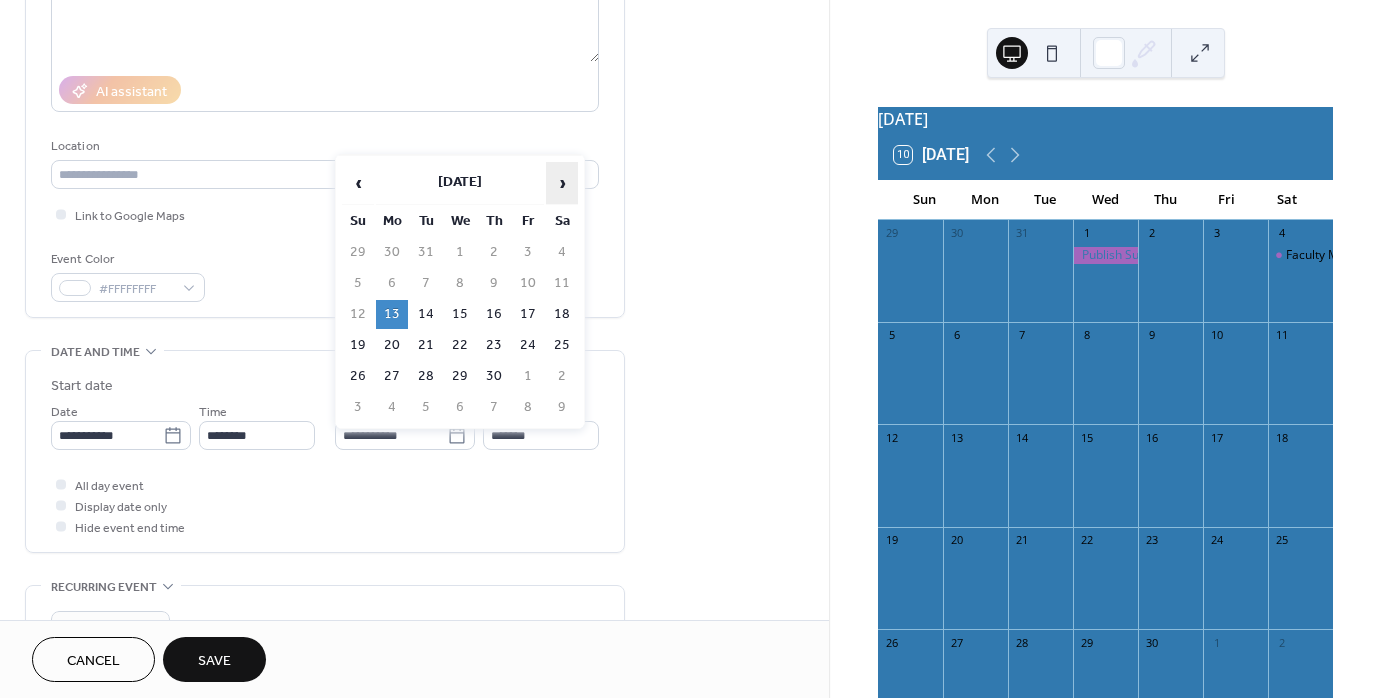 click on "›" at bounding box center (562, 183) 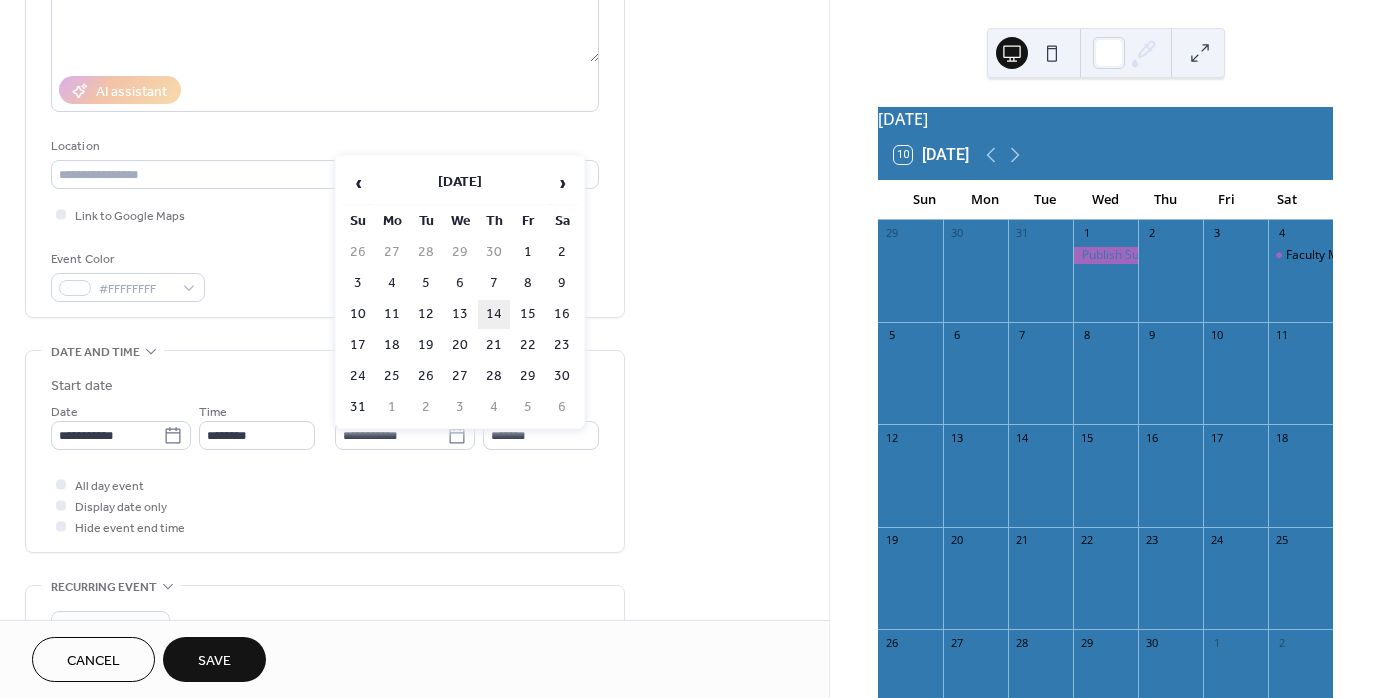 click on "14" at bounding box center (494, 314) 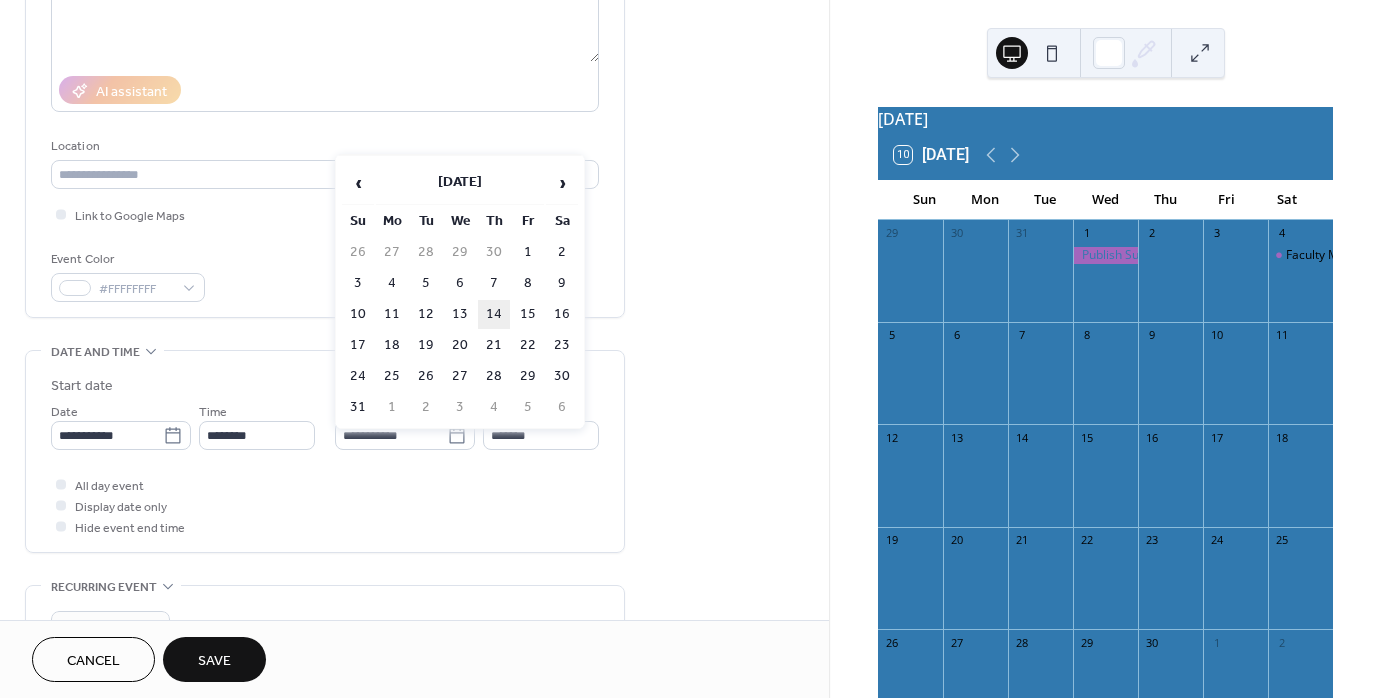 type on "**********" 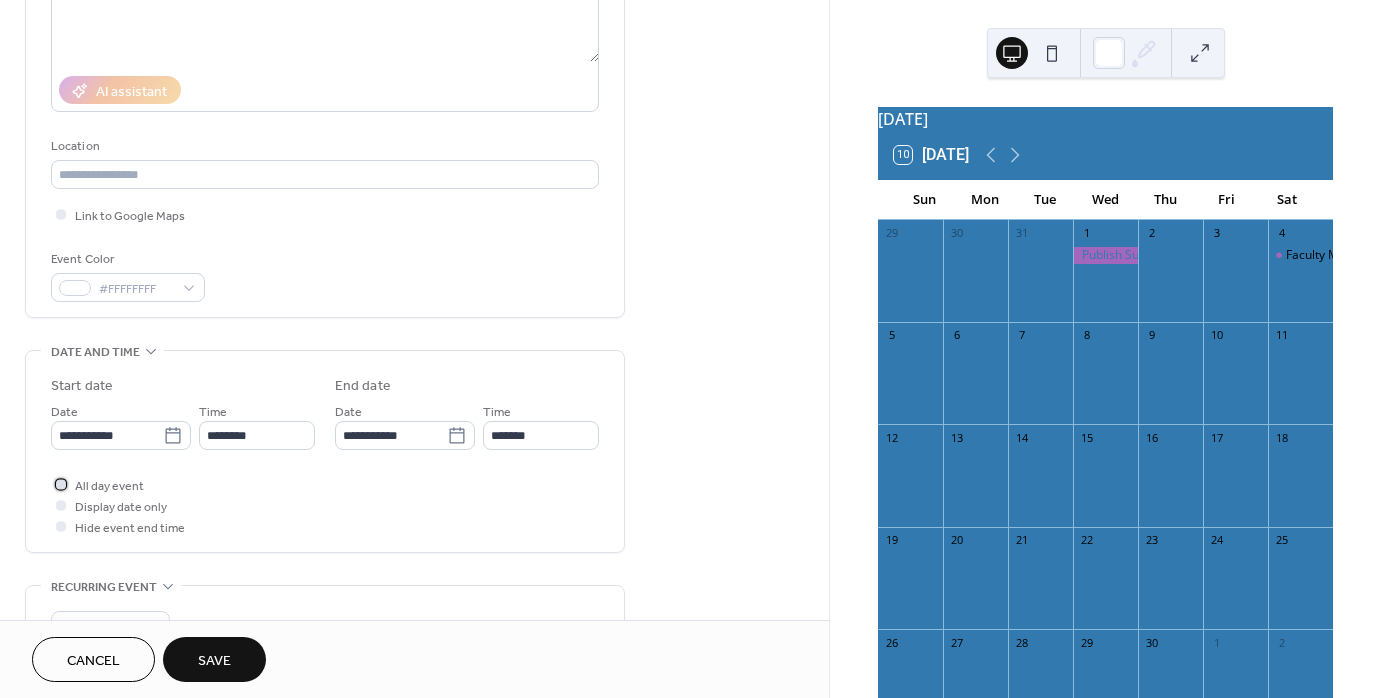 click at bounding box center [61, 484] 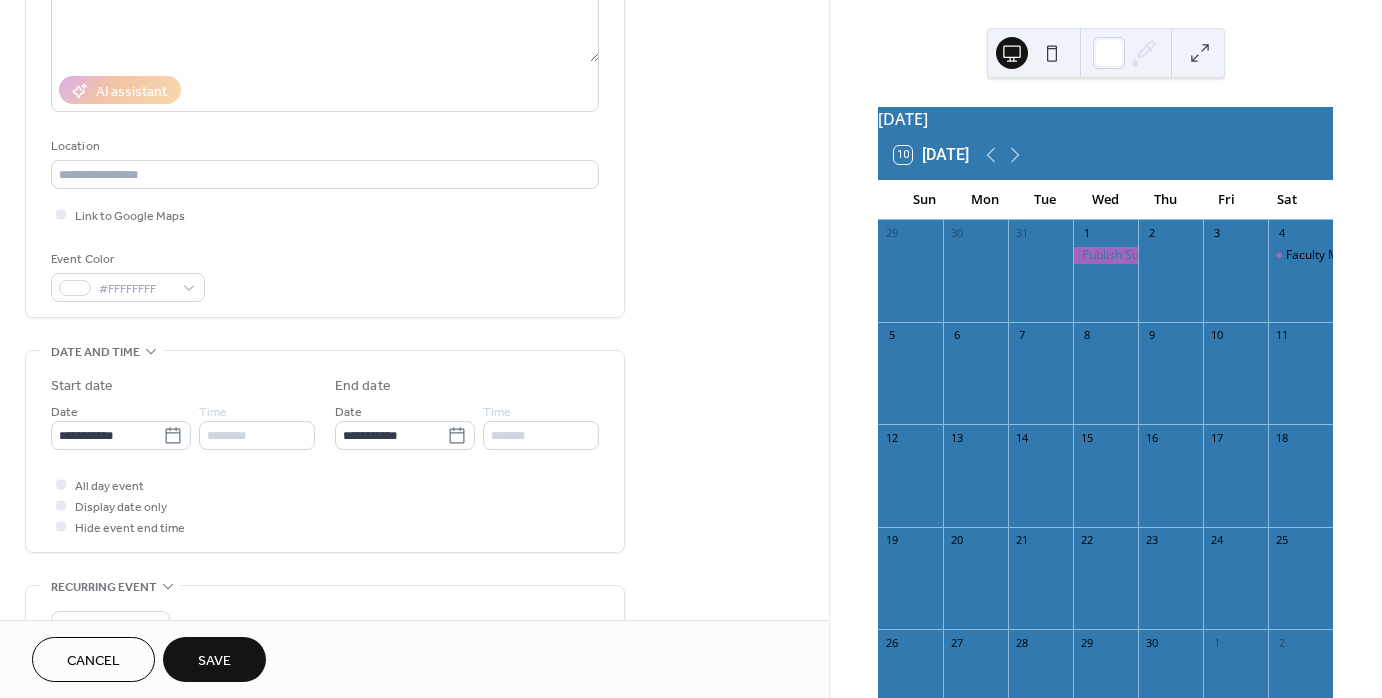 click on "Save" at bounding box center (214, 661) 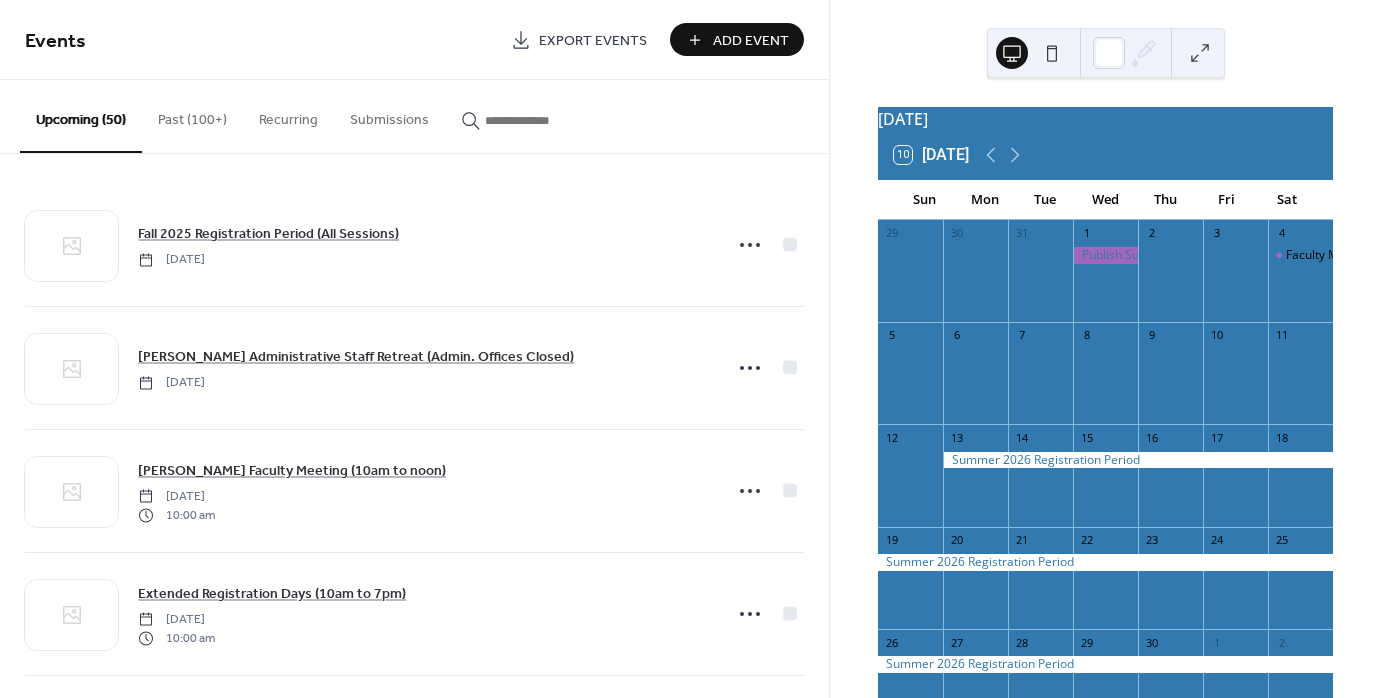 click on "Add Event" at bounding box center [751, 41] 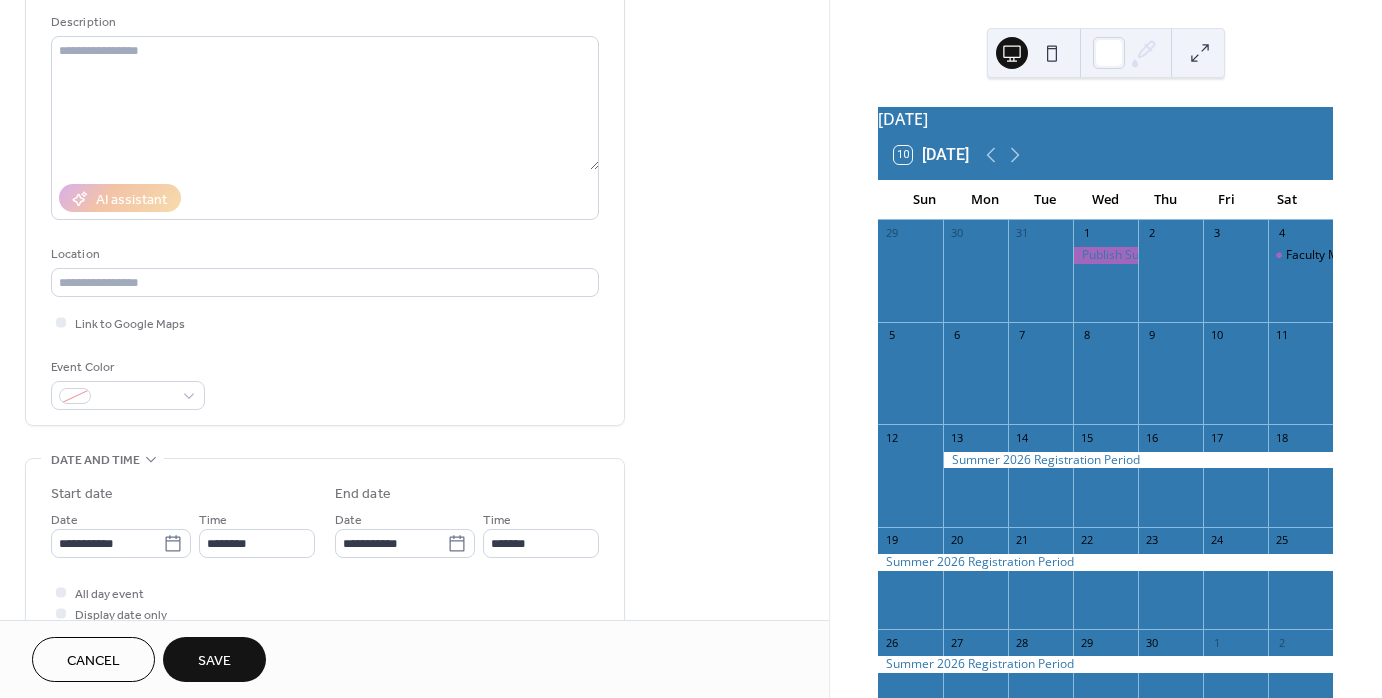 scroll, scrollTop: 200, scrollLeft: 0, axis: vertical 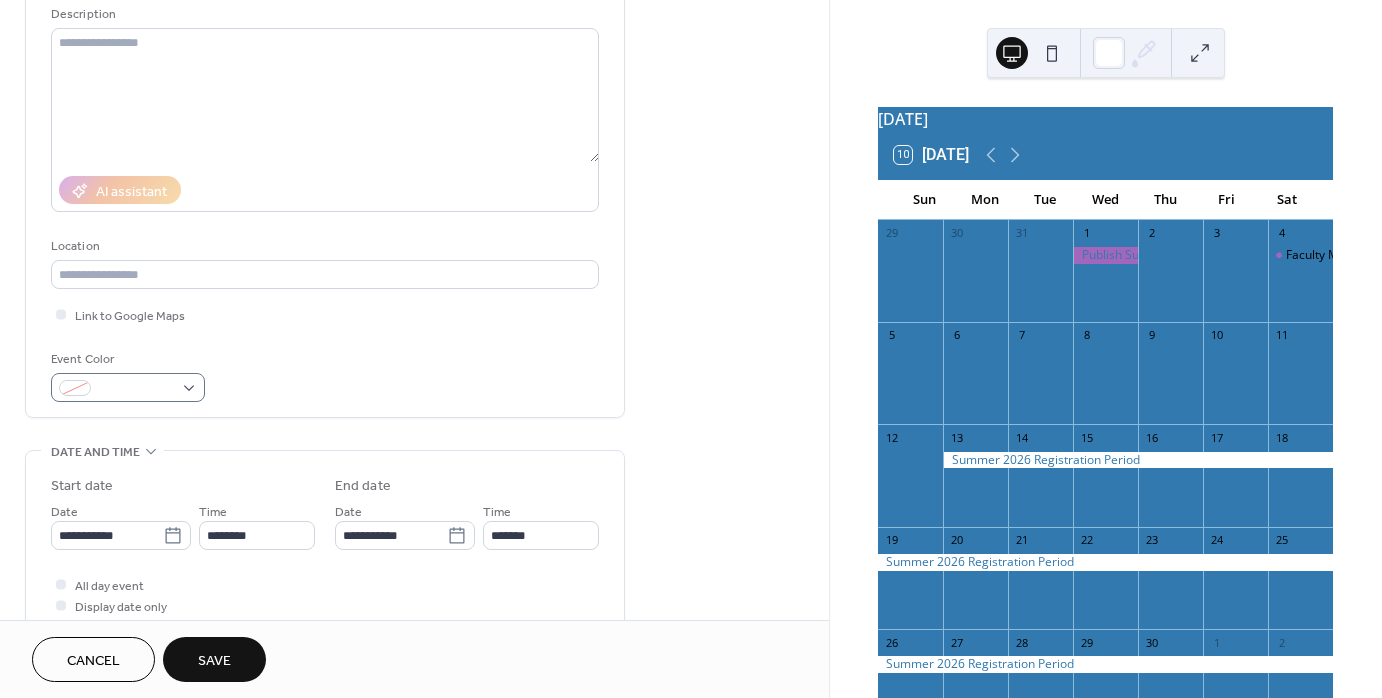 type on "**********" 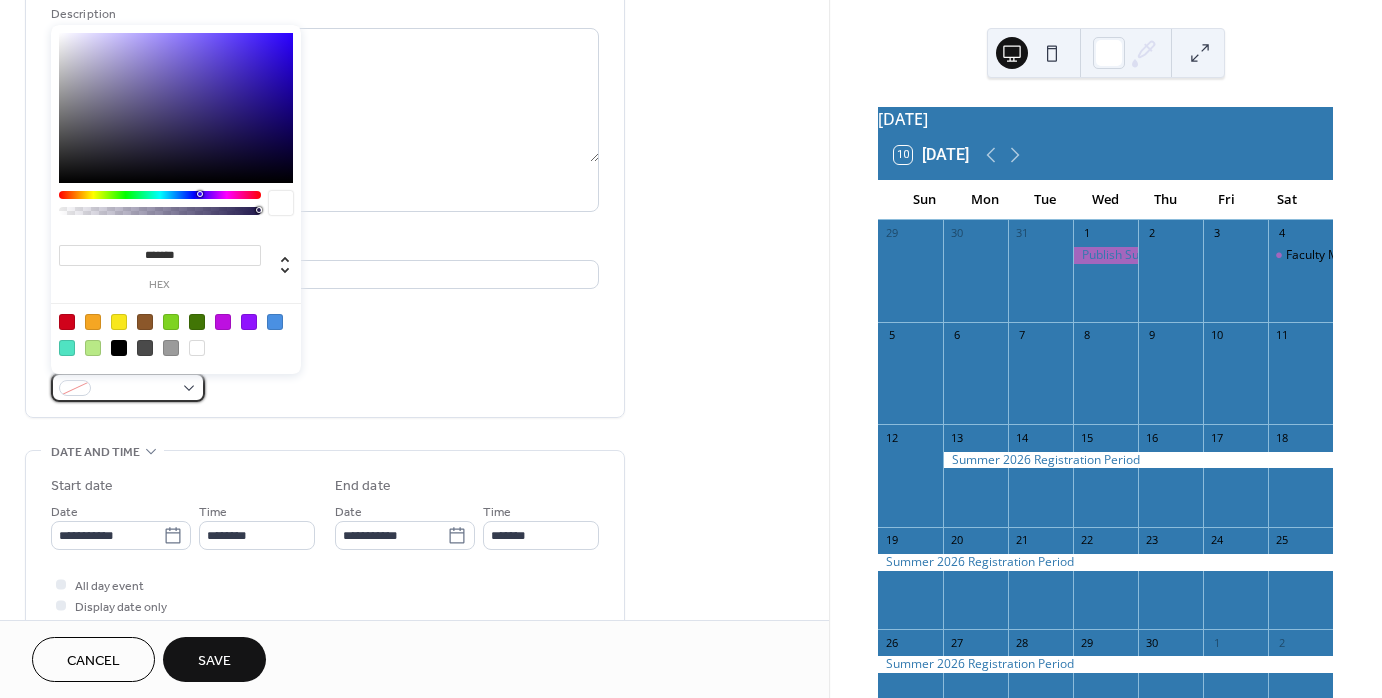 click at bounding box center (128, 387) 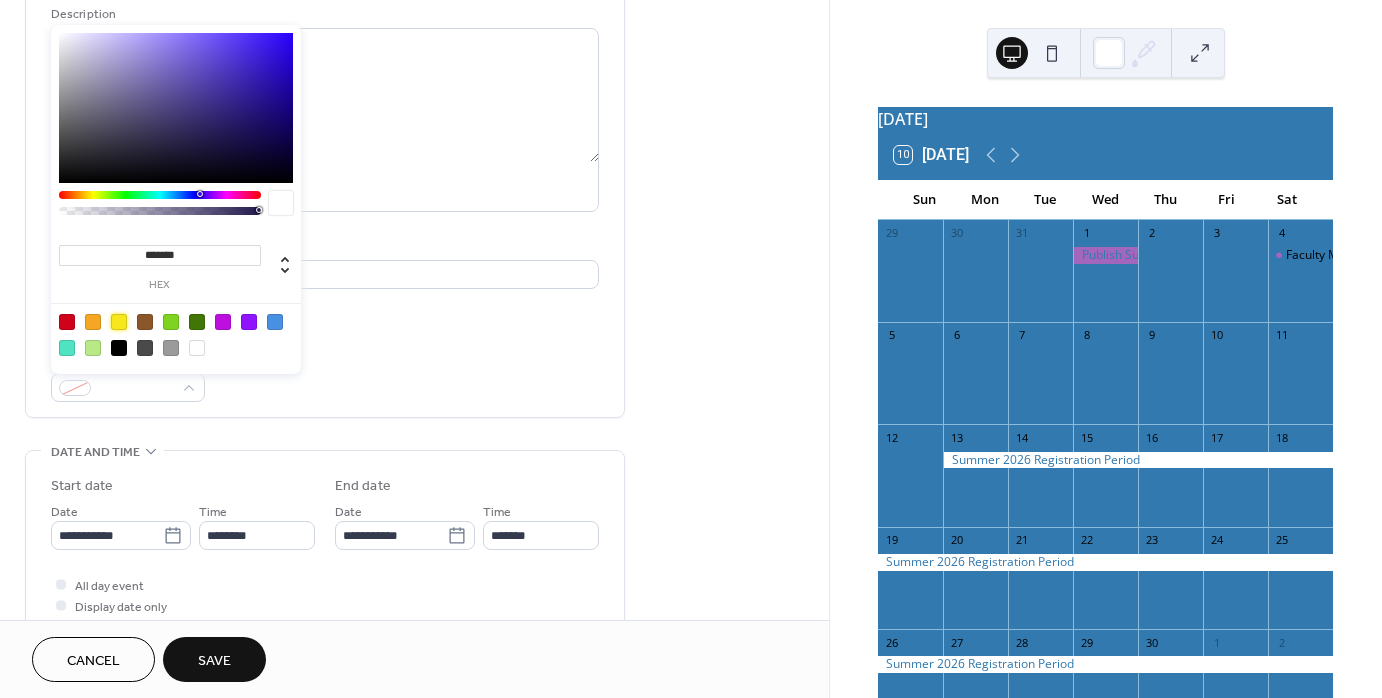 drag, startPoint x: 120, startPoint y: 317, endPoint x: 185, endPoint y: 348, distance: 72.013885 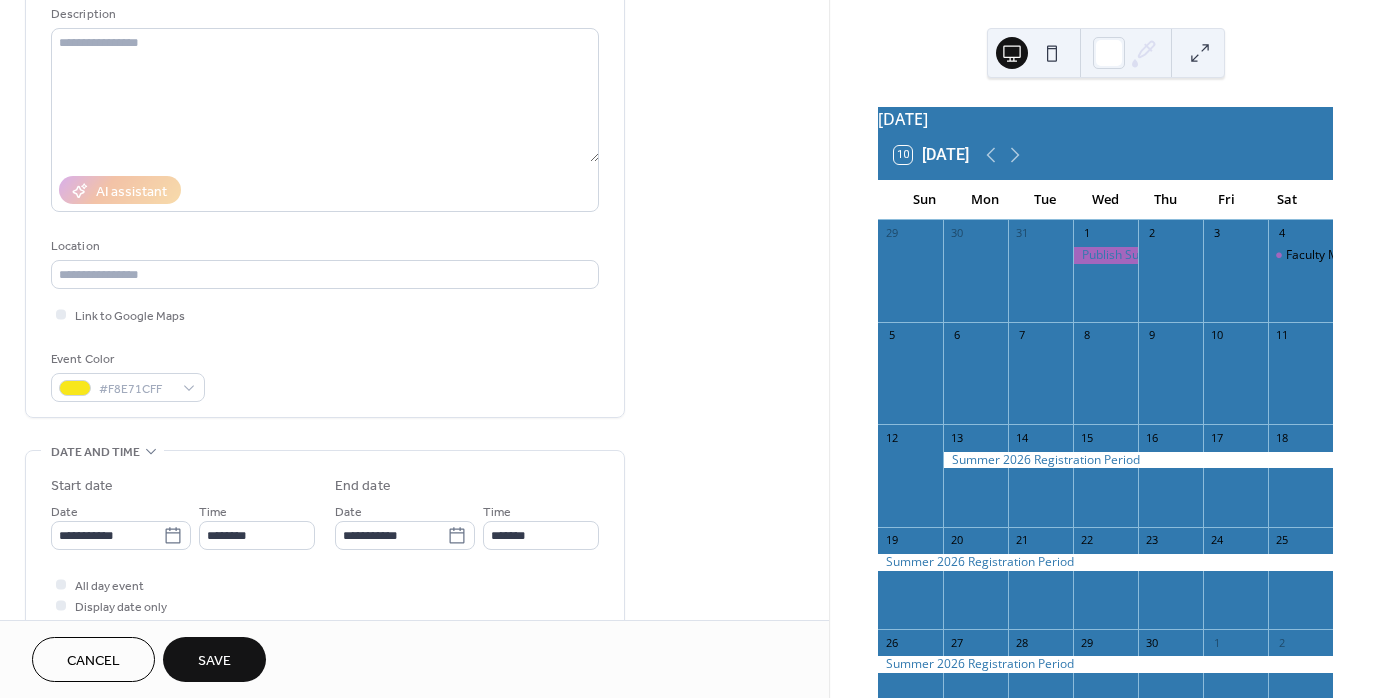 click on "Event Color #F8E71CFF" at bounding box center (325, 375) 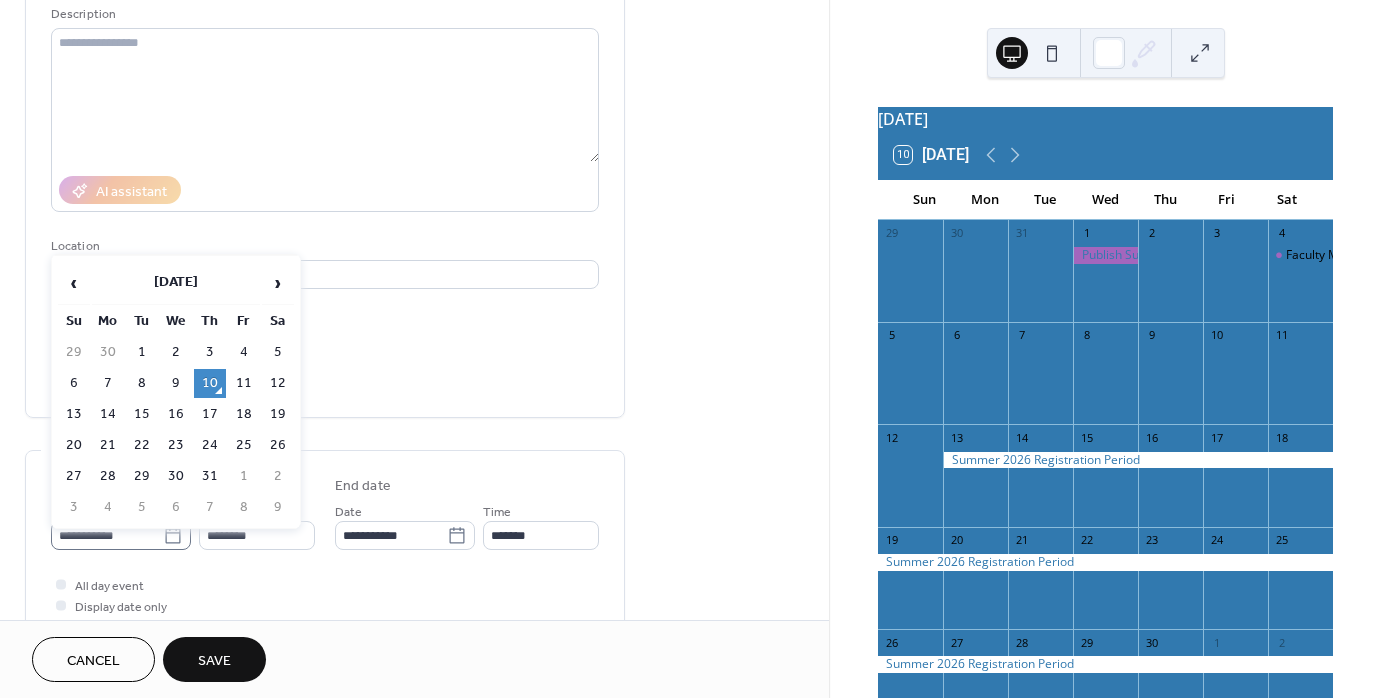click 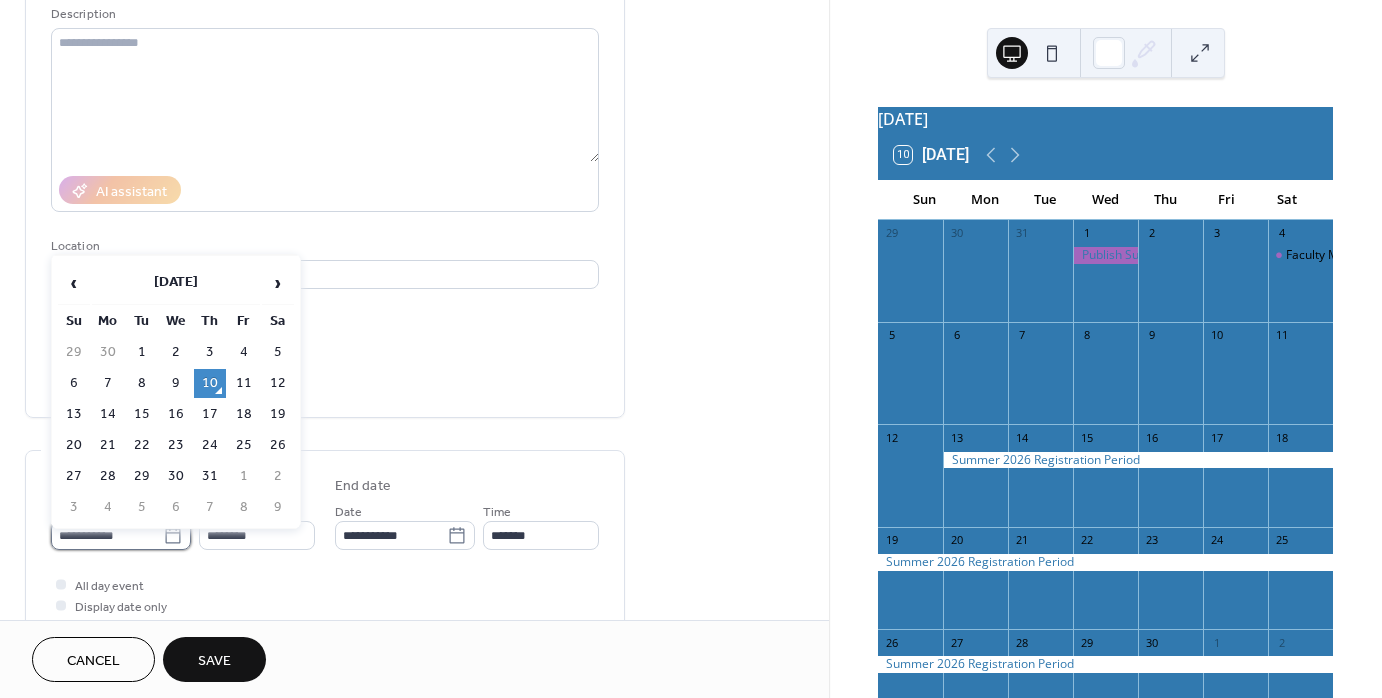 click on "**********" at bounding box center [107, 535] 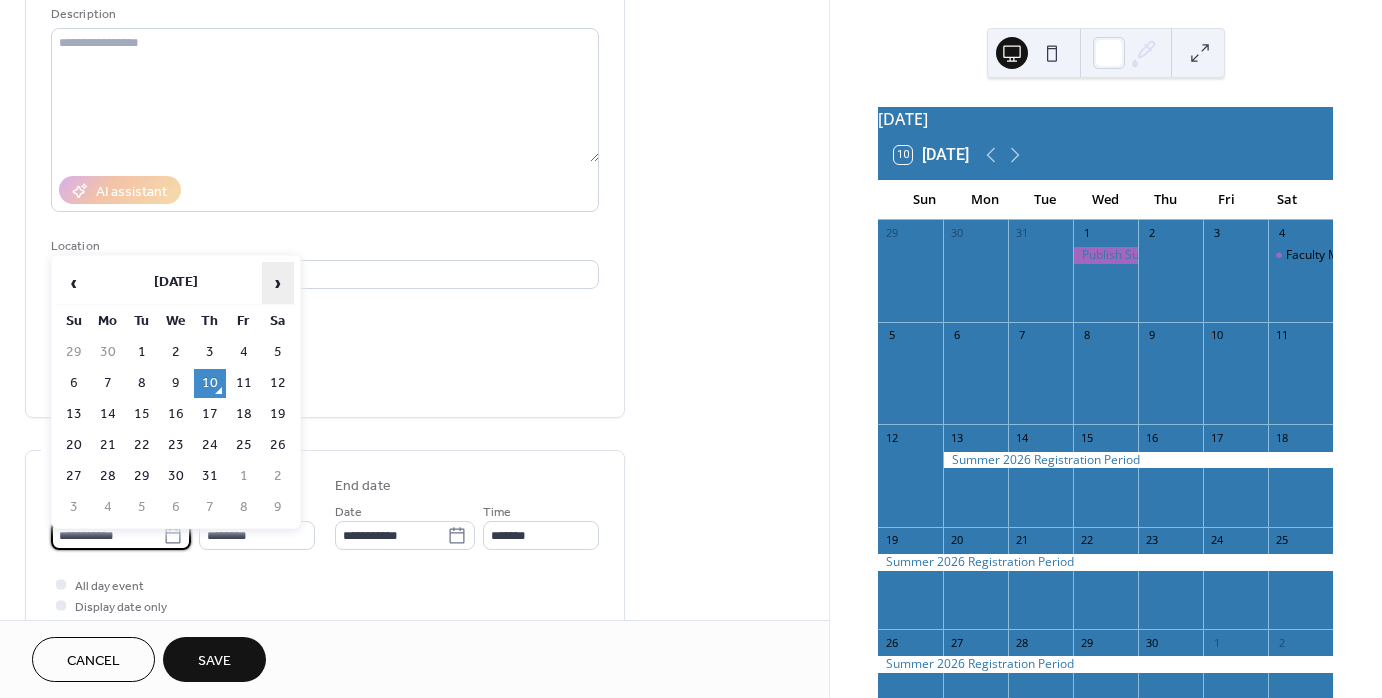 click on "›" at bounding box center (278, 283) 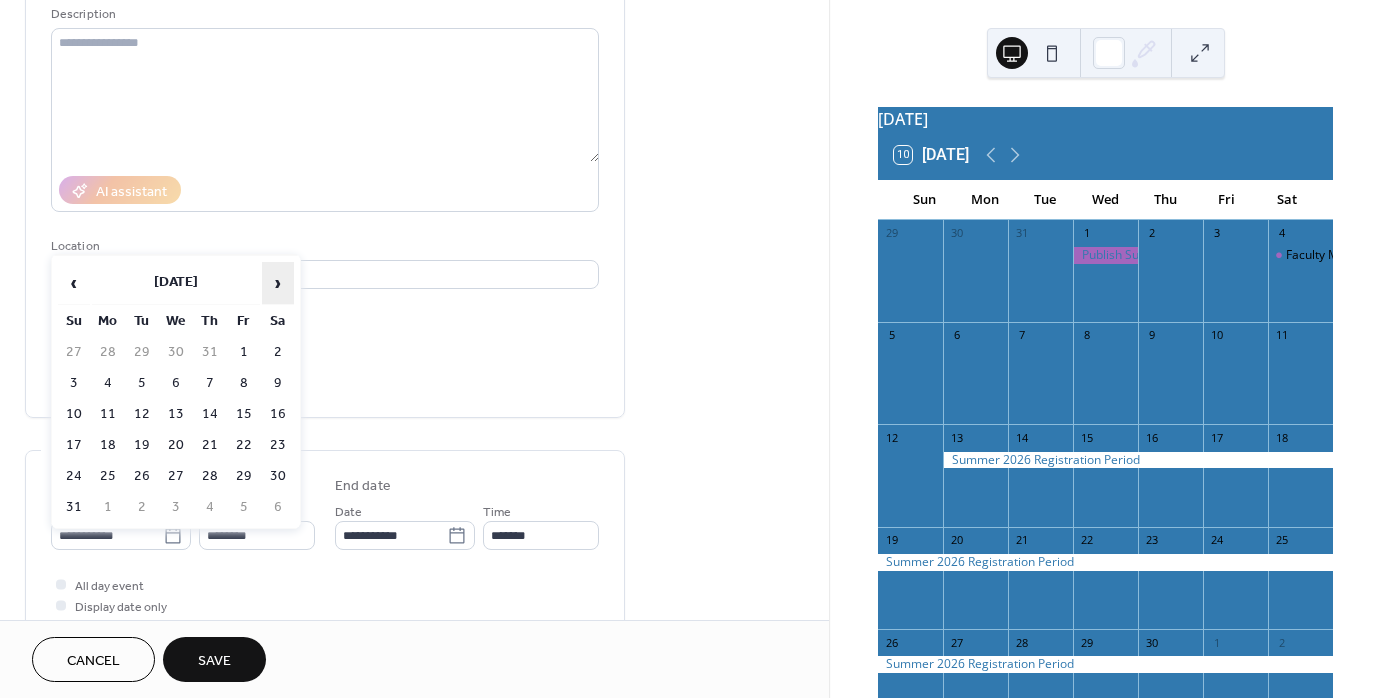 click on "›" at bounding box center (278, 283) 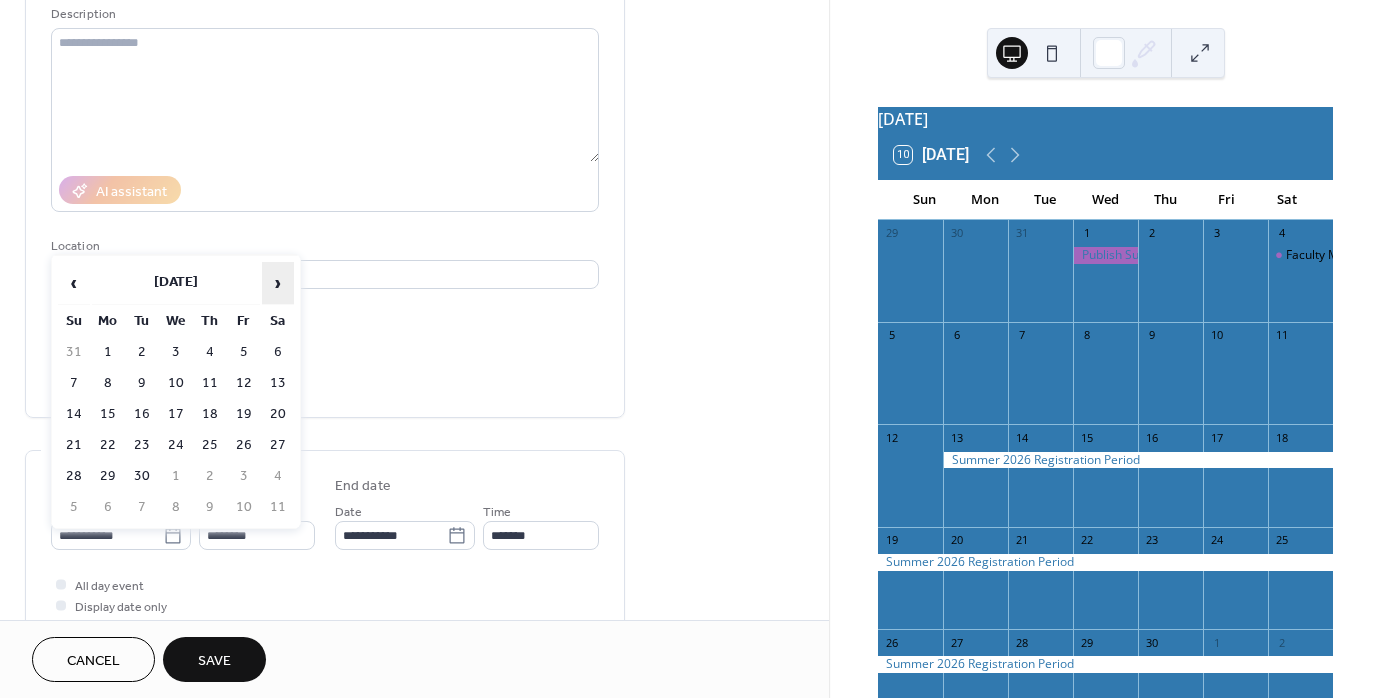 click on "›" at bounding box center (278, 283) 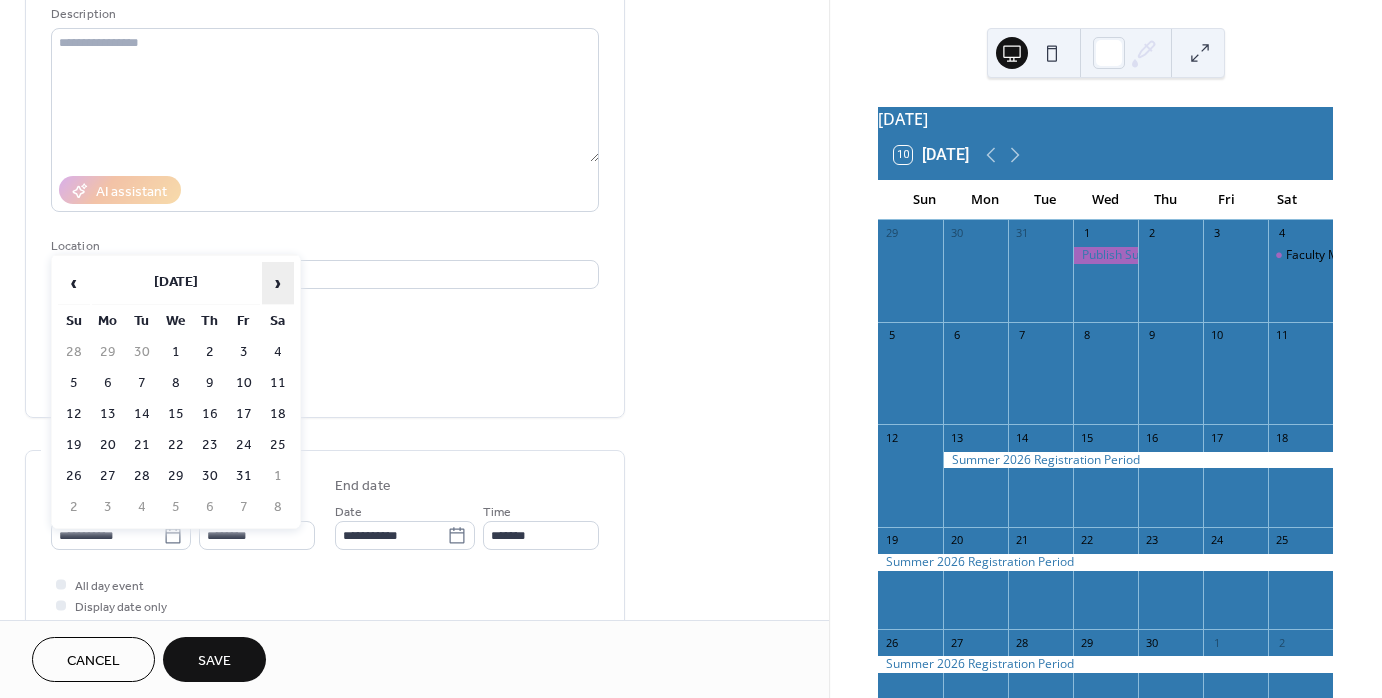 click on "›" at bounding box center (278, 283) 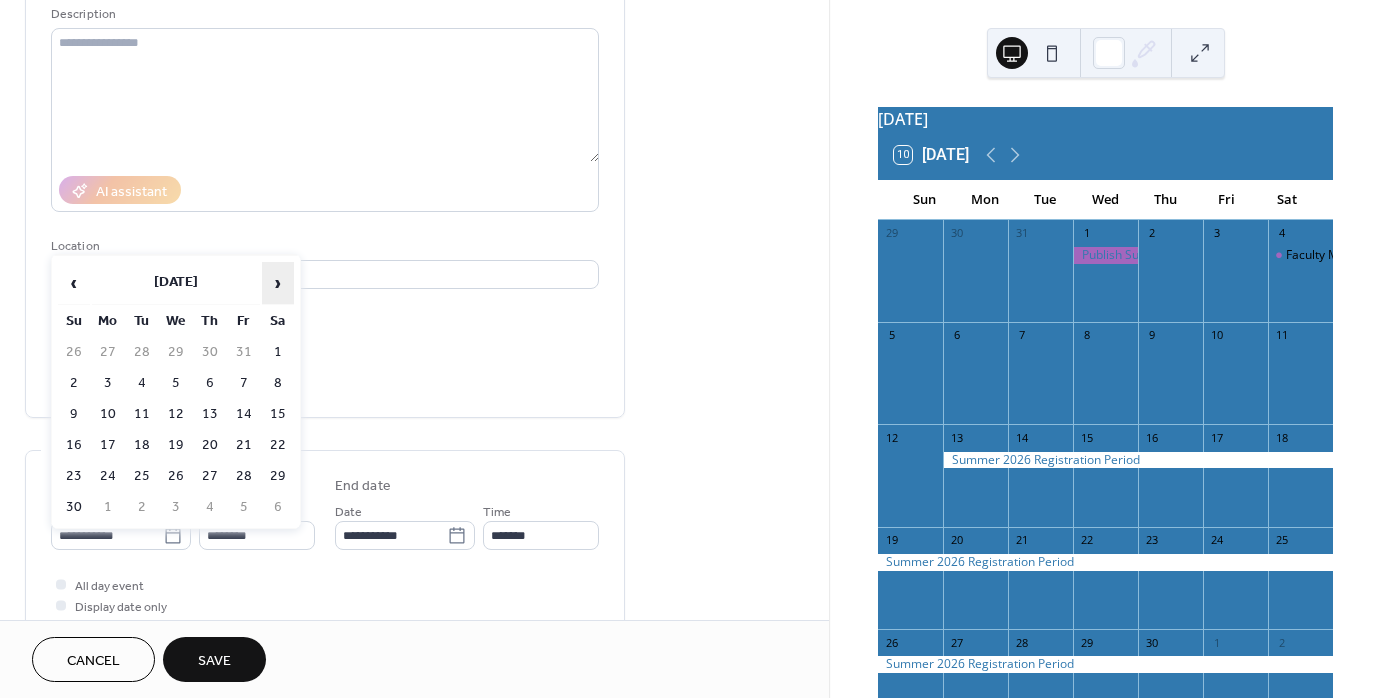click on "›" at bounding box center [278, 283] 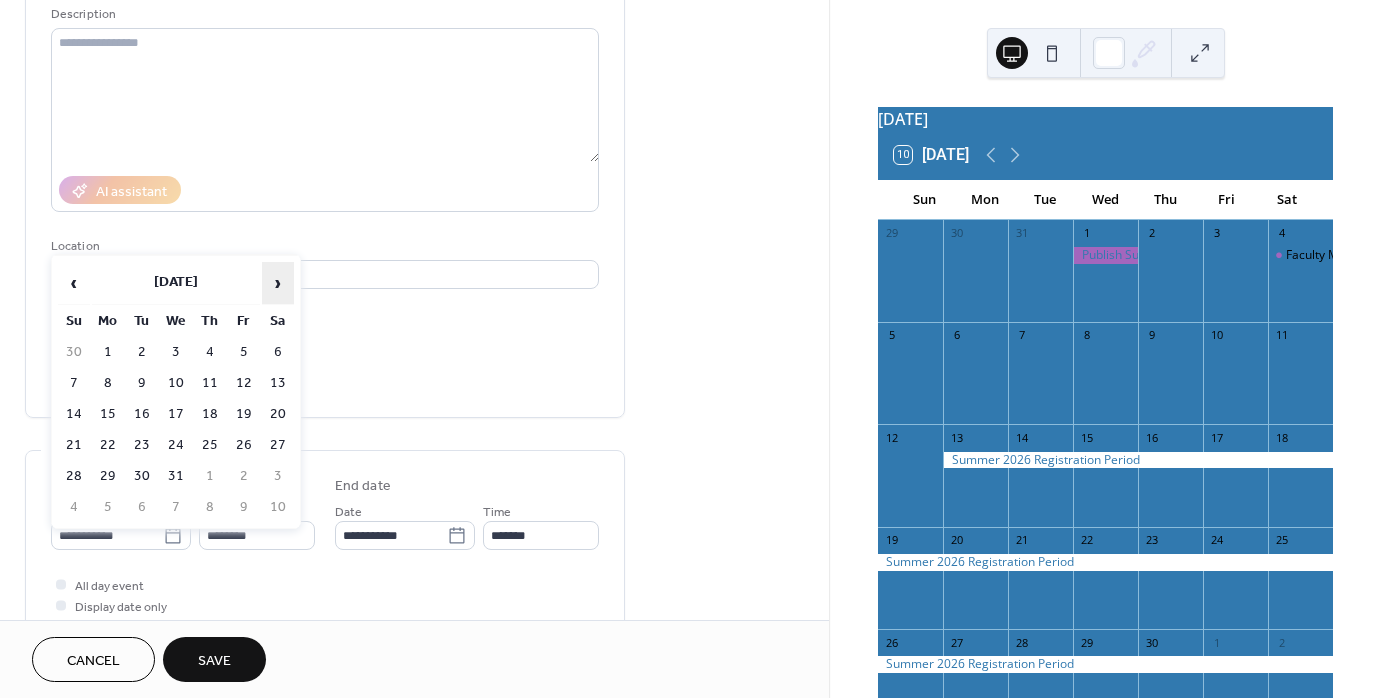 click on "›" at bounding box center (278, 283) 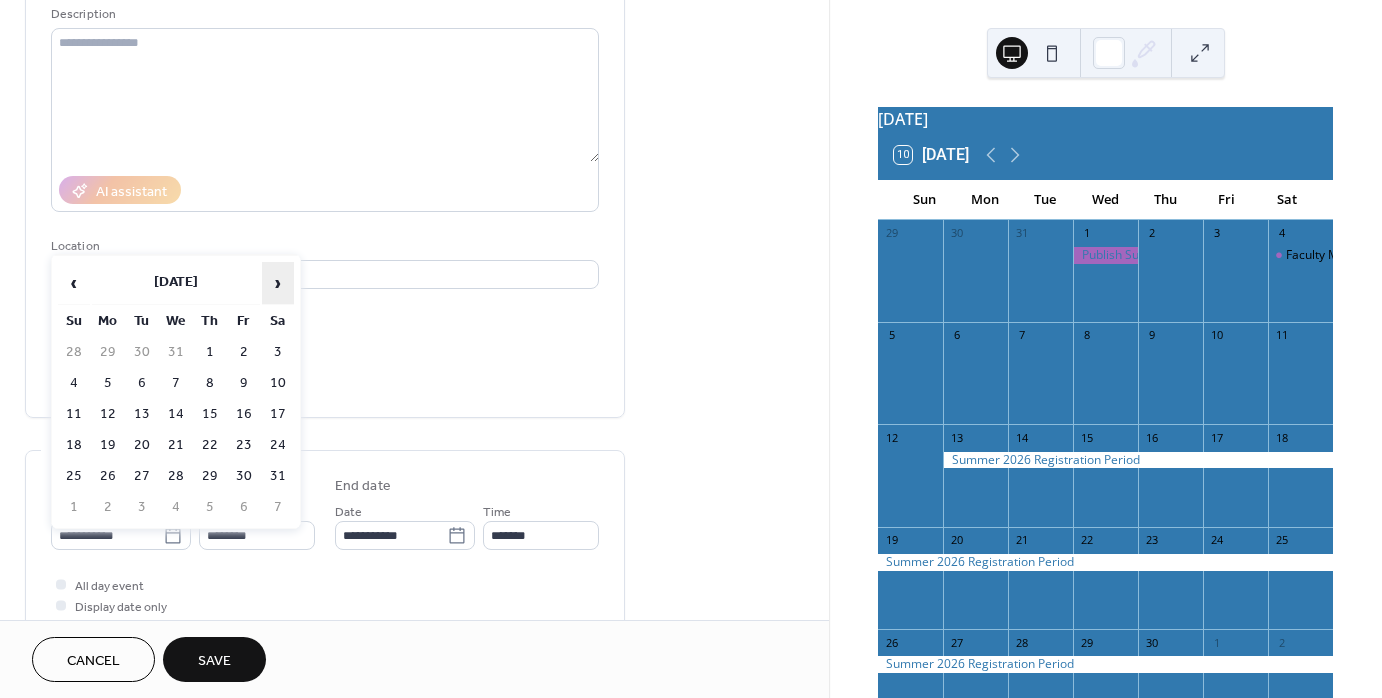 click on "›" at bounding box center (278, 283) 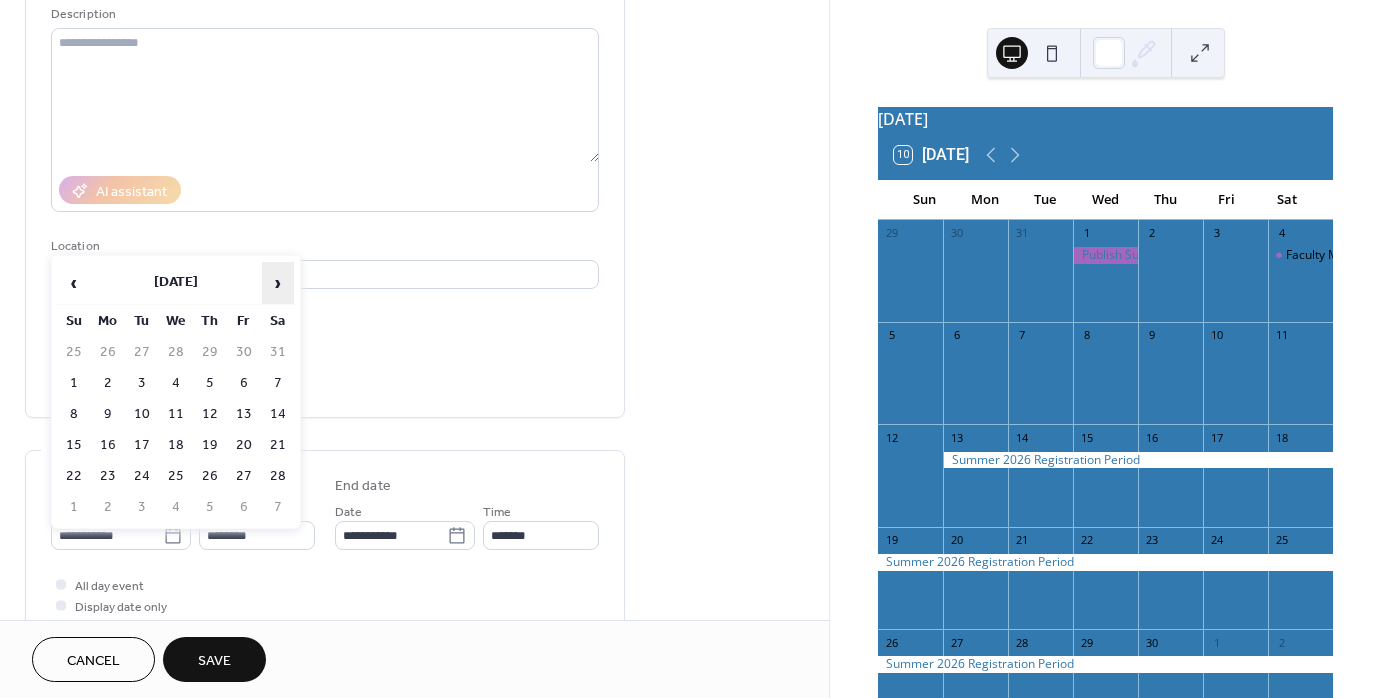 click on "›" at bounding box center [278, 283] 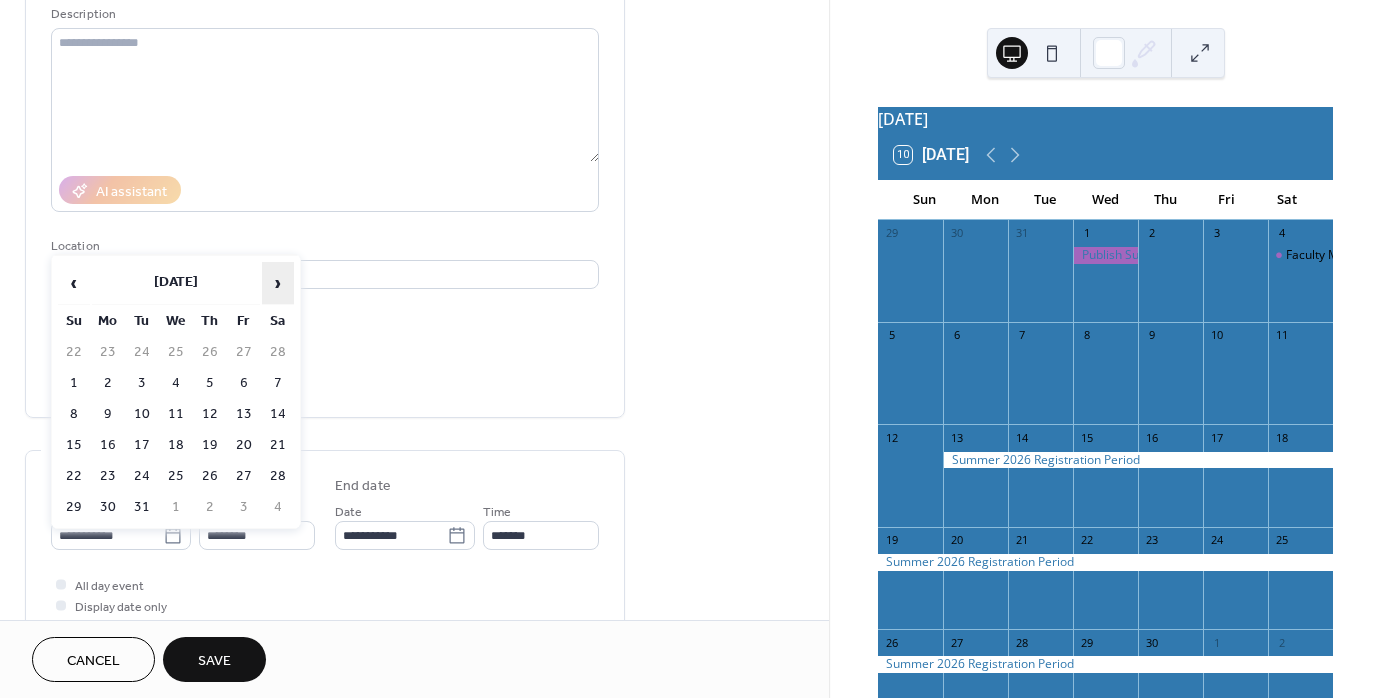 click on "›" at bounding box center (278, 283) 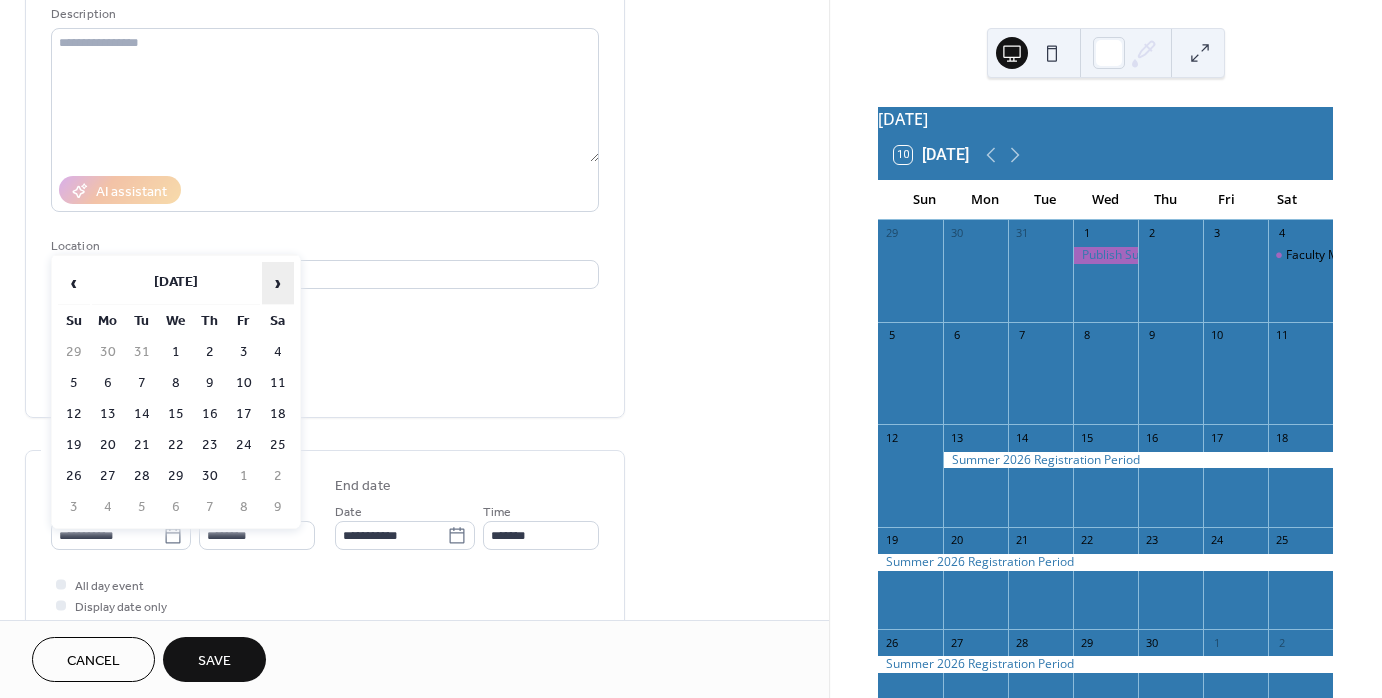 click on "›" at bounding box center [278, 283] 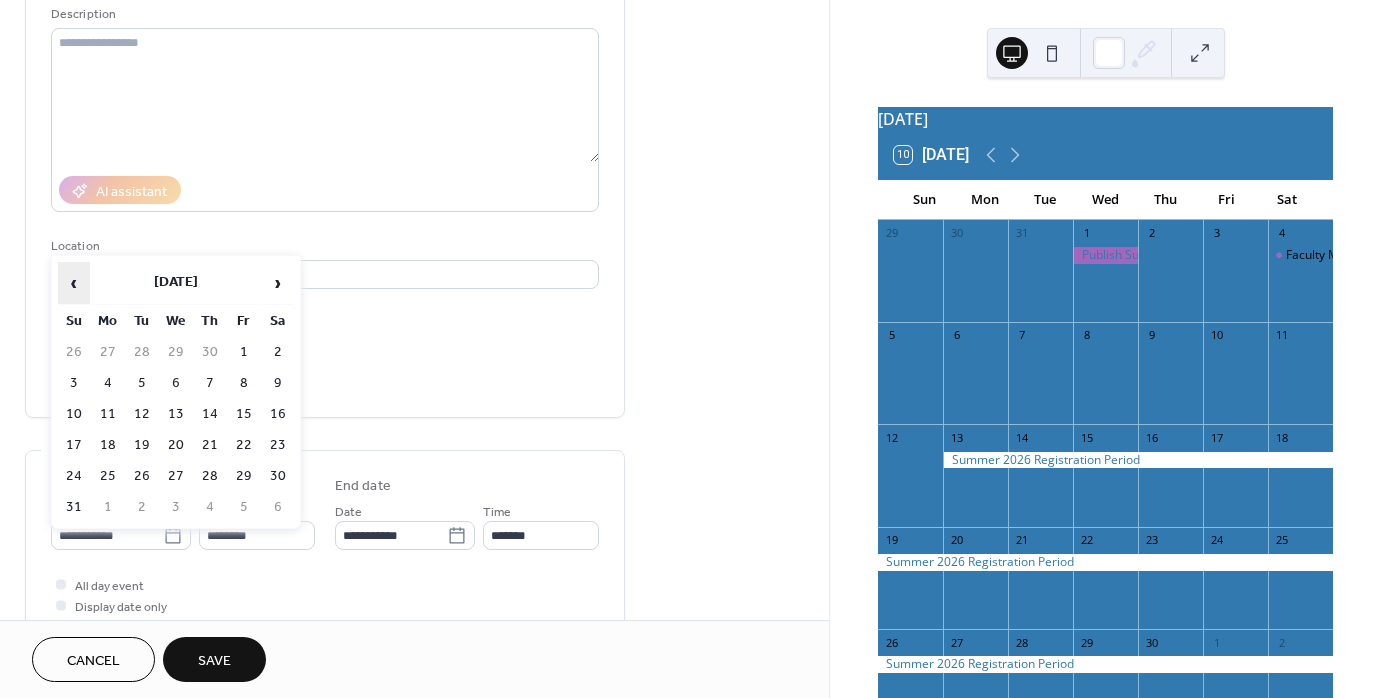 click on "‹" at bounding box center [74, 283] 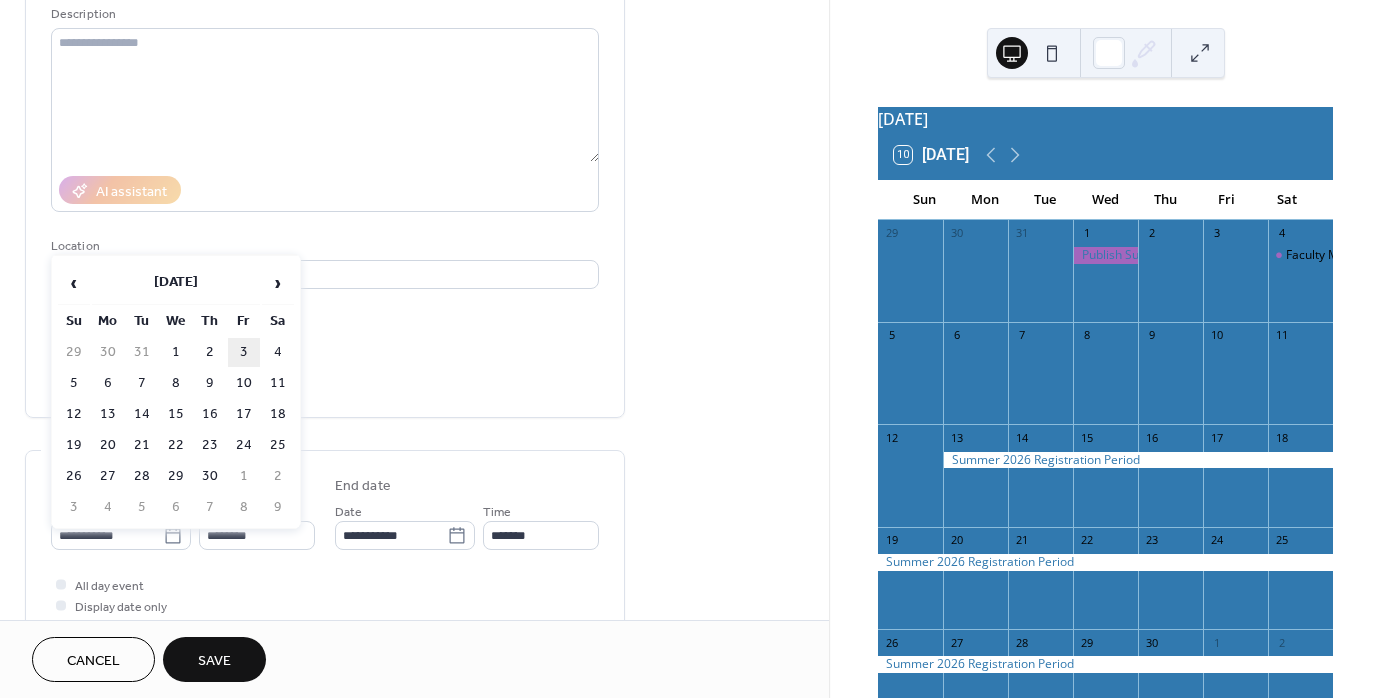 click on "3" at bounding box center [244, 352] 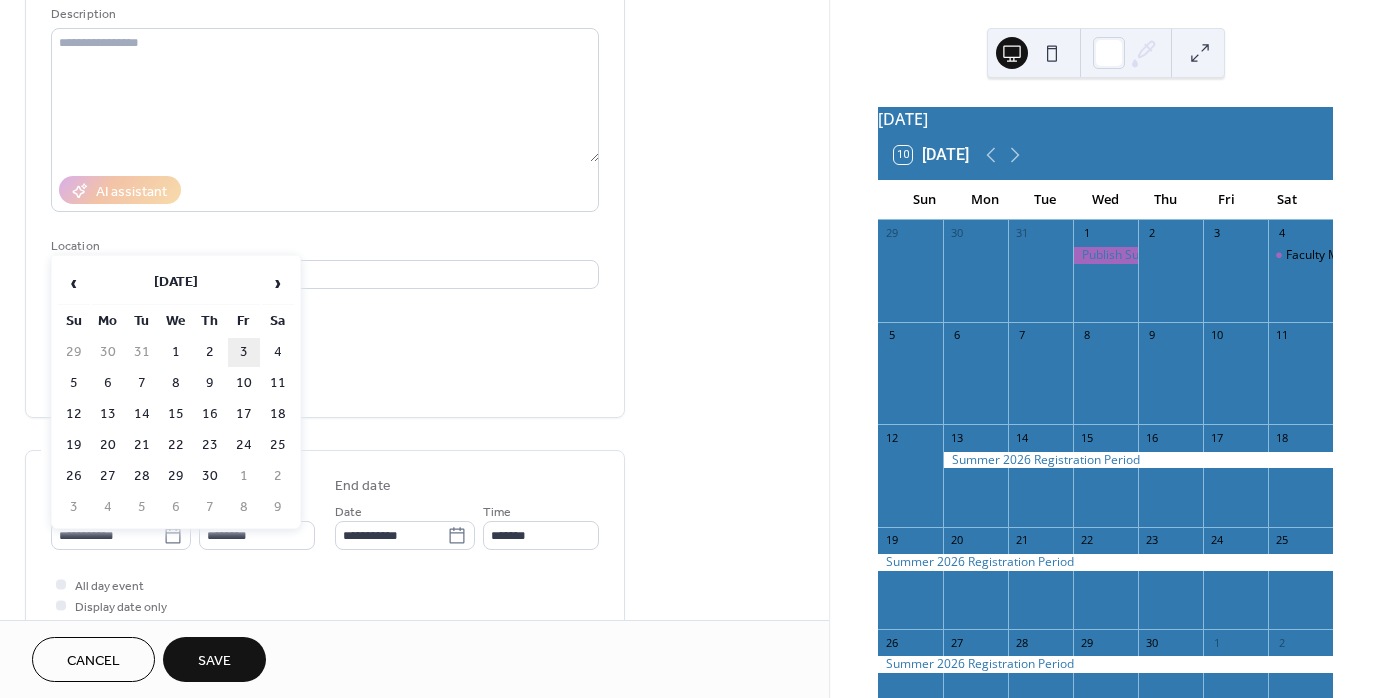 type on "**********" 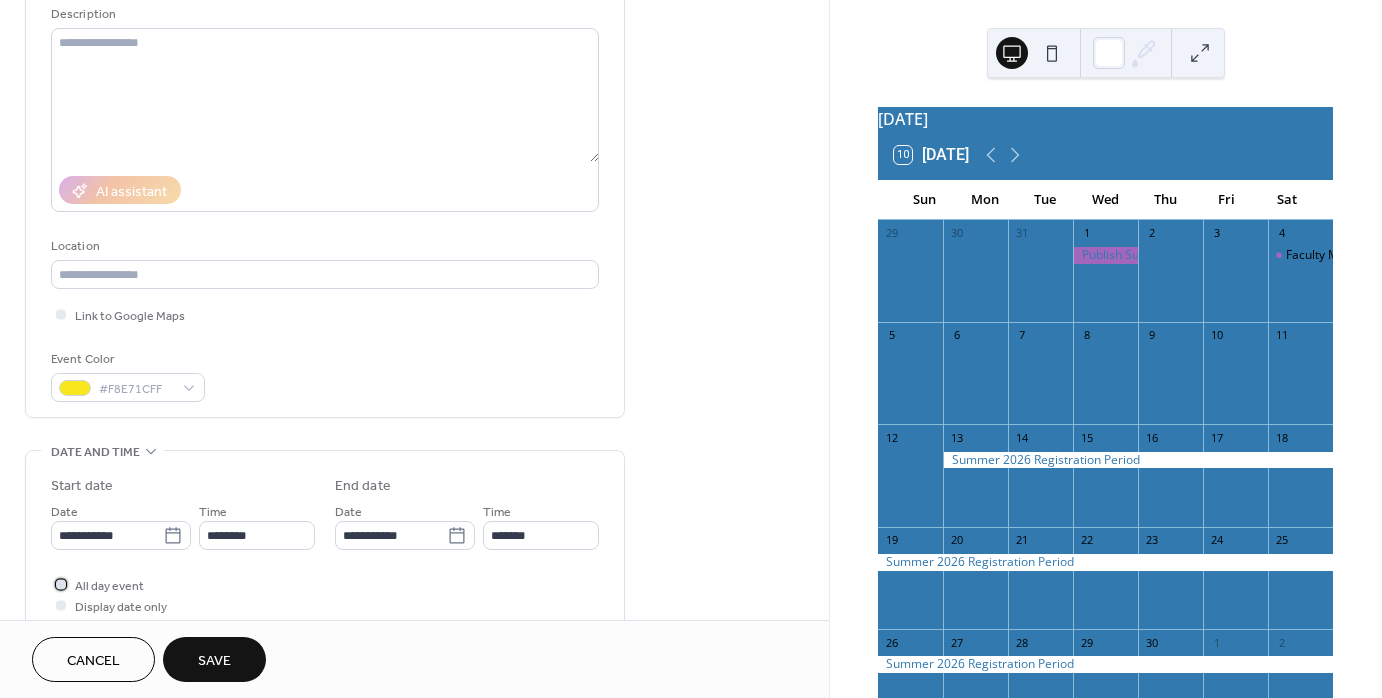 click at bounding box center [61, 584] 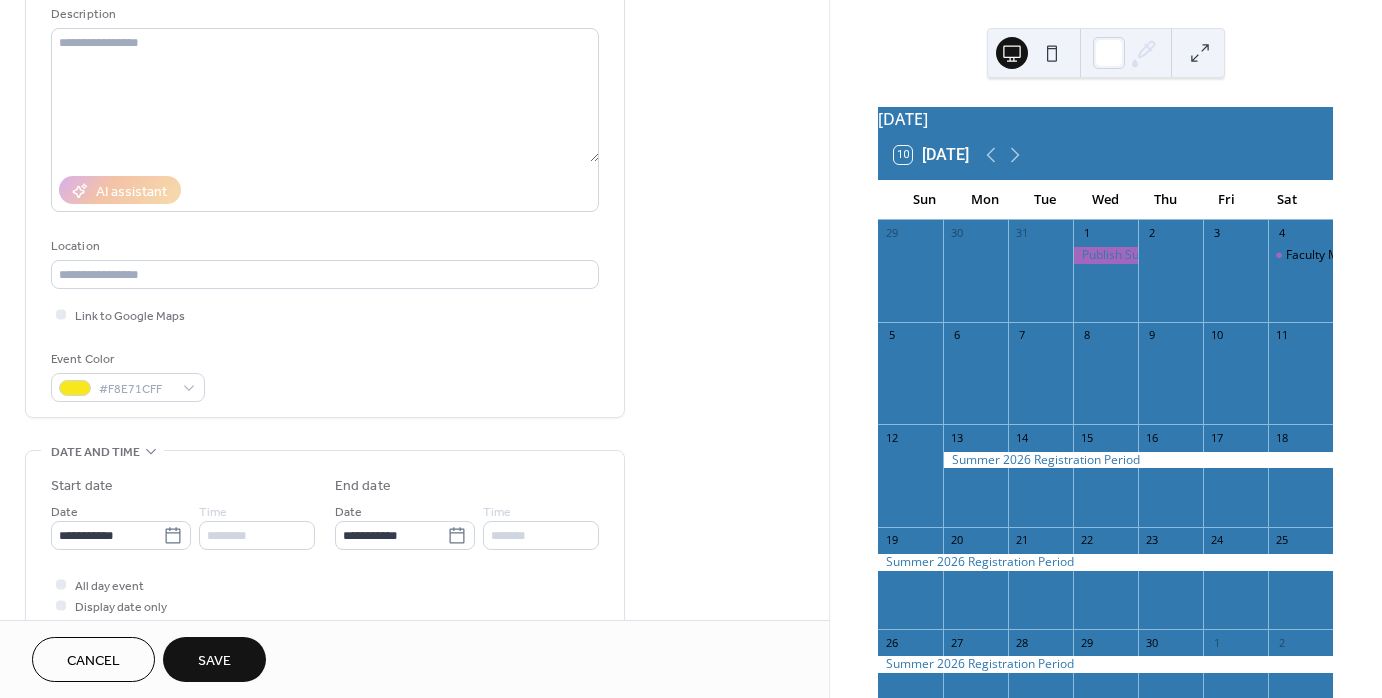 click on "Save" at bounding box center [214, 659] 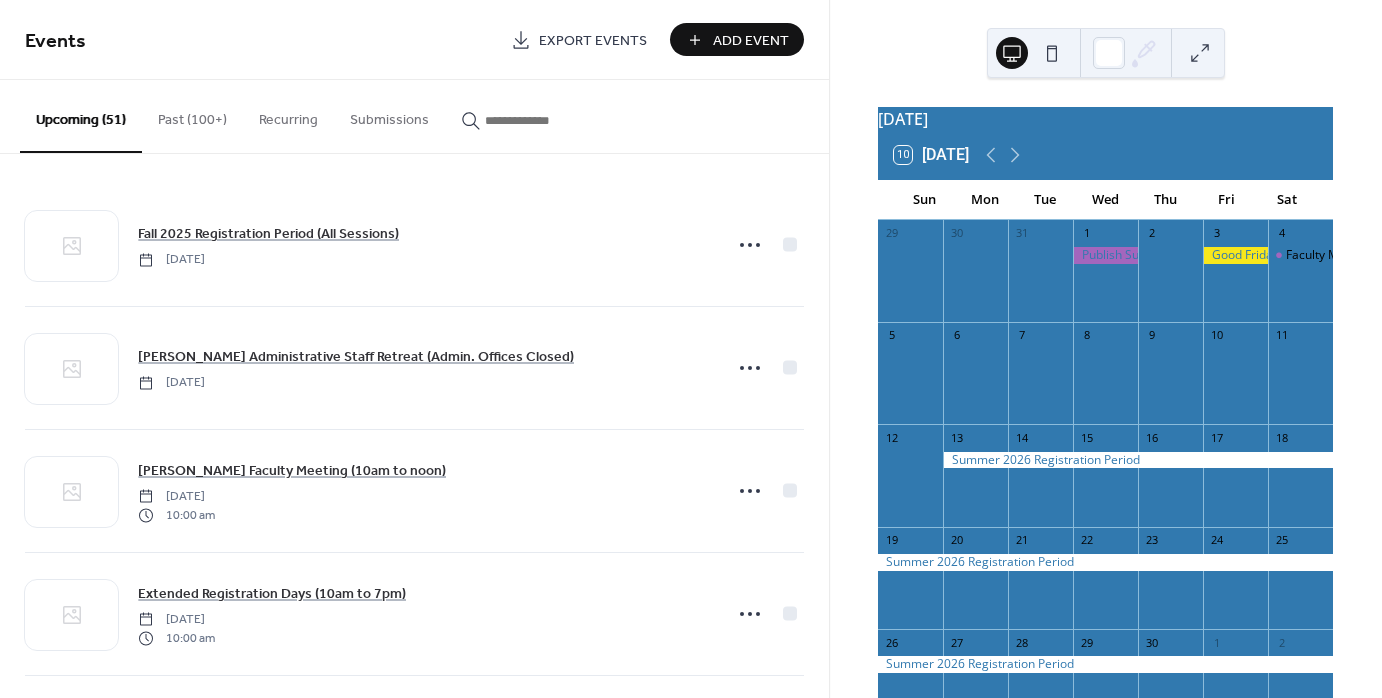 click on "Add Event" at bounding box center [751, 41] 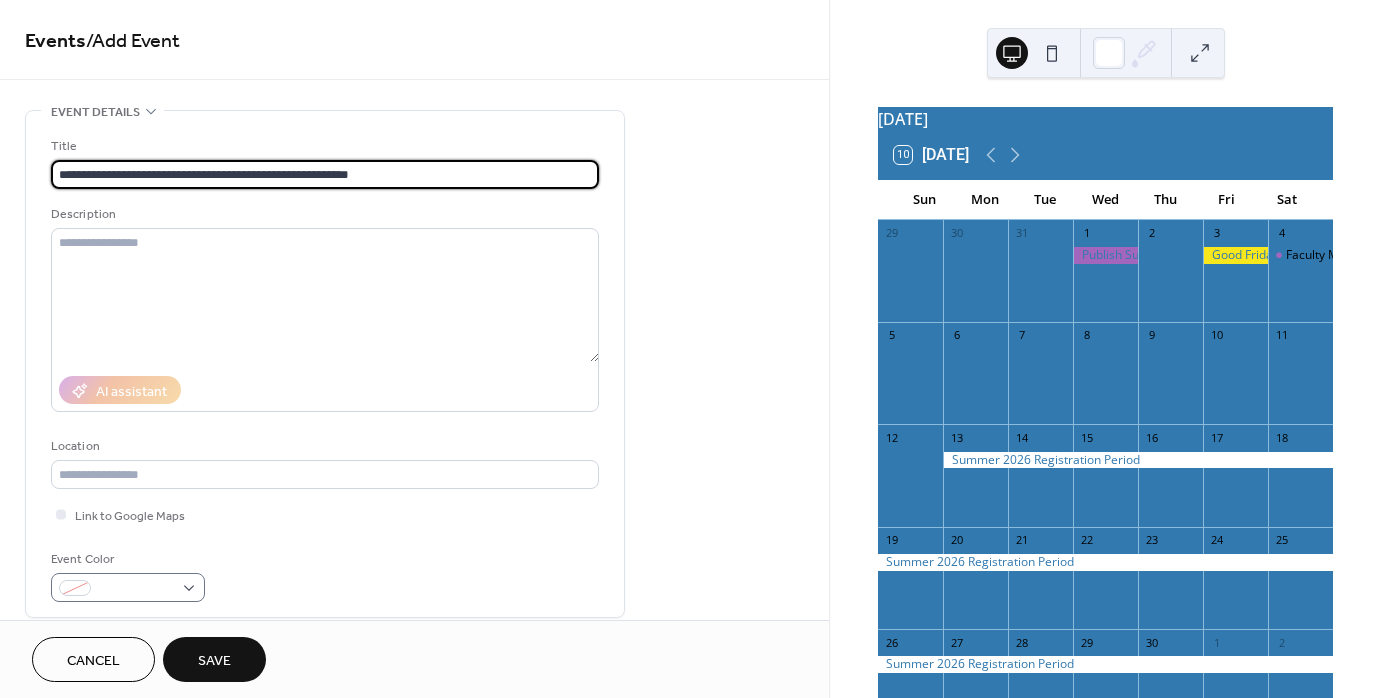 type on "**********" 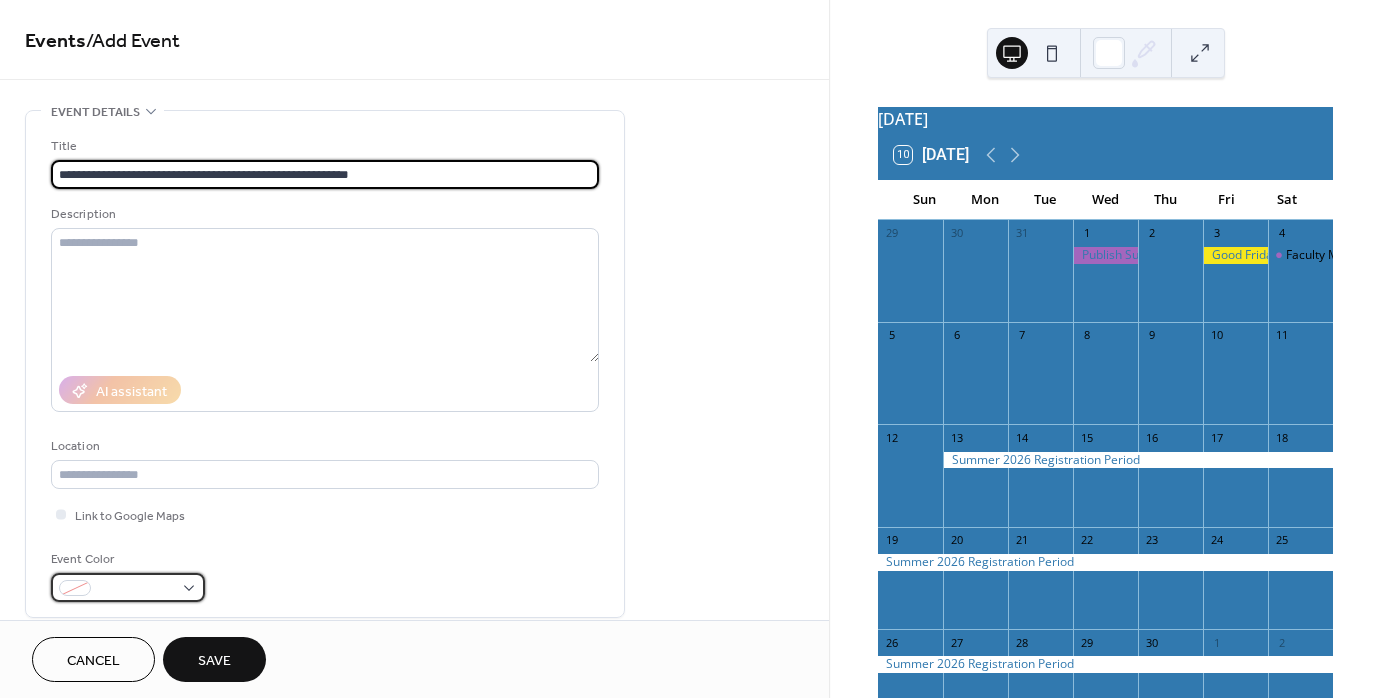 click at bounding box center [128, 587] 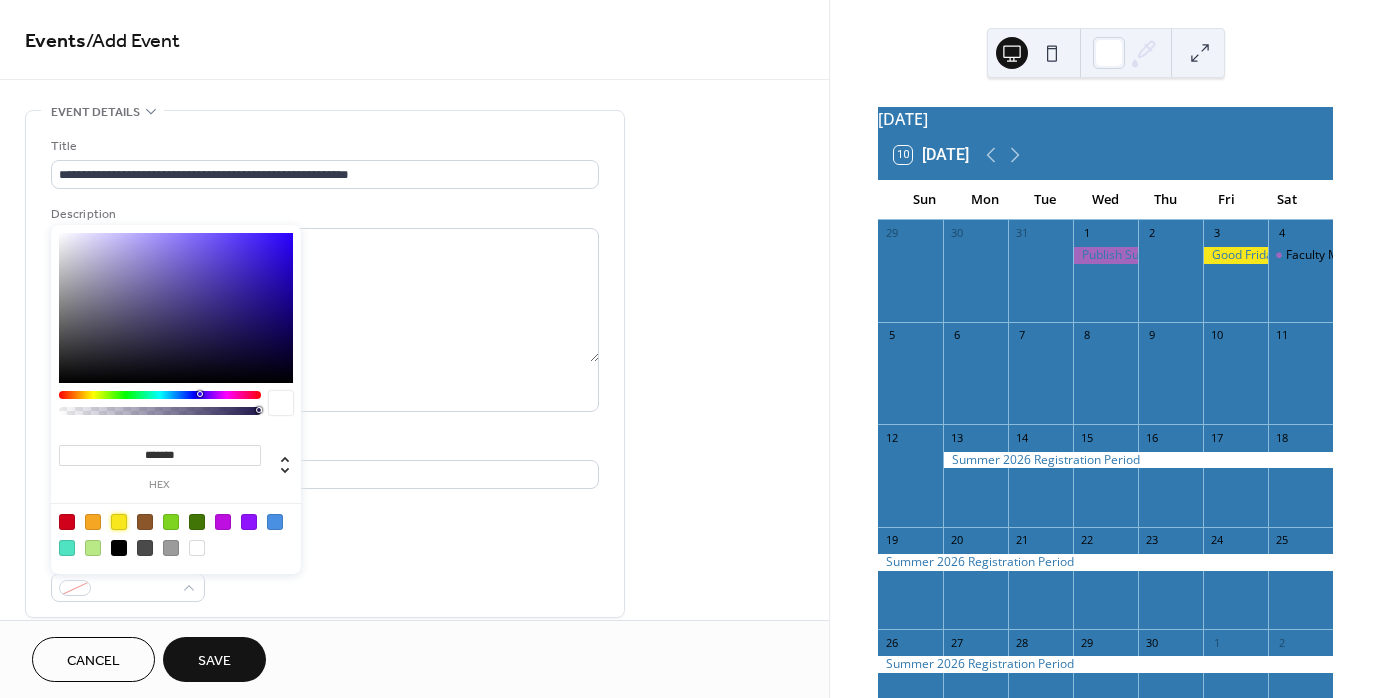 click at bounding box center [119, 522] 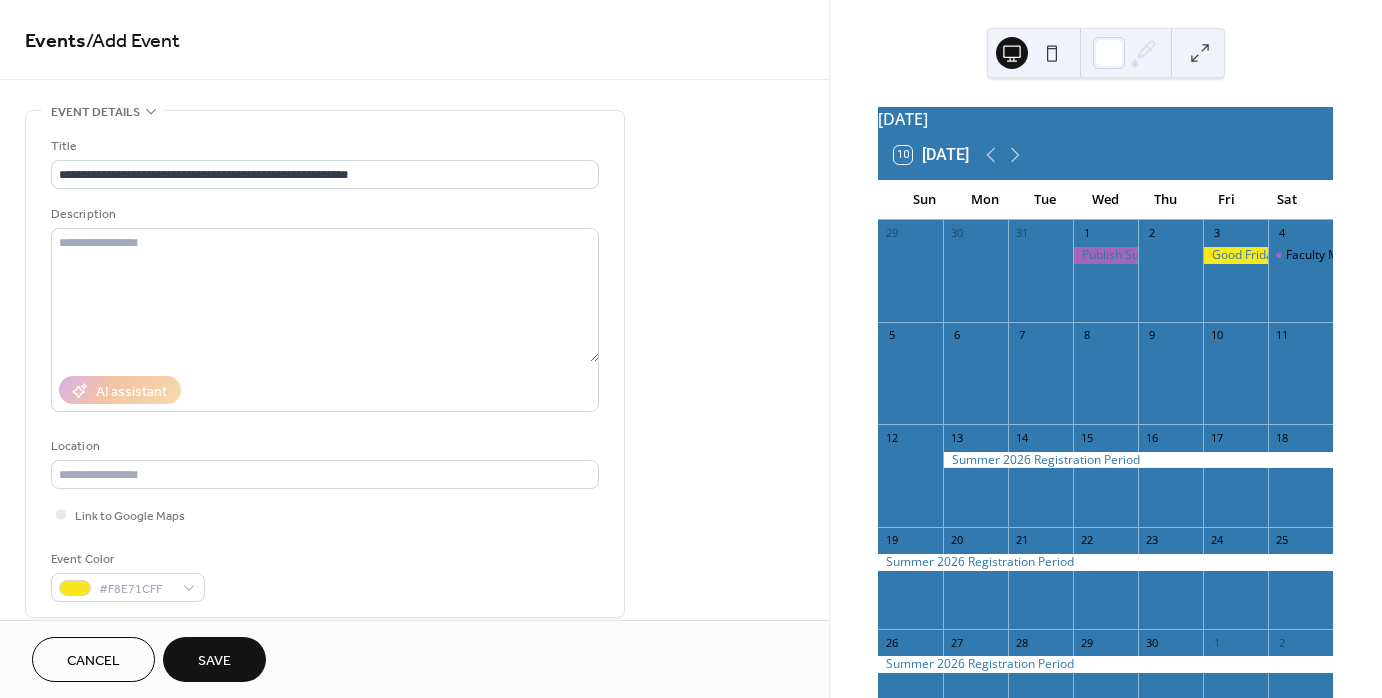 click on "Event Color #F8E71CFF" at bounding box center (325, 575) 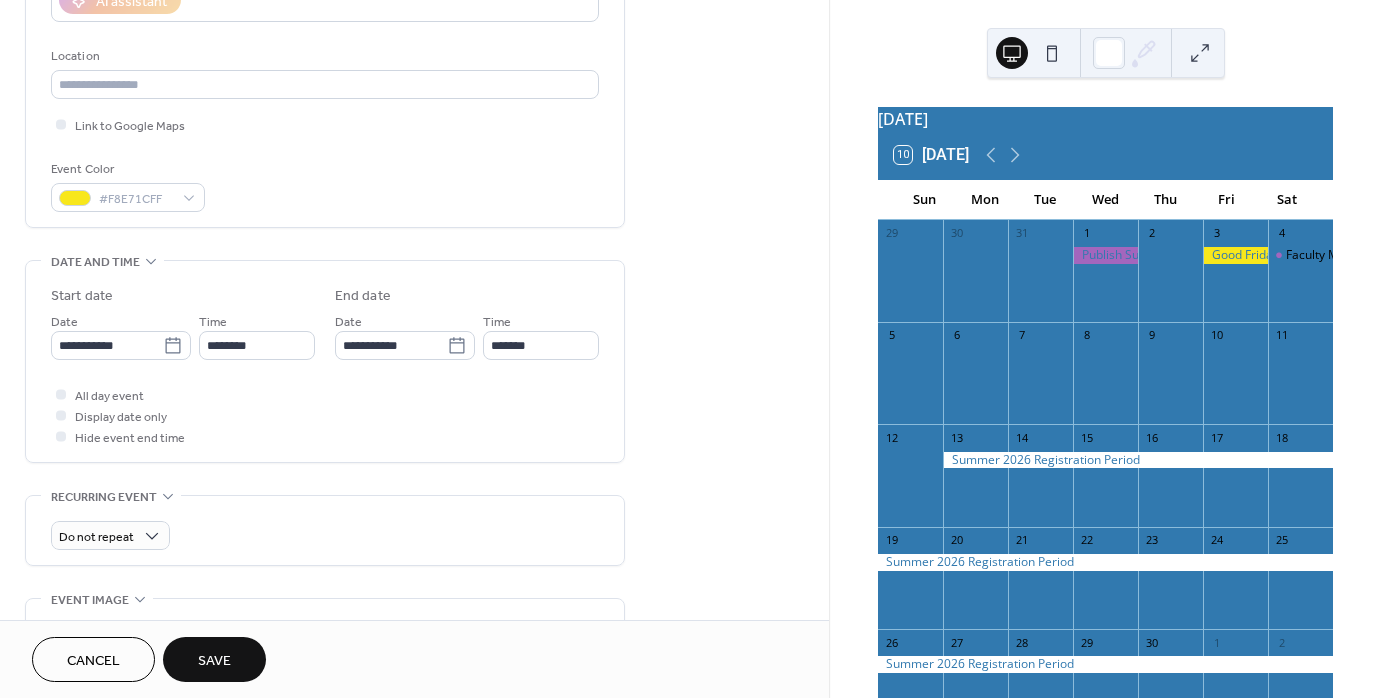scroll, scrollTop: 400, scrollLeft: 0, axis: vertical 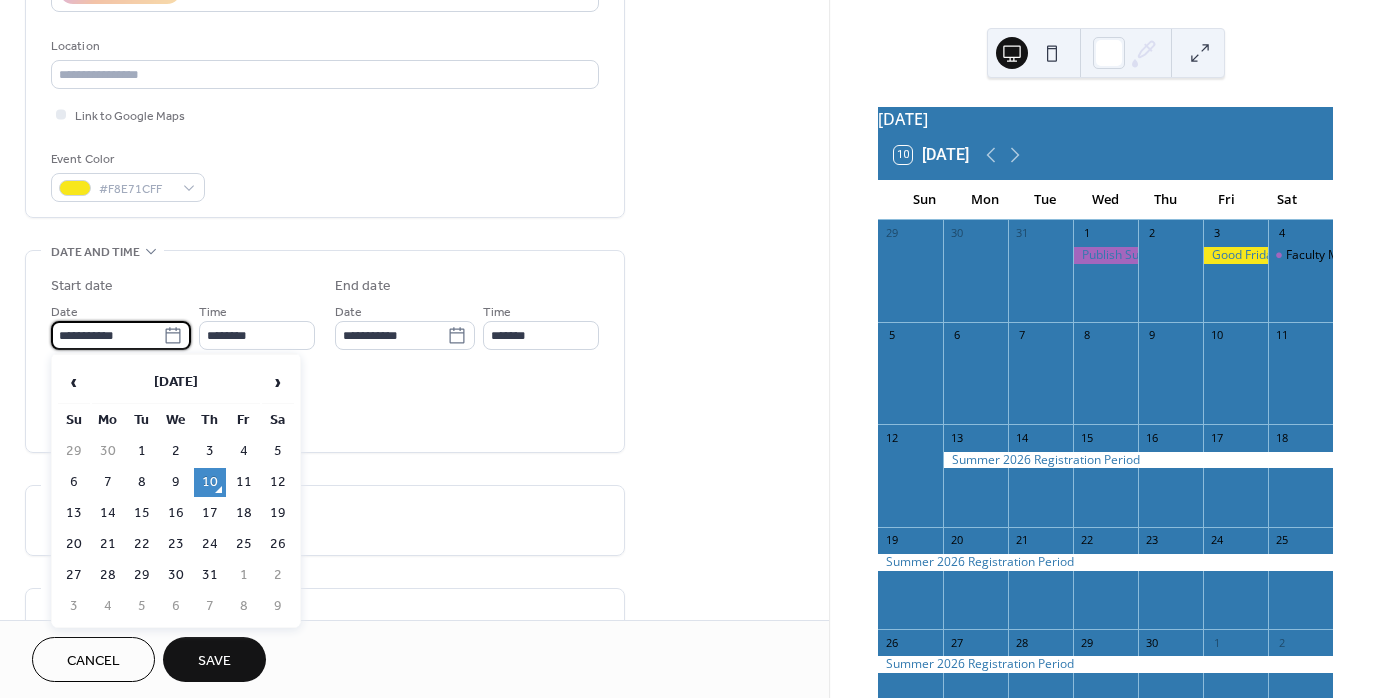 click on "**********" at bounding box center (107, 335) 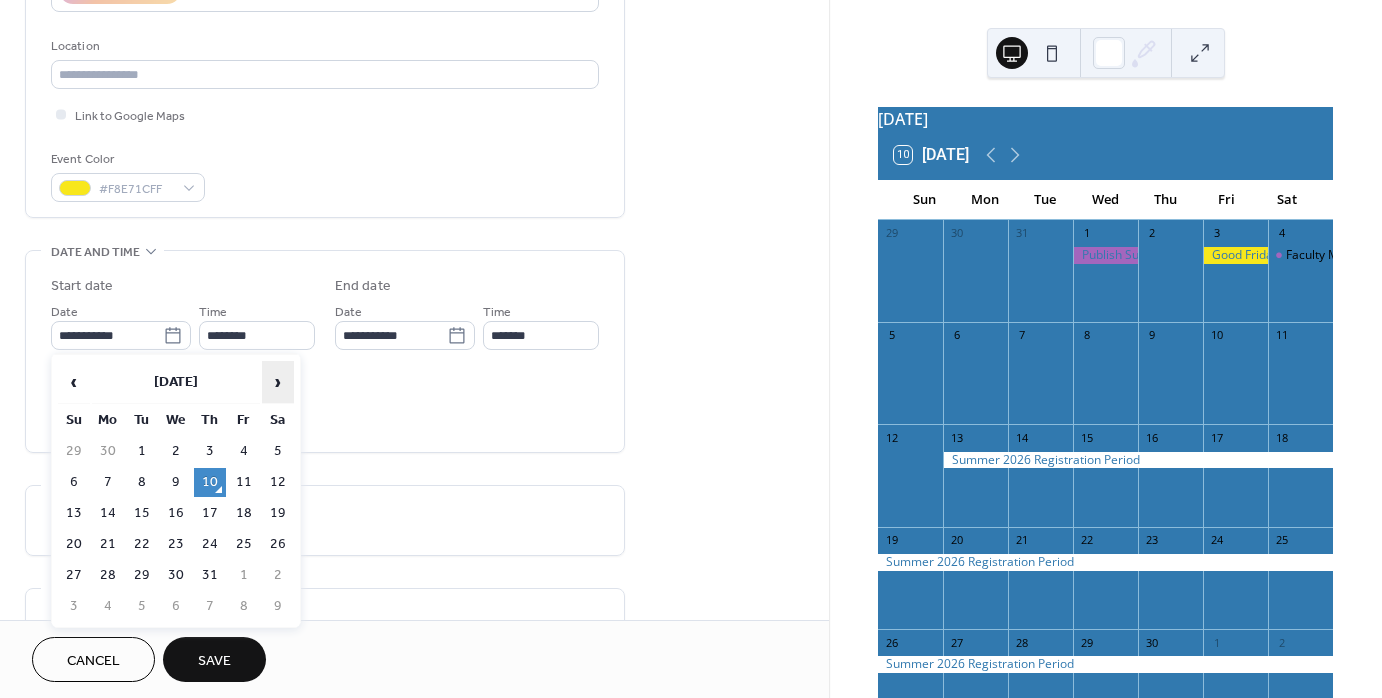 click on "›" at bounding box center (278, 382) 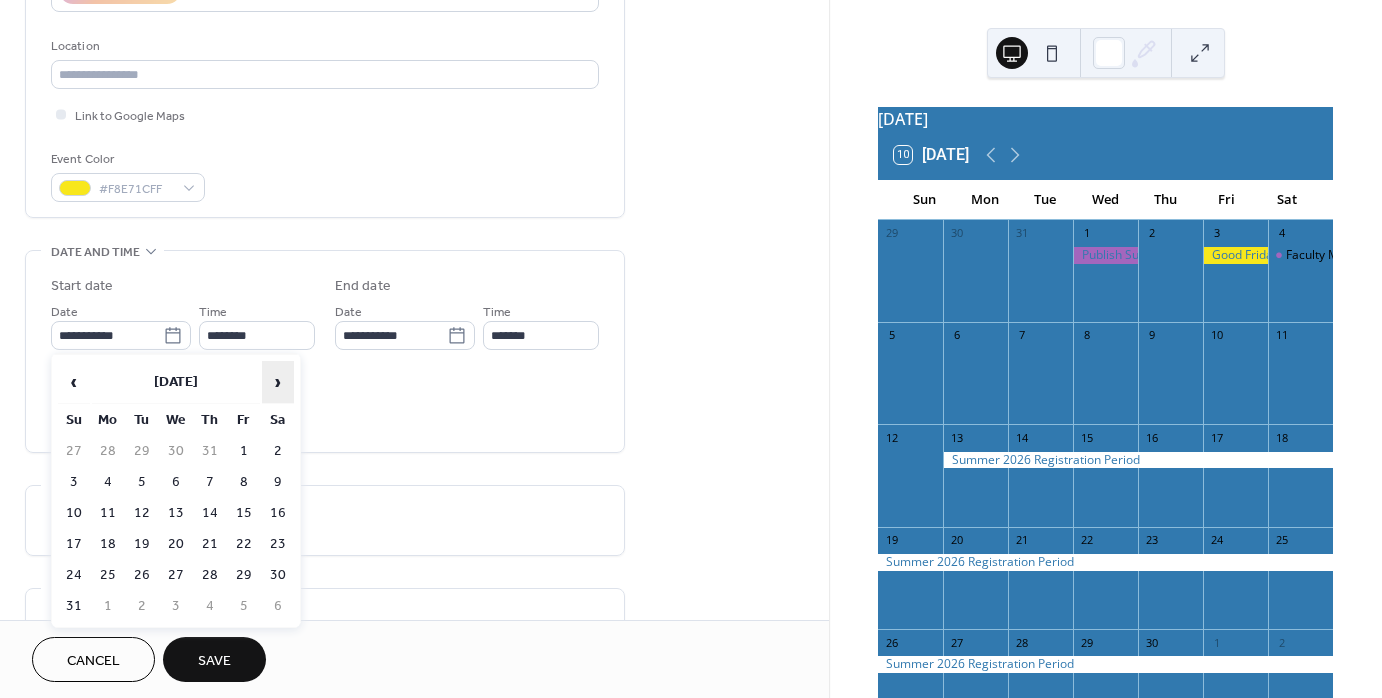 click on "›" at bounding box center (278, 382) 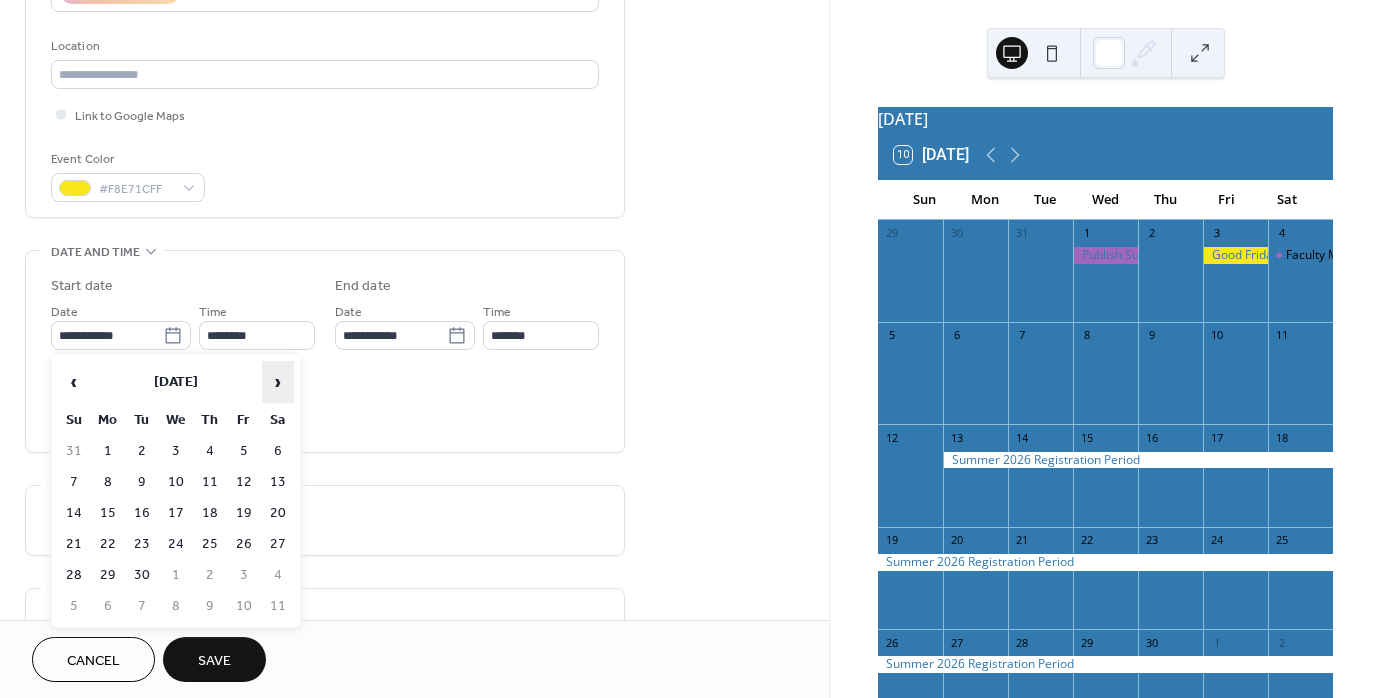 click on "›" at bounding box center (278, 382) 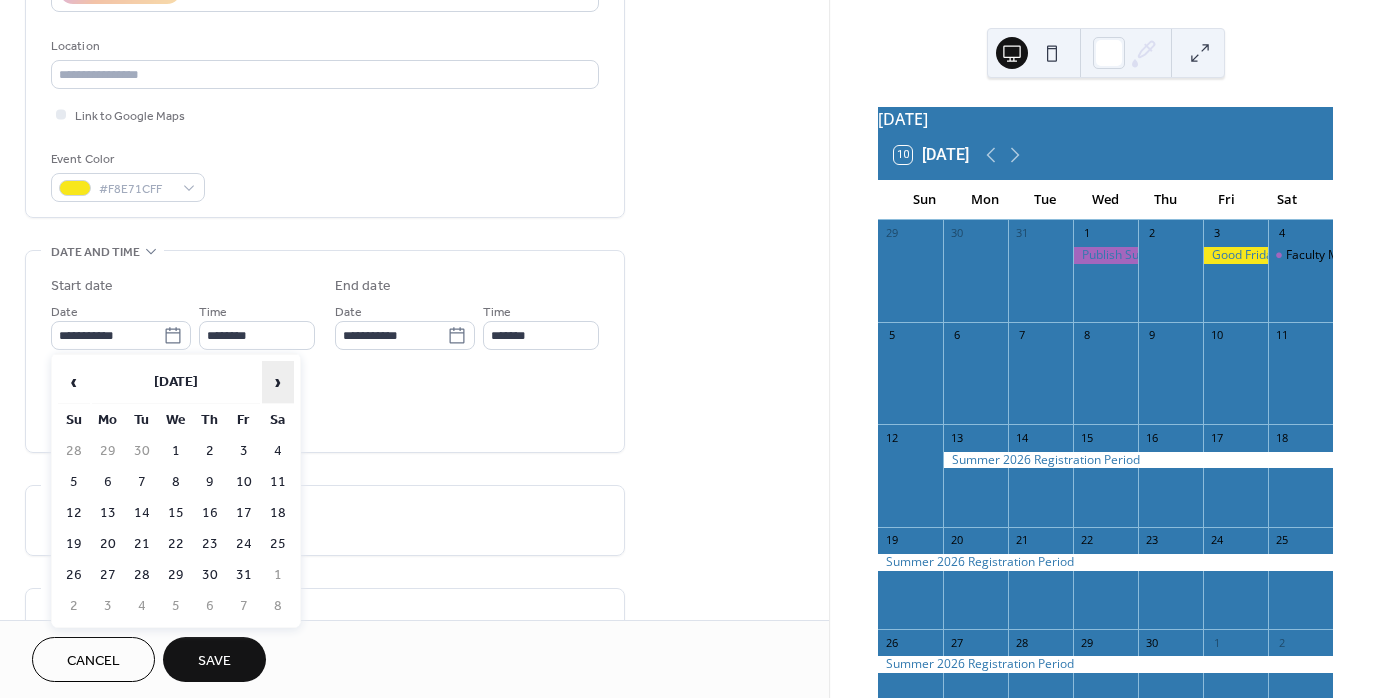 click on "›" at bounding box center [278, 382] 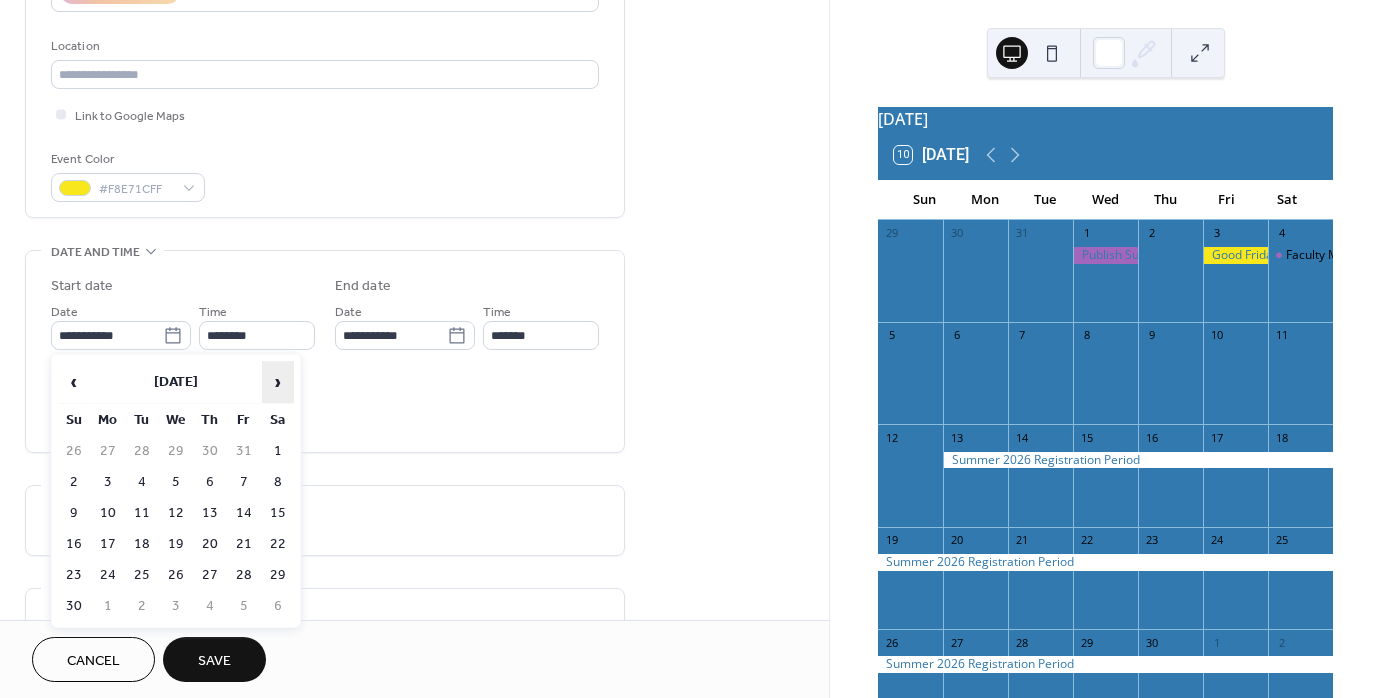 click on "›" at bounding box center [278, 382] 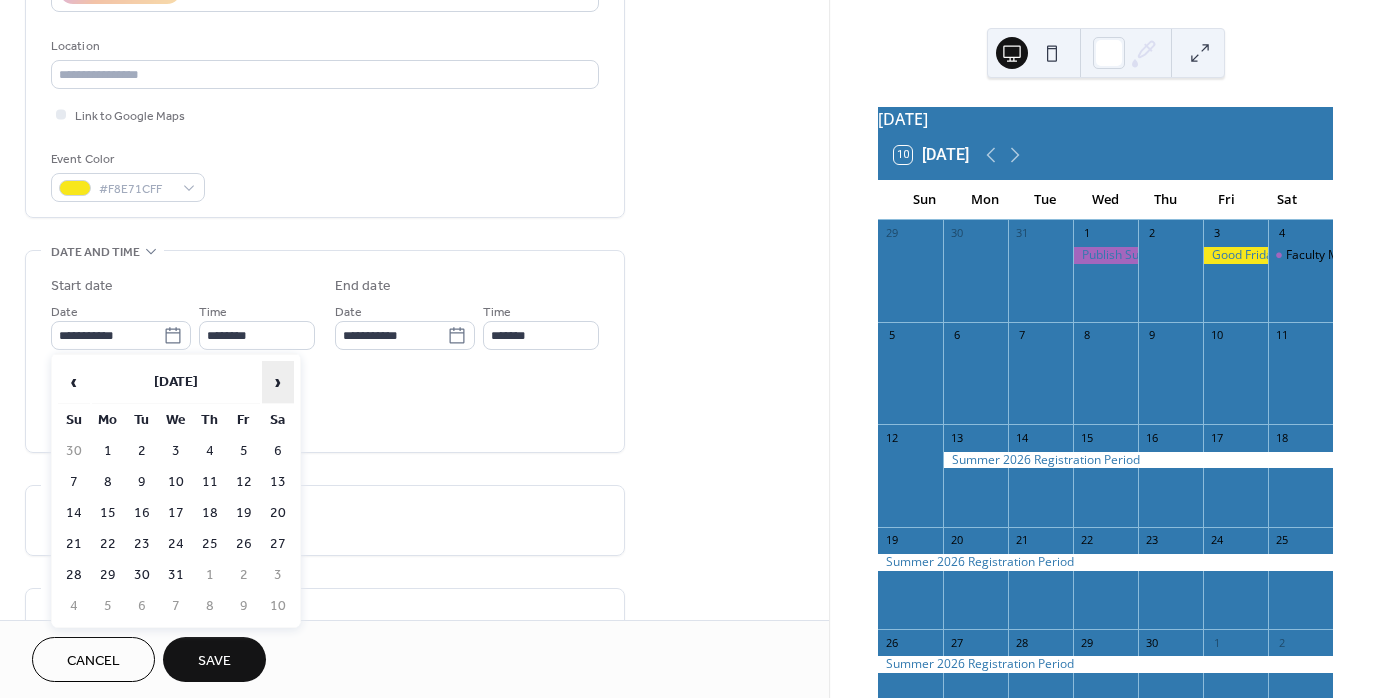 click on "›" at bounding box center (278, 382) 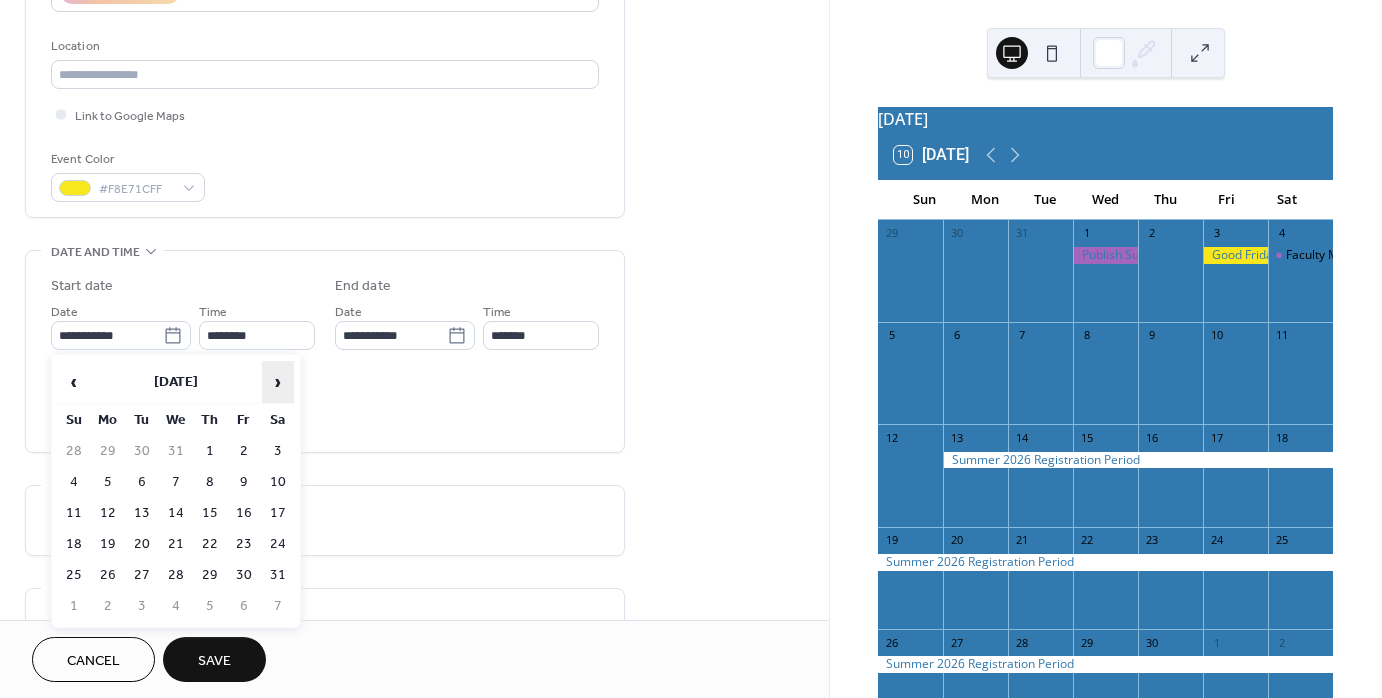 click on "›" at bounding box center [278, 382] 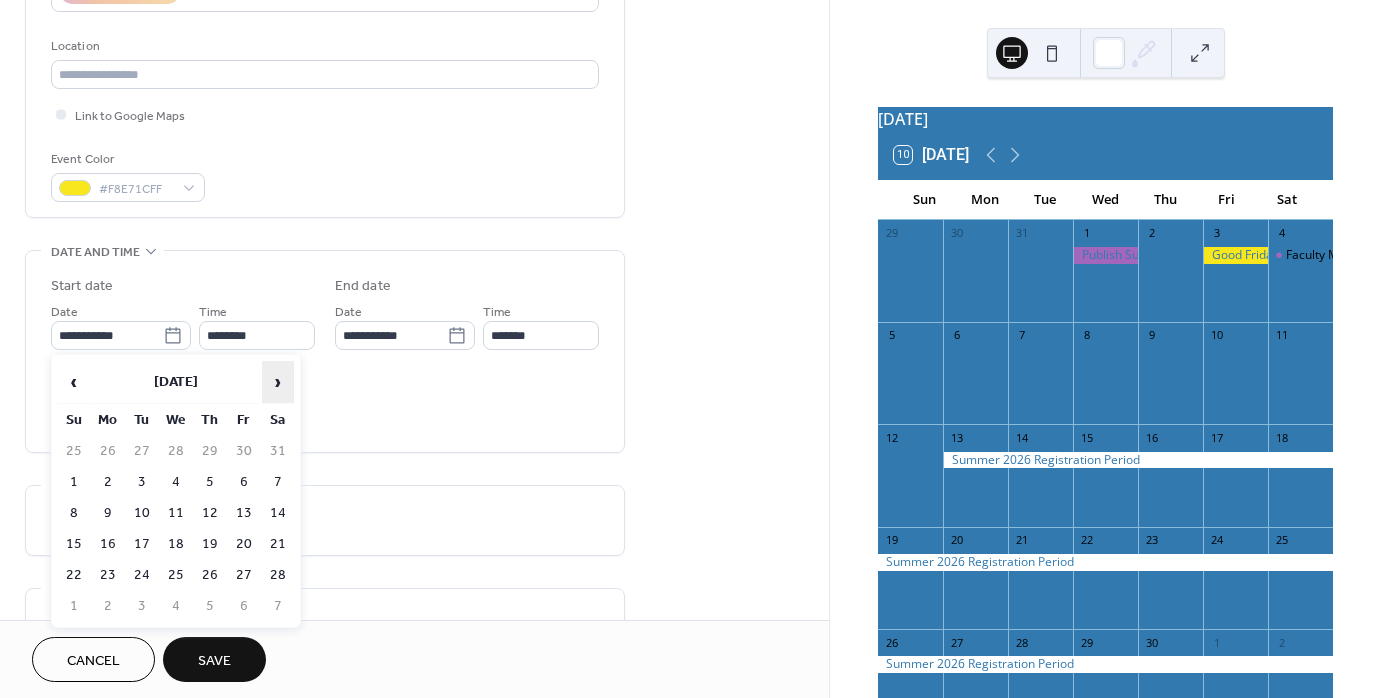 click on "›" at bounding box center [278, 382] 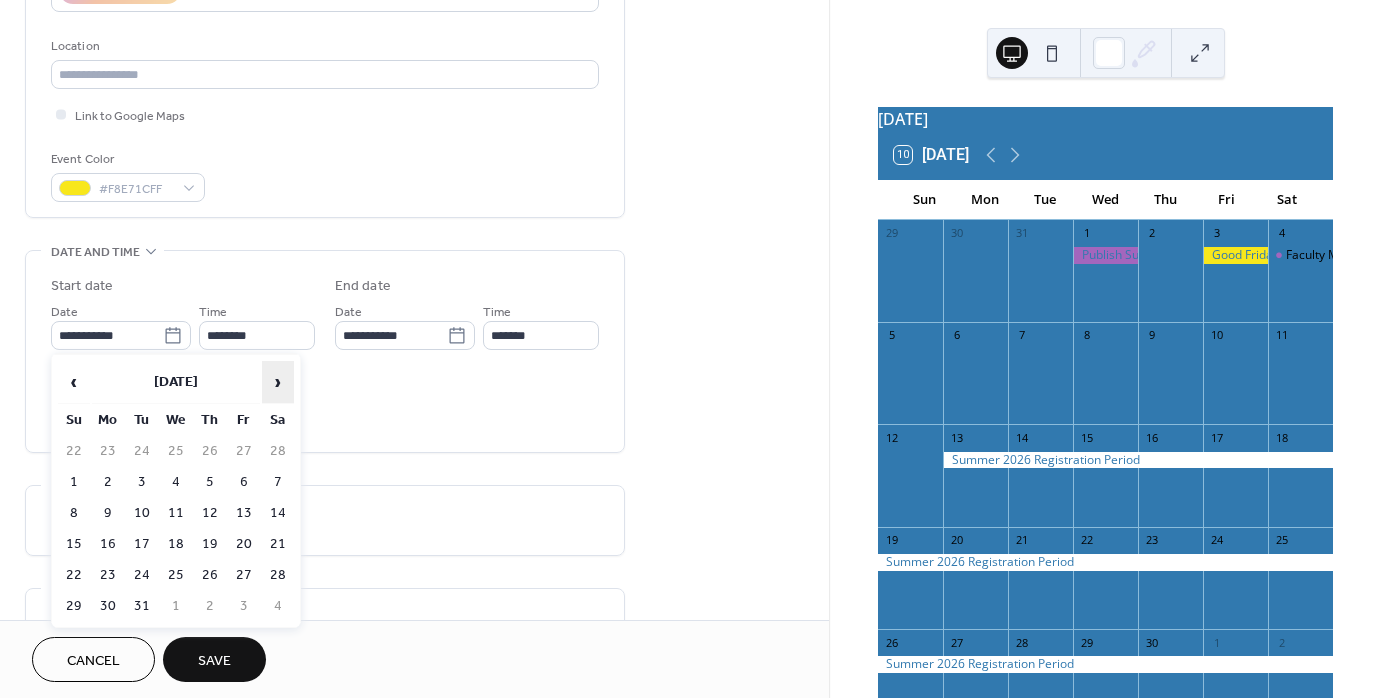 click on "›" at bounding box center (278, 382) 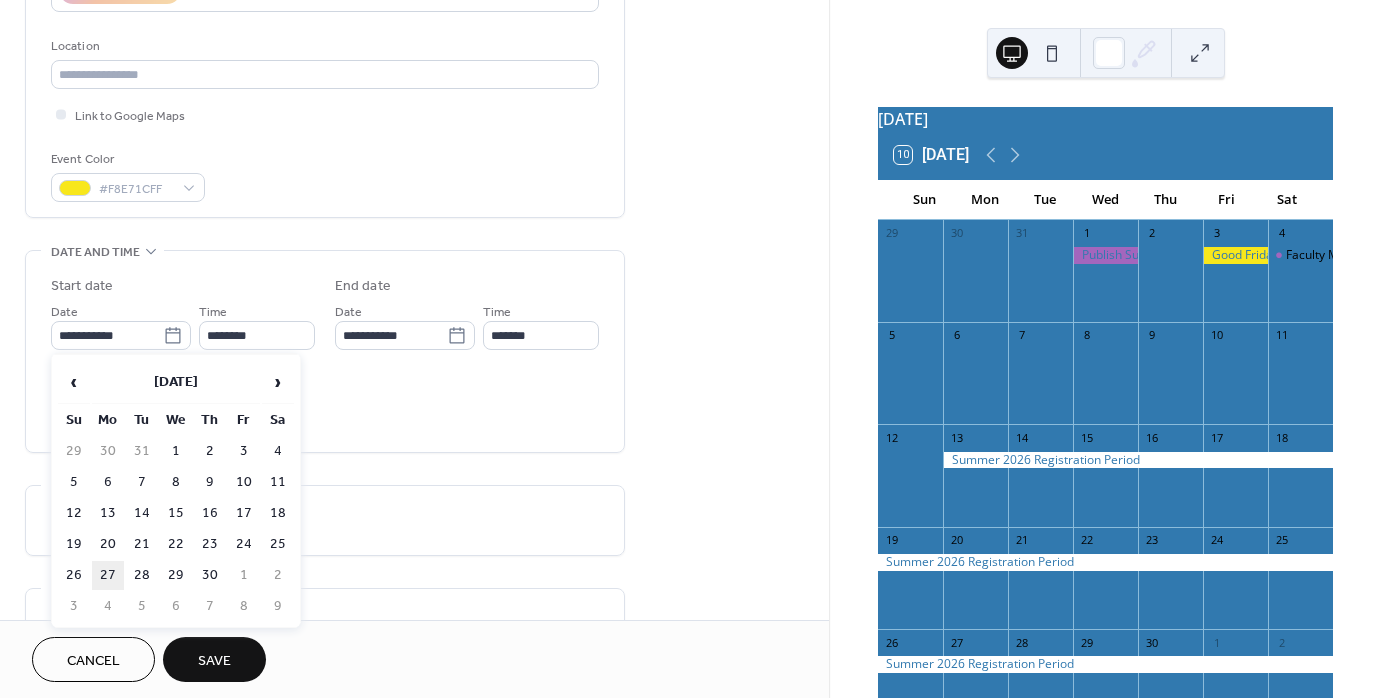 click on "27" at bounding box center (108, 575) 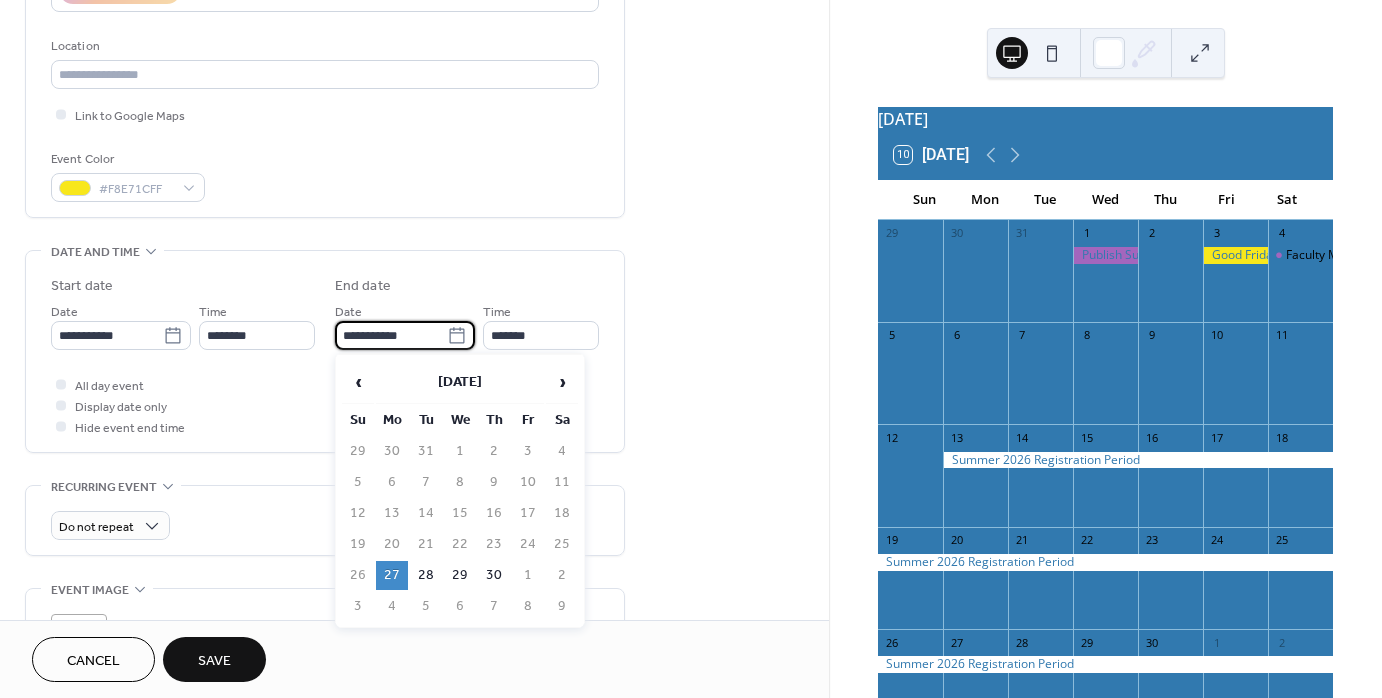 click on "**********" at bounding box center (391, 335) 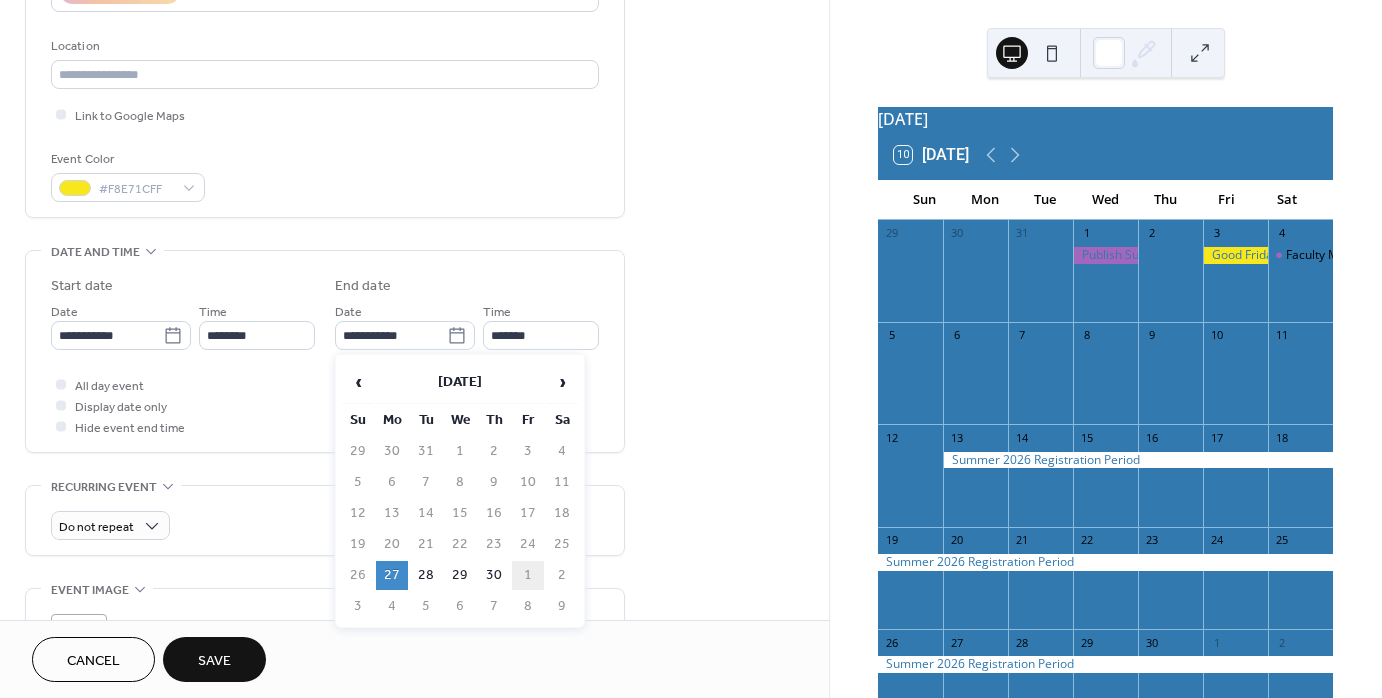 click on "1" at bounding box center [528, 575] 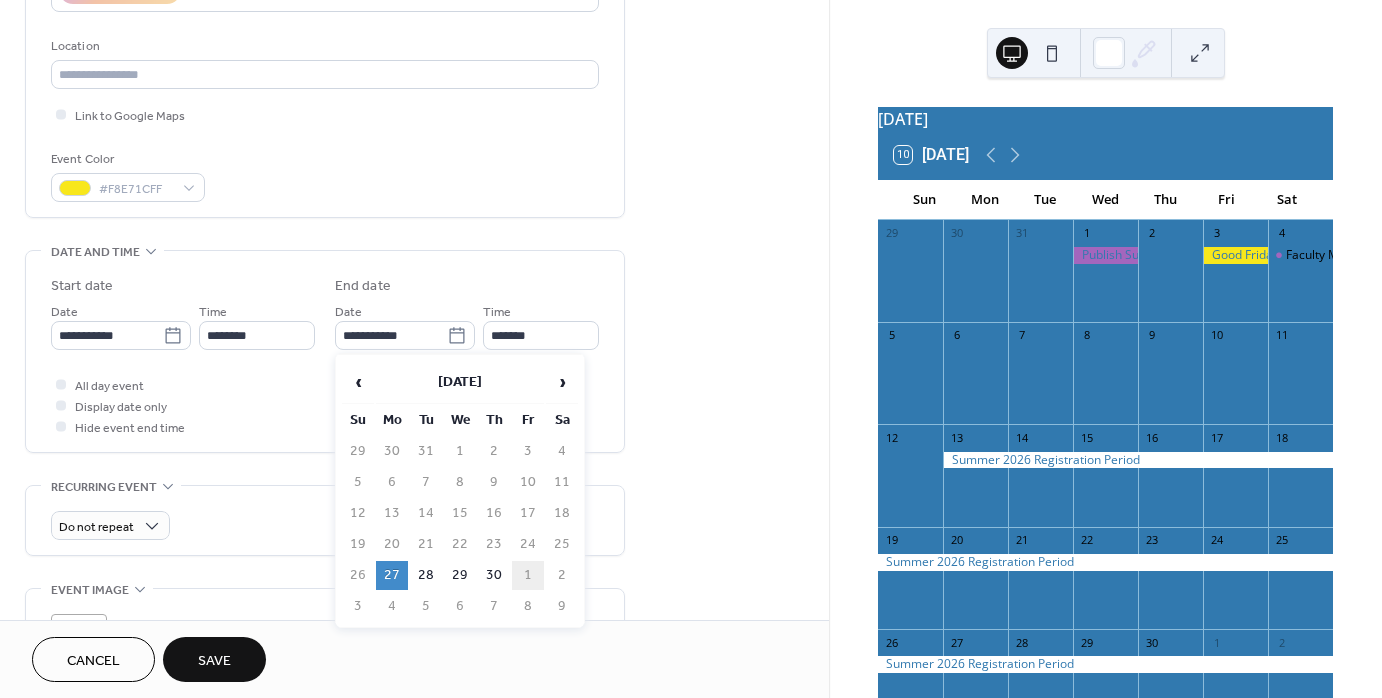 type on "**********" 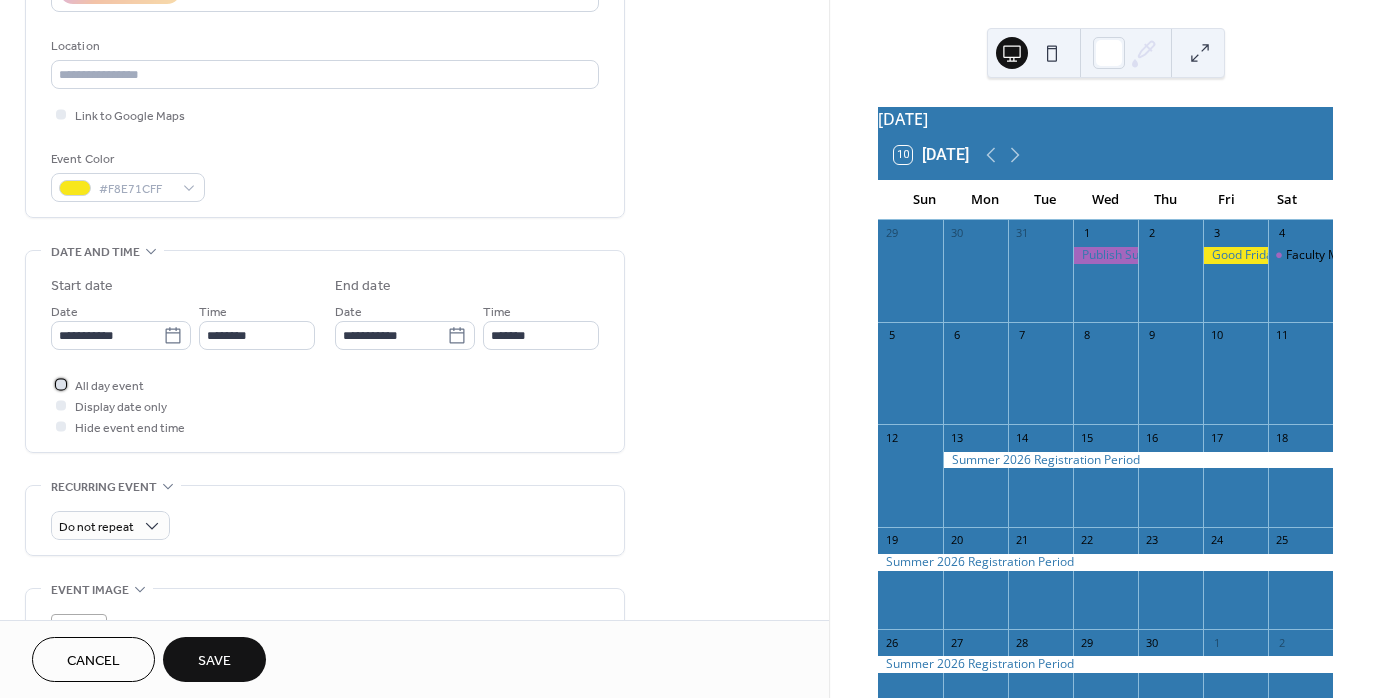 click at bounding box center [61, 384] 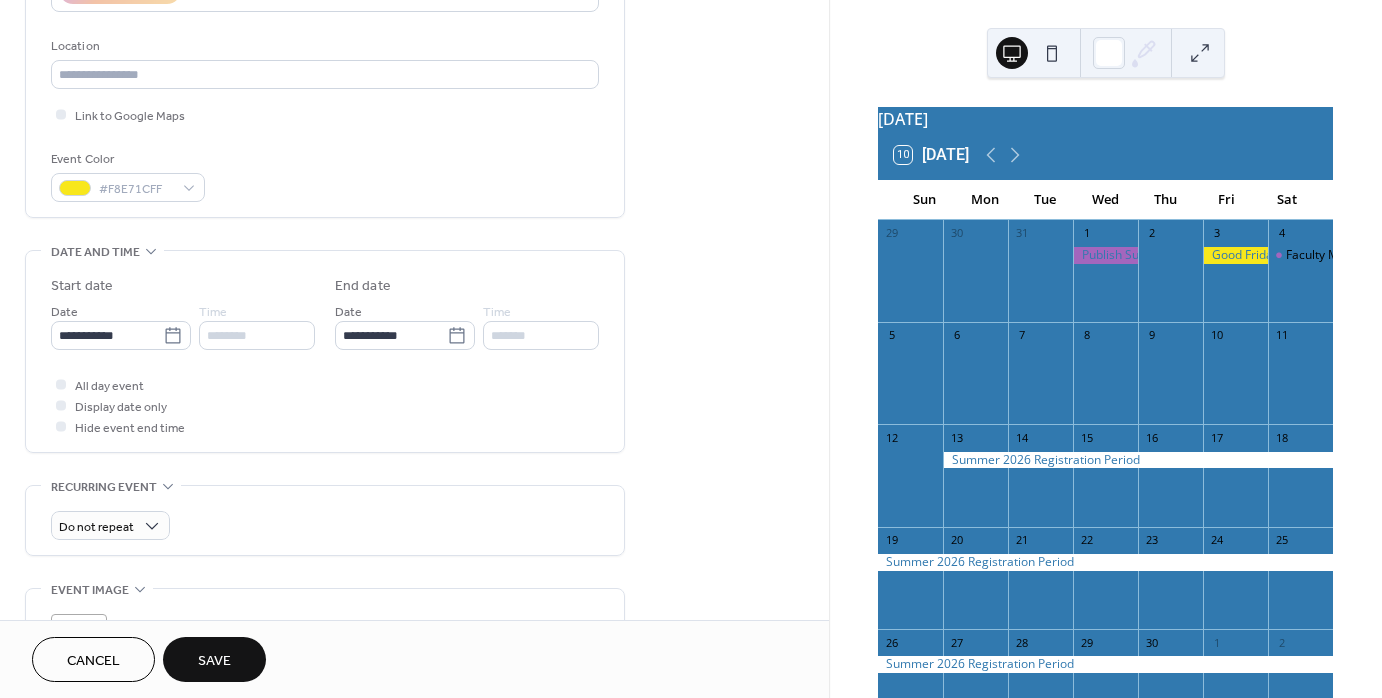 click on "Save" at bounding box center (214, 661) 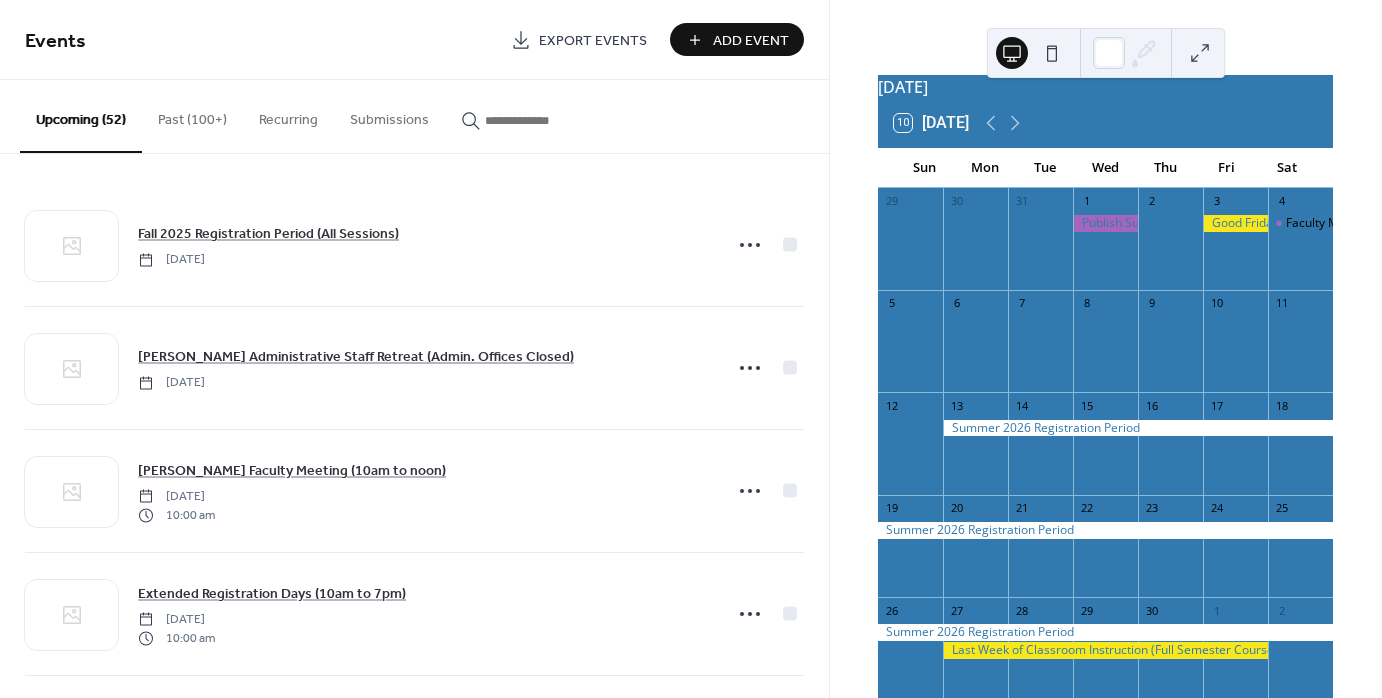 scroll, scrollTop: 0, scrollLeft: 0, axis: both 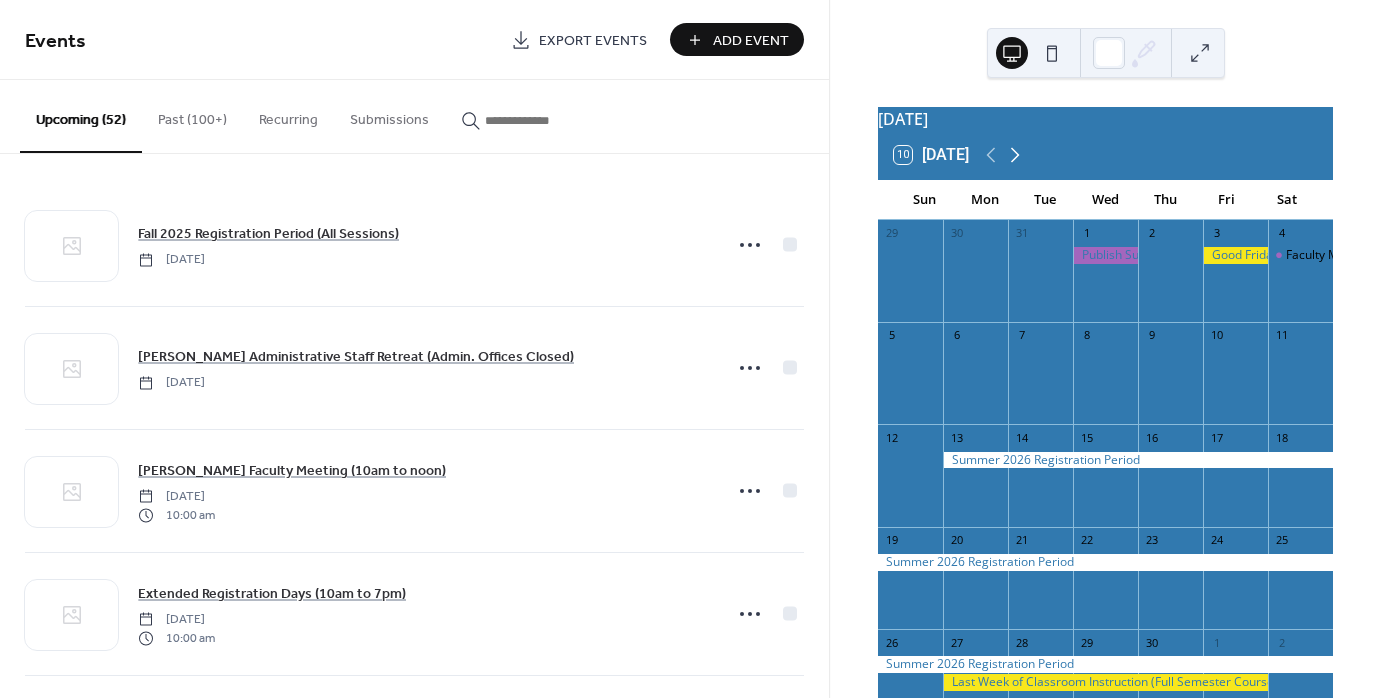 click 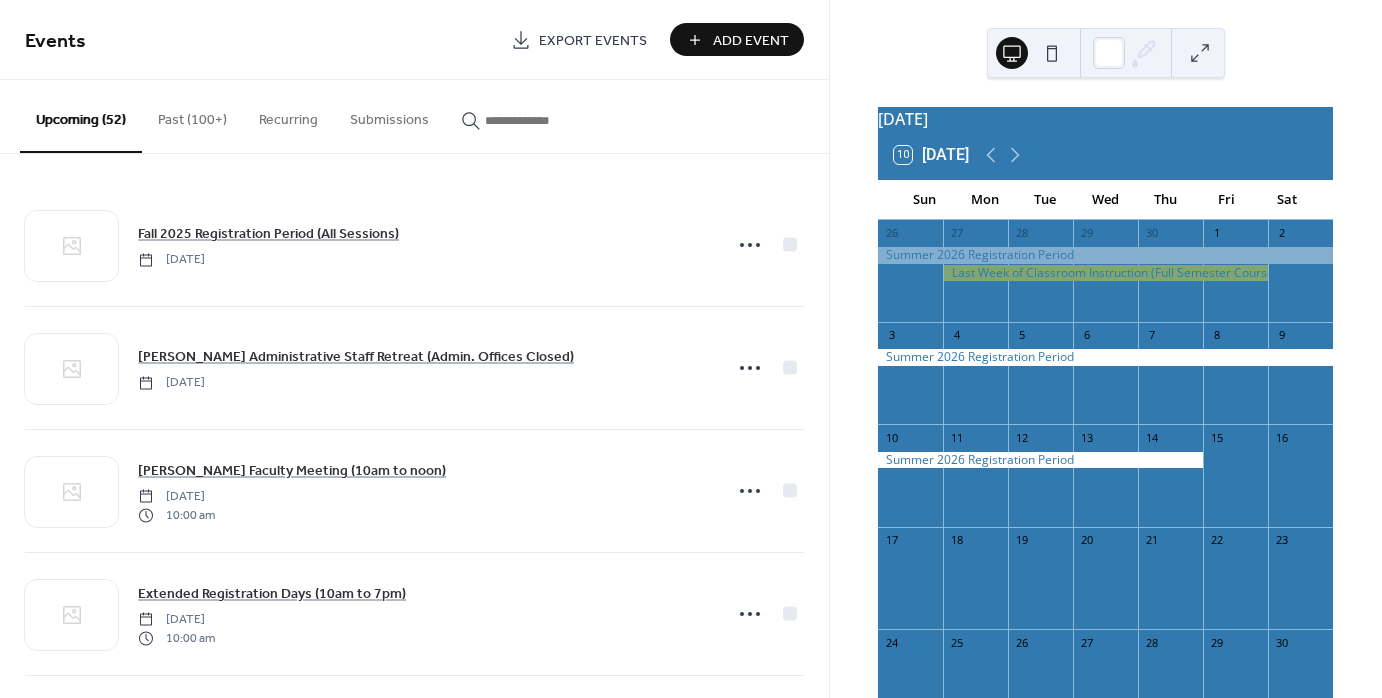 click on "Add Event" at bounding box center [751, 41] 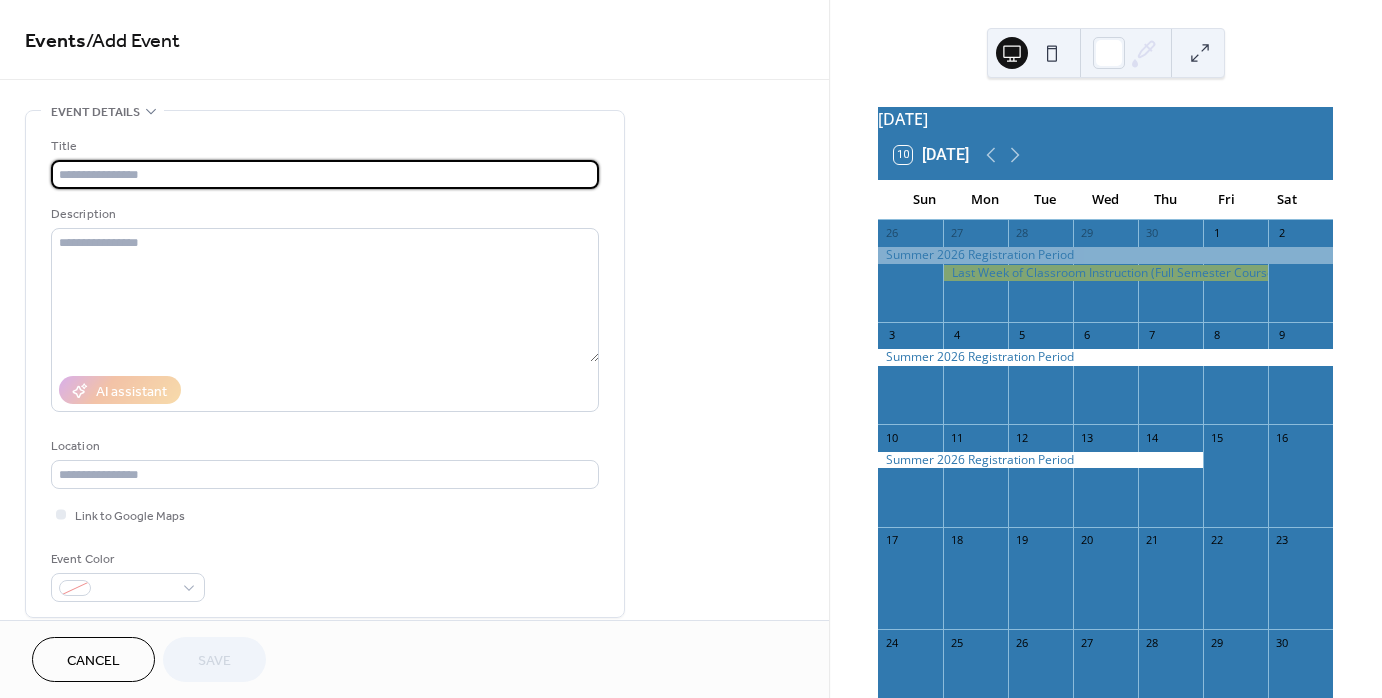 click at bounding box center [325, 174] 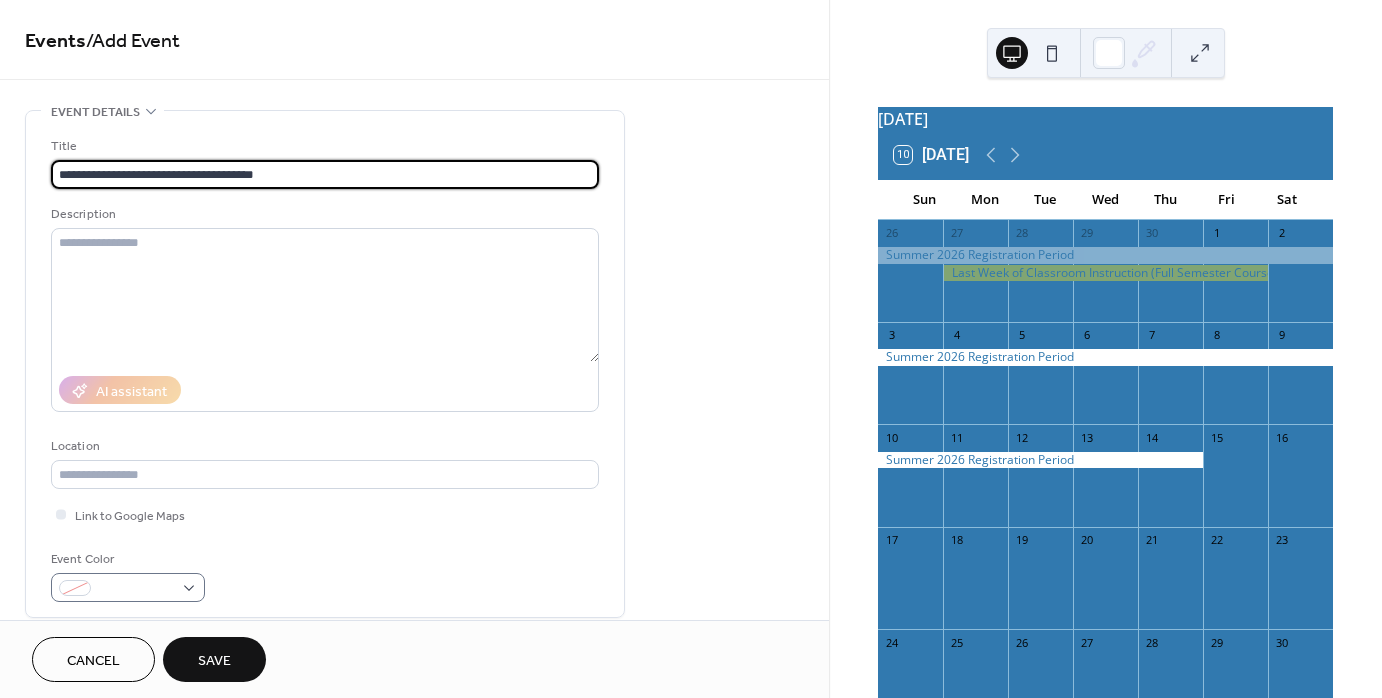 type on "**********" 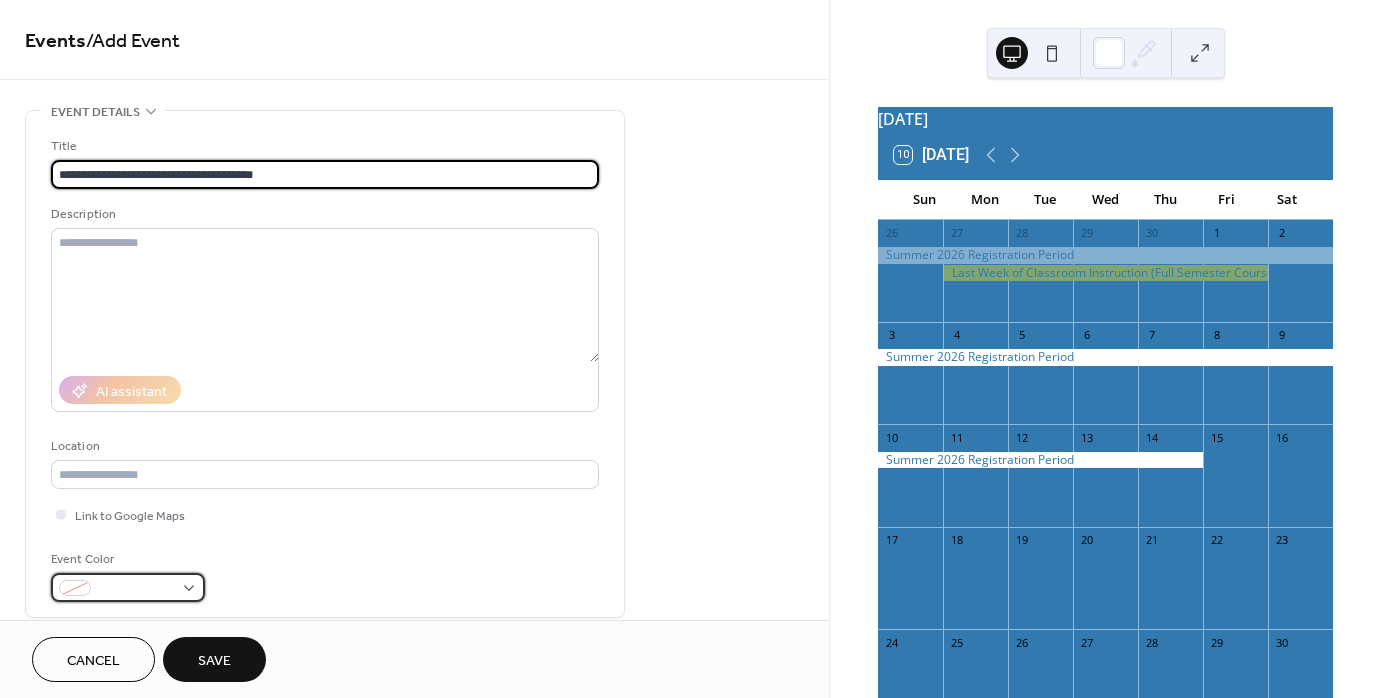 click at bounding box center (128, 587) 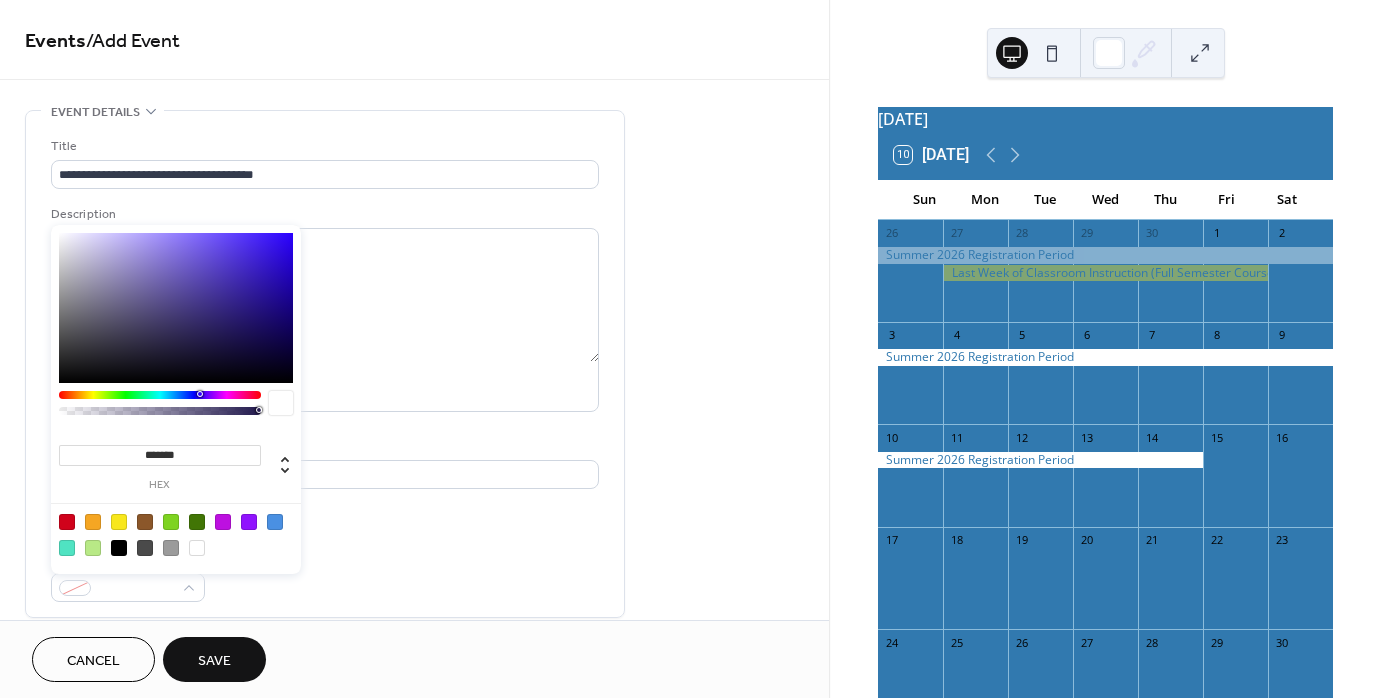 click at bounding box center (119, 522) 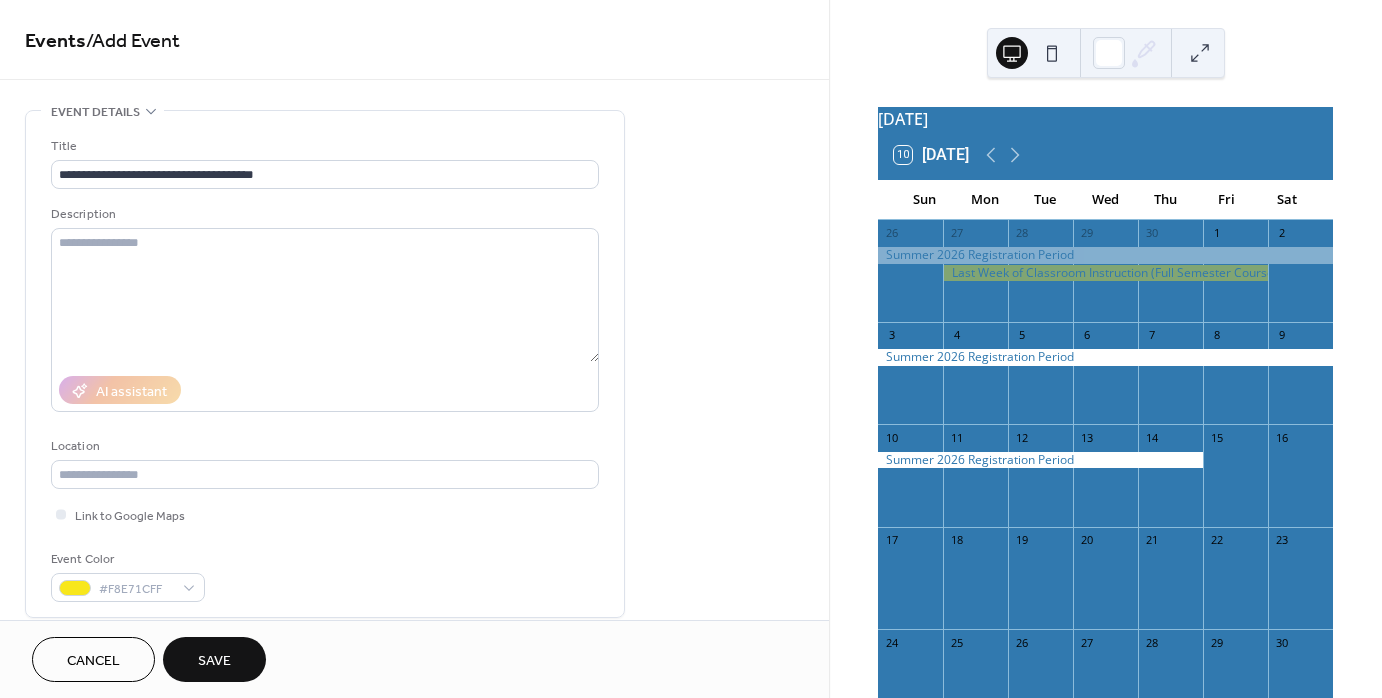 click on "Event Color #F8E71CFF" at bounding box center [325, 575] 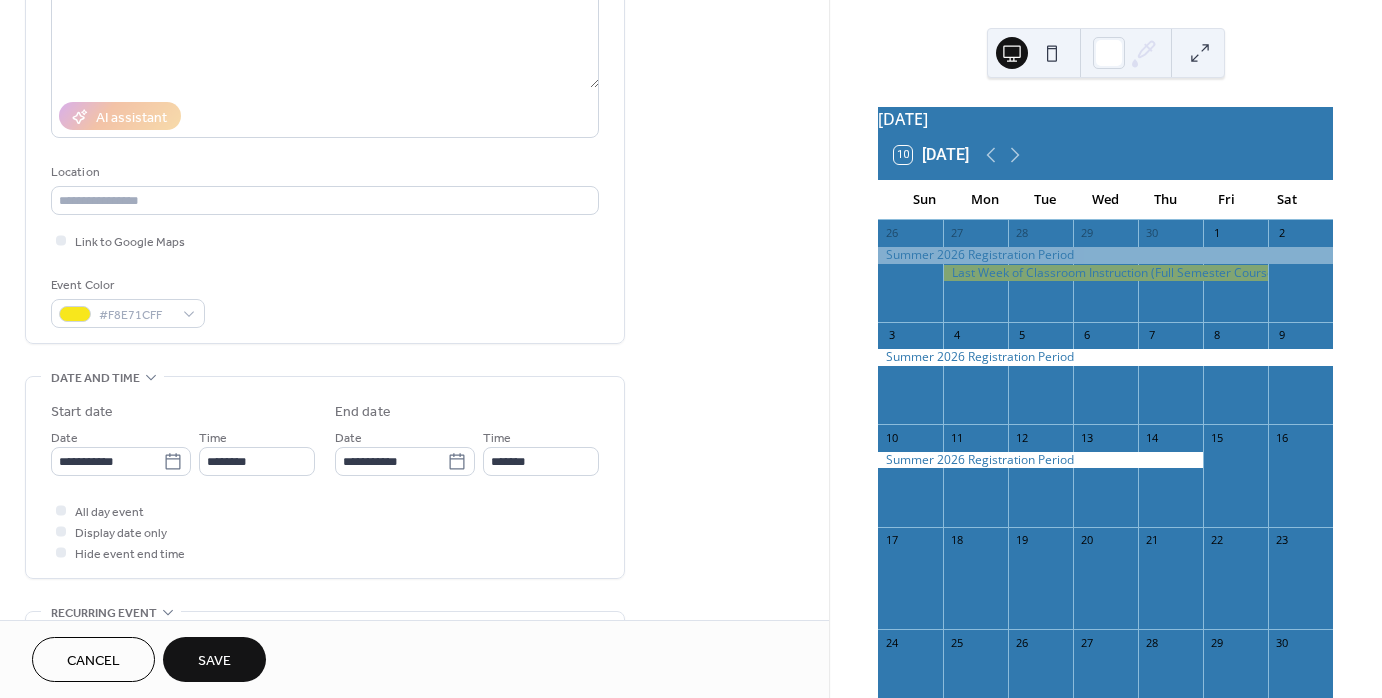 scroll, scrollTop: 300, scrollLeft: 0, axis: vertical 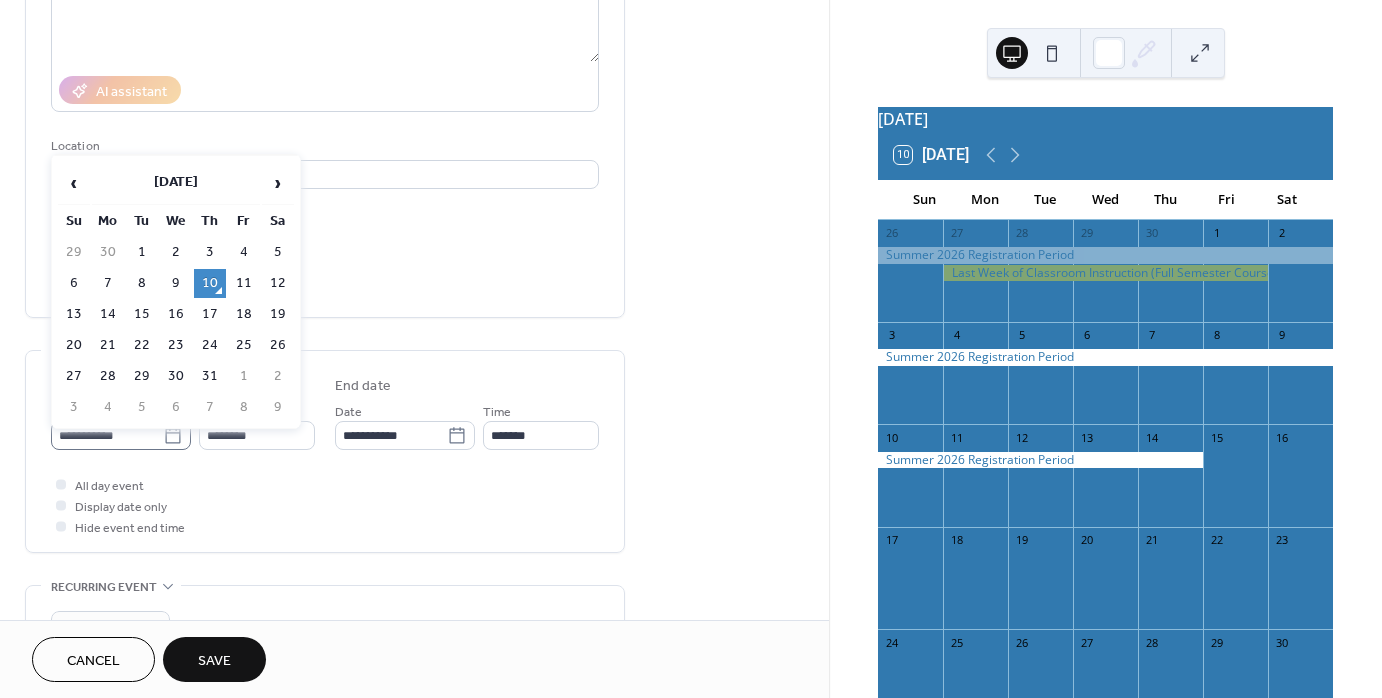 click 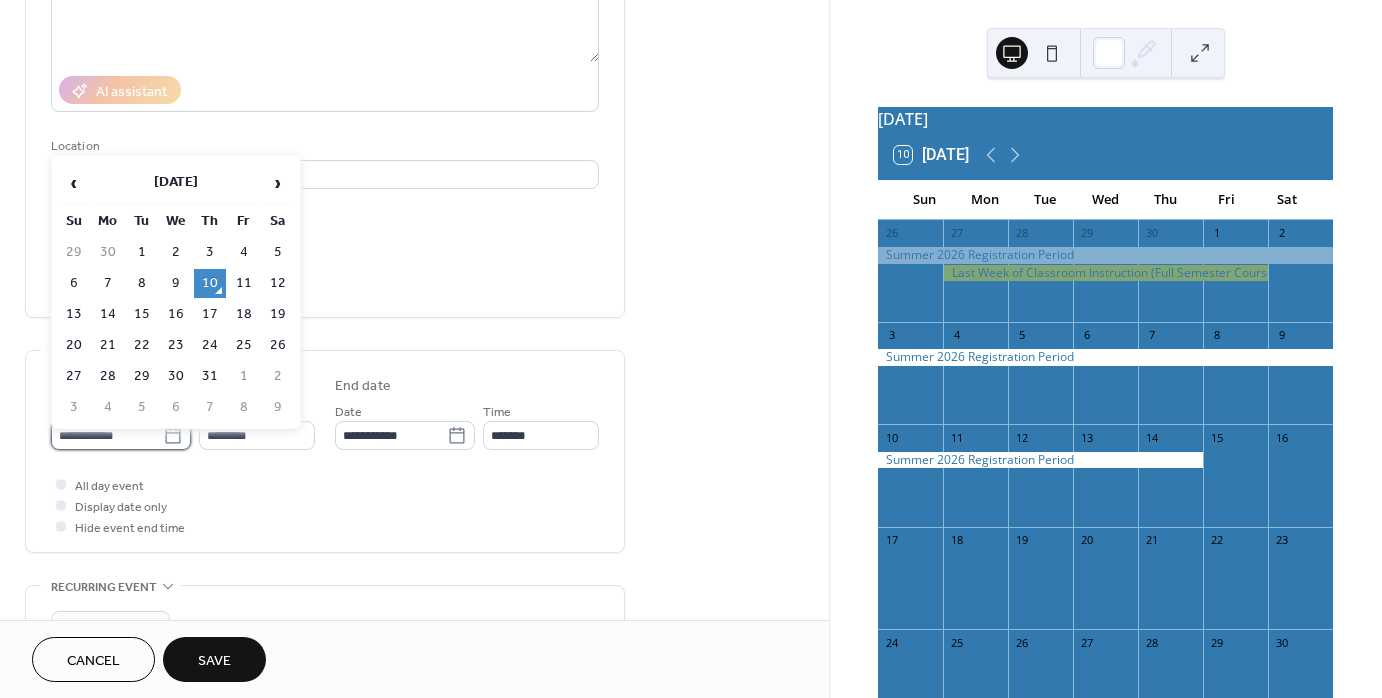 click on "**********" at bounding box center (107, 435) 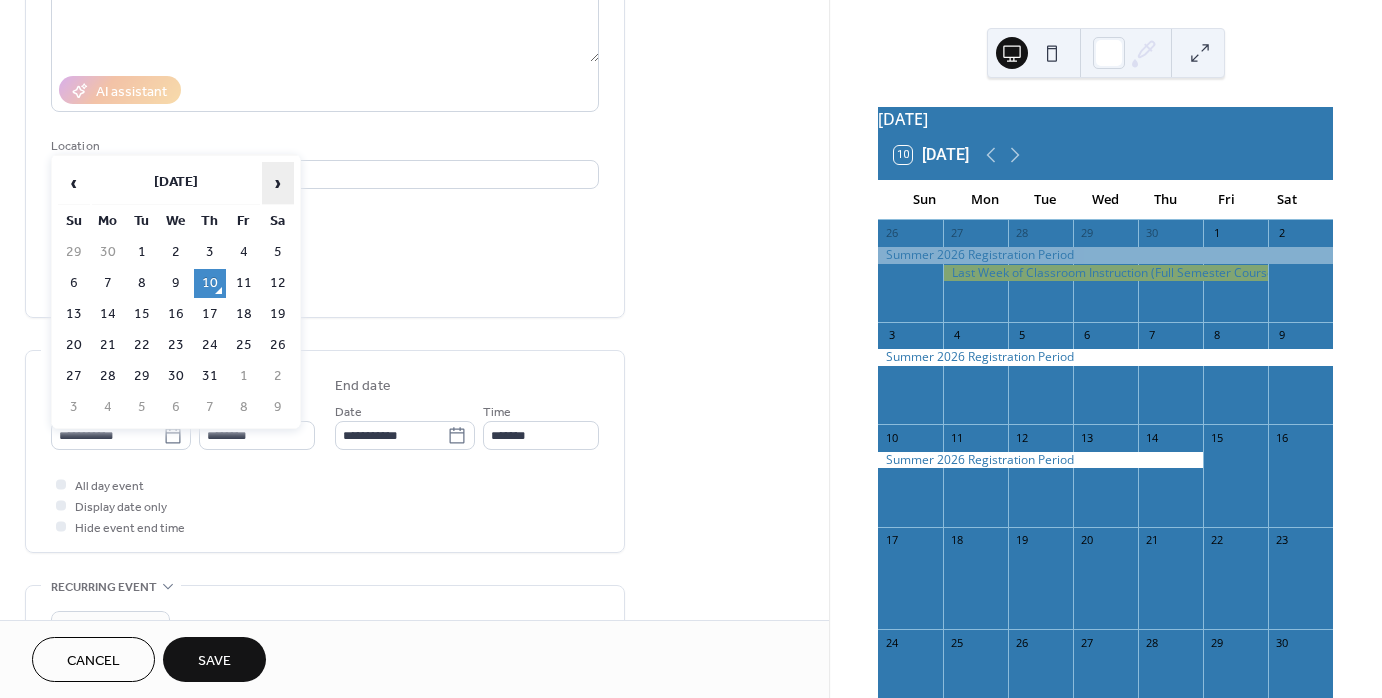 click on "›" at bounding box center [278, 183] 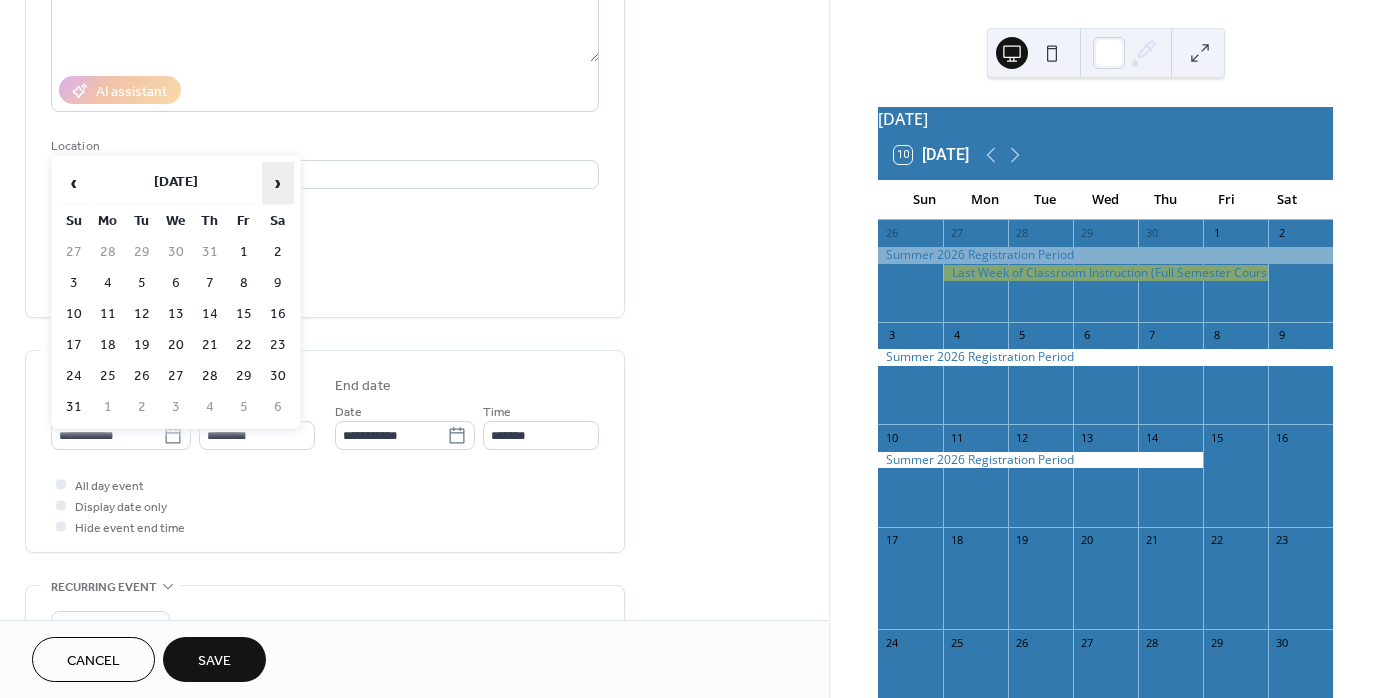 click on "›" at bounding box center [278, 183] 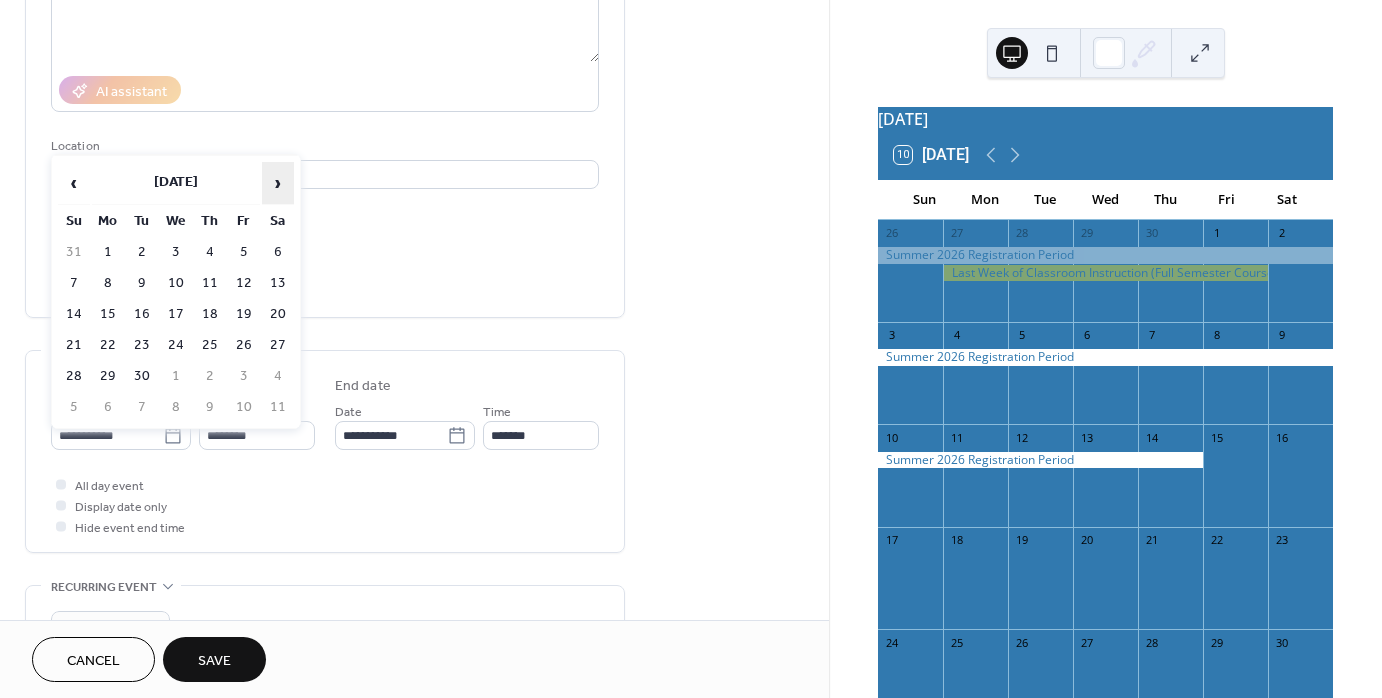 click on "›" at bounding box center [278, 183] 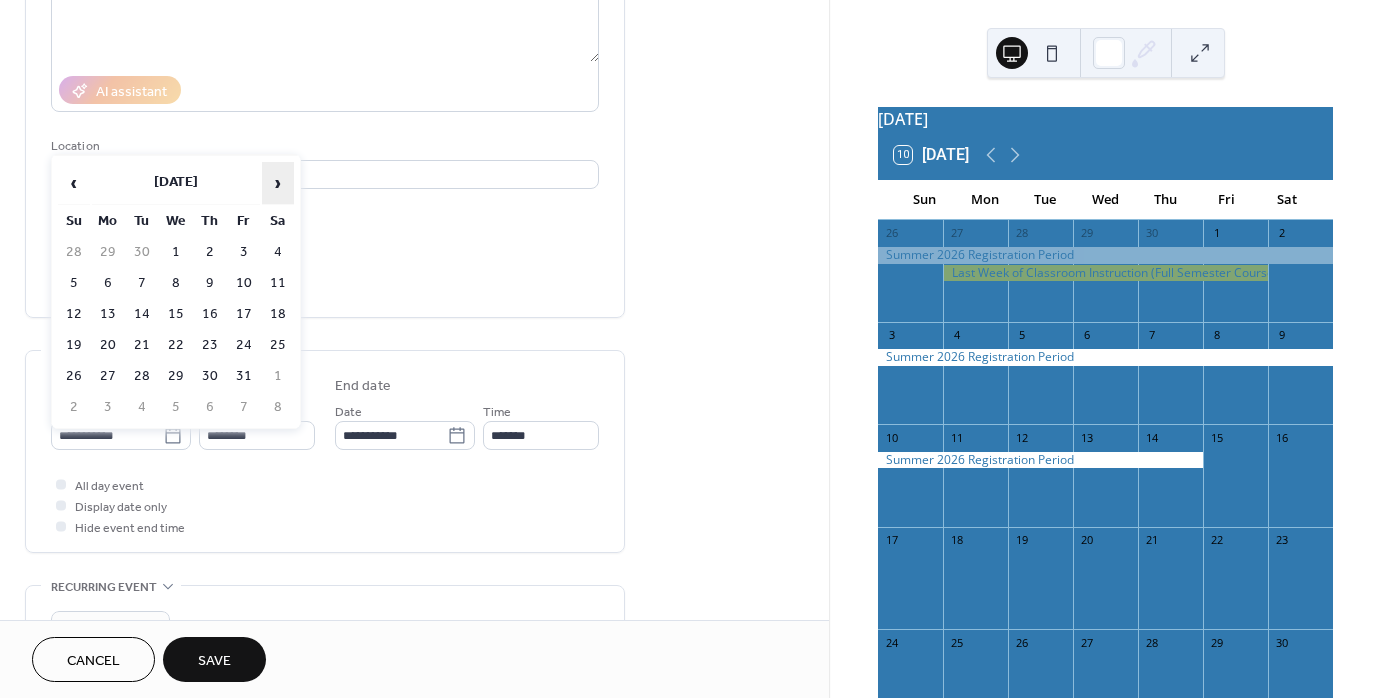 click on "›" at bounding box center (278, 183) 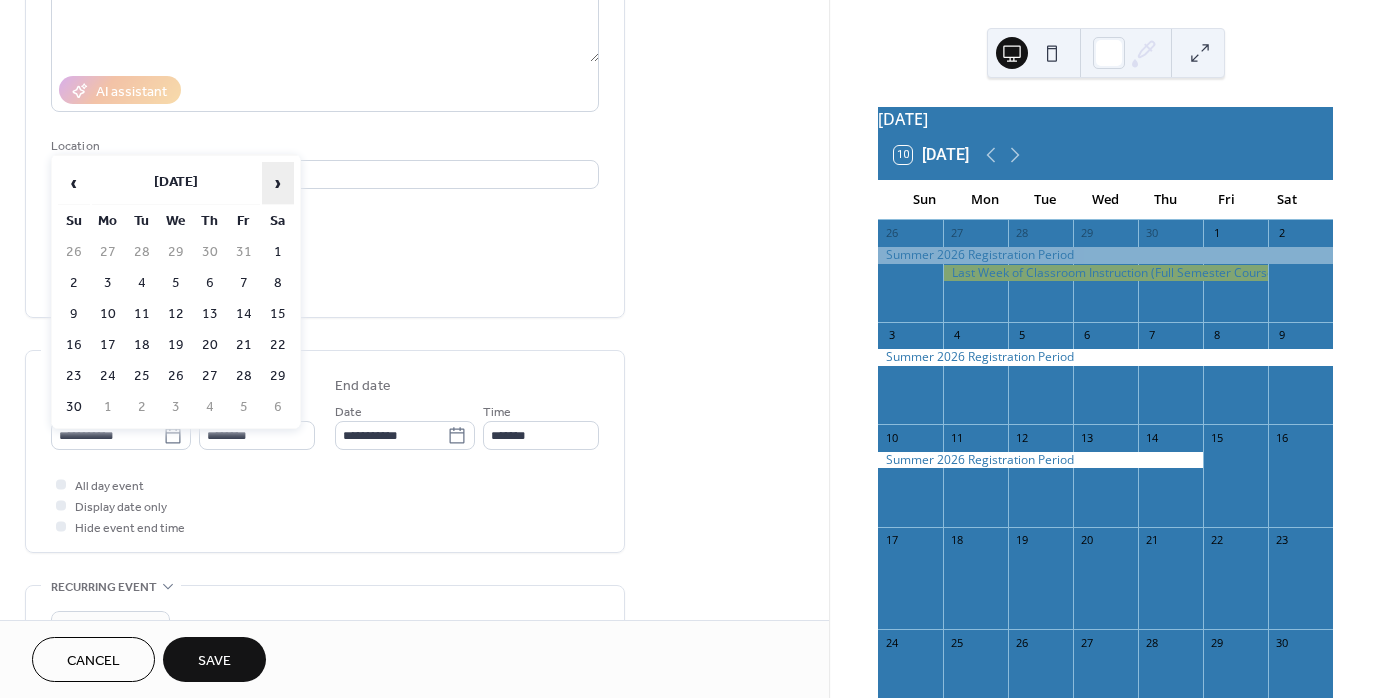 click on "›" at bounding box center [278, 183] 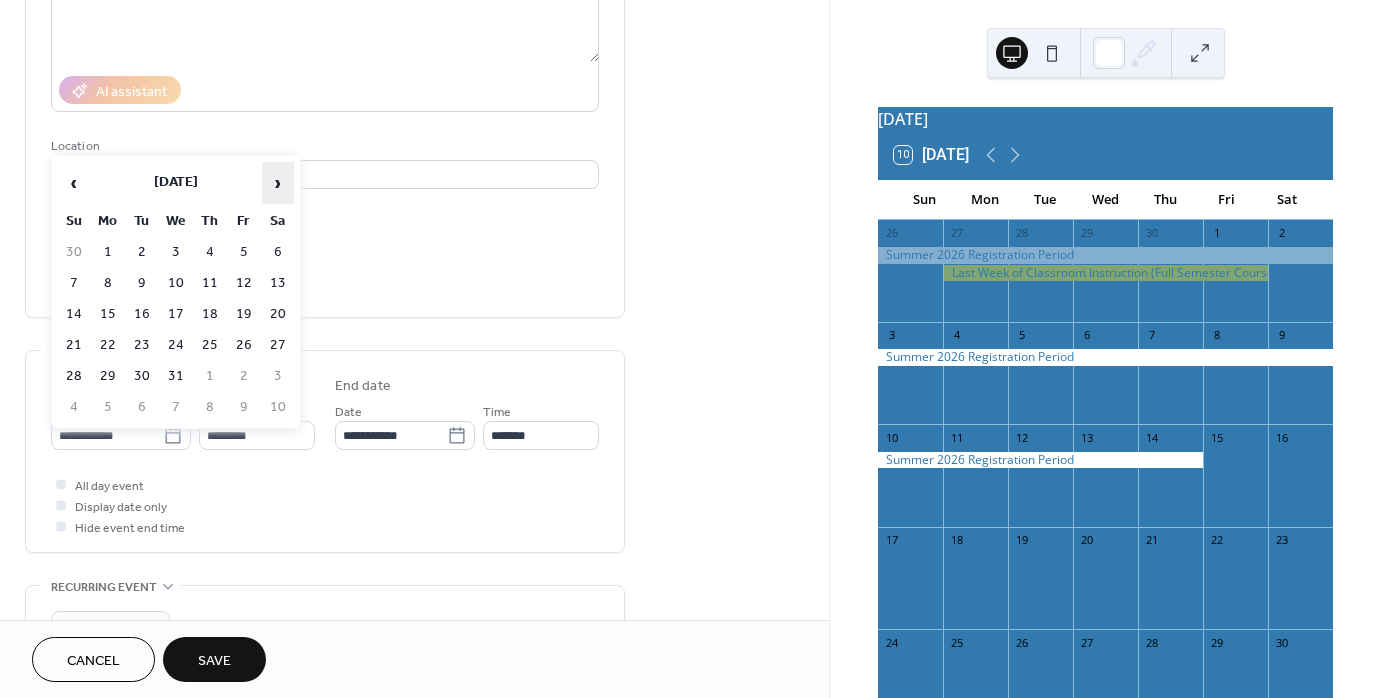 click on "›" at bounding box center [278, 183] 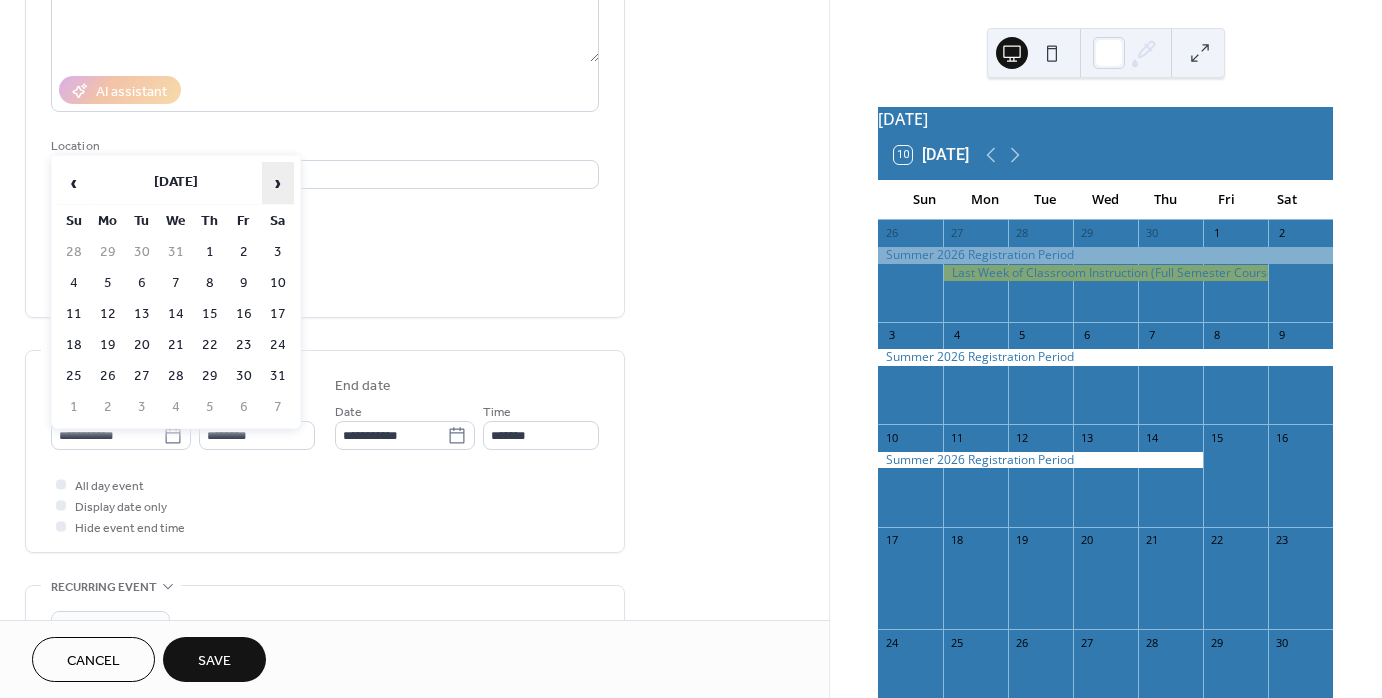 click on "›" at bounding box center [278, 183] 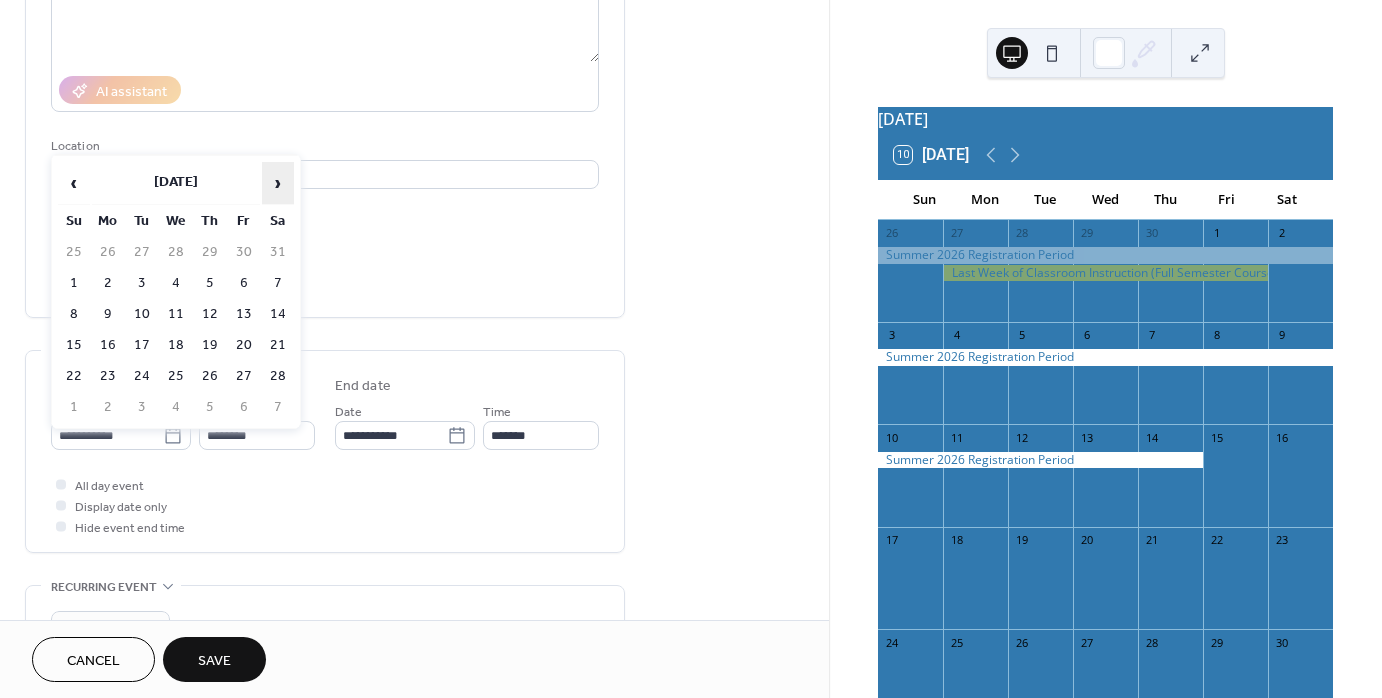 click on "›" at bounding box center [278, 183] 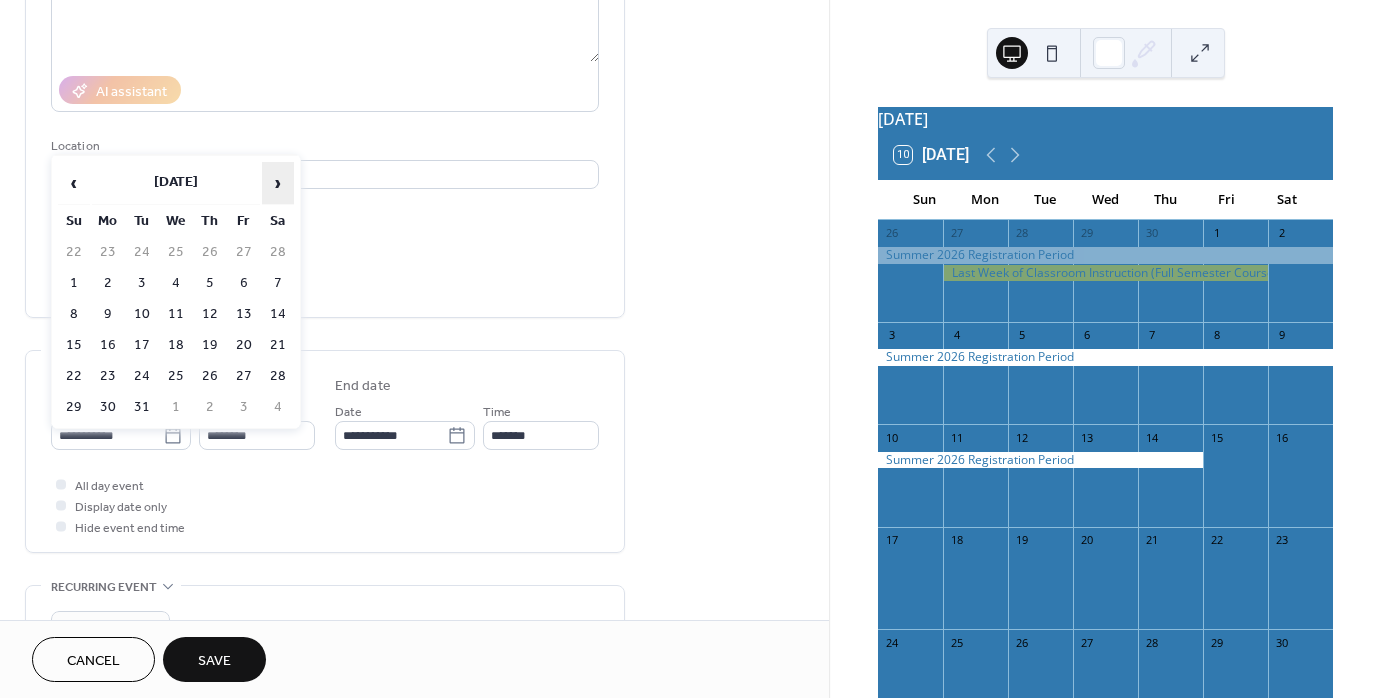 click on "›" at bounding box center (278, 183) 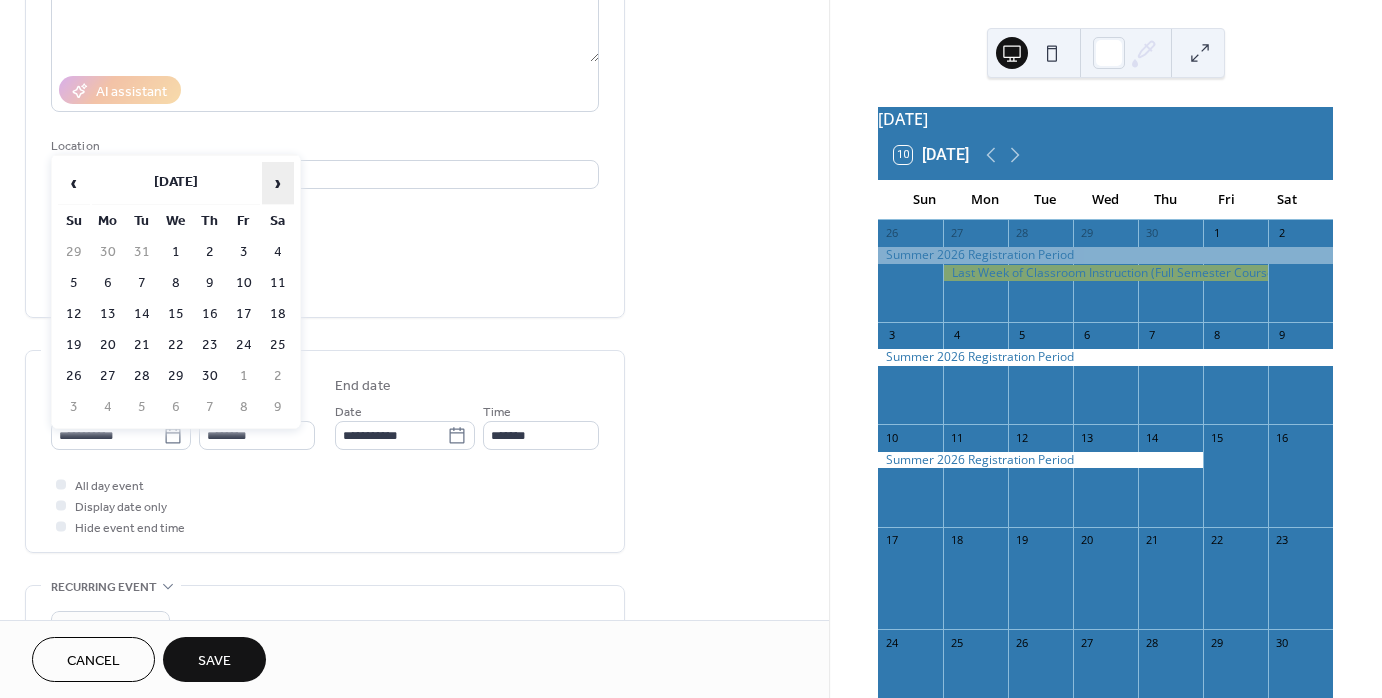 click on "›" at bounding box center (278, 183) 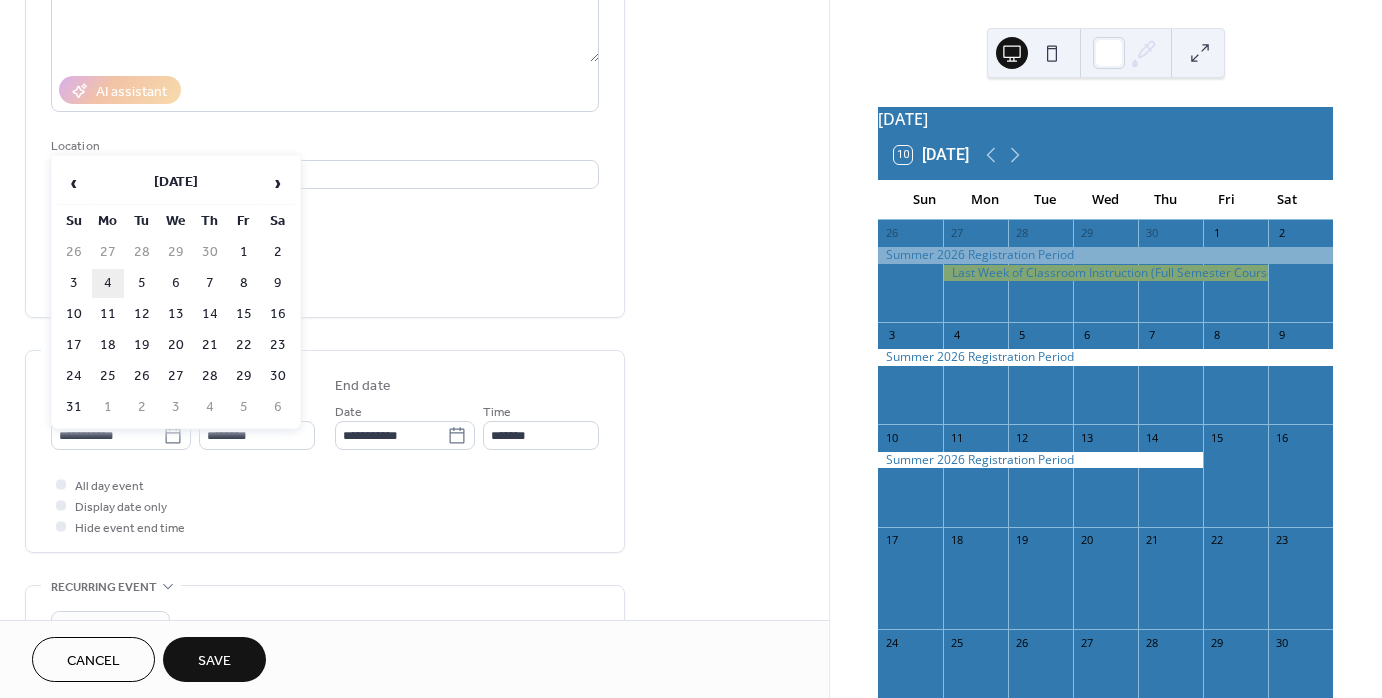 click on "4" at bounding box center (108, 283) 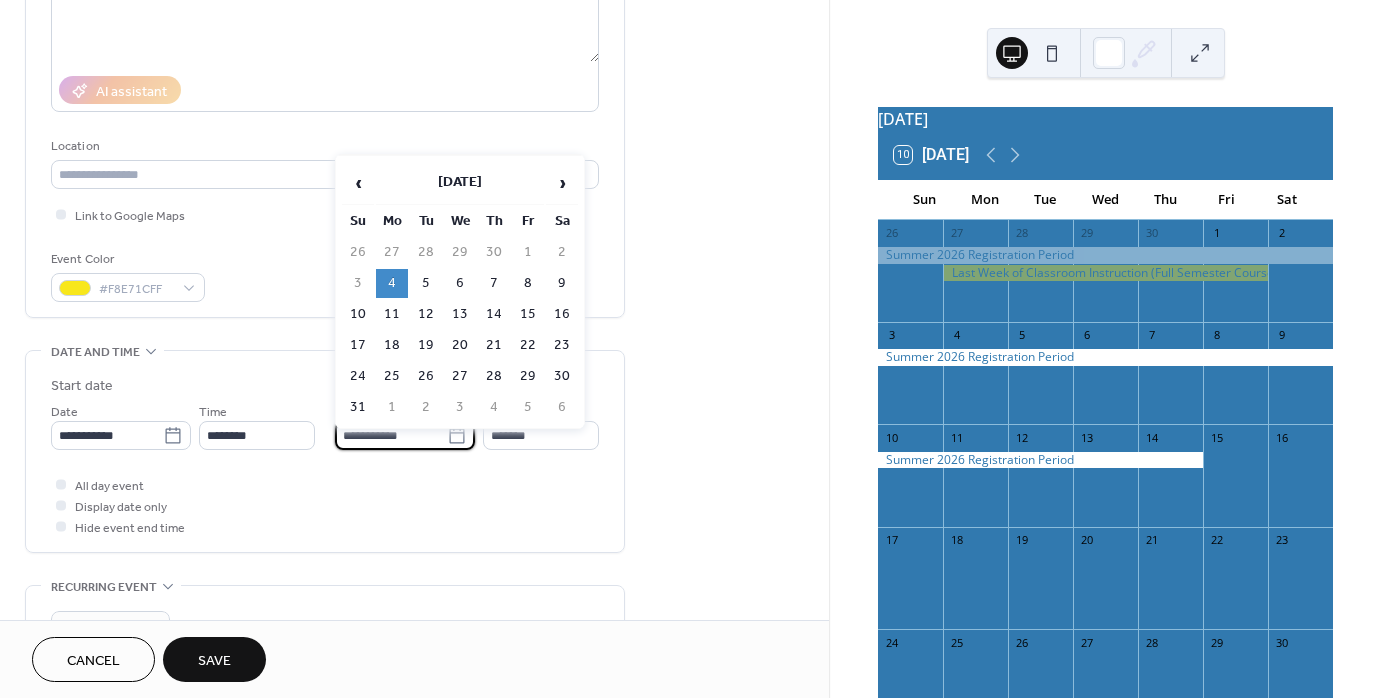 click on "**********" at bounding box center [391, 435] 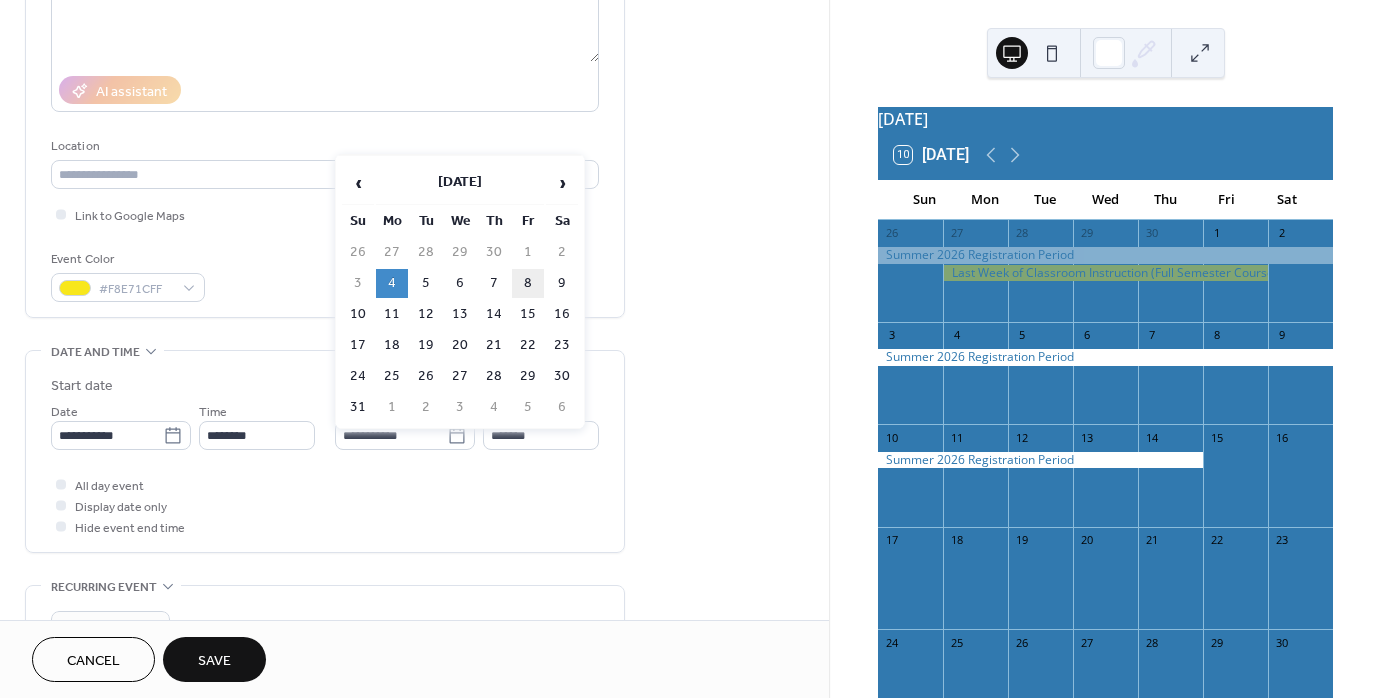 click on "8" at bounding box center (528, 283) 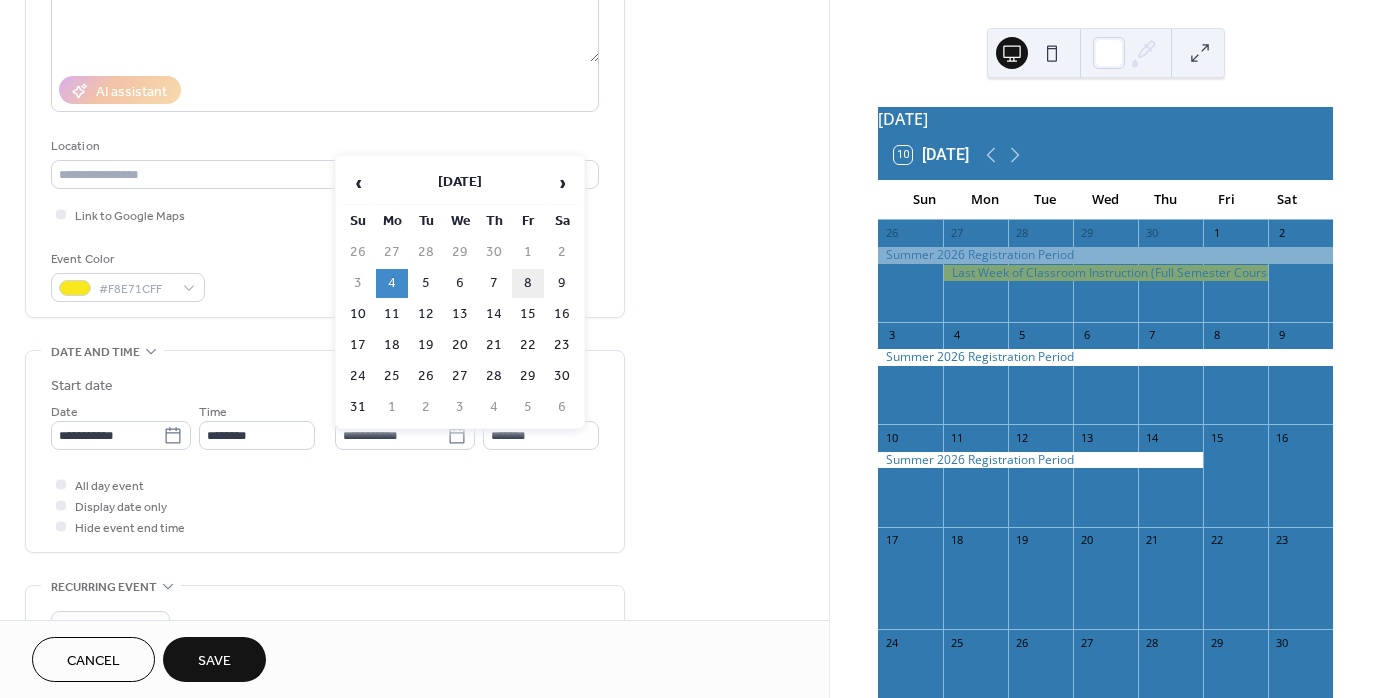type on "**********" 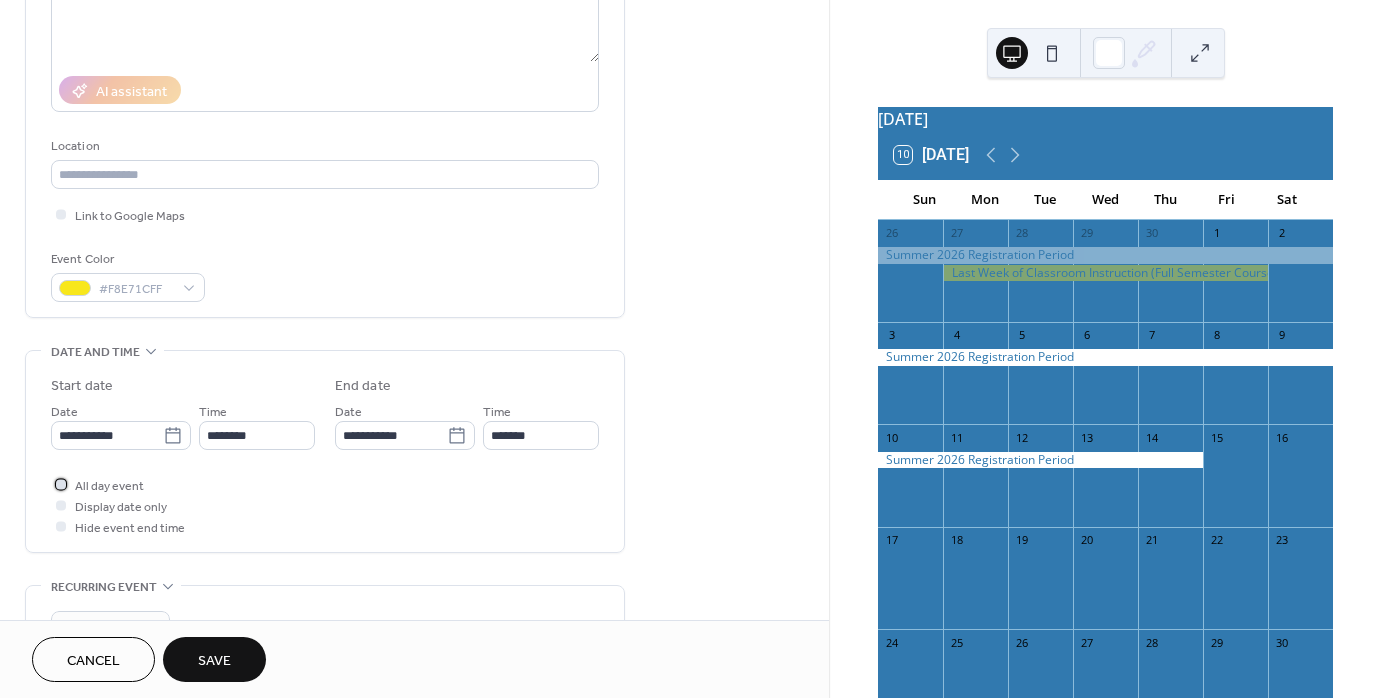 click at bounding box center (61, 484) 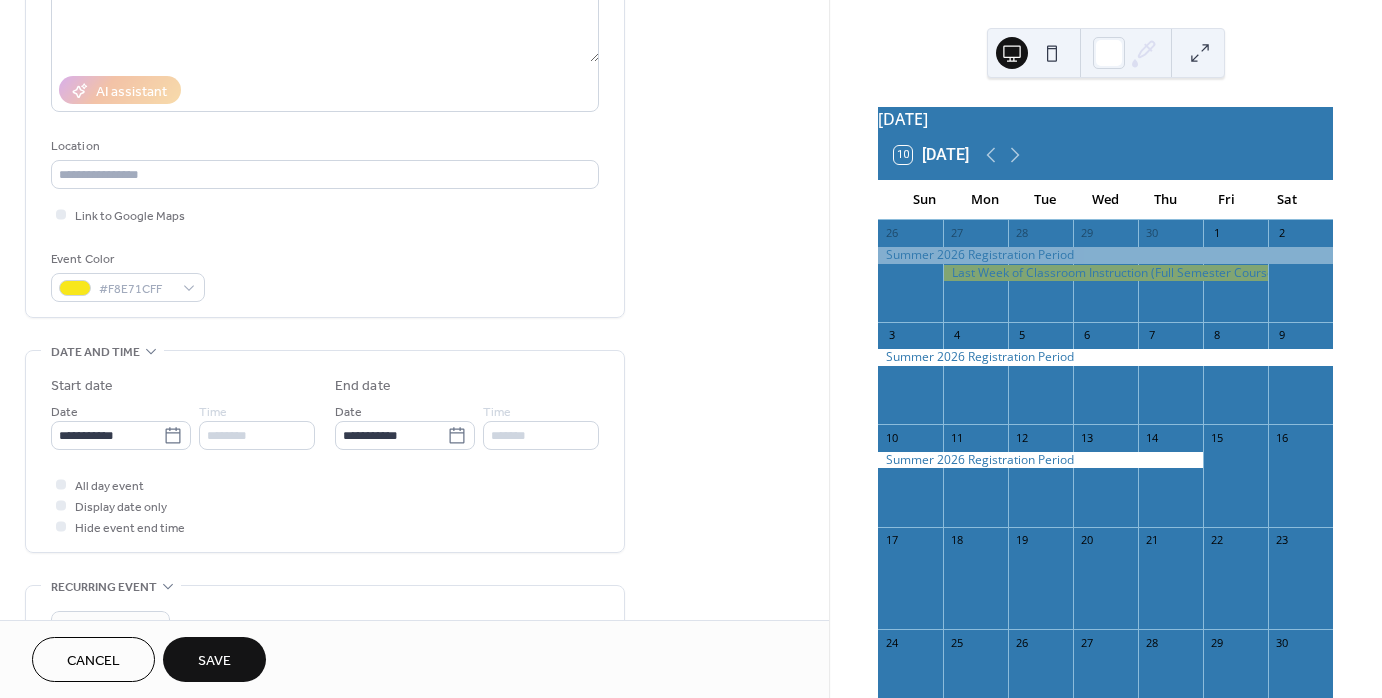 click on "Save" at bounding box center [214, 659] 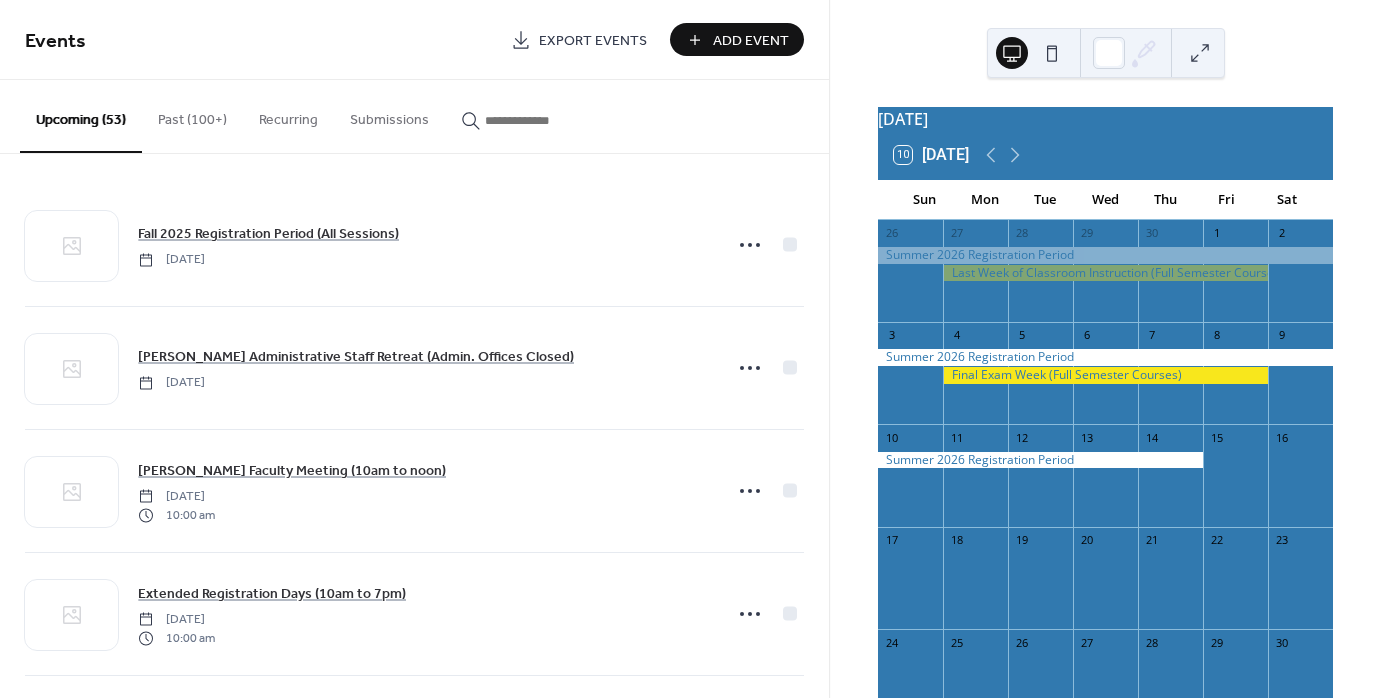 click on "Add Event" at bounding box center (751, 41) 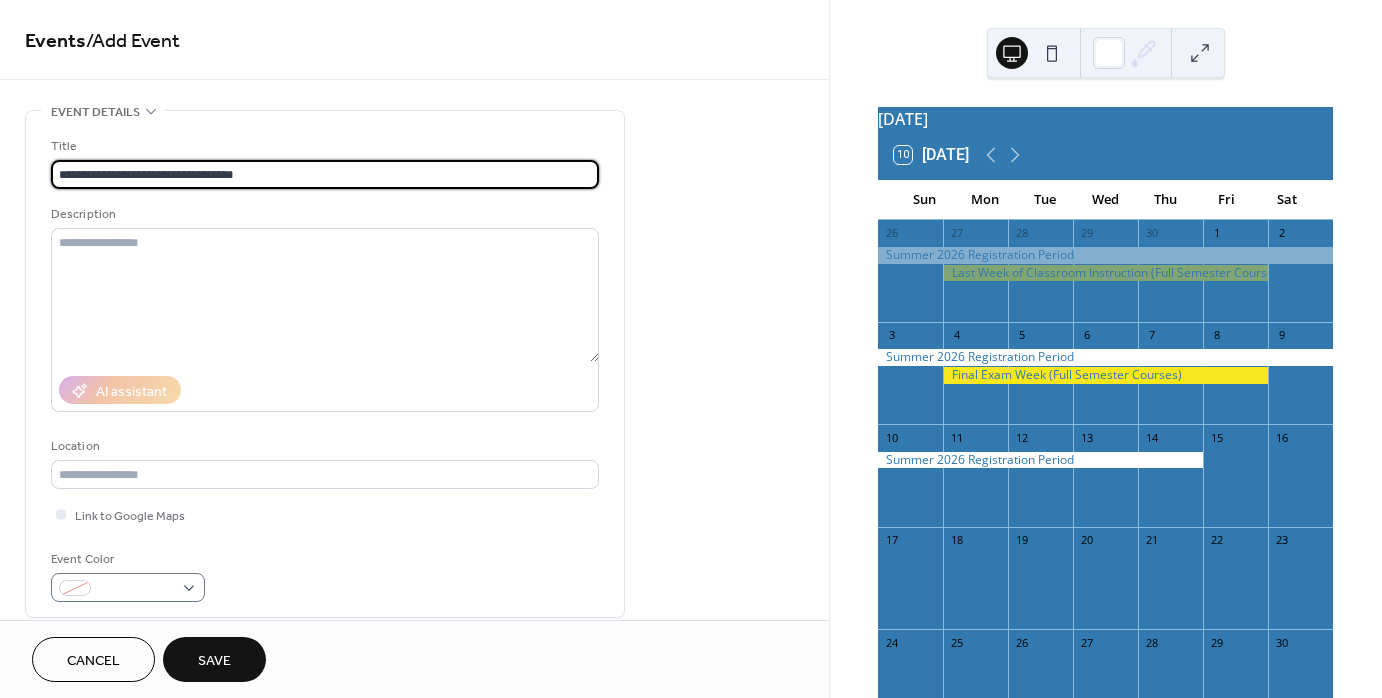 type on "**********" 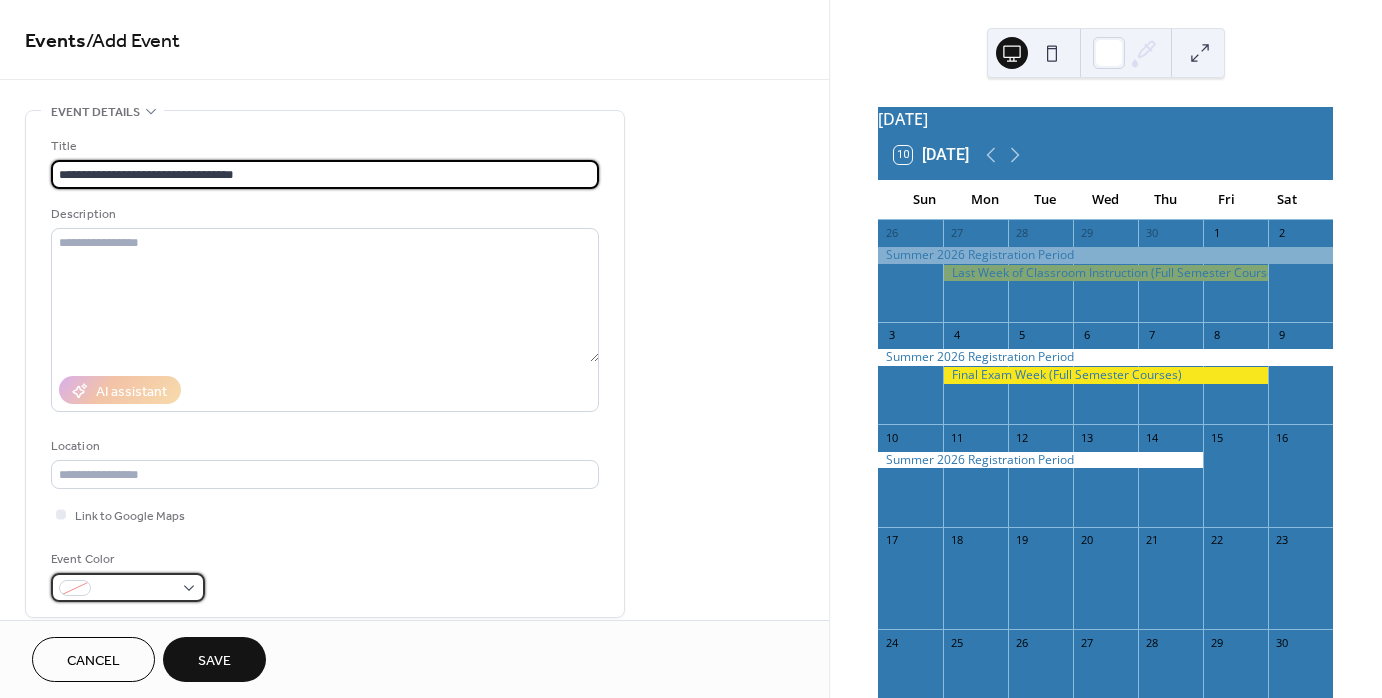 click at bounding box center [128, 587] 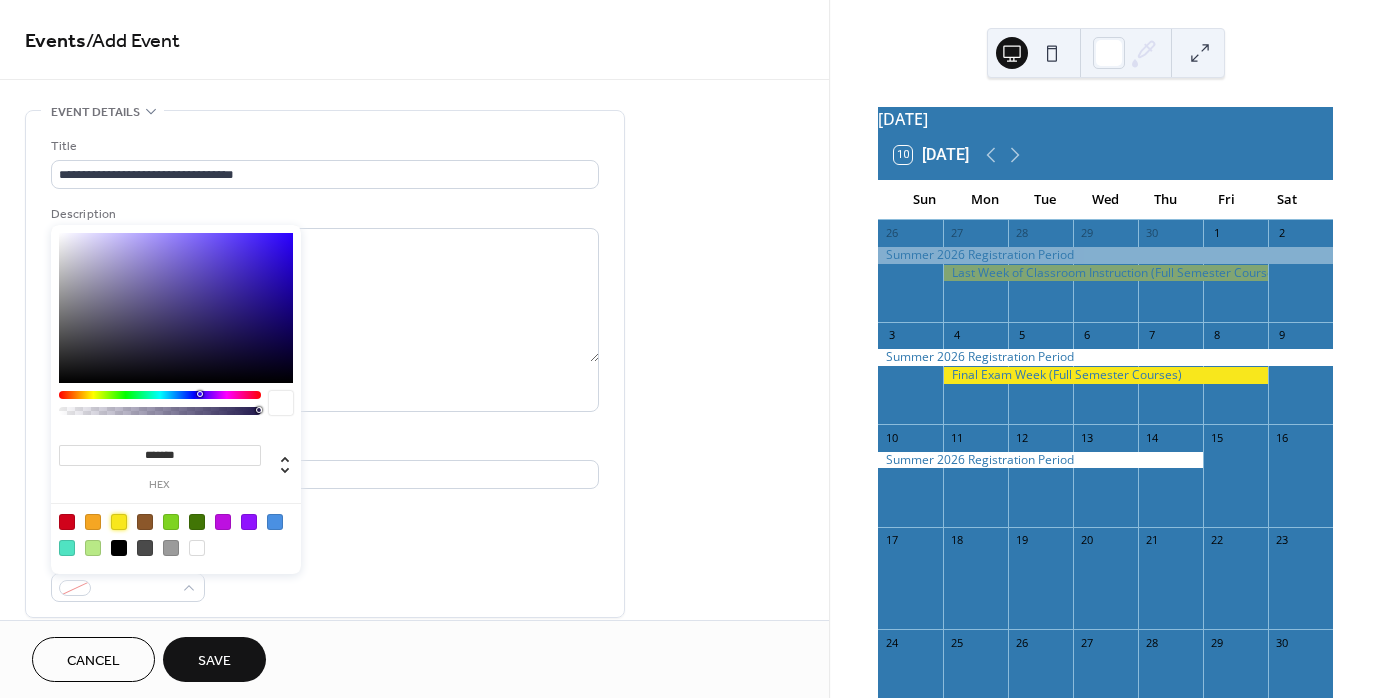 click at bounding box center [119, 522] 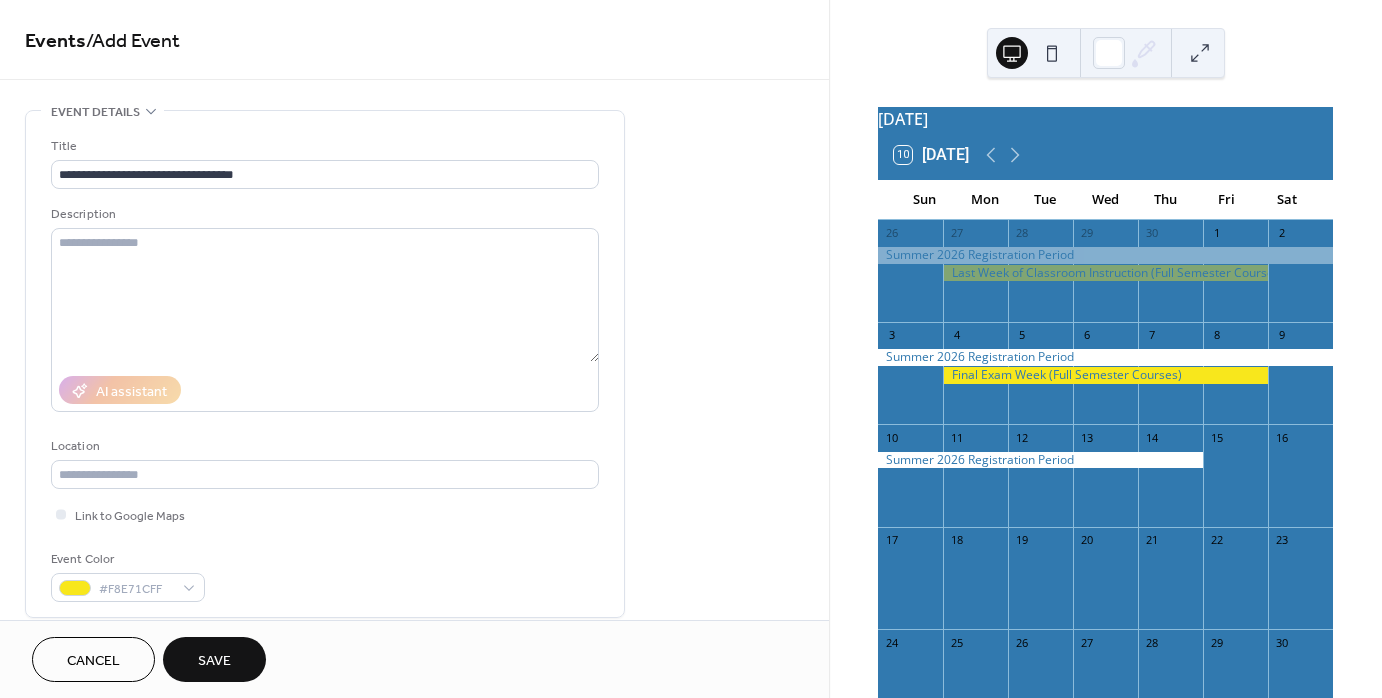 click on "Event Color #F8E71CFF" at bounding box center (325, 575) 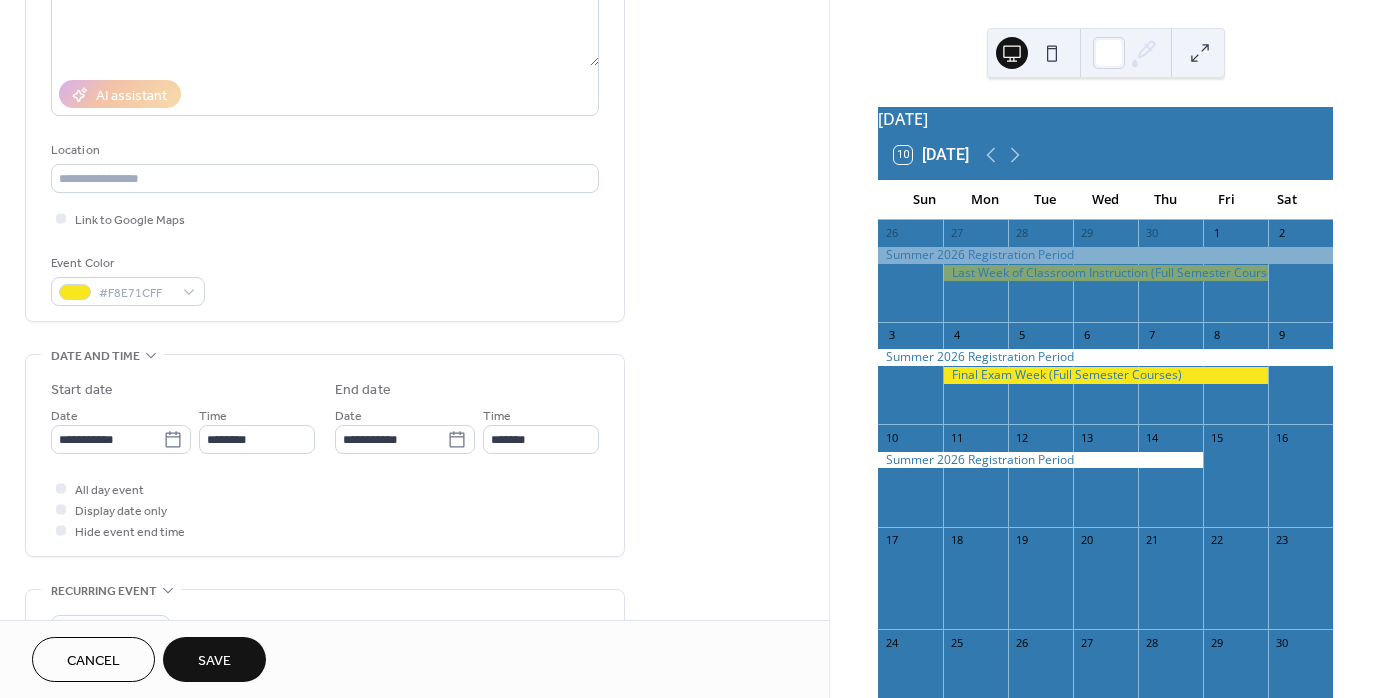 scroll, scrollTop: 300, scrollLeft: 0, axis: vertical 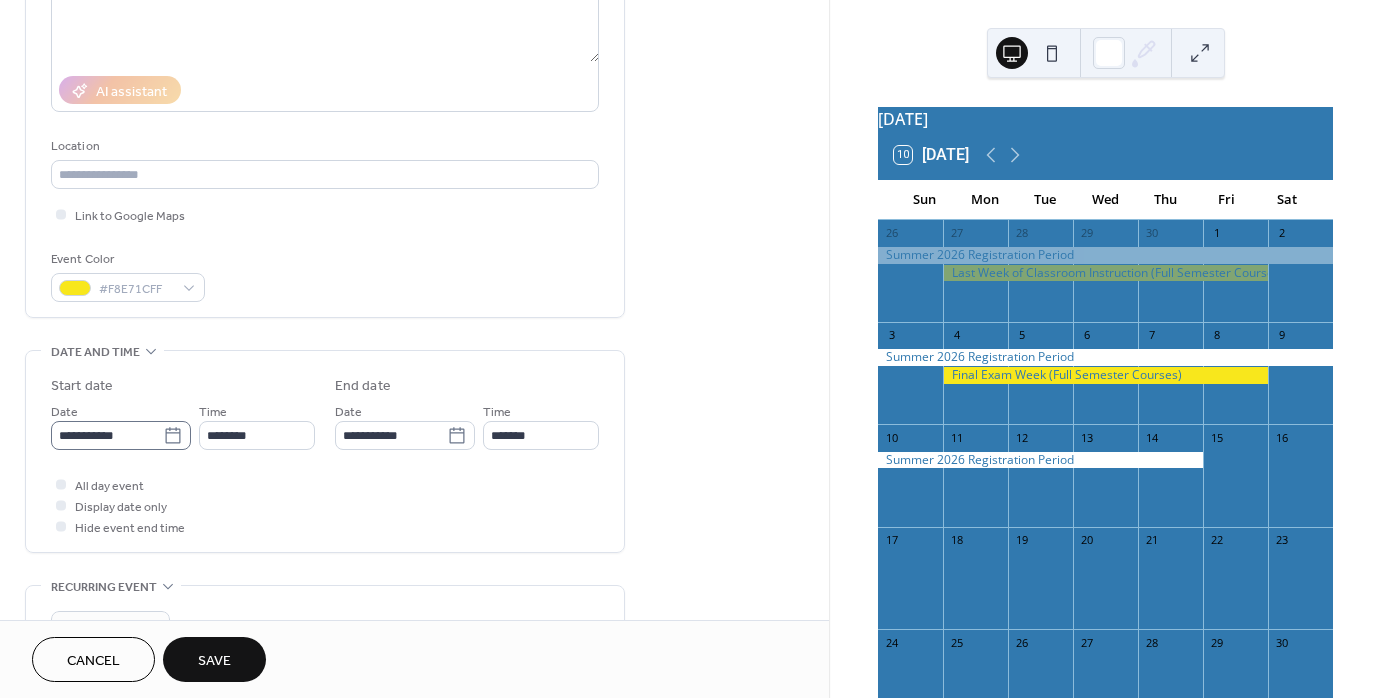 click 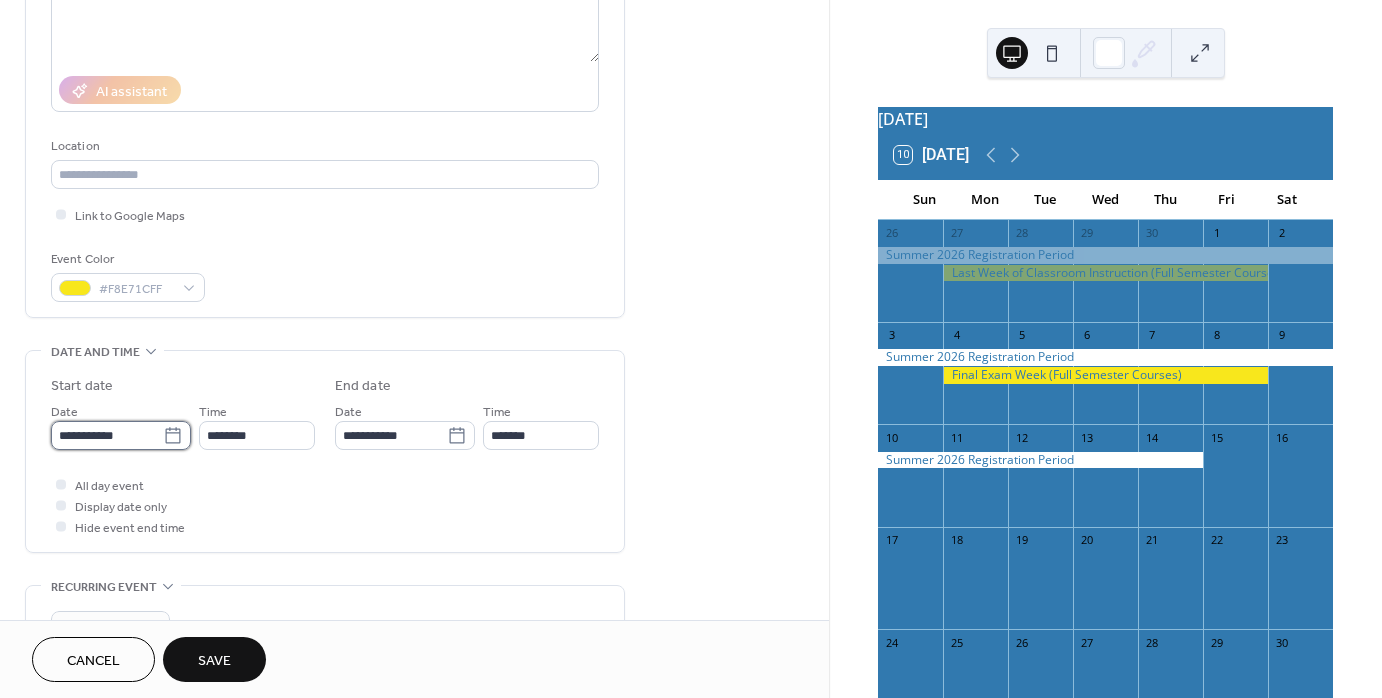 click on "**********" at bounding box center [107, 435] 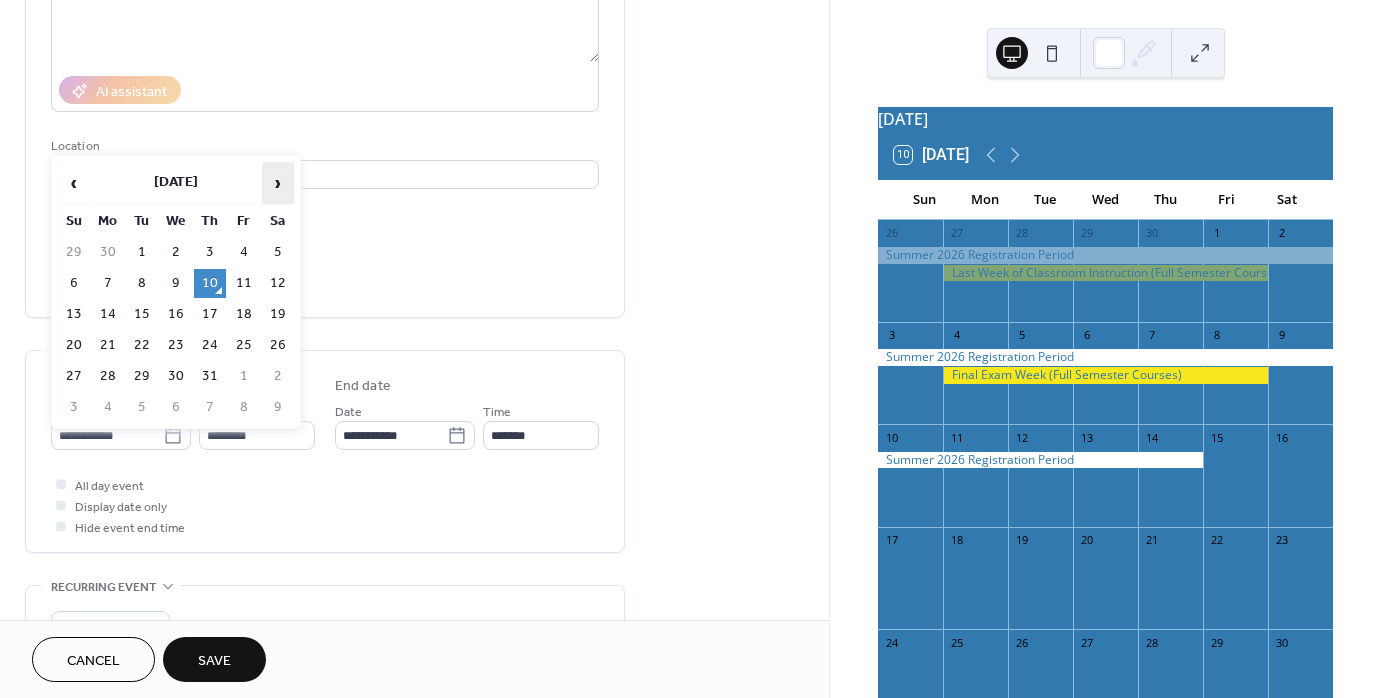 click on "›" at bounding box center [278, 183] 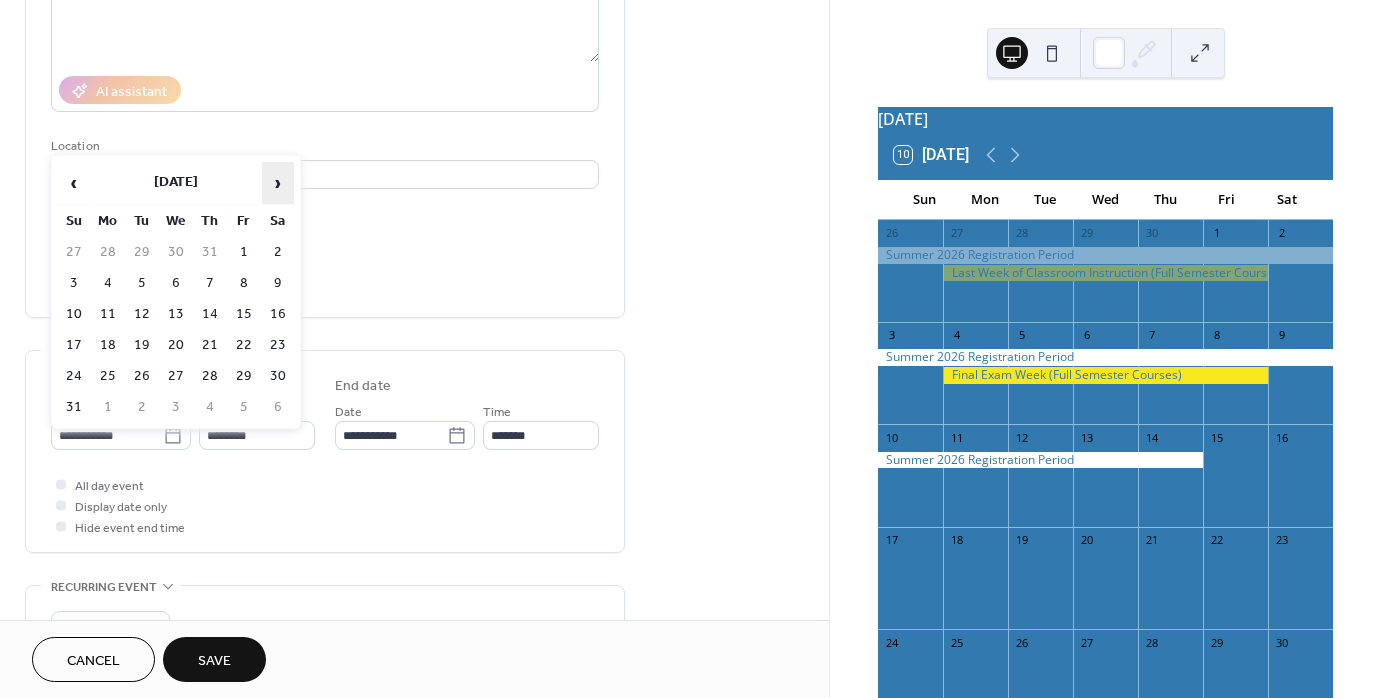 click on "›" at bounding box center [278, 183] 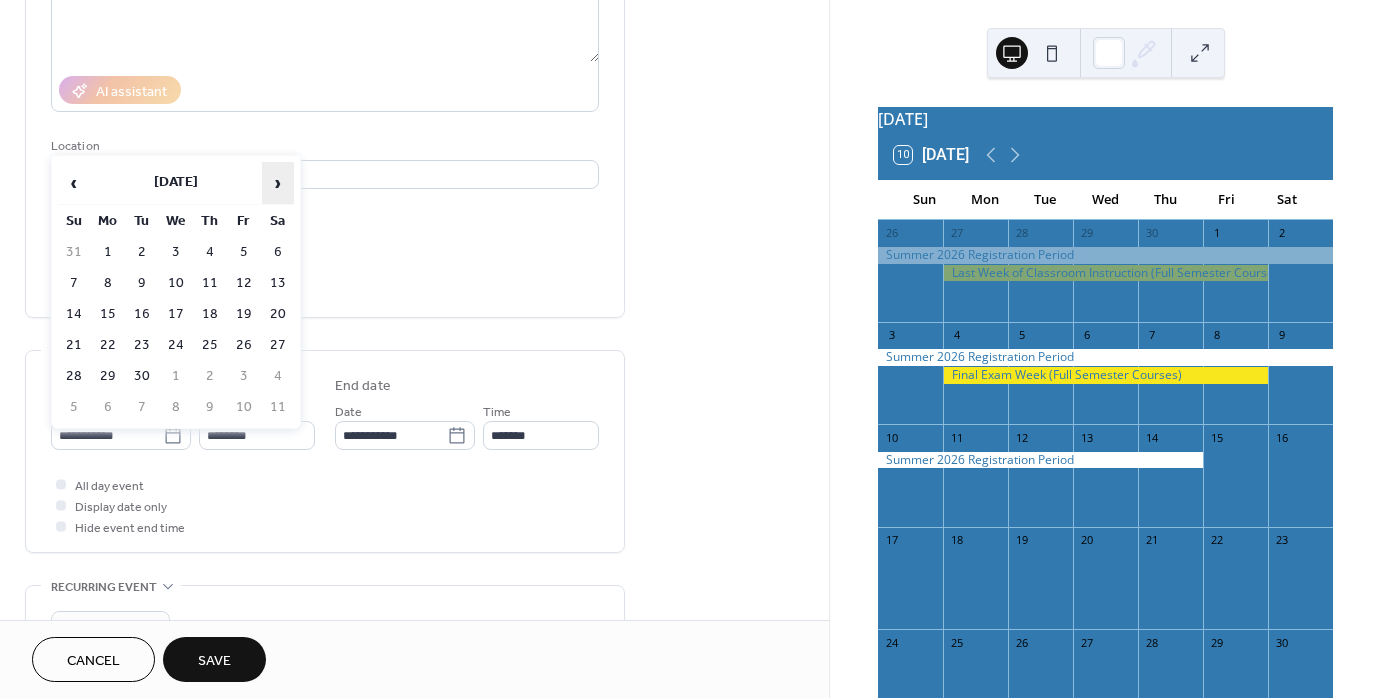 click on "›" at bounding box center (278, 183) 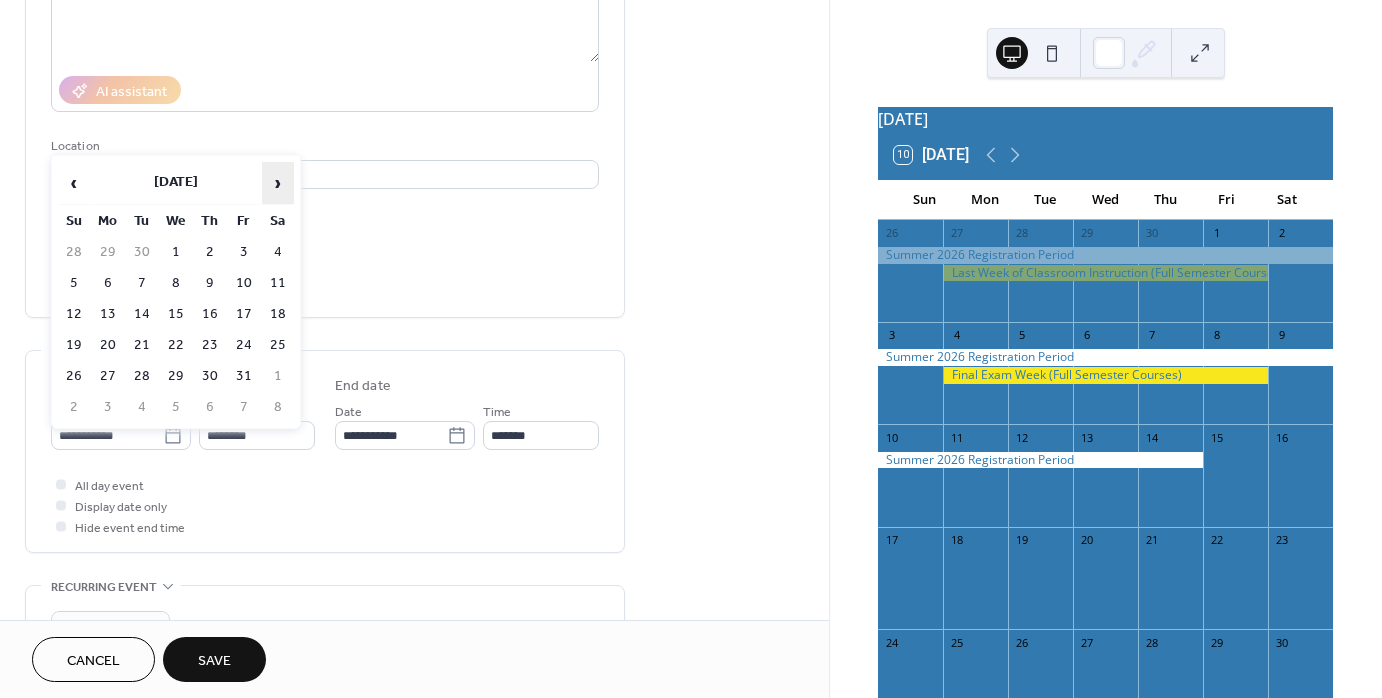 click on "›" at bounding box center [278, 183] 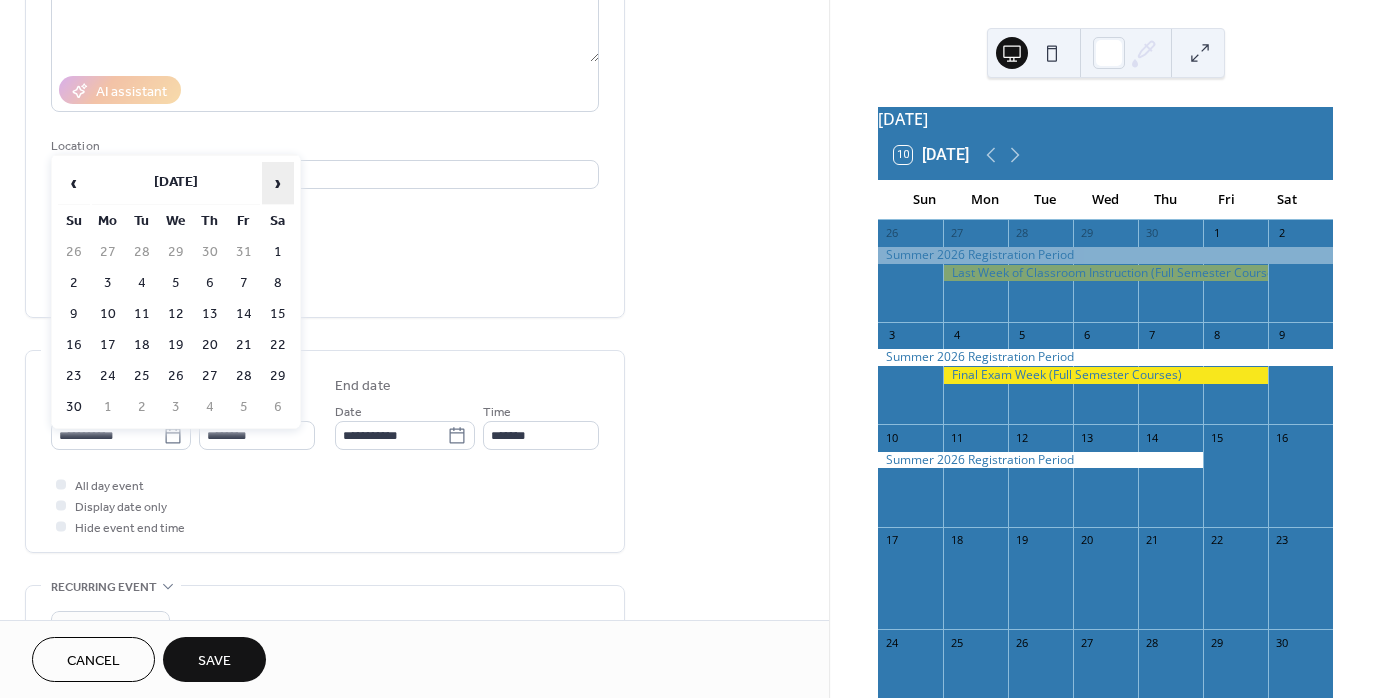 click on "›" at bounding box center (278, 183) 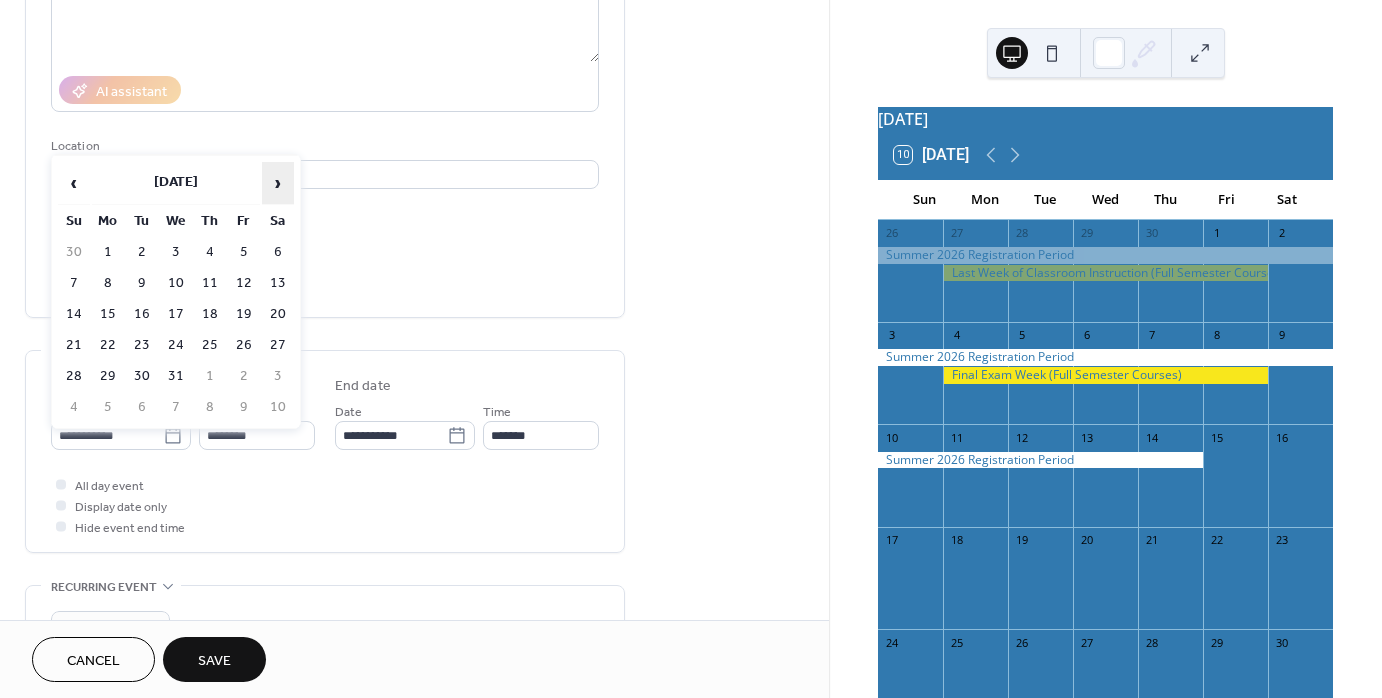 click on "›" at bounding box center (278, 183) 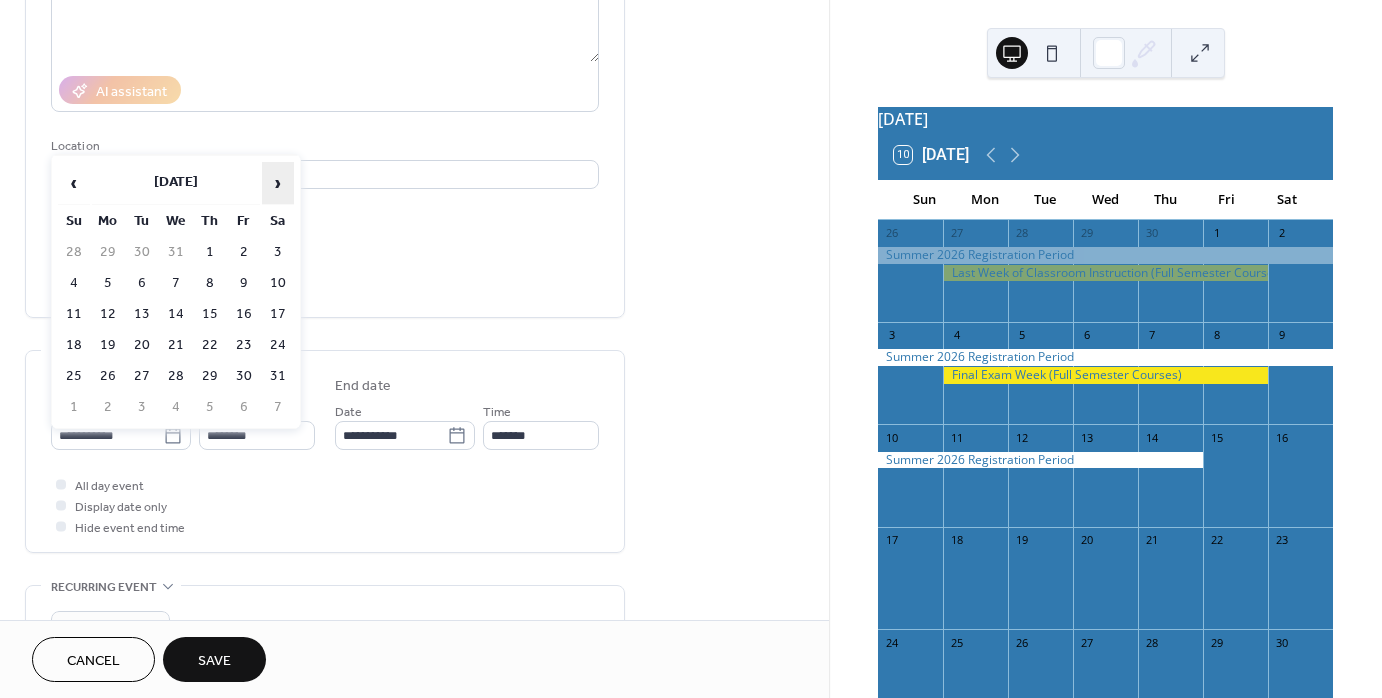 click on "›" at bounding box center (278, 183) 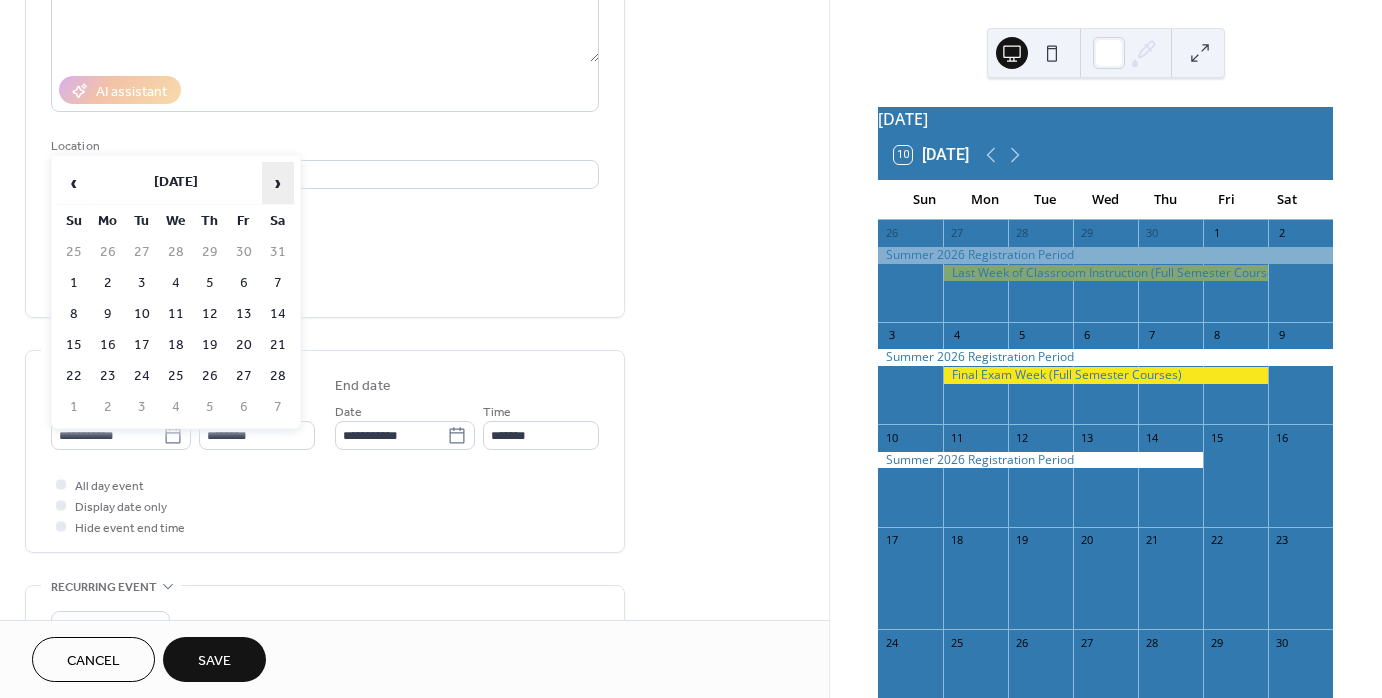 click on "›" at bounding box center (278, 183) 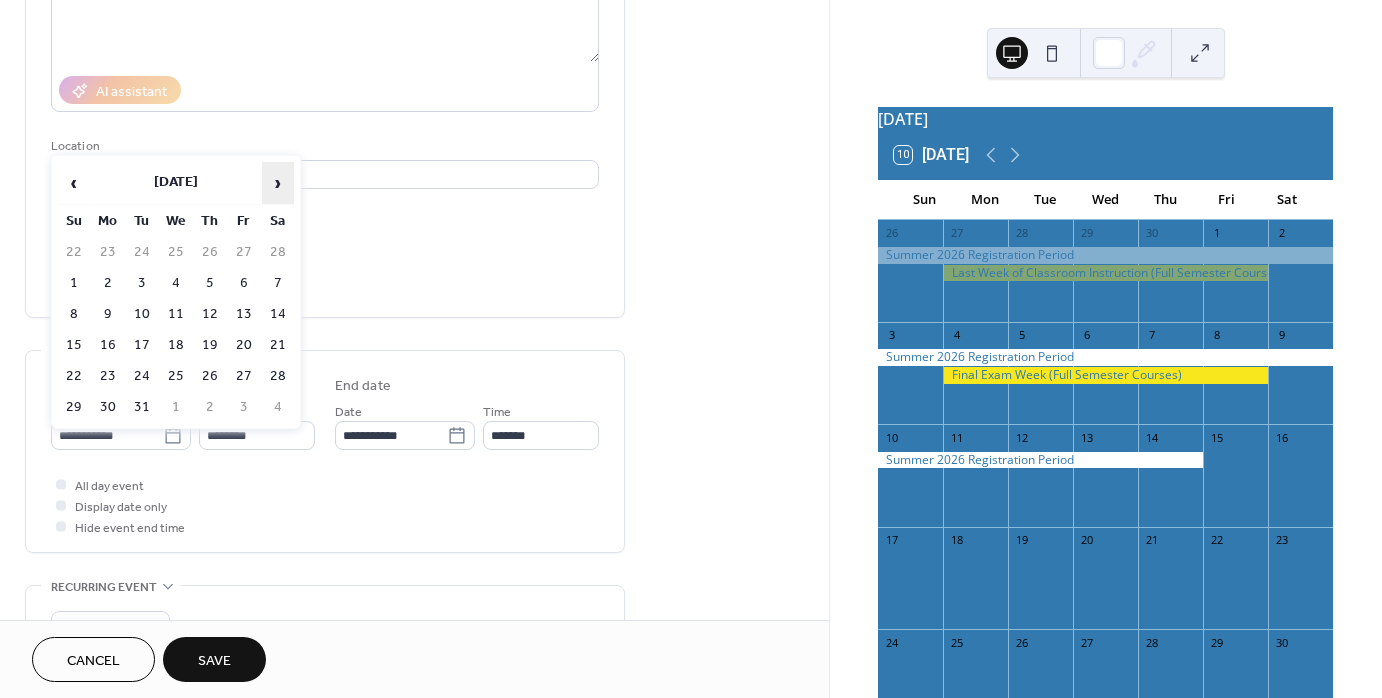 click on "›" at bounding box center [278, 183] 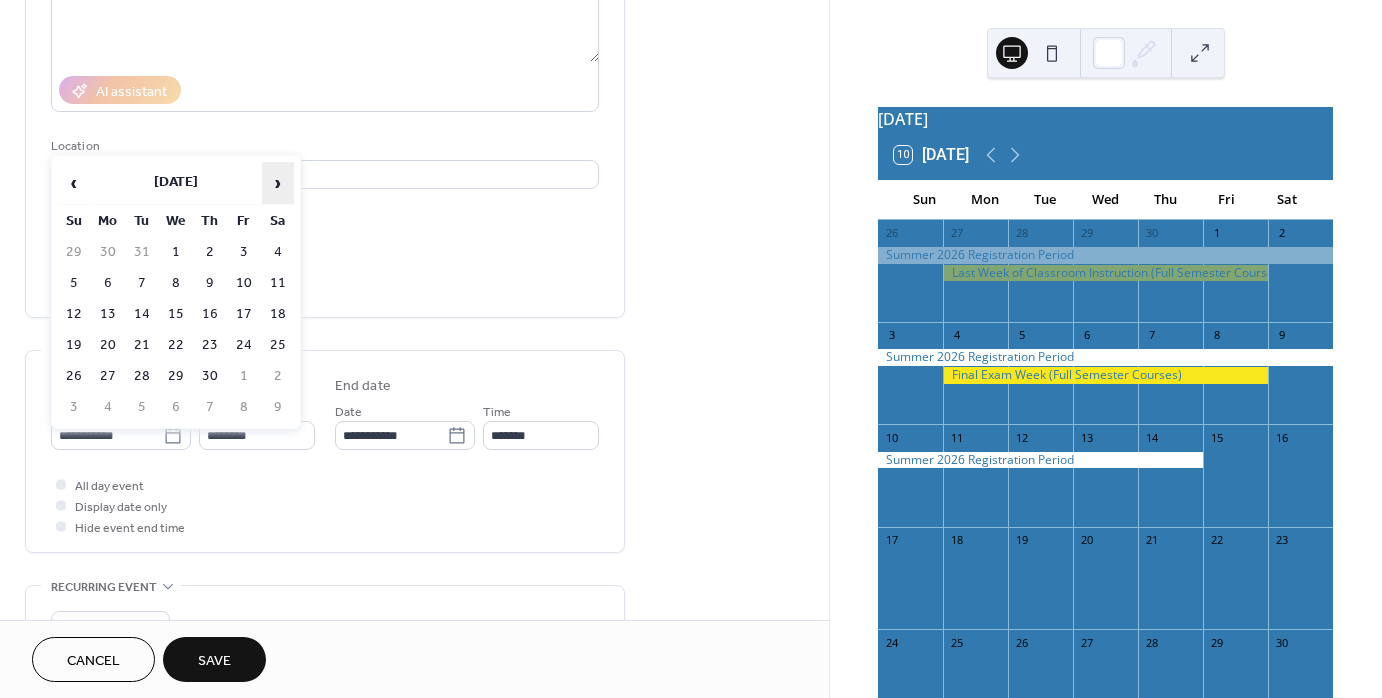 click on "›" at bounding box center (278, 183) 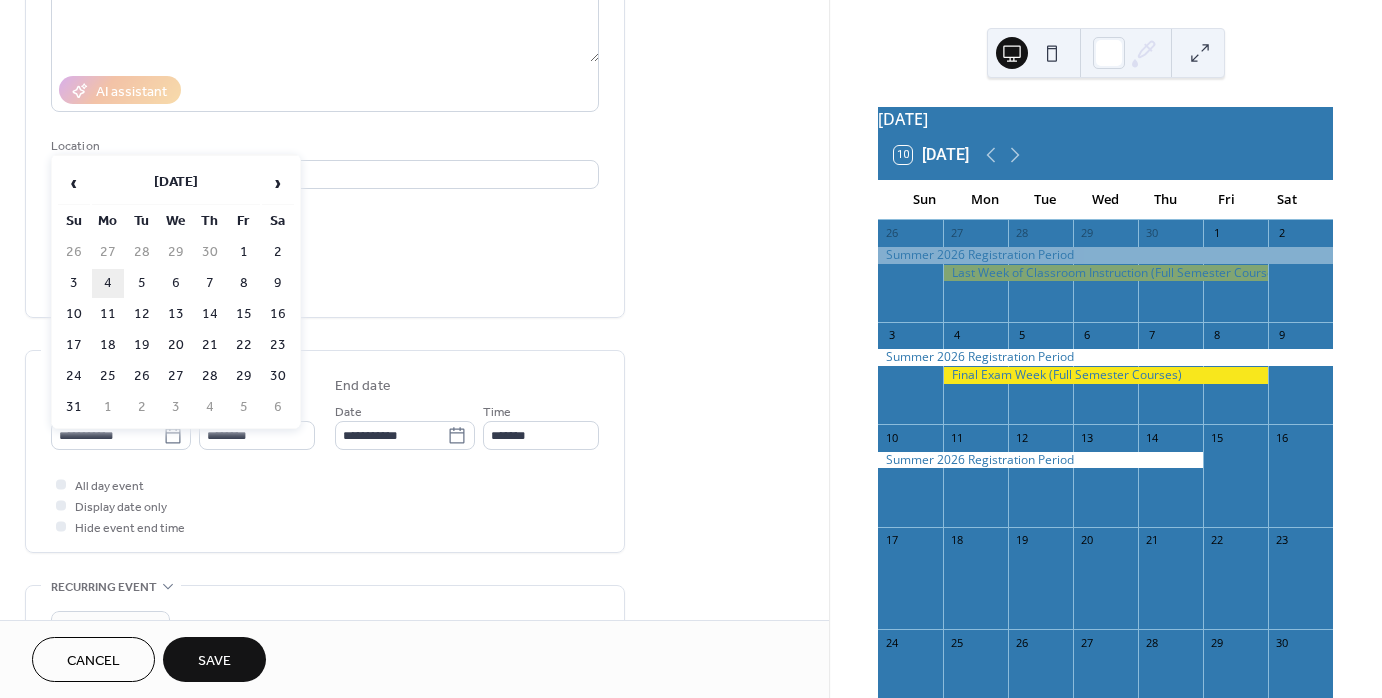 click on "4" at bounding box center [108, 283] 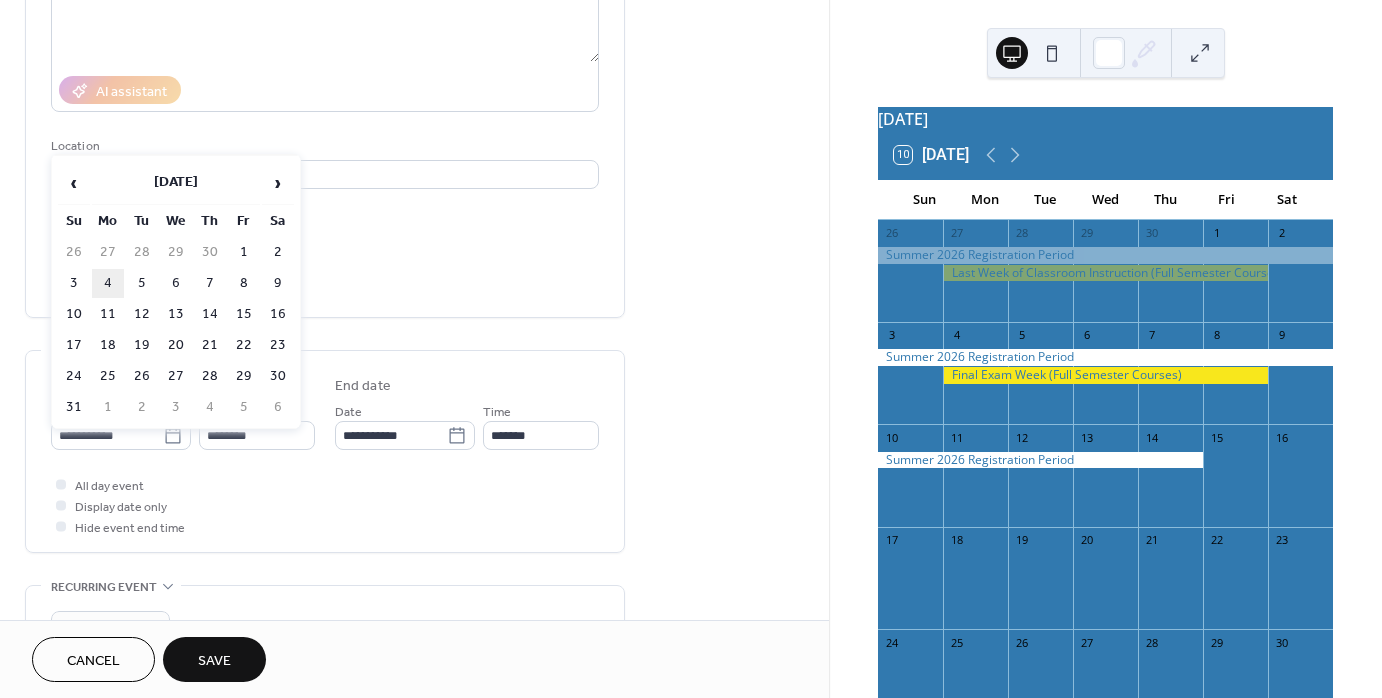 type on "**********" 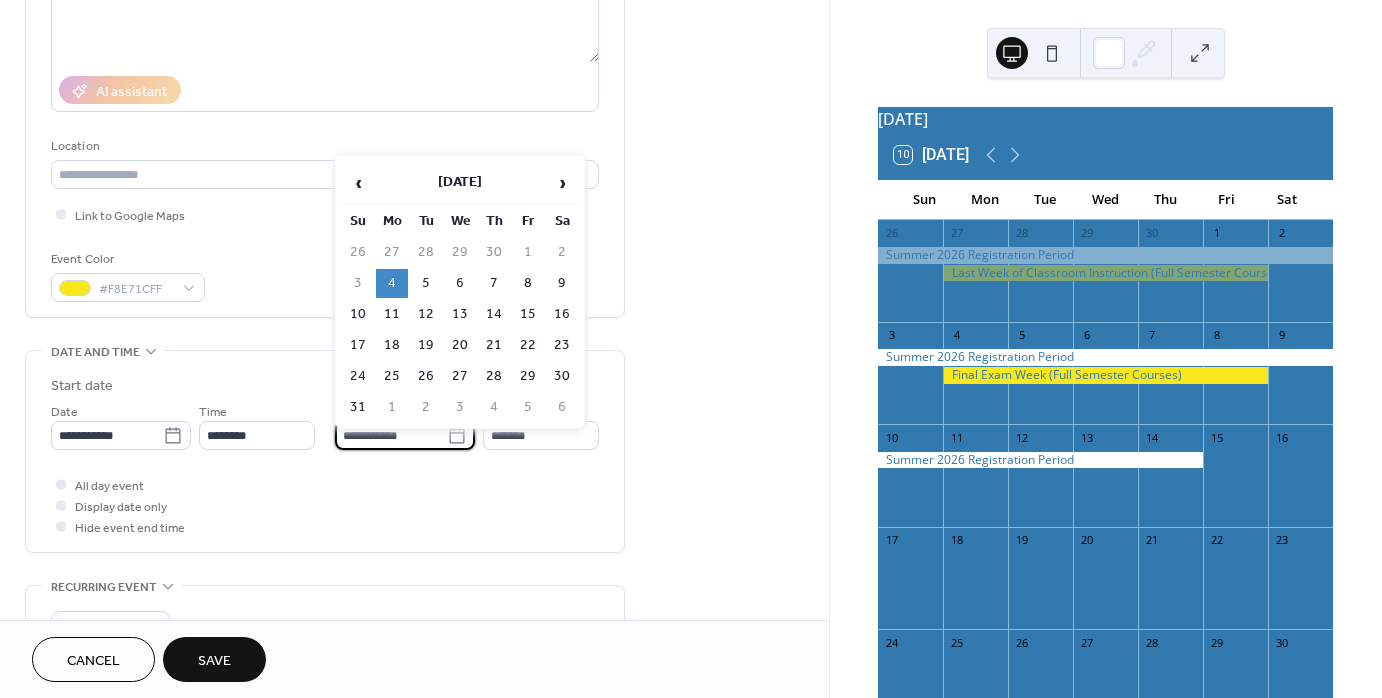 click on "**********" at bounding box center (391, 435) 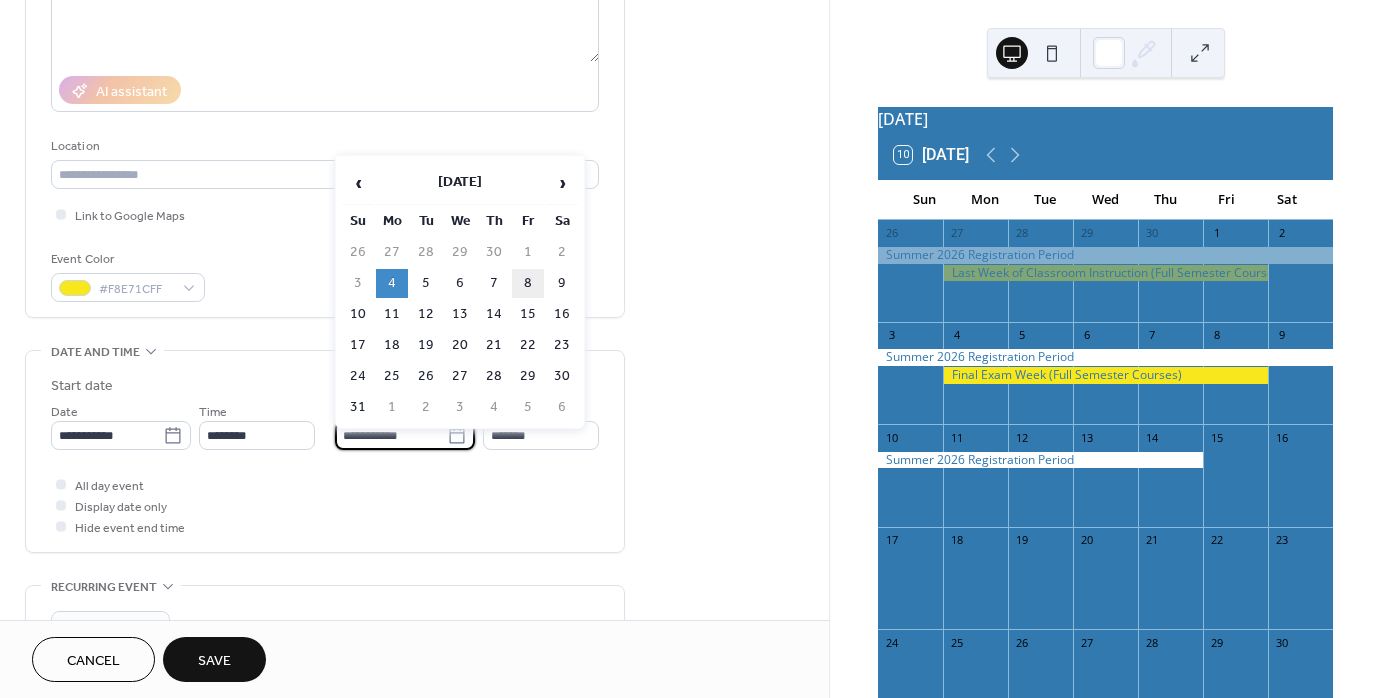 click on "8" at bounding box center (528, 283) 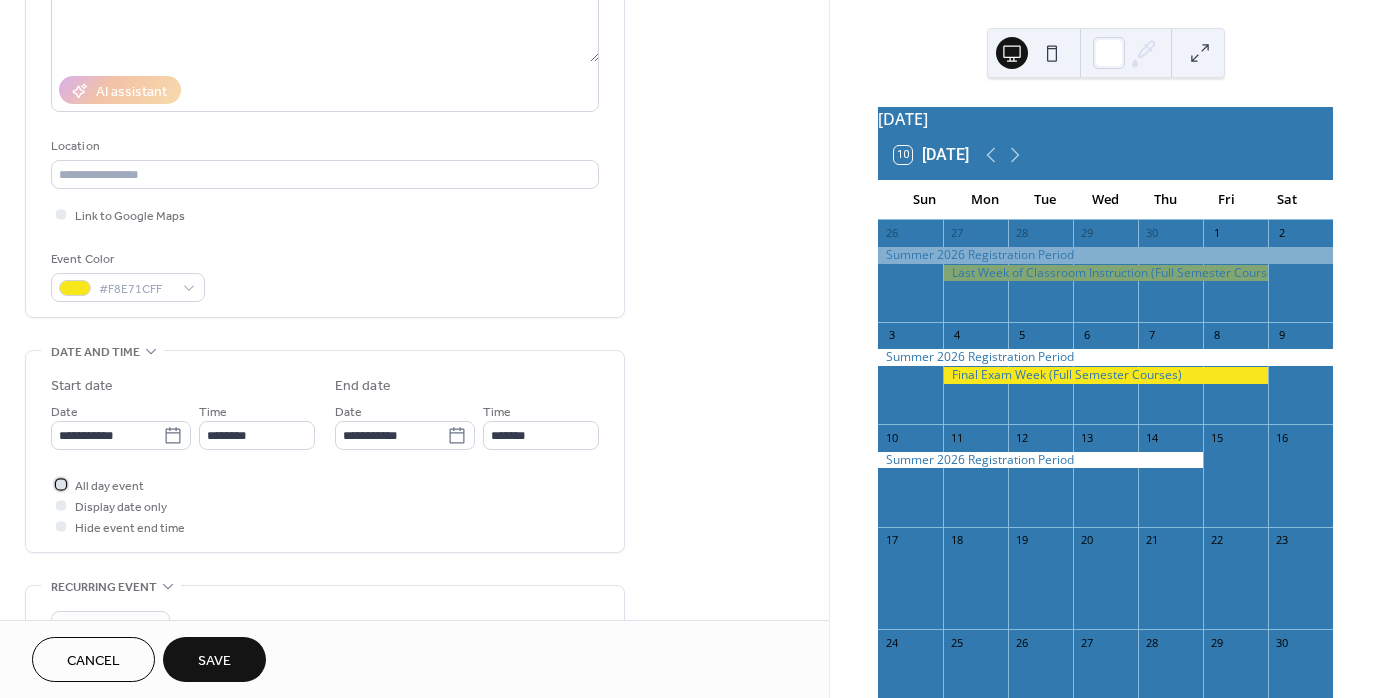 click at bounding box center (61, 484) 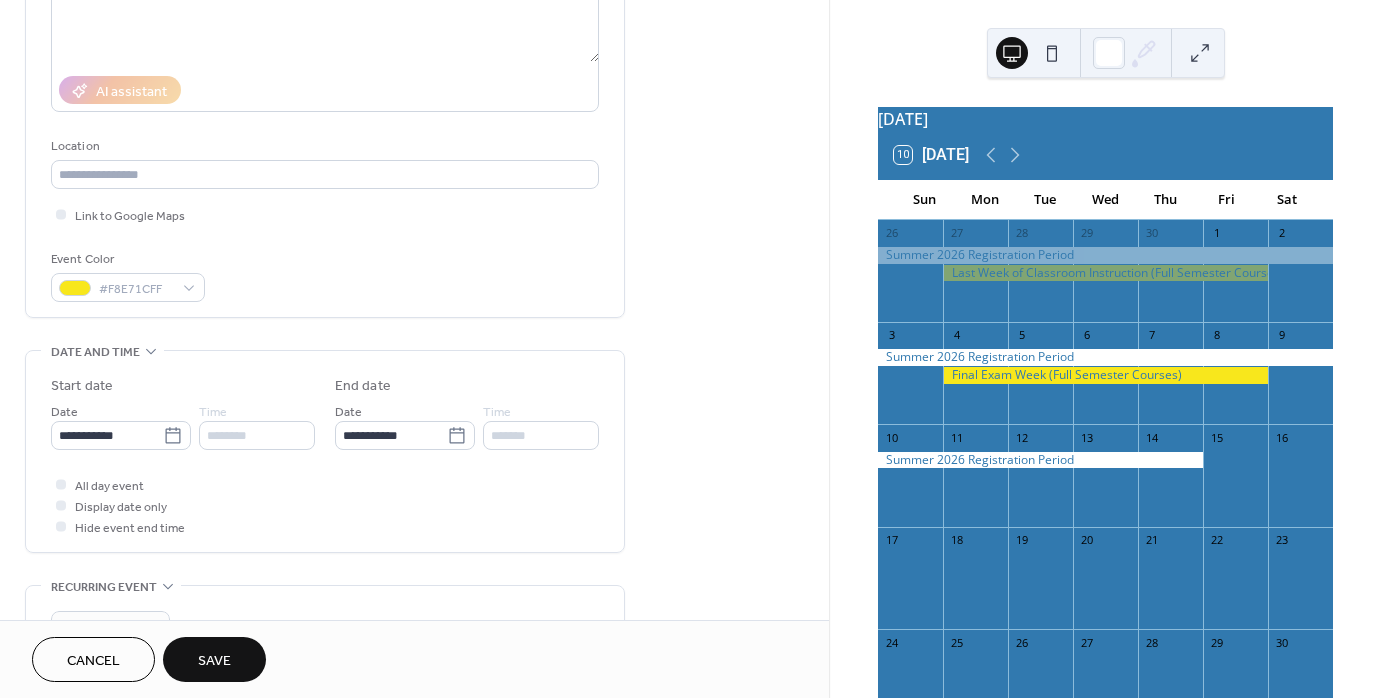 click on "Save" at bounding box center [214, 659] 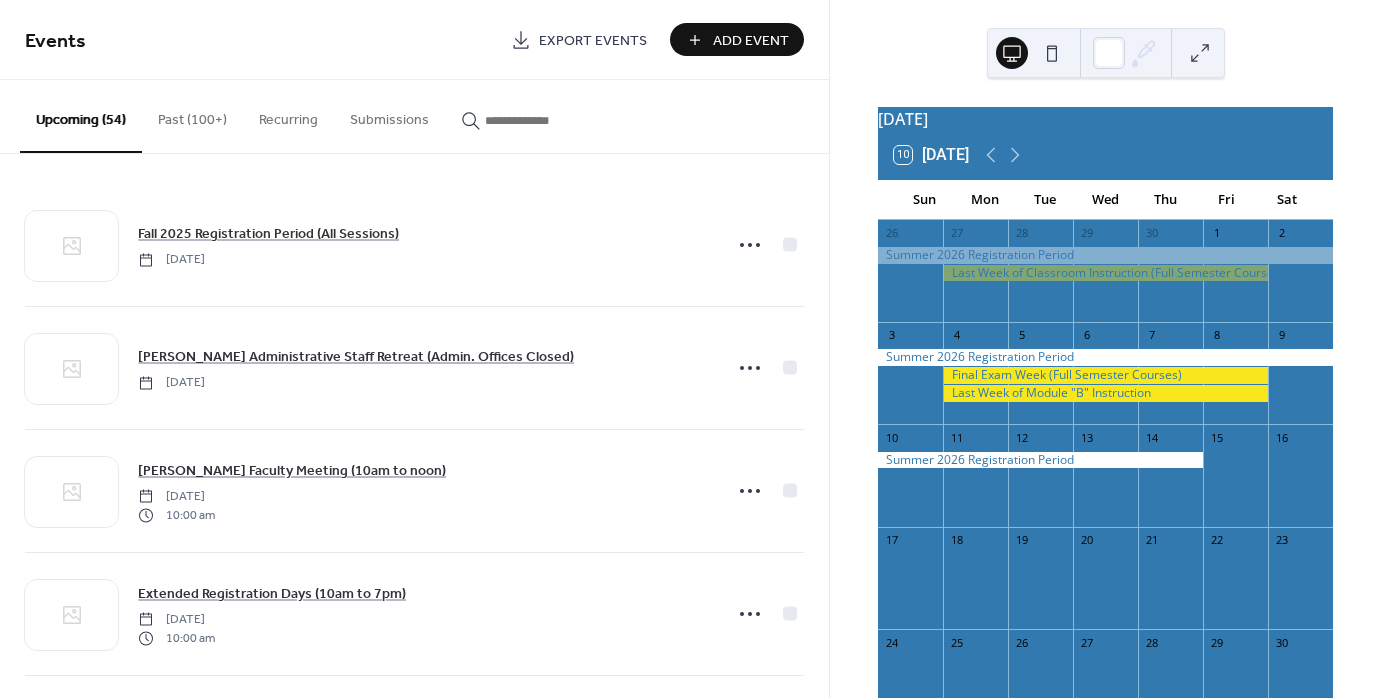click on "Add Event" at bounding box center [751, 41] 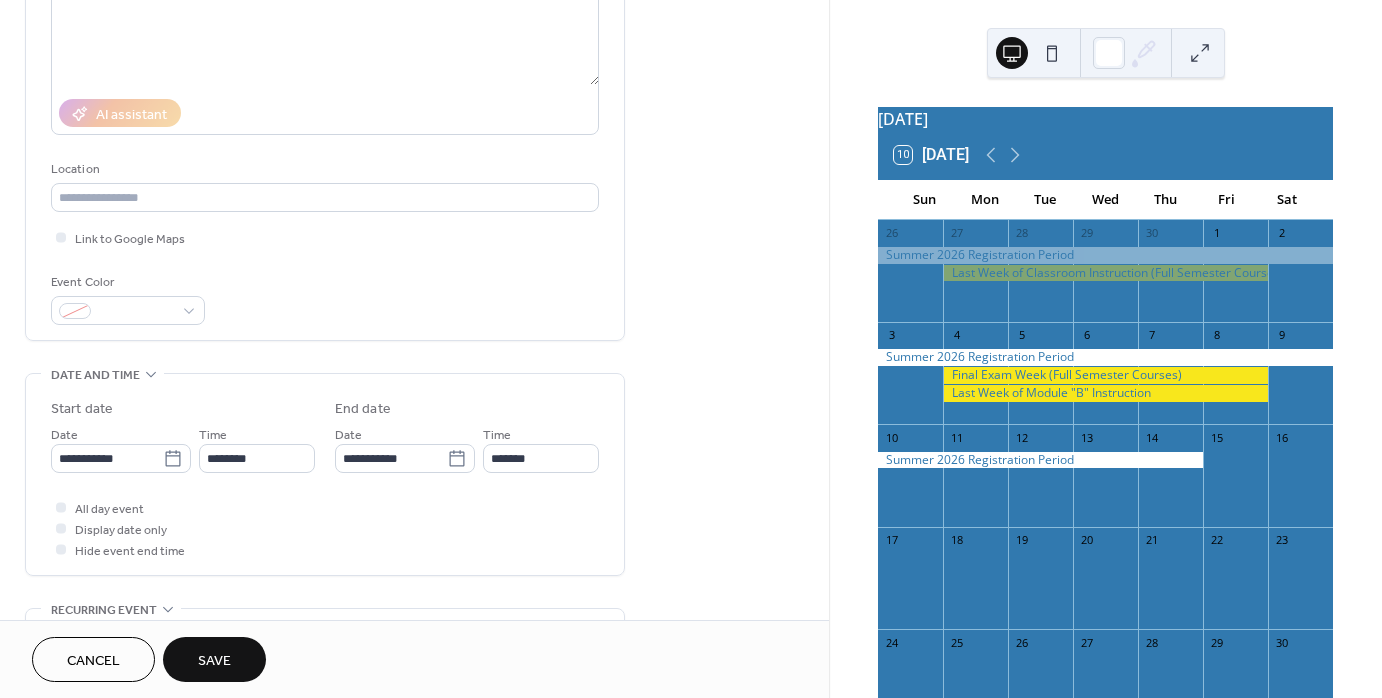 scroll, scrollTop: 300, scrollLeft: 0, axis: vertical 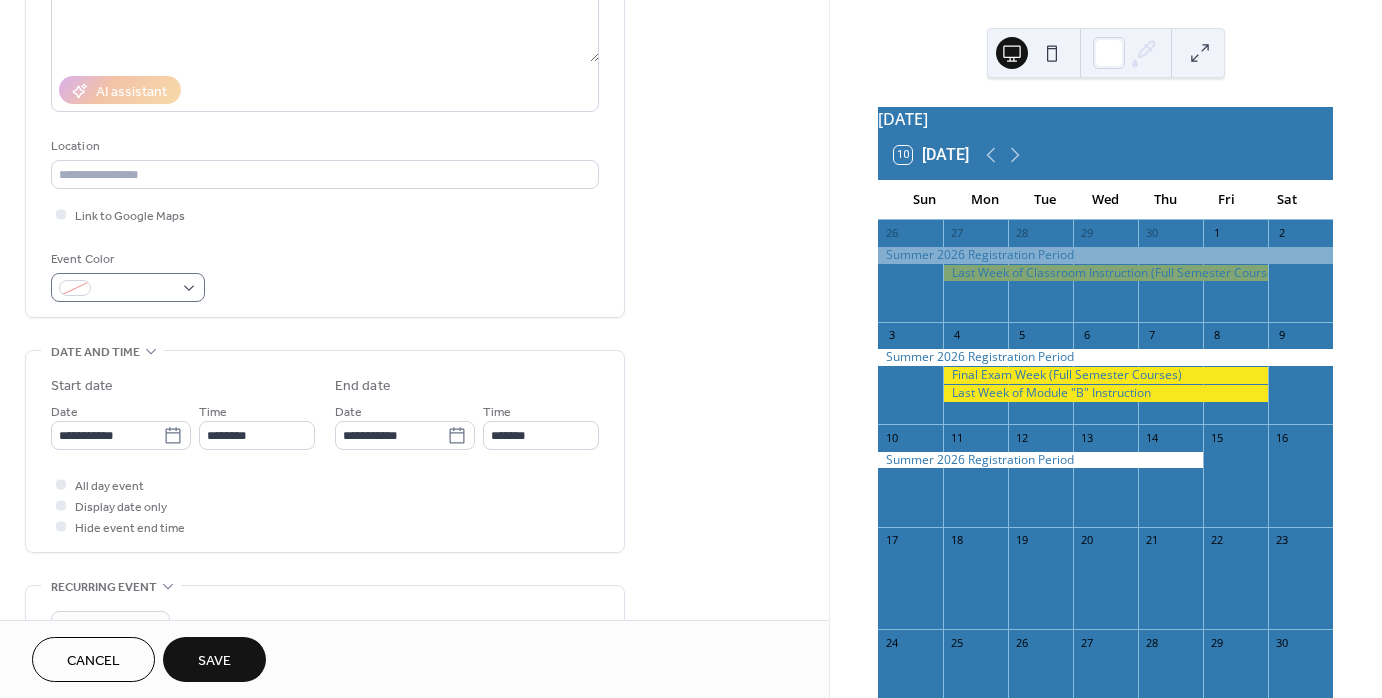 type on "**********" 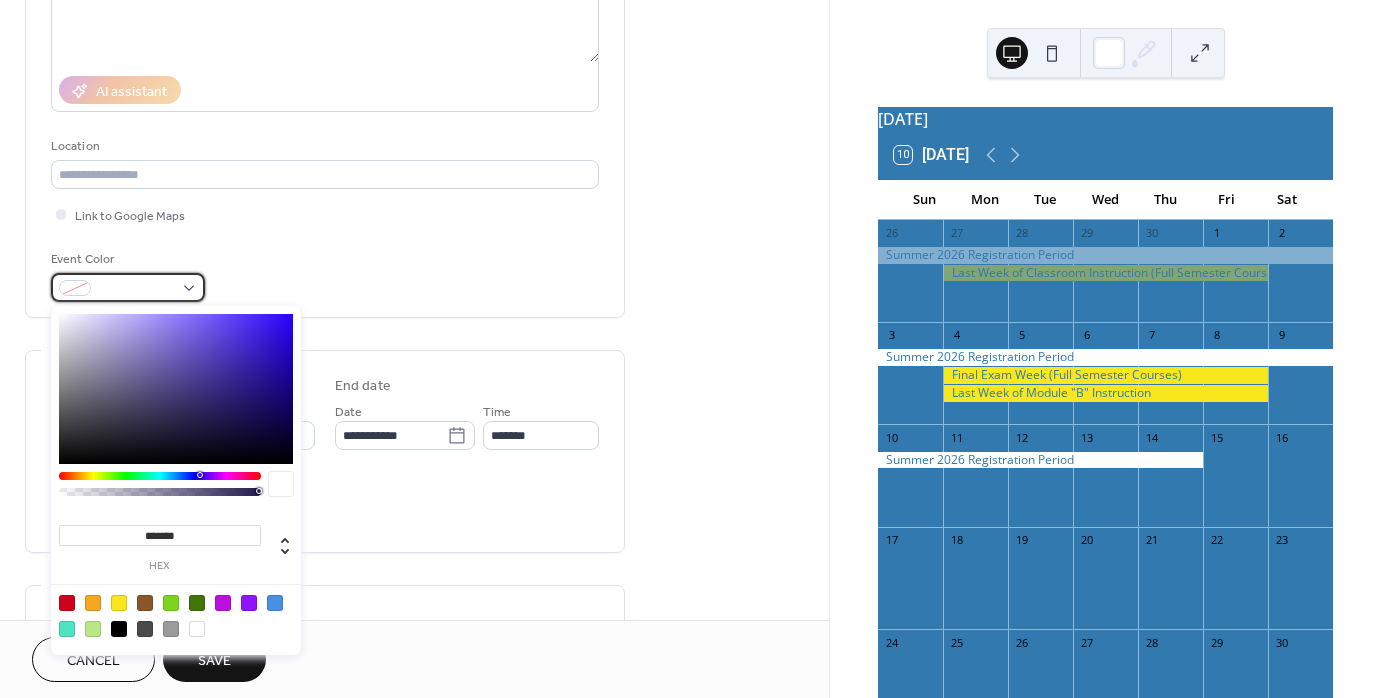 click at bounding box center (128, 287) 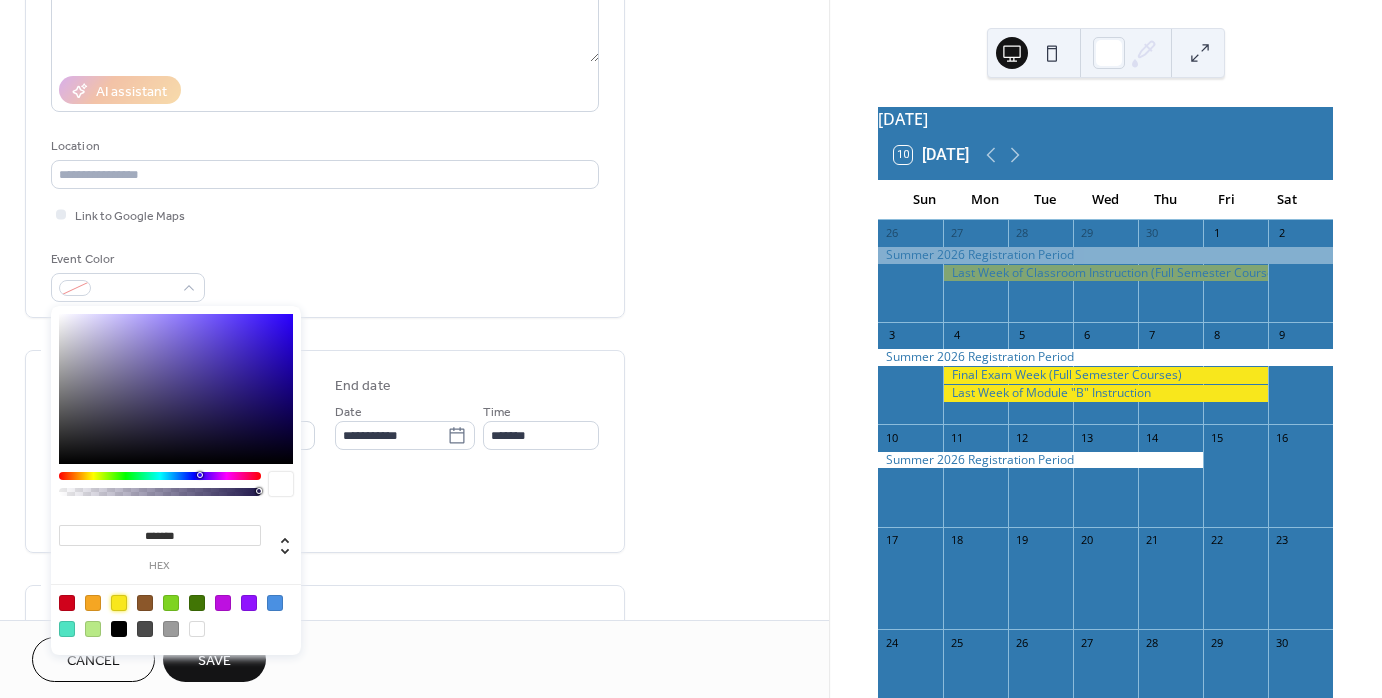 click at bounding box center (119, 603) 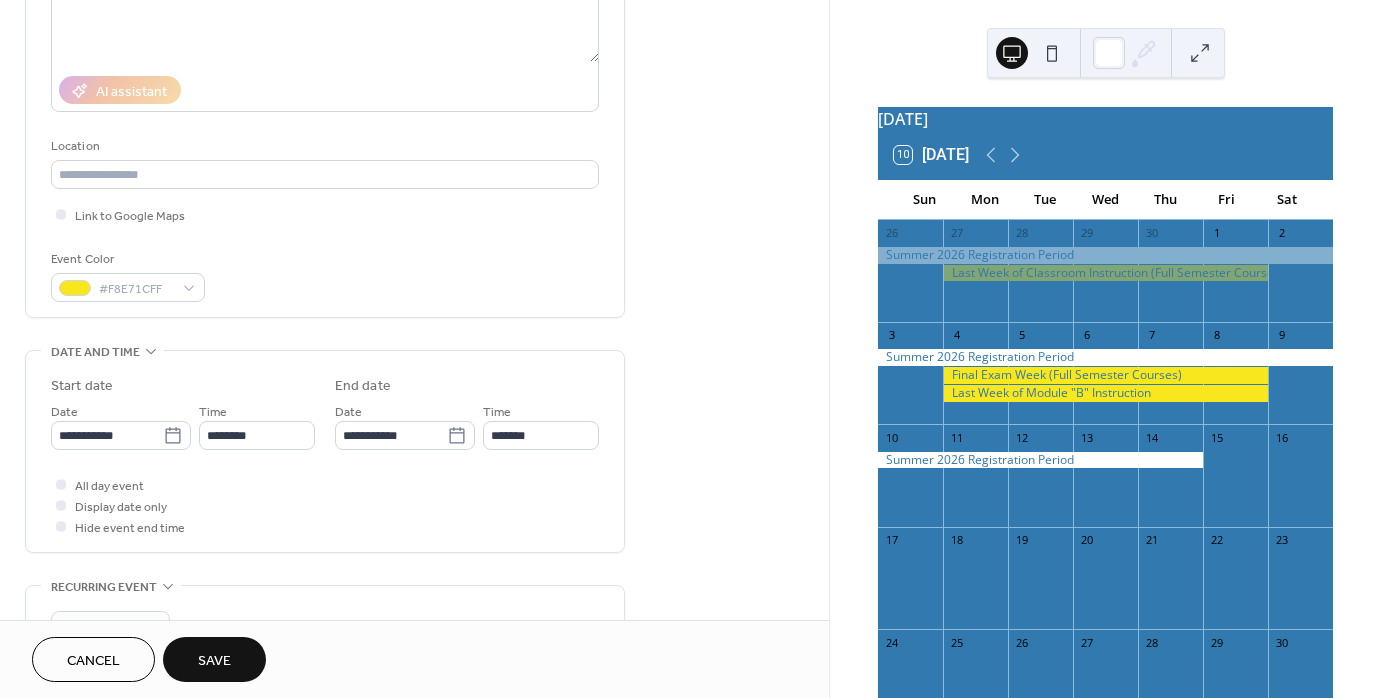 click on "All day event Display date only Hide event end time" at bounding box center (325, 505) 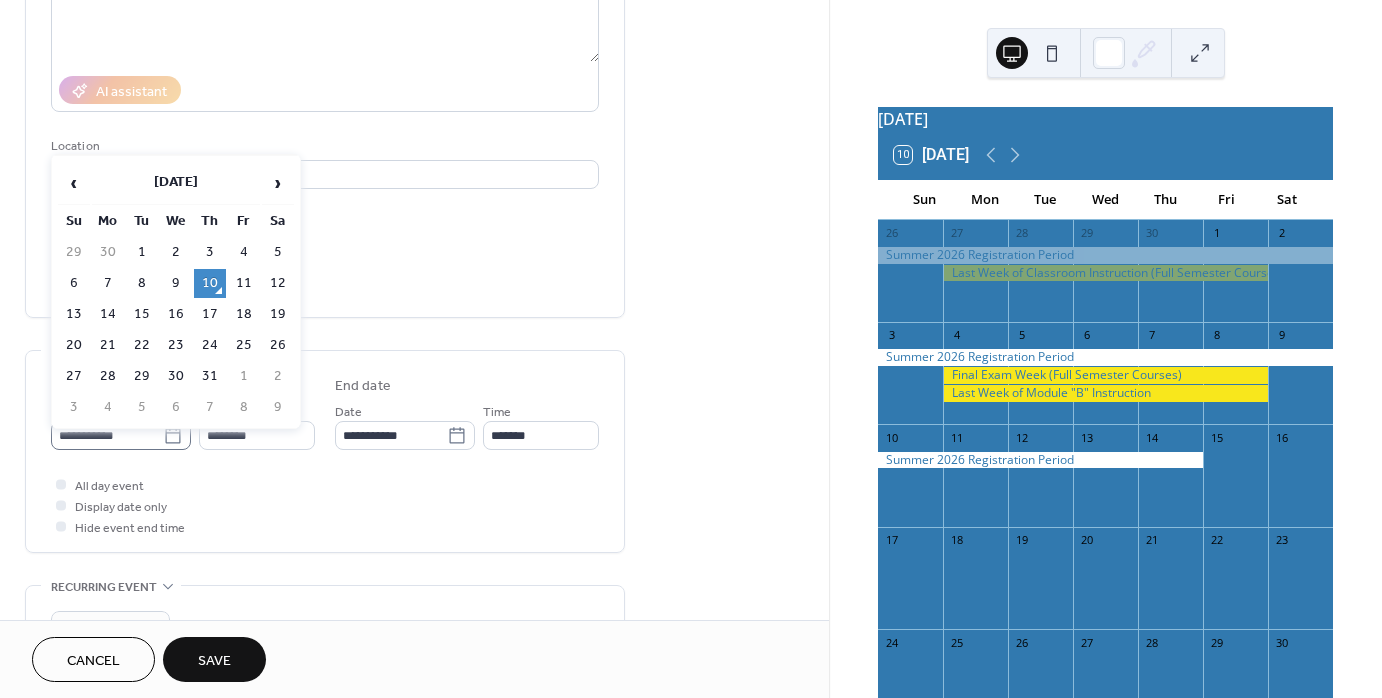 click 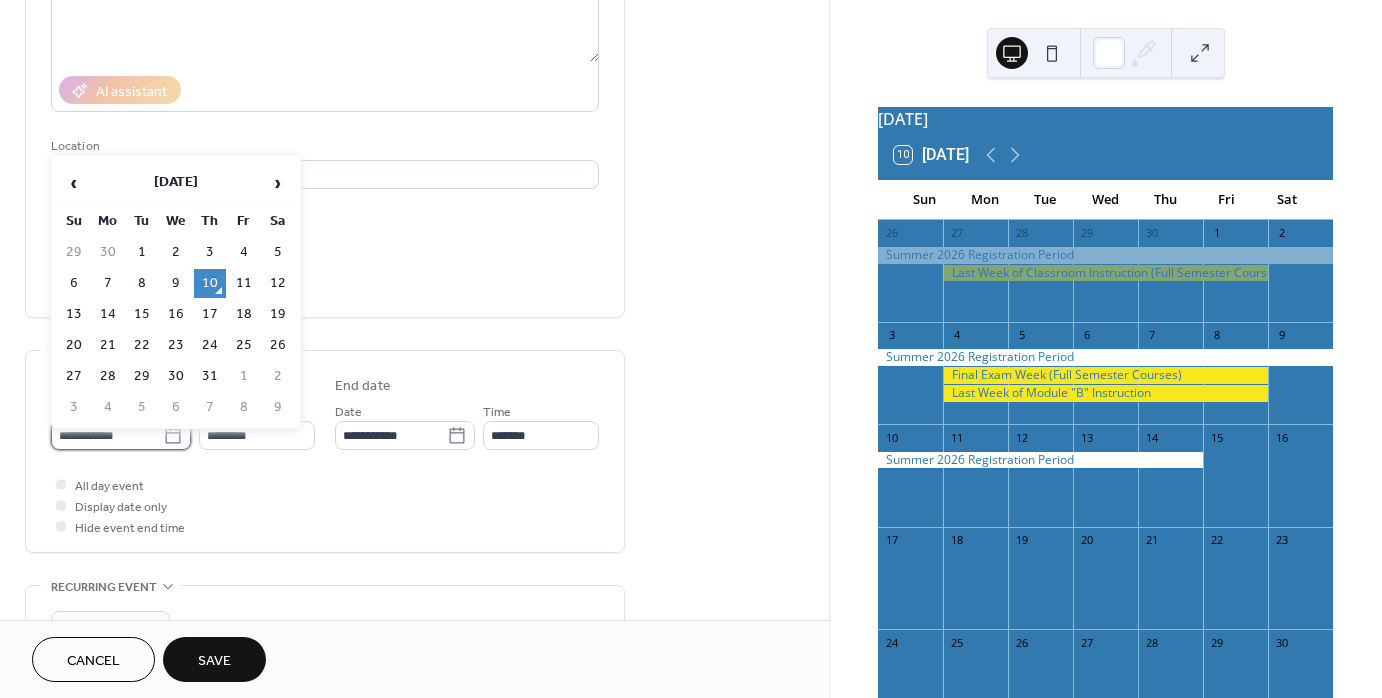 click on "**********" at bounding box center [107, 435] 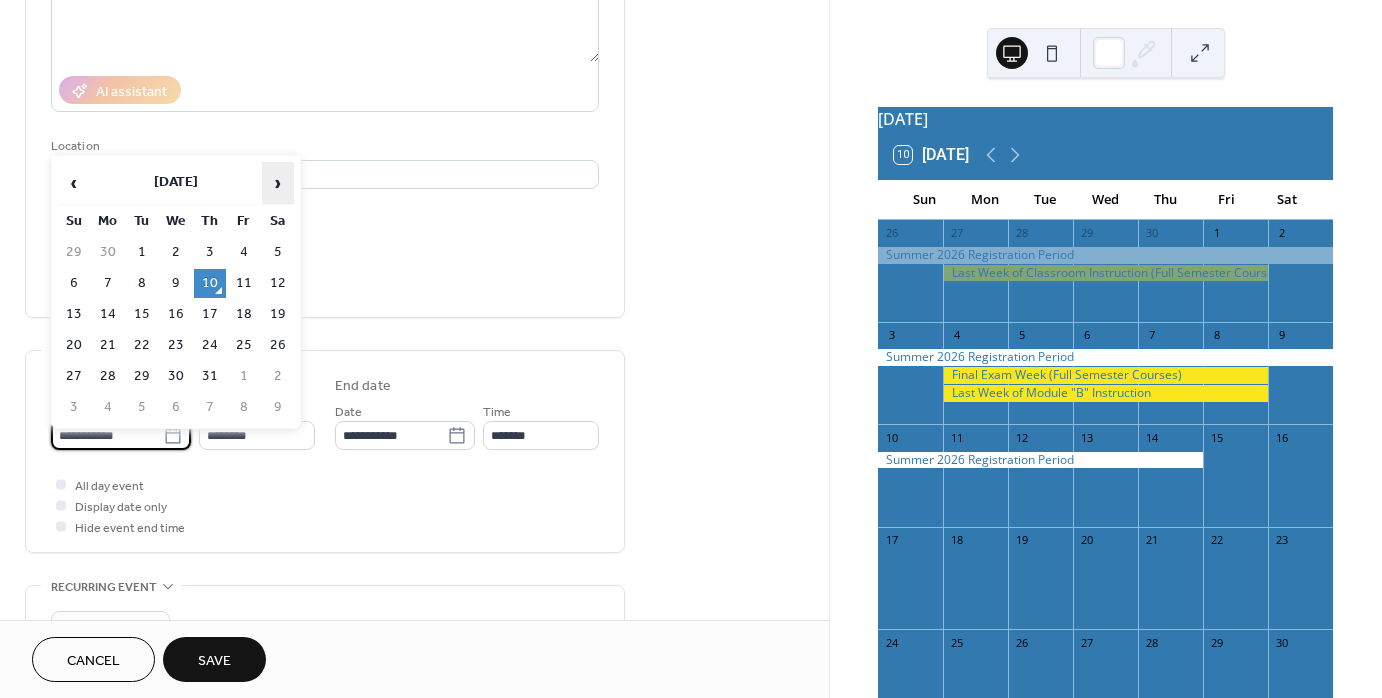 click on "›" at bounding box center [278, 183] 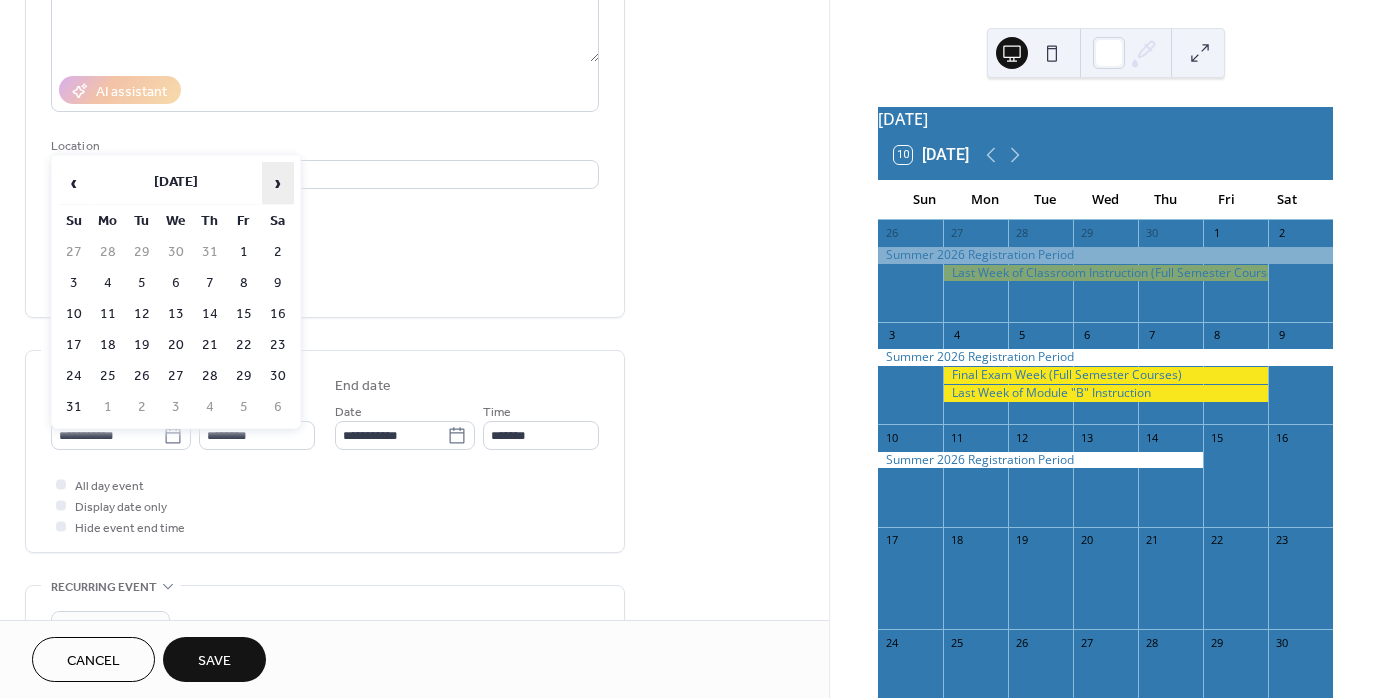 click on "›" at bounding box center [278, 183] 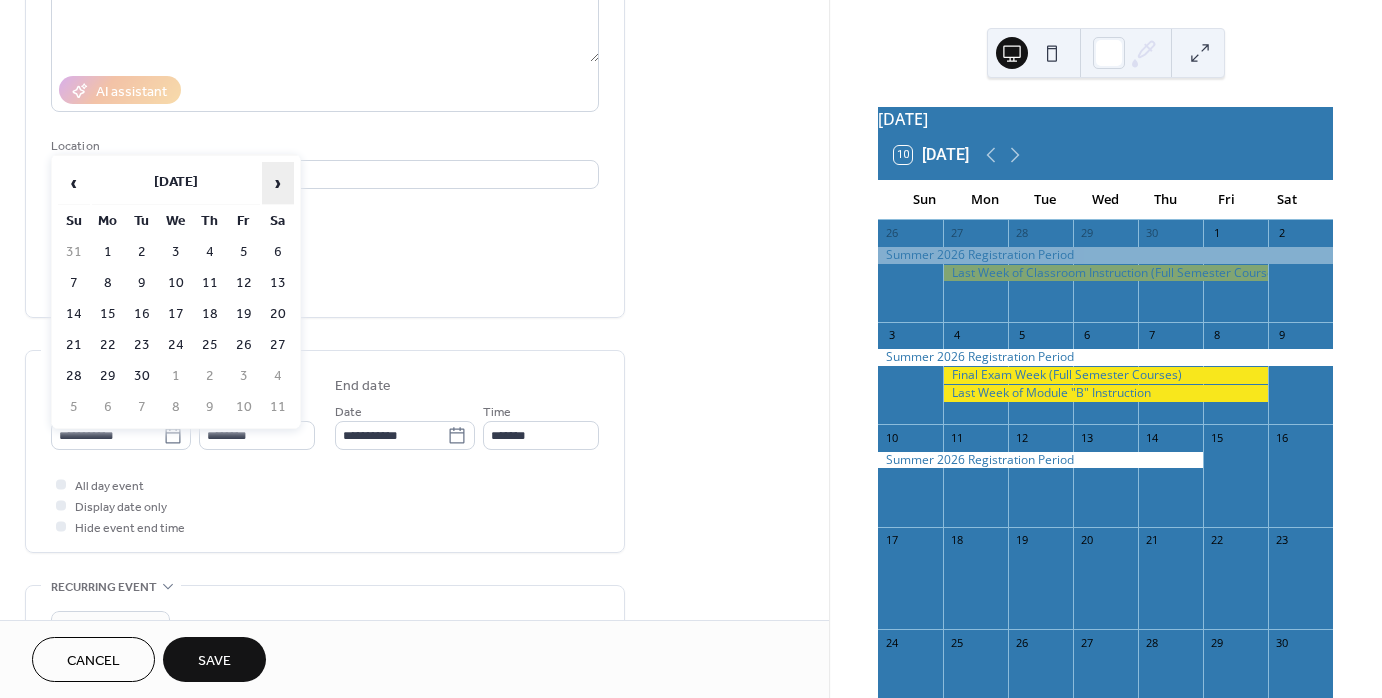 click on "›" at bounding box center (278, 183) 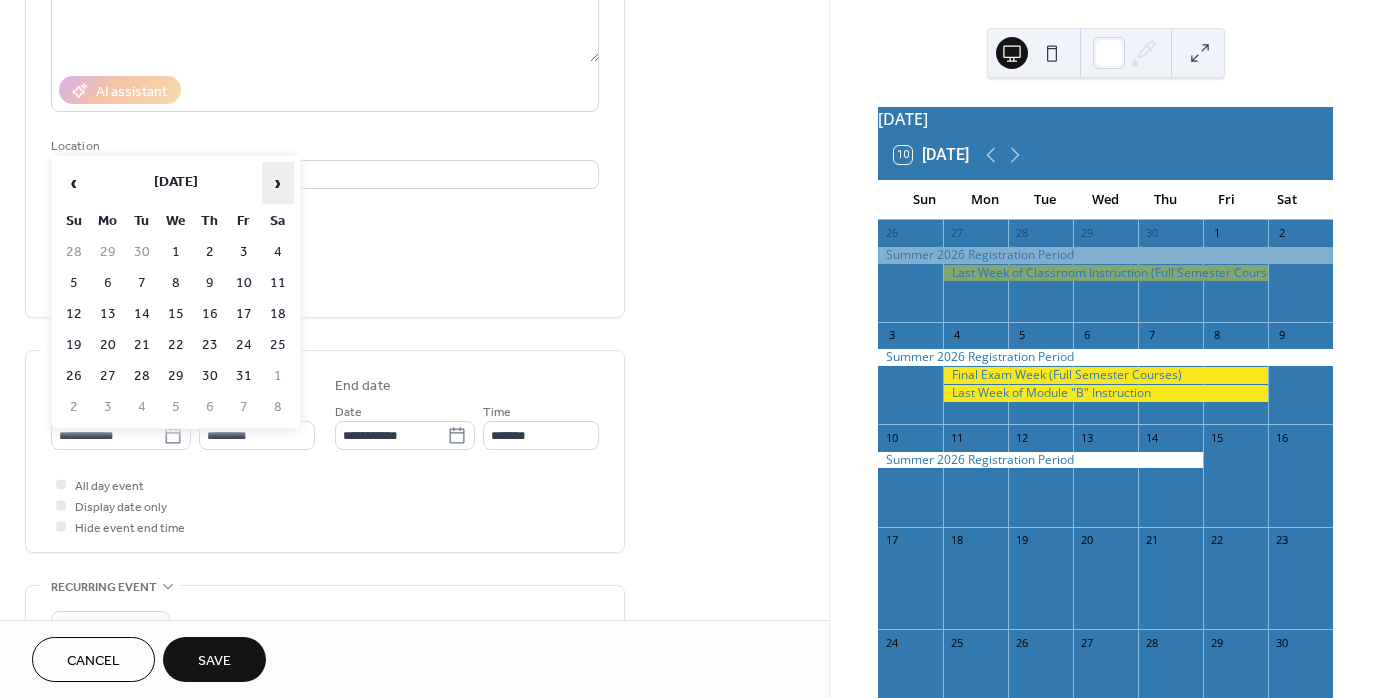 click on "›" at bounding box center [278, 183] 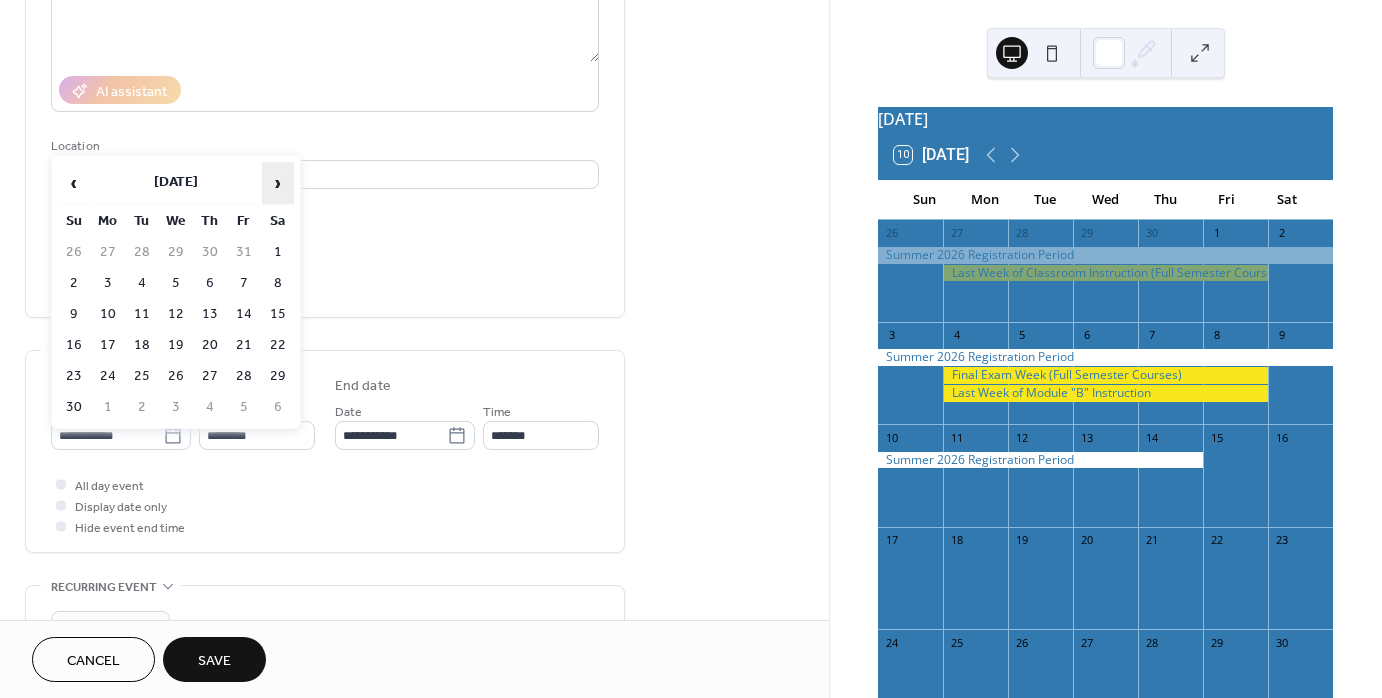 click on "›" at bounding box center (278, 183) 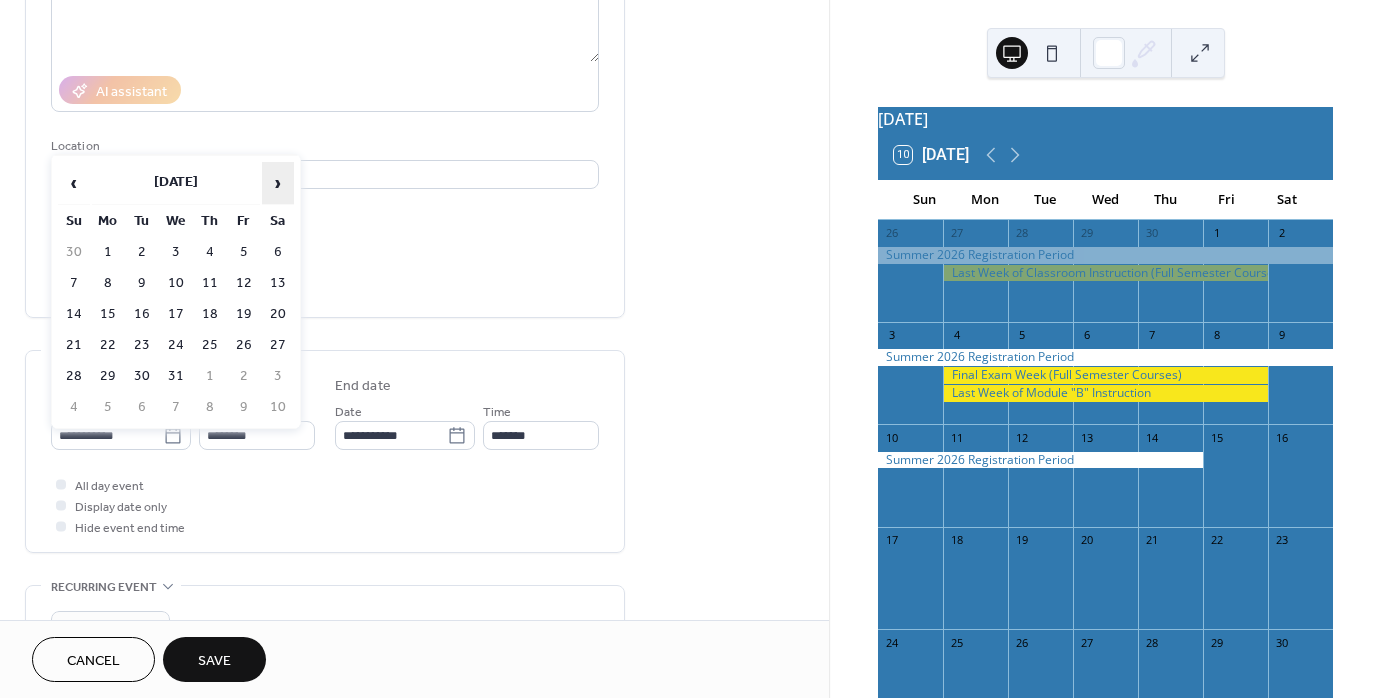 click on "›" at bounding box center [278, 183] 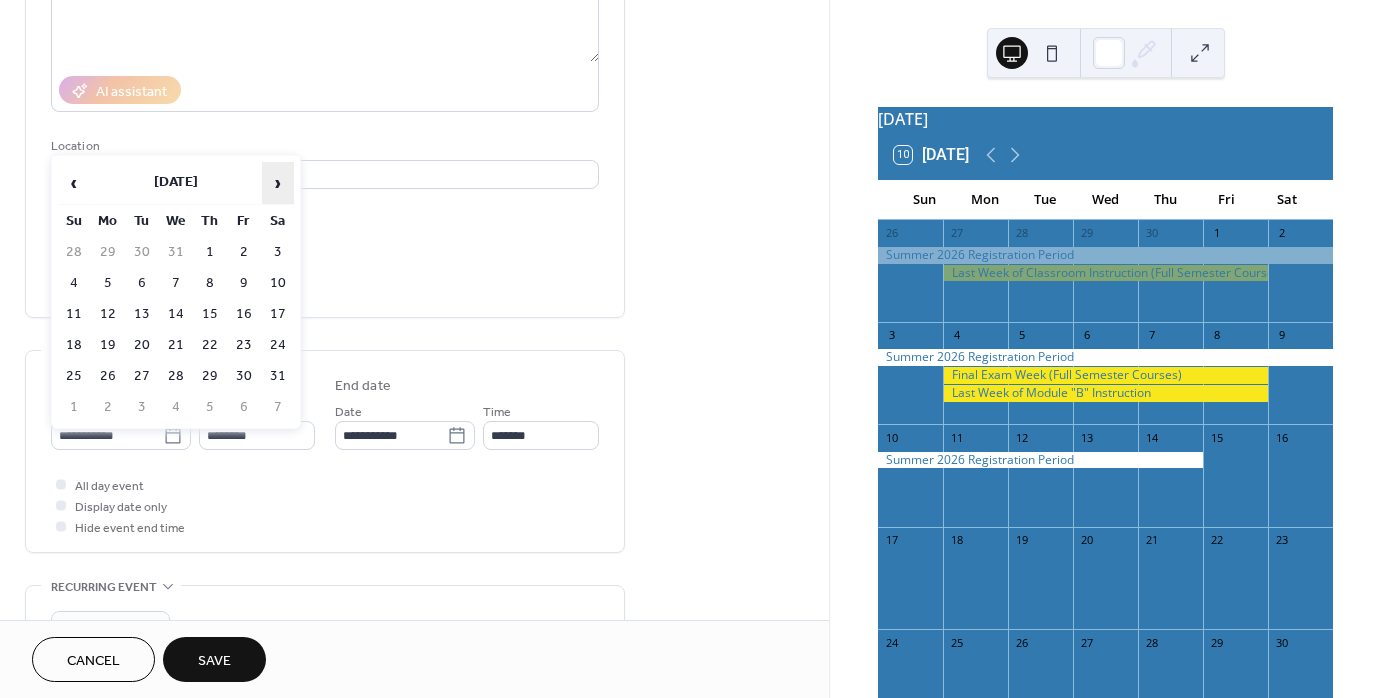 click on "›" at bounding box center [278, 183] 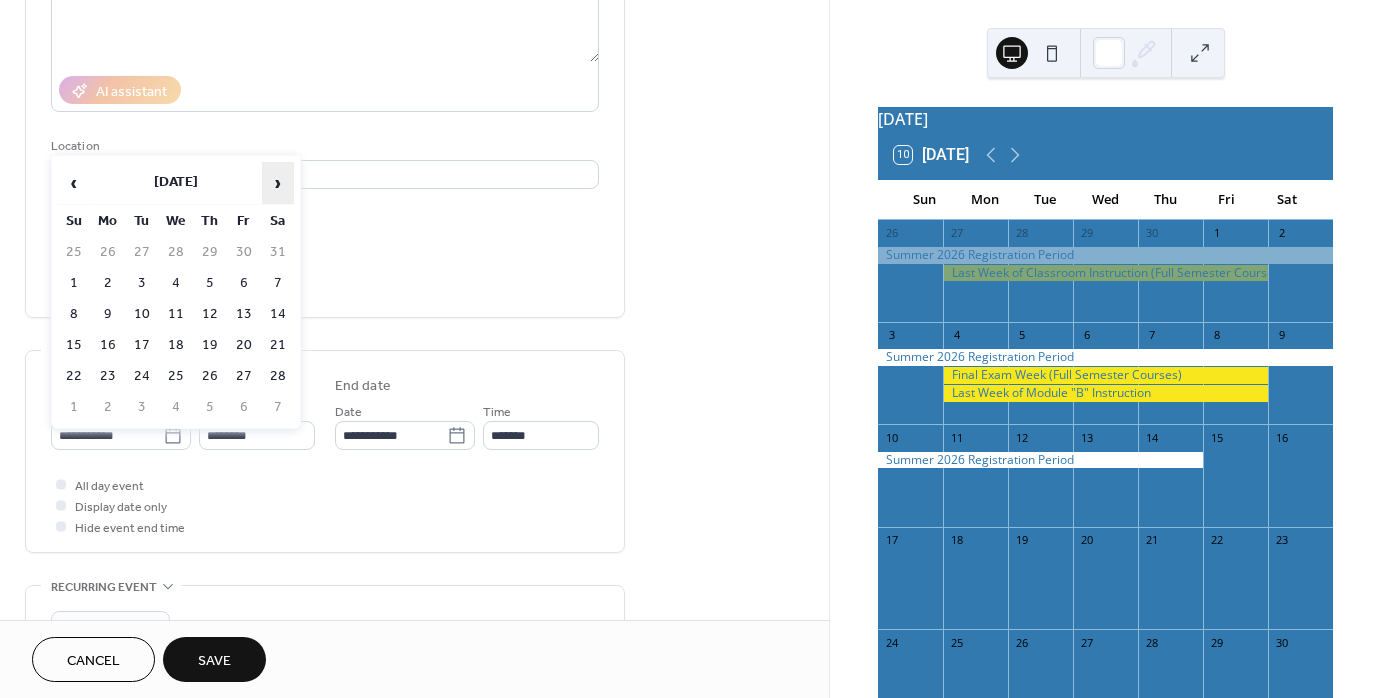 click on "›" at bounding box center [278, 183] 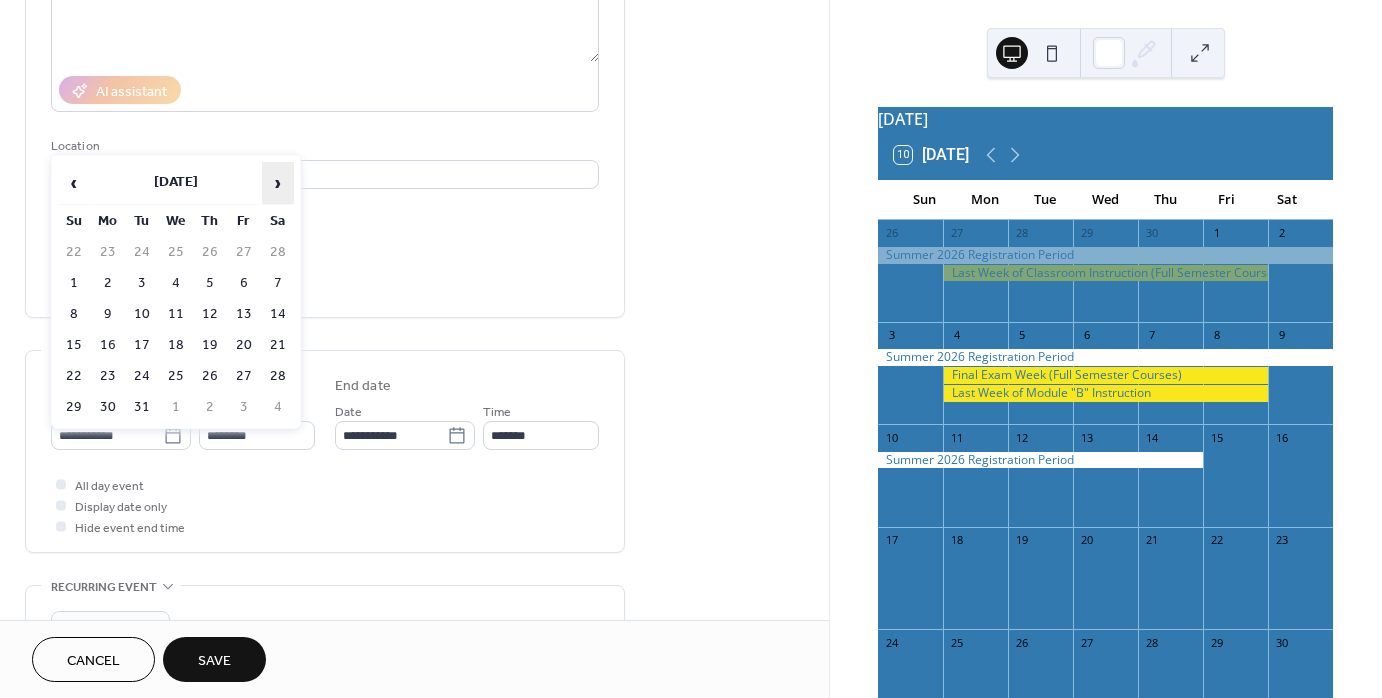 click on "›" at bounding box center [278, 183] 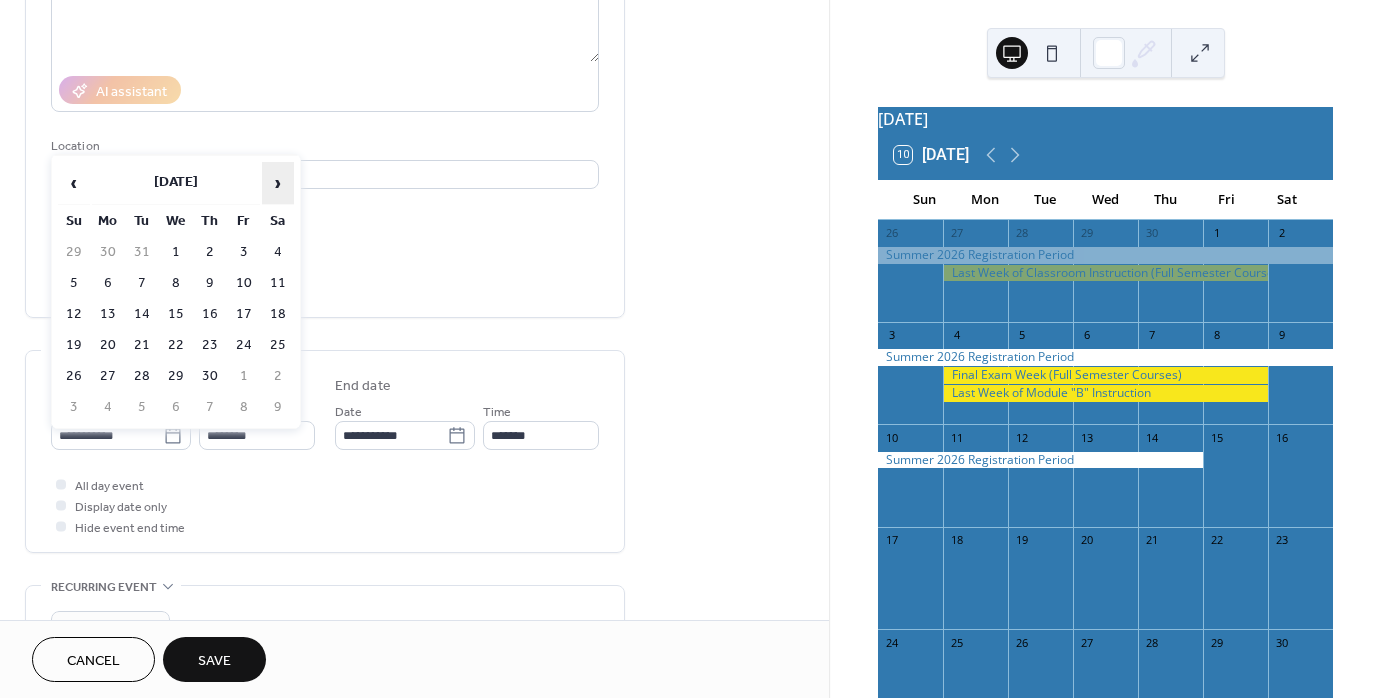 click on "›" at bounding box center (278, 183) 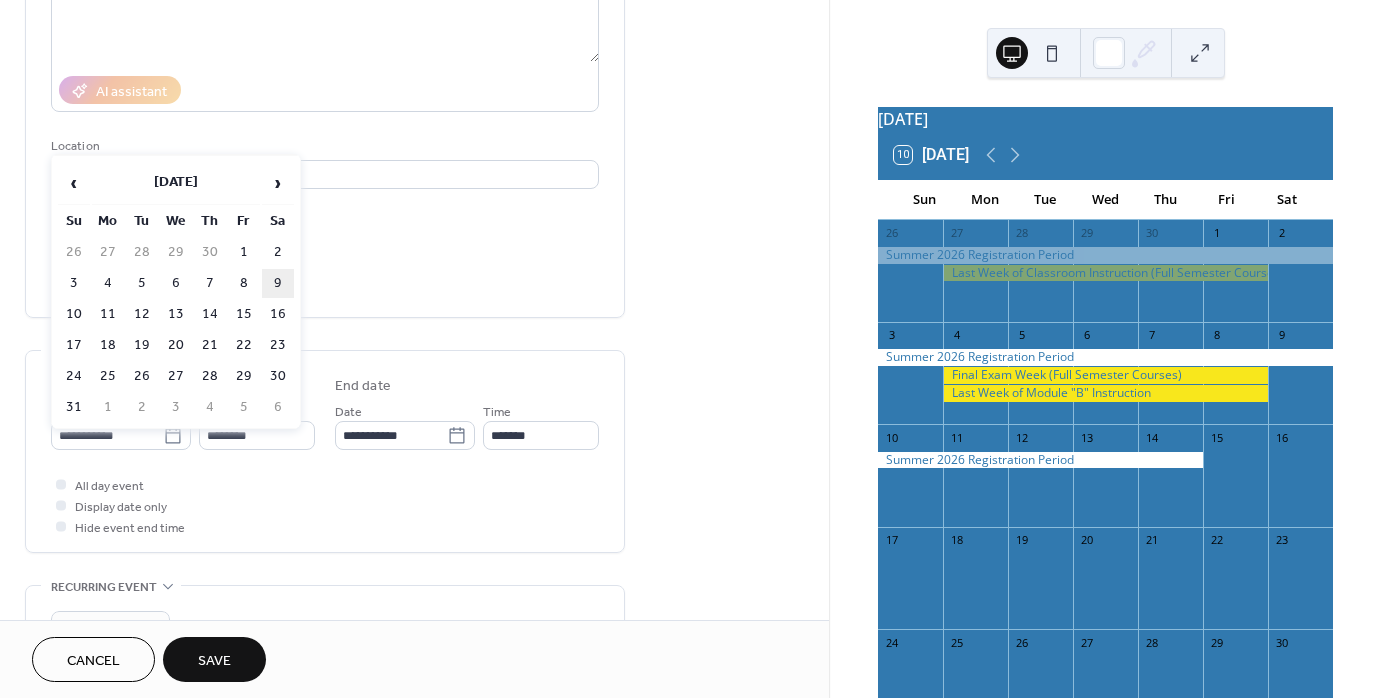 click on "9" at bounding box center (278, 283) 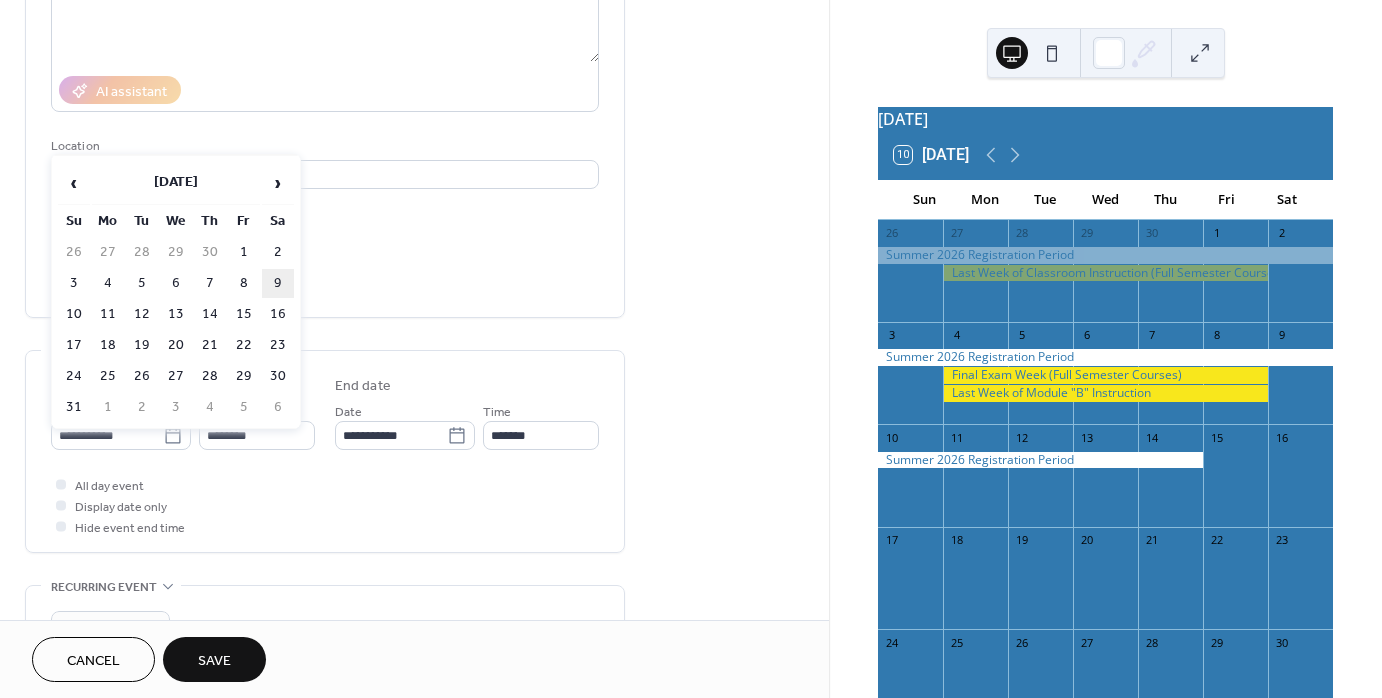 type on "**********" 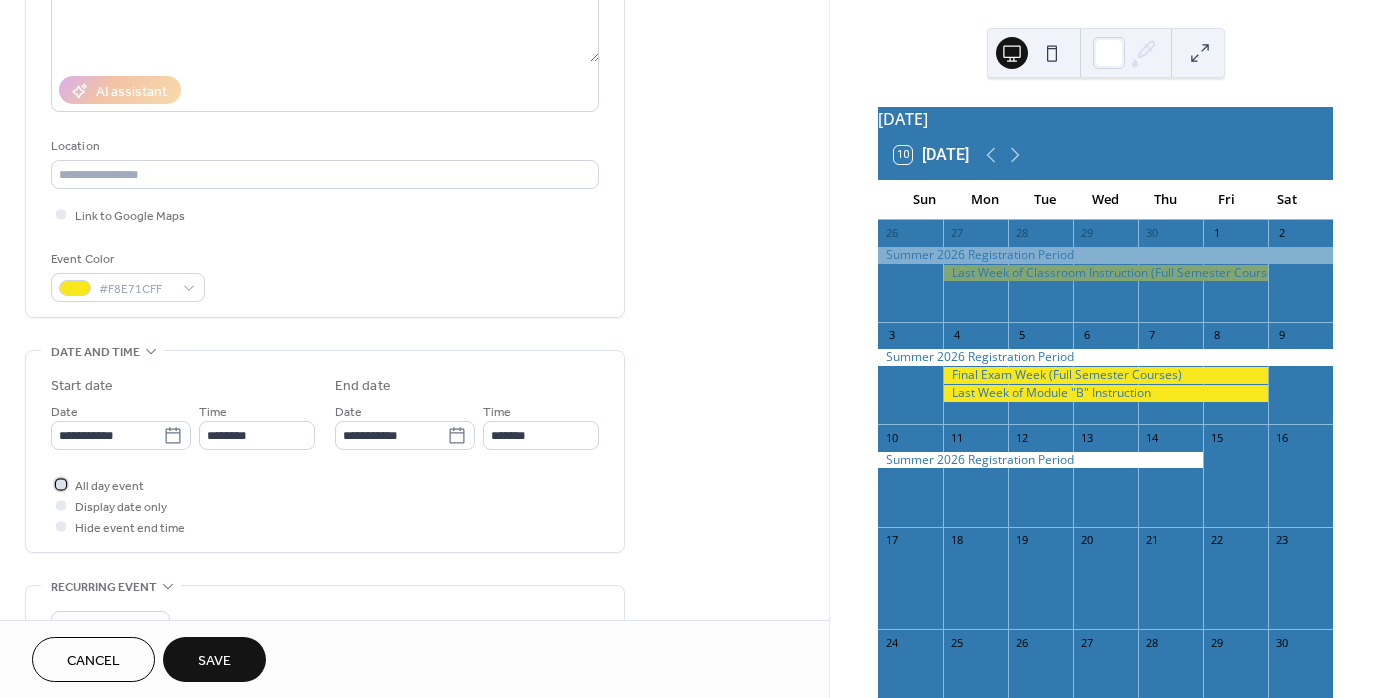 click at bounding box center (61, 484) 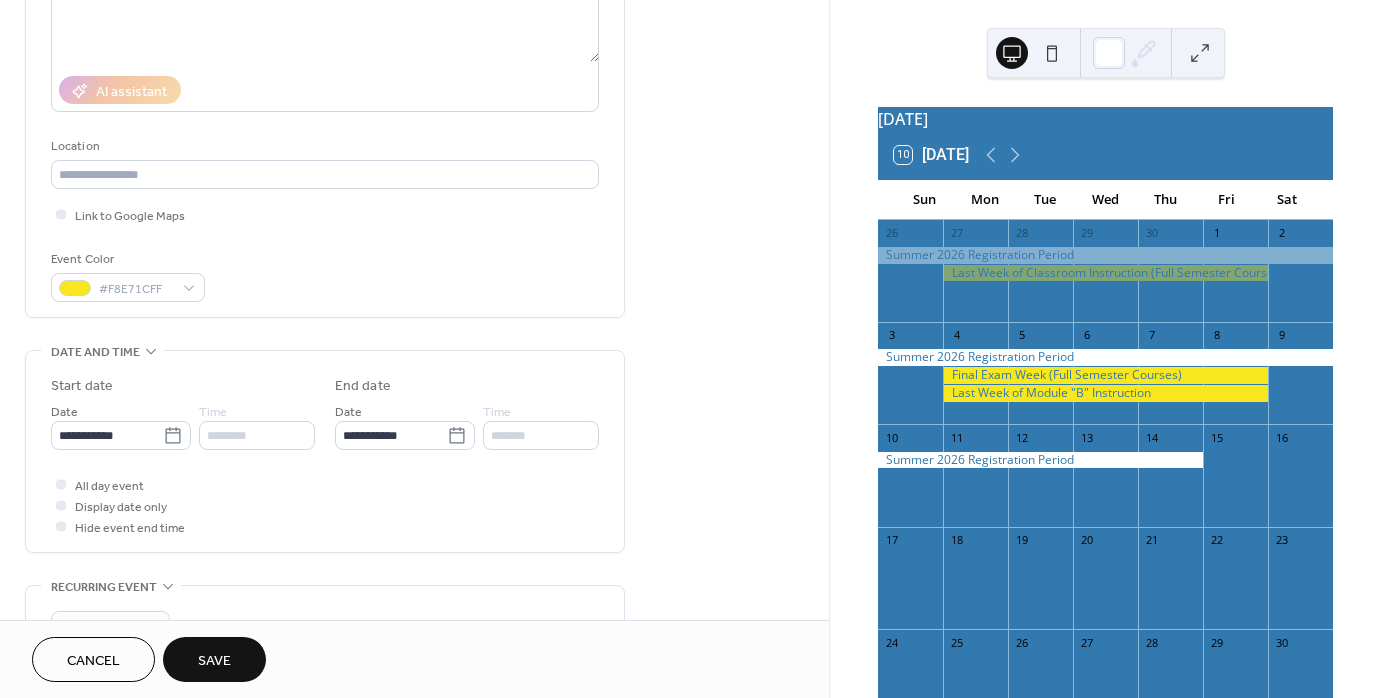 click on "Save" at bounding box center [214, 659] 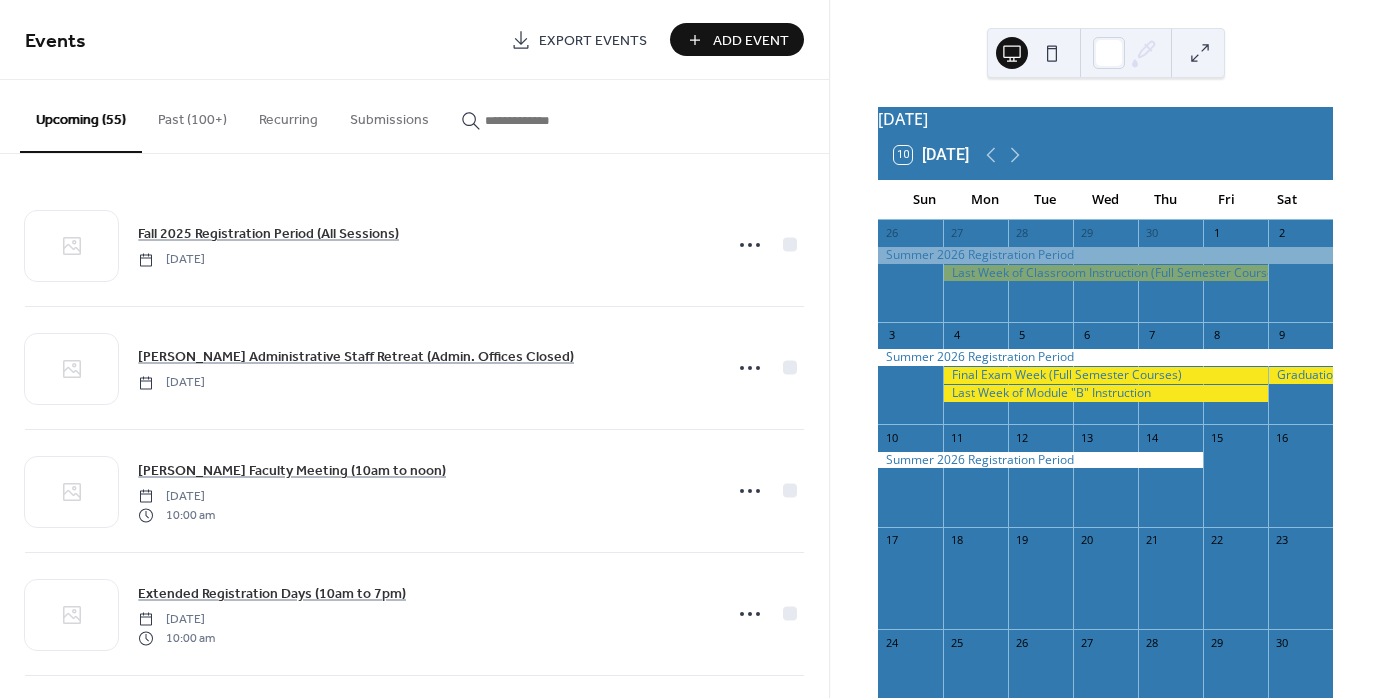 click on "Add Event" at bounding box center [737, 39] 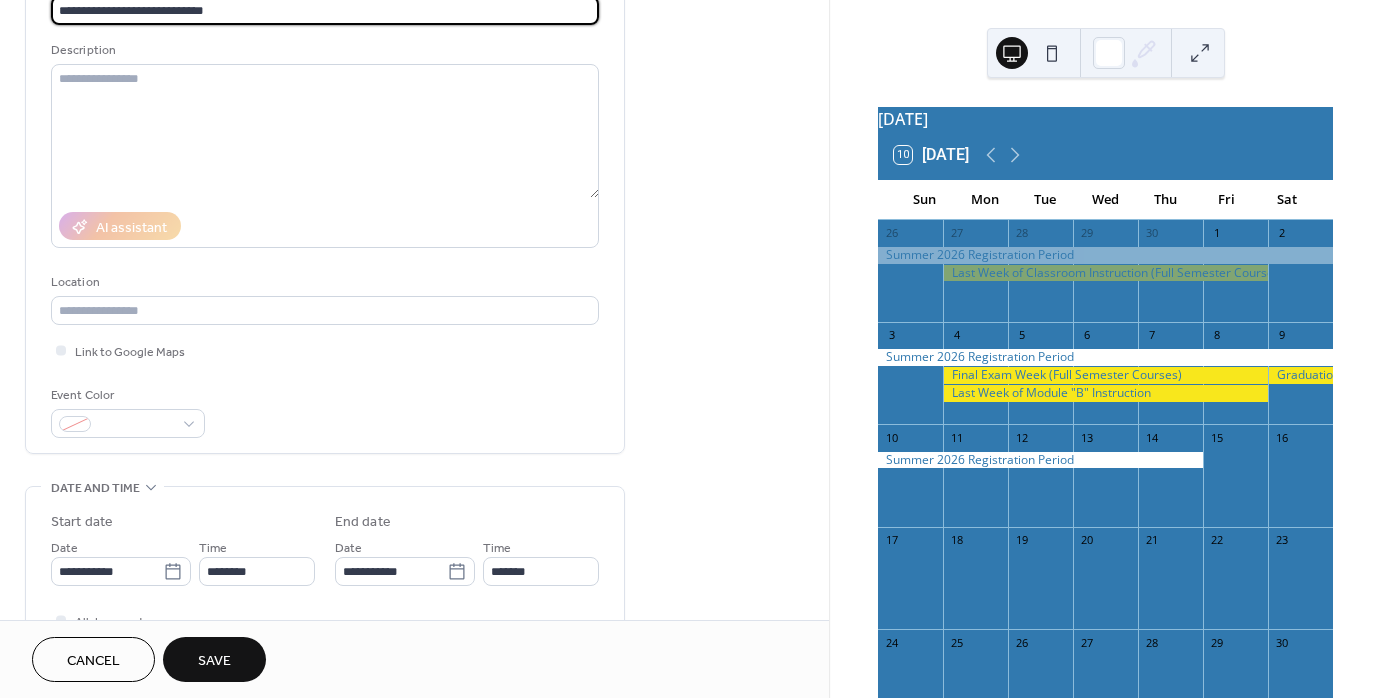 scroll, scrollTop: 200, scrollLeft: 0, axis: vertical 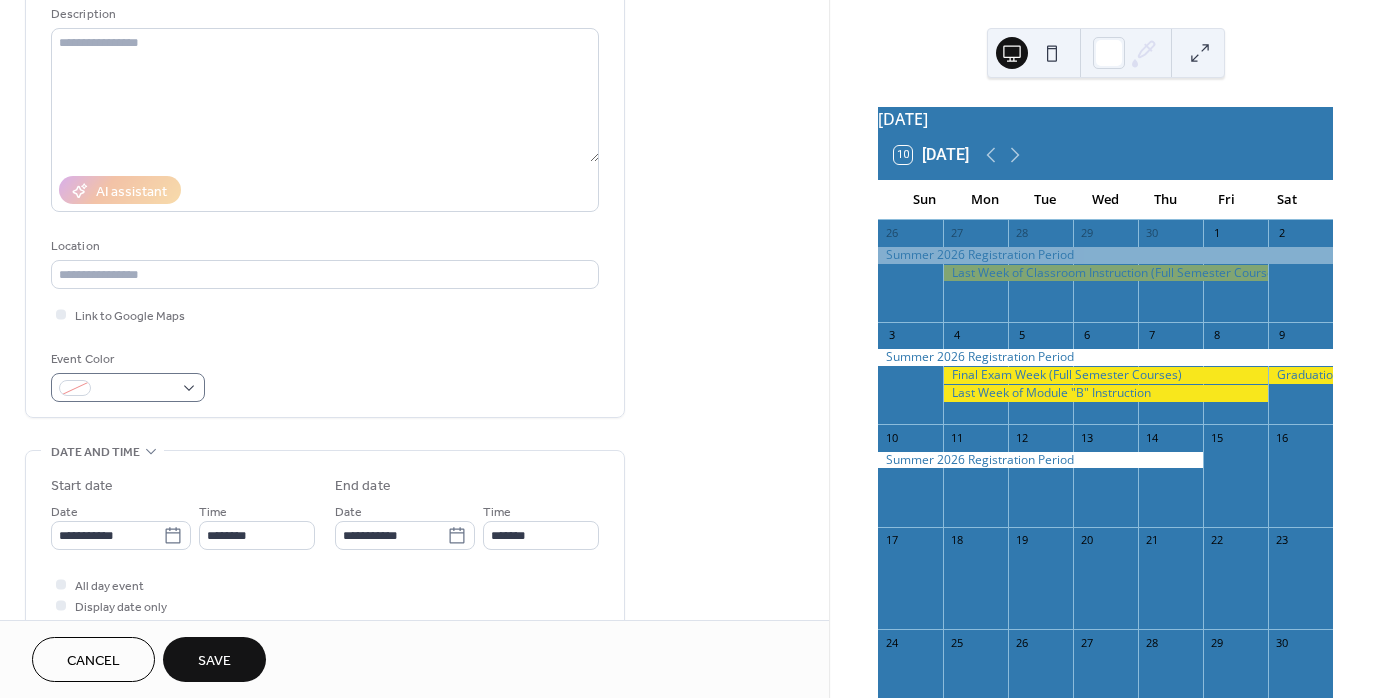 type on "**********" 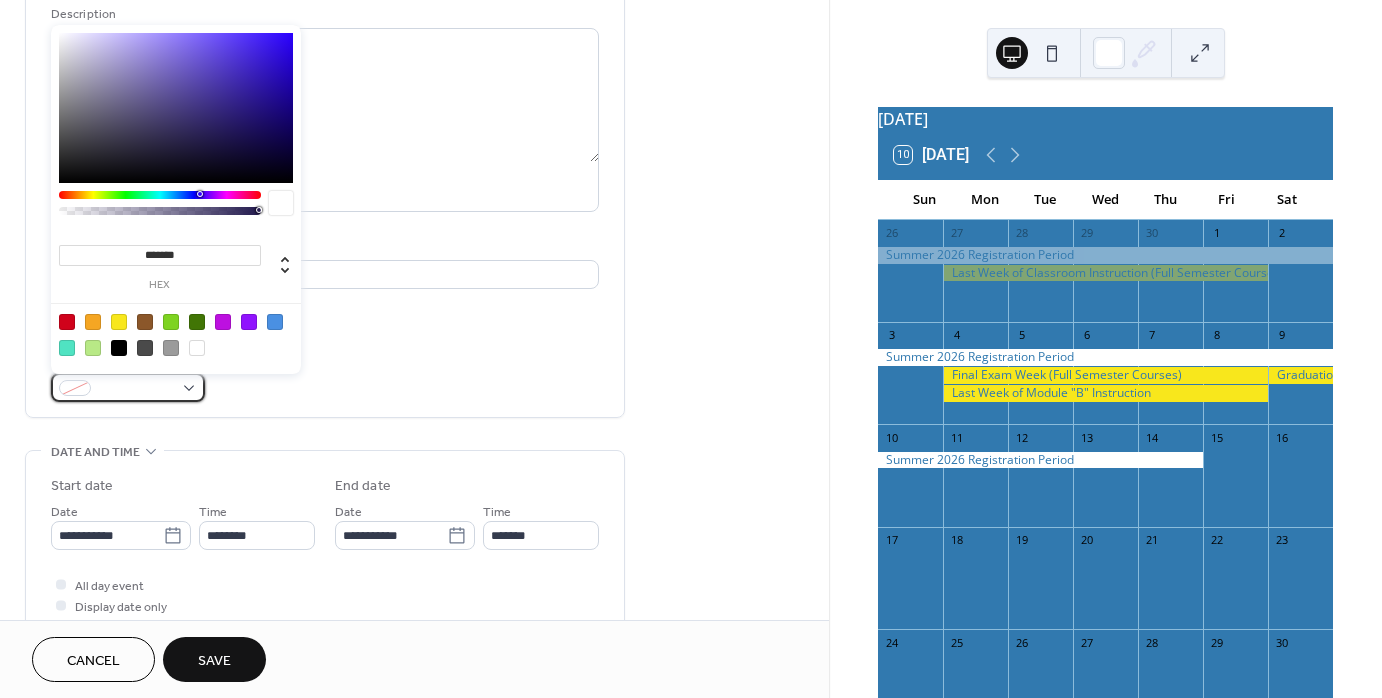 click at bounding box center (128, 387) 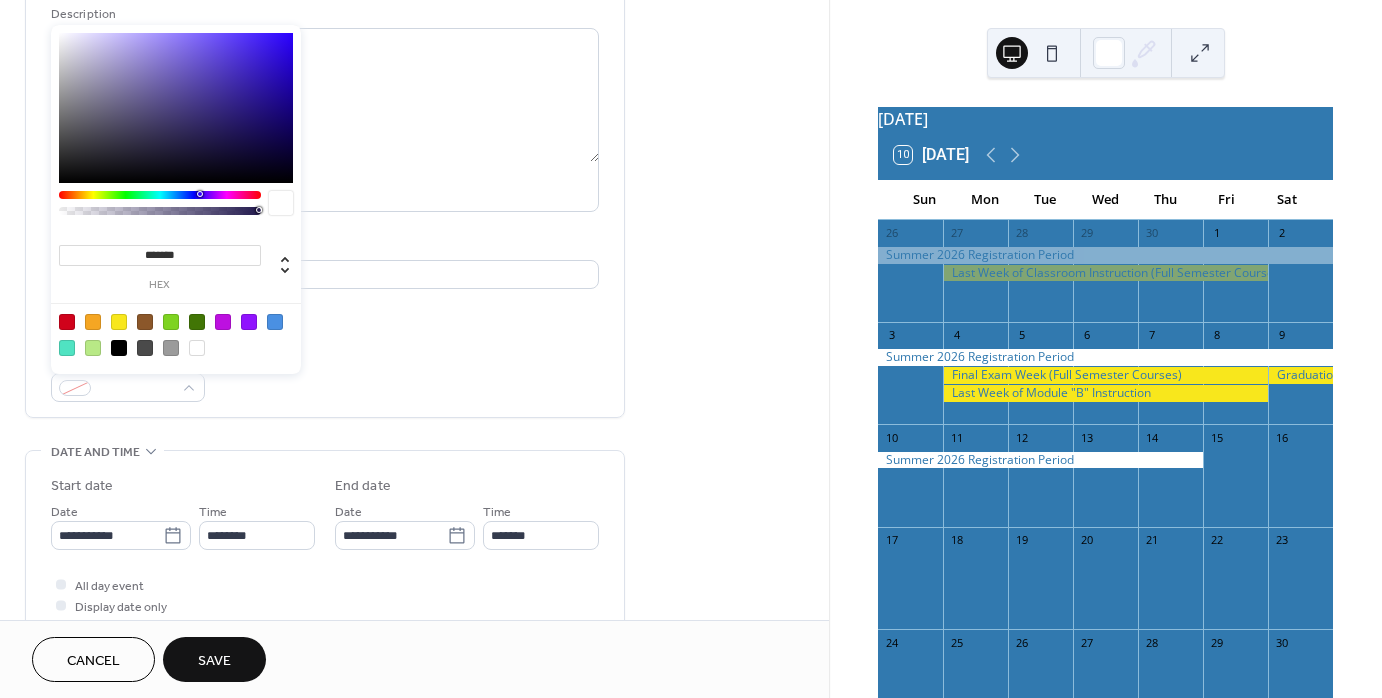 drag, startPoint x: 198, startPoint y: 256, endPoint x: 132, endPoint y: 241, distance: 67.68308 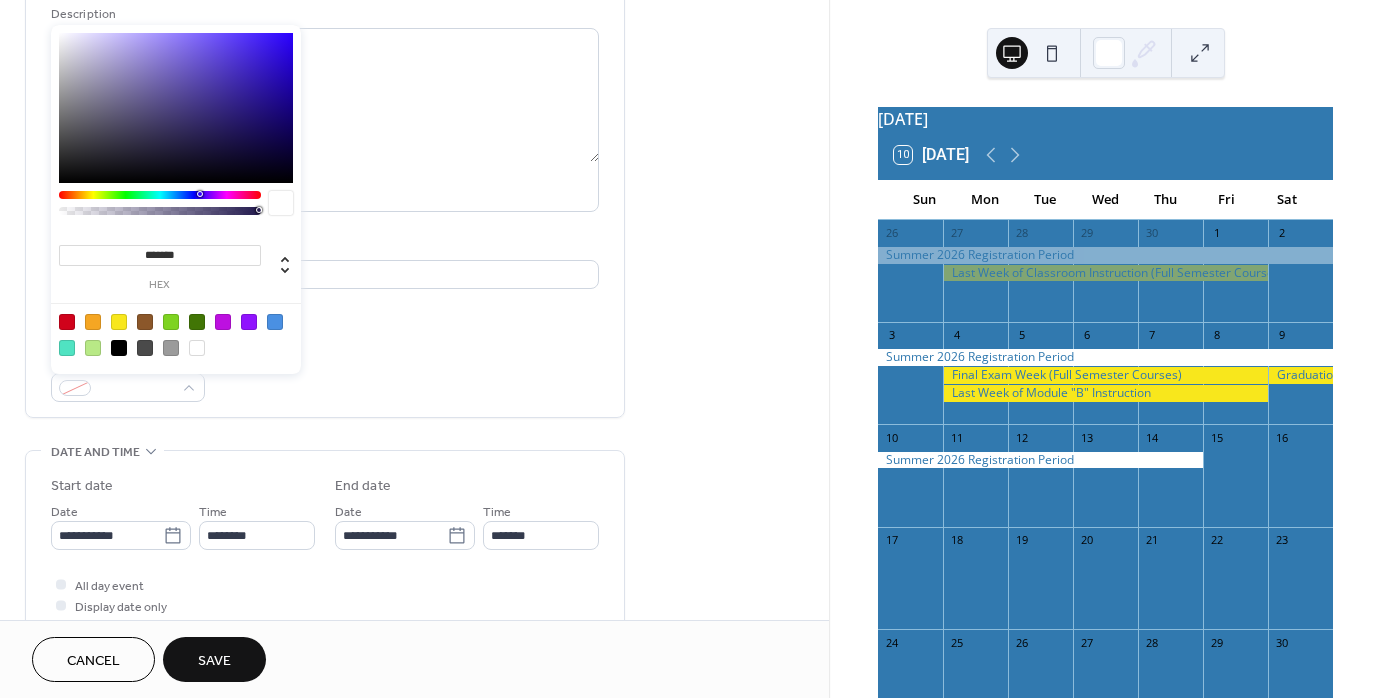 click on "******* hex" at bounding box center [160, 266] 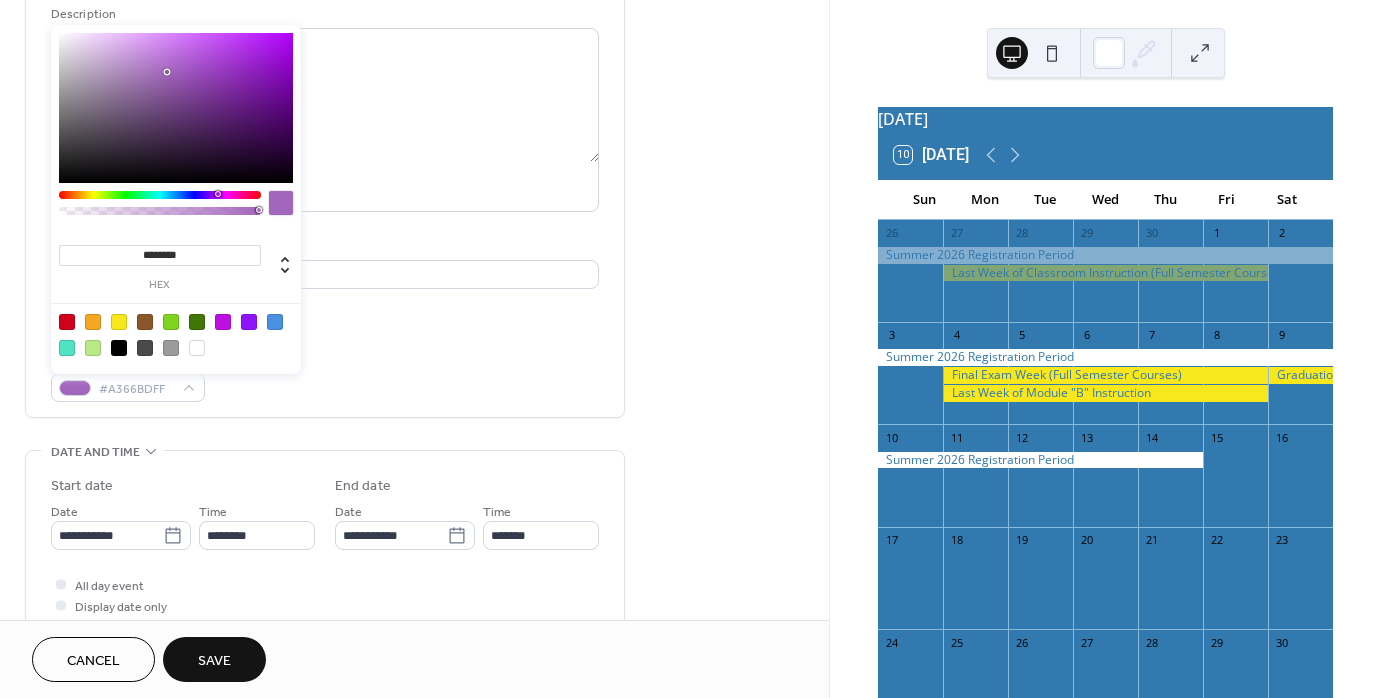 type on "*********" 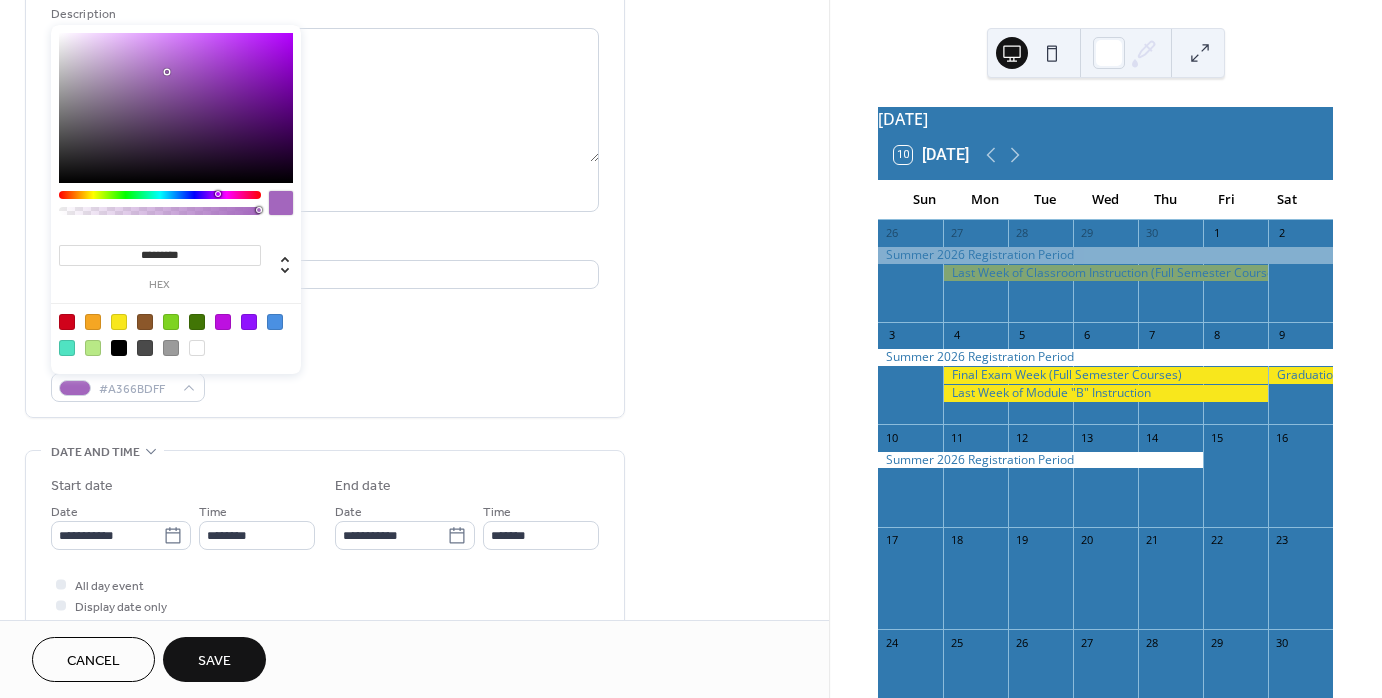 click on "Event Color #A366BDFF" at bounding box center [325, 375] 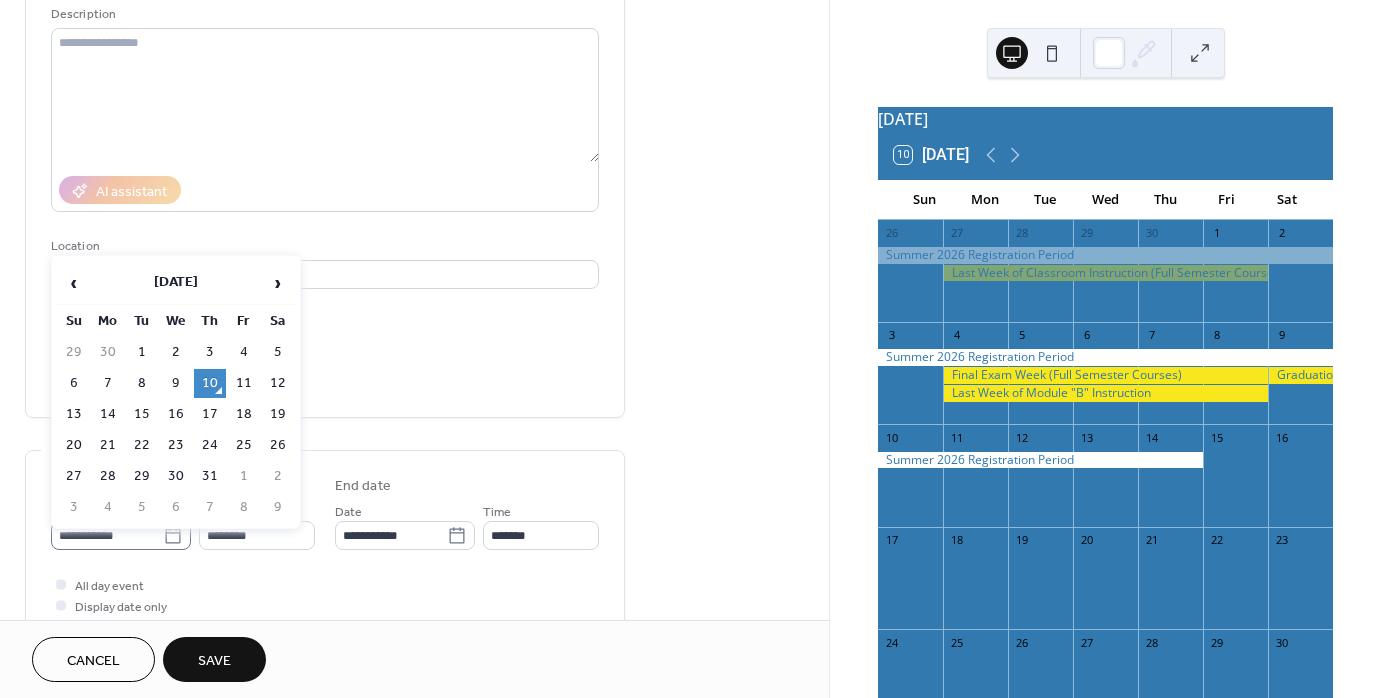 click 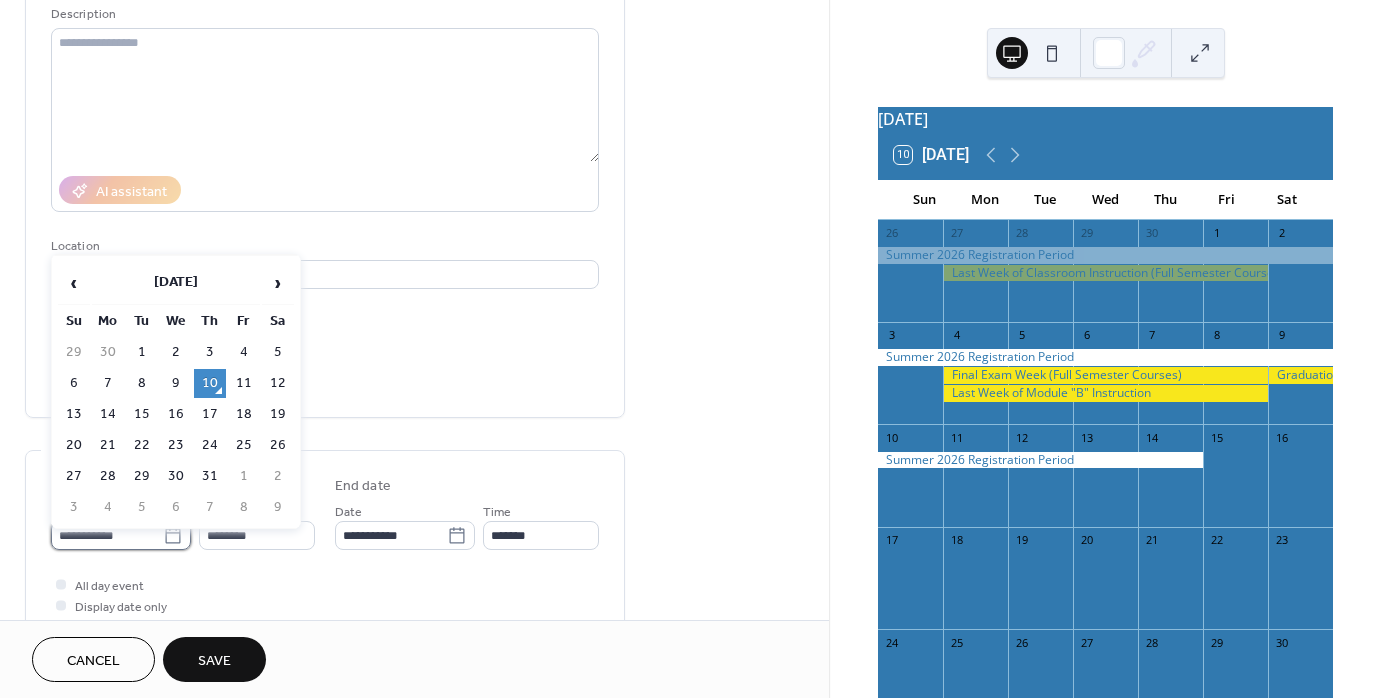 click on "**********" at bounding box center [107, 535] 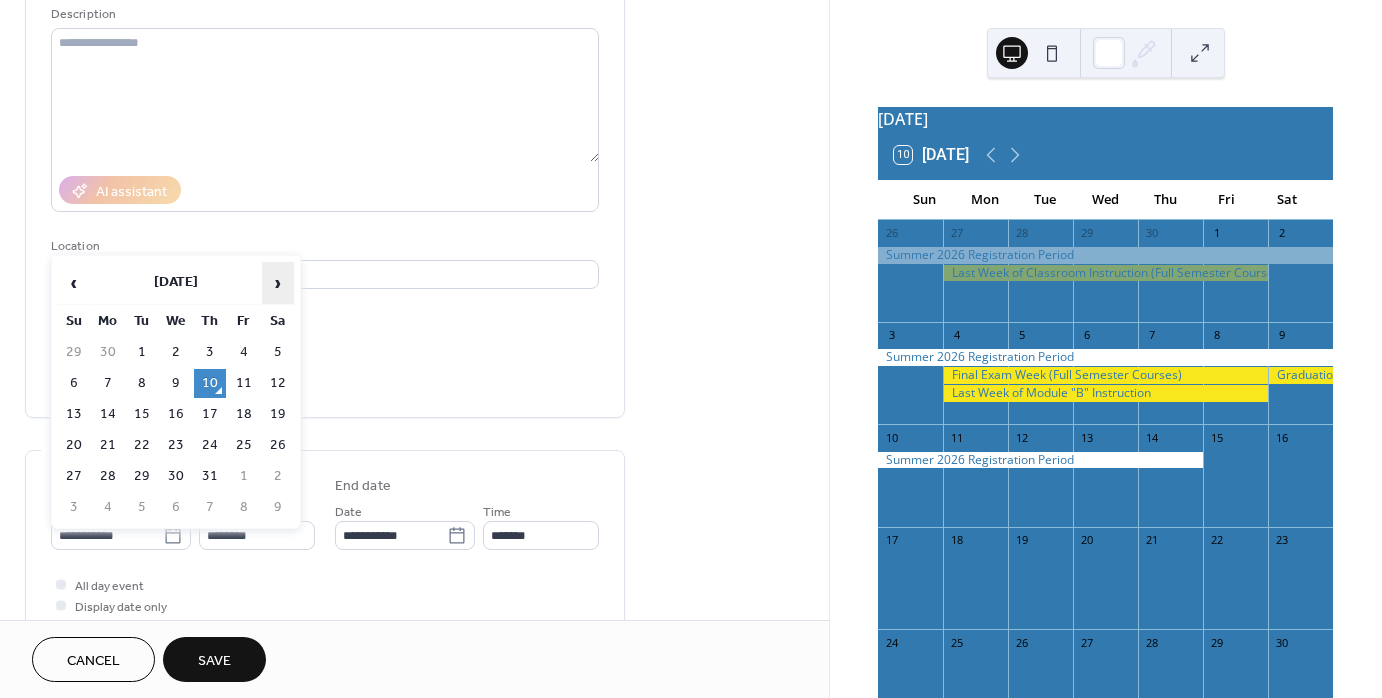 click on "›" at bounding box center (278, 283) 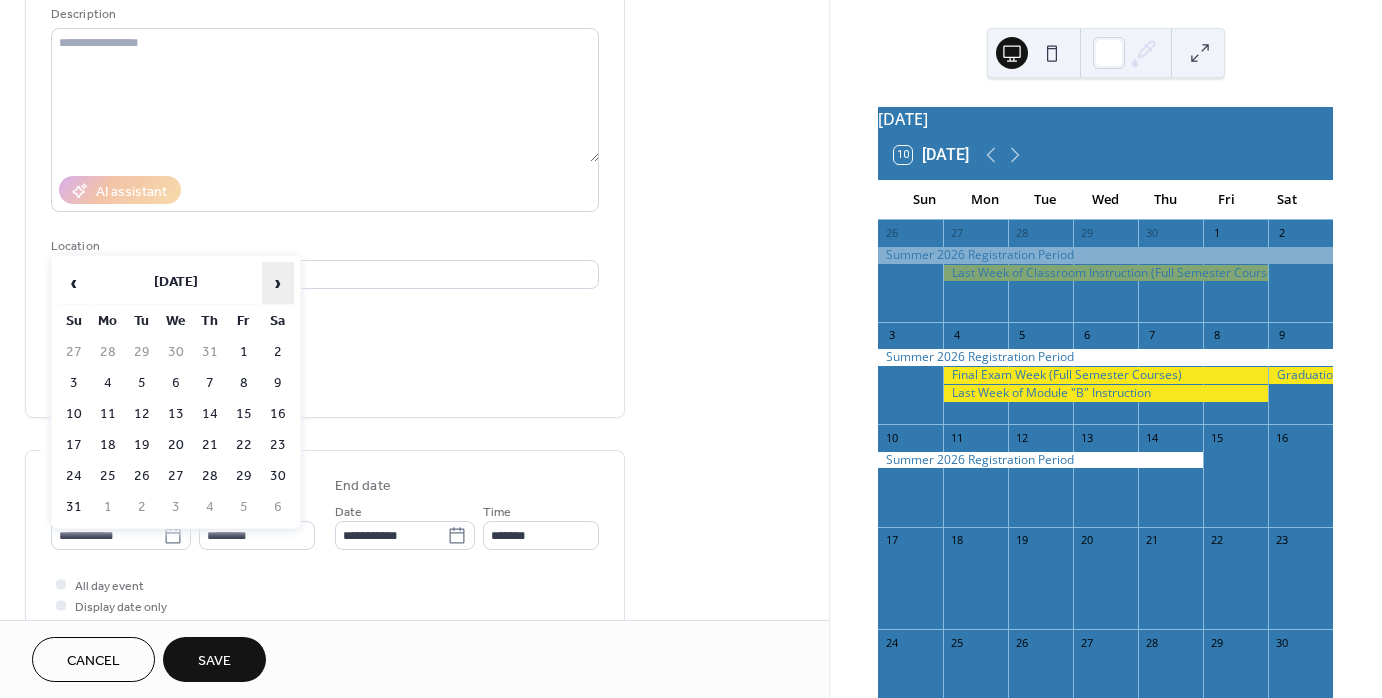 click on "›" at bounding box center [278, 283] 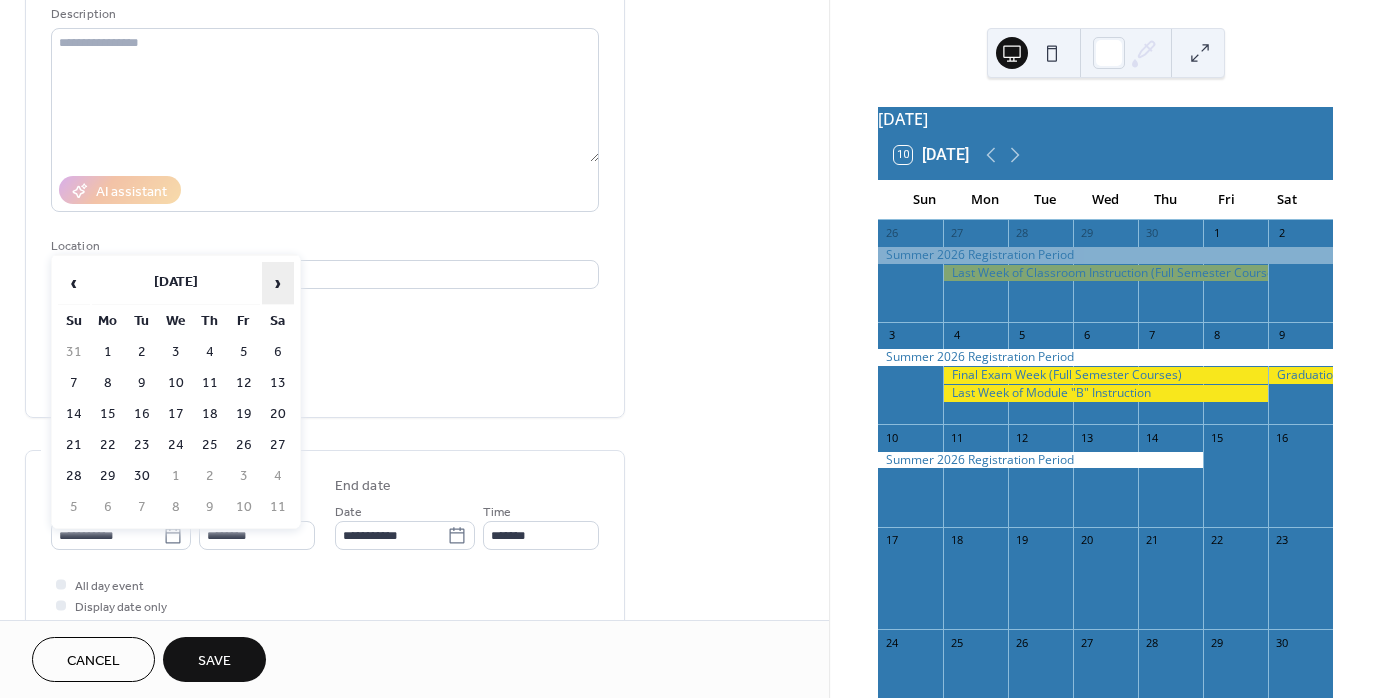 click on "›" at bounding box center [278, 283] 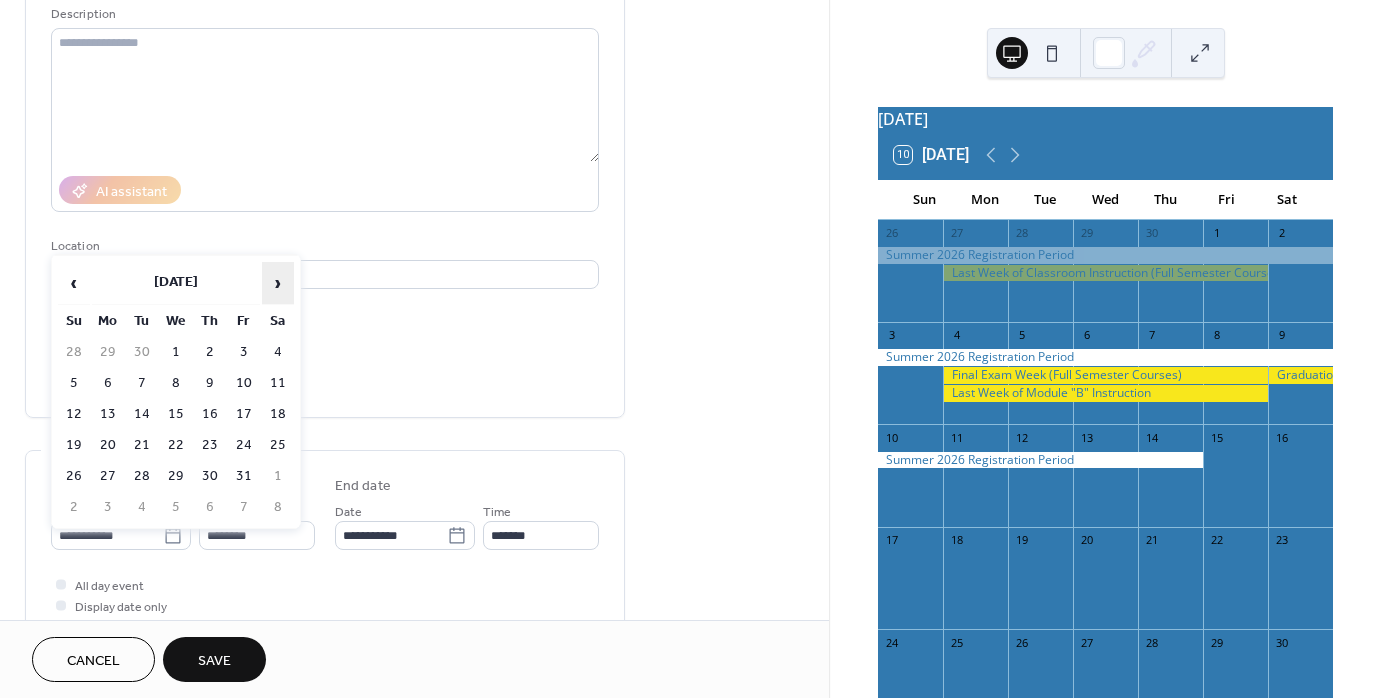 click on "›" at bounding box center (278, 283) 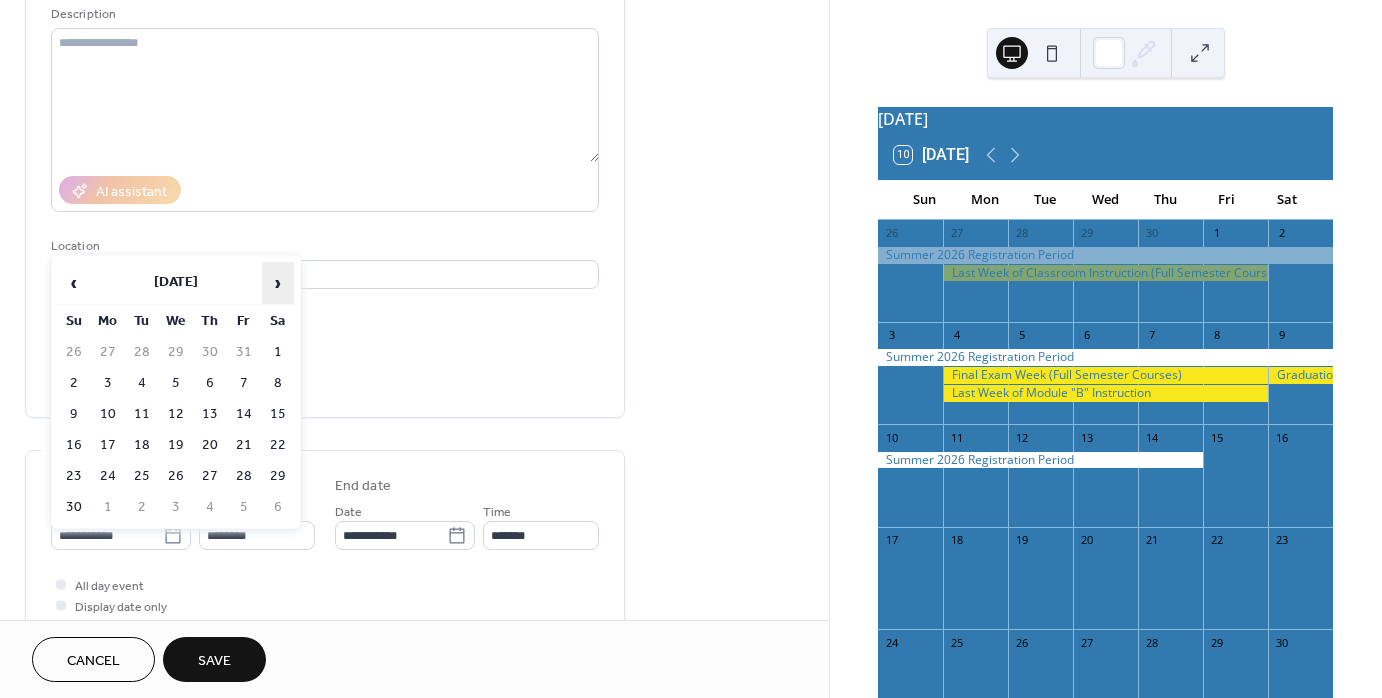click on "›" at bounding box center (278, 283) 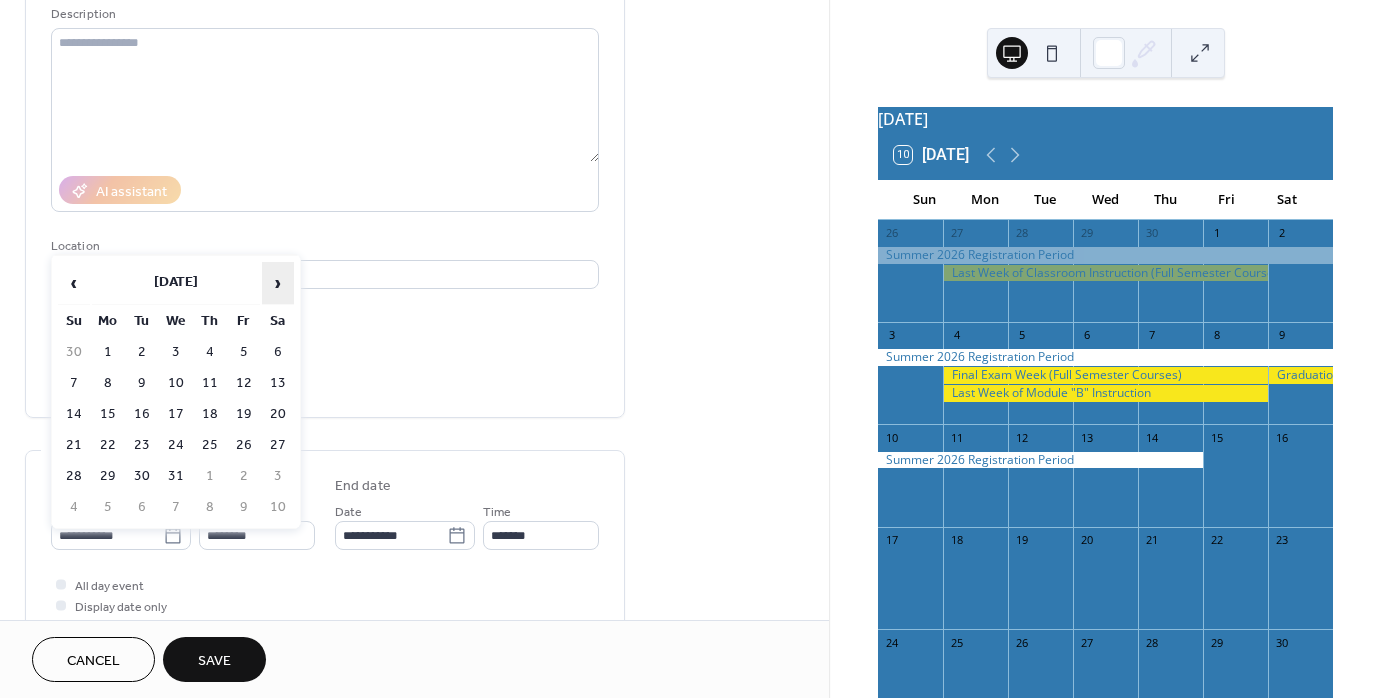 click on "›" at bounding box center (278, 283) 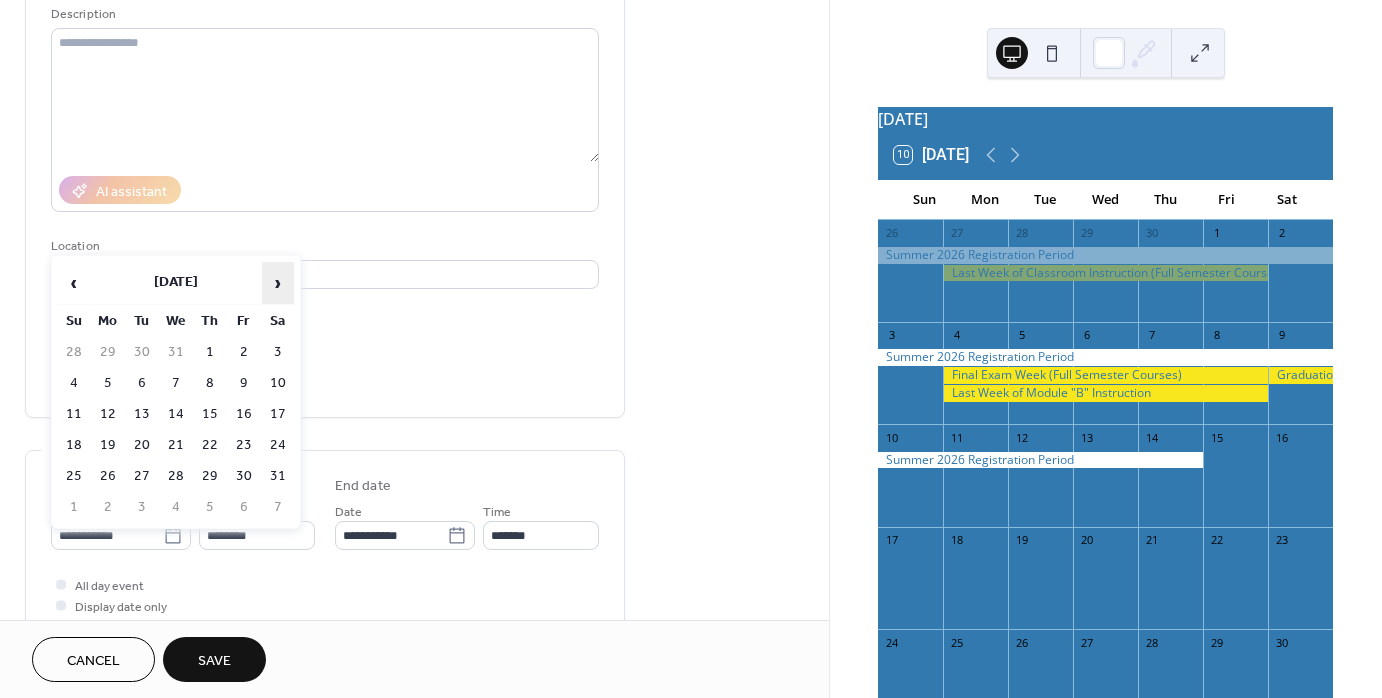 click on "›" at bounding box center [278, 283] 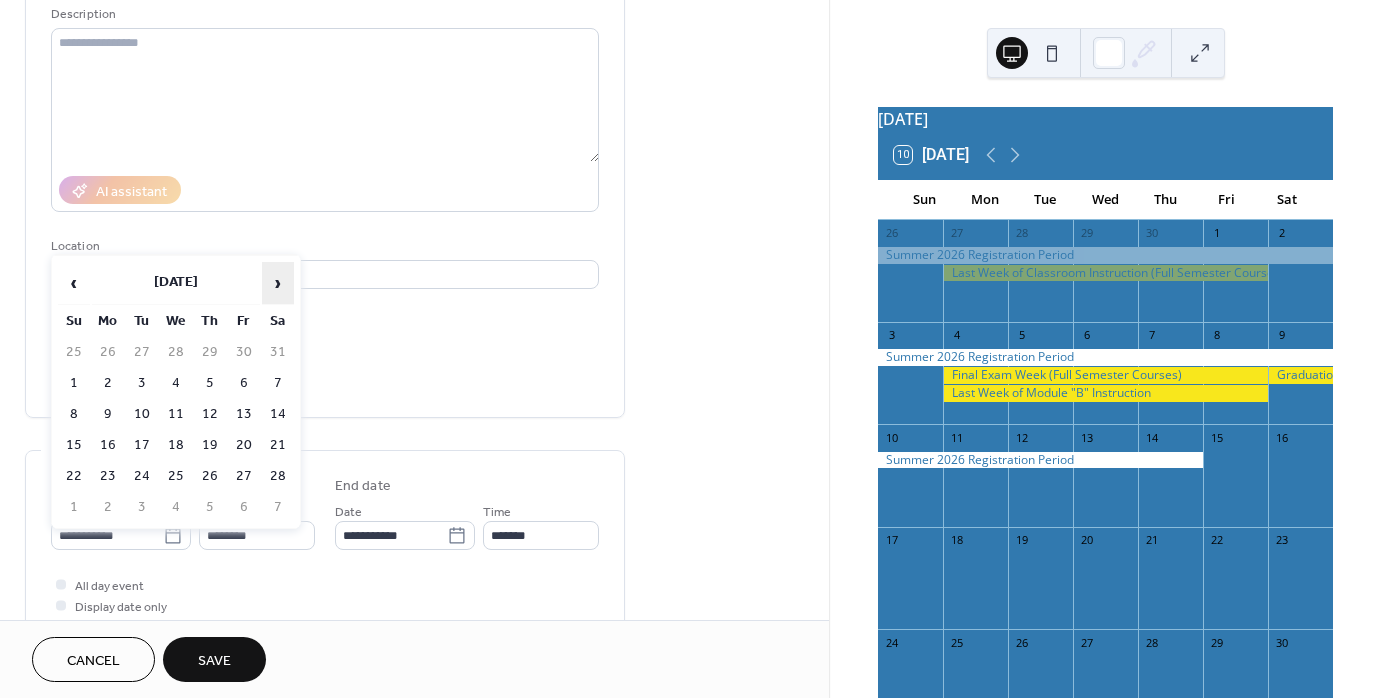 click on "›" at bounding box center [278, 283] 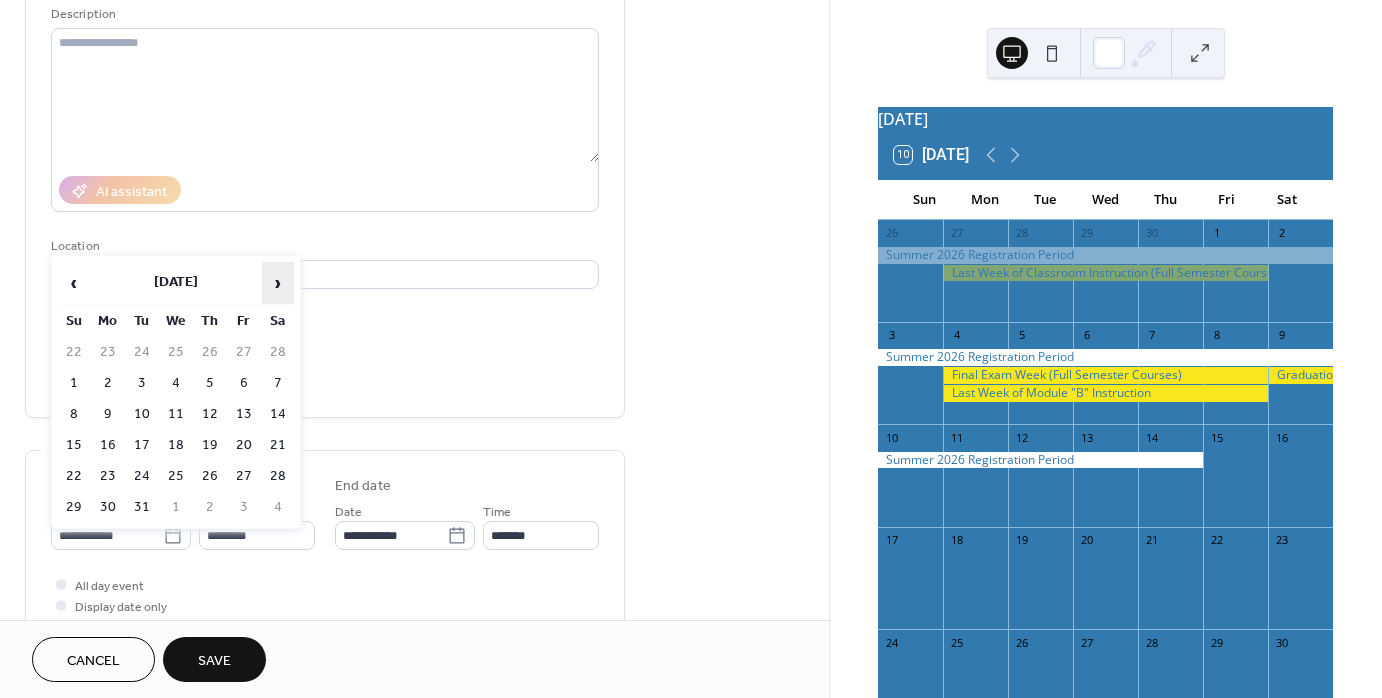 click on "›" at bounding box center [278, 283] 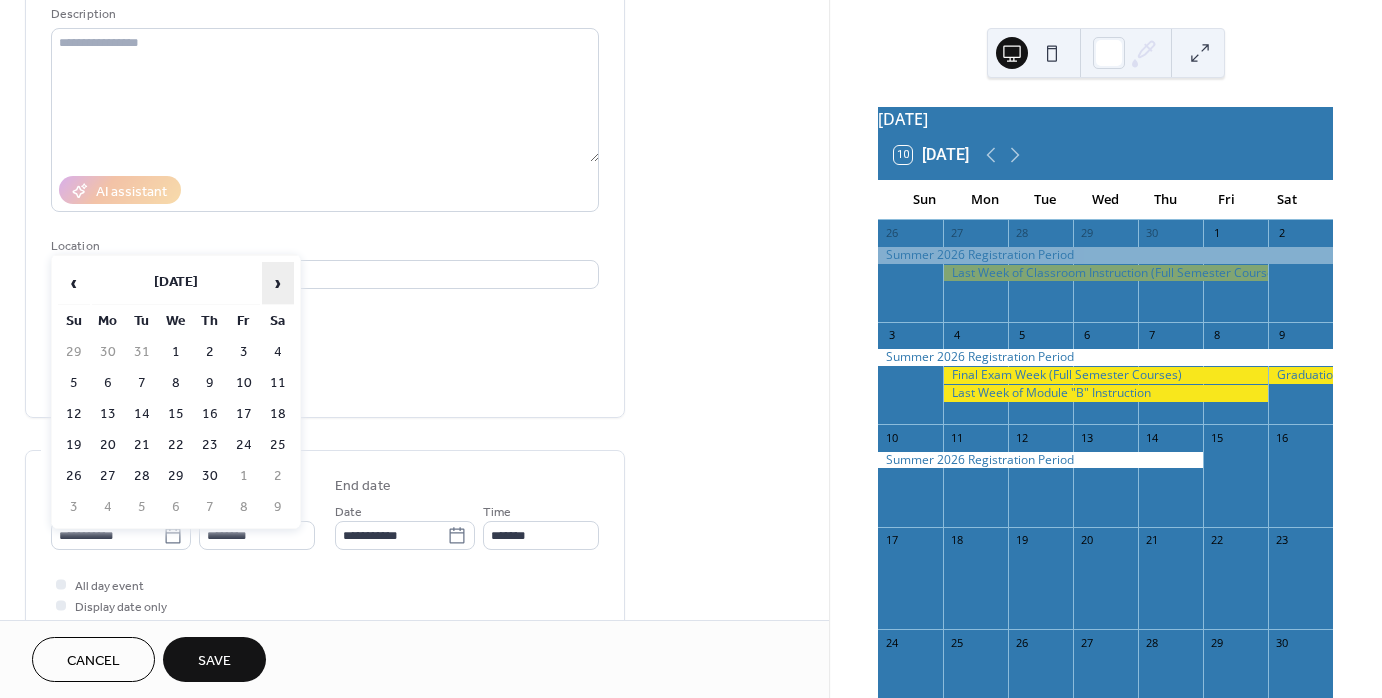 click on "›" at bounding box center (278, 283) 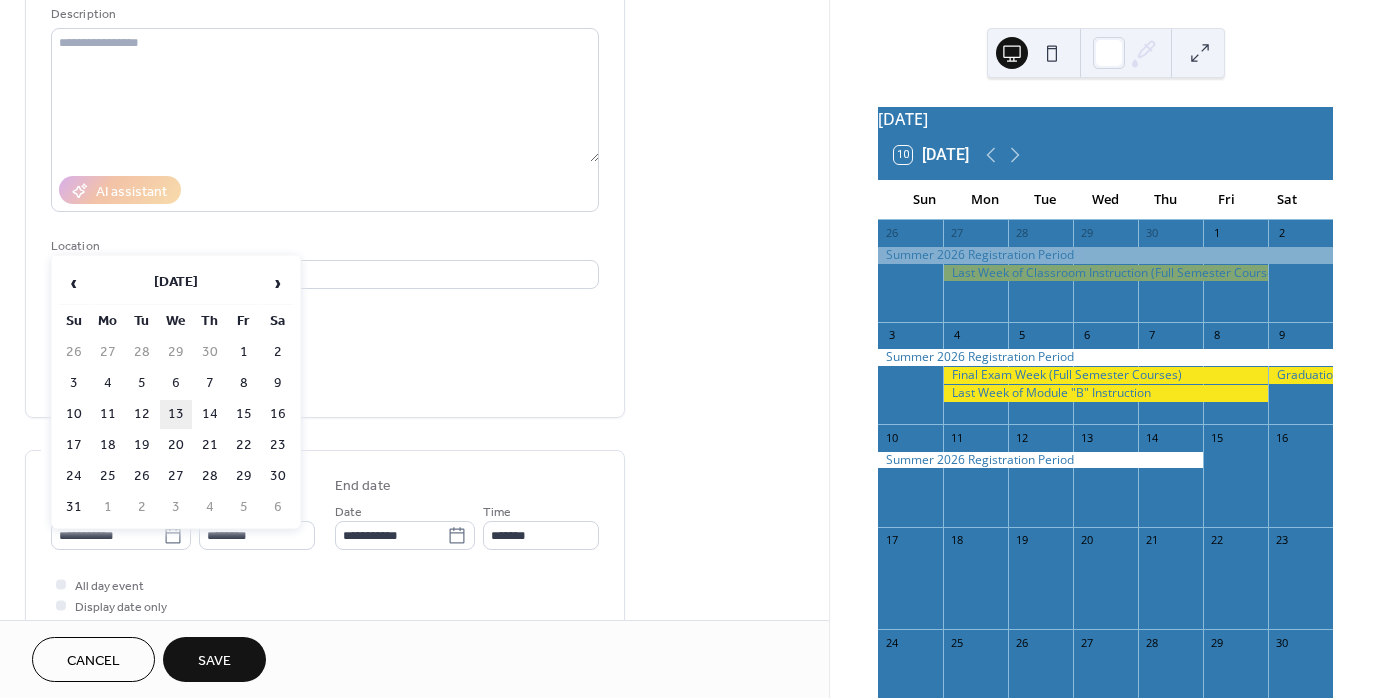 click on "13" at bounding box center [176, 414] 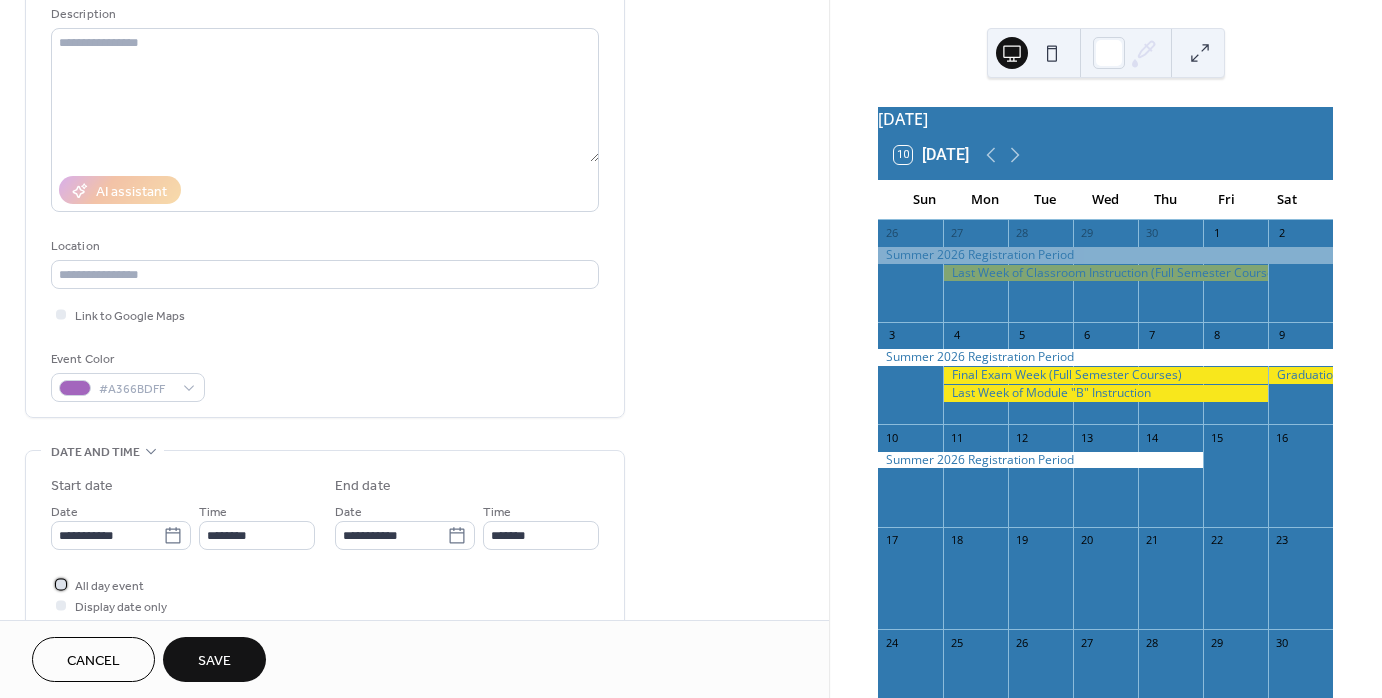click at bounding box center [61, 584] 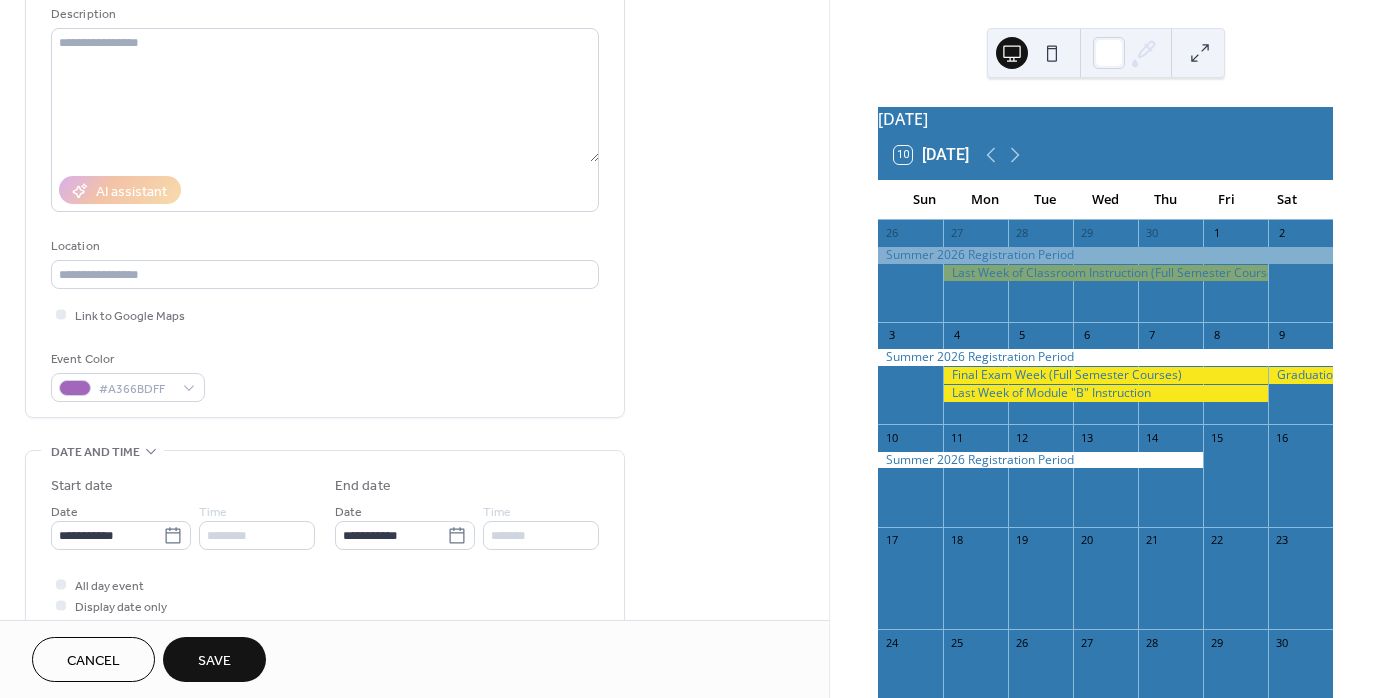 click on "Save" at bounding box center (214, 659) 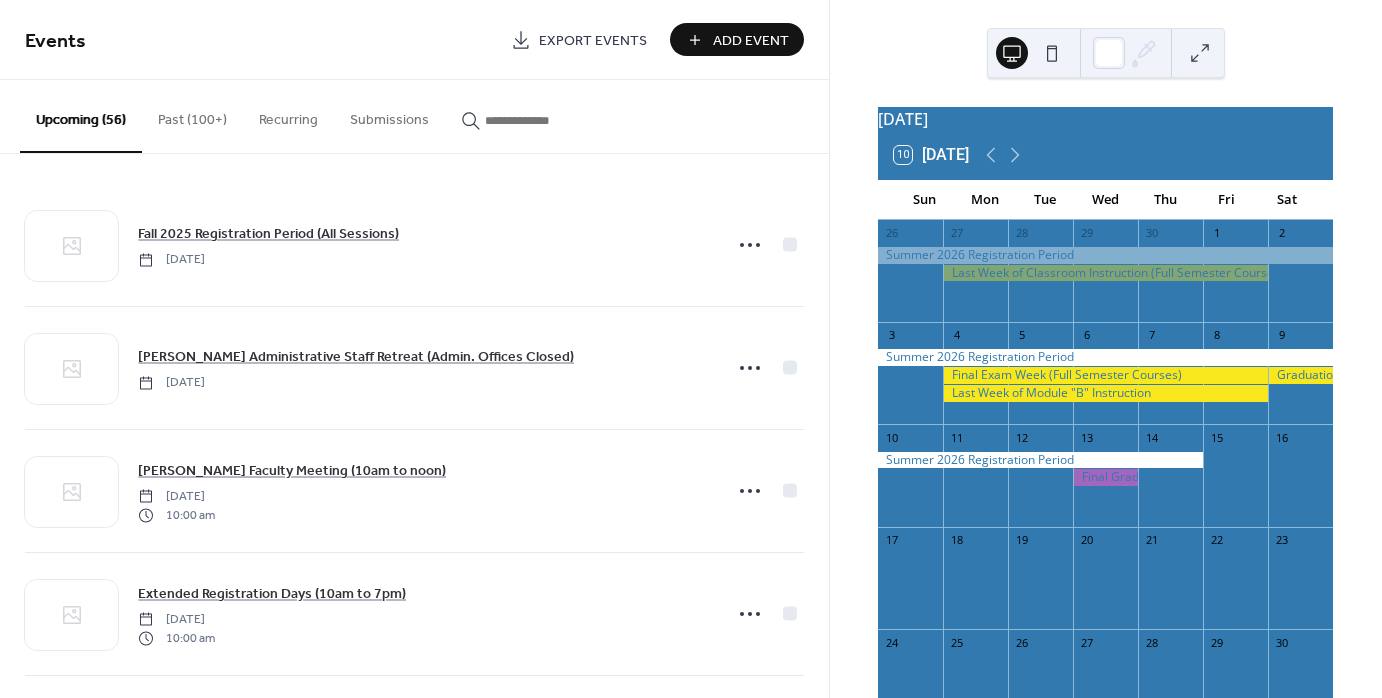 click on "Add Event" at bounding box center [751, 41] 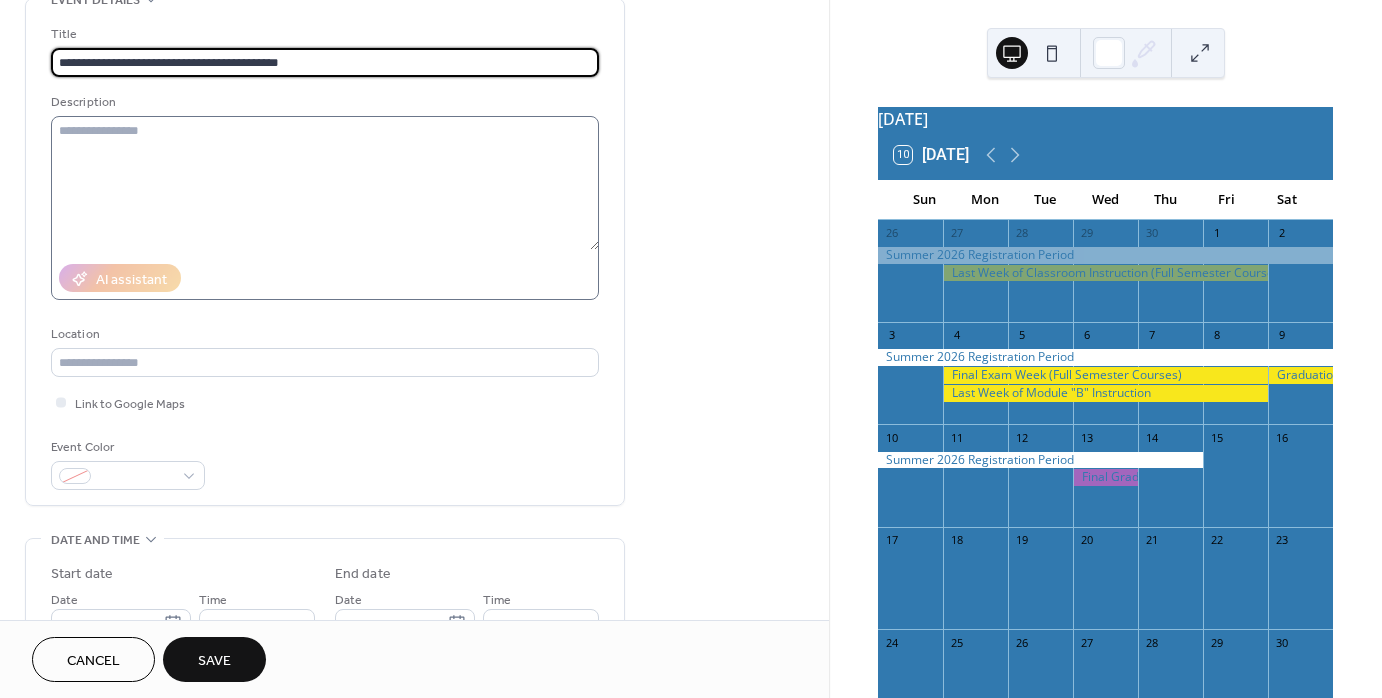 scroll, scrollTop: 200, scrollLeft: 0, axis: vertical 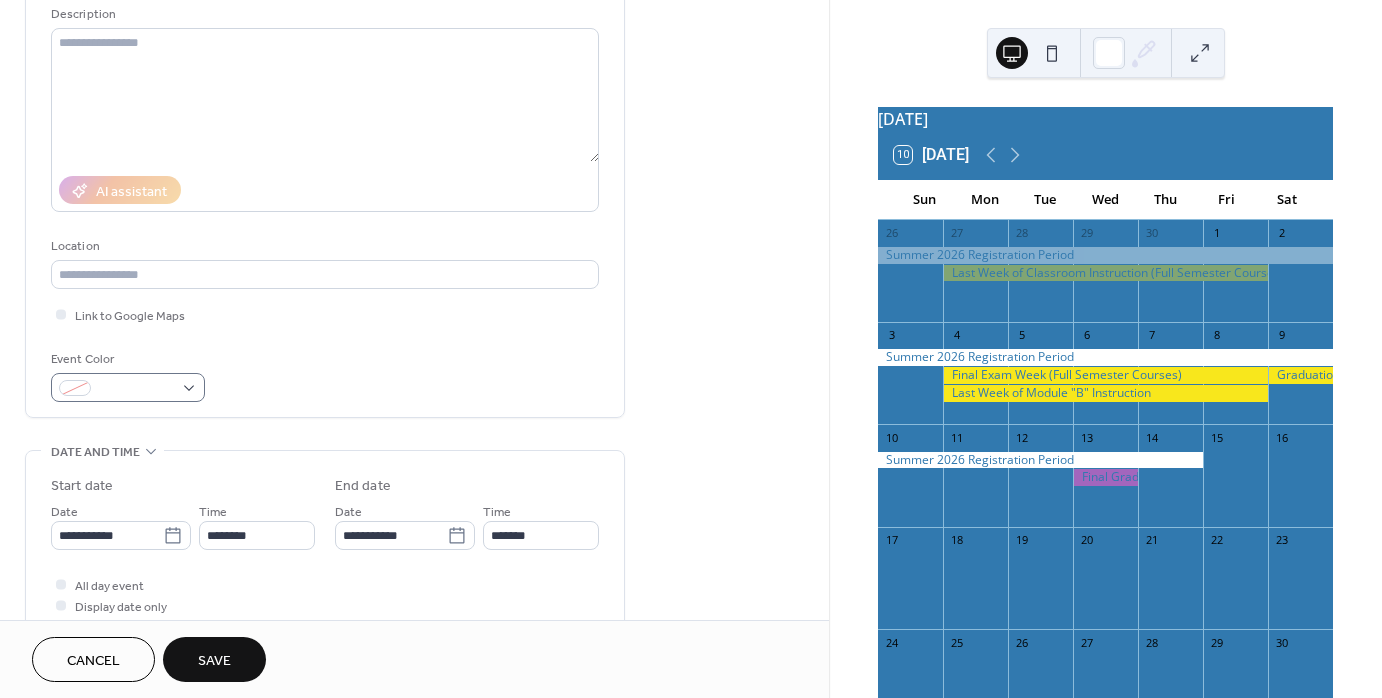 type on "**********" 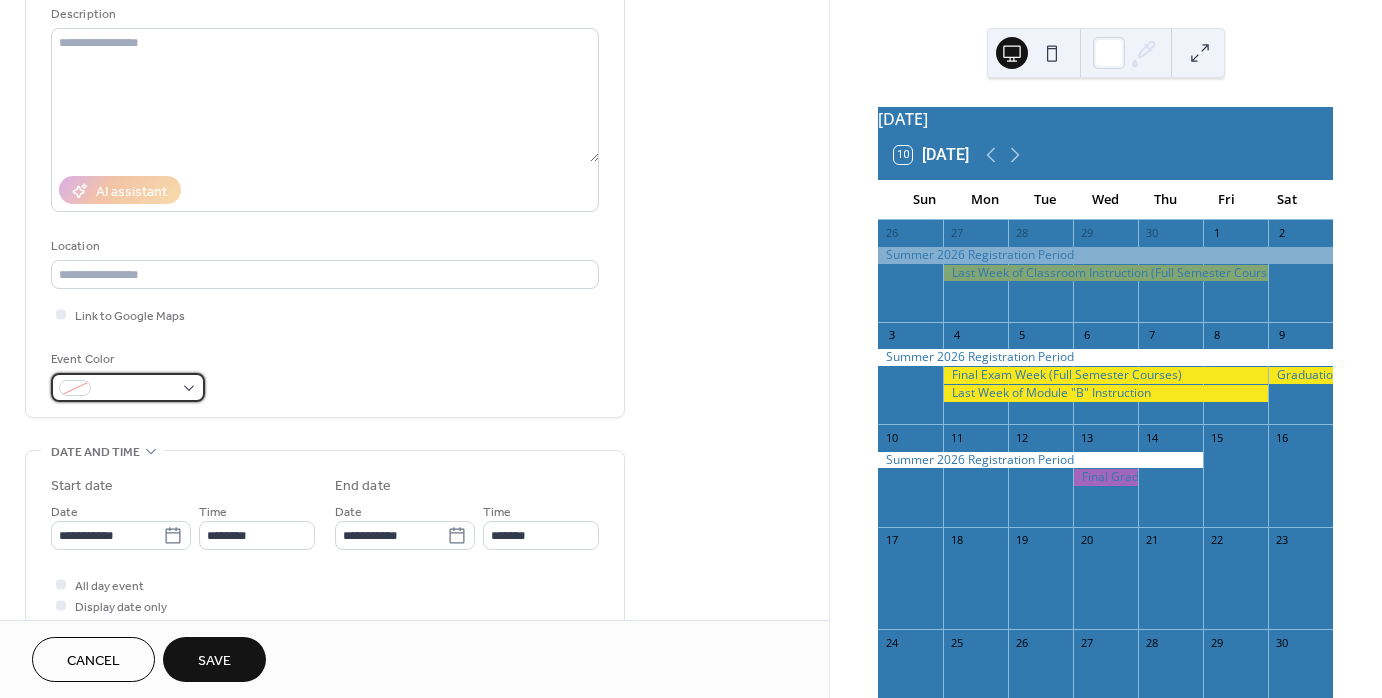 click at bounding box center (128, 387) 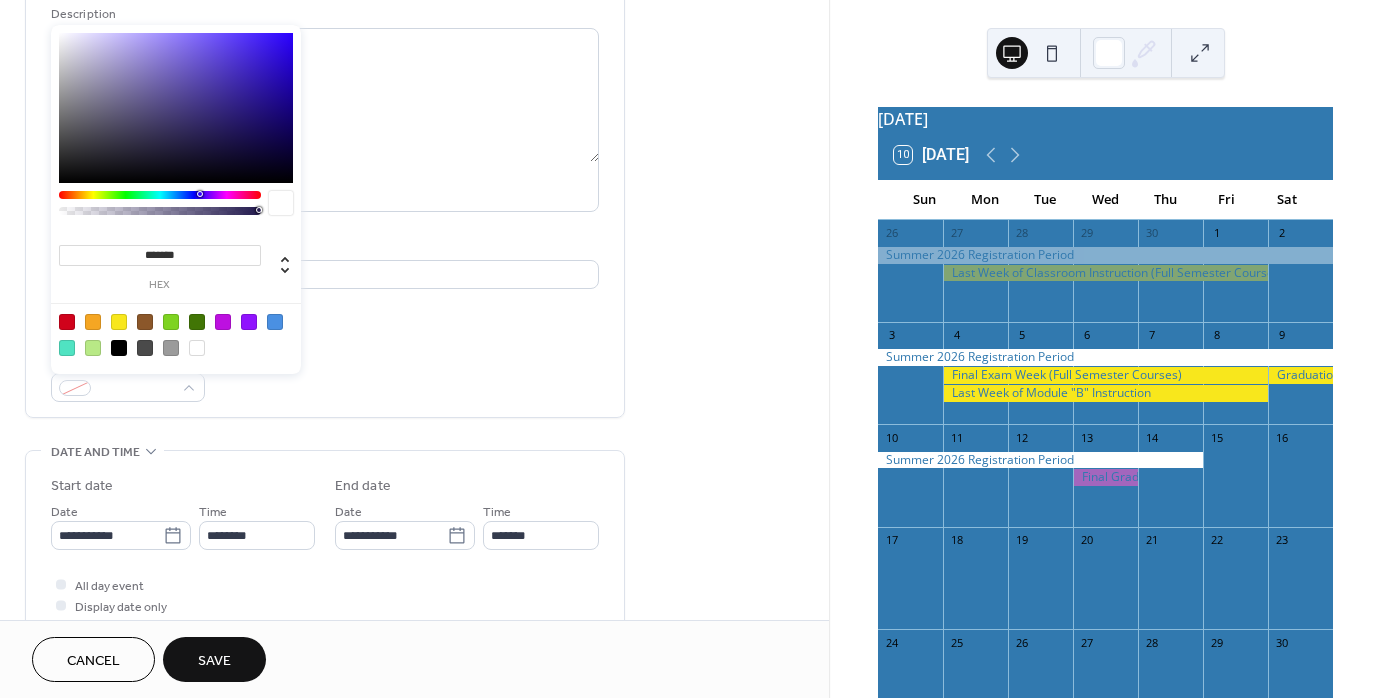 click at bounding box center (197, 348) 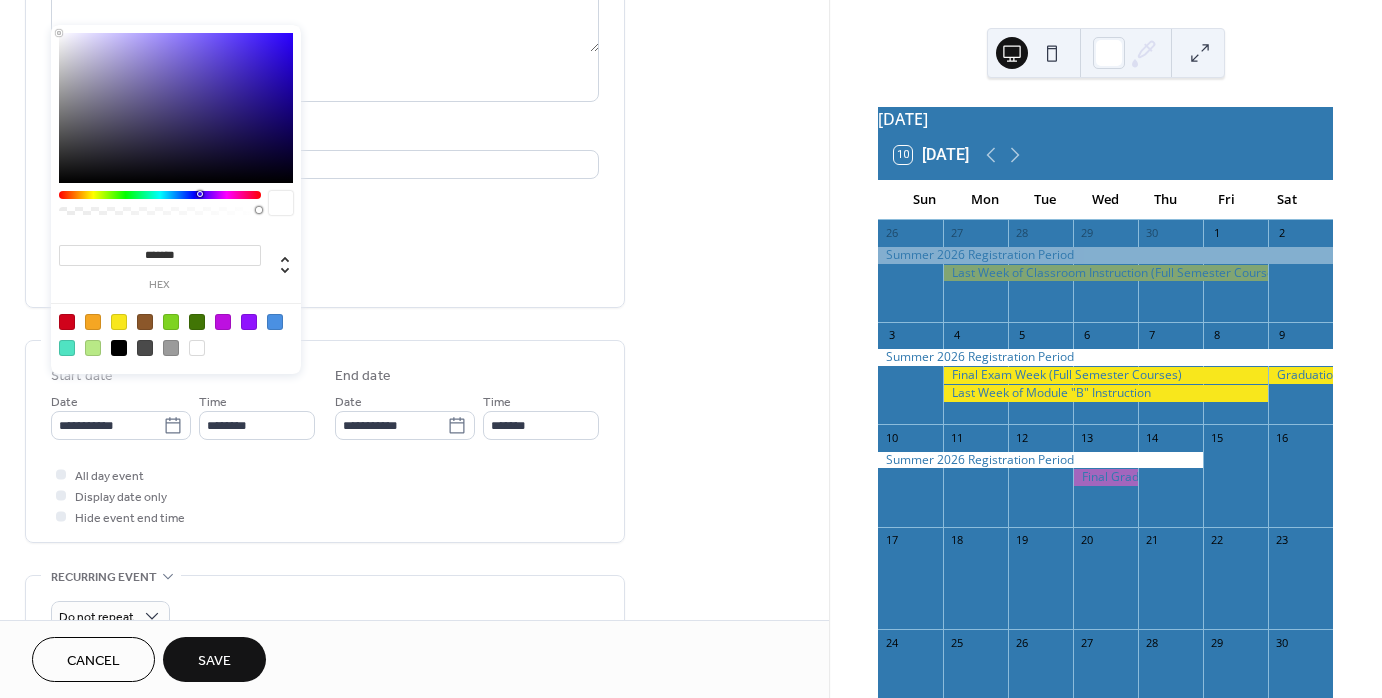 scroll, scrollTop: 200, scrollLeft: 0, axis: vertical 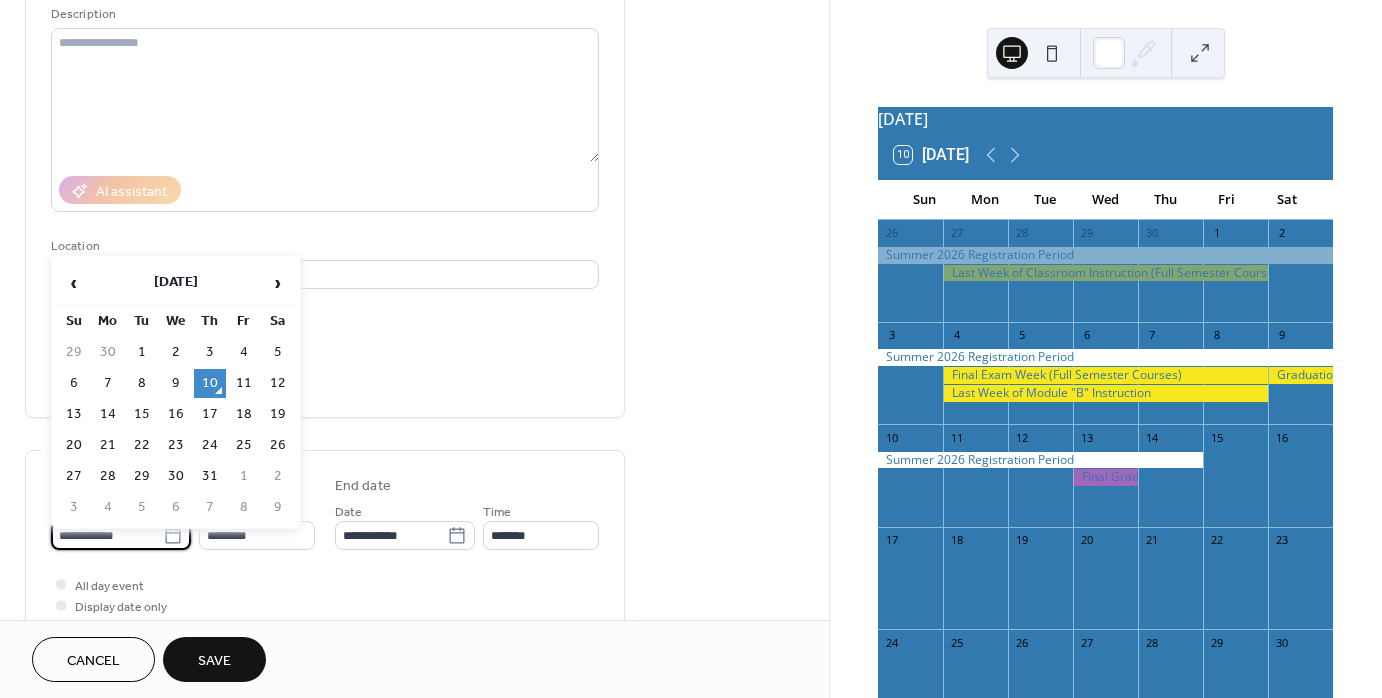 click on "**********" at bounding box center (107, 535) 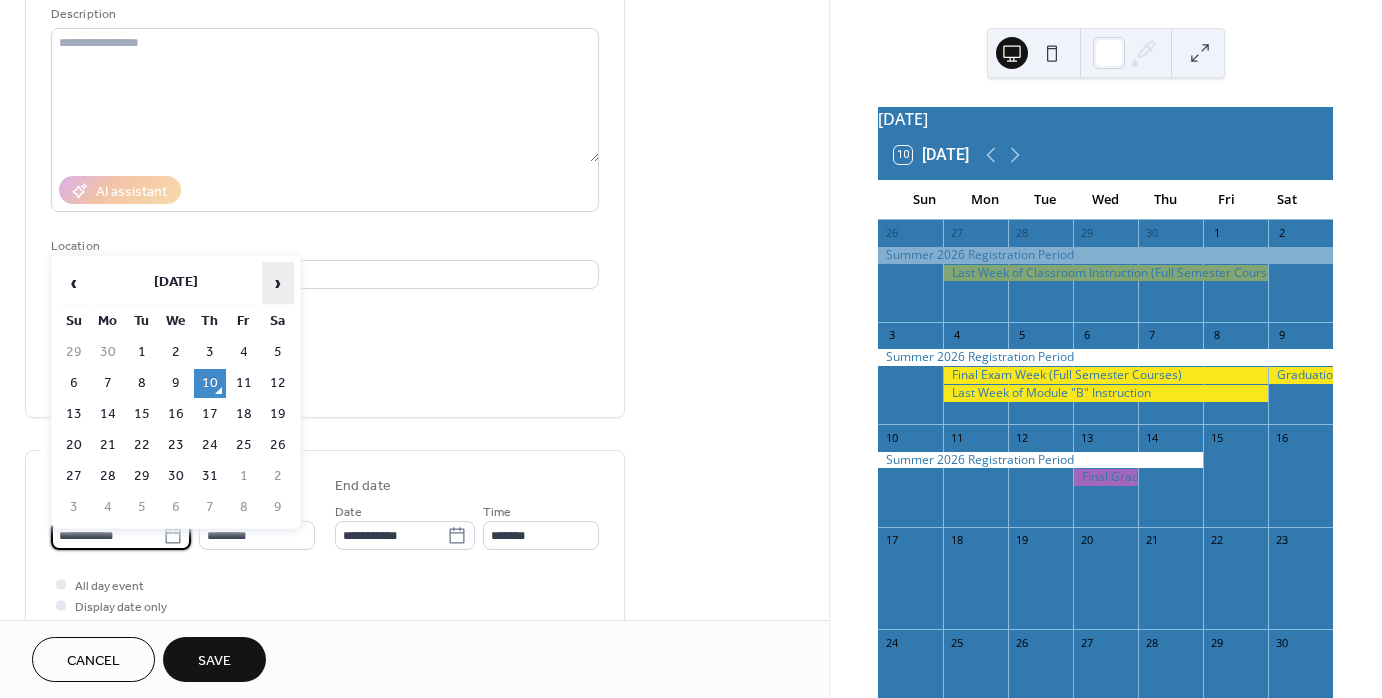 click on "›" at bounding box center (278, 283) 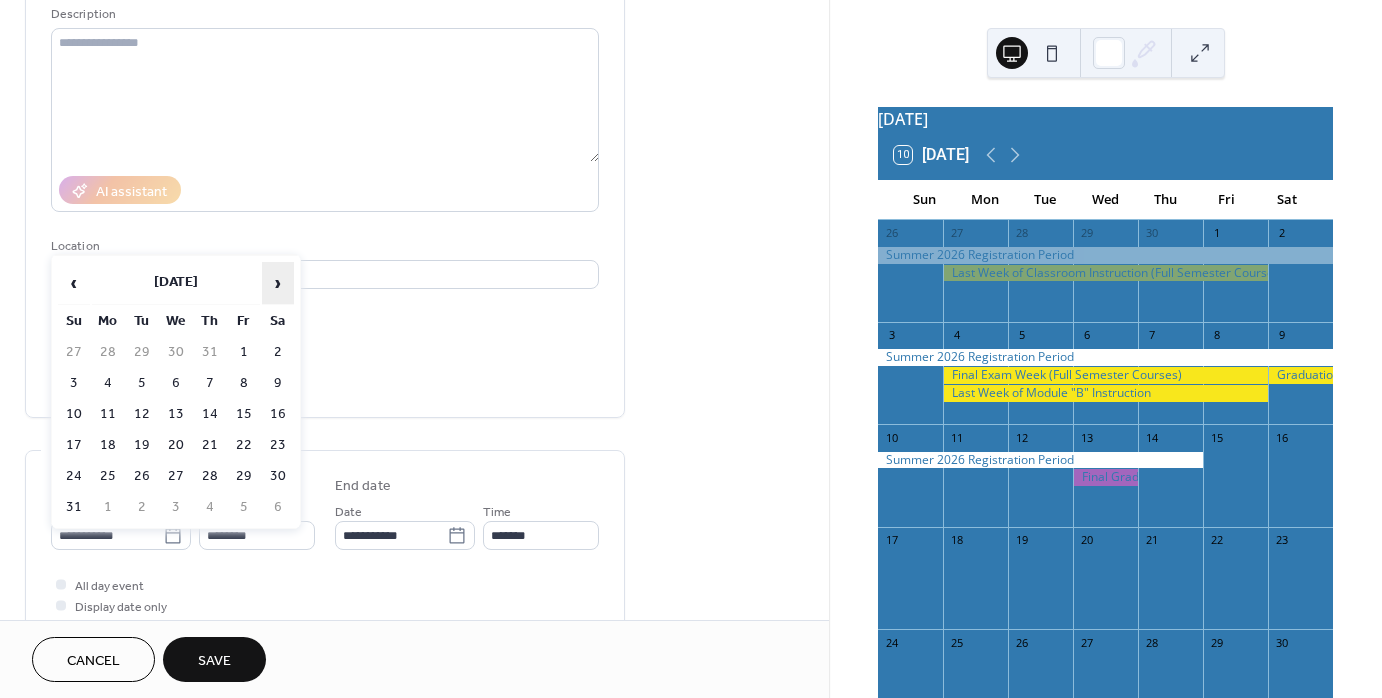 click on "›" at bounding box center (278, 283) 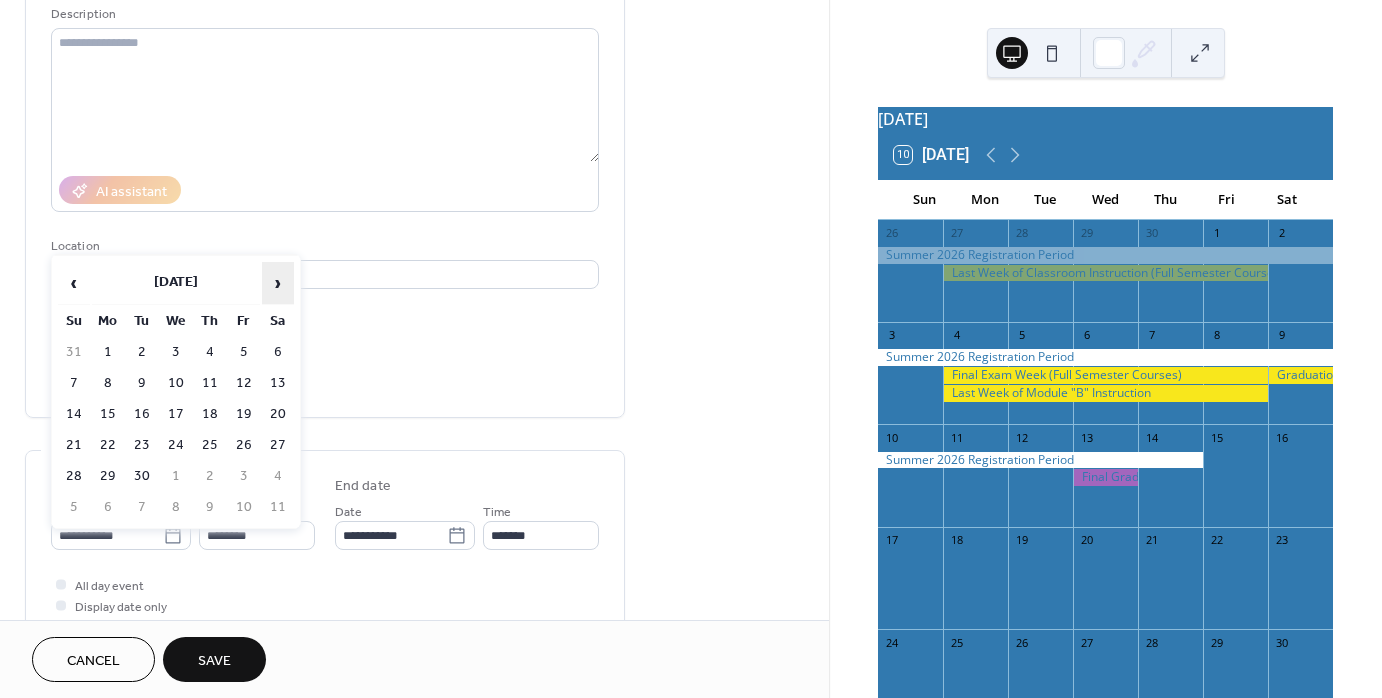 click on "›" at bounding box center [278, 283] 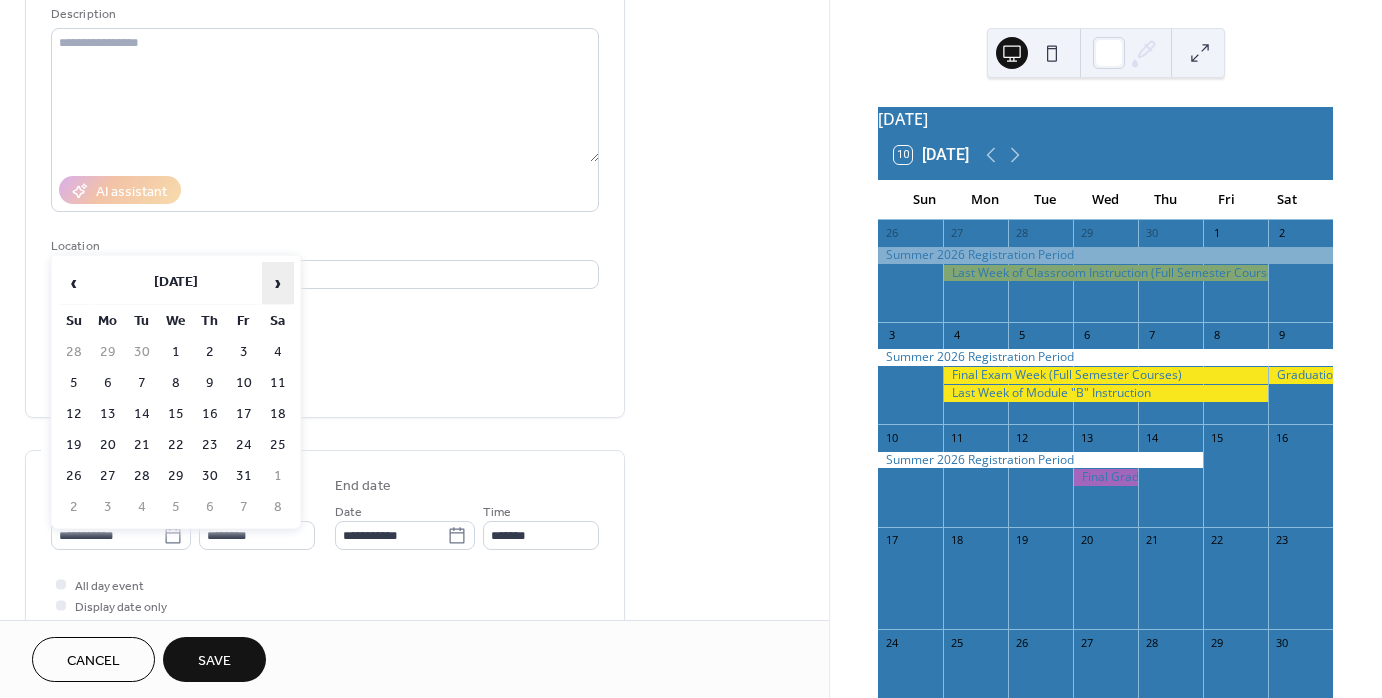 click on "›" at bounding box center (278, 283) 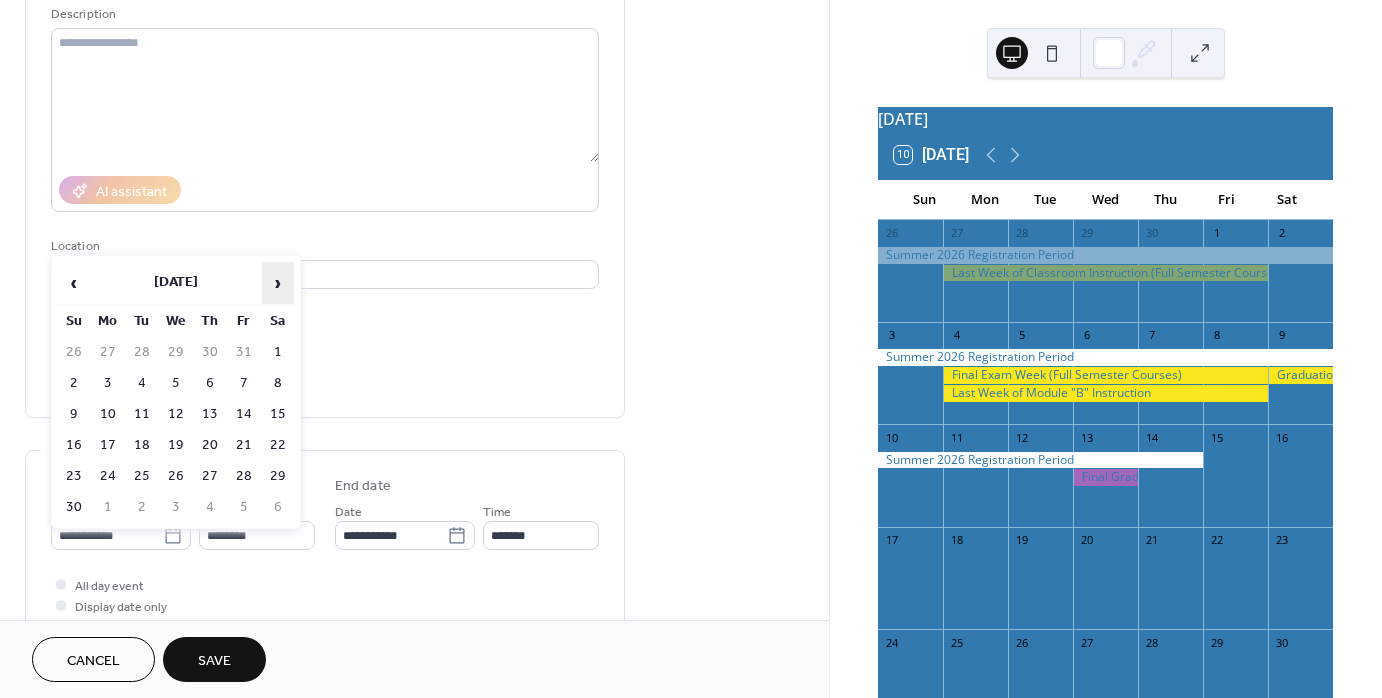 click on "›" at bounding box center (278, 283) 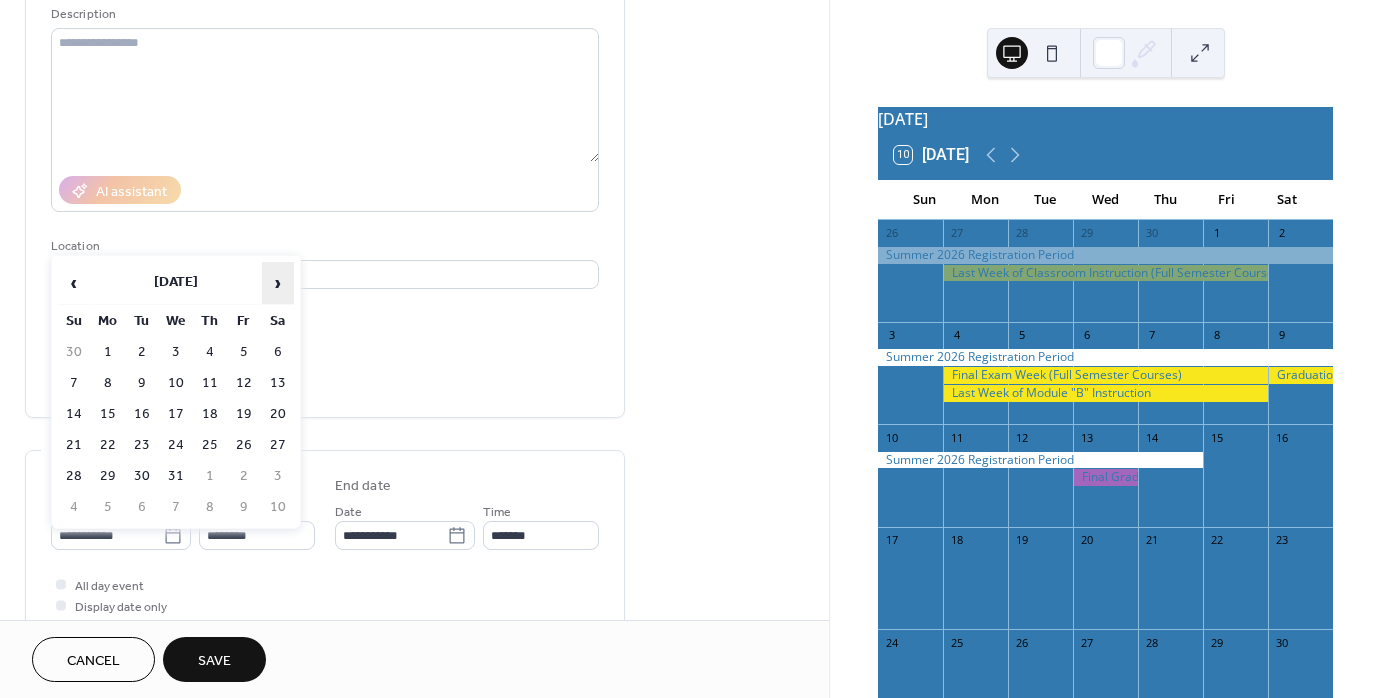 click on "›" at bounding box center (278, 283) 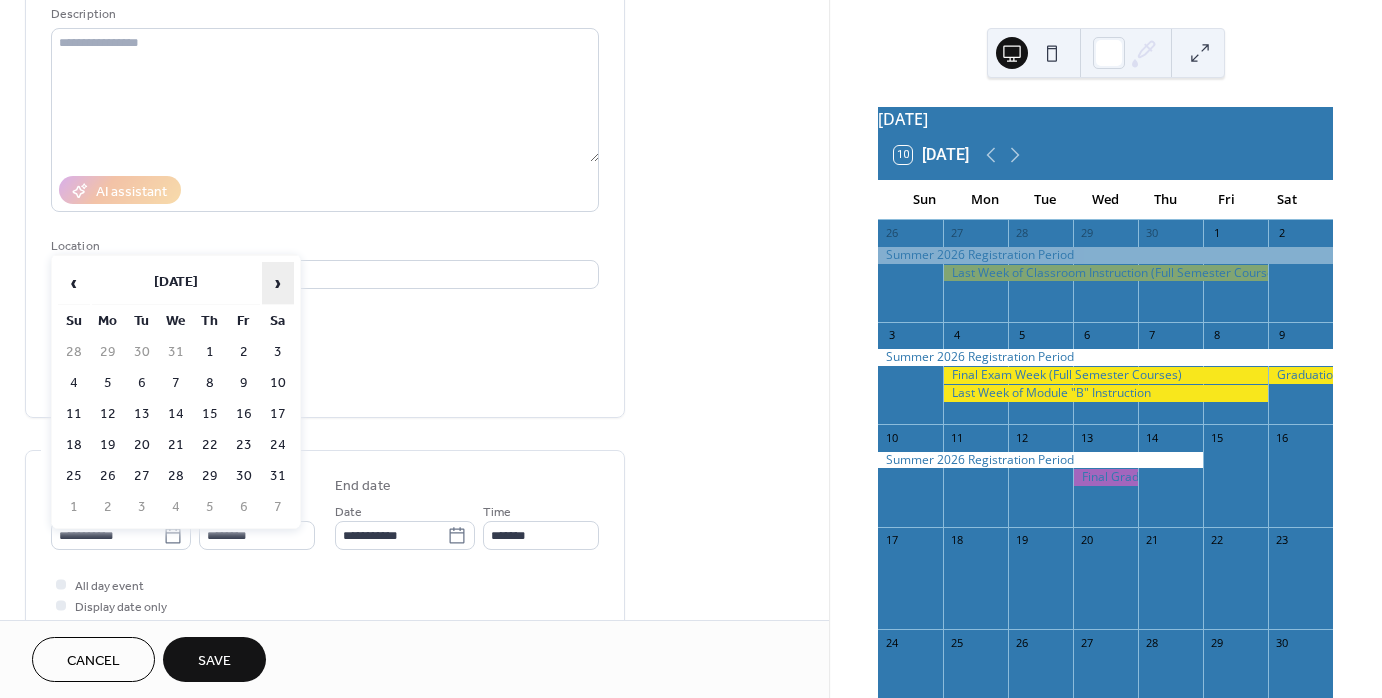 click on "›" at bounding box center (278, 283) 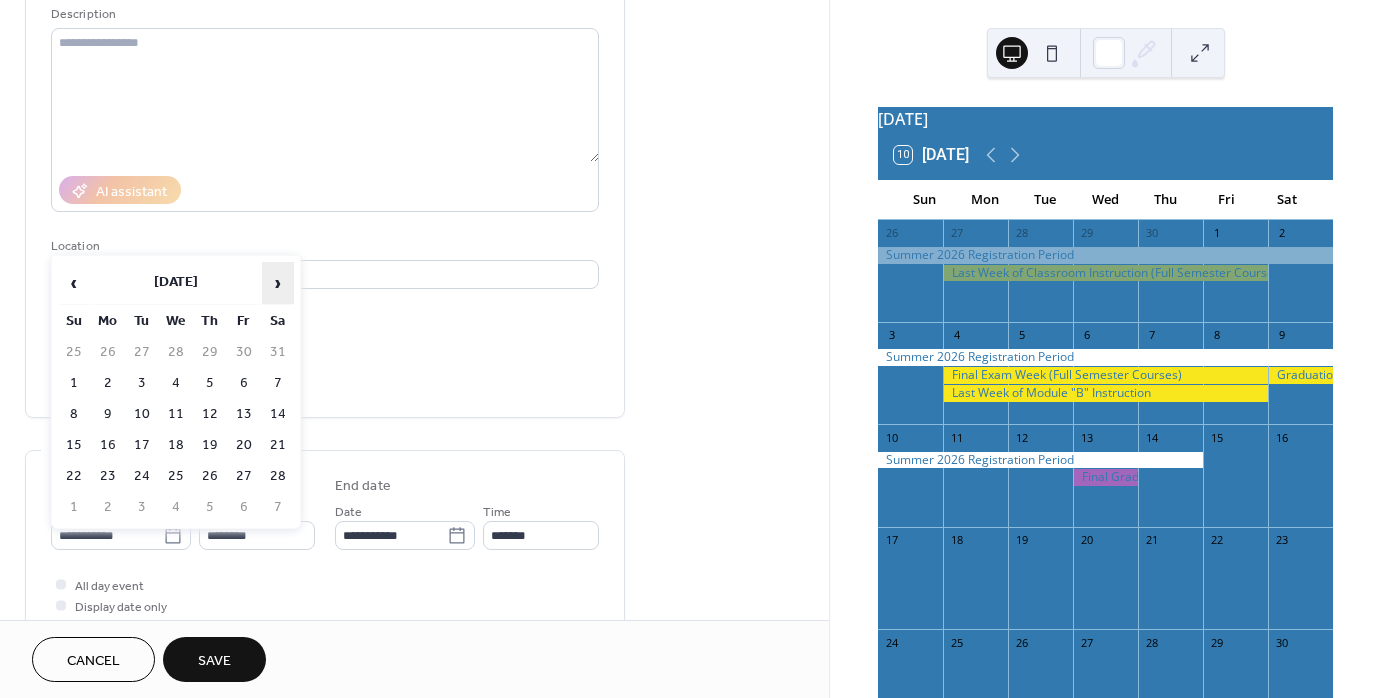 click on "›" at bounding box center (278, 283) 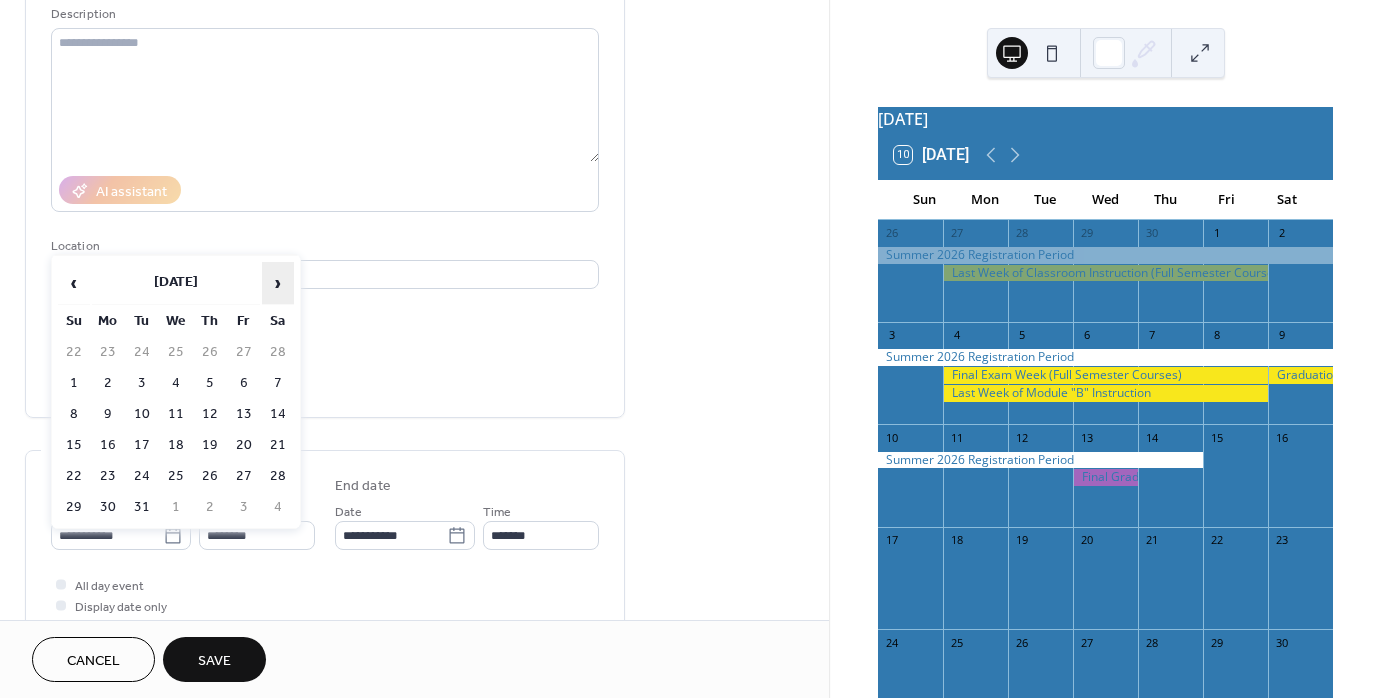 click on "›" at bounding box center (278, 283) 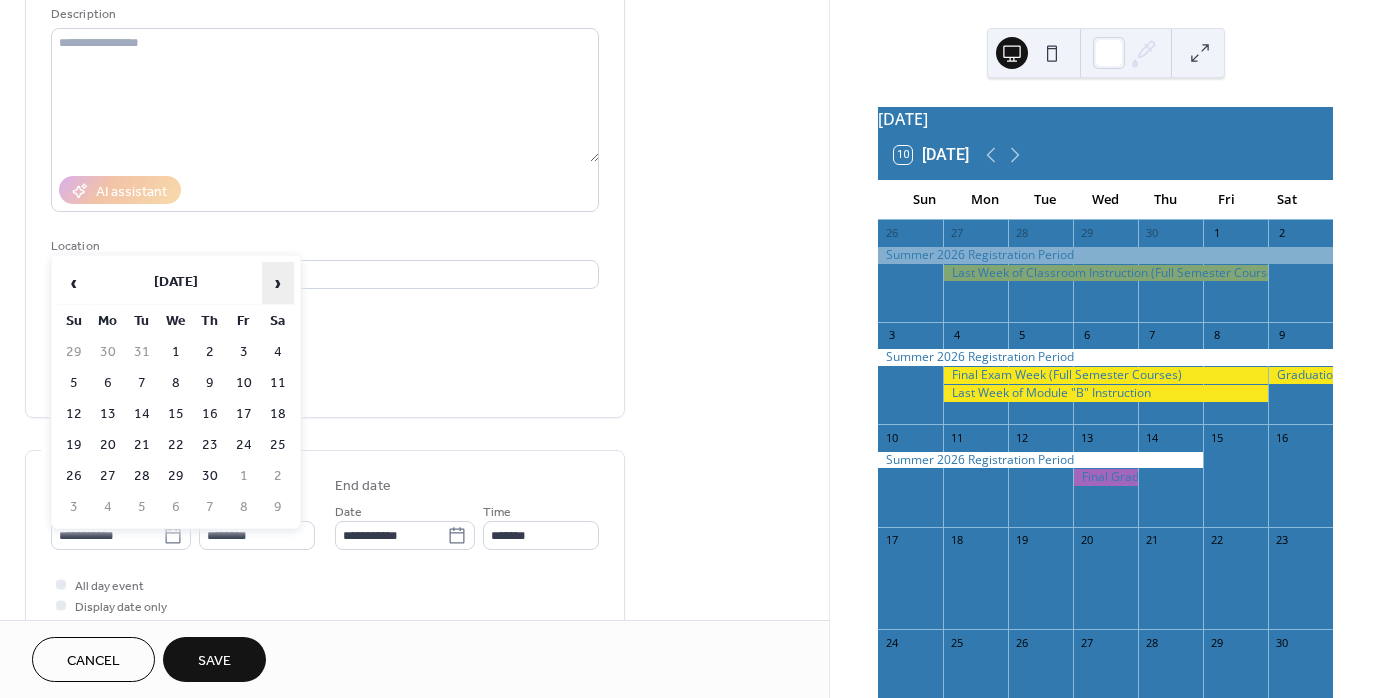 click on "›" at bounding box center [278, 283] 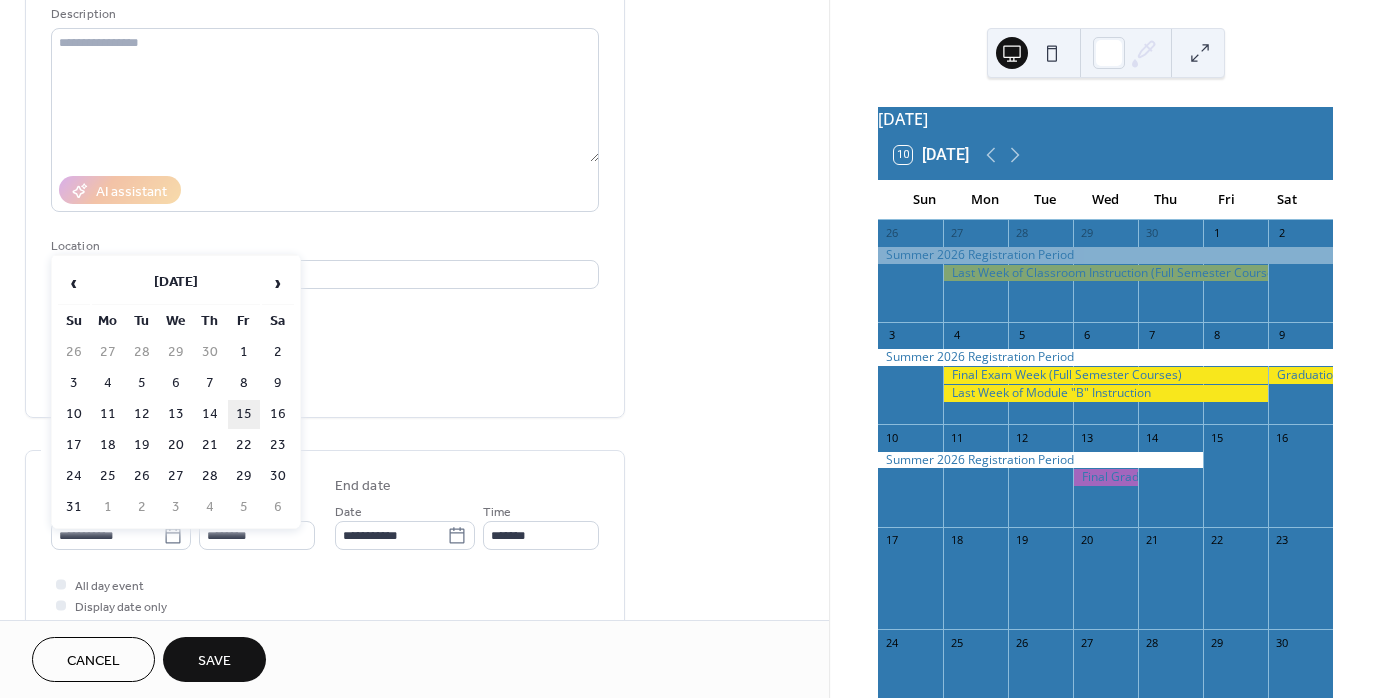 click on "15" at bounding box center (244, 414) 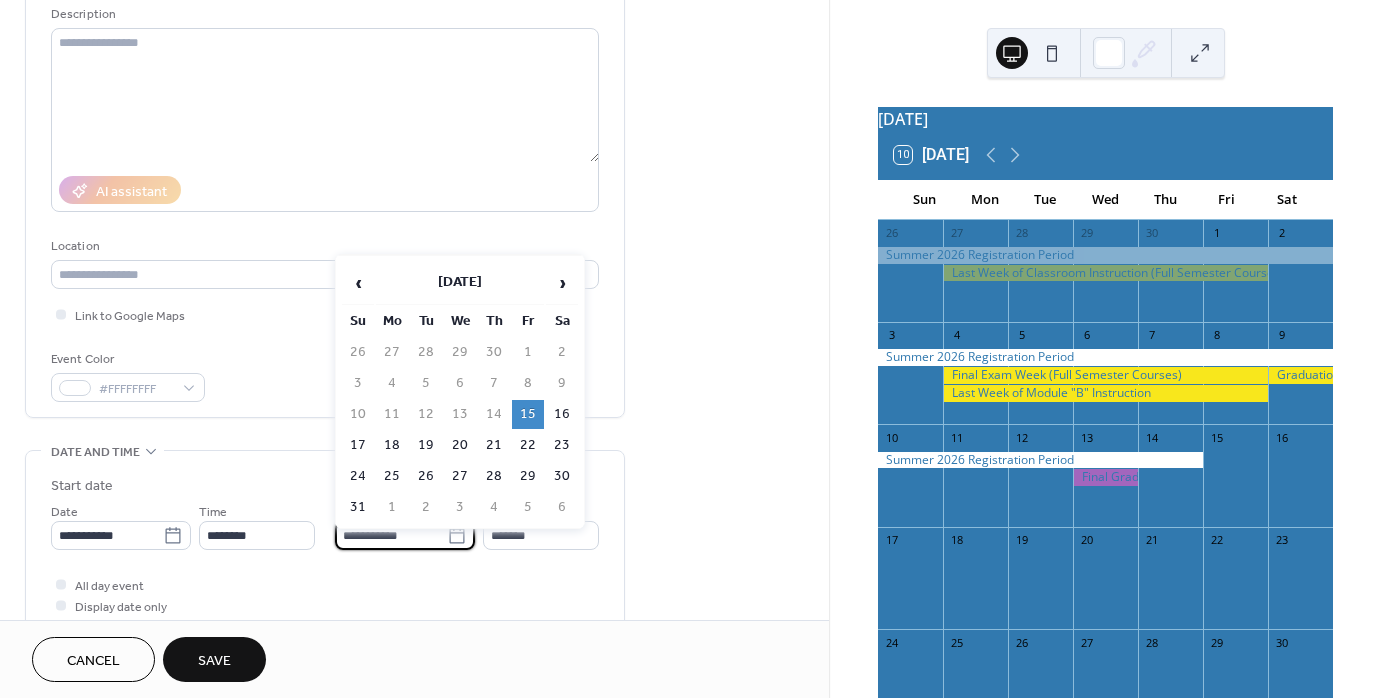 click on "**********" at bounding box center [391, 535] 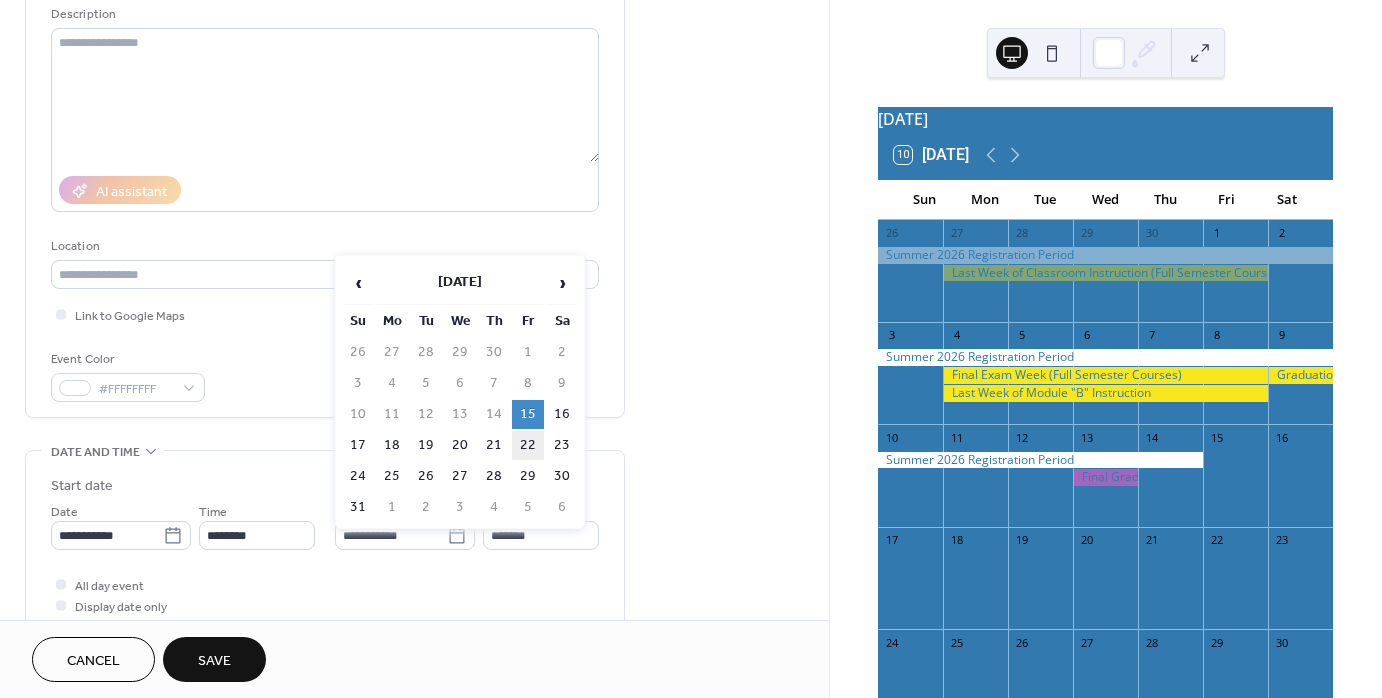 click on "22" at bounding box center [528, 445] 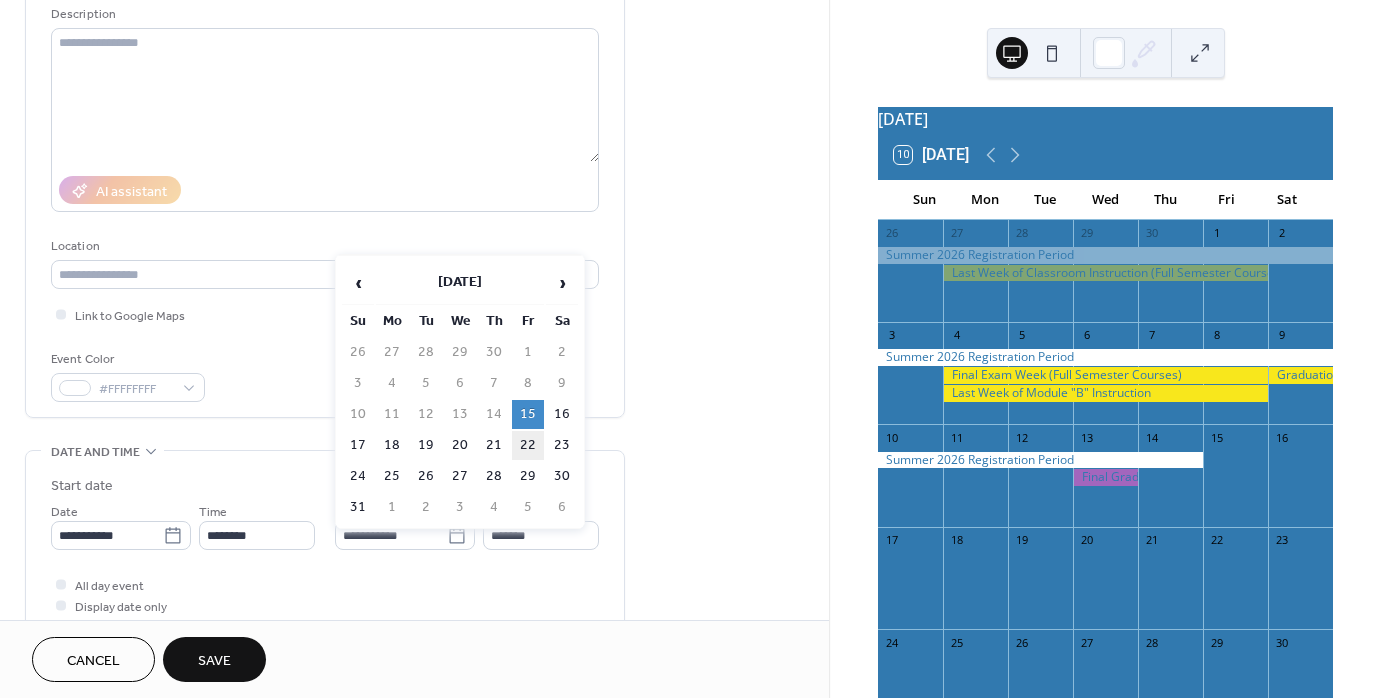 type on "**********" 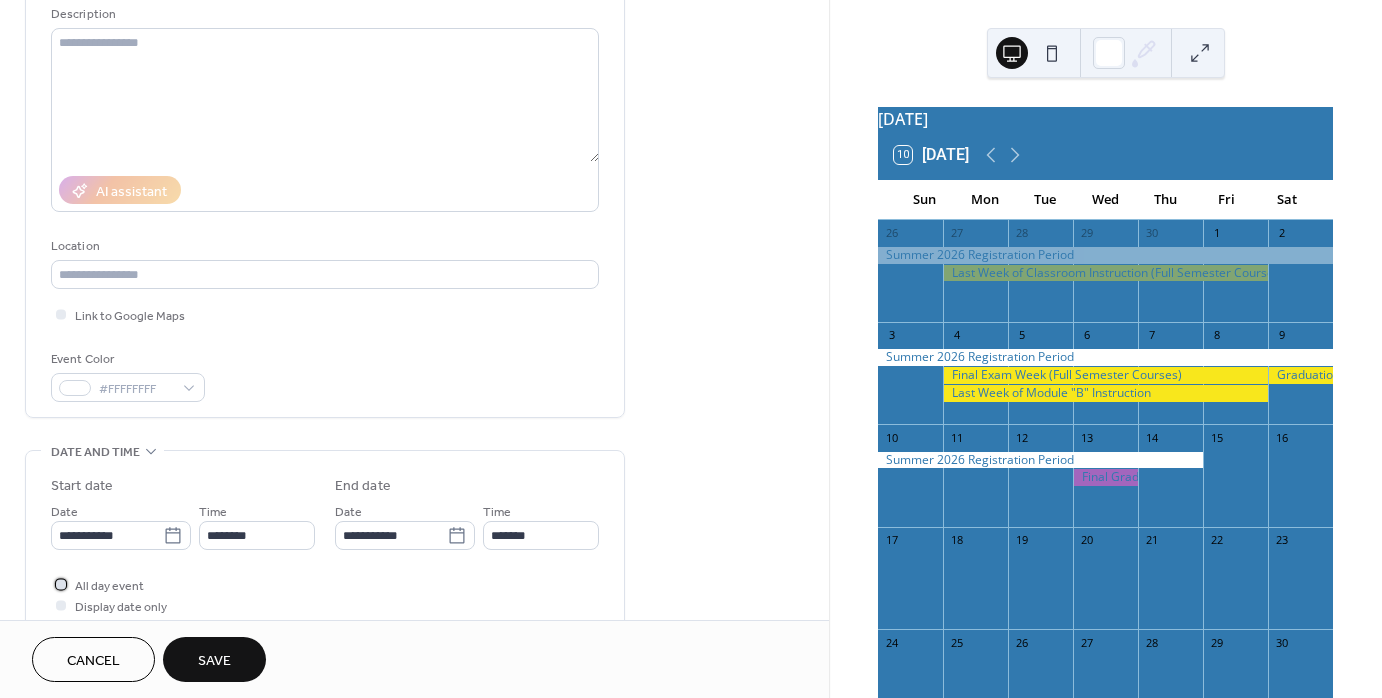 drag, startPoint x: 56, startPoint y: 580, endPoint x: 72, endPoint y: 591, distance: 19.416489 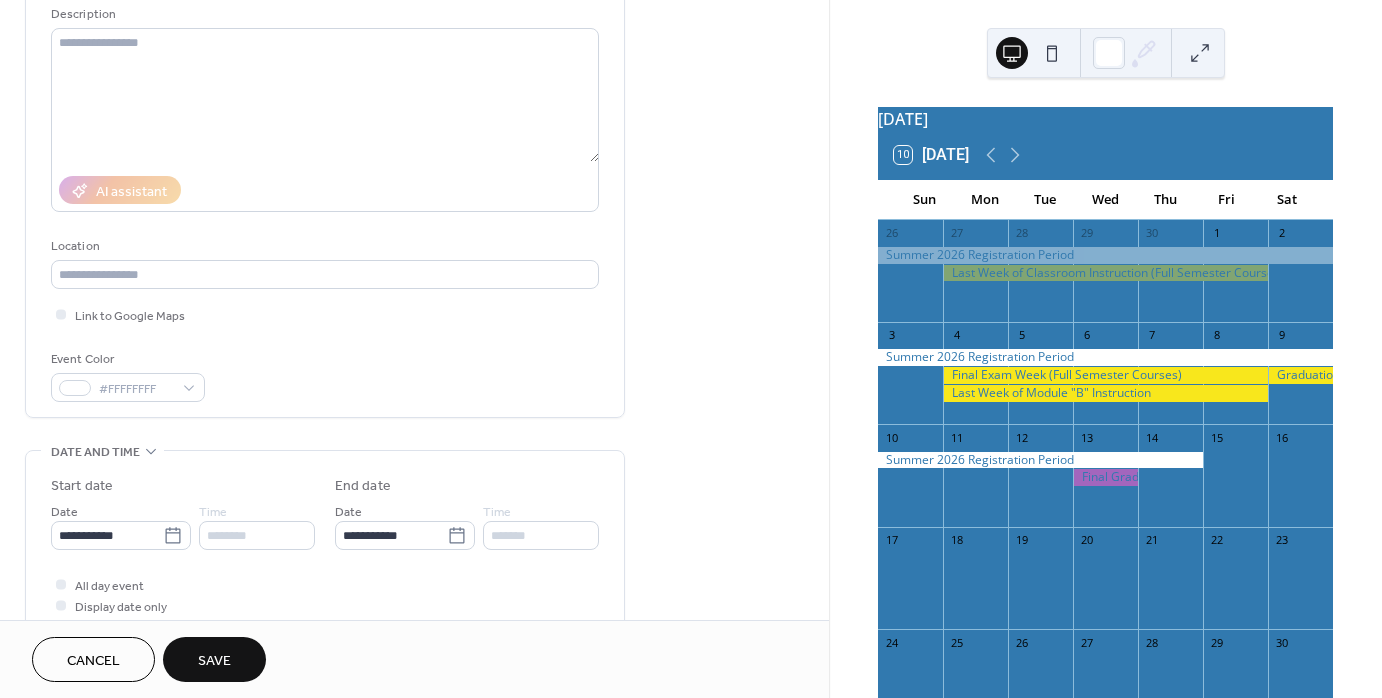 click on "Save" at bounding box center [214, 661] 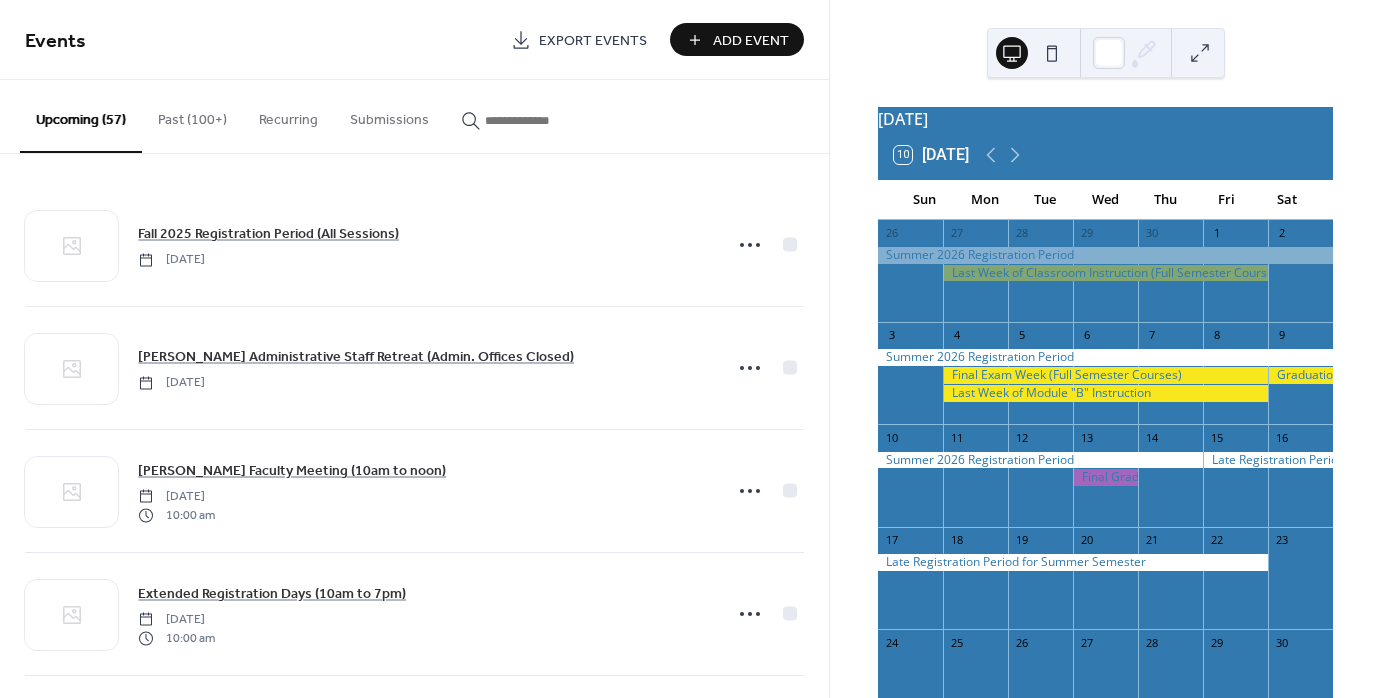 click on "Add Event" at bounding box center (751, 41) 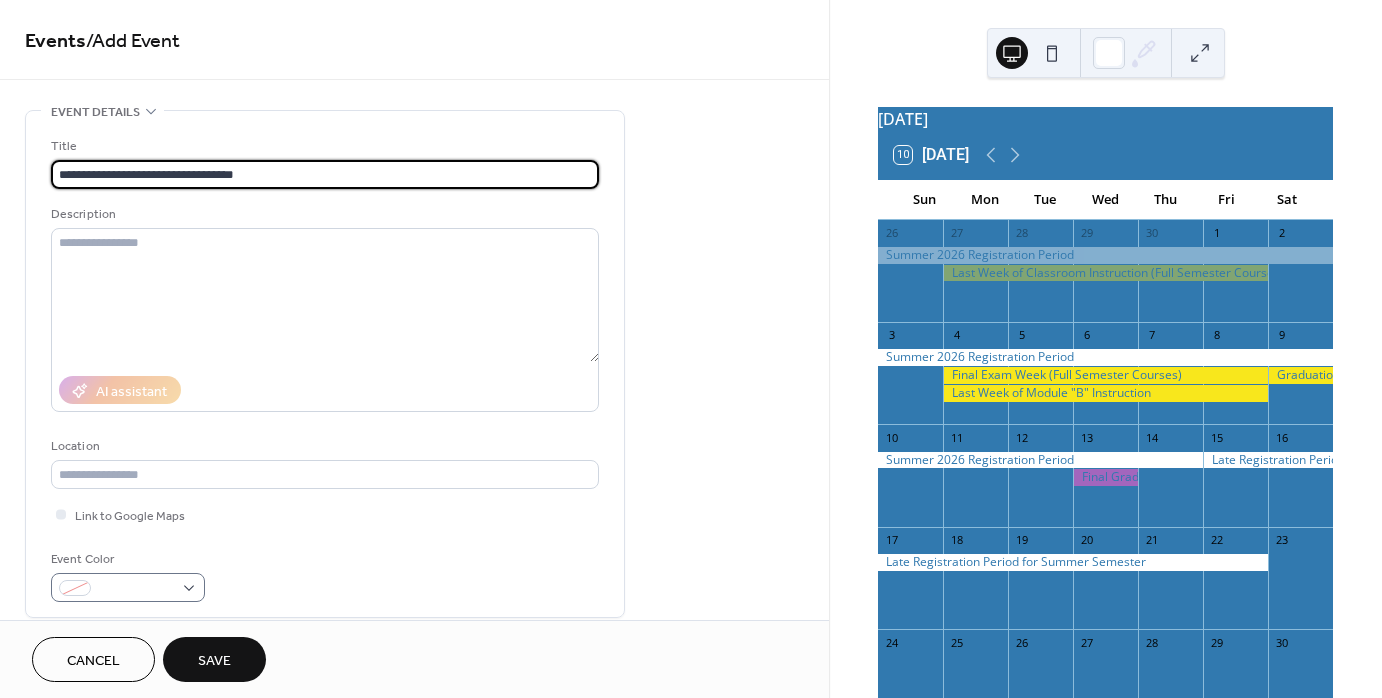 type on "**********" 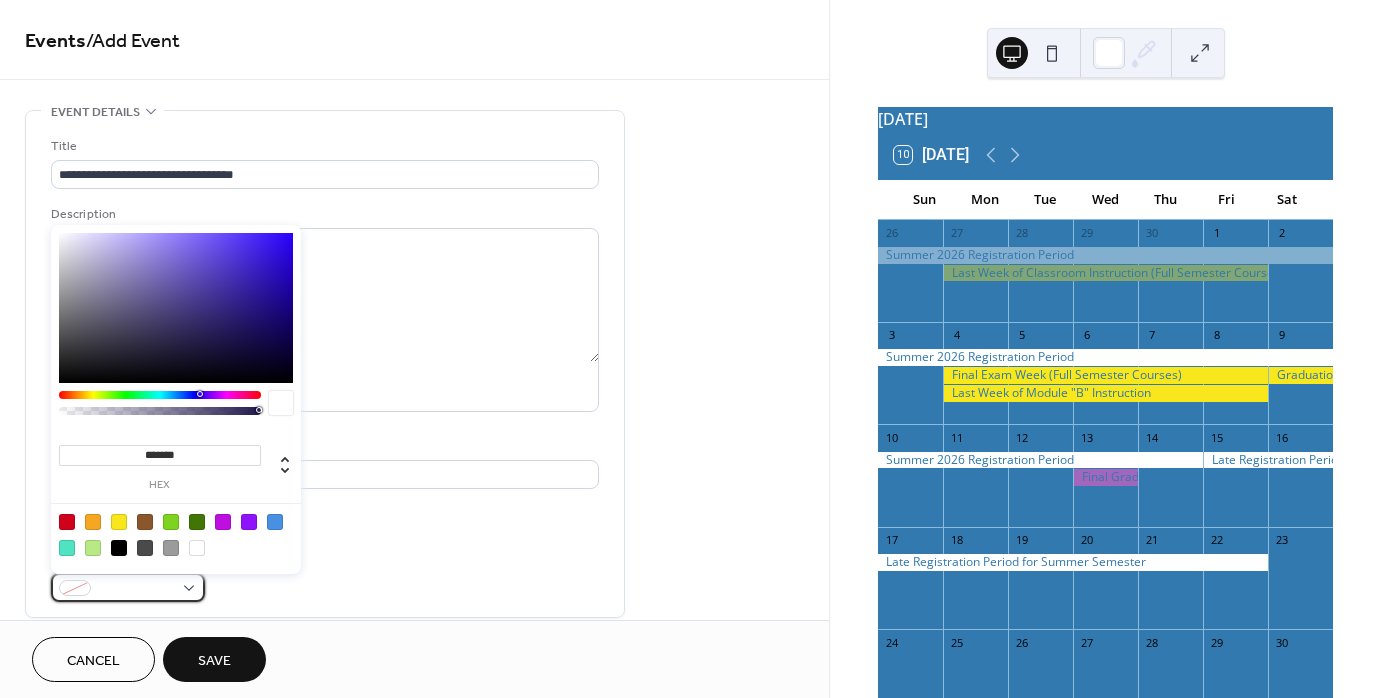 click at bounding box center (128, 587) 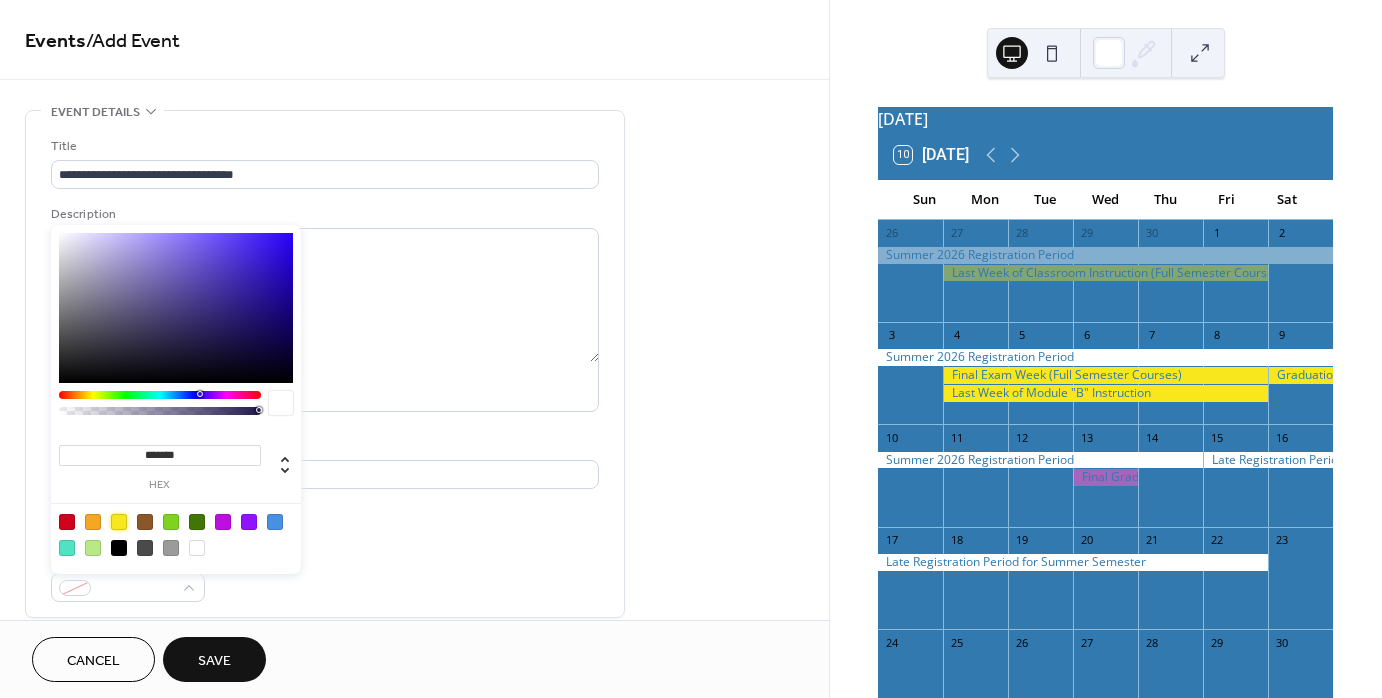 drag, startPoint x: 120, startPoint y: 523, endPoint x: 273, endPoint y: 558, distance: 156.95222 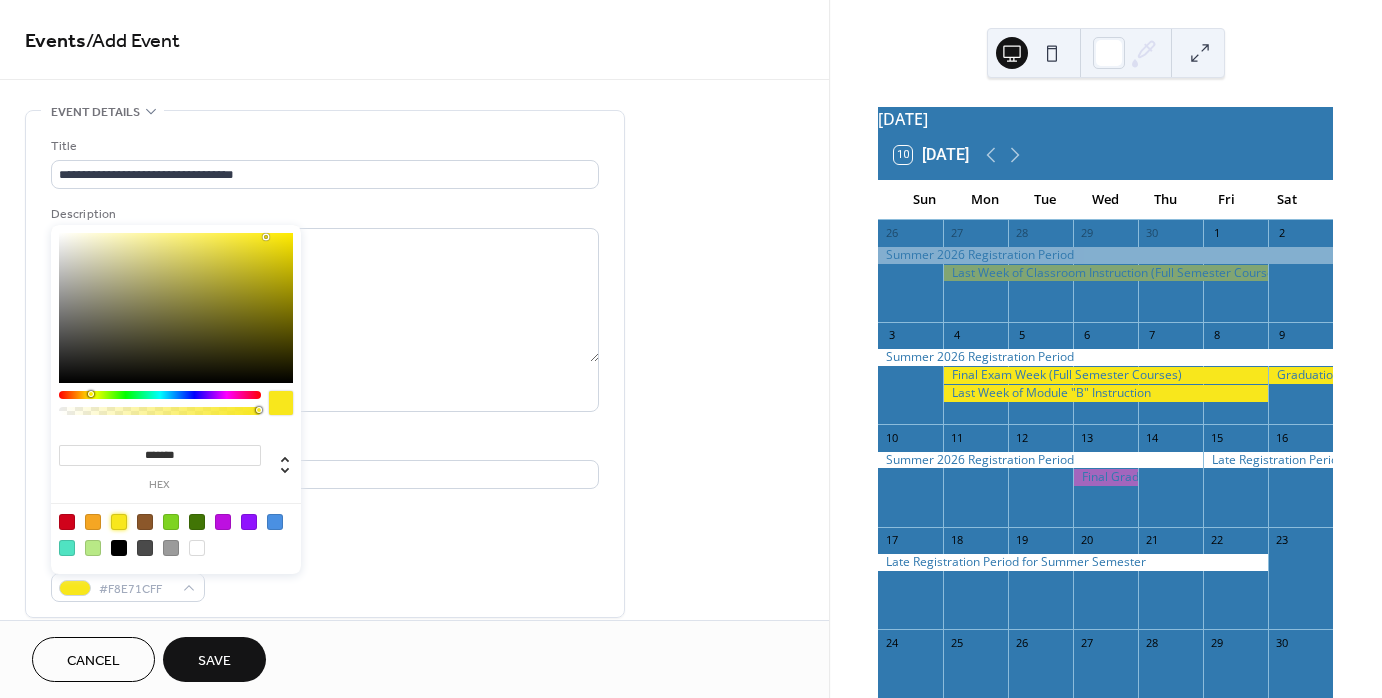 click on "Event Color #F8E71CFF" at bounding box center (325, 575) 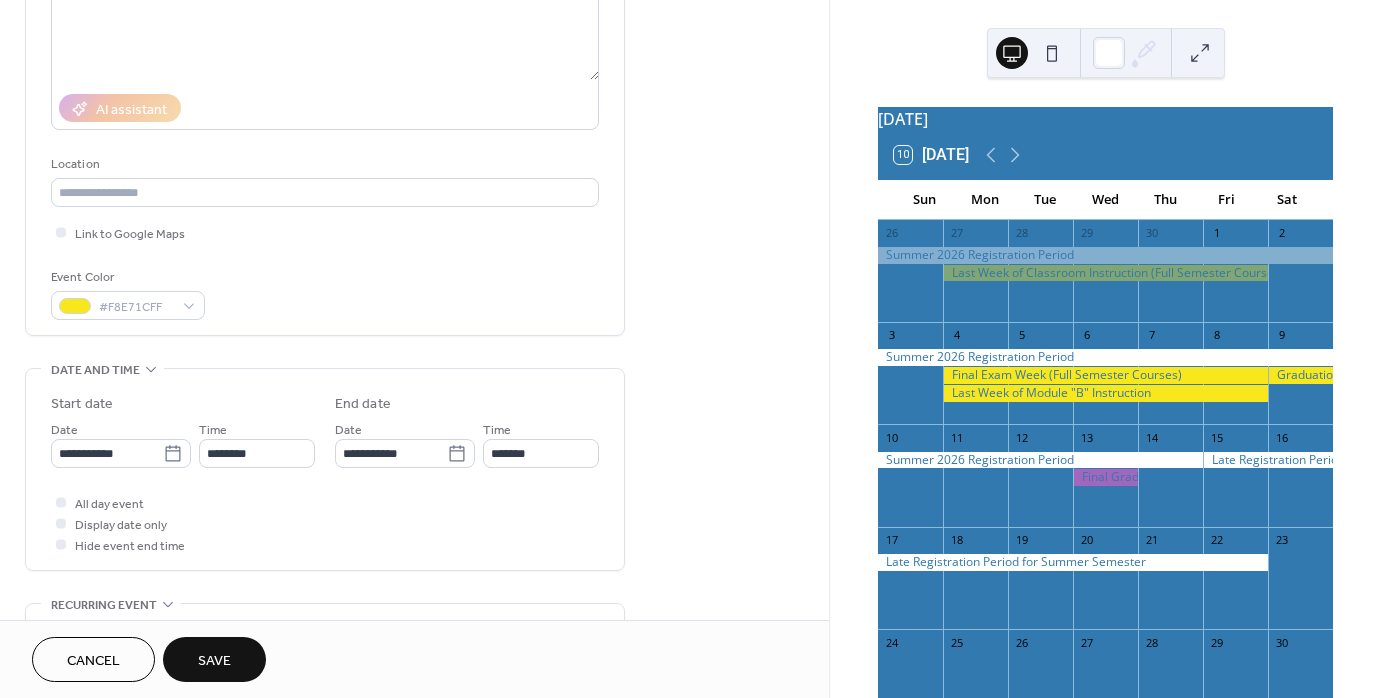 scroll, scrollTop: 300, scrollLeft: 0, axis: vertical 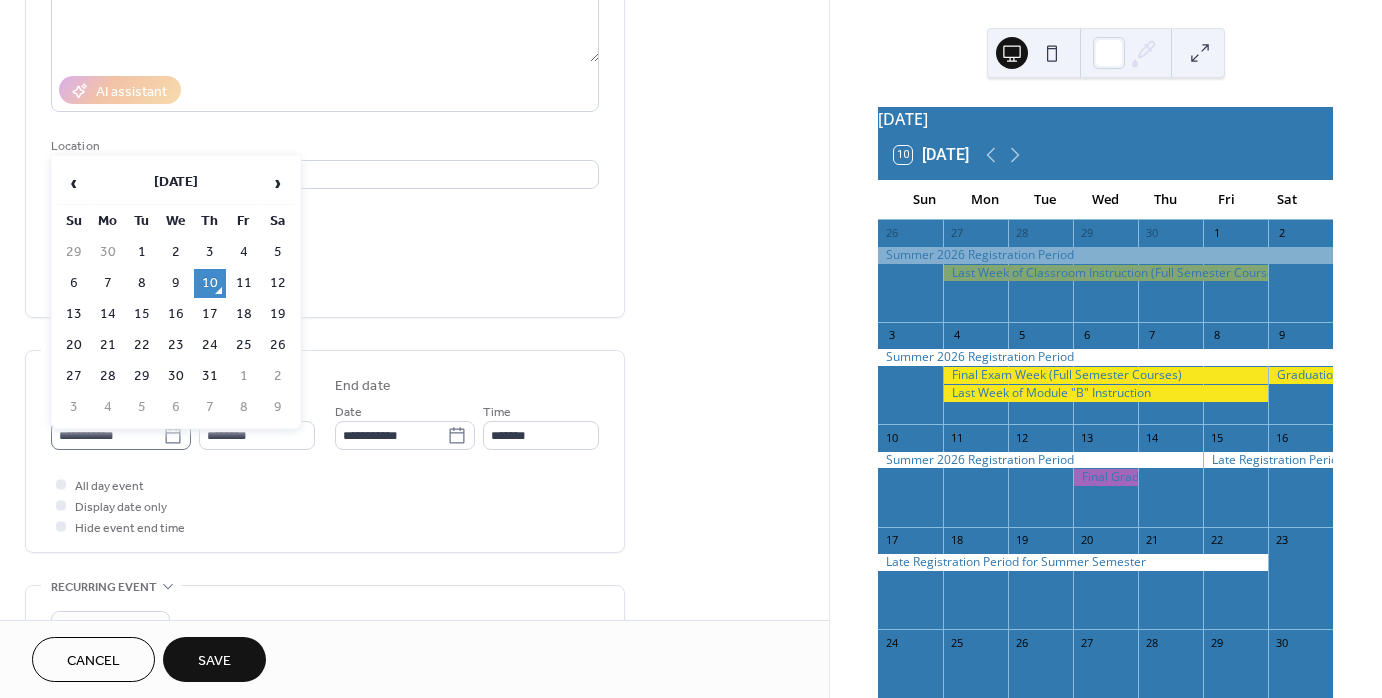 click 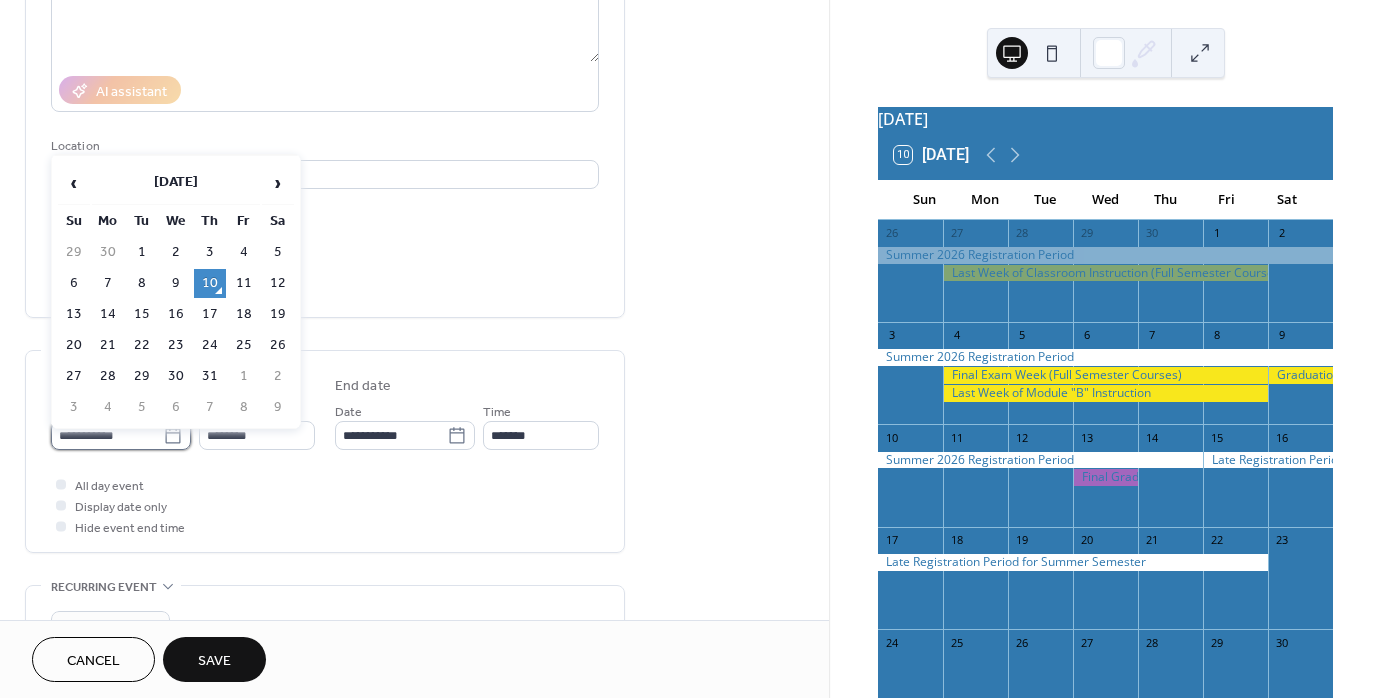 click on "**********" at bounding box center [107, 435] 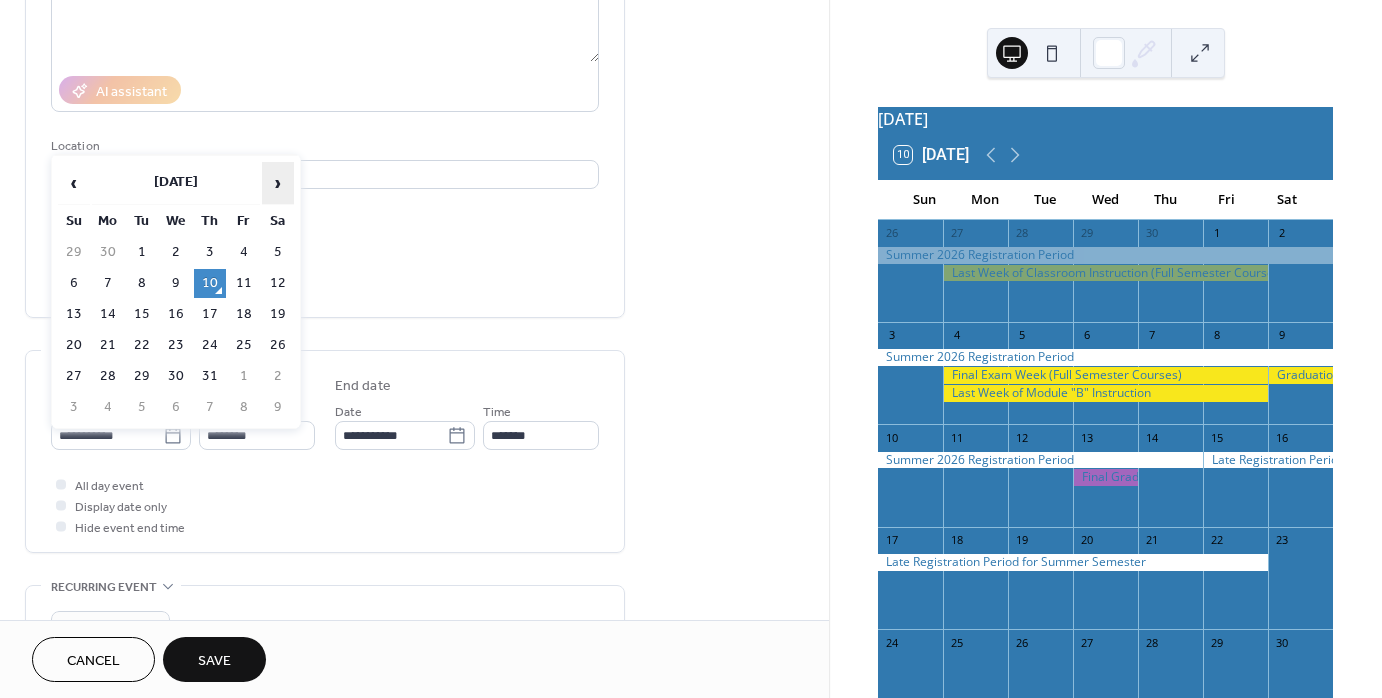 click on "›" at bounding box center [278, 183] 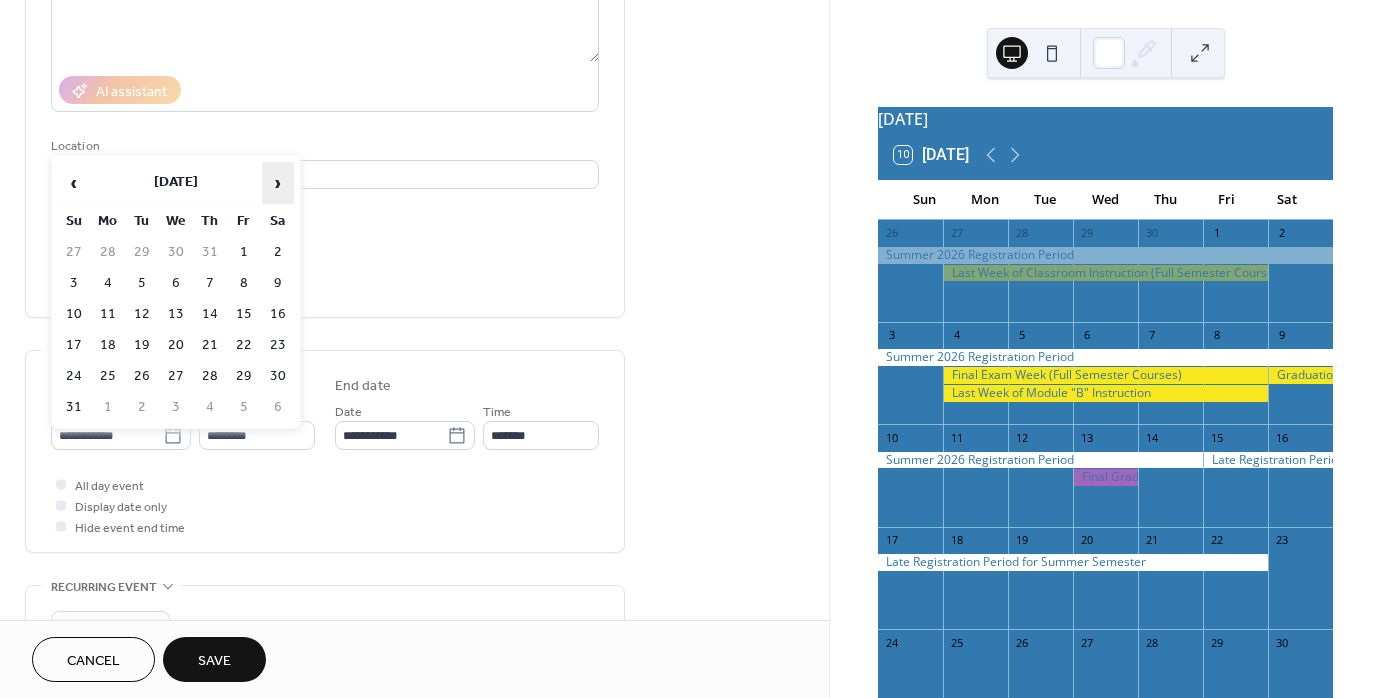 click on "›" at bounding box center [278, 183] 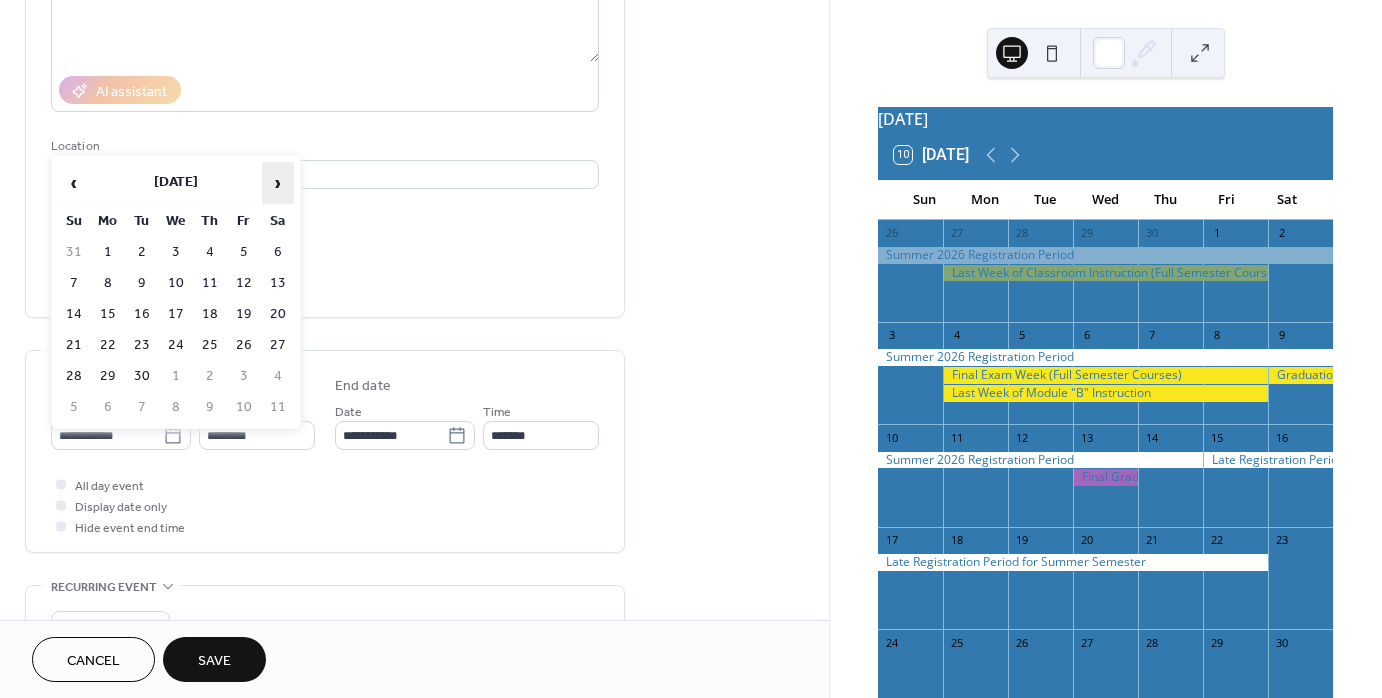 click on "›" at bounding box center (278, 183) 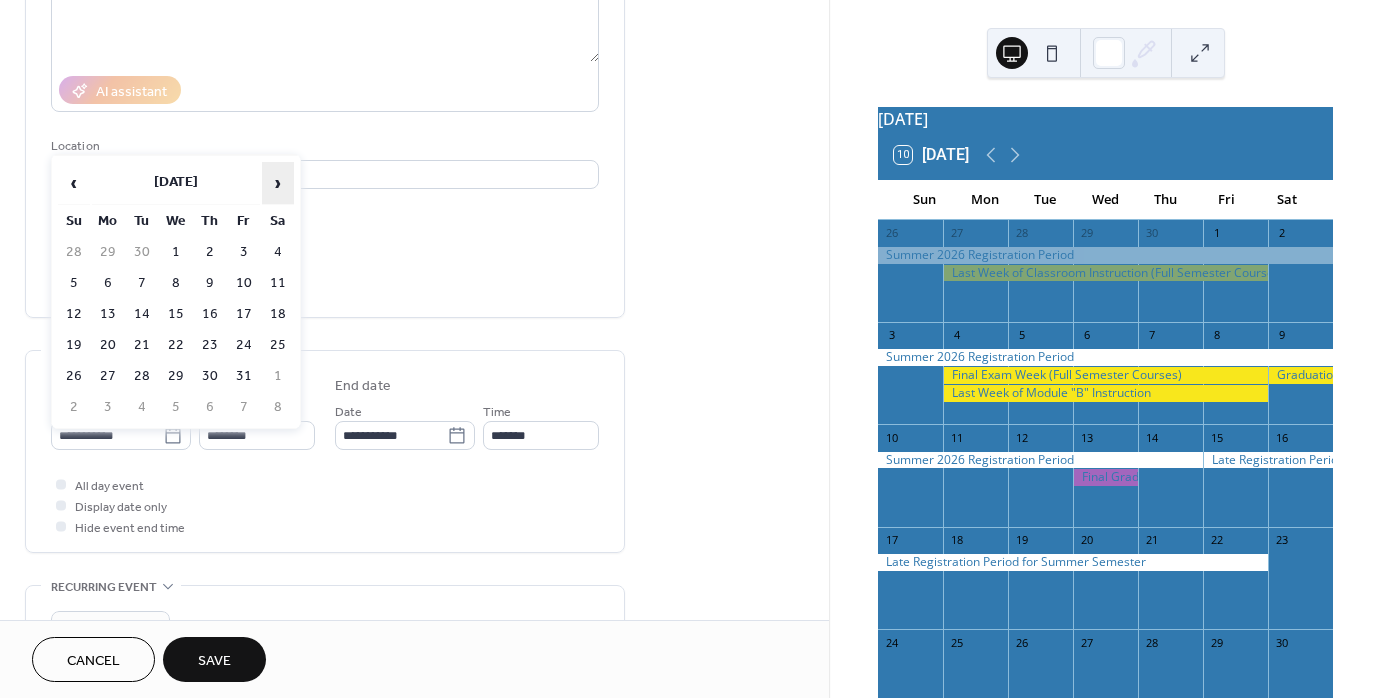 click on "›" at bounding box center [278, 183] 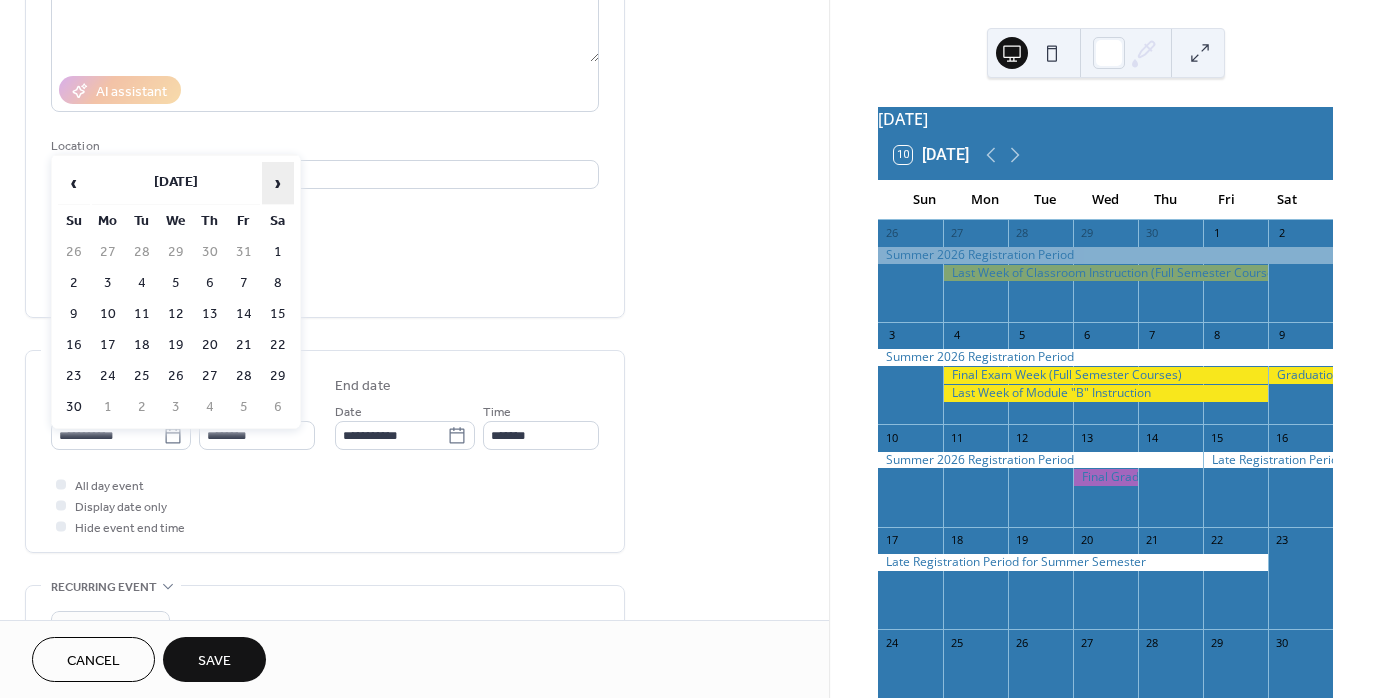 click on "›" at bounding box center (278, 183) 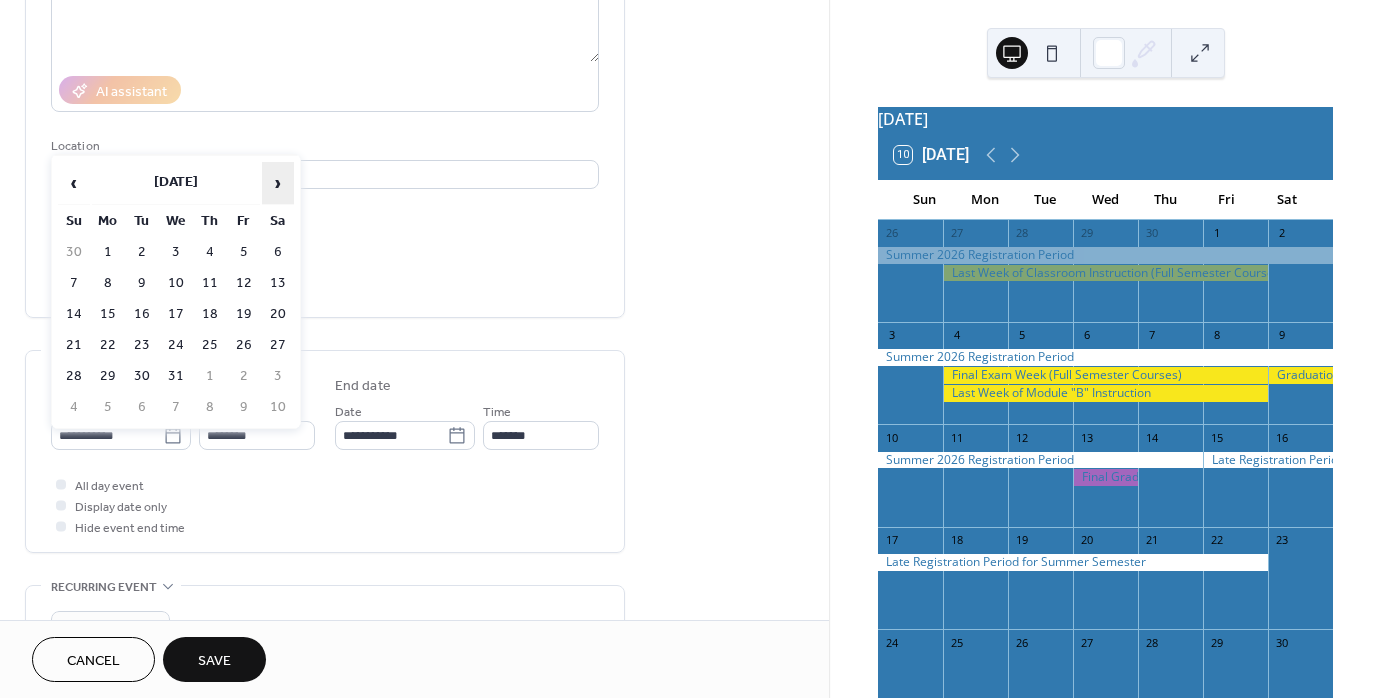 click on "›" at bounding box center [278, 183] 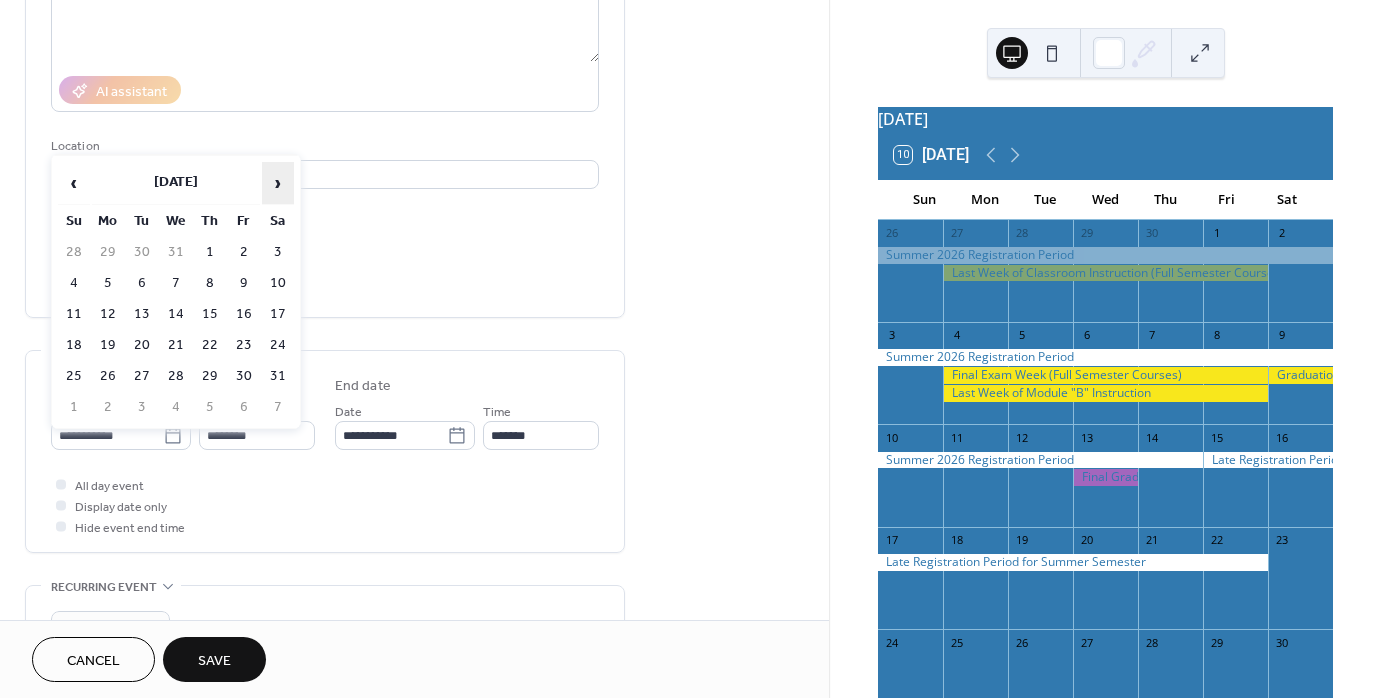 click on "›" at bounding box center (278, 183) 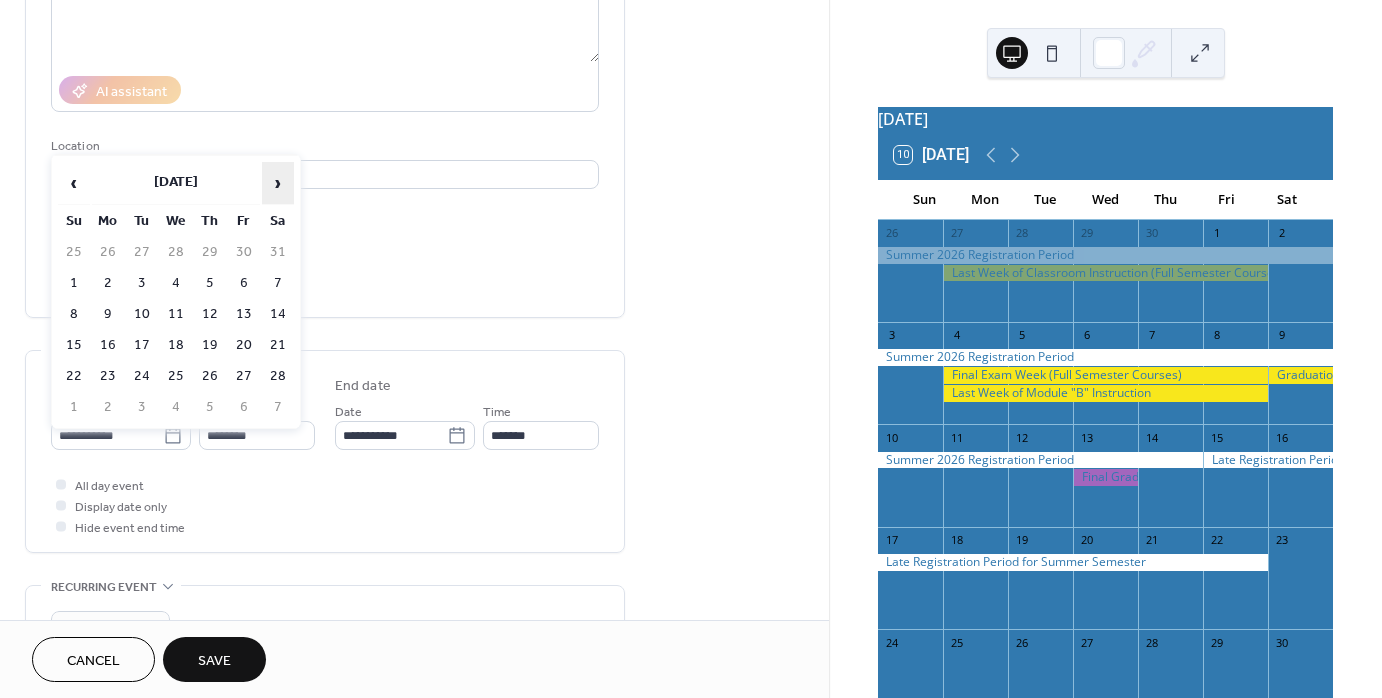 click on "›" at bounding box center [278, 183] 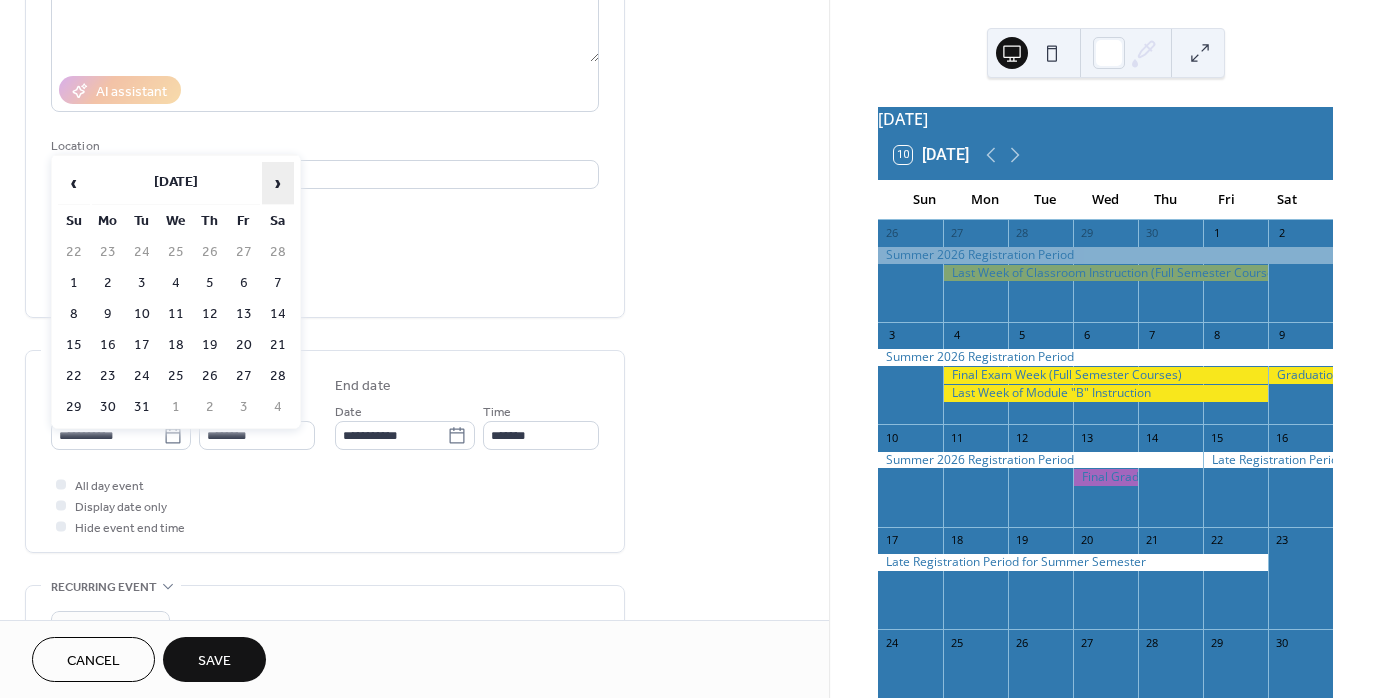 click on "›" at bounding box center [278, 183] 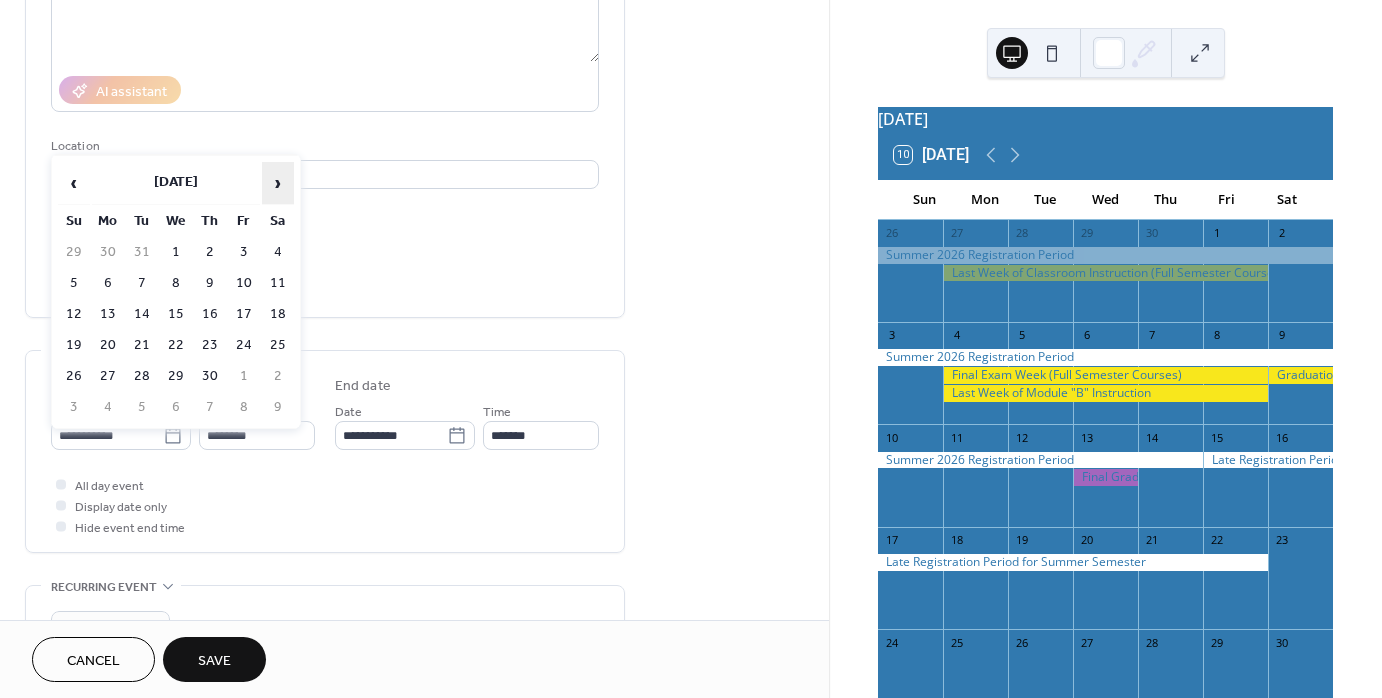 click on "›" at bounding box center [278, 183] 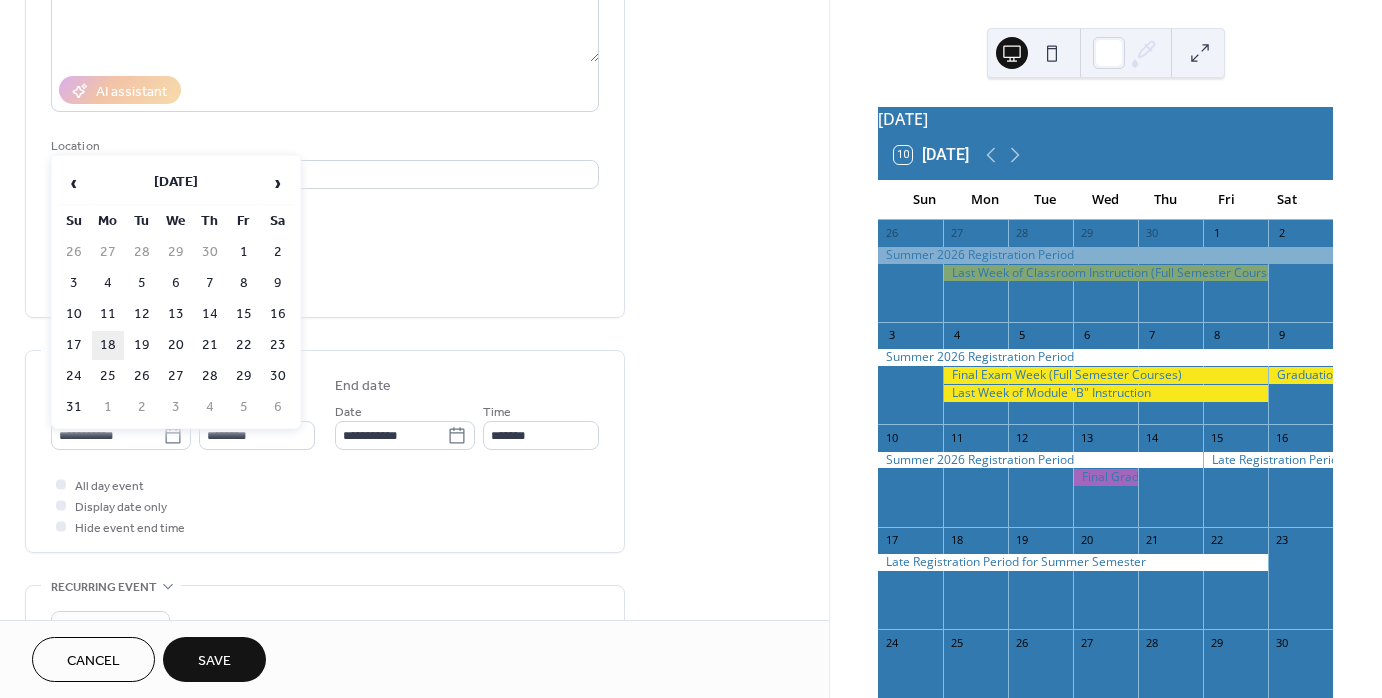 click on "18" at bounding box center [108, 345] 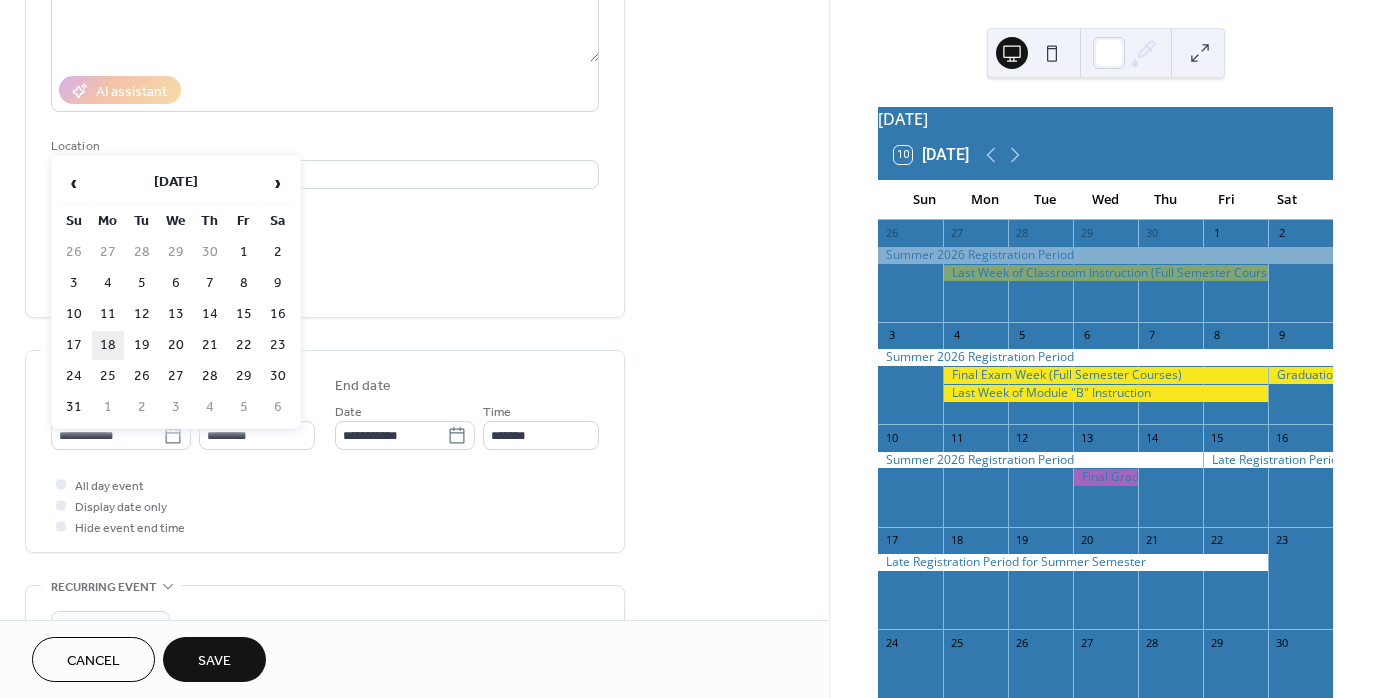 type on "**********" 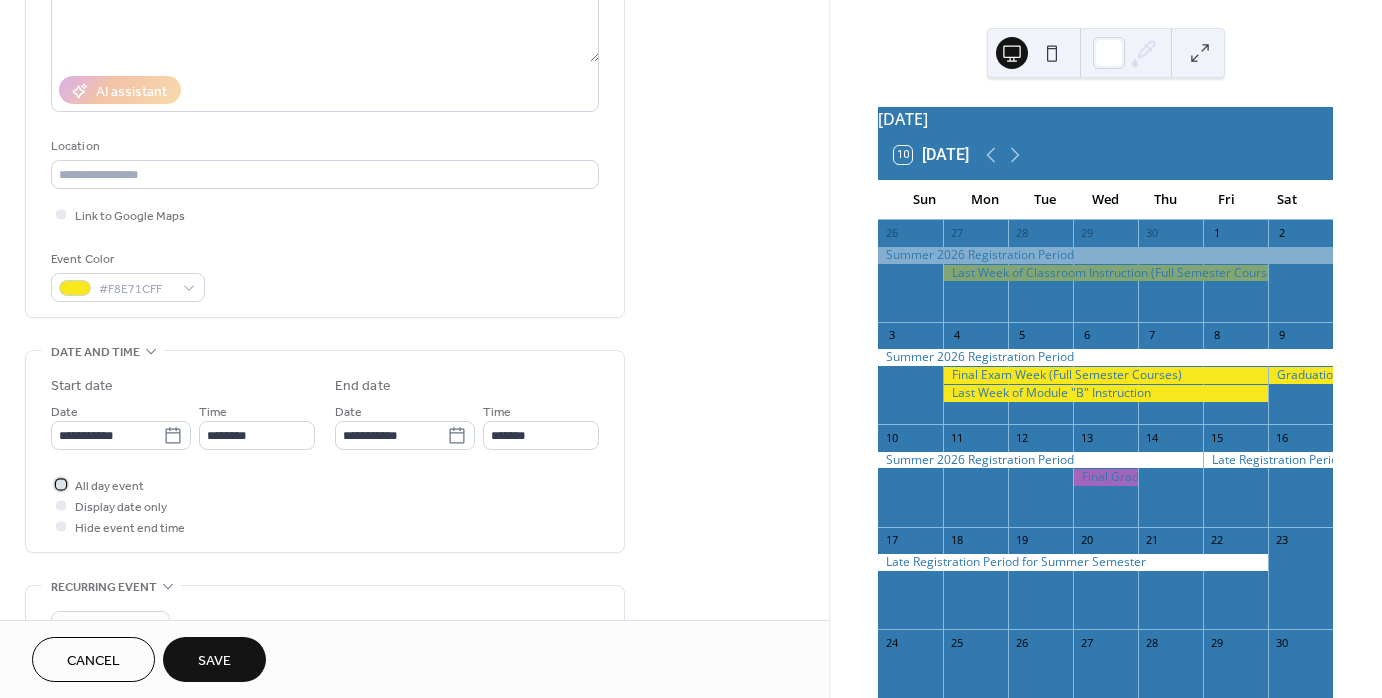 click at bounding box center (61, 484) 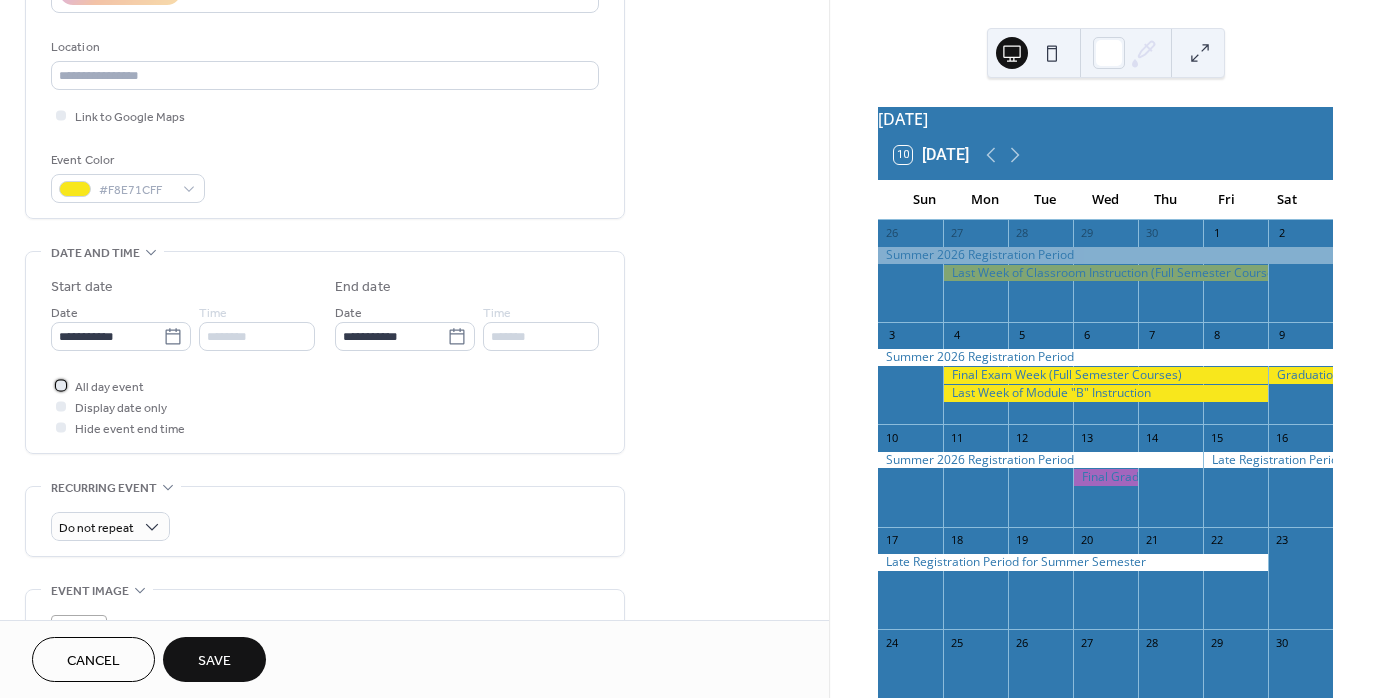 scroll, scrollTop: 400, scrollLeft: 0, axis: vertical 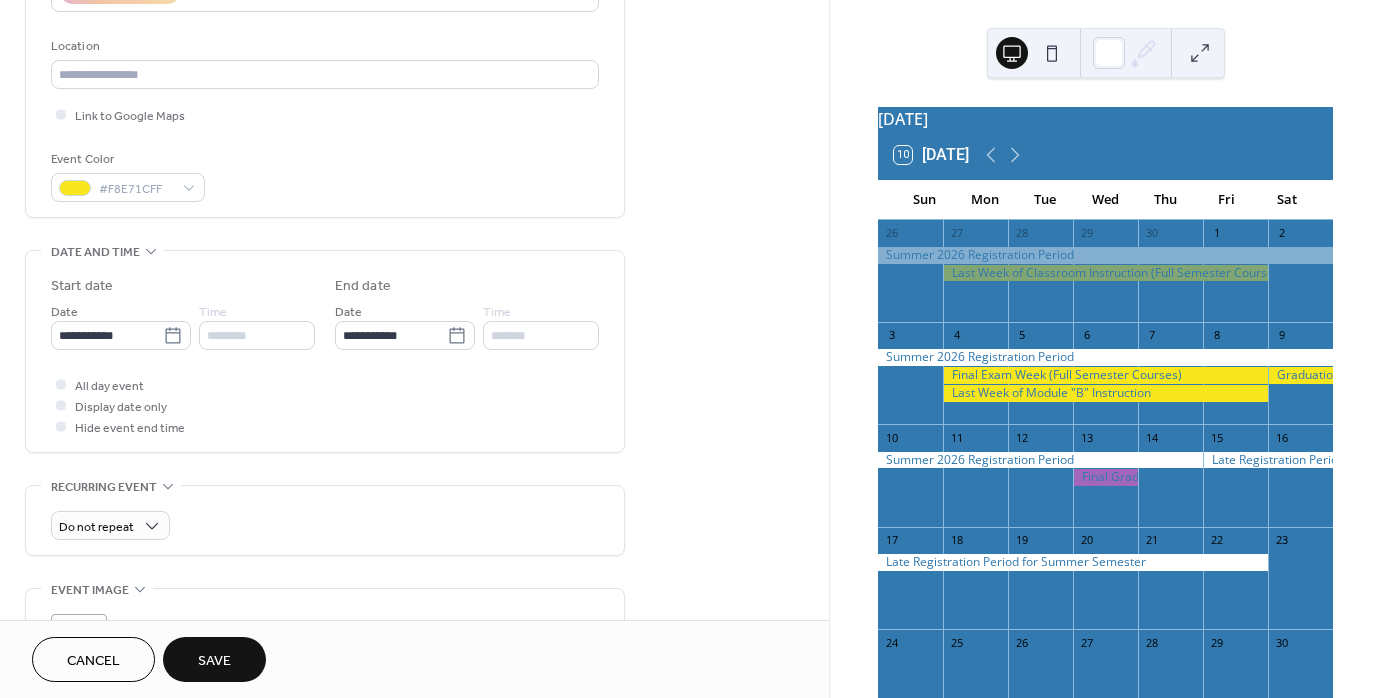 click on "Save" at bounding box center [214, 661] 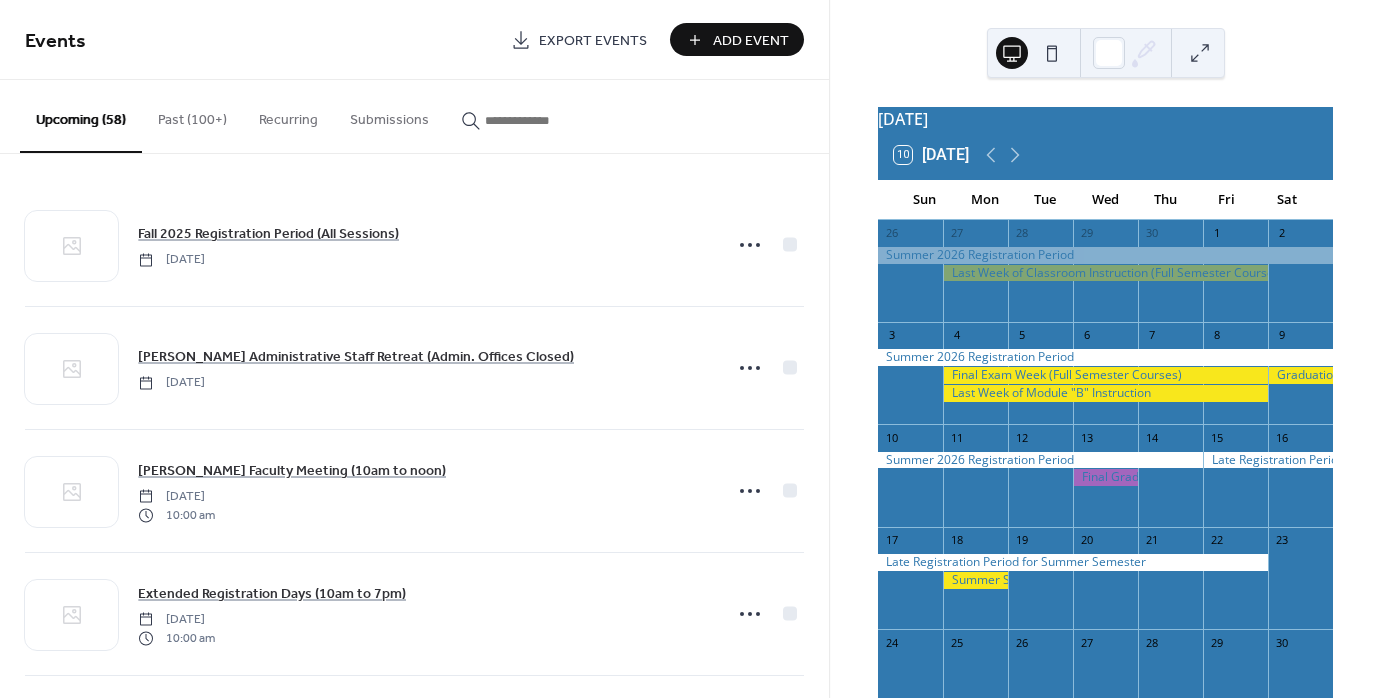 click on "Add Event" at bounding box center (737, 39) 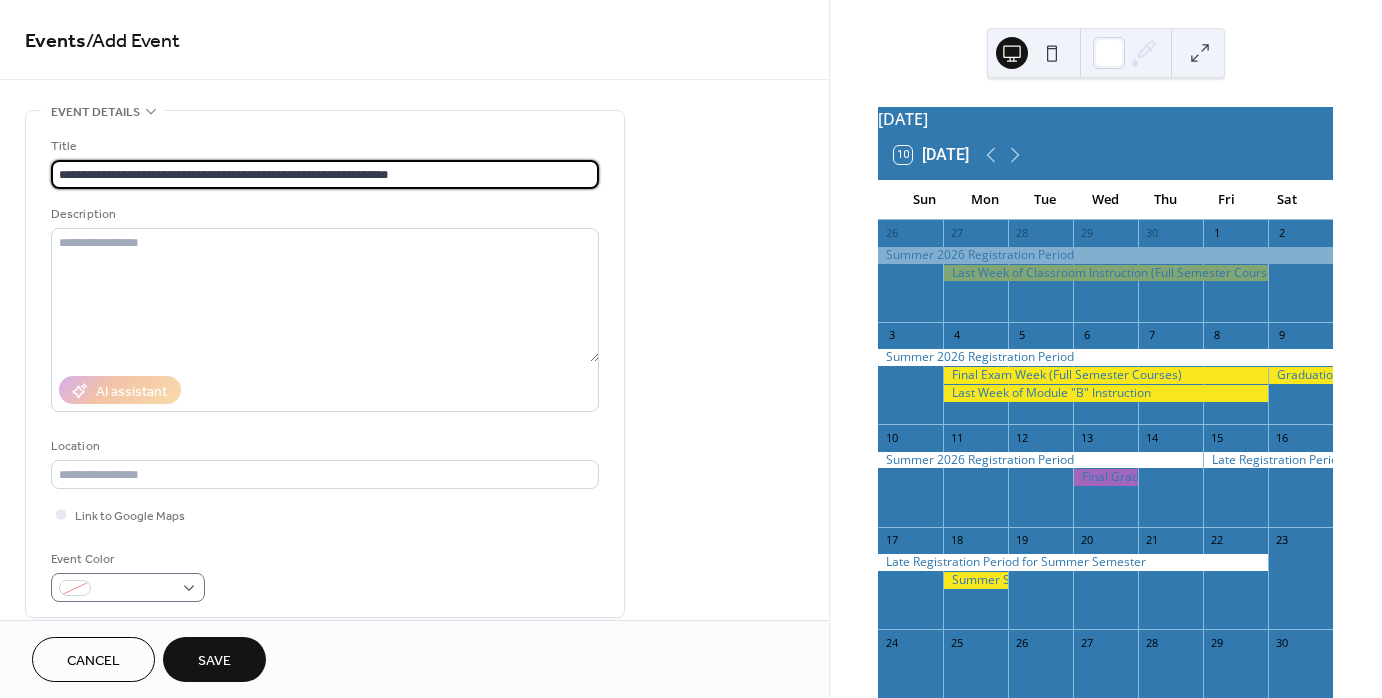 type on "**********" 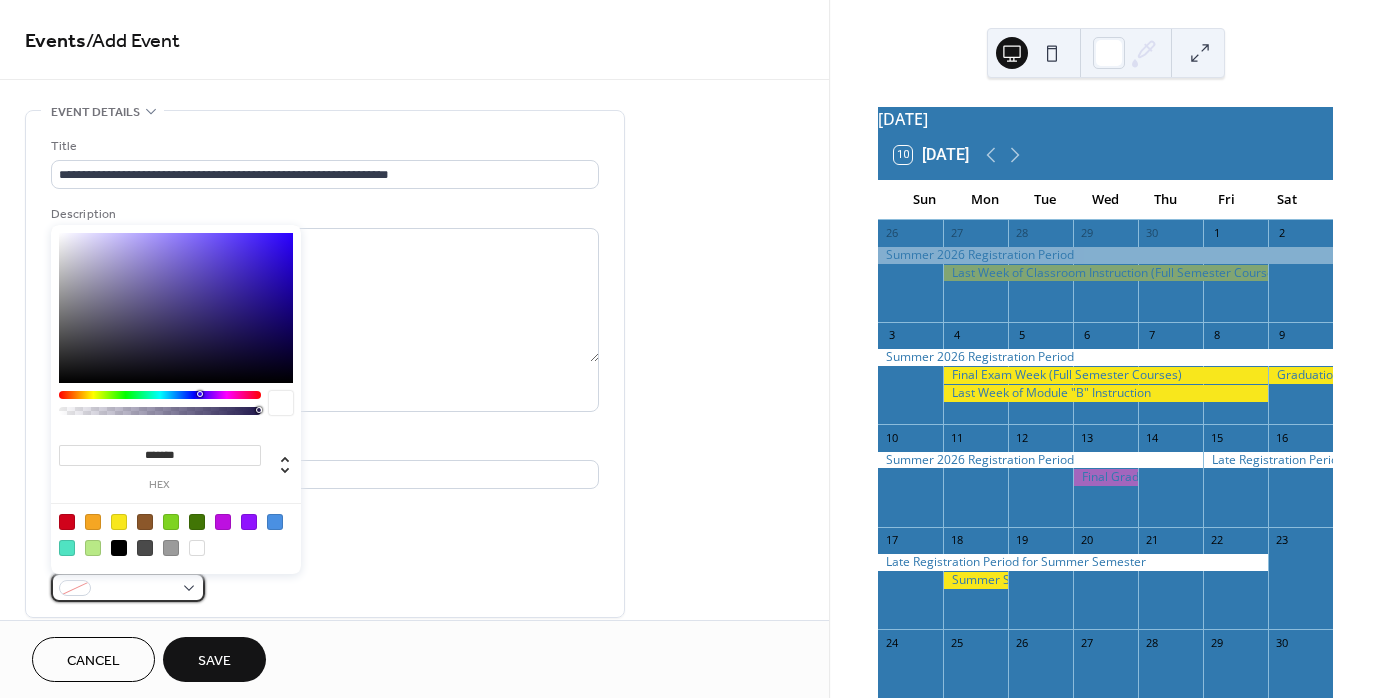 click at bounding box center (128, 587) 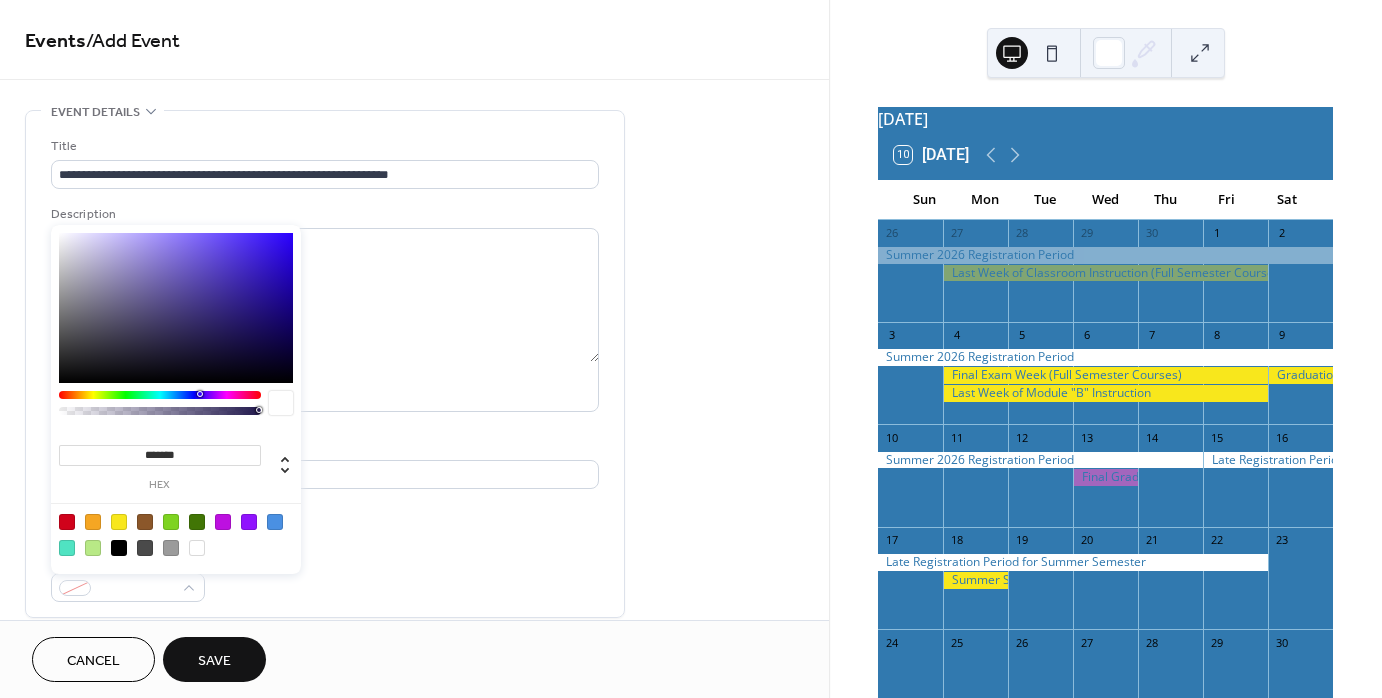 click at bounding box center [119, 522] 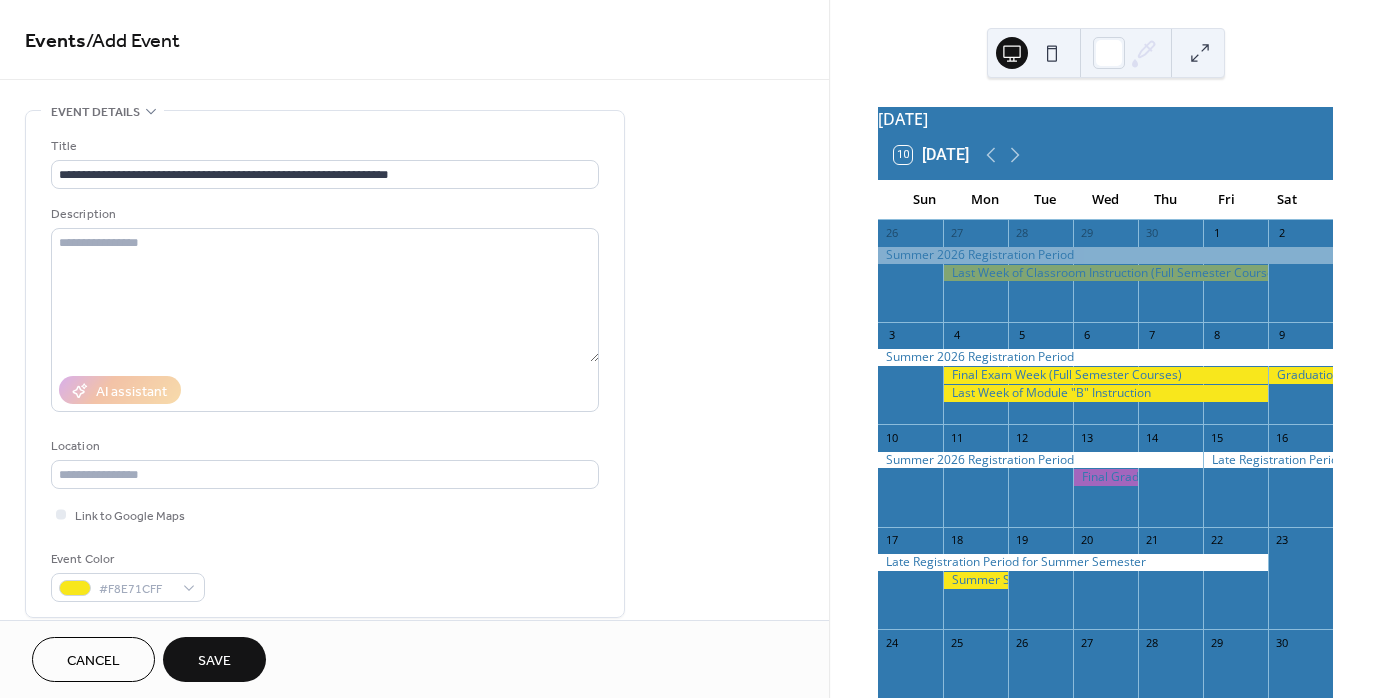 click on "Event Color #F8E71CFF" at bounding box center [325, 575] 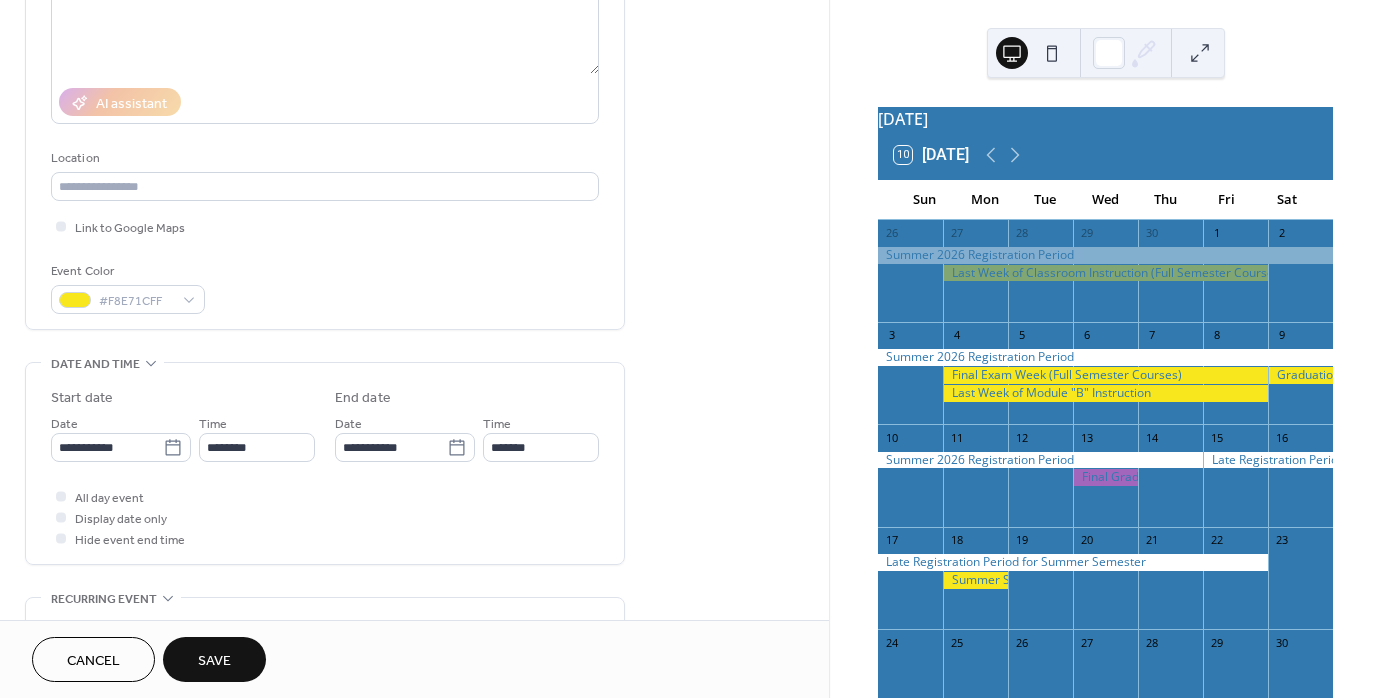 scroll, scrollTop: 300, scrollLeft: 0, axis: vertical 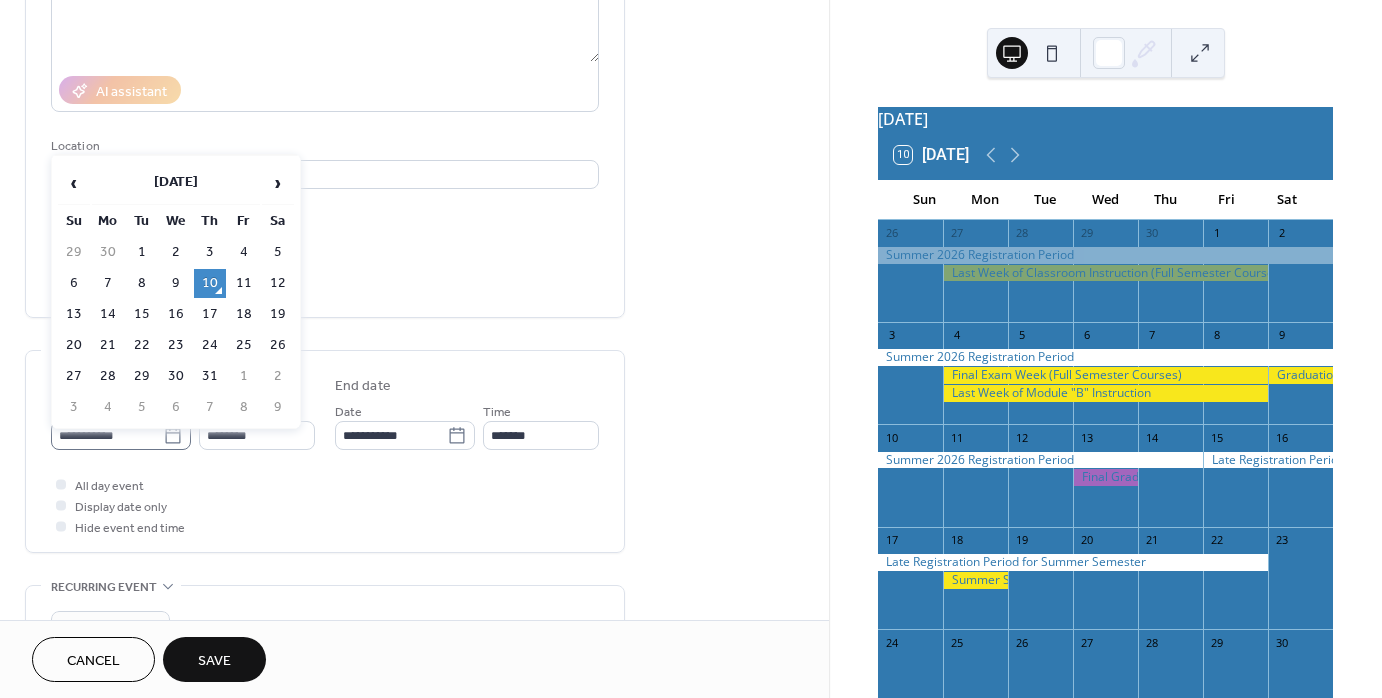 click 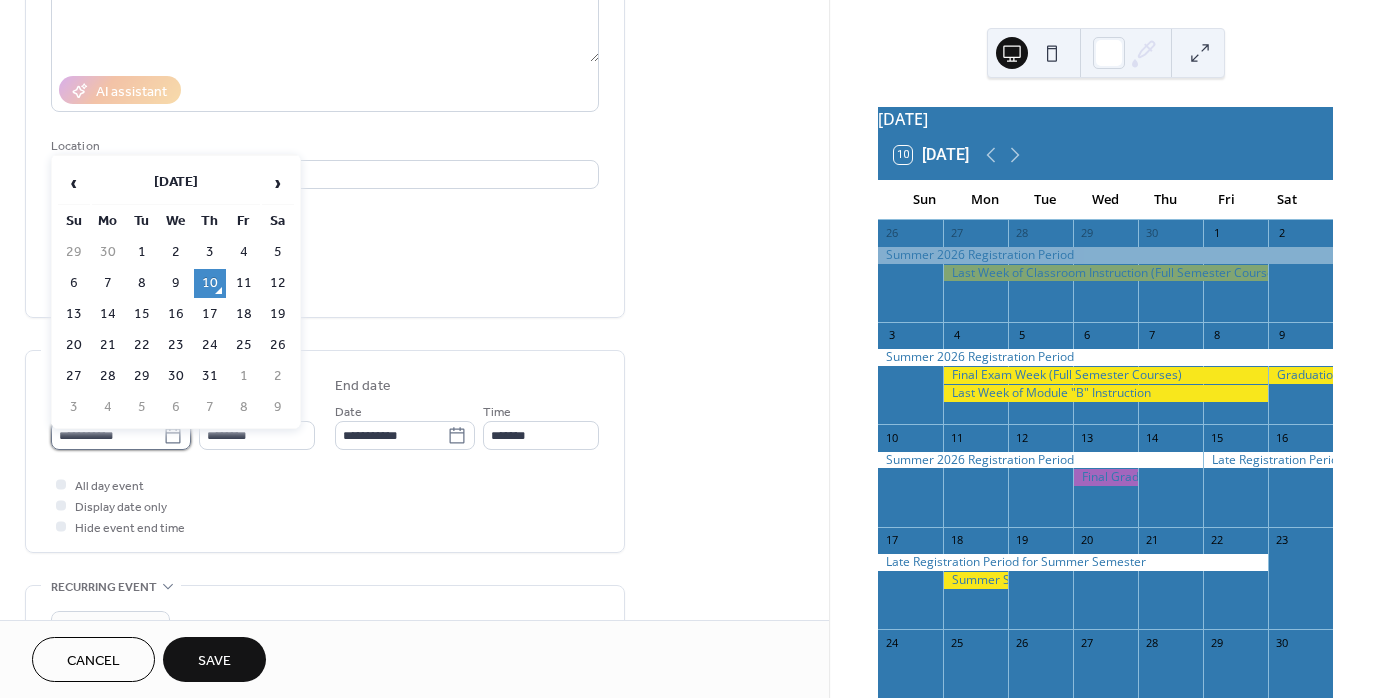 click on "**********" at bounding box center (107, 435) 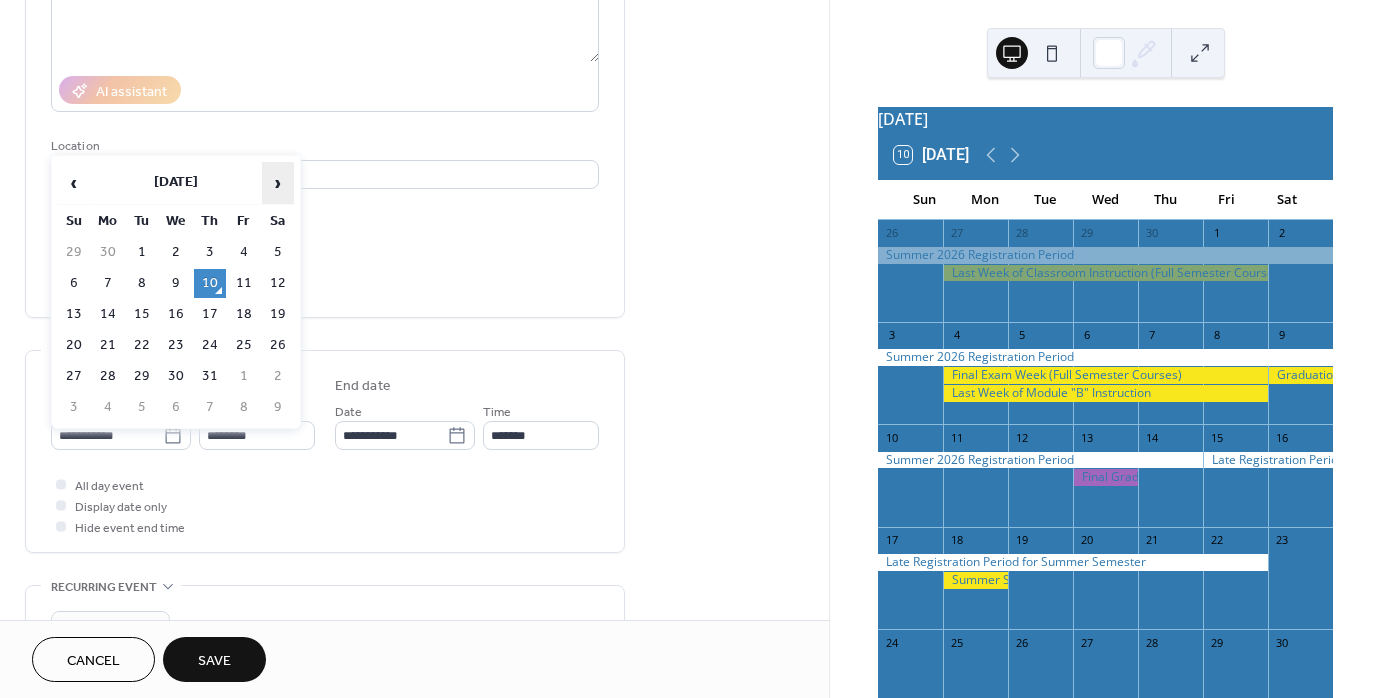 click on "›" at bounding box center [278, 183] 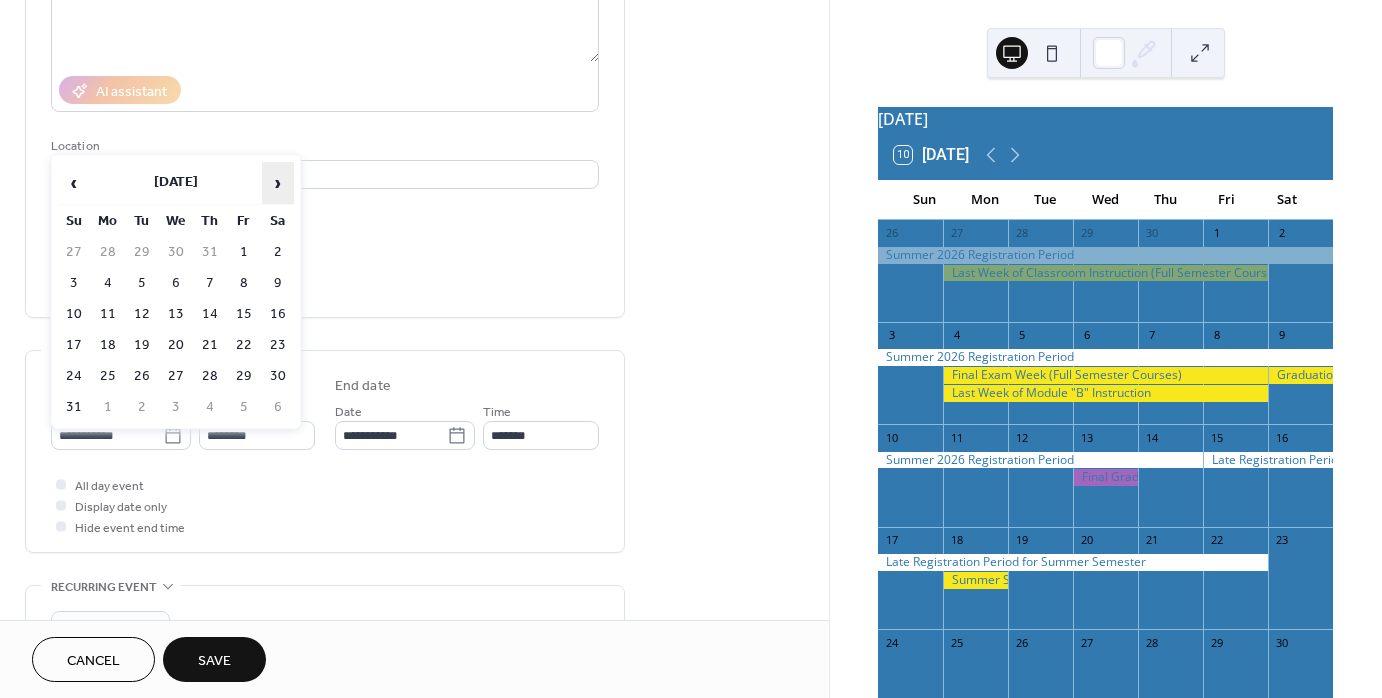 click on "›" at bounding box center [278, 183] 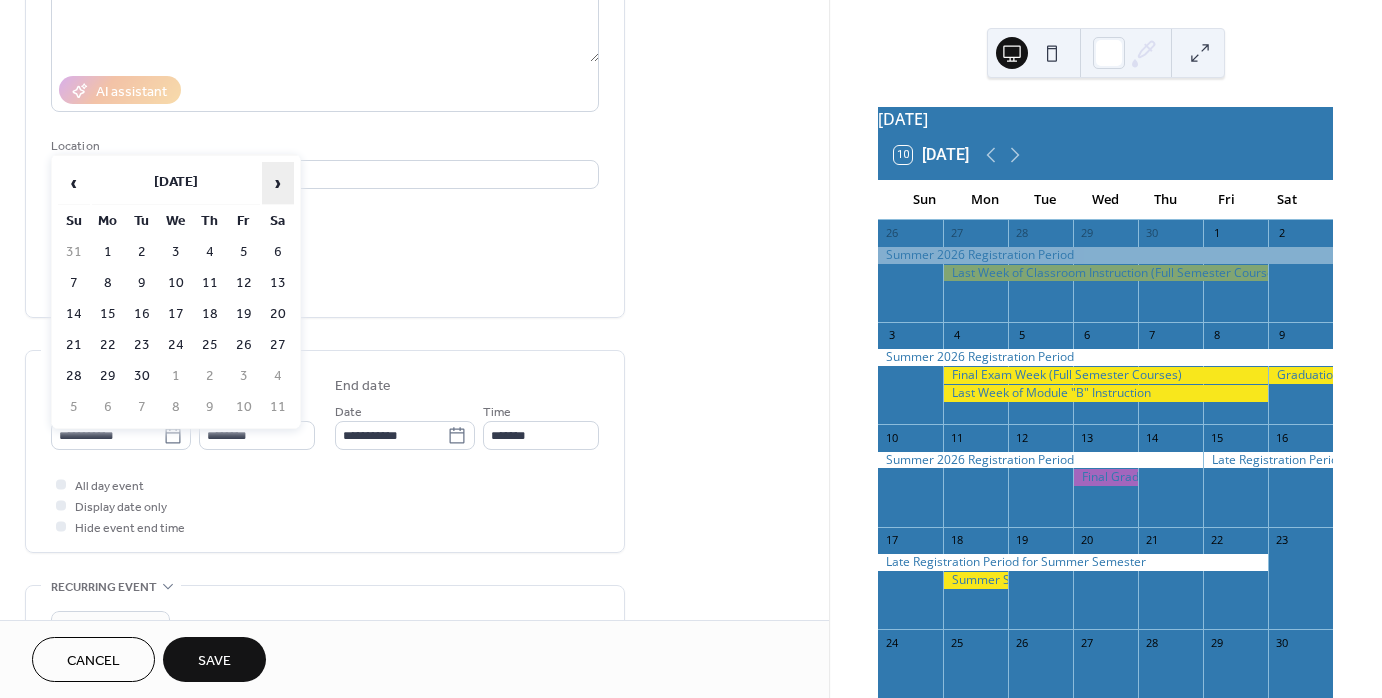 click on "›" at bounding box center [278, 183] 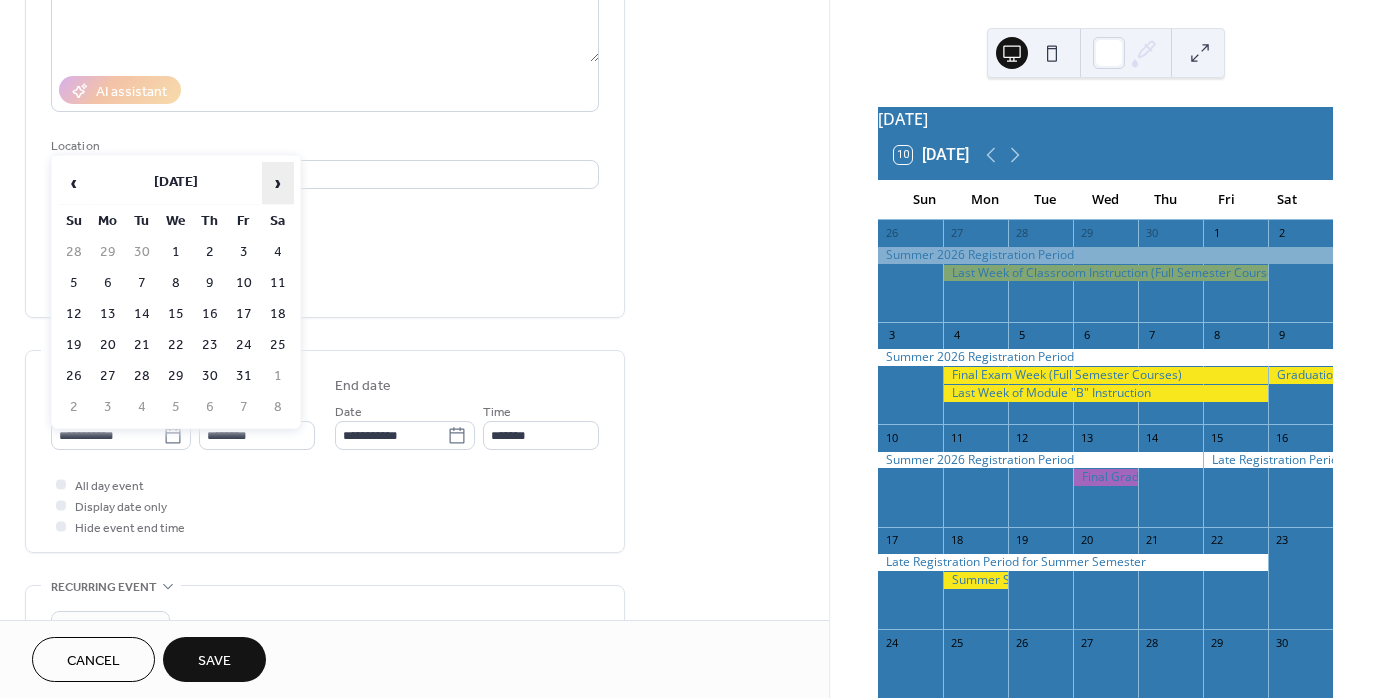 click on "›" at bounding box center [278, 183] 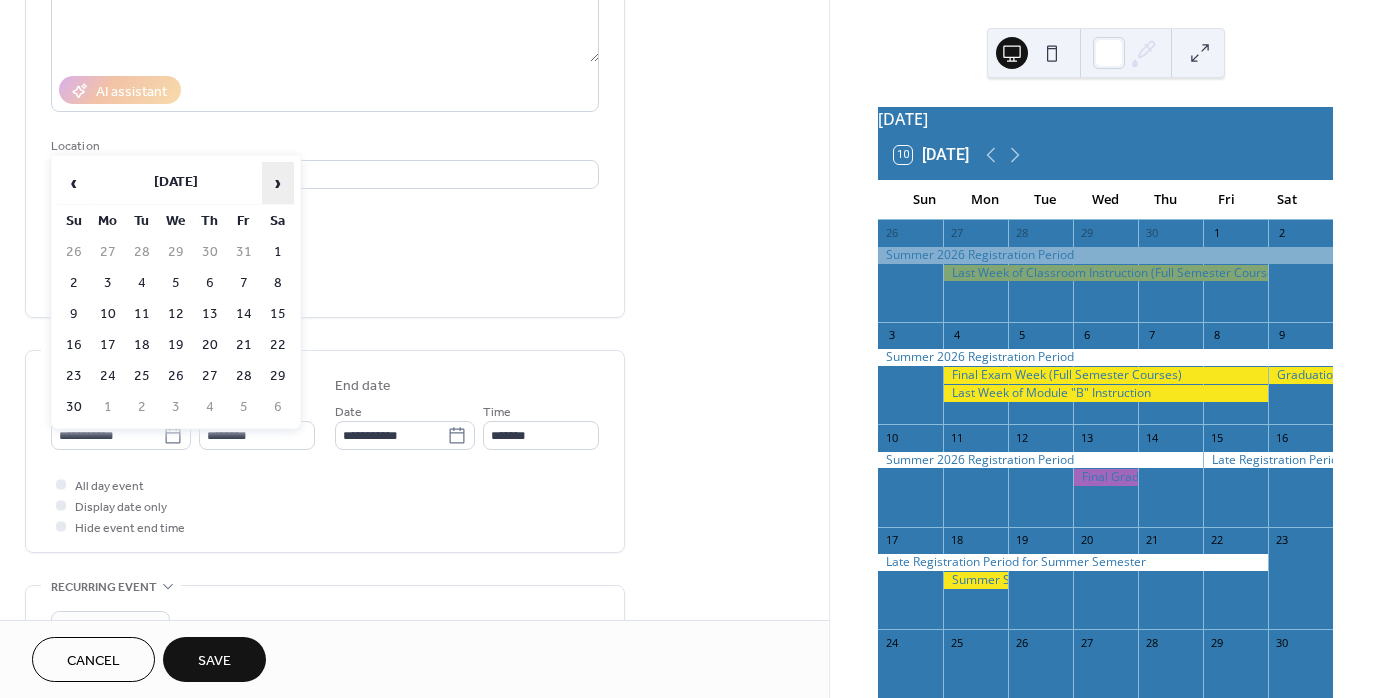 click on "›" at bounding box center [278, 183] 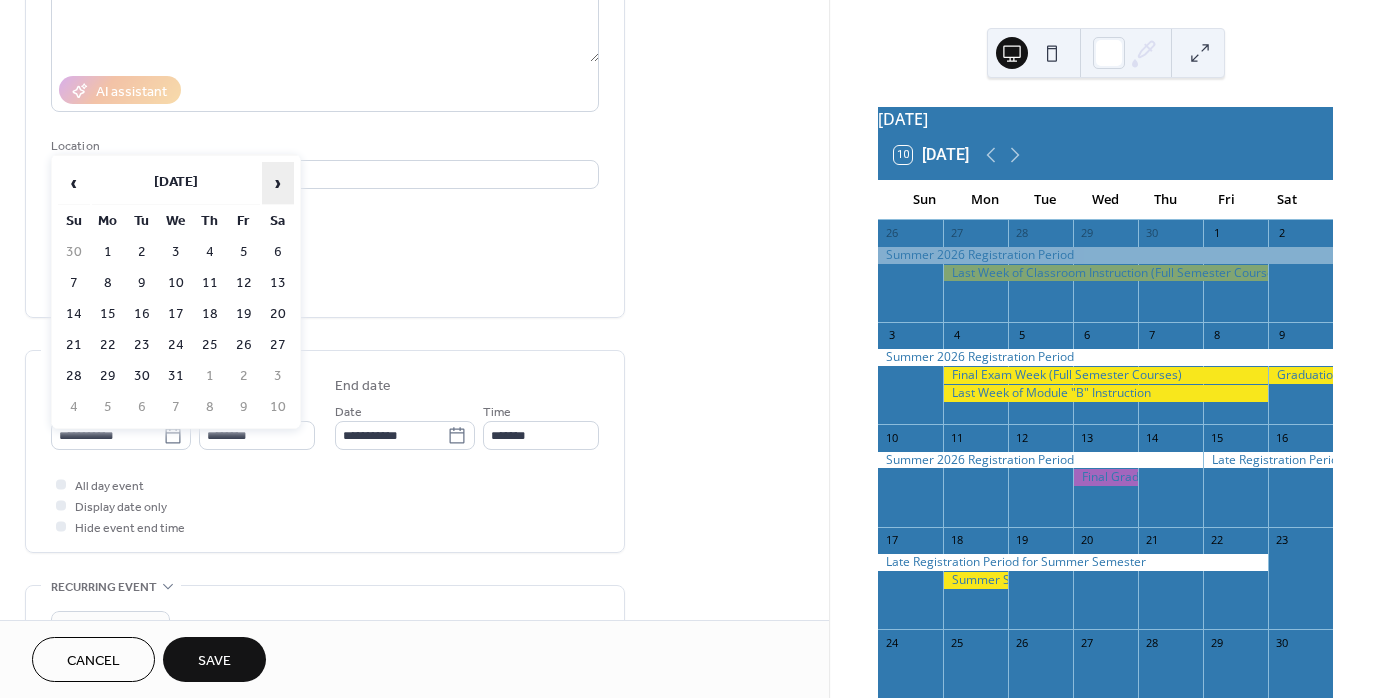 click on "›" at bounding box center [278, 183] 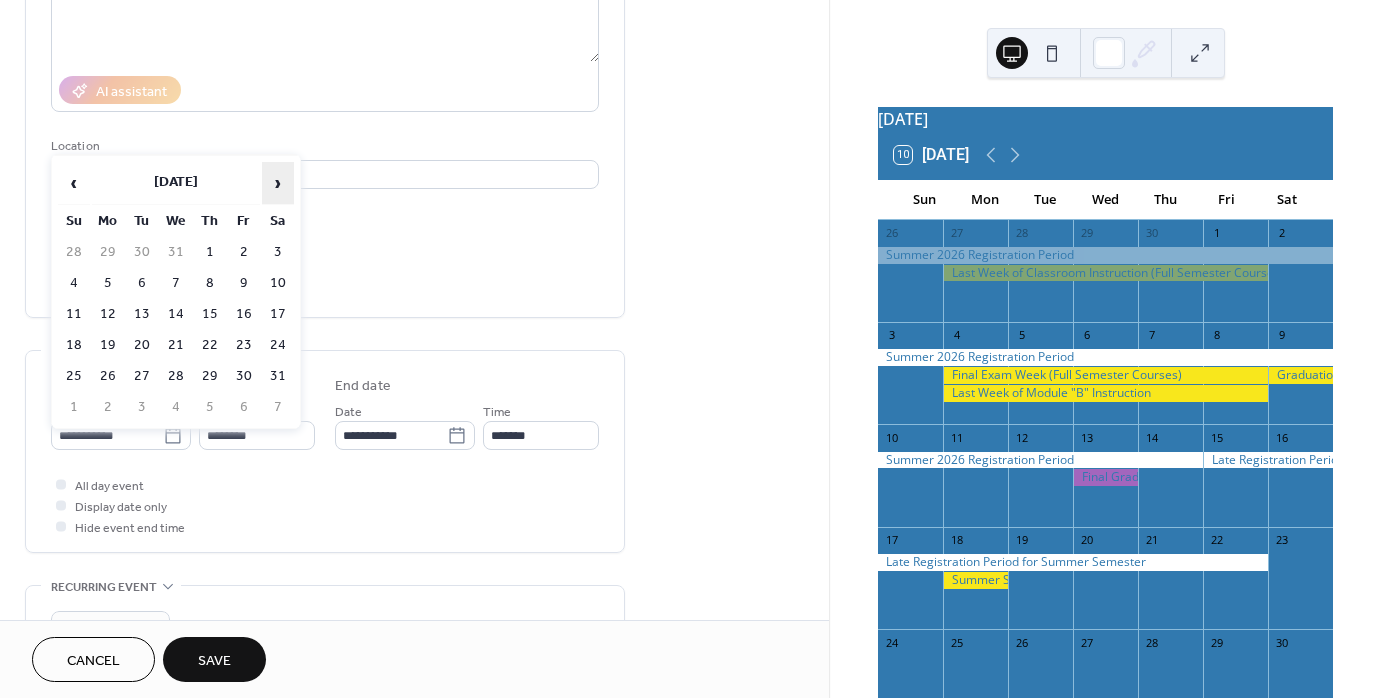 click on "›" at bounding box center [278, 183] 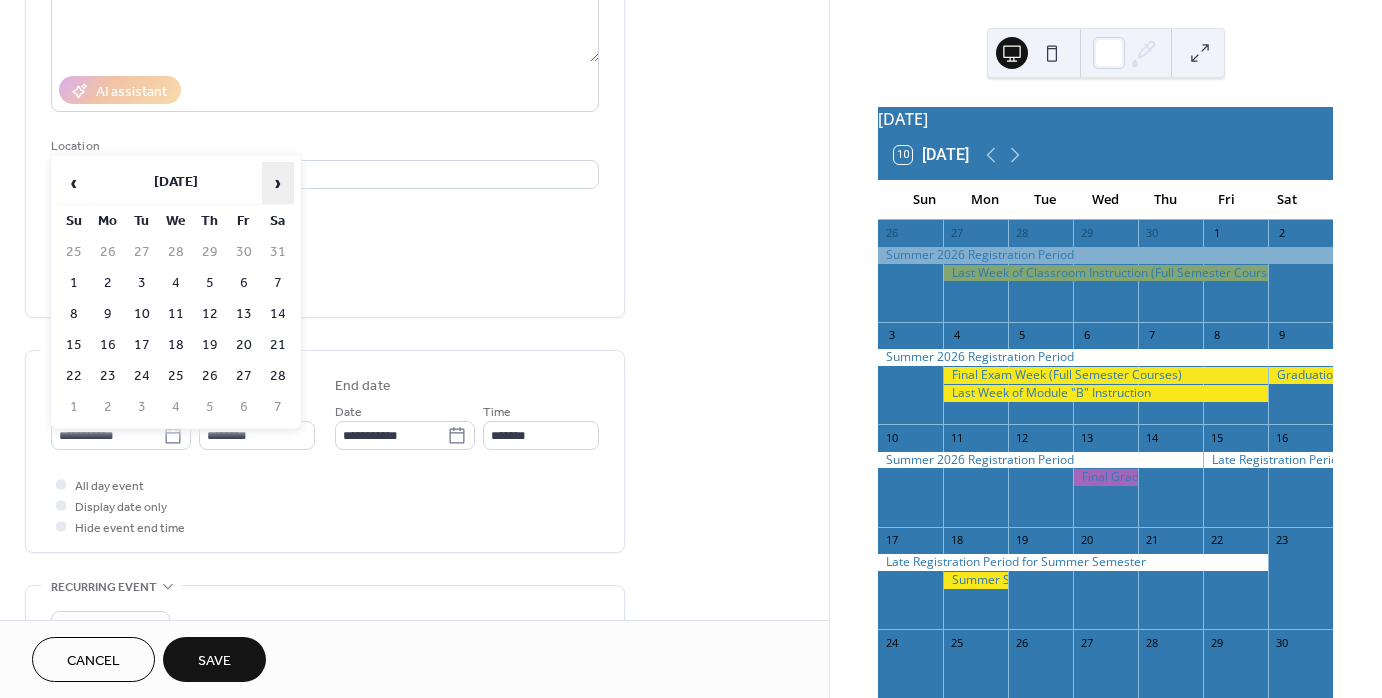 click on "›" at bounding box center [278, 183] 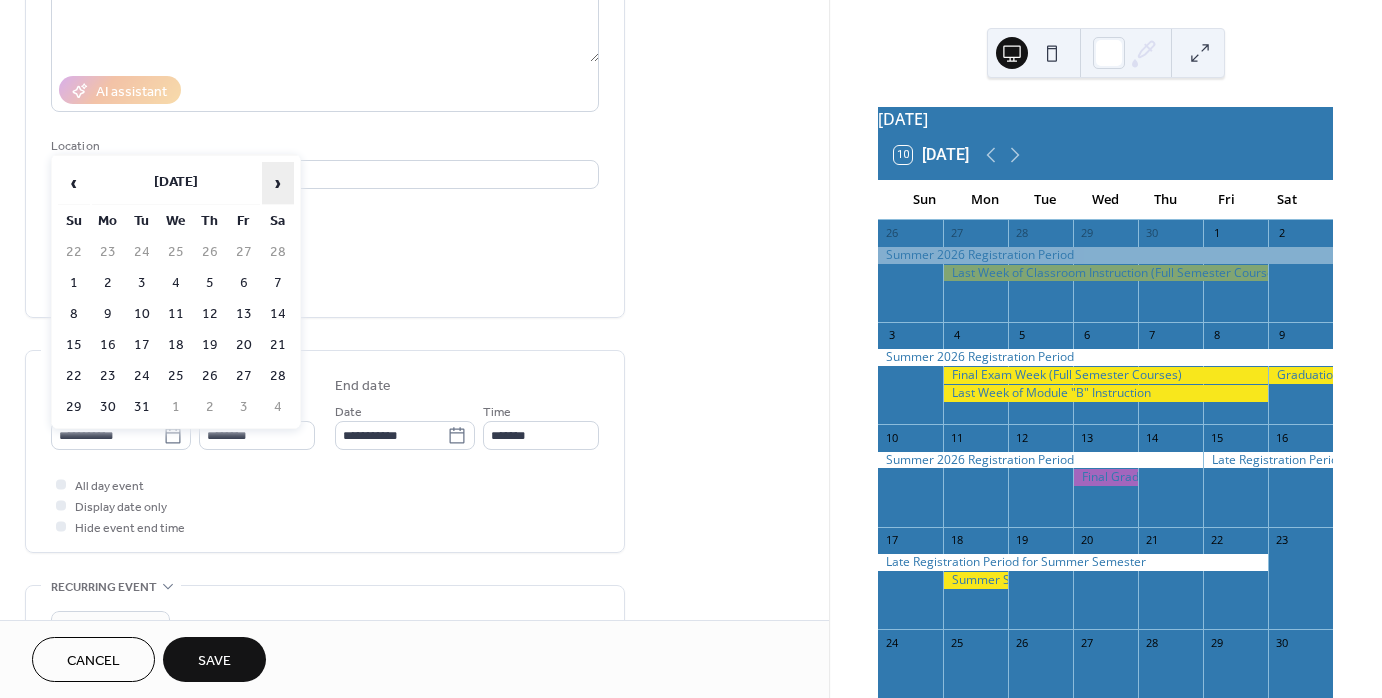 click on "›" at bounding box center [278, 183] 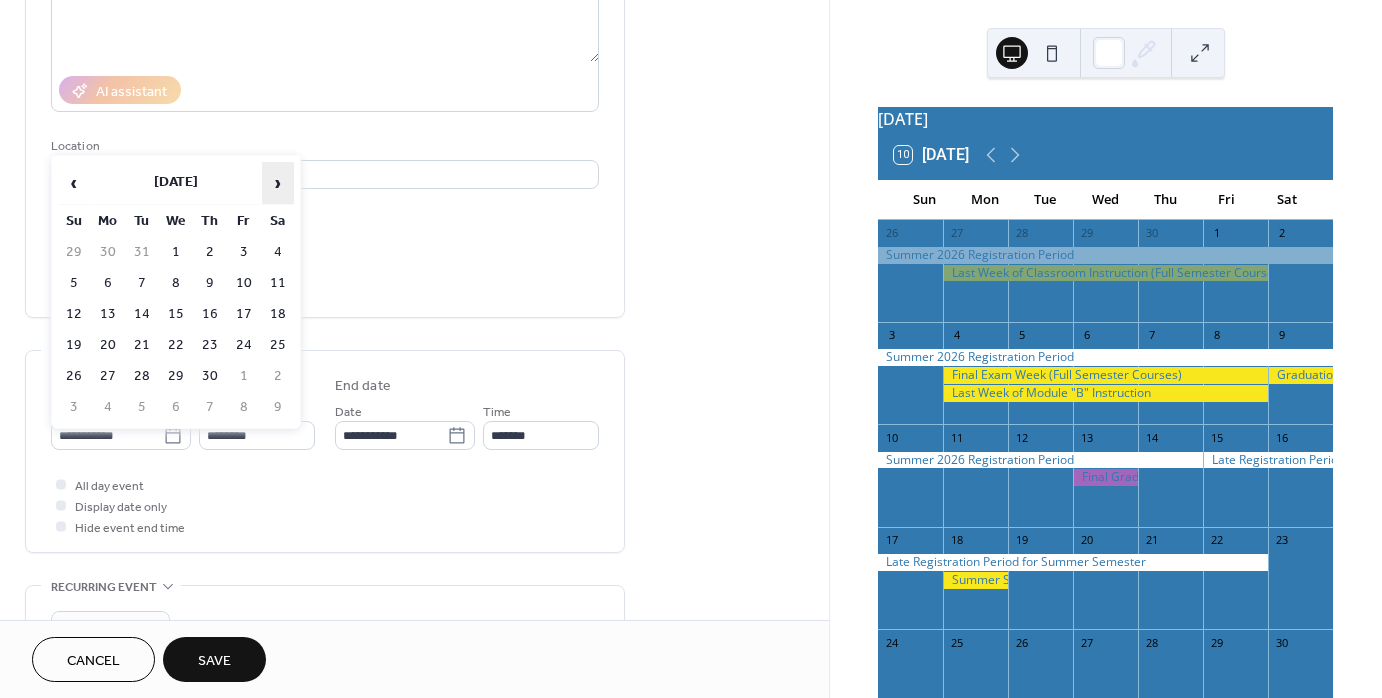 click on "›" at bounding box center (278, 183) 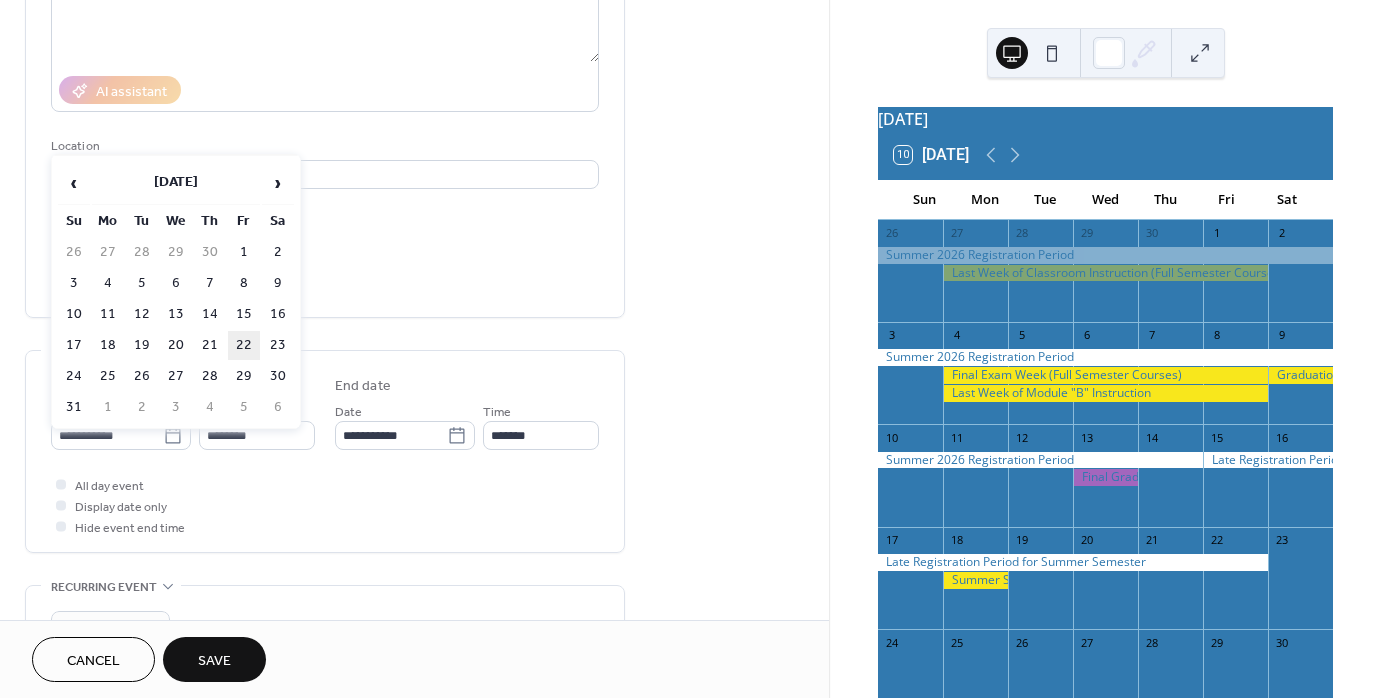 click on "22" at bounding box center [244, 345] 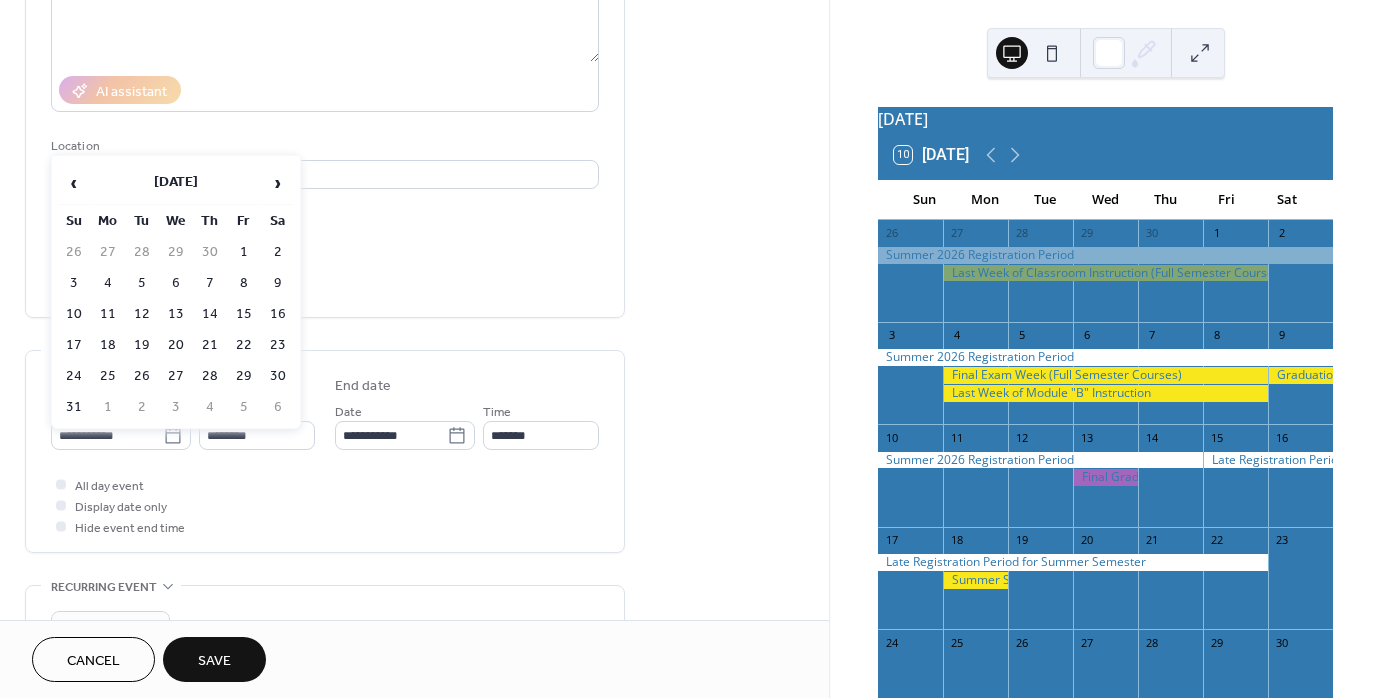 type on "**********" 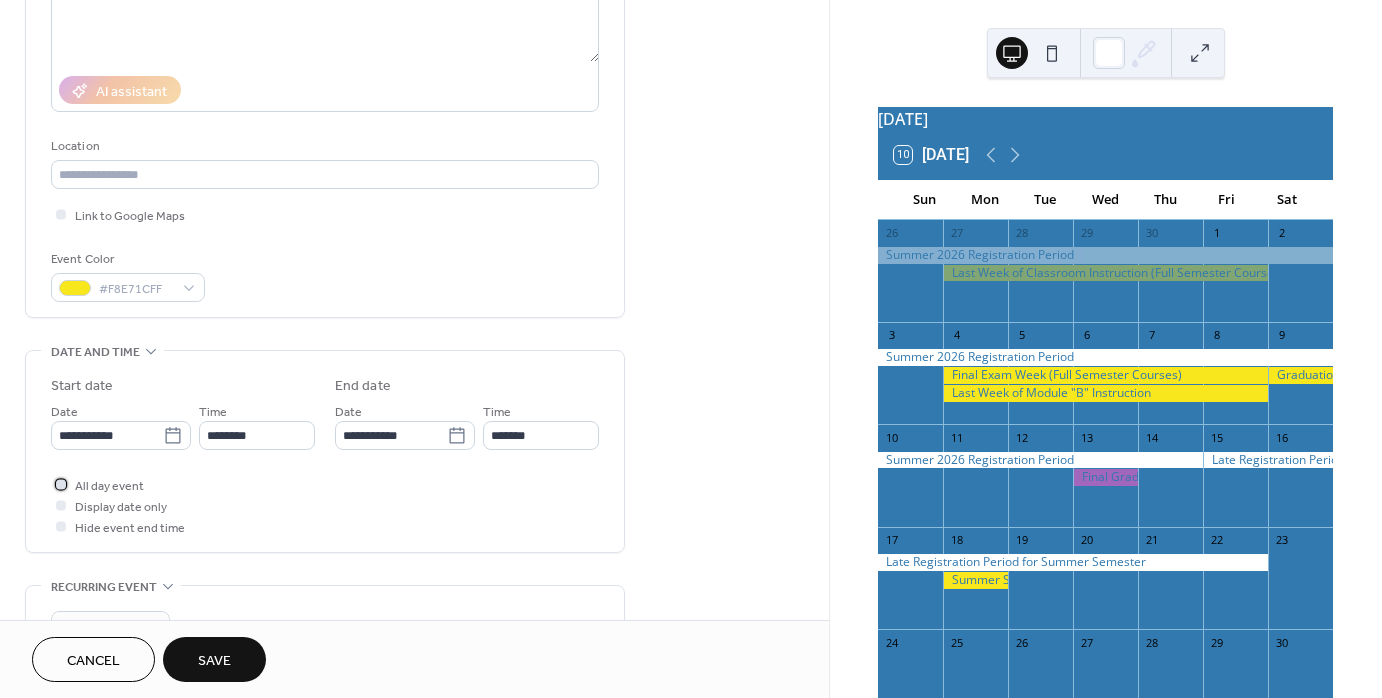 click at bounding box center (61, 484) 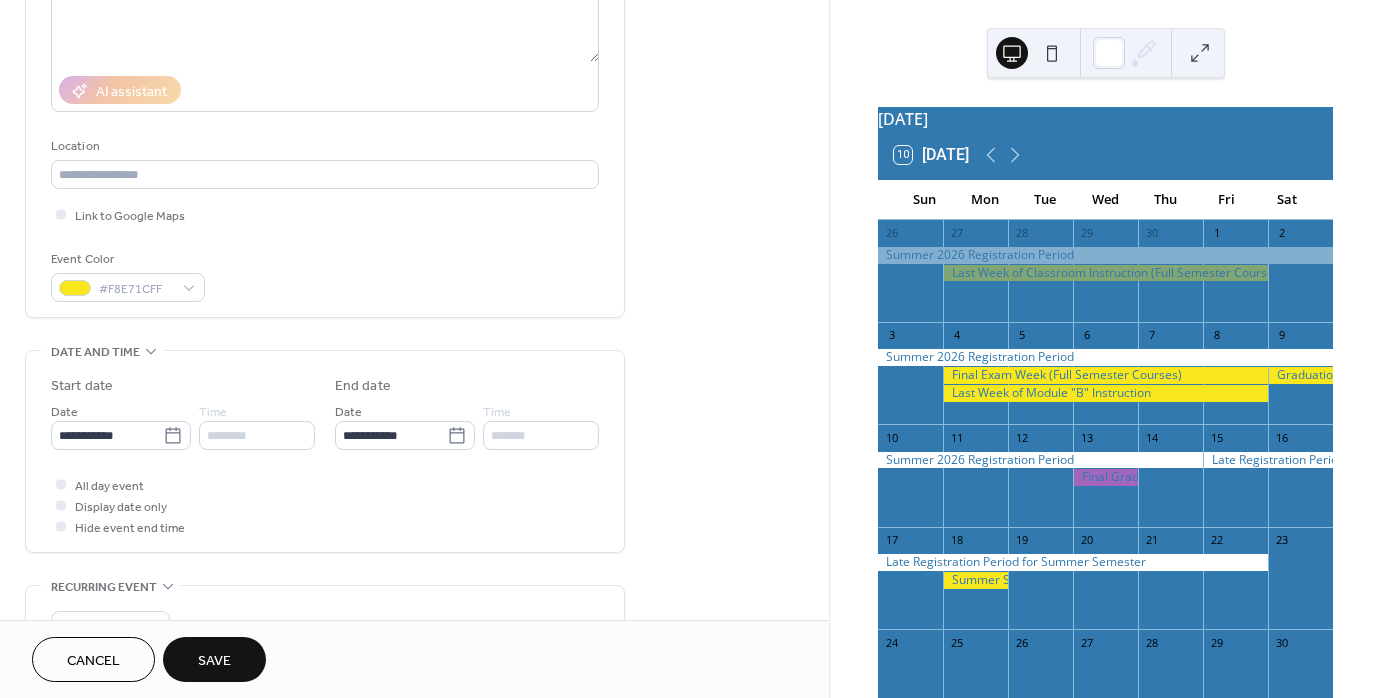 click on "Save" at bounding box center (214, 661) 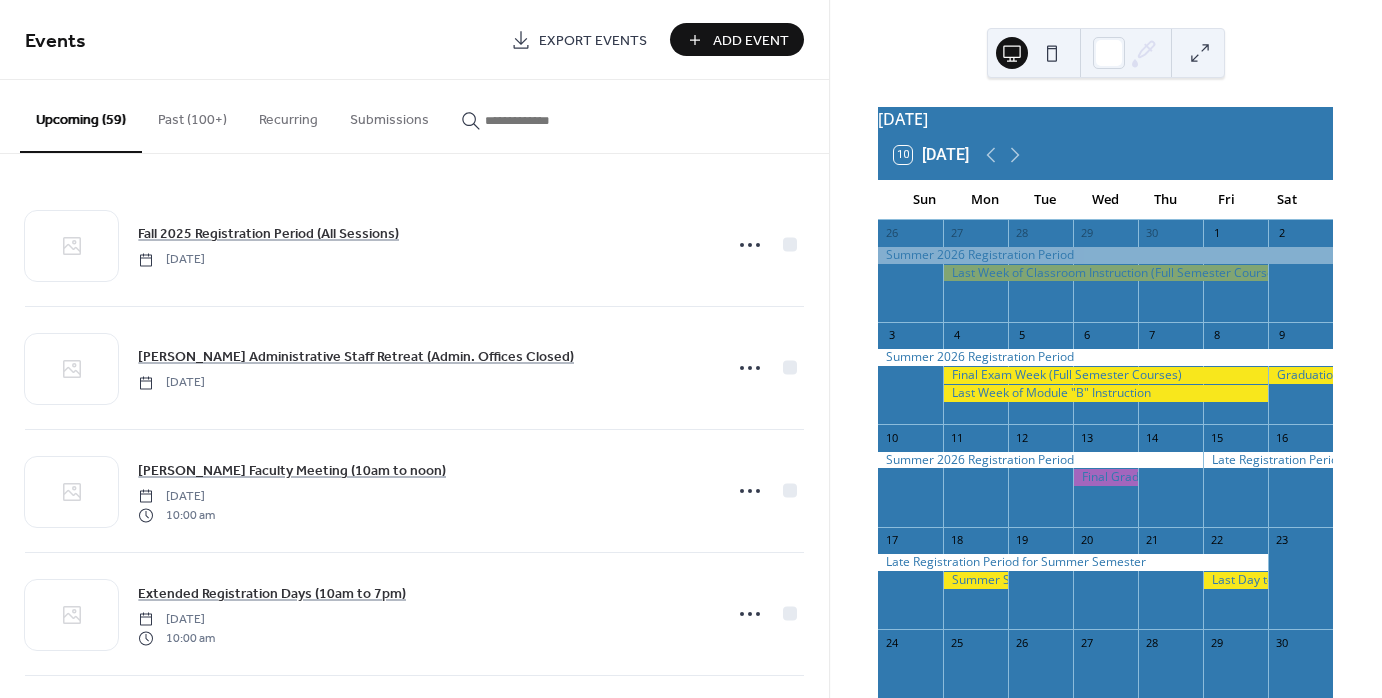 click on "Add Event" at bounding box center [751, 41] 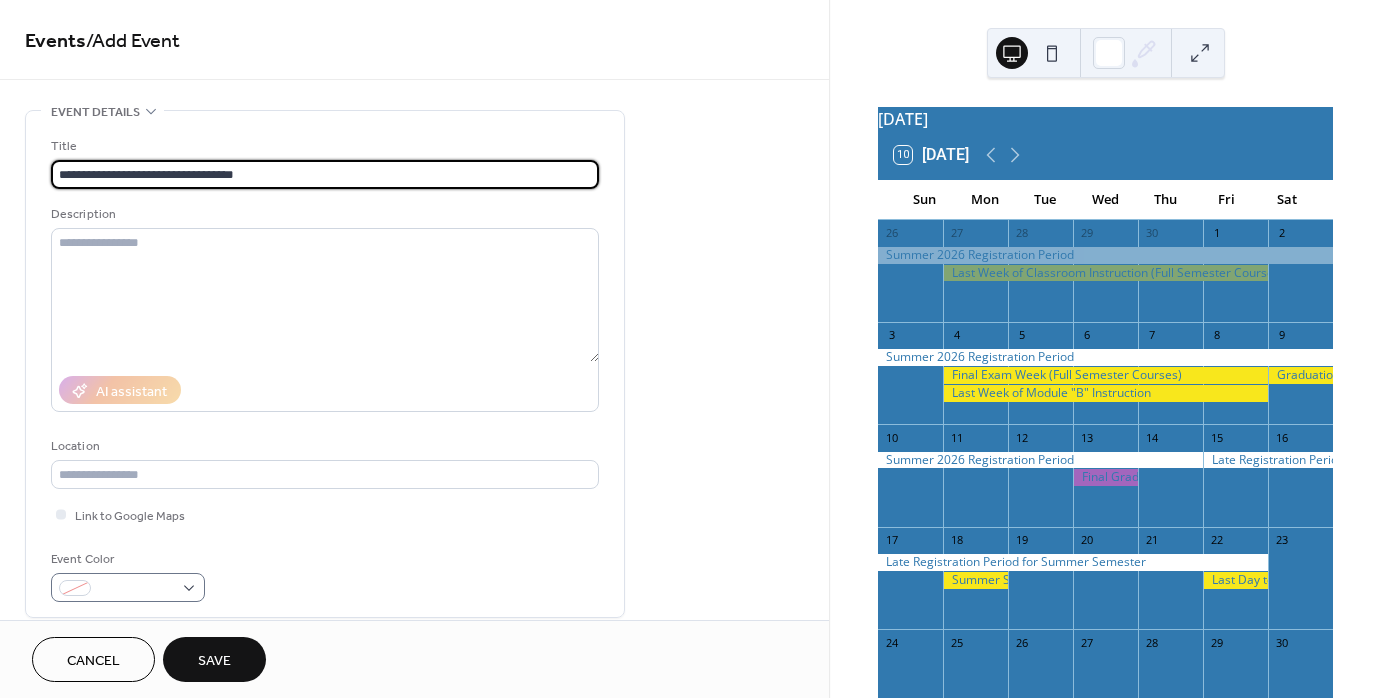 type on "**********" 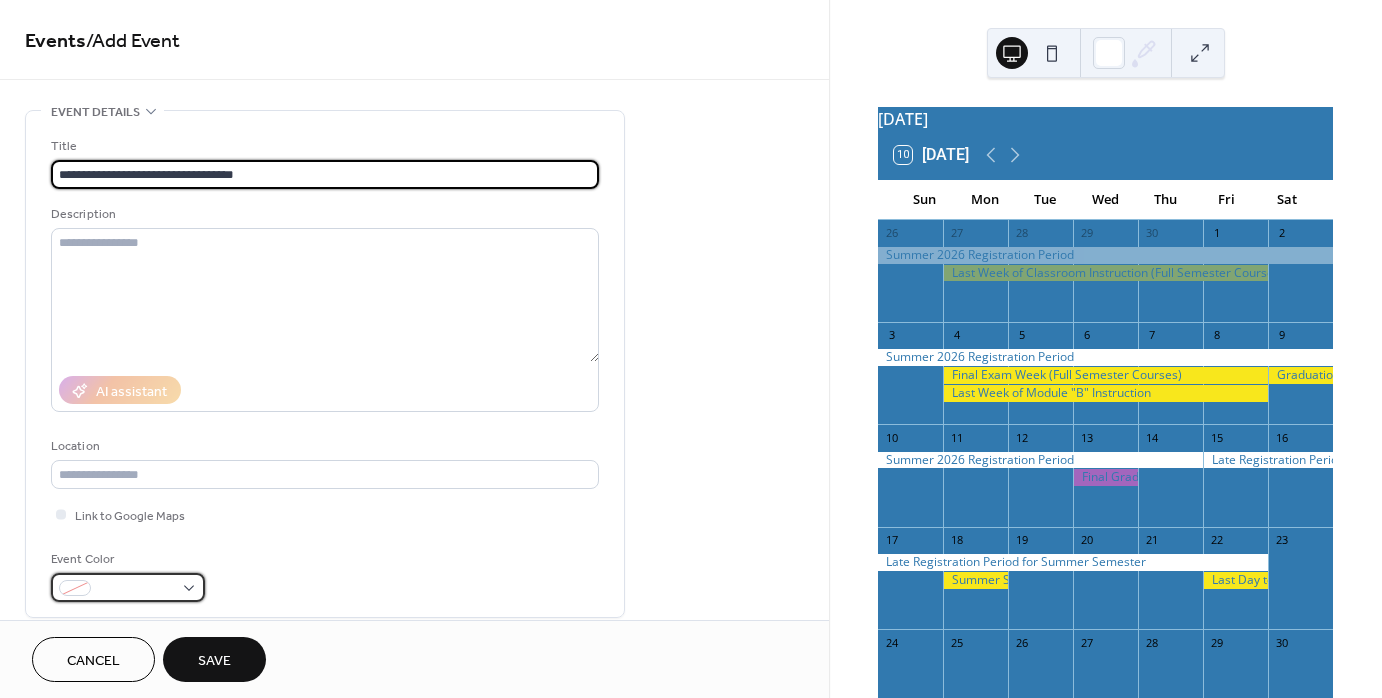 click at bounding box center [128, 587] 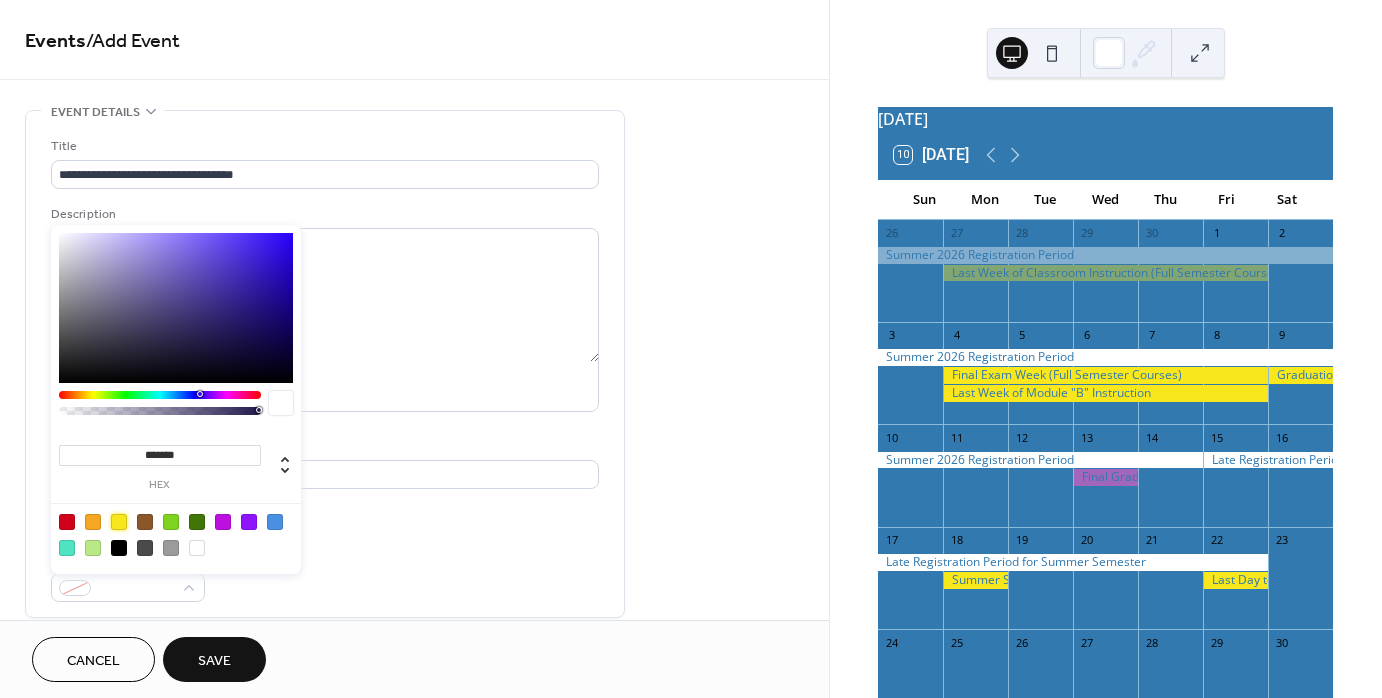 click at bounding box center [119, 522] 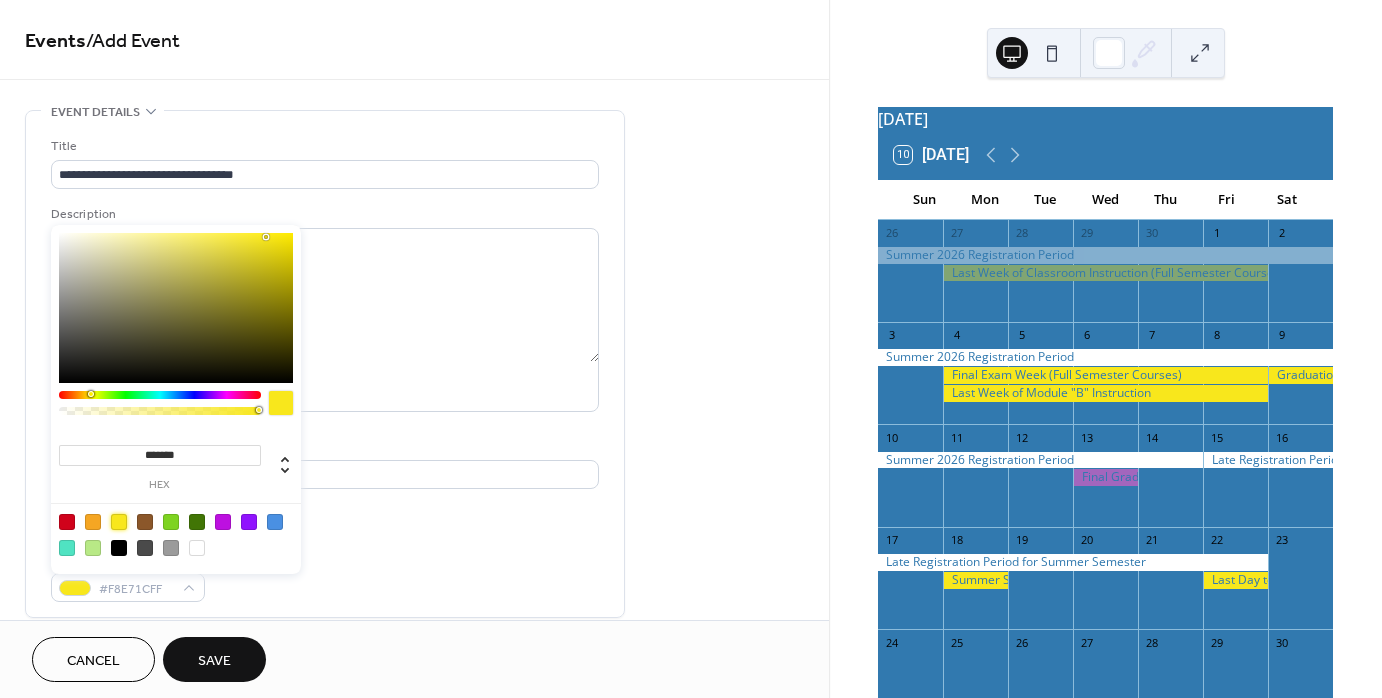 click on "Event Color #F8E71CFF" at bounding box center (325, 575) 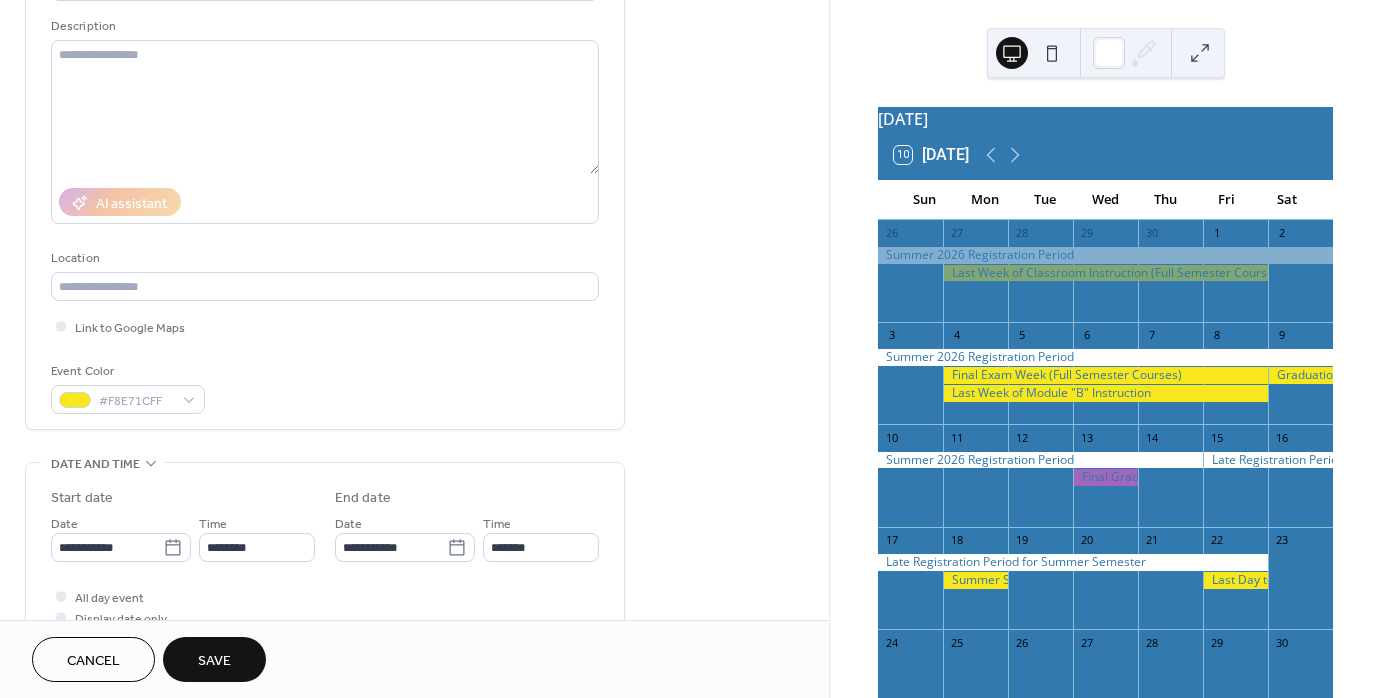 scroll, scrollTop: 300, scrollLeft: 0, axis: vertical 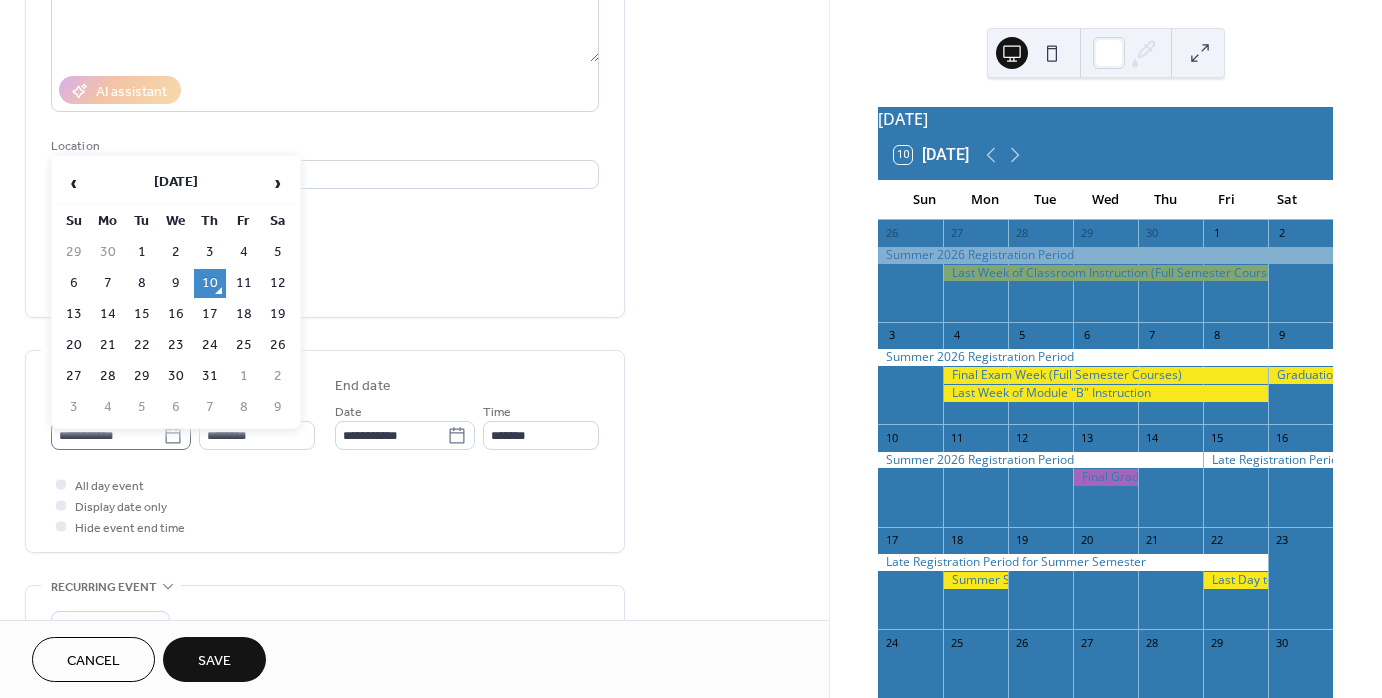 click 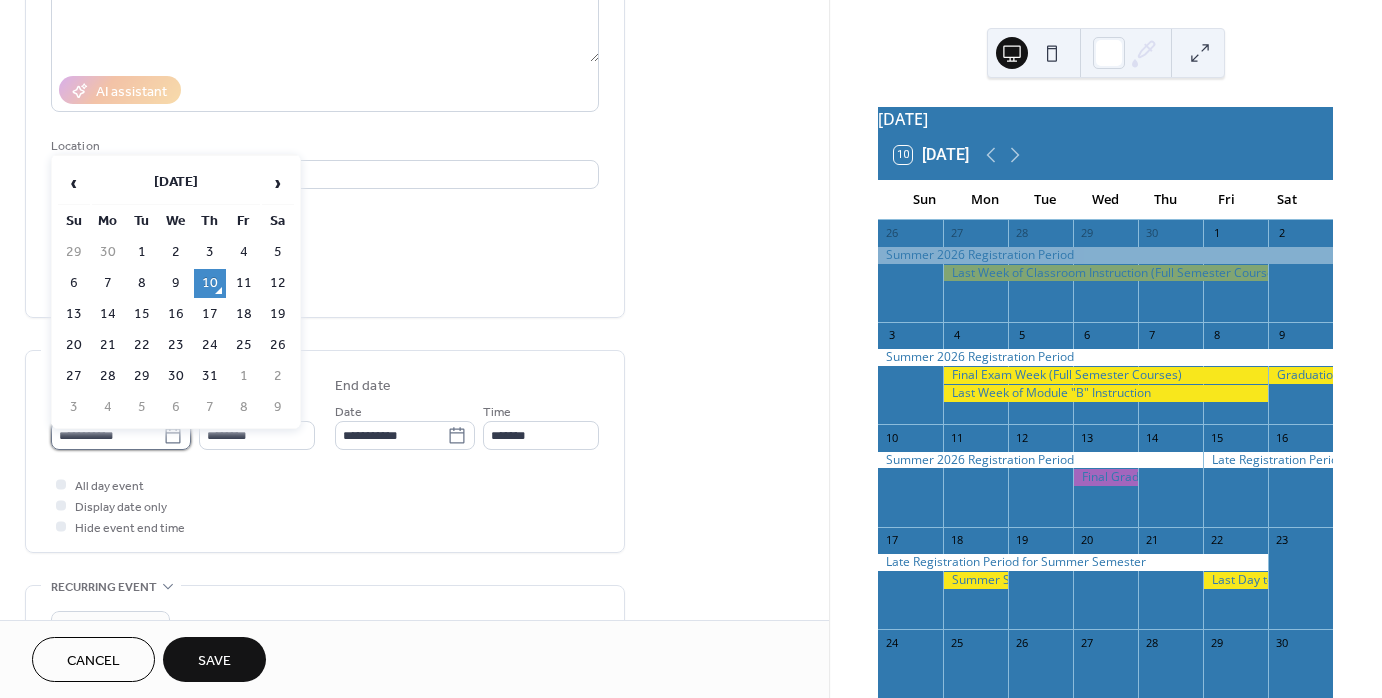 click on "**********" at bounding box center (107, 435) 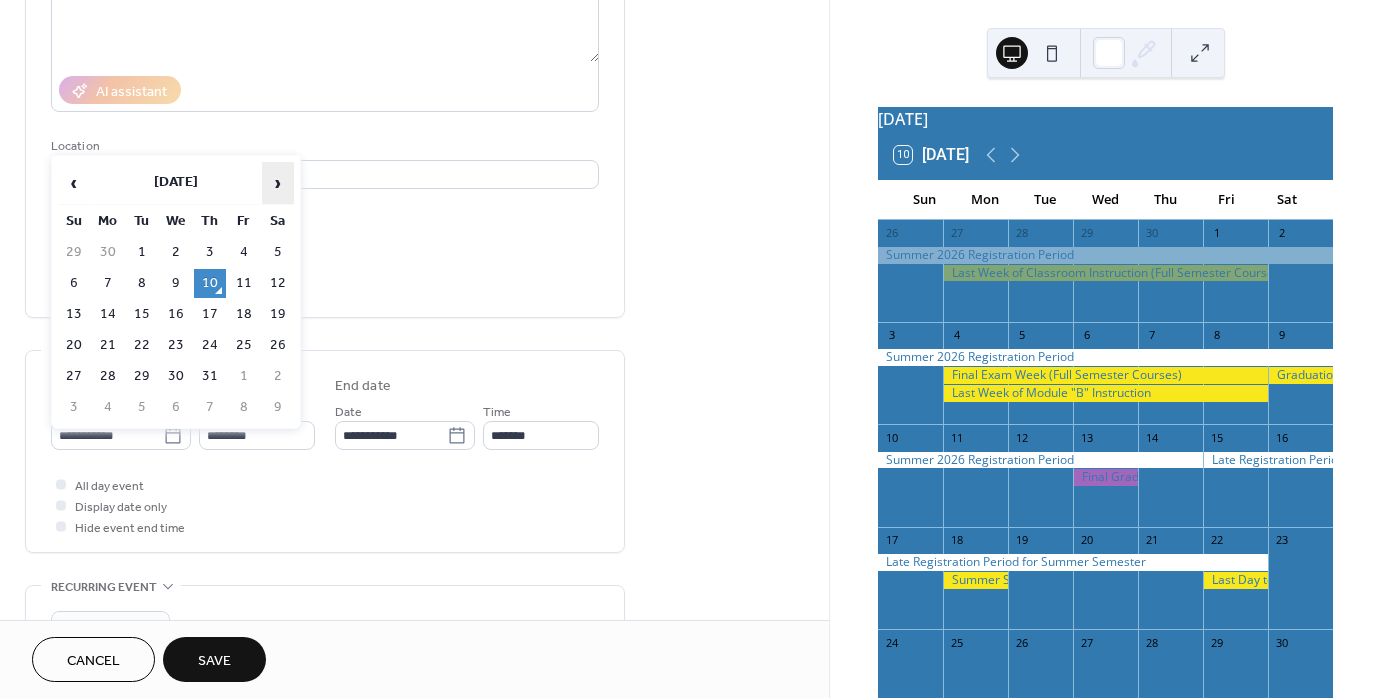 click on "›" at bounding box center (278, 183) 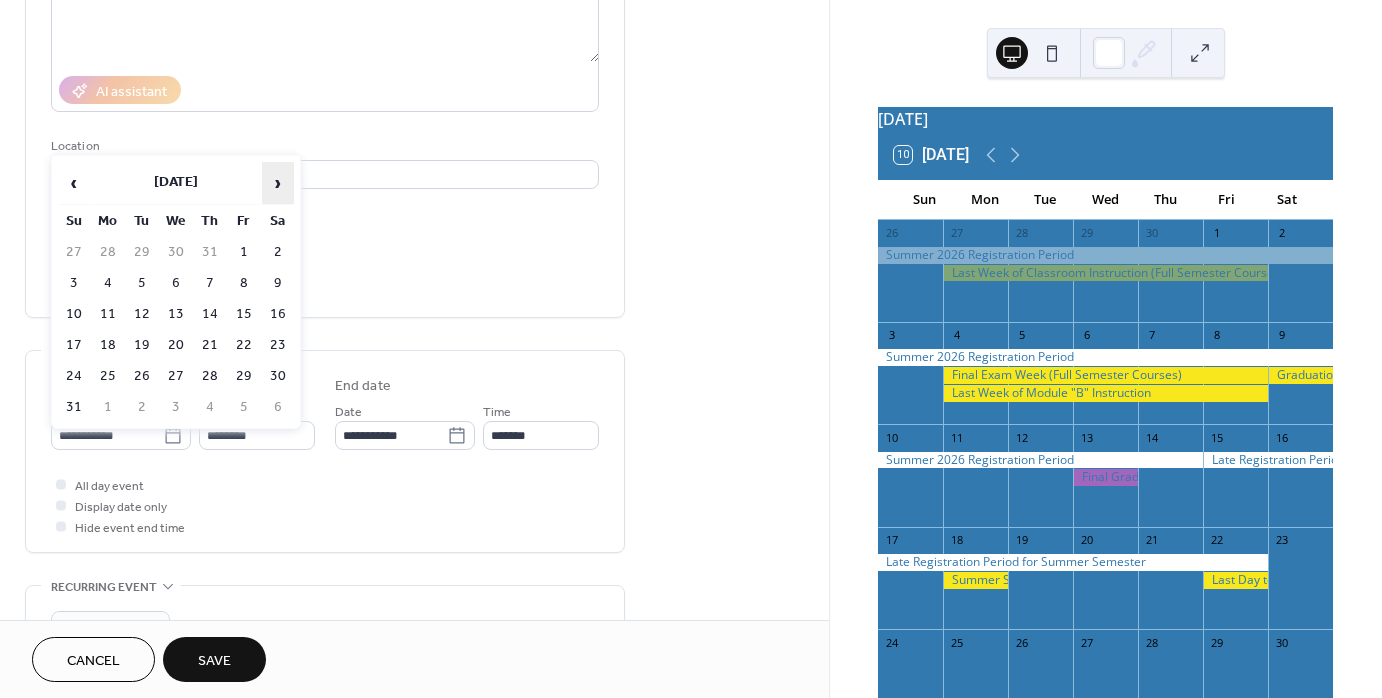 click on "›" at bounding box center [278, 183] 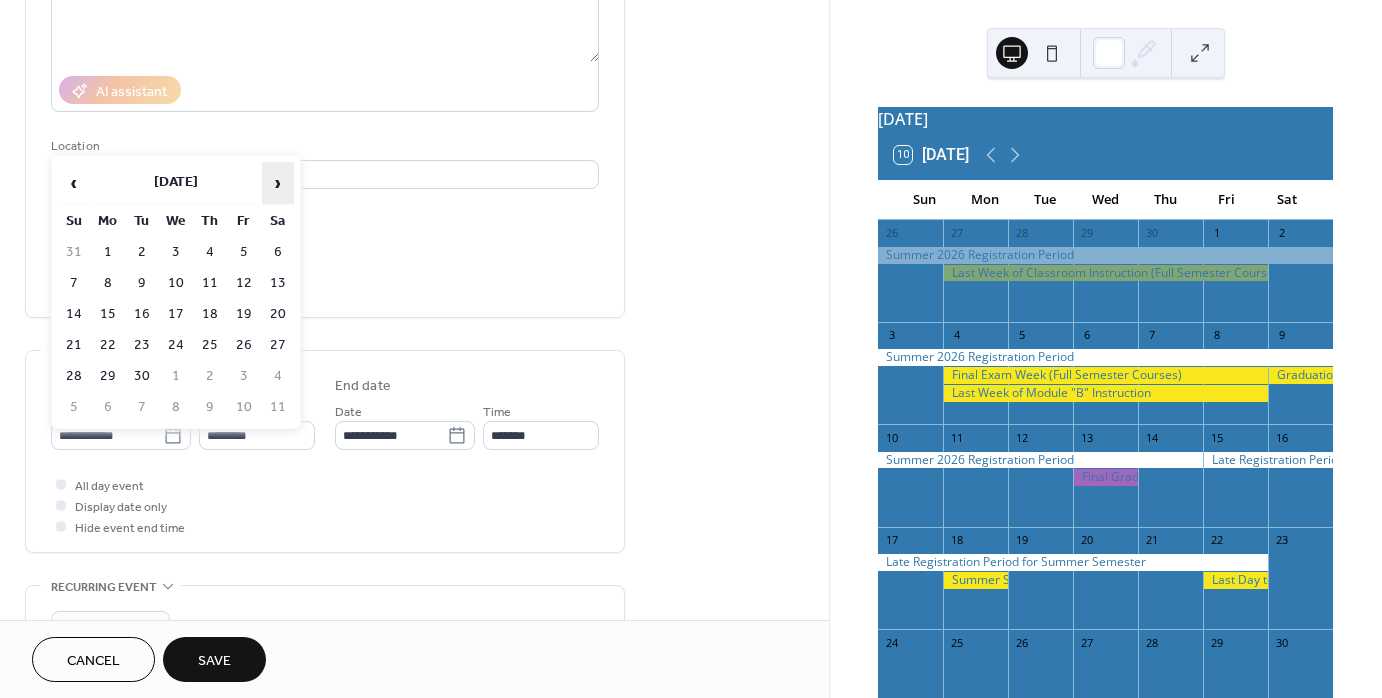 click on "›" at bounding box center (278, 183) 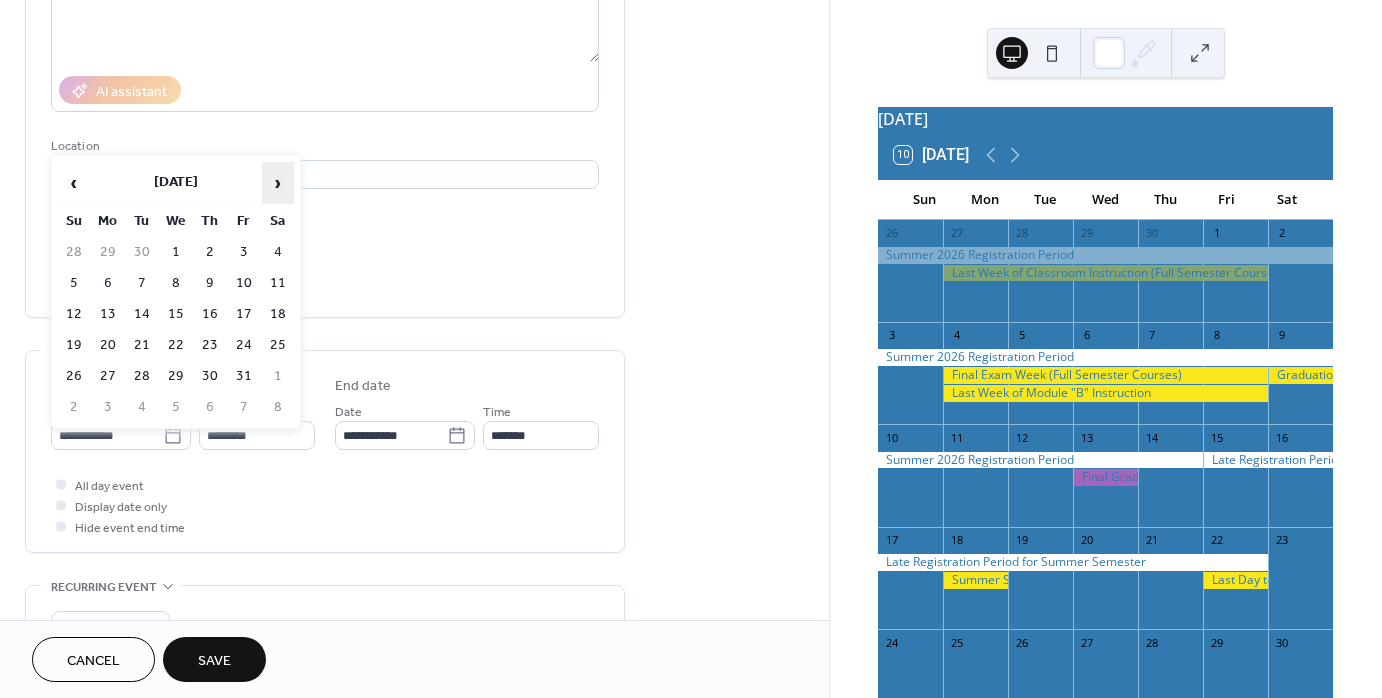 click on "›" at bounding box center (278, 183) 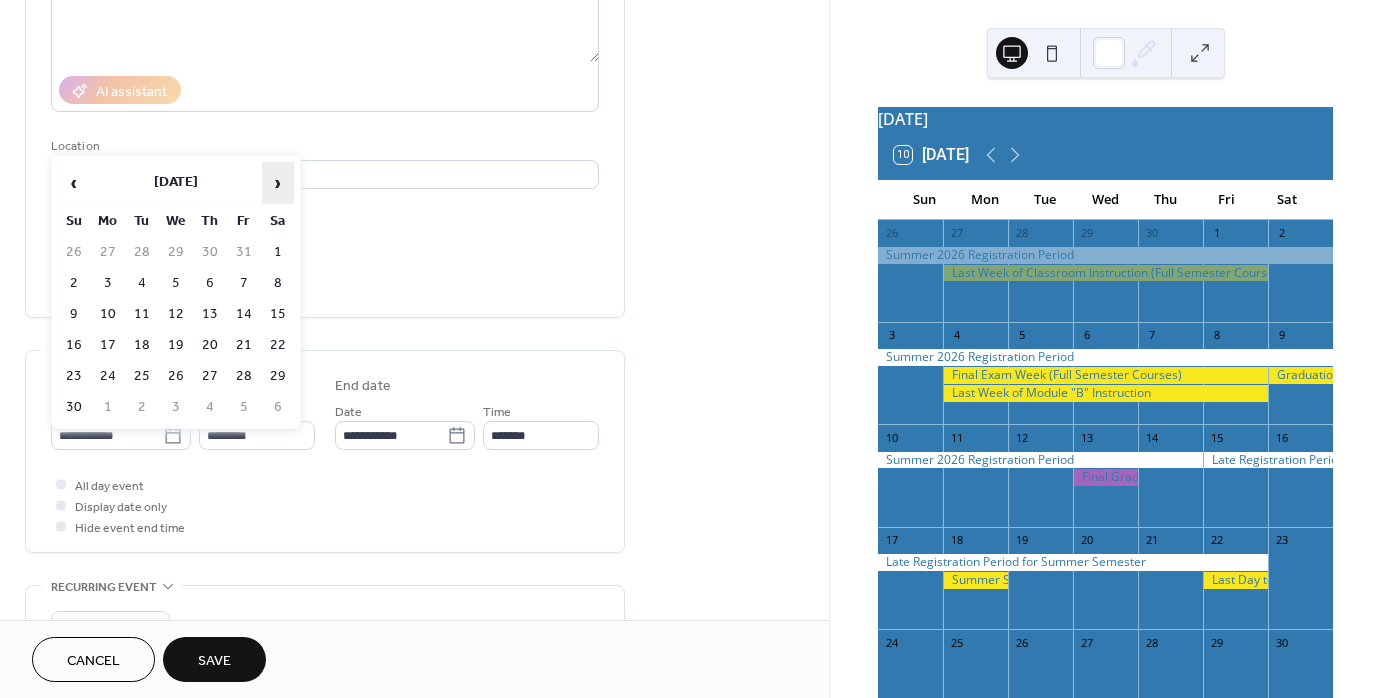 click on "›" at bounding box center [278, 183] 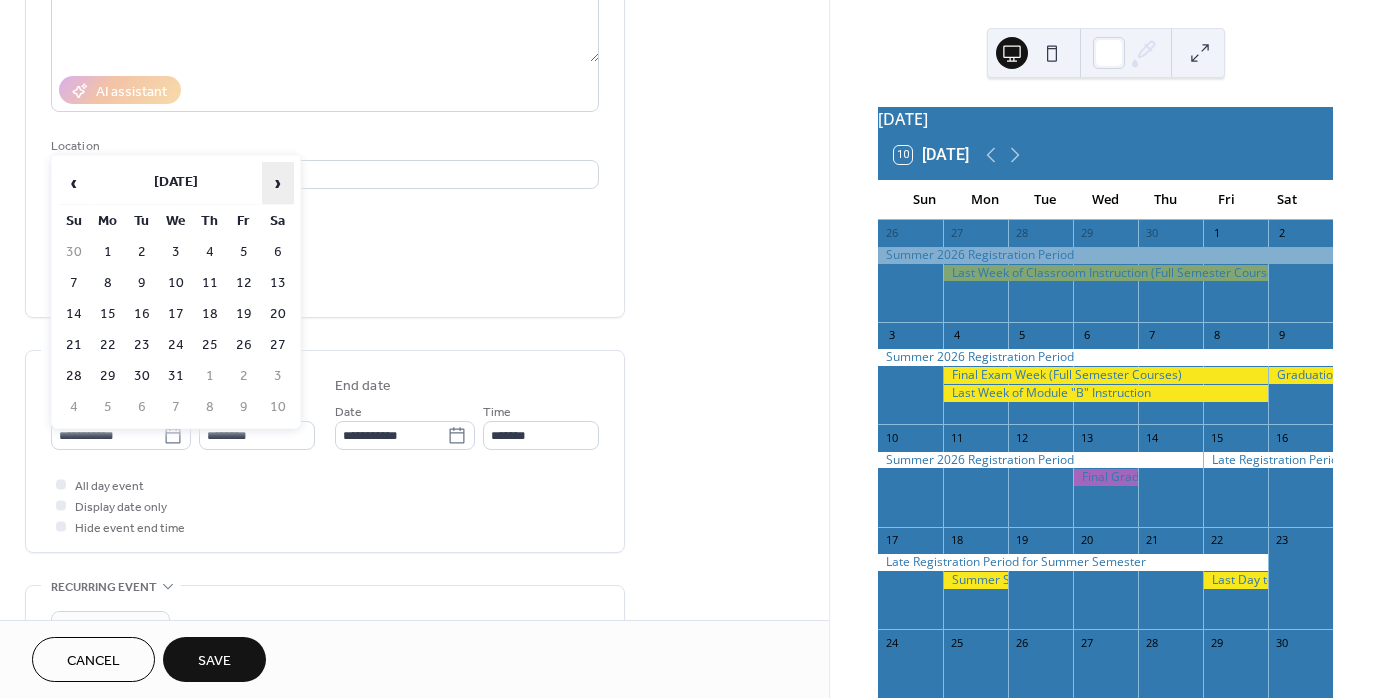 click on "›" at bounding box center (278, 183) 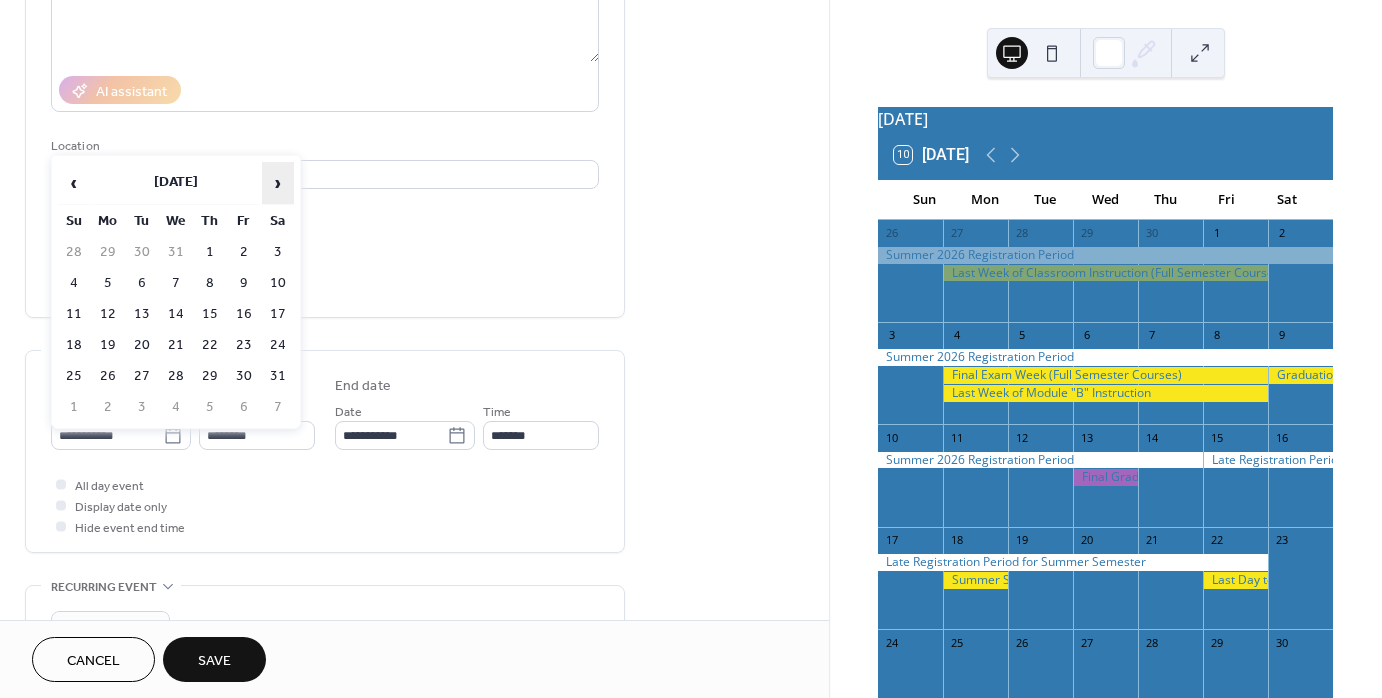 click on "›" at bounding box center [278, 183] 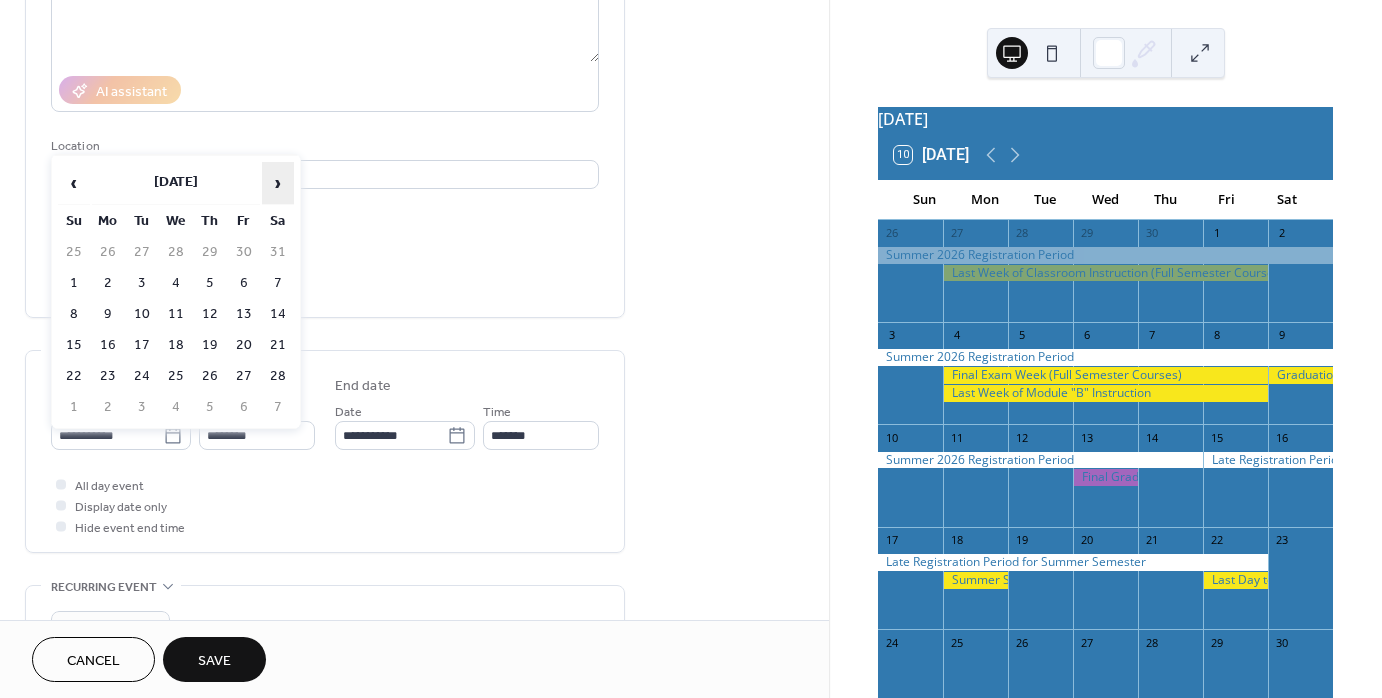 click on "›" at bounding box center [278, 183] 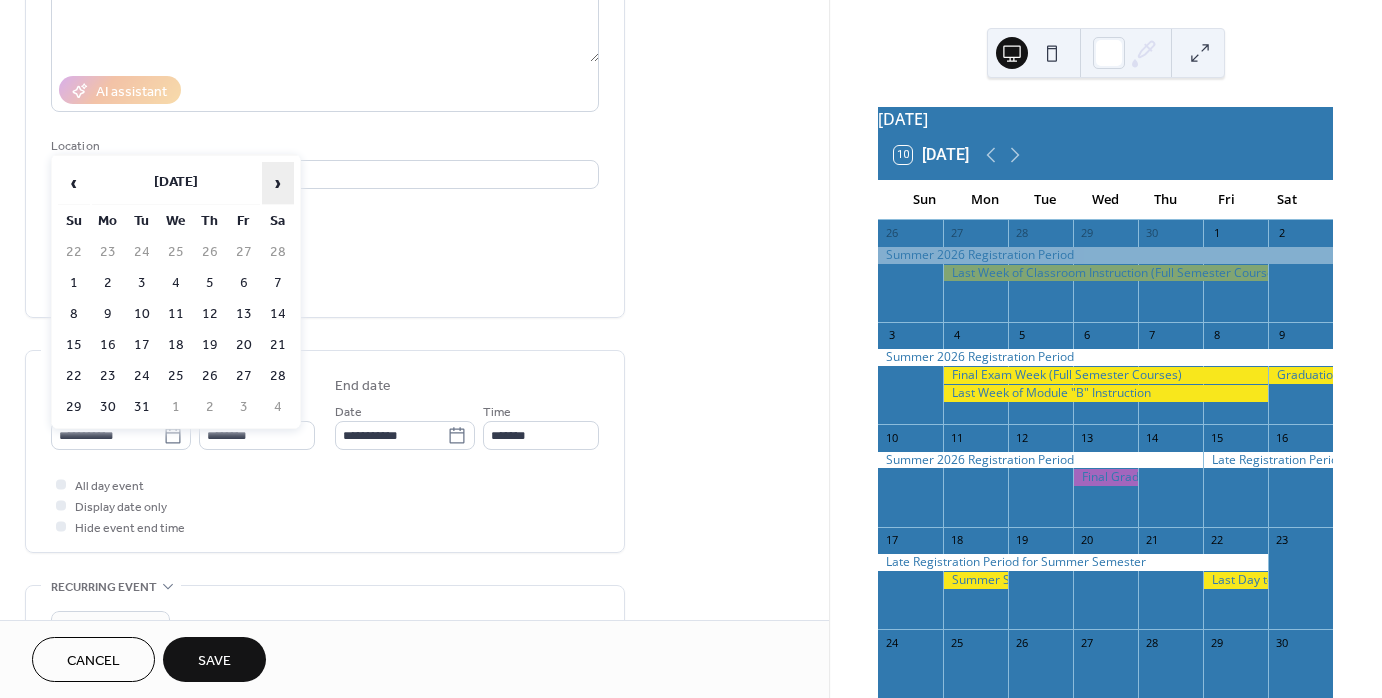 click on "›" at bounding box center (278, 183) 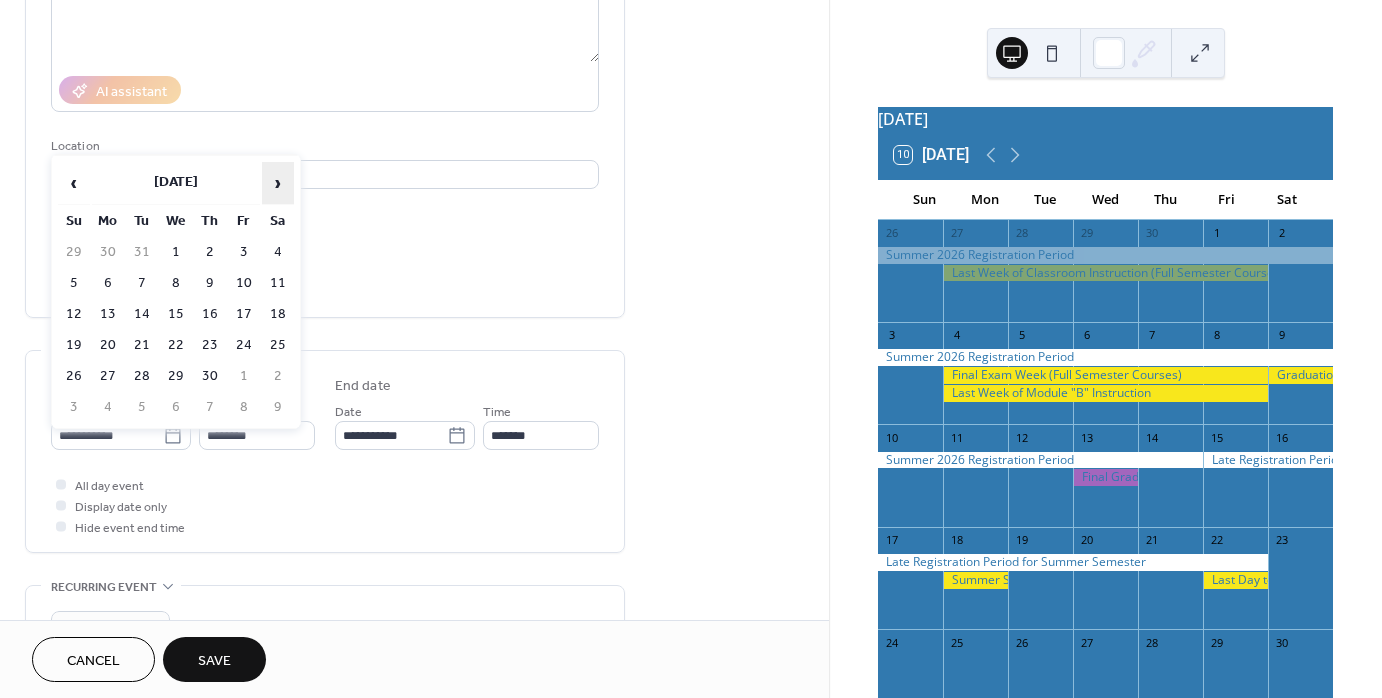 click on "›" at bounding box center [278, 183] 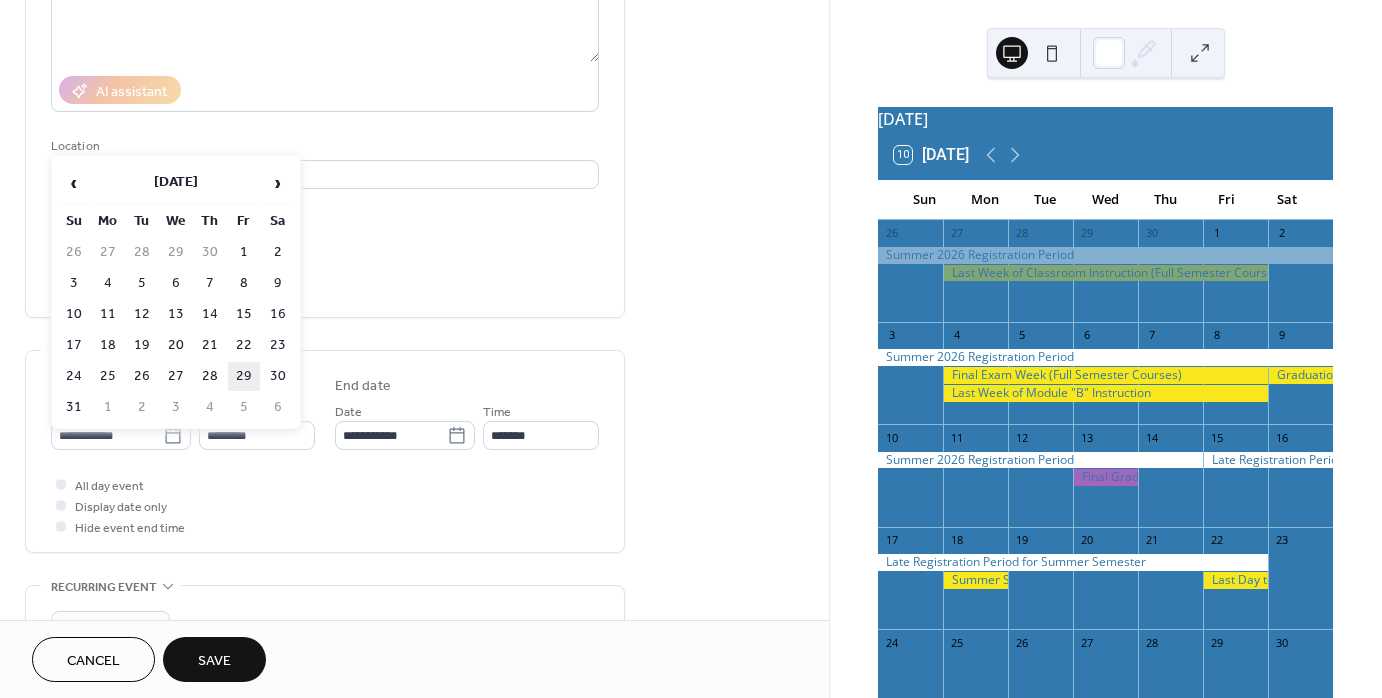 click on "29" at bounding box center (244, 376) 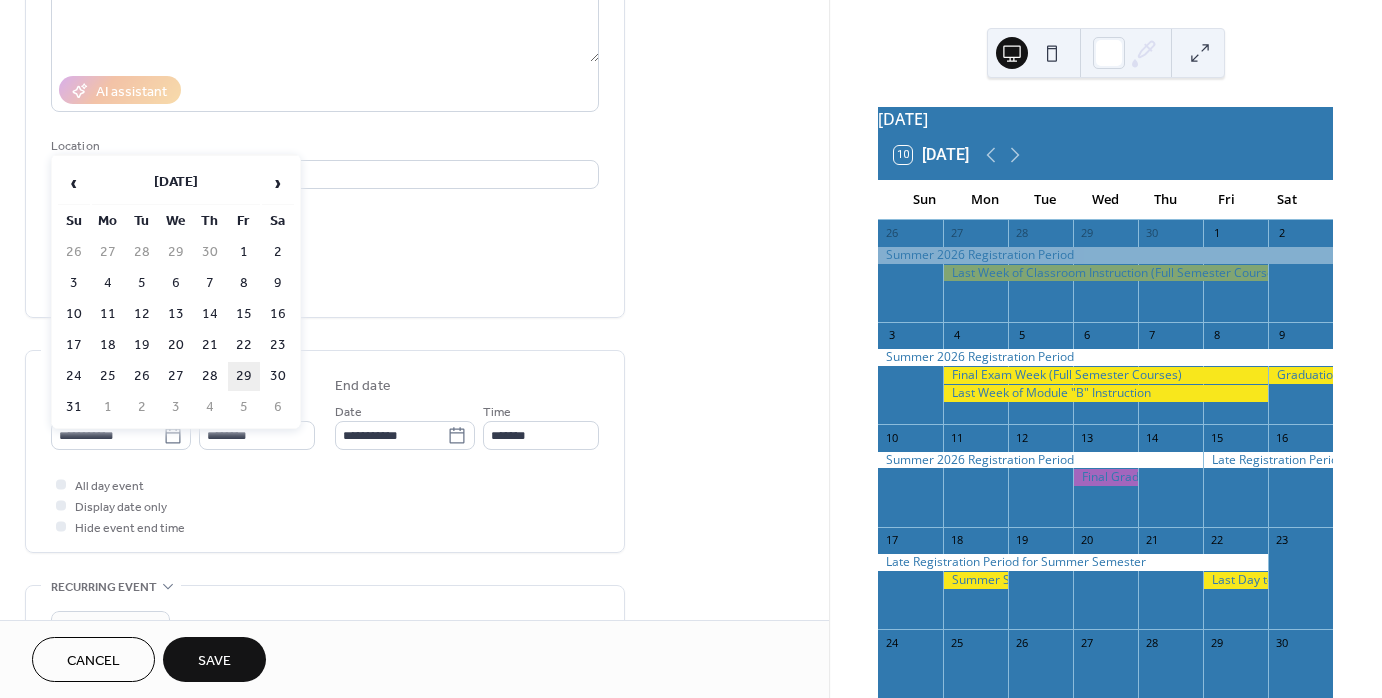 type on "**********" 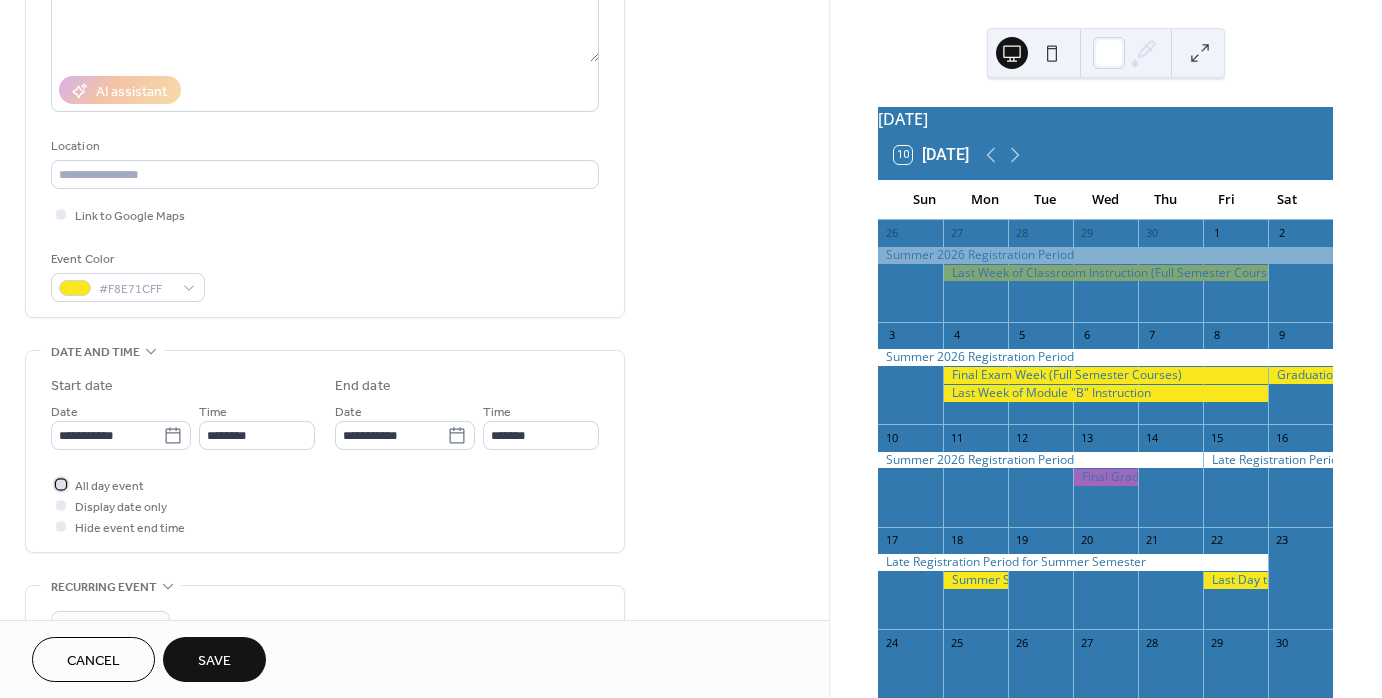 click at bounding box center [61, 484] 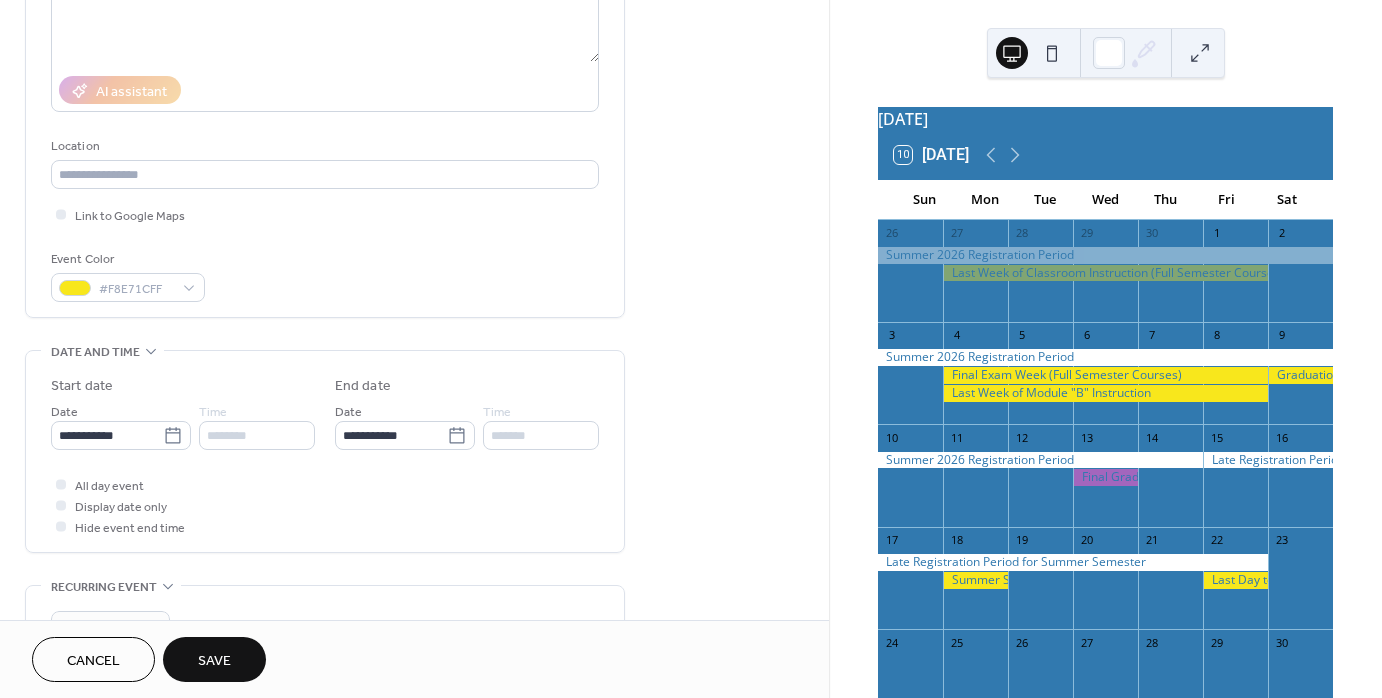 click on "Save" at bounding box center (214, 661) 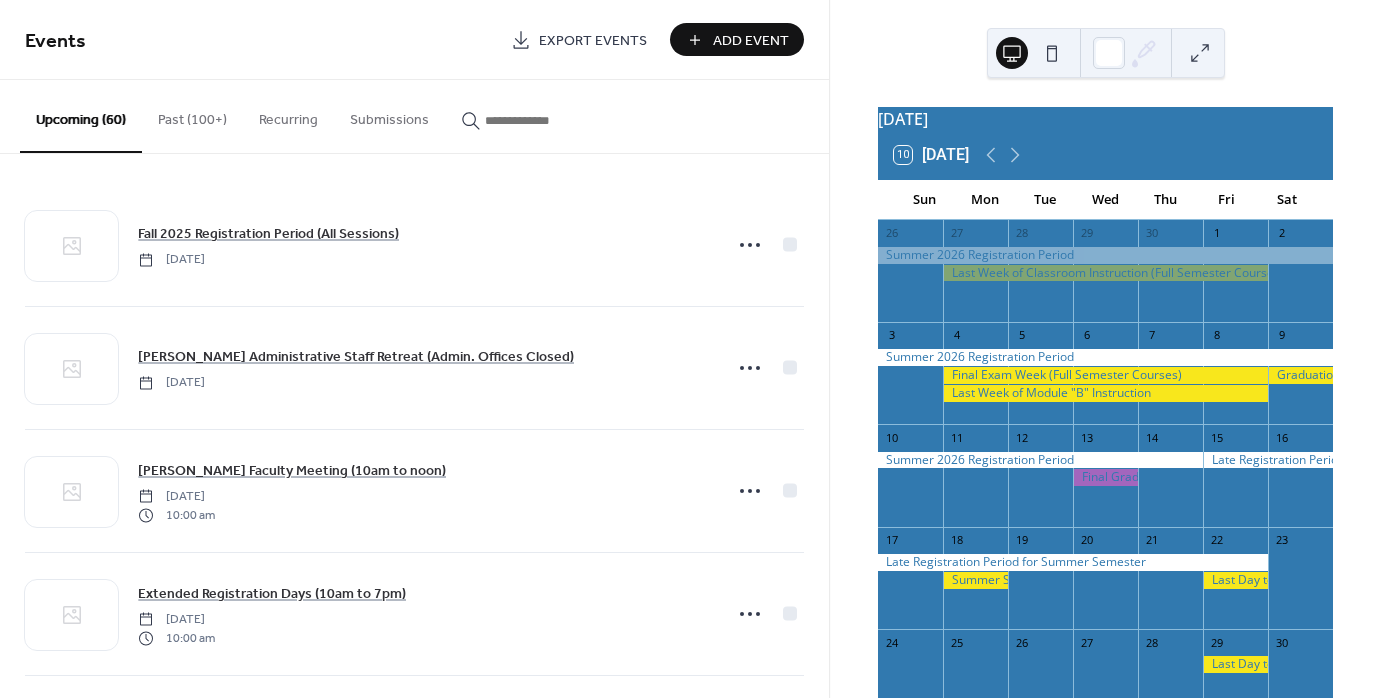 click on "Add Event" at bounding box center [751, 41] 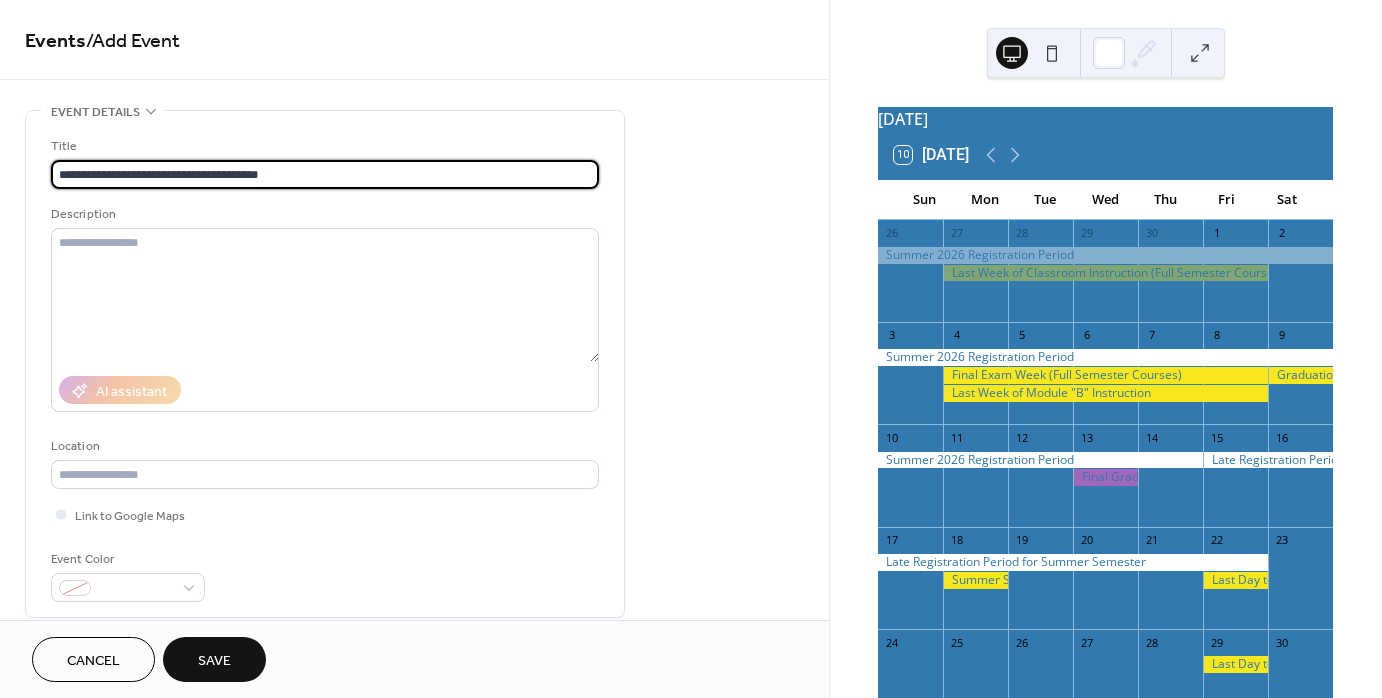 click on "**********" at bounding box center (325, 174) 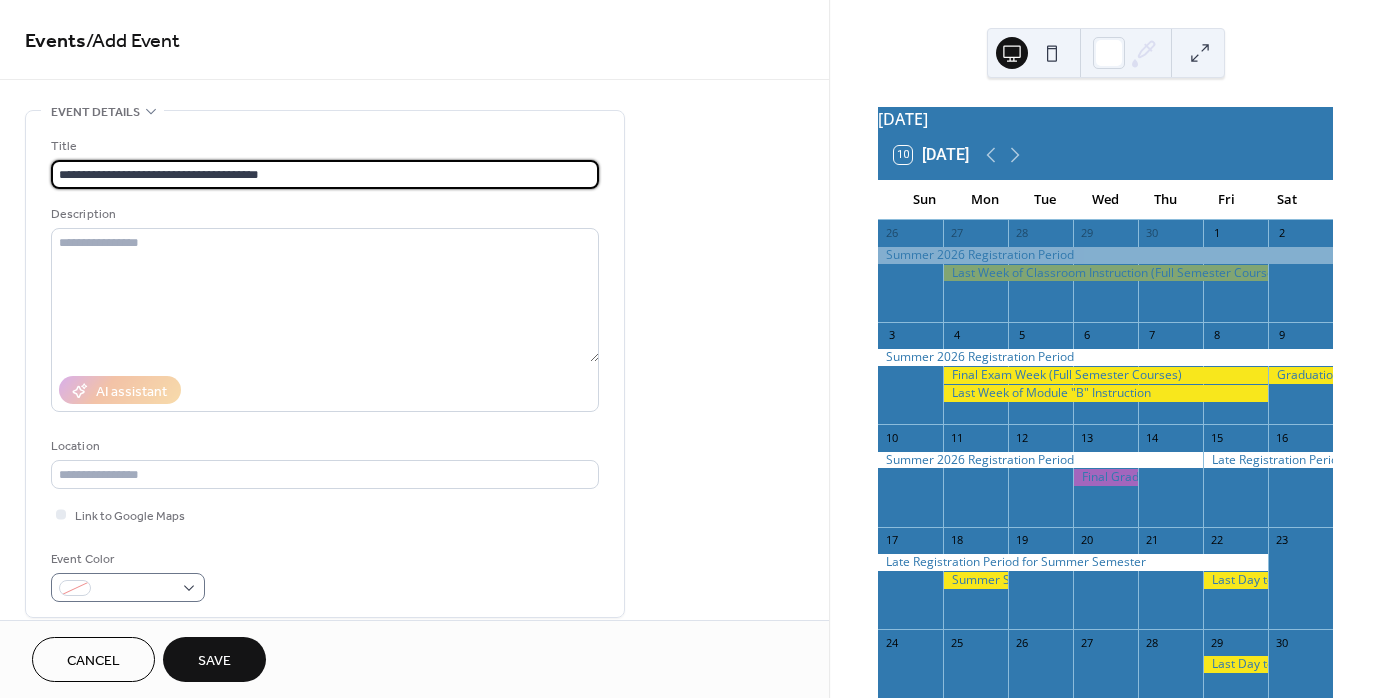 type on "**********" 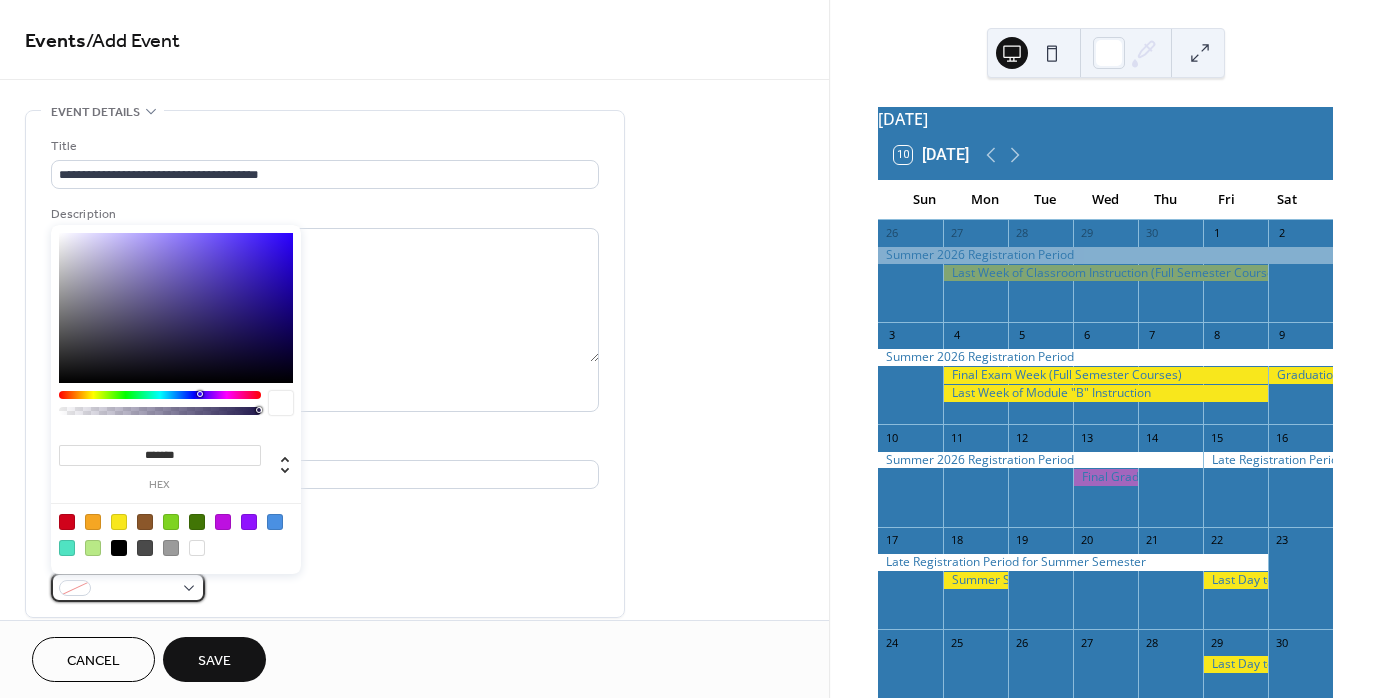 click at bounding box center [128, 587] 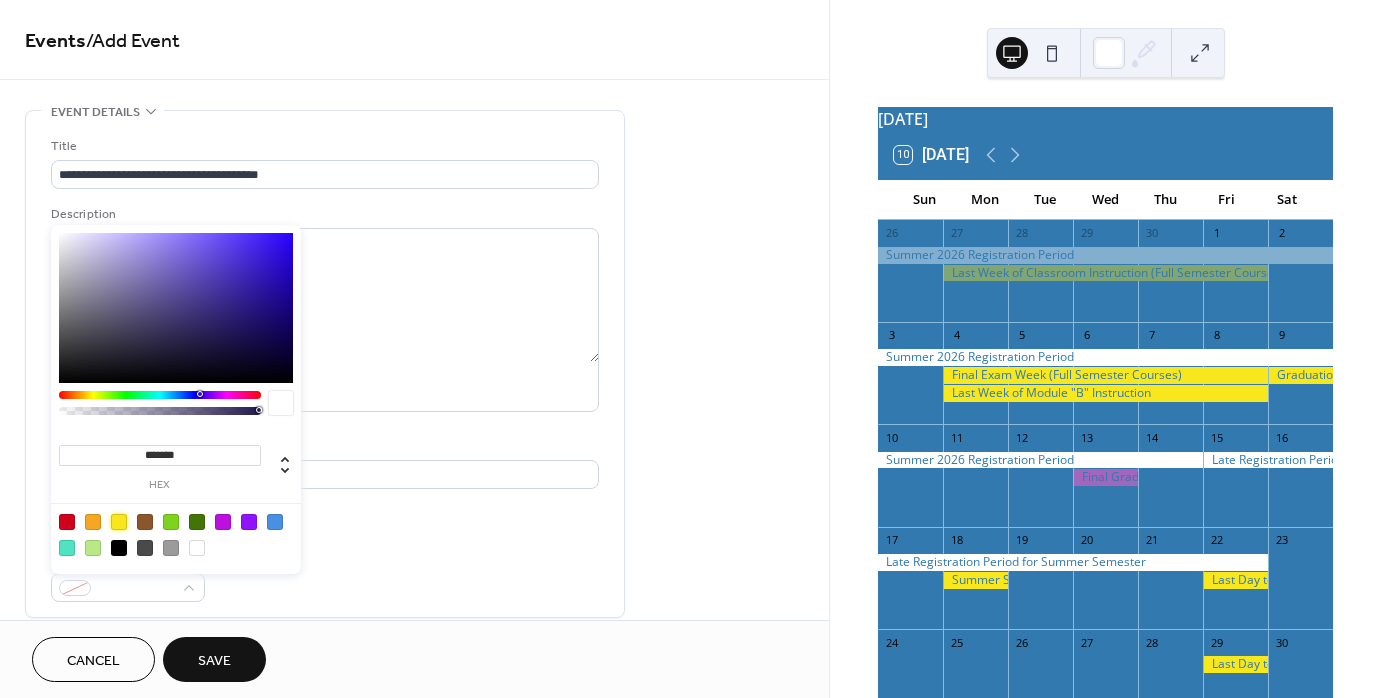 click at bounding box center [119, 522] 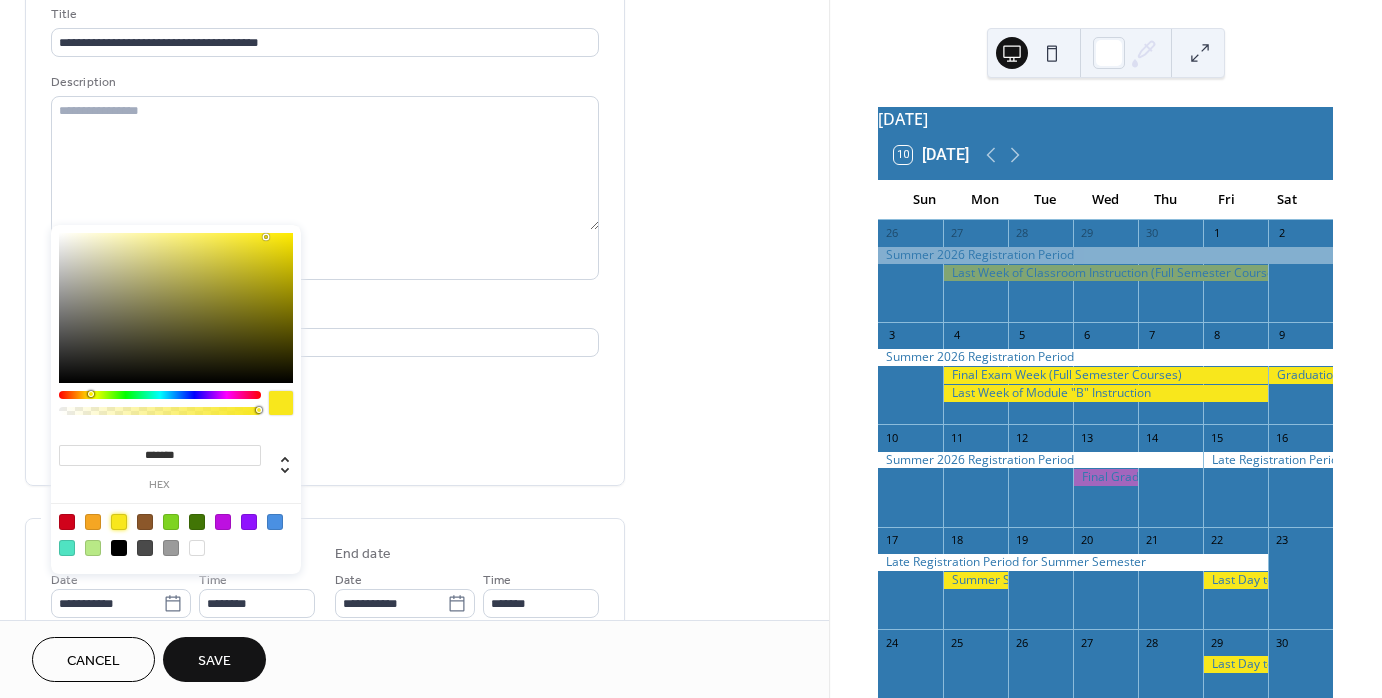 scroll, scrollTop: 200, scrollLeft: 0, axis: vertical 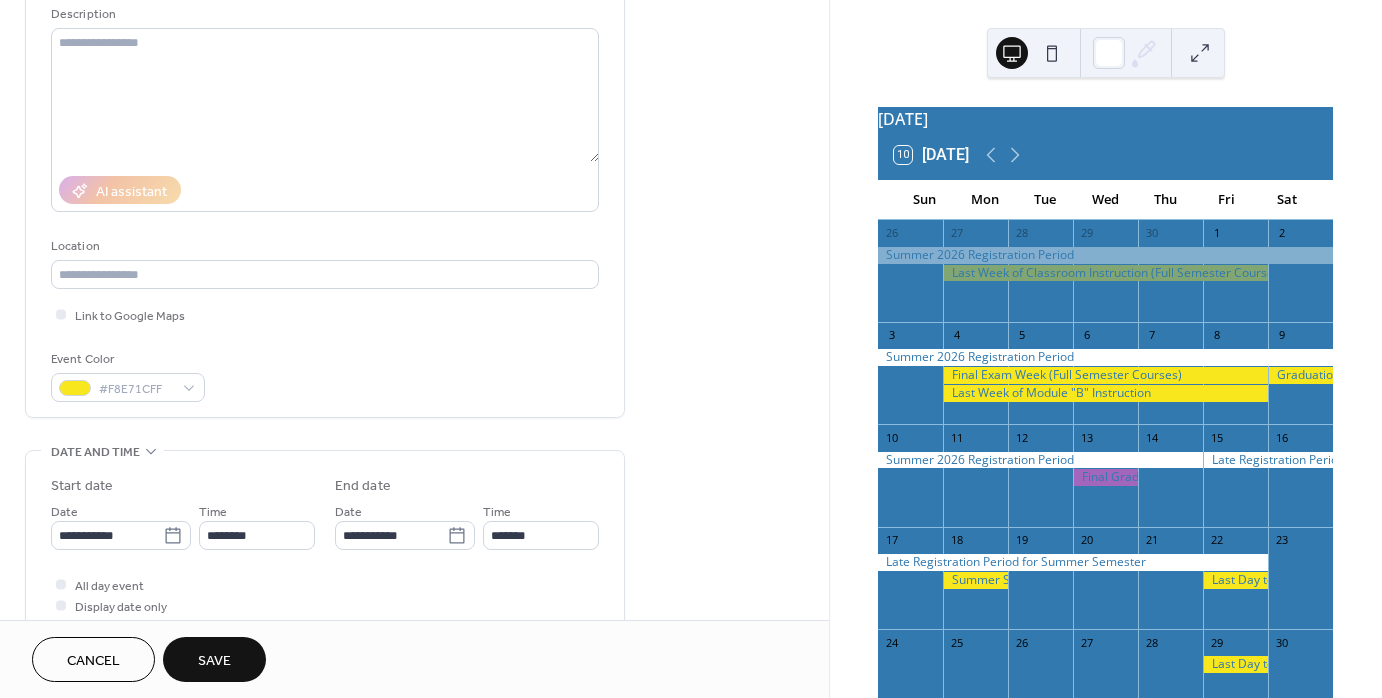 click on "**********" at bounding box center (325, 551) 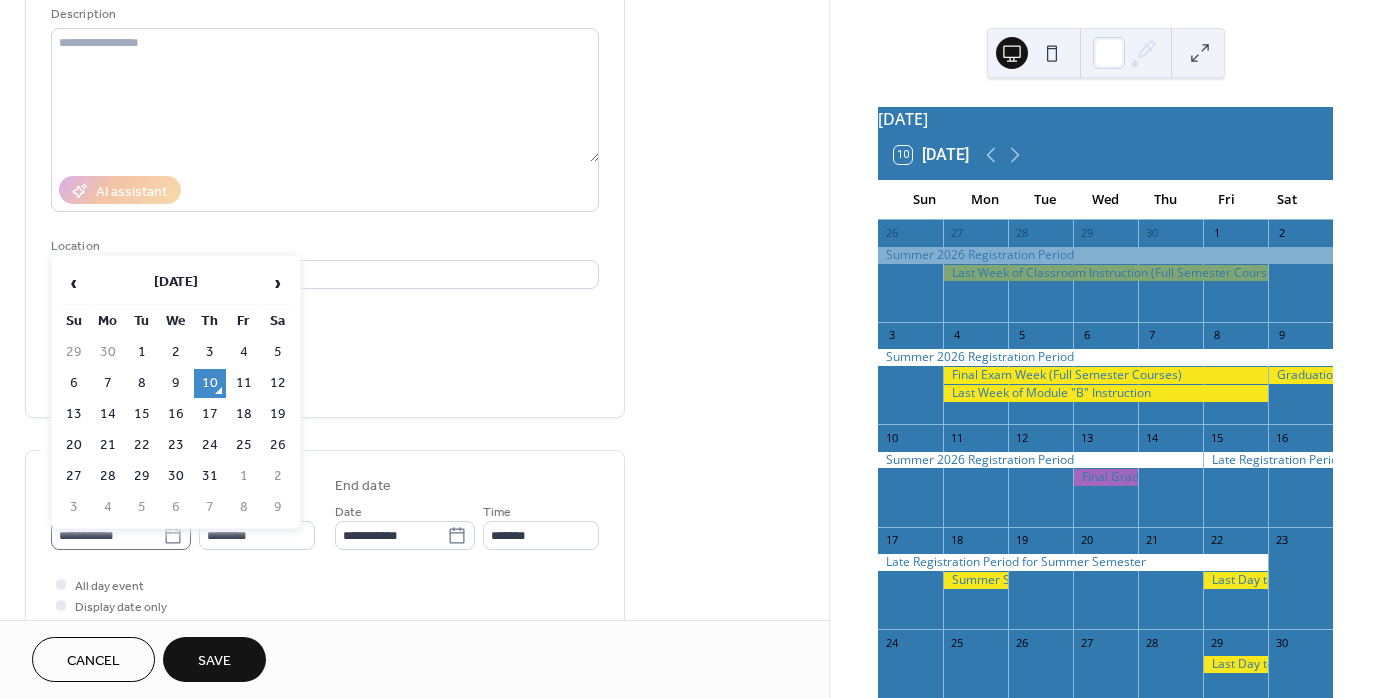 click 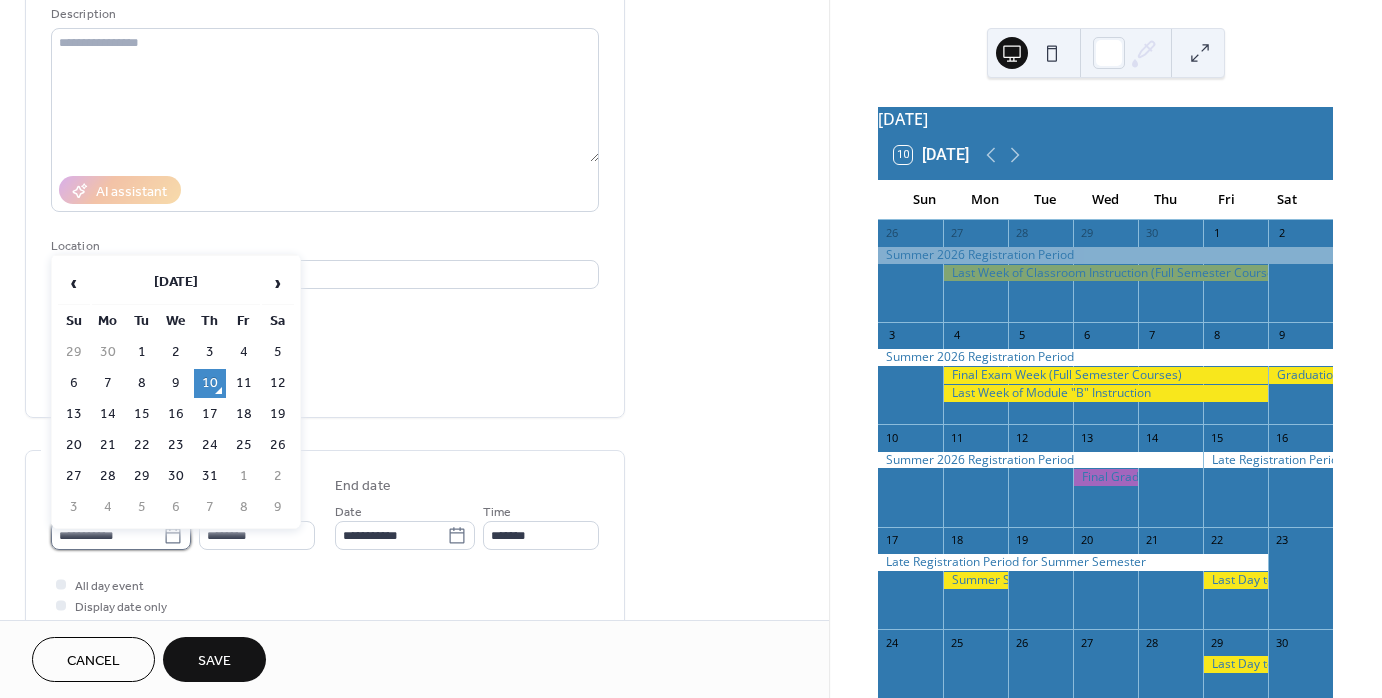 click on "**********" at bounding box center (107, 535) 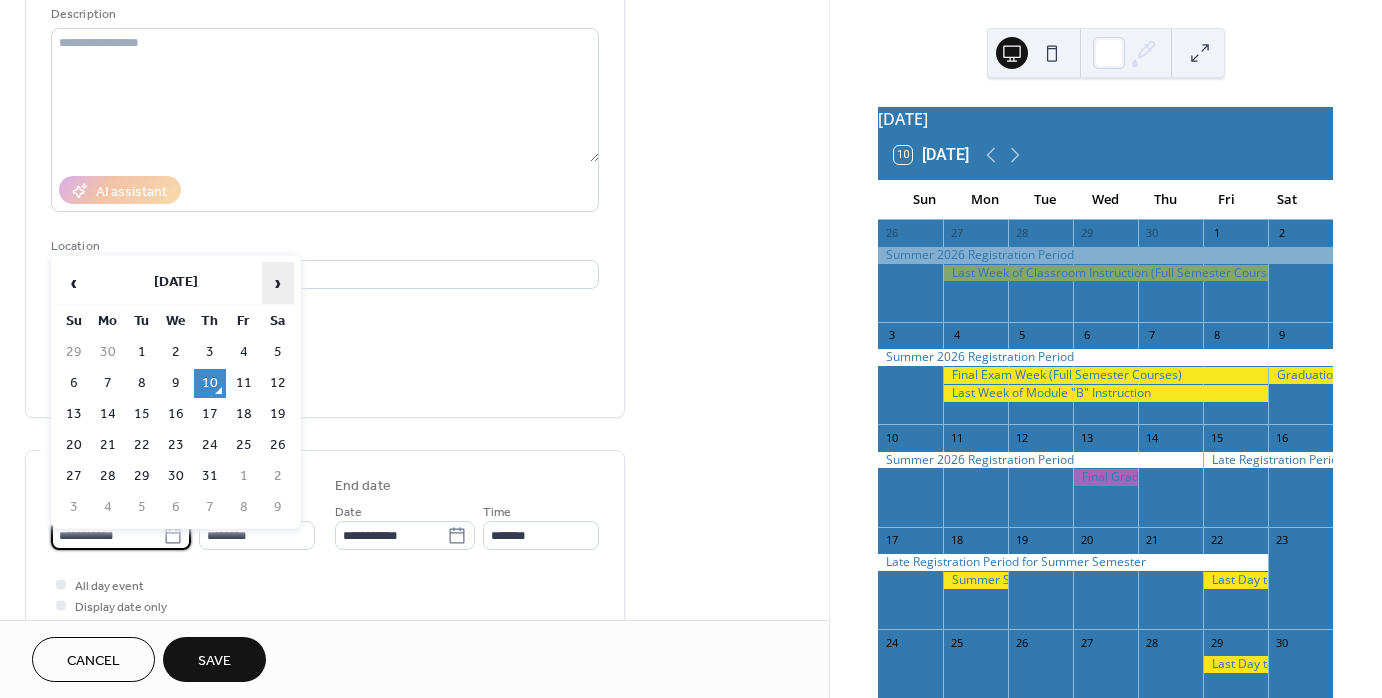 click on "›" at bounding box center [278, 283] 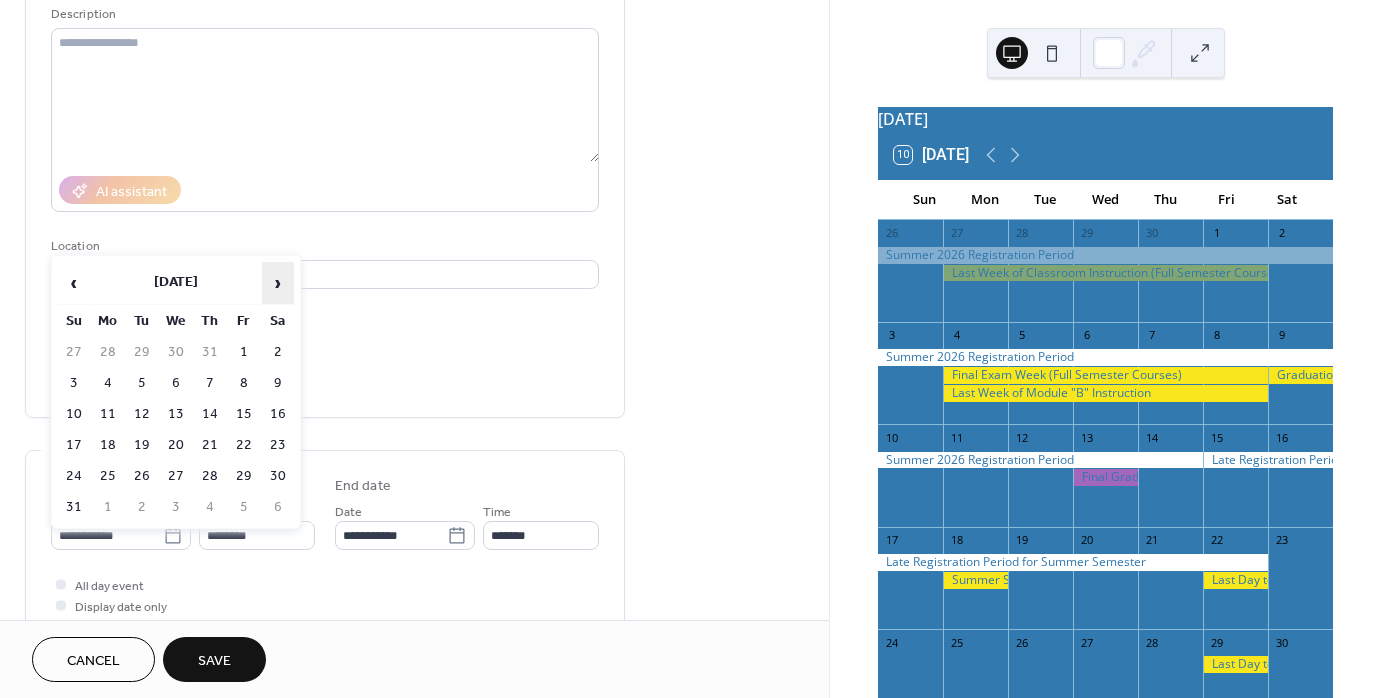click on "›" at bounding box center [278, 283] 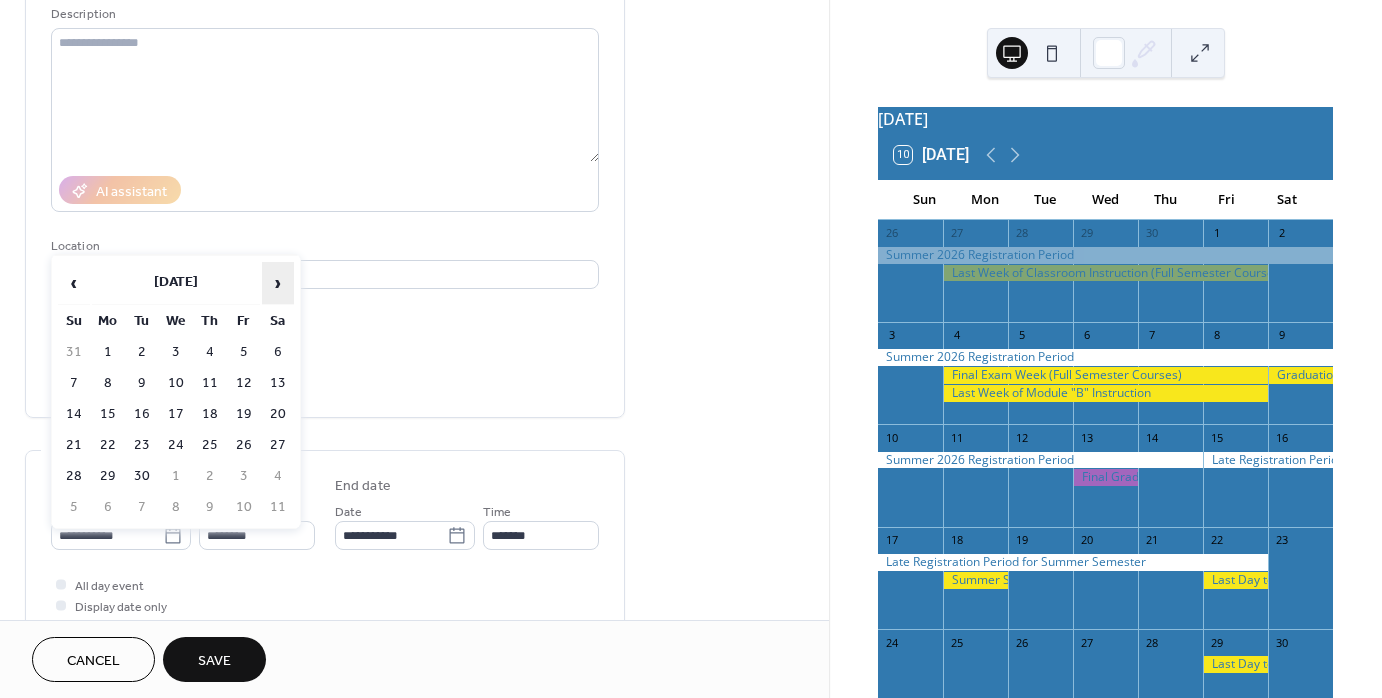 click on "›" at bounding box center (278, 283) 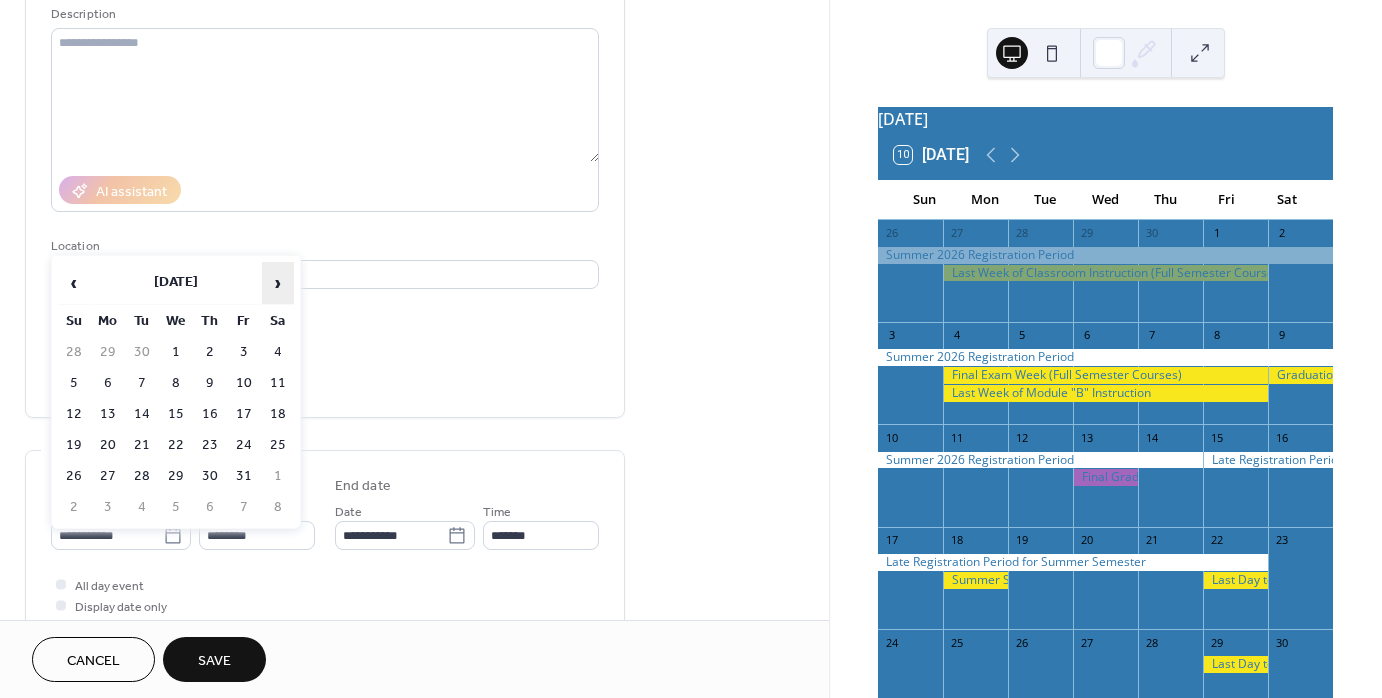 click on "›" at bounding box center (278, 283) 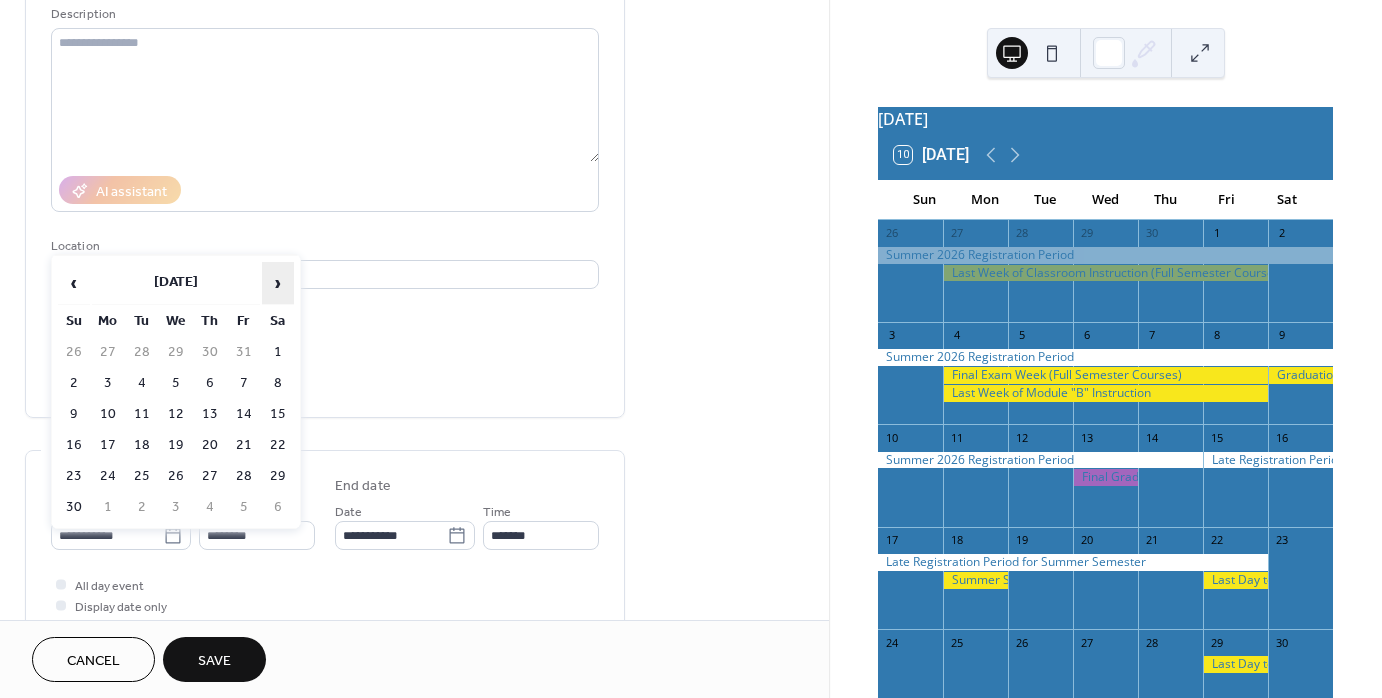 click on "›" at bounding box center [278, 283] 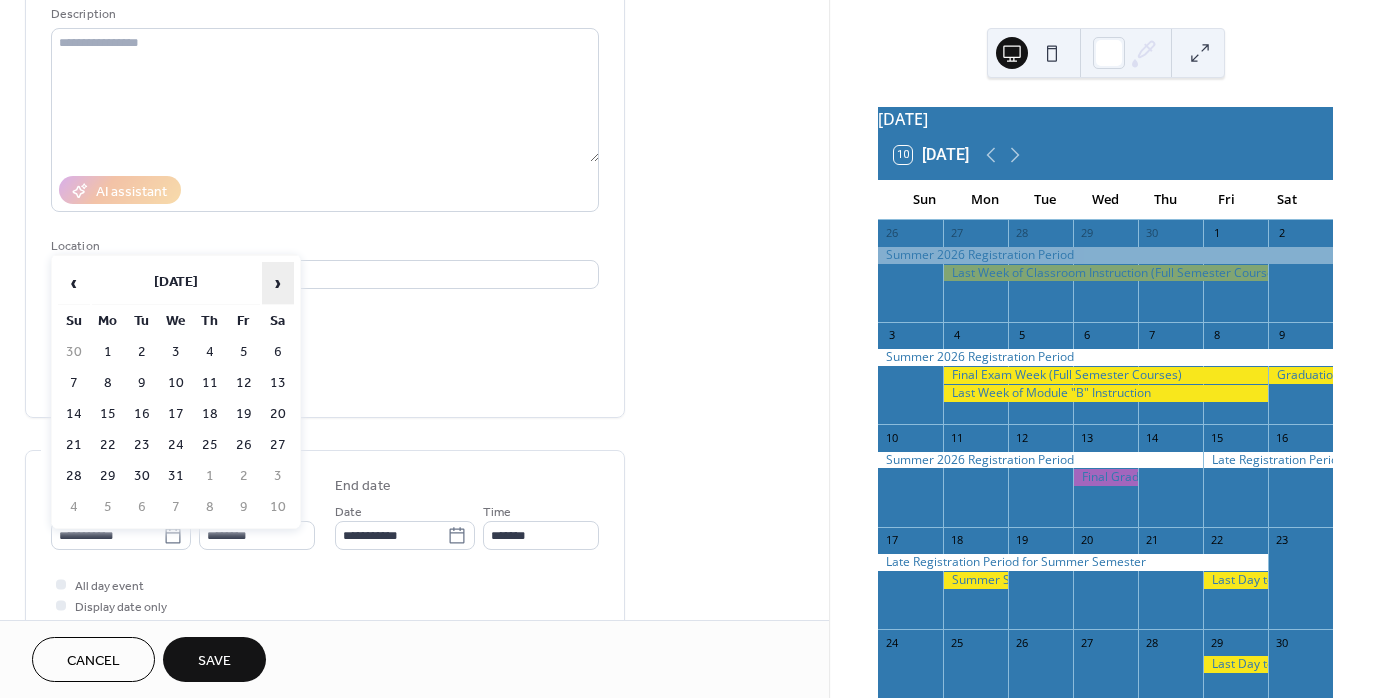 click on "›" at bounding box center (278, 283) 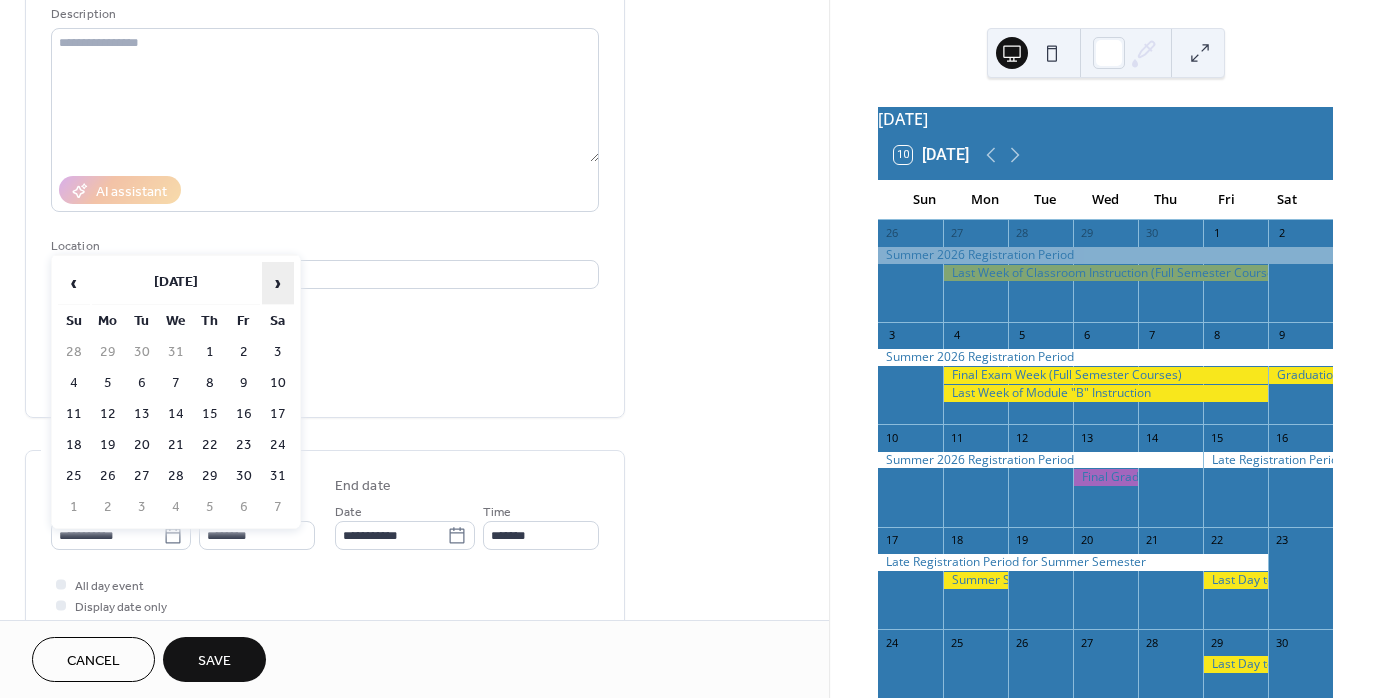click on "›" at bounding box center (278, 283) 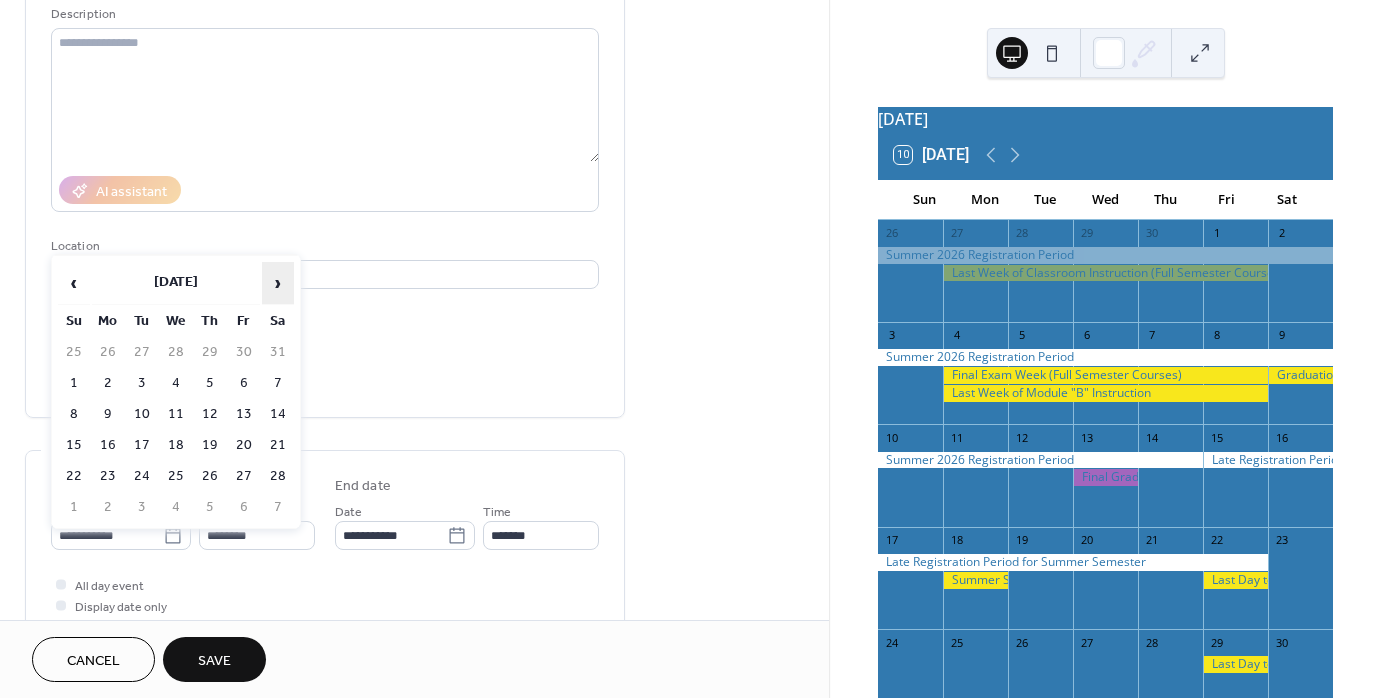click on "›" at bounding box center [278, 283] 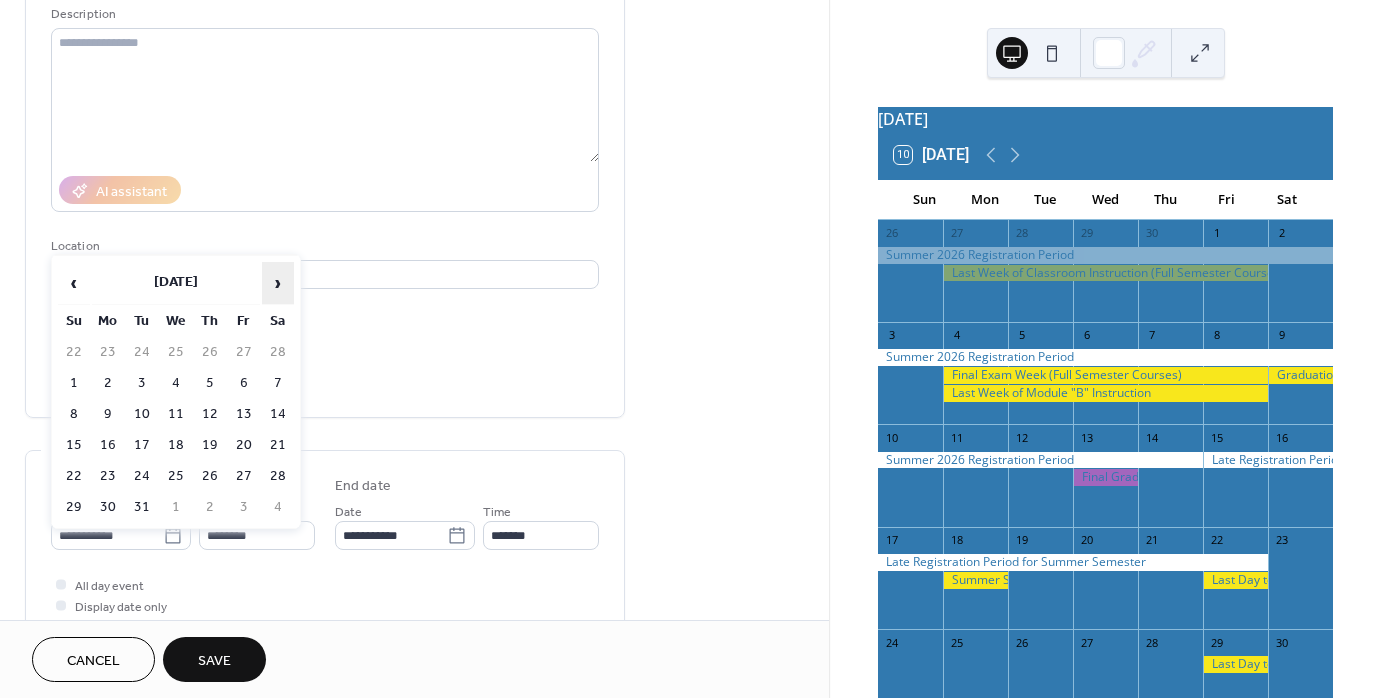 click on "›" at bounding box center (278, 283) 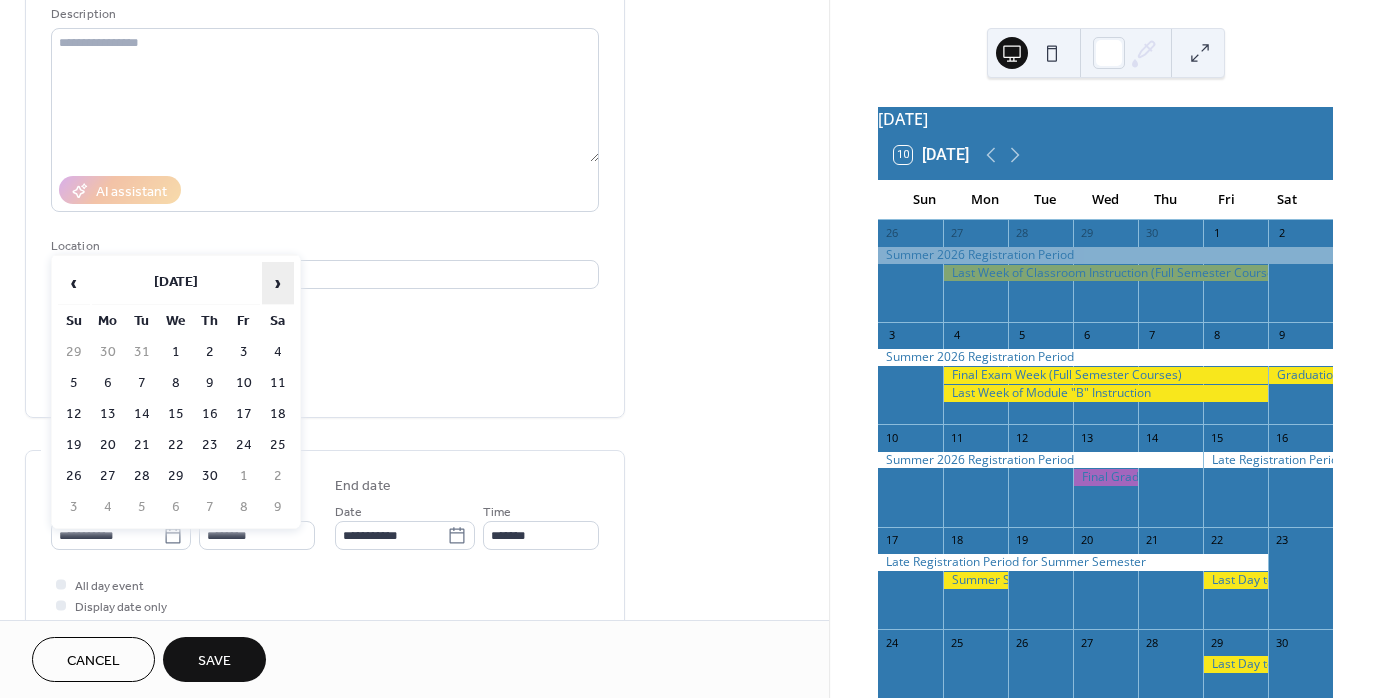click on "›" at bounding box center (278, 283) 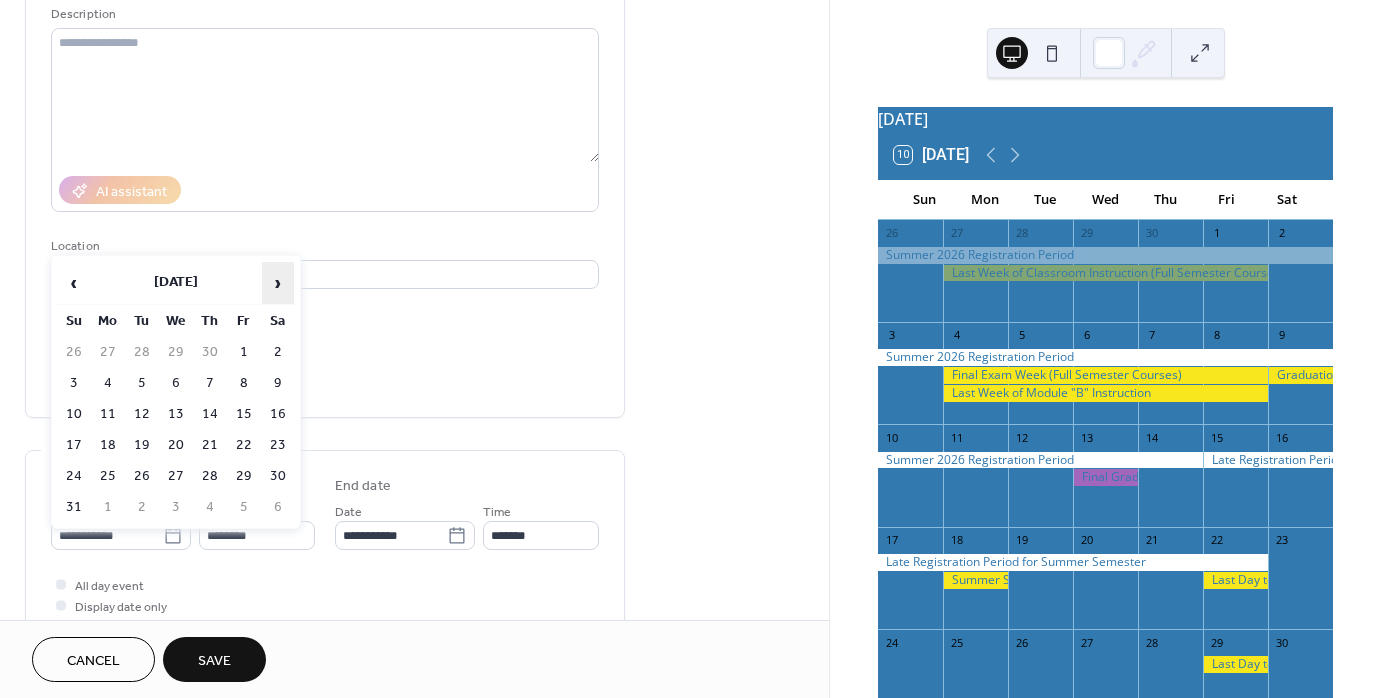 click on "›" at bounding box center (278, 283) 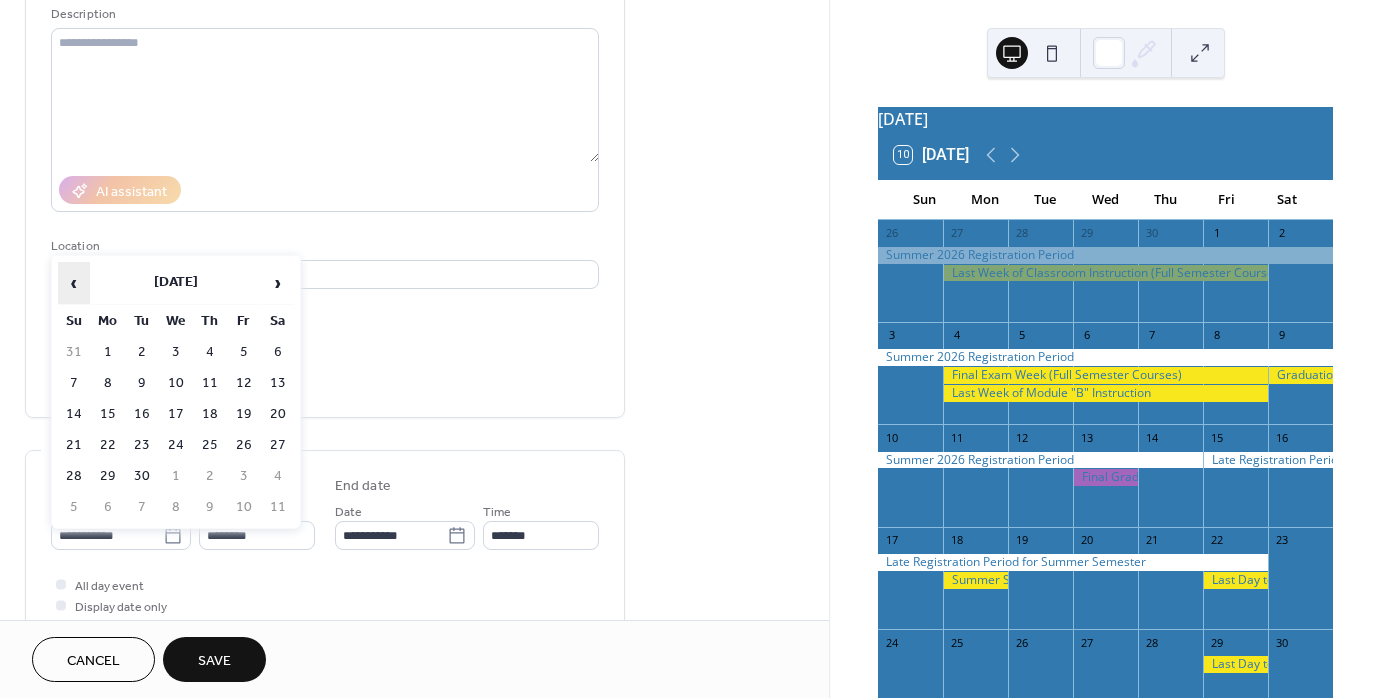 click on "‹" at bounding box center [74, 283] 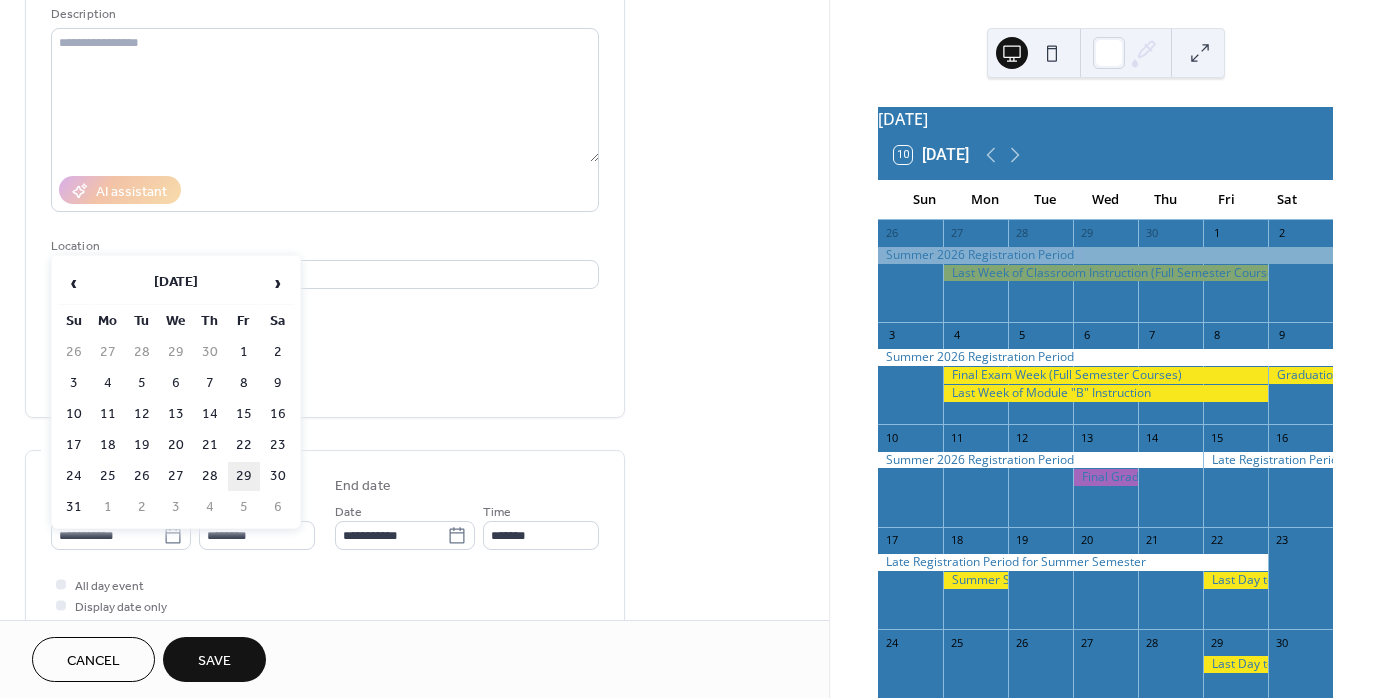 click on "29" at bounding box center [244, 476] 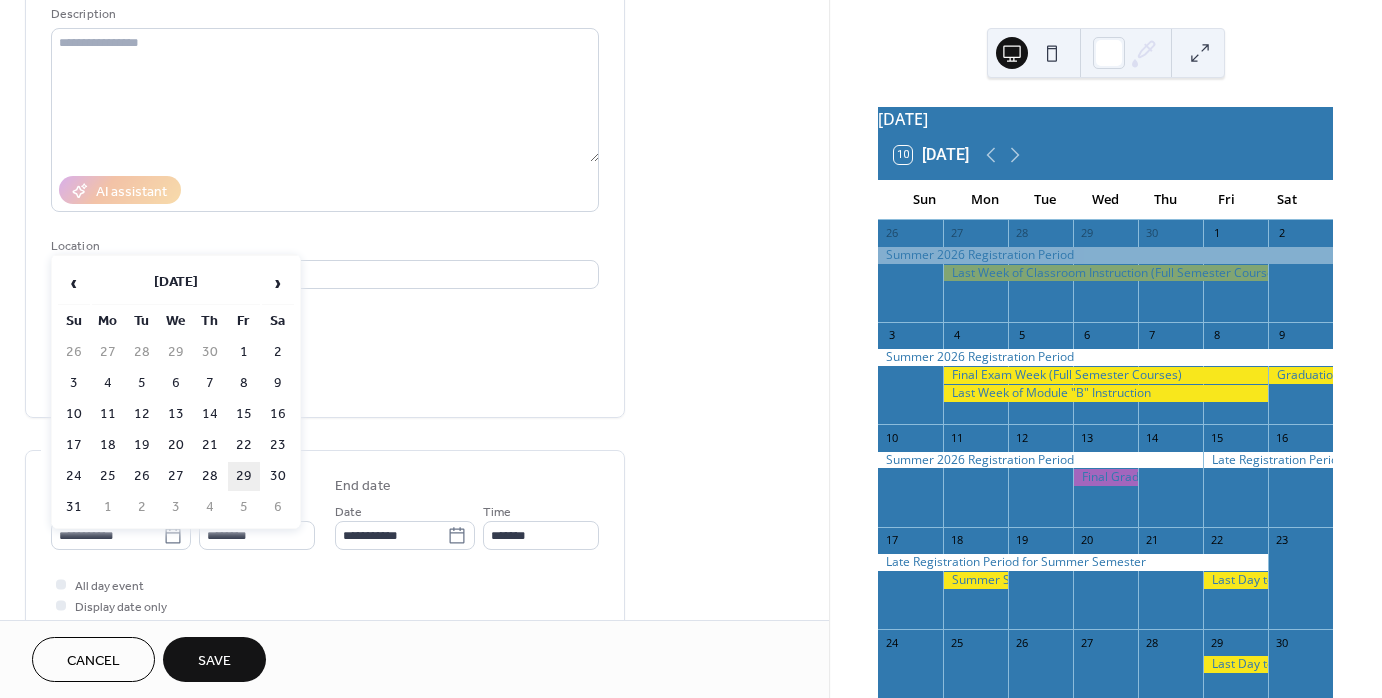 type on "**********" 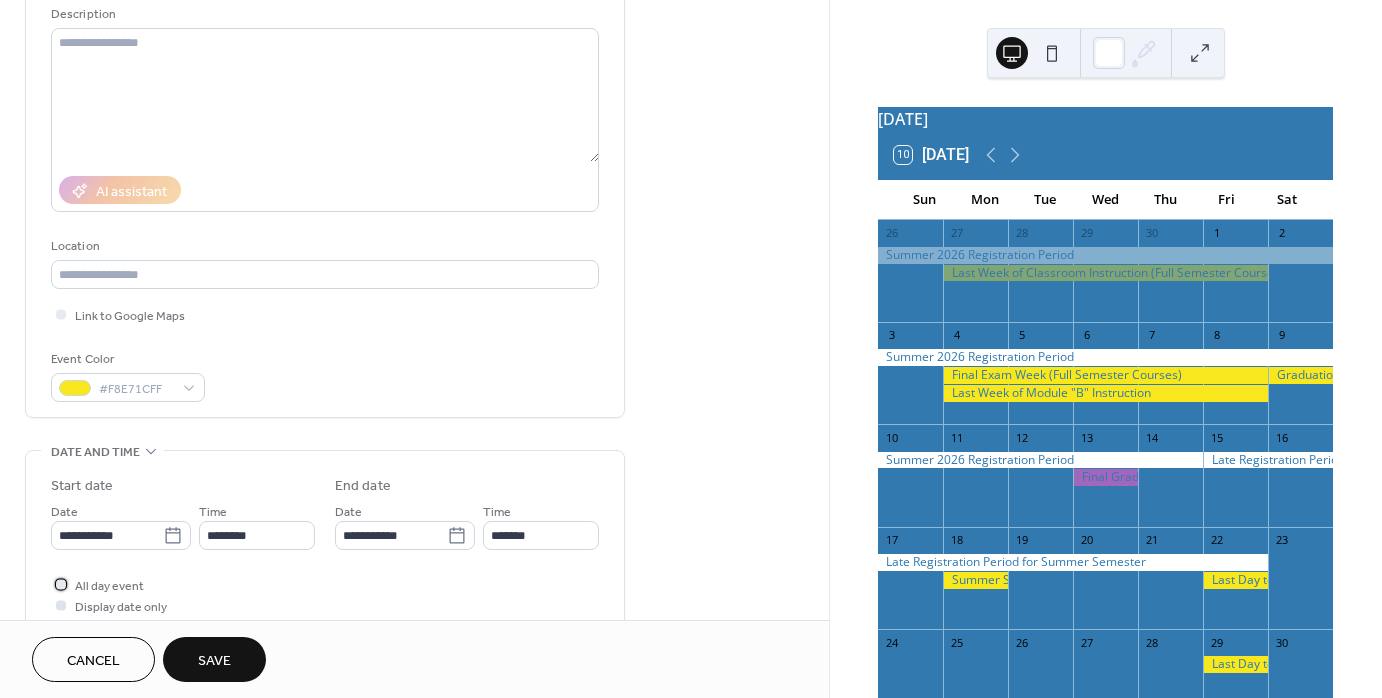 drag, startPoint x: 60, startPoint y: 577, endPoint x: 108, endPoint y: 602, distance: 54.120235 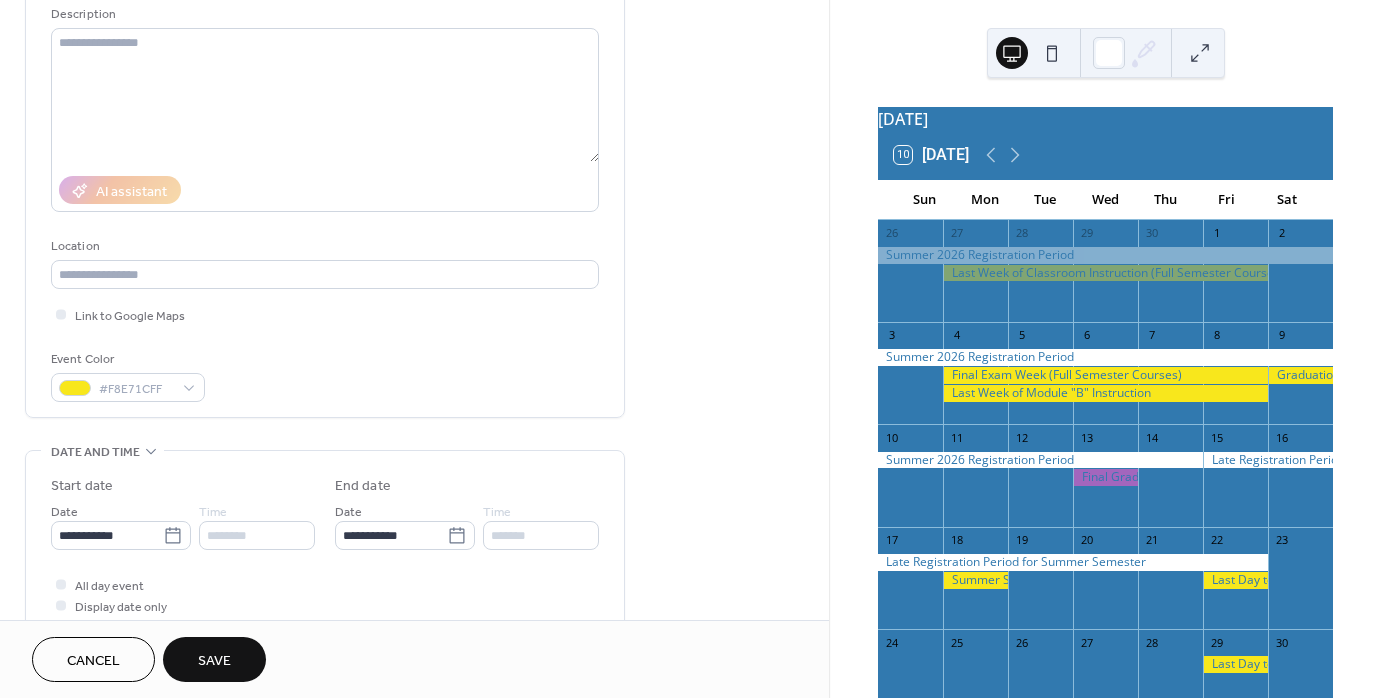 click on "Save" at bounding box center (214, 661) 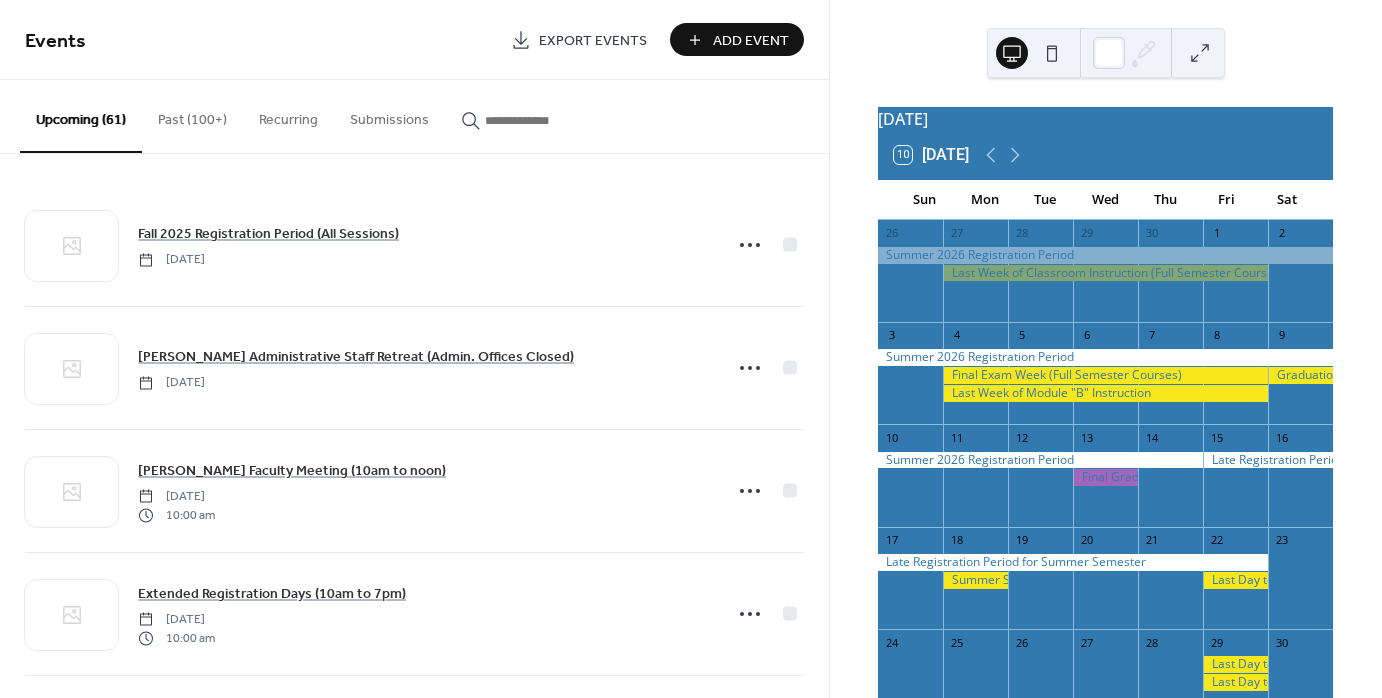 click on "Add Event" at bounding box center [737, 39] 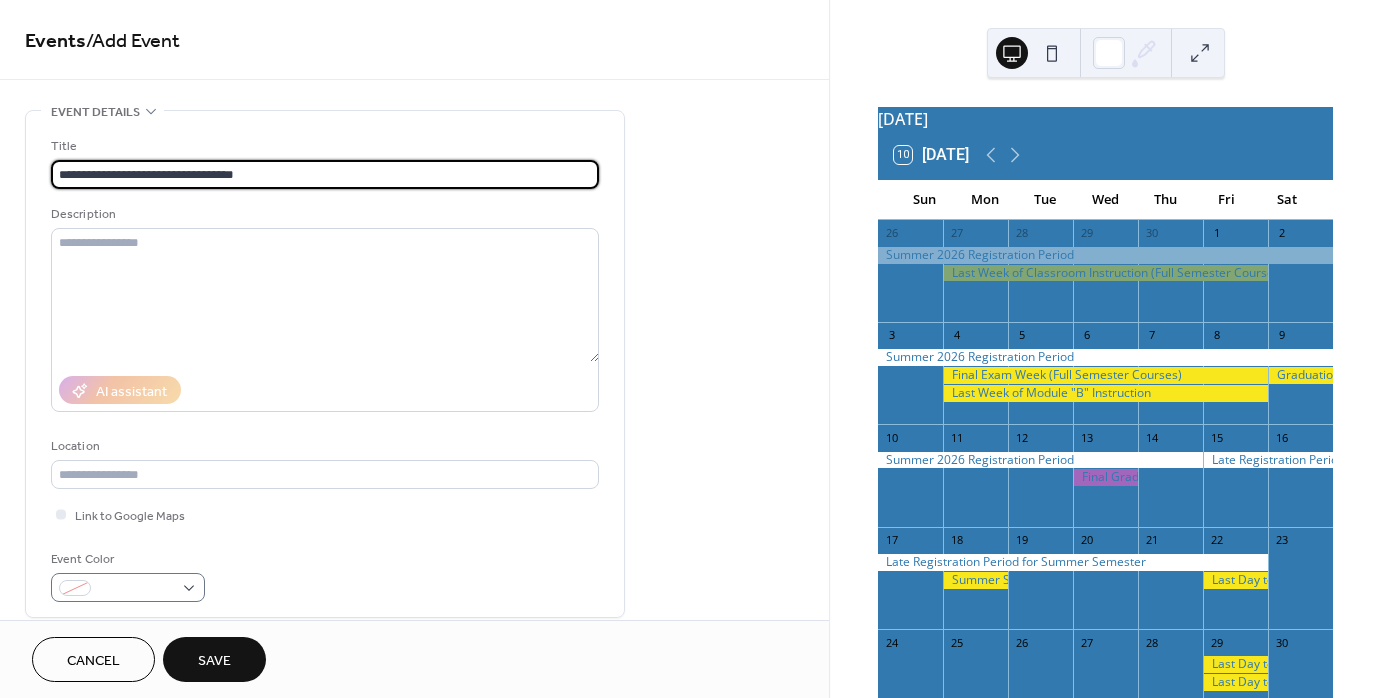 type on "**********" 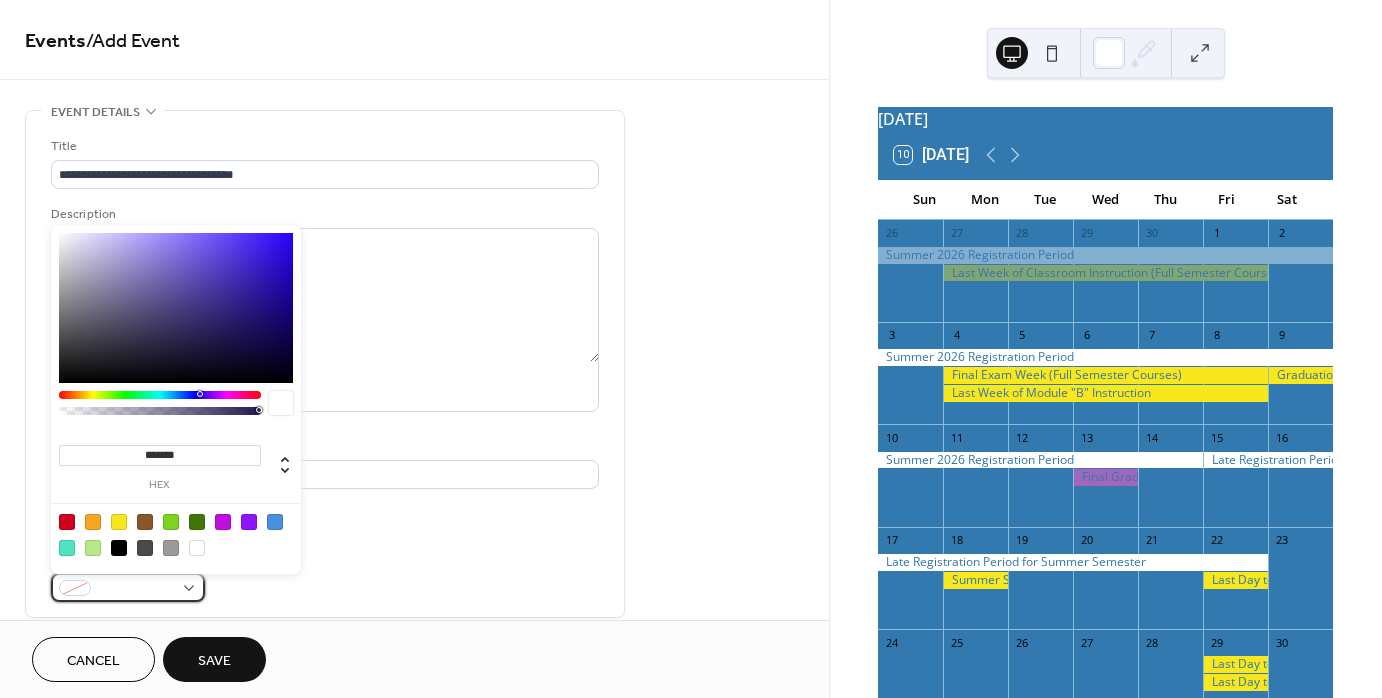 click at bounding box center [128, 587] 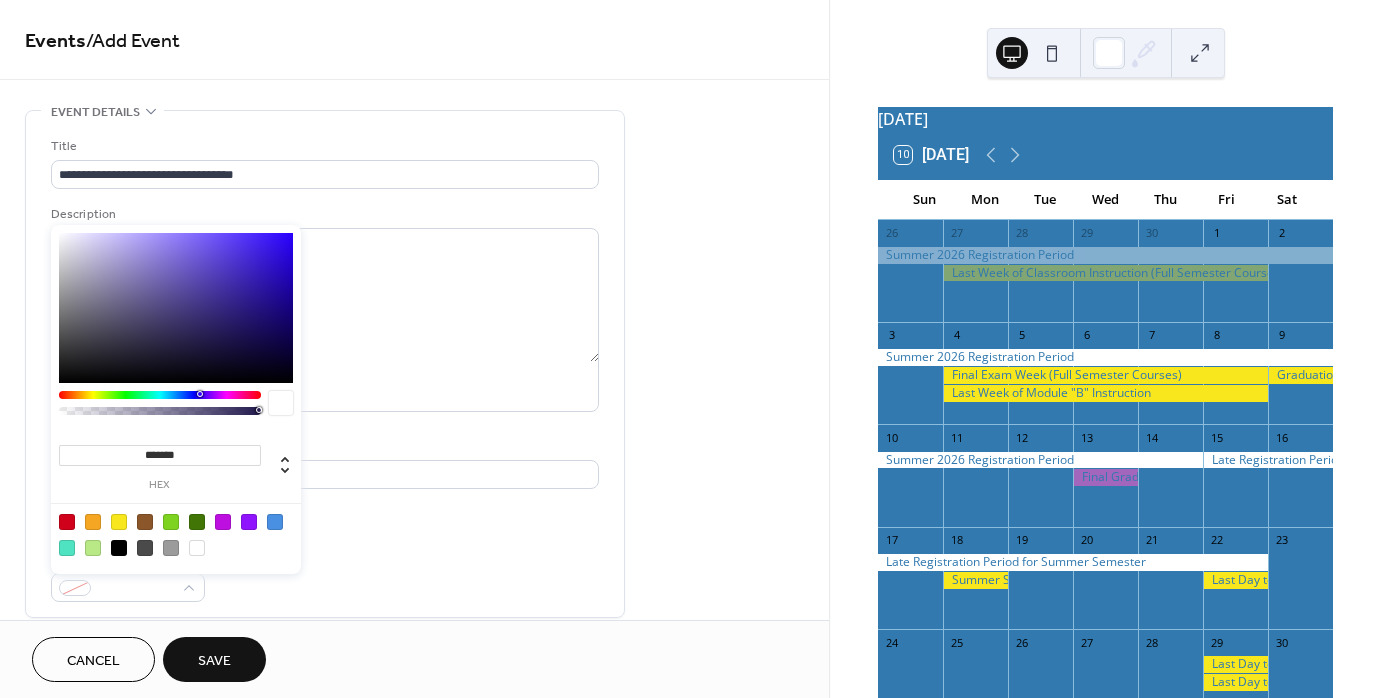 click at bounding box center [119, 522] 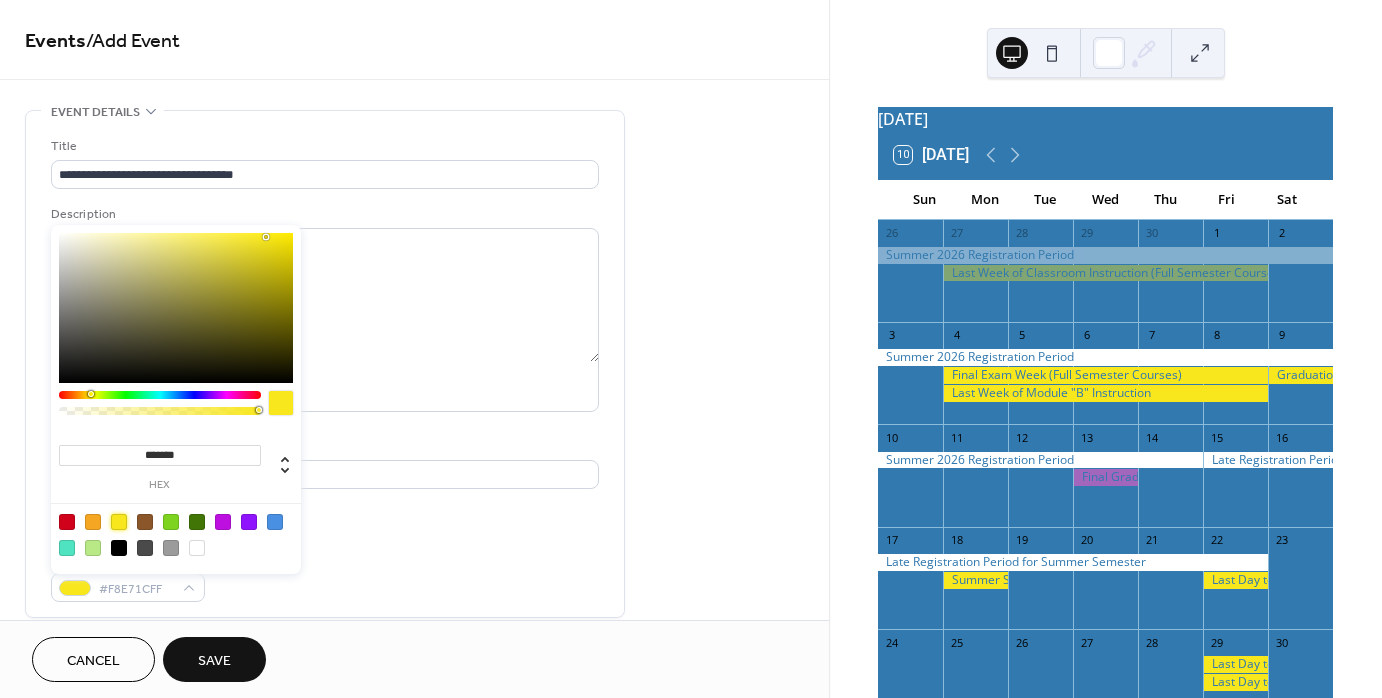 click on "**********" at bounding box center [325, 369] 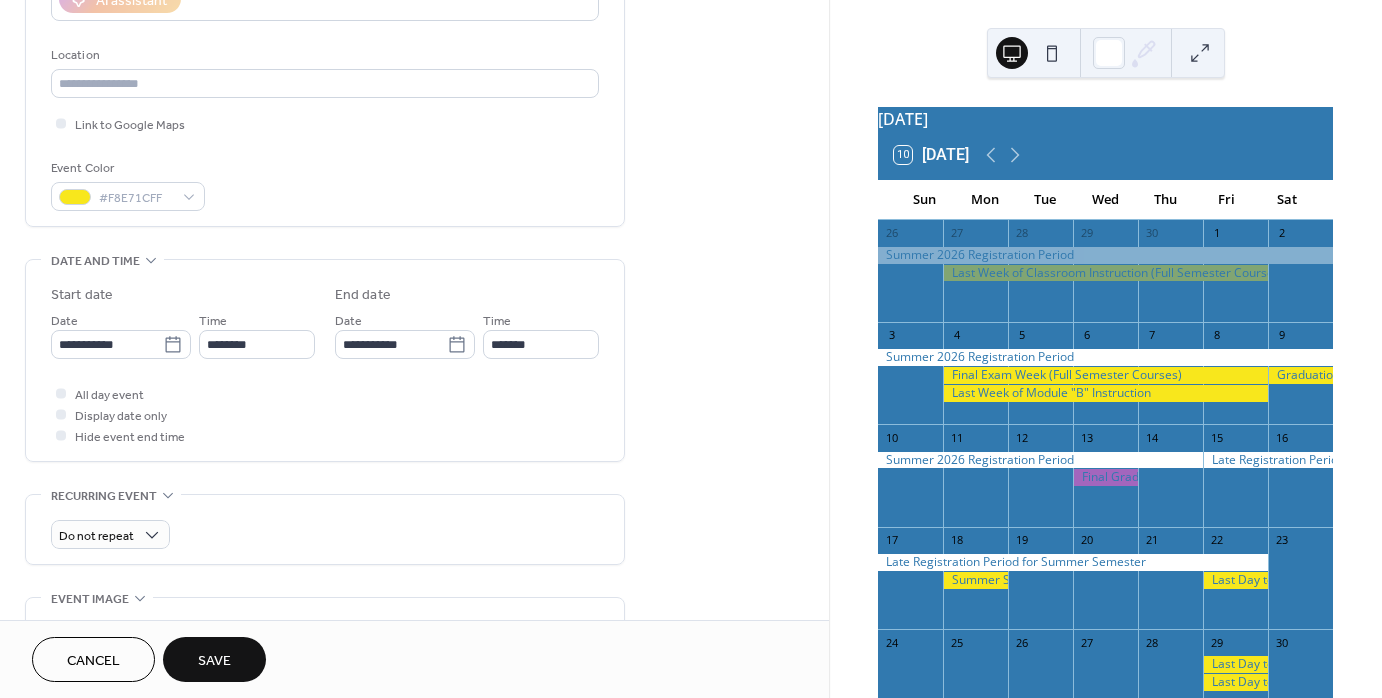 scroll, scrollTop: 400, scrollLeft: 0, axis: vertical 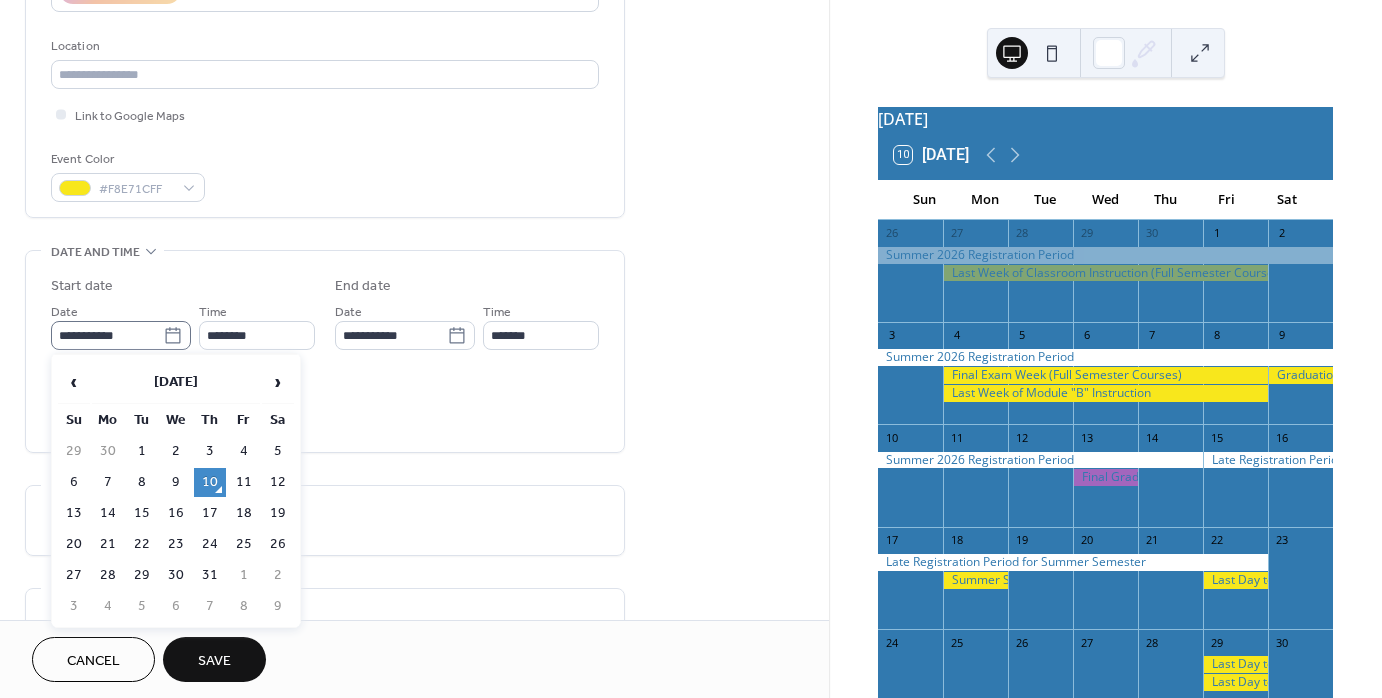click 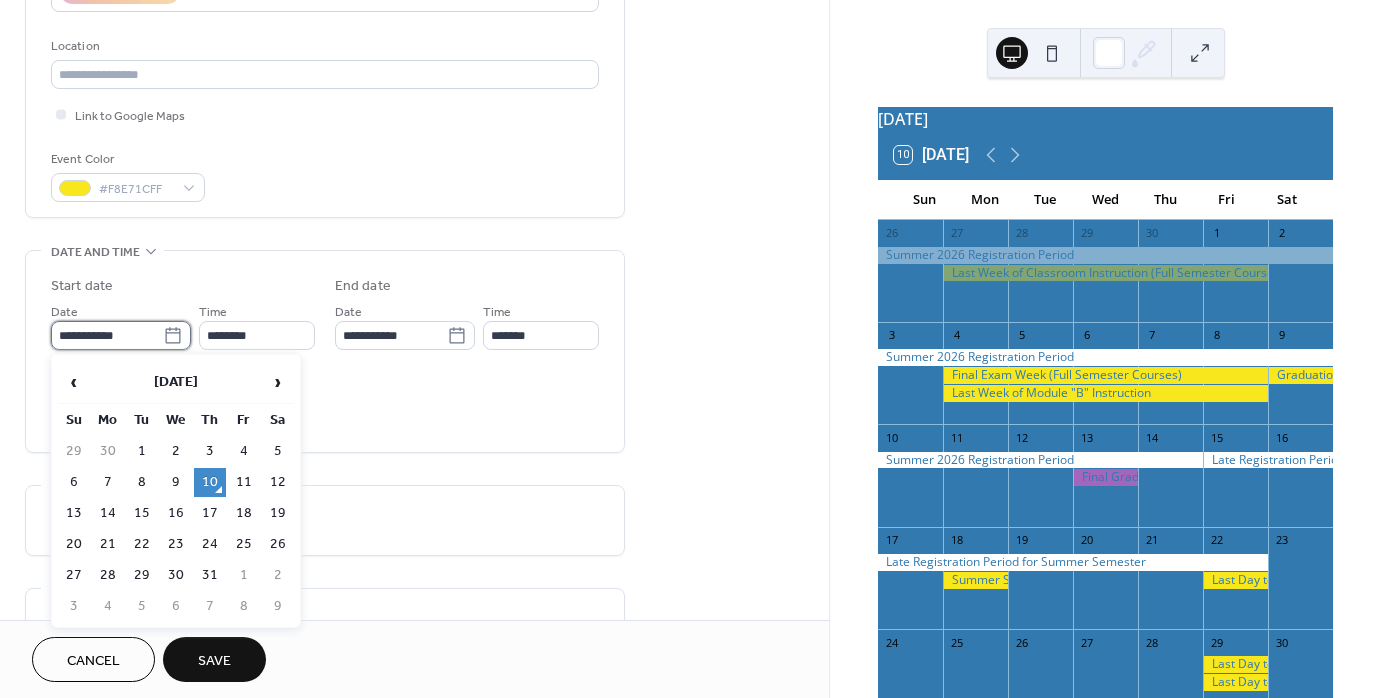 click on "**********" at bounding box center (107, 335) 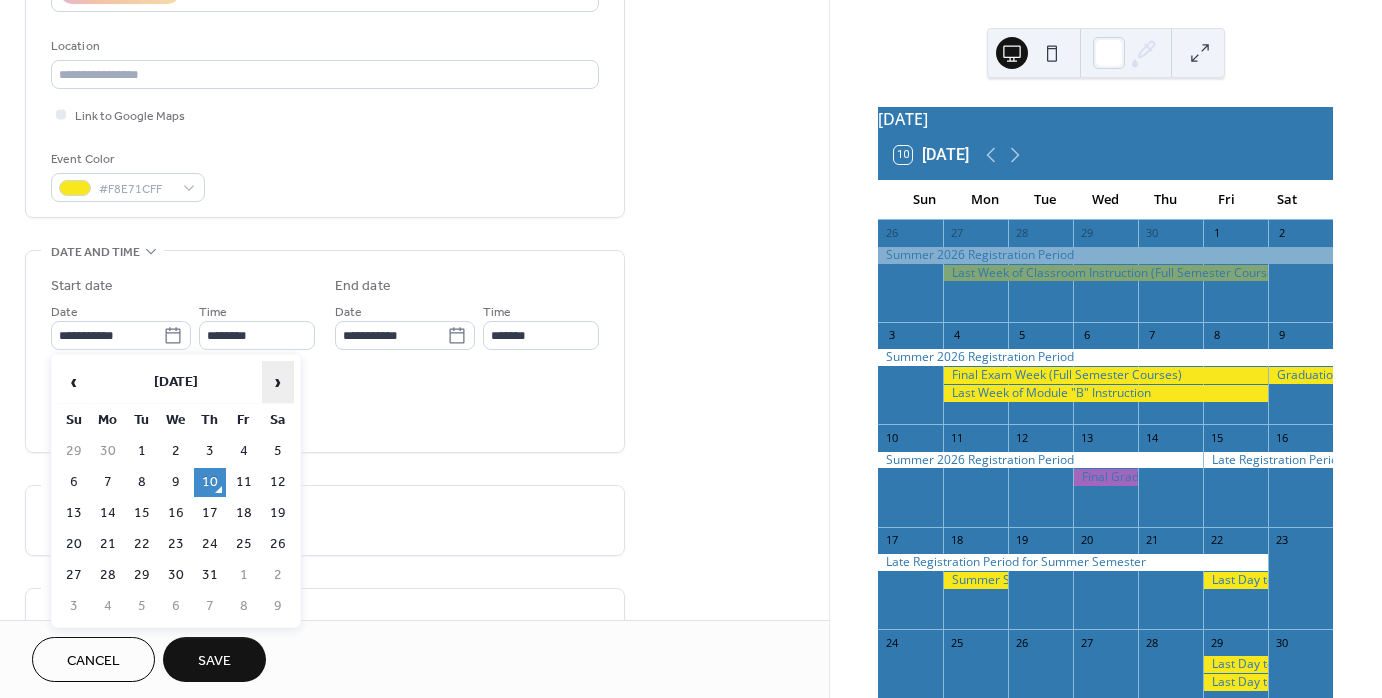 click on "›" at bounding box center [278, 382] 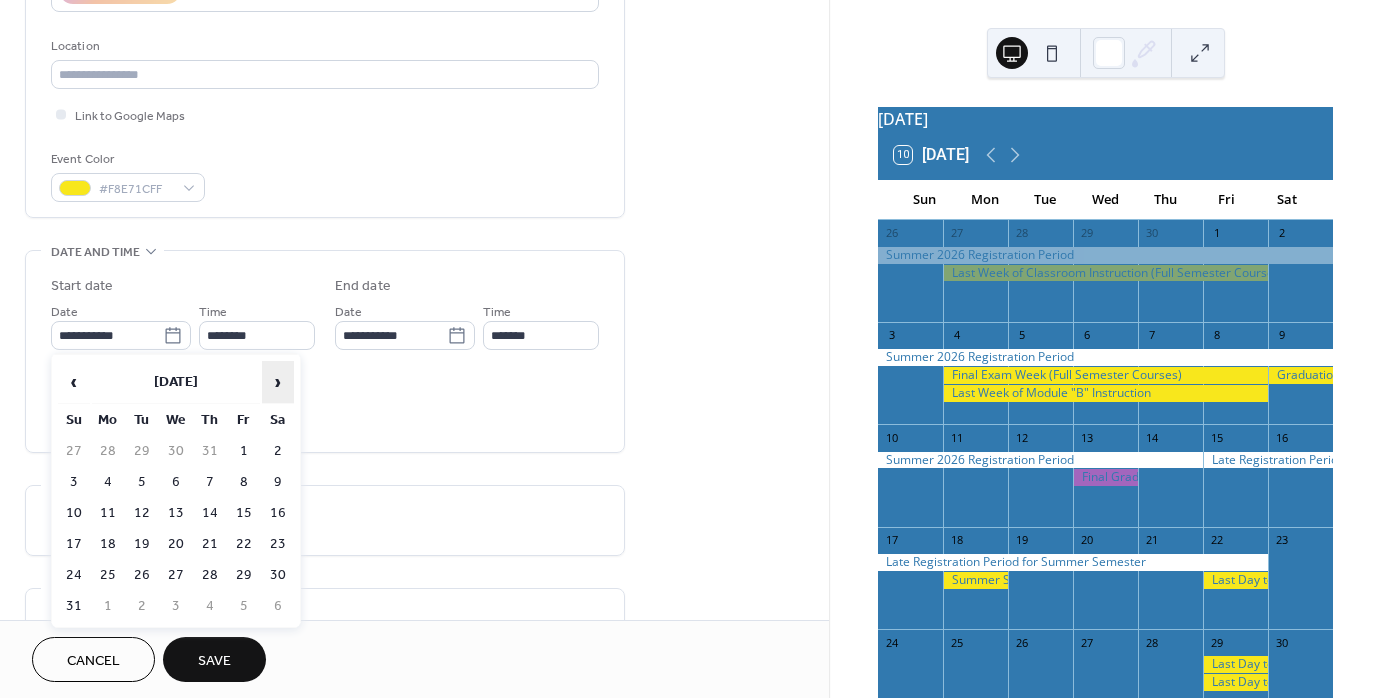 click on "›" at bounding box center [278, 382] 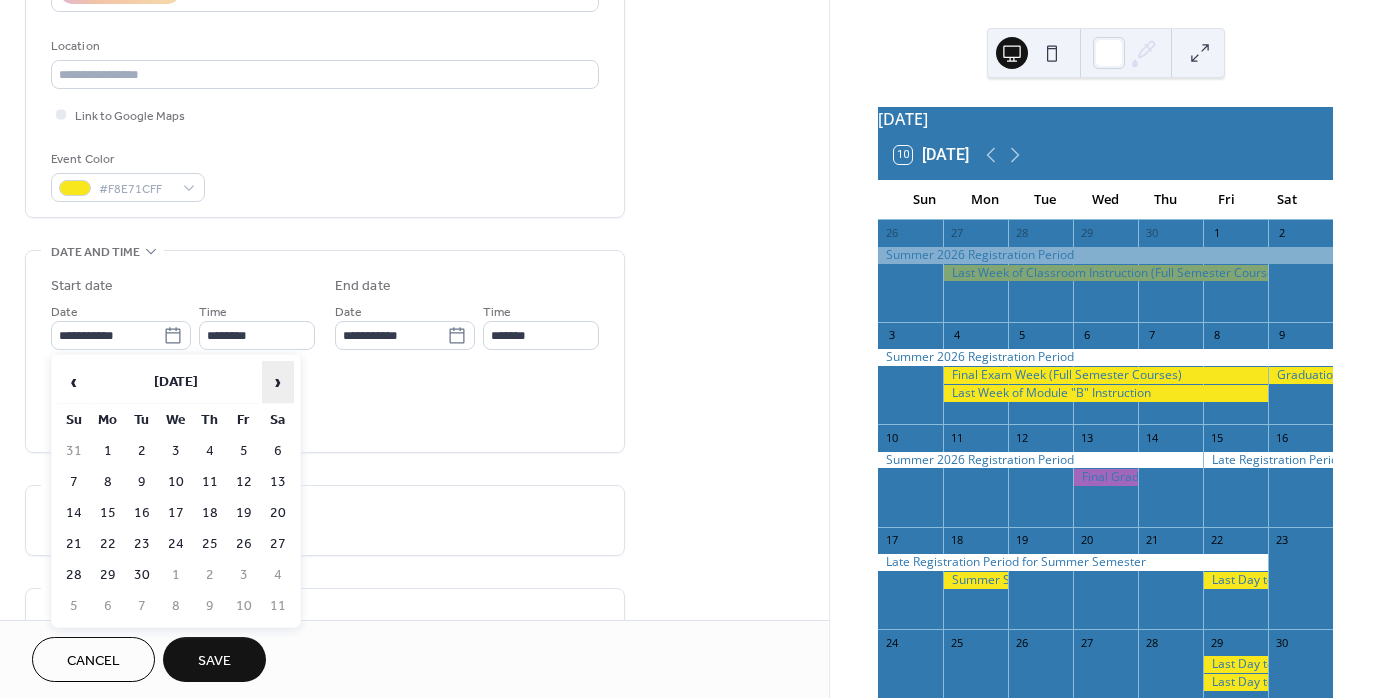 click on "›" at bounding box center (278, 382) 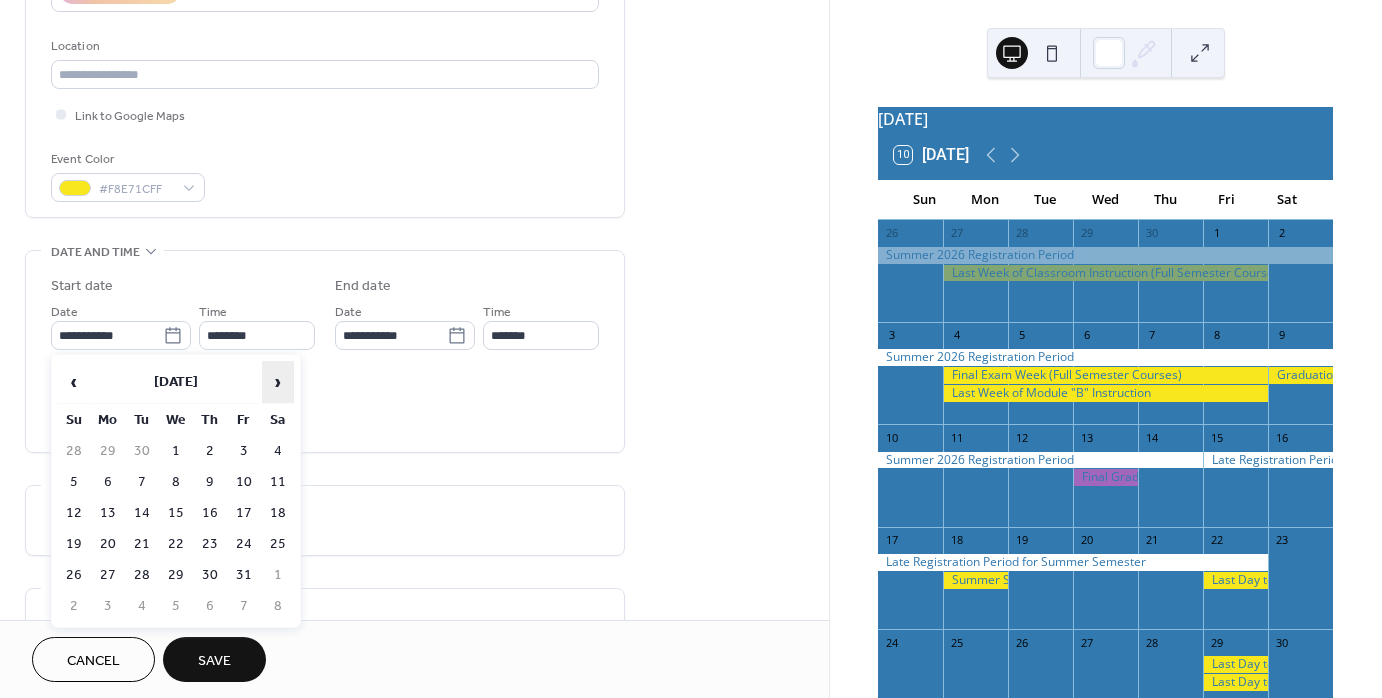 click on "›" at bounding box center (278, 382) 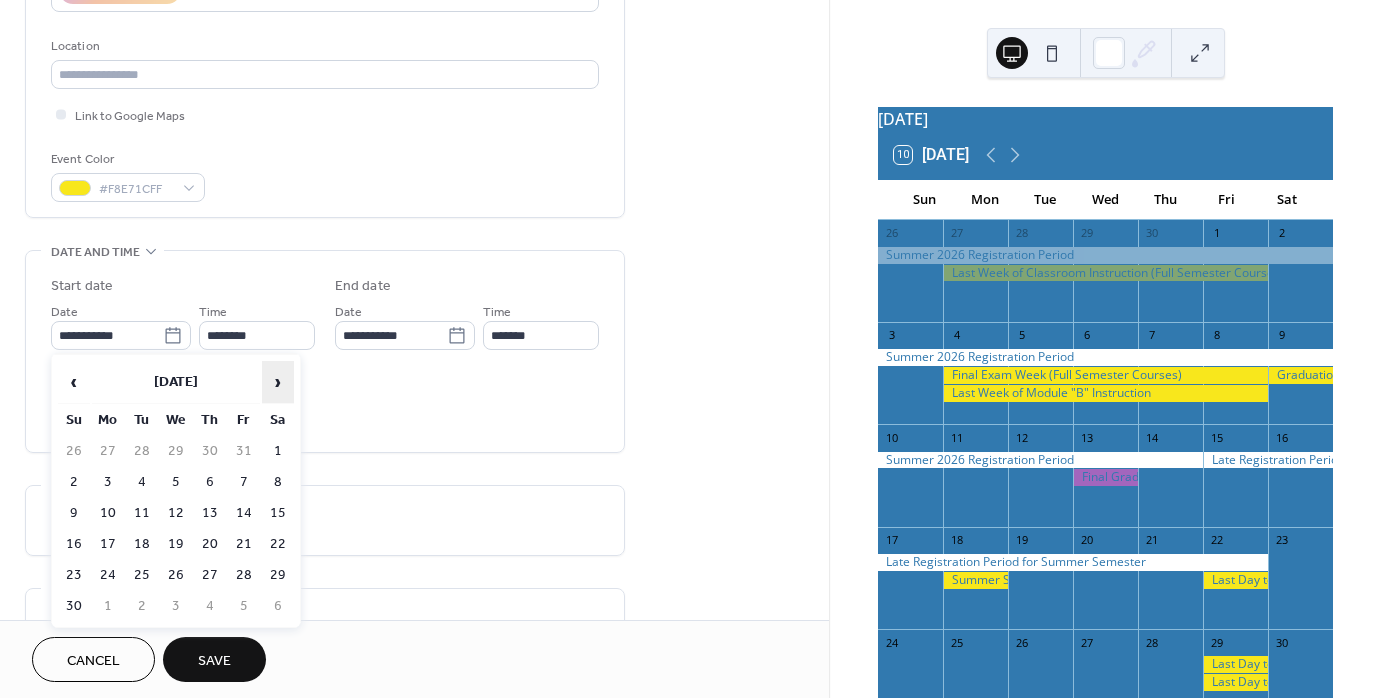 click on "›" at bounding box center (278, 382) 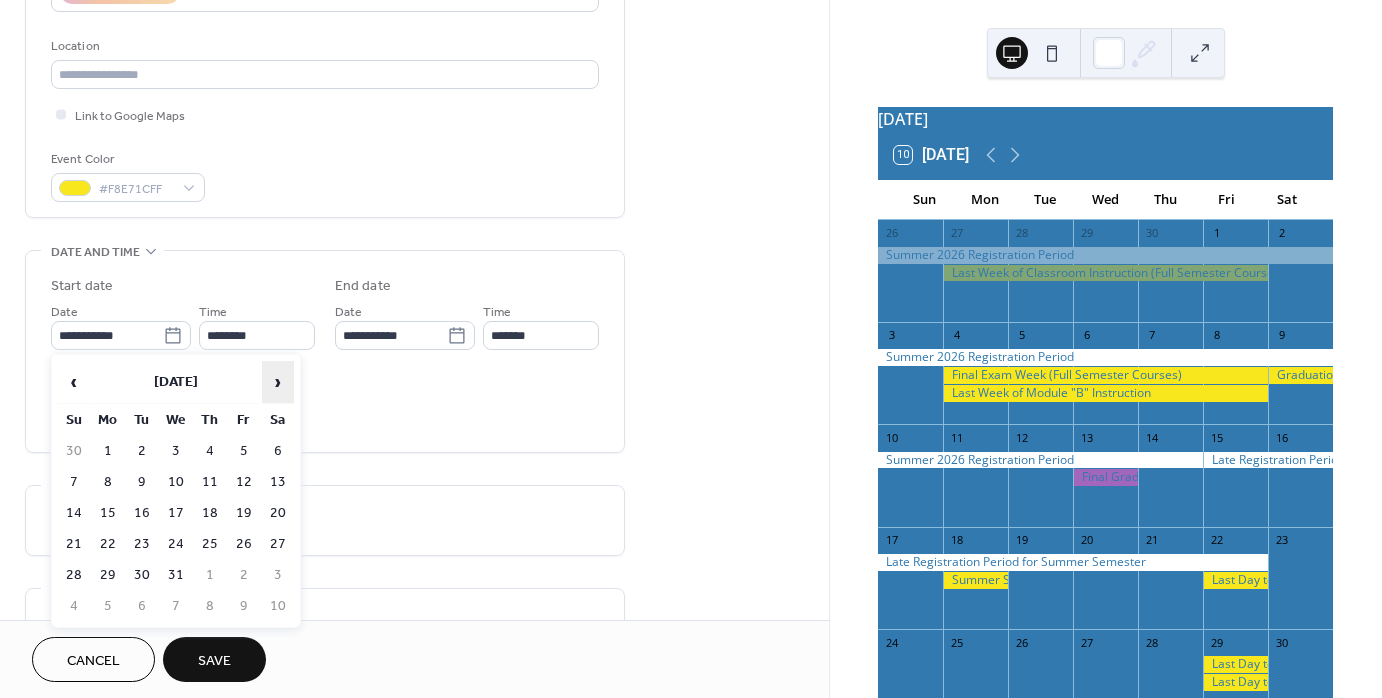 click on "›" at bounding box center (278, 382) 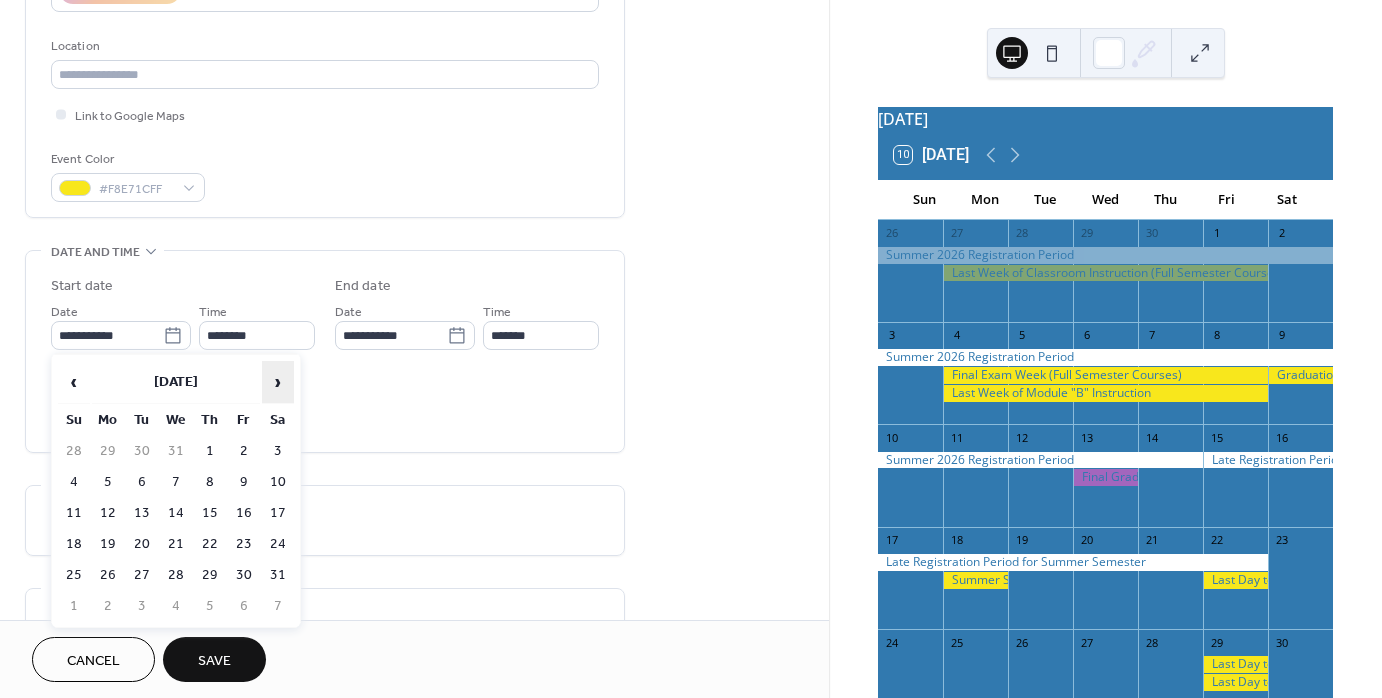 click on "›" at bounding box center [278, 382] 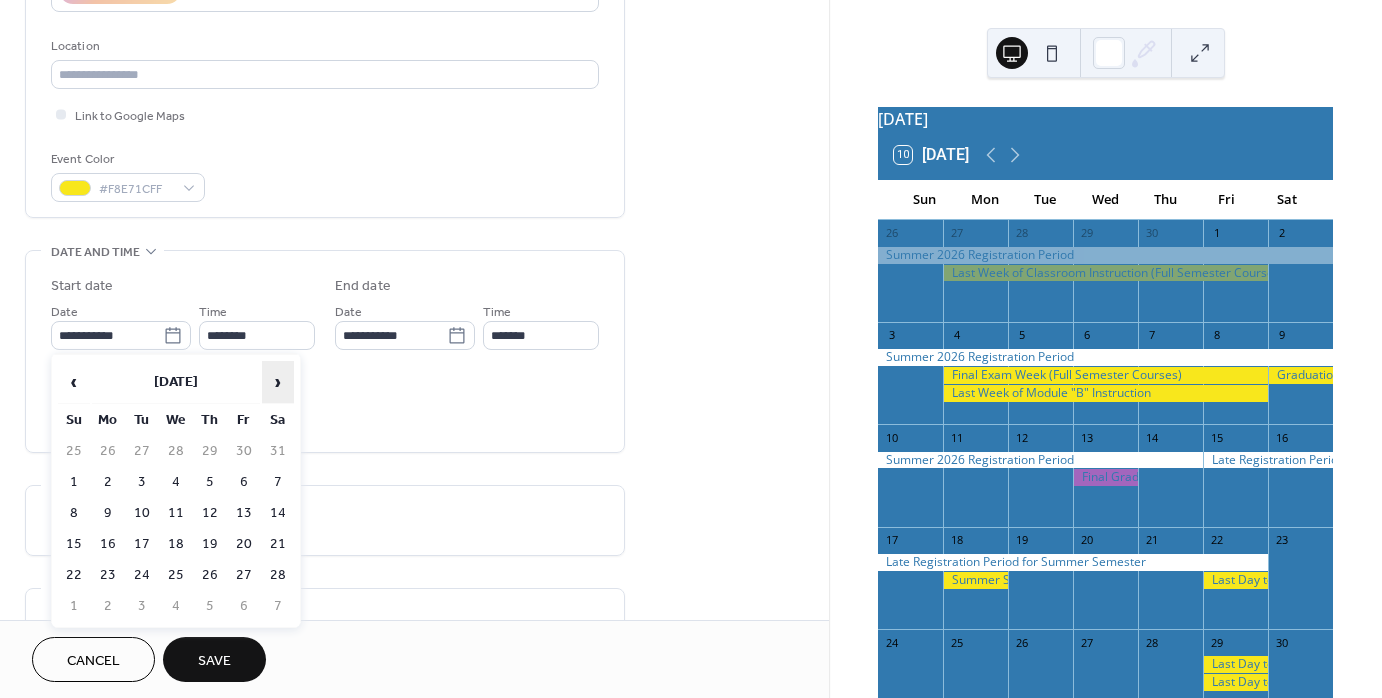 click on "›" at bounding box center [278, 382] 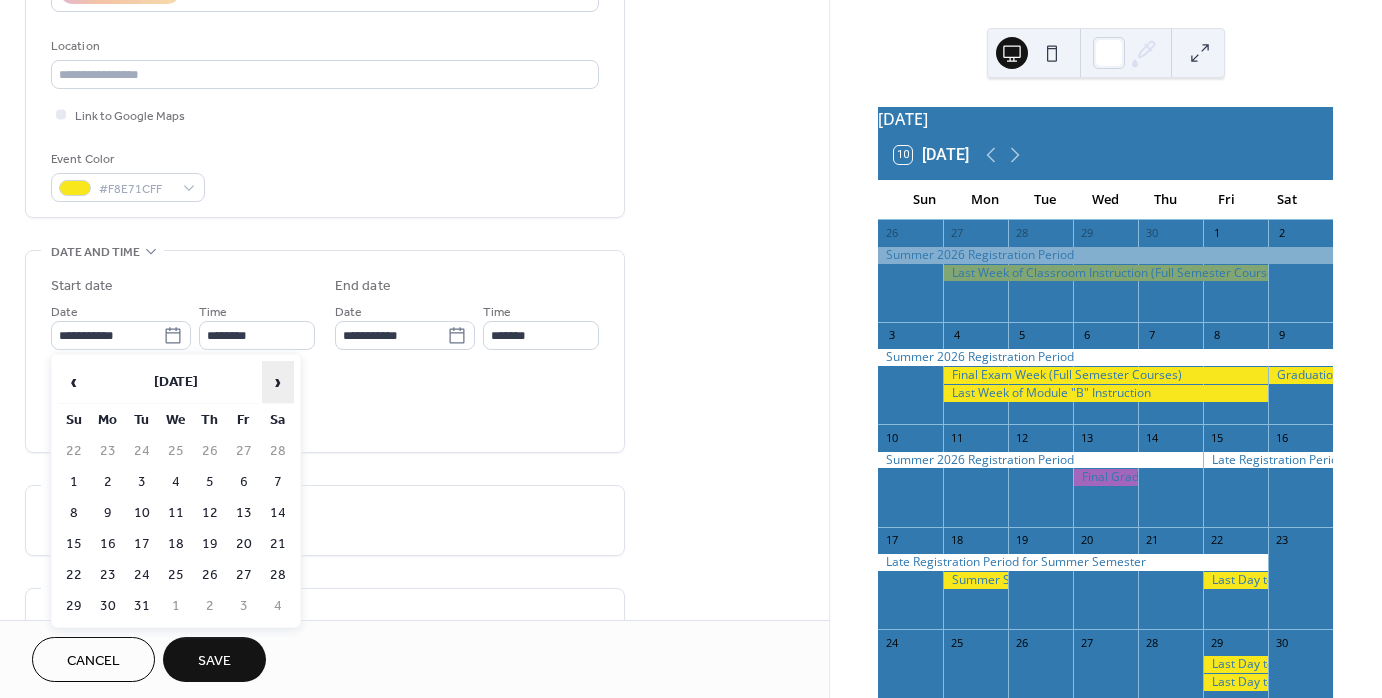 click on "›" at bounding box center [278, 382] 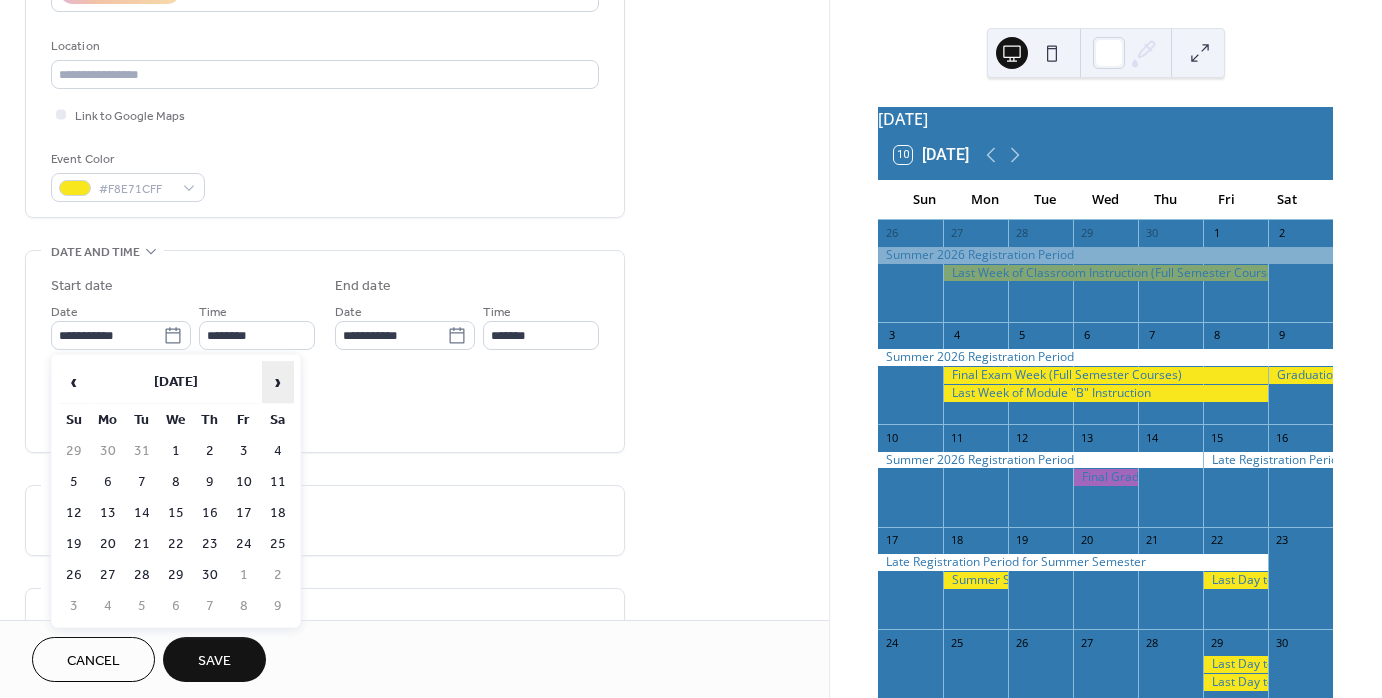 click on "›" at bounding box center [278, 382] 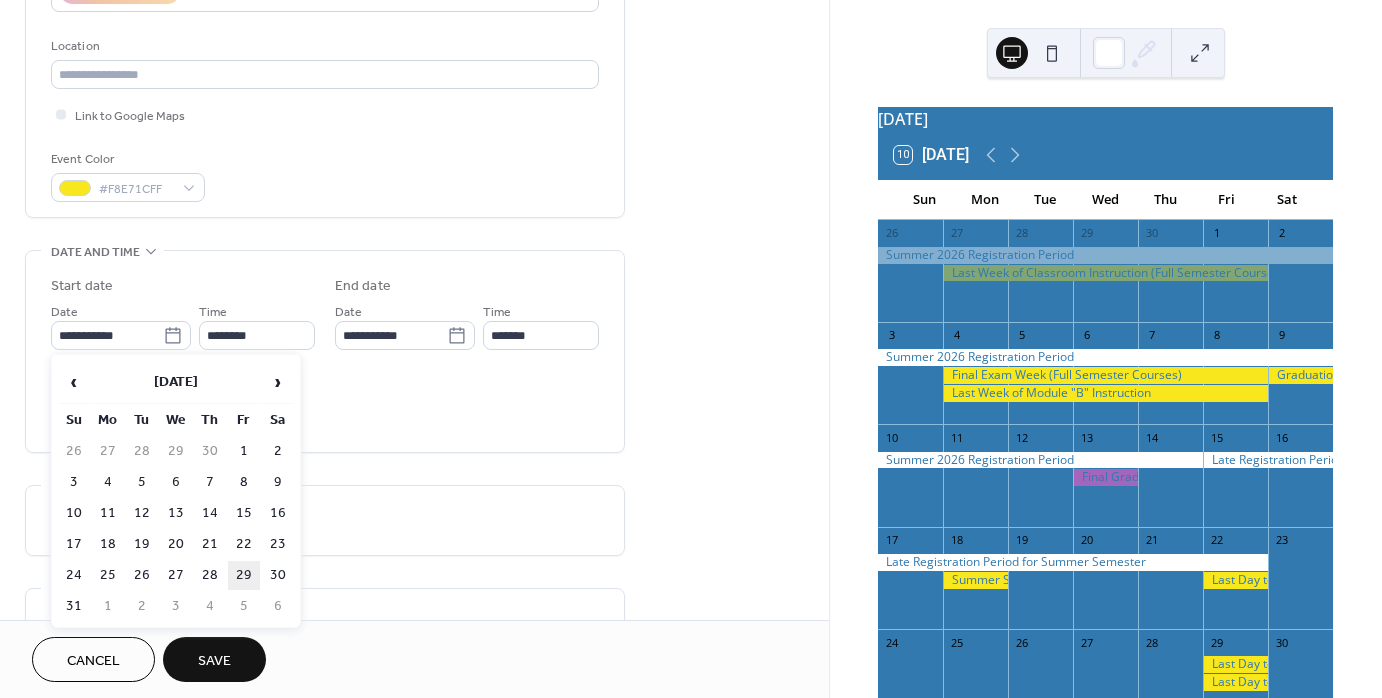 click on "29" at bounding box center [244, 575] 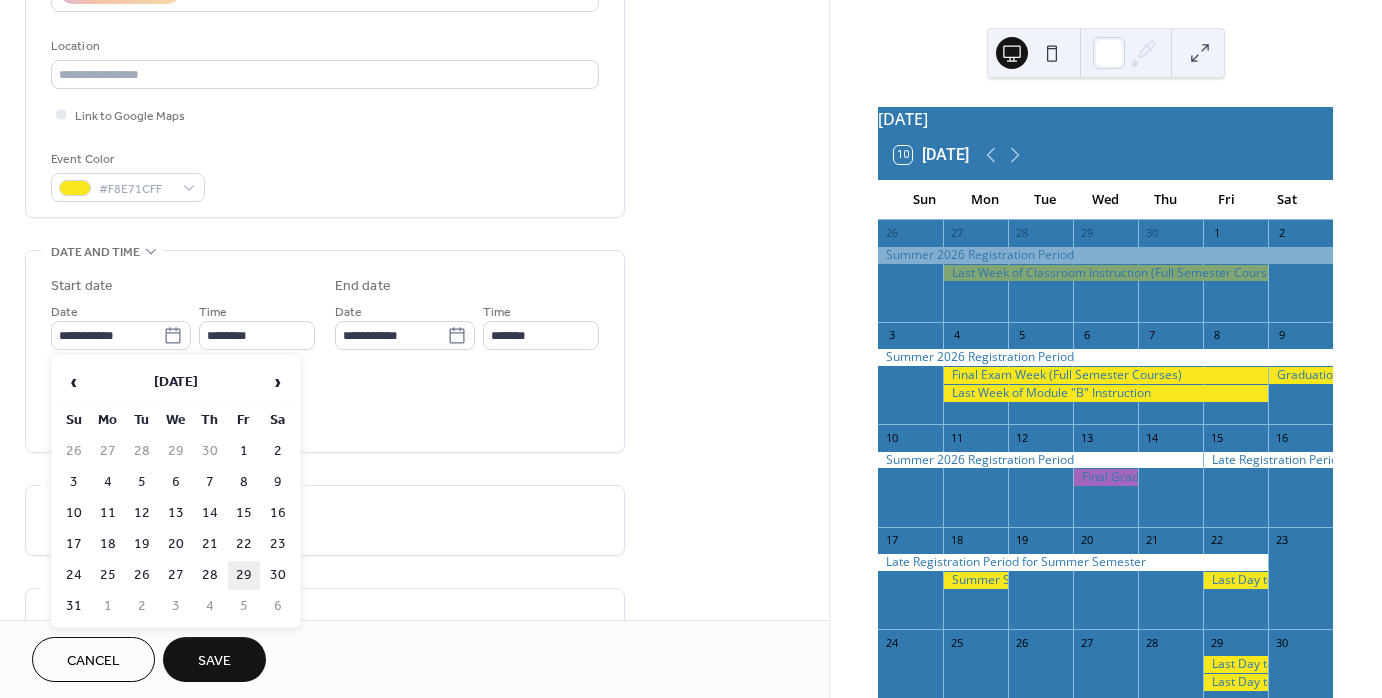 type on "**********" 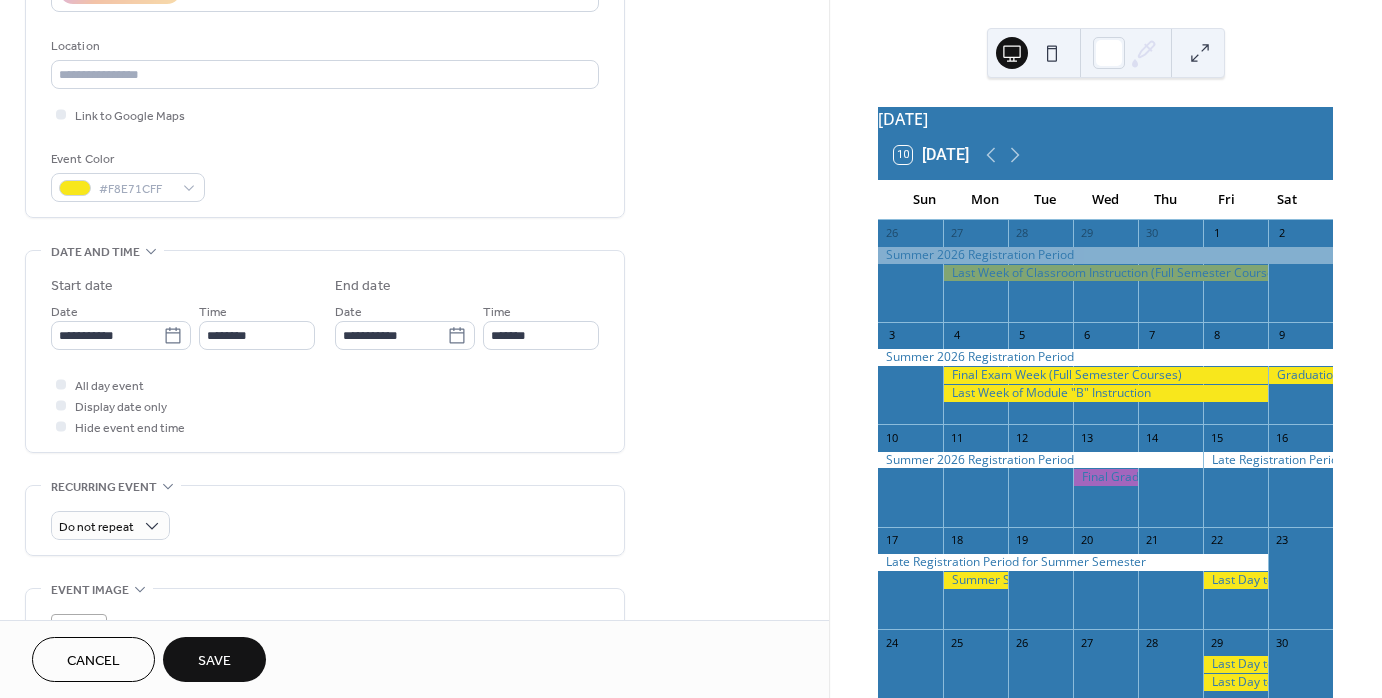 click on "Save" at bounding box center (214, 661) 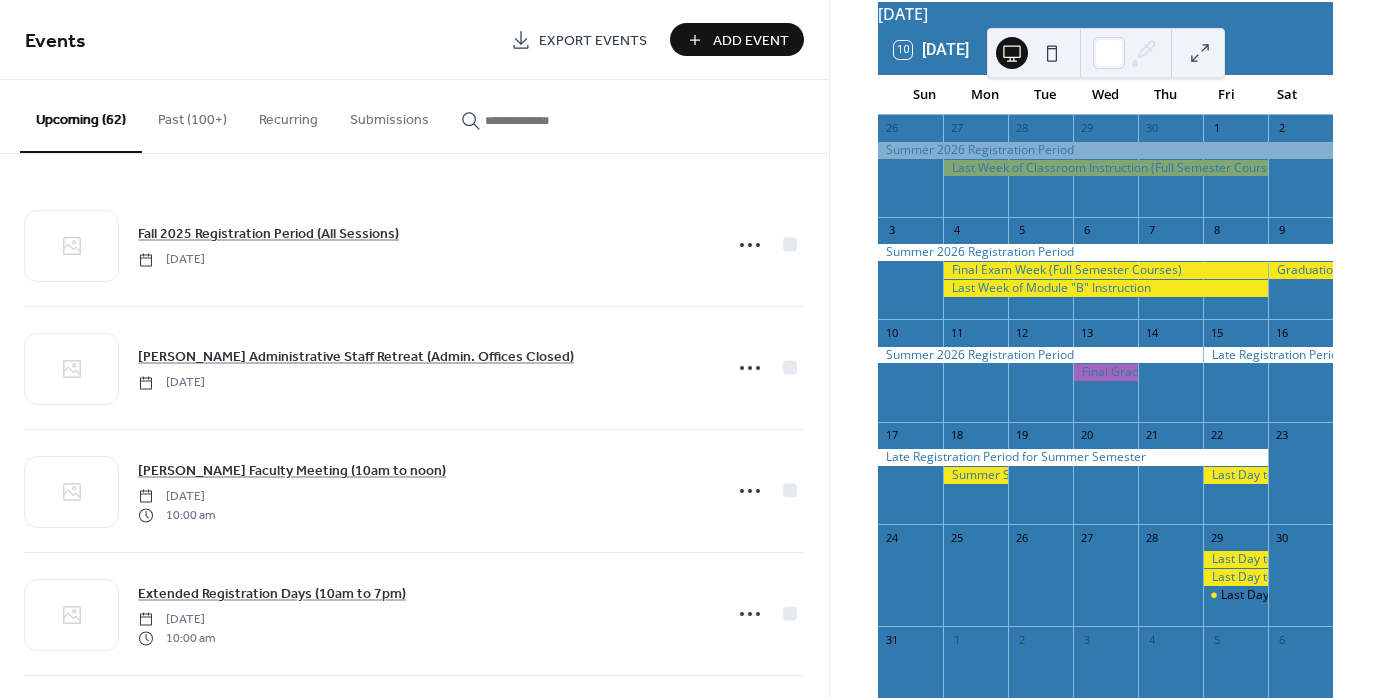 scroll, scrollTop: 195, scrollLeft: 0, axis: vertical 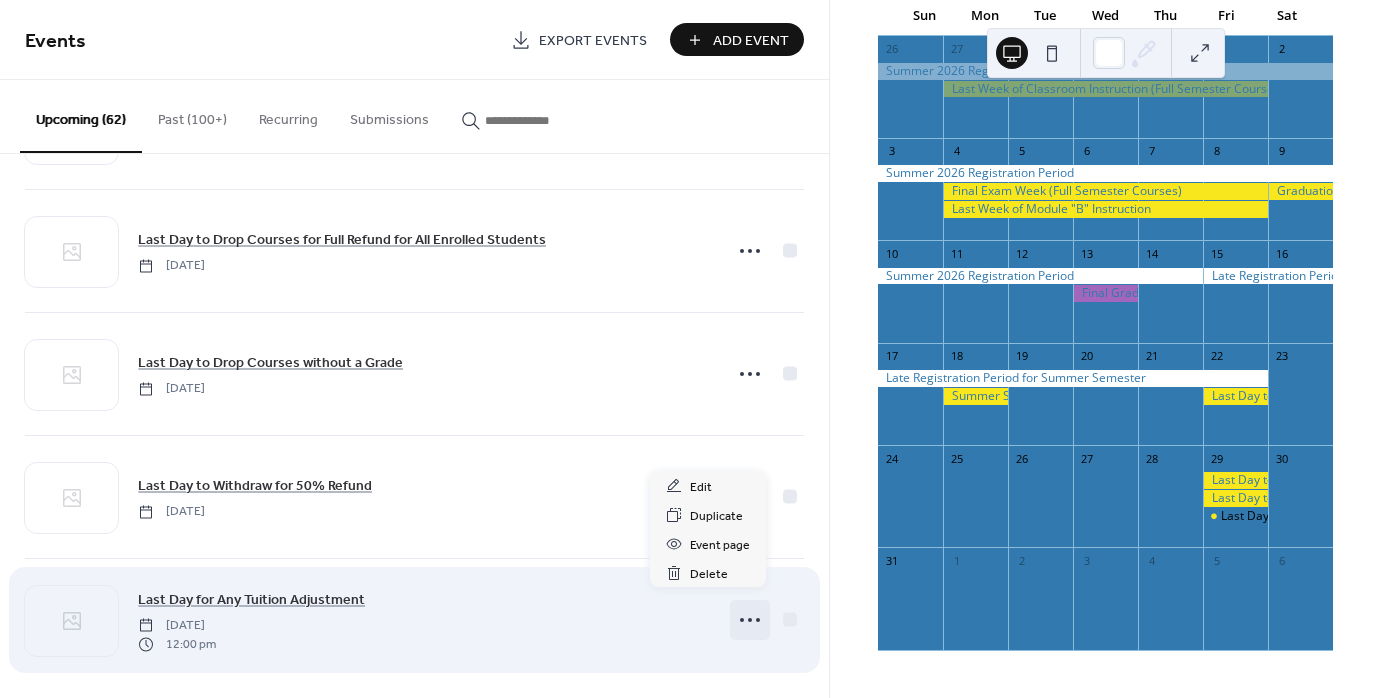 click 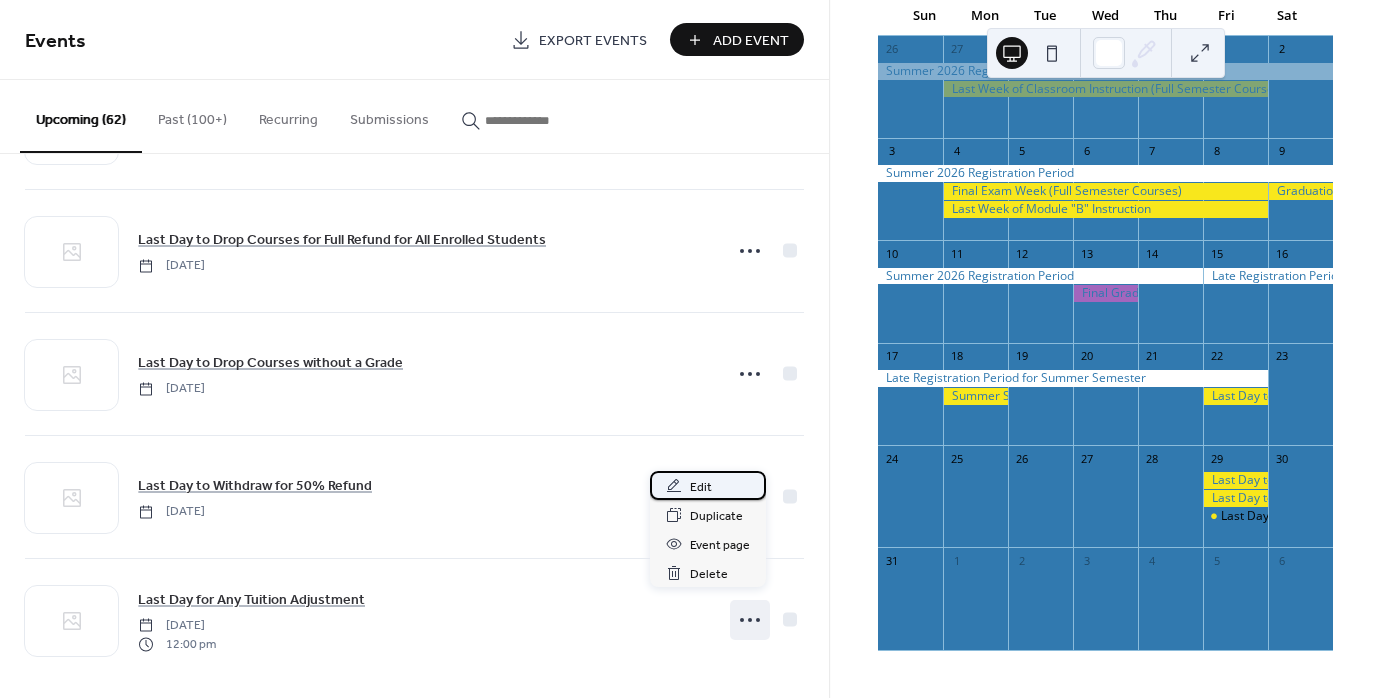 click on "Edit" at bounding box center (708, 485) 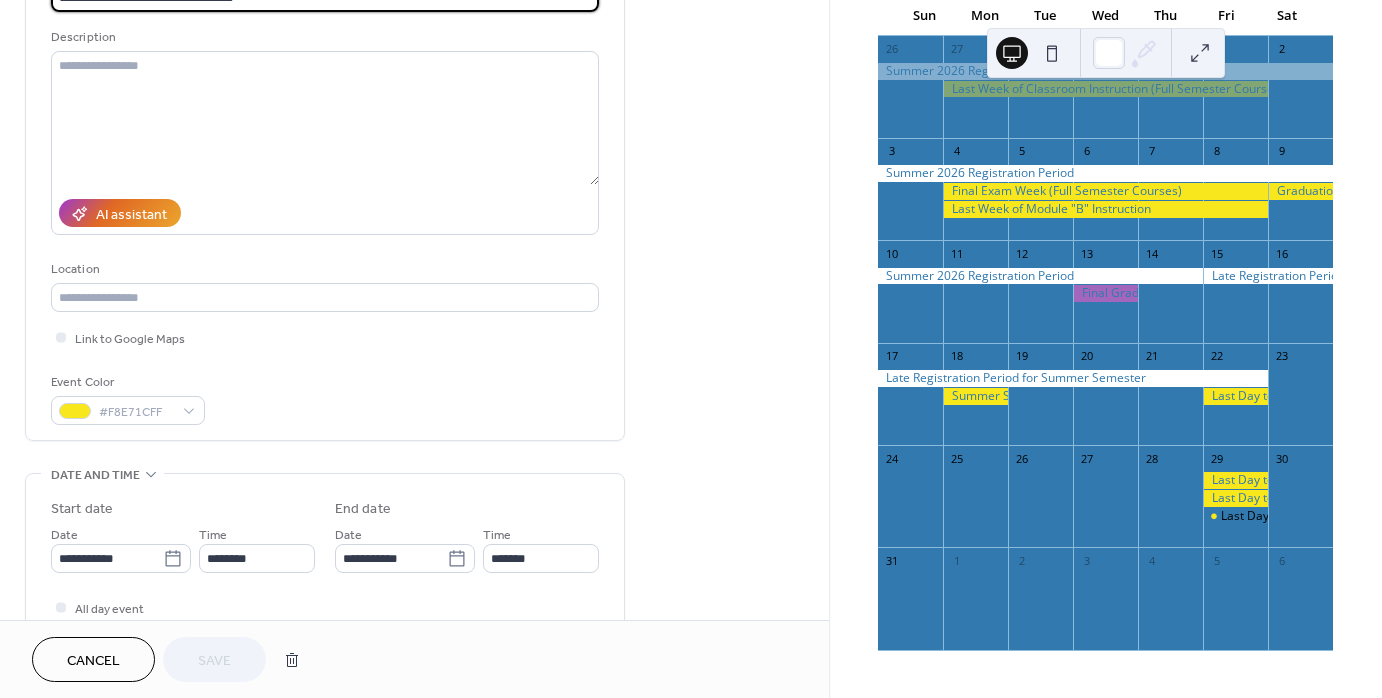 scroll, scrollTop: 300, scrollLeft: 0, axis: vertical 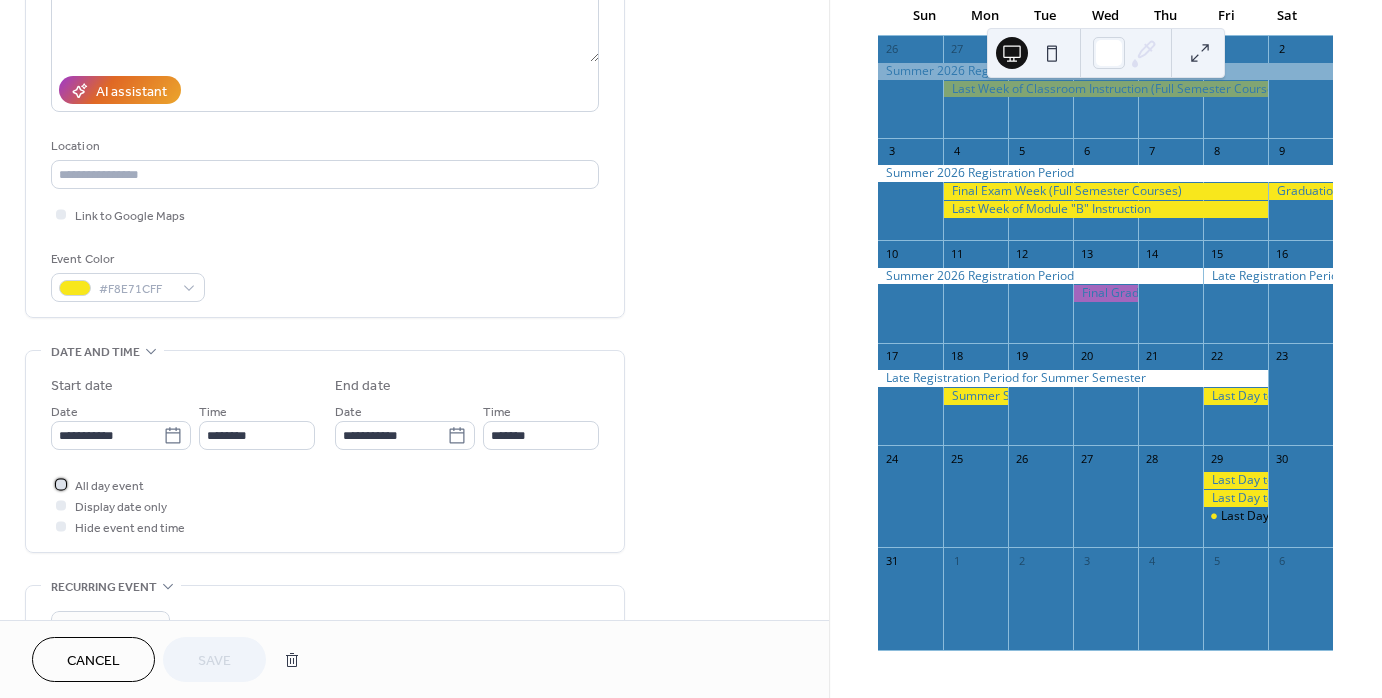 click at bounding box center [61, 484] 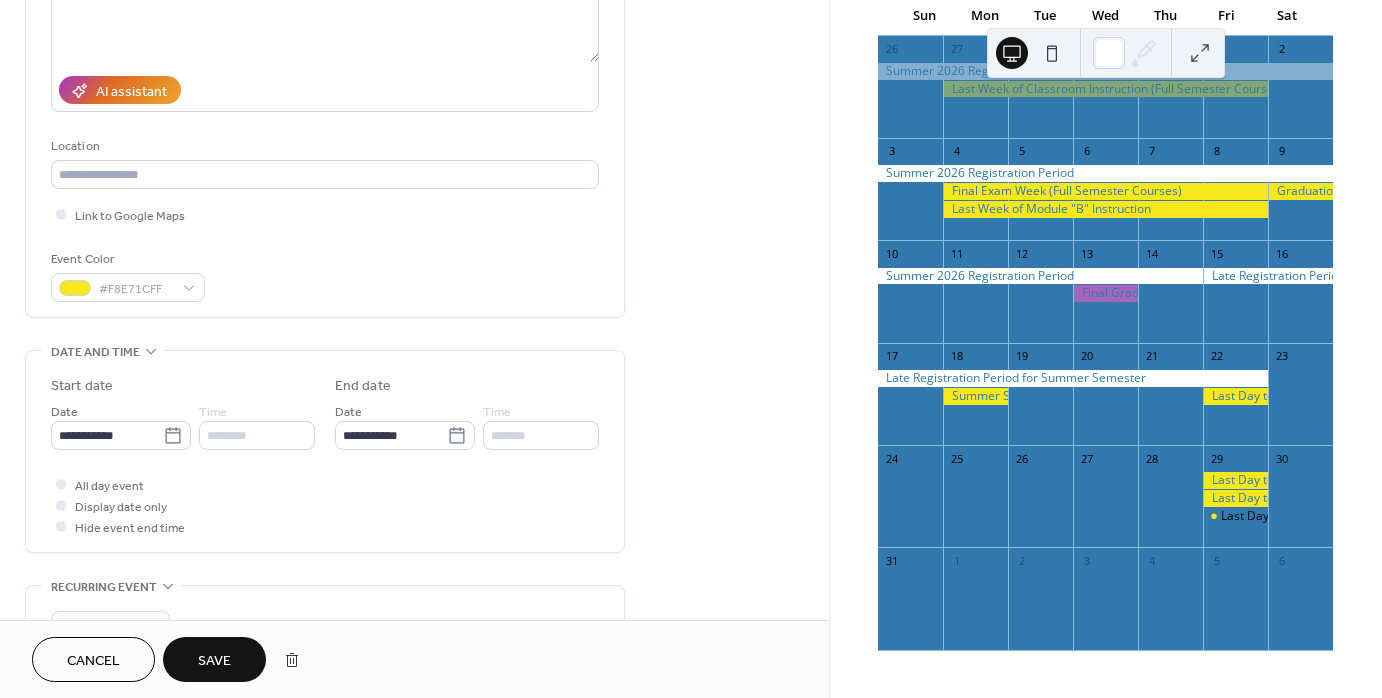 click on "Save" at bounding box center (214, 661) 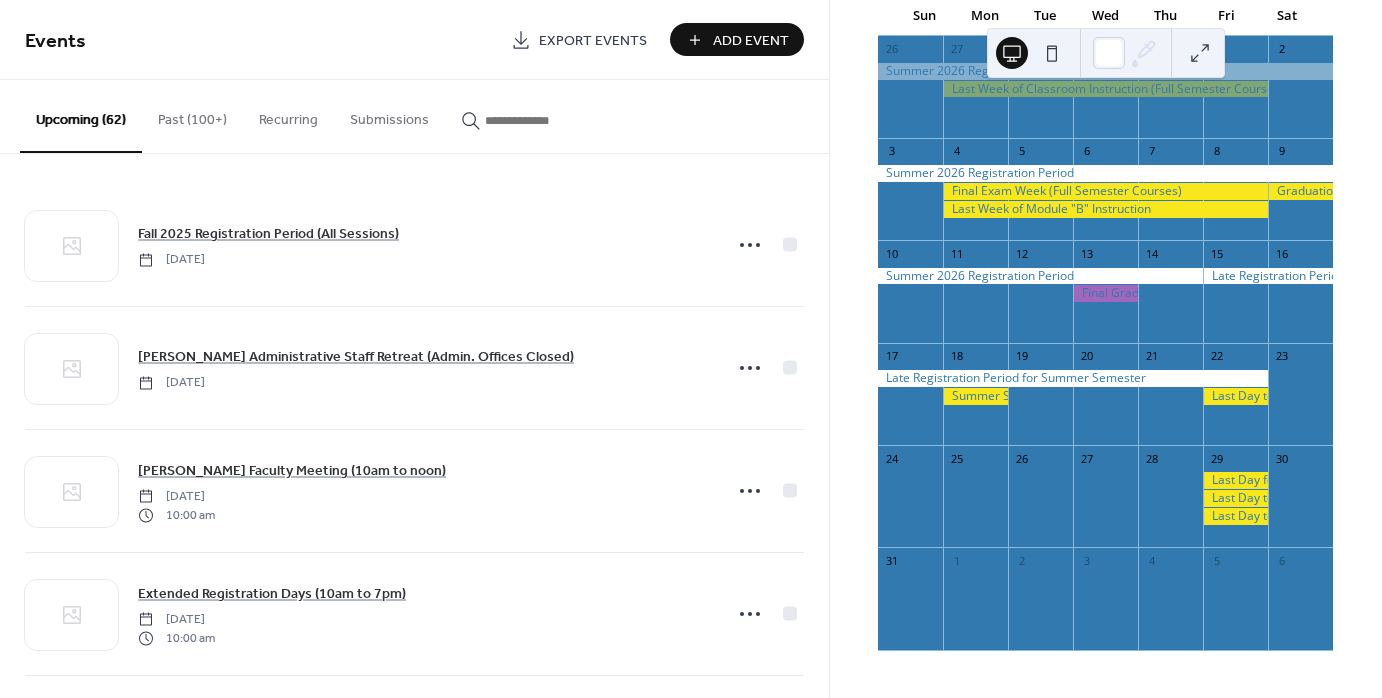 click on "Add Event" at bounding box center [751, 41] 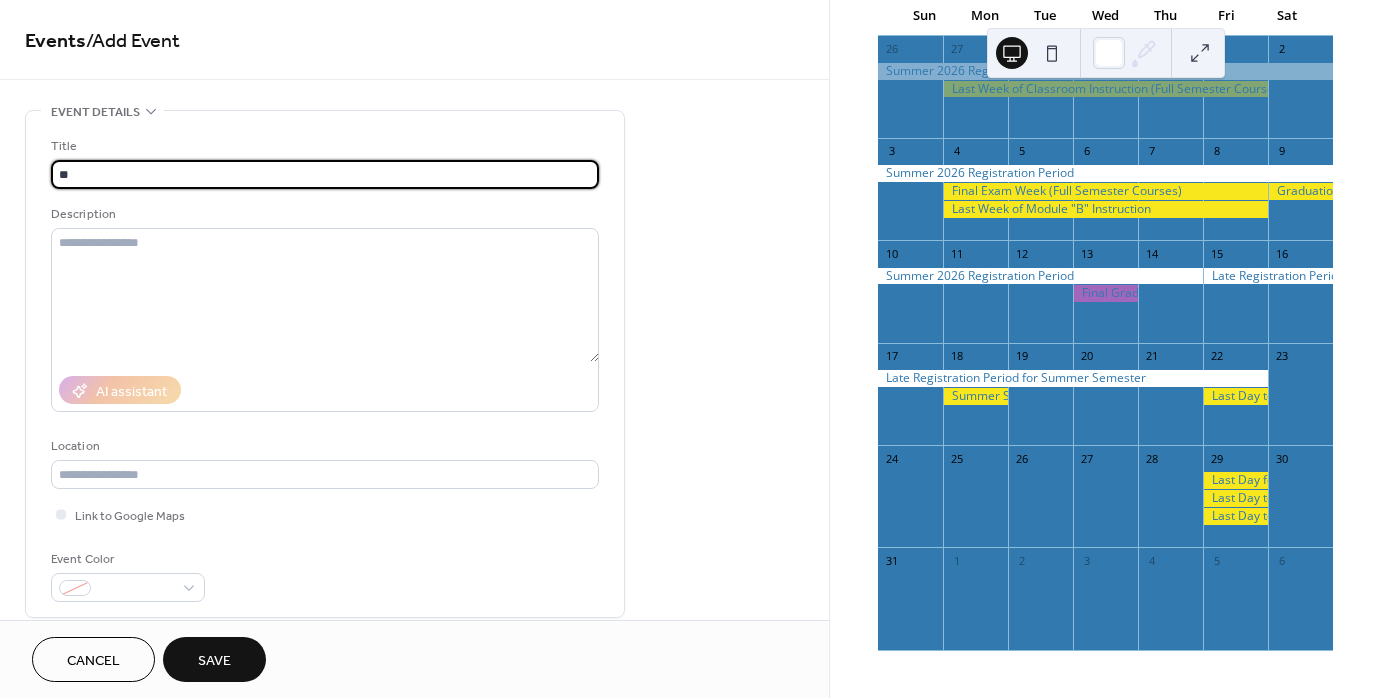 type on "*" 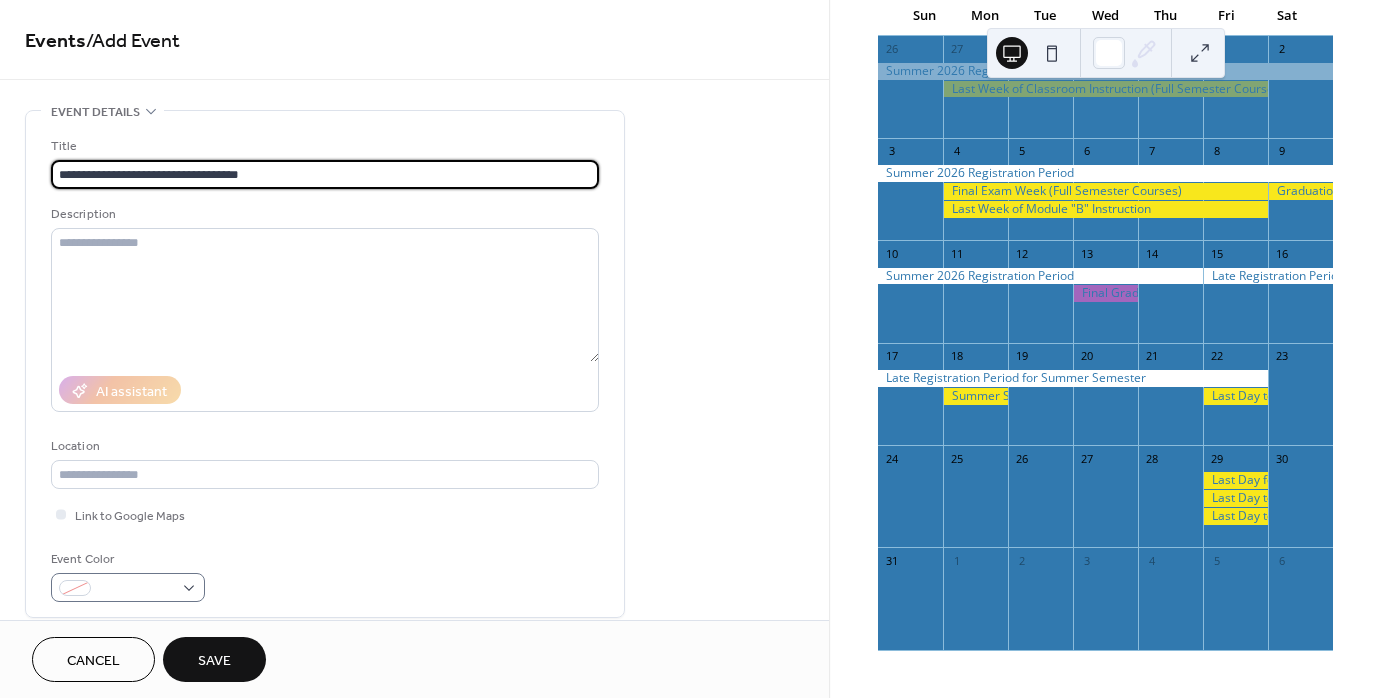 type on "**********" 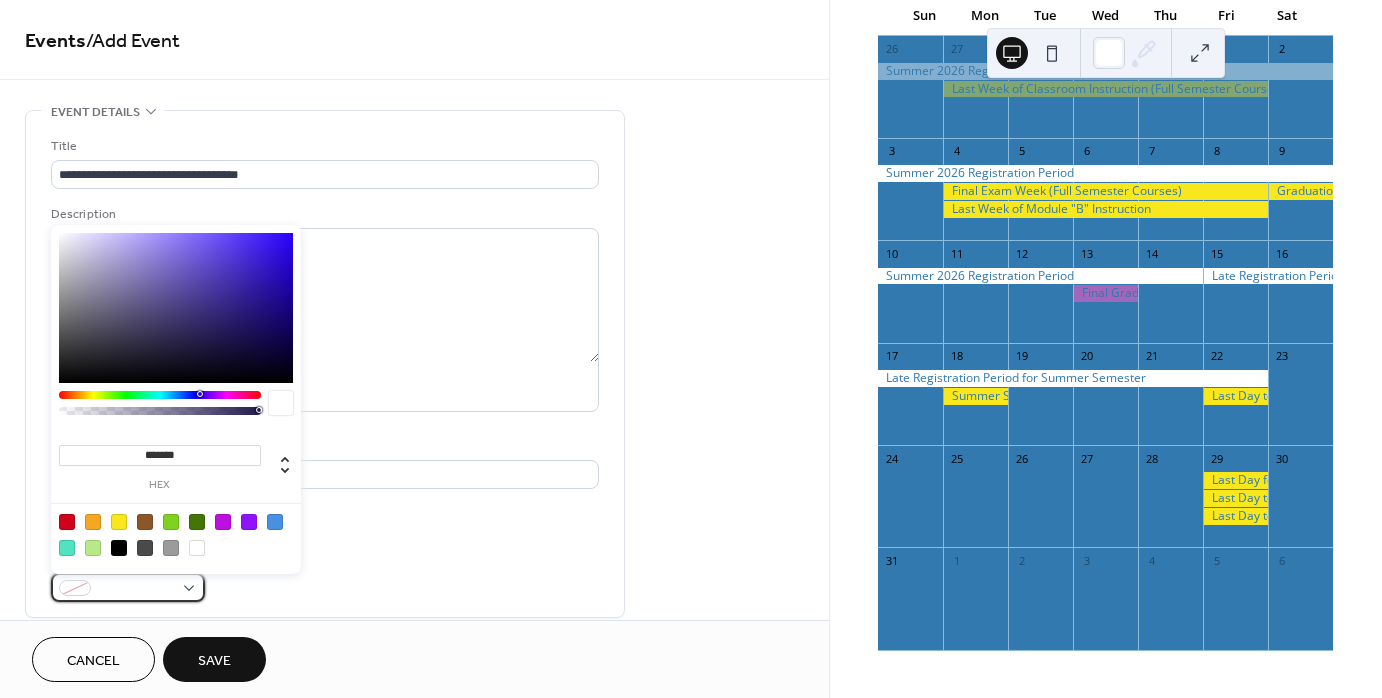 click at bounding box center (128, 587) 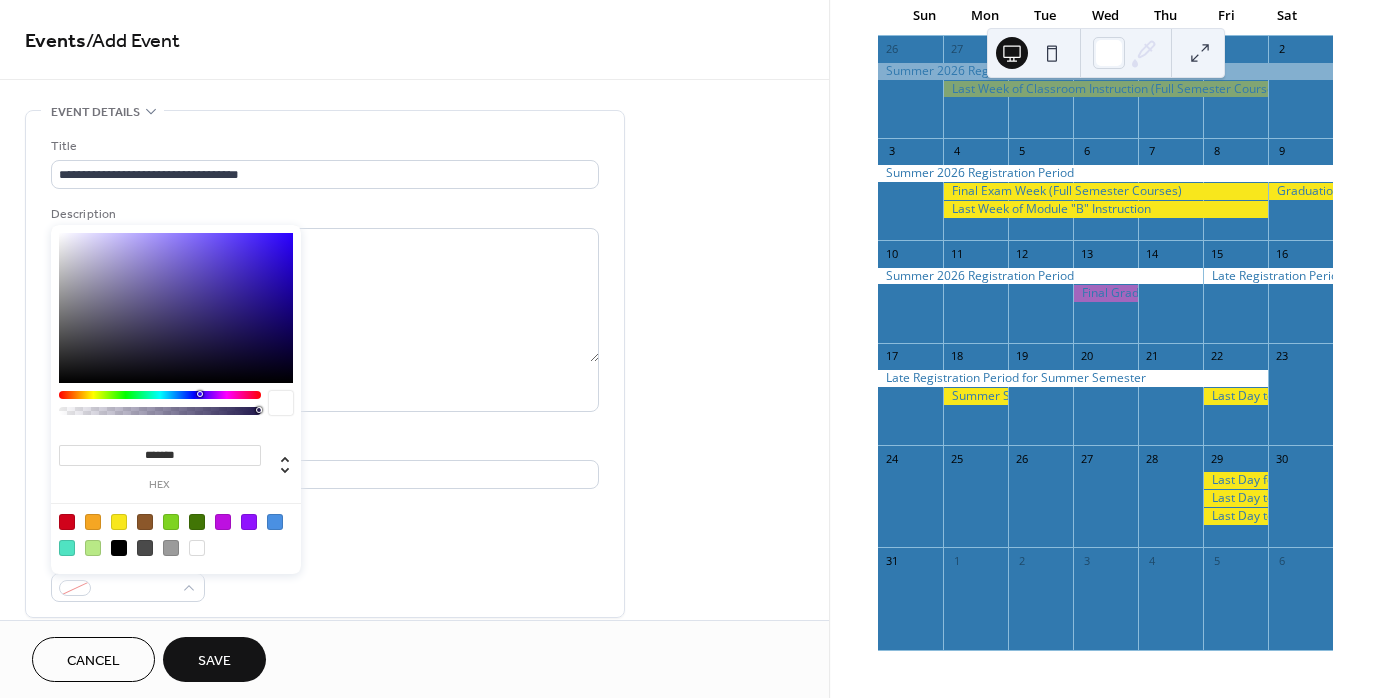 click at bounding box center (119, 522) 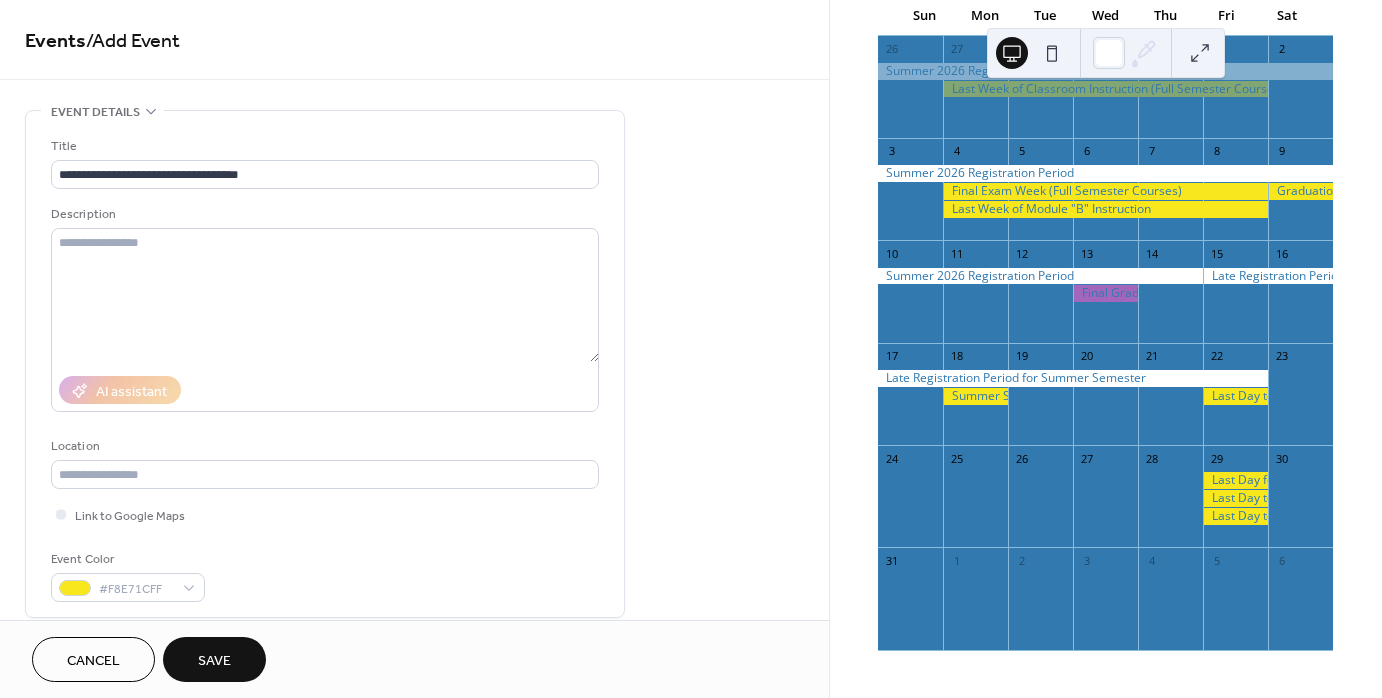 click on "Event Color #F8E71CFF" at bounding box center (325, 575) 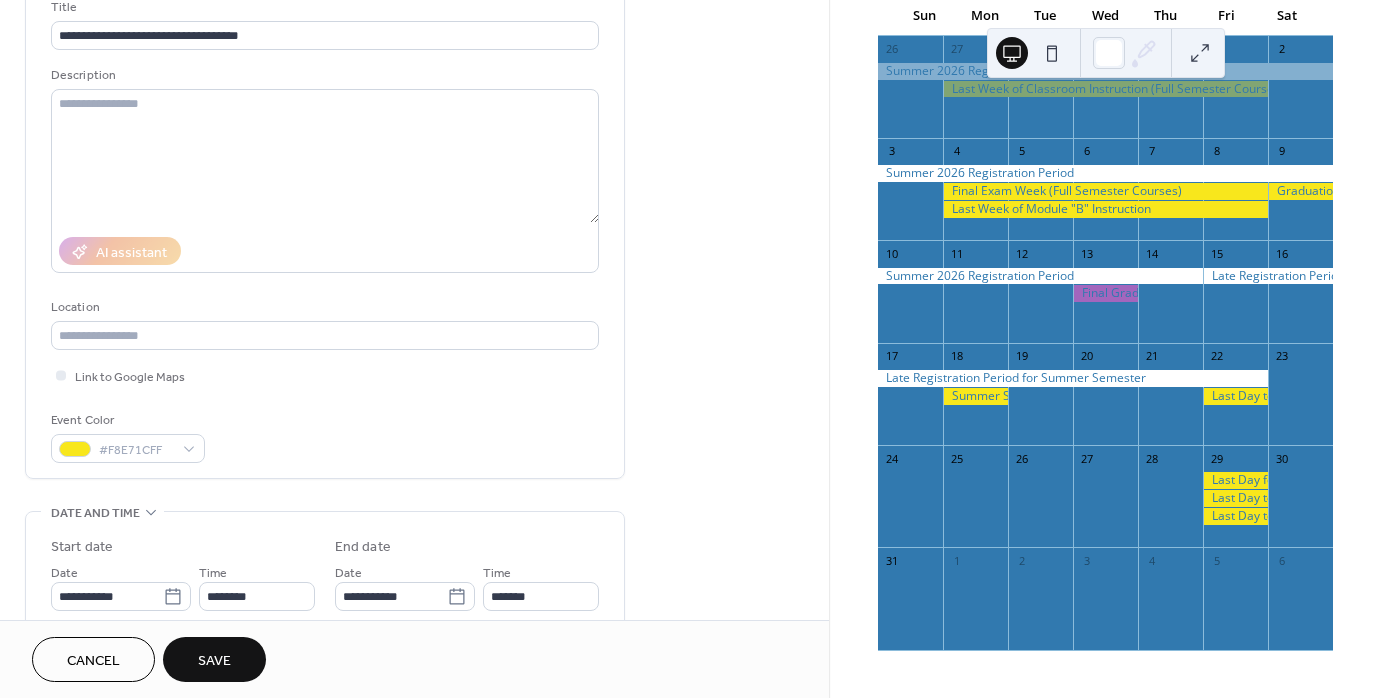 scroll, scrollTop: 200, scrollLeft: 0, axis: vertical 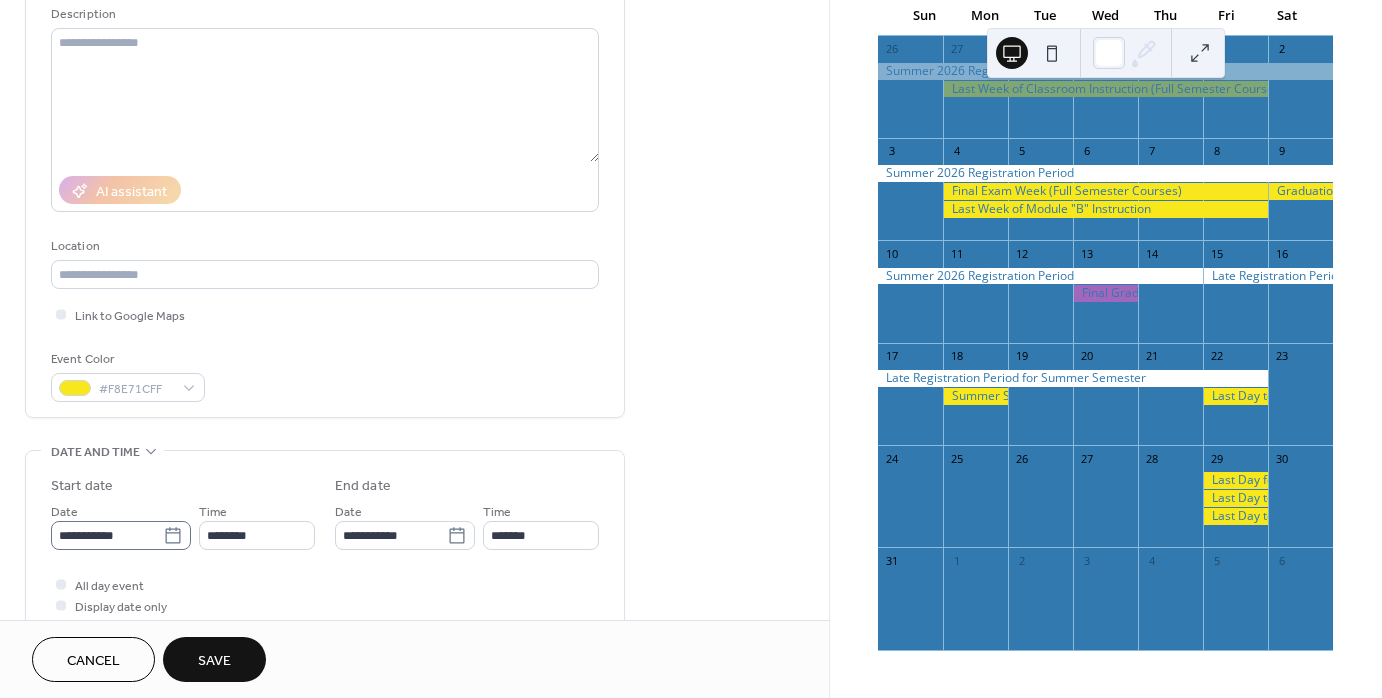 click 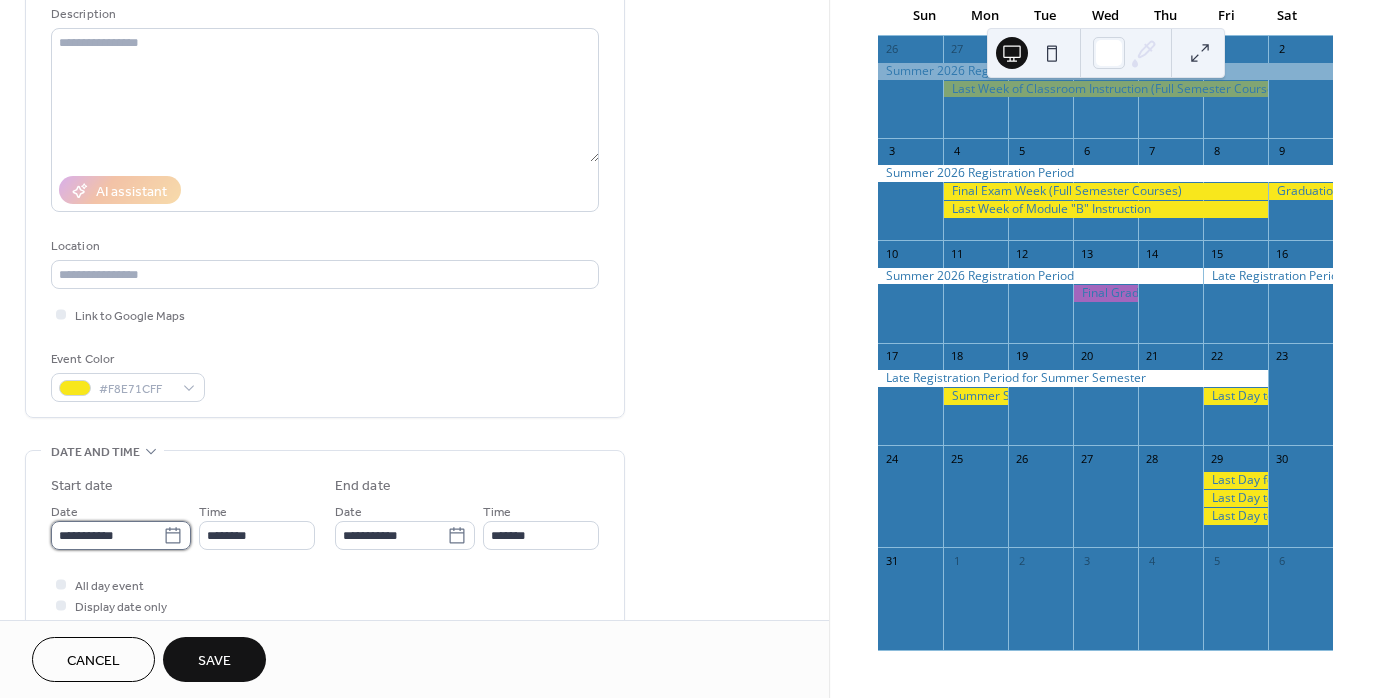 click on "**********" at bounding box center [107, 535] 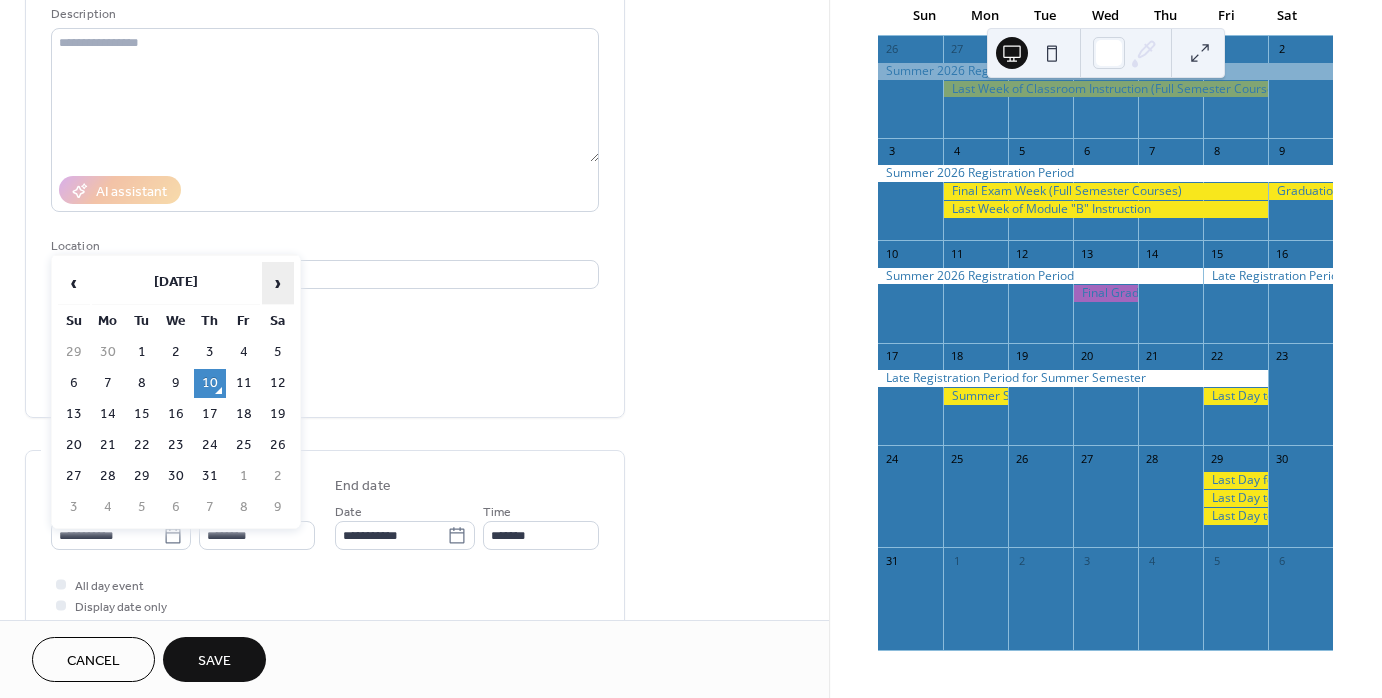click on "›" at bounding box center (278, 283) 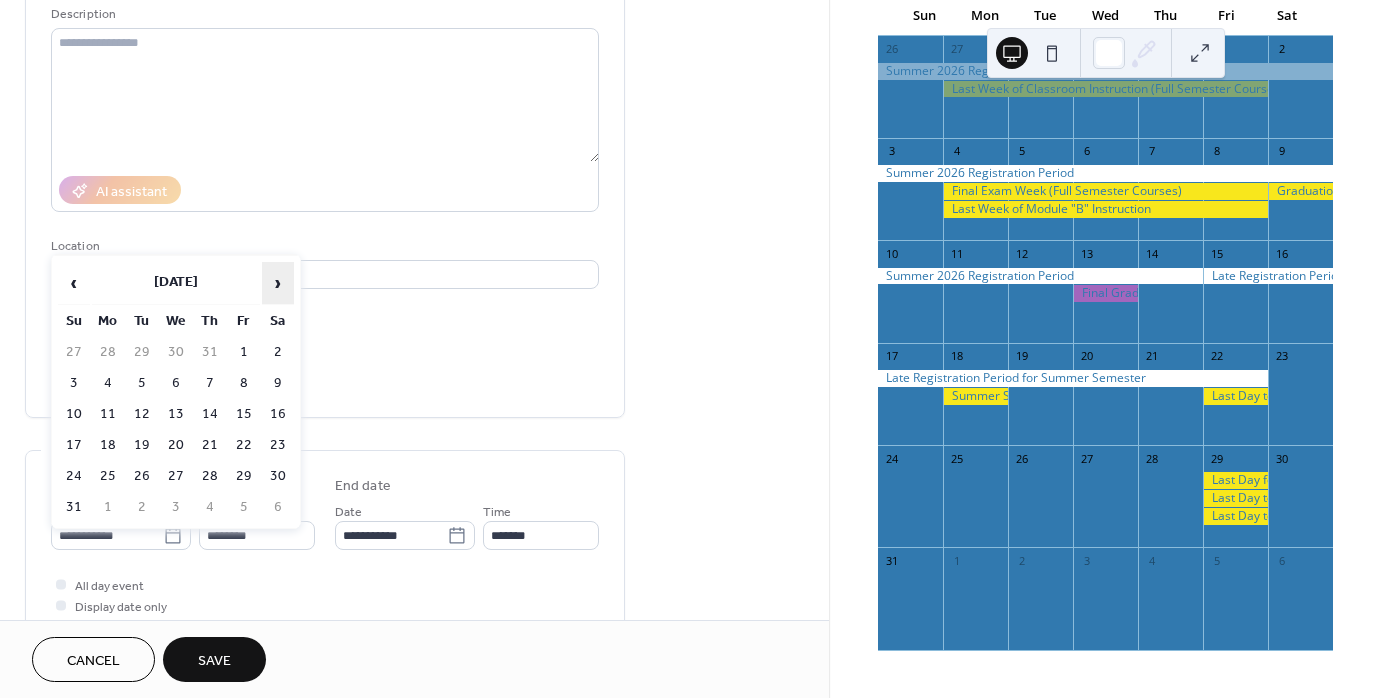 click on "›" at bounding box center [278, 283] 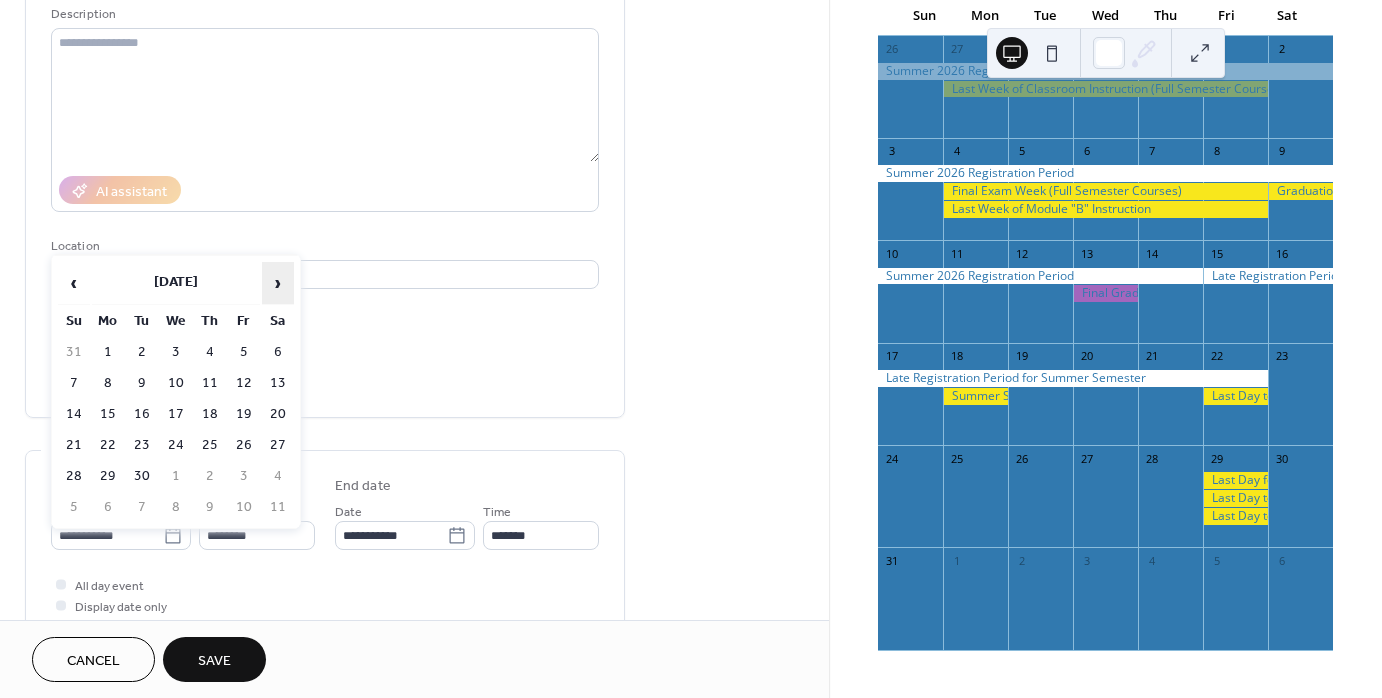 click on "›" at bounding box center [278, 283] 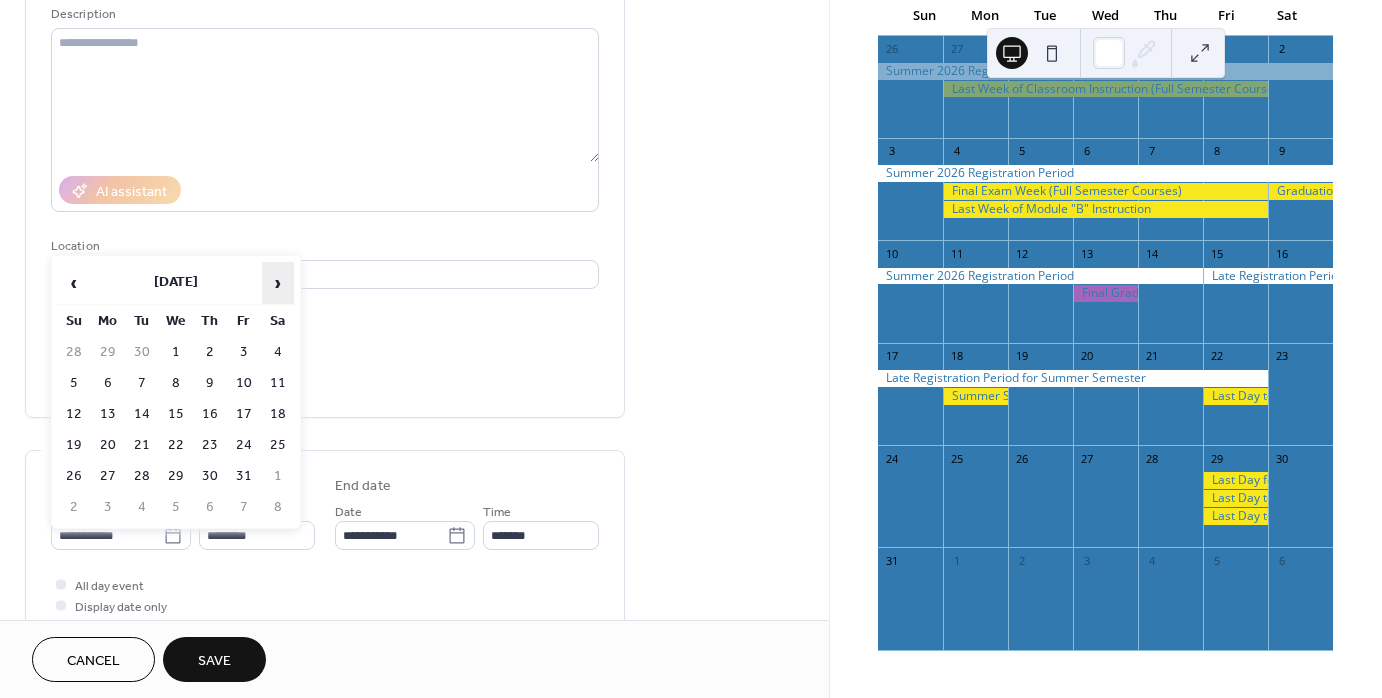 click on "›" at bounding box center (278, 283) 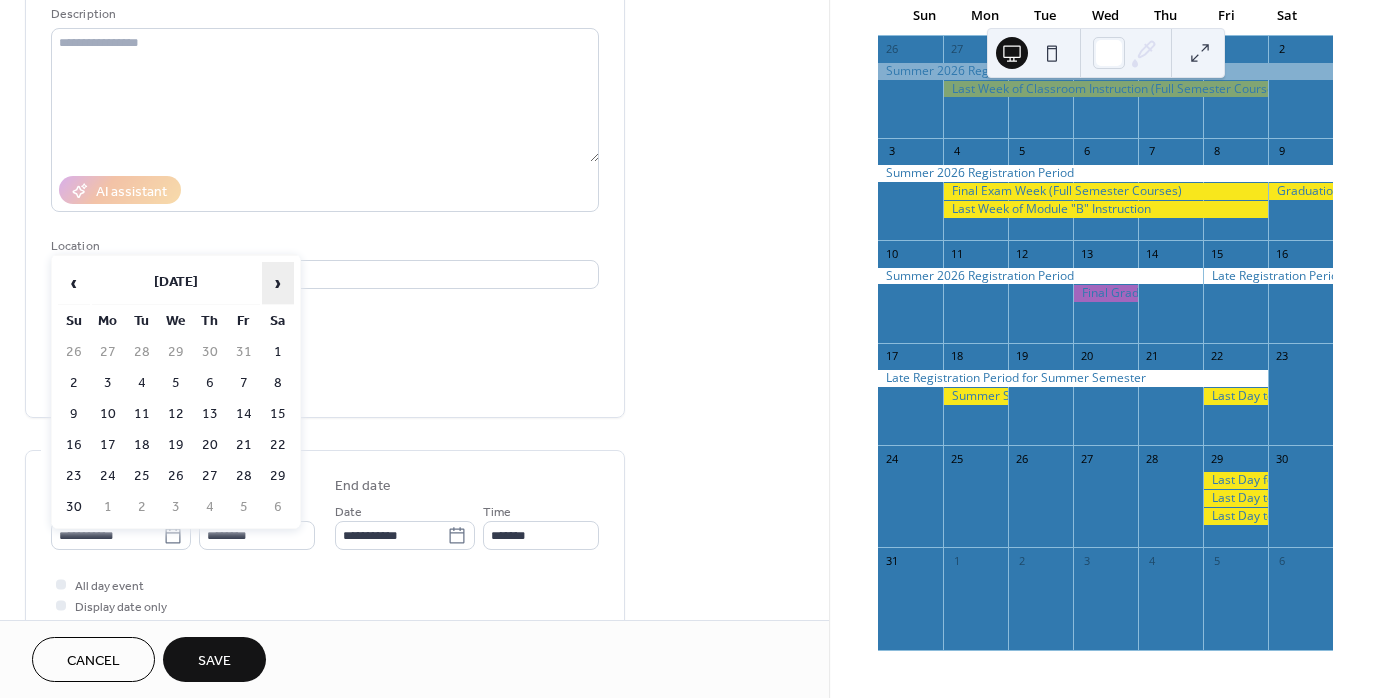 click on "›" at bounding box center [278, 283] 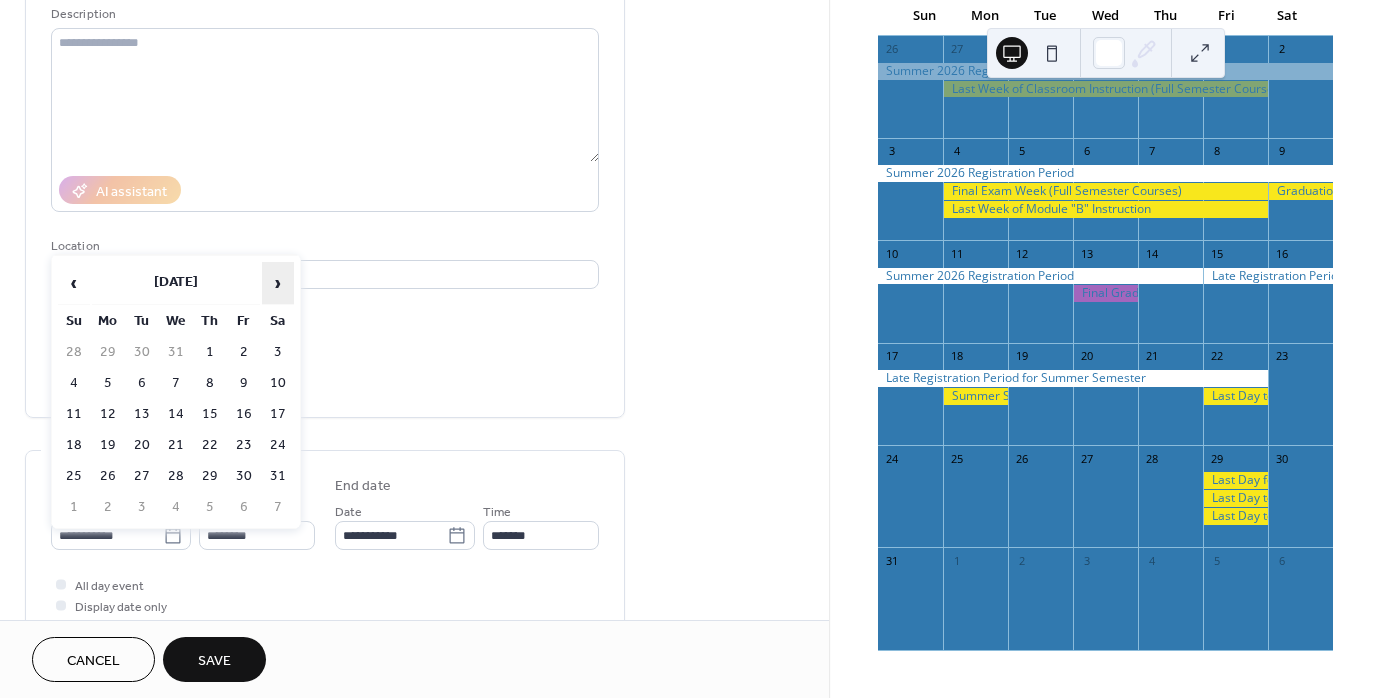 click on "›" at bounding box center (278, 283) 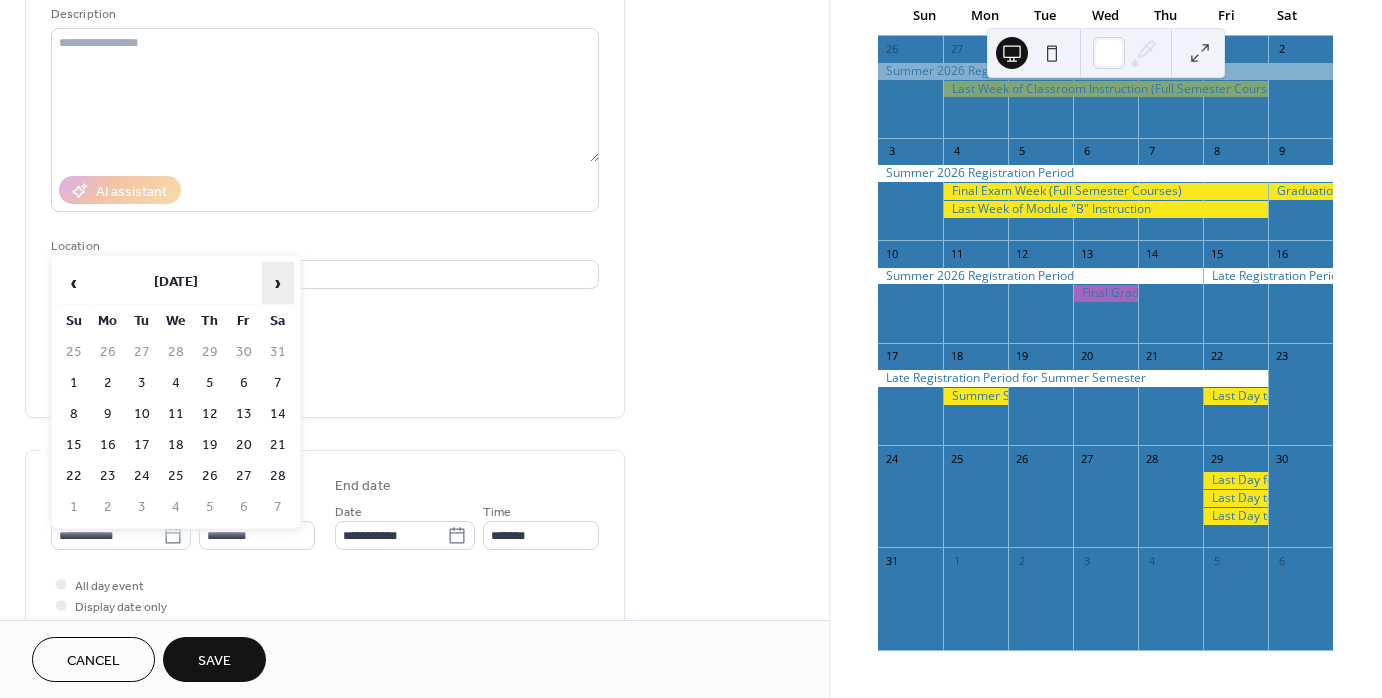 click on "›" at bounding box center [278, 283] 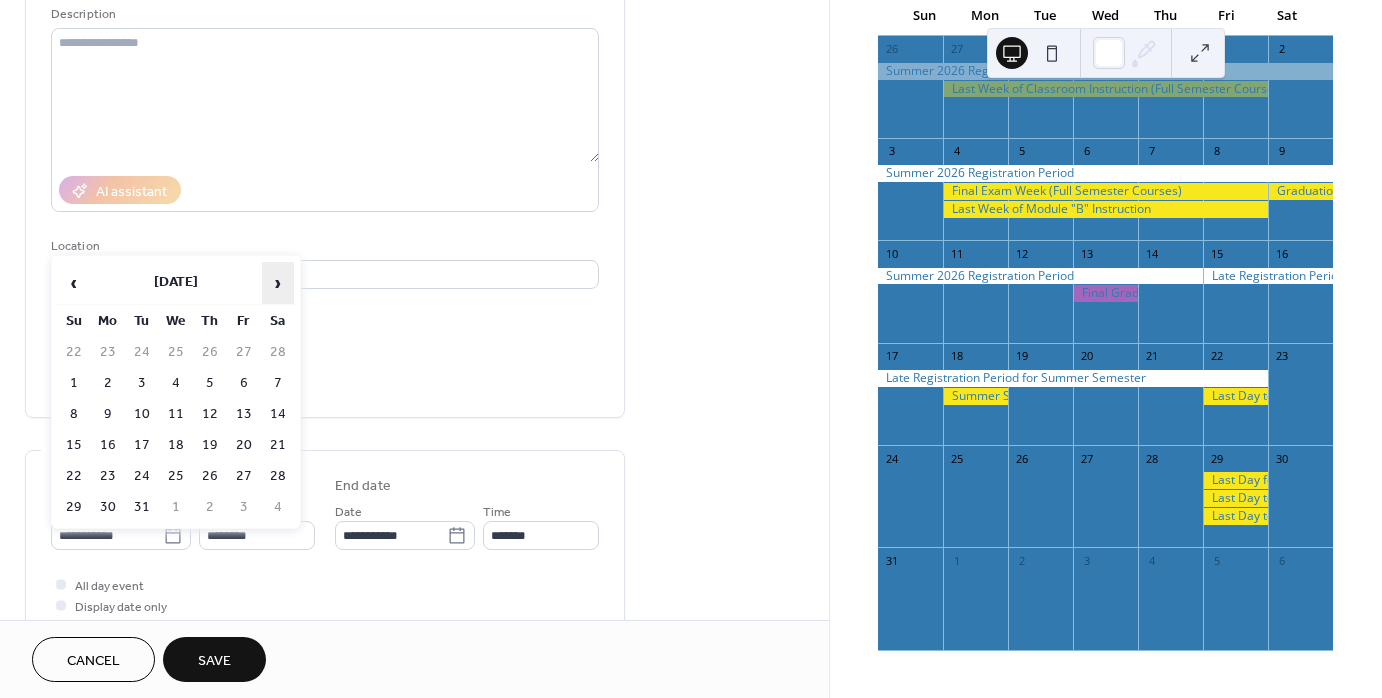click on "›" at bounding box center (278, 283) 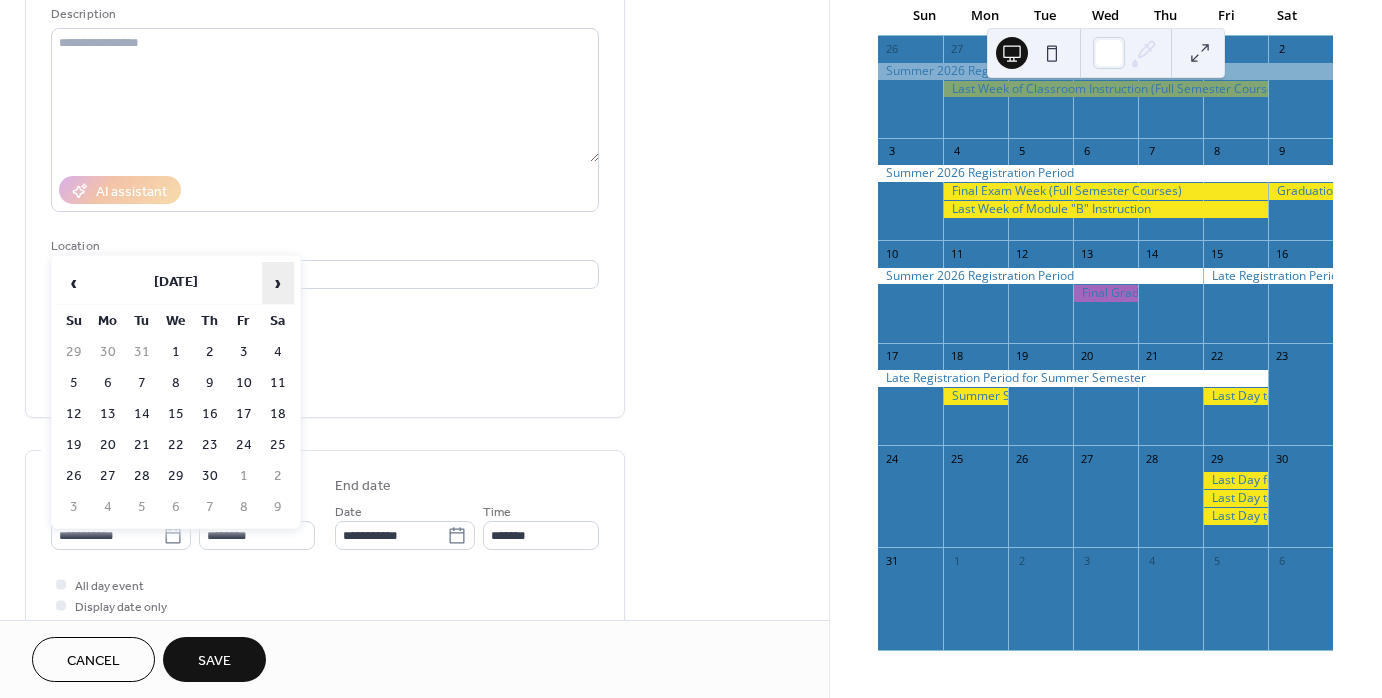 click on "›" at bounding box center (278, 283) 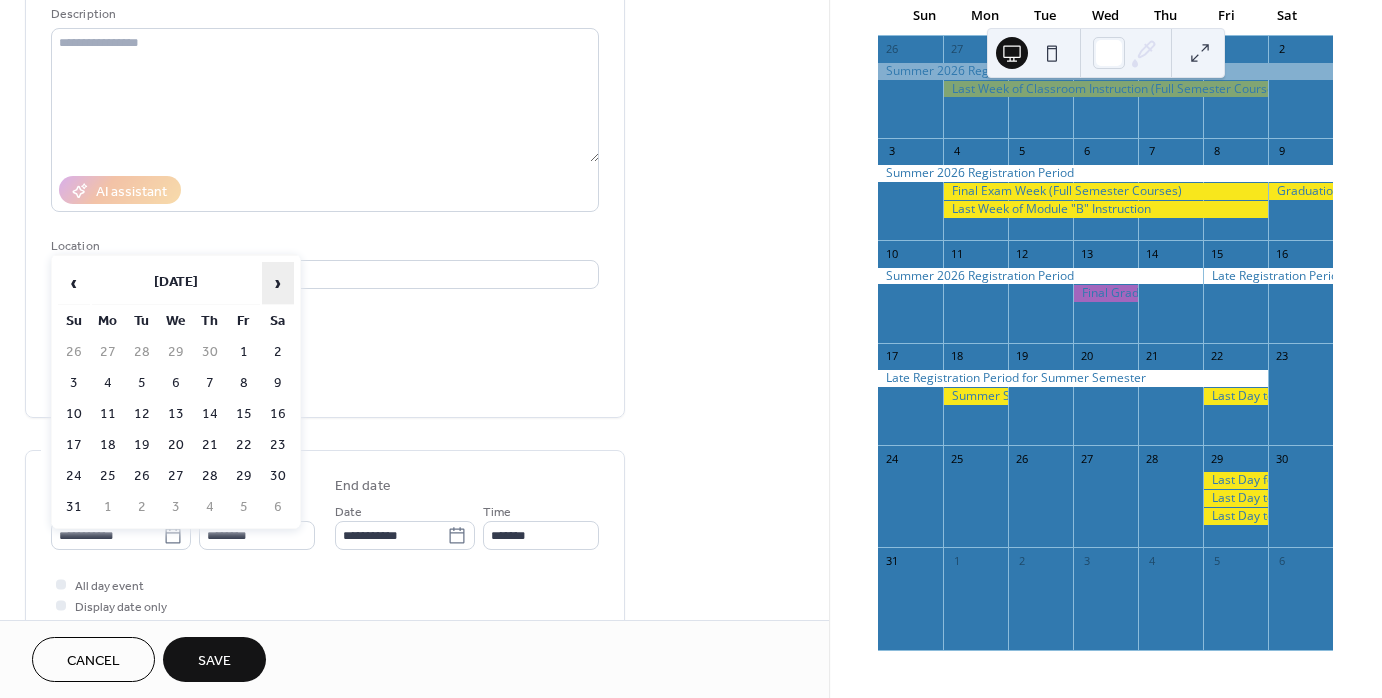 click on "›" at bounding box center [278, 283] 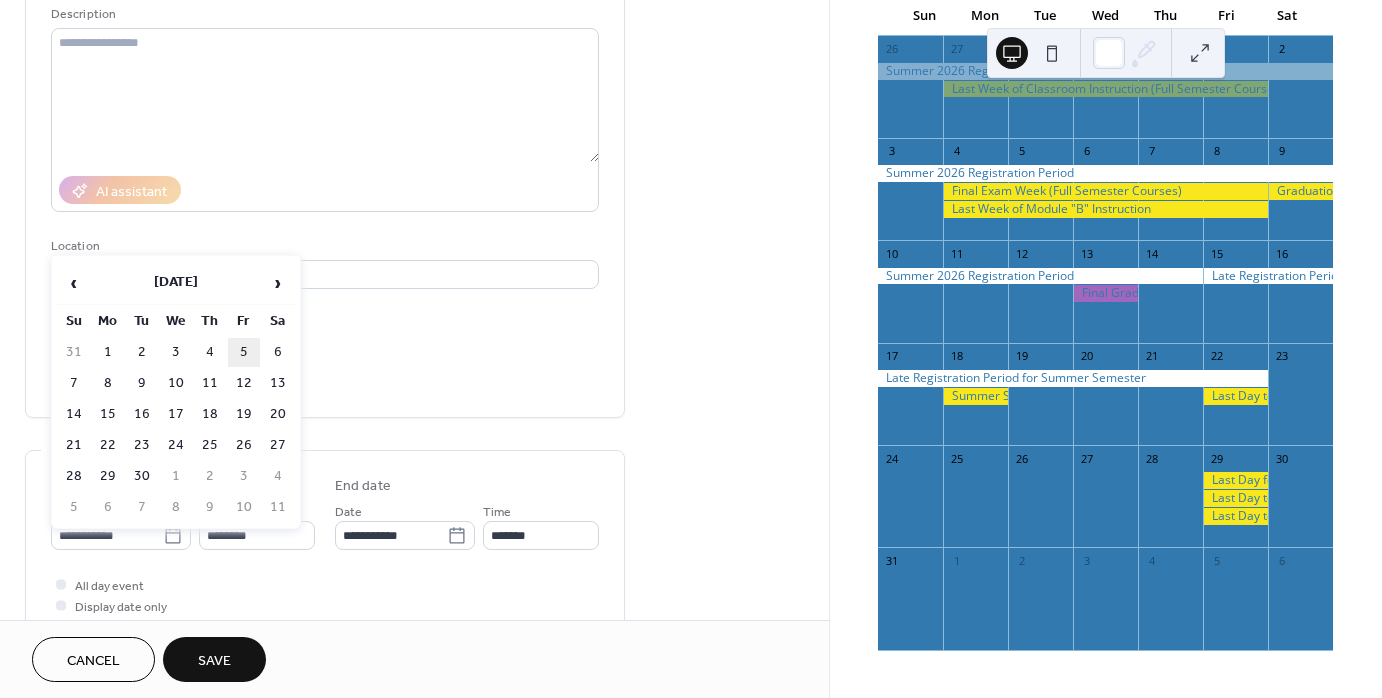 click on "5" at bounding box center [244, 352] 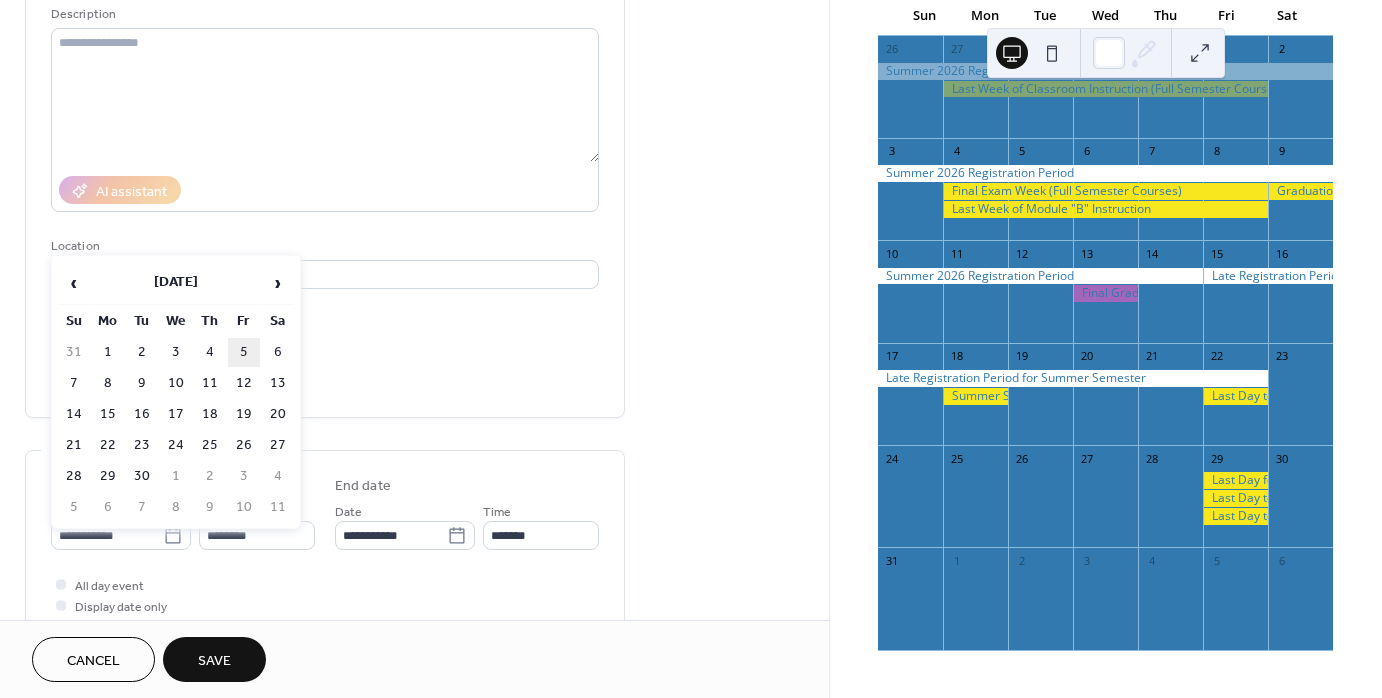 type on "**********" 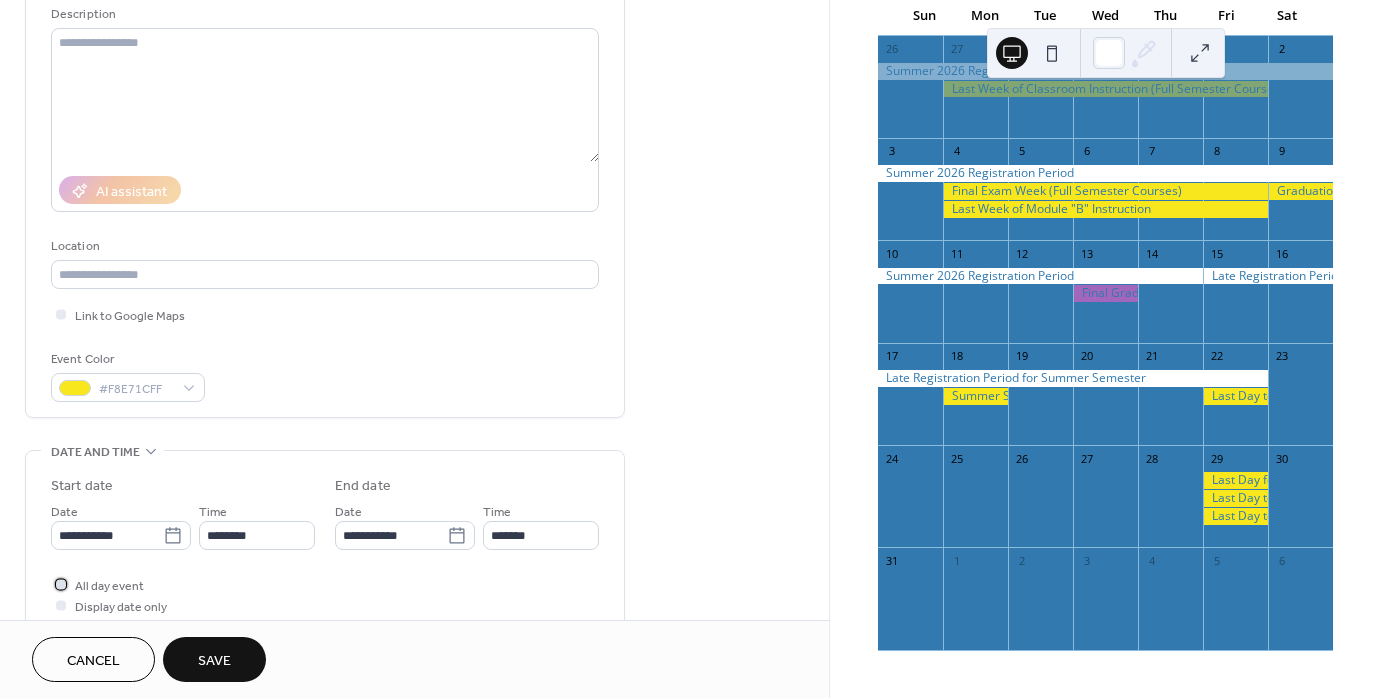 click at bounding box center (61, 584) 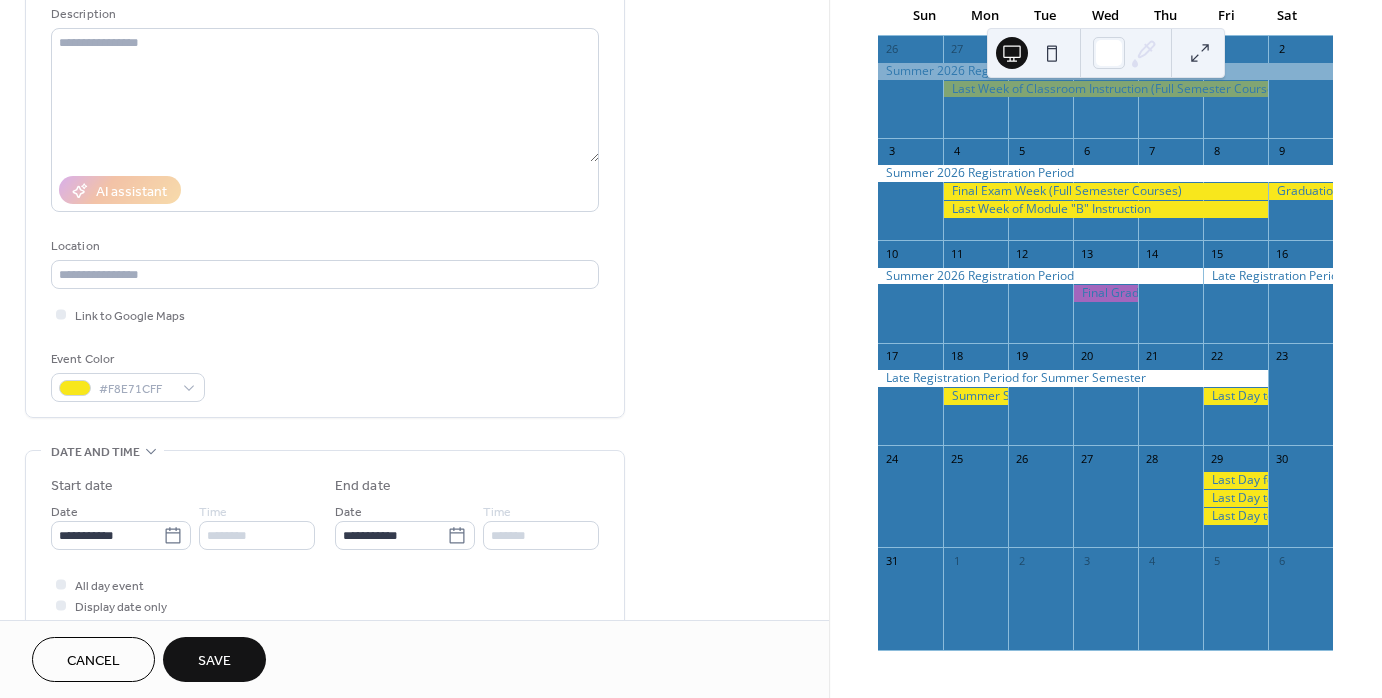 click on "Save" at bounding box center [214, 661] 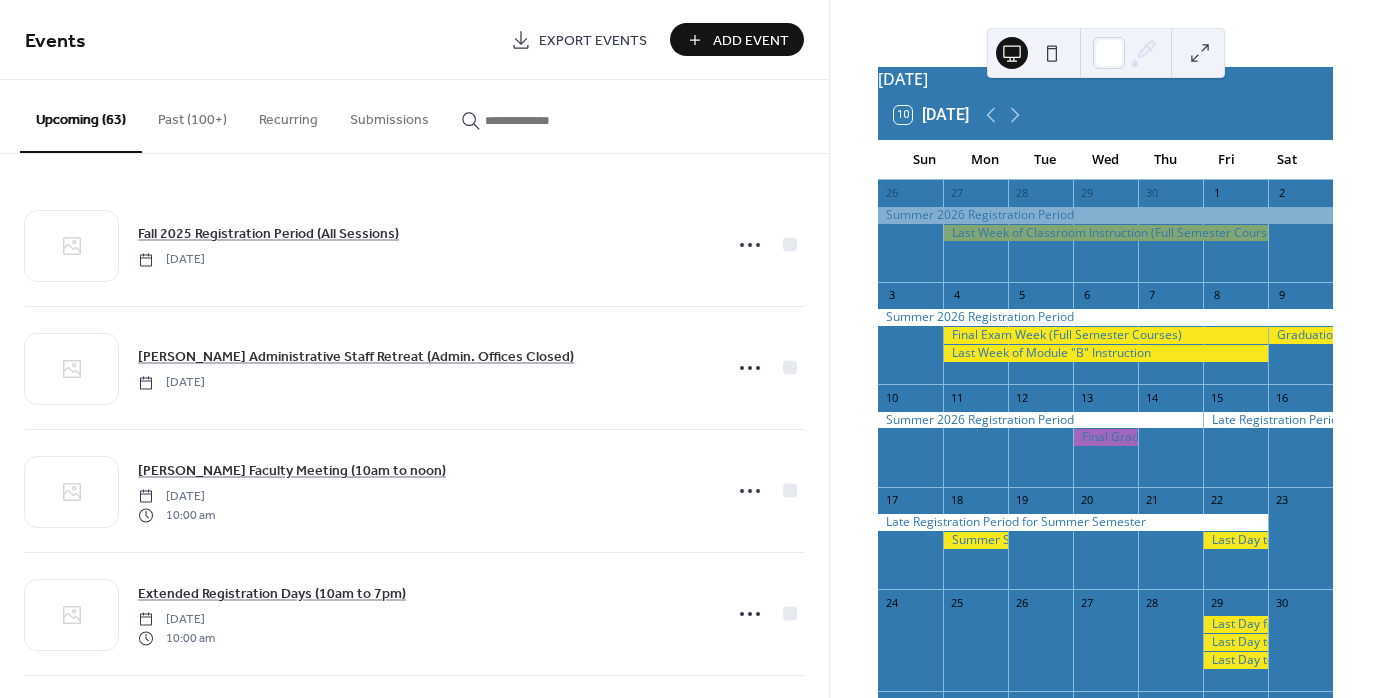scroll, scrollTop: 0, scrollLeft: 0, axis: both 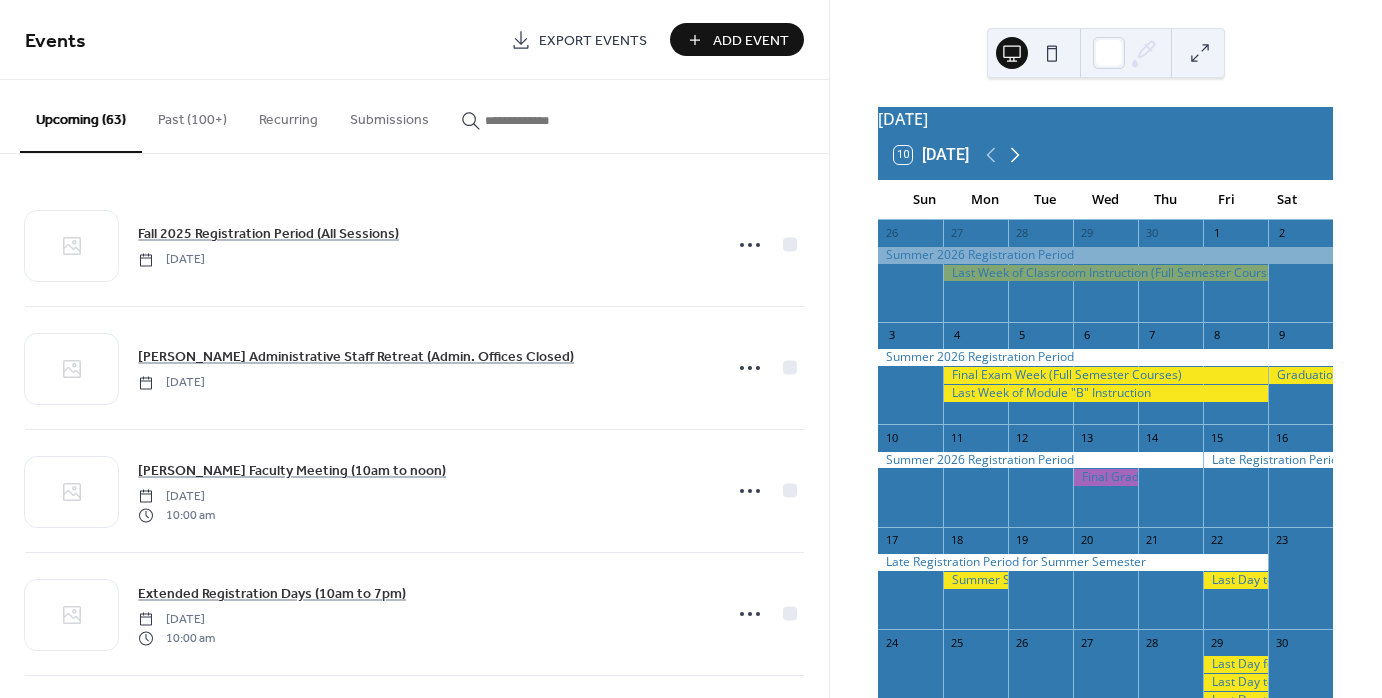 click 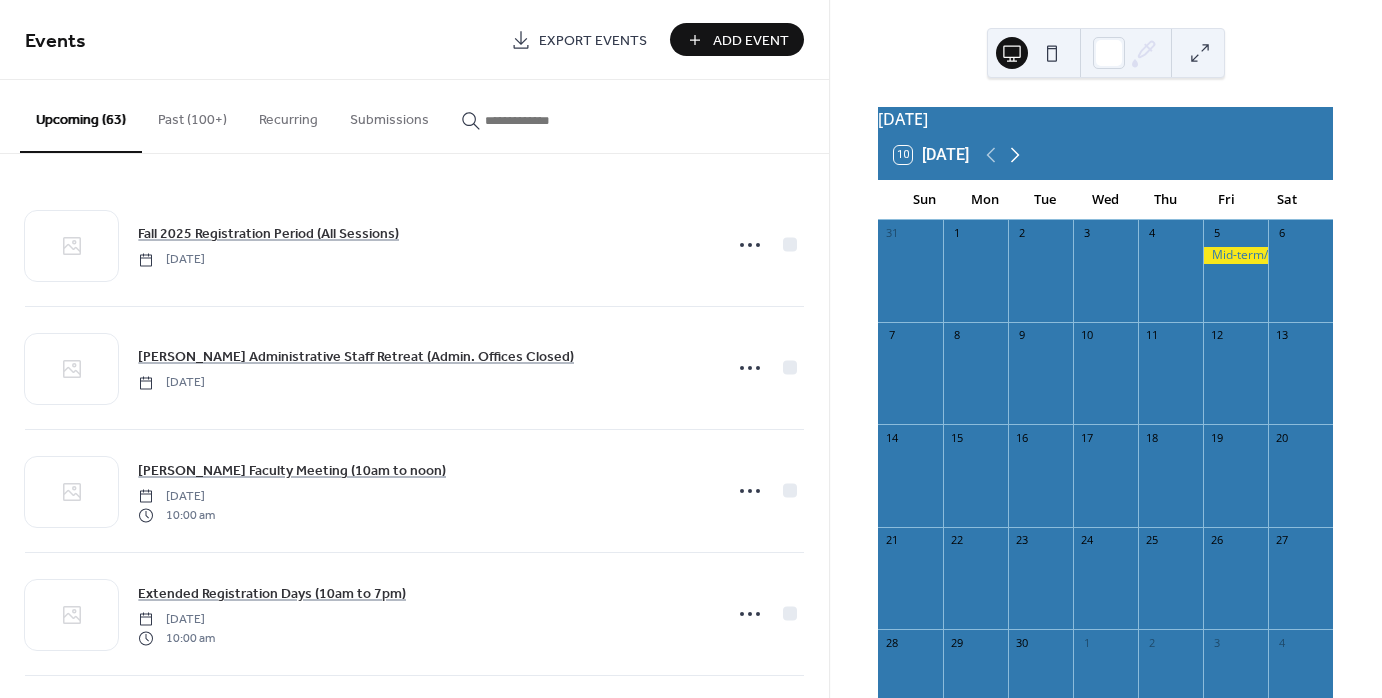 click 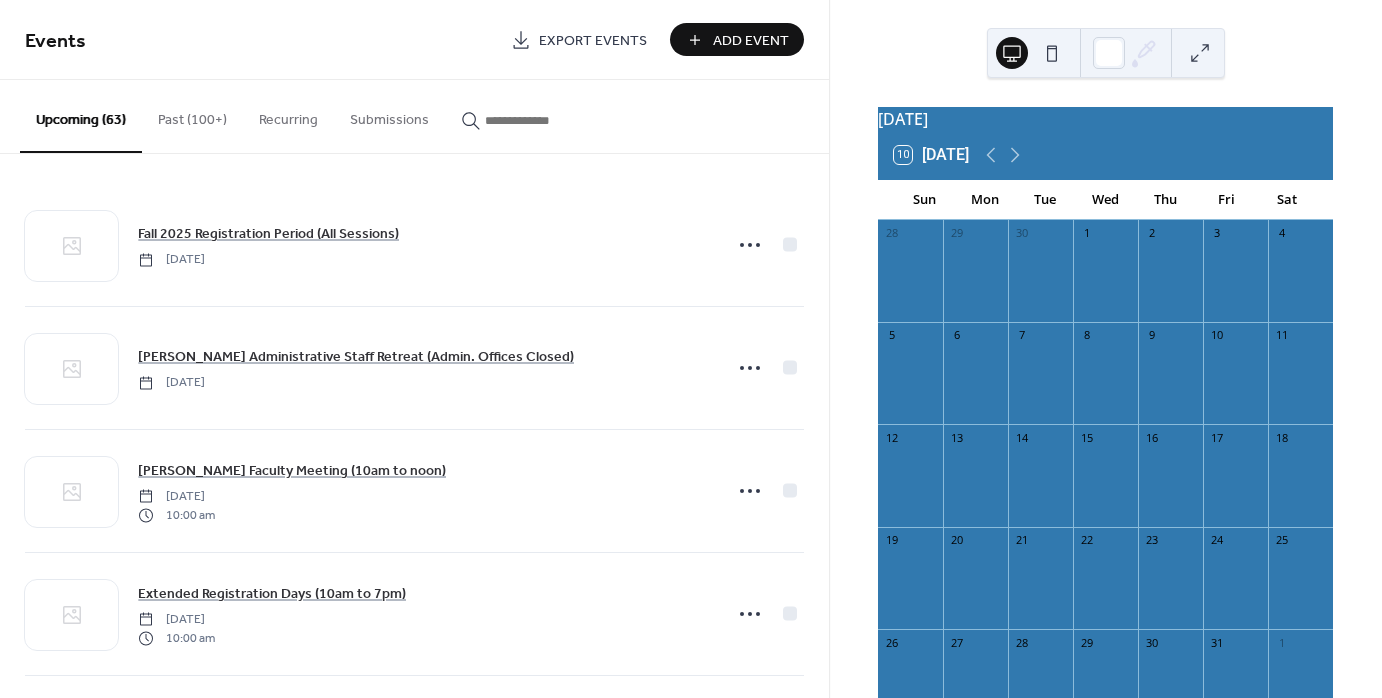 click on "Add Event" at bounding box center [751, 41] 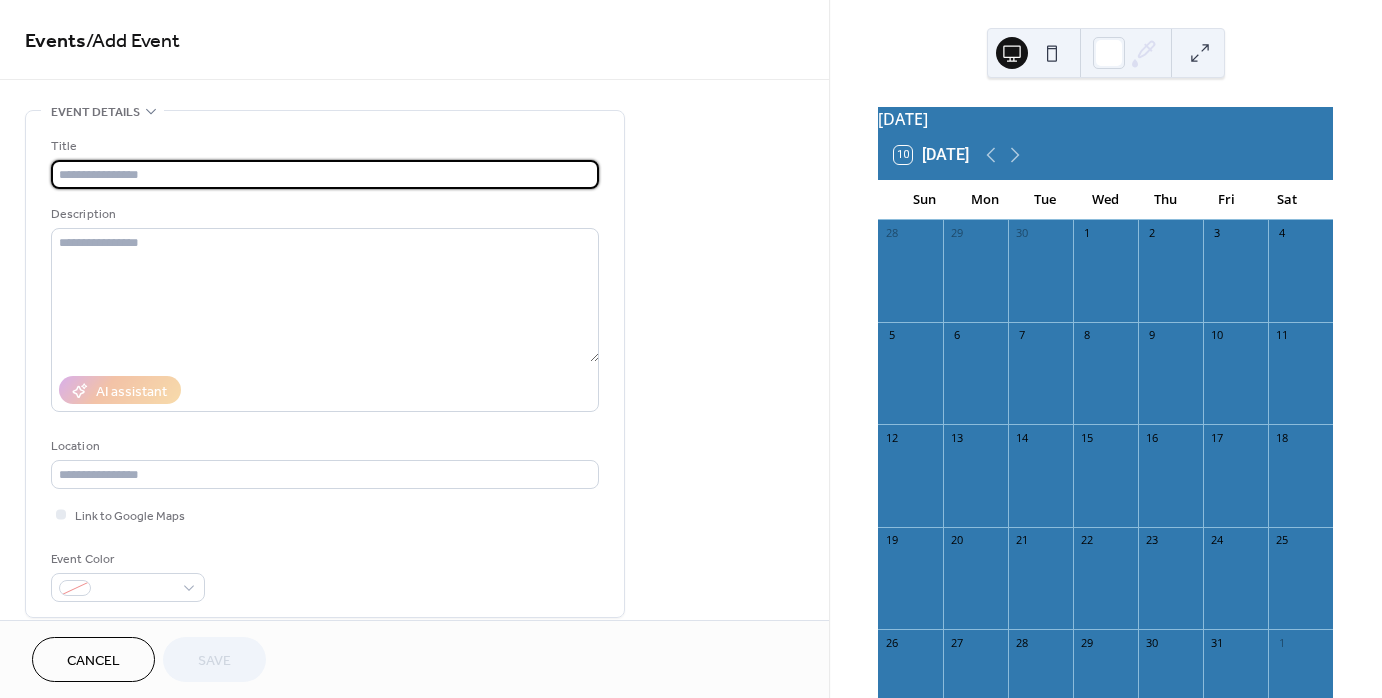 click at bounding box center (325, 174) 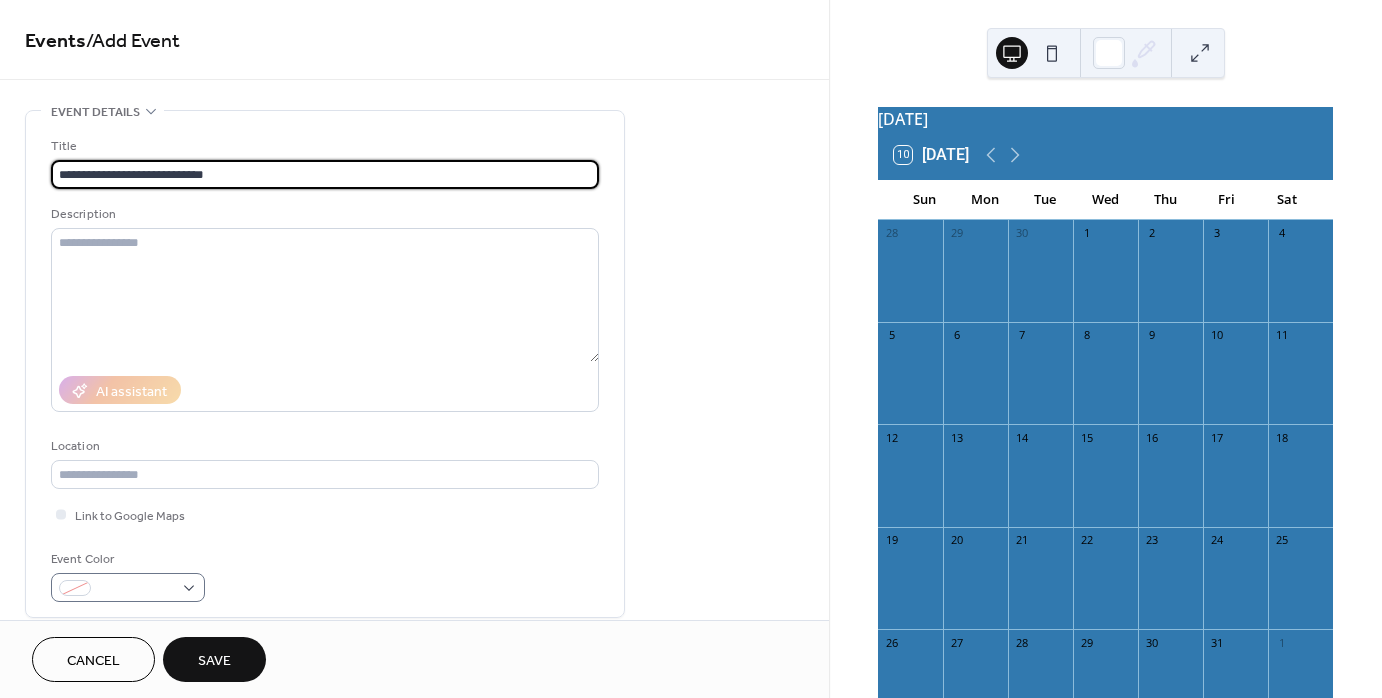 type on "**********" 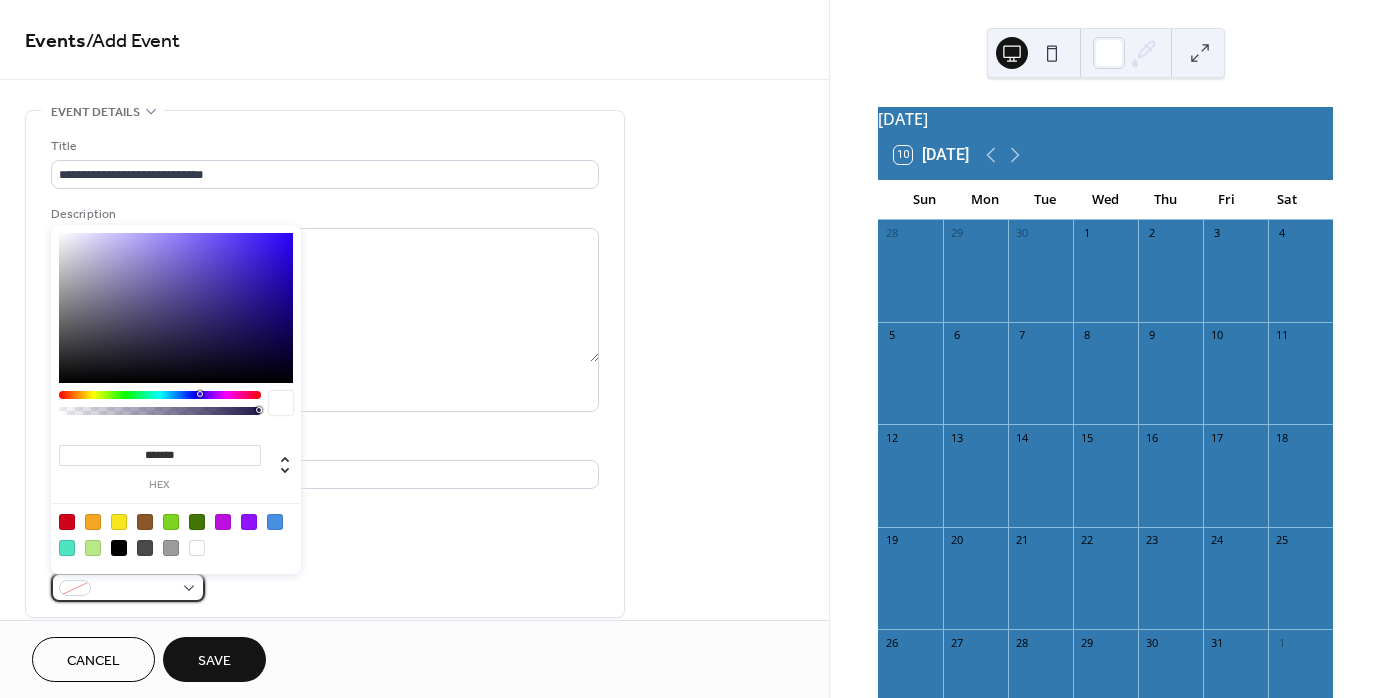 click at bounding box center (128, 587) 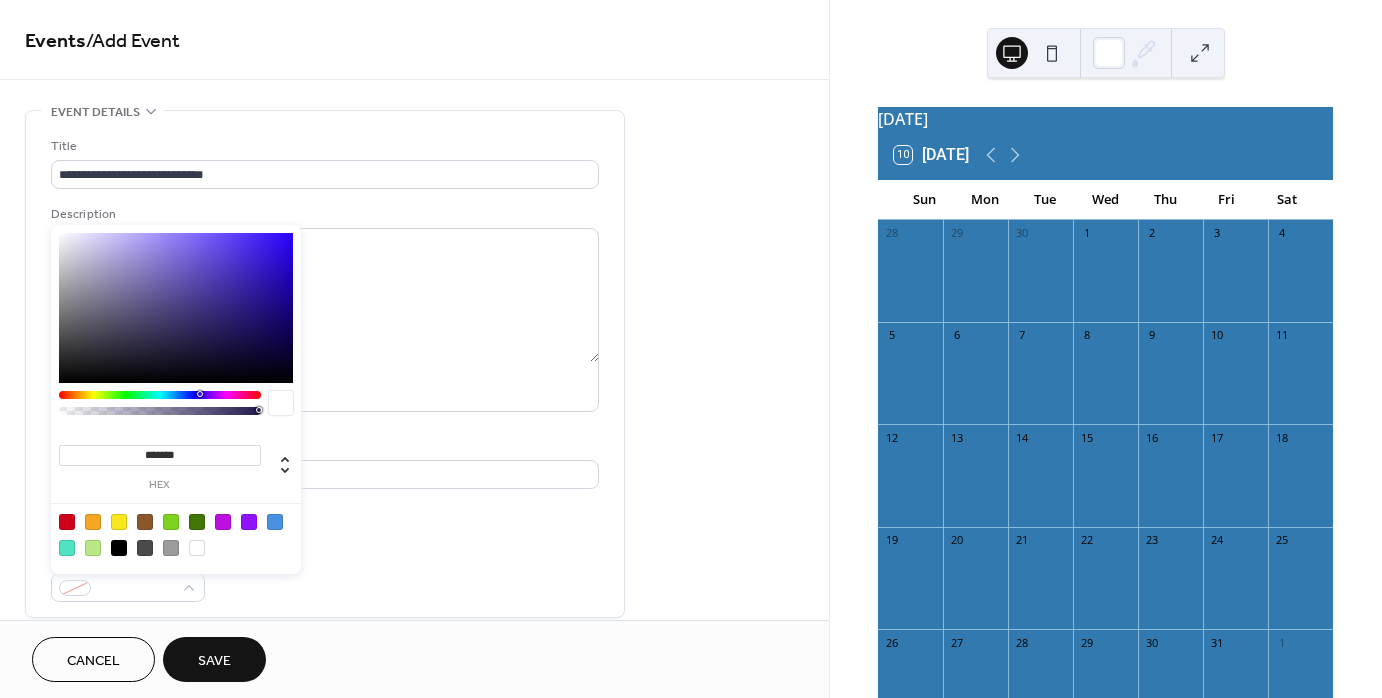 click on "*******" at bounding box center [160, 455] 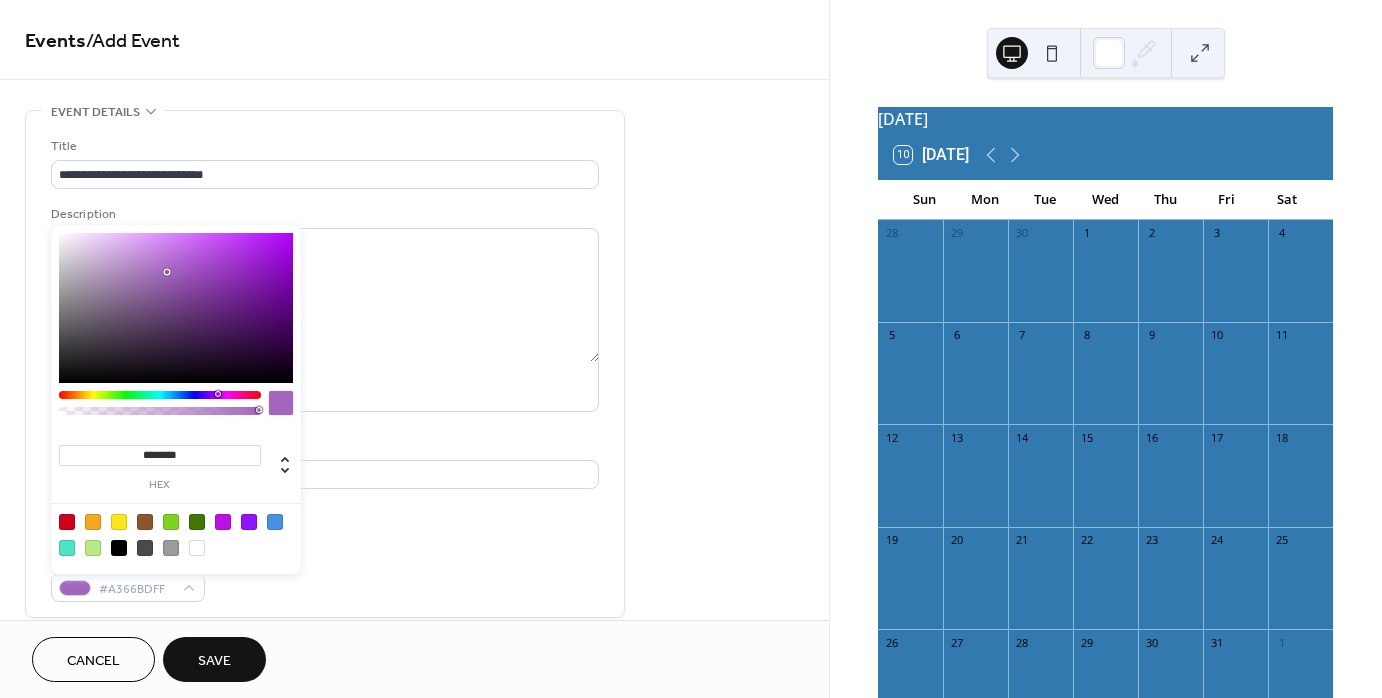 type on "*********" 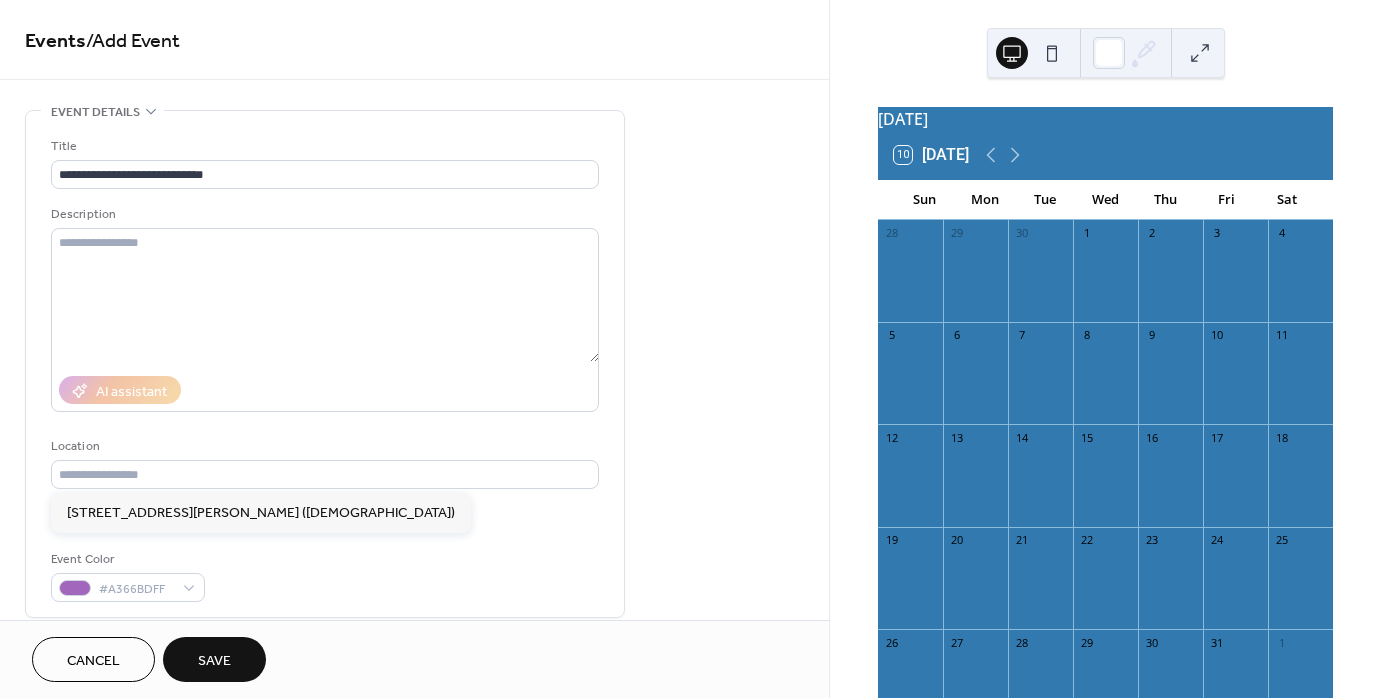 click on "Location" at bounding box center [323, 446] 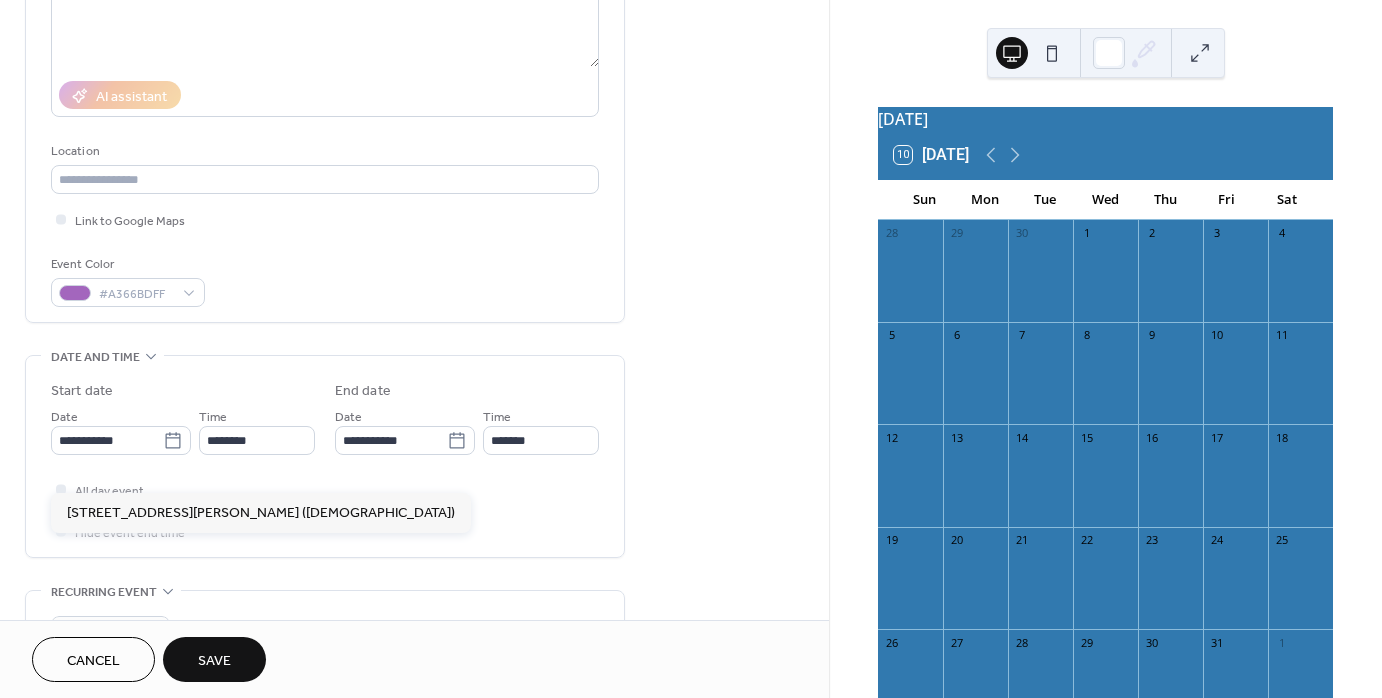 scroll, scrollTop: 300, scrollLeft: 0, axis: vertical 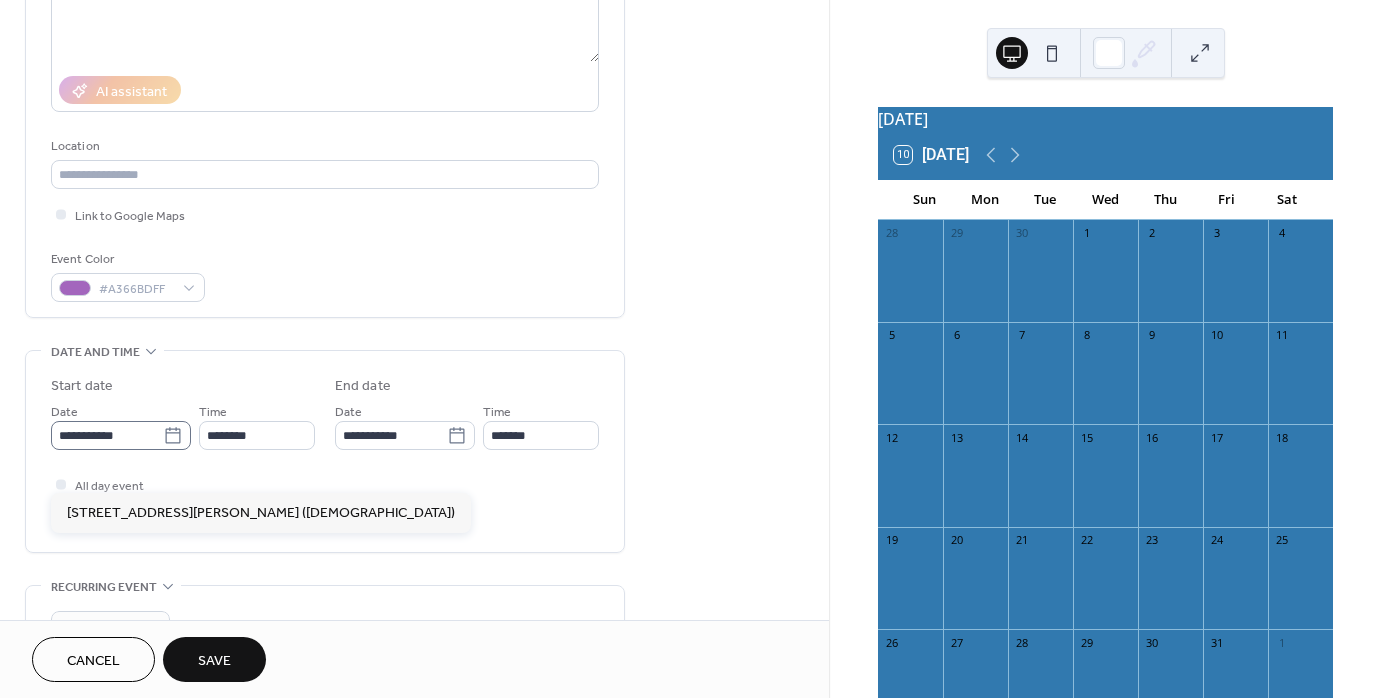 click 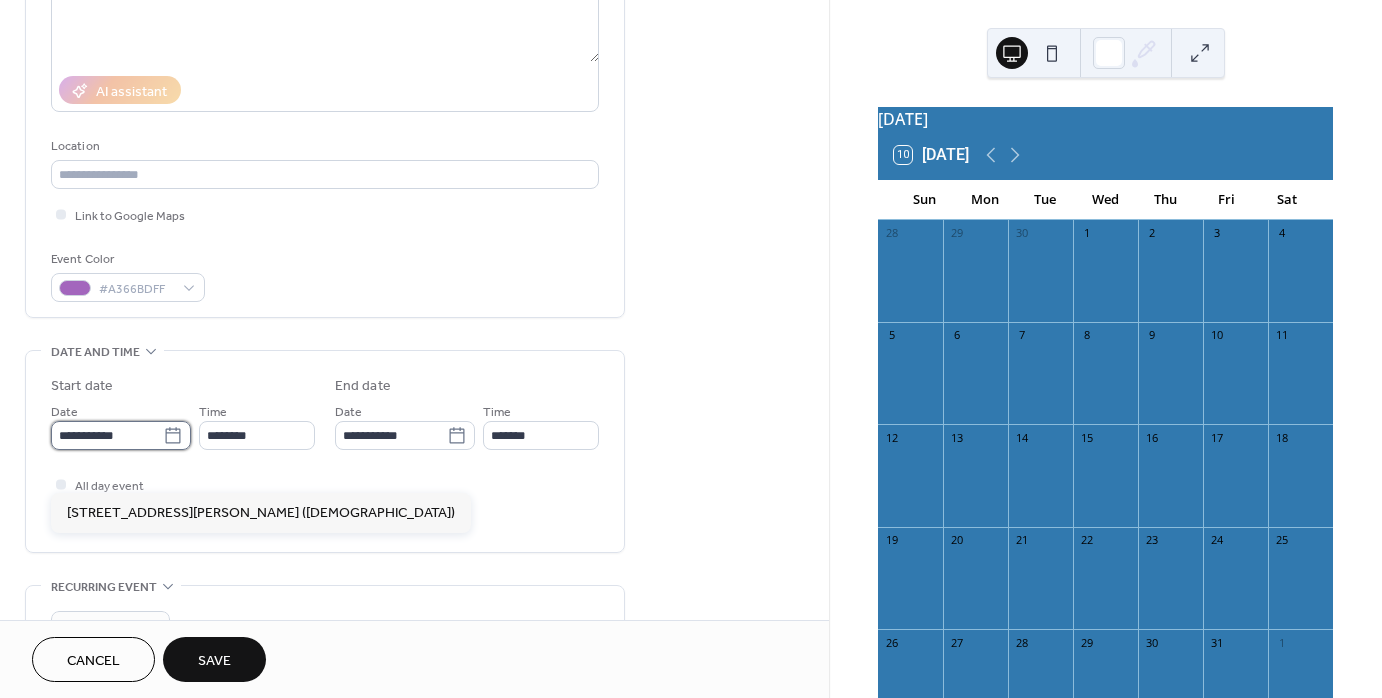 click on "**********" at bounding box center (107, 435) 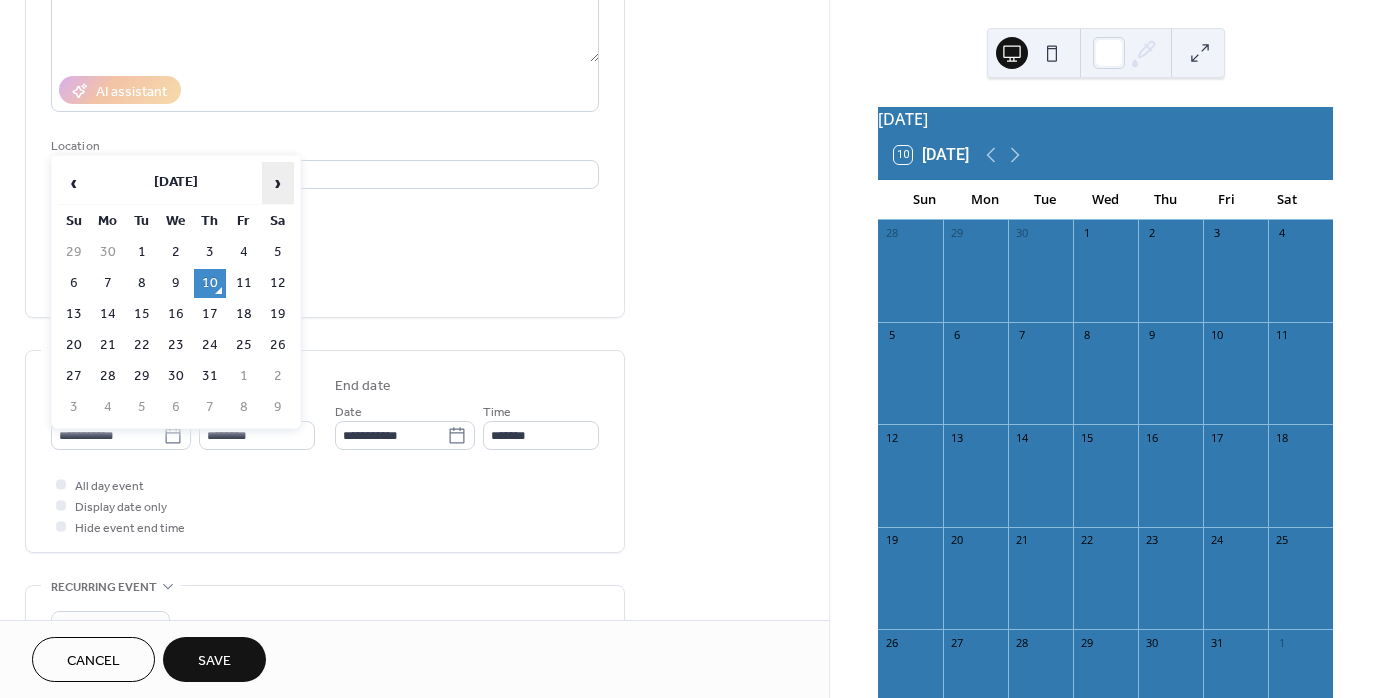 click on "›" at bounding box center (278, 183) 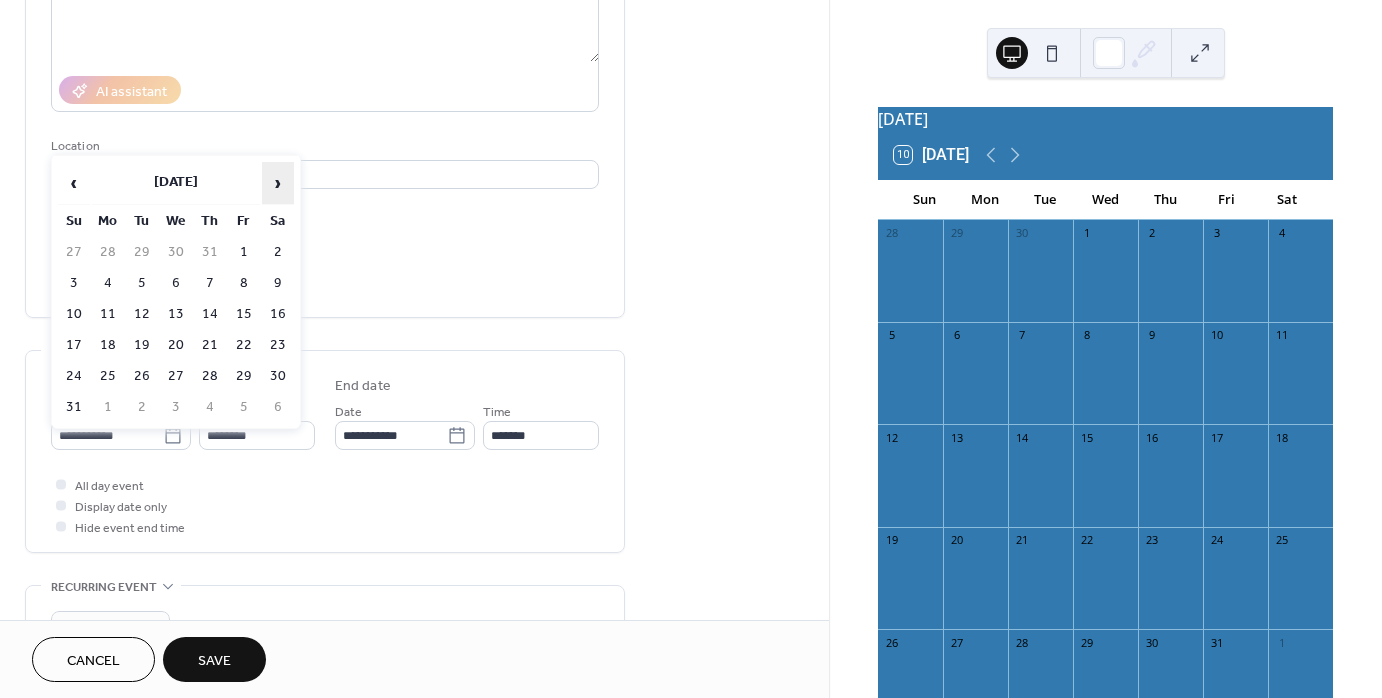 click on "›" at bounding box center [278, 183] 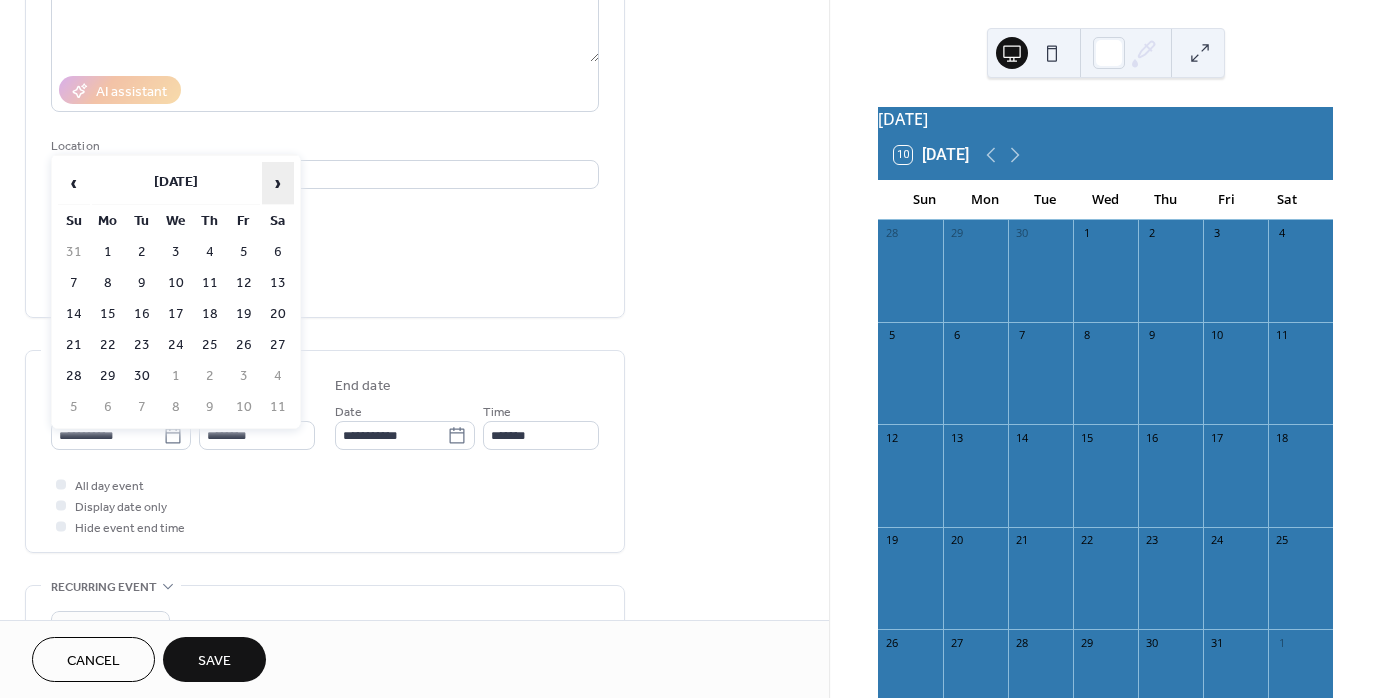 click on "›" at bounding box center [278, 183] 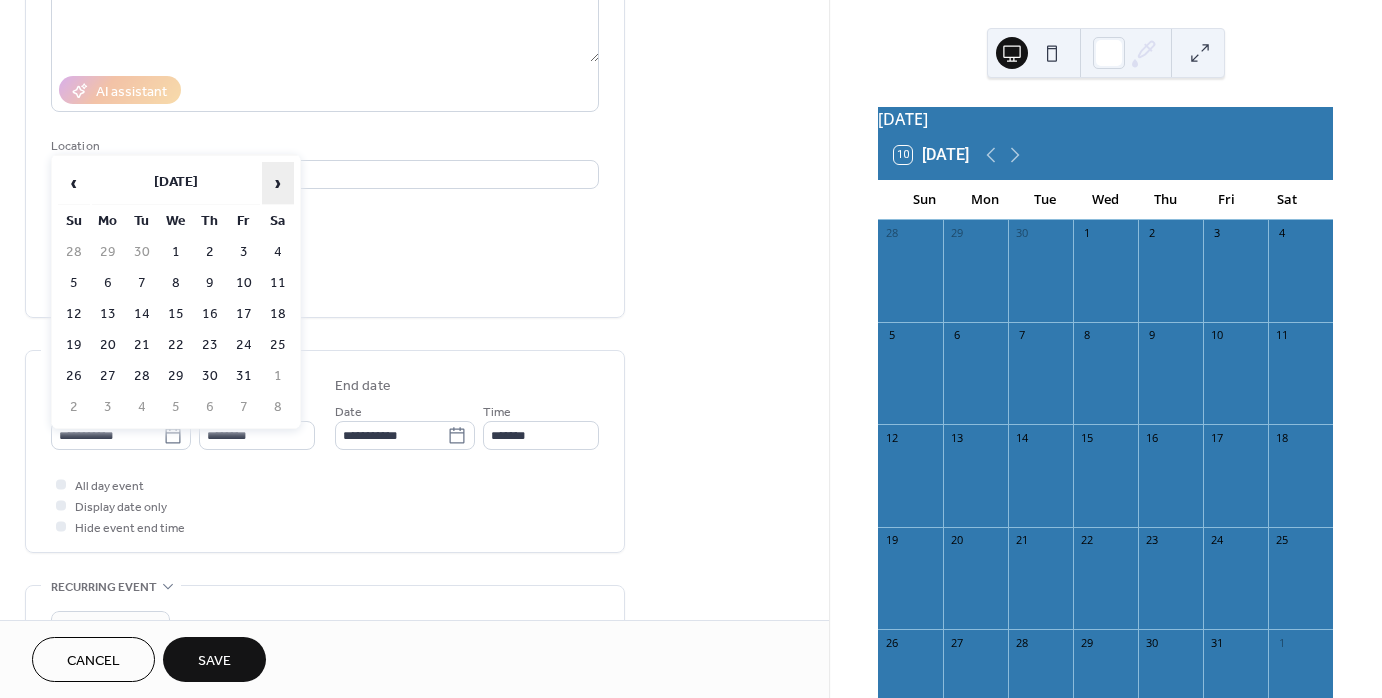 click on "›" at bounding box center [278, 183] 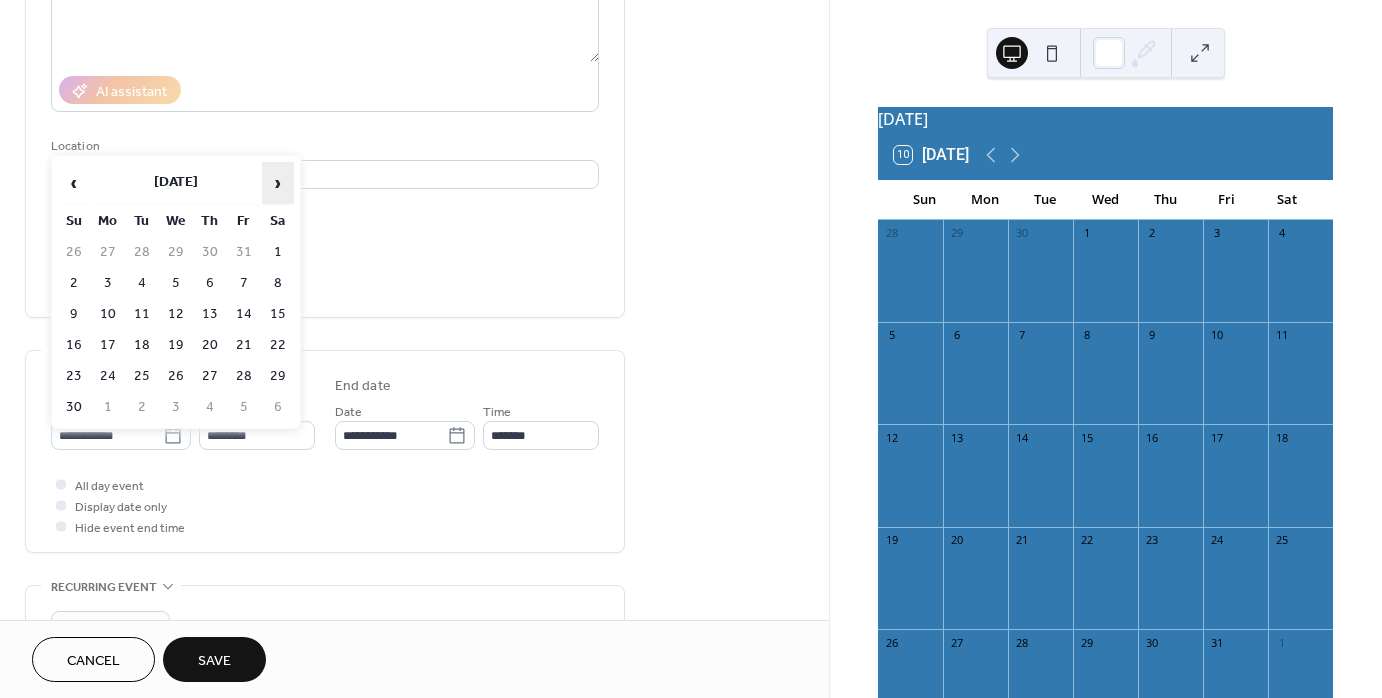 click on "›" at bounding box center (278, 183) 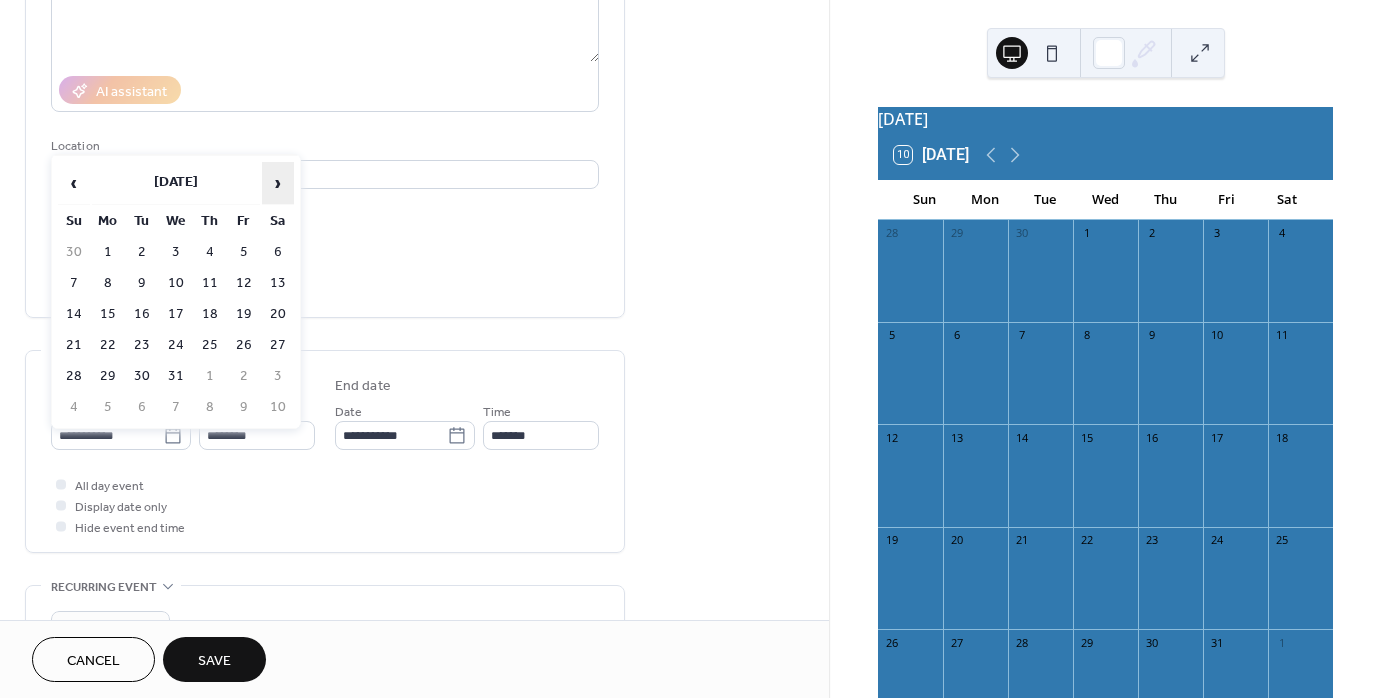 click on "›" at bounding box center [278, 183] 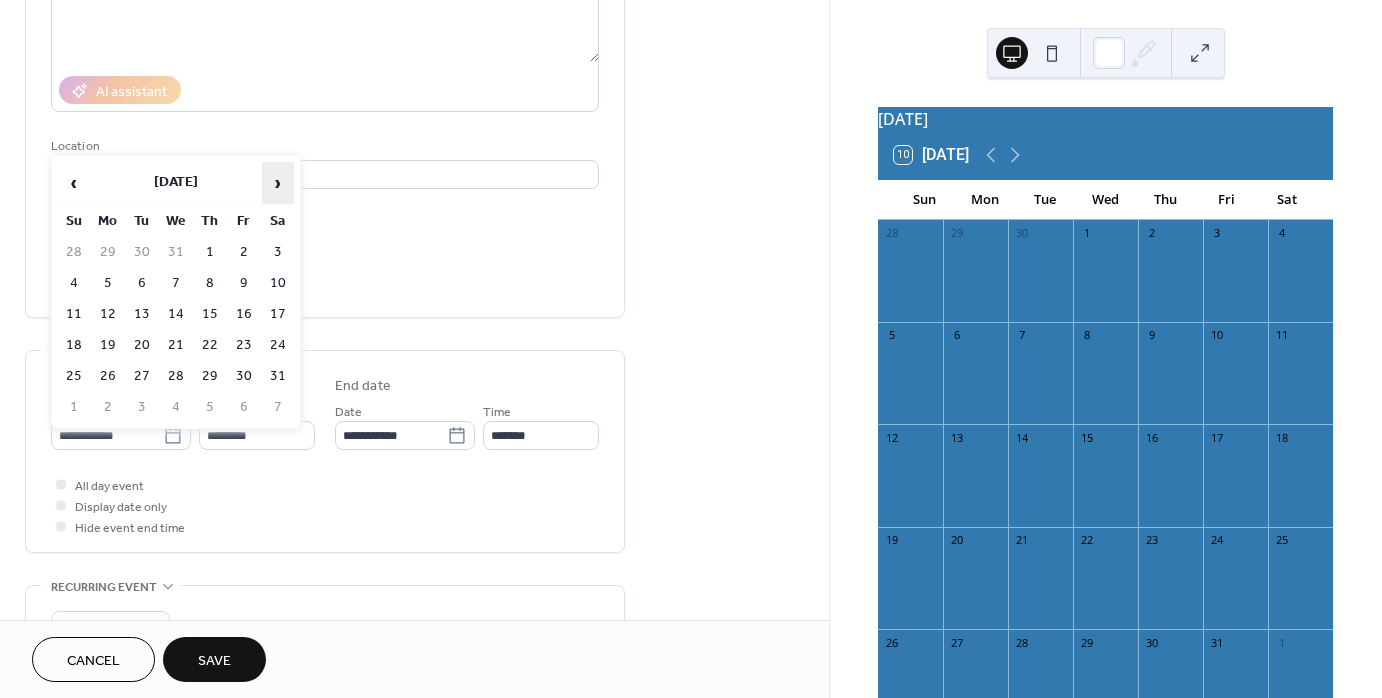 click on "›" at bounding box center [278, 183] 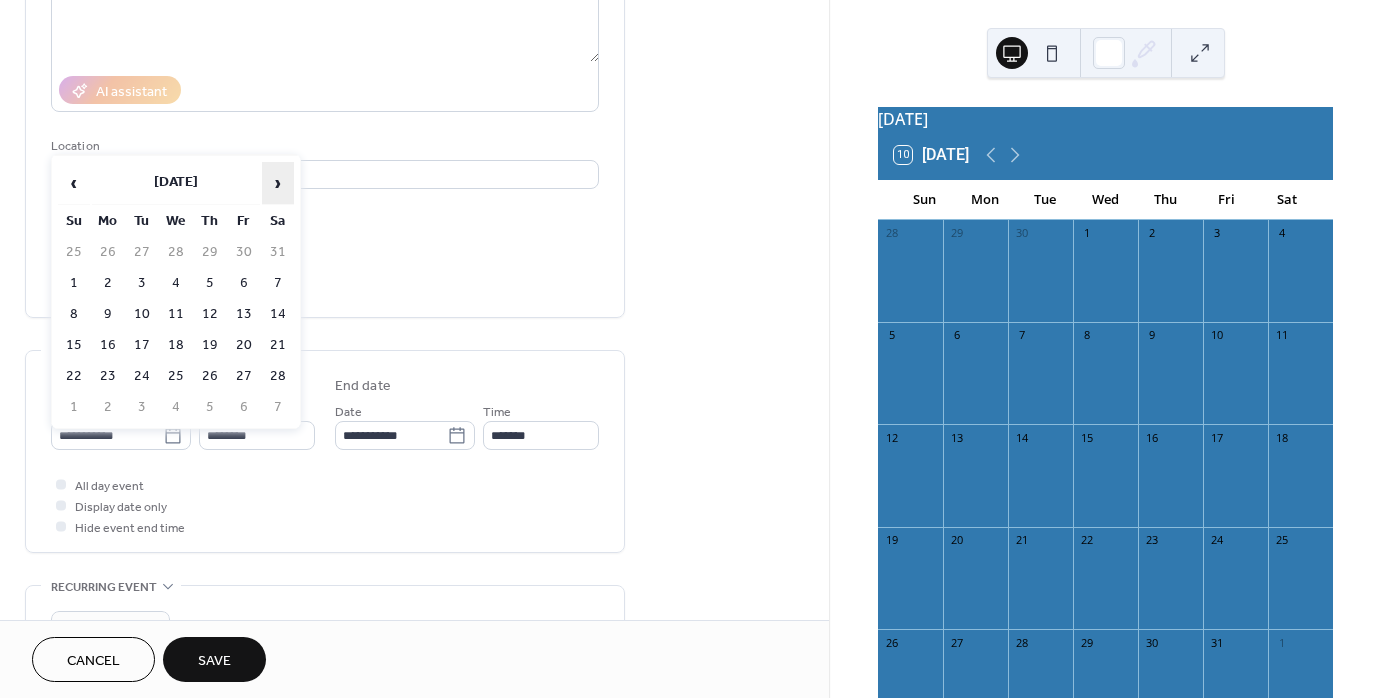 click on "›" at bounding box center (278, 183) 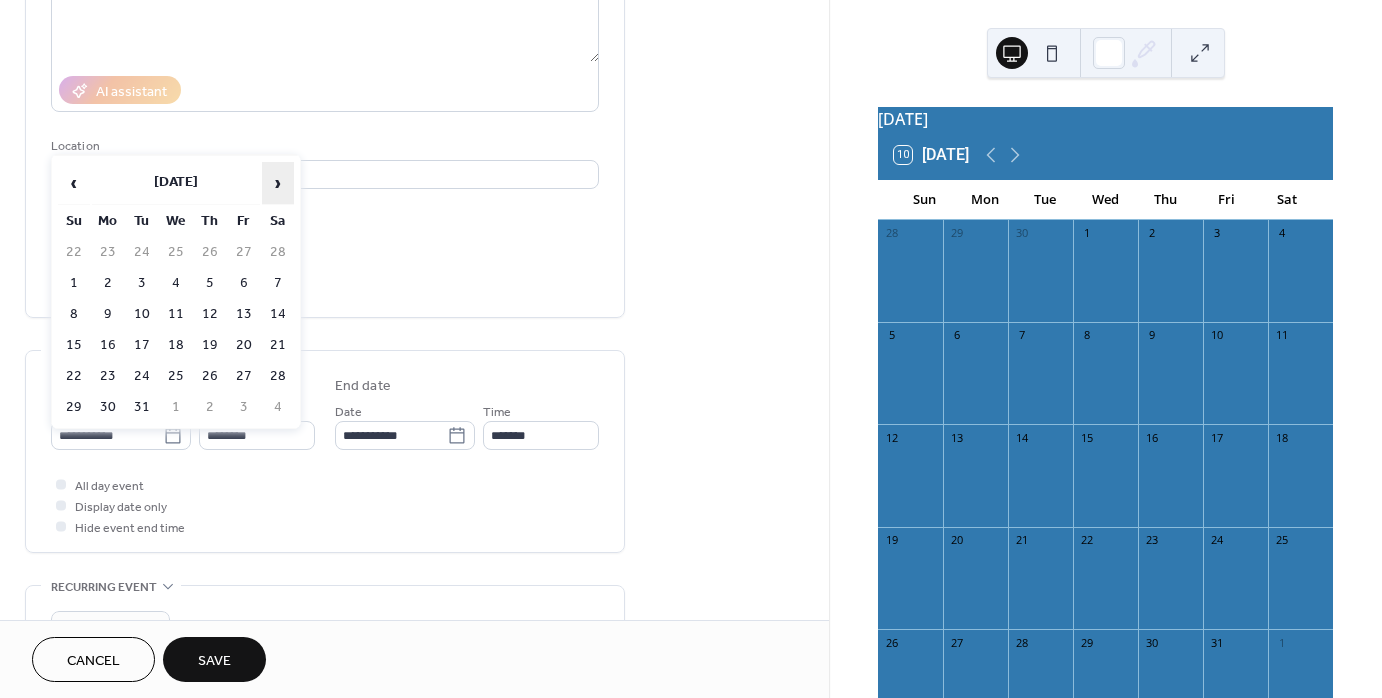 click on "›" at bounding box center [278, 183] 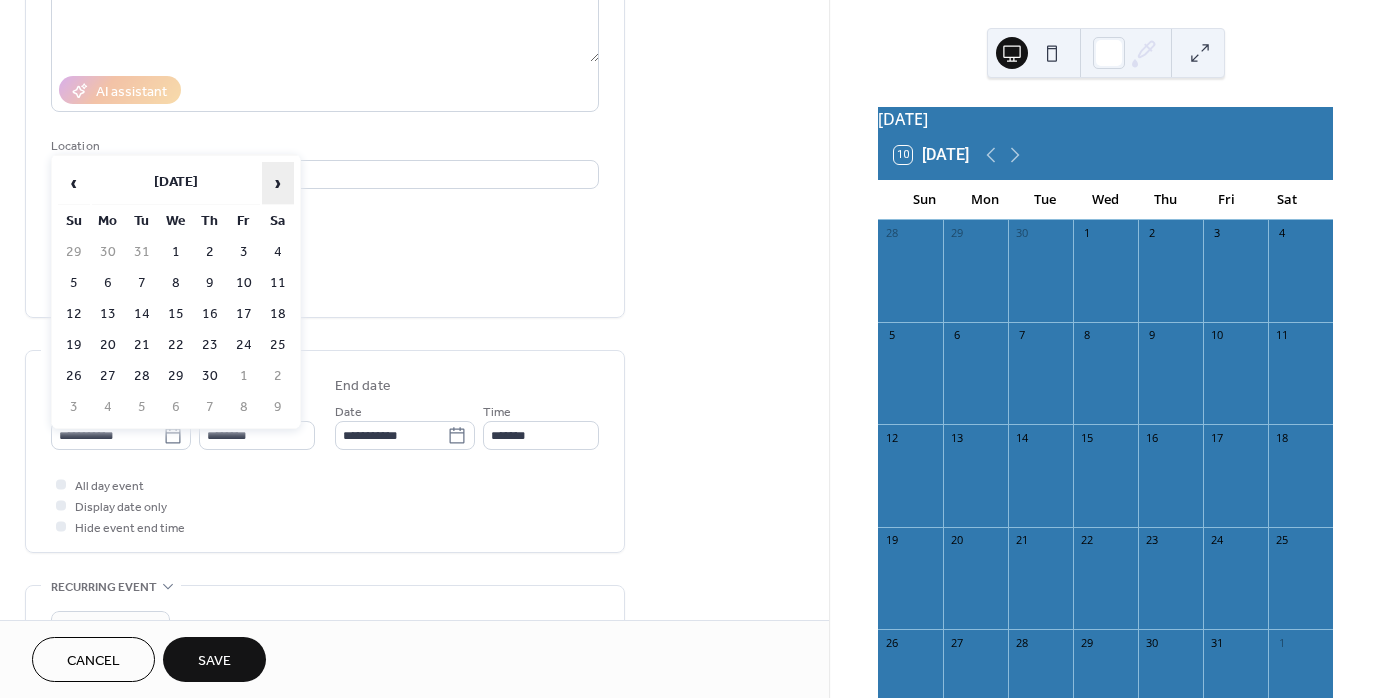 click on "›" at bounding box center [278, 183] 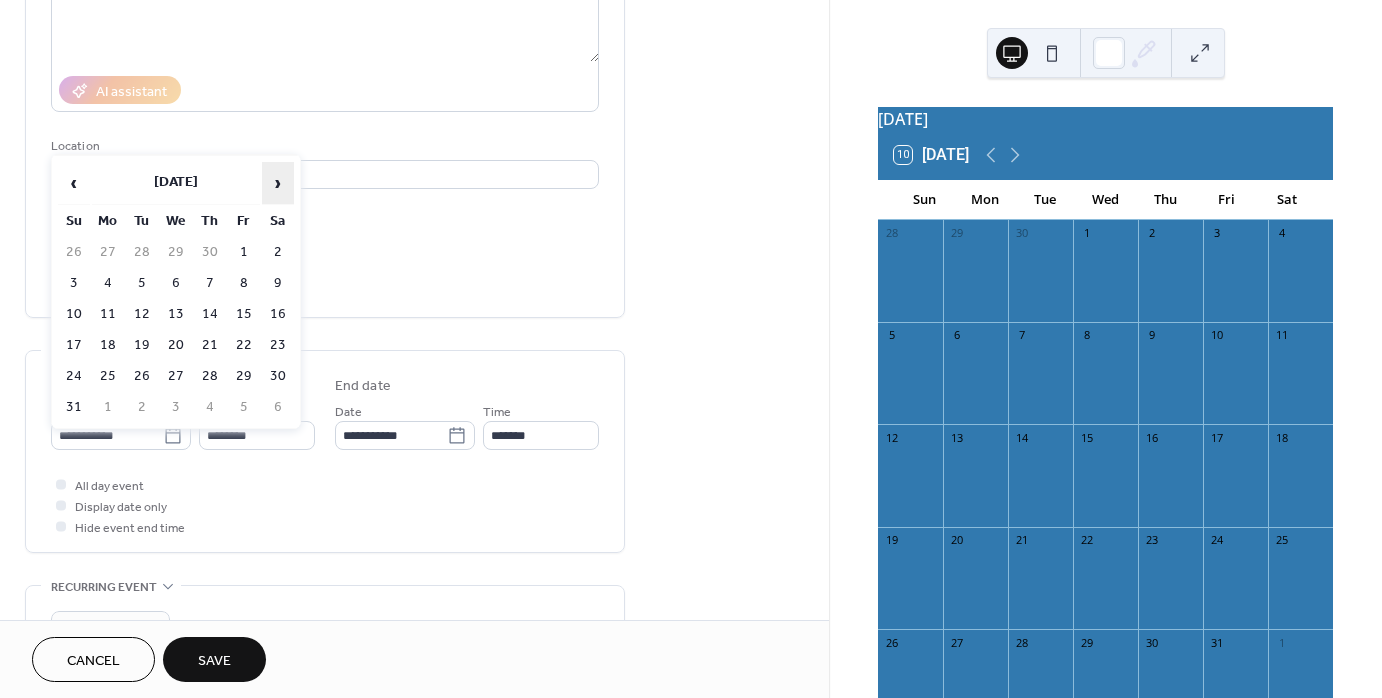 click on "›" at bounding box center (278, 183) 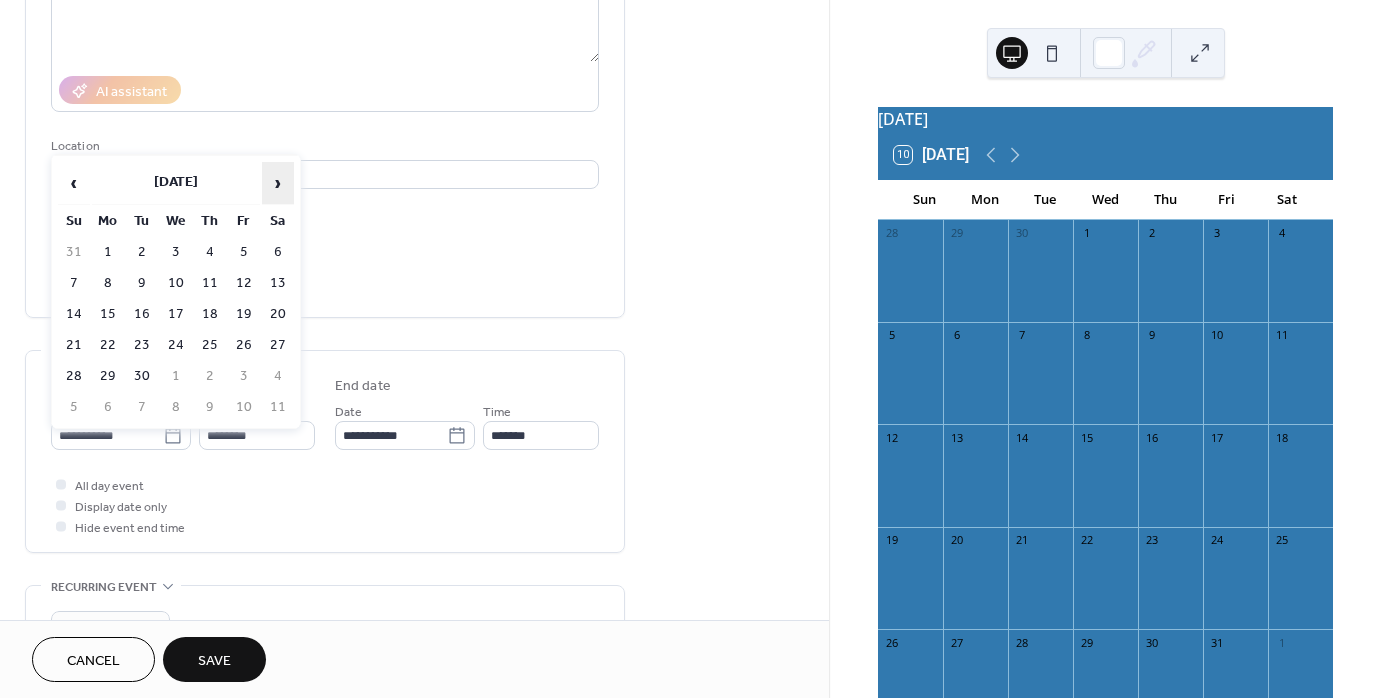 click on "›" at bounding box center (278, 183) 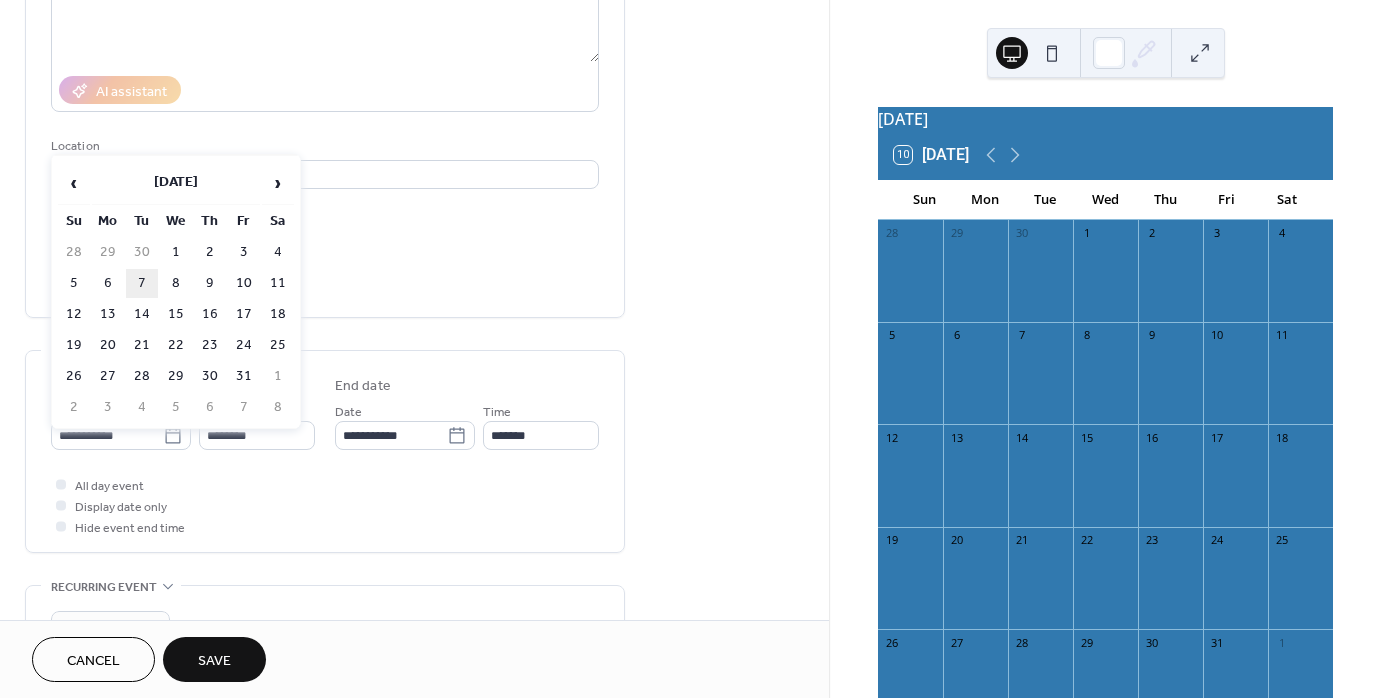 click on "7" at bounding box center [142, 283] 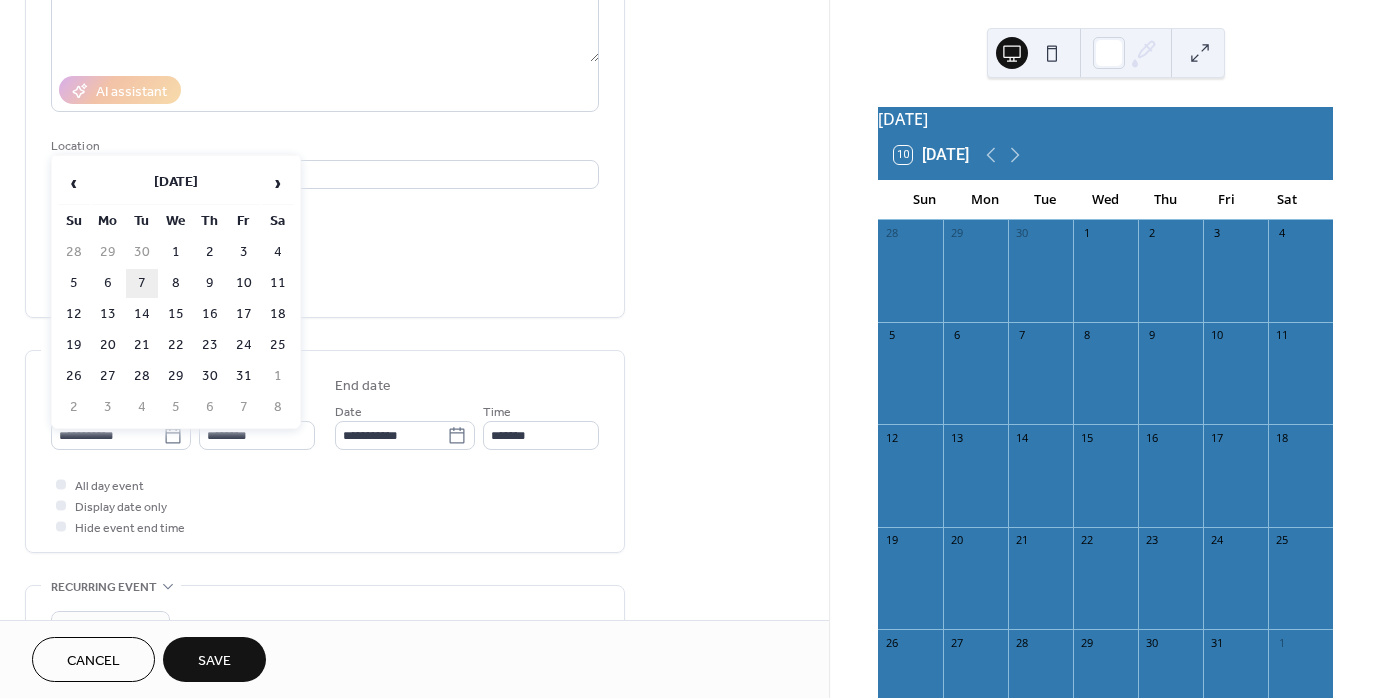 type on "**********" 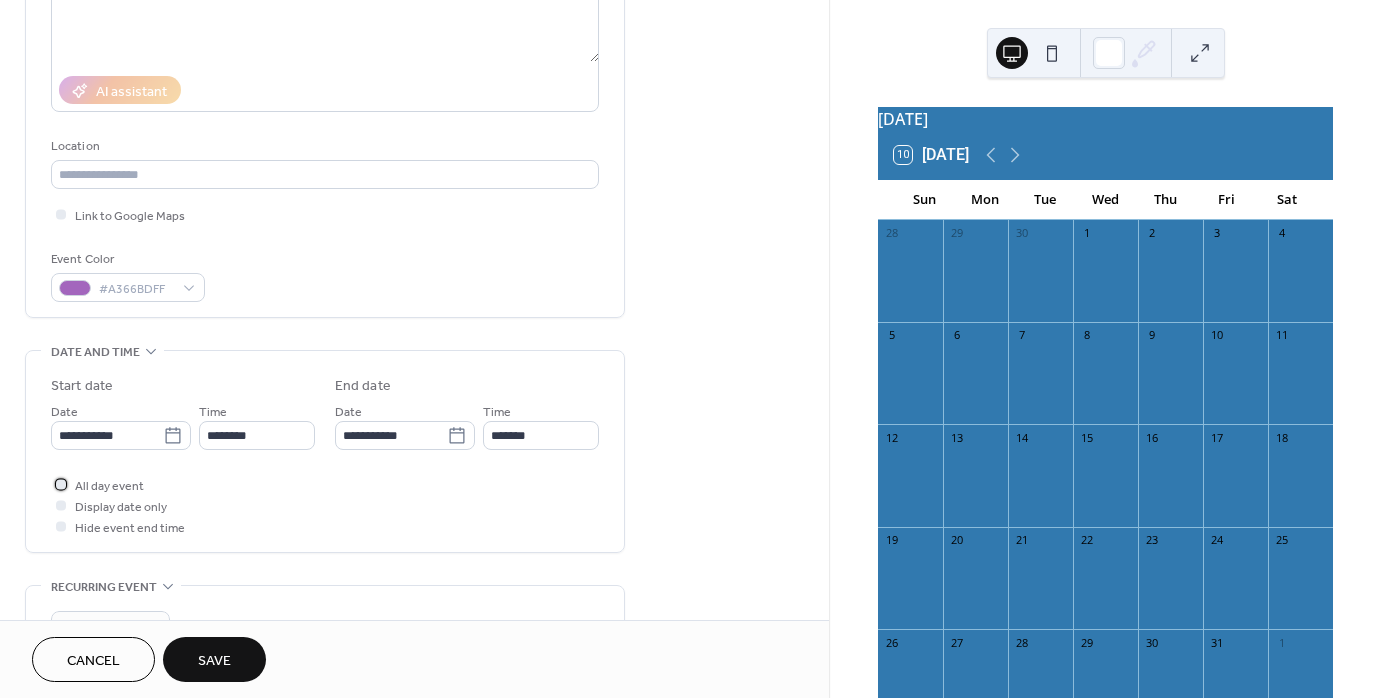 drag, startPoint x: 59, startPoint y: 484, endPoint x: 103, endPoint y: 541, distance: 72.00694 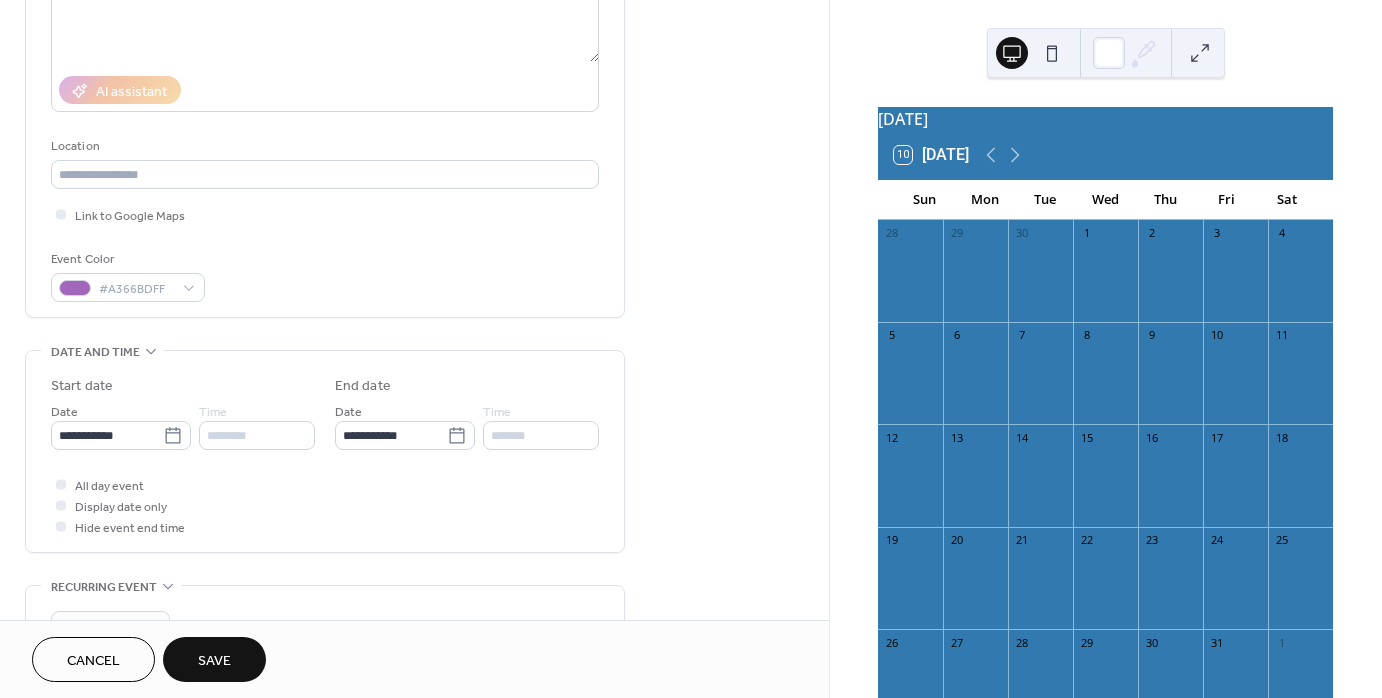 click on "Save" at bounding box center [214, 661] 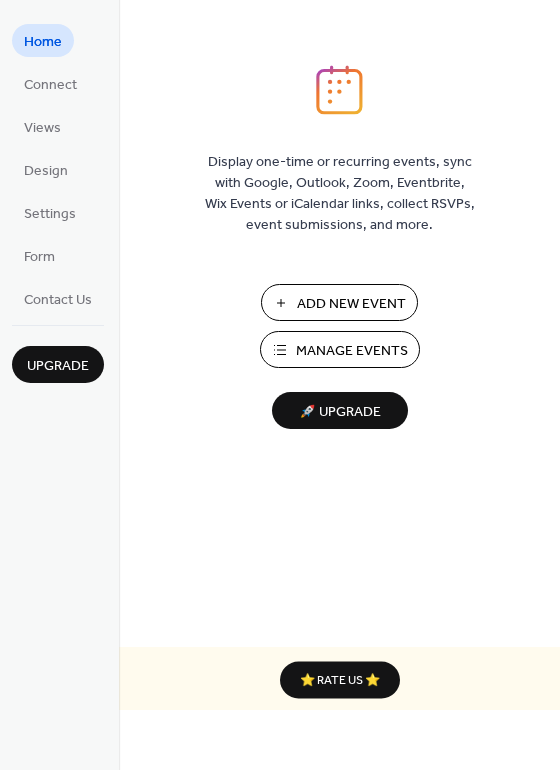 scroll, scrollTop: 0, scrollLeft: 0, axis: both 